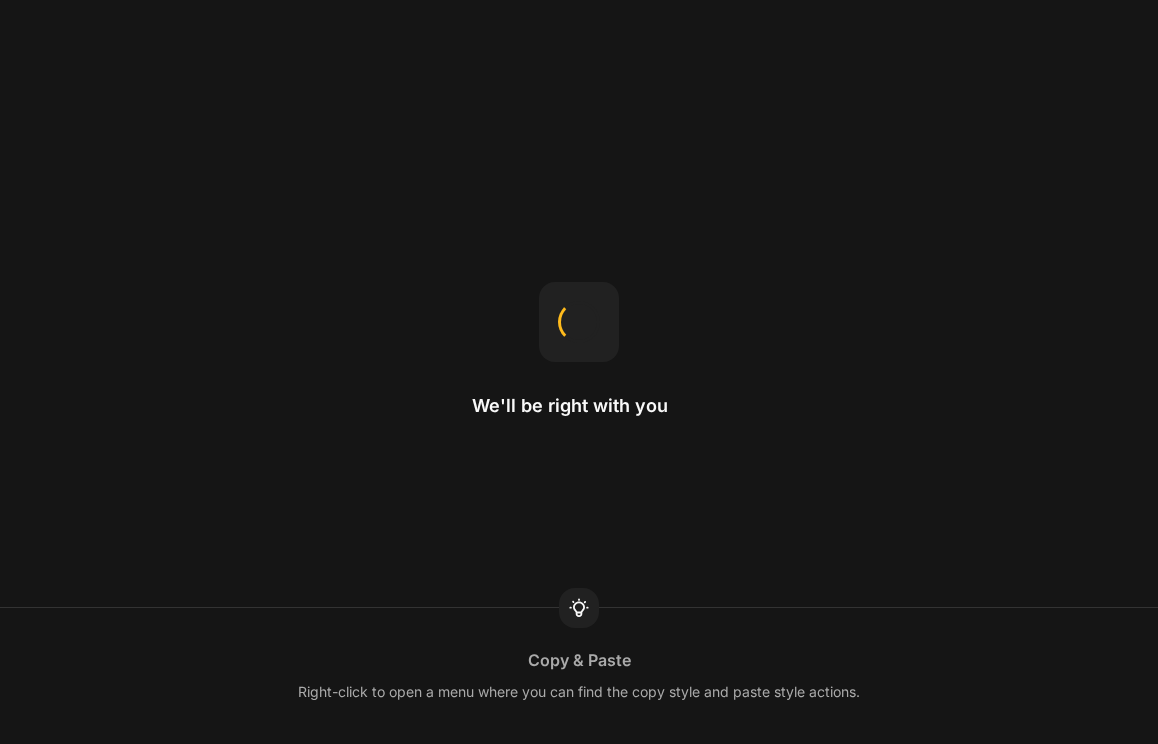 scroll, scrollTop: 0, scrollLeft: 0, axis: both 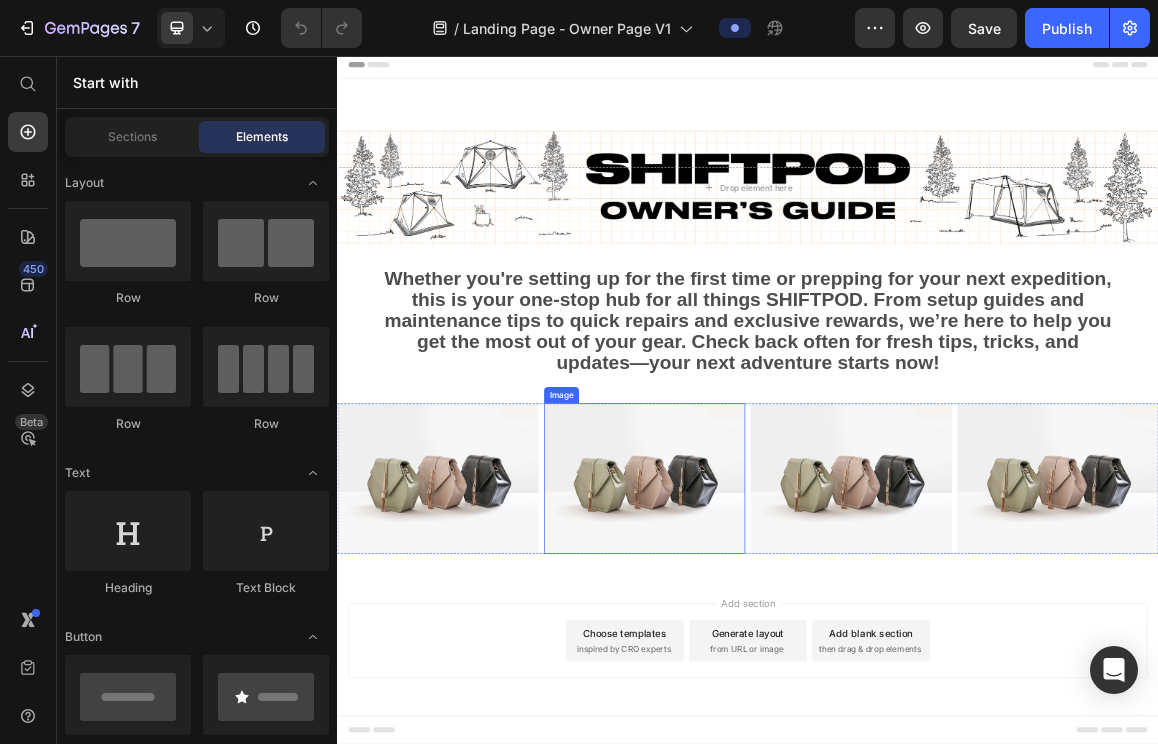 click at bounding box center (786, 674) 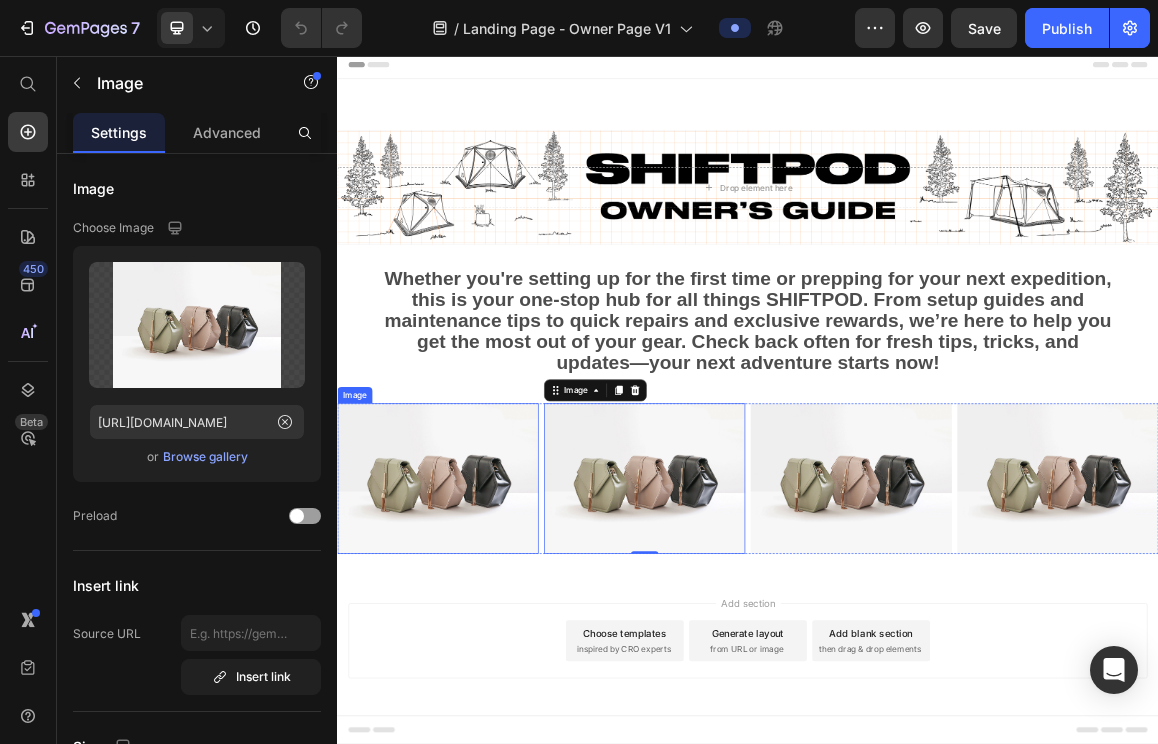 click at bounding box center (484, 674) 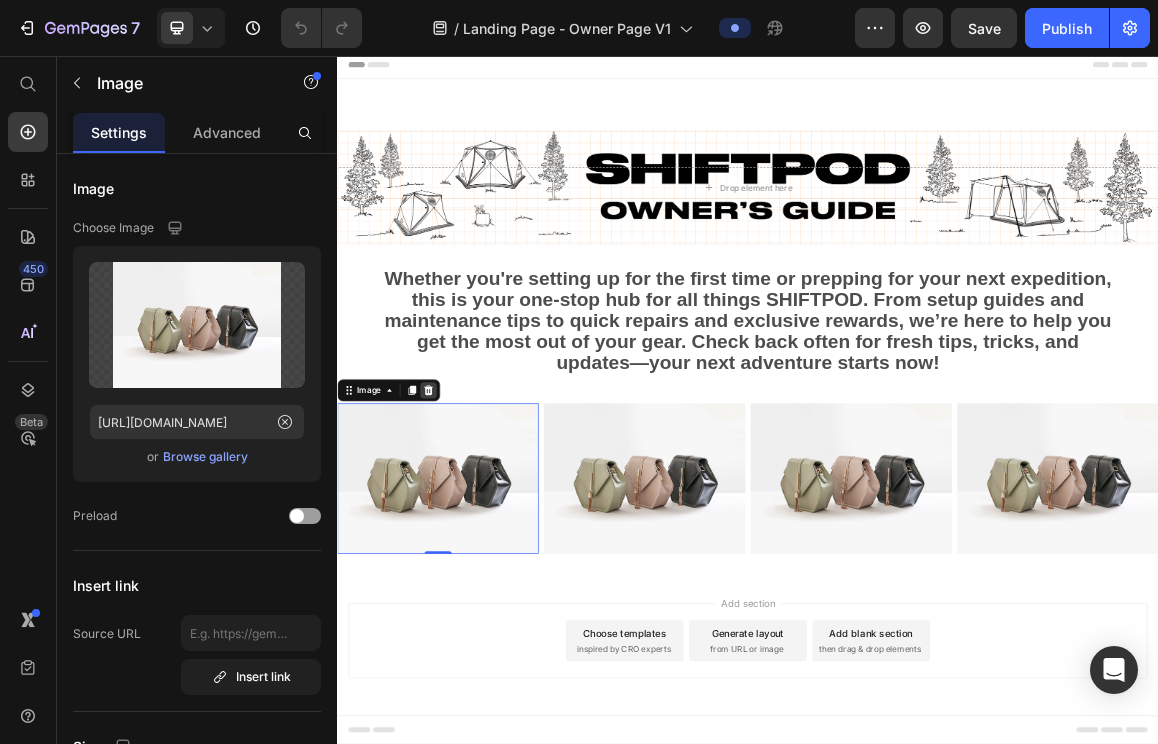 click at bounding box center [470, 545] 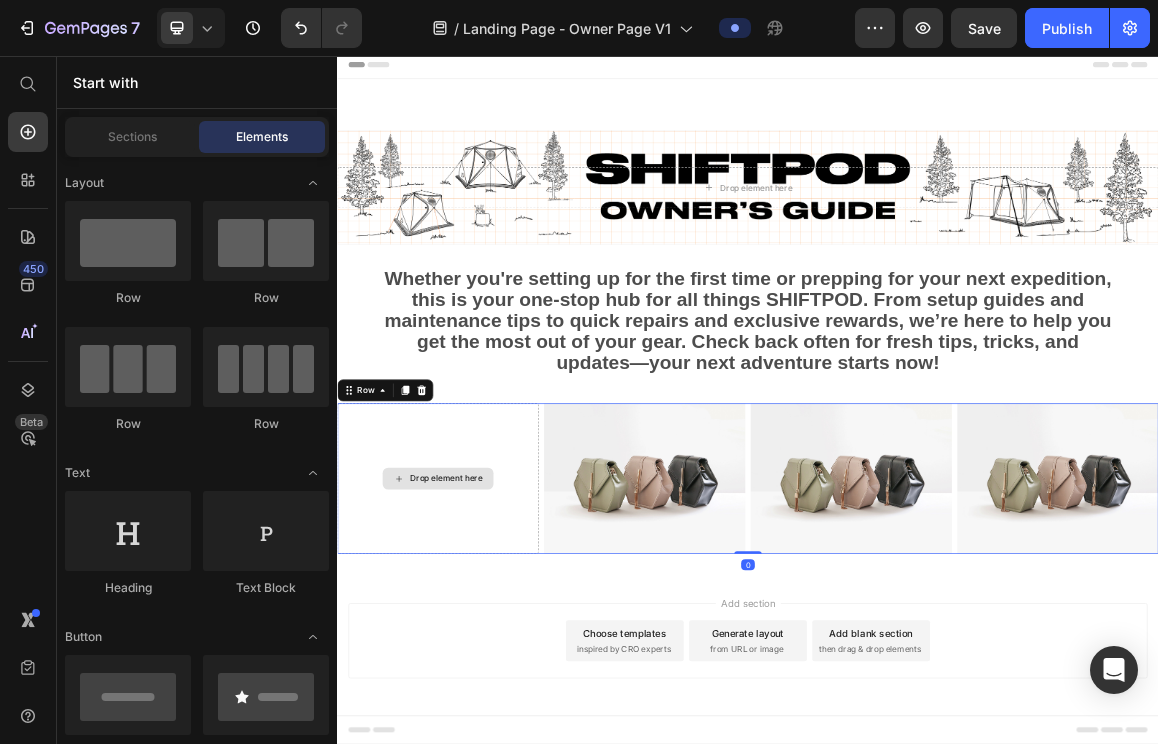click on "Drop element here" at bounding box center [484, 674] 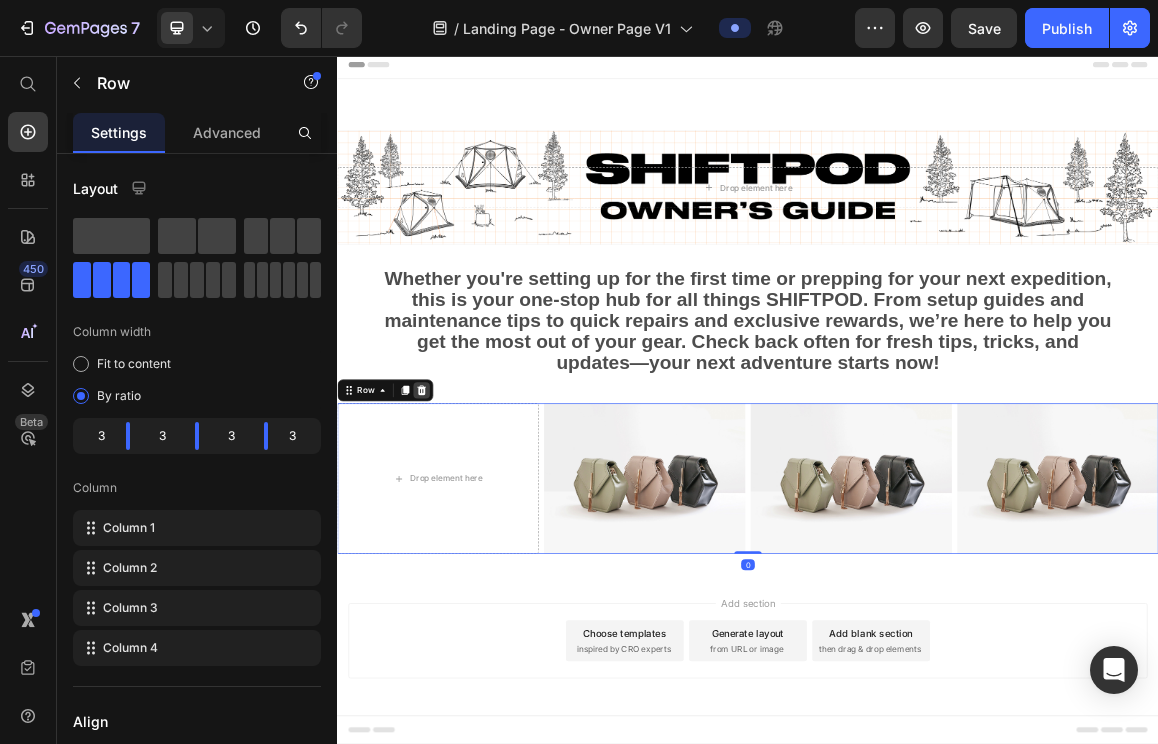 click 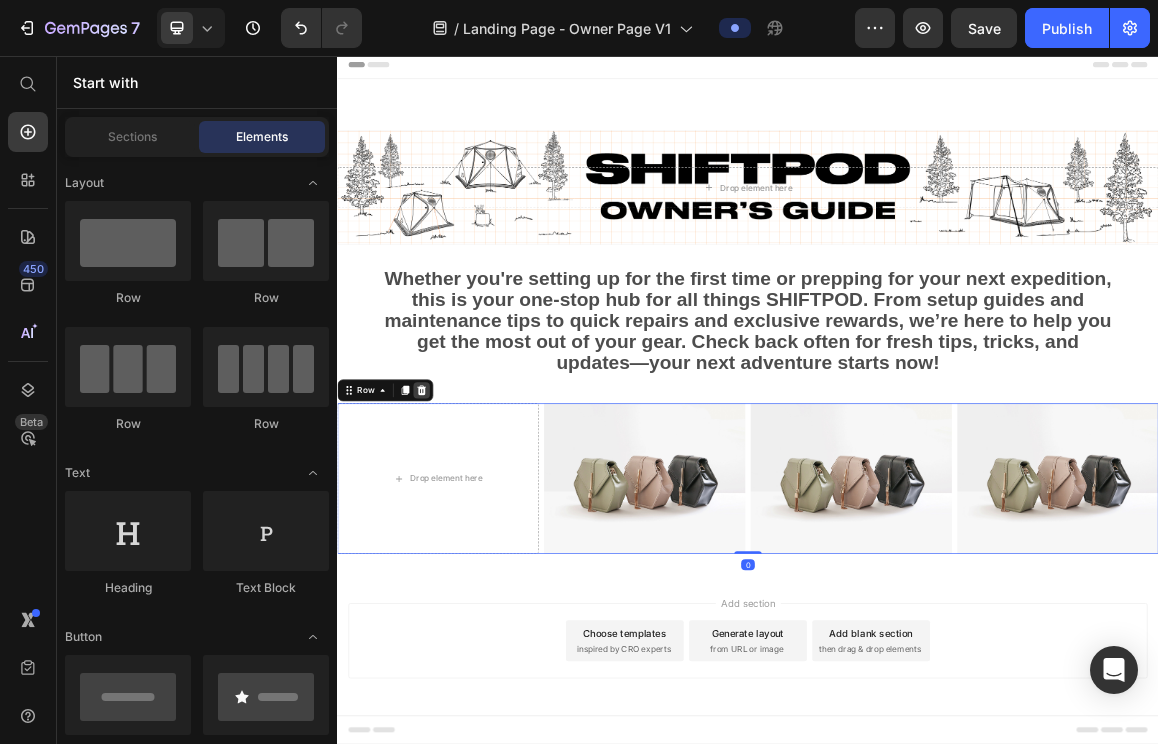 scroll, scrollTop: 0, scrollLeft: 0, axis: both 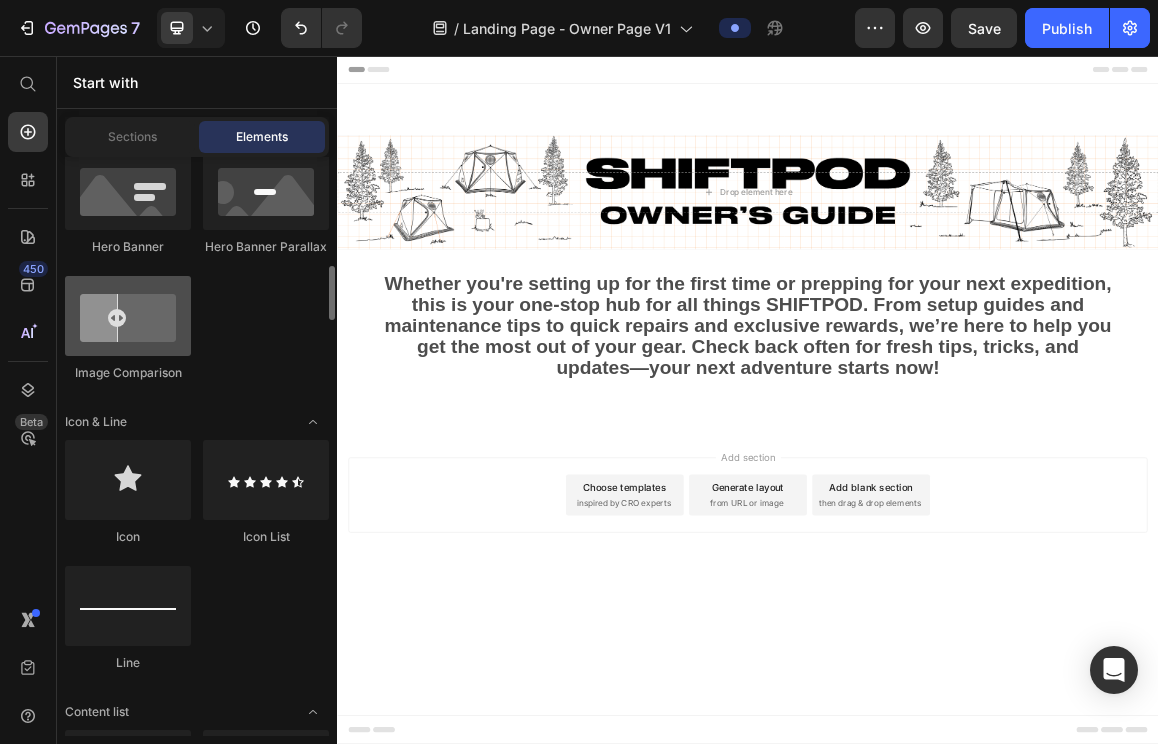 click at bounding box center [128, 316] 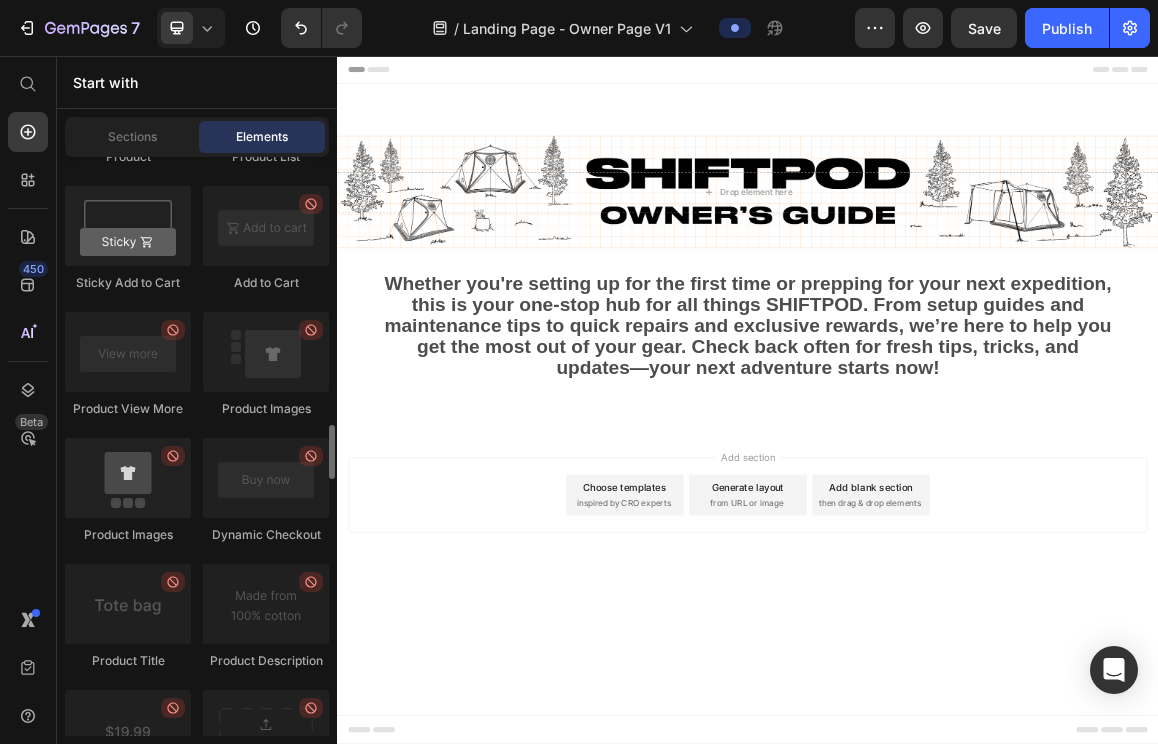 scroll, scrollTop: 2932, scrollLeft: 0, axis: vertical 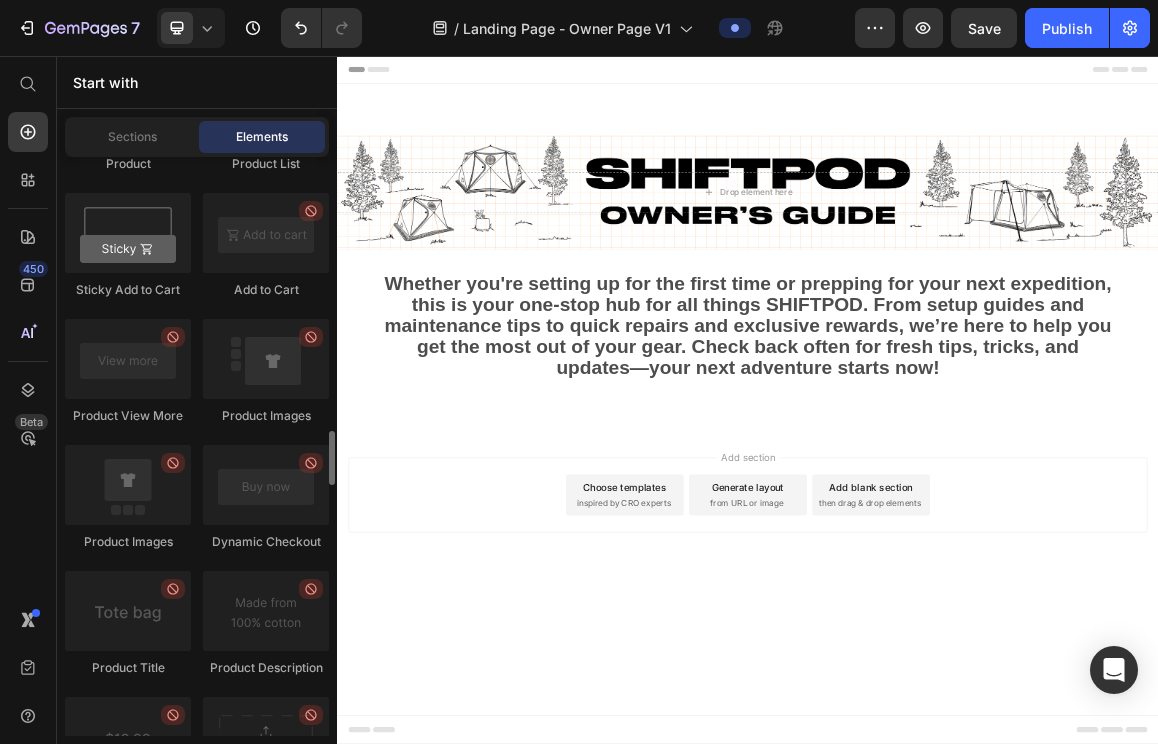 drag, startPoint x: 109, startPoint y: 490, endPoint x: 198, endPoint y: 423, distance: 111.40018 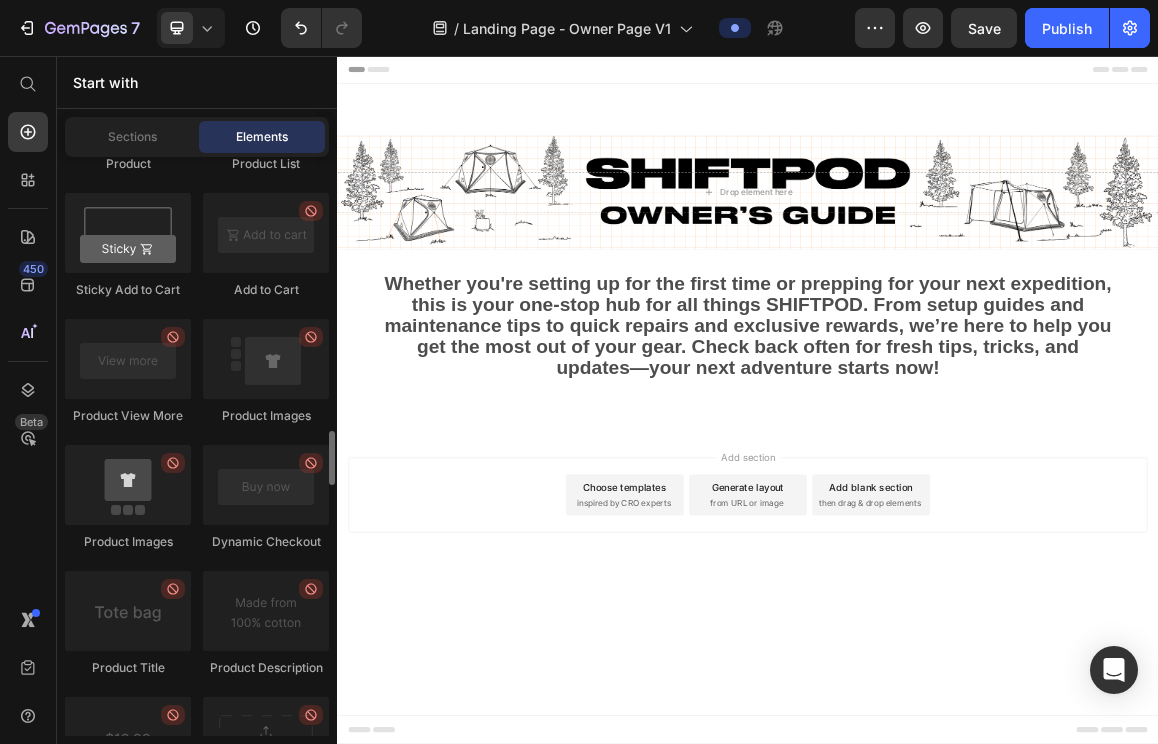 click at bounding box center (128, 485) 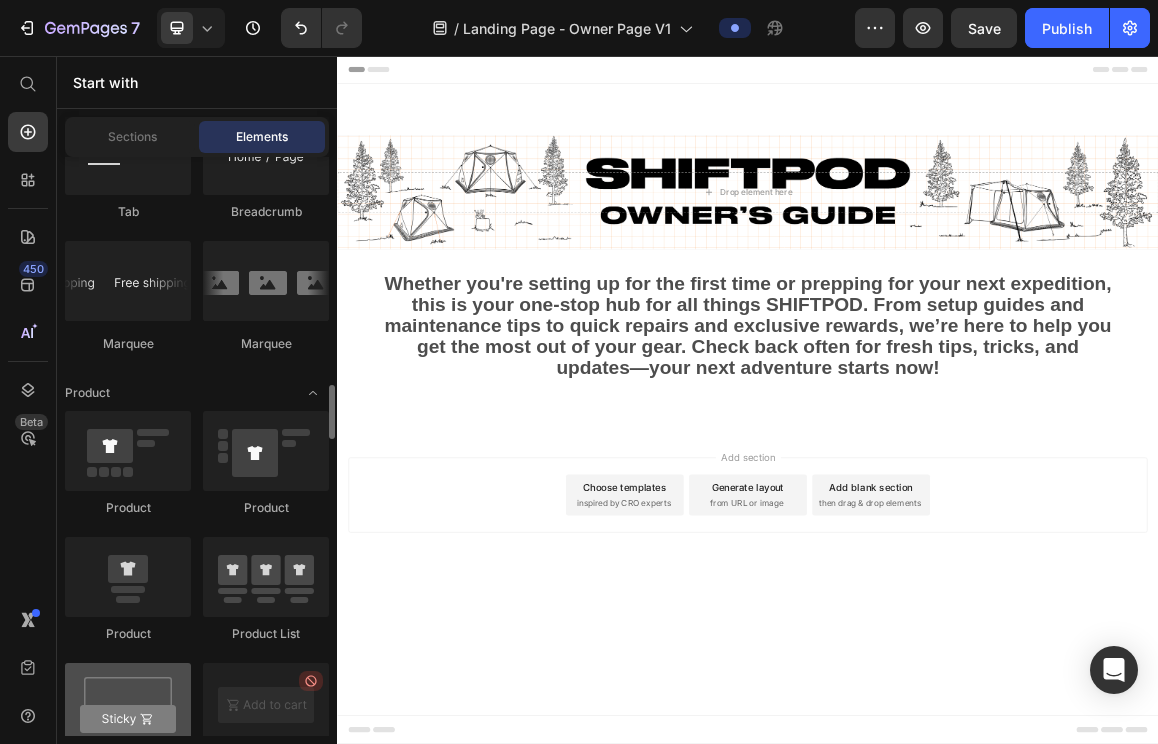 scroll, scrollTop: 2458, scrollLeft: 0, axis: vertical 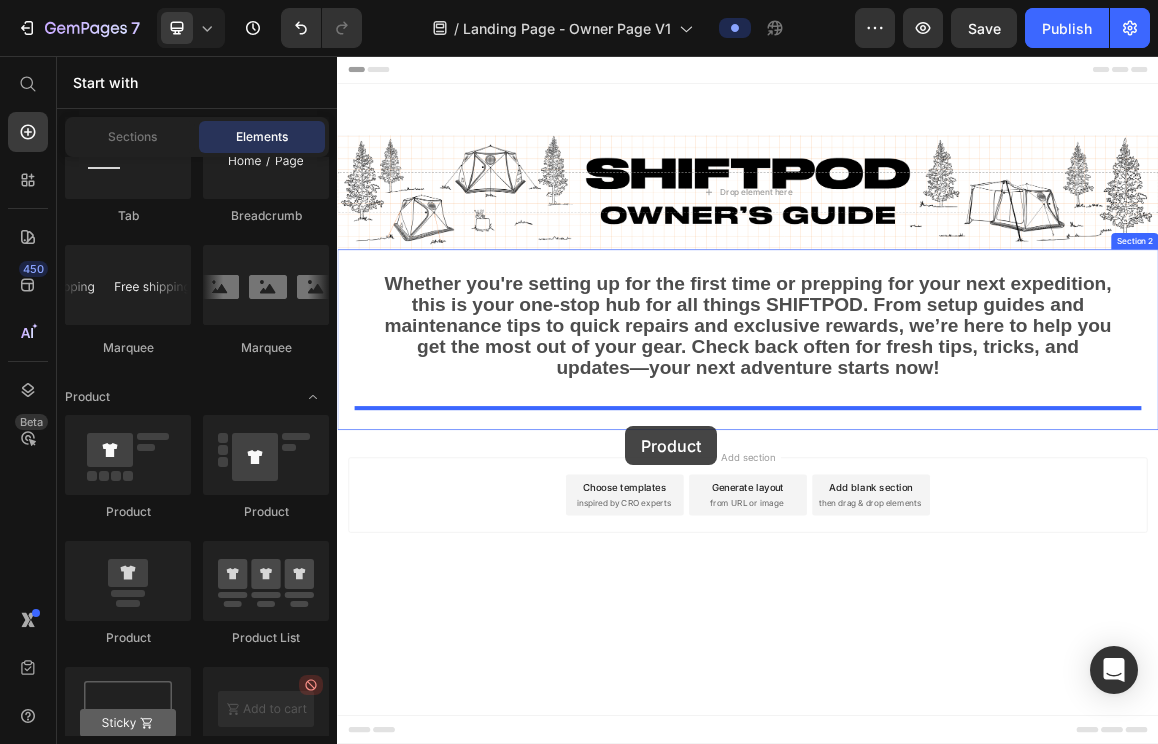 drag, startPoint x: 475, startPoint y: 669, endPoint x: 758, endPoint y: 597, distance: 292.0154 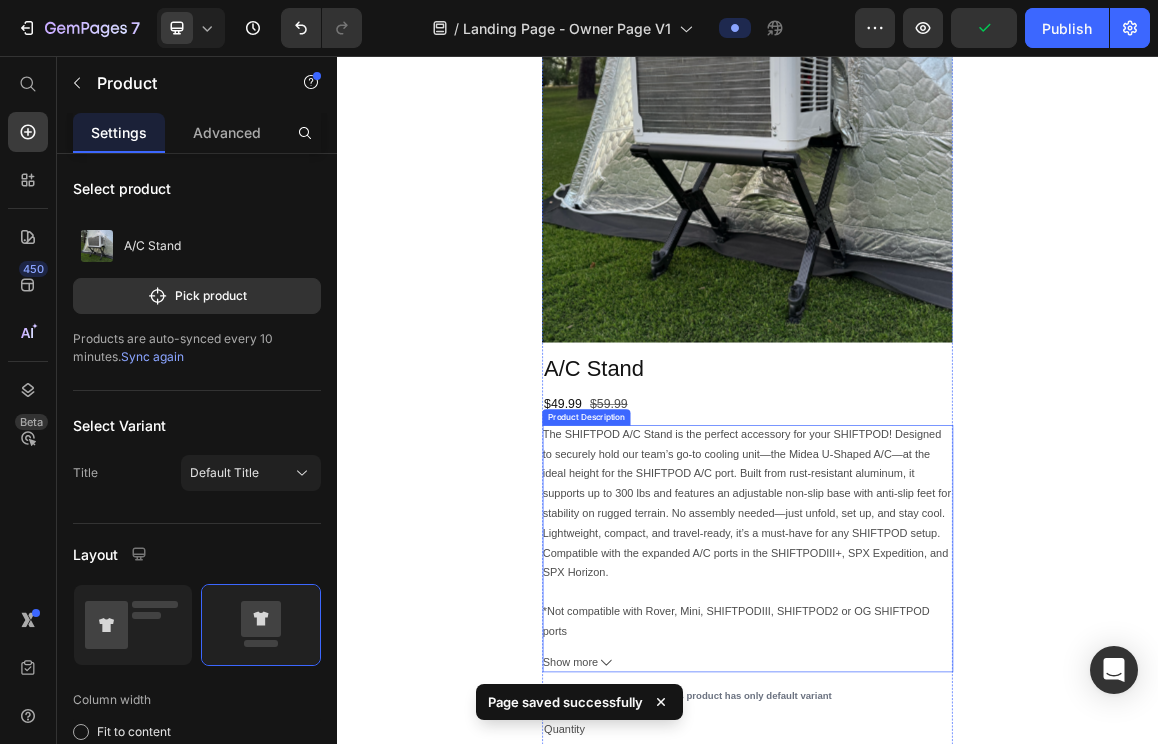 scroll, scrollTop: 756, scrollLeft: 0, axis: vertical 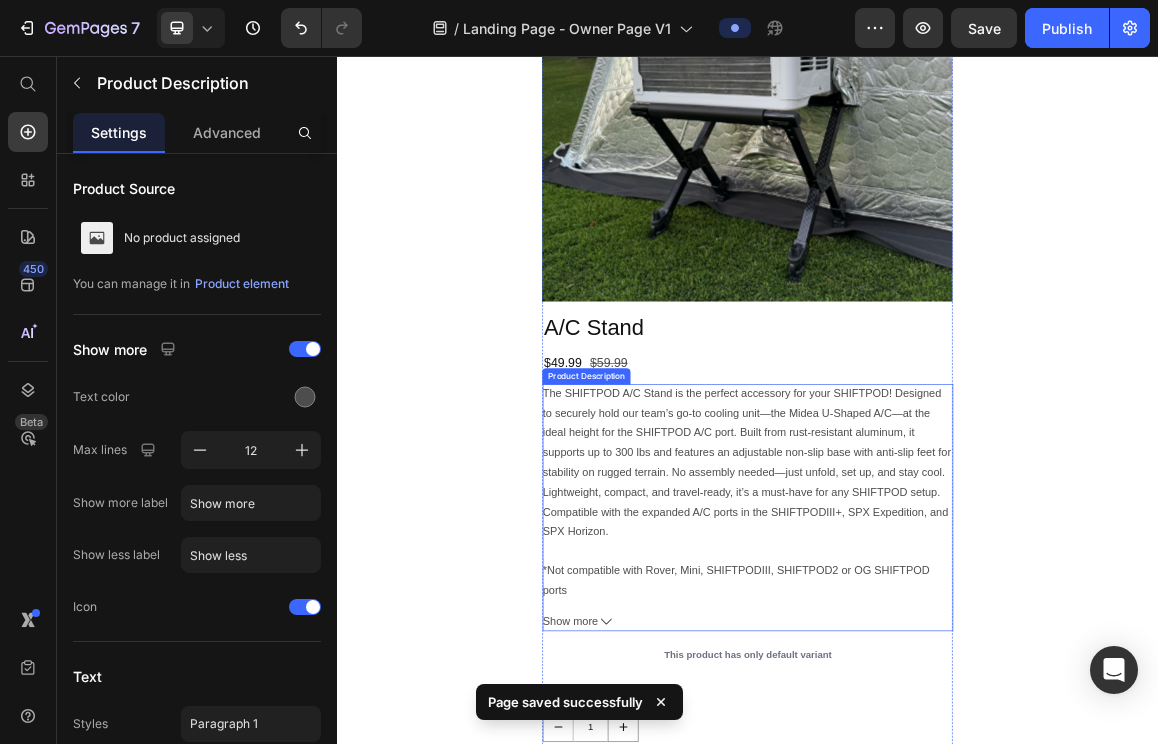 click on "The SHIFTPOD A/C Stand is the perfect accessory for your SHIFTPOD! Designed to securely hold our team’s go-to cooling unit—the Midea U-Shaped A/C—at the ideal height for the SHIFTPOD A/C port. Built from rust-resistant aluminum, it supports up to 300 lbs and features an adjustable non-slip base with anti-slip feet for stability on rugged terrain. No assembly needed—just unfold, set up, and stay cool. Lightweight, compact, and travel-ready, it’s a must-have for any SHIFTPOD setup. Compatible with the expanded A/C ports in the SHIFTPODIII+, SPX Expedition, and SPX Horizon. *Not compatible with Rover, Mini, SHIFTPODIII, SHIFTPOD2 or OG SHIFTPOD ports" at bounding box center (935, 693) 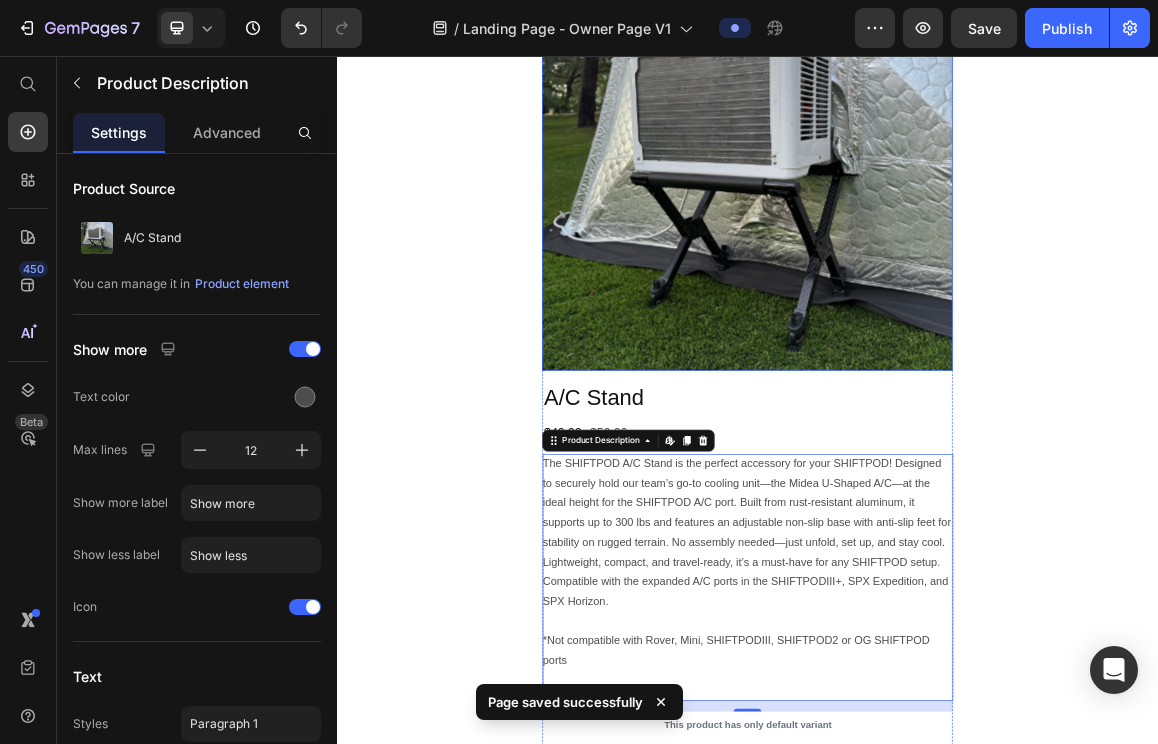 click at bounding box center [937, 217] 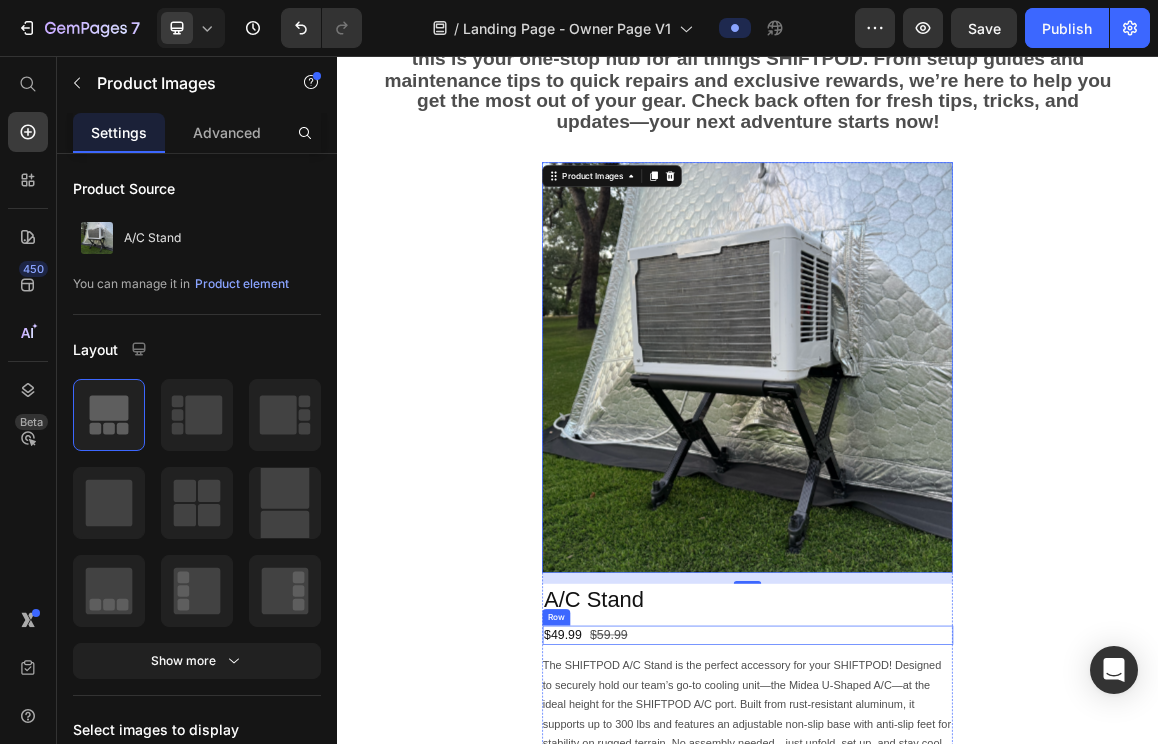 scroll, scrollTop: 367, scrollLeft: 0, axis: vertical 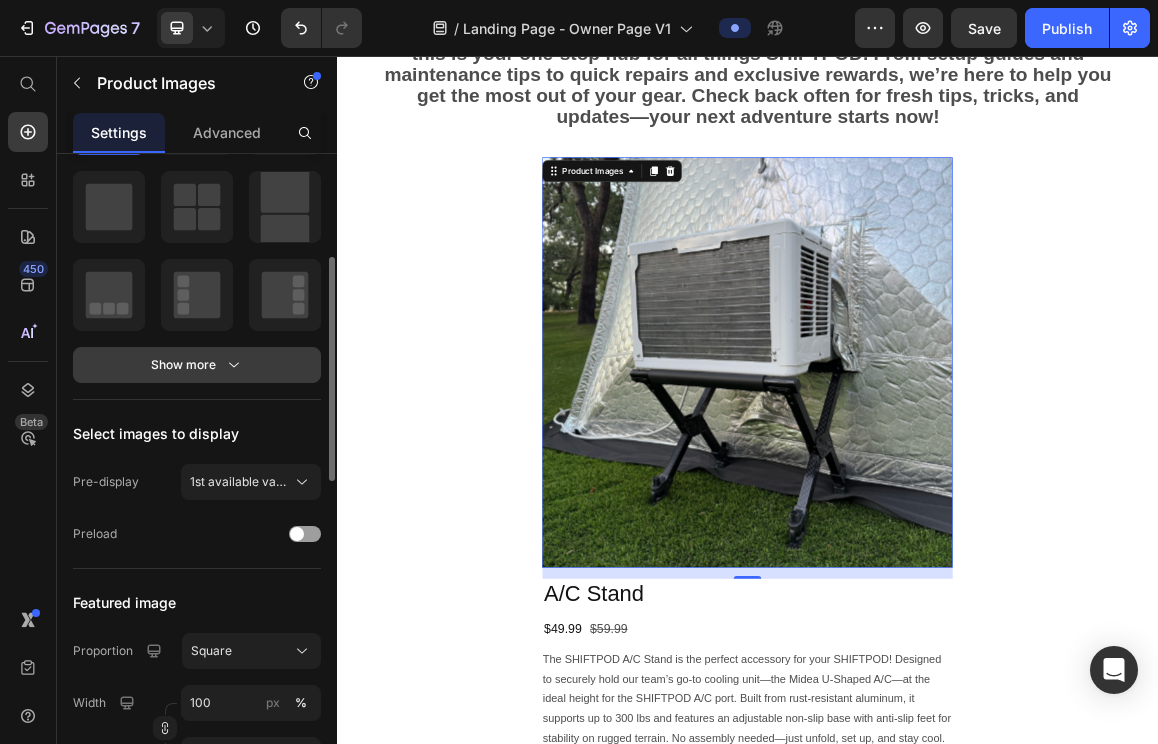 click 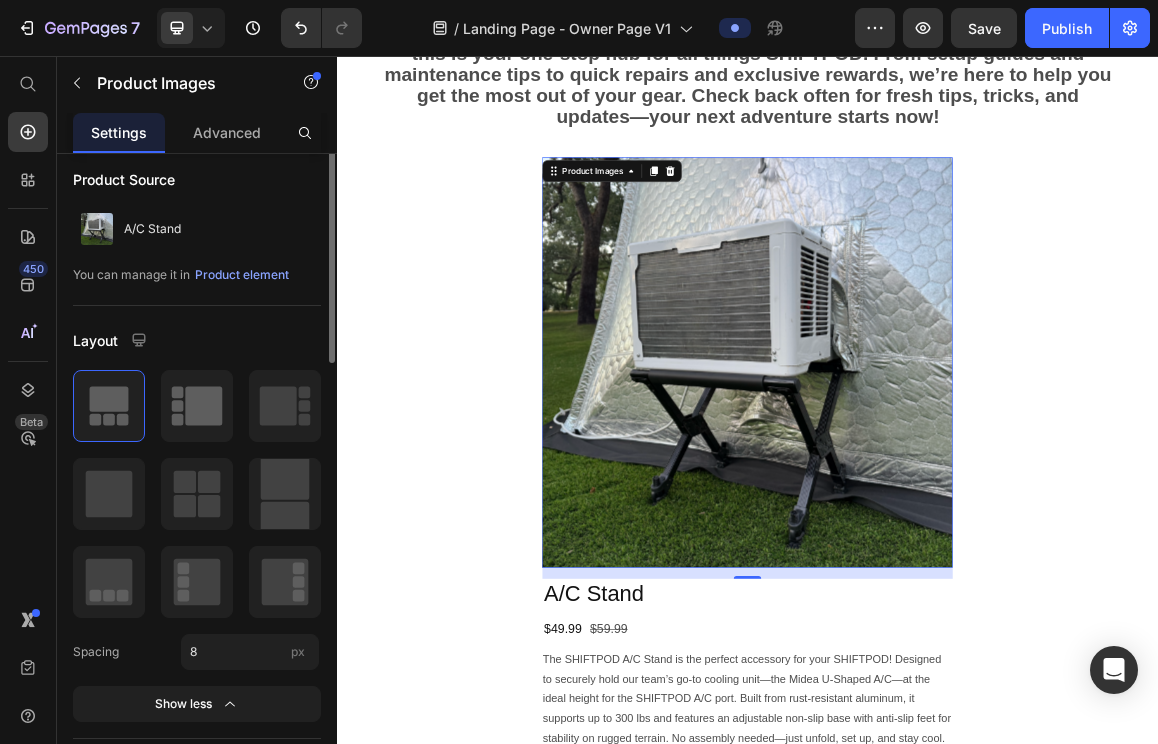 scroll, scrollTop: 0, scrollLeft: 0, axis: both 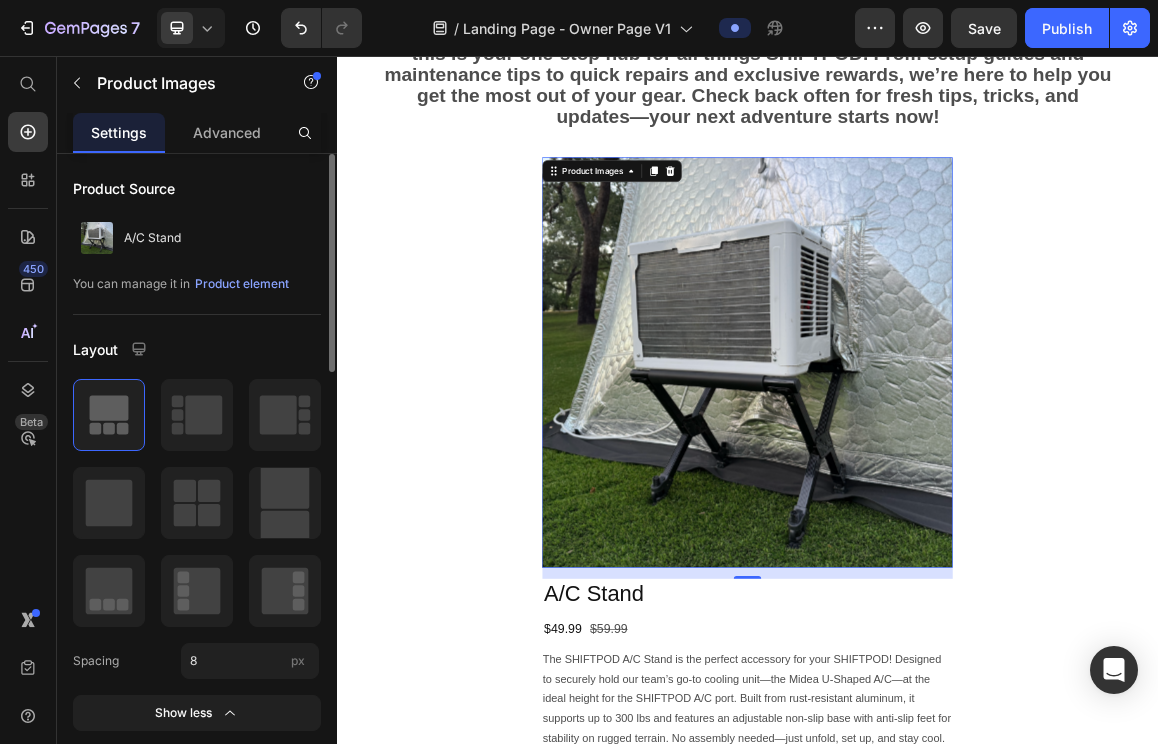 click at bounding box center (937, 504) 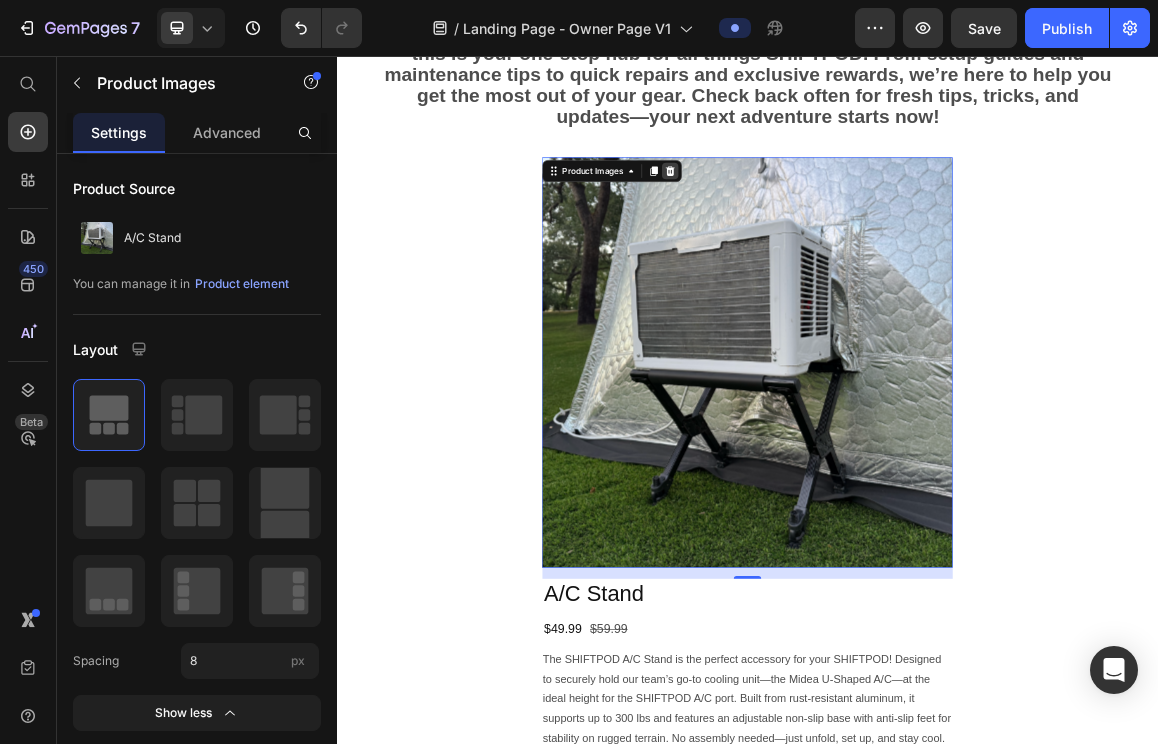 click at bounding box center (824, 224) 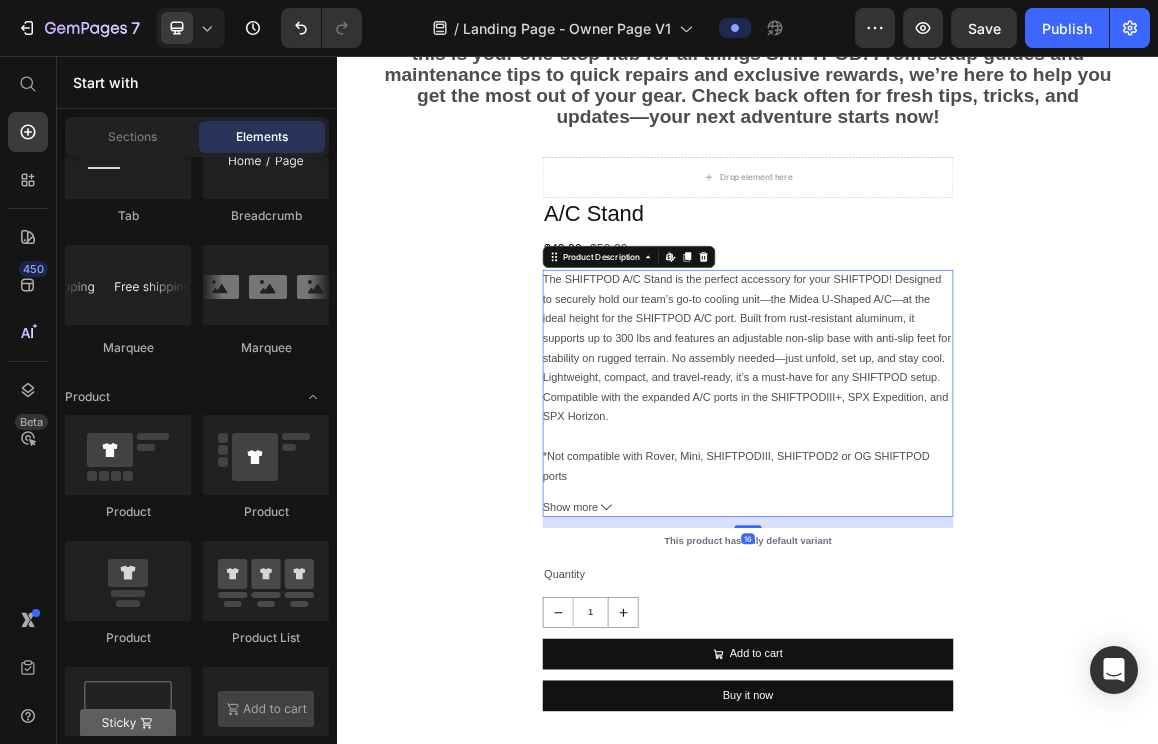 click on "The SHIFTPOD A/C Stand is the perfect accessory for your SHIFTPOD! Designed to securely hold our team’s go-to cooling unit—the Midea U-Shaped A/C—at the ideal height for the SHIFTPOD A/C port. Built from rust-resistant aluminum, it supports up to 300 lbs and features an adjustable non-slip base with anti-slip feet for stability on rugged terrain. No assembly needed—just unfold, set up, and stay cool. Lightweight, compact, and travel-ready, it’s a must-have for any SHIFTPOD setup. Compatible with the expanded A/C ports in the SHIFTPODIII+, SPX Expedition, and SPX Horizon. *Not compatible with Rover, Mini, SHIFTPODIII, SHIFTPOD2 or OG SHIFTPOD ports" at bounding box center (935, 526) 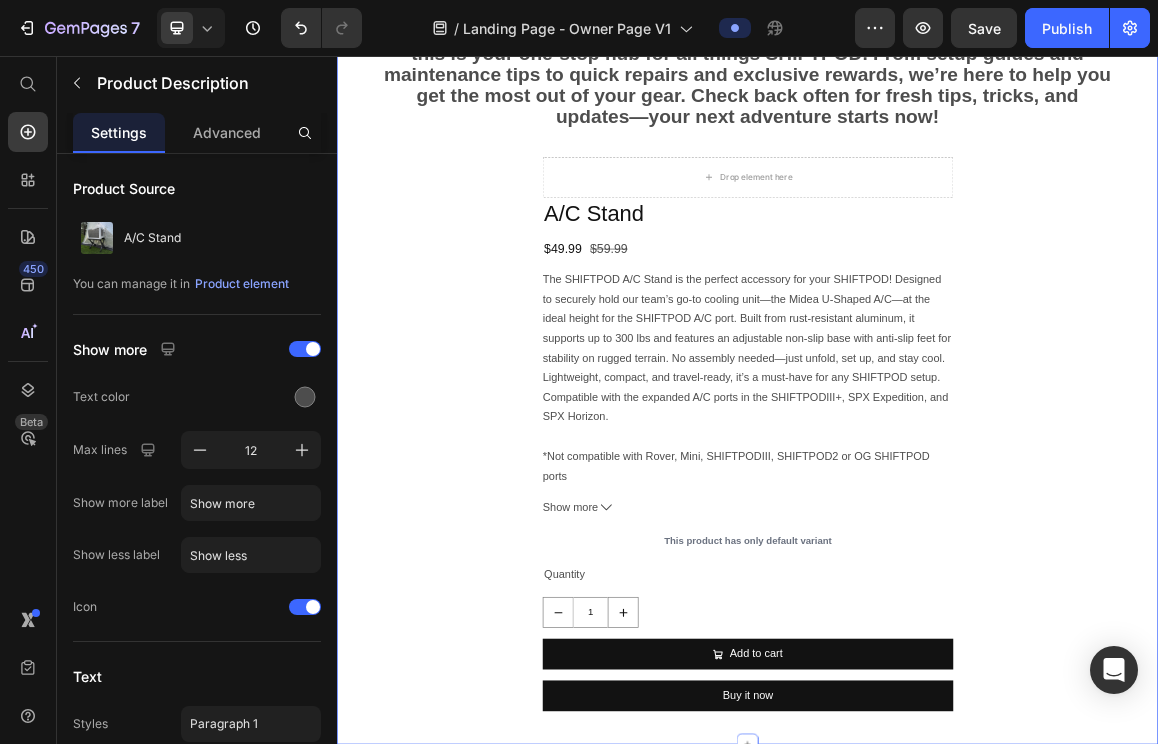 click on "Whether you're setting up for the first time or prepping for your next expedition, this is your one-stop hub for all things SHIFTPOD. From setup guides and maintenance tips to quick repairs and exclusive rewards, we’re here to help you get the most out of your gear. Check back often for fresh tips, tricks, and updates—your next adventure starts now!   Text Block
Drop element here A/C Stand Product Title $49.99 Product Price $59.99 Product Price Row *Not compatible with Rover, Mini, SHIFTPODIII, SHIFTPOD2 or OG SHIFTPOD ports Show more Product Description This product has only default variant Product Variants & Swatches Quantity Text Block 1 Product Quantity
Add to cart Add to Cart Buy it now Dynamic Checkout Product" at bounding box center (937, 502) 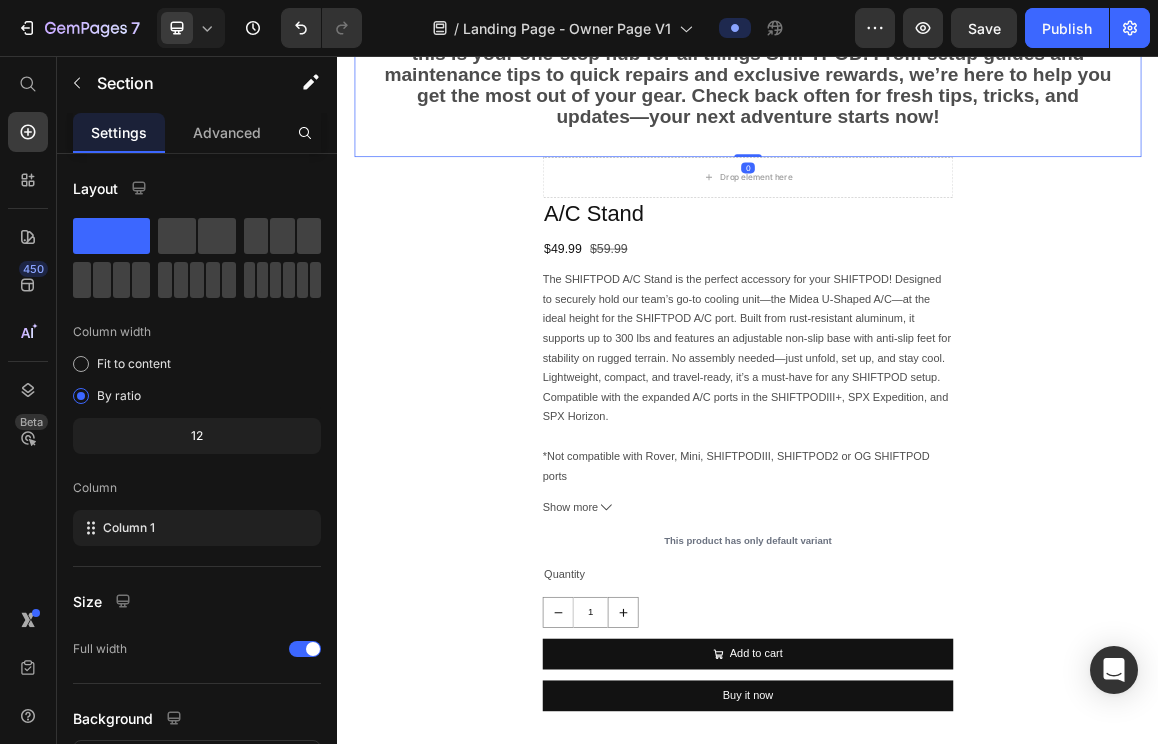 click on "Whether you're setting up for the first time or prepping for your next expedition, this is your one-stop hub for all things SHIFTPOD. From setup guides and maintenance tips to quick repairs and exclusive rewards, we’re here to help you get the most out of your gear. Check back often for fresh tips, tricks, and updates—your next adventure starts now!" at bounding box center [937, 84] 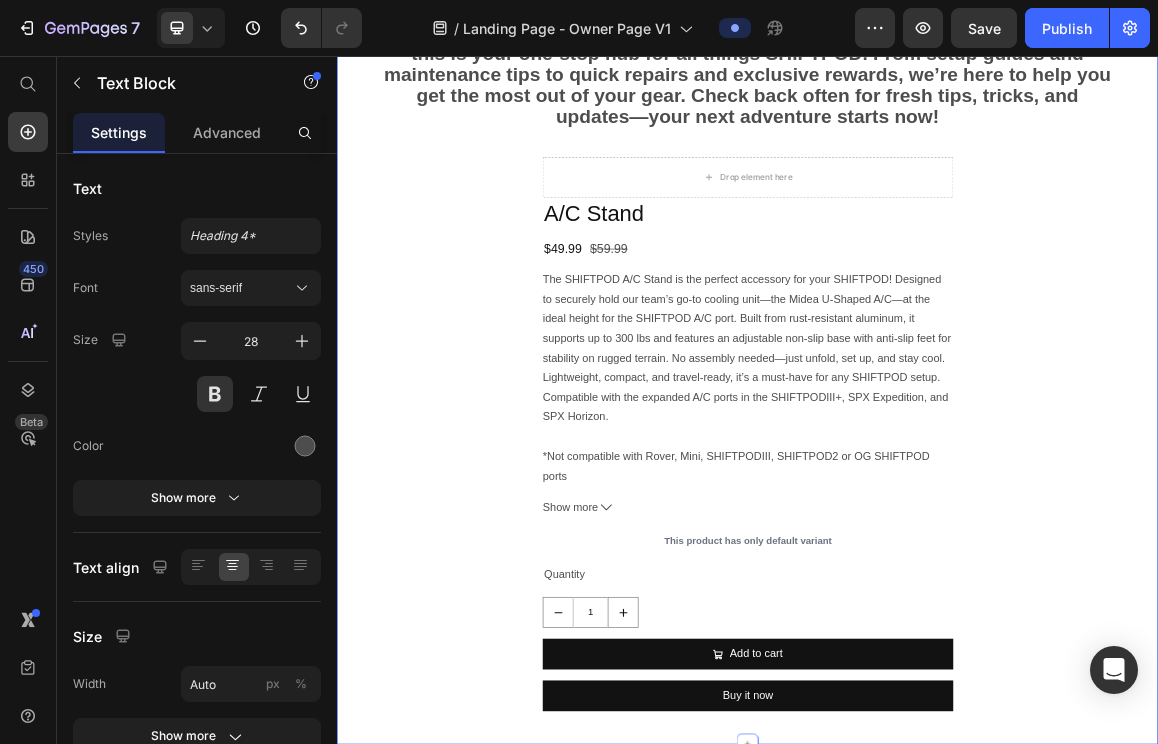 click on "Whether you're setting up for the first time or prepping for your next expedition, this is your one-stop hub for all things SHIFTPOD. From setup guides and maintenance tips to quick repairs and exclusive rewards, we’re here to help you get the most out of your gear. Check back often for fresh tips, tricks, and updates—your next adventure starts now!   Text Block
Drop element here A/C Stand Product Title $49.99 Product Price $59.99 Product Price Row *Not compatible with Rover, Mini, SHIFTPODIII, SHIFTPOD2 or OG SHIFTPOD ports Show more Product Description This product has only default variant Product Variants & Swatches Quantity Text Block 1 Product Quantity
Add to cart Add to Cart Buy it now Dynamic Checkout Product" at bounding box center (937, 502) 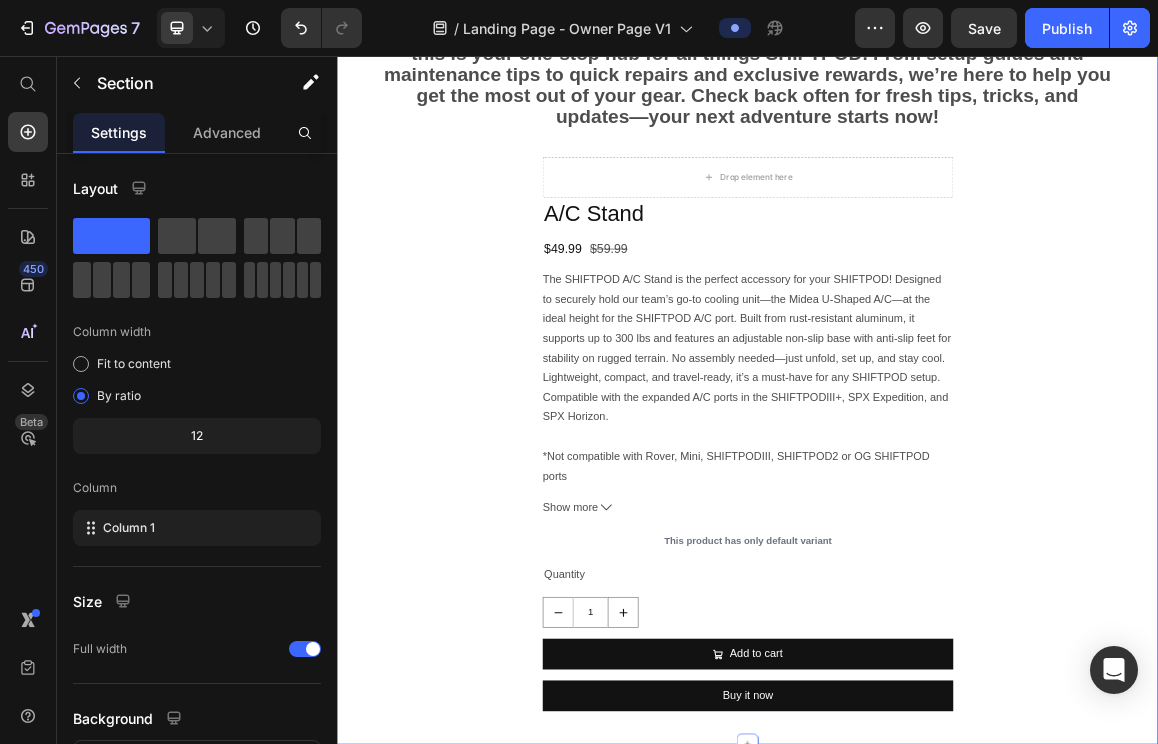 click on "Whether you're setting up for the first time or prepping for your next expedition, this is your one-stop hub for all things SHIFTPOD. From setup guides and maintenance tips to quick repairs and exclusive rewards, we’re here to help you get the most out of your gear. Check back often for fresh tips, tricks, and updates—your next adventure starts now!   Text Block
Drop element here A/C Stand Product Title $49.99 Product Price $59.99 Product Price Row *Not compatible with Rover, Mini, SHIFTPODIII, SHIFTPOD2 or OG SHIFTPOD ports Show more Product Description This product has only default variant Product Variants & Swatches Quantity Text Block 1 Product Quantity
Add to cart Add to Cart Buy it now Dynamic Checkout Product" at bounding box center (937, 502) 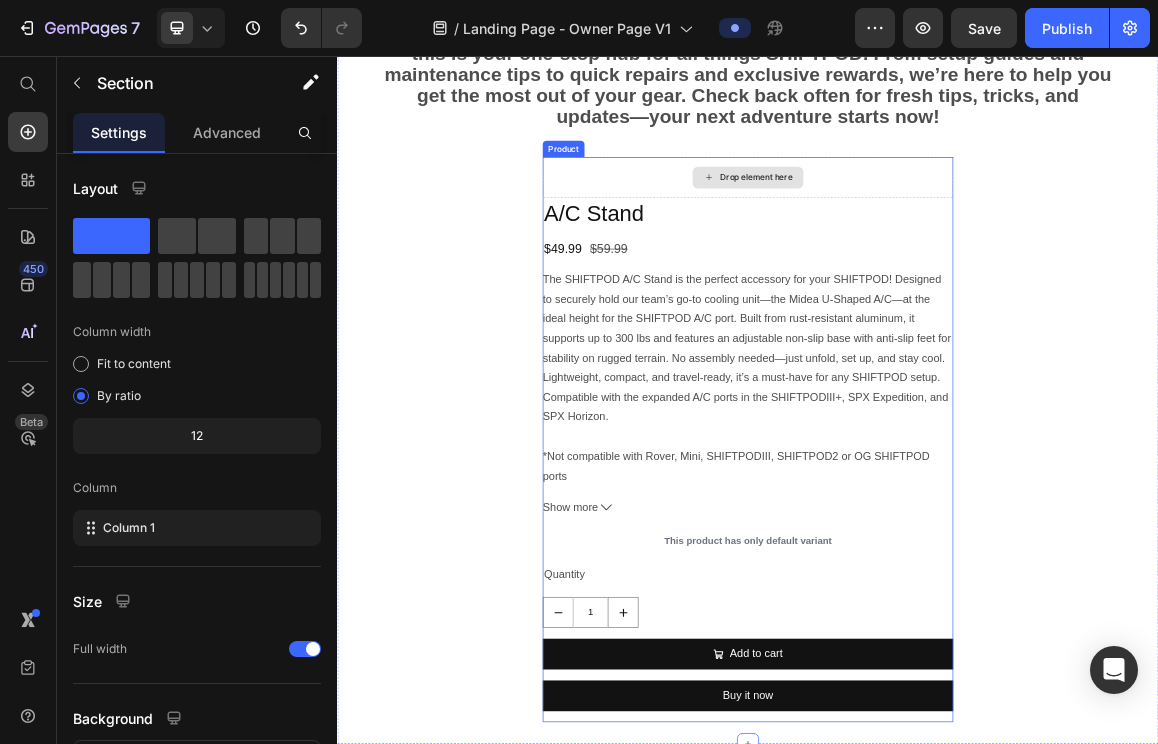 click on "Drop element here" at bounding box center [937, 234] 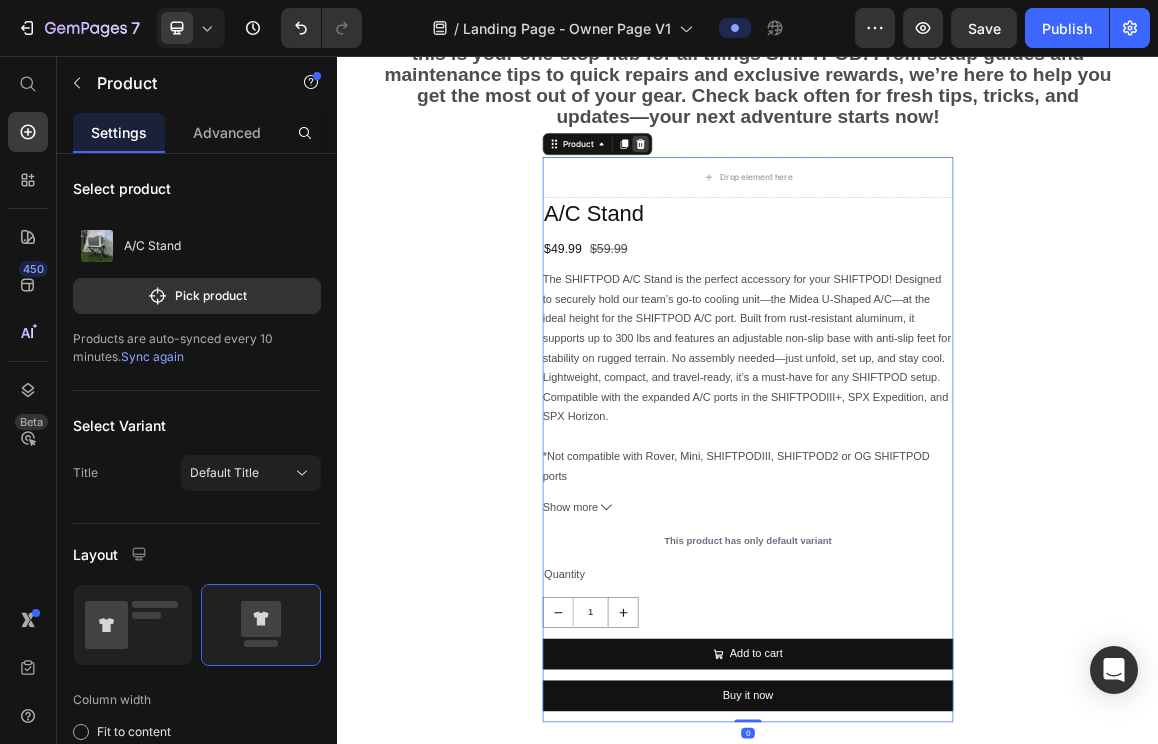 click 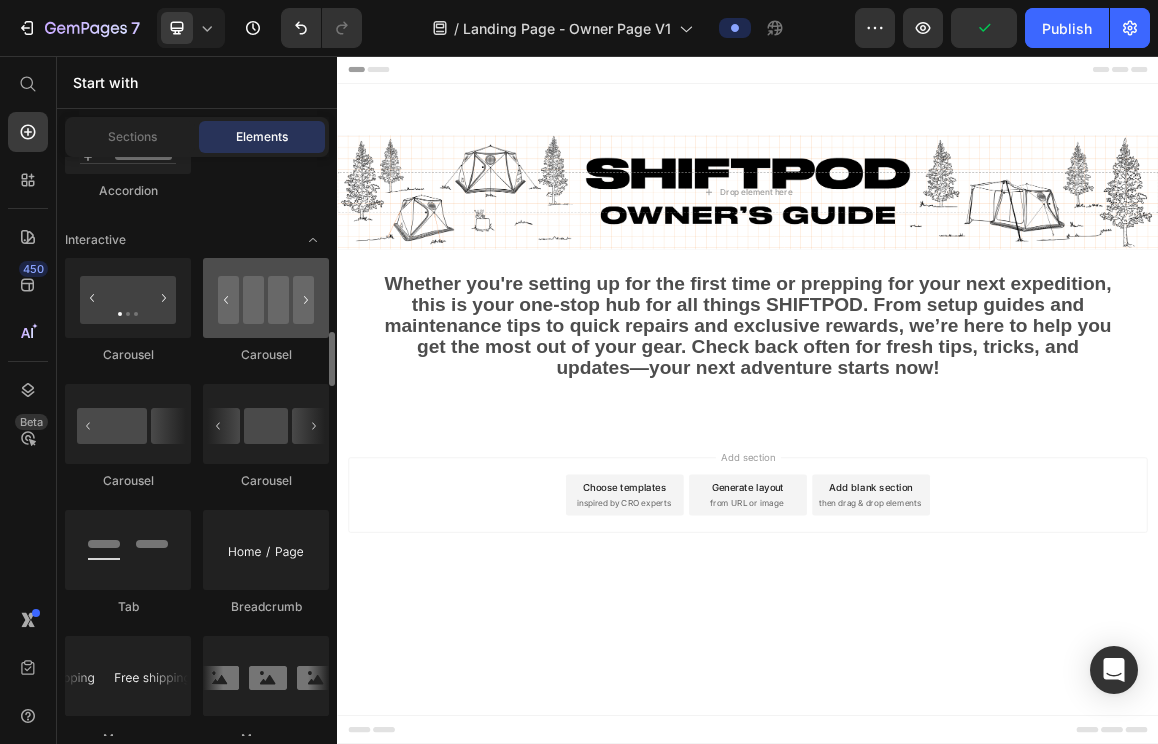 scroll, scrollTop: 2070, scrollLeft: 0, axis: vertical 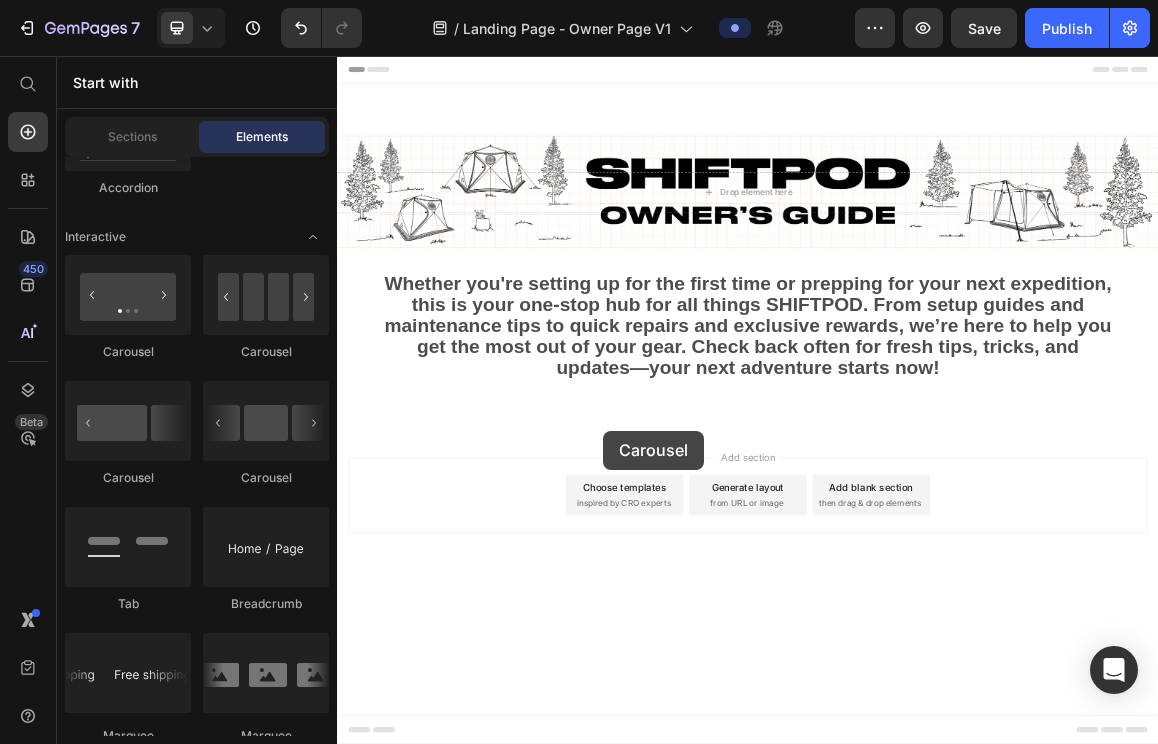 drag, startPoint x: 459, startPoint y: 366, endPoint x: 725, endPoint y: 604, distance: 356.93137 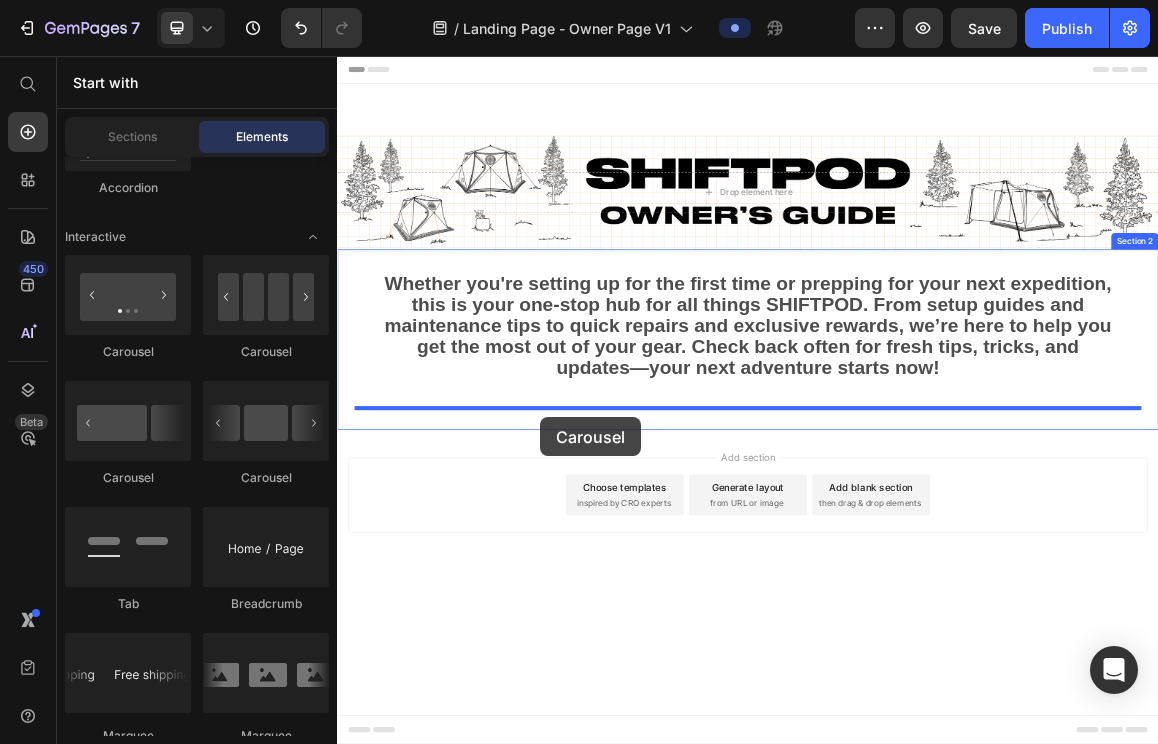 drag, startPoint x: 481, startPoint y: 355, endPoint x: 633, endPoint y: 584, distance: 274.8545 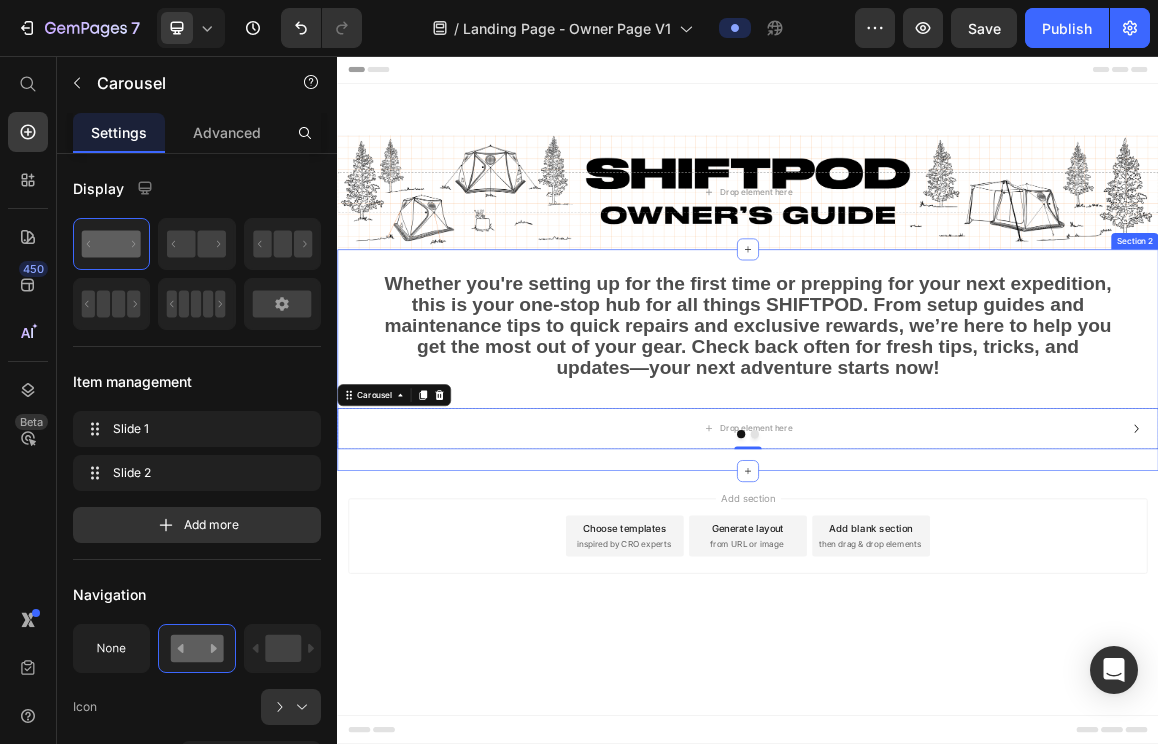 drag, startPoint x: 623, startPoint y: 362, endPoint x: 444, endPoint y: 660, distance: 347.6277 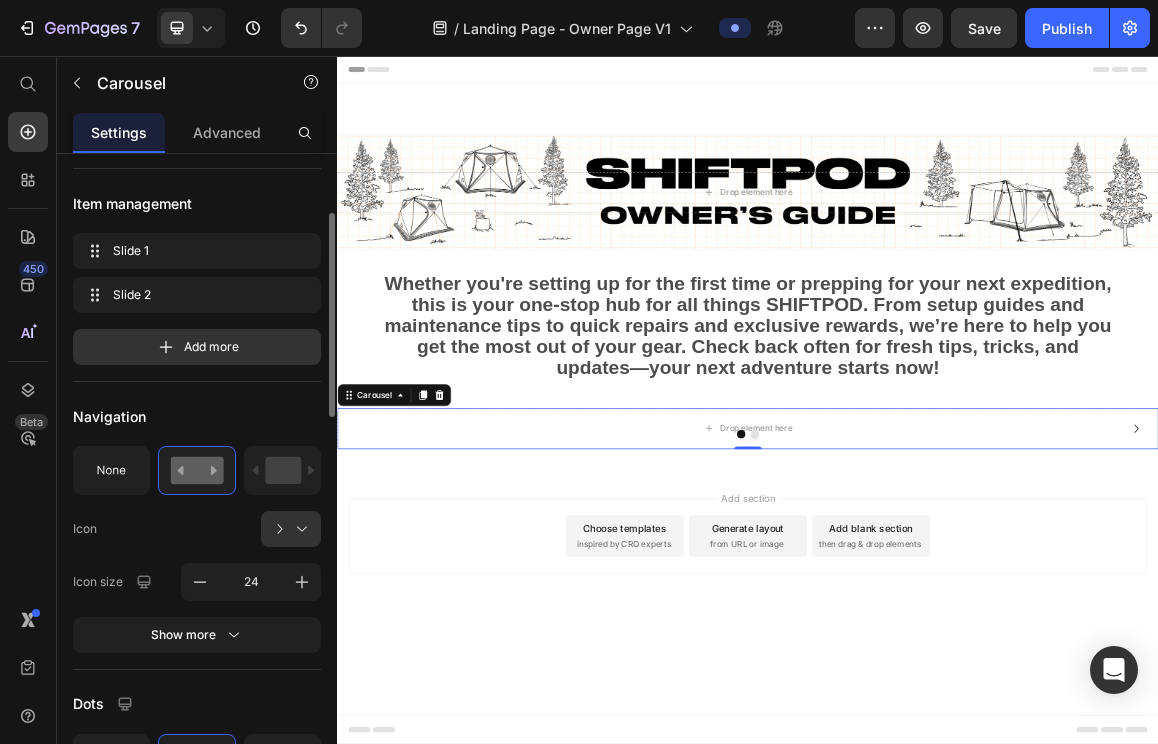 scroll, scrollTop: 180, scrollLeft: 0, axis: vertical 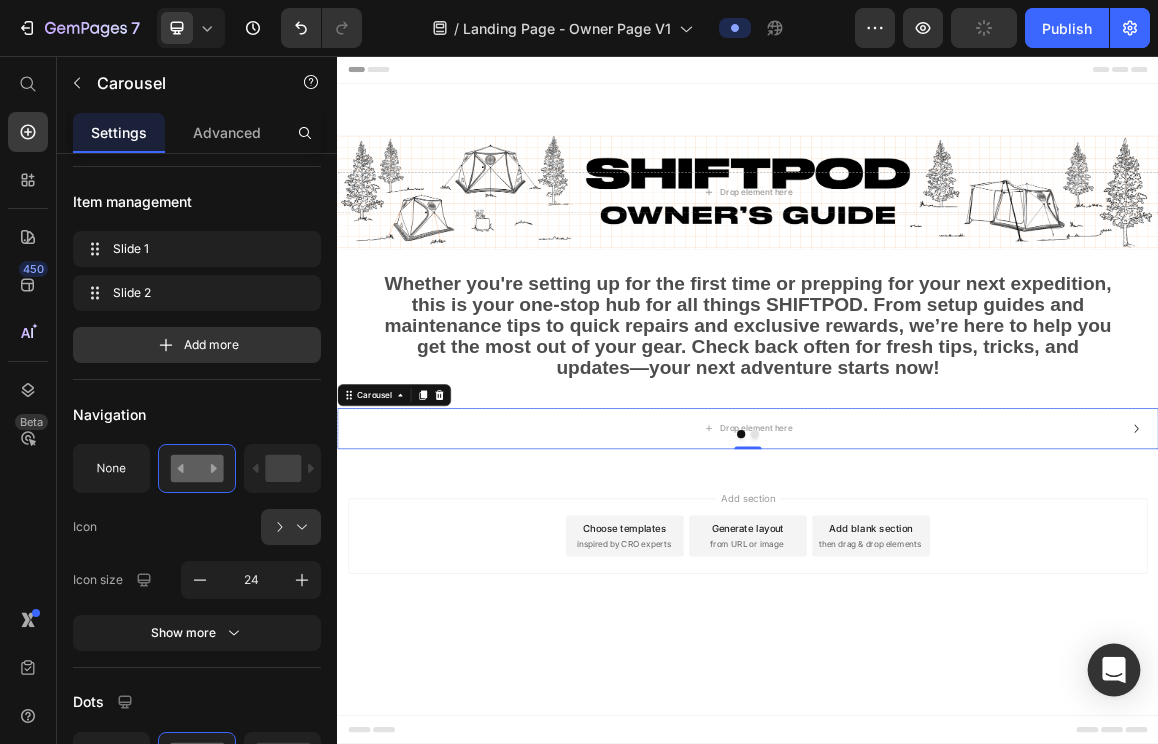 click 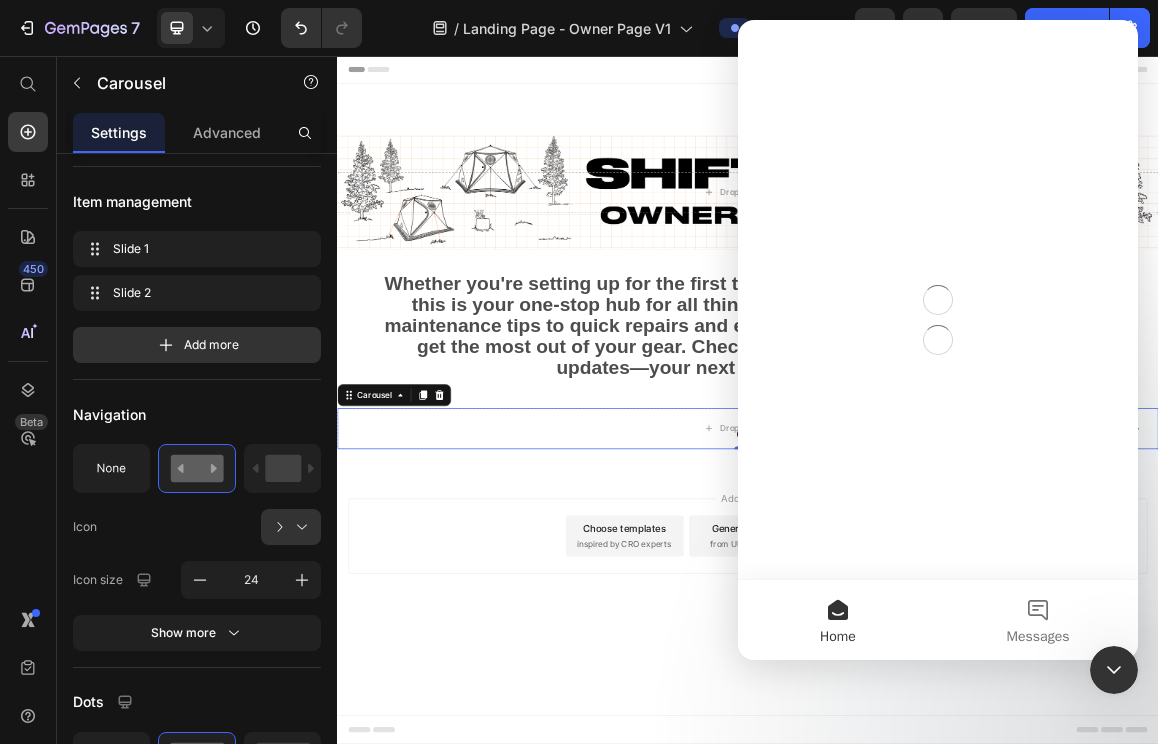 scroll, scrollTop: 0, scrollLeft: 0, axis: both 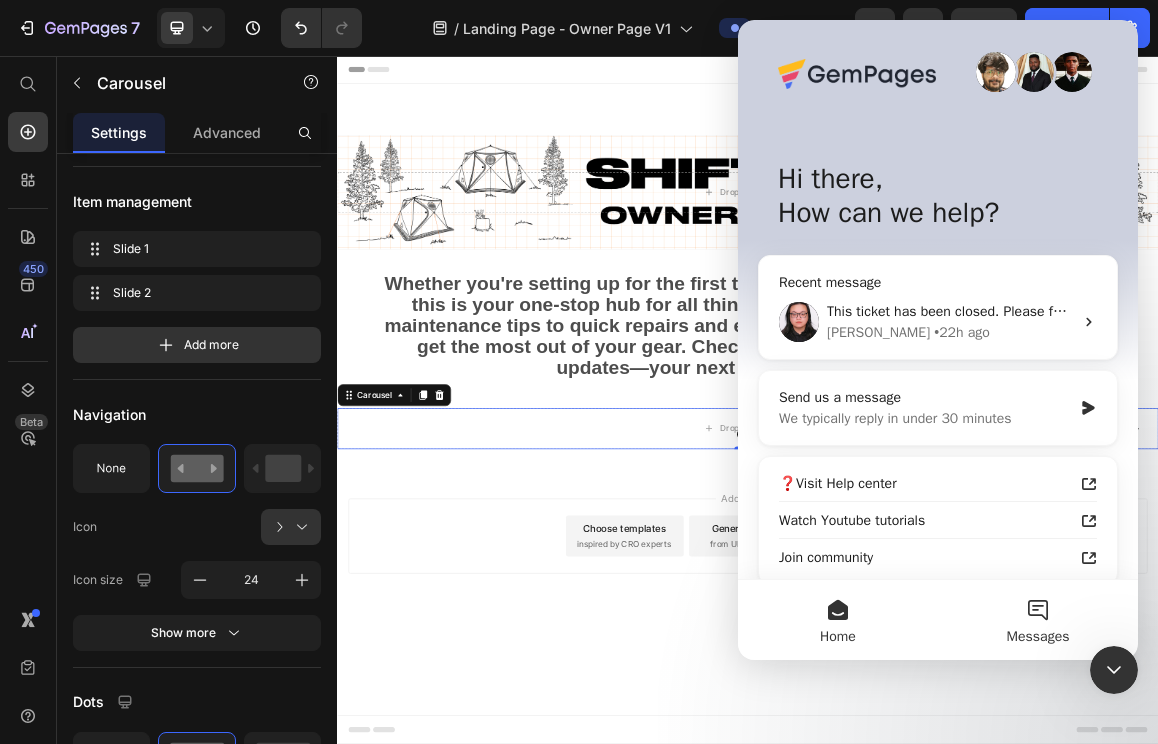 click on "Messages" at bounding box center [1038, 620] 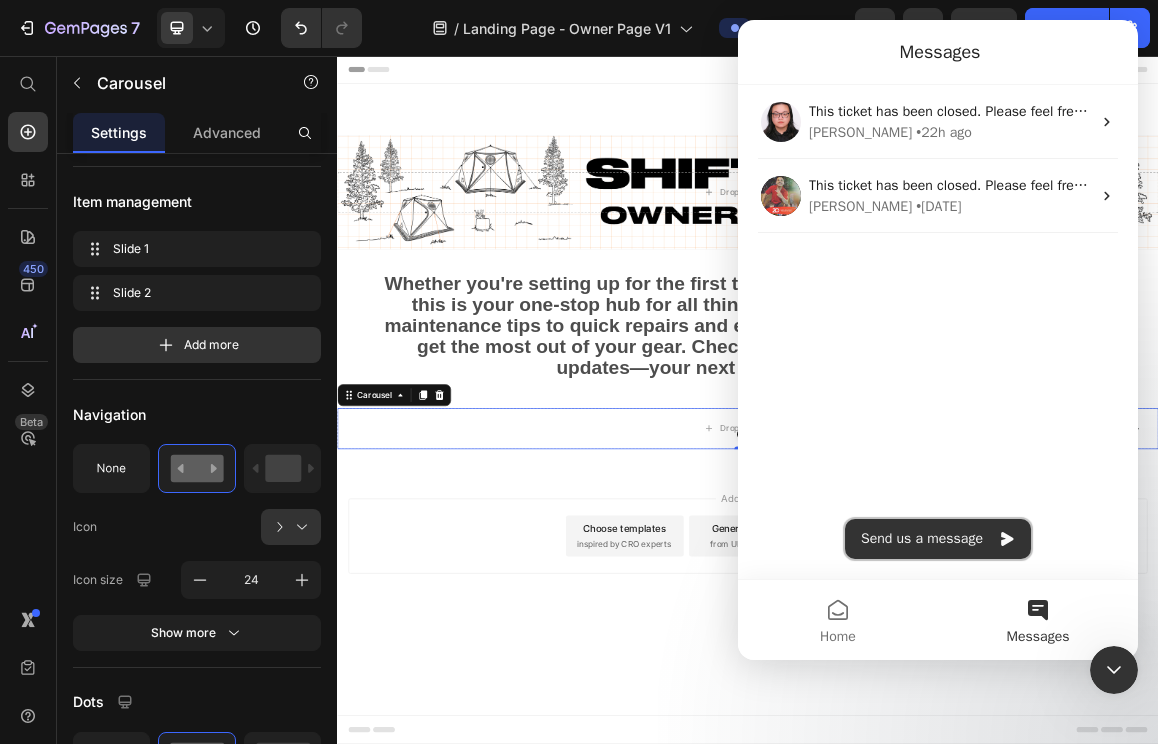 click on "Send us a message" at bounding box center [938, 539] 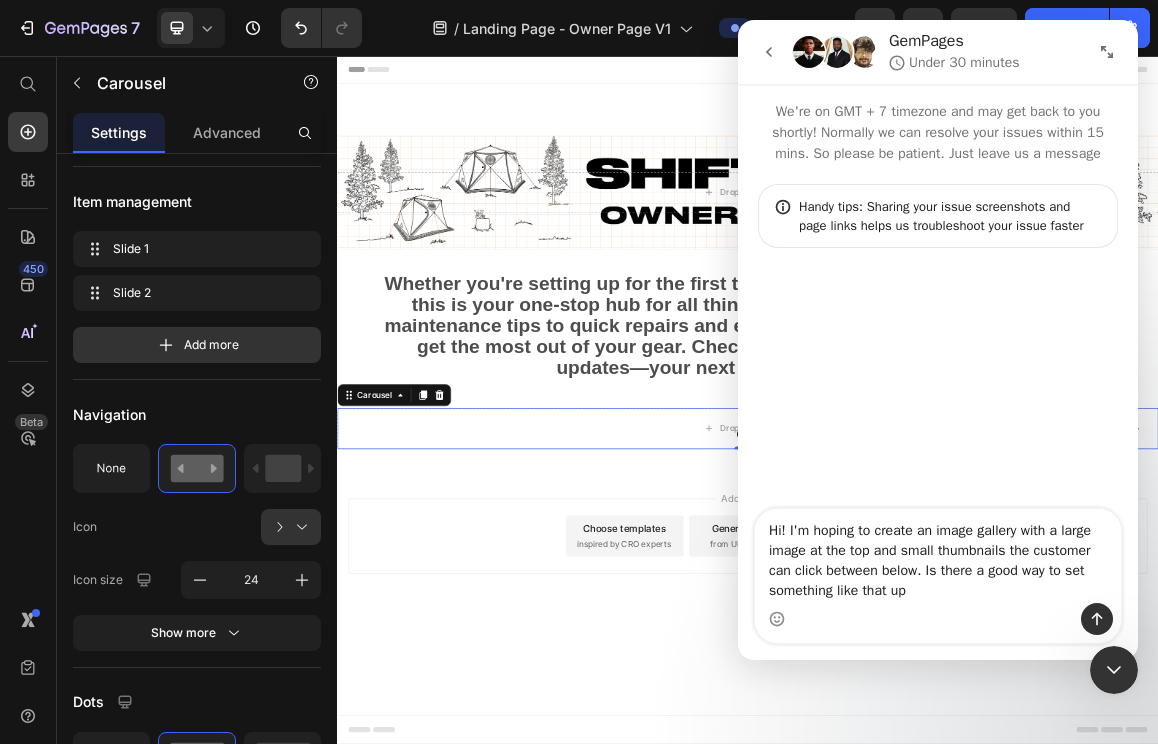 type on "Hi! I'm hoping to create an image gallery with a large image at the top and small thumbnails the customer can click between below. Is there a good way to set something like that up?" 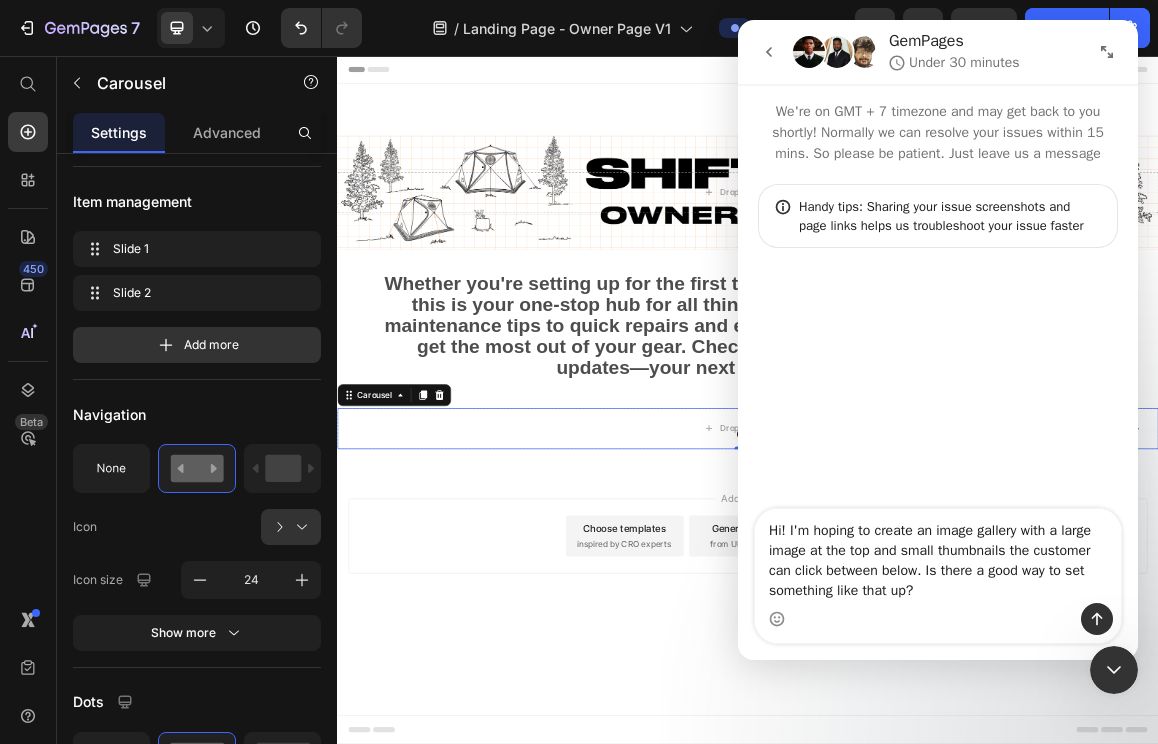 type 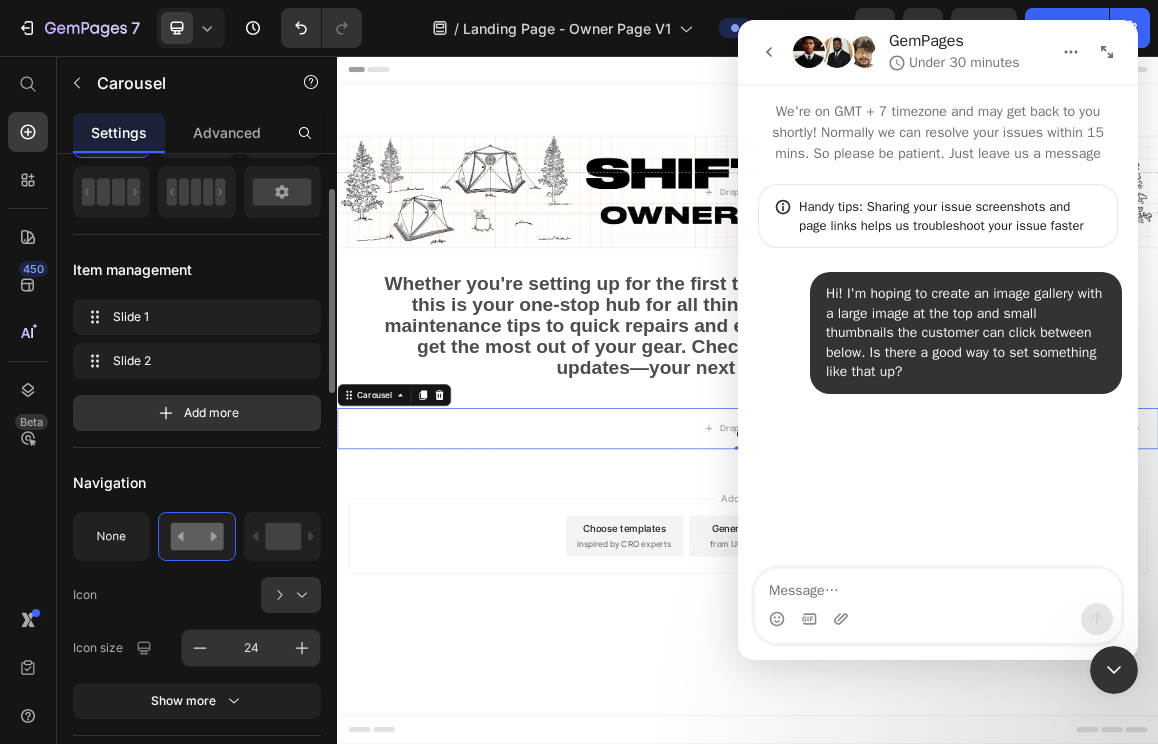 scroll, scrollTop: 0, scrollLeft: 0, axis: both 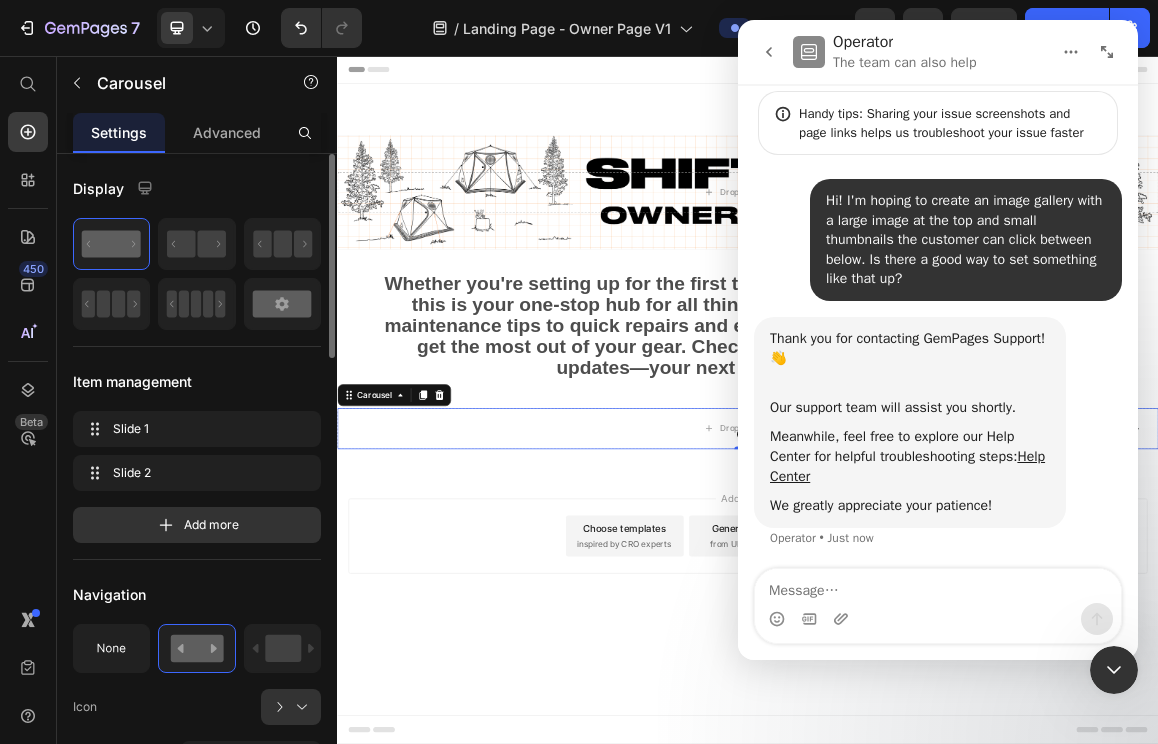 click 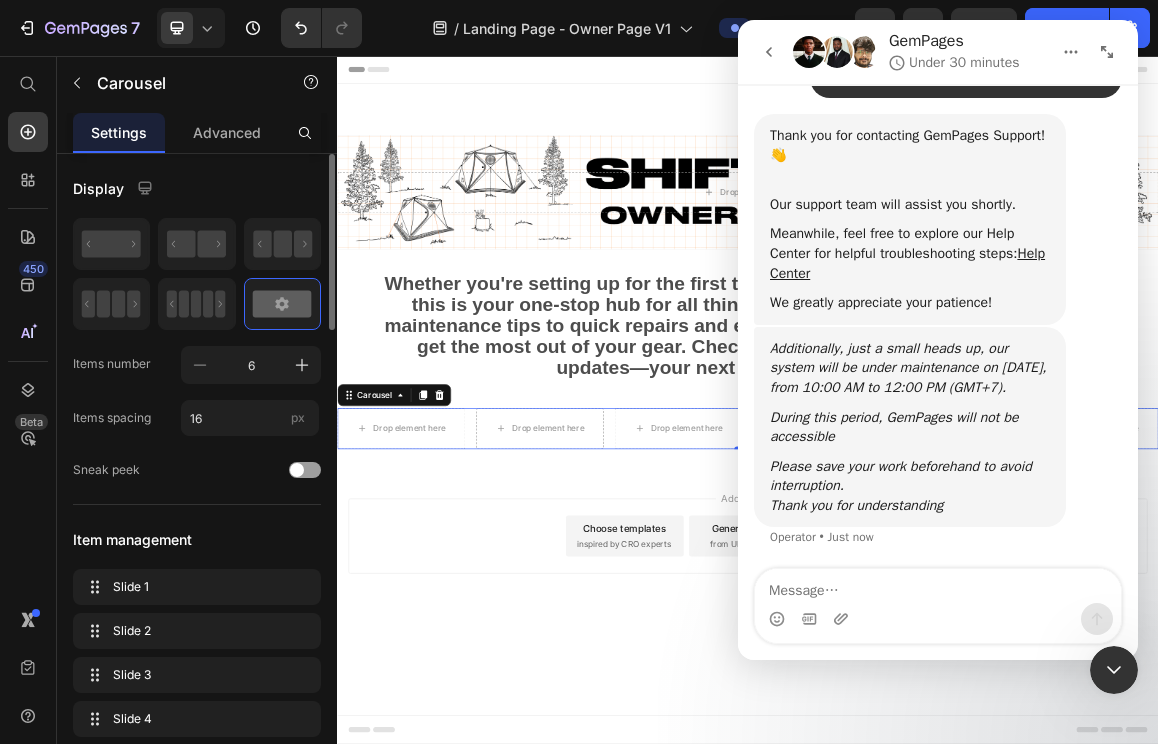 scroll, scrollTop: 316, scrollLeft: 0, axis: vertical 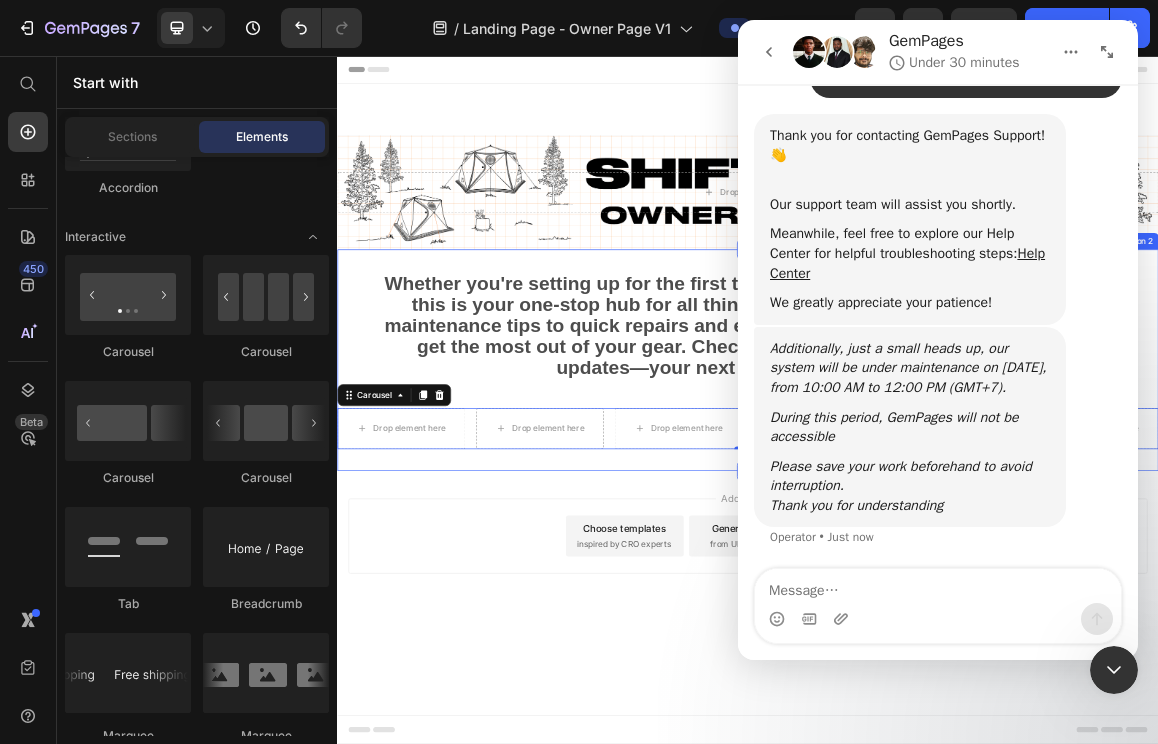 click on "Add section Choose templates inspired by CRO experts Generate layout from URL or image Add blank section then drag & drop elements" at bounding box center [937, 786] 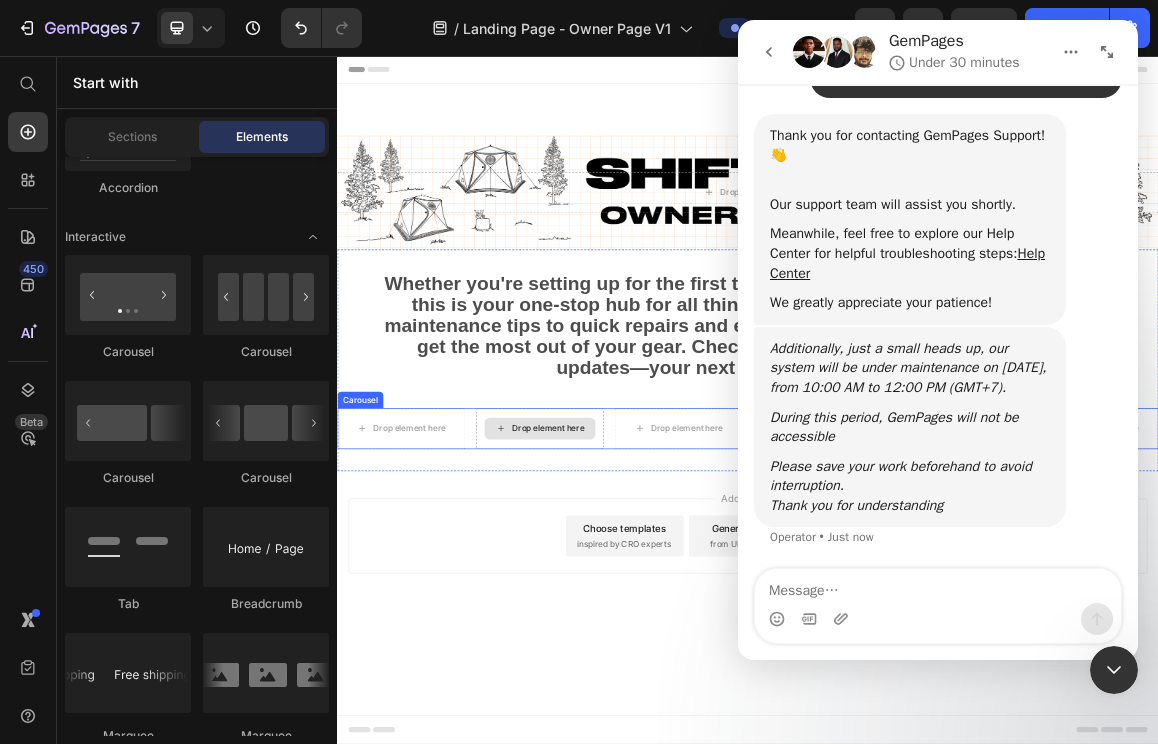click on "Drop element here" at bounding box center [645, 601] 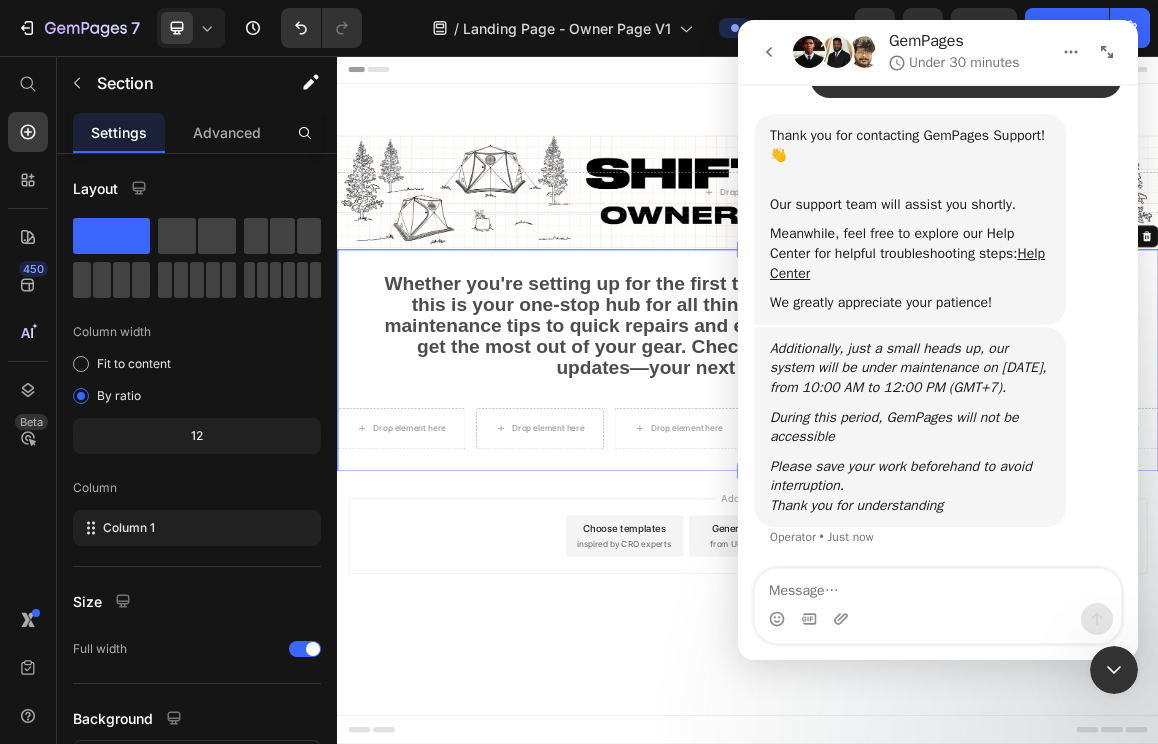 click on "Whether you're setting up for the first time or prepping for your next expedition, this is your one-stop hub for all things SHIFTPOD. From setup guides and maintenance tips to quick repairs and exclusive rewards, we’re here to help you get the most out of your gear. Check back often for fresh tips, tricks, and updates—your next adventure starts now!   Text Block
Drop element here
Drop element here
Drop element here
Drop element here
Drop element here
Drop element here
Carousel Section 2   You can create reusable sections Create Theme Section AI Content Write with GemAI What would you like to describe here? Tone and Voice Persuasive Product A/C Stand Show more Generate" at bounding box center (937, 501) 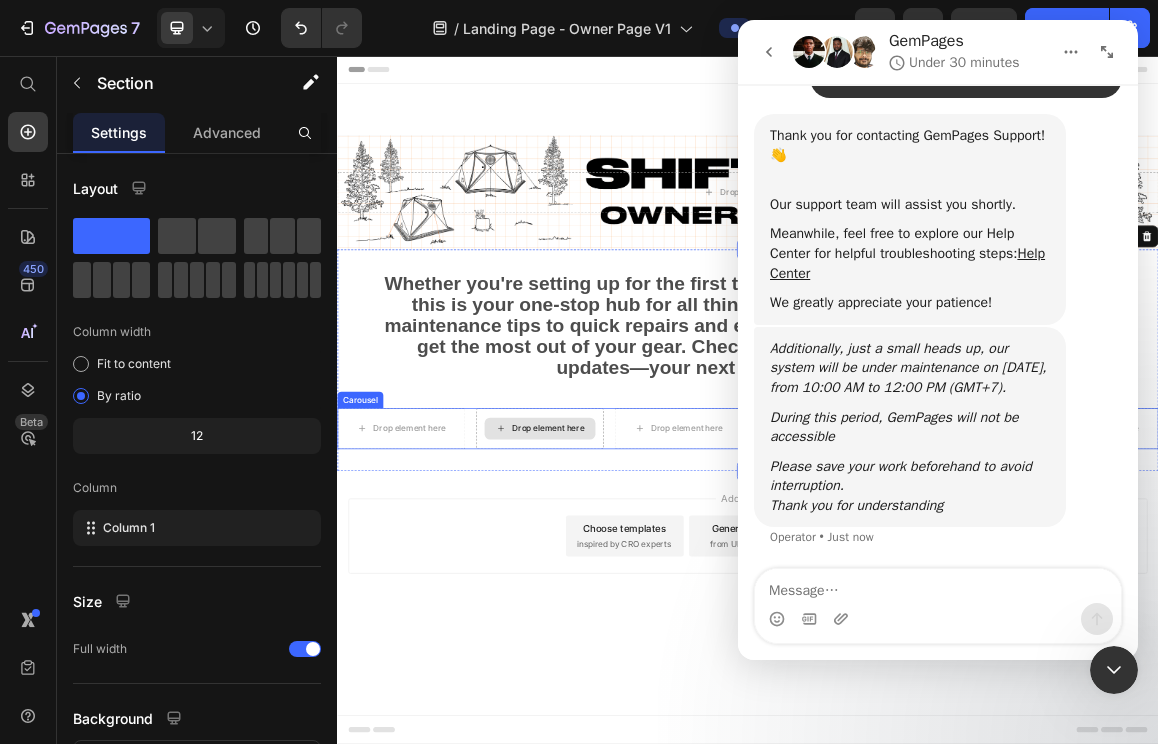 click on "Drop element here" at bounding box center (633, 601) 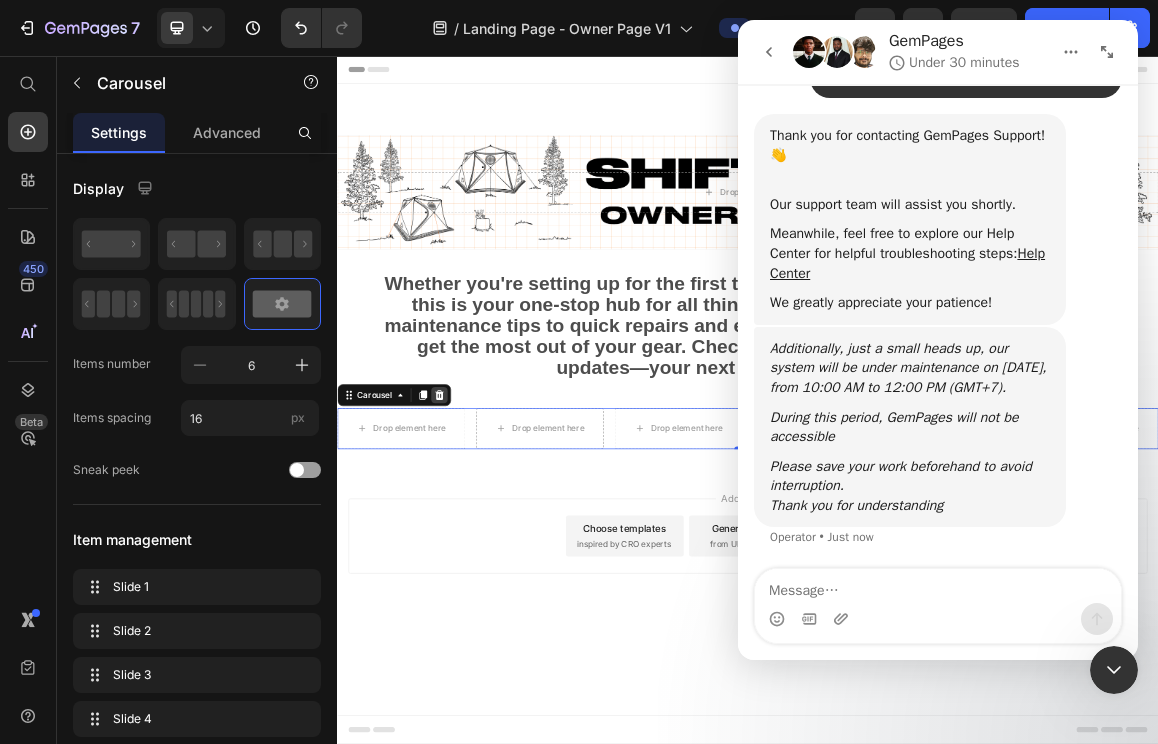 click 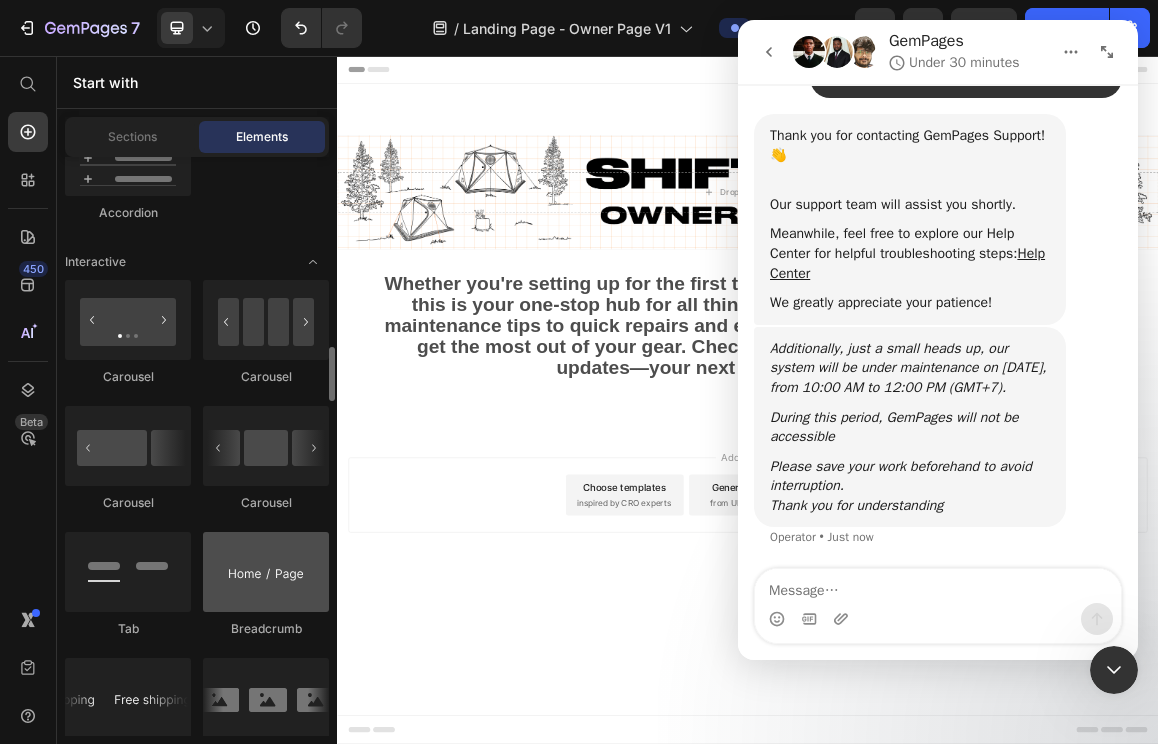 scroll, scrollTop: 2044, scrollLeft: 0, axis: vertical 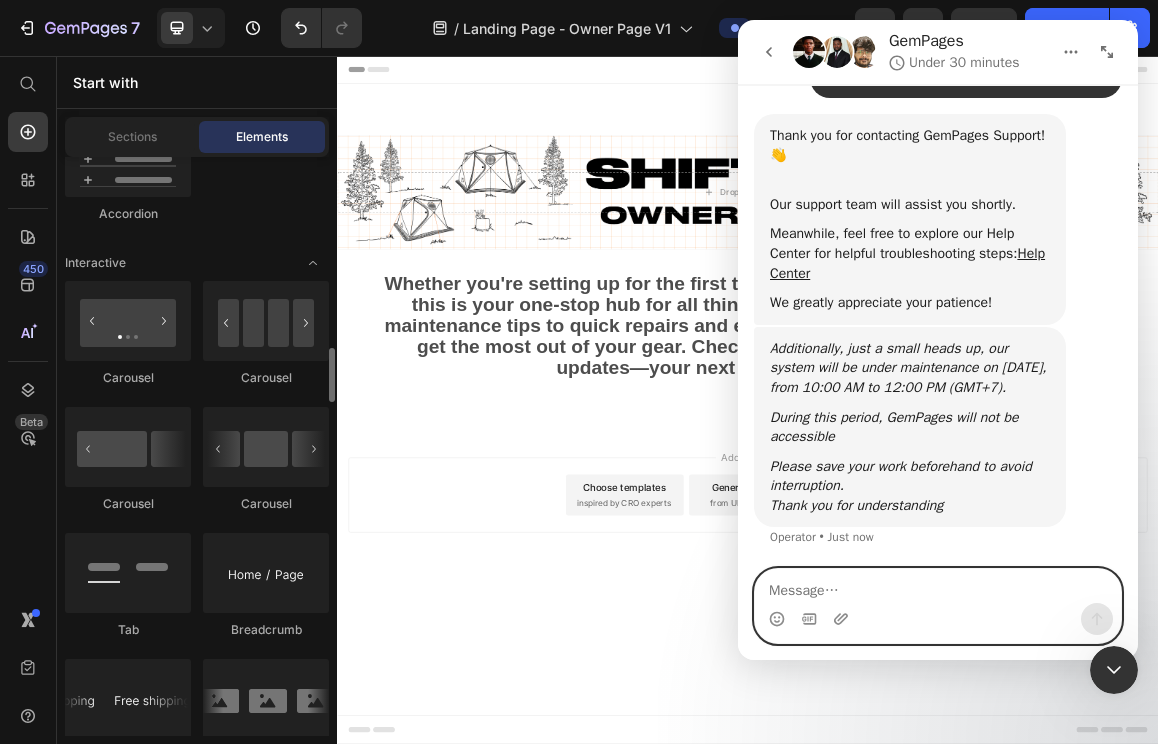 click at bounding box center (938, 586) 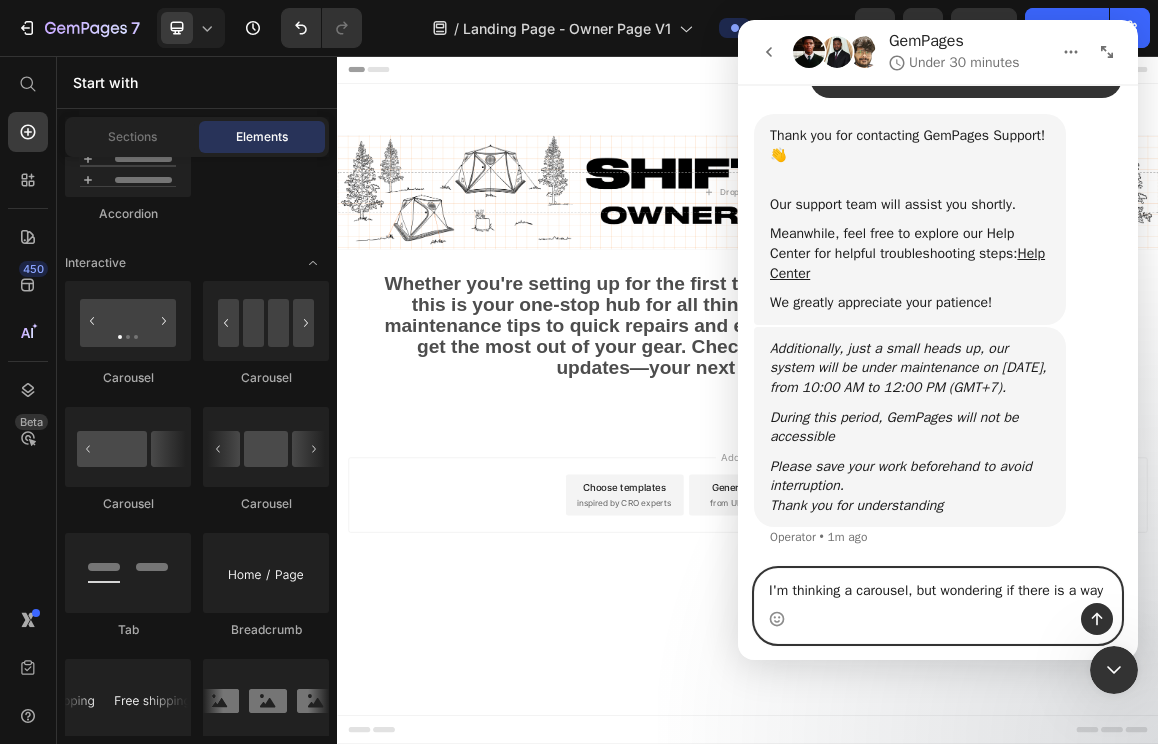 scroll, scrollTop: 336, scrollLeft: 0, axis: vertical 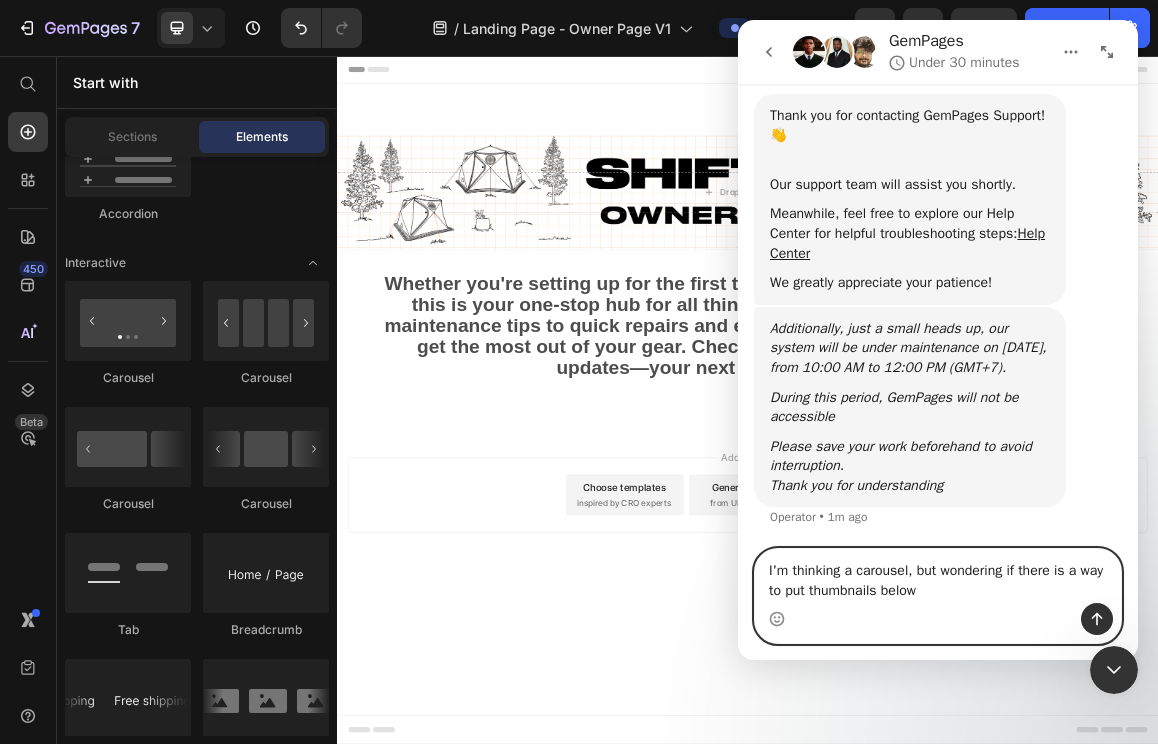 type on "I'm thinking a carousel, but wondering if there is a way to put thumbnails below?" 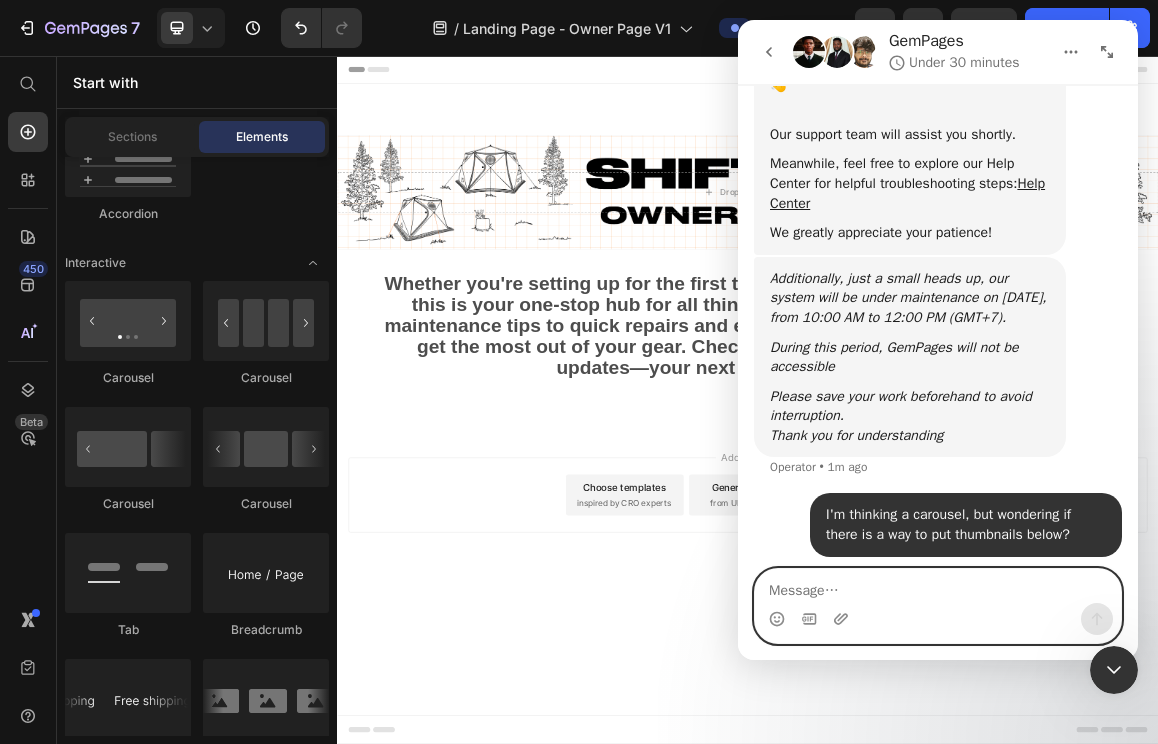scroll, scrollTop: 395, scrollLeft: 0, axis: vertical 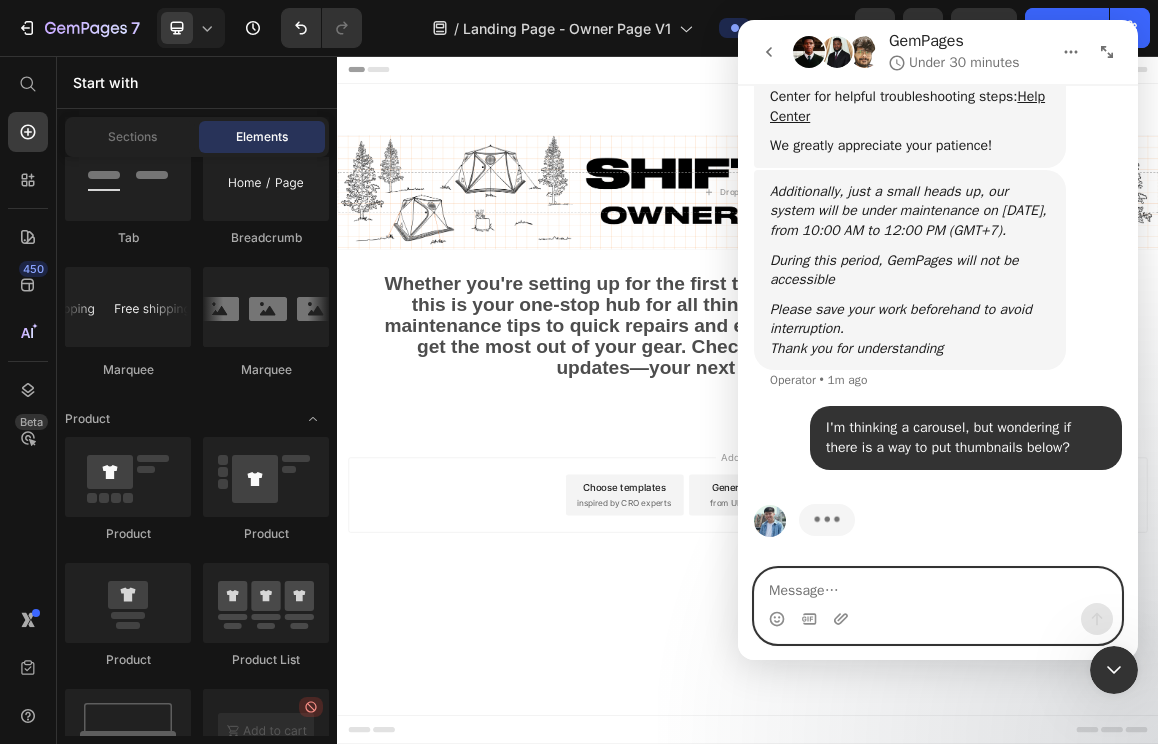 click at bounding box center [938, 586] 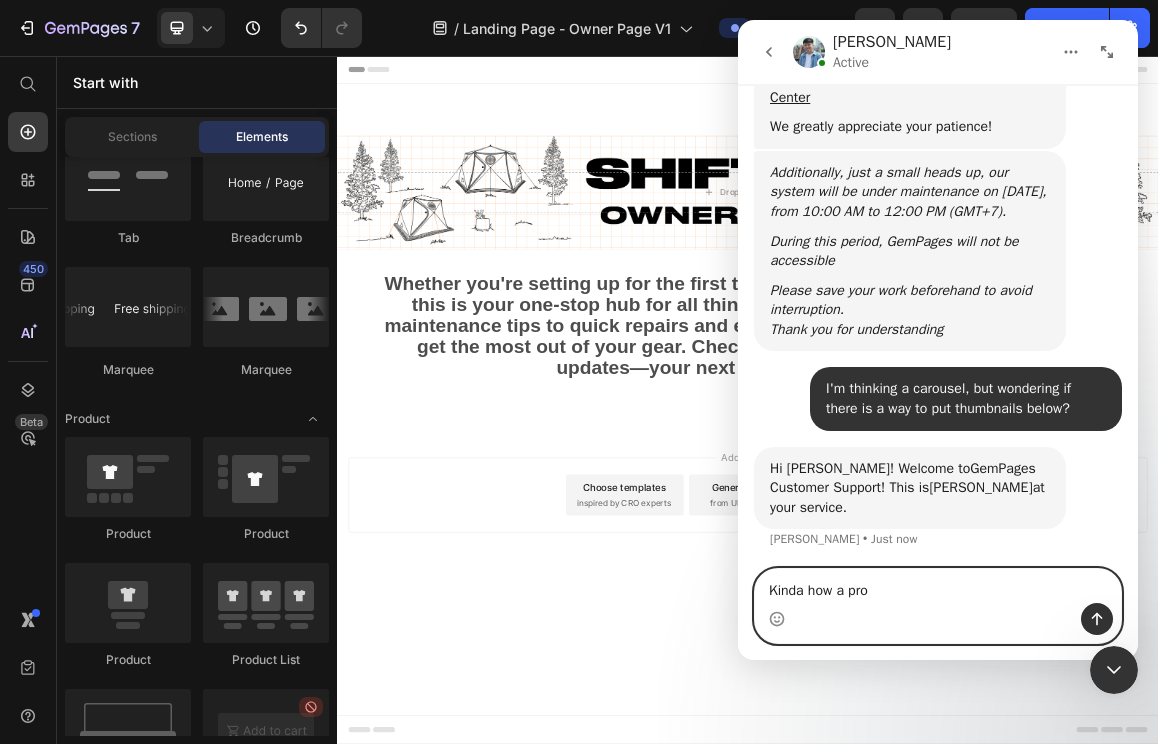 scroll, scrollTop: 494, scrollLeft: 0, axis: vertical 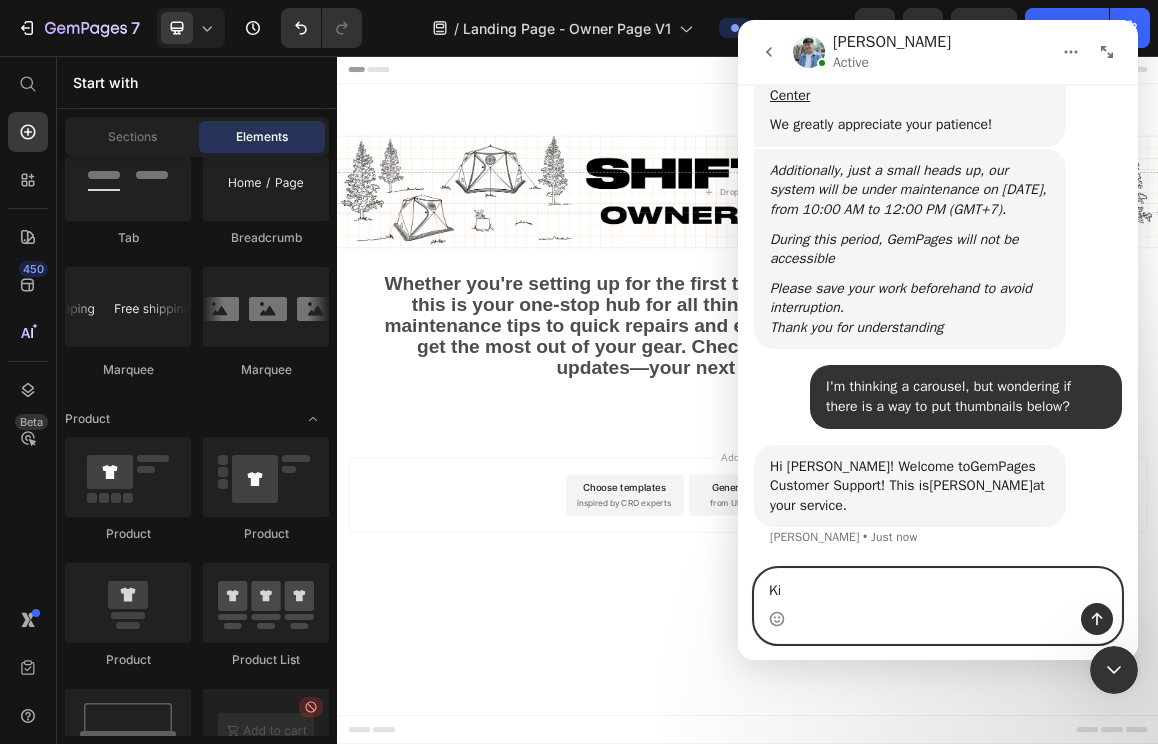 type on "K" 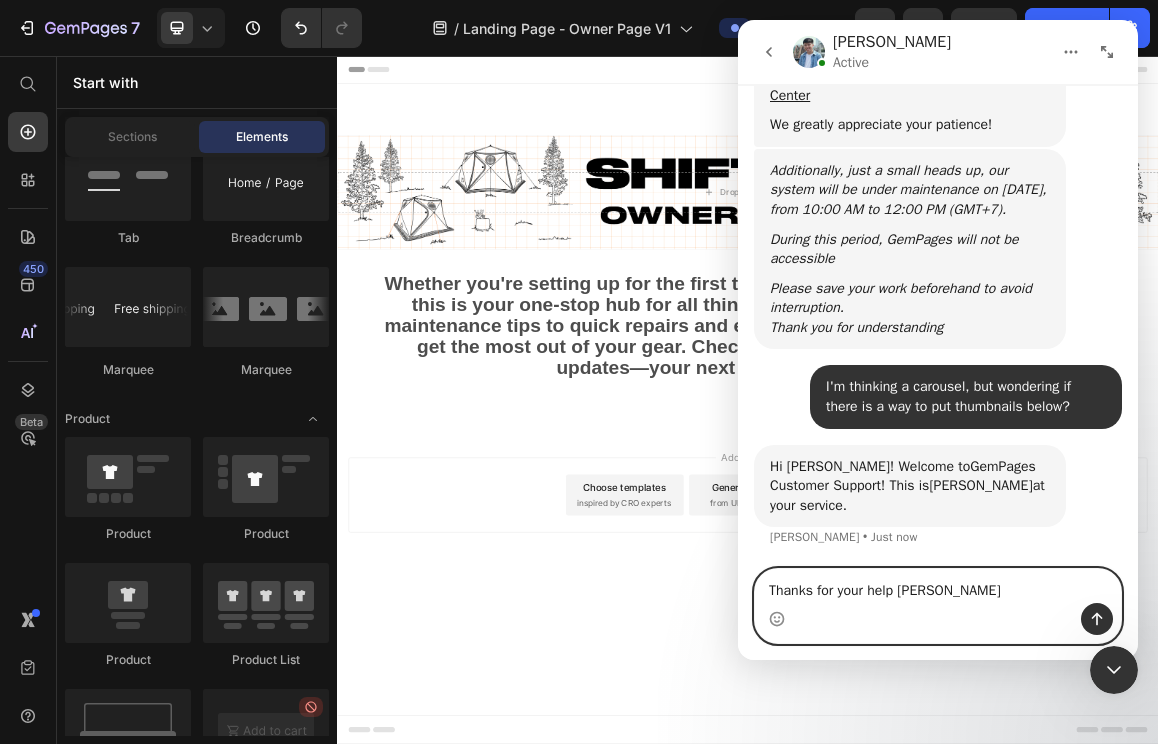 type on "Thanks for your help [PERSON_NAME]!" 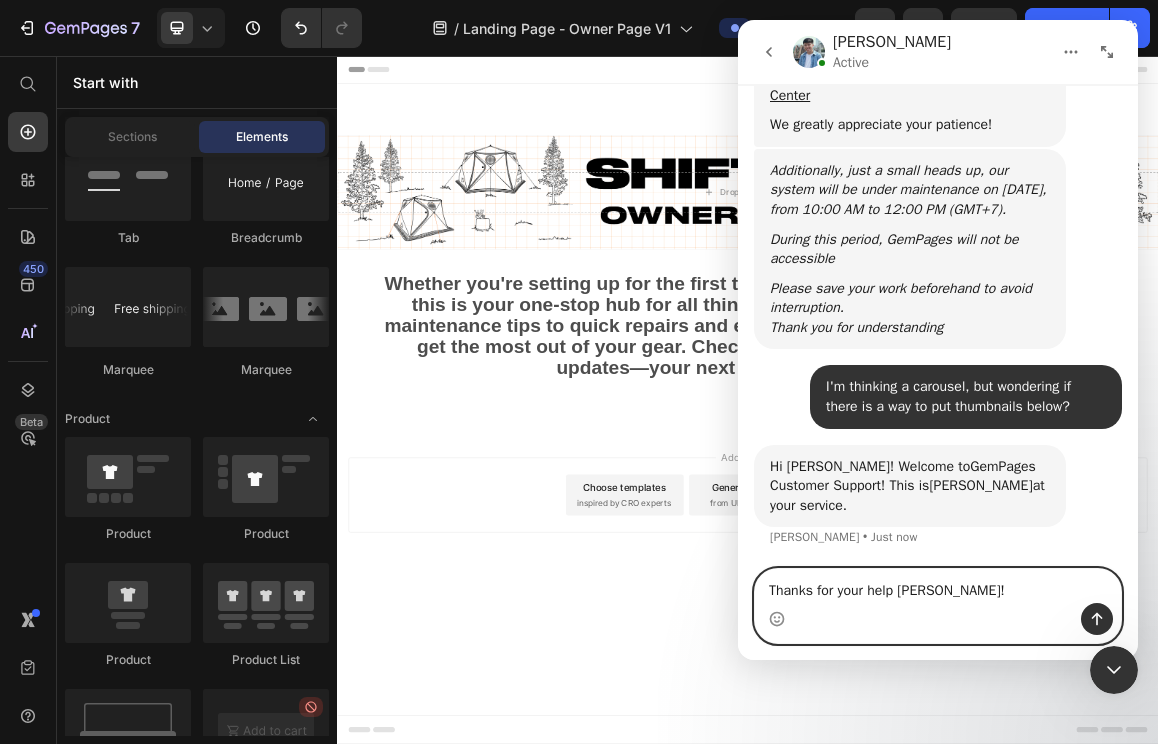 type 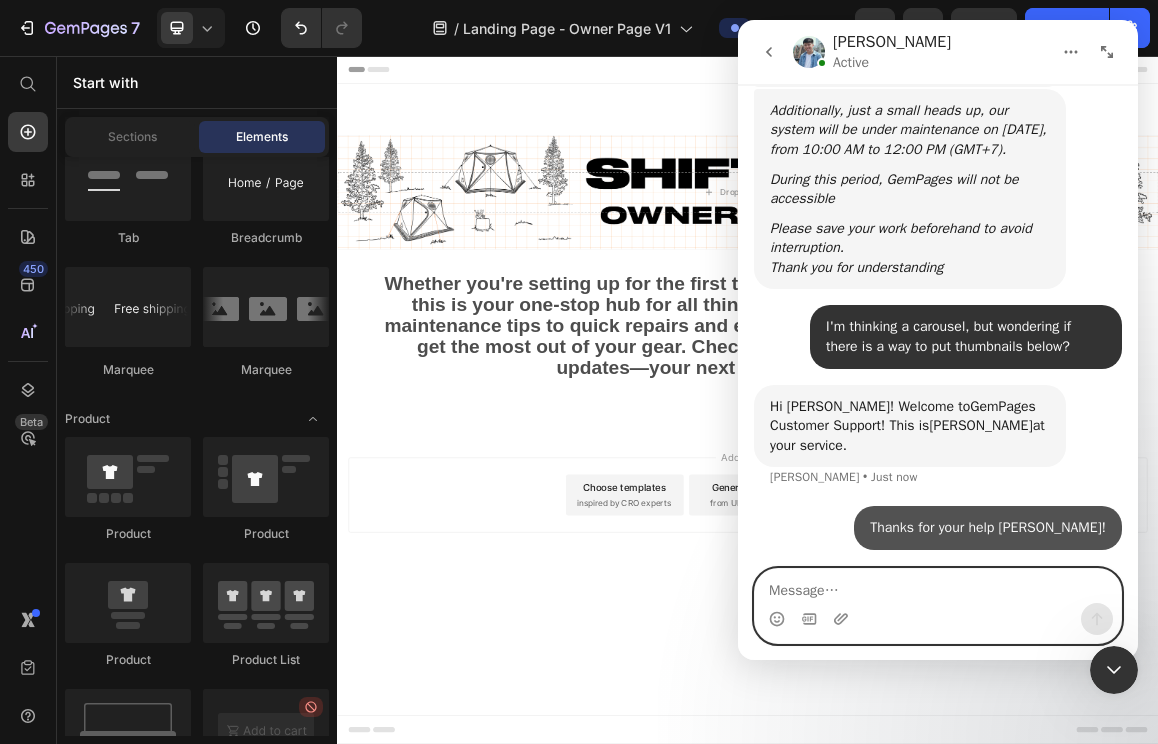scroll, scrollTop: 553, scrollLeft: 0, axis: vertical 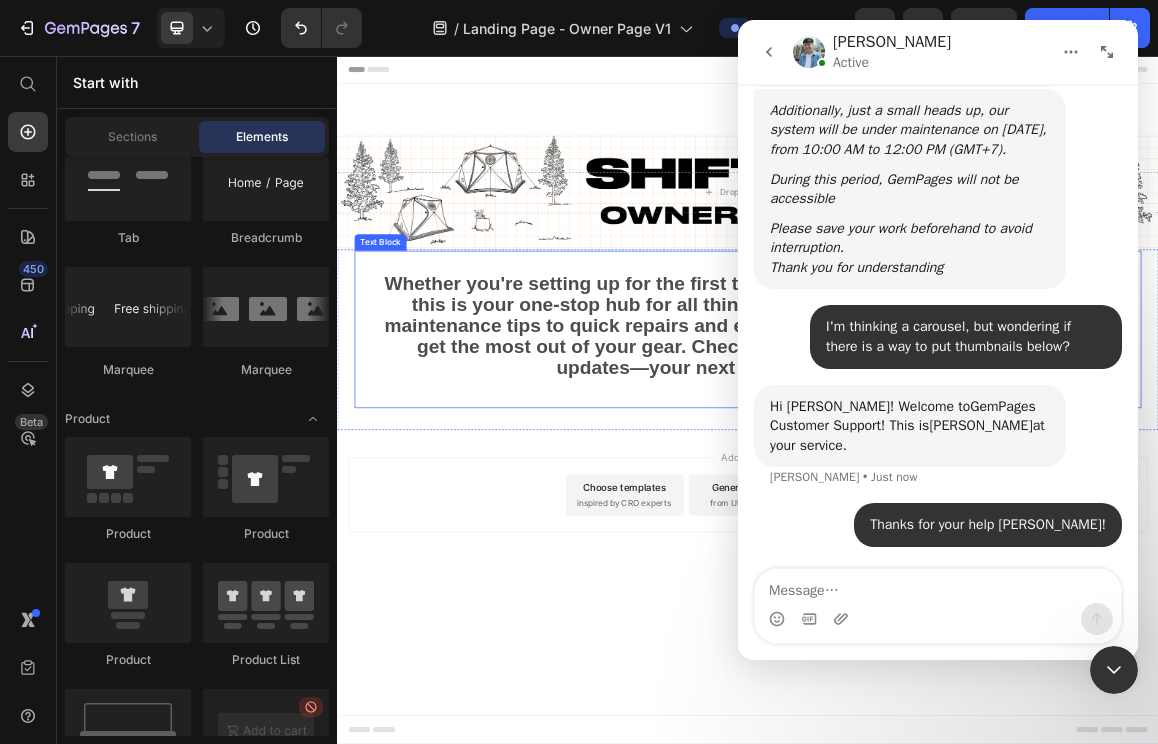 click on "Whether you're setting up for the first time or prepping for your next expedition, this is your one-stop hub for all things SHIFTPOD. From setup guides and maintenance tips to quick repairs and exclusive rewards, we’re here to help you get the most out of your gear. Check back often for fresh tips, tricks, and updates—your next adventure starts now!" at bounding box center [937, 451] 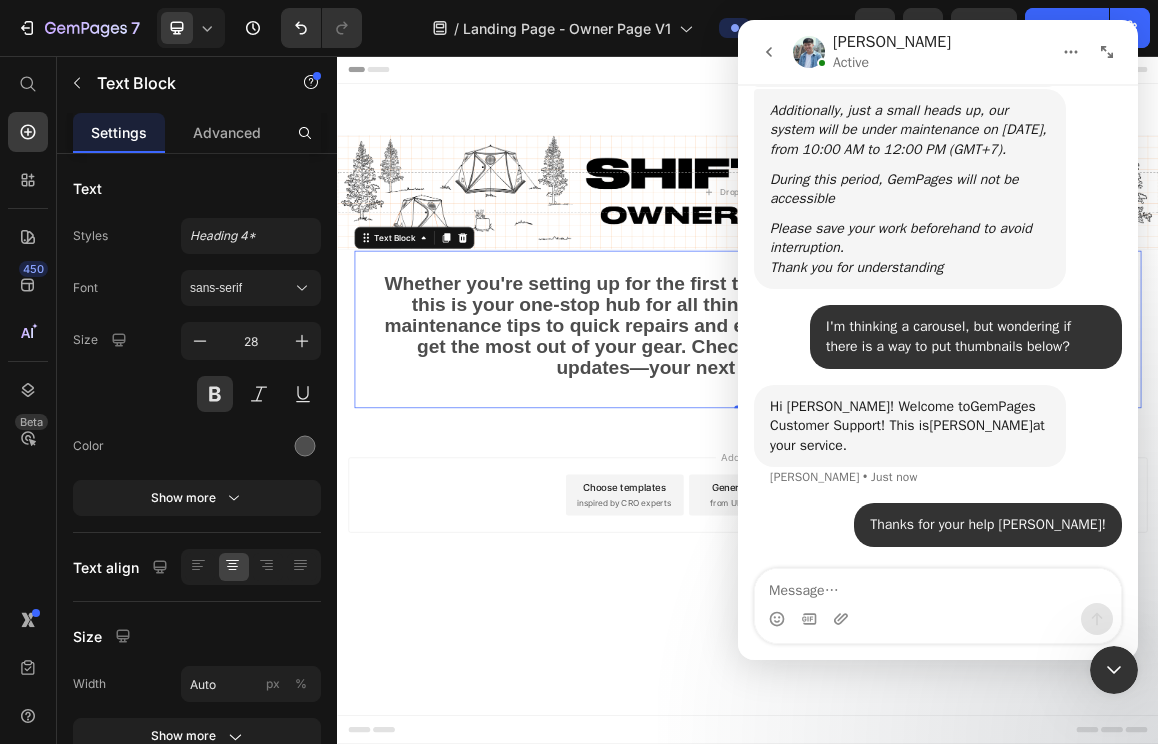 click 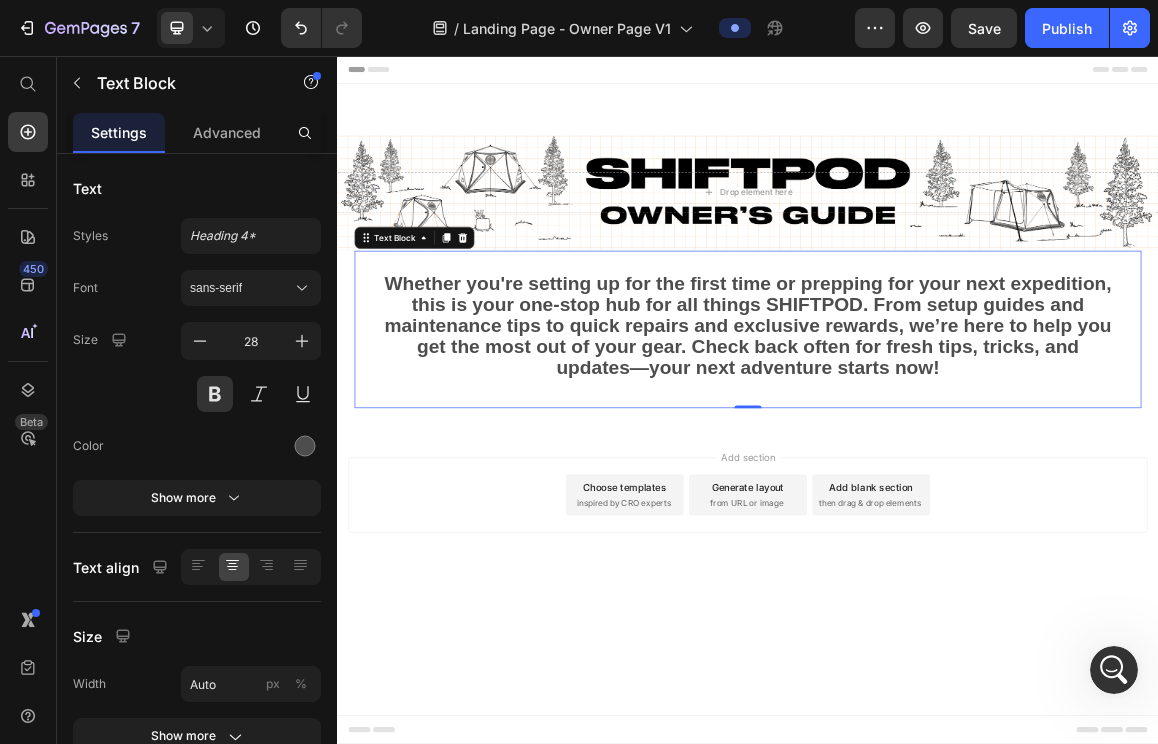 scroll, scrollTop: 0, scrollLeft: 0, axis: both 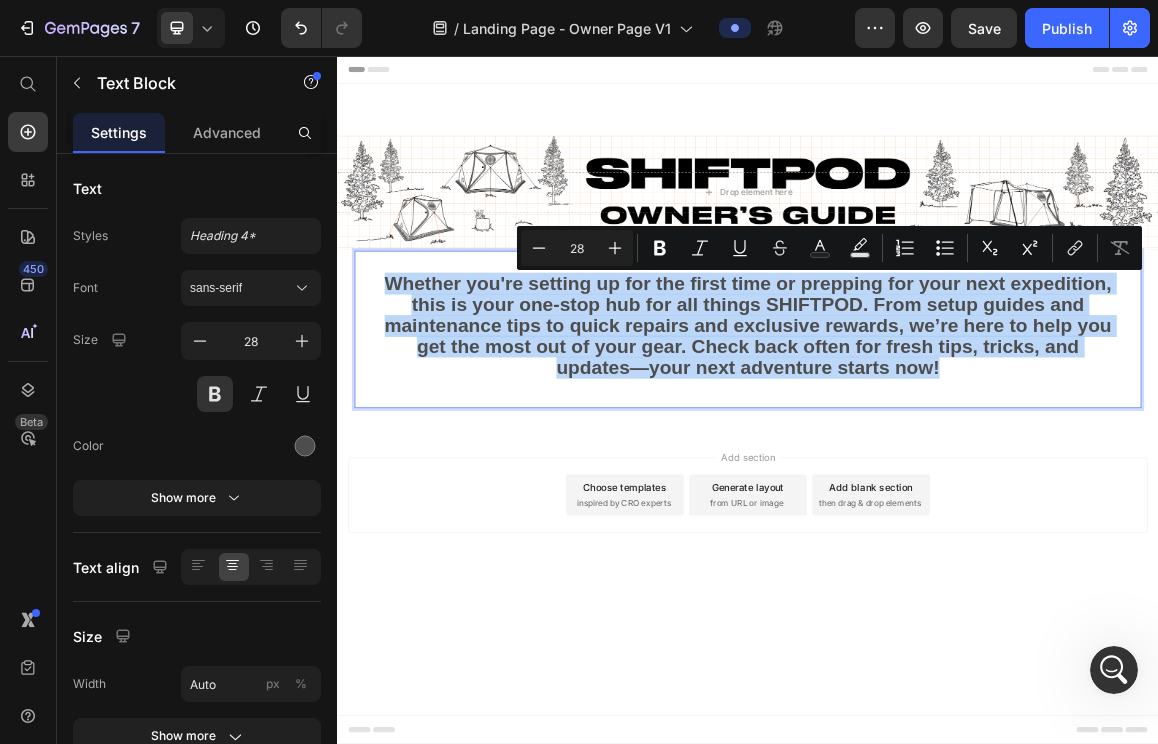 drag, startPoint x: 1290, startPoint y: 501, endPoint x: 389, endPoint y: 399, distance: 906.7552 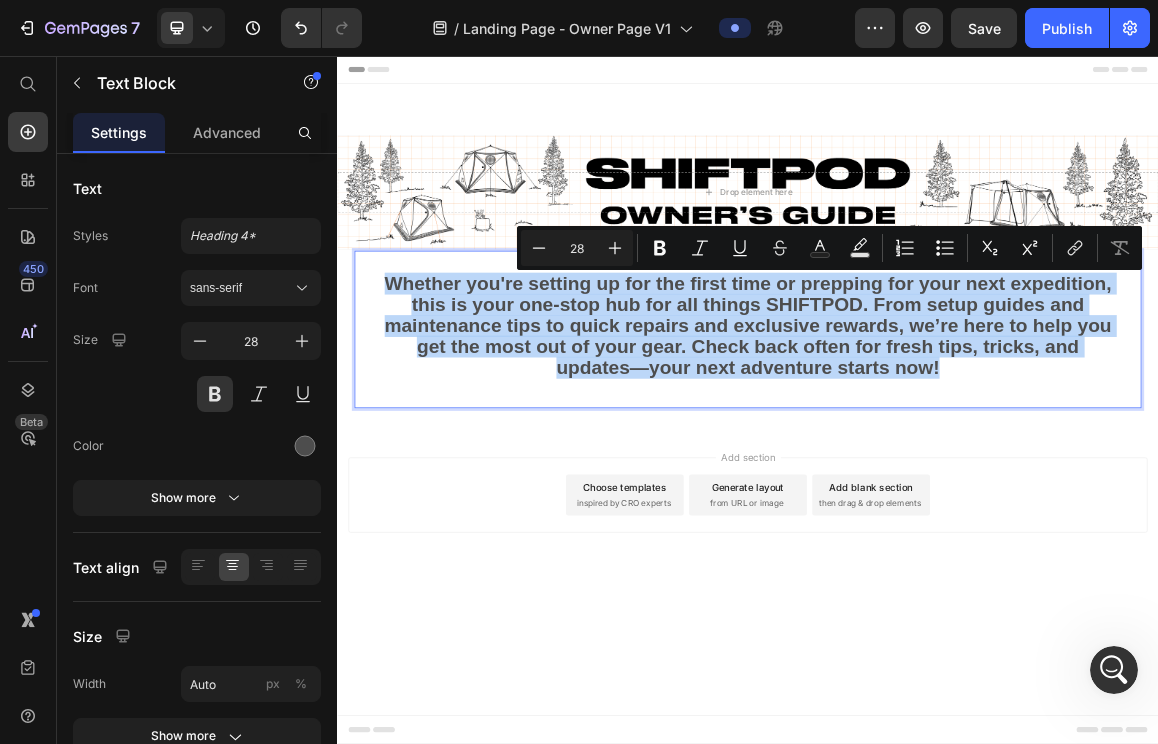click on "Whether you're setting up for the first time or prepping for your next expedition, this is your one-stop hub for all things SHIFTPOD. From setup guides and maintenance tips to quick repairs and exclusive rewards, we’re here to help you get the most out of your gear. Check back often for fresh tips, tricks, and updates—your next adventure starts now!" at bounding box center (937, 451) 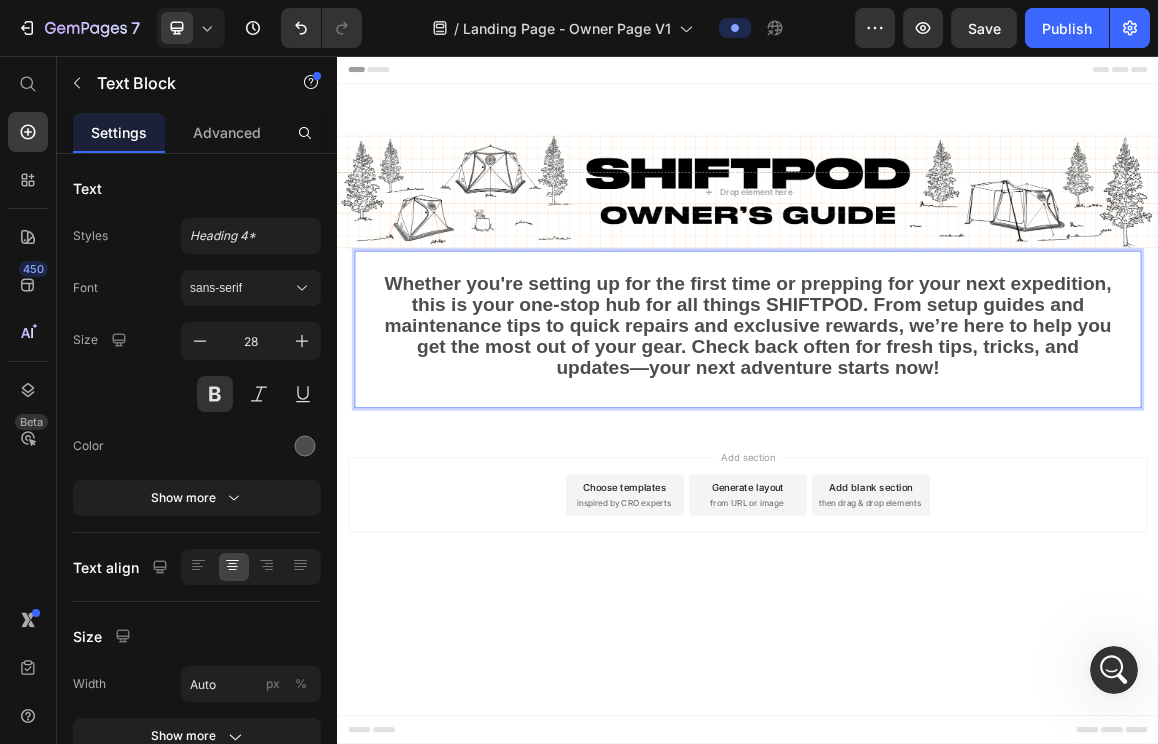 click on "Whether you're setting up for the first time or prepping for your next expedition, this is your one-stop hub for all things SHIFTPOD. From setup guides and maintenance tips to quick repairs and exclusive rewards, we’re here to help you get the most out of your gear. Check back often for fresh tips, tricks, and updates—your next adventure starts now!" at bounding box center (937, 451) 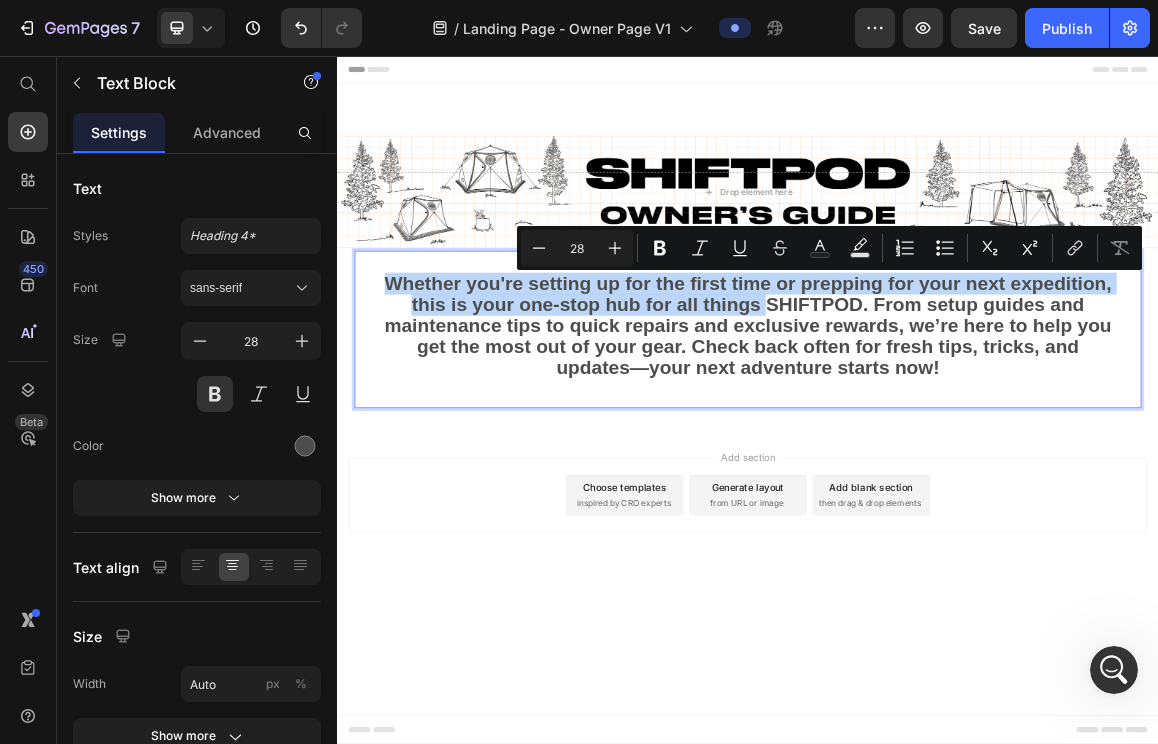 drag, startPoint x: 965, startPoint y: 414, endPoint x: 391, endPoint y: 390, distance: 574.5015 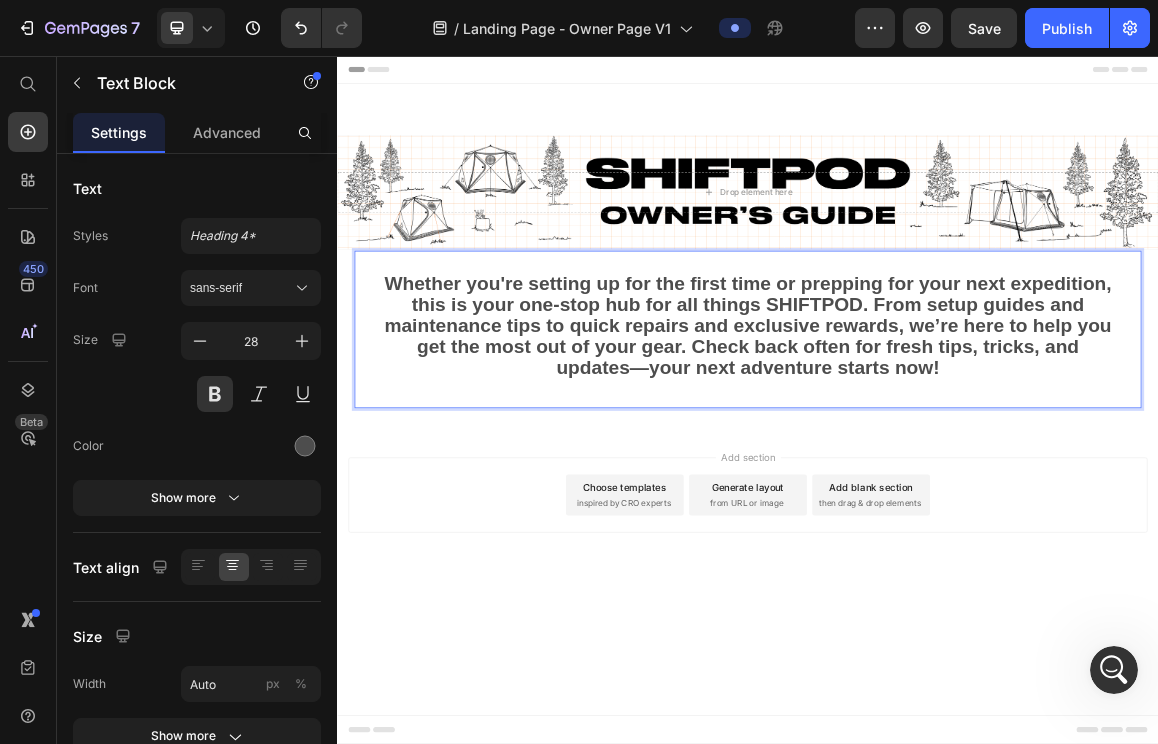 click on "Whether you're setting up for the first time or prepping for your next expedition, this is your one-stop hub for all things SHIFTPOD. From setup guides and maintenance tips to quick repairs and exclusive rewards, we’re here to help you get the most out of your gear. Check back often for fresh tips, tricks, and updates—your next adventure starts now!" at bounding box center [937, 451] 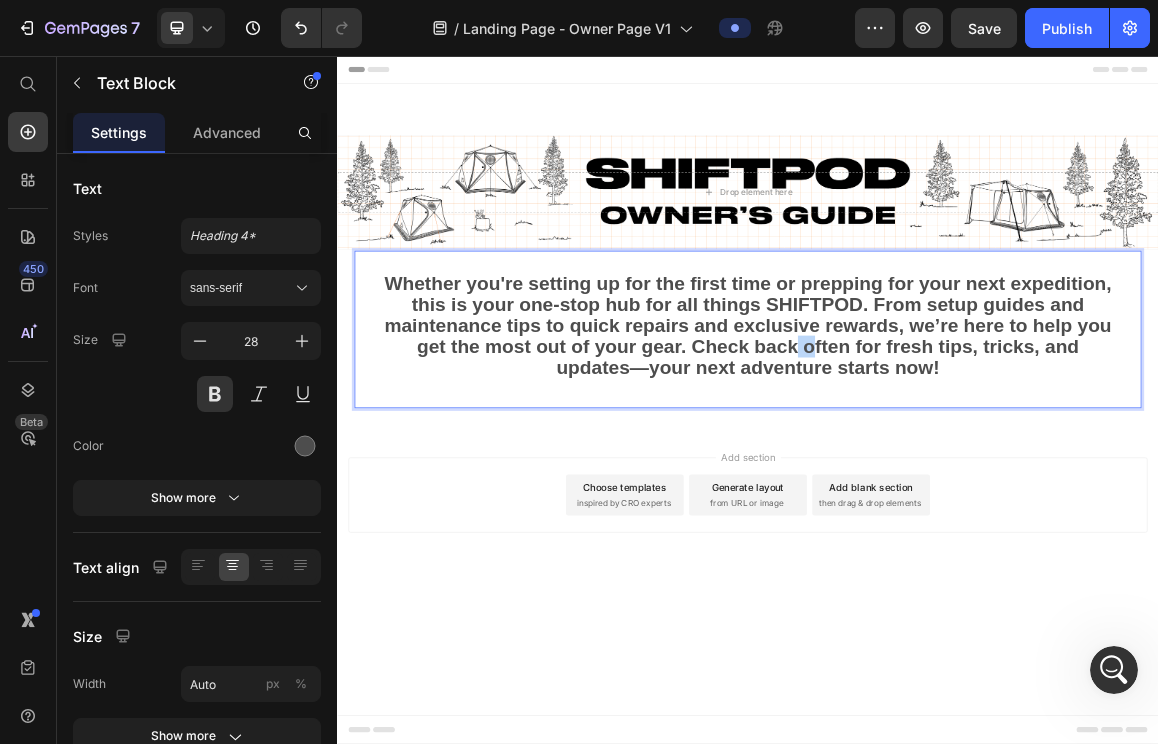 drag, startPoint x: 1003, startPoint y: 486, endPoint x: 1028, endPoint y: 486, distance: 25 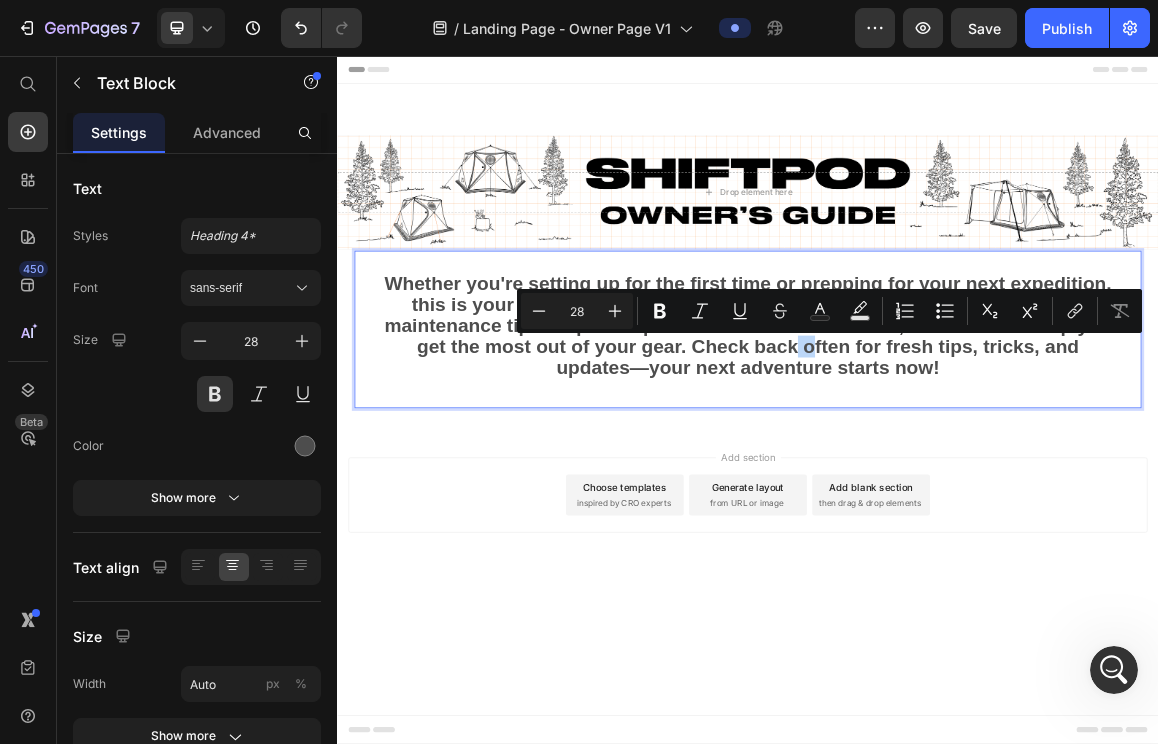 click on "Whether you're setting up for the first time or prepping for your next expedition, this is your one-stop hub for all things SHIFTPOD. From setup guides and maintenance tips to quick repairs and exclusive rewards, we’re here to help you get the most out of your gear. Check back often for fresh tips, tricks, and updates—your next adventure starts now!" at bounding box center [937, 451] 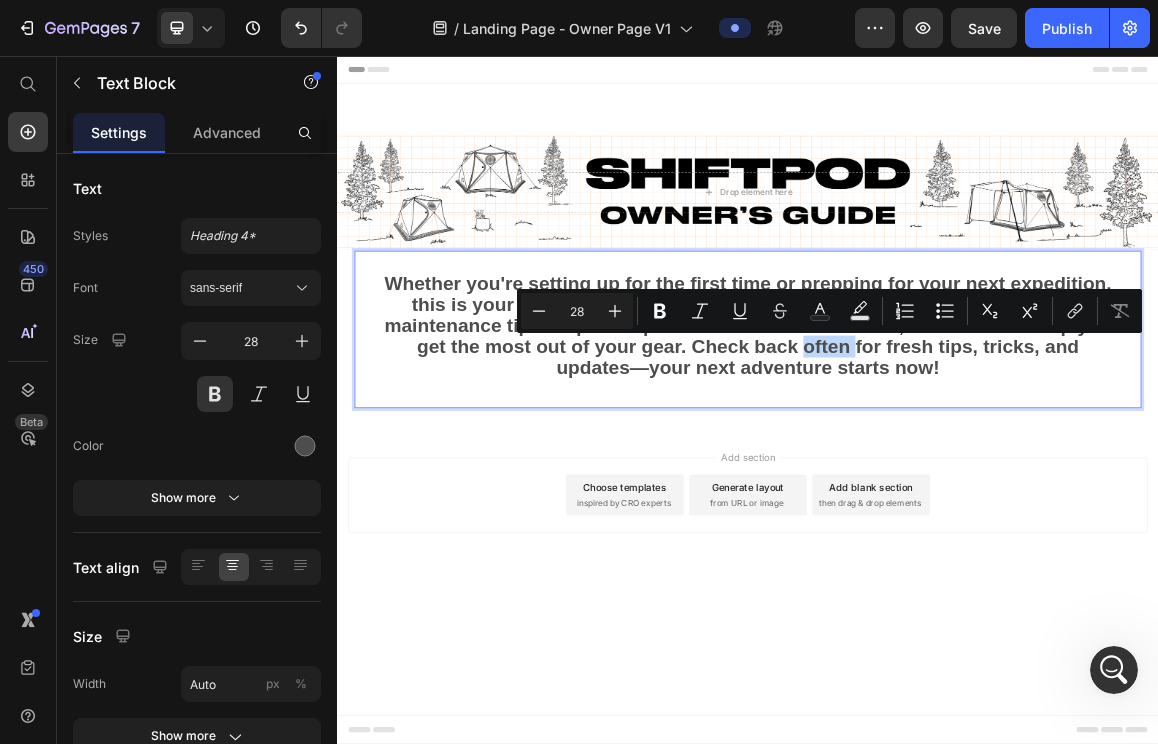 drag, startPoint x: 1024, startPoint y: 485, endPoint x: 1078, endPoint y: 481, distance: 54.147945 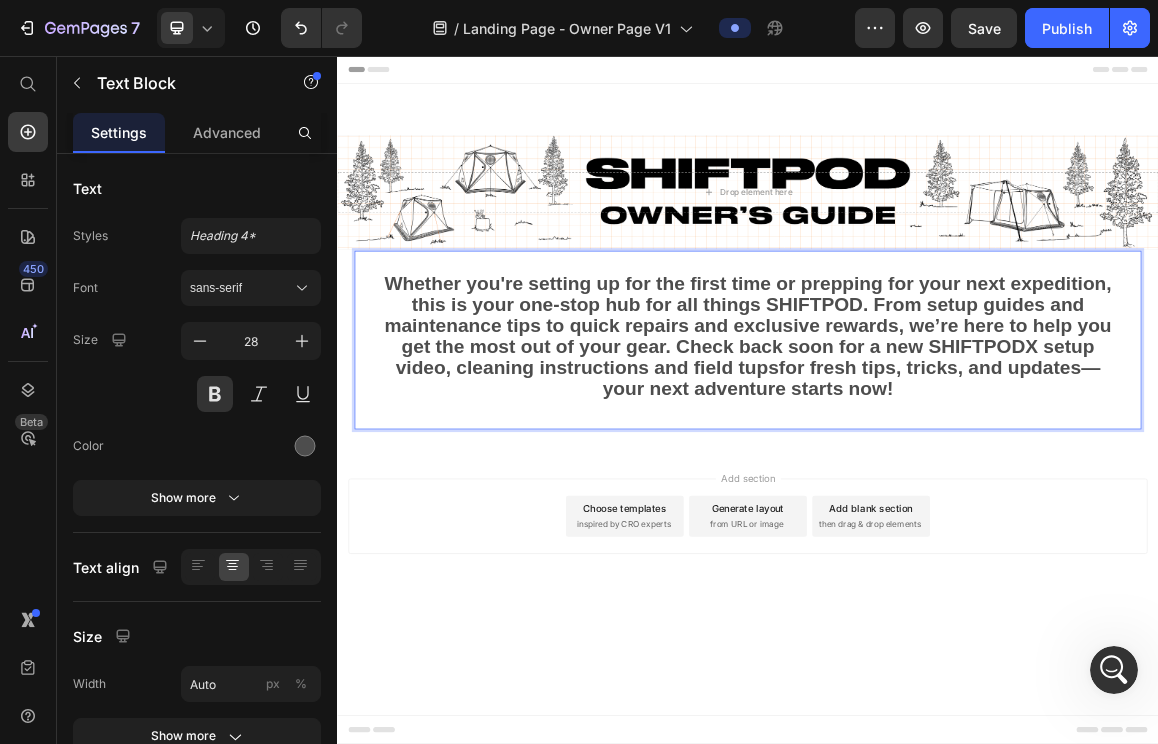 scroll, scrollTop: 630, scrollLeft: 0, axis: vertical 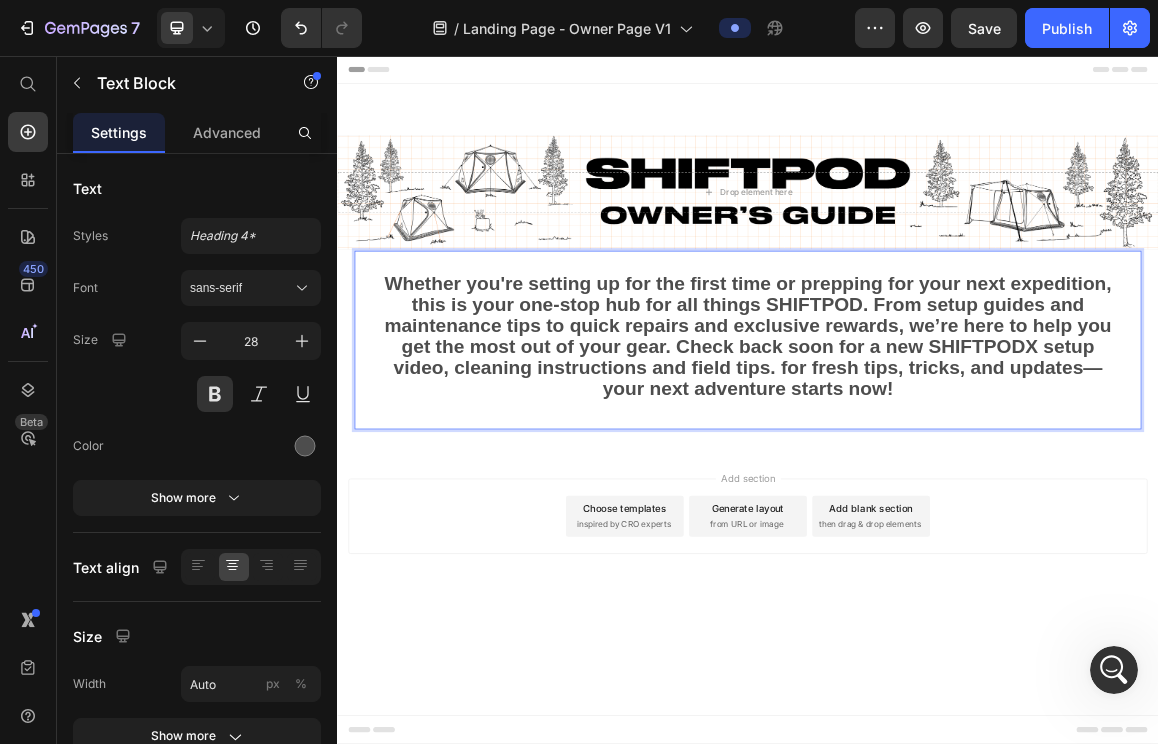 click on "Whether you're setting up for the first time or prepping for your next expedition, this is your one-stop hub for all things SHIFTPOD. From setup guides and maintenance tips to quick repairs and exclusive rewards, we’re here to help you get the most out of your gear. Check back soon for a new SHIFTPODX setup video, cleaning instructions and field tips. for fresh tips, tricks, and updates—your next adventure starts now!" at bounding box center (937, 466) 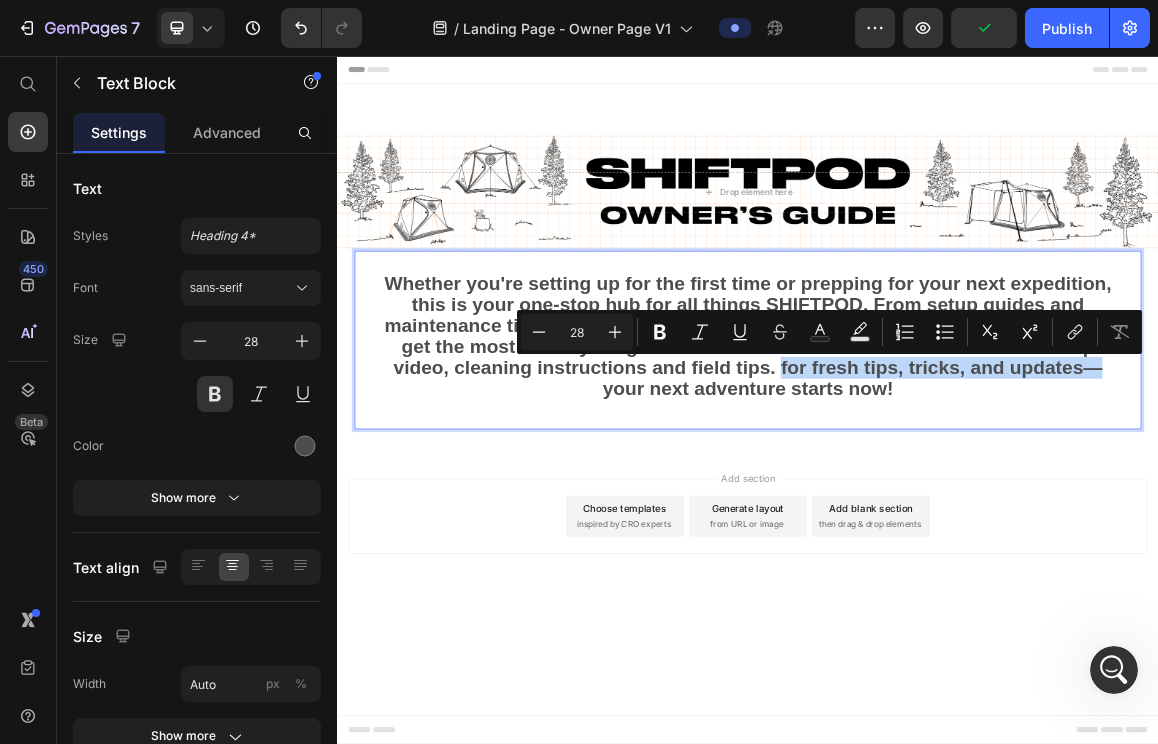 drag, startPoint x: 727, startPoint y: 543, endPoint x: 988, endPoint y: 515, distance: 262.49762 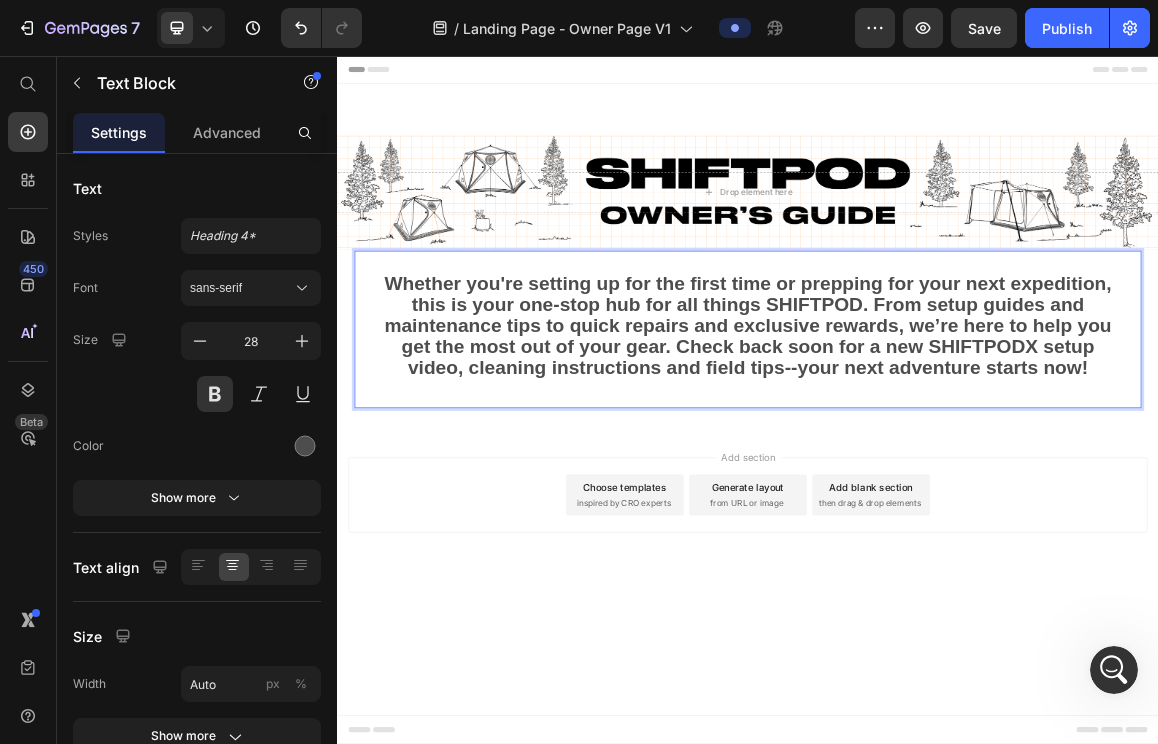 click on "Whether you're setting up for the first time or prepping for your next expedition, this is your one-stop hub for all things SHIFTPOD. From setup guides and maintenance tips to quick repairs and exclusive rewards, we’re here to help you get the most out of your gear. Check back soon for a new SHIFTPODX setup video, cleaning instructions and field tips--your next adventure starts now!" at bounding box center [937, 451] 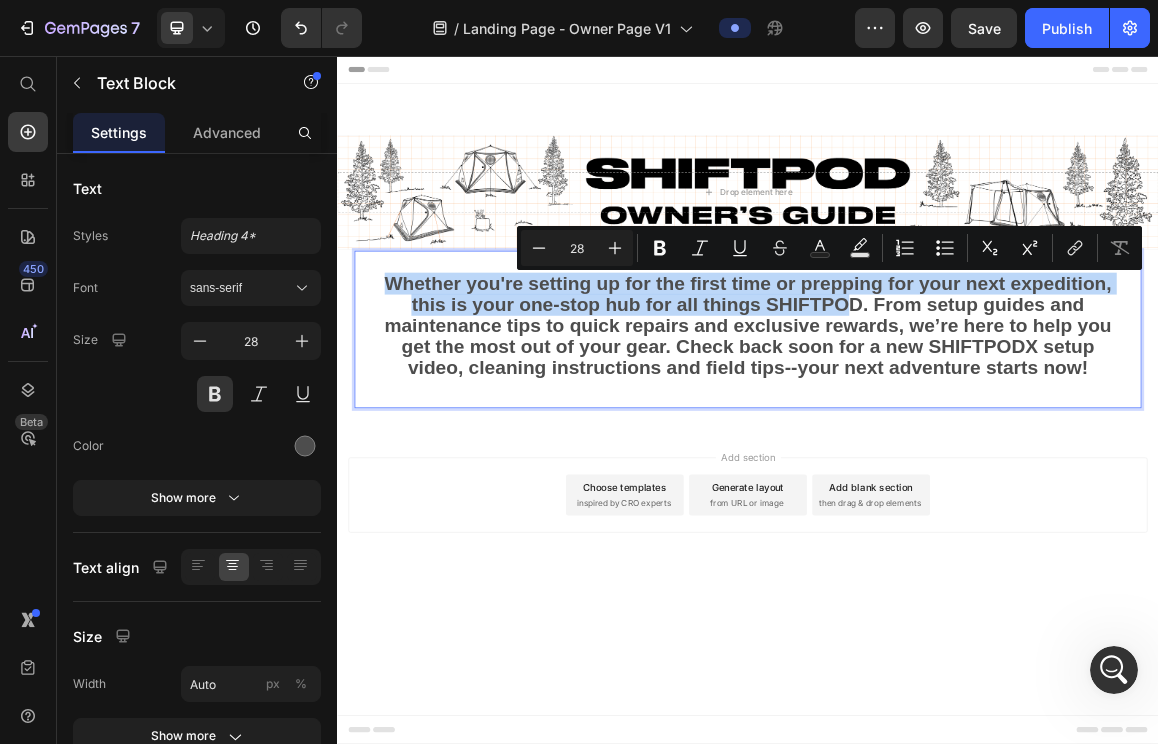 drag, startPoint x: 405, startPoint y: 382, endPoint x: 1083, endPoint y: 423, distance: 679.2385 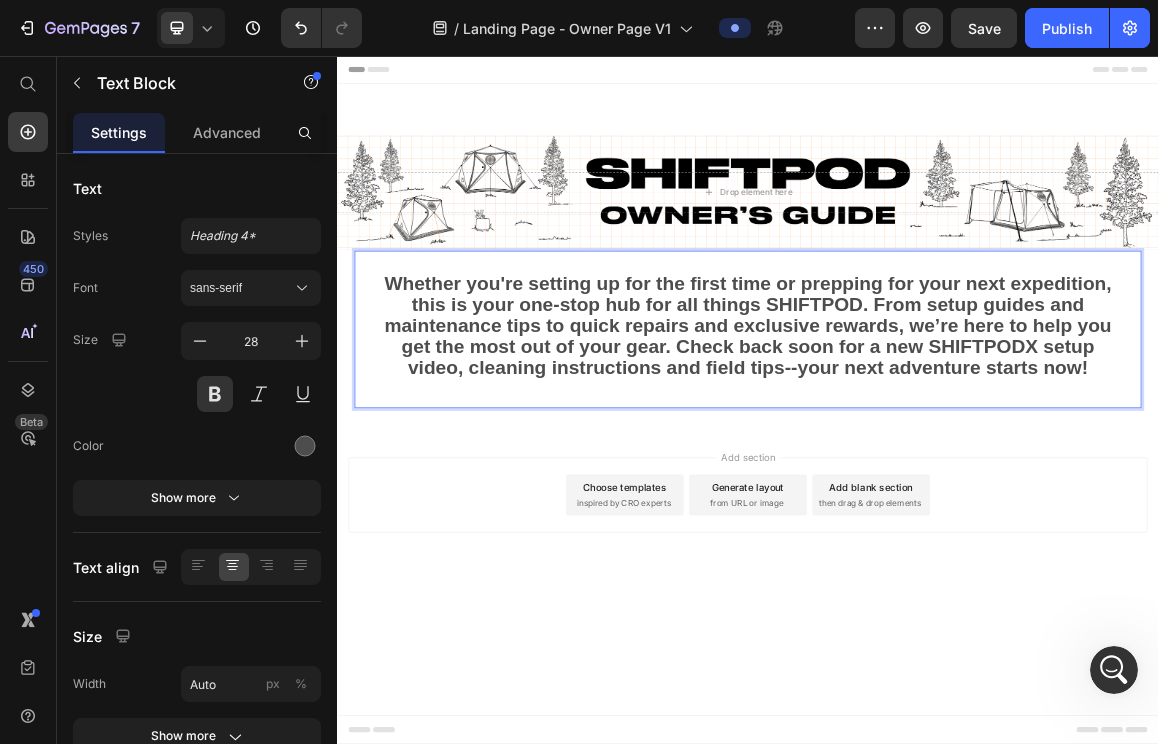 click on "Whether you're setting up for the first time or prepping for your next expedition, this is your one-stop hub for all things SHIFTPOD. From setup guides and maintenance tips to quick repairs and exclusive rewards, we’re here to help you get the most out of your gear. Check back soon for a new SHIFTPODX setup video, cleaning instructions and field tips--your next adventure starts now!" at bounding box center [937, 451] 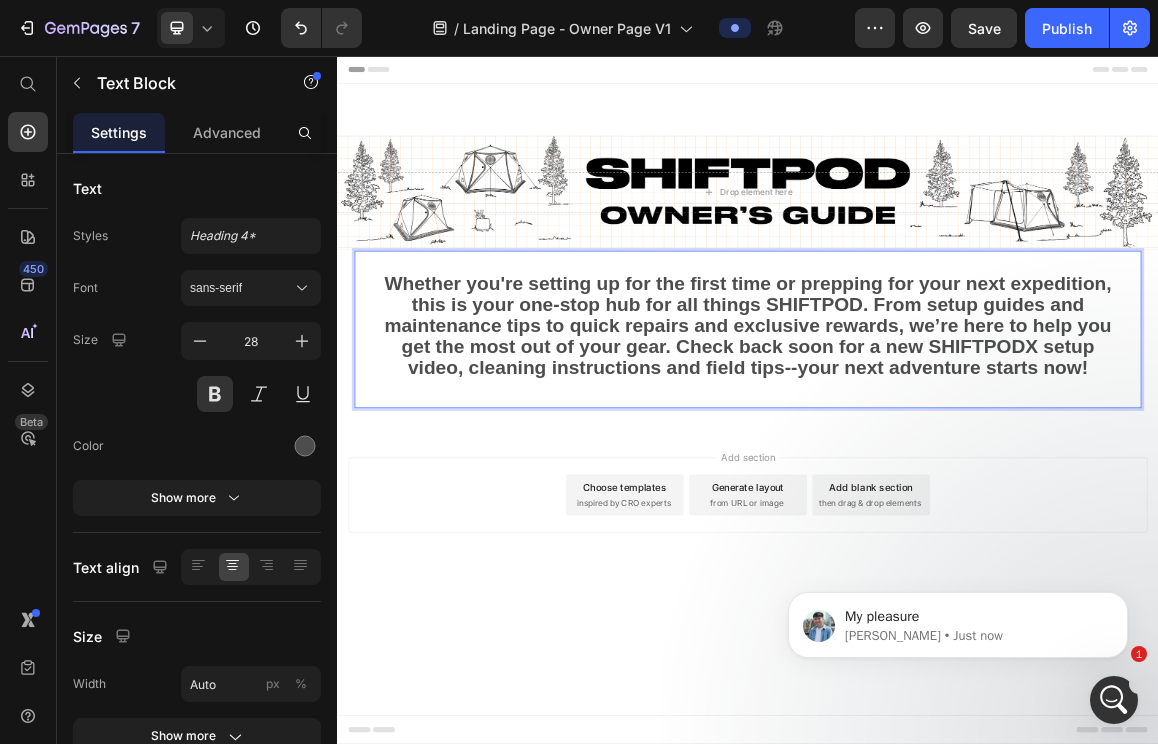scroll, scrollTop: 0, scrollLeft: 0, axis: both 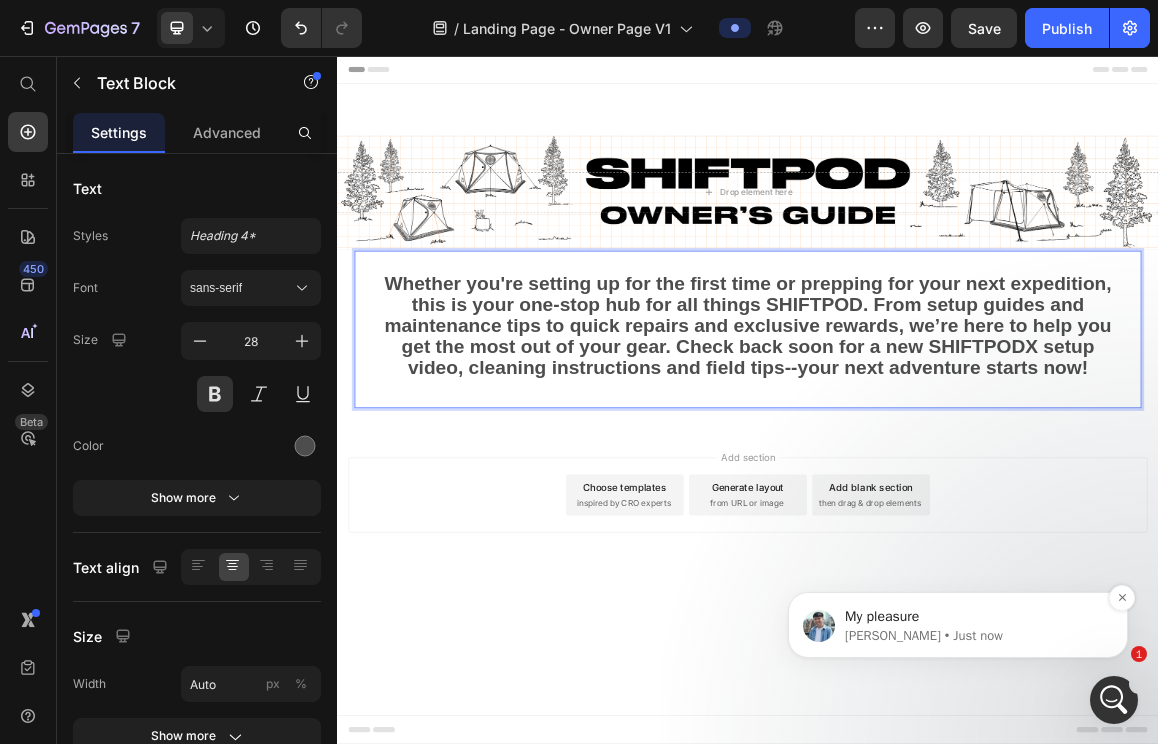click on "My pleasure" at bounding box center (974, 617) 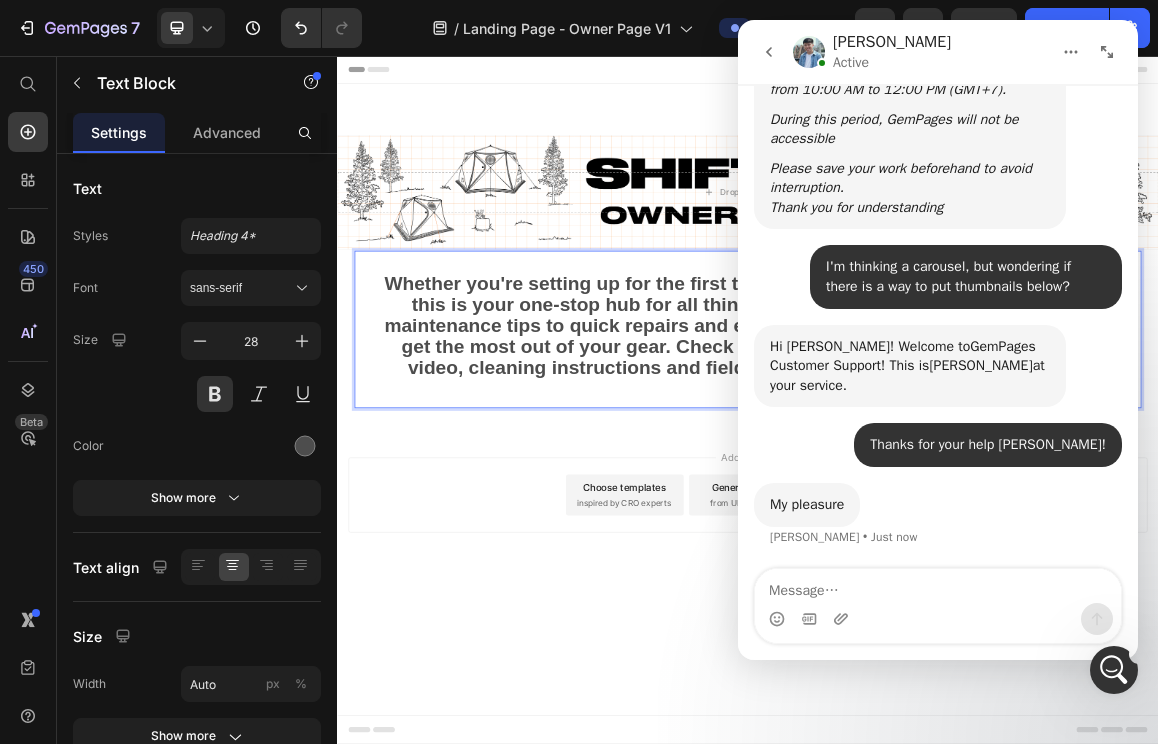 scroll, scrollTop: 0, scrollLeft: 0, axis: both 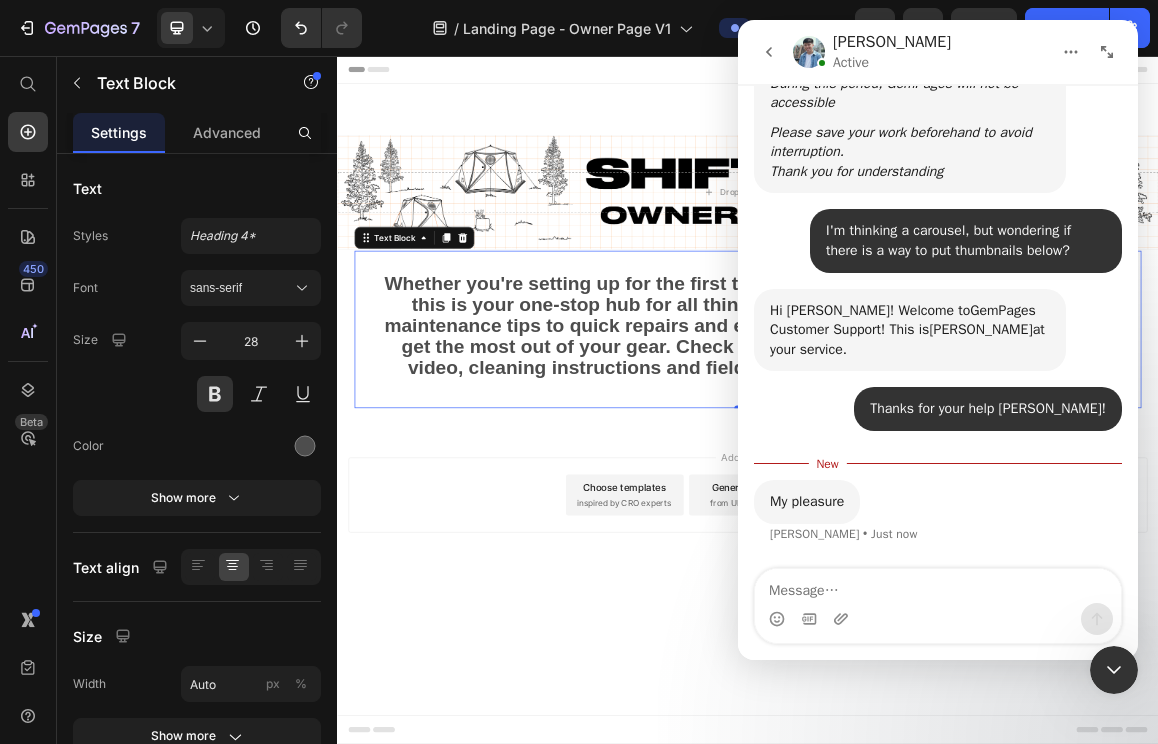 click 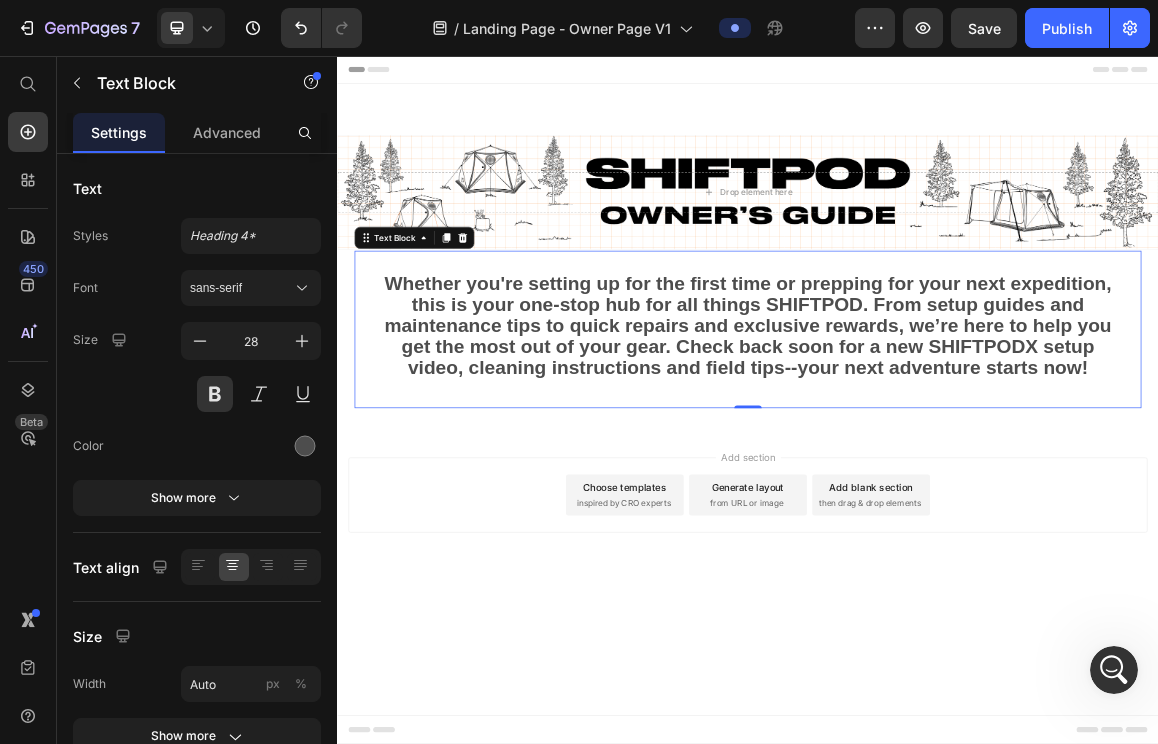 click on "Whether you're setting up for the first time or prepping for your next expedition, this is your one-stop hub for all things SHIFTPOD. From setup guides and maintenance tips to quick repairs and exclusive rewards, we’re here to help you get the most out of your gear. Check back soon for a new SHIFTPODX setup video, cleaning instructions and field tips--your next adventure starts now!" at bounding box center [937, 451] 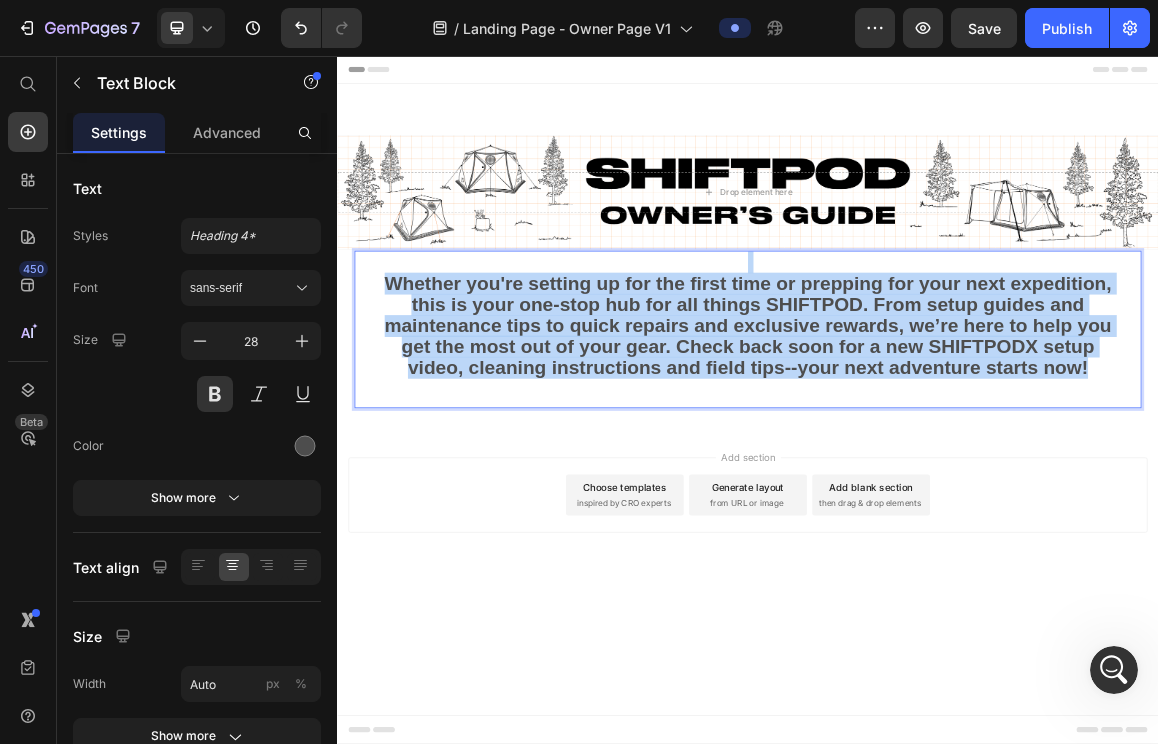drag, startPoint x: 1446, startPoint y: 516, endPoint x: 404, endPoint y: 369, distance: 1052.3179 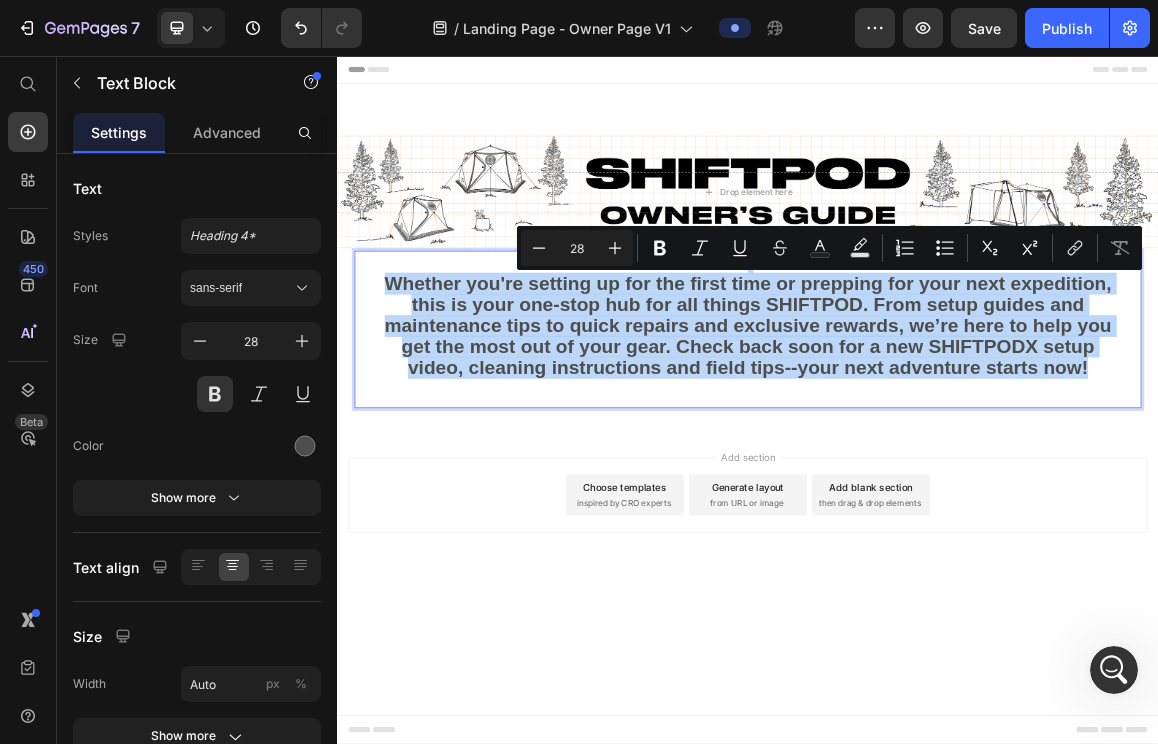 copy on "Whether you're setting up for the first time or prepping for your next expedition, this is your one-stop hub for all things SHIFTPOD. From setup guides and maintenance tips to quick repairs and exclusive rewards, we’re here to help you get the most out of your gear. Check back soon for a new SHIFTPODX setup video, cleaning instructions and field tips--your next adventure starts now!" 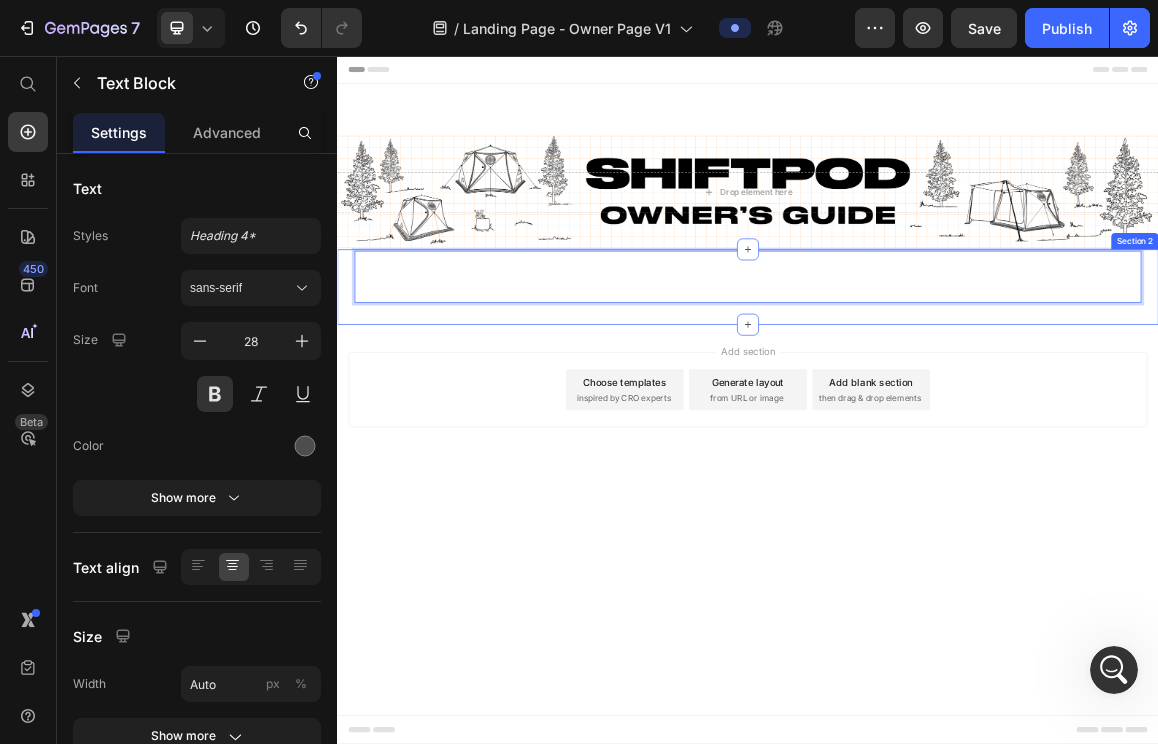 scroll, scrollTop: 723, scrollLeft: 0, axis: vertical 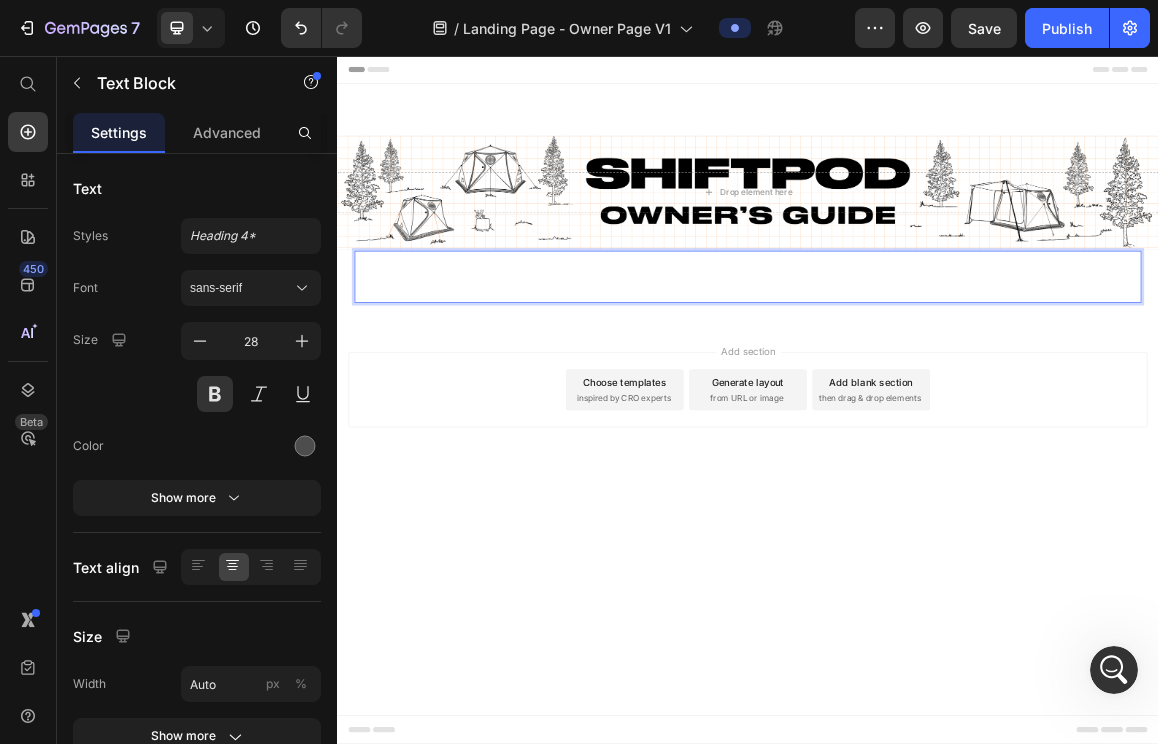 click at bounding box center (937, 374) 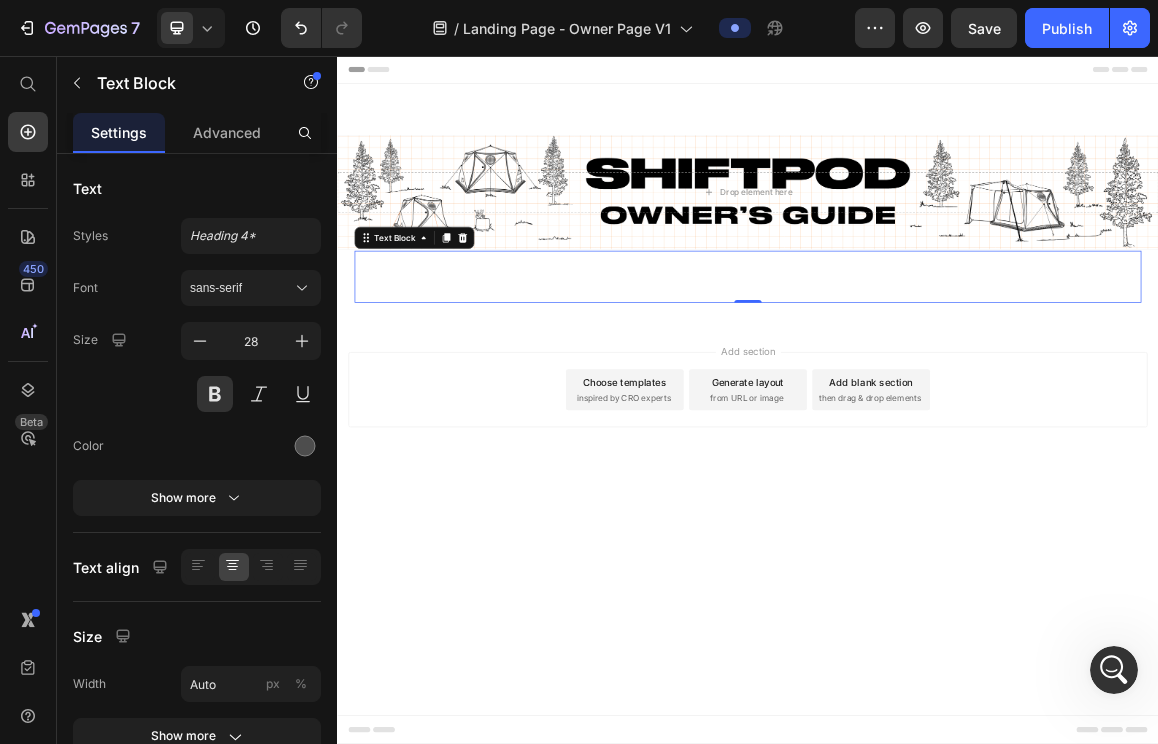 click at bounding box center (937, 374) 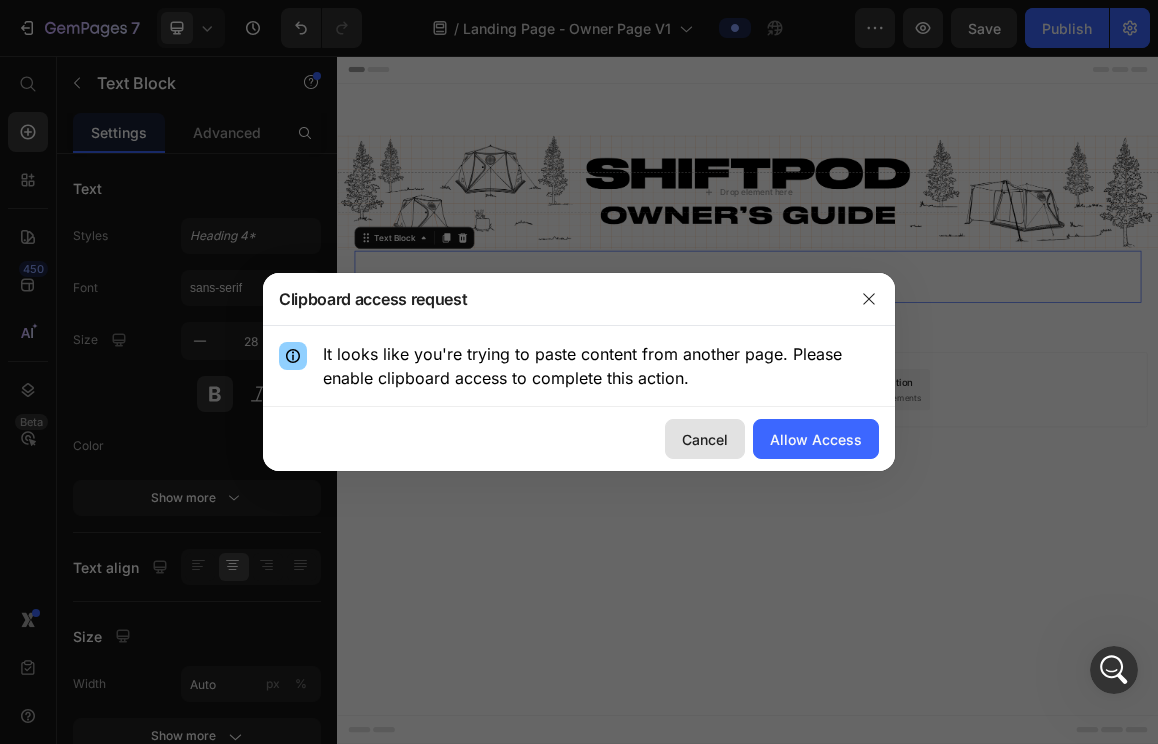click on "Cancel" 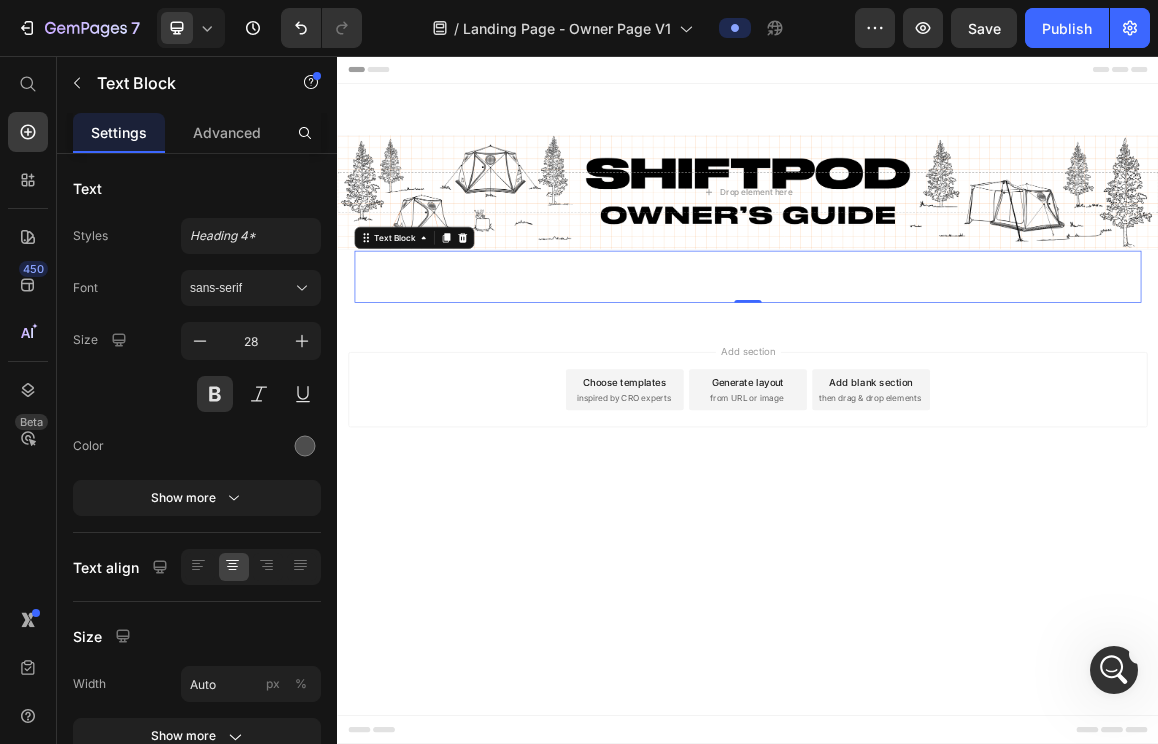 scroll, scrollTop: 700, scrollLeft: 0, axis: vertical 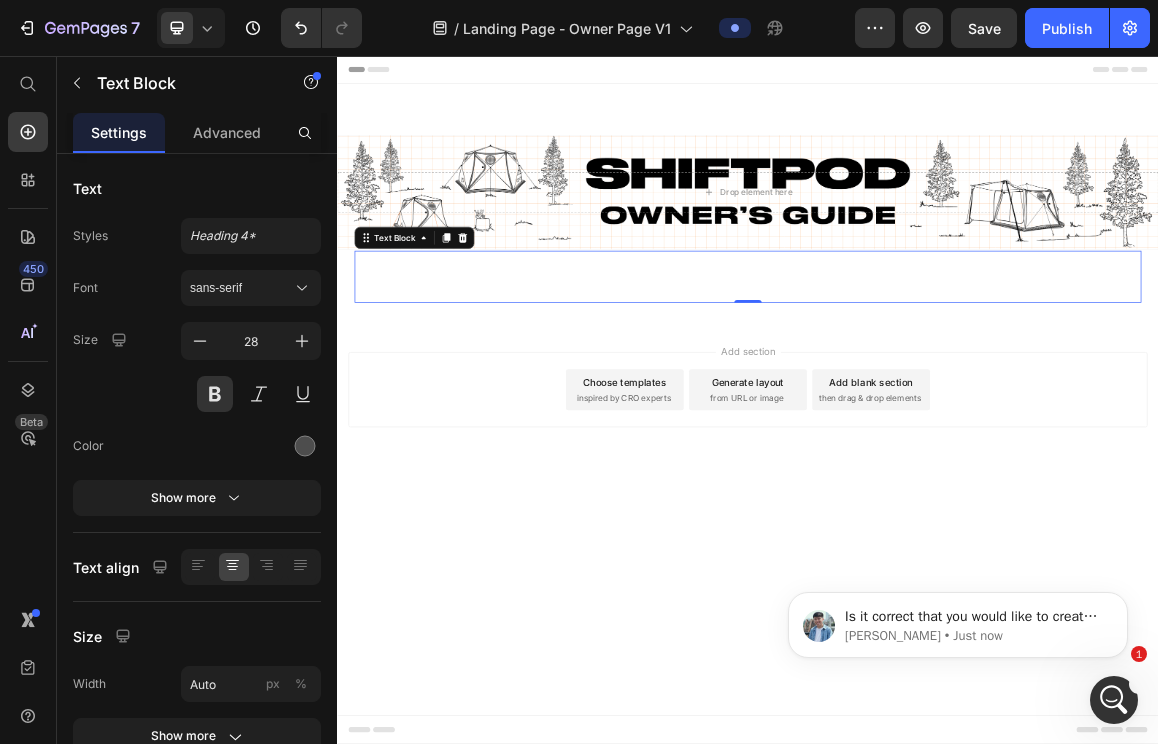 click at bounding box center [937, 374] 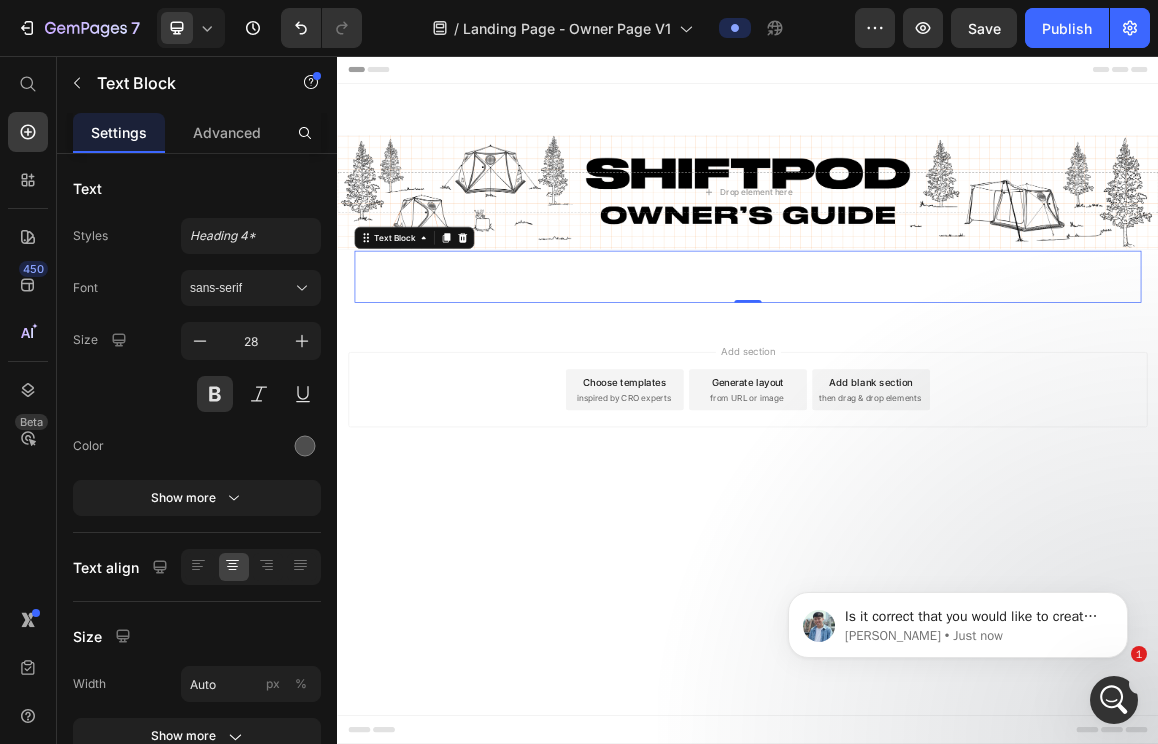 click at bounding box center (937, 374) 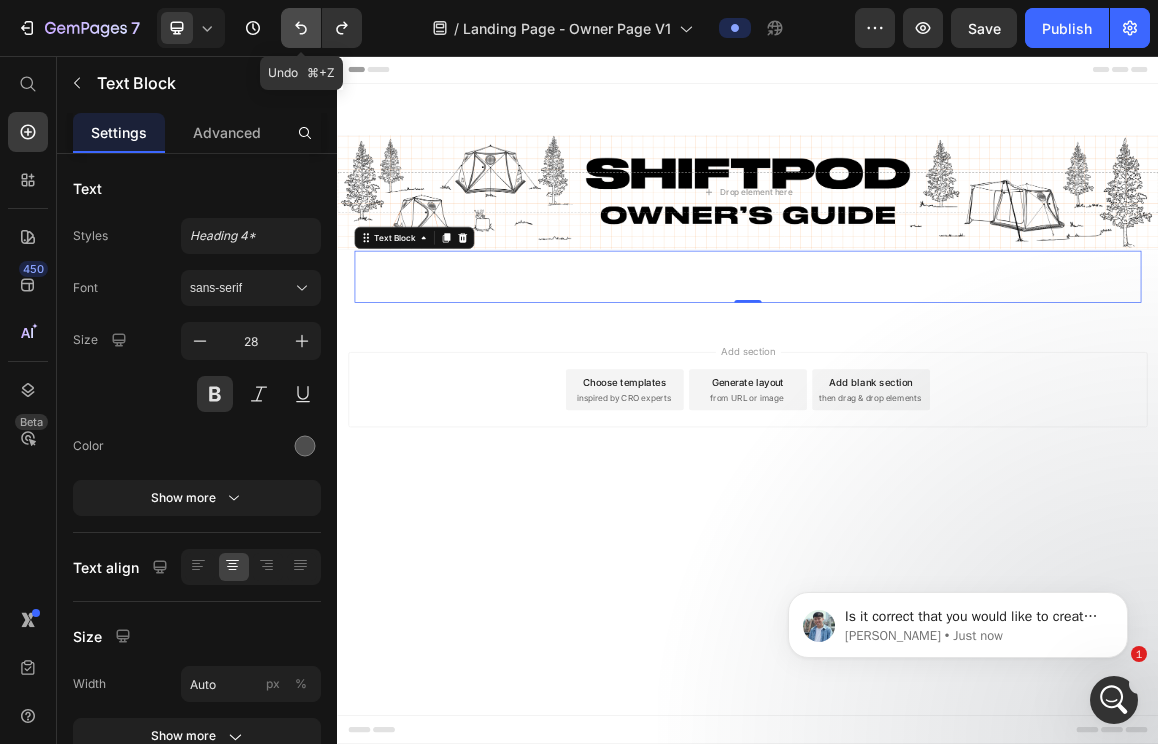drag, startPoint x: 259, startPoint y: 38, endPoint x: 302, endPoint y: 33, distance: 43.289722 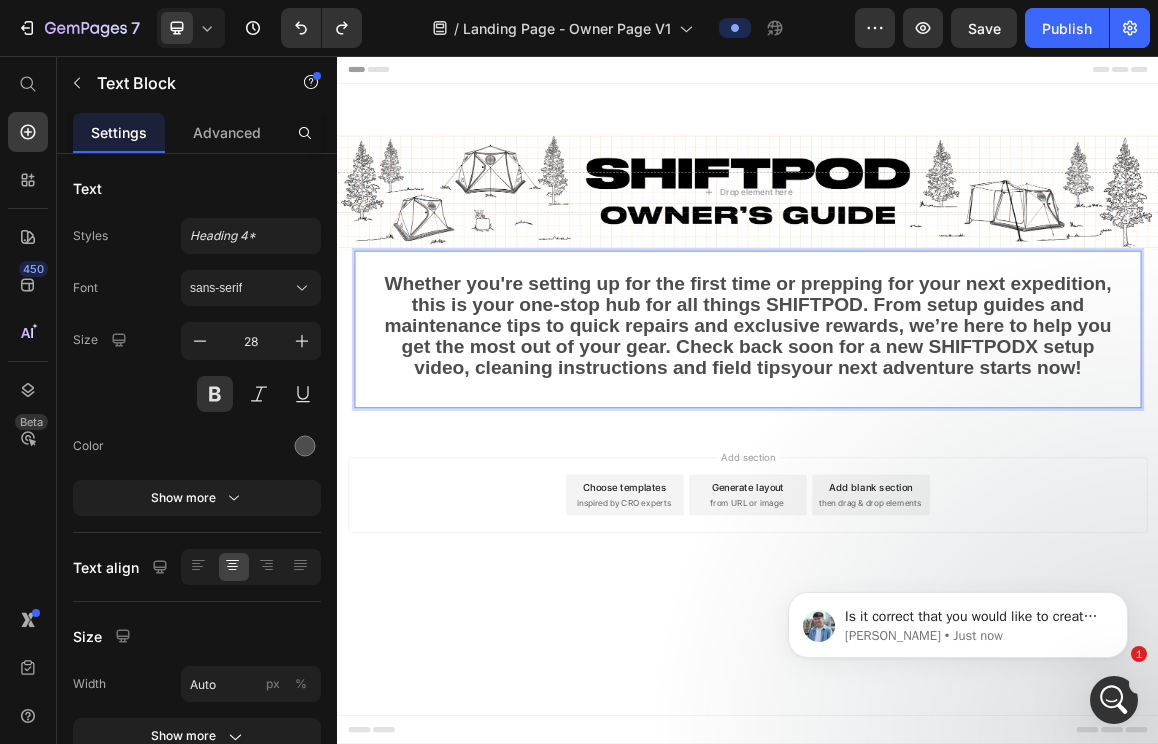 click on "Whether you're setting up for the first time or prepping for your next expedition, this is your one-stop hub for all things SHIFTPOD. From setup guides and maintenance tips to quick repairs and exclusive rewards, we’re here to help you get the most out of your gear. Check back soon for a new SHIFTPODX setup video, cleaning instructions and field tipsyour next adventure starts now!" at bounding box center [937, 451] 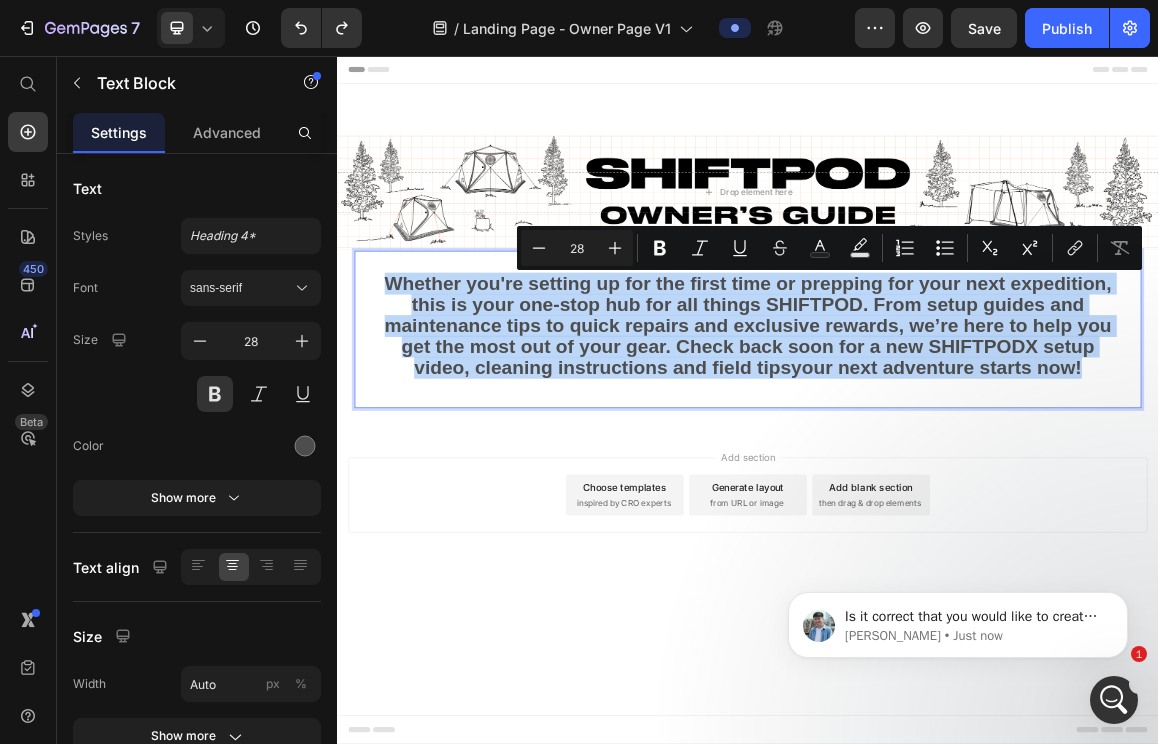 drag, startPoint x: 1433, startPoint y: 511, endPoint x: 224, endPoint y: 374, distance: 1216.7374 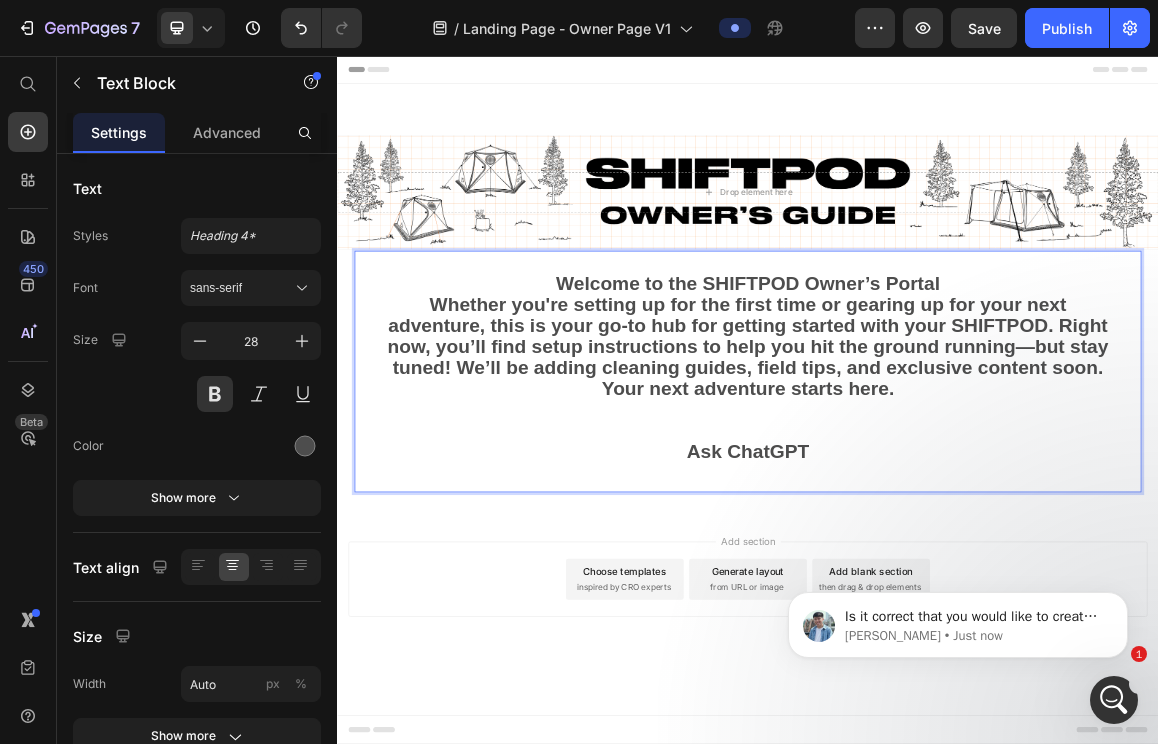 click on "Welcome to the SHIFTPOD Owner’s Portal Whether you're setting up for the first time or gearing up for your next adventure, this is your go-to hub for getting started with your SHIFTPOD. Right now, you’ll find setup instructions to help you hit the ground running—but stay tuned! We’ll be adding cleaning guides, field tips, and exclusive content soon. Your next adventure starts here." at bounding box center [937, 466] 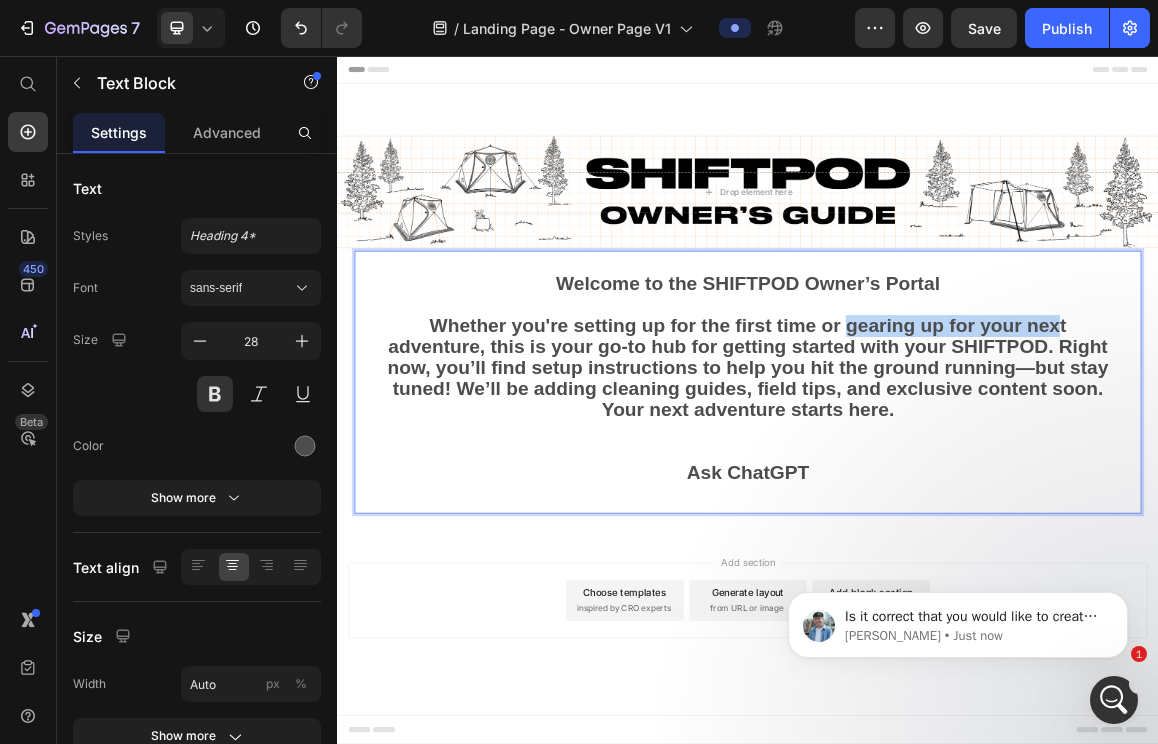 scroll, scrollTop: 698, scrollLeft: 0, axis: vertical 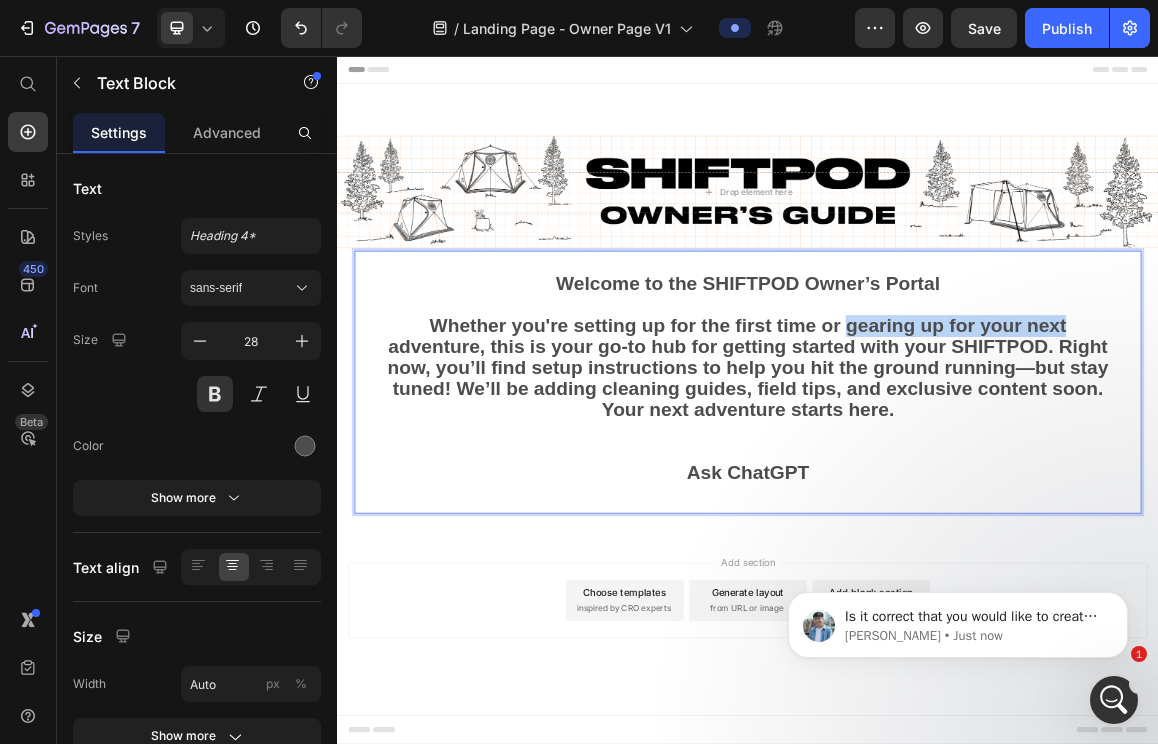 drag, startPoint x: 1083, startPoint y: 449, endPoint x: 1416, endPoint y: 443, distance: 333.05405 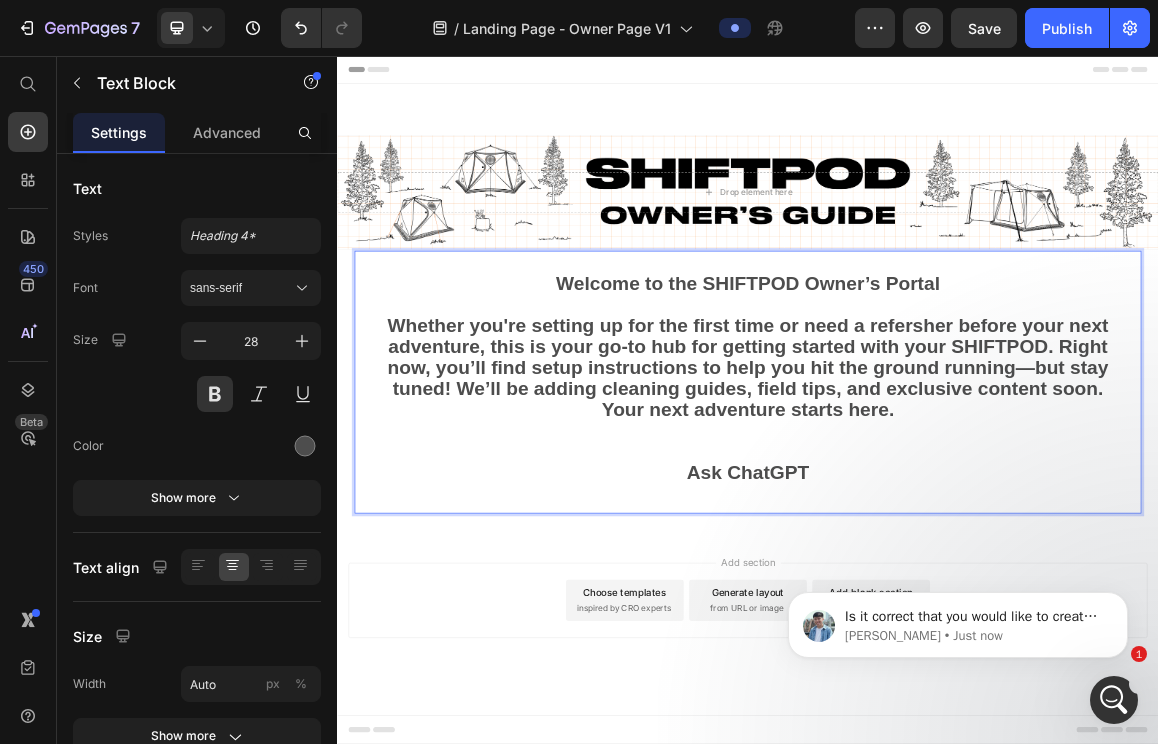 click on "Welcome to the SHIFTPOD Owner’s Portal Whether you're setting up for the first time or need a refersher before your next adventure, this is your go-to hub for getting started with your SHIFTPOD. Right now, you’ll find setup instructions to help you hit the ground running—but stay tuned! We’ll be adding cleaning guides, field tips, and exclusive content soon. Your next adventure starts here." at bounding box center [937, 482] 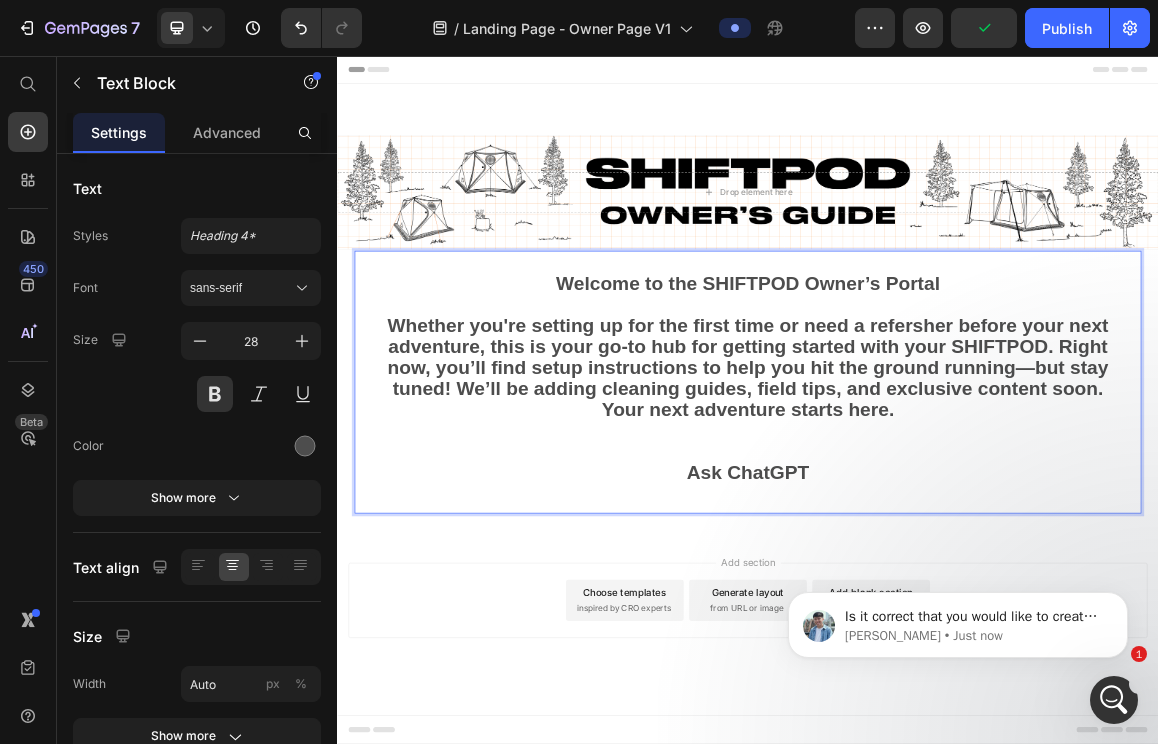 click on "Welcome to the SHIFTPOD Owner’s Portal Whether you're setting up for the first time or need a refersher before your next adventure, this is your go-to hub for getting started with your SHIFTPOD. Right now, you’ll find setup instructions to help you hit the ground running—but stay tuned! We’ll be adding cleaning guides, field tips, and exclusive content soon. Your next adventure starts here." at bounding box center [937, 482] 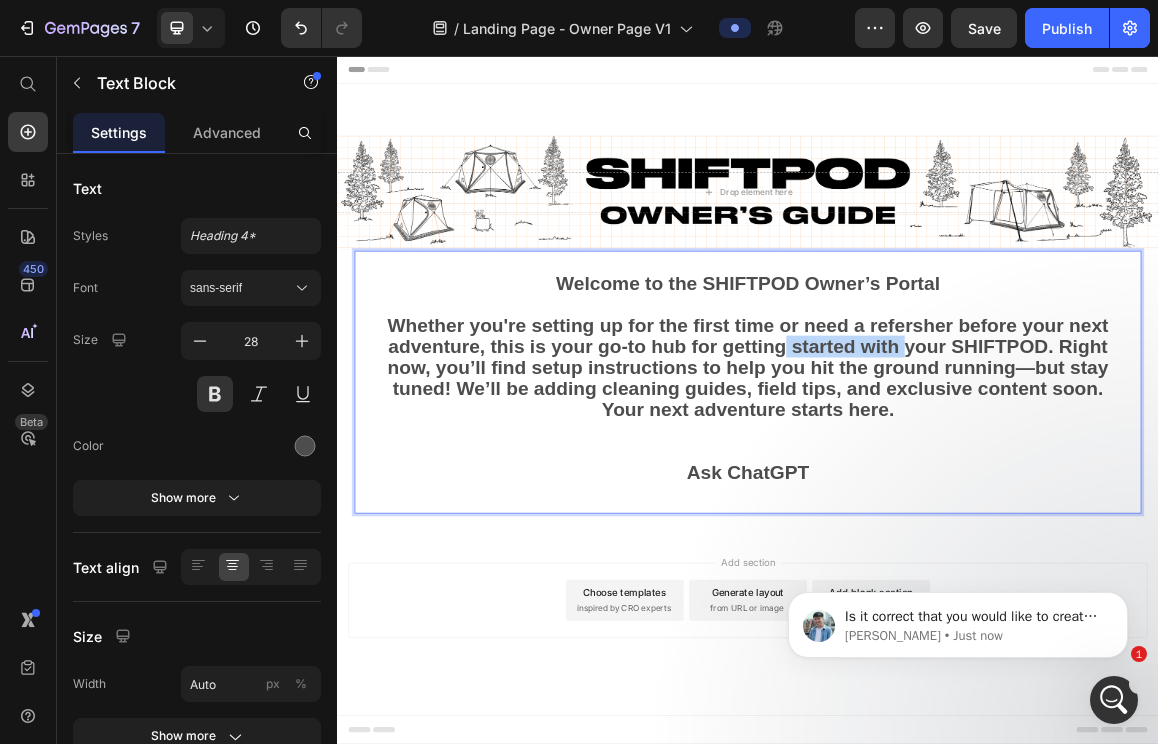 drag, startPoint x: 994, startPoint y: 486, endPoint x: 1162, endPoint y: 494, distance: 168.19037 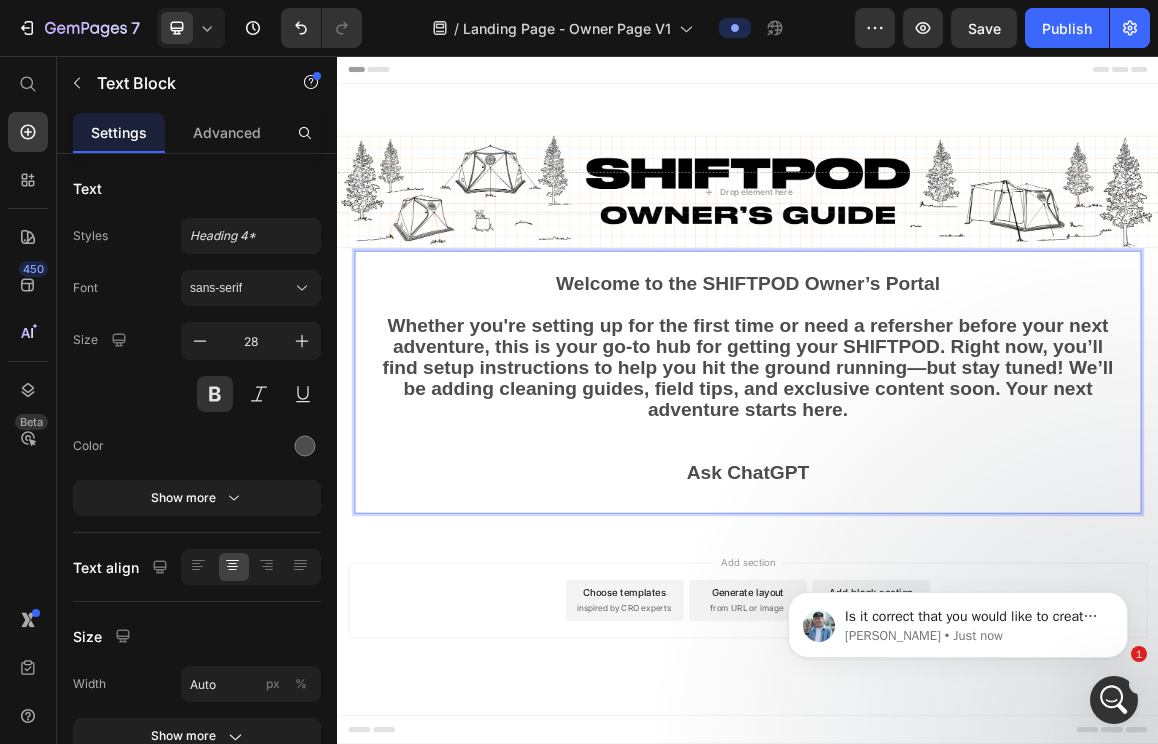 click on "Welcome to the SHIFTPOD Owner’s Portal Whether you're setting up for the first time or need a refersher before your next adventure, this is your go-to hub for getting your SHIFTPOD. Right now, you’ll find setup instructions to help you hit the ground running—but stay tuned! We’ll be adding cleaning guides, field tips, and exclusive content soon. Your next adventure starts here." at bounding box center (937, 482) 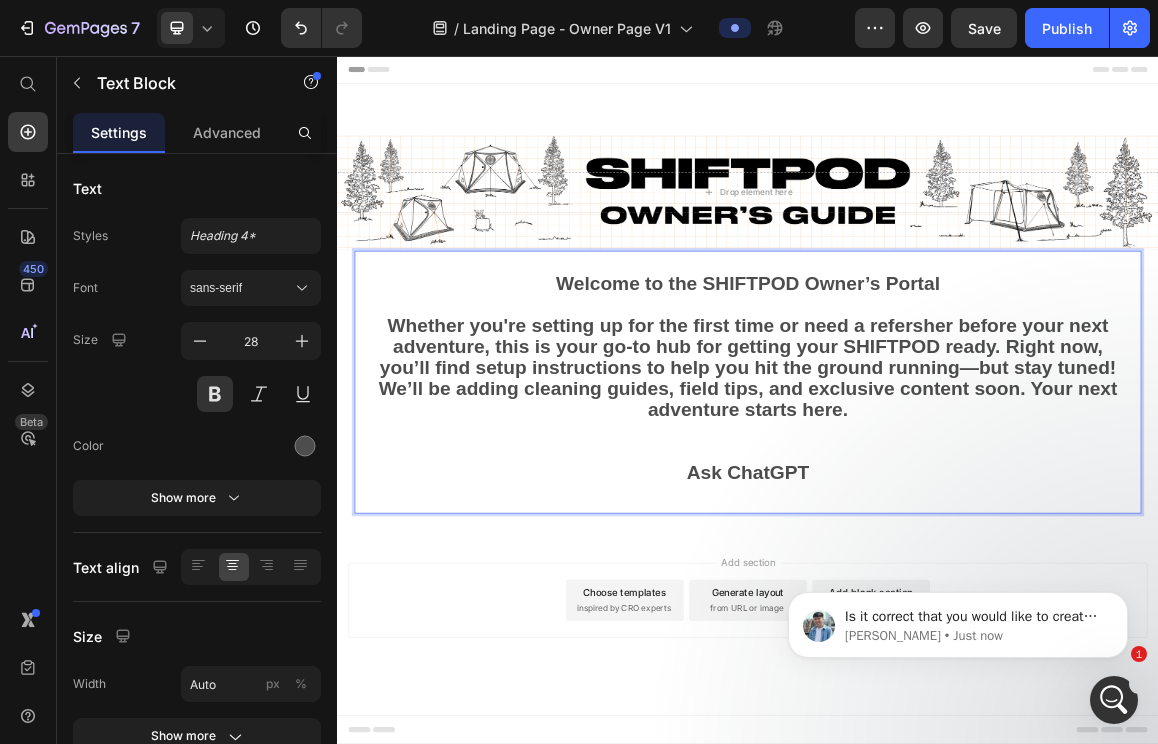 click on "Welcome to the SHIFTPOD Owner’s Portal Whether you're setting up for the first time or need a refersher before your next adventure, this is your go-to hub for getting your SHIFTPOD ready. Right now, you’ll find setup instructions to help you hit the ground running—but stay tuned! We’ll be adding cleaning guides, field tips, and exclusive content soon. Your next adventure starts here." at bounding box center [937, 482] 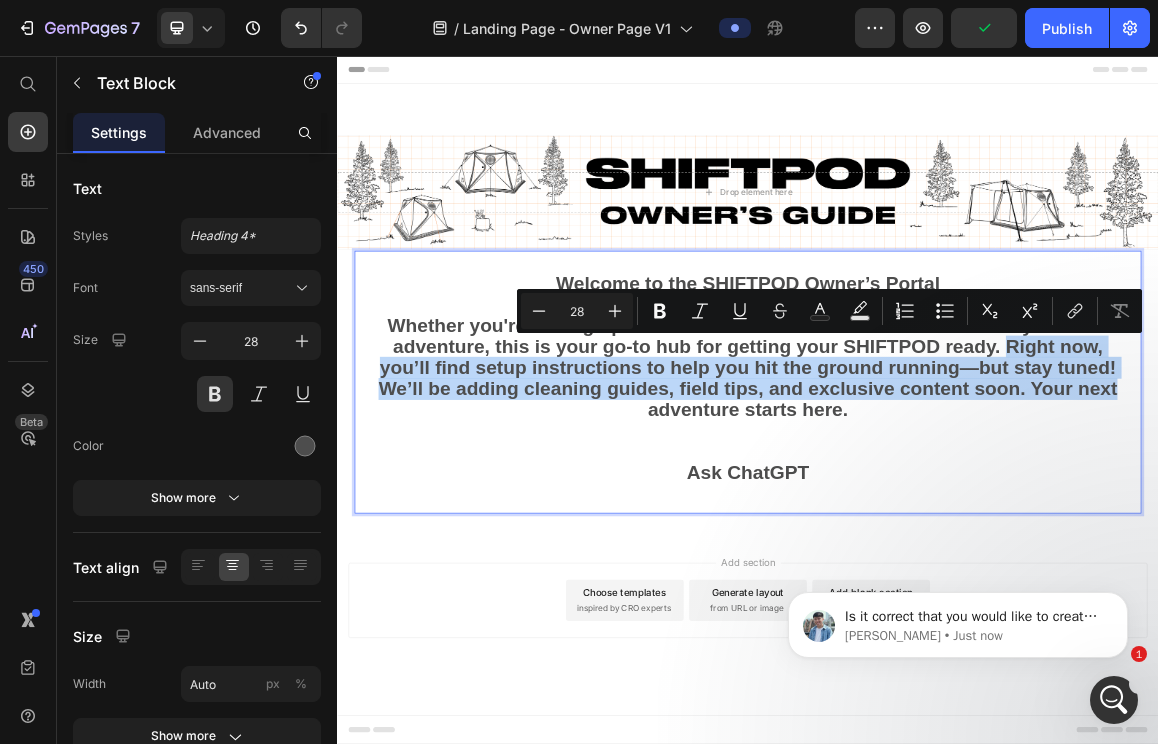 drag, startPoint x: 1319, startPoint y: 484, endPoint x: 1495, endPoint y: 558, distance: 190.92407 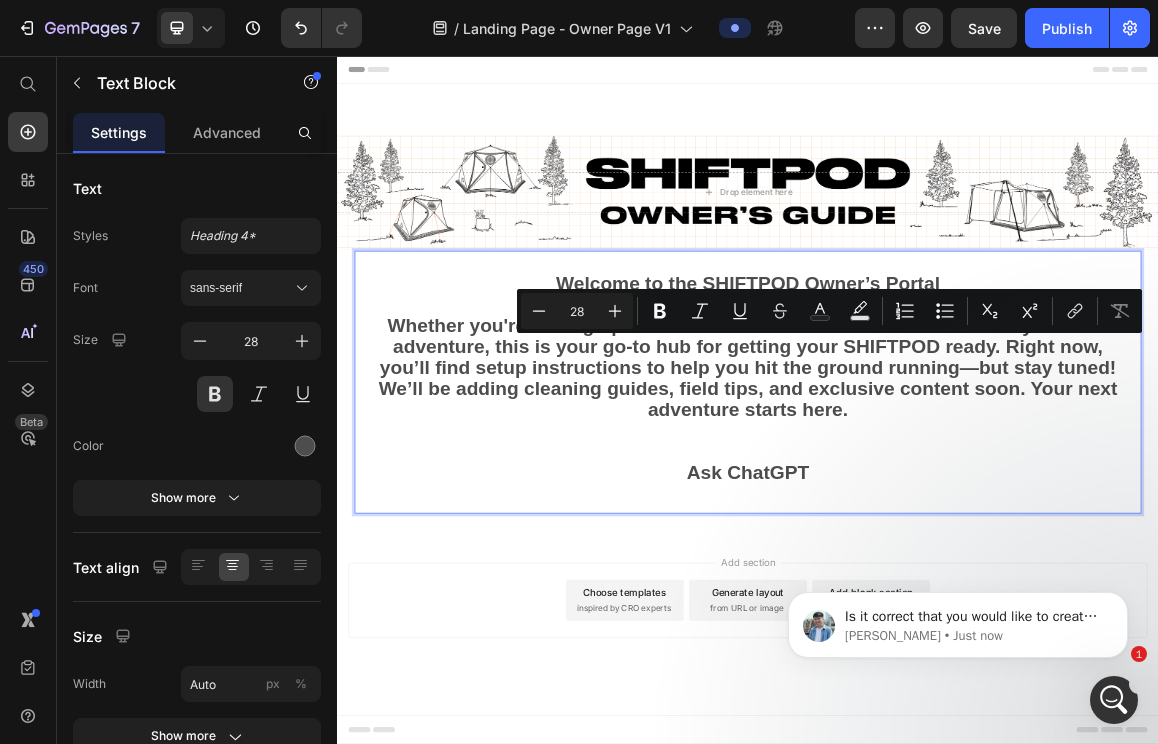 click on "Welcome to the SHIFTPOD Owner’s Portal Whether you're setting up for the first time or need a refersher before your next adventure, this is your go-to hub for getting your SHIFTPOD ready. Right now, you’ll find setup instructions to help you hit the ground running—but stay tuned! We’ll be adding cleaning guides, field tips, and exclusive content soon. Your next adventure starts here." at bounding box center [937, 482] 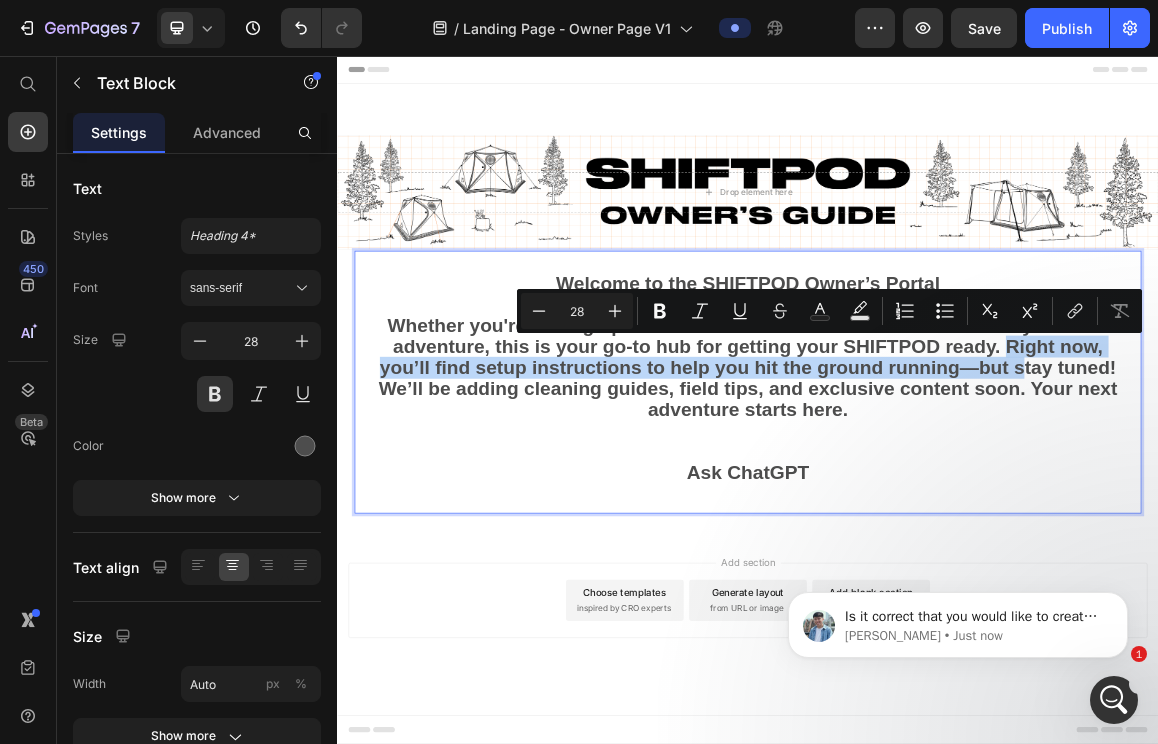 drag, startPoint x: 1318, startPoint y: 474, endPoint x: 1341, endPoint y: 516, distance: 47.88528 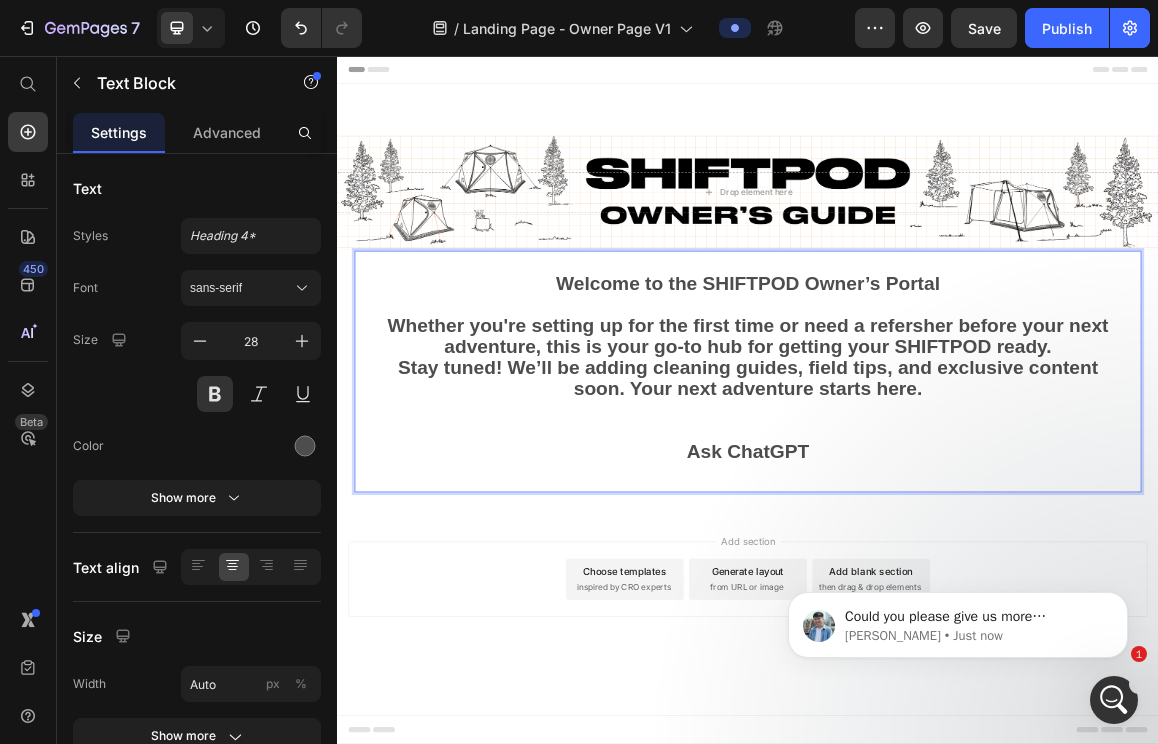 scroll, scrollTop: 763, scrollLeft: 0, axis: vertical 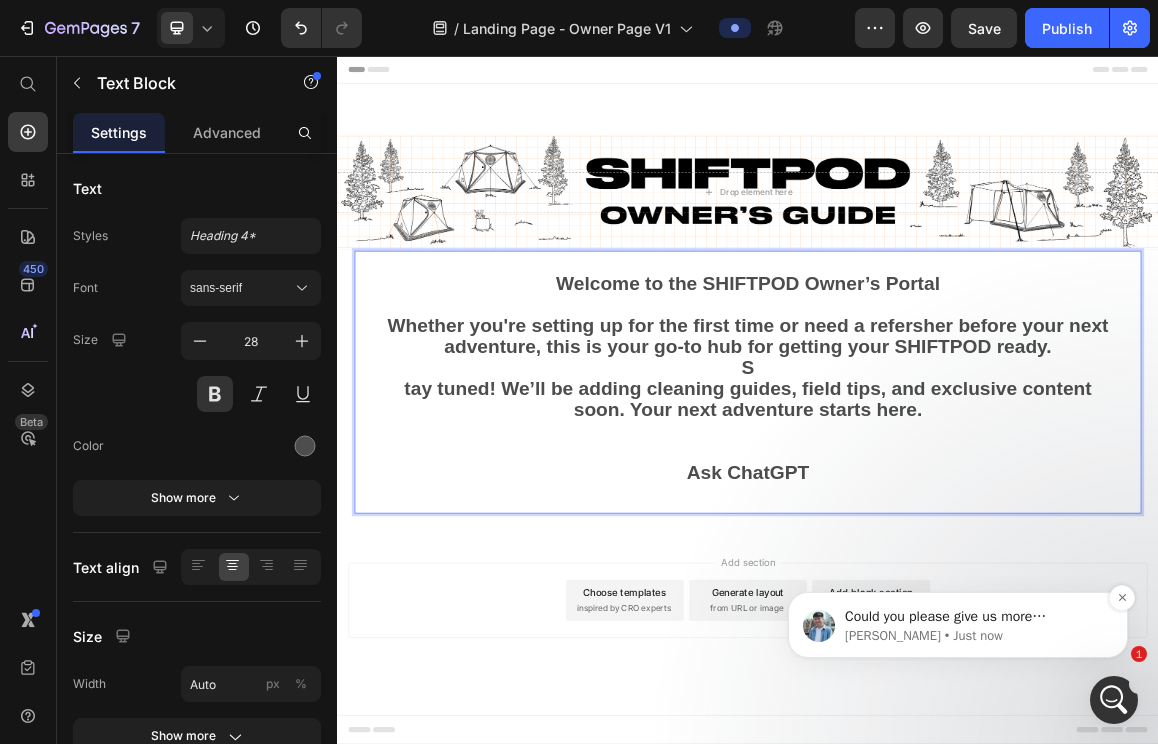 click on "[PERSON_NAME] • Just now" at bounding box center (974, 636) 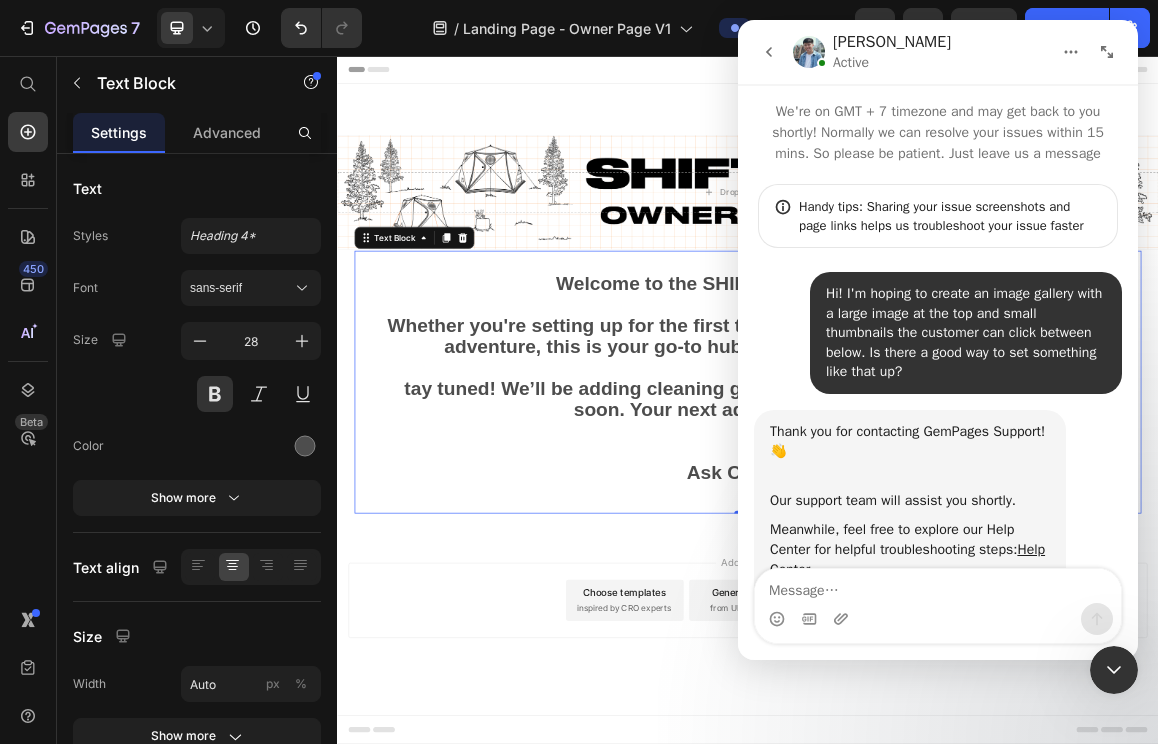 scroll, scrollTop: 3, scrollLeft: 0, axis: vertical 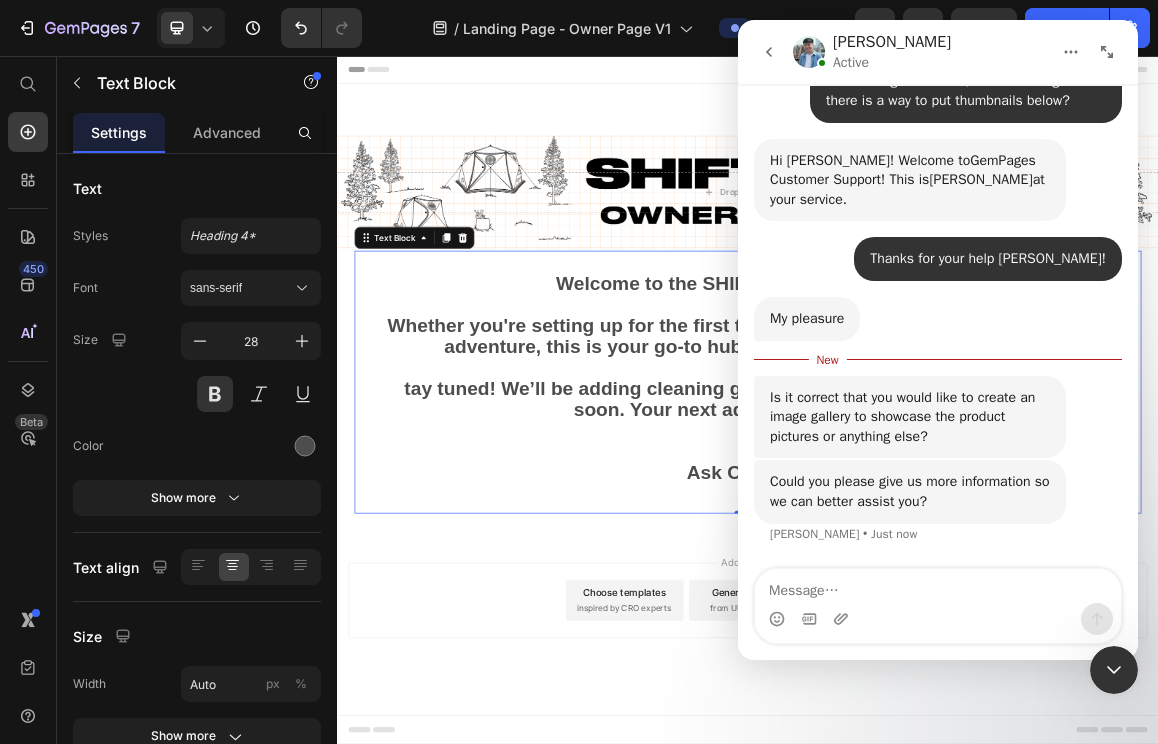 click at bounding box center (938, 619) 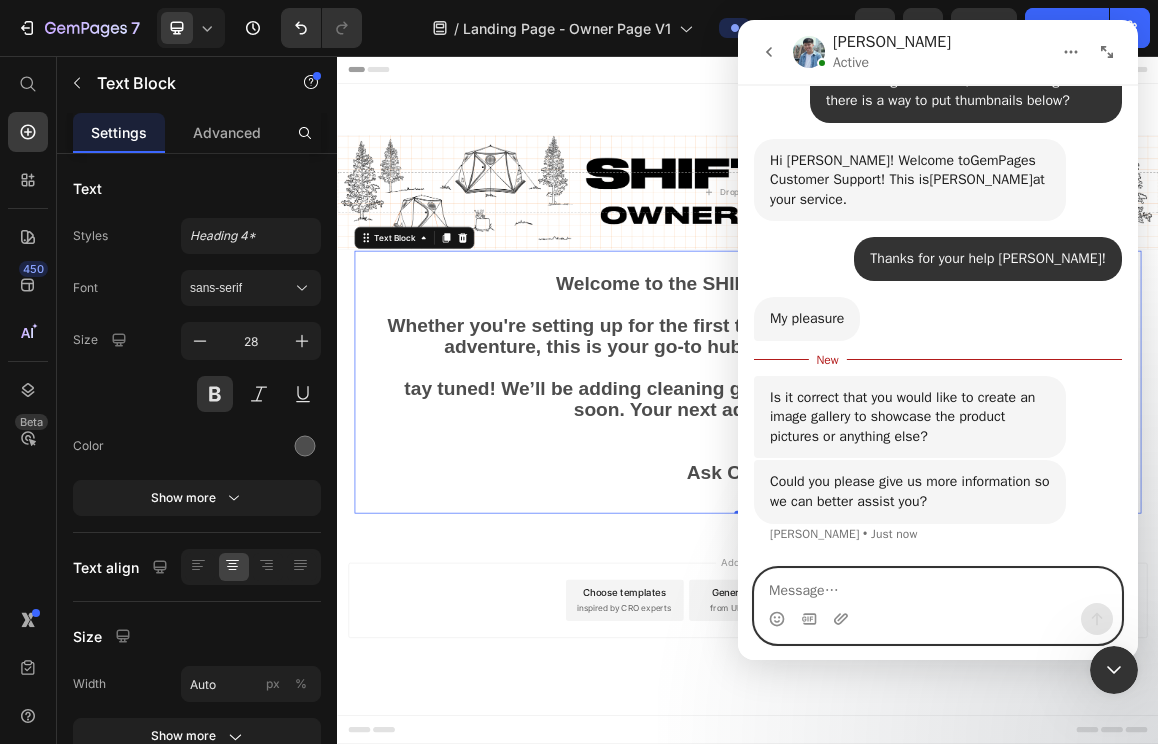 click at bounding box center (938, 586) 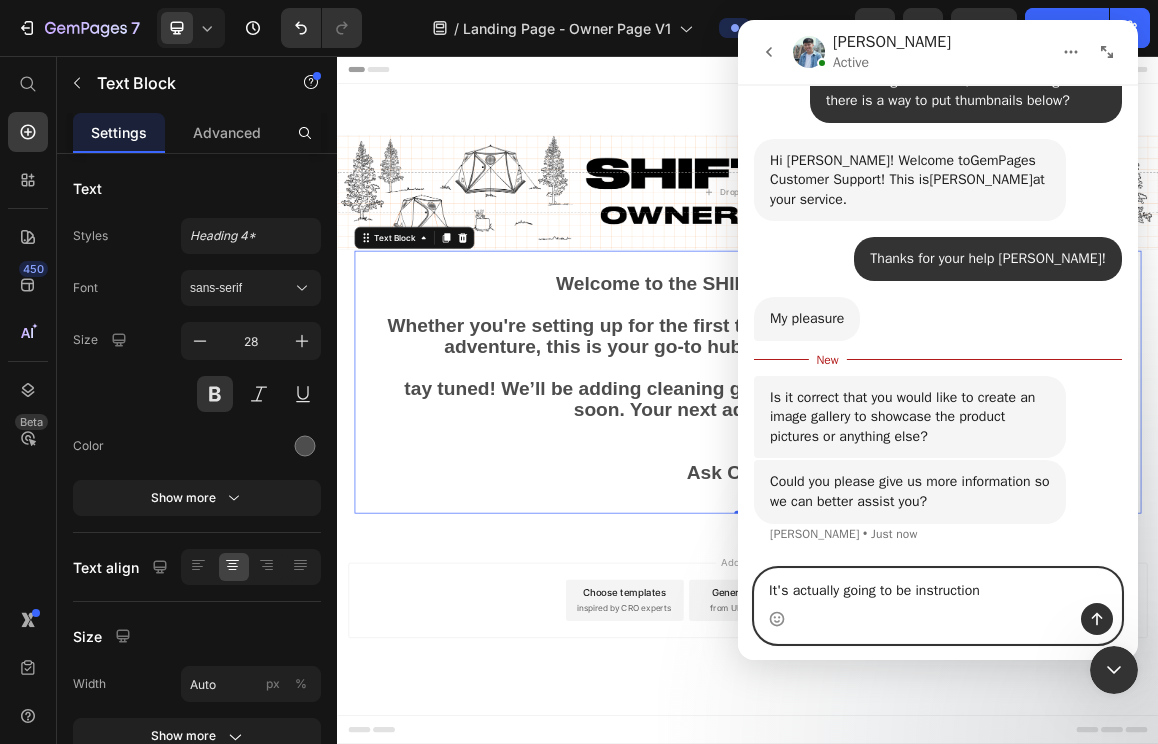 type on "It's actually going to be instructions" 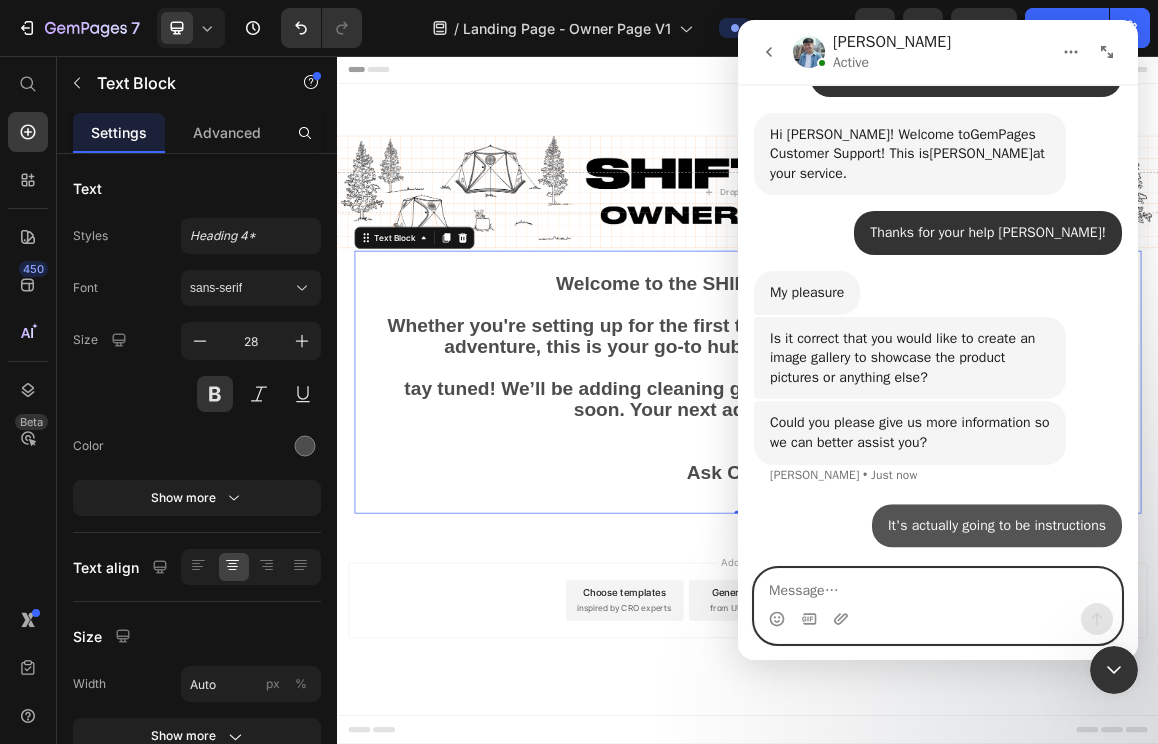 scroll, scrollTop: 823, scrollLeft: 0, axis: vertical 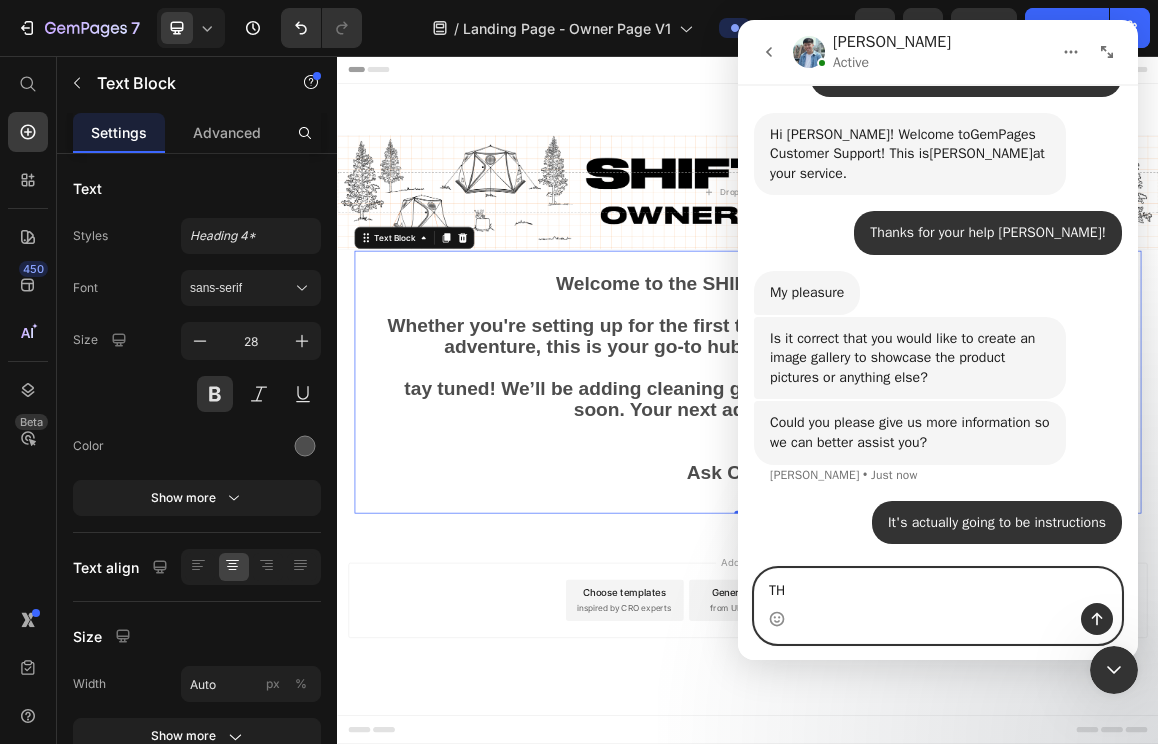 type on "T" 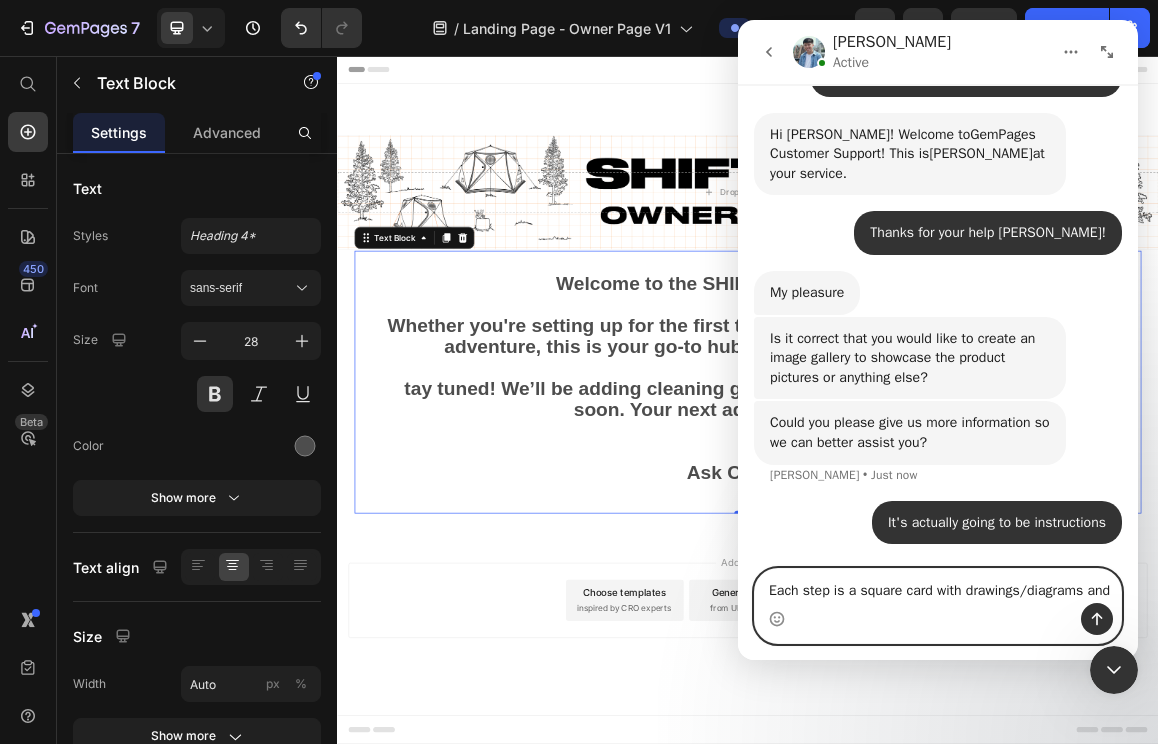 scroll, scrollTop: 843, scrollLeft: 0, axis: vertical 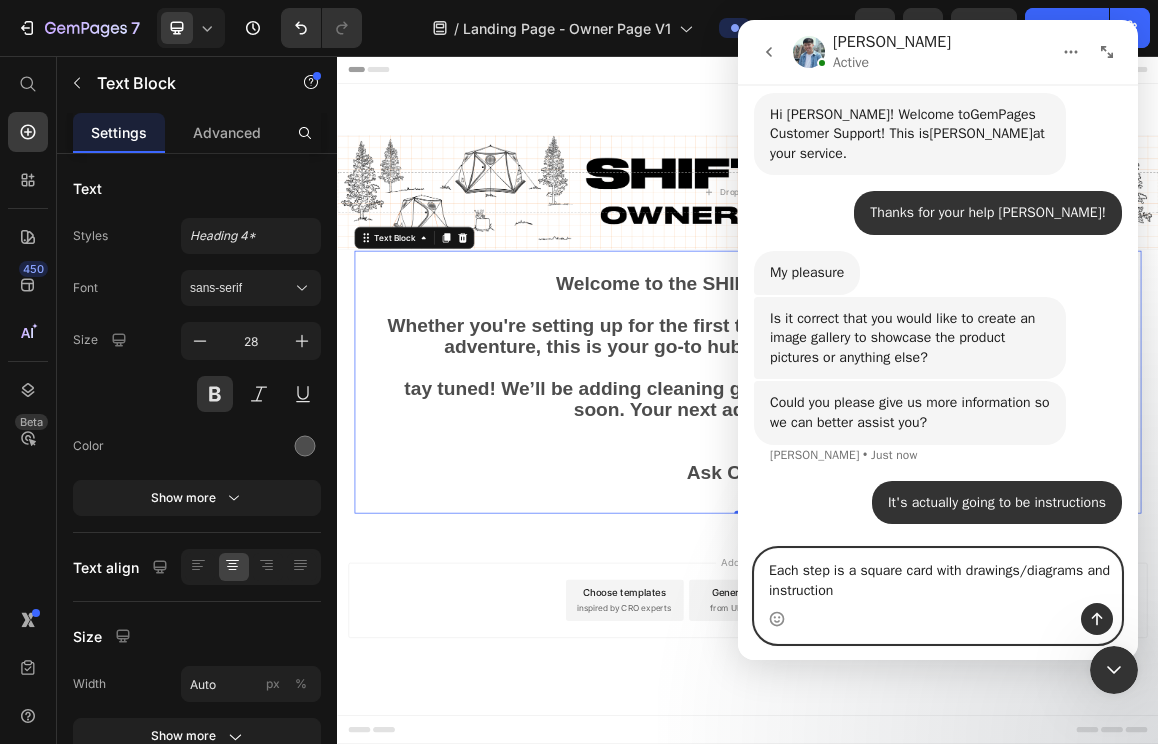 type on "Each step is a square card with drawings/diagrams and instructions" 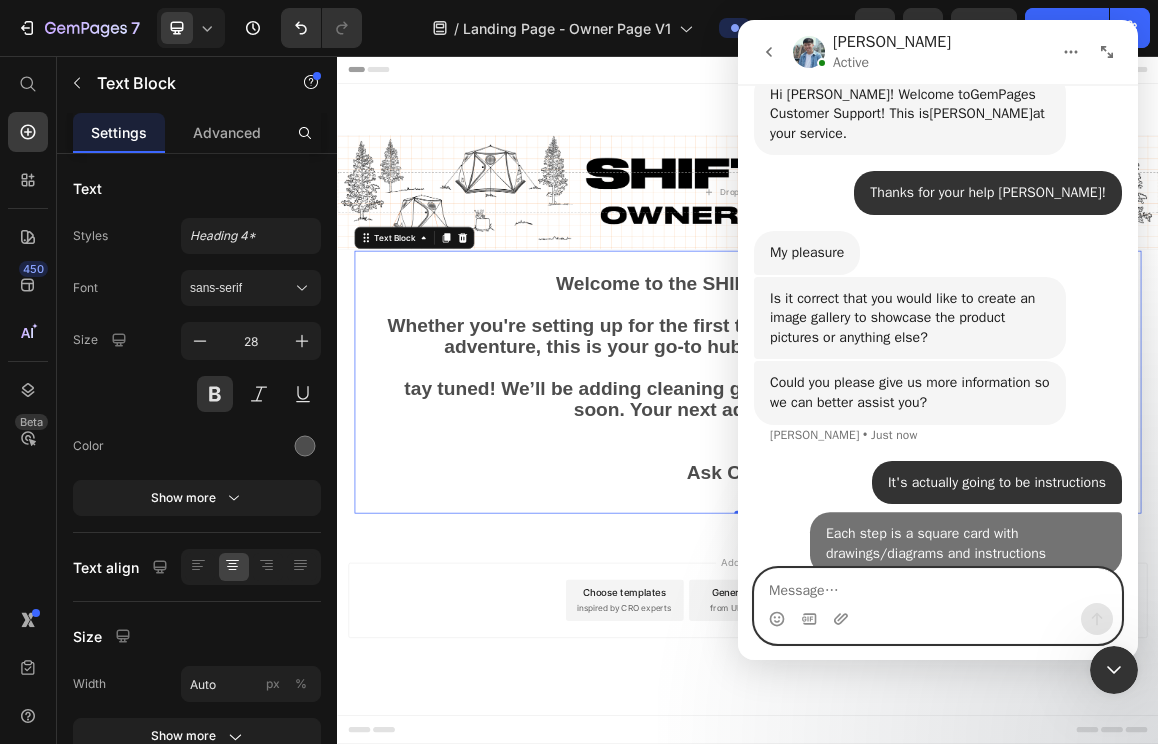 scroll, scrollTop: 888, scrollLeft: 0, axis: vertical 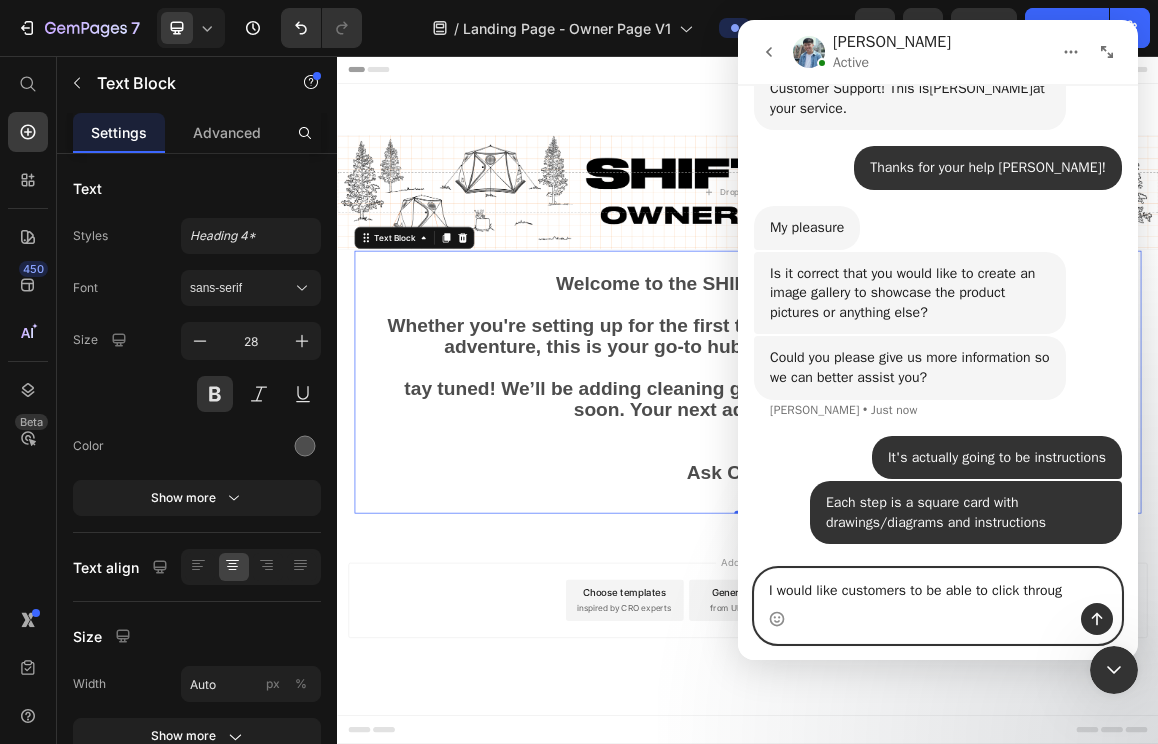type on "I would like customers to be able to click through" 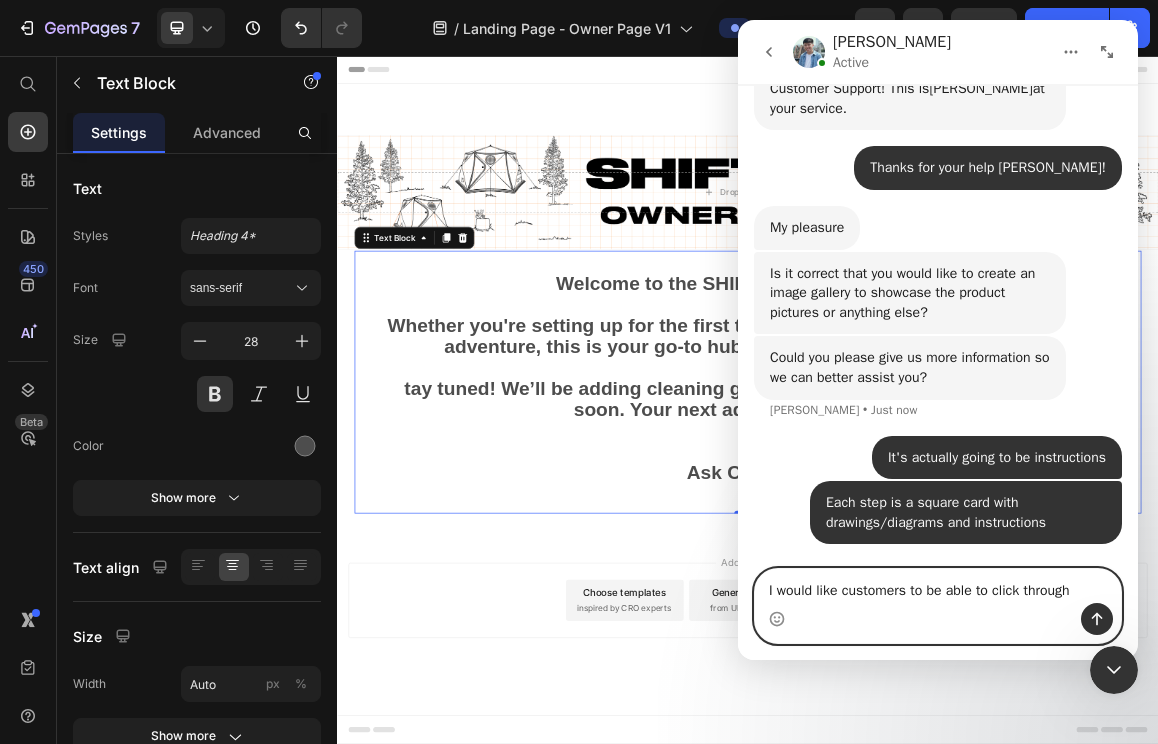 type 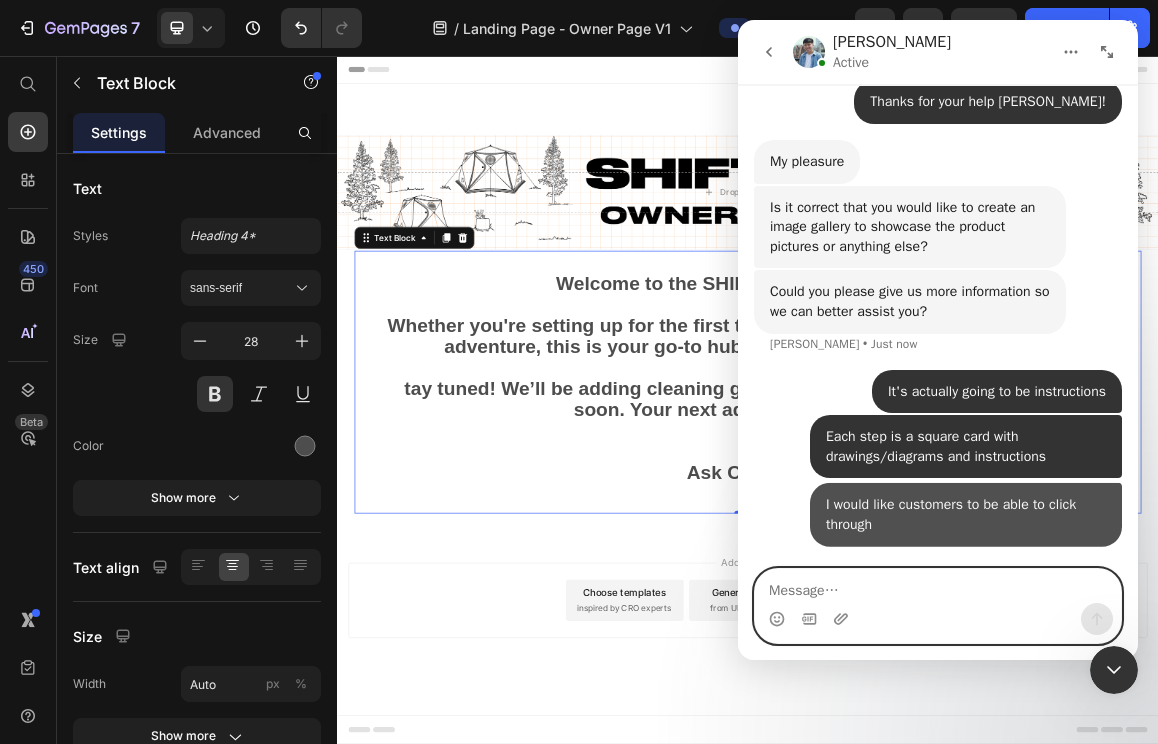 scroll, scrollTop: 953, scrollLeft: 0, axis: vertical 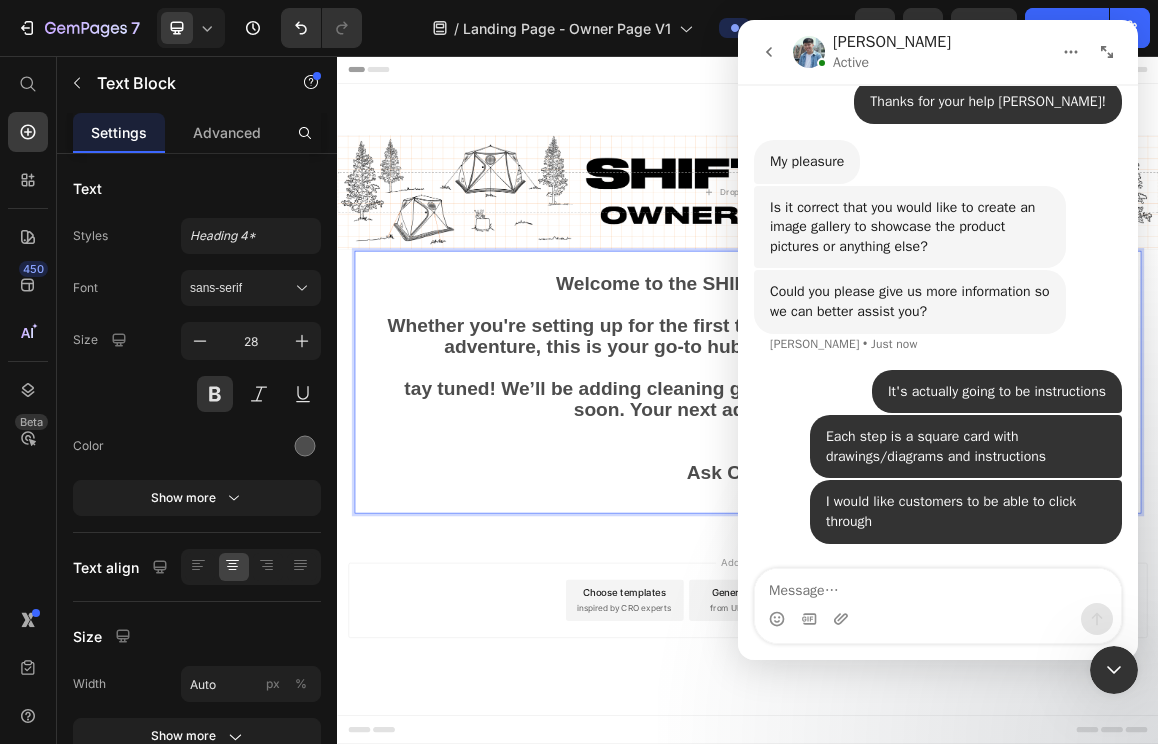 click on "Ask ChatGPT" at bounding box center [937, 666] 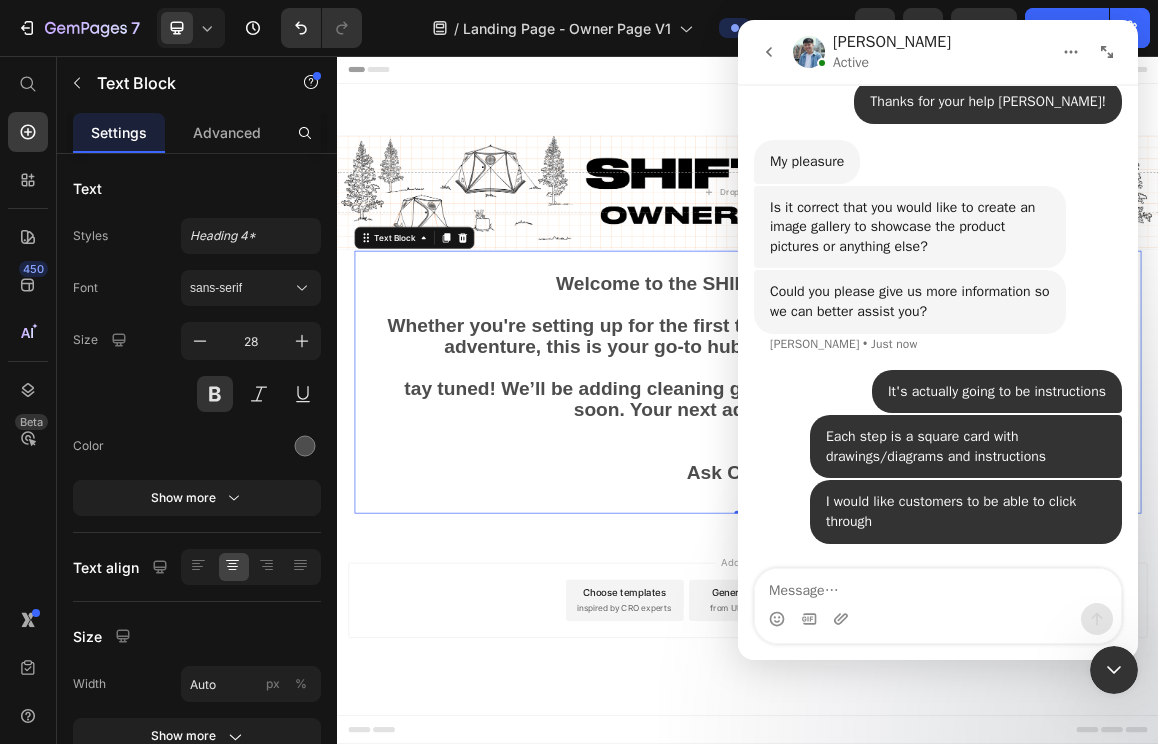 click at bounding box center [1107, 52] 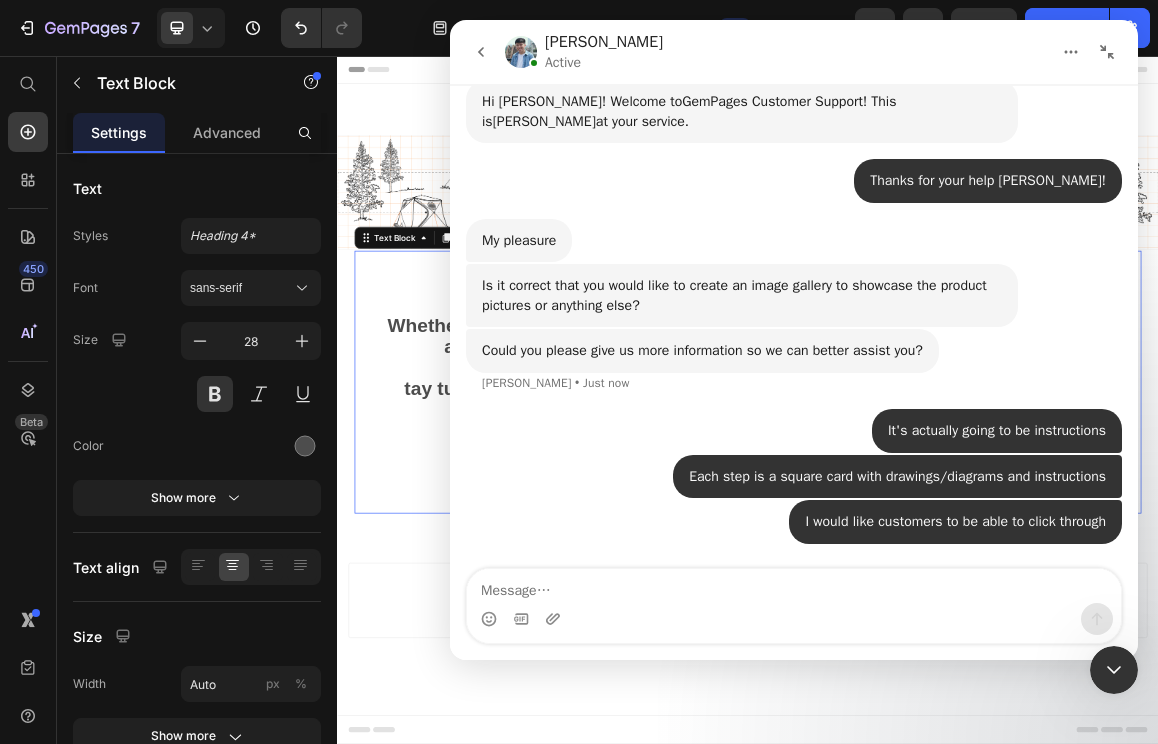 click 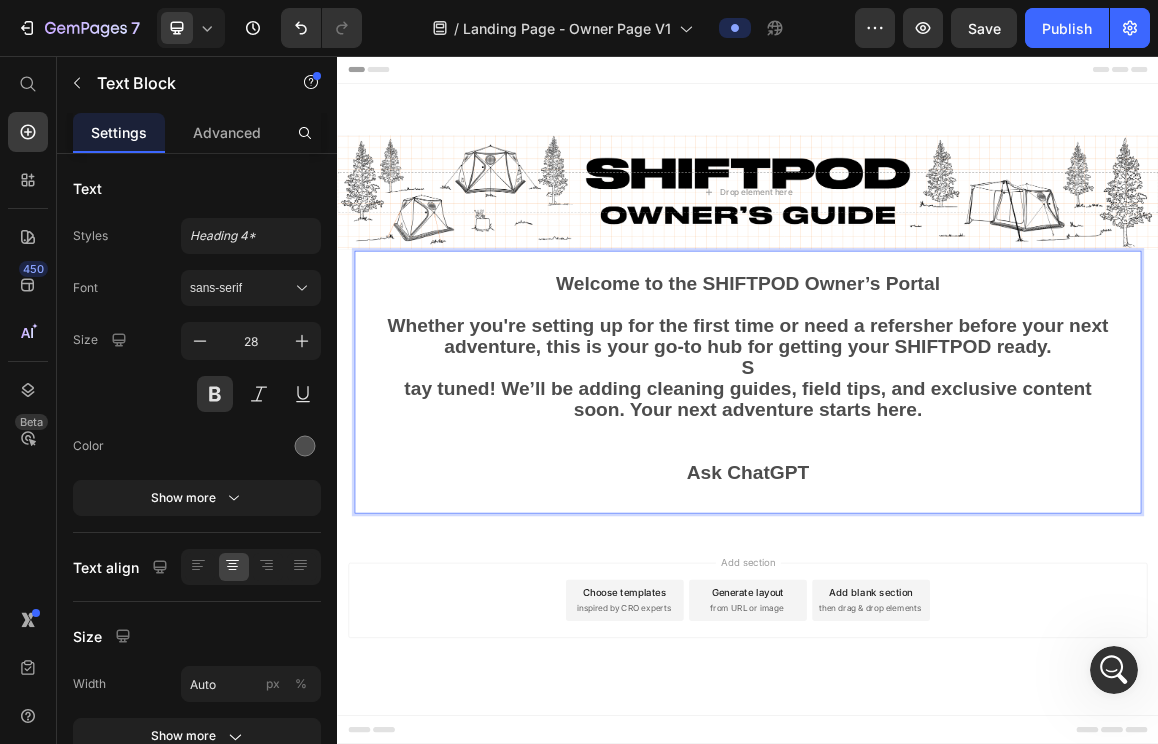click on "Ask ChatGPT" at bounding box center (937, 666) 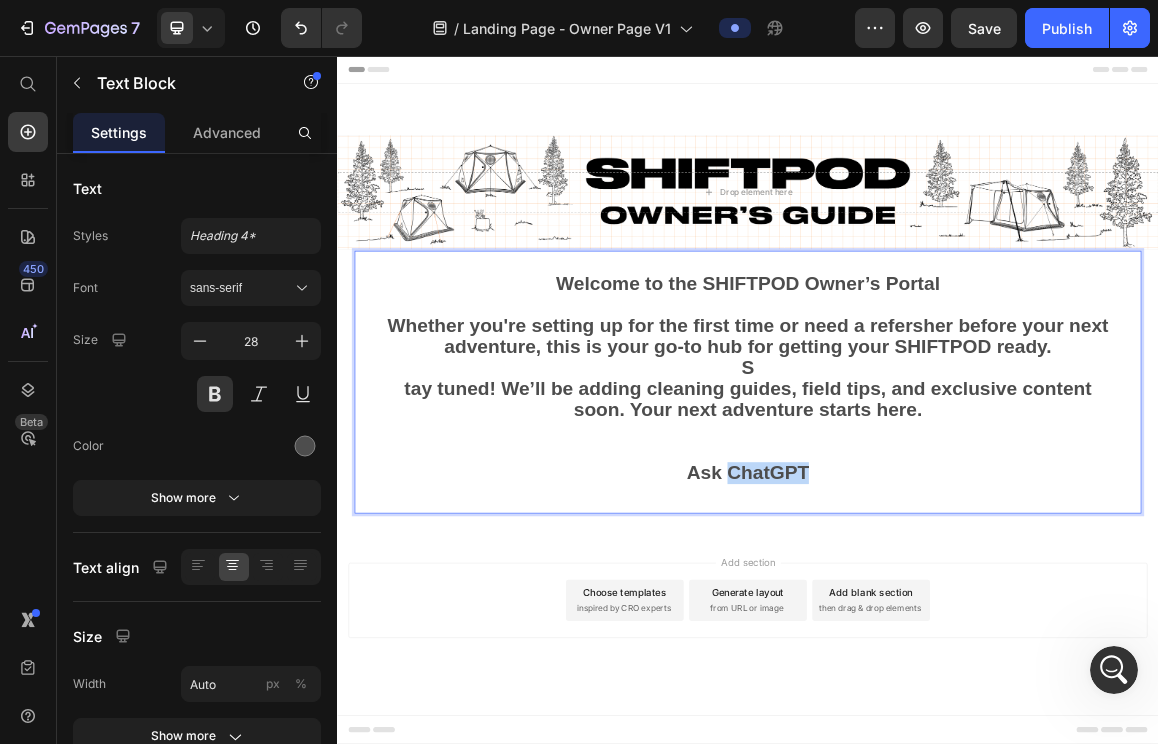 click on "Ask ChatGPT" at bounding box center [937, 666] 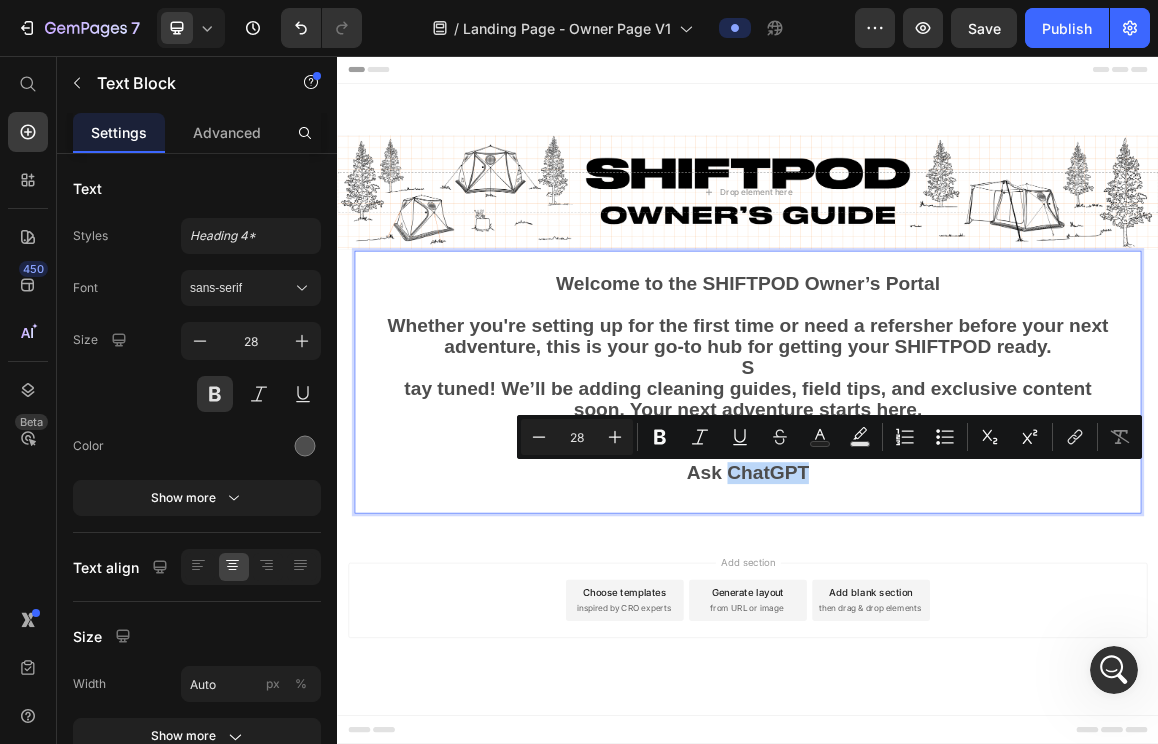 click on "Ask ChatGPT" at bounding box center [937, 666] 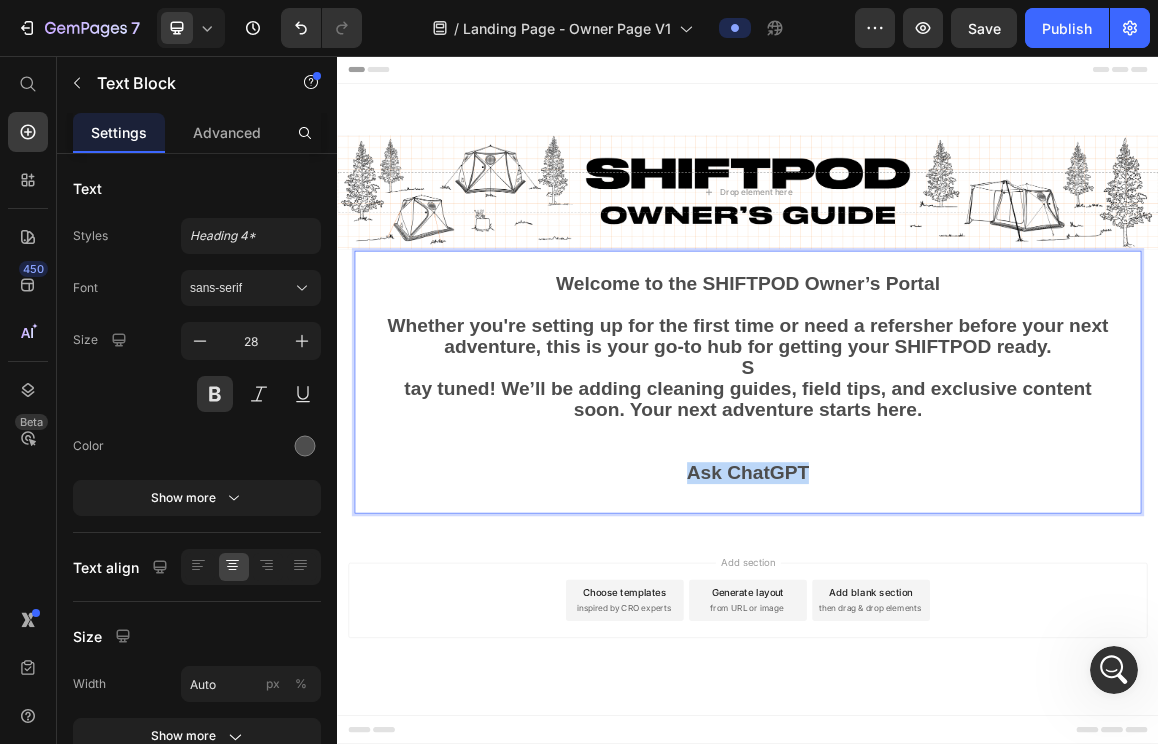 drag, startPoint x: 1051, startPoint y: 673, endPoint x: 801, endPoint y: 672, distance: 250.002 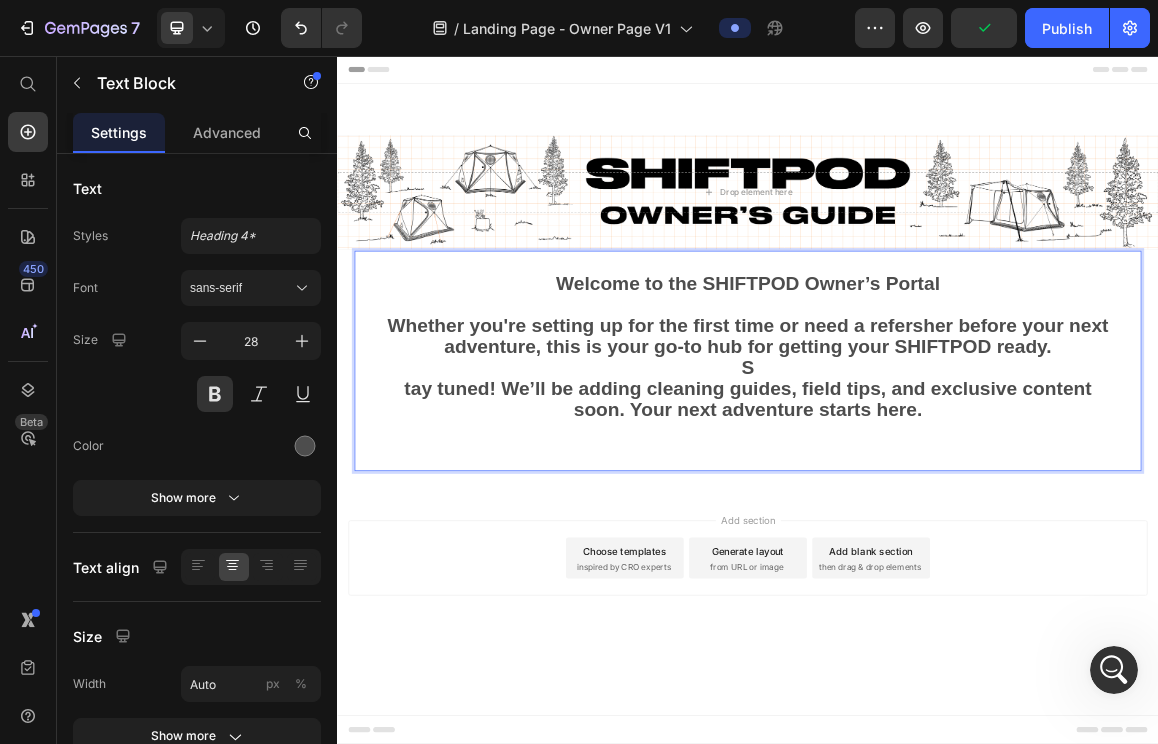 click on "Welcome to the SHIFTPOD Owner’s Portal Whether you're setting up for the first time or need a refersher before your next adventure, this is your go-to hub for getting your SHIFTPOD ready.  S tay tuned! We’ll be adding cleaning guides, field tips, and exclusive content soon. Your next adventure starts here." at bounding box center [937, 482] 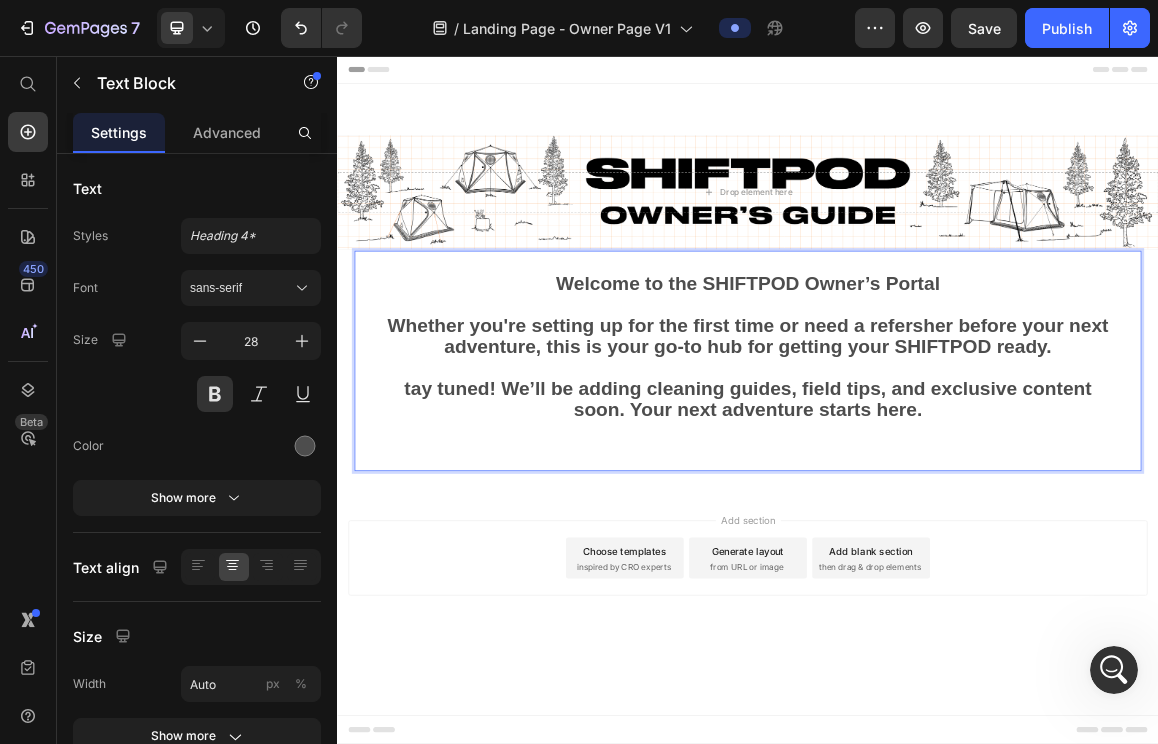 click on "⁠⁠⁠⁠⁠⁠⁠ tay tuned! We’ll be adding cleaning guides, field tips, and exclusive content soon. Your next adventure starts here." at bounding box center [937, 543] 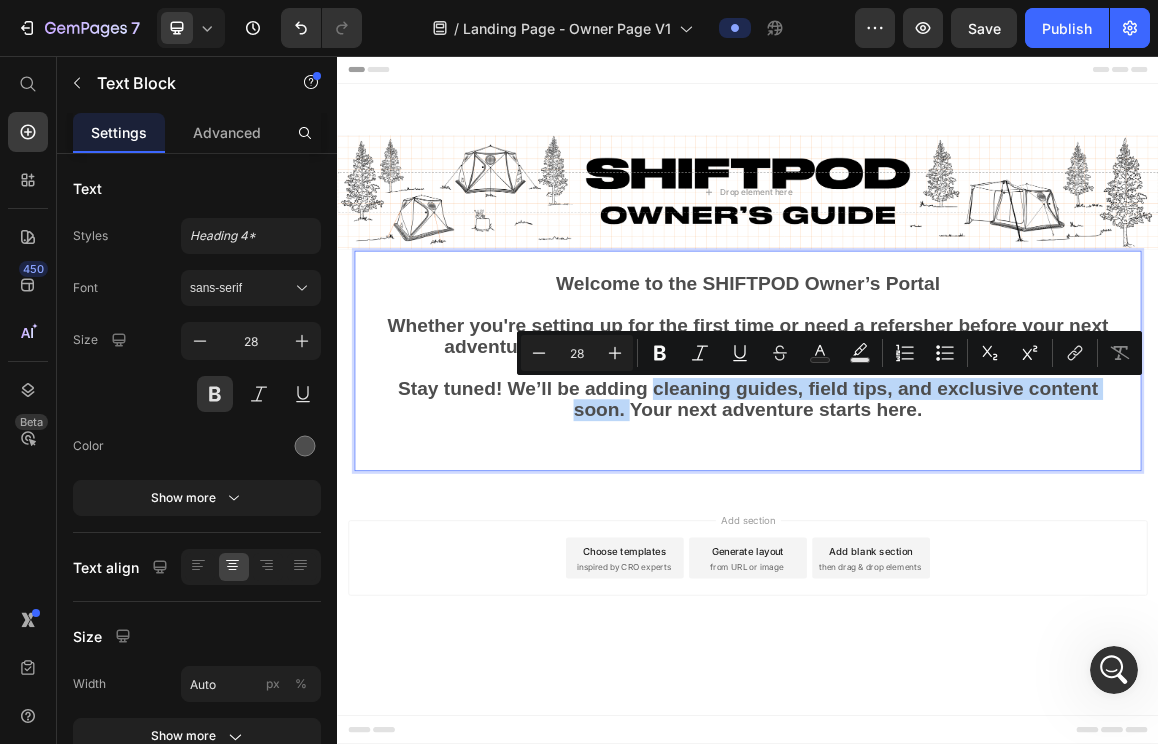 drag, startPoint x: 801, startPoint y: 542, endPoint x: 760, endPoint y: 580, distance: 55.9017 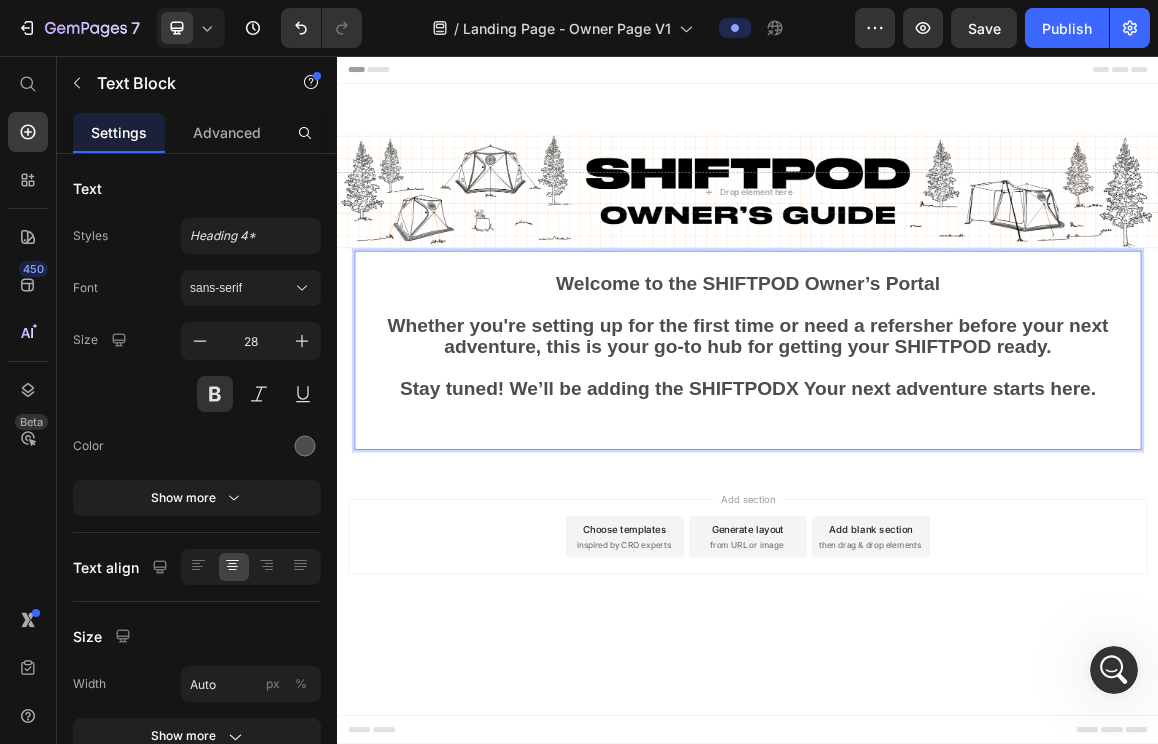 scroll, scrollTop: 735, scrollLeft: 0, axis: vertical 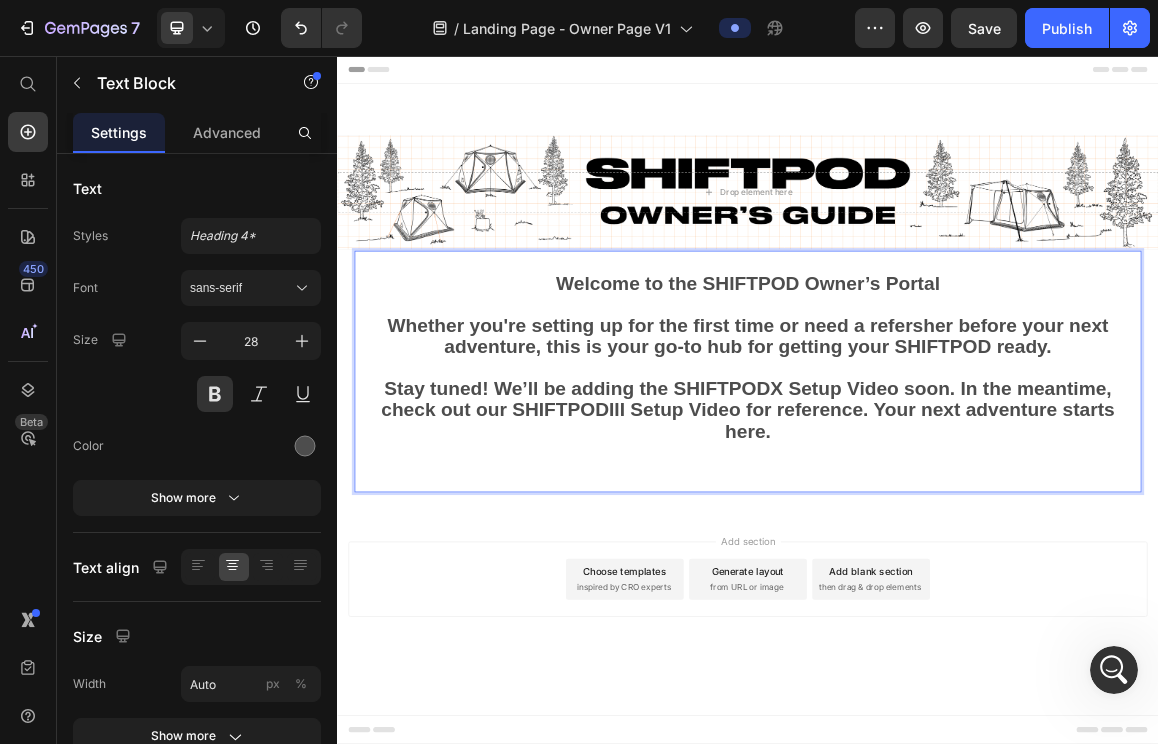 click on "Stay tuned! We’ll be adding the SHIFTPODX Setup Video soon. In the meantime, check out our SHIFTPODIII Setup Video for reference. Your next adventure starts here." at bounding box center (937, 558) 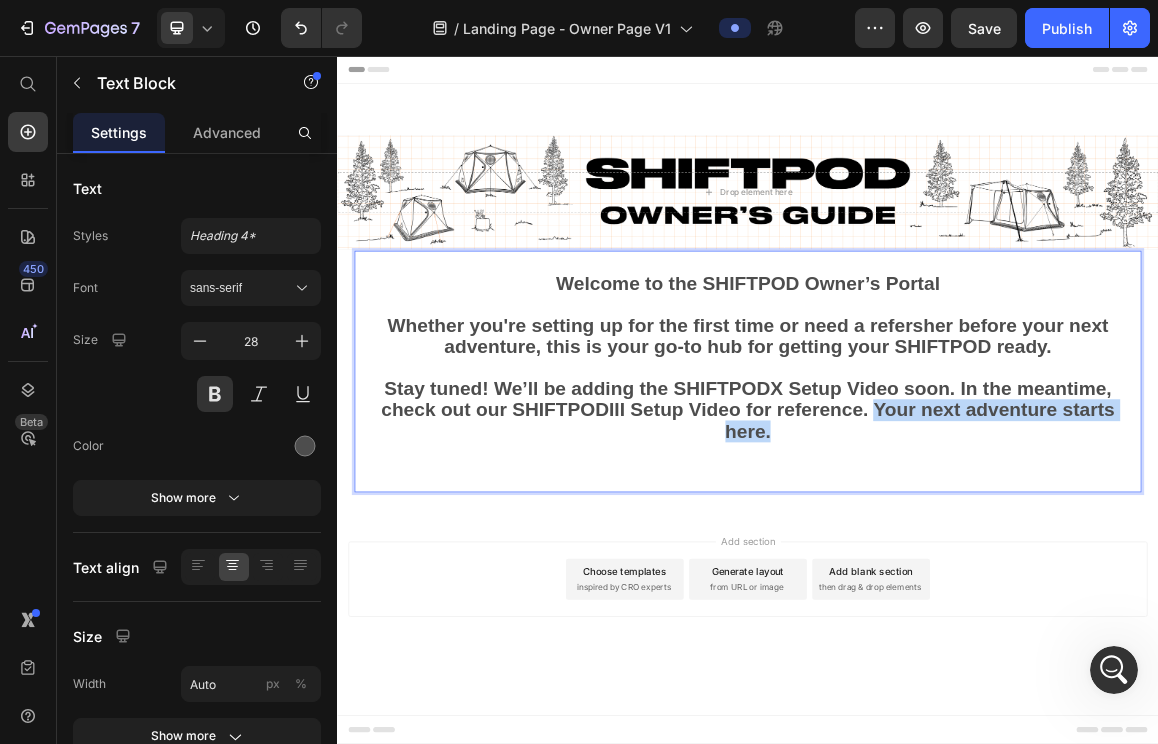 drag, startPoint x: 1125, startPoint y: 568, endPoint x: 1169, endPoint y: 606, distance: 58.137768 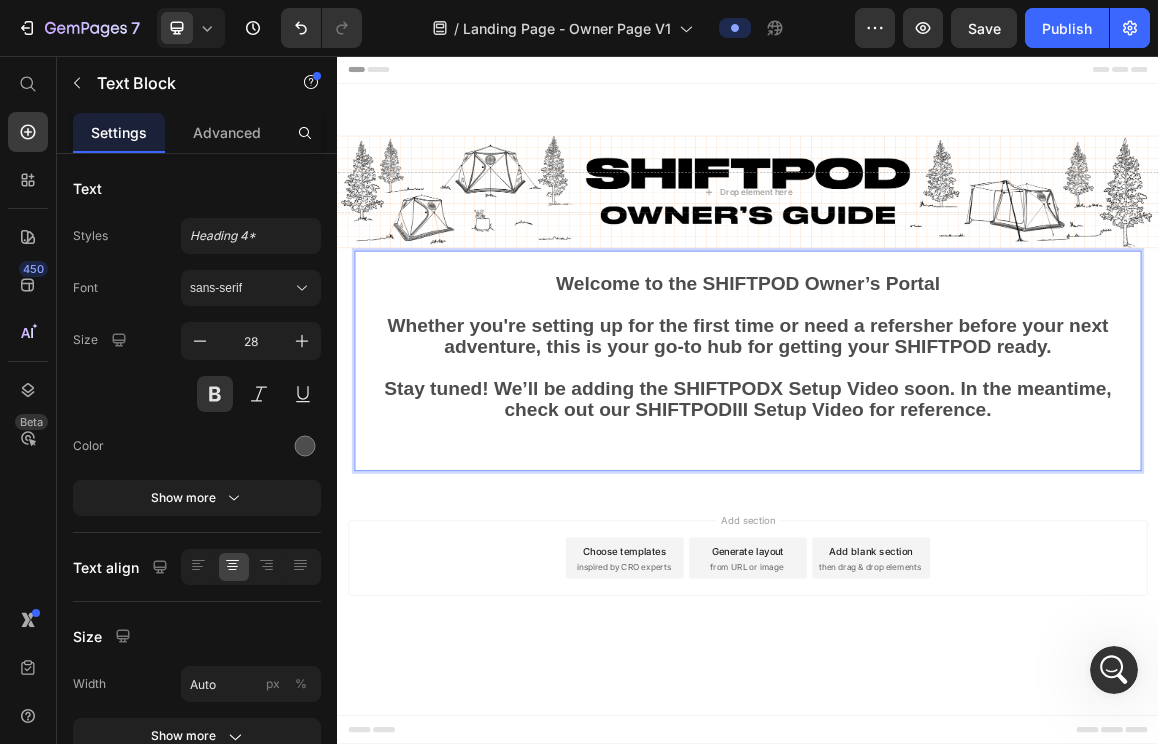 click on "Welcome to the SHIFTPOD Owner’s Portal Whether you're setting up for the first time or need a refersher before your next adventure, this is your go-to hub for getting your SHIFTPOD ready." at bounding box center [937, 435] 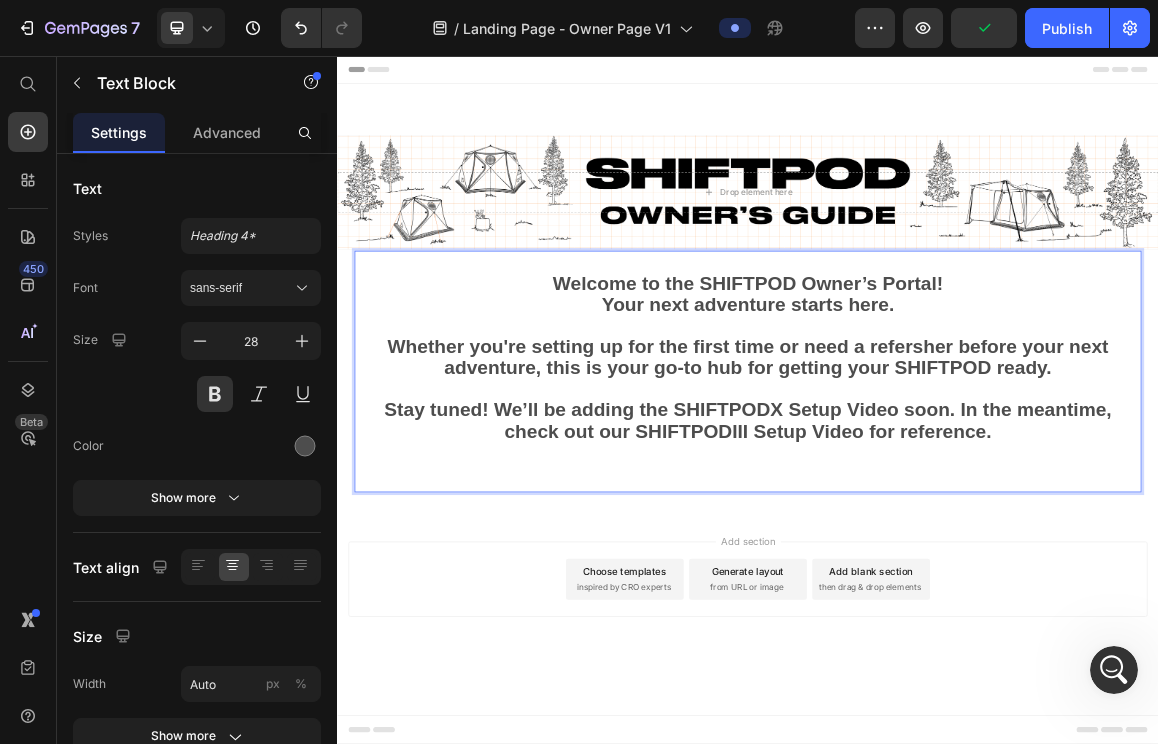 click on "Stay tuned! We’ll be adding the SHIFTPODX Setup Video soon. In the meantime, check out our SHIFTPODIII Setup Video for reference." at bounding box center [937, 574] 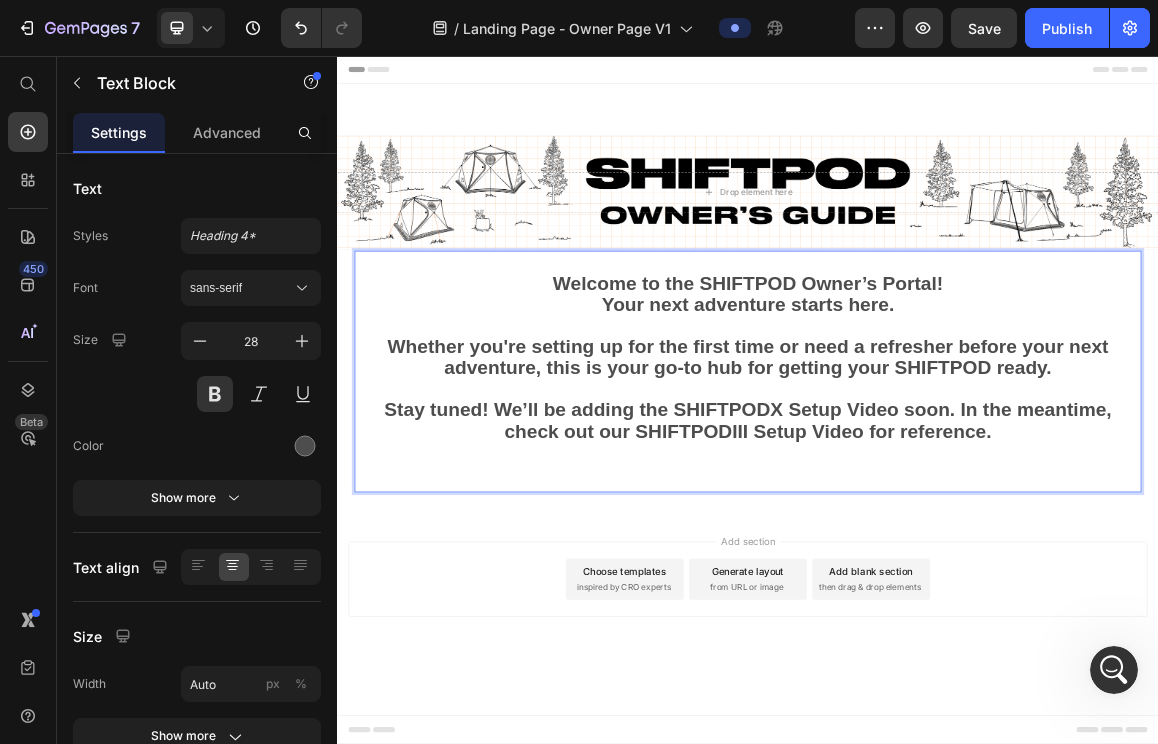 click on "⁠⁠⁠⁠⁠⁠⁠ Stay tuned! We’ll be adding the SHIFTPODX Setup Video soon. In the meantime, check out our SHIFTPODIII Setup Video for reference." at bounding box center (937, 574) 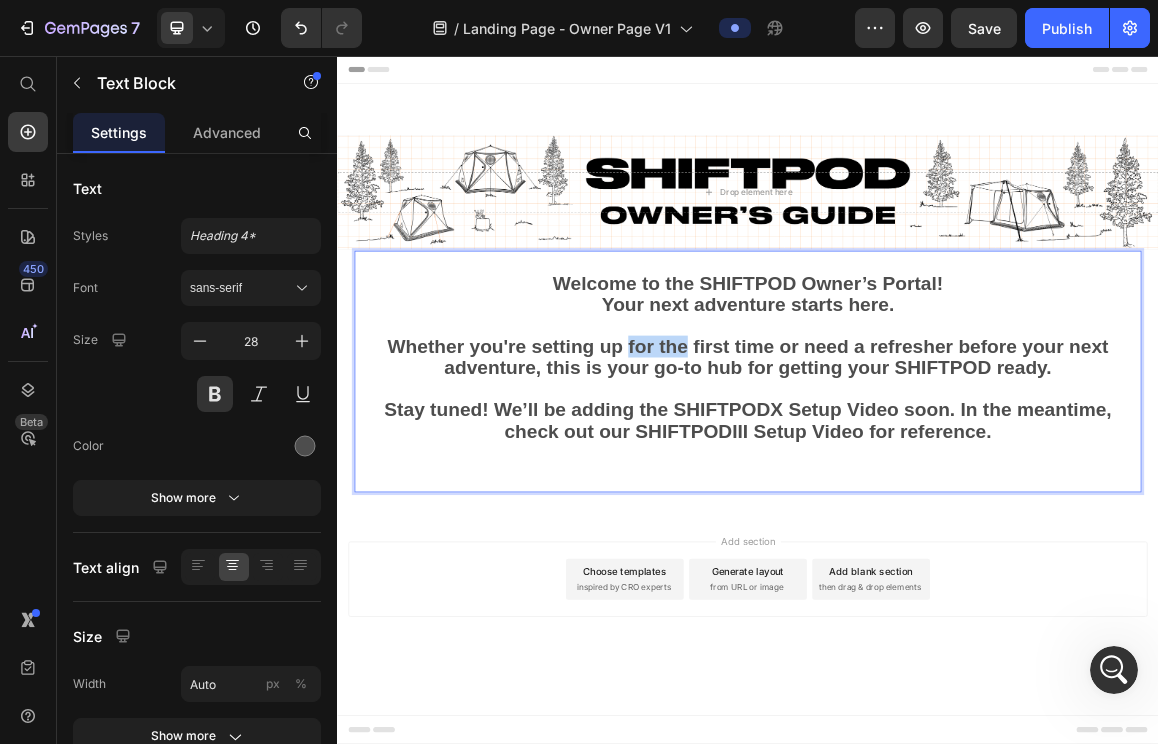 drag, startPoint x: 760, startPoint y: 486, endPoint x: 844, endPoint y: 488, distance: 84.0238 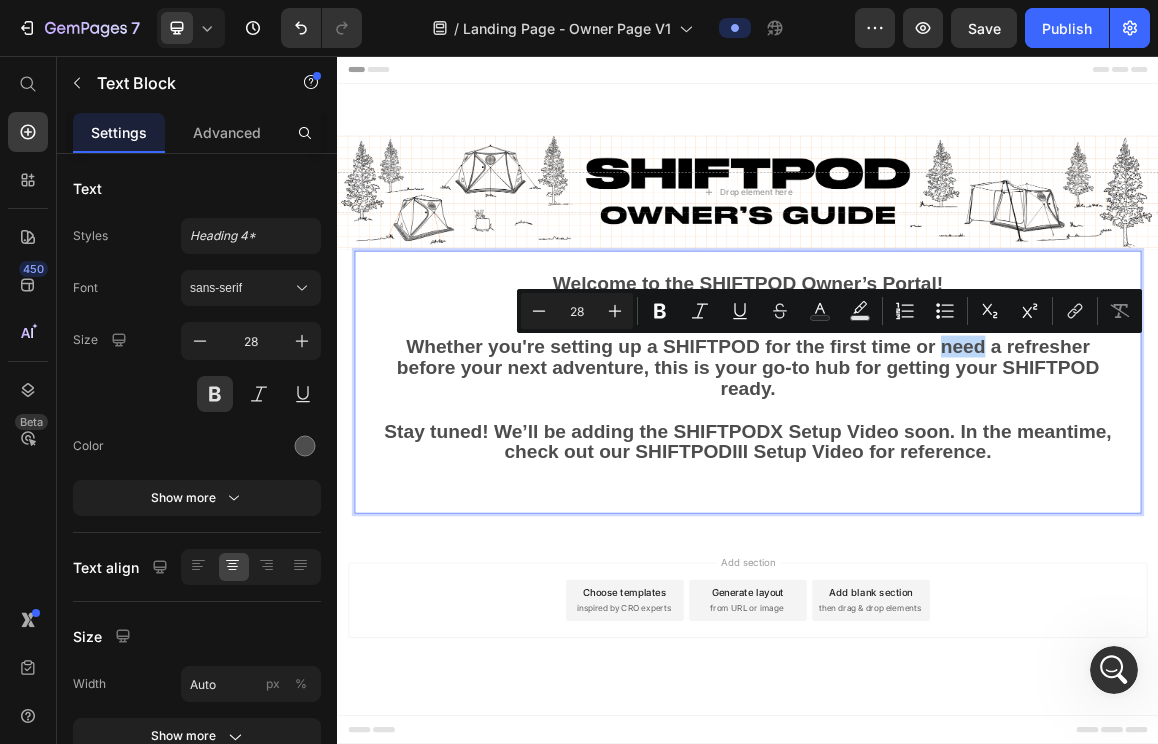 drag, startPoint x: 1217, startPoint y: 479, endPoint x: 1278, endPoint y: 479, distance: 61 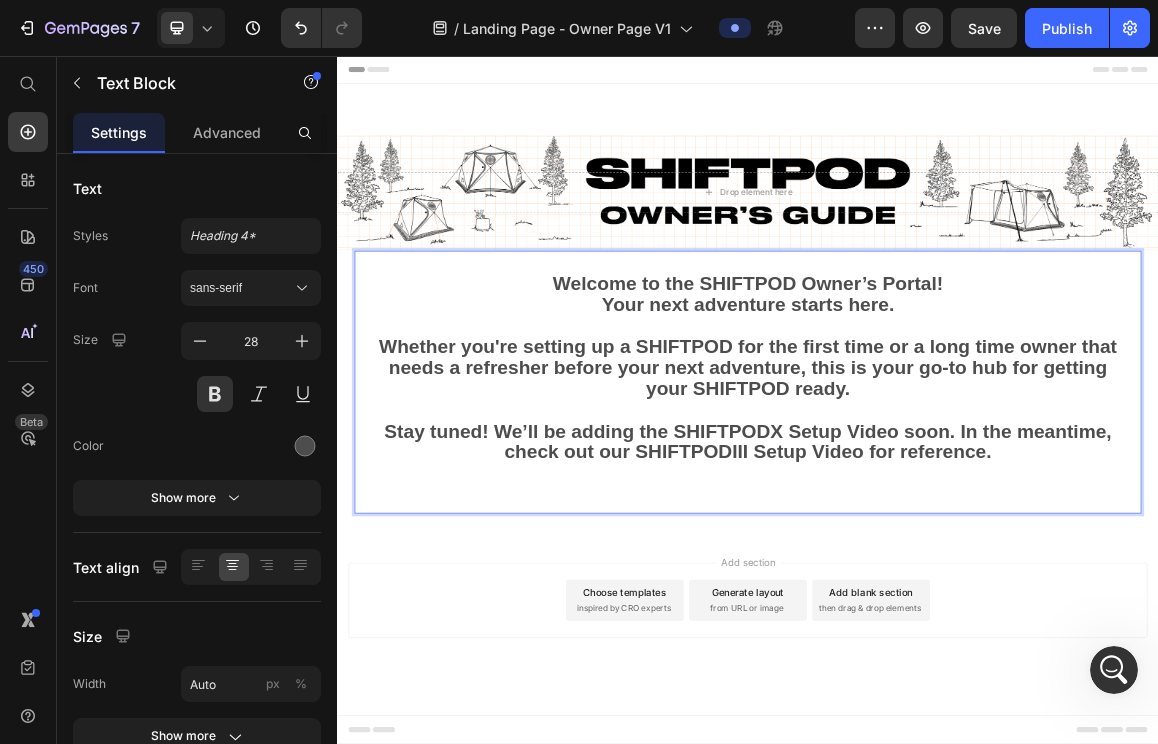 click on "Welcome to the SHIFTPOD Owner’s Portal! Your next adventure starts here. Whether you're setting up a SHIFTPOD for the first time or a long time owner that needs a refresher before your next adventure, this is your go-to hub for getting your SHIFTPOD ready." at bounding box center [937, 466] 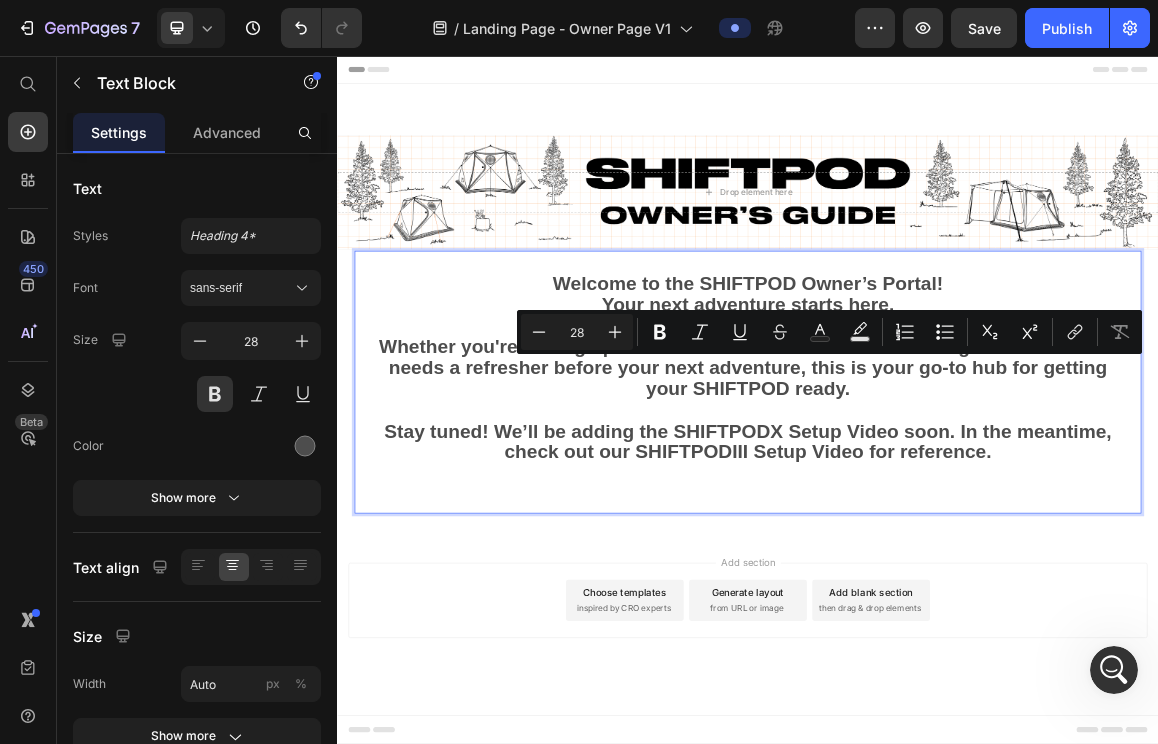 drag, startPoint x: 1129, startPoint y: 545, endPoint x: 1030, endPoint y: 523, distance: 101.414986 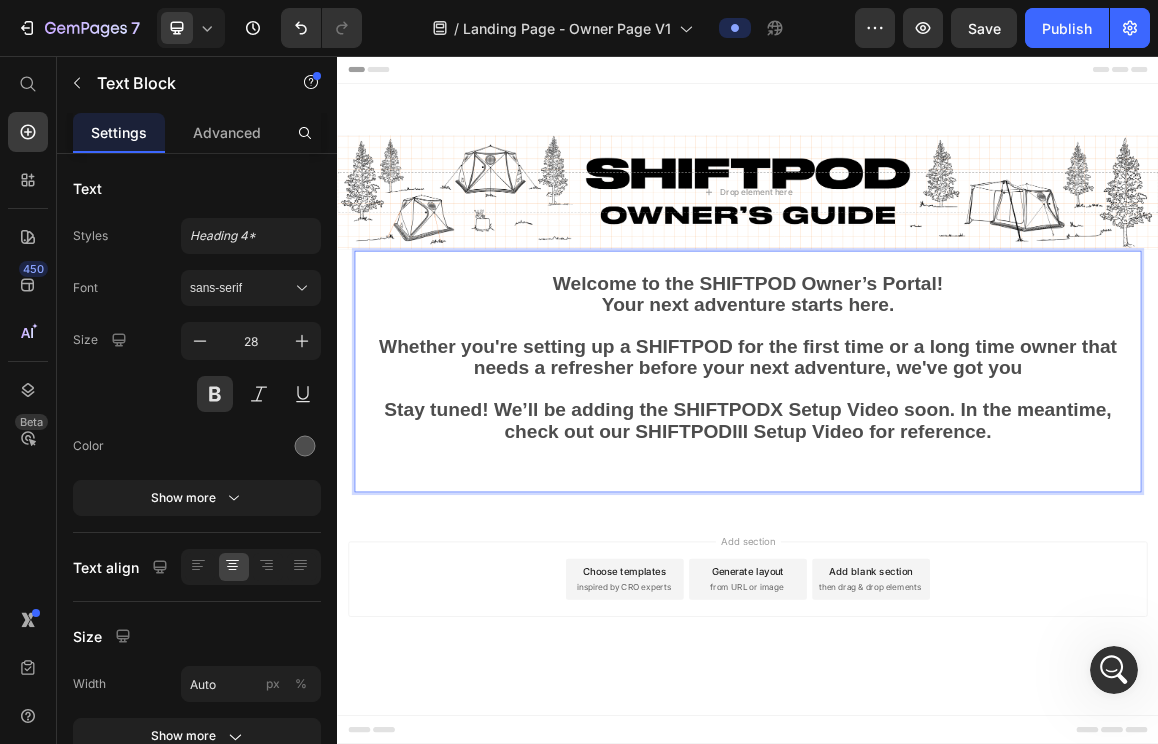 scroll, scrollTop: 658, scrollLeft: 0, axis: vertical 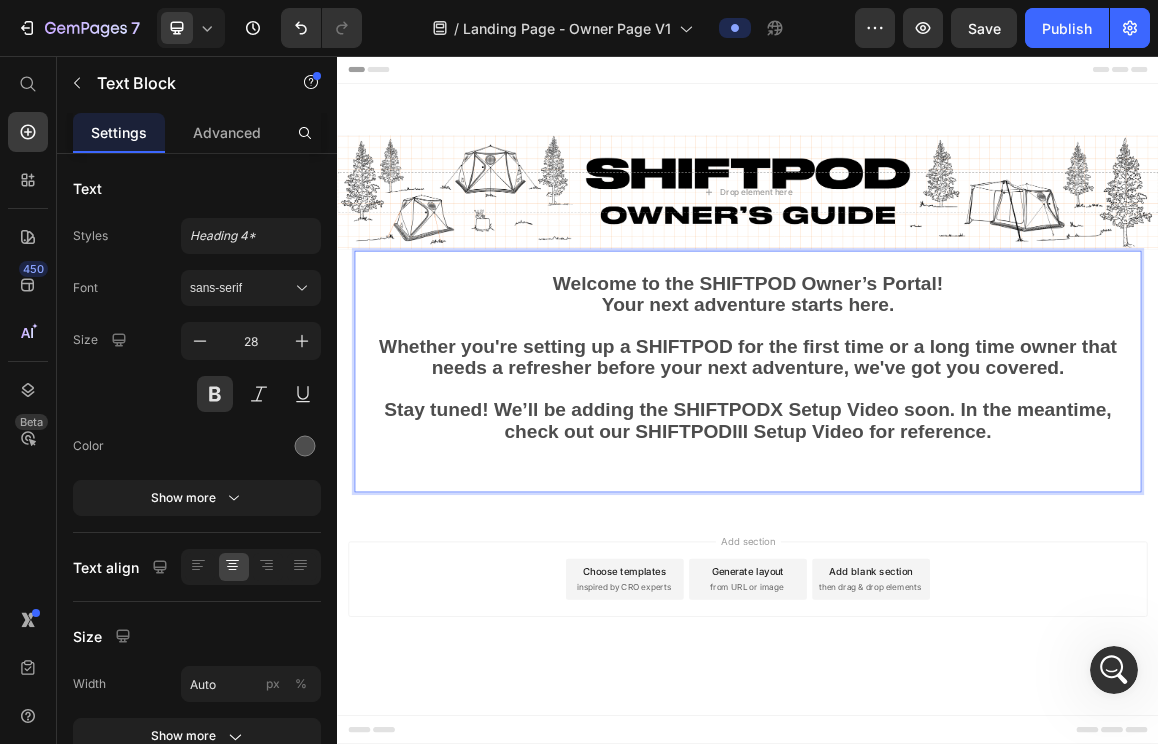 click at bounding box center [937, 635] 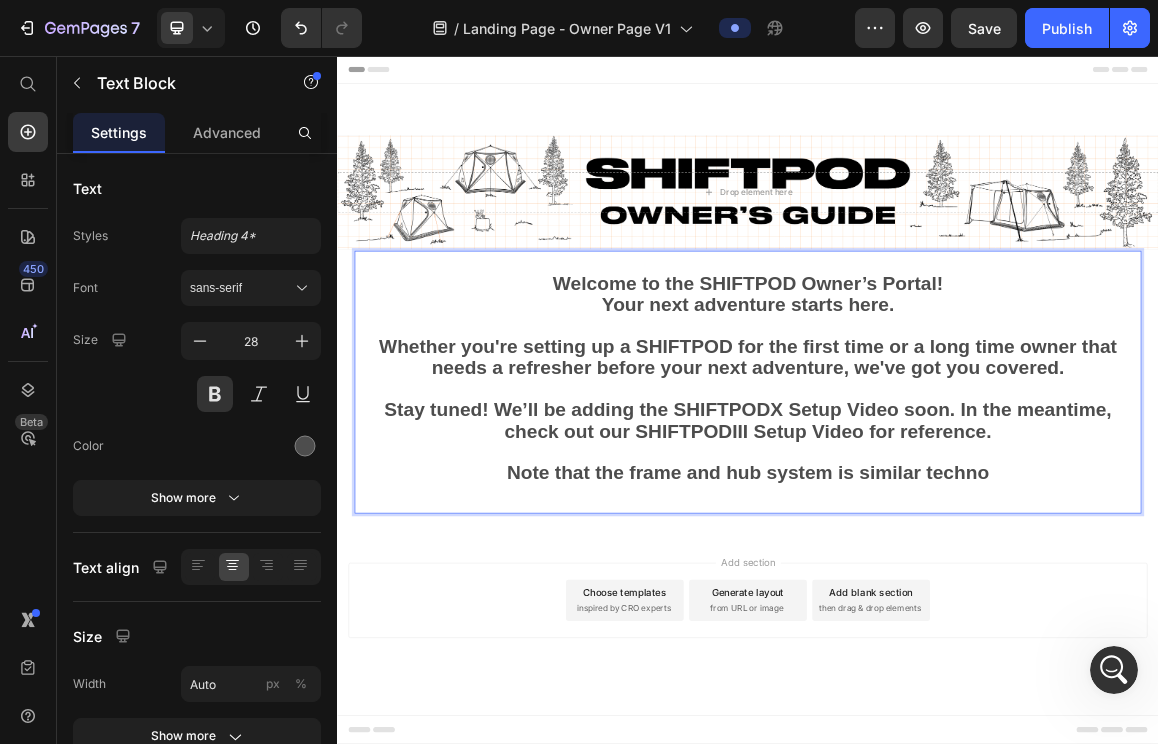 click on "Note that the frame and hub system is similar techno" at bounding box center (937, 651) 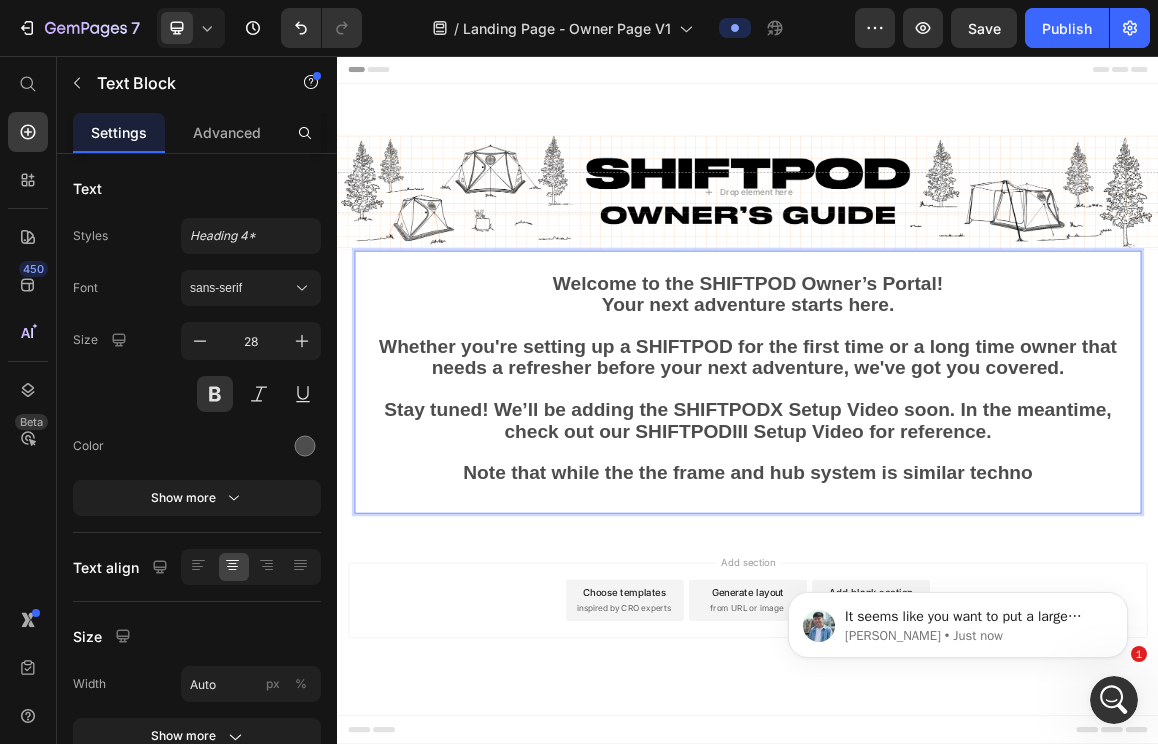 scroll, scrollTop: 0, scrollLeft: 0, axis: both 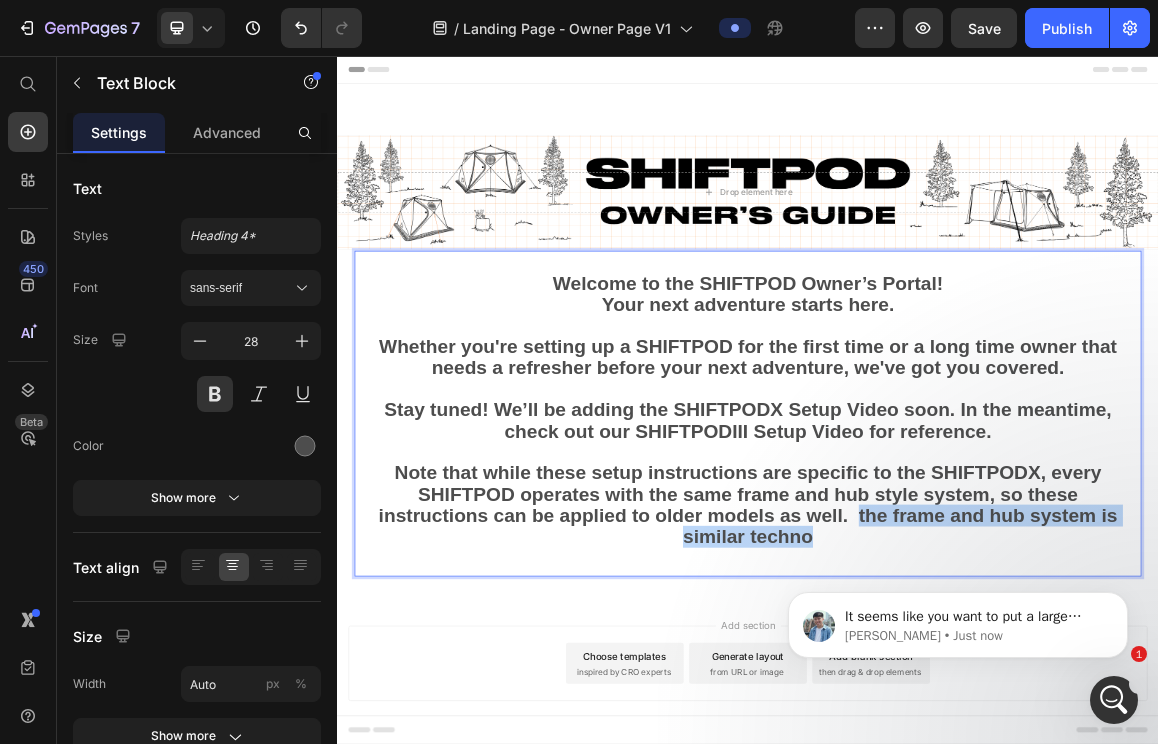 drag, startPoint x: 1099, startPoint y: 722, endPoint x: 1139, endPoint y: 772, distance: 64.03124 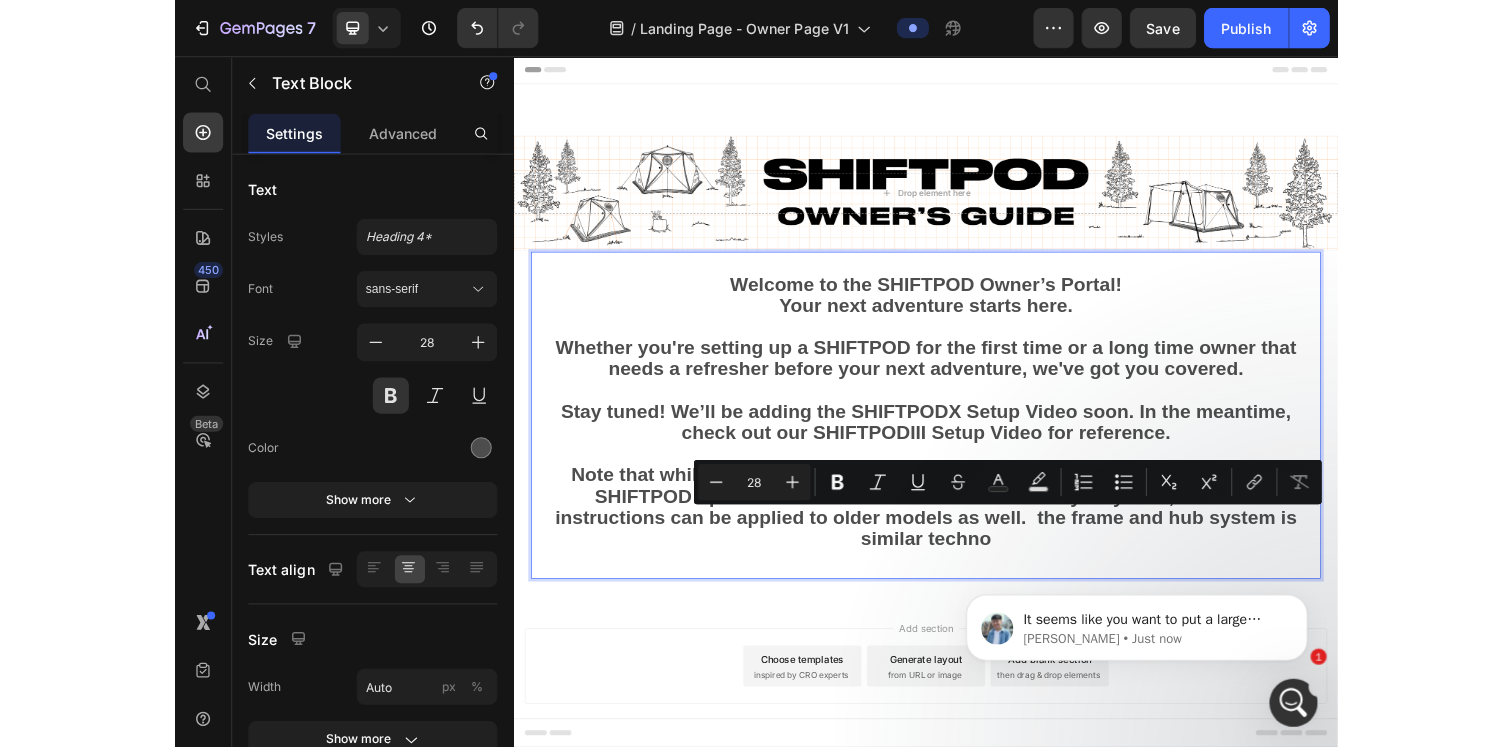 scroll, scrollTop: 300, scrollLeft: 0, axis: vertical 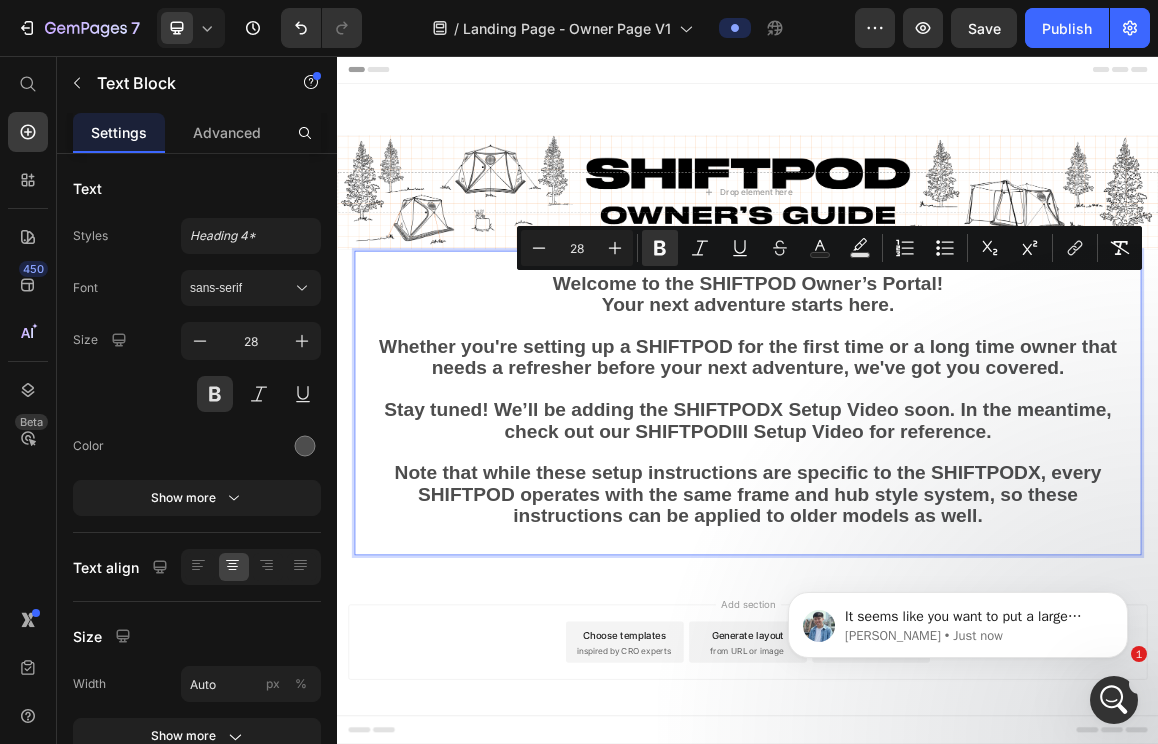 drag, startPoint x: 1292, startPoint y: 727, endPoint x: 582, endPoint y: 391, distance: 785.4909 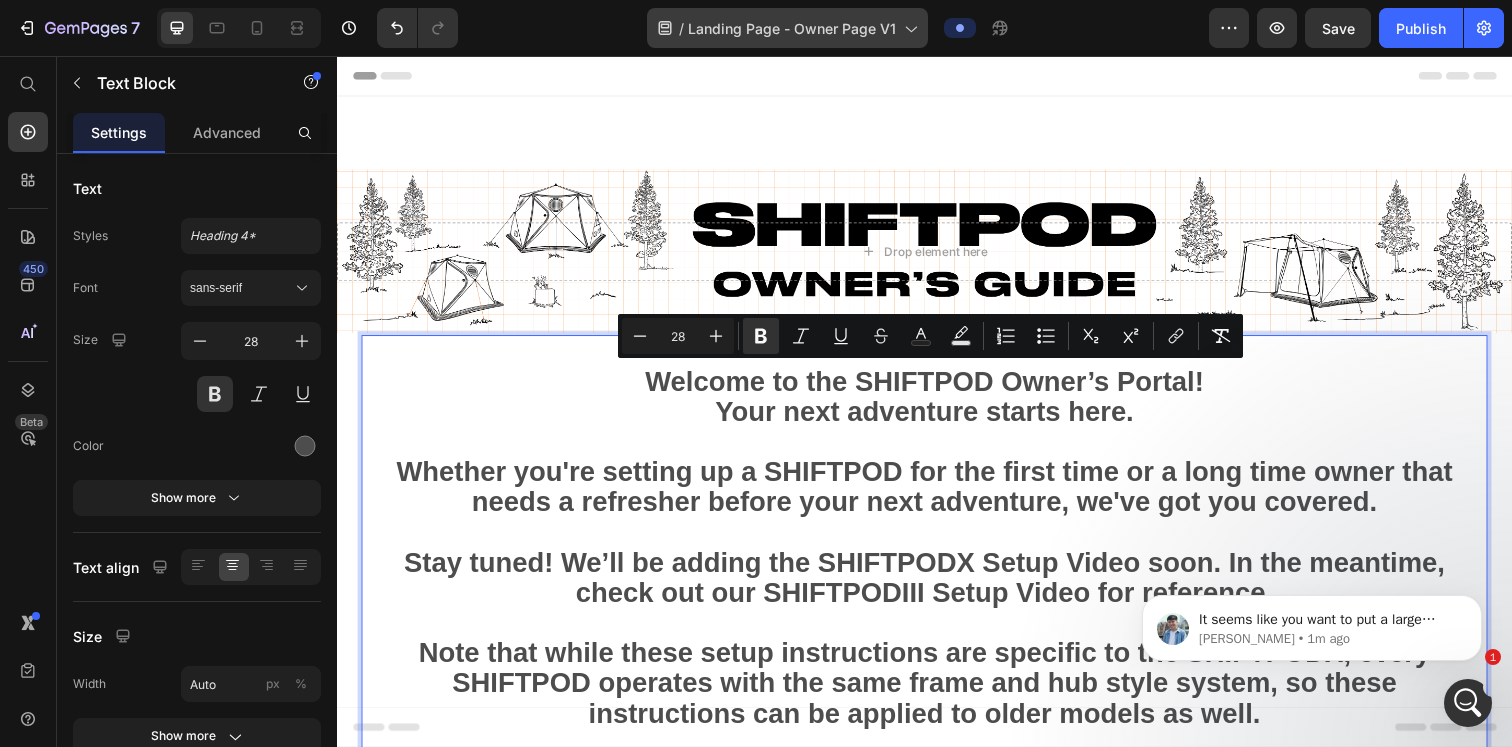 scroll, scrollTop: 753, scrollLeft: 0, axis: vertical 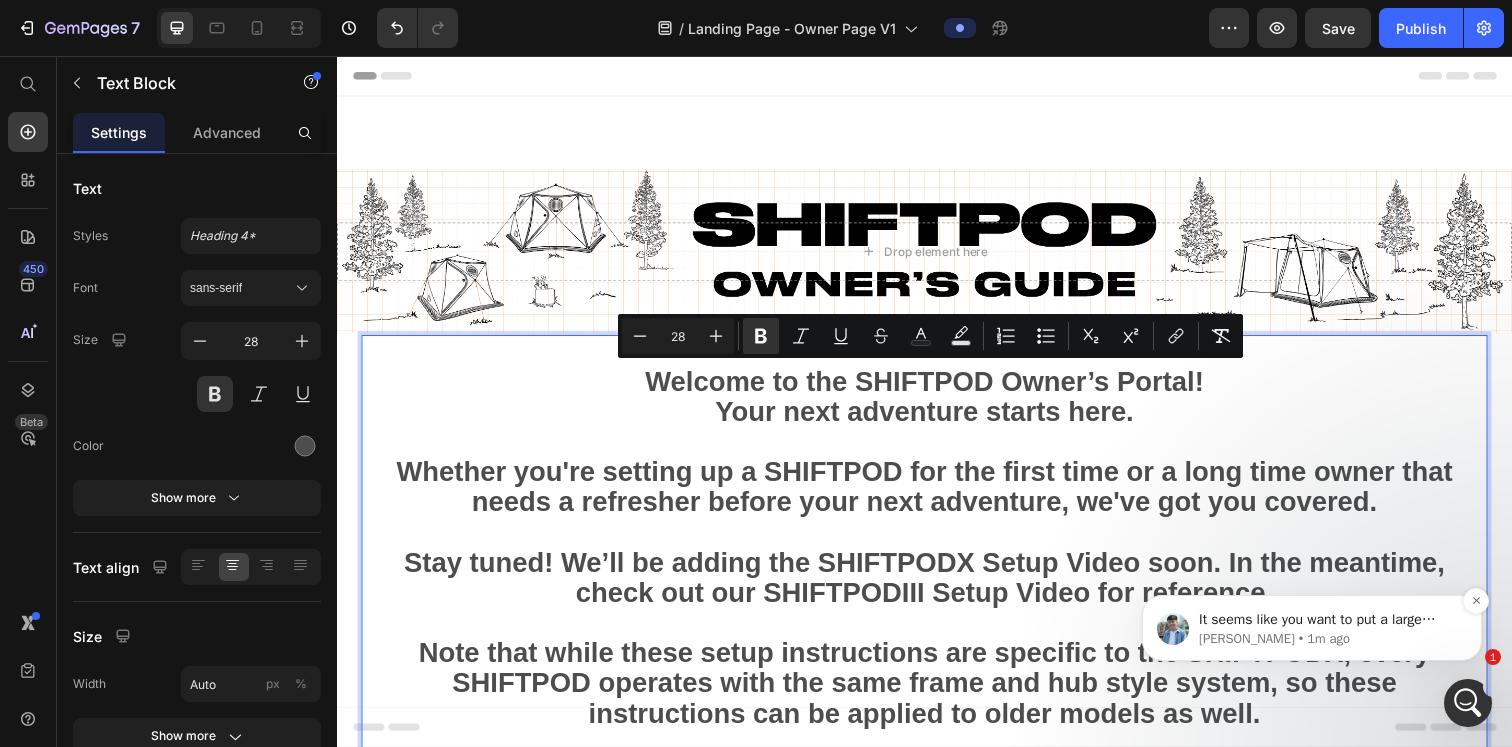 click on "[PERSON_NAME] • 1m ago" at bounding box center (1328, 639) 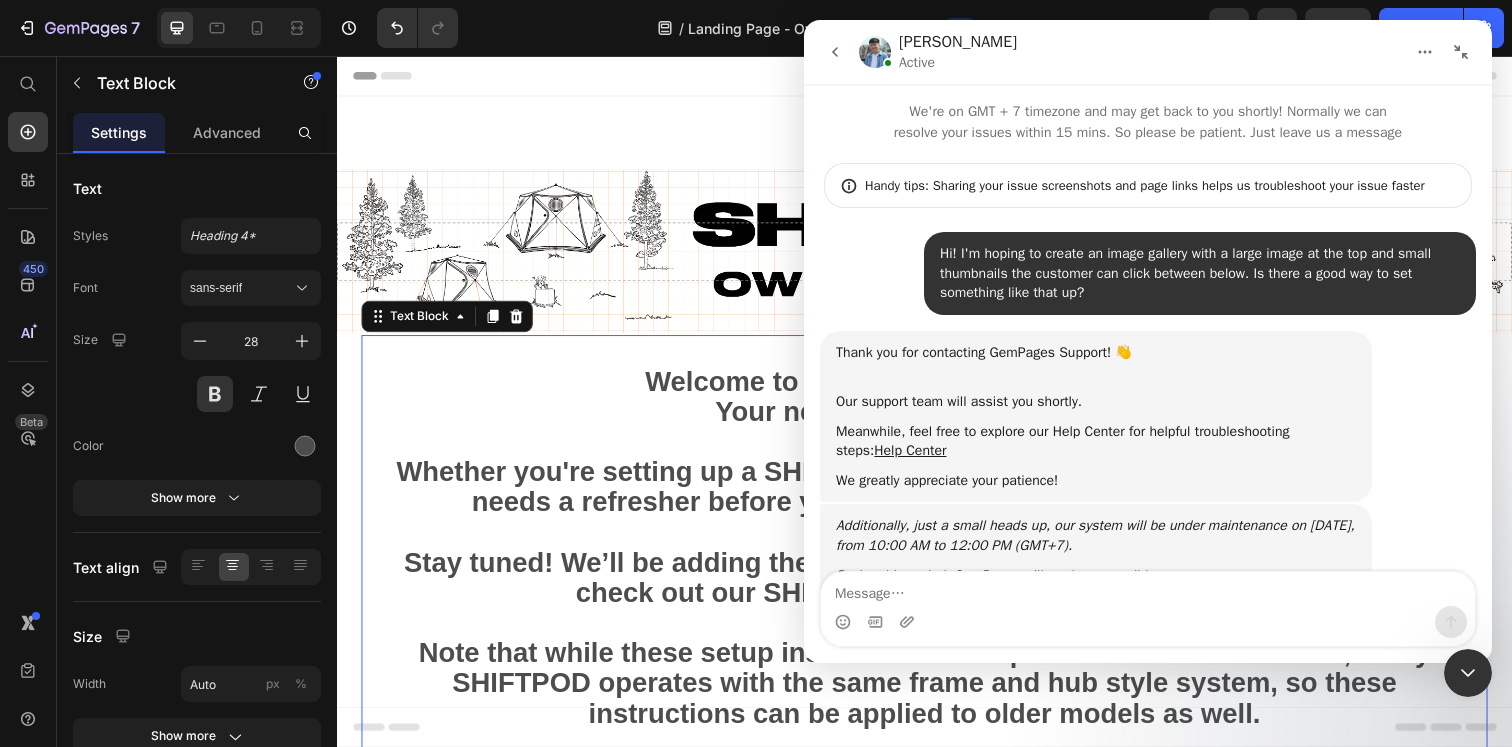 scroll, scrollTop: 3, scrollLeft: 0, axis: vertical 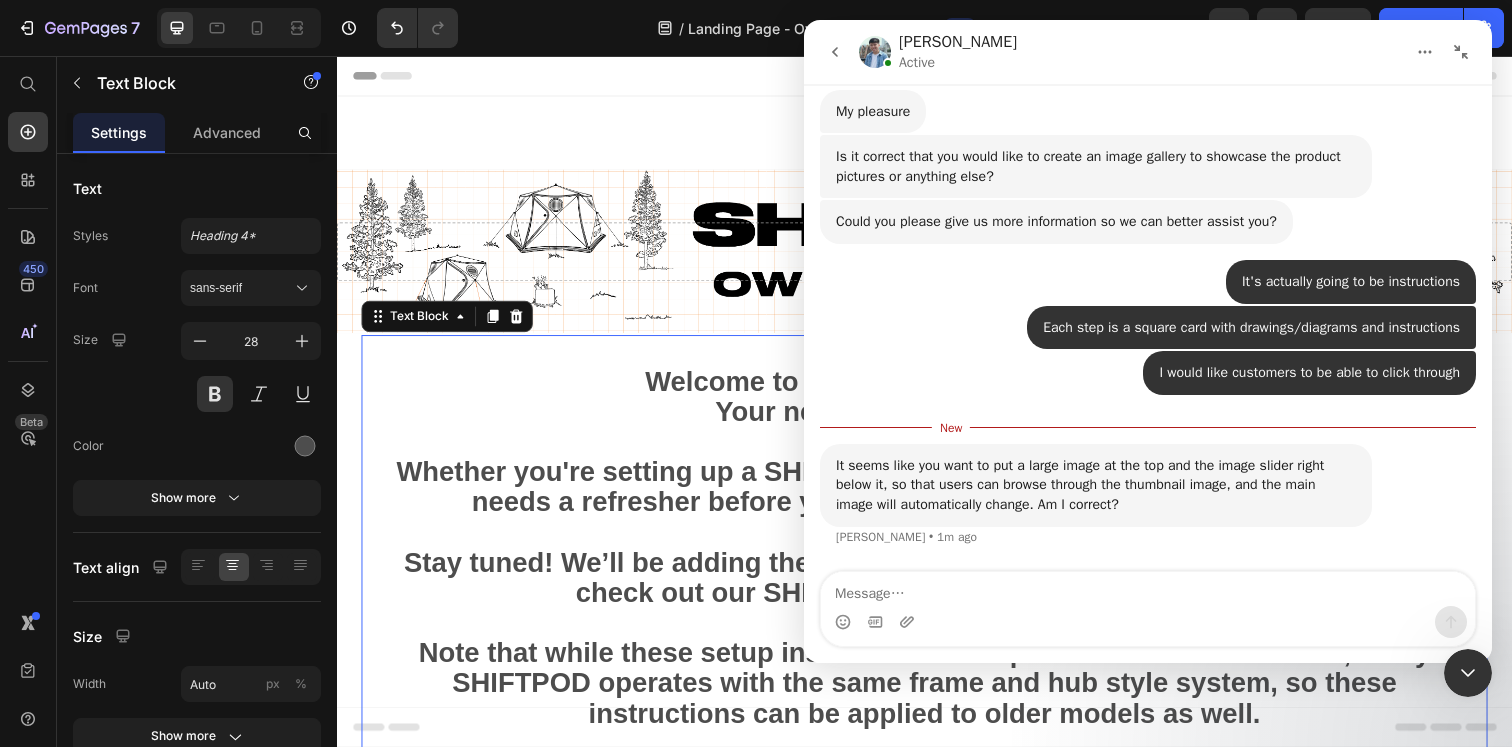 click on "It seems like you want to put a large image at the top and the image slider right below it, so that users can browse through the thumbnail image, and the main image will automatically change. Am I correct? Liam    •   1m ago" at bounding box center [1096, 485] 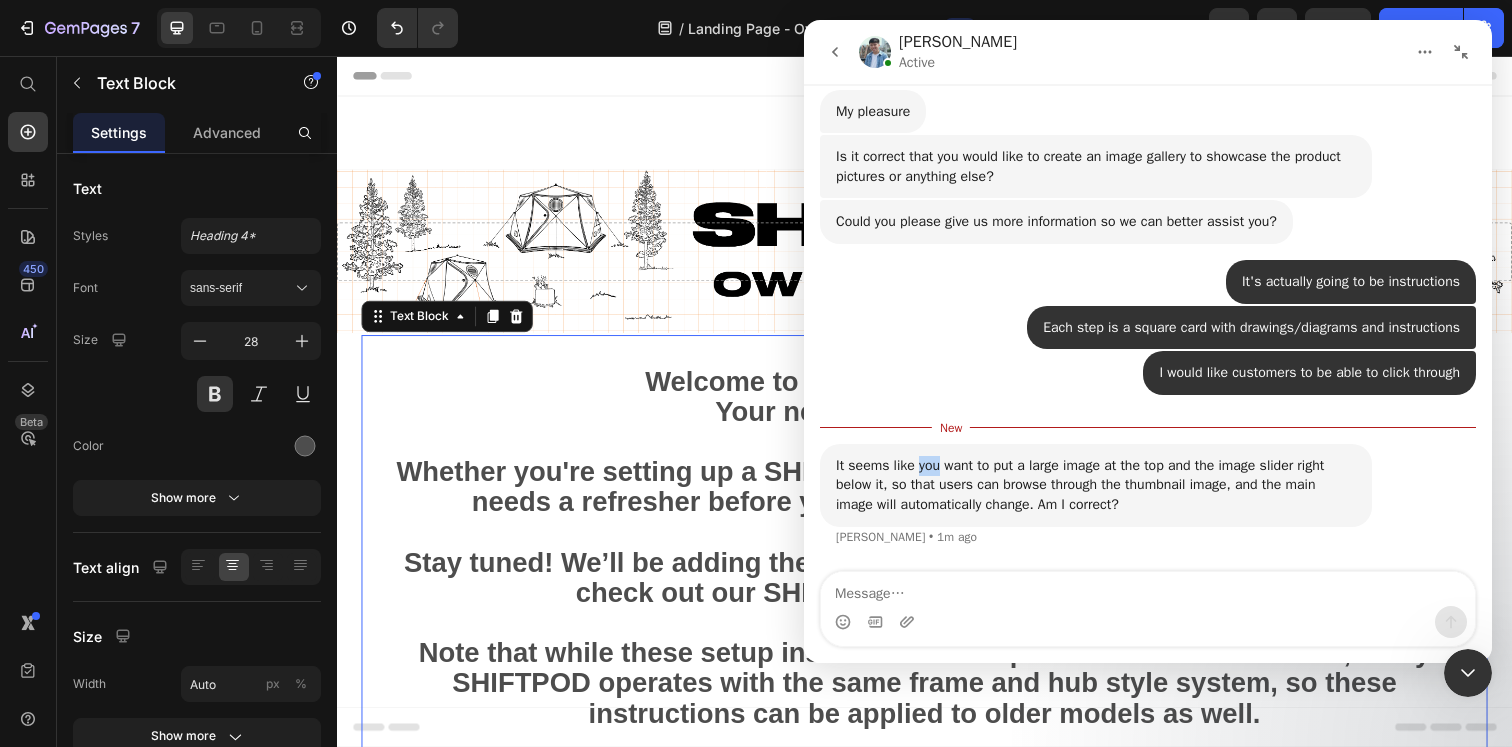 click on "It seems like you want to put a large image at the top and the image slider right below it, so that users can browse through the thumbnail image, and the main image will automatically change. Am I correct?" at bounding box center (1096, 485) 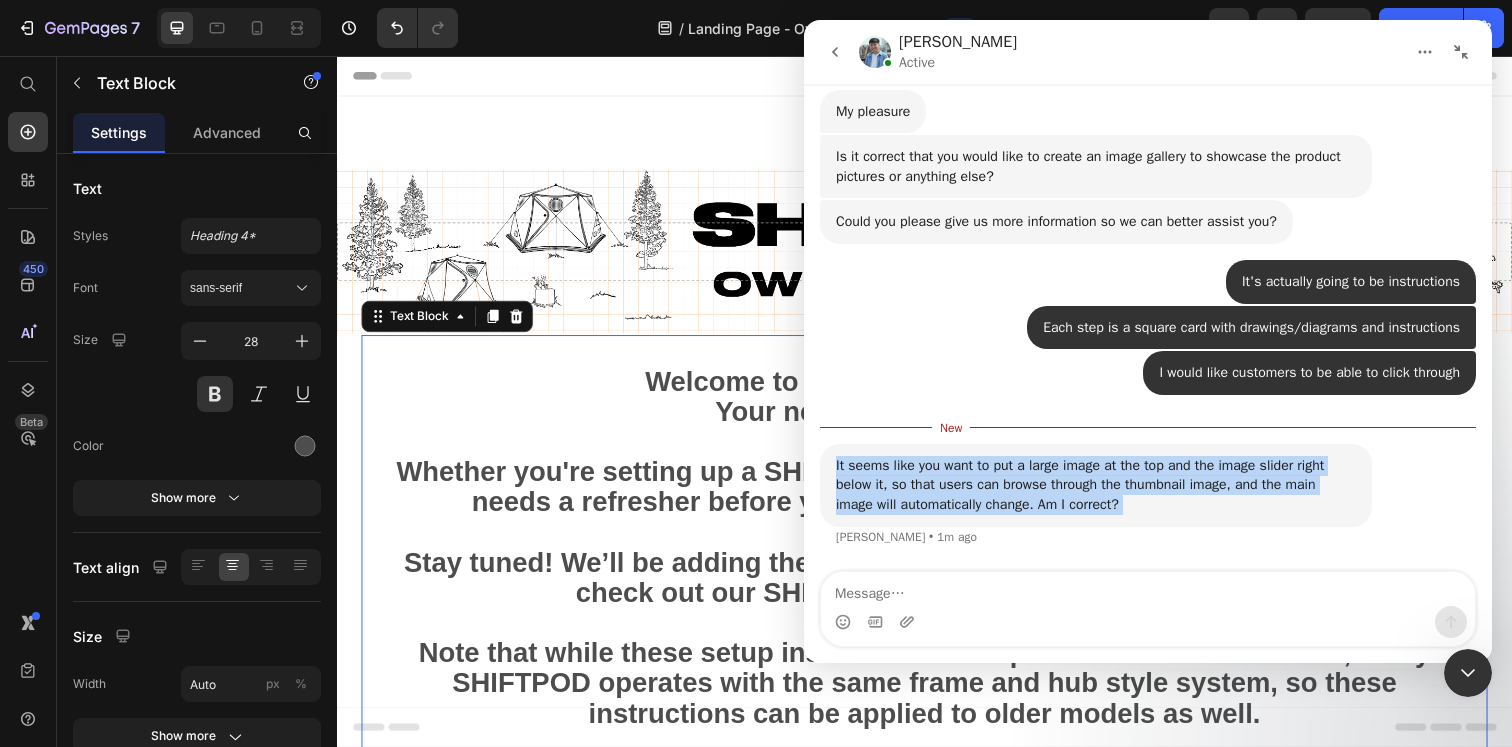 click on "It seems like you want to put a large image at the top and the image slider right below it, so that users can browse through the thumbnail image, and the main image will automatically change. Am I correct?" at bounding box center (1096, 485) 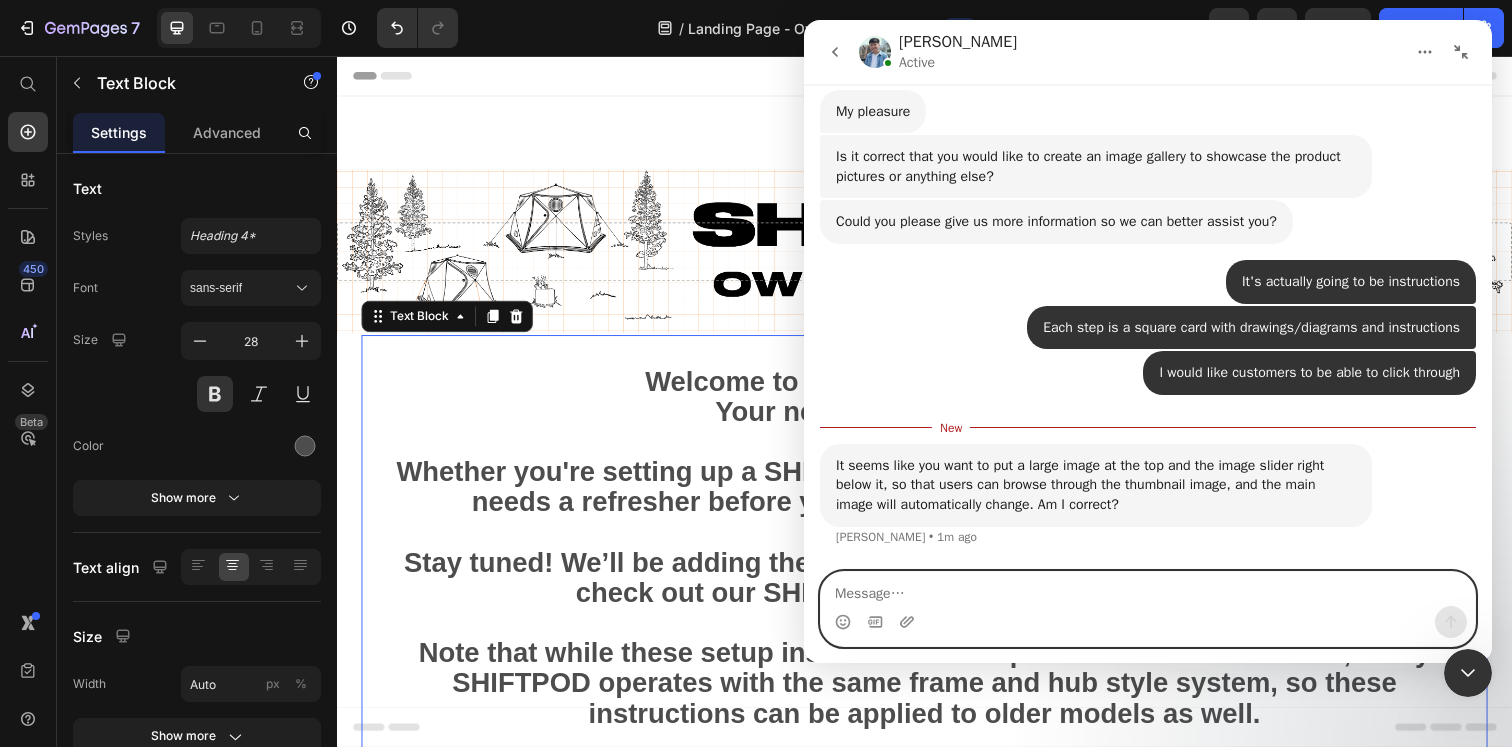 click at bounding box center (1148, 589) 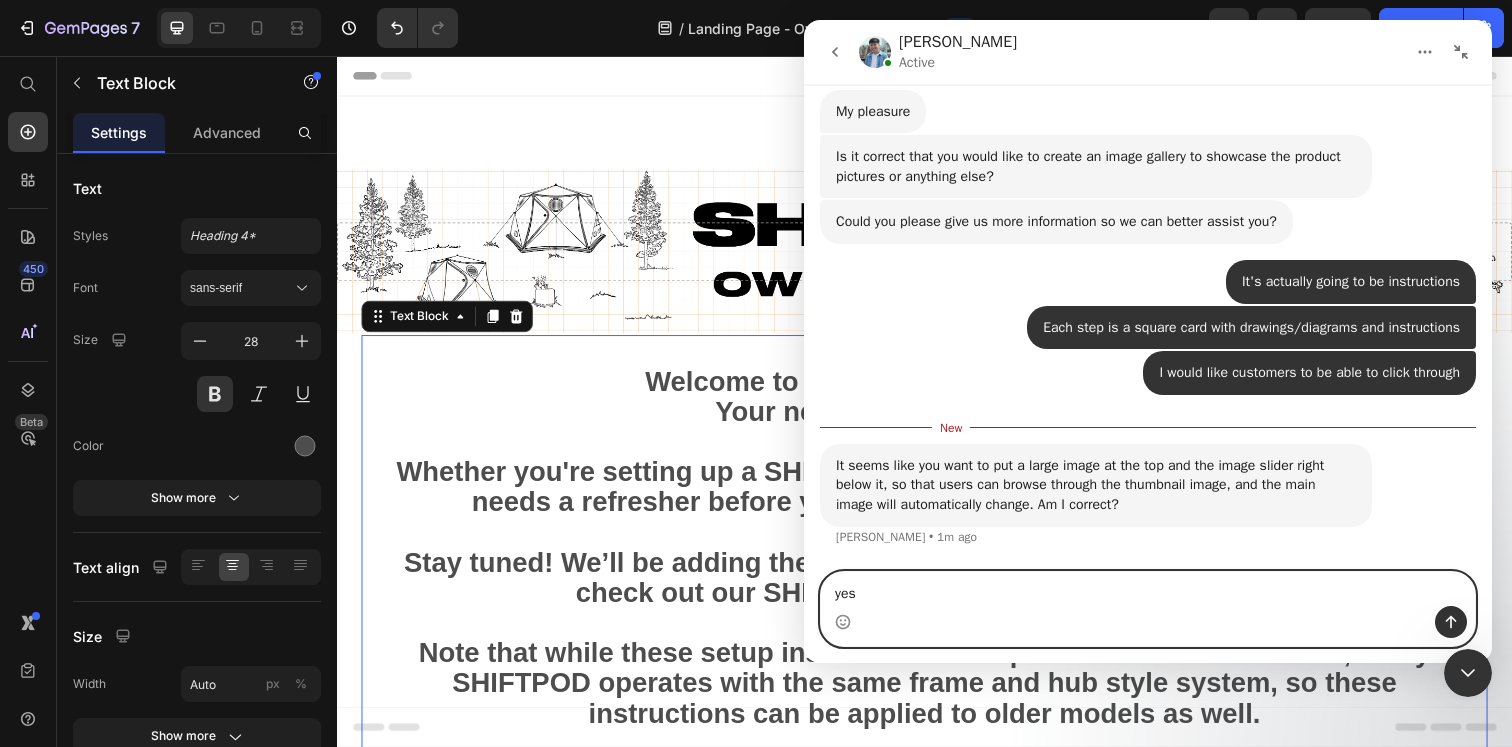 type on "yes!" 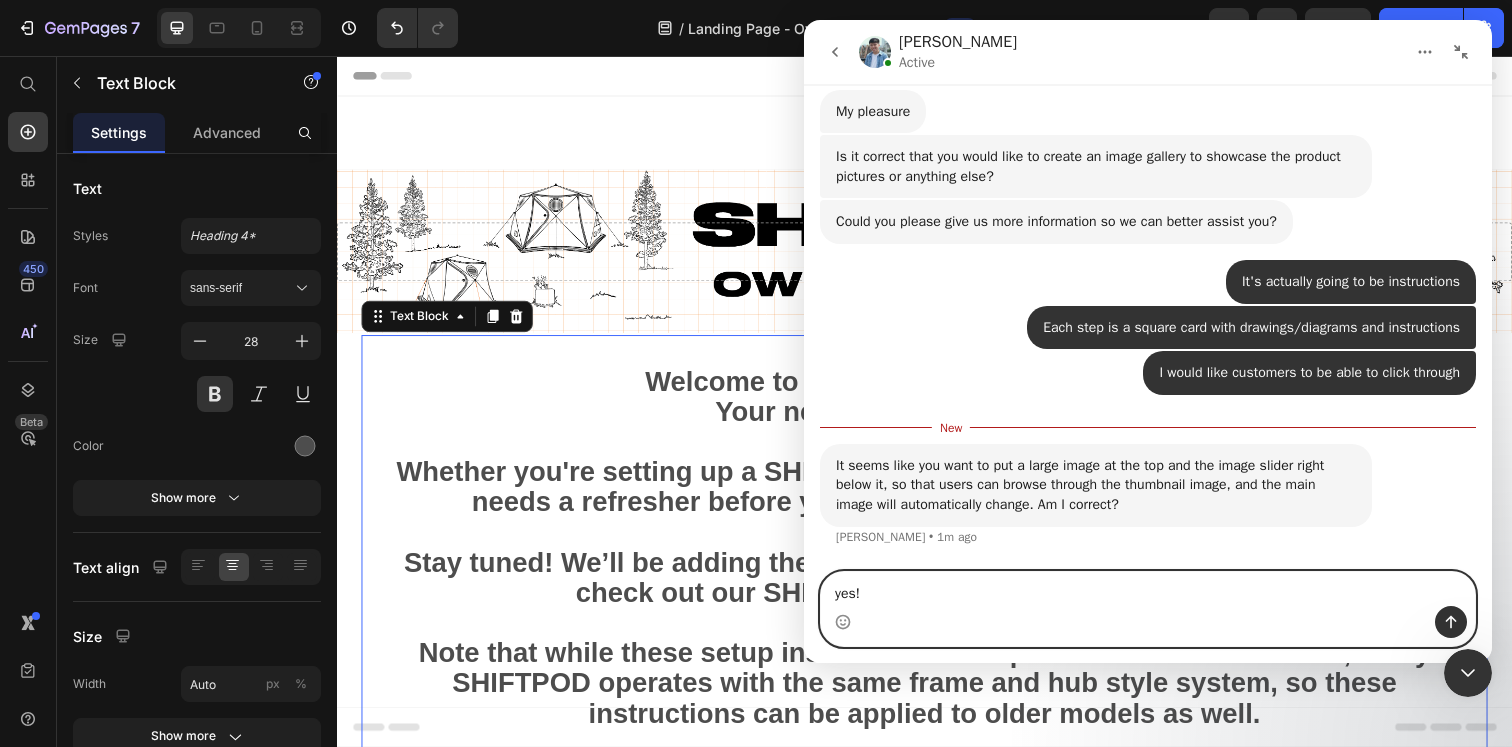 type 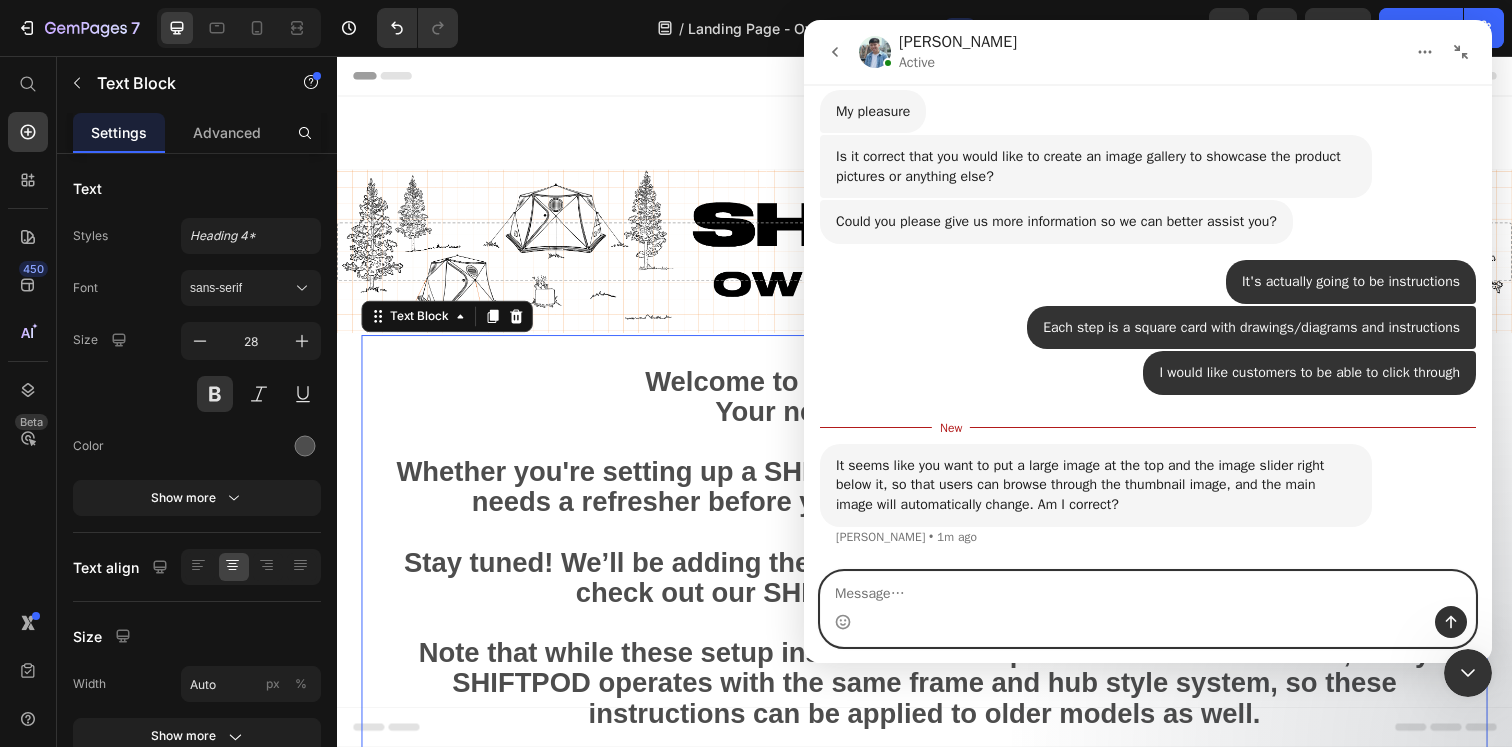 scroll, scrollTop: 813, scrollLeft: 0, axis: vertical 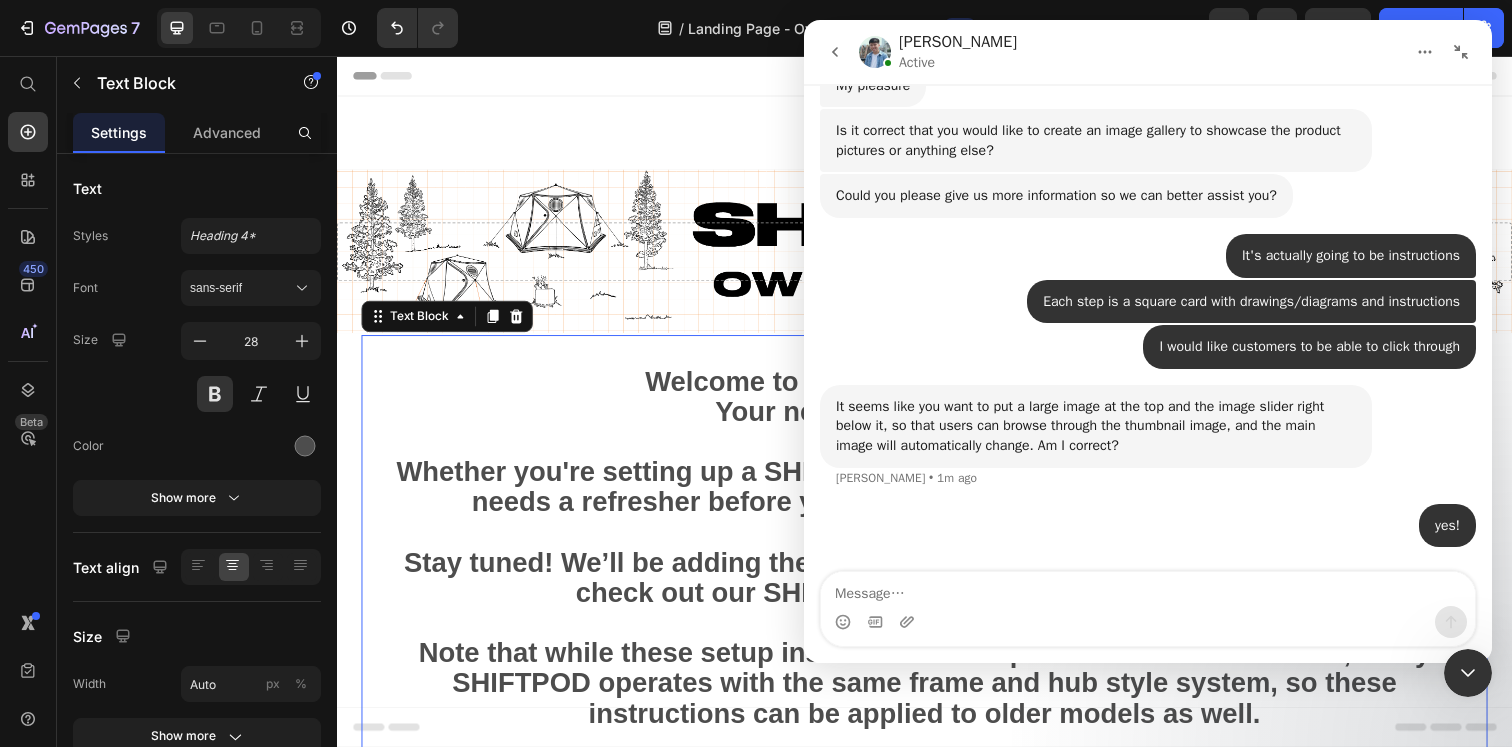 click on "Welcome to the SHIFTPOD Owner’s Portal! Your next adventure starts here. Whether you're setting up a SHIFTPOD for the first time or a long time owner that needs a refresher before your next adventure, we've got you covered." at bounding box center [937, 451] 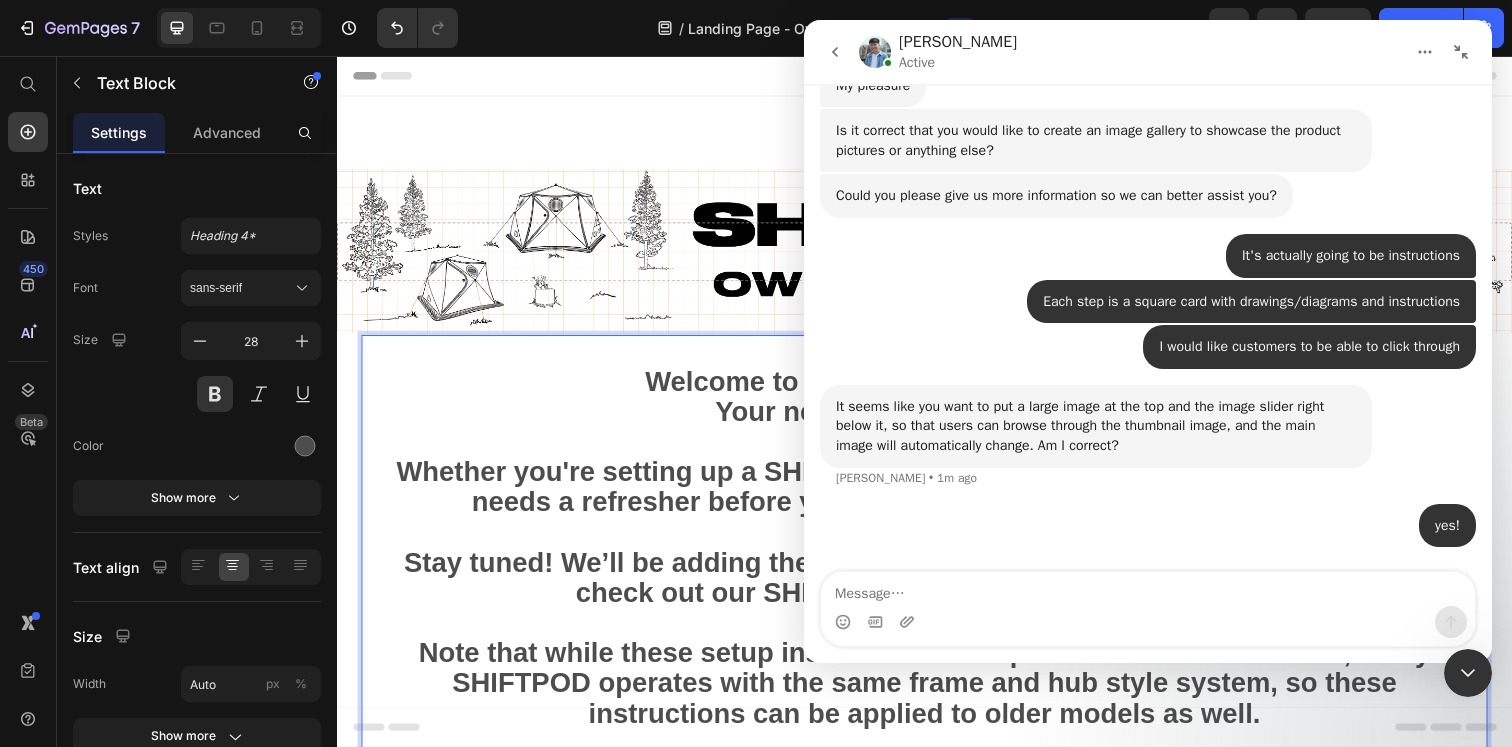 click 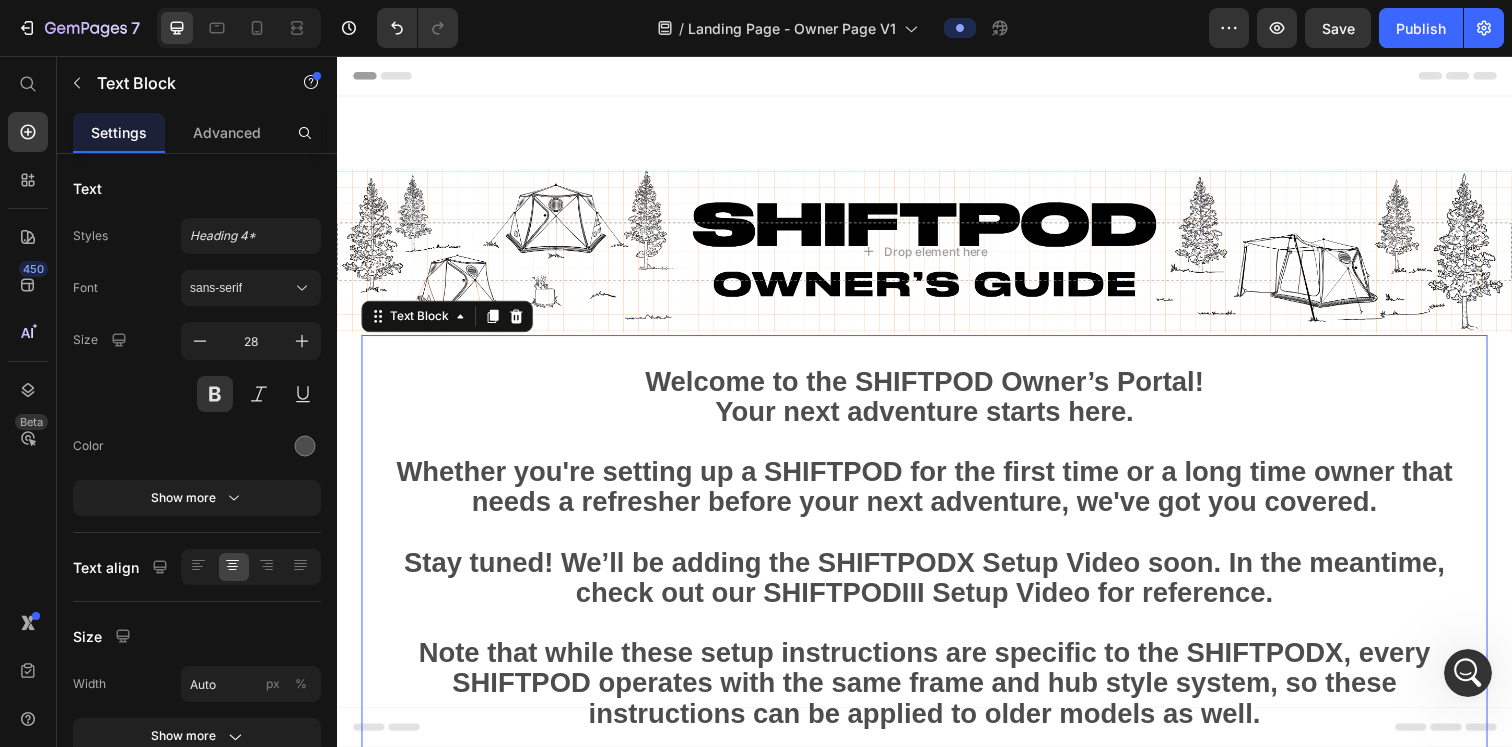 click on "Welcome to the SHIFTPOD Owner’s Portal! Your next adventure starts here. Whether you're setting up a SHIFTPOD for the first time or a long time owner that needs a refresher before your next adventure, we've got you covered." at bounding box center [937, 451] 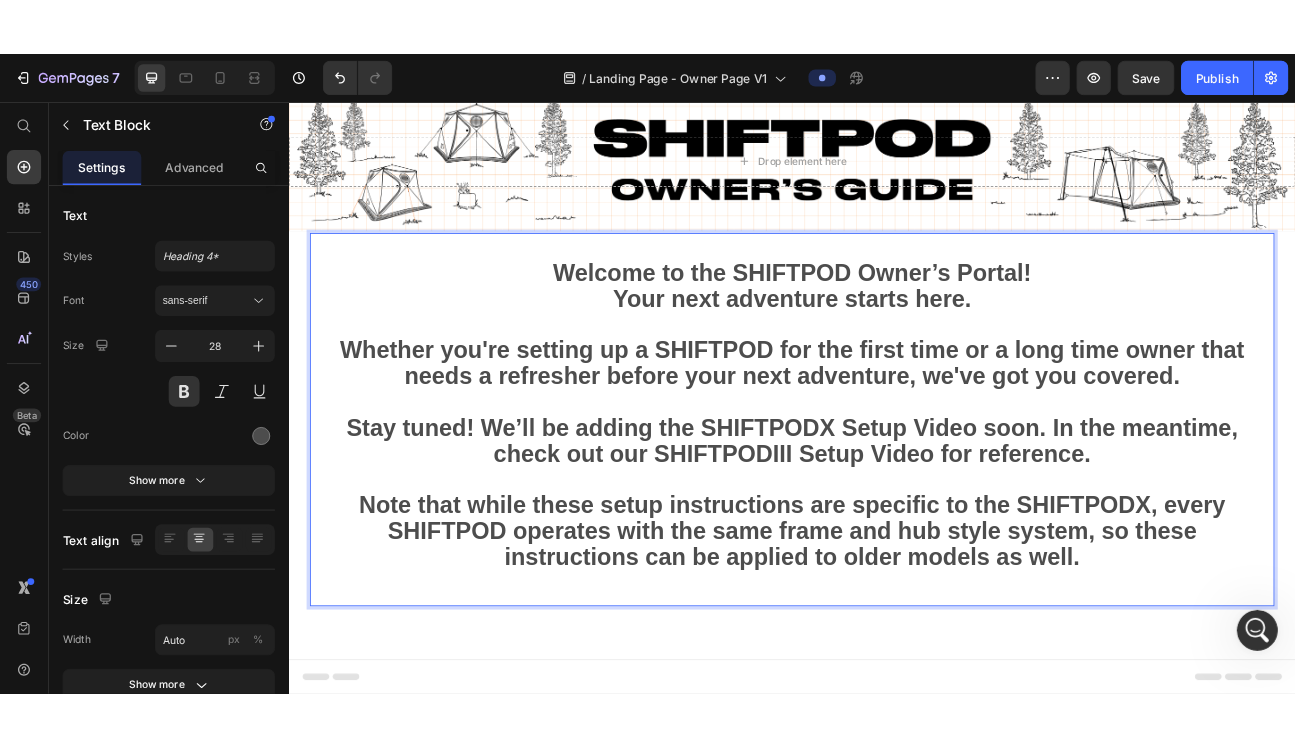 scroll, scrollTop: 133, scrollLeft: 0, axis: vertical 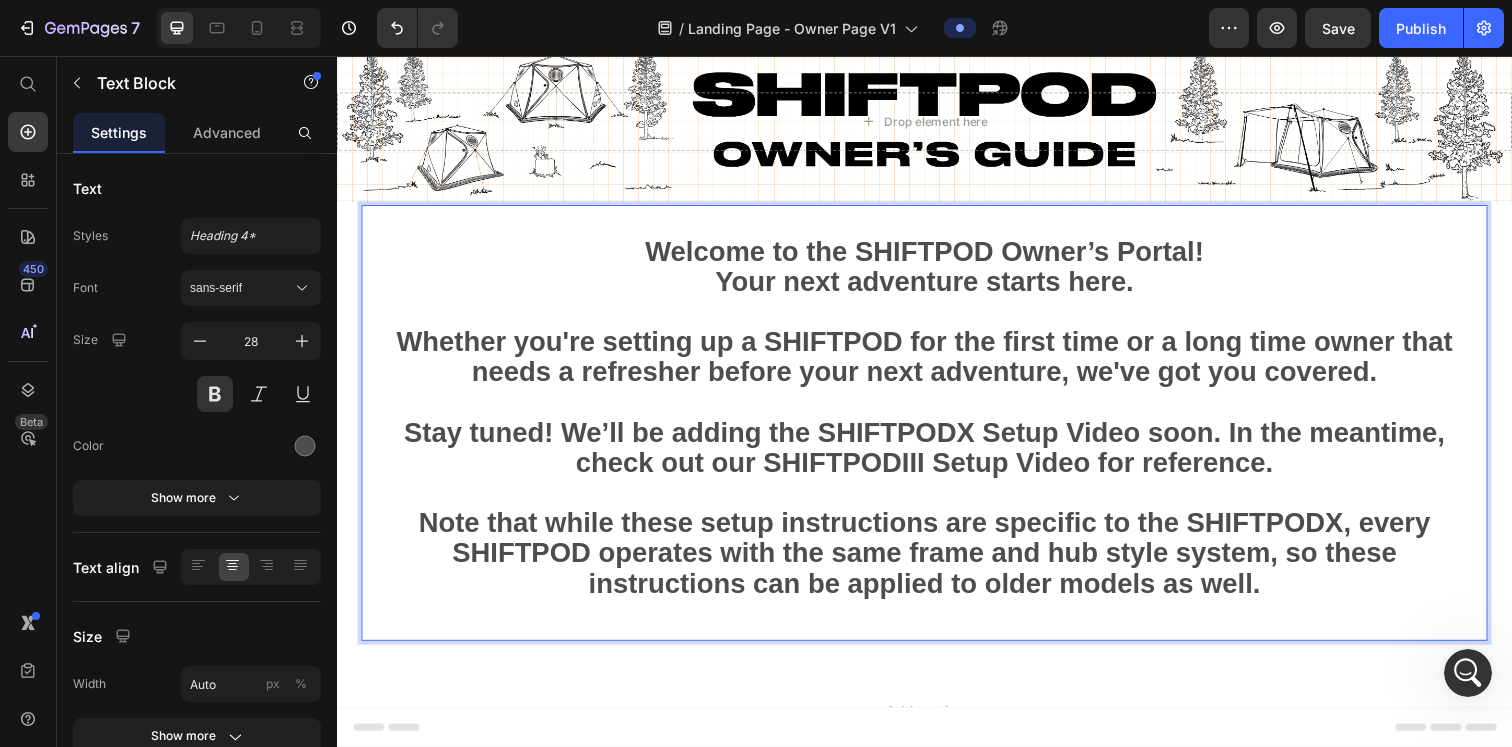 click on "Stay tuned! We’ll be adding the SHIFTPODX Setup Video soon. In the meantime, check out our SHIFTPODIII Setup Video for reference." at bounding box center [937, 441] 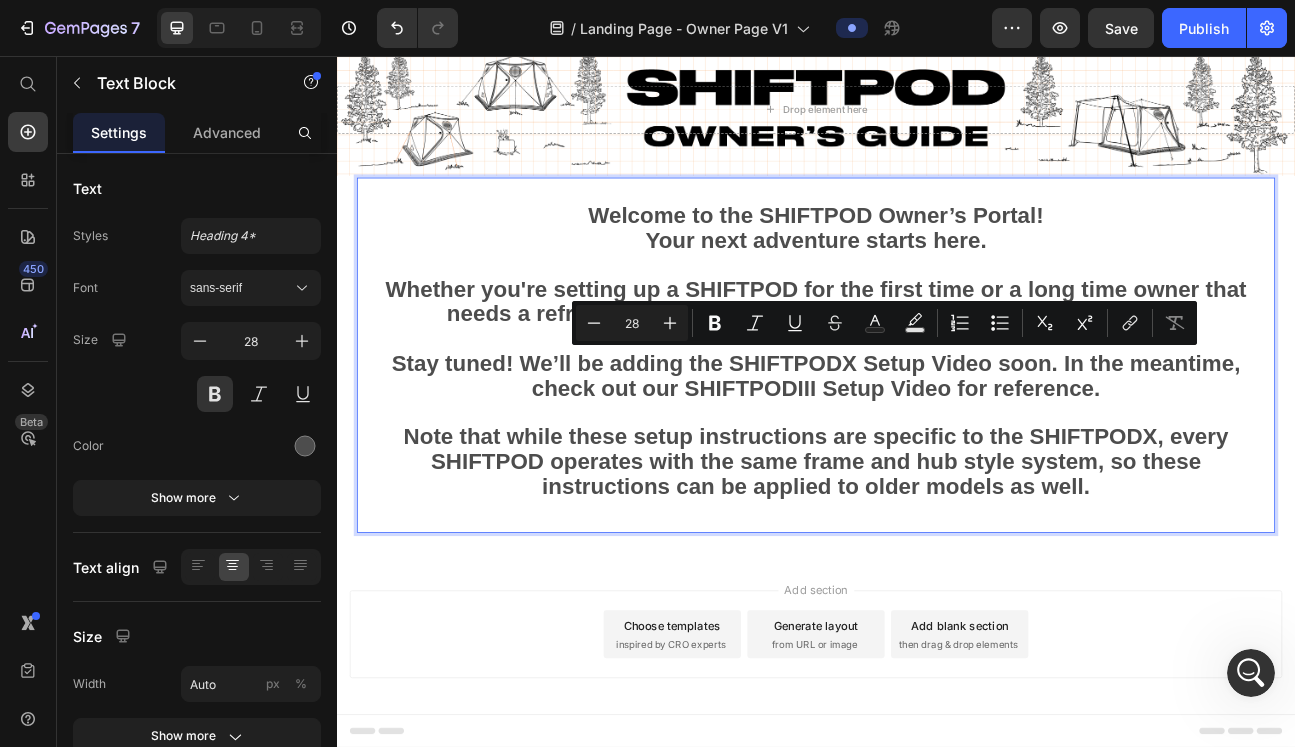 scroll, scrollTop: 890, scrollLeft: 0, axis: vertical 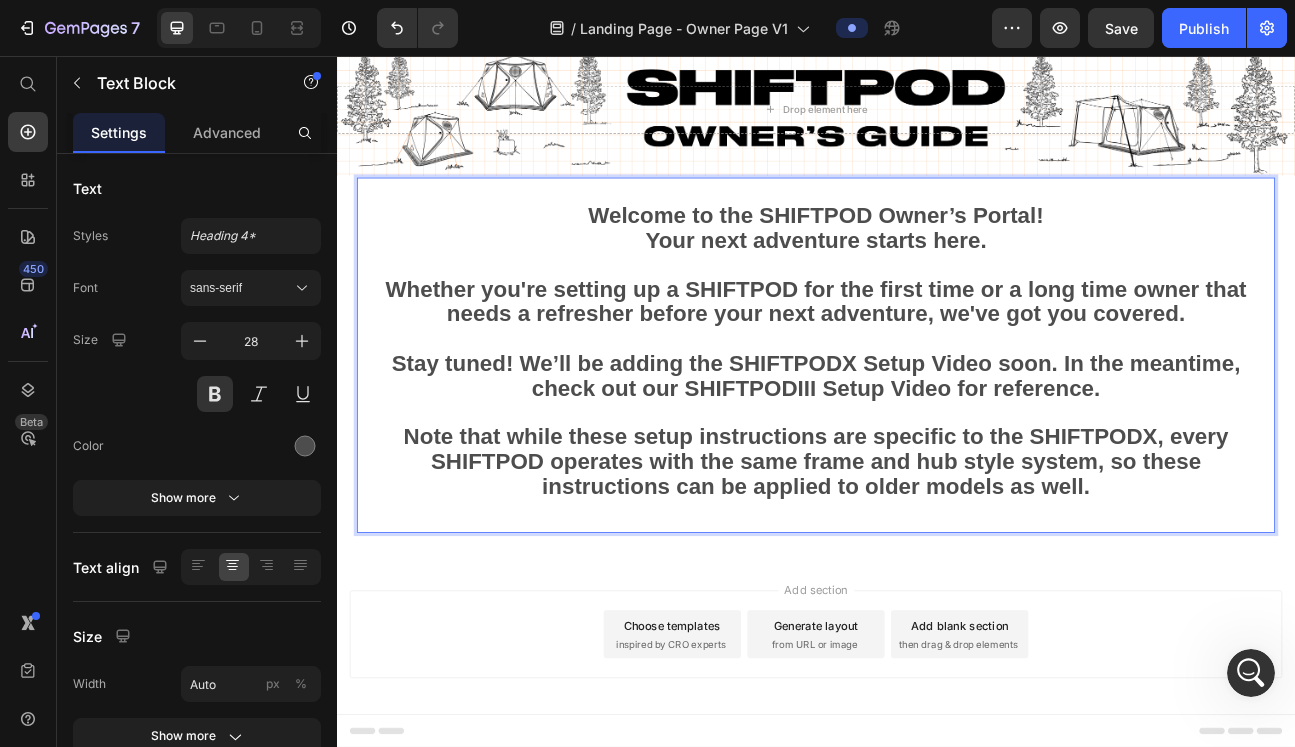 click on "⁠⁠⁠⁠⁠⁠⁠ Note that while these setup instructions are specific to the SHIFTPODX, every SHIFTPOD operates with the same frame and hub style system, so these instructions can be applied to older models as well." at bounding box center (937, 548) 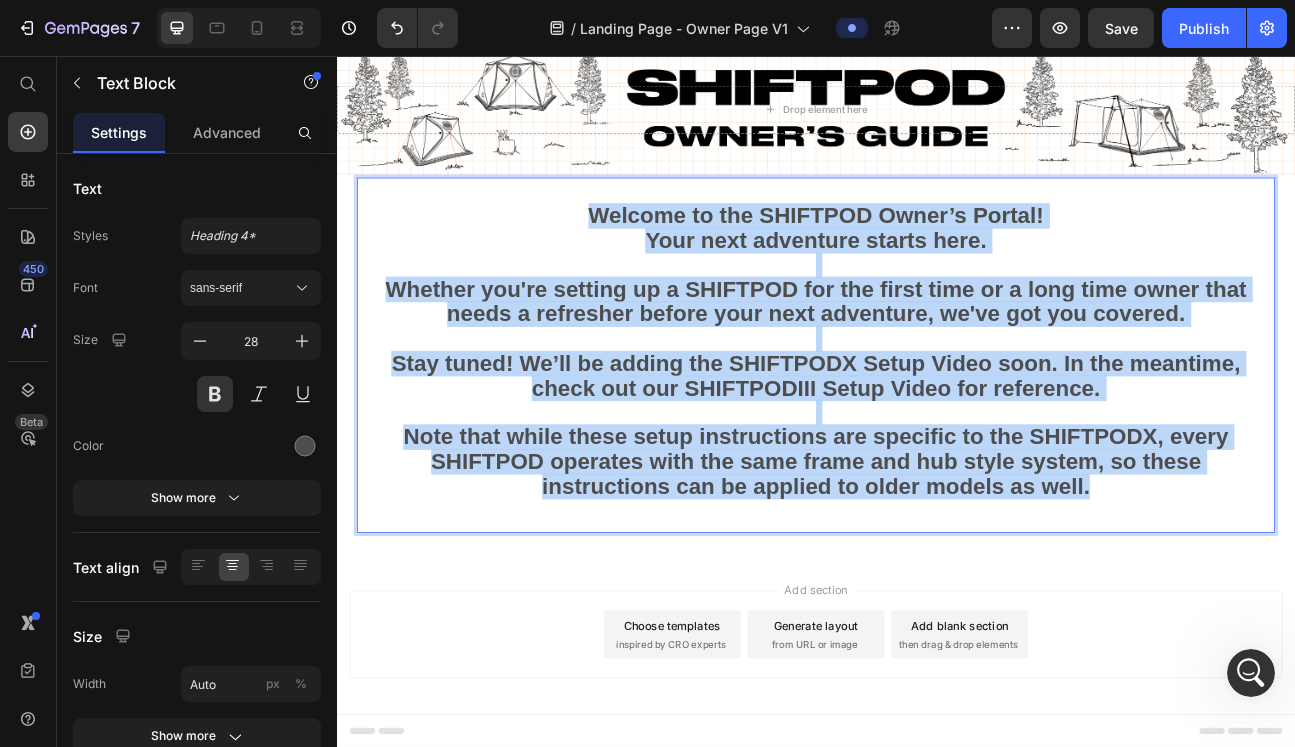 drag, startPoint x: 1273, startPoint y: 599, endPoint x: 548, endPoint y: 259, distance: 800.76526 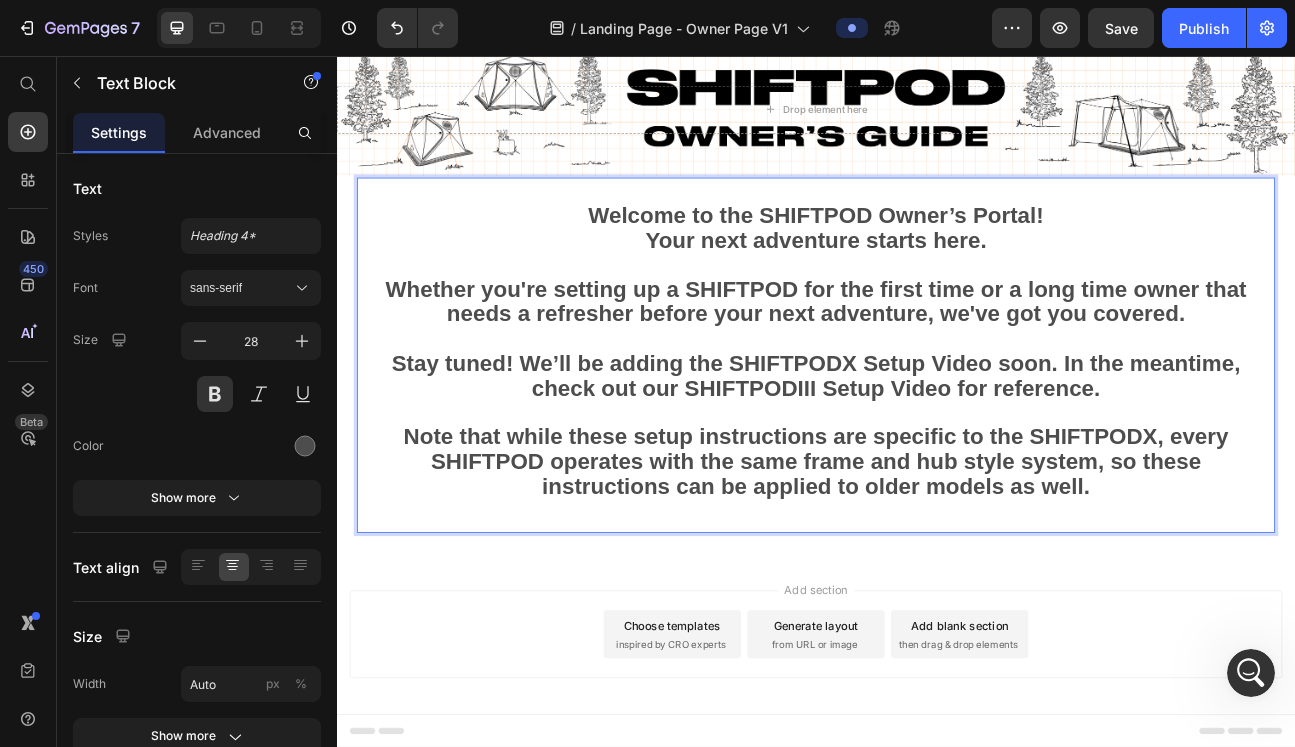 scroll, scrollTop: 50, scrollLeft: 0, axis: vertical 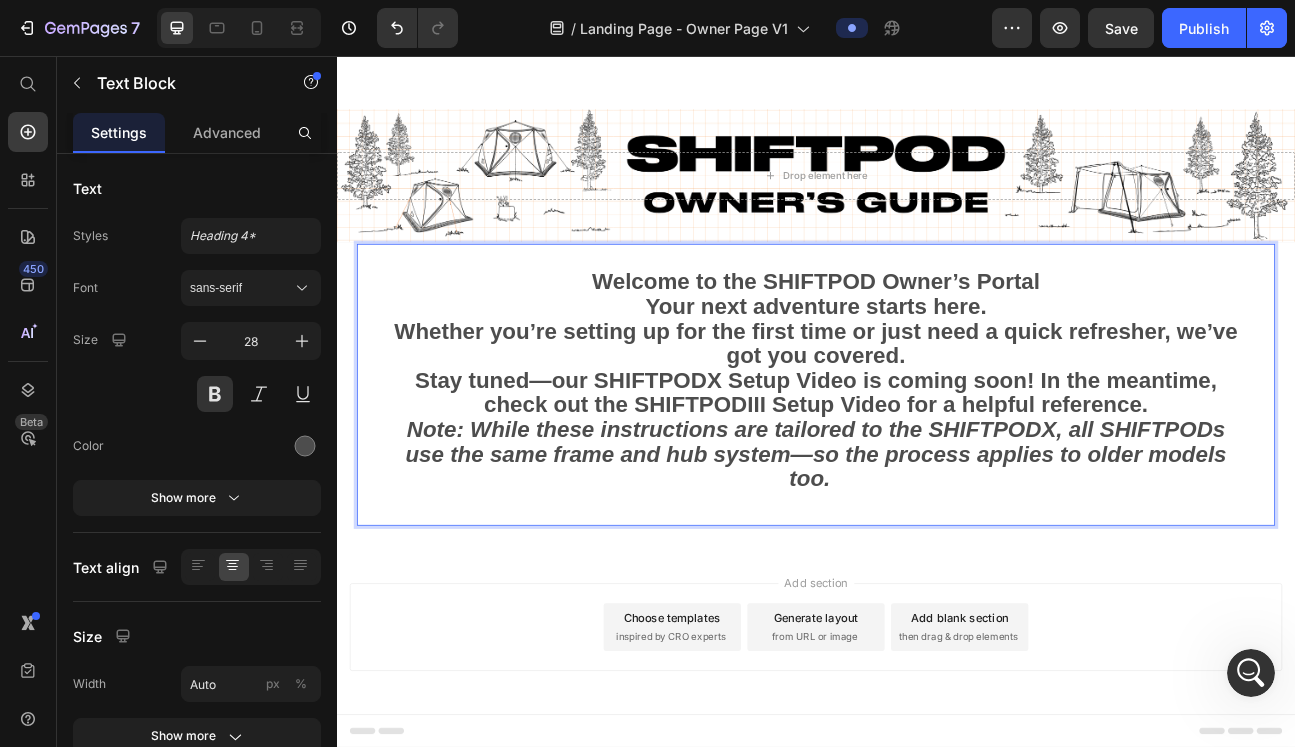 click on "Welcome to the SHIFTPOD Owner’s Portal Your next adventure starts here." at bounding box center [937, 355] 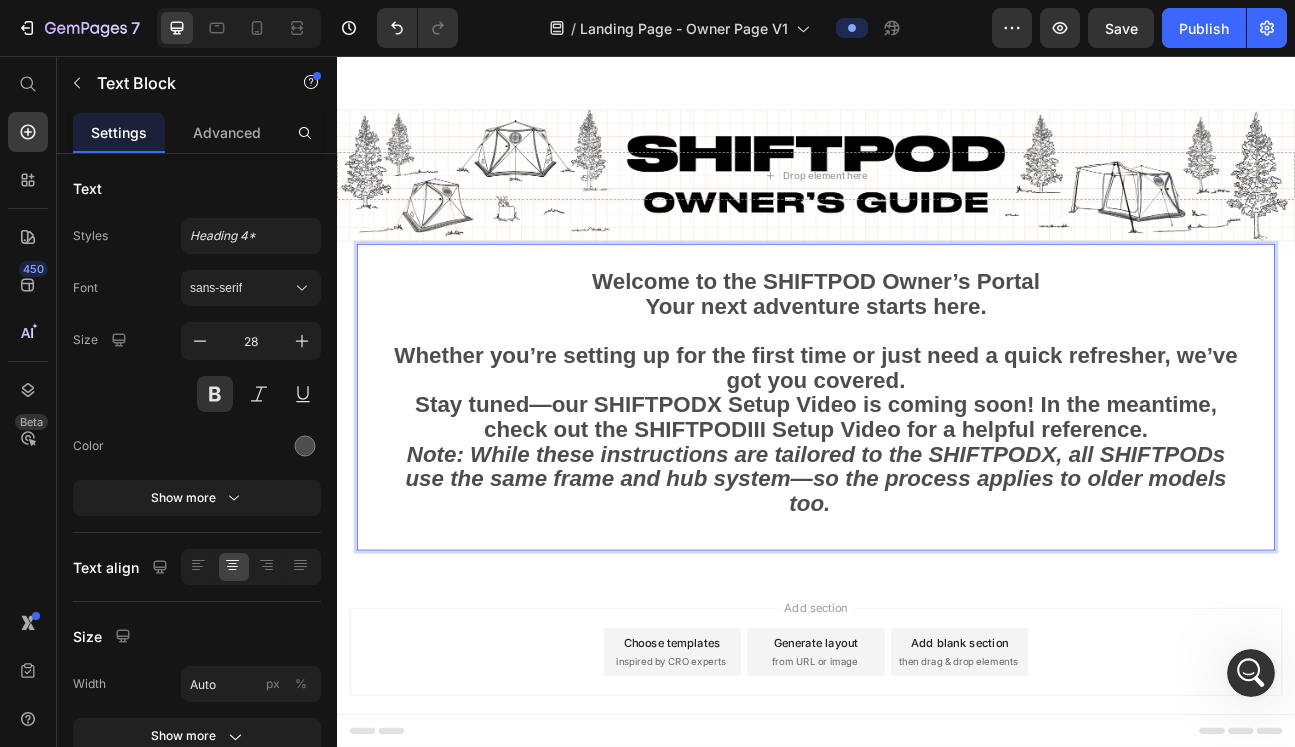 scroll, scrollTop: 81, scrollLeft: 0, axis: vertical 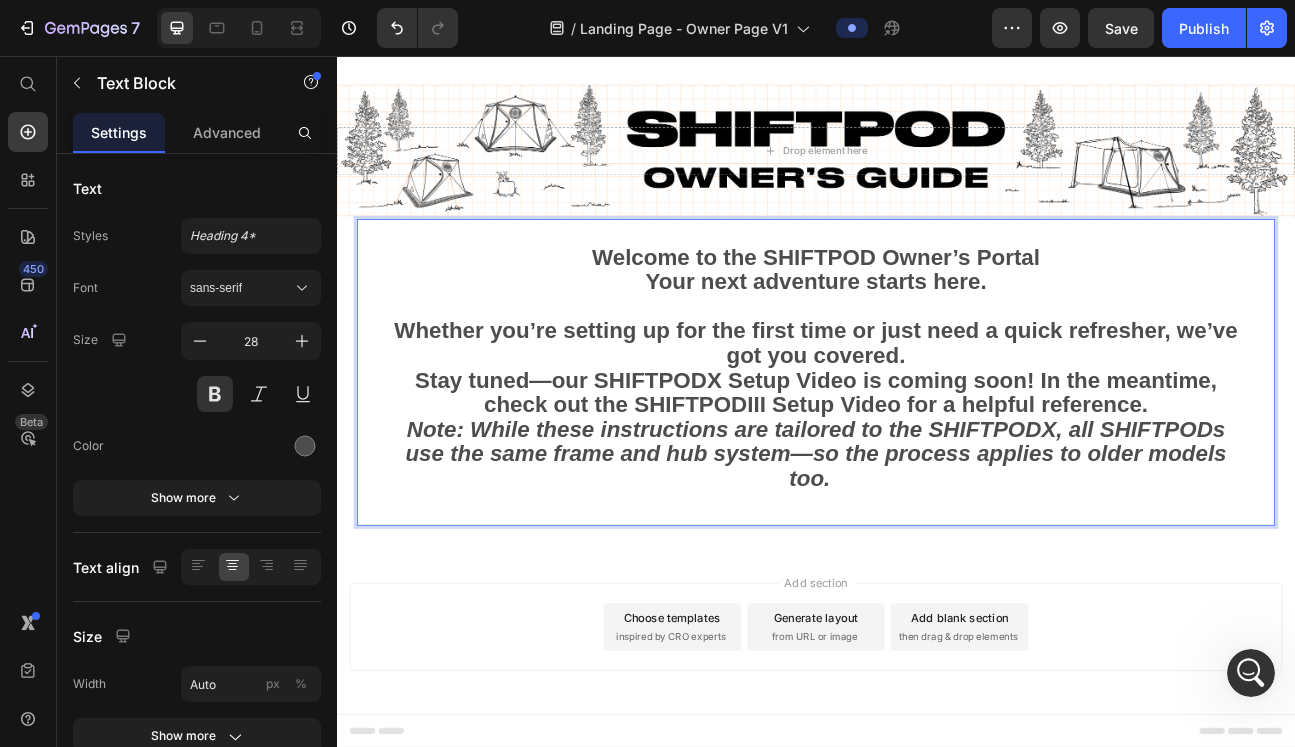 click on "Welcome to the SHIFTPOD Owner’s Portal Your next adventure starts here." at bounding box center [937, 339] 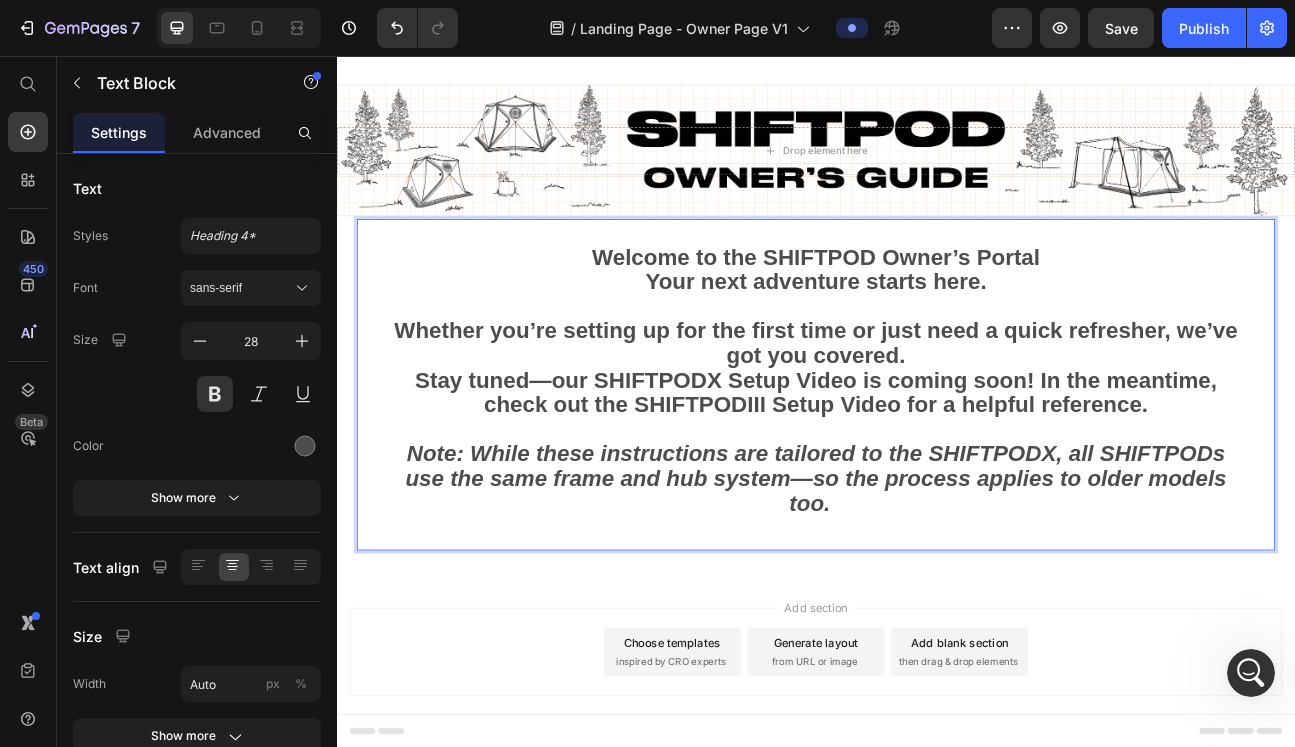 scroll, scrollTop: 112, scrollLeft: 0, axis: vertical 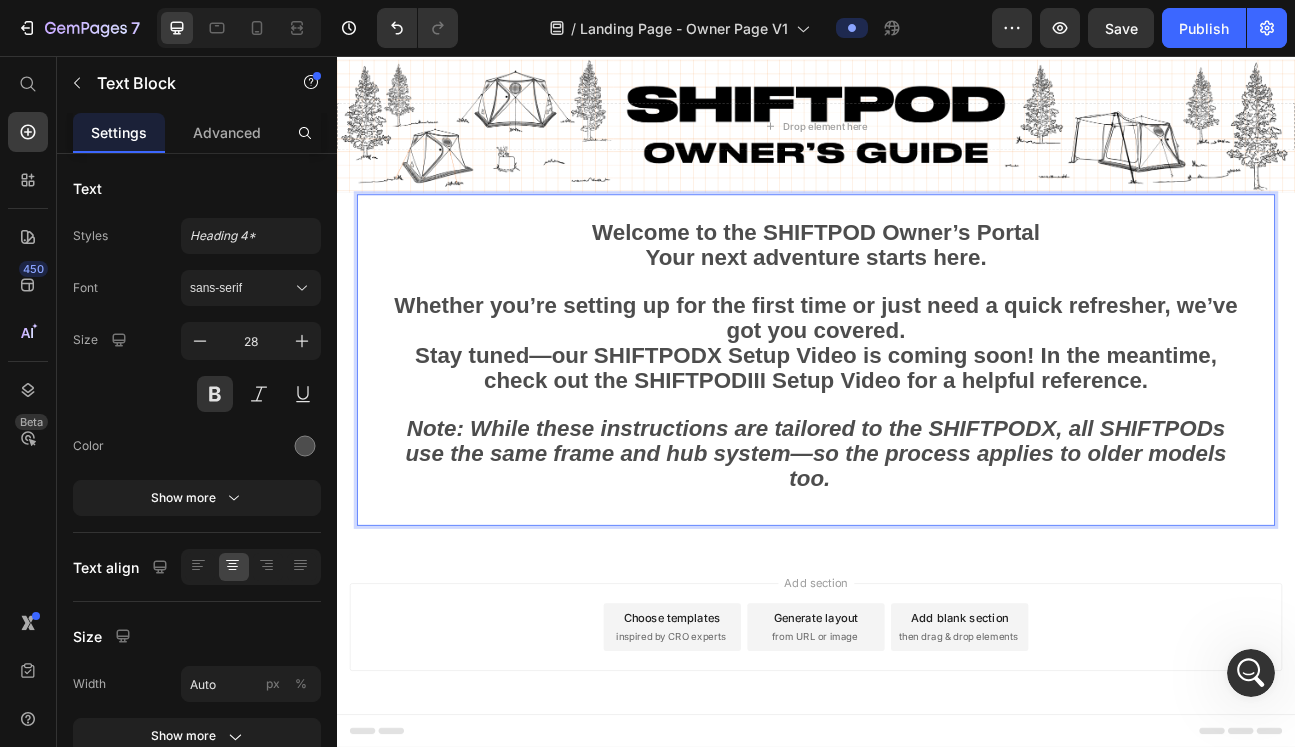 click on "Whether you’re setting up for the first time or just need a quick refresher, we’ve got you covered." at bounding box center [937, 385] 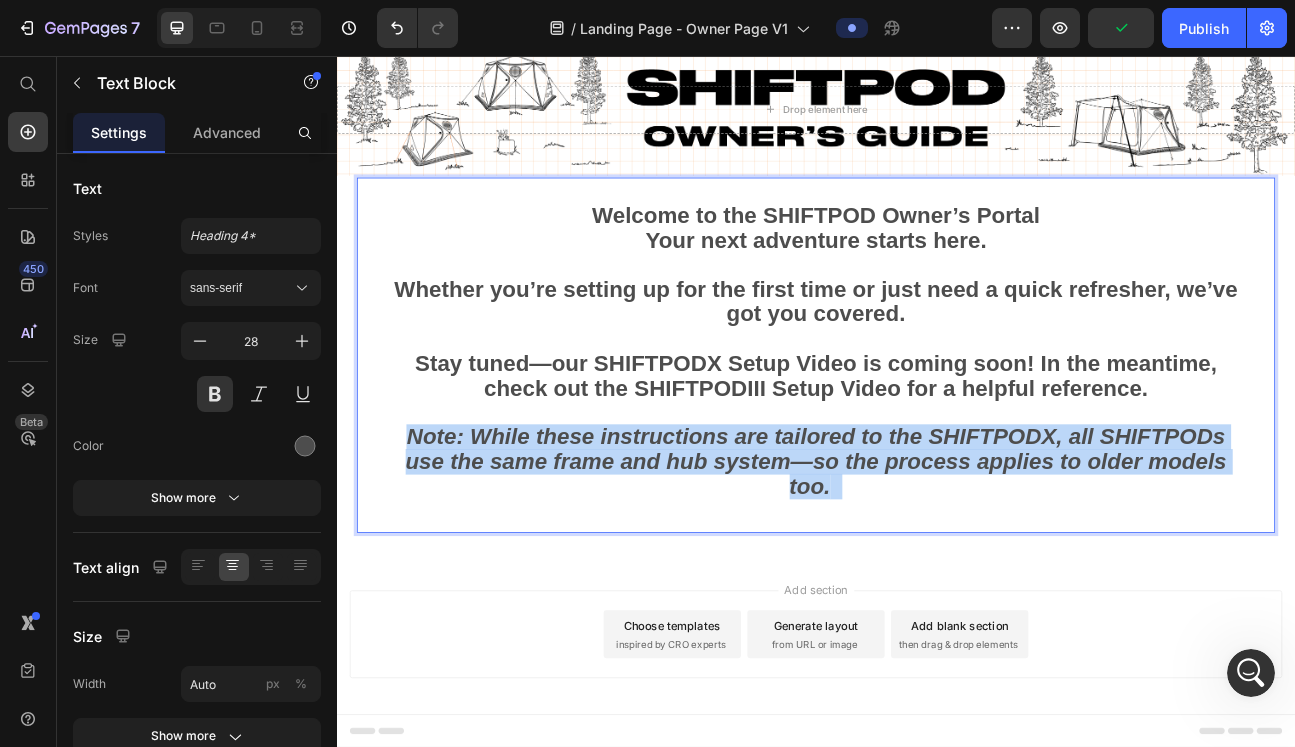 drag, startPoint x: 1012, startPoint y: 587, endPoint x: 416, endPoint y: 533, distance: 598.4413 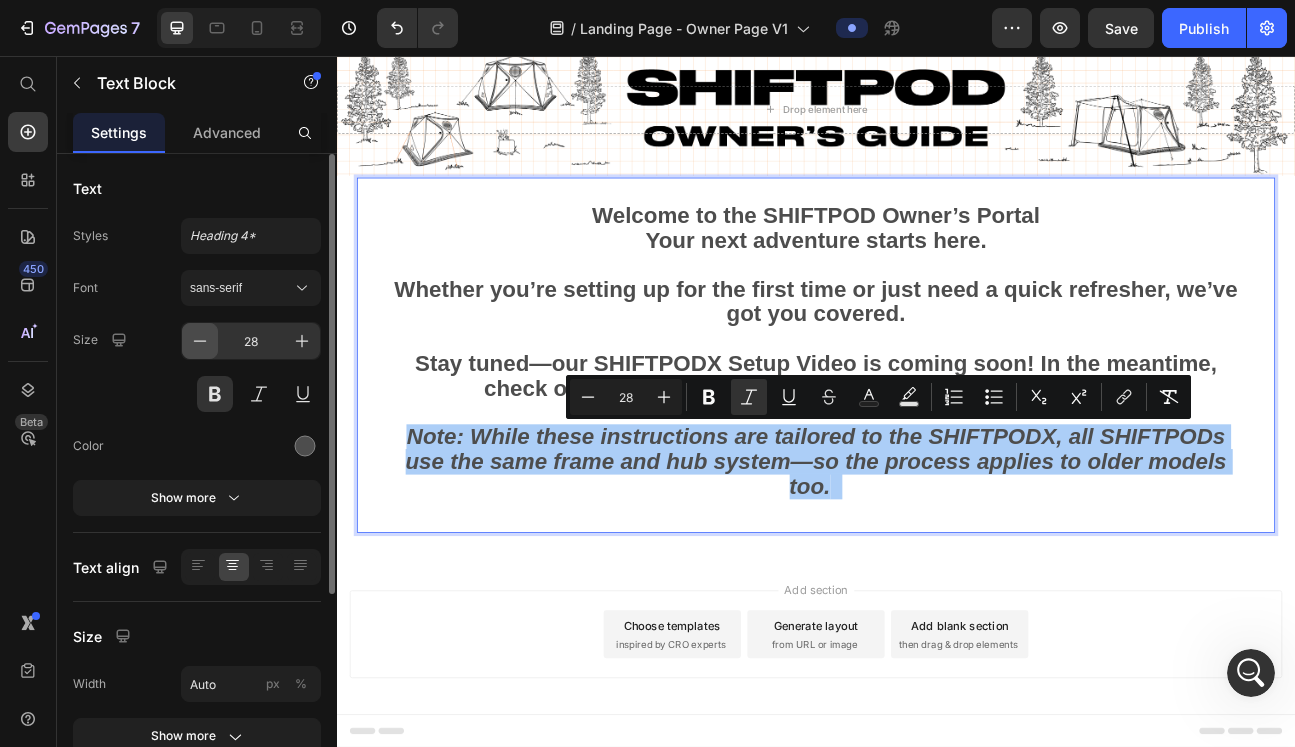 click 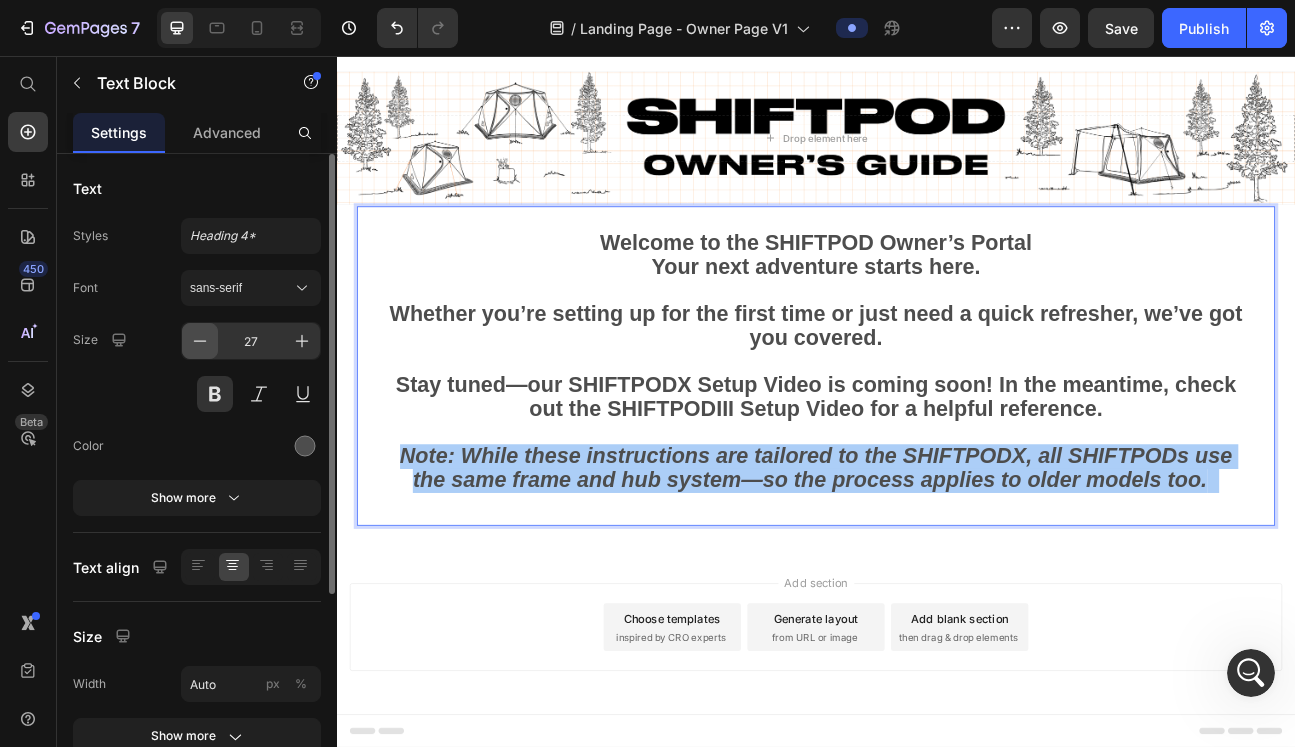 scroll, scrollTop: 133, scrollLeft: 0, axis: vertical 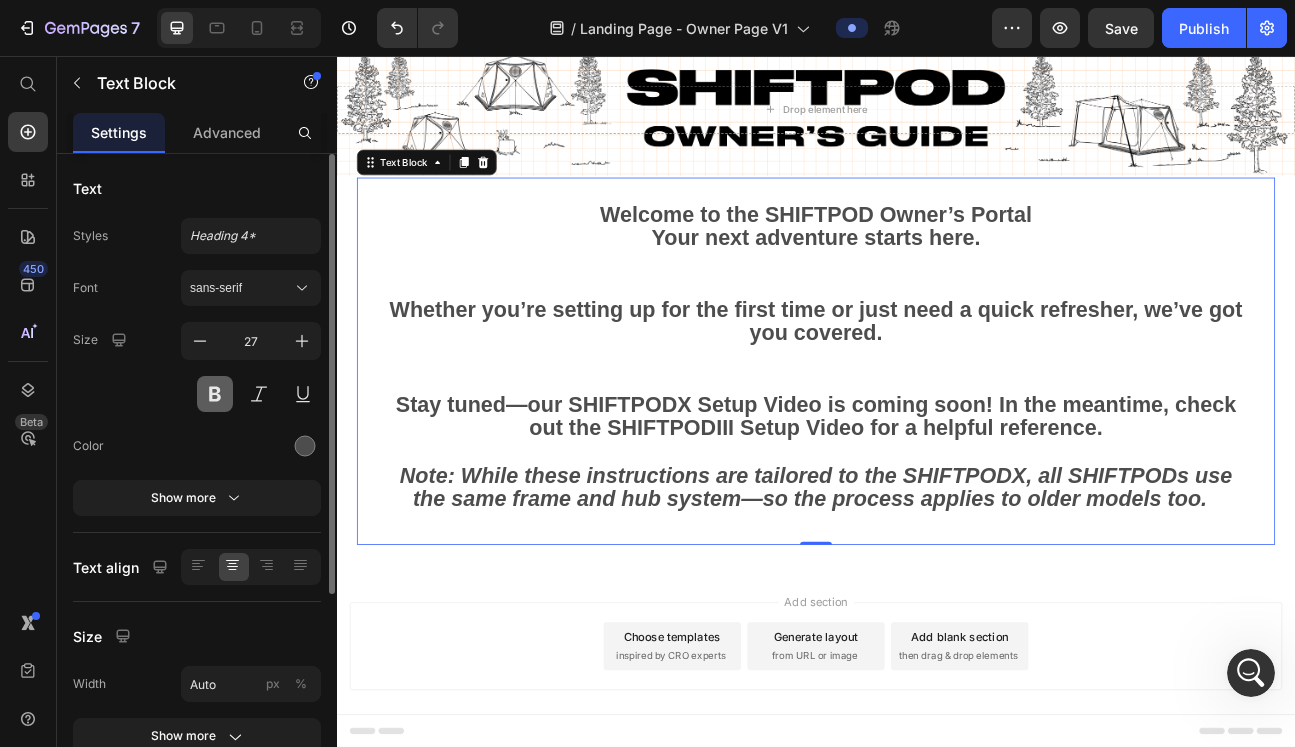 click at bounding box center (215, 394) 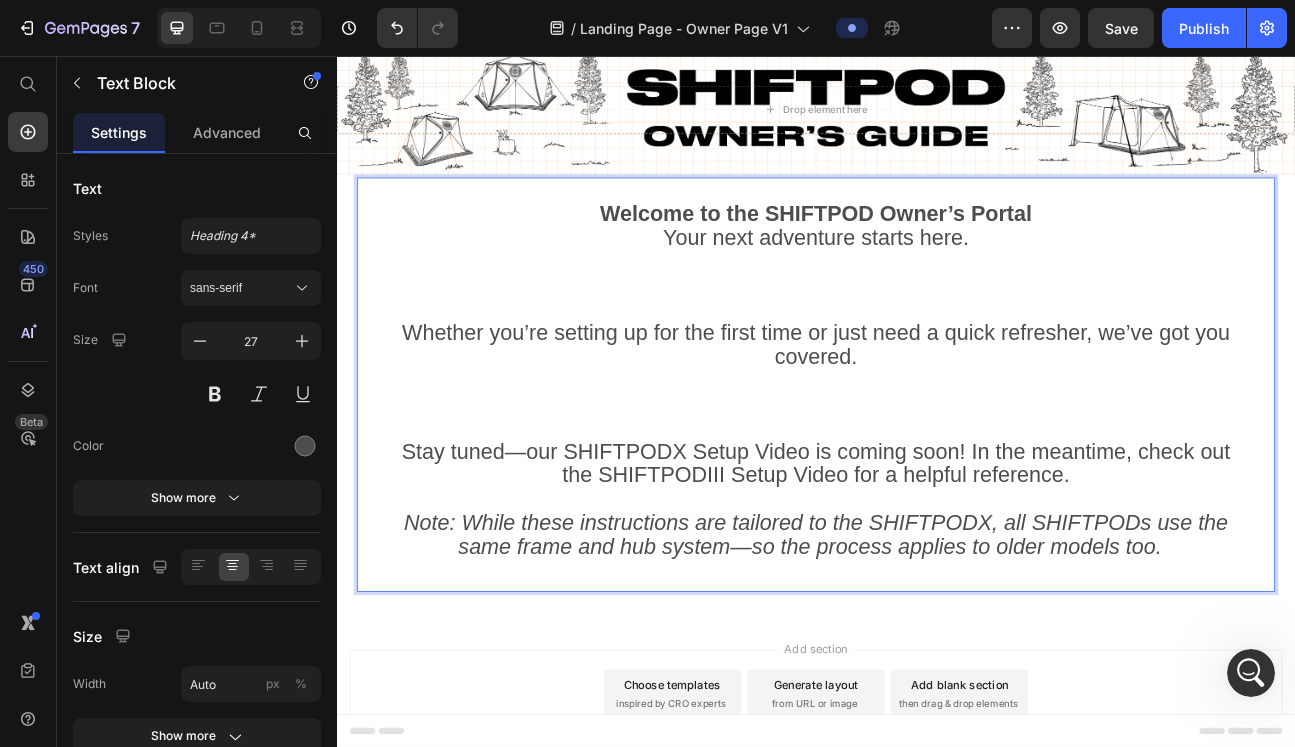 click on "Note: While these instructions are tailored to the SHIFTPODX, all SHIFTPODs use the same frame and hub system—so the process applies to older models too." at bounding box center [937, 640] 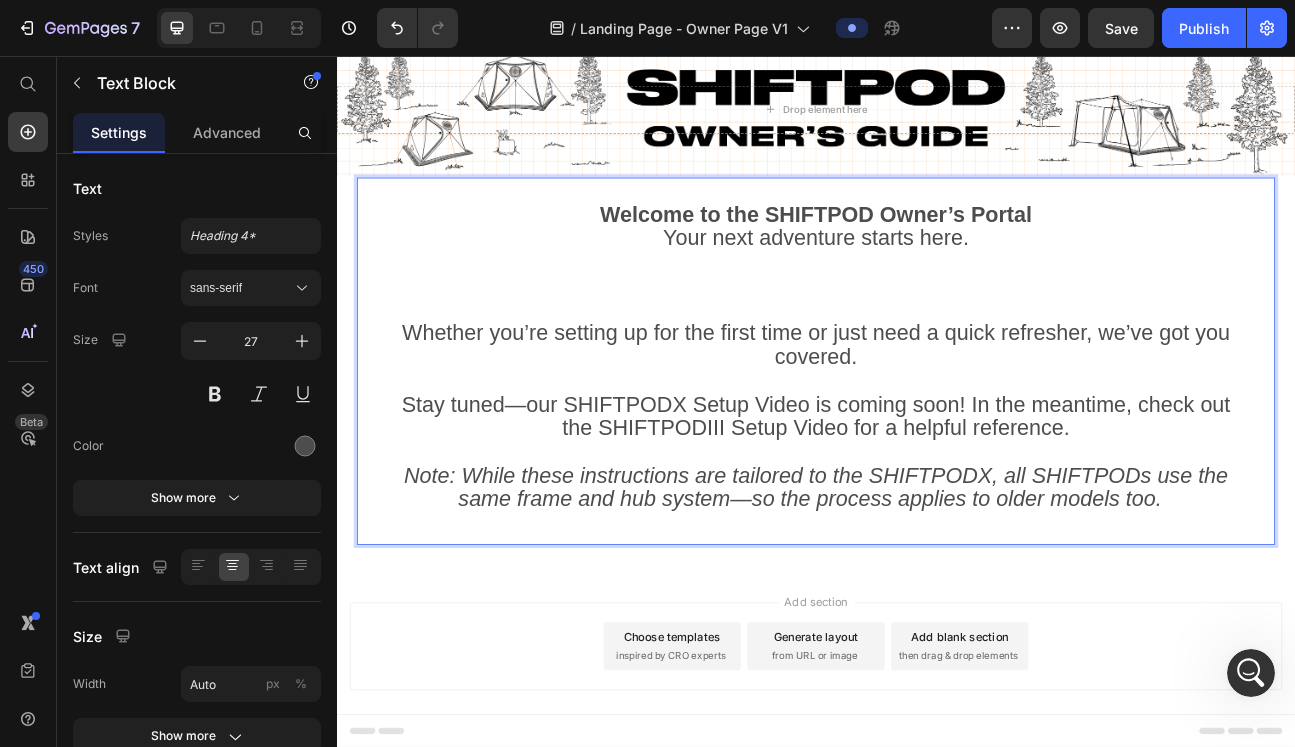 click on "Welcome to the SHIFTPOD Owner’s Portal Your next adventure starts here." at bounding box center (937, 314) 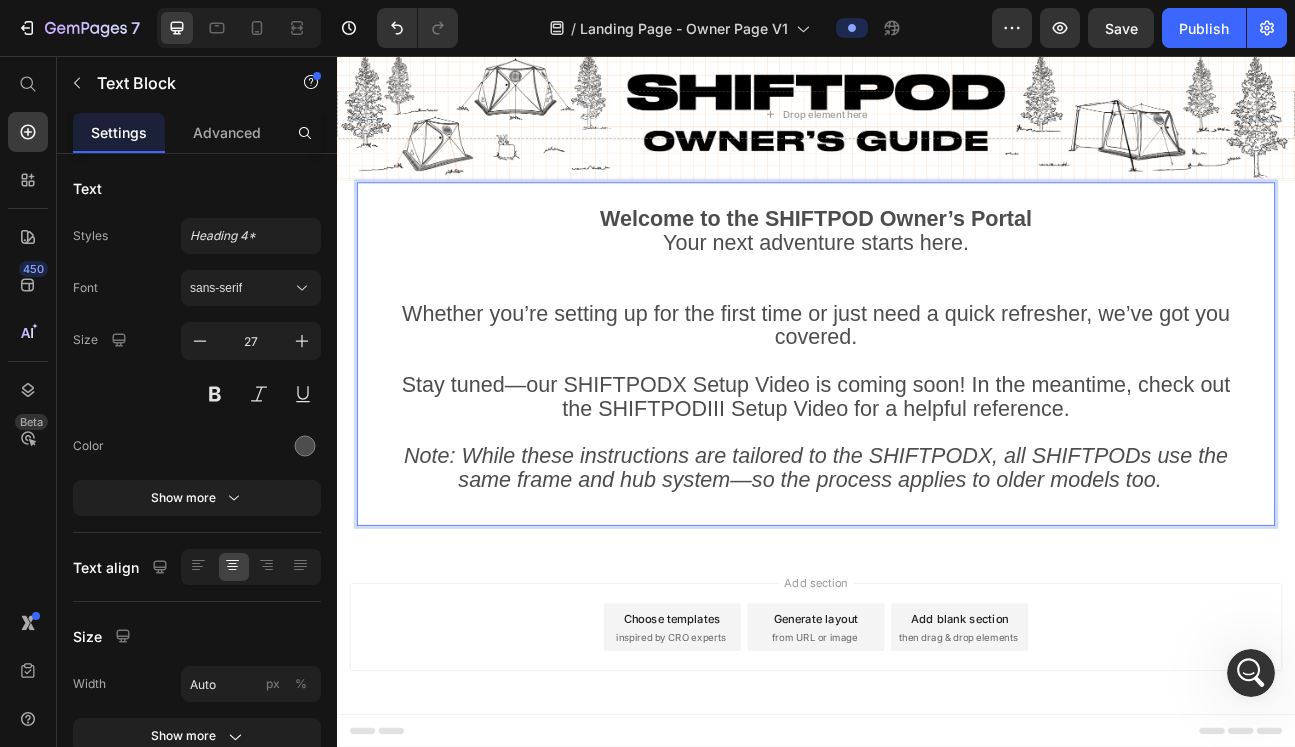 scroll, scrollTop: 98, scrollLeft: 0, axis: vertical 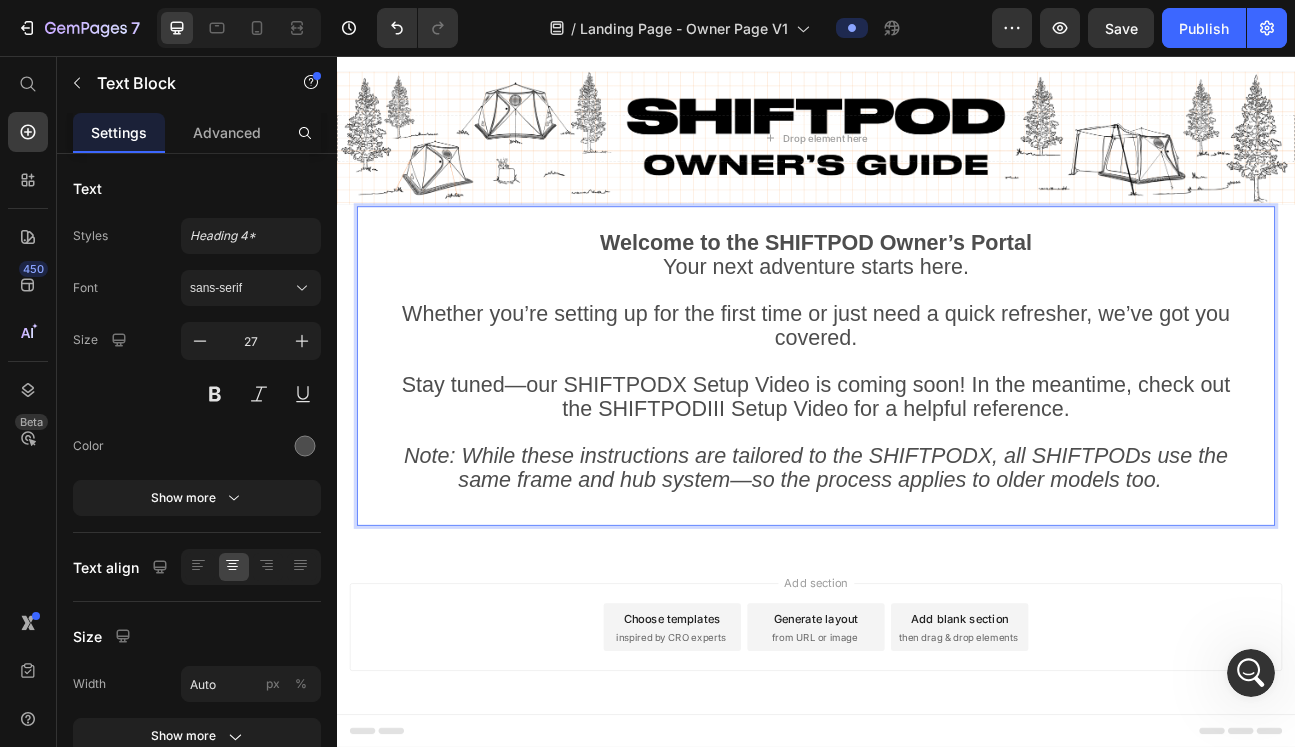 click on "Welcome to the SHIFTPOD Owner’s Portal Your next adventure starts here." at bounding box center (937, 320) 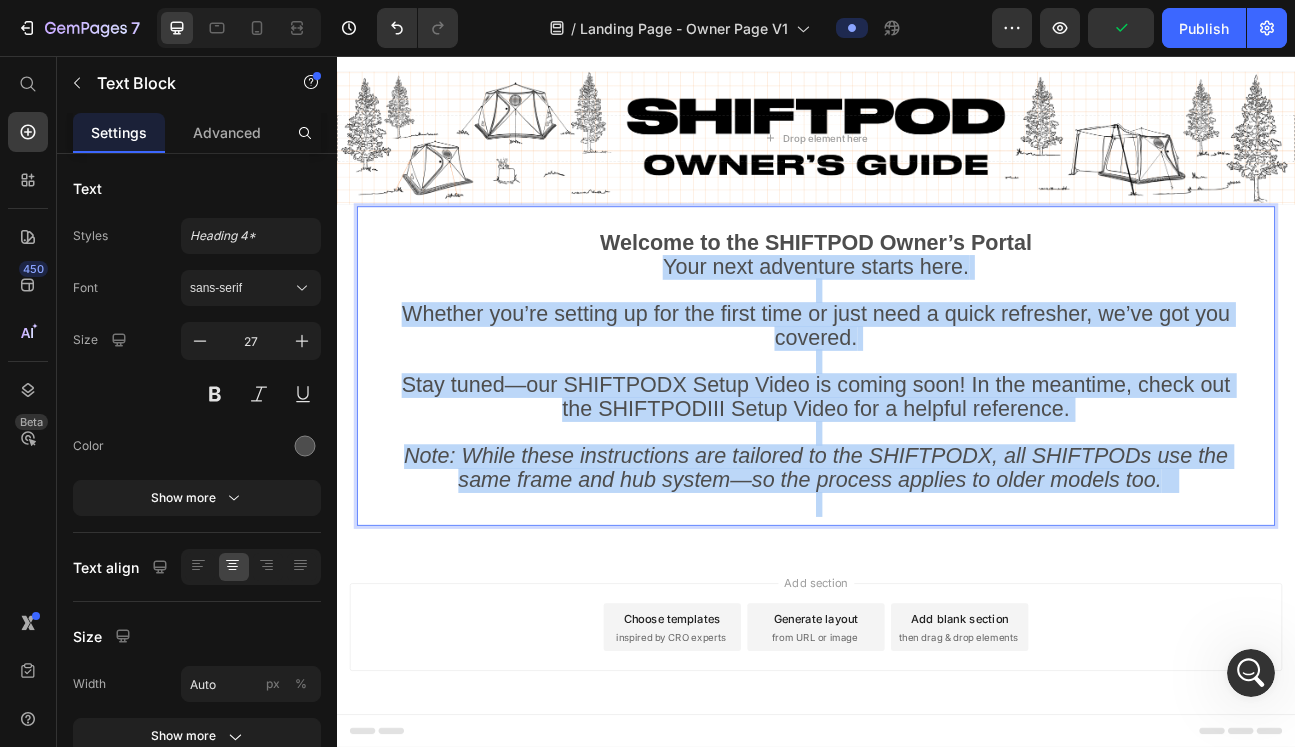 drag, startPoint x: 743, startPoint y: 318, endPoint x: 1318, endPoint y: 634, distance: 656.11053 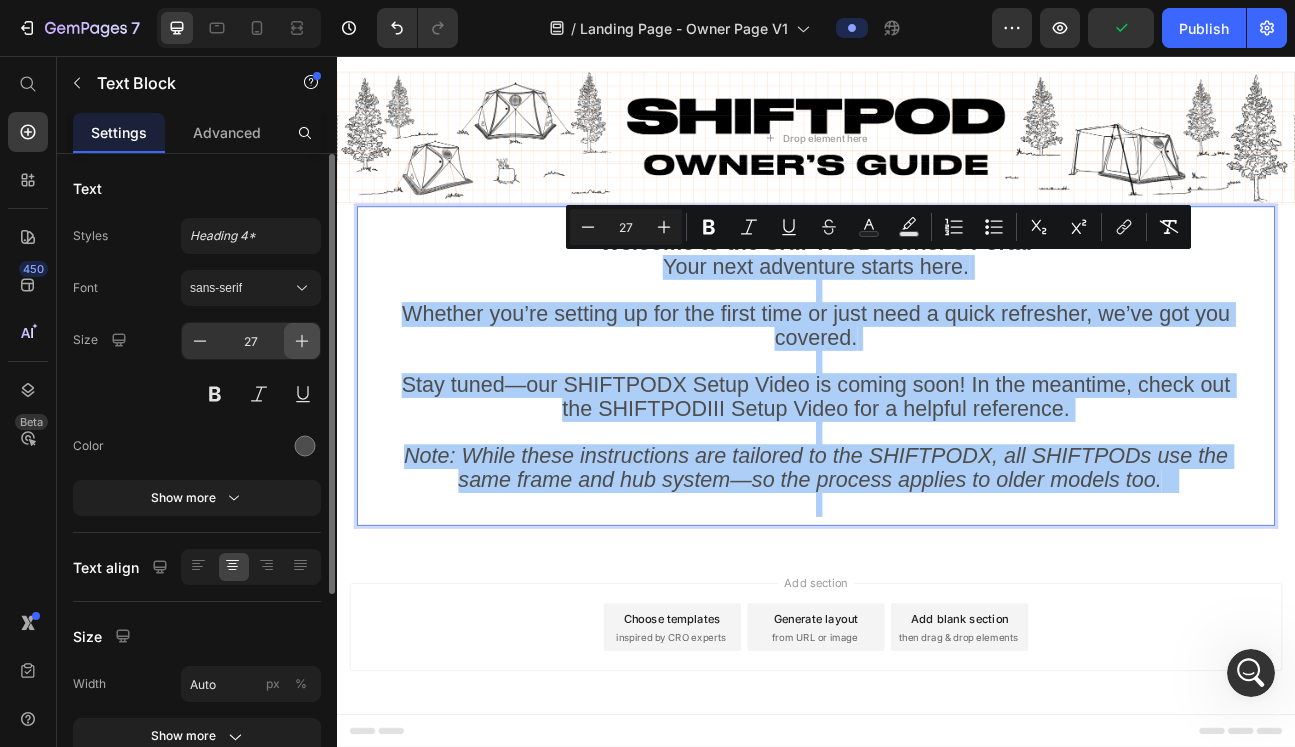 click 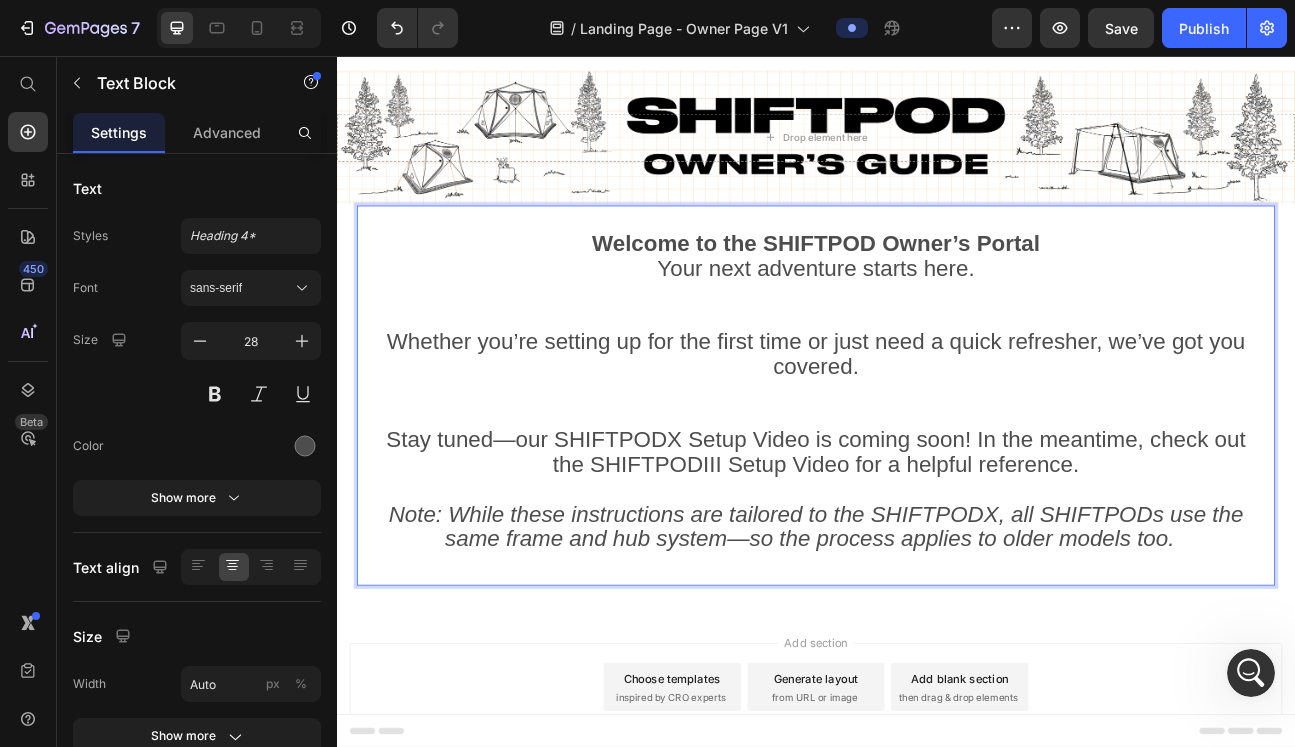 click on "Whether you’re setting up for the first time or just need a quick refresher, we’ve got you covered." at bounding box center (937, 460) 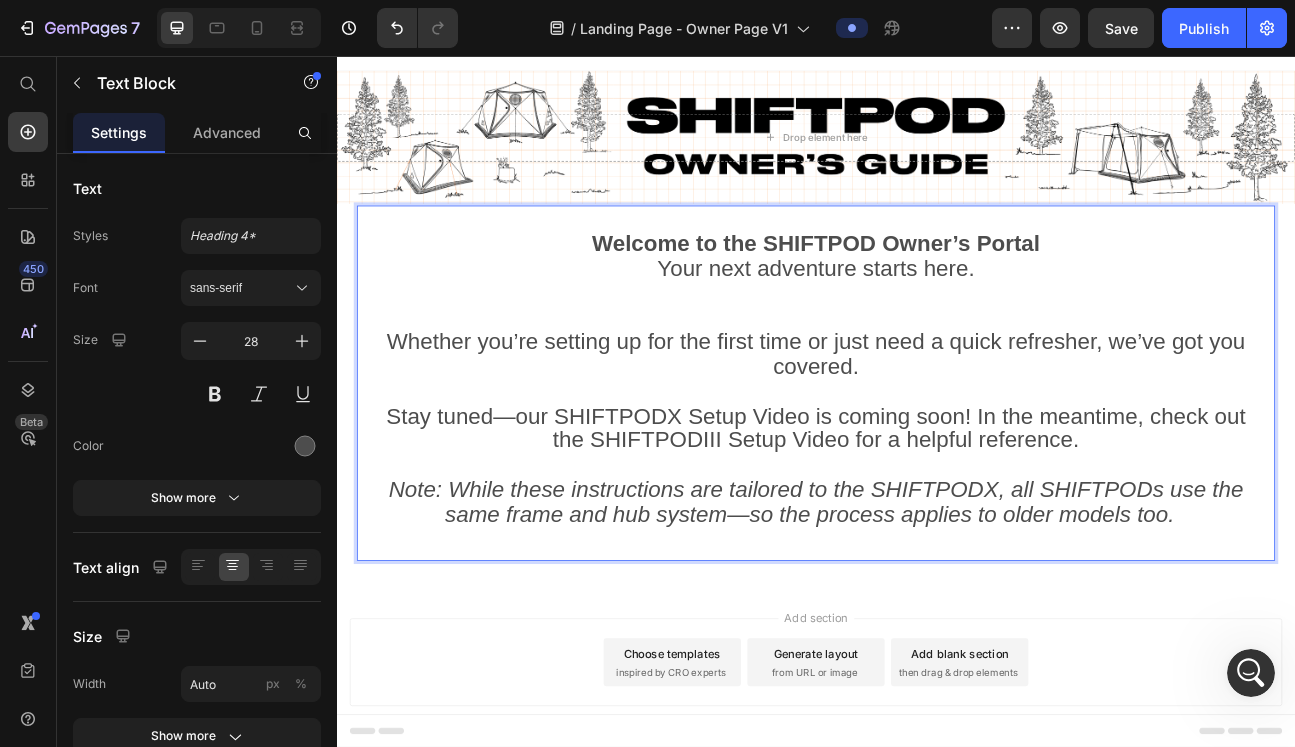 click on "Welcome to the SHIFTPOD Owner’s Portal Your next adventure starts here." at bounding box center (937, 337) 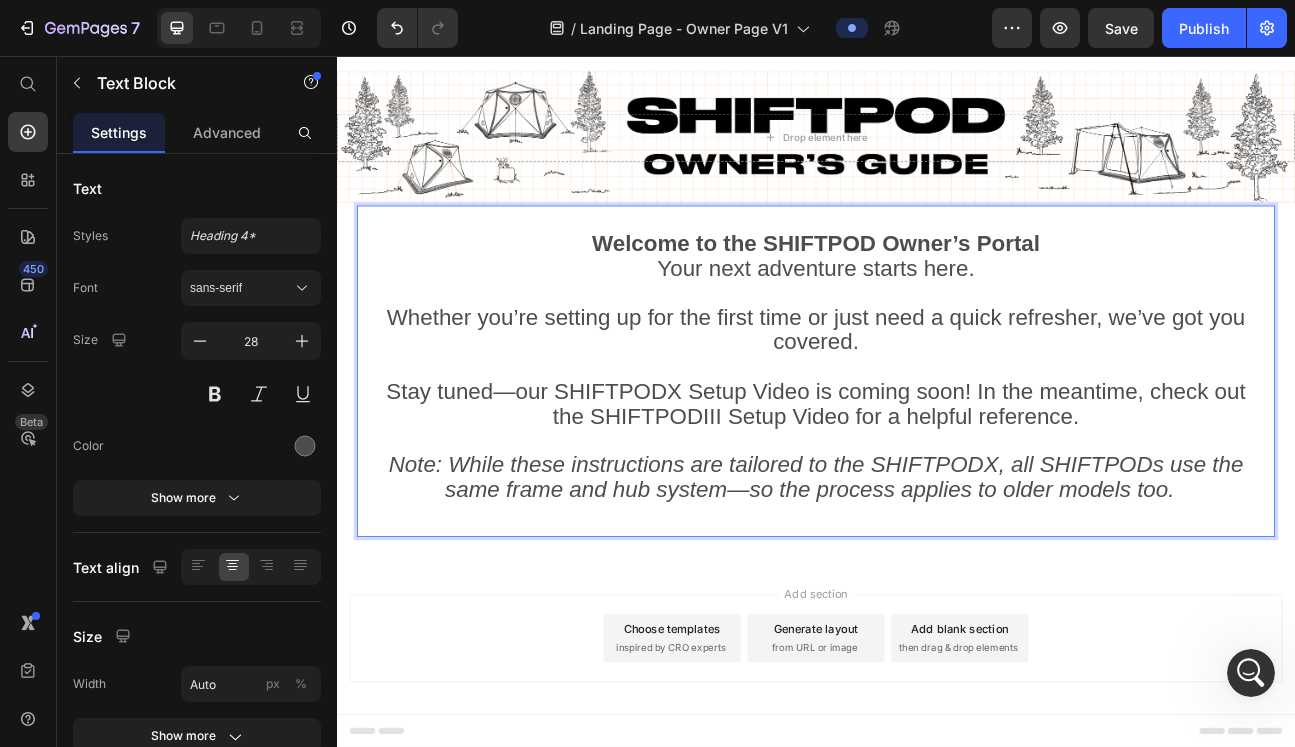 click on "Note: While these instructions are tailored to the SHIFTPODX, all SHIFTPODs use the same frame and hub system—so the process applies to older models too." at bounding box center (937, 583) 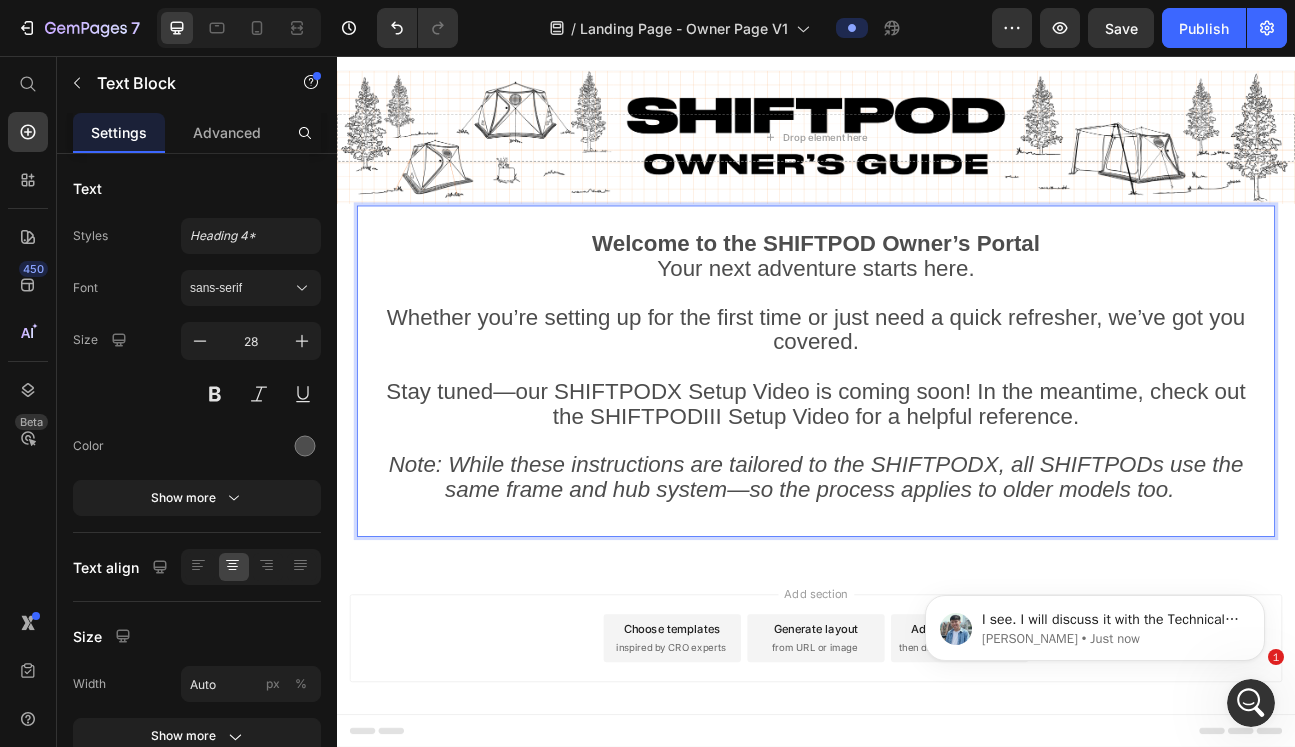 scroll, scrollTop: 0, scrollLeft: 0, axis: both 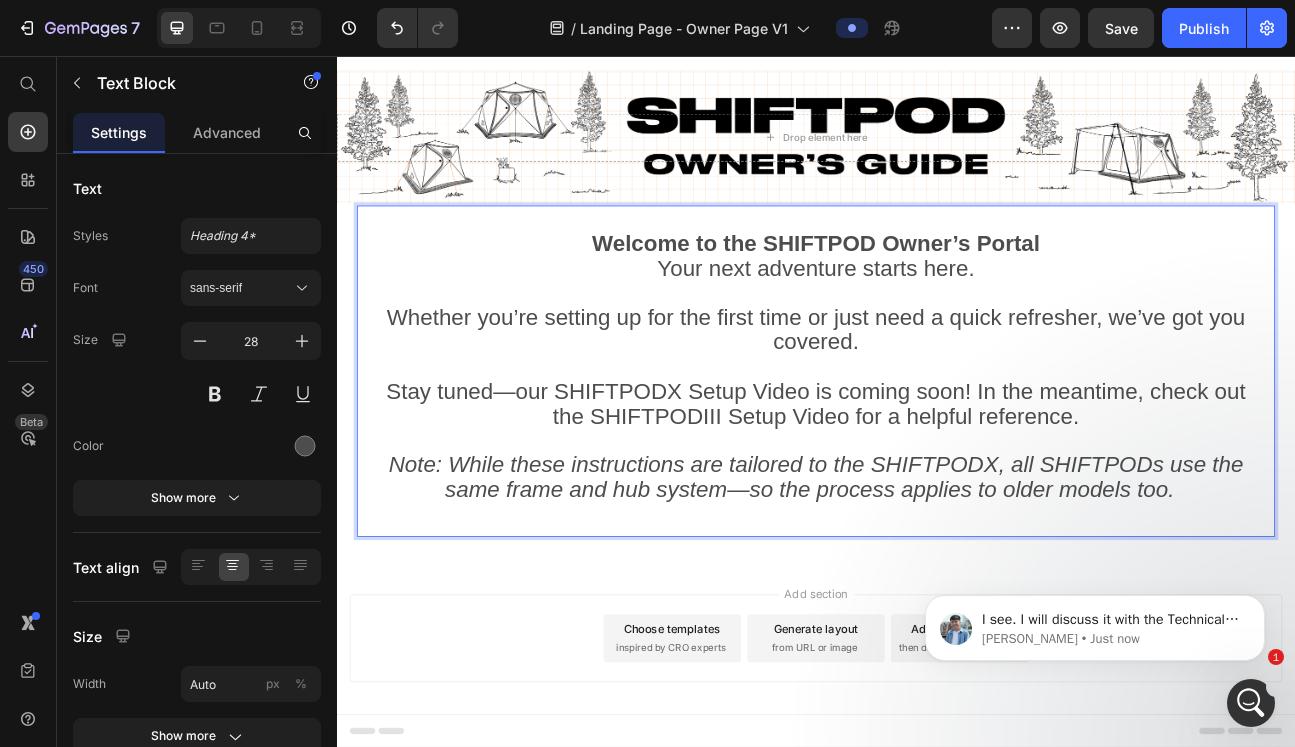 click on "Note: While these instructions are tailored to the SHIFTPODX, all SHIFTPODs use the same frame and hub system—so the process applies to older models too." at bounding box center [937, 583] 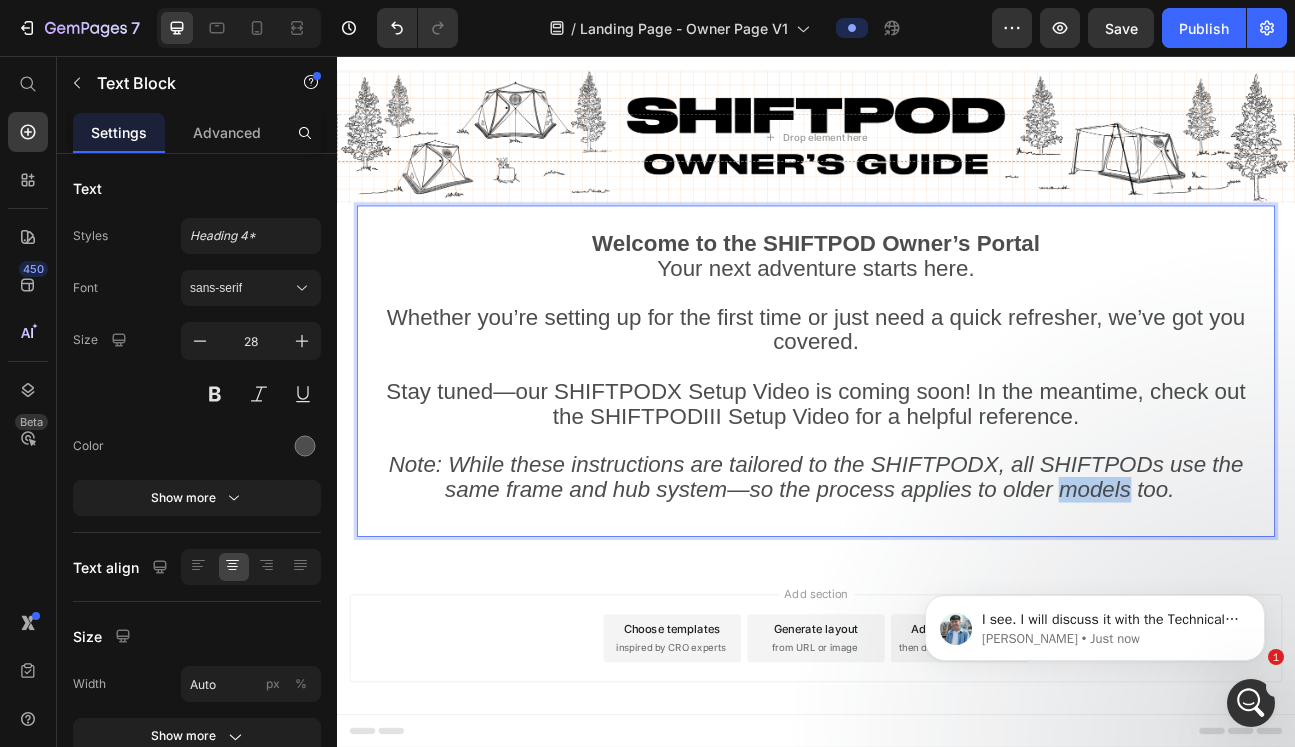 click on "Note: While these instructions are tailored to the SHIFTPODX, all SHIFTPODs use the same frame and hub system—so the process applies to older models too." at bounding box center (937, 583) 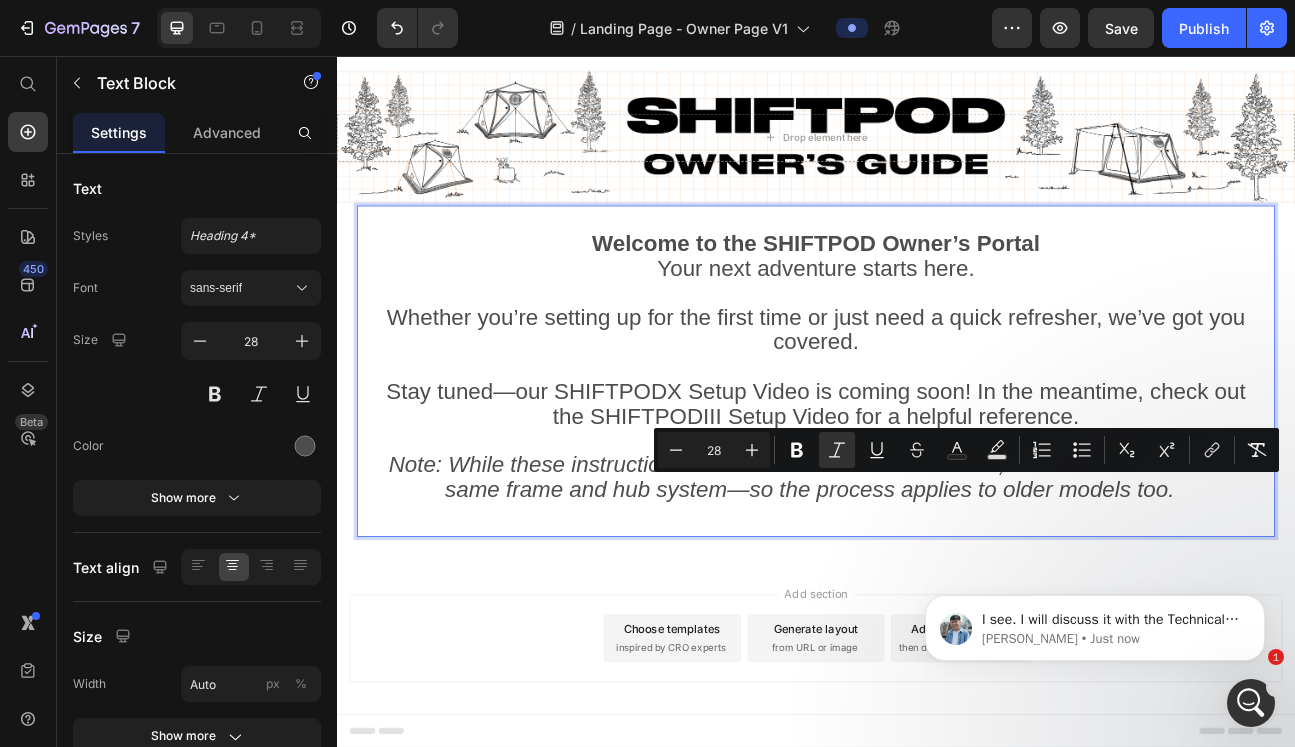 click on "Note: While these instructions are tailored to the SHIFTPODX, all SHIFTPODs use the same frame and hub system—so the process applies to older models too." at bounding box center [937, 568] 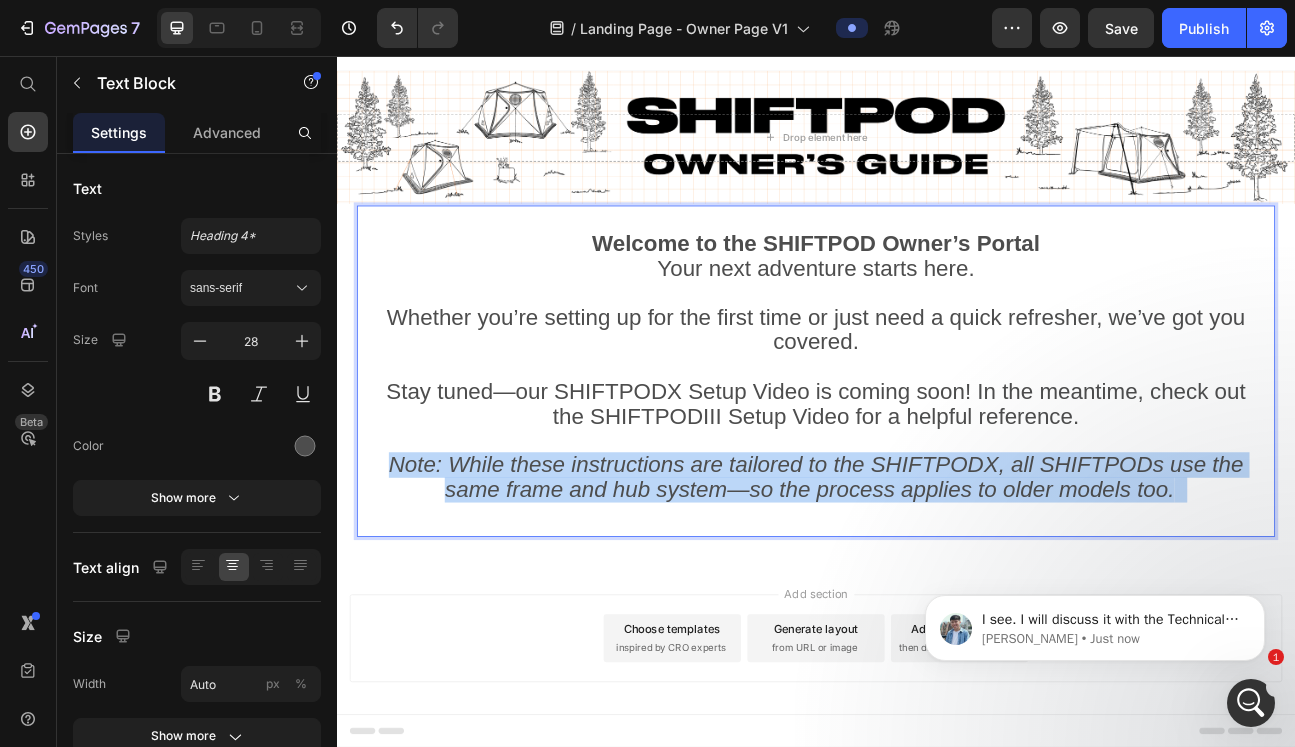 drag, startPoint x: 1419, startPoint y: 613, endPoint x: 412, endPoint y: 568, distance: 1008.00494 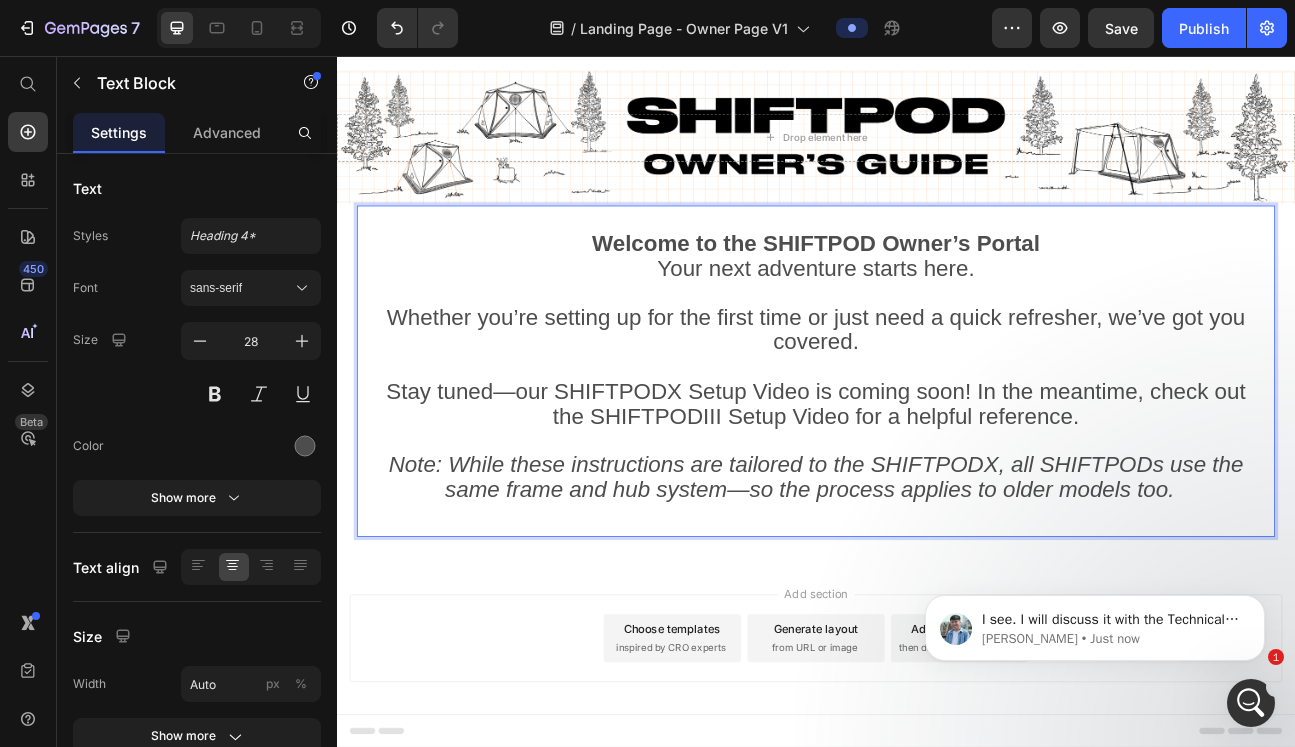 click on "Stay tuned—our SHIFTPODX Setup Video is coming soon! In the meantime, check out the SHIFTPODIII Setup Video for a helpful reference." at bounding box center (937, 492) 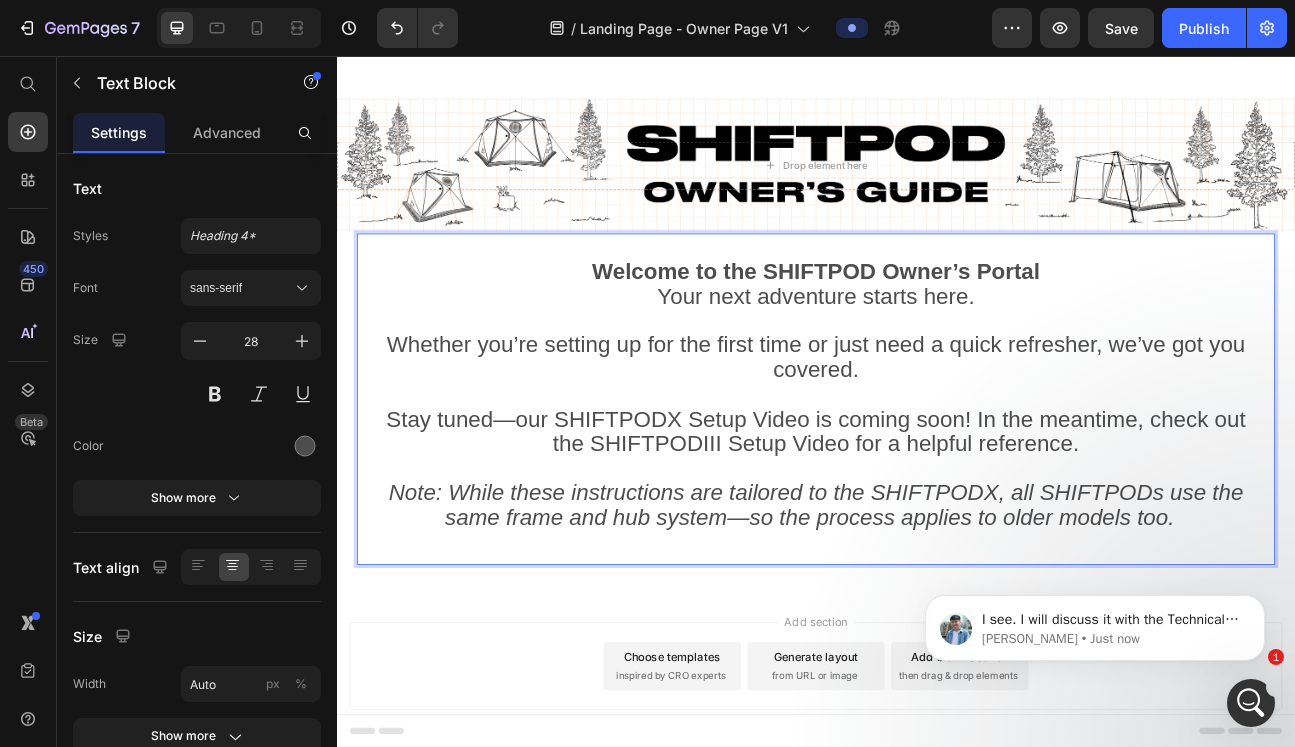 scroll, scrollTop: 60, scrollLeft: 0, axis: vertical 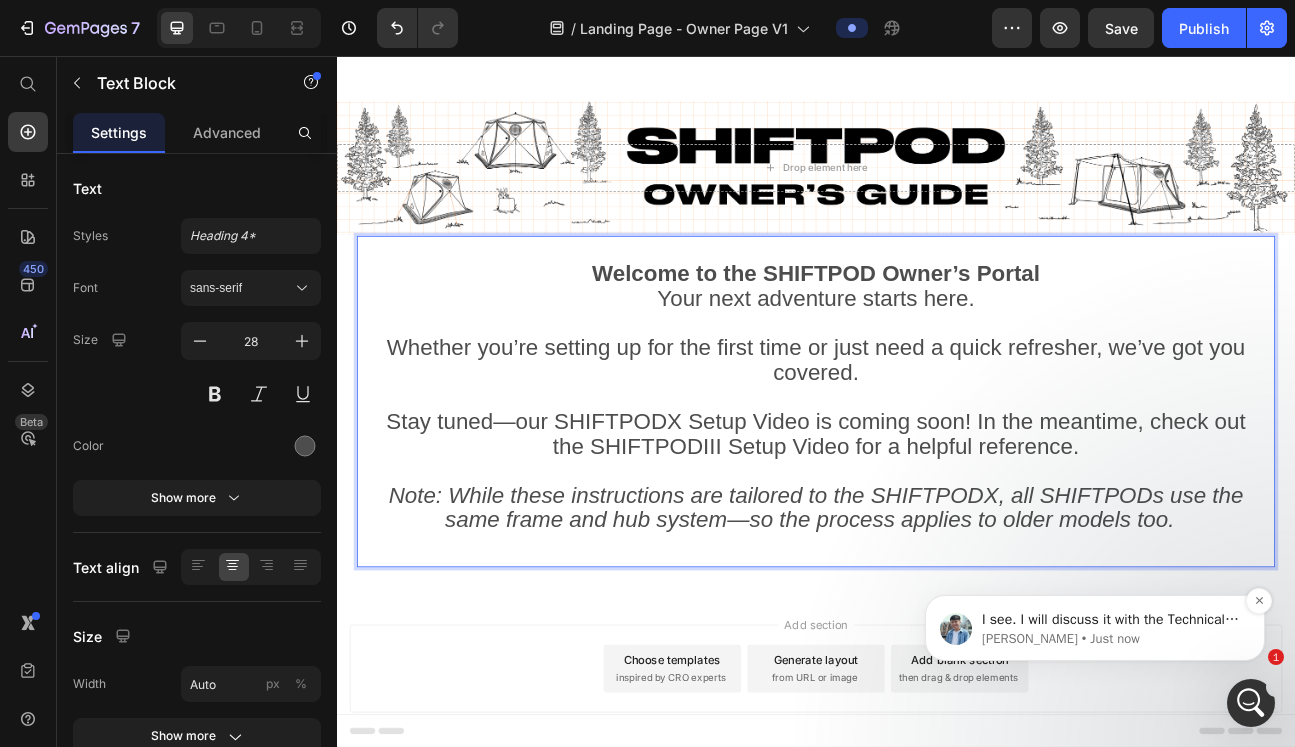 click on "I see. I will discuss it with the Technical team to determine its feasibility." at bounding box center (1111, 620) 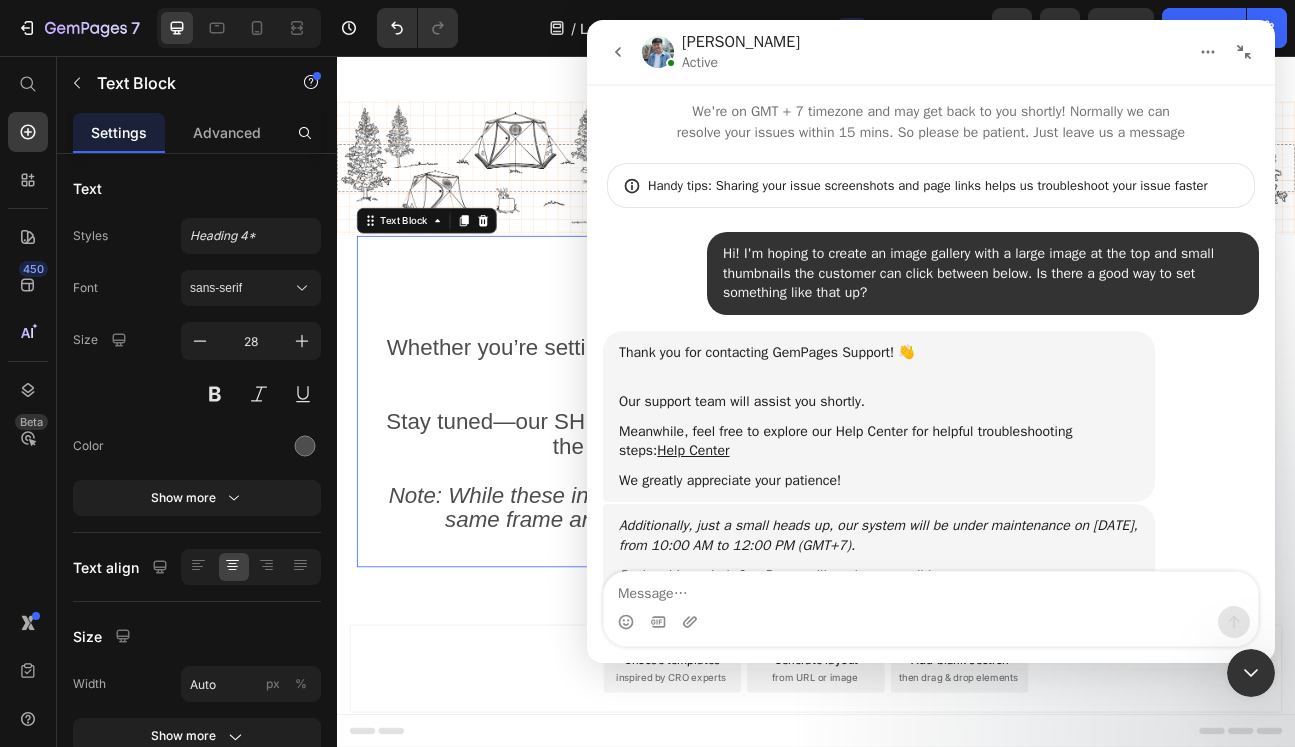 scroll, scrollTop: 224, scrollLeft: 0, axis: vertical 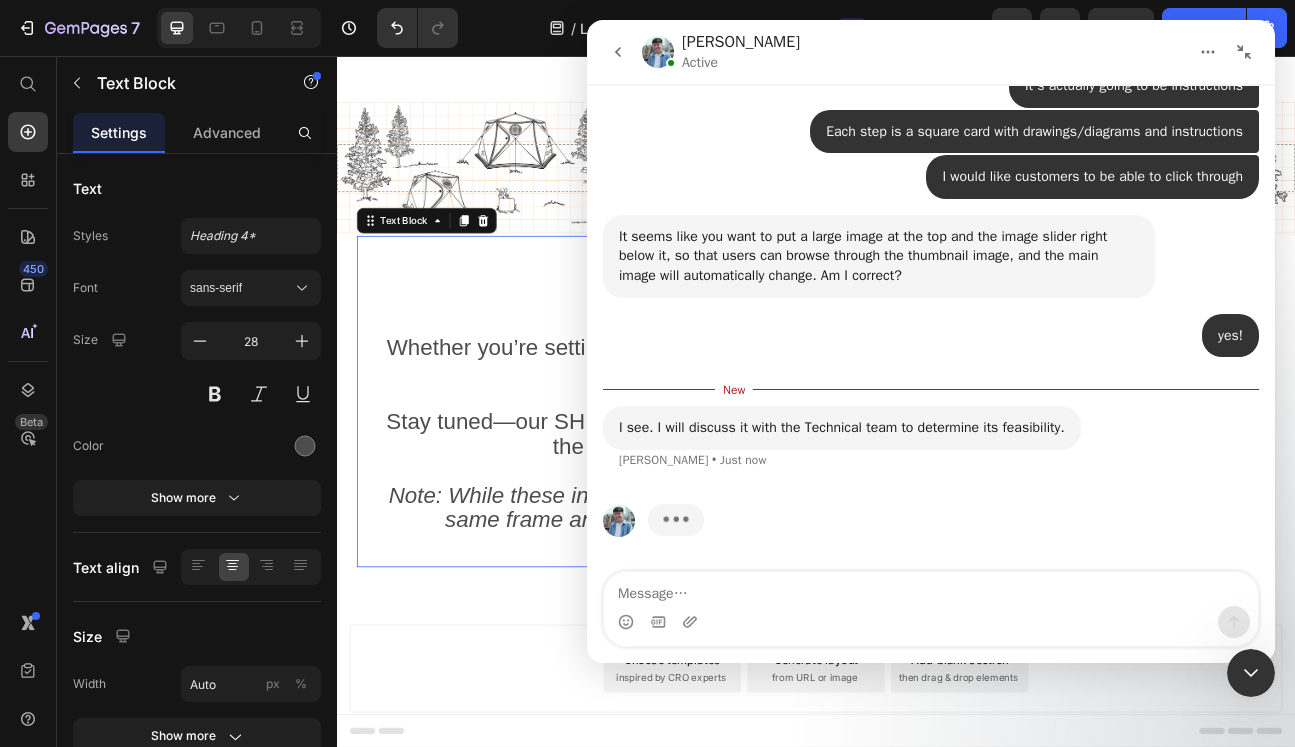 click 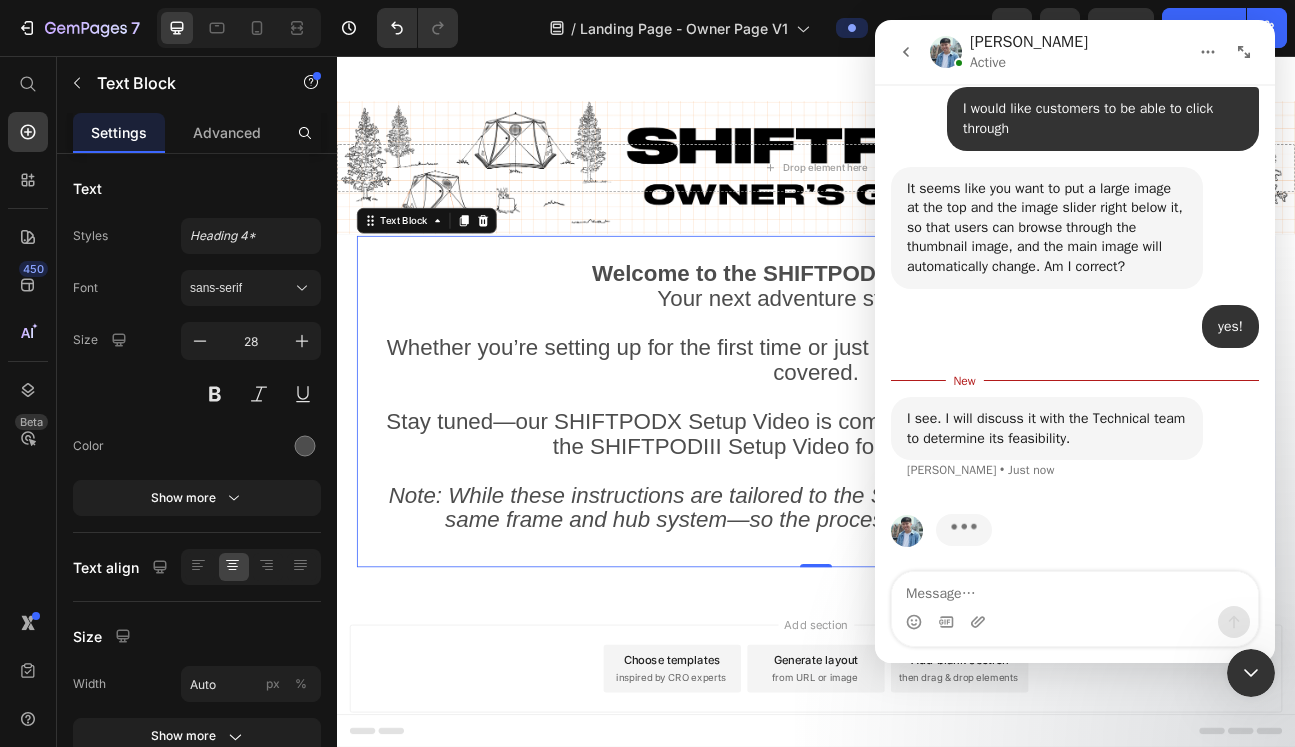 scroll, scrollTop: 1337, scrollLeft: 0, axis: vertical 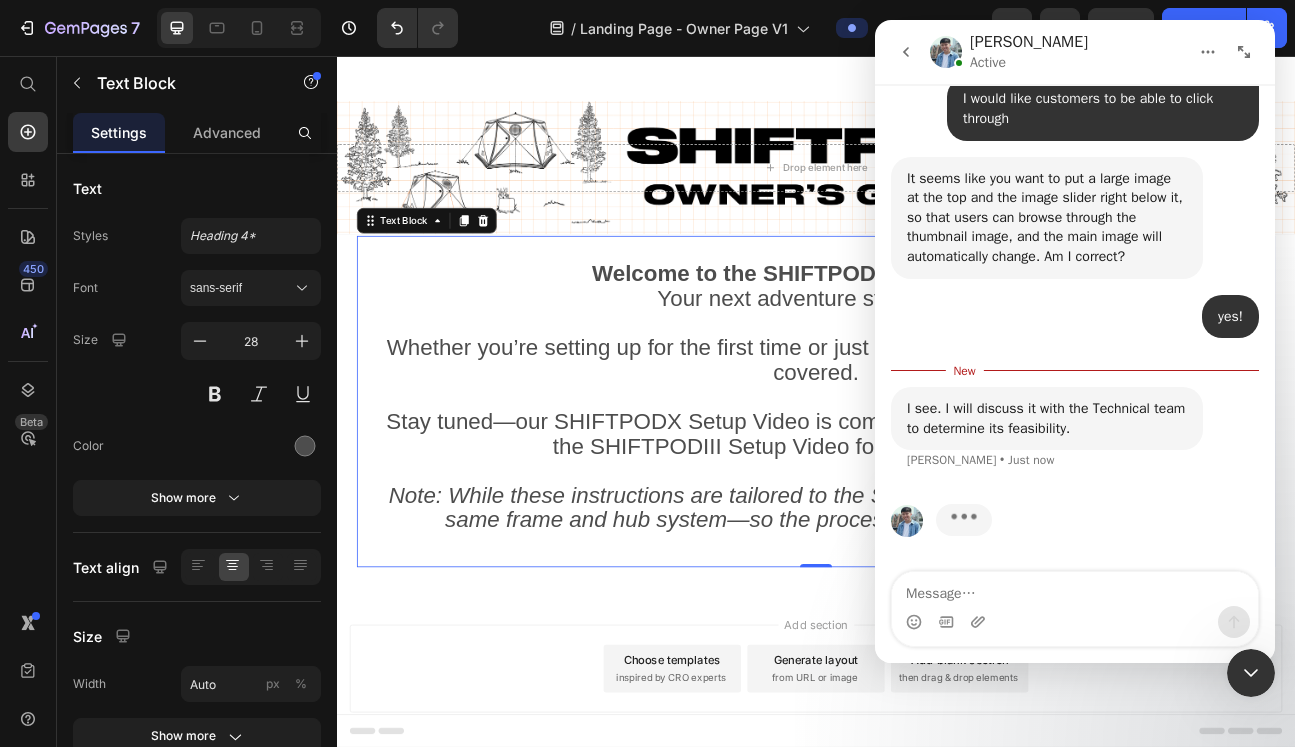 click 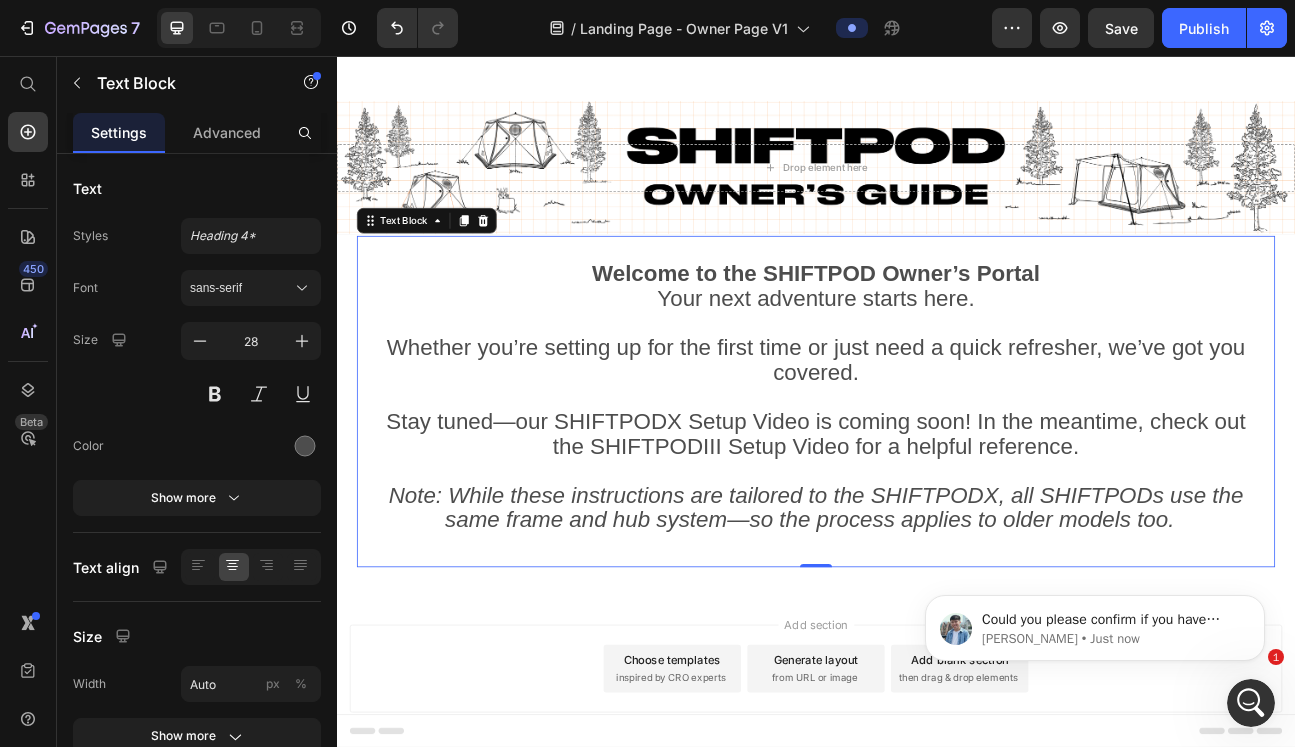 scroll, scrollTop: 0, scrollLeft: 0, axis: both 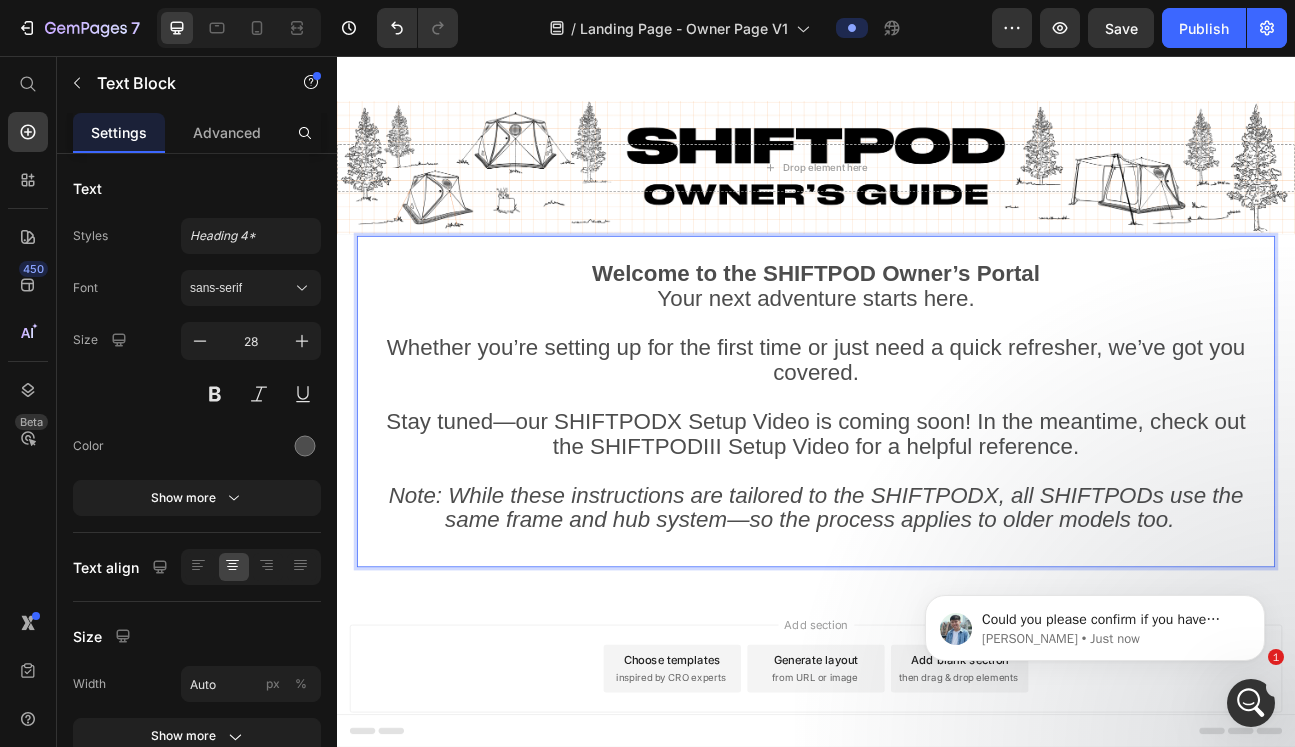 click on "Whether you’re setting up for the first time or just need a quick refresher, we’ve got you covered." at bounding box center [937, 452] 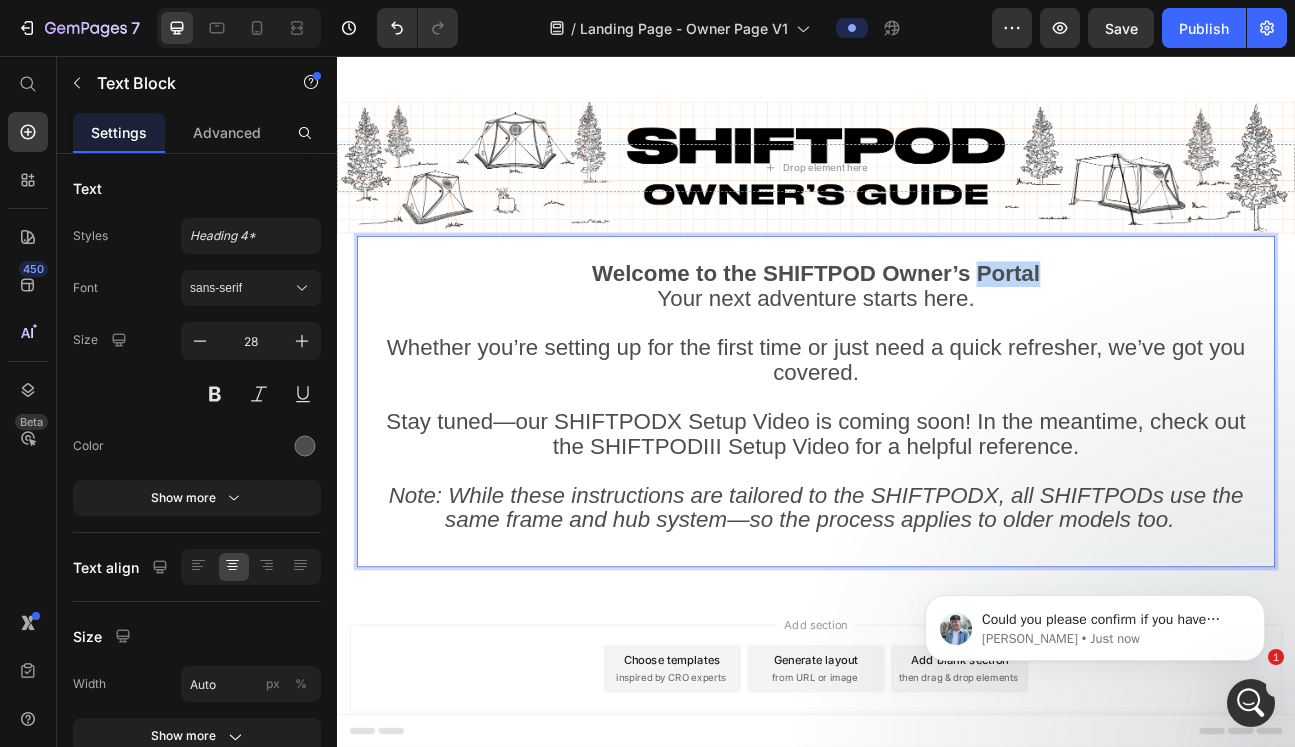 click on "Welcome to the SHIFTPOD Owner’s Portal" at bounding box center [936, 328] 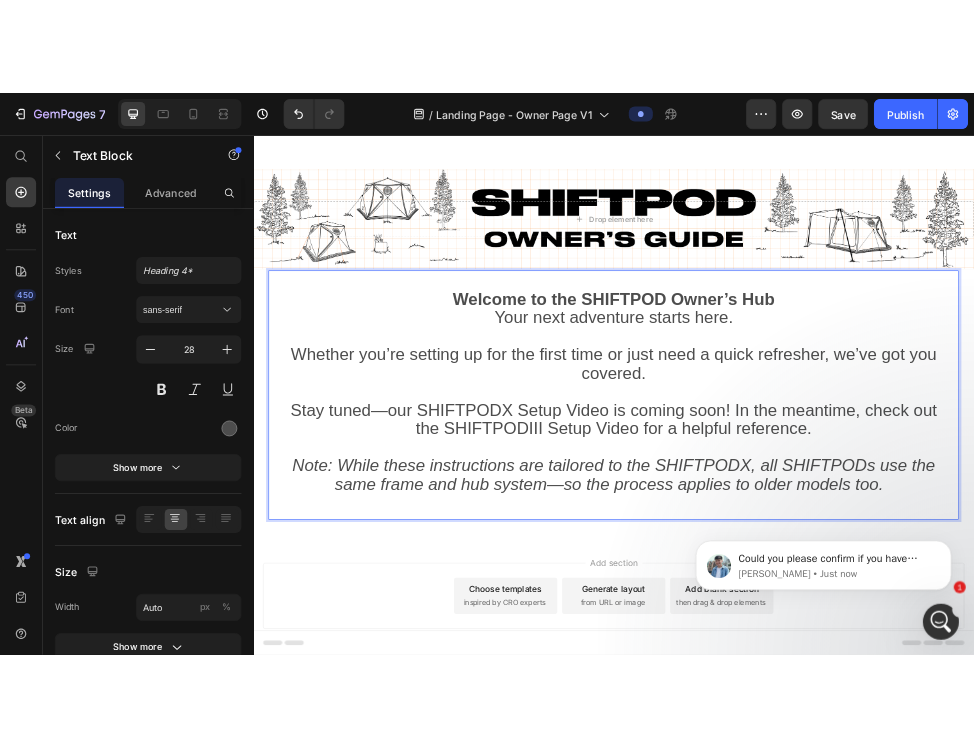 scroll, scrollTop: 88, scrollLeft: 0, axis: vertical 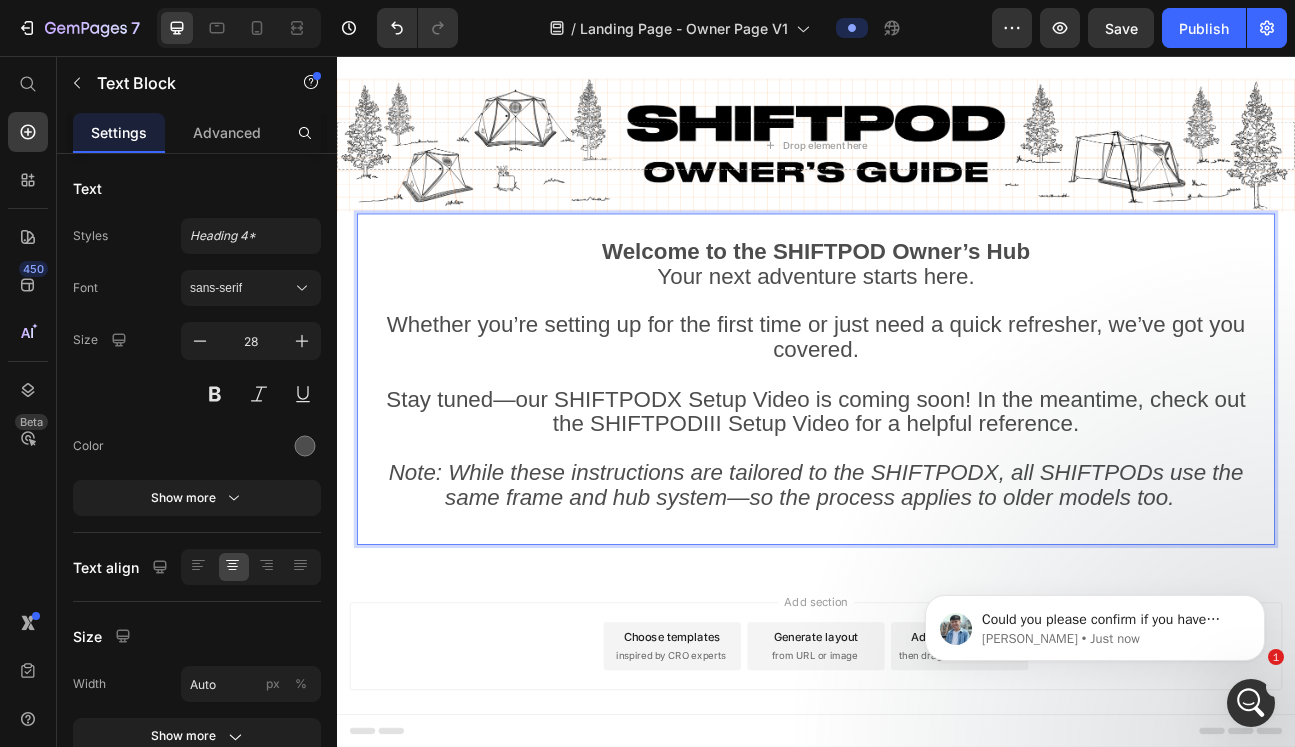 click on "Whether you’re setting up for the first time or just need a quick refresher, we’ve got you covered." at bounding box center [937, 424] 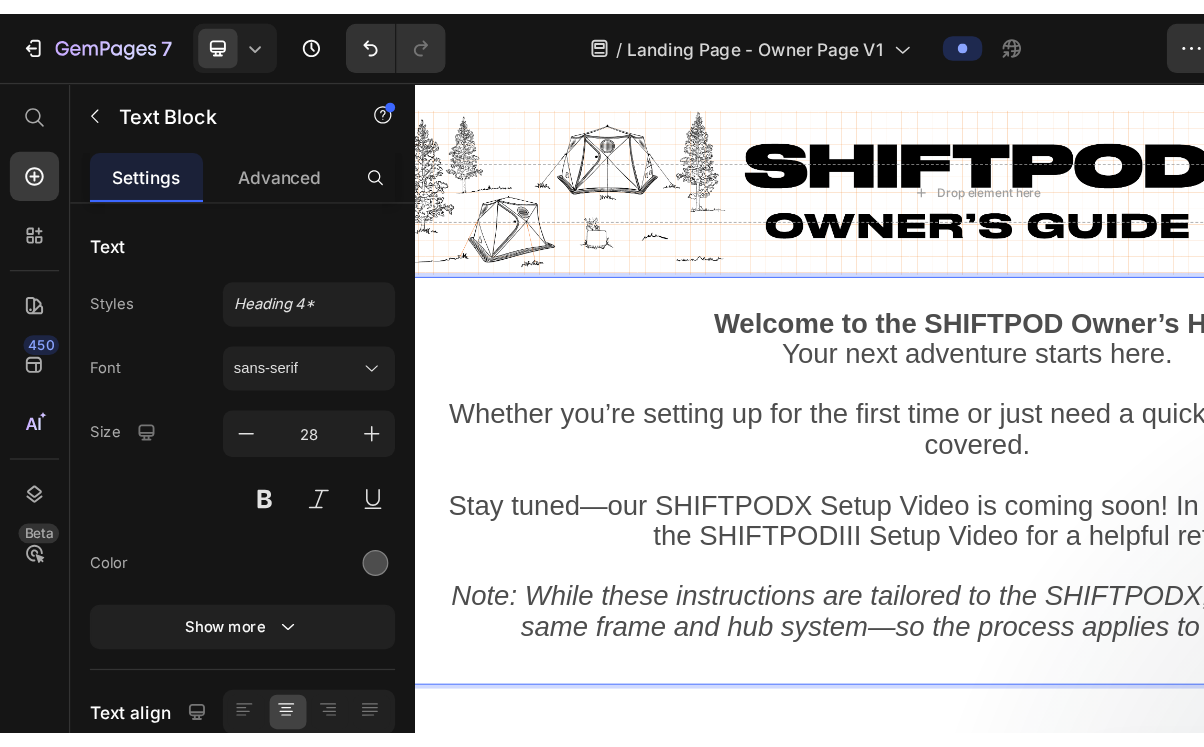 scroll, scrollTop: 0, scrollLeft: 0, axis: both 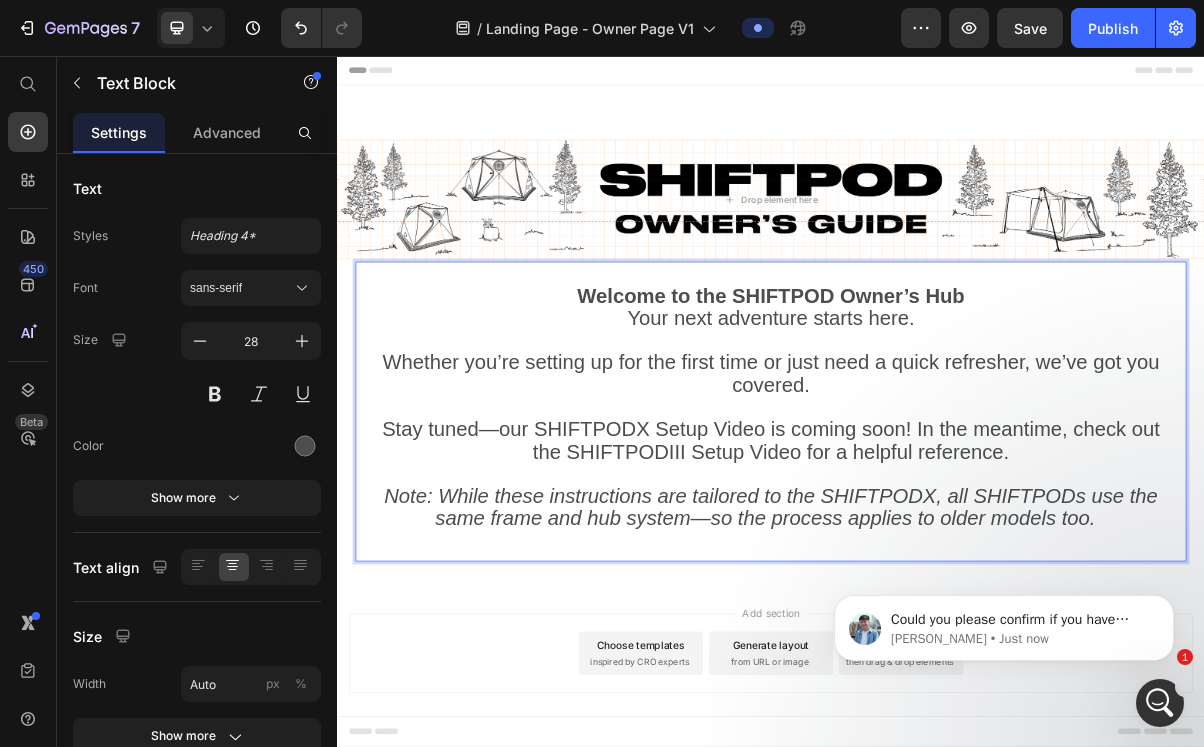 click on "Stay tuned—our SHIFTPODX Setup Video is coming soon! In the meantime, check out the SHIFTPODIII Setup Video for a helpful reference." at bounding box center [937, 590] 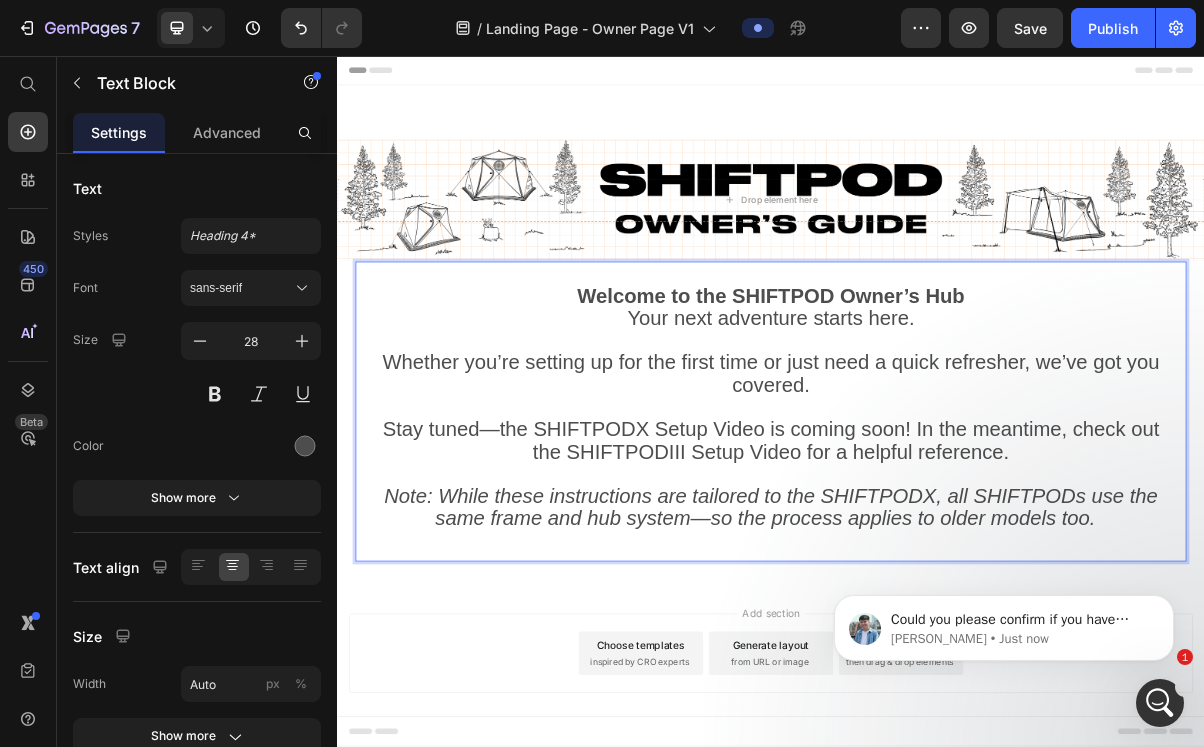 scroll, scrollTop: 21, scrollLeft: 0, axis: vertical 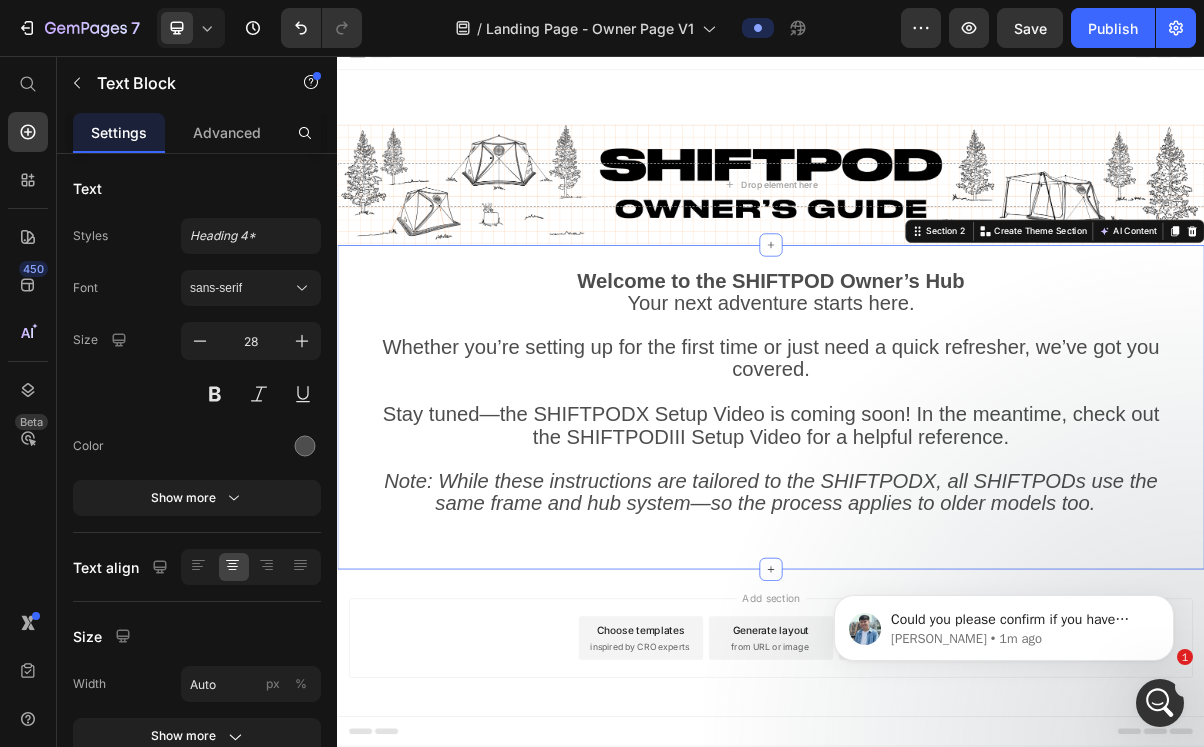 click on "Welcome to the SHIFTPOD Owner’s Hub Your next adventure starts here. Whether you’re setting up for the first time or just need a quick refresher, we’ve got you covered. Stay tuned—the SHIFTPODX Setup Video is coming soon! In the meantime, check out the SHIFTPODIII Setup Video for a helpful reference. Note: While these instructions are tailored to the SHIFTPODX, all SHIFTPODs use the same frame and hub system—so the process applies to older models too.    Text Block Section 2   You can create reusable sections Create Theme Section AI Content Write with GemAI What would you like to describe here? Tone and Voice Persuasive Product A/C Stand Show more Generate" at bounding box center (937, 542) 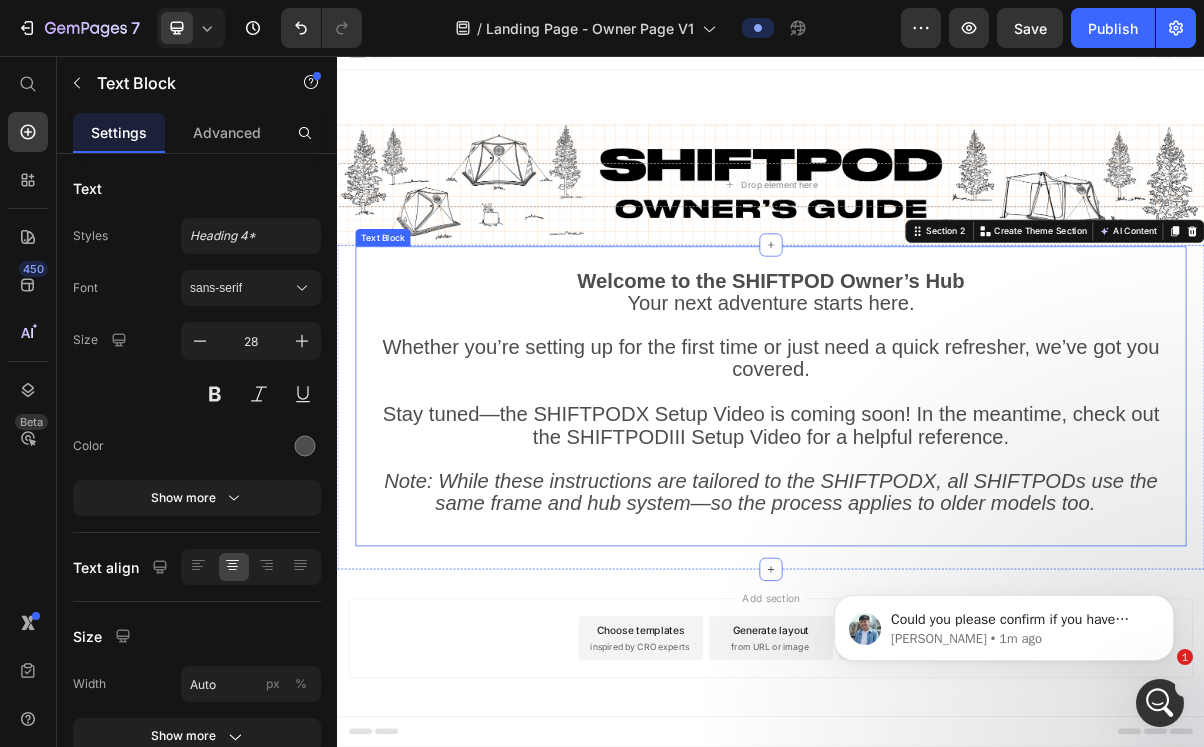 click on "Note: While these instructions are tailored to the SHIFTPODX, all SHIFTPODs use the same frame and hub system—so the process applies to older models too." at bounding box center (937, 660) 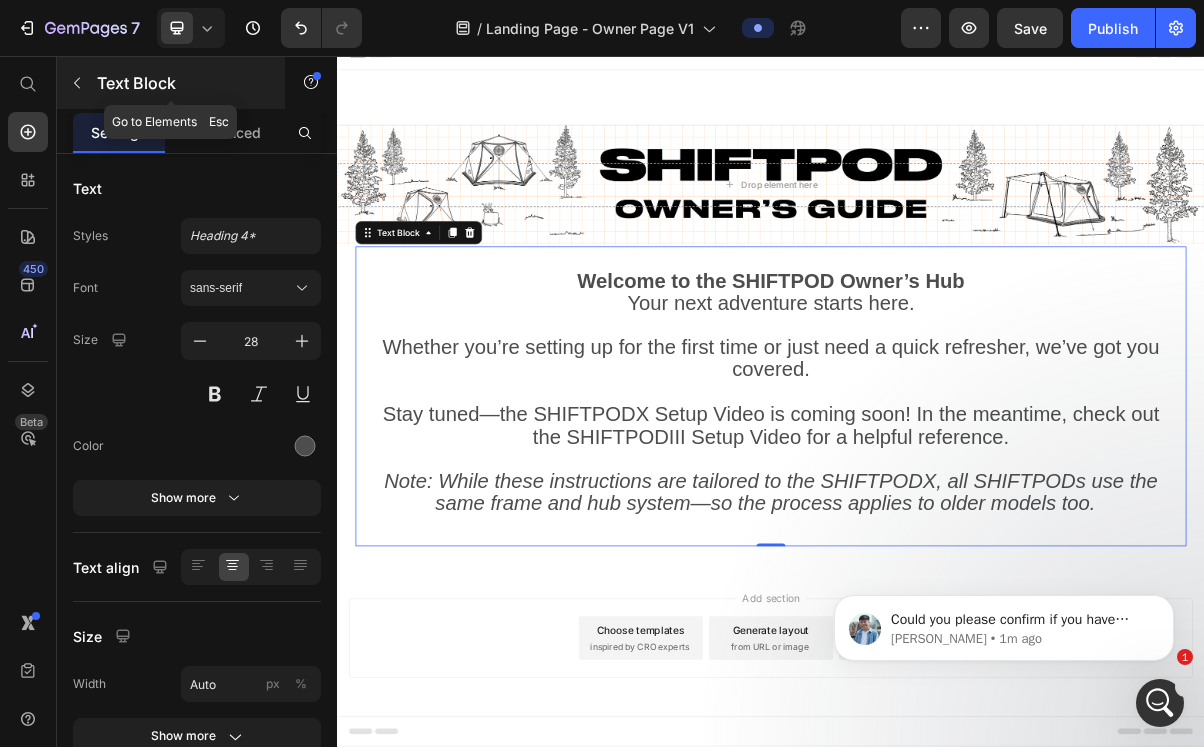click at bounding box center [77, 83] 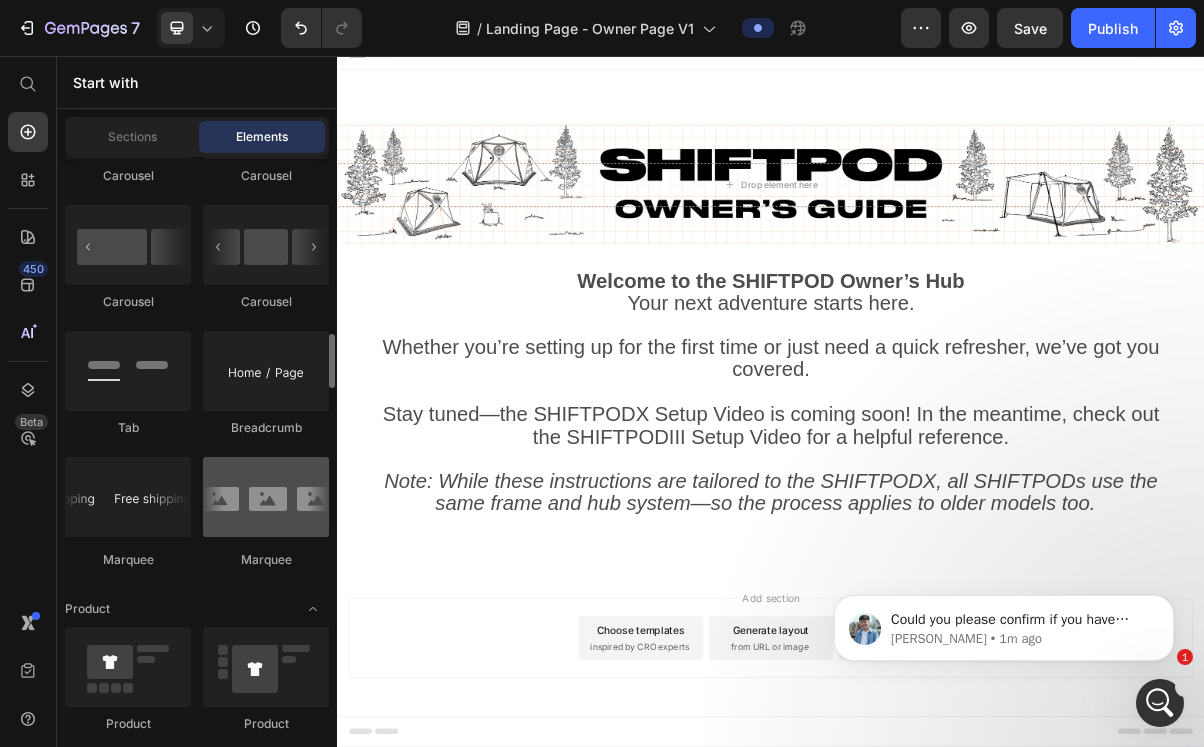 scroll, scrollTop: 2202, scrollLeft: 0, axis: vertical 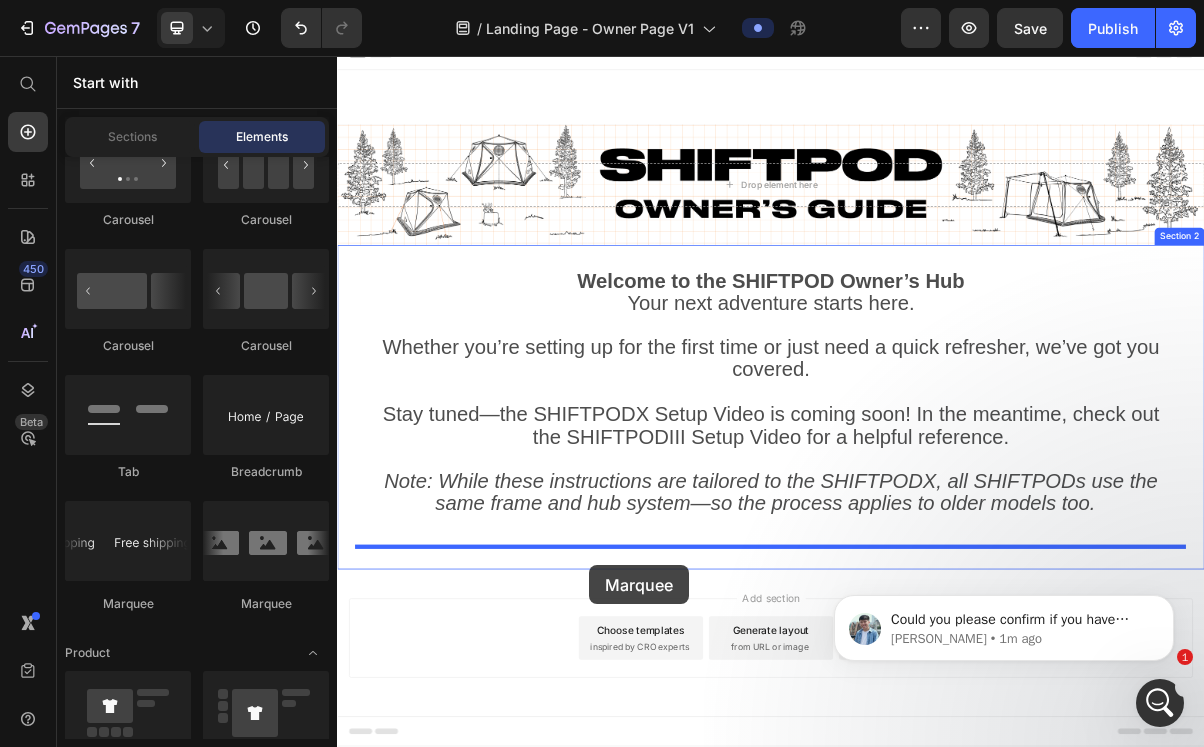 drag, startPoint x: 598, startPoint y: 607, endPoint x: 686, endPoint y: 761, distance: 177.36967 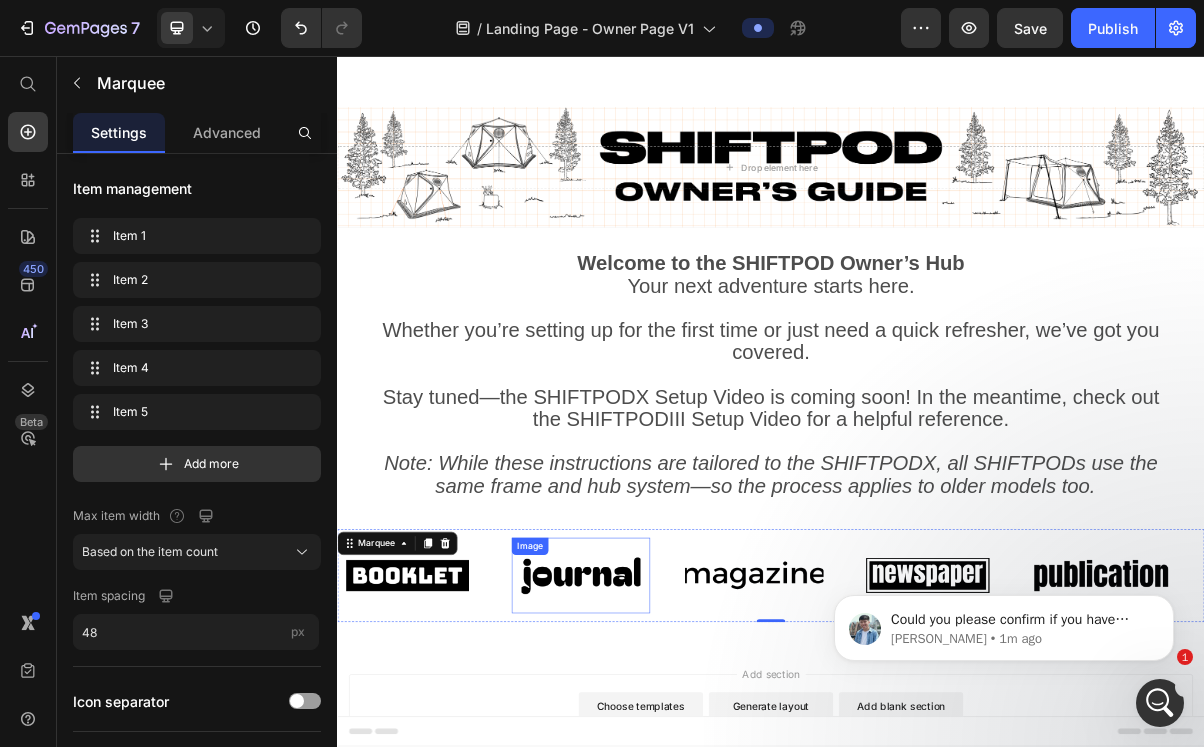 scroll, scrollTop: 55, scrollLeft: 0, axis: vertical 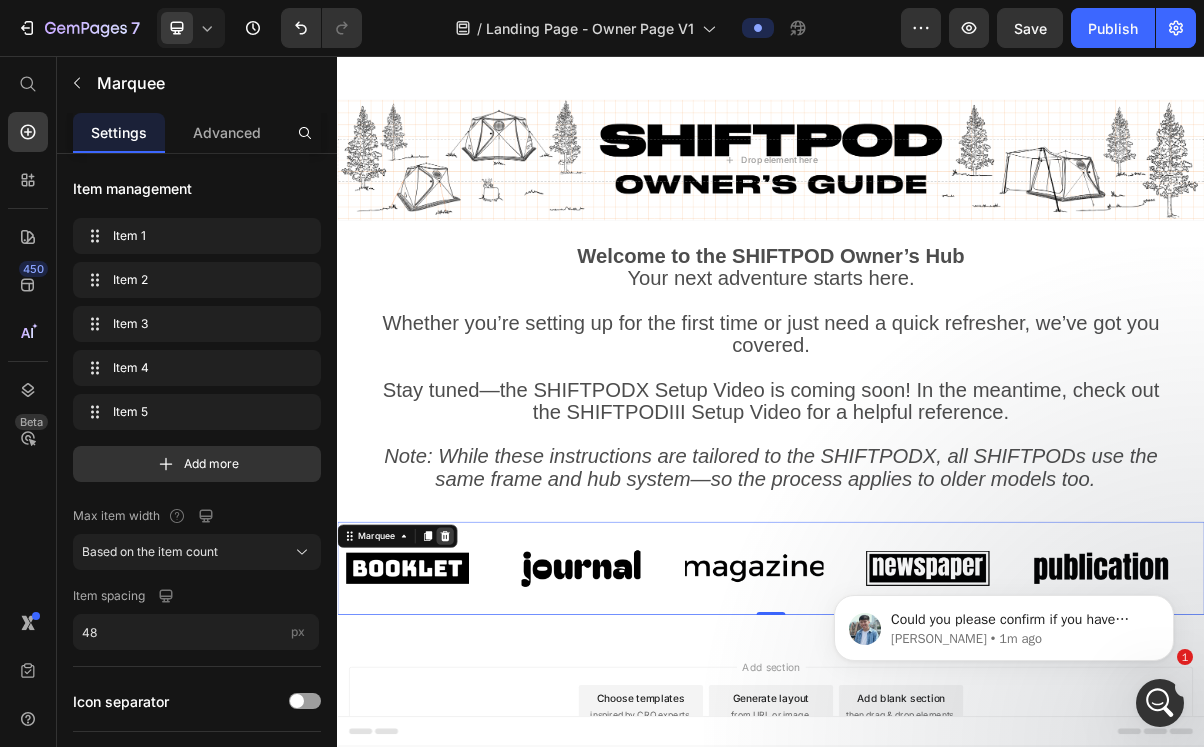 click 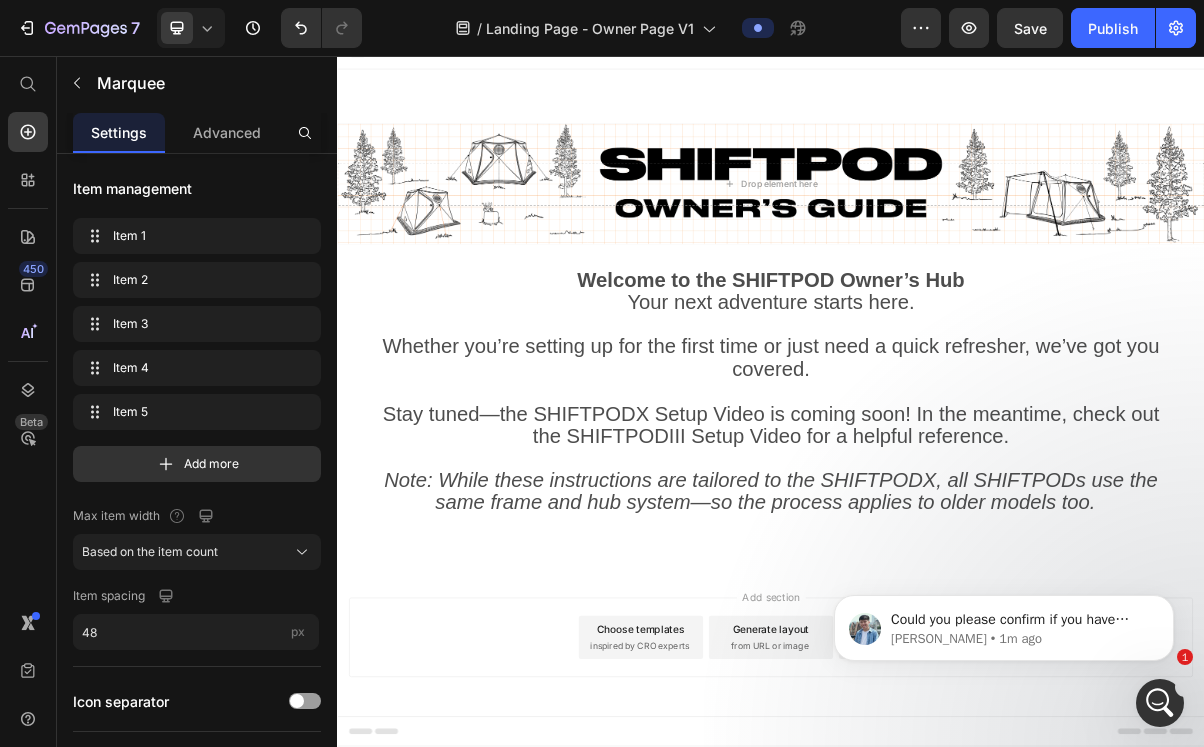 scroll, scrollTop: 21, scrollLeft: 0, axis: vertical 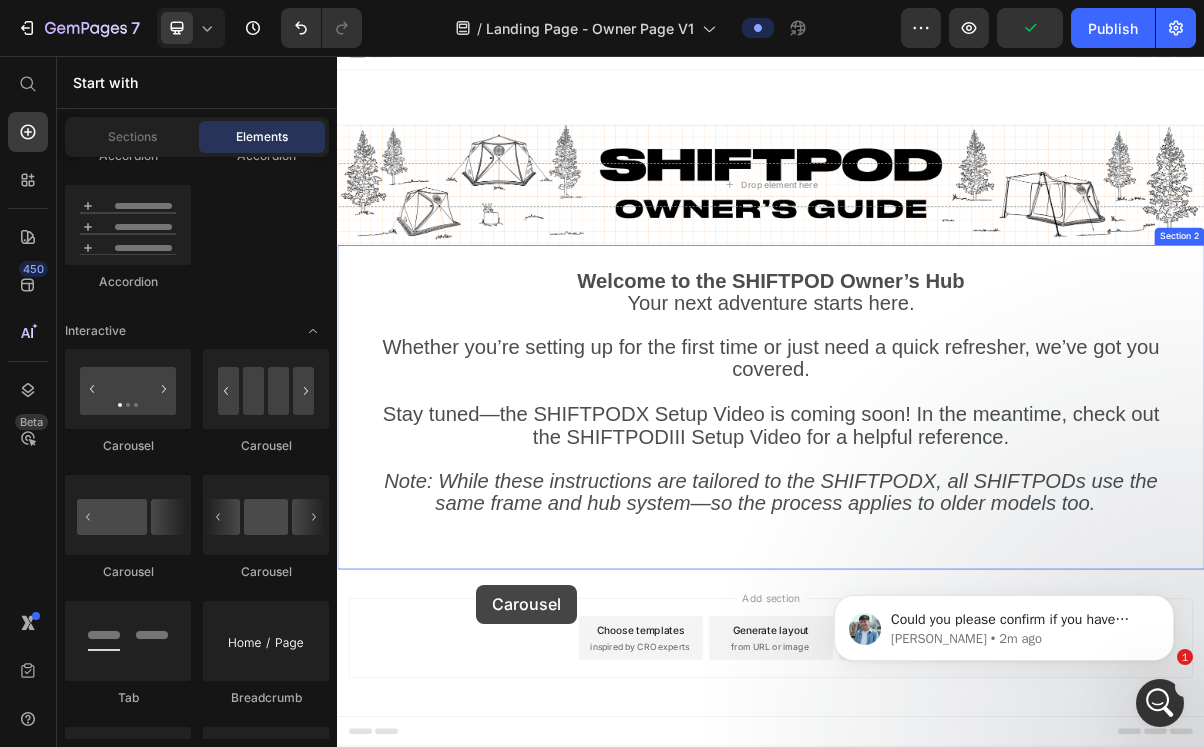 drag, startPoint x: 613, startPoint y: 586, endPoint x: 529, endPoint y: 785, distance: 216.00232 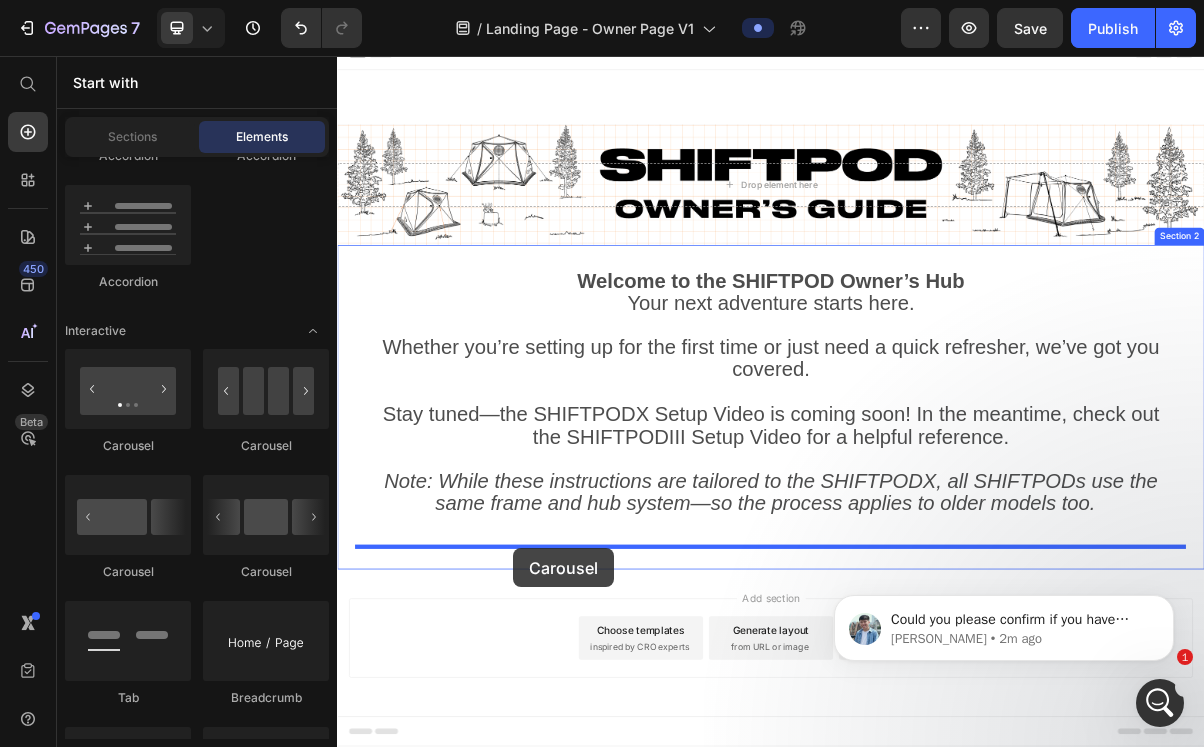 drag, startPoint x: 600, startPoint y: 549, endPoint x: 581, endPoint y: 737, distance: 188.95767 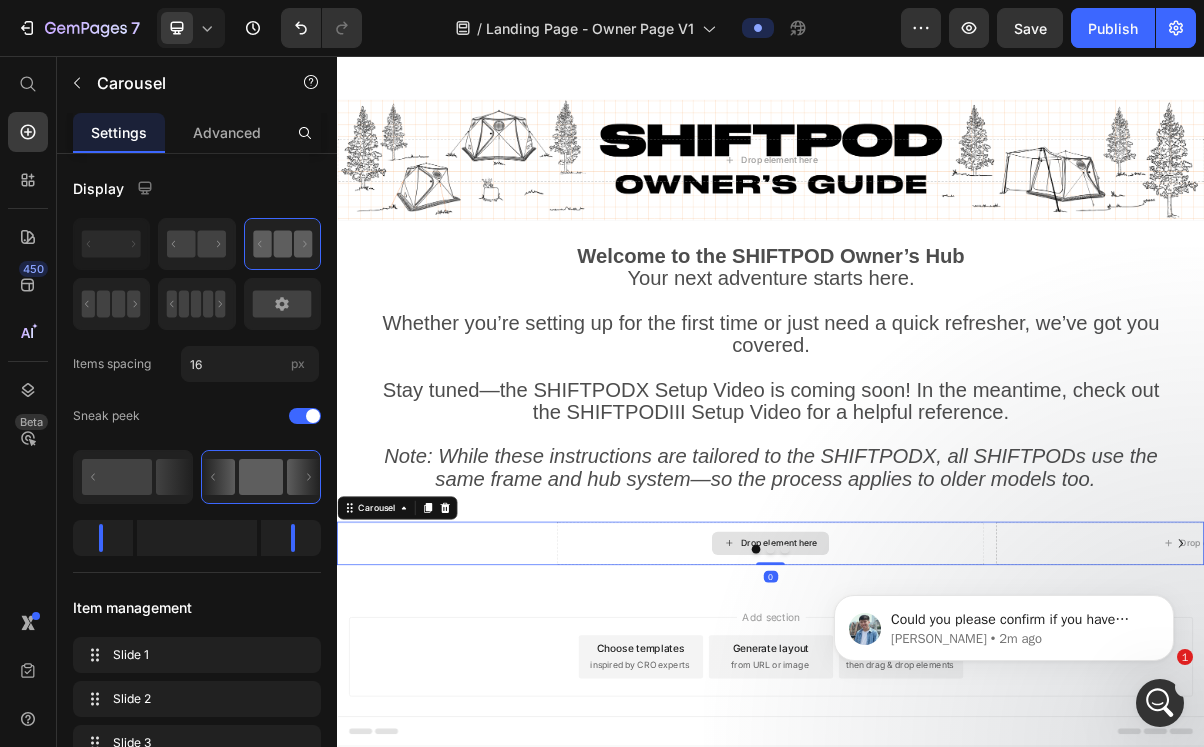 scroll, scrollTop: 81, scrollLeft: 0, axis: vertical 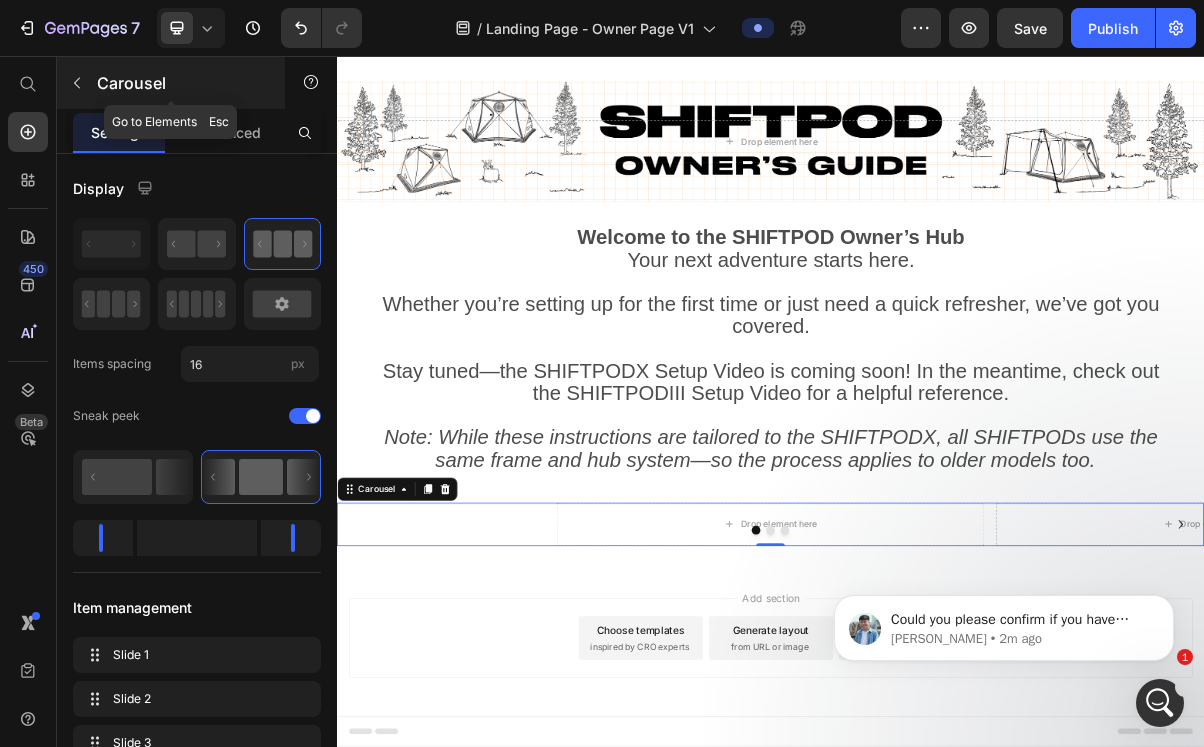 click 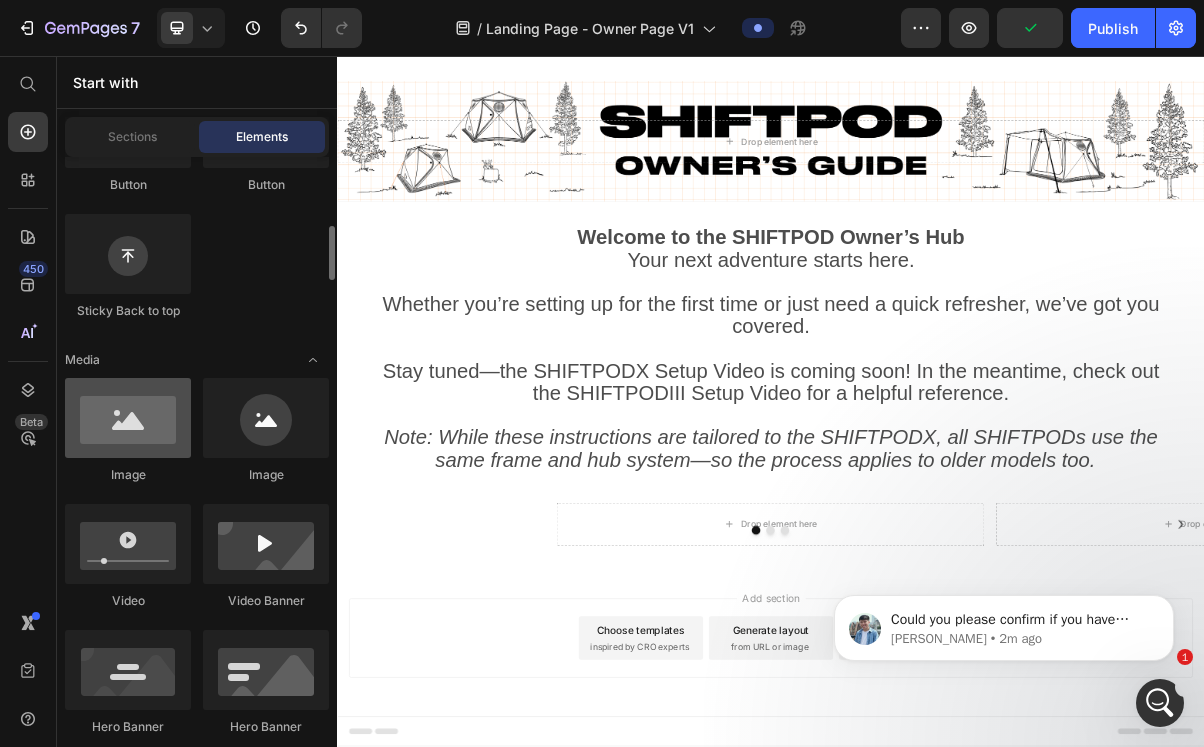 scroll, scrollTop: 568, scrollLeft: 0, axis: vertical 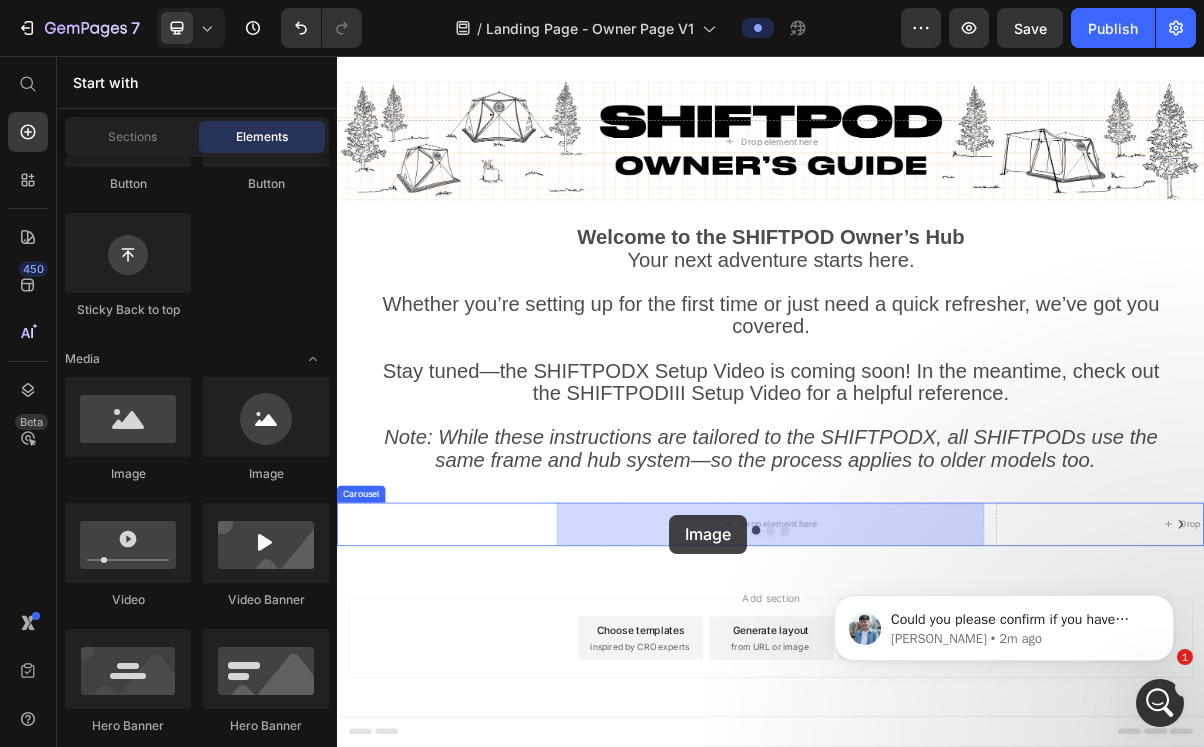drag, startPoint x: 488, startPoint y: 495, endPoint x: 797, endPoint y: 691, distance: 365.9194 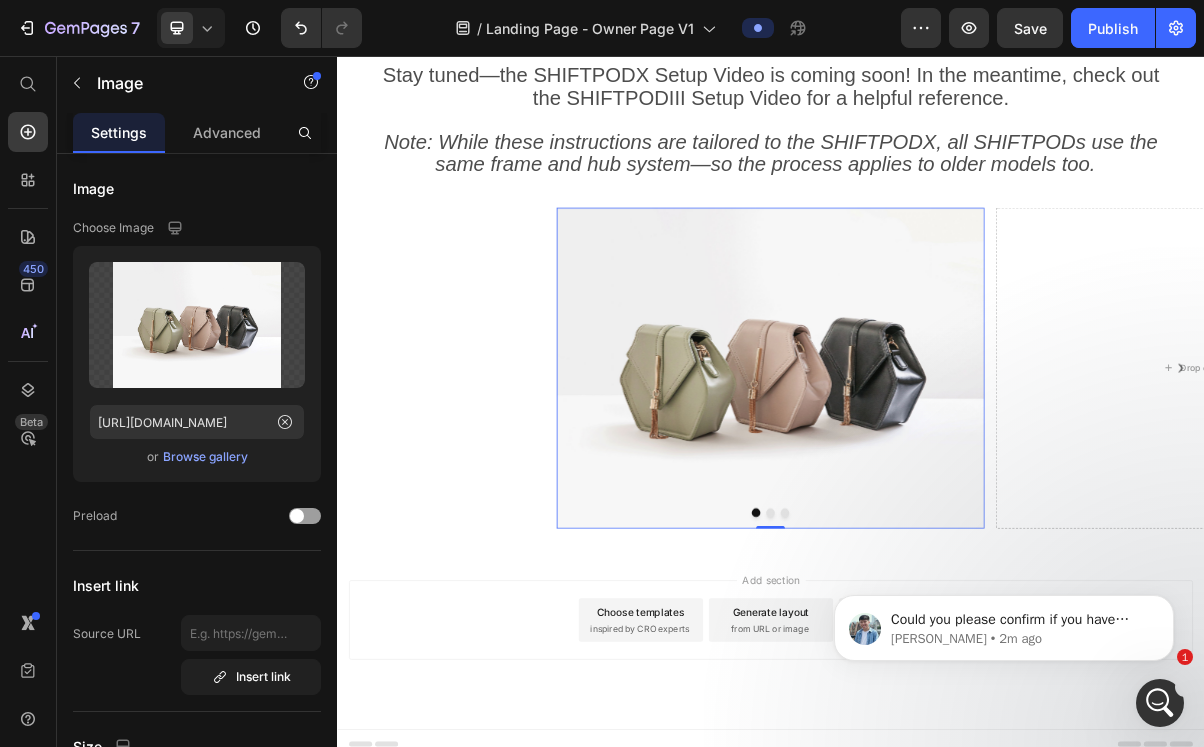 scroll, scrollTop: 507, scrollLeft: 0, axis: vertical 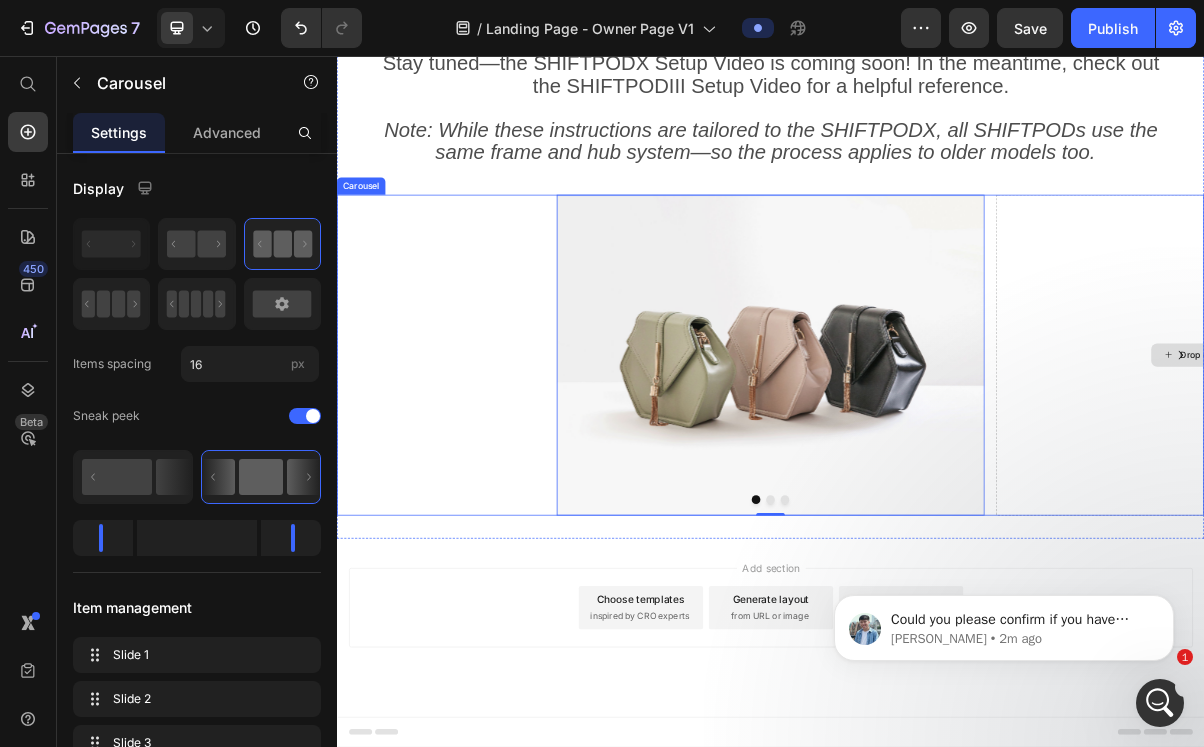 click on "Drop element here" at bounding box center [1545, 471] 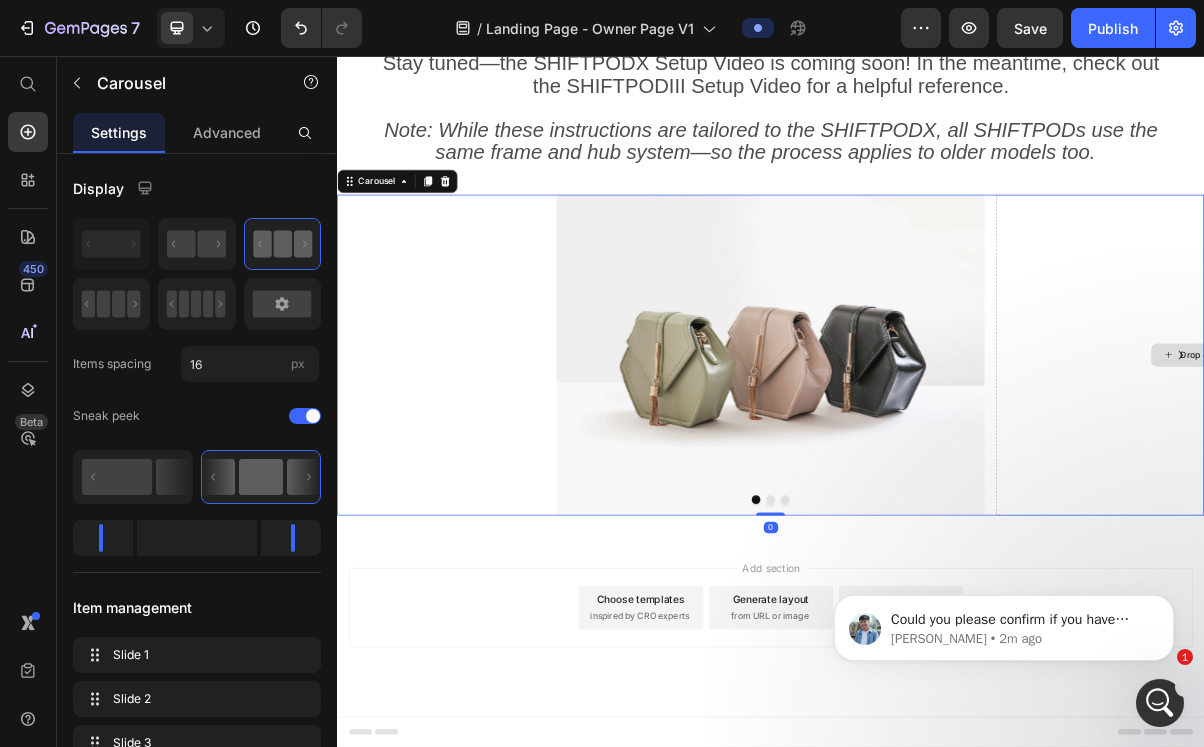 click on "Drop element here" at bounding box center [1545, 471] 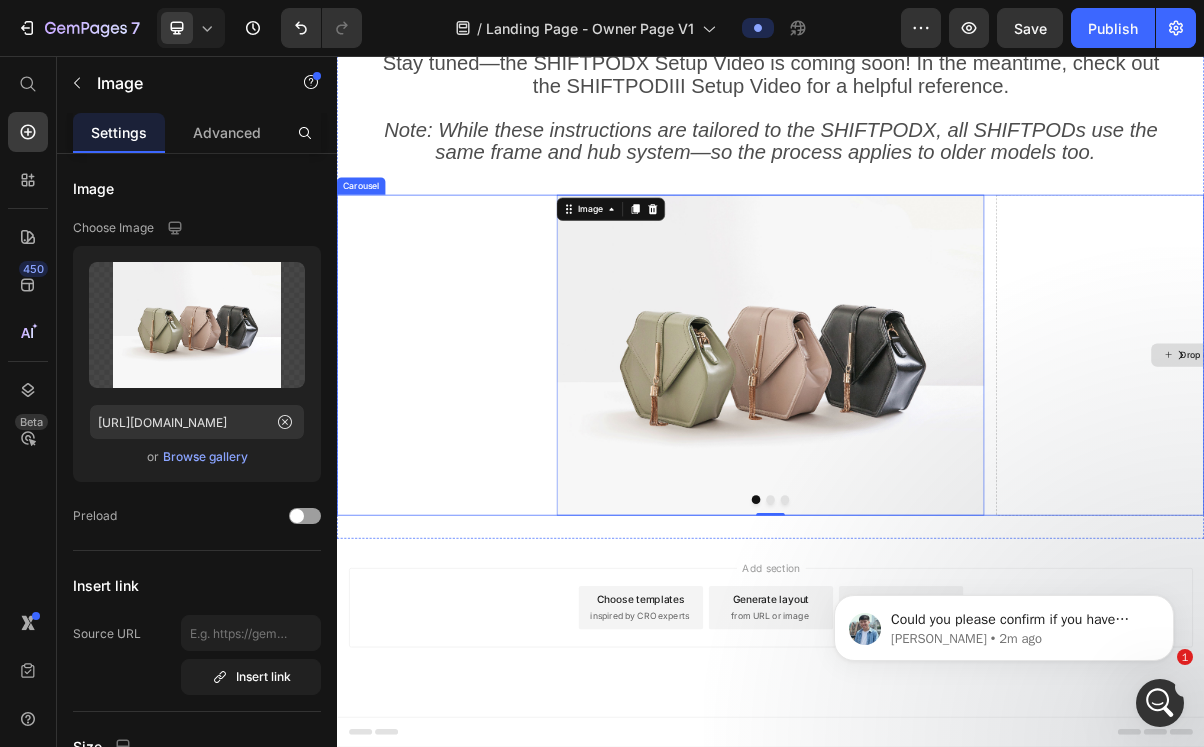 click on "Drop element here" at bounding box center [1545, 471] 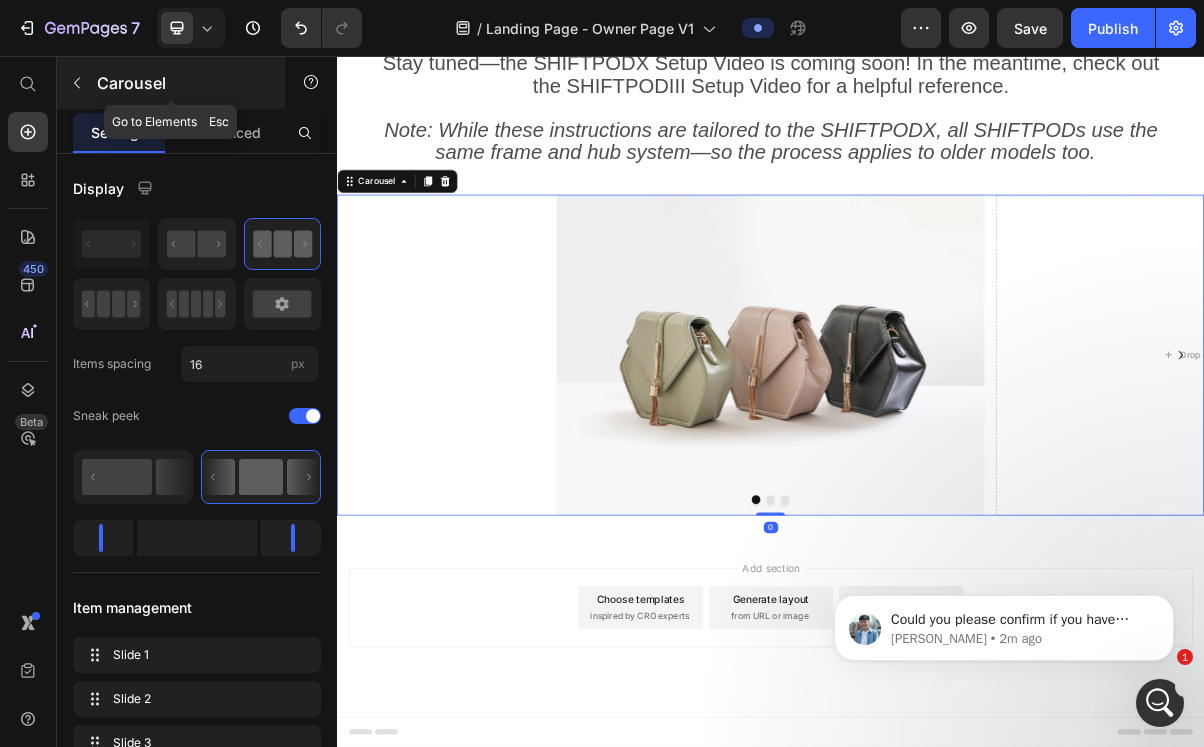click 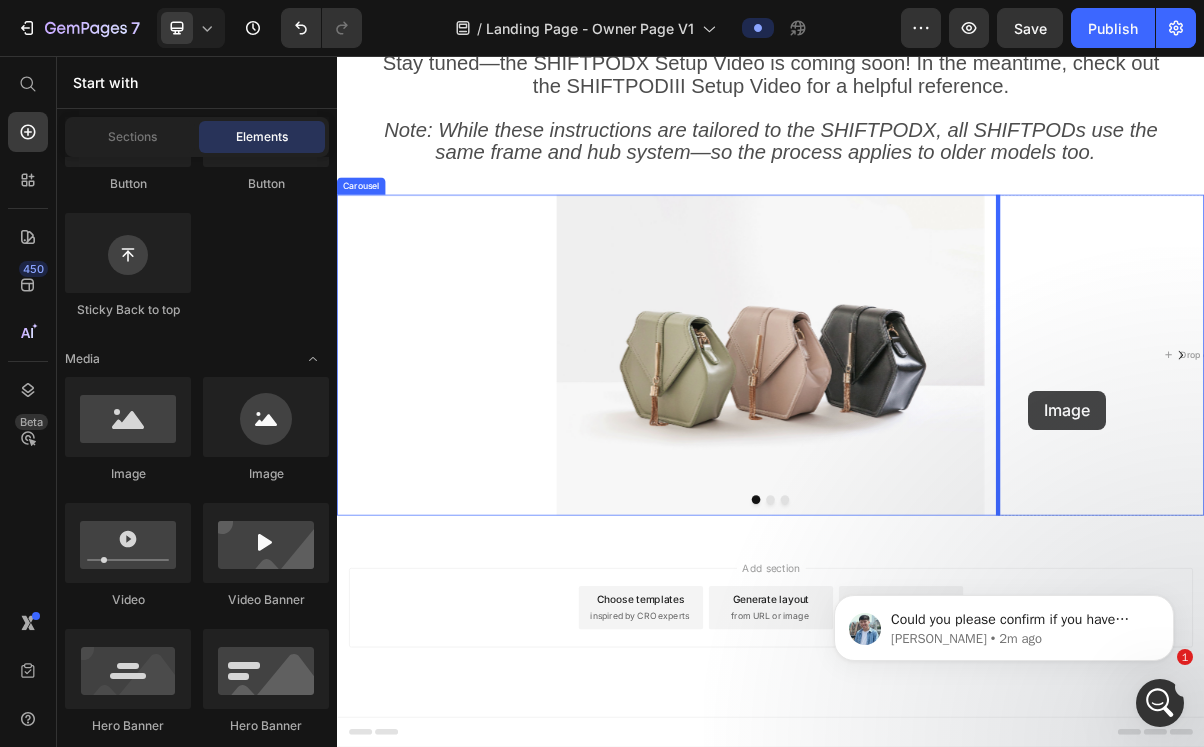 drag, startPoint x: 481, startPoint y: 486, endPoint x: 1294, endPoint y: 519, distance: 813.6695 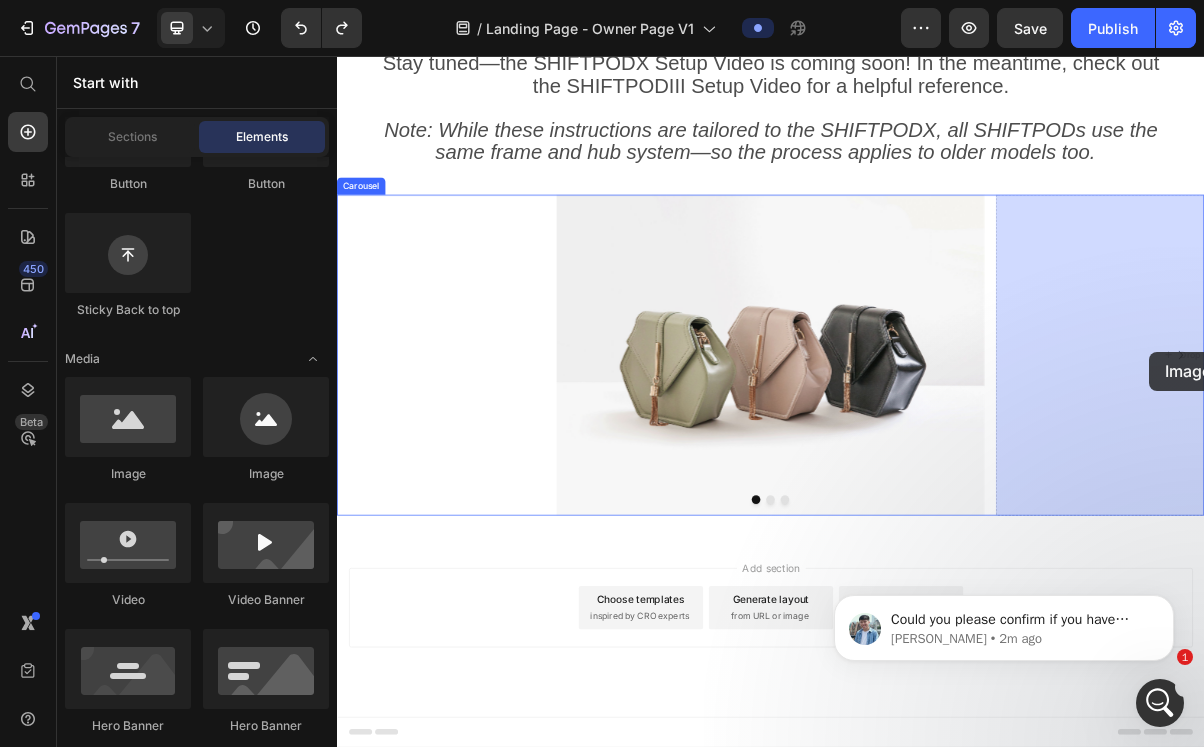 drag, startPoint x: 475, startPoint y: 505, endPoint x: 1461, endPoint y: 465, distance: 986.81104 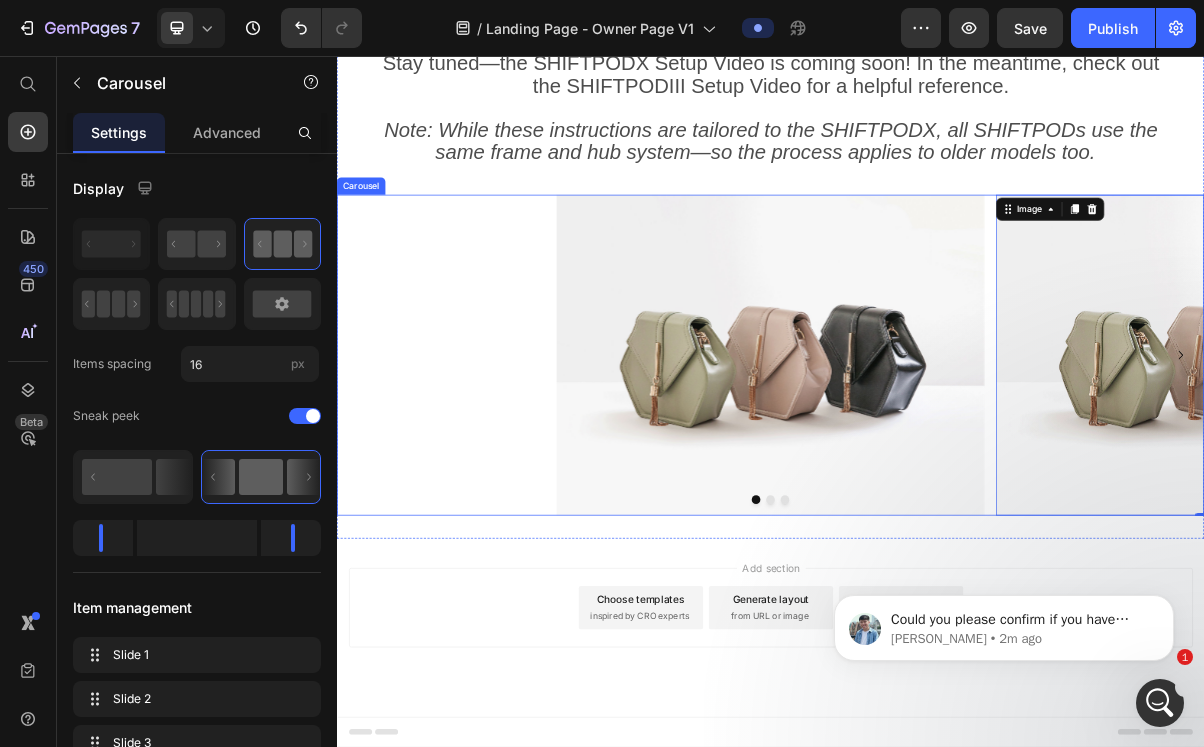 click at bounding box center (957, 671) 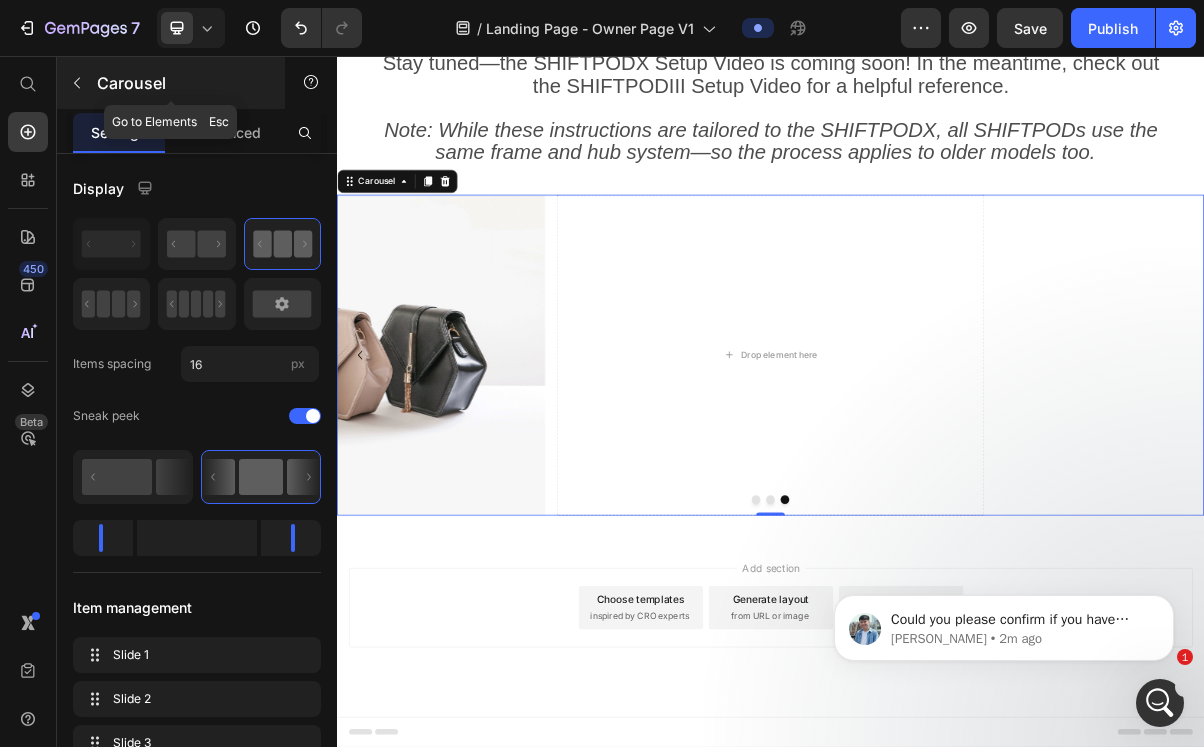 click at bounding box center (77, 83) 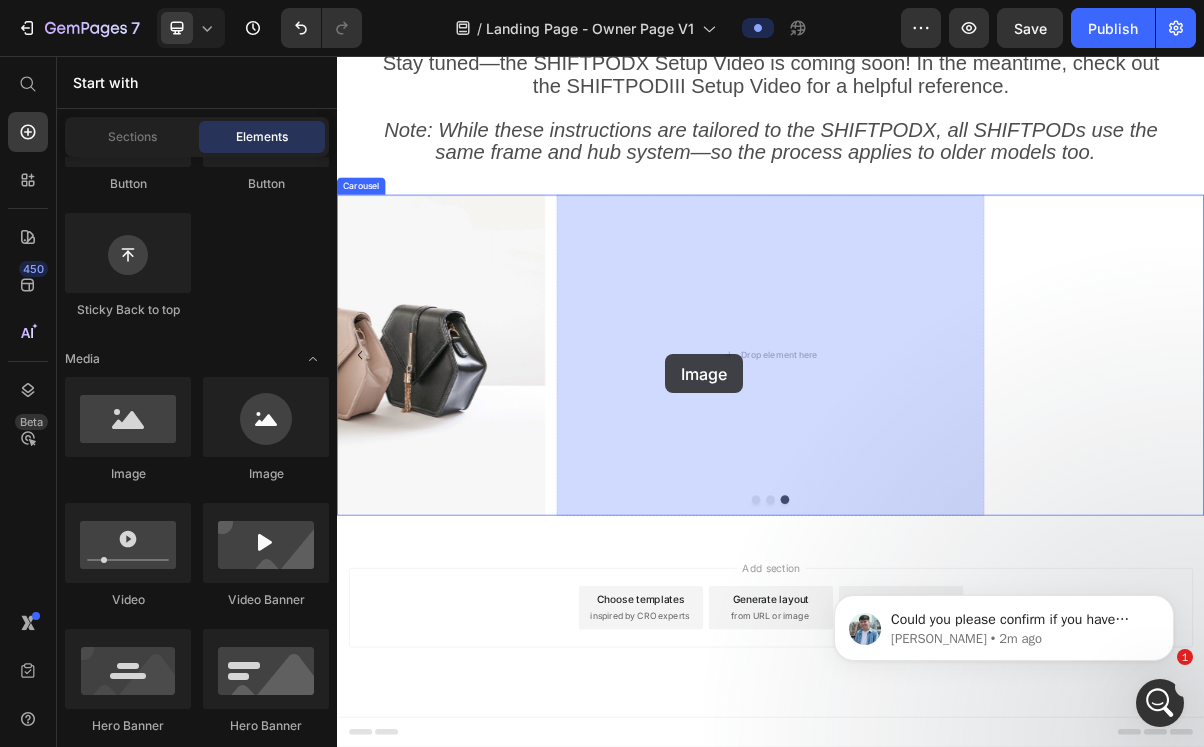 drag, startPoint x: 474, startPoint y: 481, endPoint x: 791, endPoint y: 469, distance: 317.22705 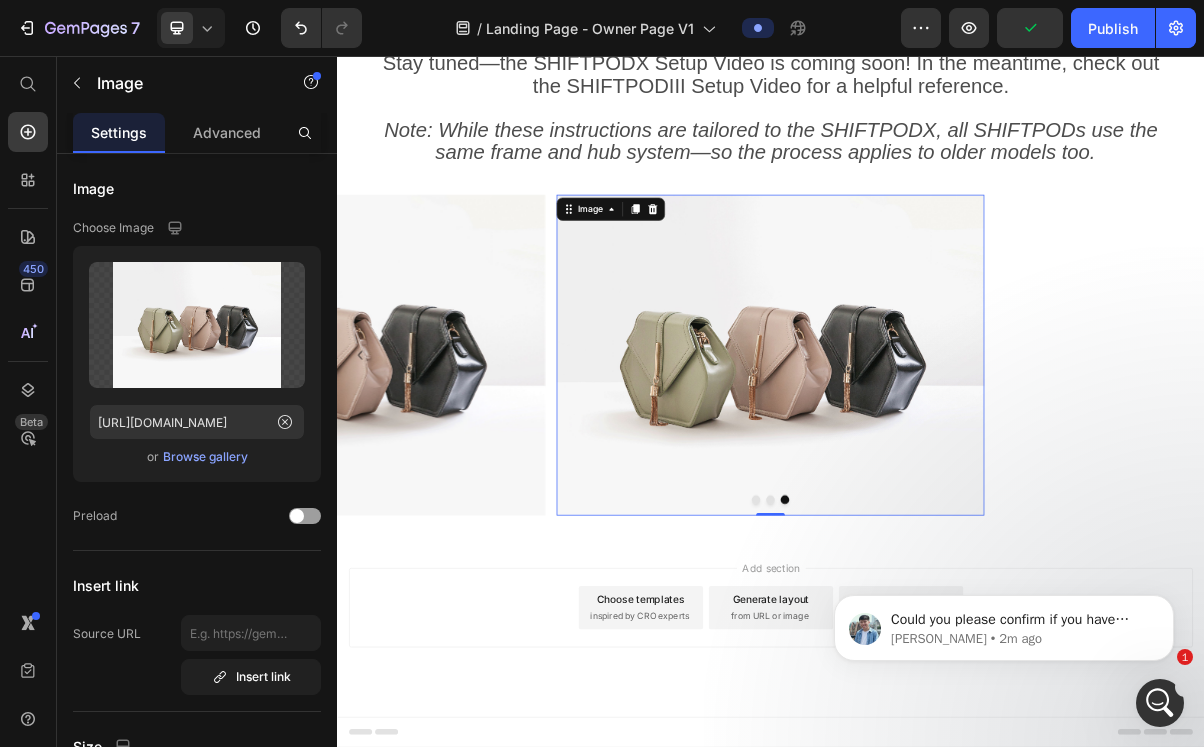 click on "Could you please confirm if you have already created that block on your page? Liam • 2m ago" at bounding box center (1004, 536) 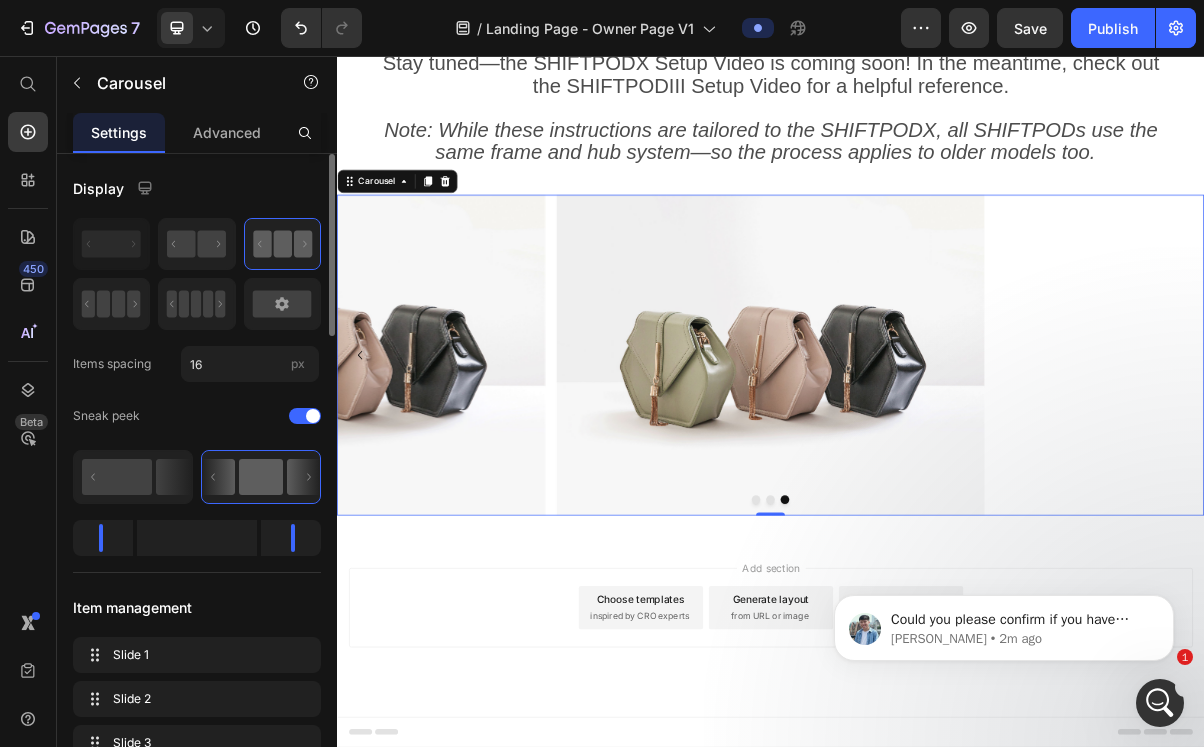 click 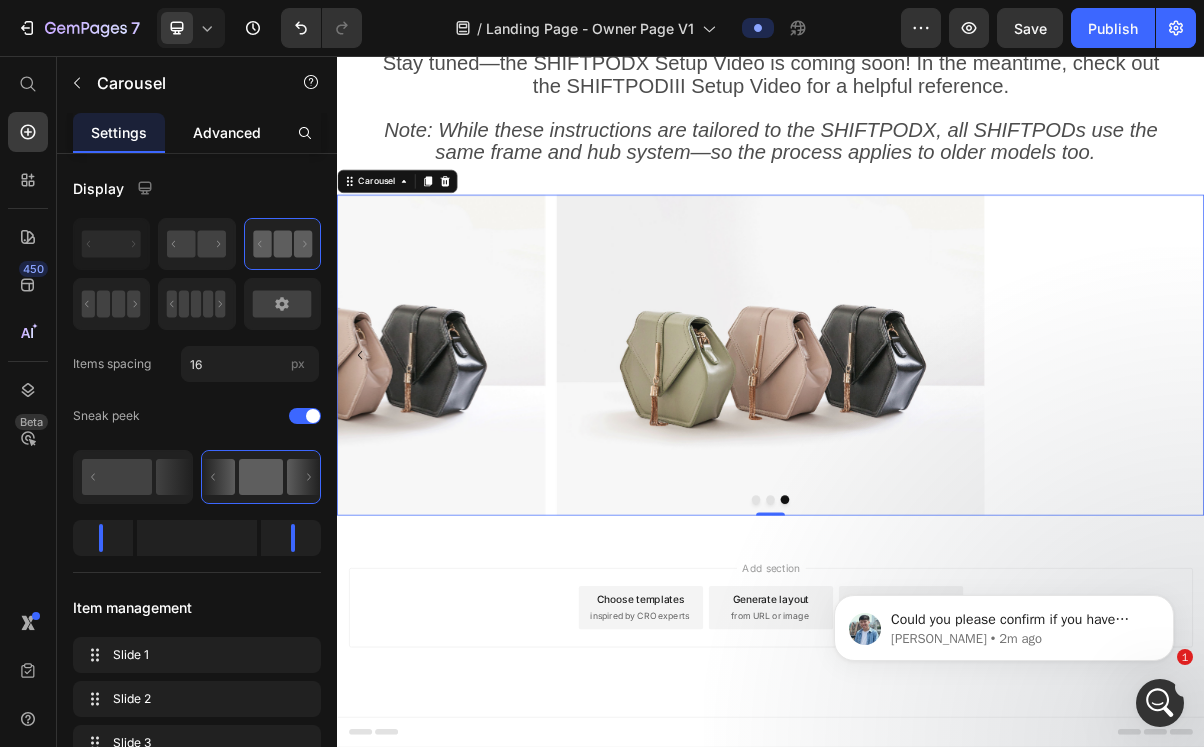 click on "Advanced" 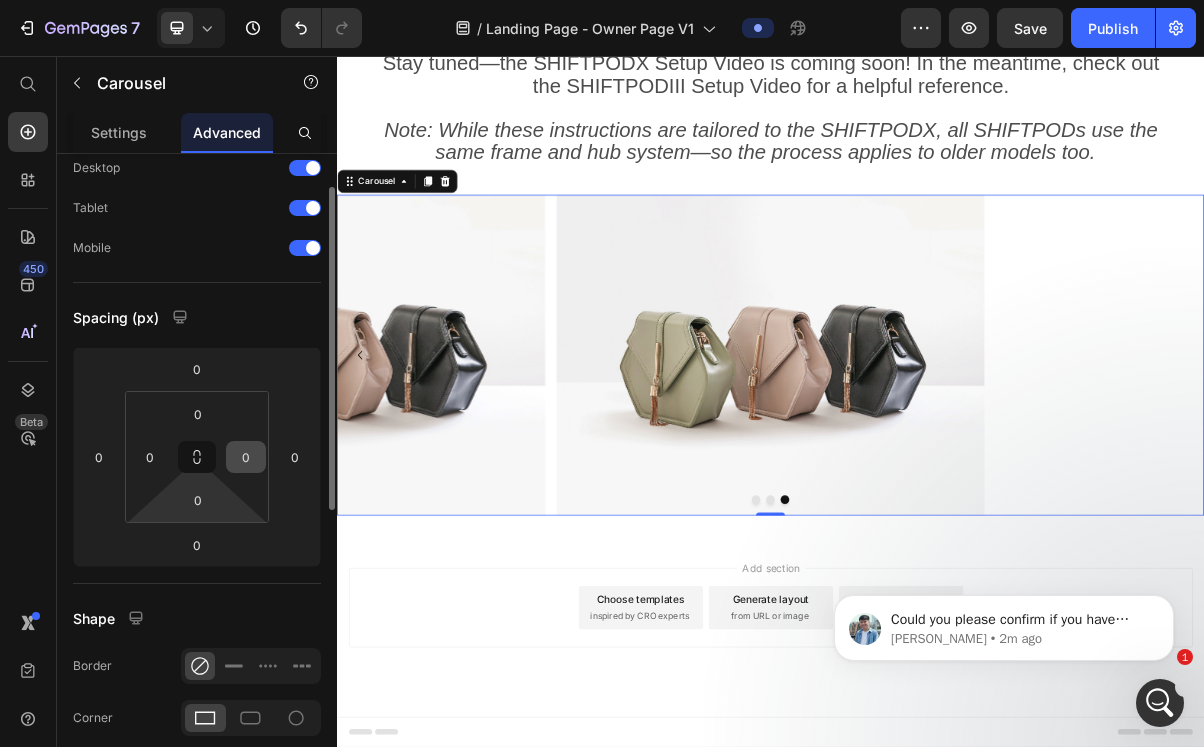 scroll, scrollTop: 0, scrollLeft: 0, axis: both 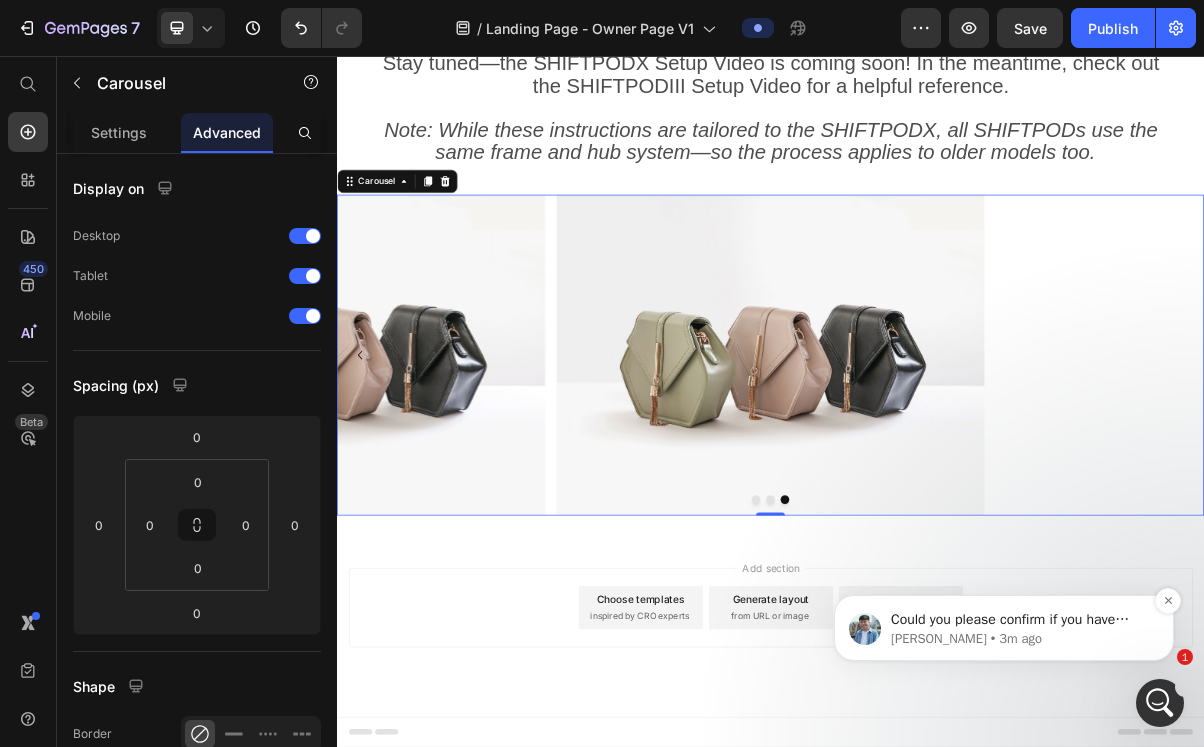 click on "[PERSON_NAME] • 3m ago" at bounding box center [1020, 639] 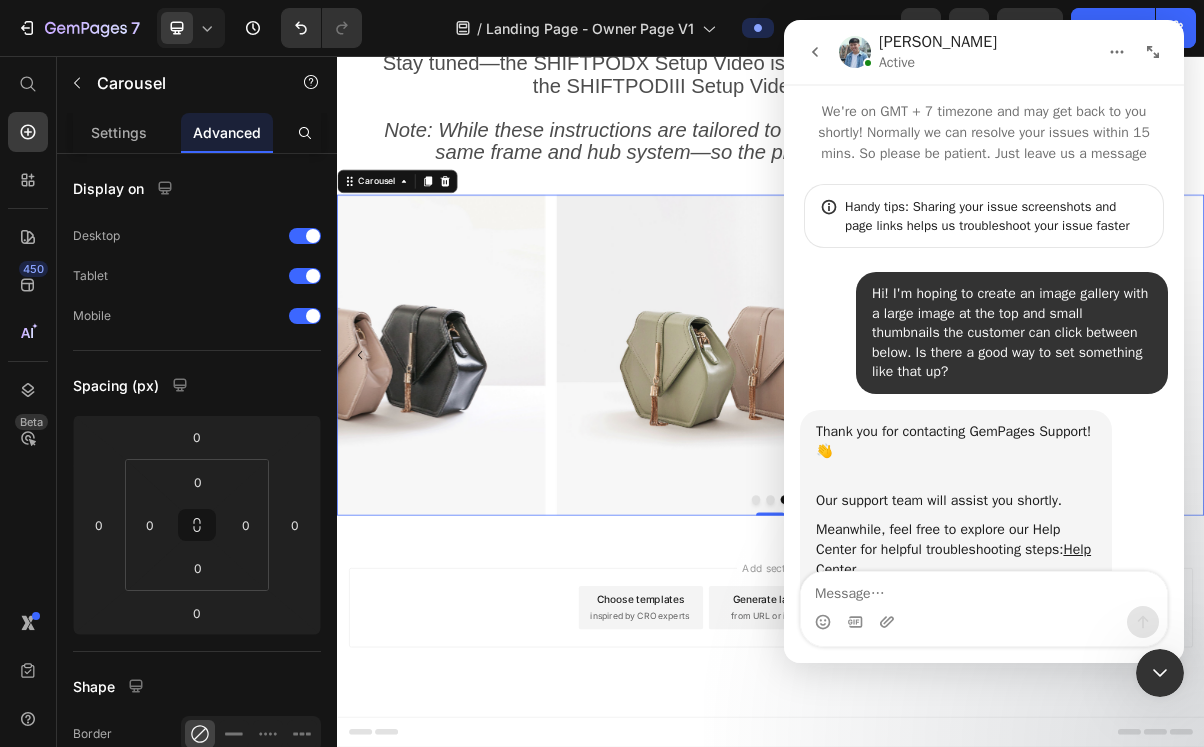 scroll, scrollTop: 260, scrollLeft: 0, axis: vertical 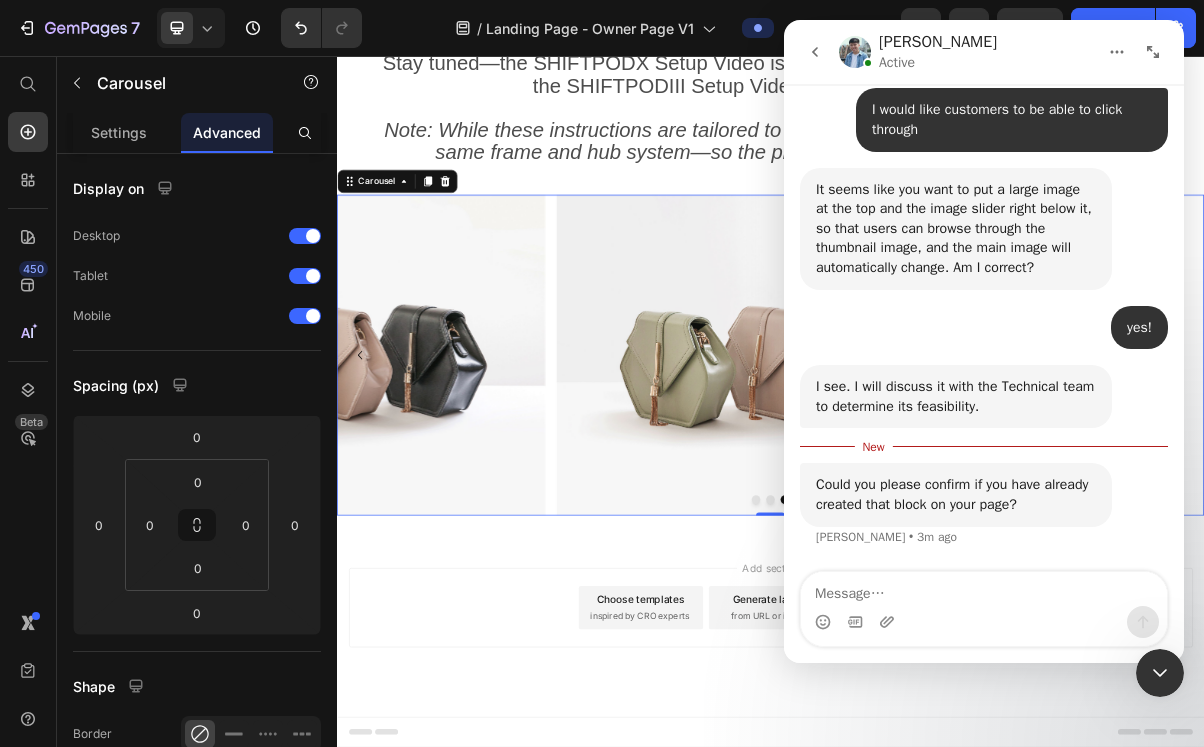 click at bounding box center [984, 589] 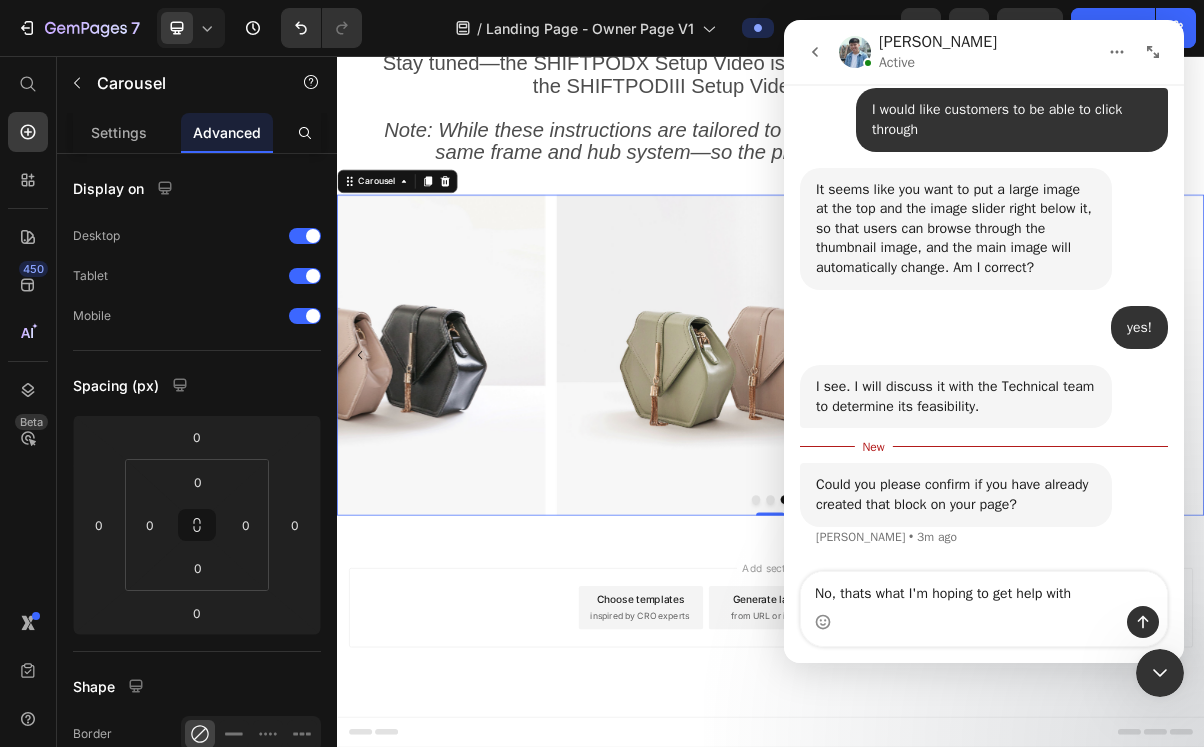 type on "No, thats what I'm hoping to get help with." 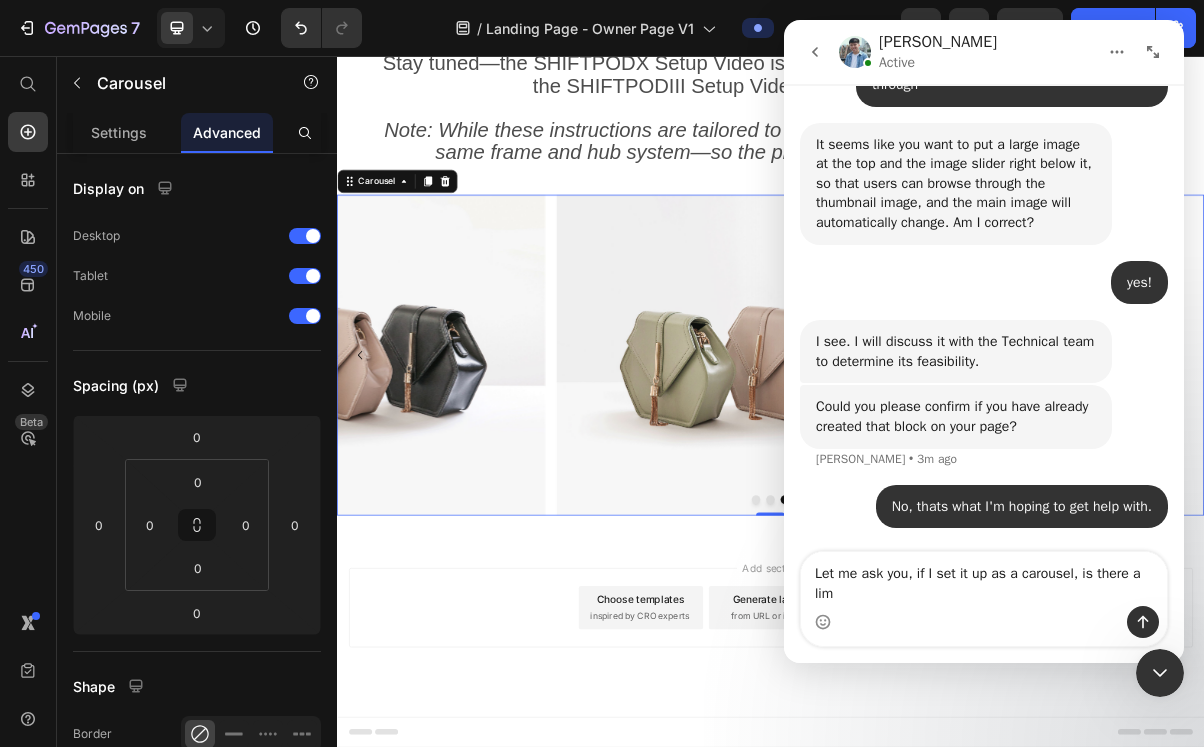 scroll, scrollTop: 1371, scrollLeft: 0, axis: vertical 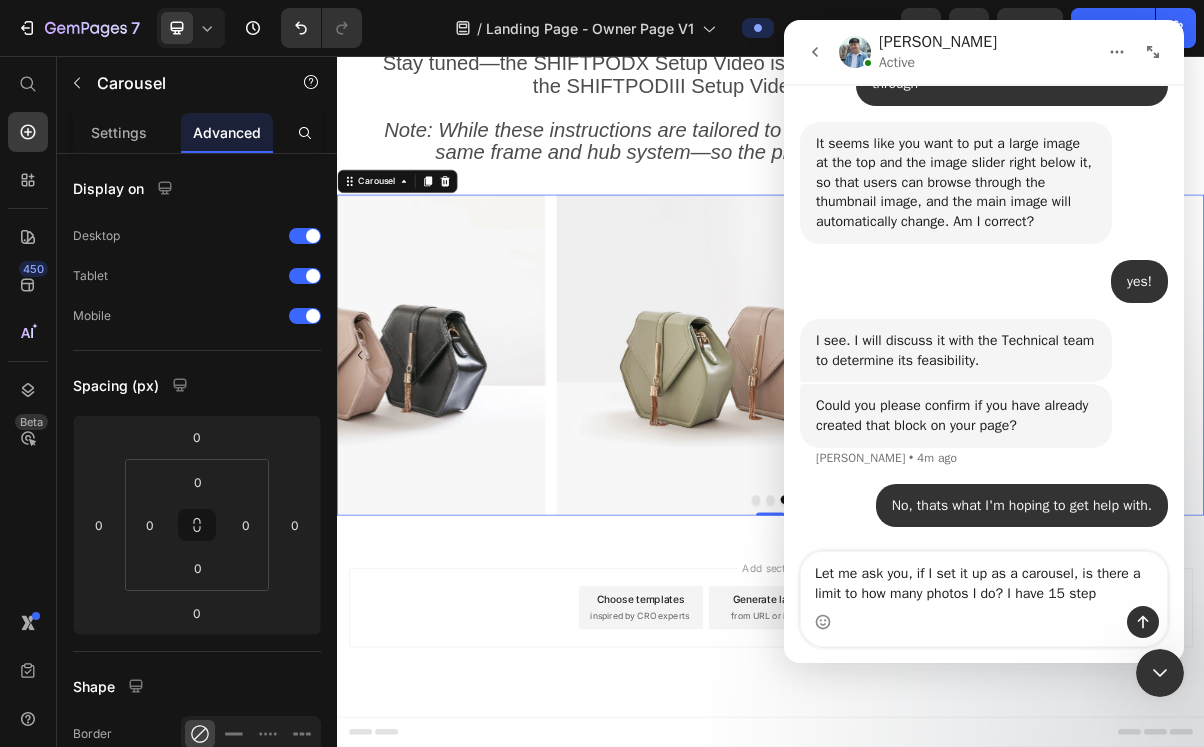 type on "Let me ask you, if I set it up as a carousel, is there a limit to how many photos I do? I have 15 steps" 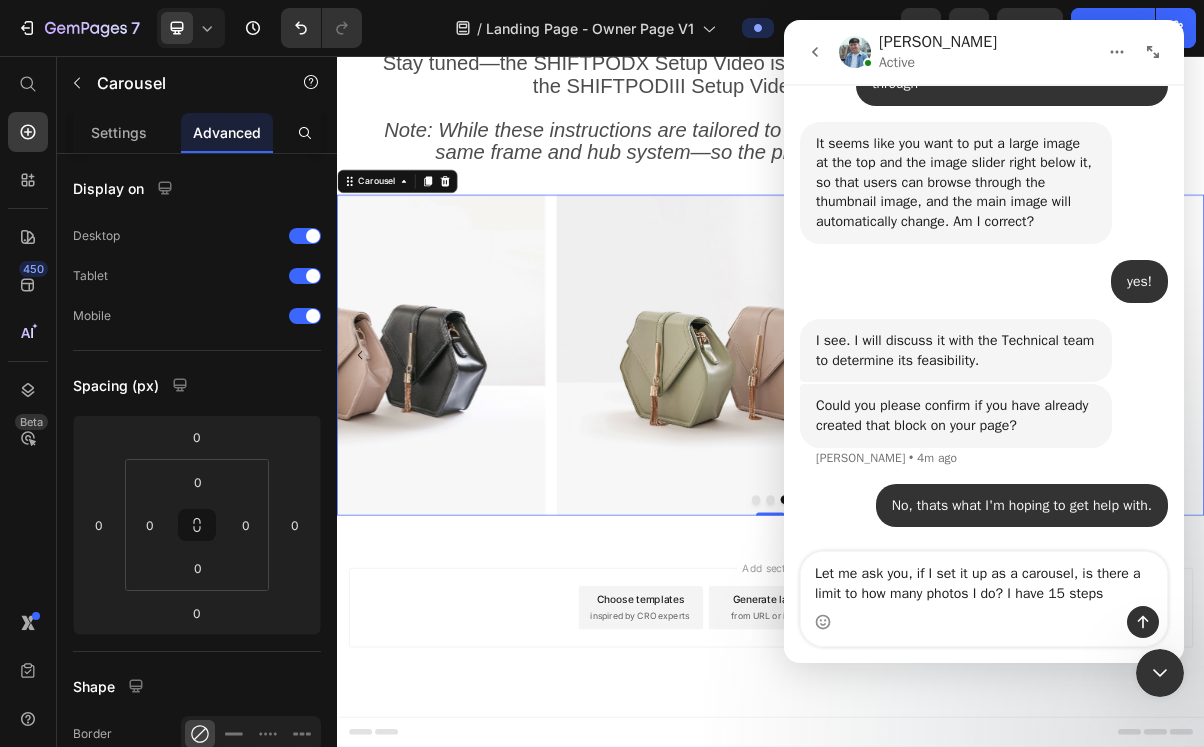 type 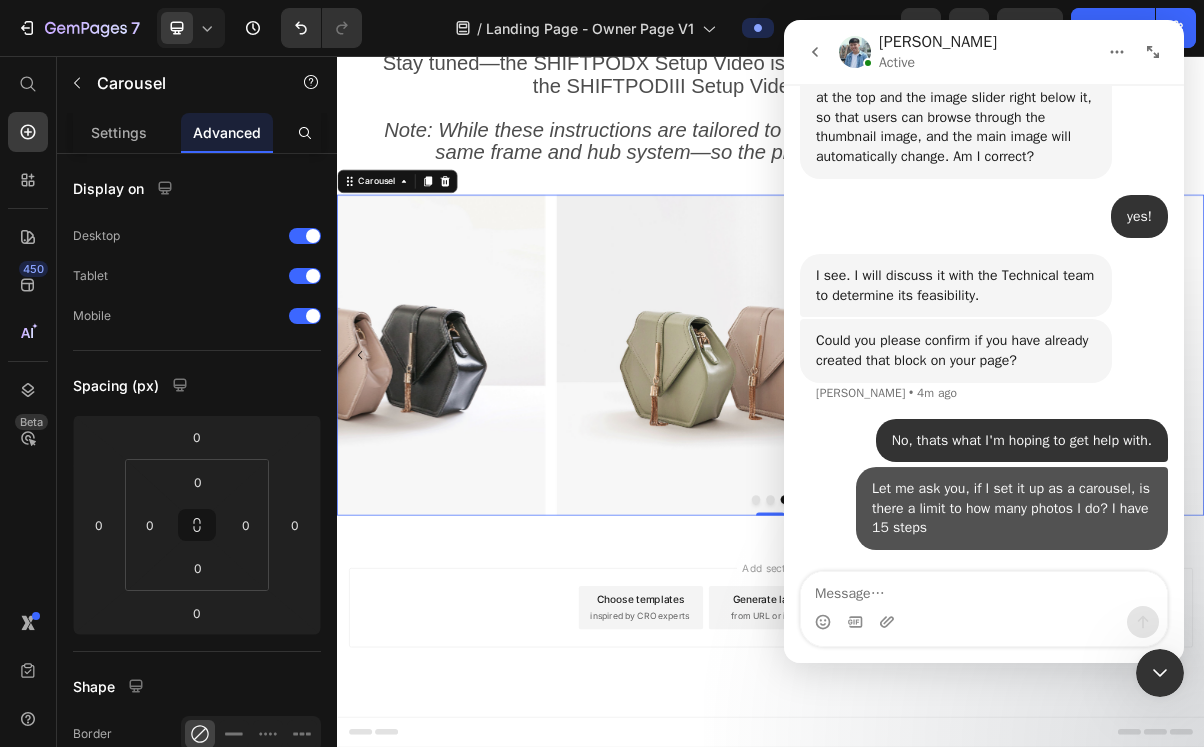 scroll, scrollTop: 1436, scrollLeft: 0, axis: vertical 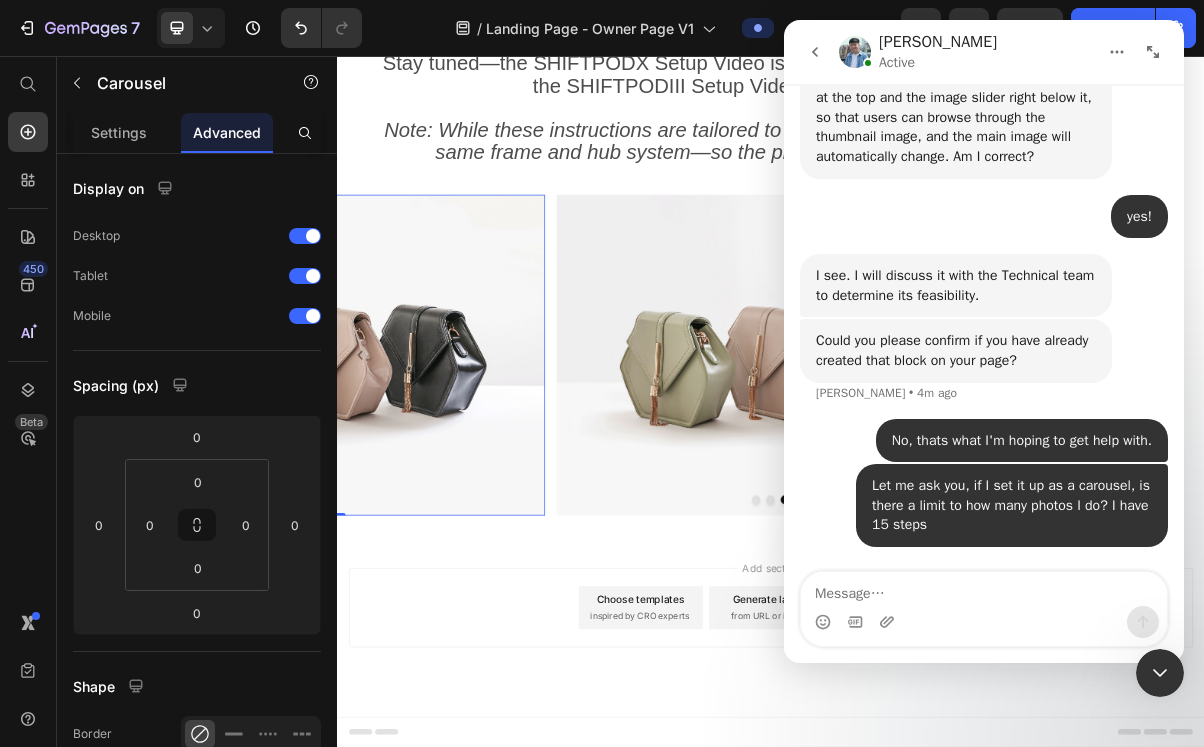 click at bounding box center (329, 471) 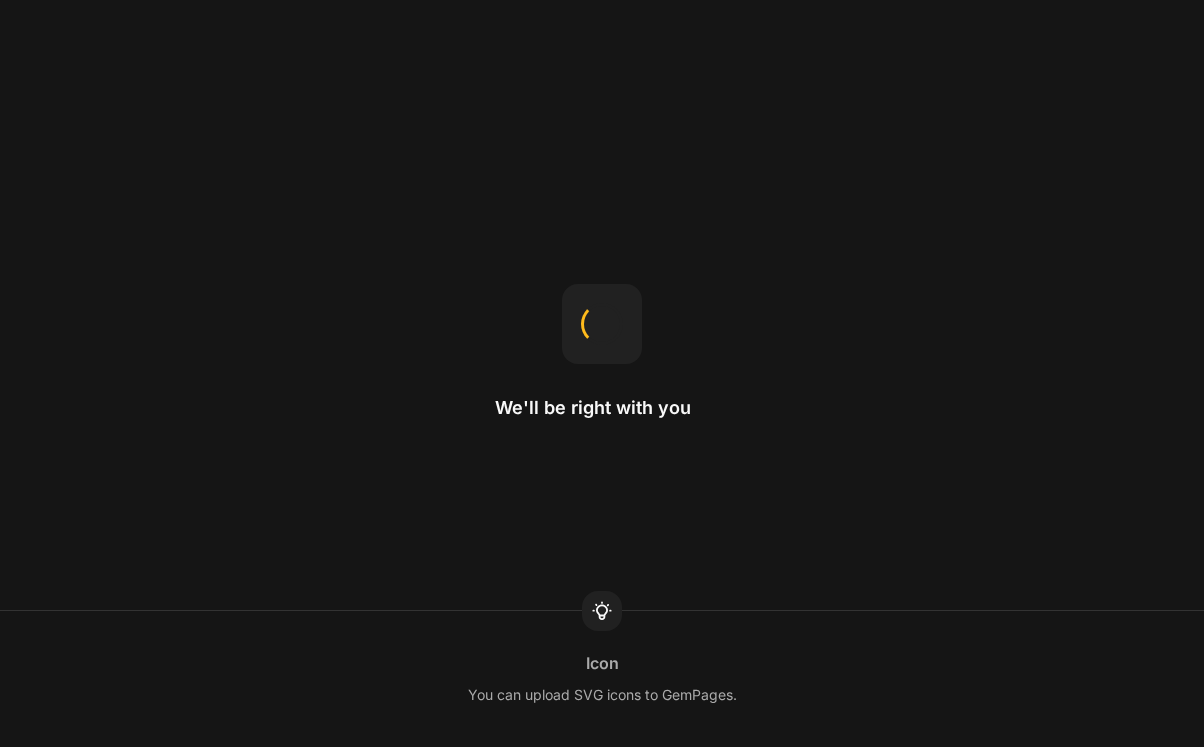scroll, scrollTop: 0, scrollLeft: 0, axis: both 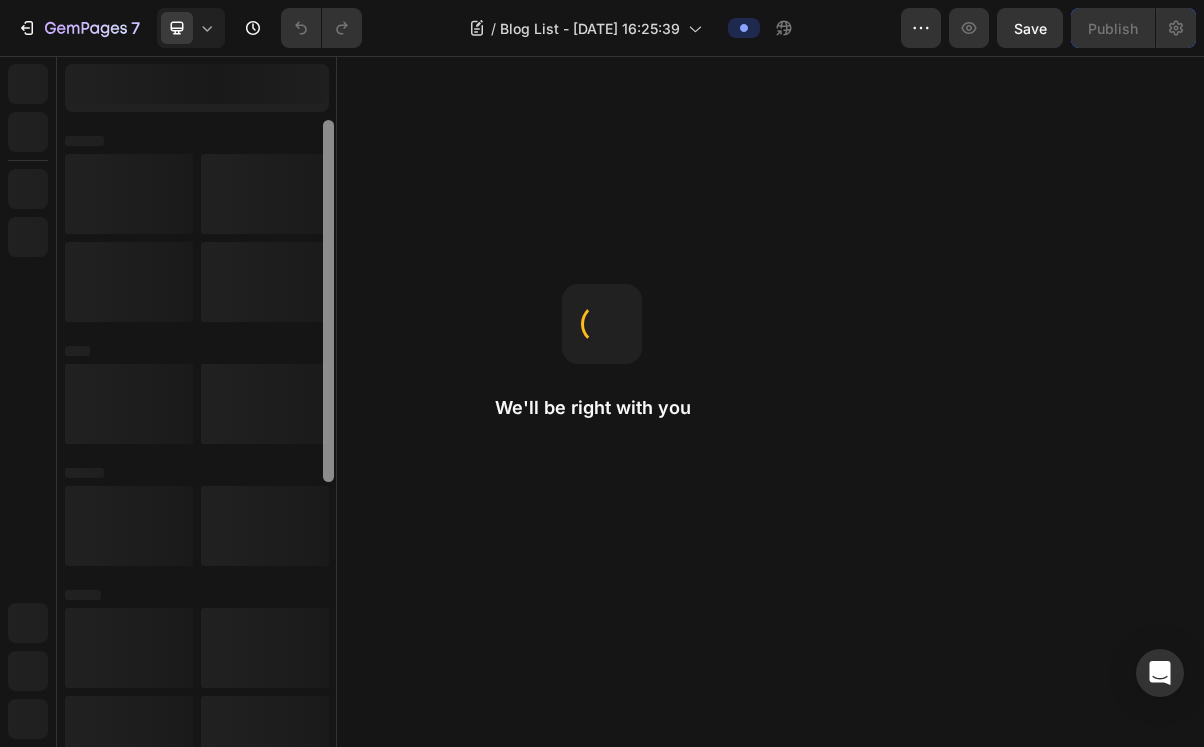 click at bounding box center [196, 441] 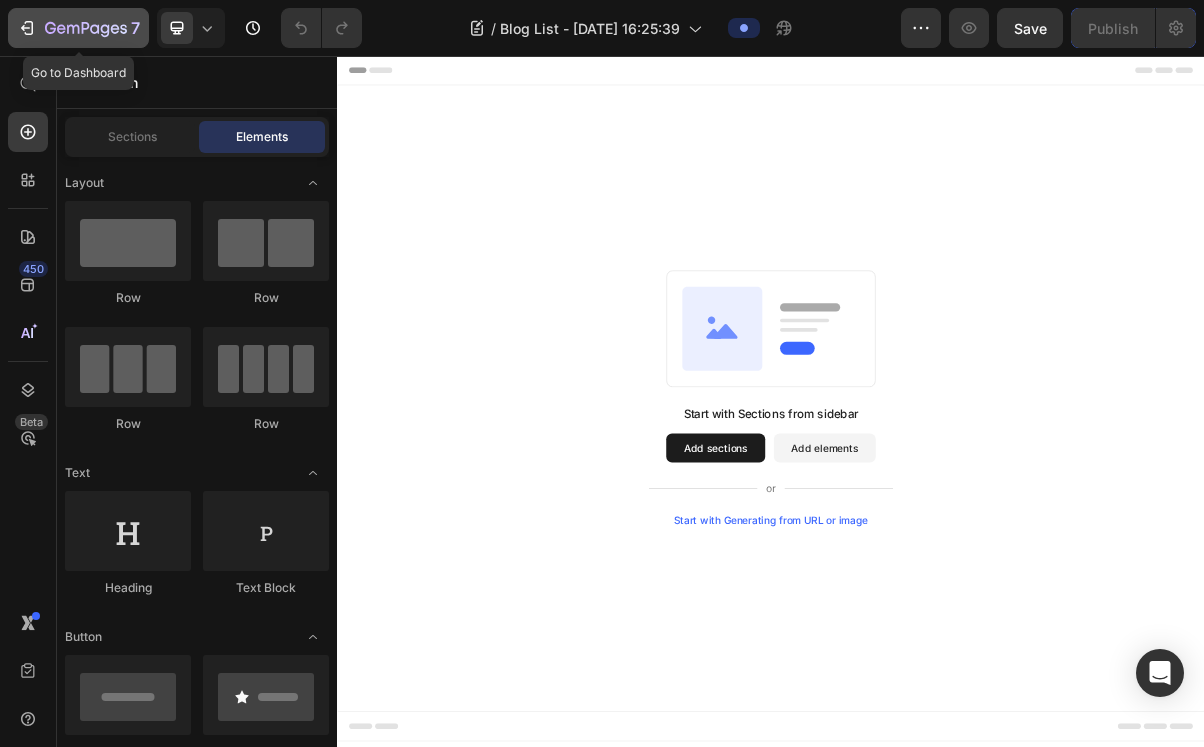 click 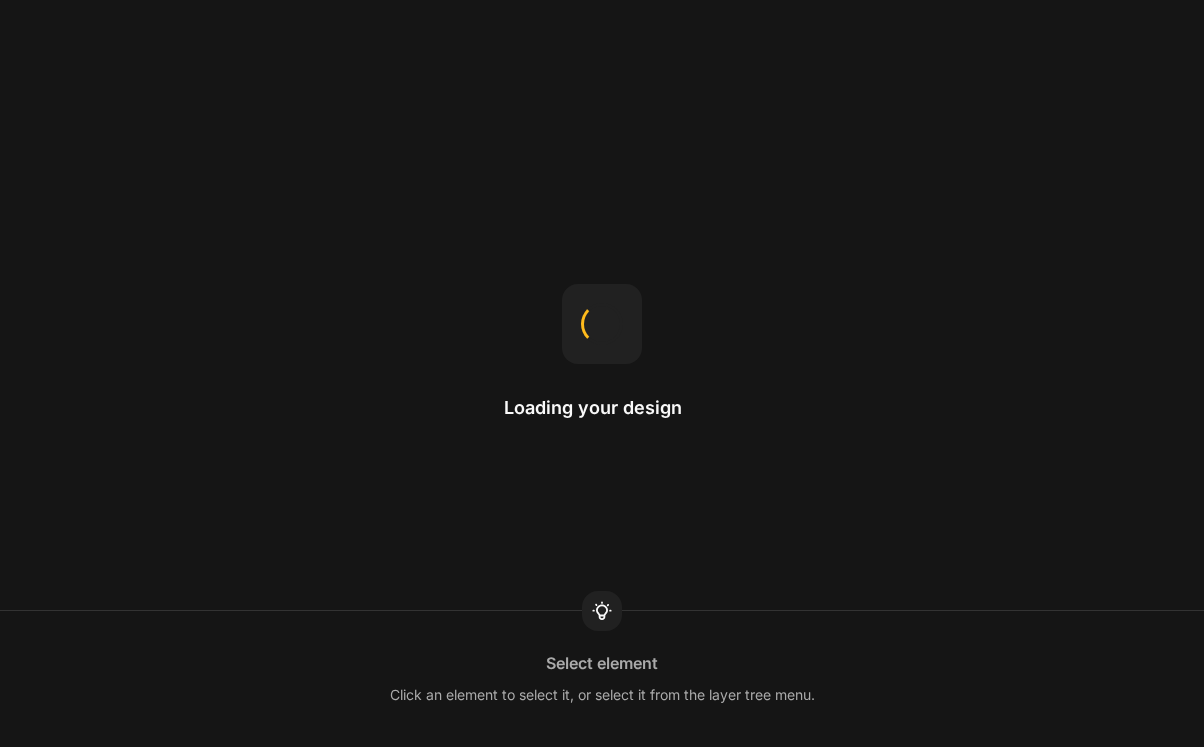 scroll, scrollTop: 0, scrollLeft: 0, axis: both 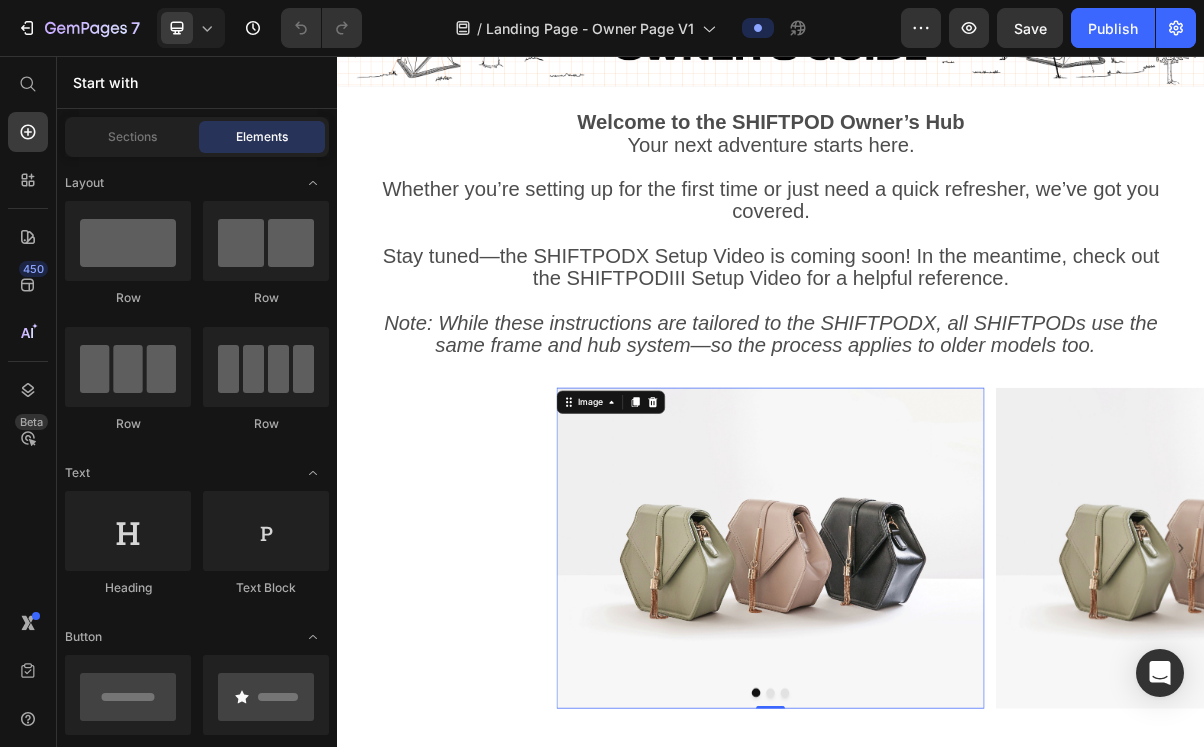 click at bounding box center [937, 738] 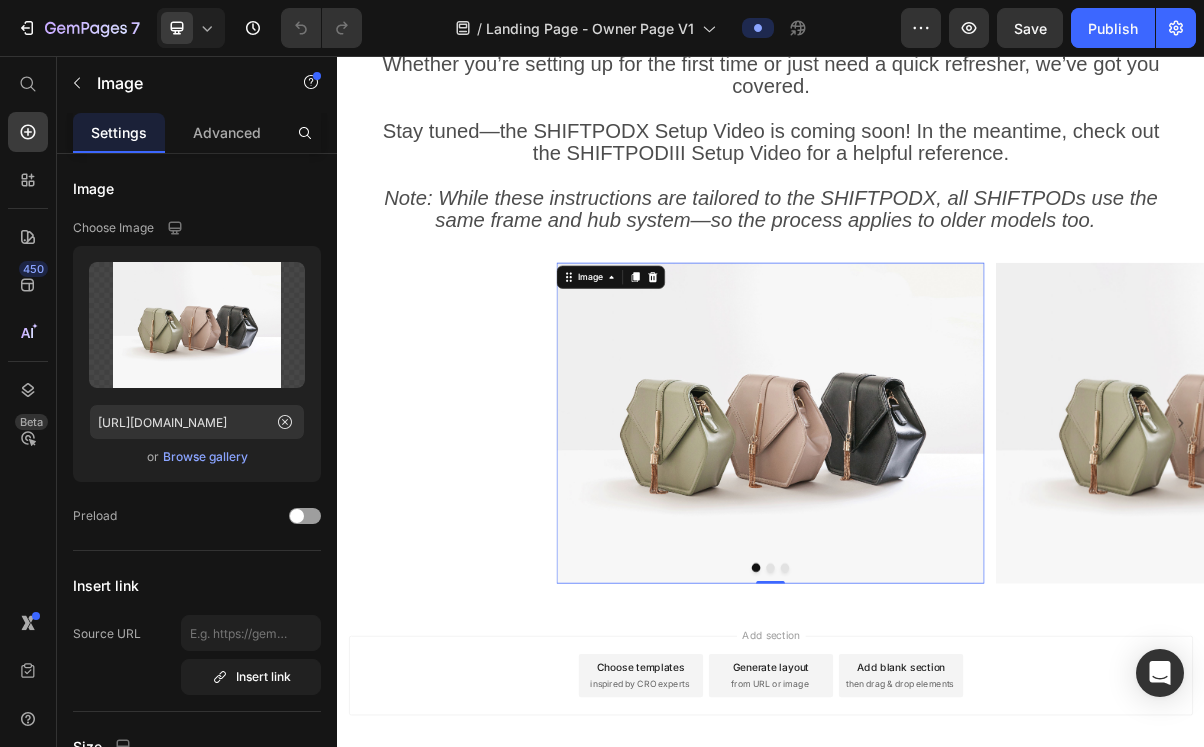 scroll, scrollTop: 415, scrollLeft: 0, axis: vertical 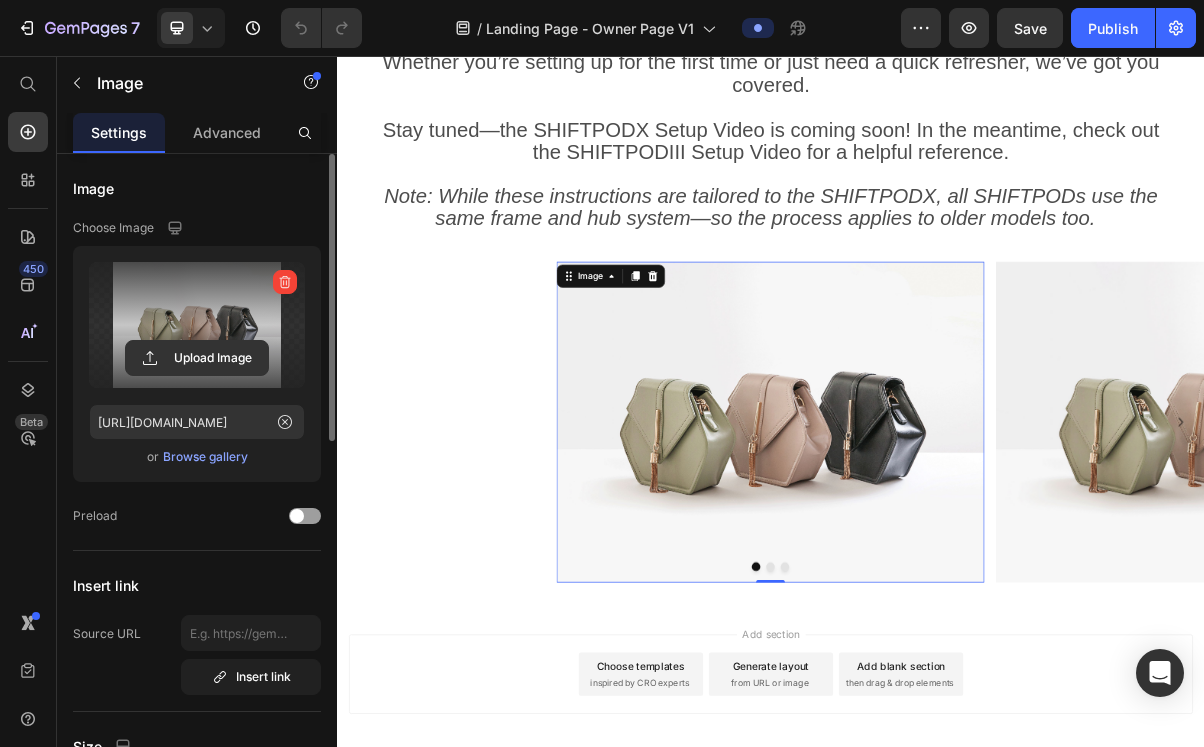 click at bounding box center [197, 325] 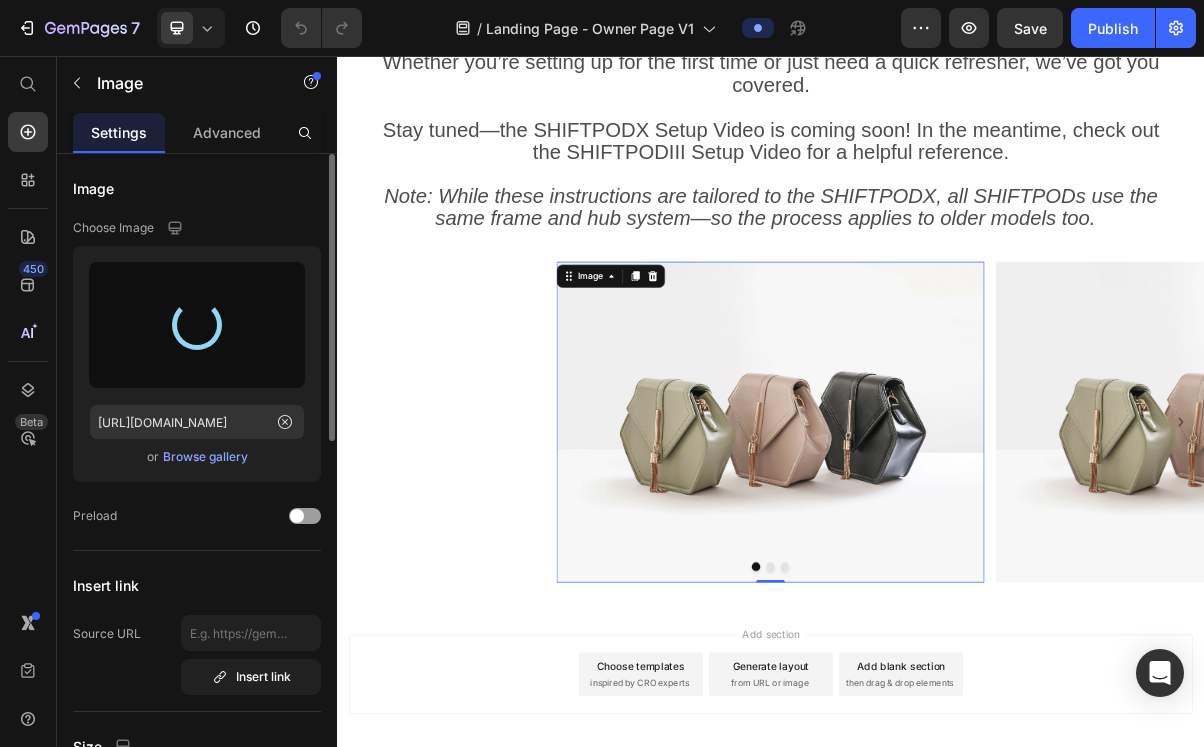 type on "https://cdn.shopify.com/s/files/1/0555/7416/7842/files/gempages_568642123658691564-f0b9bc86-8cb0-4a89-9420-ff4b62202ab1.png" 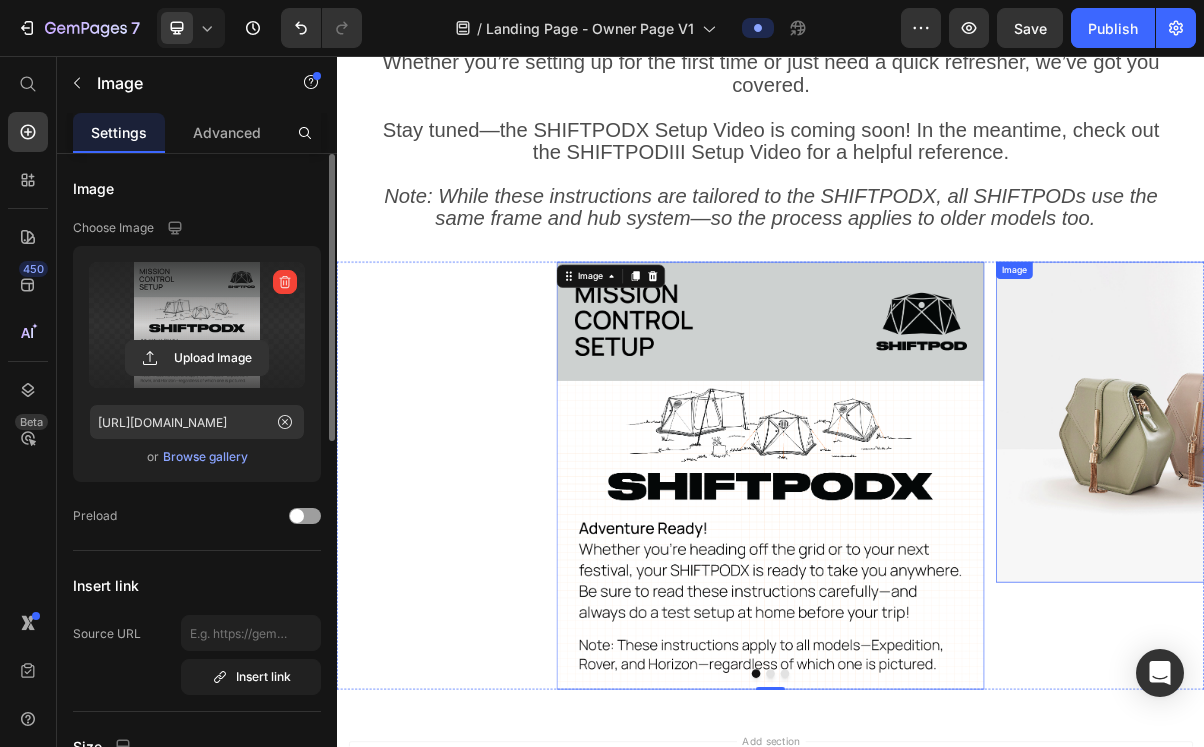 click at bounding box center (1545, 563) 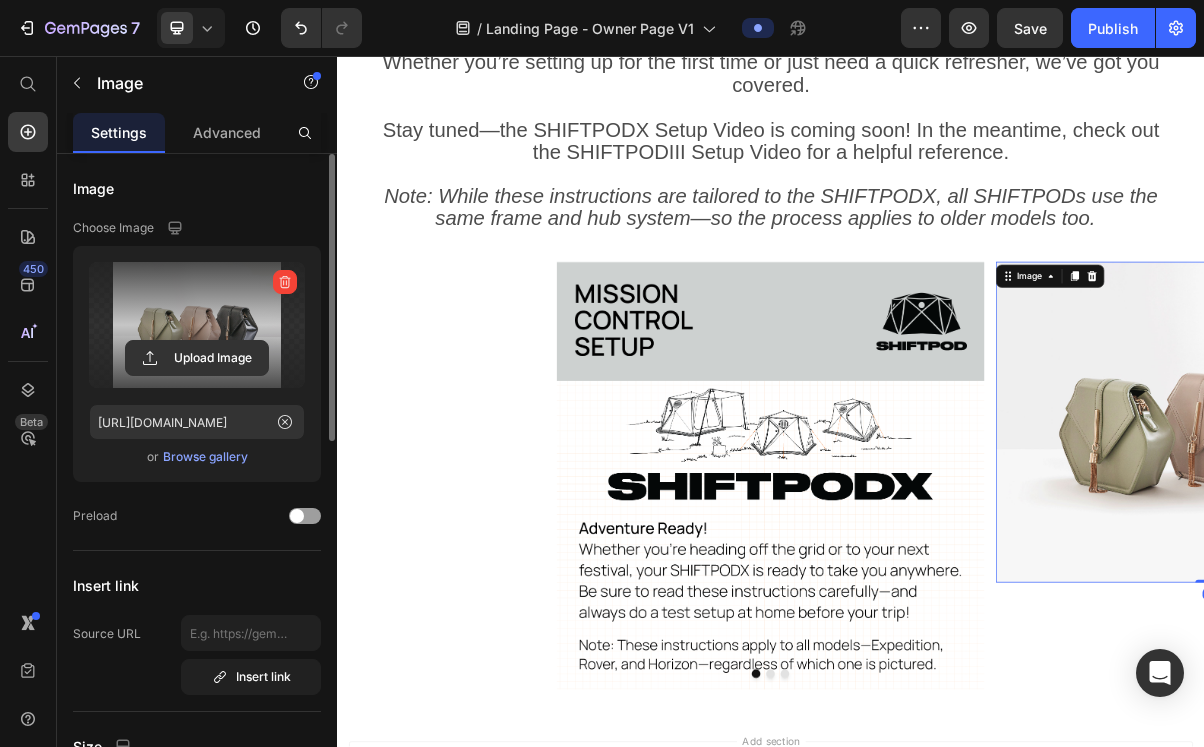 click at bounding box center [197, 325] 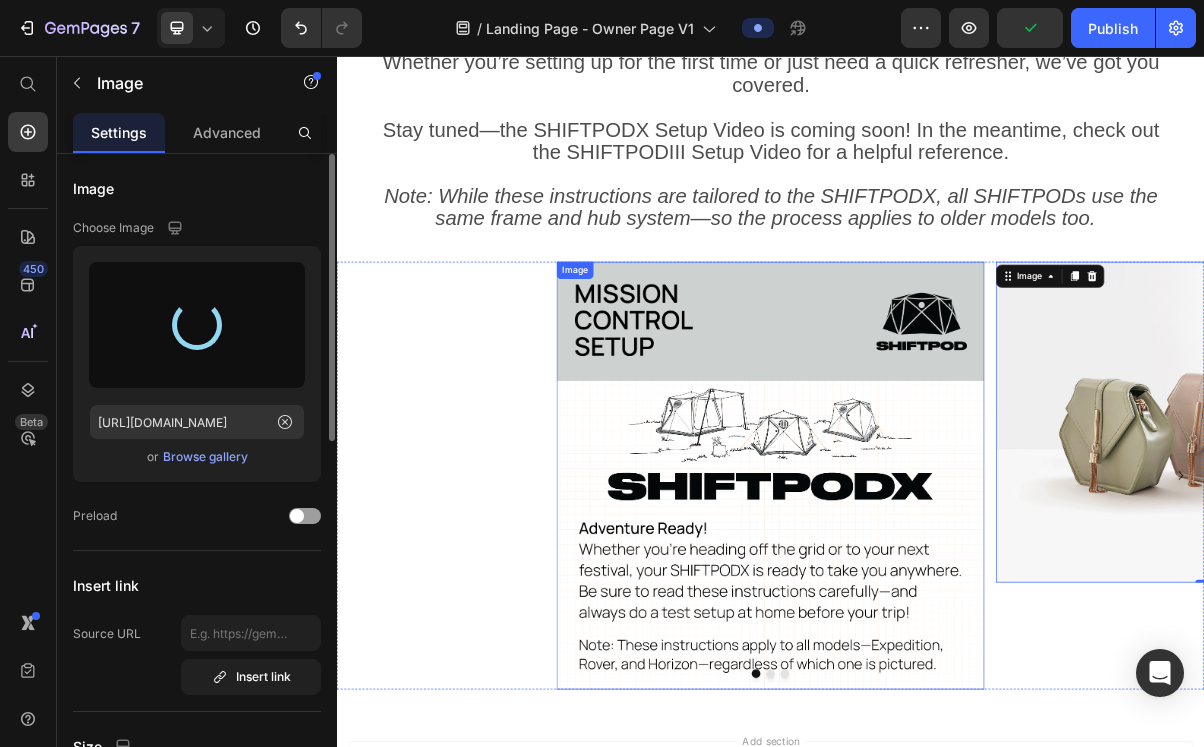 type on "https://cdn.shopify.com/s/files/1/0555/7416/7842/files/gempages_568642123658691564-993044d5-2db1-4e6a-9f28-704b6bfd905b.png" 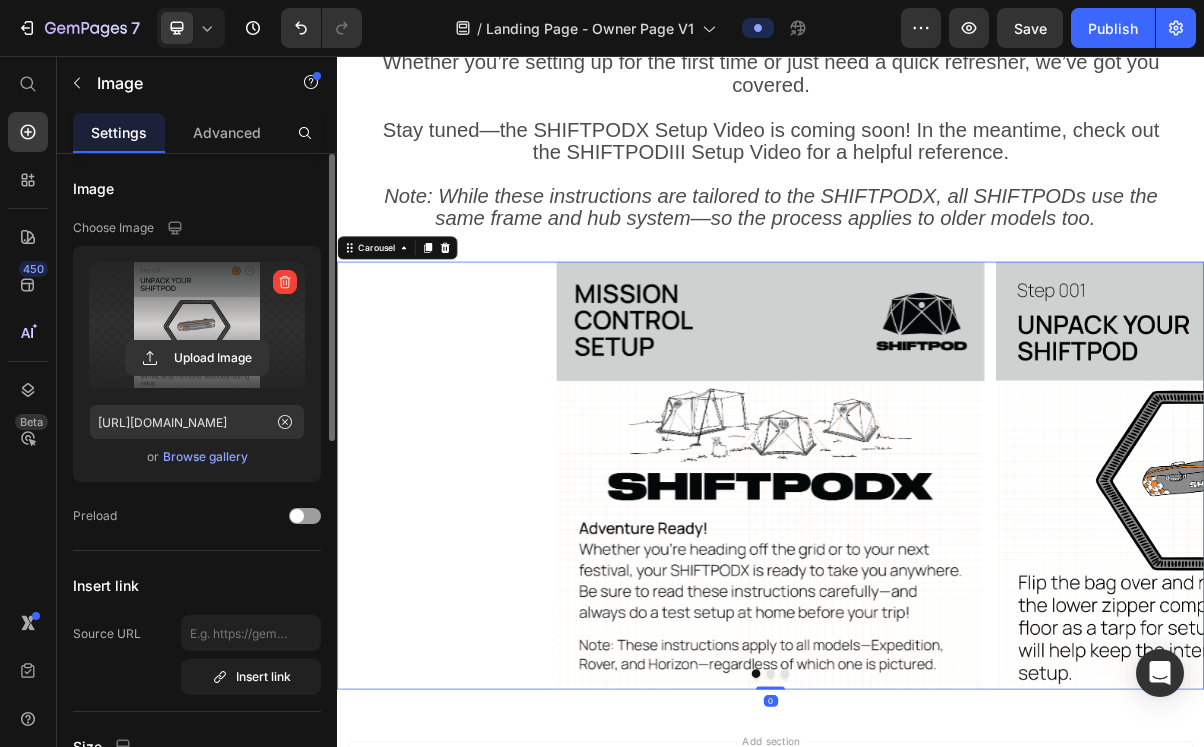 click at bounding box center (957, 911) 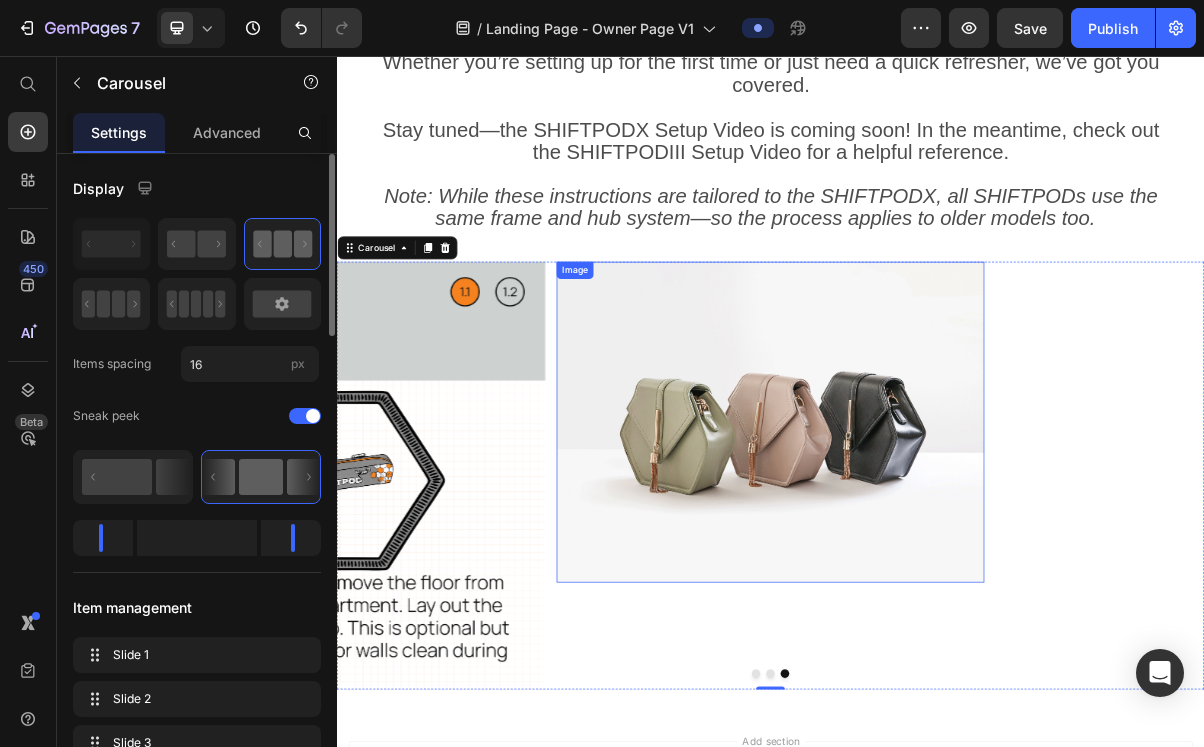 click at bounding box center (937, 563) 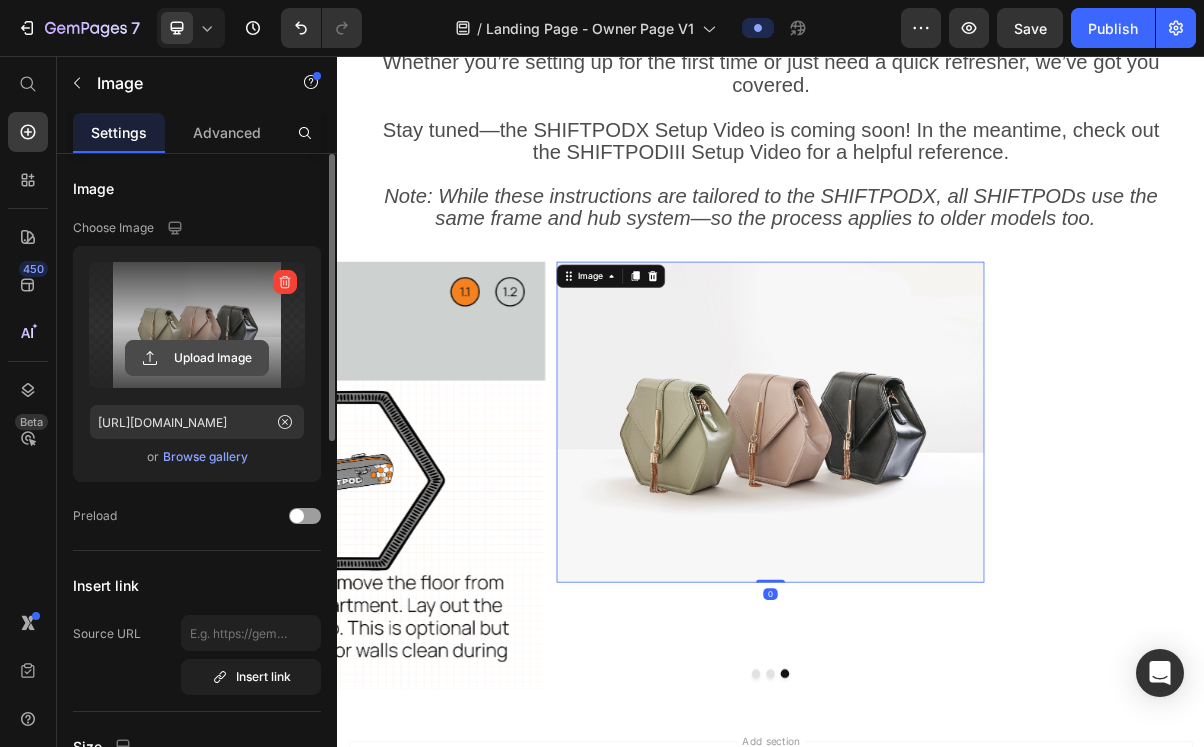 click 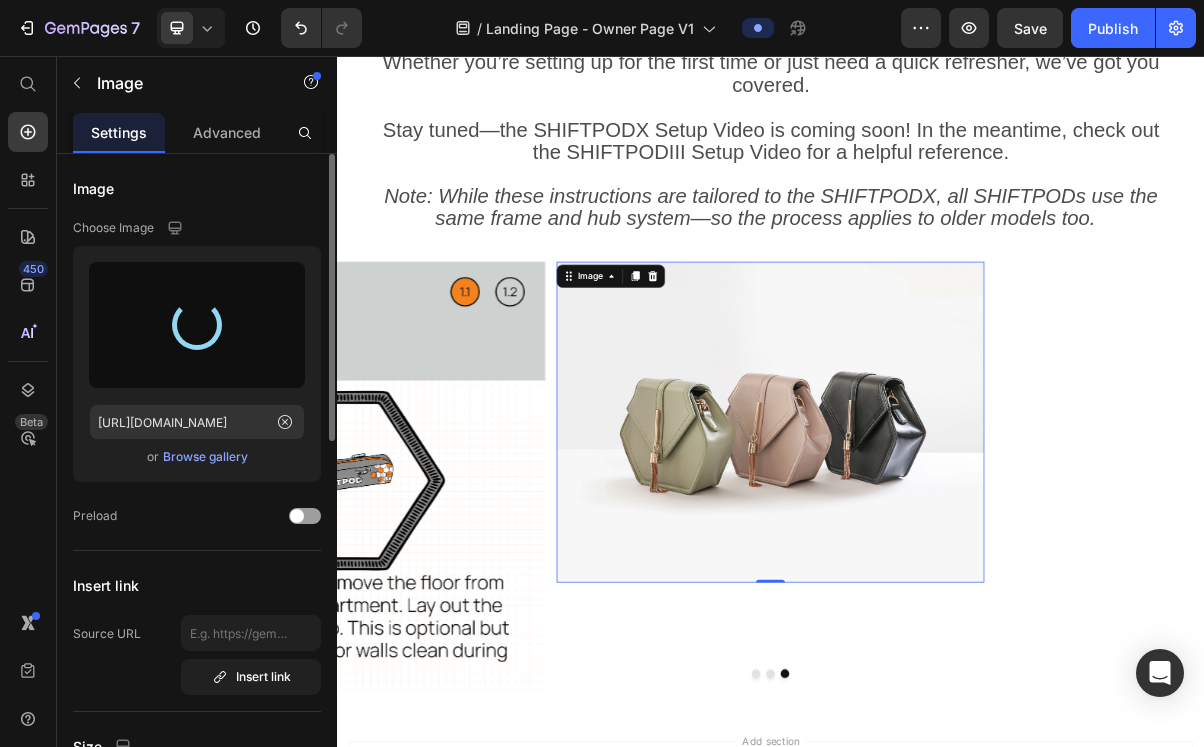 type on "https://cdn.shopify.com/s/files/1/0555/7416/7842/files/gempages_568642123658691564-b5164480-aeef-4f7e-8806-97cd0e00b68b.png" 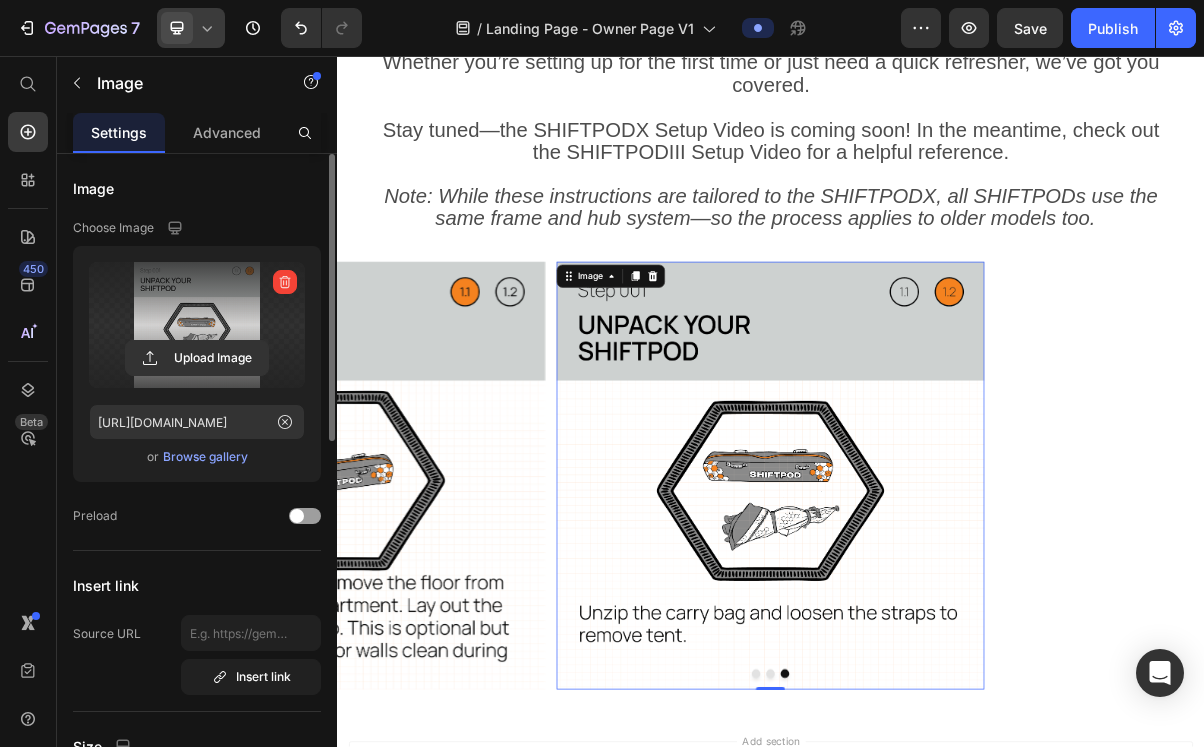 click 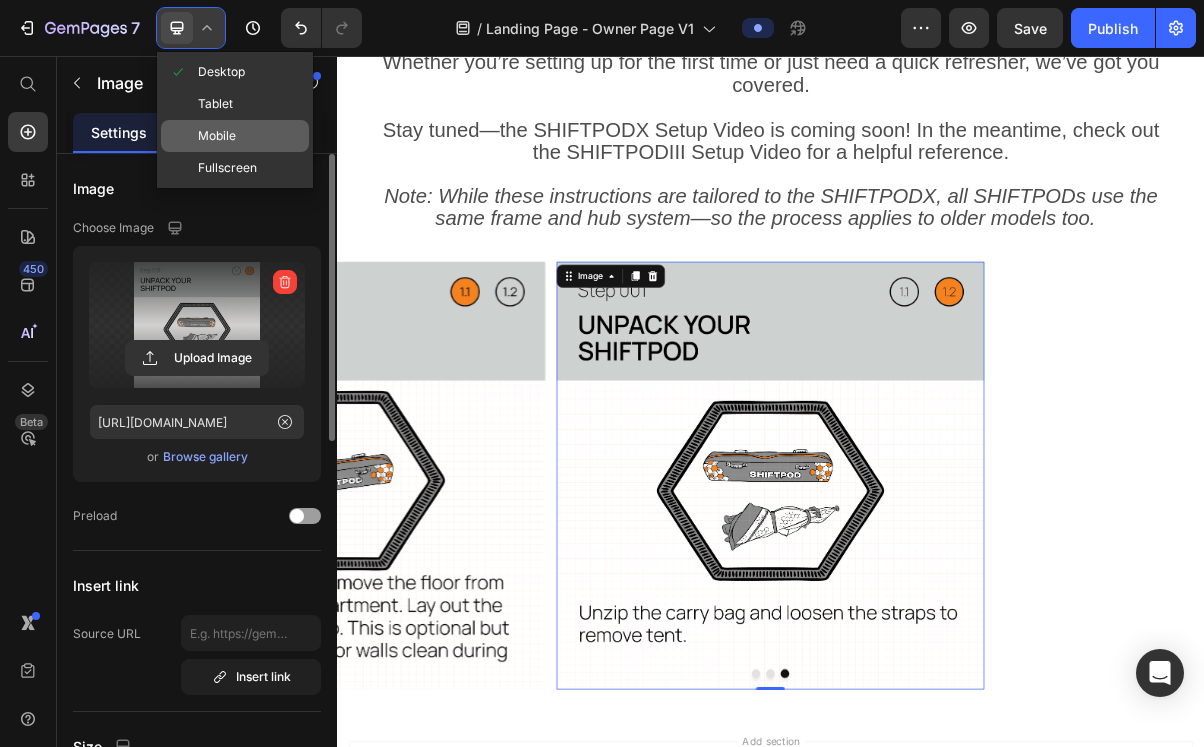 click on "Mobile" at bounding box center [217, 136] 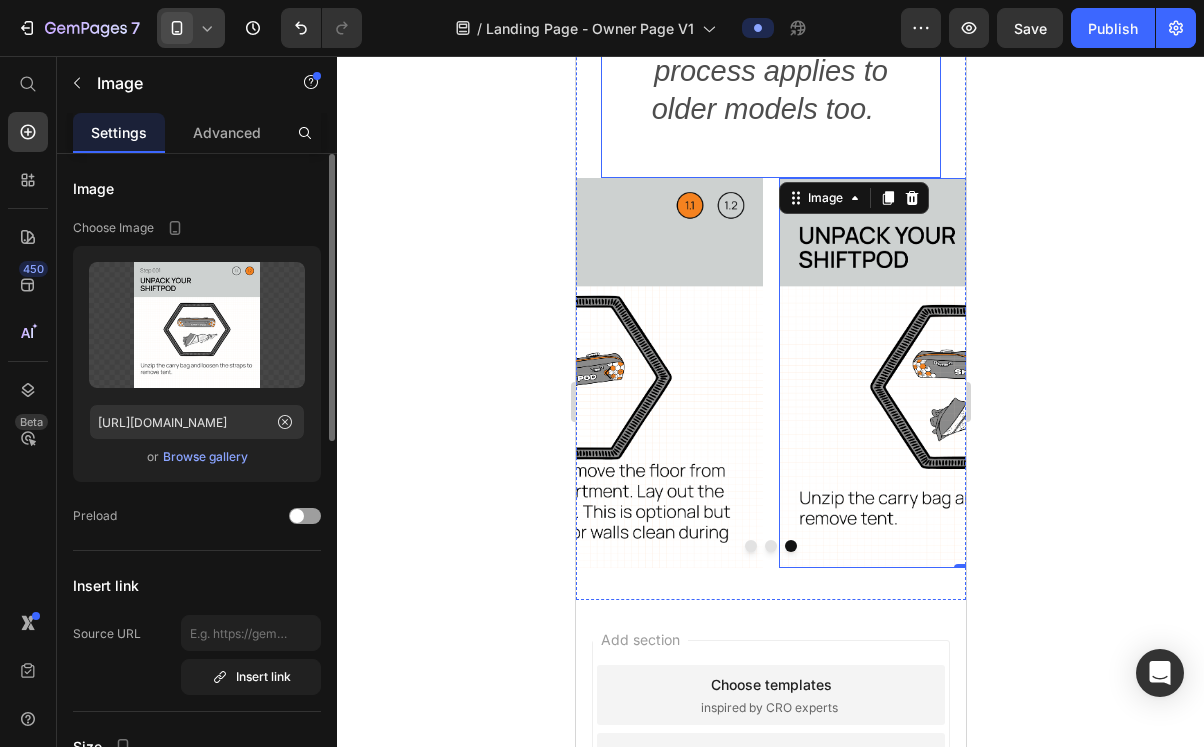 scroll, scrollTop: 1646, scrollLeft: 0, axis: vertical 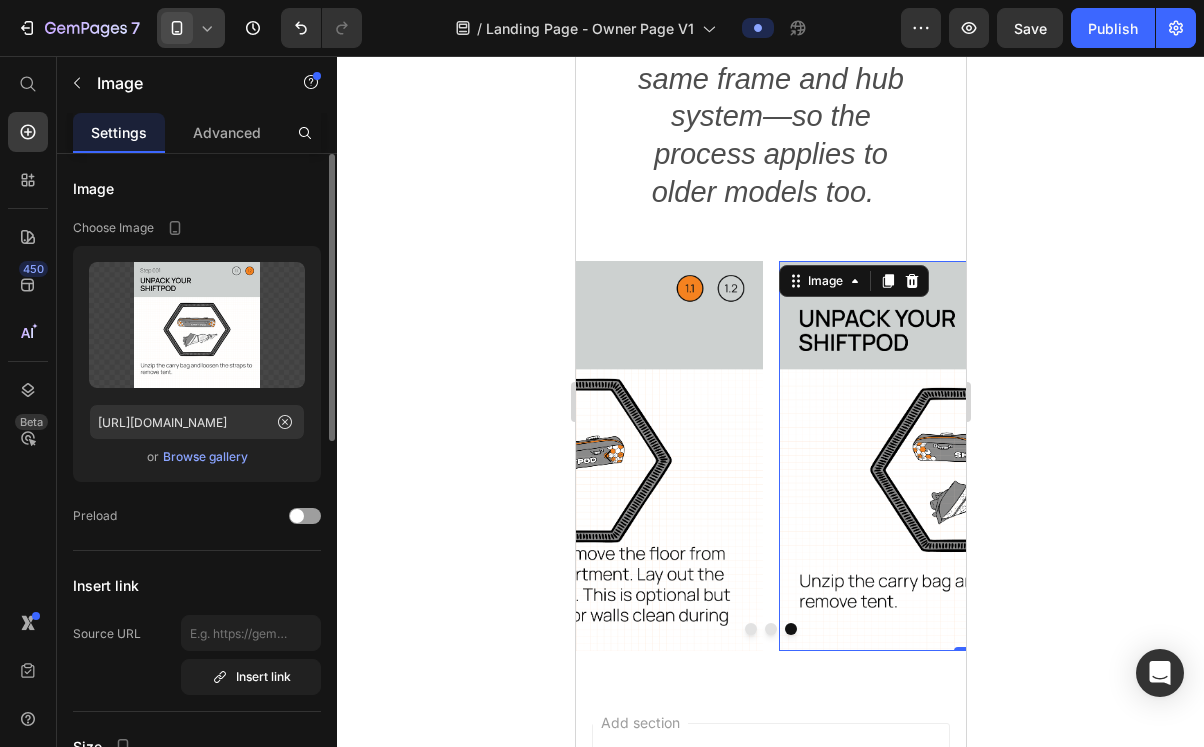 click 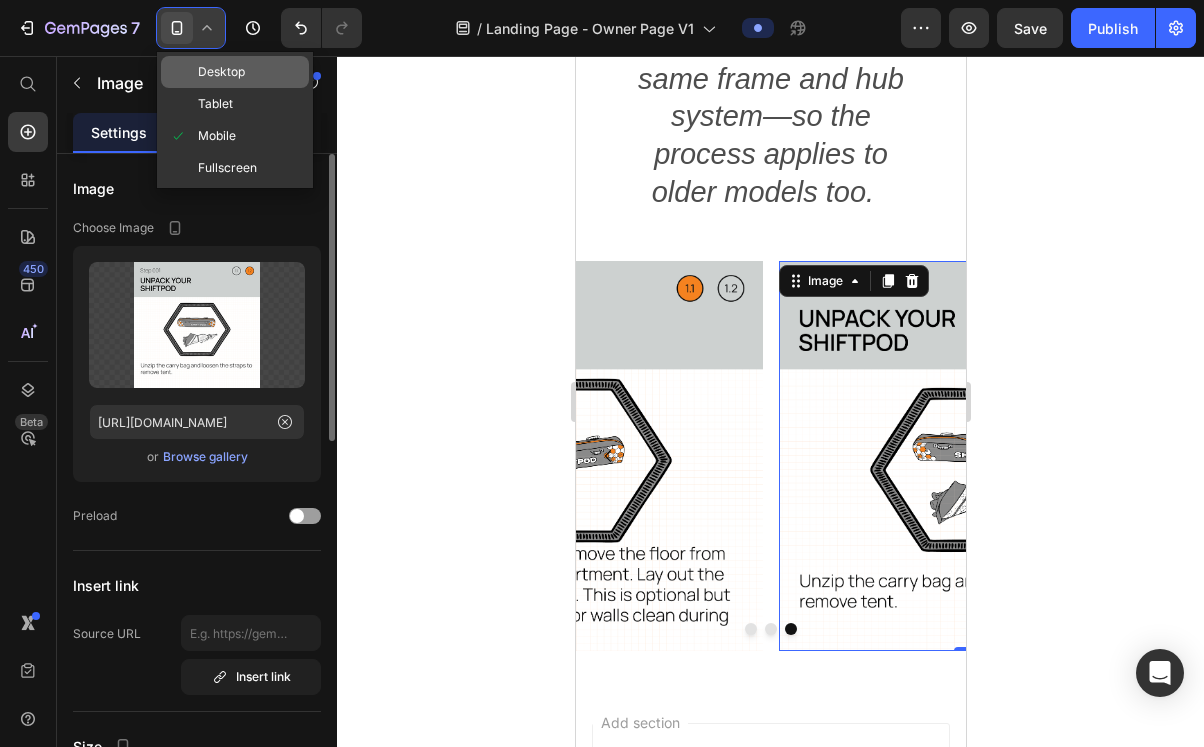 click on "Desktop" at bounding box center (221, 72) 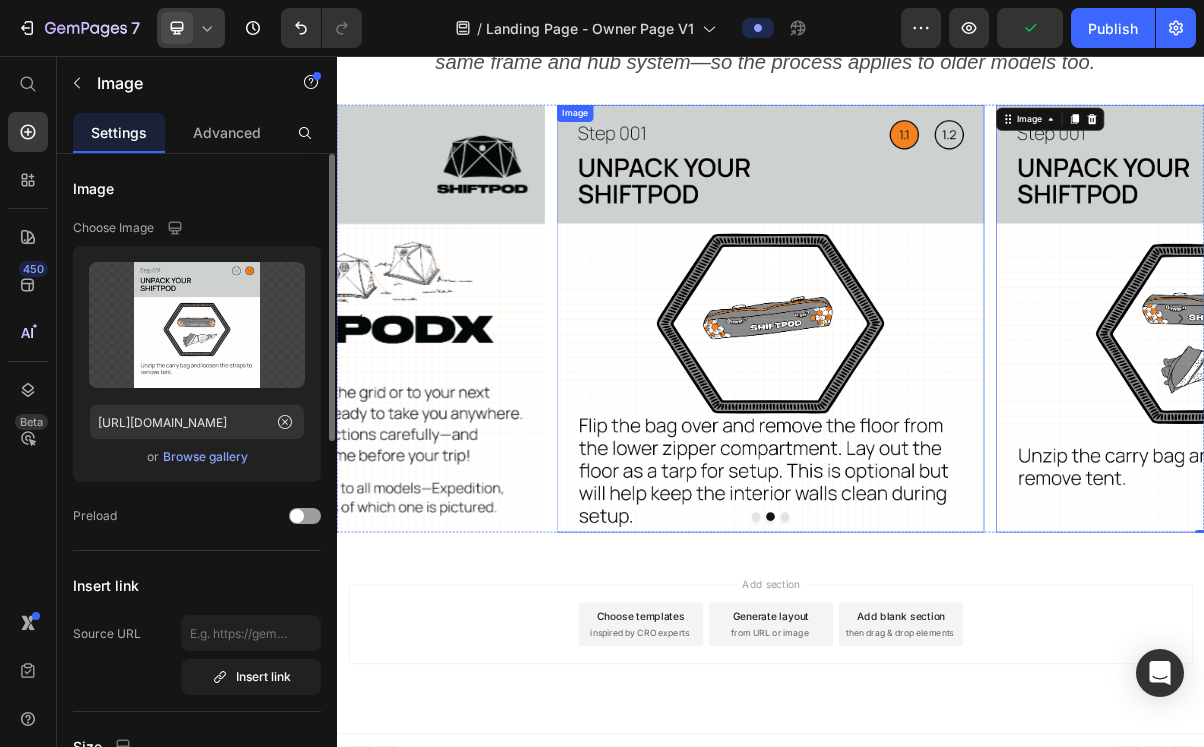 scroll, scrollTop: 629, scrollLeft: 0, axis: vertical 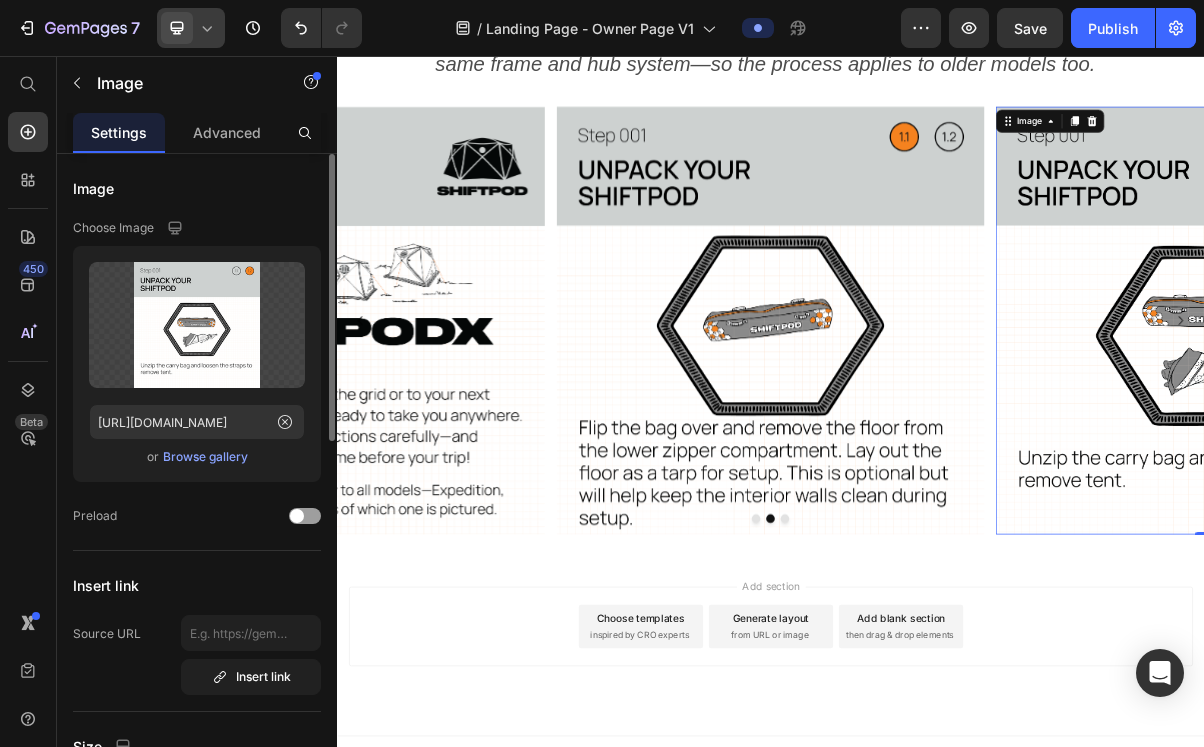 click at bounding box center [1545, 423] 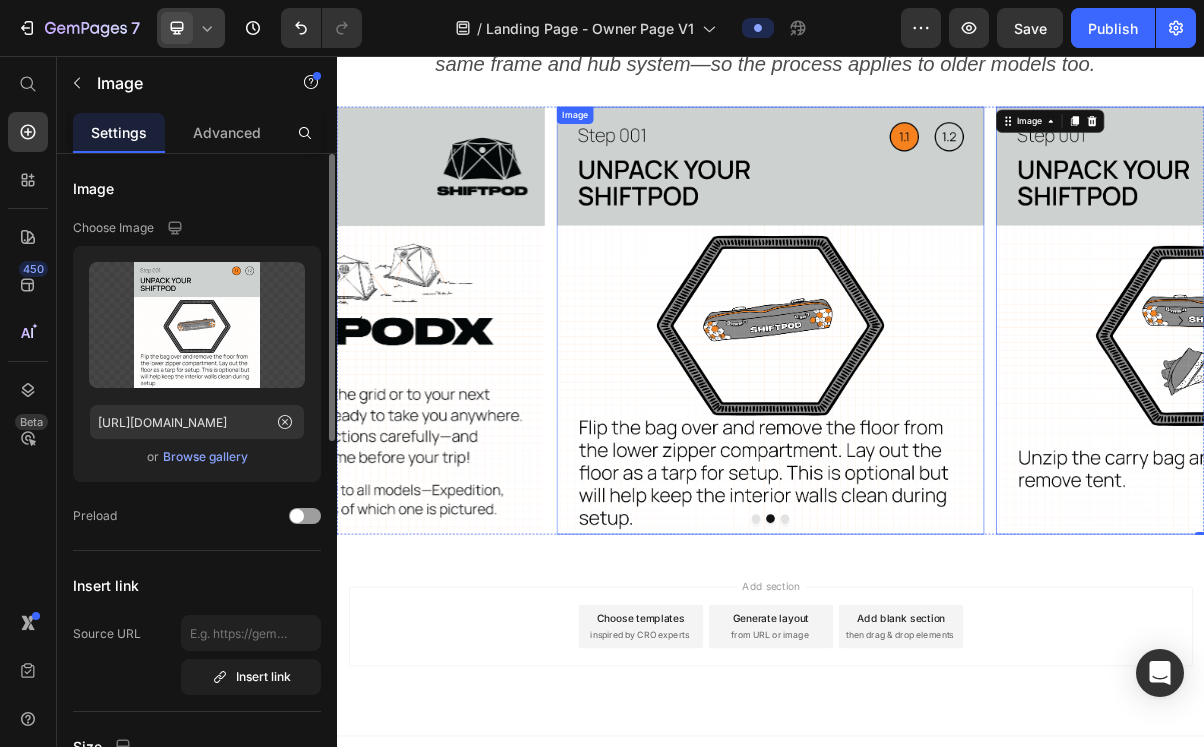 click at bounding box center (937, 423) 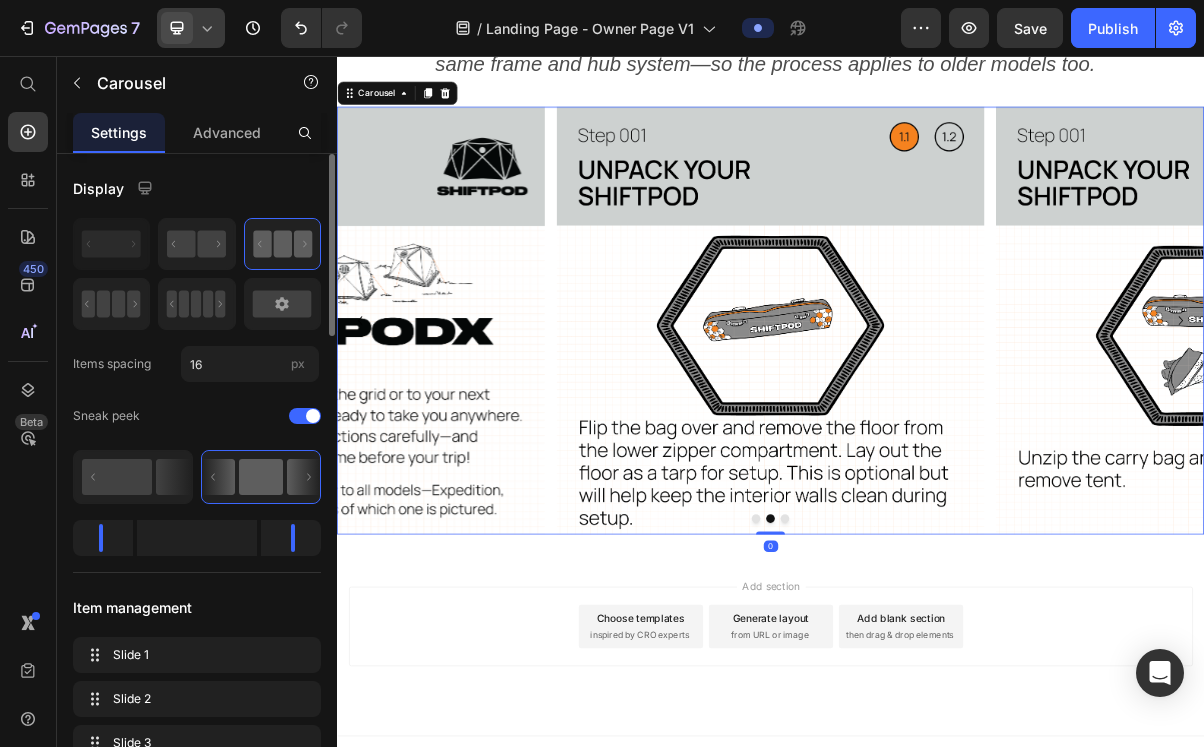 click at bounding box center (957, 697) 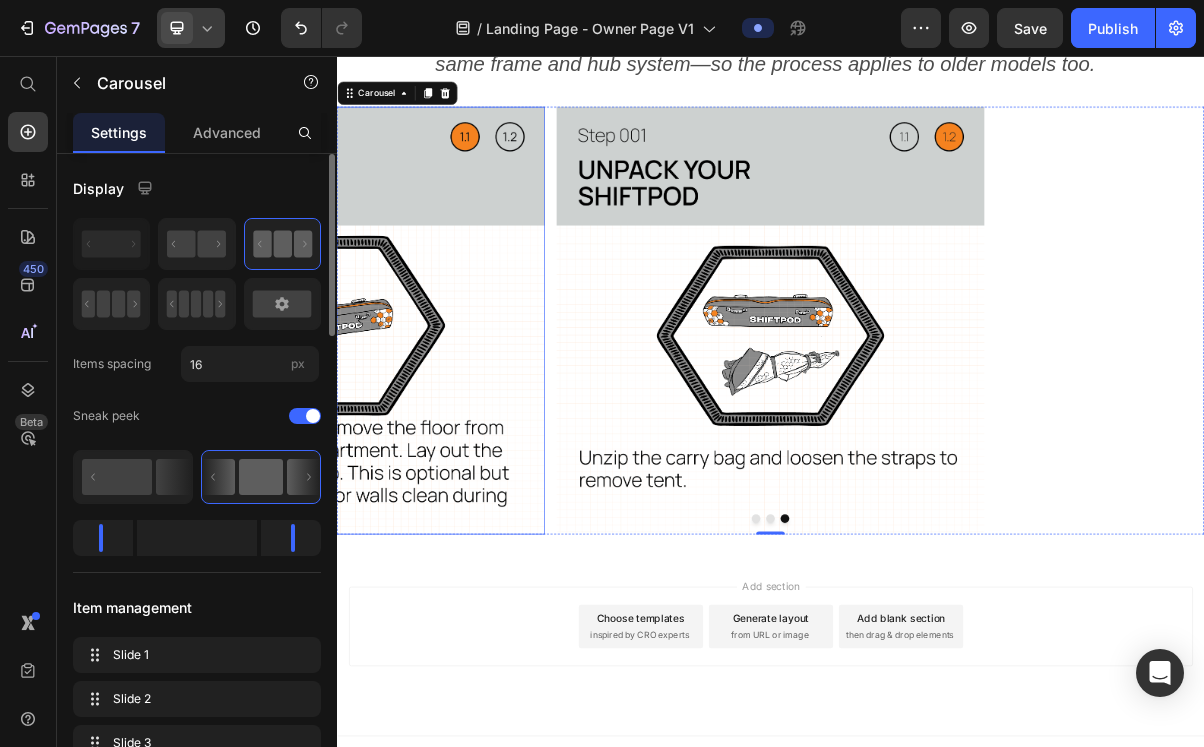 click at bounding box center [329, 423] 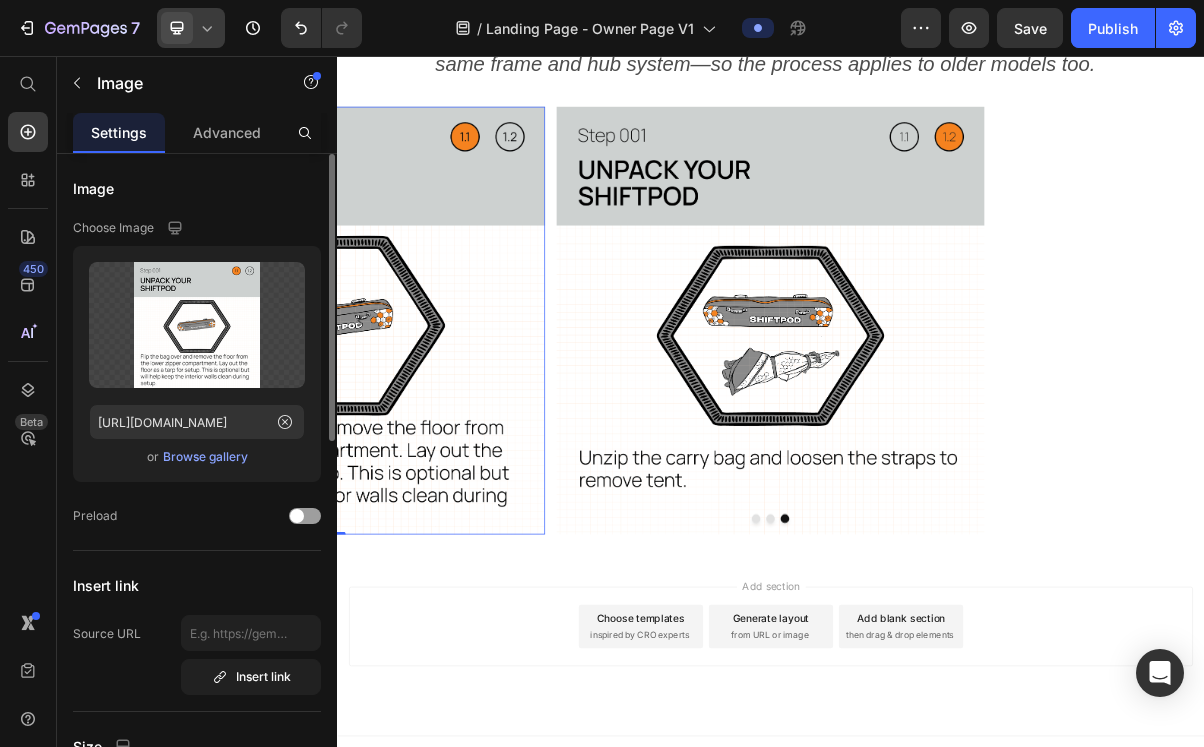 click at bounding box center [329, 423] 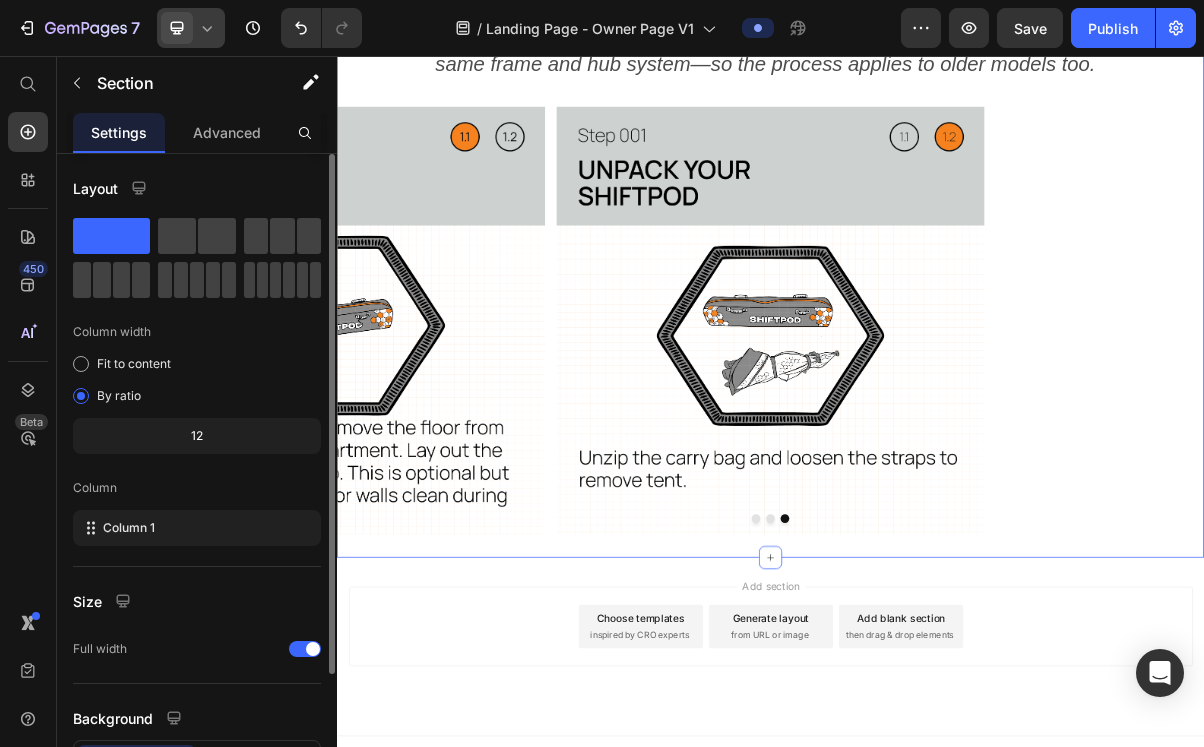 click on "Welcome to the SHIFTPOD Owner’s Hub Your next adventure starts here.   Whether you’re setting up for the first time or just need a quick refresher, we’ve got you covered.   Stay tuned—the SHIFTPODX Setup Video is coming soon! In the meantime, check out the SHIFTPODIII Setup Video for a helpful reference. Note: While these instructions are tailored to the SHIFTPODX, all SHIFTPODs use the same frame and hub system—so the process applies to older models too.      Text Block
Image Image Image
Carousel Section 2   You can create reusable sections Create Theme Section AI Content Write with GemAI What would you like to describe here? Tone and Voice Persuasive Product Getting products... Show more Generate" at bounding box center [937, 230] 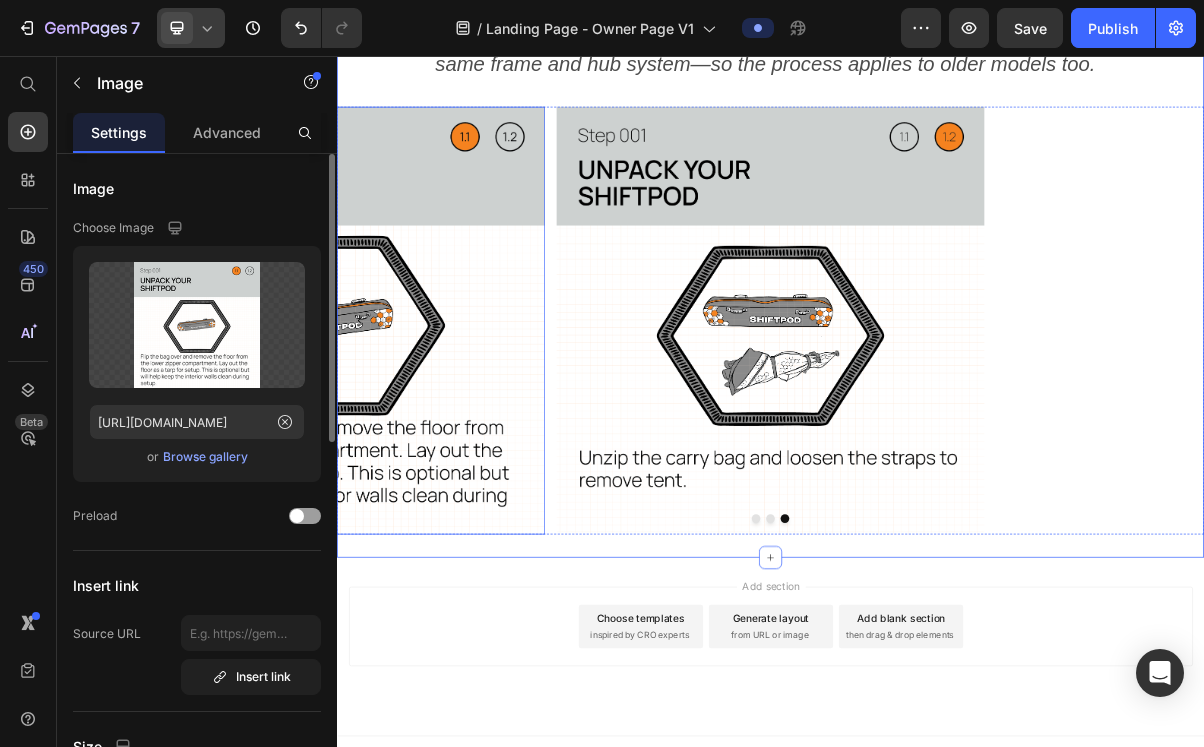 click at bounding box center [329, 423] 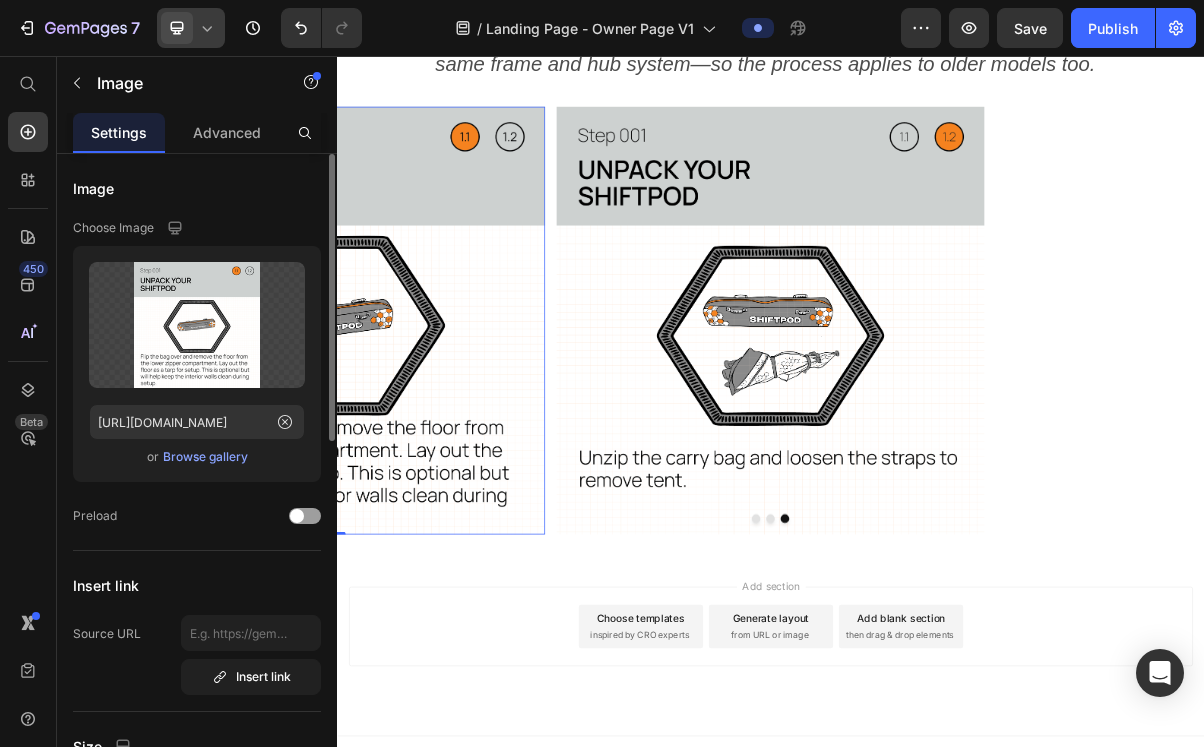 click at bounding box center (329, 423) 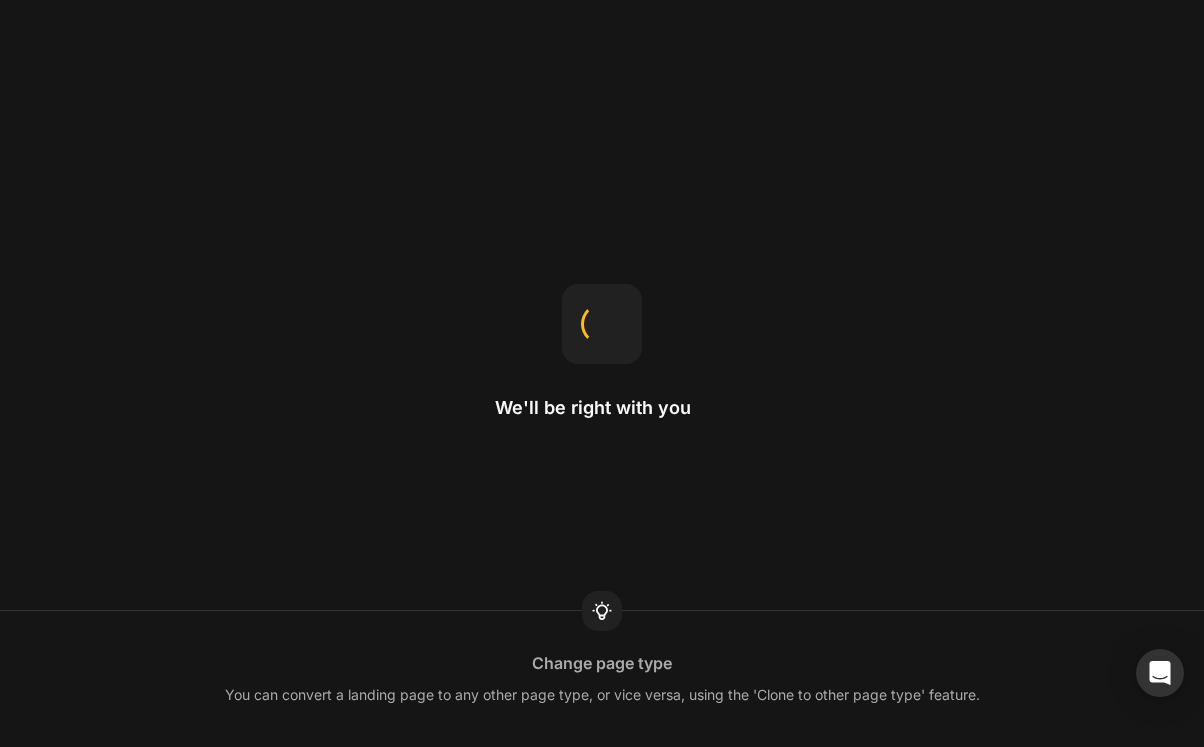 scroll, scrollTop: 0, scrollLeft: 0, axis: both 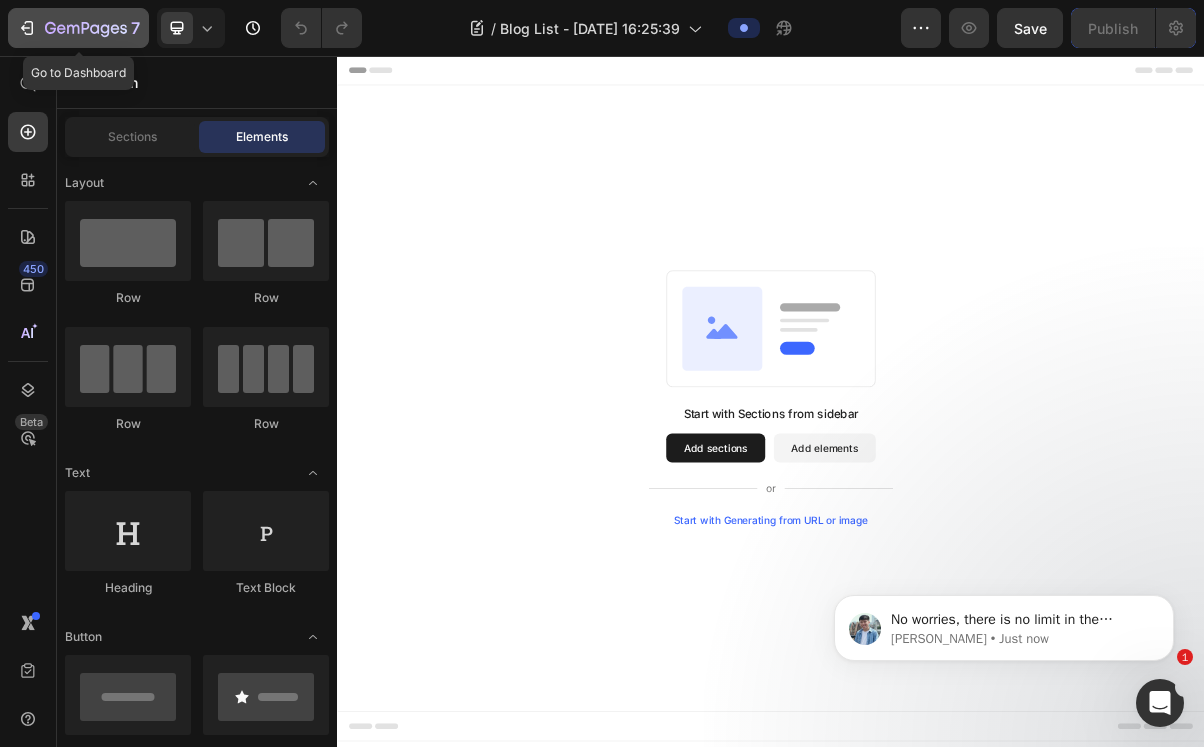 click 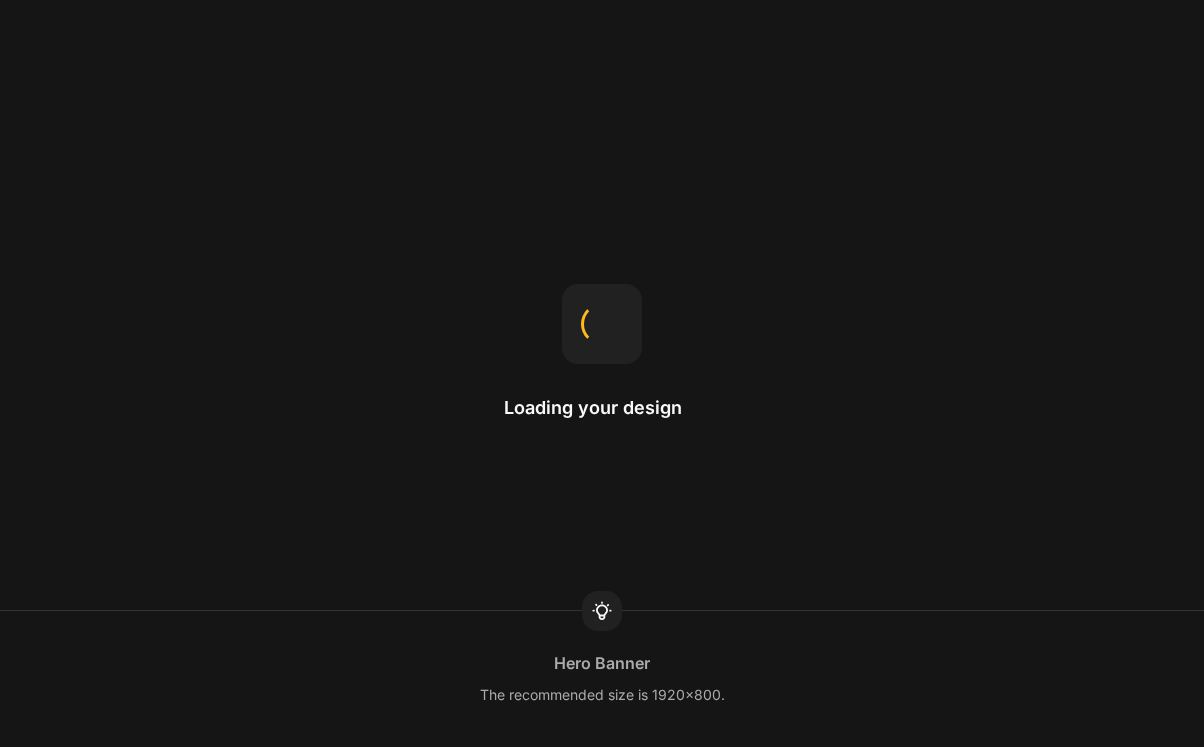 scroll, scrollTop: 0, scrollLeft: 0, axis: both 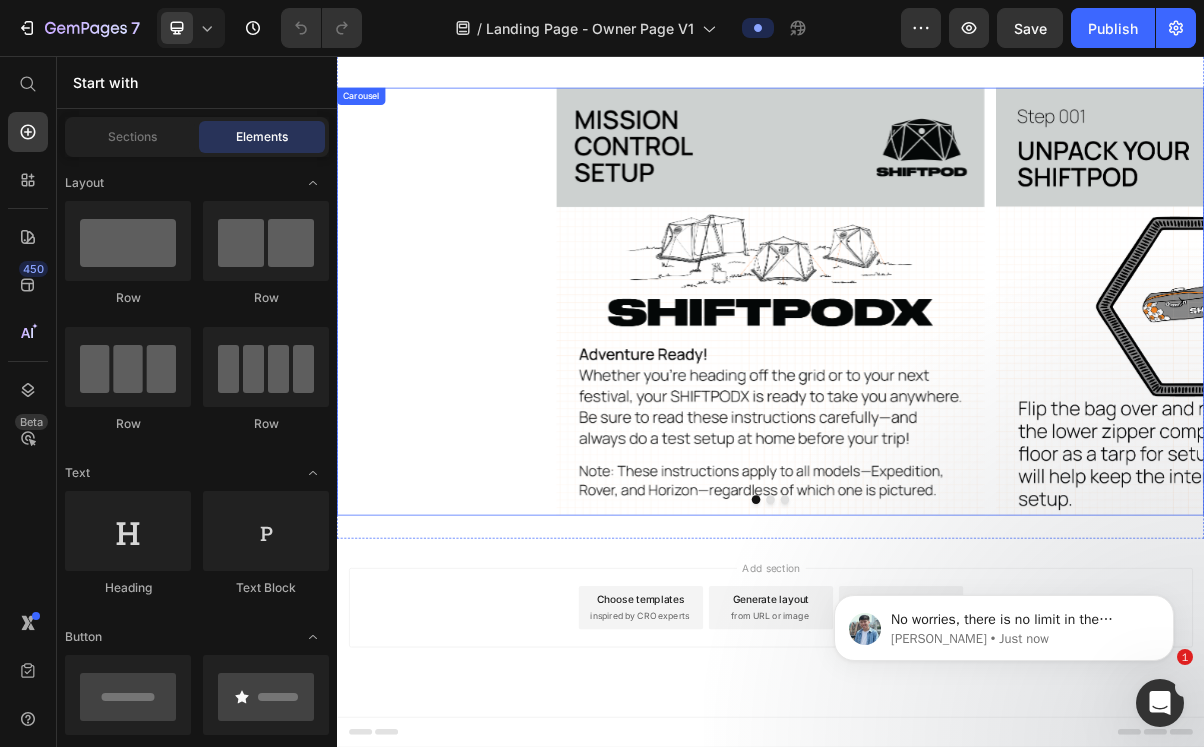 click at bounding box center (957, 671) 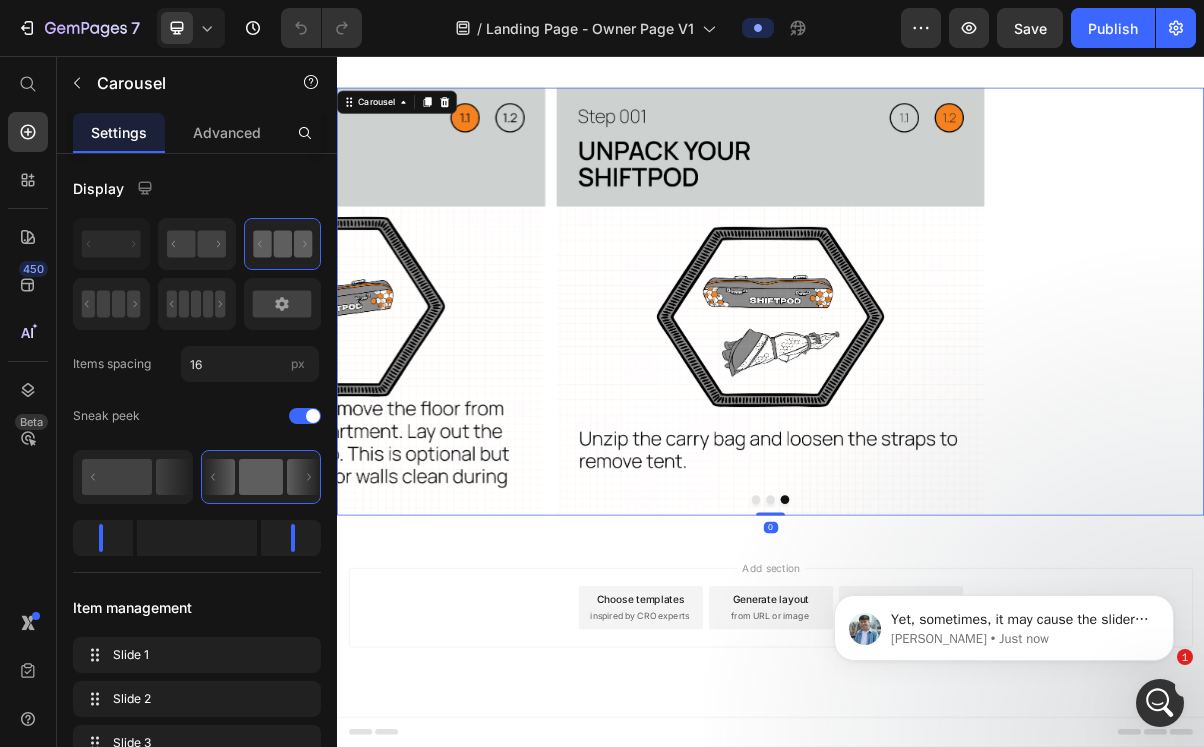 click on "Image Image Image" at bounding box center [937, 397] 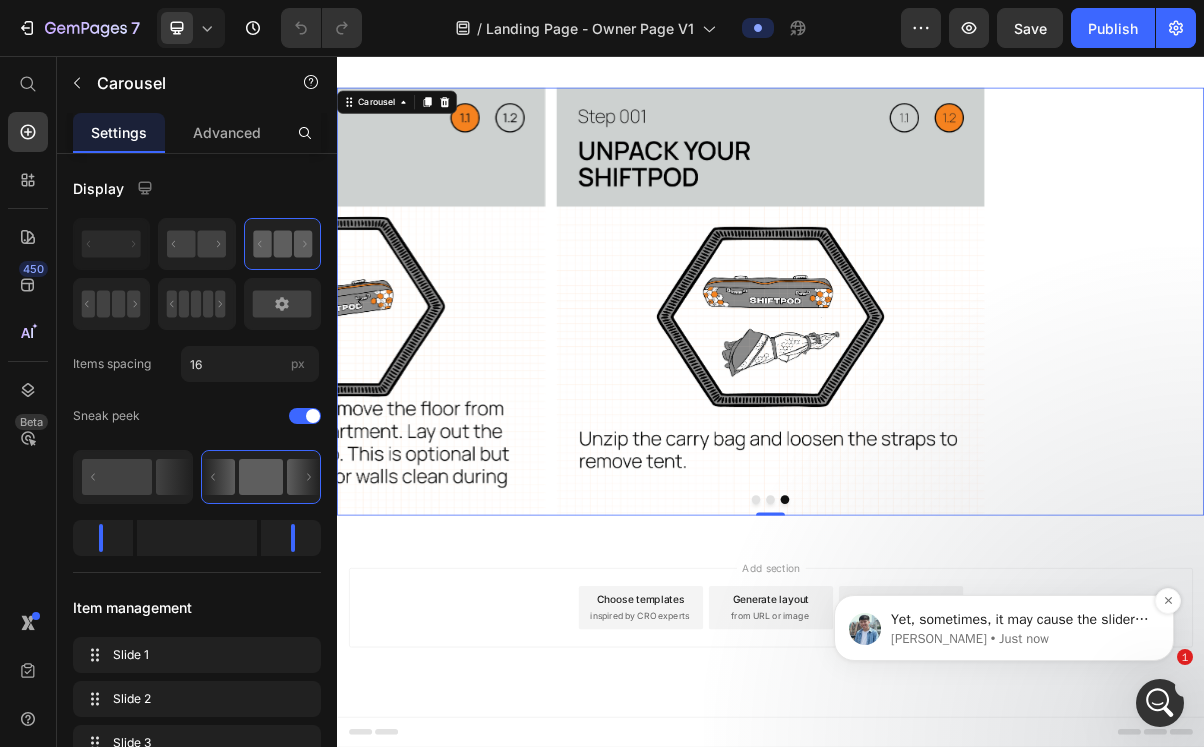 click on "Yet, sometimes, it may cause the slider to load slowly than expected." at bounding box center (1020, 620) 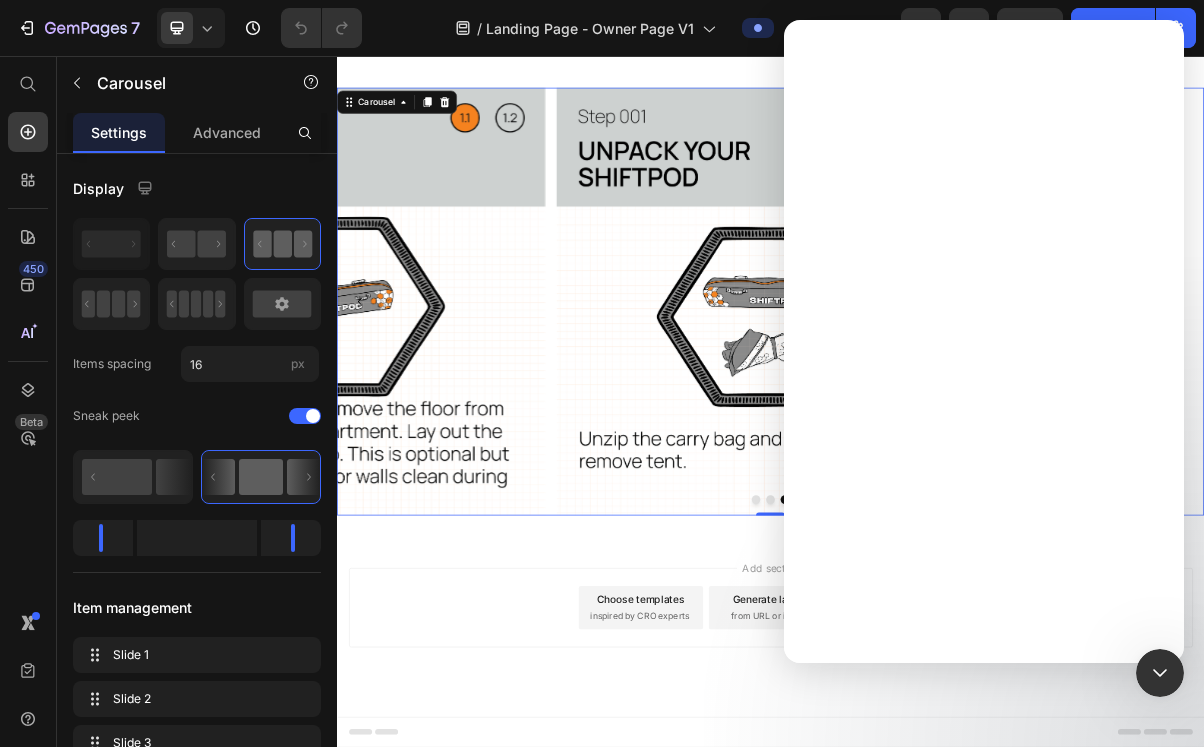 scroll, scrollTop: 0, scrollLeft: 0, axis: both 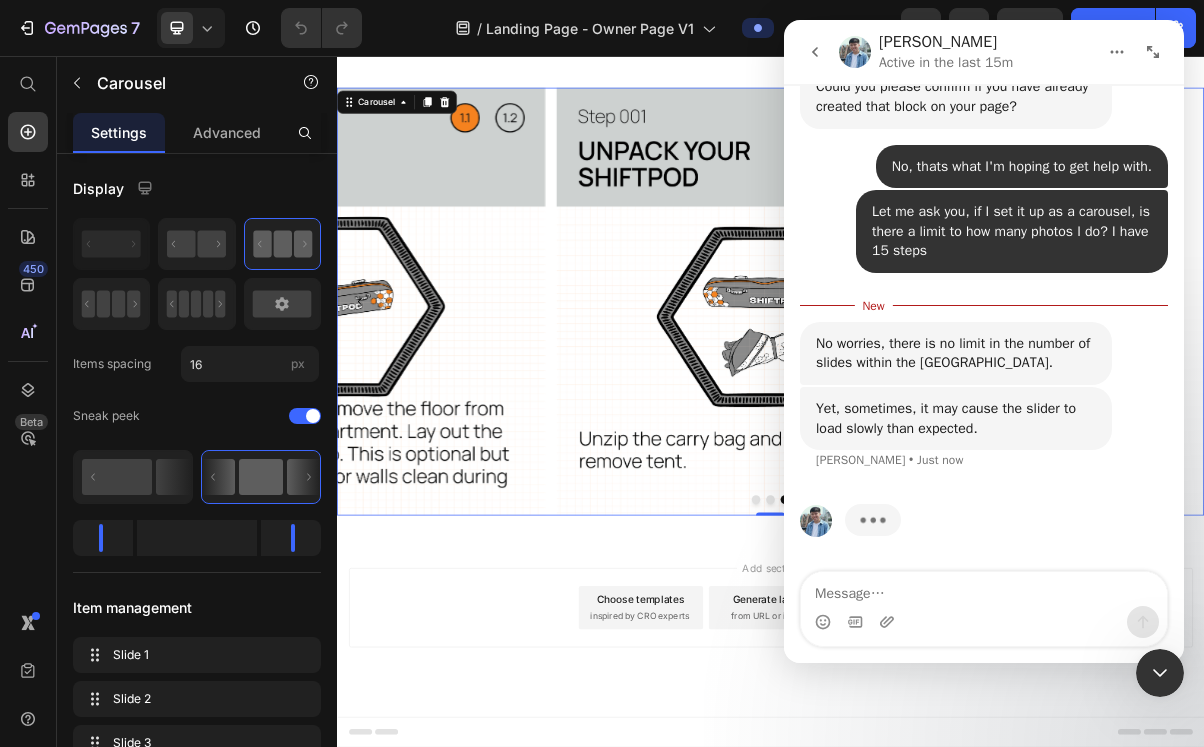 click at bounding box center (984, 622) 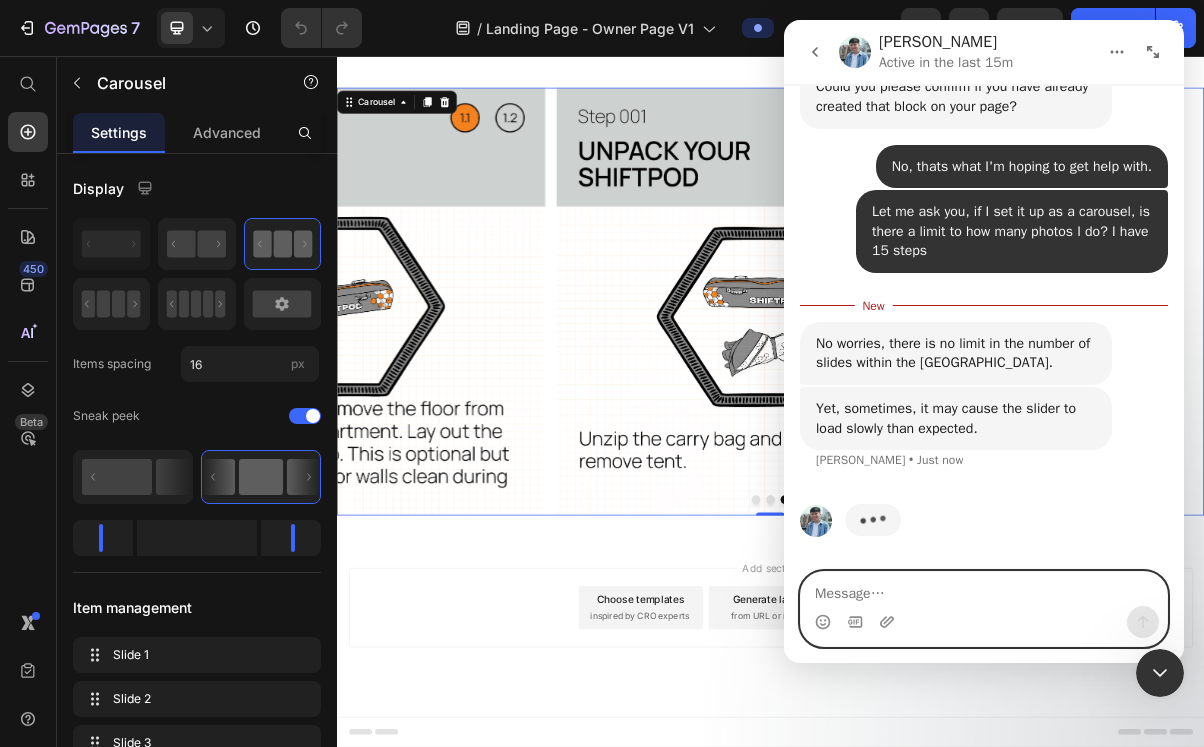 click at bounding box center [984, 589] 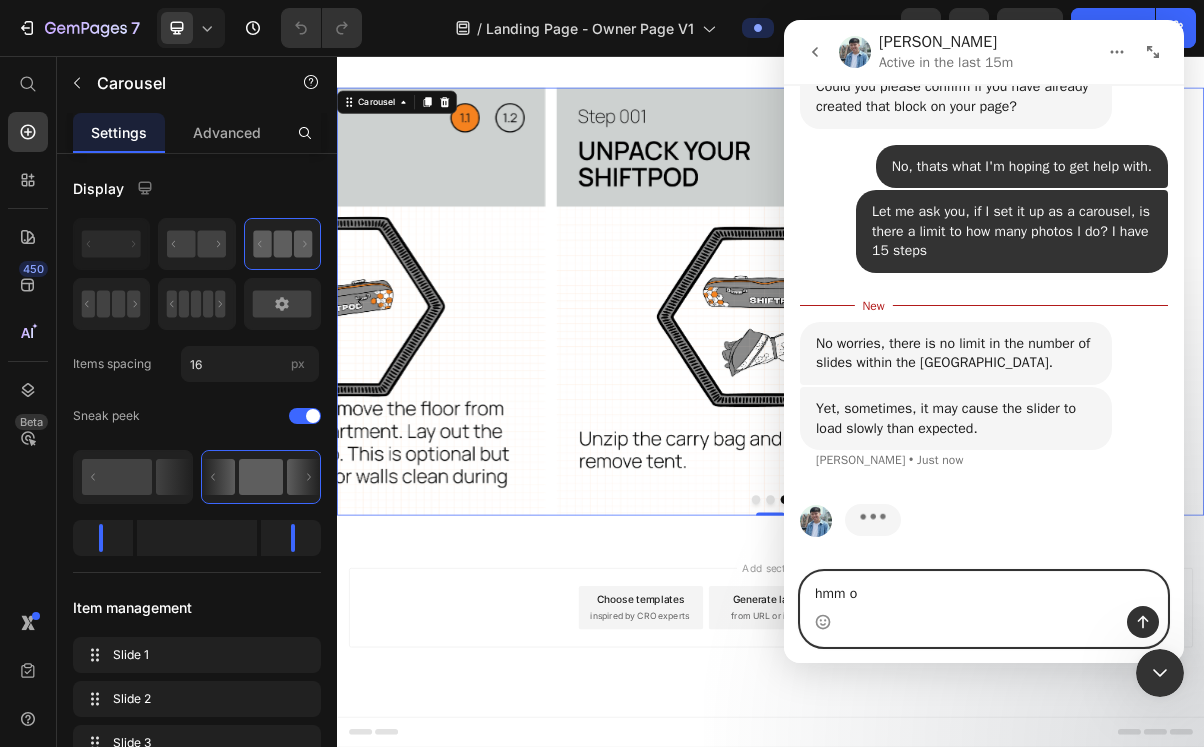 type on "hmm ok" 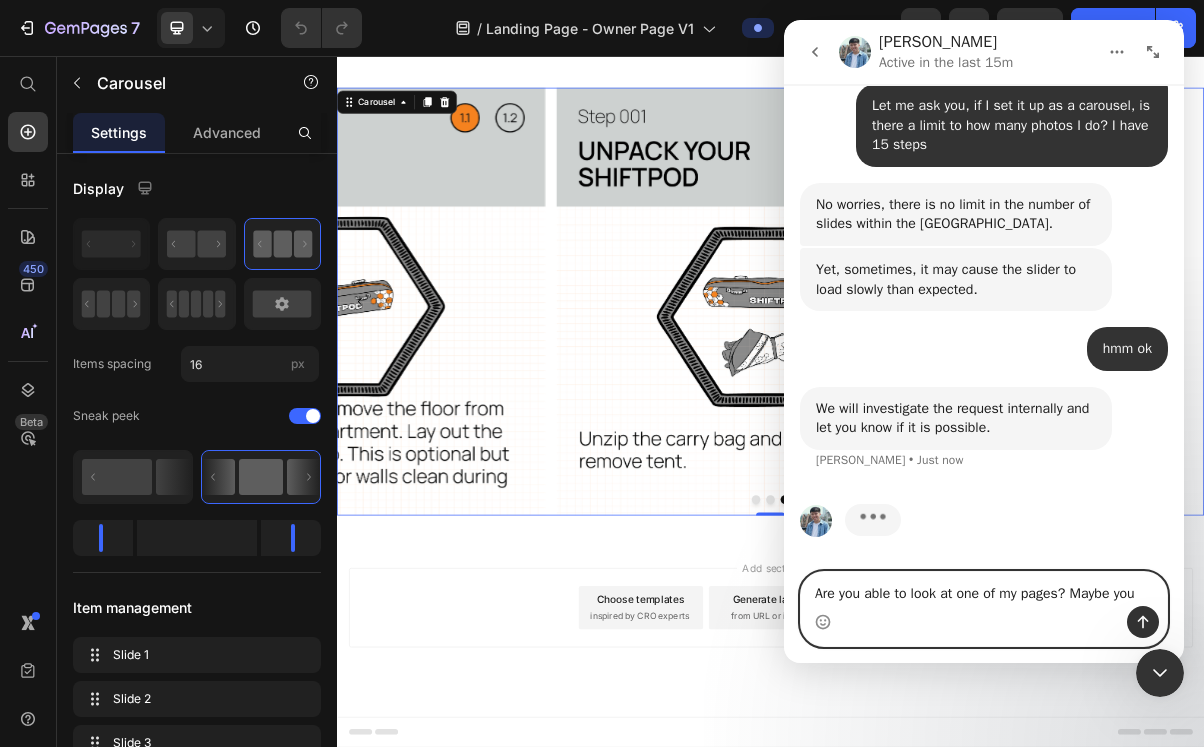 scroll, scrollTop: 1816, scrollLeft: 0, axis: vertical 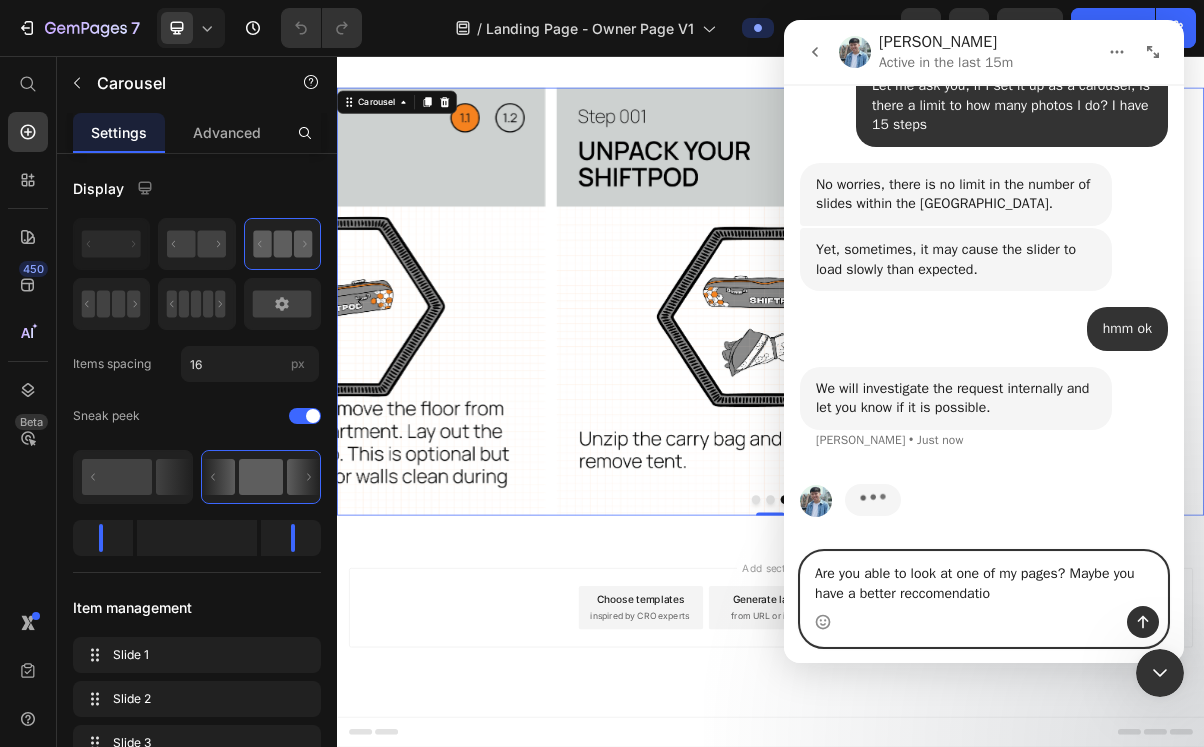 type on "Are you able to look at one of my pages? Maybe you have a better reccomendation" 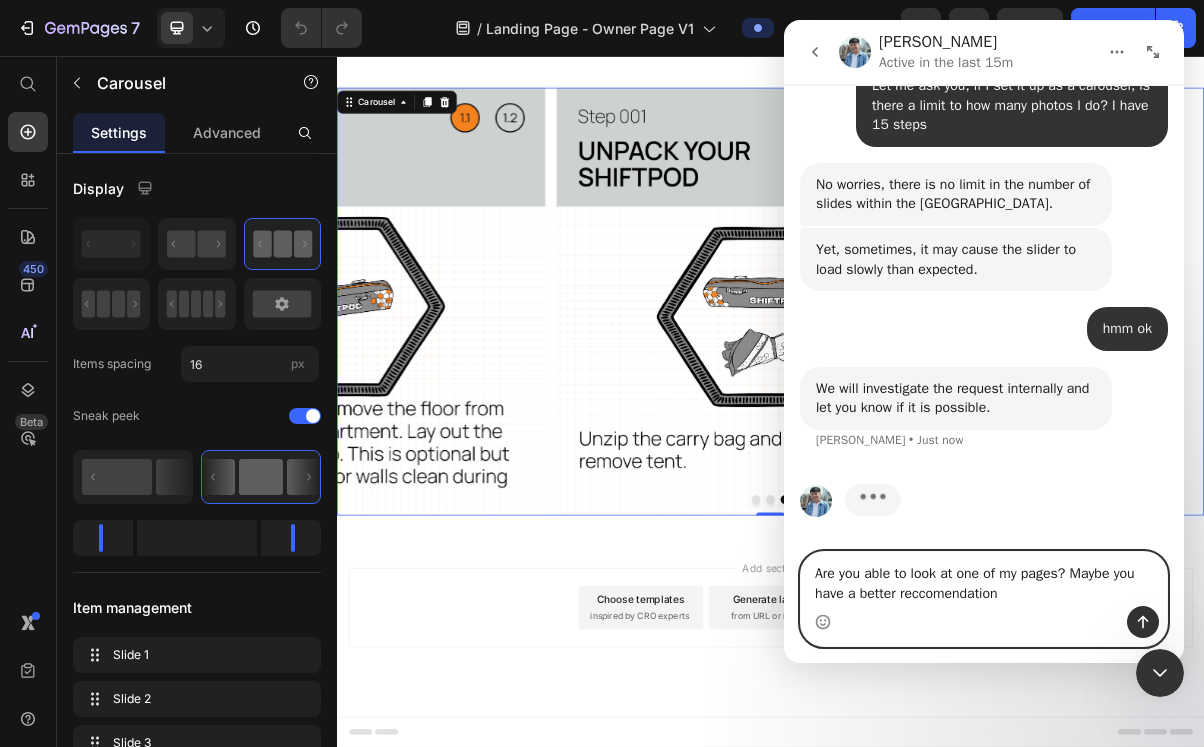 type 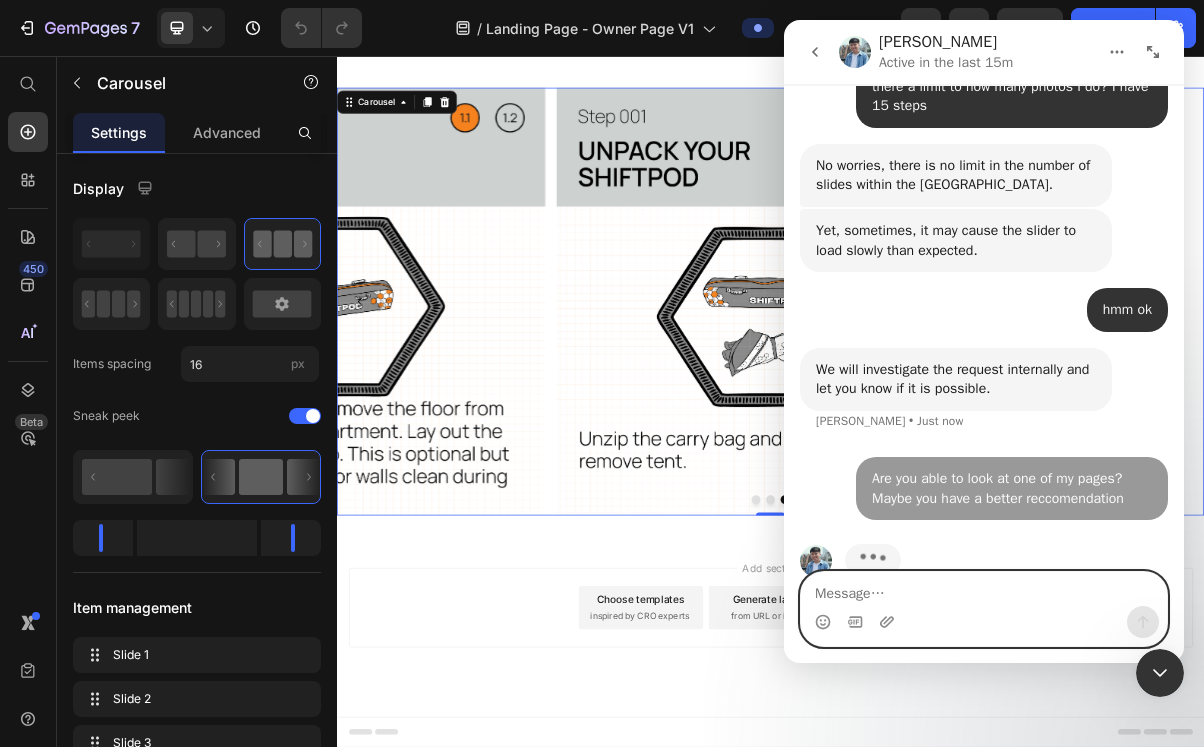 scroll, scrollTop: 1876, scrollLeft: 0, axis: vertical 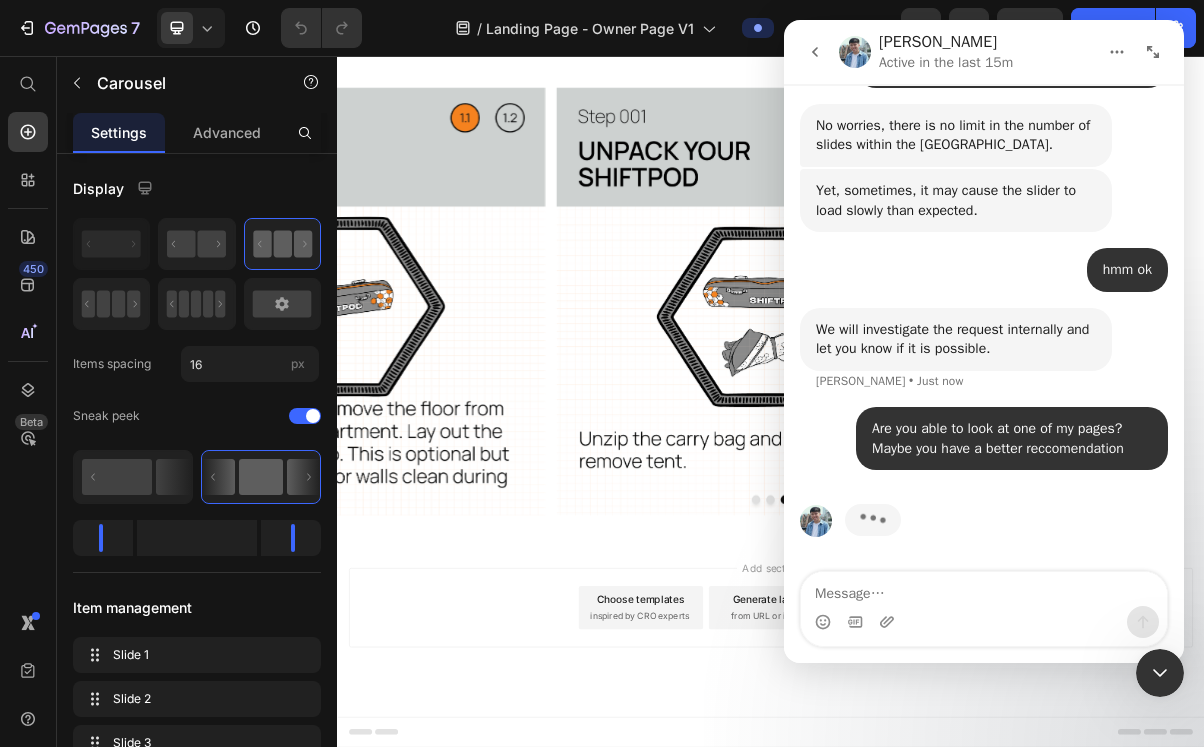 click on "Add section Choose templates inspired by CRO experts Generate layout from URL or image Add blank section then drag & drop elements" at bounding box center (937, 820) 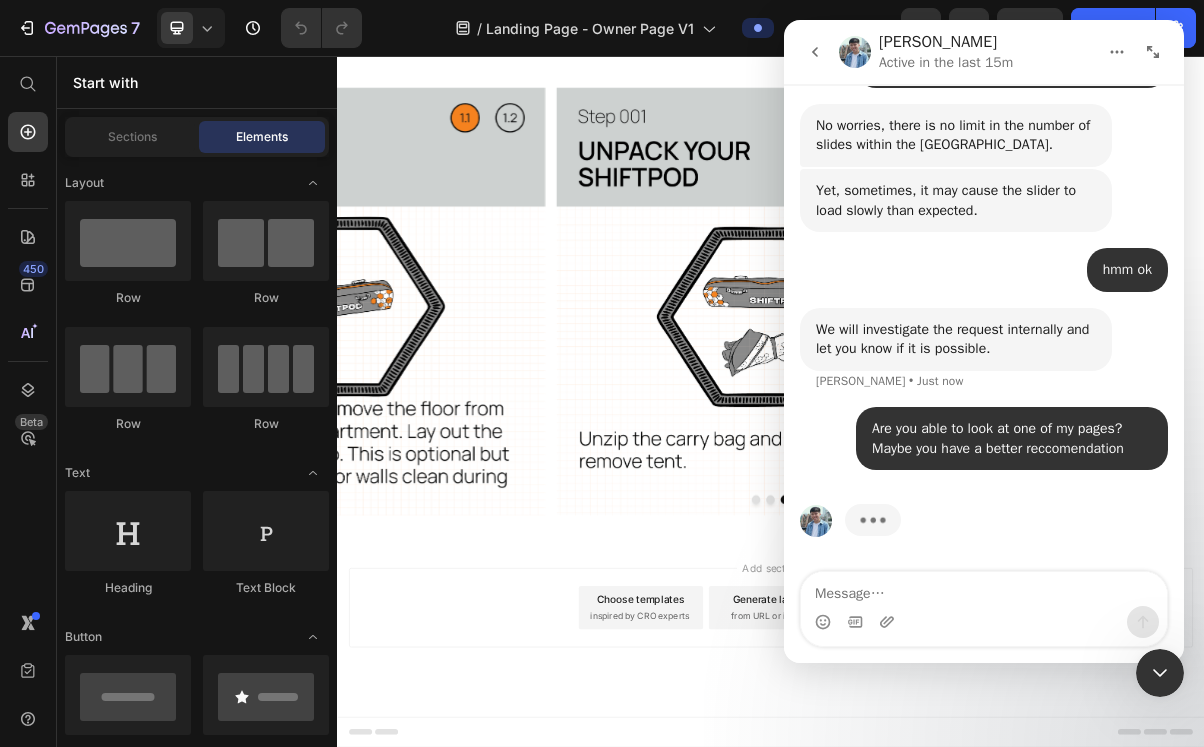 click at bounding box center (1160, 673) 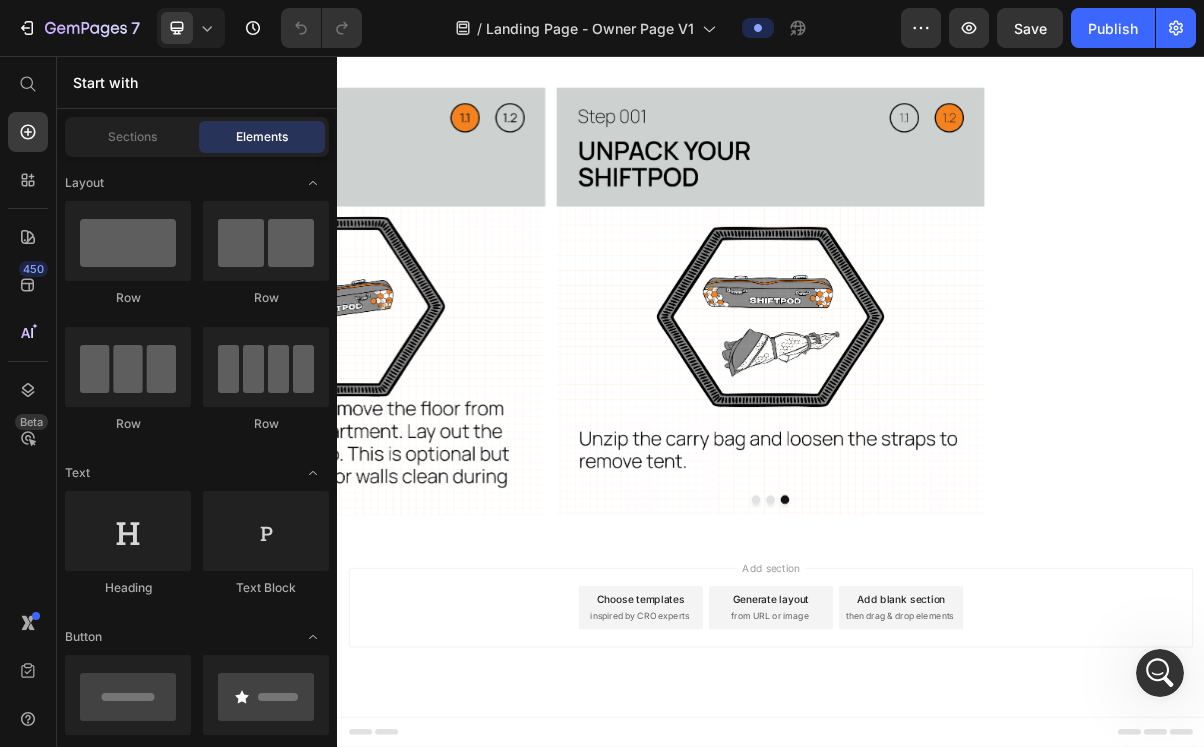 scroll, scrollTop: 0, scrollLeft: 0, axis: both 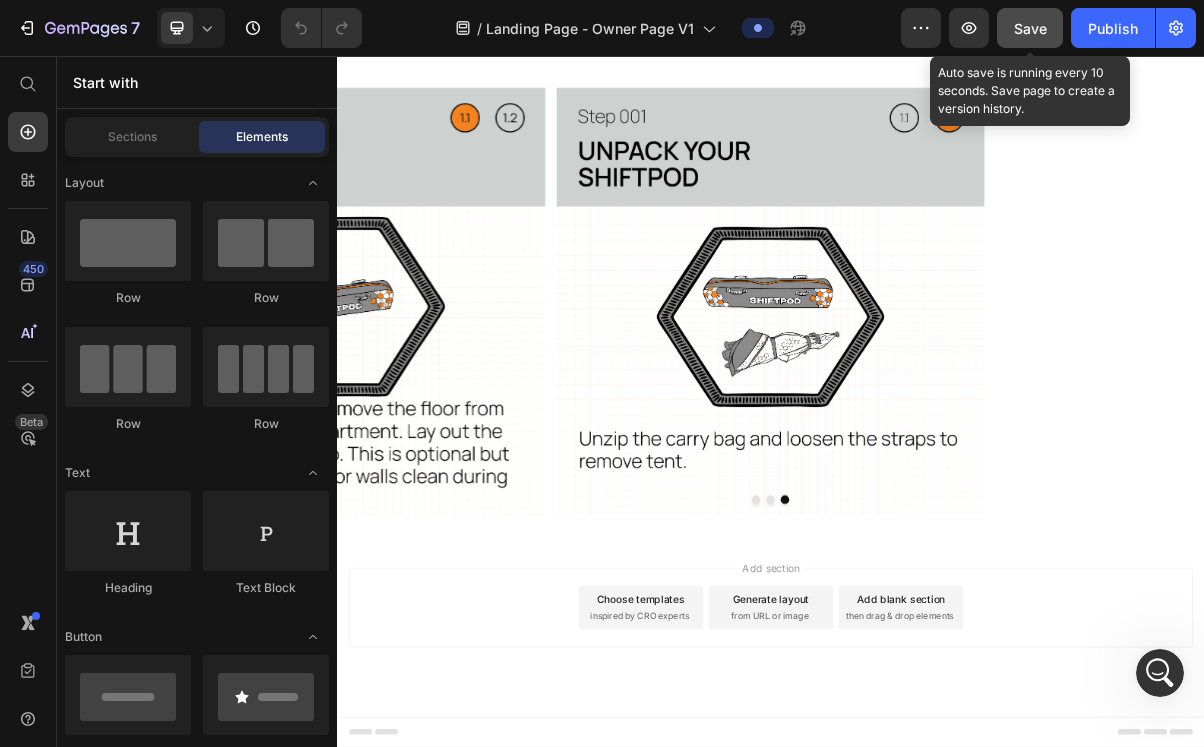 click on "Save" at bounding box center (1030, 28) 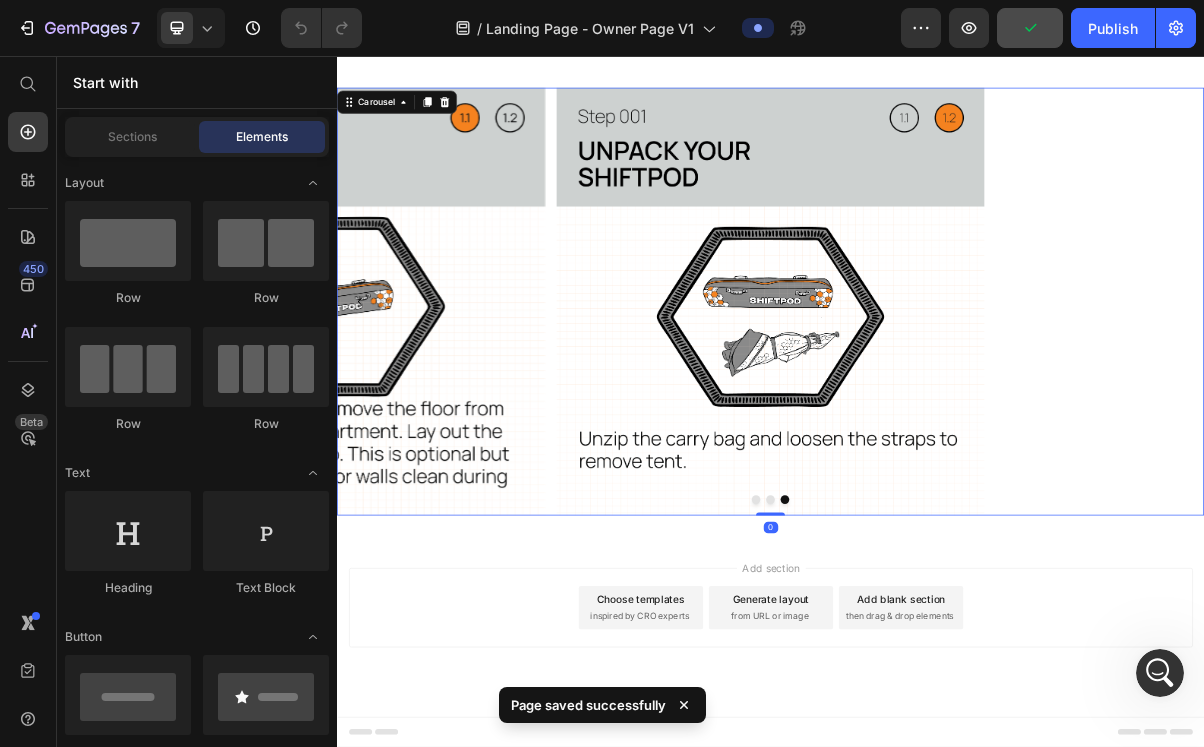 click on "Image Image Image" at bounding box center (937, 397) 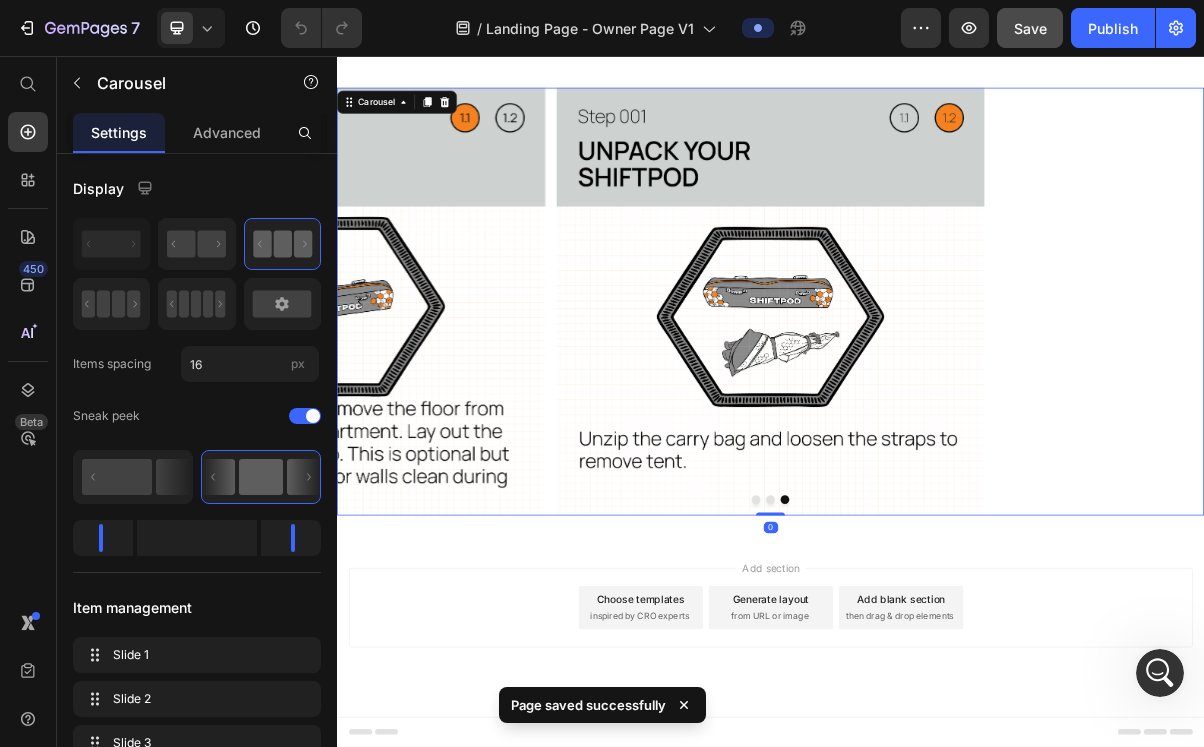 click on "Image Image Image" at bounding box center [937, 397] 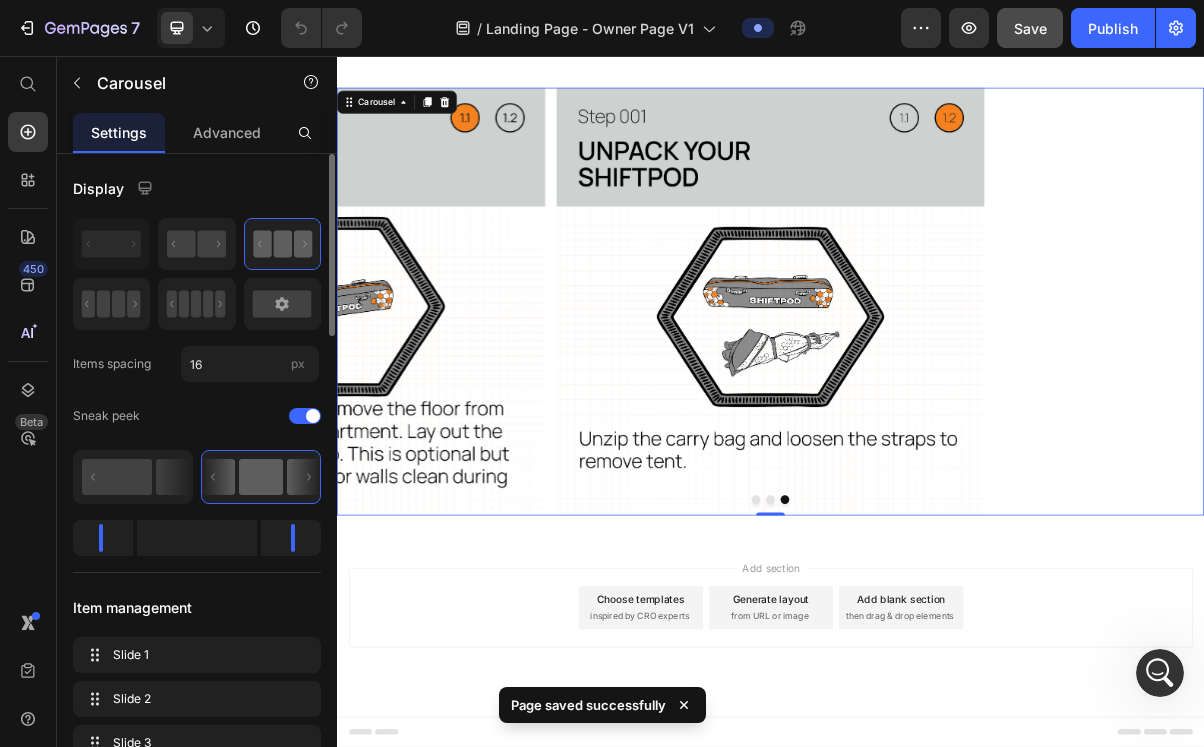 click 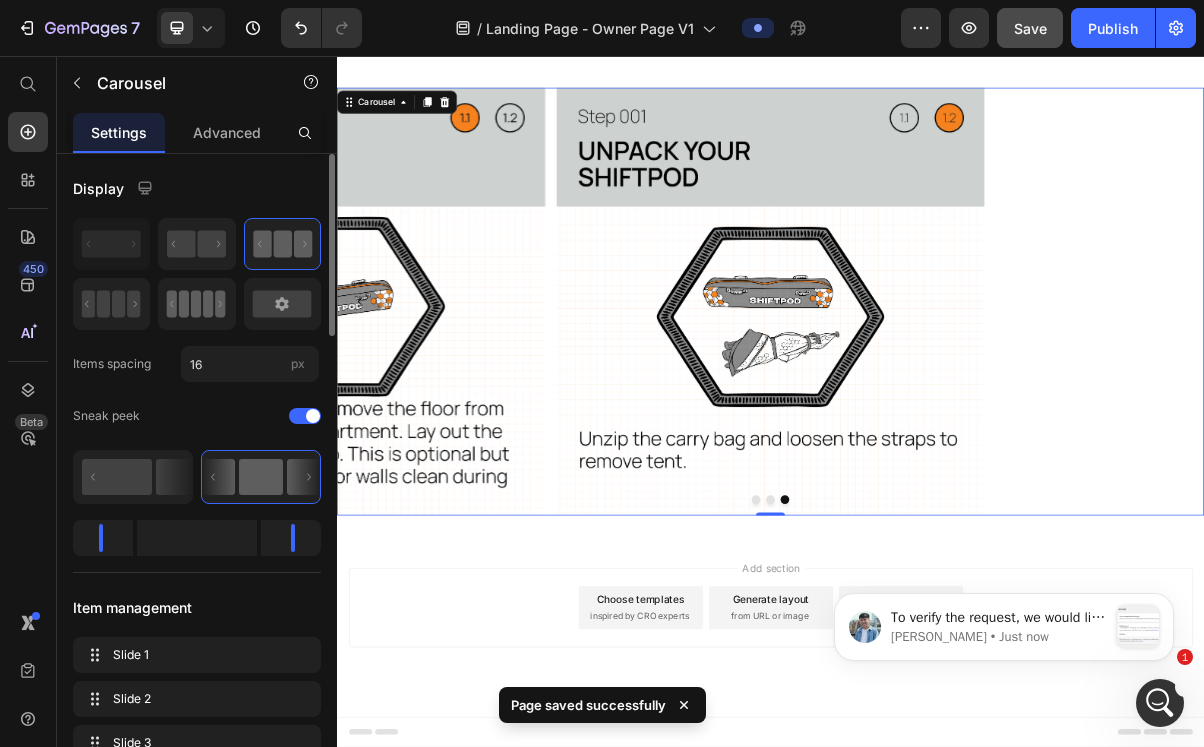 scroll, scrollTop: 0, scrollLeft: 0, axis: both 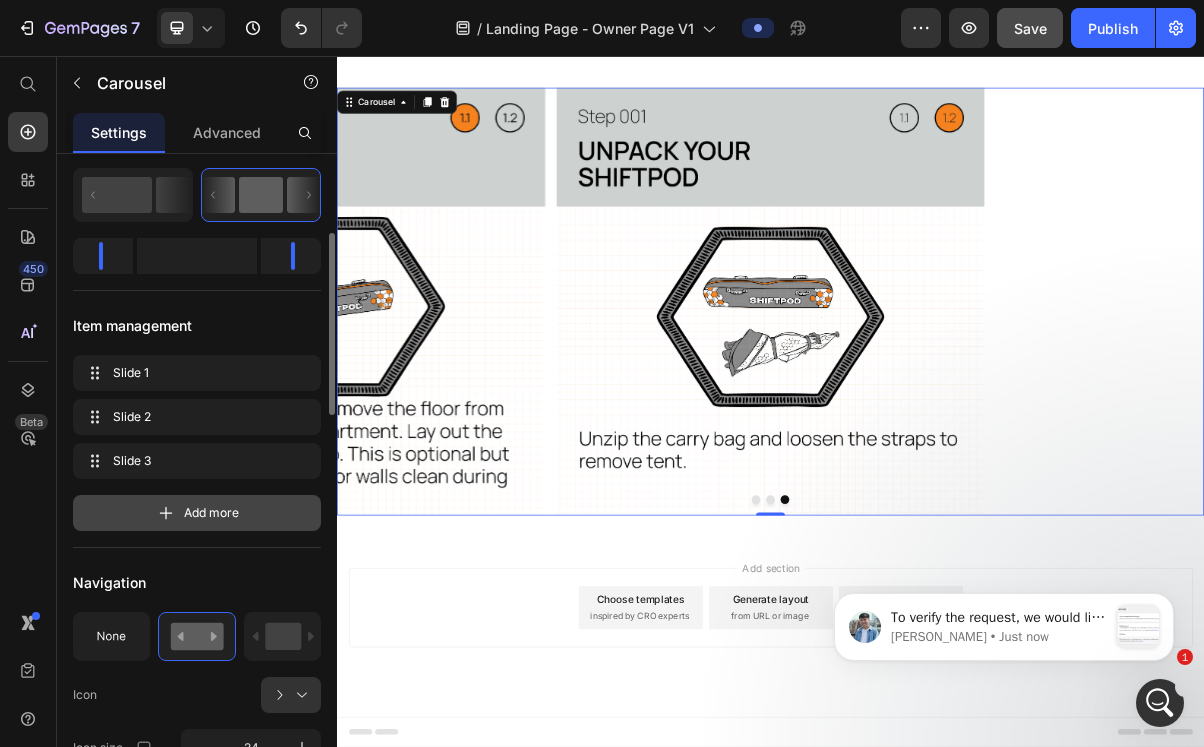 click on "Add more" at bounding box center [211, 513] 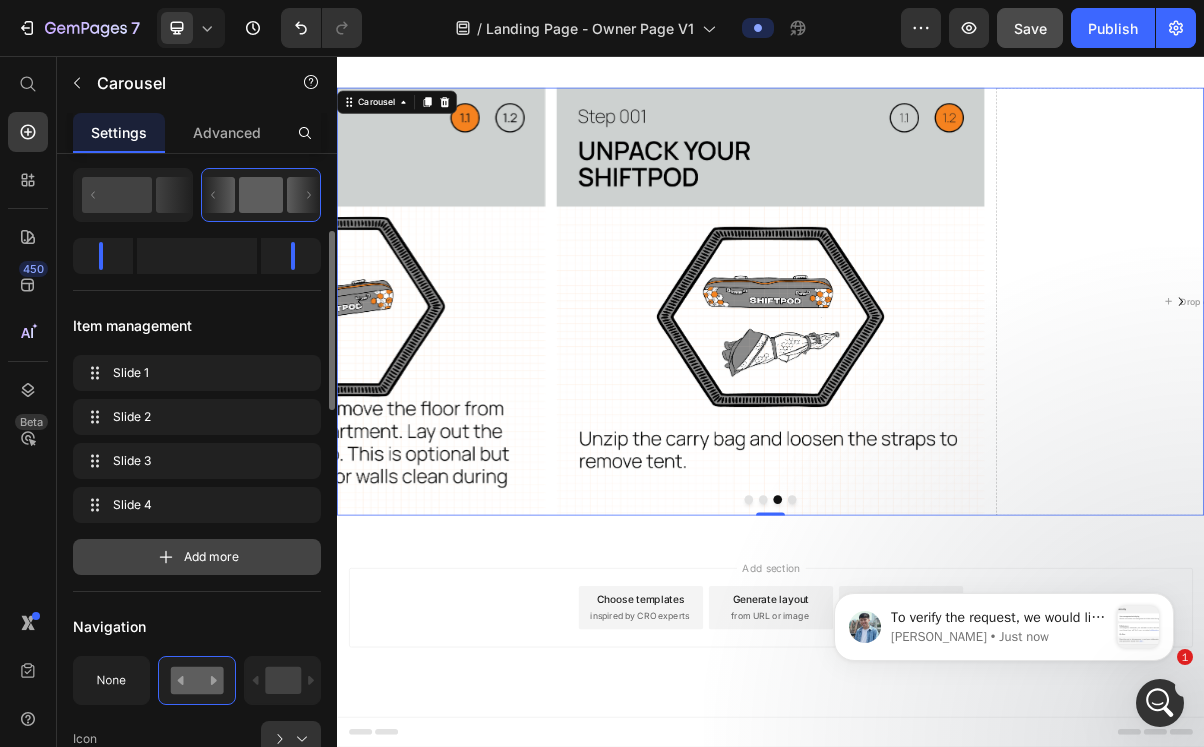 click on "Add more" at bounding box center [211, 557] 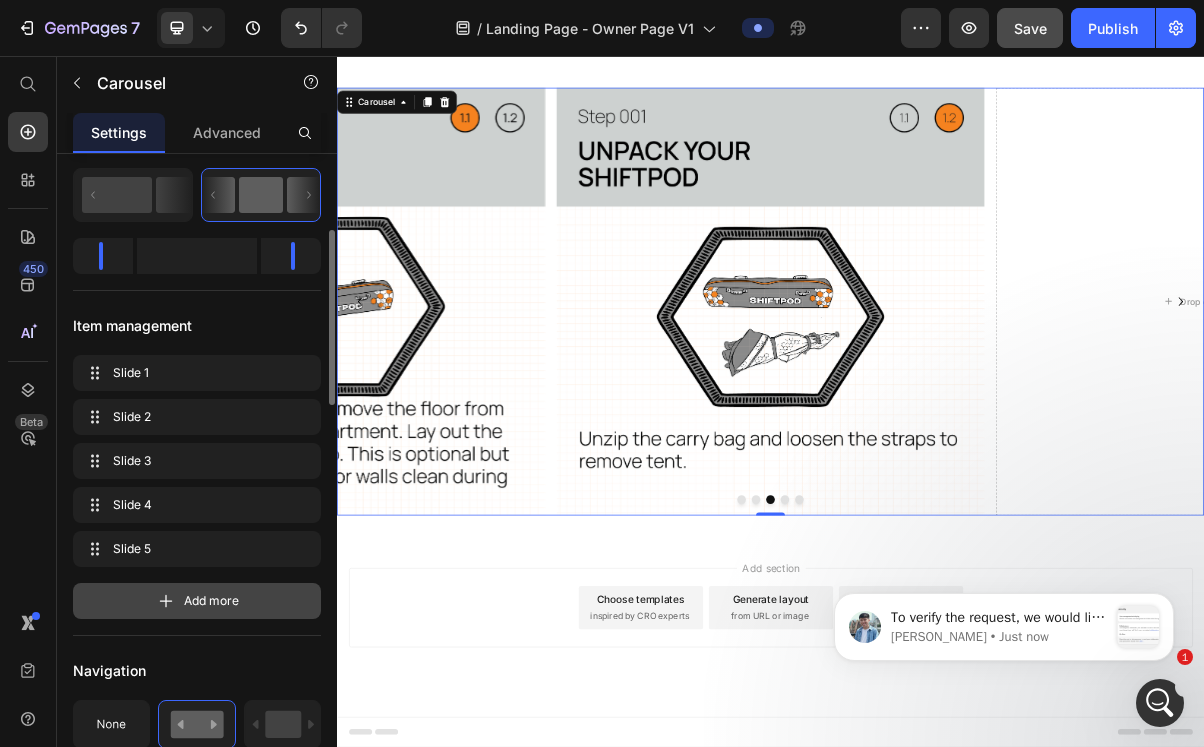 click on "Add more" at bounding box center [211, 601] 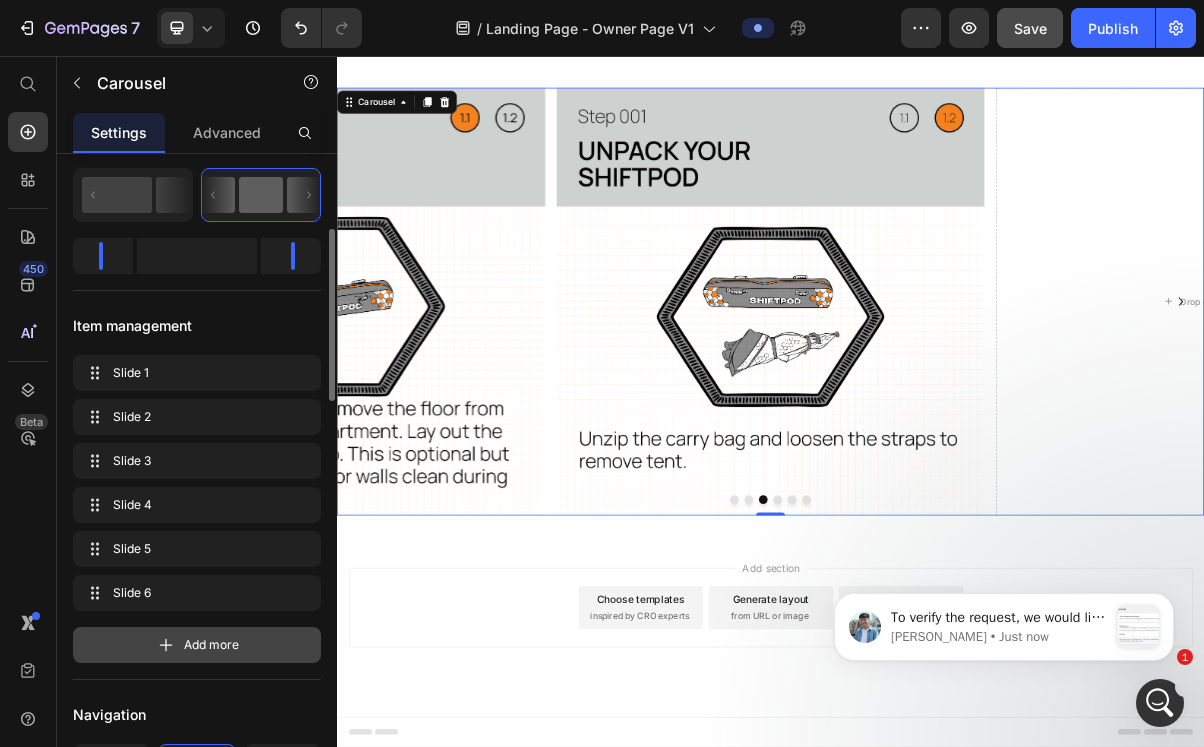click on "Add more" at bounding box center (211, 645) 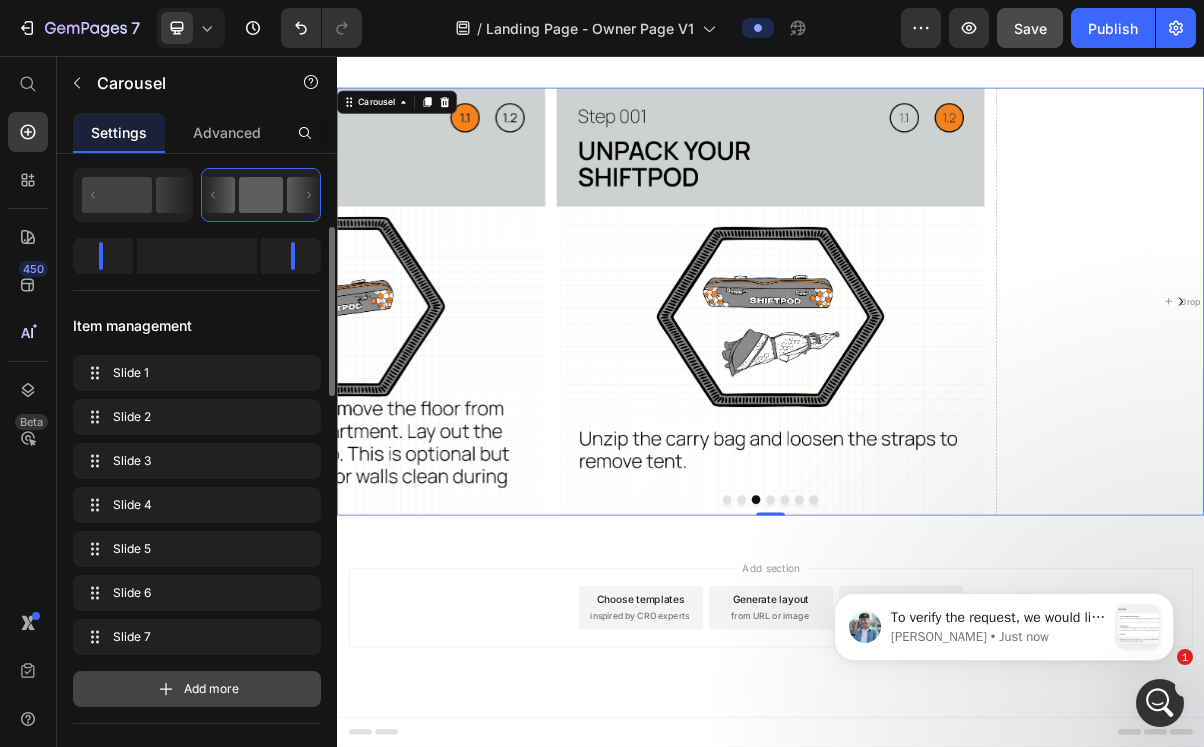 click on "Add more" at bounding box center (211, 689) 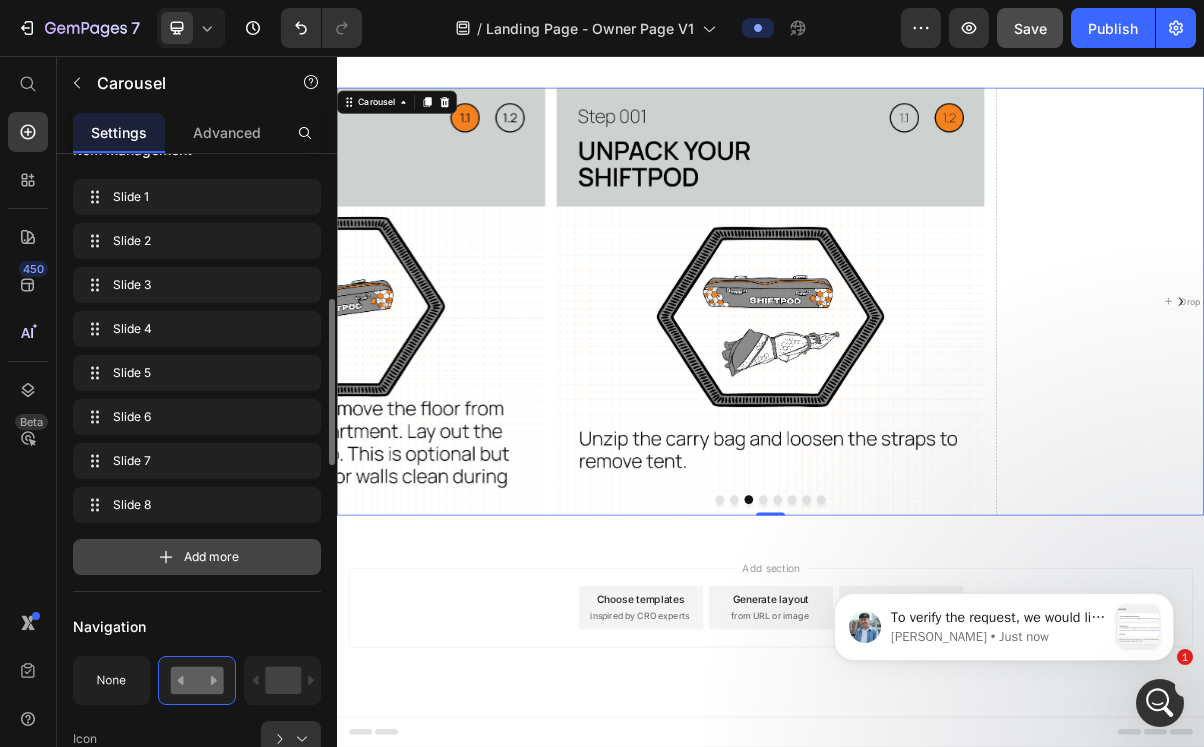 scroll, scrollTop: 497, scrollLeft: 0, axis: vertical 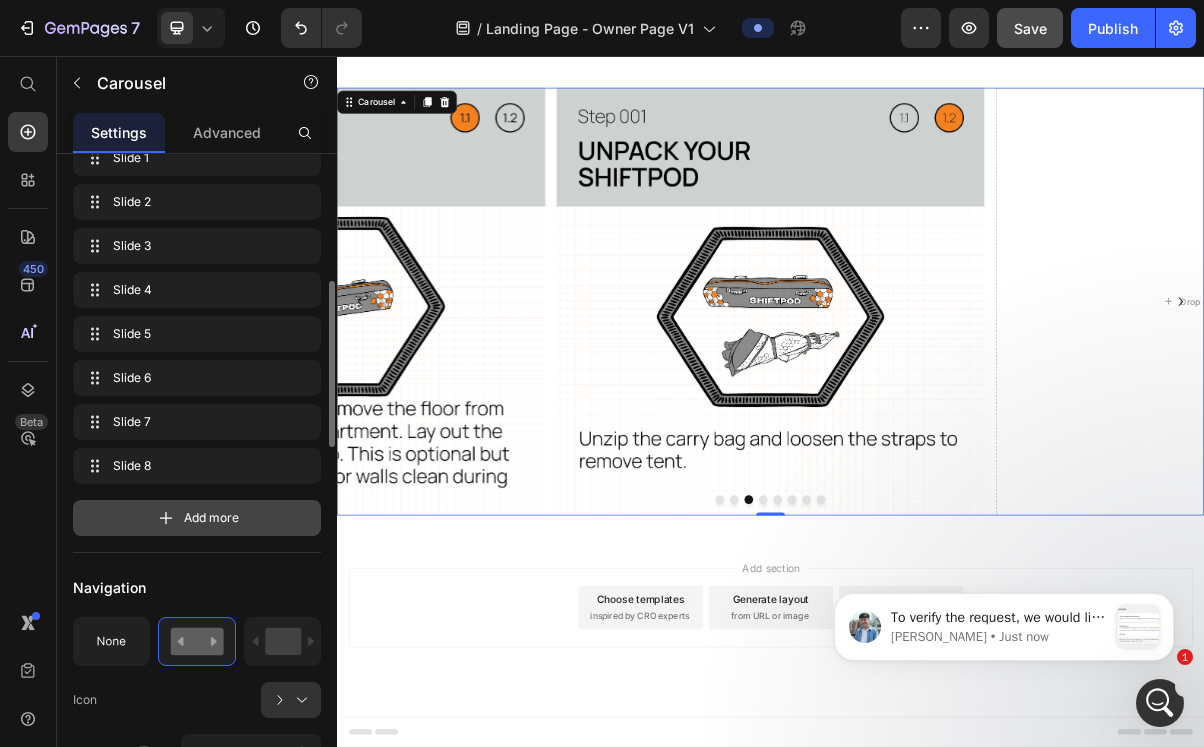 click on "Add more" at bounding box center [211, 518] 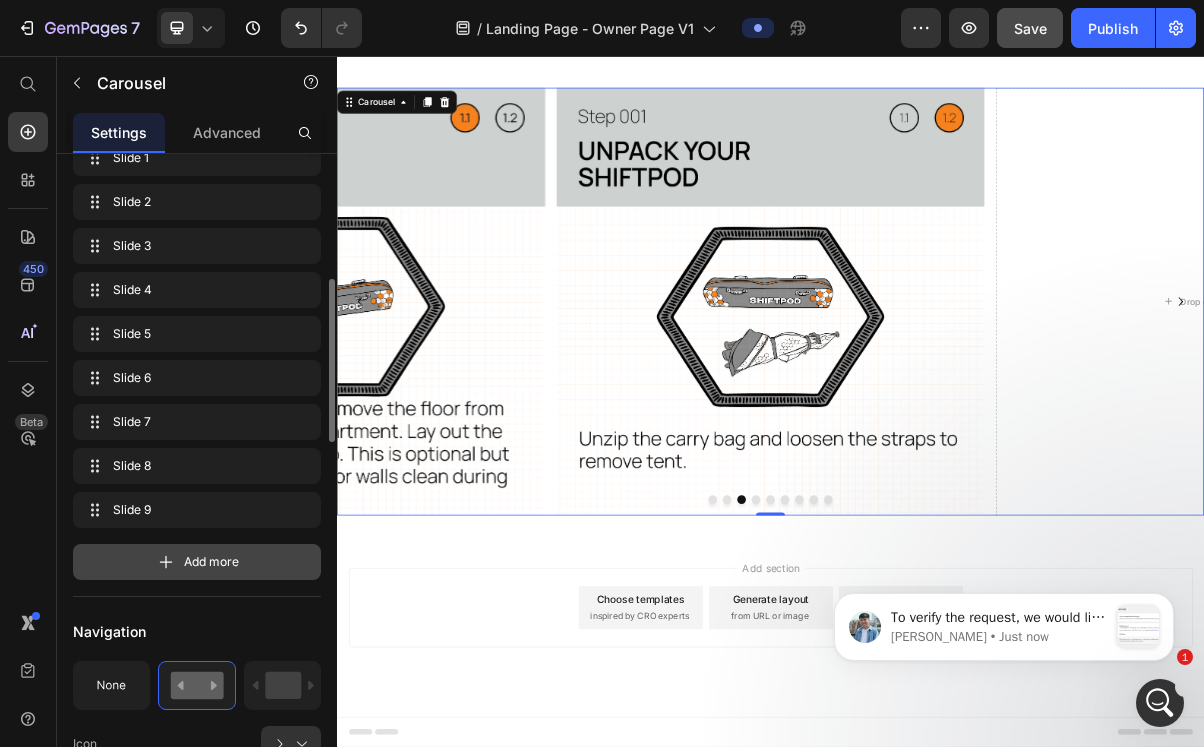 click on "Add more" at bounding box center (211, 562) 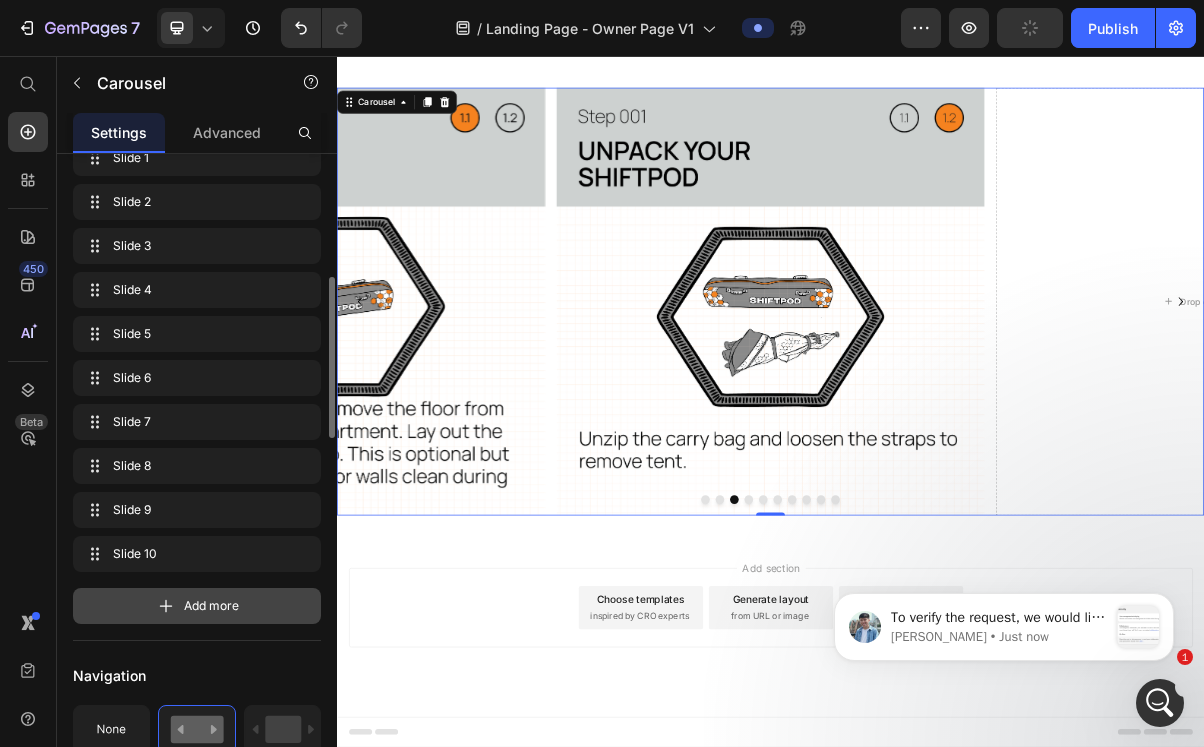 click on "Add more" at bounding box center (211, 606) 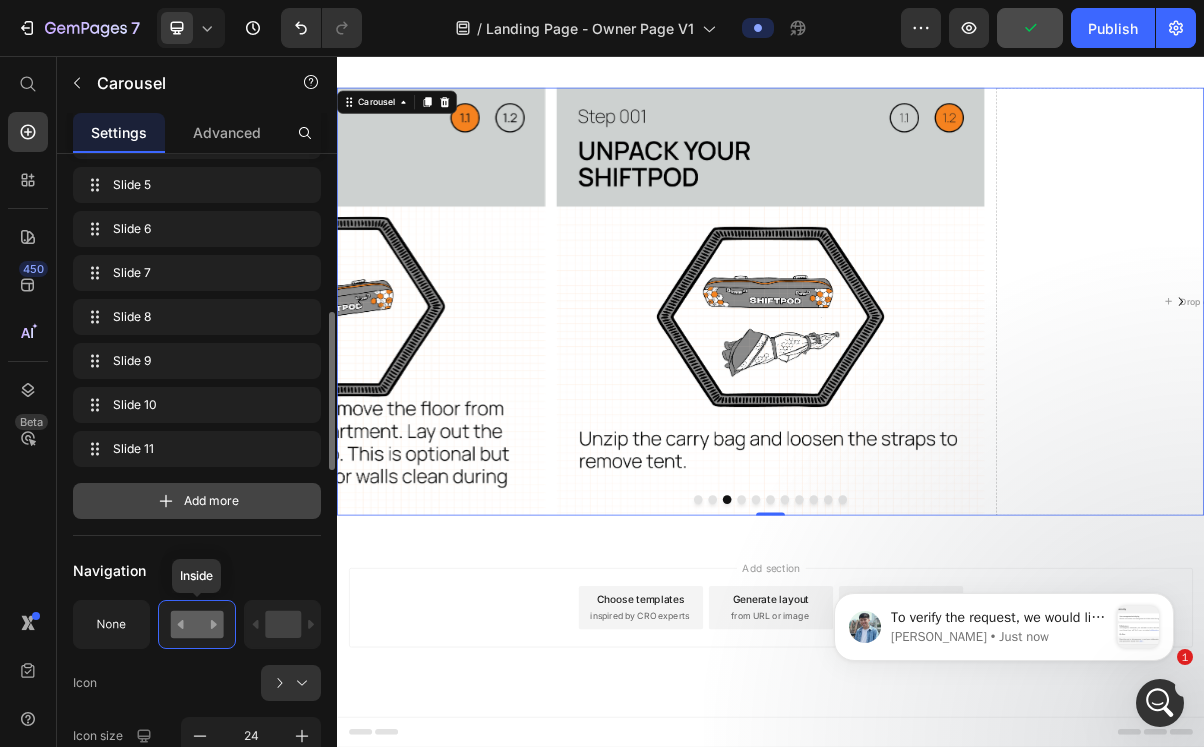 scroll, scrollTop: 650, scrollLeft: 0, axis: vertical 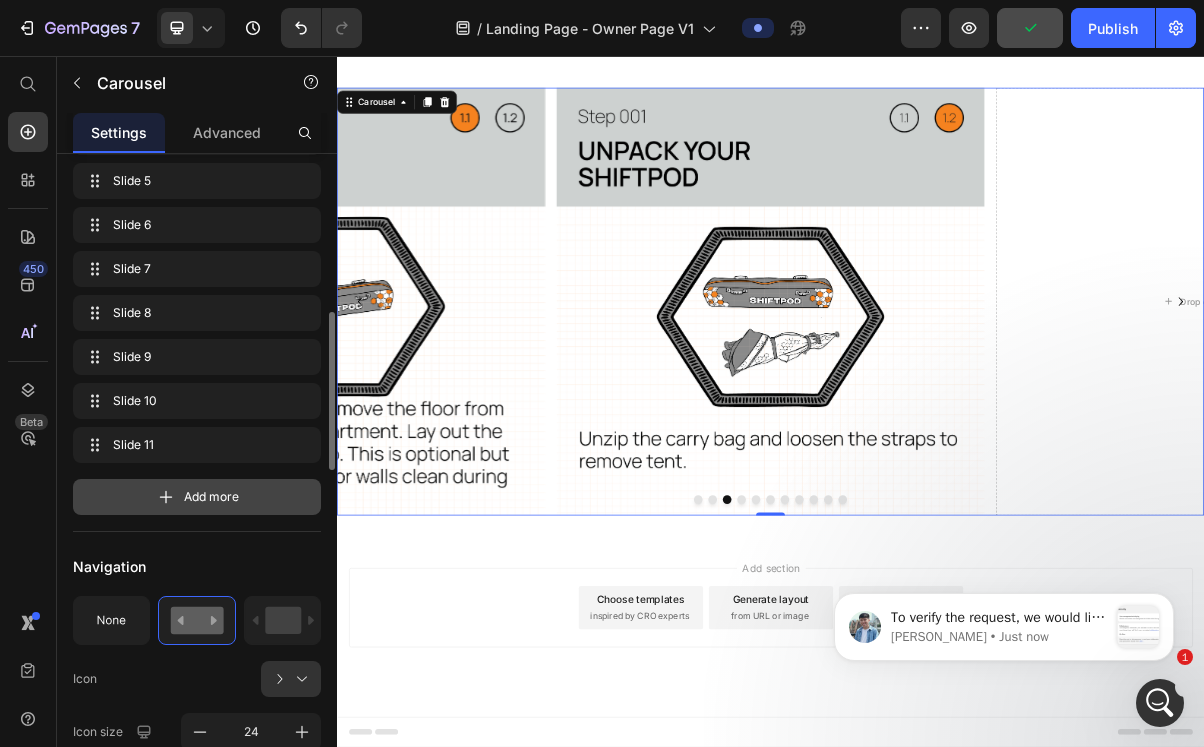 click on "Add more" at bounding box center [197, 497] 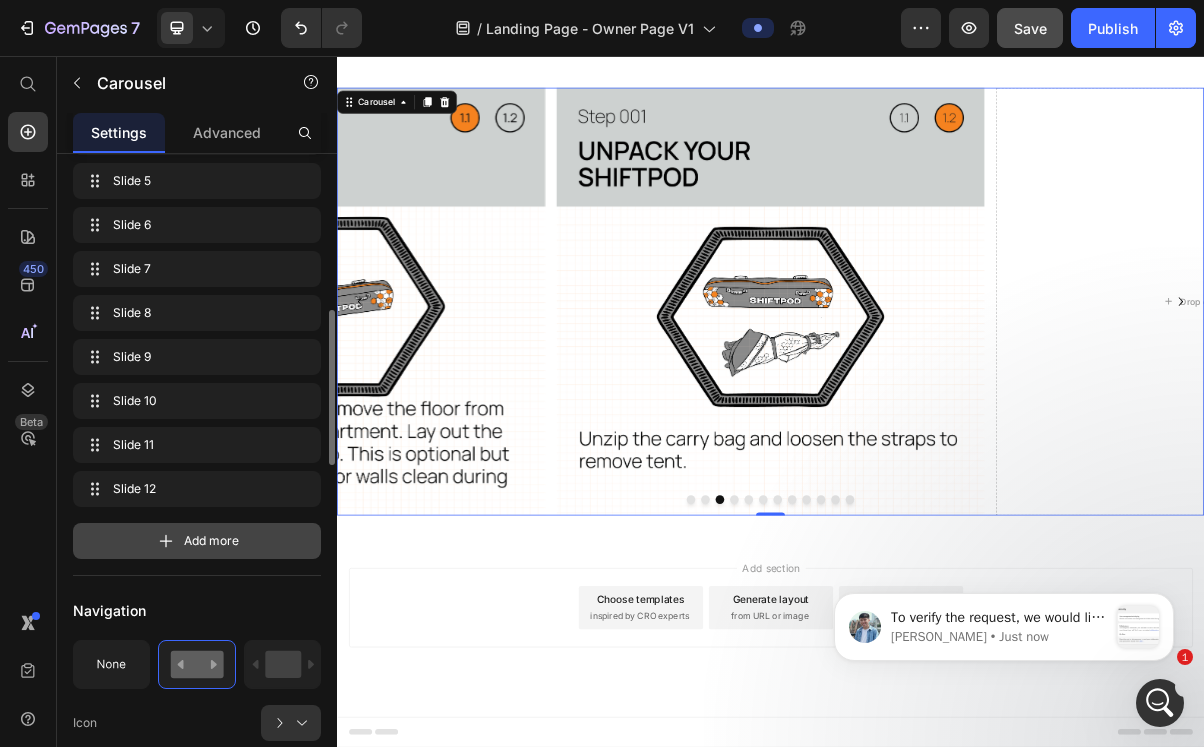 click on "Add more" at bounding box center [211, 541] 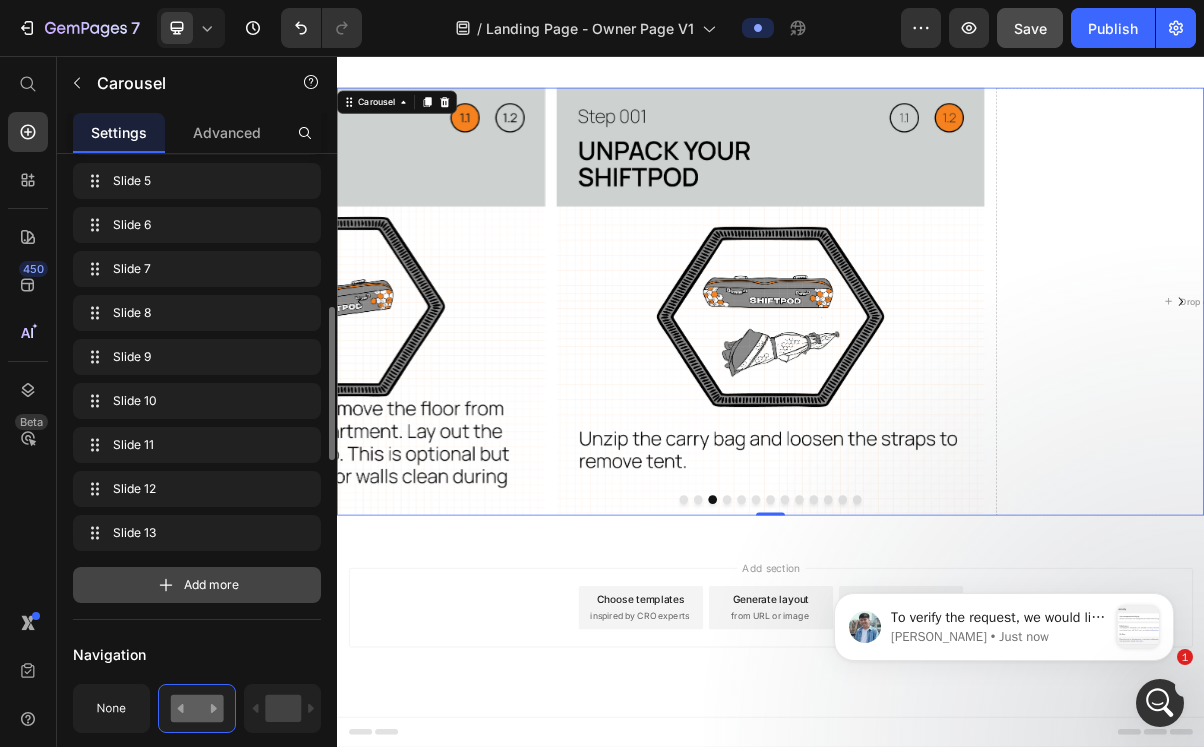 click on "Add more" at bounding box center [211, 585] 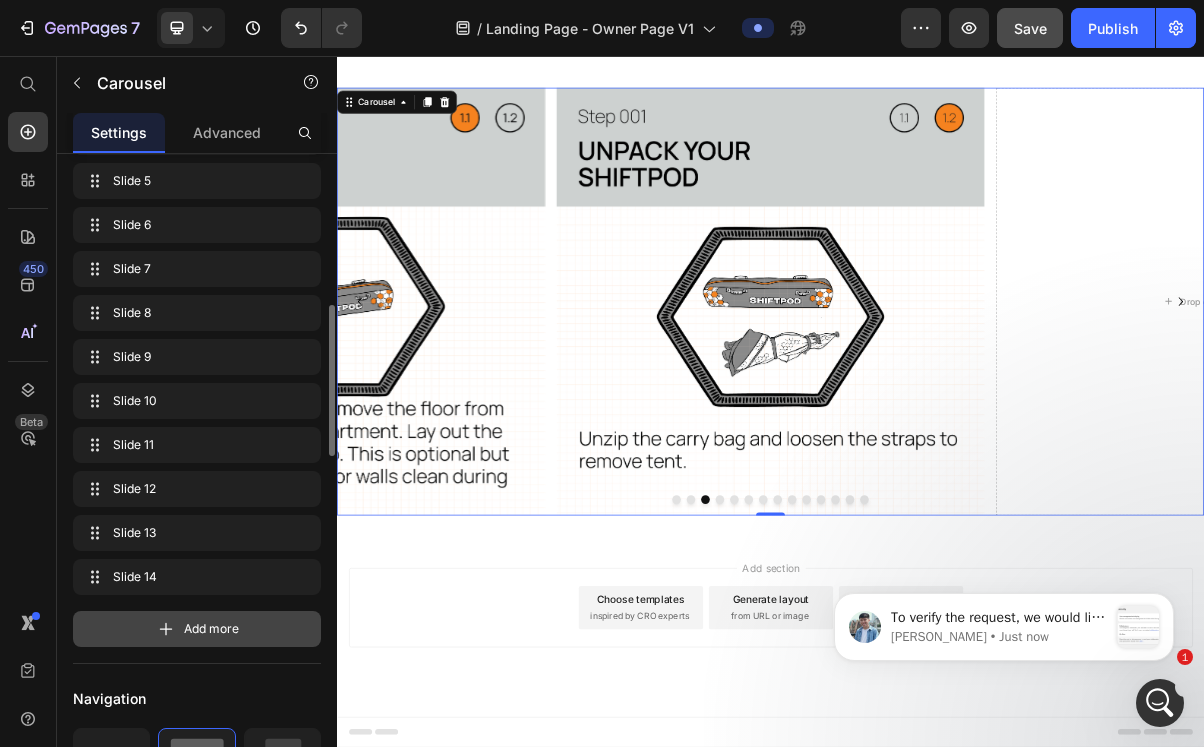 click on "Add more" at bounding box center (197, 629) 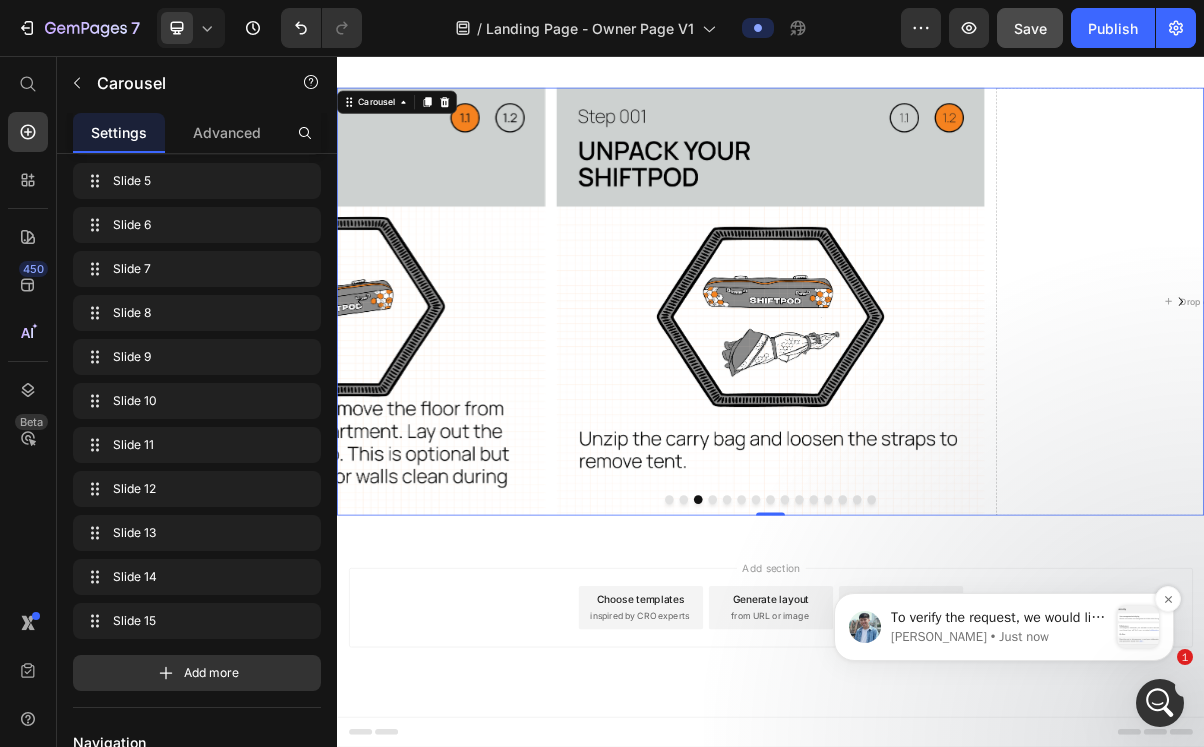 click on "[PERSON_NAME] • Just now" at bounding box center (999, 637) 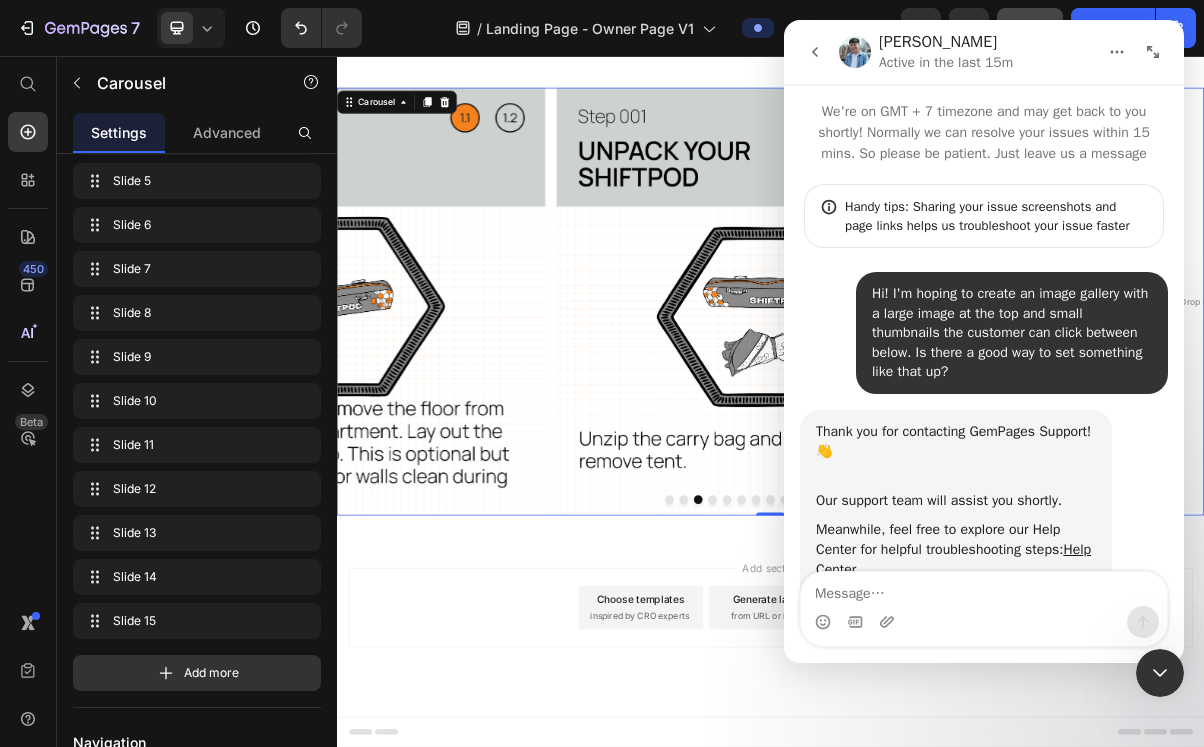 scroll, scrollTop: 3, scrollLeft: 0, axis: vertical 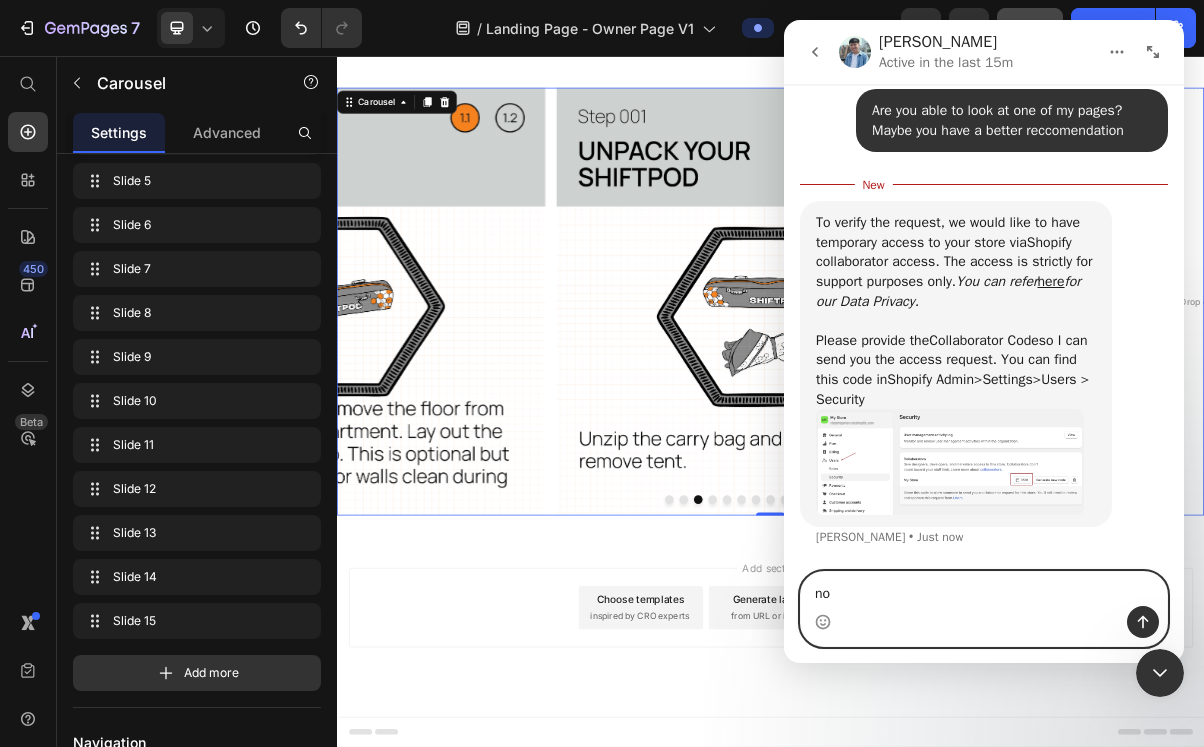 type on "n" 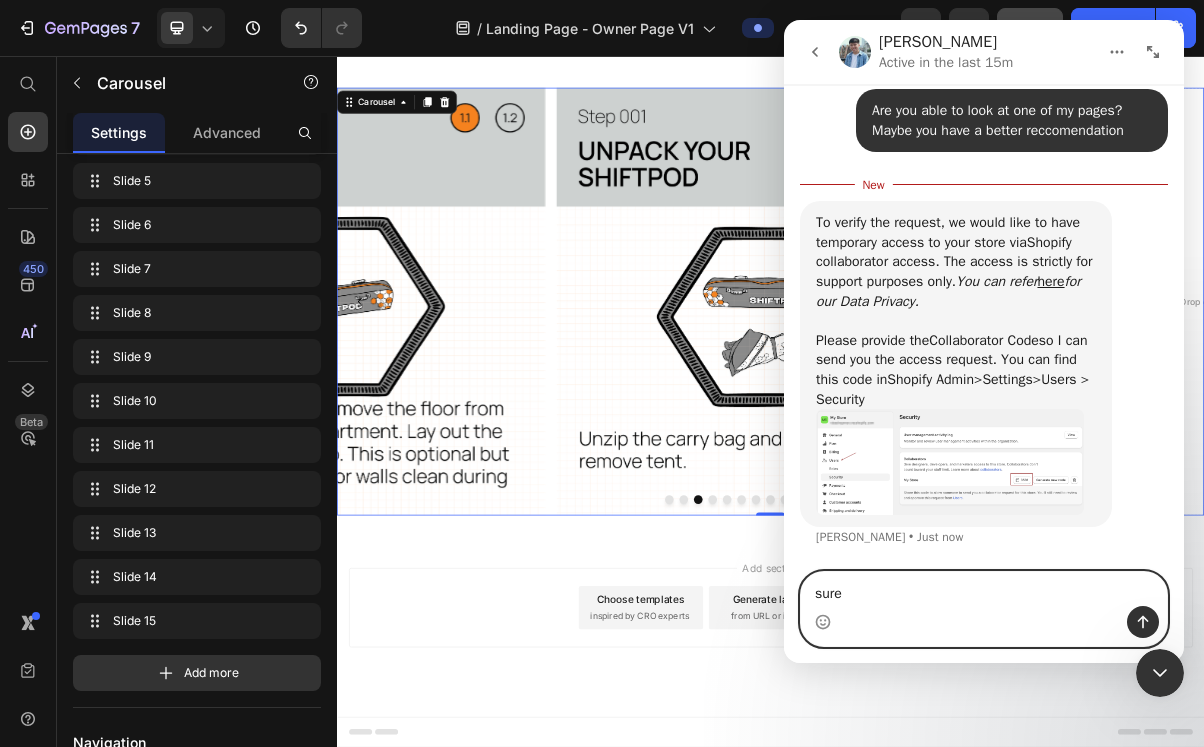 paste on "0659" 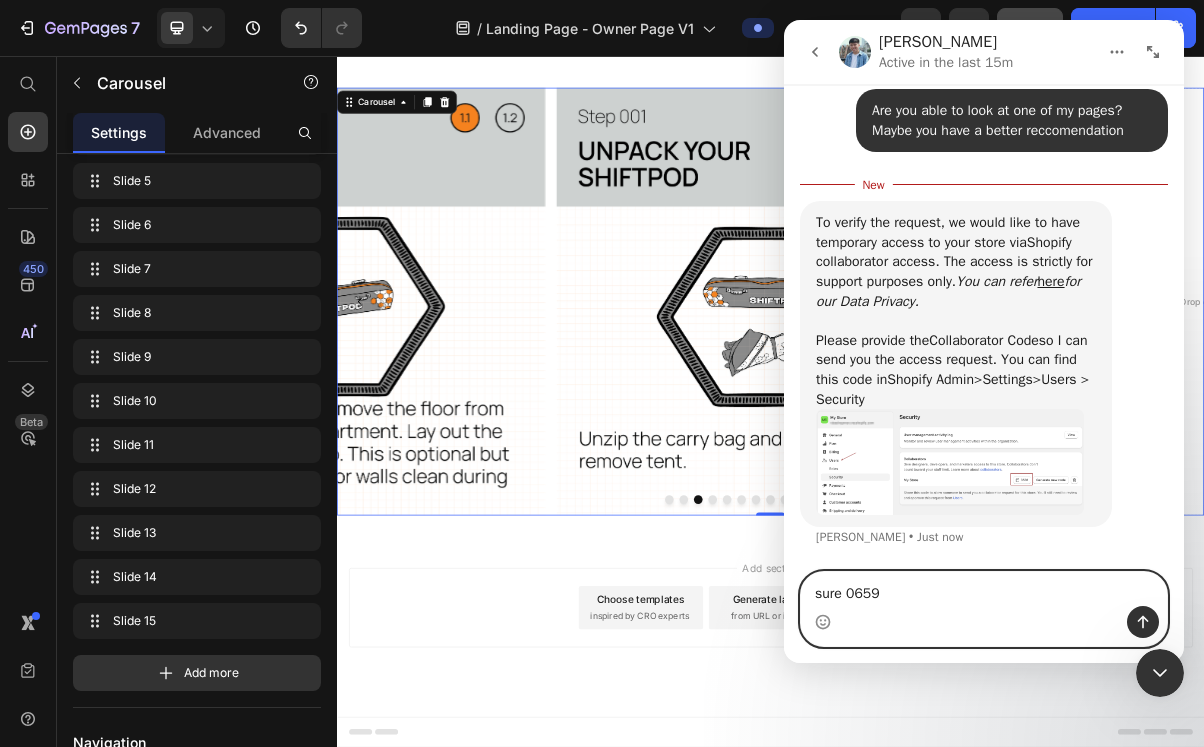 type 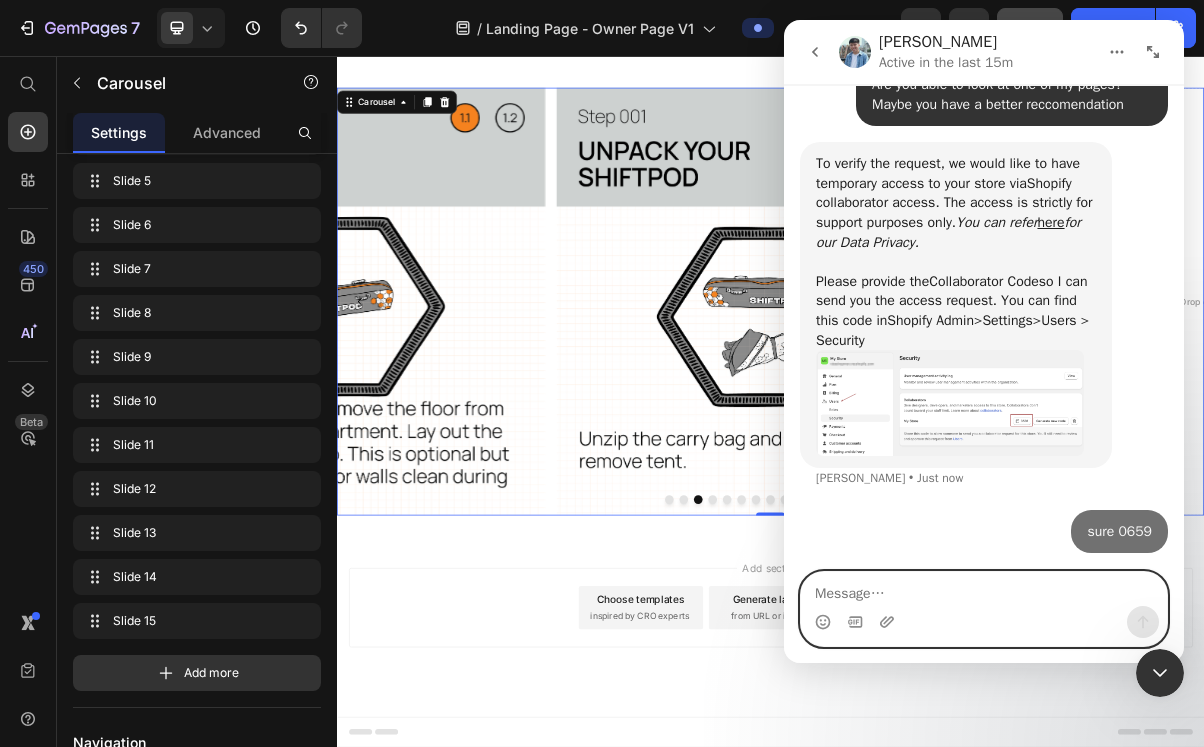 scroll, scrollTop: 2200, scrollLeft: 0, axis: vertical 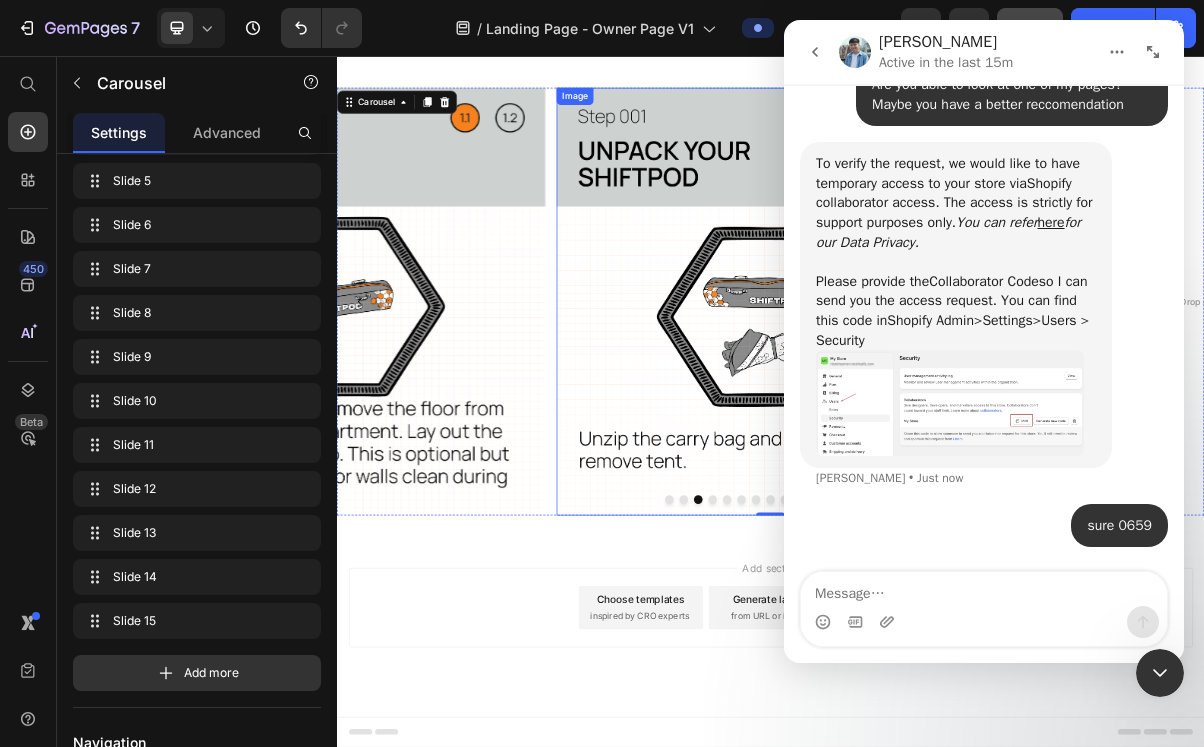 click at bounding box center [937, 397] 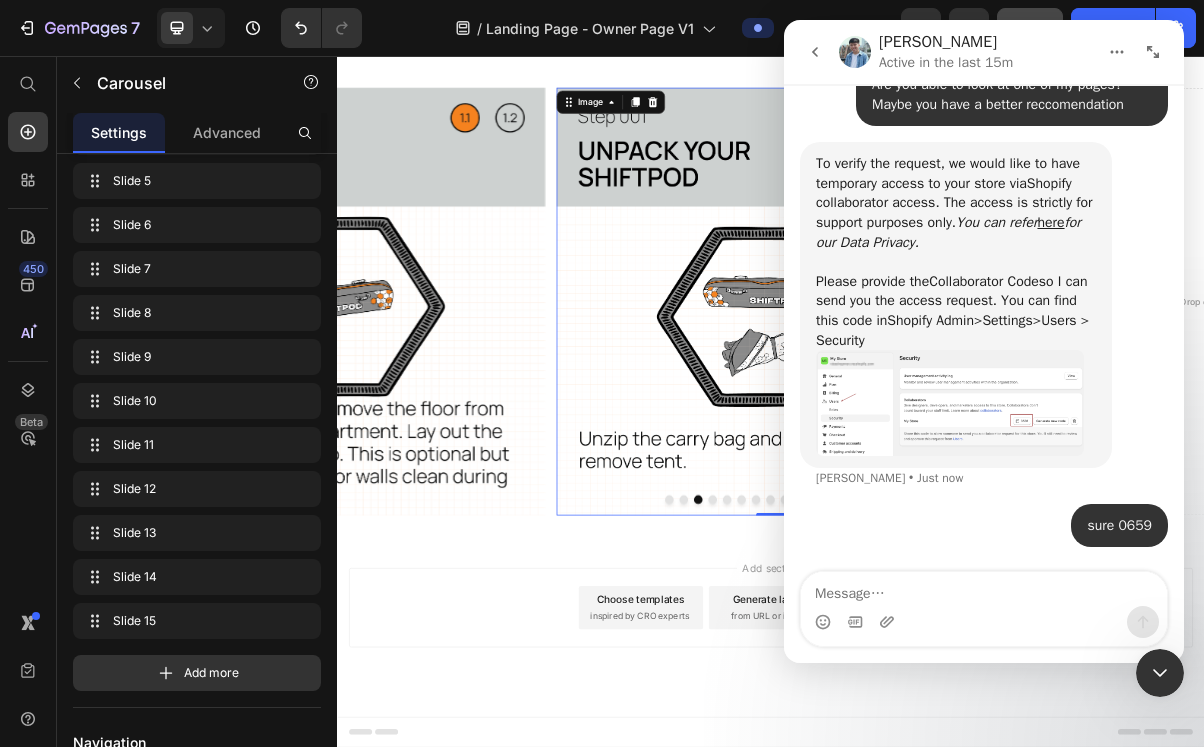 scroll, scrollTop: 0, scrollLeft: 0, axis: both 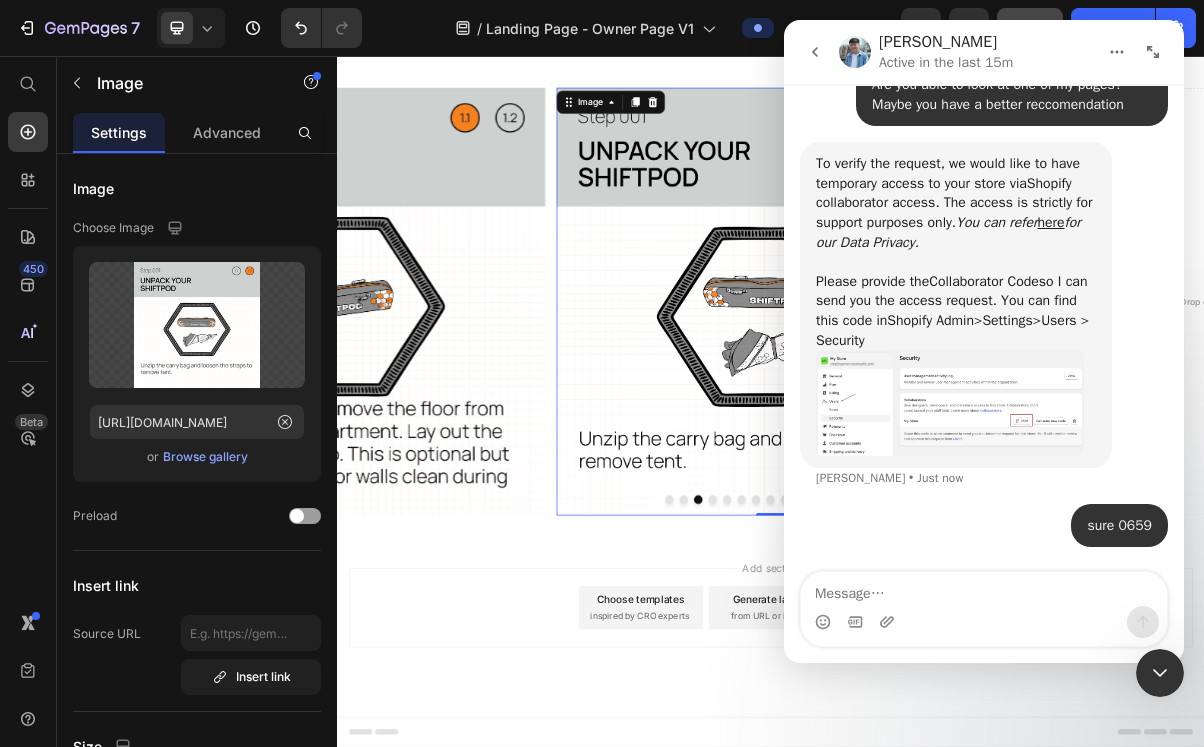 click 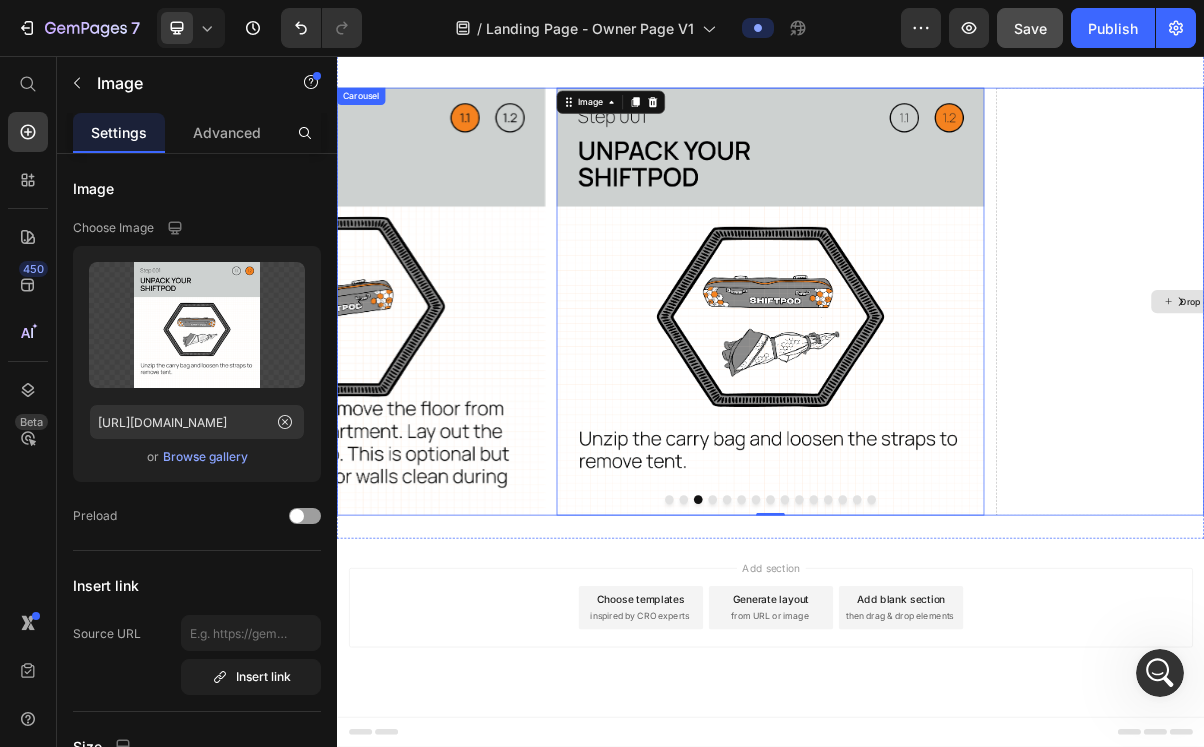 click on "Drop element here" at bounding box center (1545, 397) 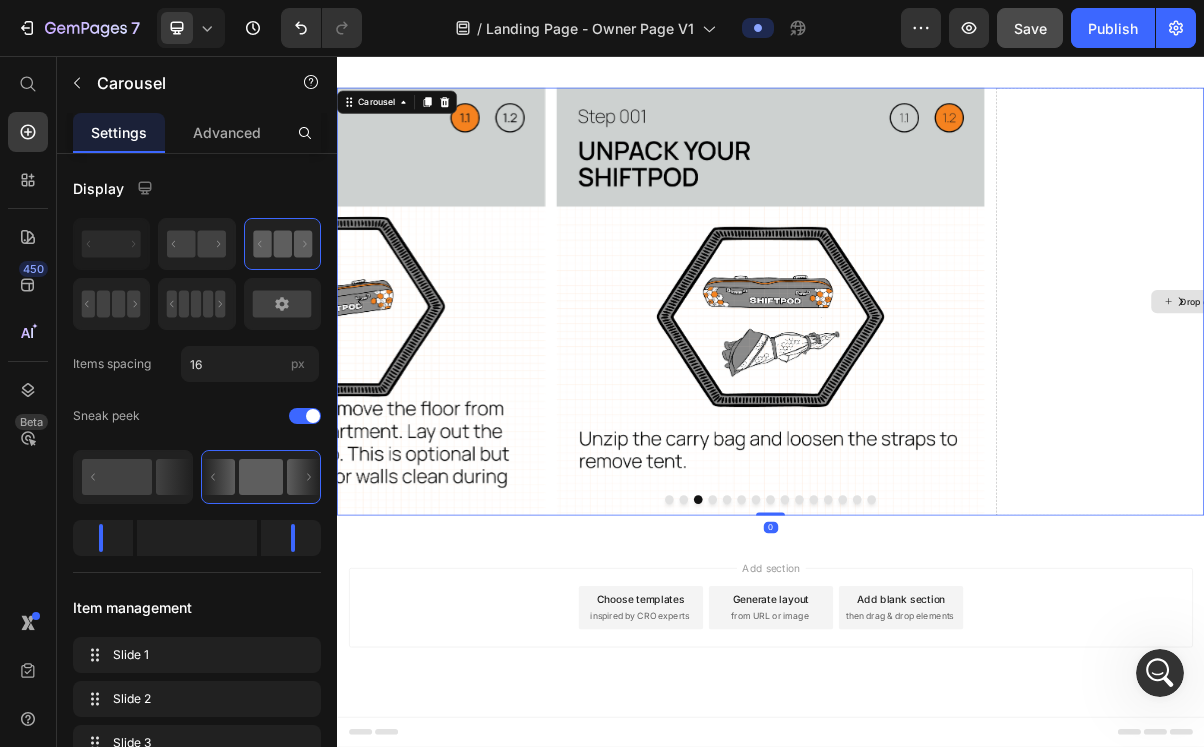 click on "Drop element here" at bounding box center [1545, 397] 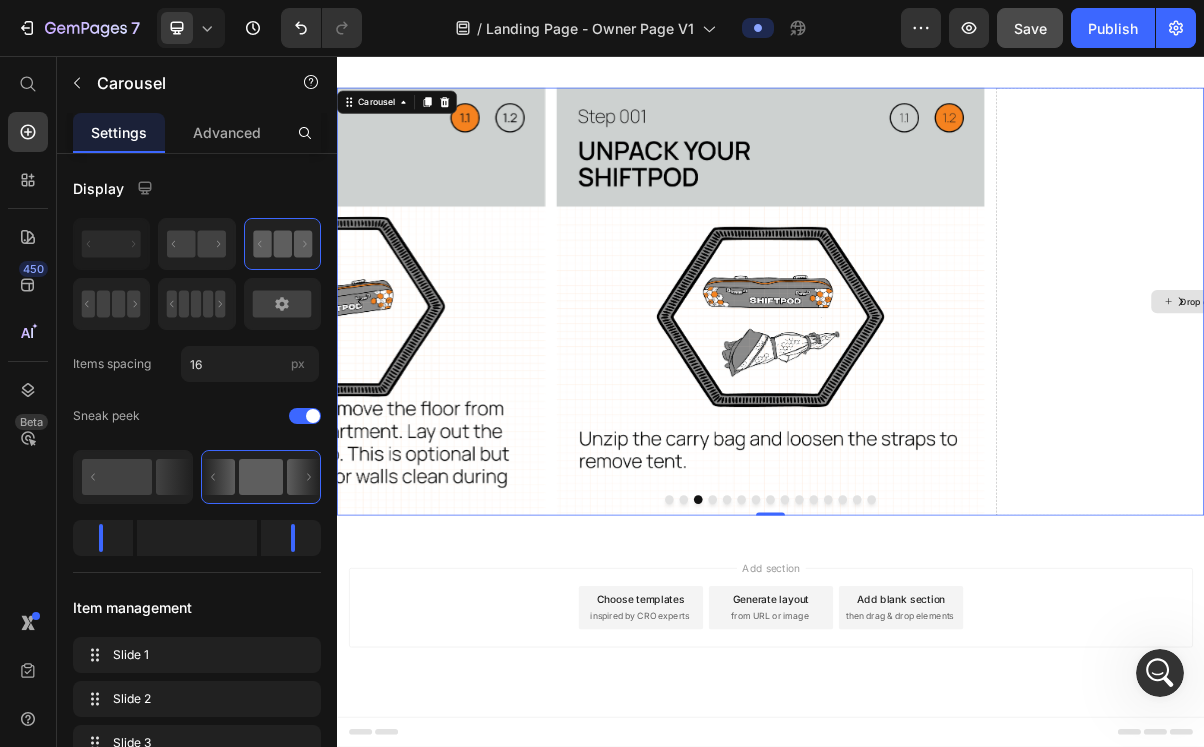 click on "Drop element here" at bounding box center (1545, 397) 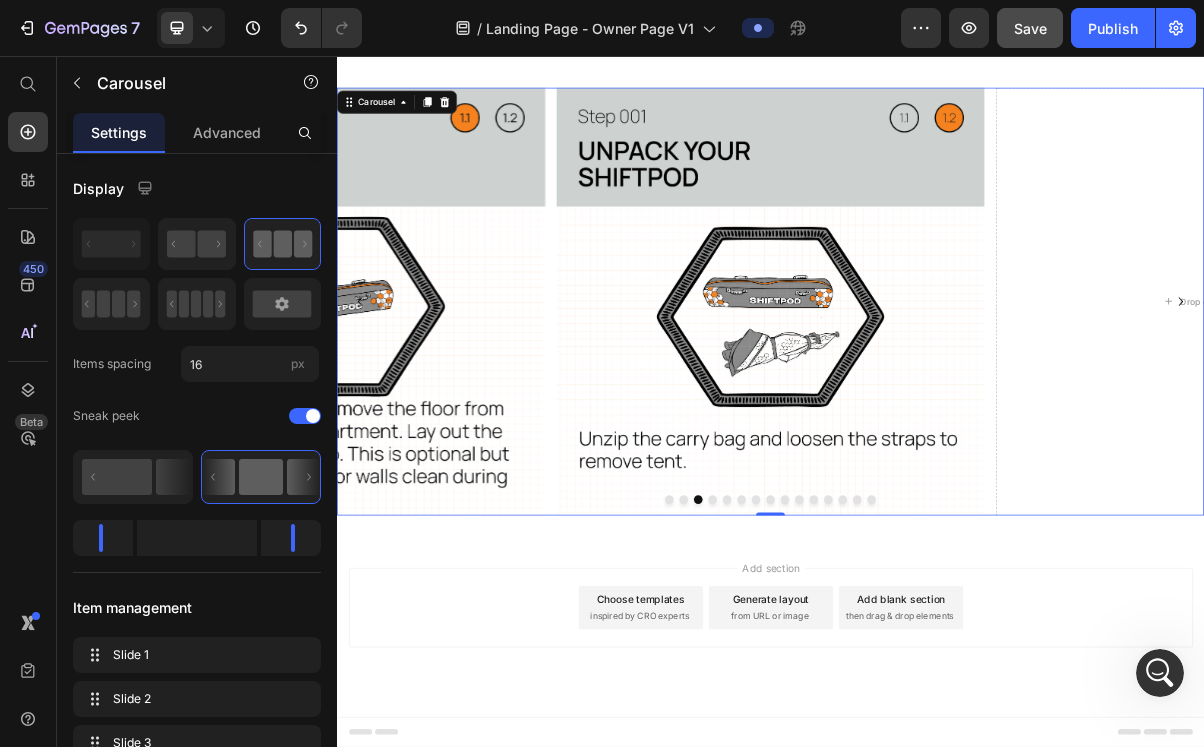 click at bounding box center [857, 671] 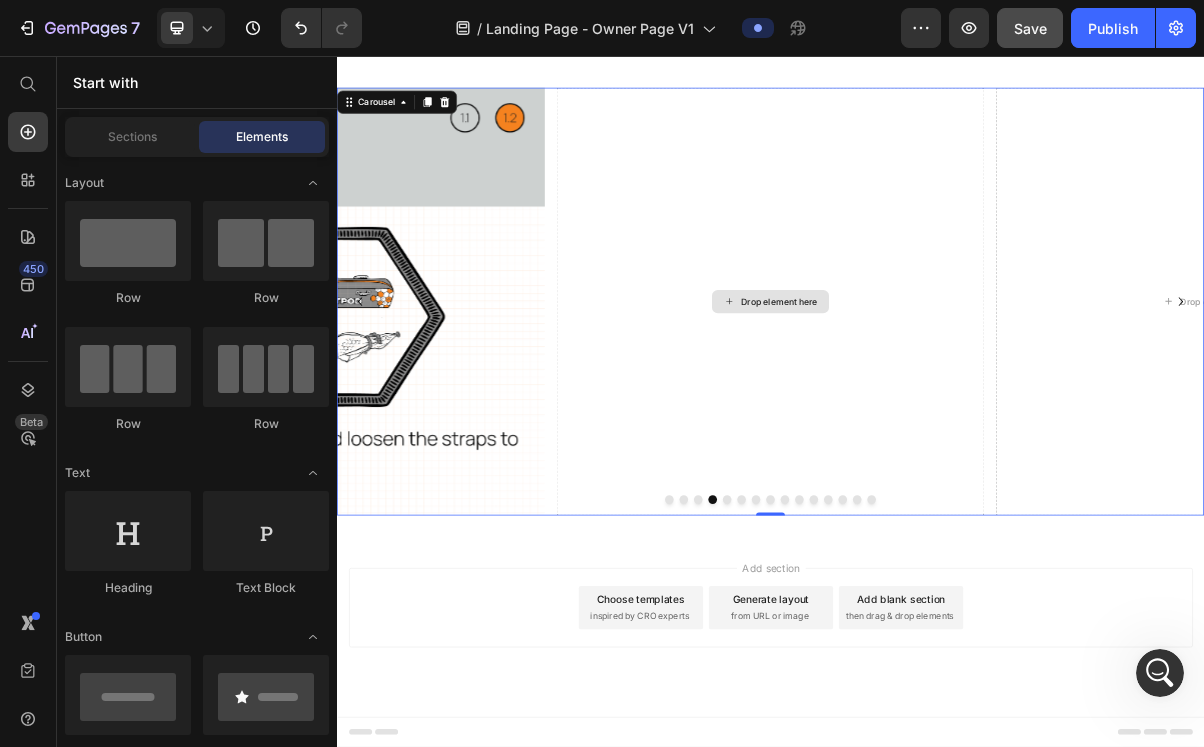 click on "Drop element here" at bounding box center [937, 397] 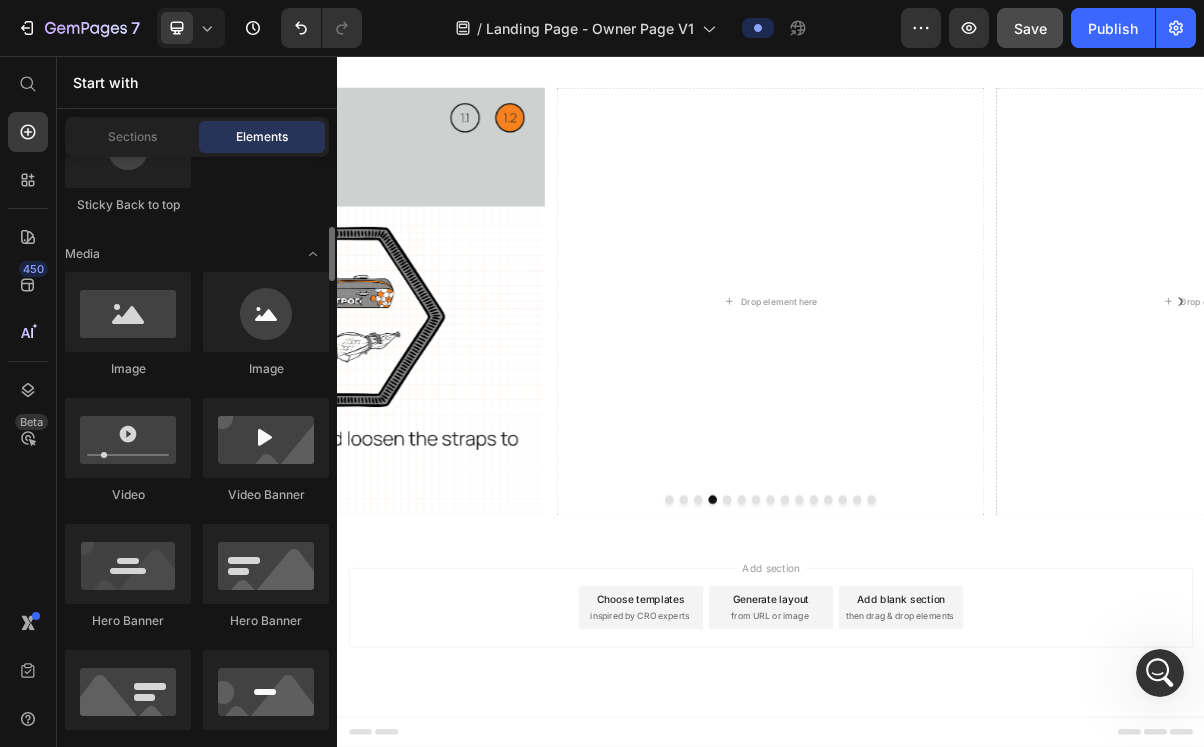 scroll, scrollTop: 679, scrollLeft: 0, axis: vertical 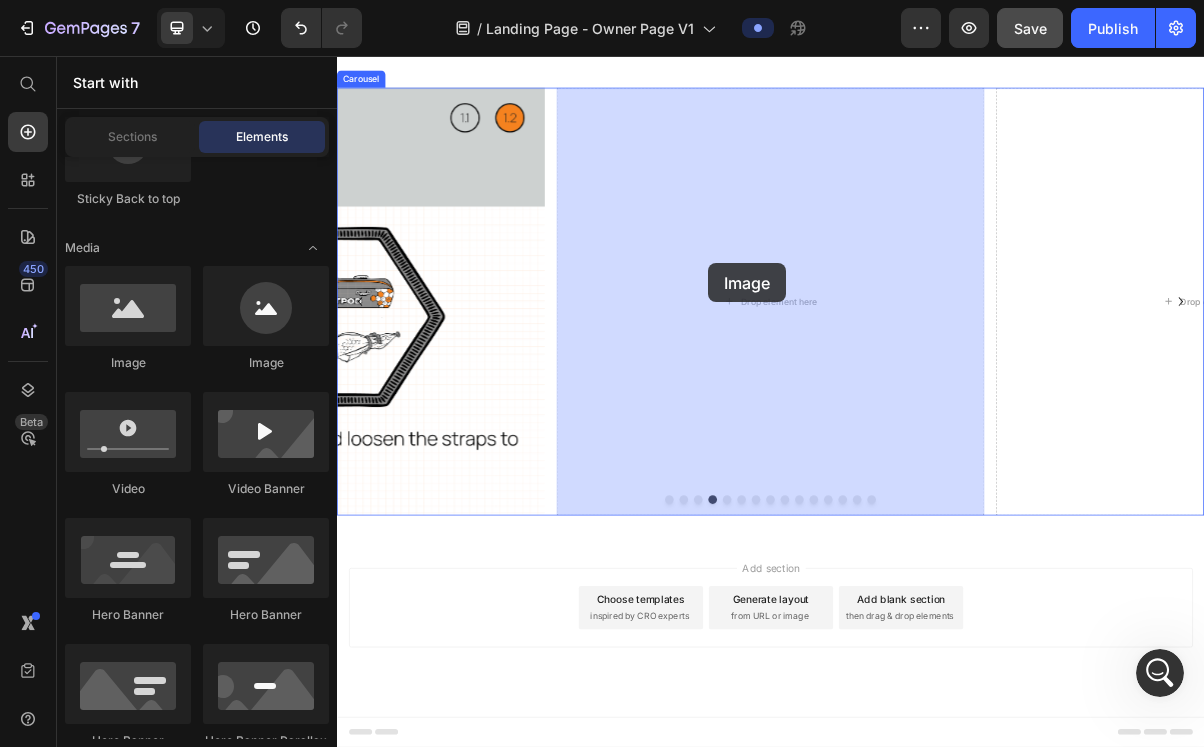 drag, startPoint x: 477, startPoint y: 375, endPoint x: 851, endPoint y: 343, distance: 375.3665 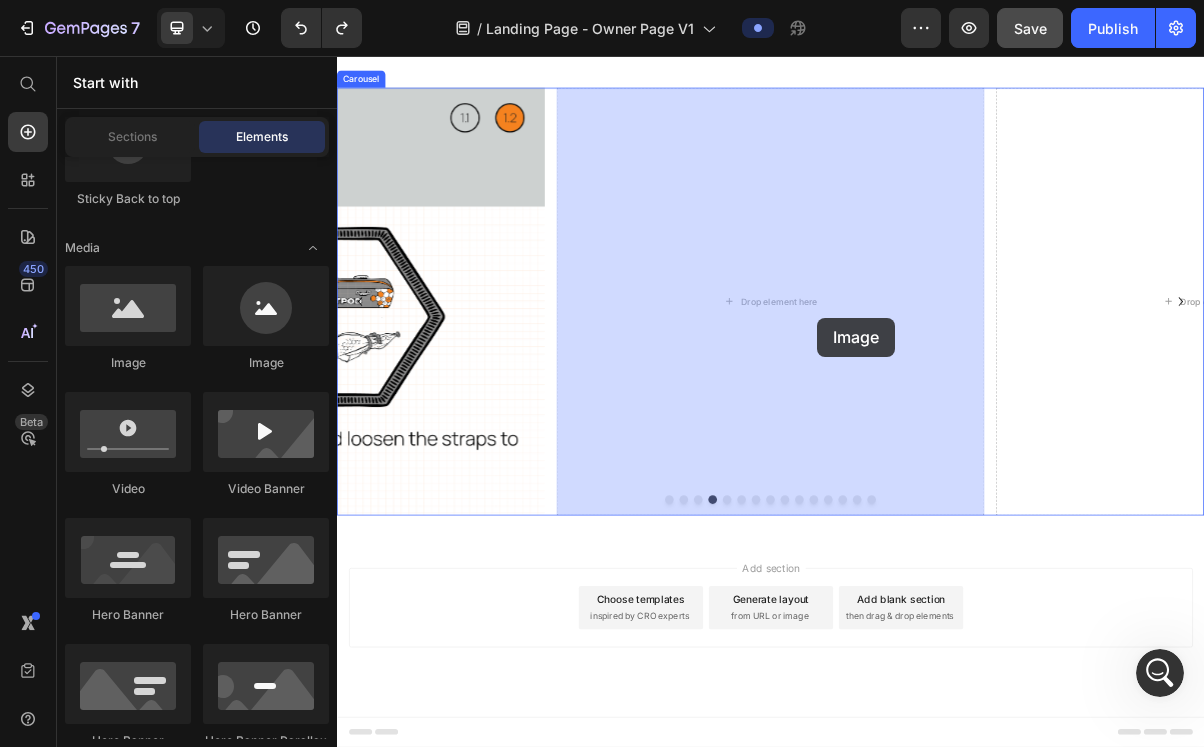 drag, startPoint x: 470, startPoint y: 374, endPoint x: 1001, endPoint y: 418, distance: 532.8199 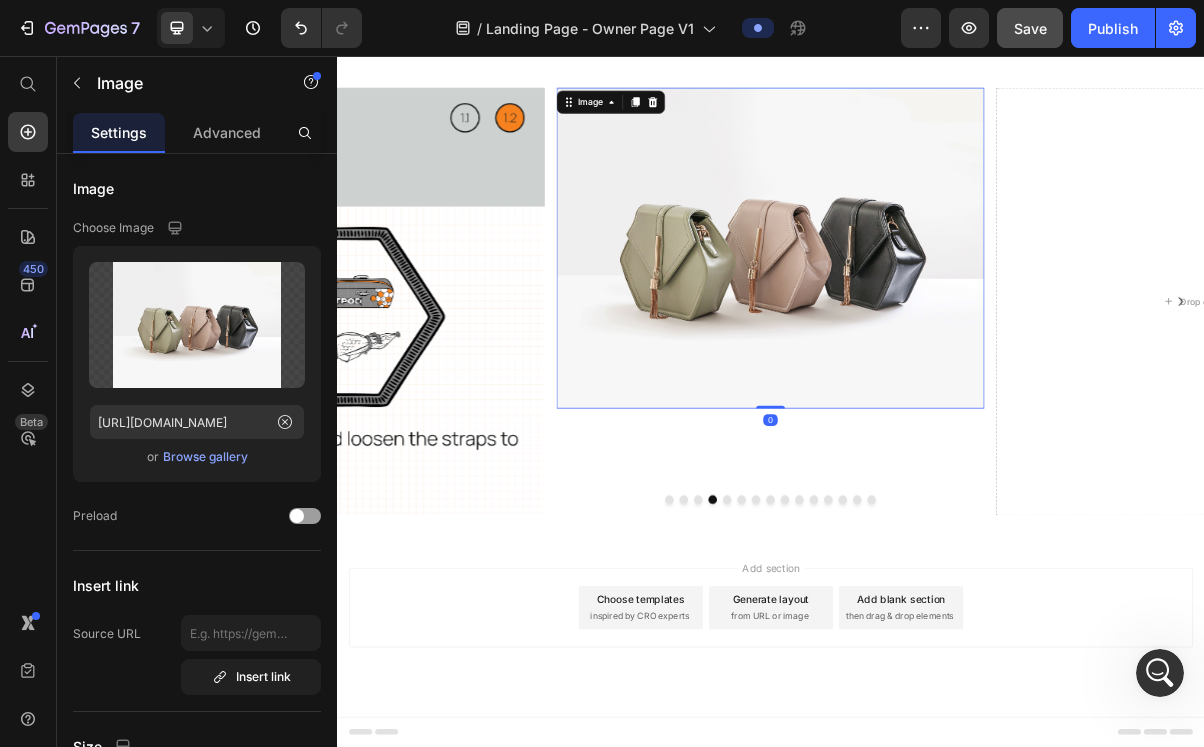 scroll, scrollTop: 2277, scrollLeft: 0, axis: vertical 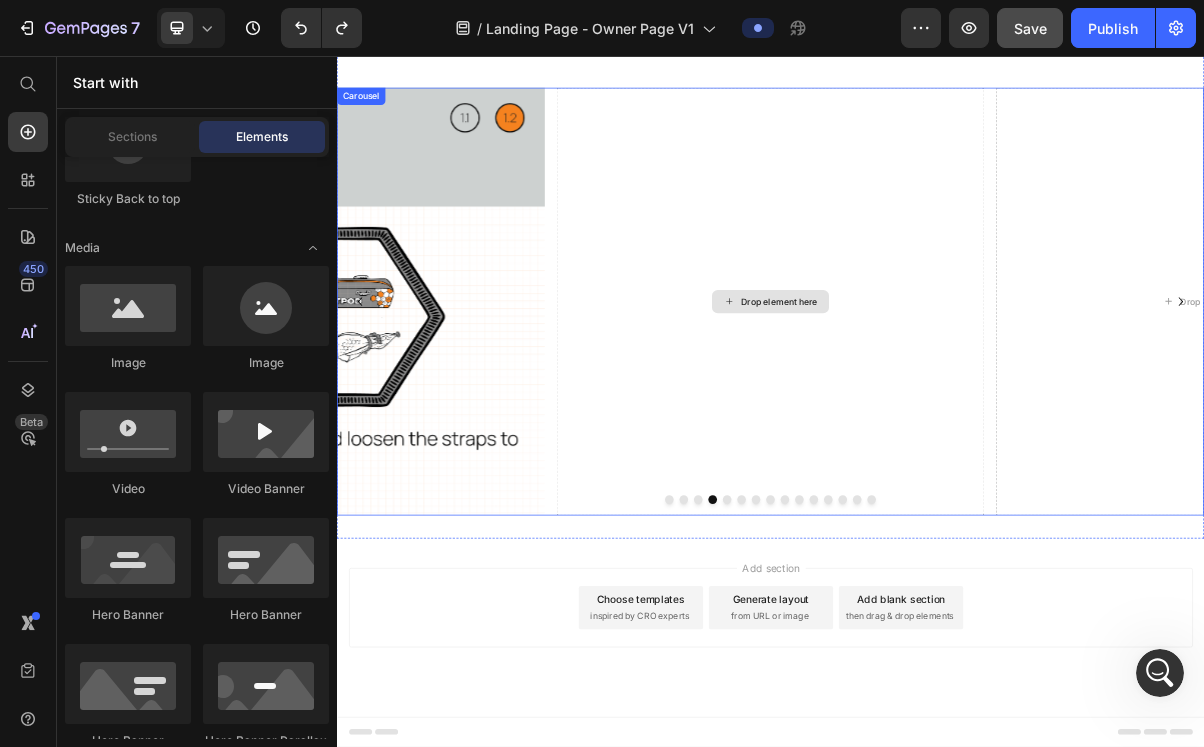 click on "Drop element here" at bounding box center (937, 397) 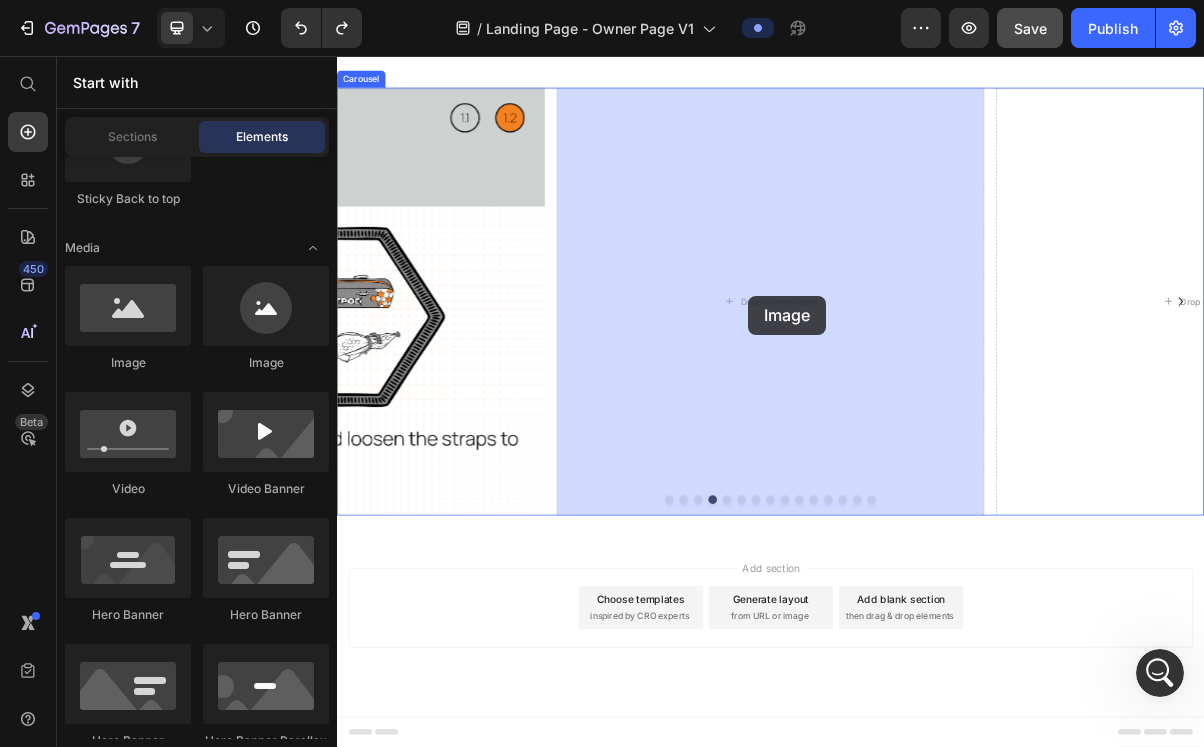 drag, startPoint x: 465, startPoint y: 351, endPoint x: 906, endPoint y: 388, distance: 442.54944 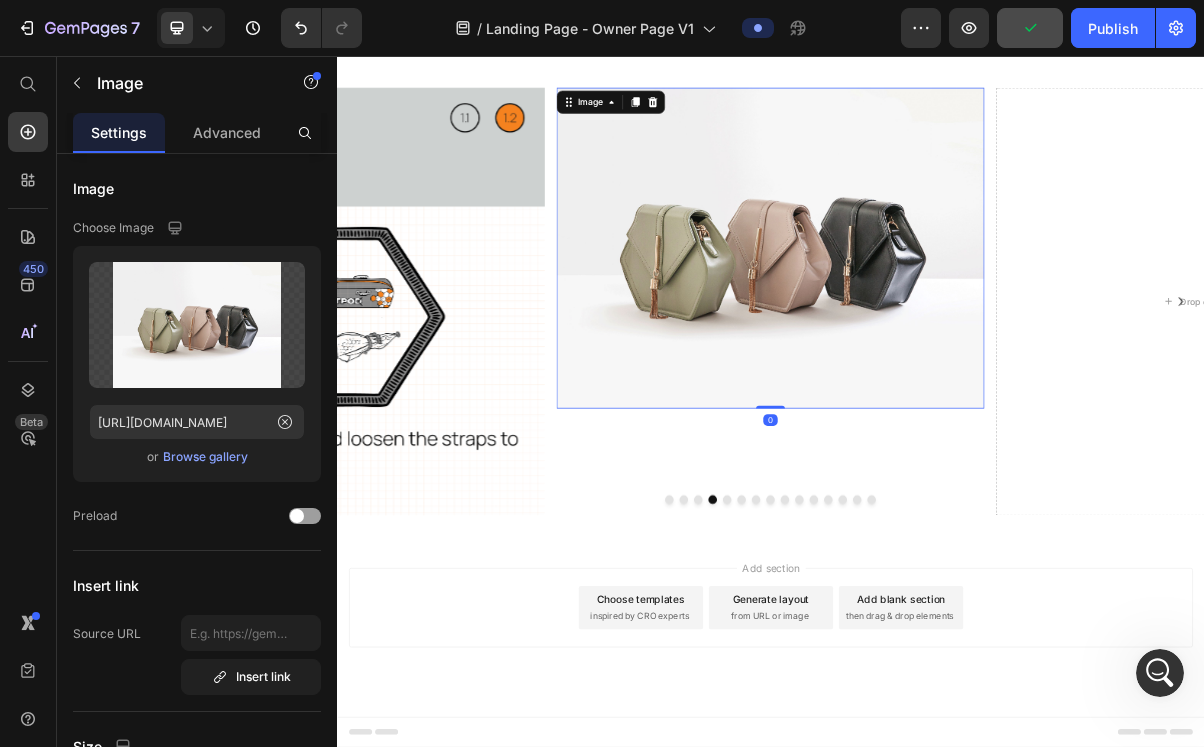 click at bounding box center (937, 323) 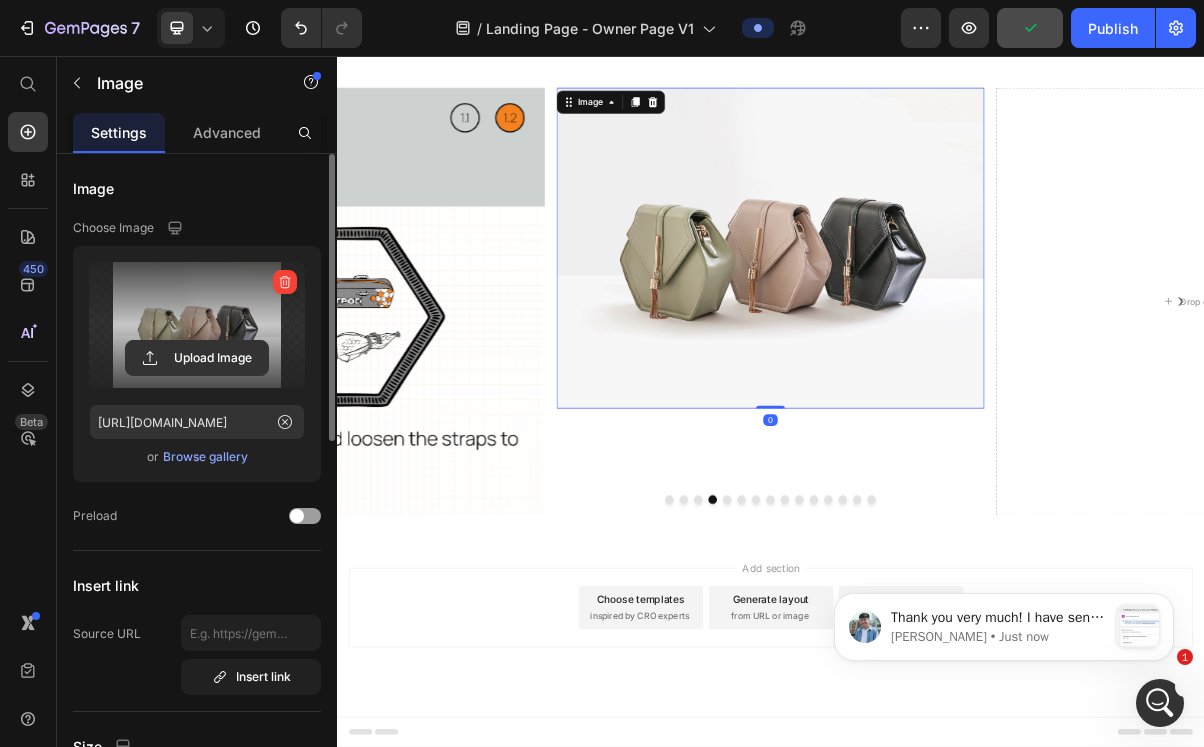 scroll, scrollTop: 0, scrollLeft: 0, axis: both 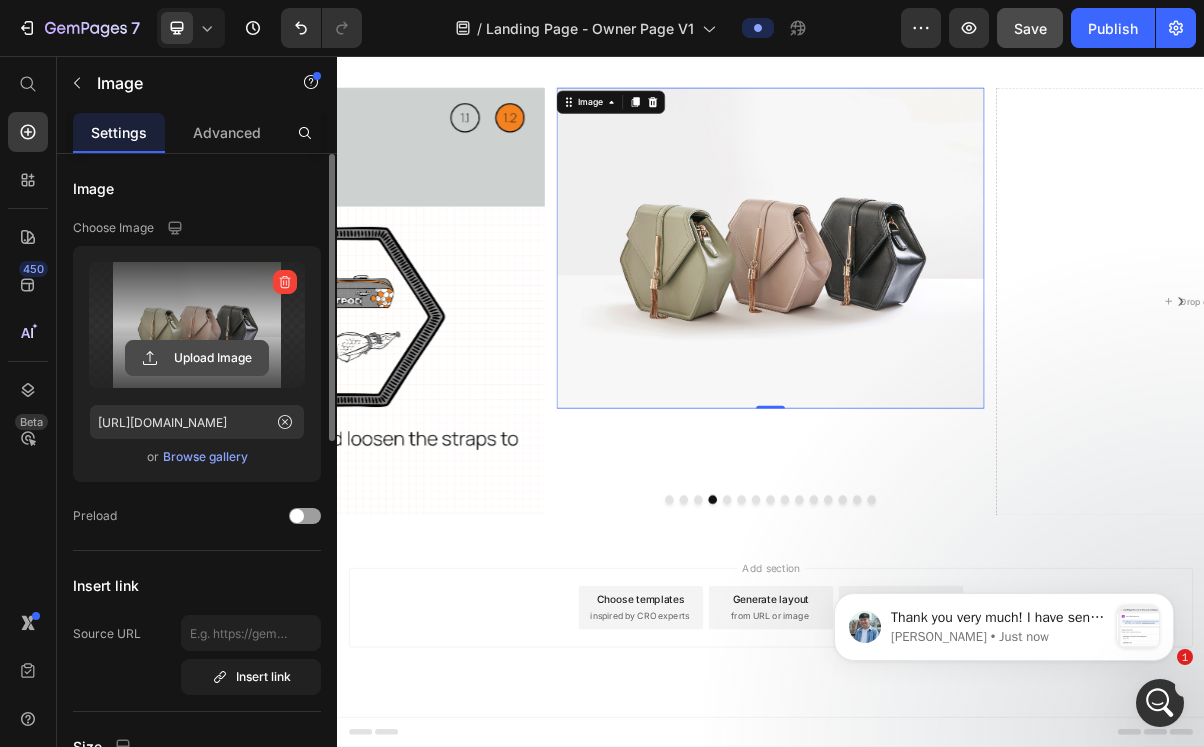 click 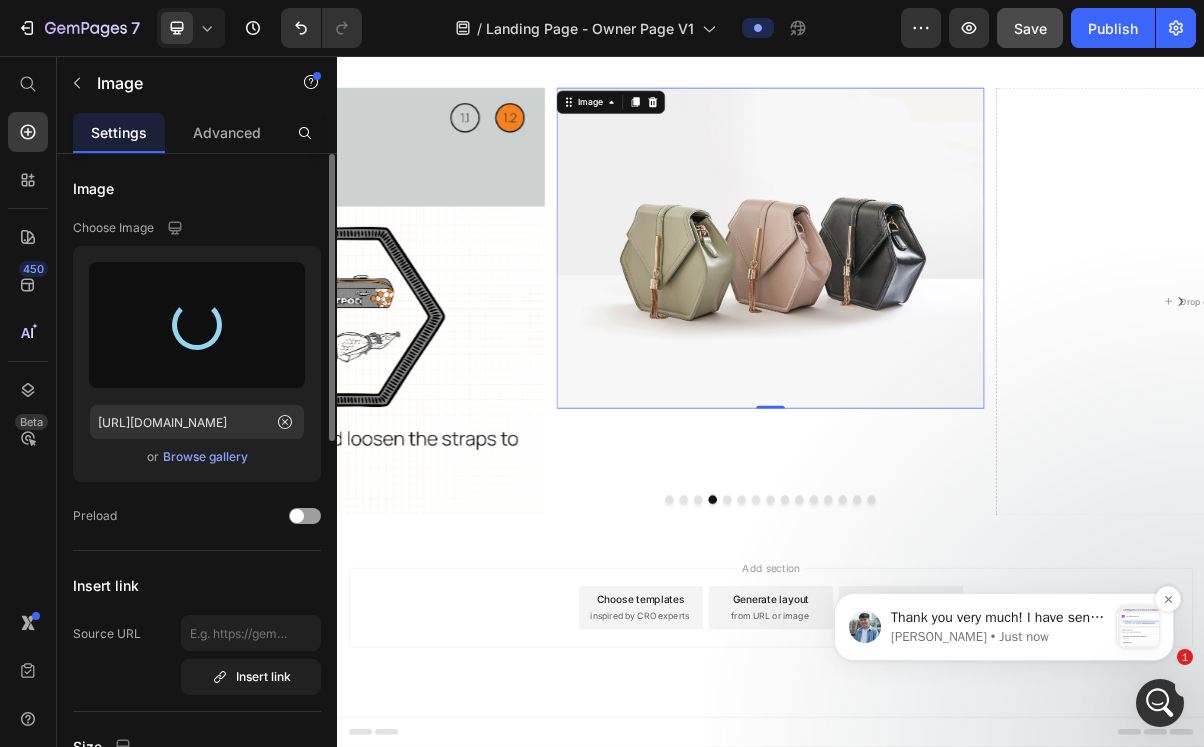 type on "https://cdn.shopify.com/s/files/1/0555/7416/7842/files/gempages_568642123658691564-ca281289-8595-4afb-ac6e-35c7aefcb505.png" 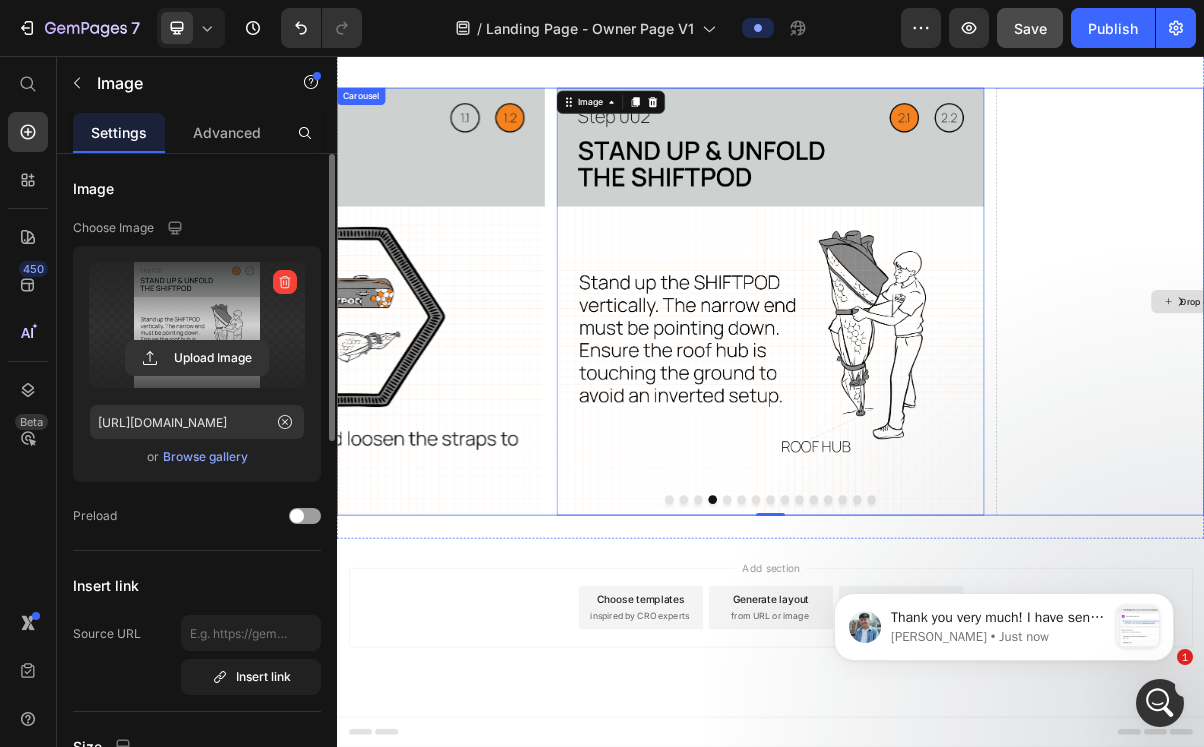 click on "Drop element here" at bounding box center (1545, 397) 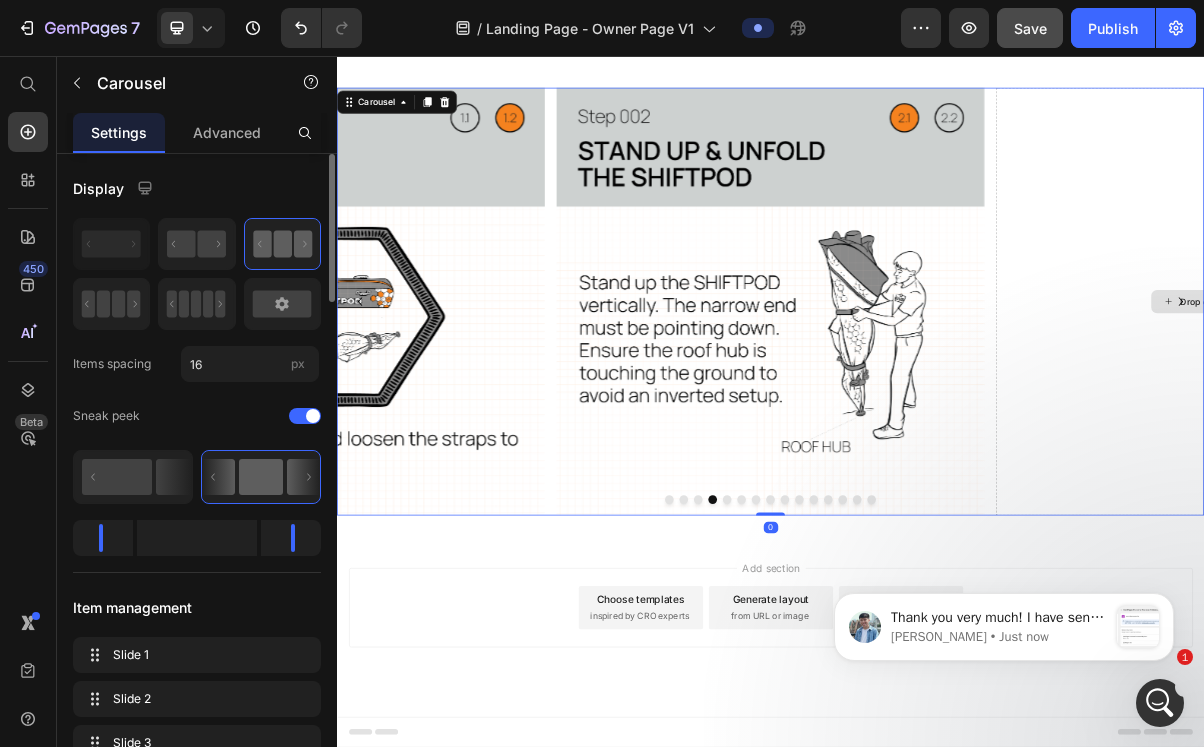 click on "Drop element here" at bounding box center (1545, 397) 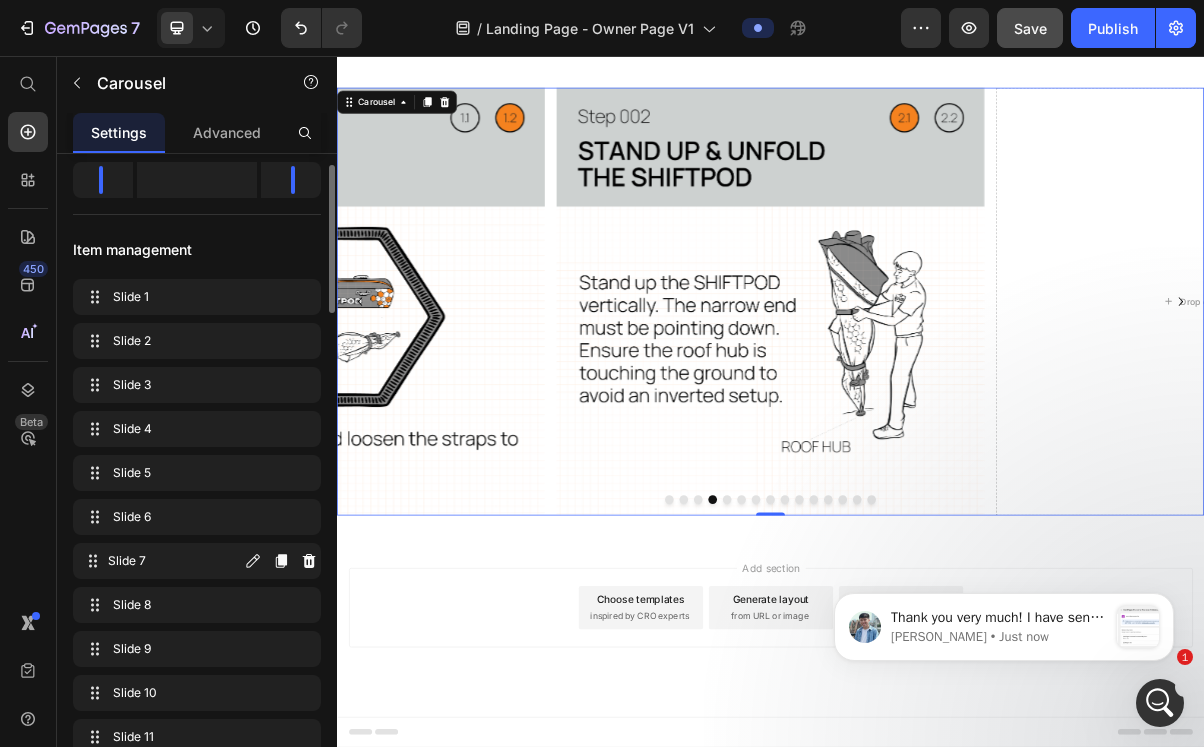 scroll, scrollTop: 367, scrollLeft: 0, axis: vertical 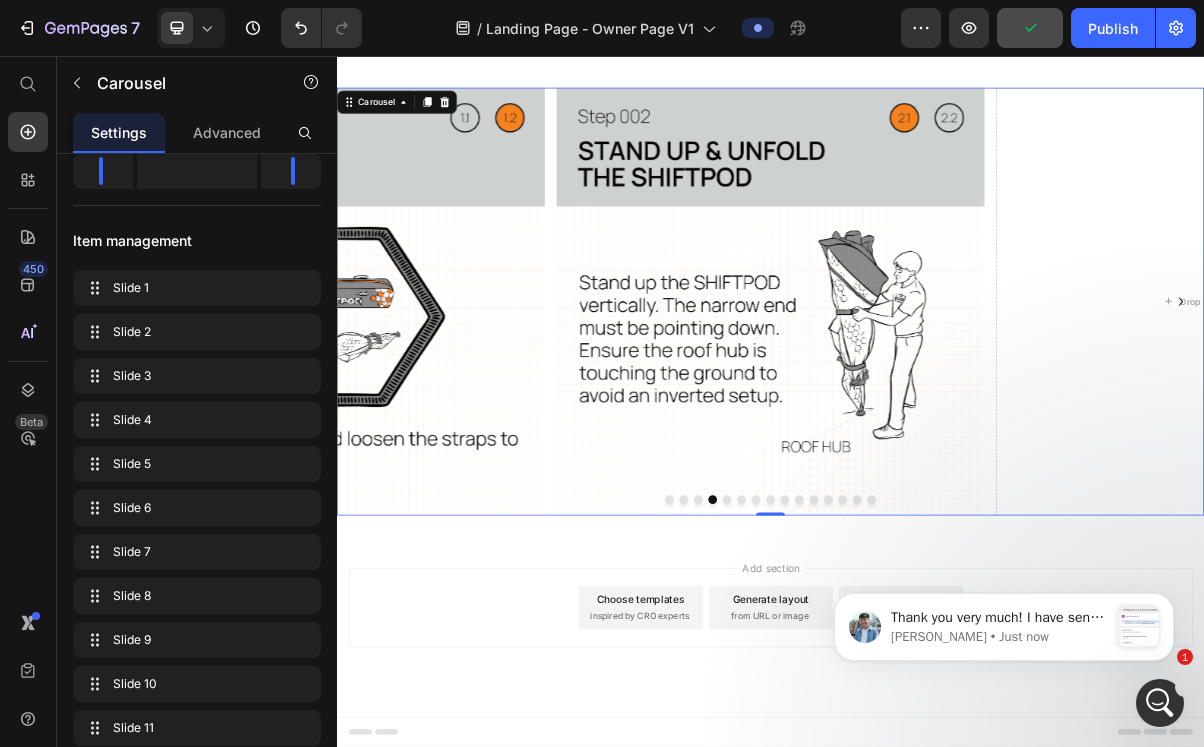 click 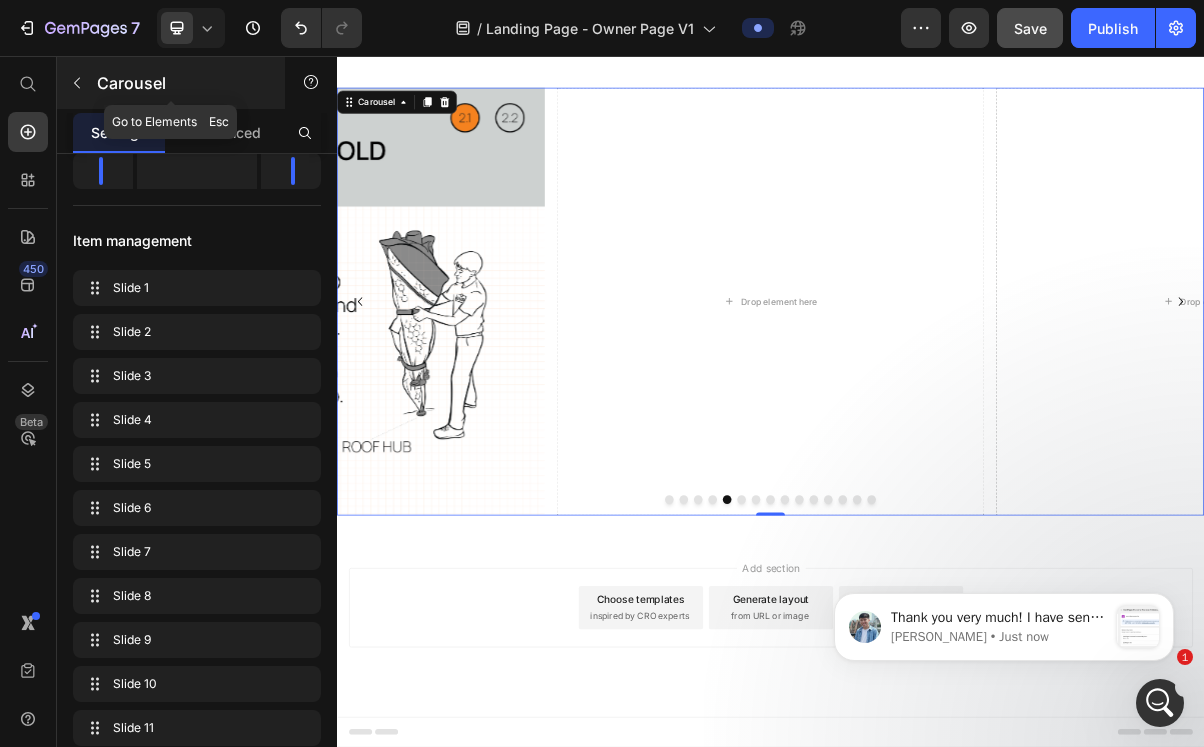click 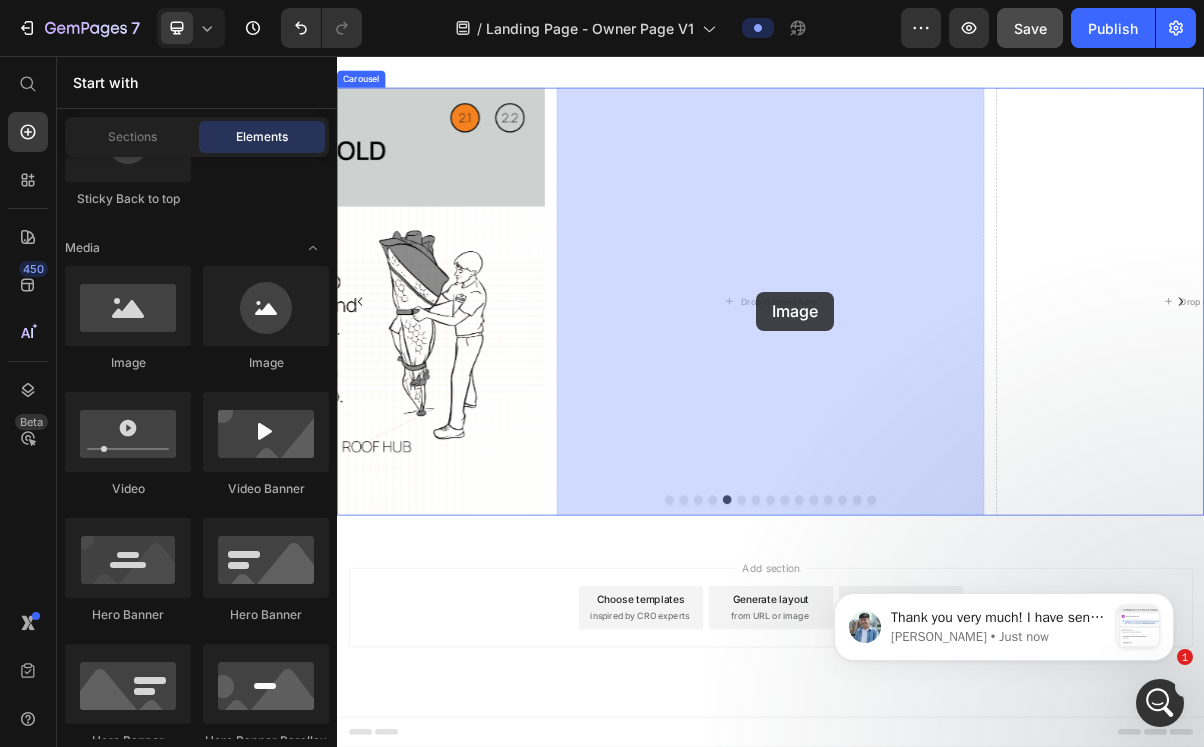 drag, startPoint x: 465, startPoint y: 399, endPoint x: 917, endPoint y: 382, distance: 452.31958 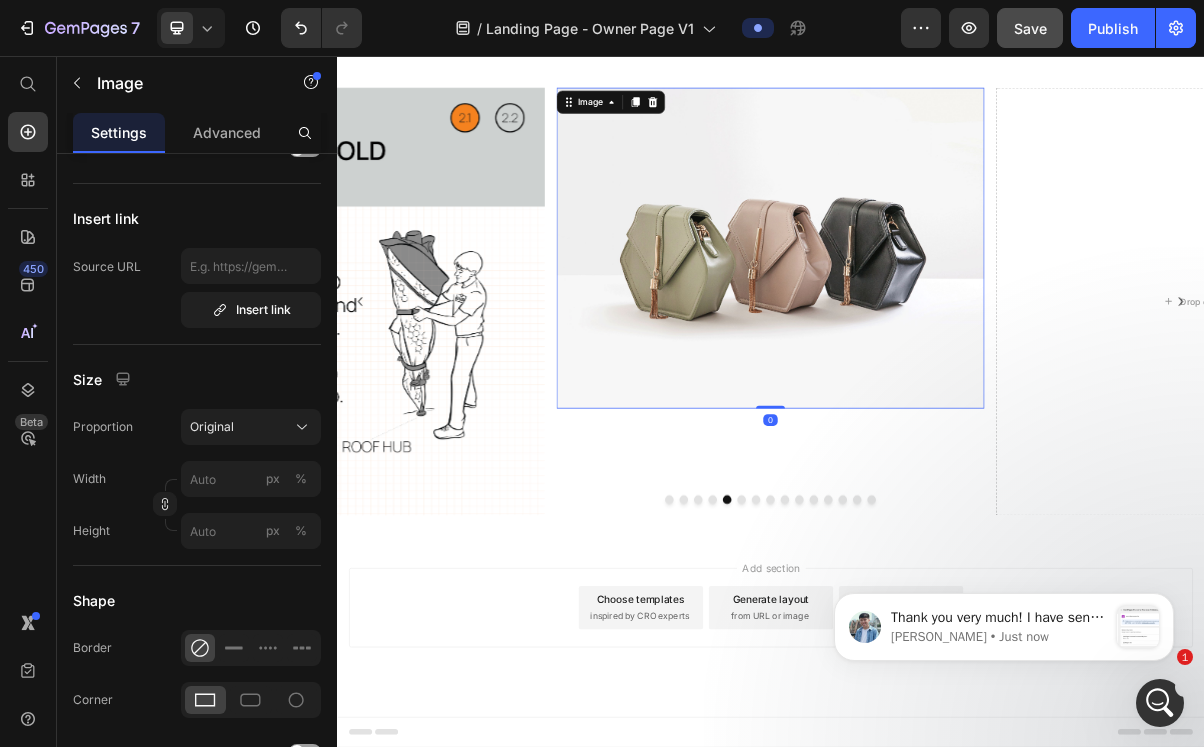 scroll, scrollTop: 0, scrollLeft: 0, axis: both 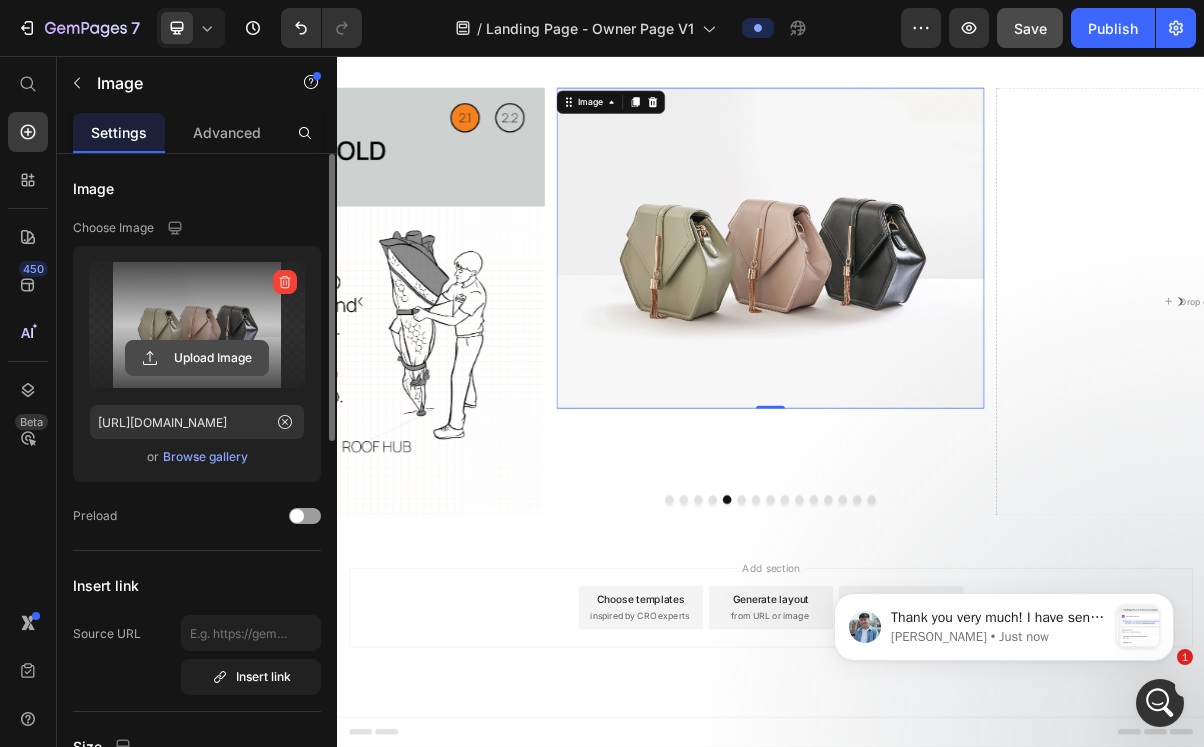 click 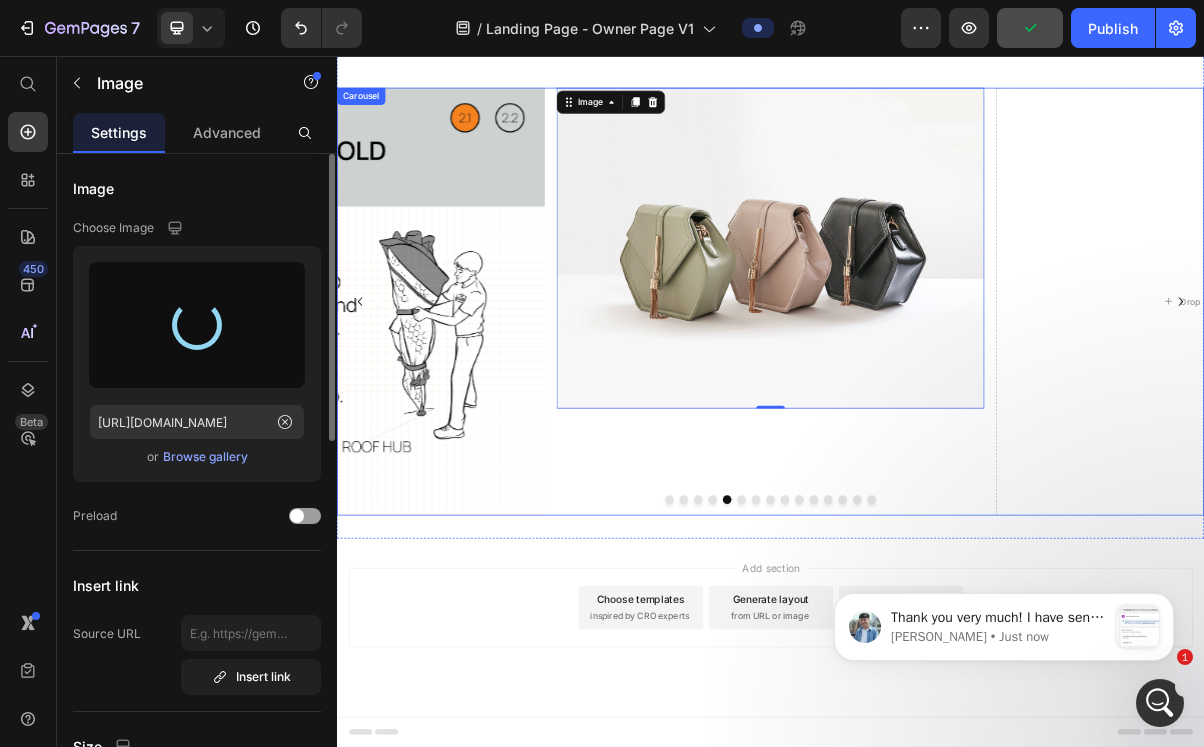 type on "https://cdn.shopify.com/s/files/1/0555/7416/7842/files/gempages_568642123658691564-25f26257-3630-4a95-8ad5-19eb4b32bffa.png" 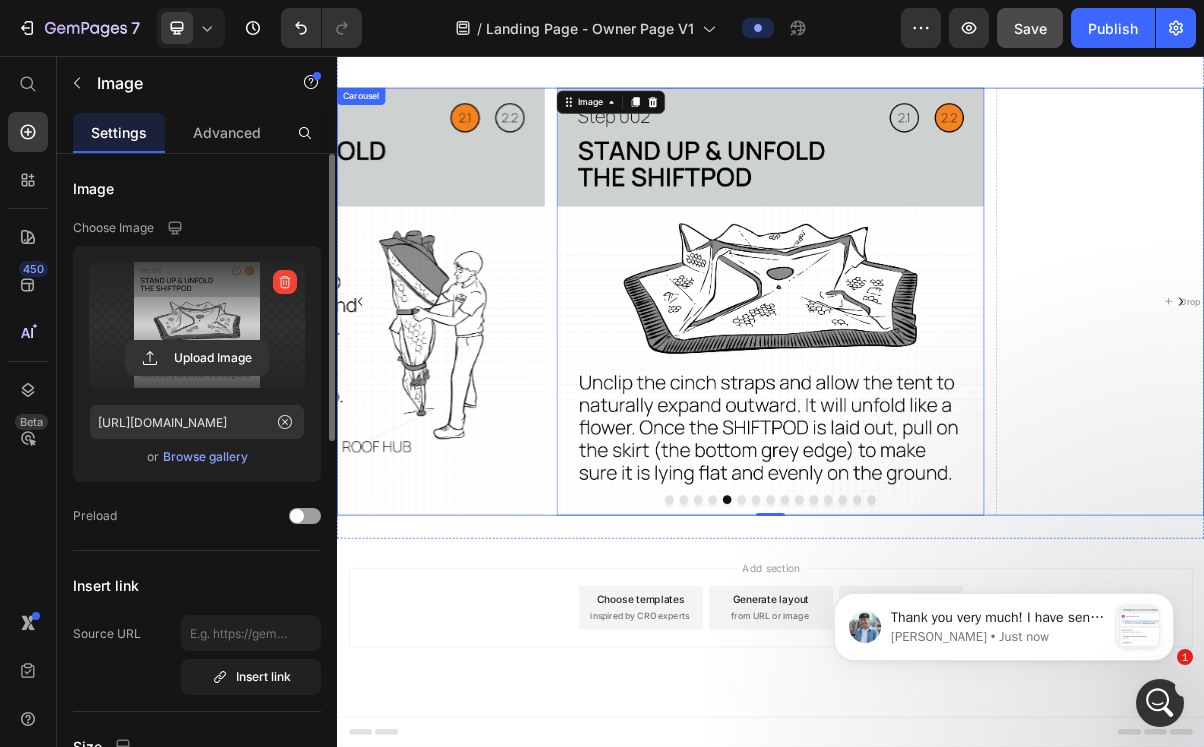 click 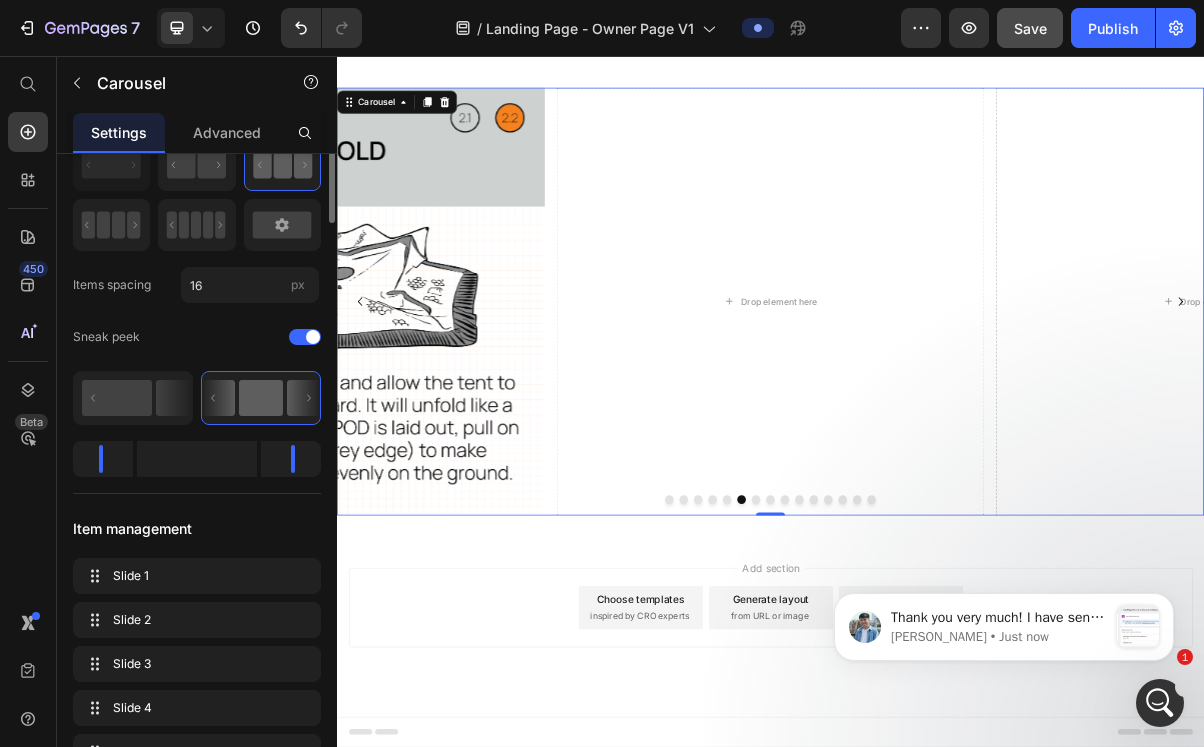 scroll, scrollTop: 0, scrollLeft: 0, axis: both 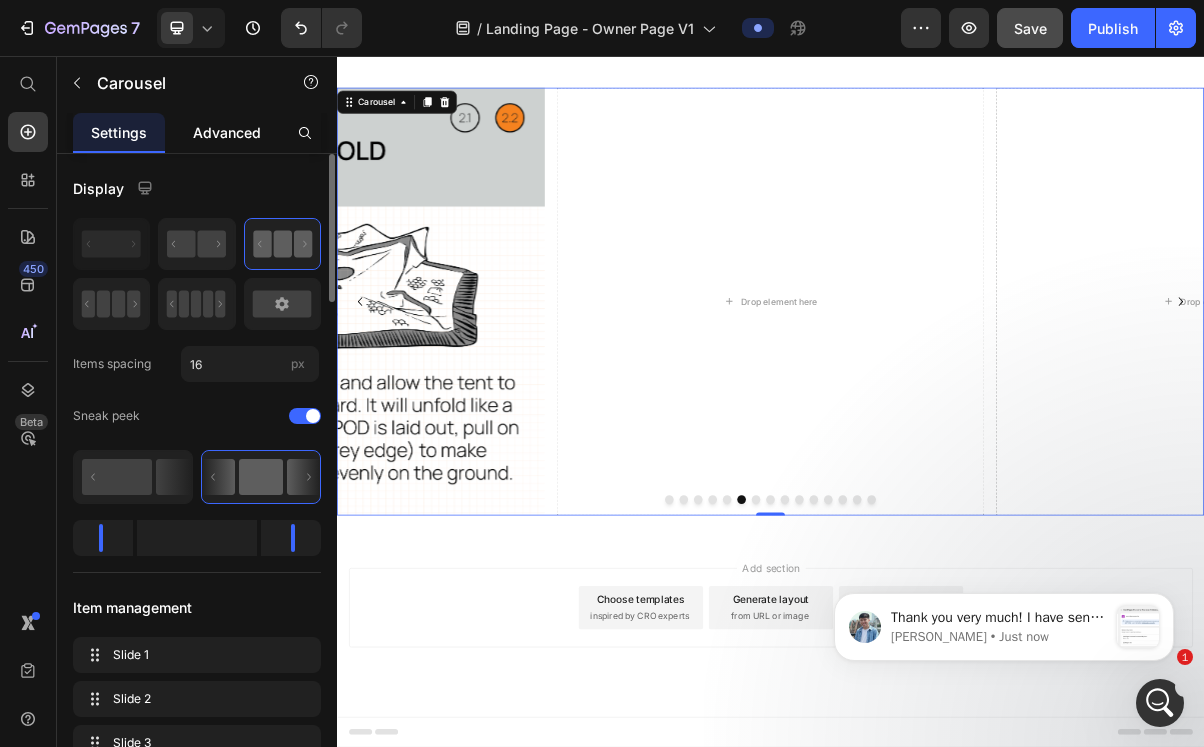 click on "Advanced" at bounding box center (227, 132) 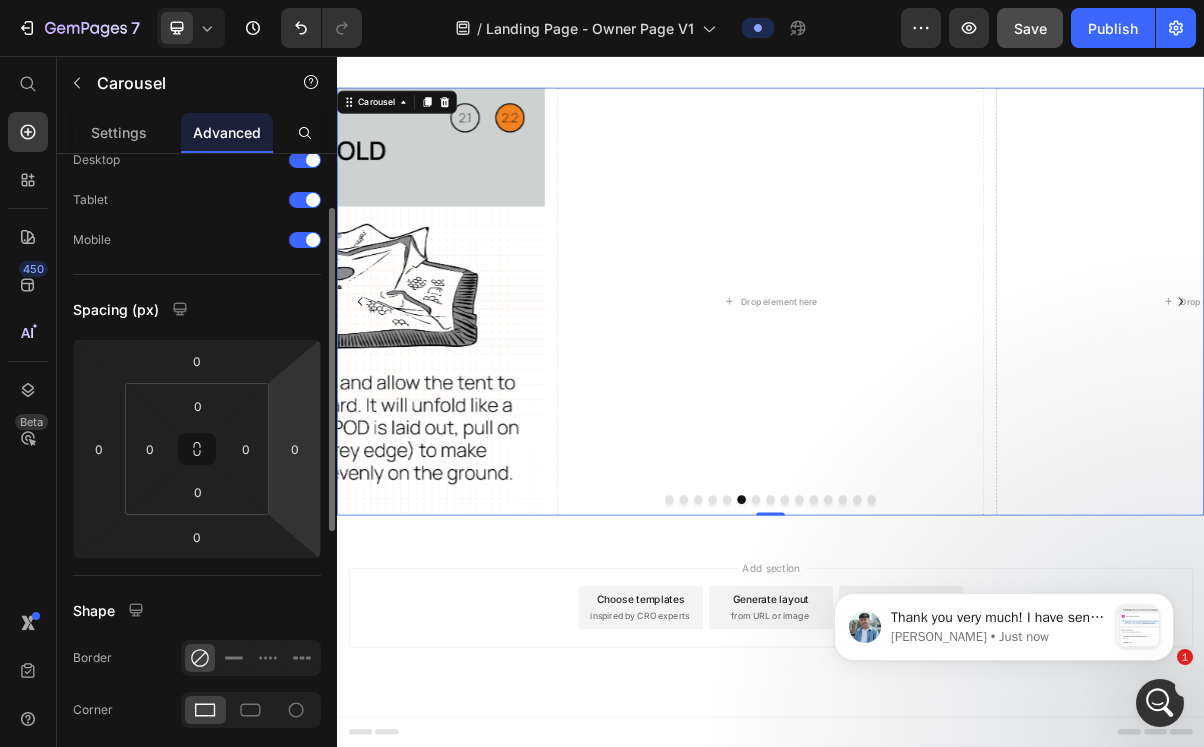 scroll, scrollTop: 0, scrollLeft: 0, axis: both 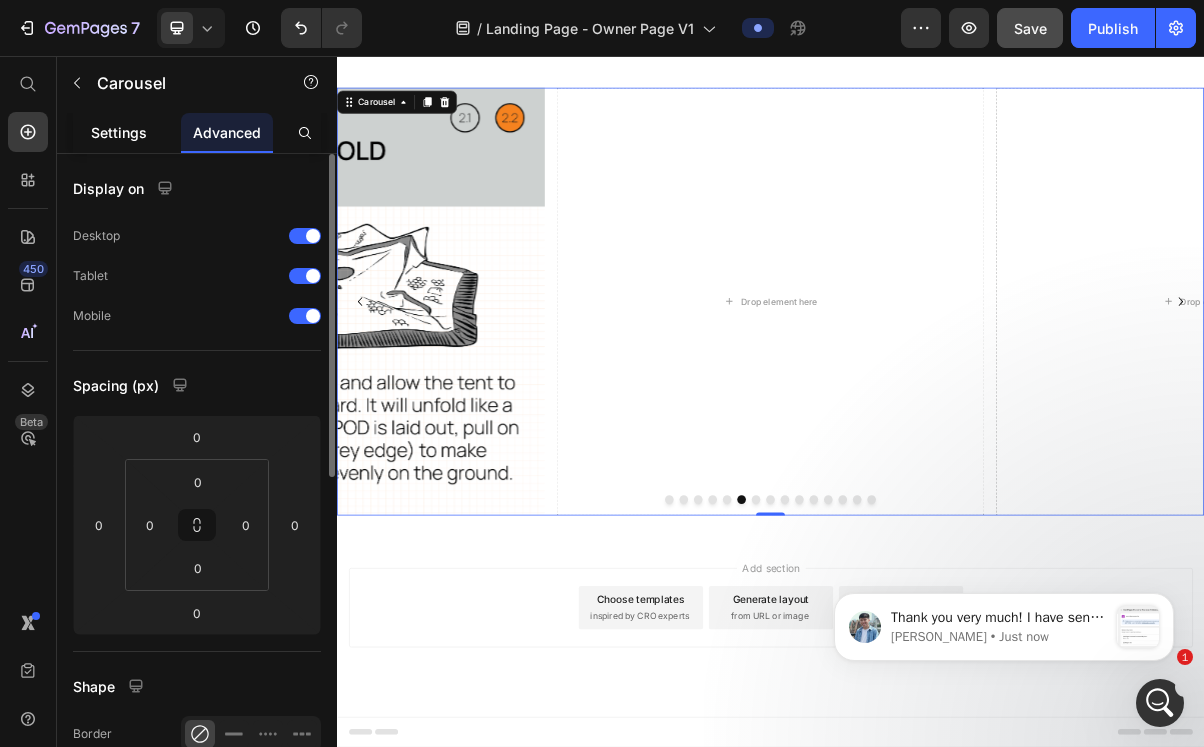 click on "Settings" at bounding box center [119, 132] 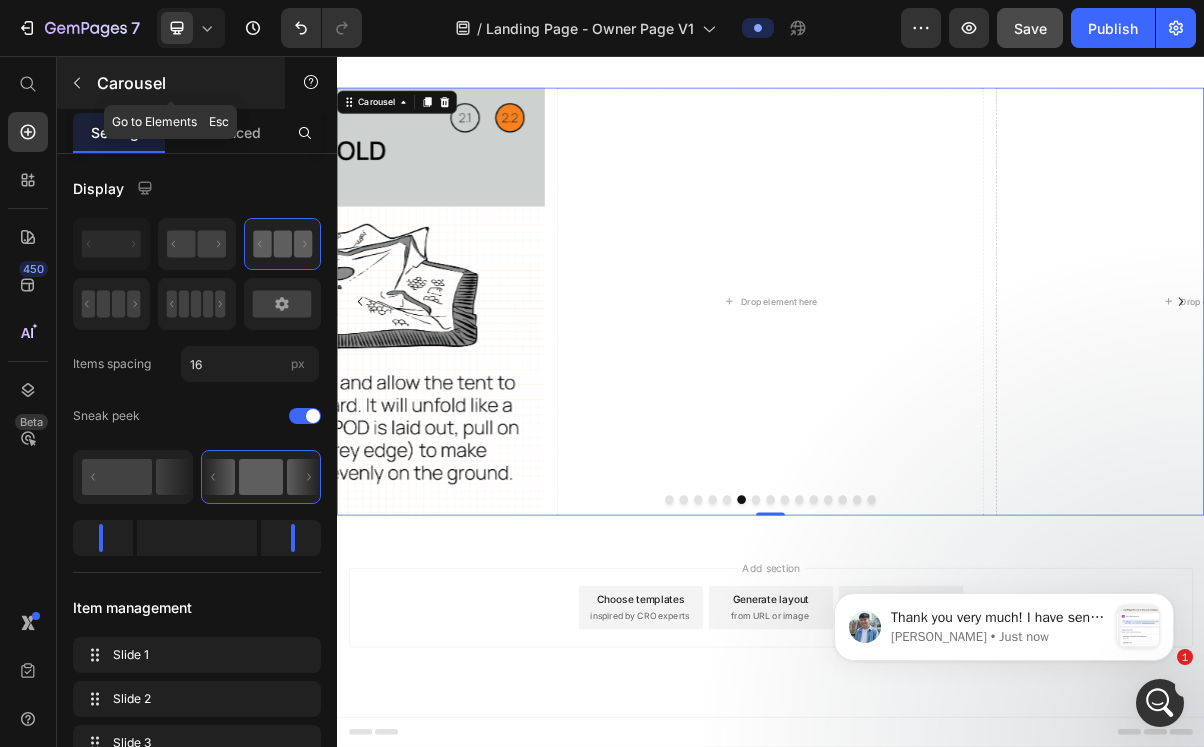 click 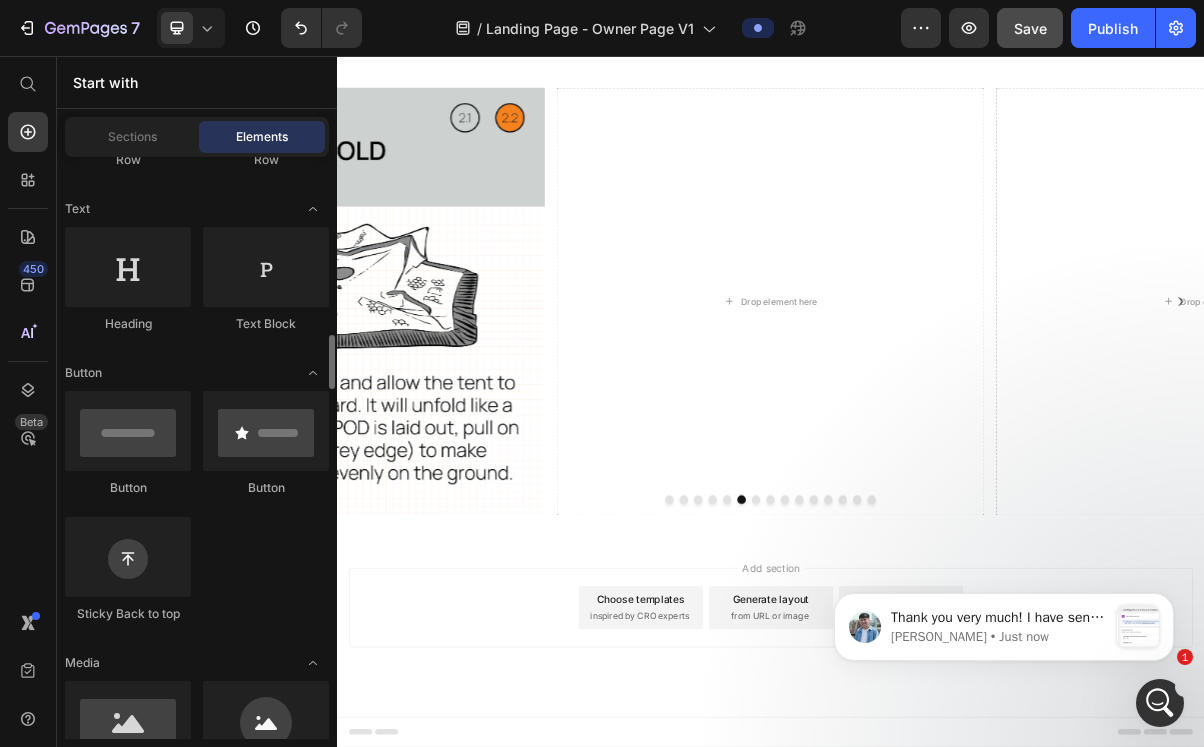 scroll, scrollTop: 0, scrollLeft: 0, axis: both 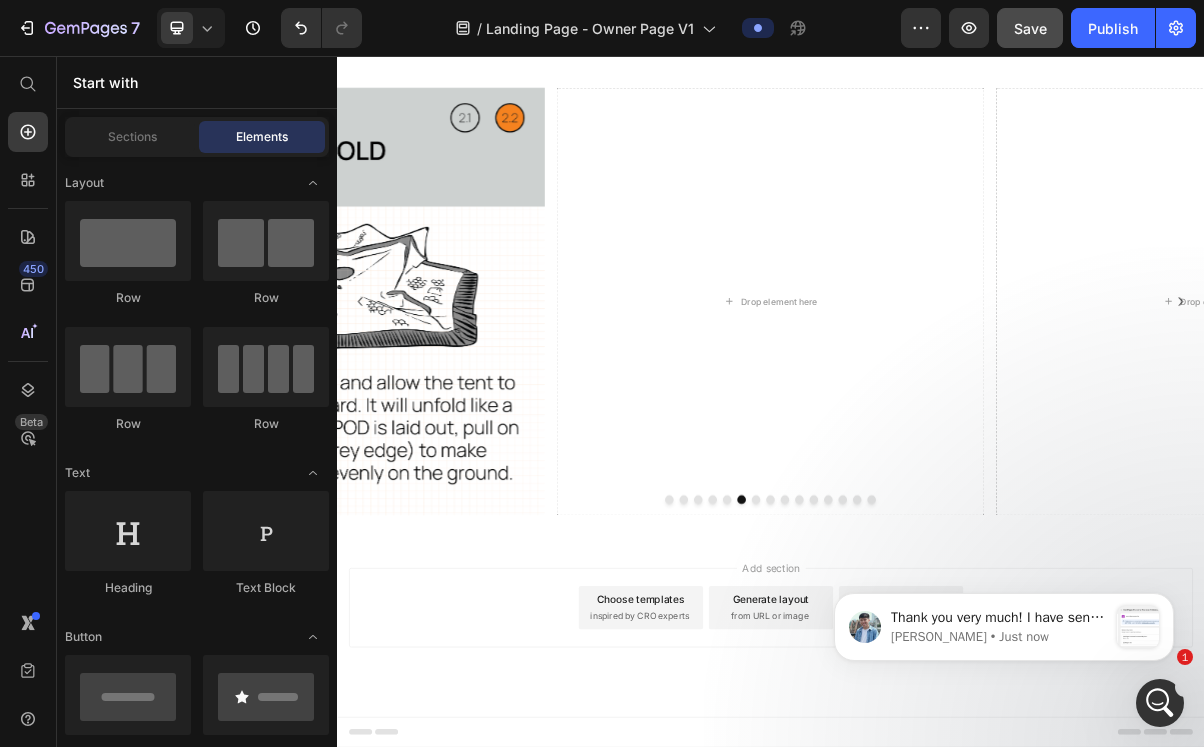 click on "Elements" 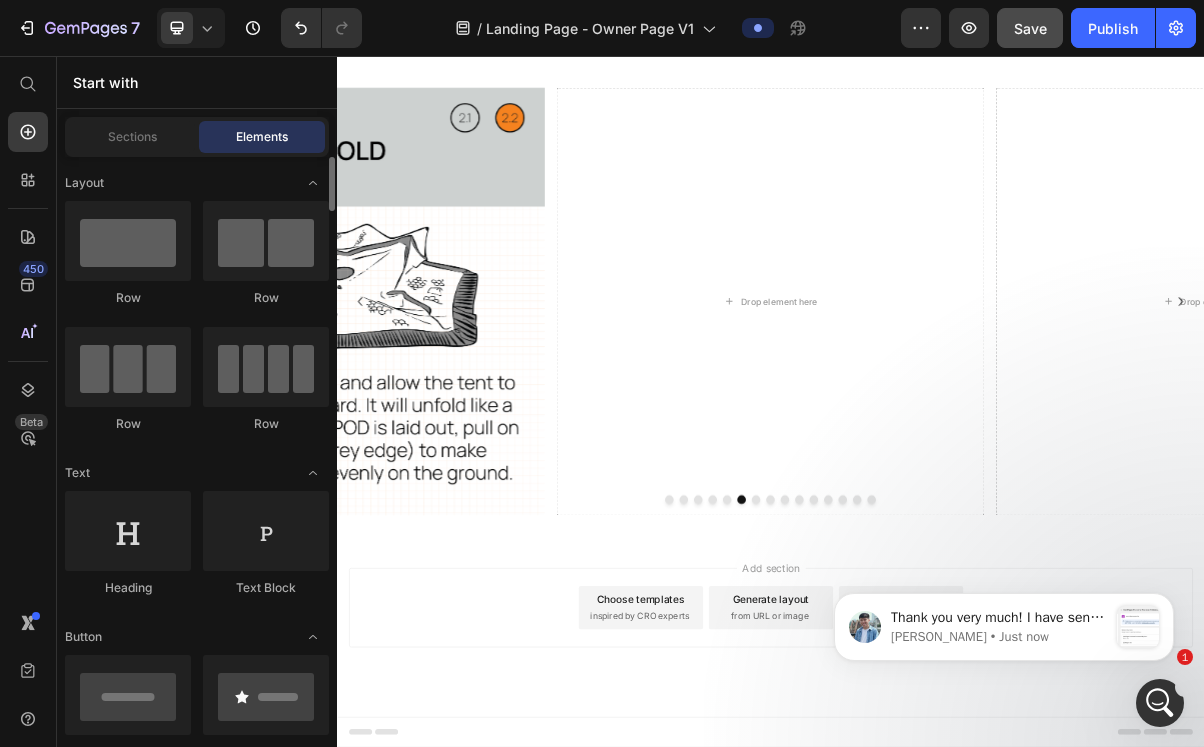 click on "Layout
Row
Row
Row
Row Text
Heading
Text Block Button
Button
Button
Sticky Back to top Media
Image
Image
Video
Video Banner" at bounding box center (197, 3246) 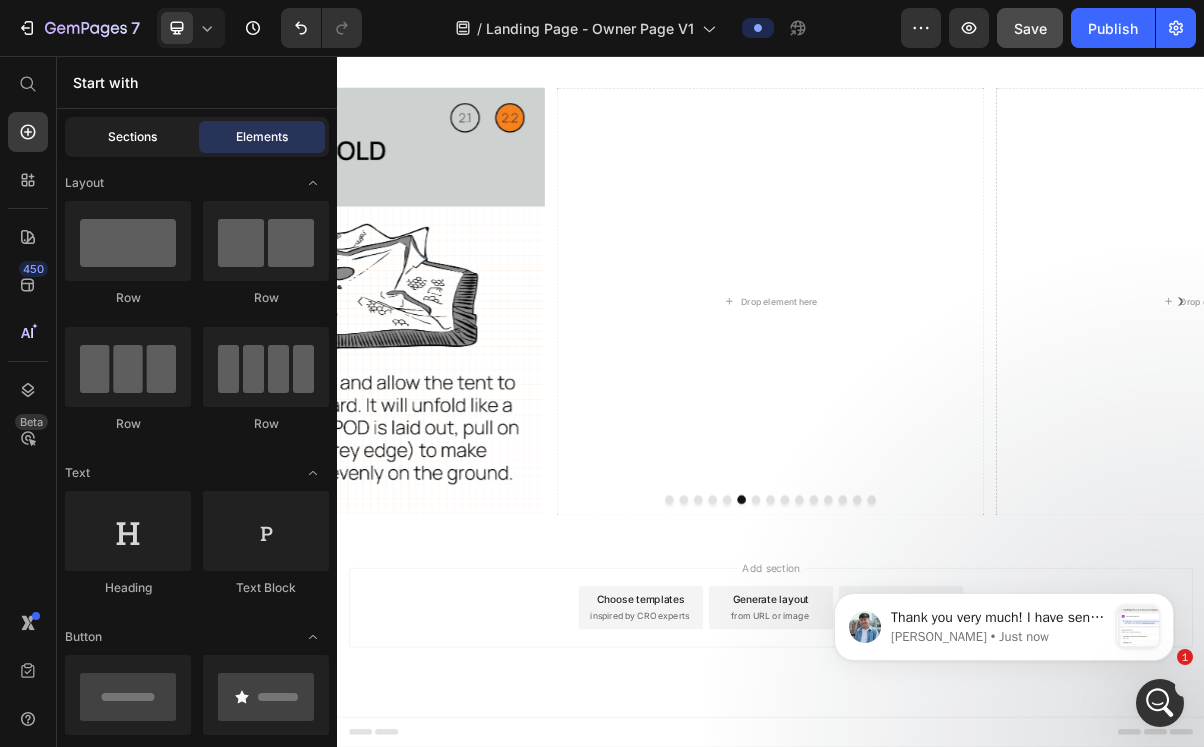 click on "Sections" at bounding box center (132, 137) 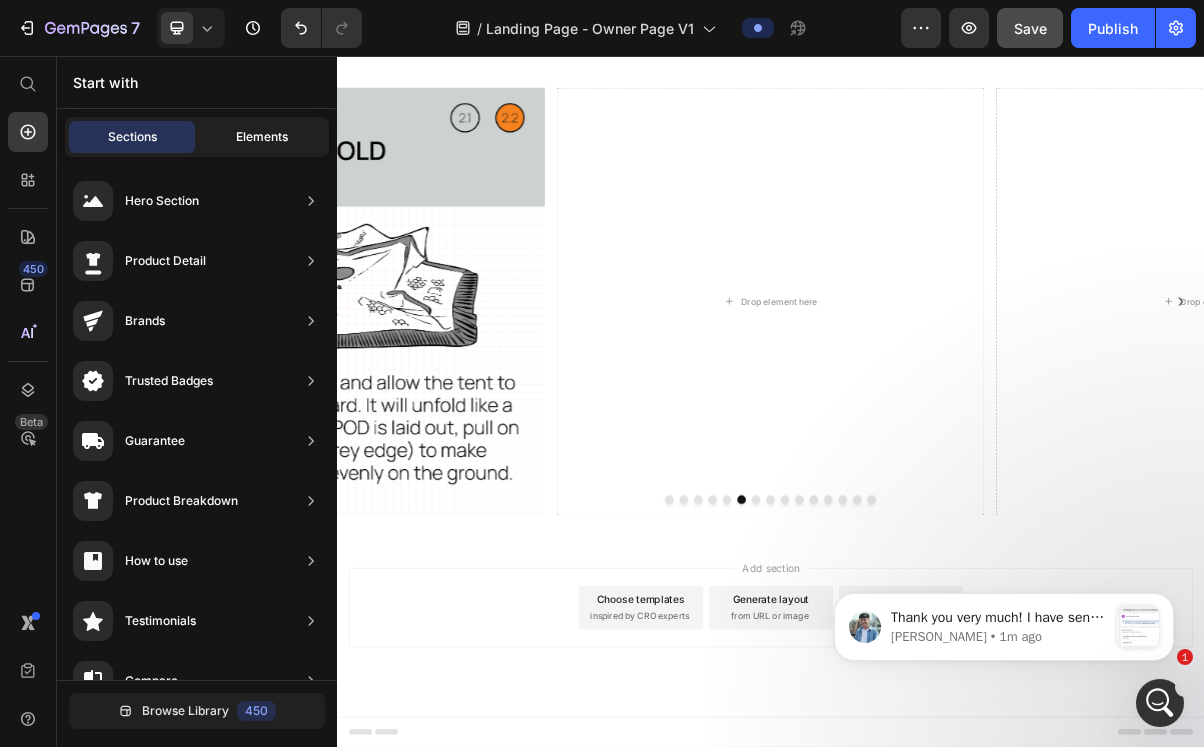 drag, startPoint x: 230, startPoint y: 144, endPoint x: 247, endPoint y: 123, distance: 27.018513 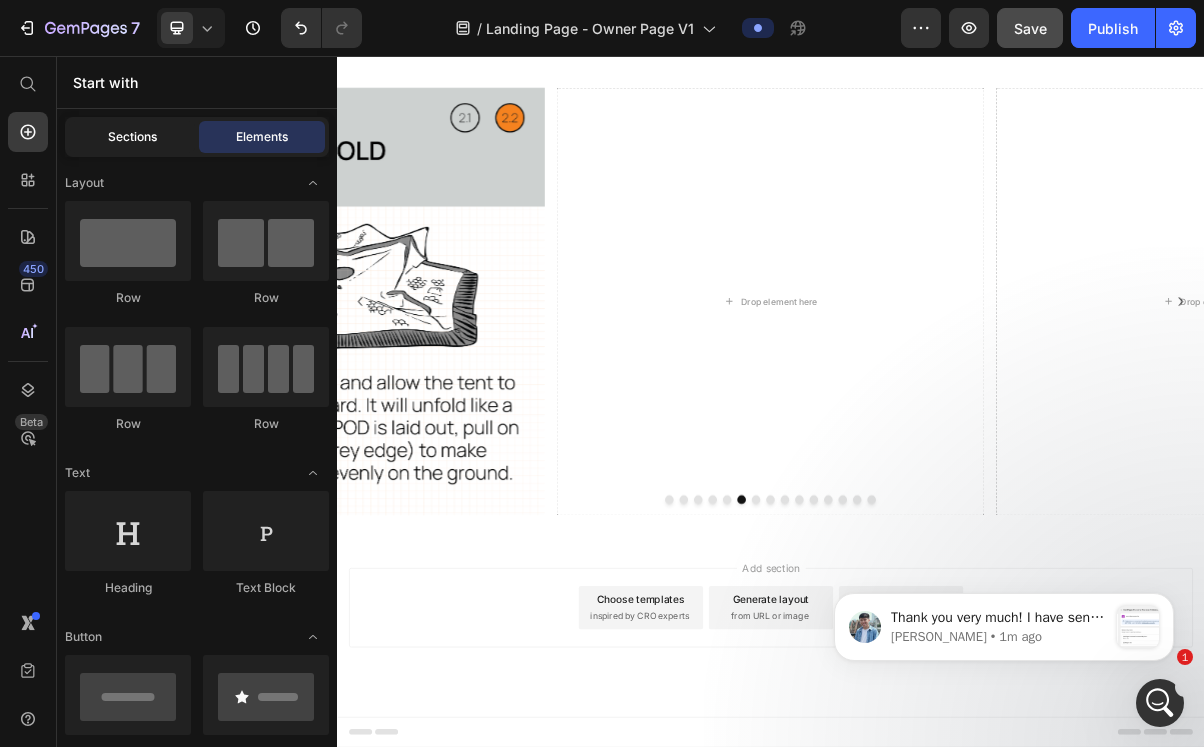 click on "Sections" at bounding box center [132, 137] 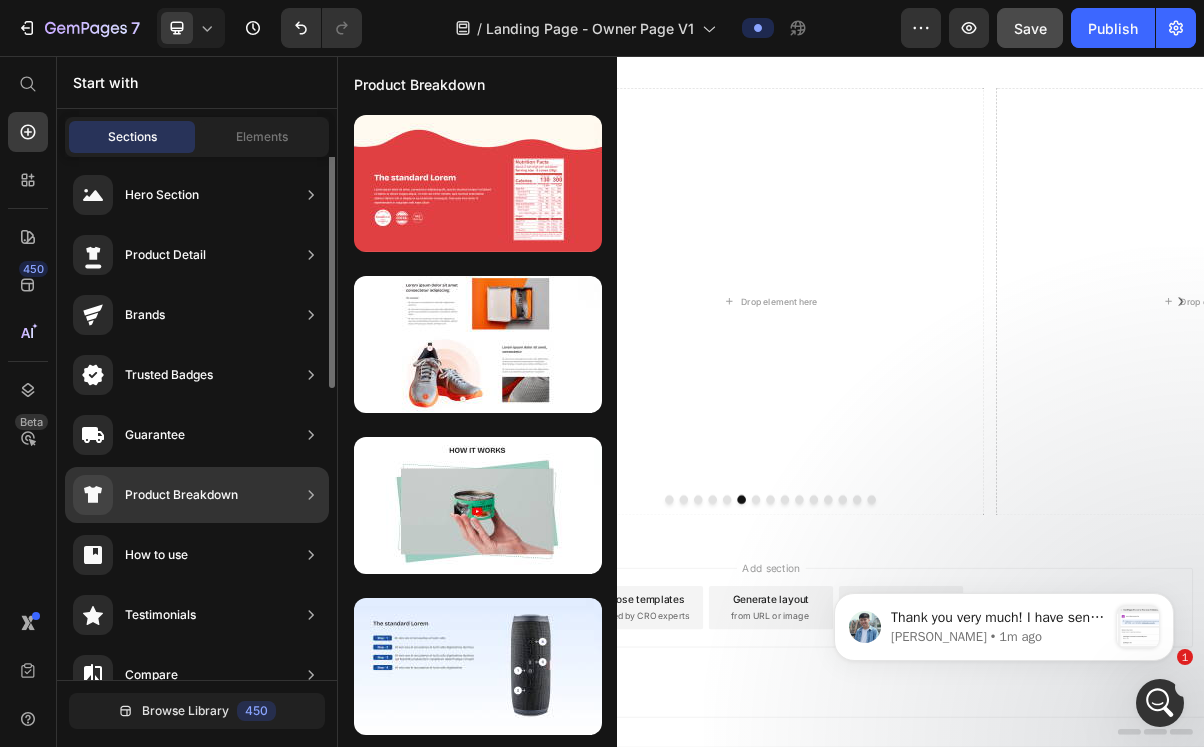 scroll, scrollTop: 0, scrollLeft: 0, axis: both 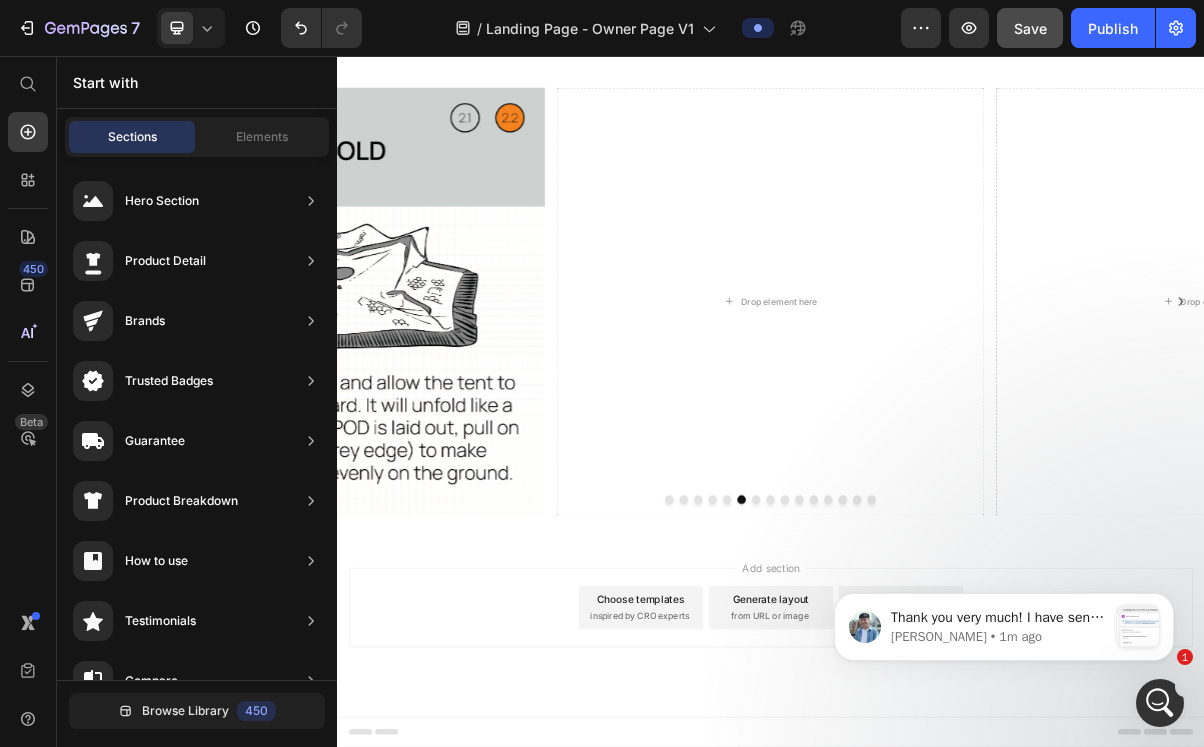 click on "Sections Elements" at bounding box center [197, 137] 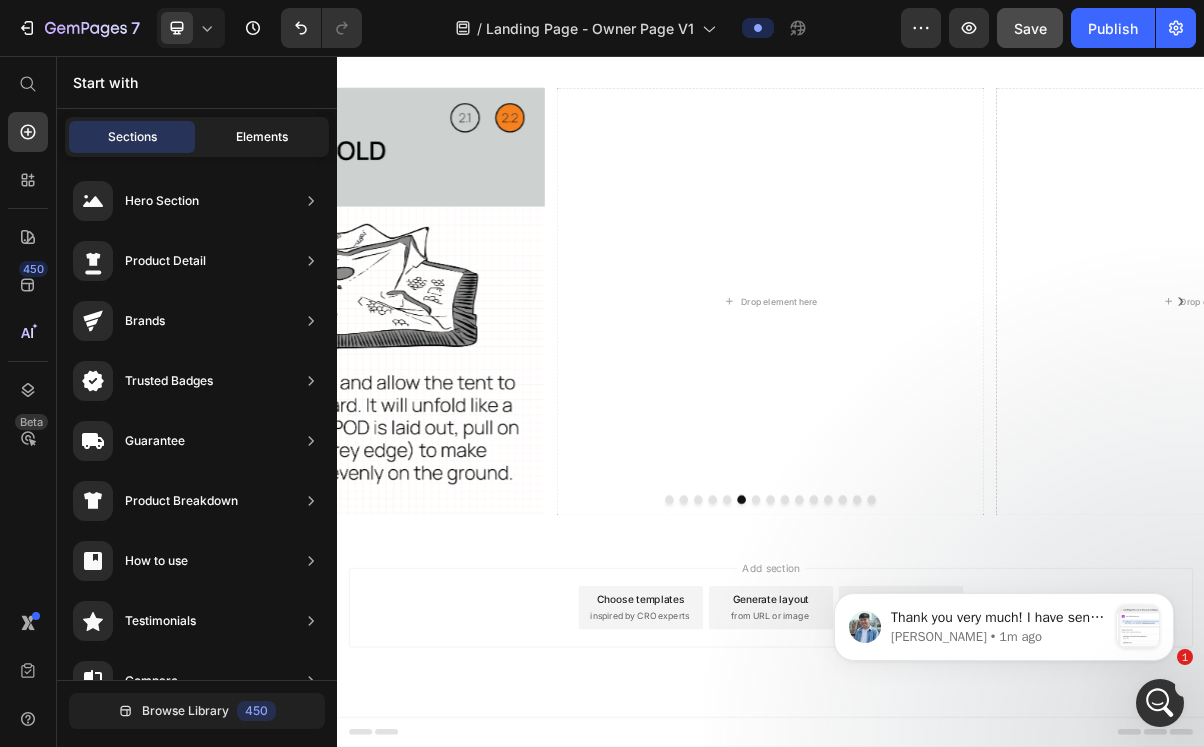 click on "Elements" at bounding box center [262, 137] 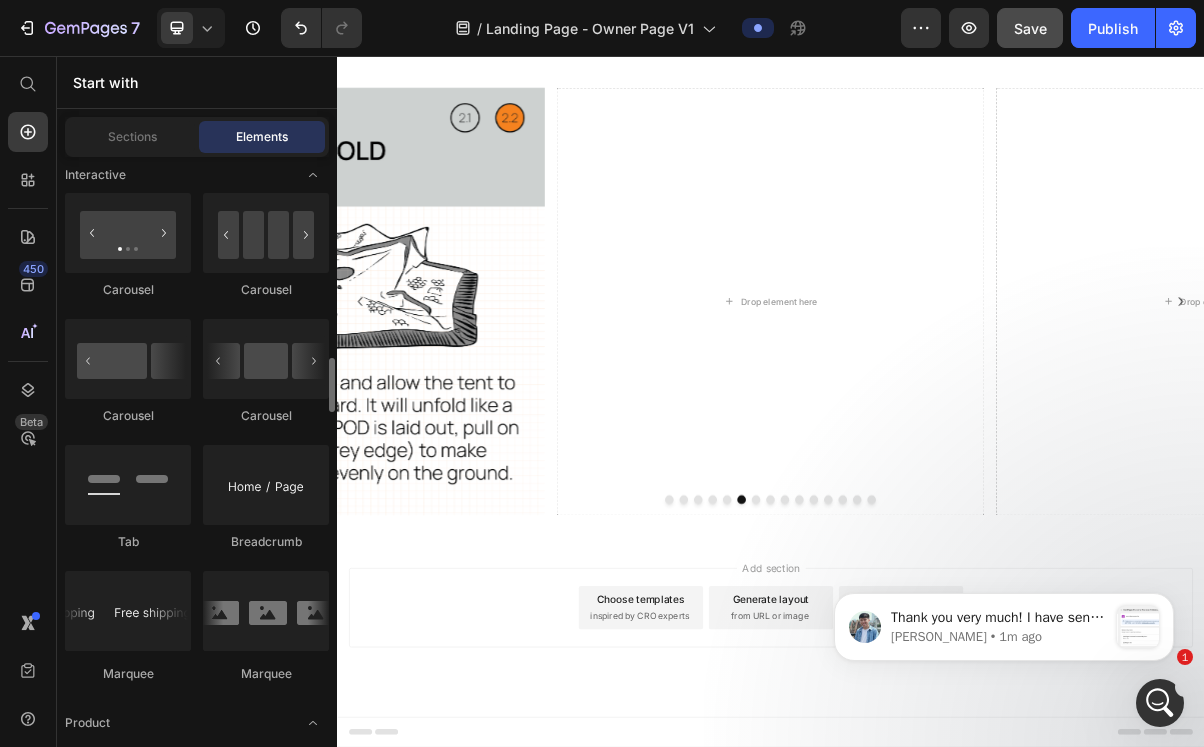 scroll, scrollTop: 2136, scrollLeft: 0, axis: vertical 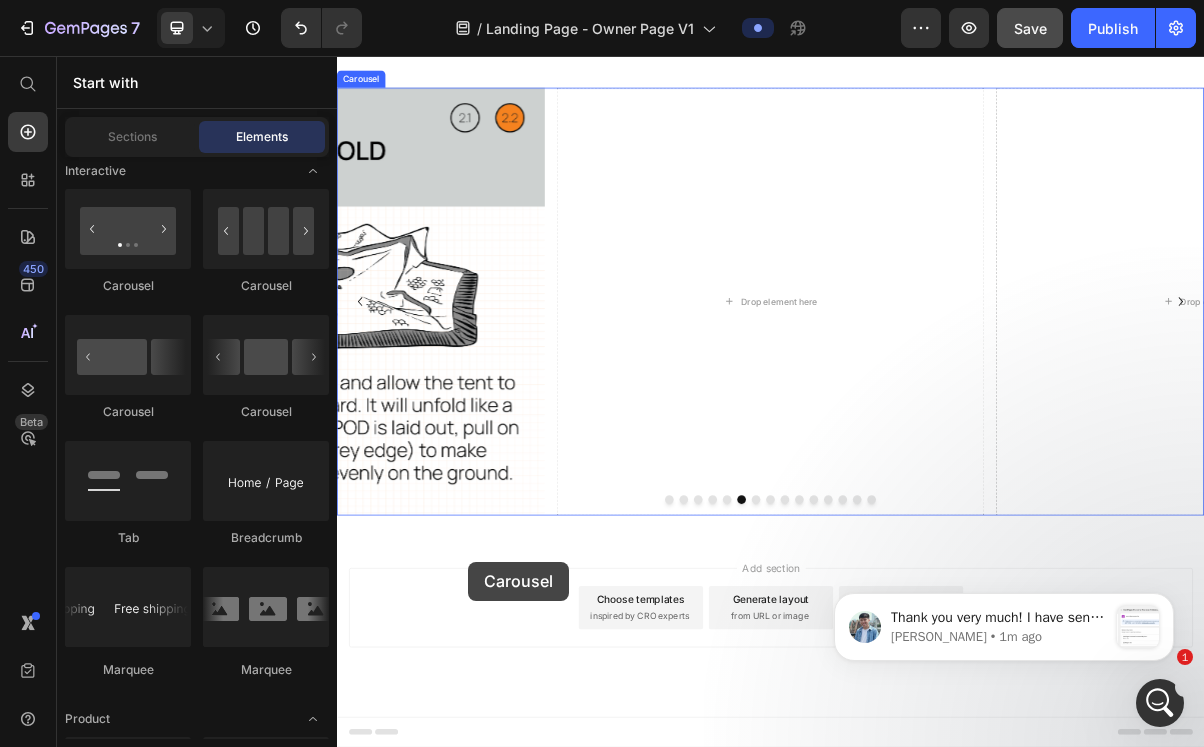 drag, startPoint x: 472, startPoint y: 283, endPoint x: 518, endPoint y: 752, distance: 471.25046 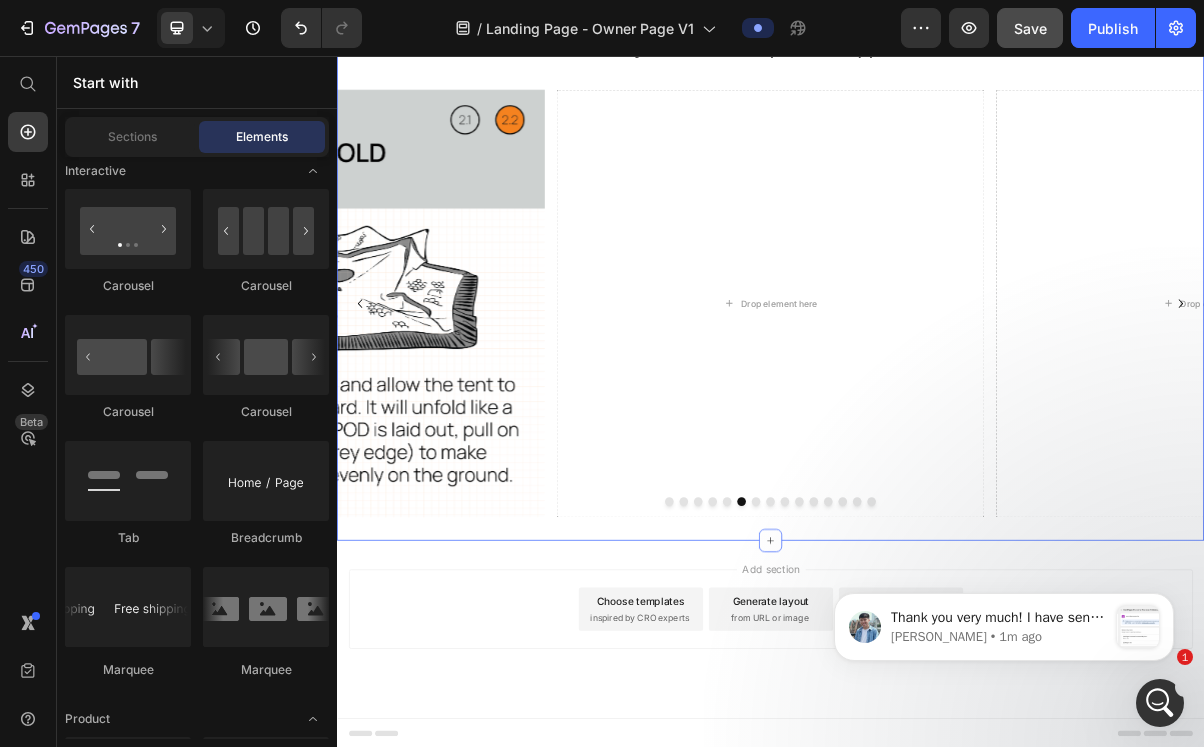 click on "Add section Choose templates inspired by CRO experts Generate layout from URL or image Add blank section then drag & drop elements" at bounding box center (937, 850) 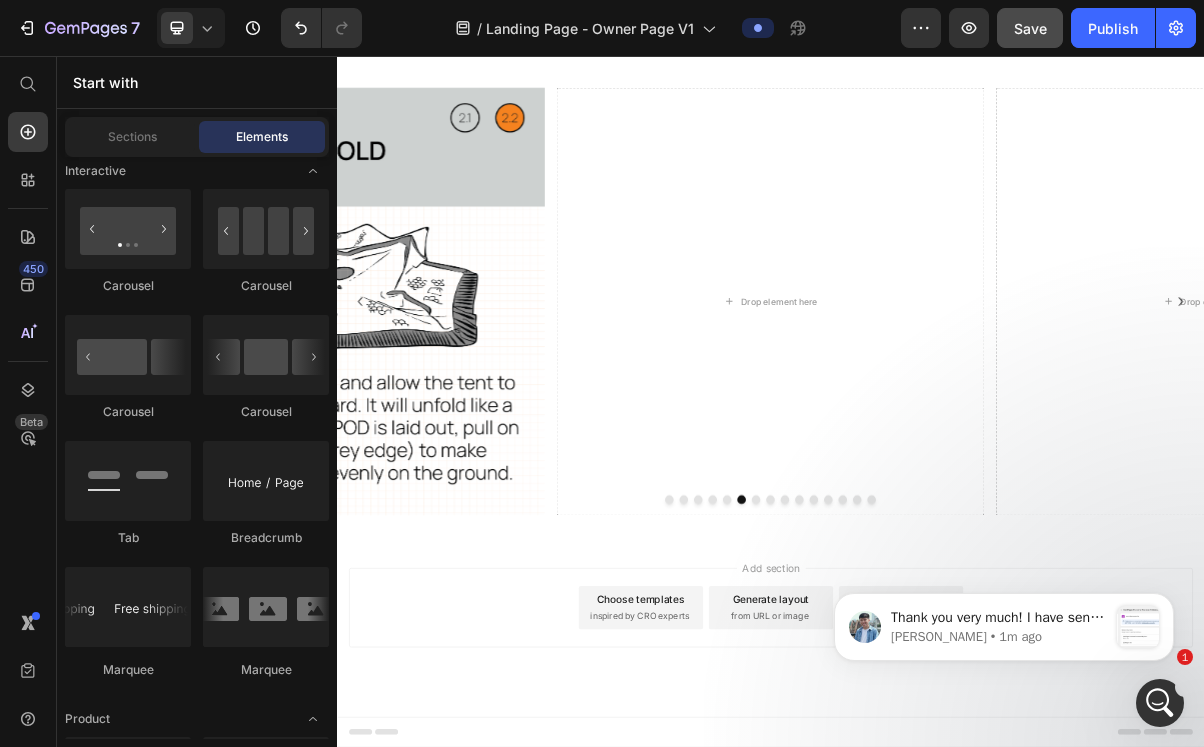 scroll, scrollTop: 655, scrollLeft: 0, axis: vertical 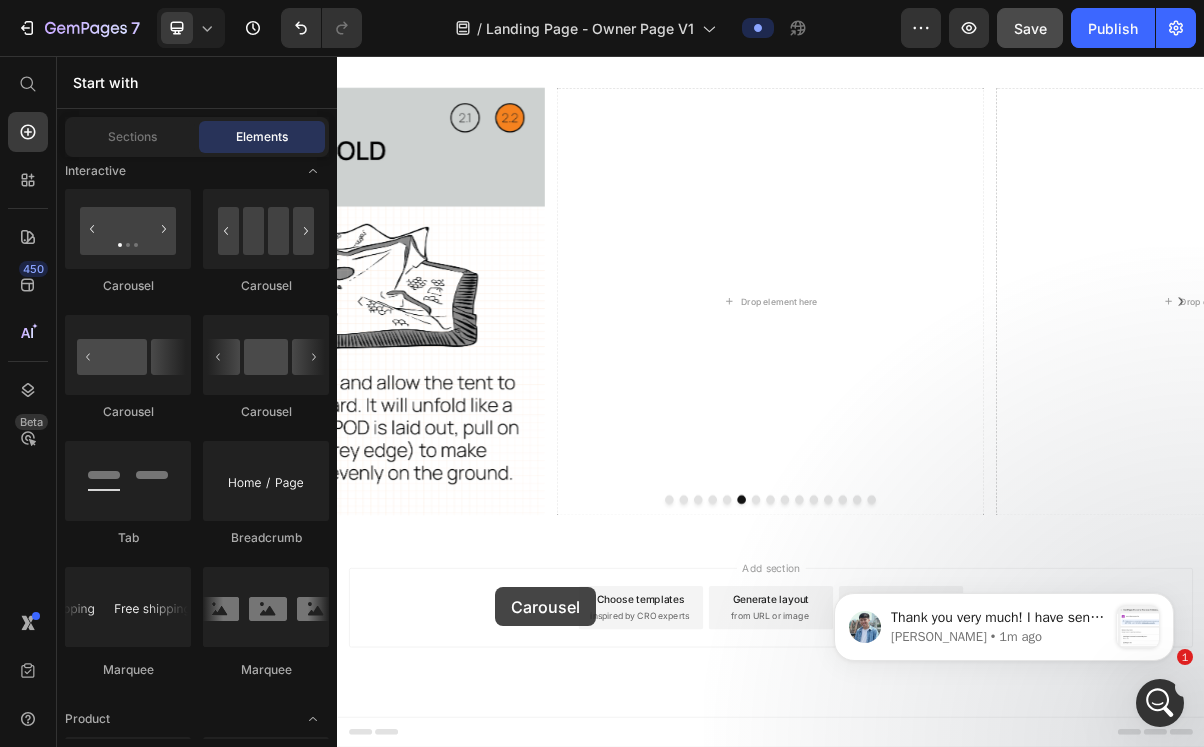 drag, startPoint x: 457, startPoint y: 286, endPoint x: 555, endPoint y: 791, distance: 514.421 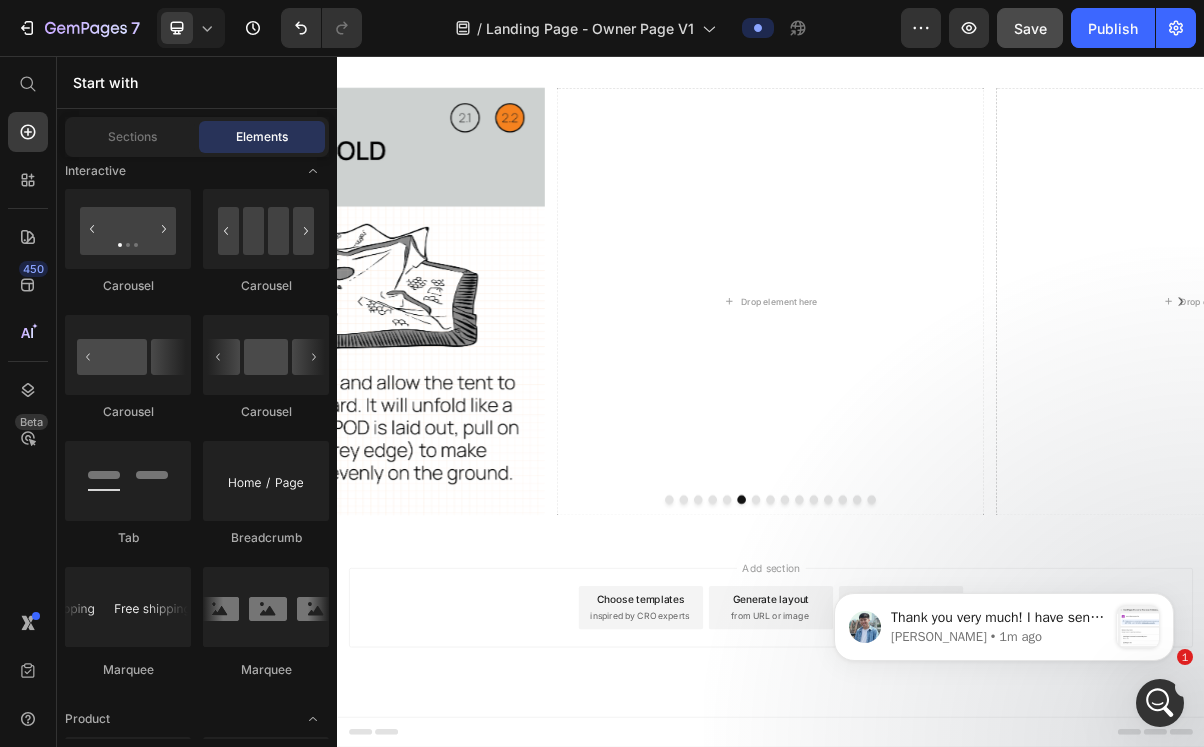 click on "inspired by CRO experts" at bounding box center (755, 832) 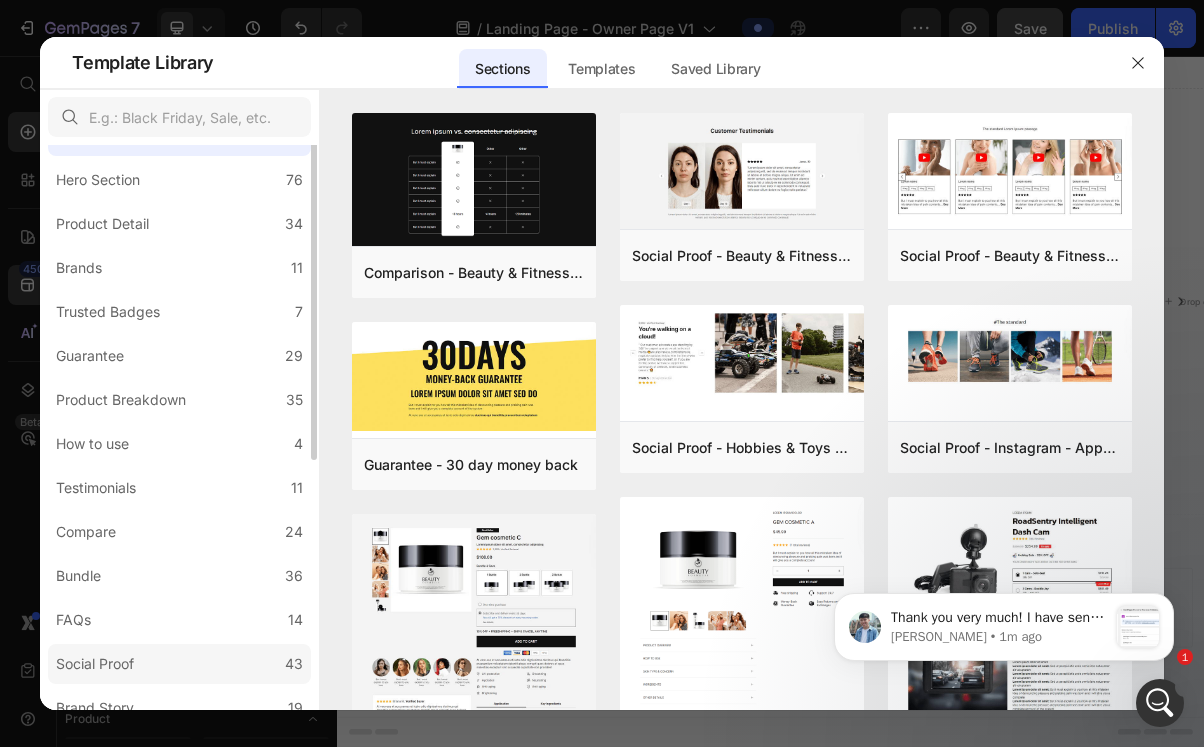 scroll, scrollTop: 0, scrollLeft: 0, axis: both 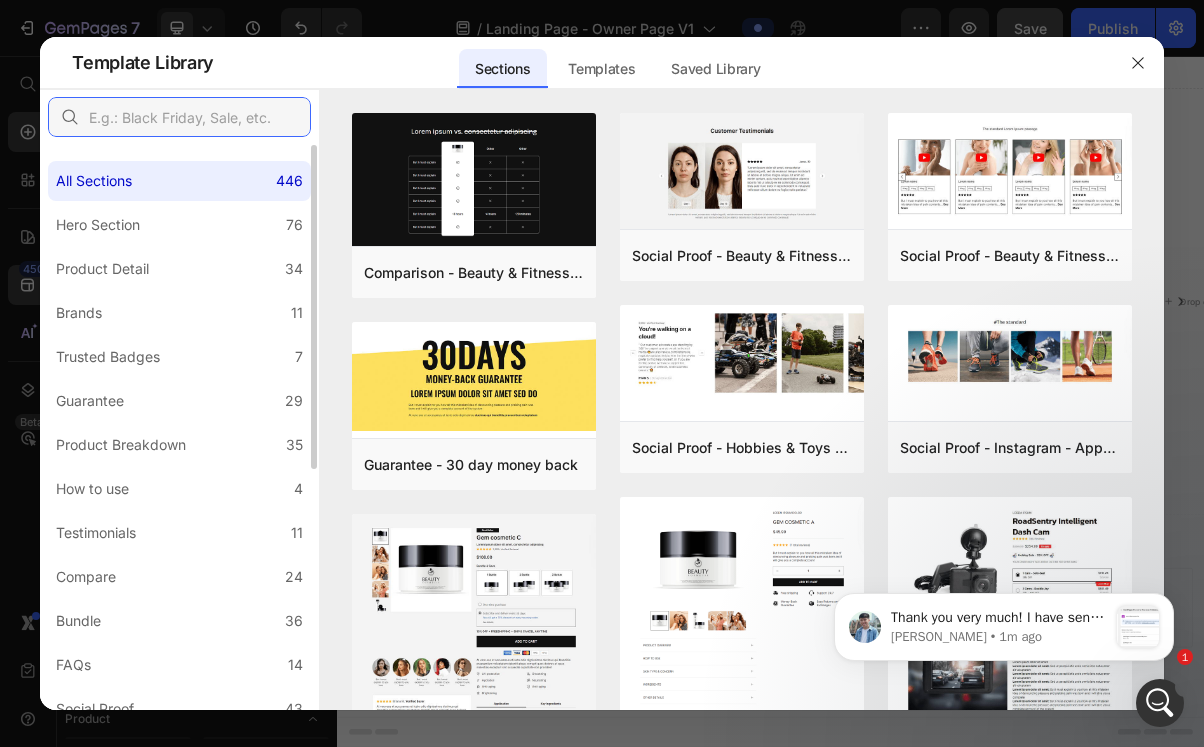 click at bounding box center (179, 117) 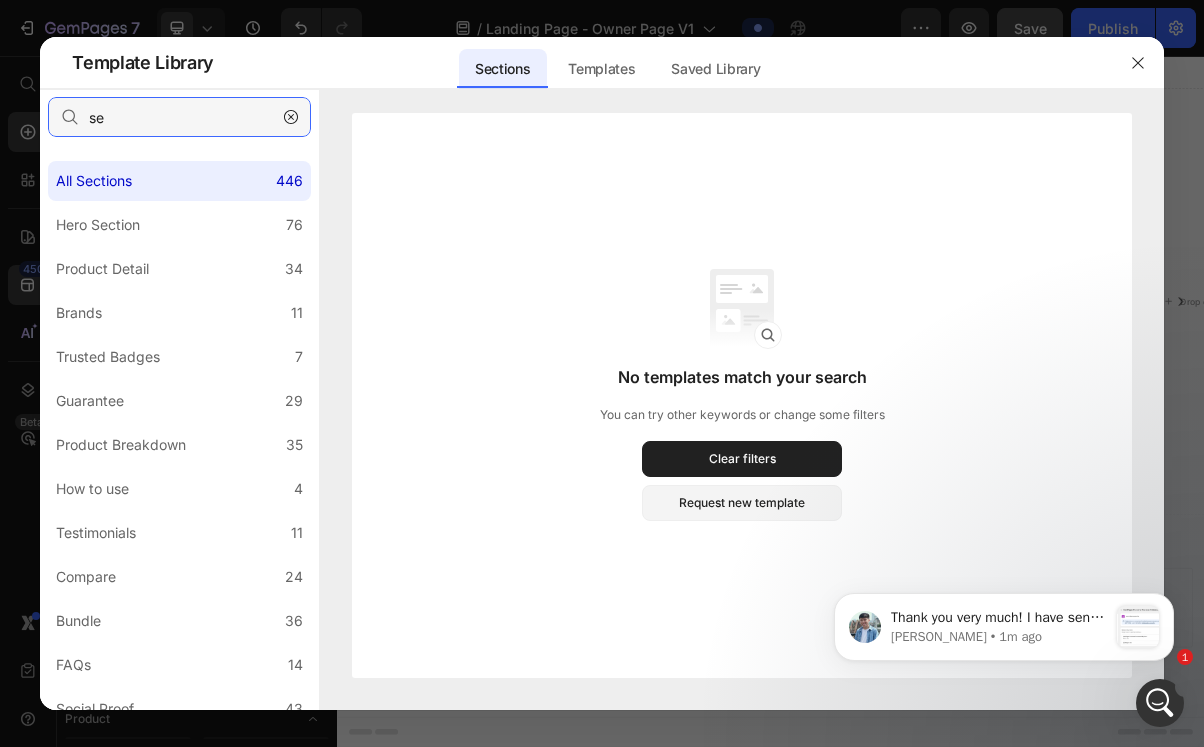 type on "s" 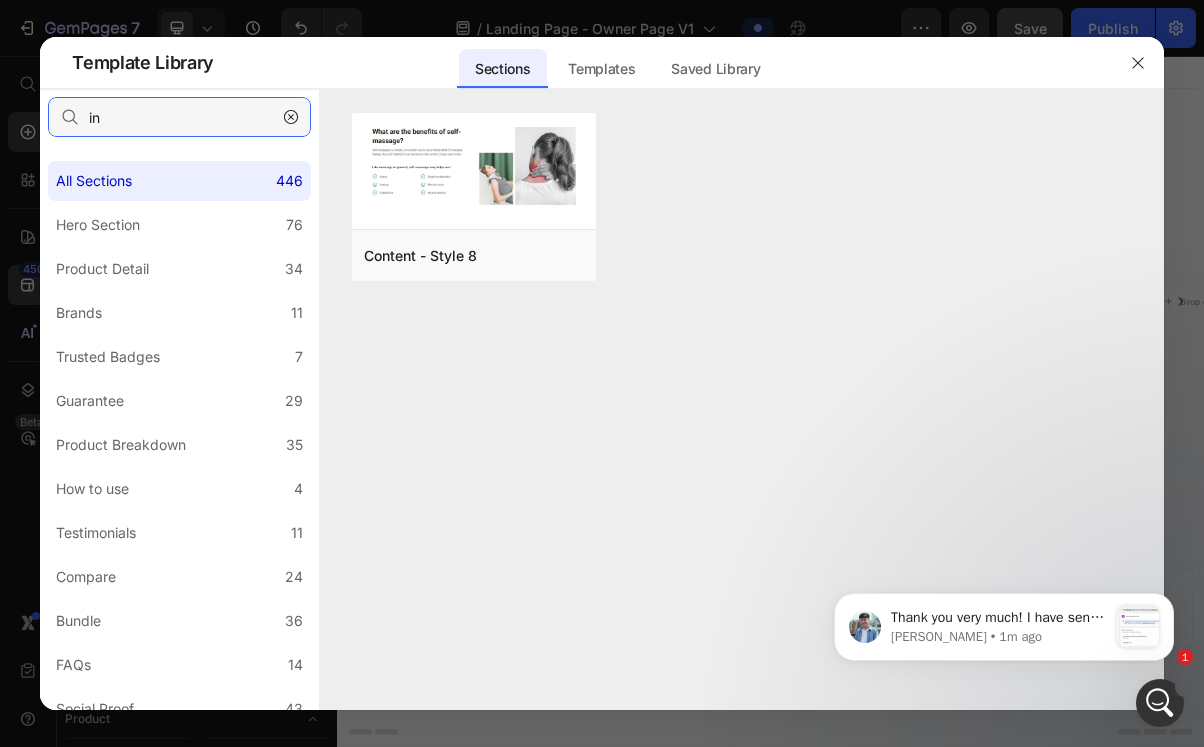 type on "i" 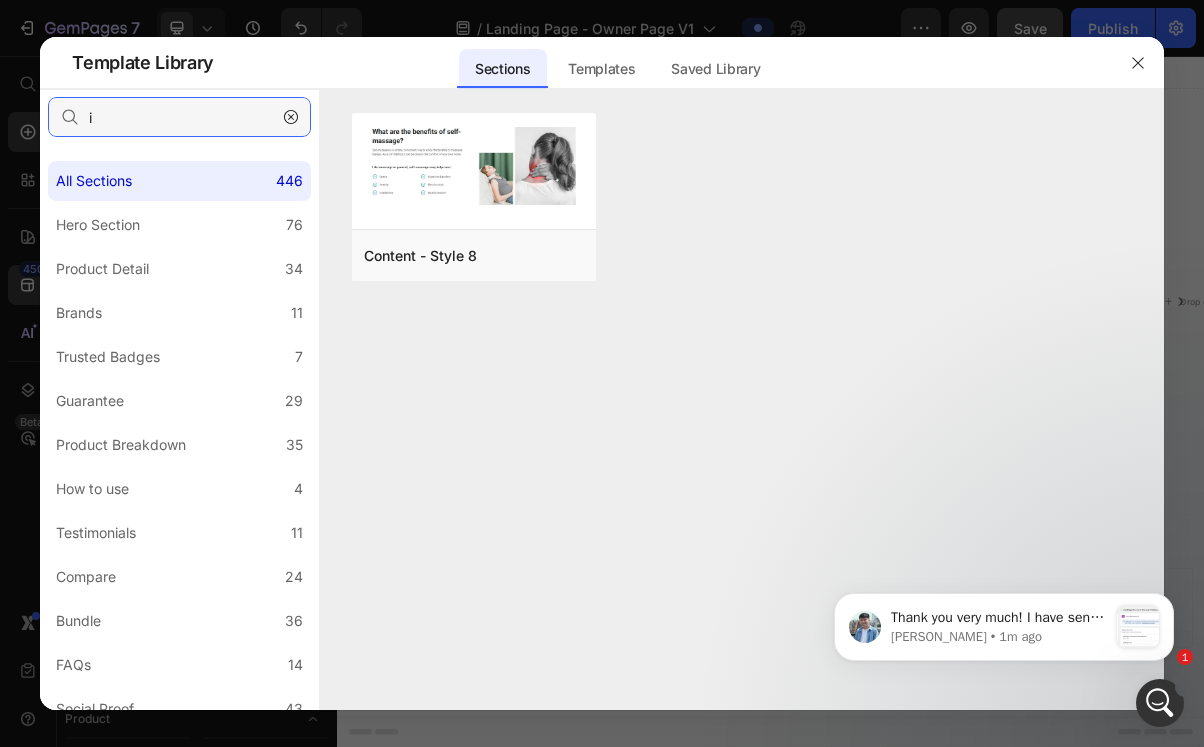 type 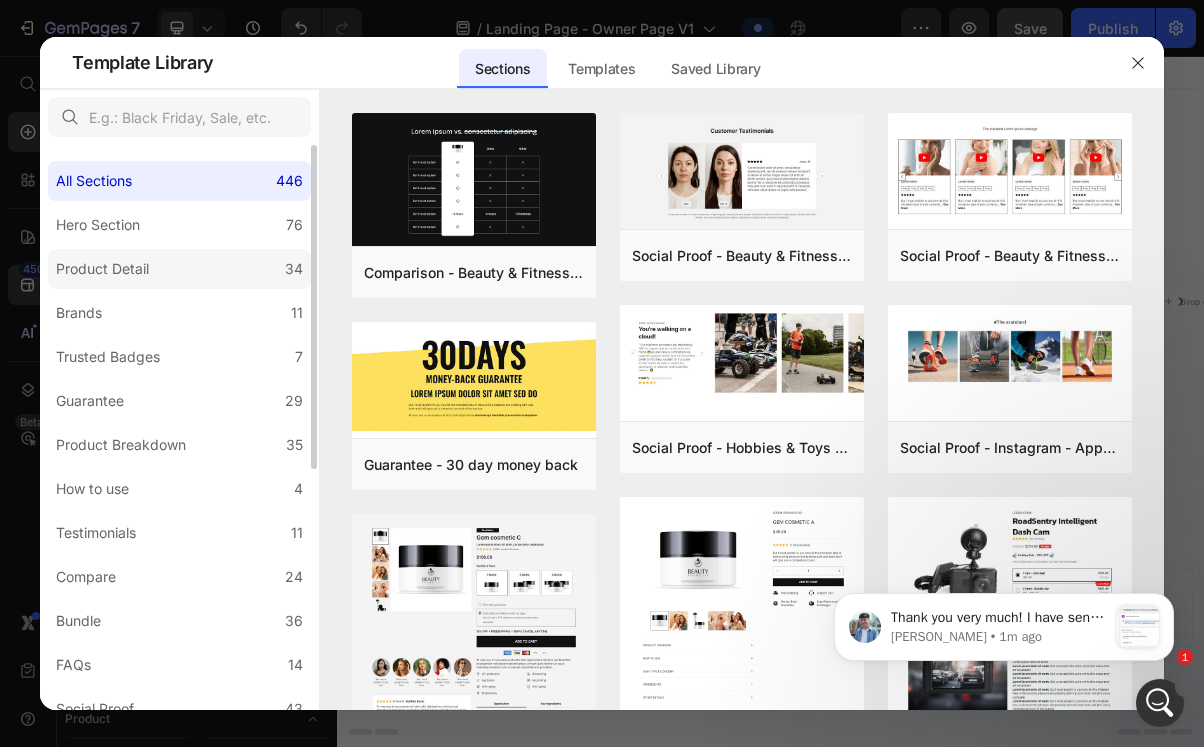 click on "Product Detail" at bounding box center (102, 269) 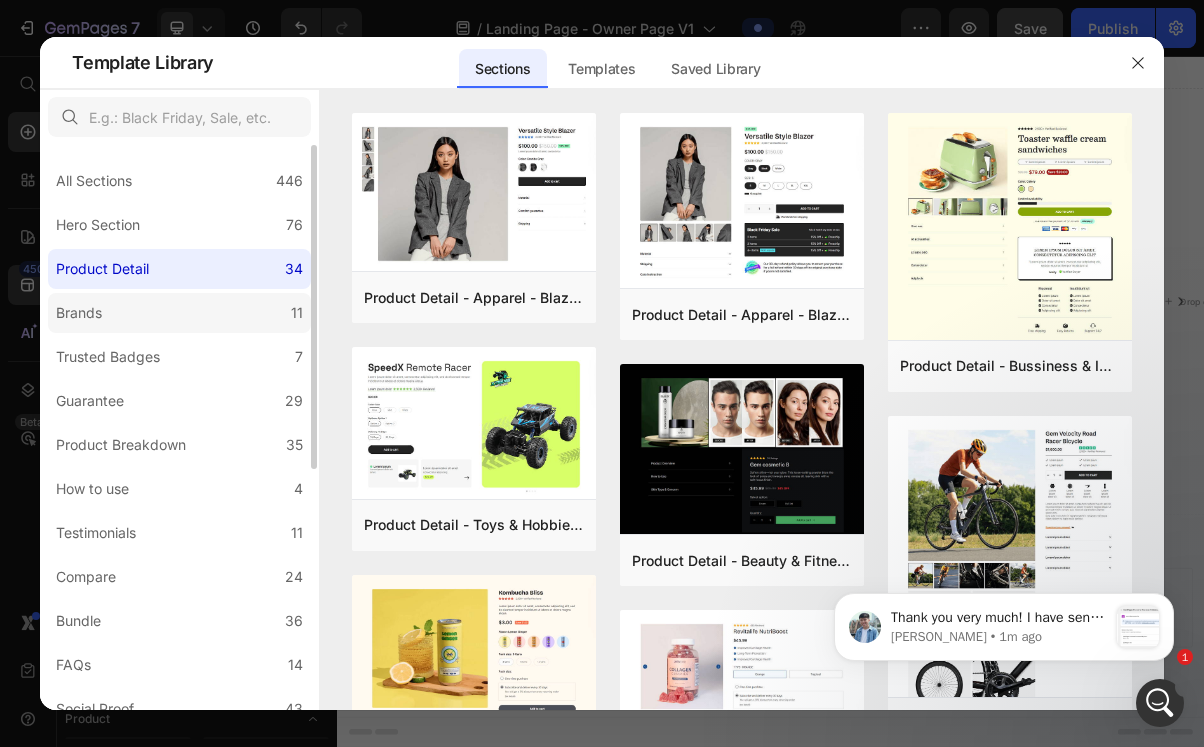 click on "Brands 11" 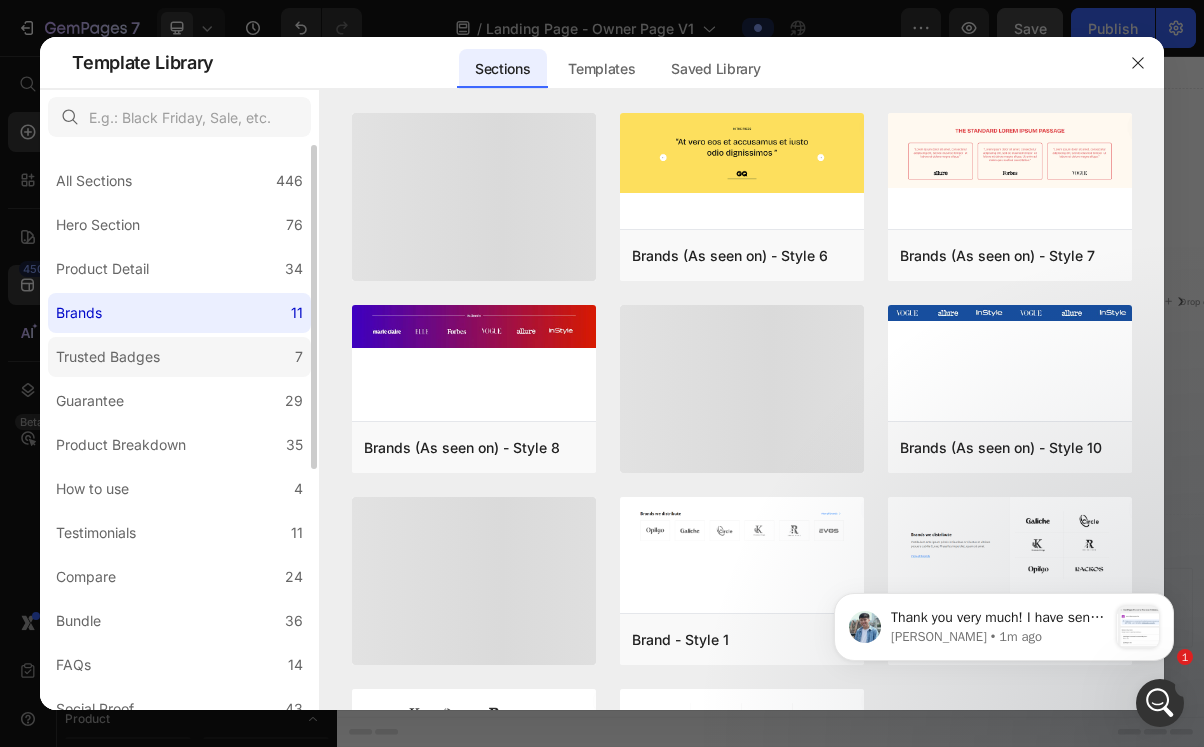 click on "Trusted Badges" at bounding box center (108, 357) 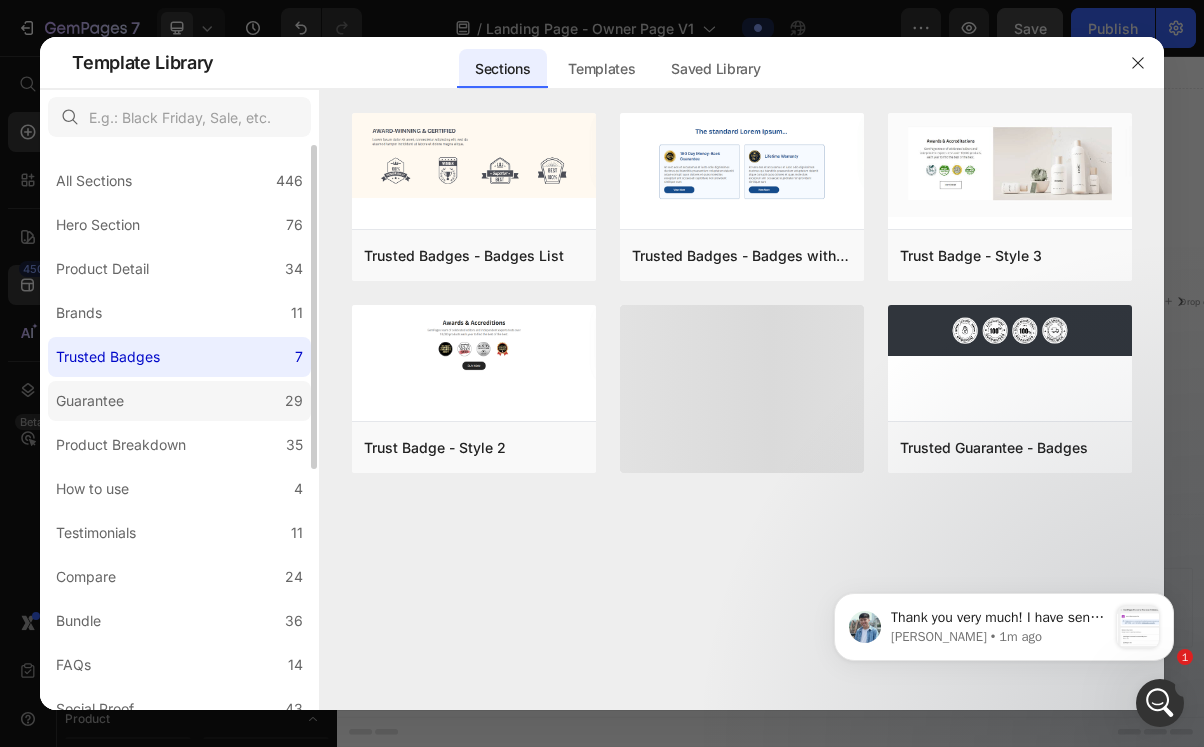 click on "Guarantee 29" 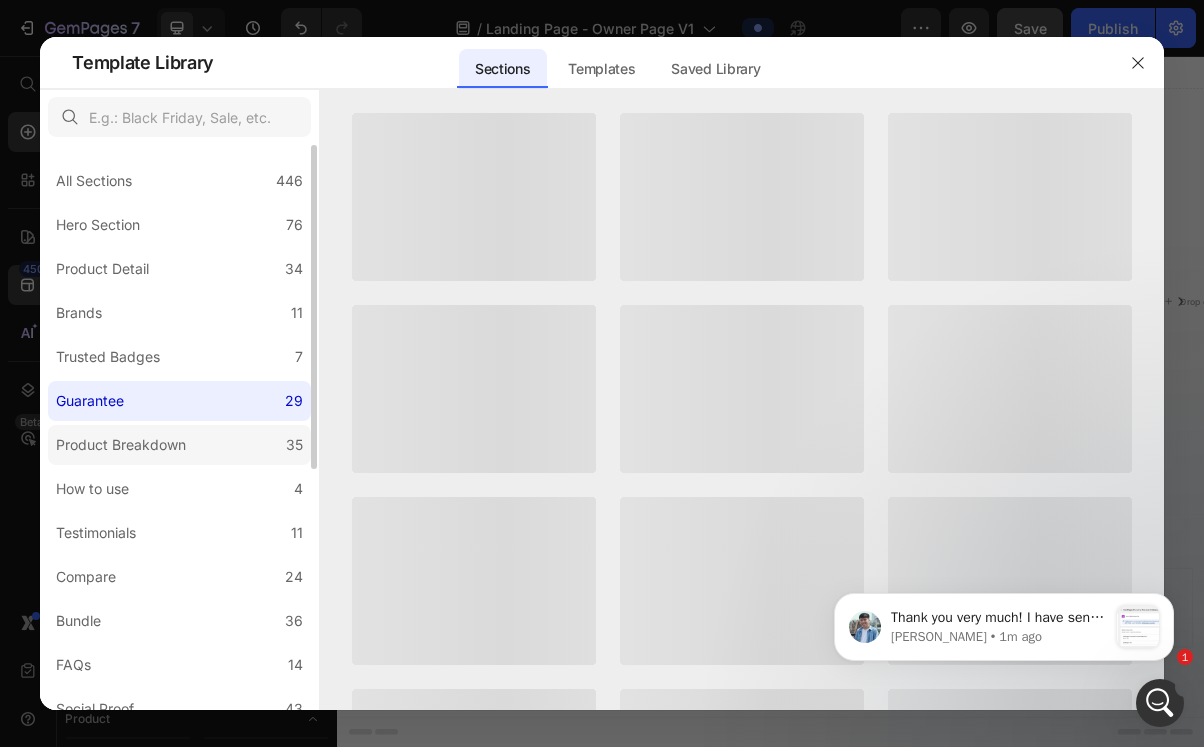 click on "Product Breakdown" at bounding box center (121, 445) 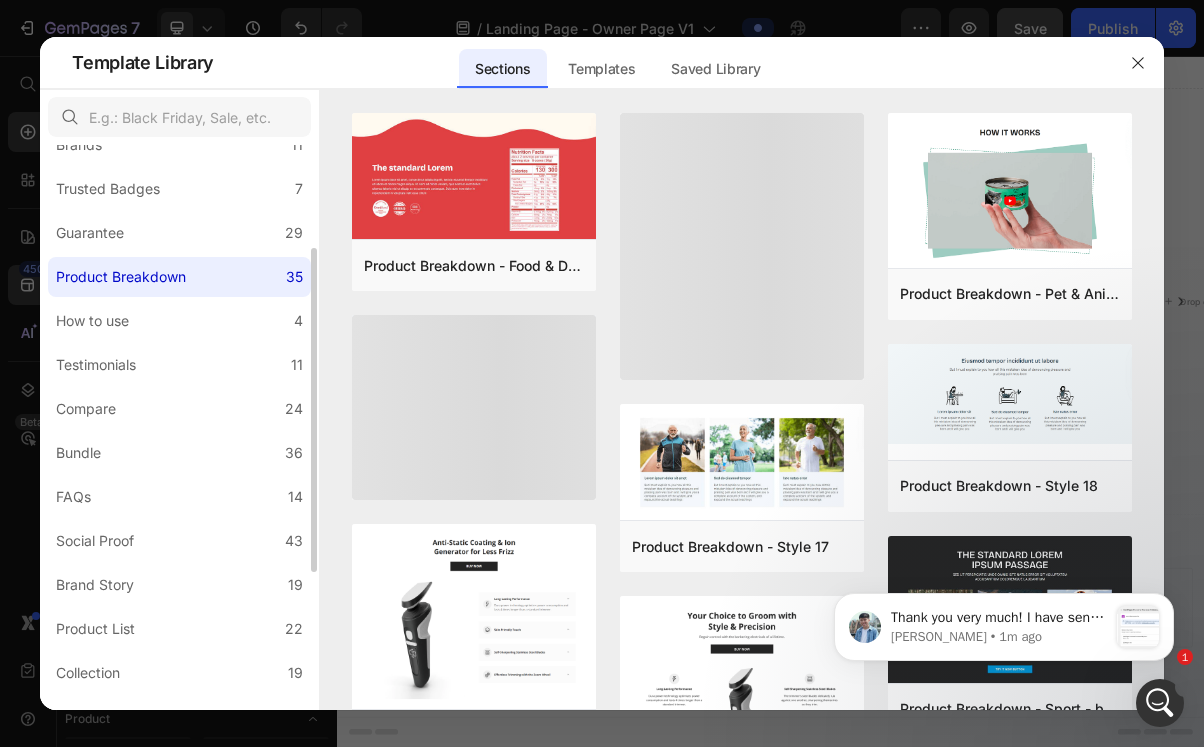 scroll, scrollTop: 172, scrollLeft: 0, axis: vertical 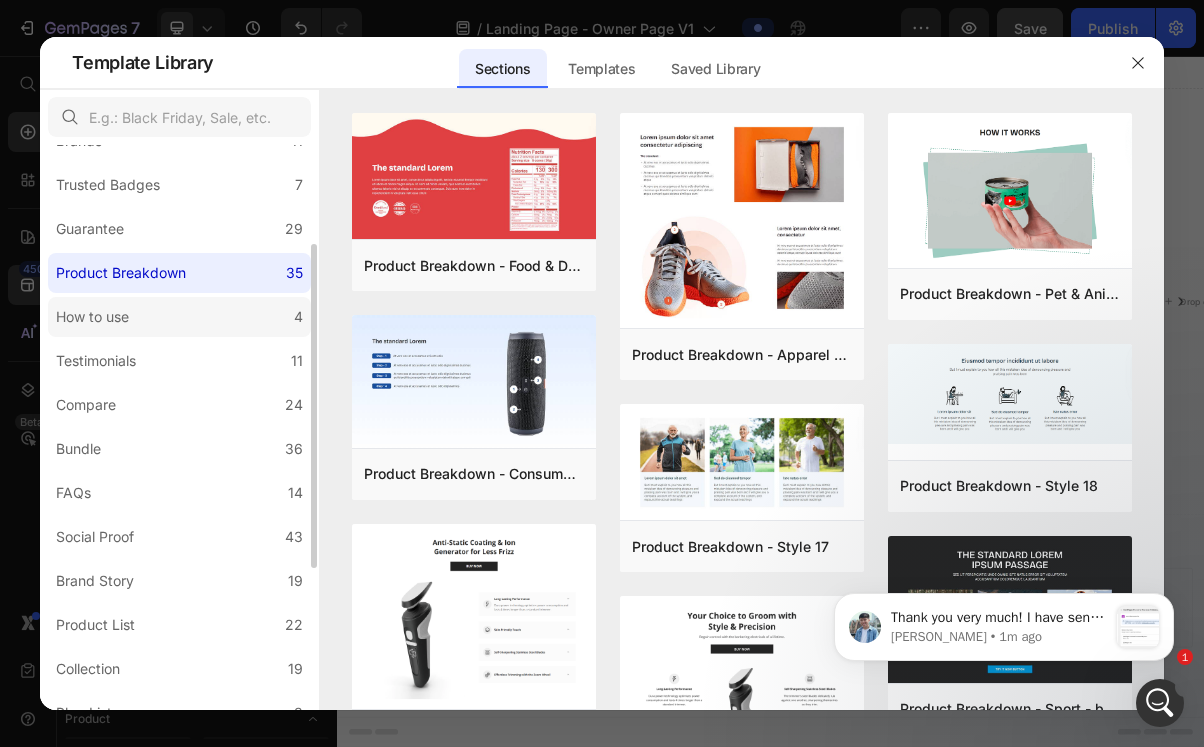 click on "How to use 4" 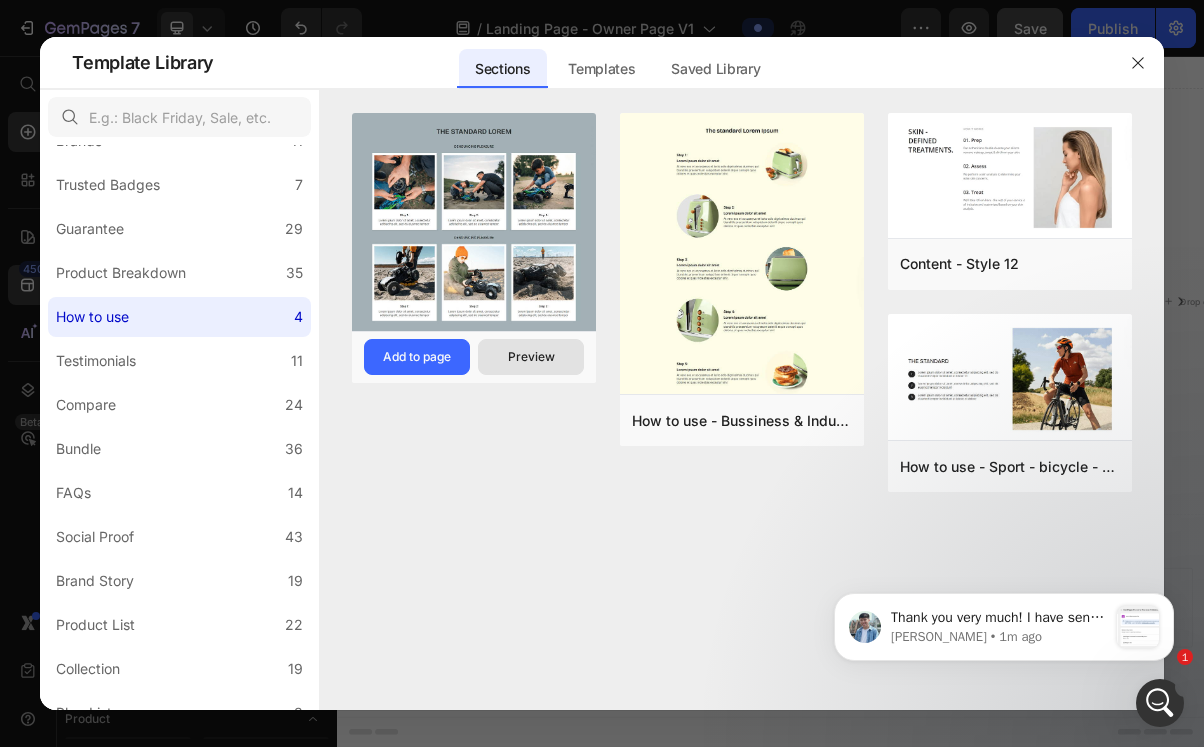 click on "Preview" at bounding box center [531, 357] 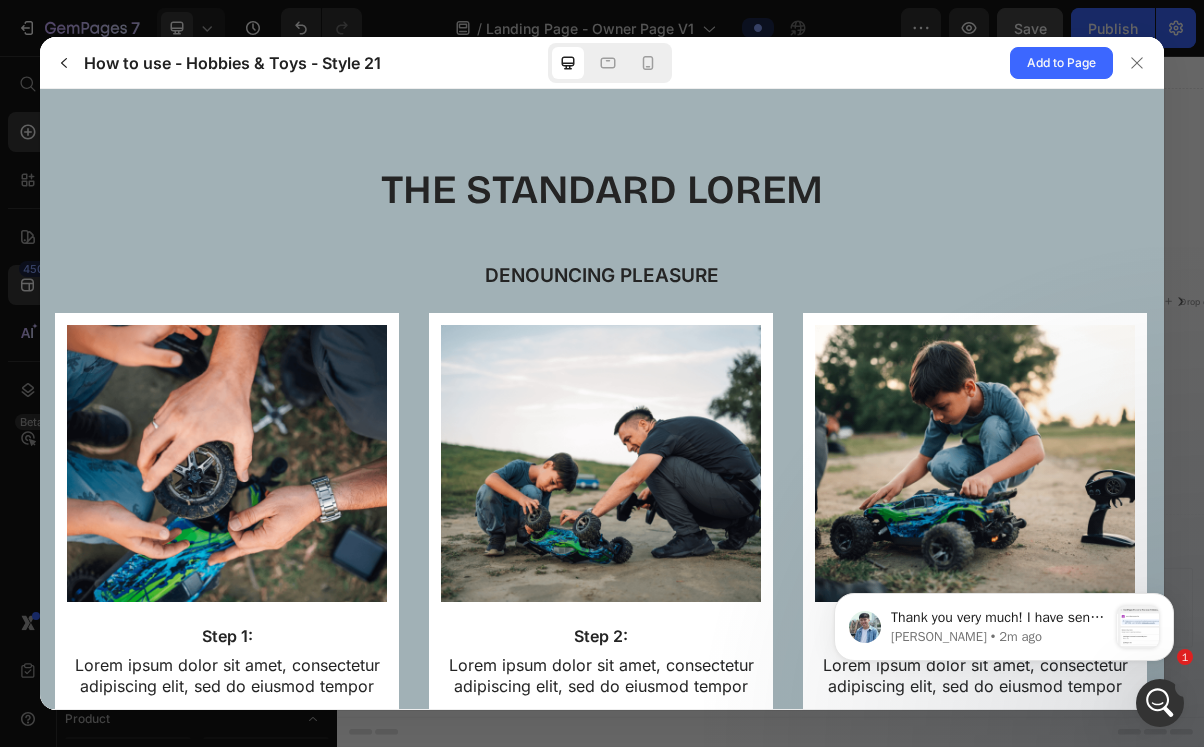 scroll, scrollTop: 0, scrollLeft: 0, axis: both 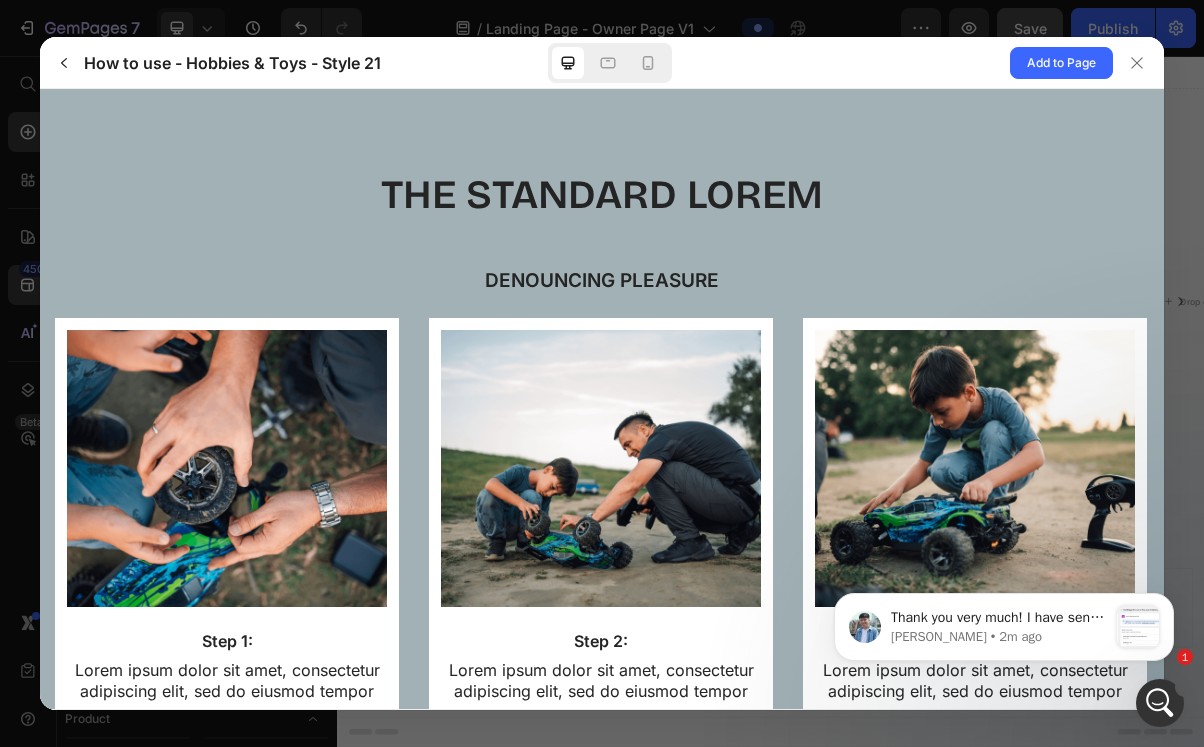 click at bounding box center (601, 468) 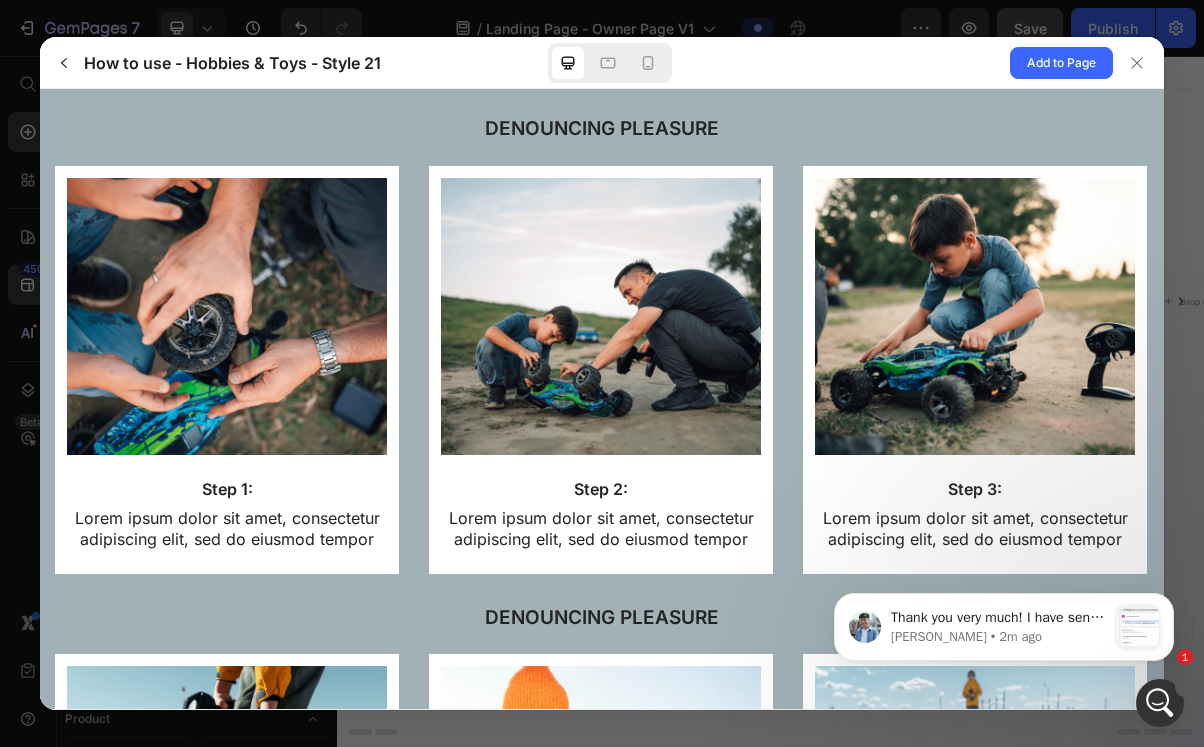 scroll, scrollTop: 0, scrollLeft: 0, axis: both 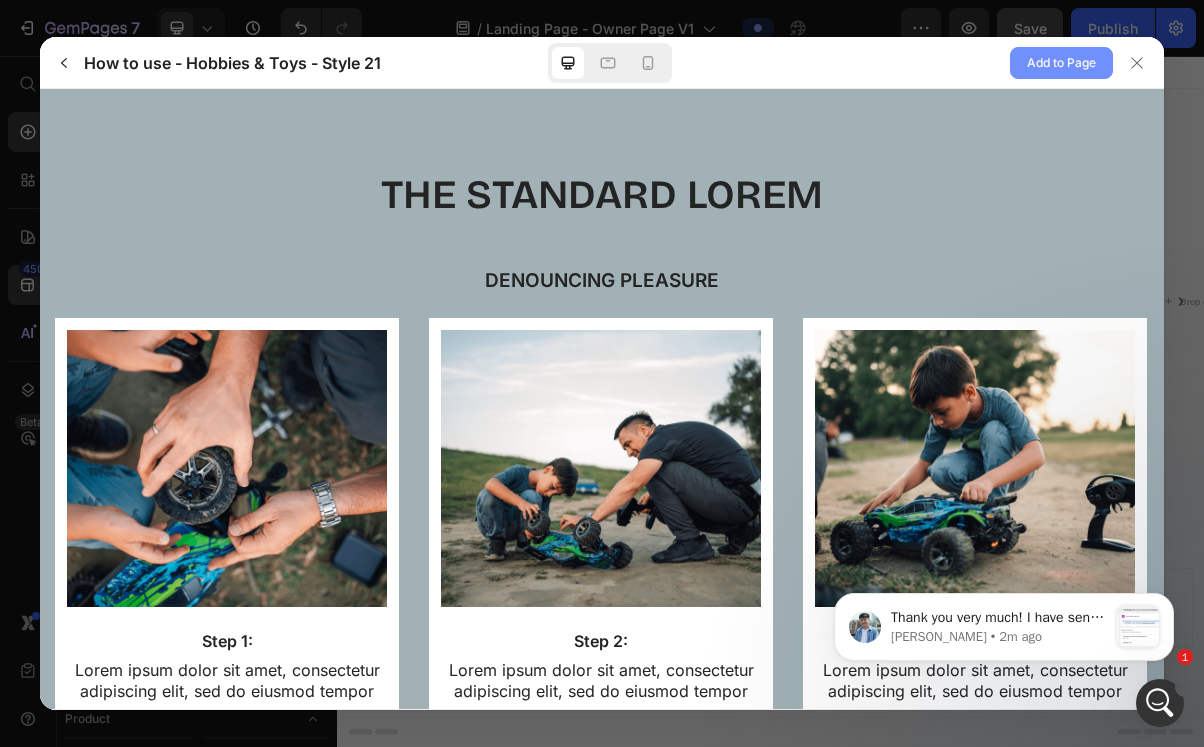 click on "Add to Page" 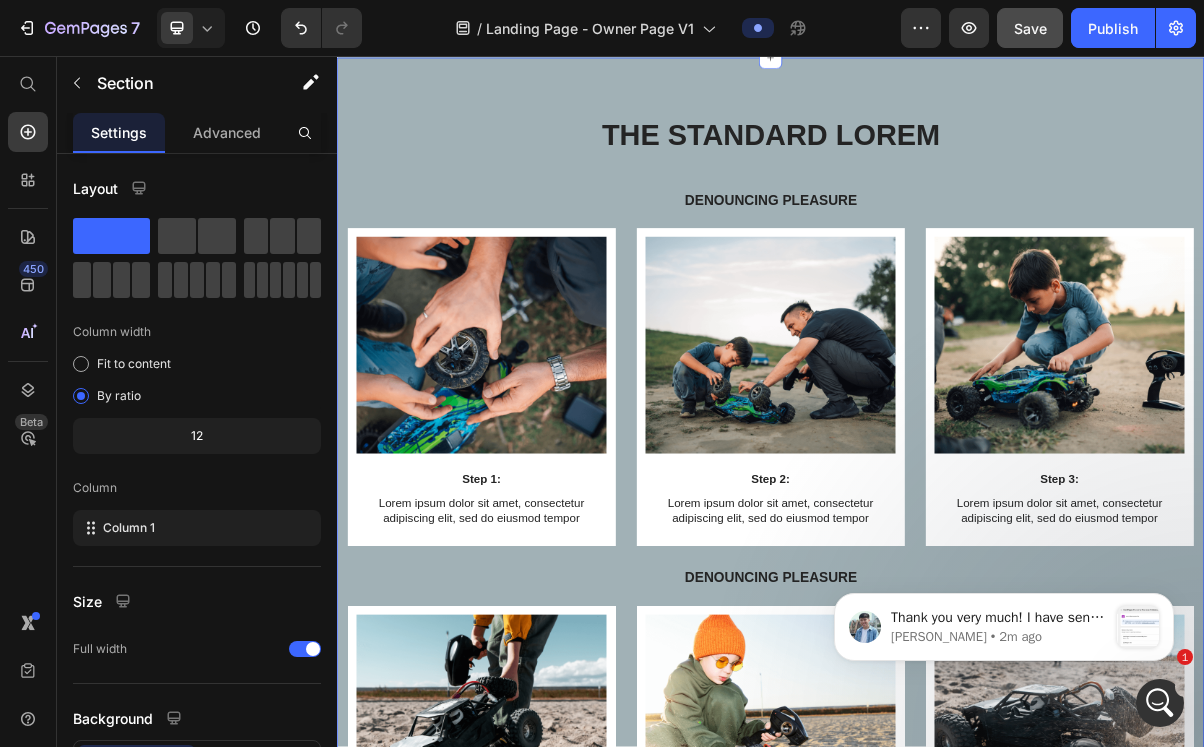 scroll, scrollTop: 1323, scrollLeft: 0, axis: vertical 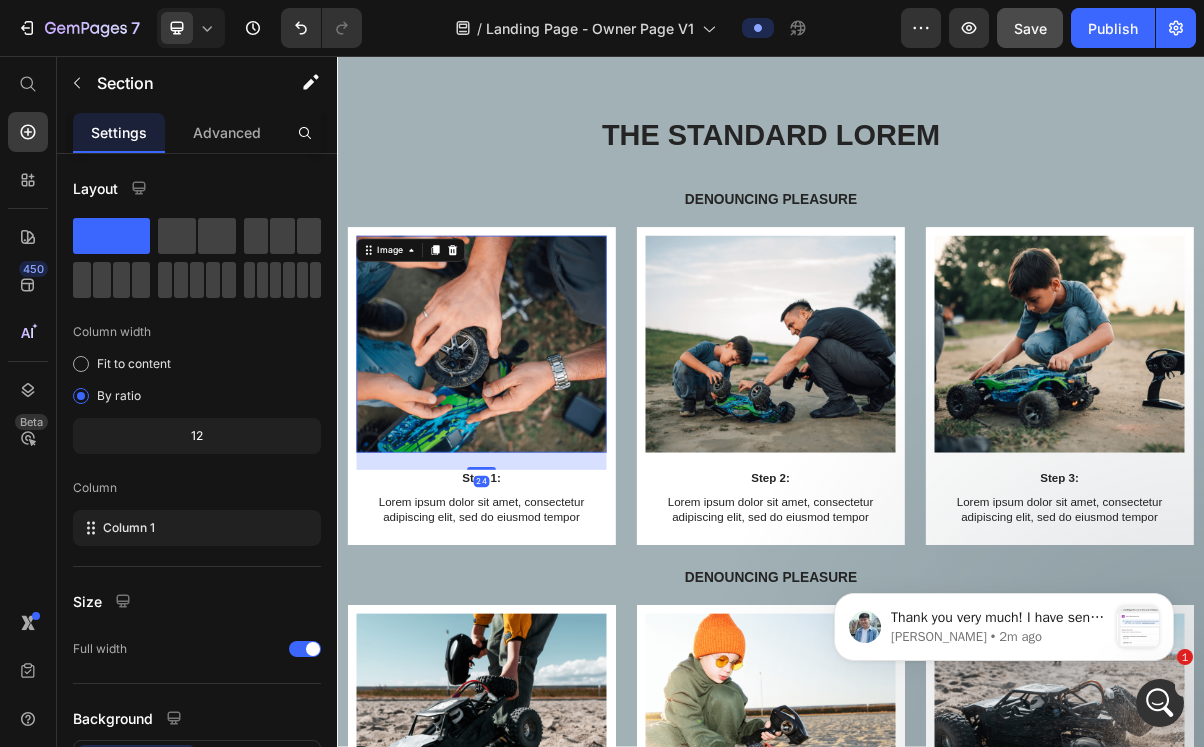click at bounding box center [537, 455] 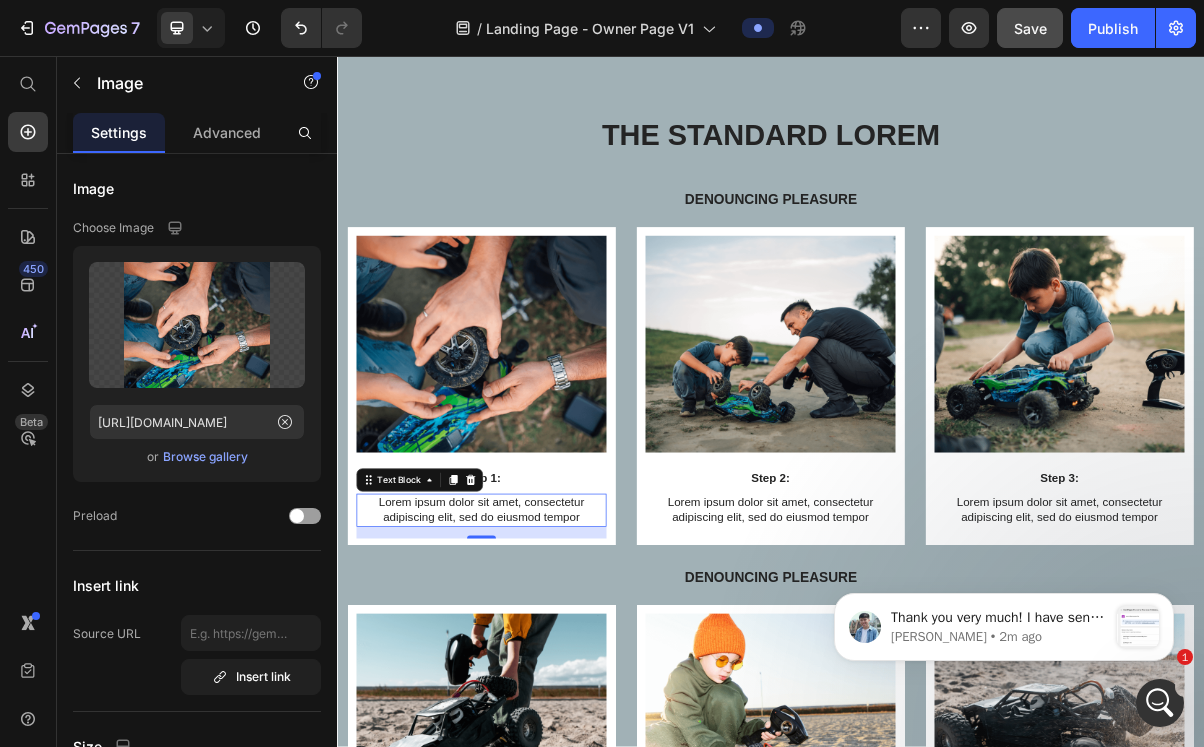 click on "Lorem ipsum dolor sit amet, consectetur adipiscing elit, sed do eiusmod tempor" at bounding box center (537, 685) 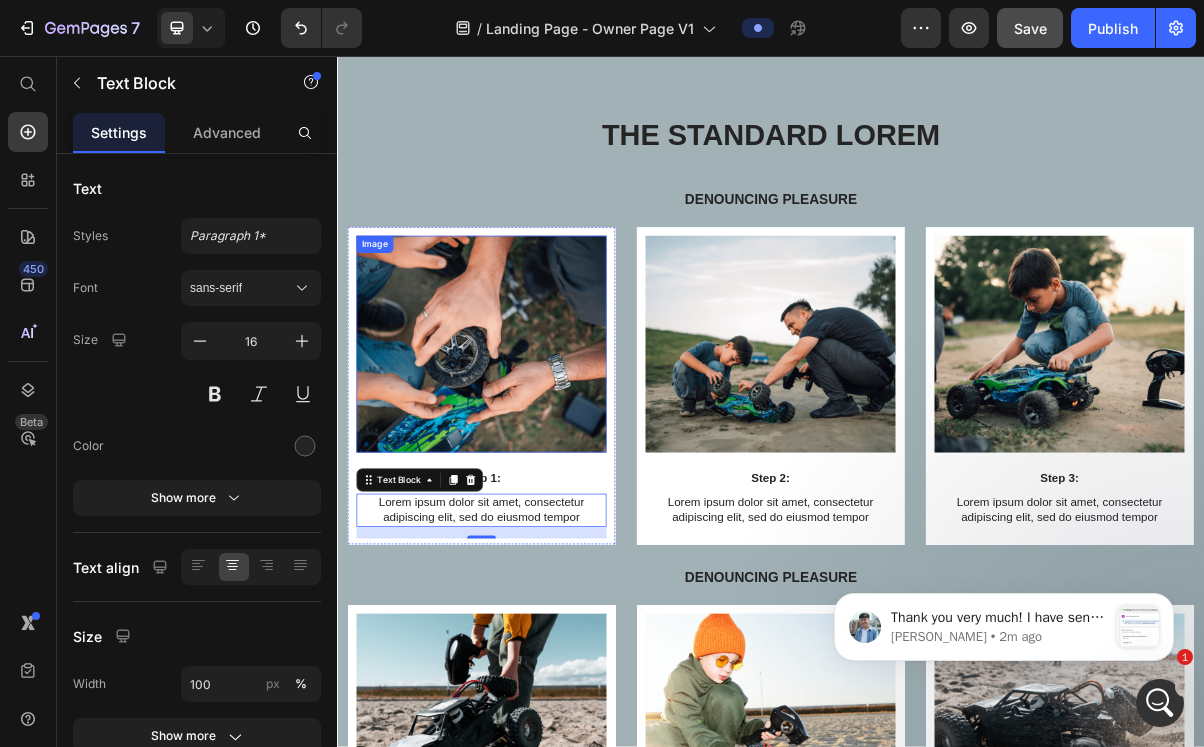 click at bounding box center (537, 455) 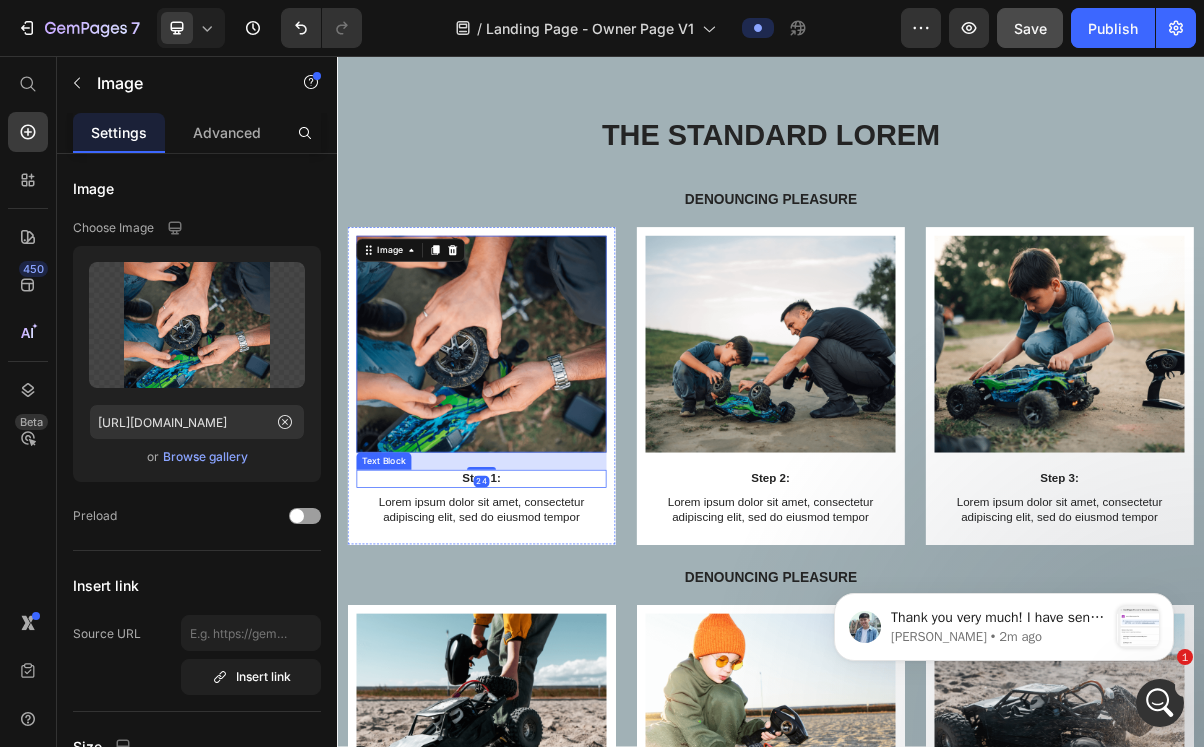 click on "Step 1:" at bounding box center (537, 641) 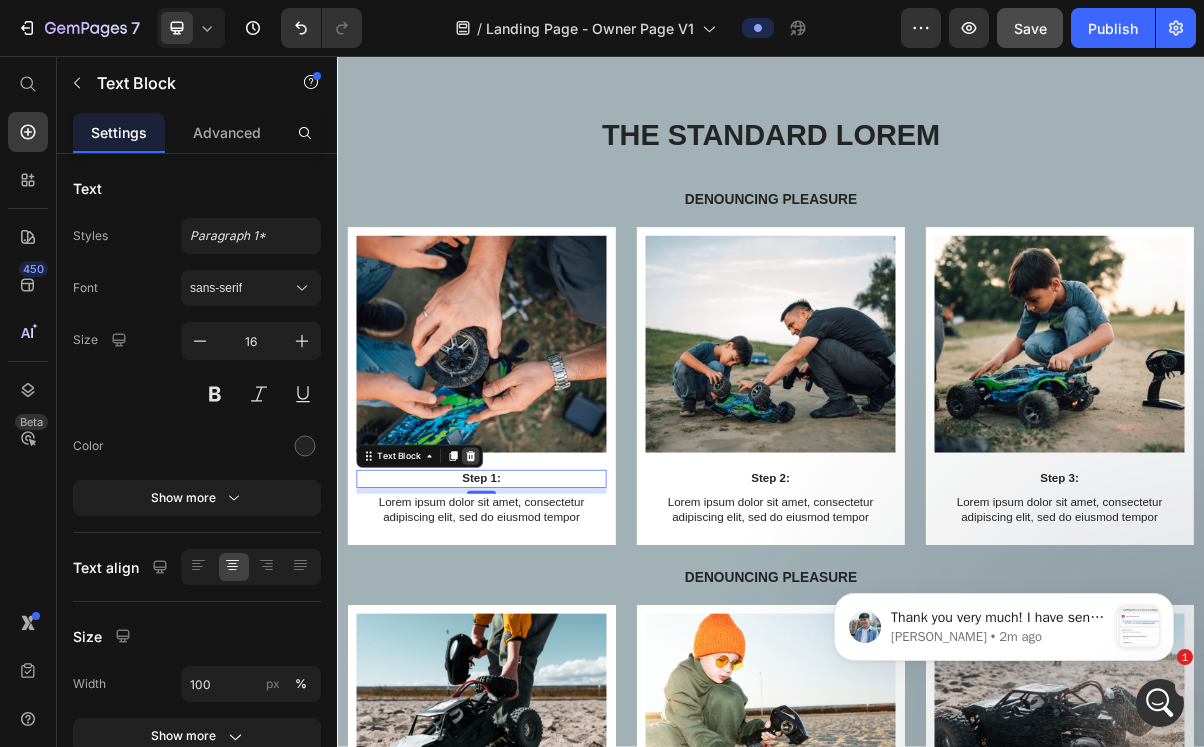 click 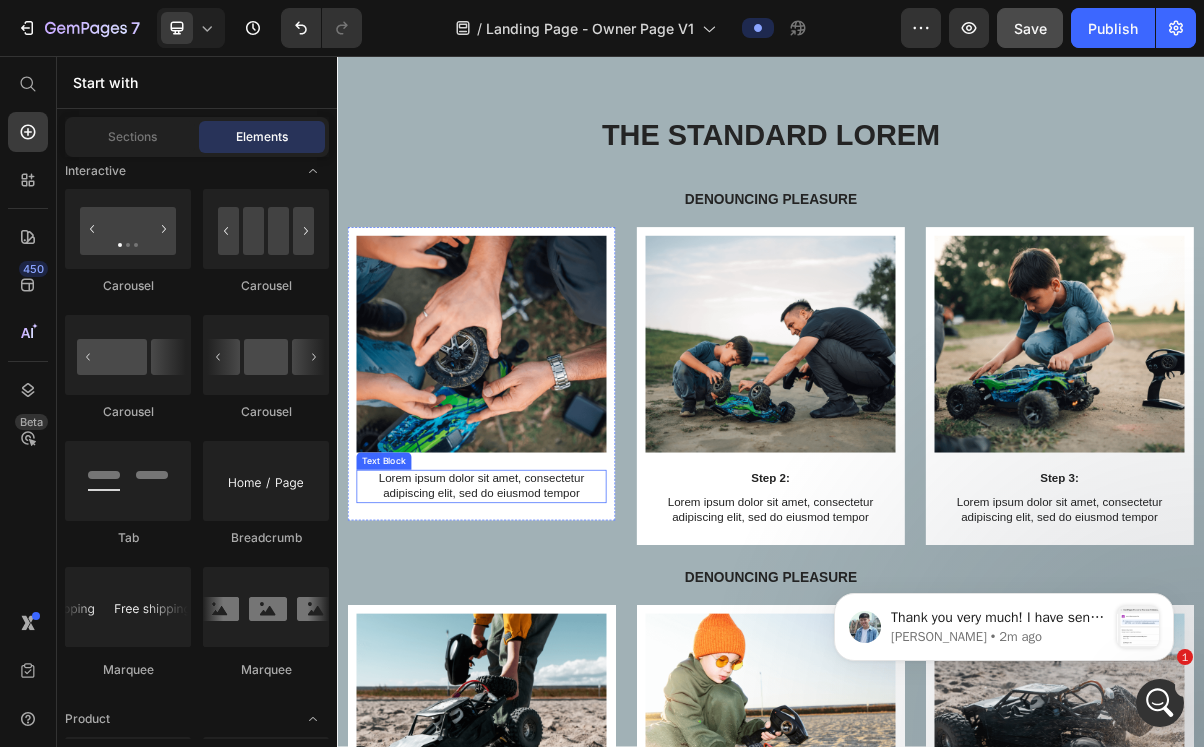 click on "Lorem ipsum dolor sit amet, consectetur adipiscing elit, sed do eiusmod tempor" at bounding box center [537, 652] 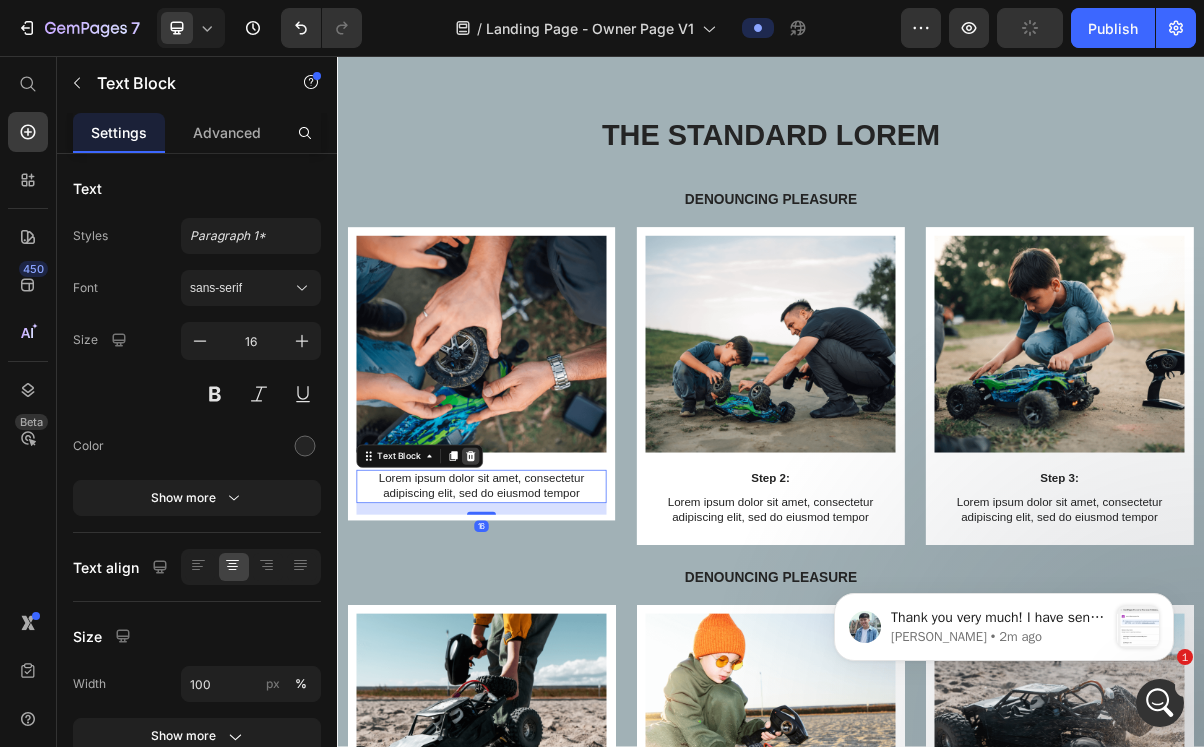 click 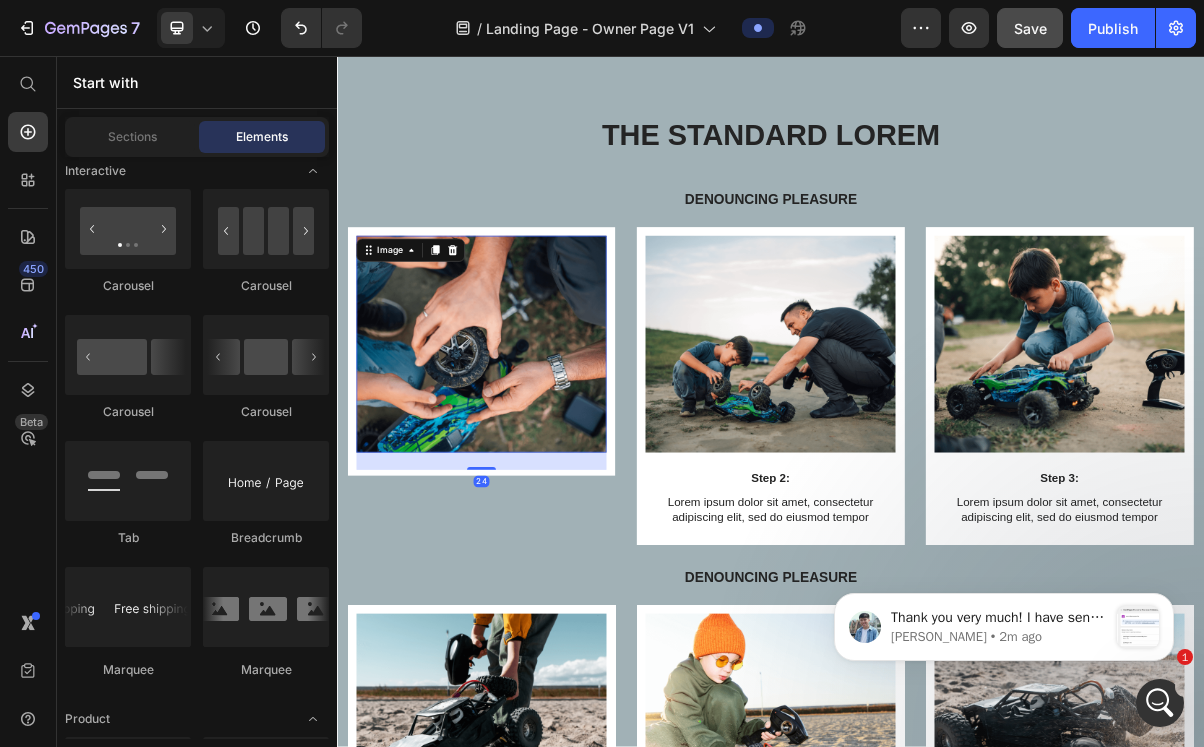click at bounding box center (537, 455) 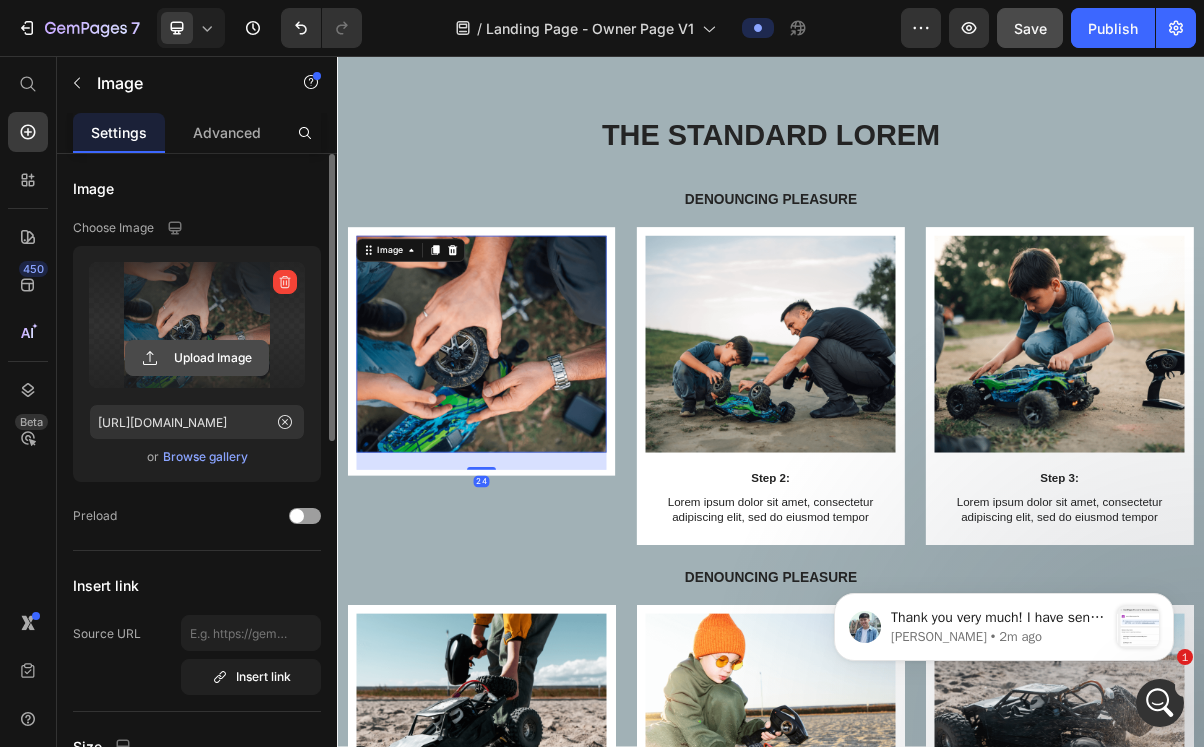 click 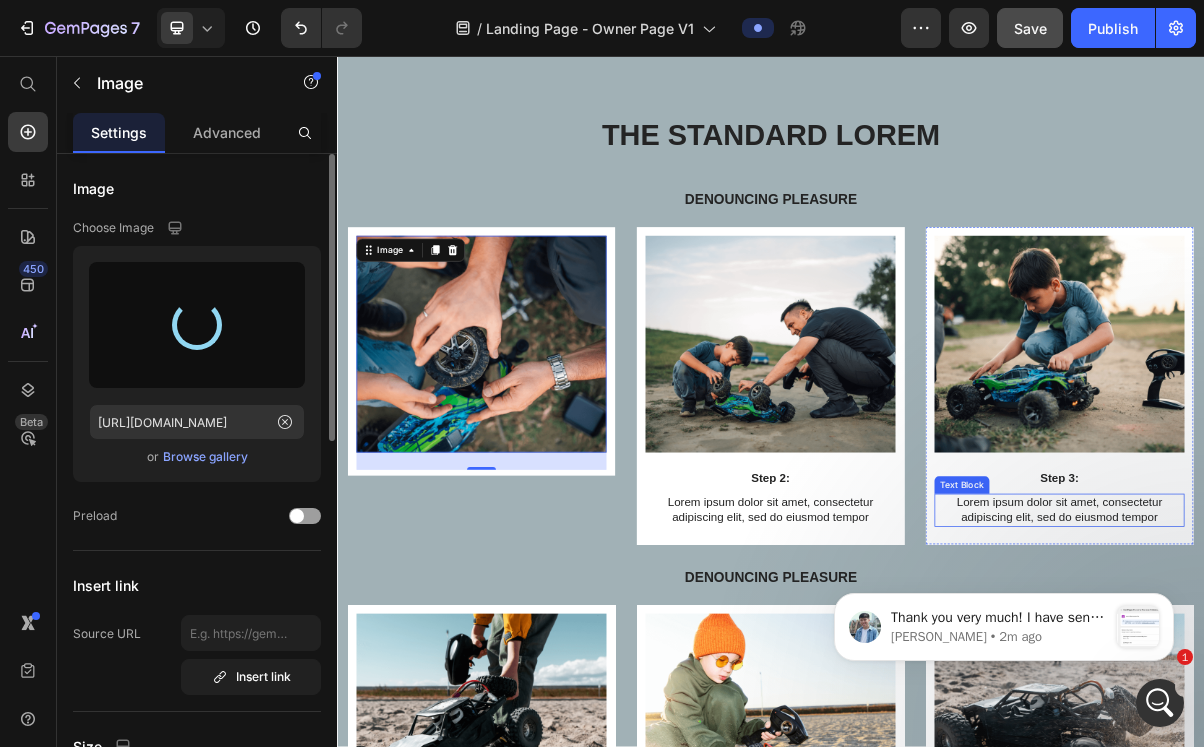 type on "[URL][DOMAIN_NAME]" 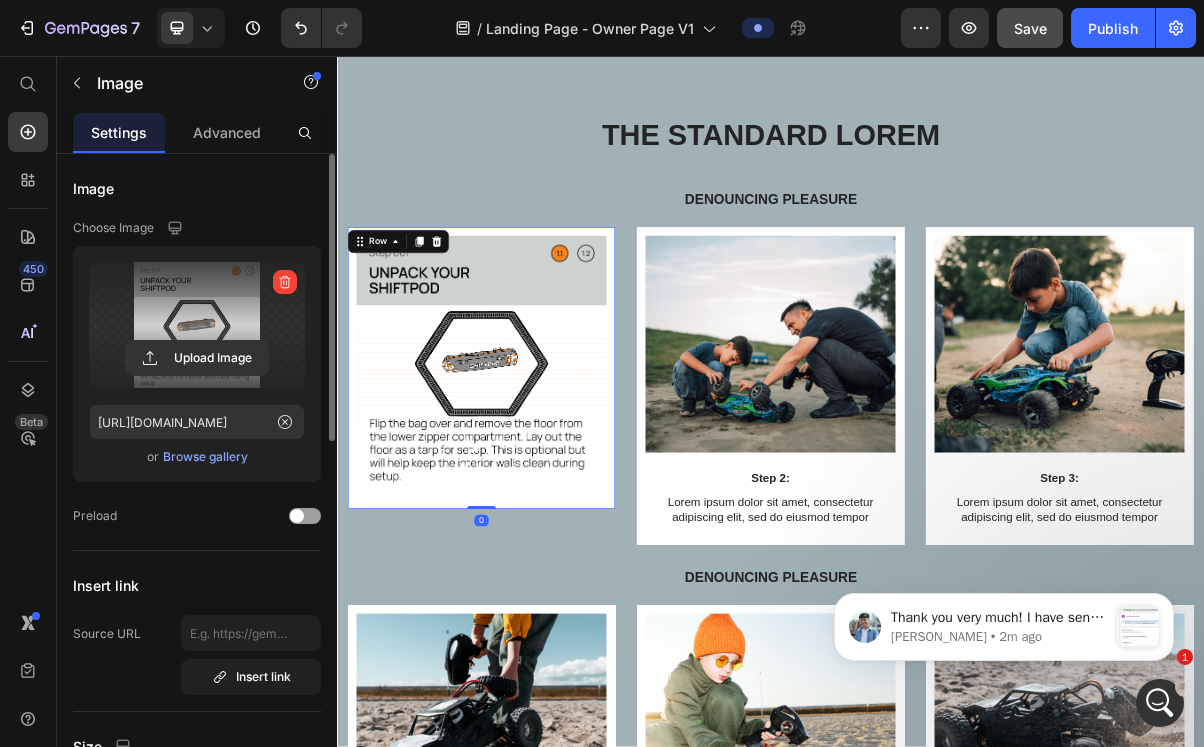 click on "Image Row   0" at bounding box center (537, 488) 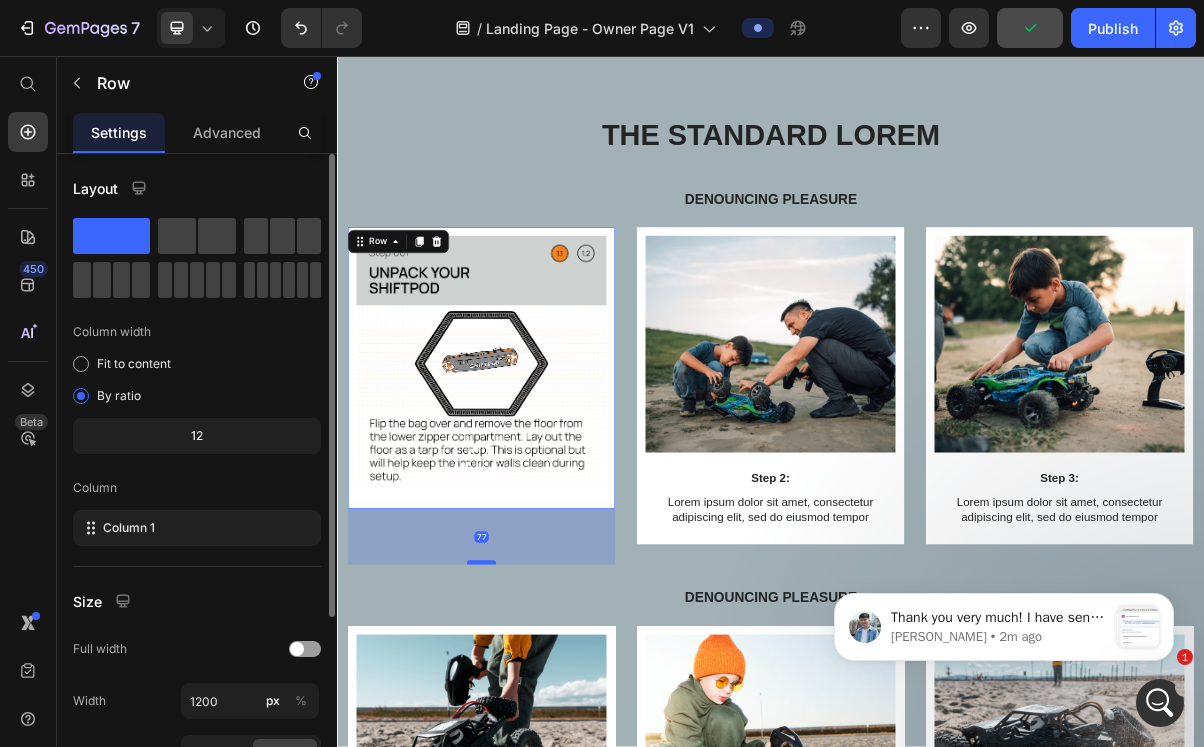 drag, startPoint x: 551, startPoint y: 680, endPoint x: 552, endPoint y: 757, distance: 77.00649 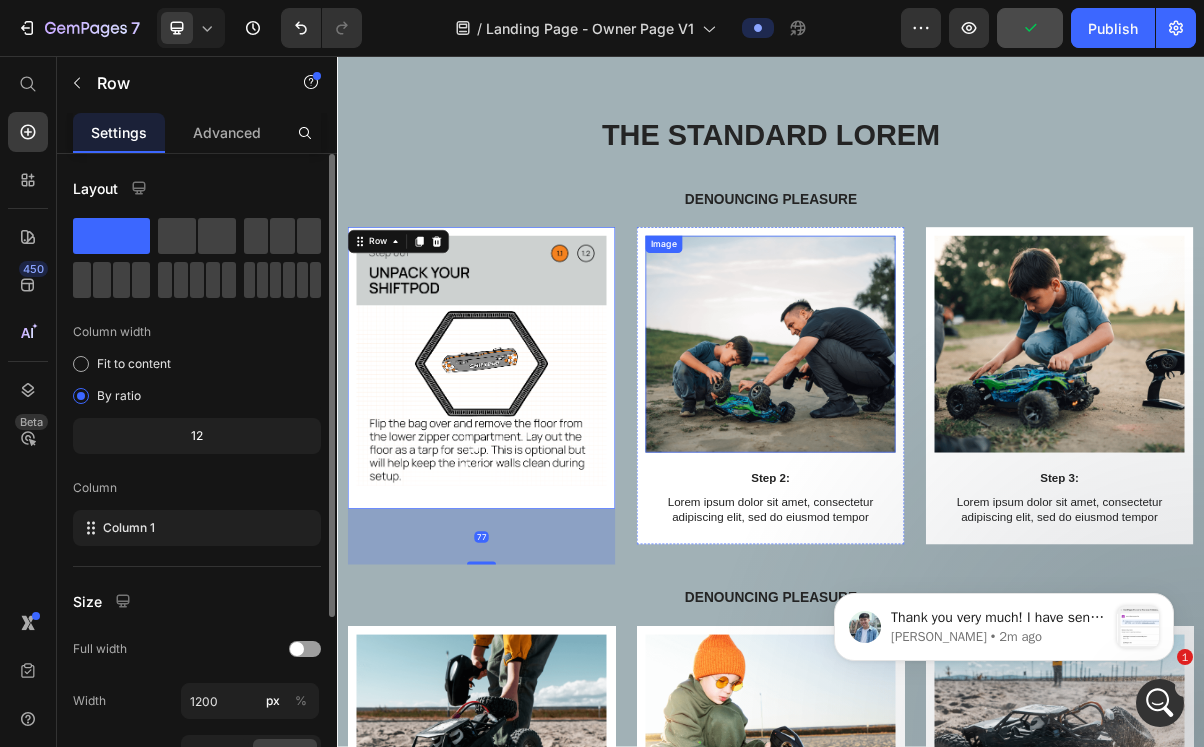 click at bounding box center [937, 455] 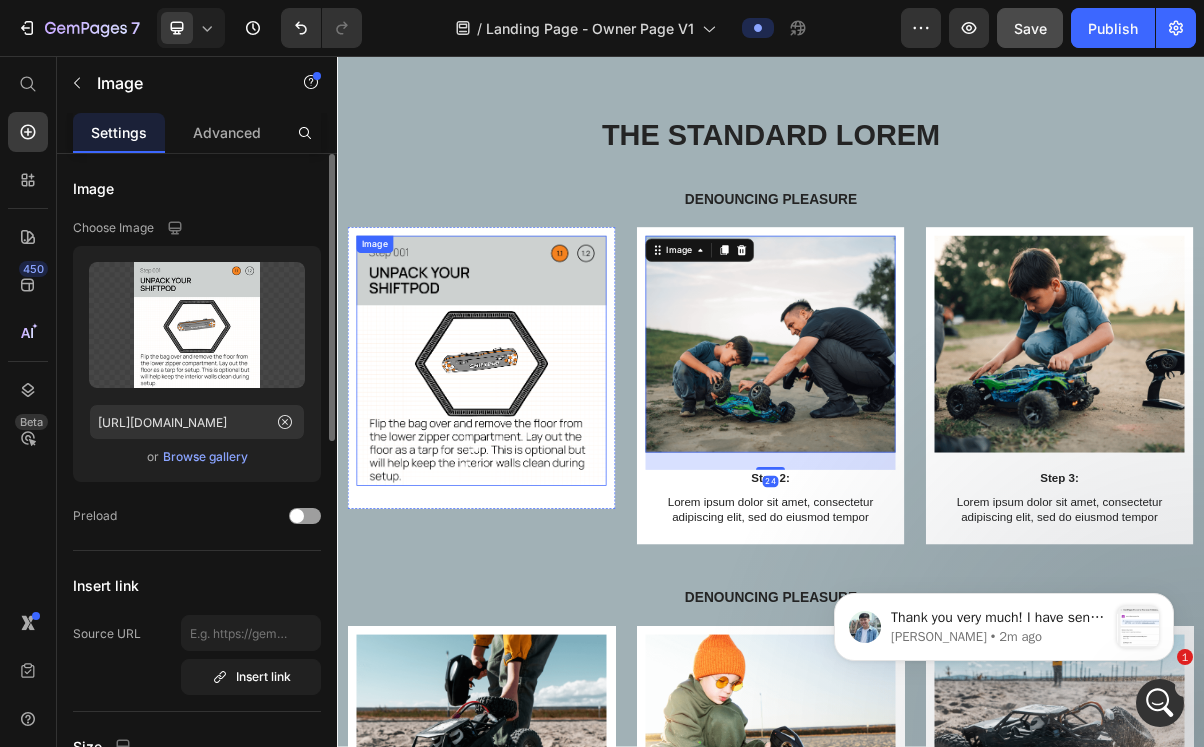 click at bounding box center [537, 478] 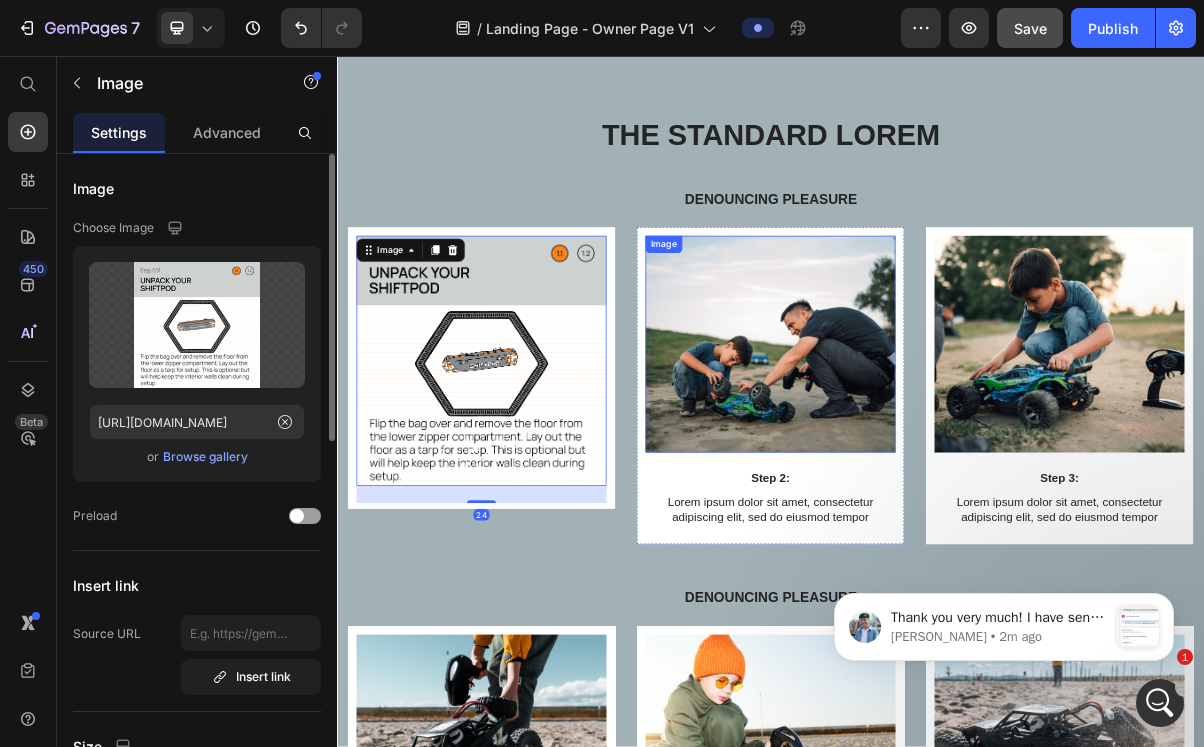 click on "Image" at bounding box center [937, 455] 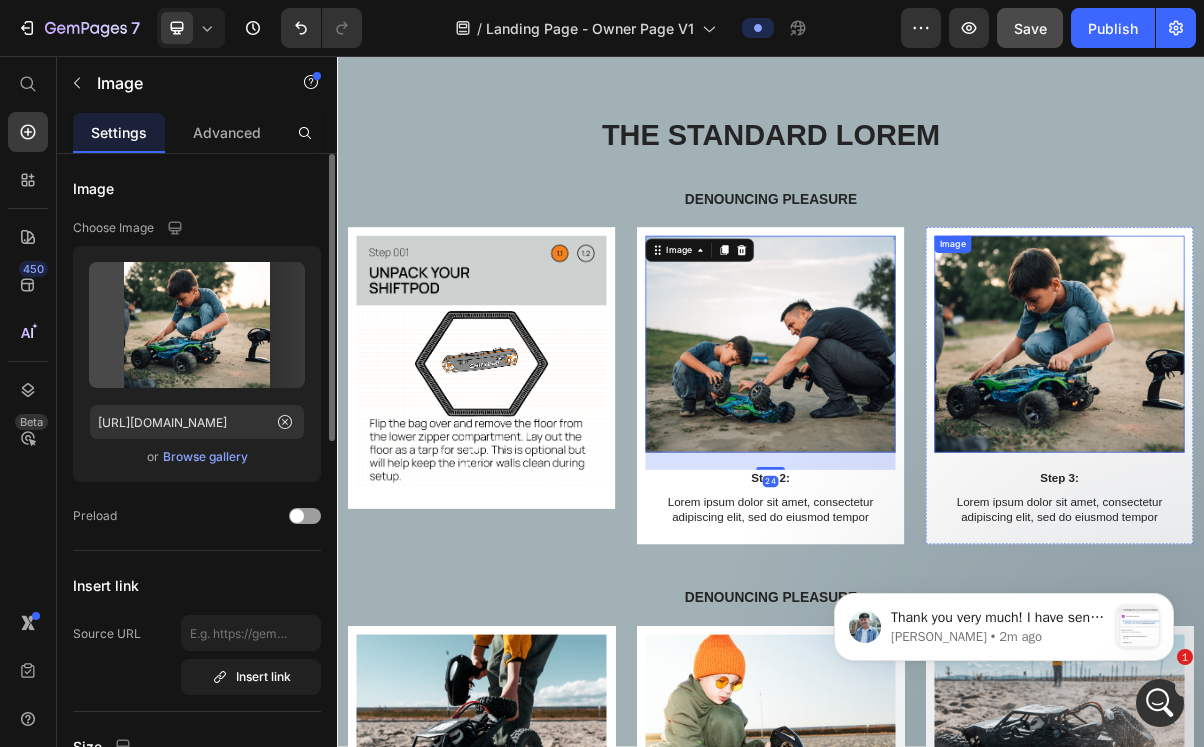click at bounding box center [1337, 455] 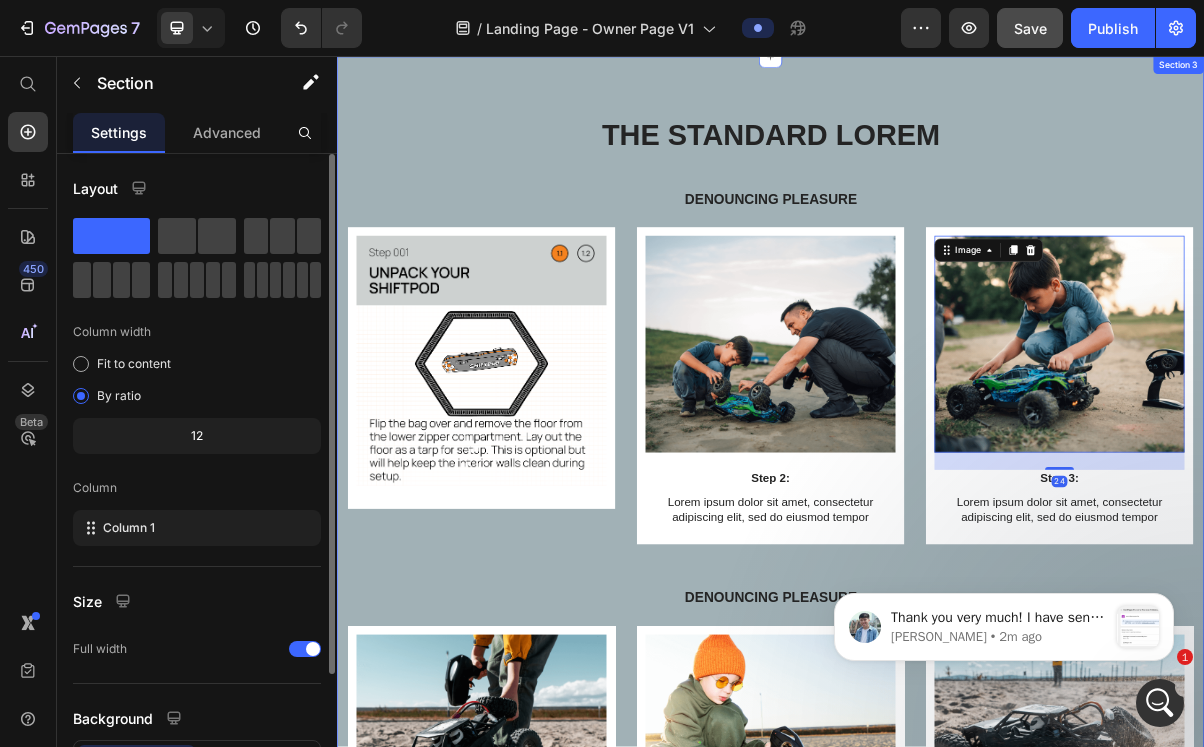 click on "The standard Lorem Heading Denouncing pleasure Text Block Row Image Row Image Step 2: Text Block Lorem ipsum dolor sit amet, consectetur adipiscing elit, sed do eiusmod tempor Text Block Row Image   24 Step 3: Text Block Lorem ipsum dolor sit amet, consectetur adipiscing elit, sed do eiusmod tempor Text Block Row Carousel Denouncing pleasure Text Block Row Image Step 1: Text Block Lorem ipsum dolor sit amet, consectetur adipiscing elit, sed do eiusmod tempor Text Block Row Image Step 2: Text Block Lorem ipsum dolor sit amet, consectetur adipiscing elit, sed do eiusmod tempor Text Block Row Image Step 3: Text Block Lorem ipsum dolor sit amet, consectetur adipiscing elit, sed do eiusmod tempor Text Block Row Carousel" at bounding box center (937, 726) 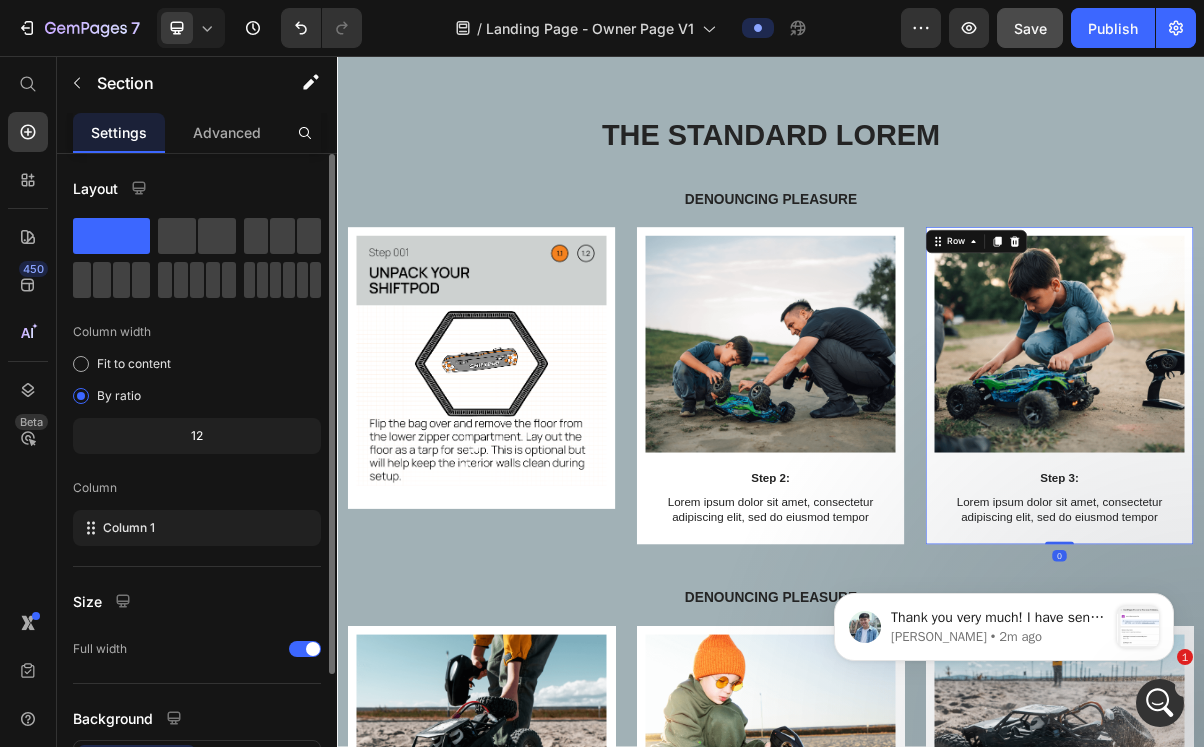 click on "Image Step 3: Text Block Lorem ipsum dolor sit amet, consectetur adipiscing elit, sed do eiusmod tempor Text Block Row   0" at bounding box center [1337, 512] 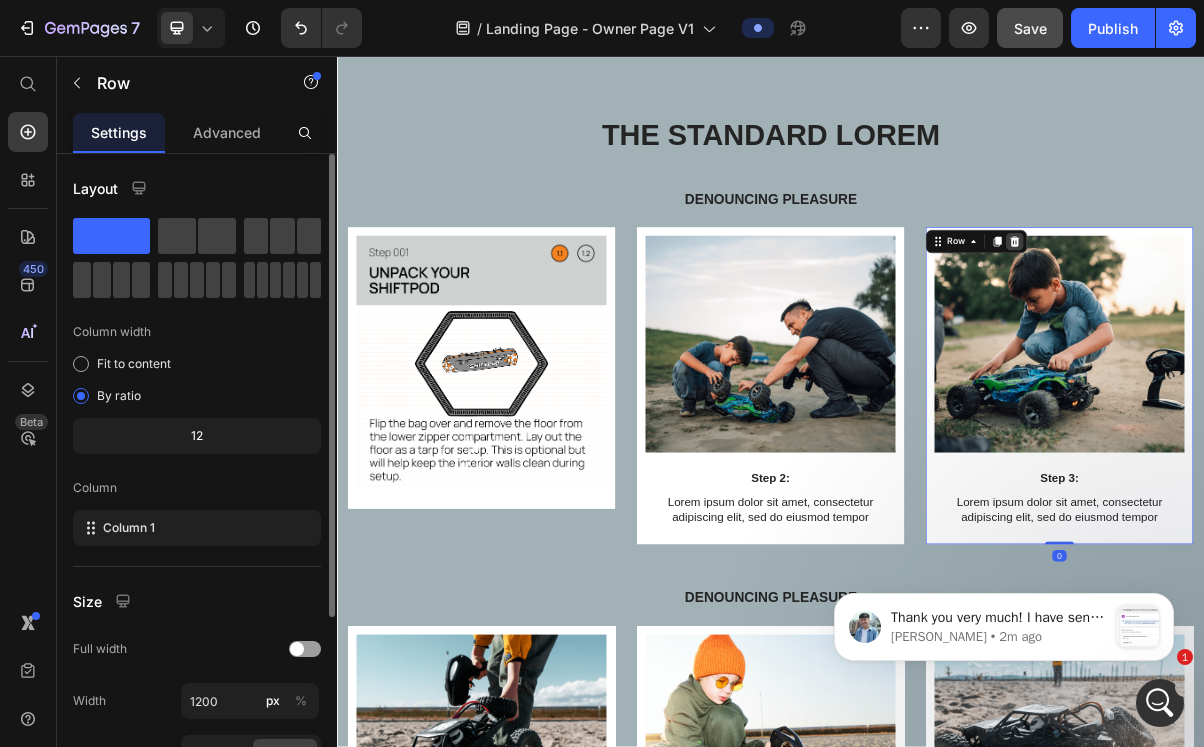 click 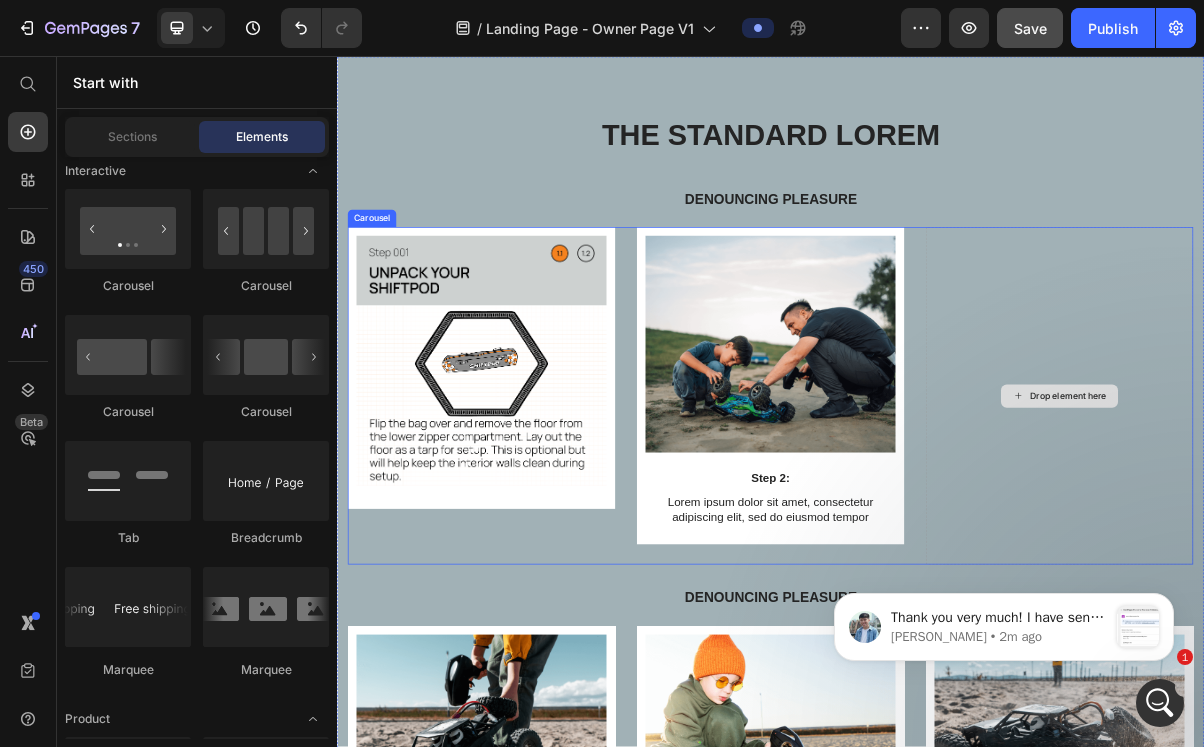 click on "Drop element here" at bounding box center [1349, 527] 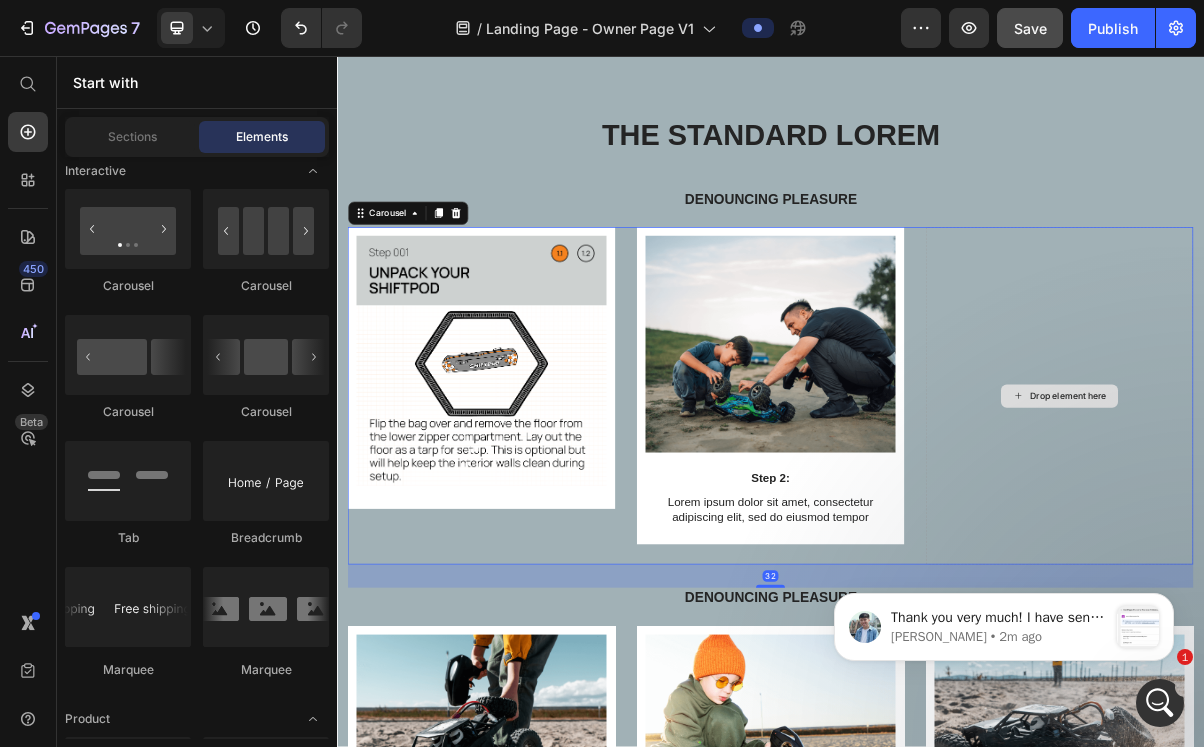 click on "Drop element here" at bounding box center (1337, 526) 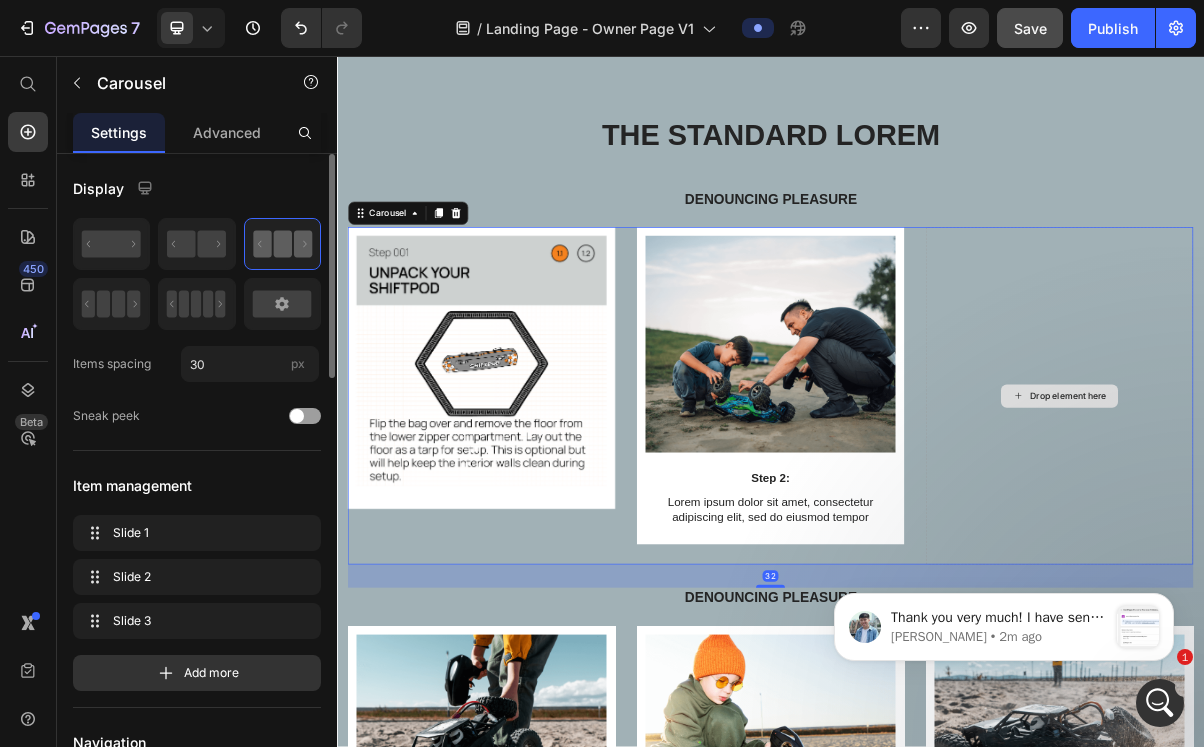 click on "Drop element here" at bounding box center [1337, 526] 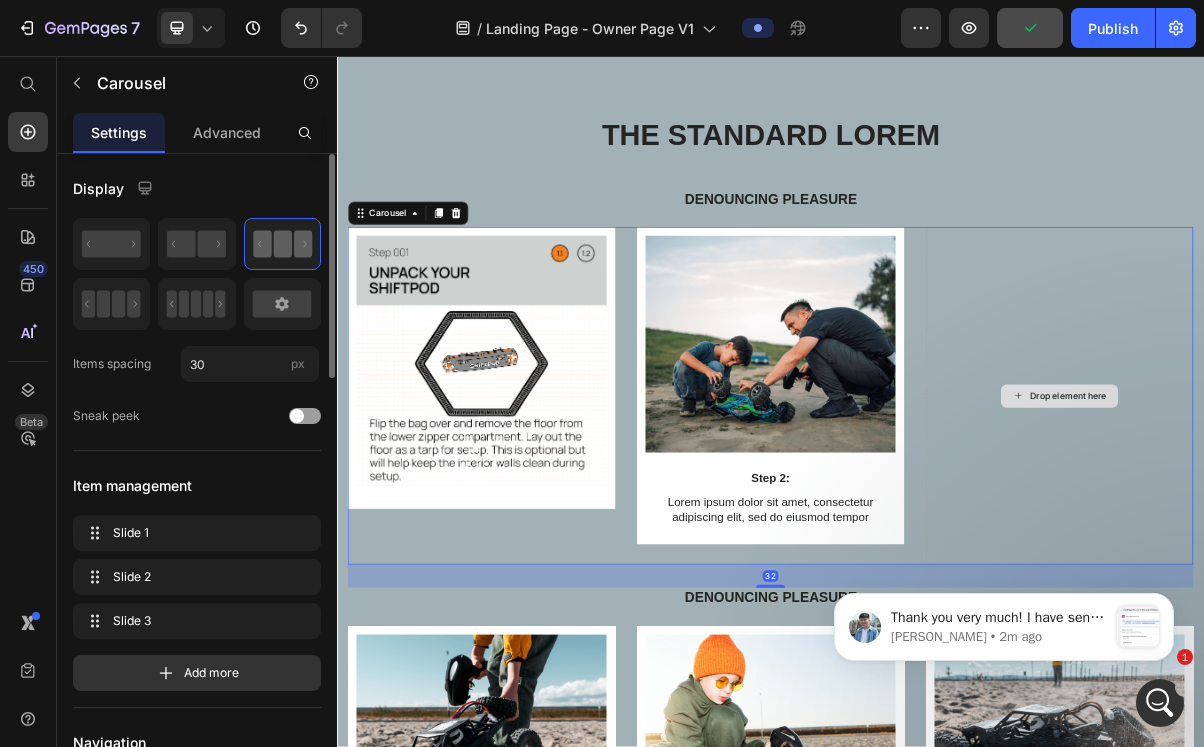 click on "Drop element here" at bounding box center [1337, 526] 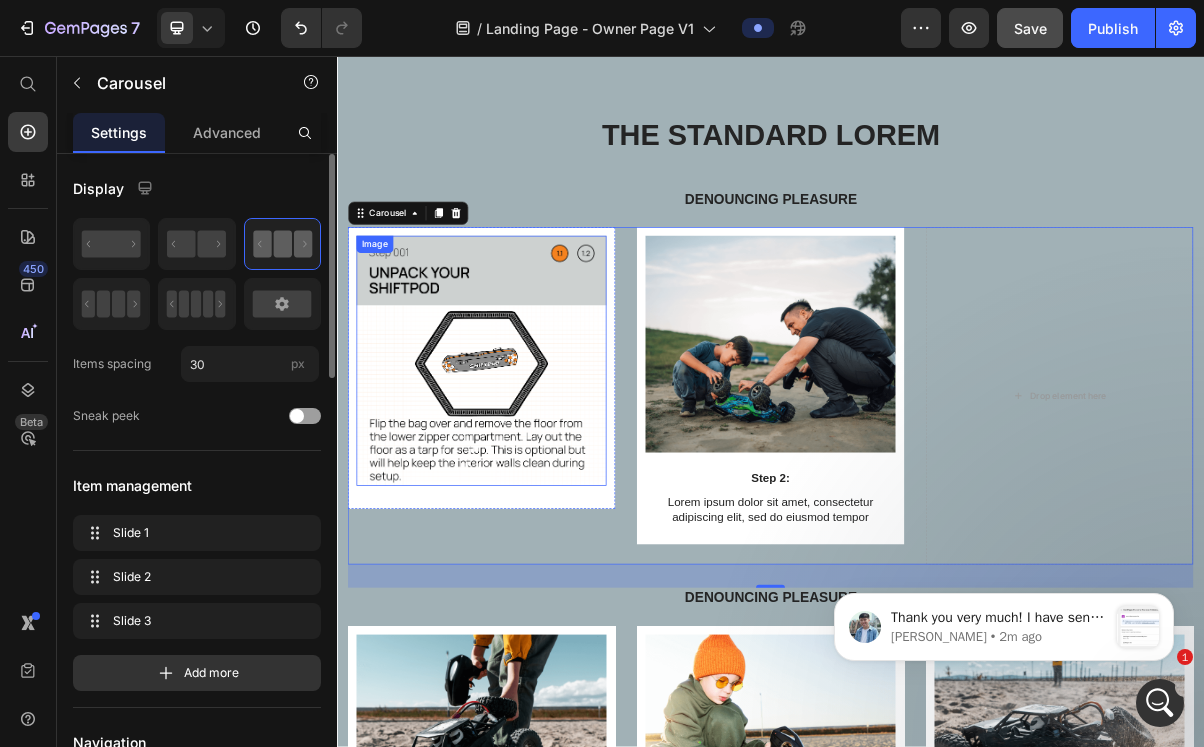 click at bounding box center [537, 478] 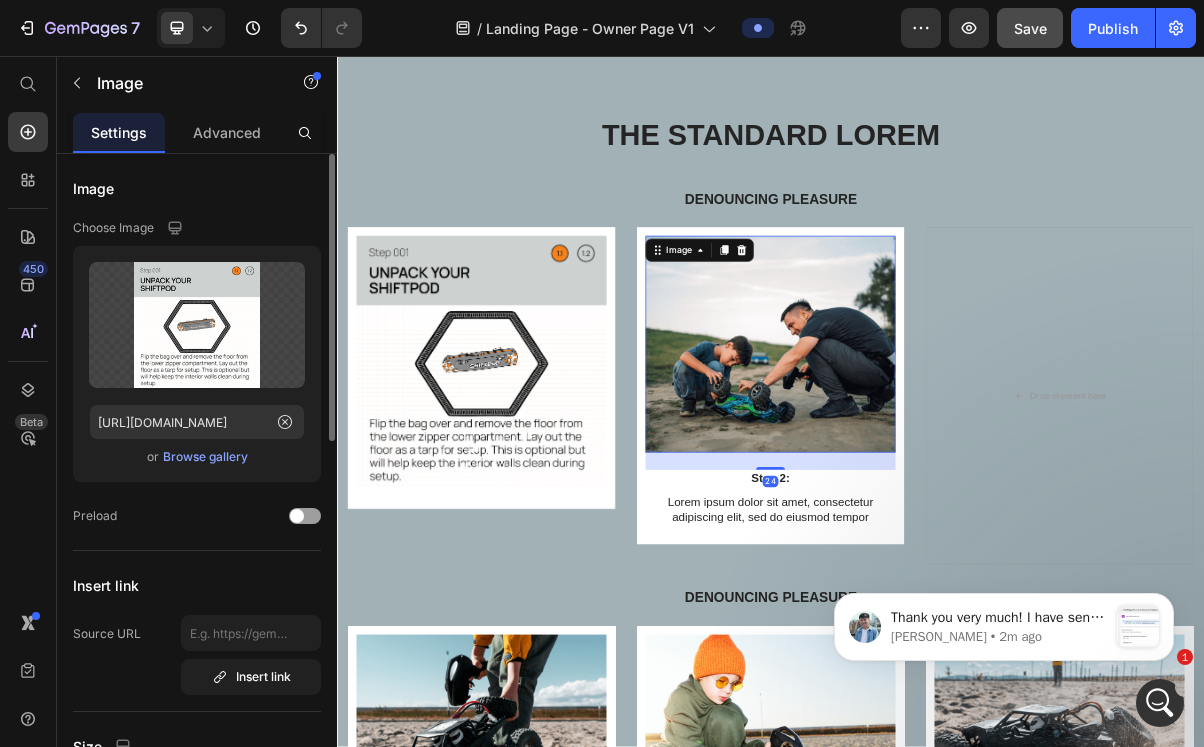 click at bounding box center (937, 455) 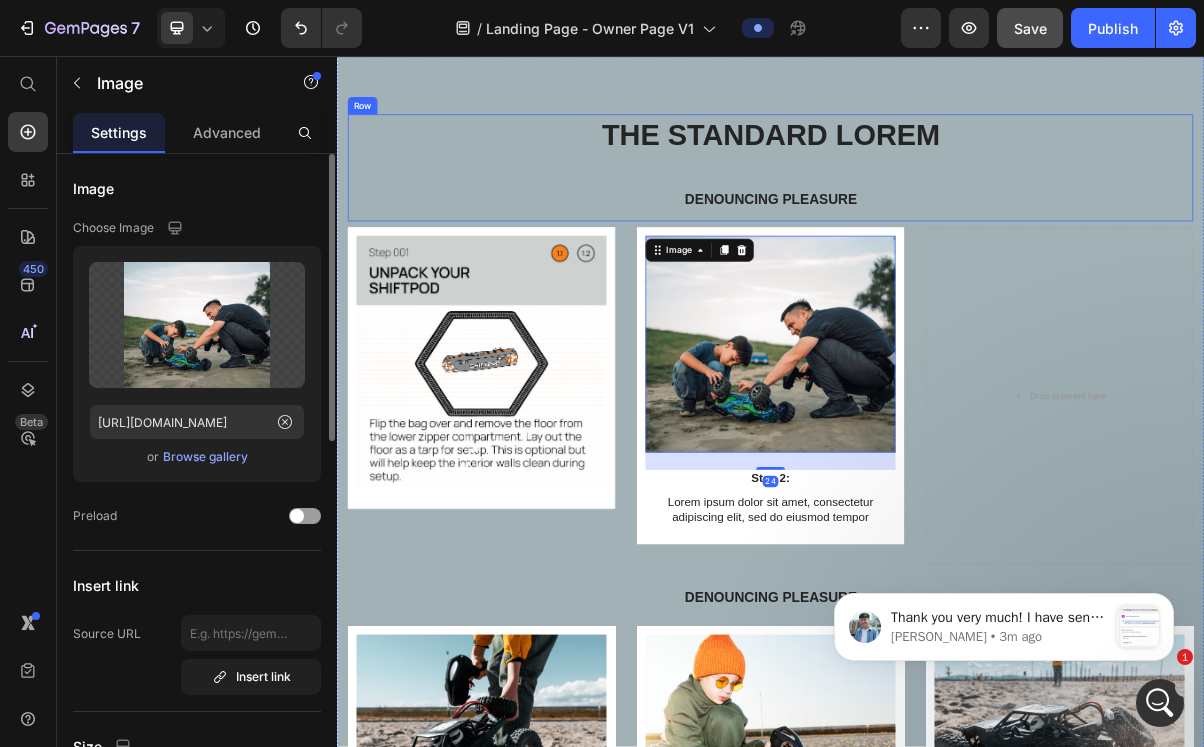 click on "Denouncing pleasure" at bounding box center (937, 255) 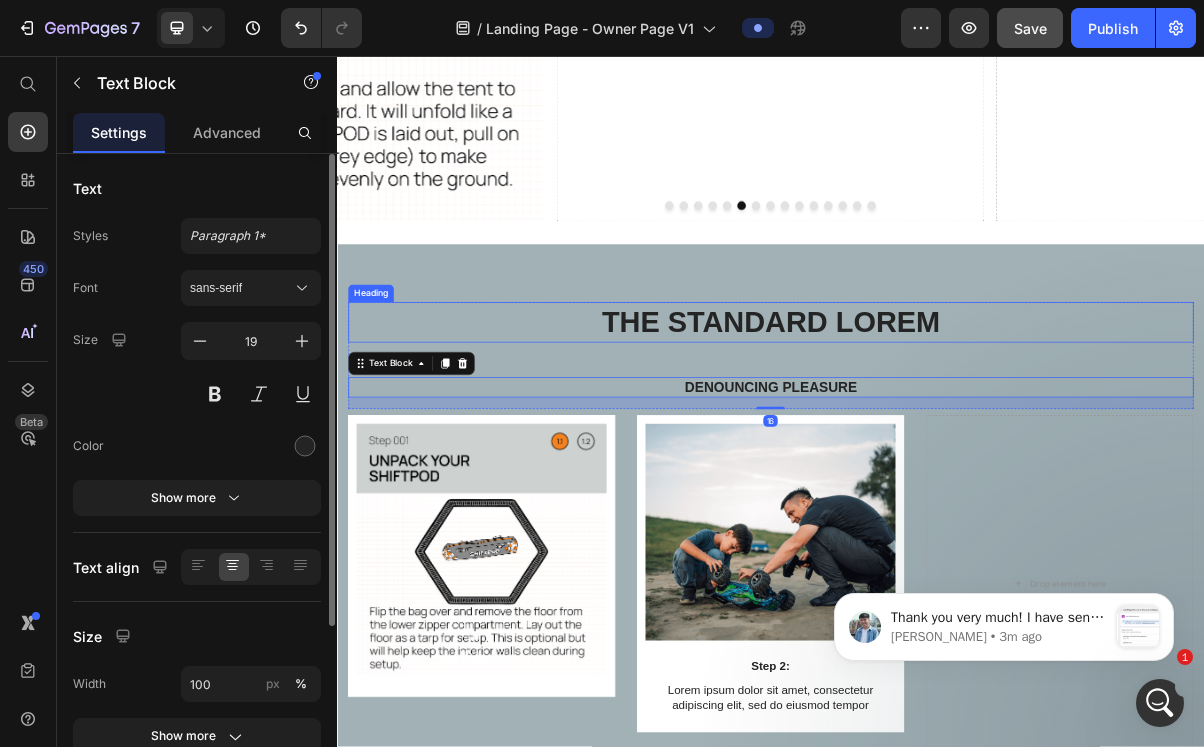 scroll, scrollTop: 1056, scrollLeft: 0, axis: vertical 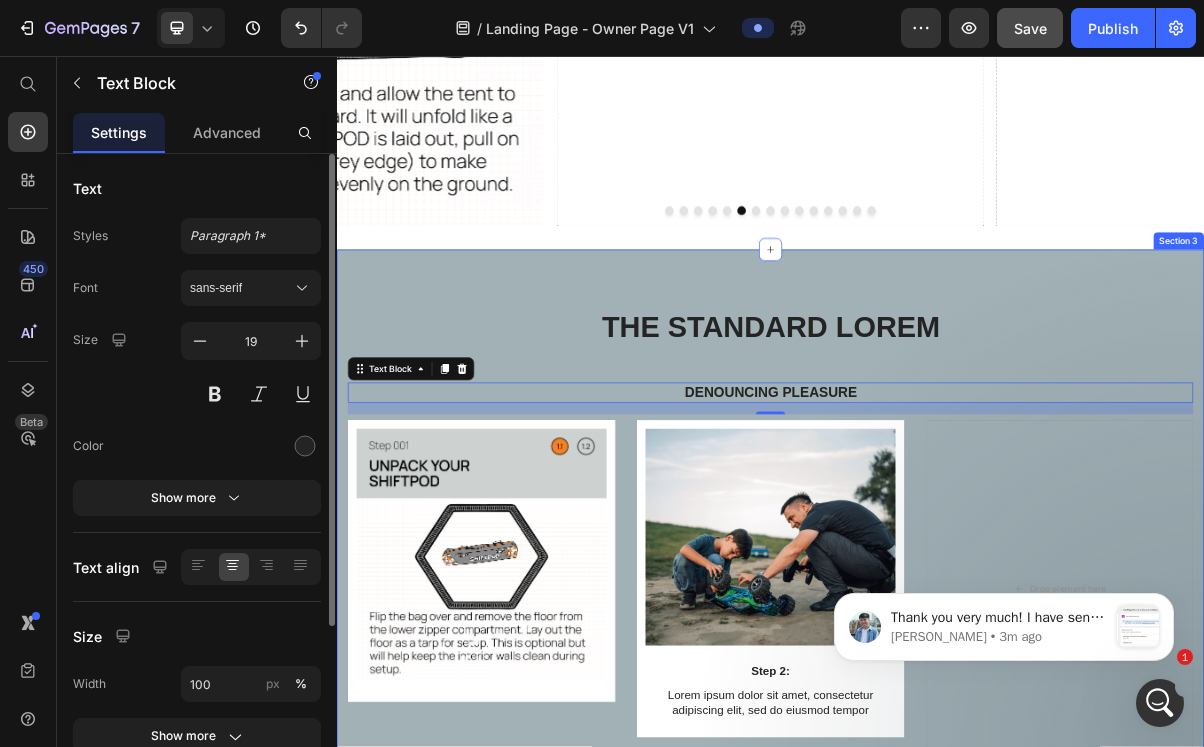 click on "The standard Lorem Heading Denouncing pleasure Text Block   16 Row Image Row Image Step 2: Text Block Lorem ipsum dolor sit amet, consectetur adipiscing elit, sed do eiusmod tempor Text Block Row
Drop element here Carousel Denouncing pleasure Text Block Row Image Step 1: Text Block Lorem ipsum dolor sit amet, consectetur adipiscing elit, sed do eiusmod tempor Text Block Row Image Step 2: Text Block Lorem ipsum dolor sit amet, consectetur adipiscing elit, sed do eiusmod tempor Text Block Row Image Step 3: Text Block Lorem ipsum dolor sit amet, consectetur adipiscing elit, sed do eiusmod tempor Text Block Row Carousel Section 3" at bounding box center (937, 977) 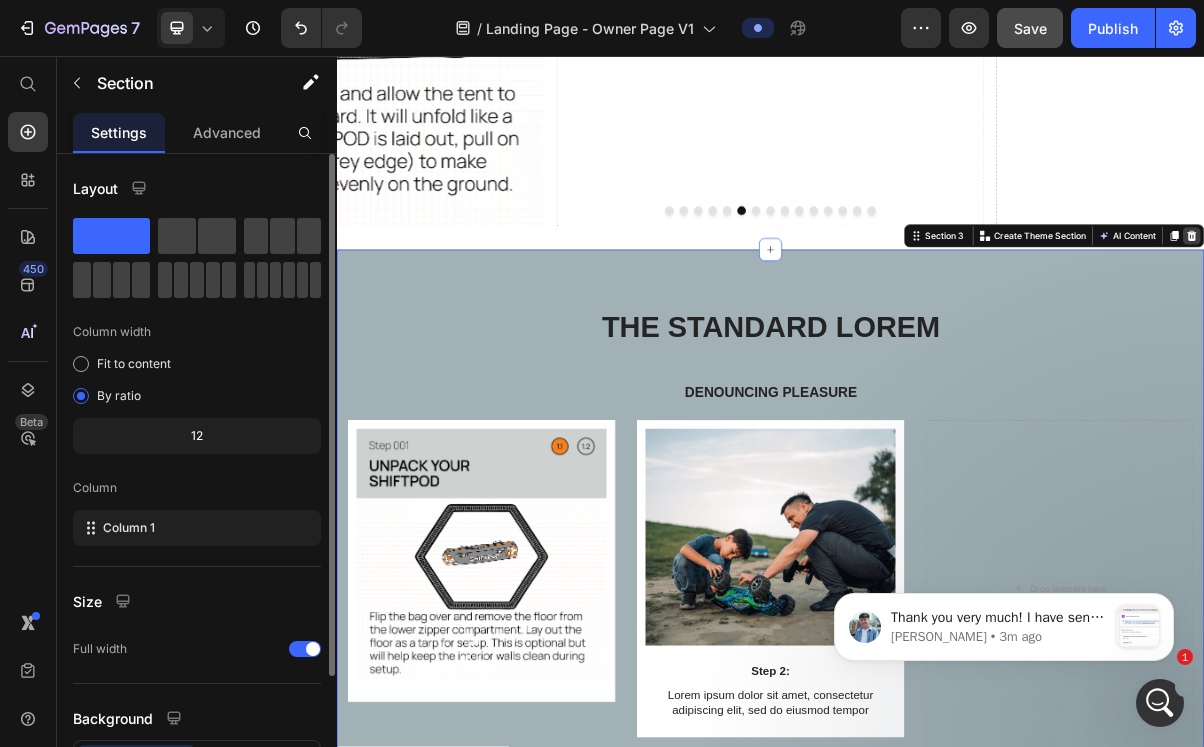 click 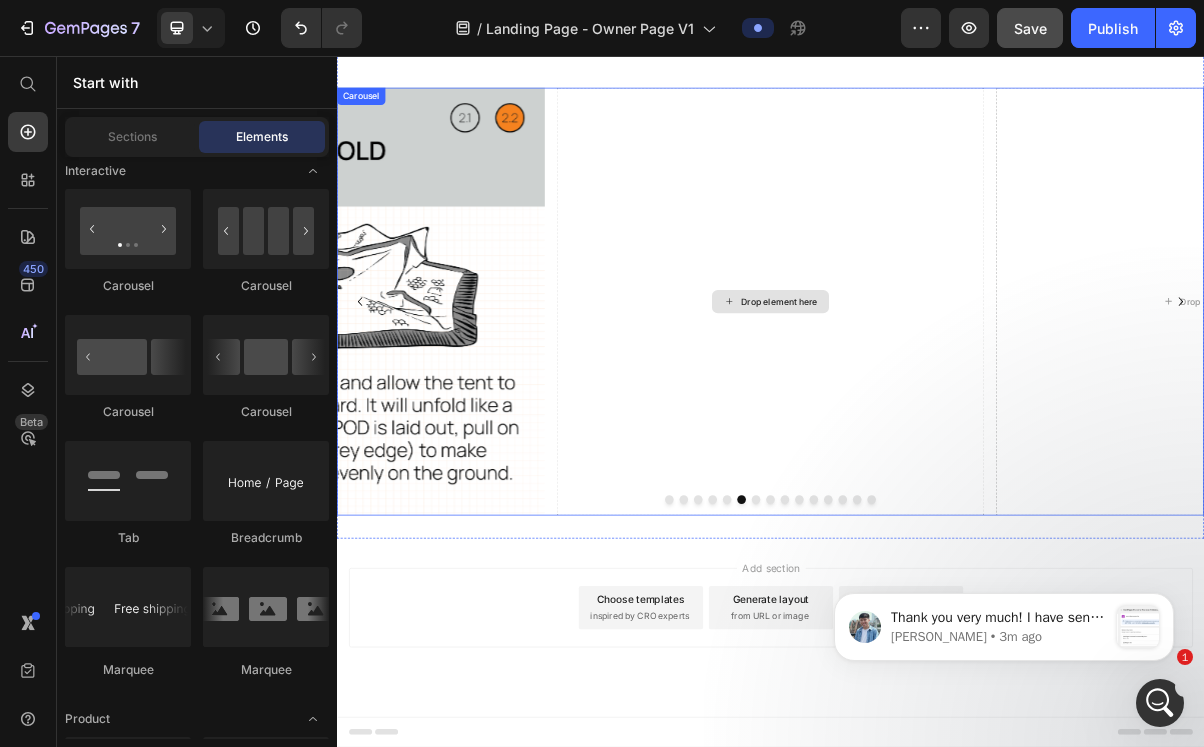 scroll, scrollTop: 496, scrollLeft: 0, axis: vertical 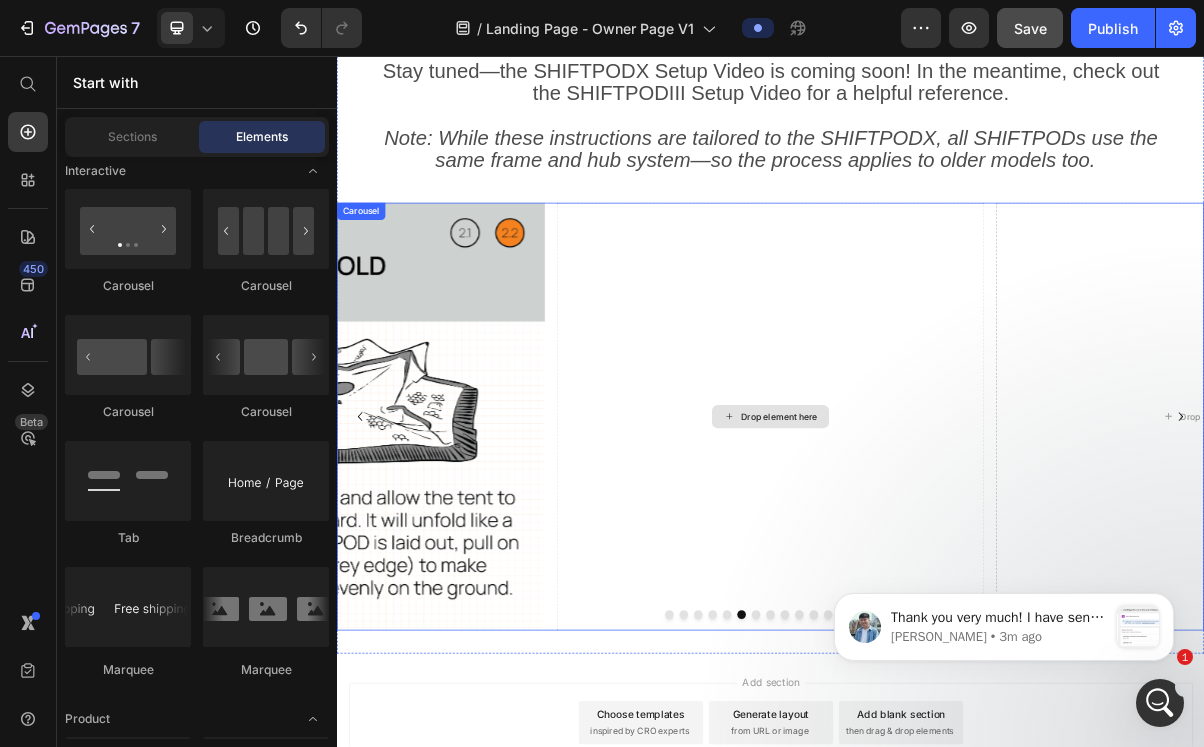 click on "Drop element here" at bounding box center [937, 556] 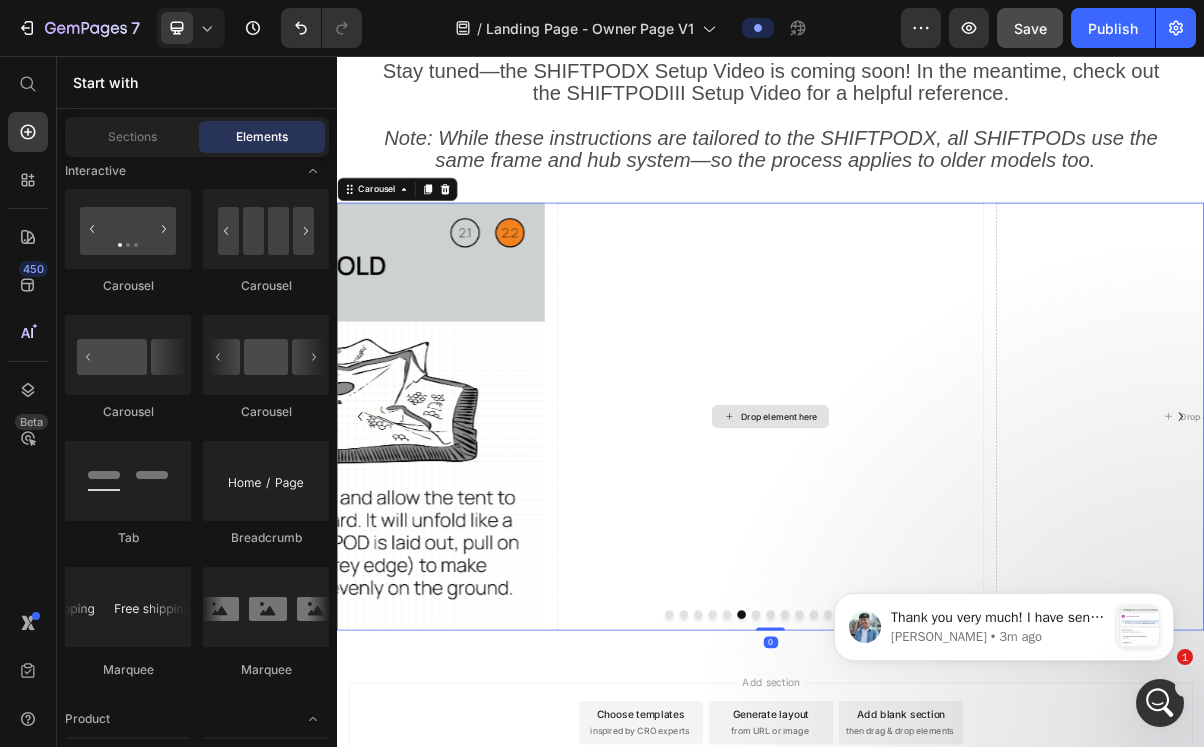 click on "Drop element here" at bounding box center [949, 556] 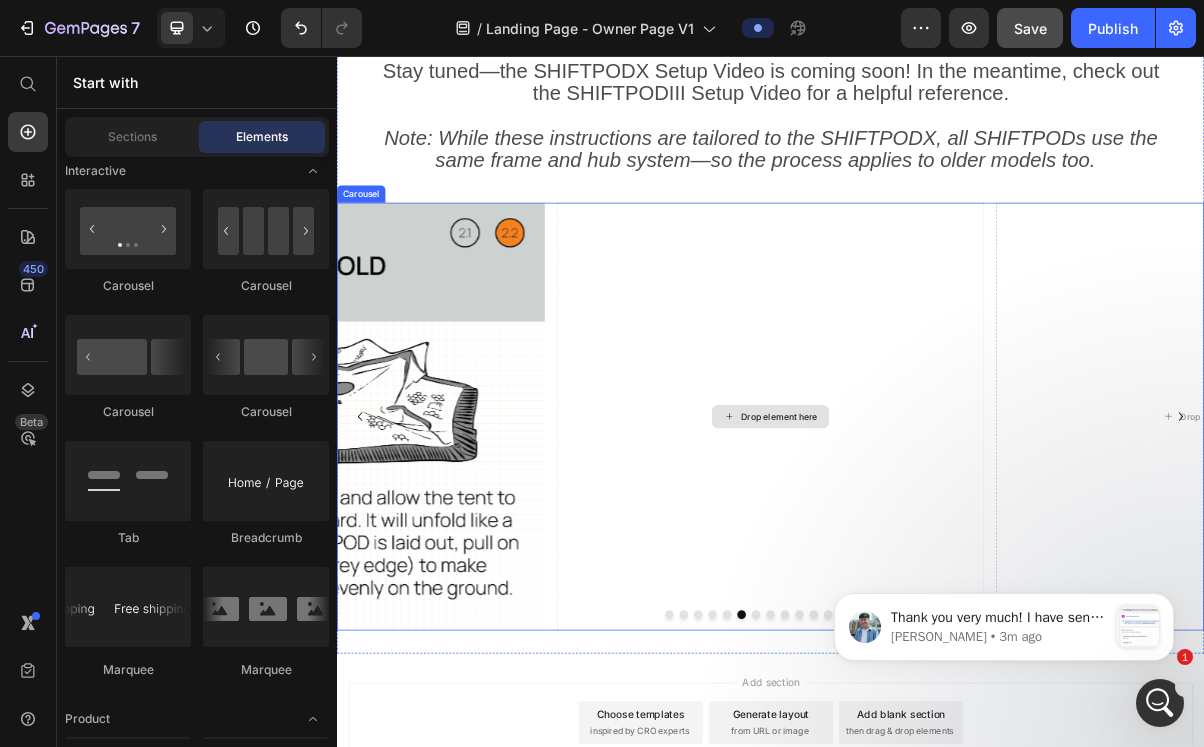 click 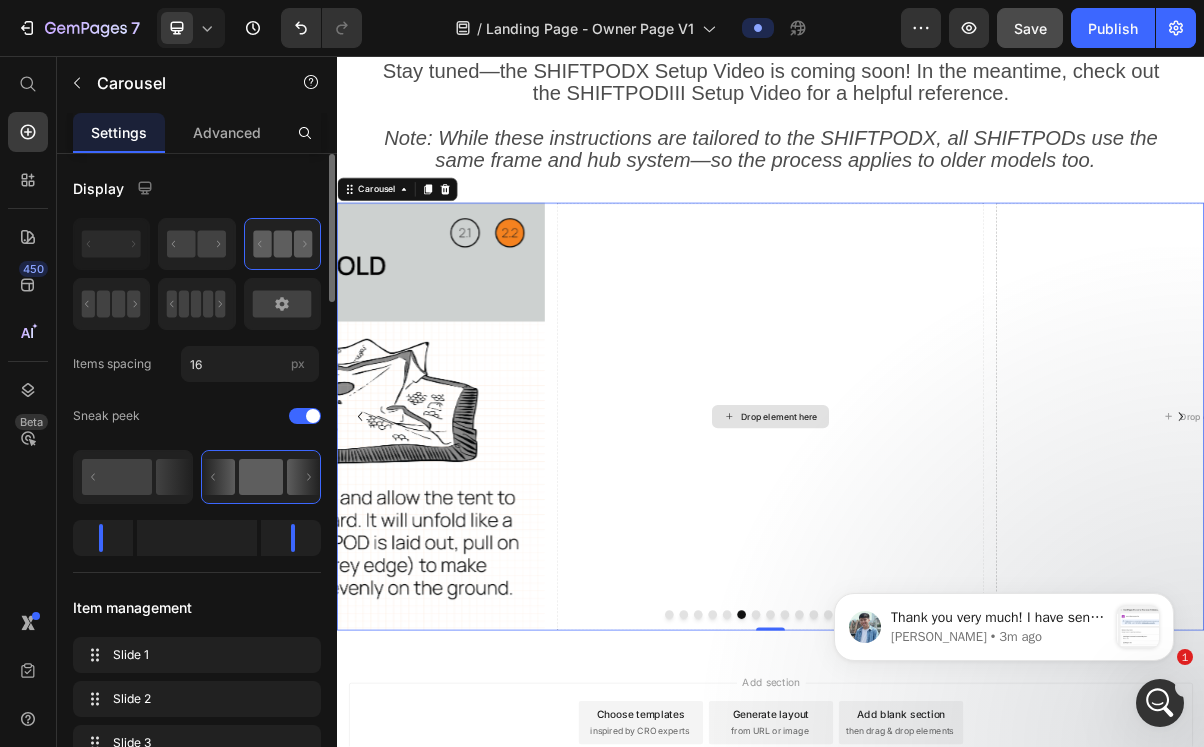 click on "Drop element here" at bounding box center (937, 556) 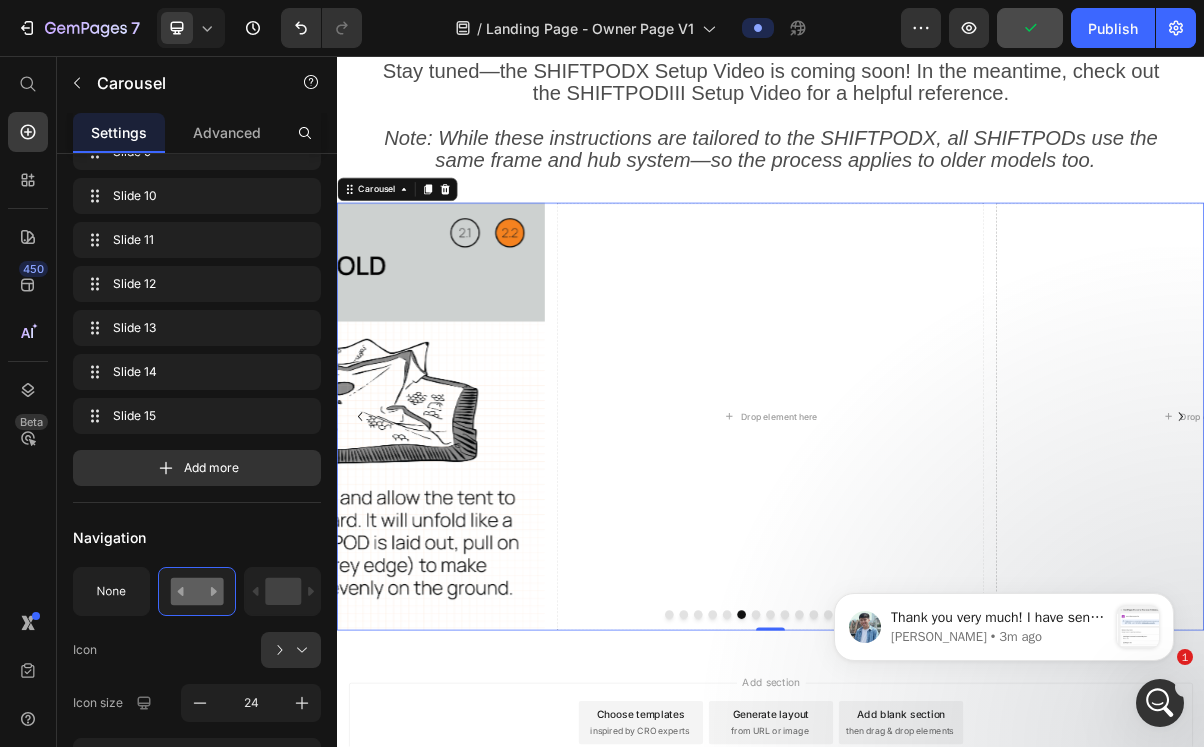 scroll, scrollTop: 0, scrollLeft: 0, axis: both 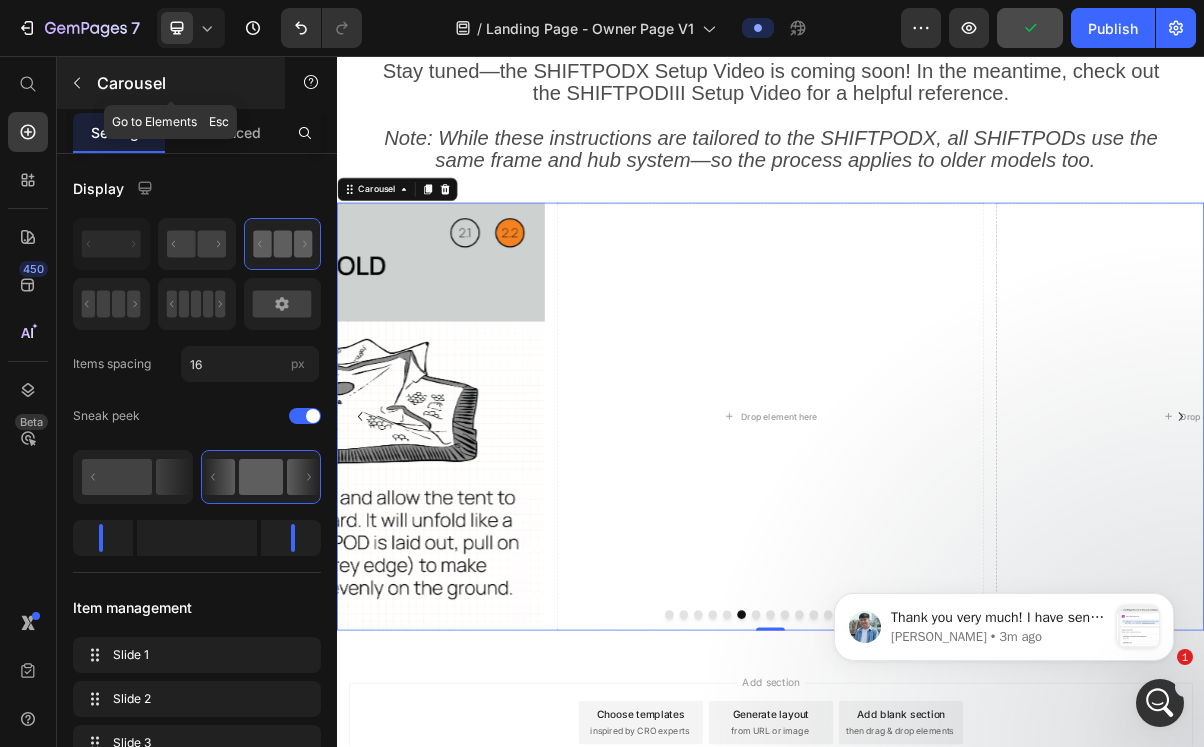 click 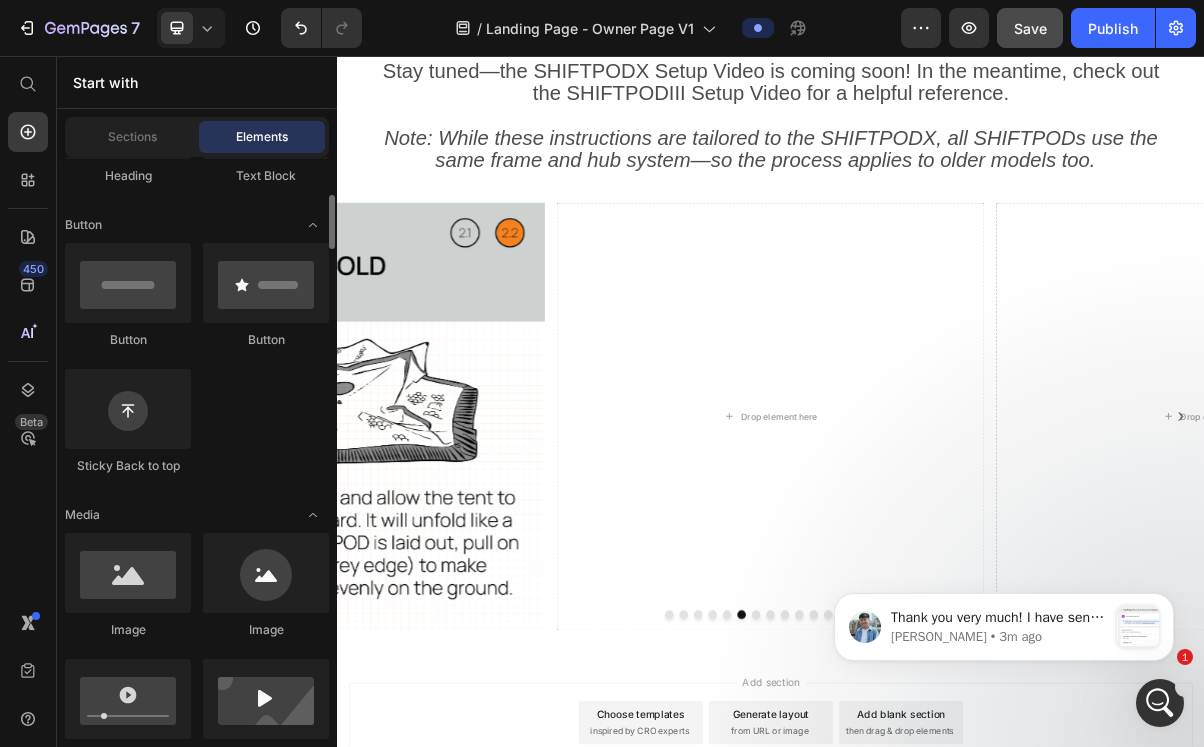 scroll, scrollTop: 417, scrollLeft: 0, axis: vertical 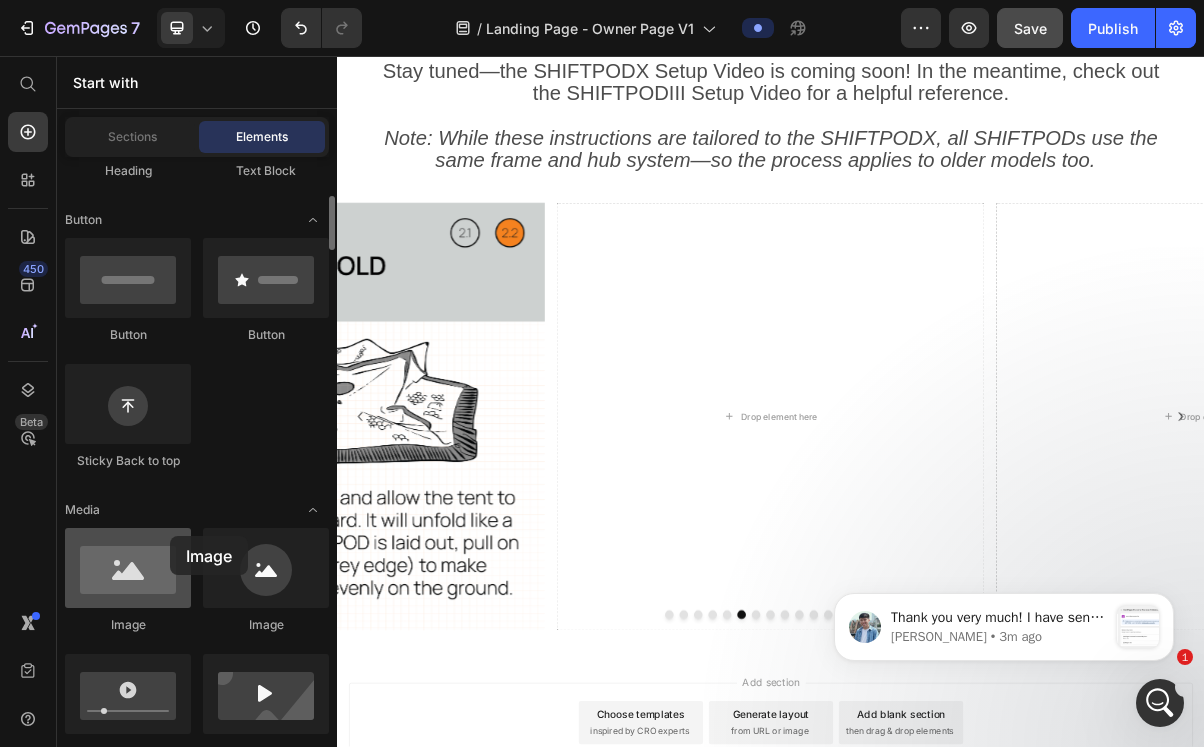 click at bounding box center [128, 568] 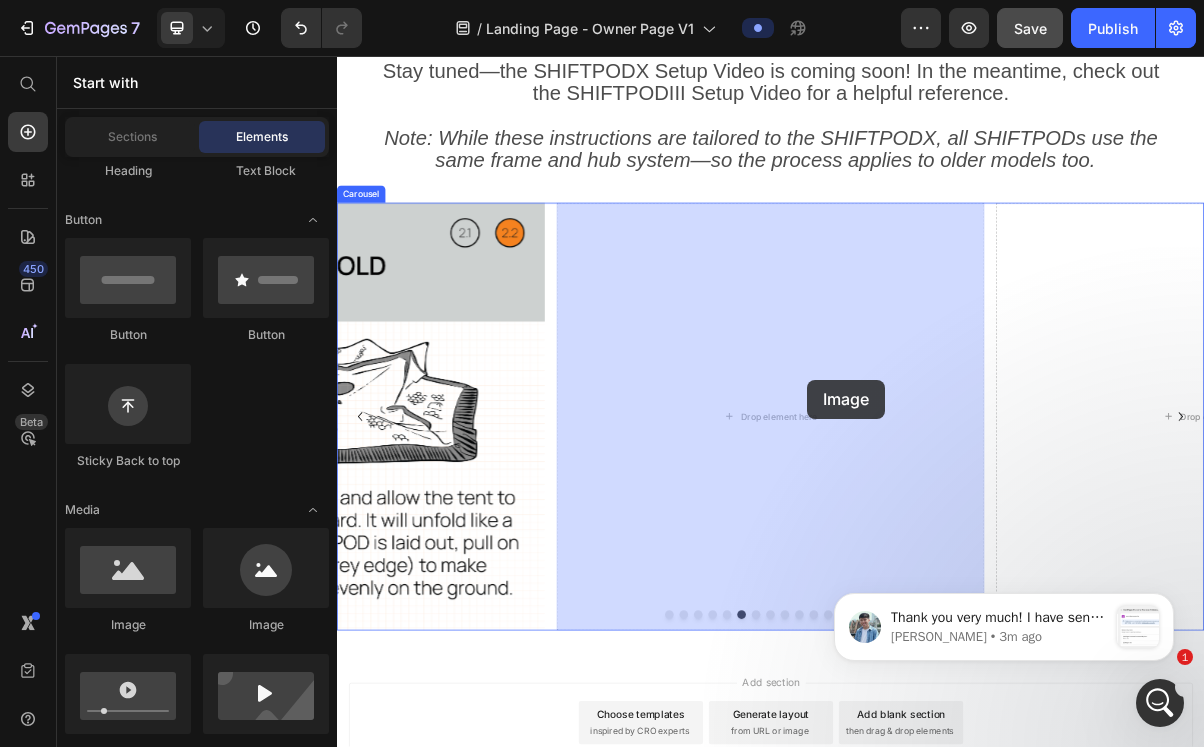 drag, startPoint x: 470, startPoint y: 625, endPoint x: 980, endPoint y: 501, distance: 524.8581 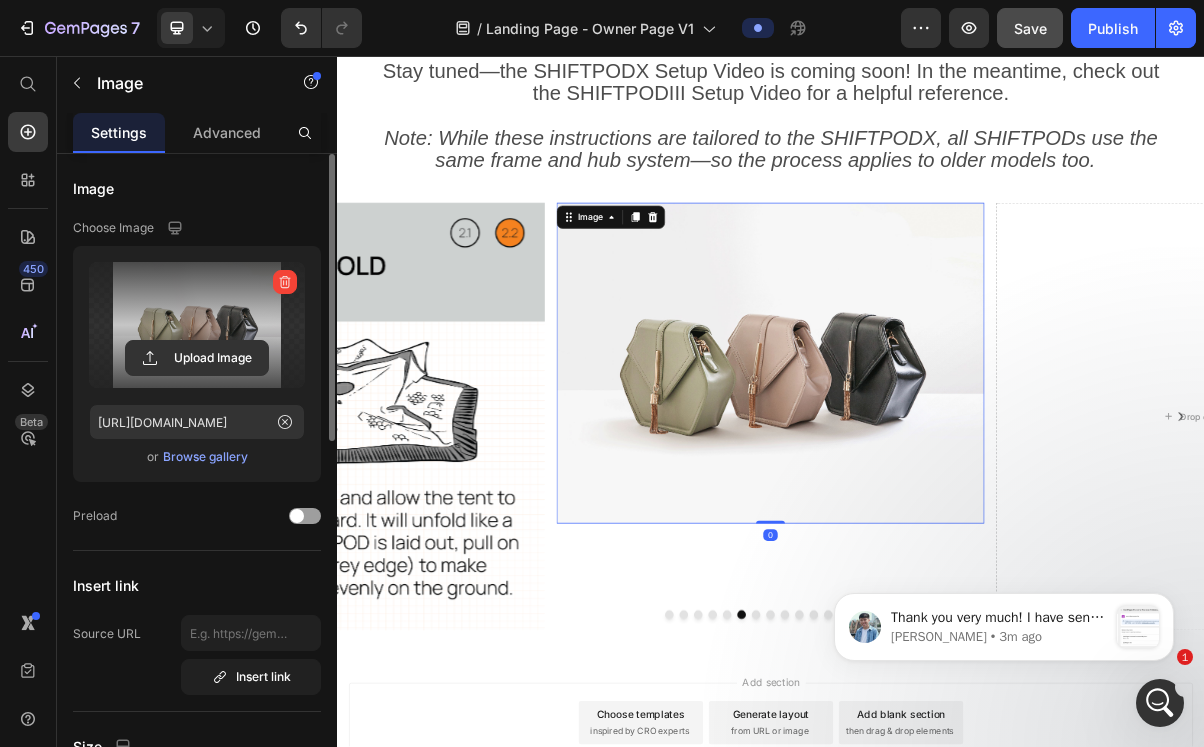 click at bounding box center [197, 325] 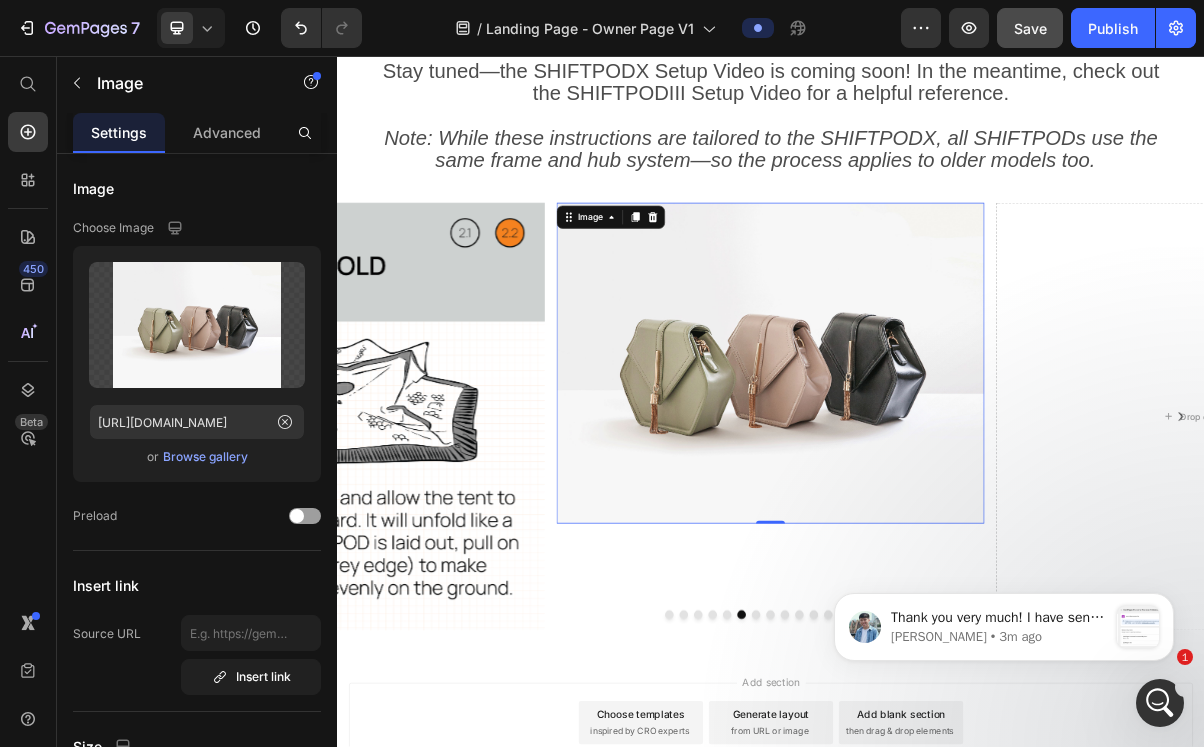 click at bounding box center [937, 482] 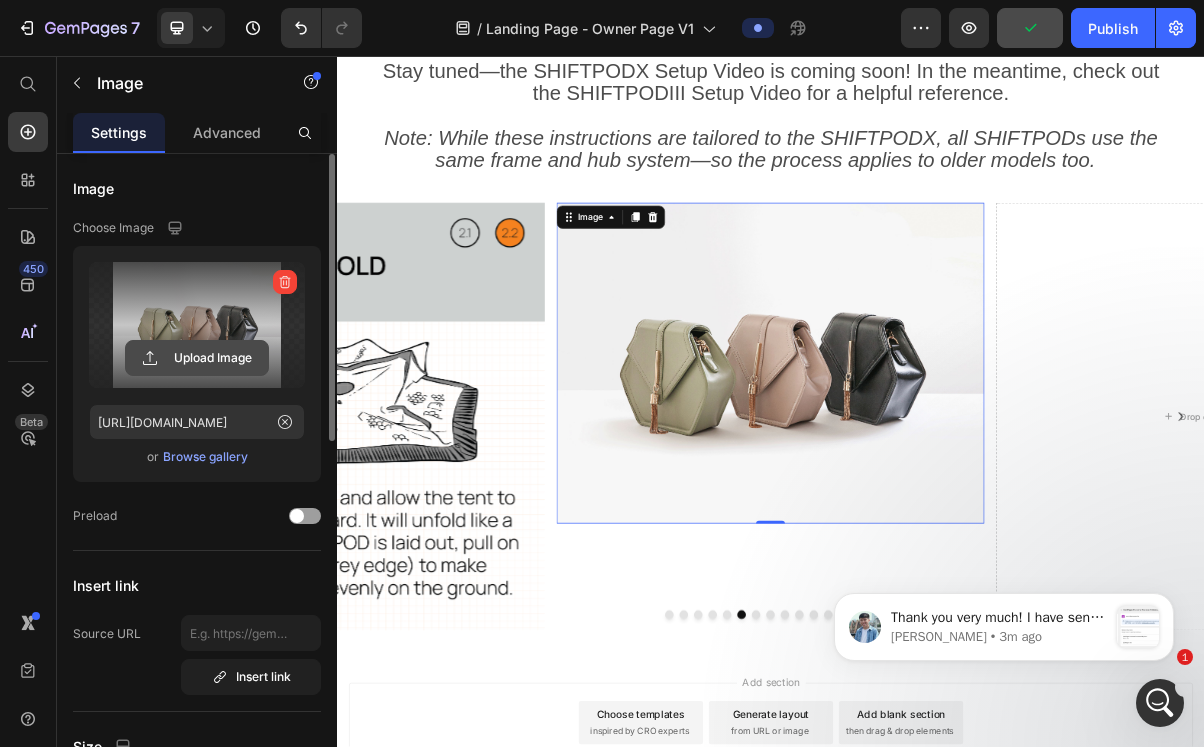 click 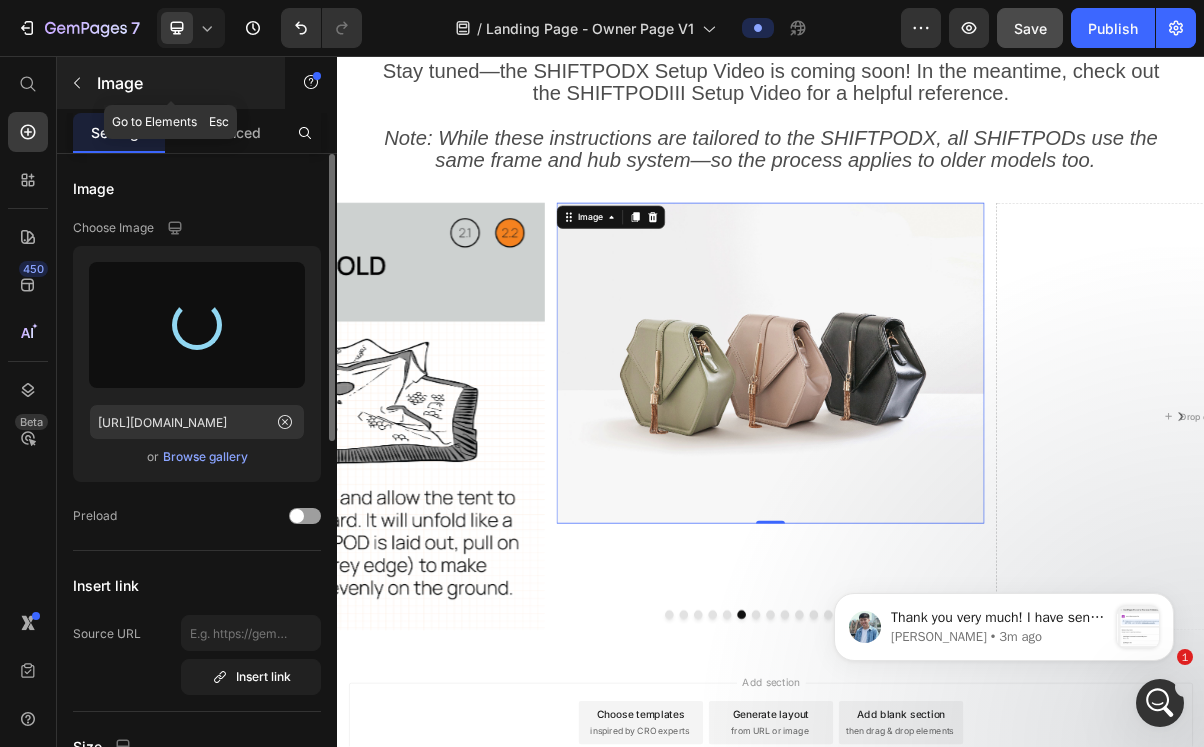 type on "[URL][DOMAIN_NAME]" 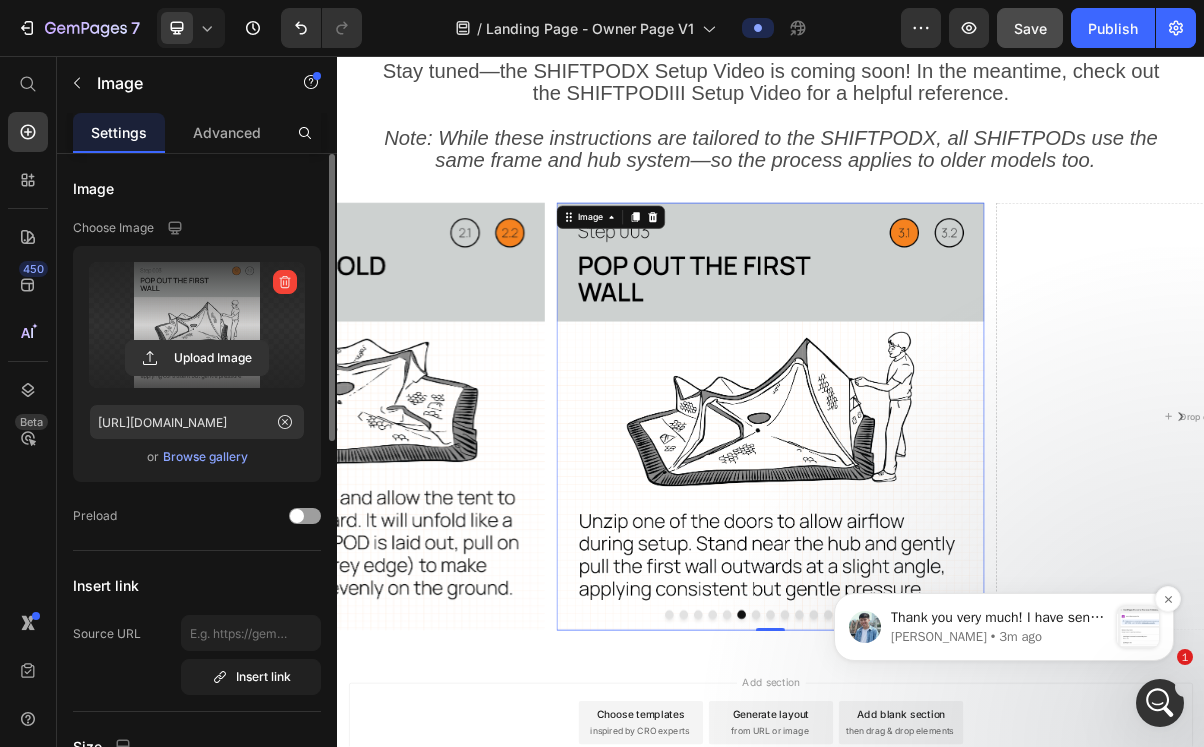 click on "[PERSON_NAME] • 3m ago" at bounding box center (999, 637) 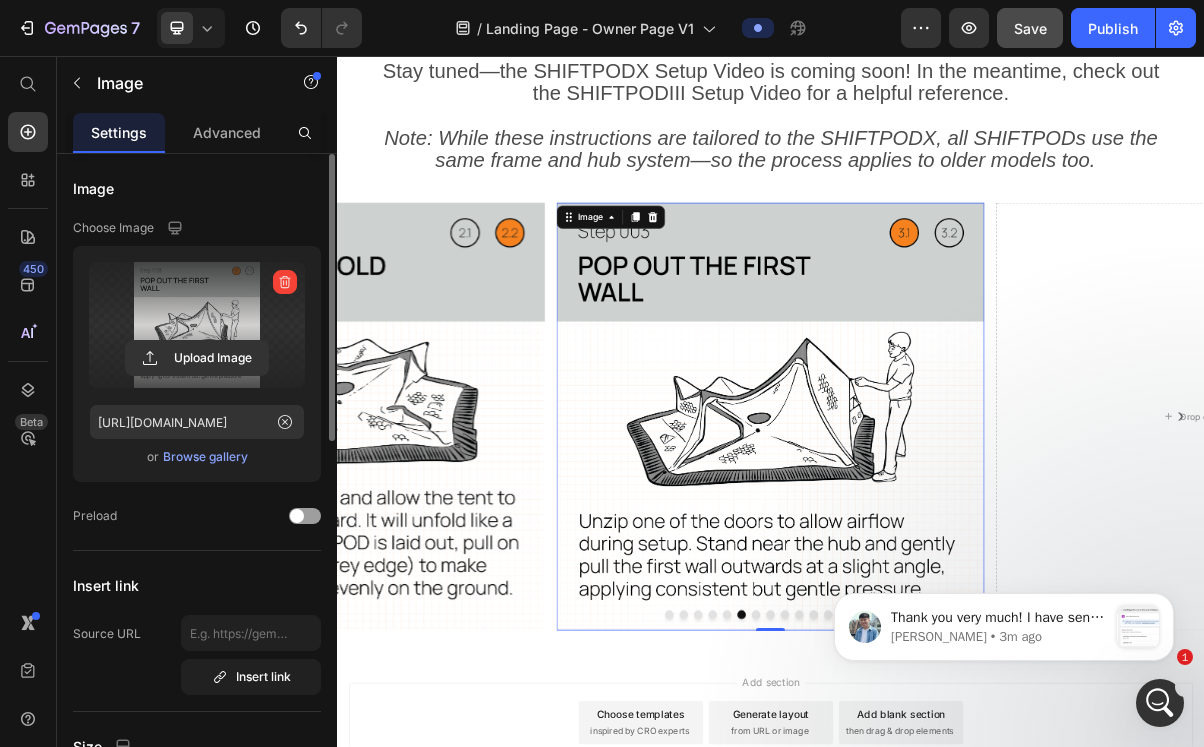 scroll, scrollTop: 0, scrollLeft: 0, axis: both 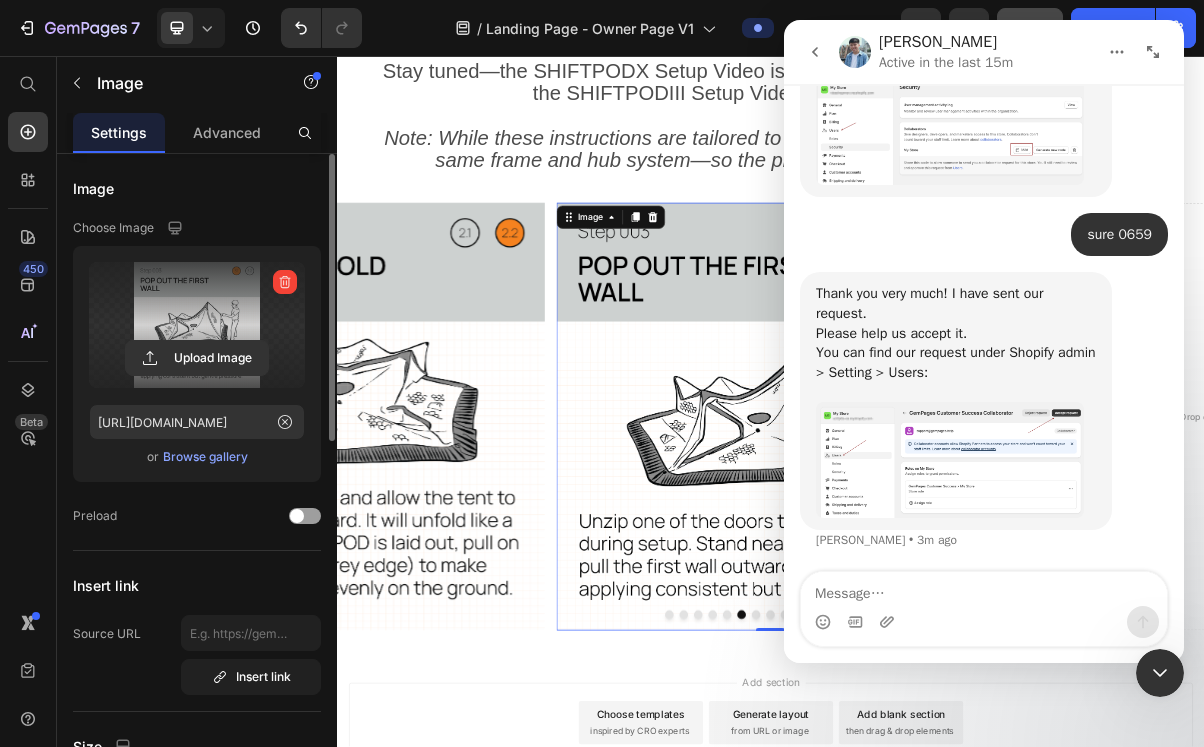 click at bounding box center (984, 622) 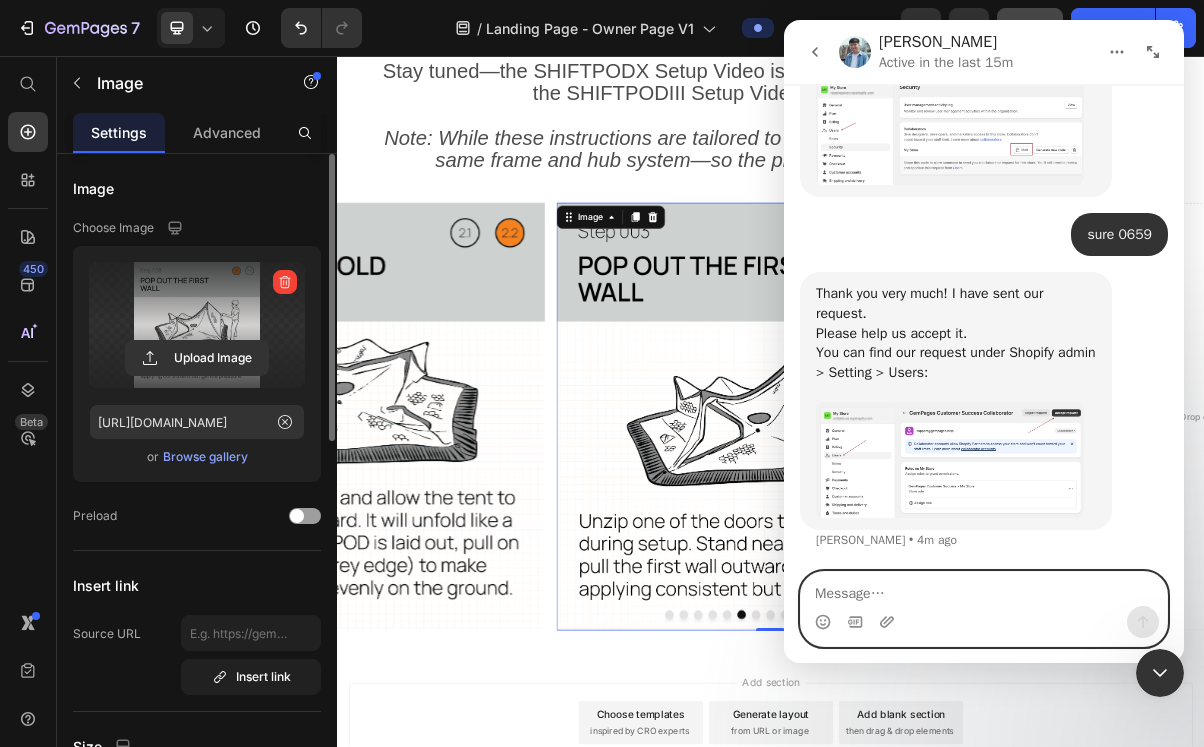 click at bounding box center (984, 589) 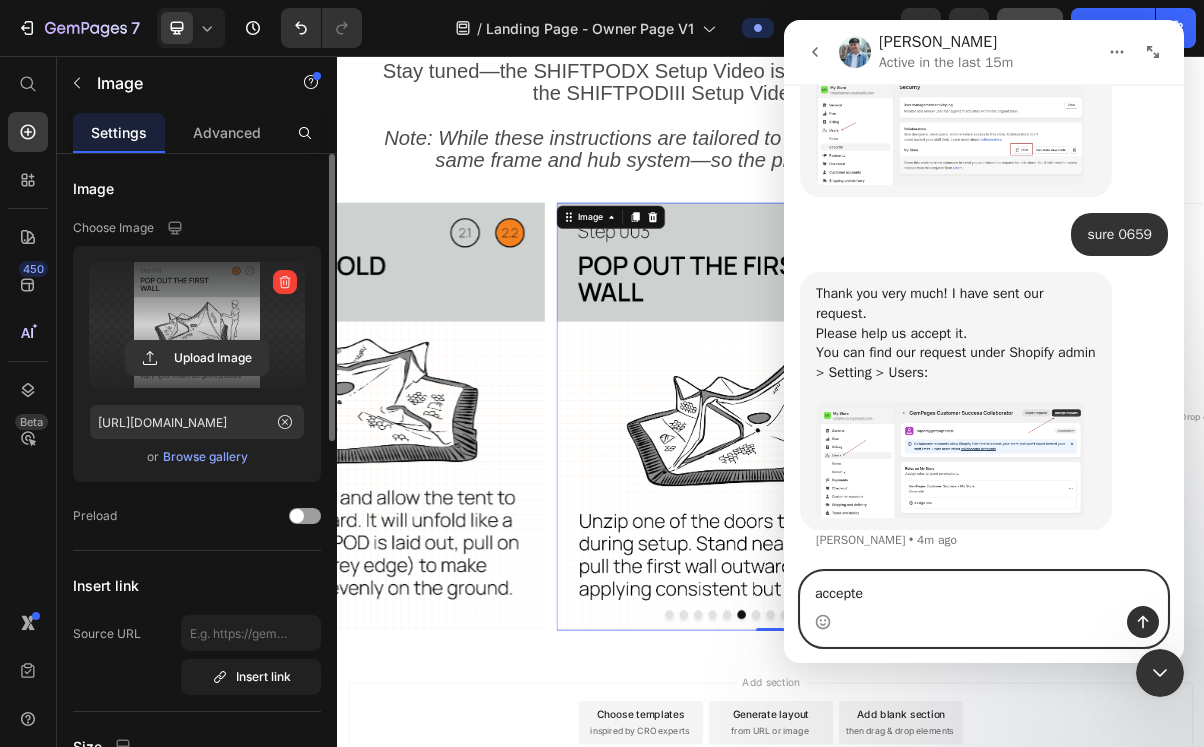 type on "accepted" 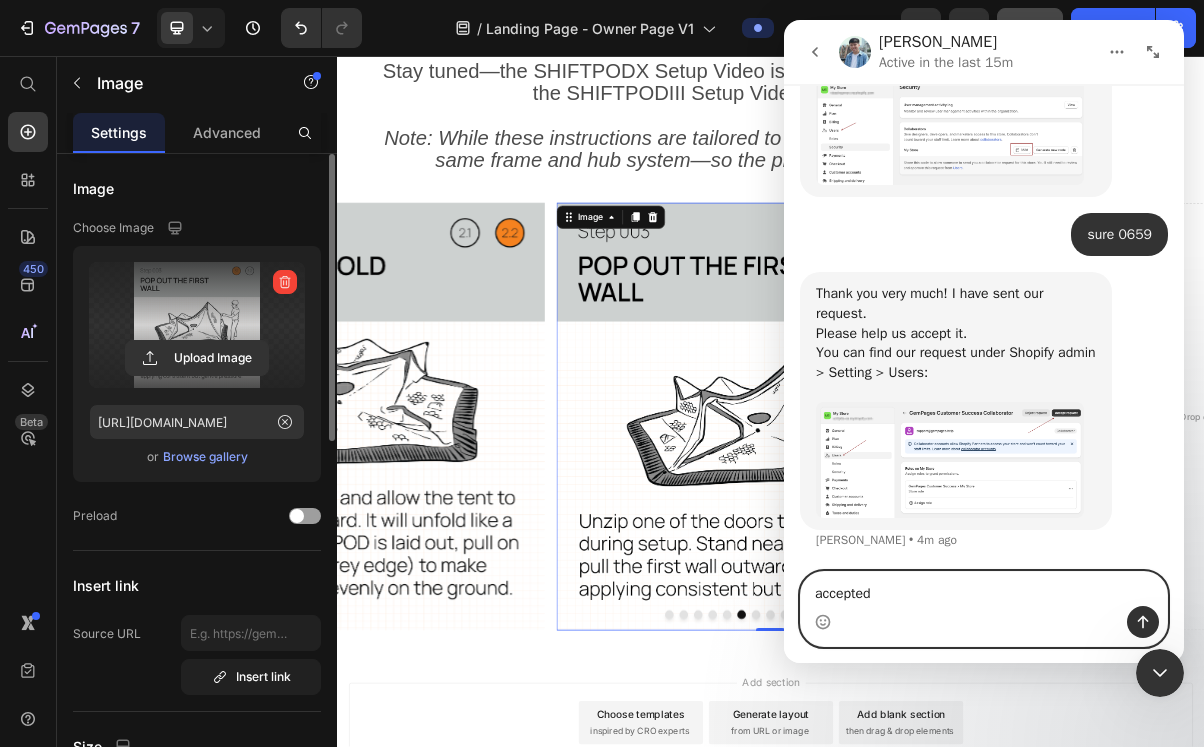 type 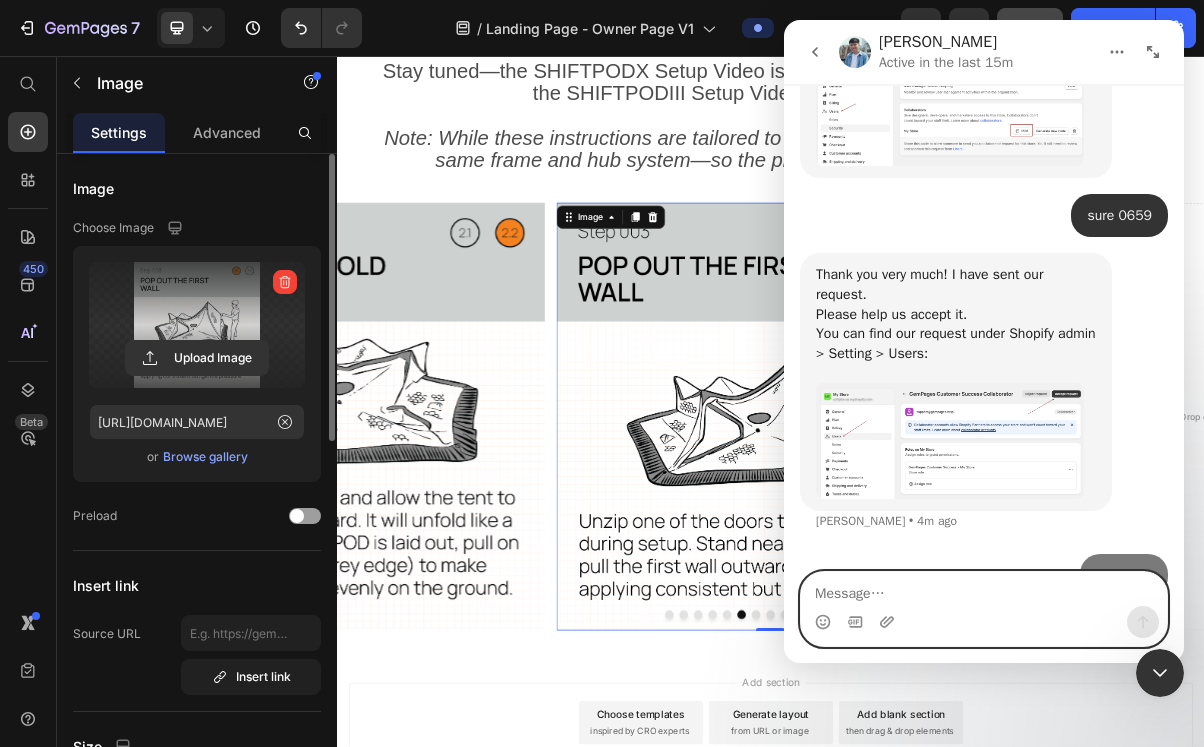 scroll, scrollTop: 2533, scrollLeft: 0, axis: vertical 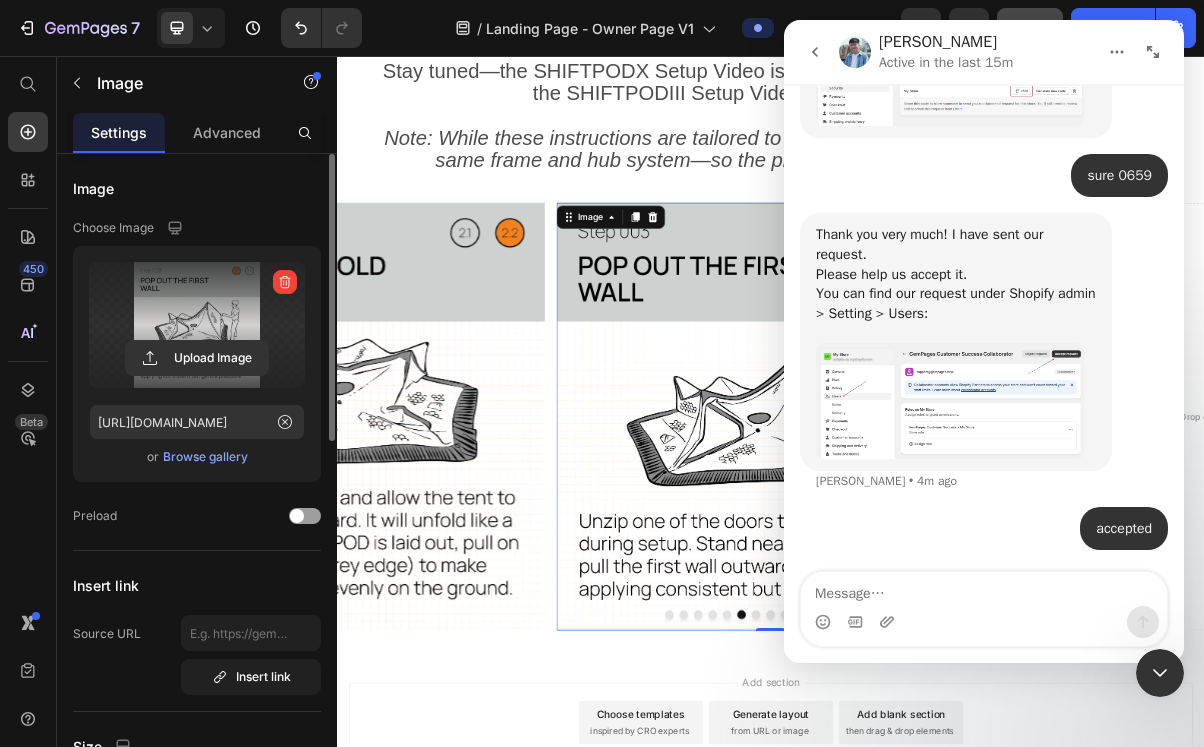 click 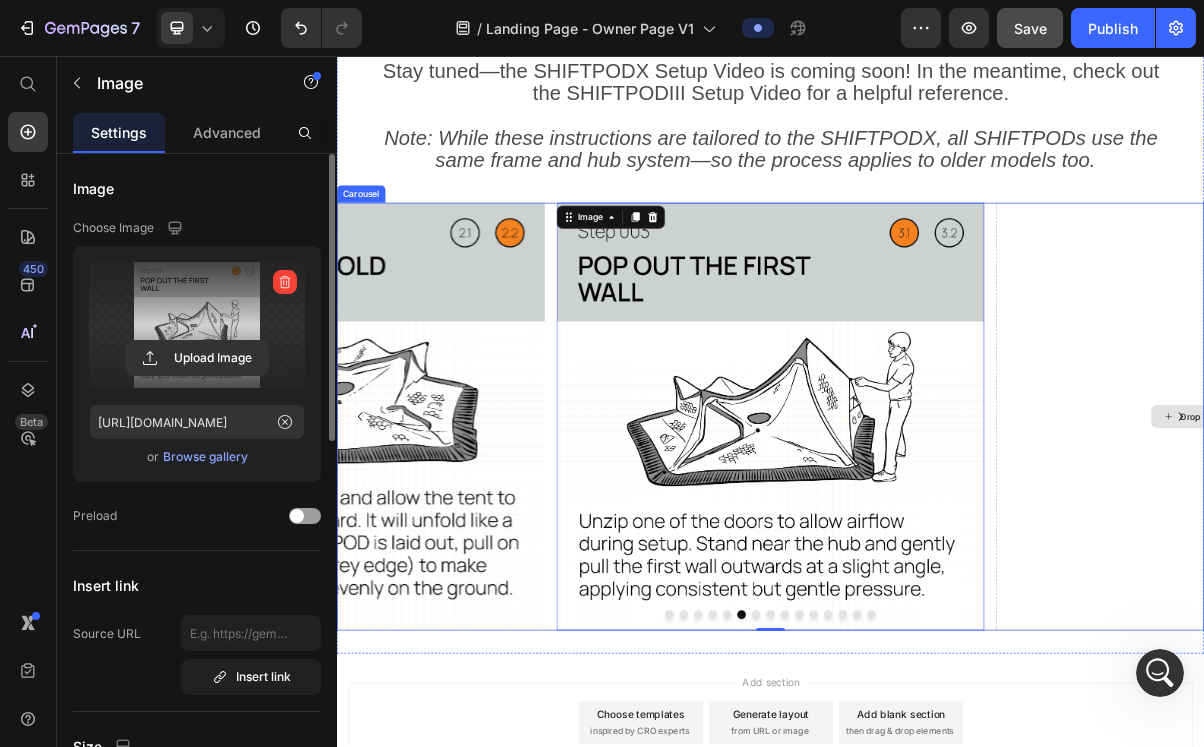 click on "Drop element here" at bounding box center [1545, 556] 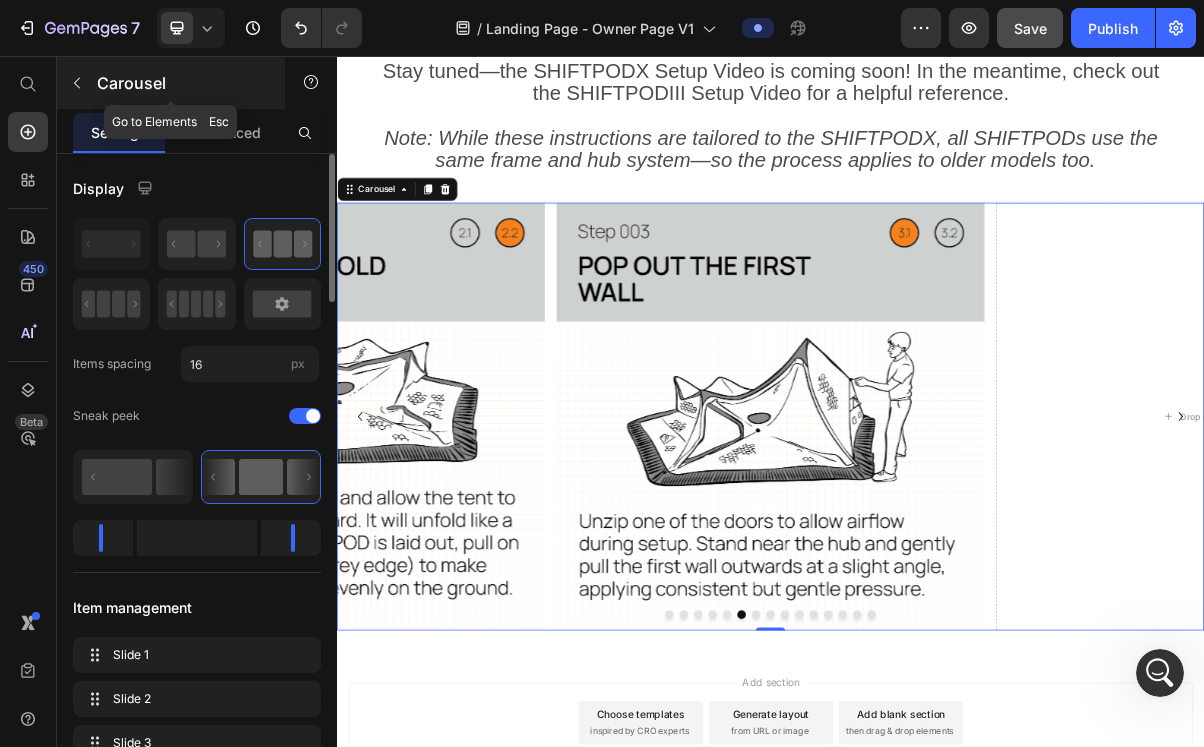click 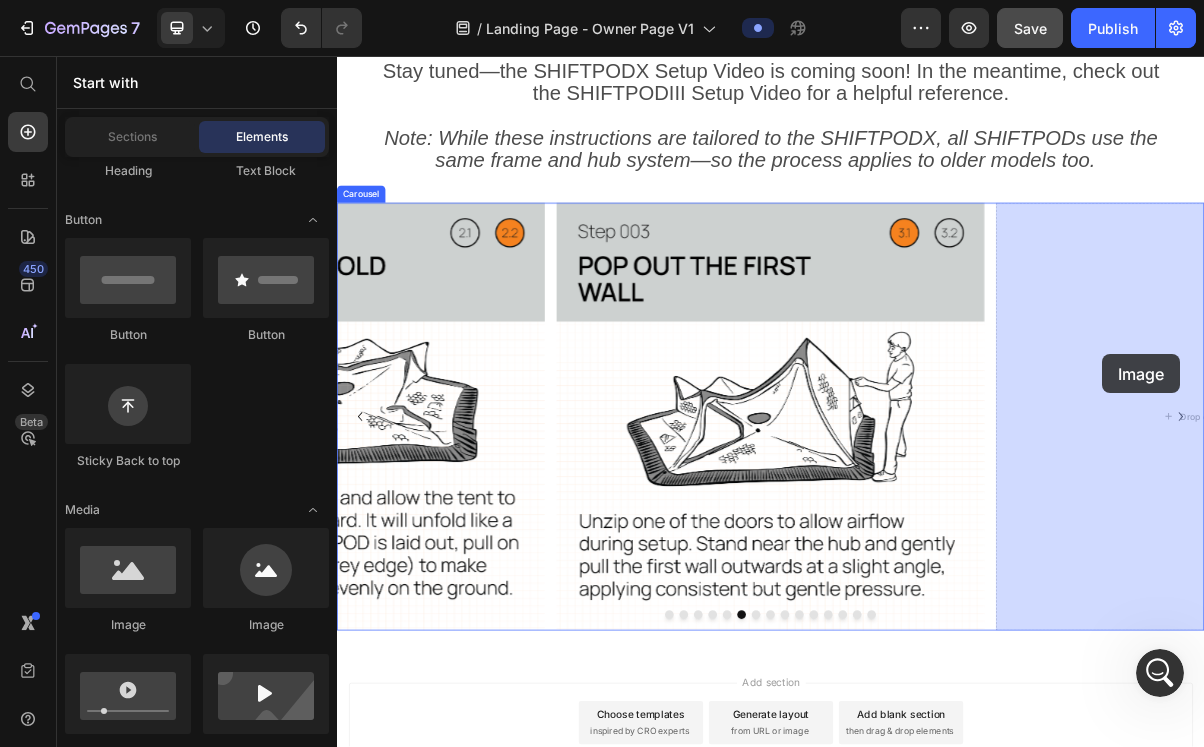 drag, startPoint x: 464, startPoint y: 618, endPoint x: 1396, endPoint y: 469, distance: 943.83527 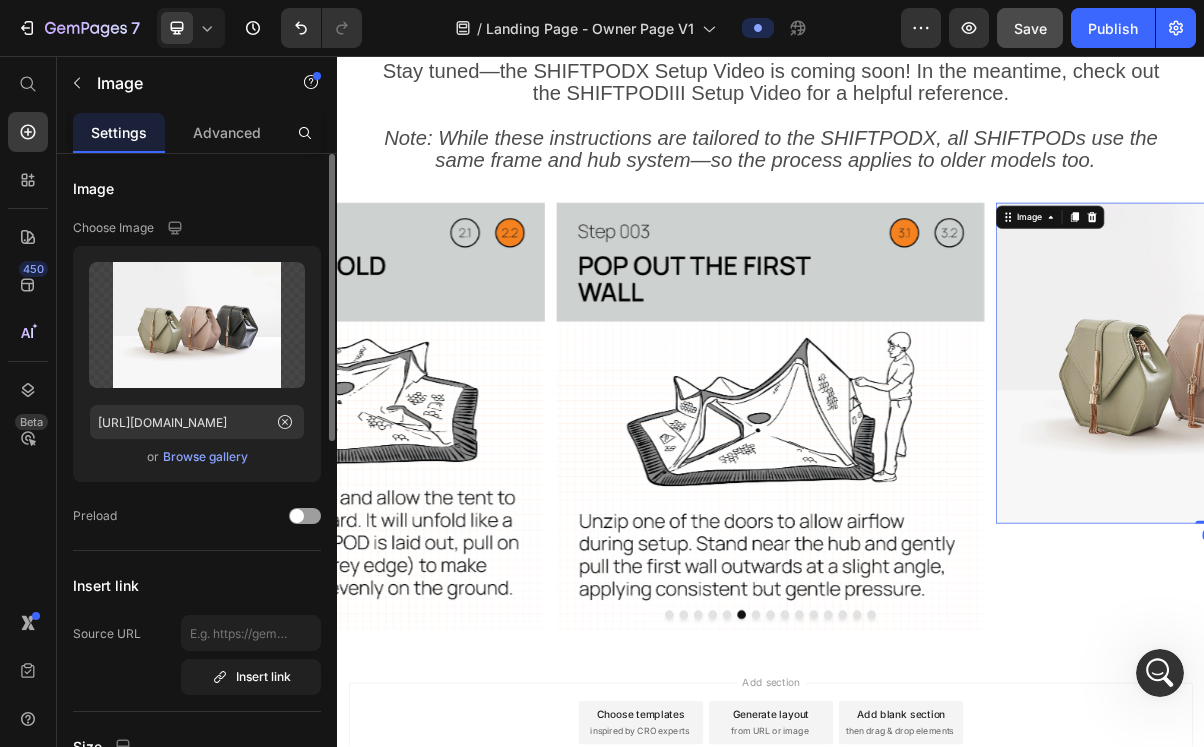 click at bounding box center [1545, 482] 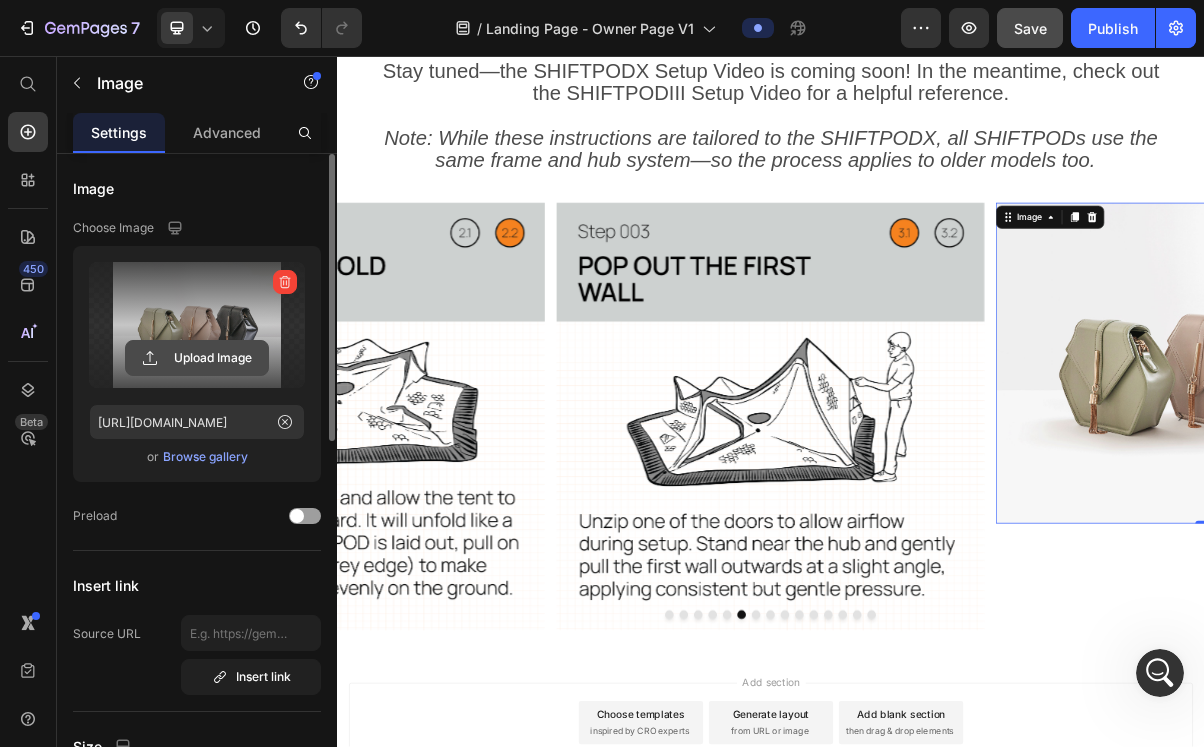 click 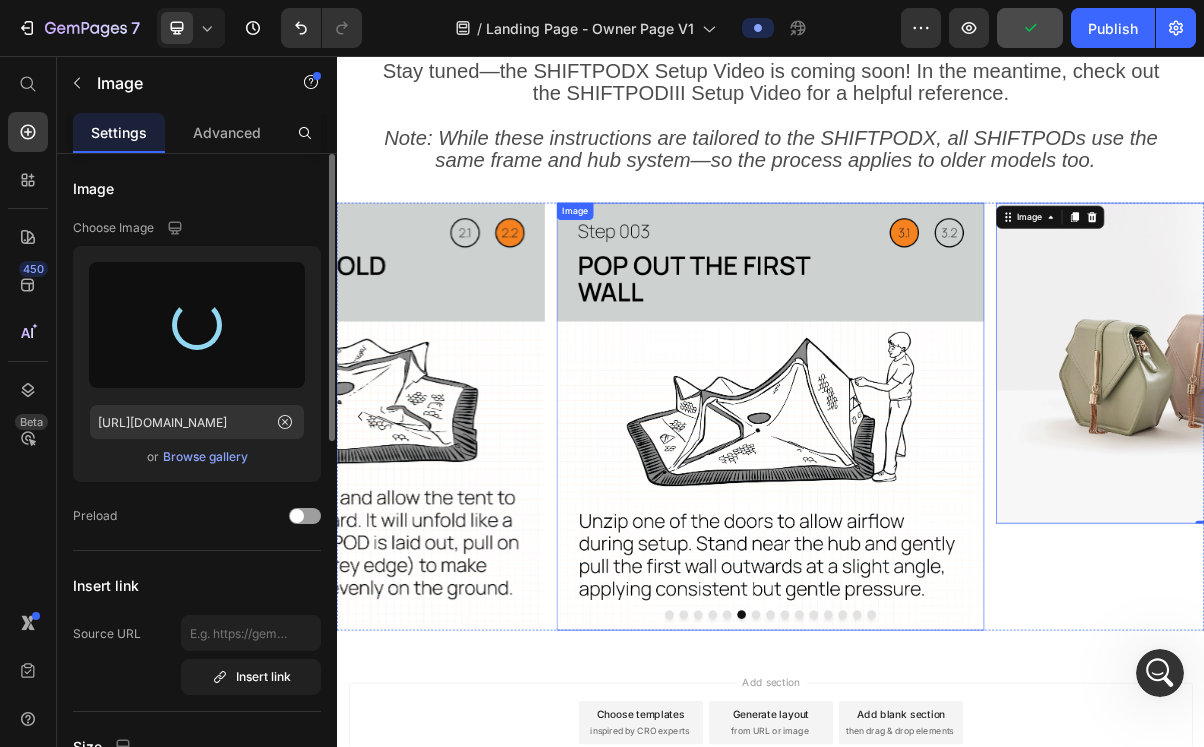 type on "https://cdn.shopify.com/s/files/1/0555/7416/7842/files/gempages_568642123658691564-a0e7a297-74ec-43a2-9cea-8d7ab813d08c.png" 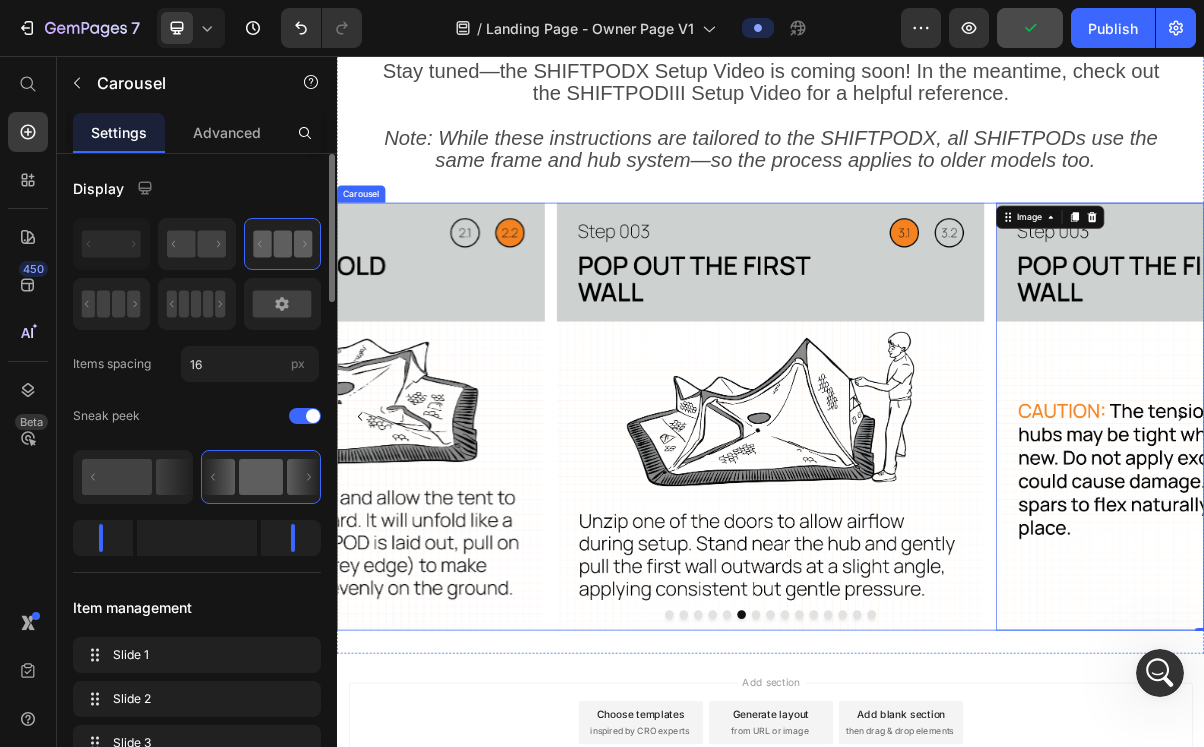 click at bounding box center [917, 830] 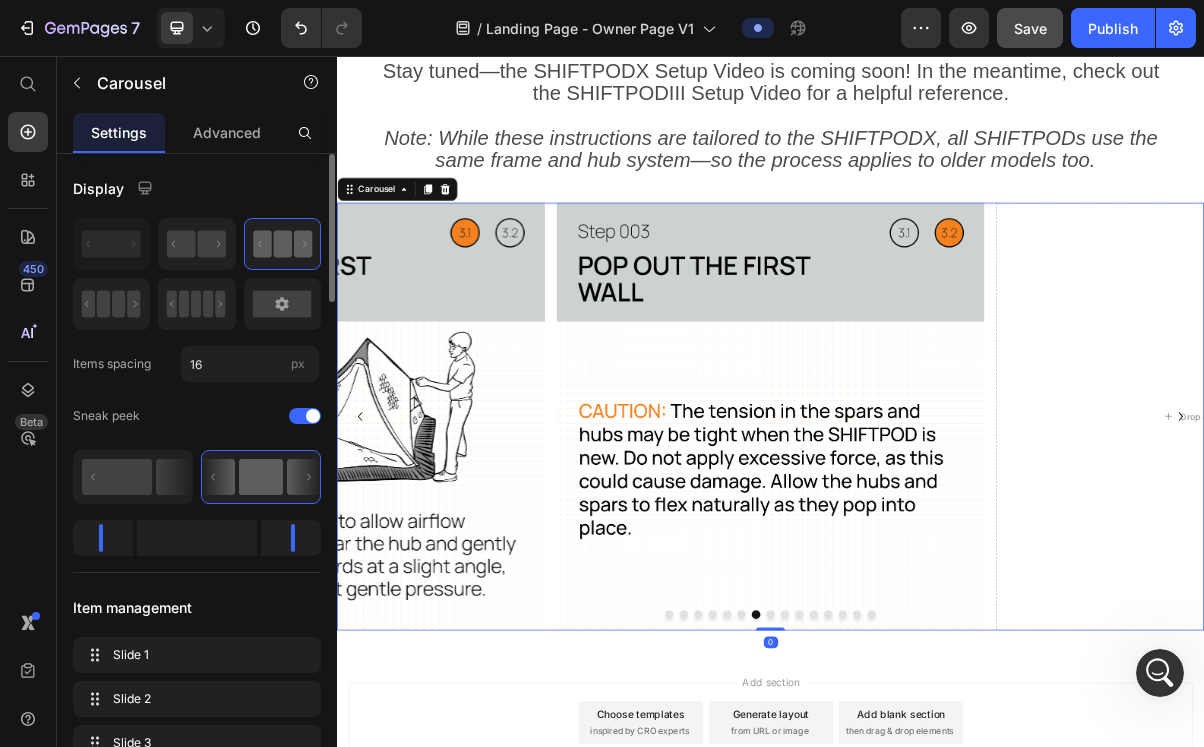 click at bounding box center [937, 830] 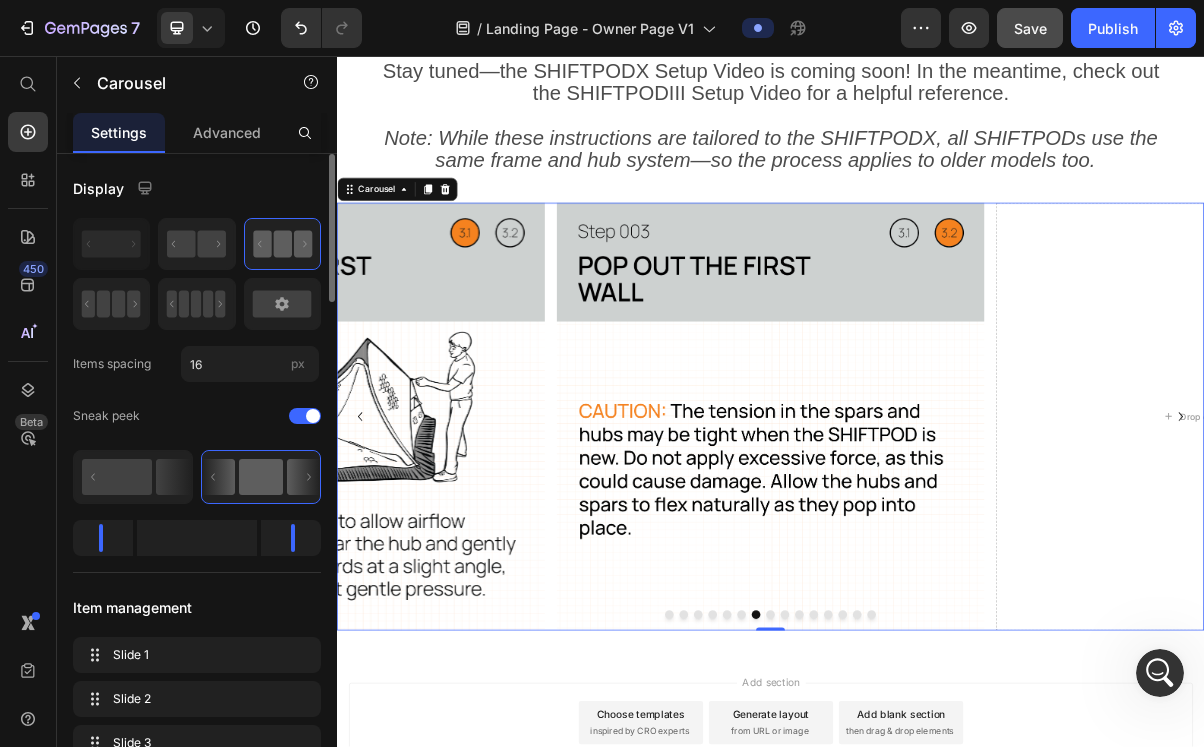click at bounding box center (937, 830) 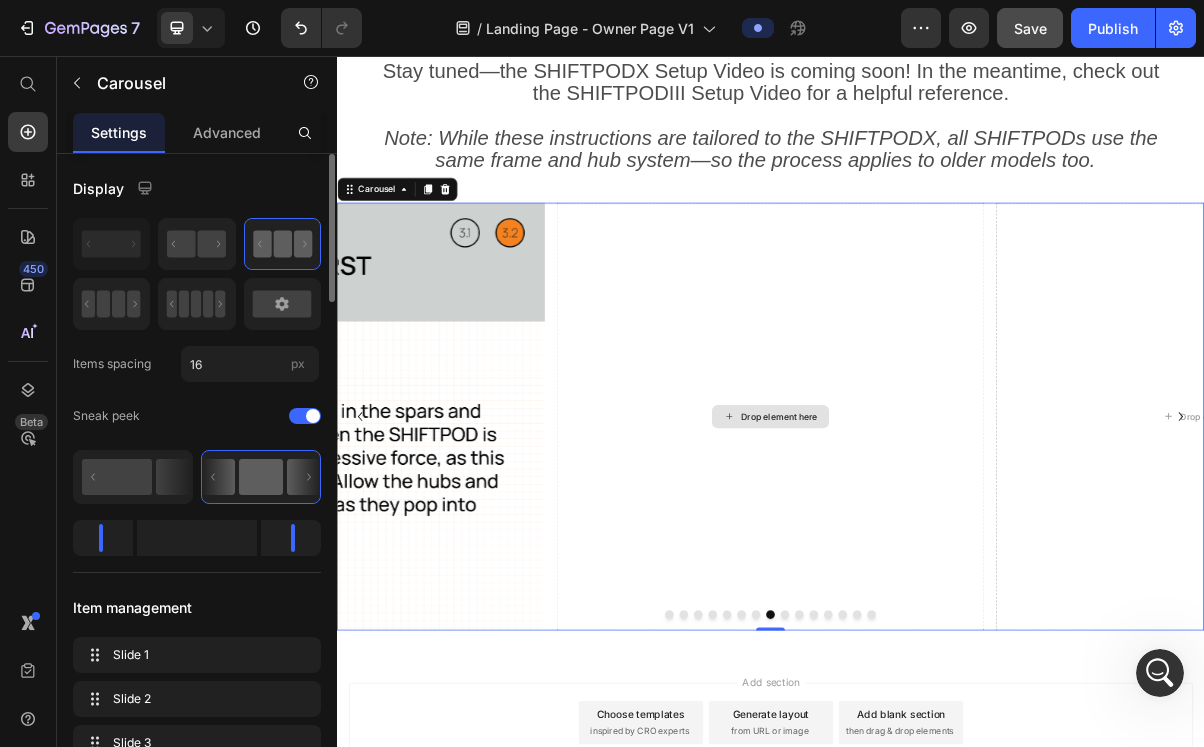click on "Drop element here" at bounding box center [937, 556] 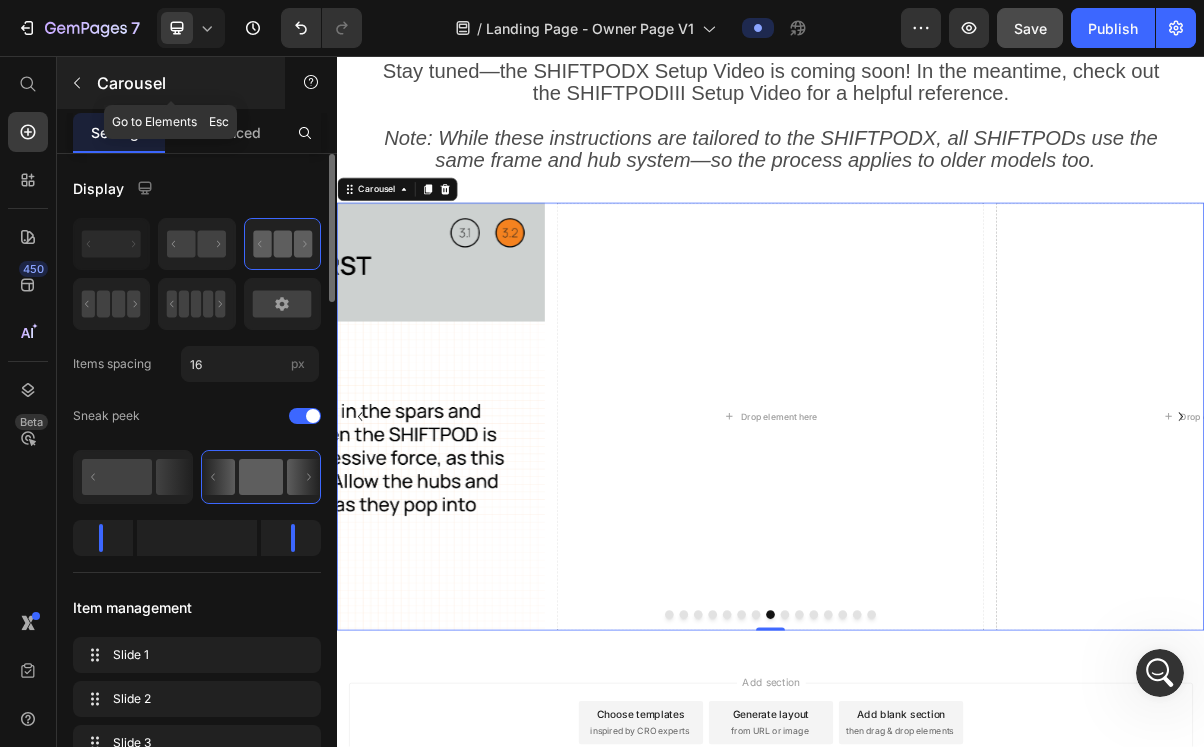 click at bounding box center (77, 83) 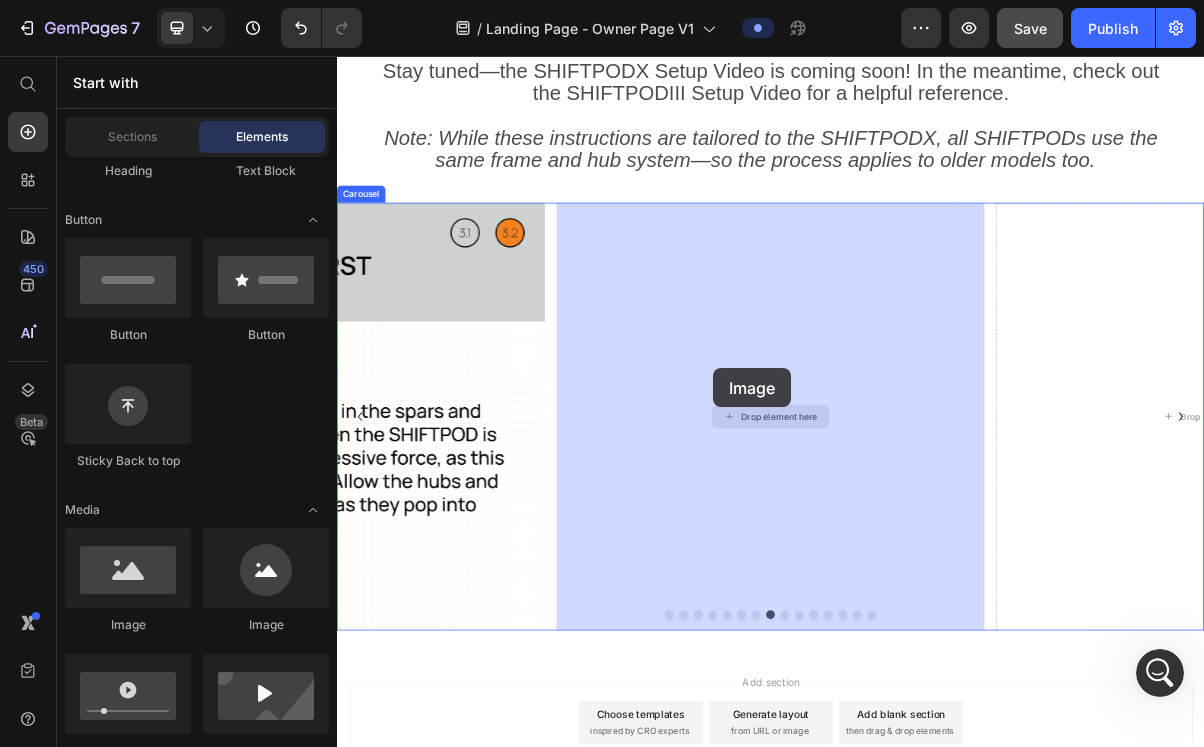 drag, startPoint x: 480, startPoint y: 626, endPoint x: 856, endPoint y: 488, distance: 400.52466 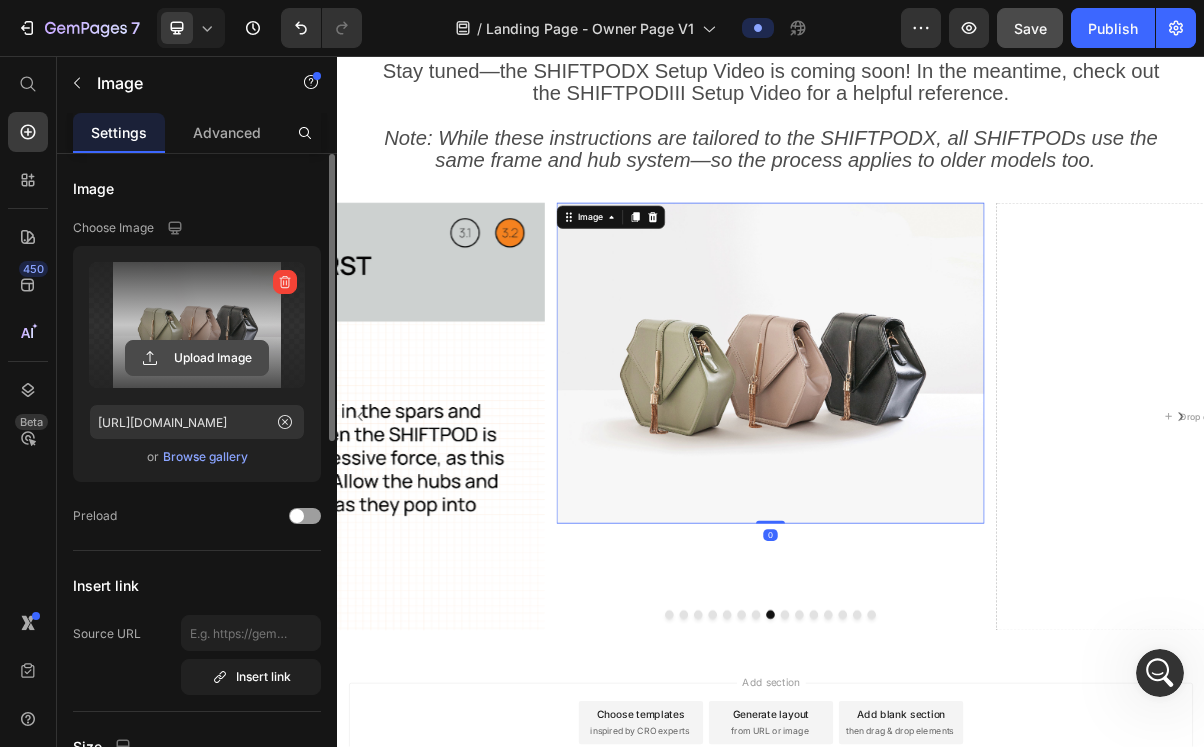 click 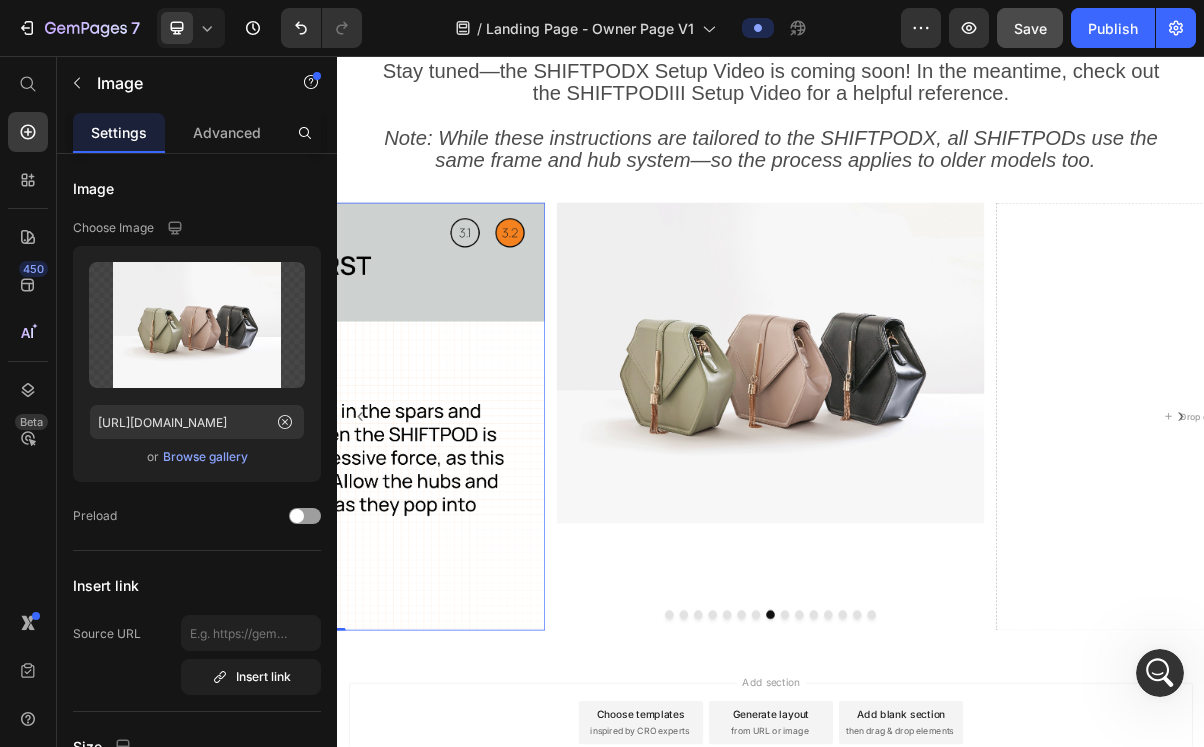 click at bounding box center (329, 556) 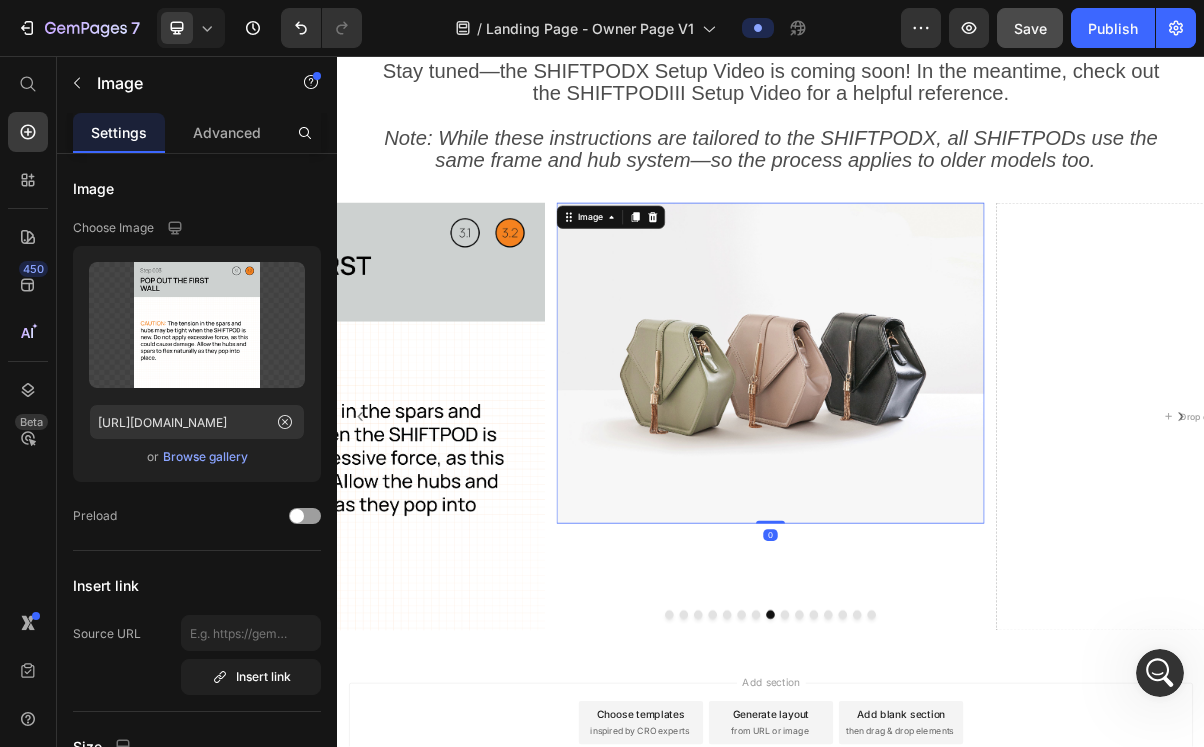click at bounding box center [937, 482] 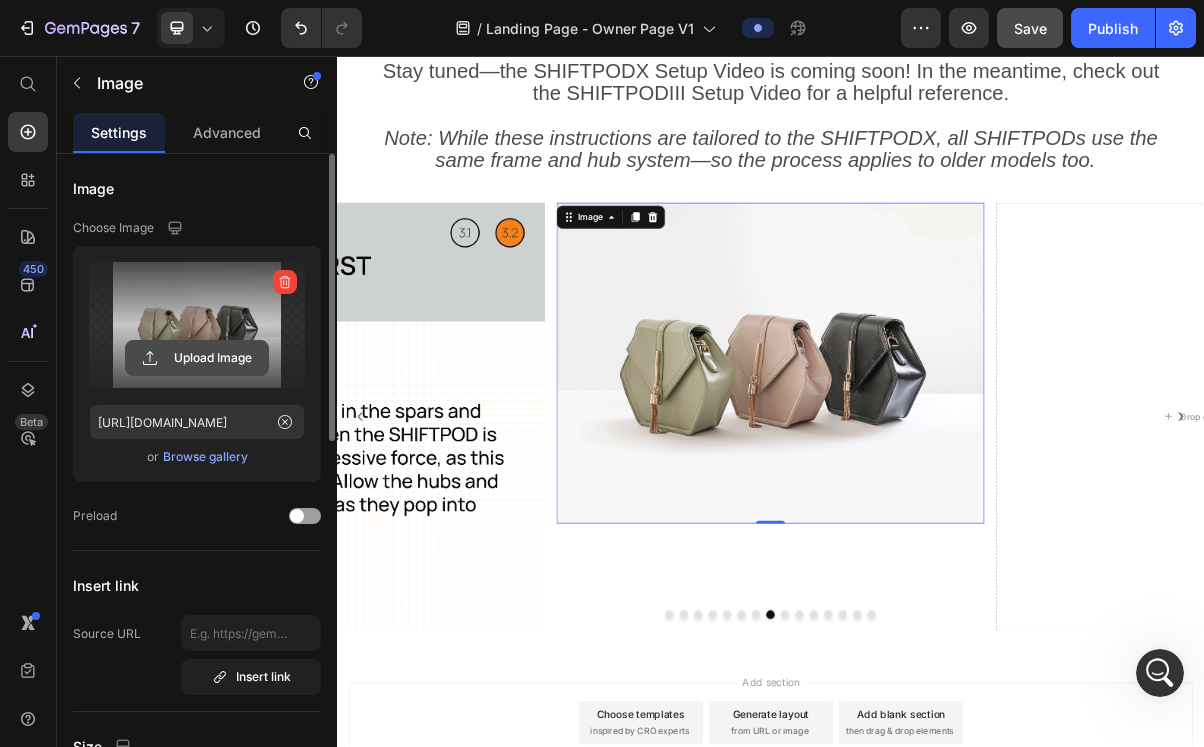 click 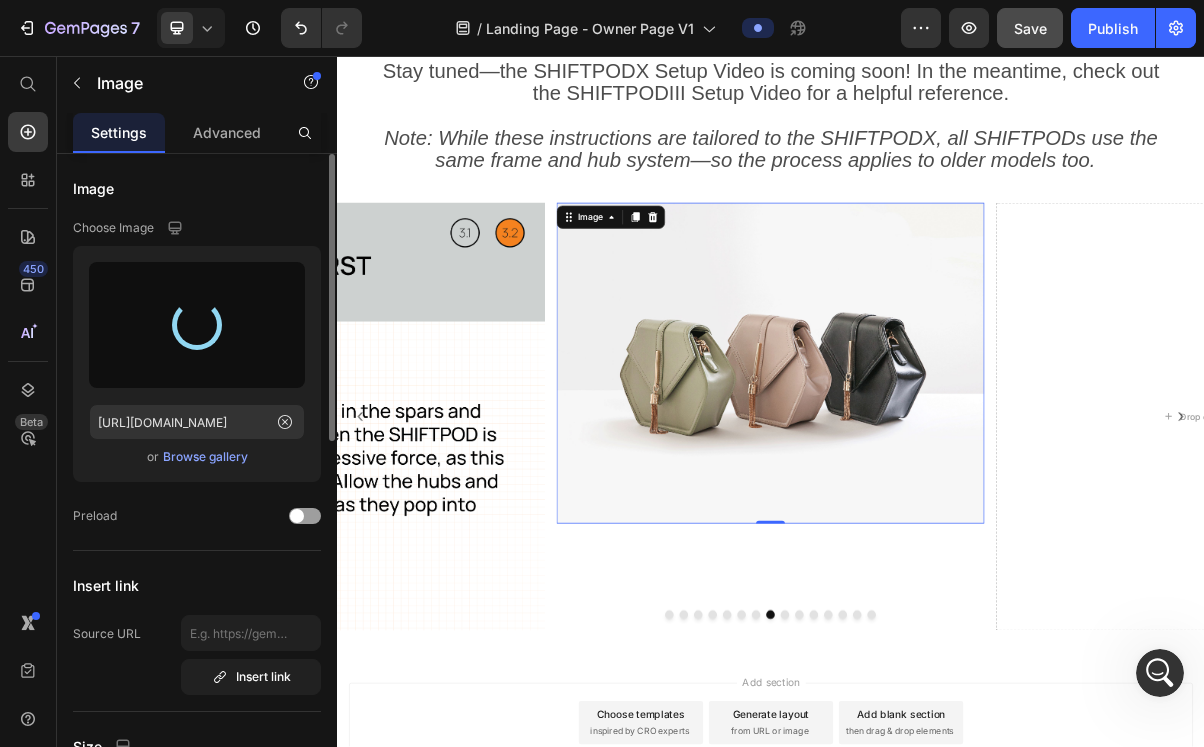 type on "https://cdn.shopify.com/s/files/1/0555/7416/7842/files/gempages_568642123658691564-2739fe2f-d915-4337-9f82-c5ae717f1b66.png" 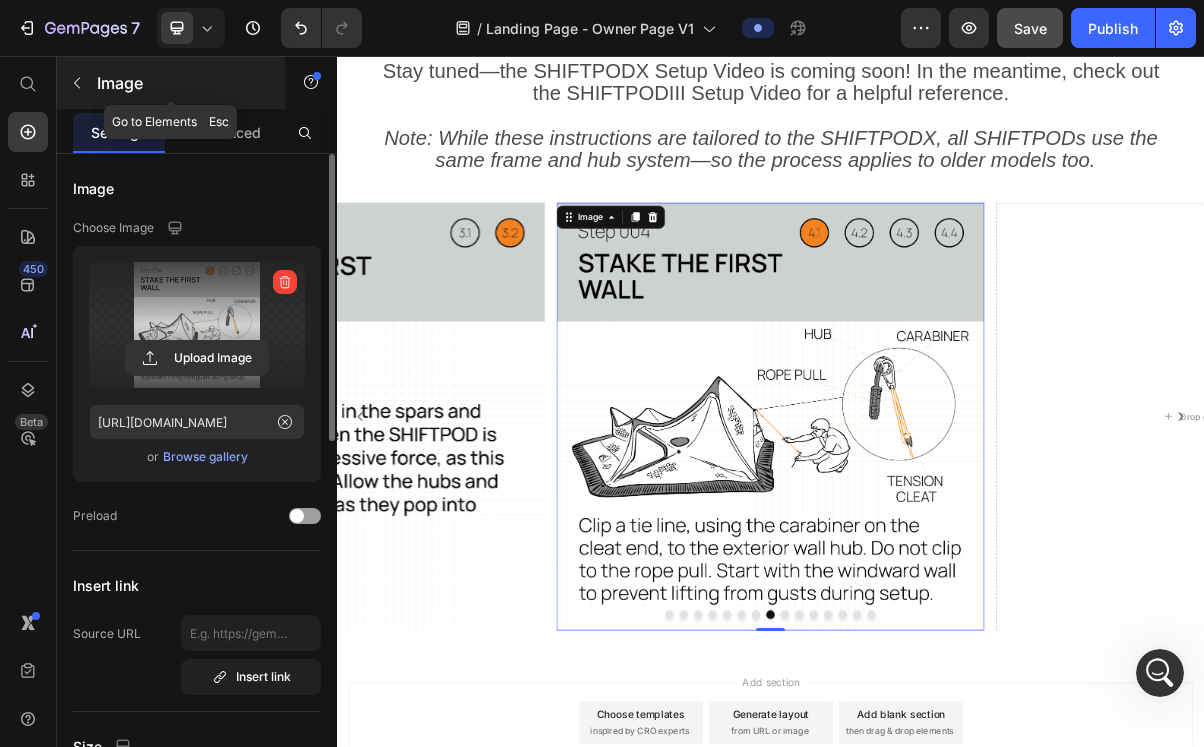 click at bounding box center [77, 83] 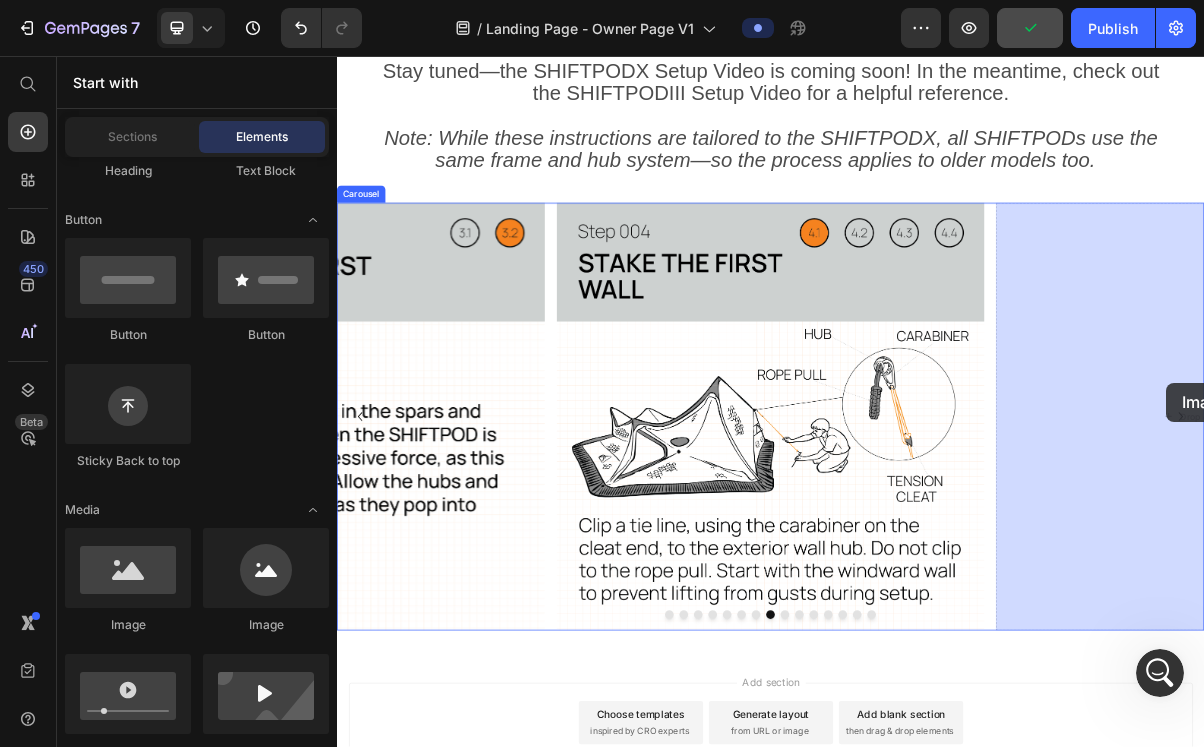 drag, startPoint x: 471, startPoint y: 627, endPoint x: 1484, endPoint y: 508, distance: 1019.9657 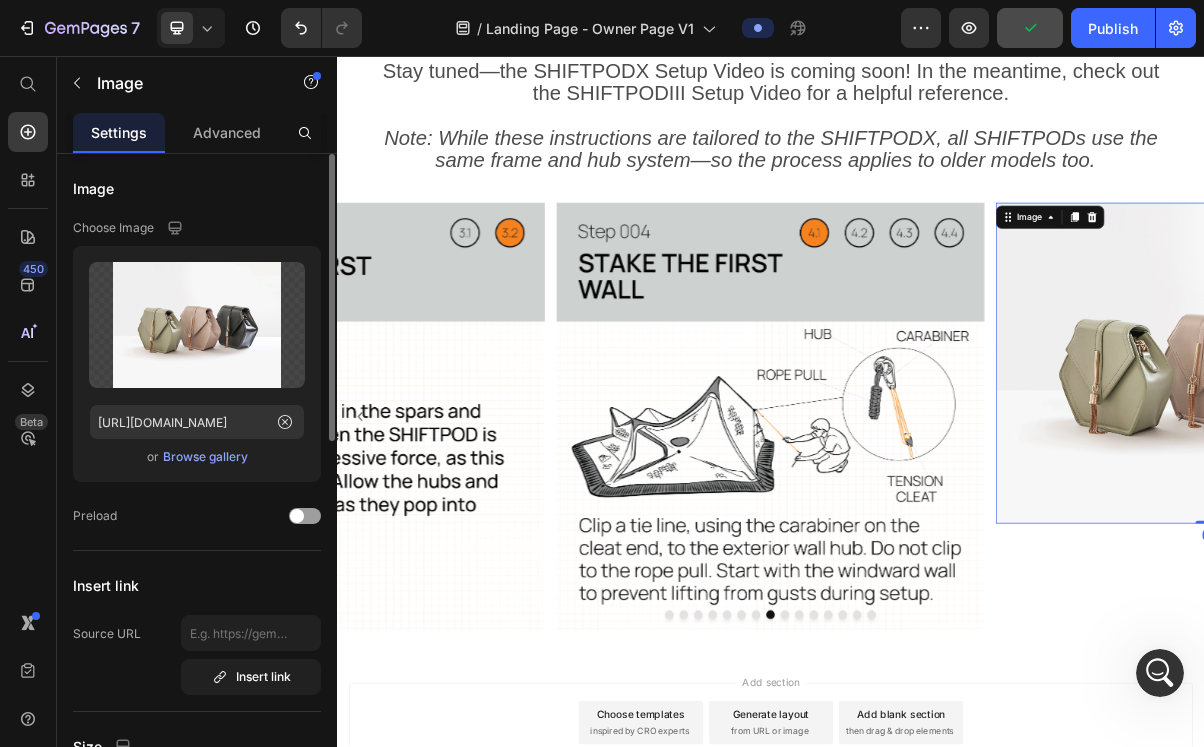 click at bounding box center (1545, 482) 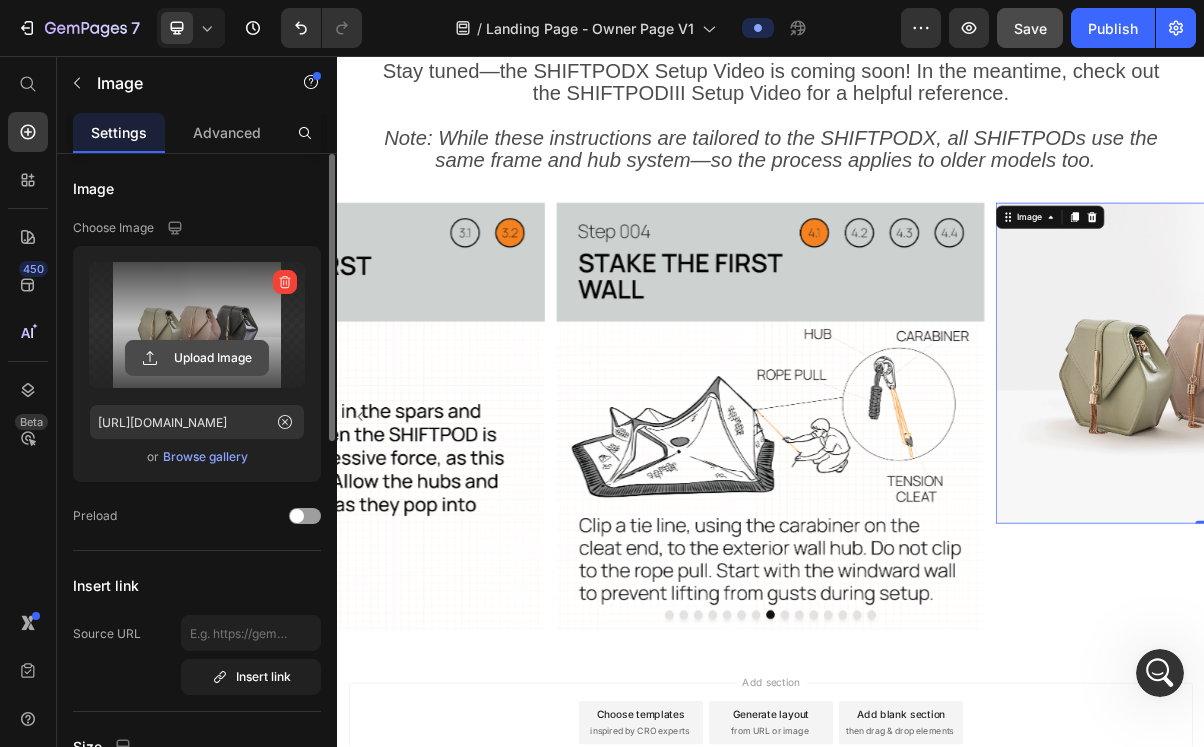 click 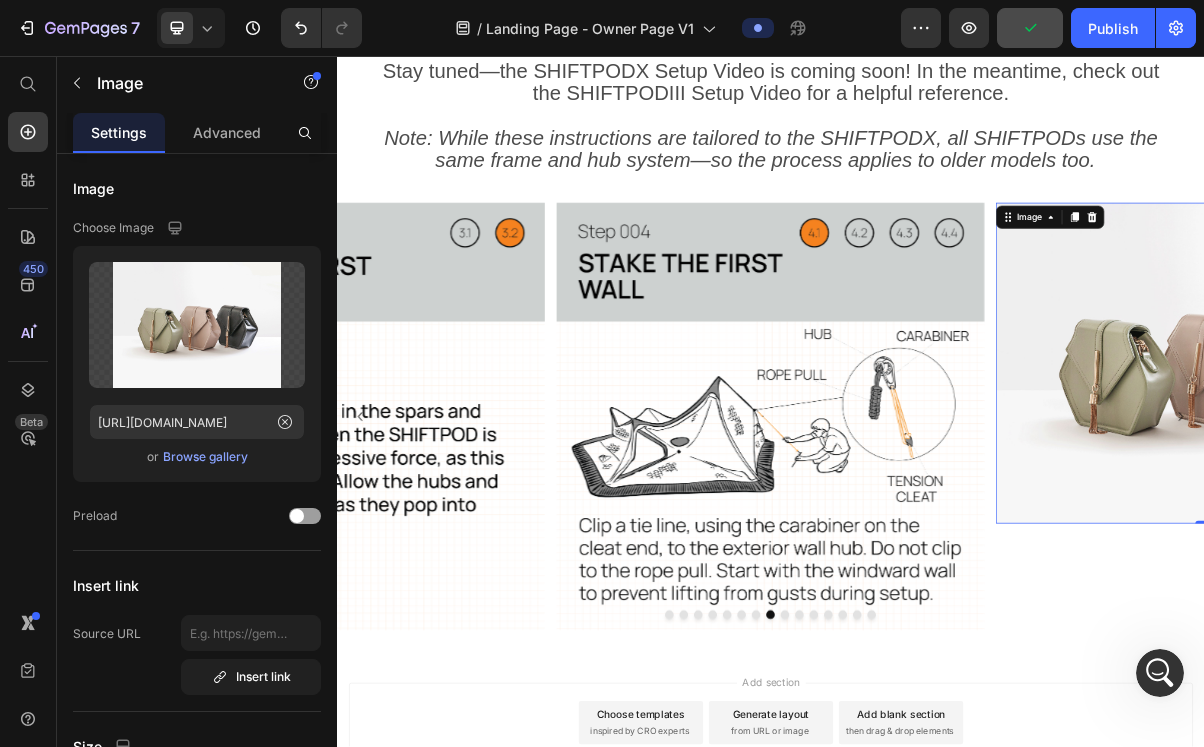 click at bounding box center [1545, 482] 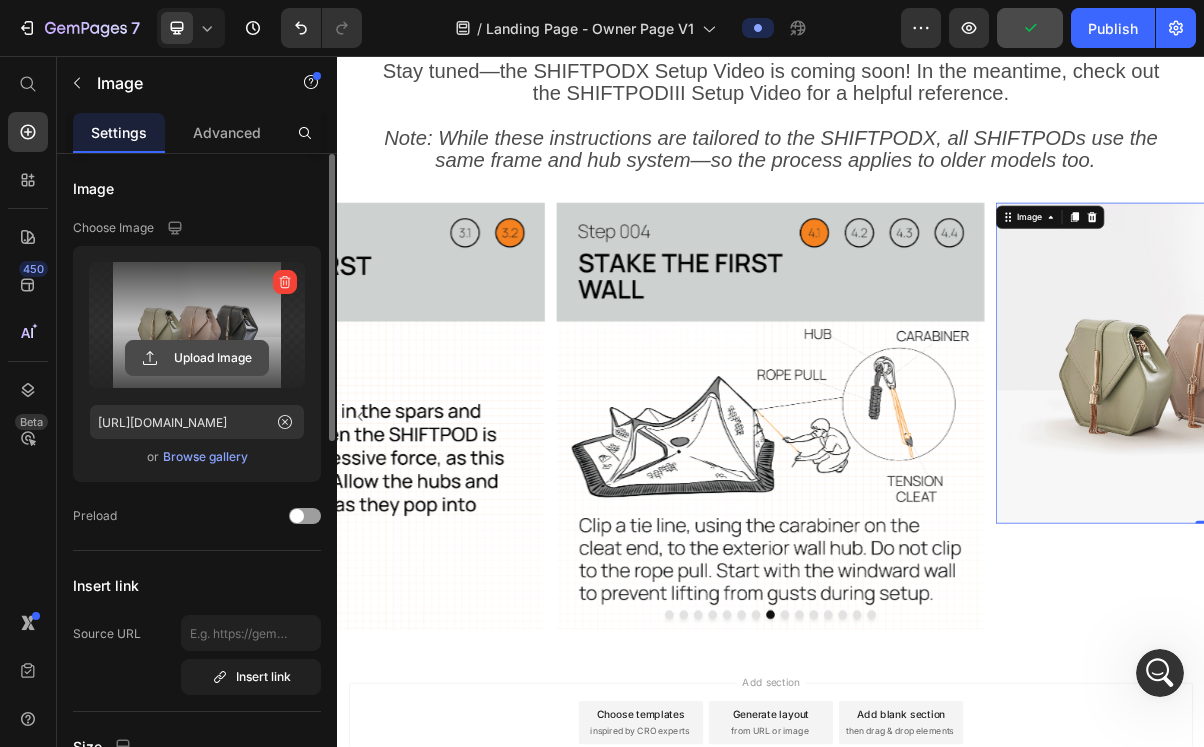 click 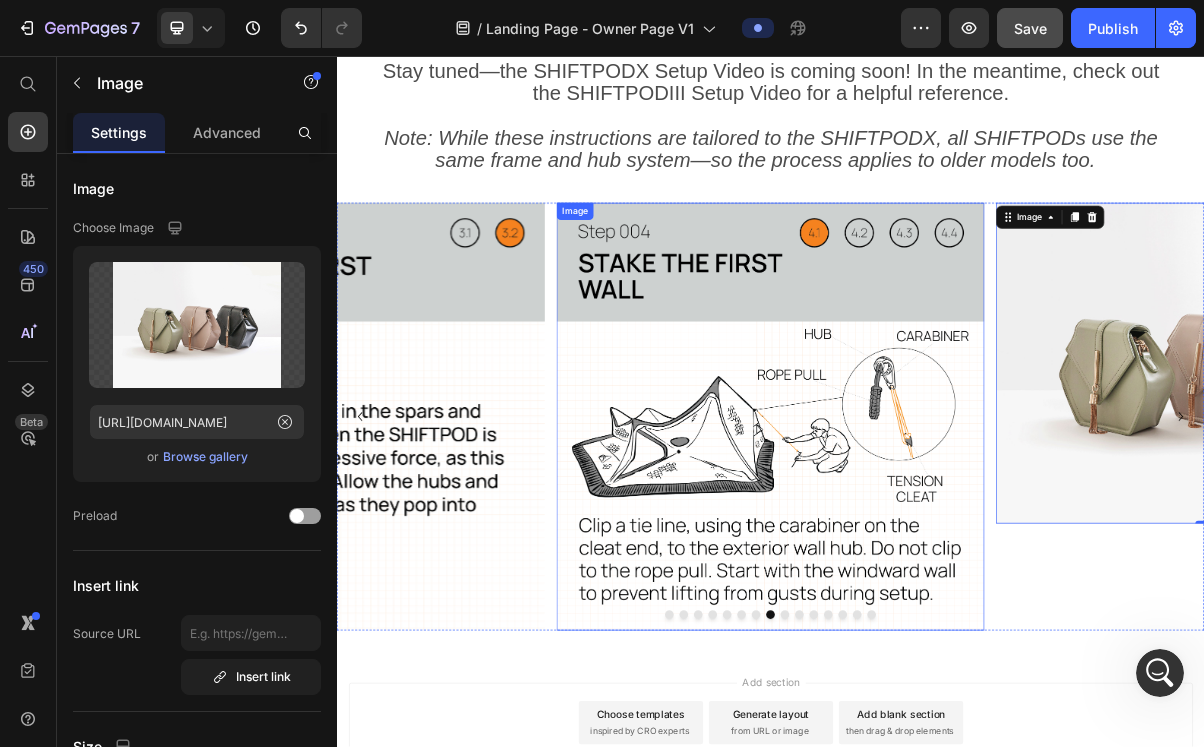 click at bounding box center [937, 556] 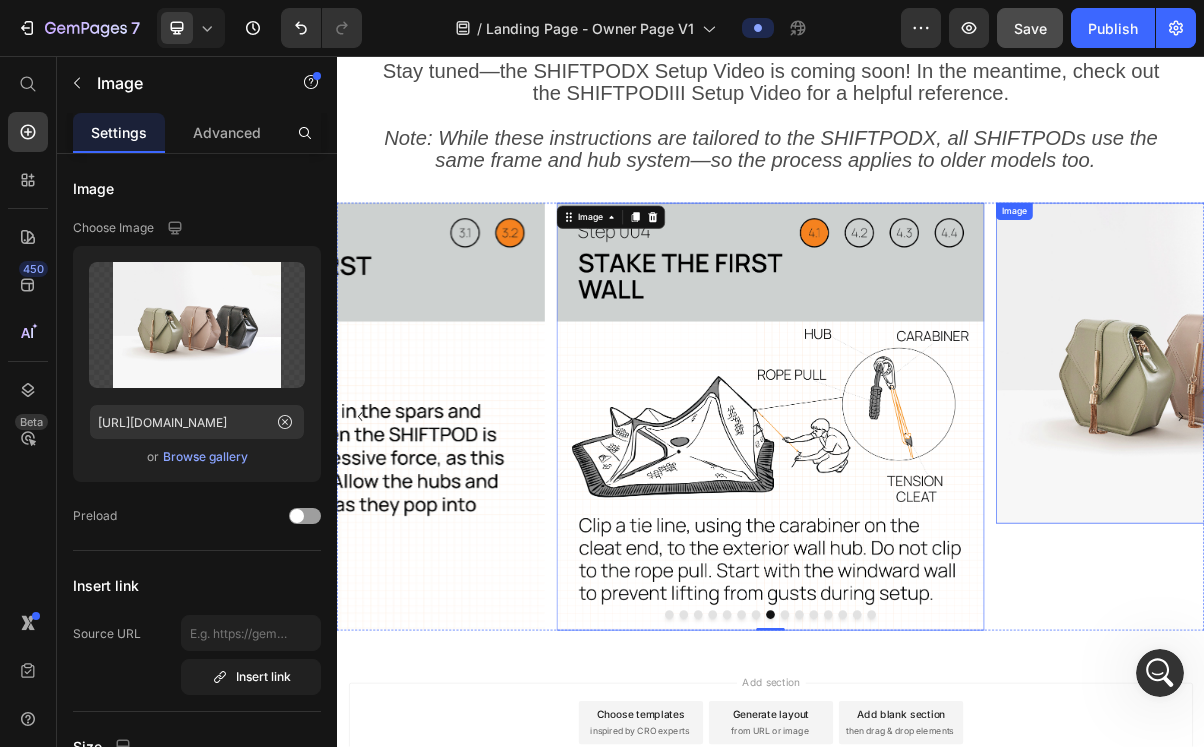 click at bounding box center (1545, 482) 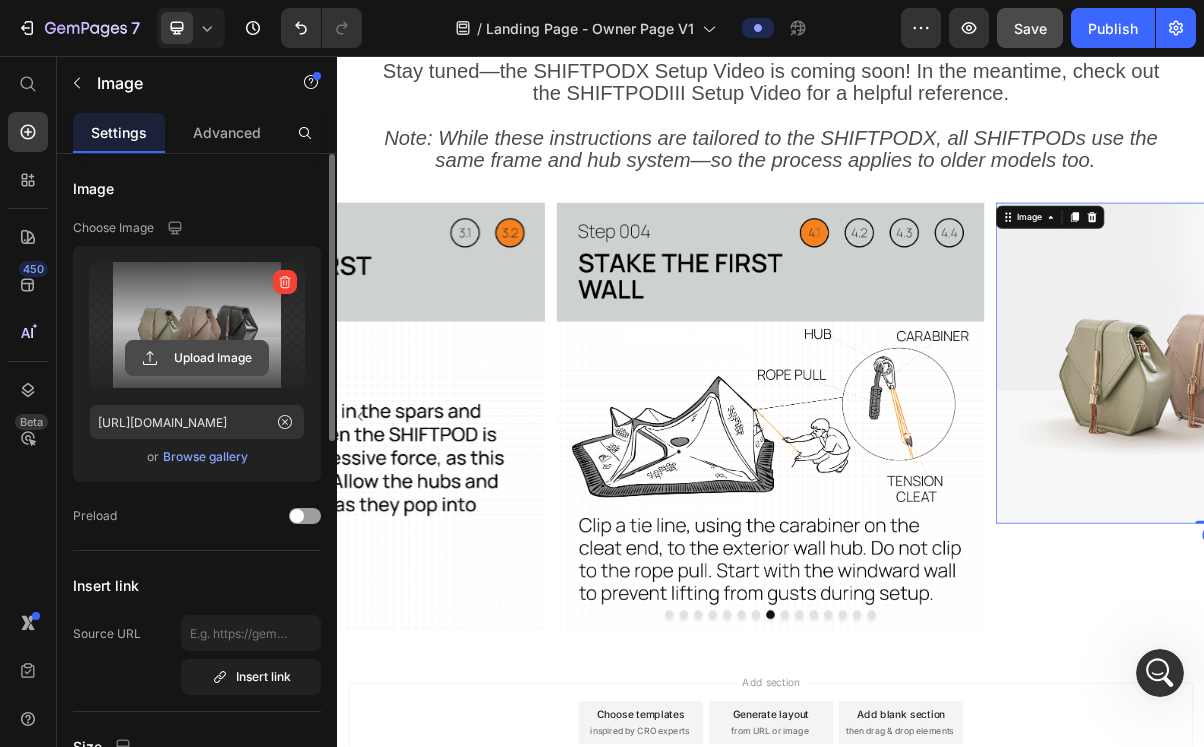 click 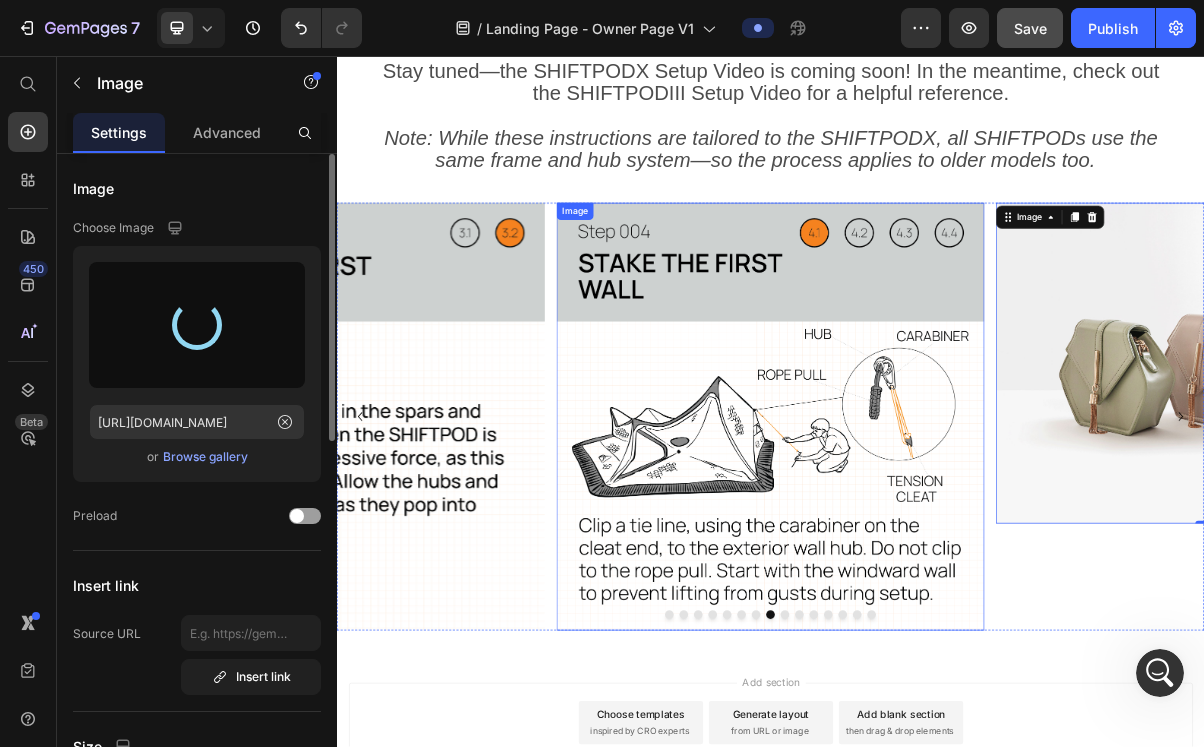 type on "https://cdn.shopify.com/s/files/1/0555/7416/7842/files/gempages_568642123658691564-874f4117-da91-4433-ad34-516fb7a67757.png" 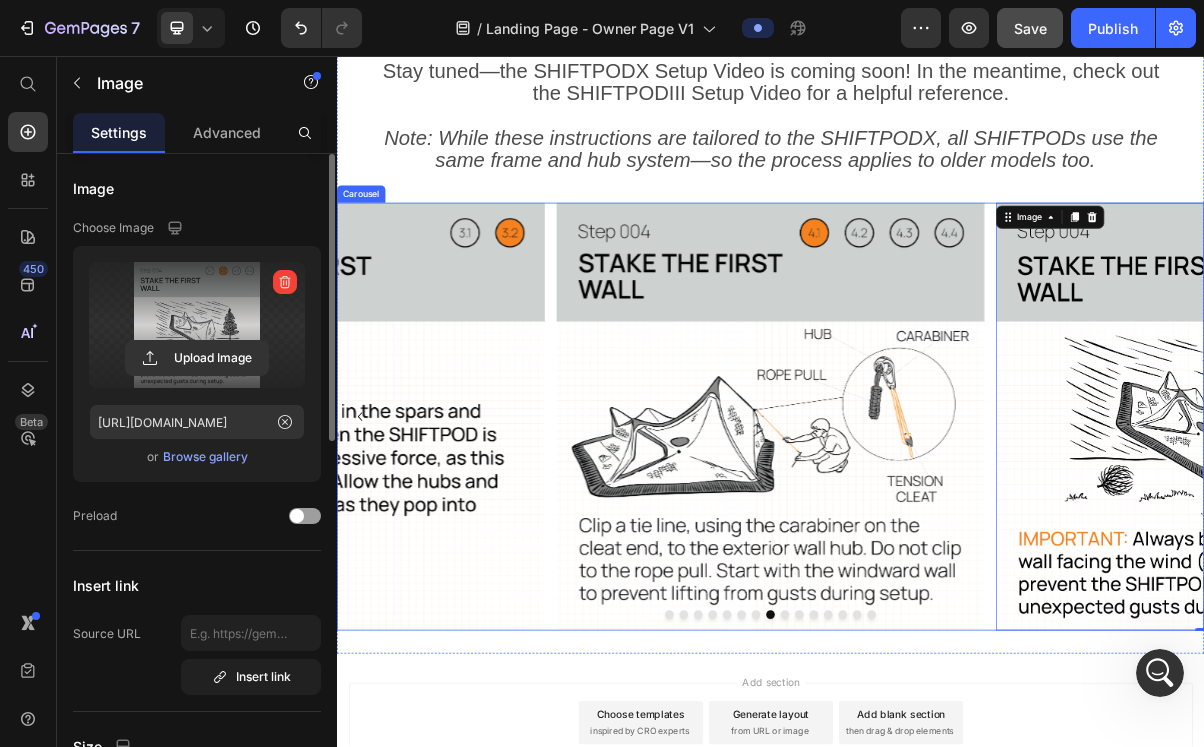 click at bounding box center (957, 830) 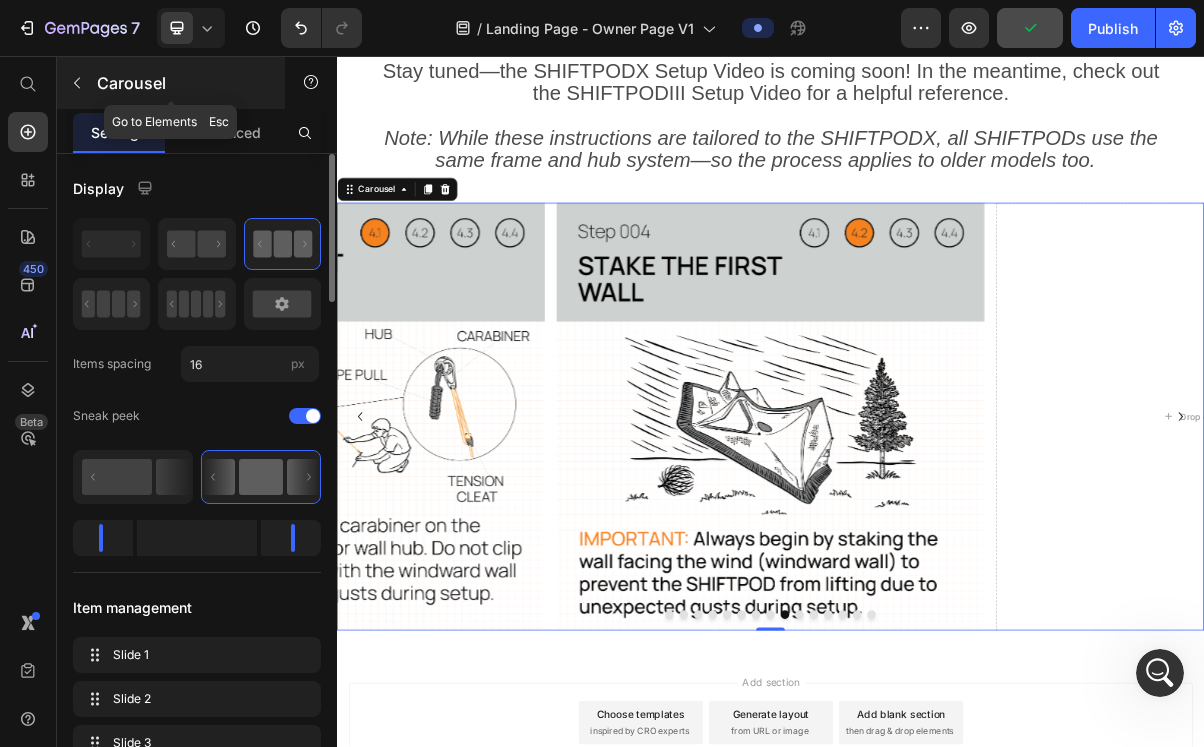 click 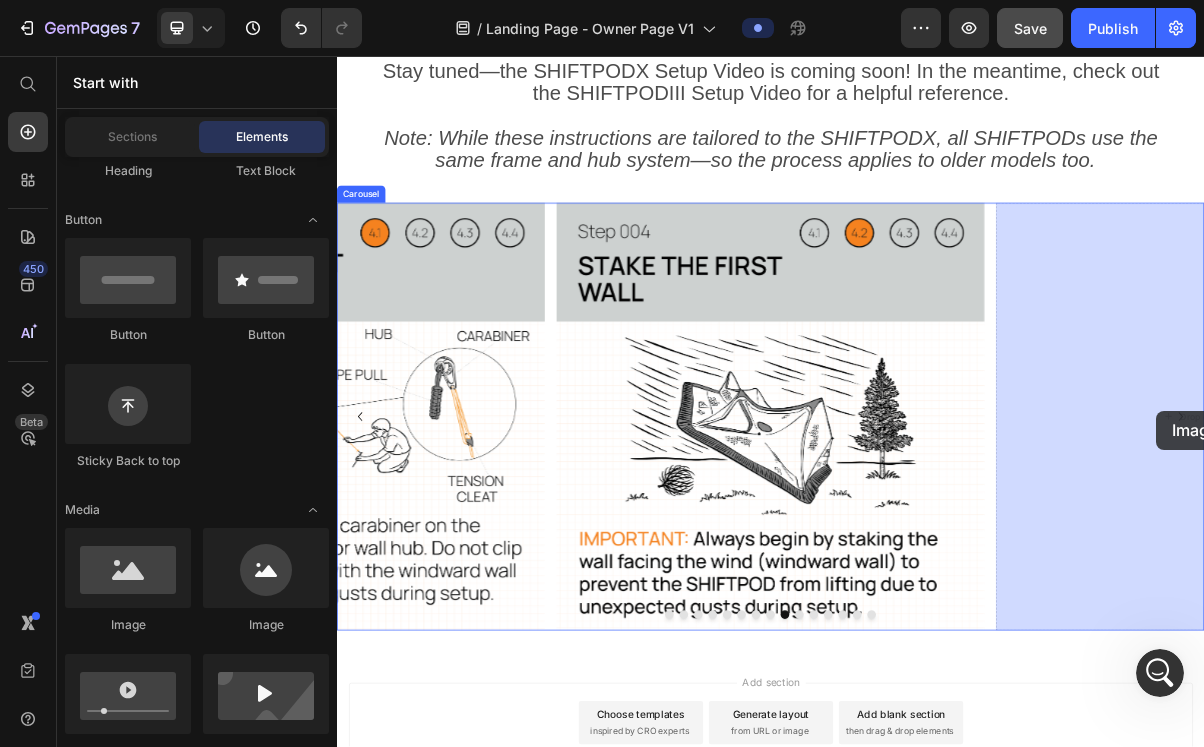 drag, startPoint x: 455, startPoint y: 629, endPoint x: 1470, endPoint y: 547, distance: 1018.30695 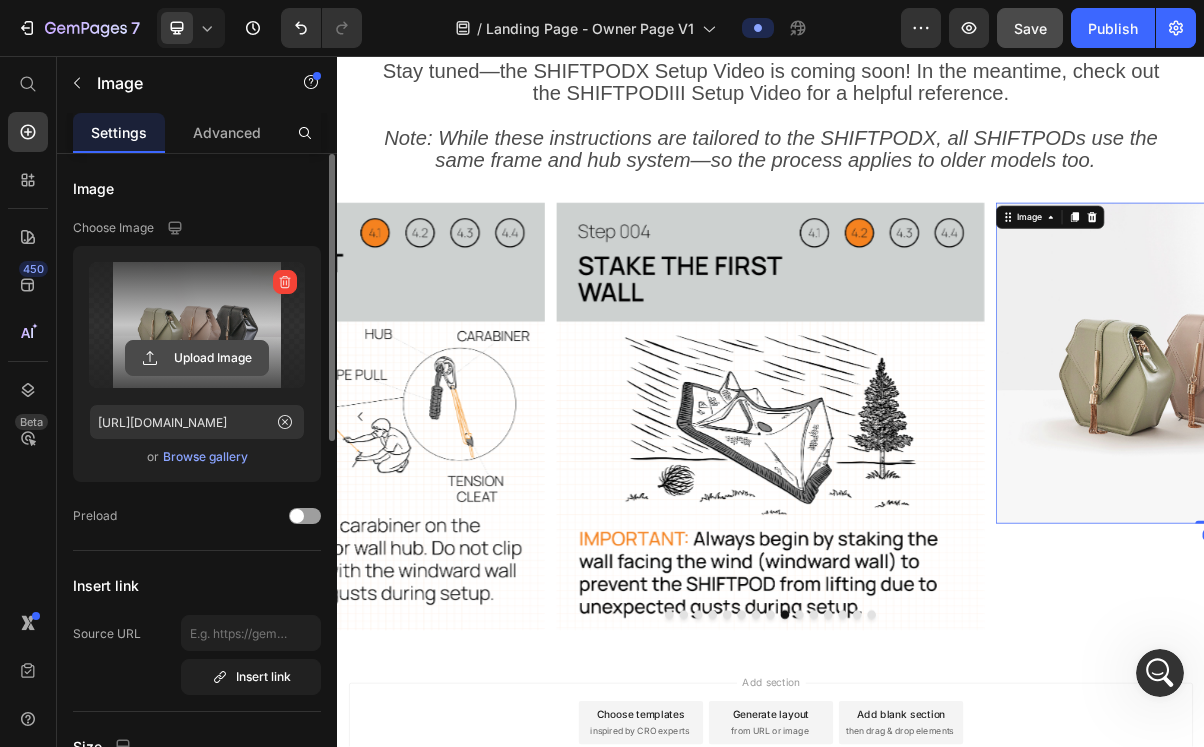 click 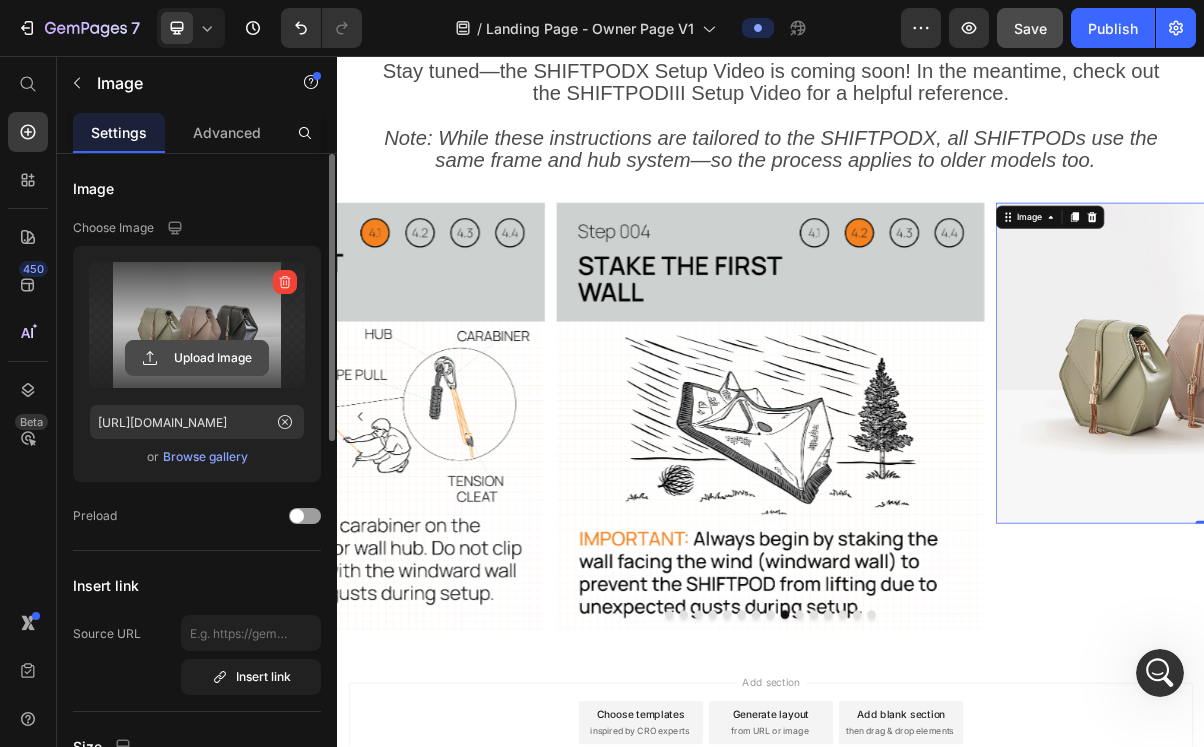 click 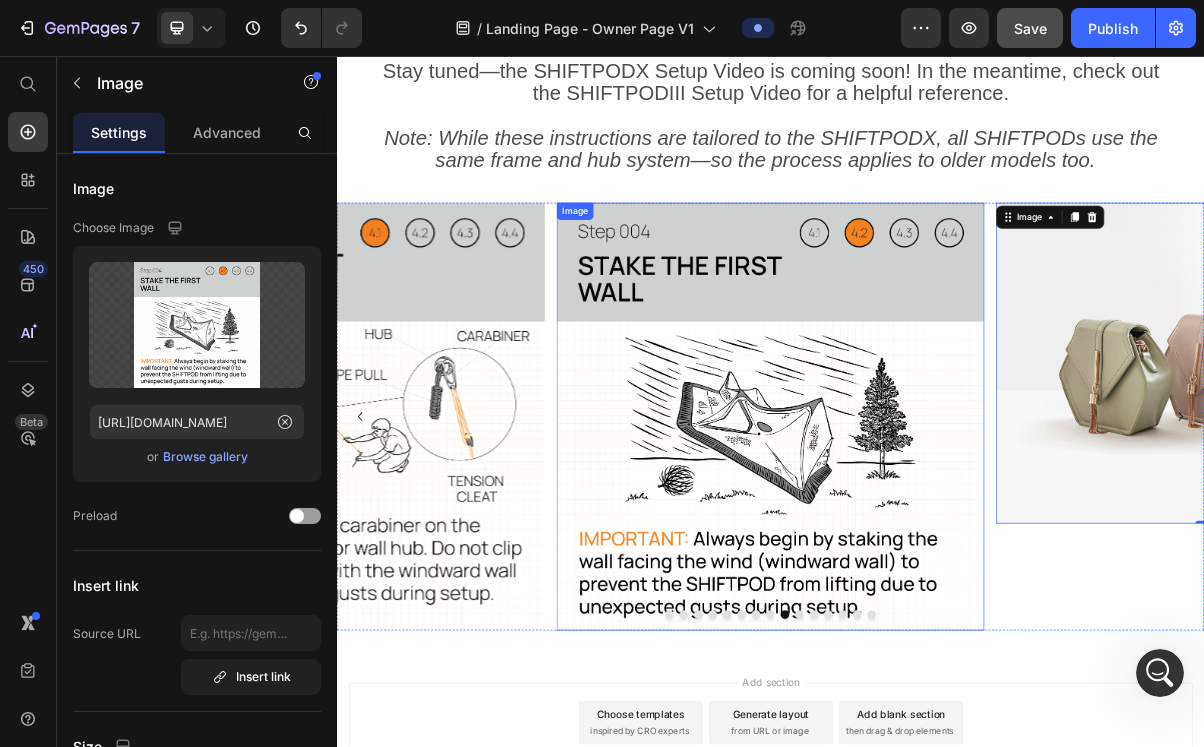 click at bounding box center (937, 556) 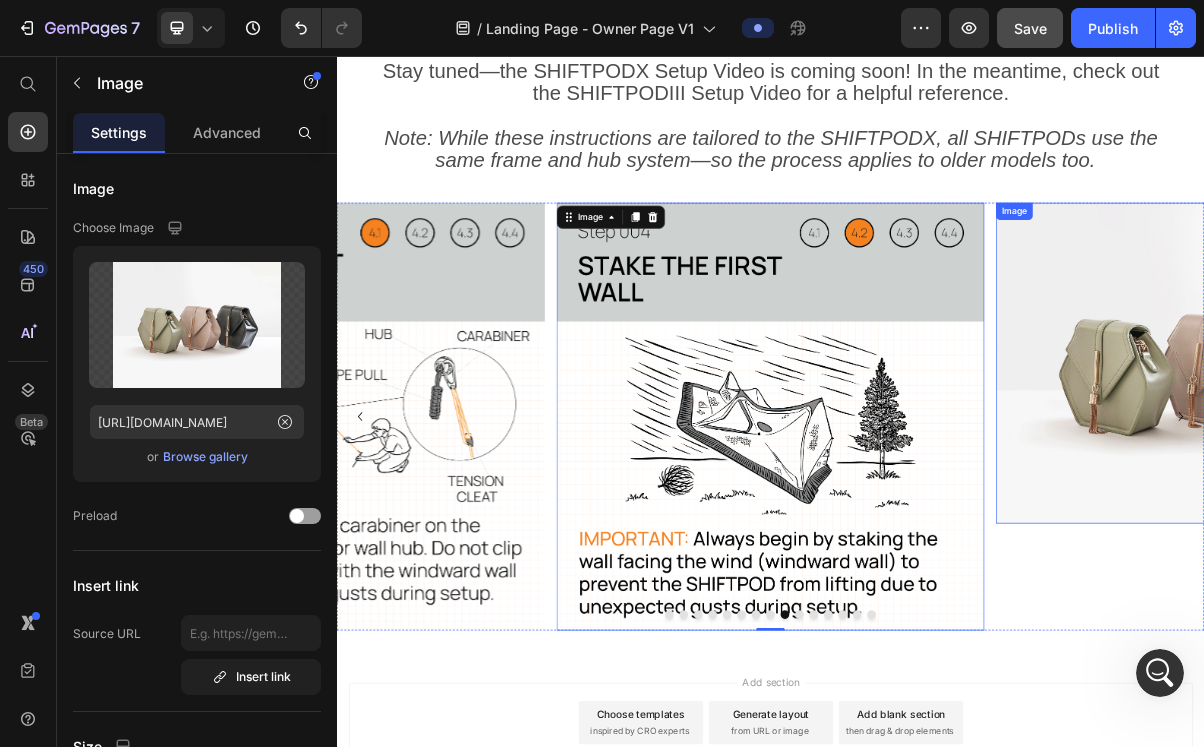 click at bounding box center (1545, 482) 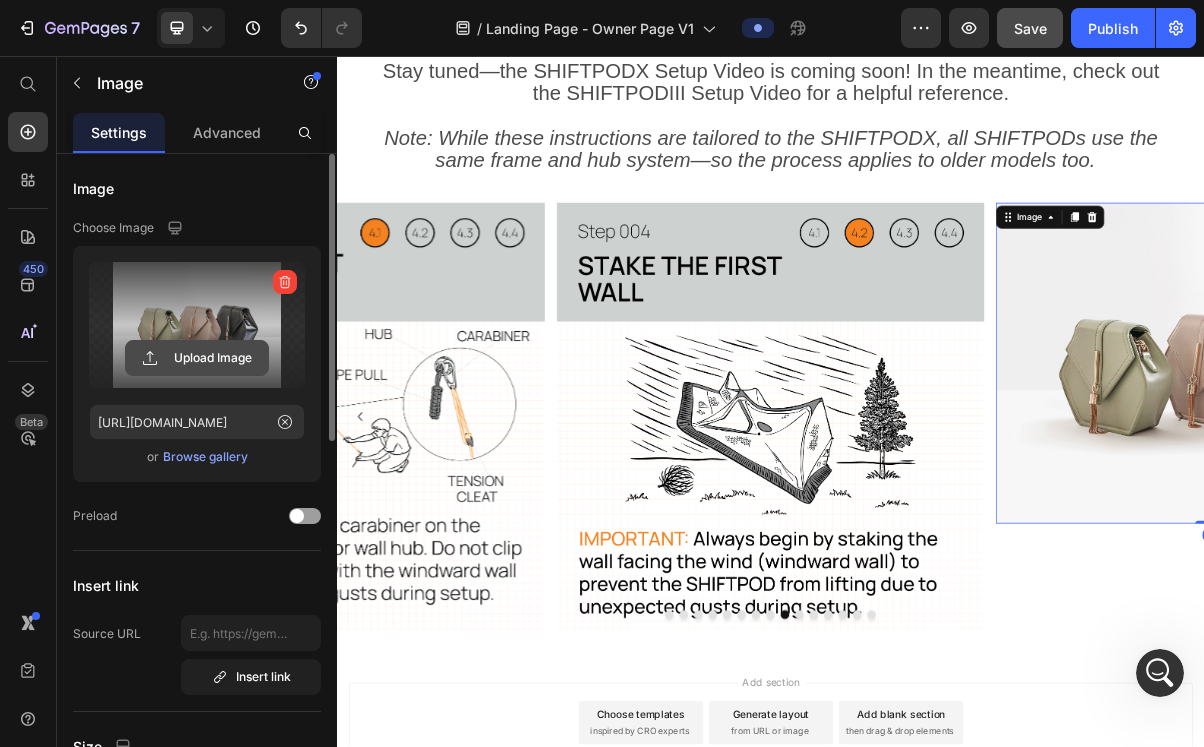 click 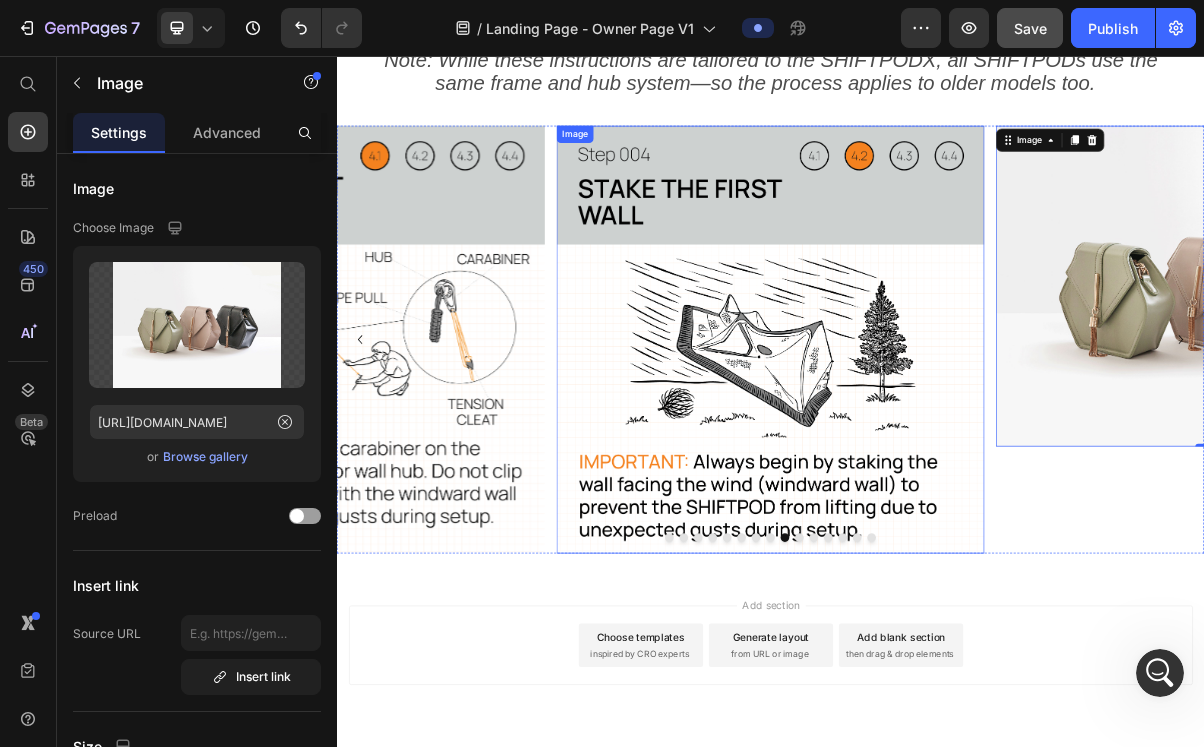 scroll, scrollTop: 613, scrollLeft: 0, axis: vertical 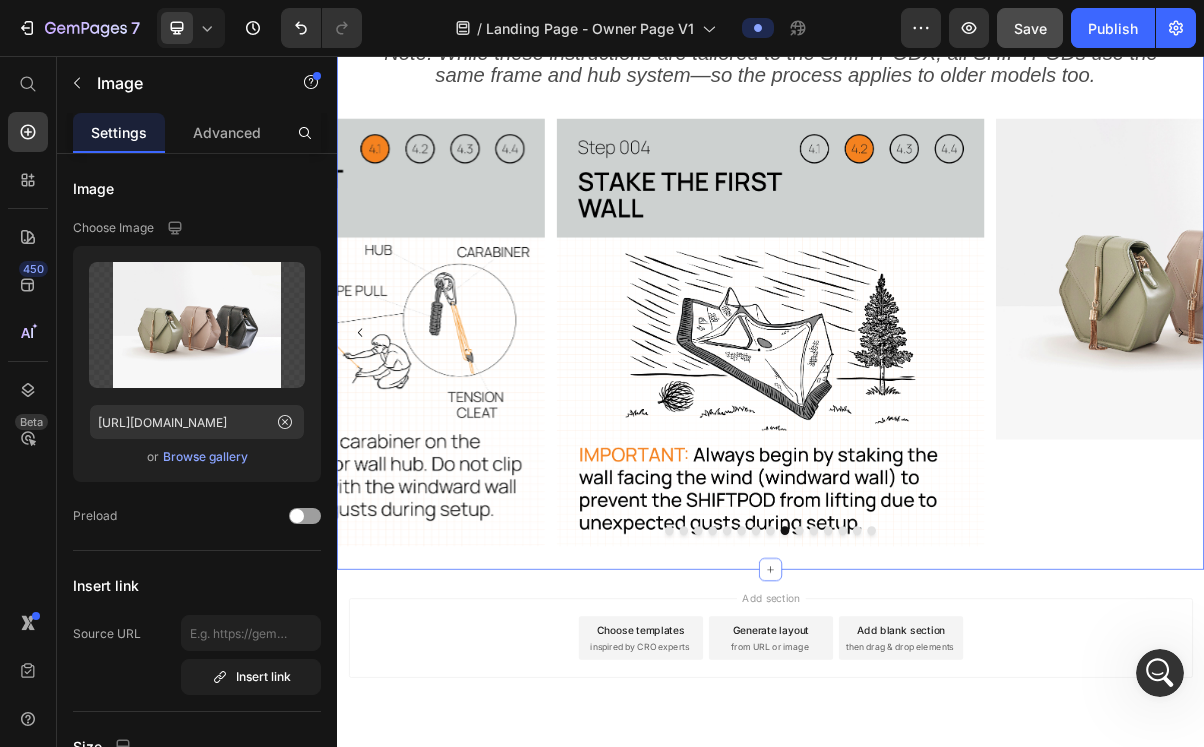 click on "Welcome to the SHIFTPOD Owner’s Hub Your next adventure starts here.   Whether you’re setting up for the first time or just need a quick refresher, we’ve got you covered.   Stay tuned—the SHIFTPODX Setup Video is coming soon! In the meantime, check out the SHIFTPODIII Setup Video for a helpful reference. Note: While these instructions are tailored to the SHIFTPODX, all SHIFTPODs use the same frame and hub system—so the process applies to older models too.      Text Block
Image Image Image Image Image Image Image Image Image Image
Drop element here
Drop element here
Drop element here
Drop element here
Drop element here
Carousel Section 2   You can create reusable sections Create Theme Section AI Content Write with GemAI What would you like to describe here? Tone and Voice Persuasive Product A/C Stand Show more" at bounding box center (937, 246) 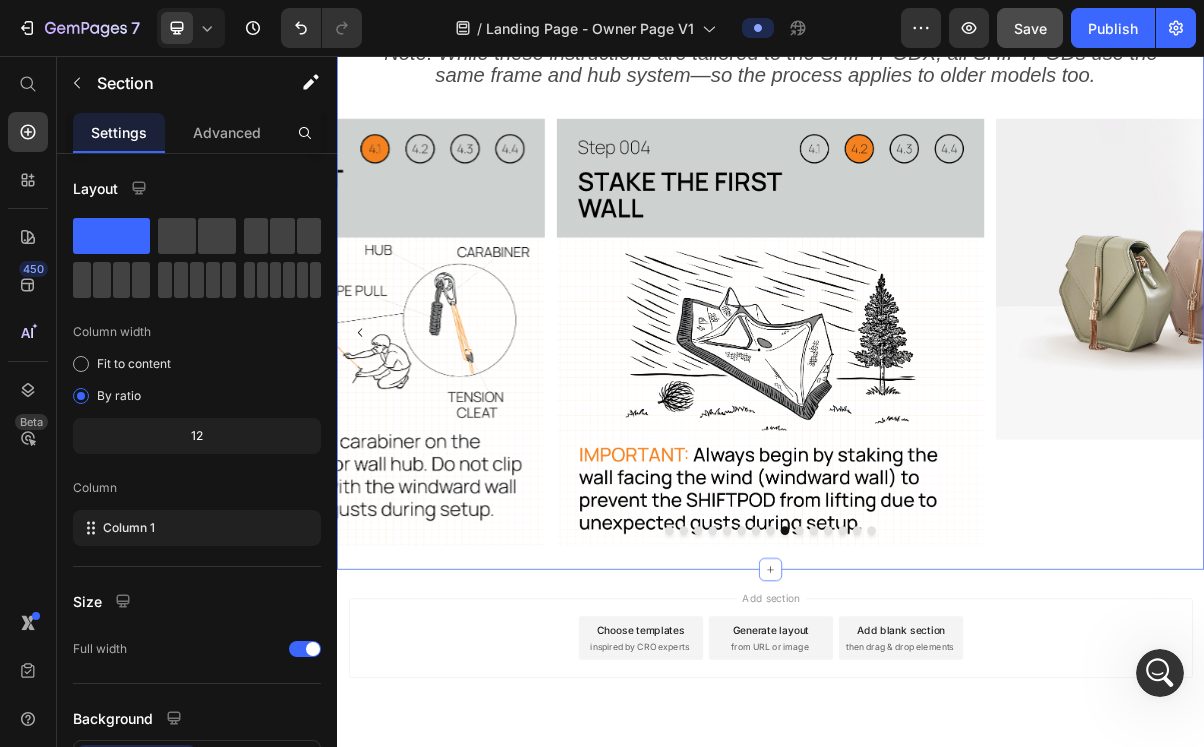 click 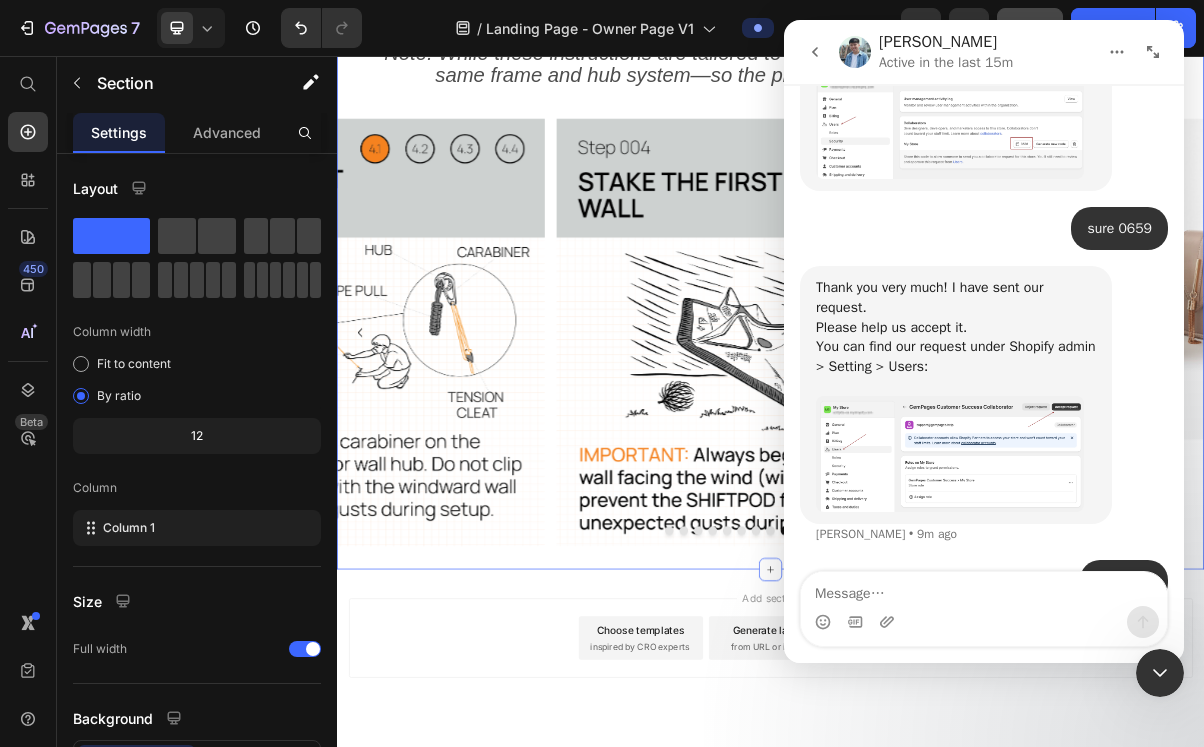 scroll, scrollTop: 2533, scrollLeft: 0, axis: vertical 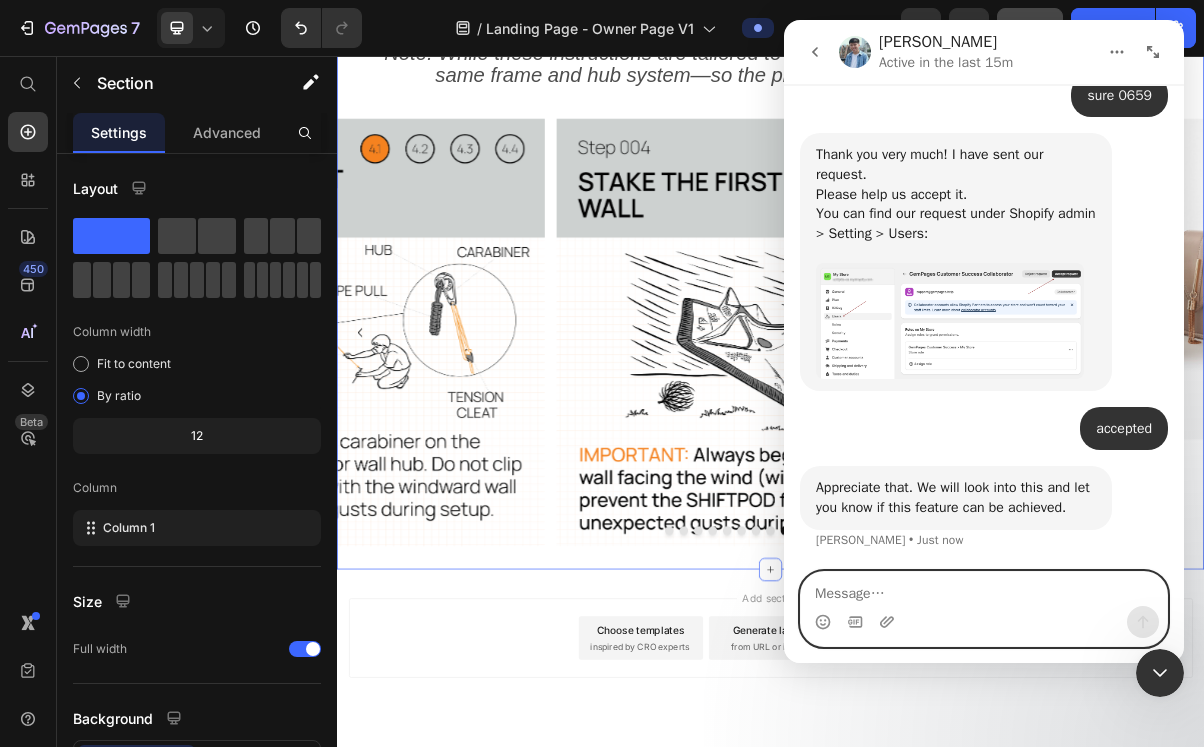 click at bounding box center [984, 589] 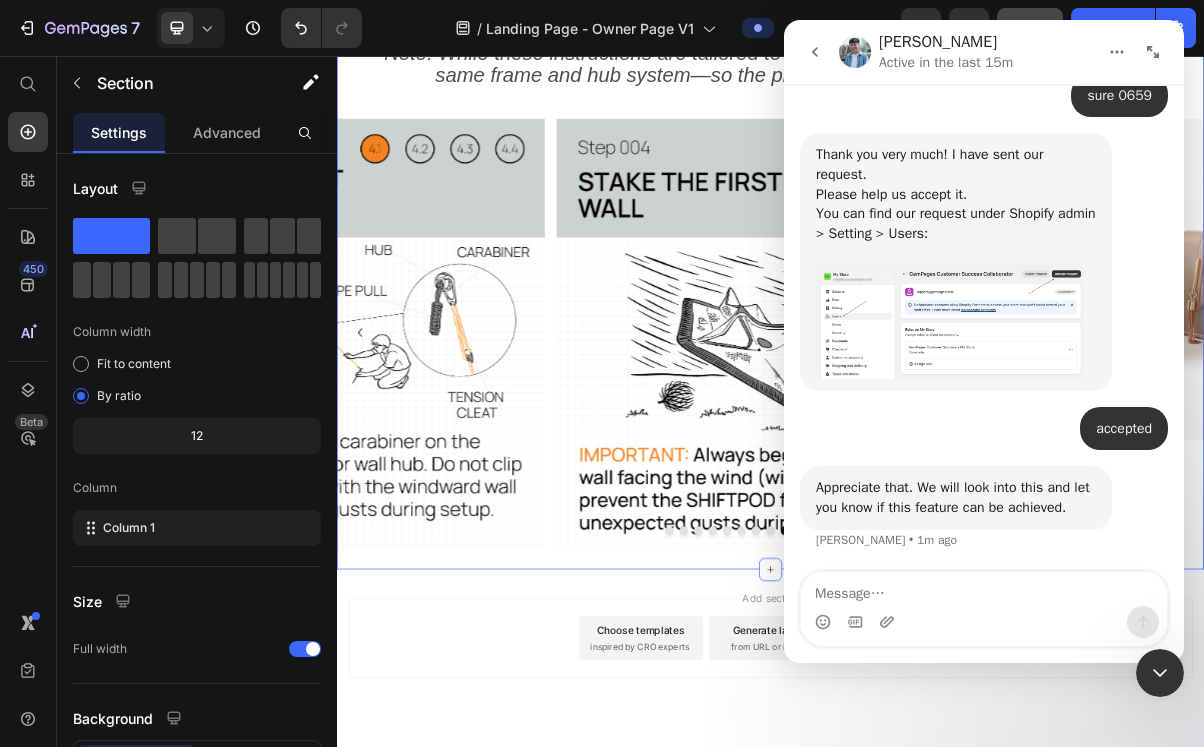 click 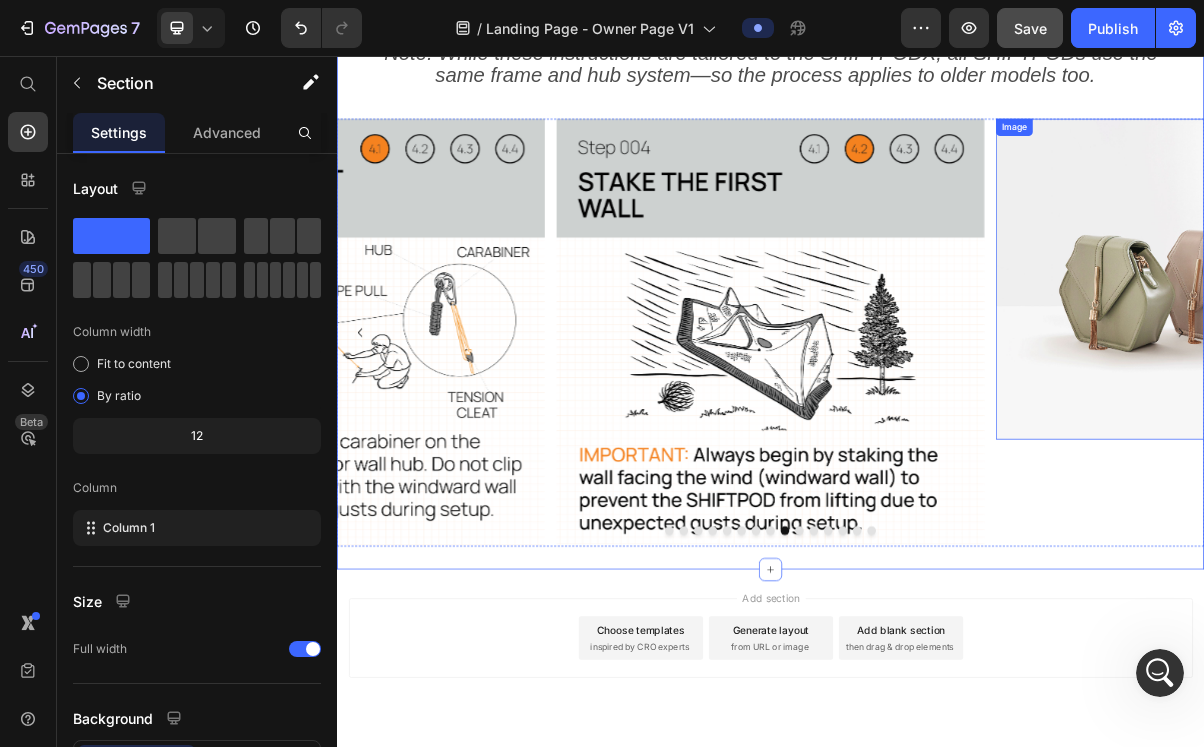 click at bounding box center [1545, 365] 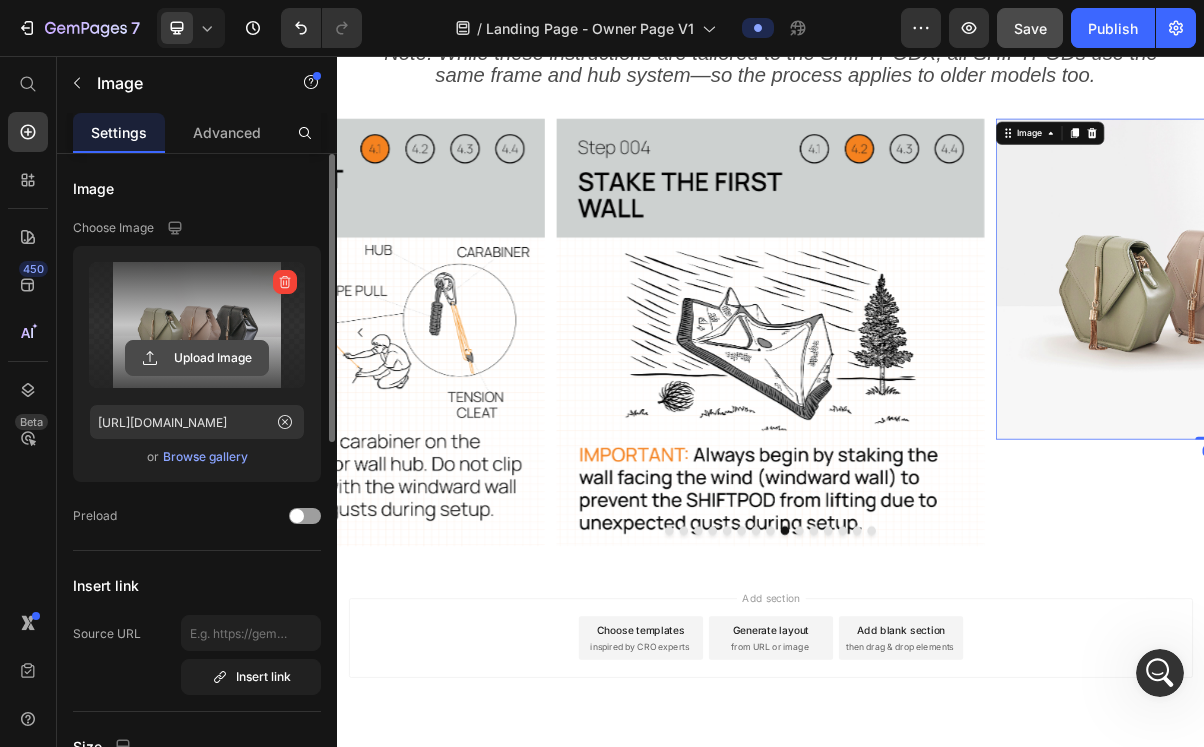 click 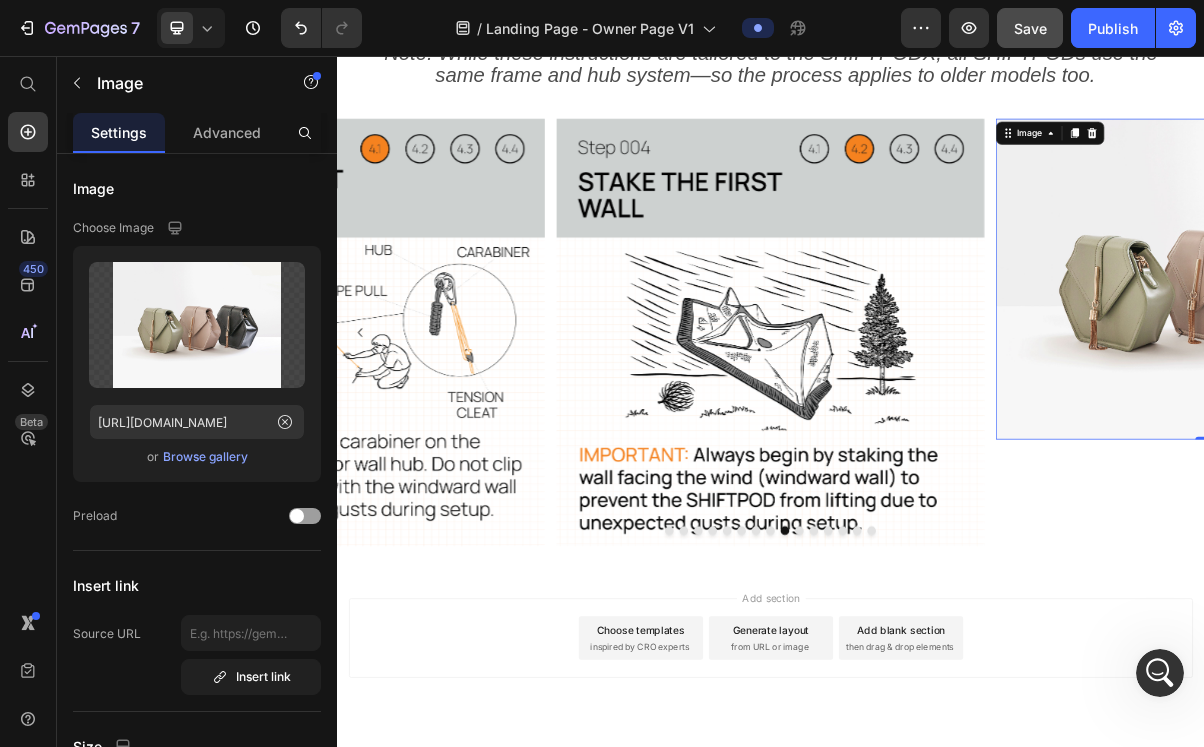 click at bounding box center (1545, 365) 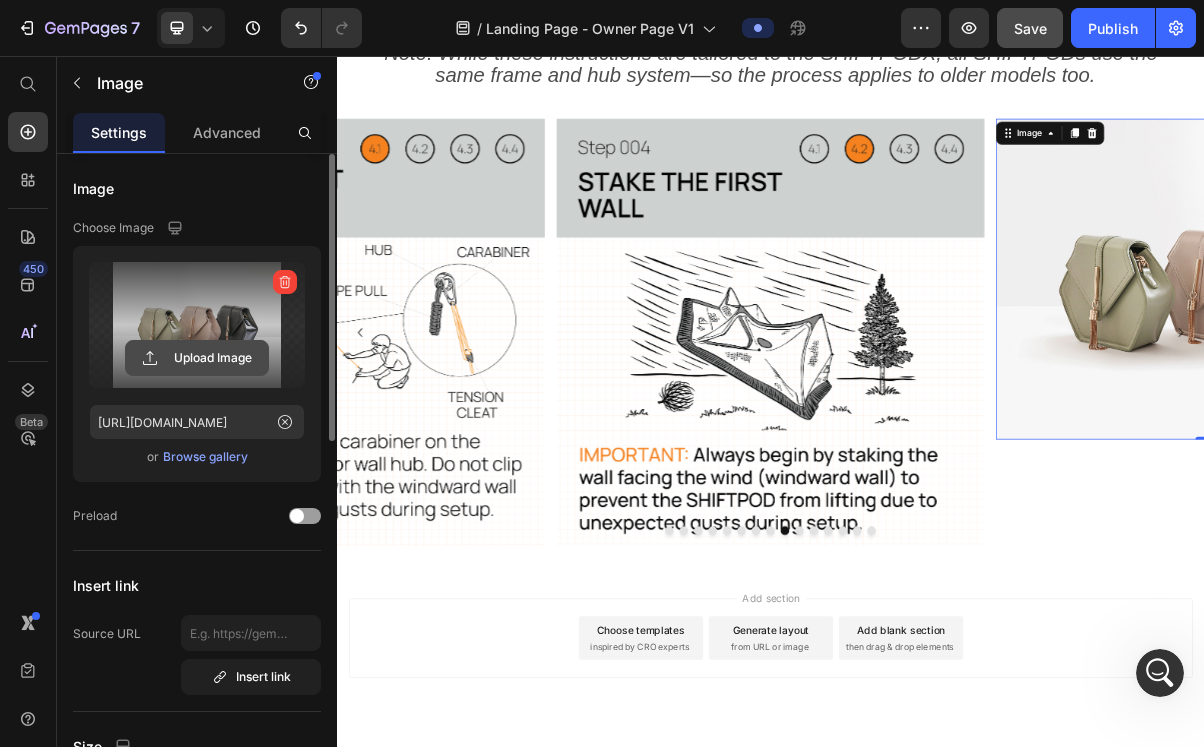 click 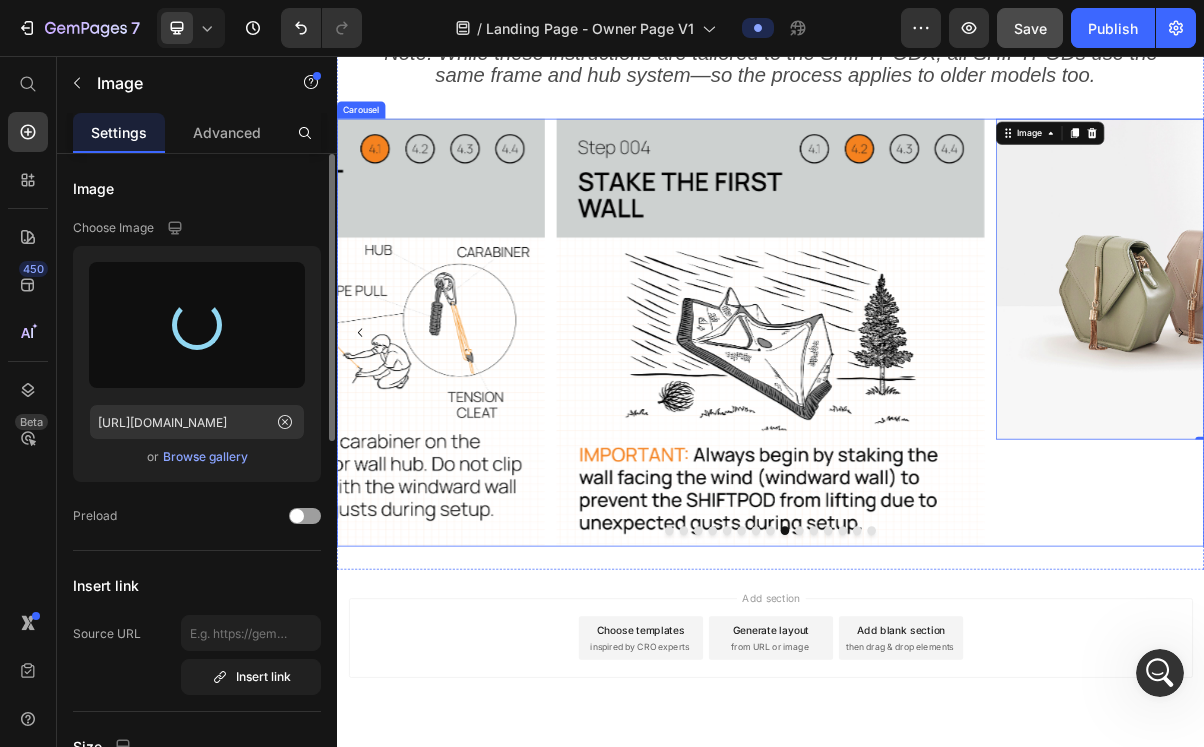 click at bounding box center (977, 713) 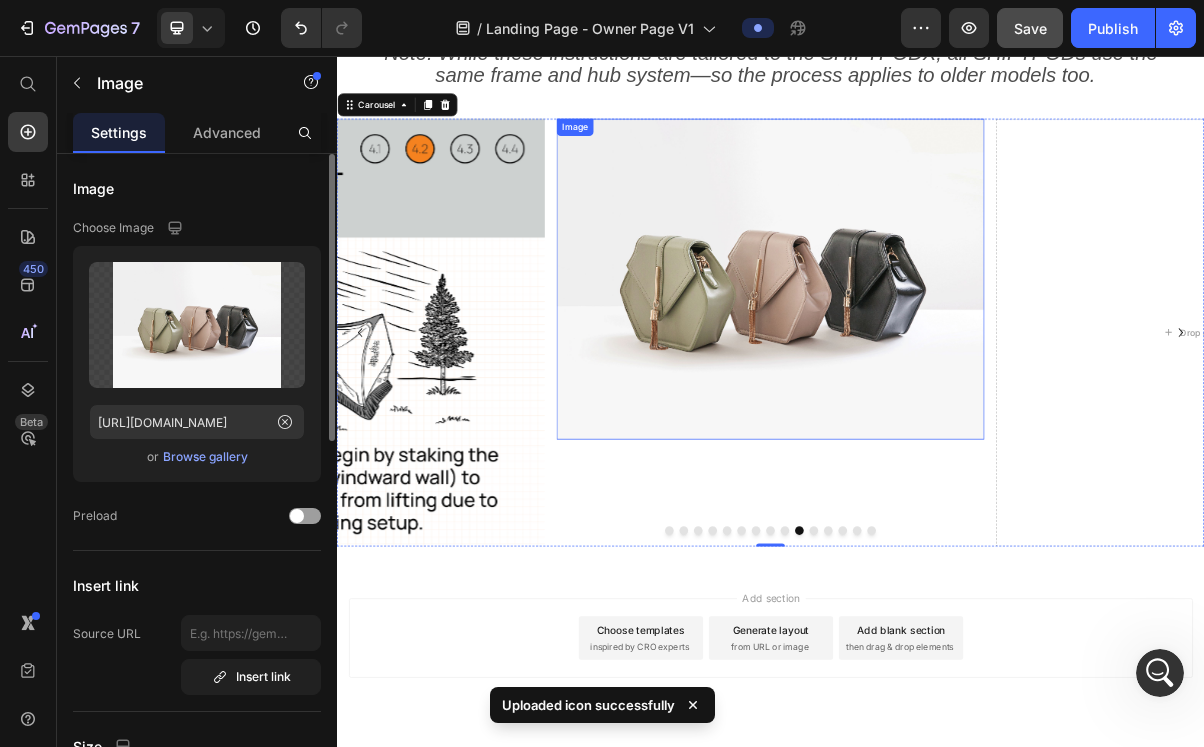 click at bounding box center [937, 365] 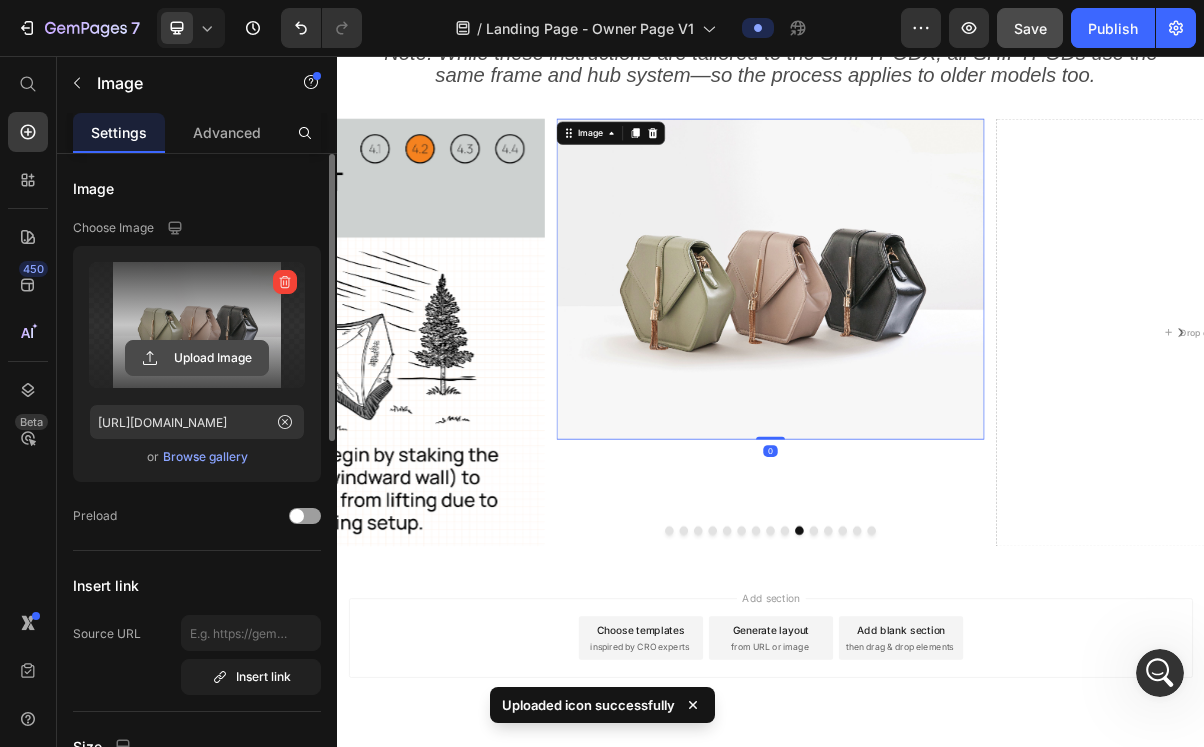 click 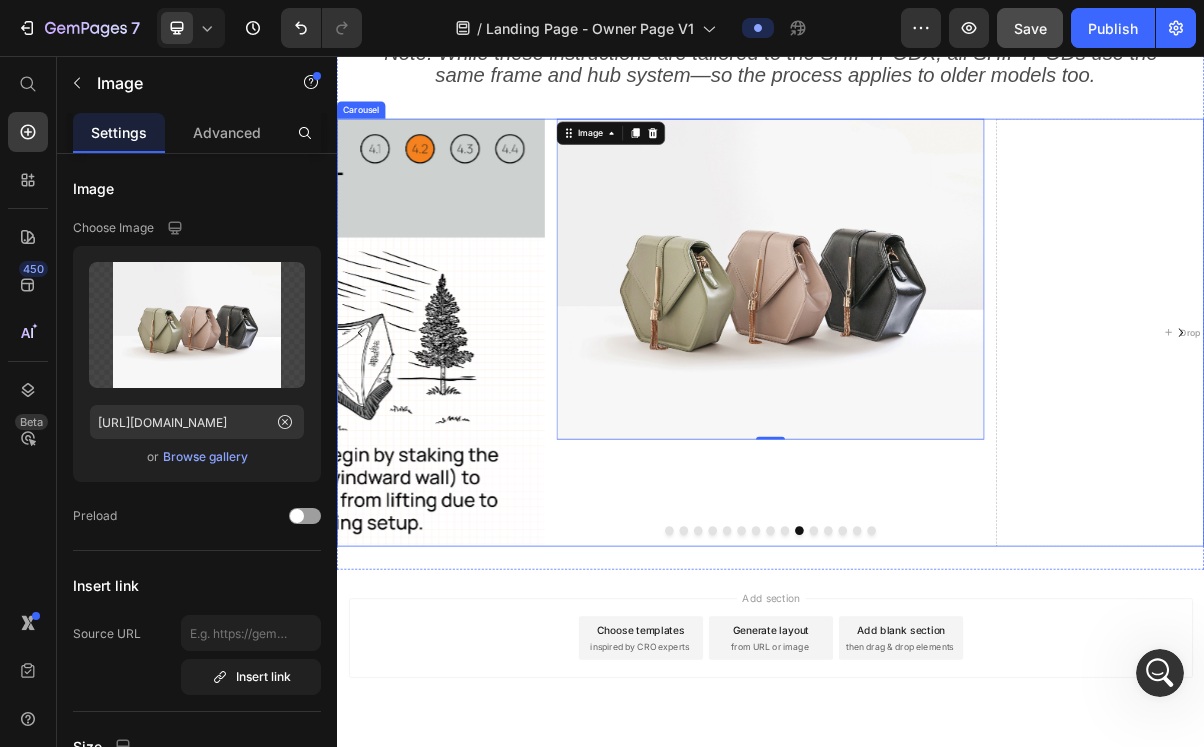 type on "https://cdn.shopify.com/s/files/1/0555/7416/7842/files/gempages_568642123658691564-81c0ad6f-cfd4-4115-ab43-6d181dc5f19f.png" 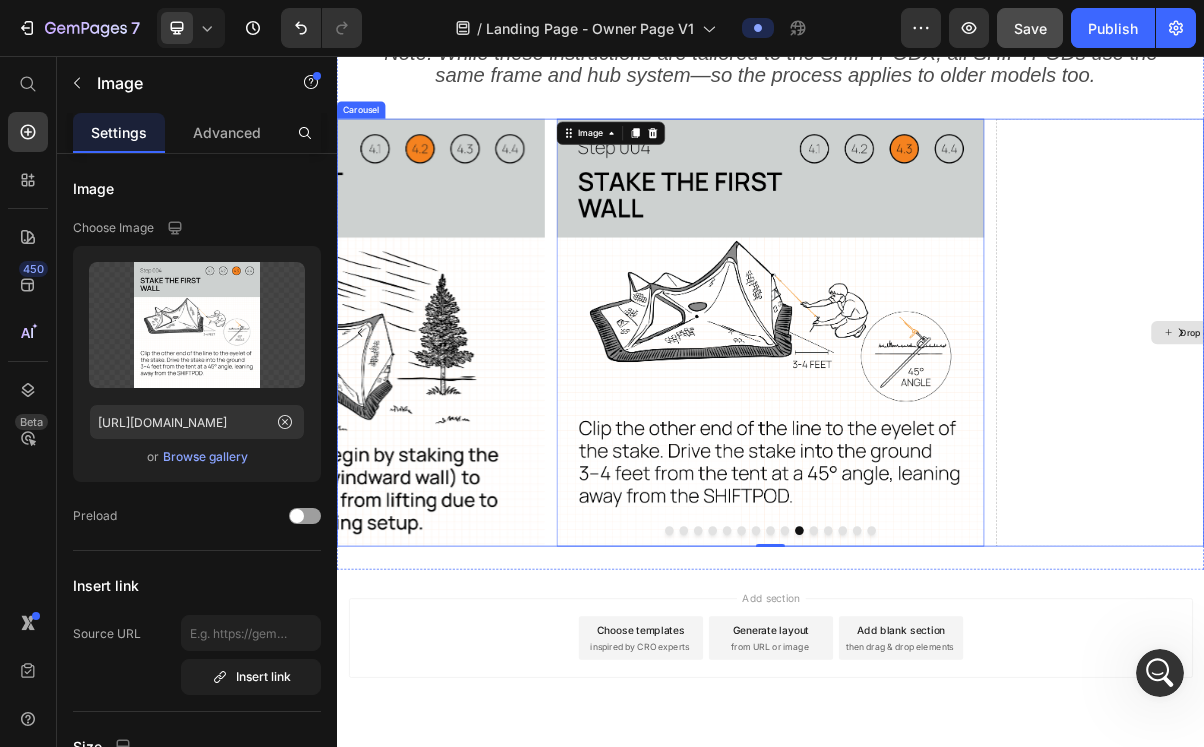 click on "Drop element here" at bounding box center [1545, 439] 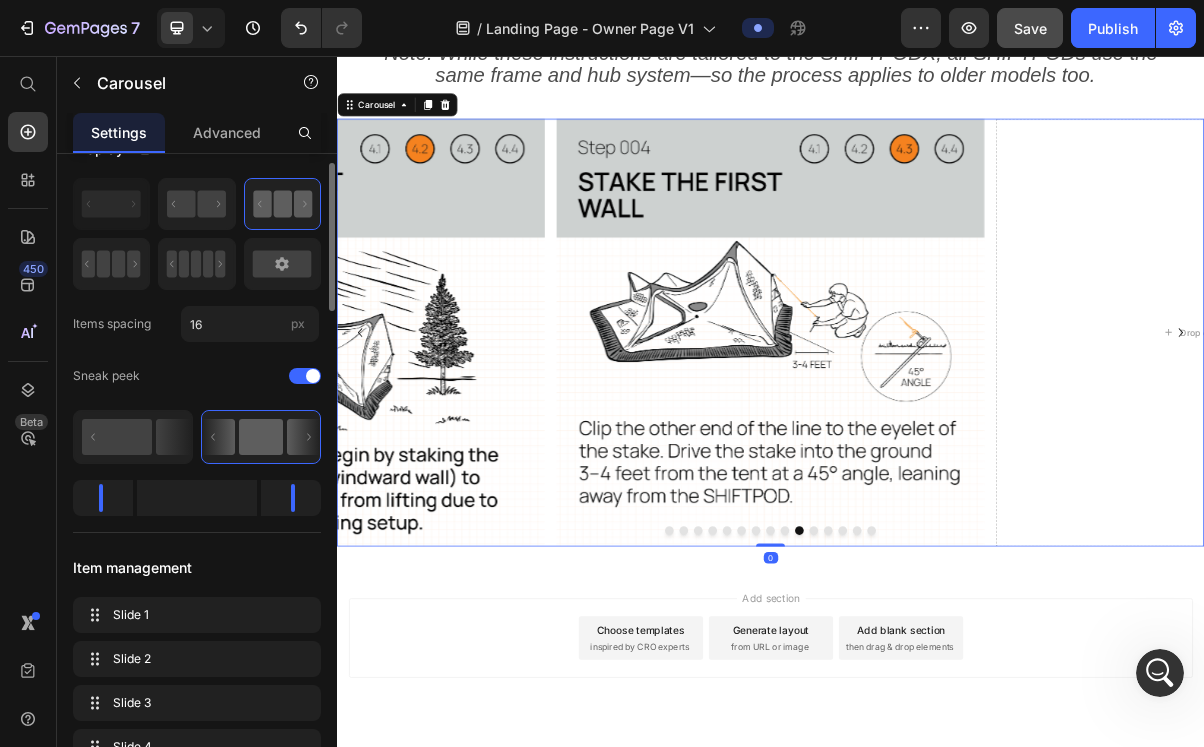 scroll, scrollTop: 0, scrollLeft: 0, axis: both 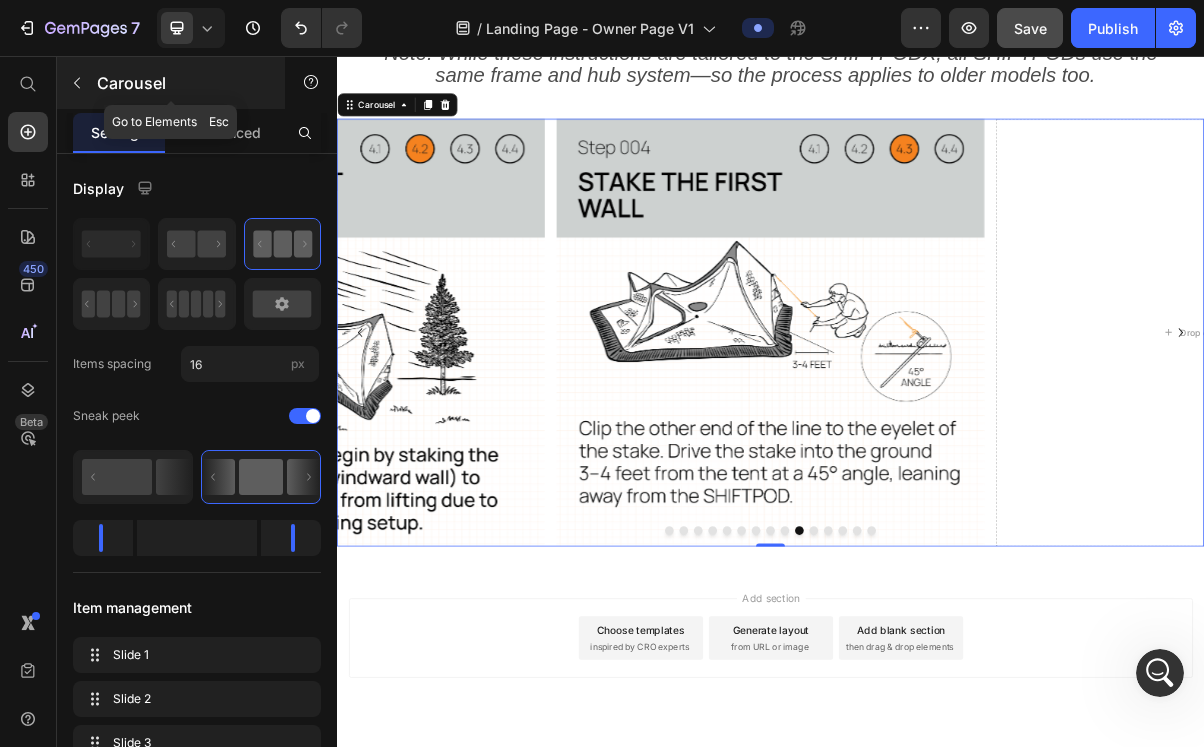click 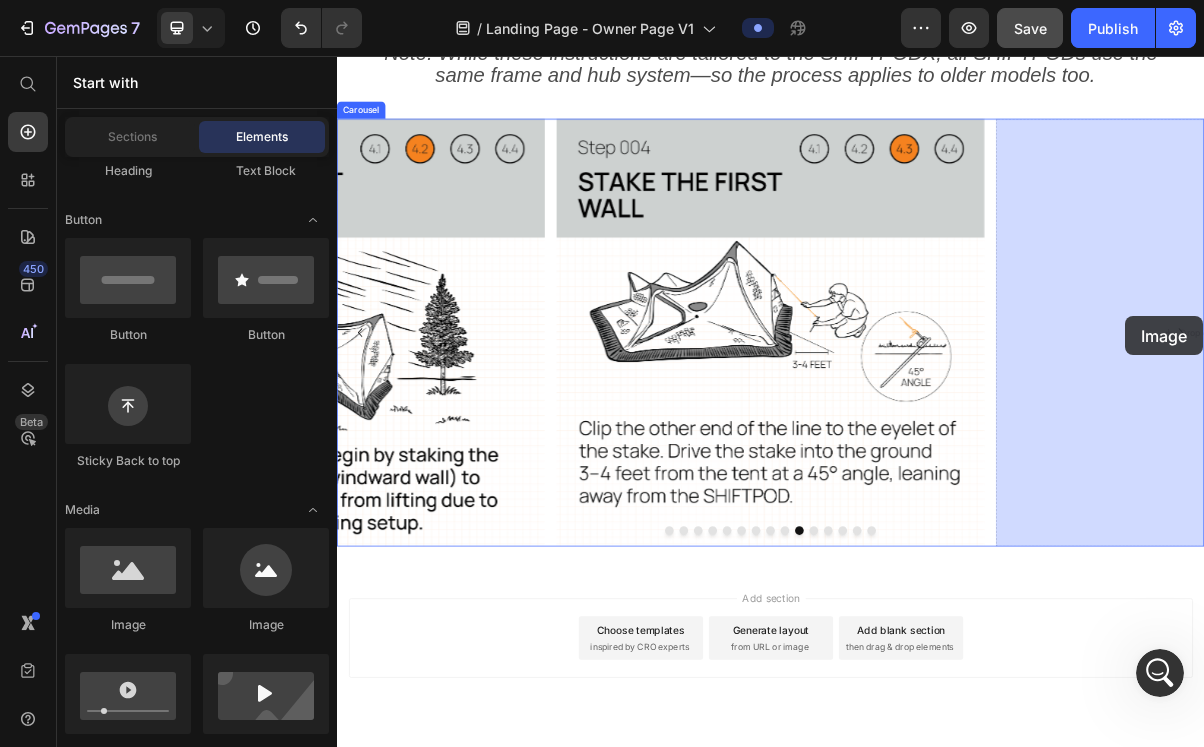 drag, startPoint x: 484, startPoint y: 634, endPoint x: 1427, endPoint y: 416, distance: 967.87036 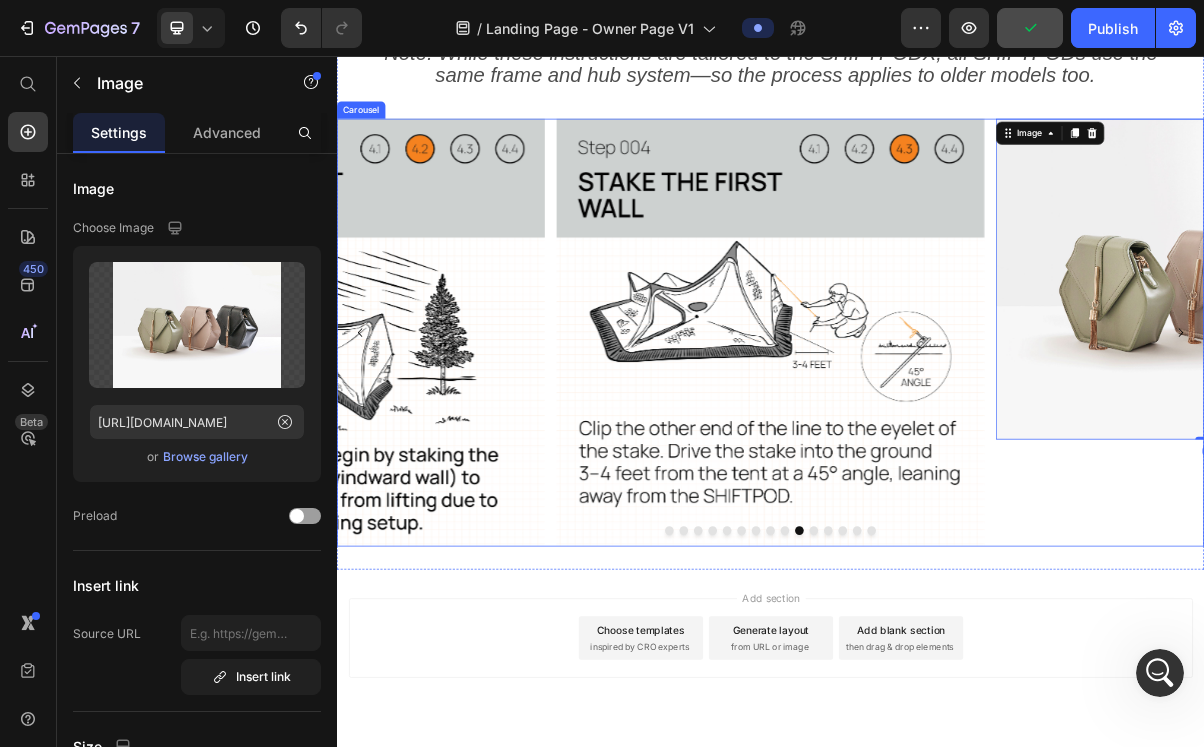 click at bounding box center [997, 713] 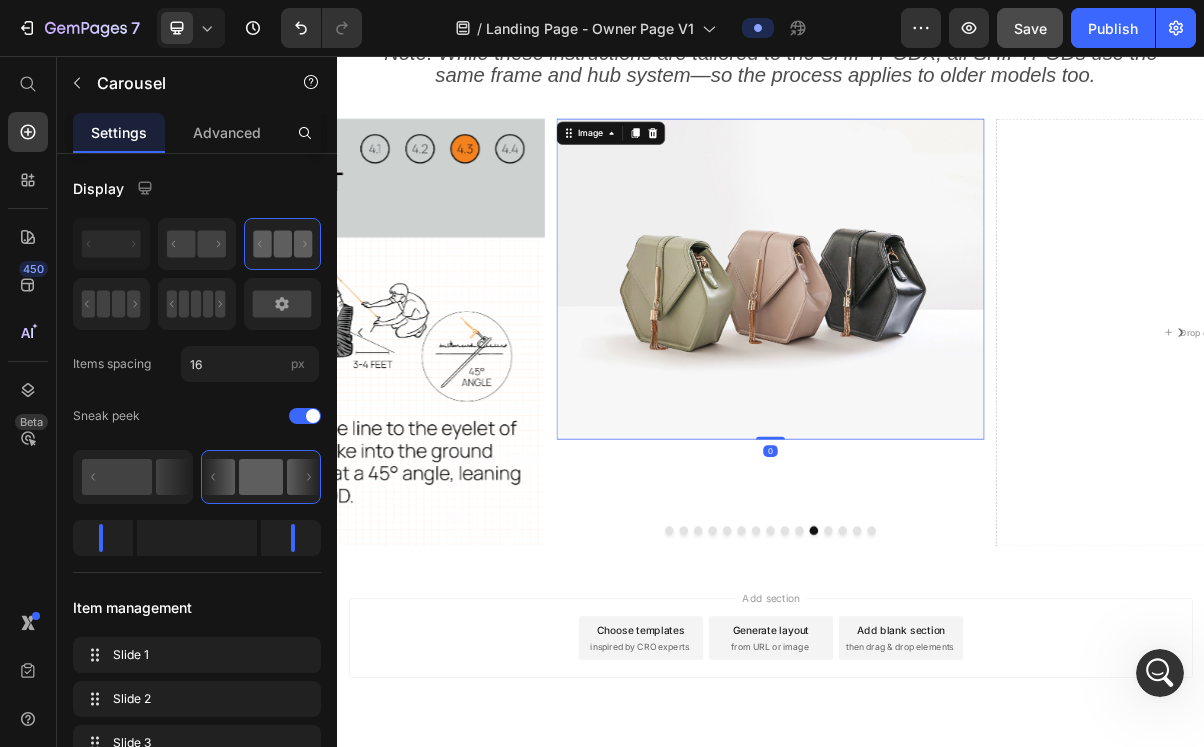 click at bounding box center (937, 365) 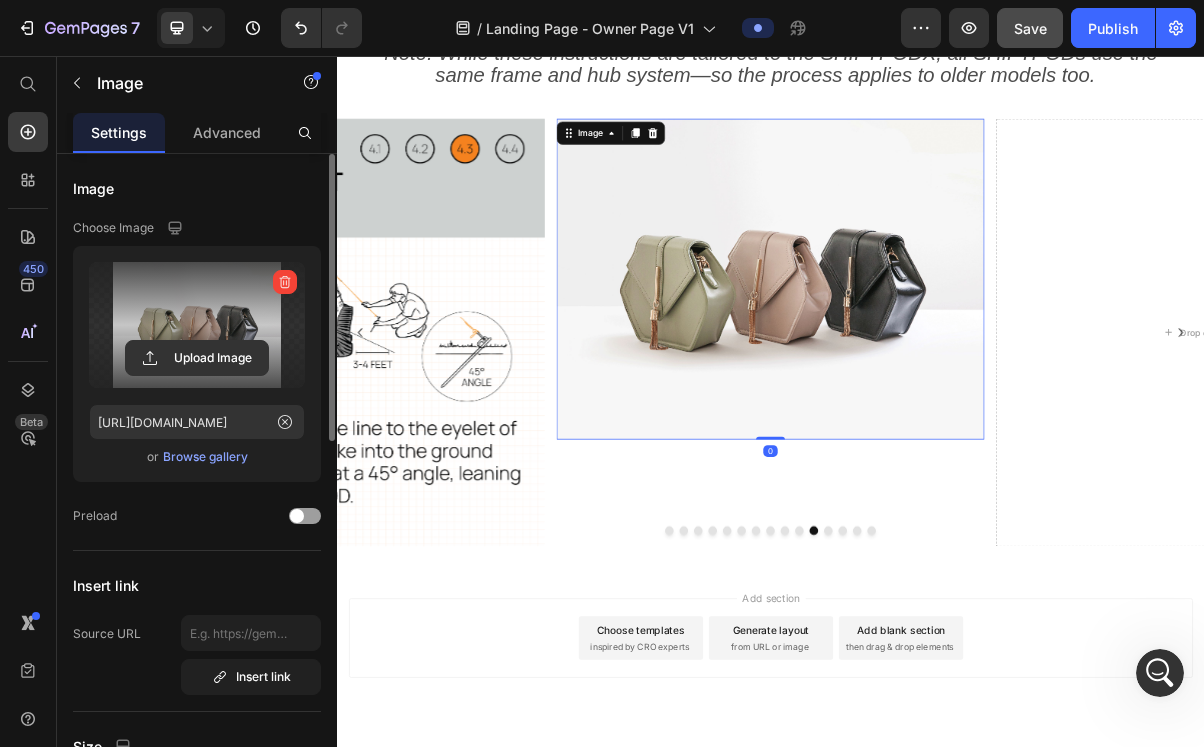 click at bounding box center (197, 325) 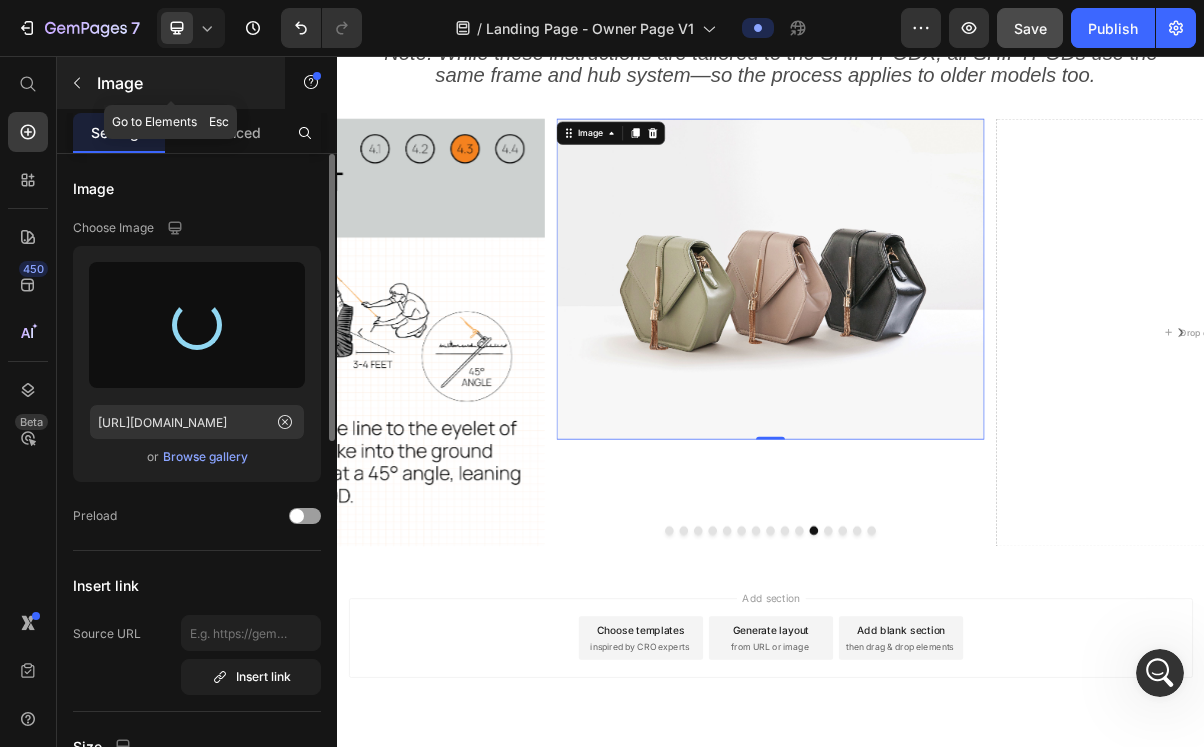type on "https://cdn.shopify.com/s/files/1/0555/7416/7842/files/gempages_568642123658691564-a82a8c03-ba43-4fc5-8065-cee883b911d7.png" 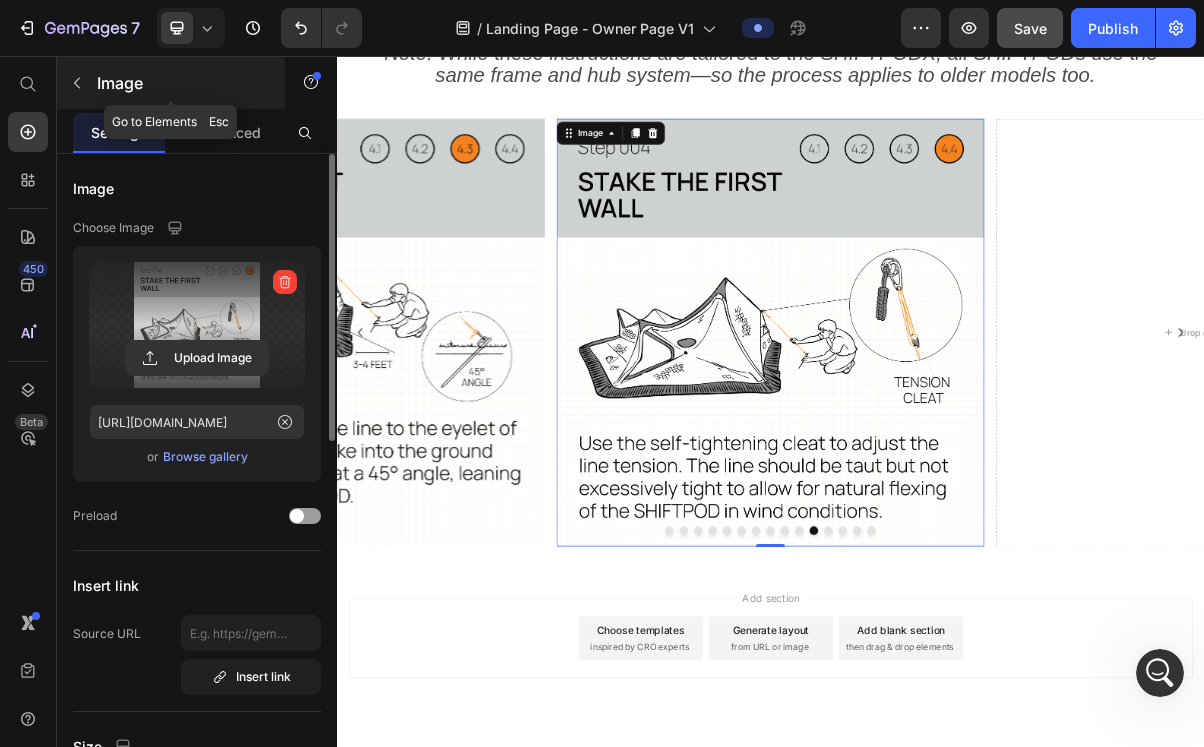 click 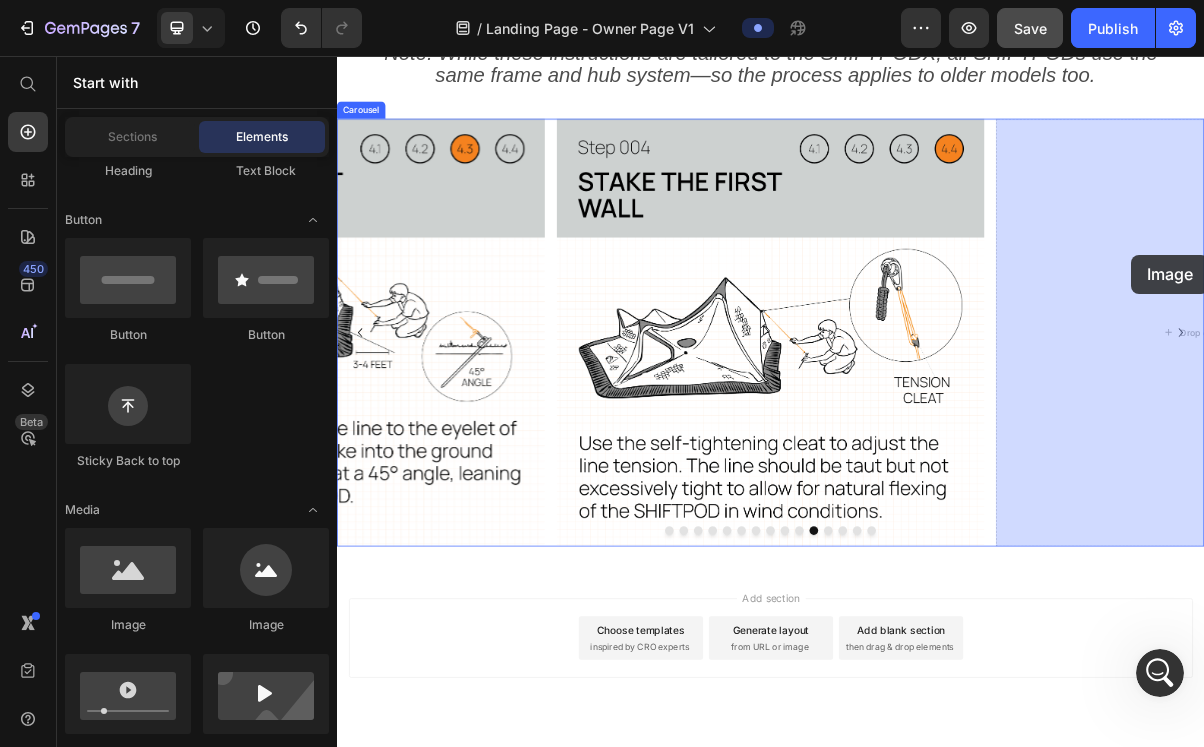 drag, startPoint x: 477, startPoint y: 612, endPoint x: 1436, endPoint y: 331, distance: 999.32074 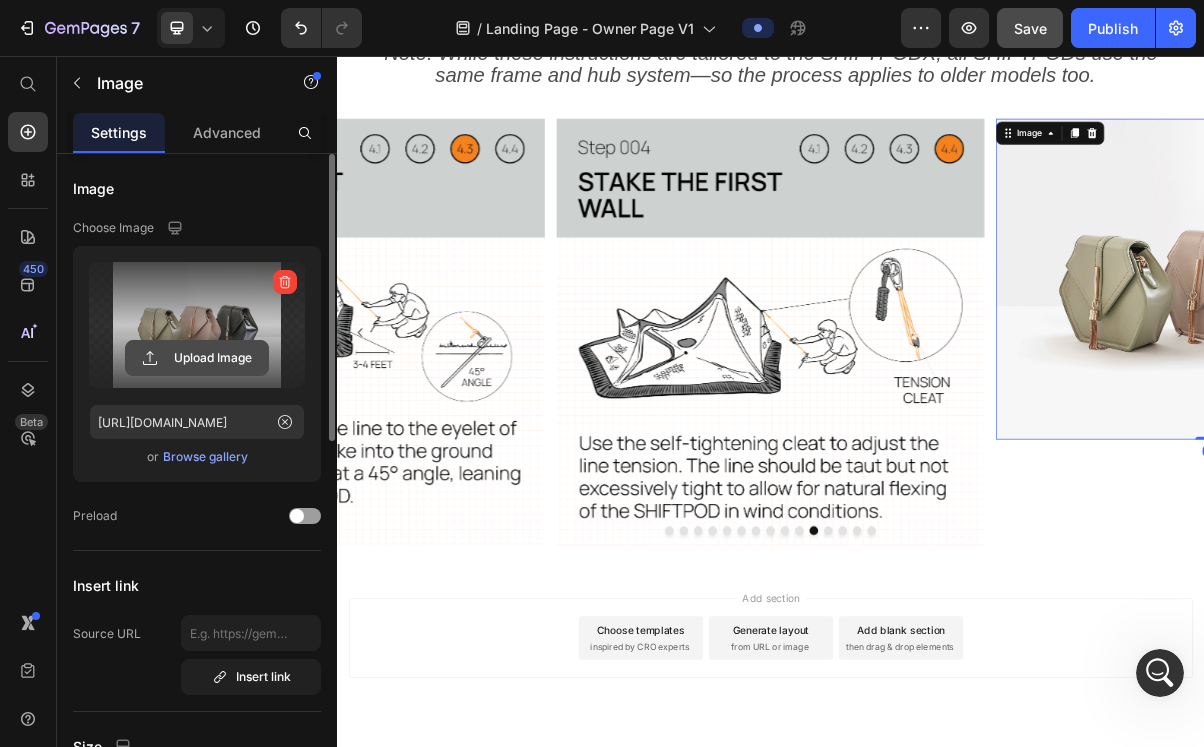 click 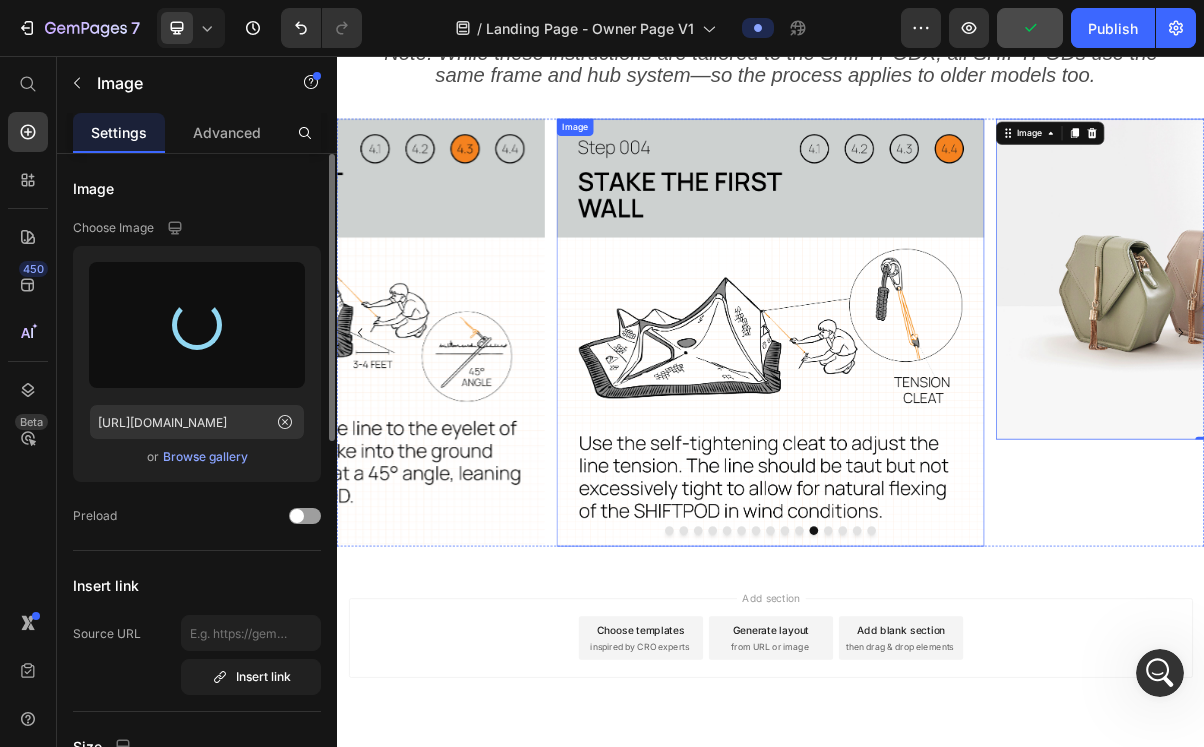type on "https://cdn.shopify.com/s/files/1/0555/7416/7842/files/gempages_568642123658691564-860706e6-5bd8-430d-b89d-6d56bcc64863.png" 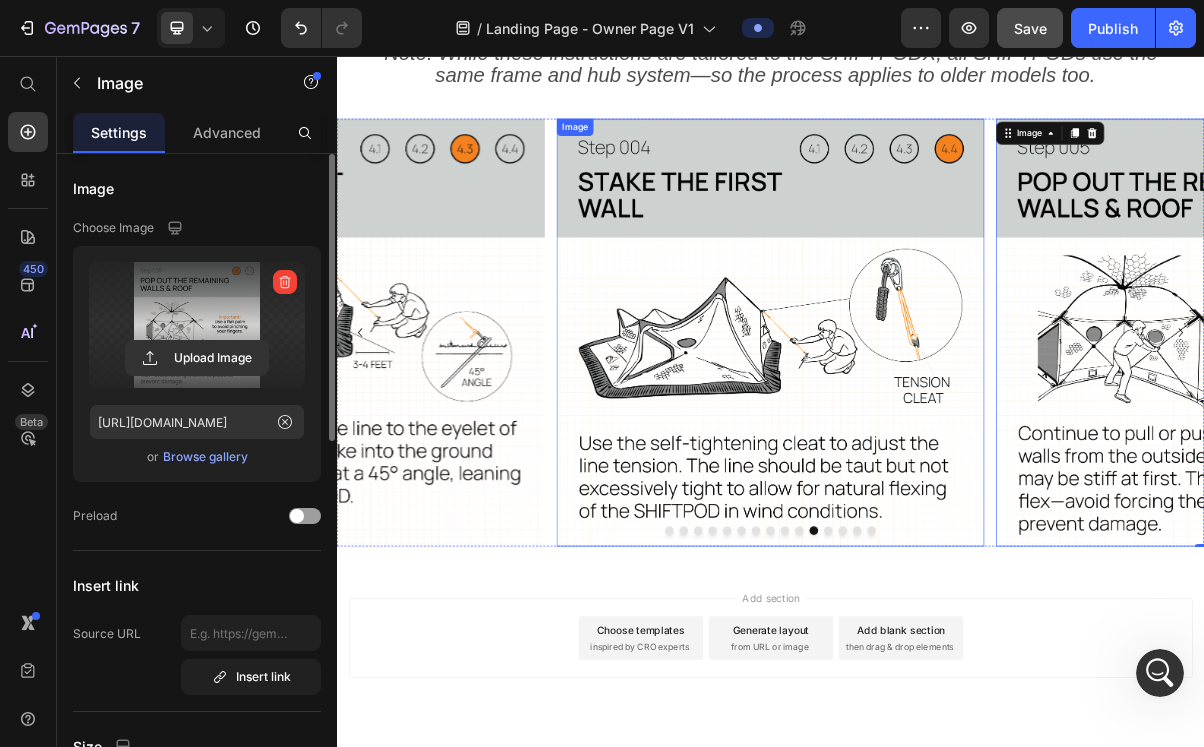 click at bounding box center [1017, 713] 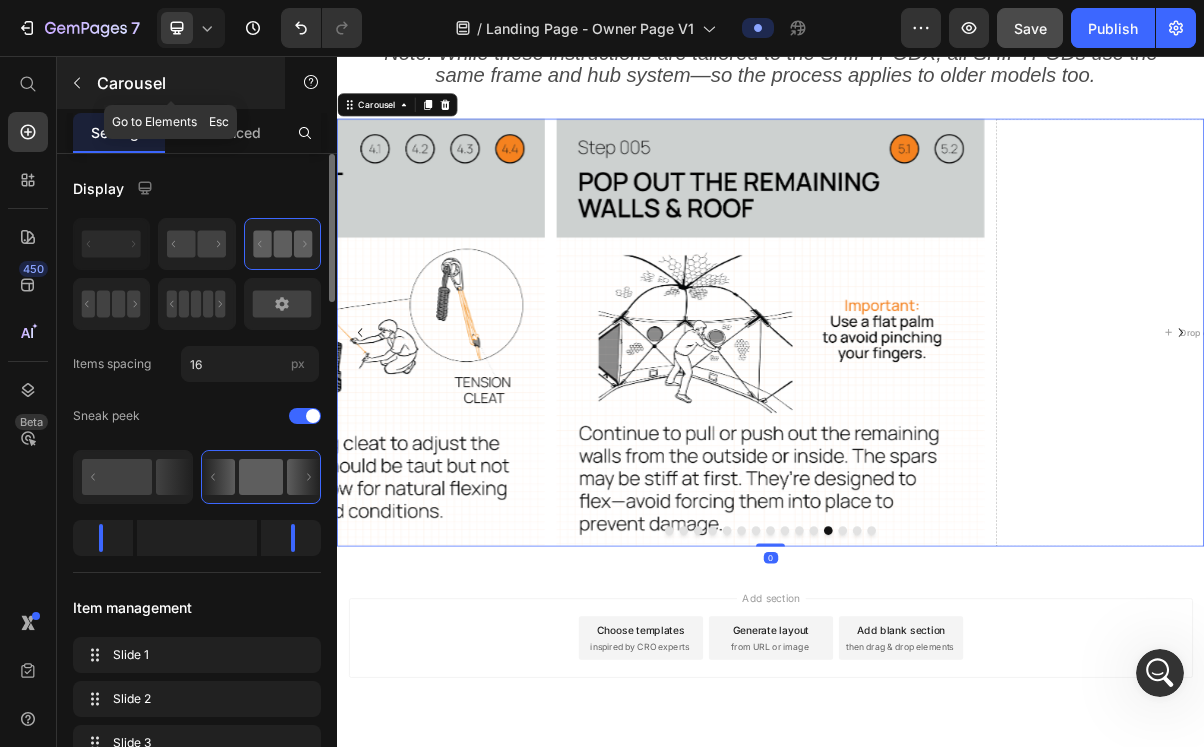click 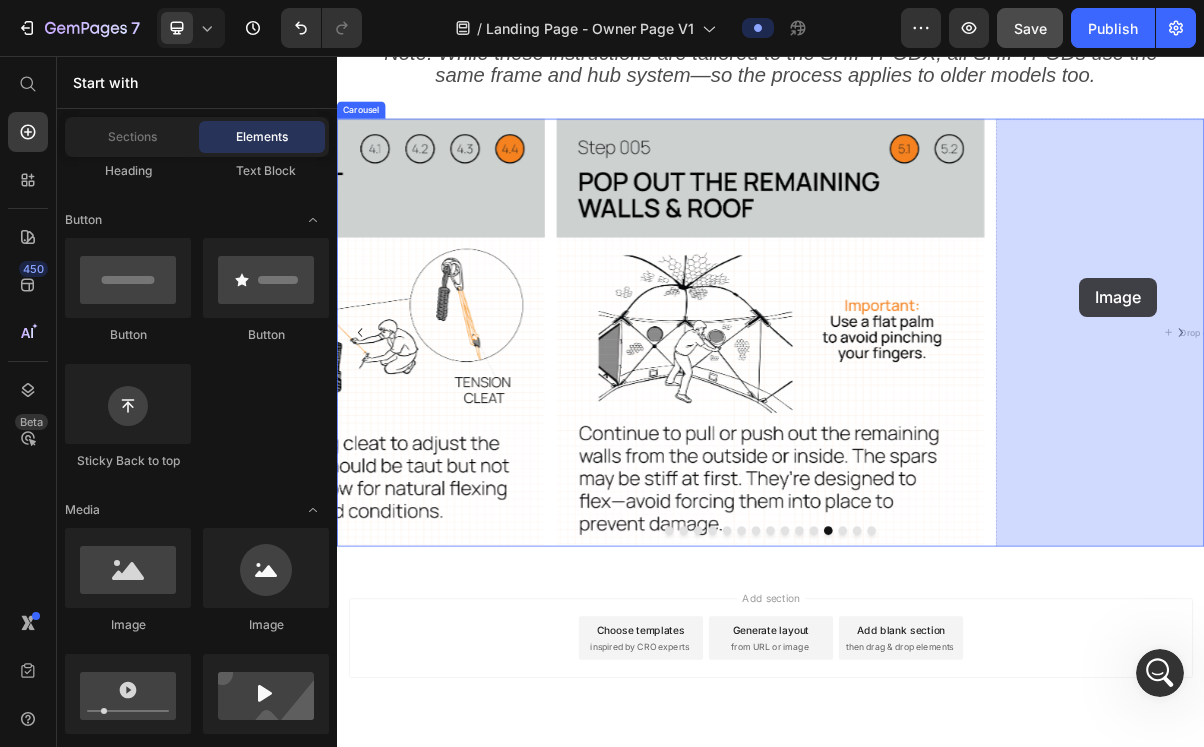 drag, startPoint x: 471, startPoint y: 641, endPoint x: 1364, endPoint y: 363, distance: 935.2716 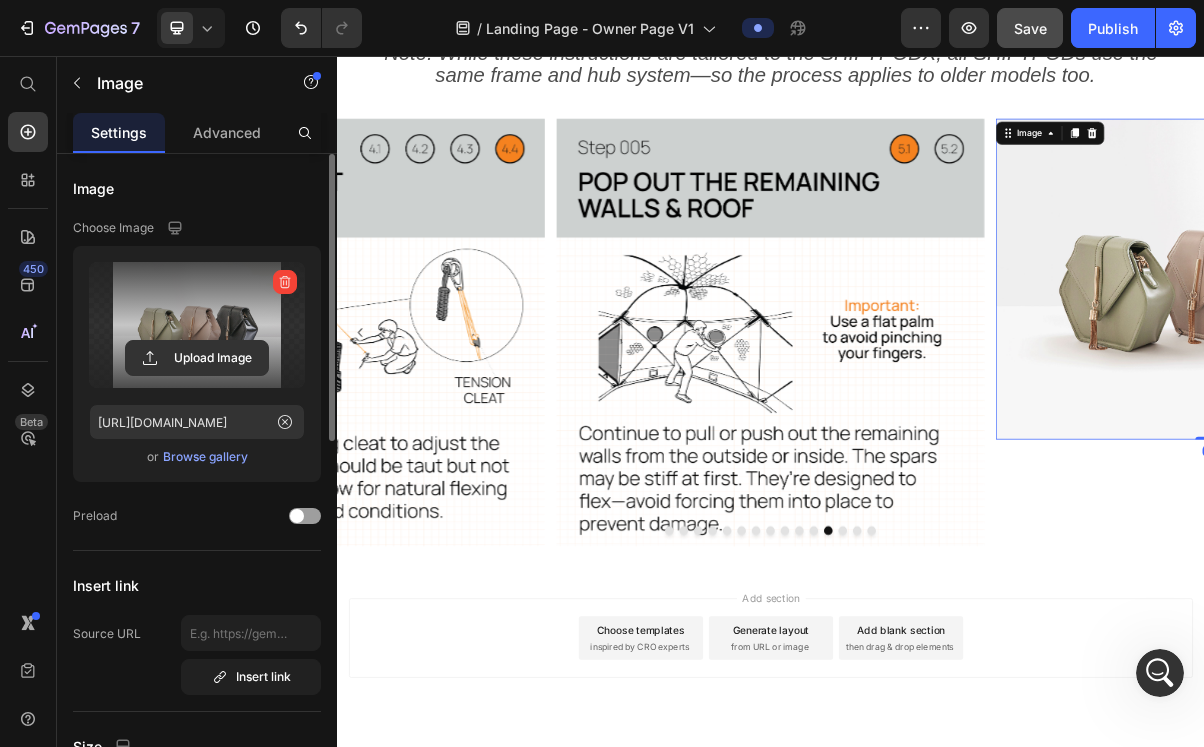 click at bounding box center [197, 325] 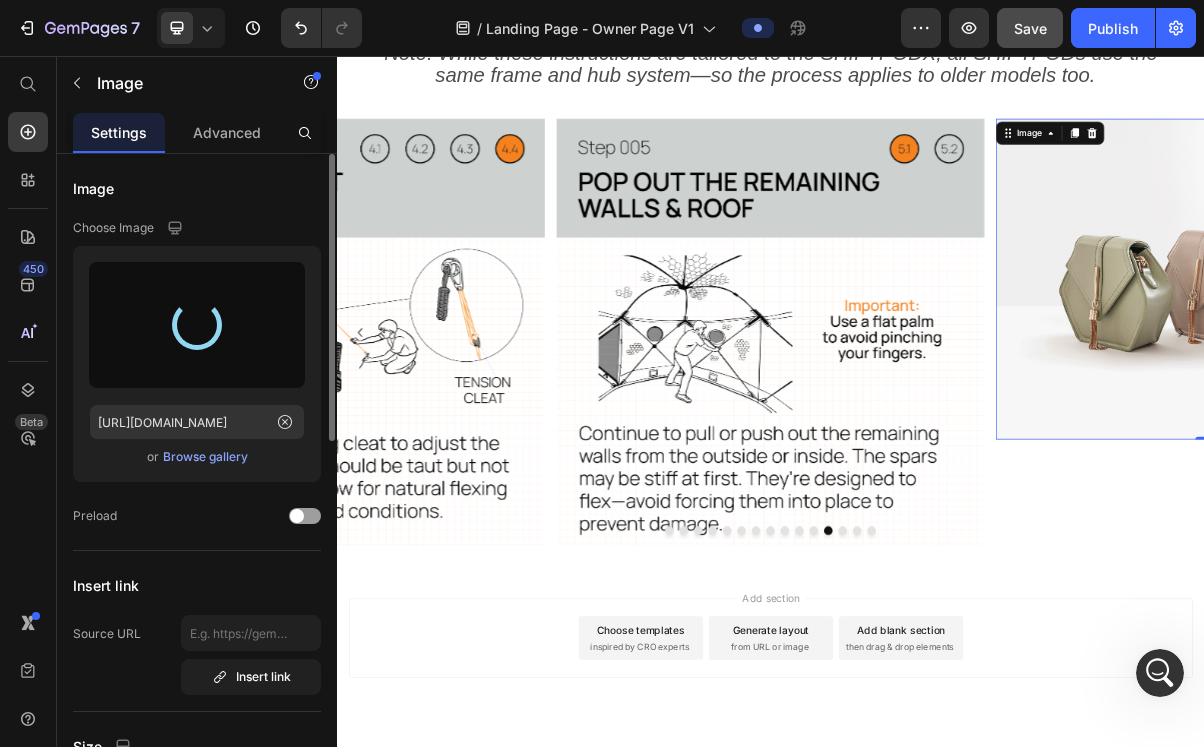click at bounding box center (1160, 673) 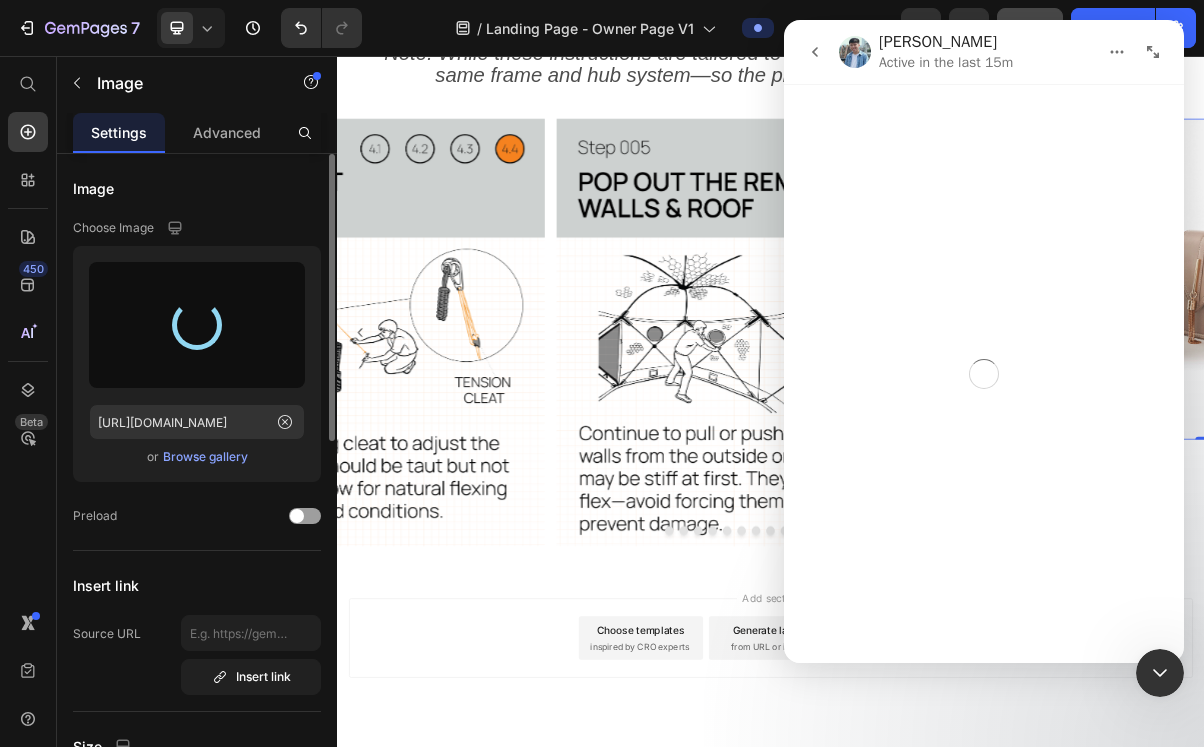 type on "[URL][DOMAIN_NAME]" 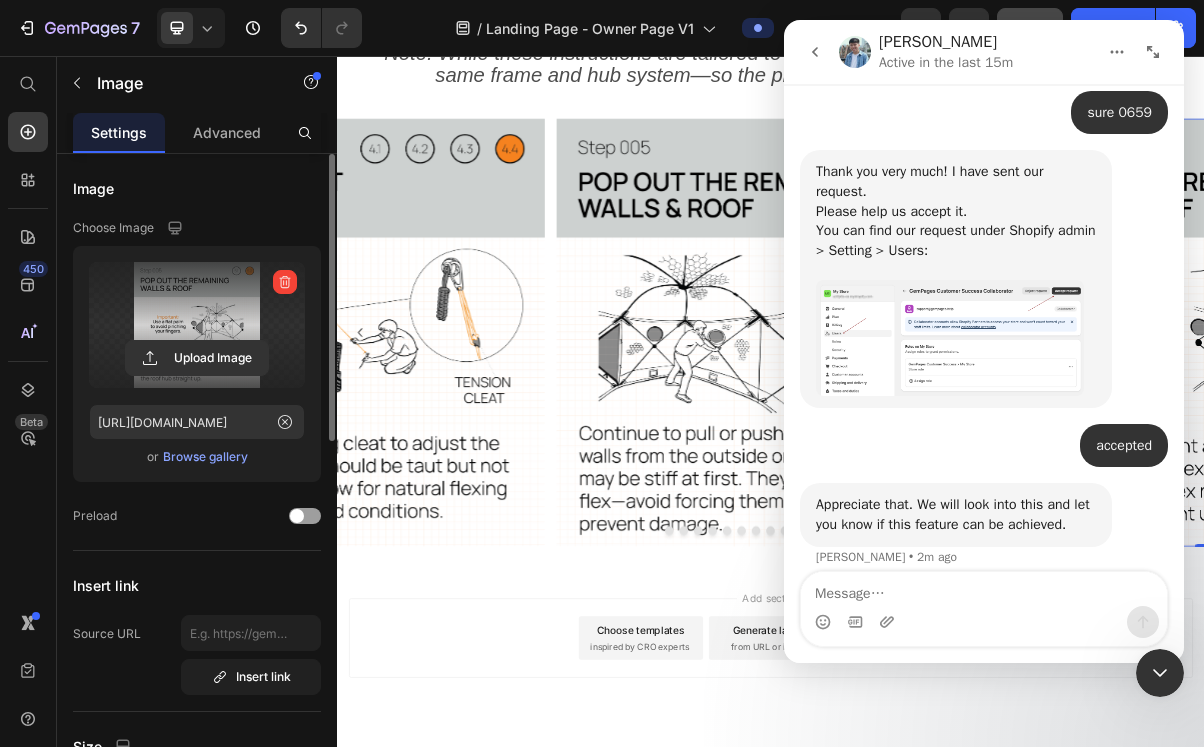 scroll, scrollTop: 2631, scrollLeft: 0, axis: vertical 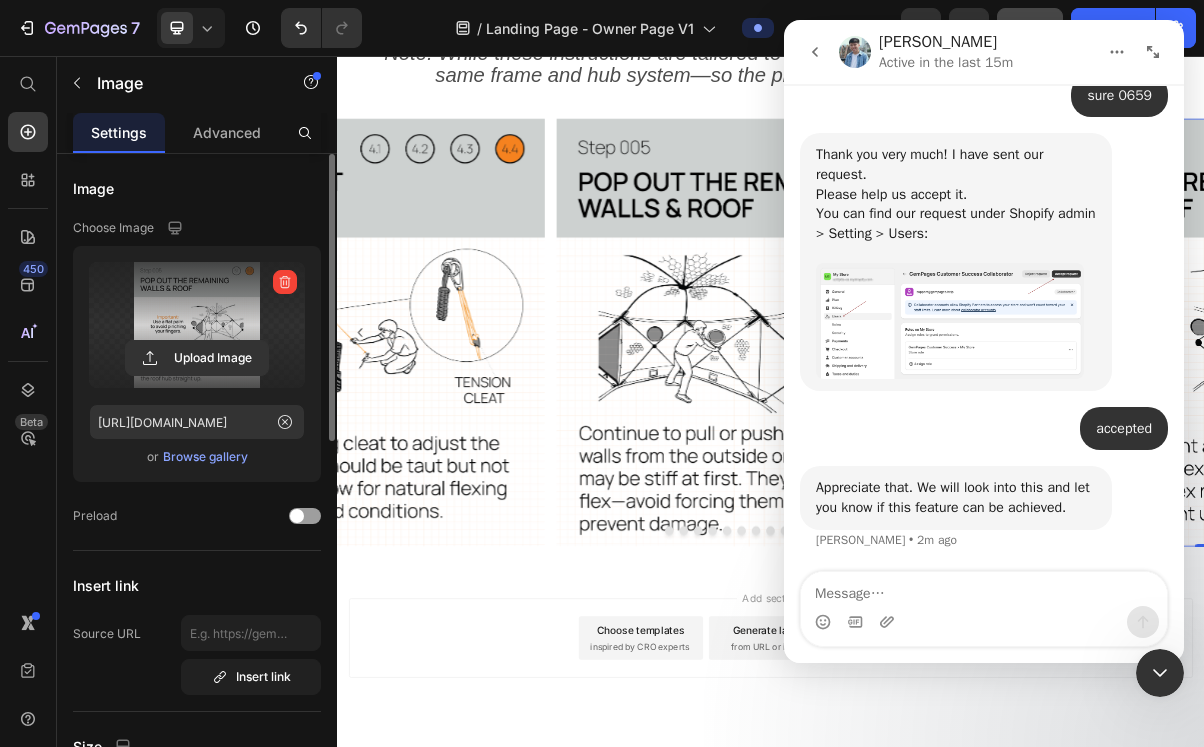 click at bounding box center [984, 622] 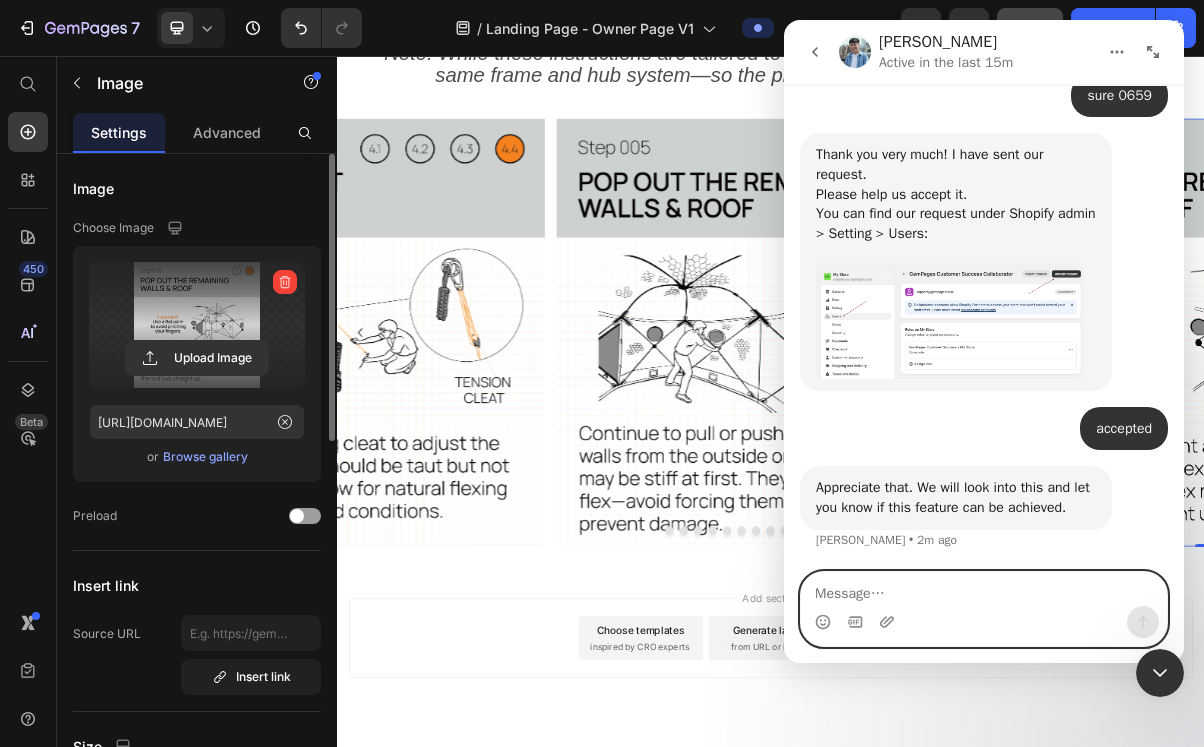 click at bounding box center [984, 589] 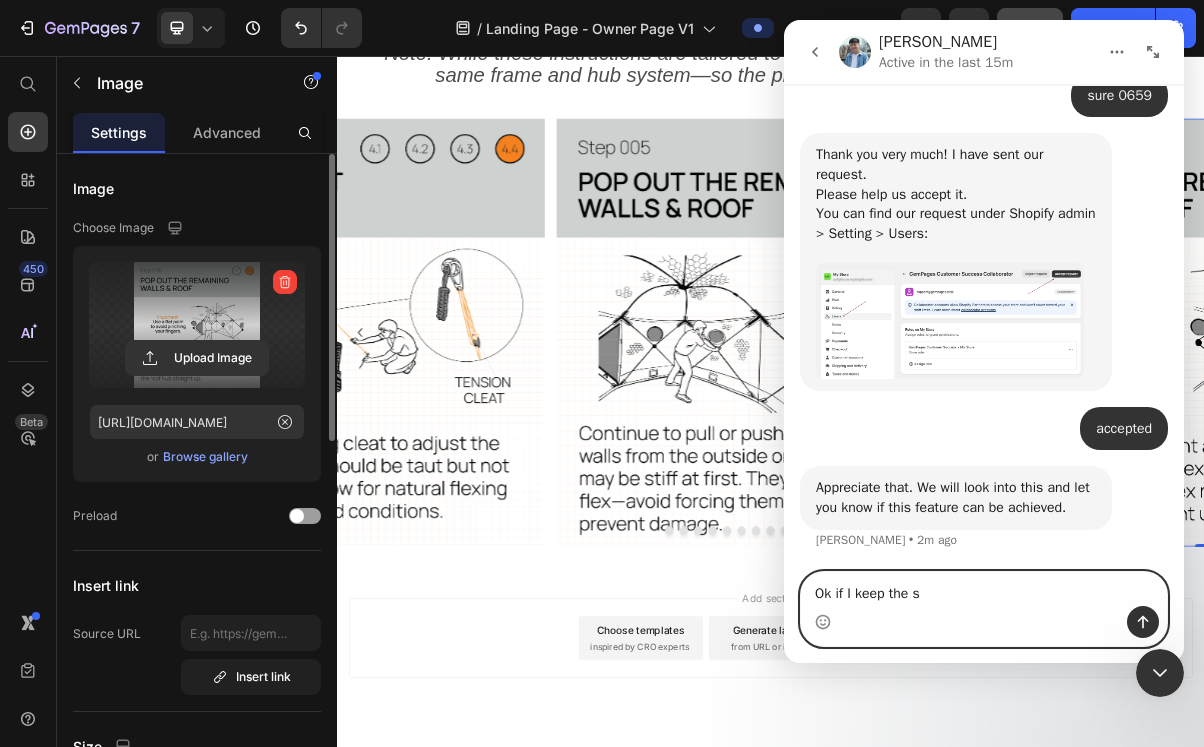 type on "Ok if I keep the s" 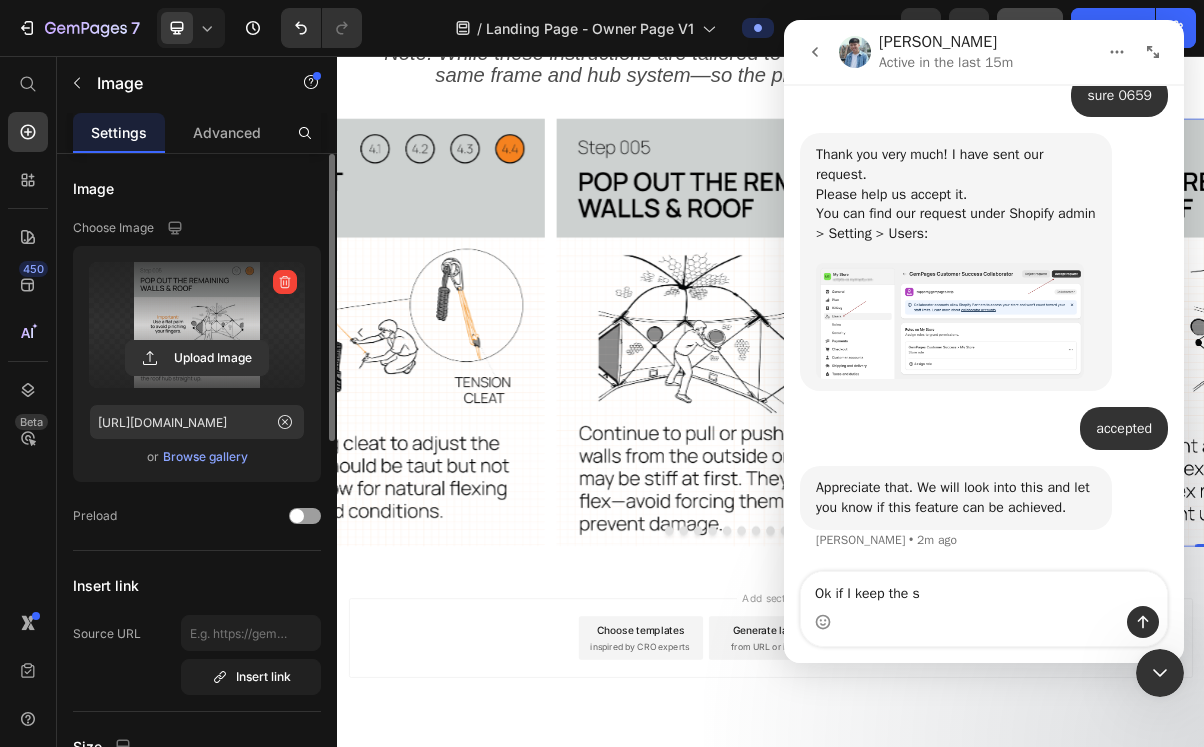 click 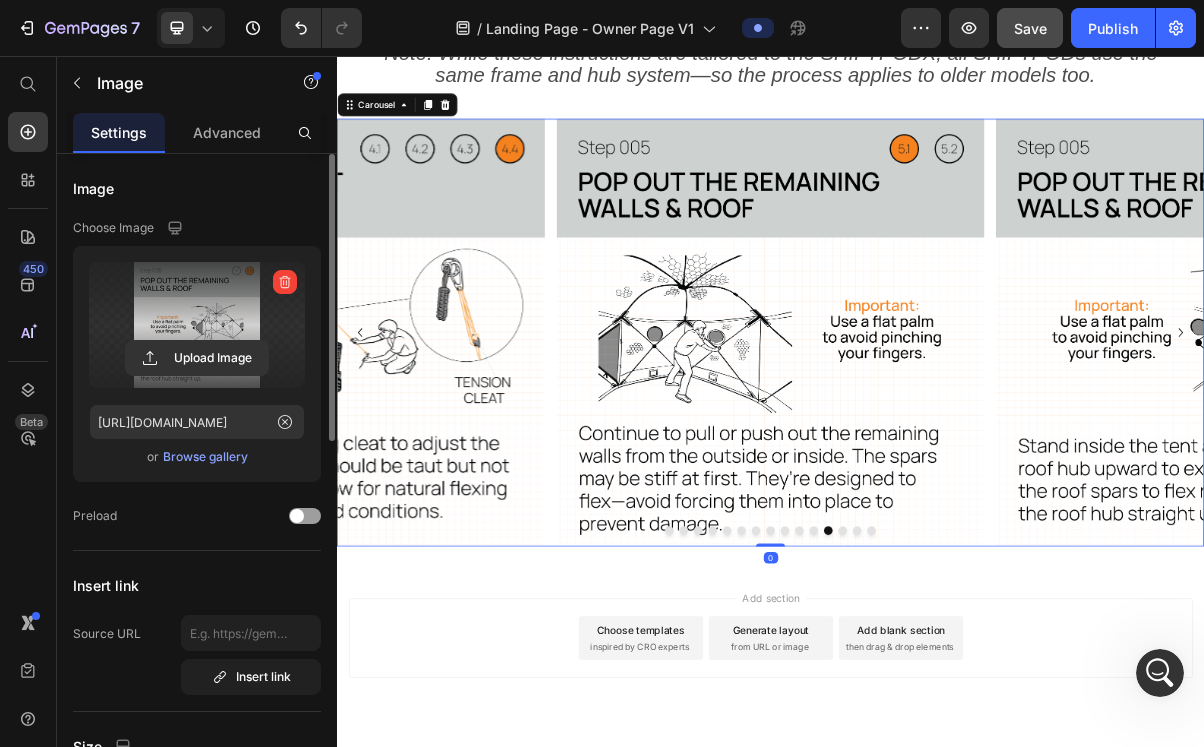 click at bounding box center (937, 713) 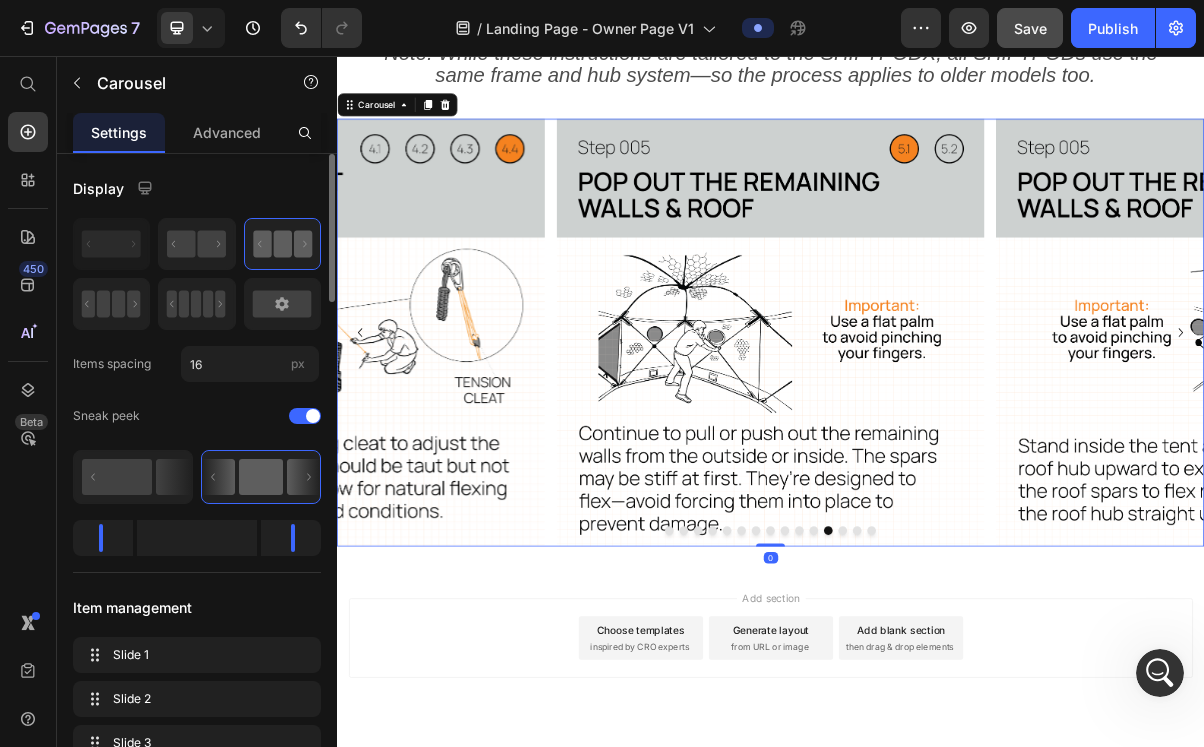 click at bounding box center [1037, 713] 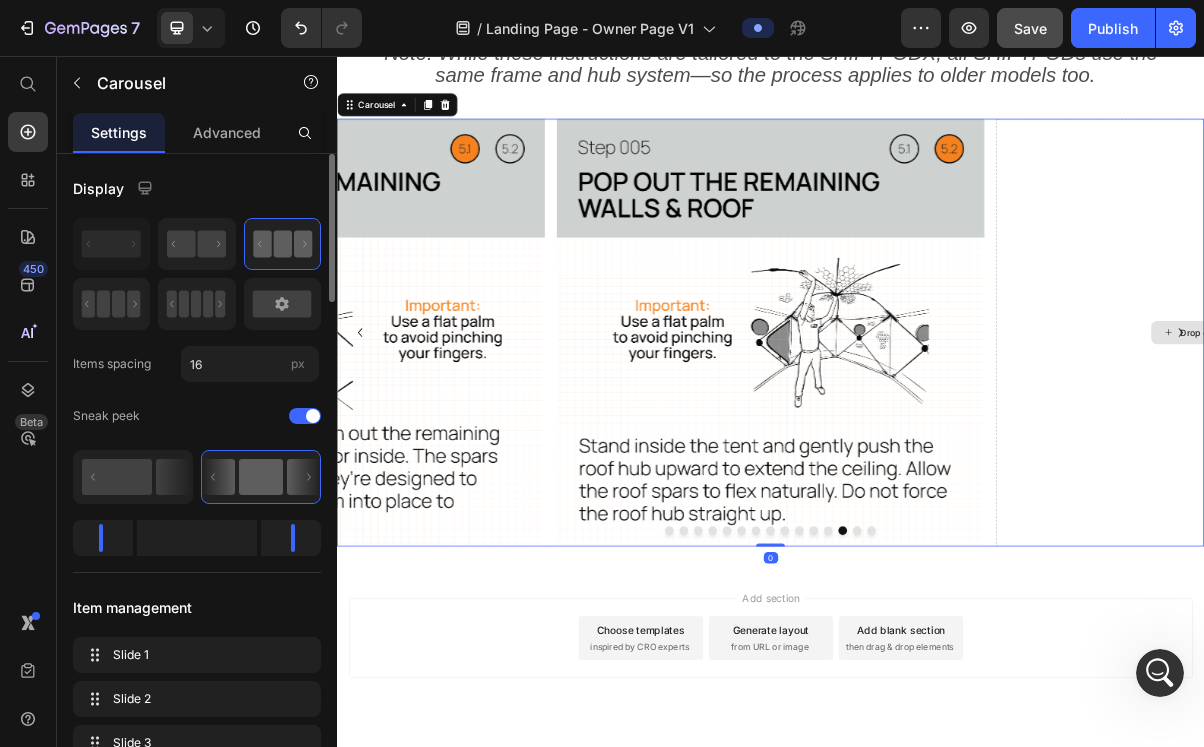 click on "Drop element here" at bounding box center [1545, 439] 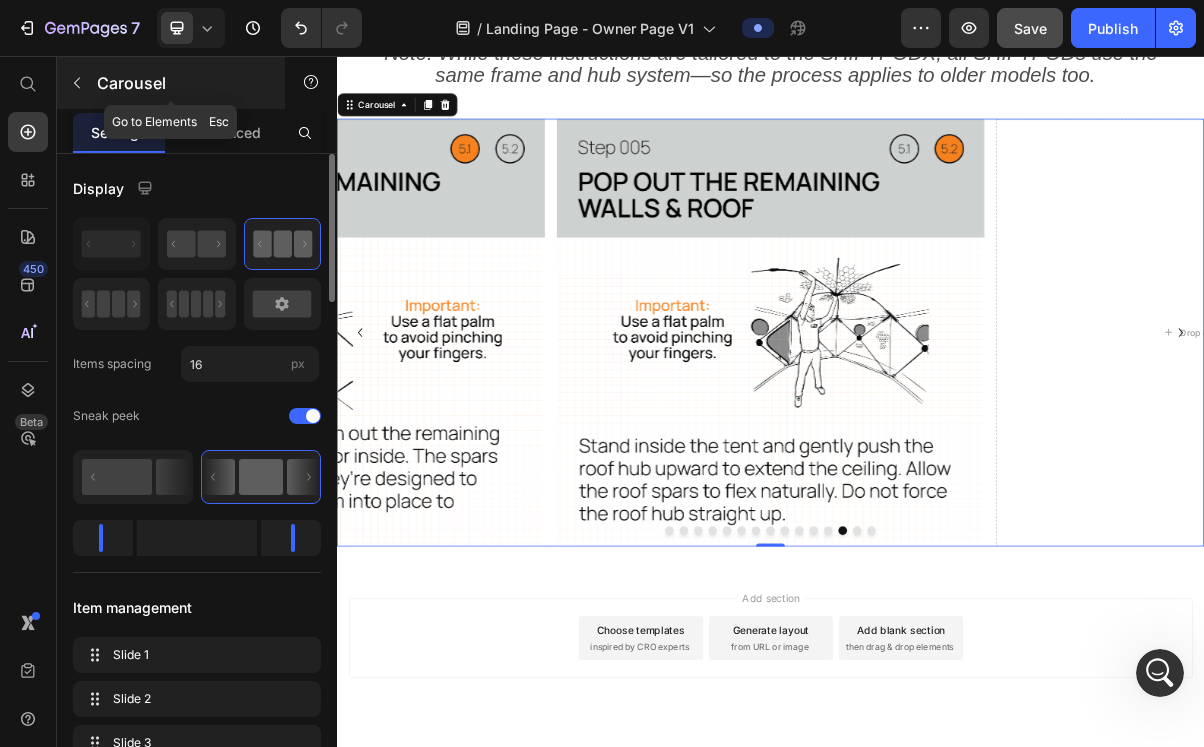 click 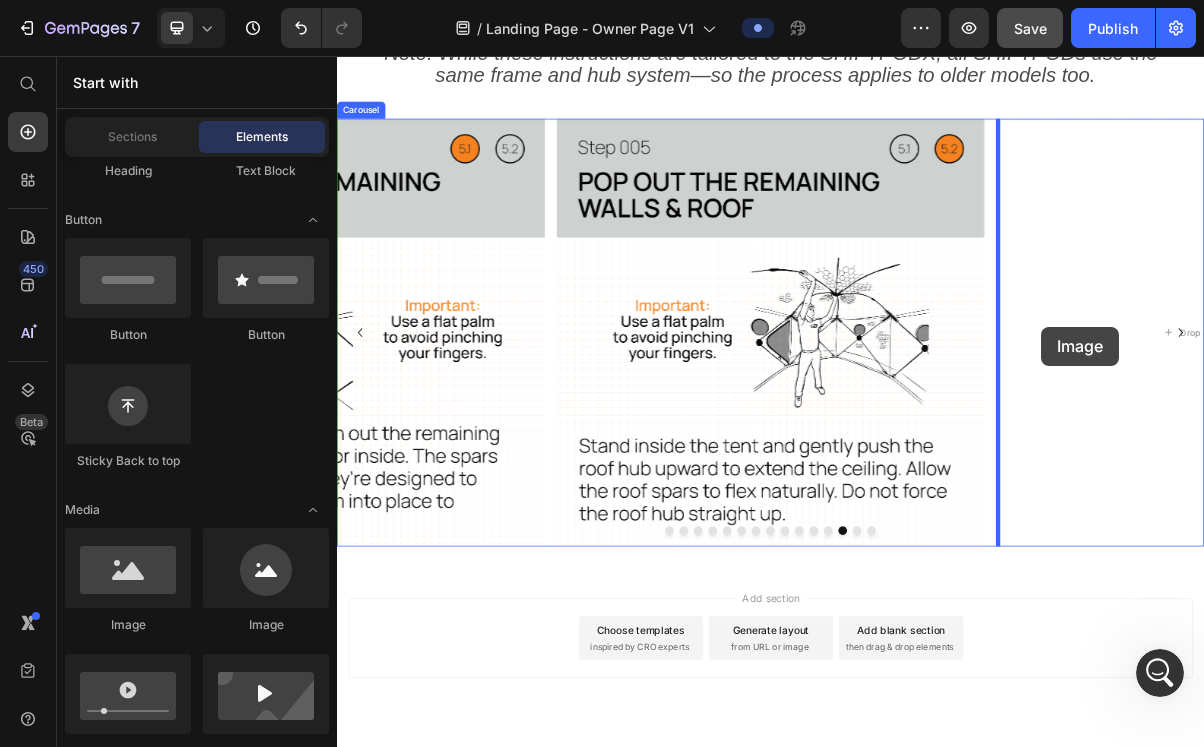 drag, startPoint x: 459, startPoint y: 646, endPoint x: 1312, endPoint y: 431, distance: 879.67834 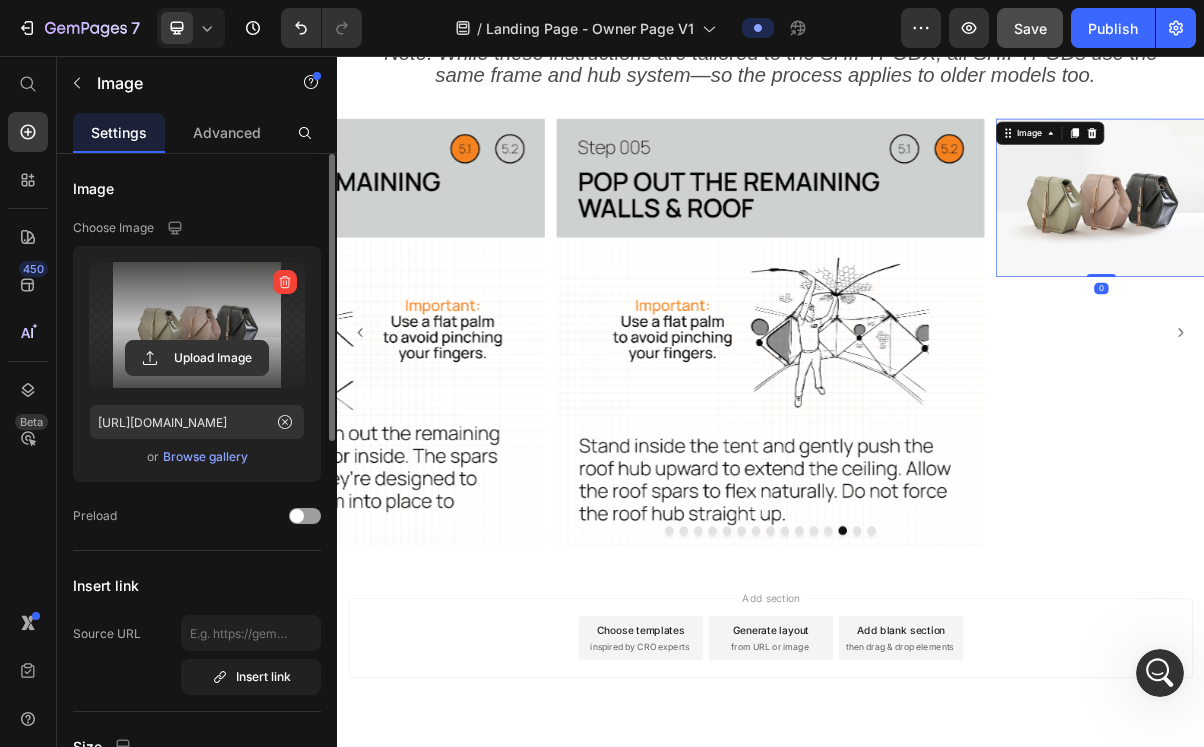 click at bounding box center (197, 325) 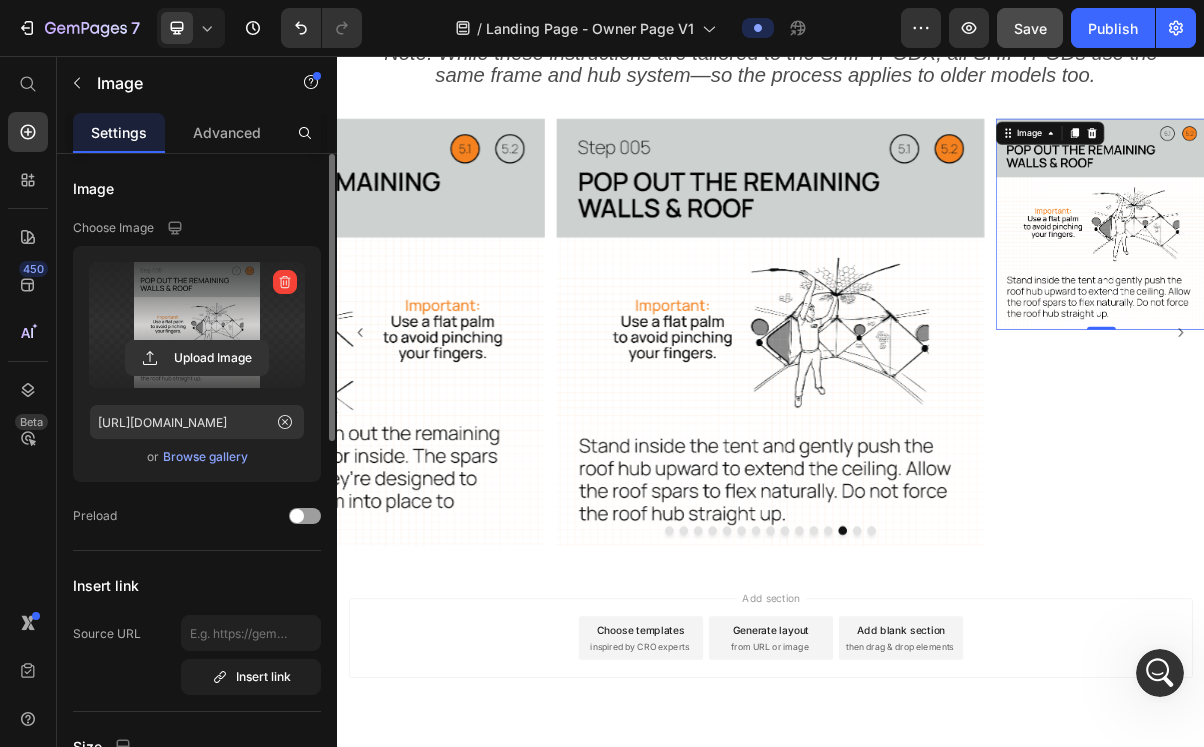 scroll, scrollTop: 3998, scrollLeft: 0, axis: vertical 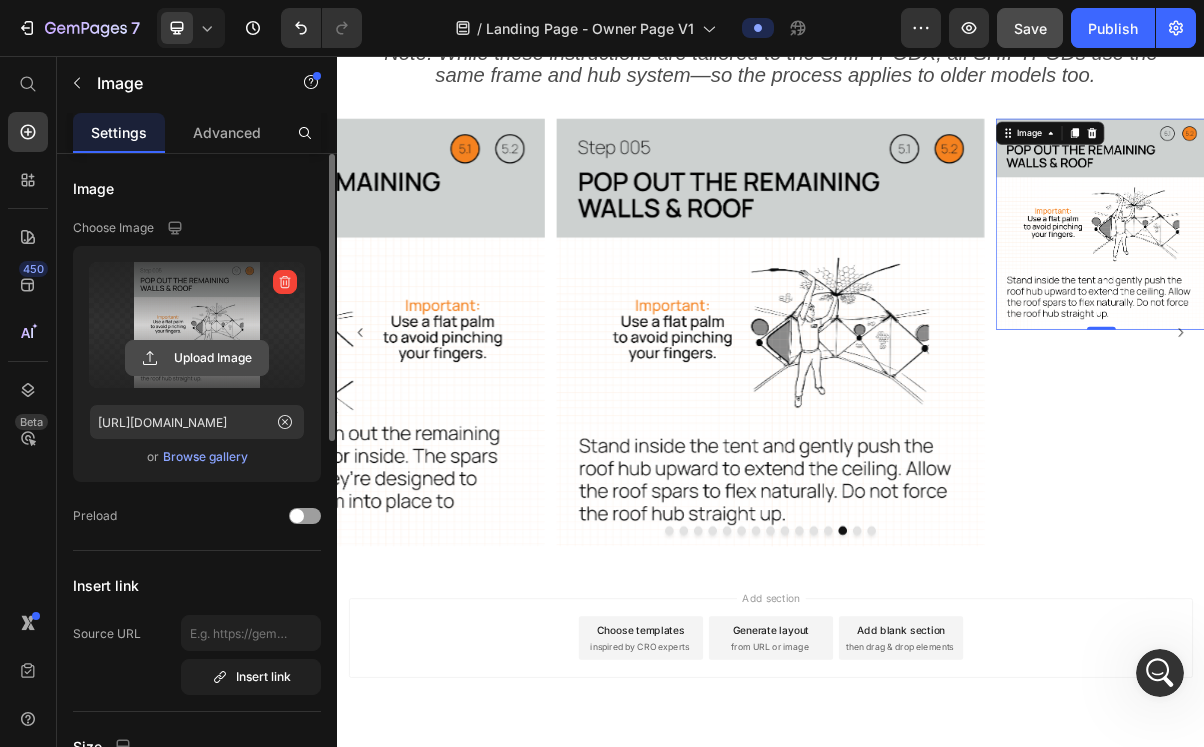 click 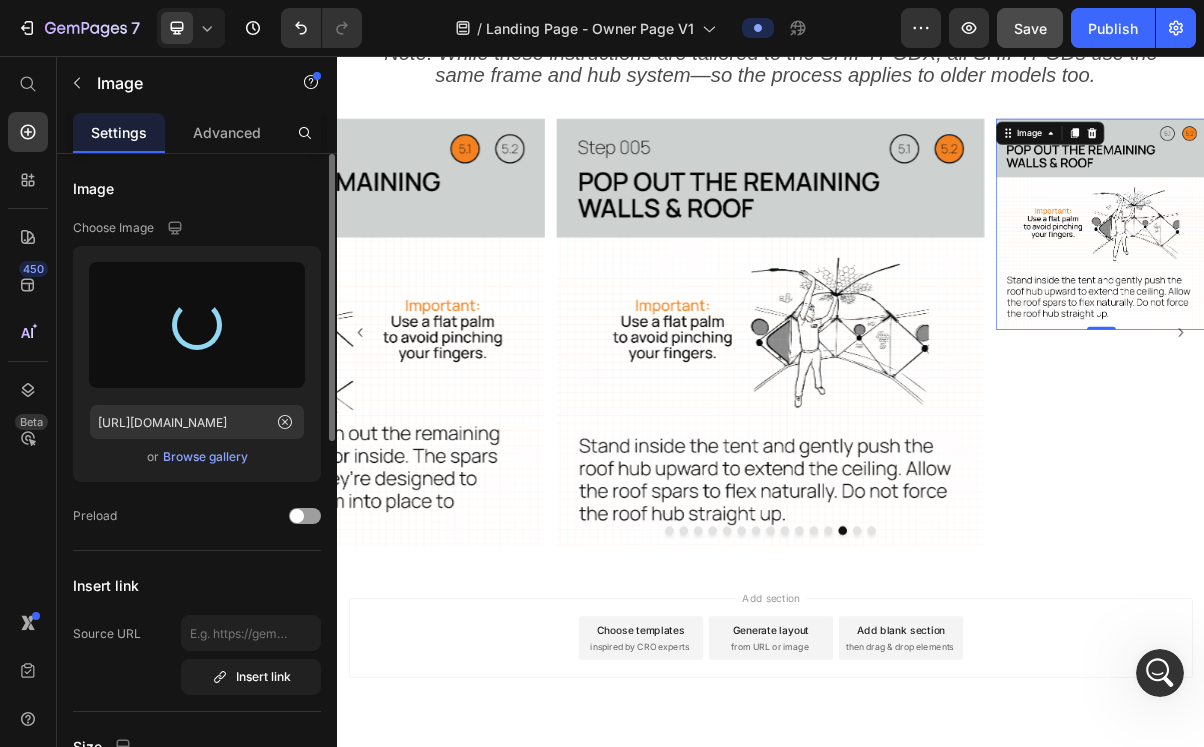 type on "[URL][DOMAIN_NAME]" 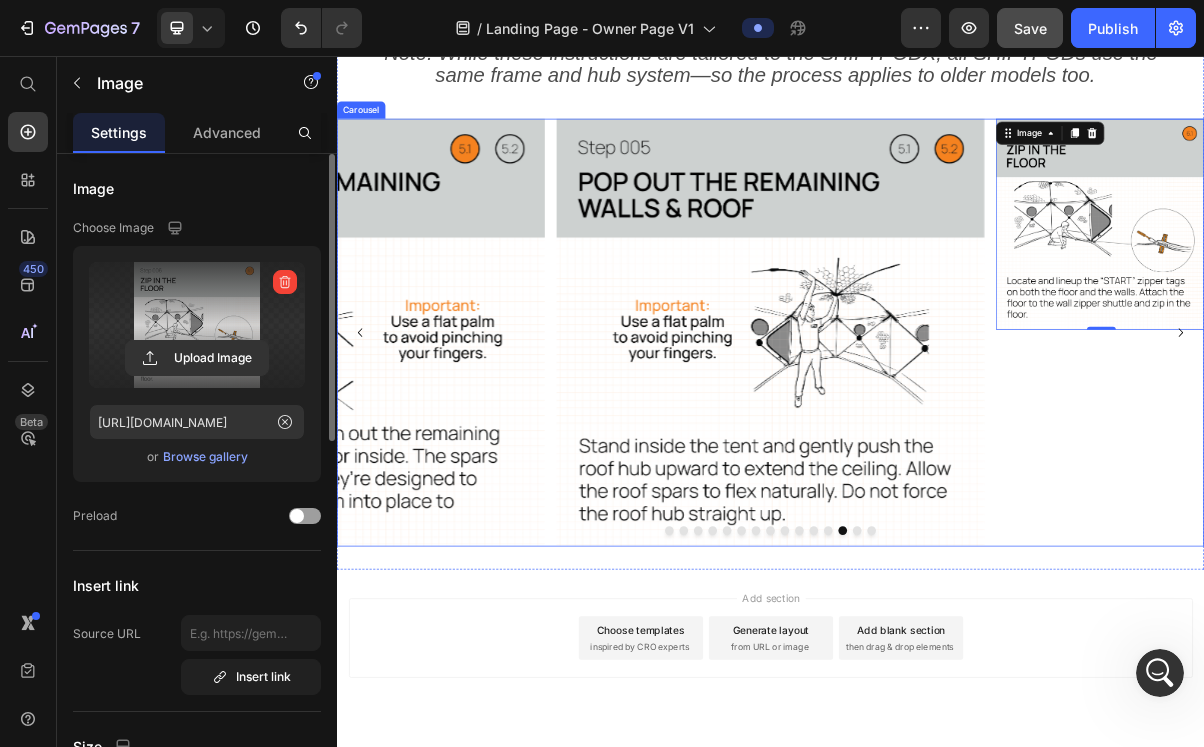 click at bounding box center (937, 713) 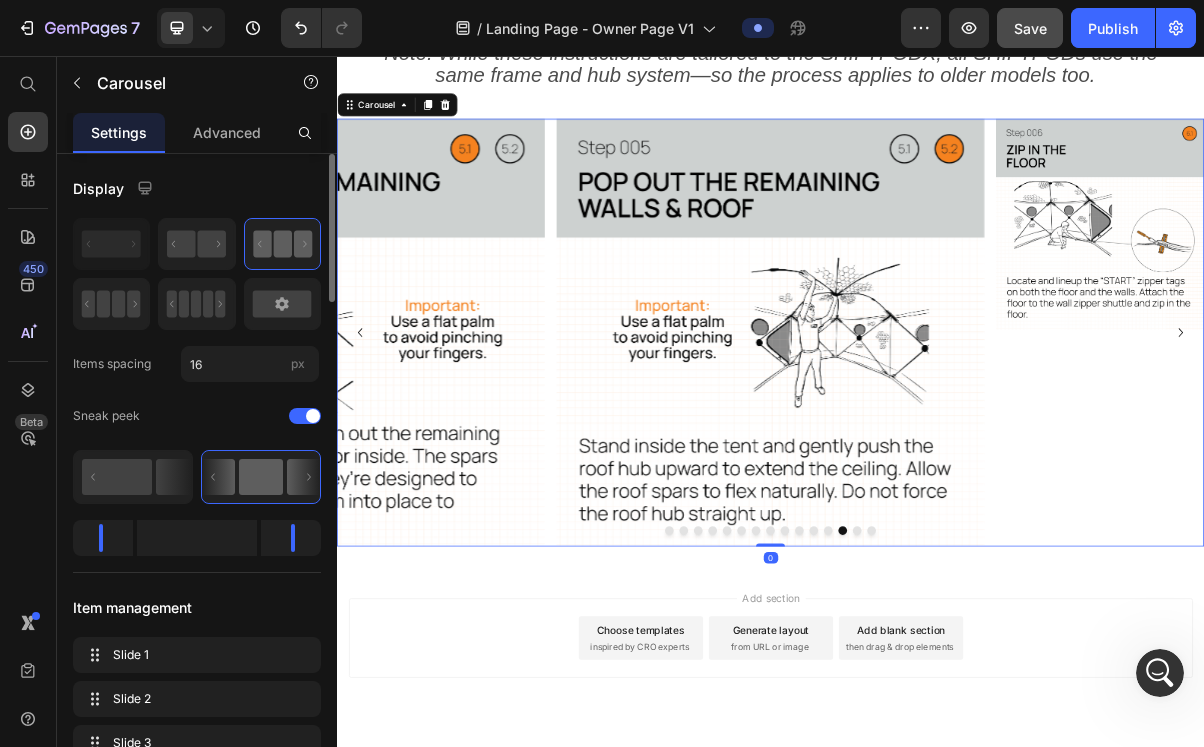 click at bounding box center (1057, 713) 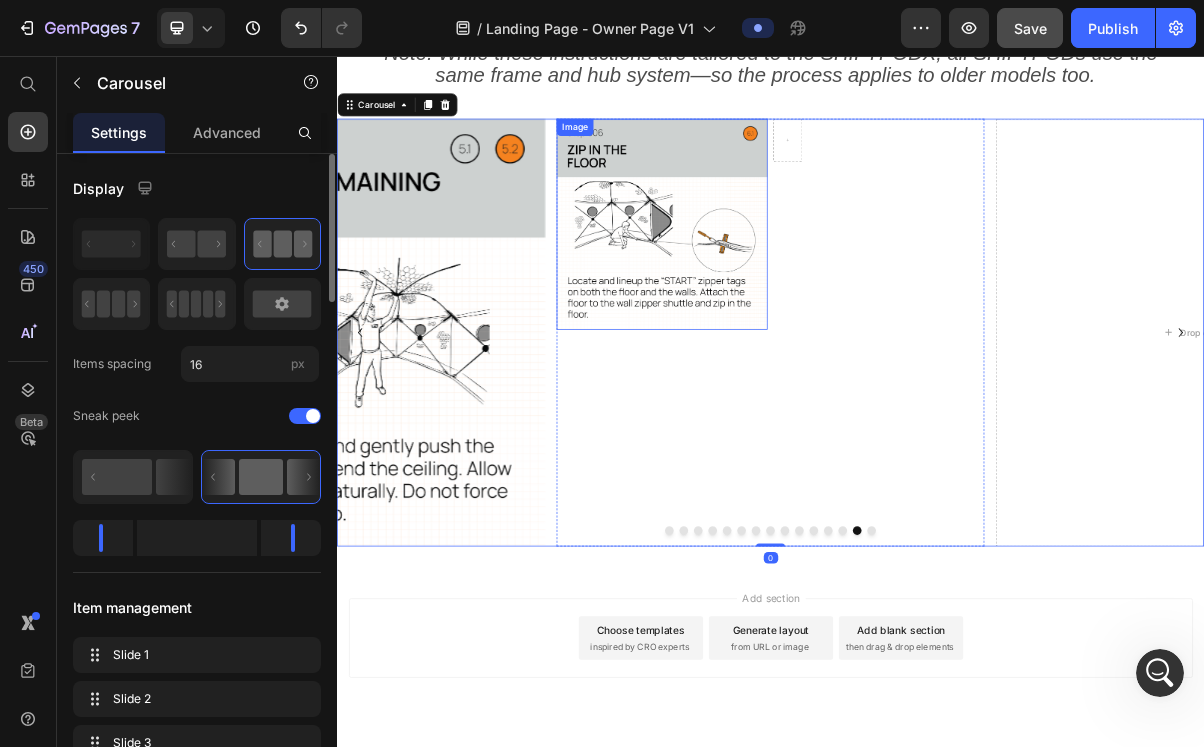 click at bounding box center (787, 289) 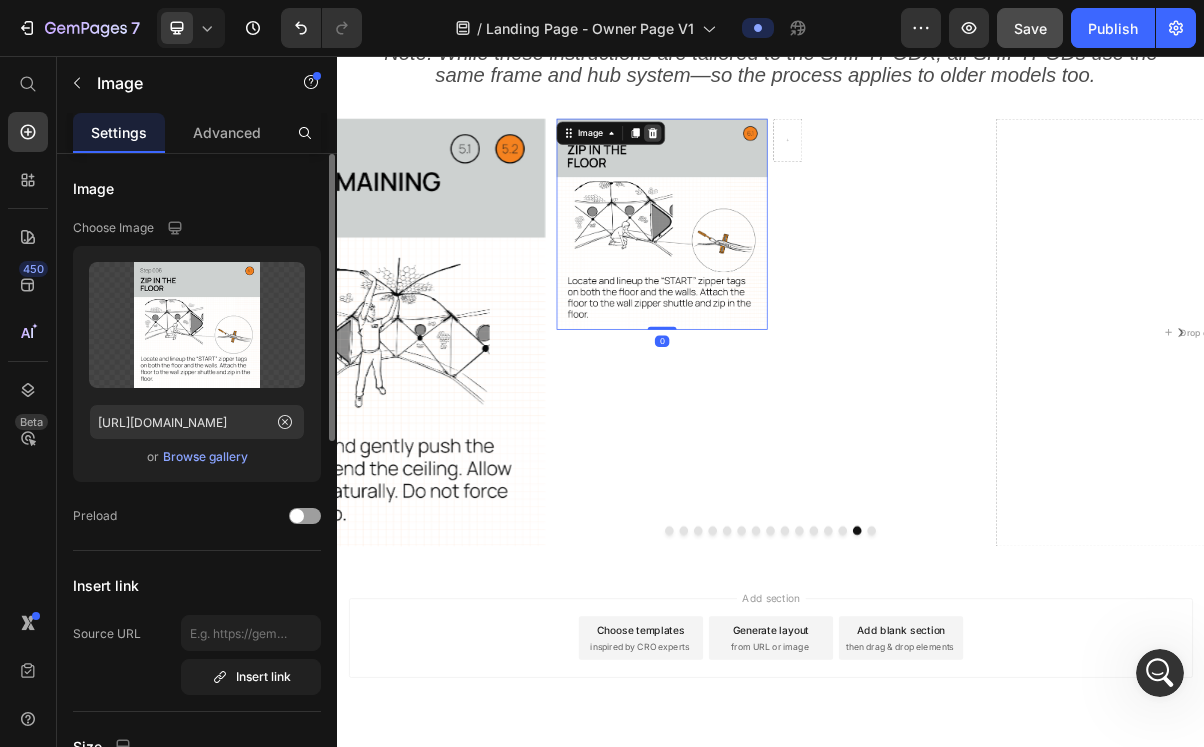 click 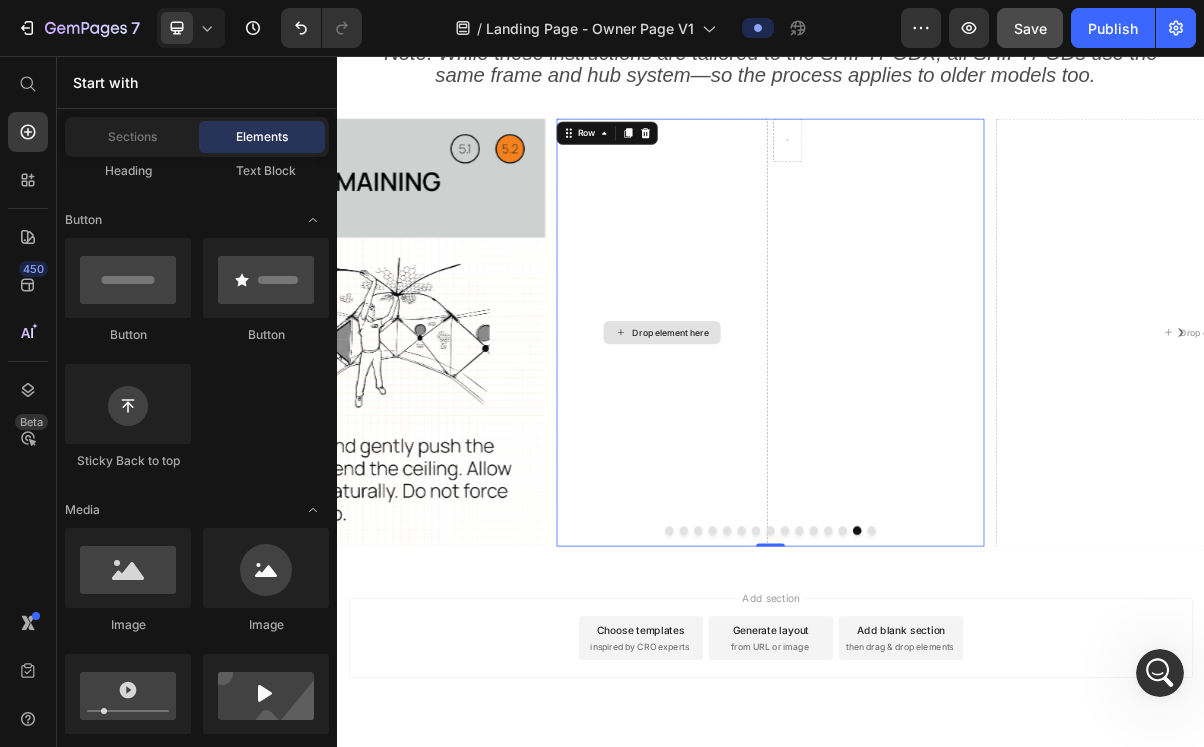 click on "Drop element here" at bounding box center [787, 439] 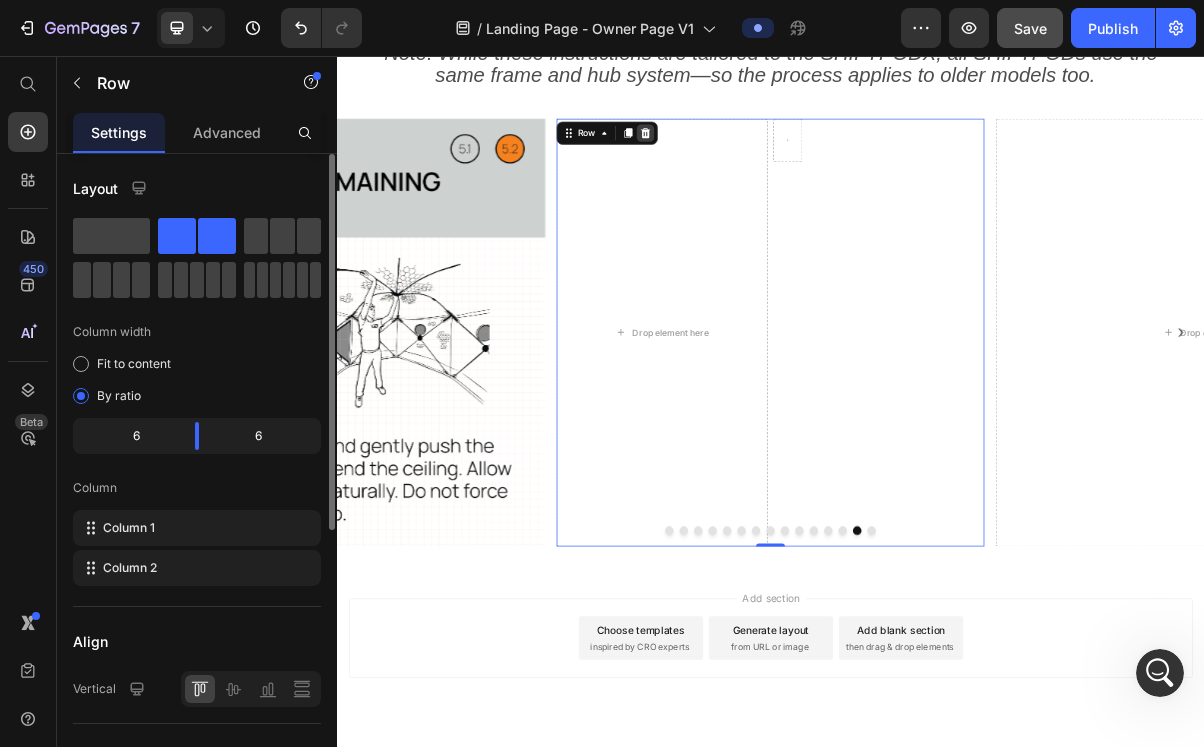 click 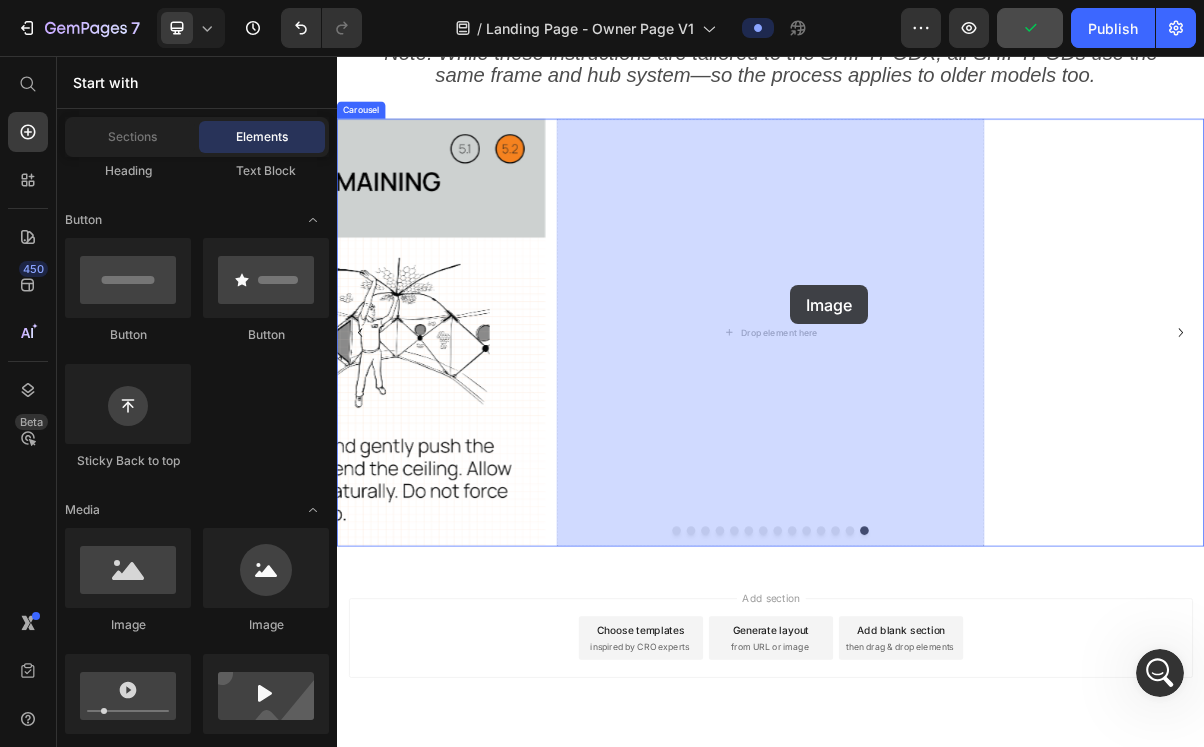 drag, startPoint x: 469, startPoint y: 634, endPoint x: 964, endPoint y: 373, distance: 559.5945 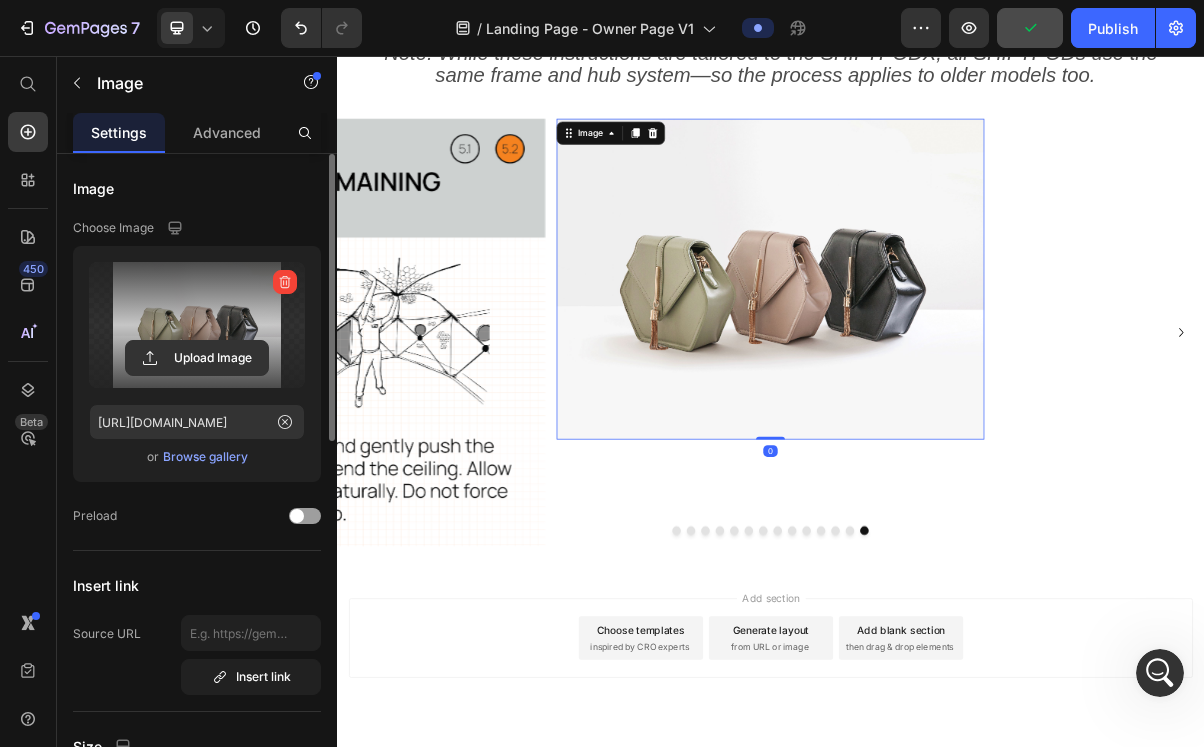 click at bounding box center (197, 325) 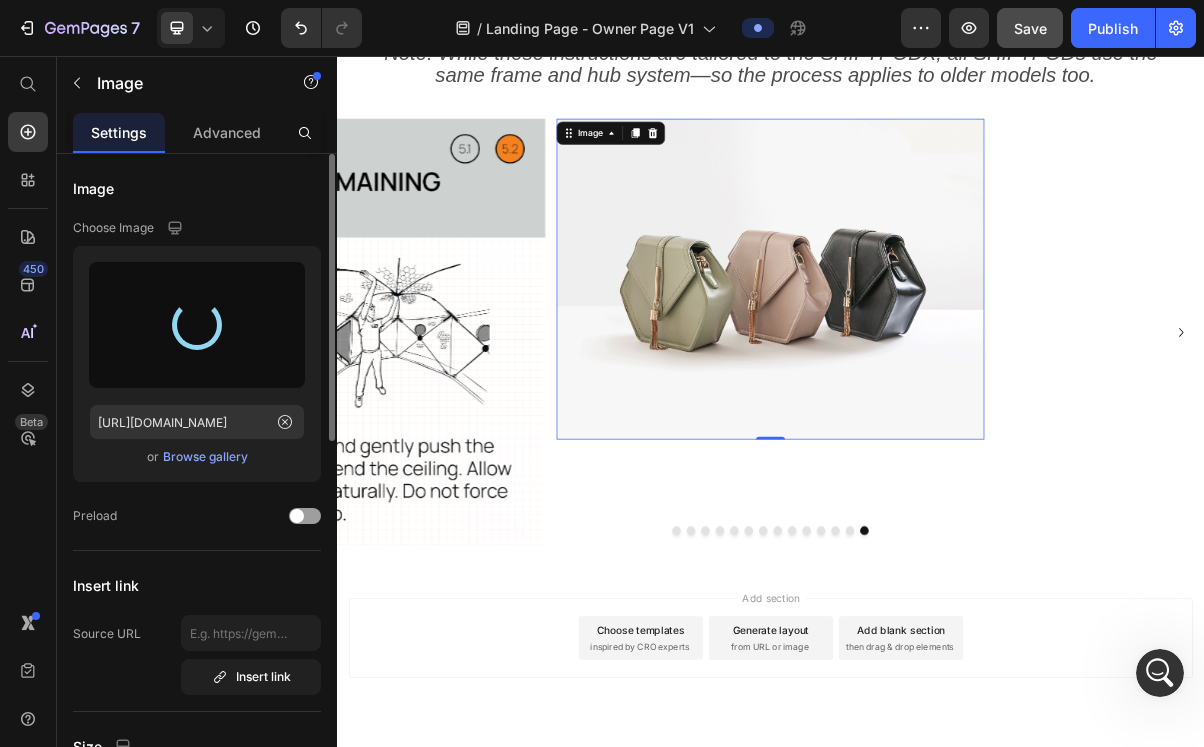 type on "[URL][DOMAIN_NAME]" 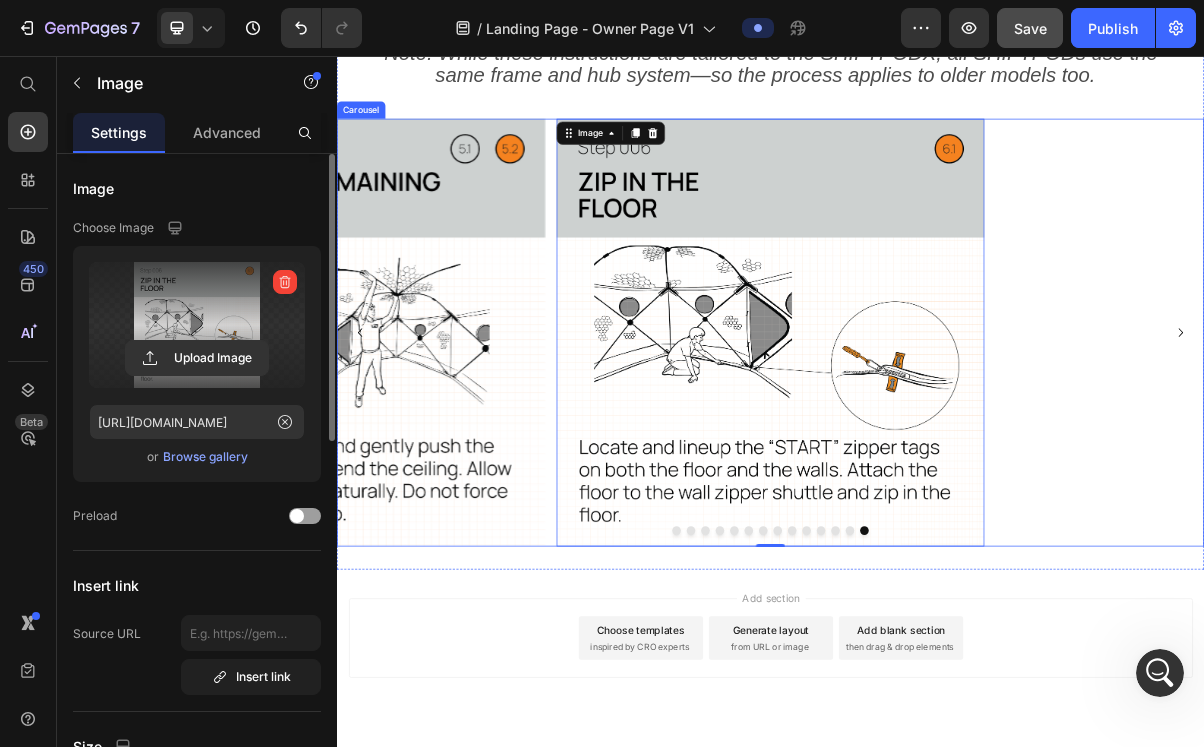 click 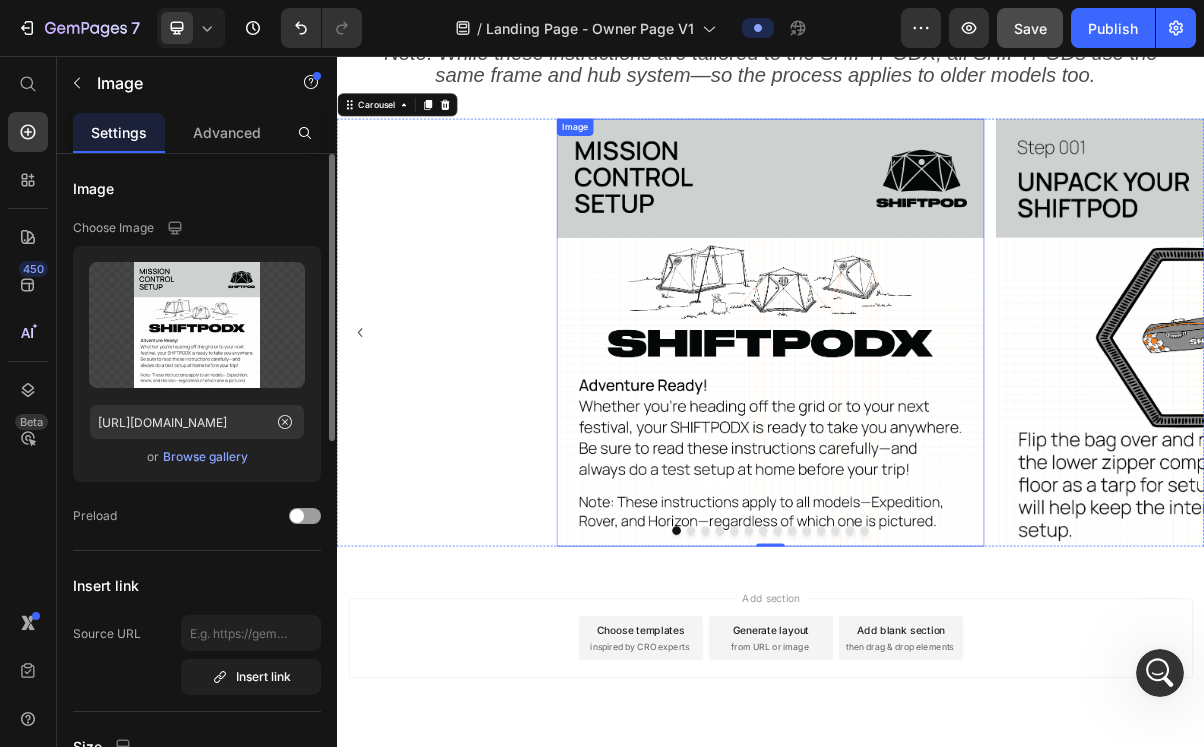 click at bounding box center (937, 439) 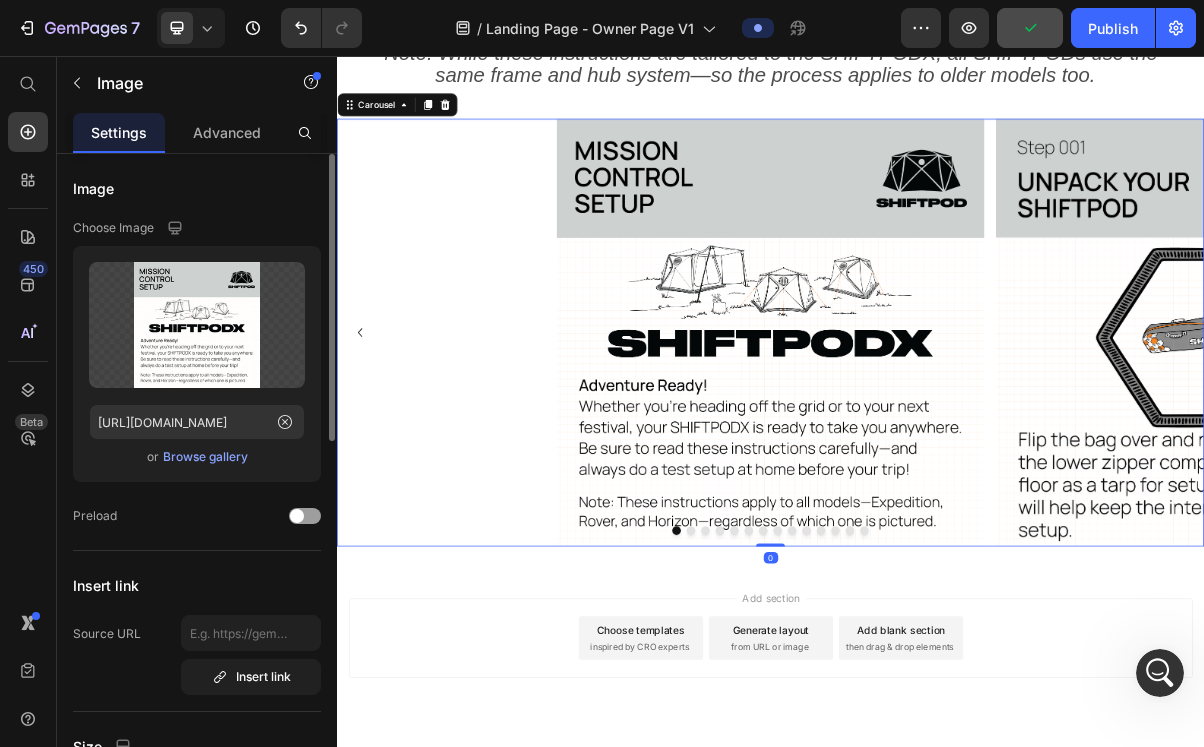 click on "Image Image Image Image Image Image Image Image Image Image Image Image Image Image" at bounding box center [937, 439] 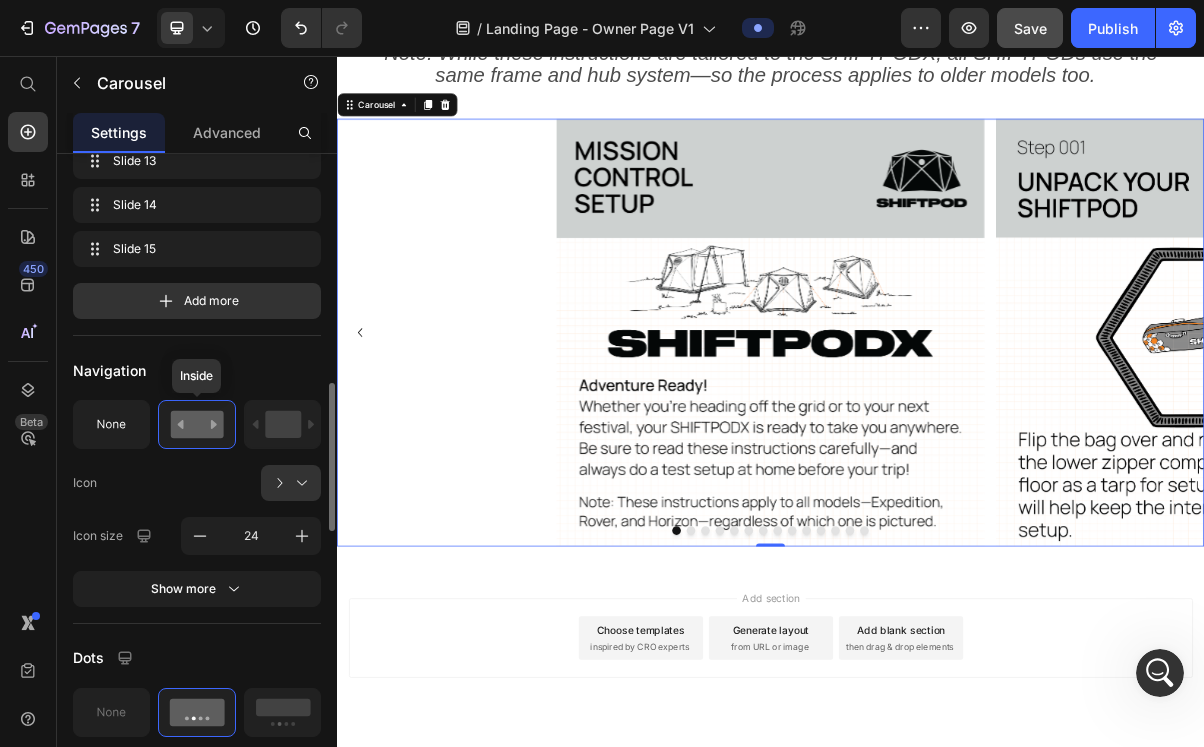 scroll, scrollTop: 1016, scrollLeft: 0, axis: vertical 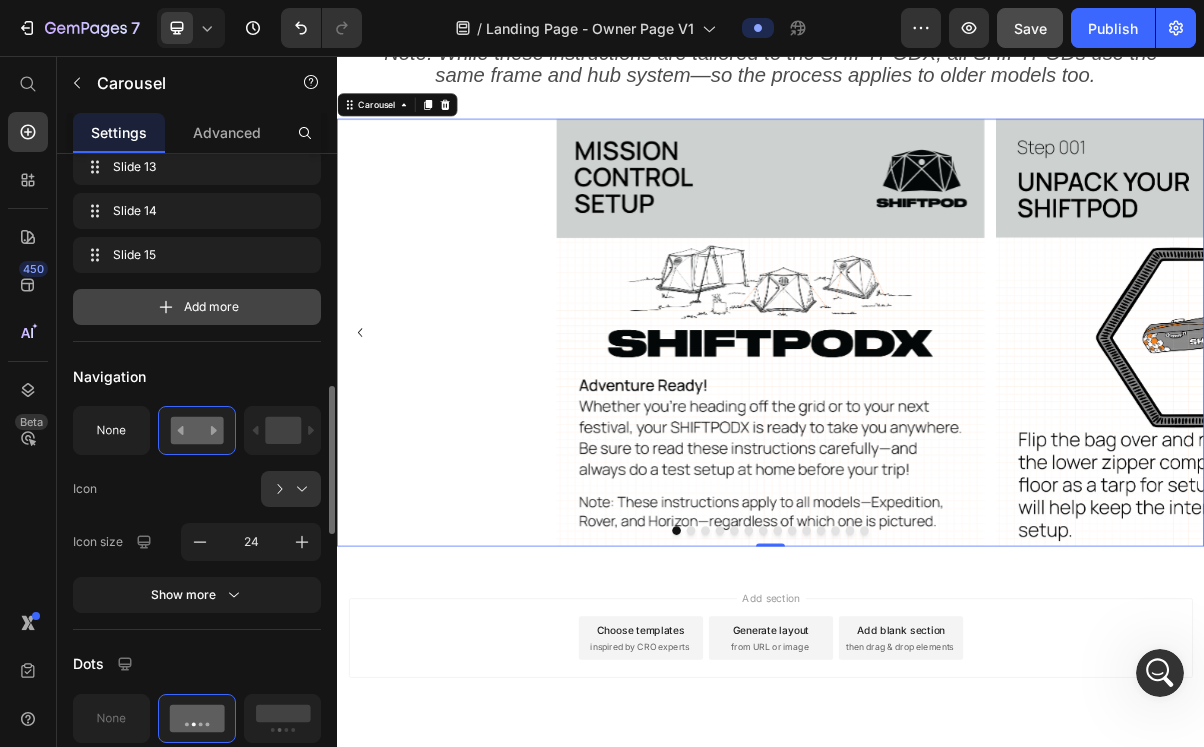 click on "Add more" at bounding box center [197, 307] 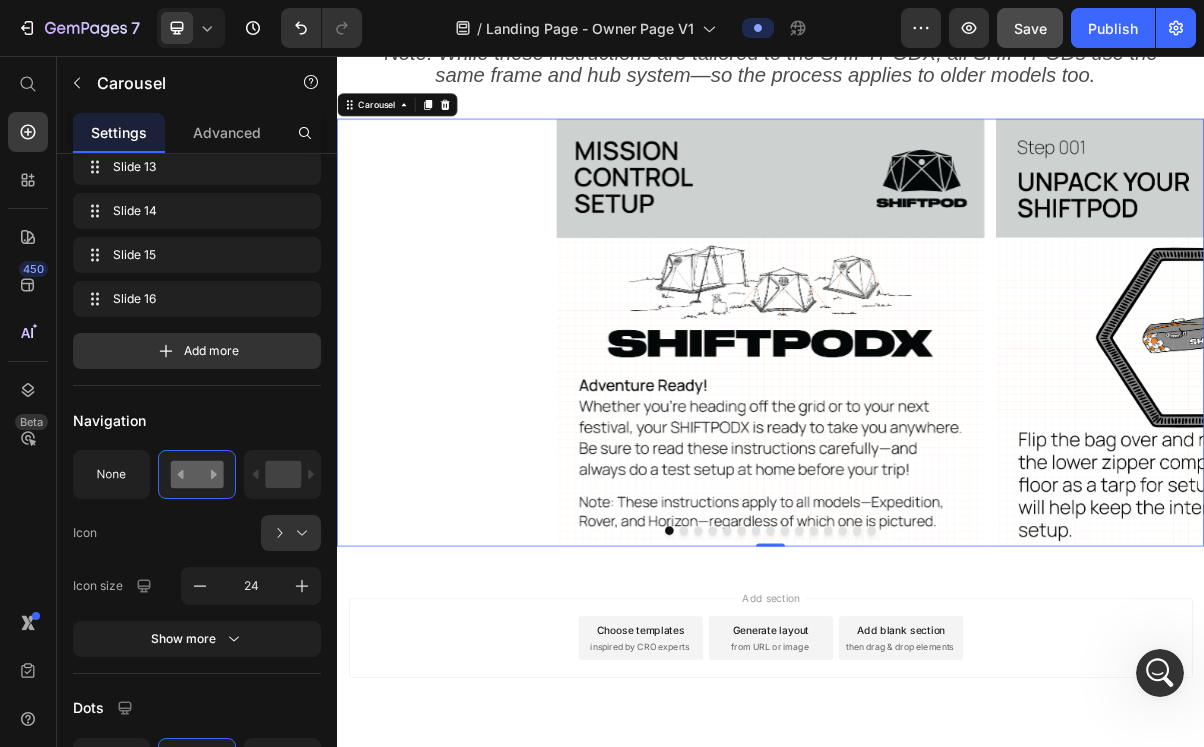 click at bounding box center (1057, 713) 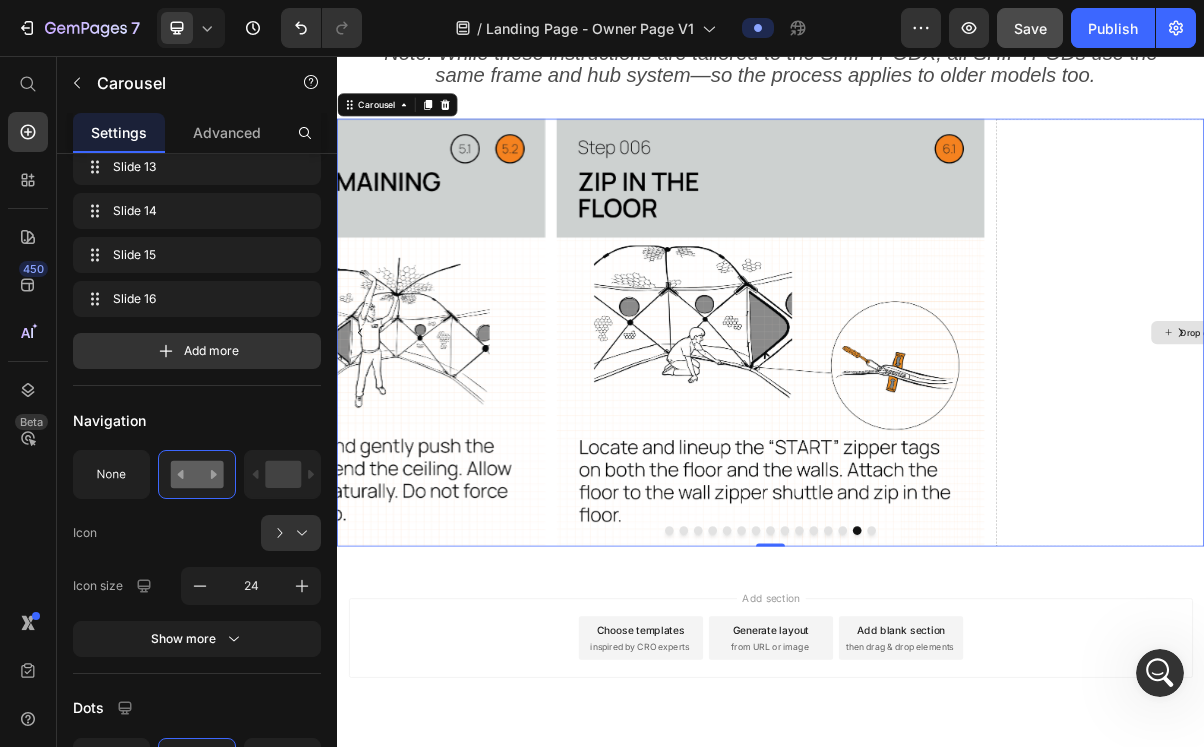 click on "Drop element here" at bounding box center [1545, 439] 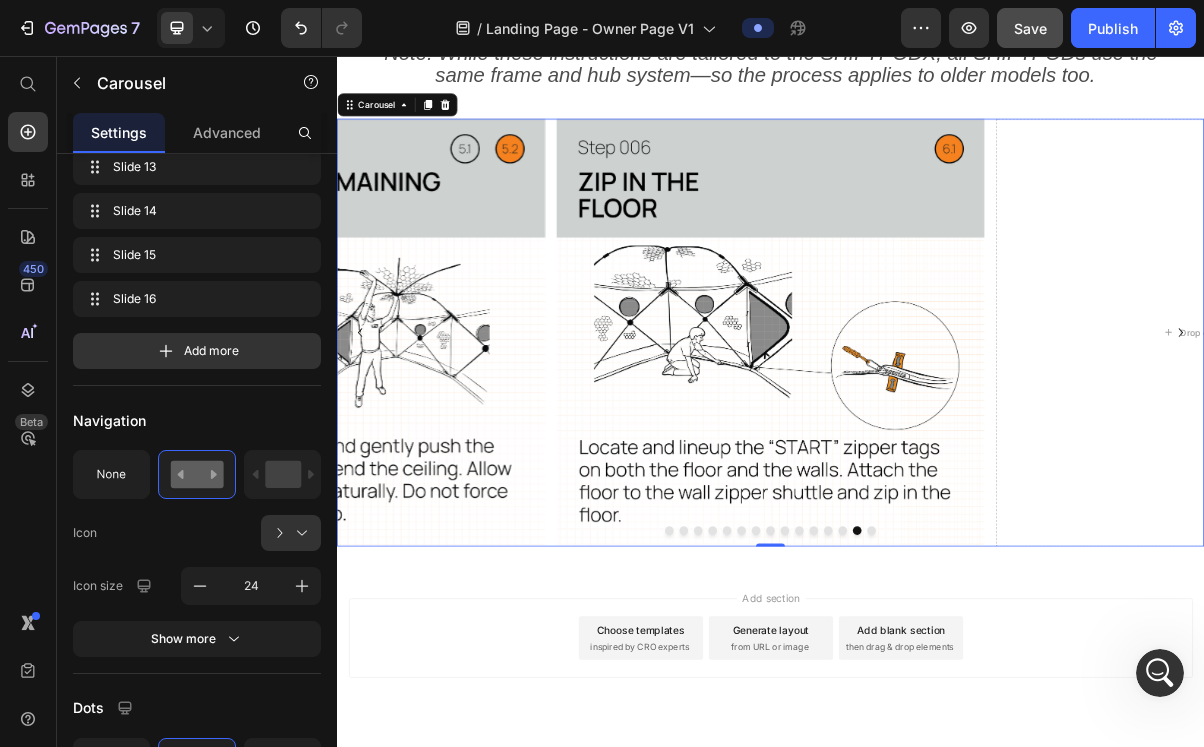click on "Settings" 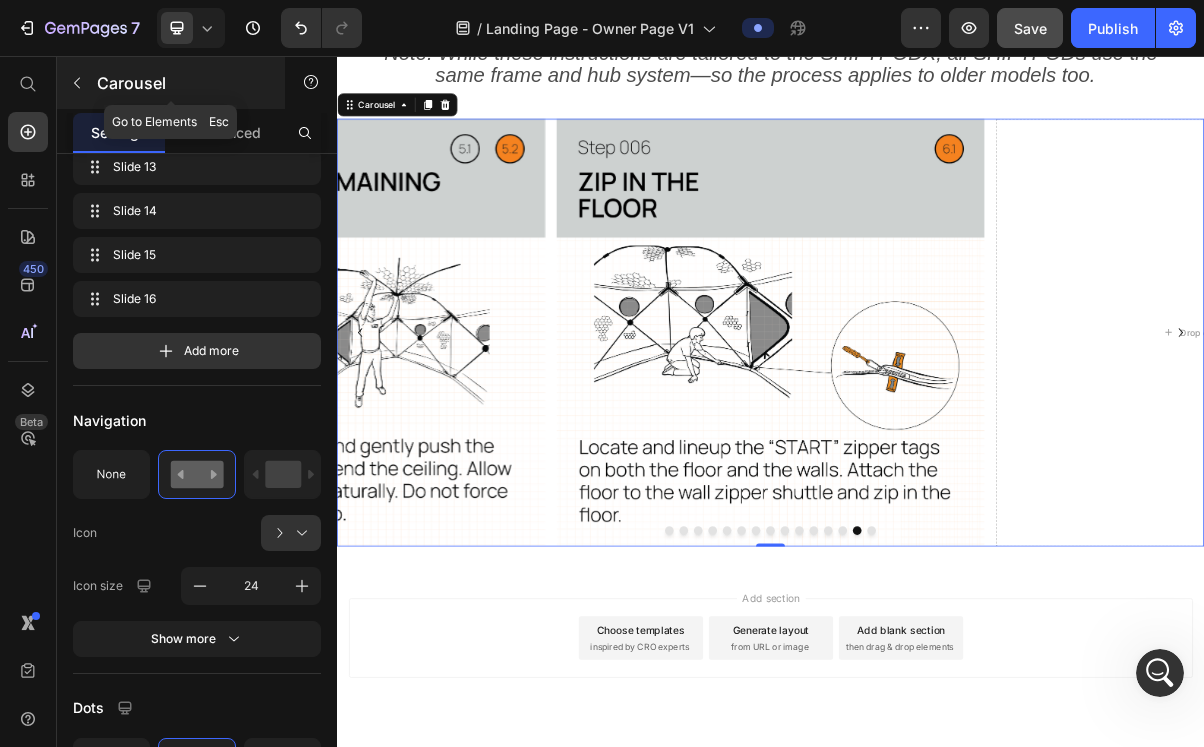 scroll, scrollTop: 0, scrollLeft: 0, axis: both 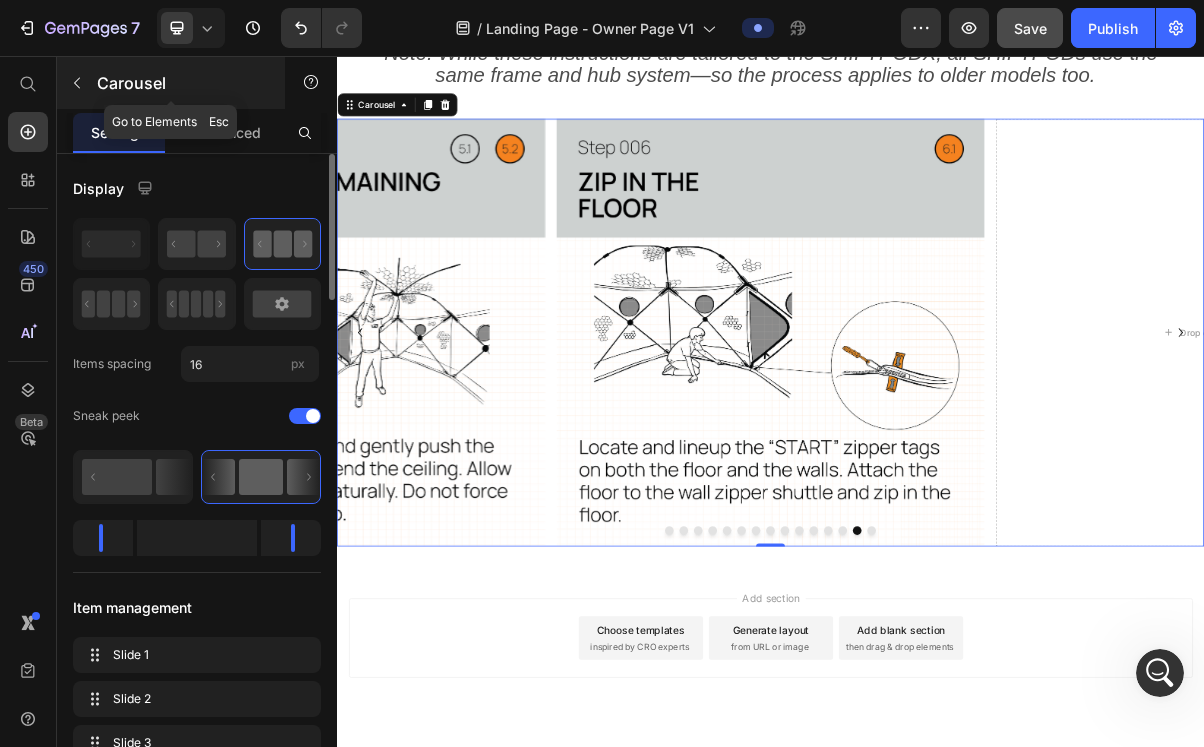 click at bounding box center (77, 83) 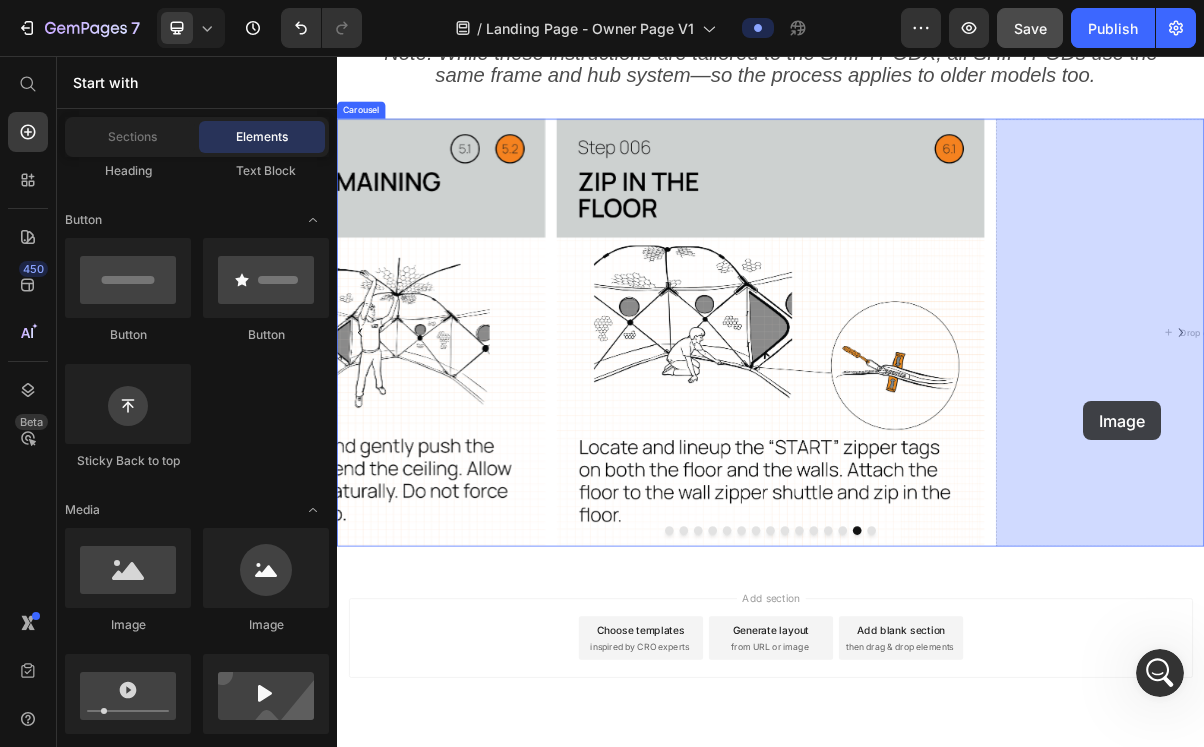 drag, startPoint x: 488, startPoint y: 627, endPoint x: 1376, endPoint y: 531, distance: 893.17413 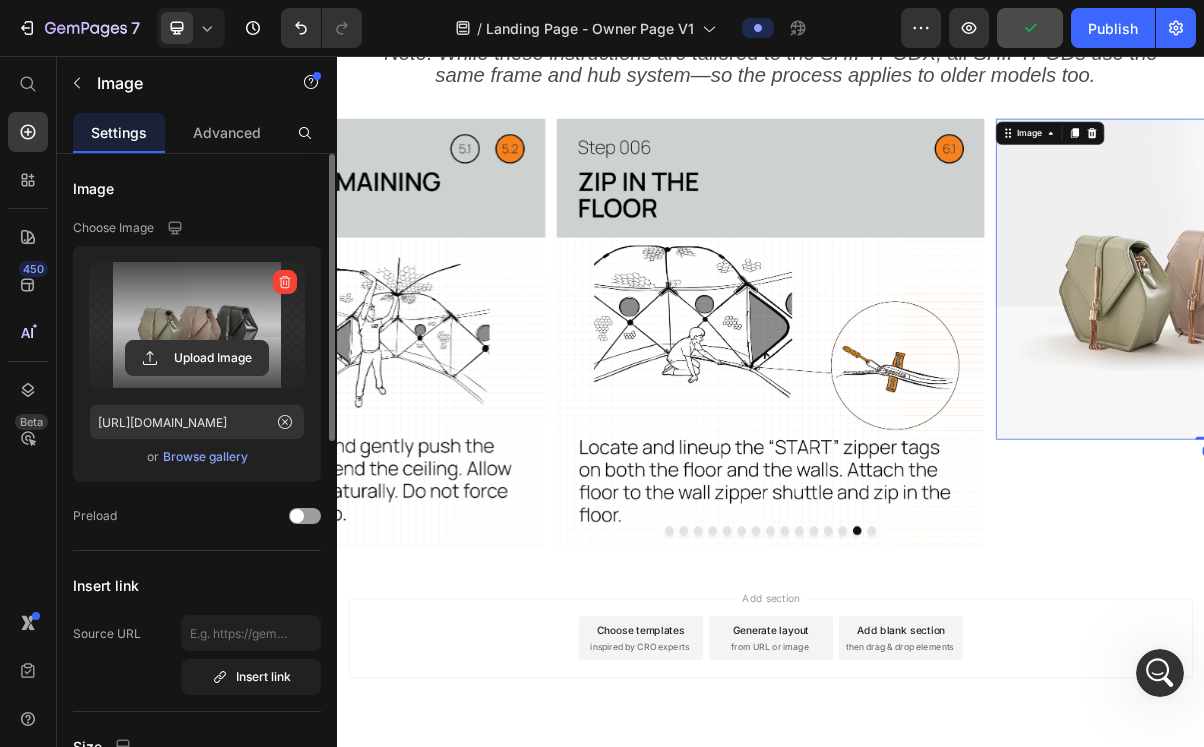 click at bounding box center [197, 325] 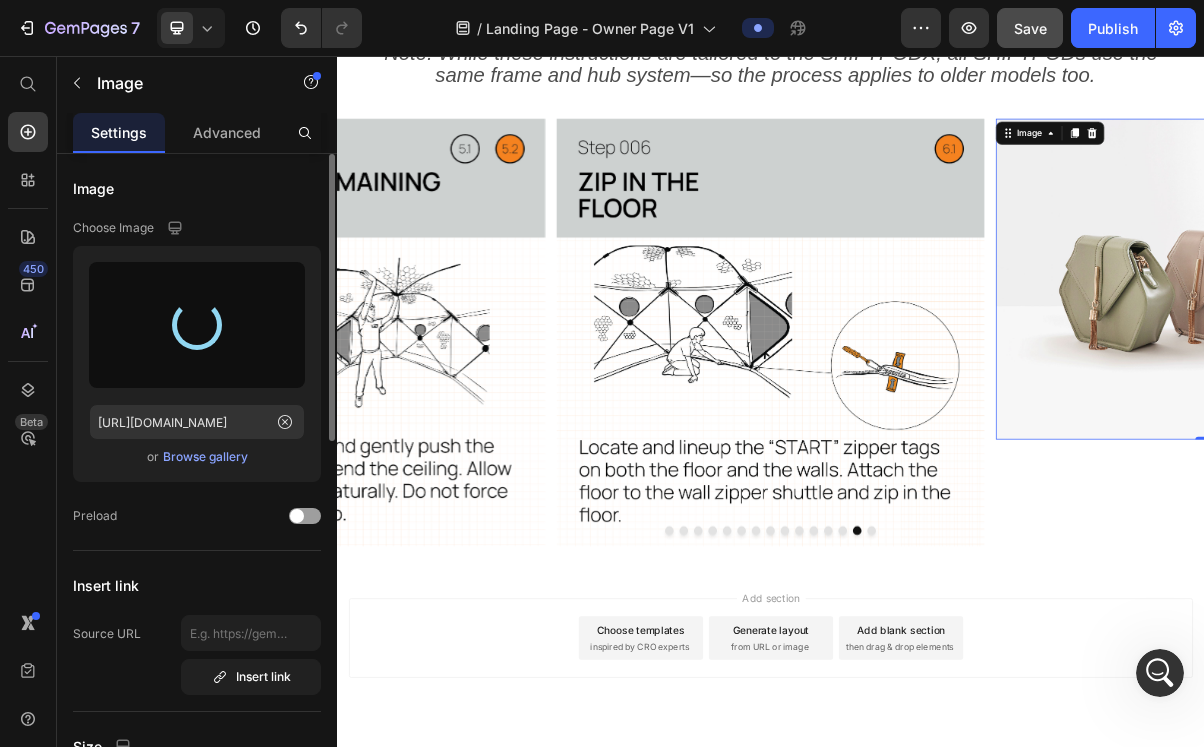 click 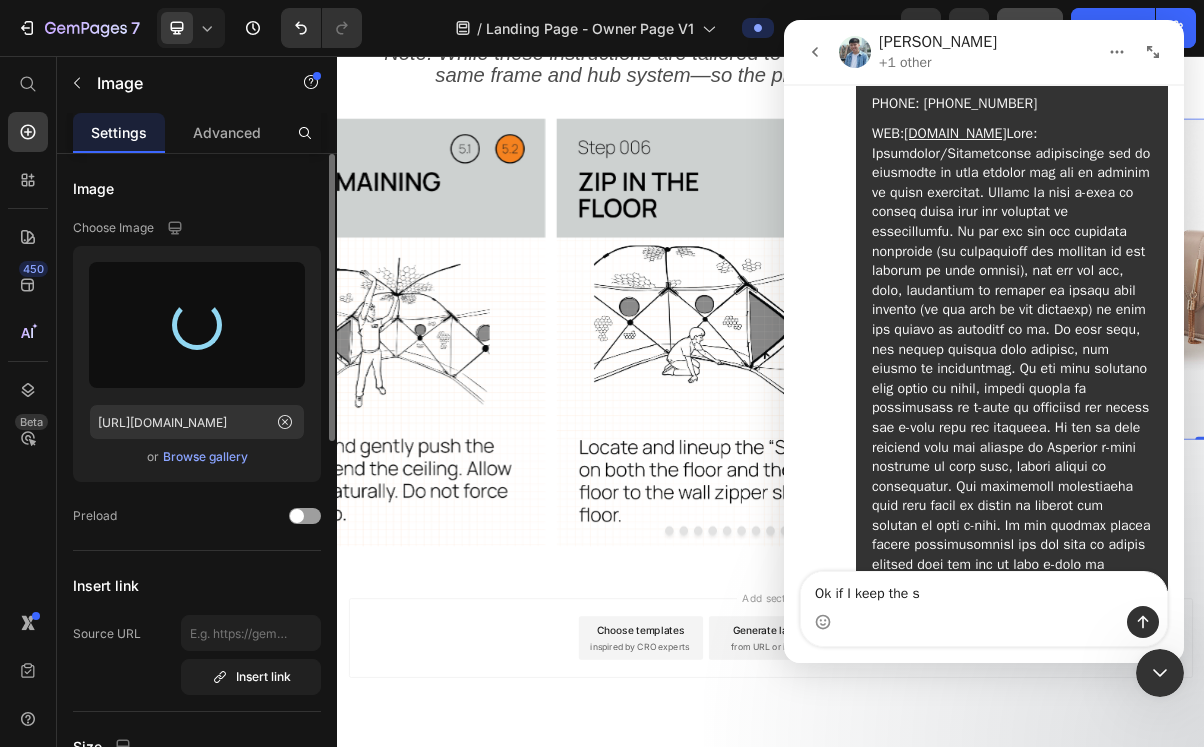 type on "https://cdn.shopify.com/s/files/1/0555/7416/7842/files/gempages_568642123658691564-a35ff369-d36e-4613-ad64-e1e20f3a7d78.png" 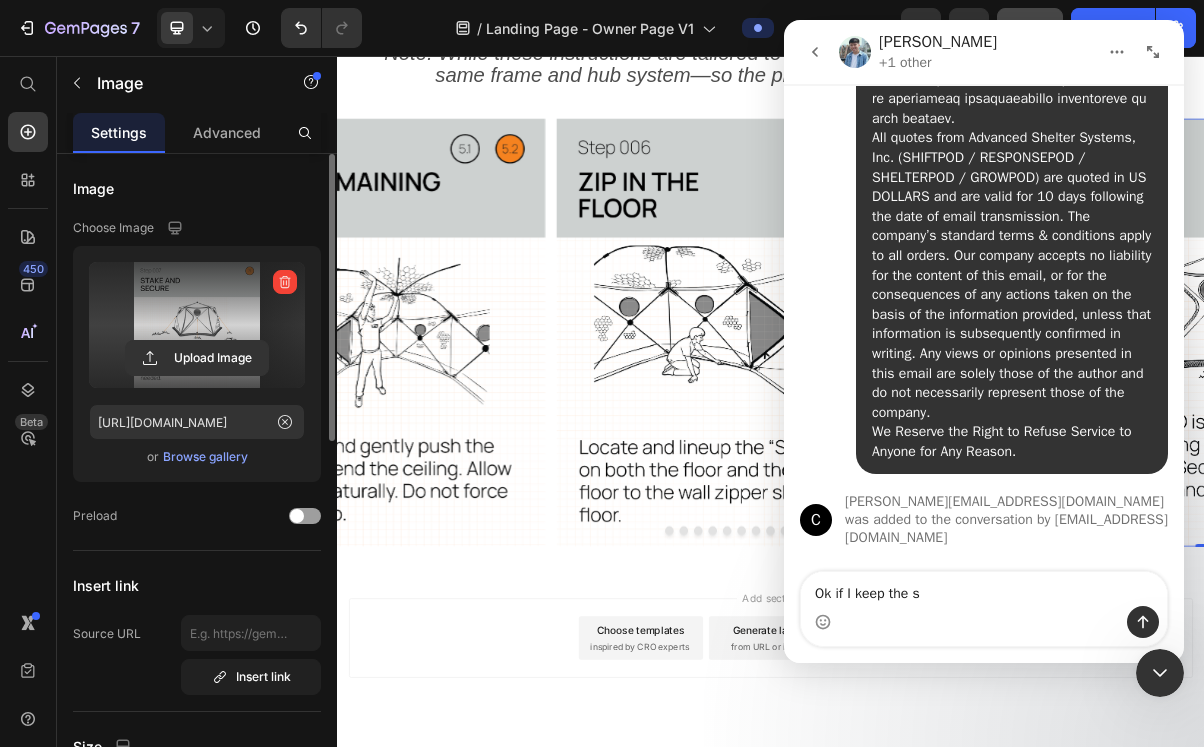scroll, scrollTop: 3998, scrollLeft: 0, axis: vertical 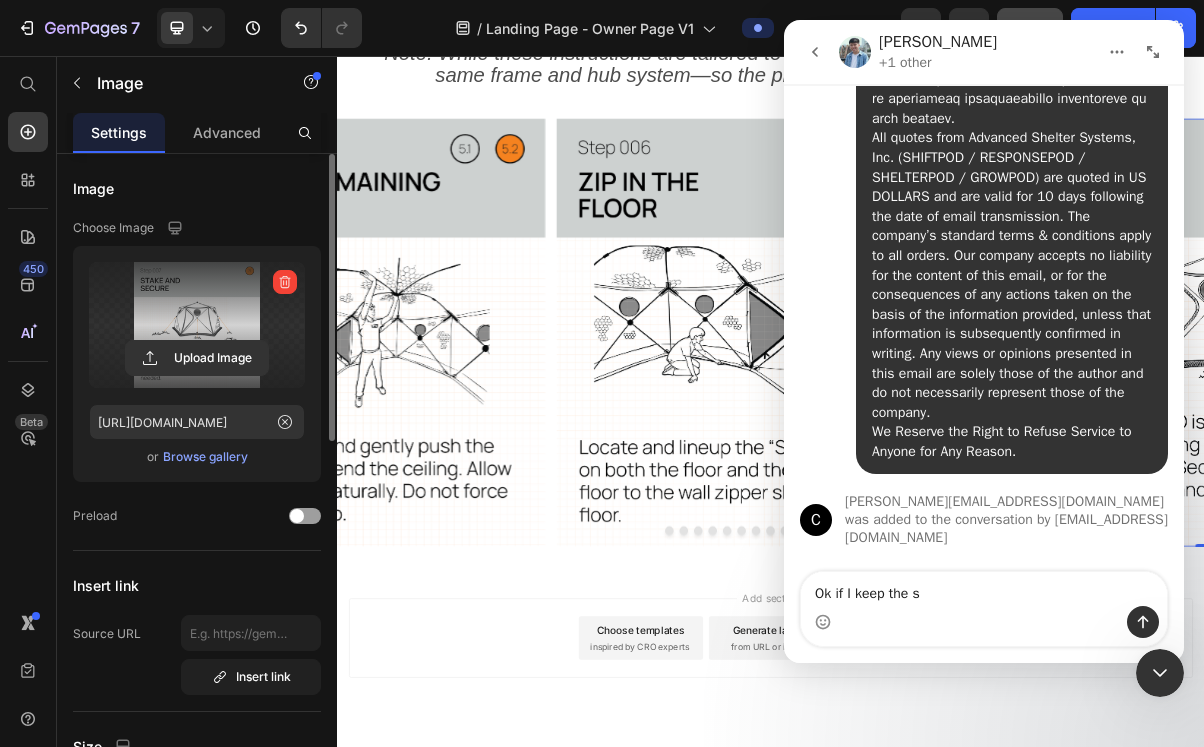 drag, startPoint x: 919, startPoint y: 593, endPoint x: 732, endPoint y: 586, distance: 187.13097 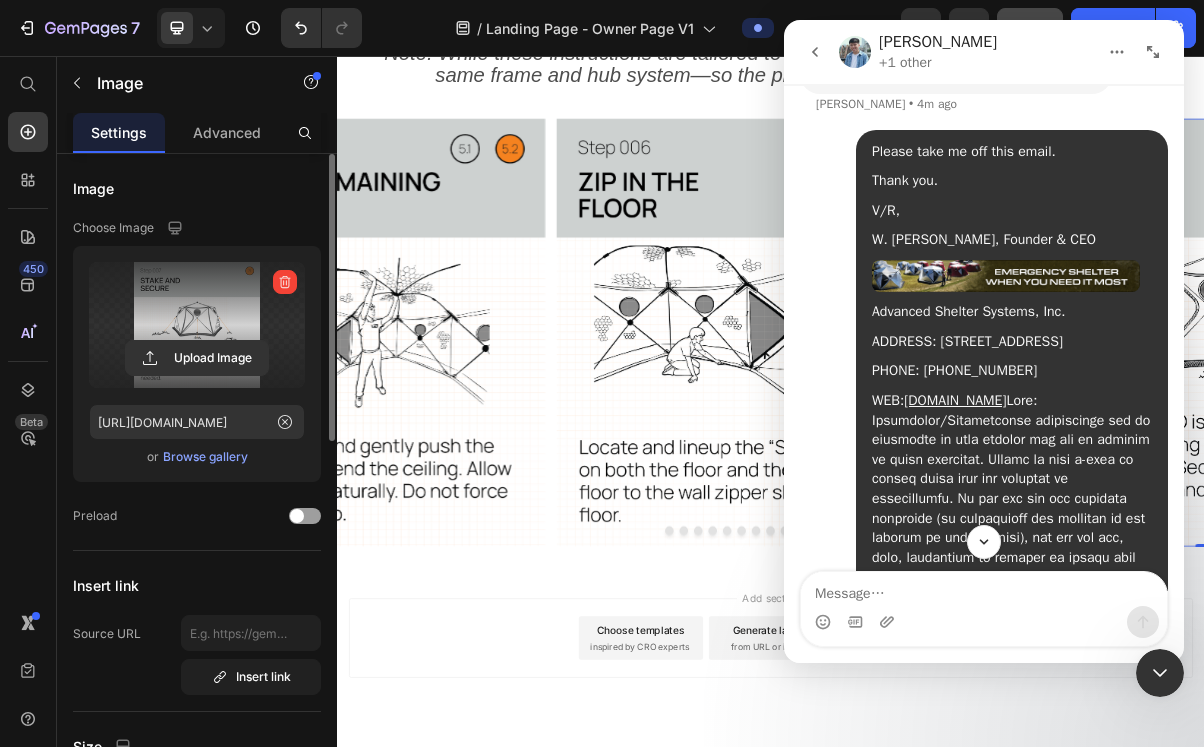 scroll, scrollTop: 2918, scrollLeft: 0, axis: vertical 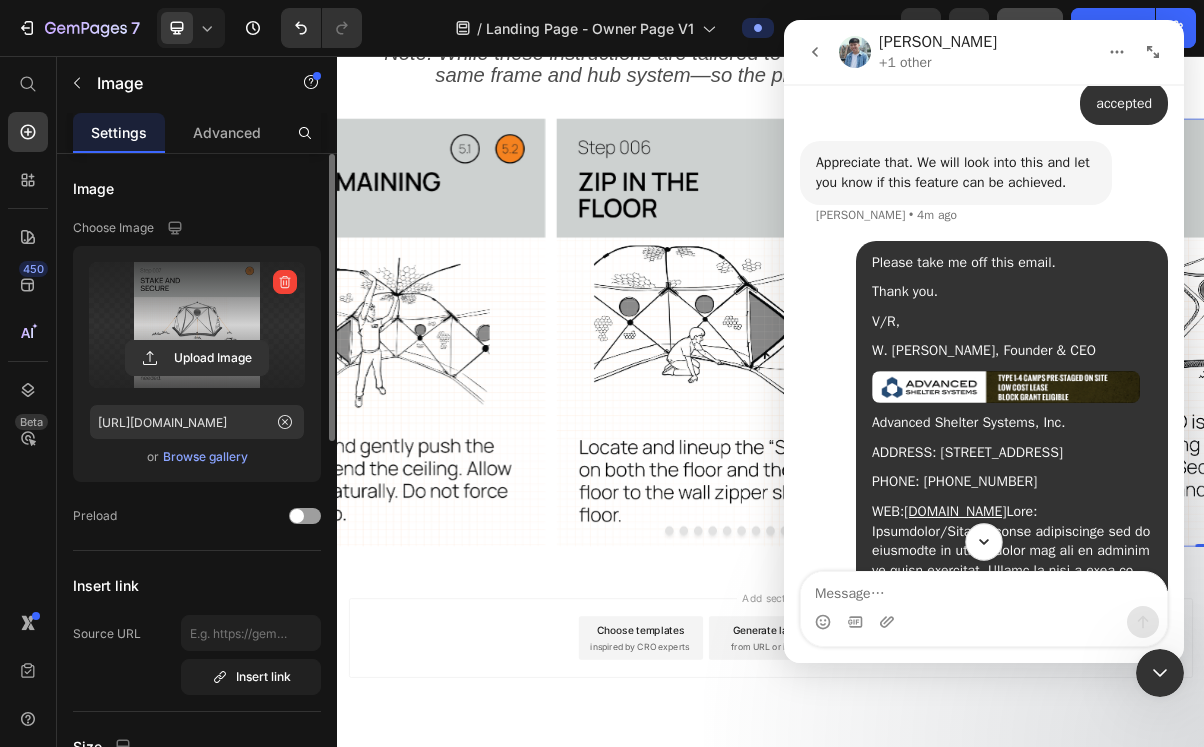 click 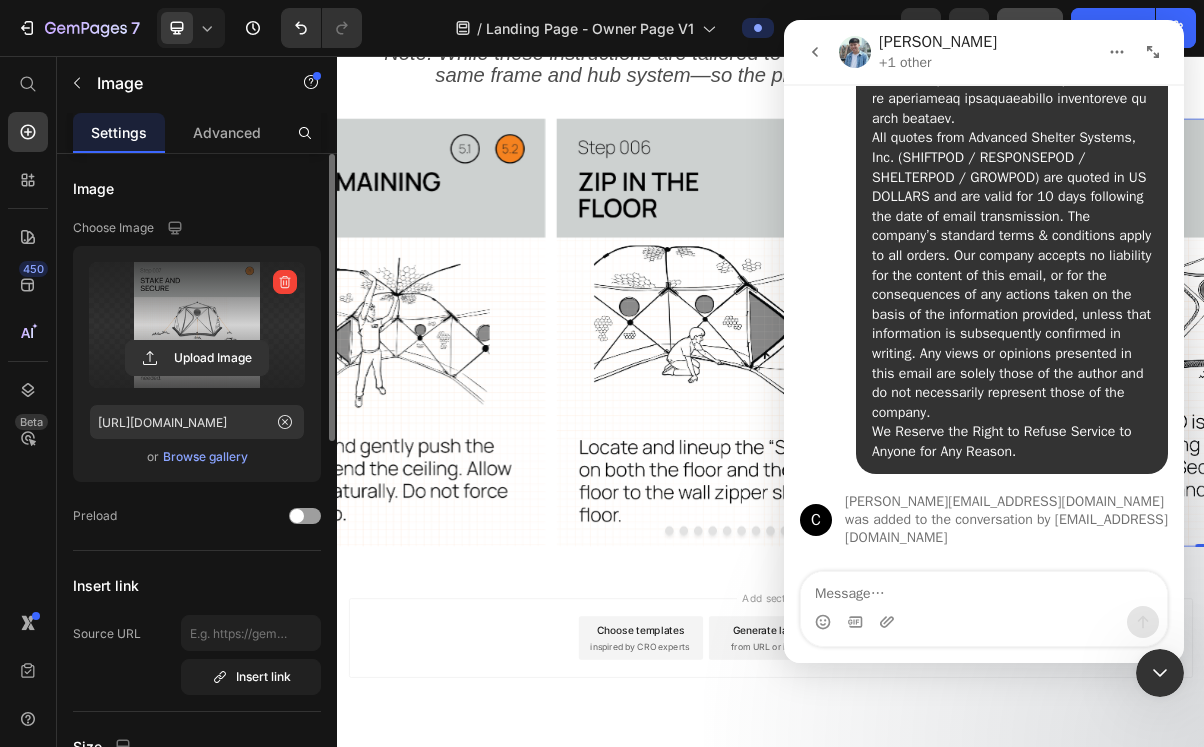 click at bounding box center [984, 622] 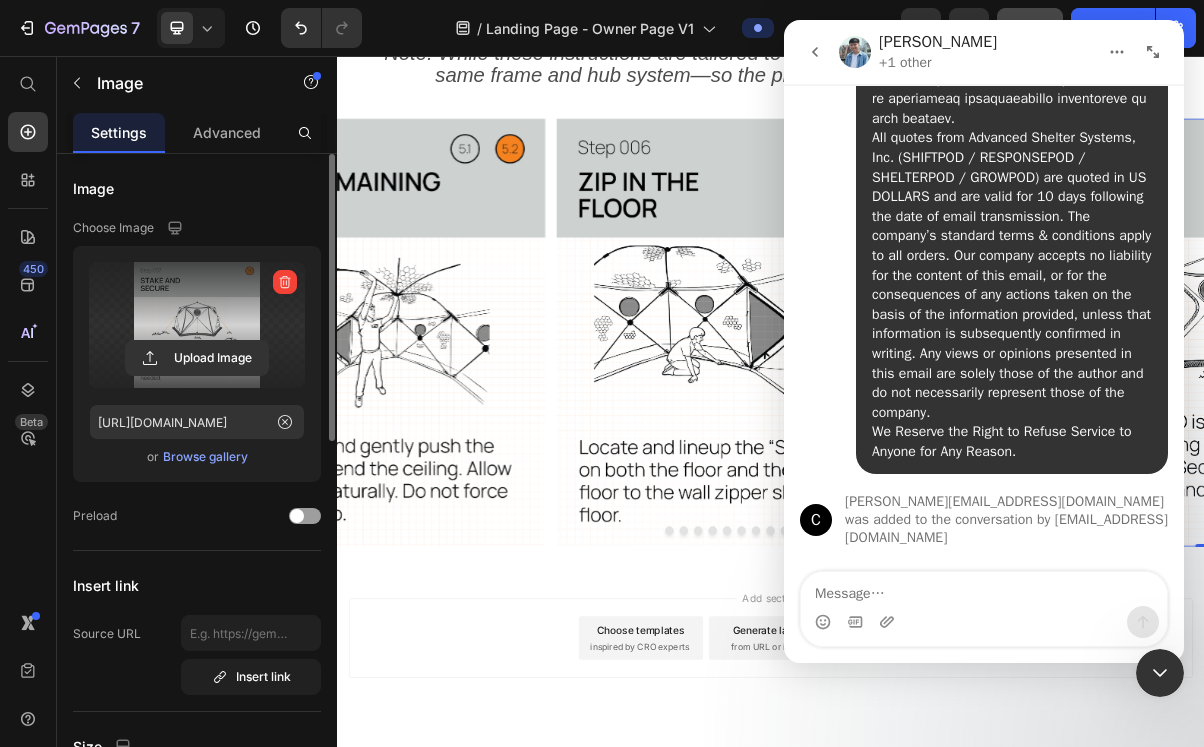 click at bounding box center [984, 622] 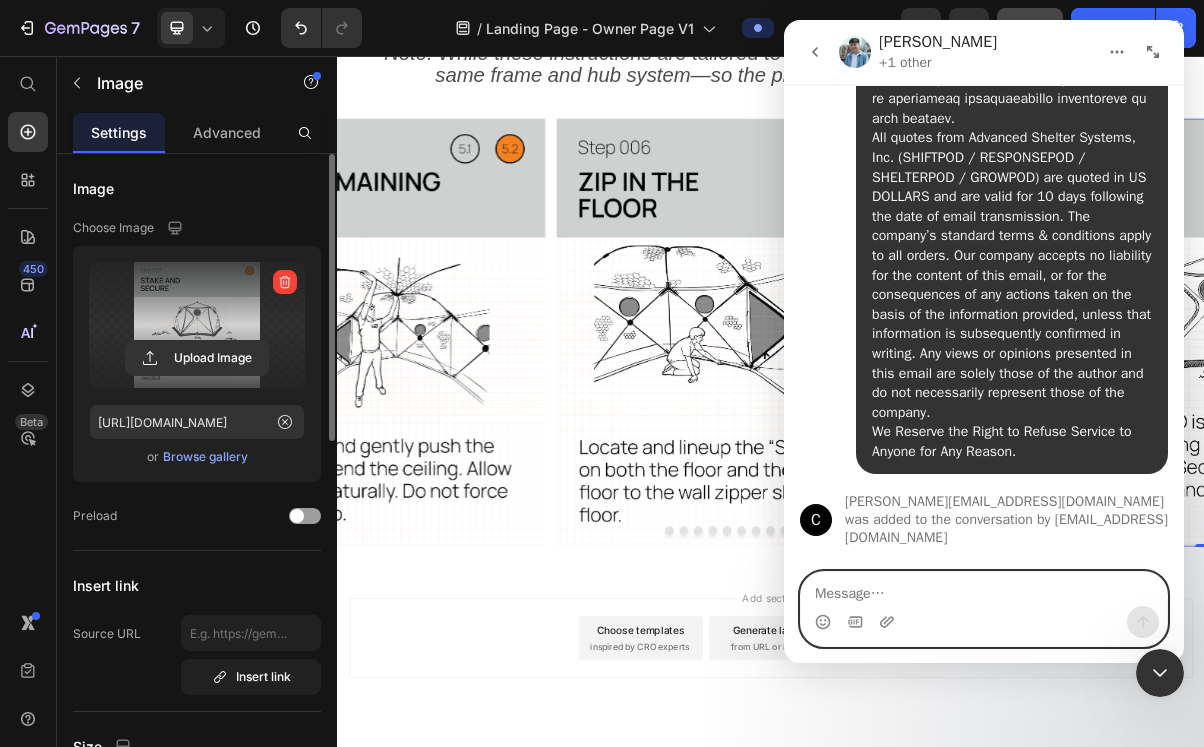 click at bounding box center (984, 589) 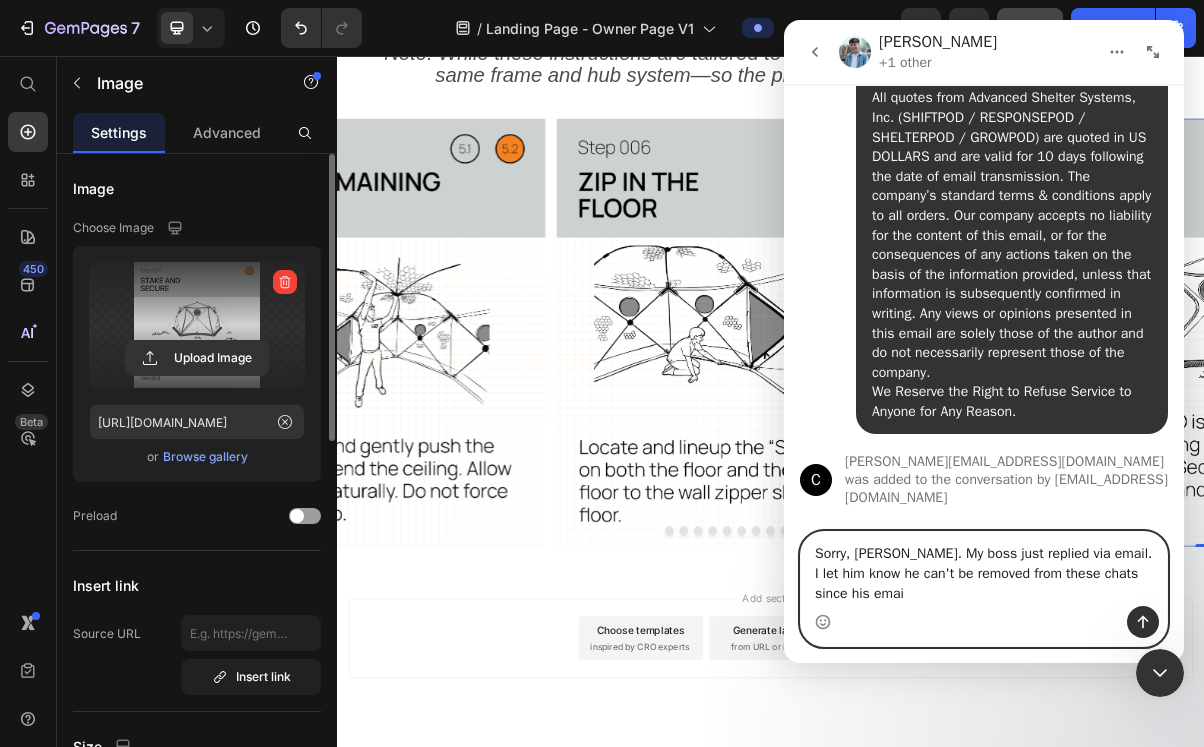 scroll, scrollTop: 4038, scrollLeft: 0, axis: vertical 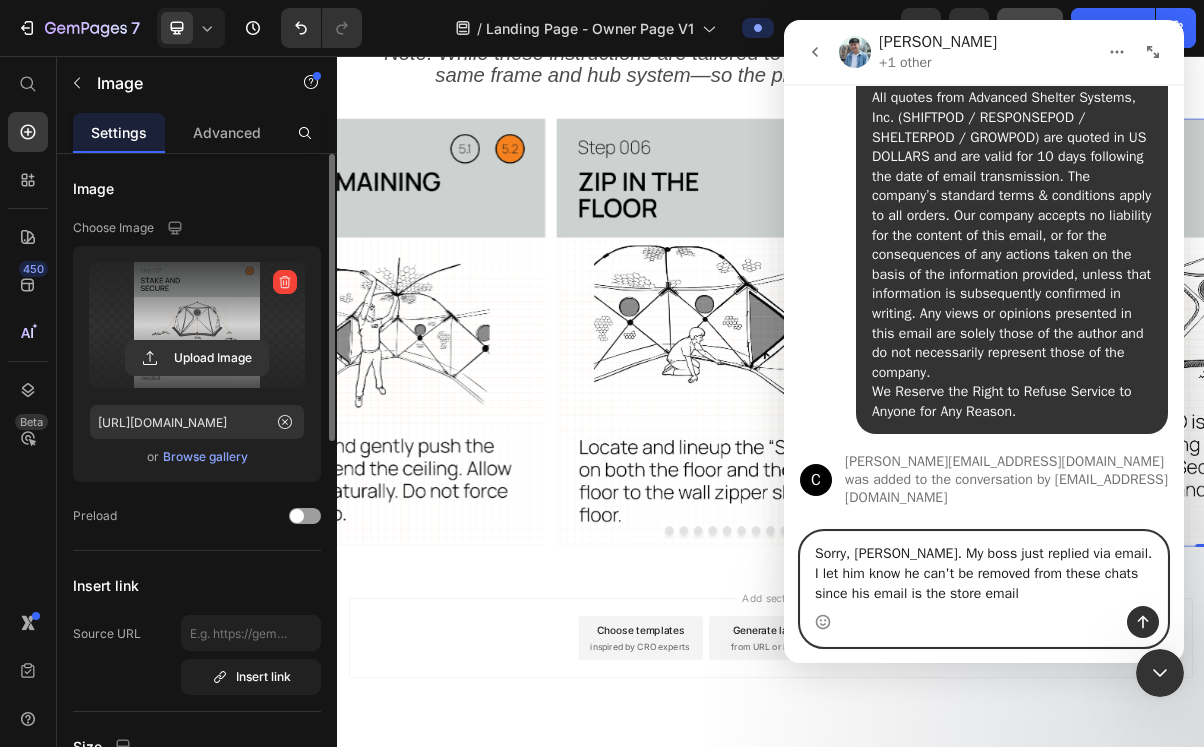 type on "Sorry, [PERSON_NAME]. My boss just replied via email. I let him know he can't be removed from these chats since his email is the store email." 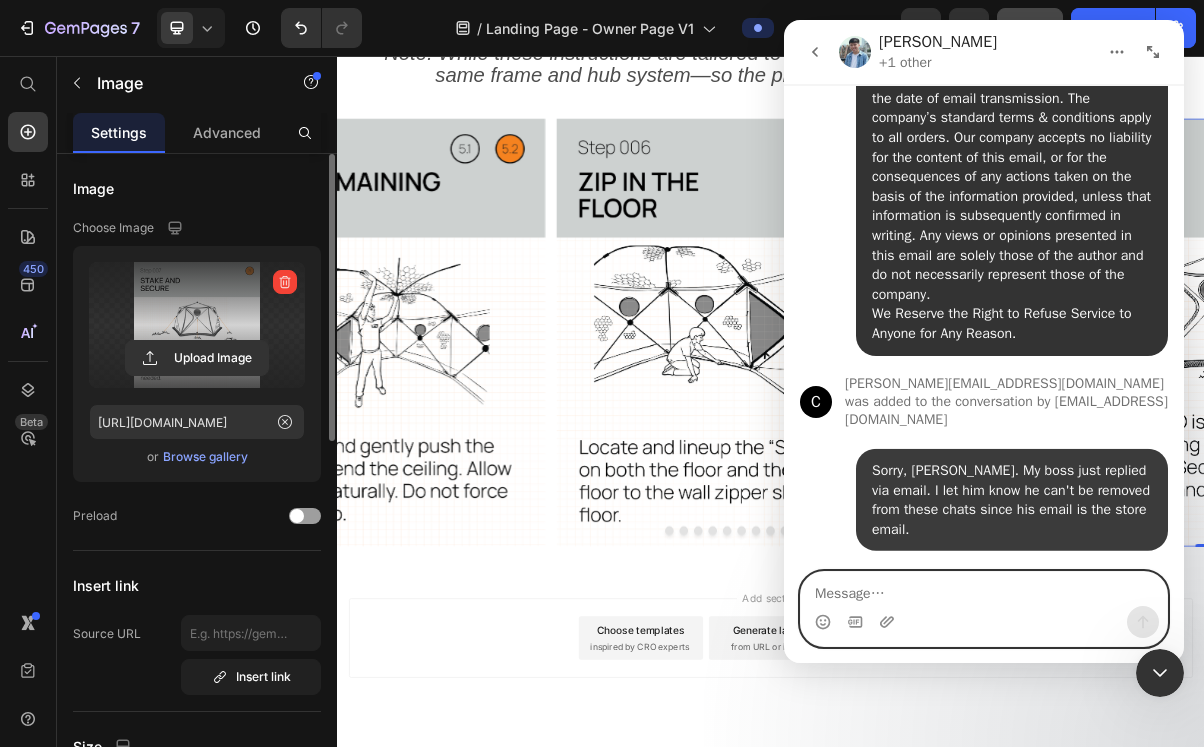 scroll, scrollTop: 4117, scrollLeft: 0, axis: vertical 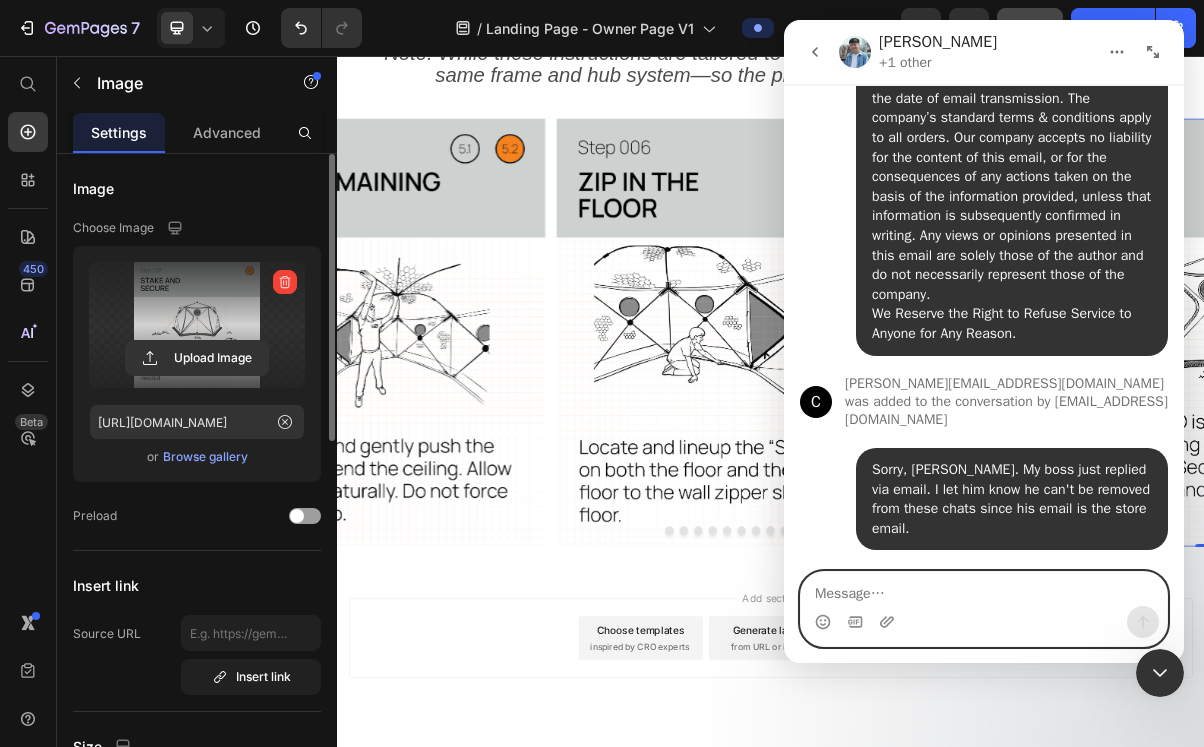 click at bounding box center [984, 589] 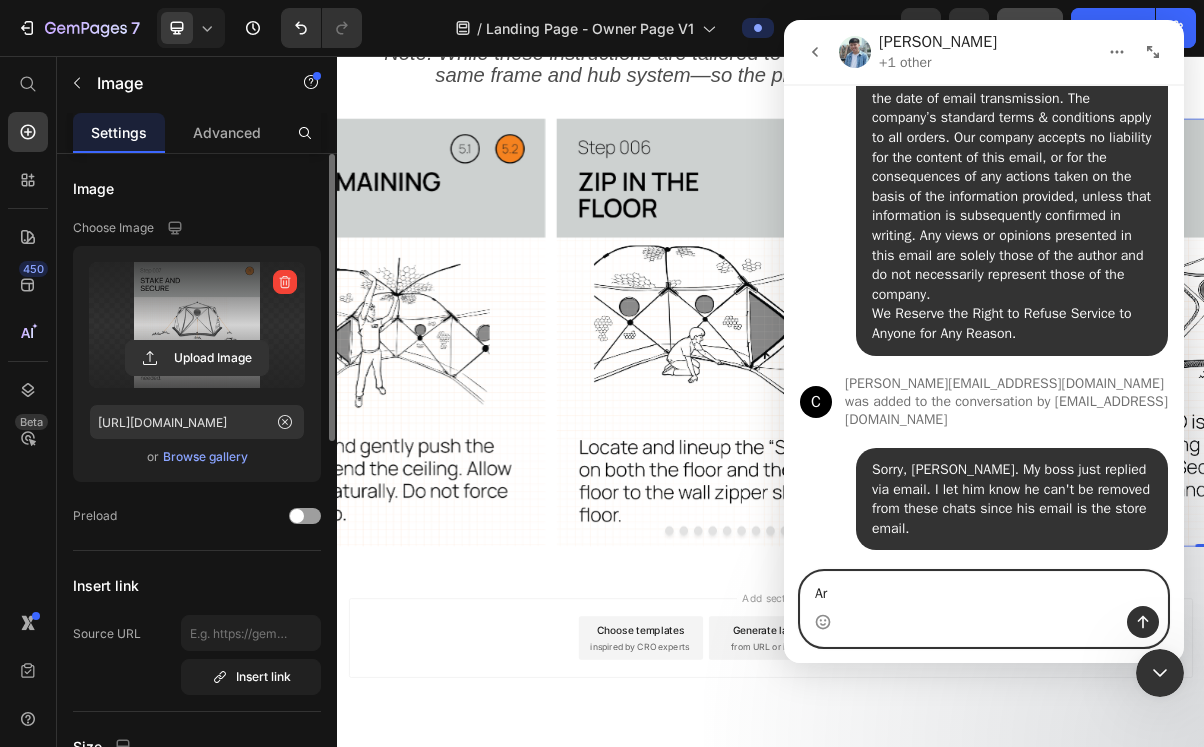 type on "A" 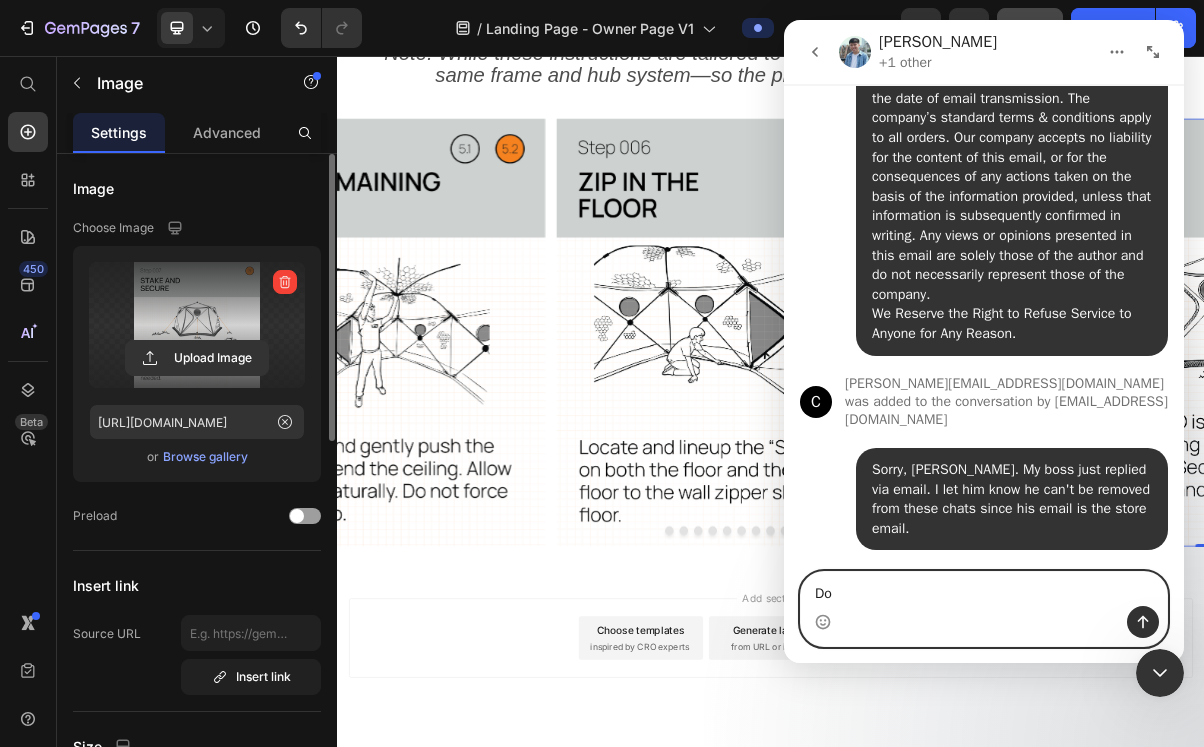 type on "D" 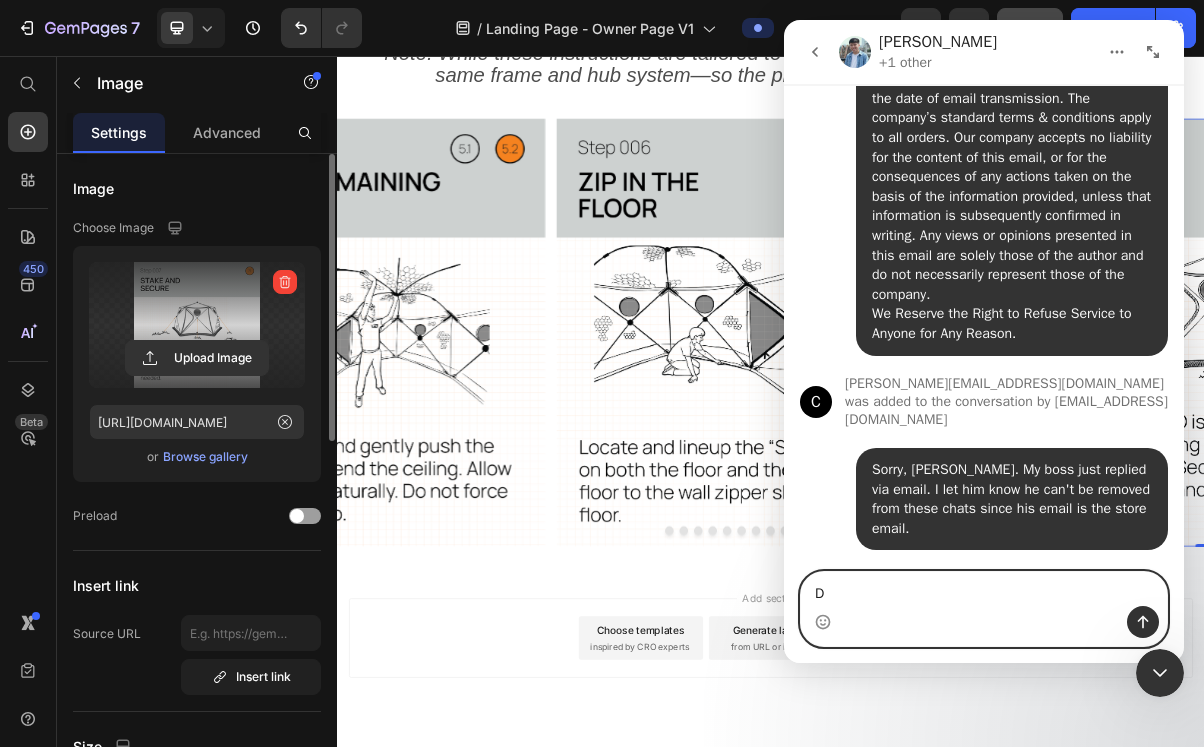 type 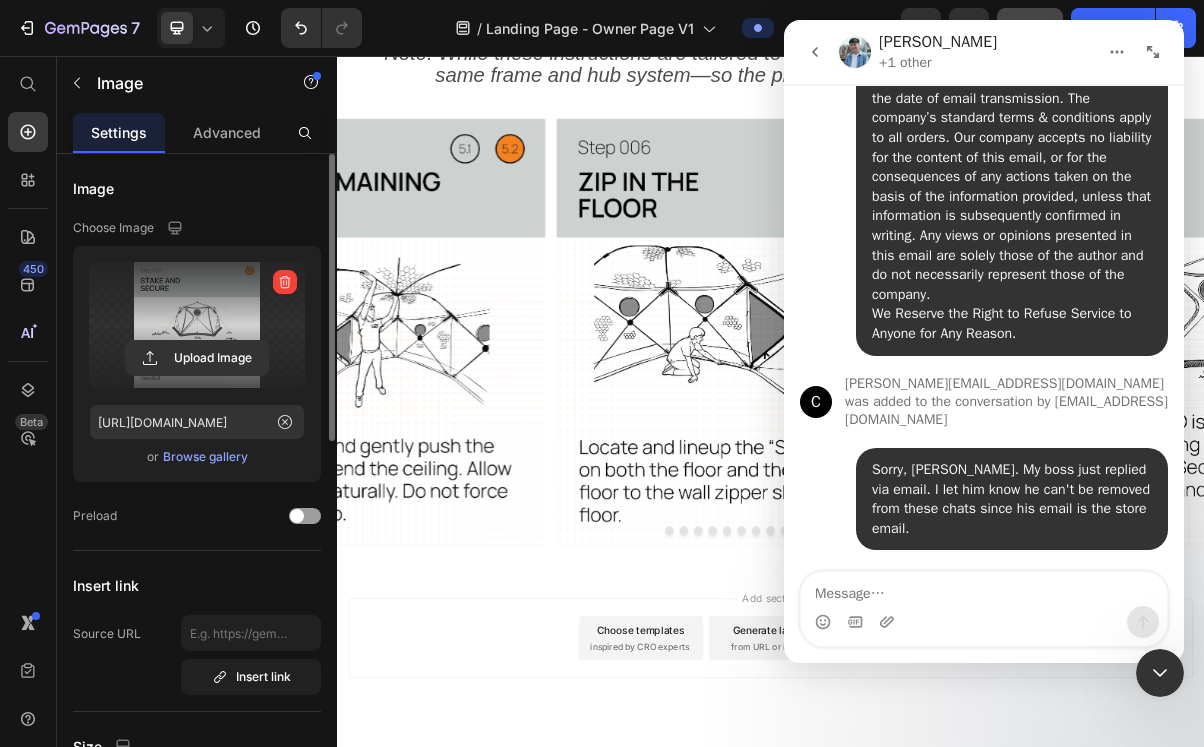 click on "Add section Choose templates inspired by CRO experts Generate layout from URL or image Add blank section then drag & drop elements" at bounding box center [937, 862] 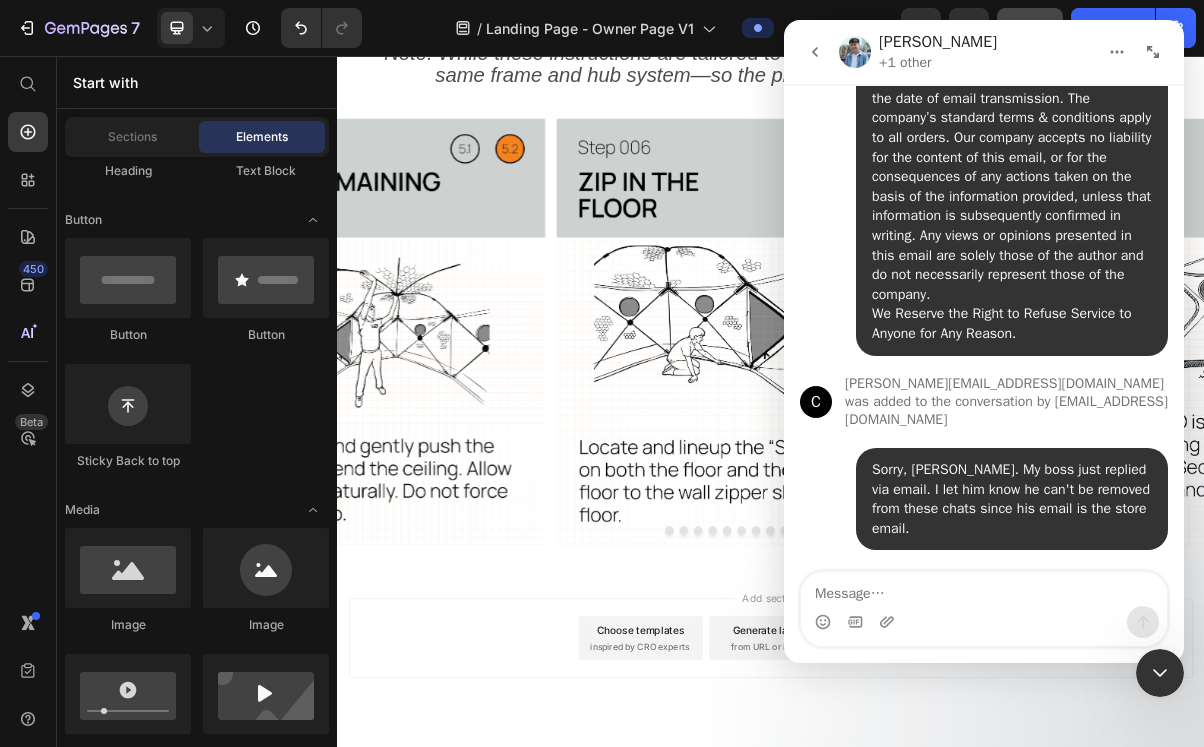 click 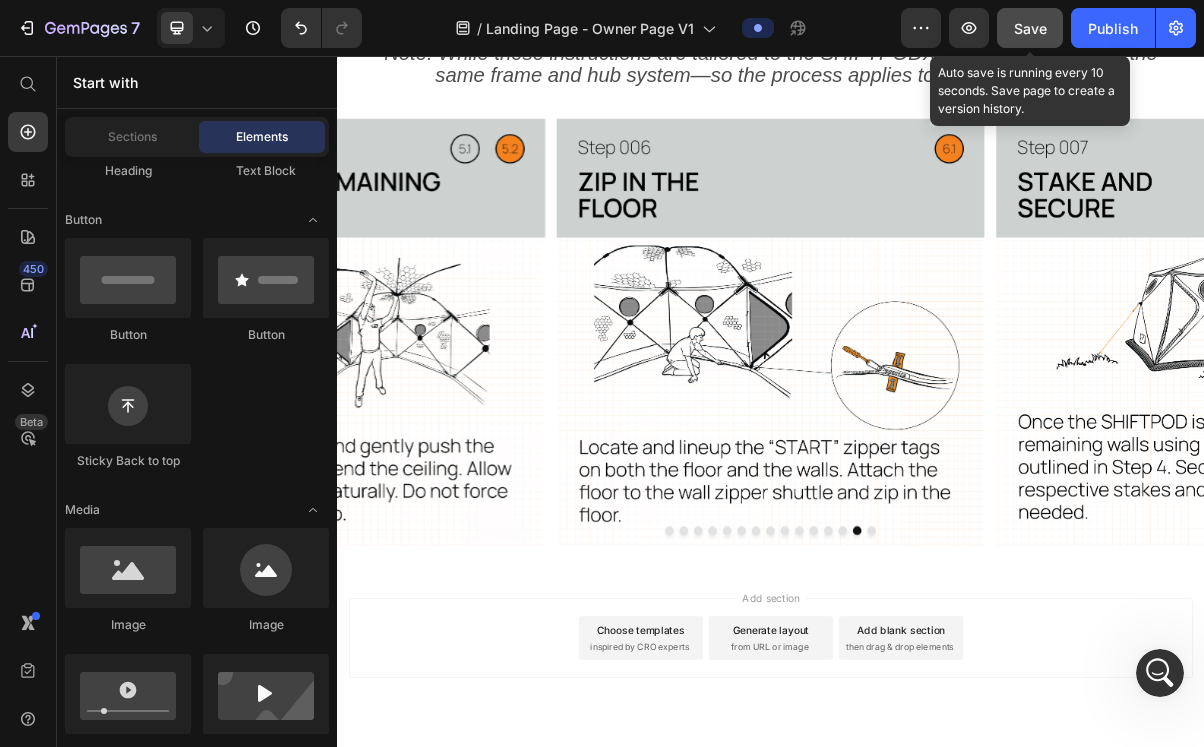 click on "Save" at bounding box center [1030, 28] 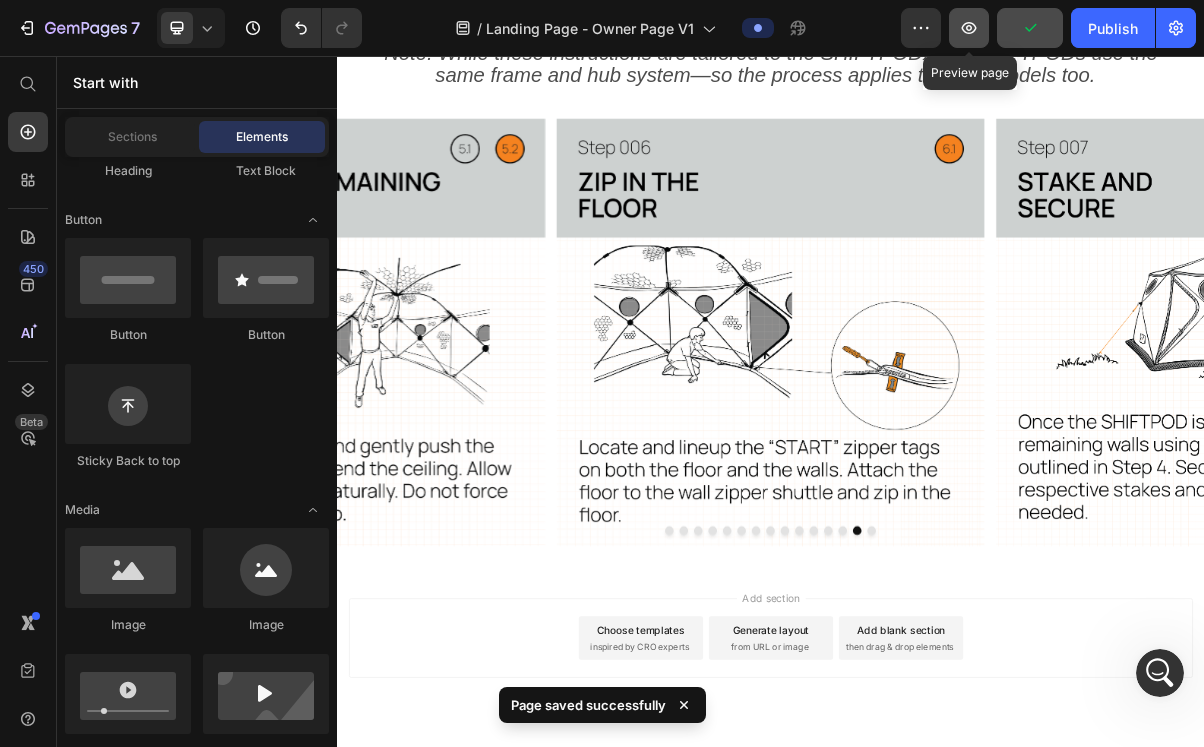 click 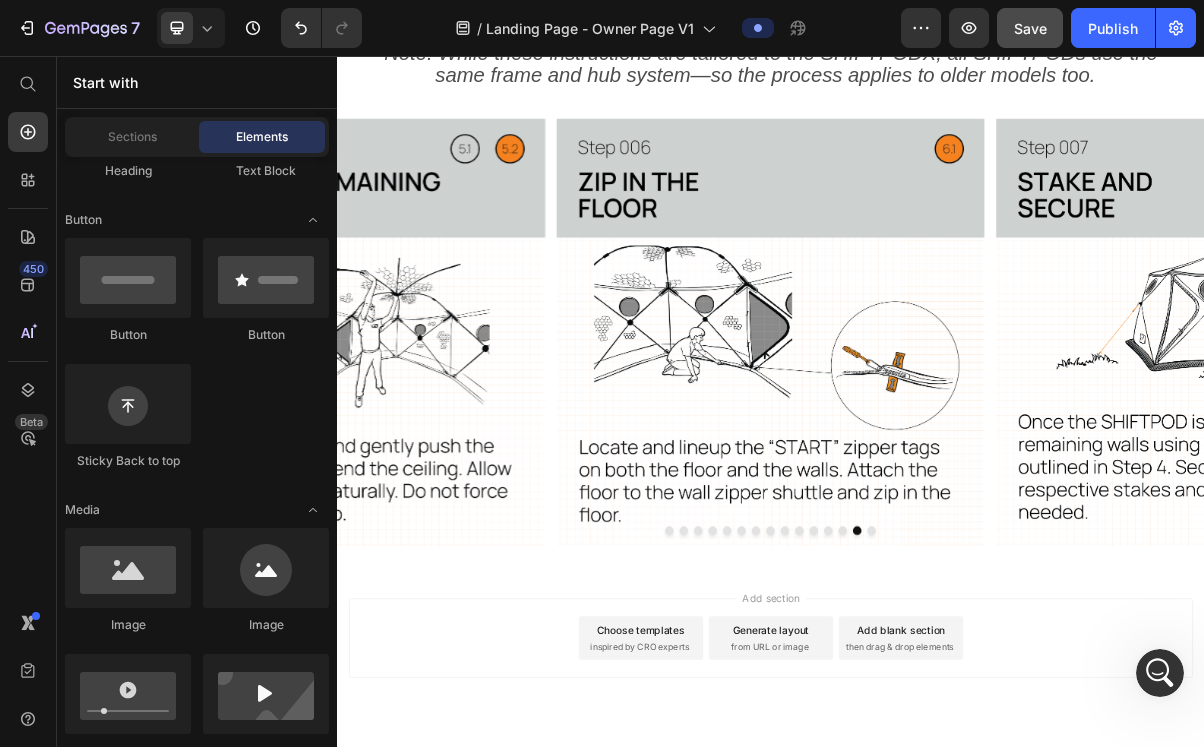 click on "Add section Choose templates inspired by CRO experts Generate layout from URL or image Add blank section then drag & drop elements" at bounding box center (937, 890) 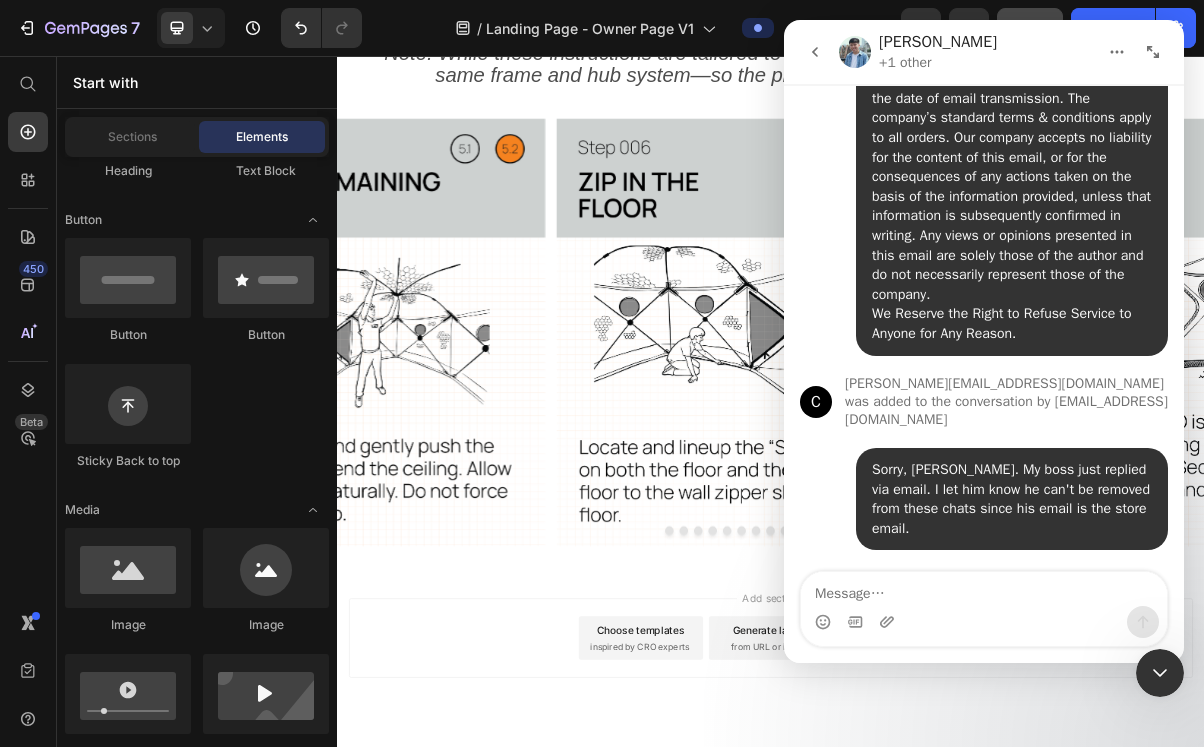 scroll, scrollTop: 4117, scrollLeft: 0, axis: vertical 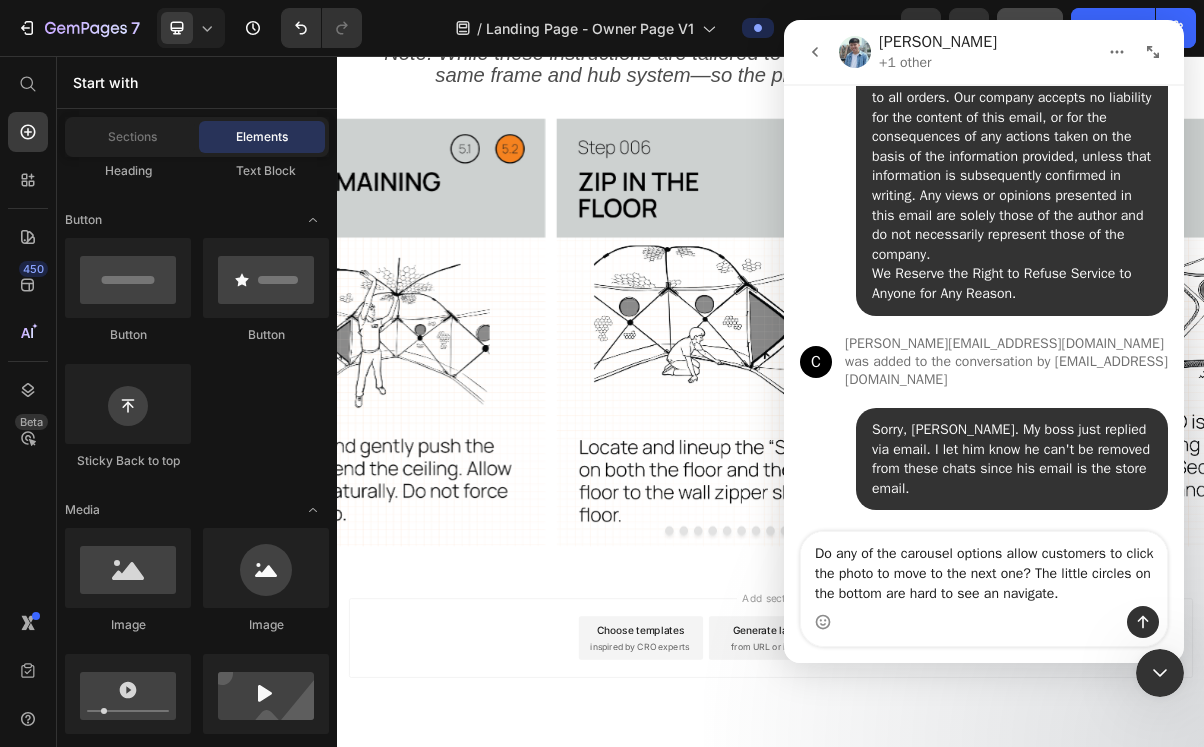 click on "Do any of the carousel options allow customers to click the photo to move to the next one? The little circles on the bottom are hard to see an navigate." at bounding box center [984, 569] 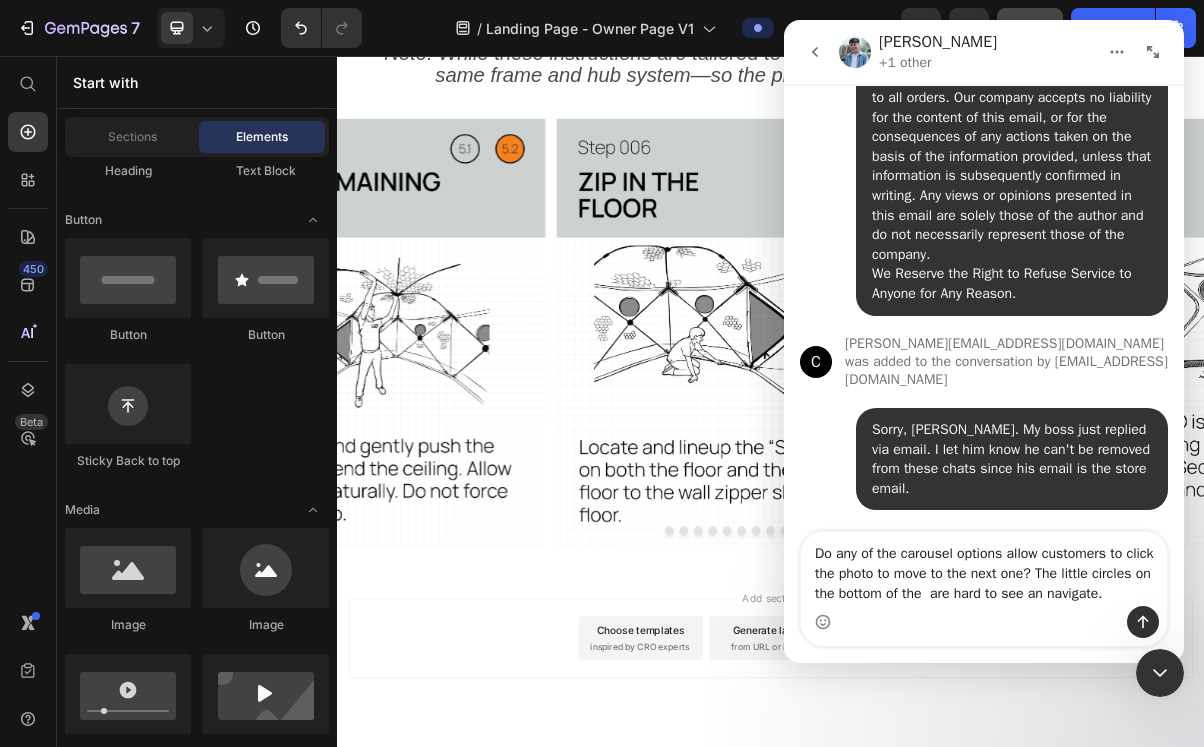 scroll, scrollTop: 4177, scrollLeft: 0, axis: vertical 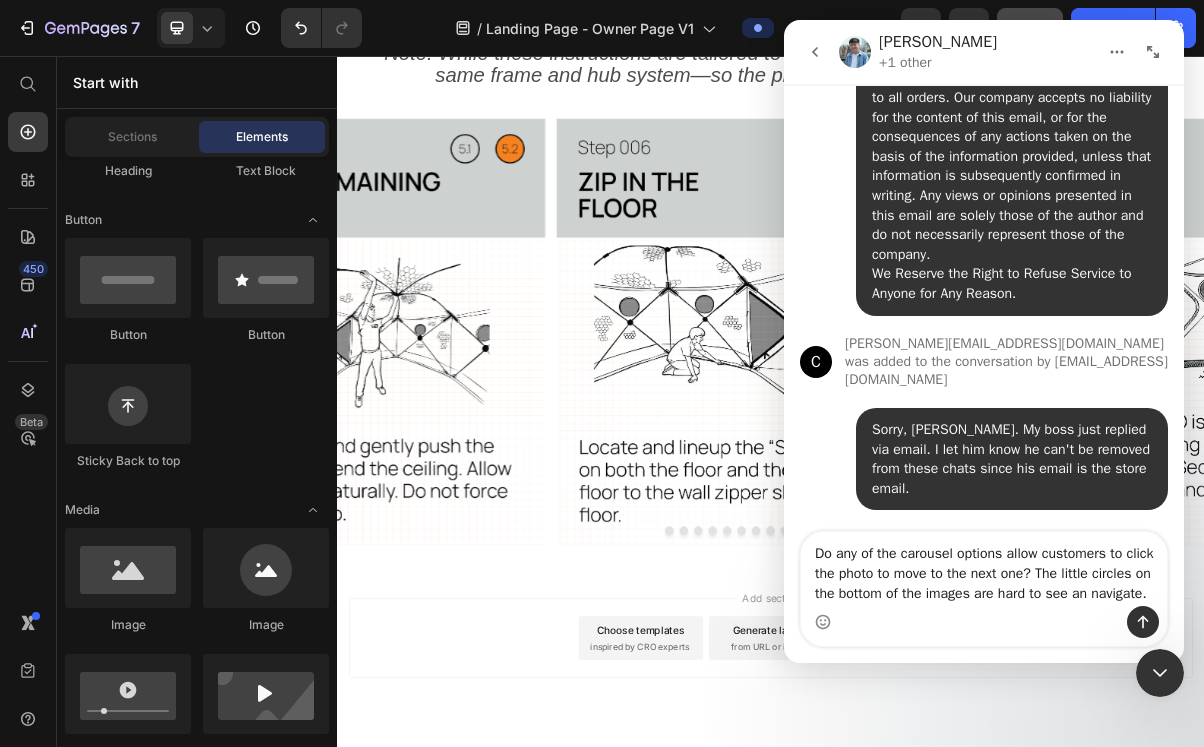 drag, startPoint x: 910, startPoint y: 552, endPoint x: 873, endPoint y: 550, distance: 37.054016 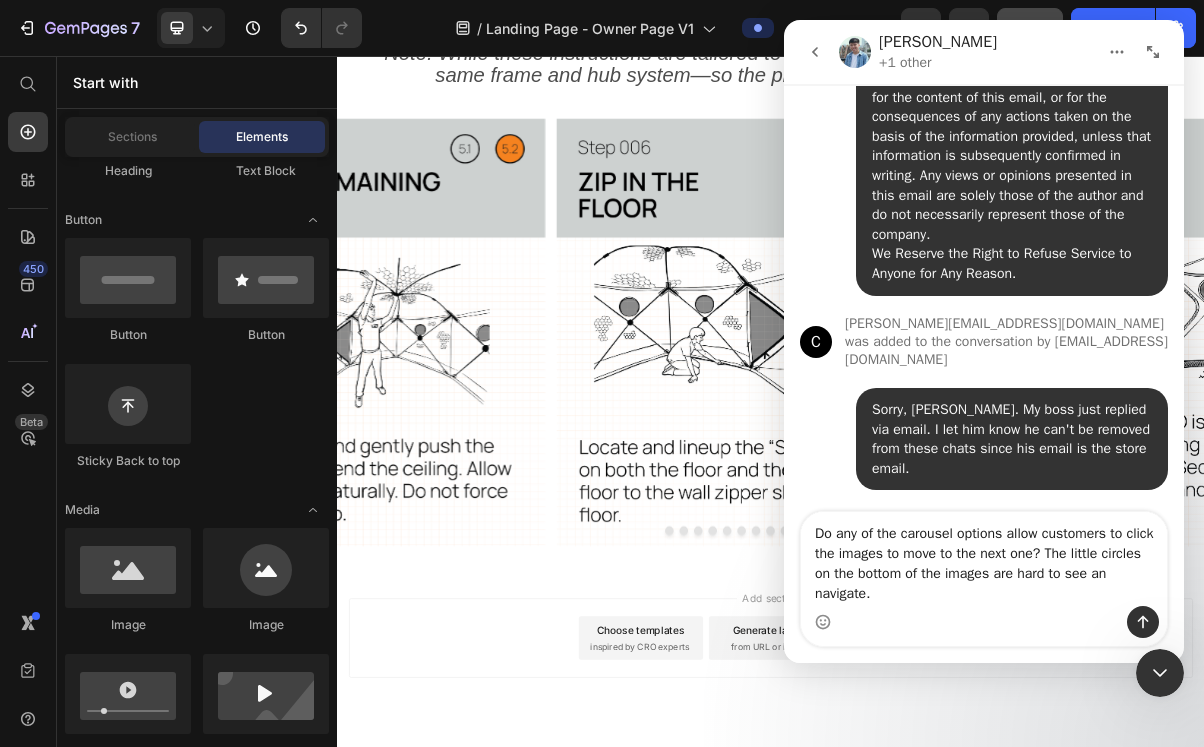 click on "Do any of the carousel options allow customers to click the images to move to the next one? The little circles on the bottom of the images are hard to see an navigate." at bounding box center [984, 559] 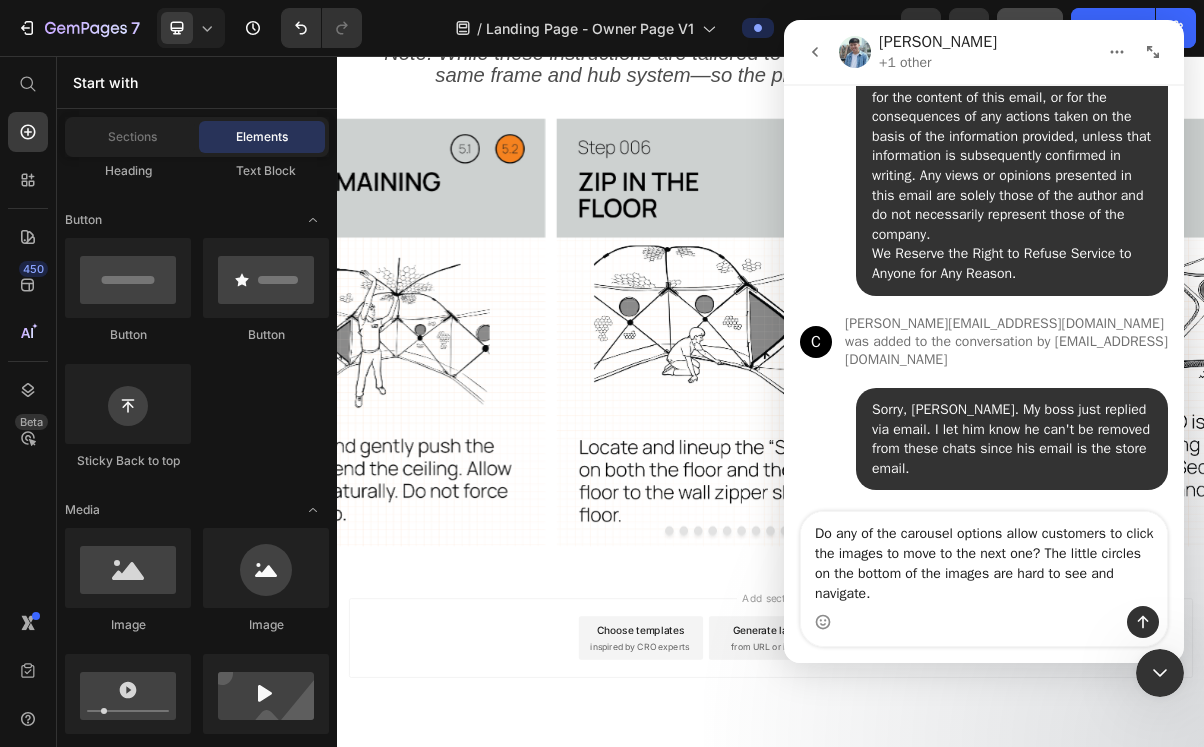 type on "Do any of the carousel options allow customers to click the images to move to the next one? The little circles on the bottom of the images are hard to see and navigate." 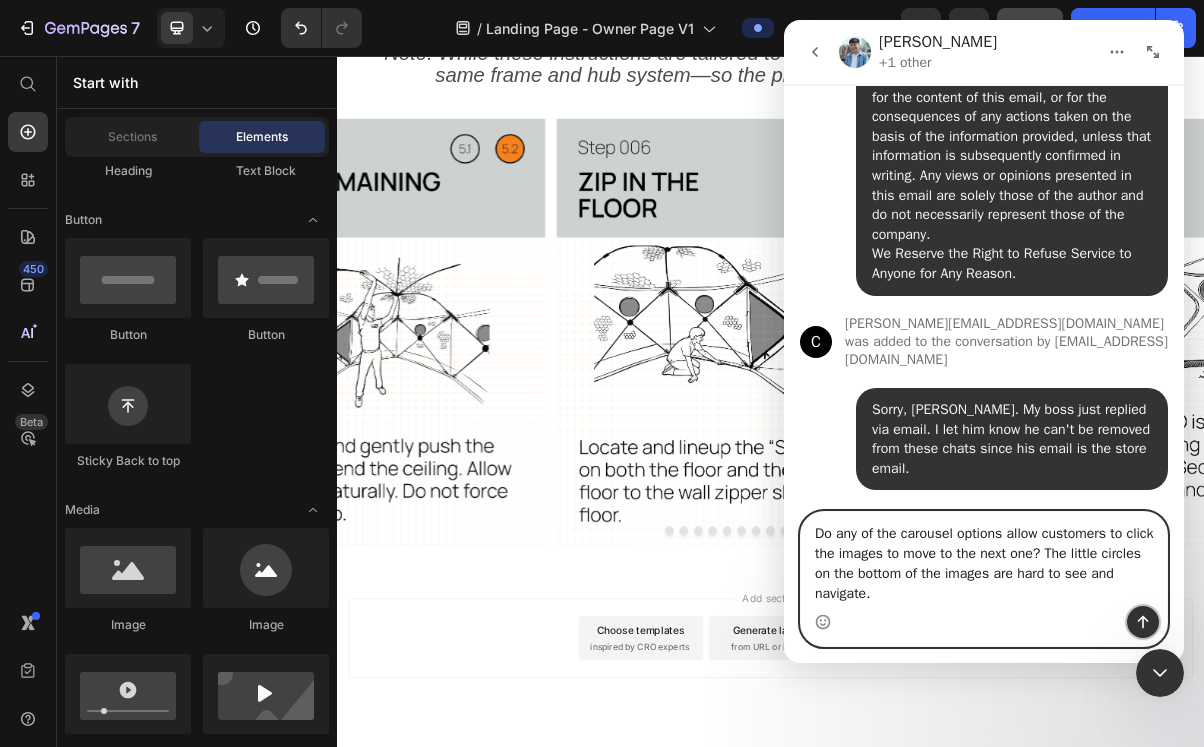 click 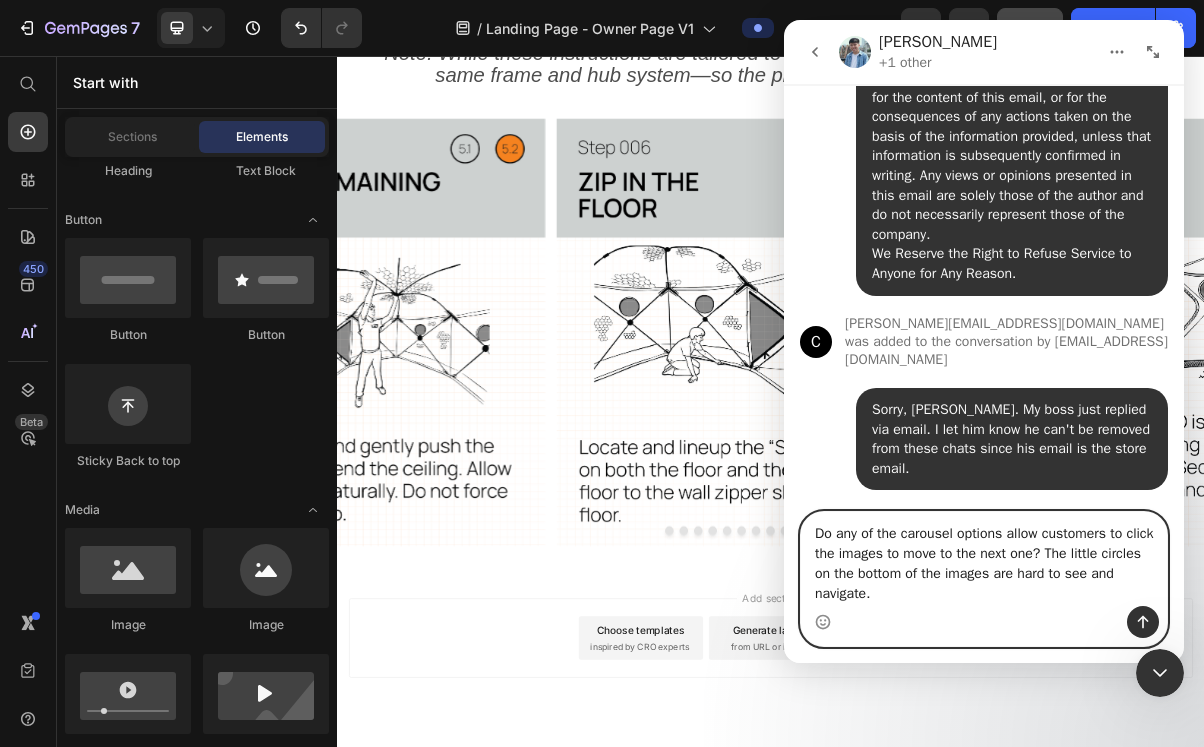 type 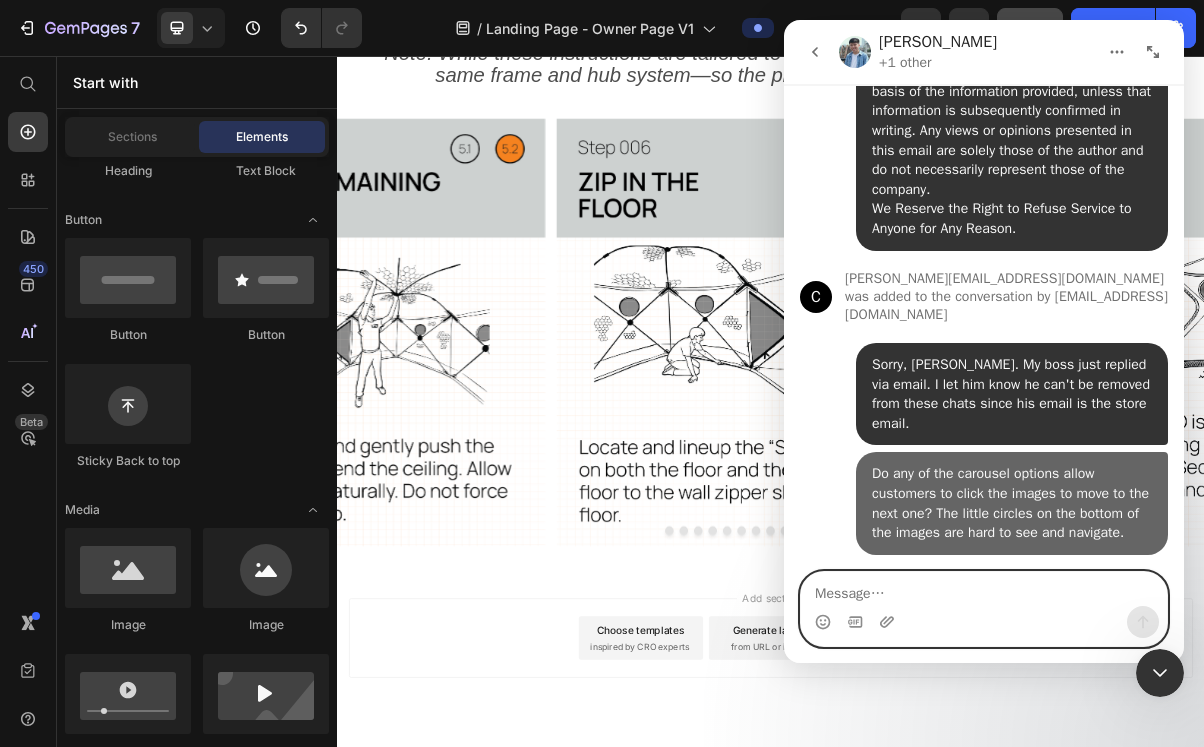 scroll, scrollTop: 4241, scrollLeft: 0, axis: vertical 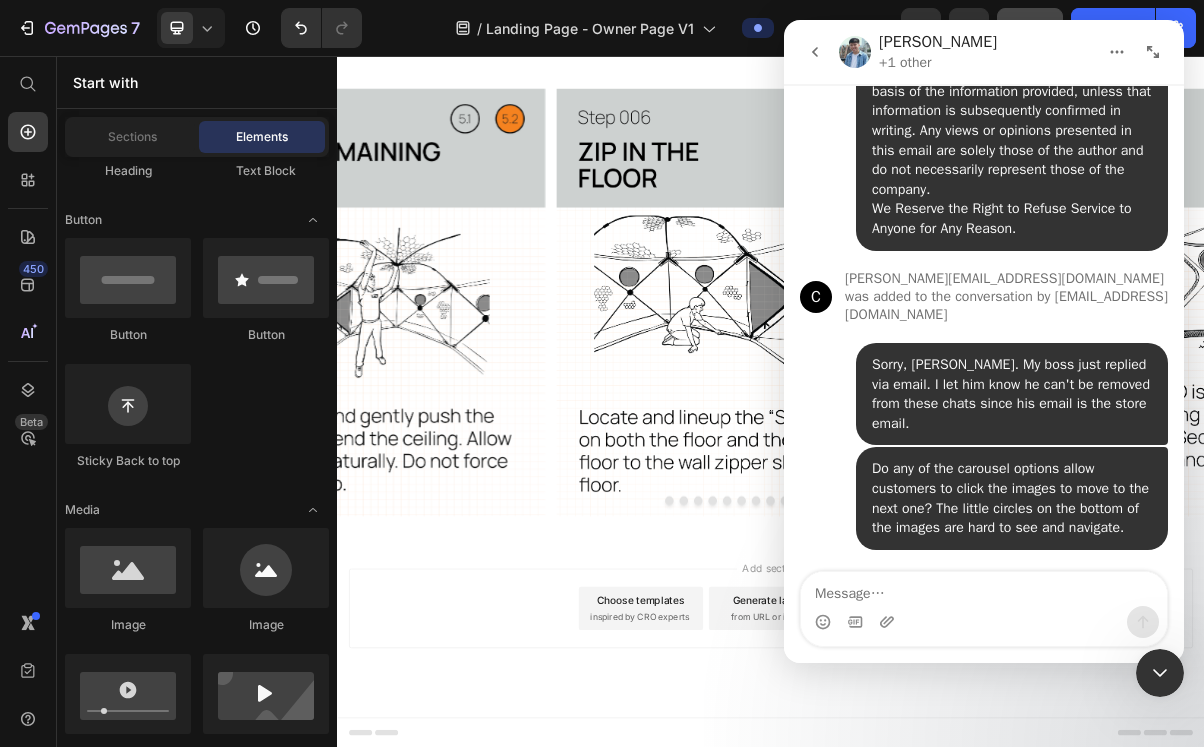 click 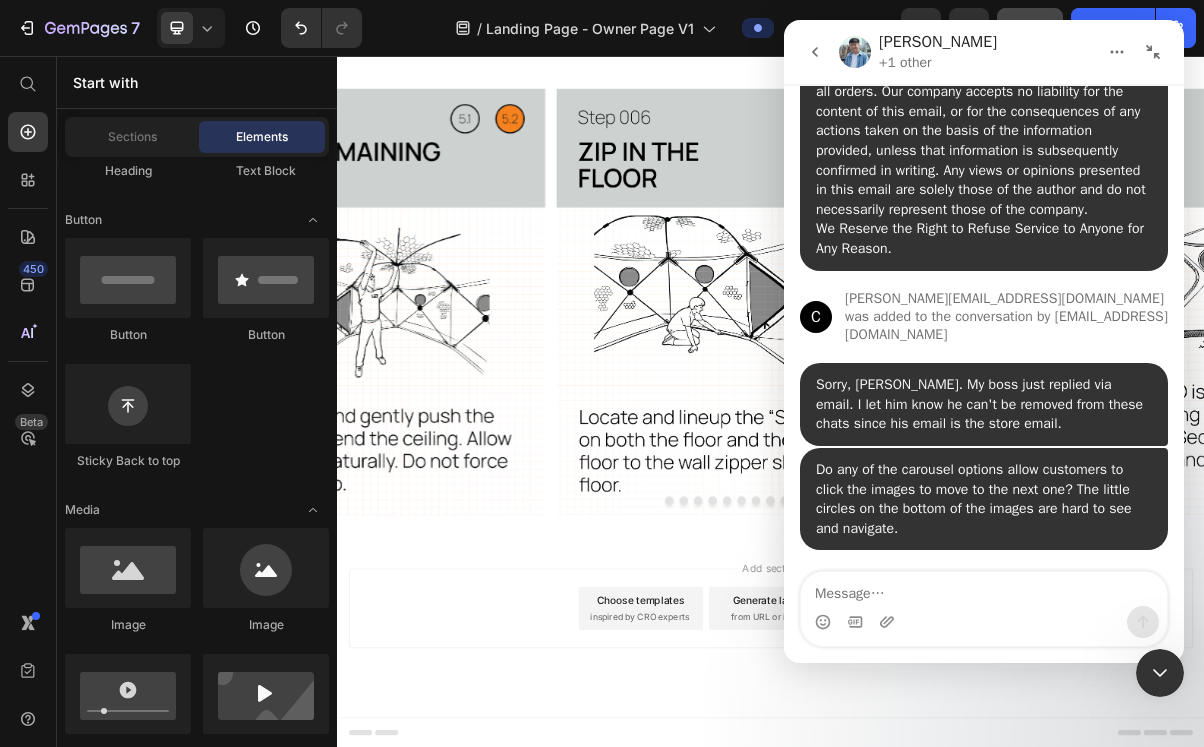scroll, scrollTop: 3053, scrollLeft: 0, axis: vertical 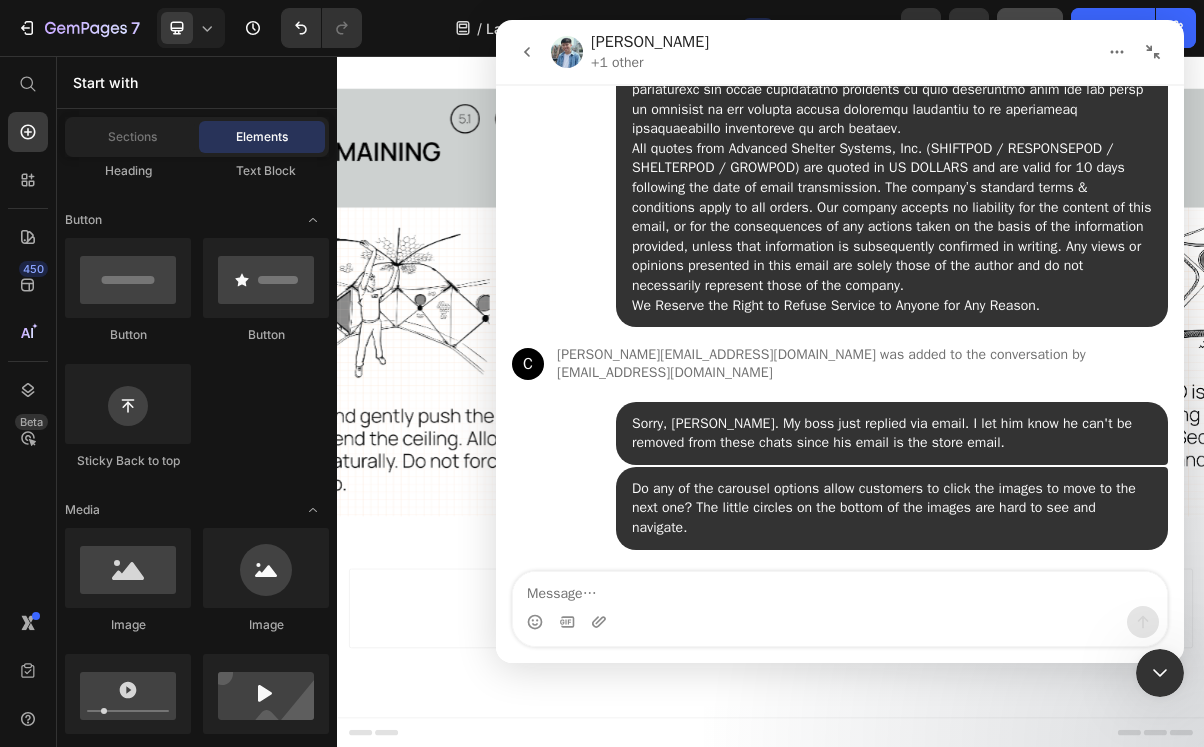 click 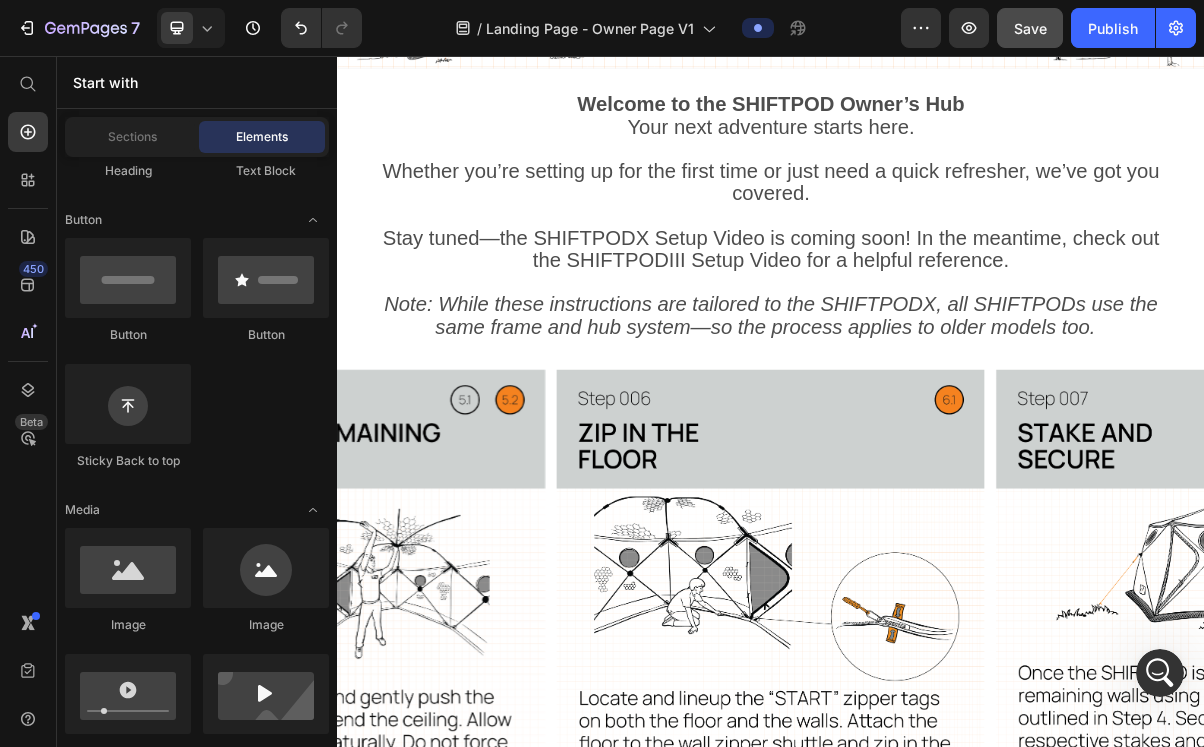 scroll, scrollTop: 260, scrollLeft: 0, axis: vertical 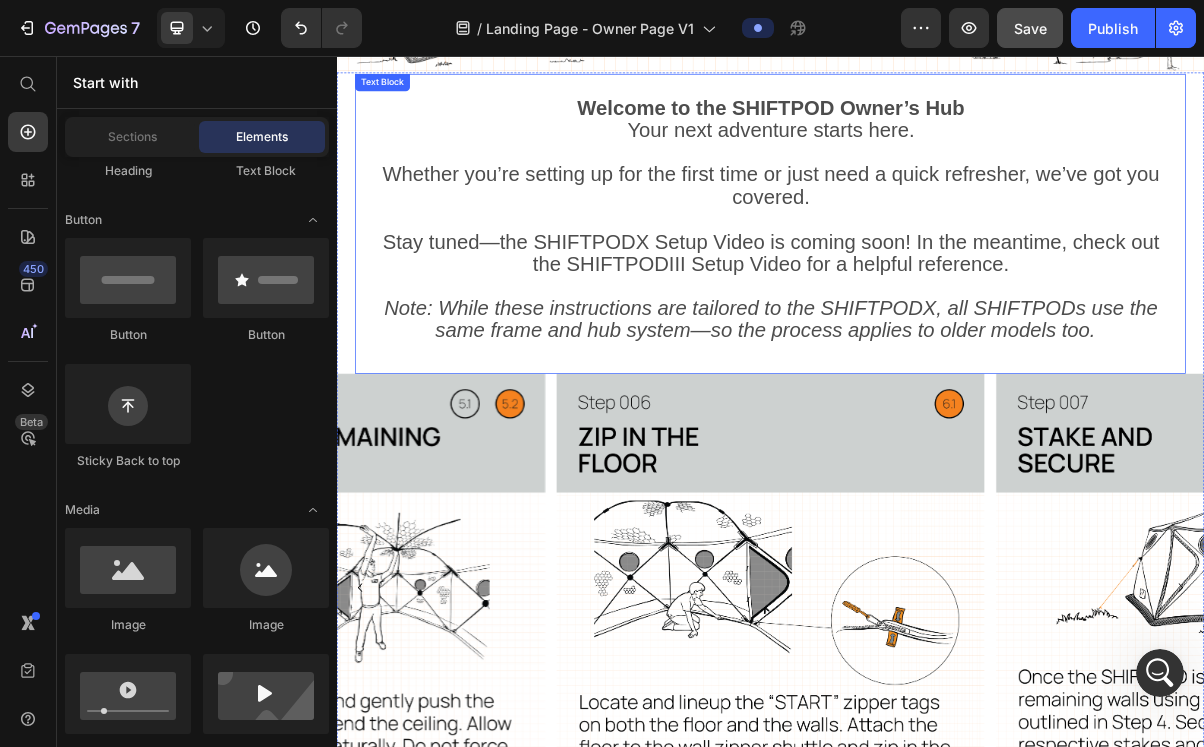 click on "Whether you’re setting up for the first time or just need a quick refresher, we’ve got you covered." at bounding box center (937, 252) 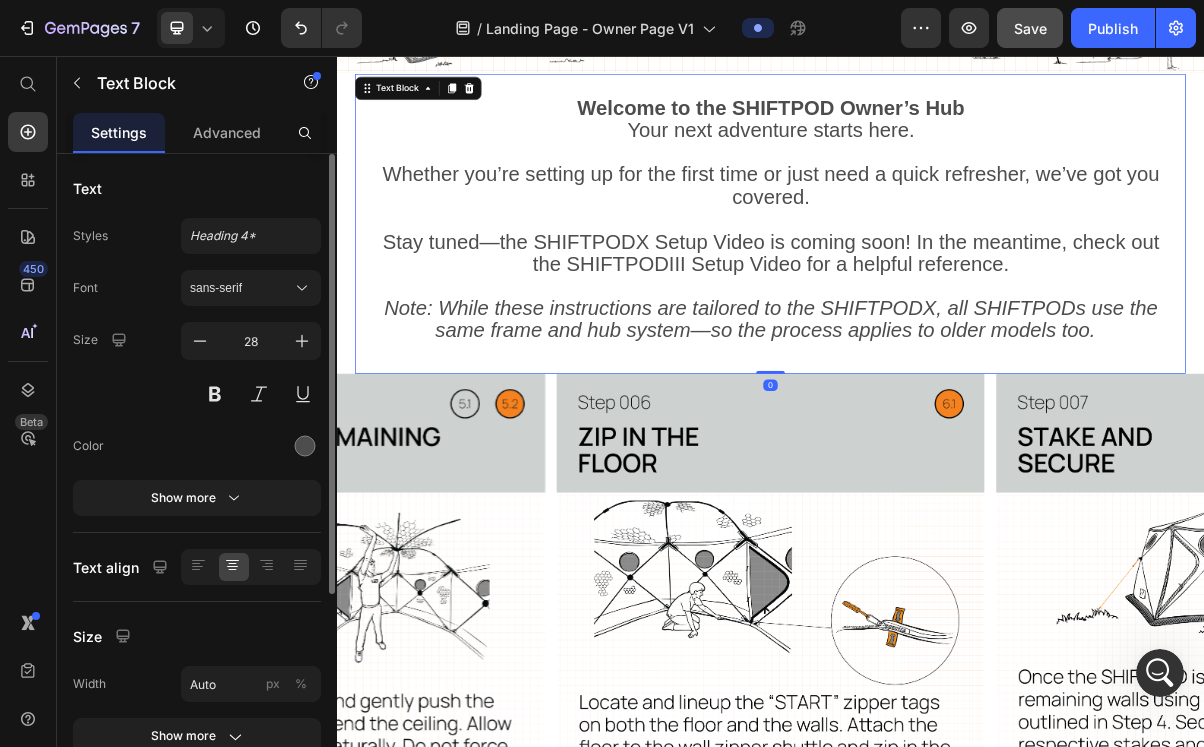 click on "Note: While these instructions are tailored to the SHIFTPODX, all SHIFTPODs use the same frame and hub system—so the process applies to older models too." at bounding box center [937, 421] 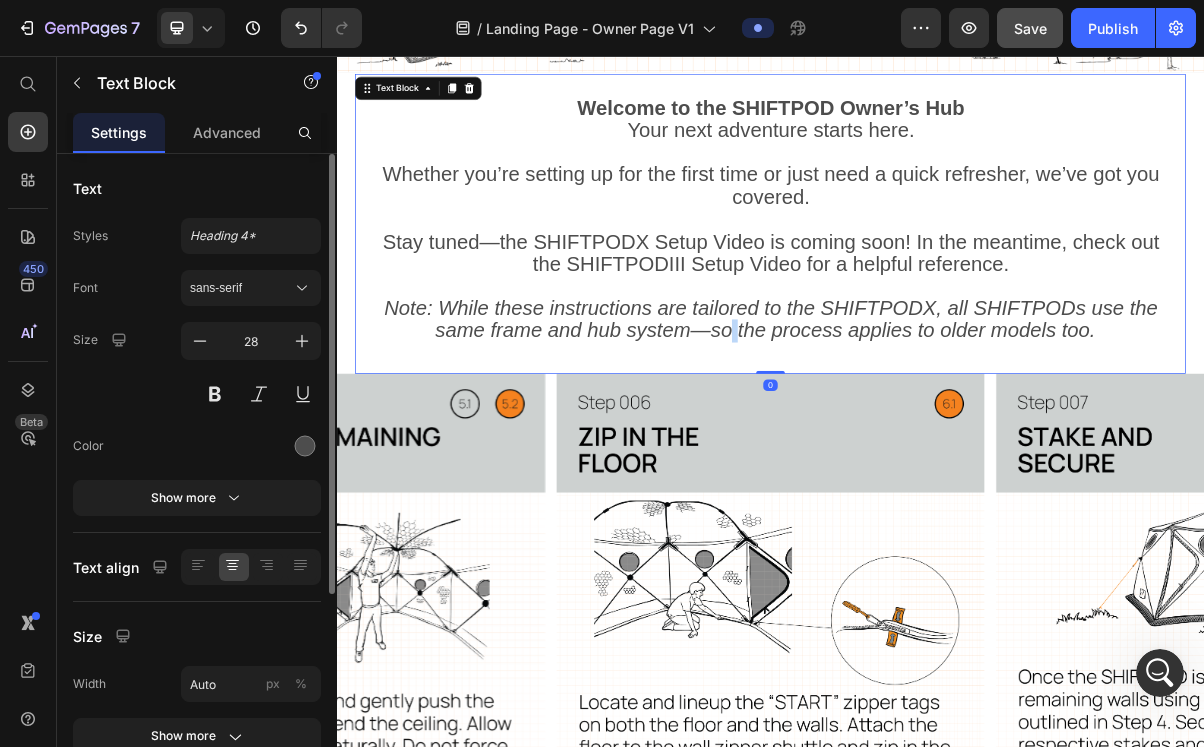 click on "Note: While these instructions are tailored to the SHIFTPODX, all SHIFTPODs use the same frame and hub system—so the process applies to older models too." at bounding box center (937, 421) 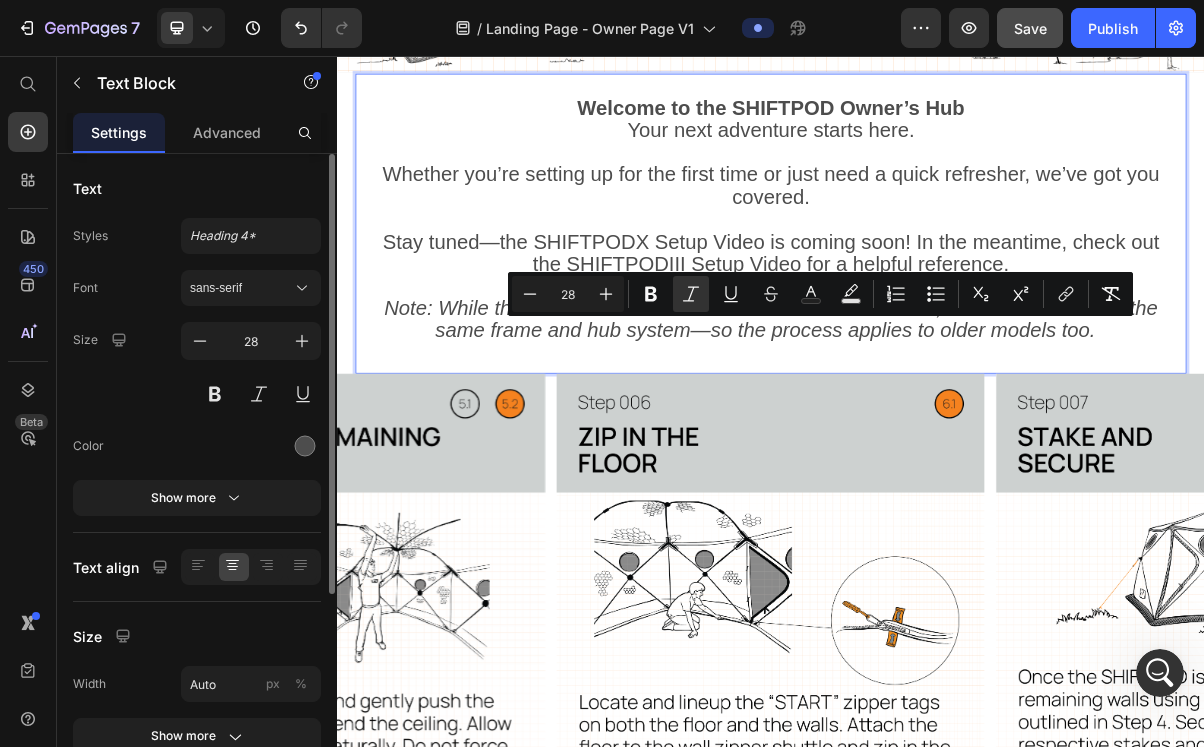 click on "Note: While these instructions are tailored to the SHIFTPODX, all SHIFTPODs use the same frame and hub system—so the process applies to older models too." at bounding box center (937, 406) 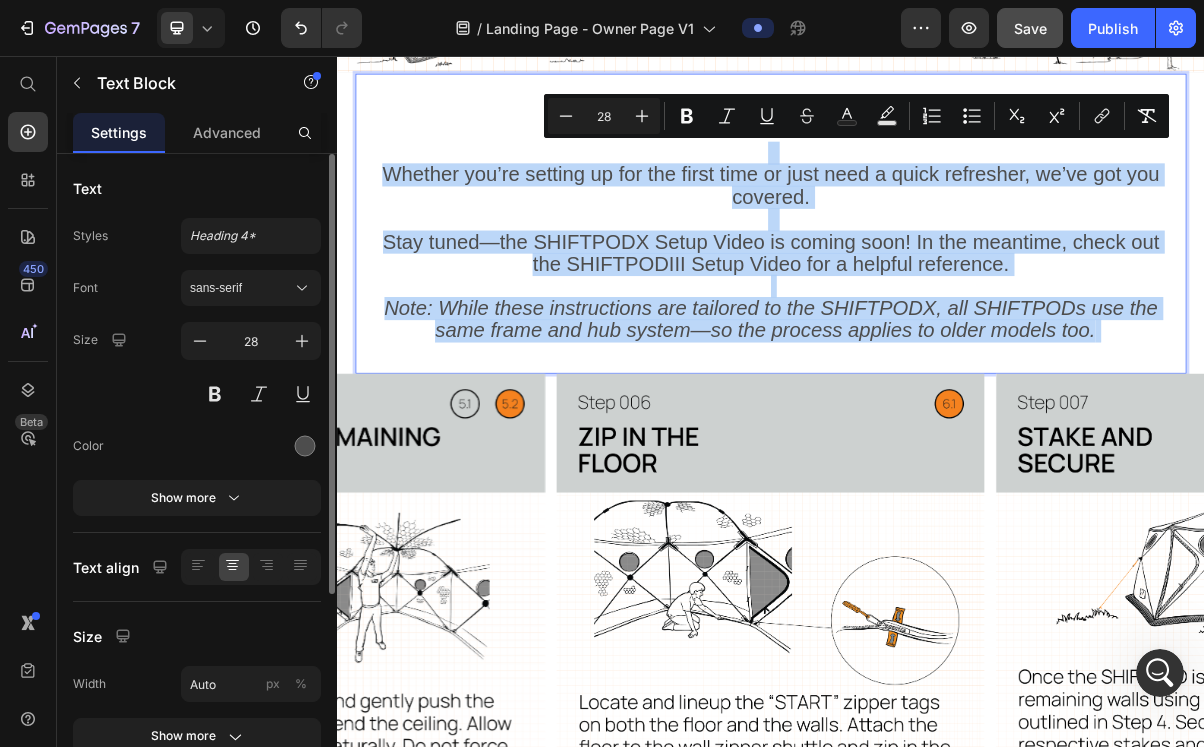 drag, startPoint x: 1396, startPoint y: 443, endPoint x: 604, endPoint y: 189, distance: 831.73315 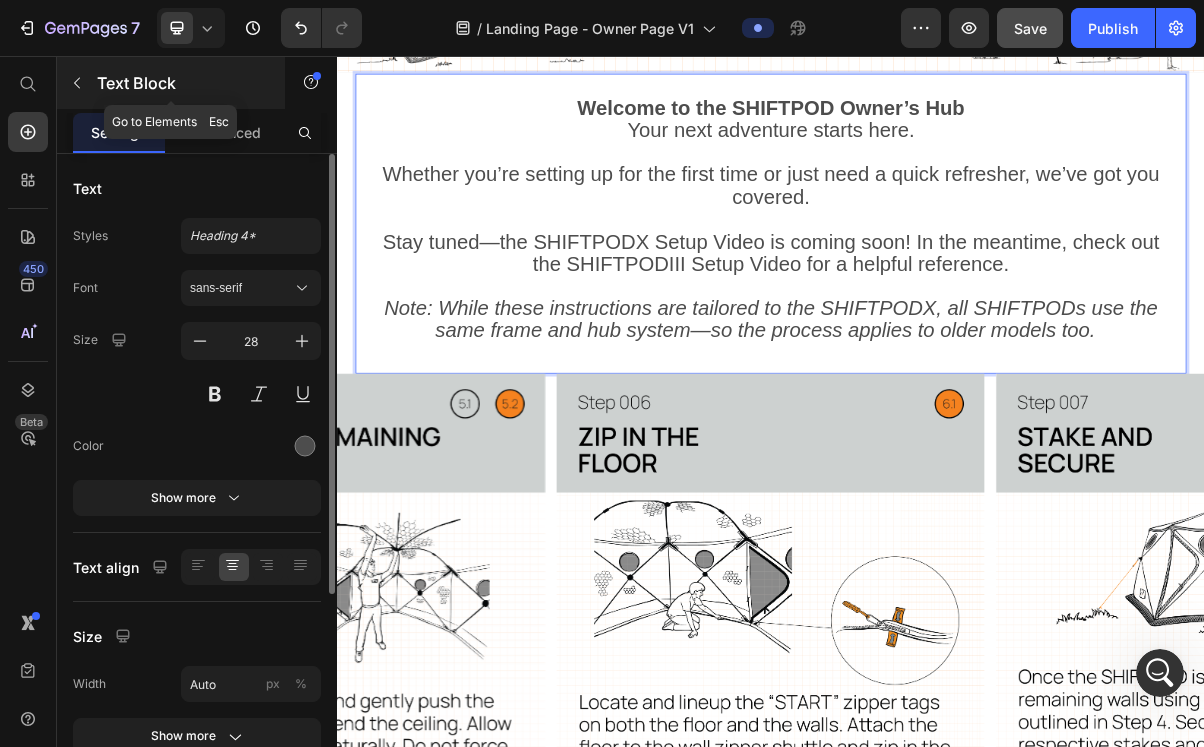 click at bounding box center [77, 83] 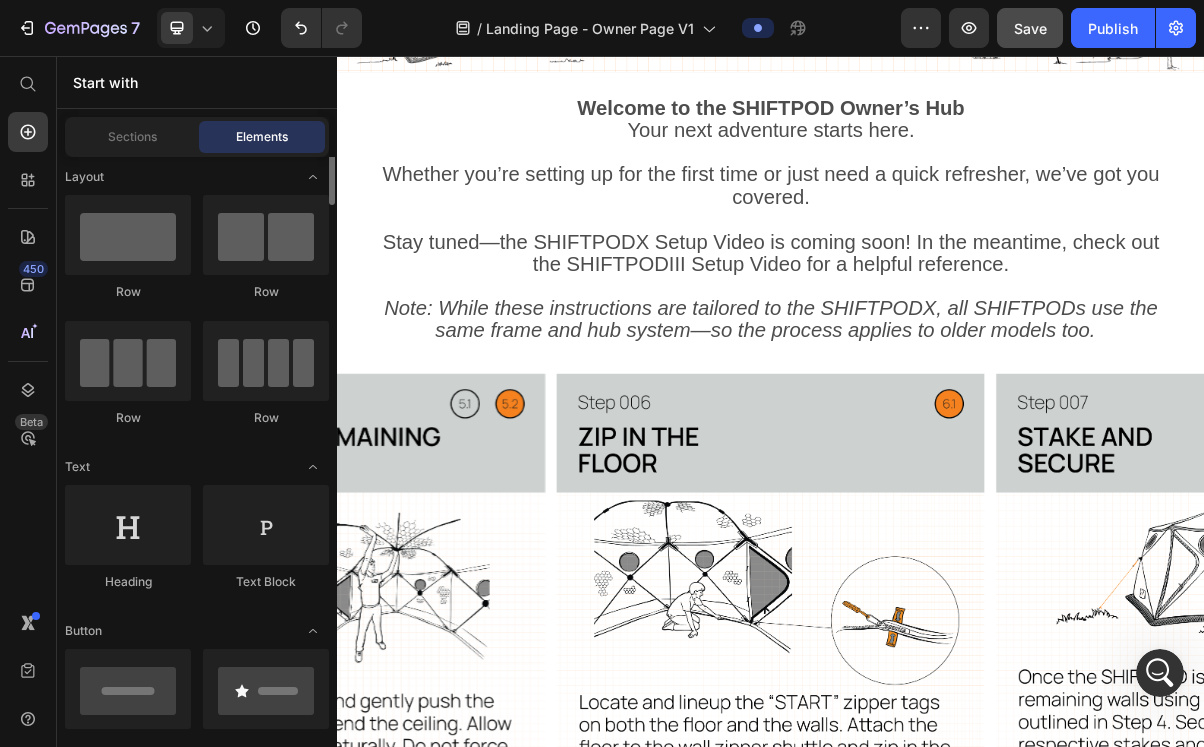 scroll, scrollTop: 0, scrollLeft: 0, axis: both 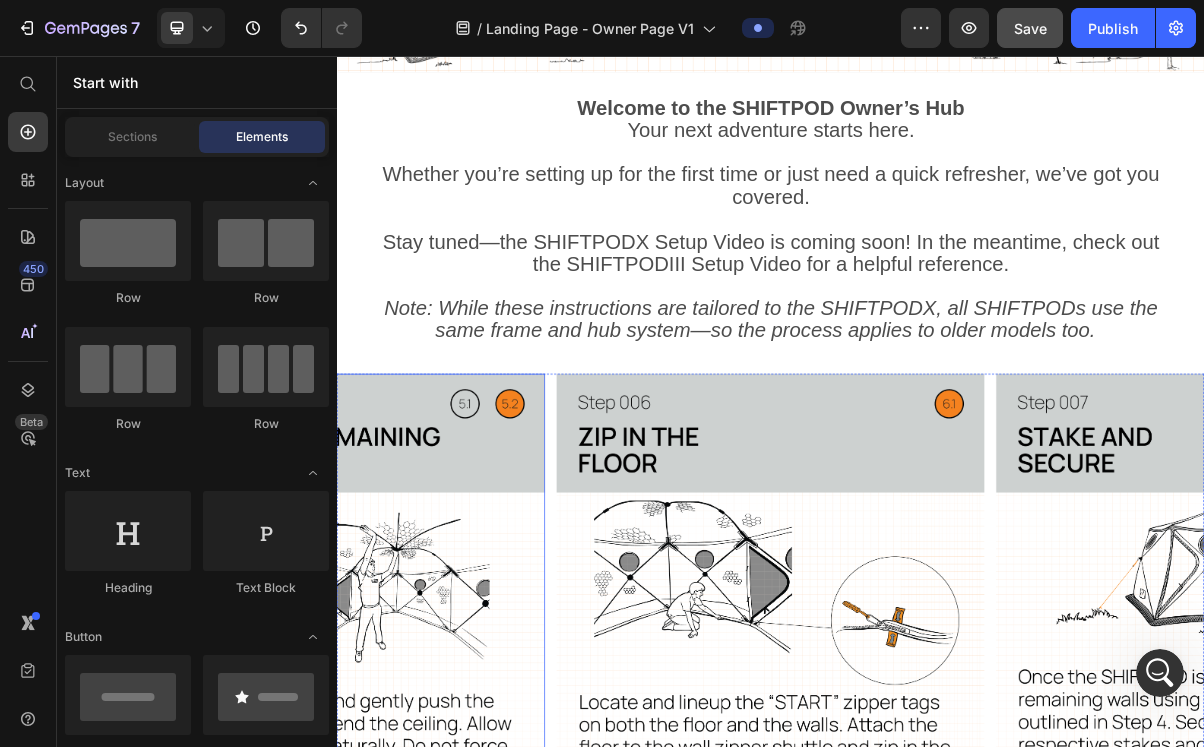 click at bounding box center [329, 792] 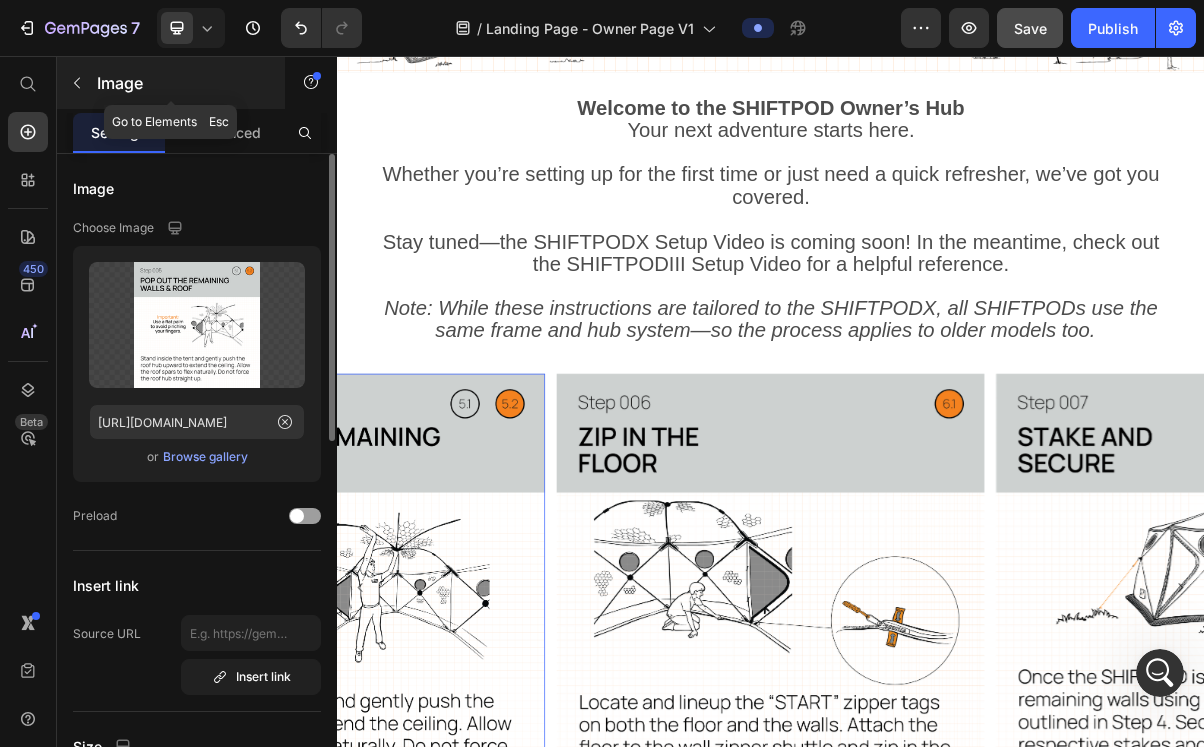 click on "Image" at bounding box center (171, 83) 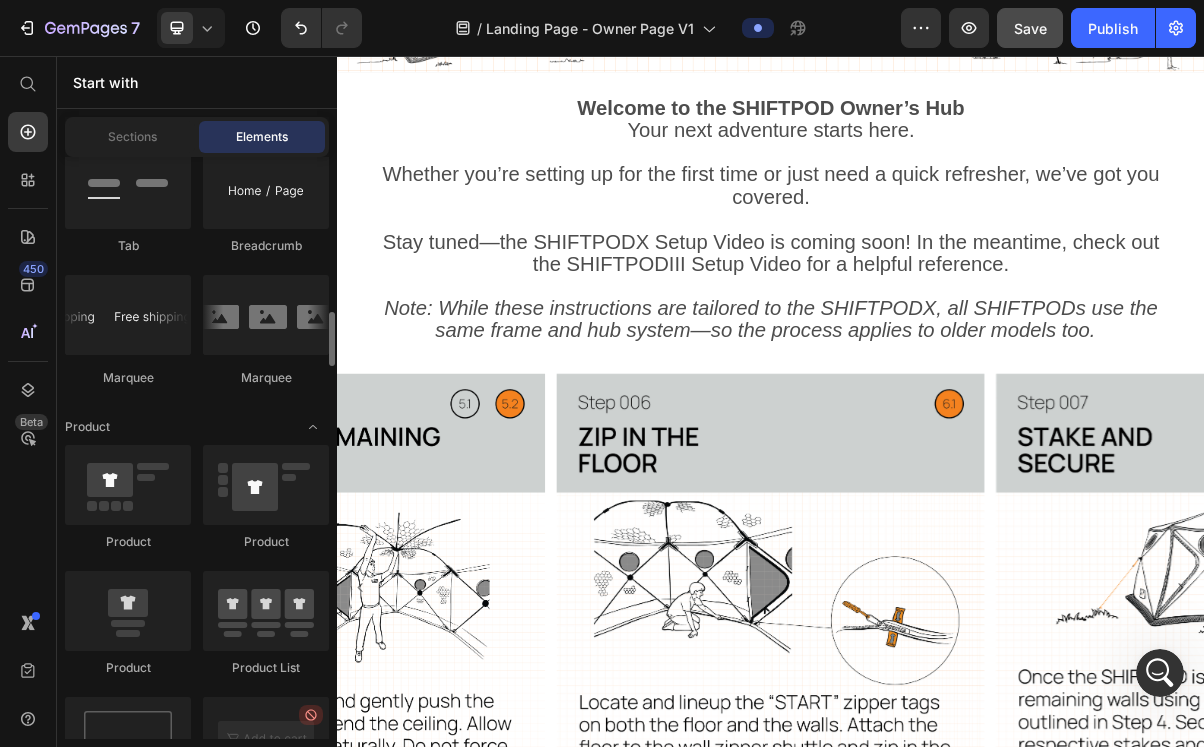 scroll, scrollTop: 2431, scrollLeft: 0, axis: vertical 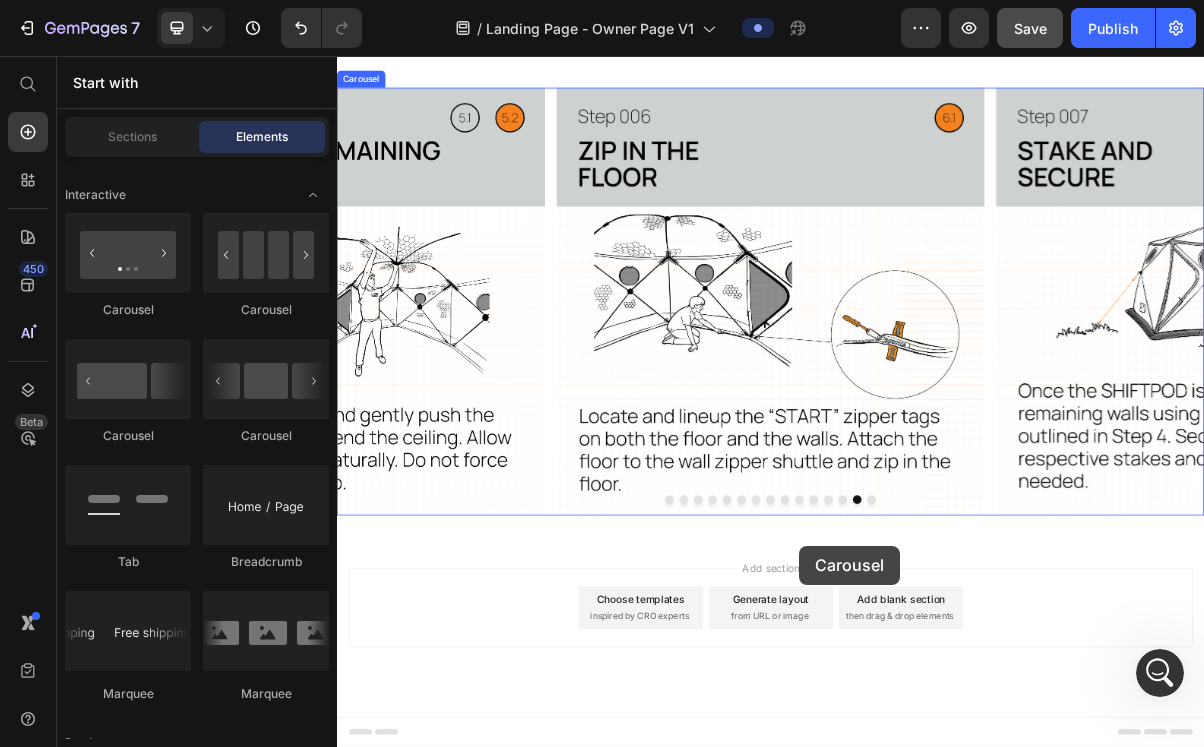 drag, startPoint x: 482, startPoint y: 332, endPoint x: 976, endPoint y: 734, distance: 636.89874 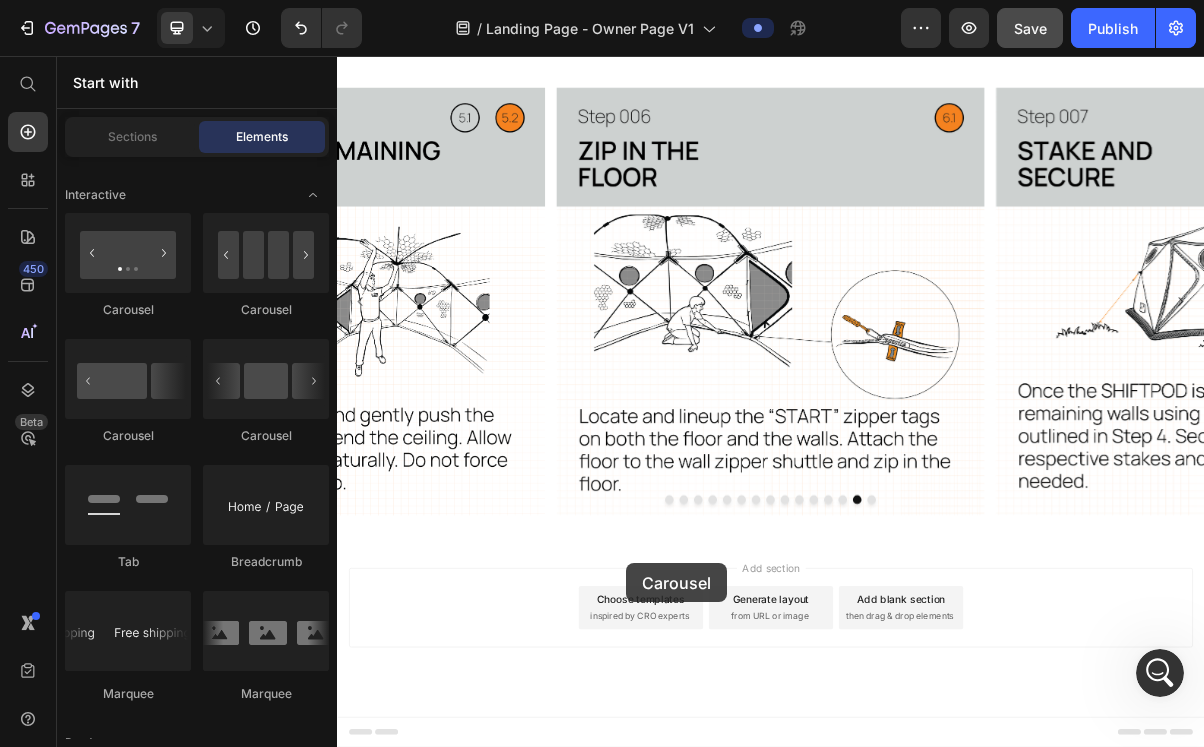 drag, startPoint x: 490, startPoint y: 326, endPoint x: 737, endPoint y: 758, distance: 497.62738 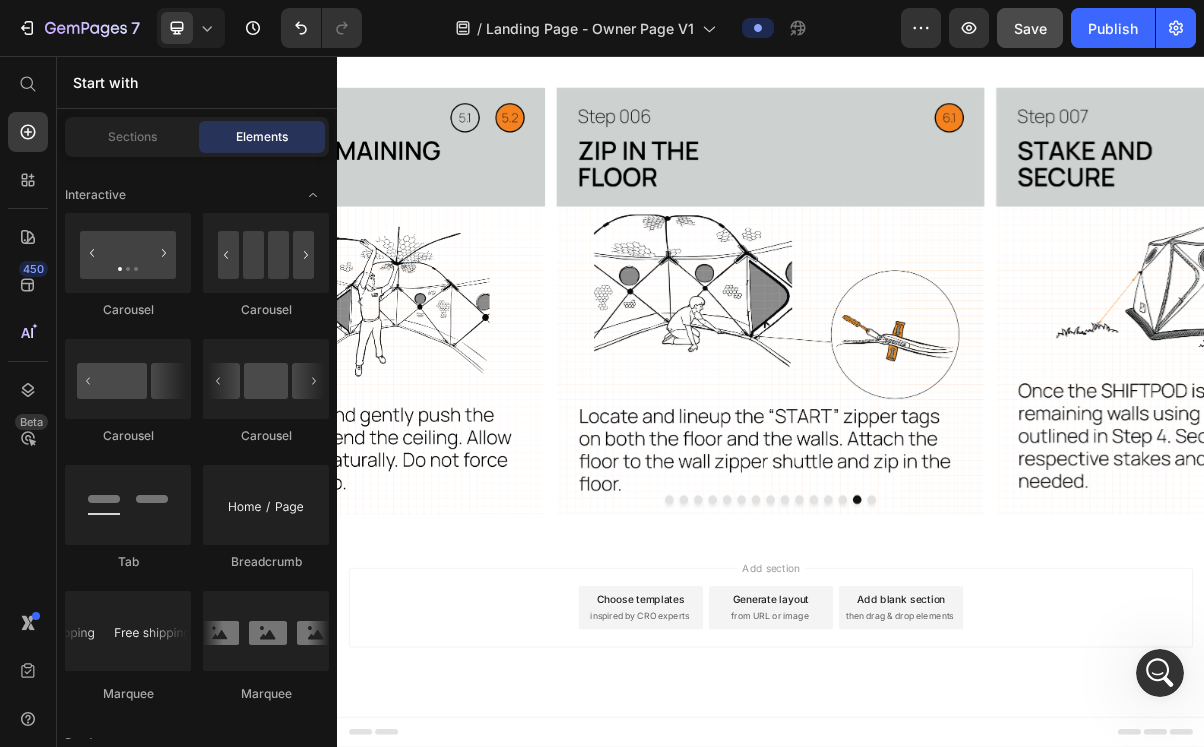 click on "Add section Choose templates inspired by CRO experts Generate layout from URL or image Add blank section then drag & drop elements" at bounding box center [937, 820] 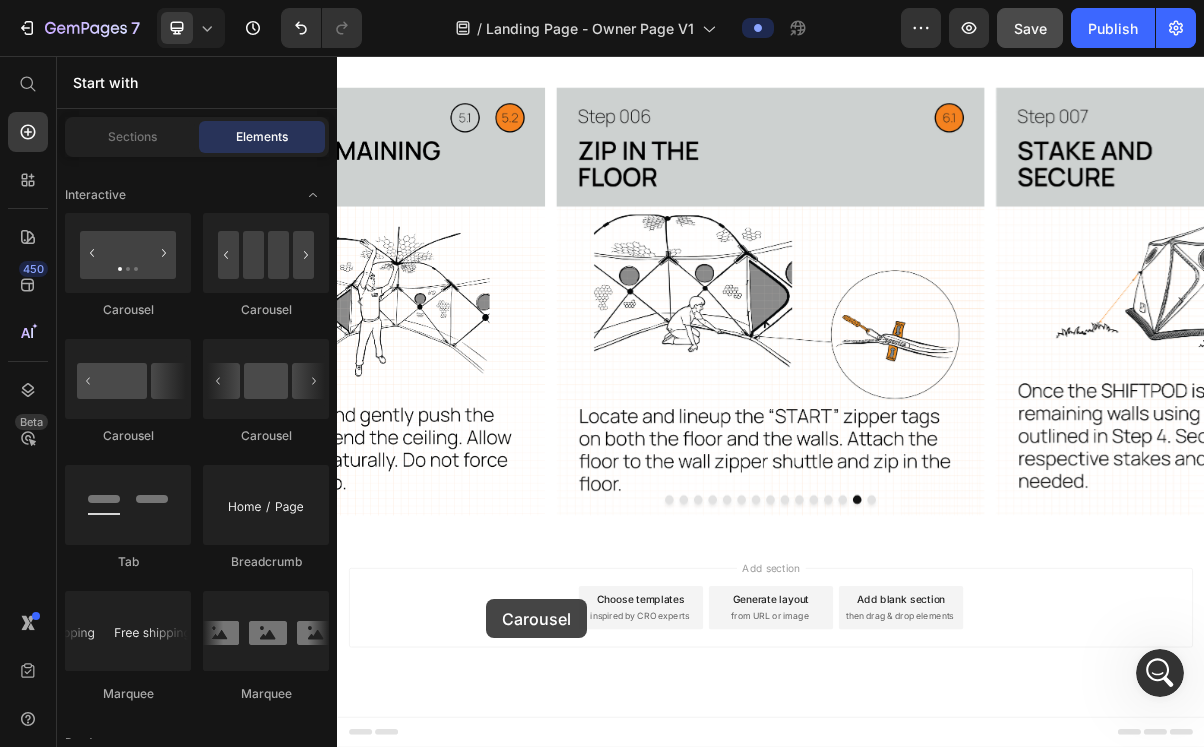 drag, startPoint x: 461, startPoint y: 306, endPoint x: 543, endPoint y: 808, distance: 508.65314 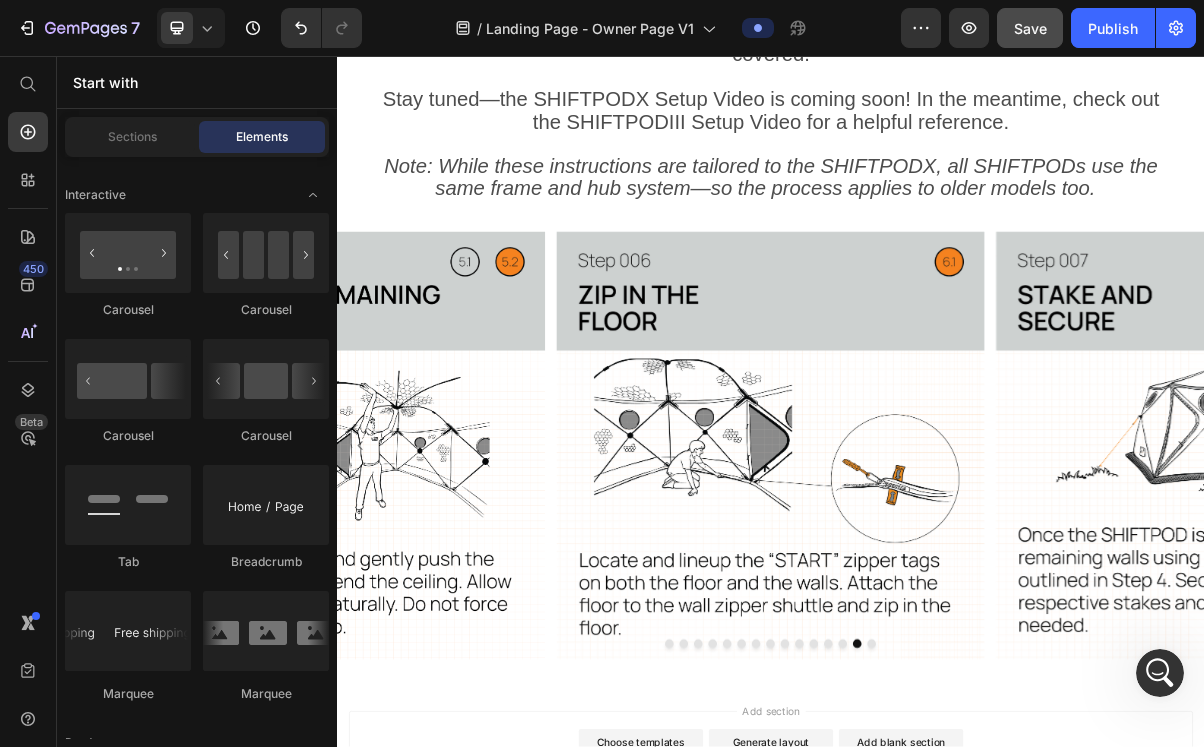scroll, scrollTop: 655, scrollLeft: 0, axis: vertical 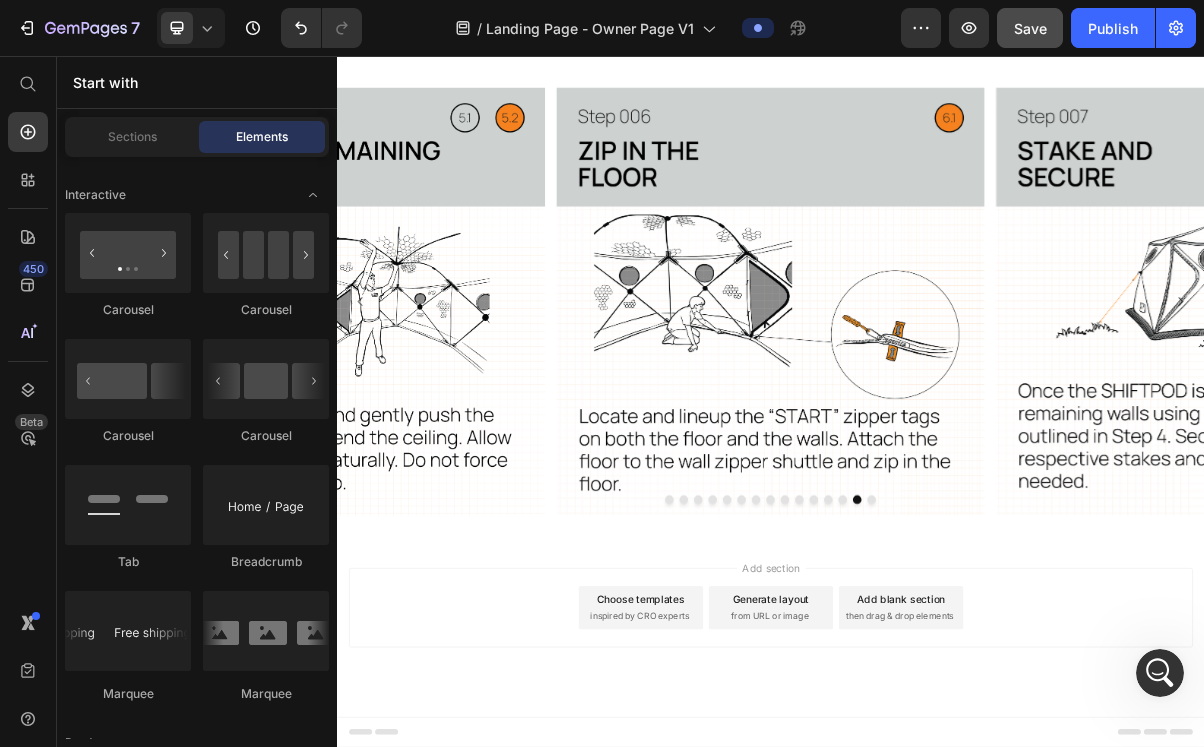 click on "Add section Choose templates inspired by CRO experts Generate layout from URL or image Add blank section then drag & drop elements" at bounding box center [937, 820] 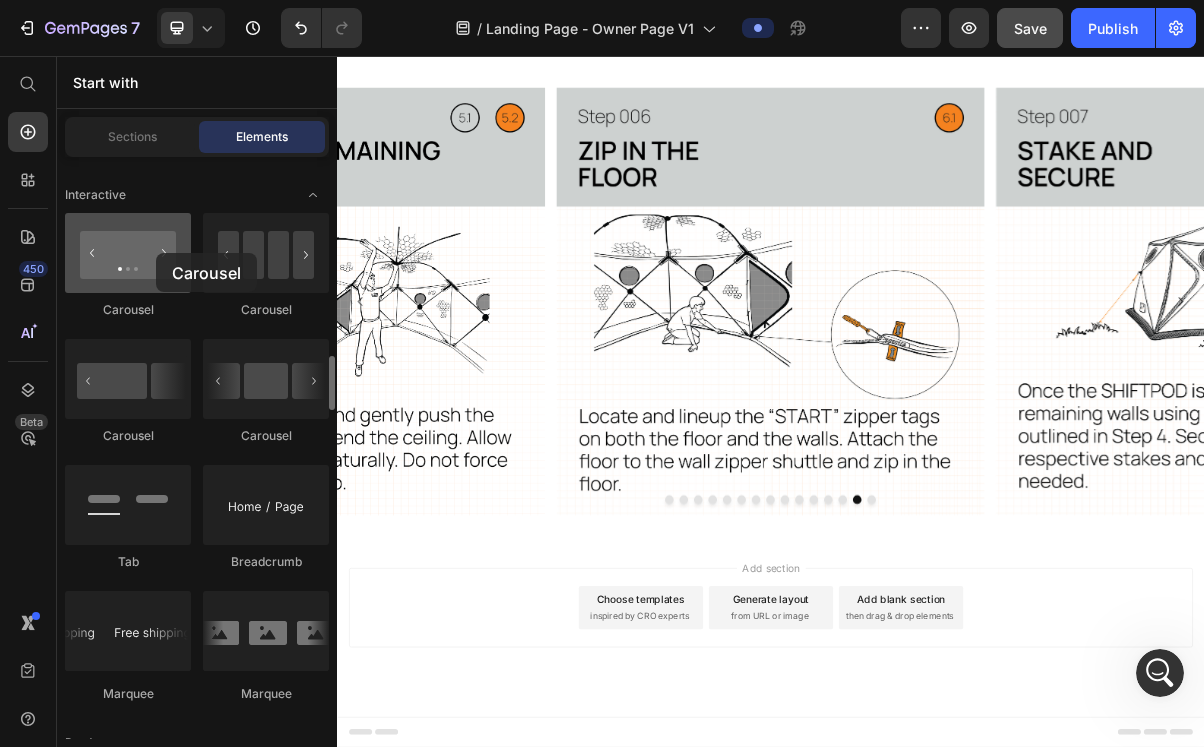 drag, startPoint x: 127, startPoint y: 268, endPoint x: 149, endPoint y: 250, distance: 28.42534 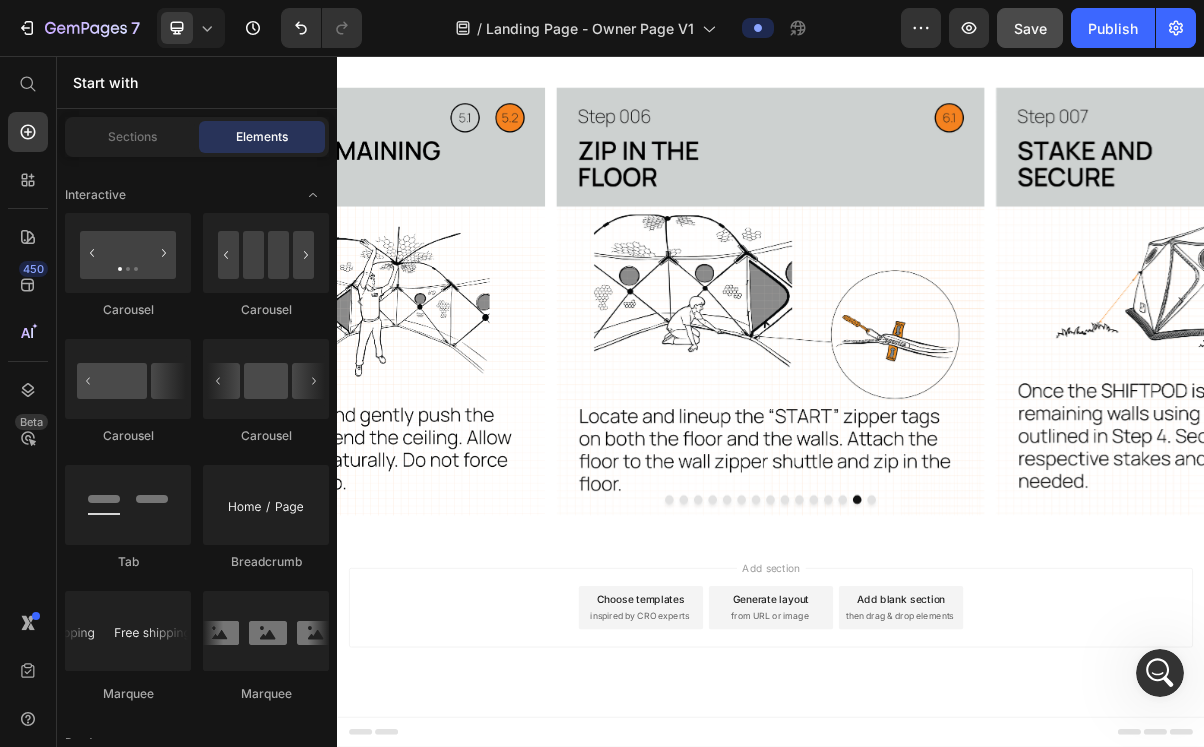 click on "Add blank section" at bounding box center [1117, 808] 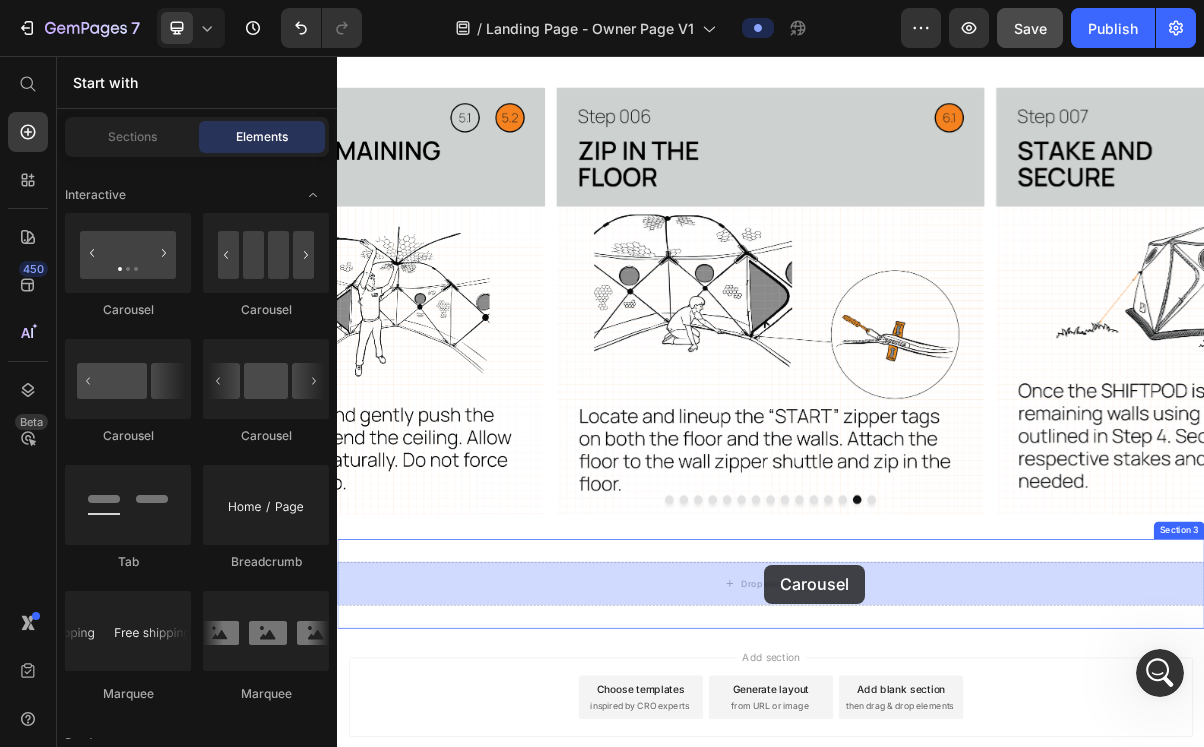 scroll, scrollTop: 779, scrollLeft: 0, axis: vertical 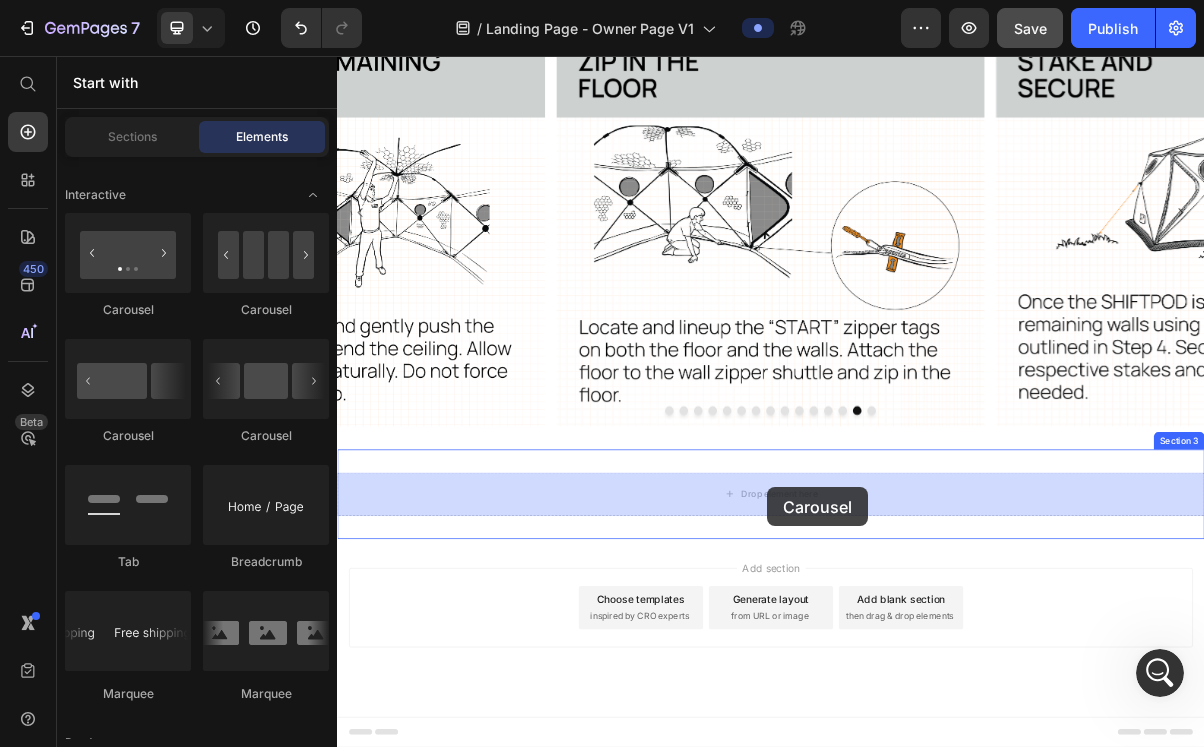 drag, startPoint x: 457, startPoint y: 319, endPoint x: 932, endPoint y: 653, distance: 580.6729 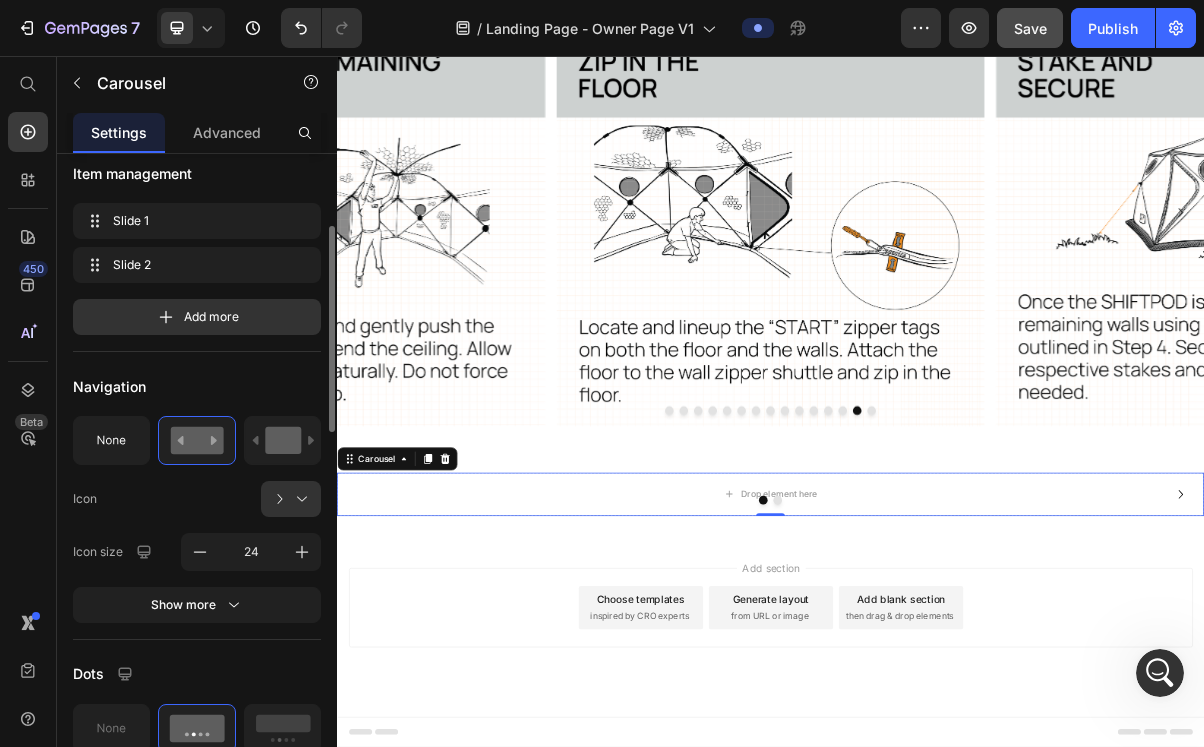 scroll, scrollTop: 213, scrollLeft: 0, axis: vertical 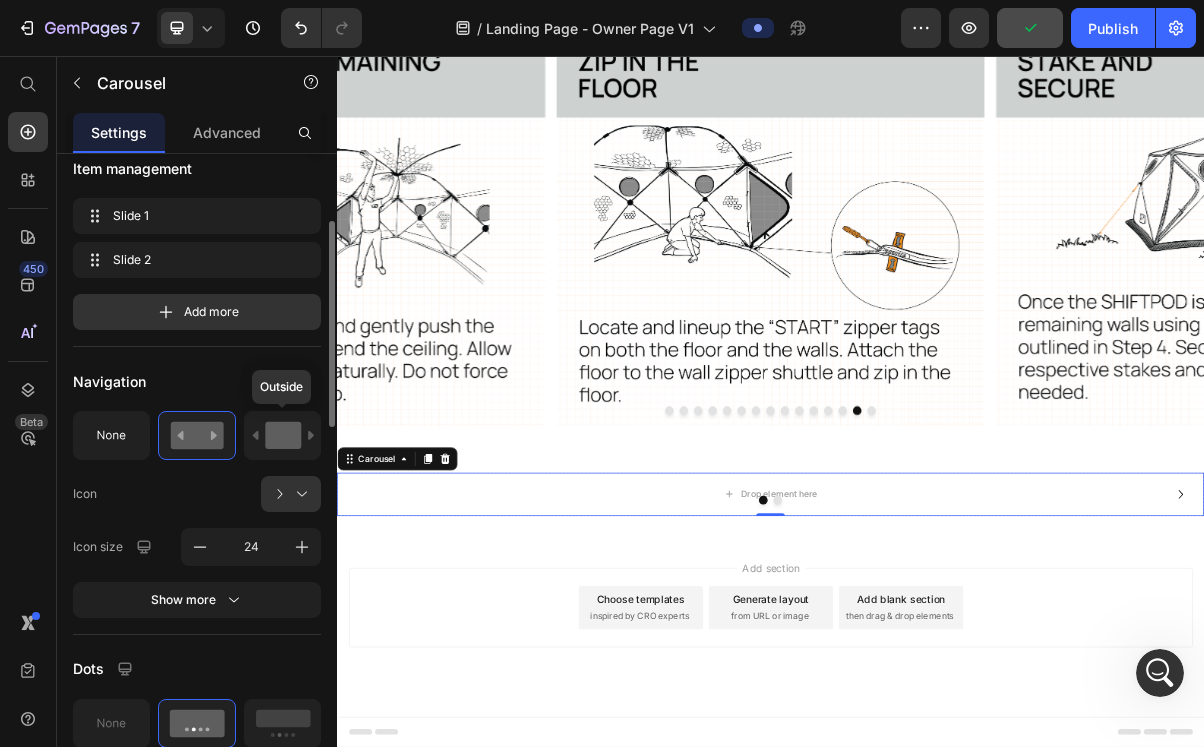 click 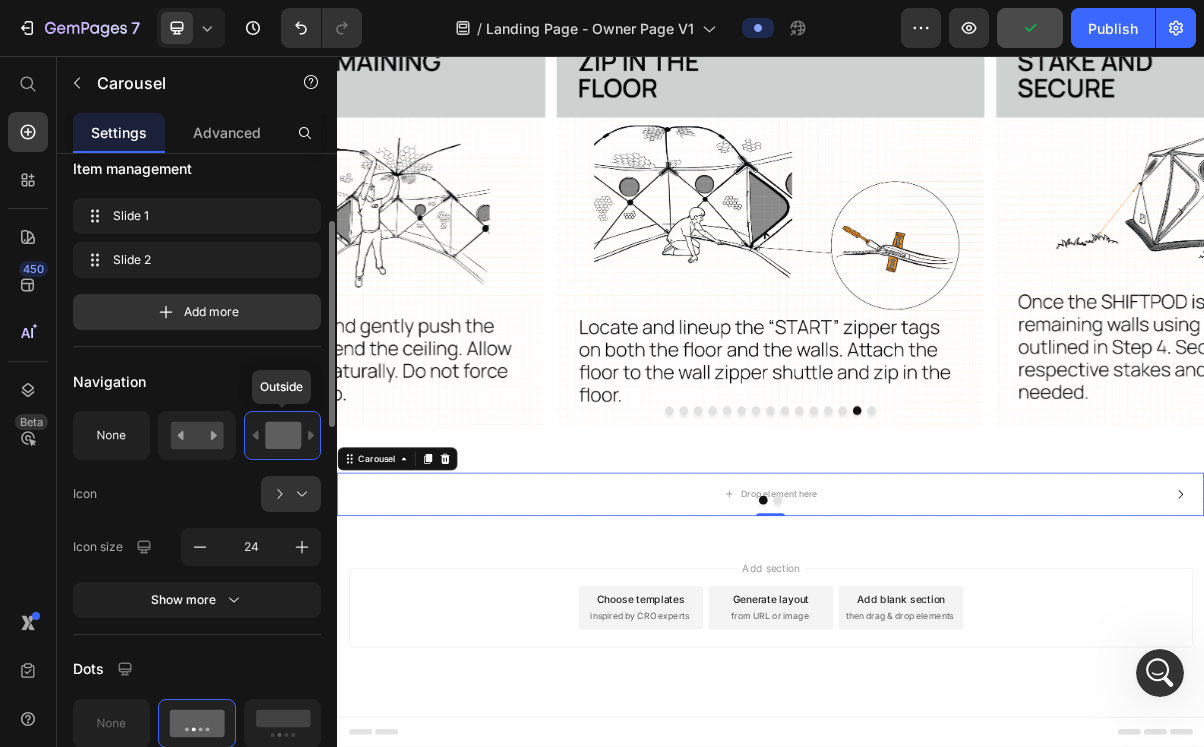 scroll, scrollTop: 0, scrollLeft: 0, axis: both 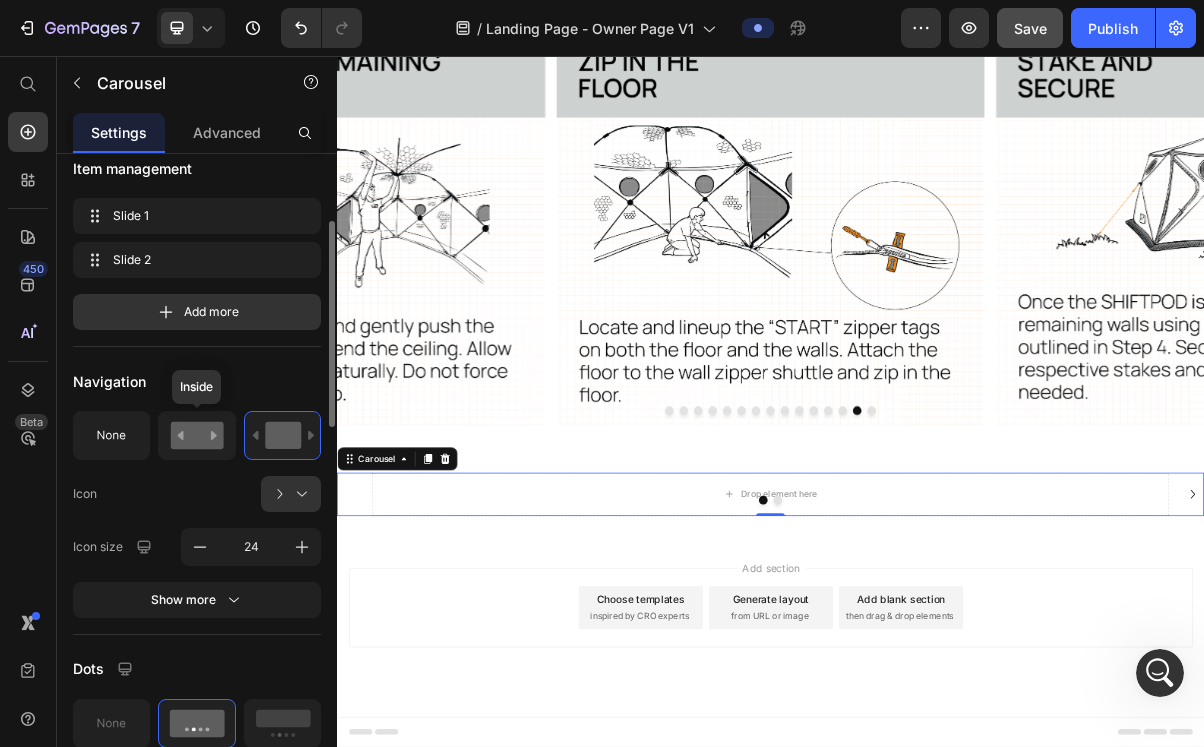 click 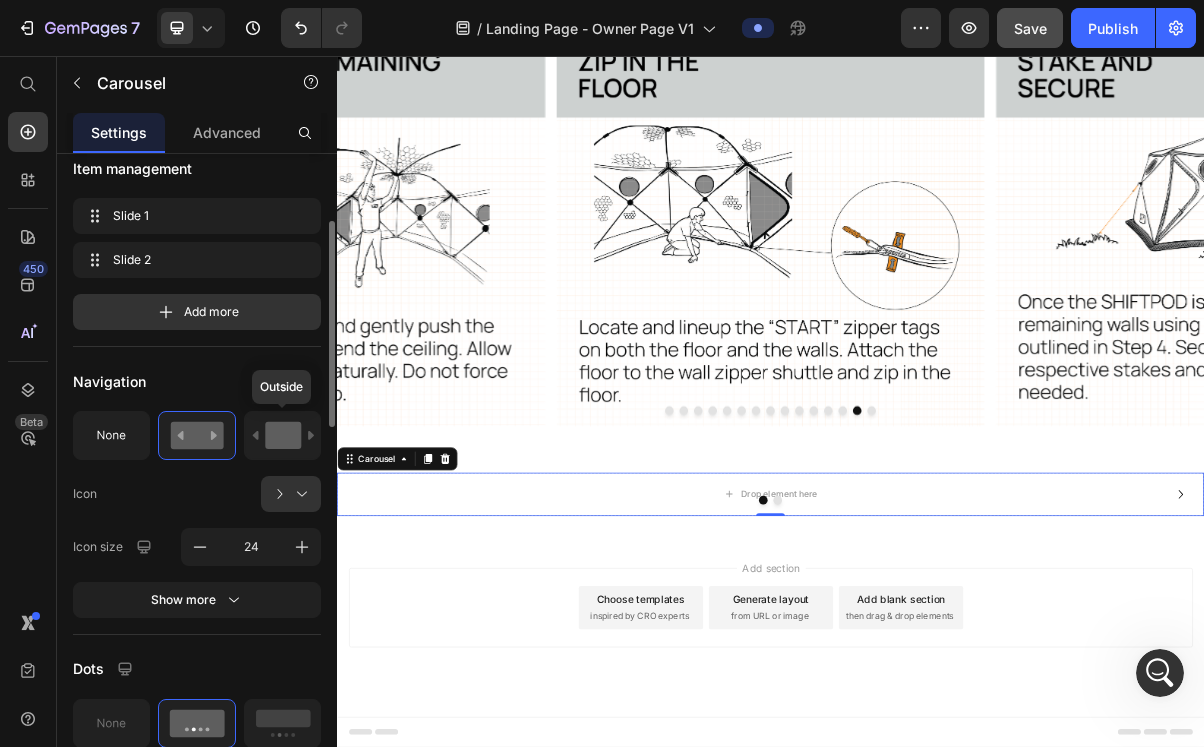 click 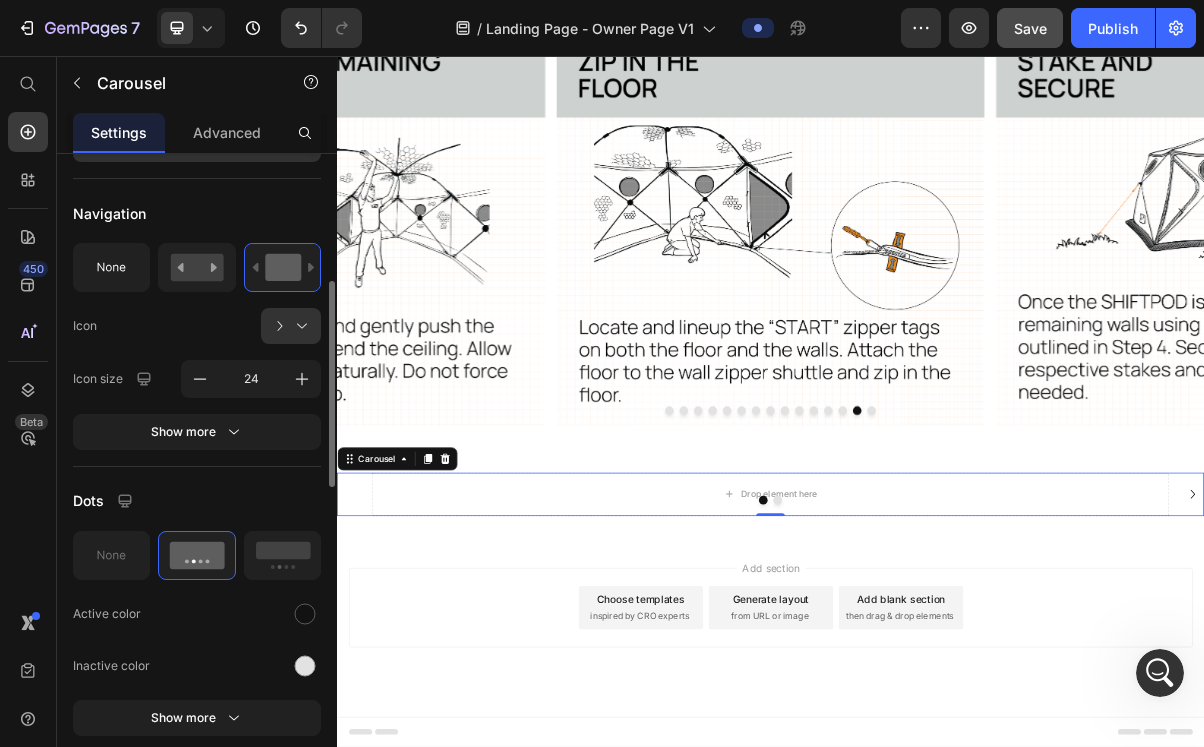scroll, scrollTop: 394, scrollLeft: 0, axis: vertical 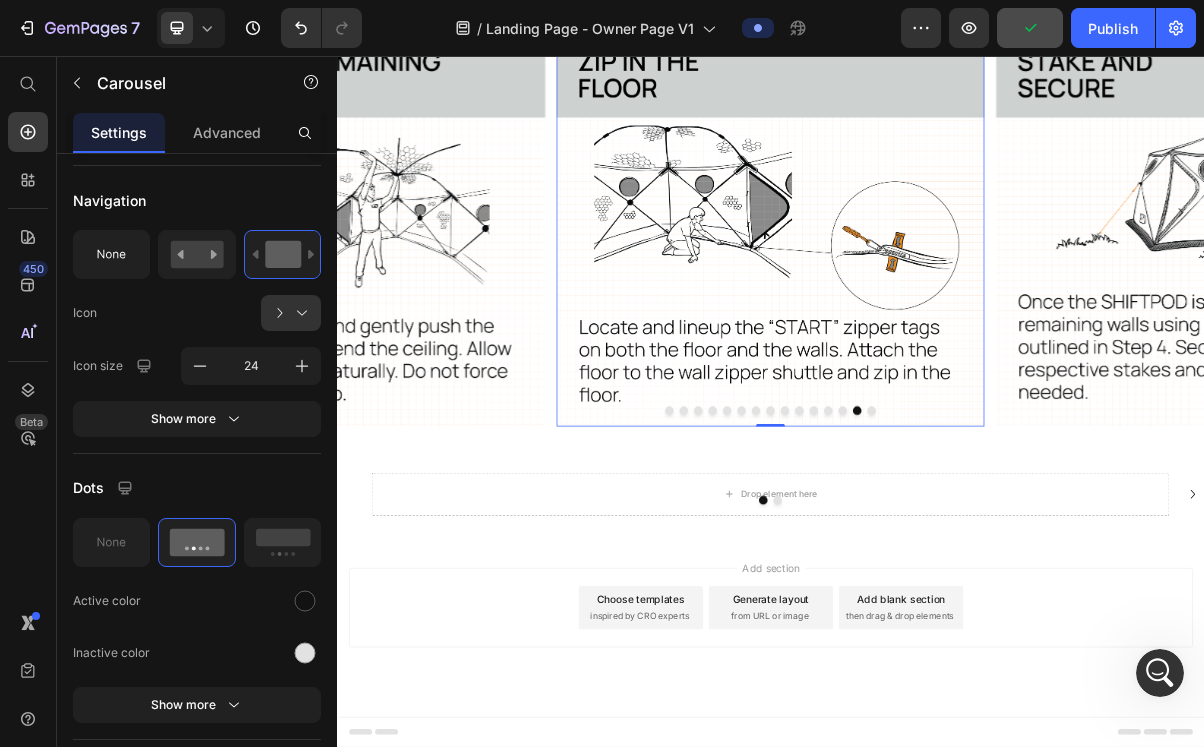 click at bounding box center [937, 273] 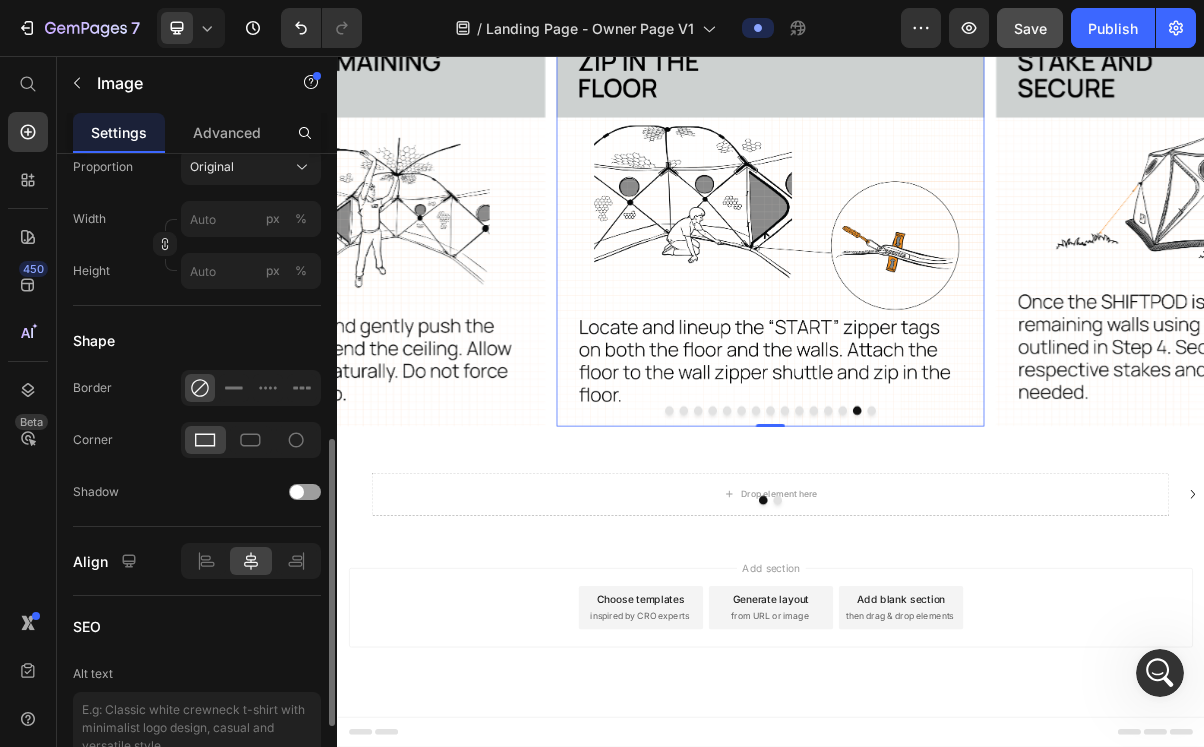 scroll, scrollTop: 821, scrollLeft: 0, axis: vertical 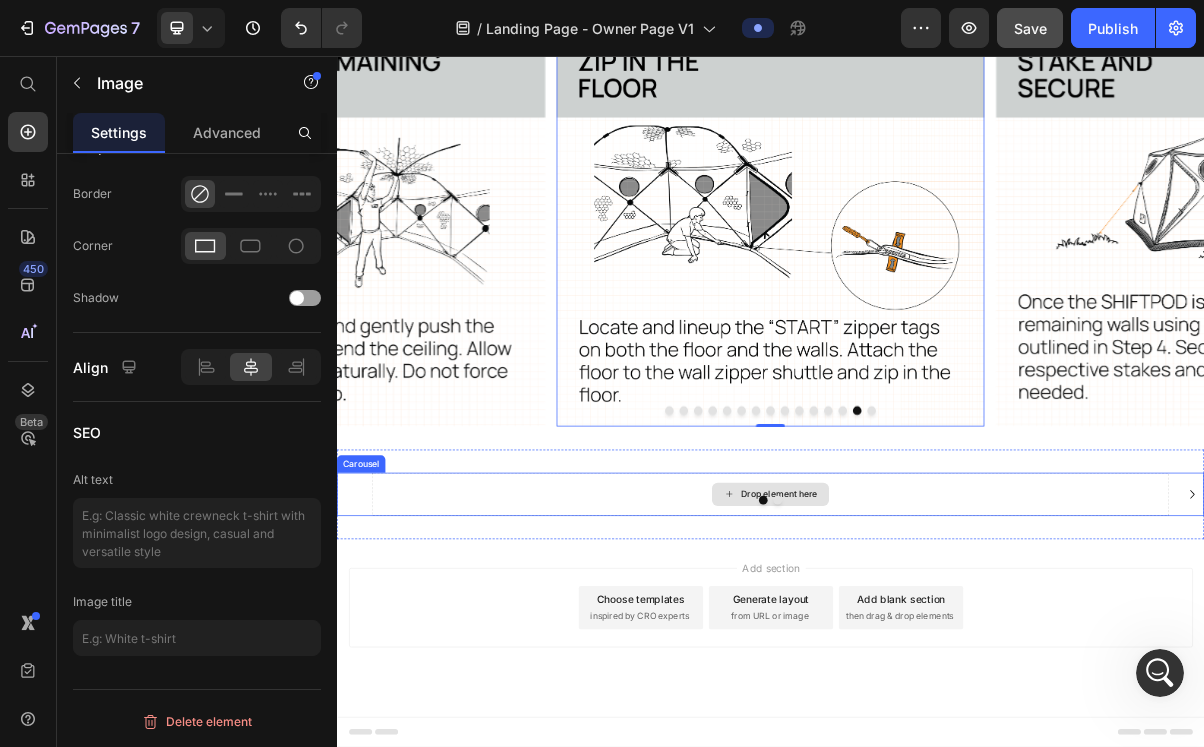 click 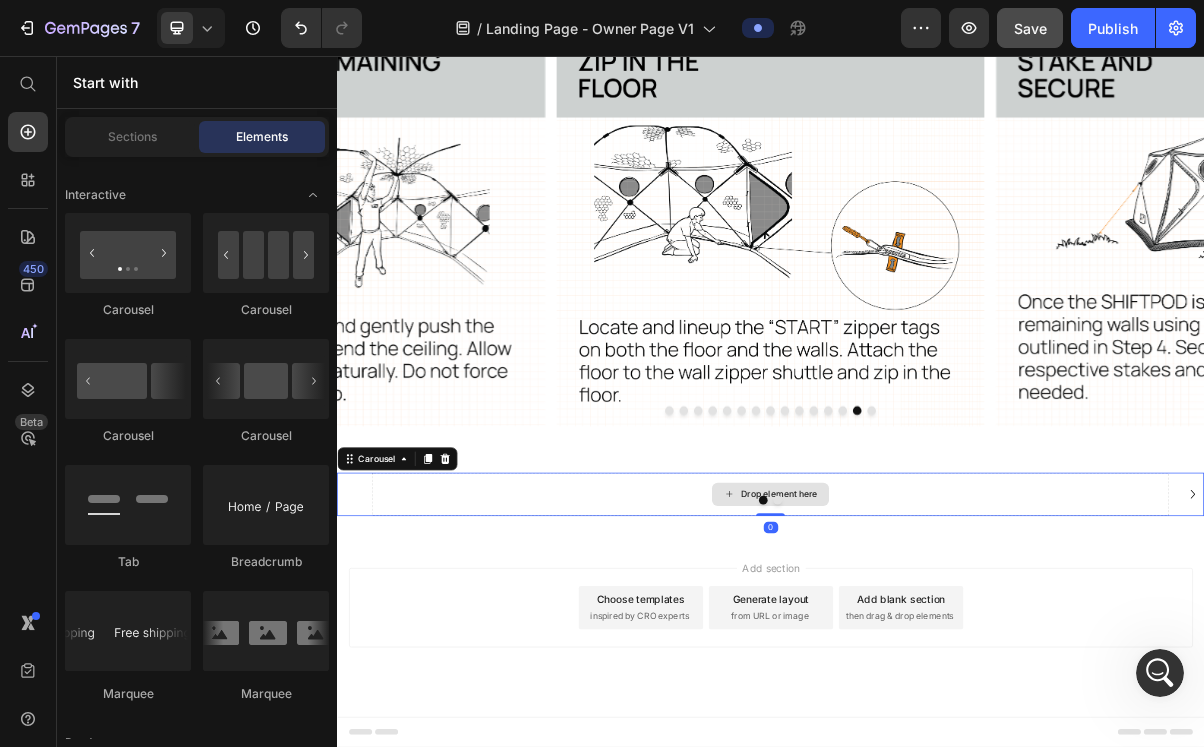 click on "Drop element here" at bounding box center (937, 663) 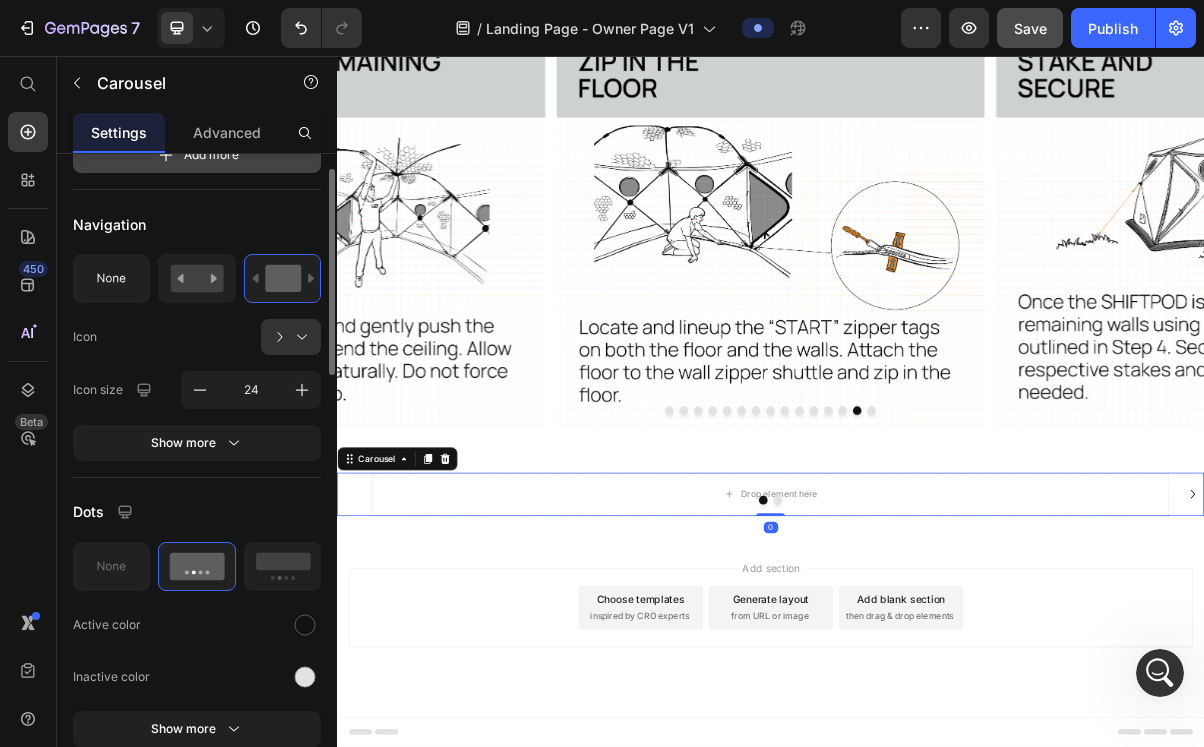 scroll, scrollTop: 447, scrollLeft: 0, axis: vertical 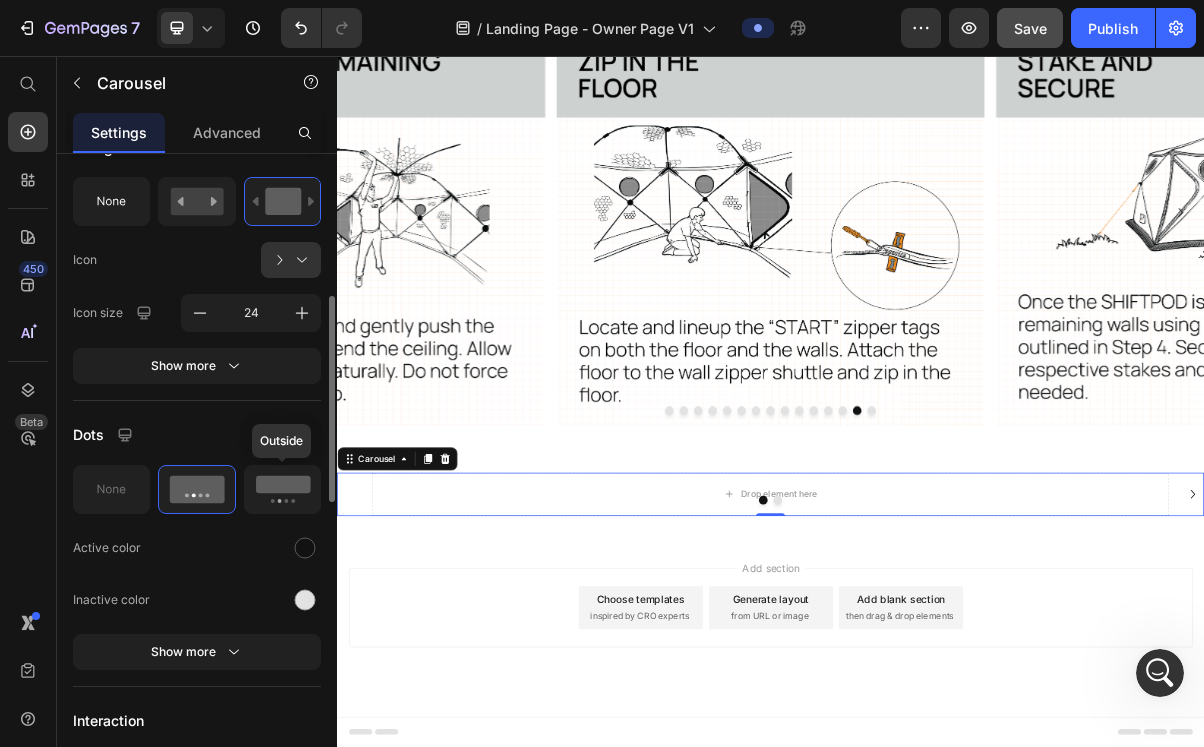 click 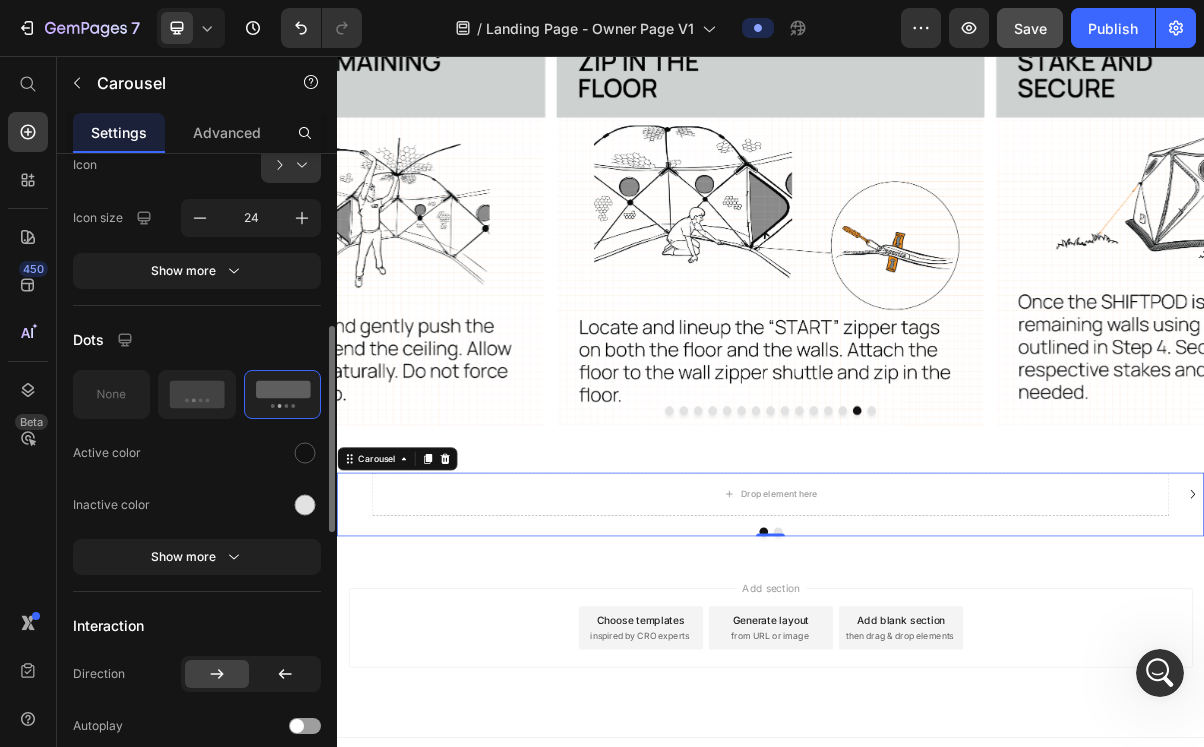 scroll, scrollTop: 541, scrollLeft: 0, axis: vertical 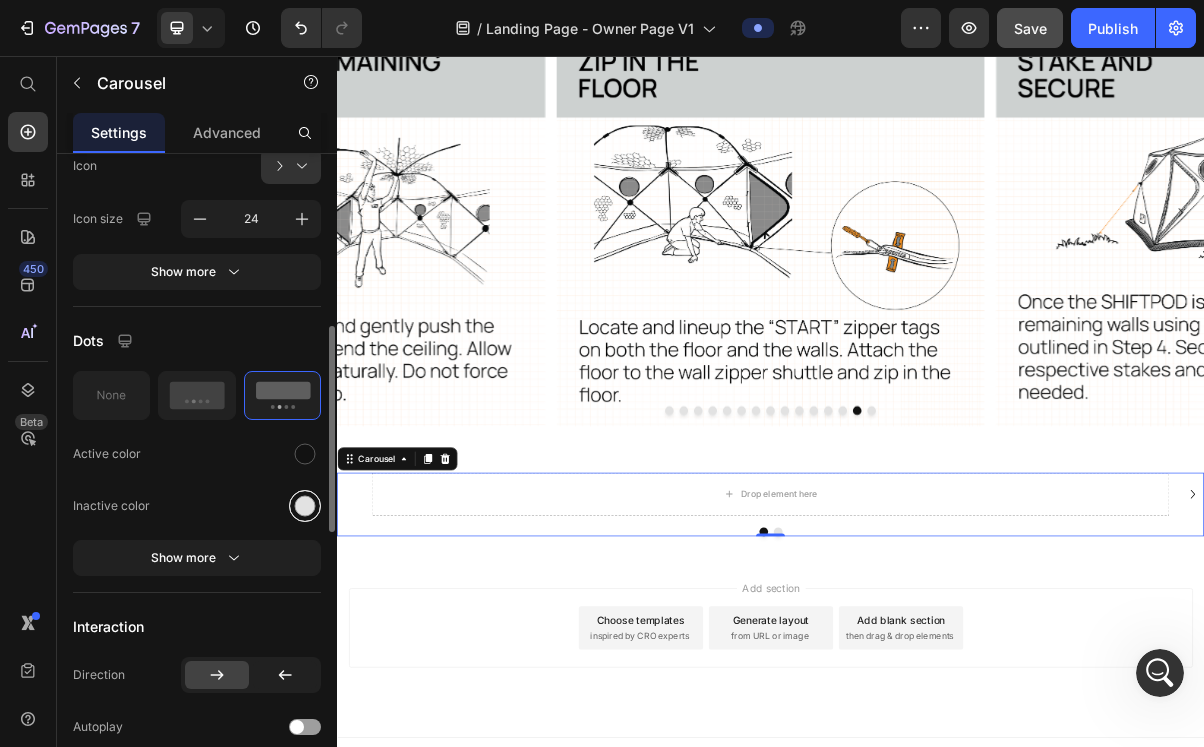 click at bounding box center [305, 505] 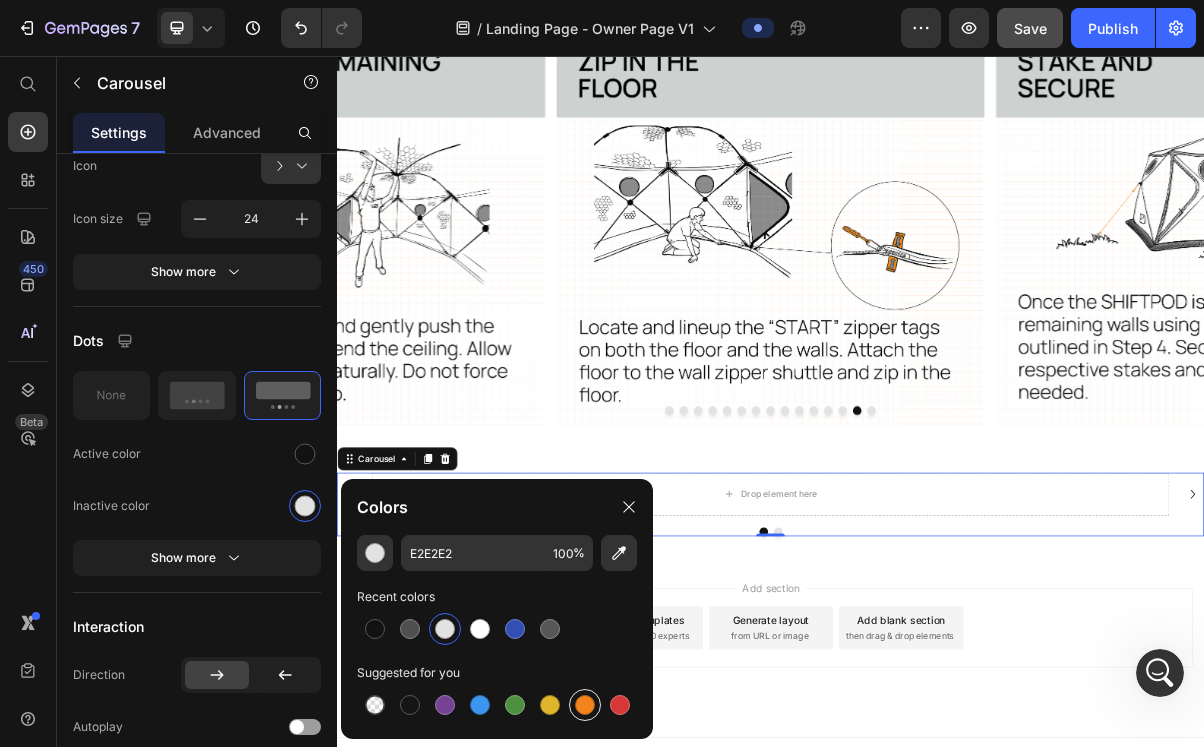 click at bounding box center [585, 705] 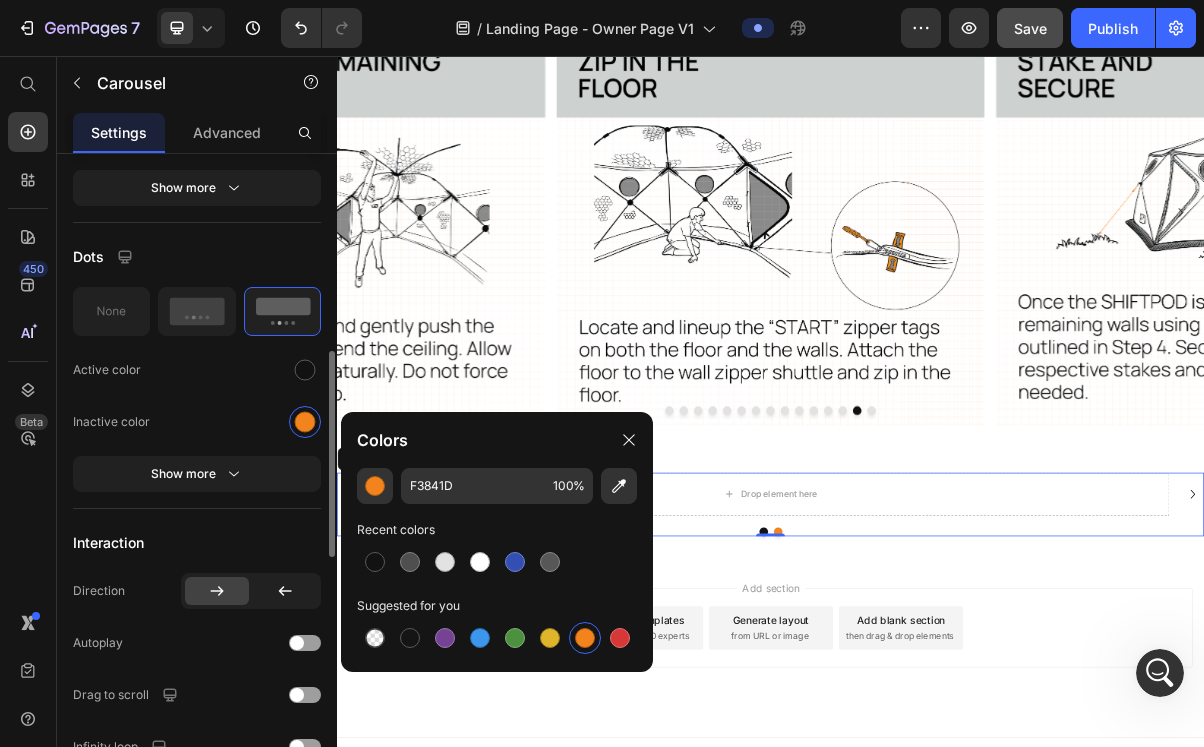 scroll, scrollTop: 637, scrollLeft: 0, axis: vertical 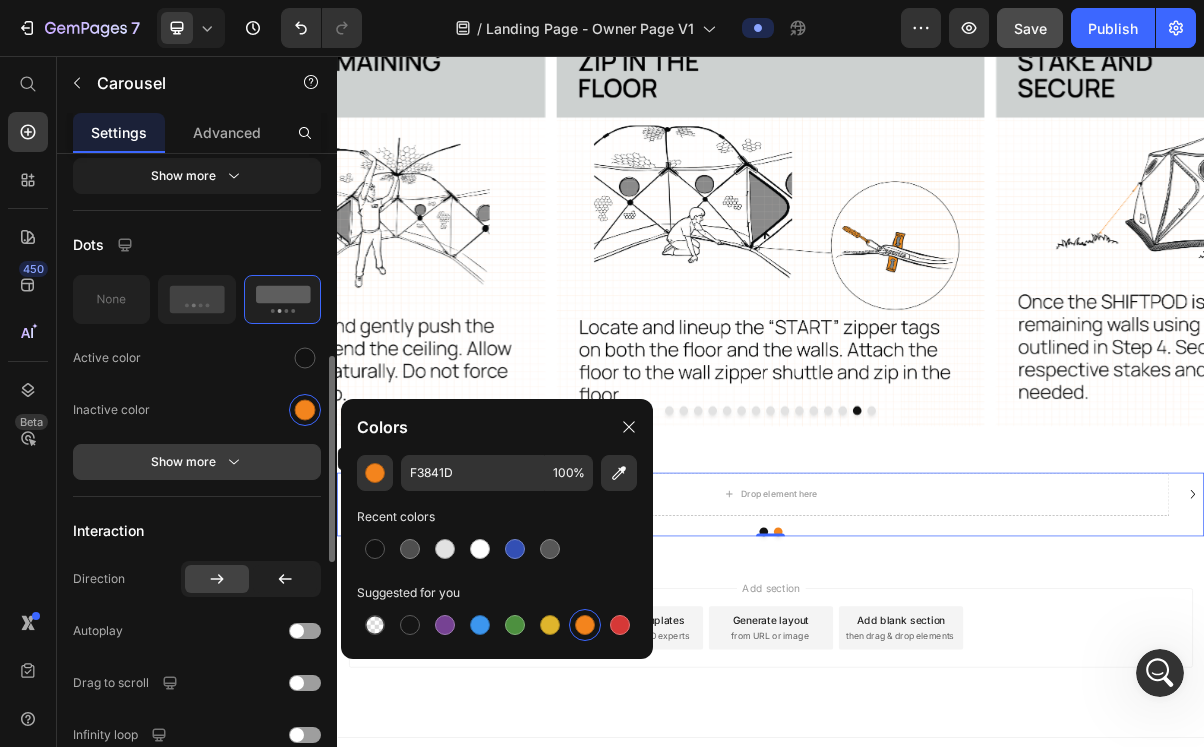 click on "Show more" at bounding box center (197, 462) 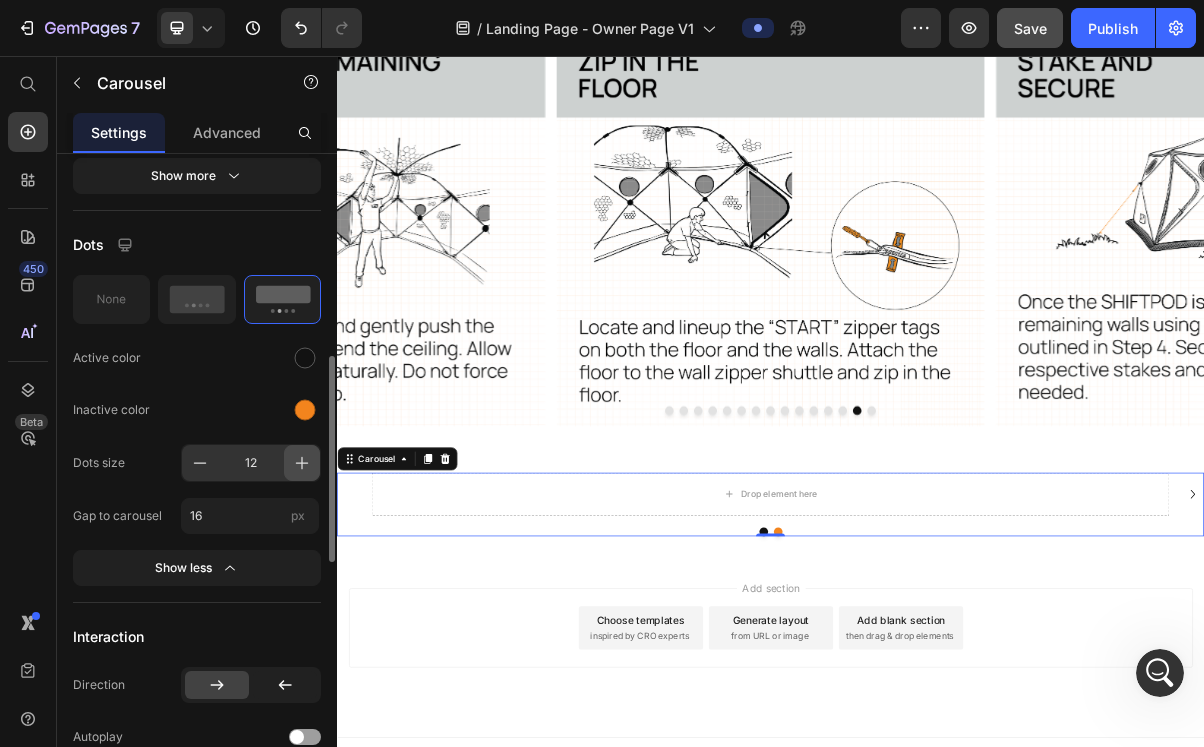 click at bounding box center (302, 463) 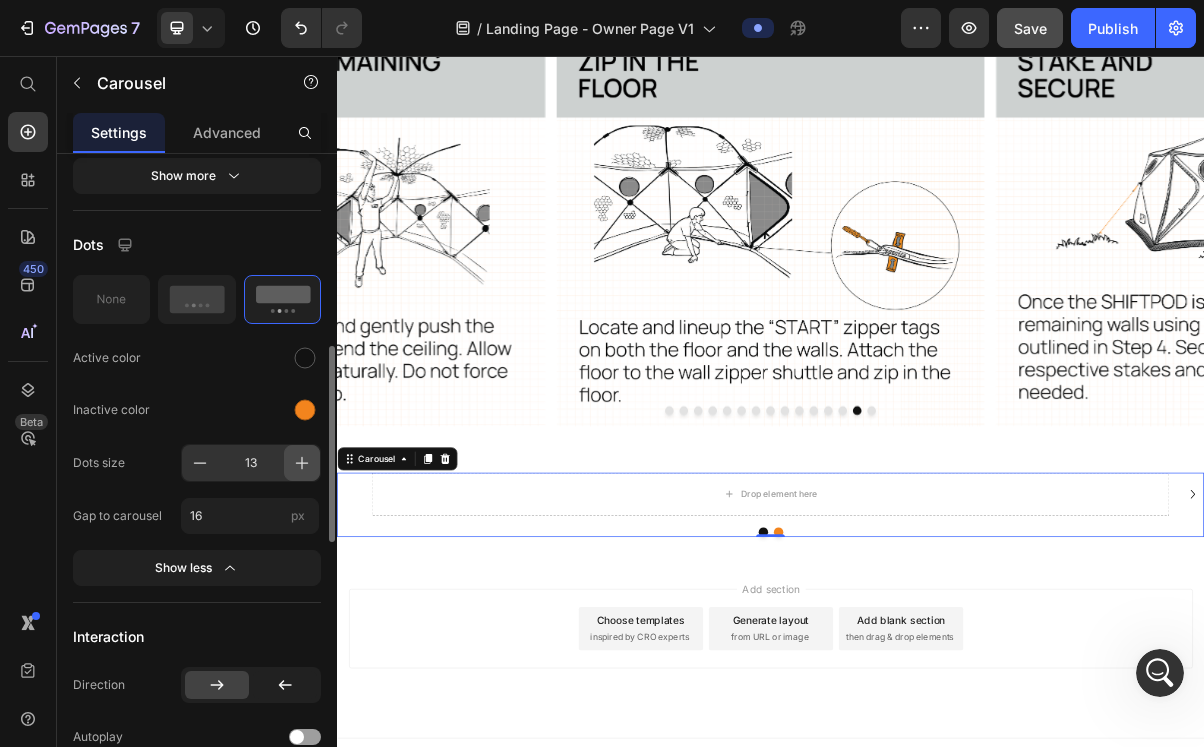 click at bounding box center [302, 463] 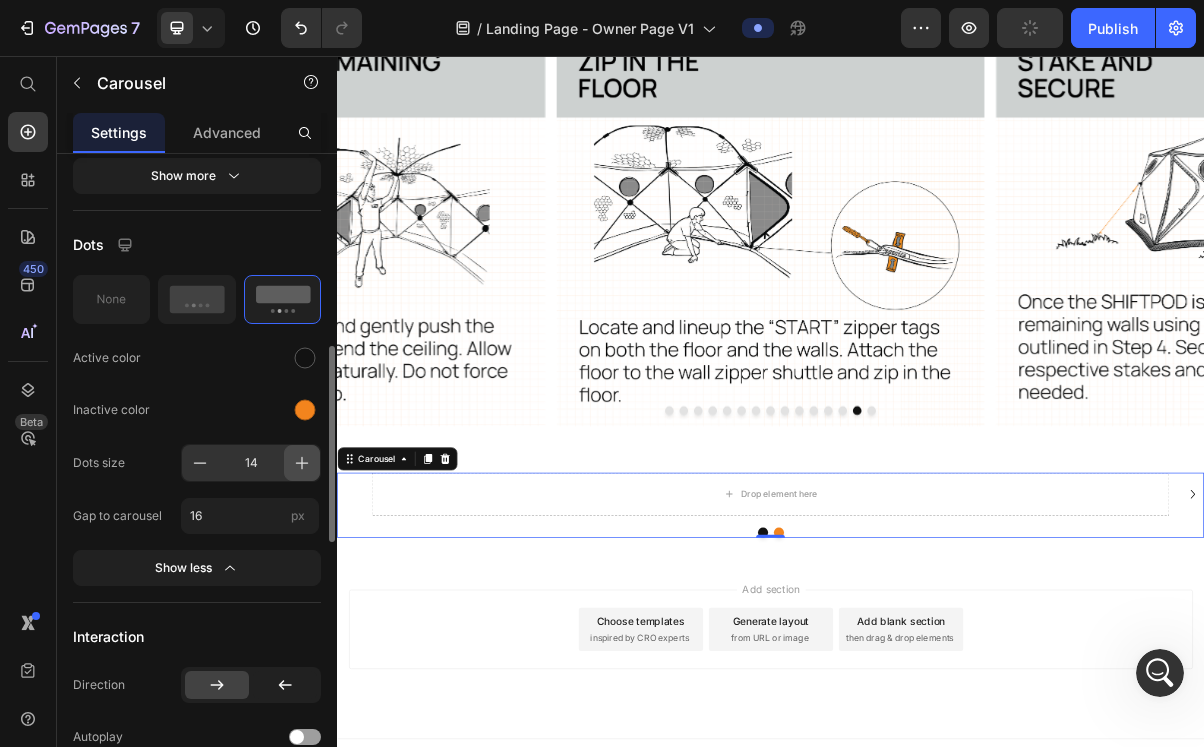 click at bounding box center (302, 463) 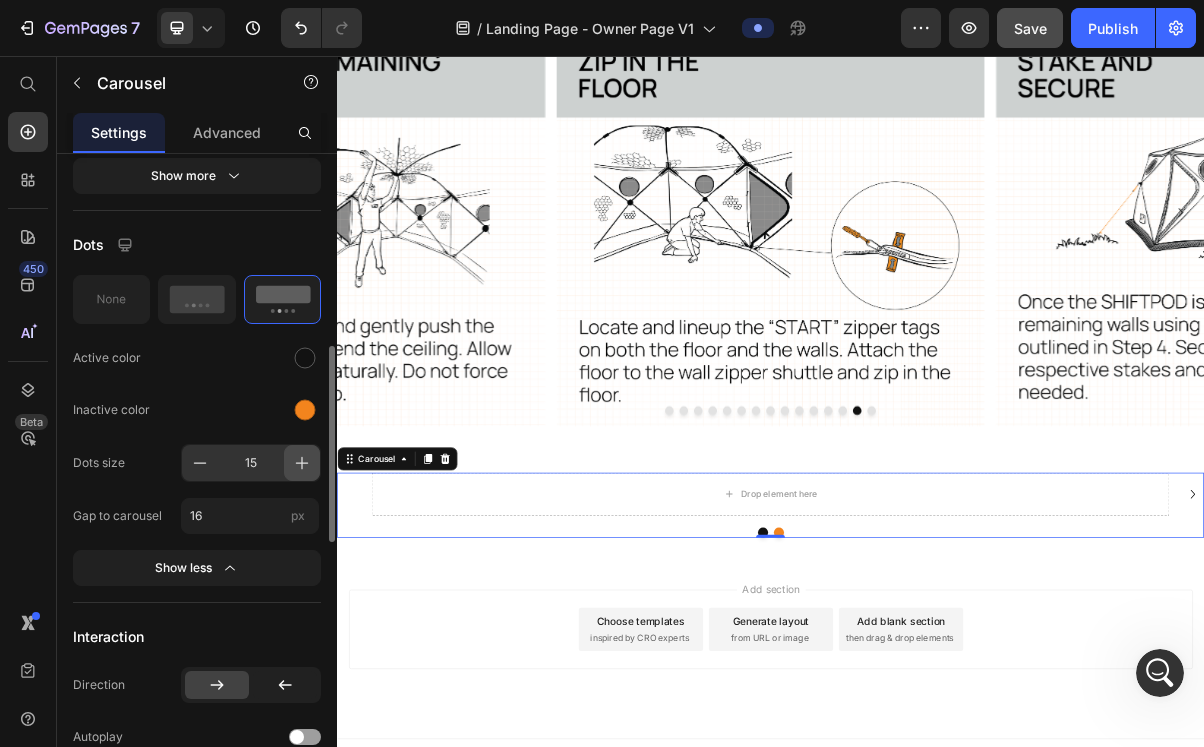 click at bounding box center (302, 463) 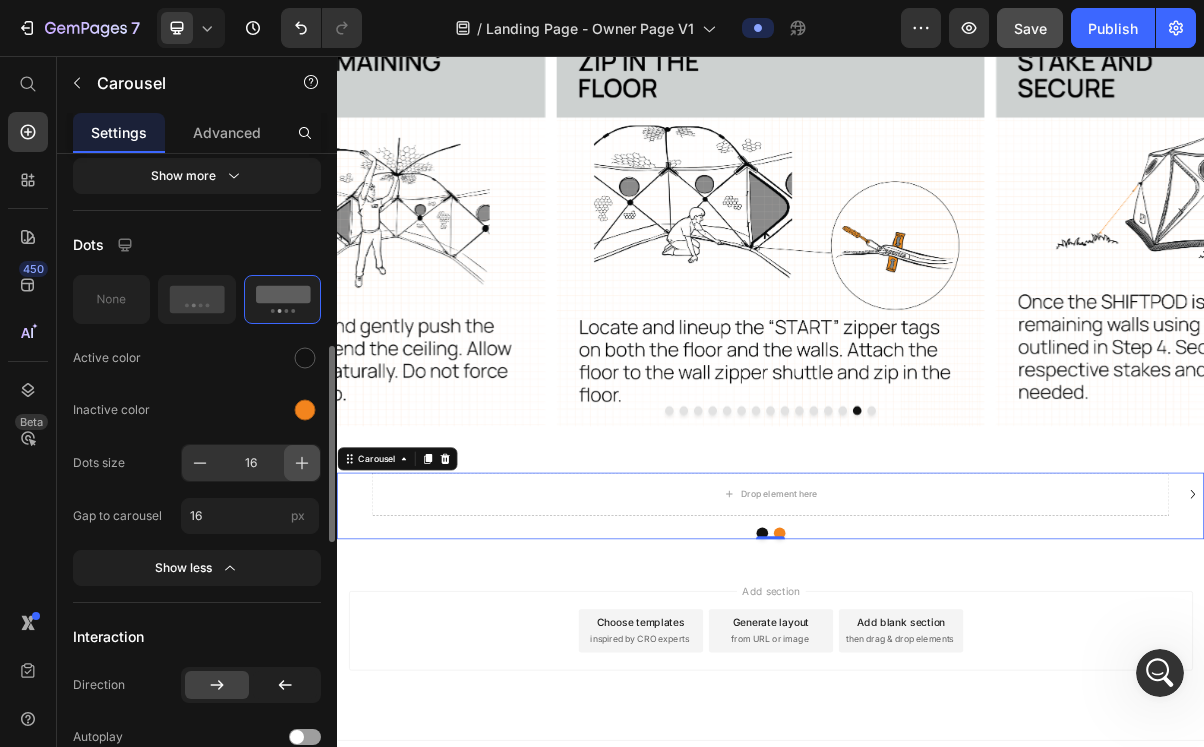 click at bounding box center [302, 463] 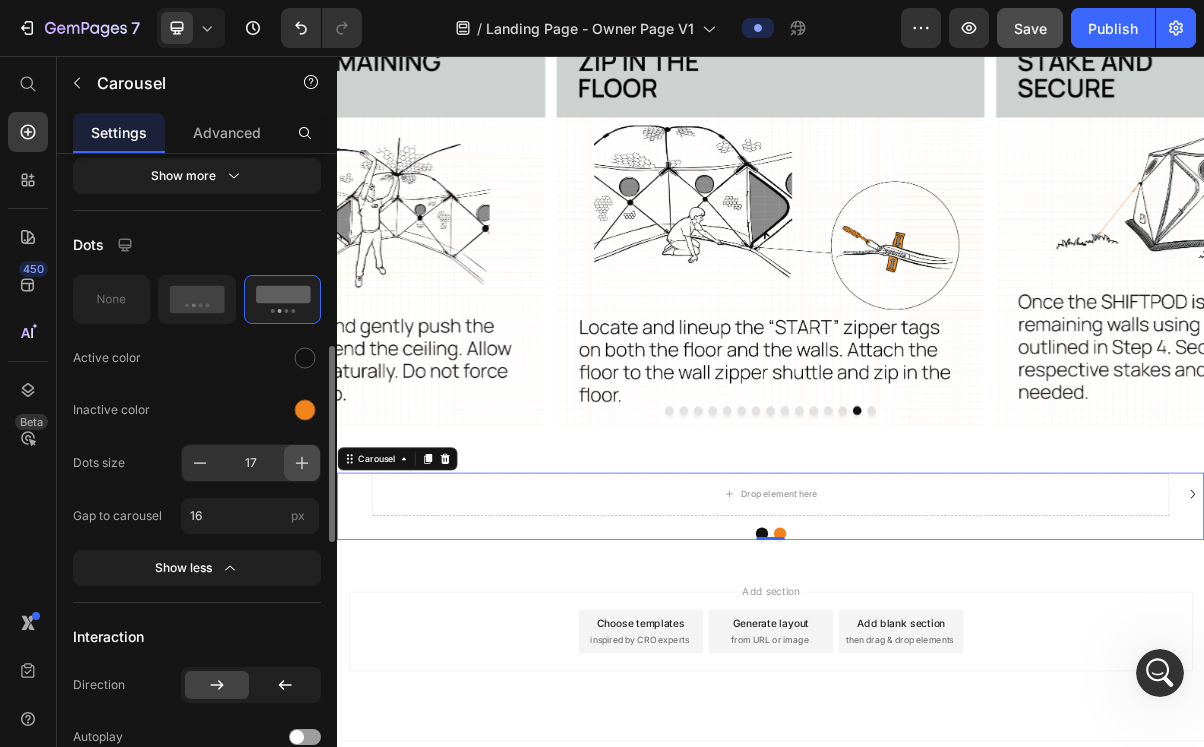 click at bounding box center [302, 463] 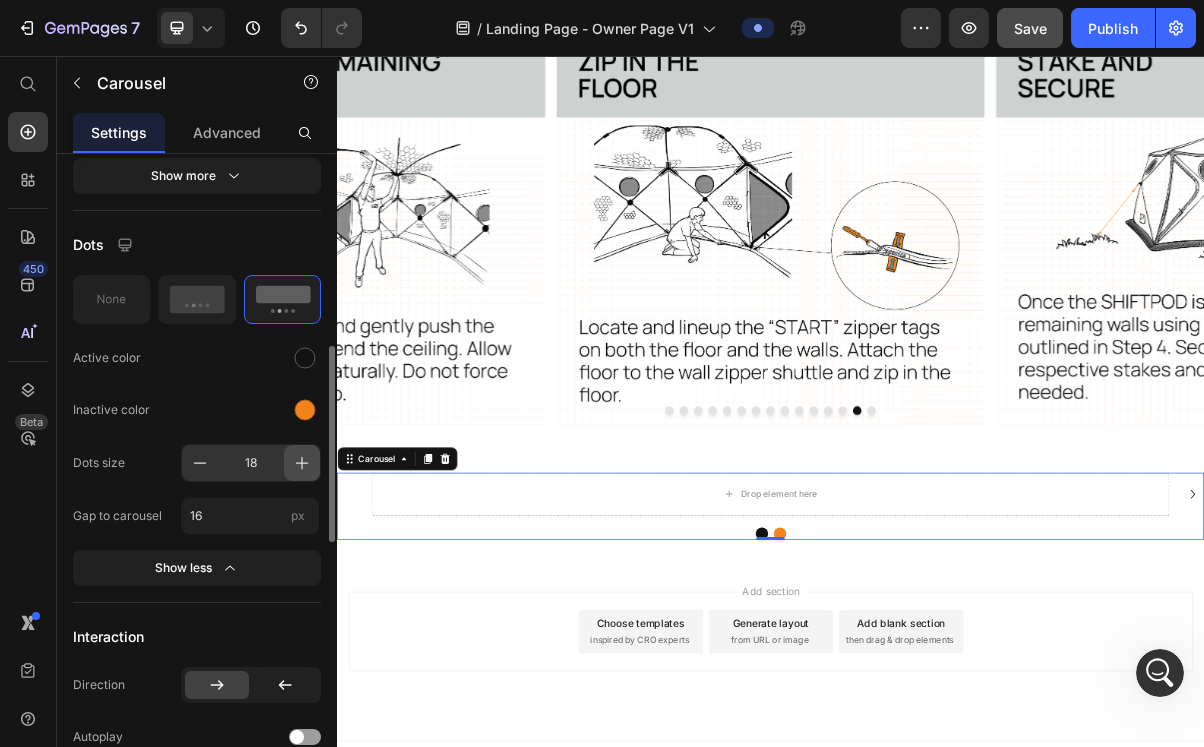click at bounding box center [302, 463] 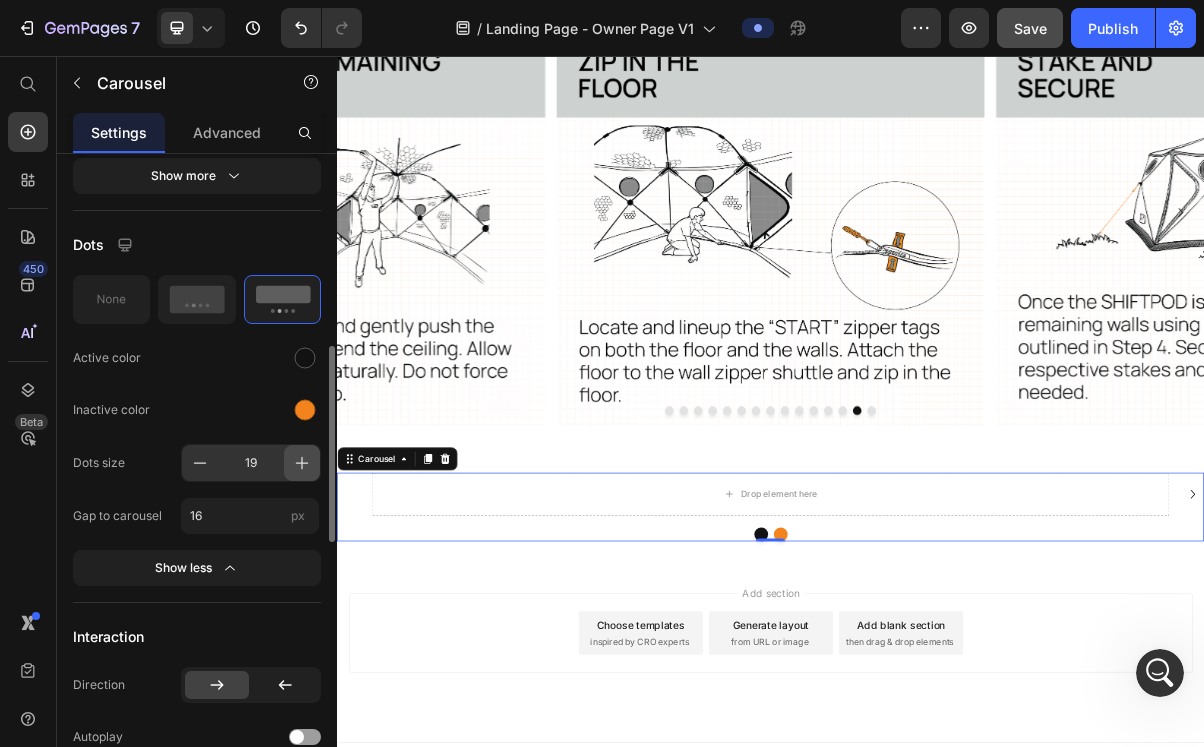 click at bounding box center [302, 463] 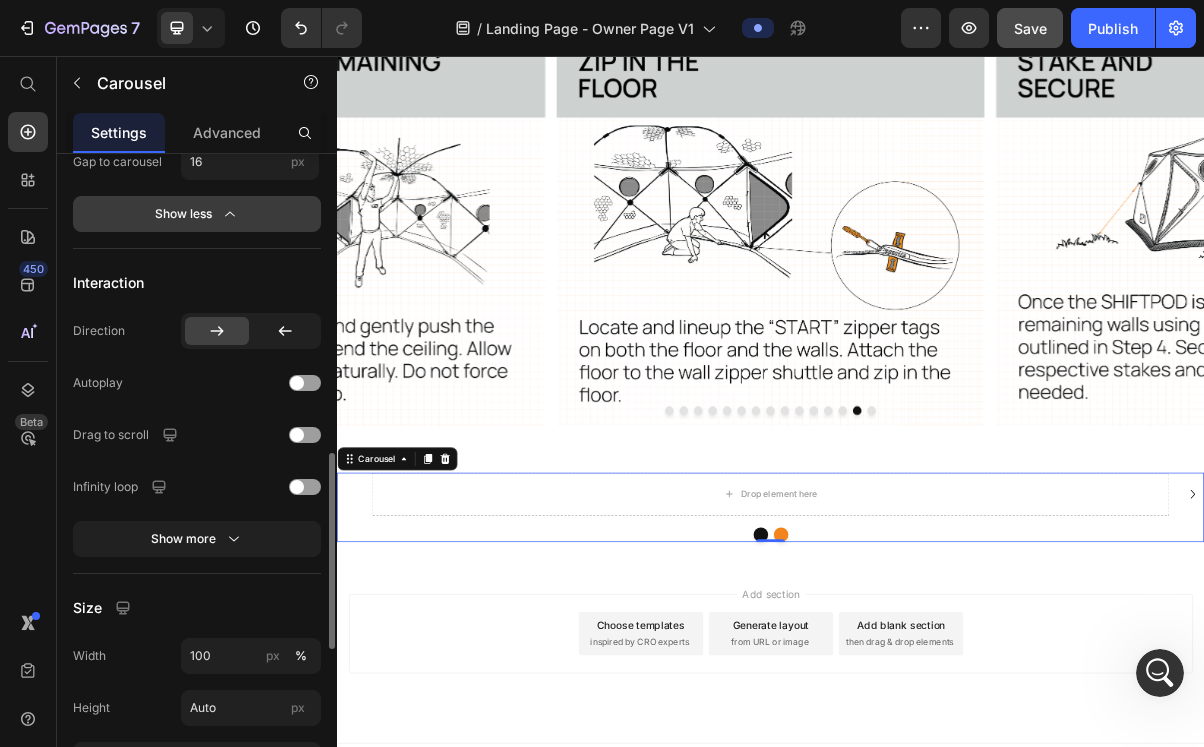 scroll, scrollTop: 996, scrollLeft: 0, axis: vertical 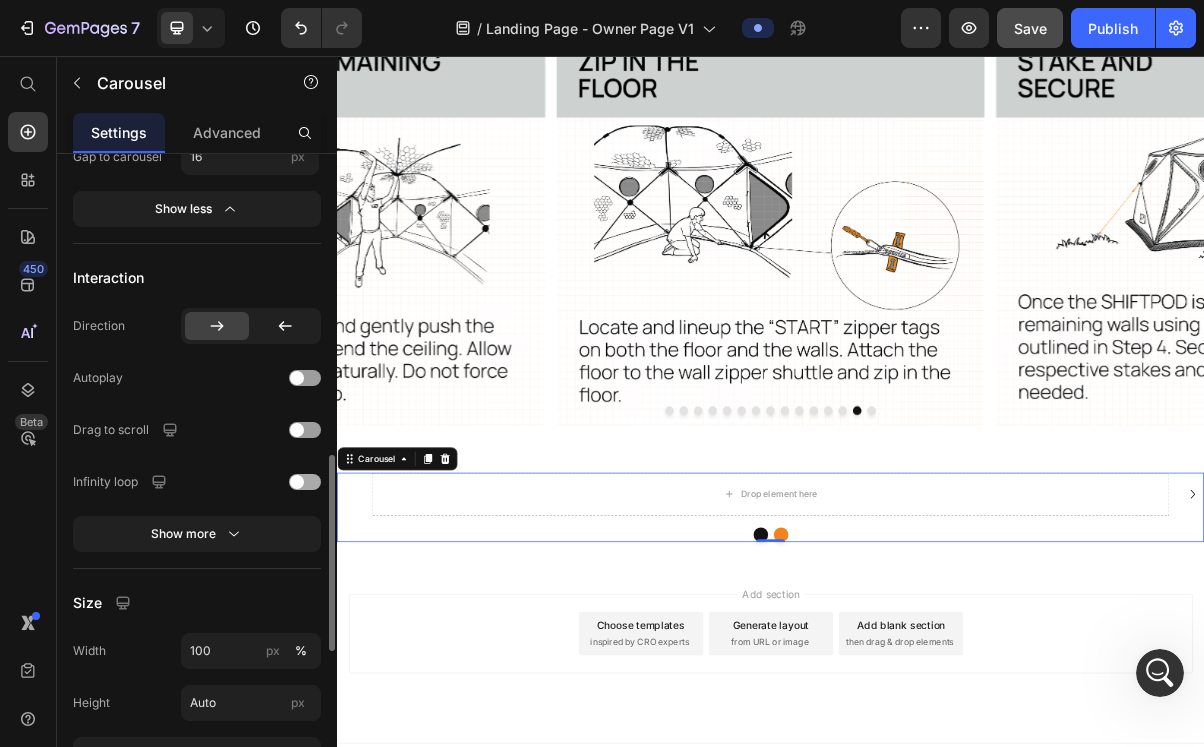 click at bounding box center [305, 482] 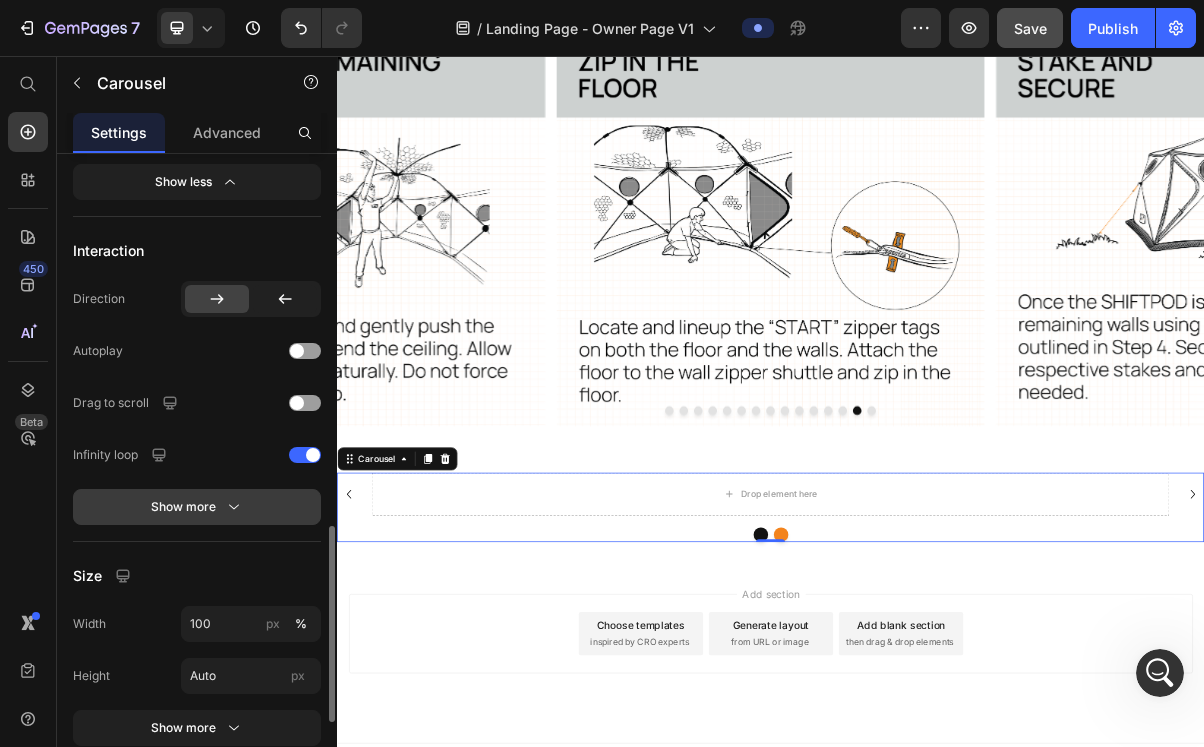 scroll, scrollTop: 1018, scrollLeft: 0, axis: vertical 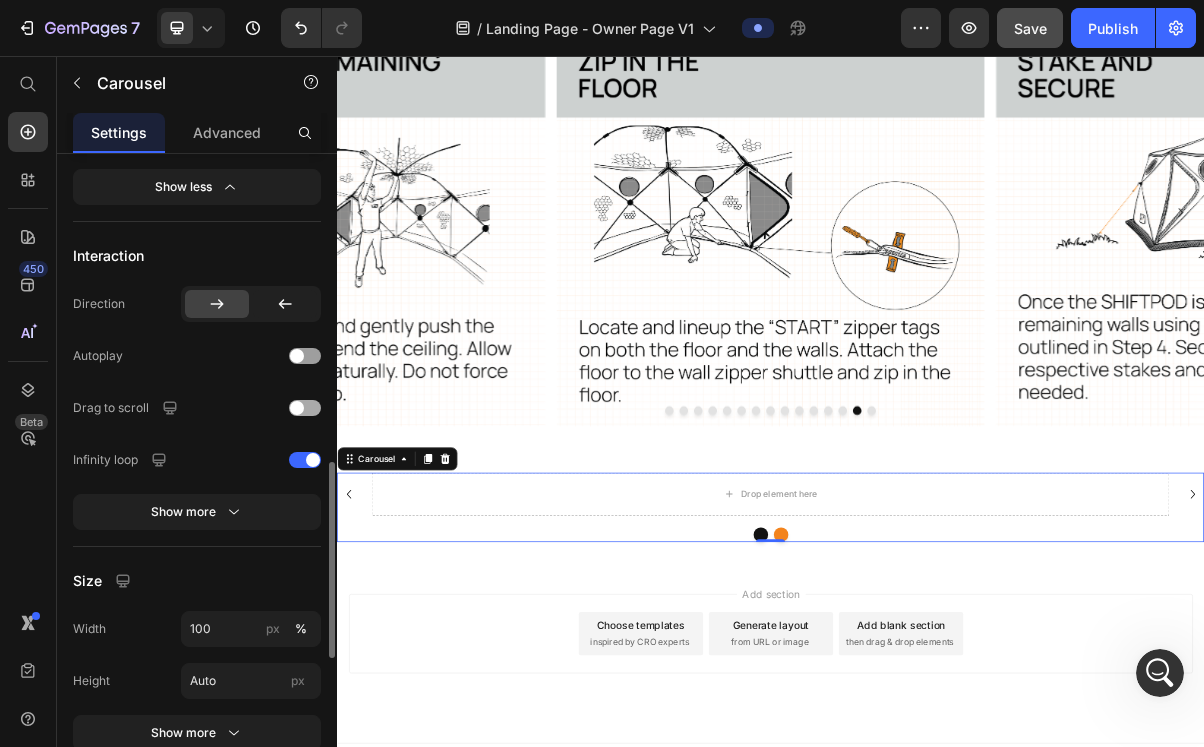 click at bounding box center [305, 408] 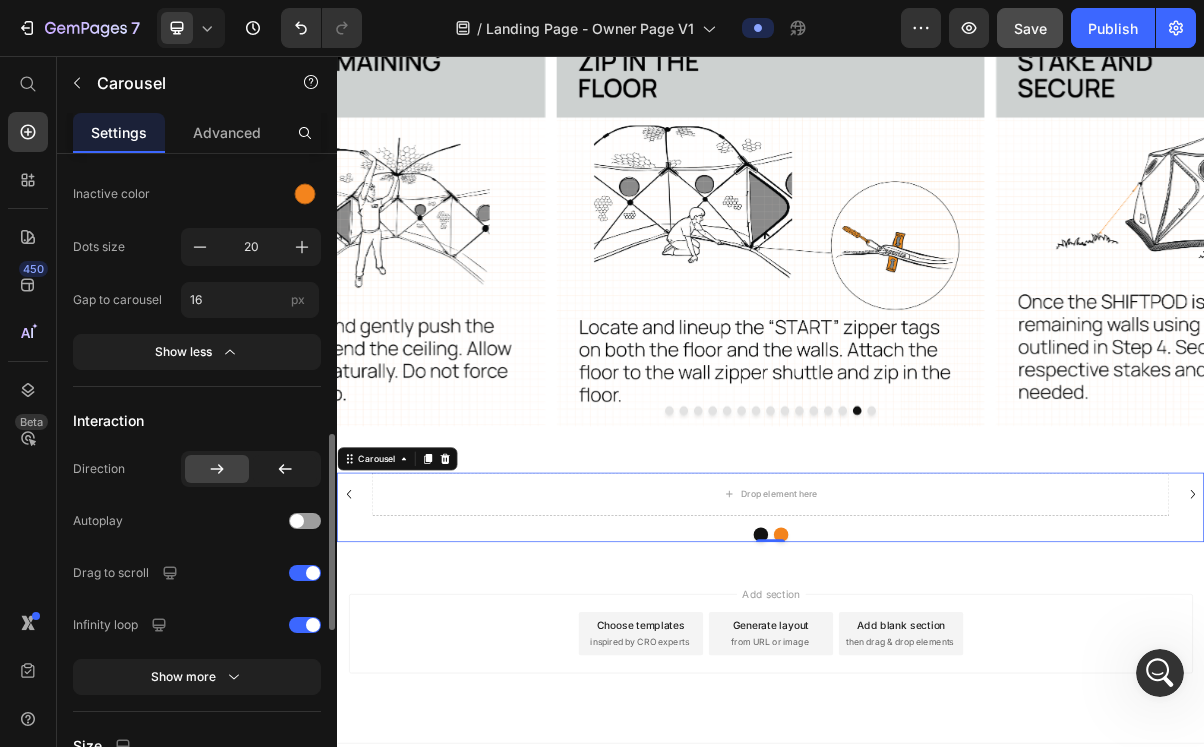 scroll, scrollTop: 848, scrollLeft: 0, axis: vertical 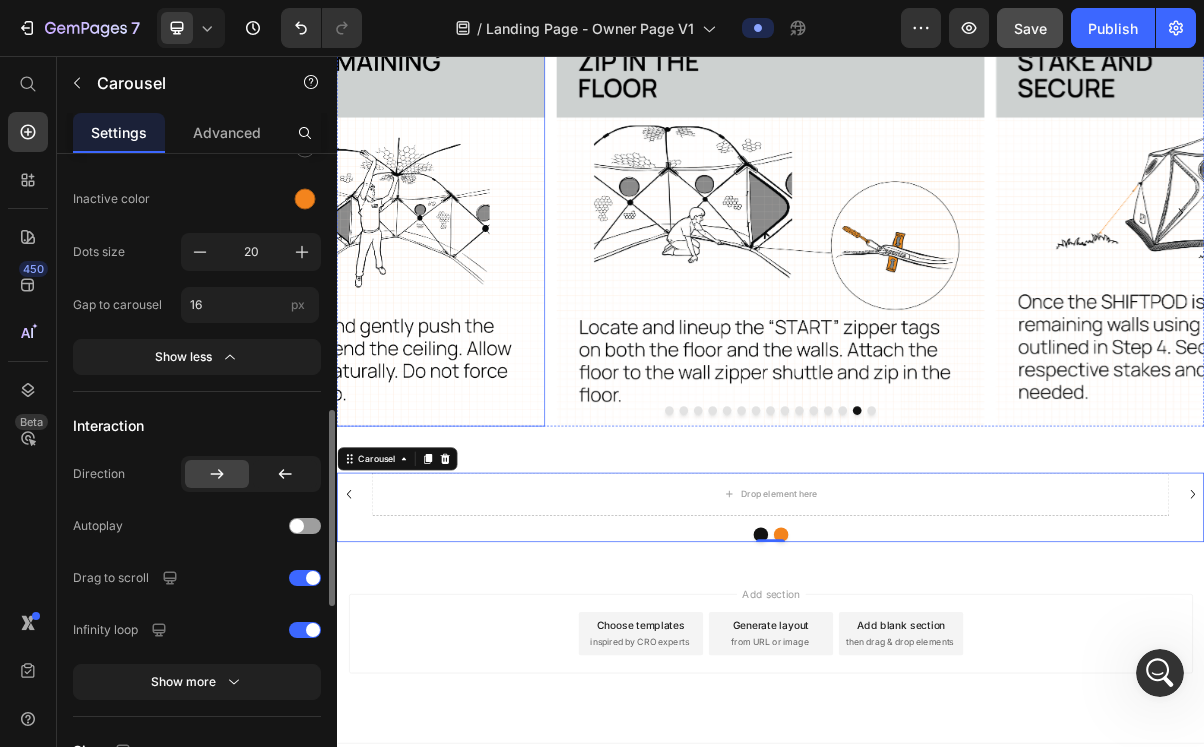 click at bounding box center (329, 273) 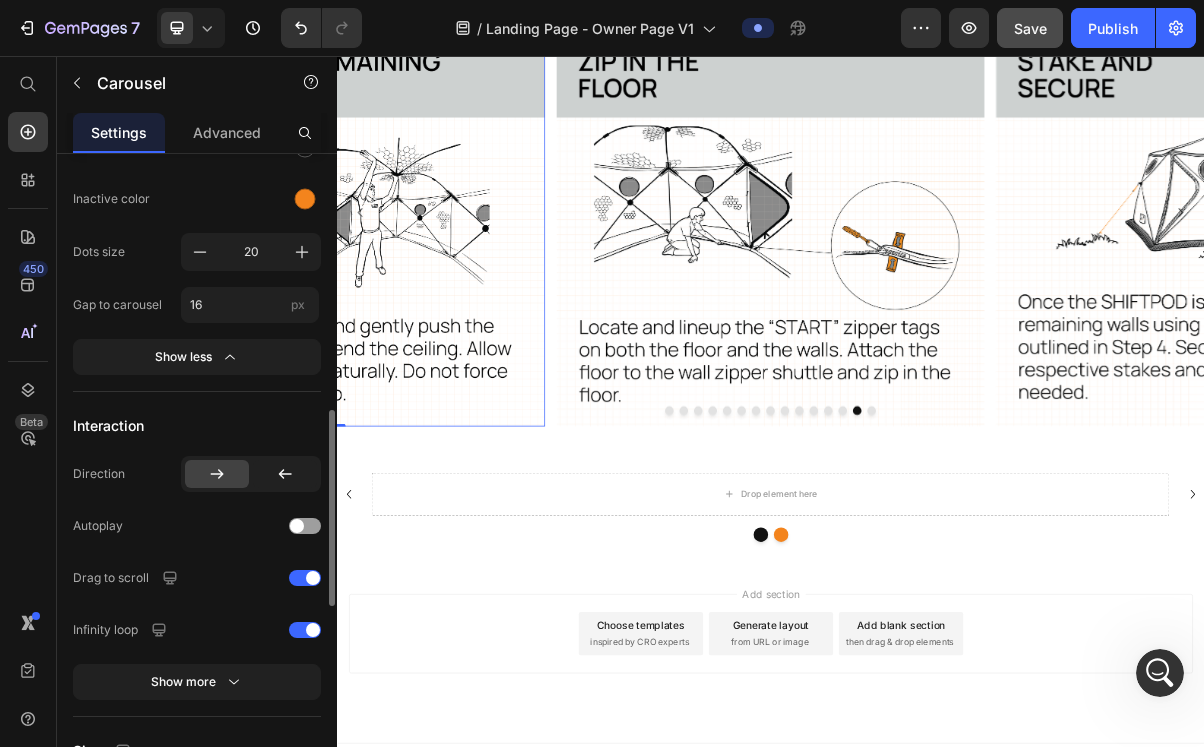 scroll, scrollTop: 0, scrollLeft: 0, axis: both 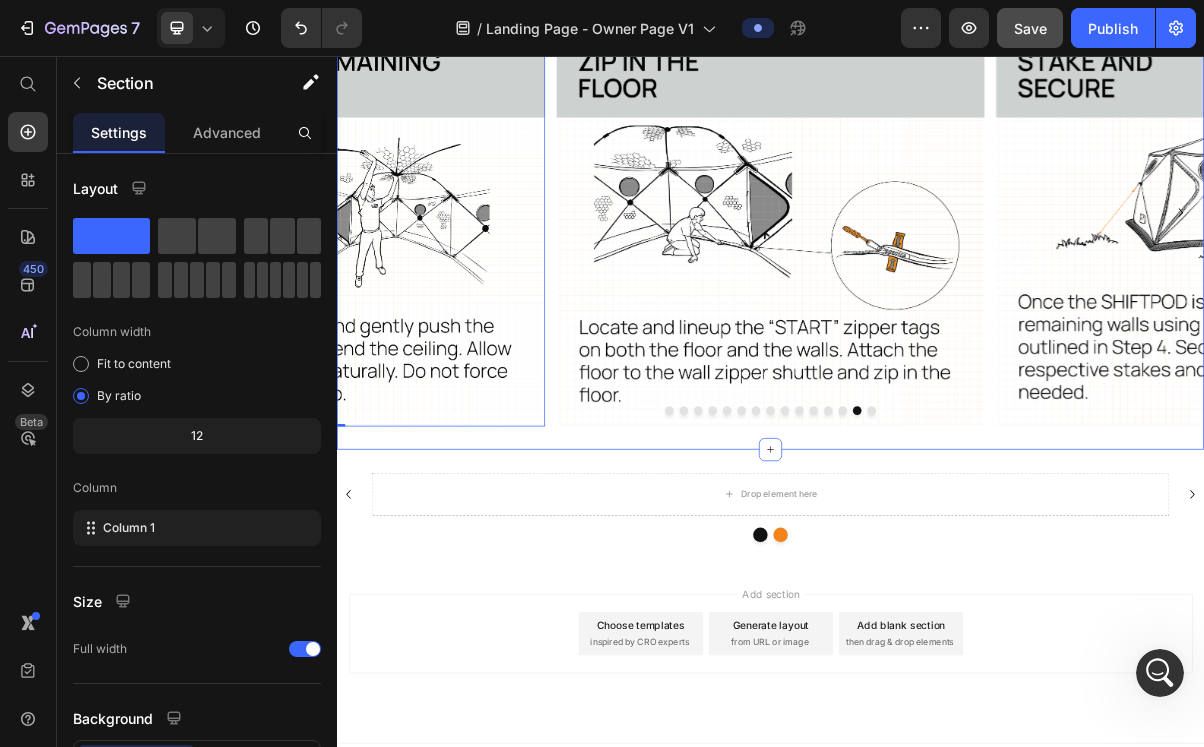 click on "Welcome to the SHIFTPOD Owner’s Hub Your next adventure starts here.   Whether you’re setting up for the first time or just need a quick refresher, we’ve got you covered.   Stay tuned—the SHIFTPODX Setup Video is coming soon! In the meantime, check out the SHIFTPODIII Setup Video for a helpful reference. Note: While these instructions are tailored to the SHIFTPODX, all SHIFTPODs use the same frame and hub system—so the process applies to older models too.    Text Block
Image Image Image Image Image Image Image Image Image Image Image Image Image   0 Image Image
Carousel Section 2" at bounding box center [937, 80] 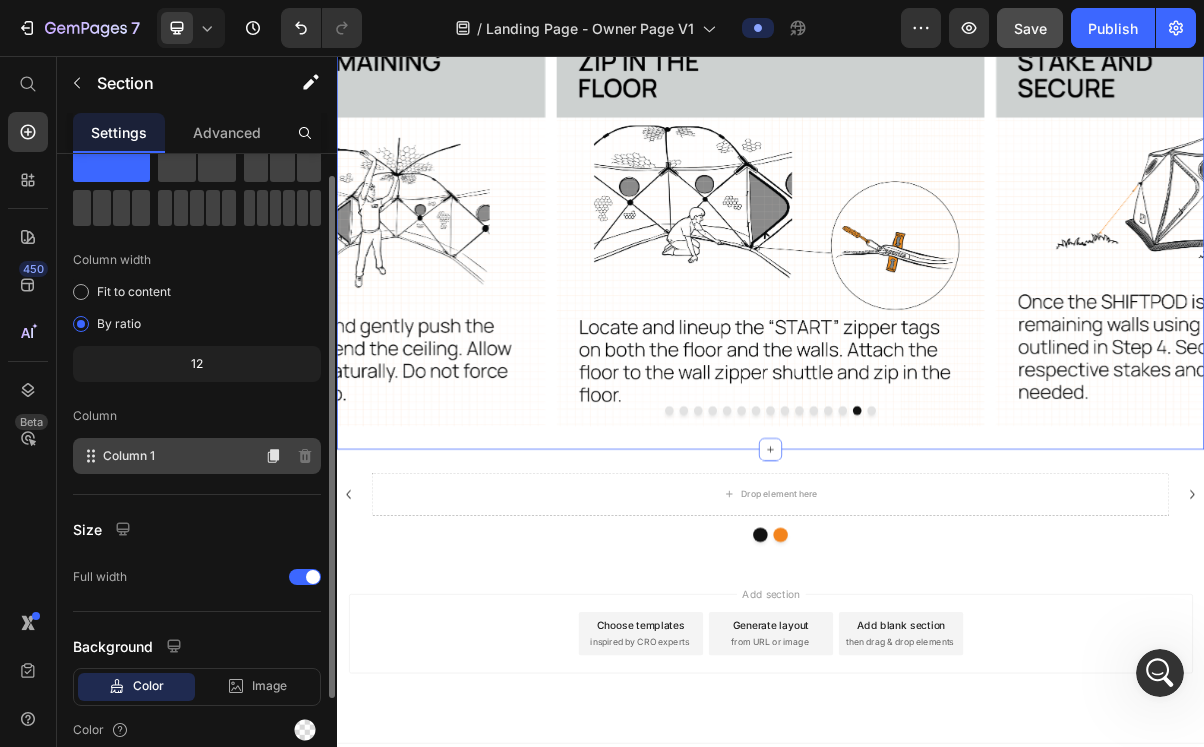 scroll, scrollTop: 125, scrollLeft: 0, axis: vertical 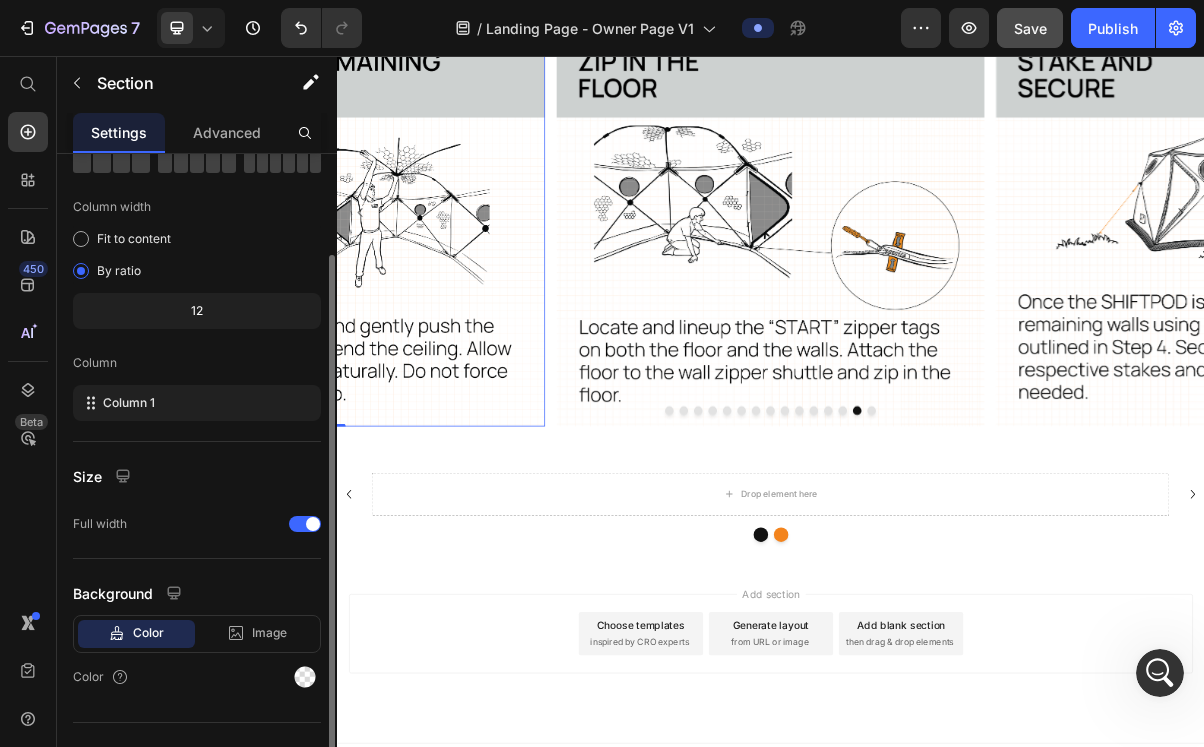 click at bounding box center [329, 273] 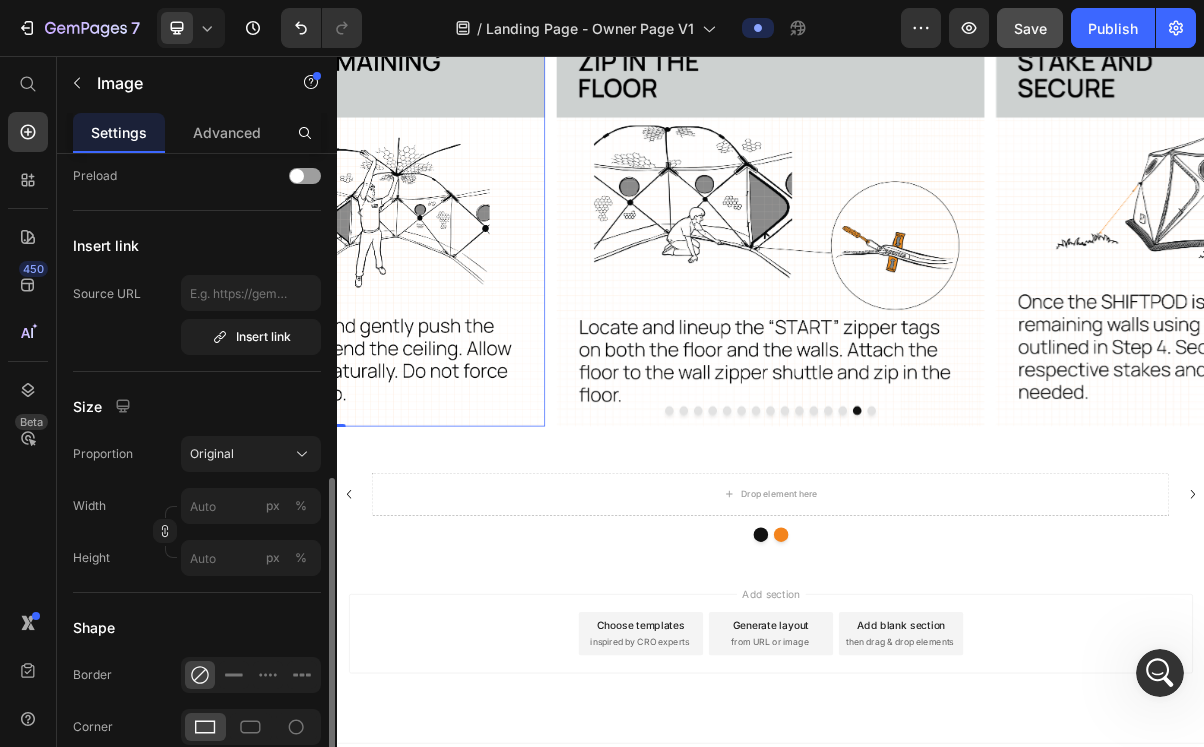 scroll, scrollTop: 310, scrollLeft: 0, axis: vertical 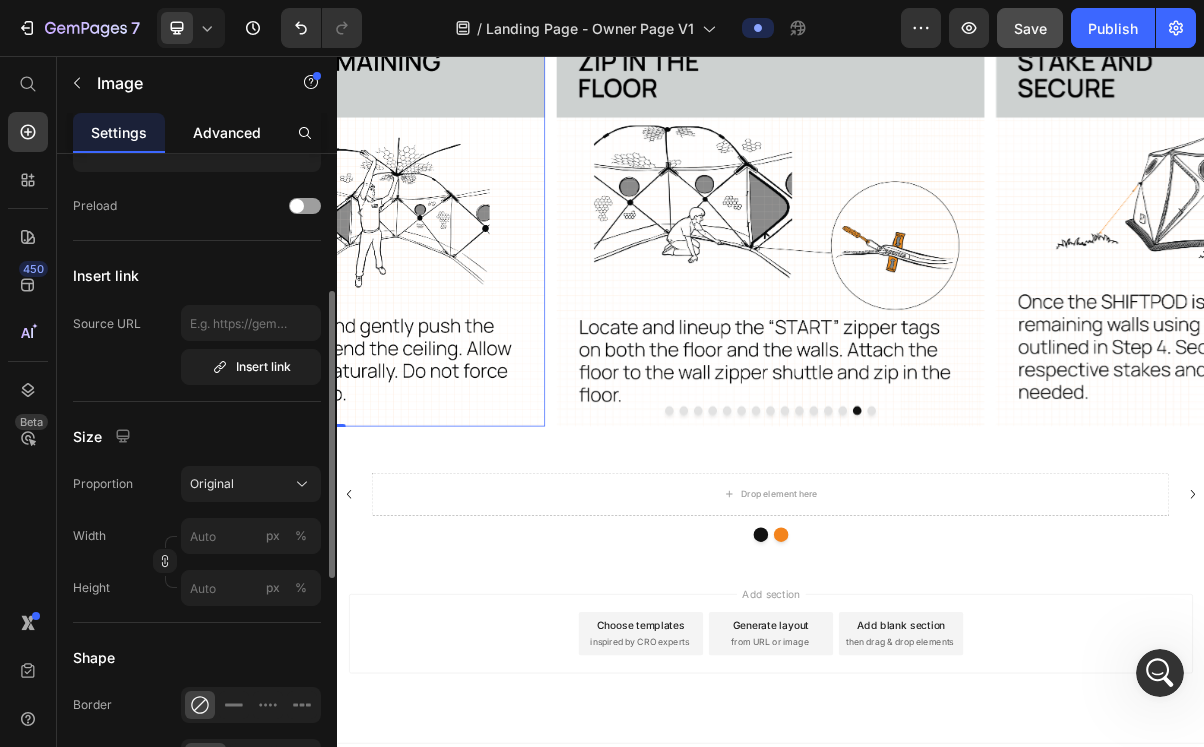 click on "Advanced" at bounding box center (227, 132) 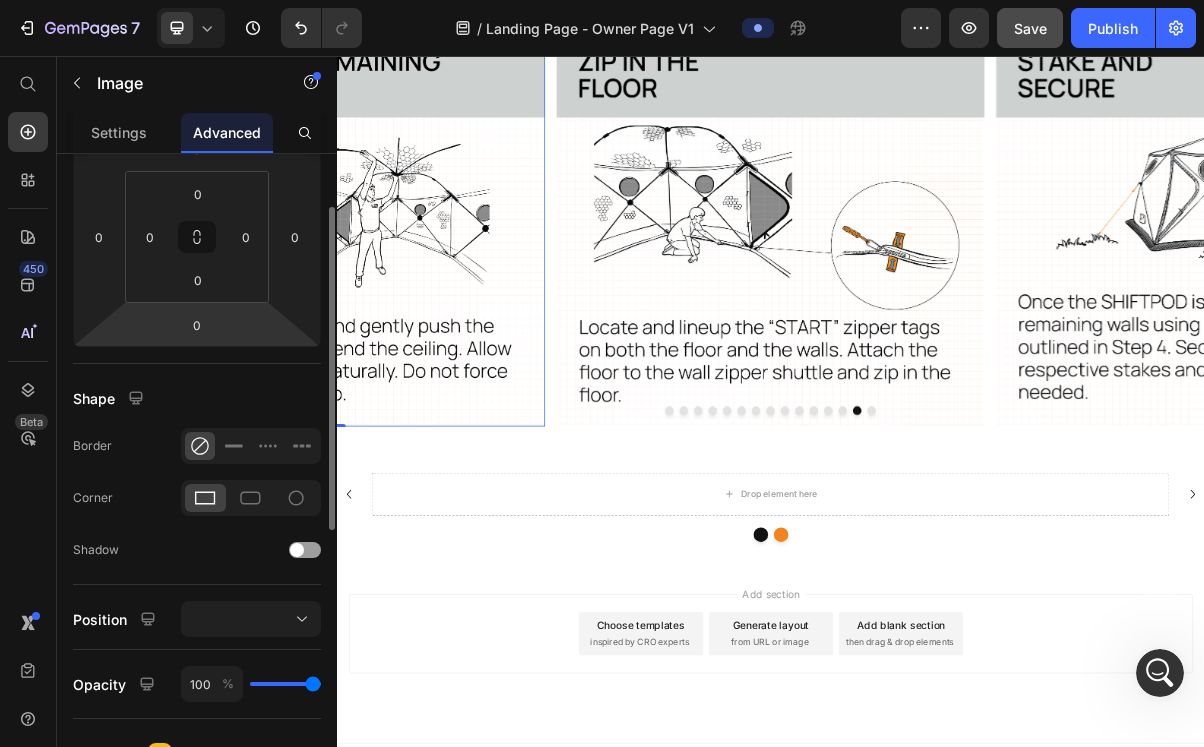 scroll, scrollTop: 0, scrollLeft: 0, axis: both 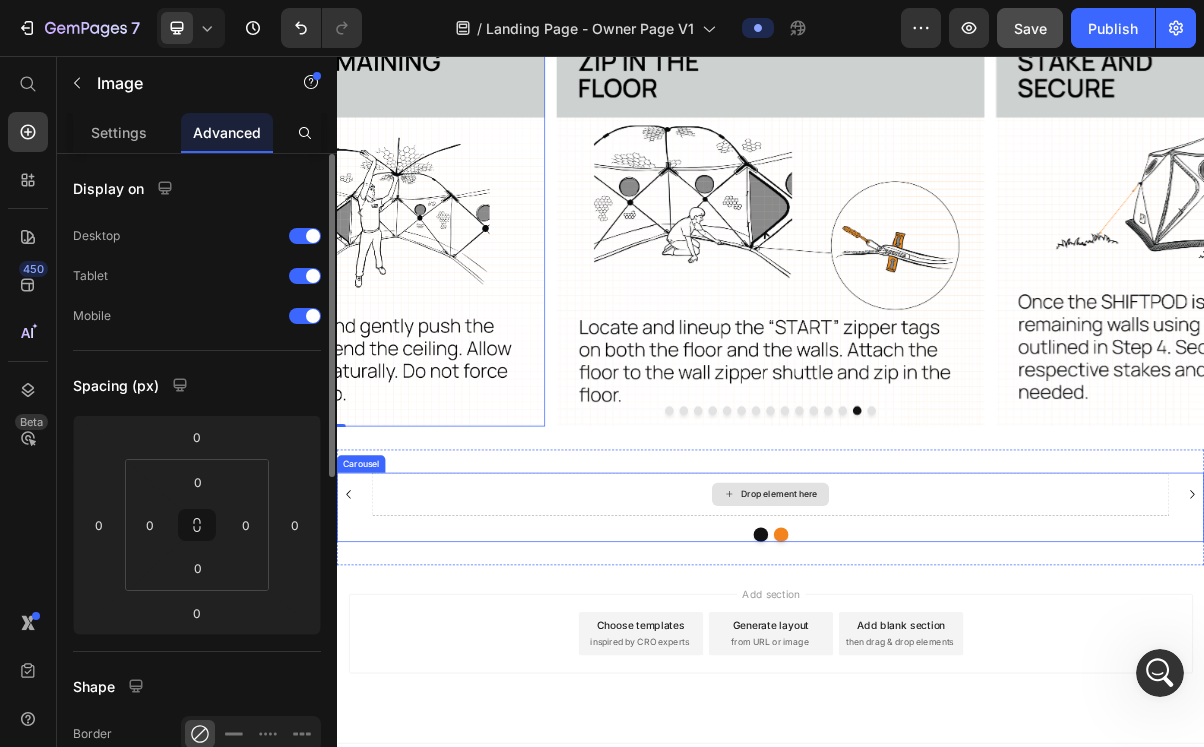 click on "Drop element here" at bounding box center (937, 663) 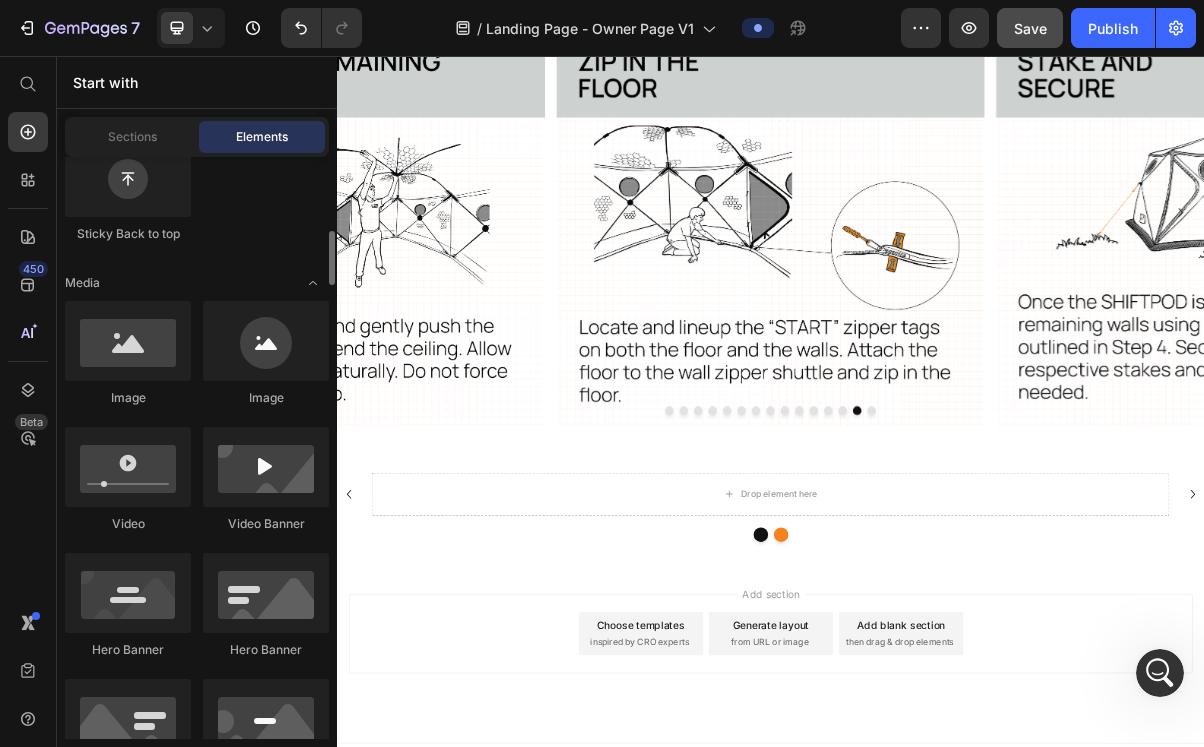scroll, scrollTop: 628, scrollLeft: 0, axis: vertical 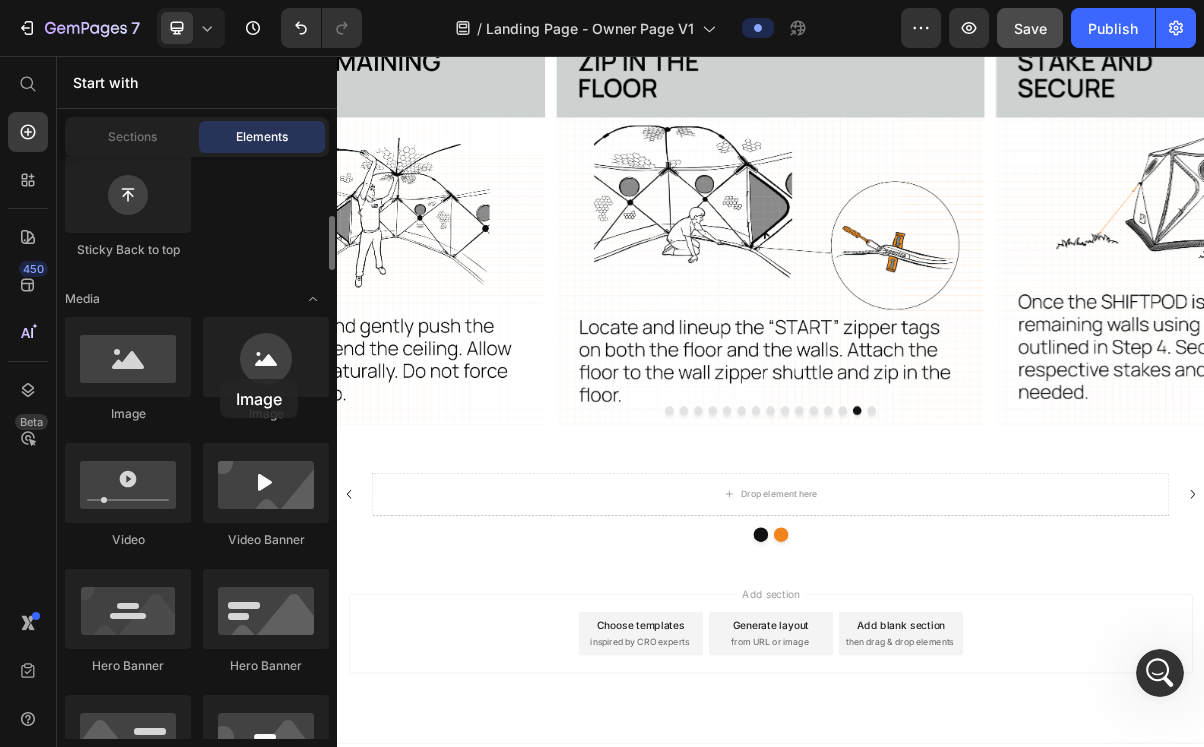 click at bounding box center (266, 357) 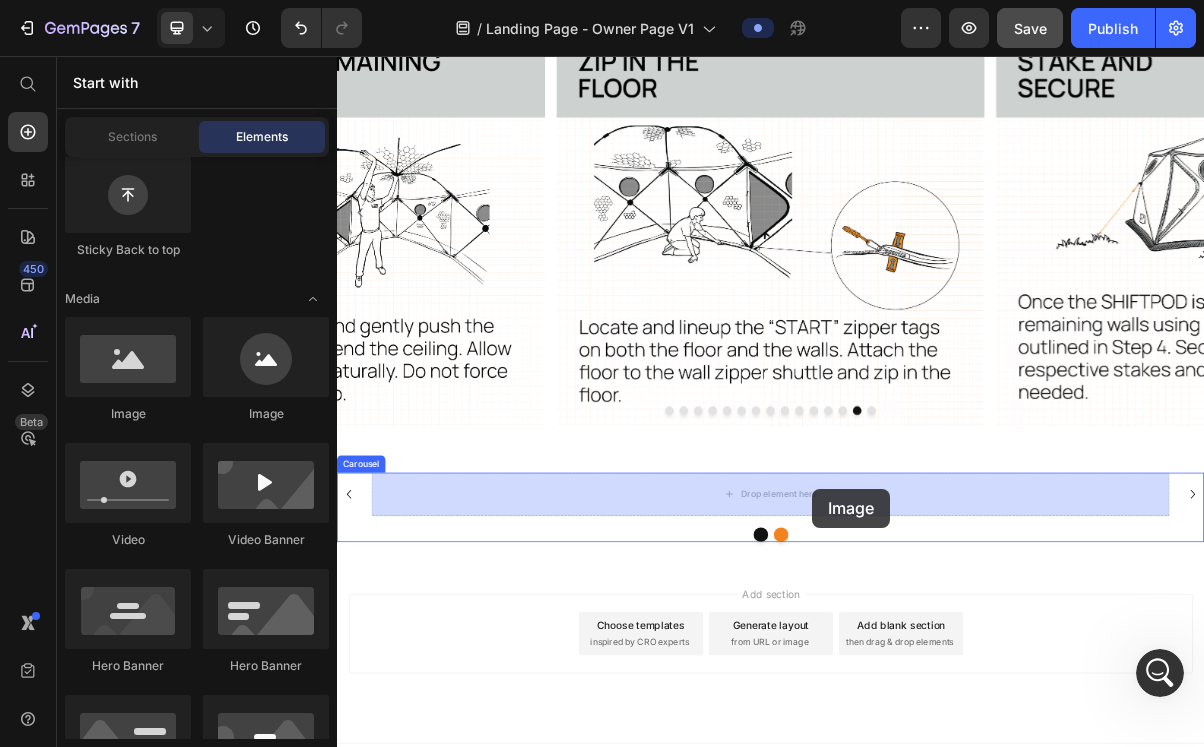 drag, startPoint x: 504, startPoint y: 432, endPoint x: 992, endPoint y: 657, distance: 537.3723 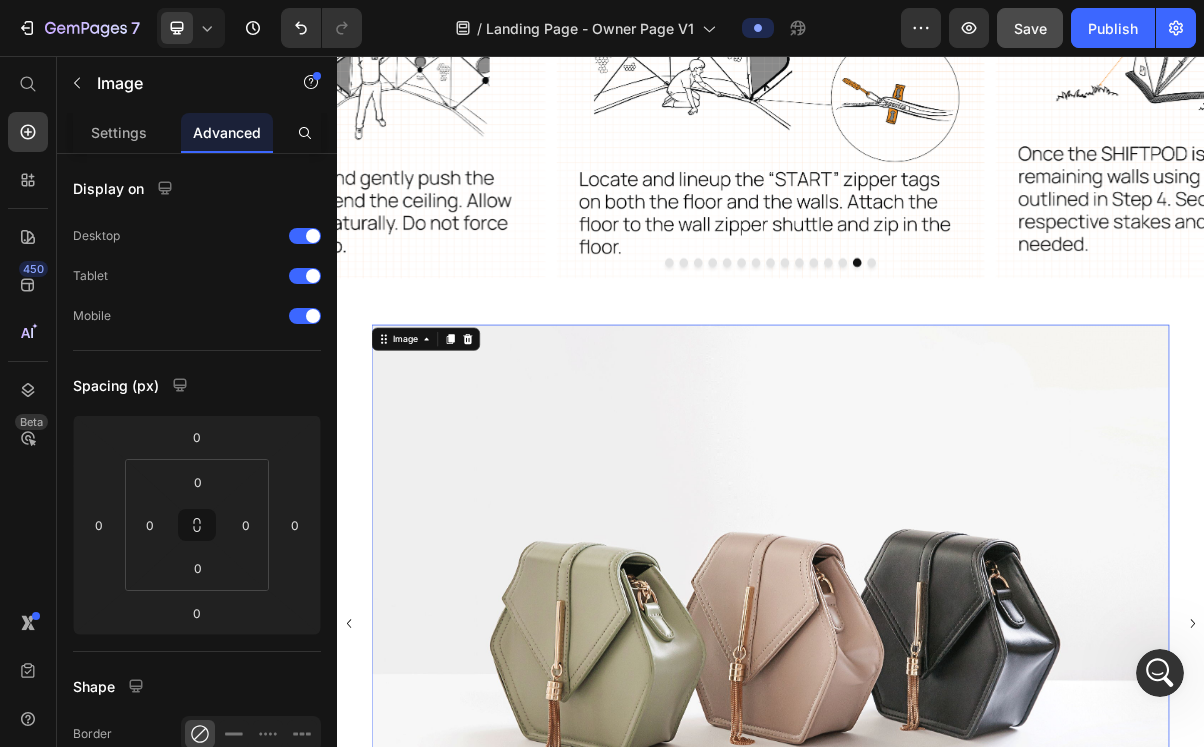 scroll, scrollTop: 996, scrollLeft: 0, axis: vertical 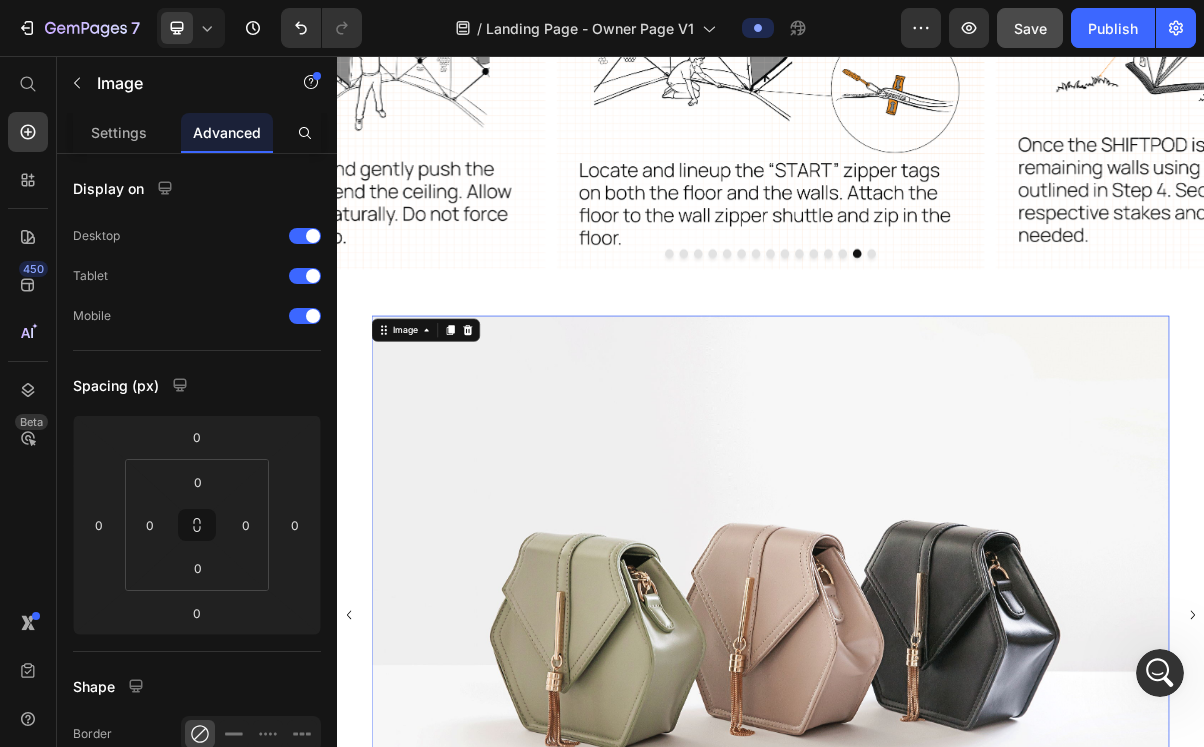 click at bounding box center [937, 830] 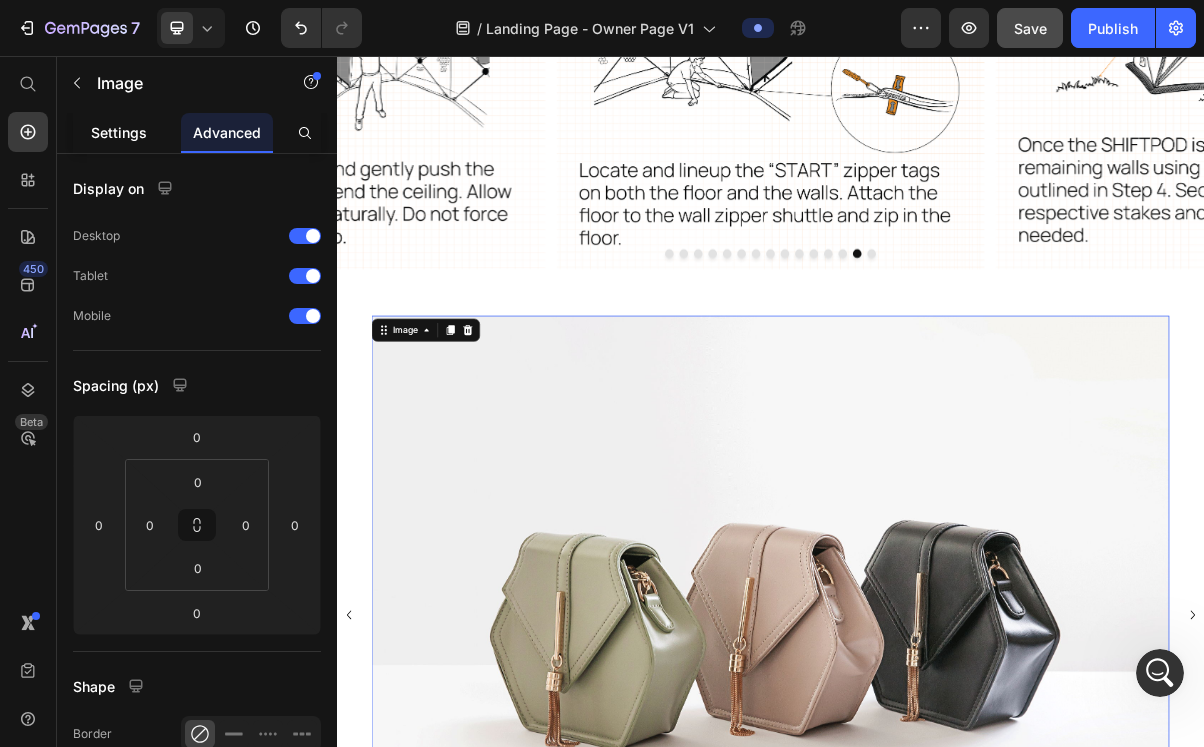 click on "Settings" at bounding box center [119, 132] 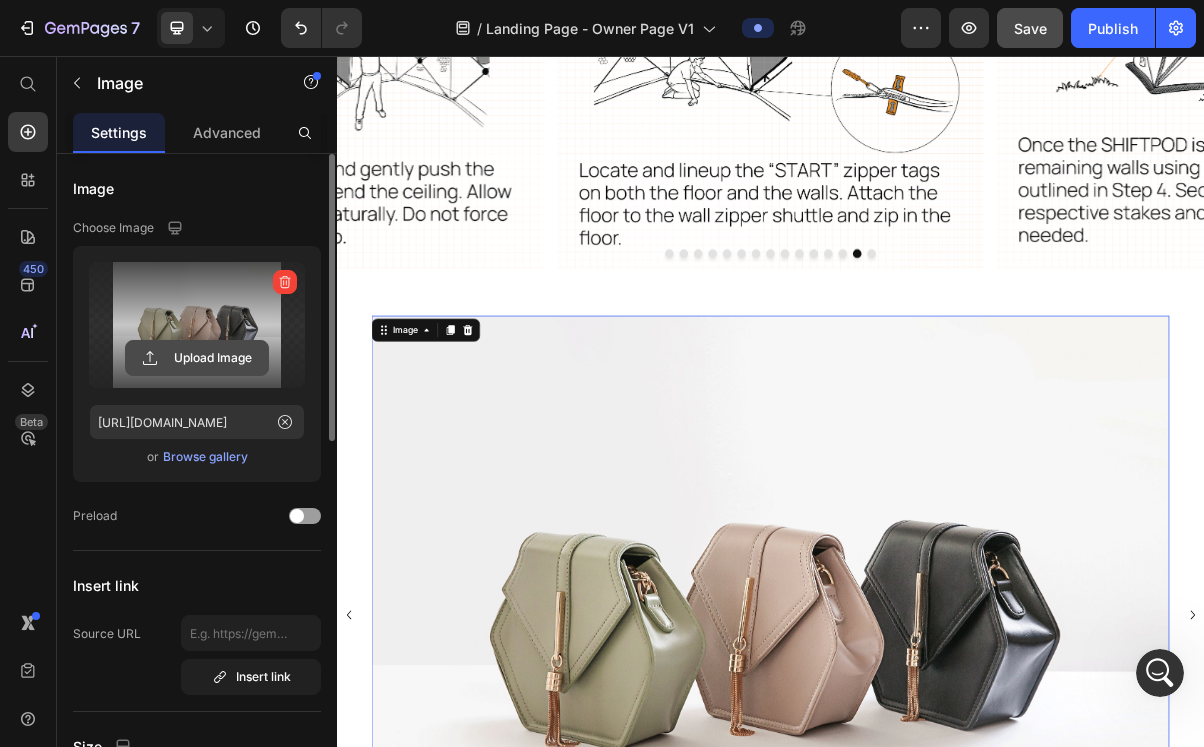 click 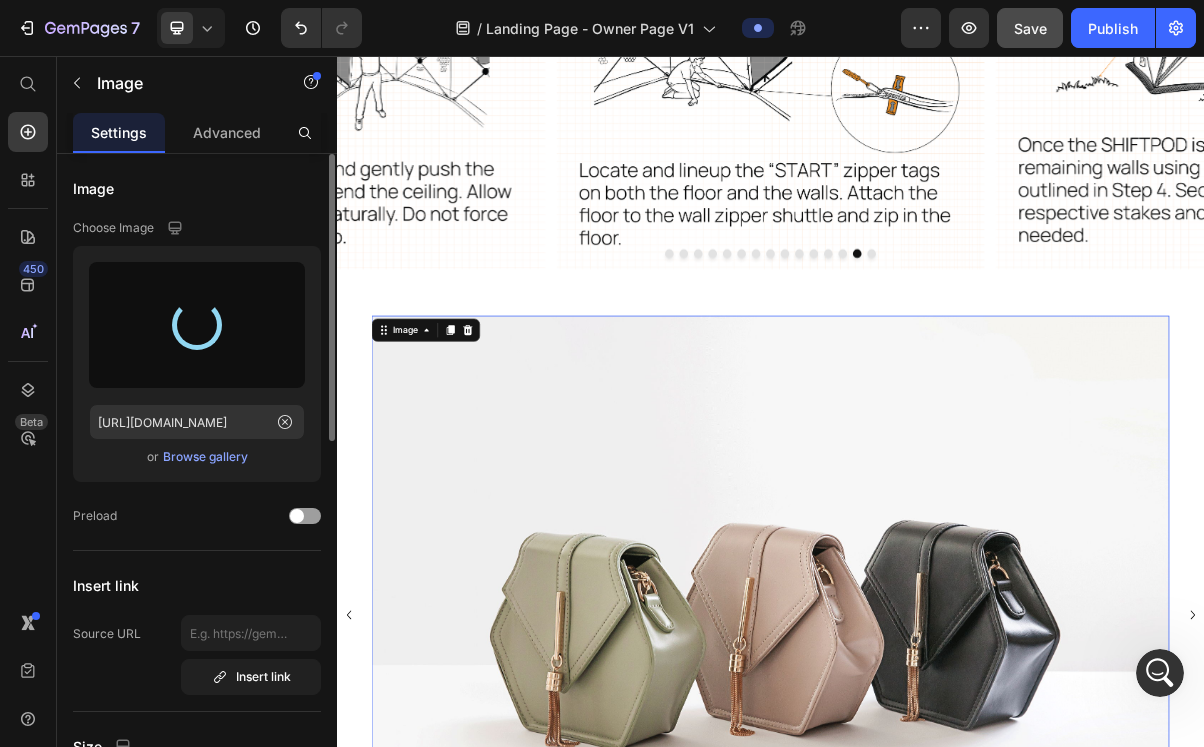 type on "[URL][DOMAIN_NAME]" 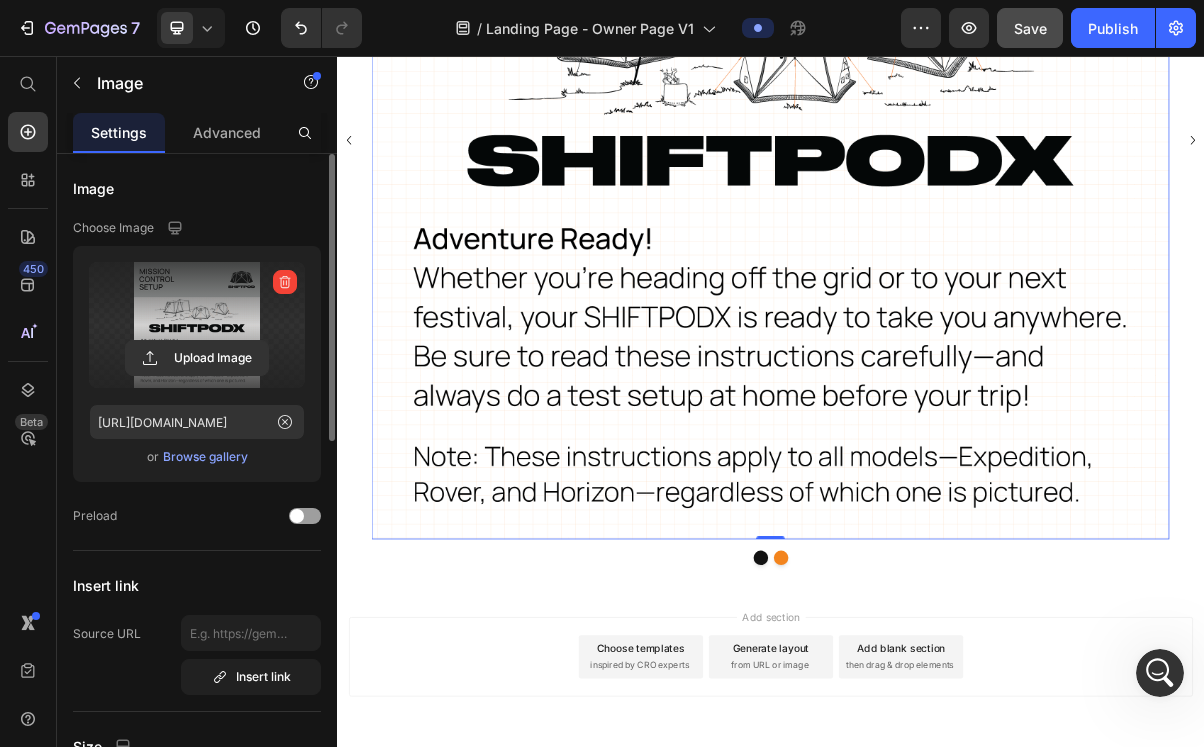 scroll, scrollTop: 1817, scrollLeft: 0, axis: vertical 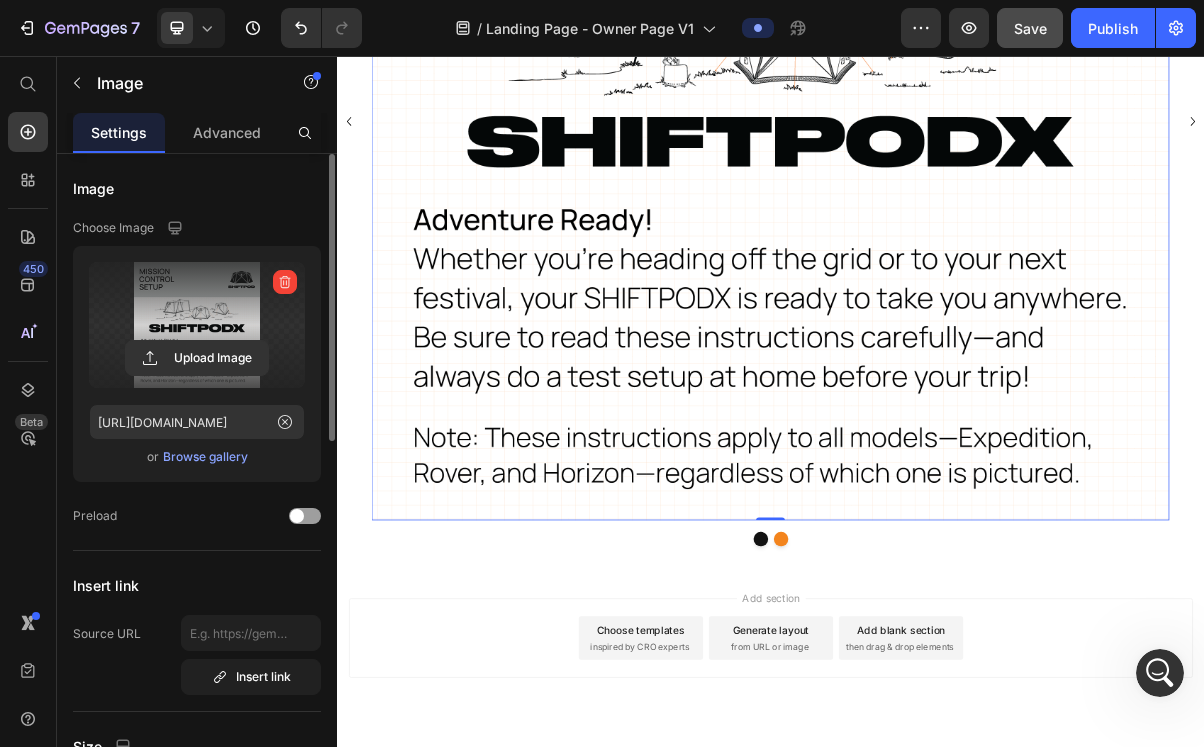 drag, startPoint x: 935, startPoint y: 693, endPoint x: 918, endPoint y: 492, distance: 201.71762 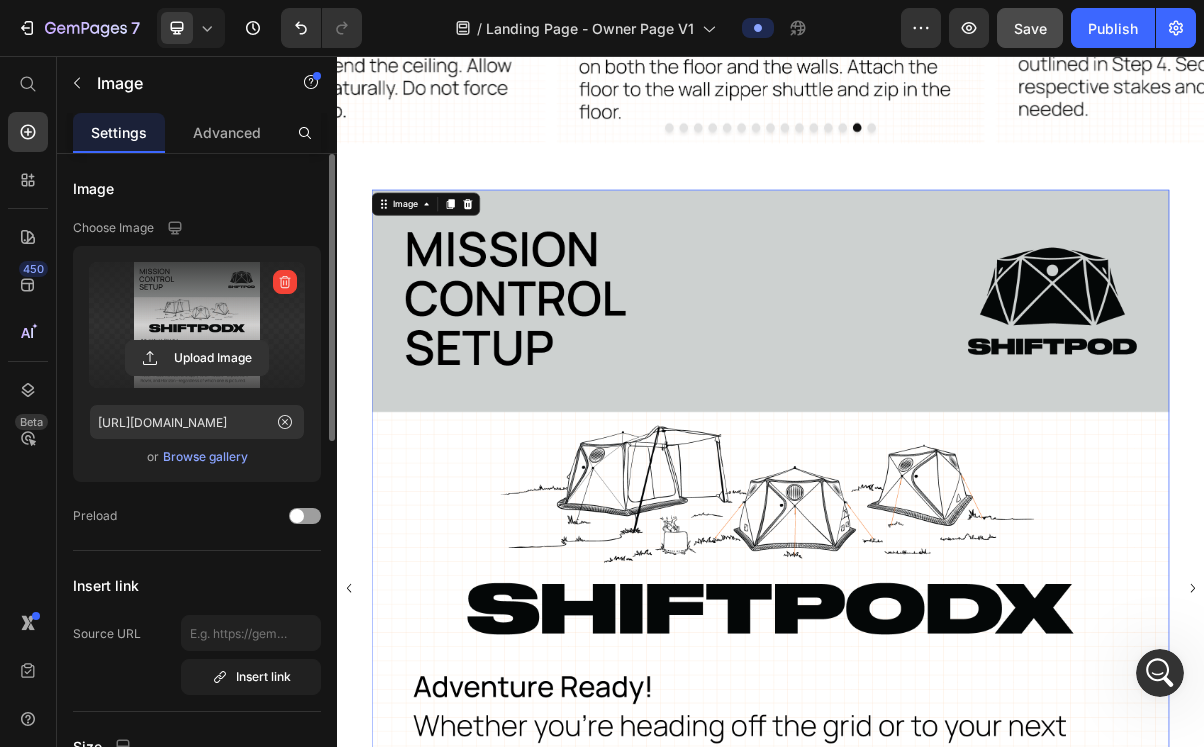 scroll, scrollTop: 1232, scrollLeft: 0, axis: vertical 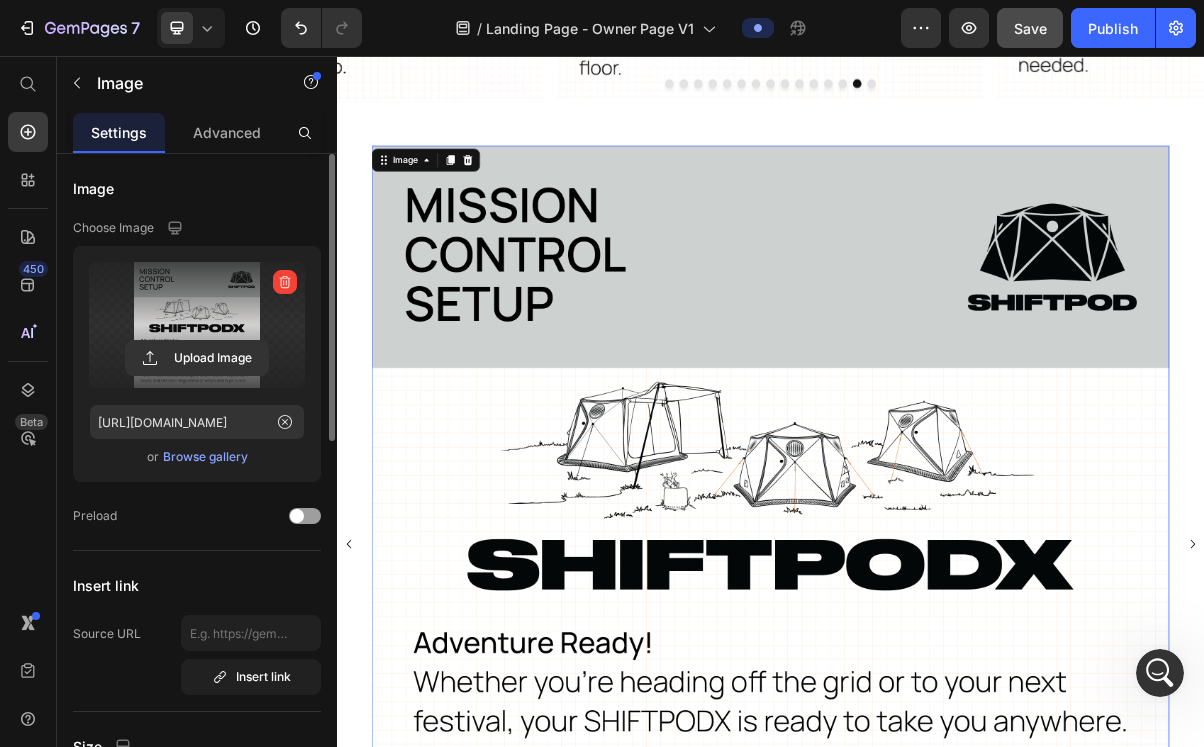 click at bounding box center [937, 732] 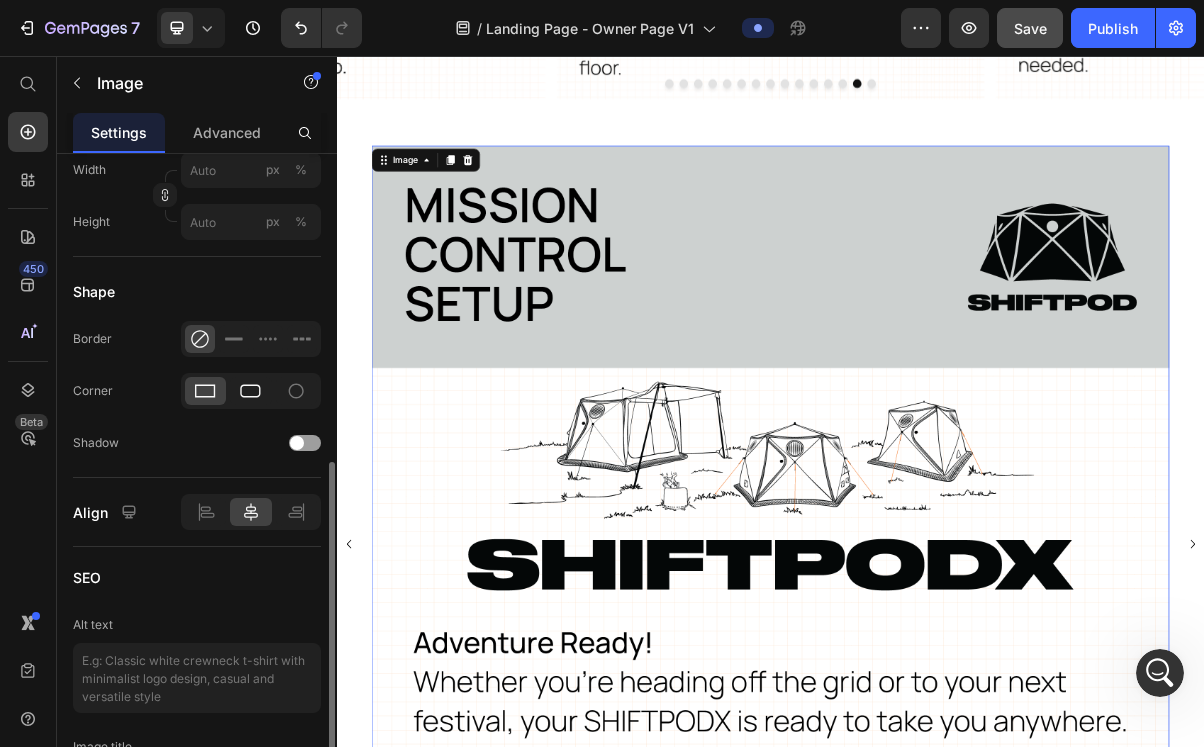 scroll, scrollTop: 709, scrollLeft: 0, axis: vertical 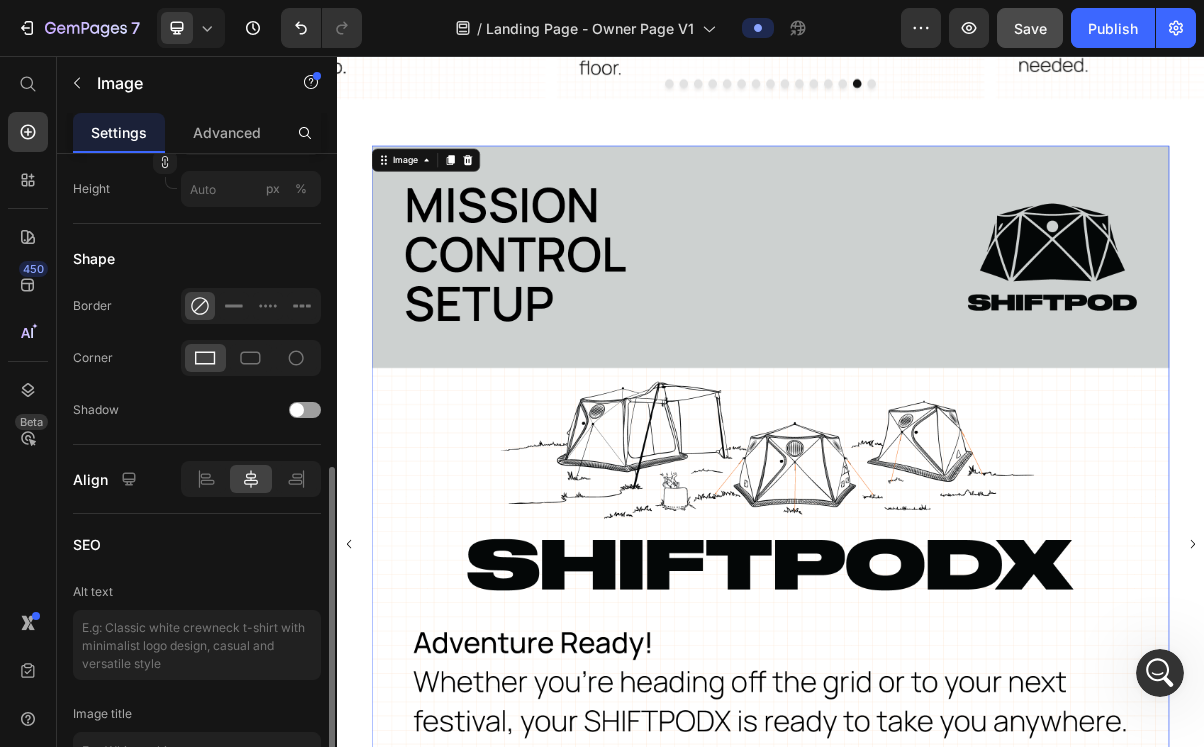 click at bounding box center [937, 732] 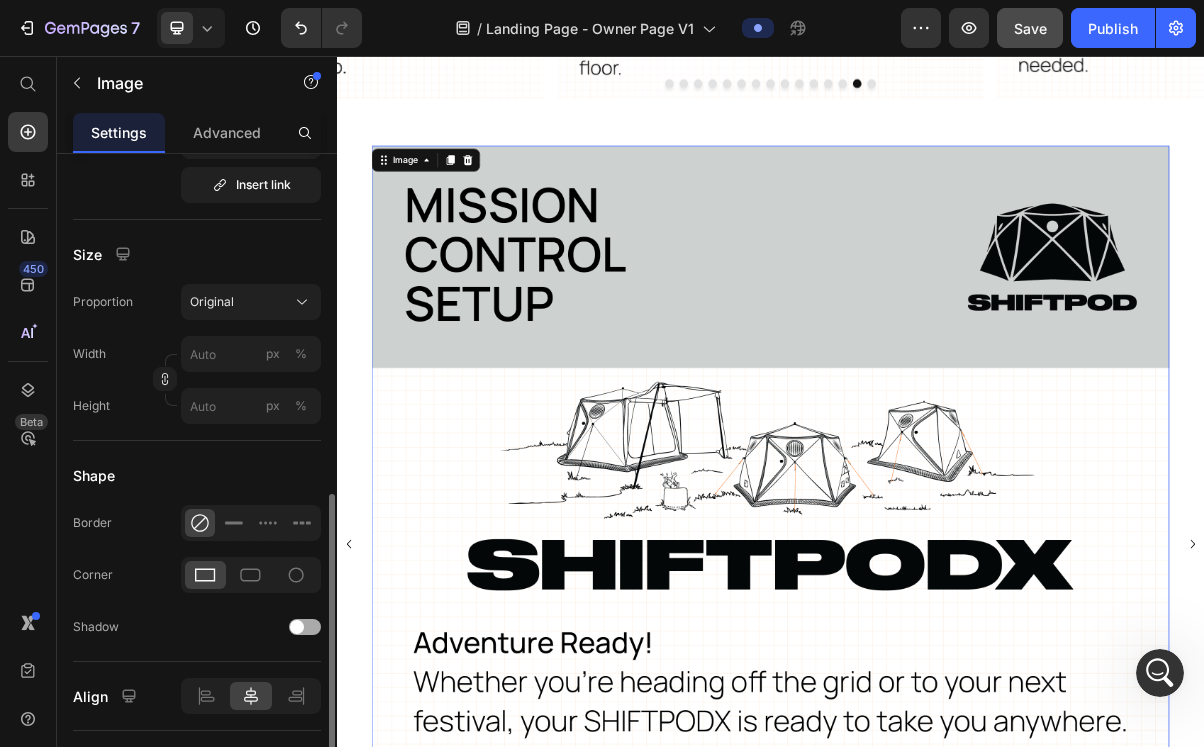 scroll, scrollTop: 485, scrollLeft: 0, axis: vertical 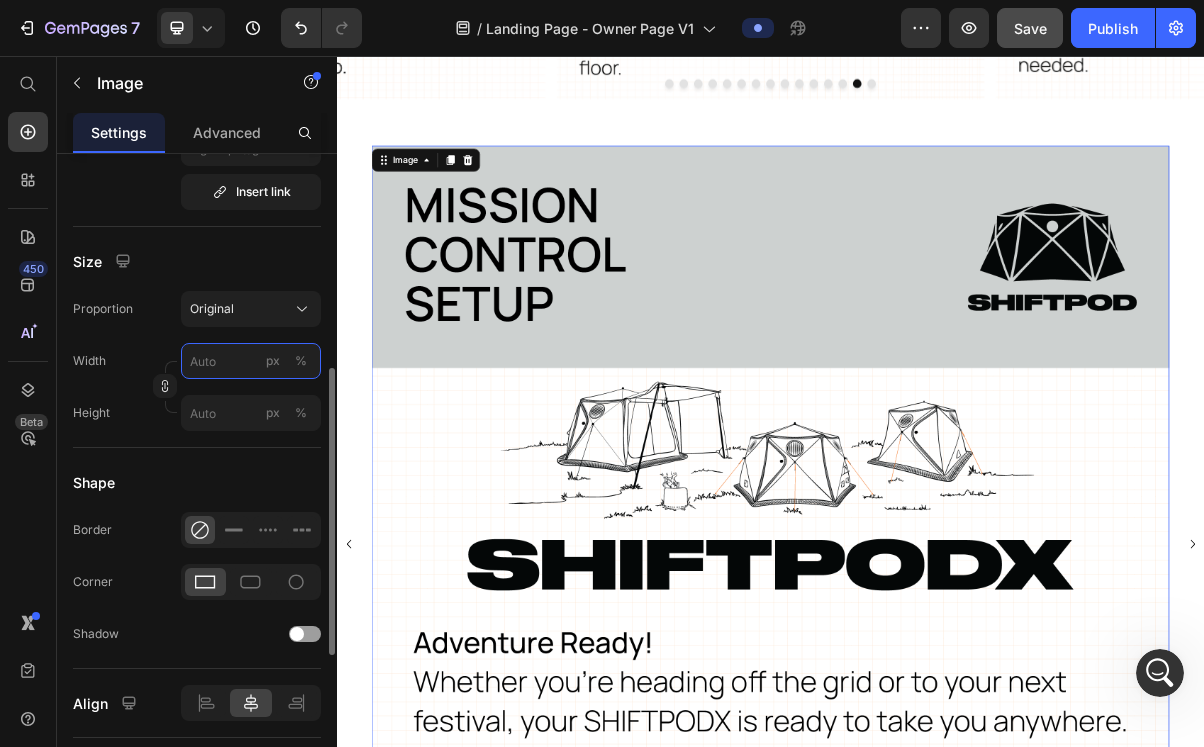 click on "px %" at bounding box center (251, 361) 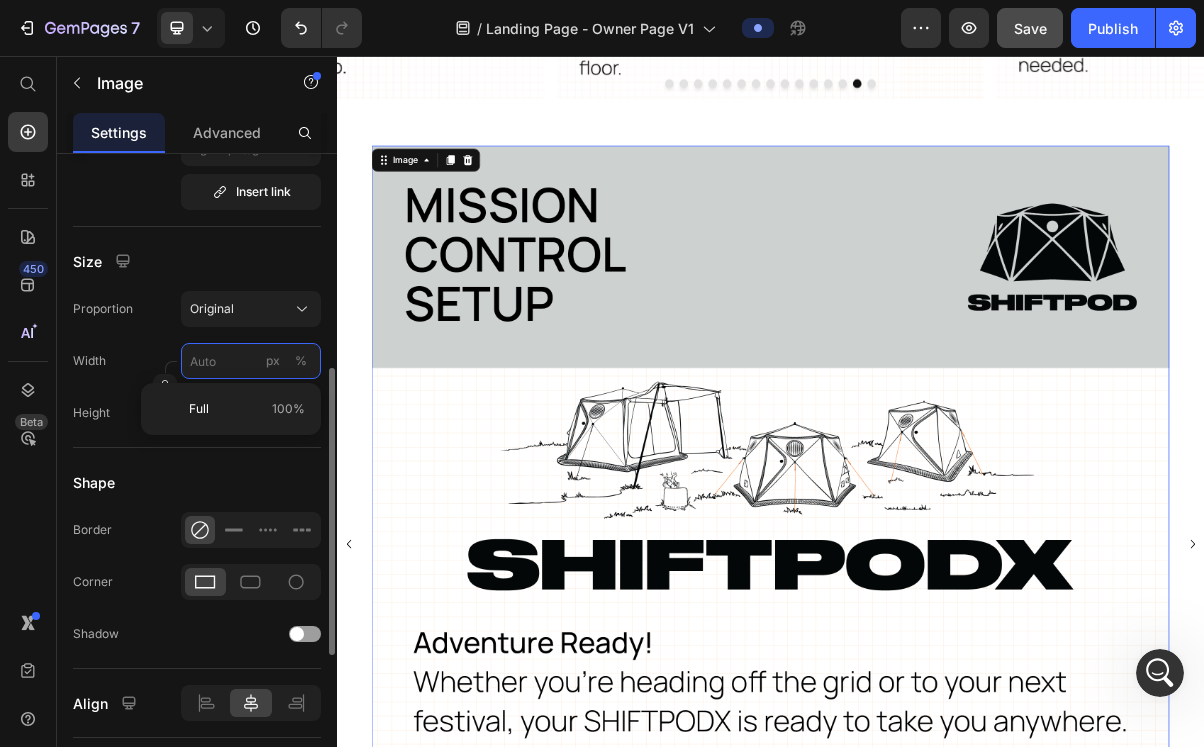 click on "px %" at bounding box center (251, 361) 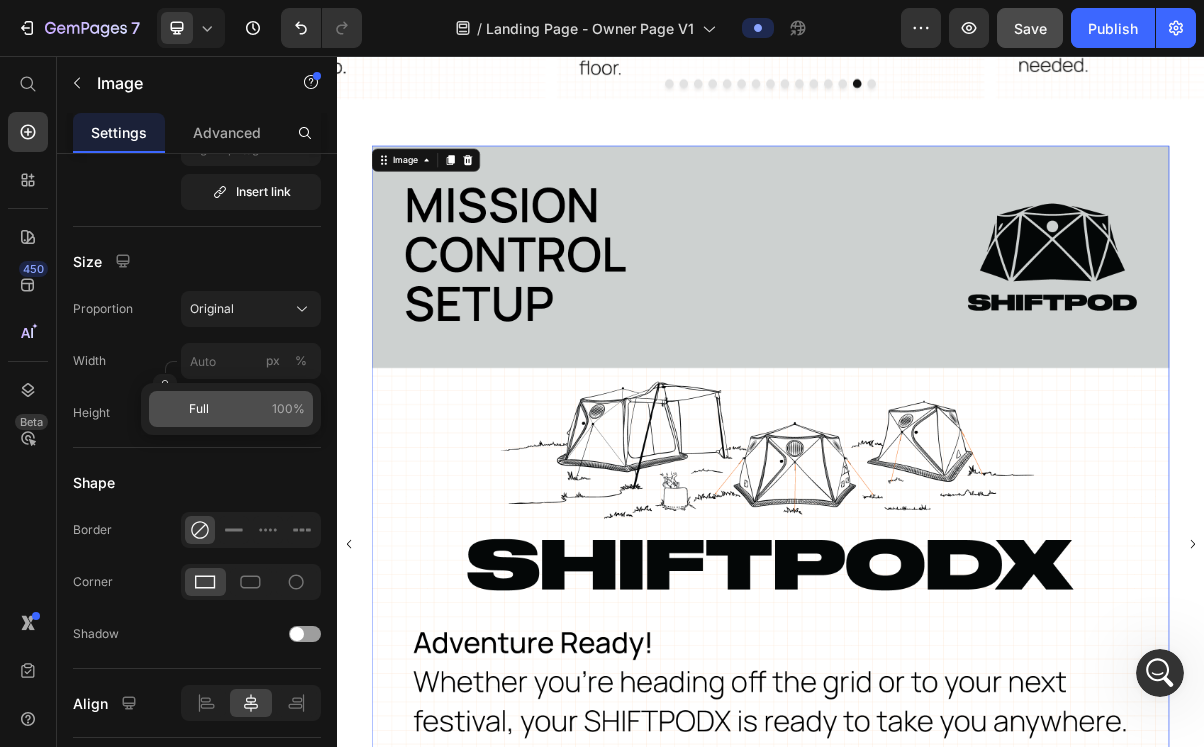 click on "100%" at bounding box center (288, 409) 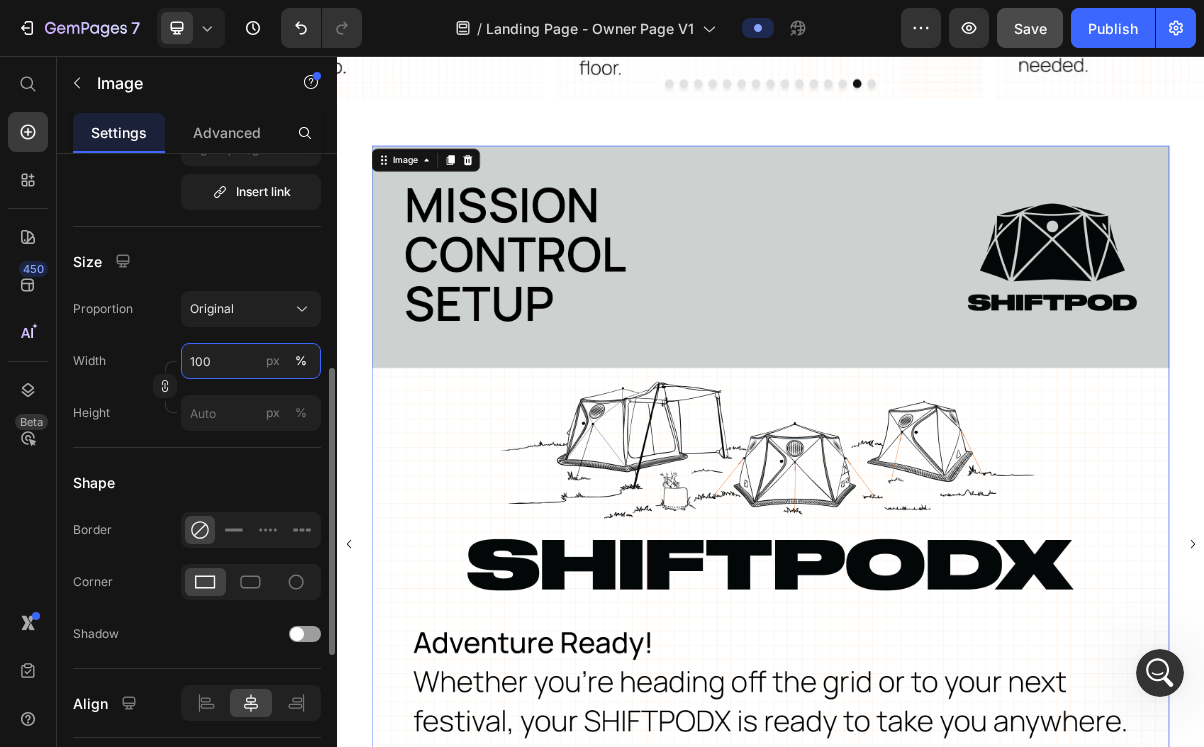 click on "100" at bounding box center [251, 361] 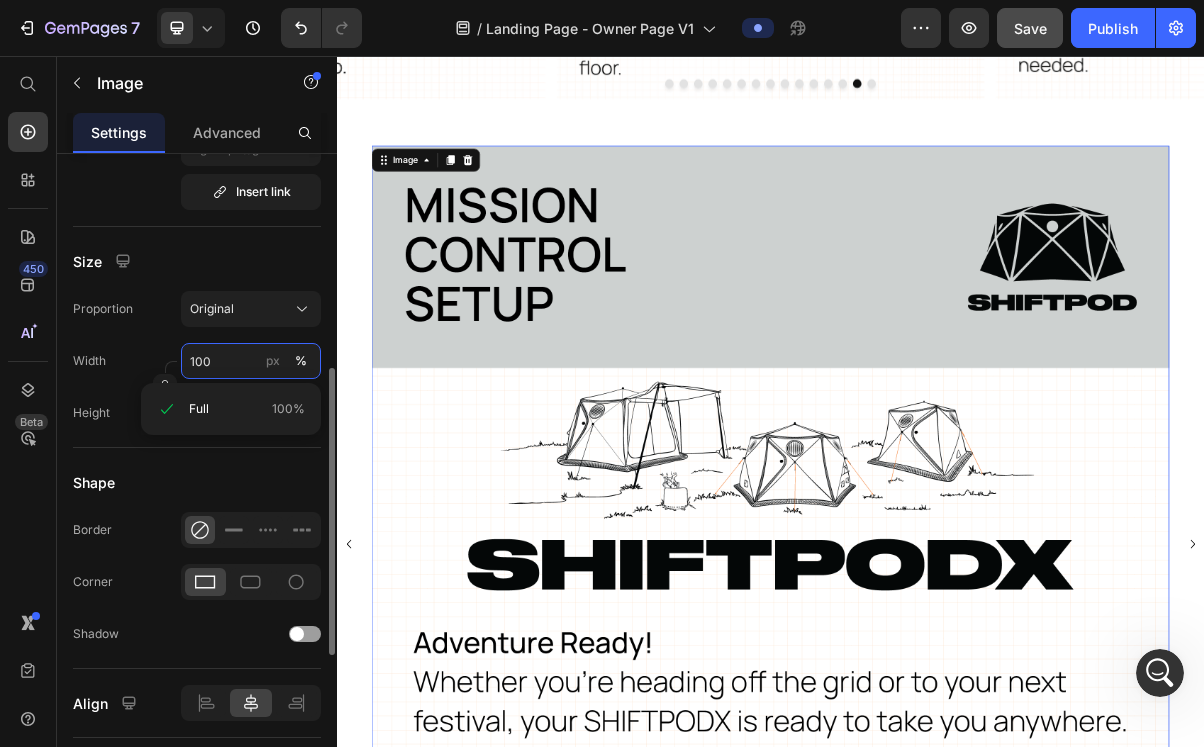 click on "100" at bounding box center (251, 361) 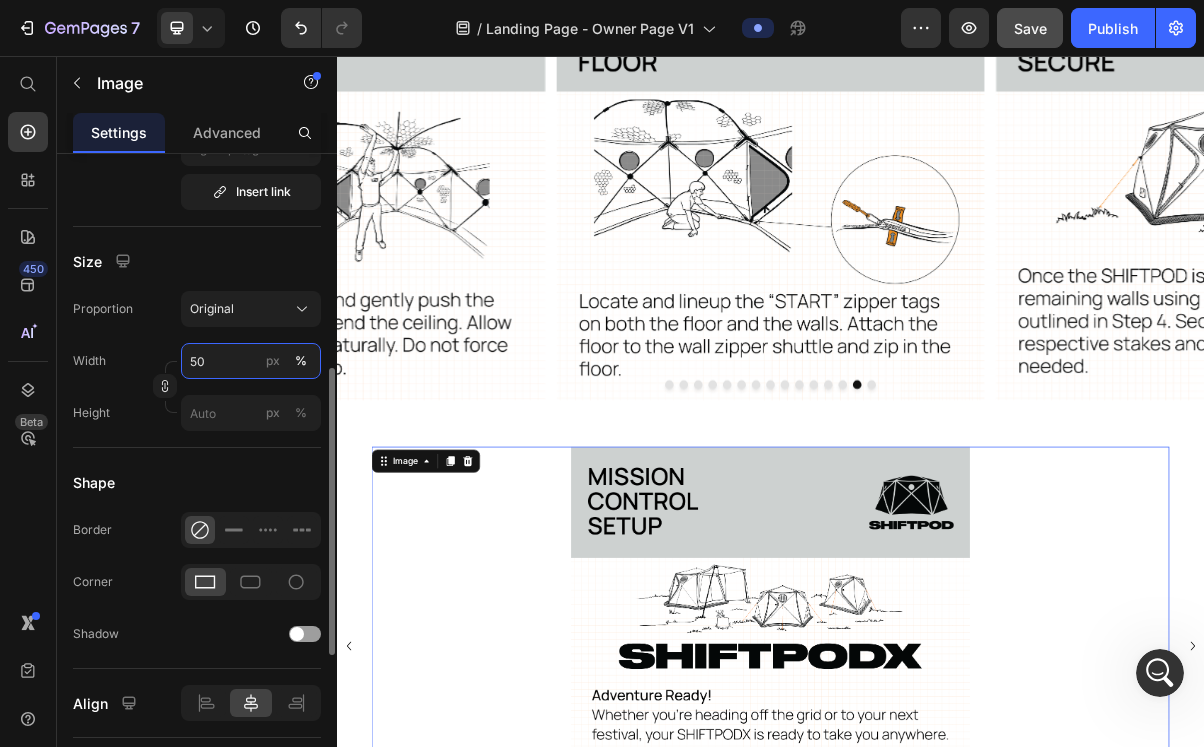 scroll, scrollTop: 1232, scrollLeft: 0, axis: vertical 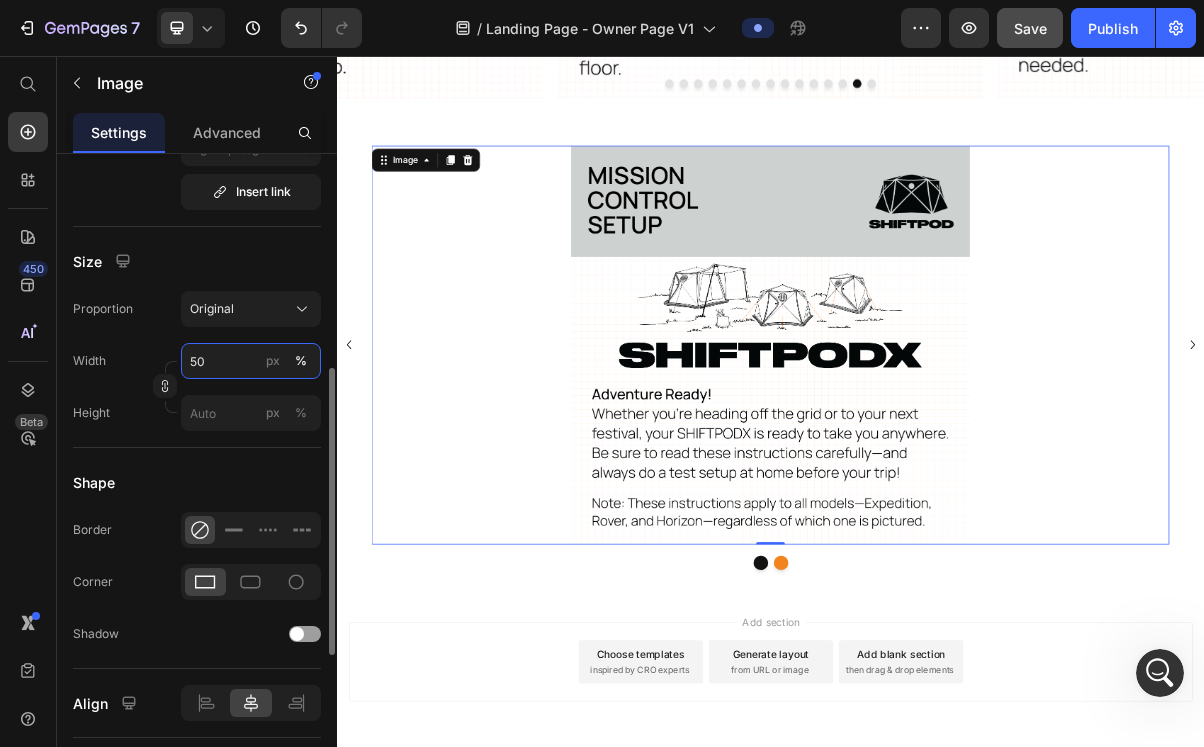 type on "5" 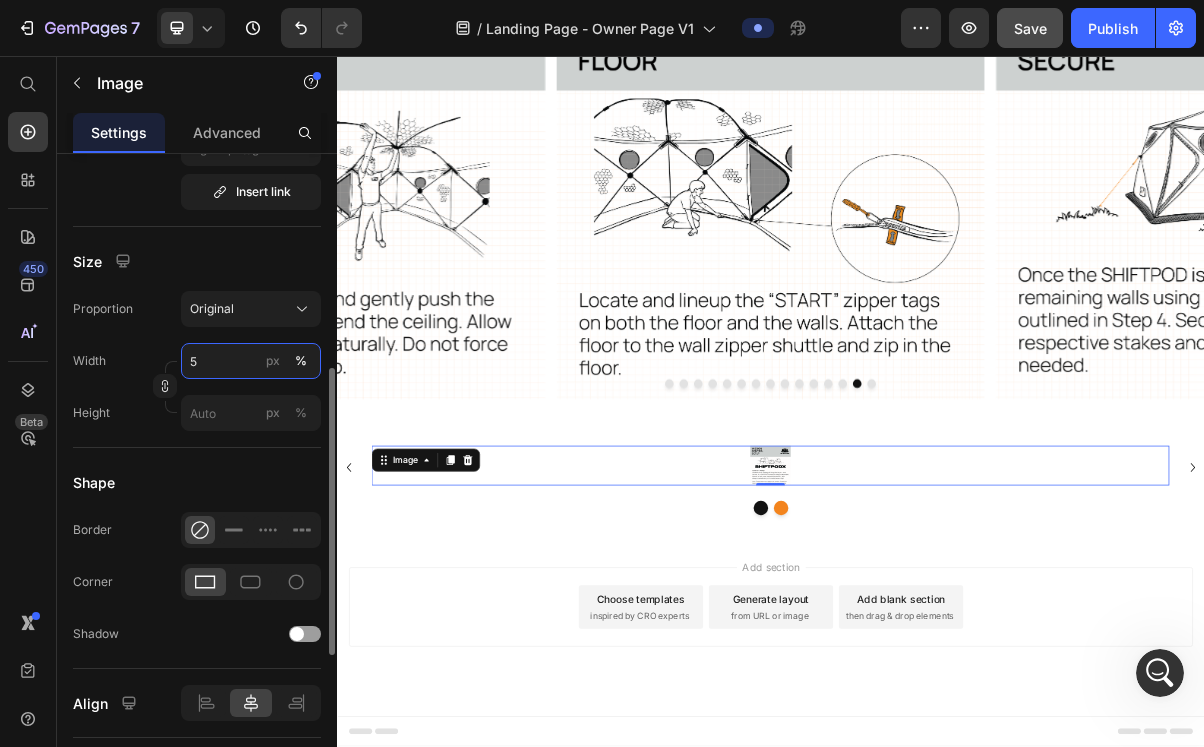 scroll, scrollTop: 815, scrollLeft: 0, axis: vertical 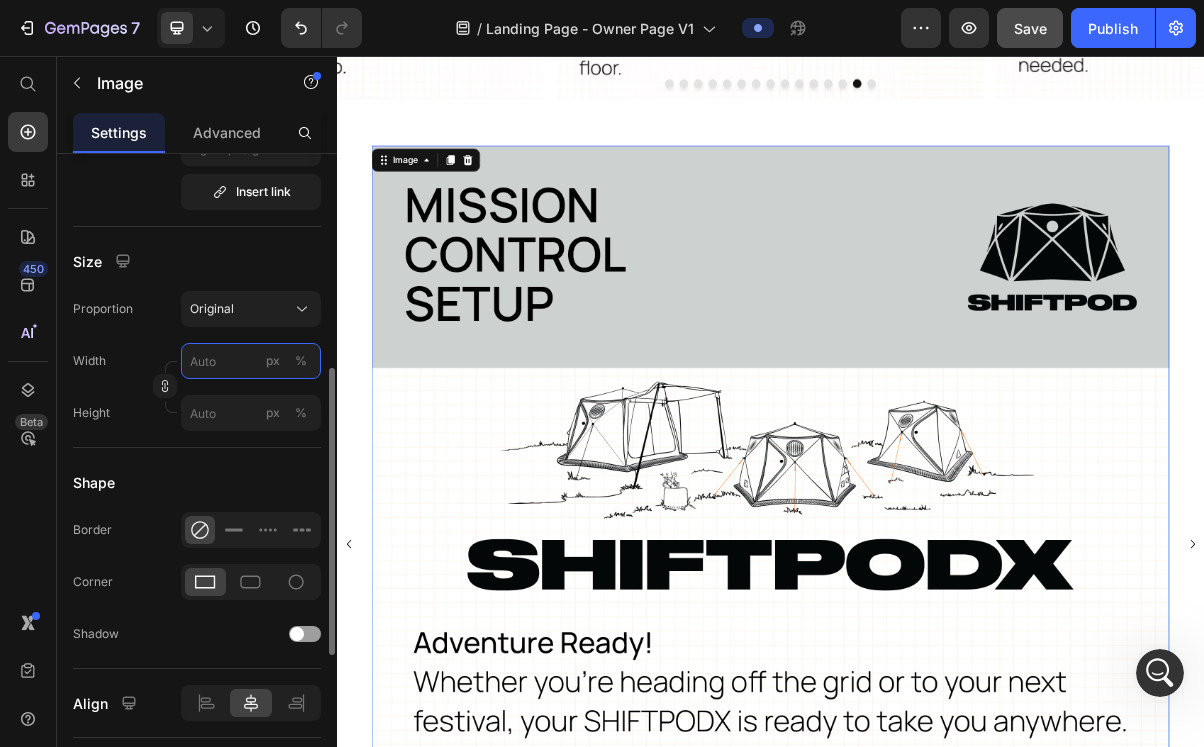 type on "5" 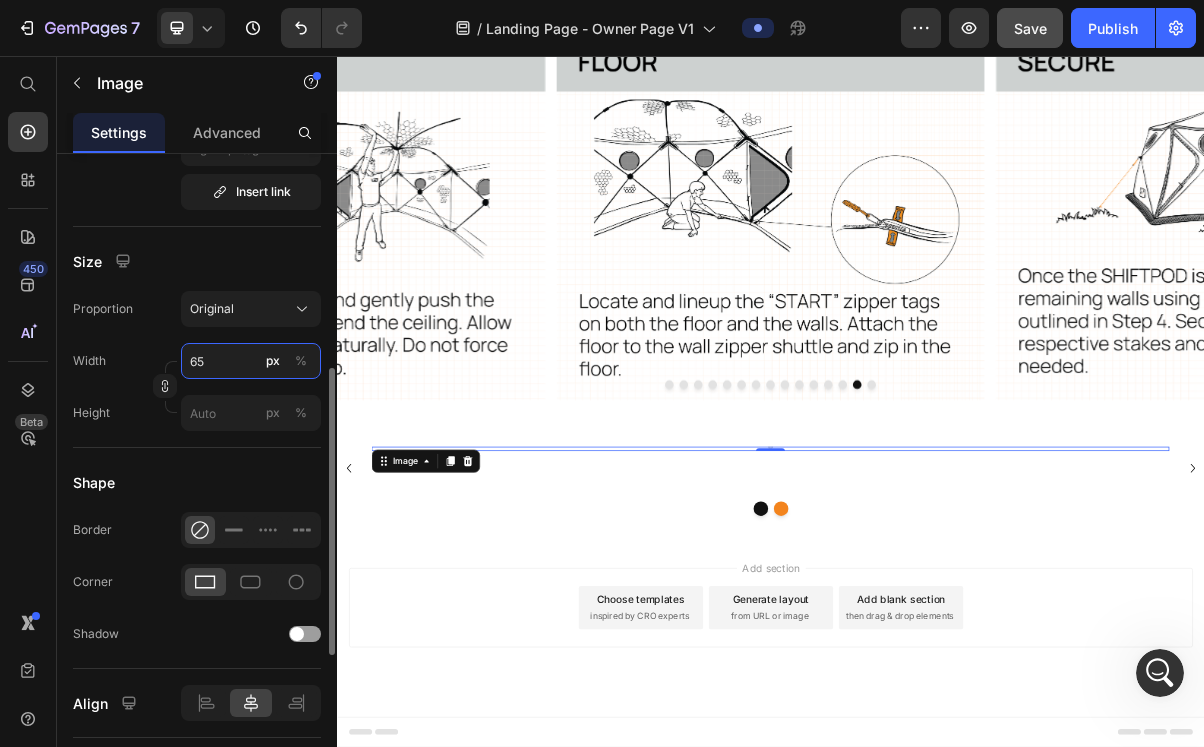 scroll, scrollTop: 820, scrollLeft: 0, axis: vertical 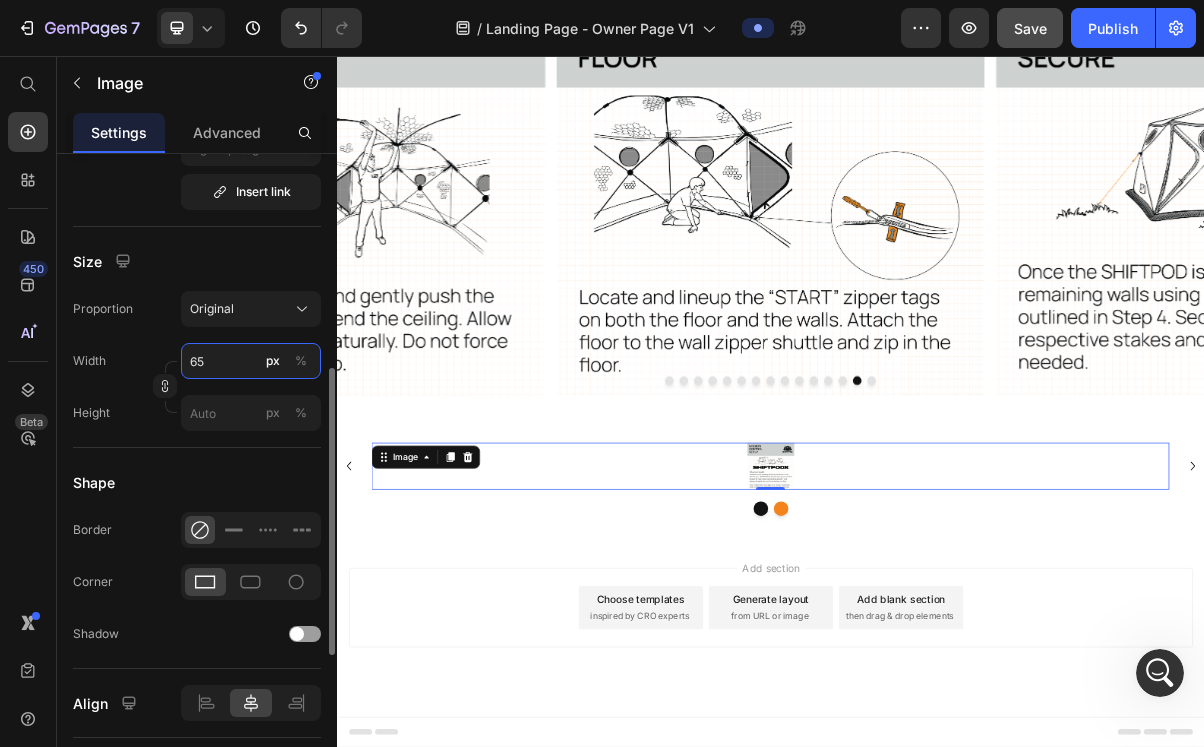 type on "65" 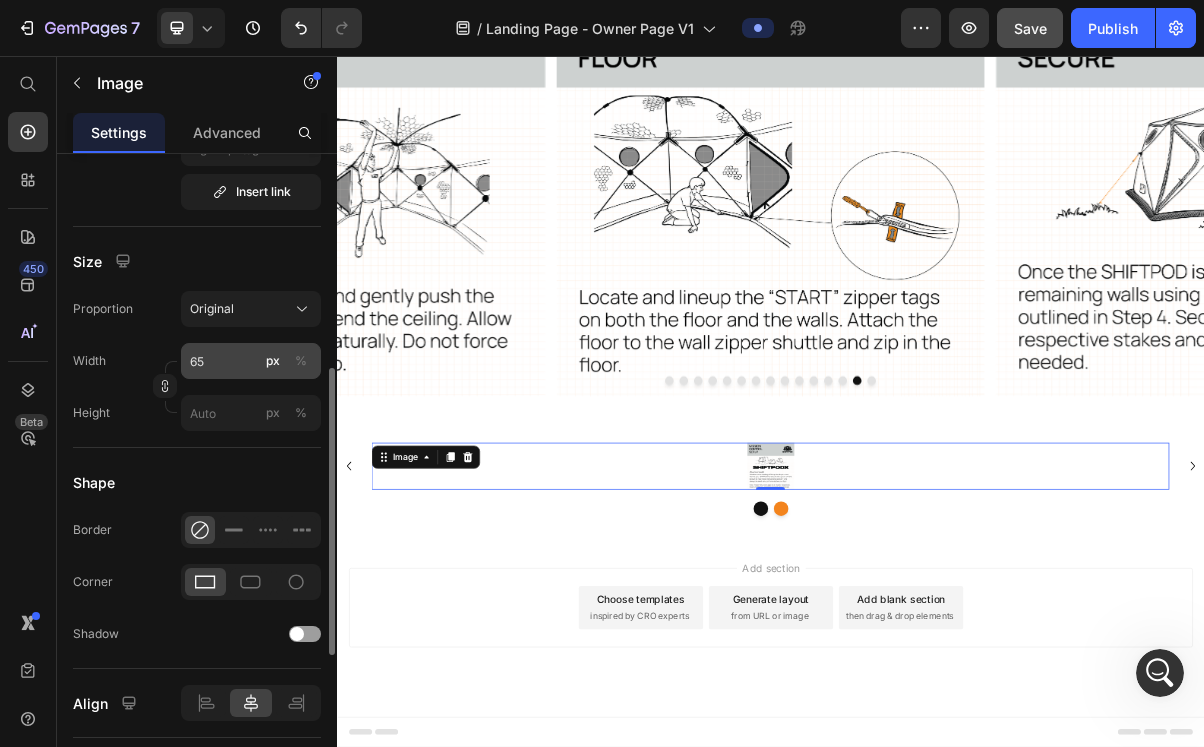 type 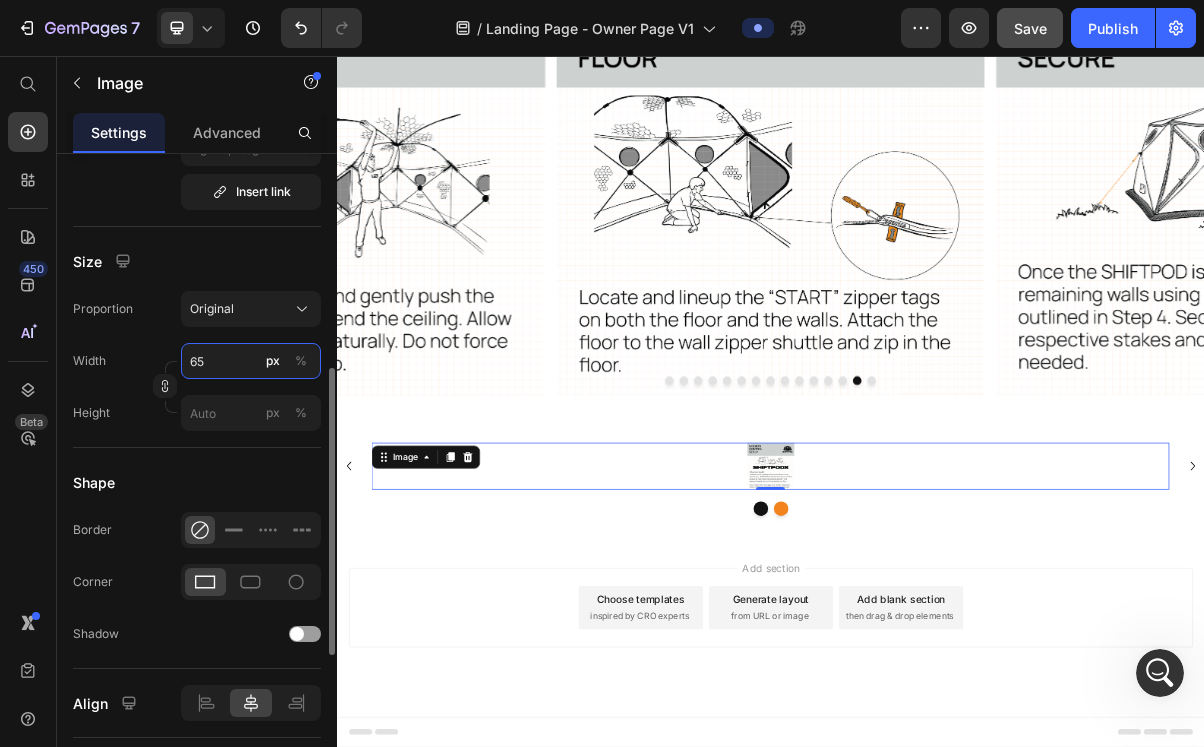 click on "65" at bounding box center [251, 361] 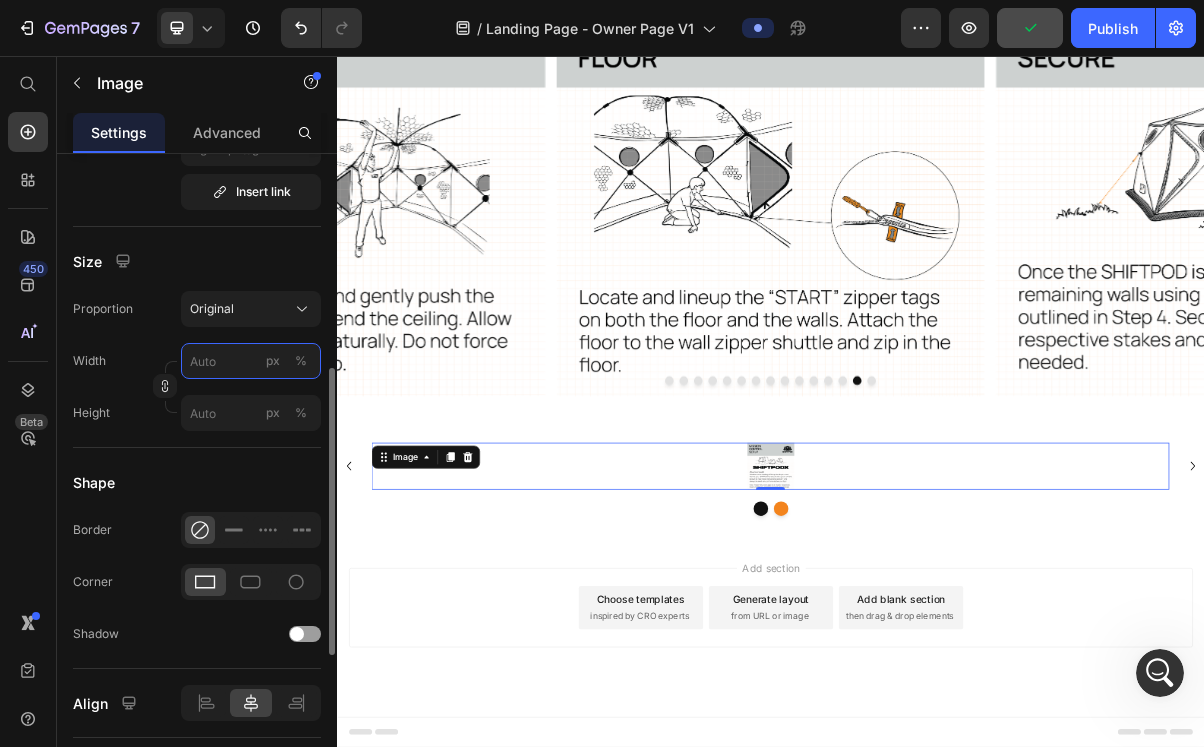 scroll, scrollTop: 1232, scrollLeft: 0, axis: vertical 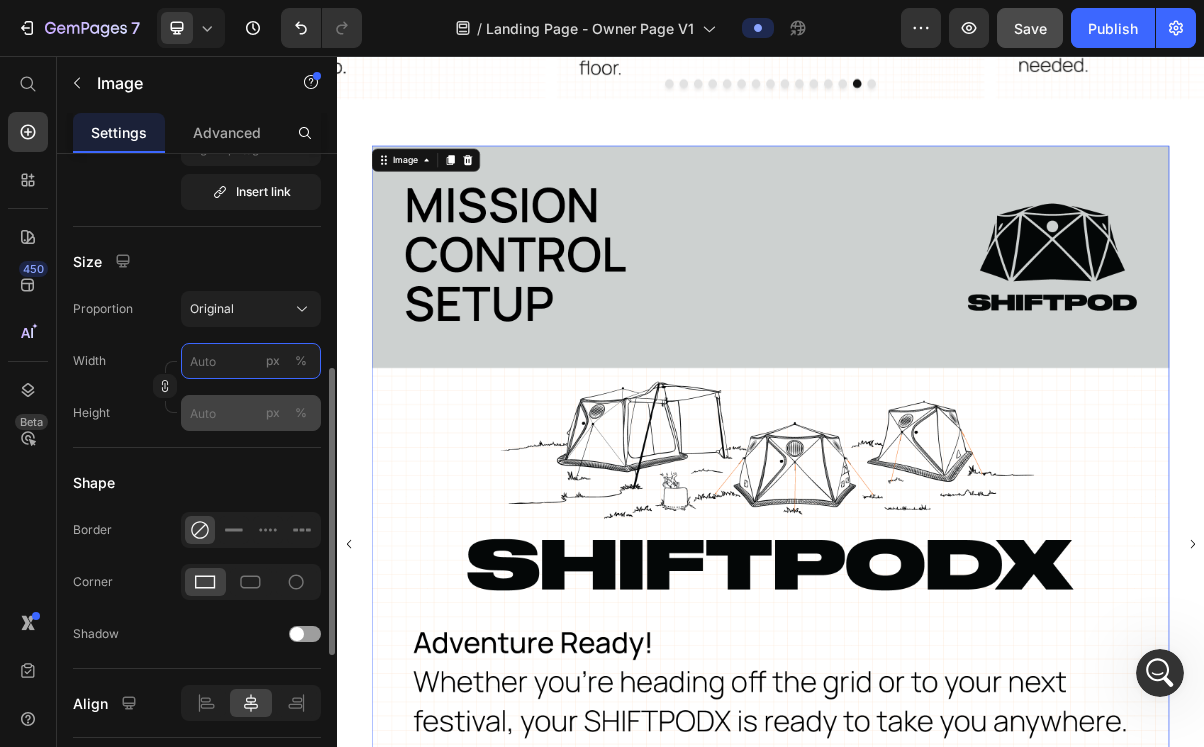type 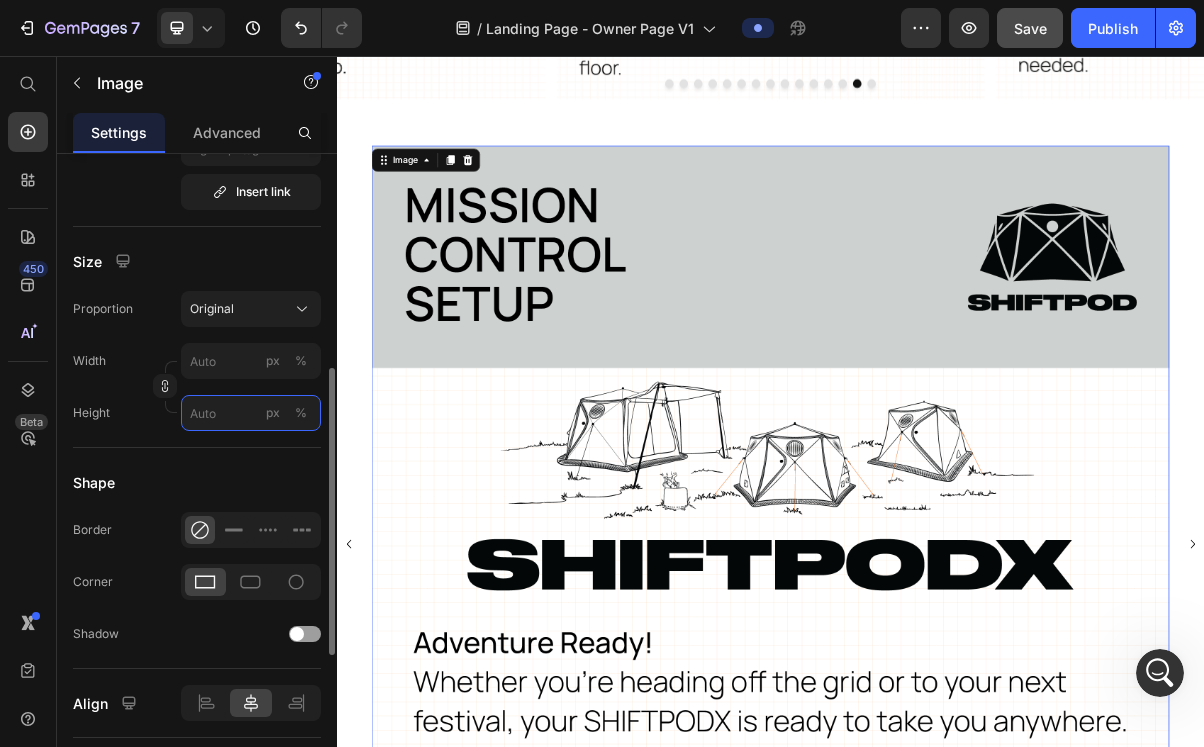 click on "px %" at bounding box center (251, 413) 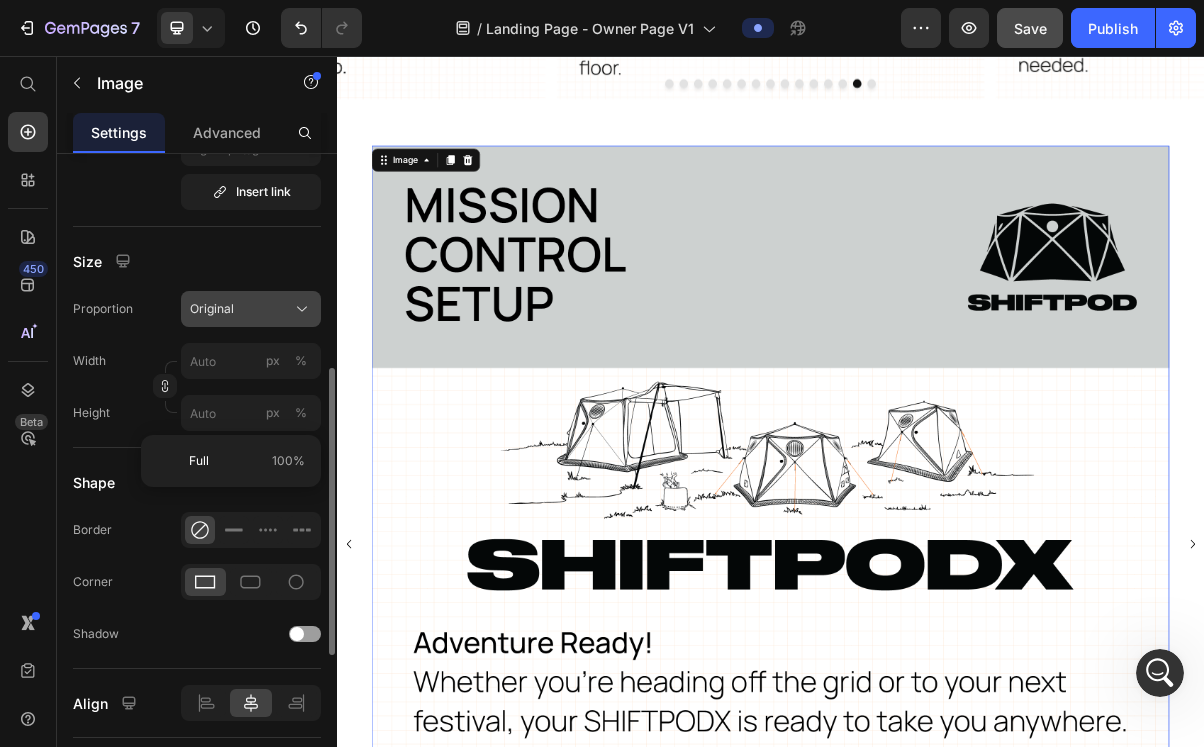 click on "Original" at bounding box center (251, 309) 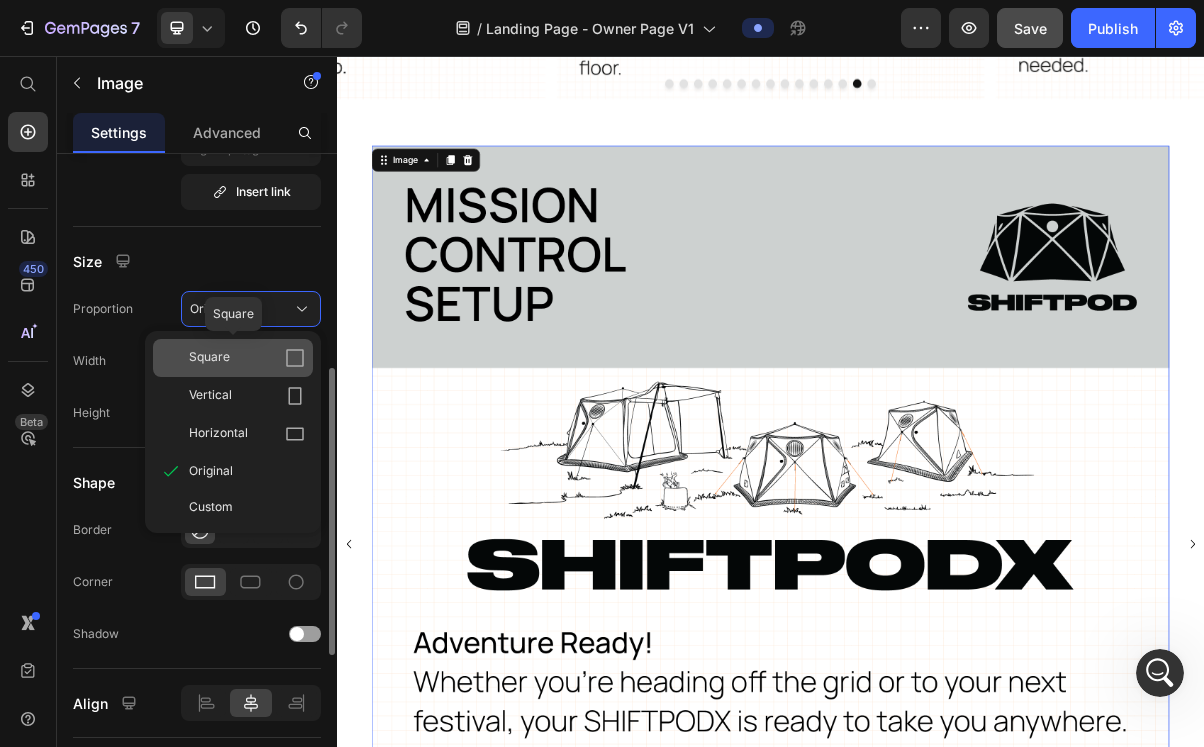 click on "Square" at bounding box center (247, 358) 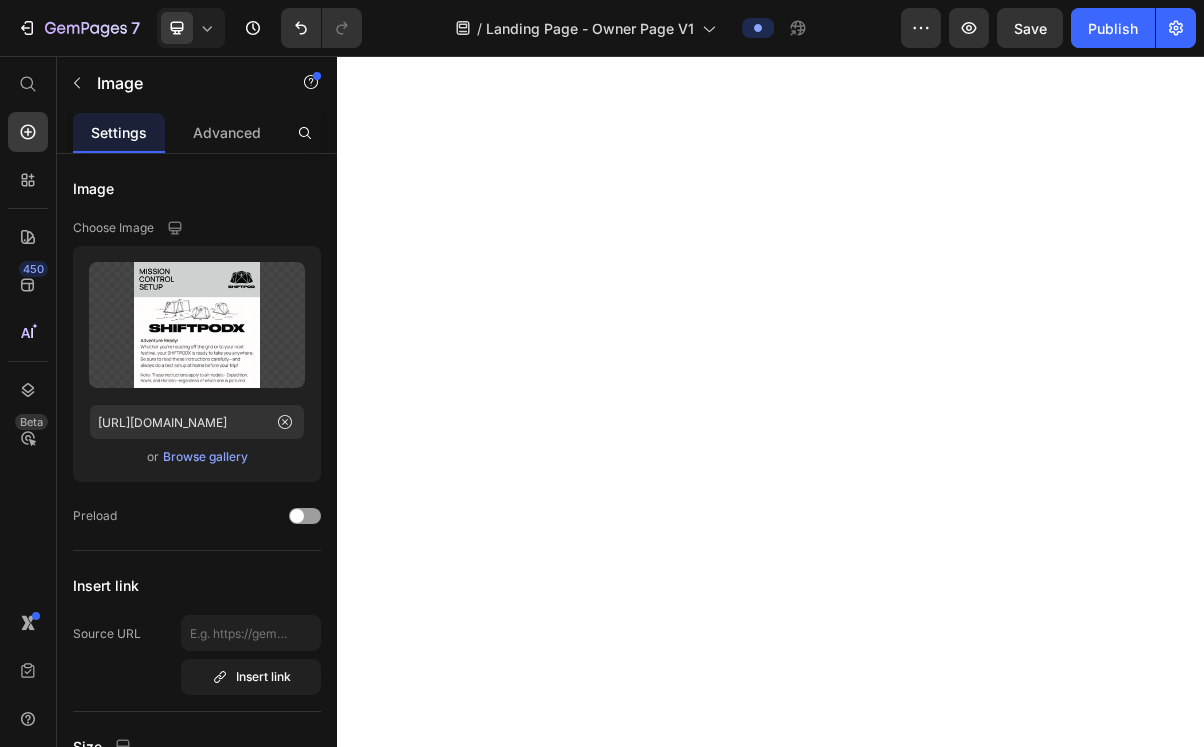 scroll, scrollTop: 0, scrollLeft: 0, axis: both 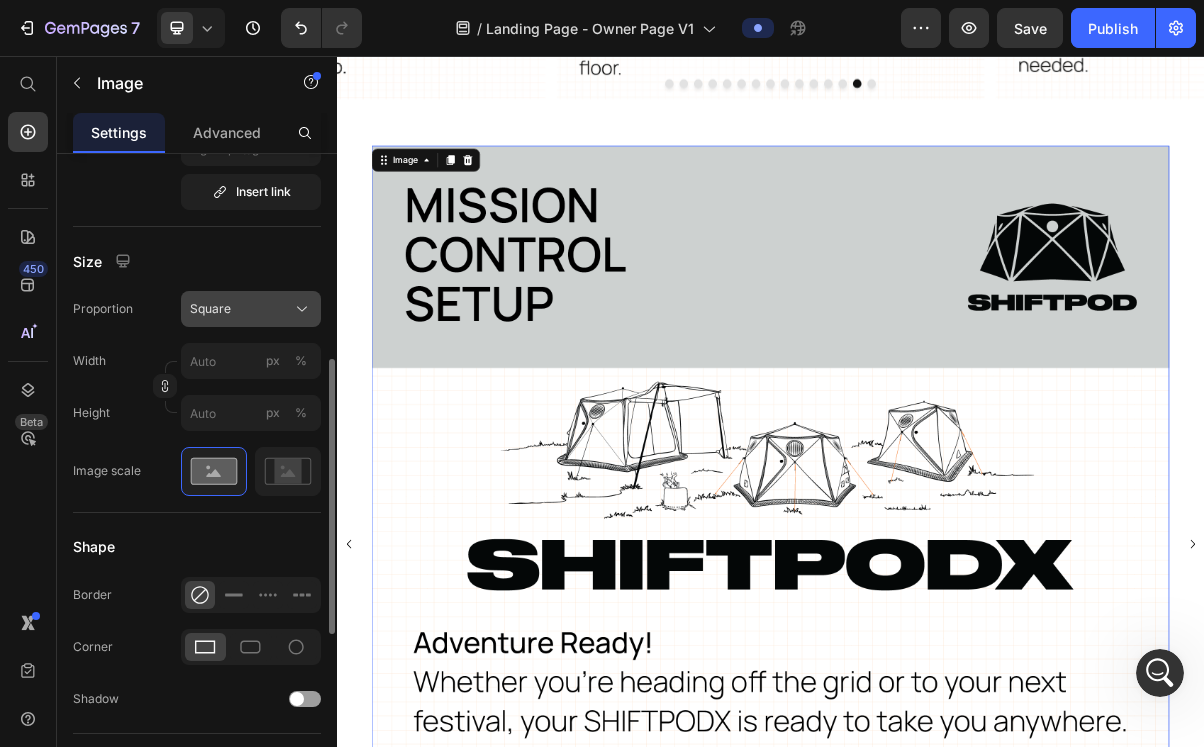 click on "Square" at bounding box center (251, 309) 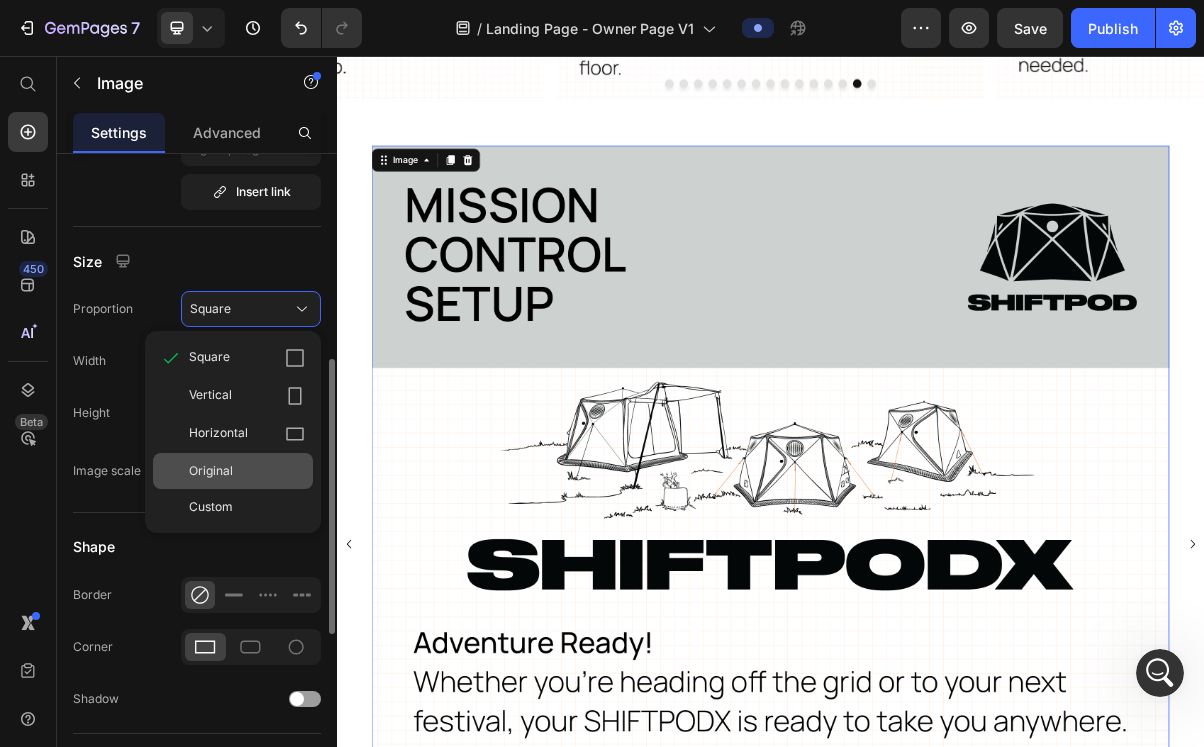 click on "Original" at bounding box center (247, 471) 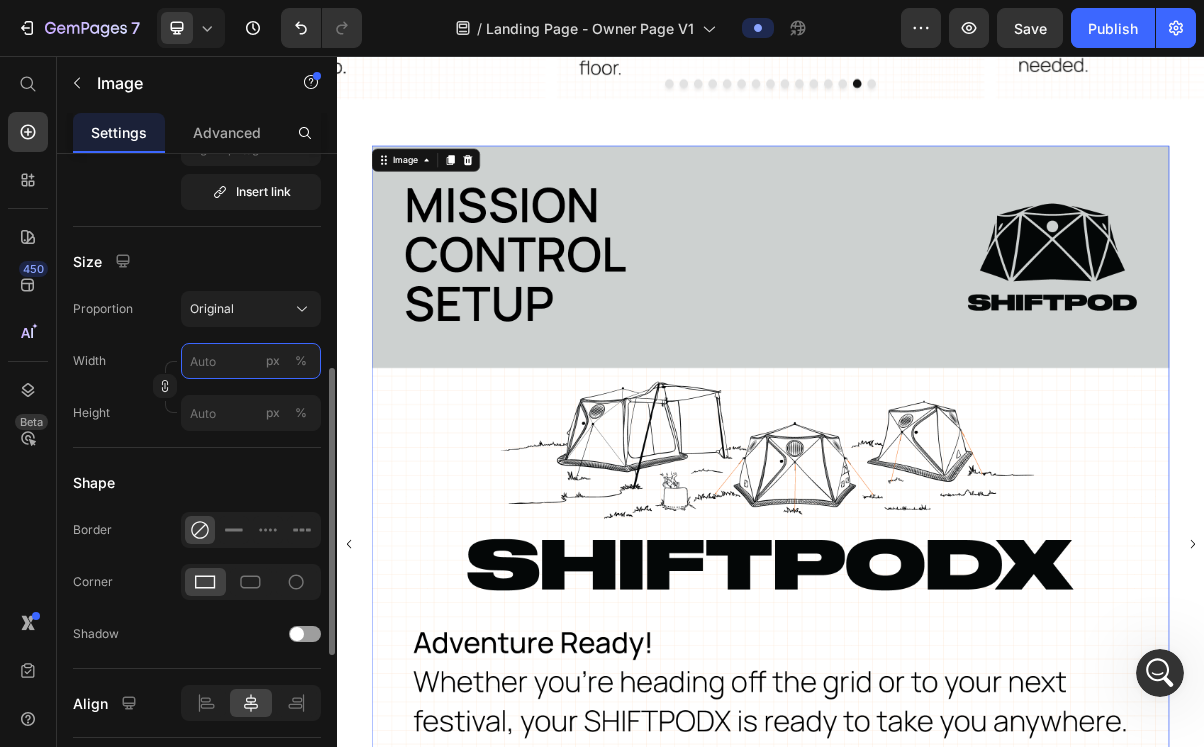 click on "px %" at bounding box center [251, 361] 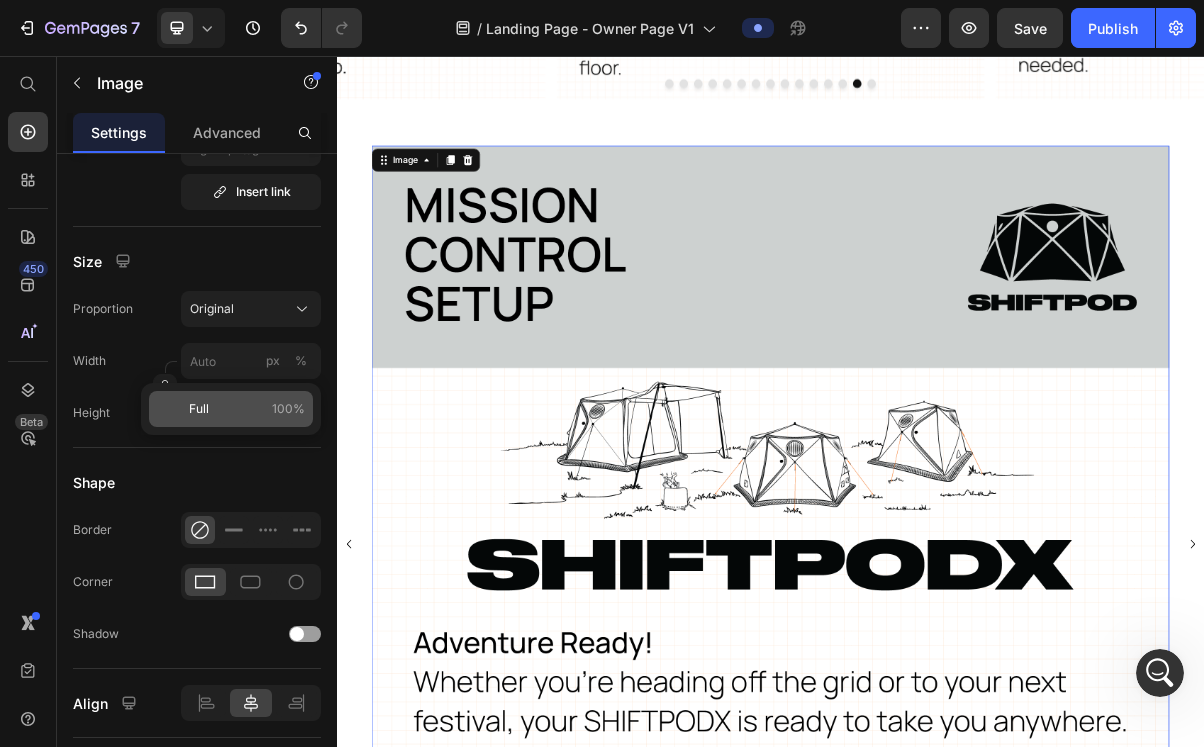 click on "Full 100%" at bounding box center (247, 409) 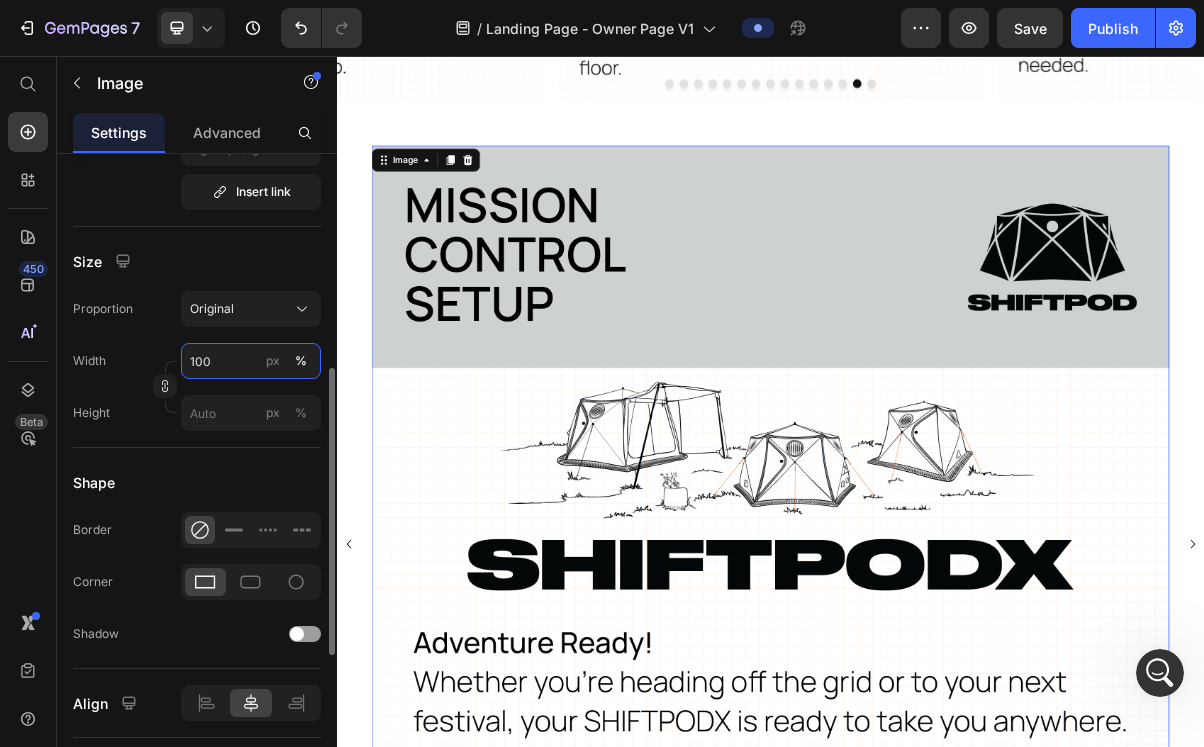 click on "100" at bounding box center (251, 361) 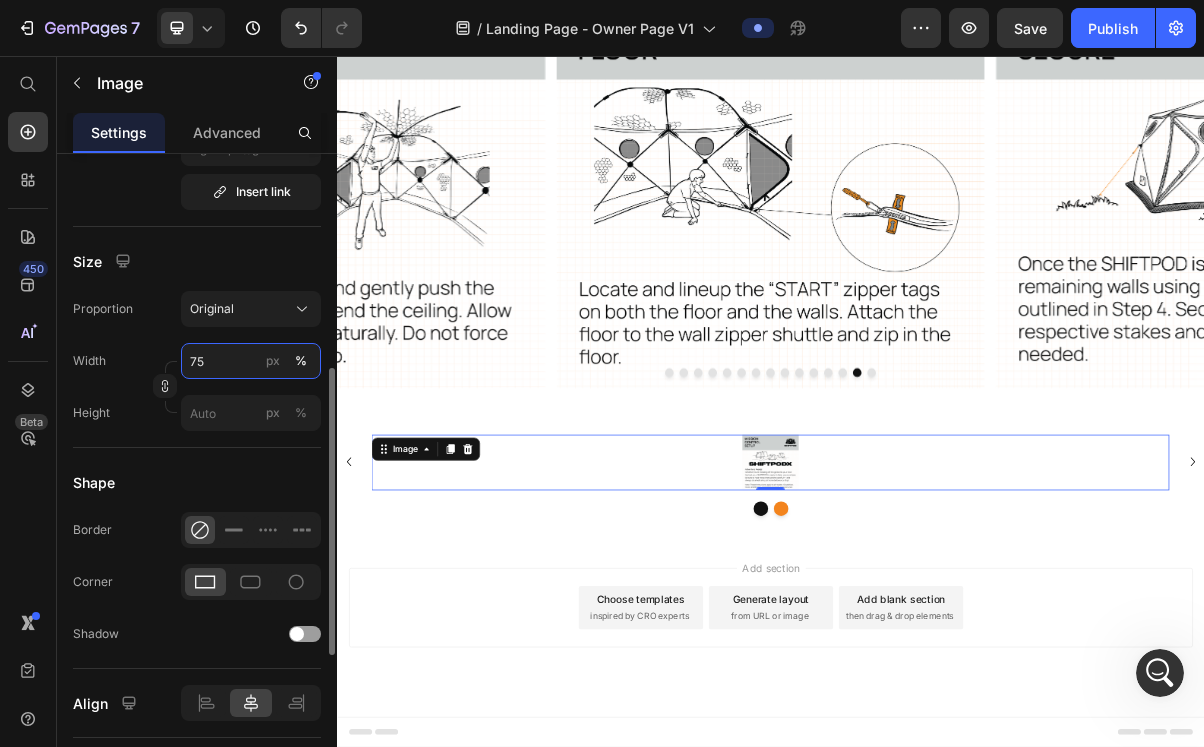 scroll, scrollTop: 1232, scrollLeft: 0, axis: vertical 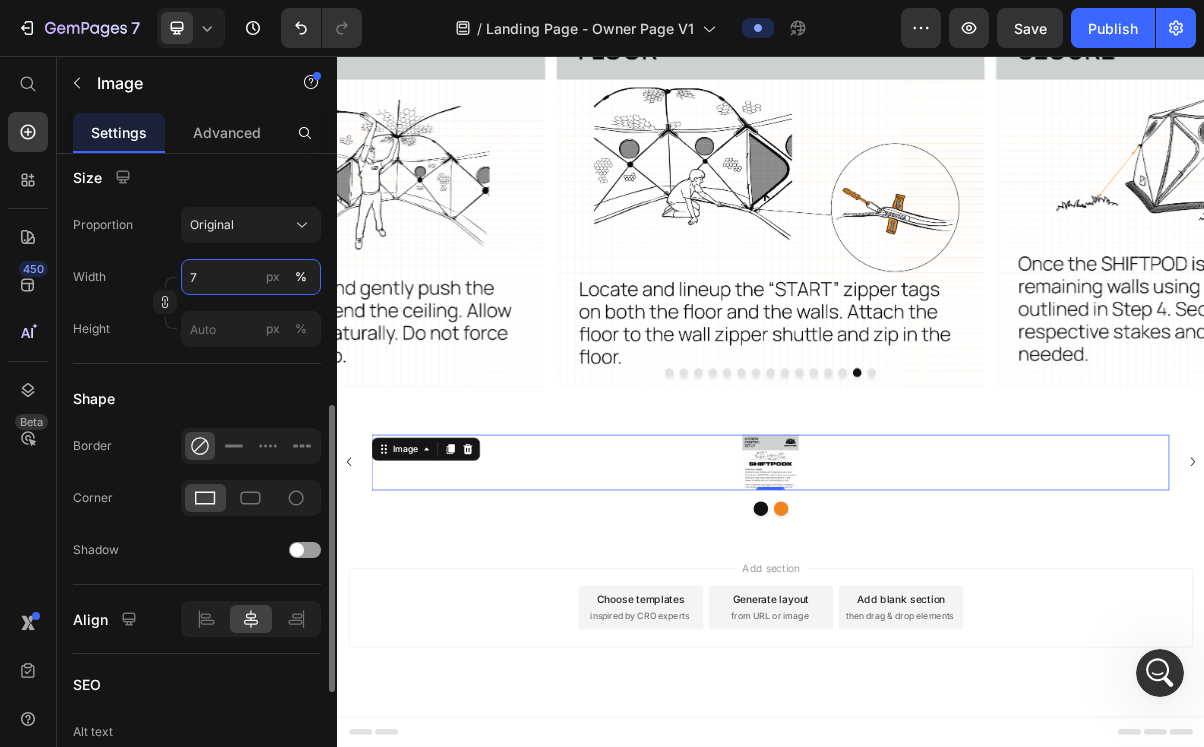 type on "70" 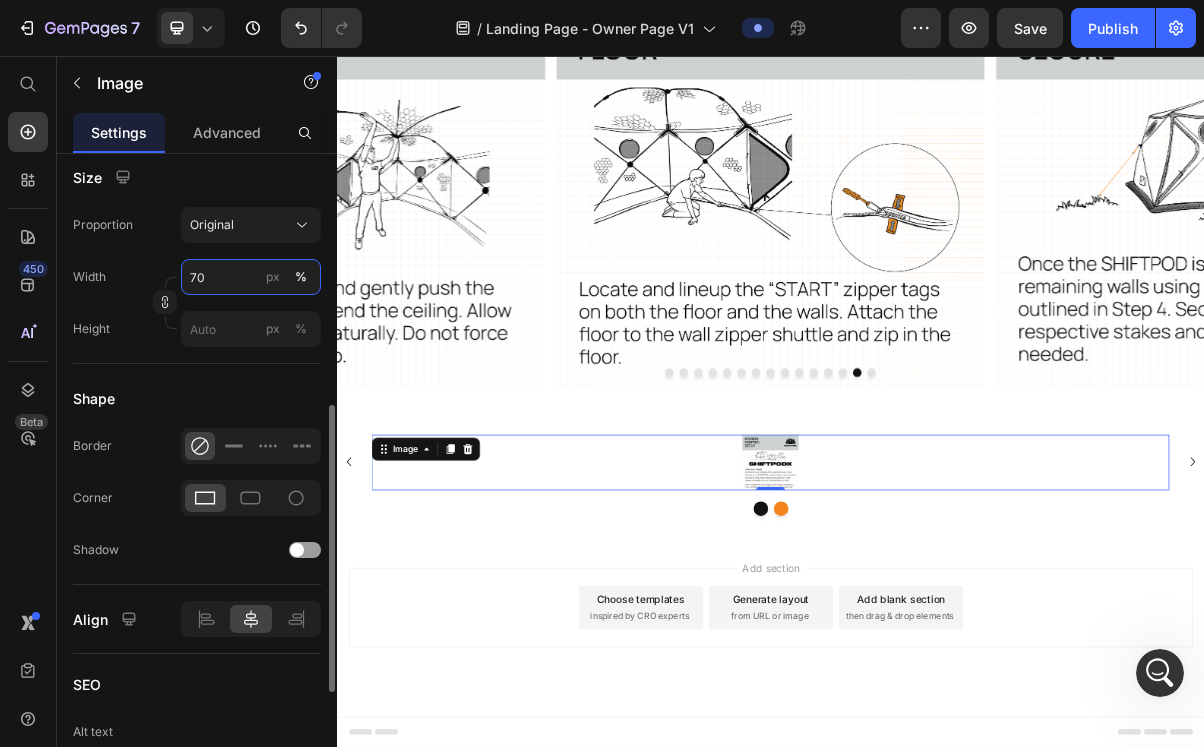 scroll, scrollTop: 1232, scrollLeft: 0, axis: vertical 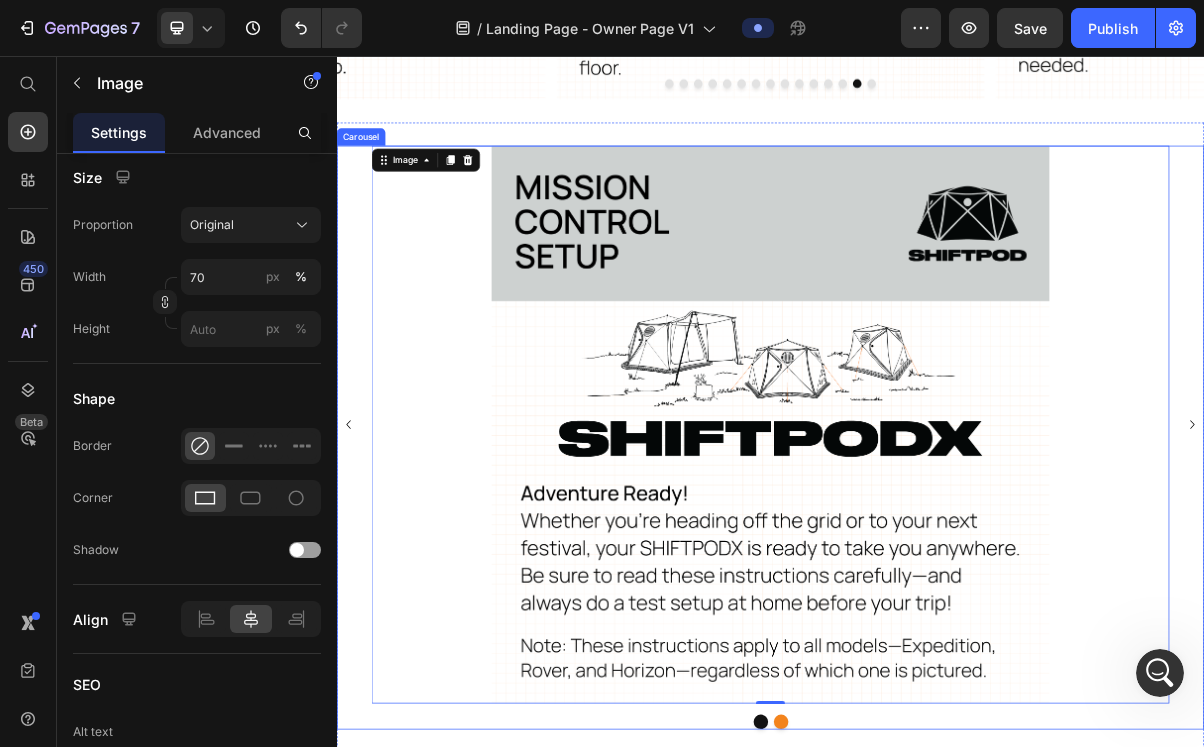 click 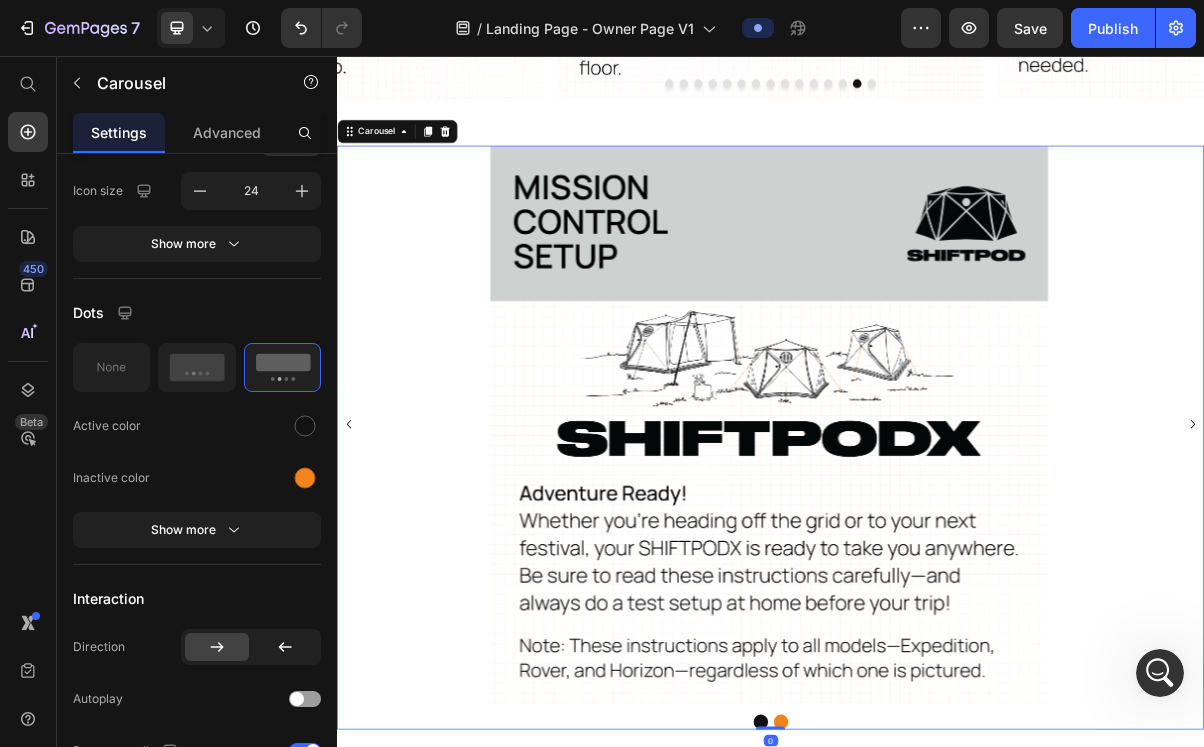 scroll, scrollTop: 0, scrollLeft: 0, axis: both 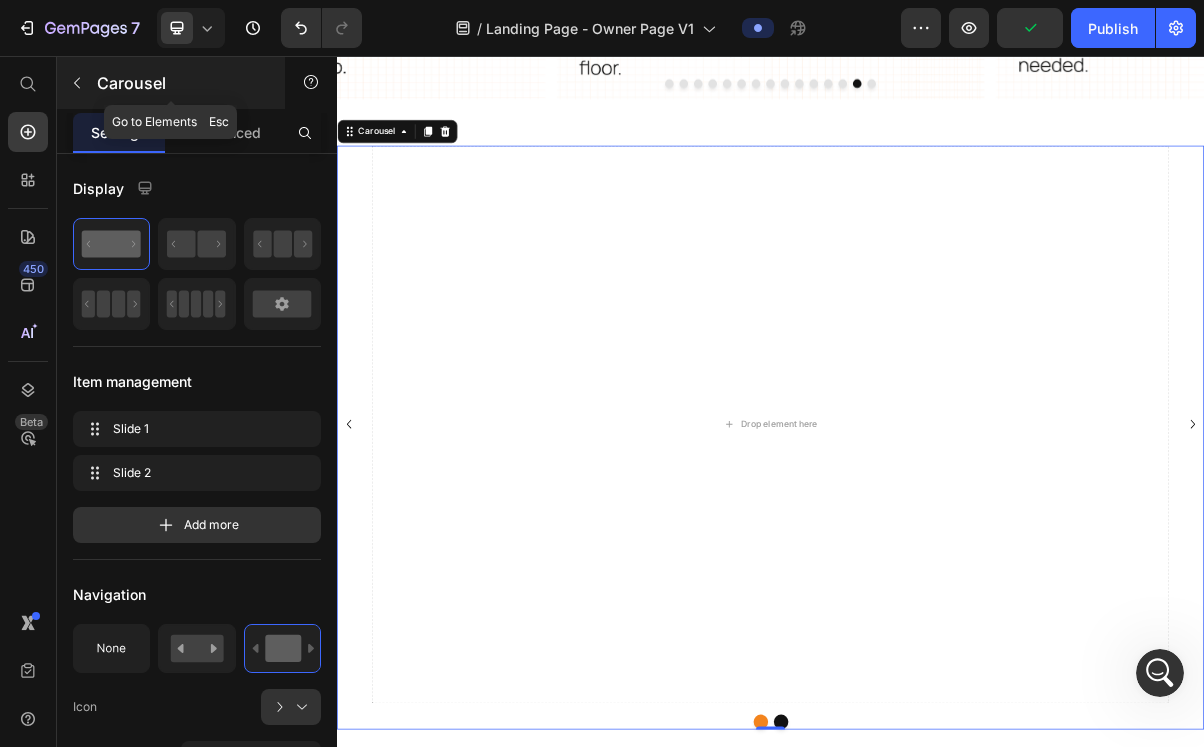 click 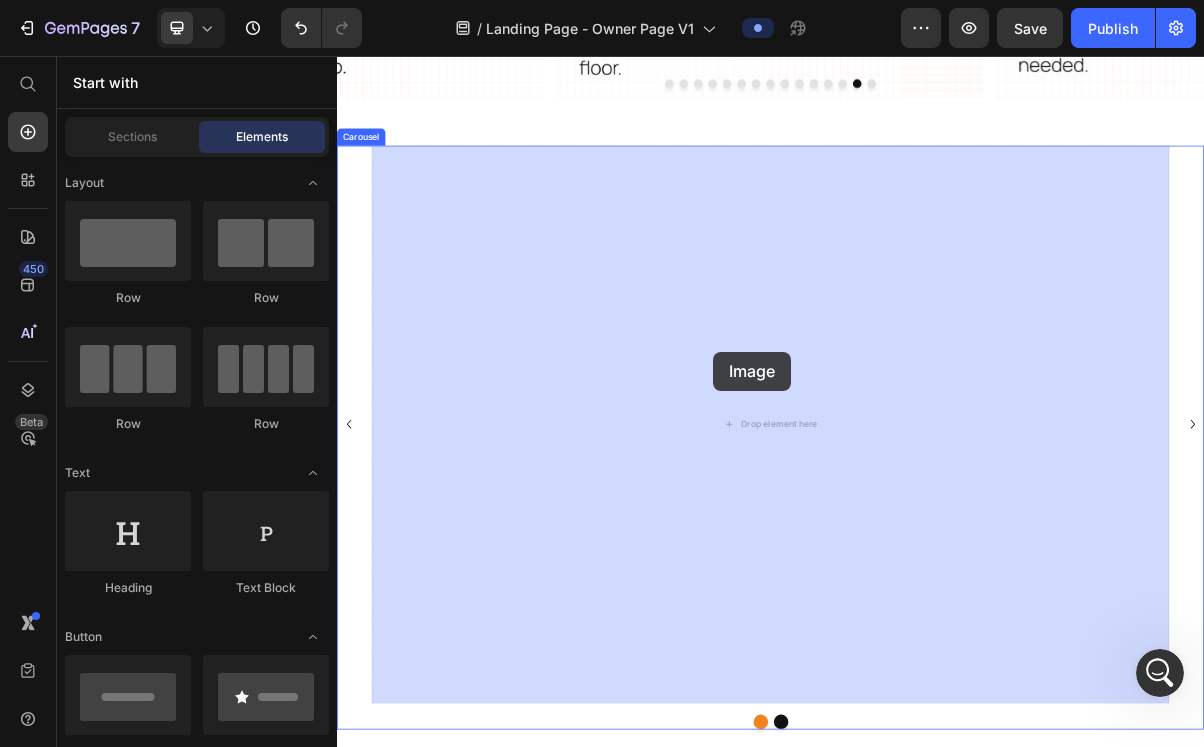 drag, startPoint x: 498, startPoint y: 407, endPoint x: 857, endPoint y: 465, distance: 363.65506 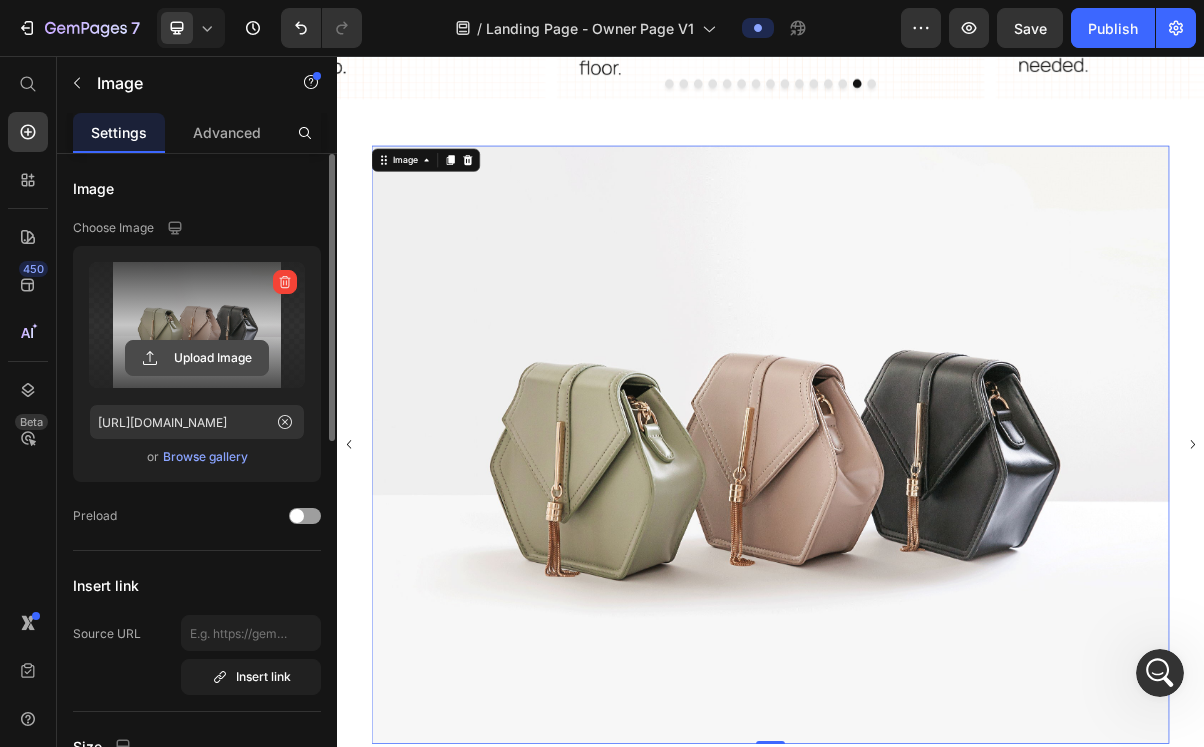 click 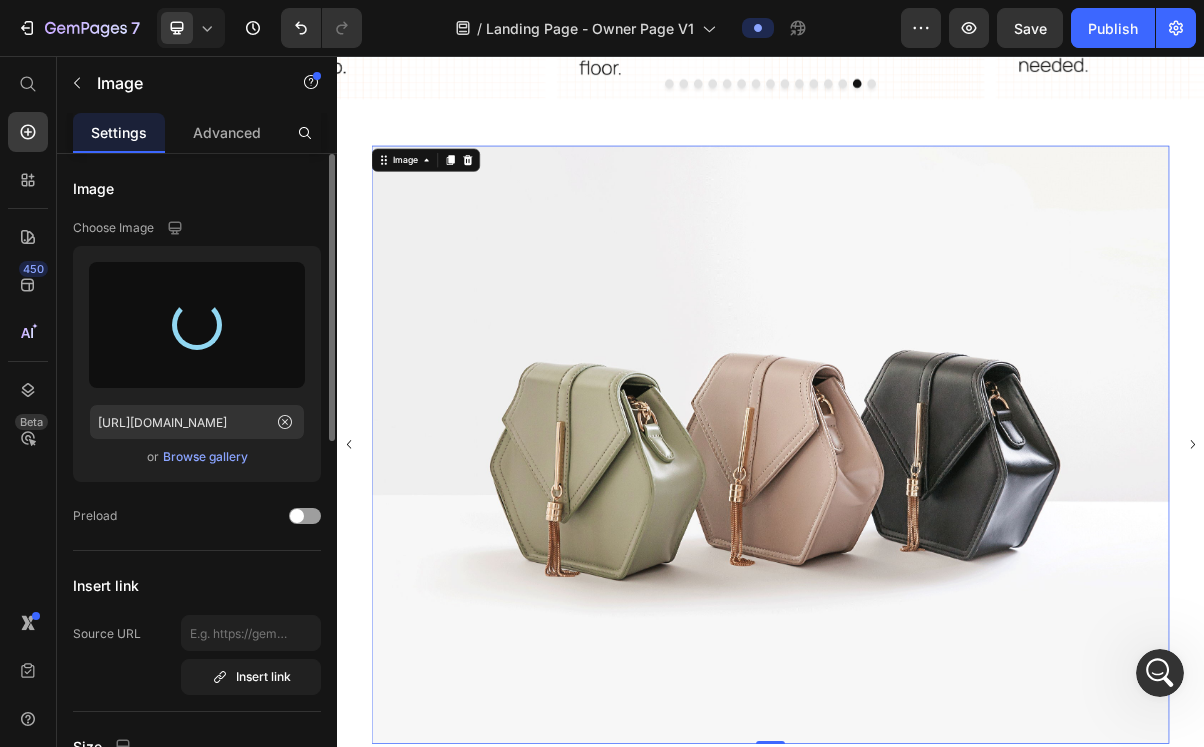 type on "[URL][DOMAIN_NAME]" 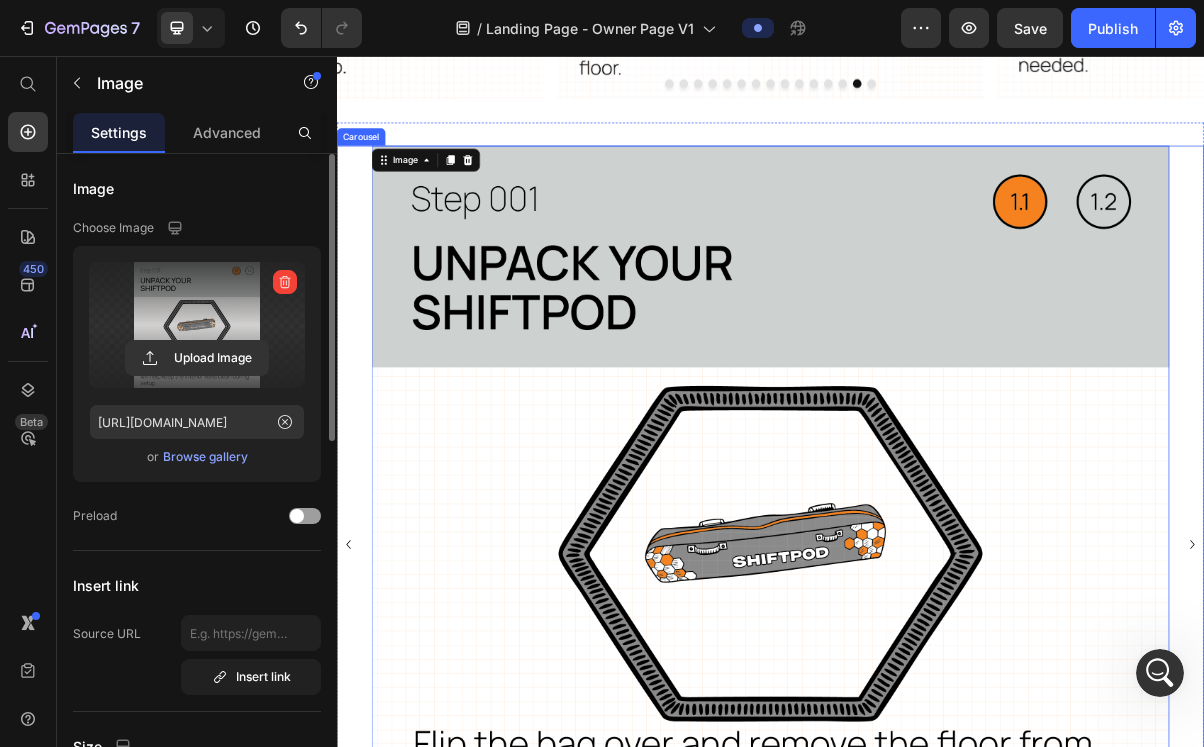 click 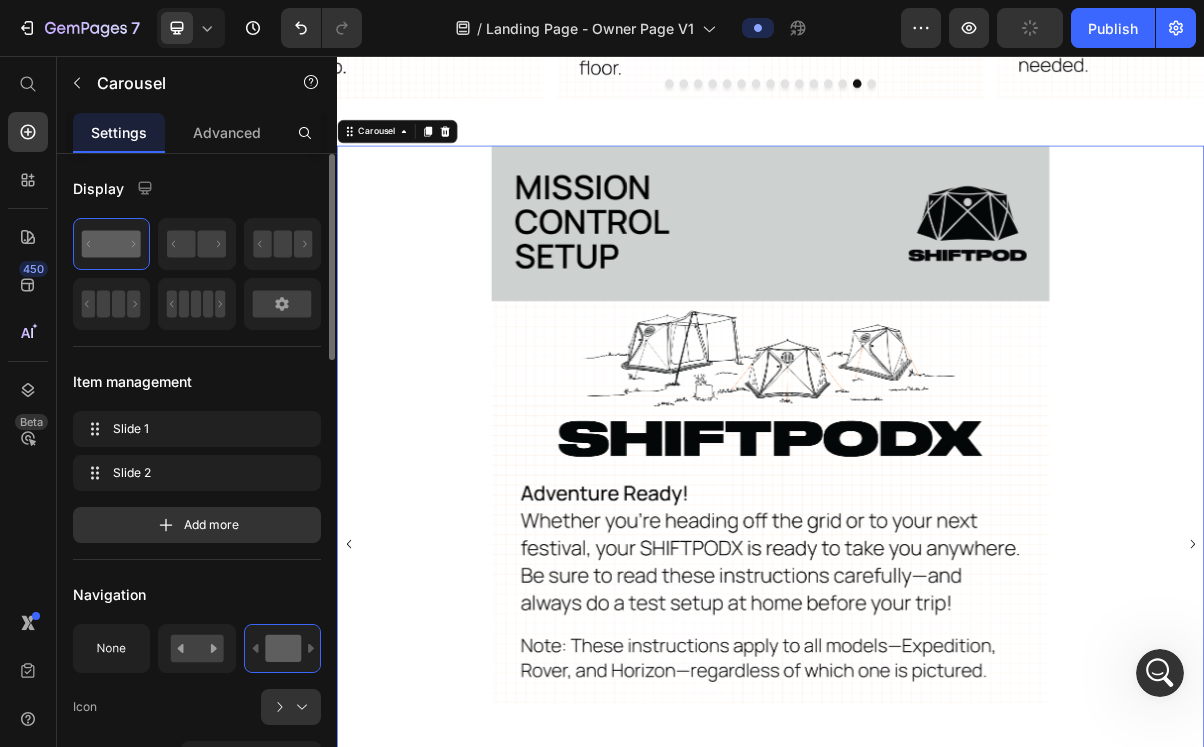 click 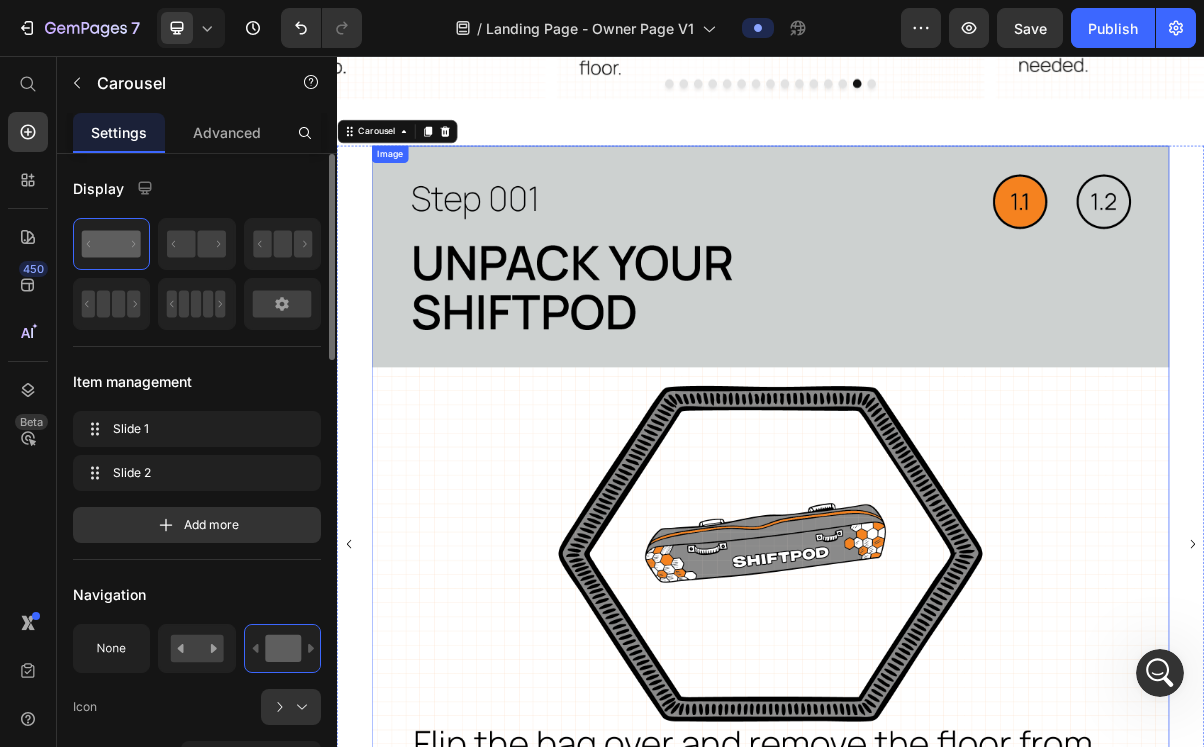 click at bounding box center [937, 732] 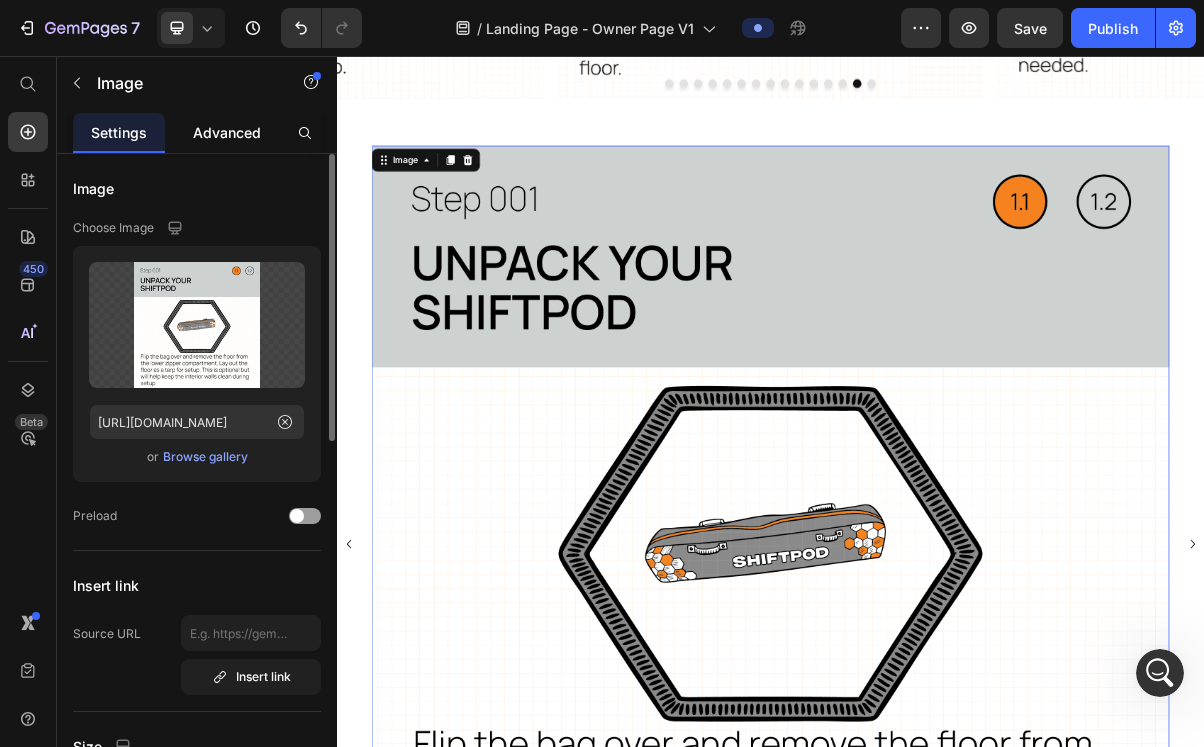 click on "Advanced" at bounding box center (227, 132) 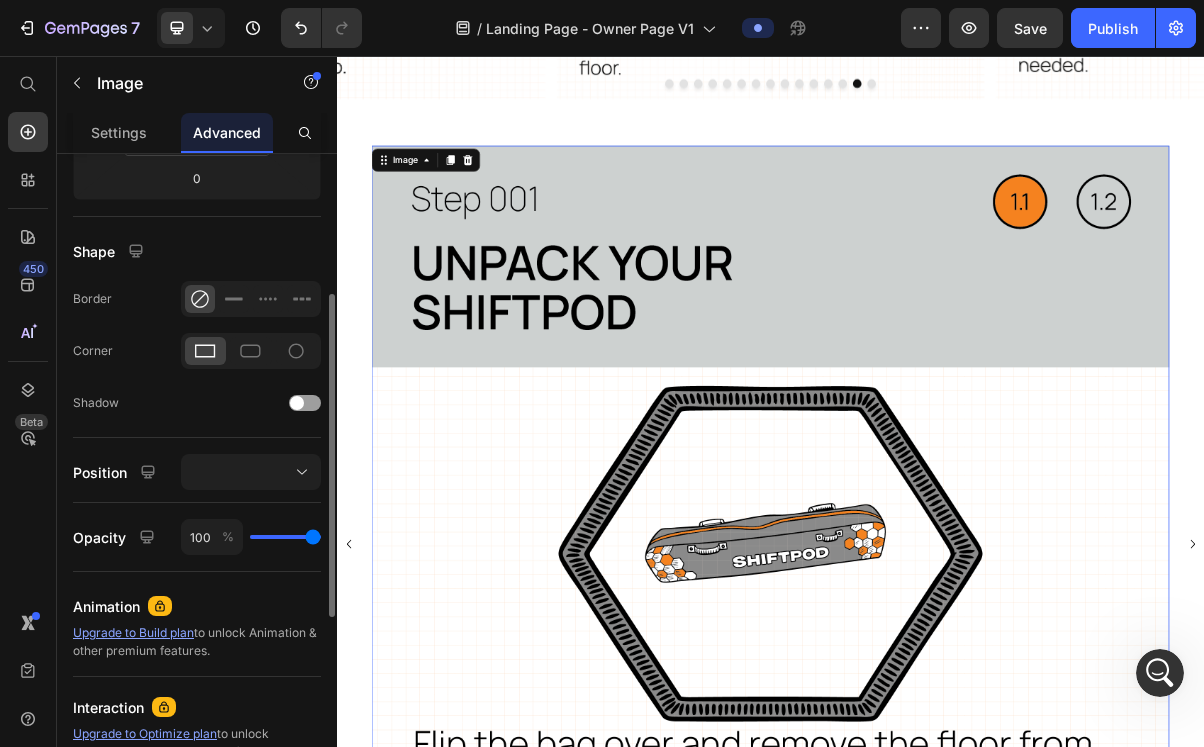scroll, scrollTop: 444, scrollLeft: 0, axis: vertical 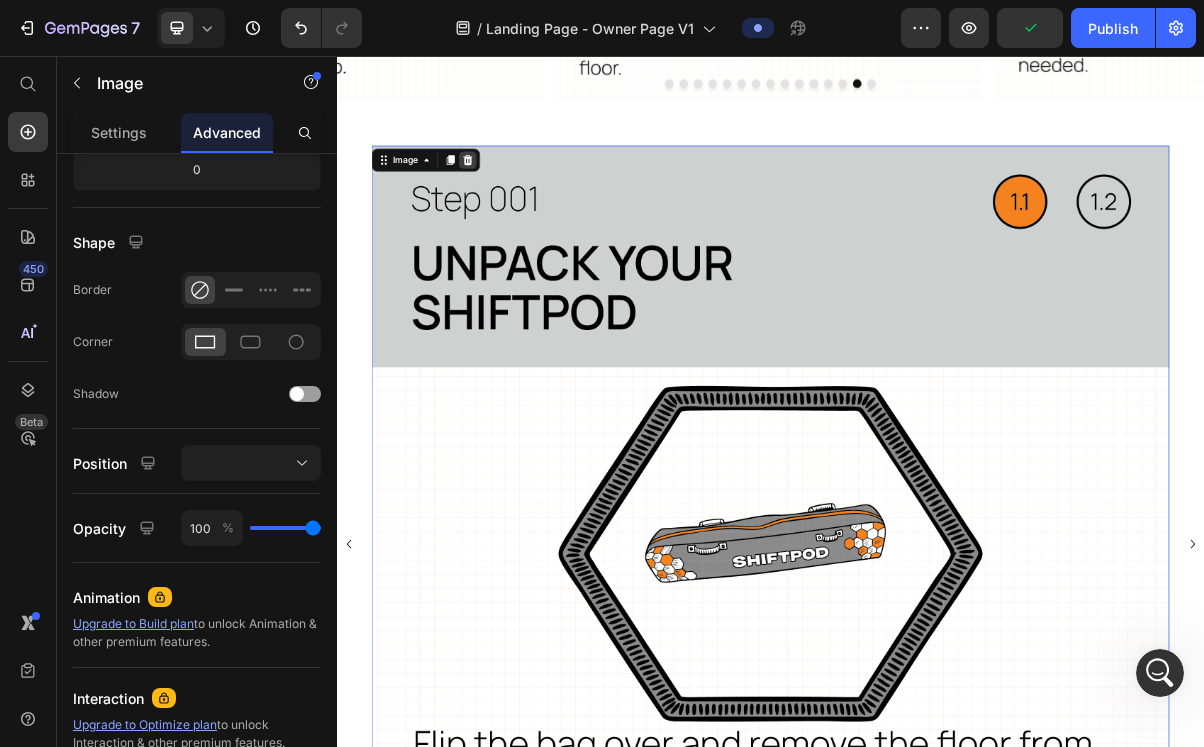 click 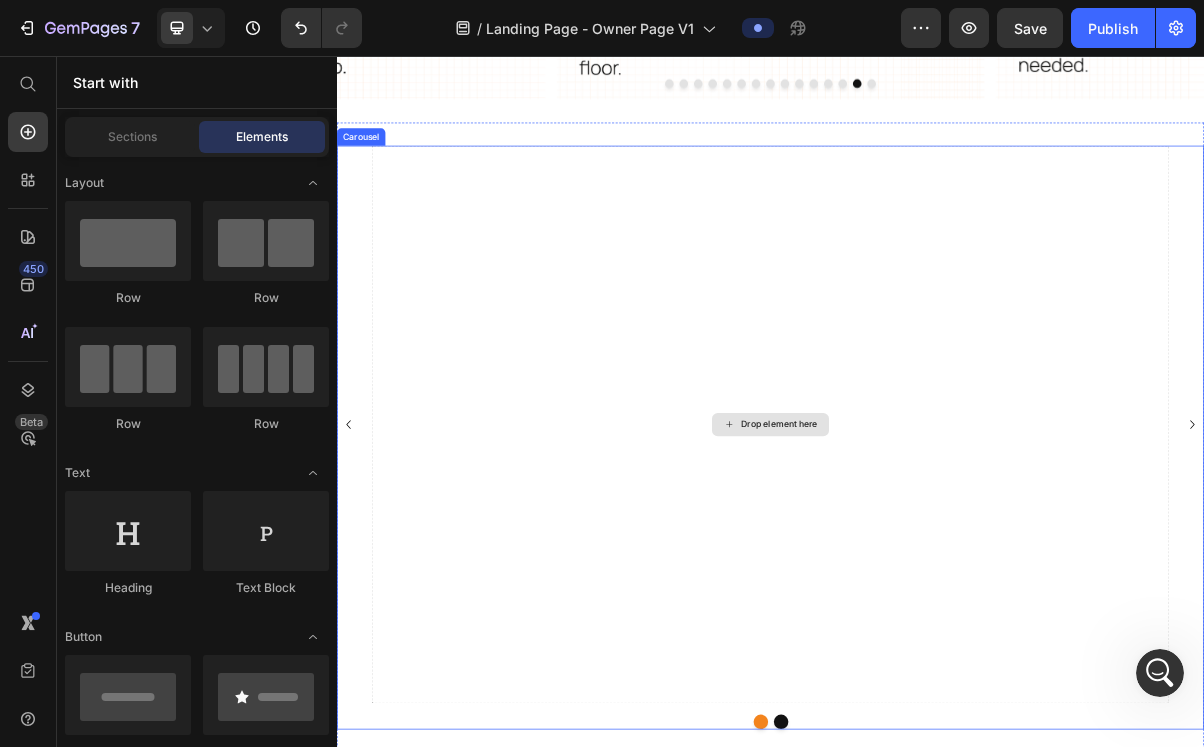click 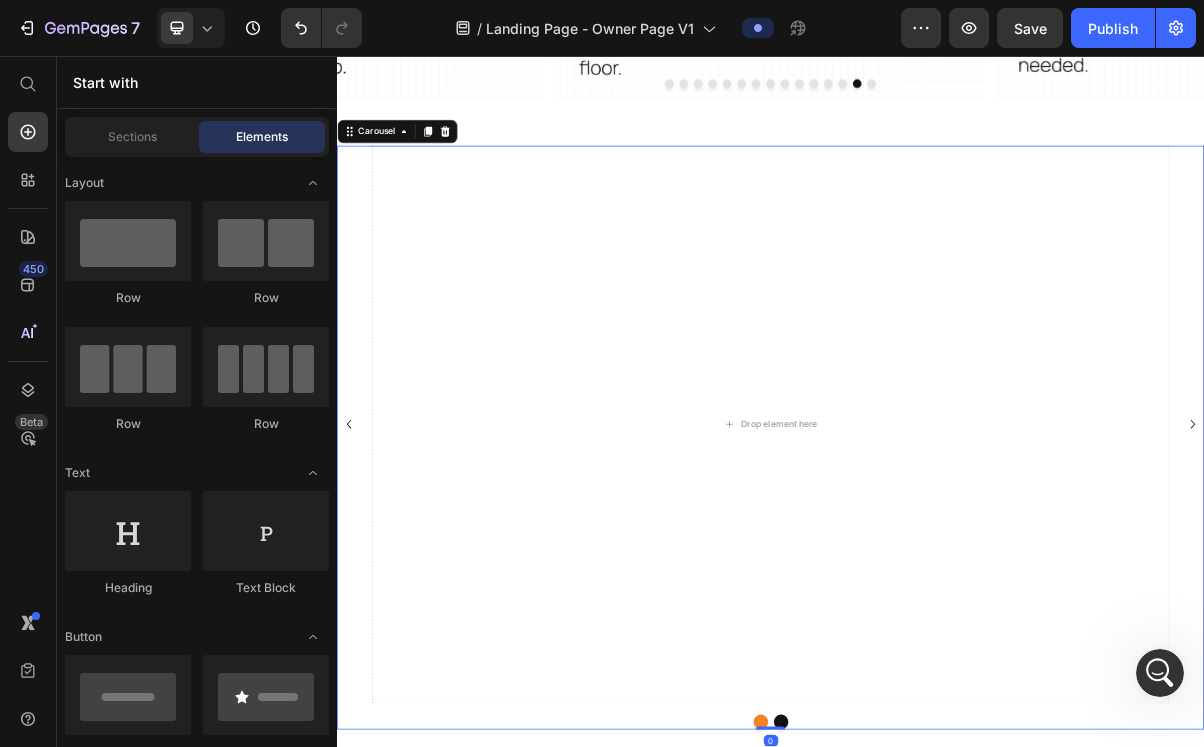 scroll, scrollTop: 0, scrollLeft: 0, axis: both 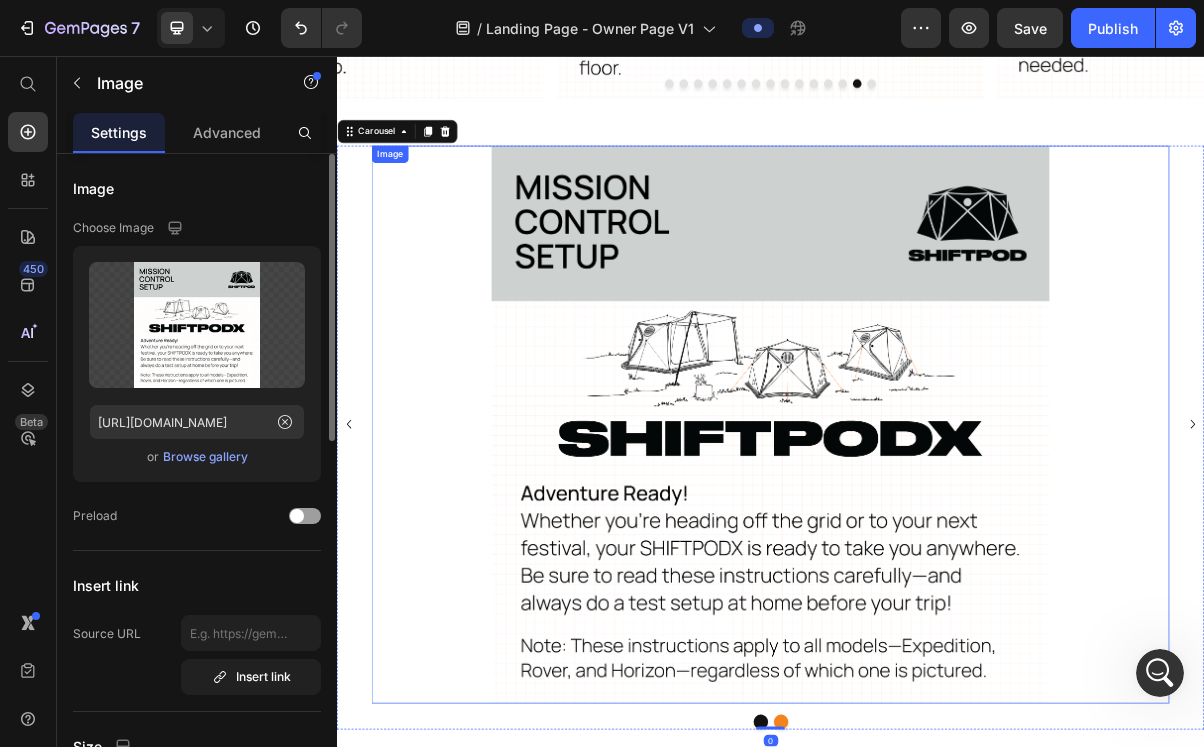 click at bounding box center (937, 566) 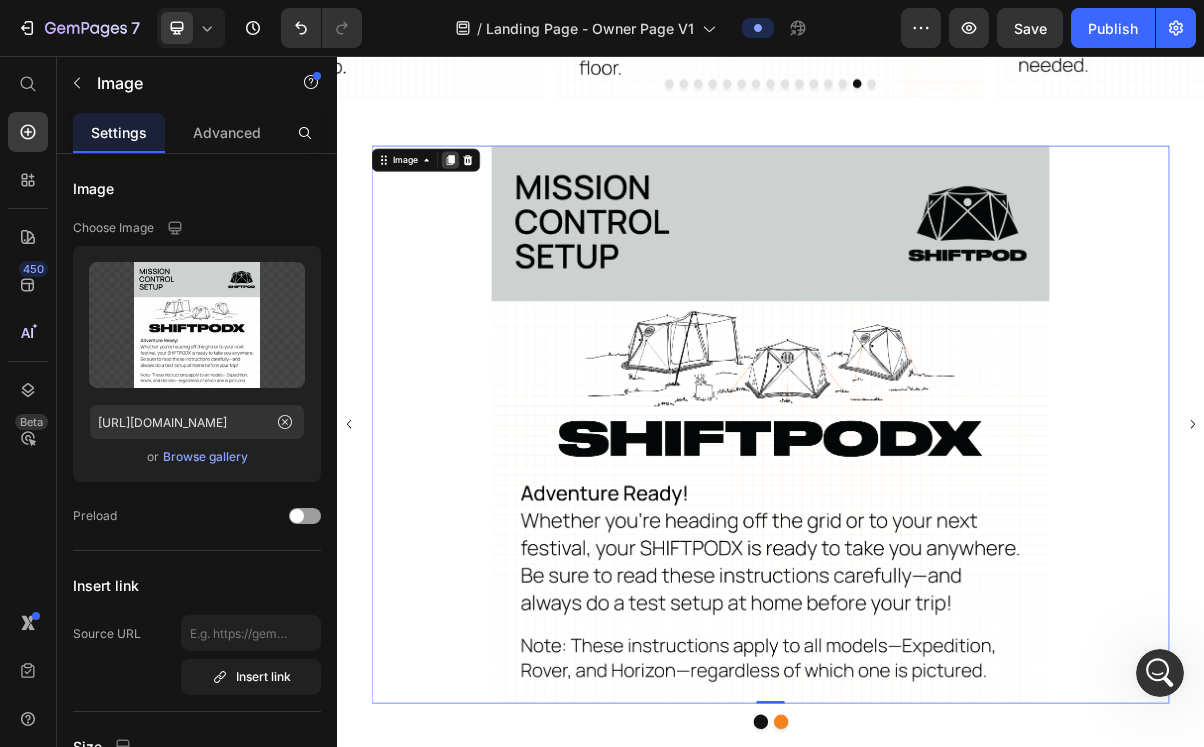 click 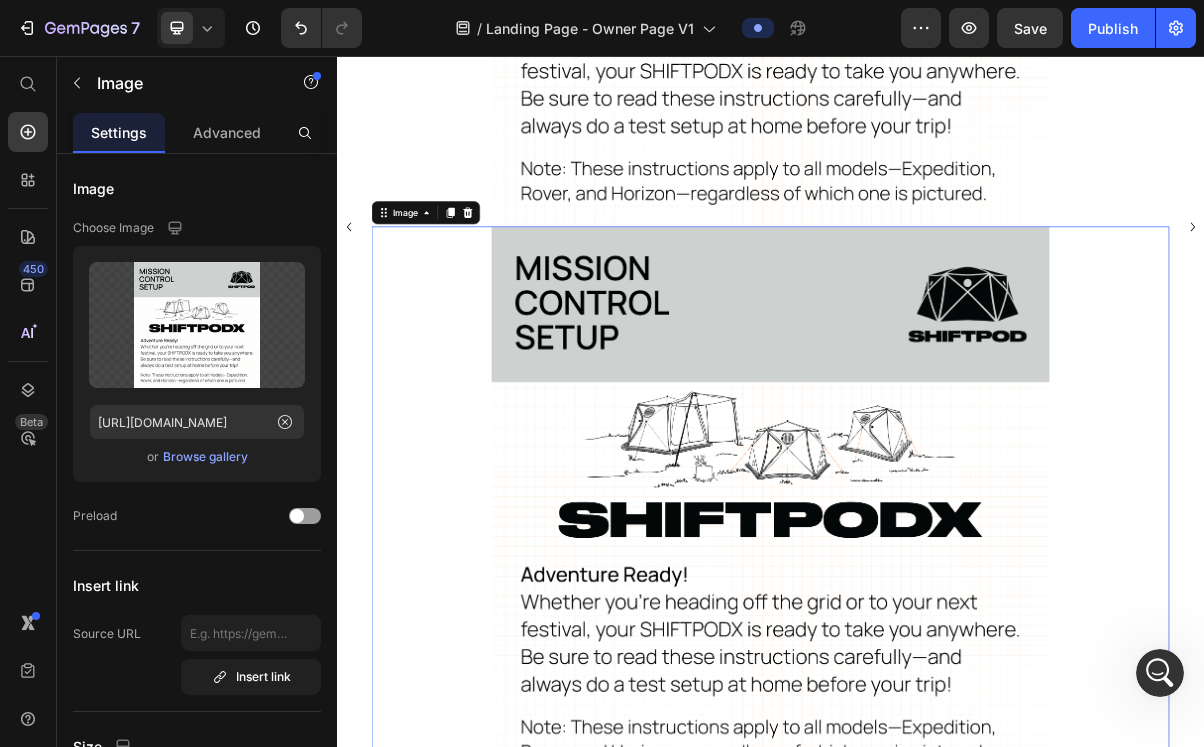 scroll, scrollTop: 1821, scrollLeft: 0, axis: vertical 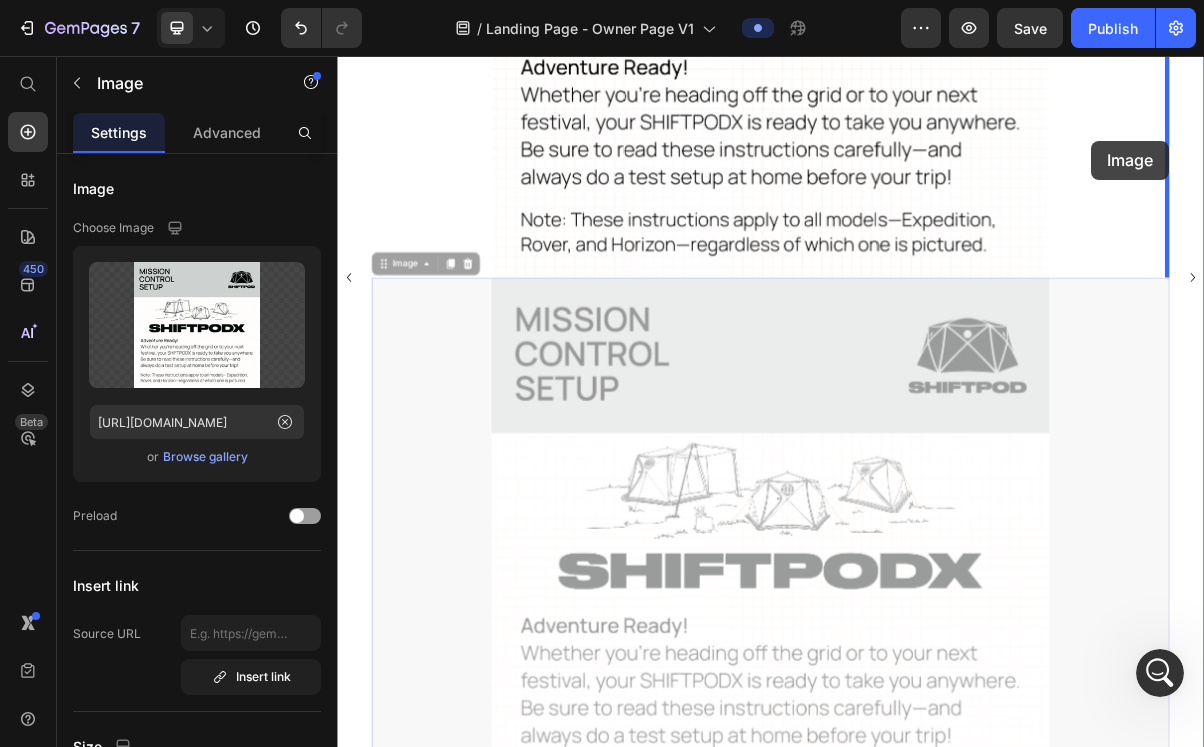 drag, startPoint x: 1022, startPoint y: 691, endPoint x: 1339, endPoint y: 173, distance: 607.29974 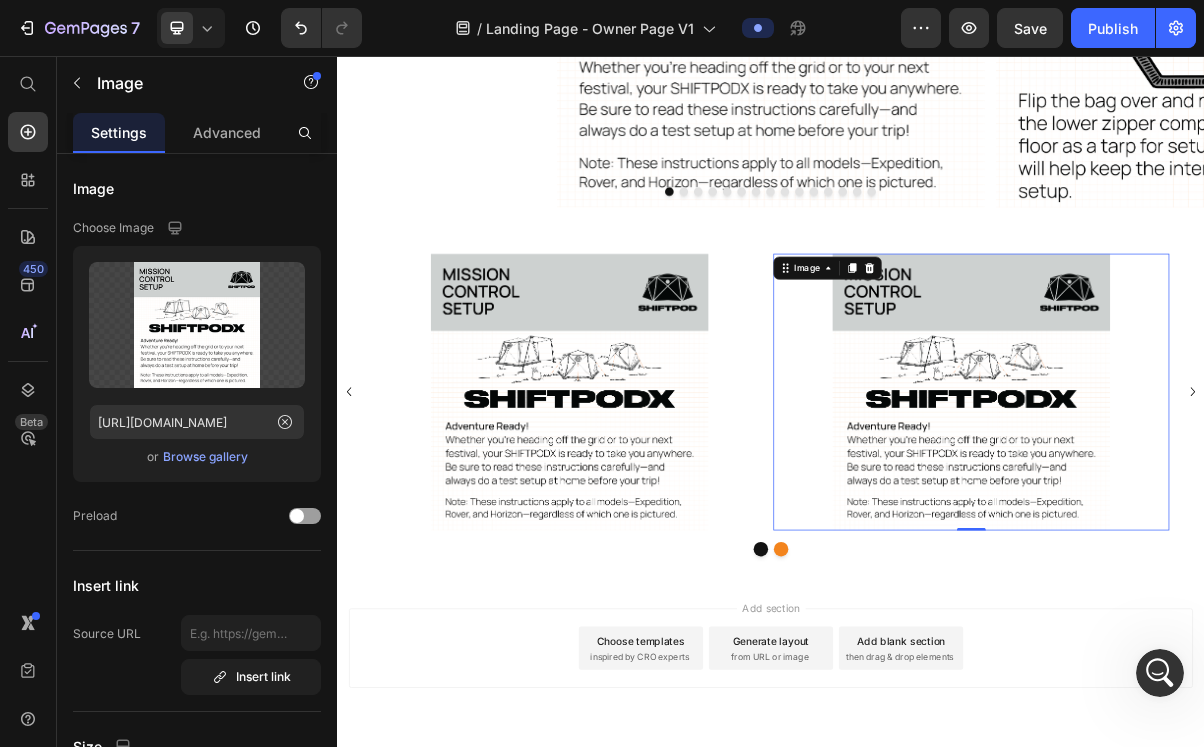 scroll, scrollTop: 1054, scrollLeft: 0, axis: vertical 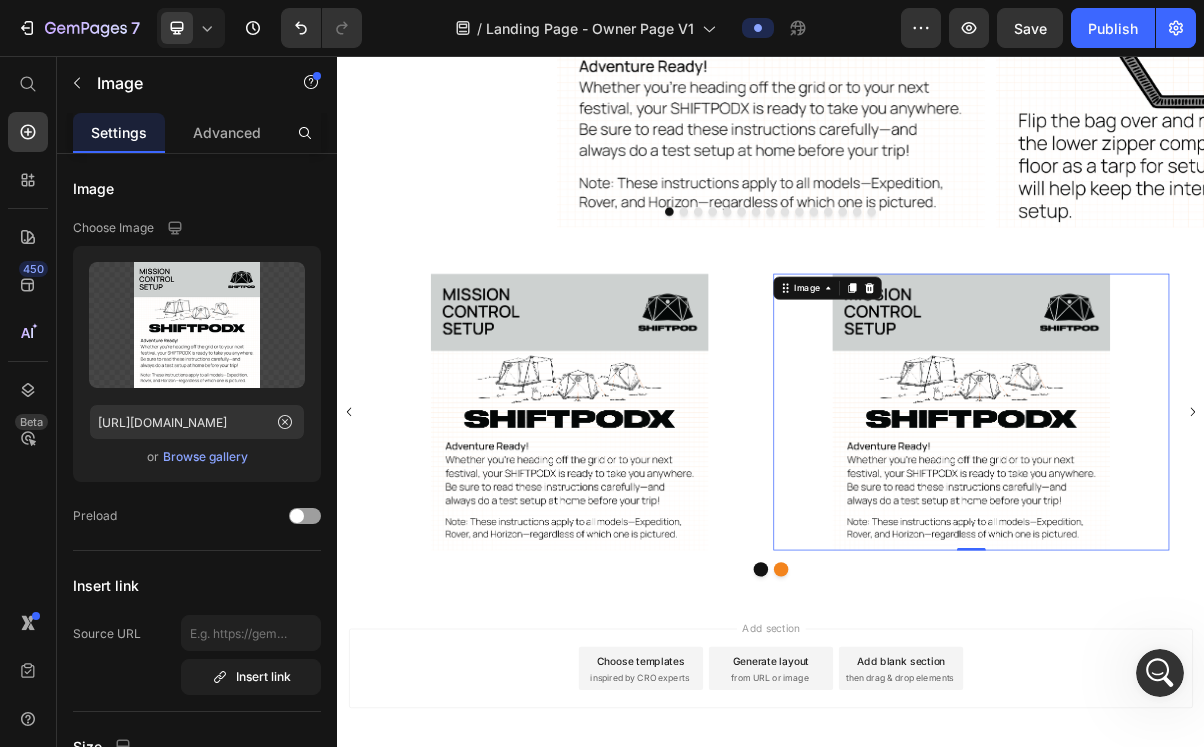 click at bounding box center (1215, 550) 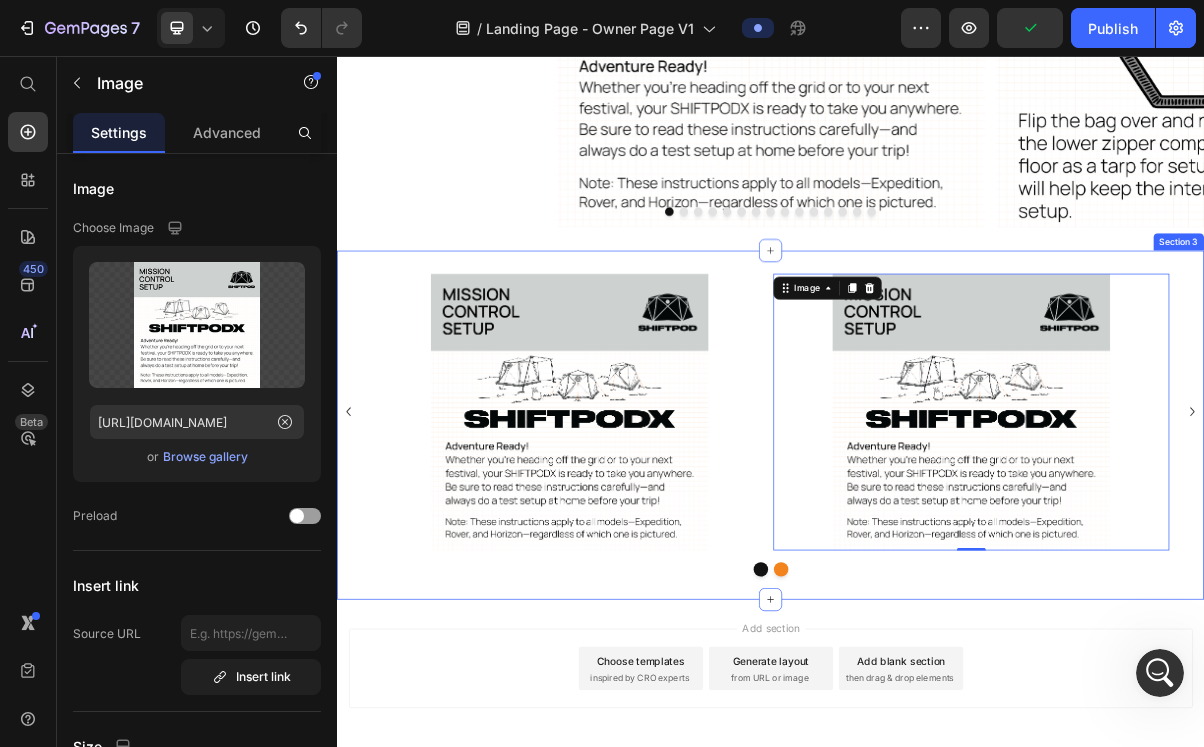 click on "Image Image   0 Row
Drop element here
Carousel Section 3" at bounding box center [937, 568] 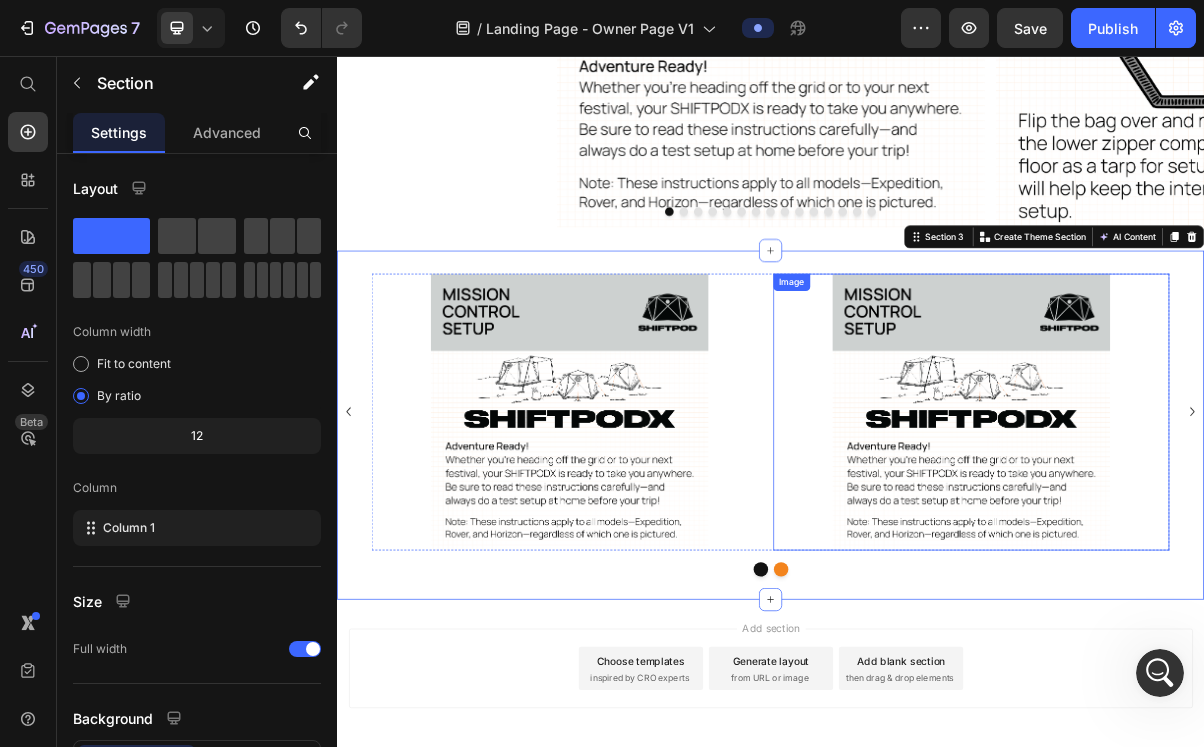 click at bounding box center [1215, 550] 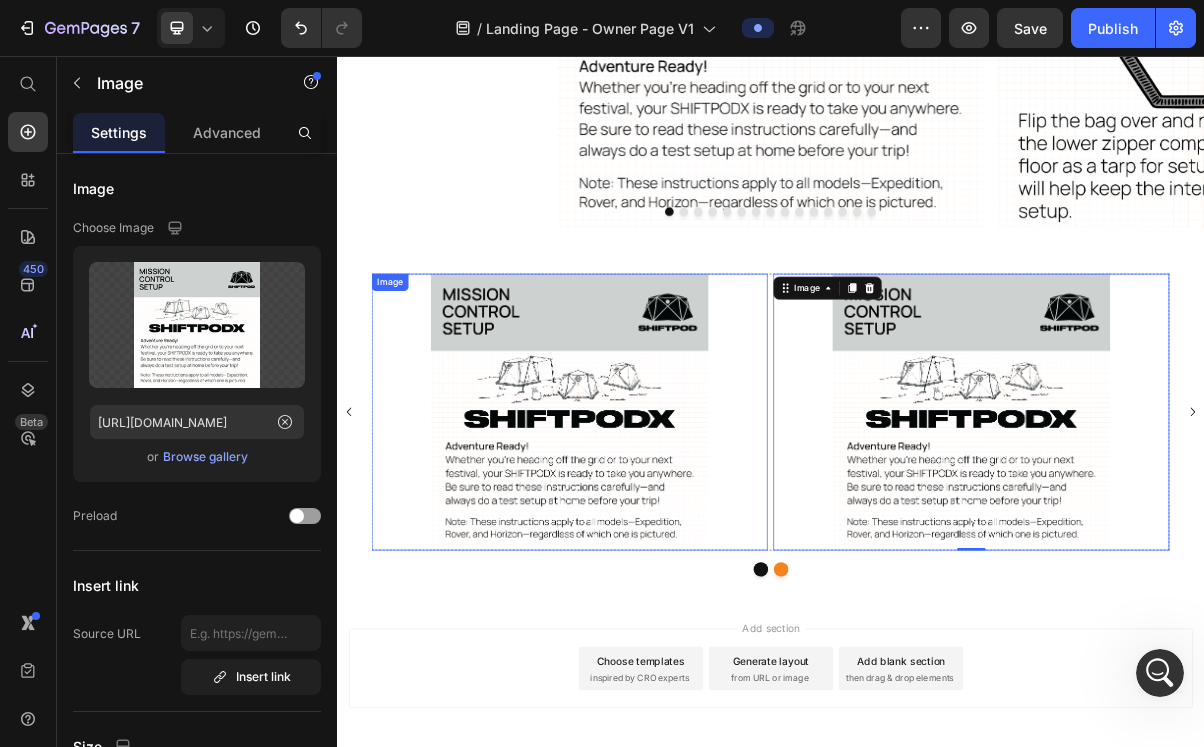 click at bounding box center (659, 550) 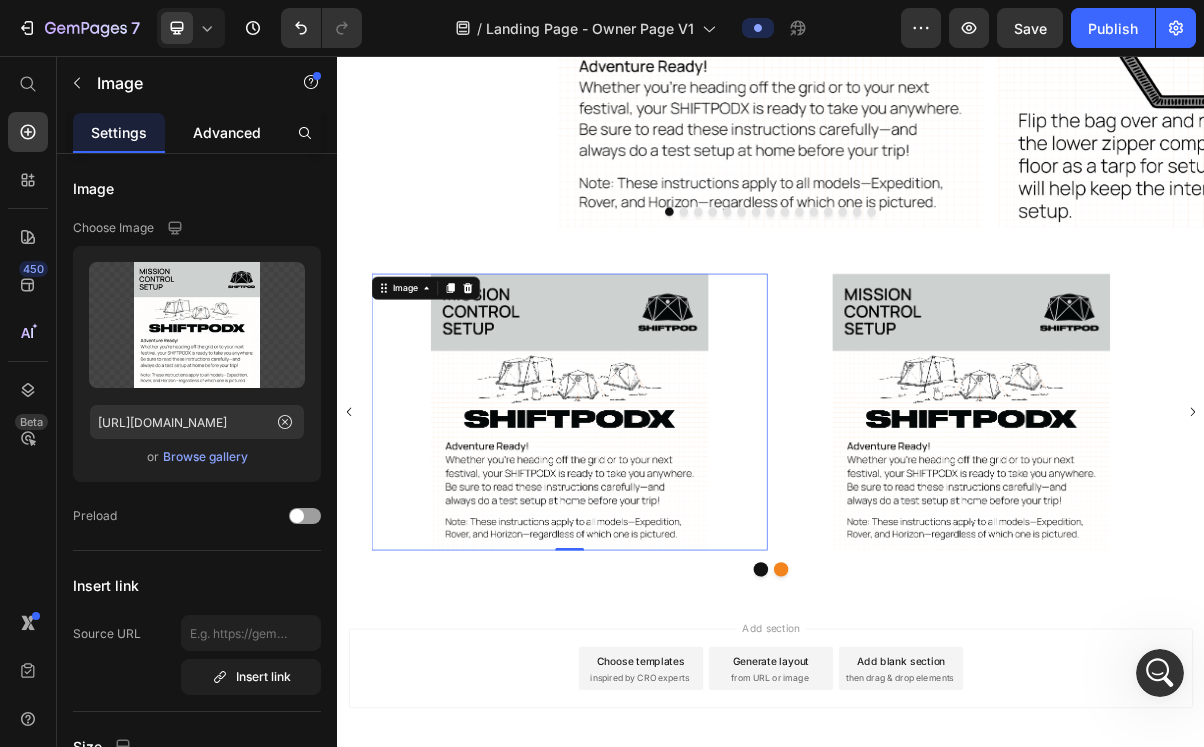 click on "Advanced" at bounding box center [227, 132] 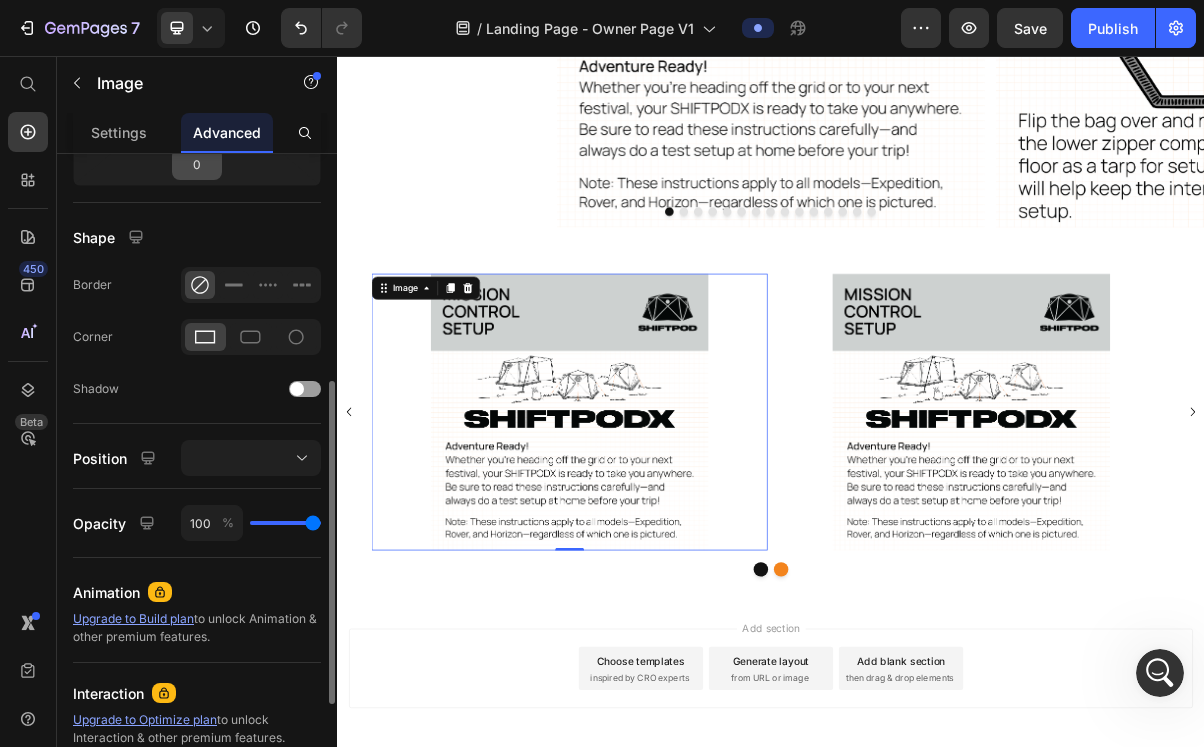 scroll, scrollTop: 451, scrollLeft: 0, axis: vertical 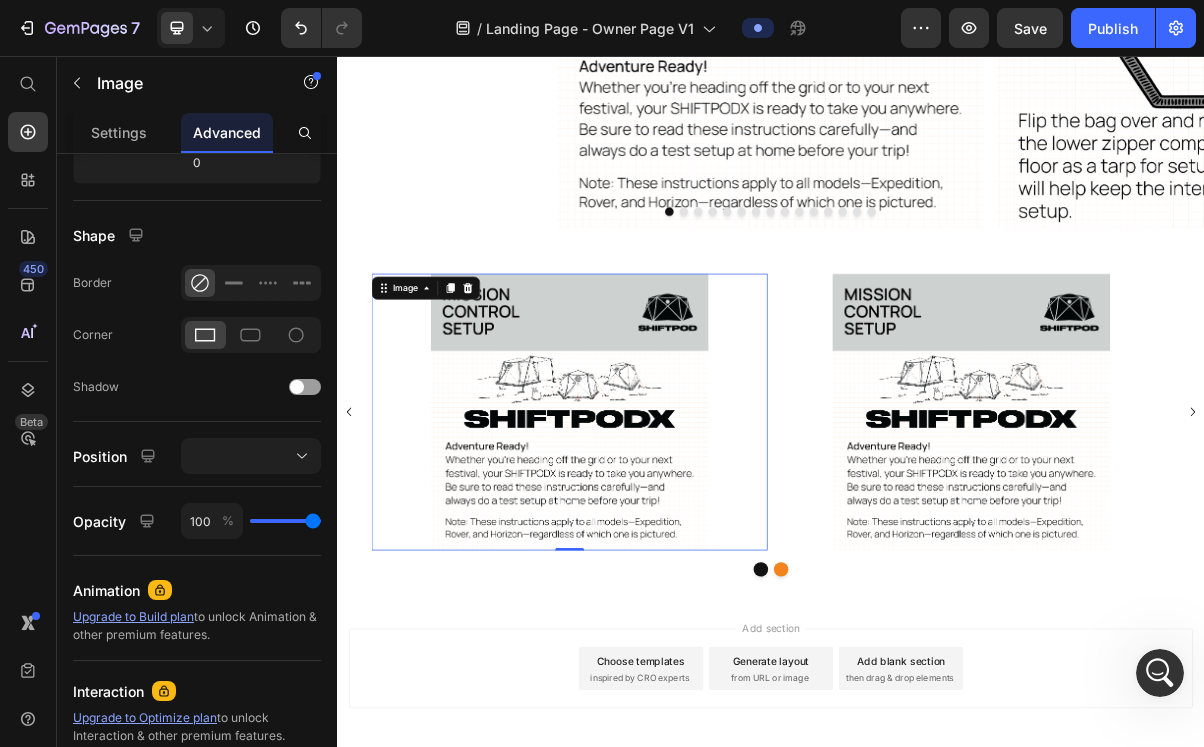 click at bounding box center [659, 550] 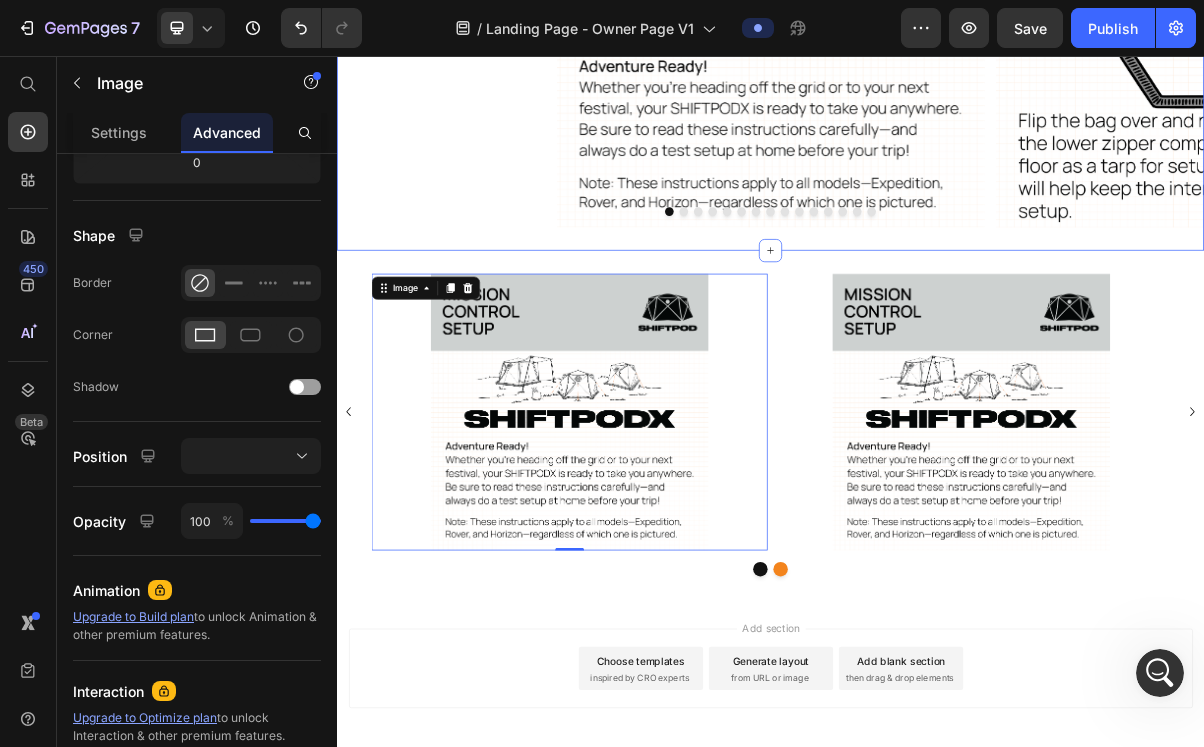click on "Image Image Image Image Image Image Image Image Image Image Image Image Image Image Image" at bounding box center (937, -2) 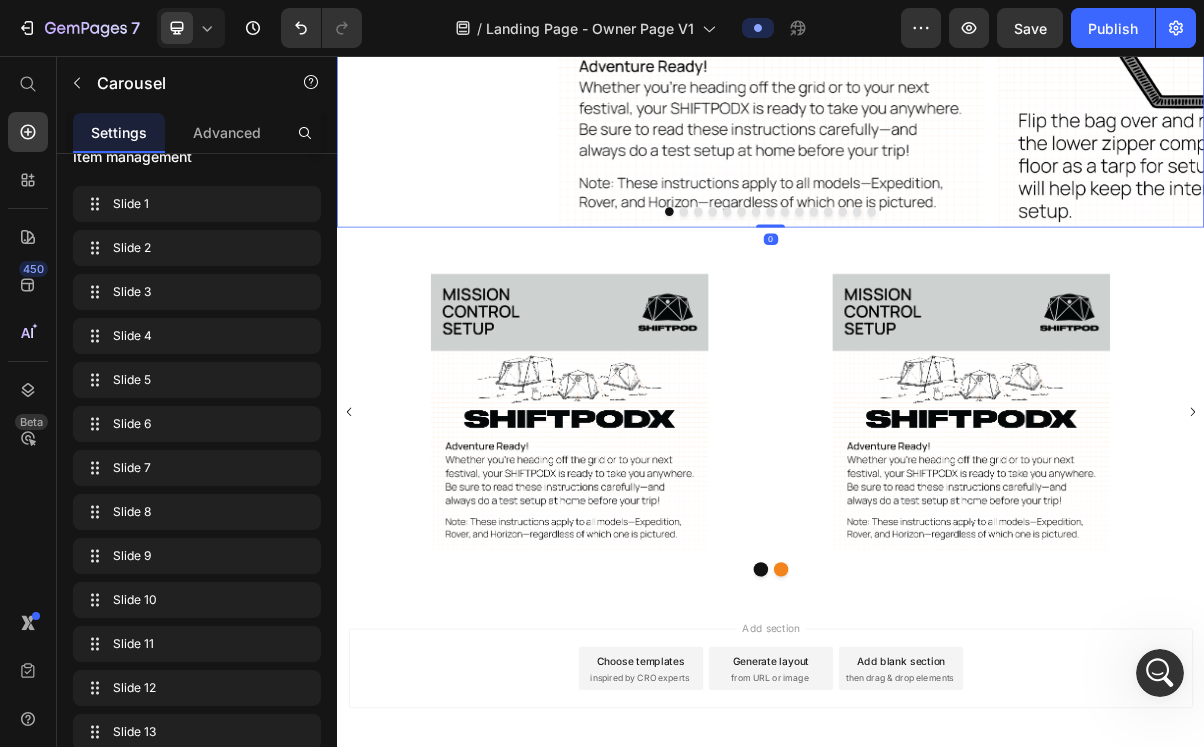 scroll, scrollTop: 0, scrollLeft: 0, axis: both 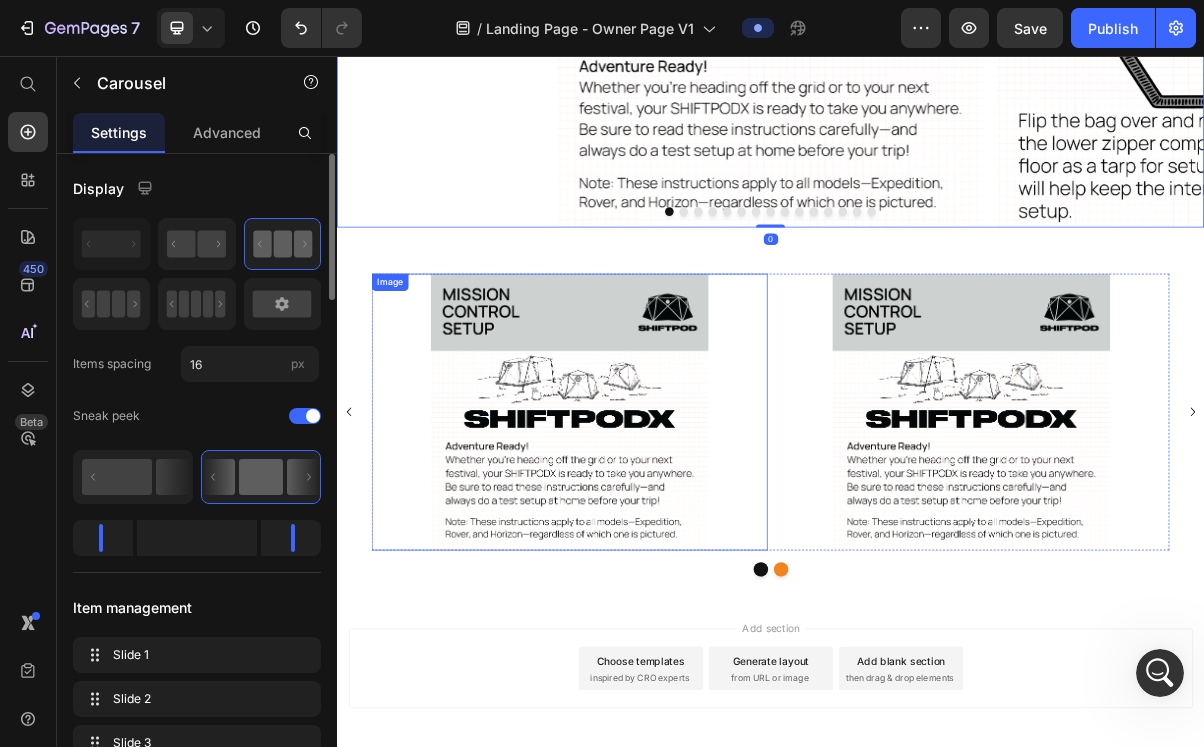click at bounding box center (659, 550) 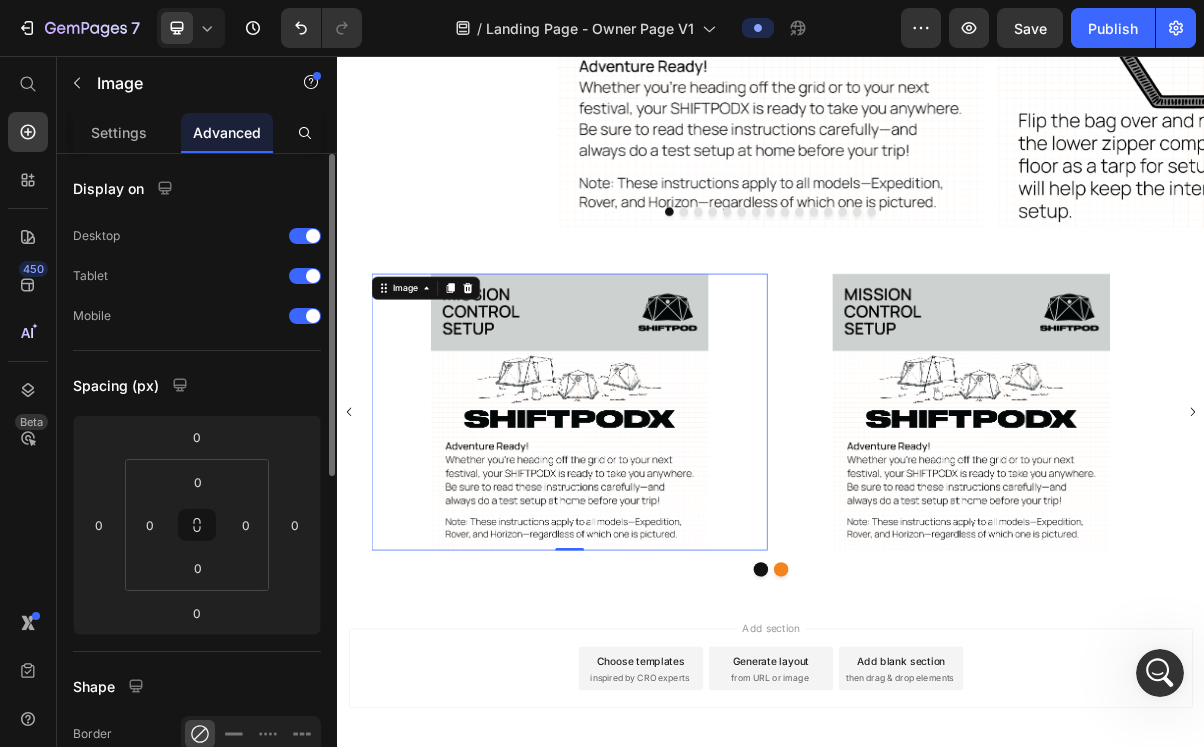 click at bounding box center (659, 550) 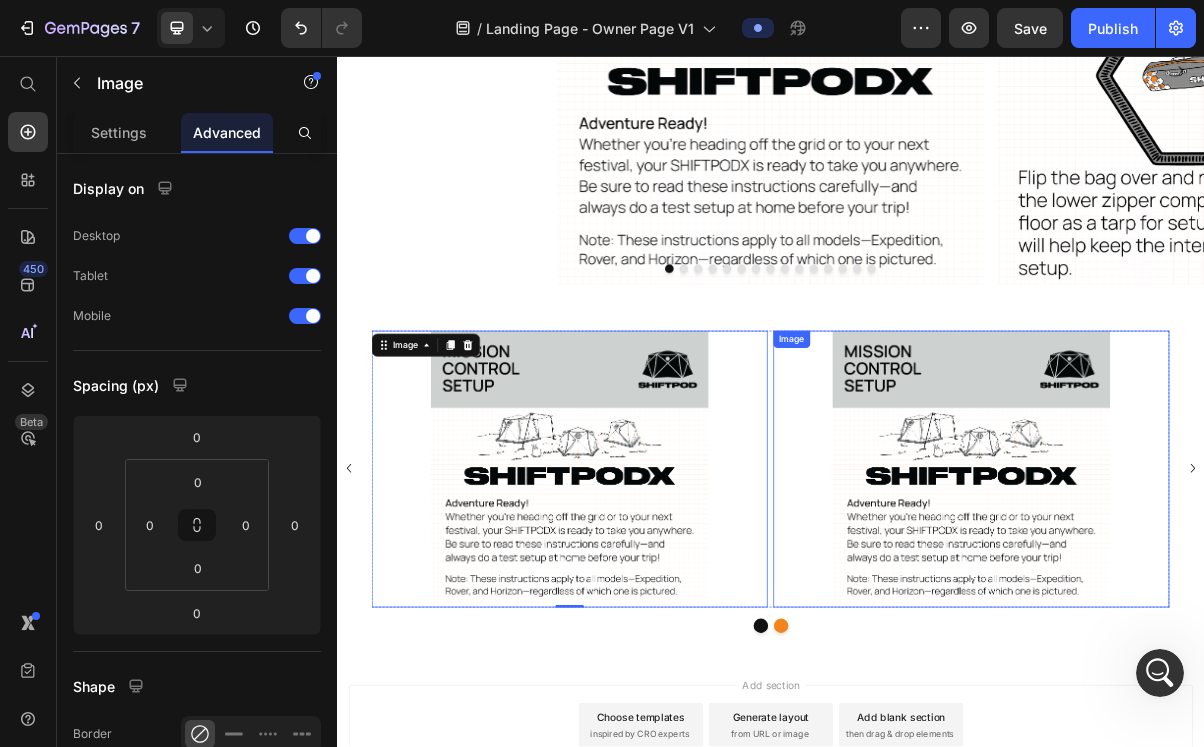 scroll, scrollTop: 935, scrollLeft: 0, axis: vertical 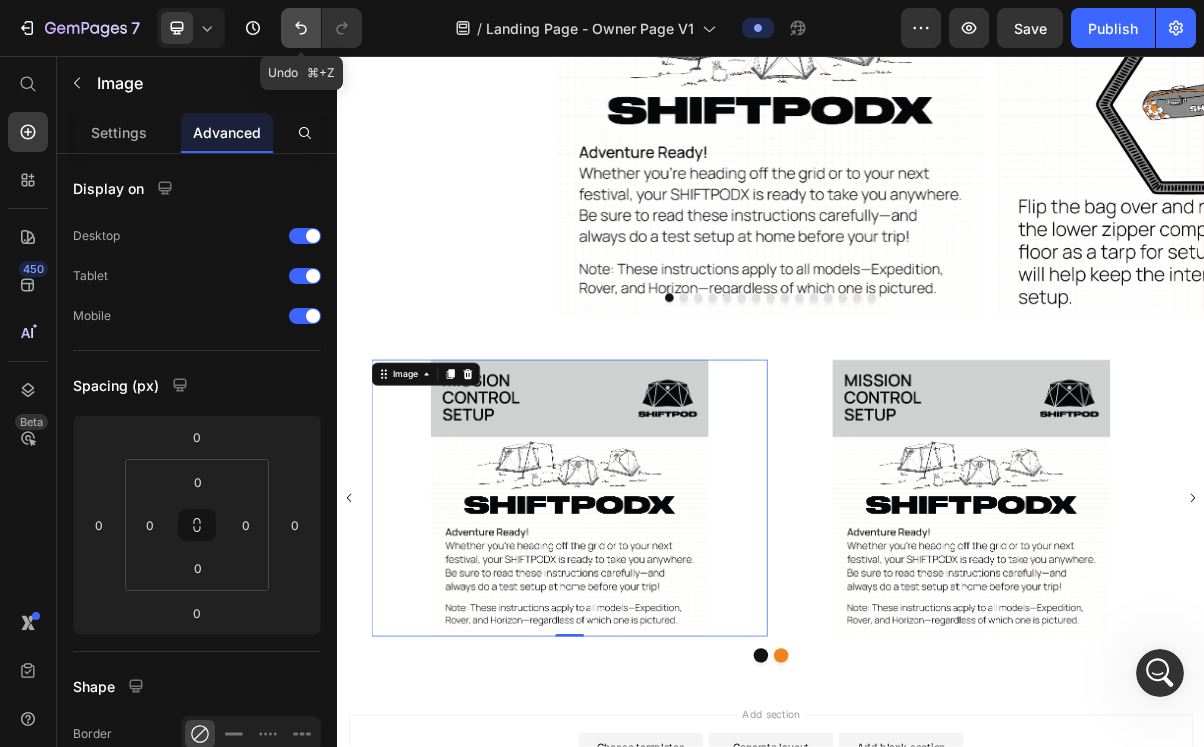 click 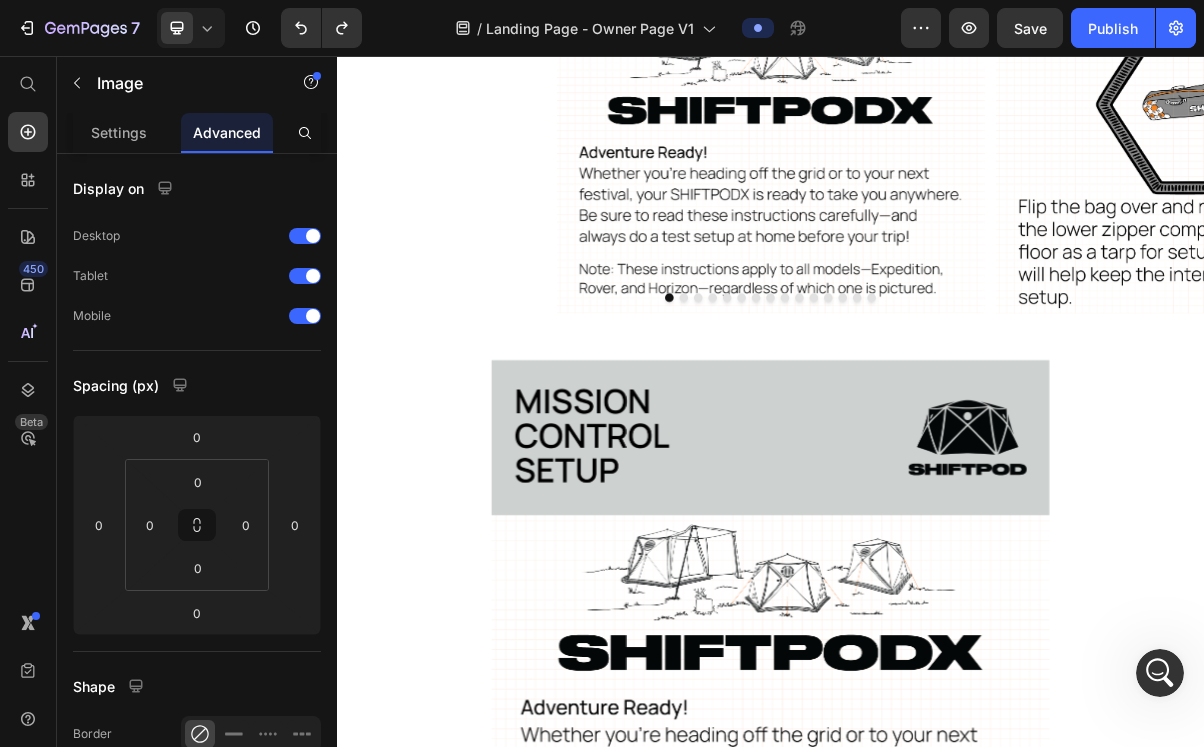 drag, startPoint x: 295, startPoint y: 31, endPoint x: 404, endPoint y: 35, distance: 109.07337 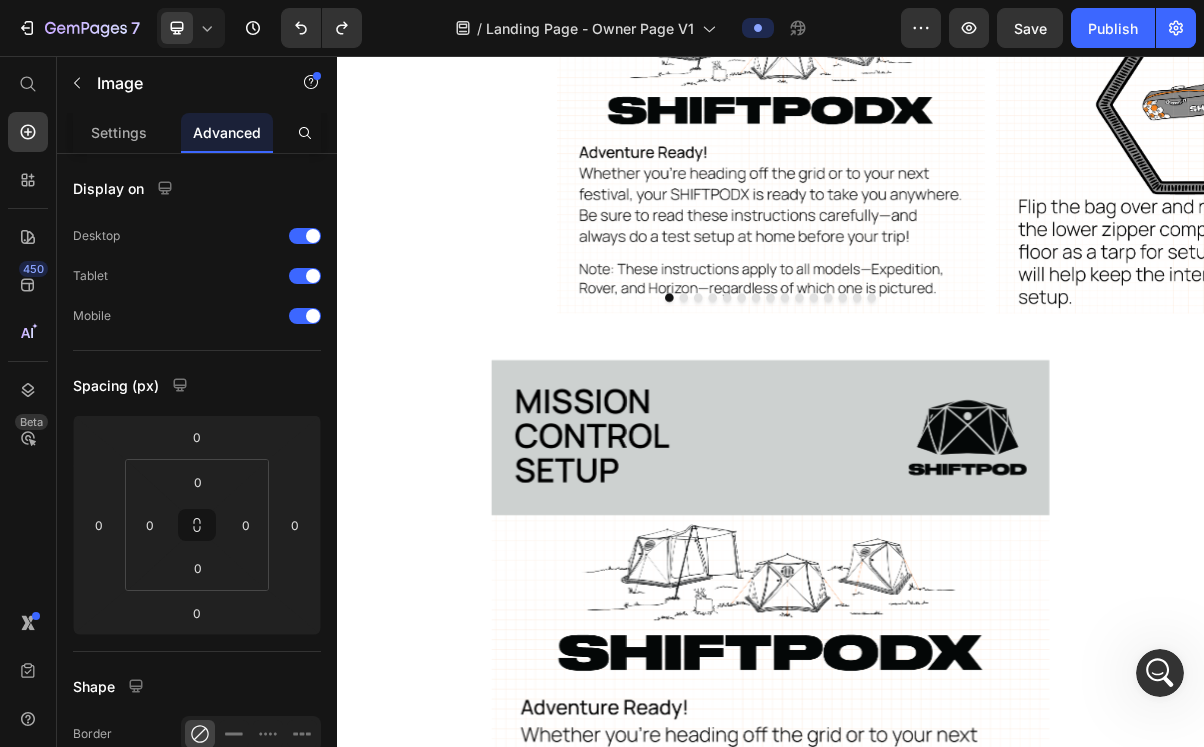 click on "7   /  Landing Page - Owner Page V1 Preview  Save   Publish" 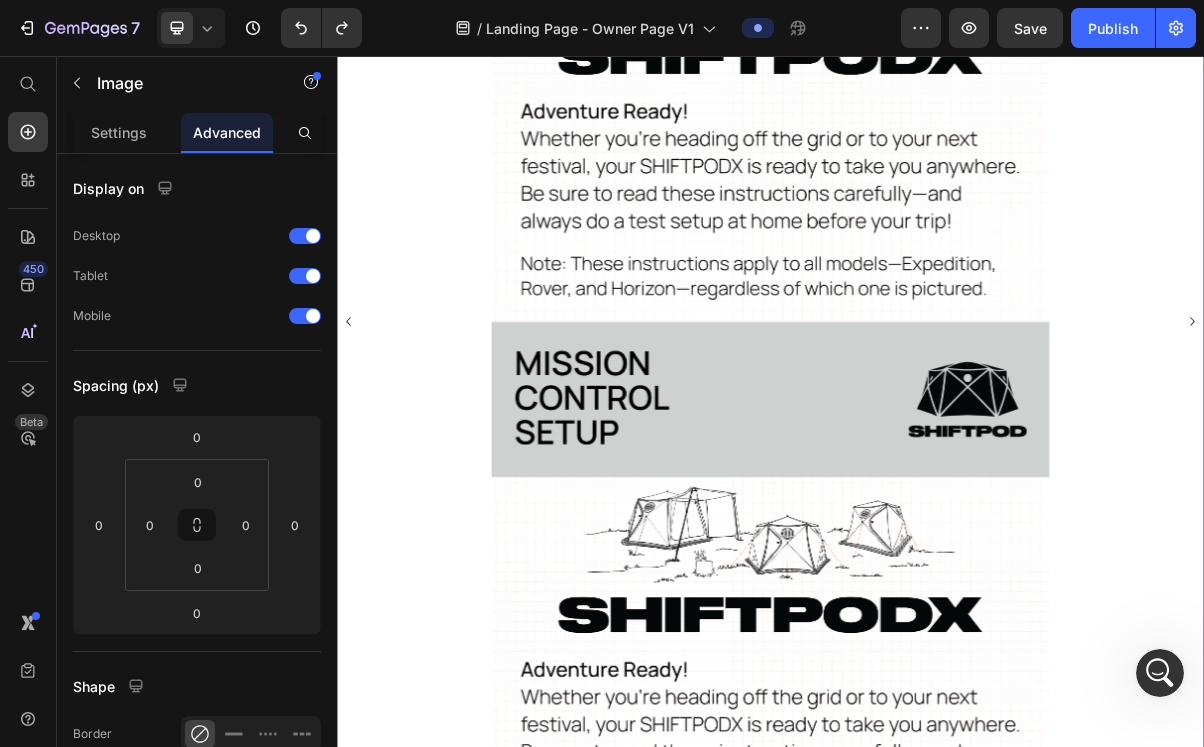 scroll, scrollTop: 1773, scrollLeft: 0, axis: vertical 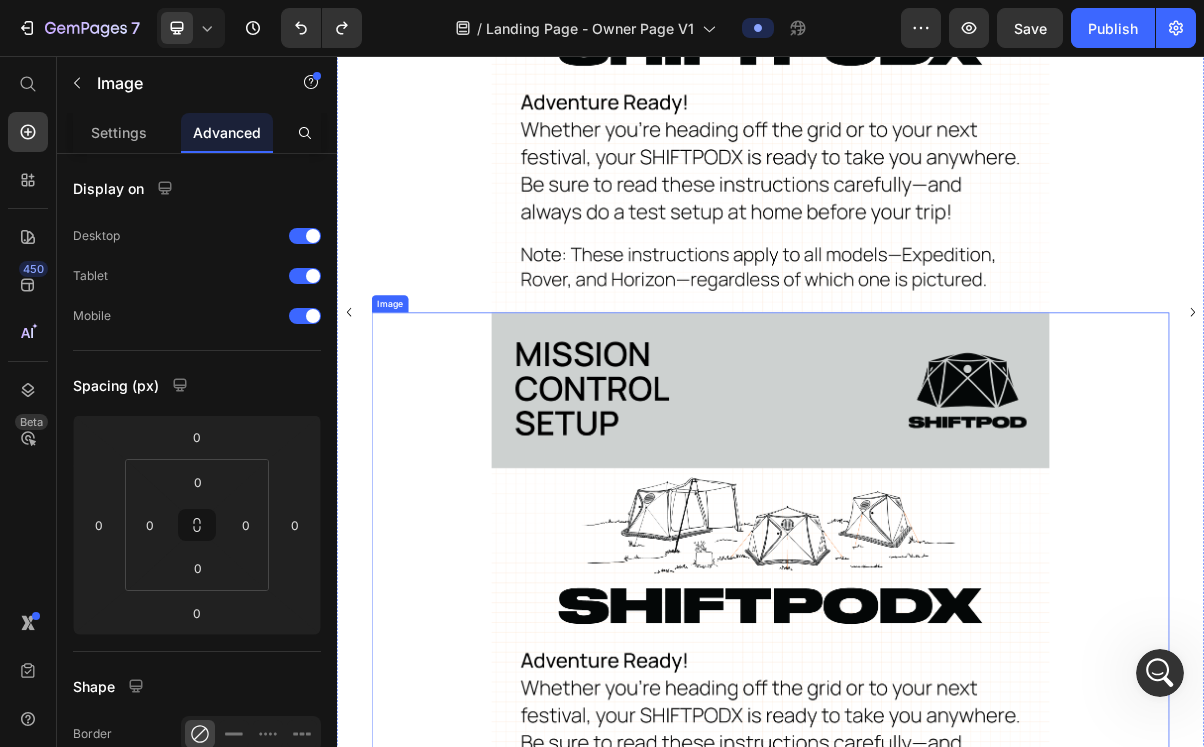 click at bounding box center [937, 797] 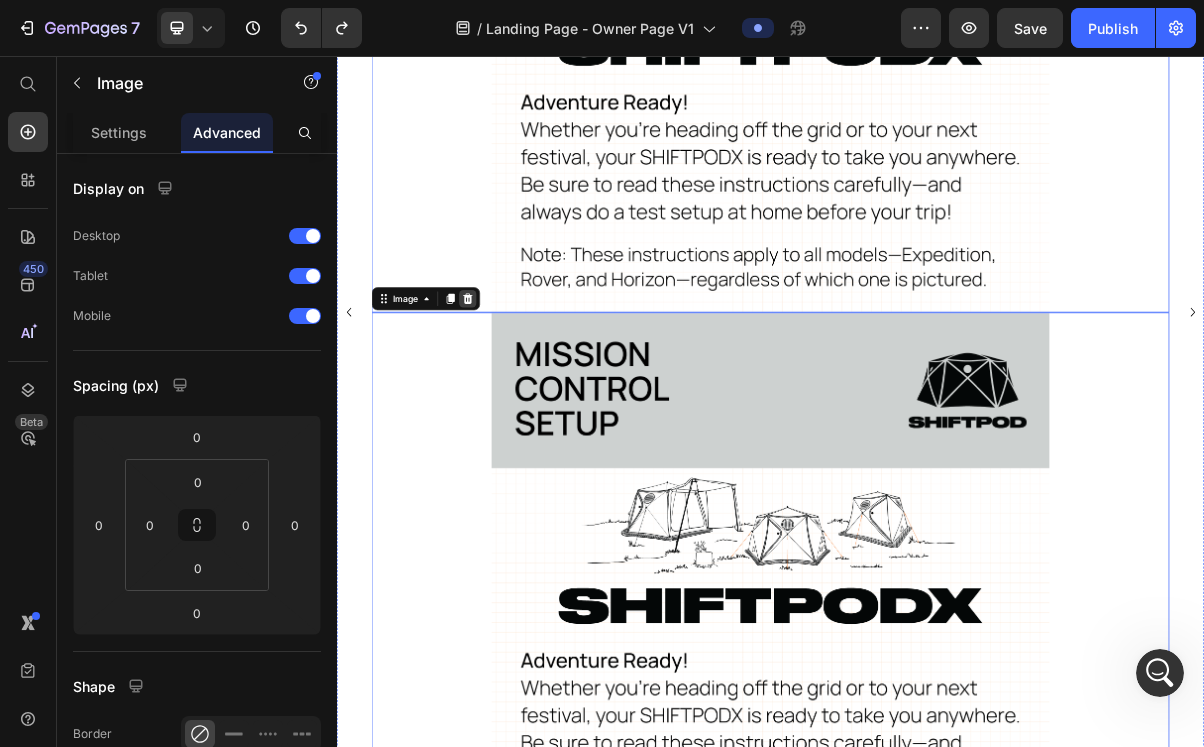 click at bounding box center (518, 392) 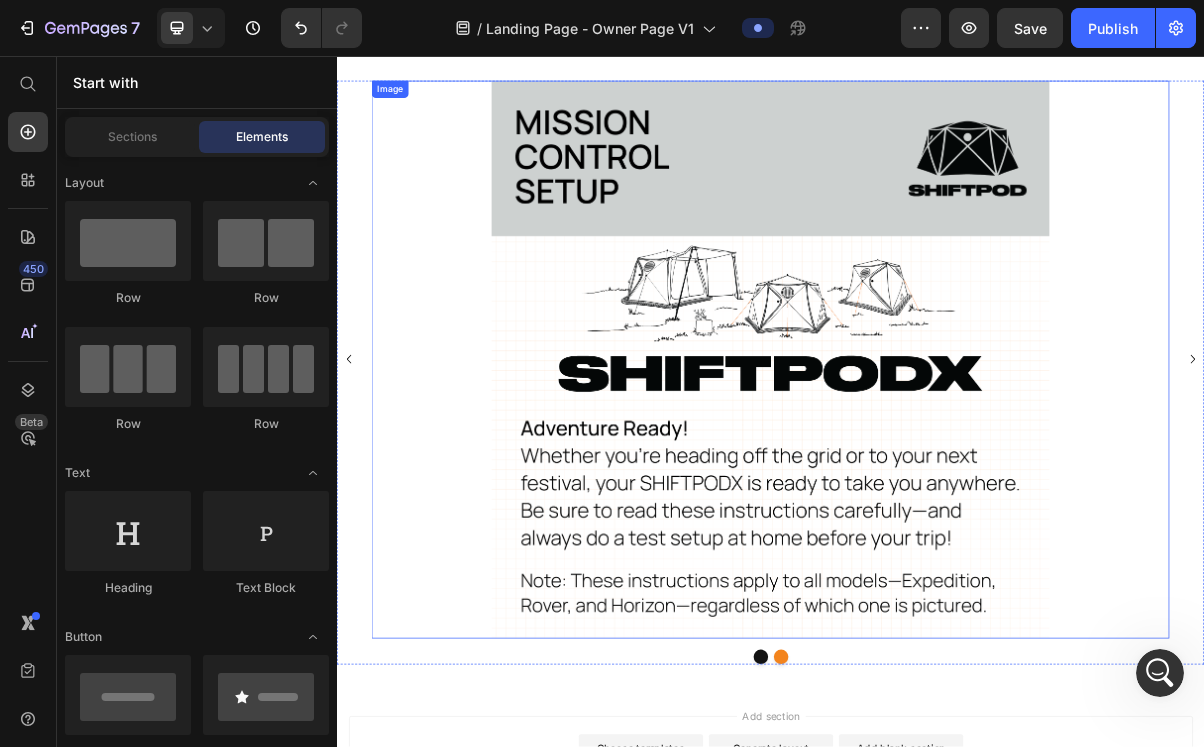 scroll, scrollTop: 1249, scrollLeft: 0, axis: vertical 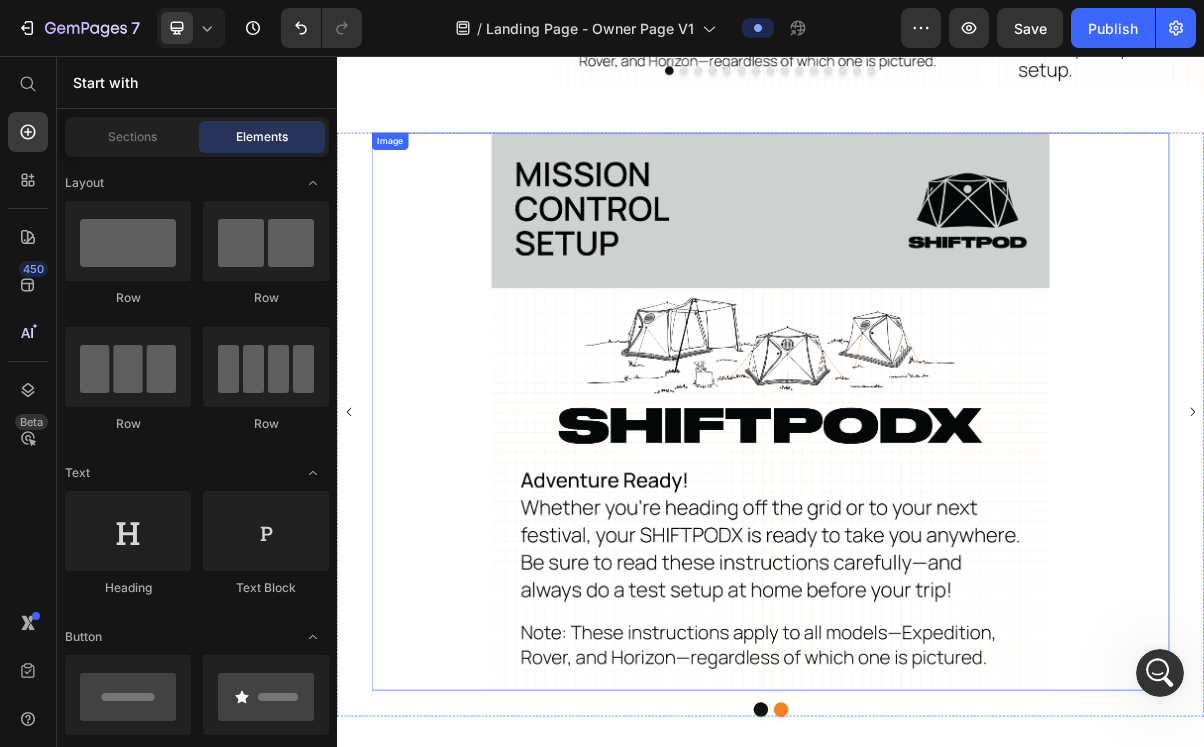 click at bounding box center (937, 549) 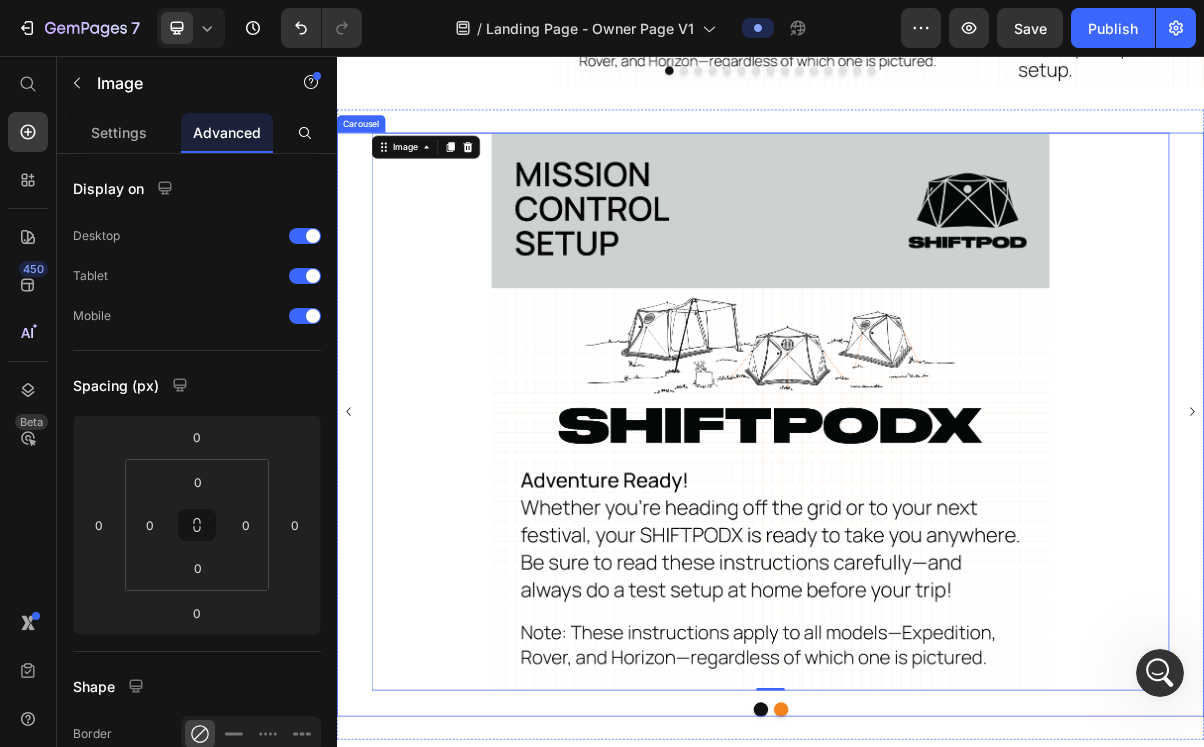 click 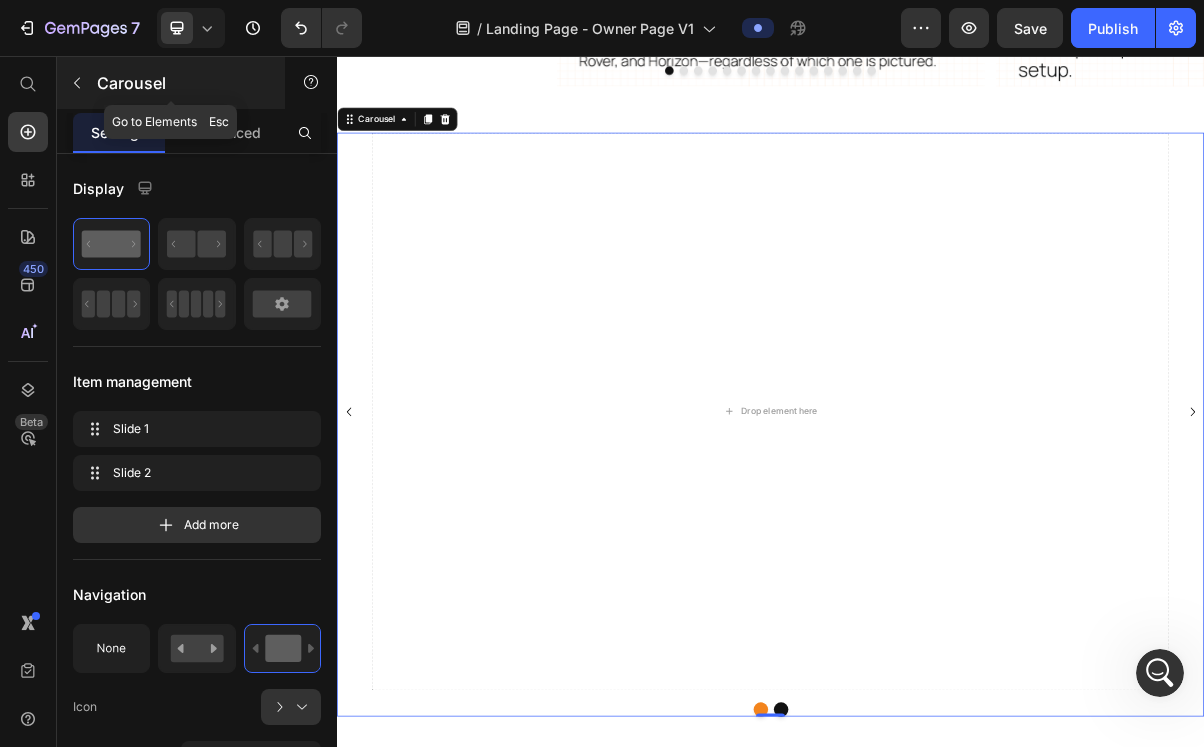 click 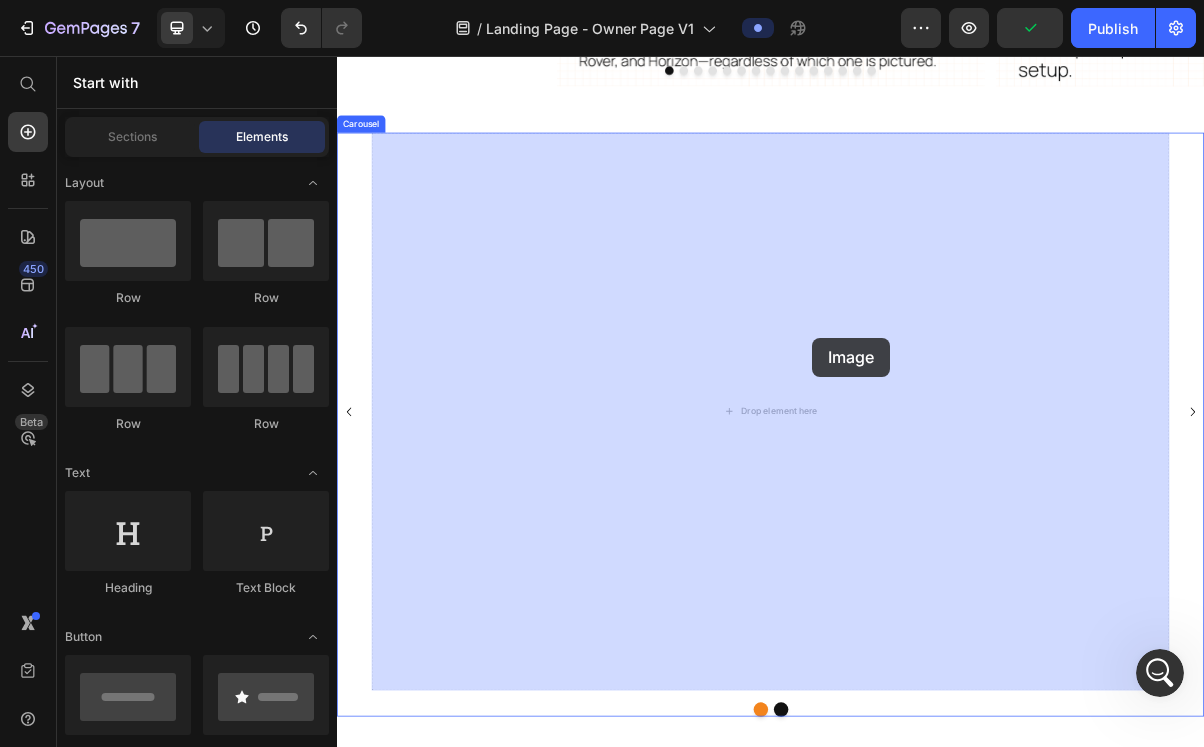 drag, startPoint x: 464, startPoint y: 421, endPoint x: 994, endPoint y: 446, distance: 530.5893 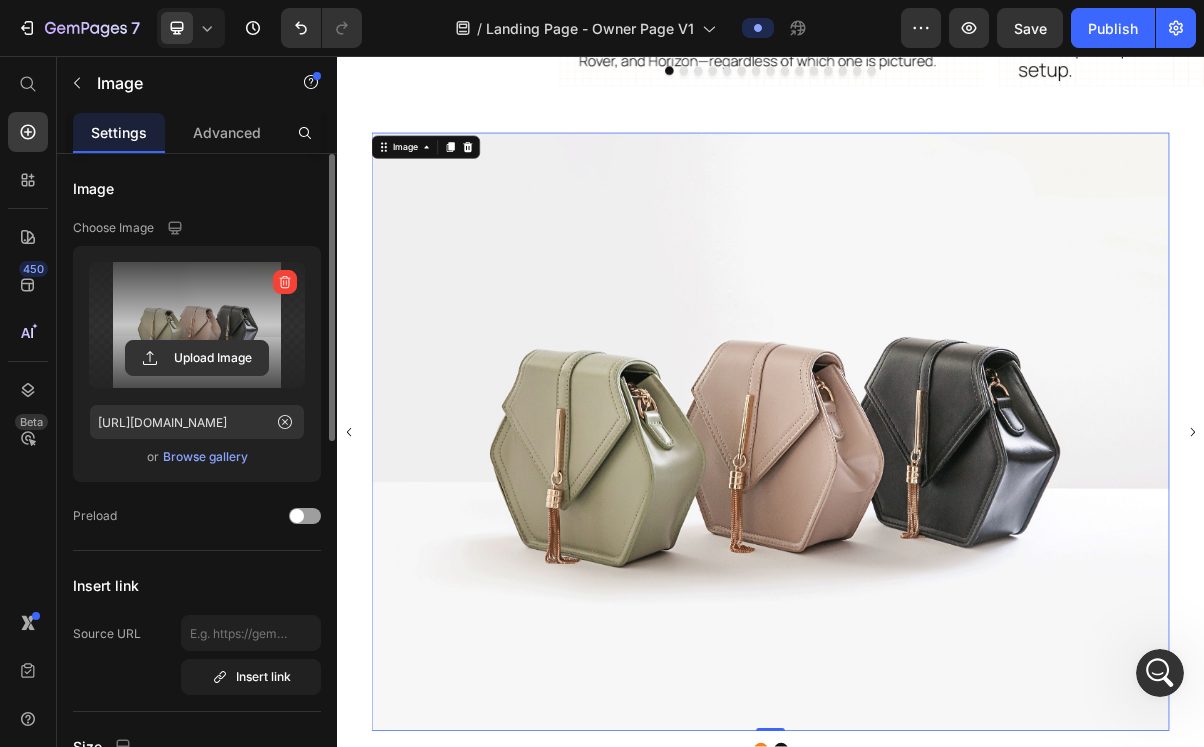 click at bounding box center [197, 325] 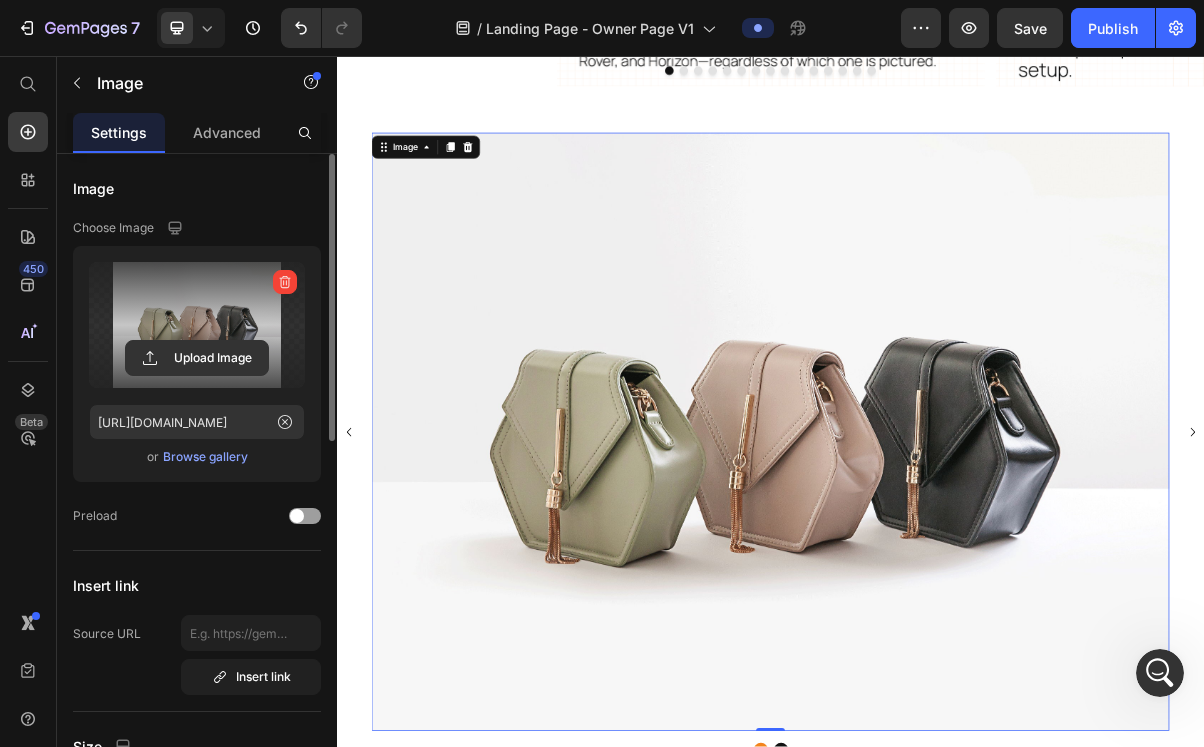 click 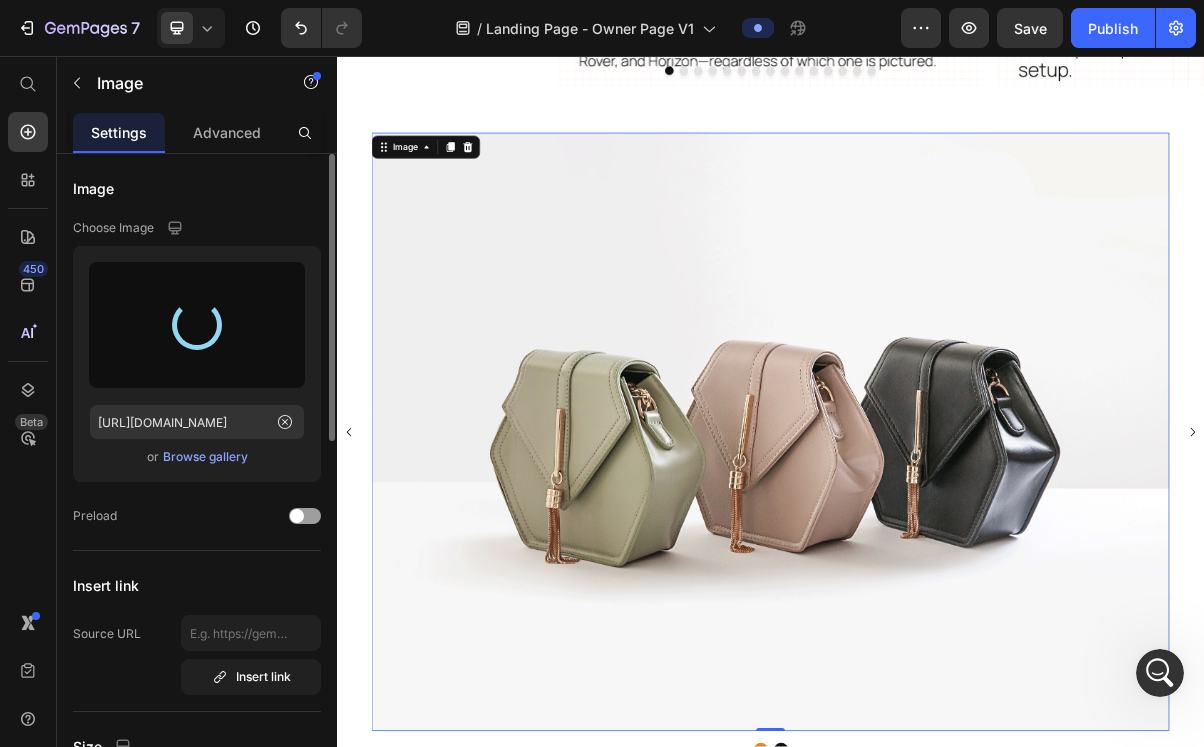 type on "[URL][DOMAIN_NAME]" 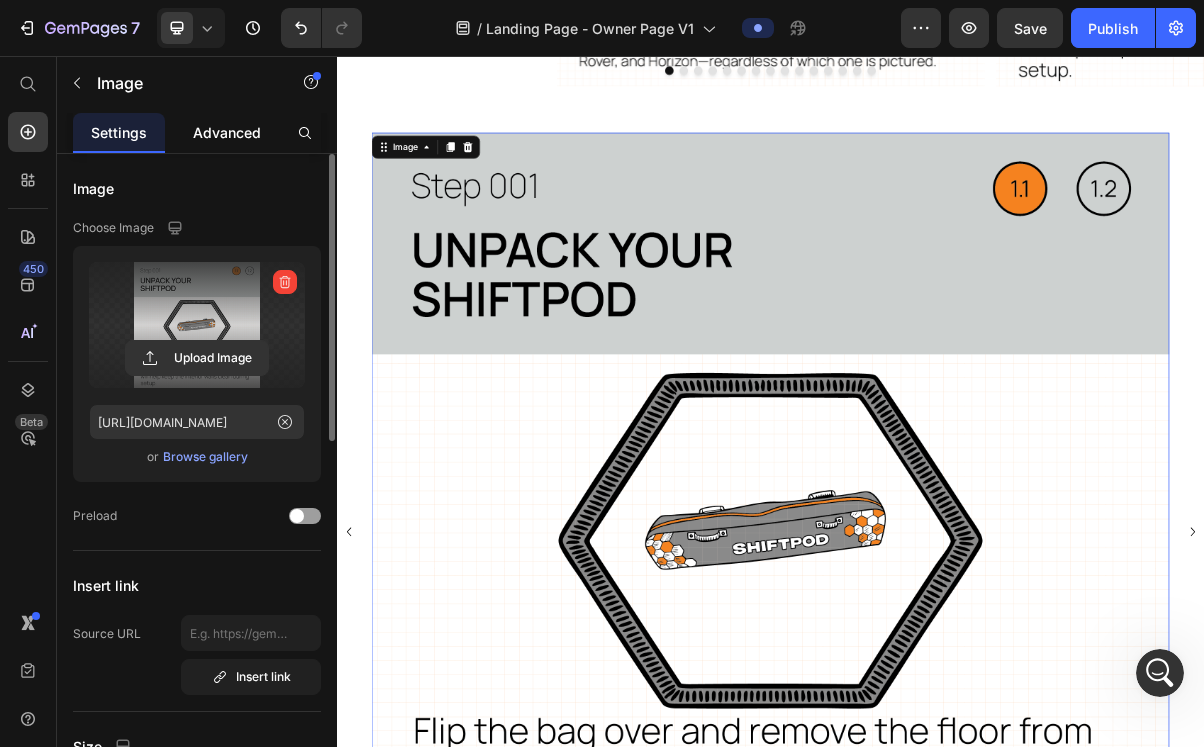 click on "Advanced" at bounding box center (227, 132) 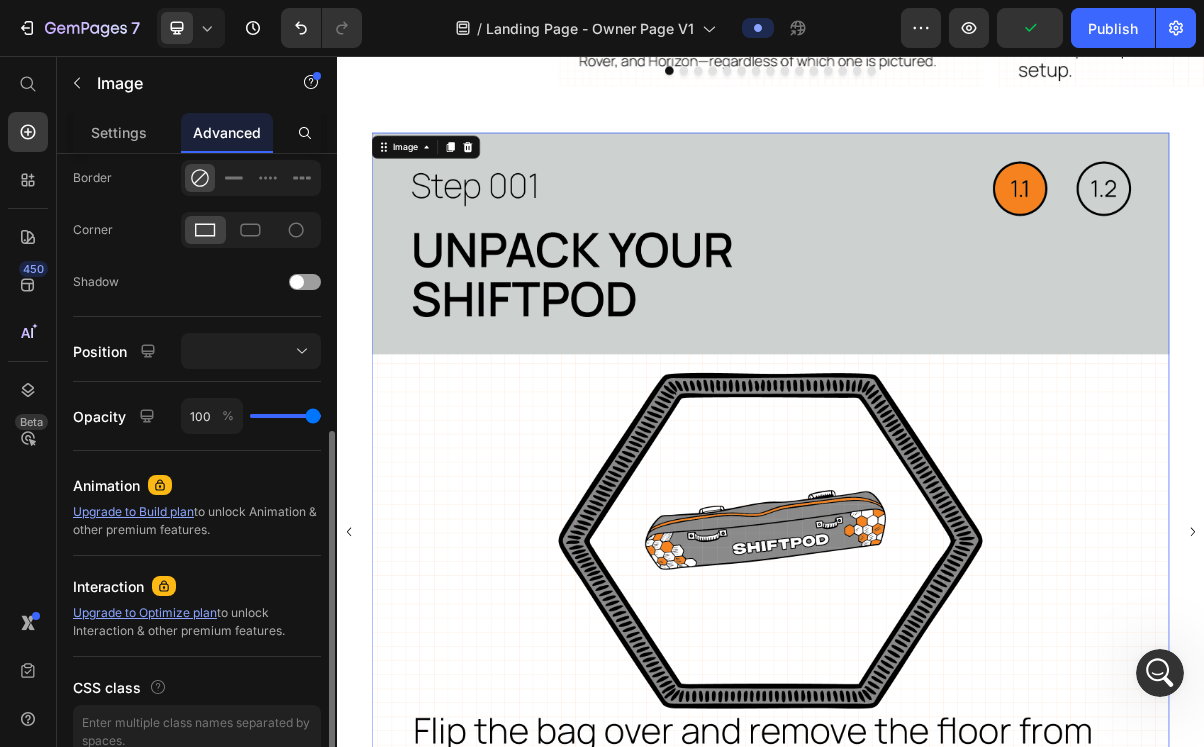 scroll, scrollTop: 655, scrollLeft: 0, axis: vertical 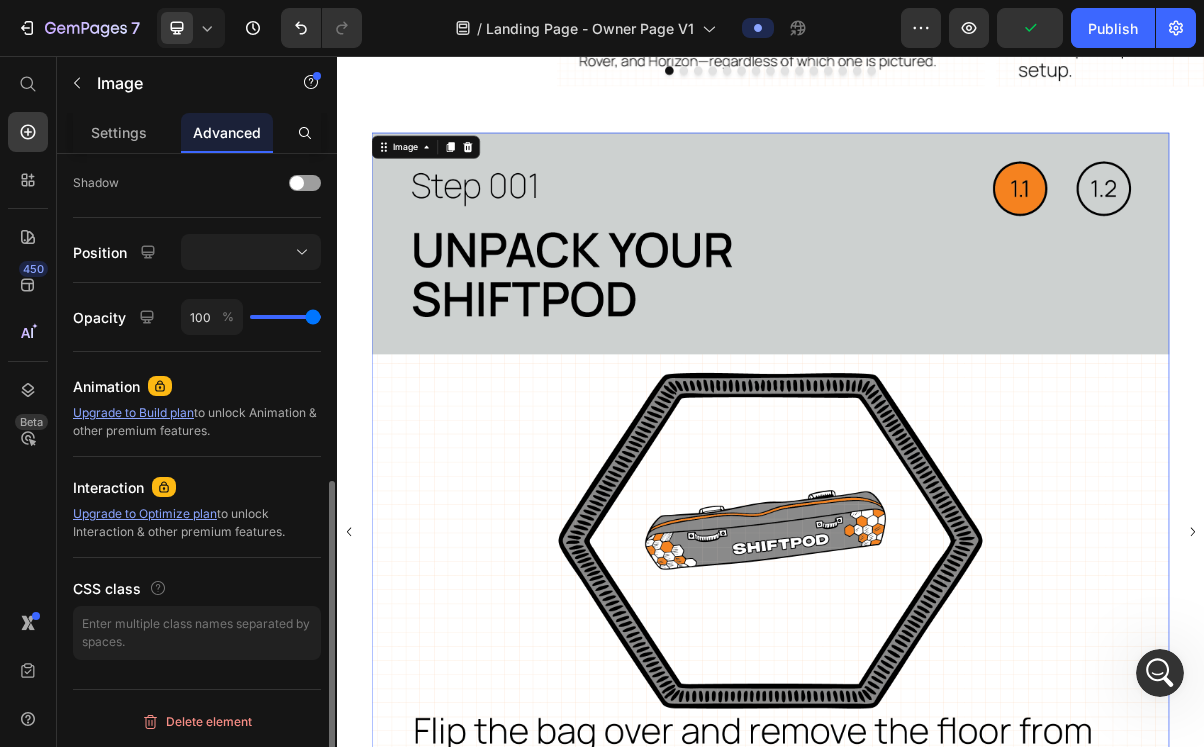 click at bounding box center (937, 715) 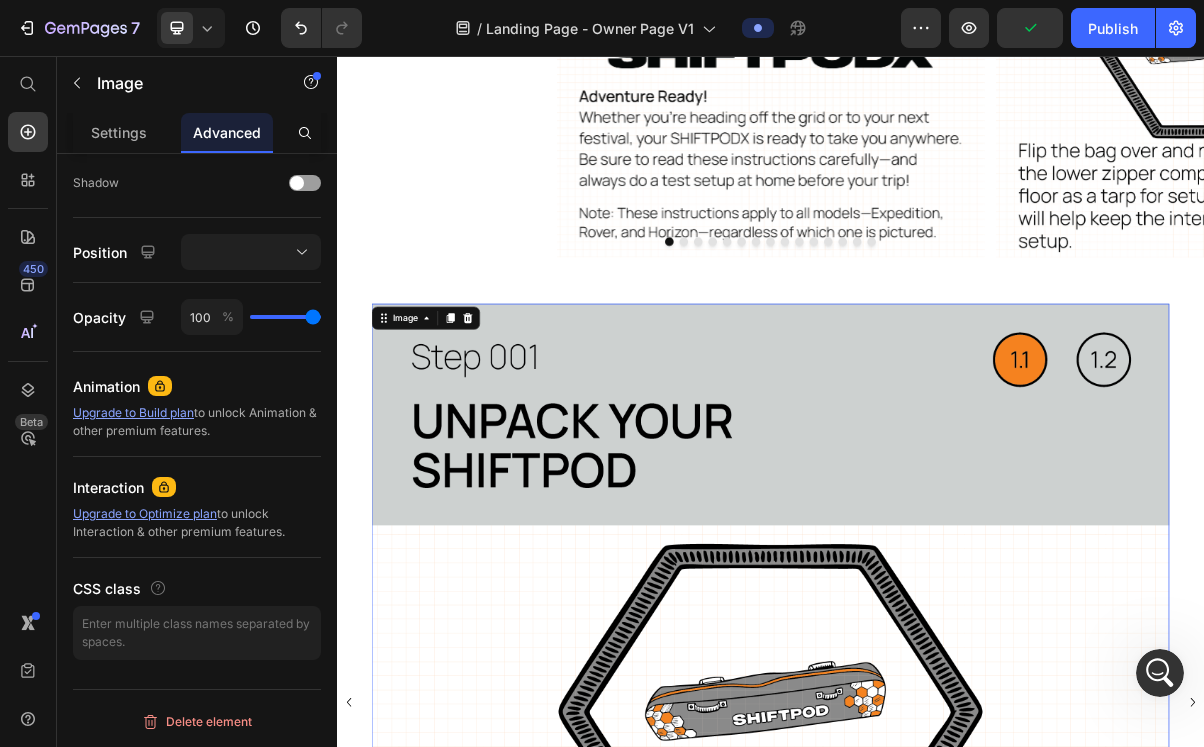 scroll, scrollTop: 958, scrollLeft: 0, axis: vertical 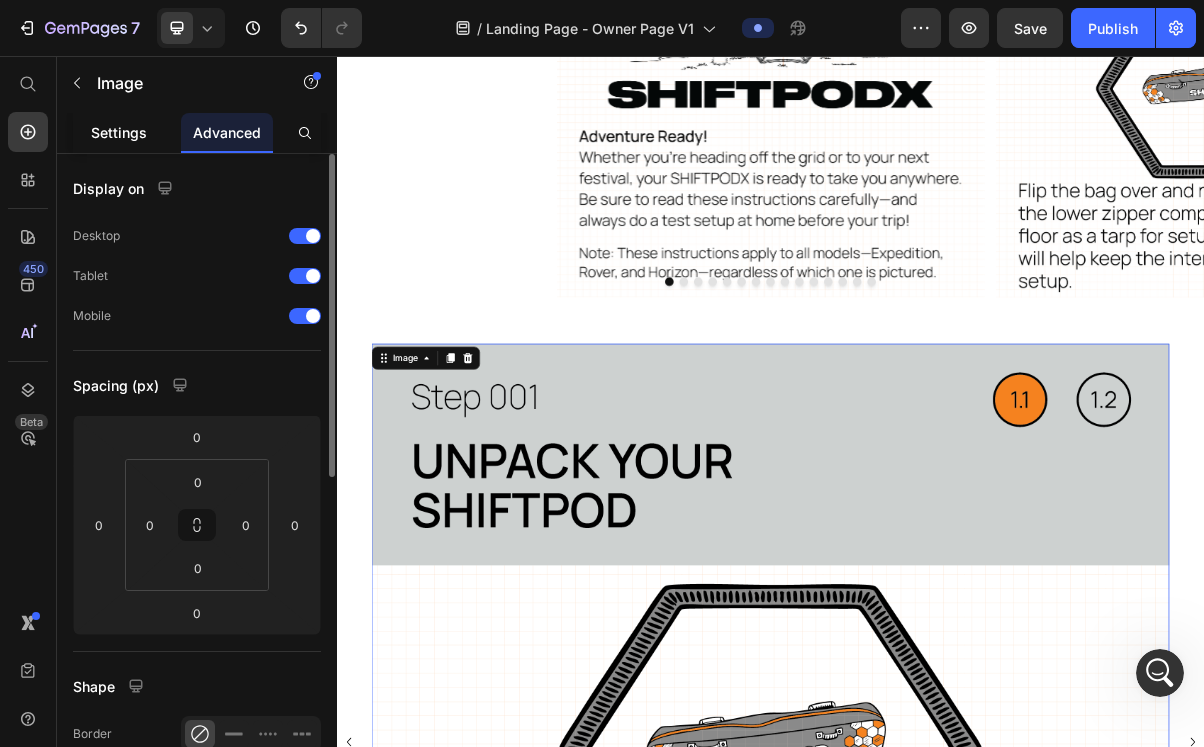 click on "Settings" at bounding box center [119, 132] 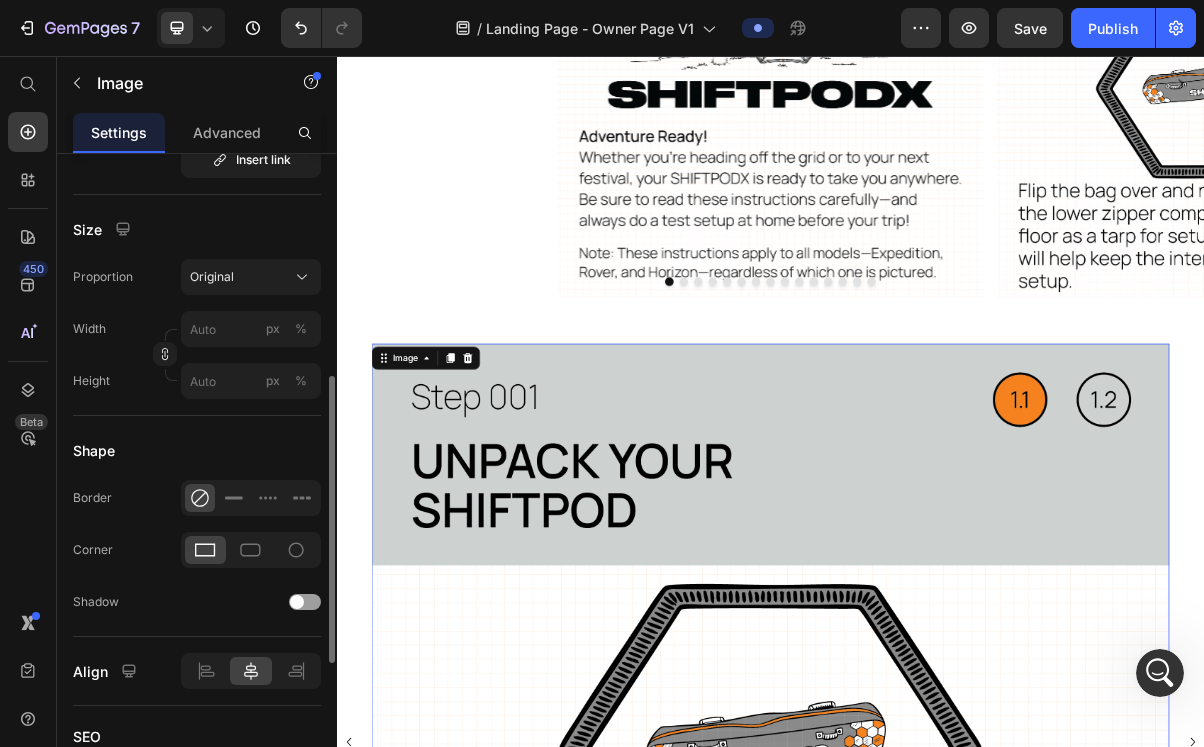 scroll, scrollTop: 538, scrollLeft: 0, axis: vertical 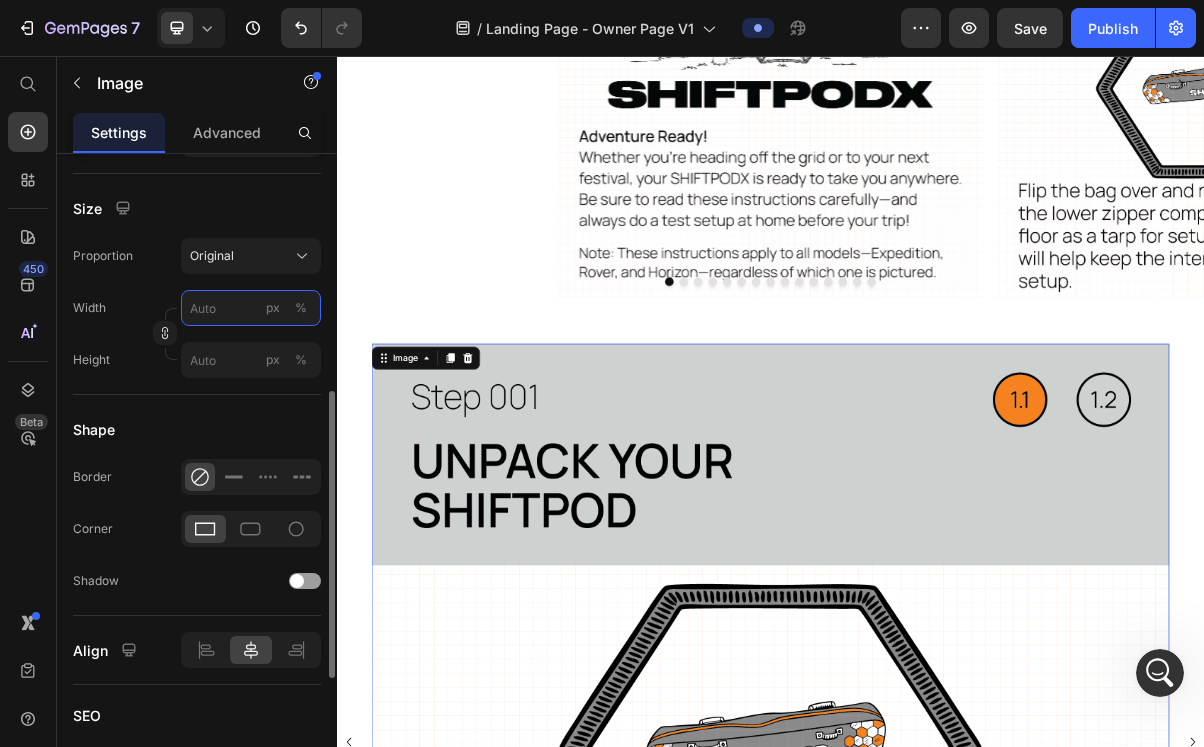 click on "px %" at bounding box center (251, 308) 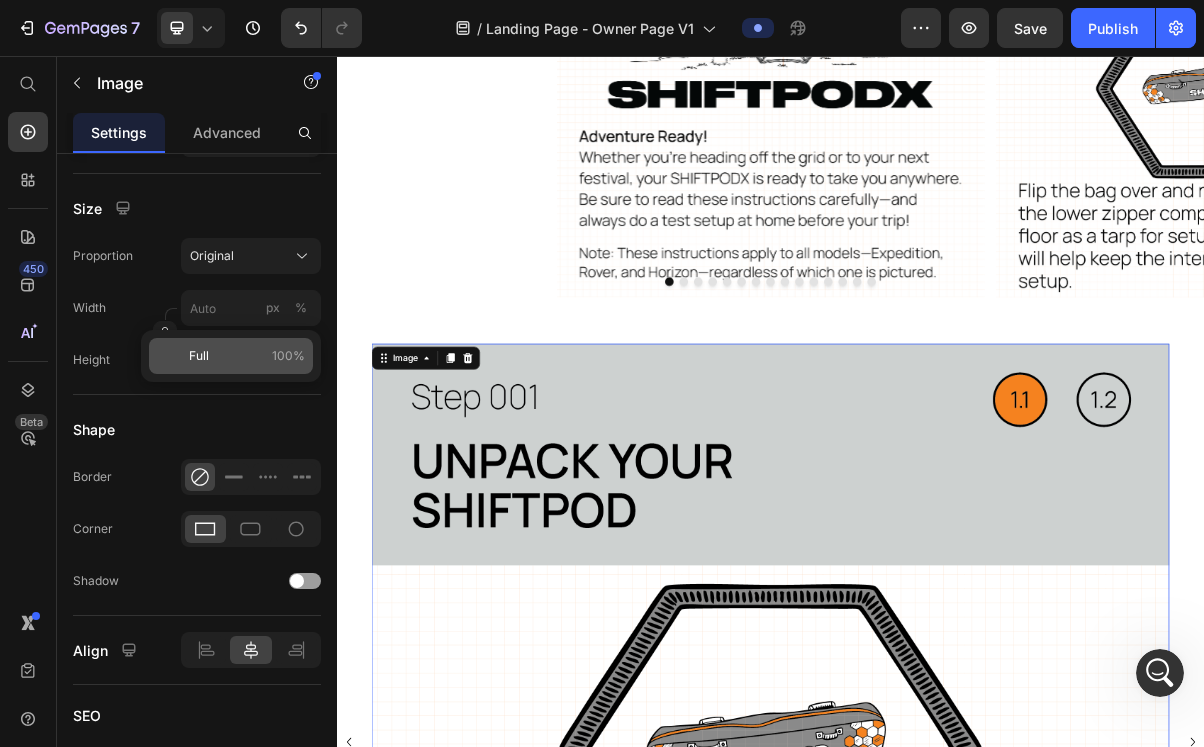 click on "Full 100%" at bounding box center (247, 356) 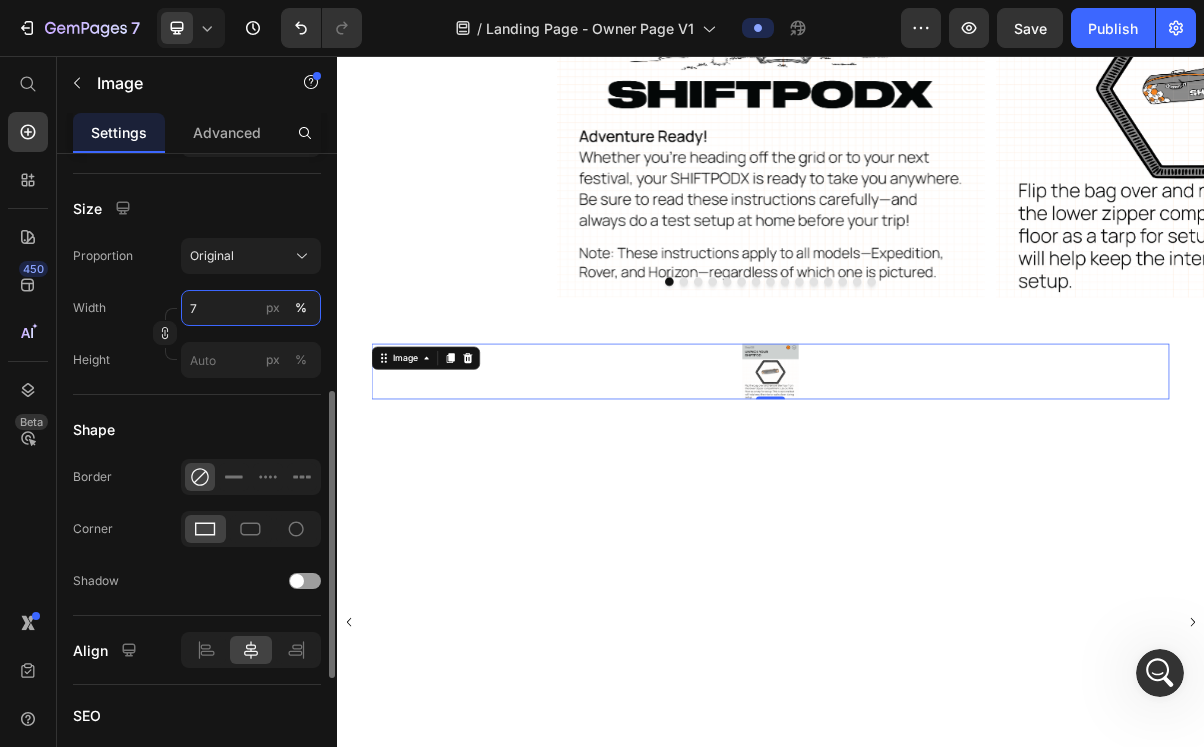 type on "70" 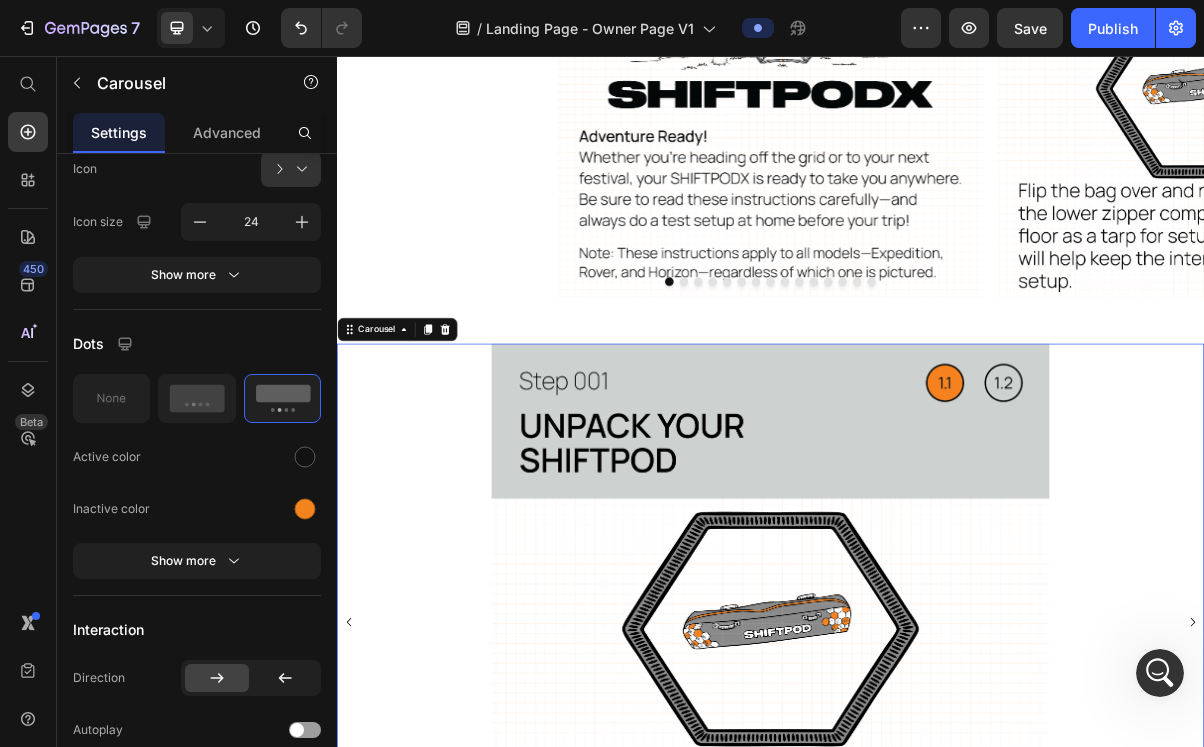 click 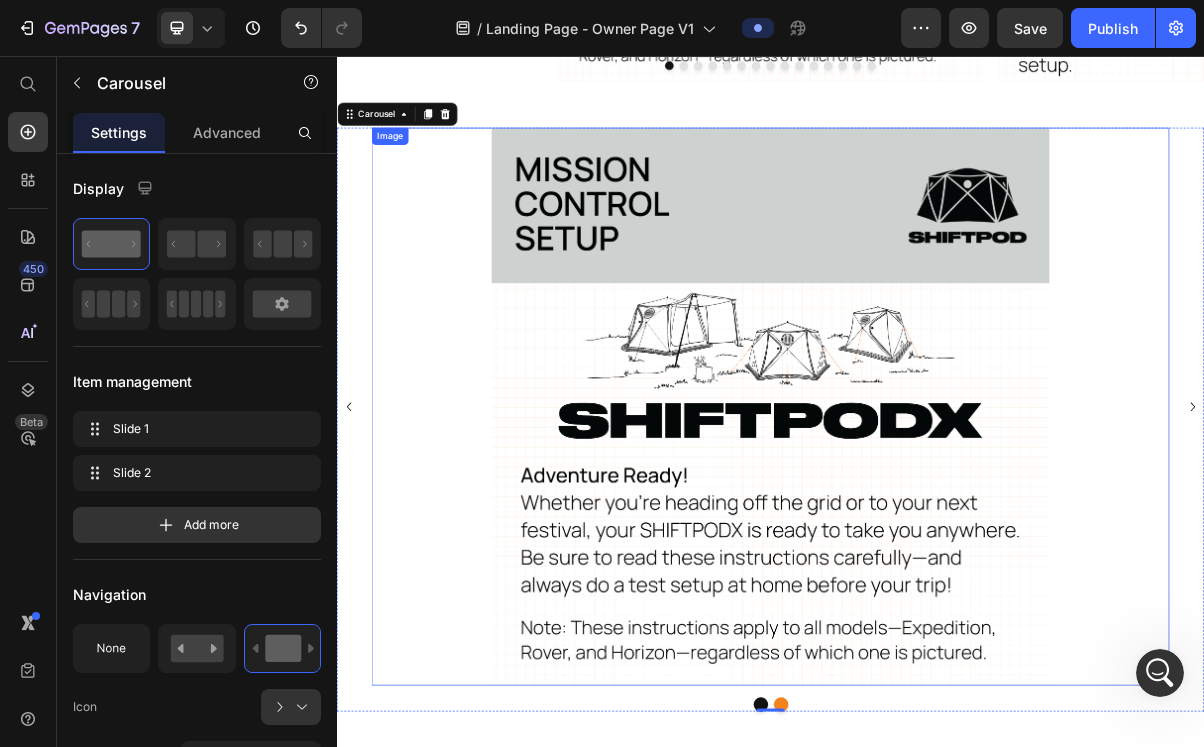scroll, scrollTop: 1292, scrollLeft: 0, axis: vertical 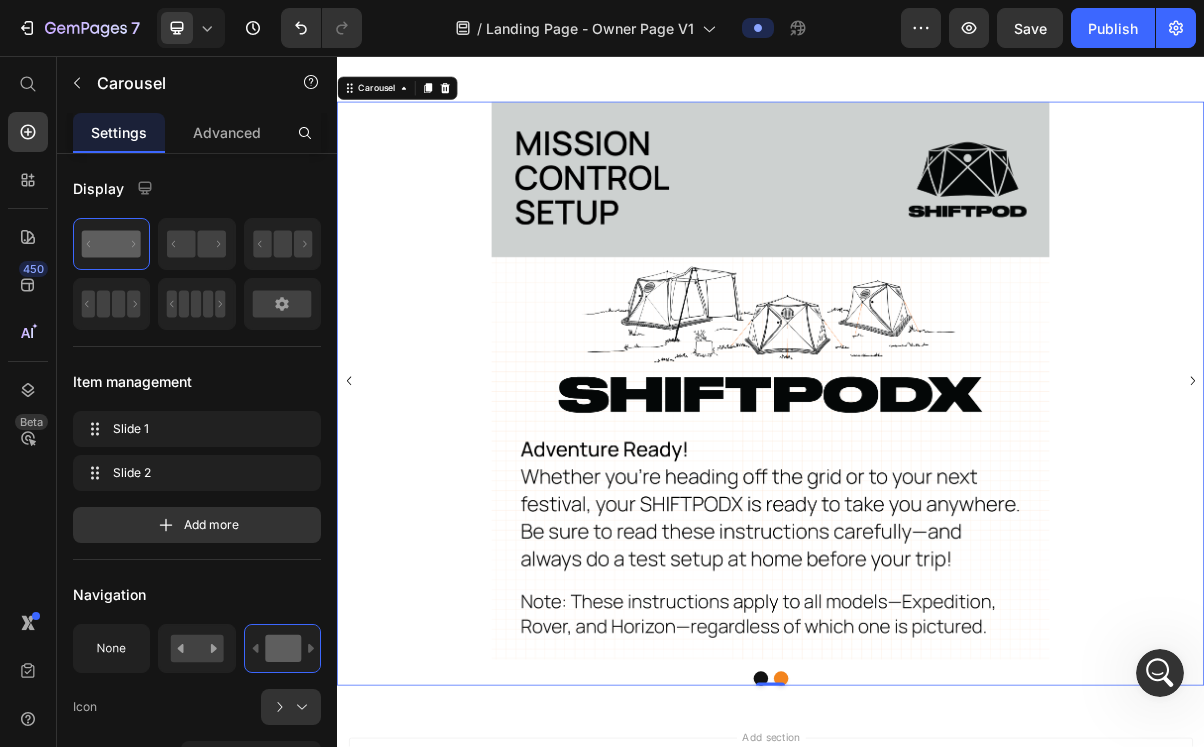 click 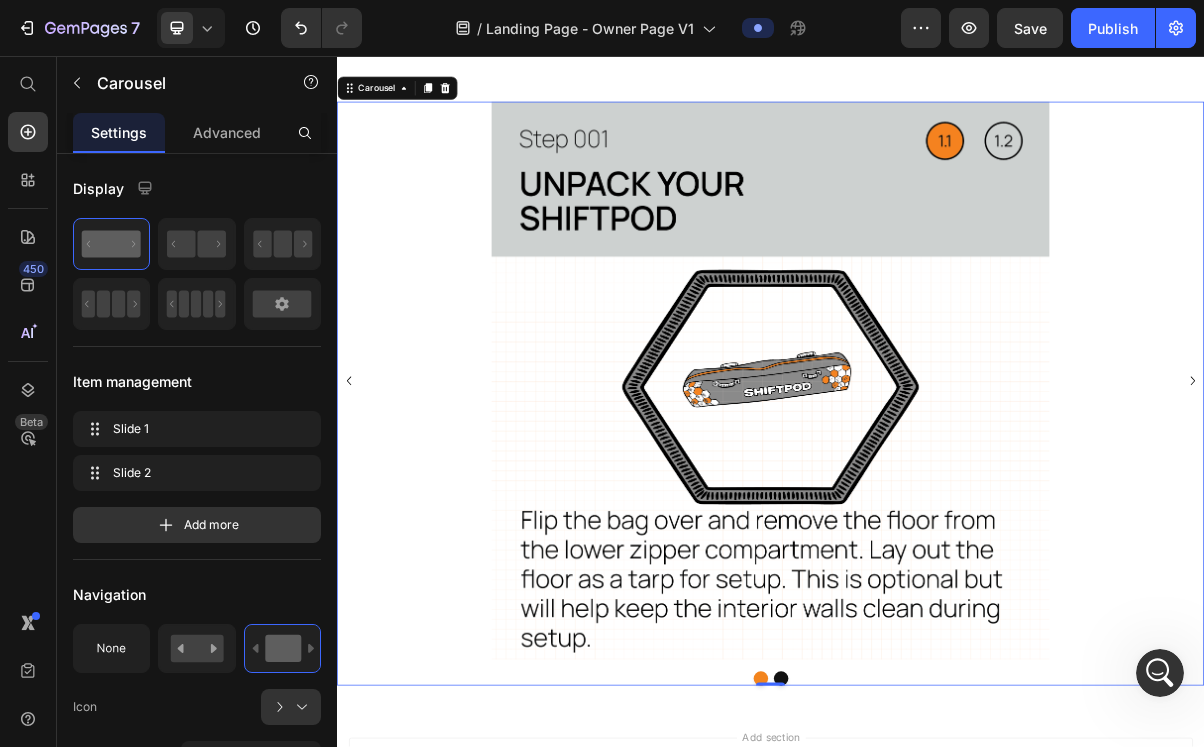 click 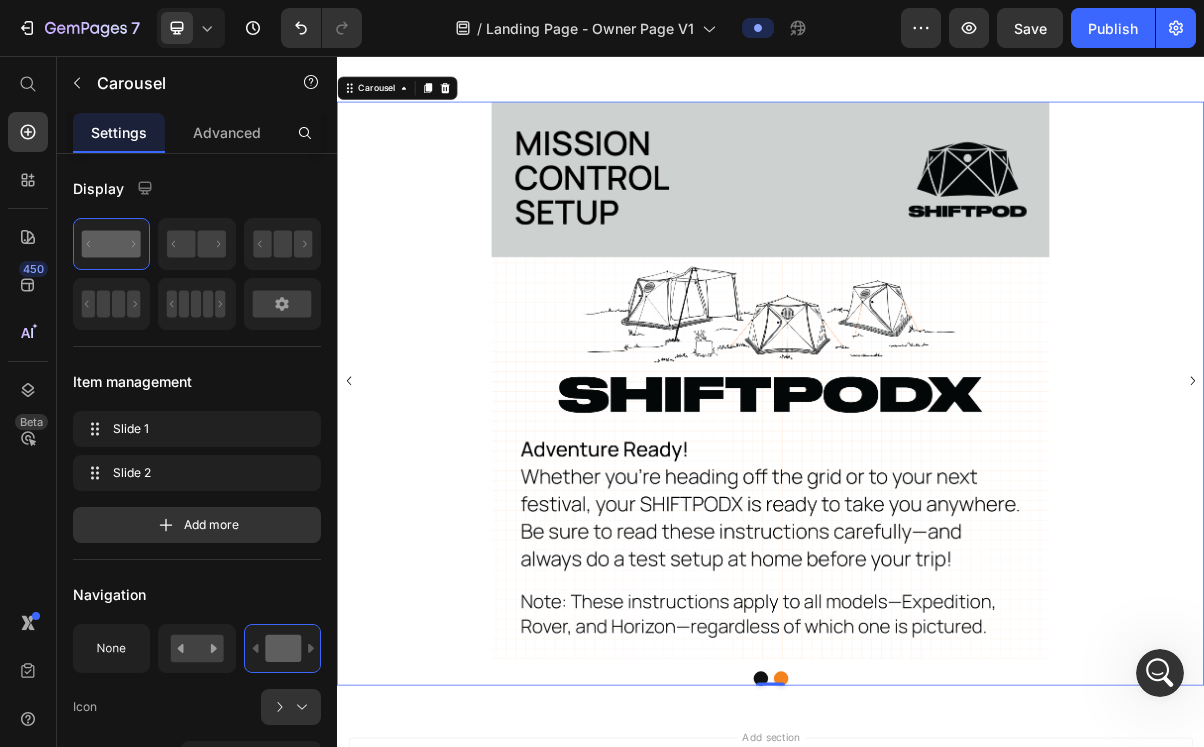 click 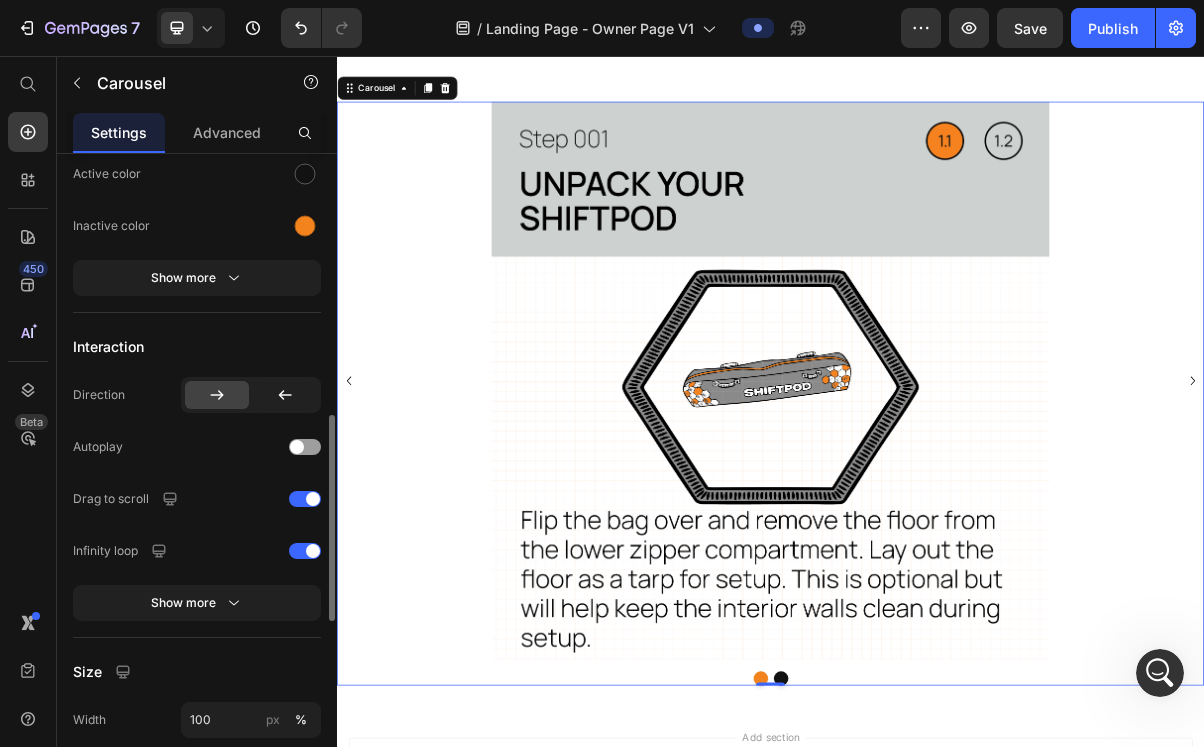 scroll, scrollTop: 859, scrollLeft: 0, axis: vertical 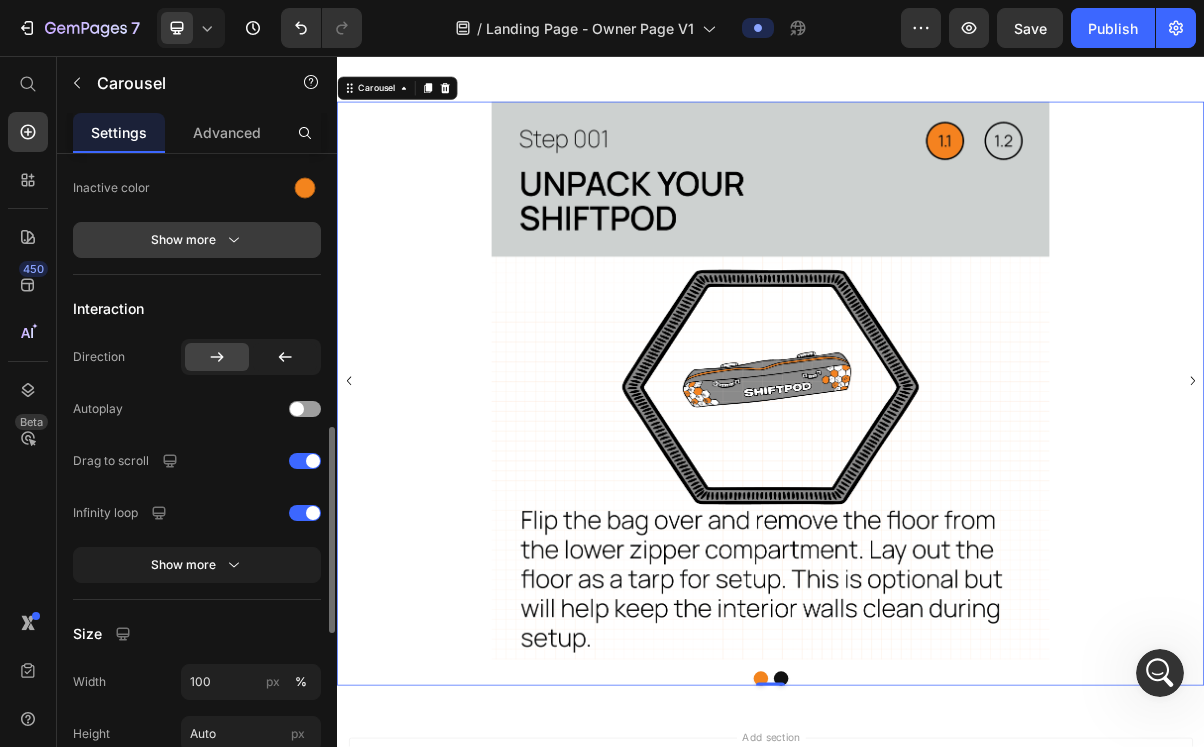 click on "Show more" at bounding box center [197, 240] 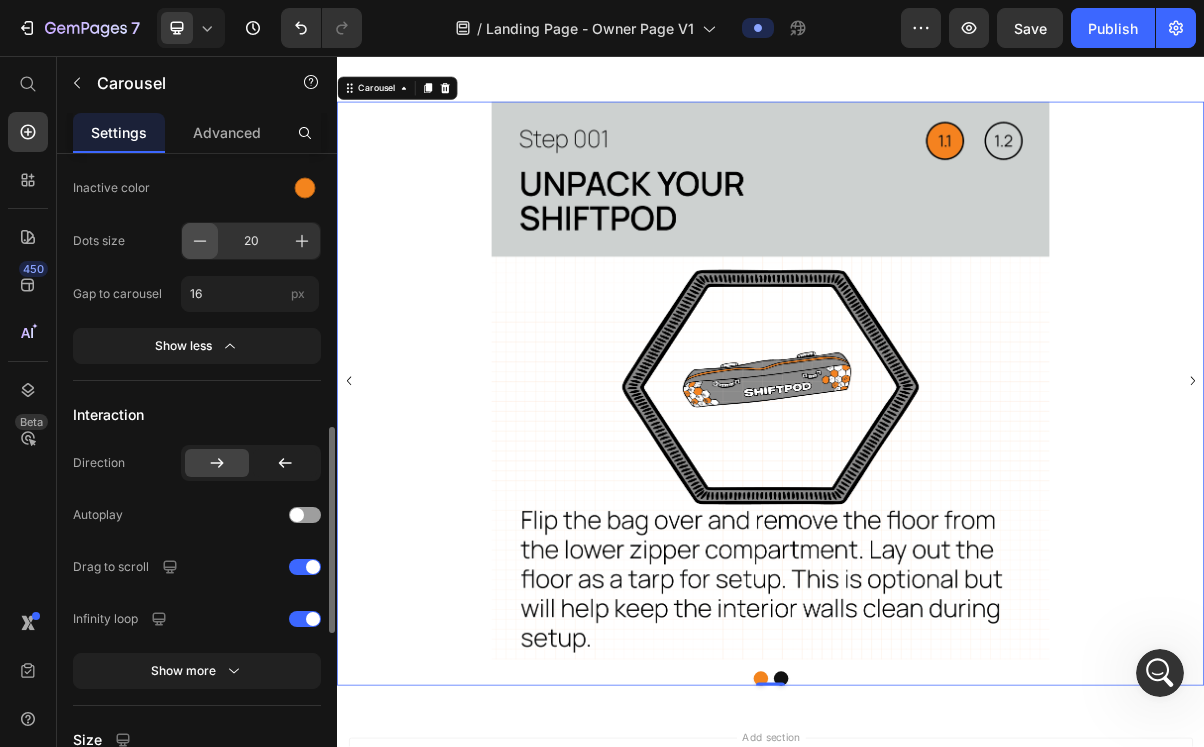 click 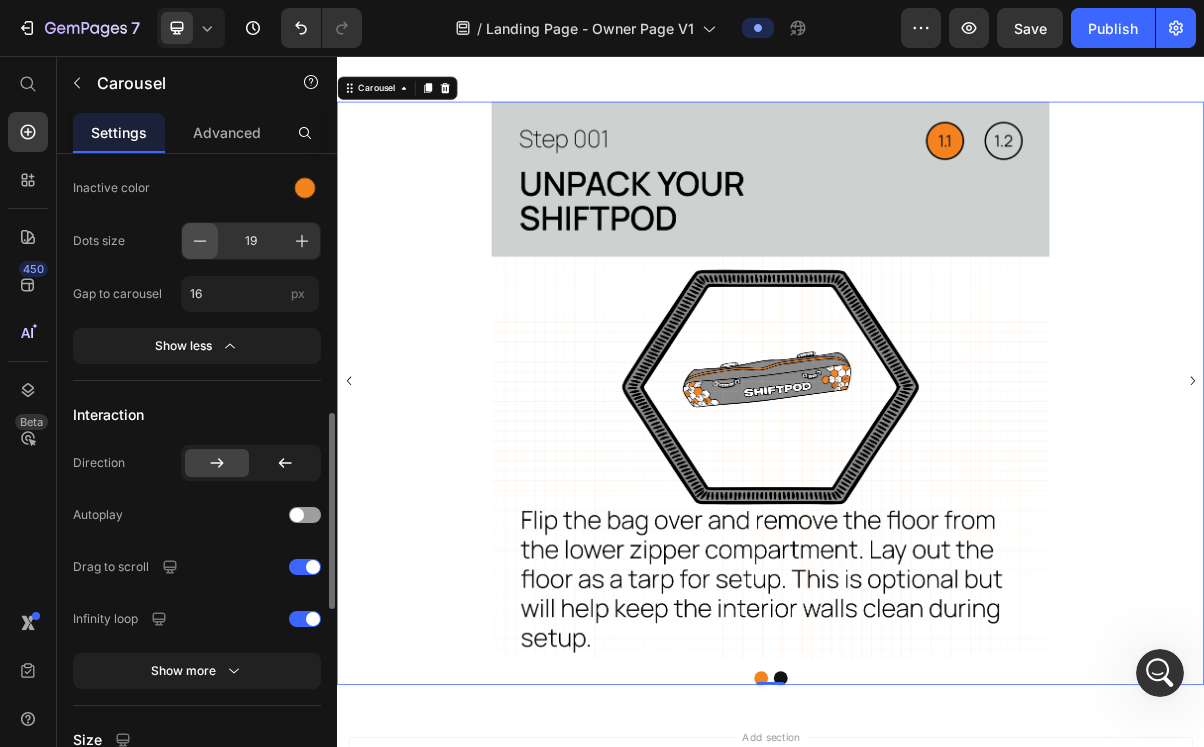 click 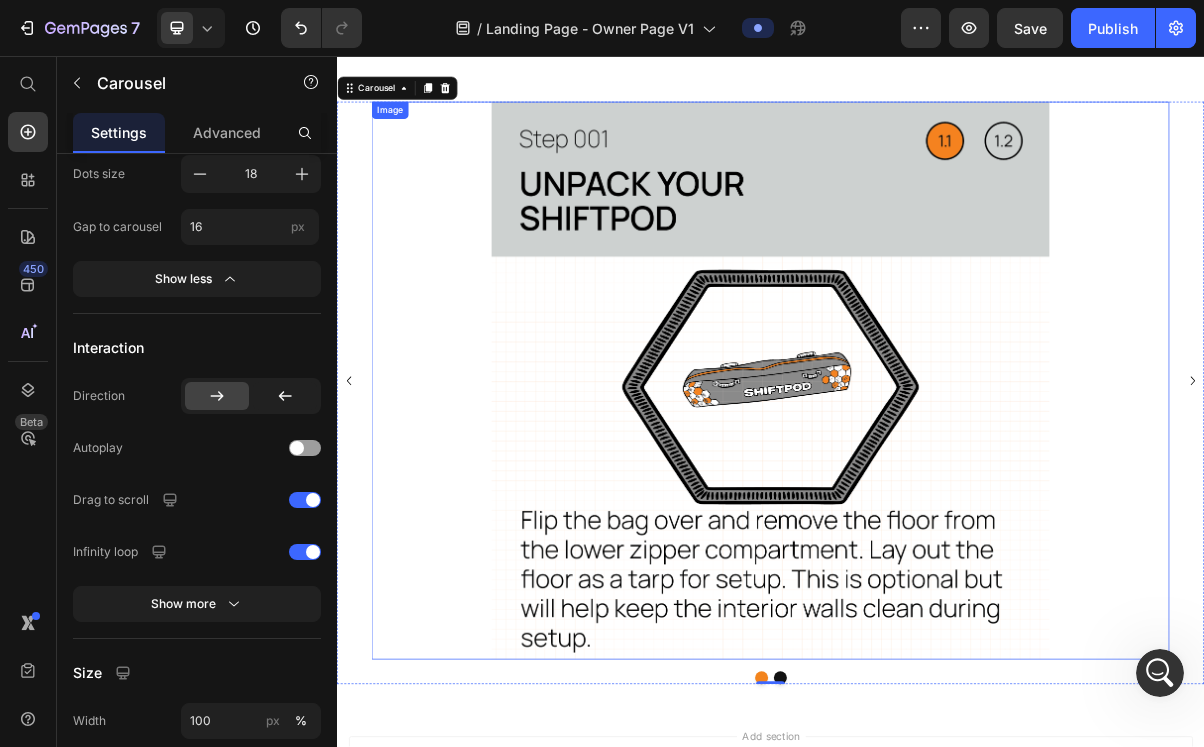 scroll, scrollTop: 0, scrollLeft: 0, axis: both 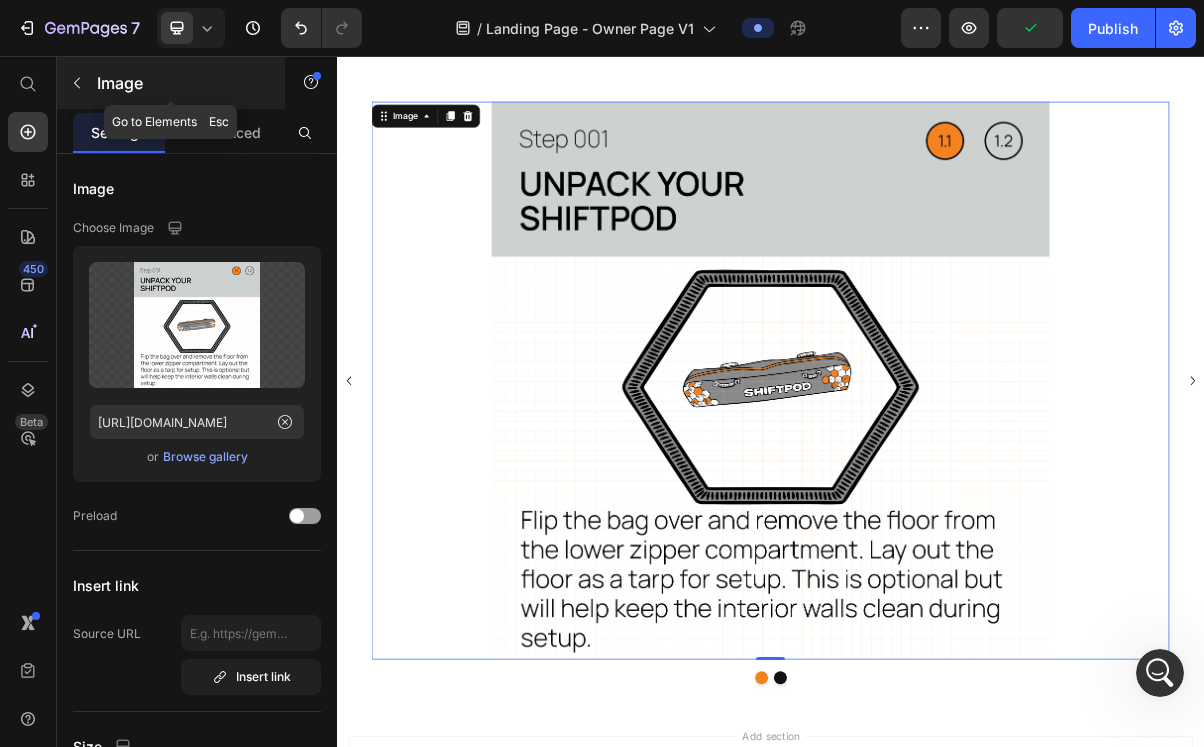 click 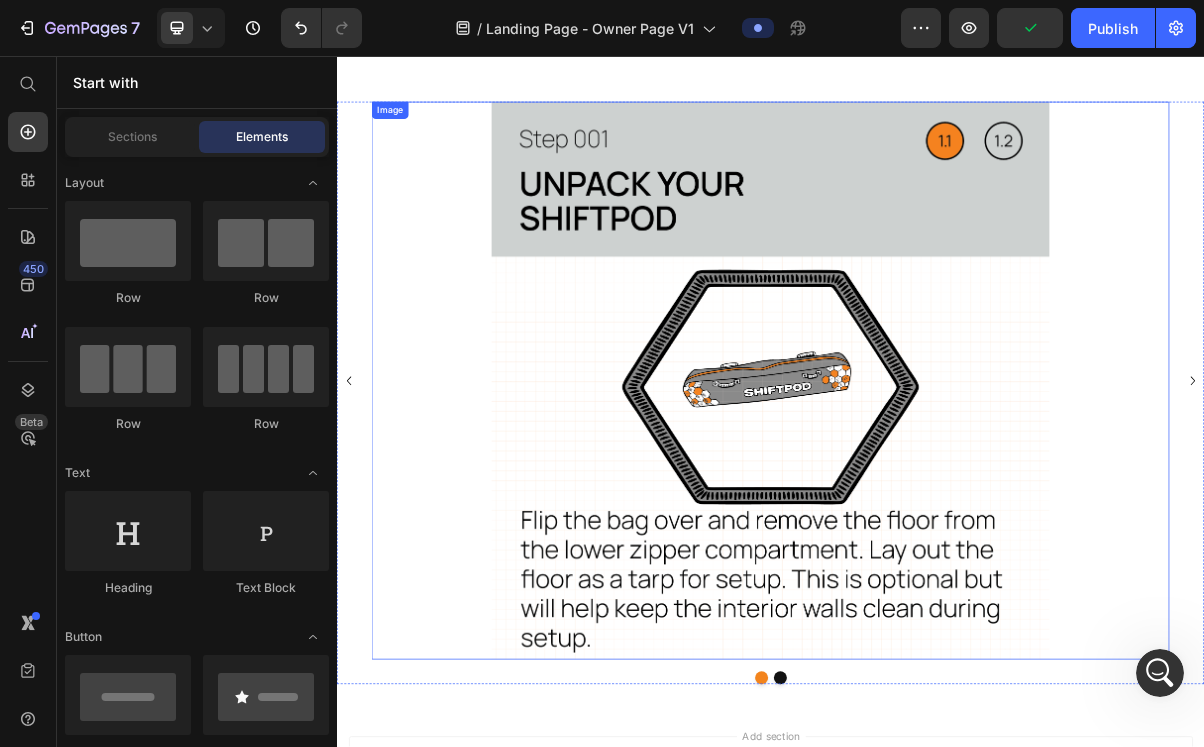 click at bounding box center (937, 506) 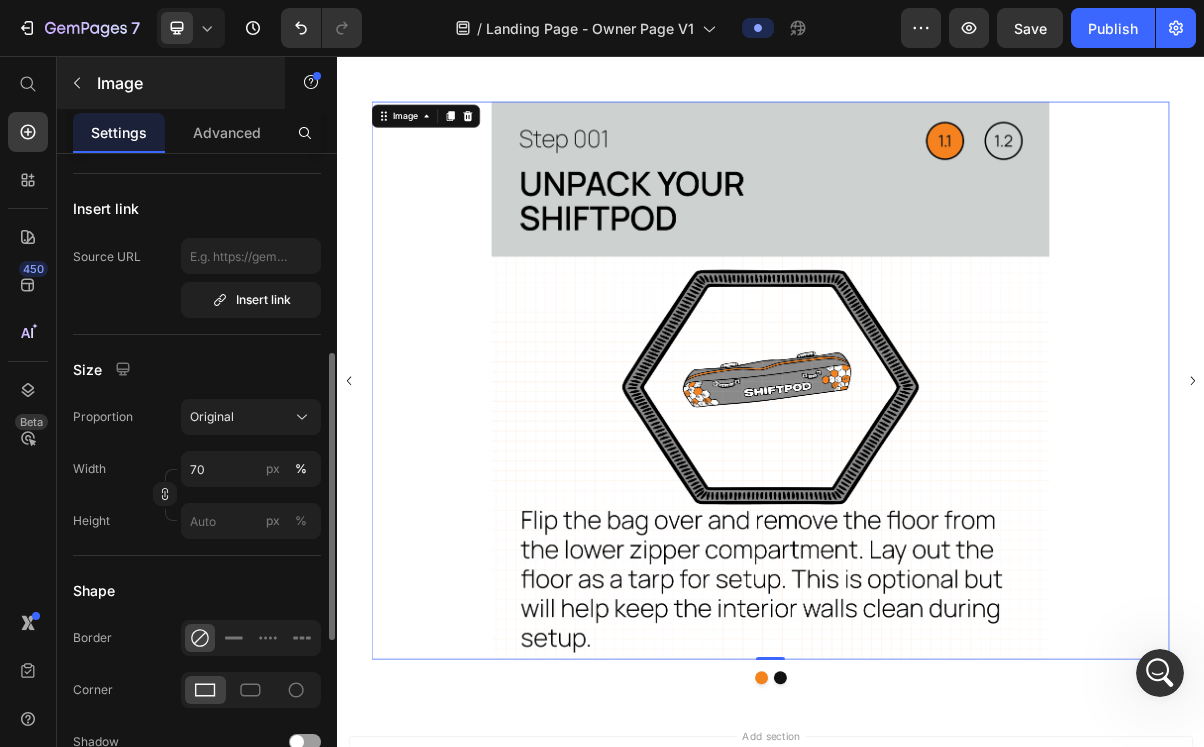 scroll, scrollTop: 359, scrollLeft: 0, axis: vertical 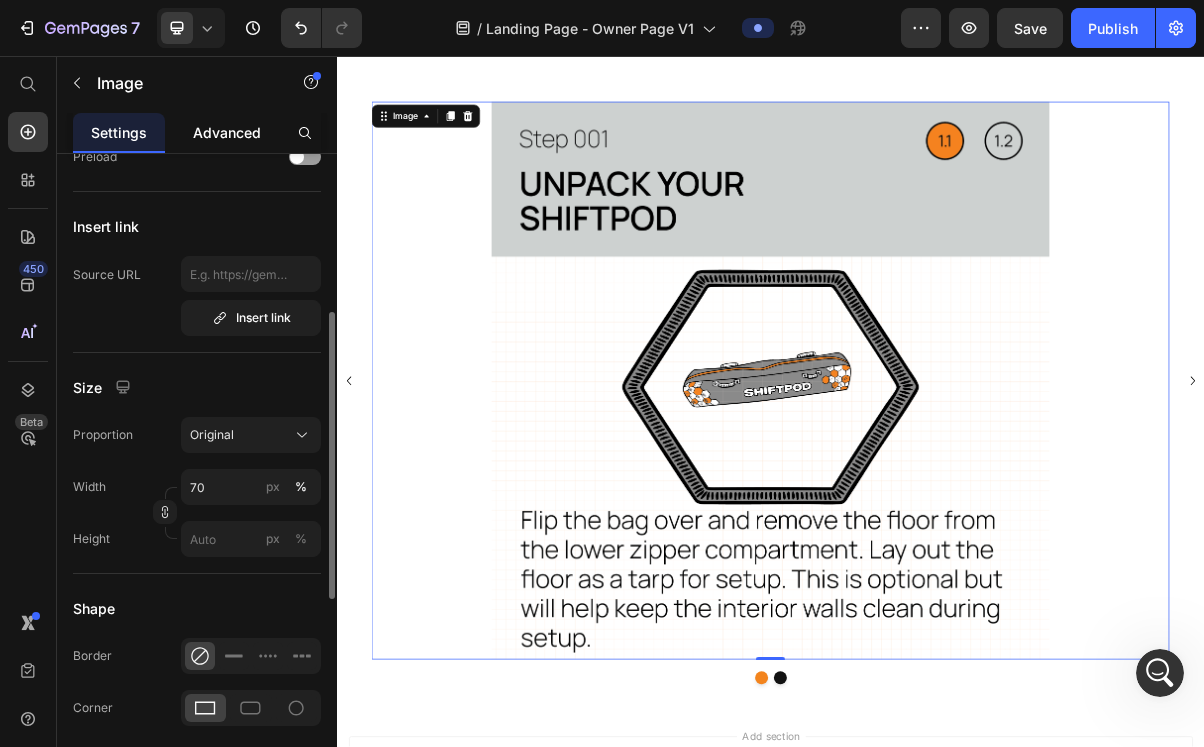 click on "Advanced" at bounding box center (227, 132) 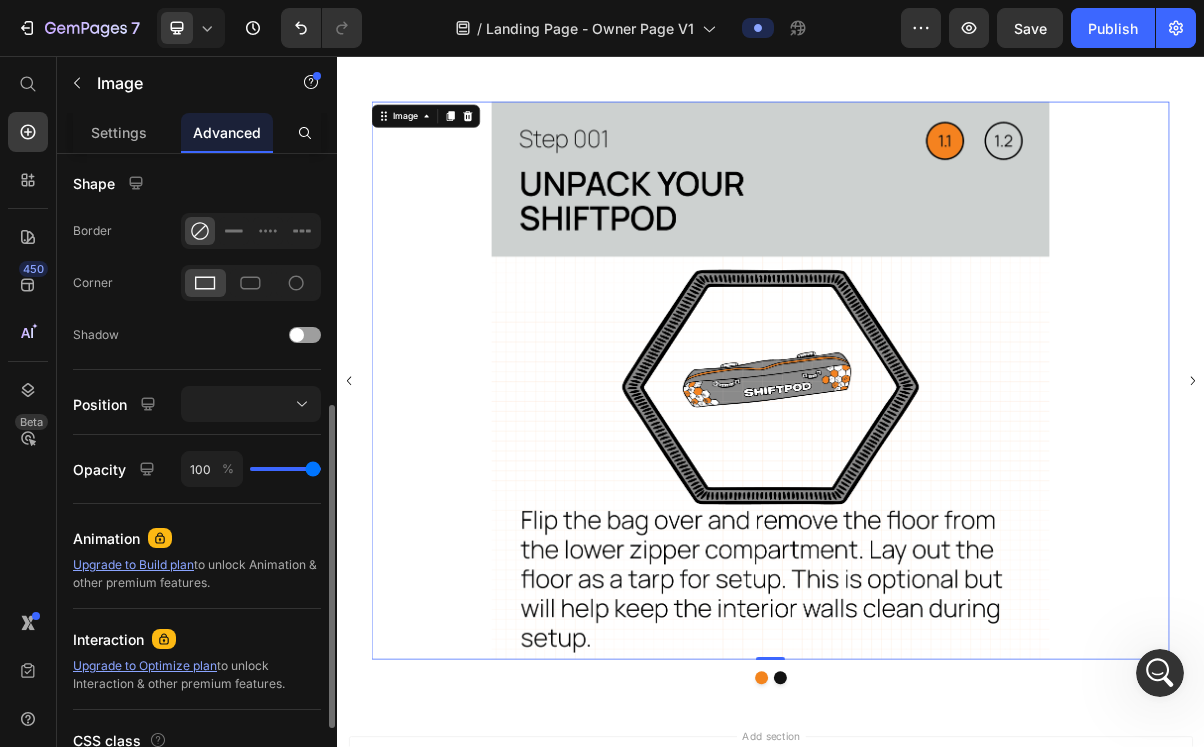 scroll, scrollTop: 655, scrollLeft: 0, axis: vertical 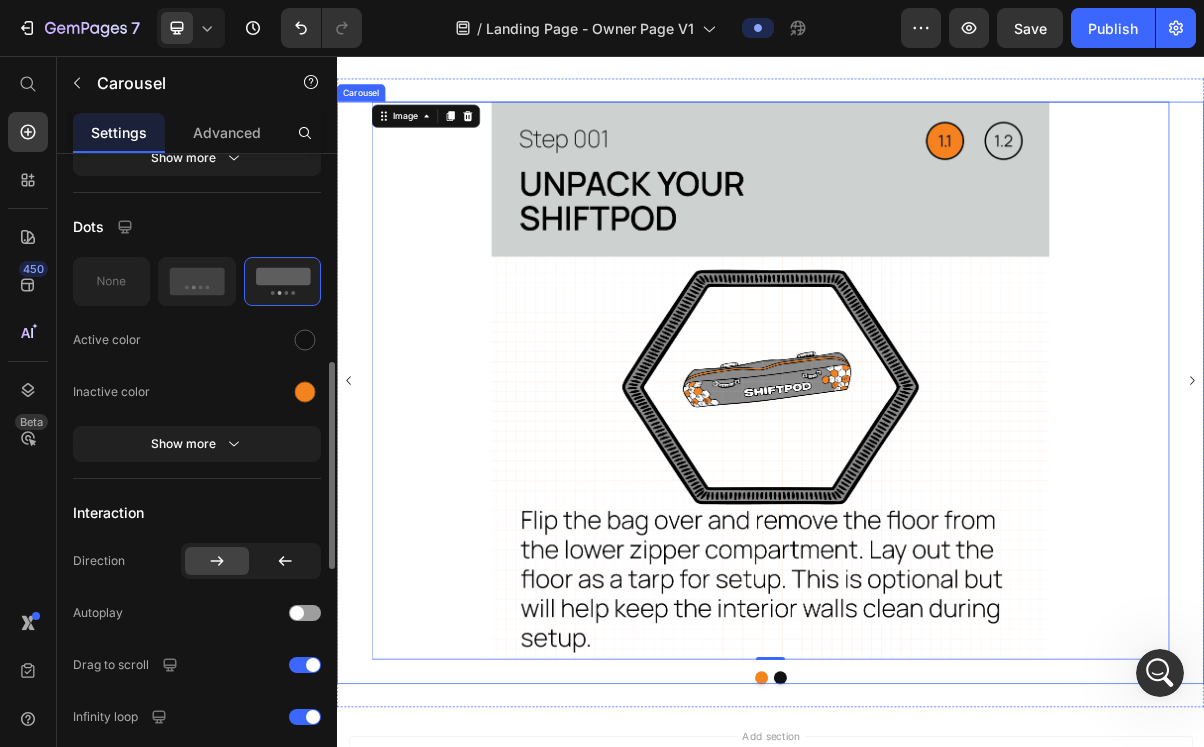 click on "Image Image   0" at bounding box center [937, 506] 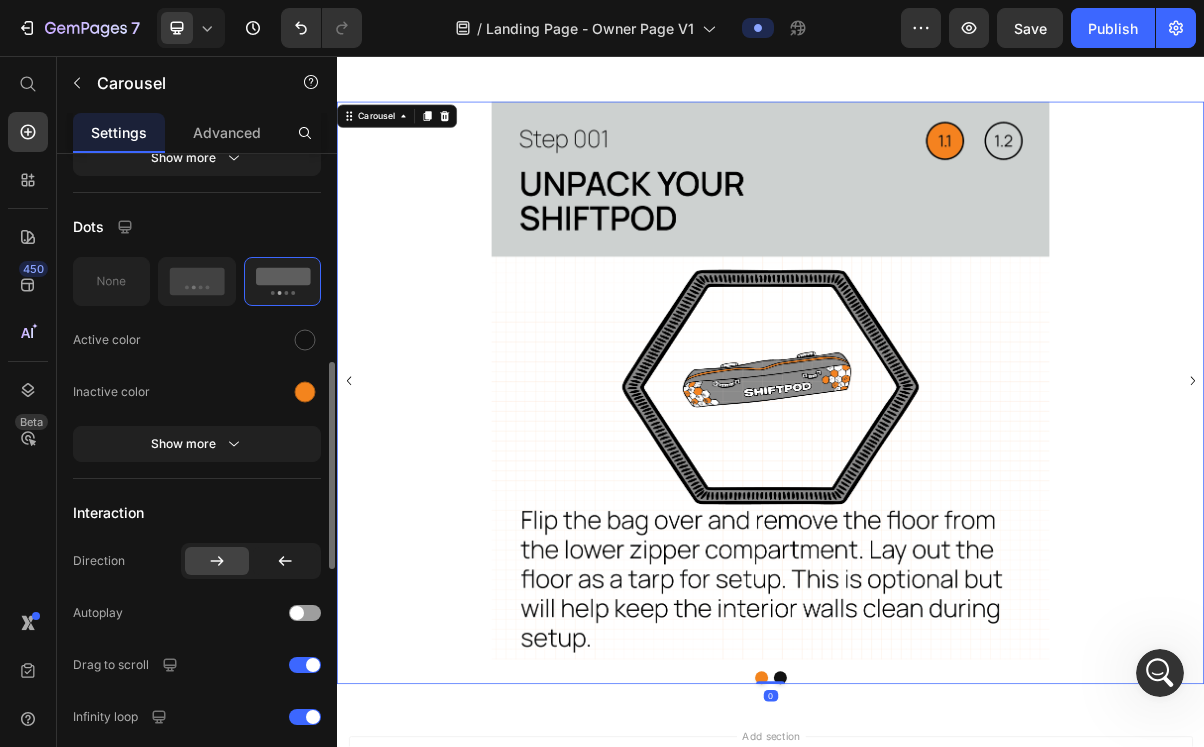 scroll, scrollTop: 0, scrollLeft: 0, axis: both 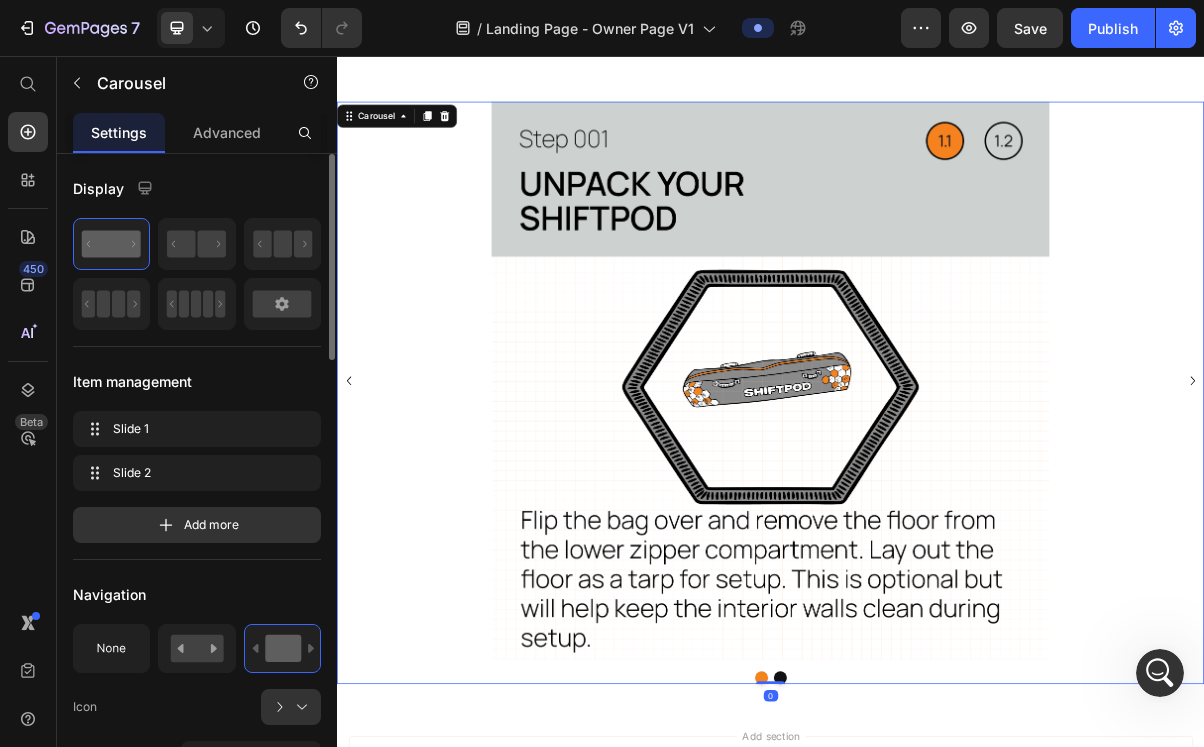 click on "Image Image" at bounding box center [937, 506] 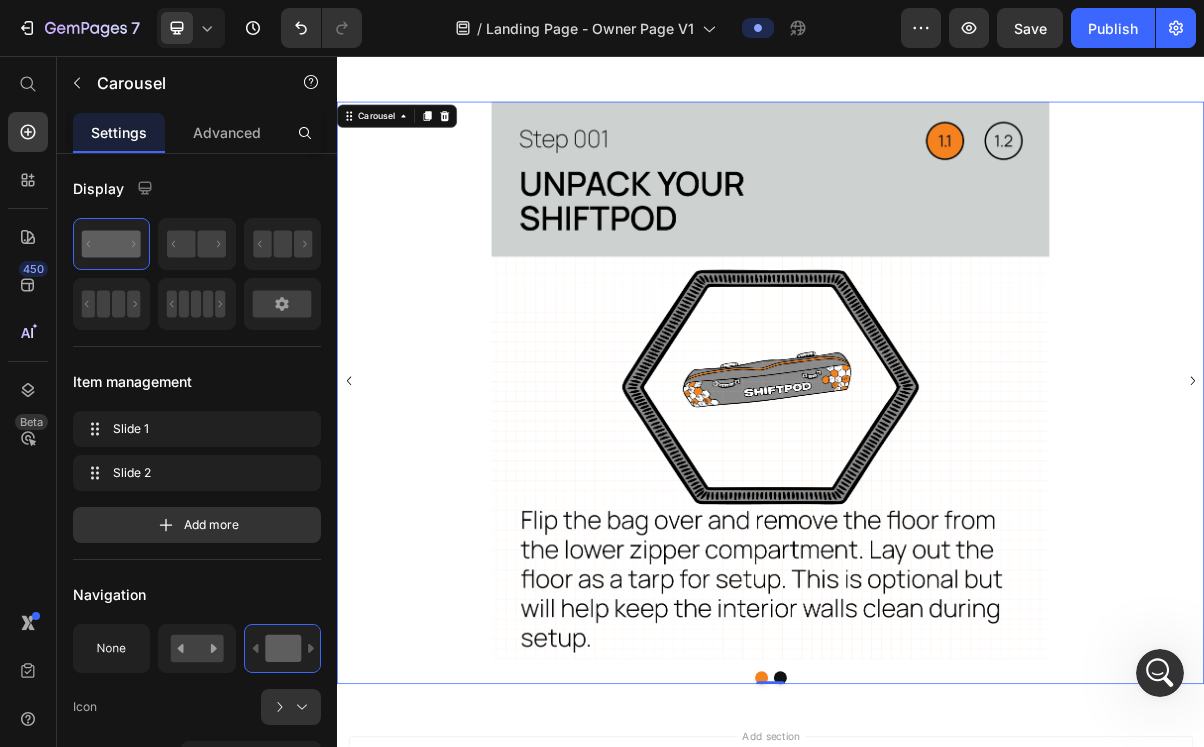 click on "Image Image" at bounding box center [937, 506] 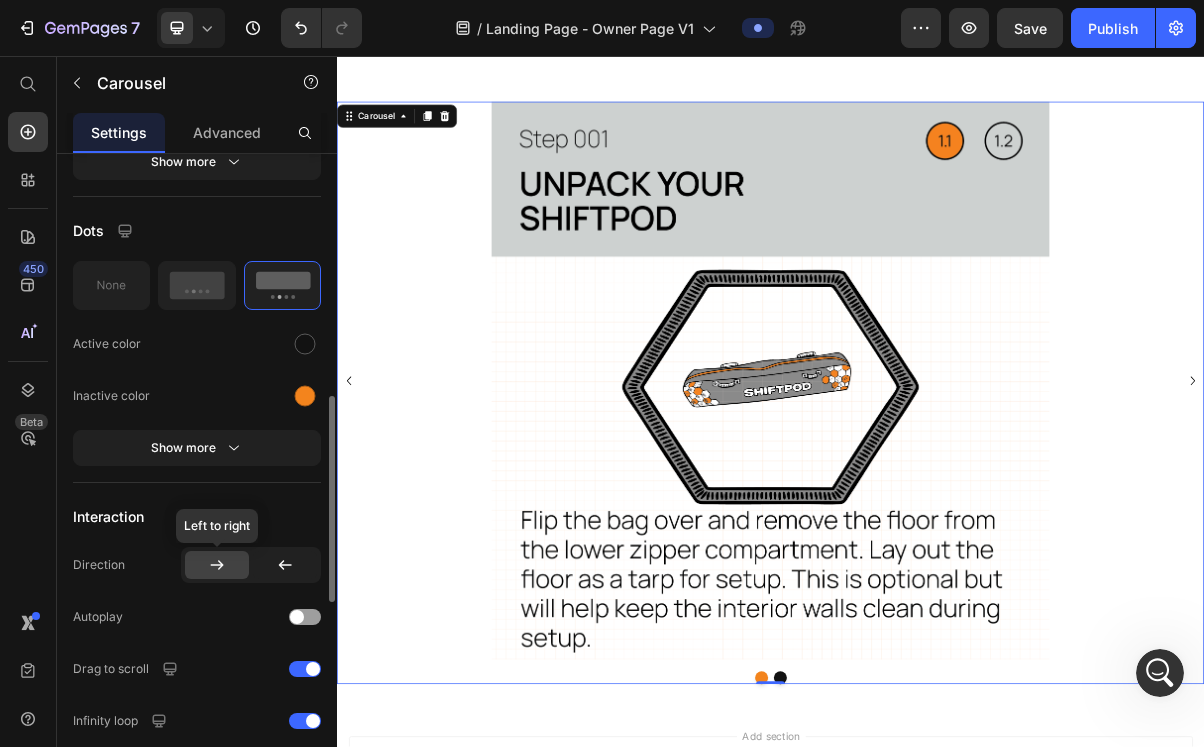 scroll, scrollTop: 532, scrollLeft: 0, axis: vertical 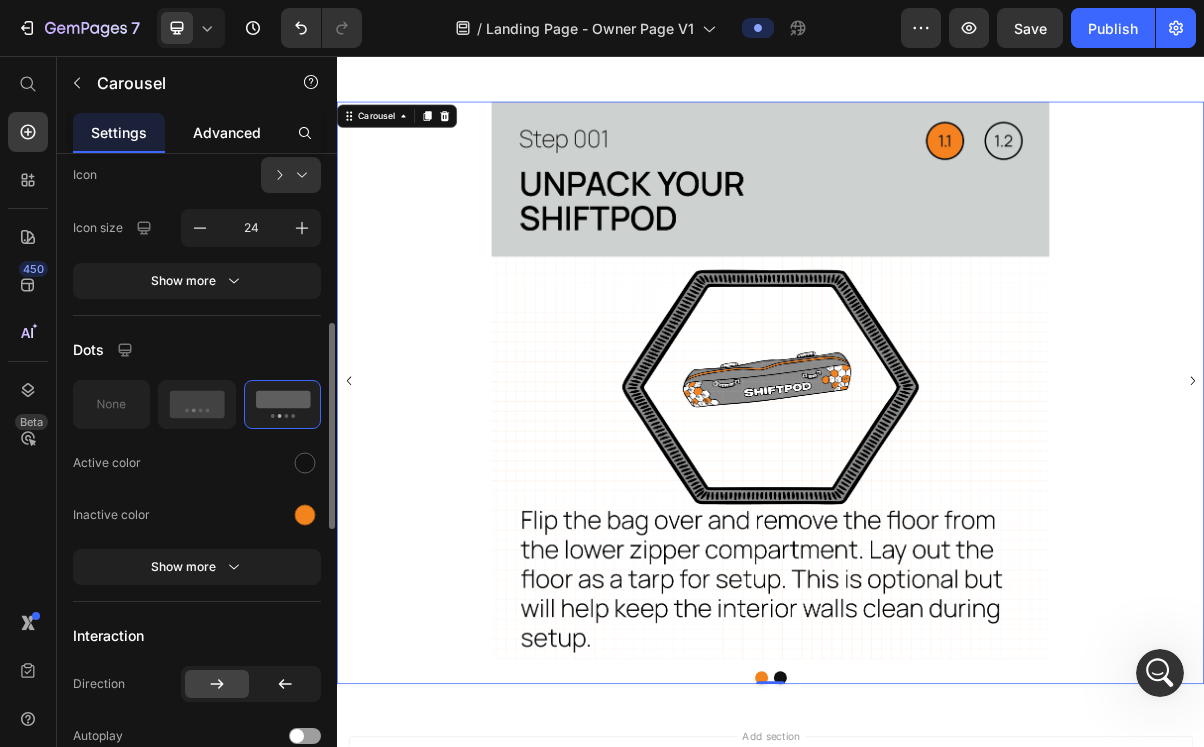 click on "Advanced" at bounding box center [227, 132] 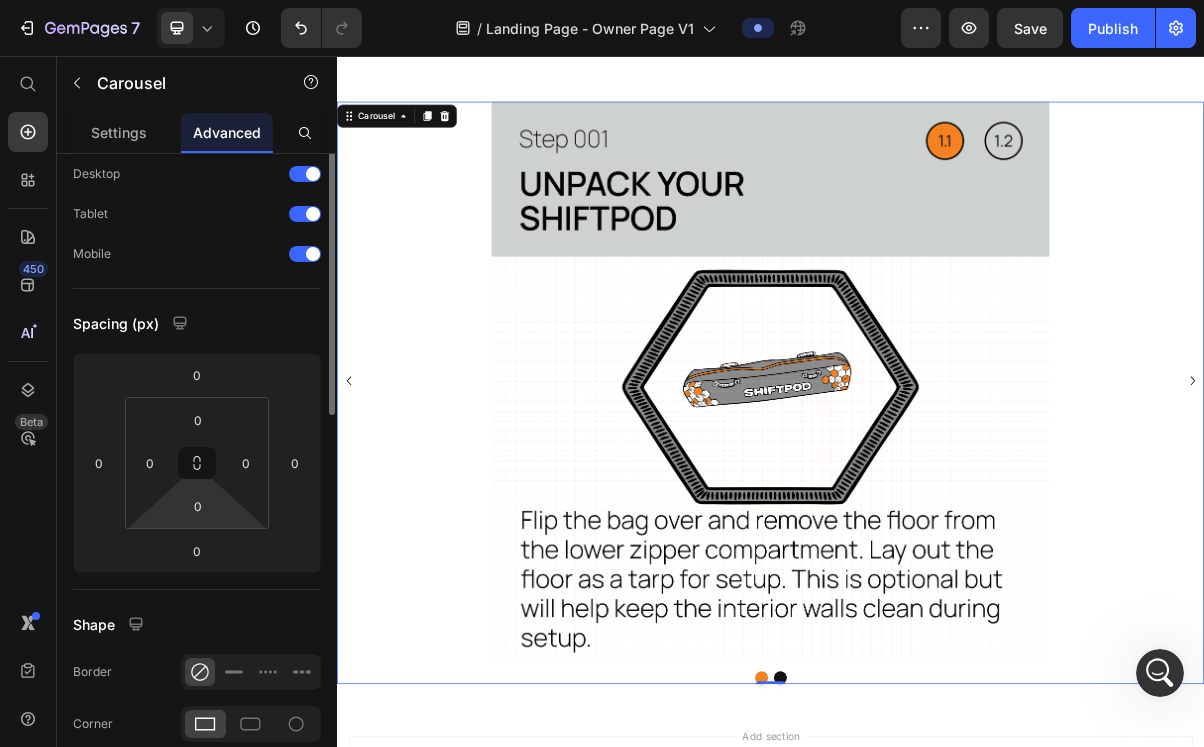 scroll, scrollTop: 0, scrollLeft: 0, axis: both 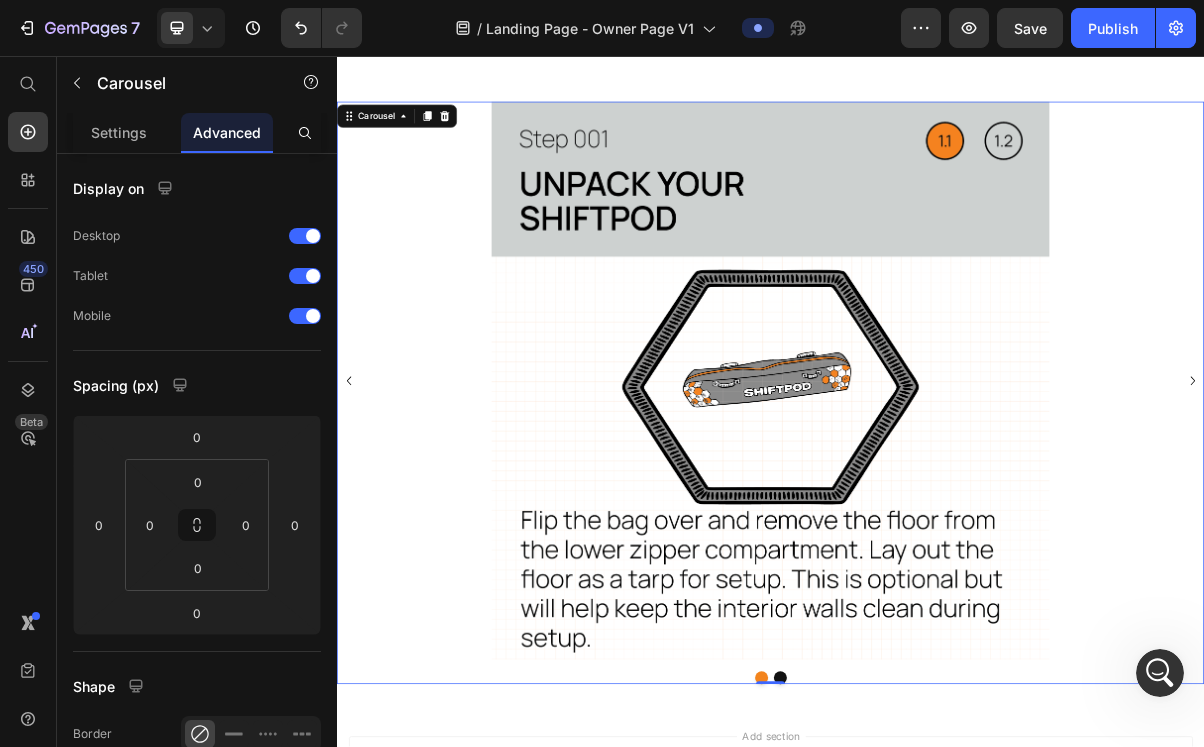 click 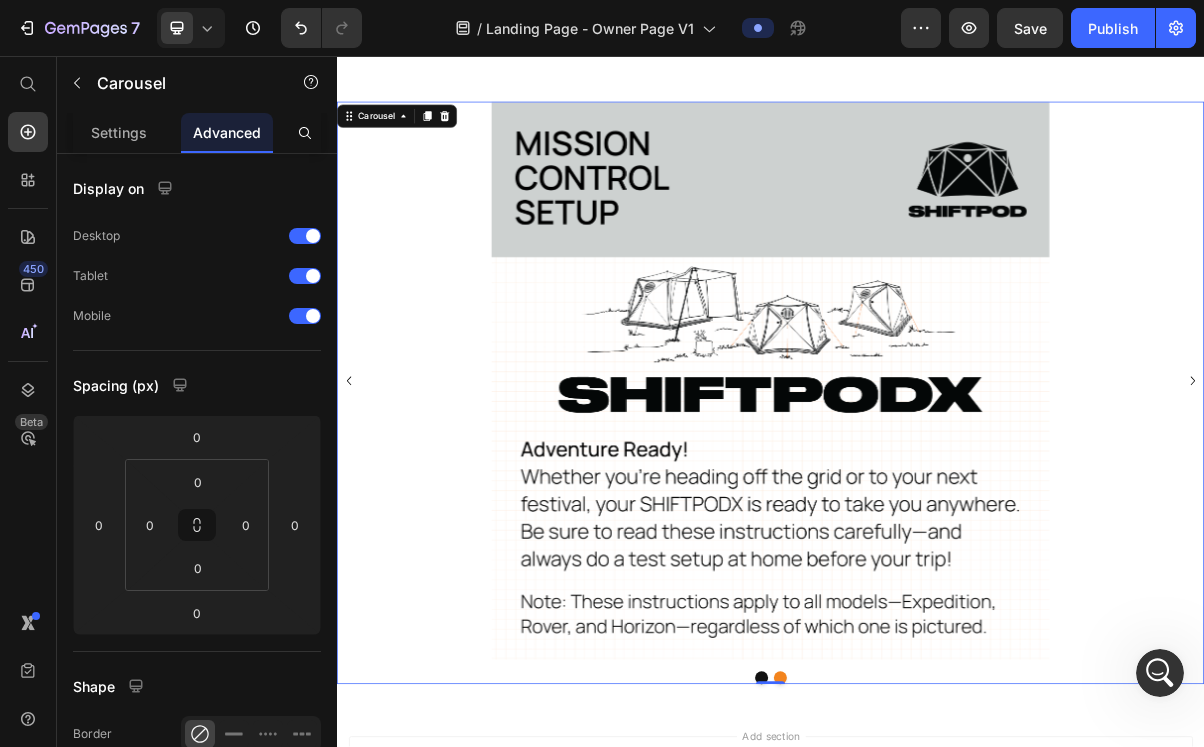 click 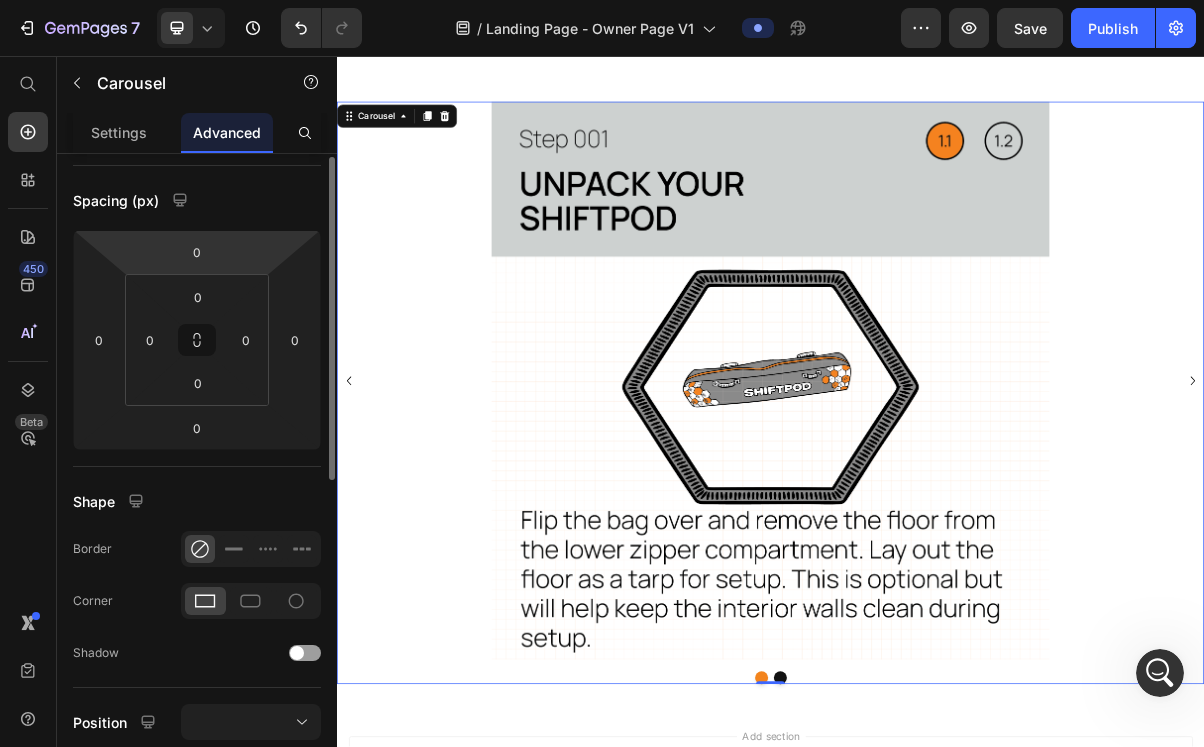 scroll, scrollTop: 0, scrollLeft: 0, axis: both 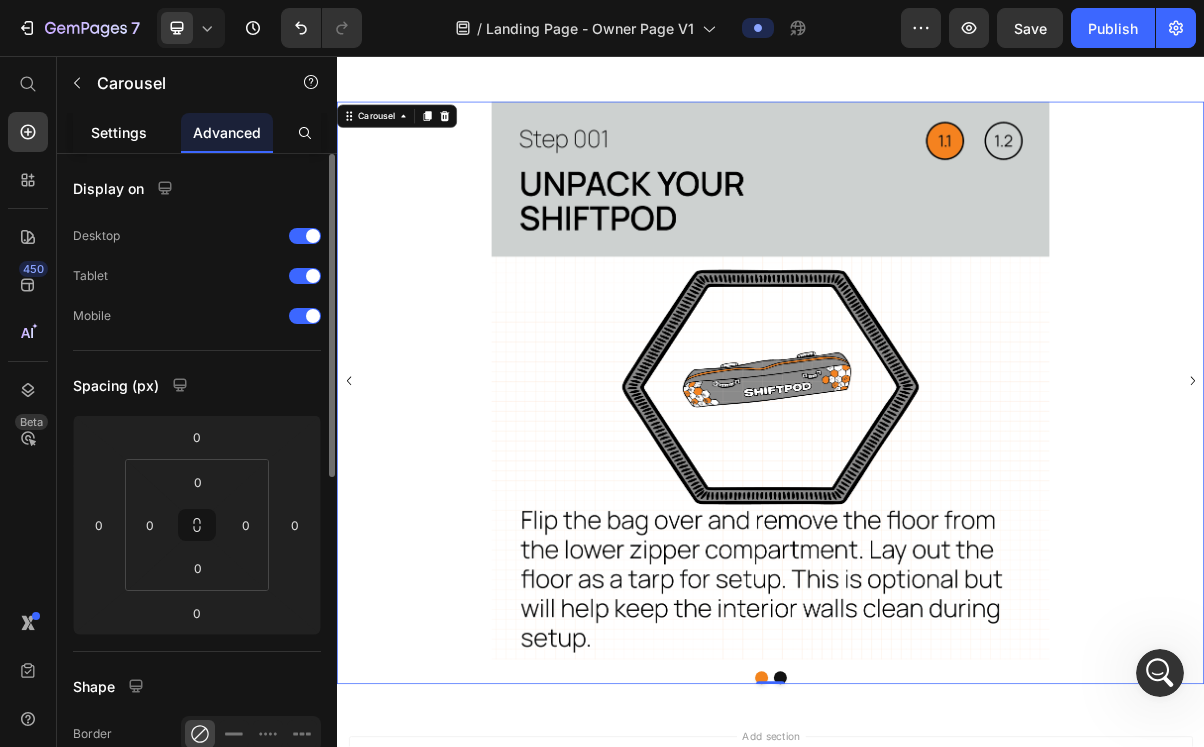 click on "Settings" 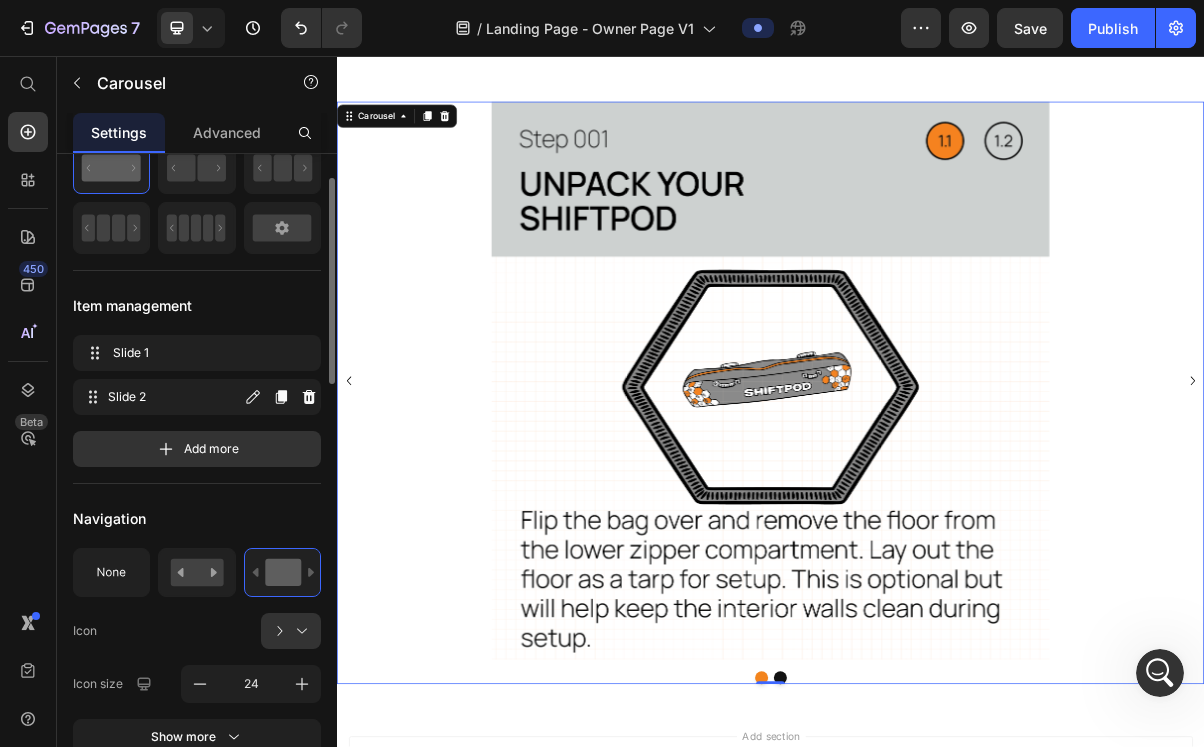 scroll, scrollTop: 72, scrollLeft: 0, axis: vertical 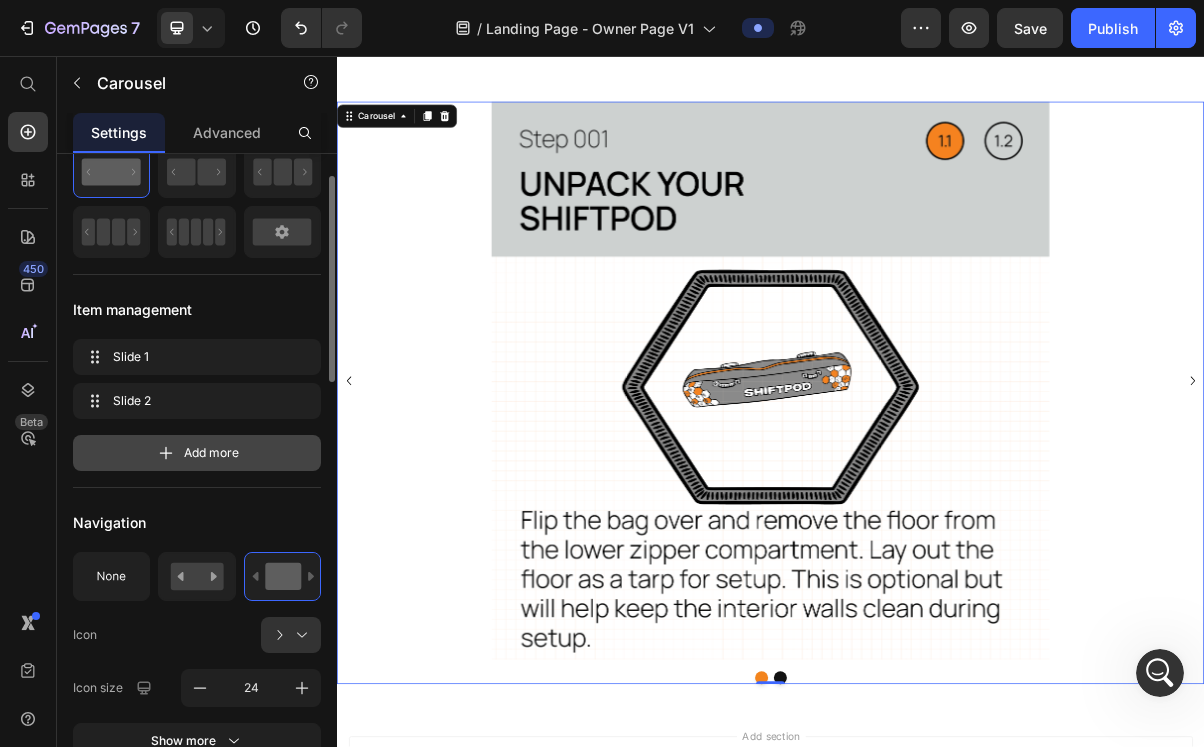 click on "Add more" at bounding box center (197, 453) 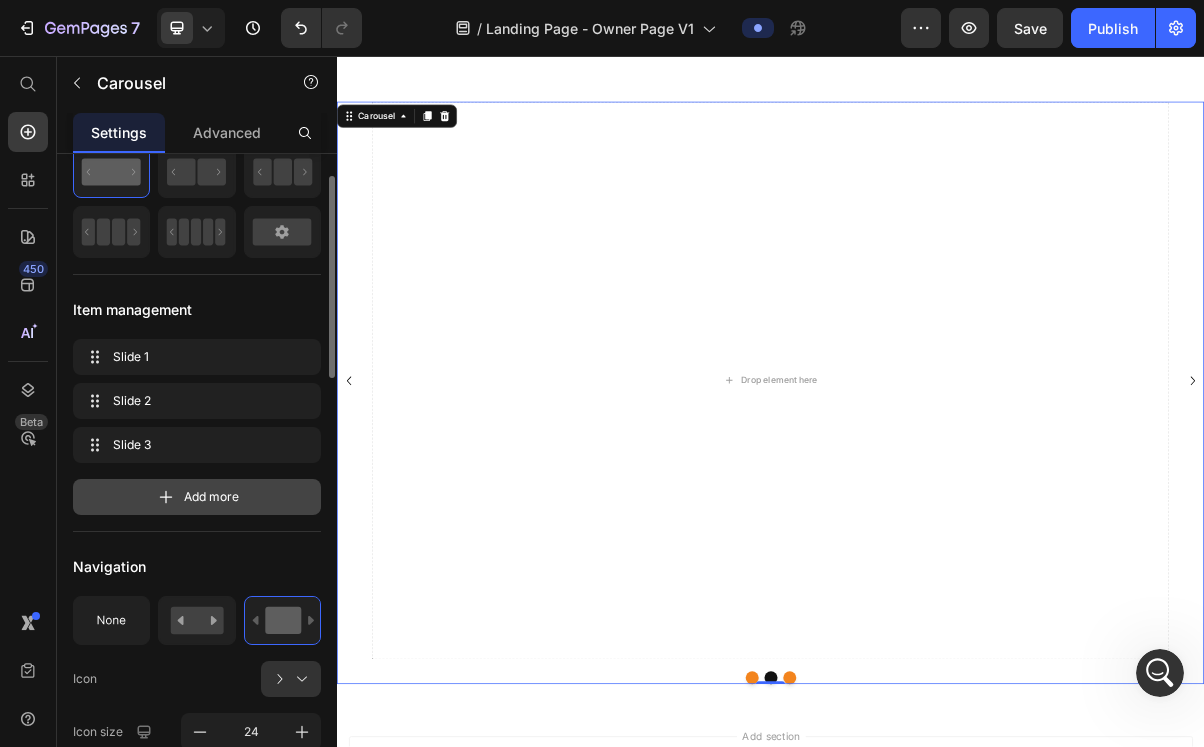 click on "Add more" at bounding box center [197, 497] 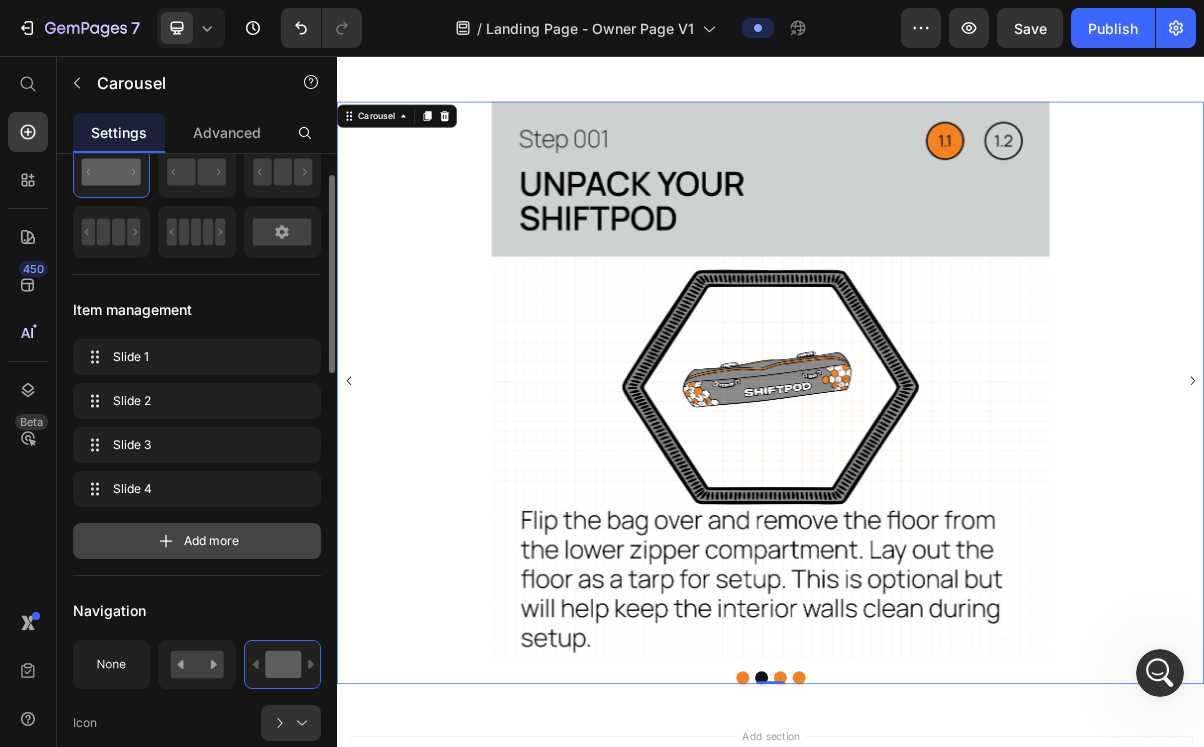 click on "Add more" at bounding box center (211, 541) 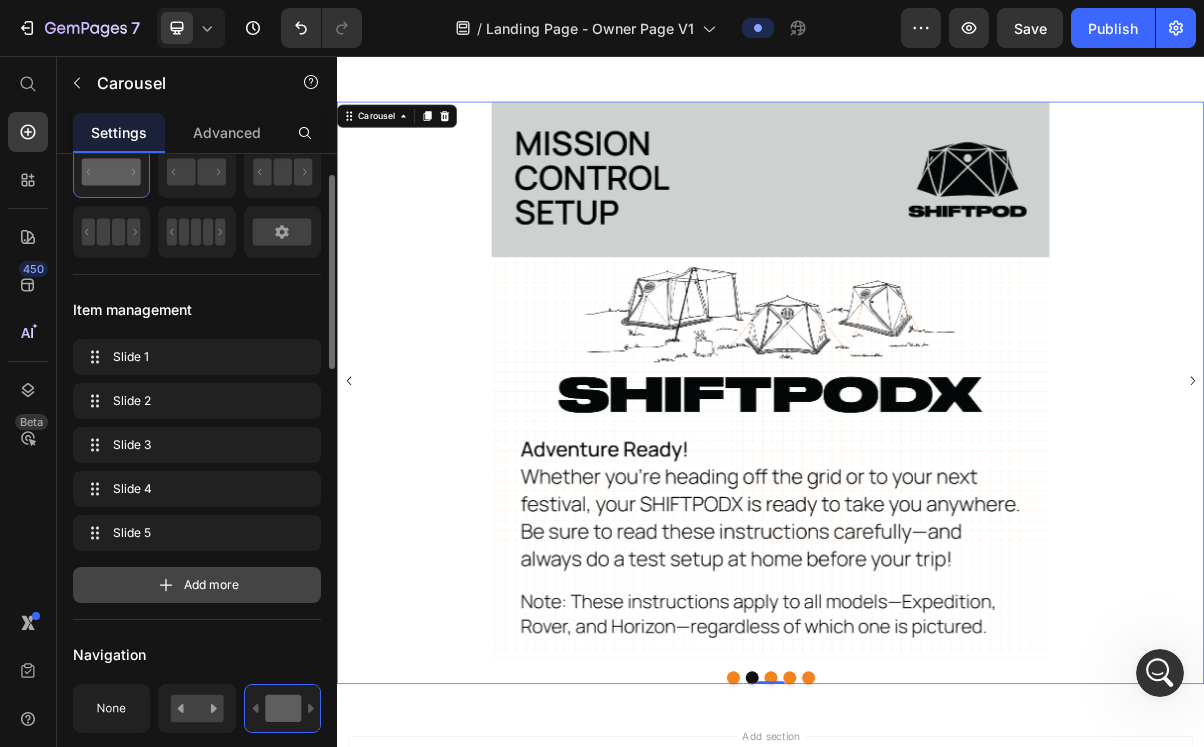 click on "Add more" at bounding box center (211, 585) 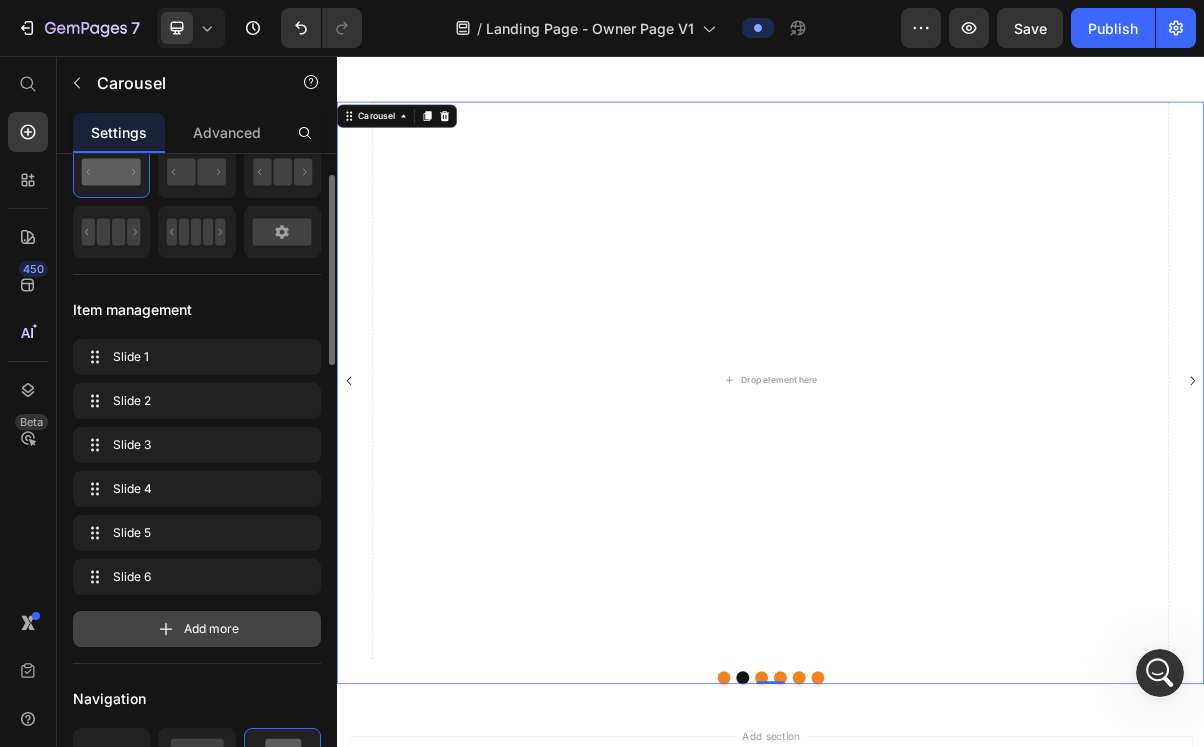 click on "Add more" at bounding box center [197, 629] 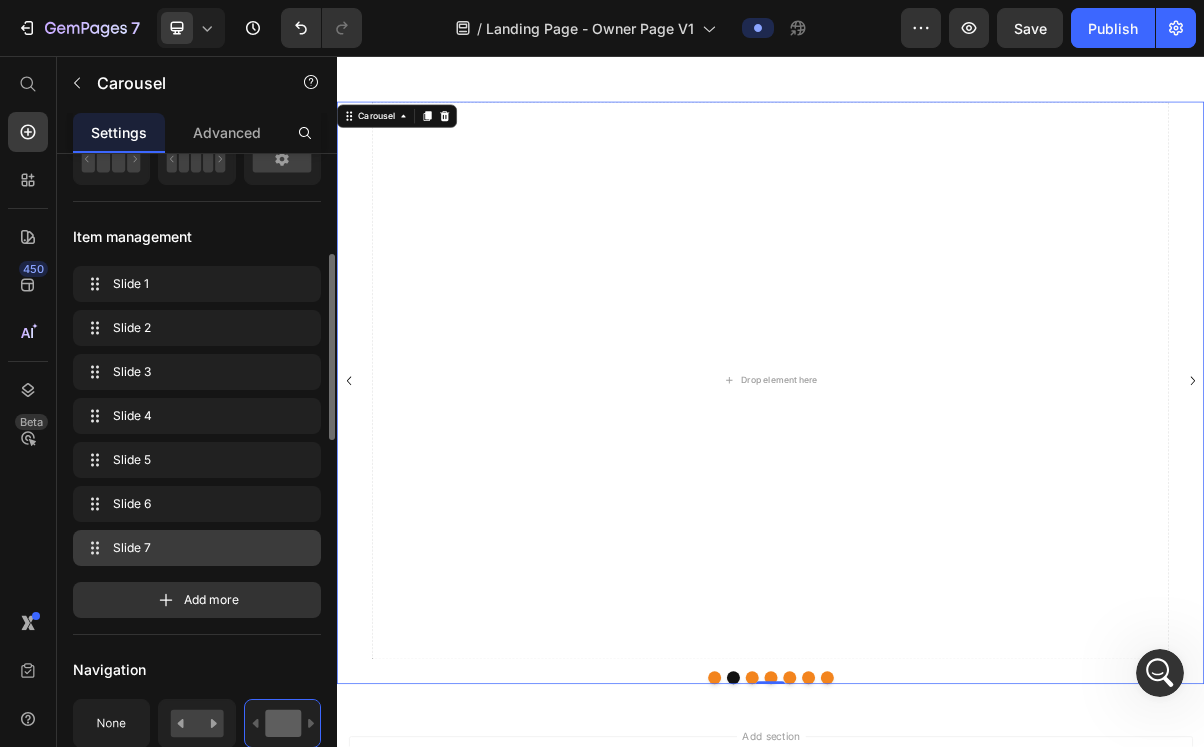 scroll, scrollTop: 233, scrollLeft: 0, axis: vertical 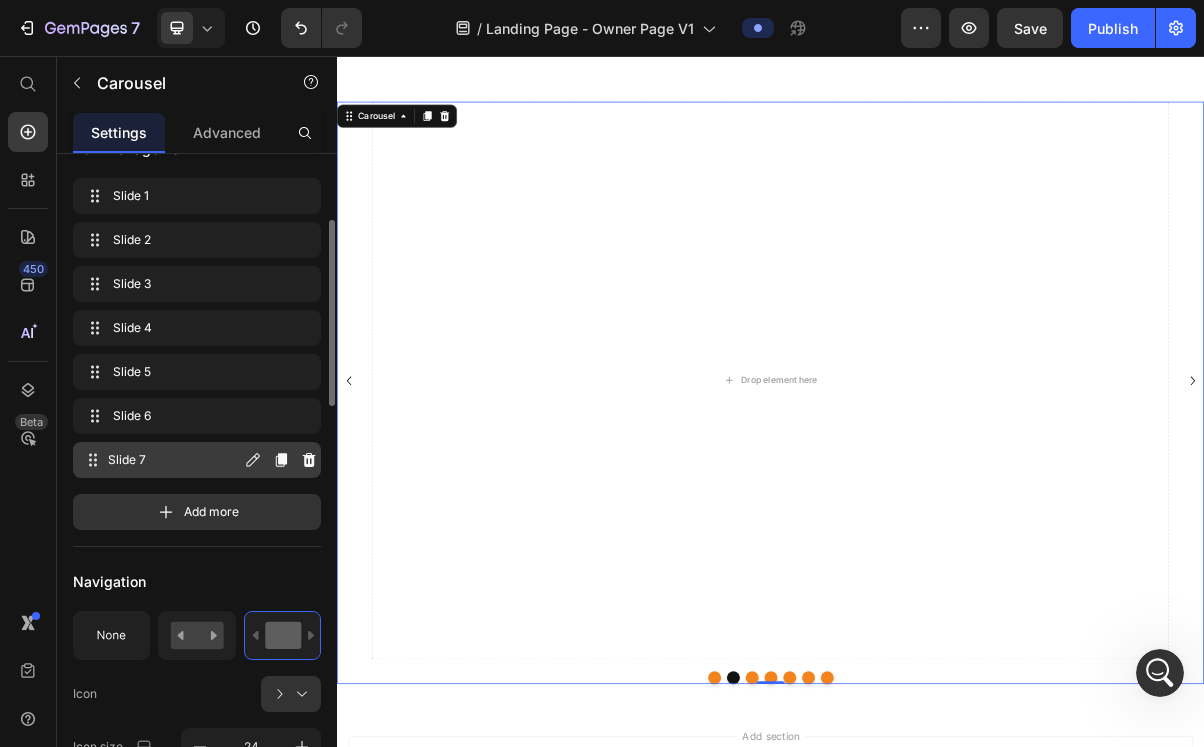 click on "Slide 7" at bounding box center [174, 460] 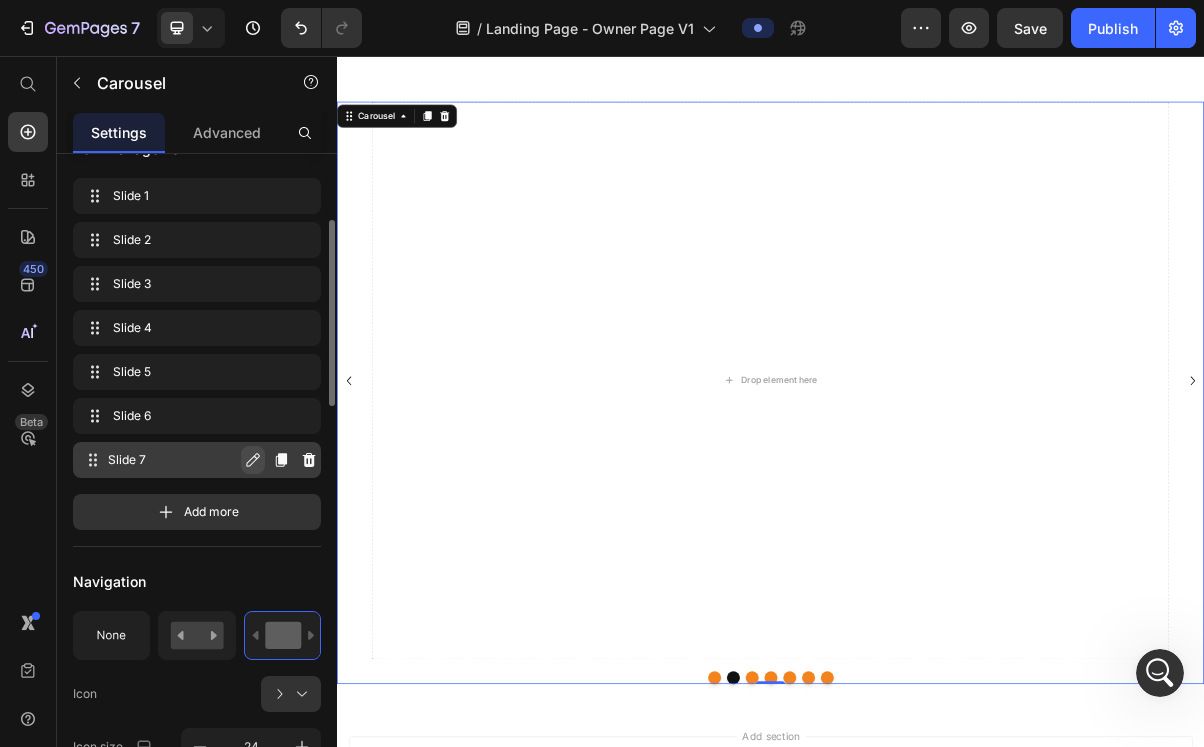 click 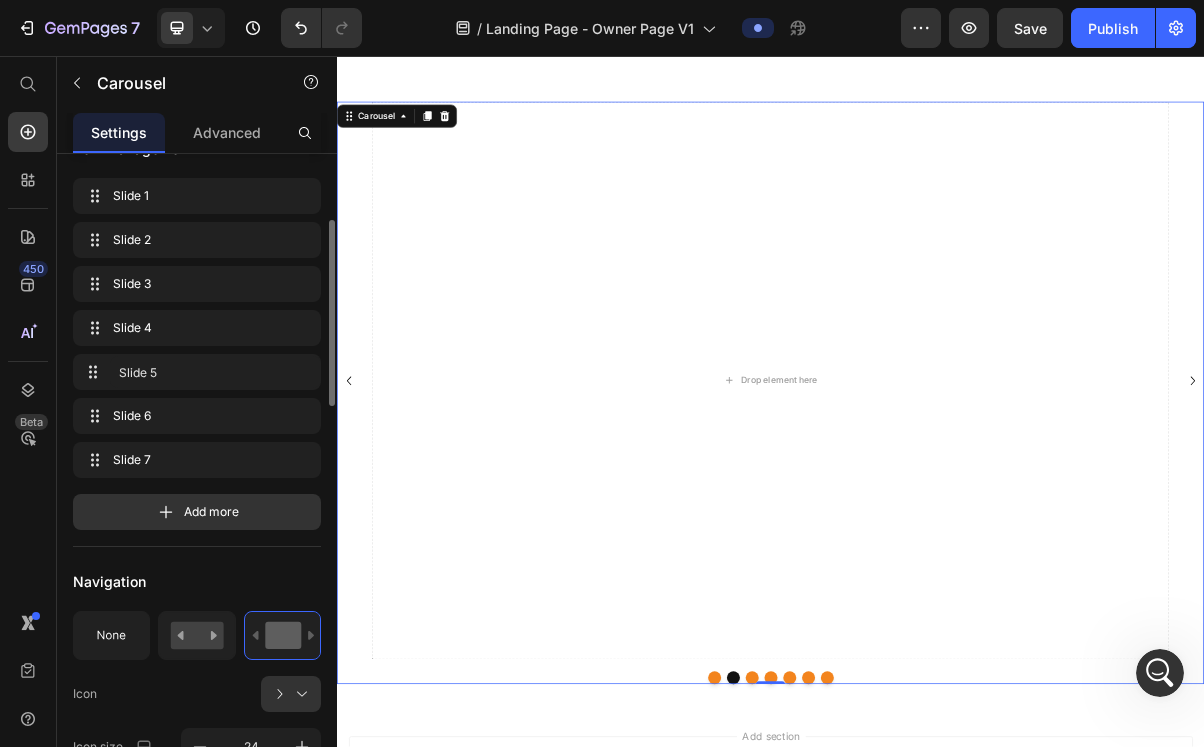 click on "Slide 1 Slide 1 Slide 2 Slide 2 Slide 3 Slide 3 Slide 4 Slide 4 Slide 5 Slide 5 Slide 6 Slide 6 Slide 7 Slide 7 Add more" 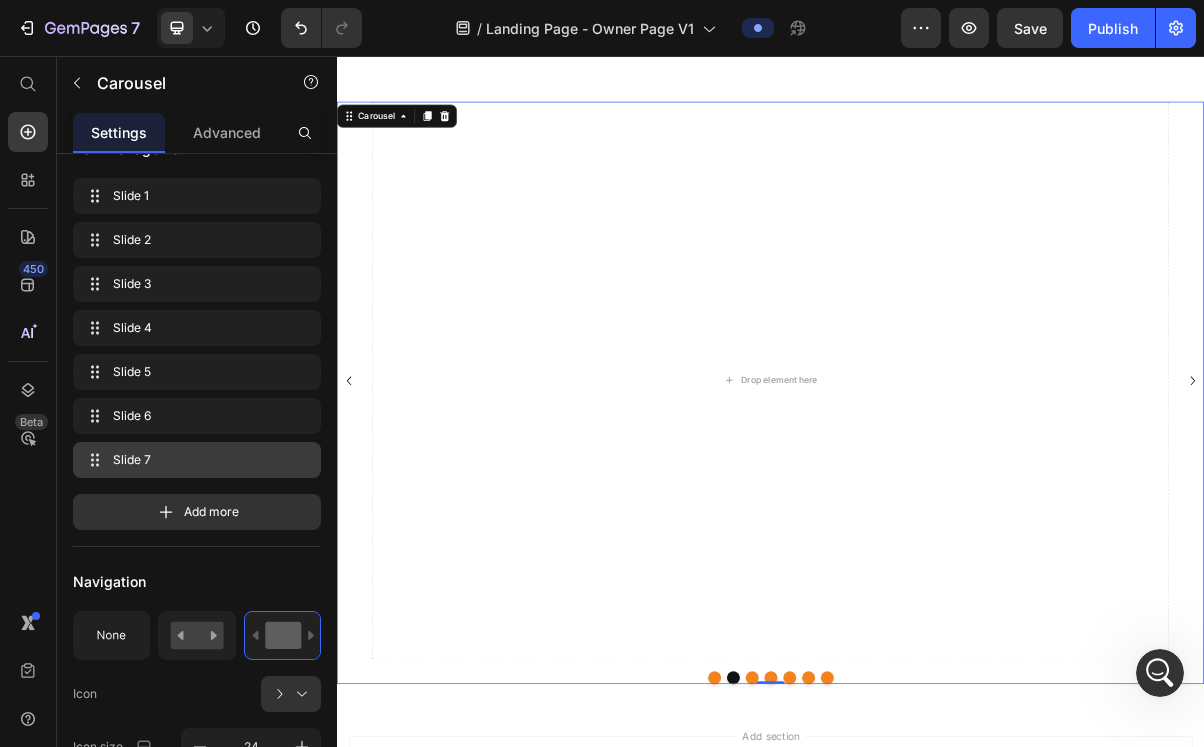 click 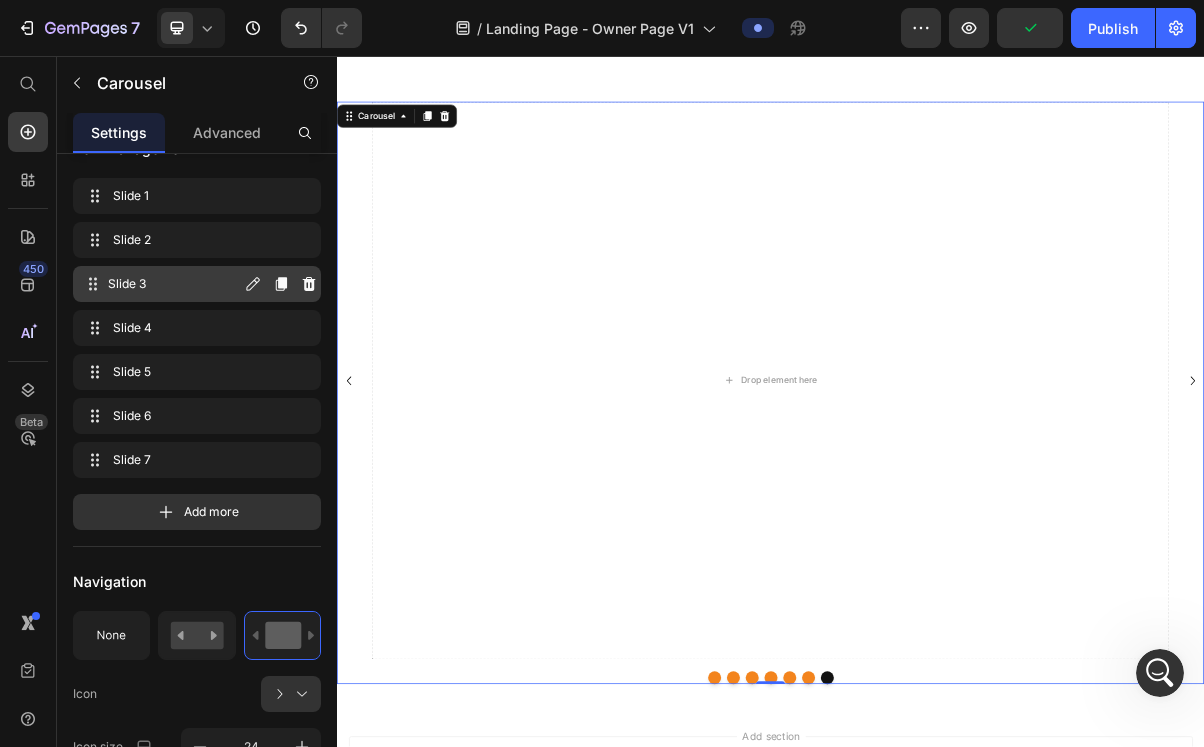 click on "Slide 3" at bounding box center [174, 284] 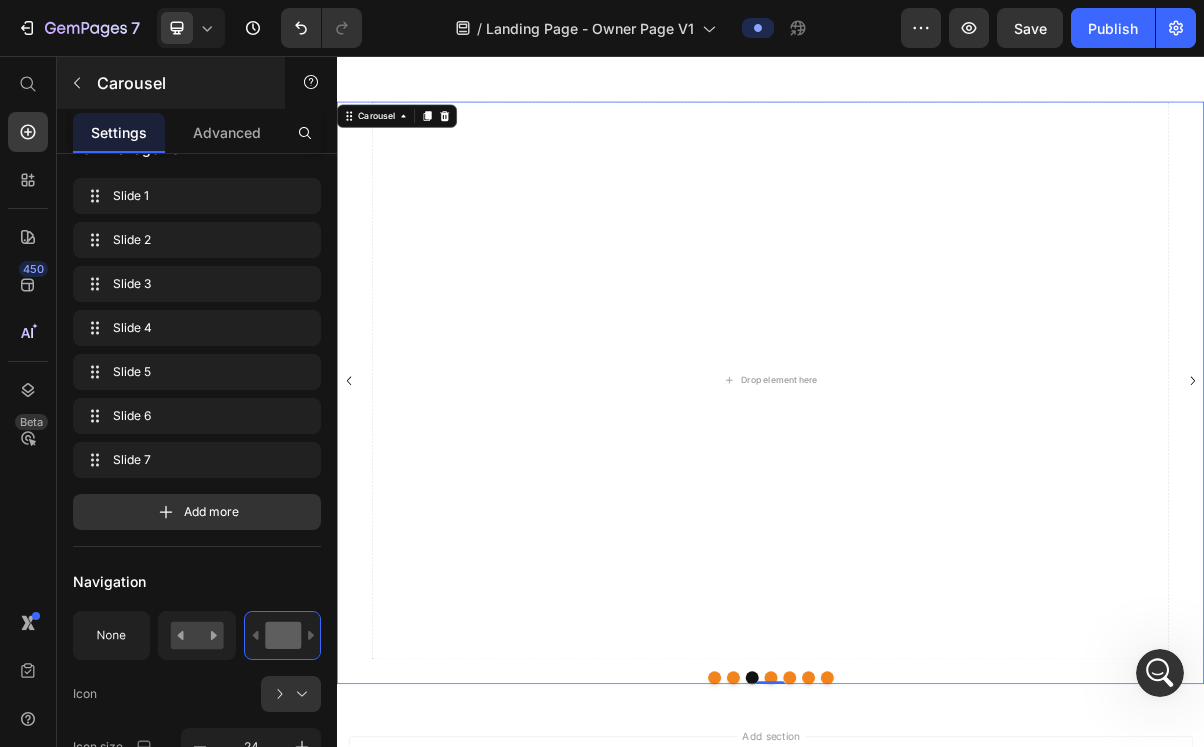 click at bounding box center [77, 83] 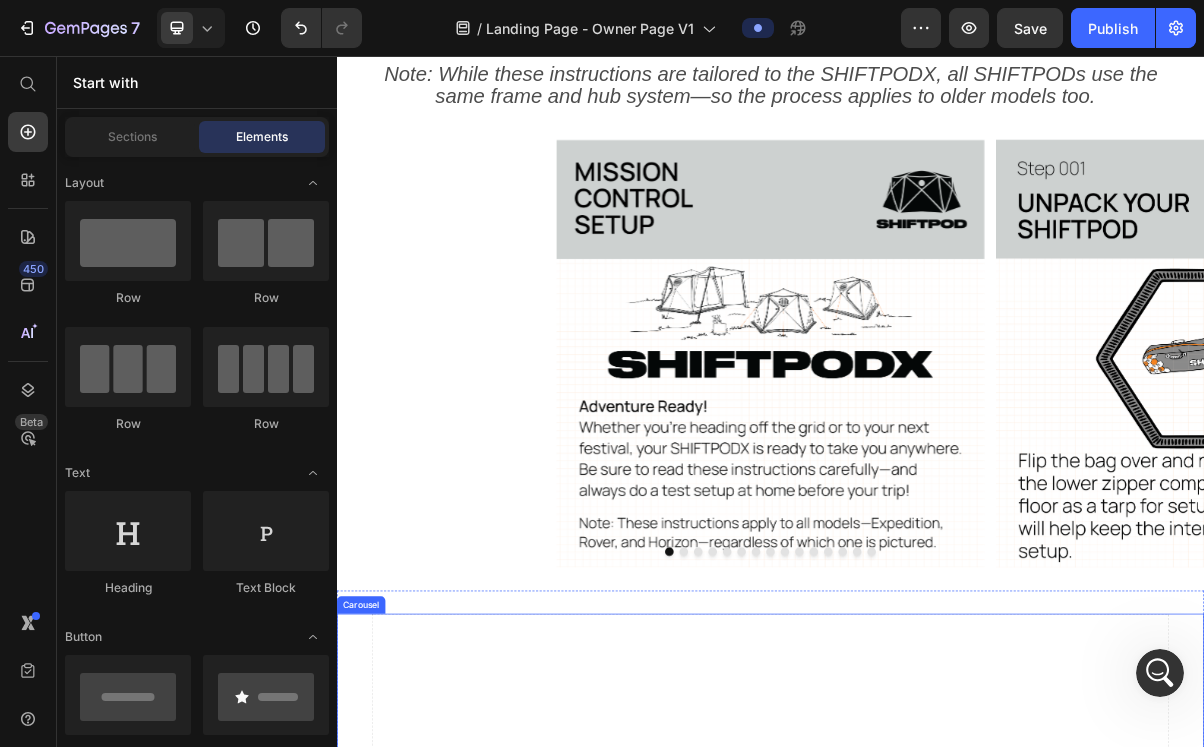 scroll, scrollTop: 580, scrollLeft: 0, axis: vertical 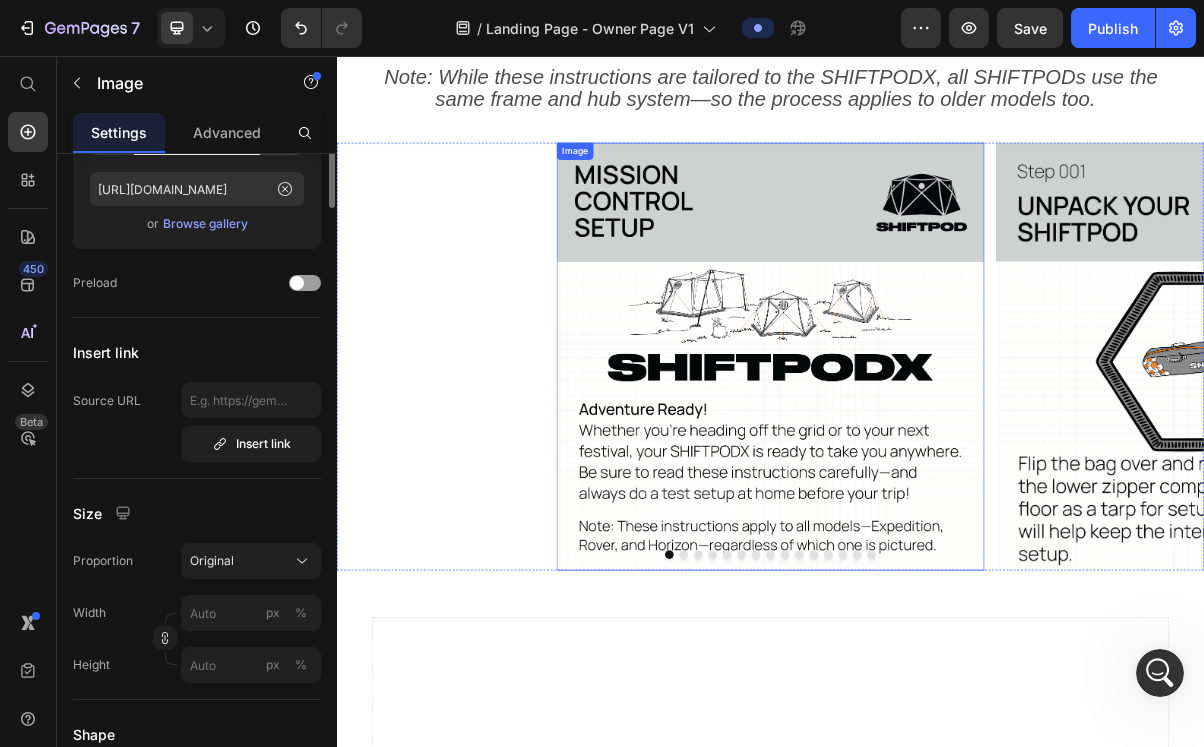 click at bounding box center [937, 472] 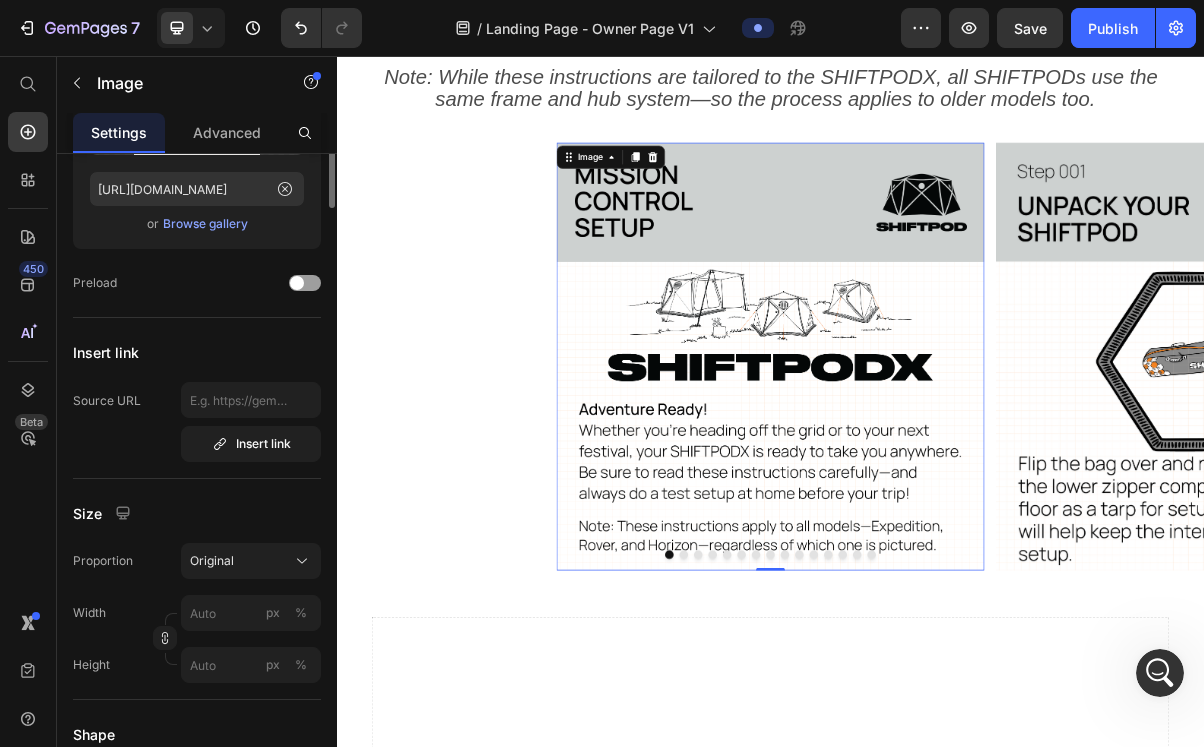 scroll, scrollTop: 0, scrollLeft: 0, axis: both 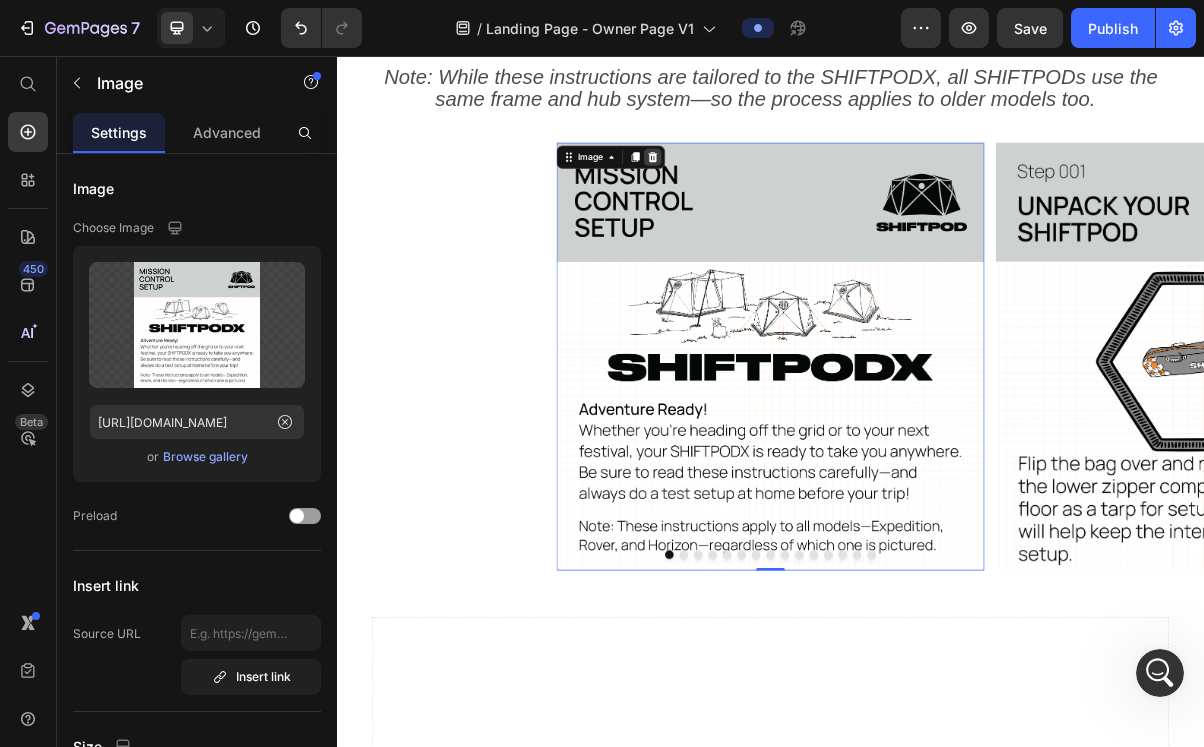 click 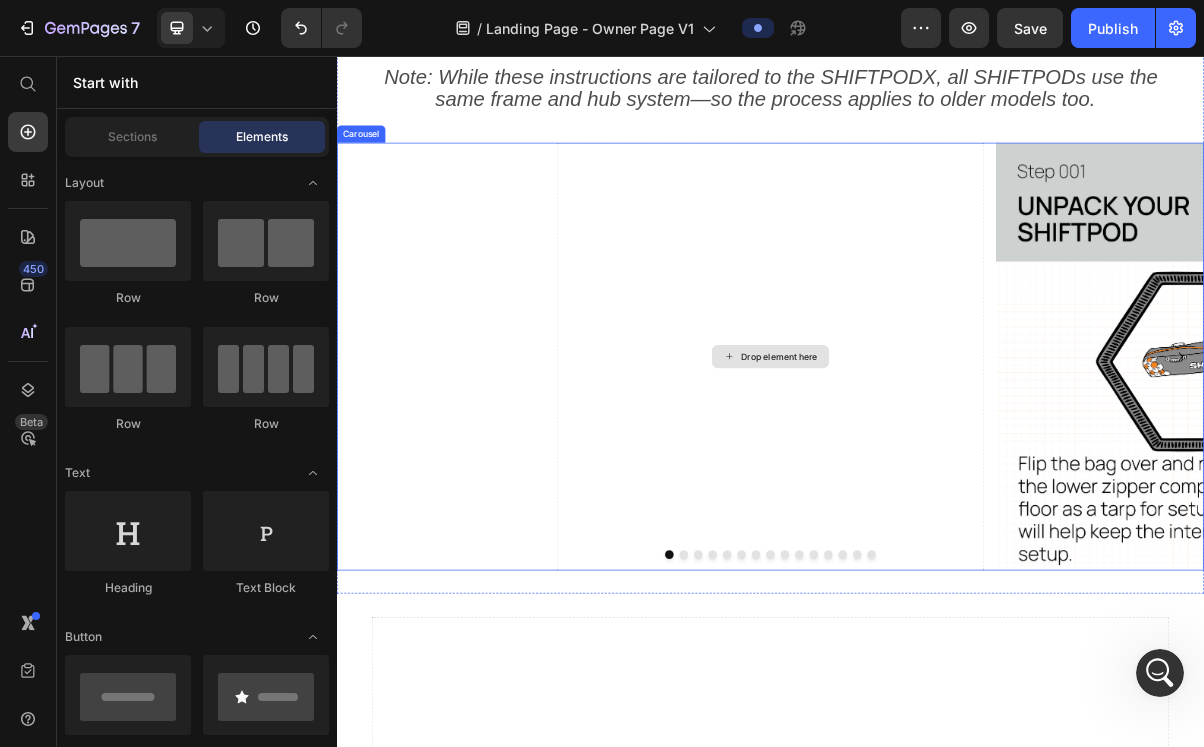 click on "Drop element here" at bounding box center (937, 472) 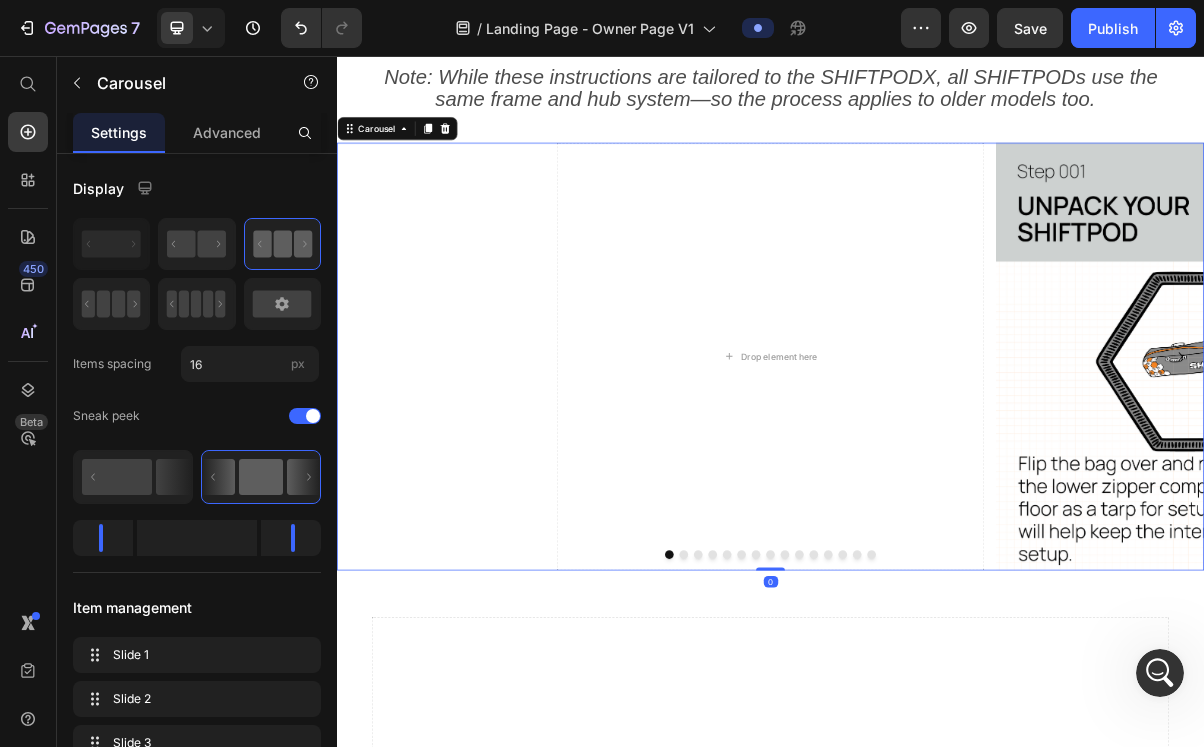 click on "Drop element here" at bounding box center (937, 472) 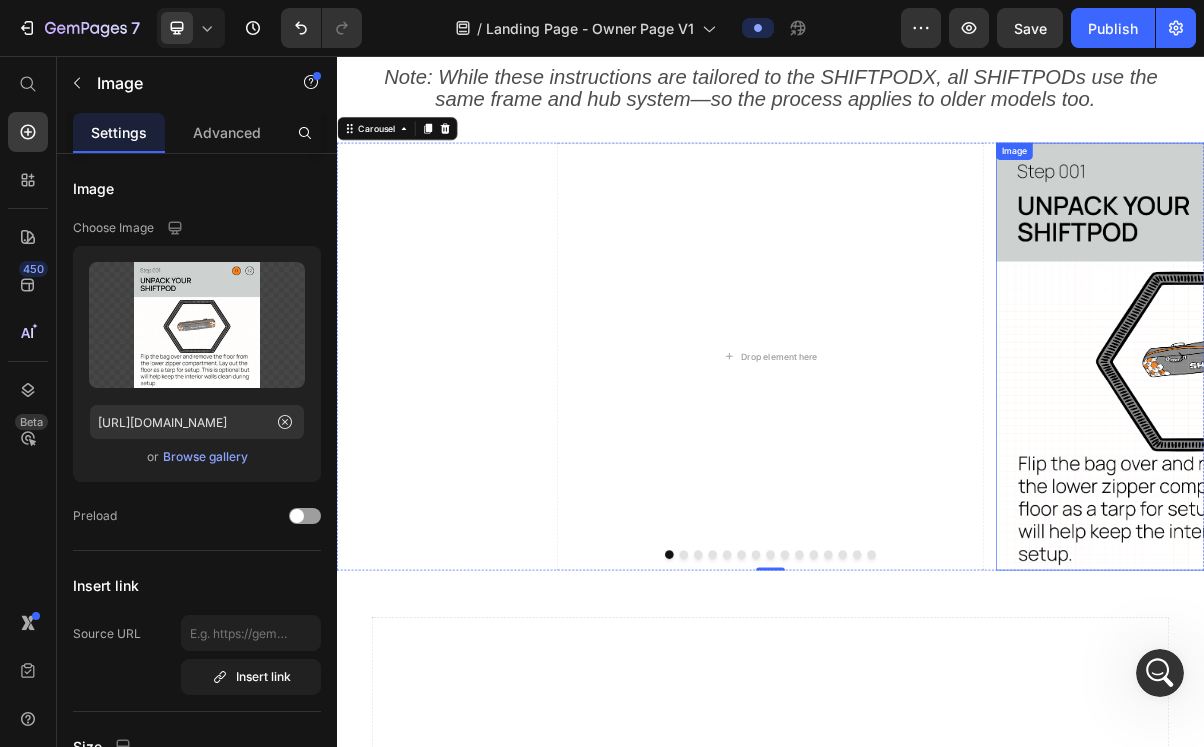 click at bounding box center [1545, 472] 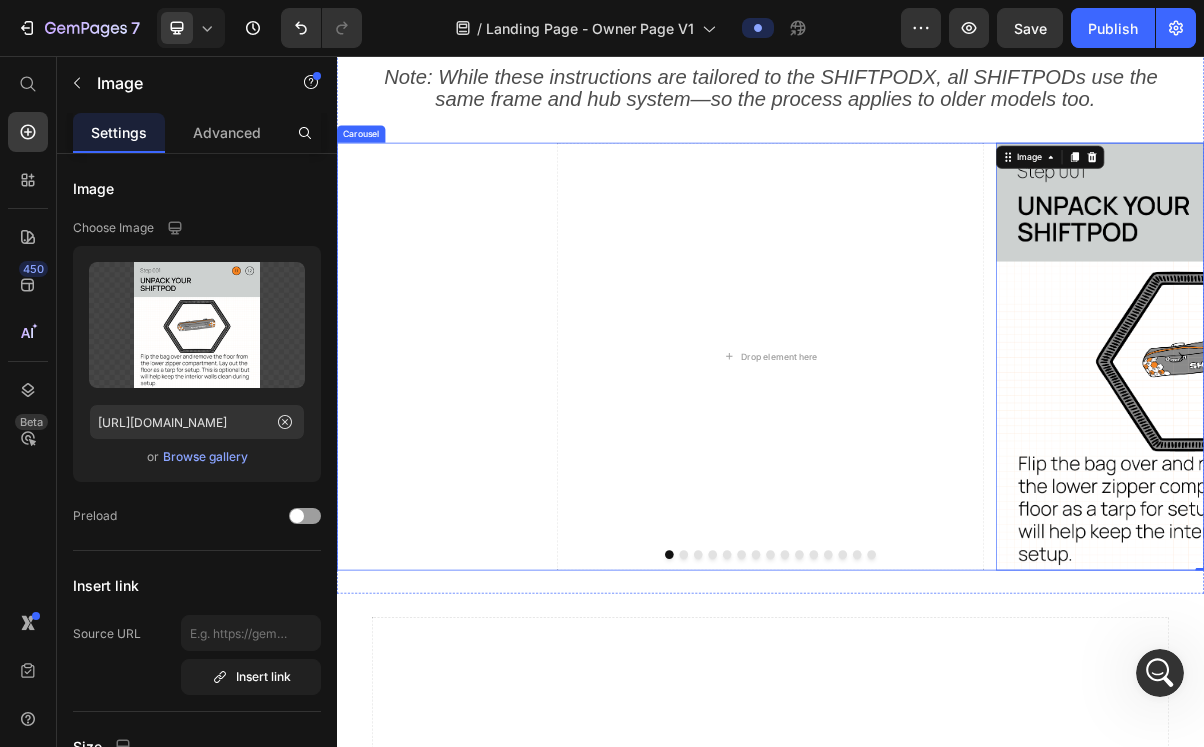 click at bounding box center [817, 746] 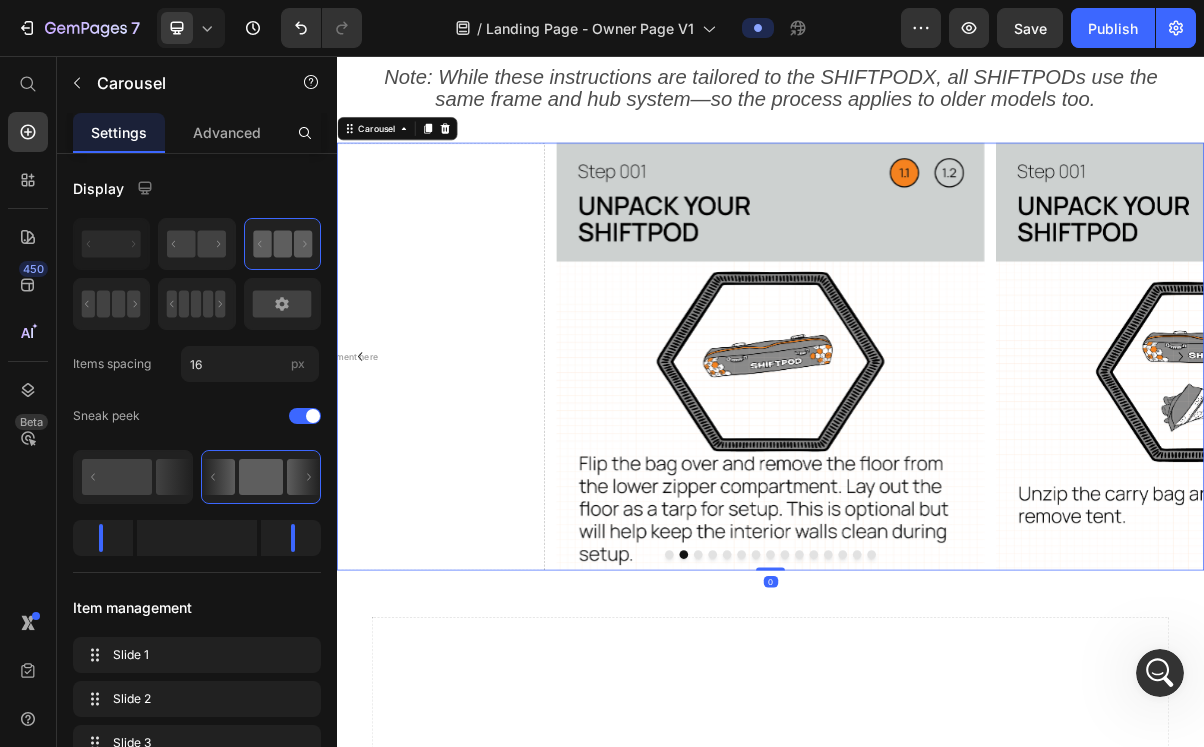 click at bounding box center (837, 746) 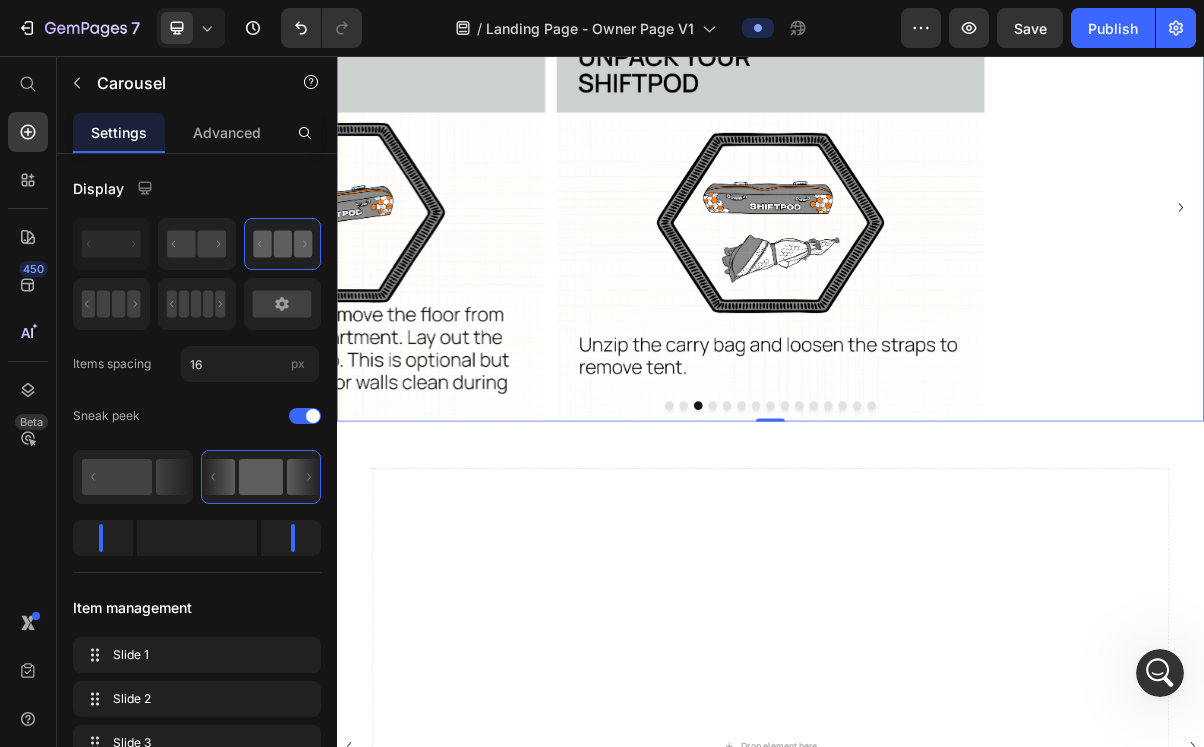 scroll, scrollTop: 802, scrollLeft: 0, axis: vertical 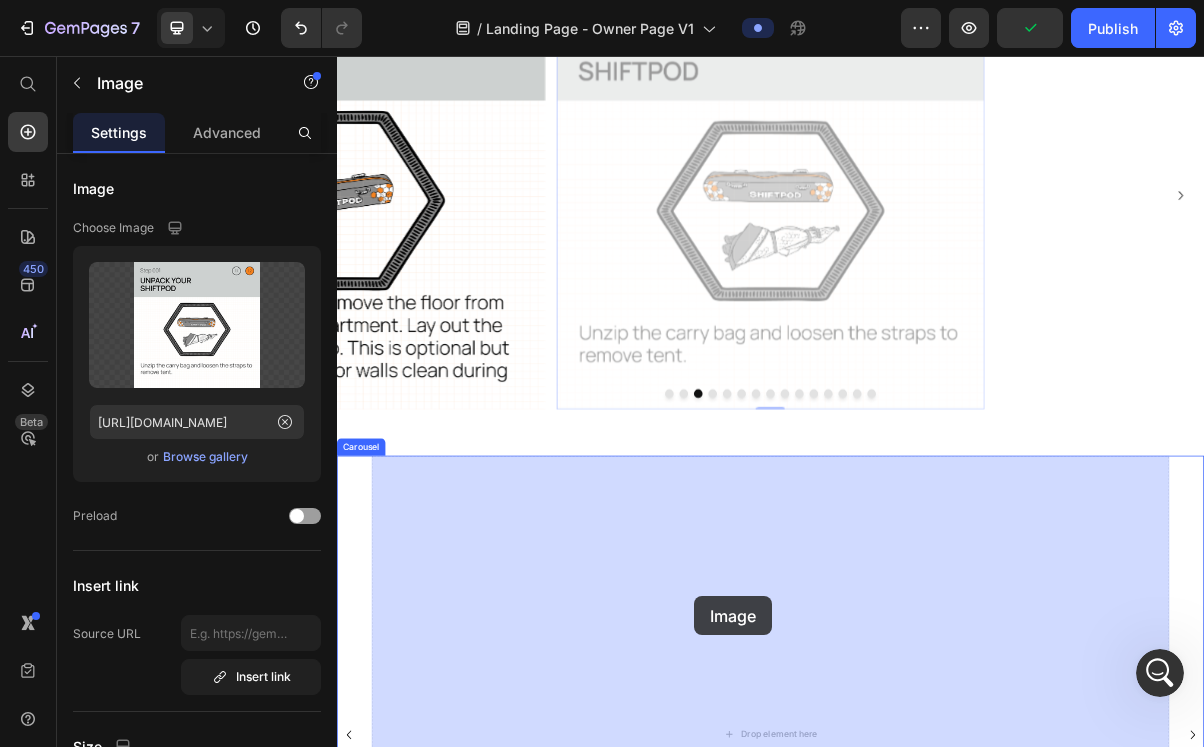 drag, startPoint x: 848, startPoint y: 207, endPoint x: 831, endPoint y: 804, distance: 597.242 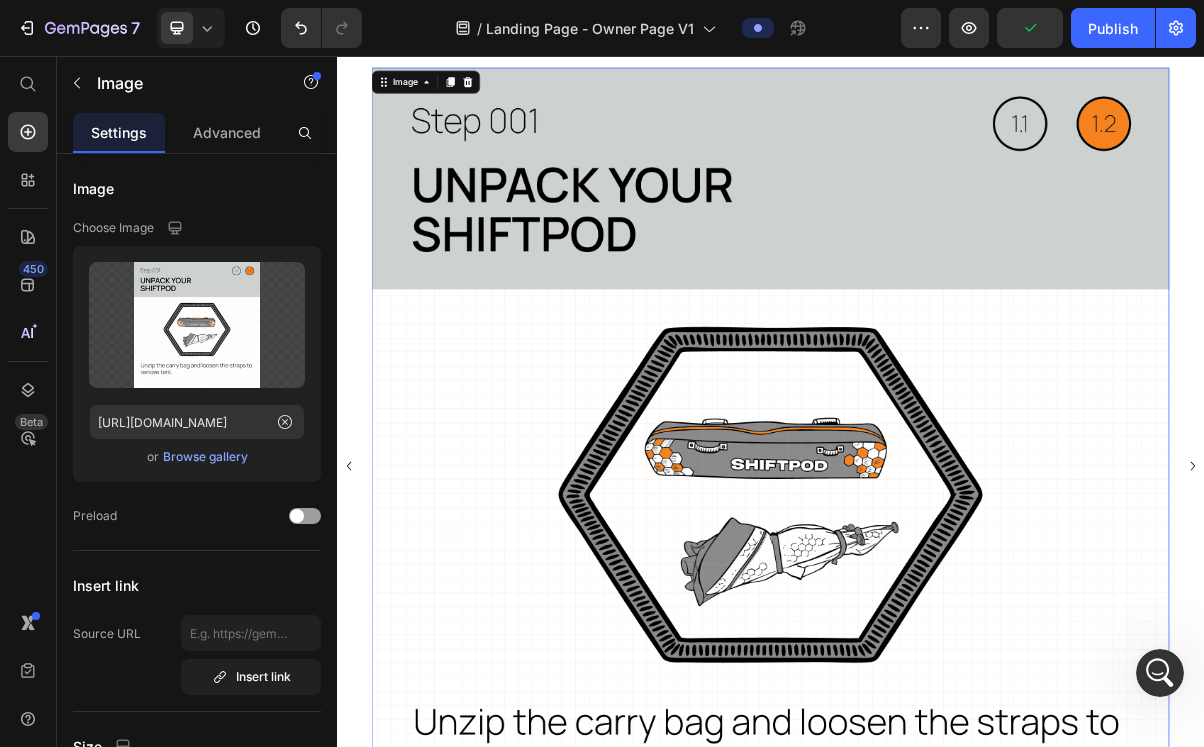 scroll, scrollTop: 1342, scrollLeft: 0, axis: vertical 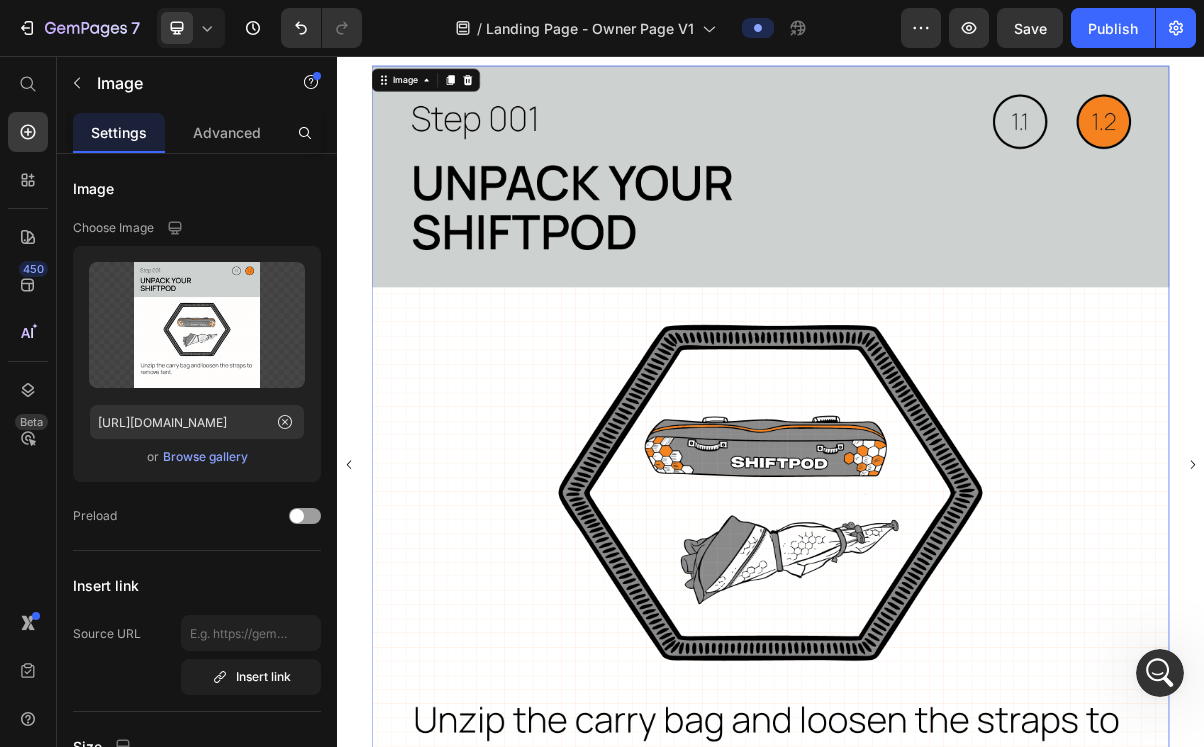 click at bounding box center [937, 622] 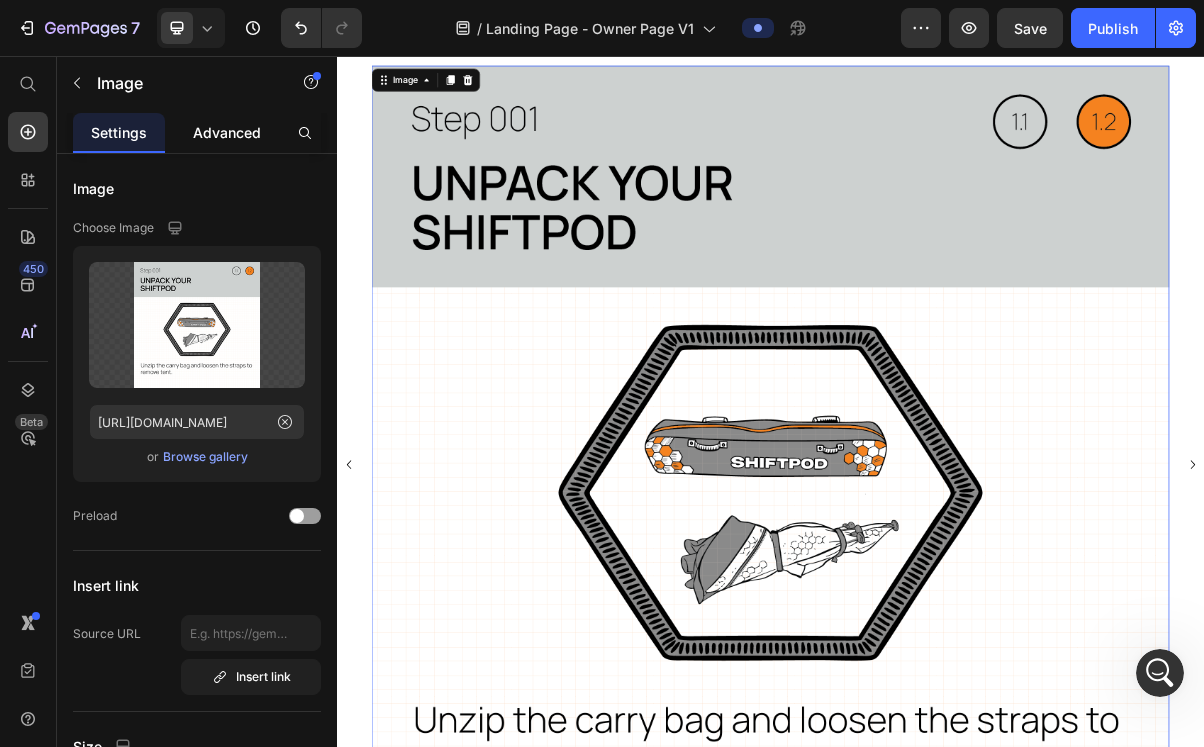 click on "Advanced" at bounding box center [227, 132] 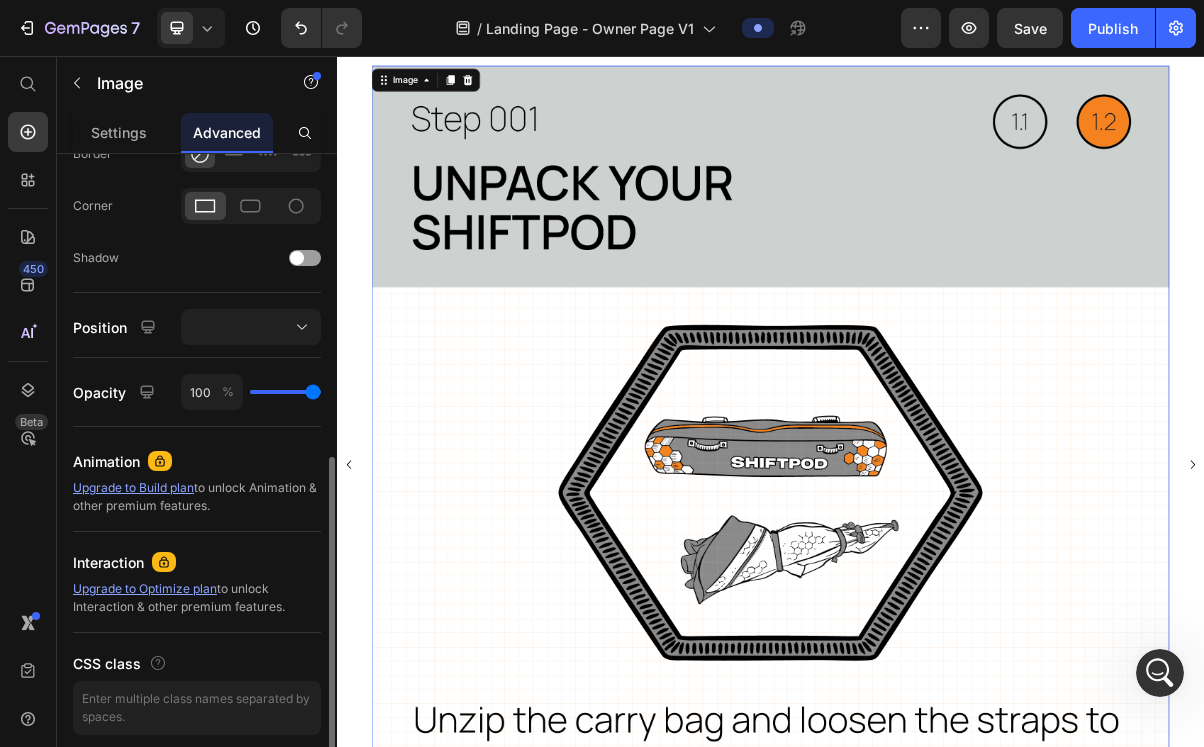 scroll, scrollTop: 655, scrollLeft: 0, axis: vertical 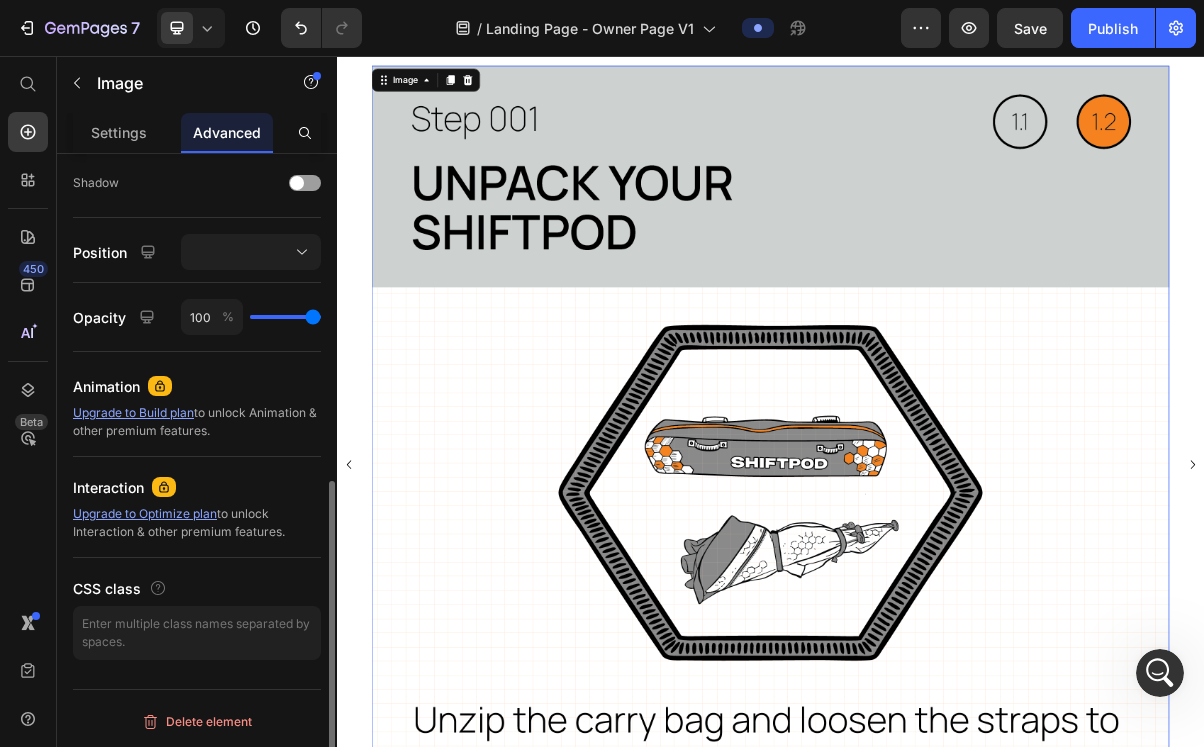 click at bounding box center (937, 622) 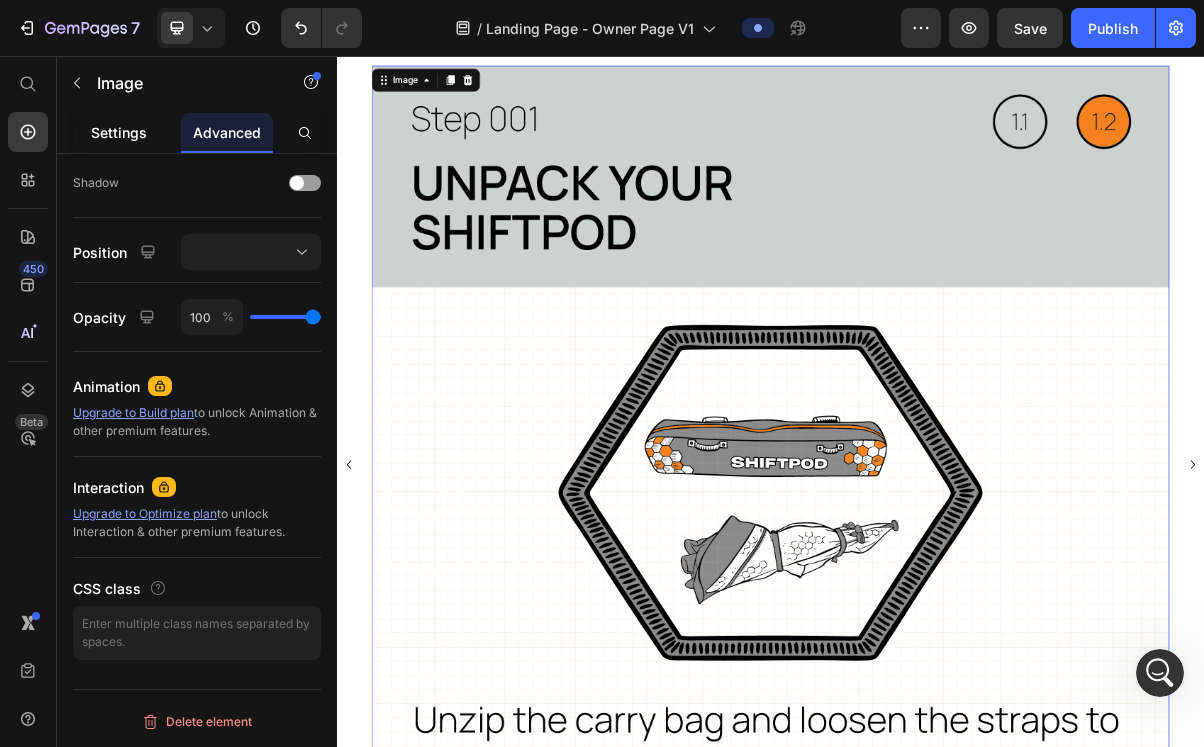 click on "Settings" 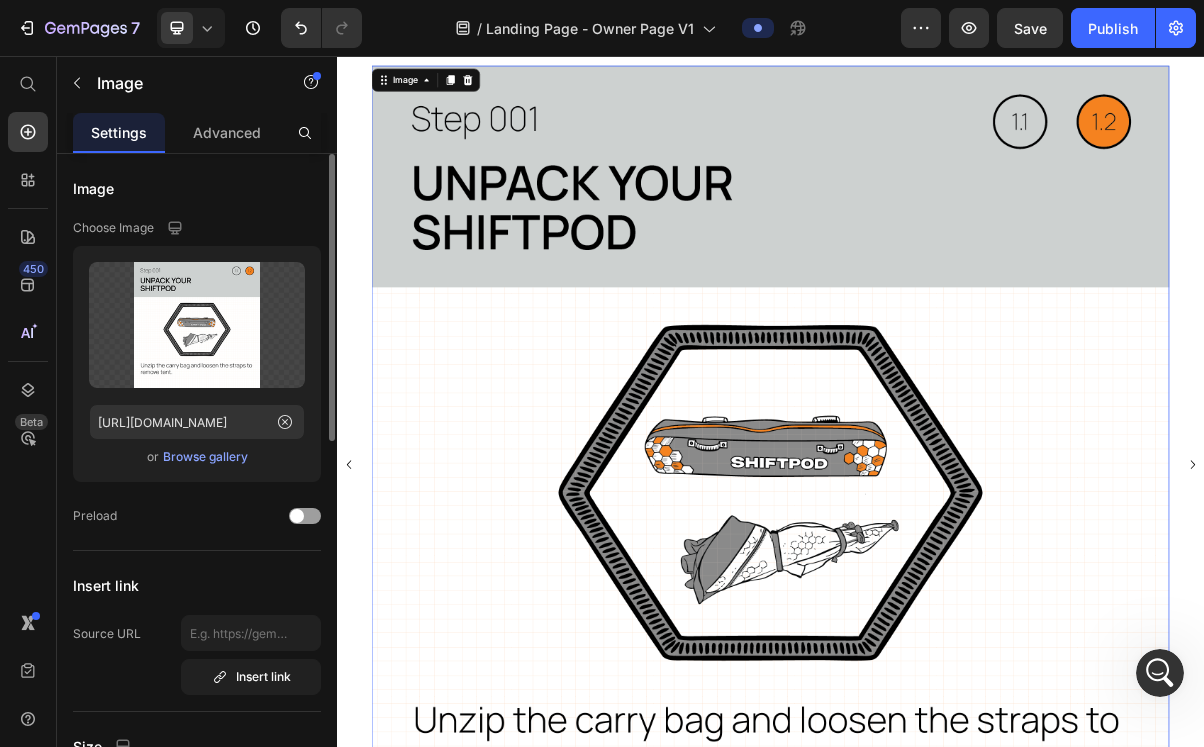 scroll, scrollTop: 302, scrollLeft: 0, axis: vertical 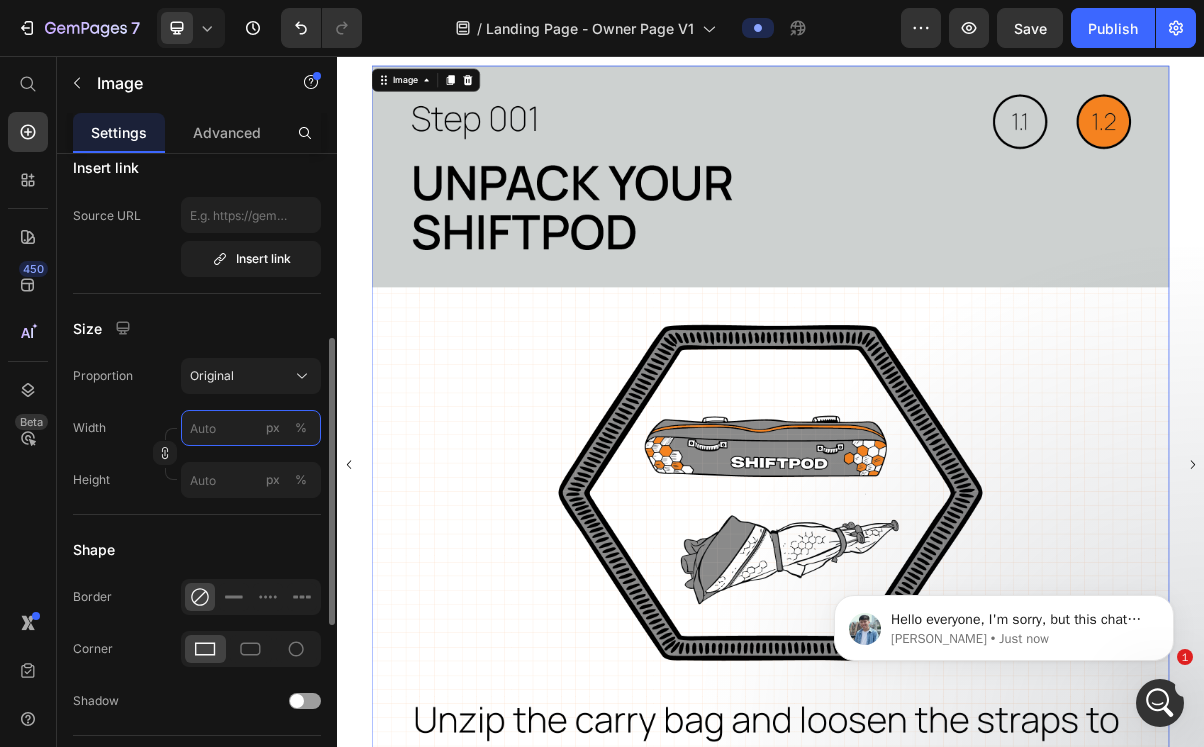 click on "px %" at bounding box center [251, 428] 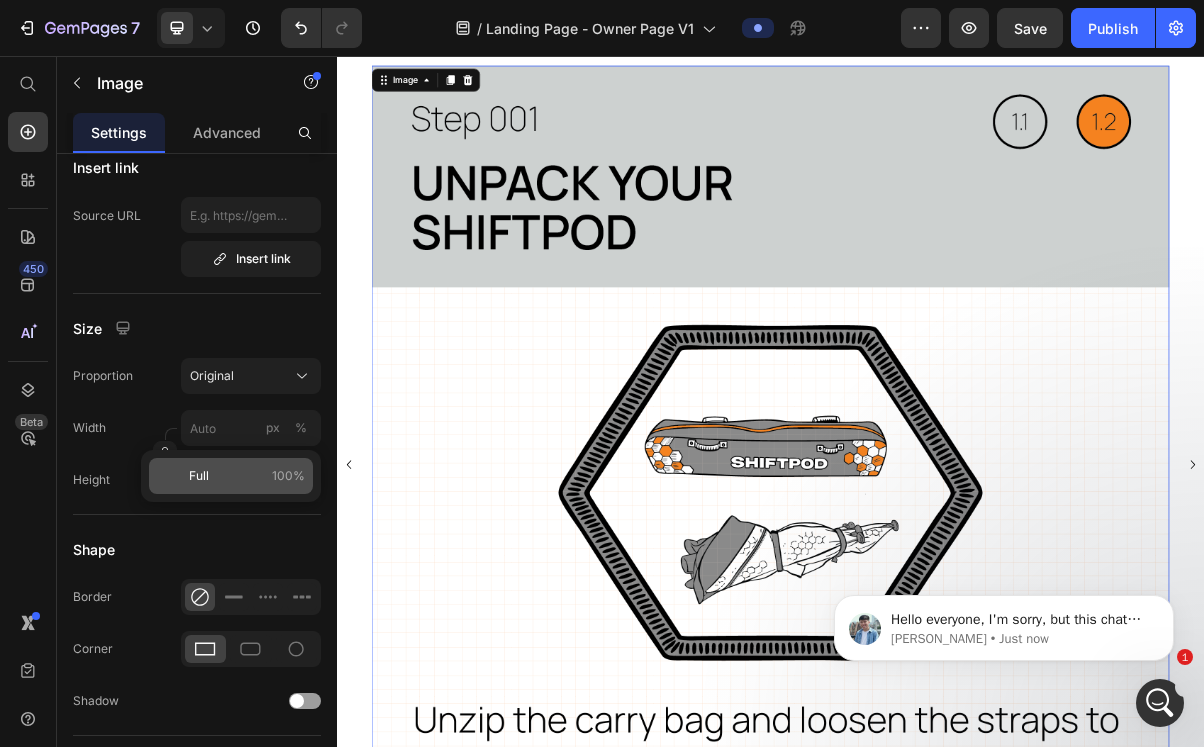 click on "Full 100%" at bounding box center (247, 476) 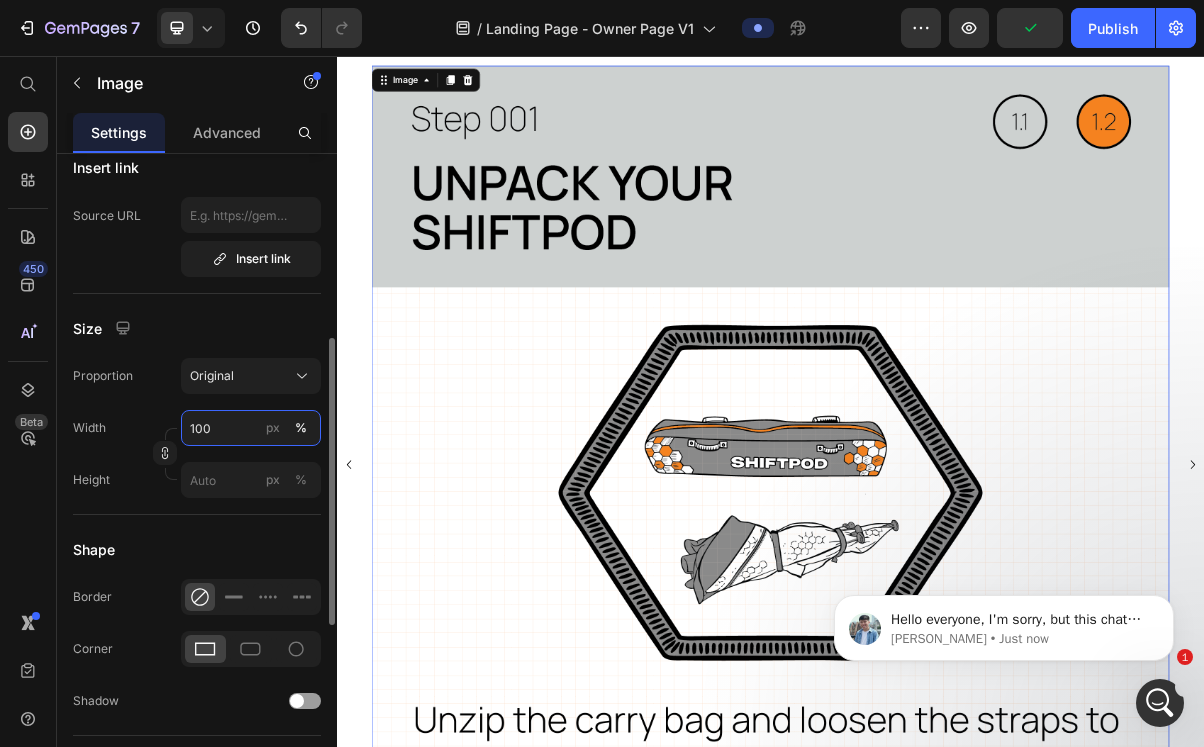 click on "100" at bounding box center [251, 428] 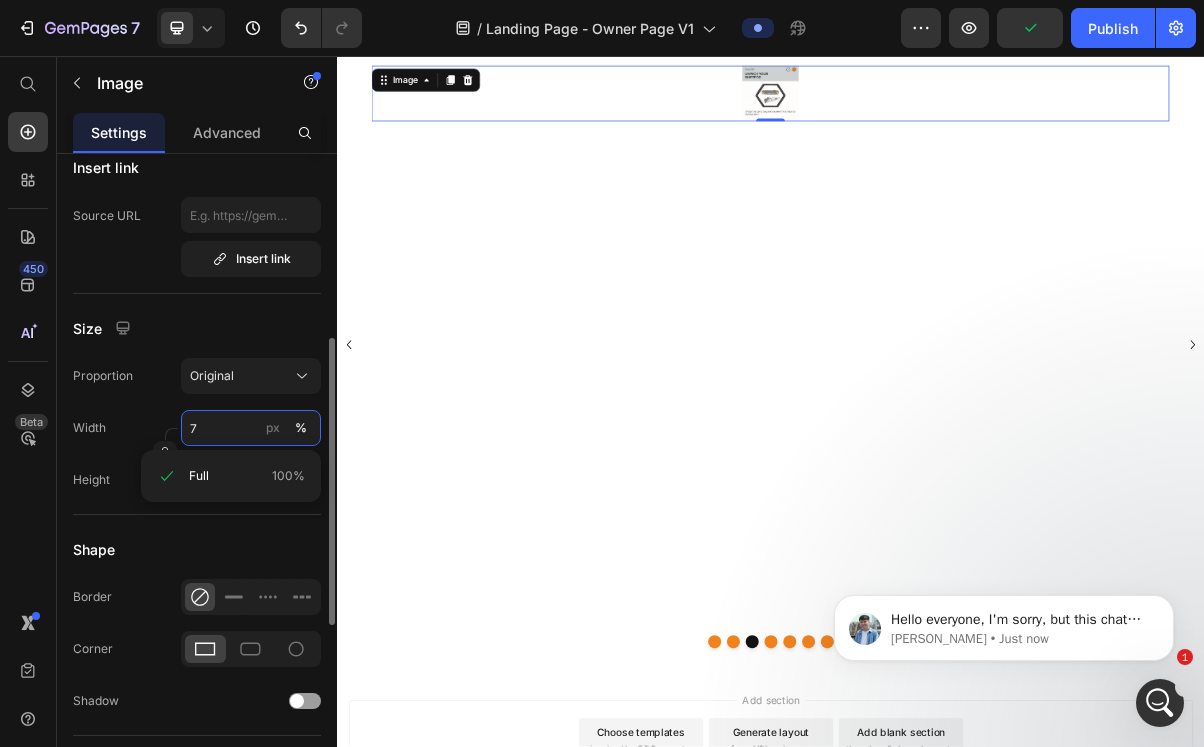 scroll, scrollTop: 1176, scrollLeft: 0, axis: vertical 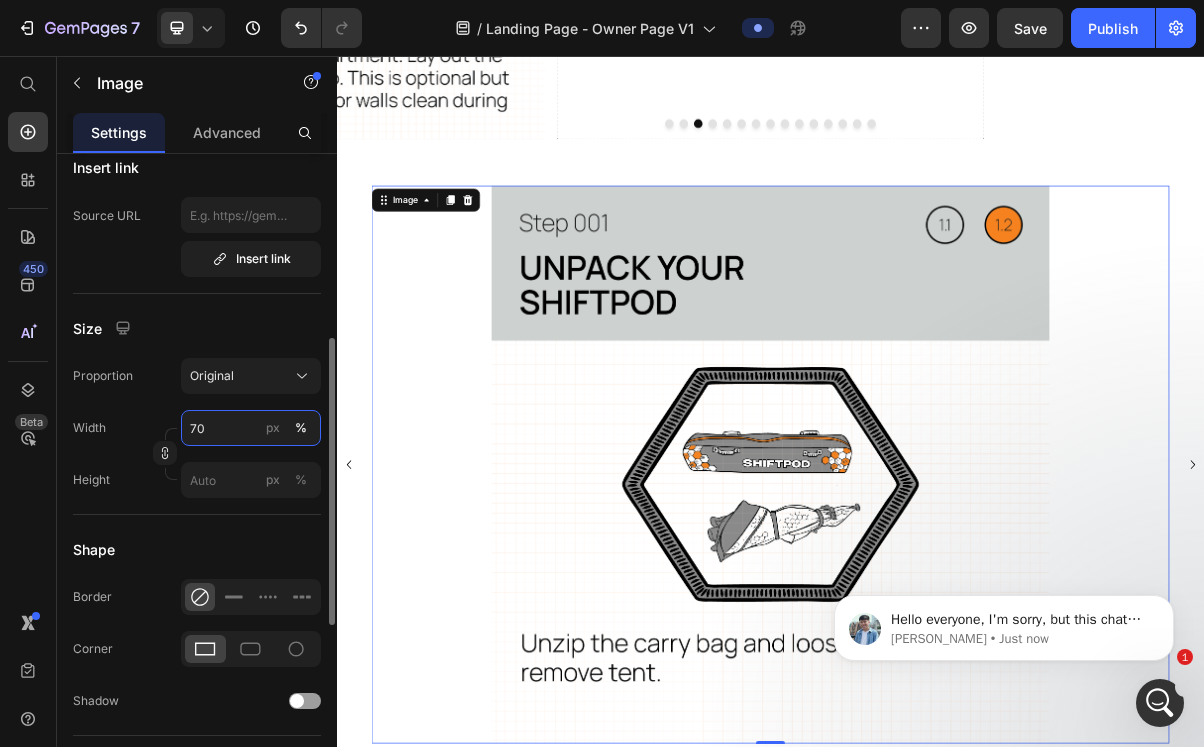 type on "70" 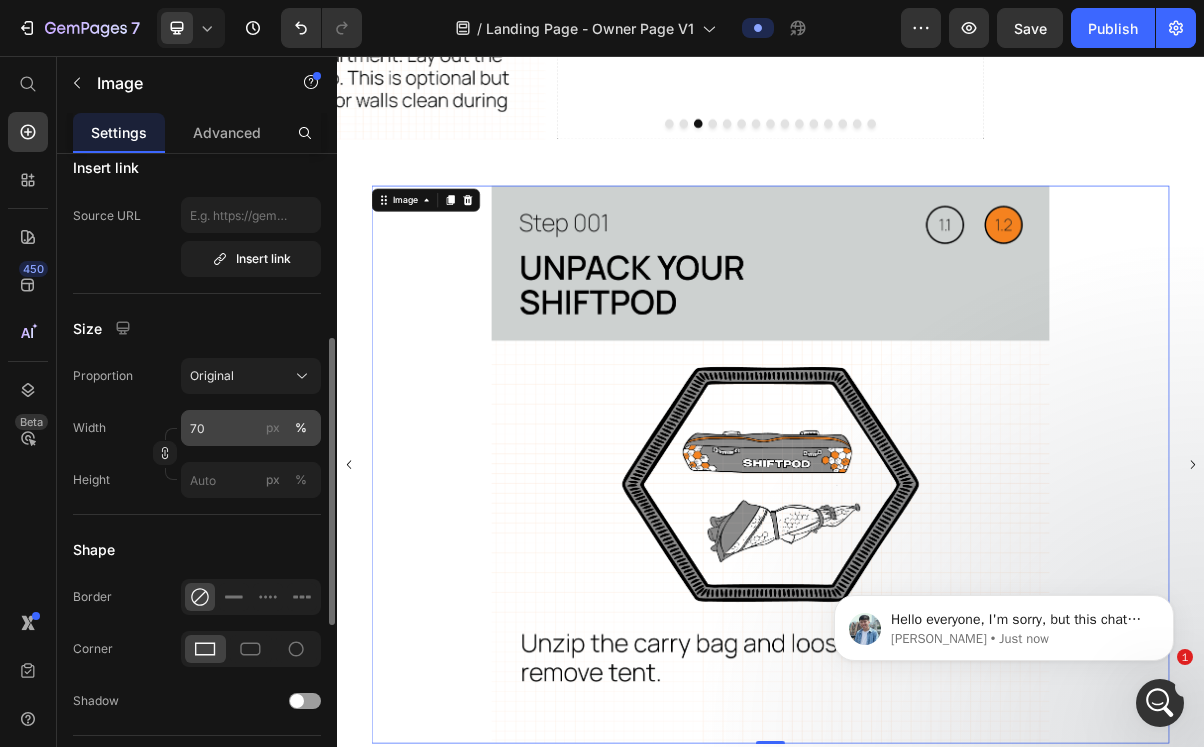 type 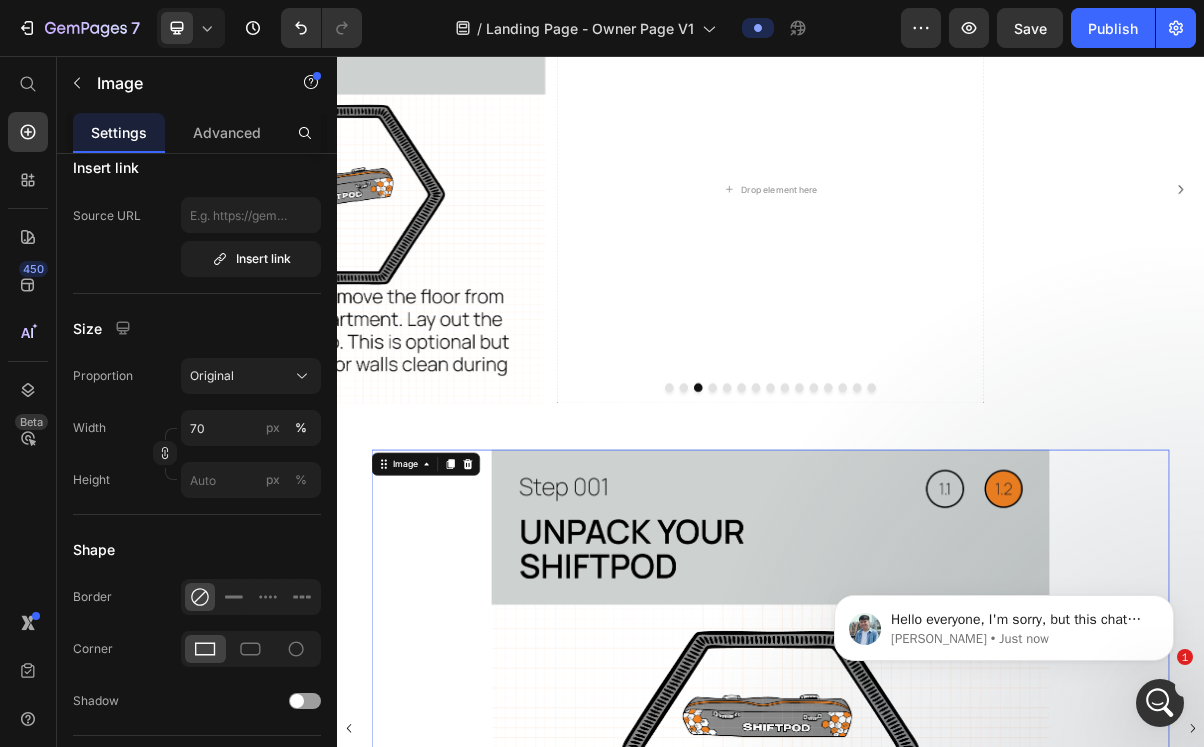 scroll, scrollTop: 812, scrollLeft: 0, axis: vertical 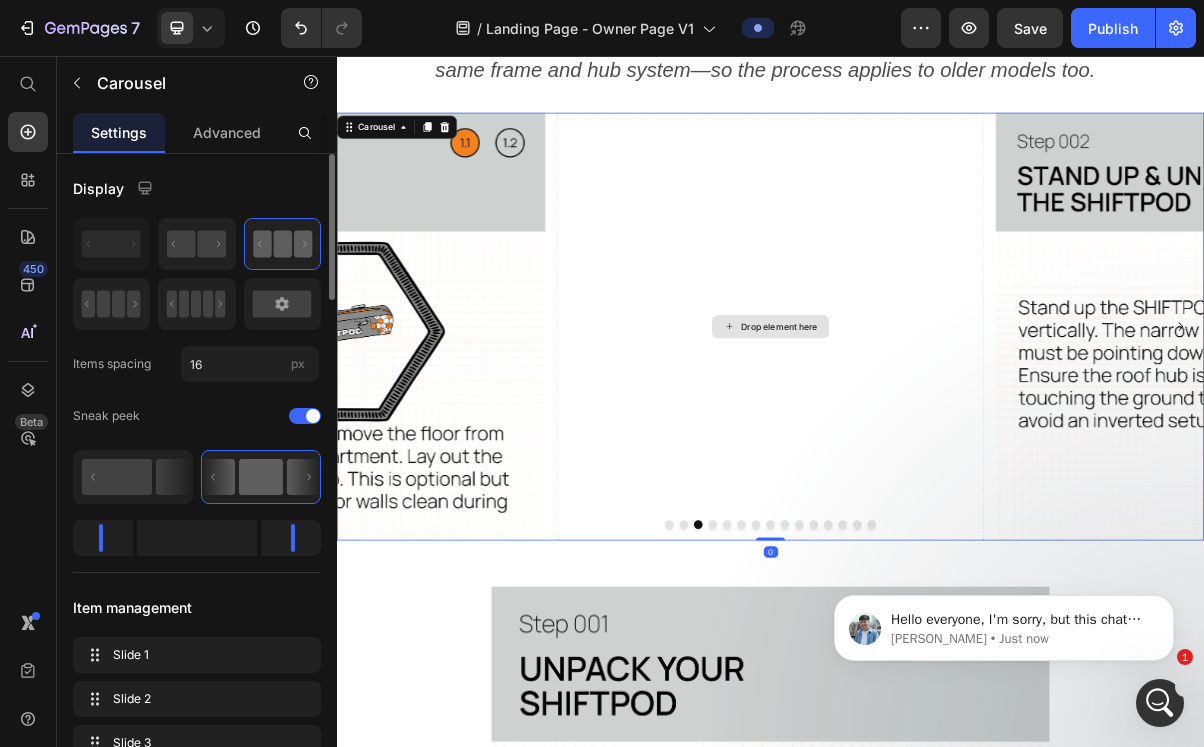 click on "Drop element here" at bounding box center (937, 431) 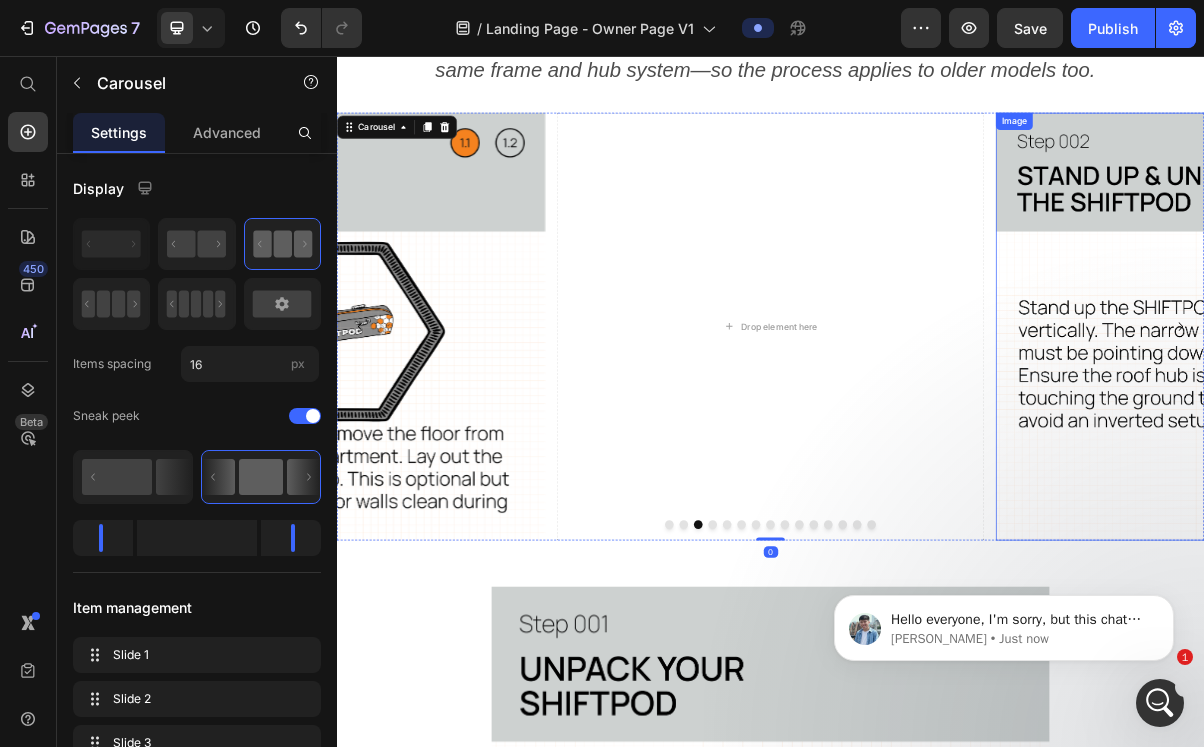 click at bounding box center (1545, 431) 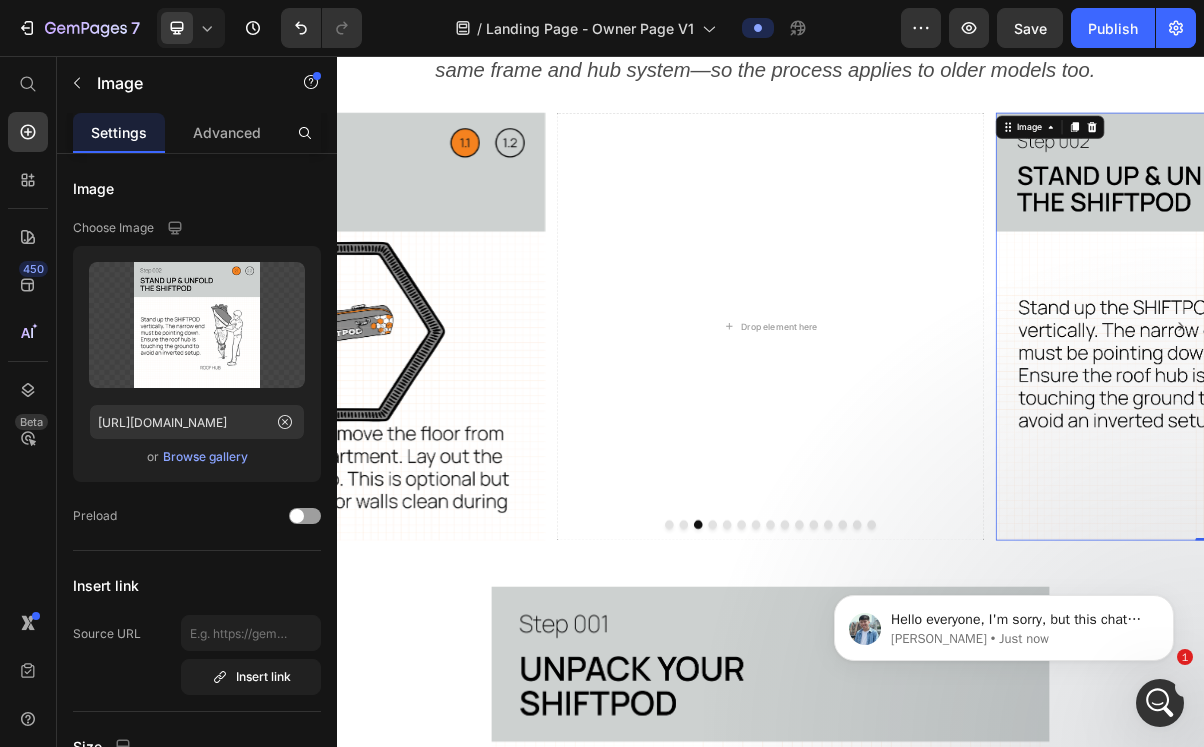 click at bounding box center (1545, 431) 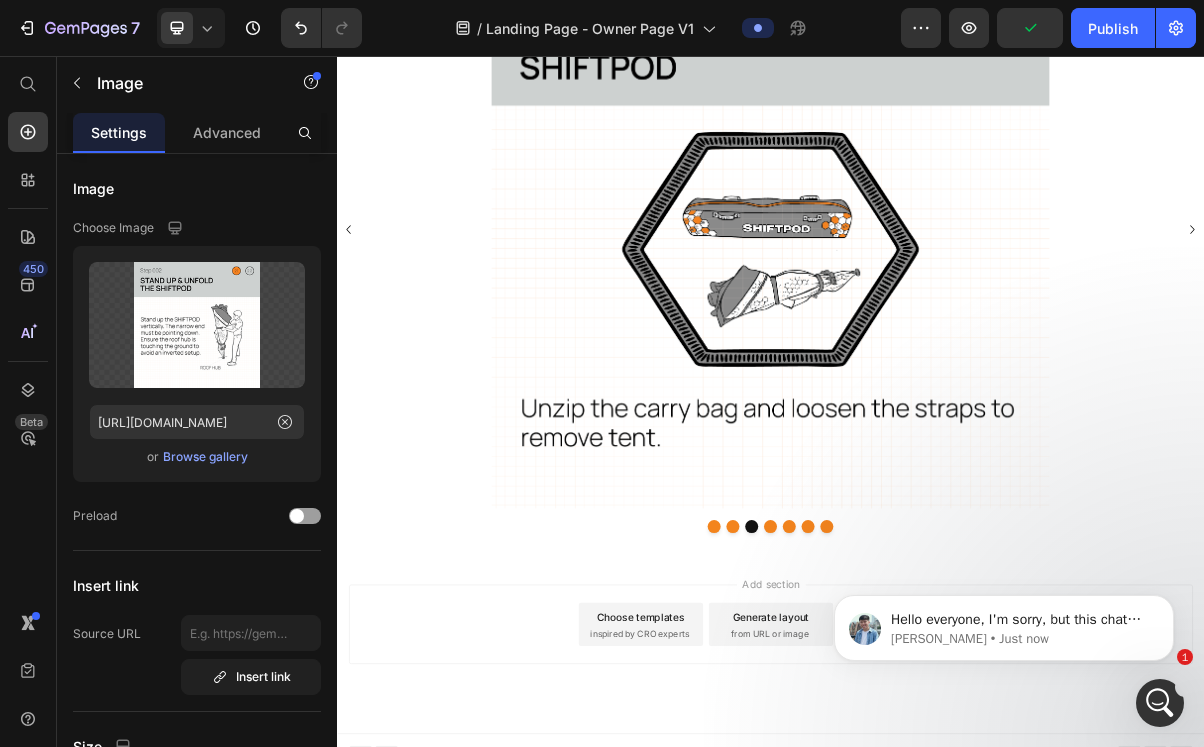 scroll, scrollTop: 1526, scrollLeft: 0, axis: vertical 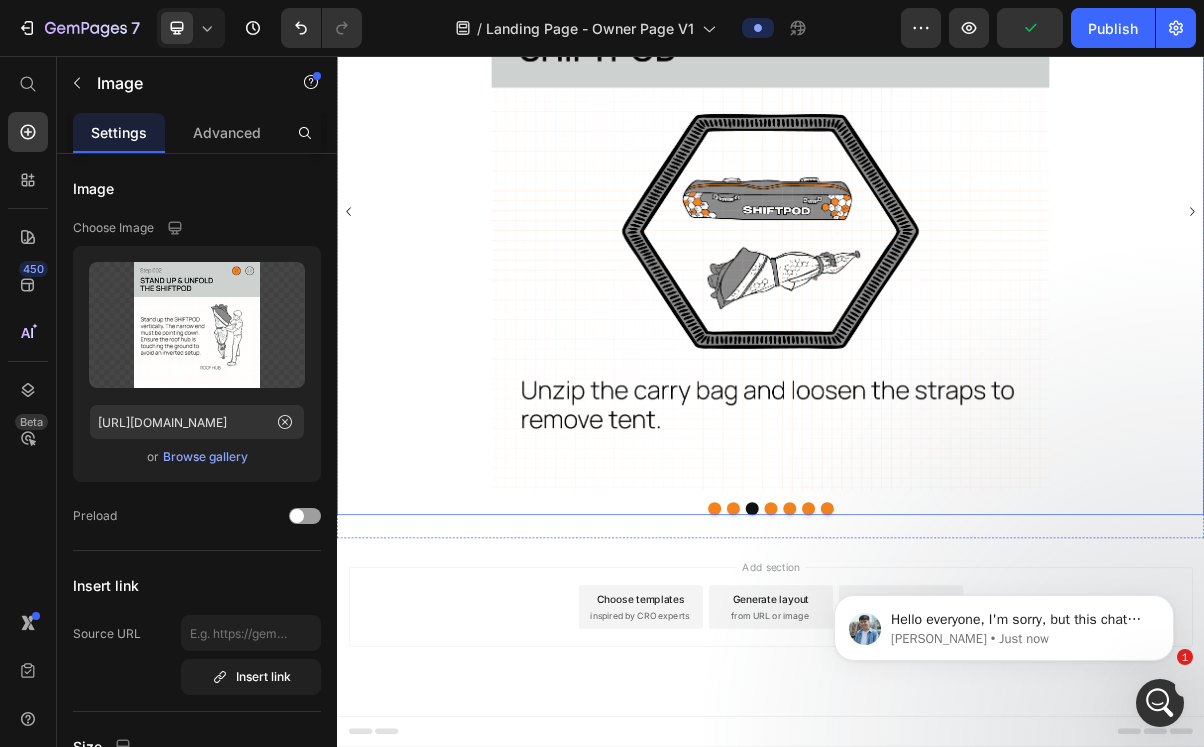 click 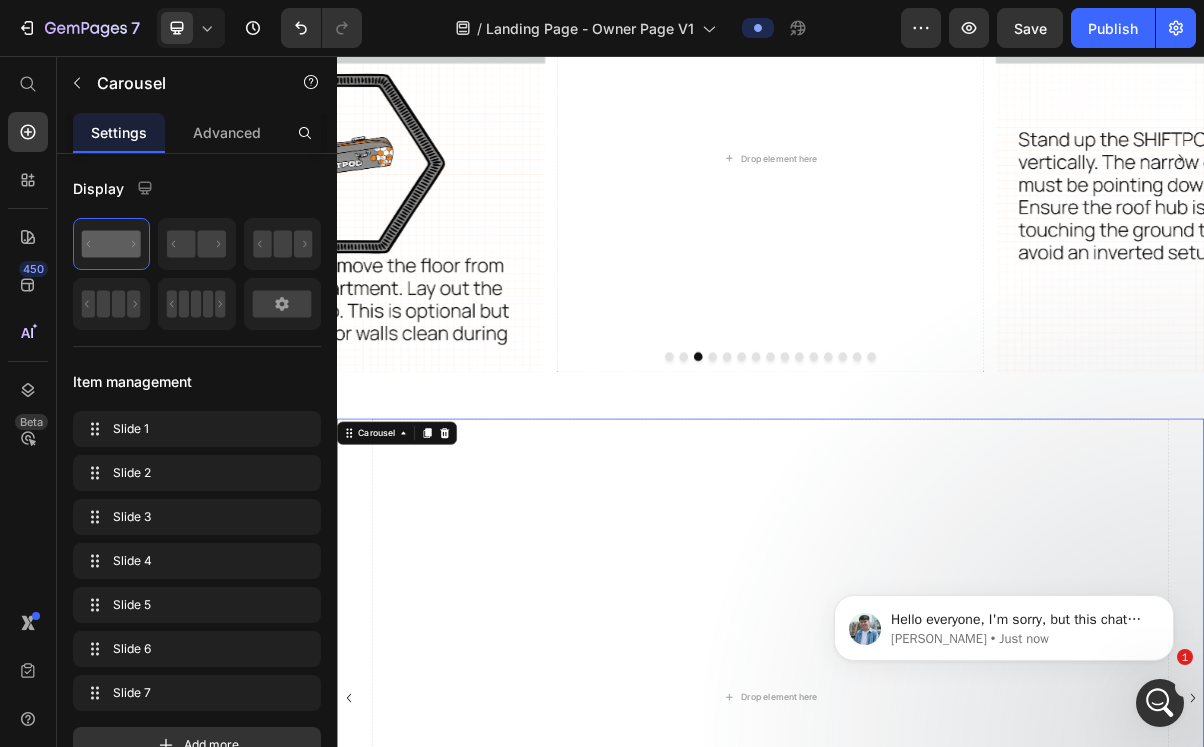 scroll, scrollTop: 856, scrollLeft: 0, axis: vertical 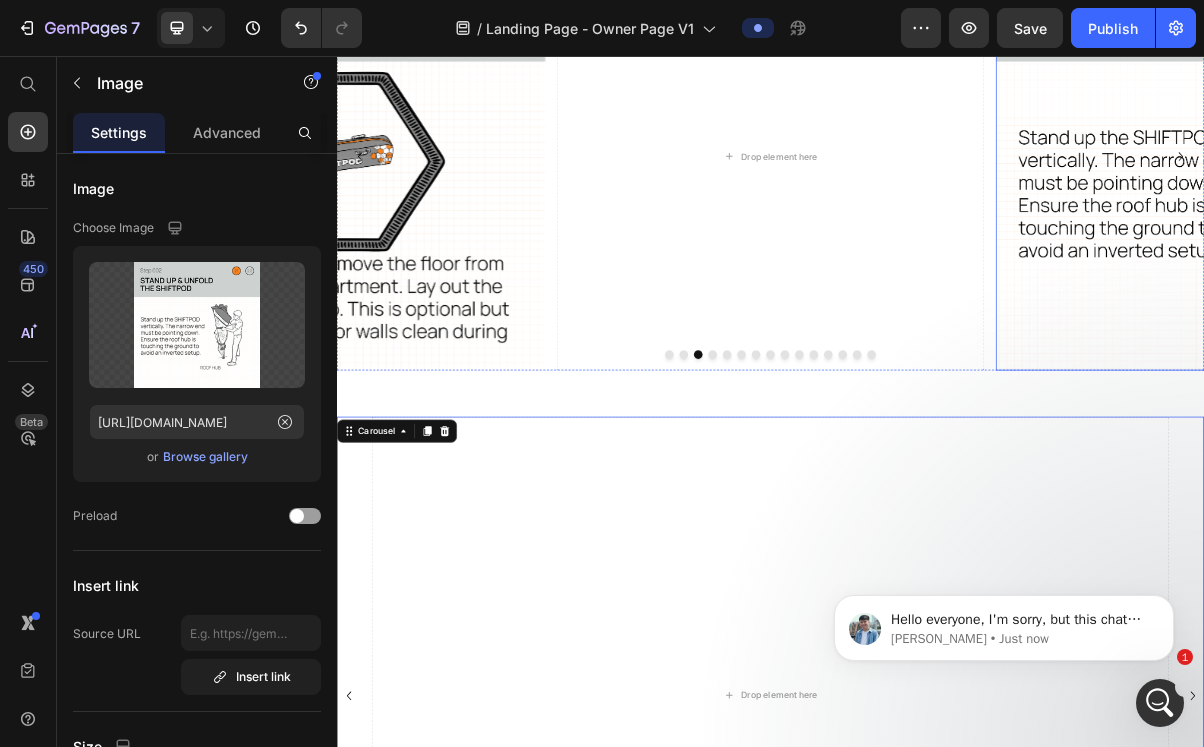 click at bounding box center [1545, 196] 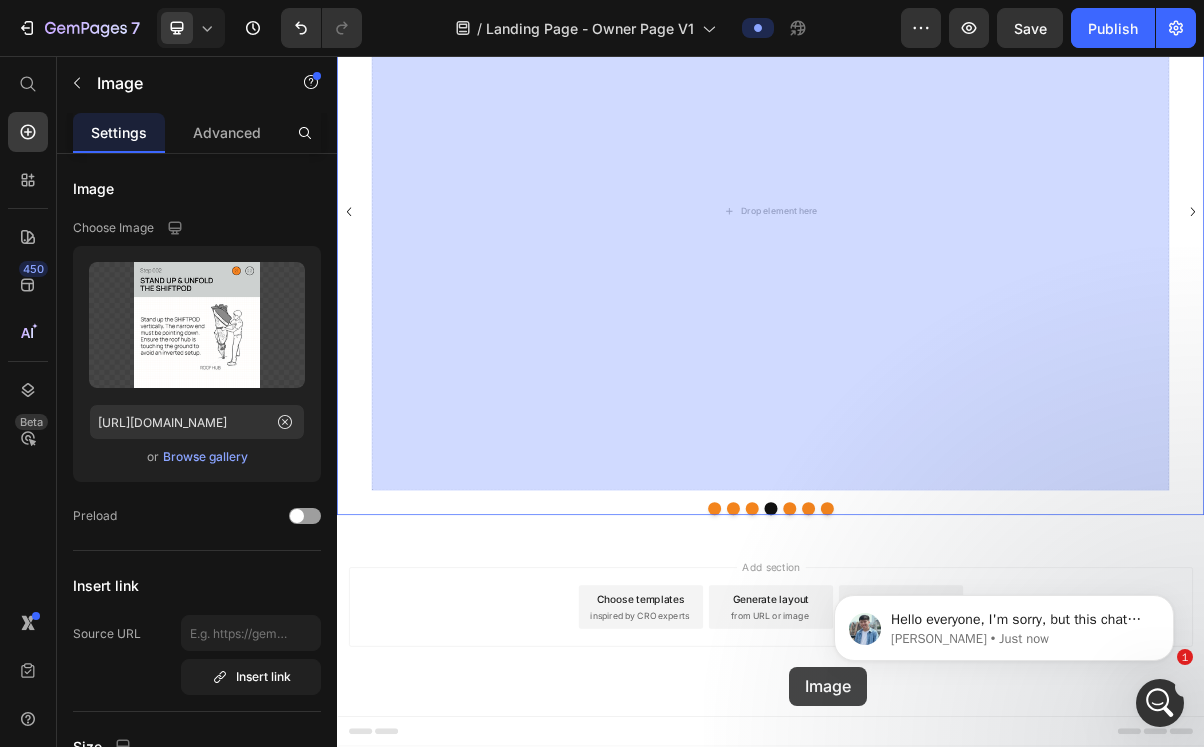 drag, startPoint x: 1391, startPoint y: 239, endPoint x: 966, endPoint y: 905, distance: 790.0513 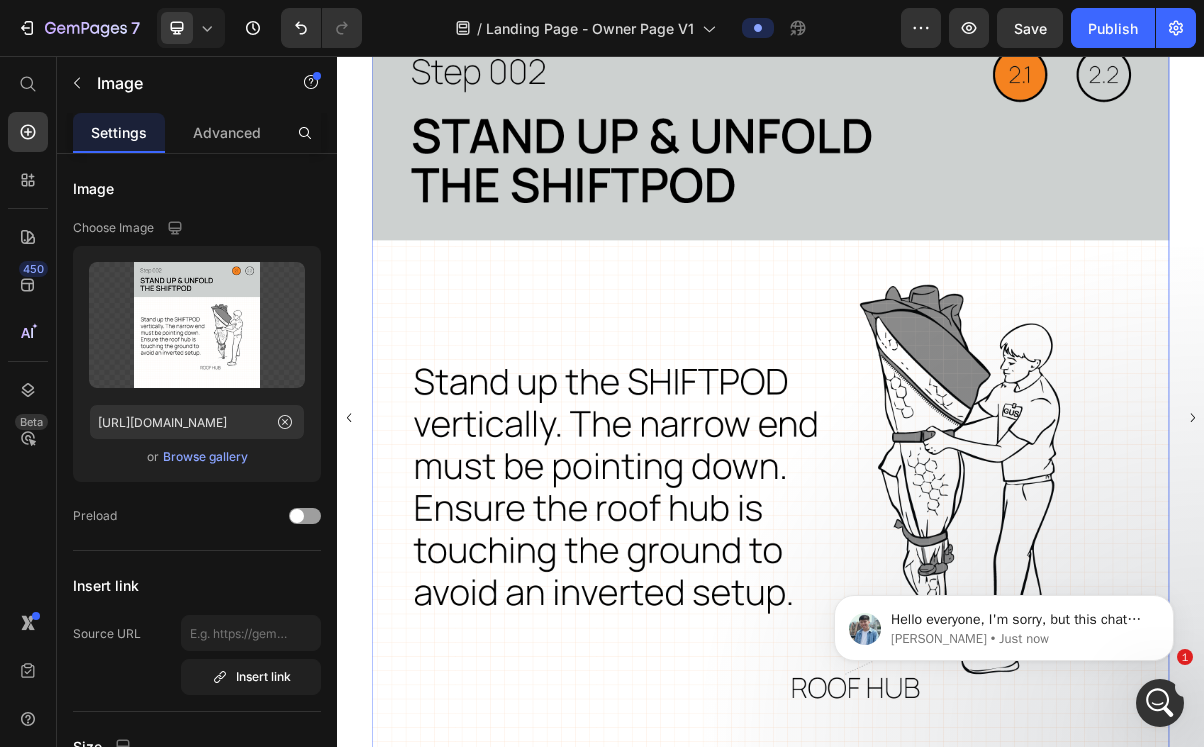 scroll, scrollTop: 1395, scrollLeft: 0, axis: vertical 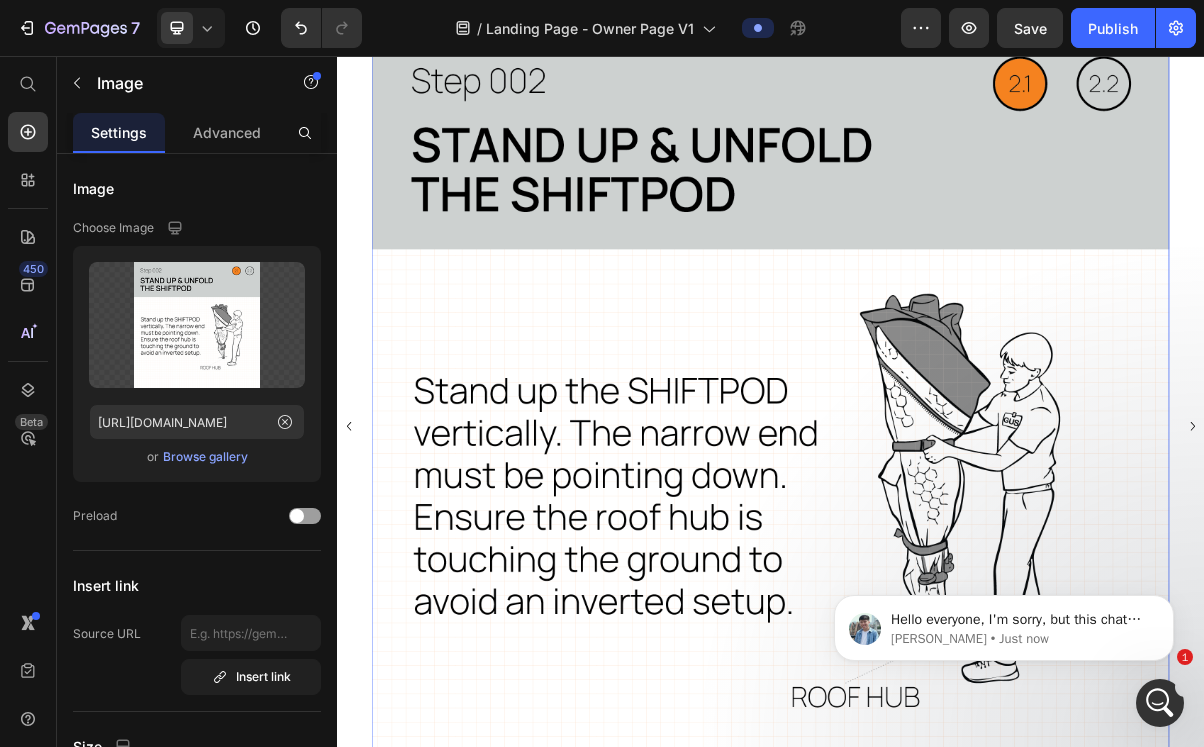 click at bounding box center [937, 569] 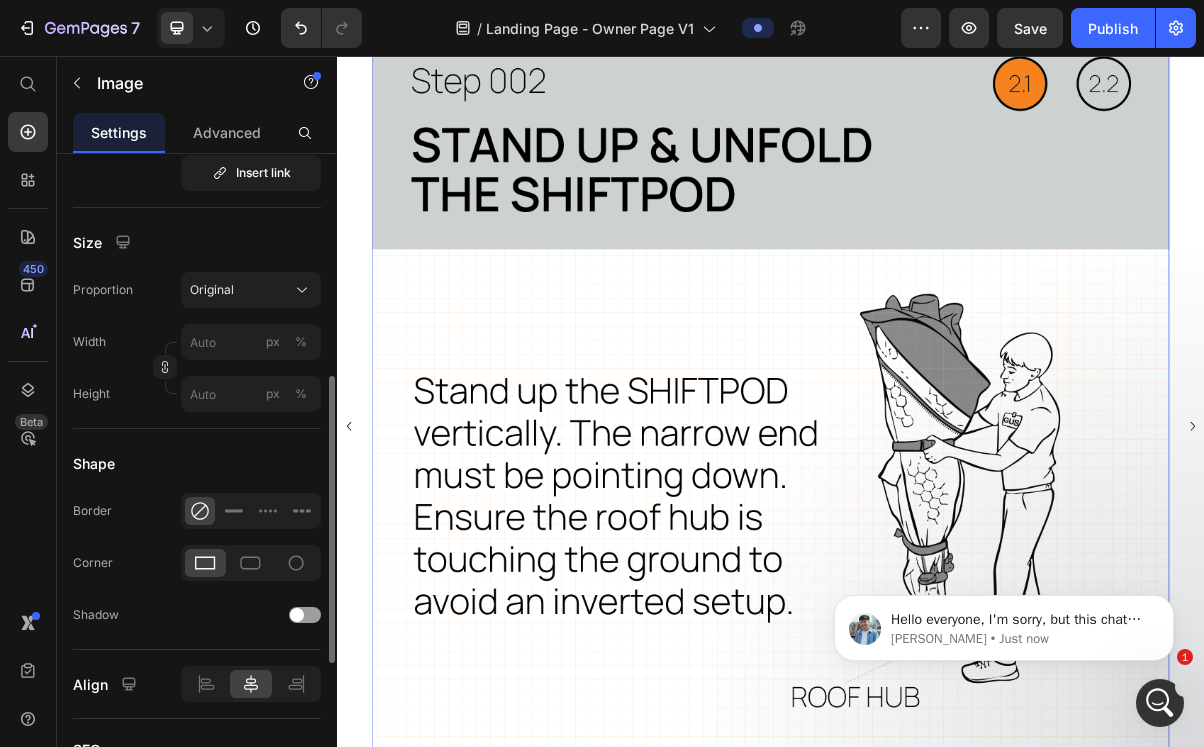scroll, scrollTop: 503, scrollLeft: 0, axis: vertical 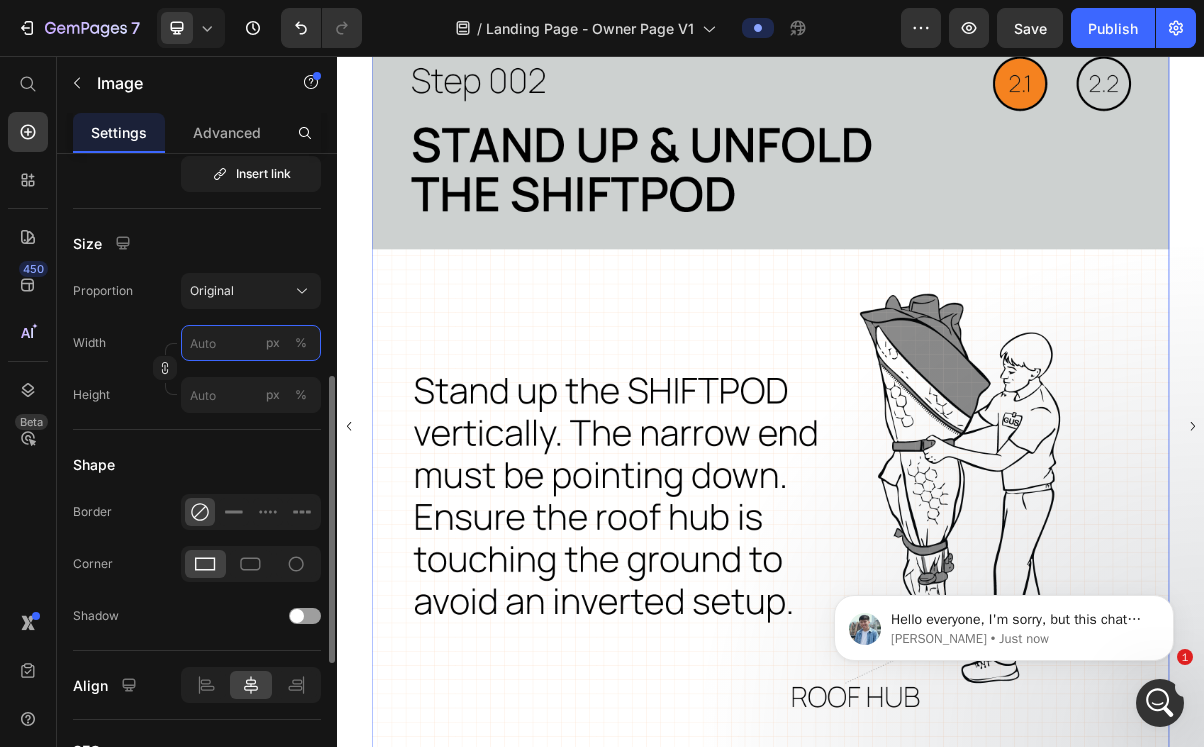 click on "px %" at bounding box center [251, 343] 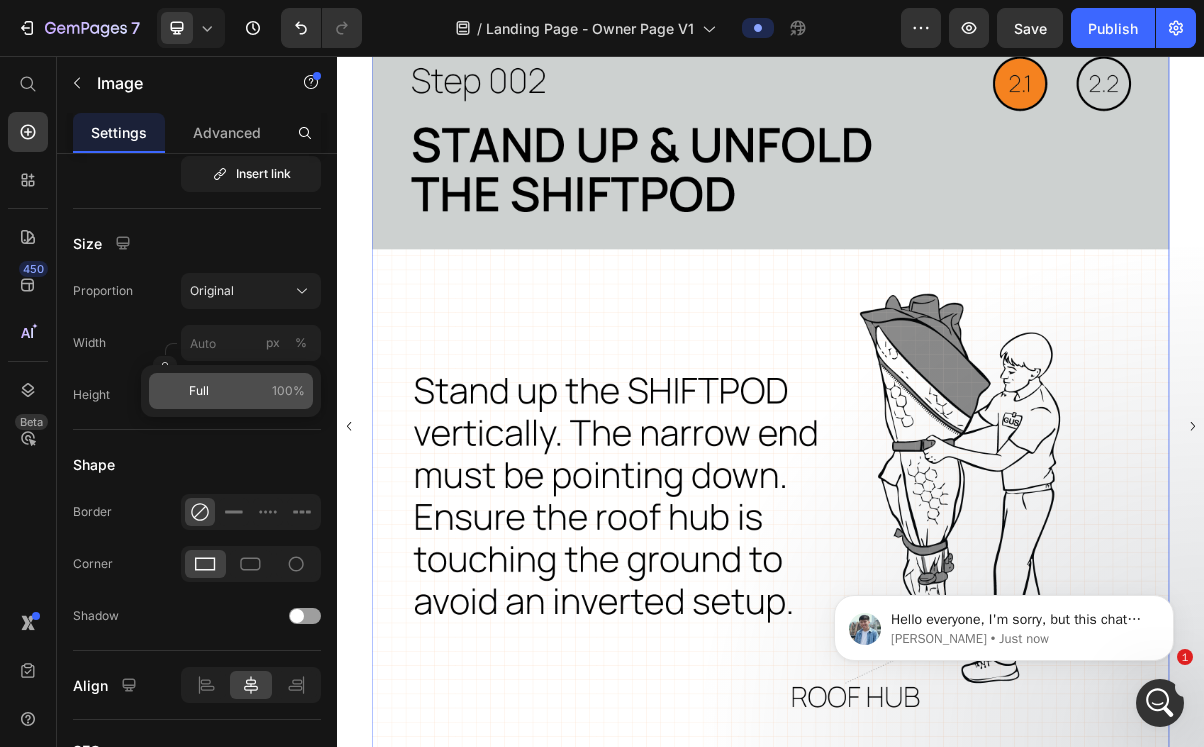 click on "Full 100%" at bounding box center [247, 391] 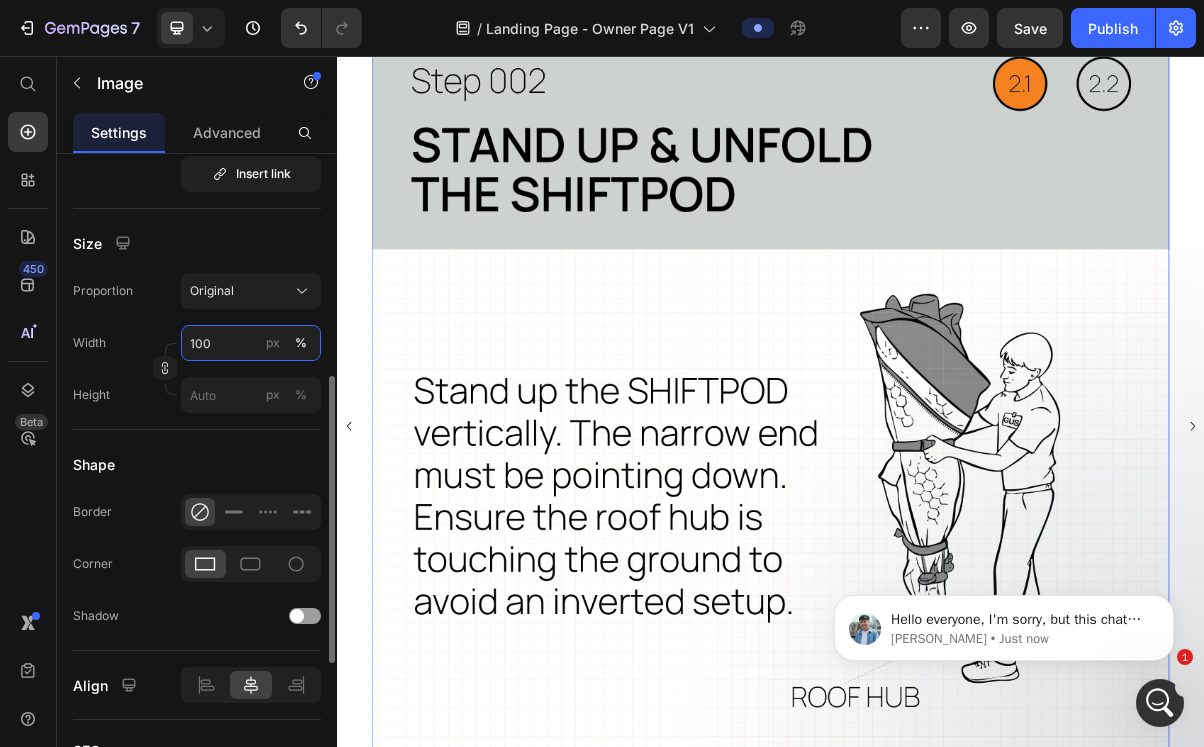 drag, startPoint x: 248, startPoint y: 348, endPoint x: 133, endPoint y: 348, distance: 115 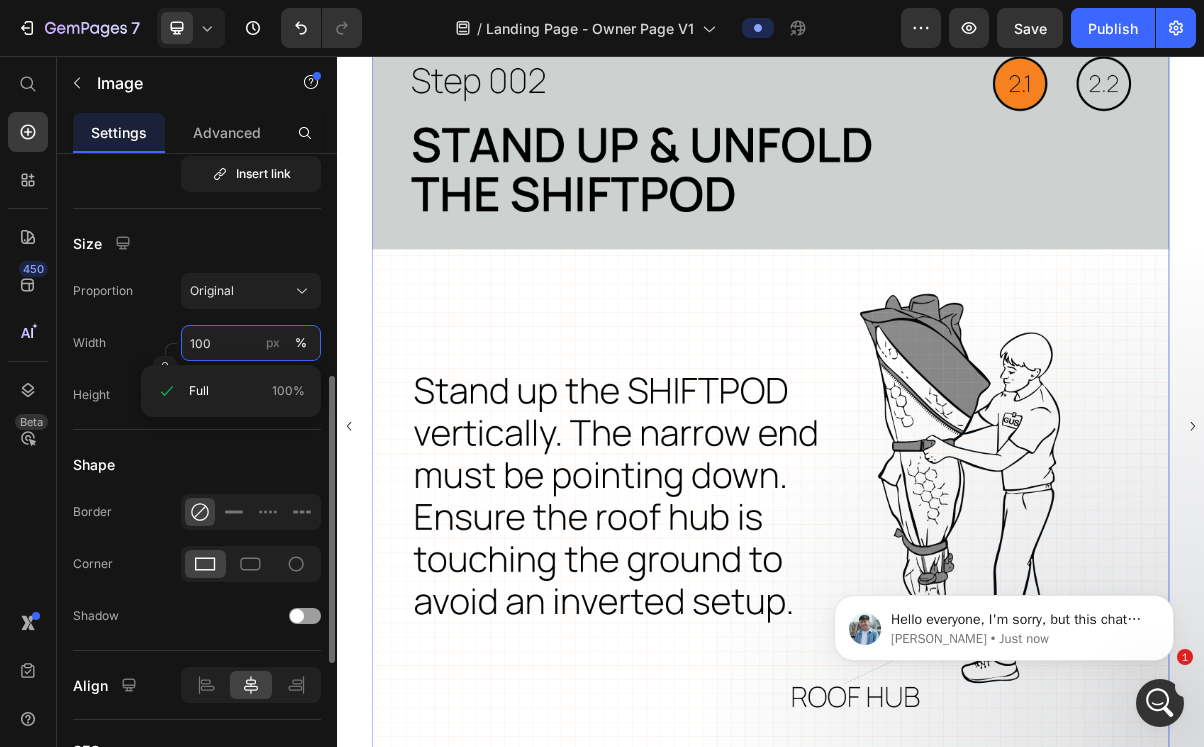 click on "100" at bounding box center (251, 343) 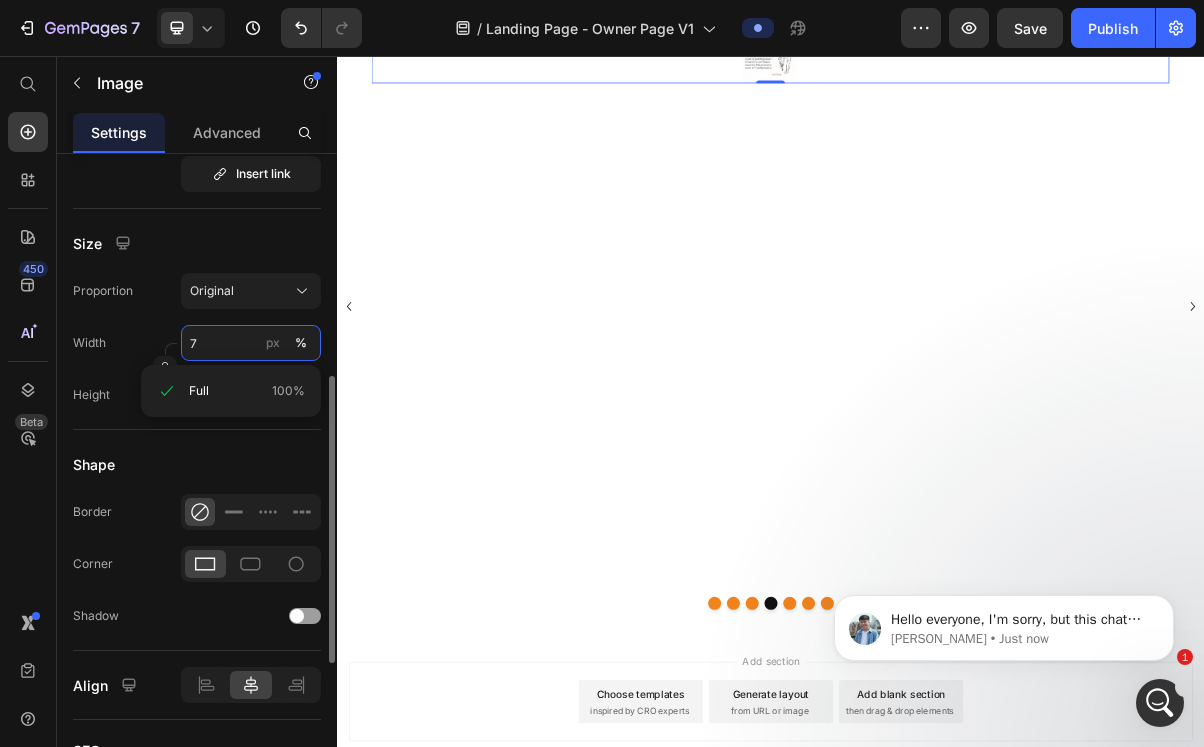 scroll, scrollTop: 1230, scrollLeft: 0, axis: vertical 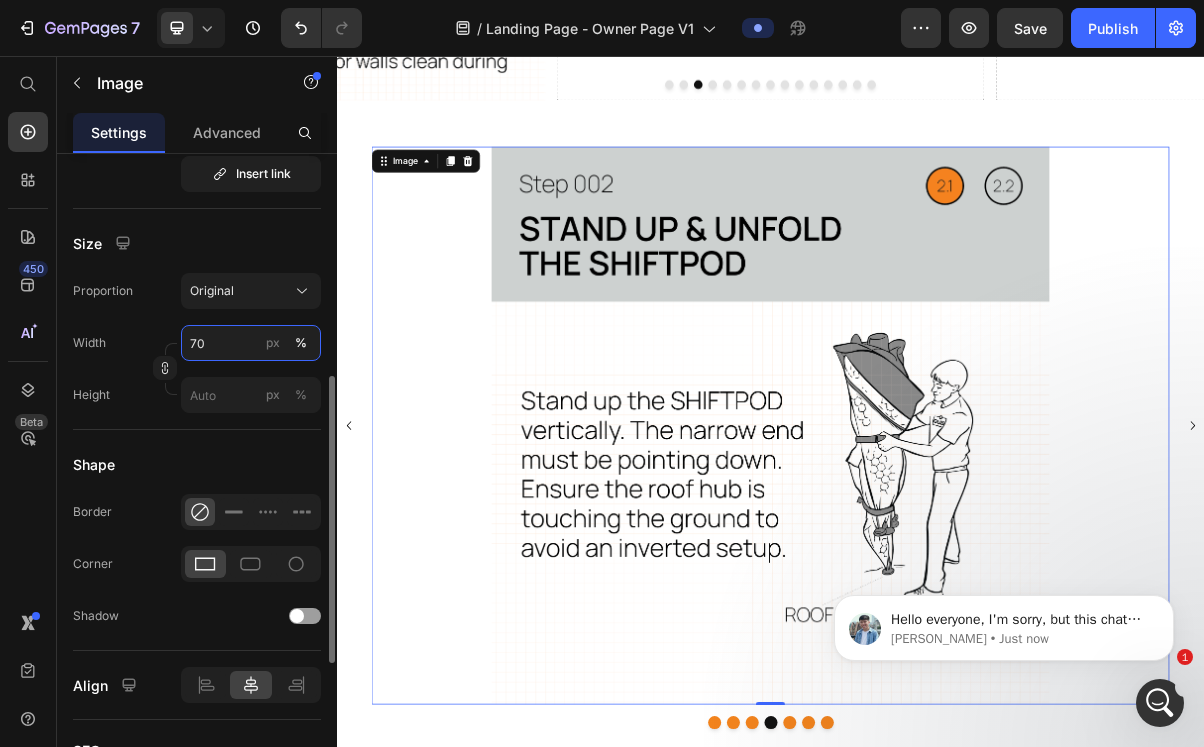 type on "70" 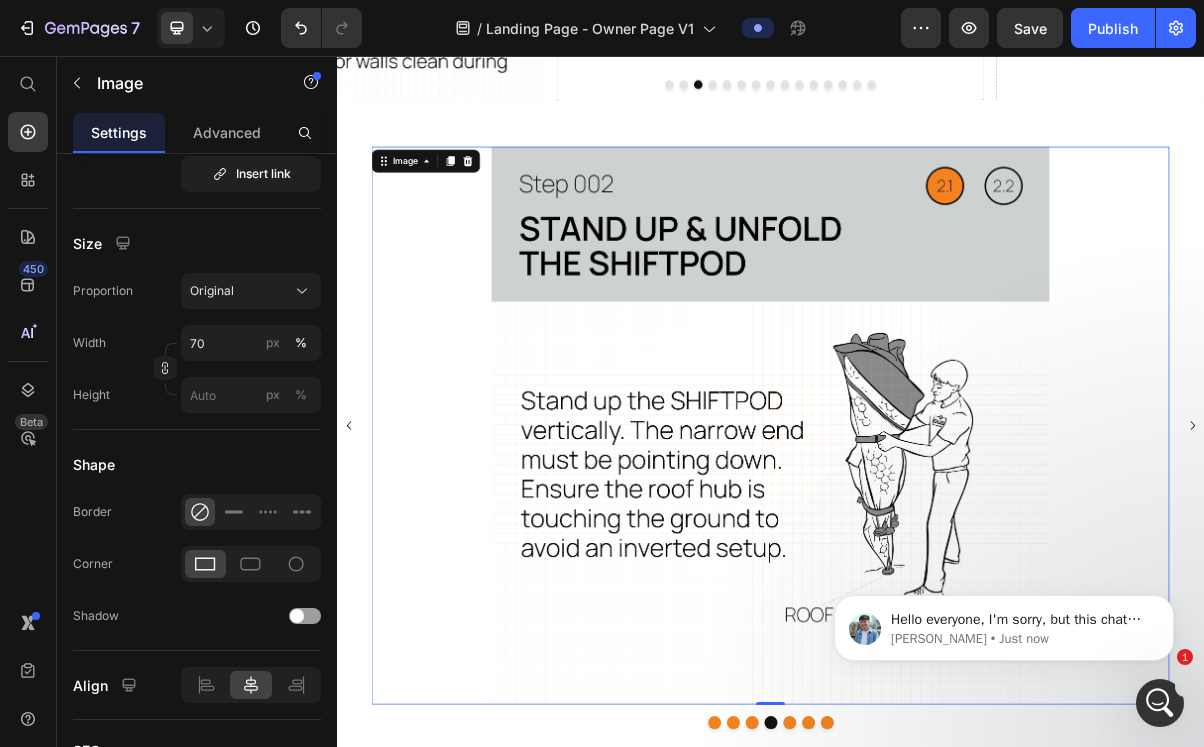 click at bounding box center (937, 568) 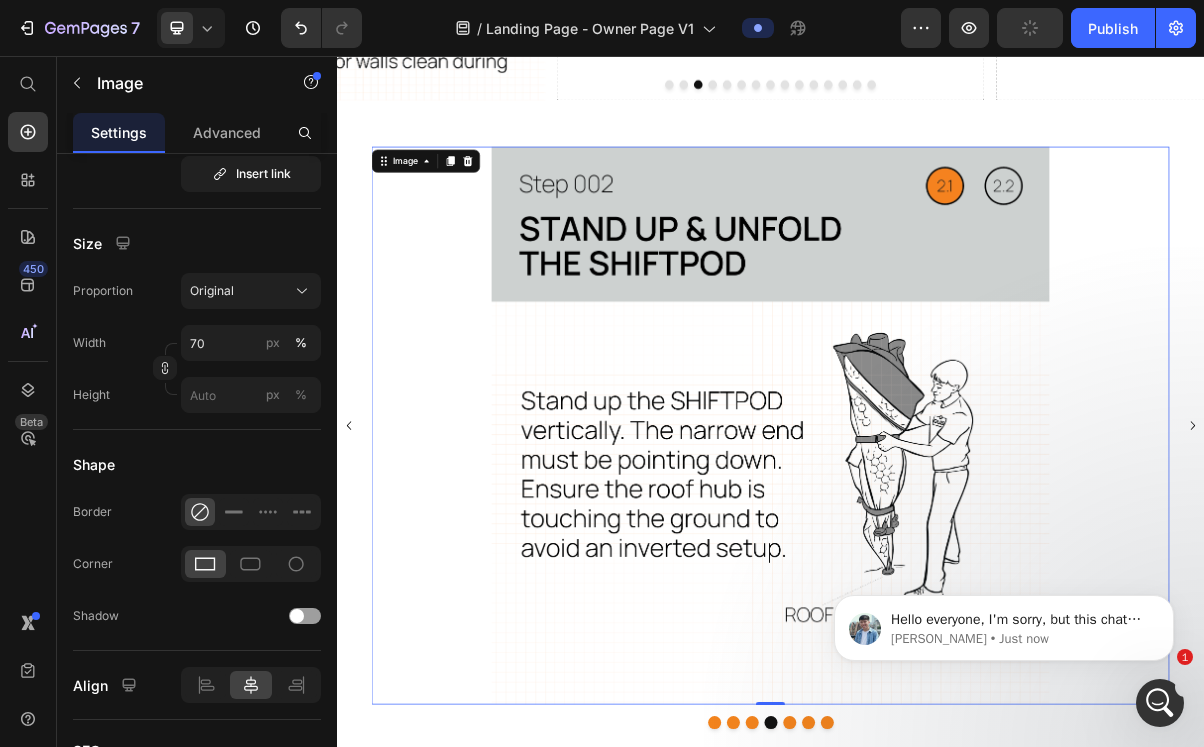 click at bounding box center [937, 568] 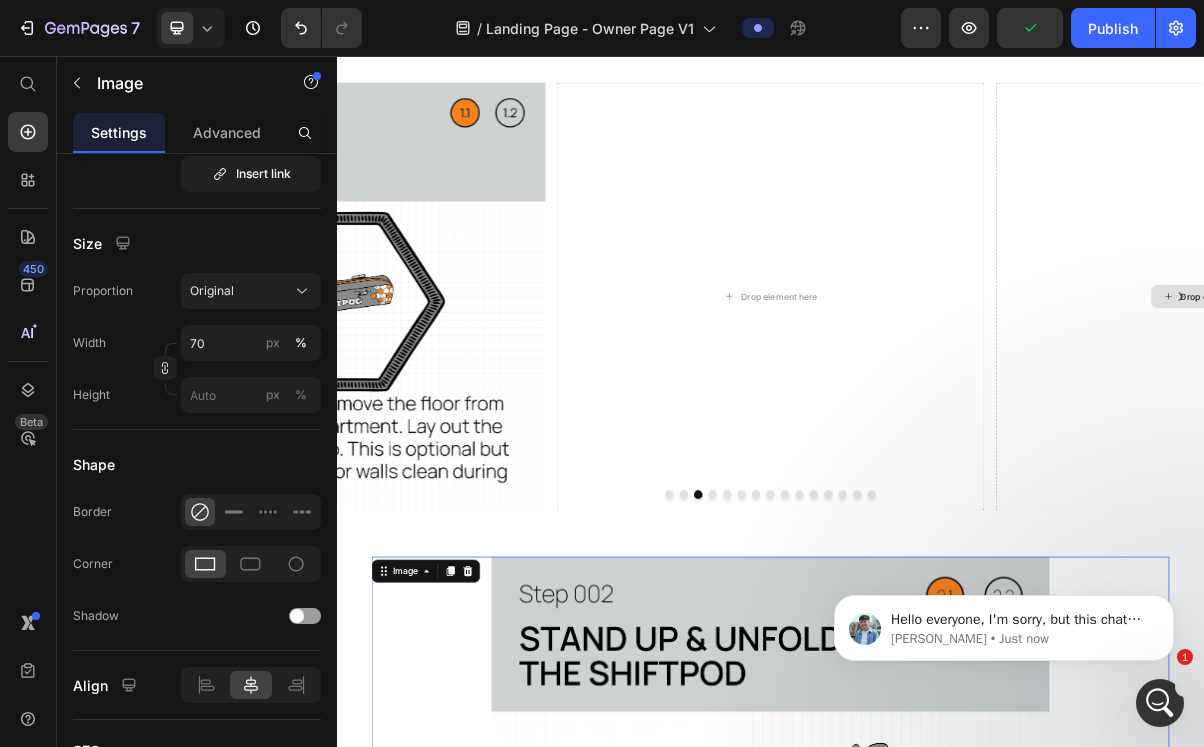 scroll, scrollTop: 768, scrollLeft: 0, axis: vertical 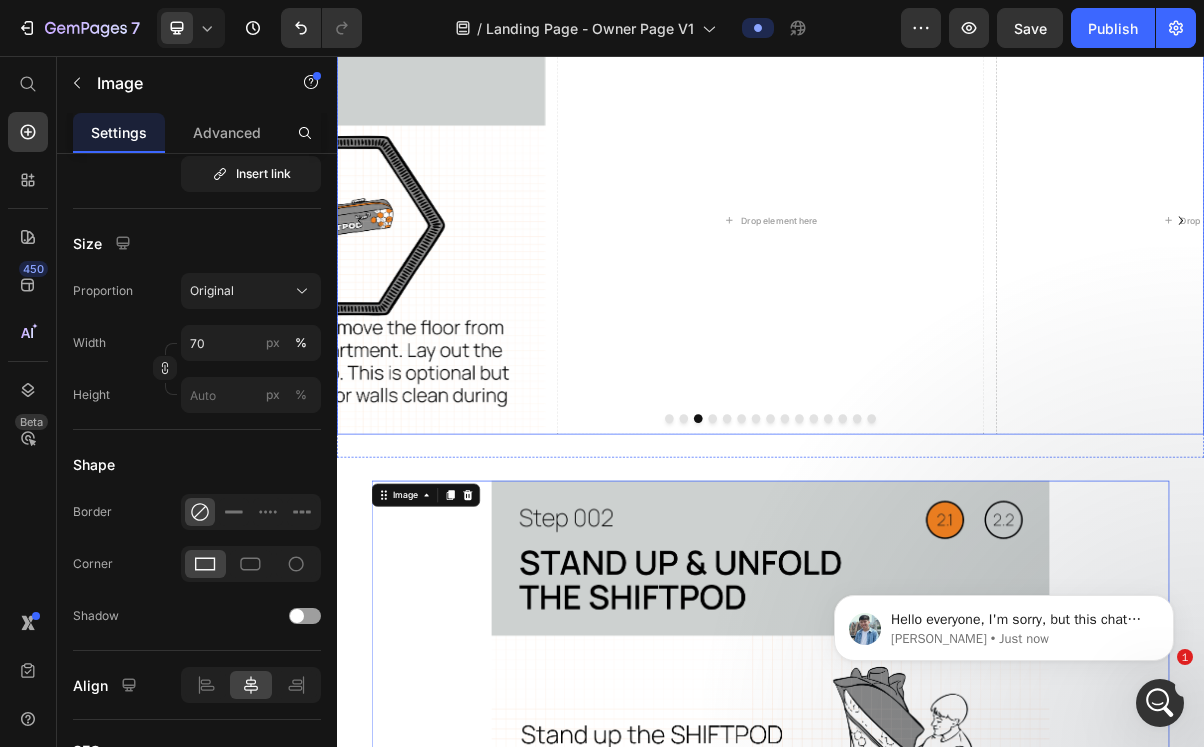 click at bounding box center [857, 558] 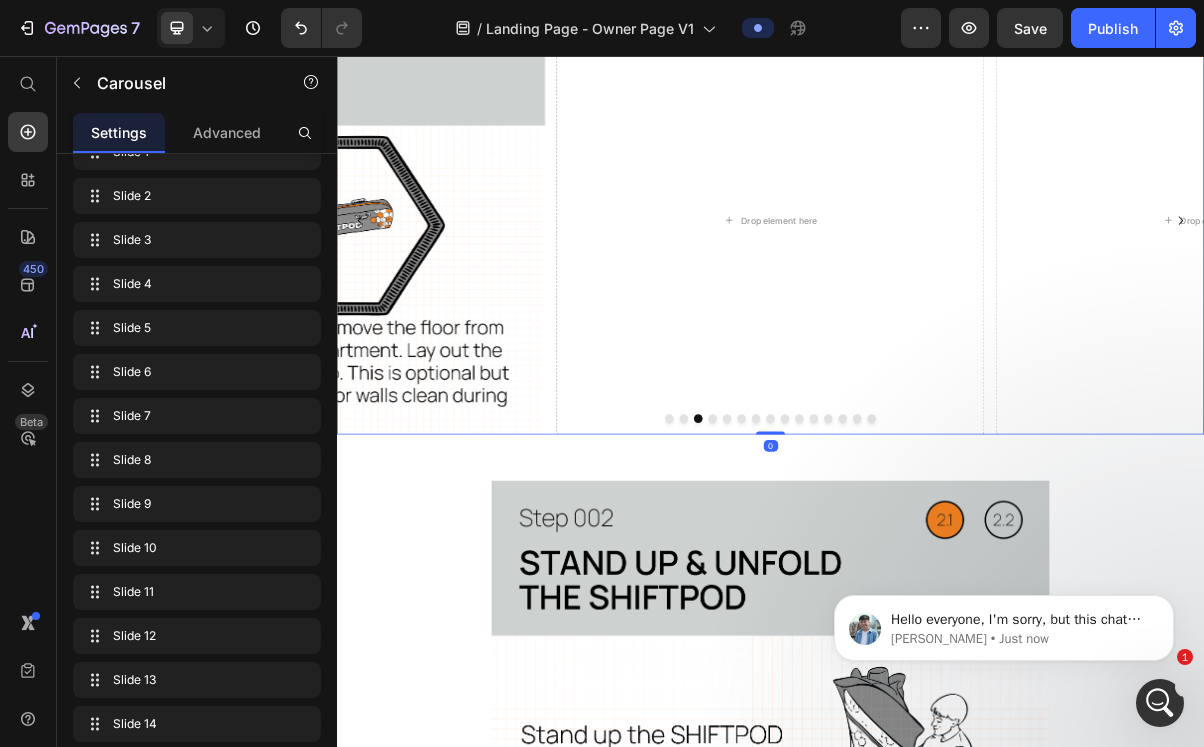scroll, scrollTop: 0, scrollLeft: 0, axis: both 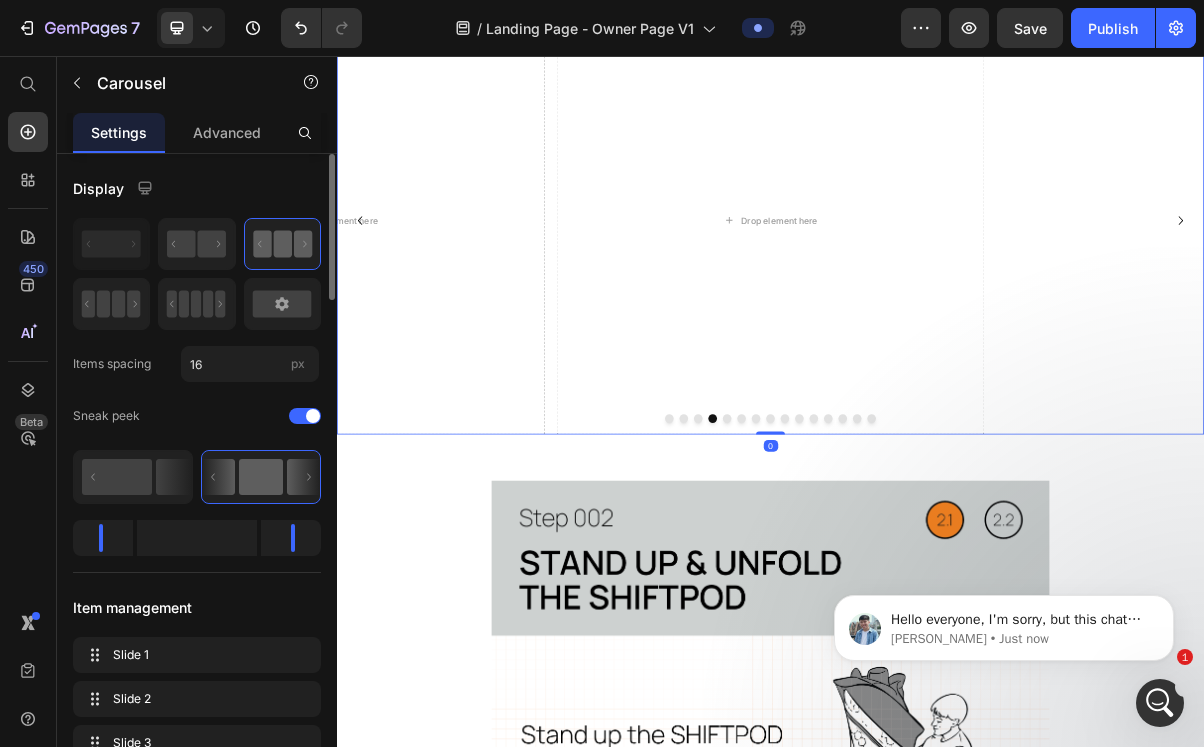 click at bounding box center (877, 558) 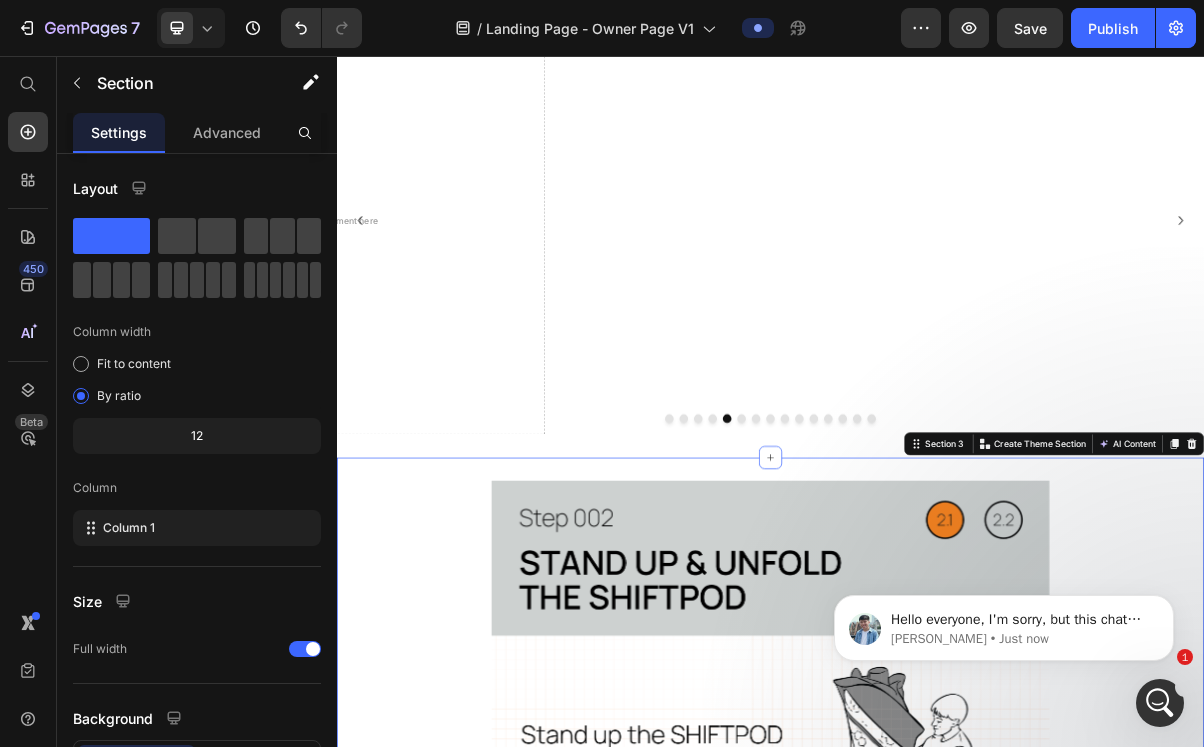 click on "Image Image Image Image
Drop element here
Drop element here
Drop element here
Carousel Section 3   You can create reusable sections Create Theme Section AI Content Write with GemAI What would you like to describe here? Tone and Voice Persuasive Product A/C Stand Show more Generate" at bounding box center [937, 1047] 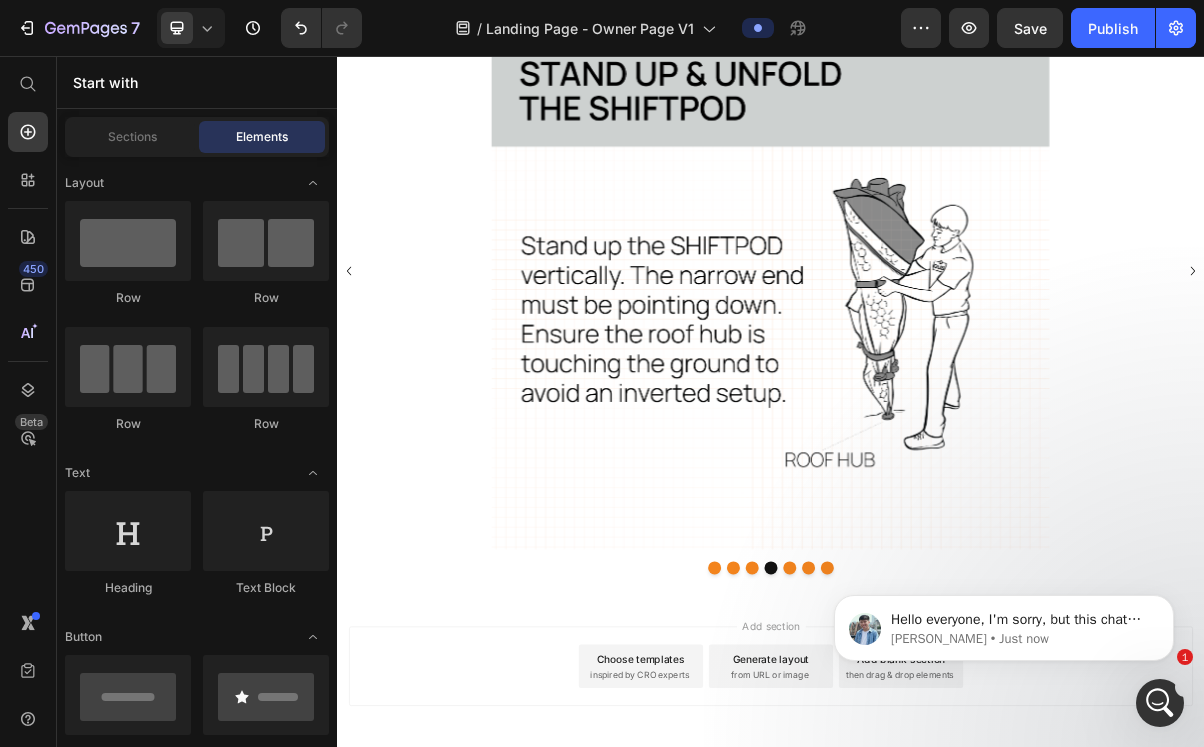scroll, scrollTop: 1445, scrollLeft: 0, axis: vertical 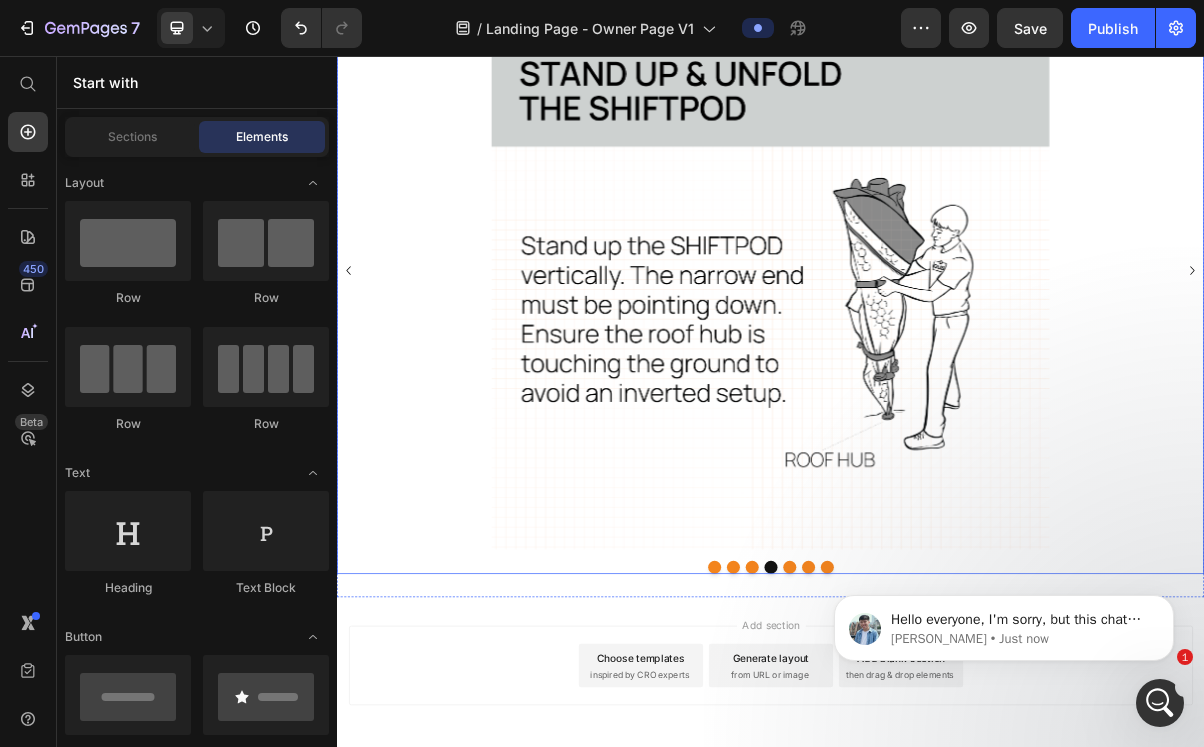 click 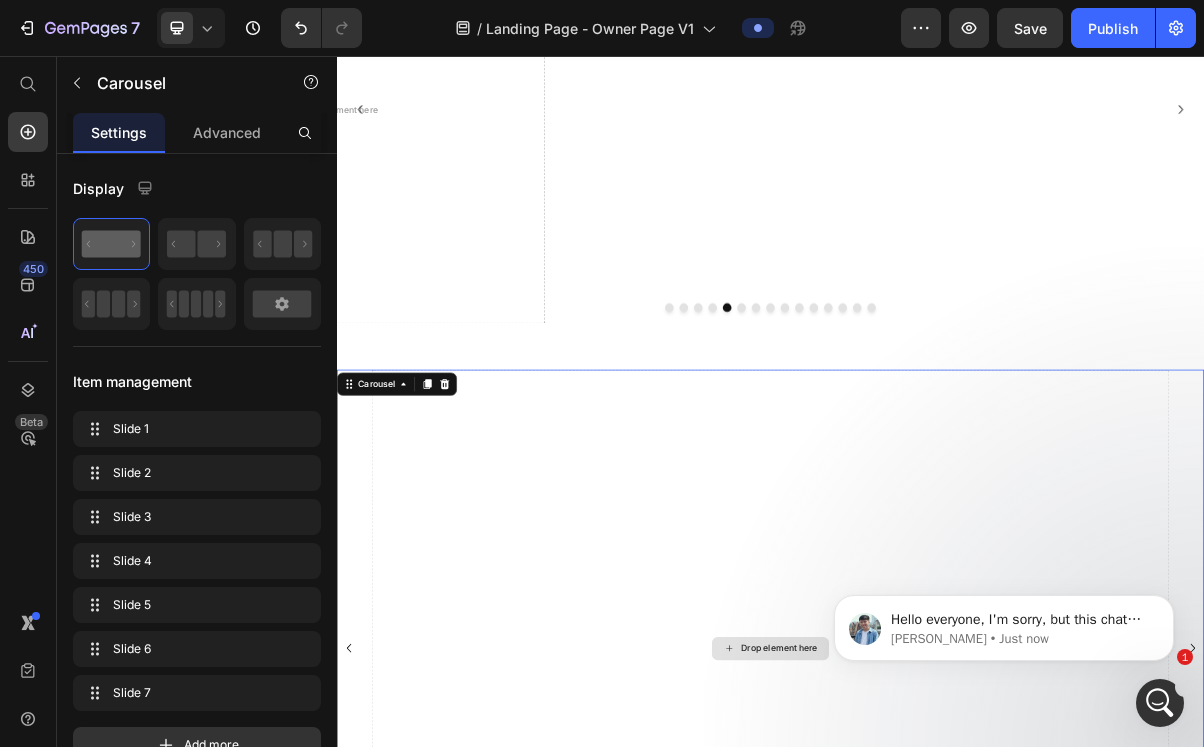 scroll, scrollTop: 891, scrollLeft: 0, axis: vertical 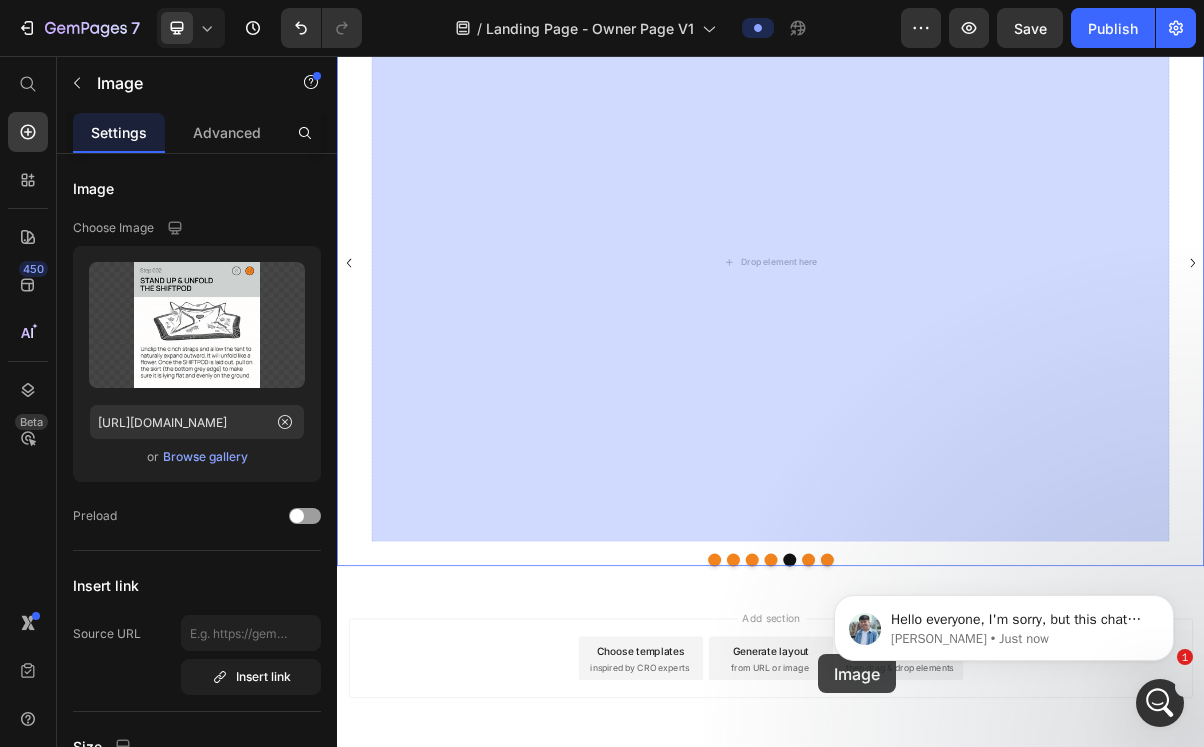 drag, startPoint x: 1019, startPoint y: 281, endPoint x: 1002, endPoint y: 883, distance: 602.24 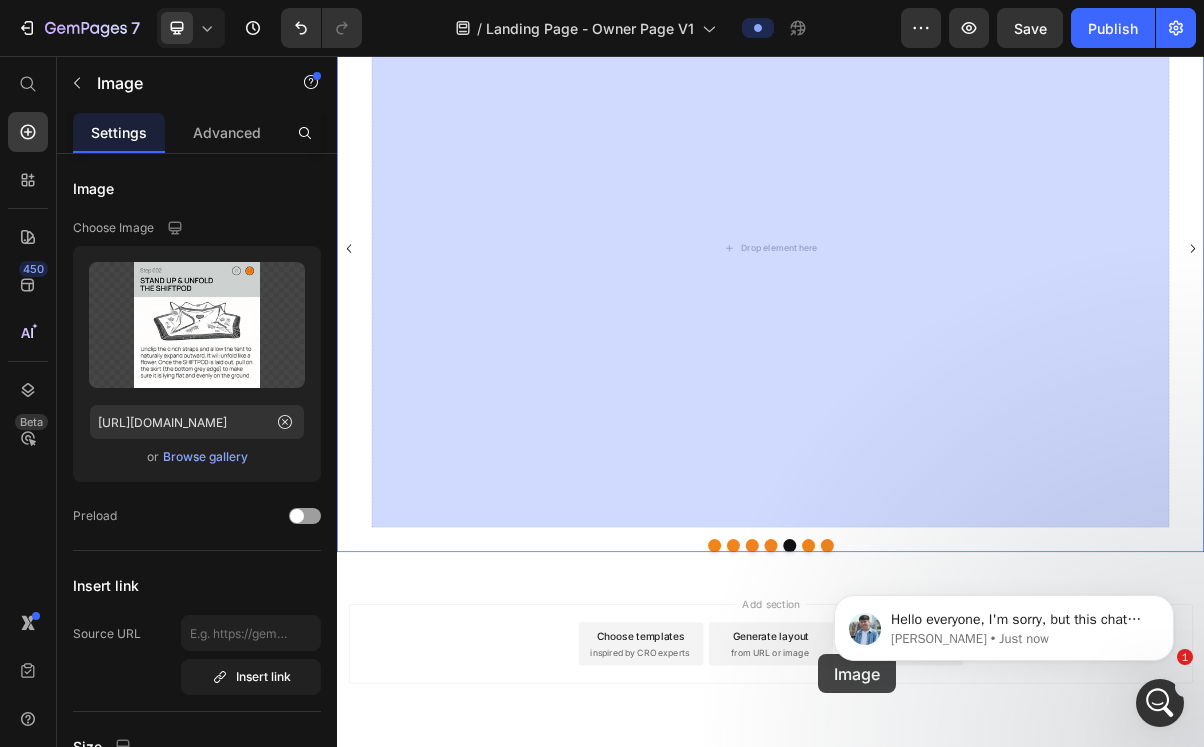 click on "Header   Welcome to the SHIFTPOD Owner’s Hub Your next adventure starts here.   Whether you’re setting up for the first time or just need a quick refresher, we’ve got you covered.   Stay tuned—the SHIFTPODX Setup Video is coming soon! In the meantime, check out the SHIFTPODIII Setup Video for a helpful reference. Note: While these instructions are tailored to the SHIFTPODX, all SHIFTPODs use the same frame and hub system—so the process applies to older models too.      Text Block
Drop element here Image
Drop element here
Drop element here Image   0 Image   0 Image Image Image Image Image Image Image Image Image Image
Carousel Section 2
Image Image Image Image
Drop element here
Drop element here
Drop element here" at bounding box center (937, -178) 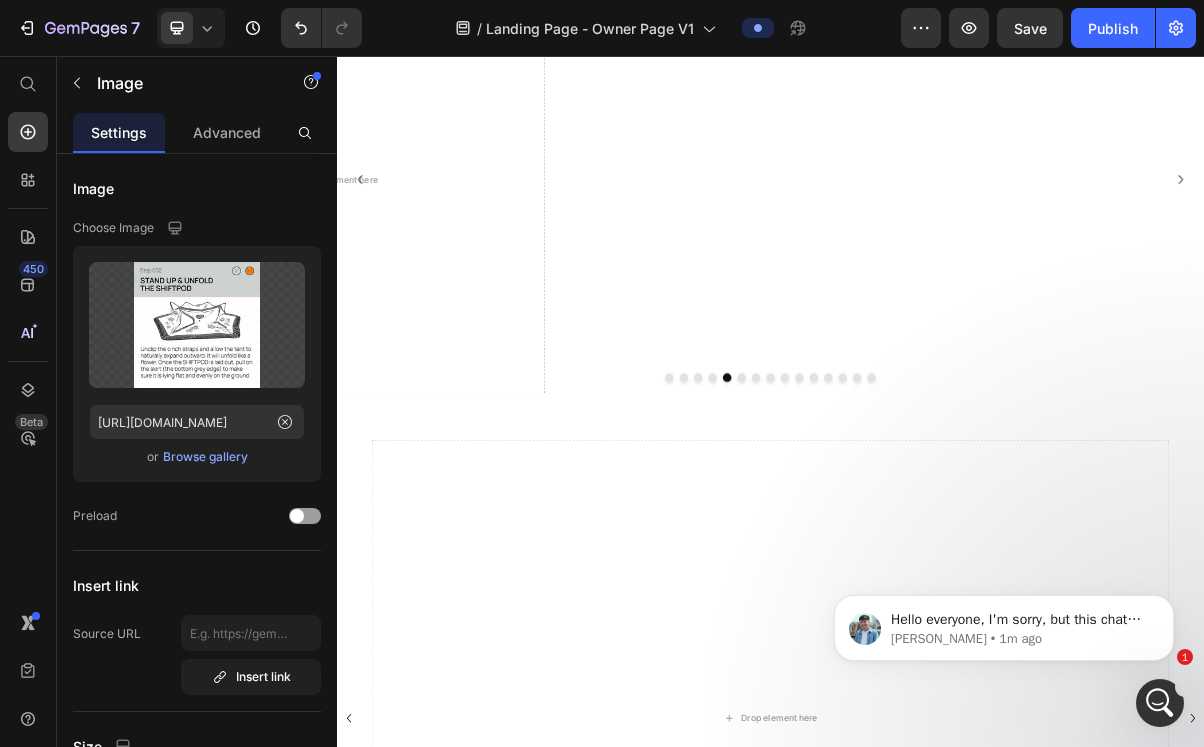 scroll, scrollTop: 796, scrollLeft: 0, axis: vertical 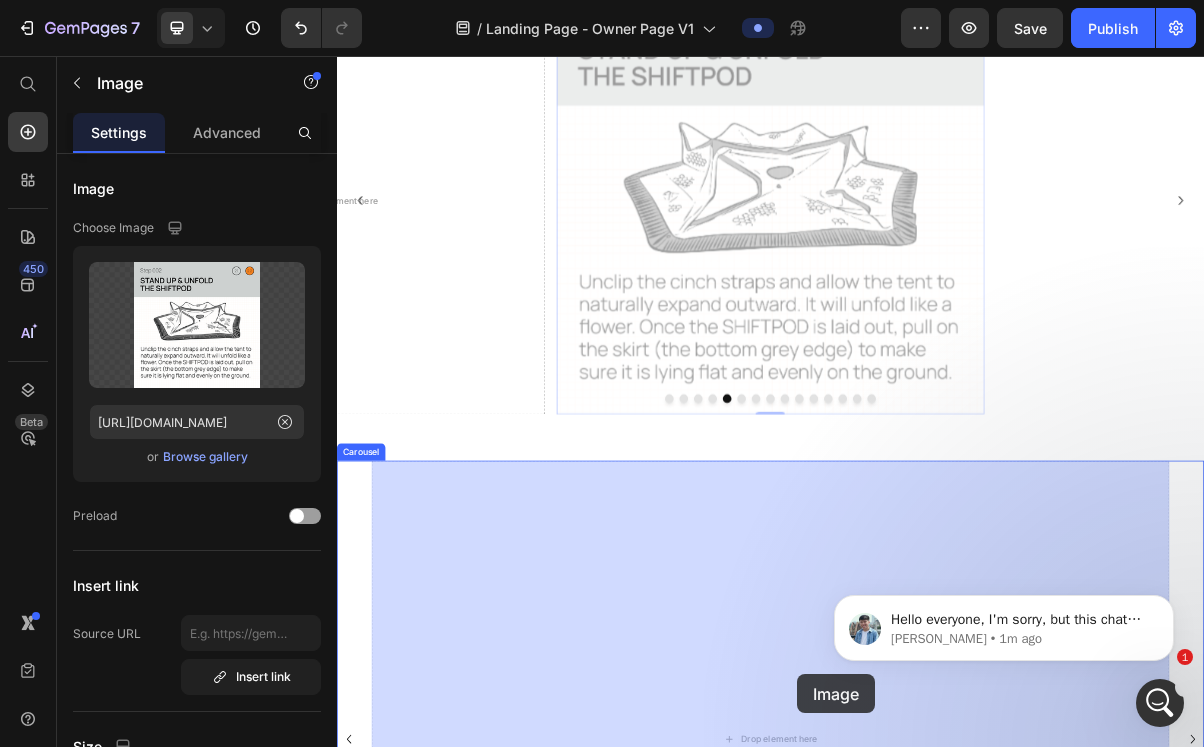 drag, startPoint x: 974, startPoint y: 249, endPoint x: 973, endPoint y: 912, distance: 663.00073 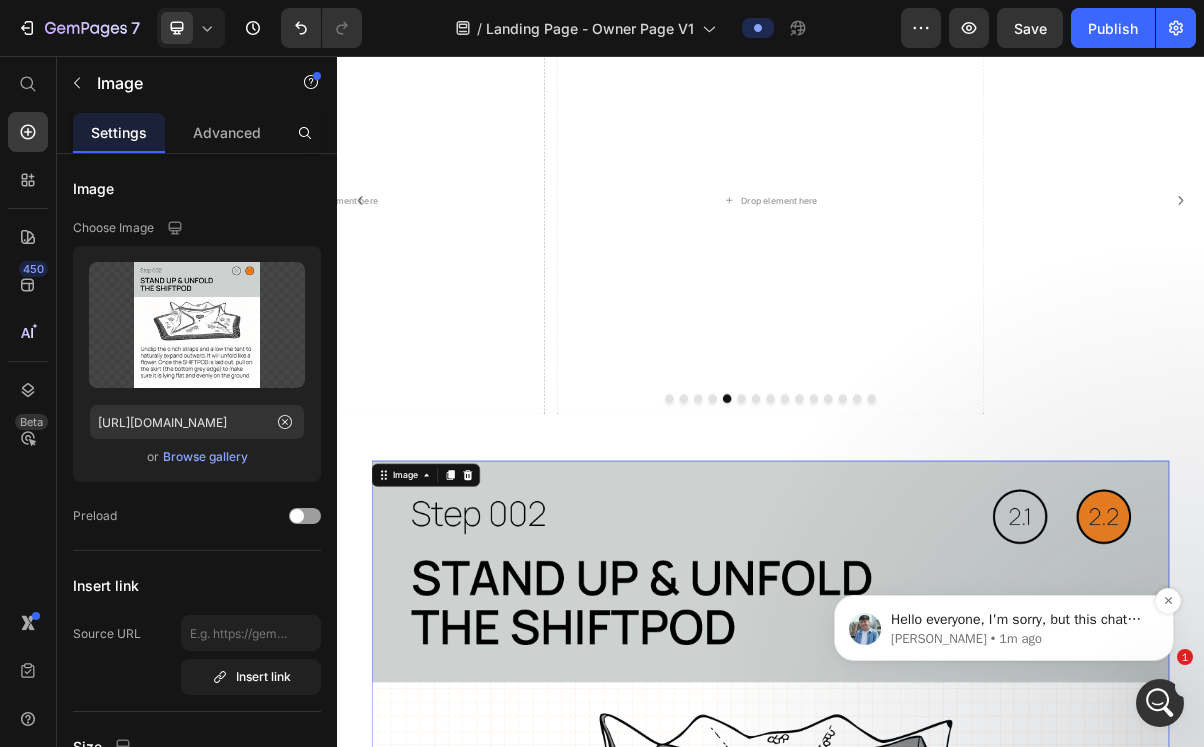 click on "Hello everyone, I'm sorry, but this chat will automatically be connected to the store's registered email address to ensure transparency for all involved. Liam • 1m ago" at bounding box center (1004, 628) 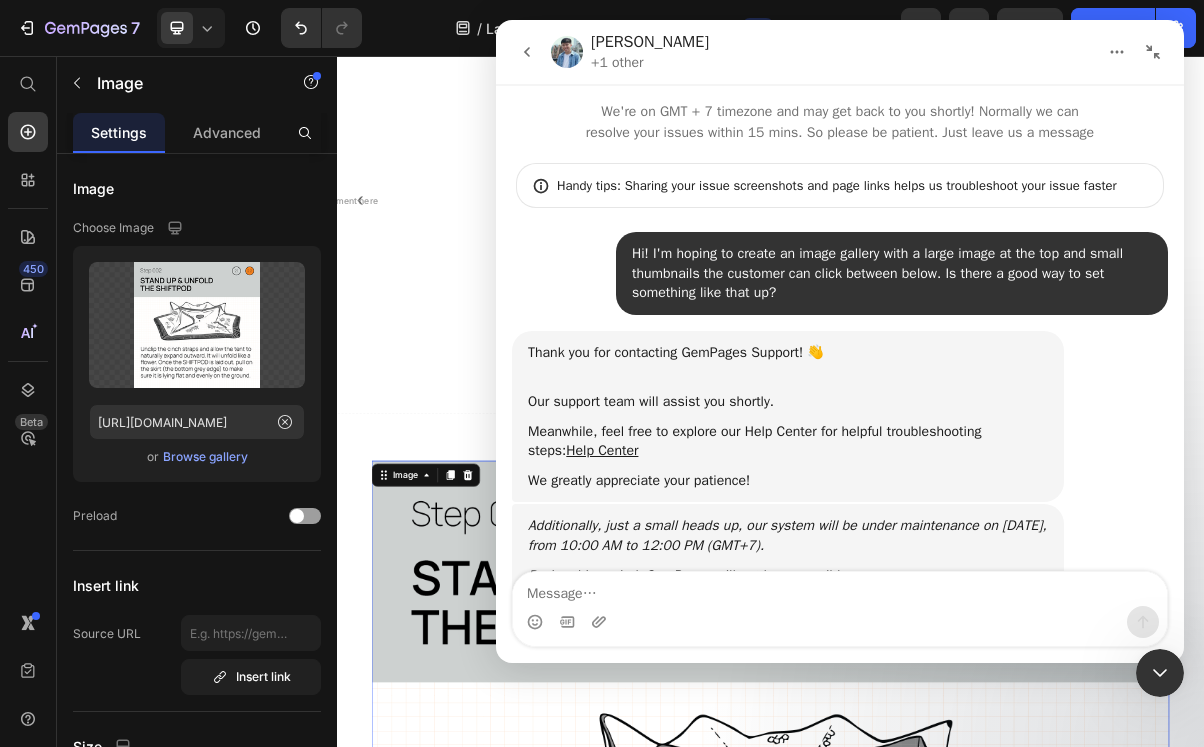 scroll, scrollTop: 250, scrollLeft: 0, axis: vertical 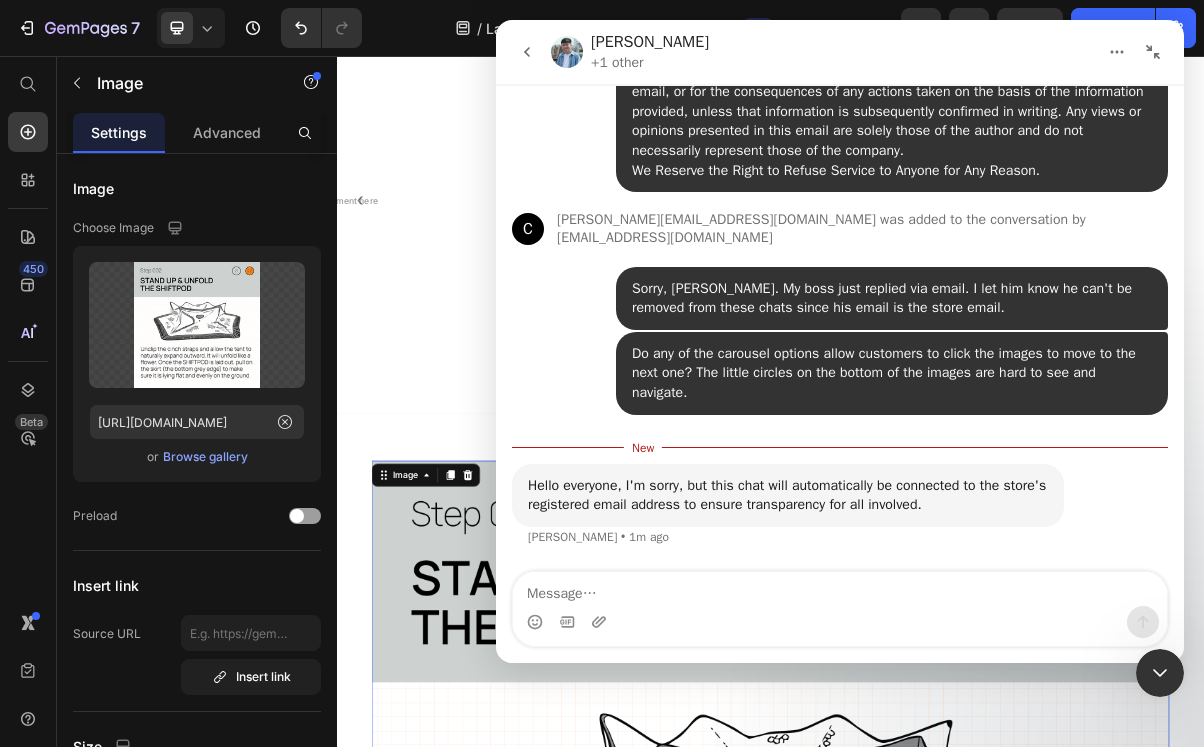 click at bounding box center [840, 589] 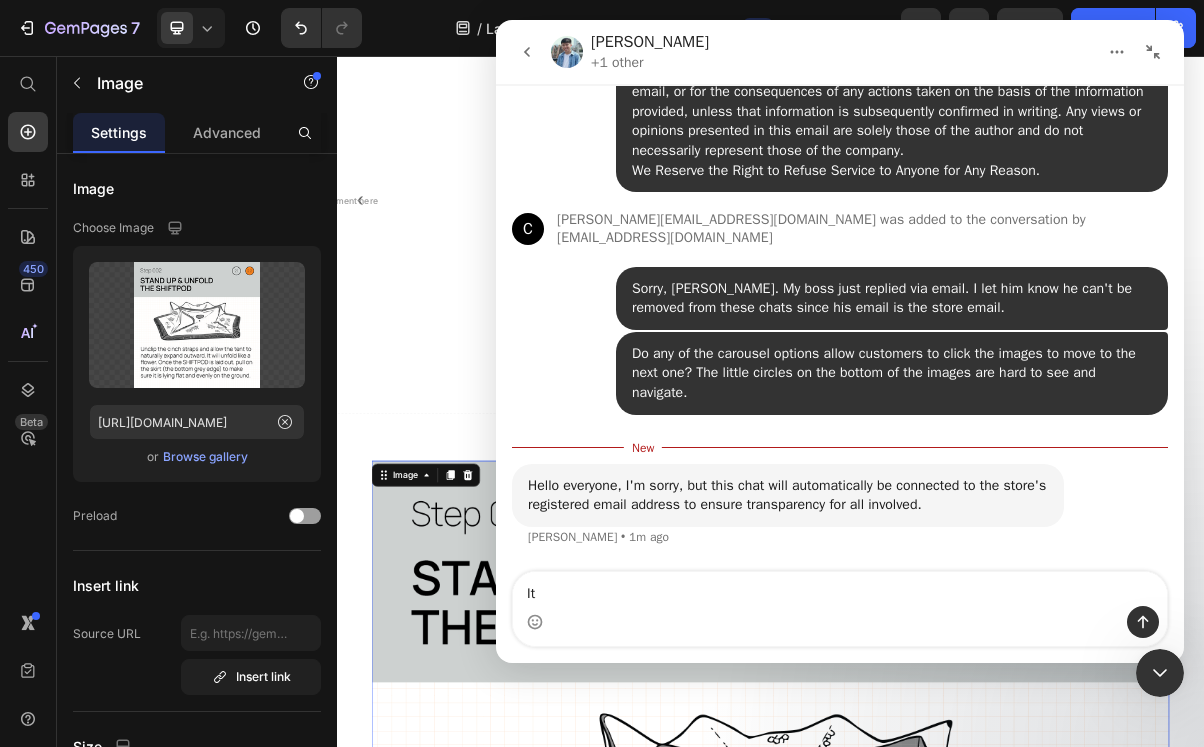 type on "I" 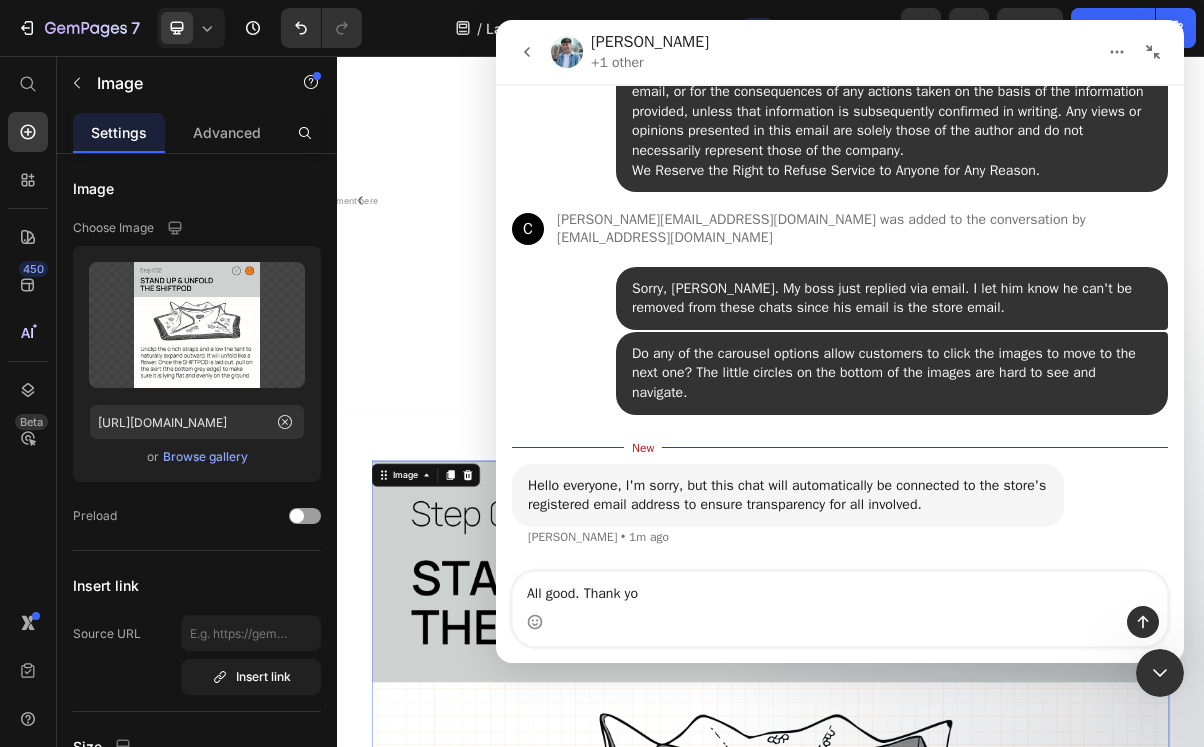 type on "All good. Thank you" 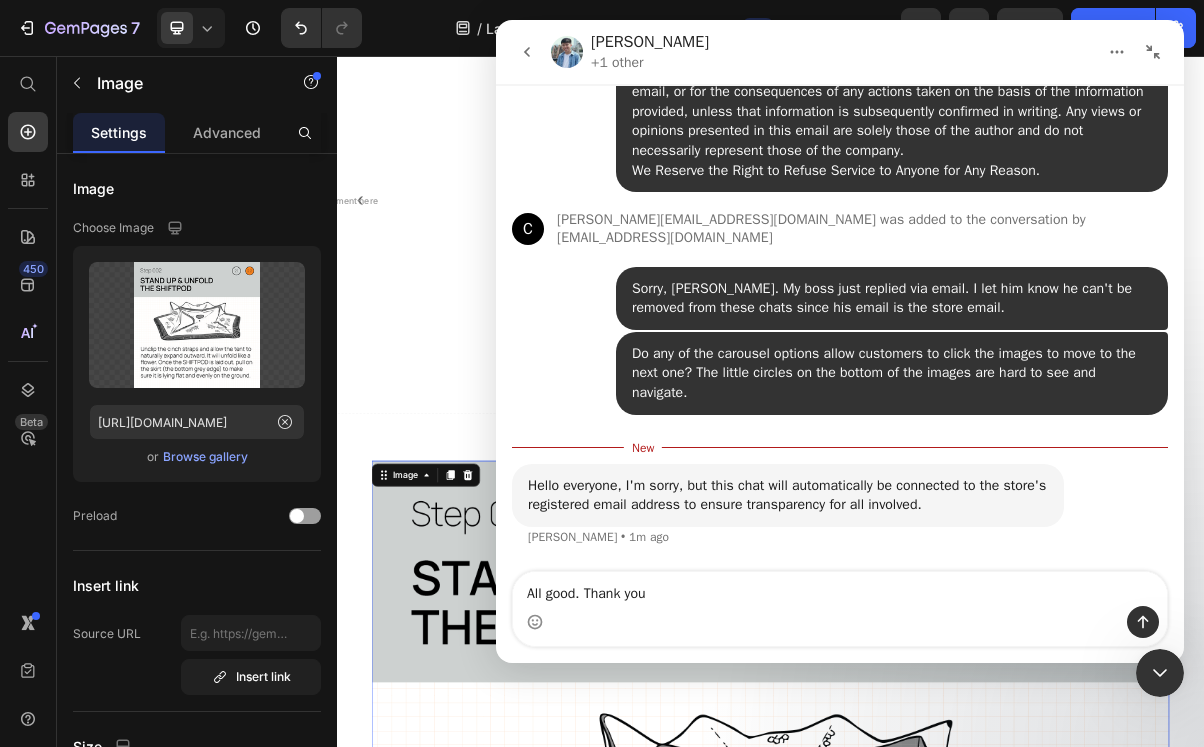 type 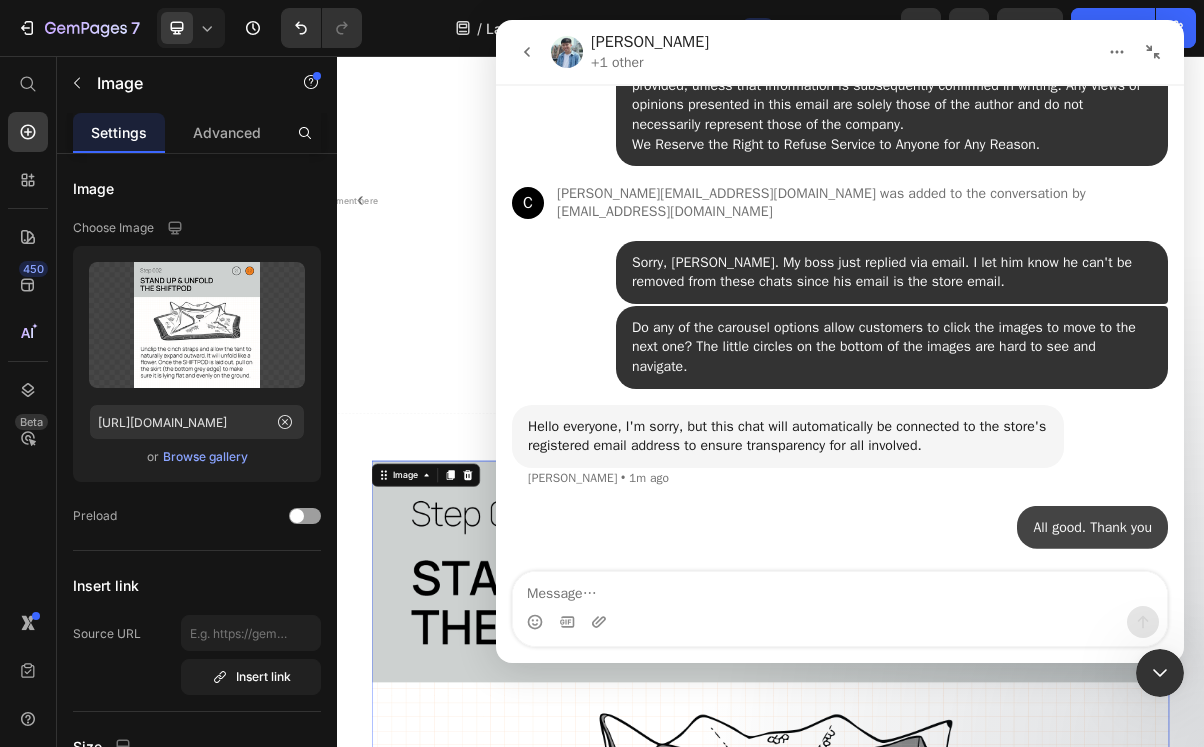 scroll, scrollTop: 3192, scrollLeft: 0, axis: vertical 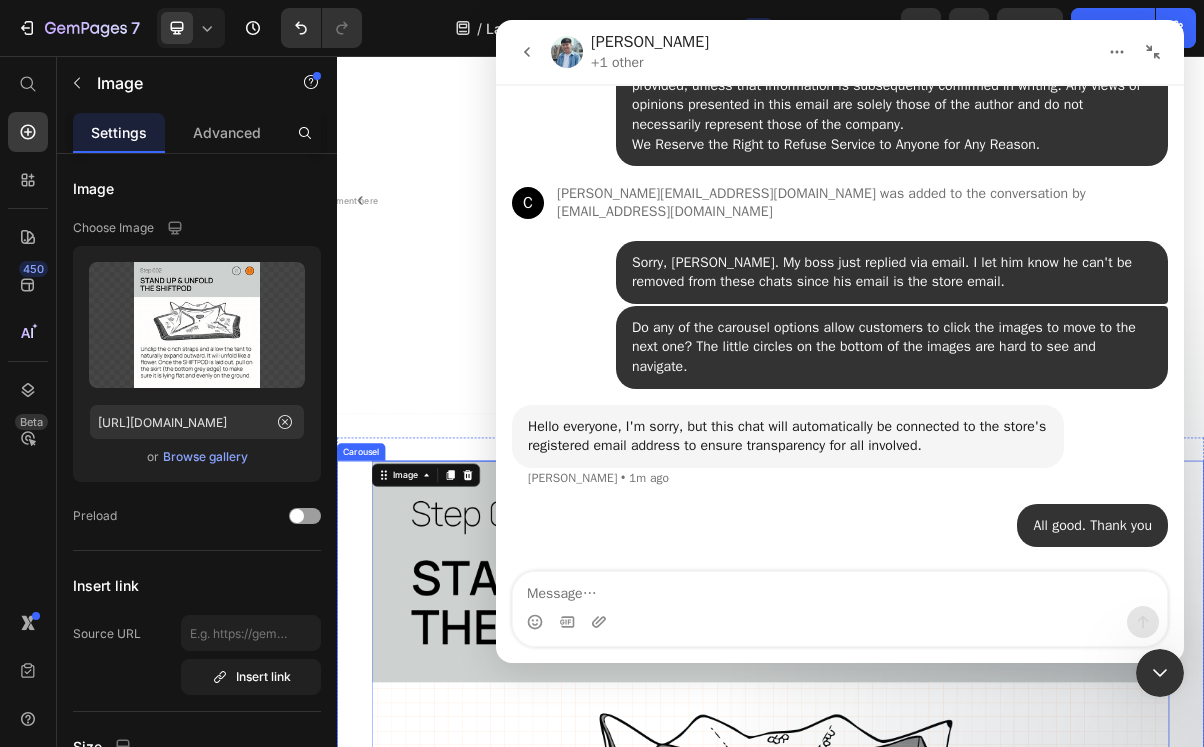 click 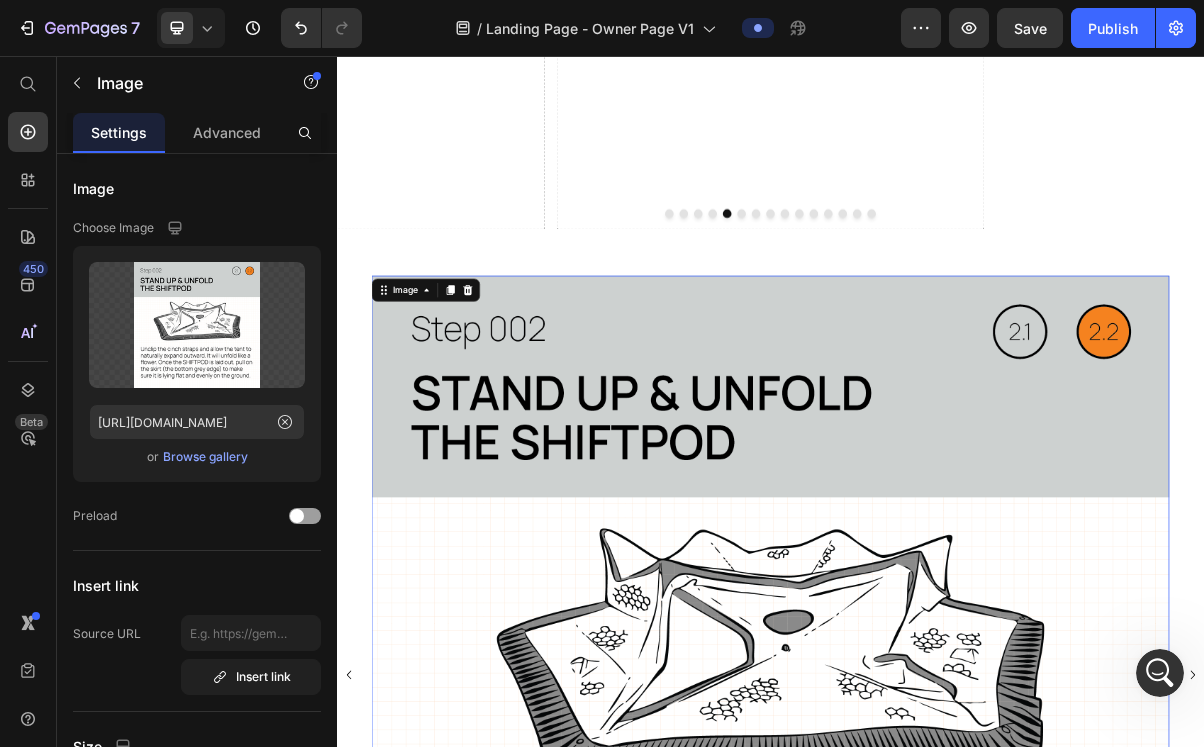 scroll, scrollTop: 1080, scrollLeft: 0, axis: vertical 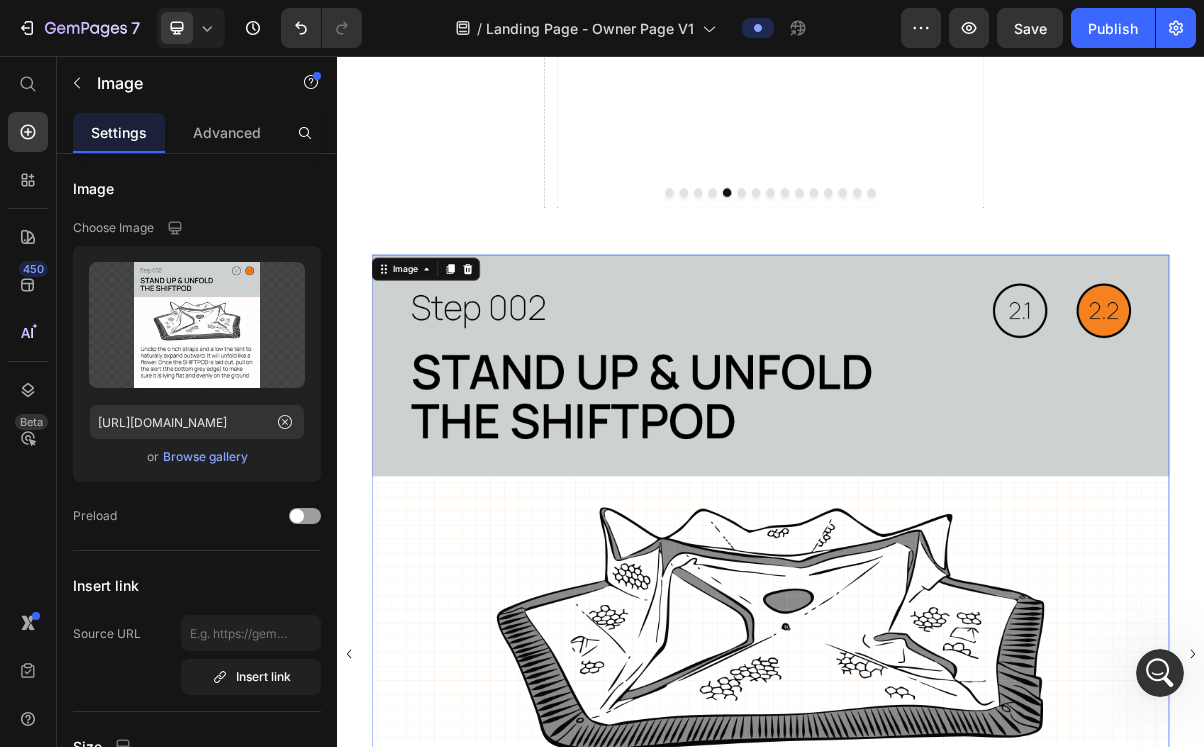 click at bounding box center (937, 884) 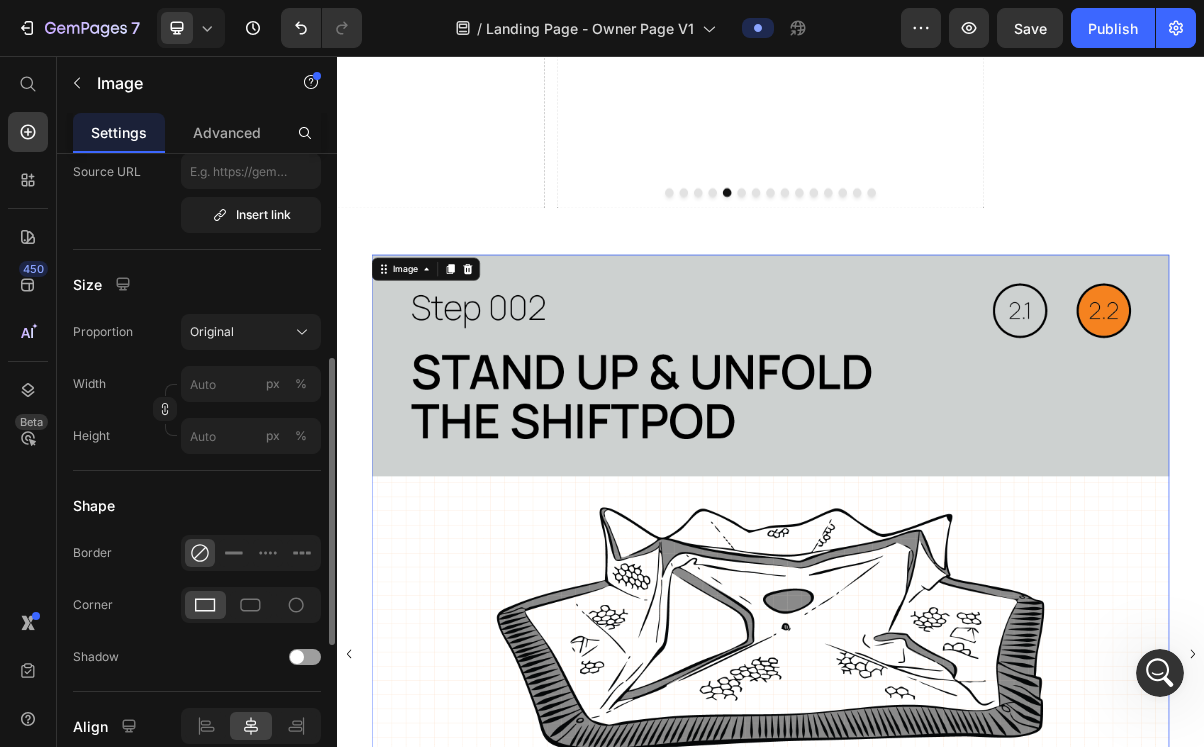 scroll, scrollTop: 483, scrollLeft: 0, axis: vertical 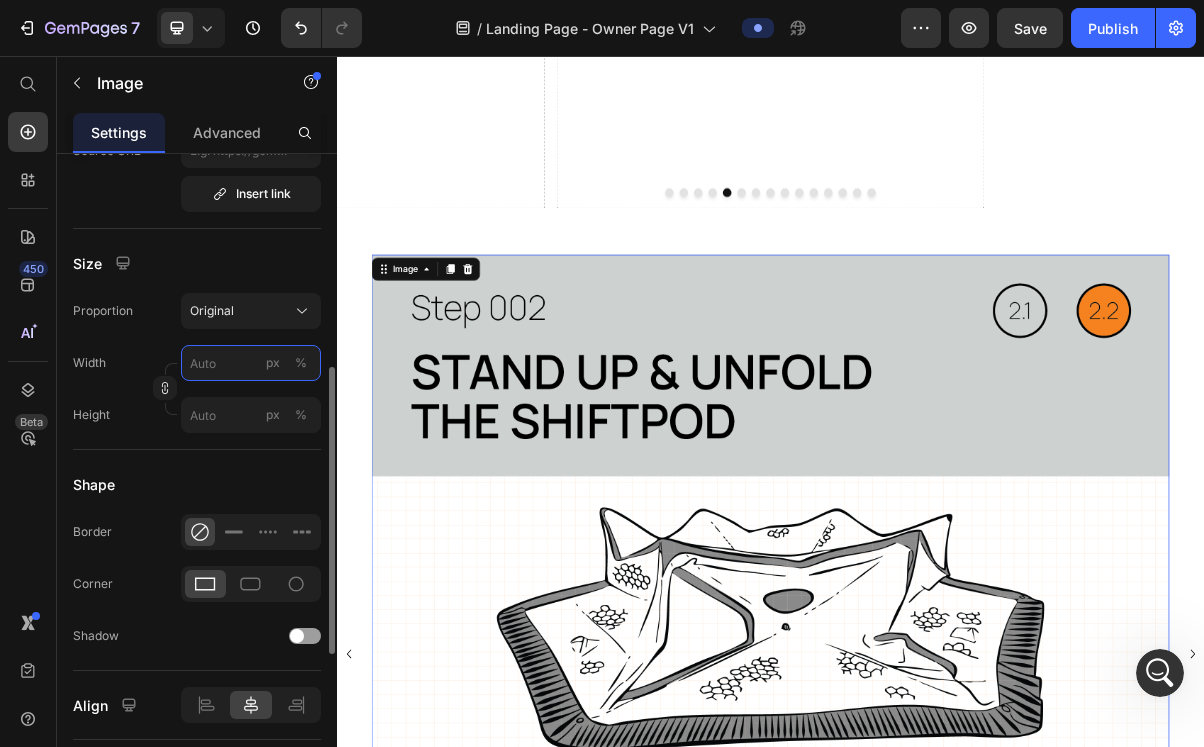 click on "px %" at bounding box center [251, 363] 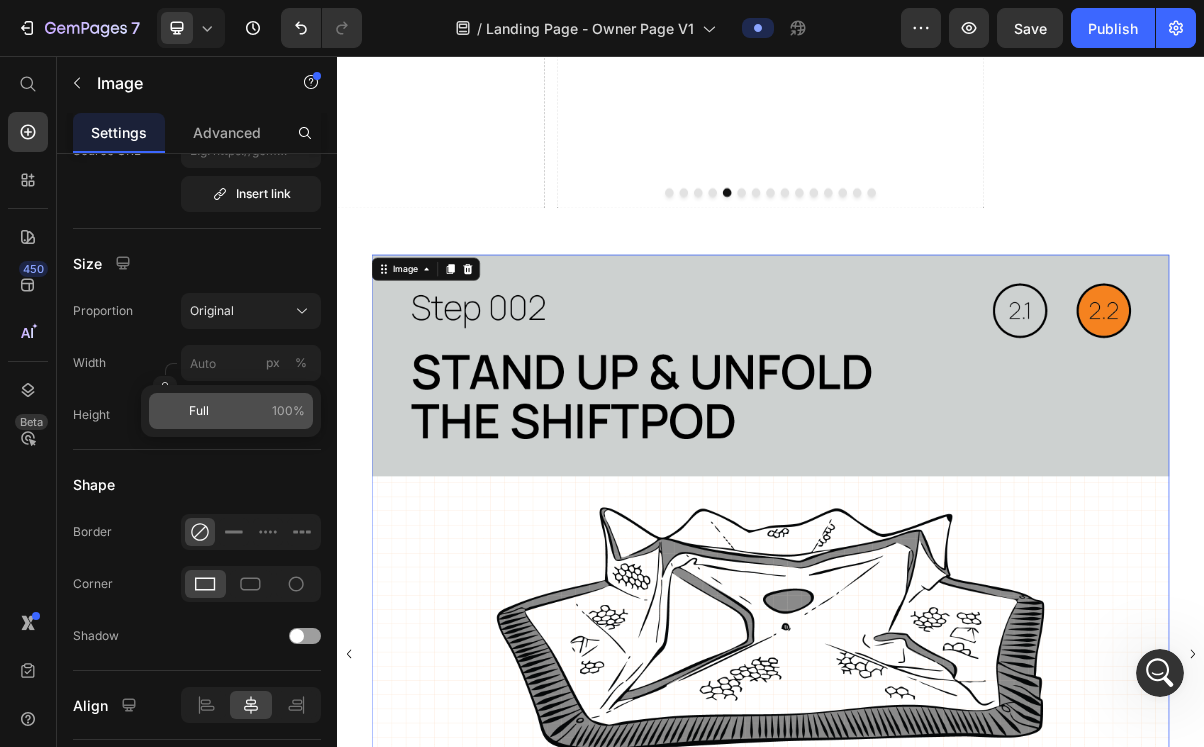 click on "Full 100%" at bounding box center (247, 411) 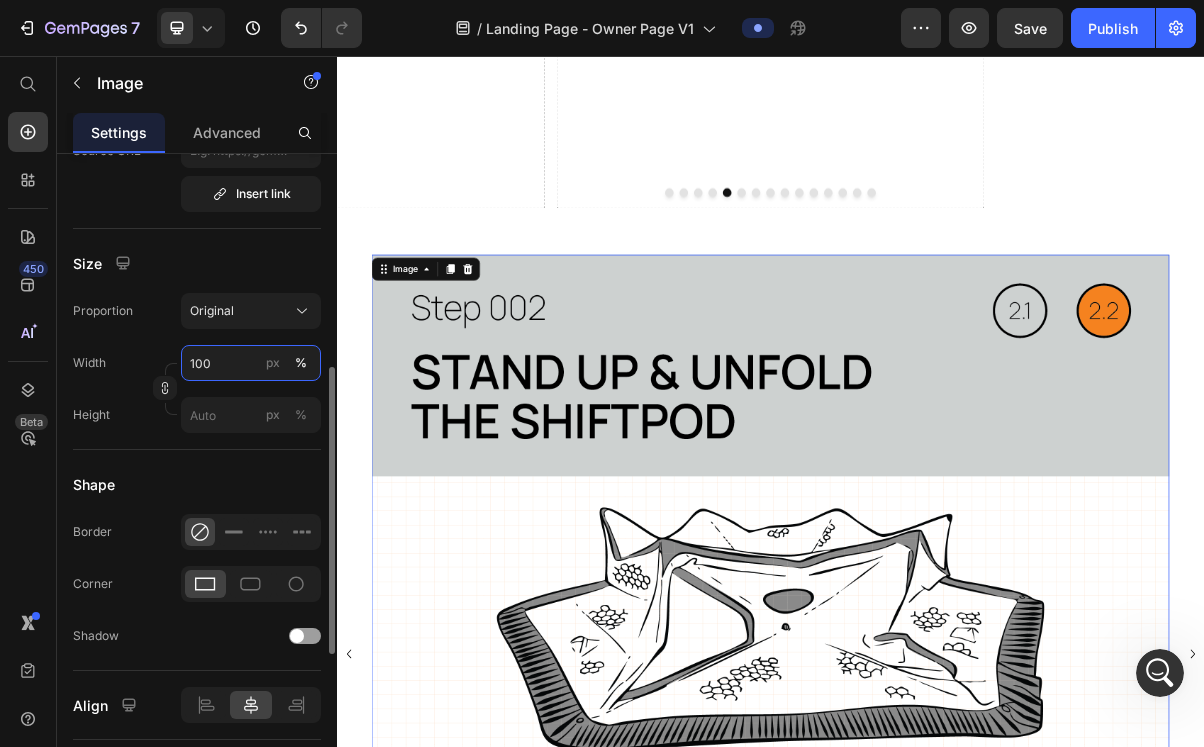 click on "100" at bounding box center (251, 363) 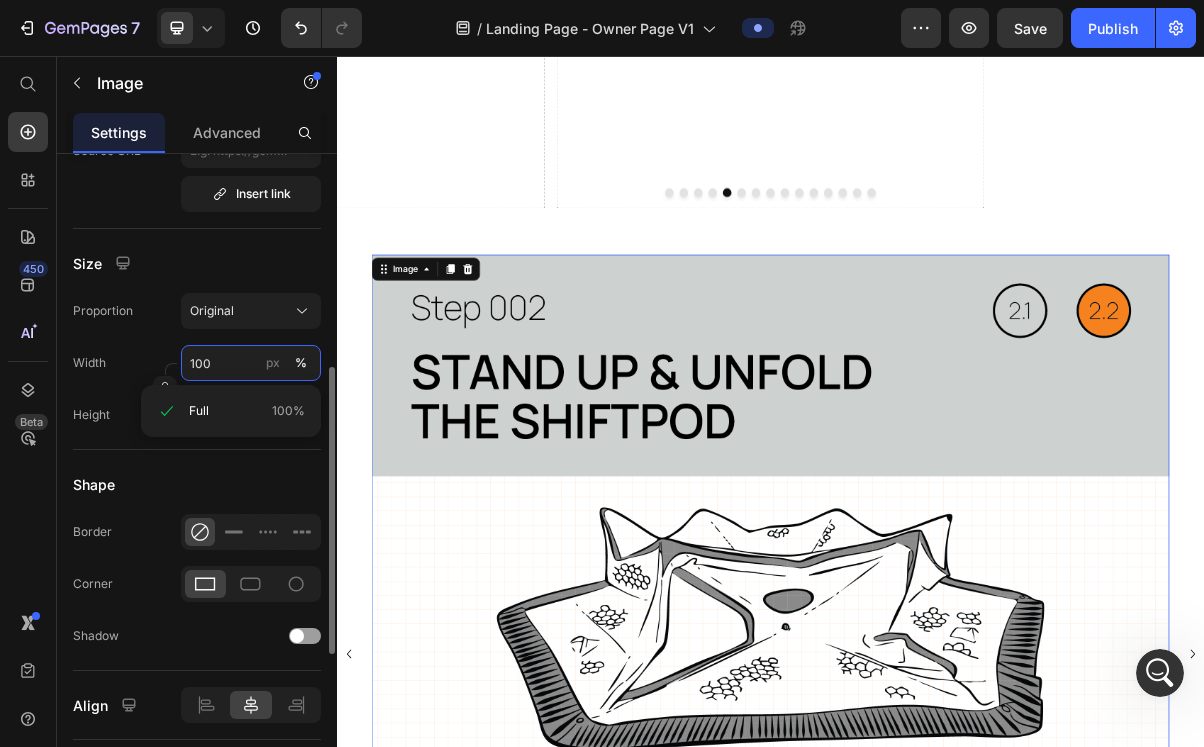 click on "100" at bounding box center [251, 363] 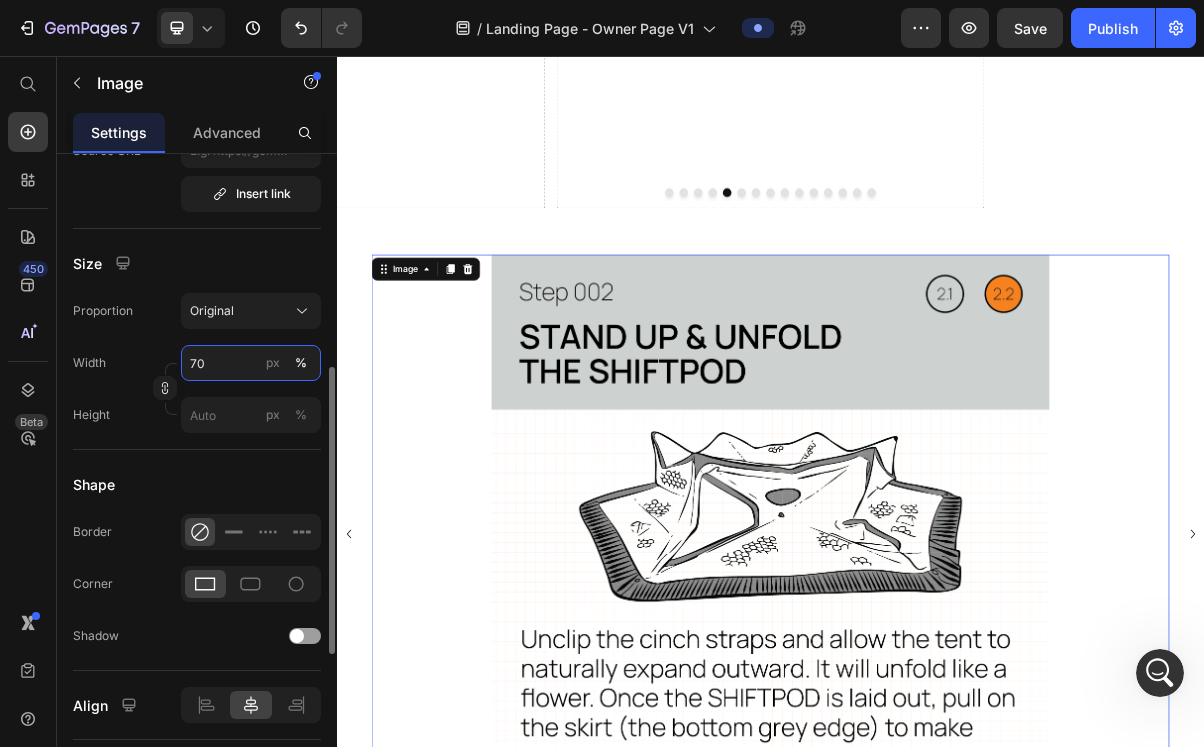type on "70" 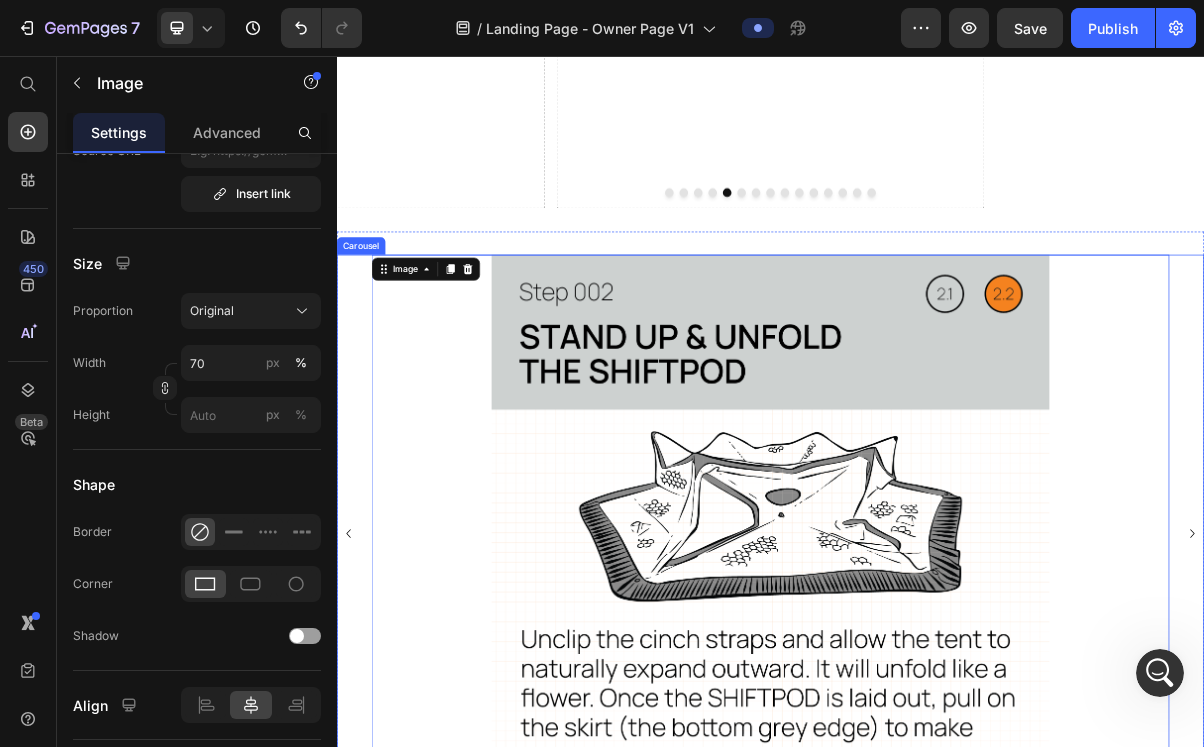 click 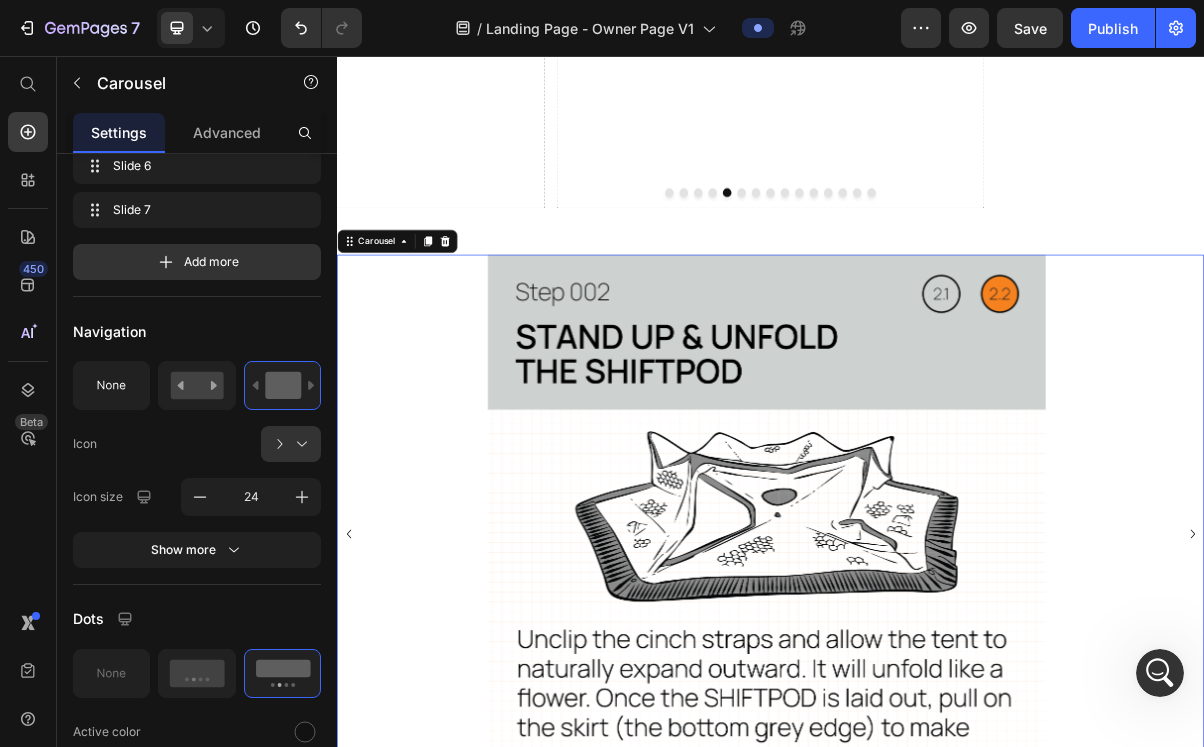 scroll, scrollTop: 0, scrollLeft: 0, axis: both 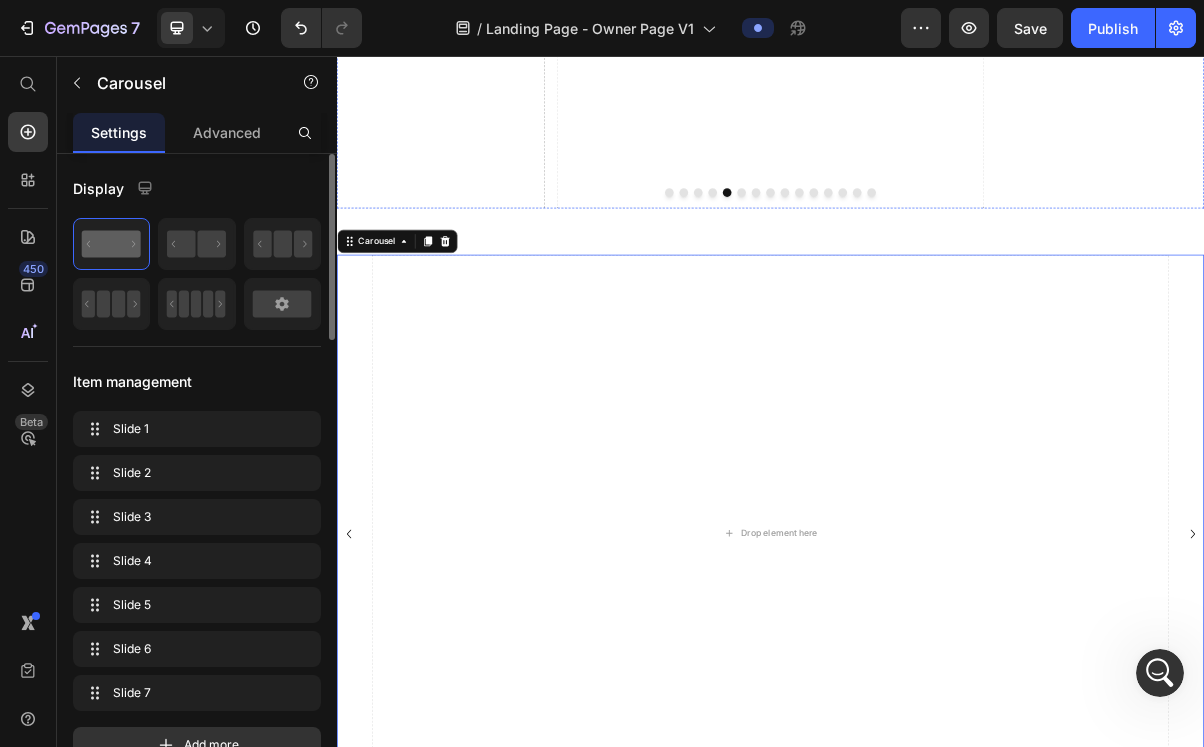 click at bounding box center [1545, -324] 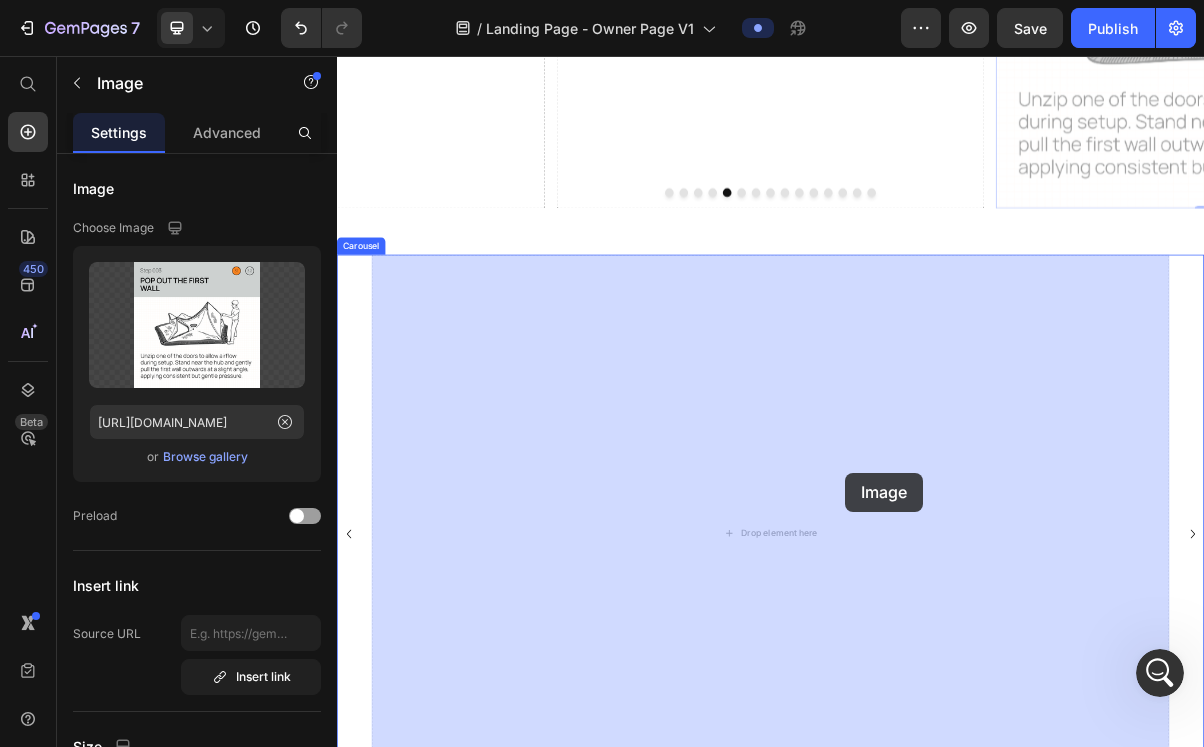 drag, startPoint x: 1380, startPoint y: 162, endPoint x: 1041, endPoint y: 633, distance: 580.312 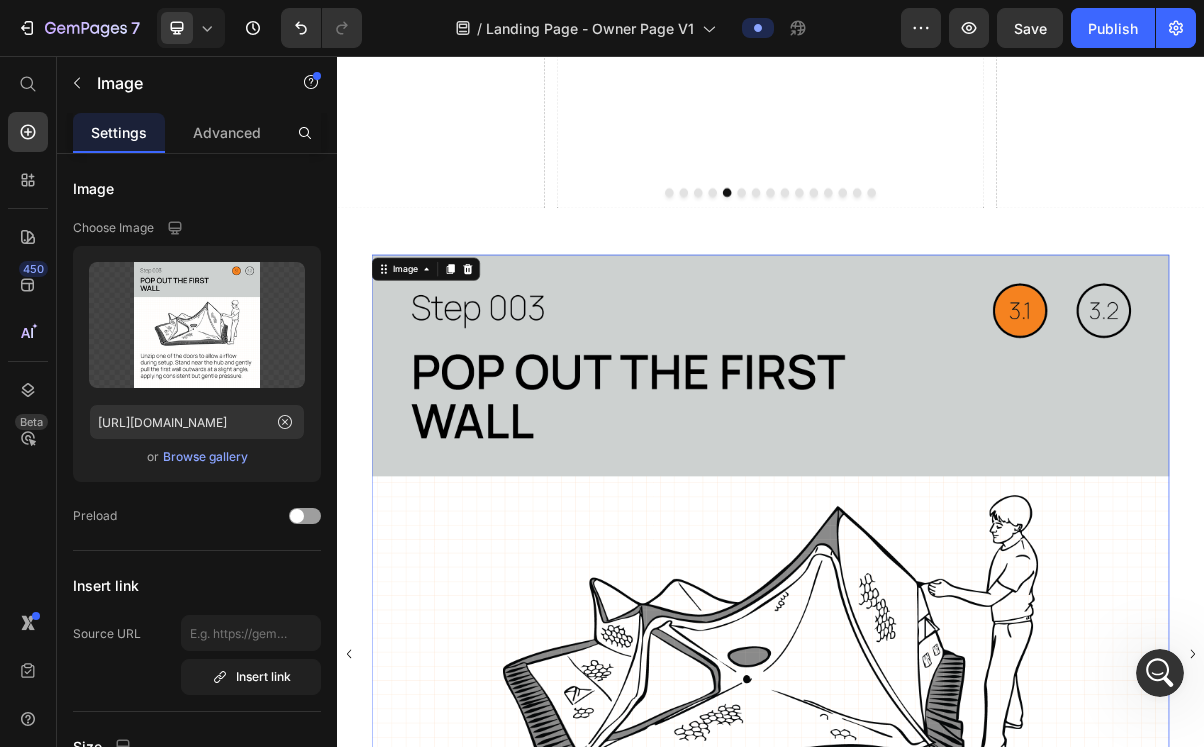 click at bounding box center [937, 884] 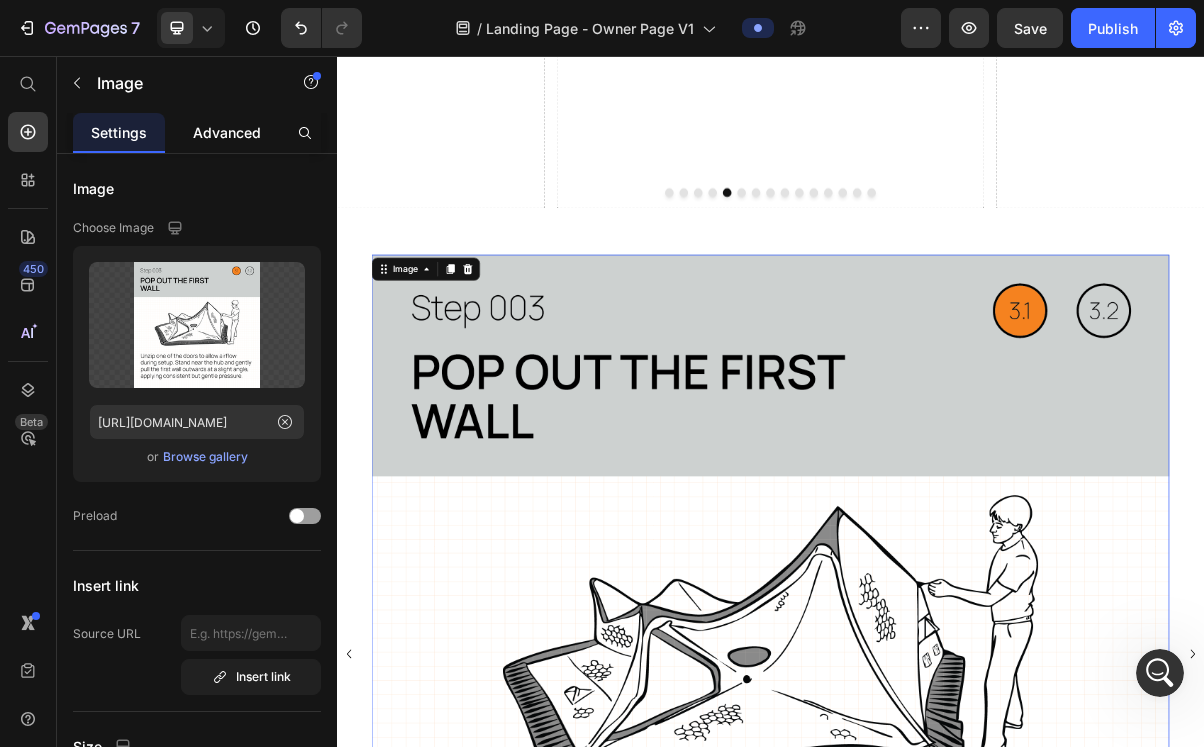 click on "Advanced" at bounding box center [227, 132] 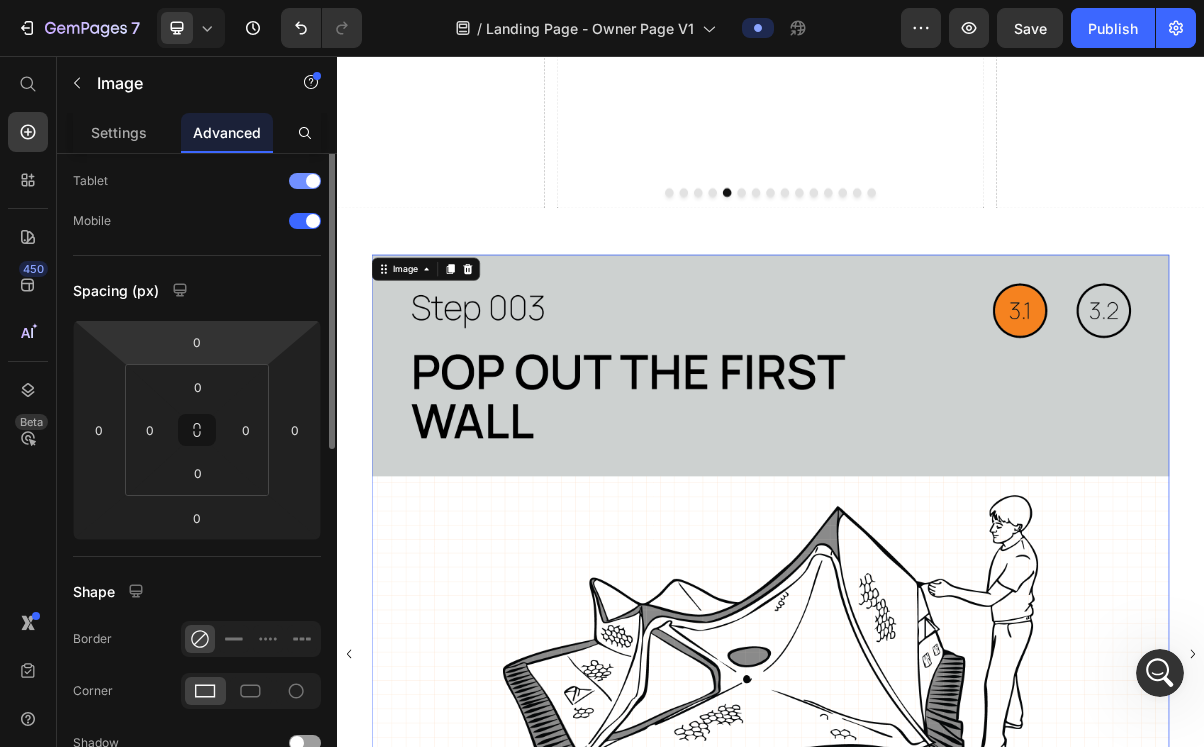 scroll, scrollTop: 45, scrollLeft: 0, axis: vertical 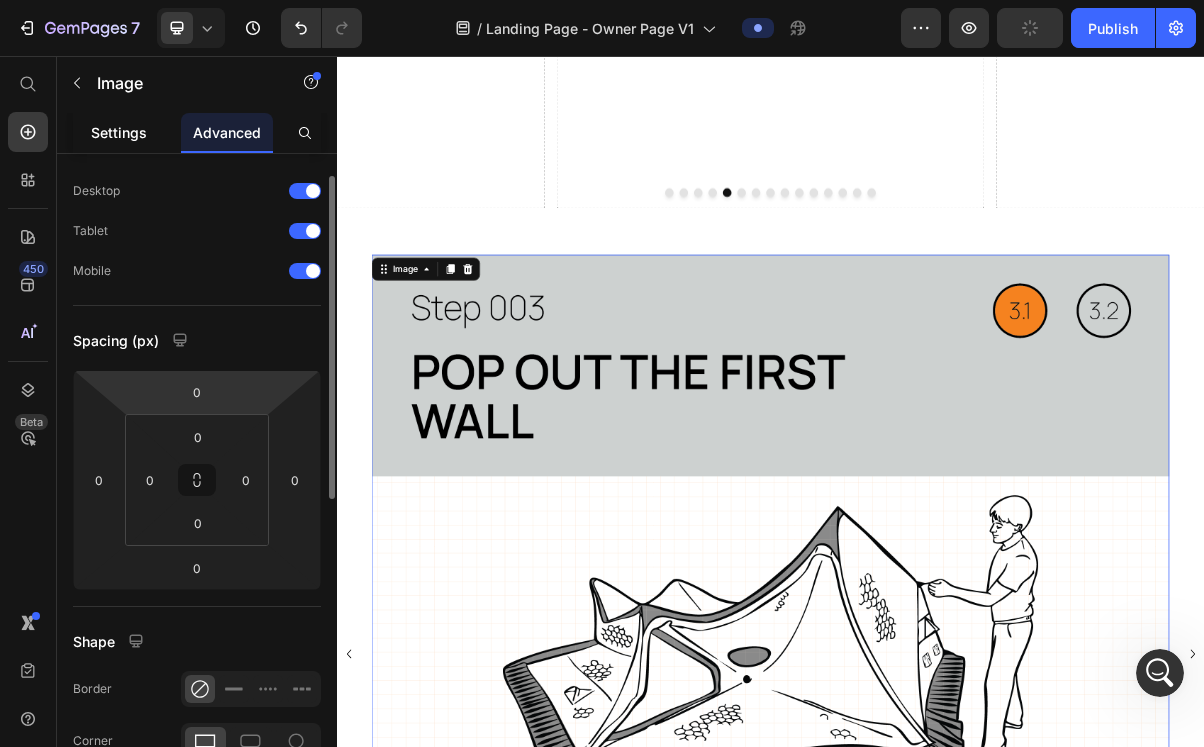 click on "Settings" at bounding box center [119, 132] 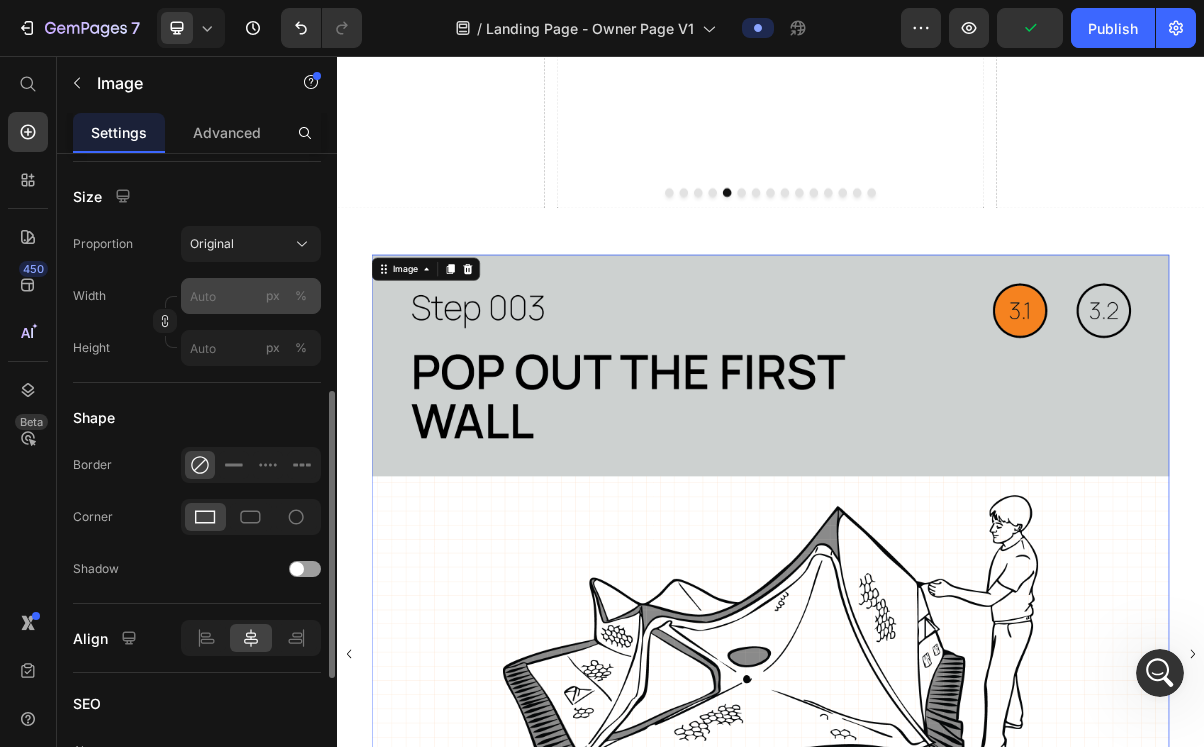 scroll, scrollTop: 546, scrollLeft: 0, axis: vertical 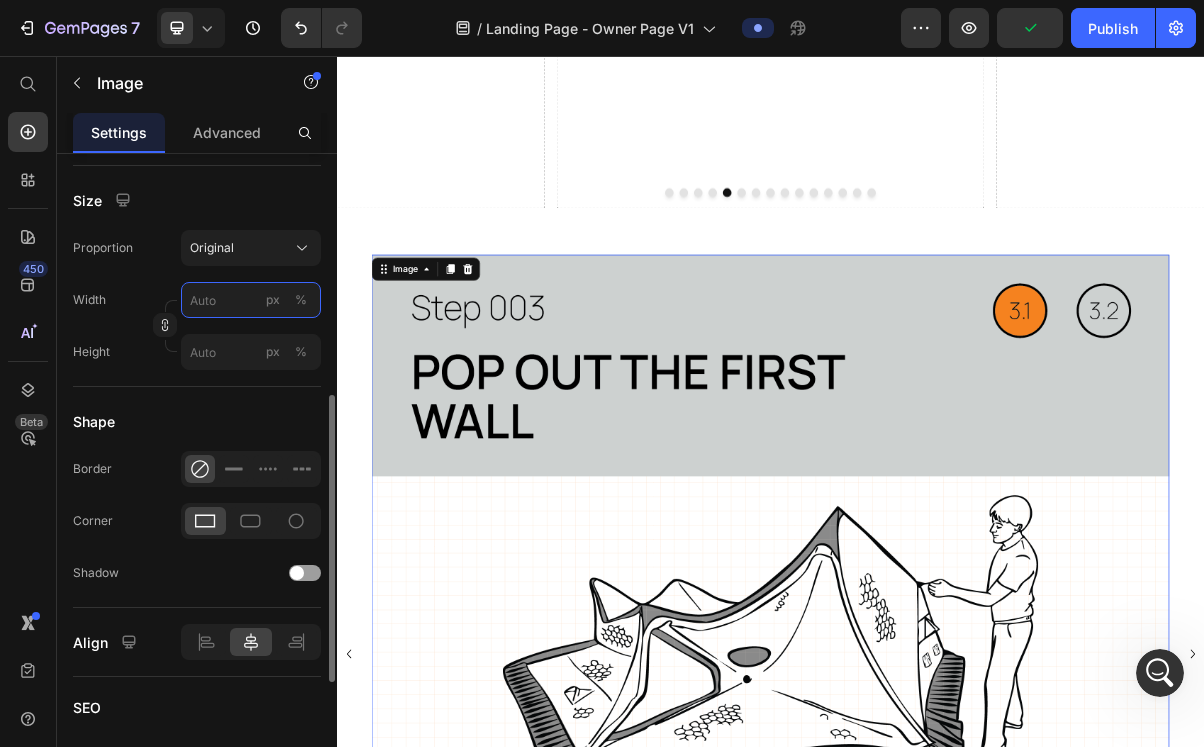 click on "px %" at bounding box center [251, 300] 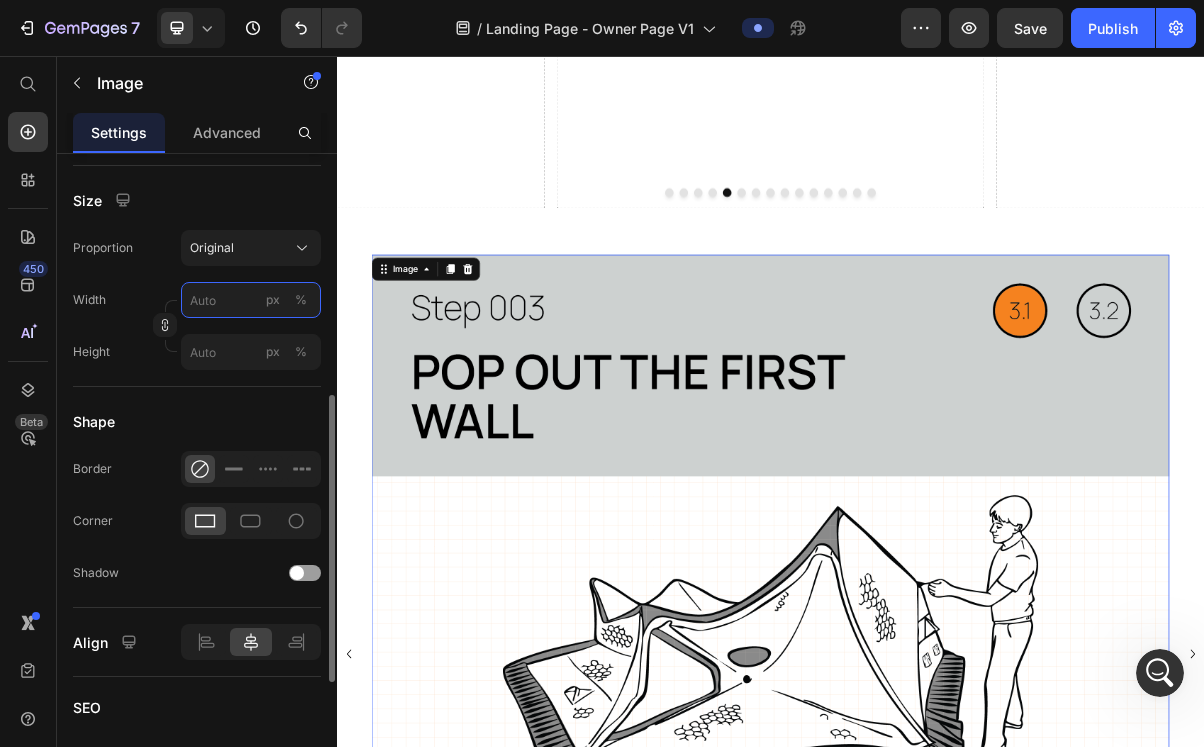 click on "px %" at bounding box center [251, 300] 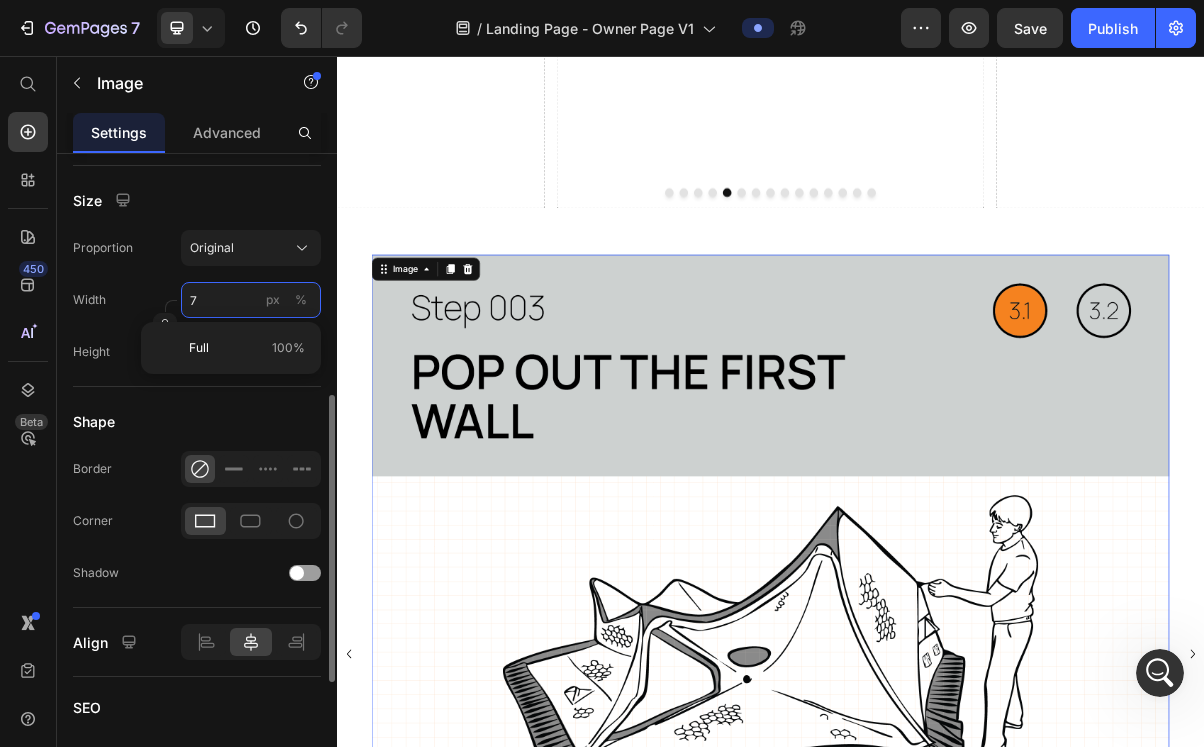 type on "70" 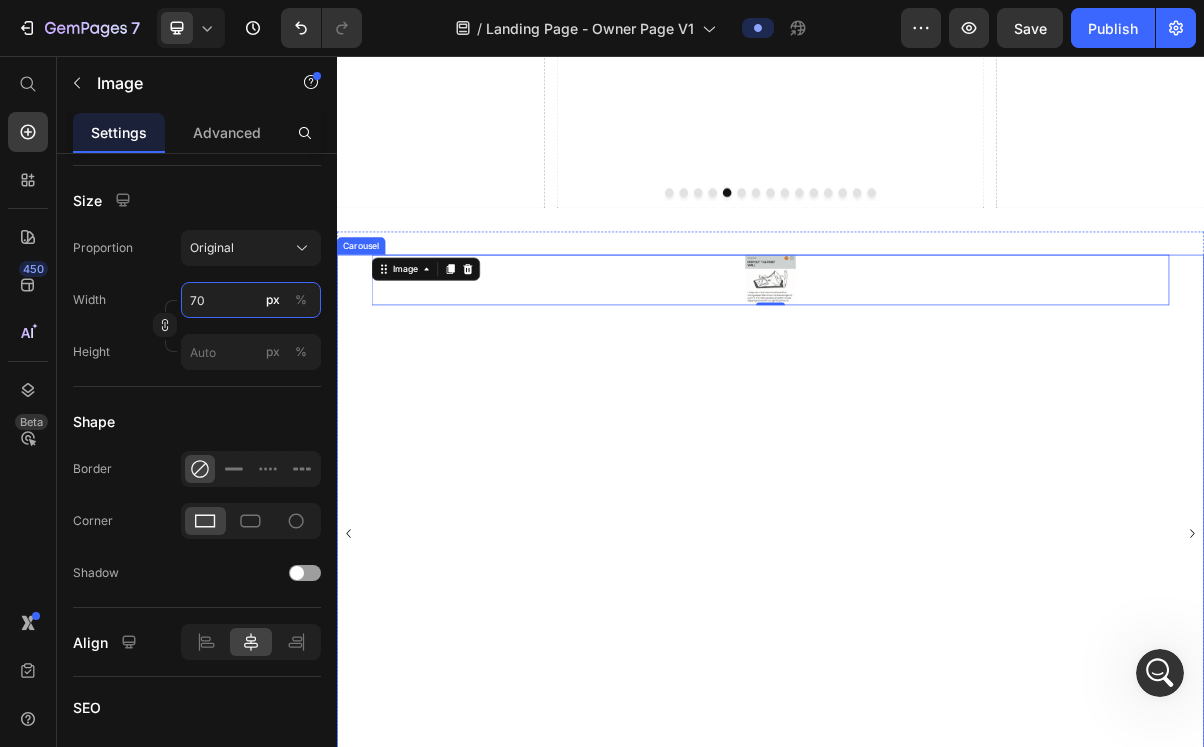 type 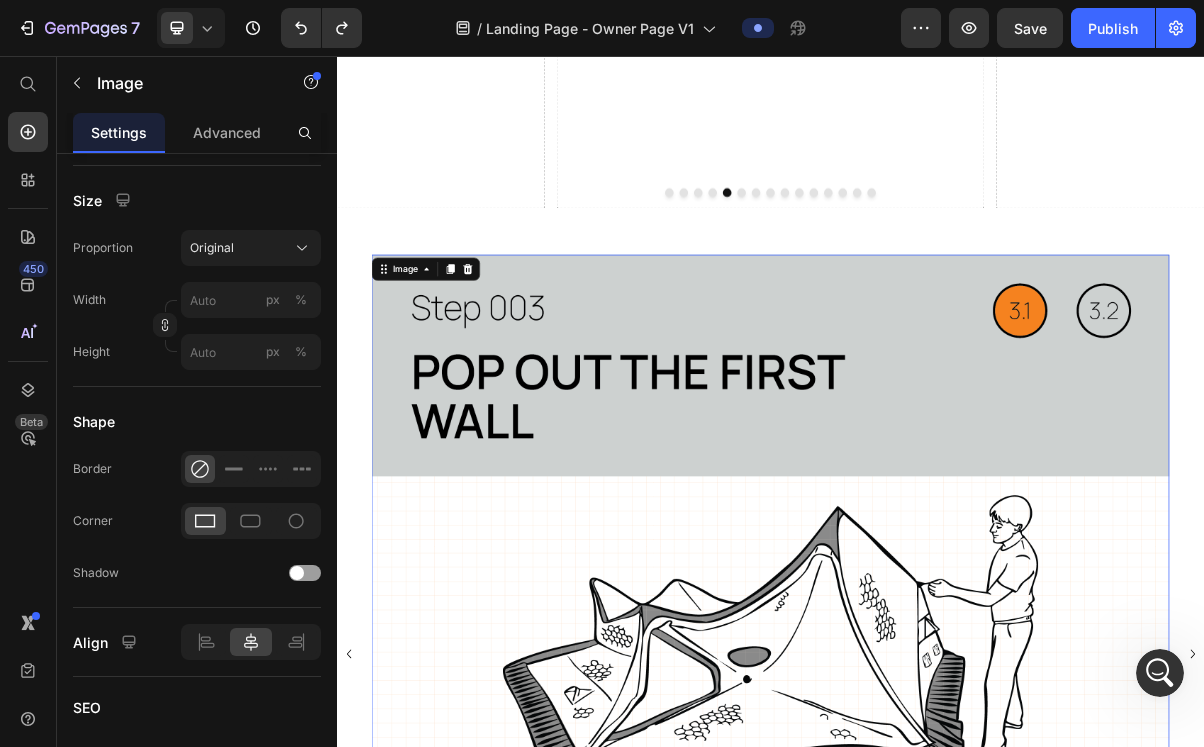 click at bounding box center [937, 884] 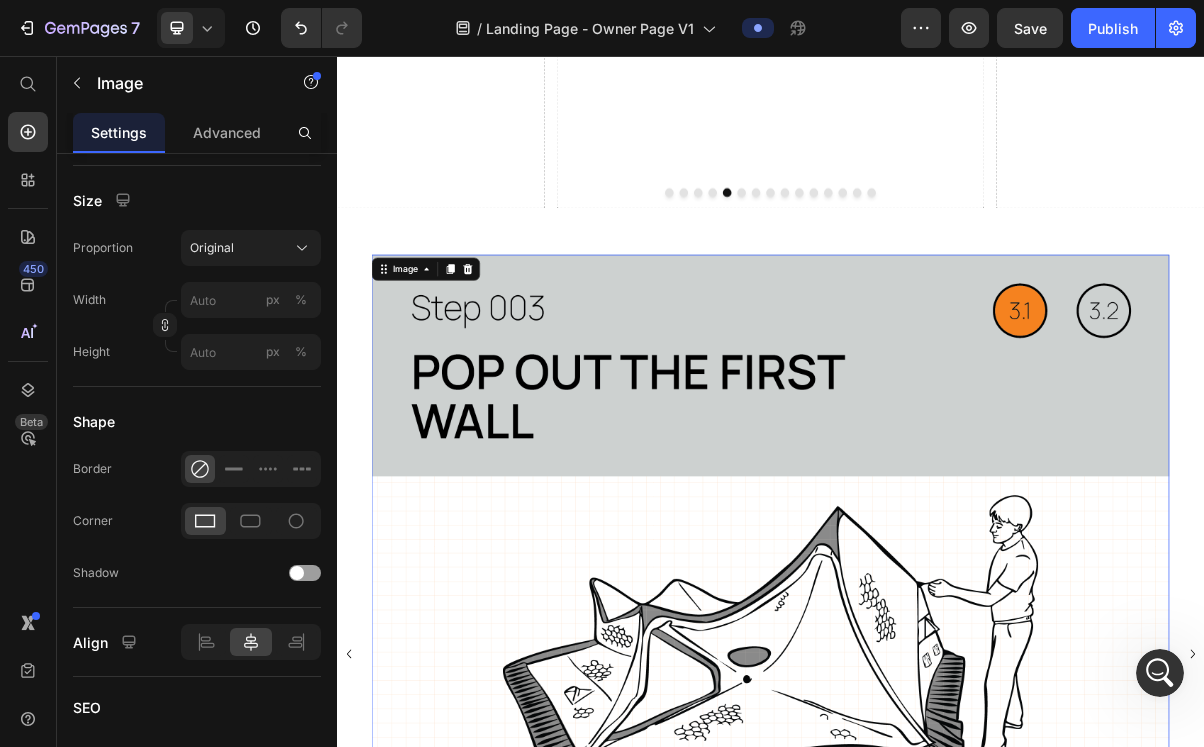 click on "Drop element here" at bounding box center (937, -28) 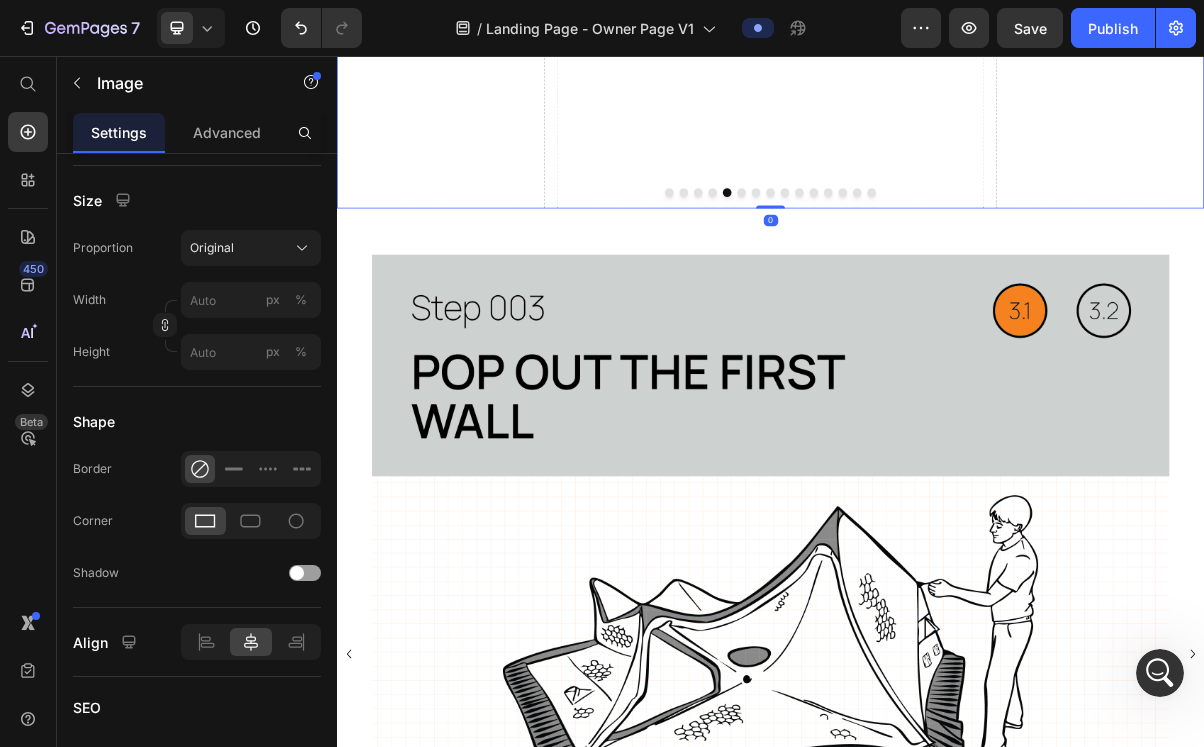 scroll, scrollTop: 0, scrollLeft: 0, axis: both 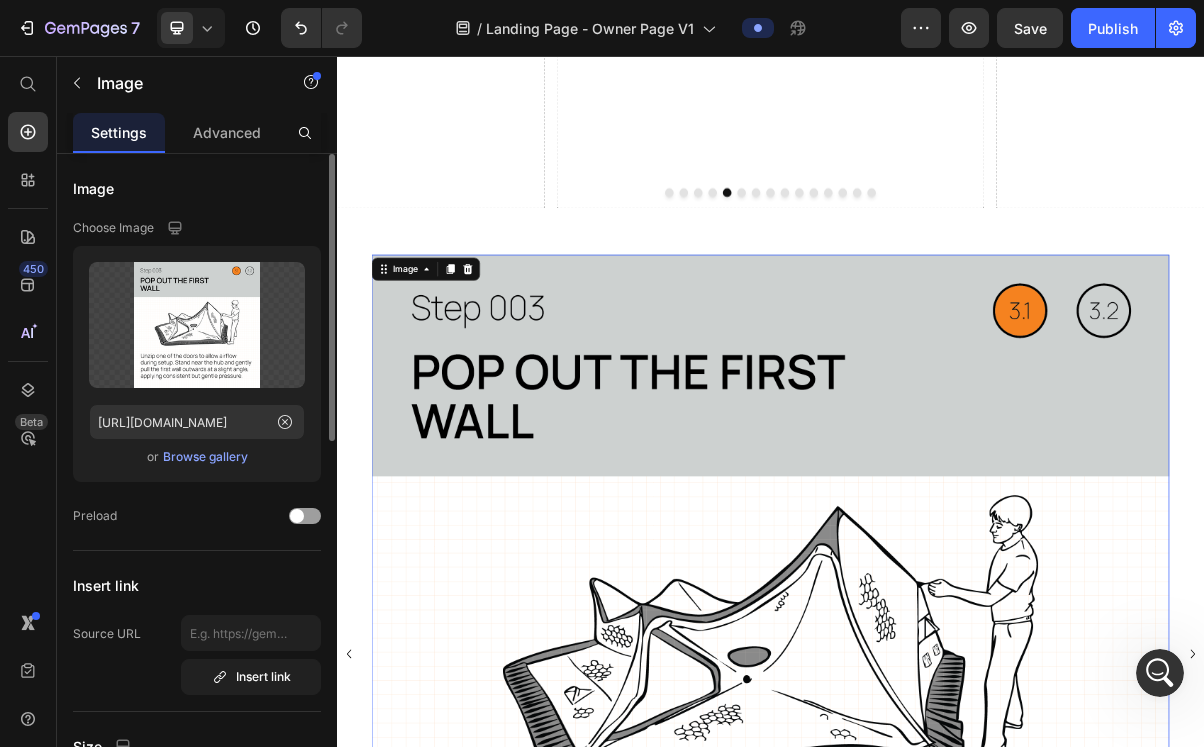 click at bounding box center [937, 884] 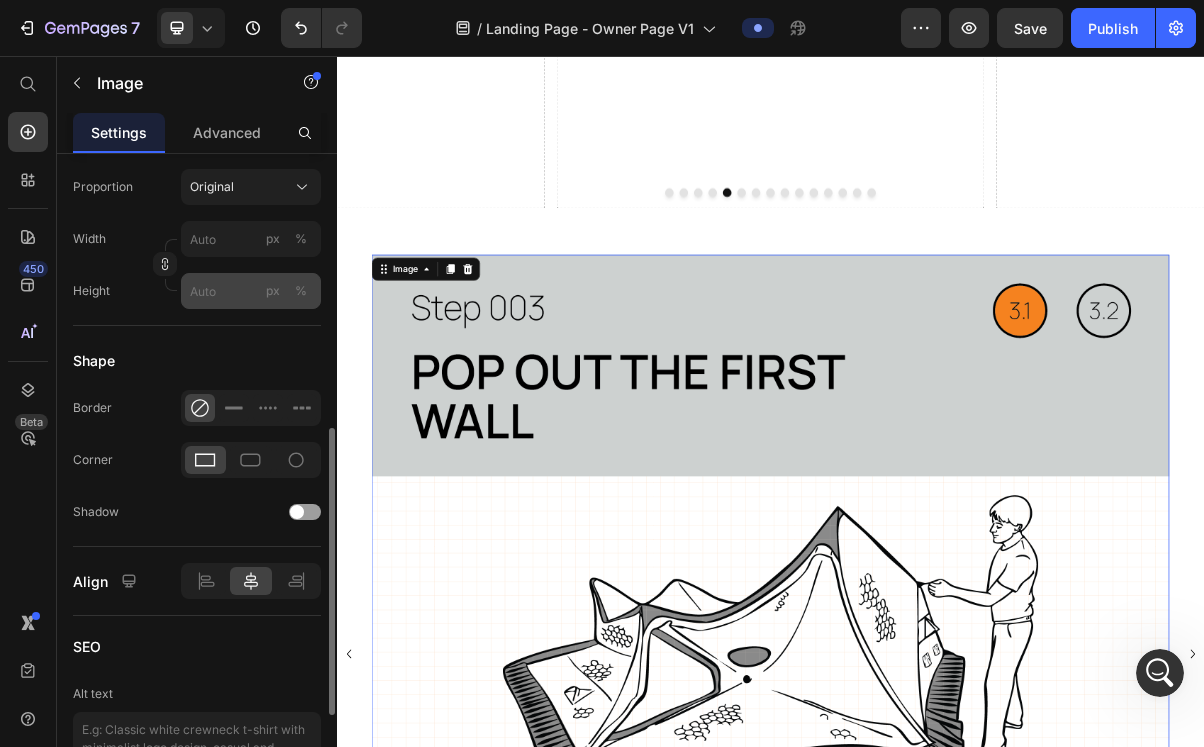 scroll, scrollTop: 590, scrollLeft: 0, axis: vertical 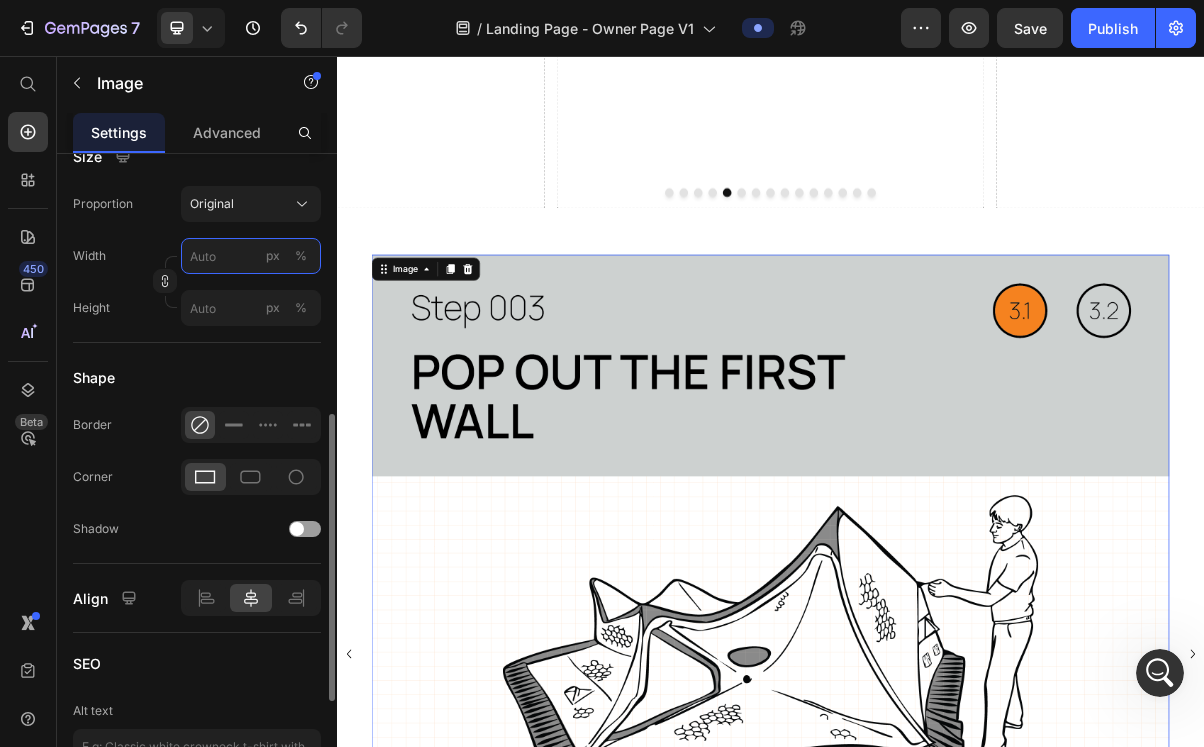 click on "px %" at bounding box center (251, 256) 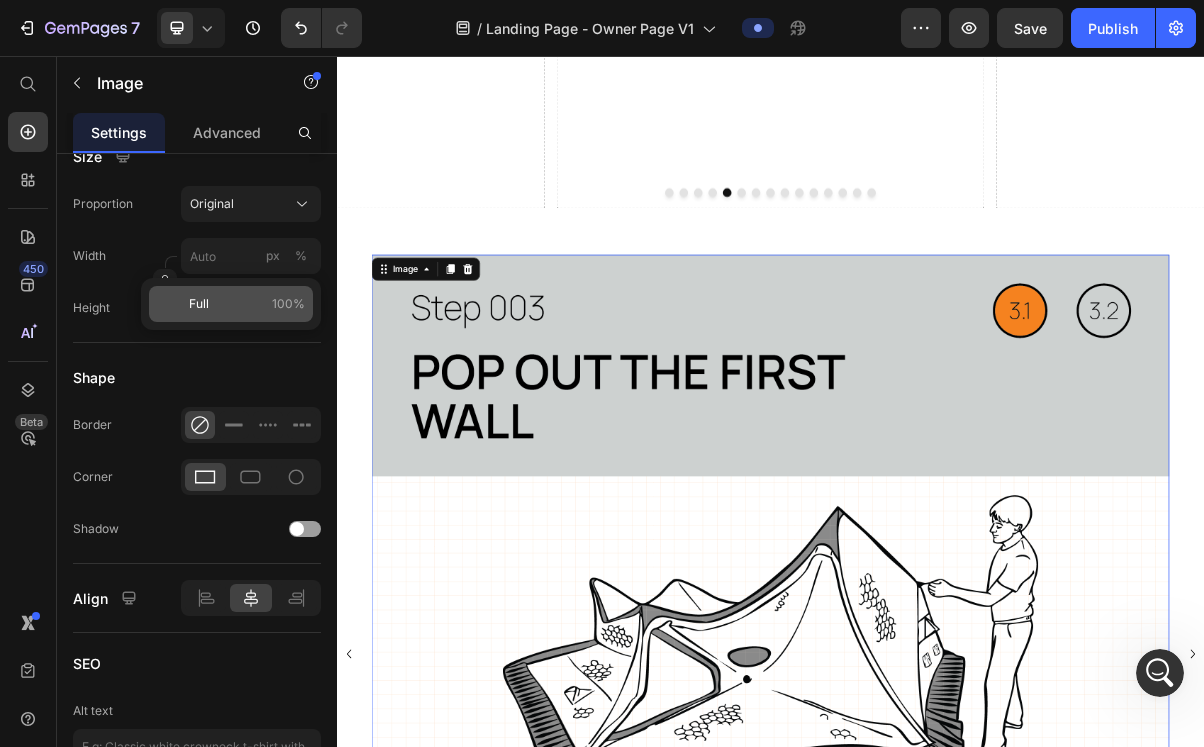 click on "Full 100%" at bounding box center [247, 304] 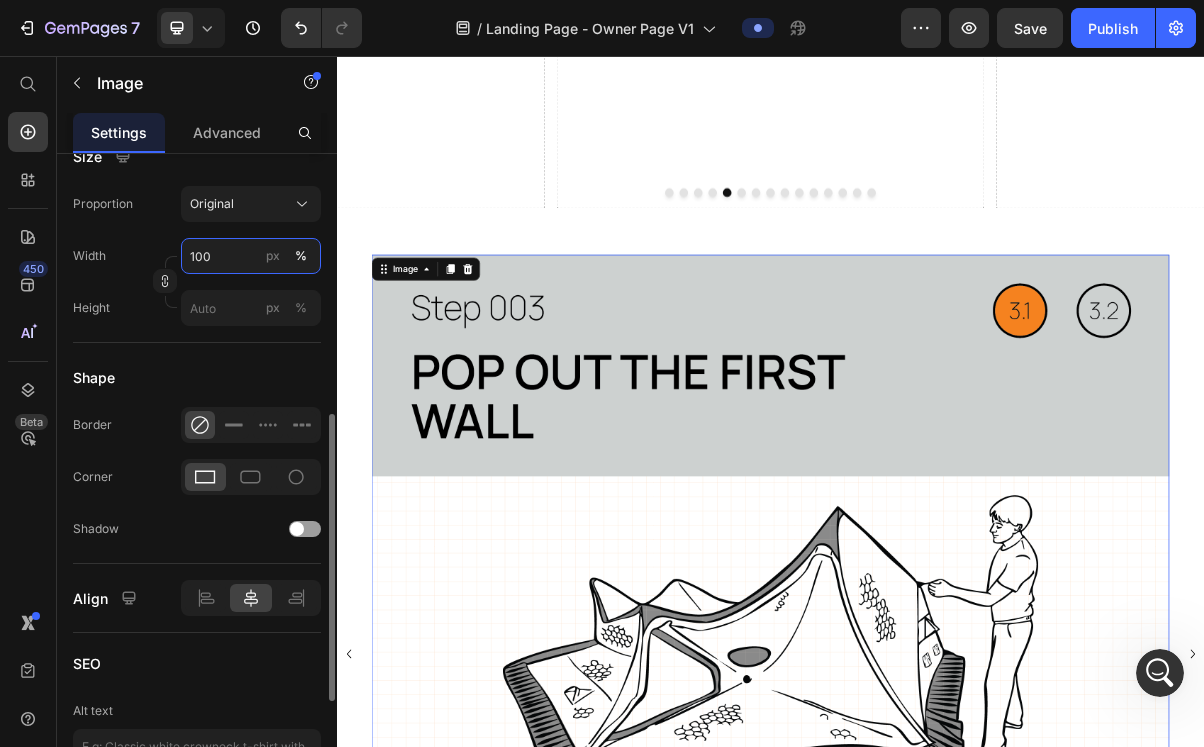 click on "100" at bounding box center [251, 256] 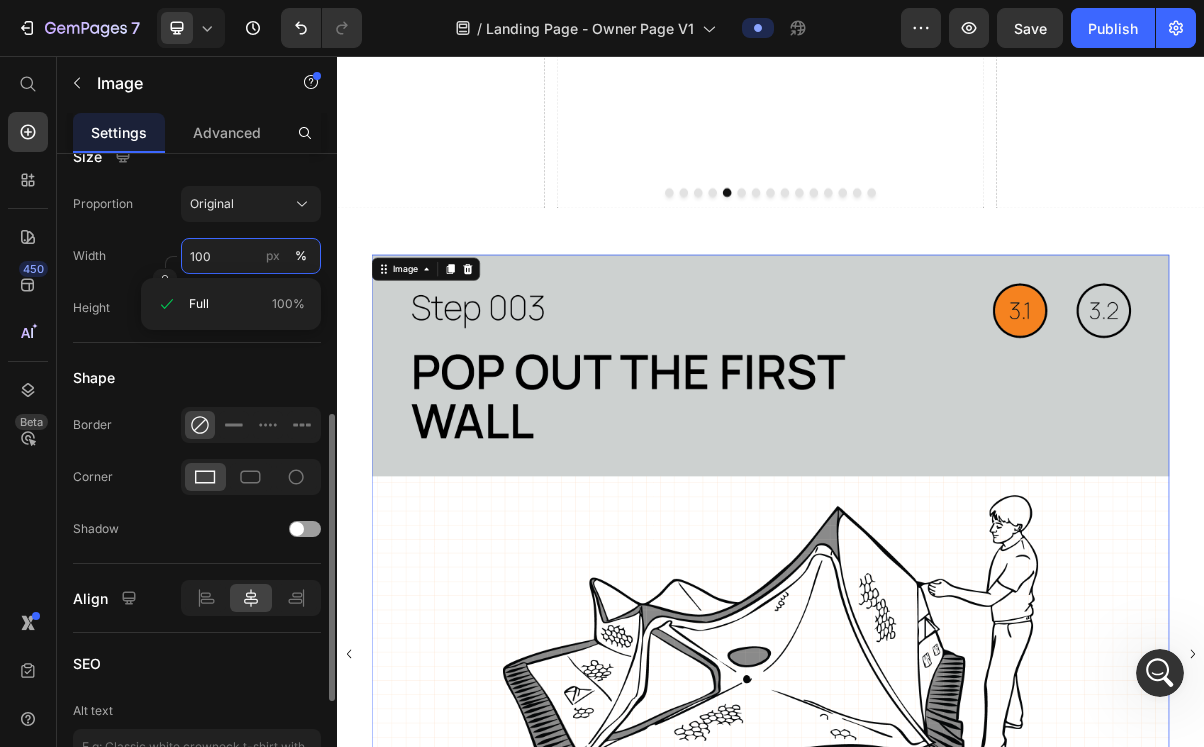 click on "100" at bounding box center (251, 256) 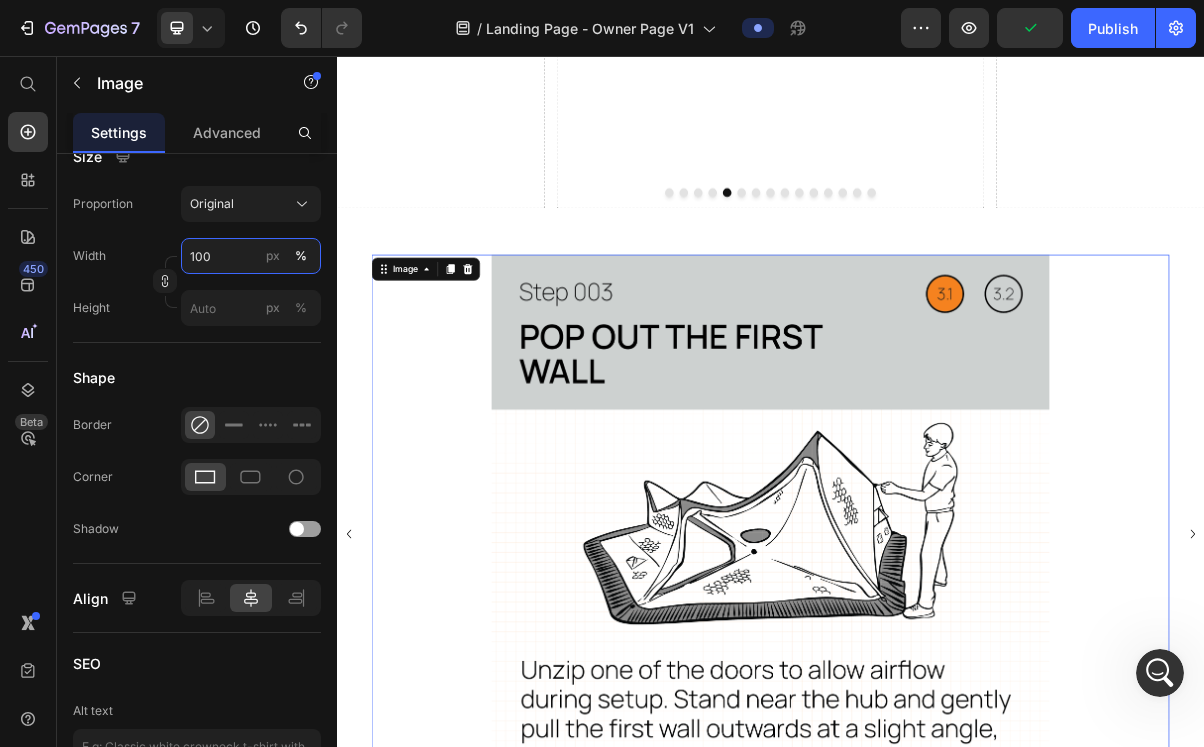 type on "70" 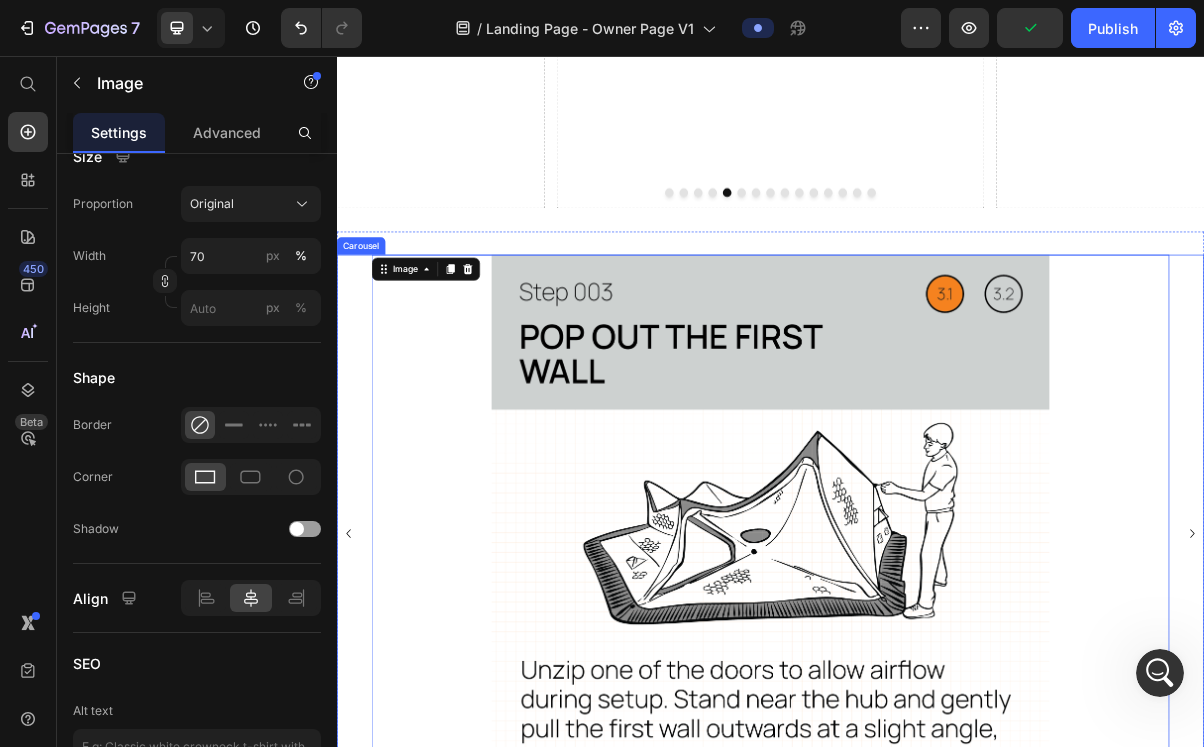 click 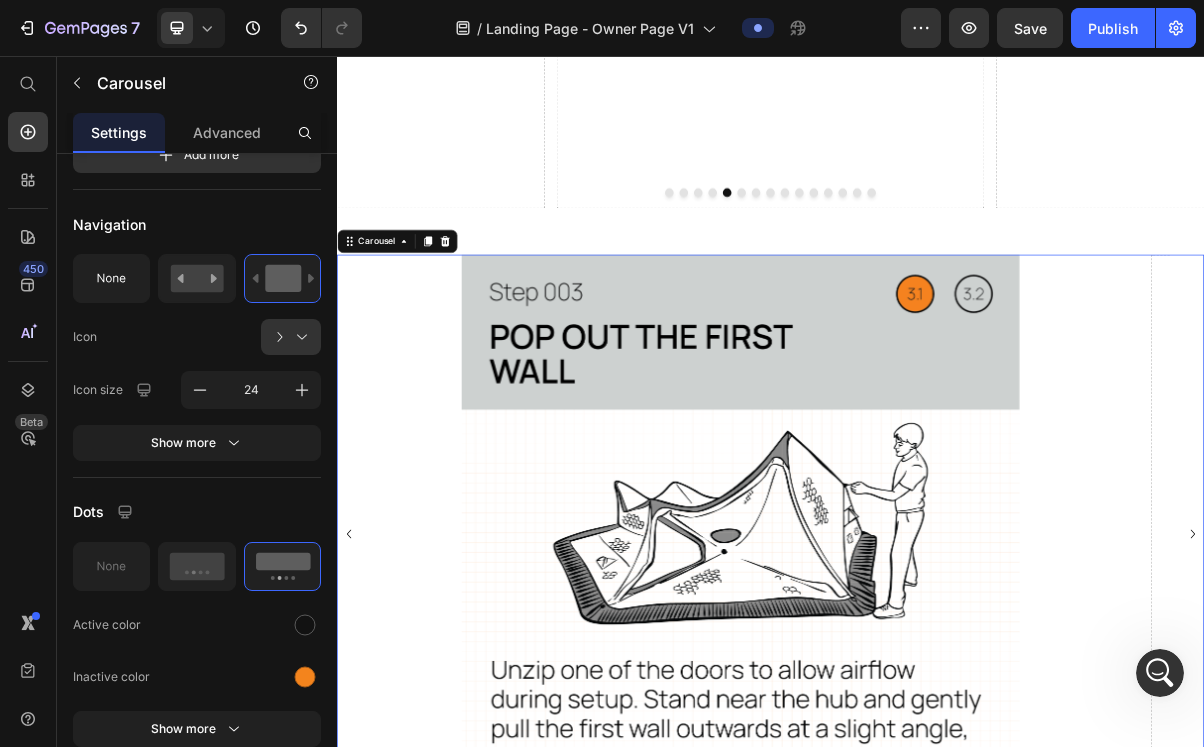 scroll, scrollTop: 0, scrollLeft: 0, axis: both 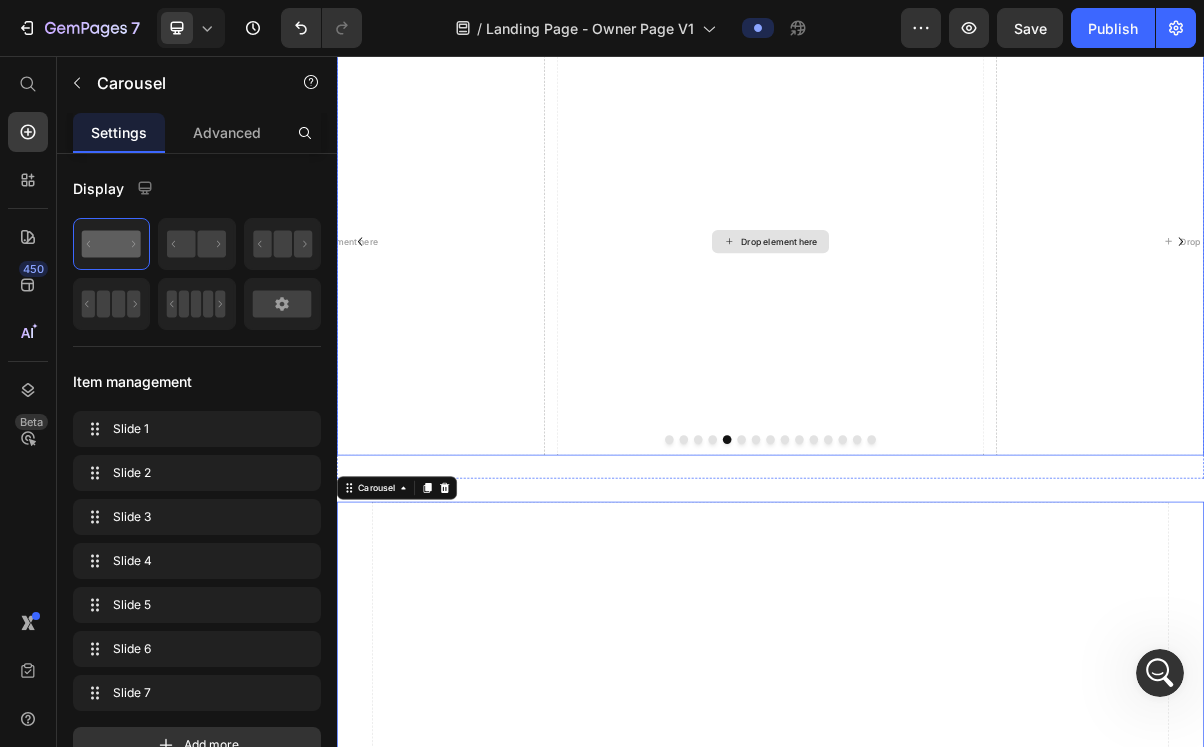 click on "Drop element here" at bounding box center (937, 314) 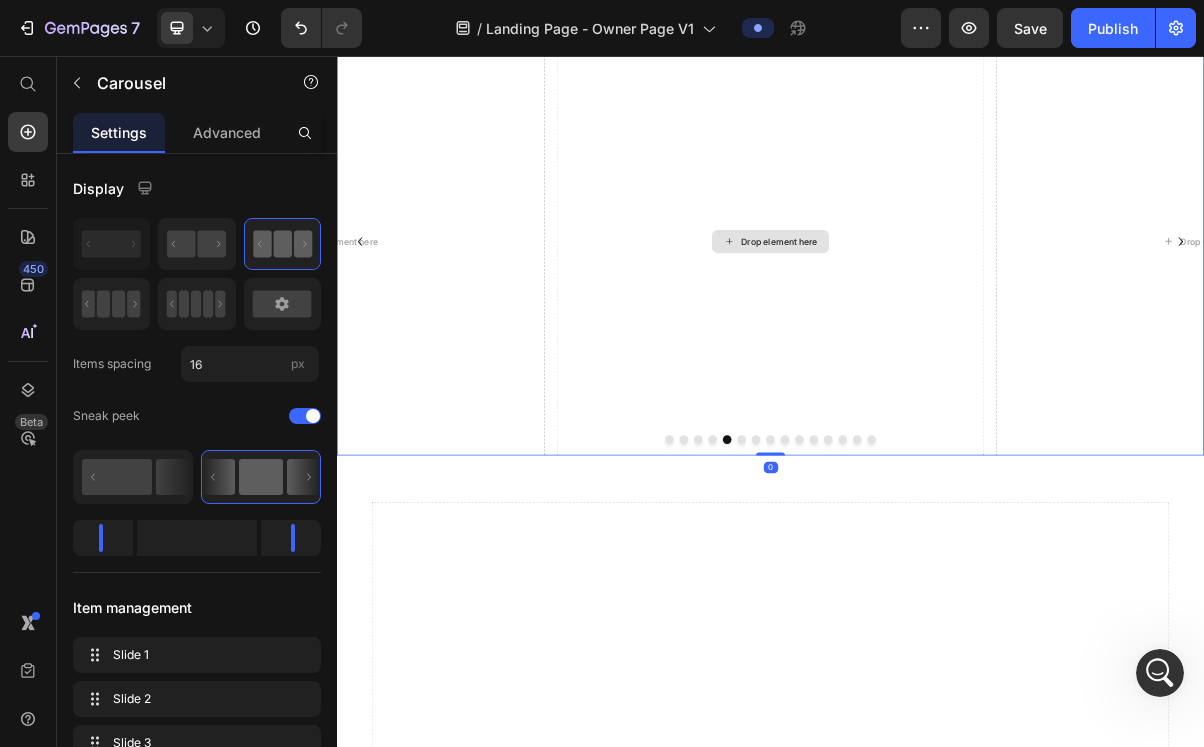 click on "Drop element here" at bounding box center (937, 314) 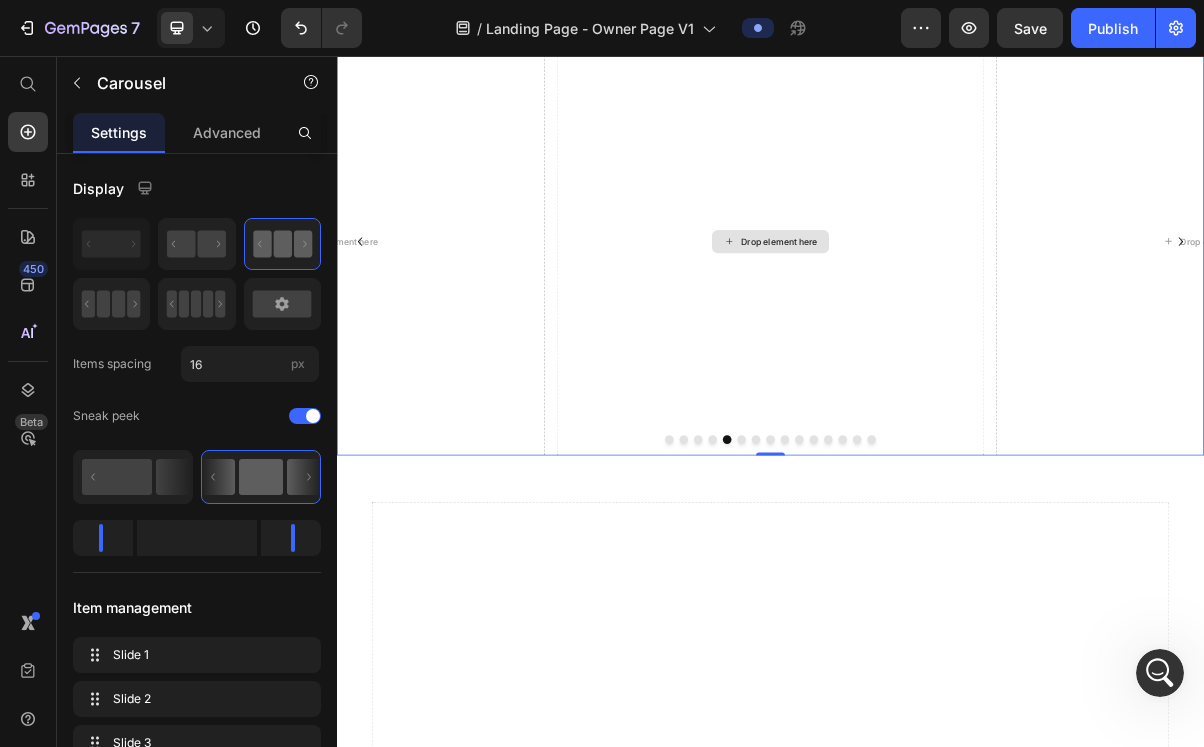 click on "Drop element here" at bounding box center (937, 314) 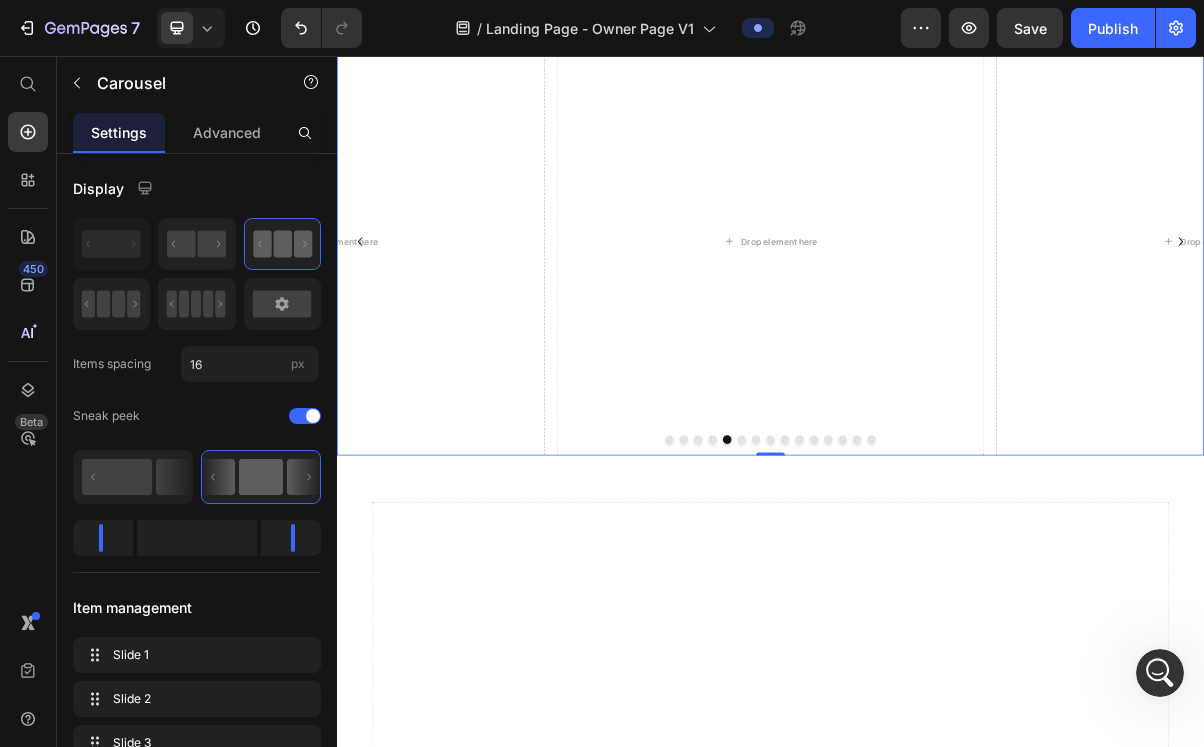 click at bounding box center (897, 588) 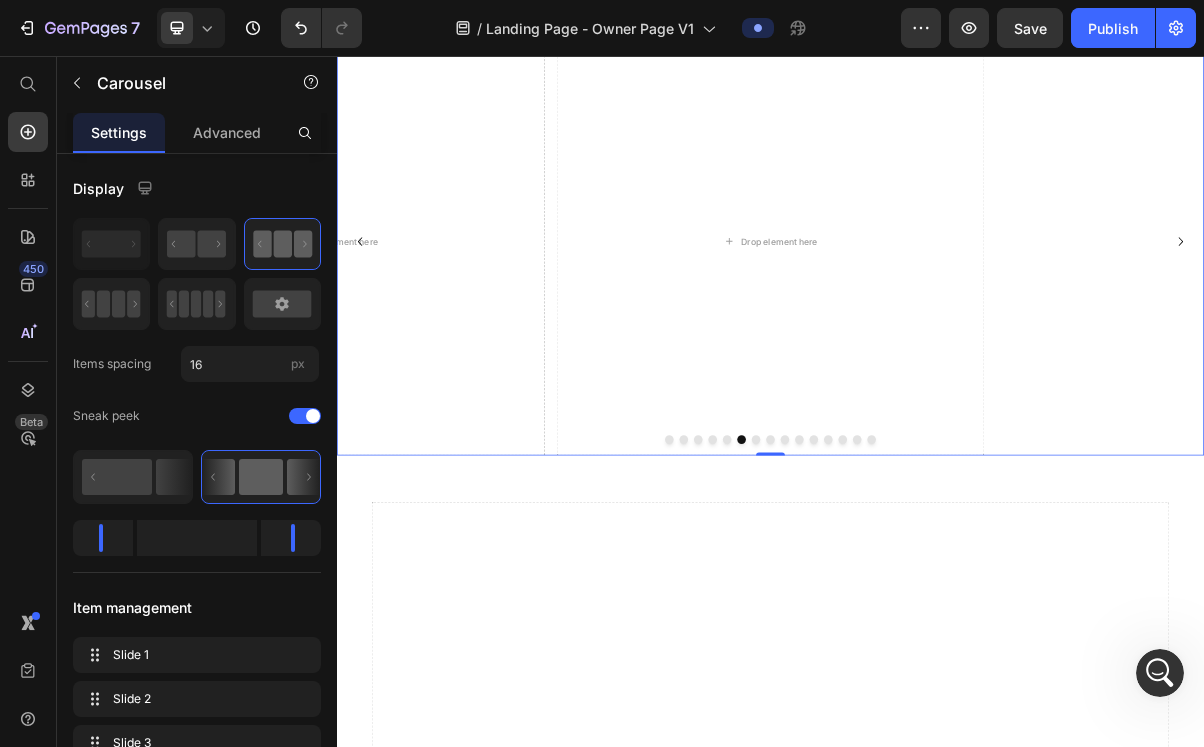 click at bounding box center (937, 588) 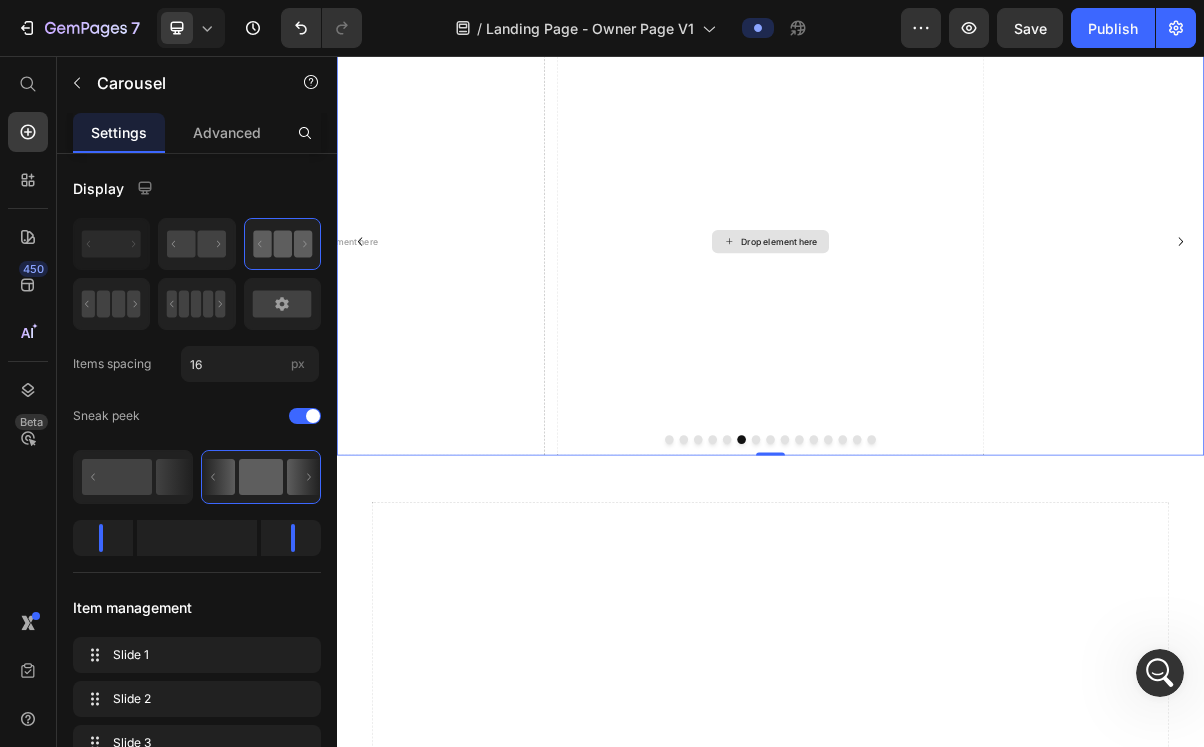 click at bounding box center [1545, 18] 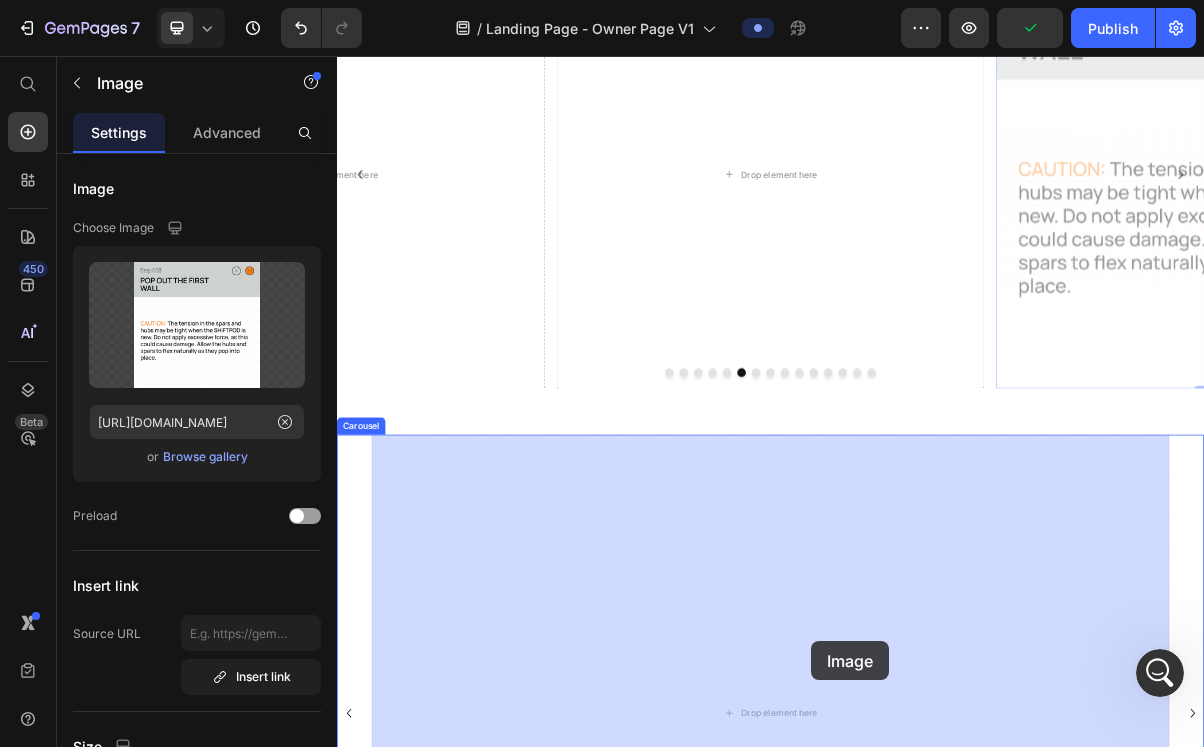 drag, startPoint x: 1330, startPoint y: 299, endPoint x: 993, endPoint y: 866, distance: 659.5893 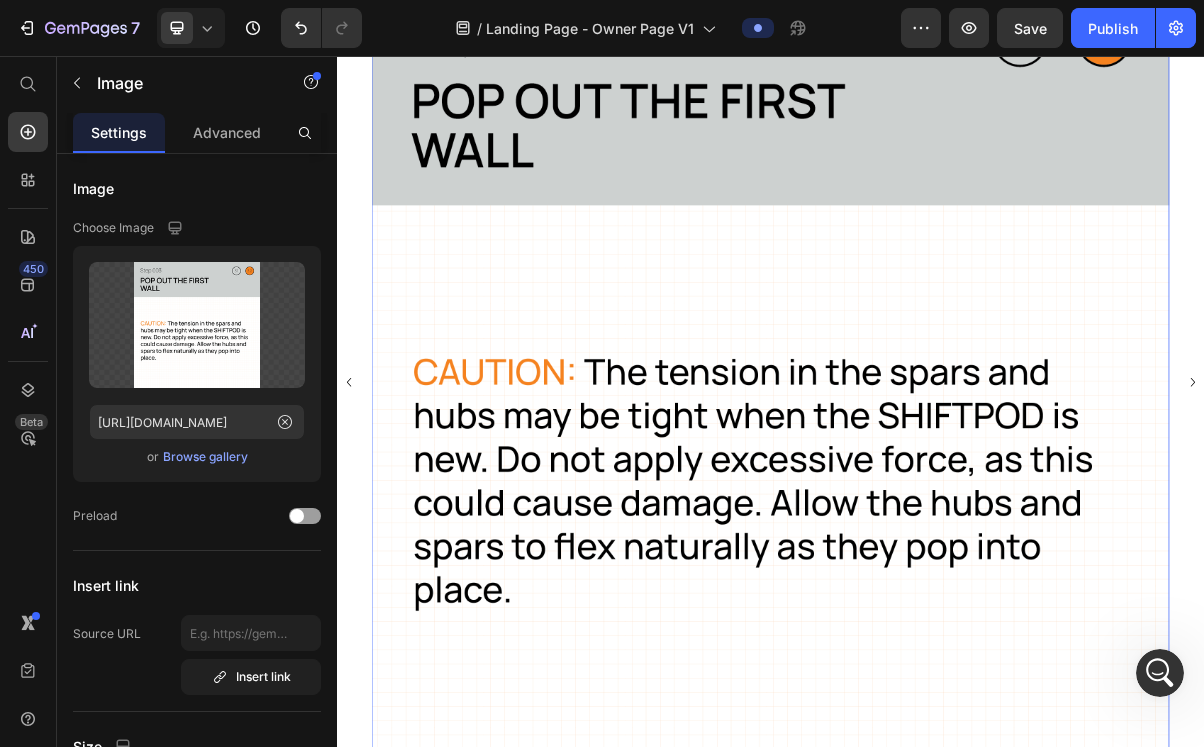 scroll, scrollTop: 1458, scrollLeft: 0, axis: vertical 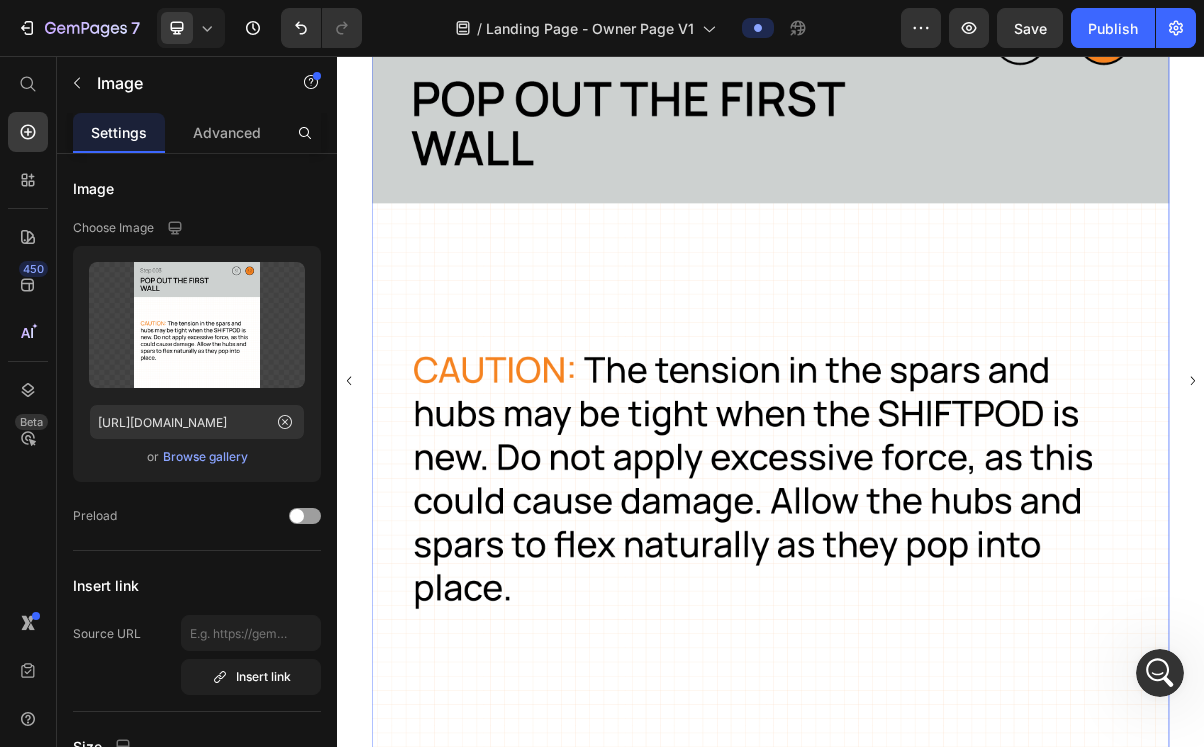 click at bounding box center (937, 506) 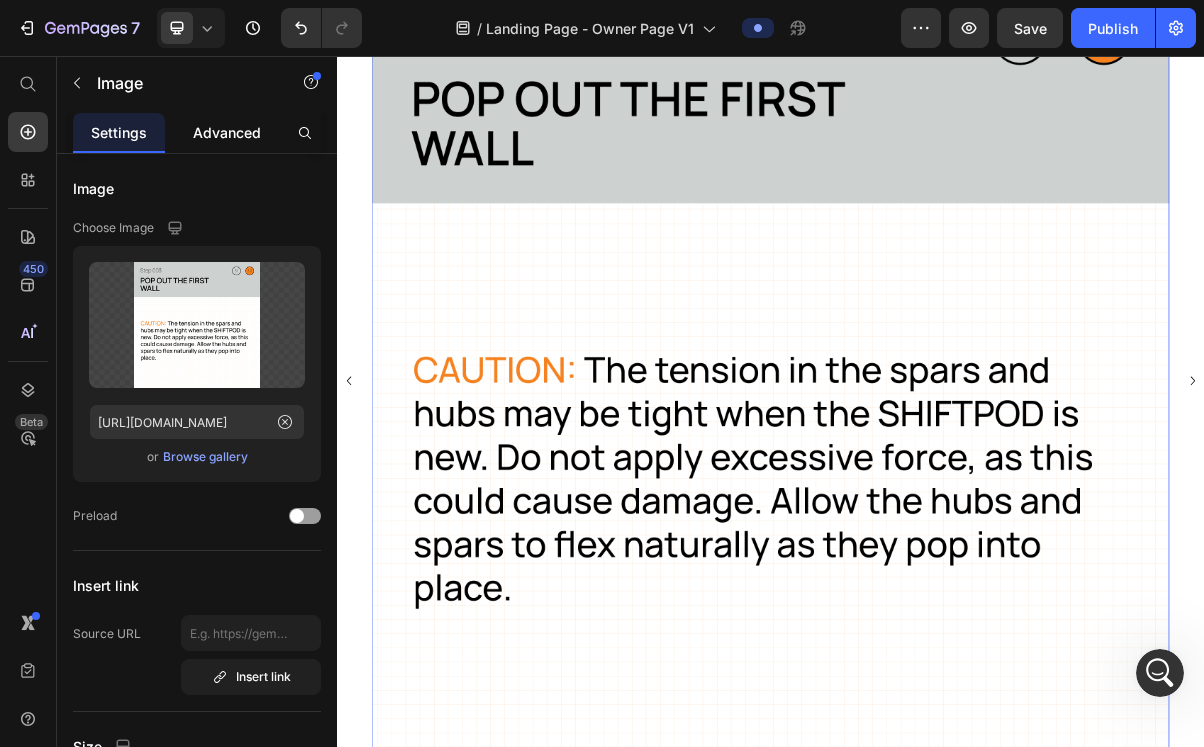 click on "Advanced" 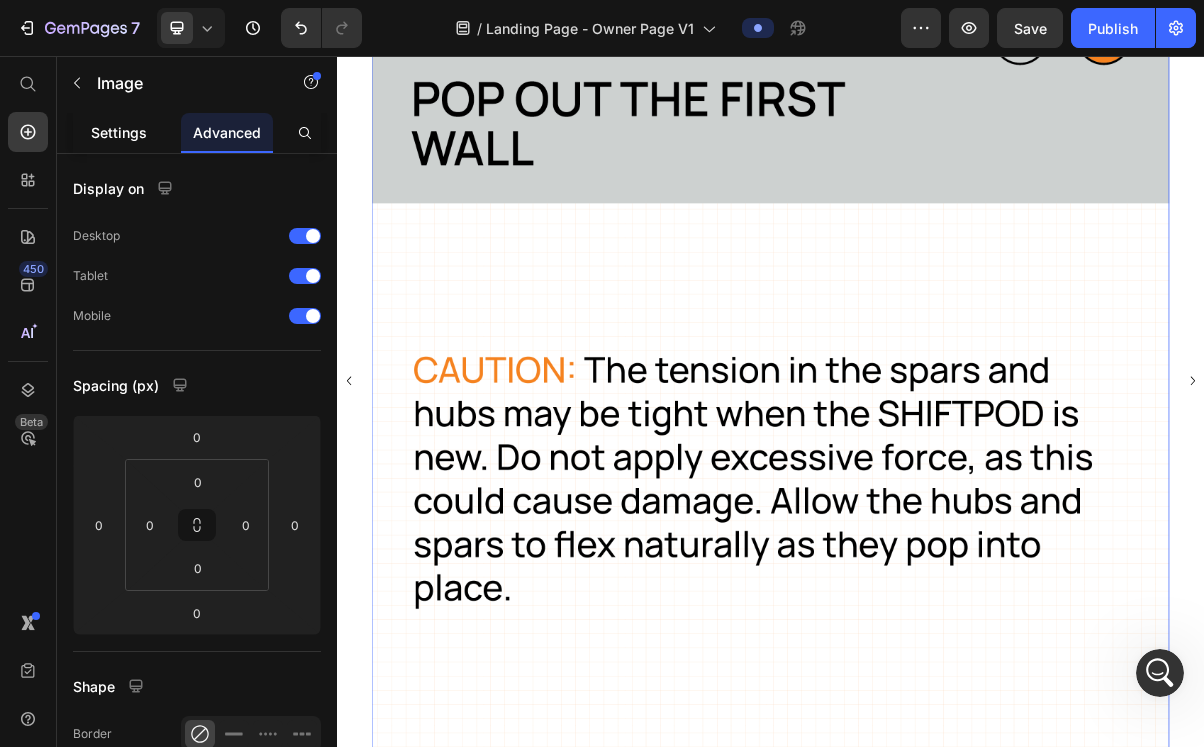 click on "Settings" at bounding box center (119, 132) 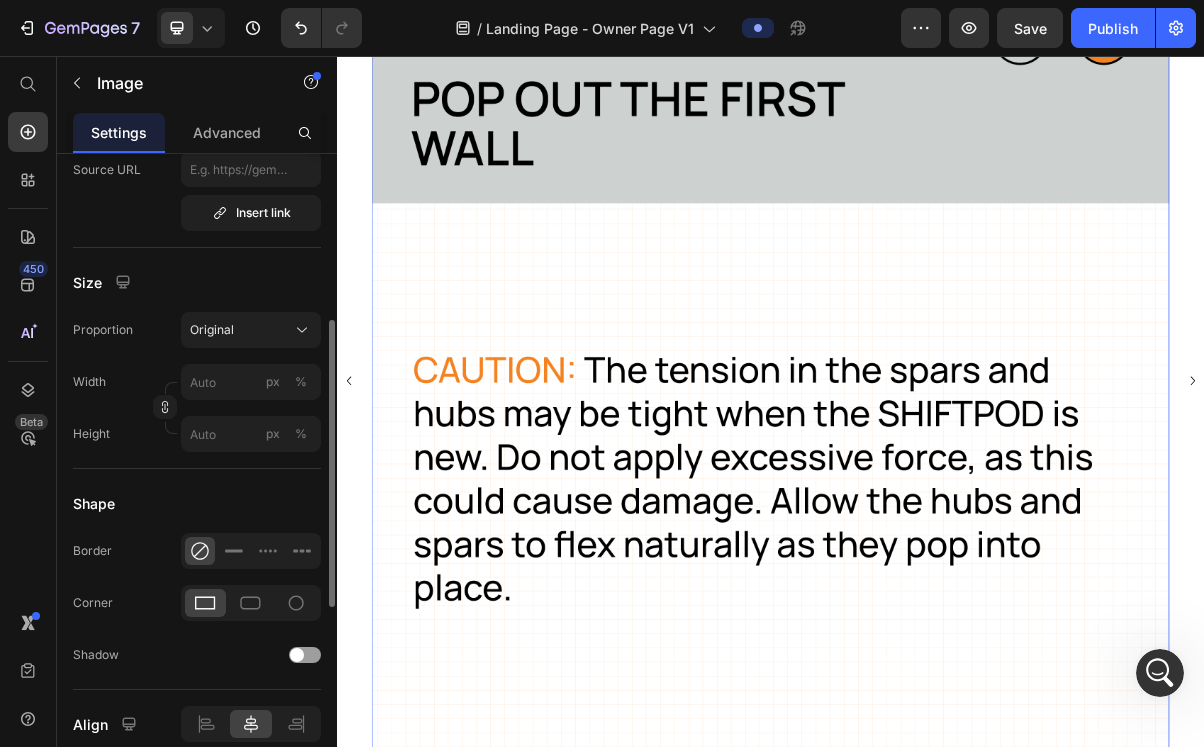 scroll, scrollTop: 465, scrollLeft: 0, axis: vertical 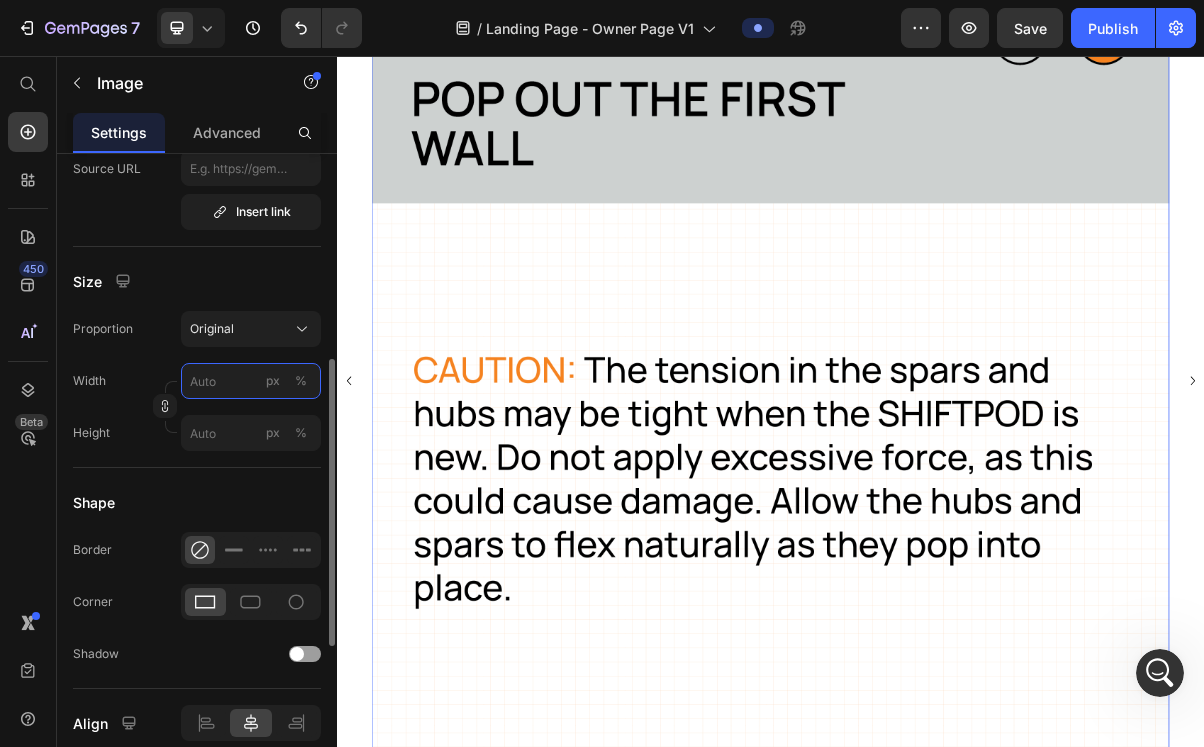click on "px %" at bounding box center (251, 381) 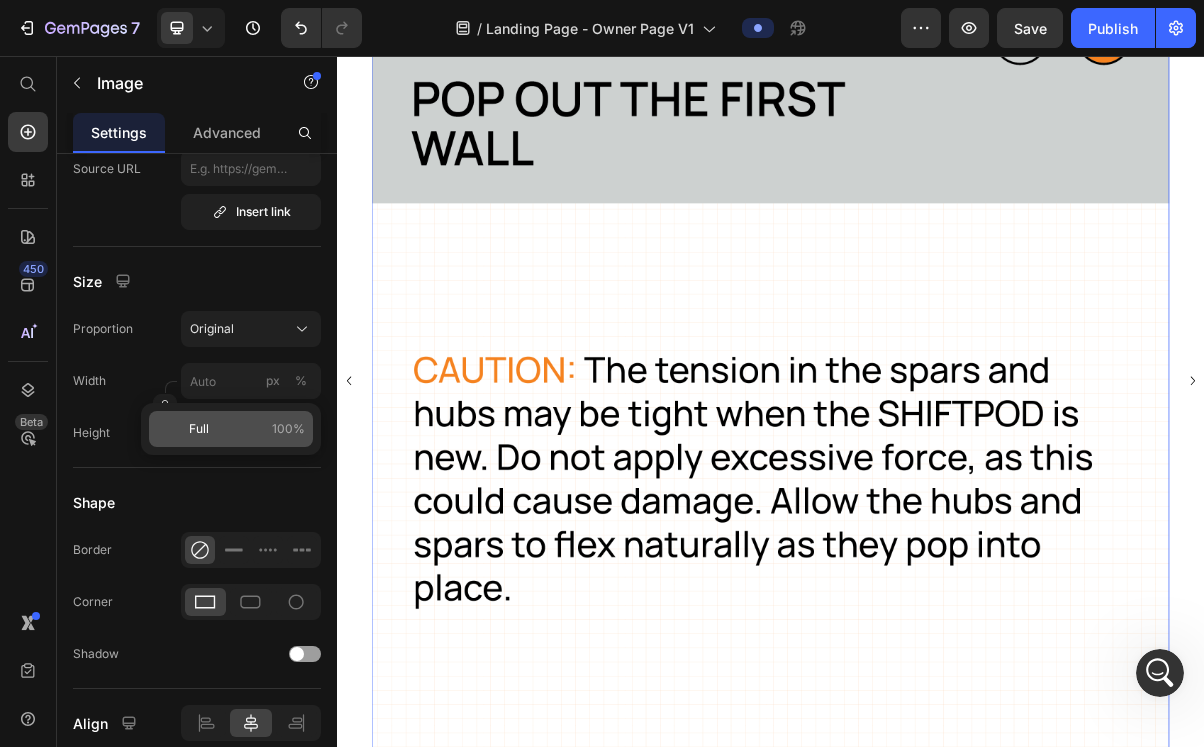 click on "Full 100%" at bounding box center [247, 429] 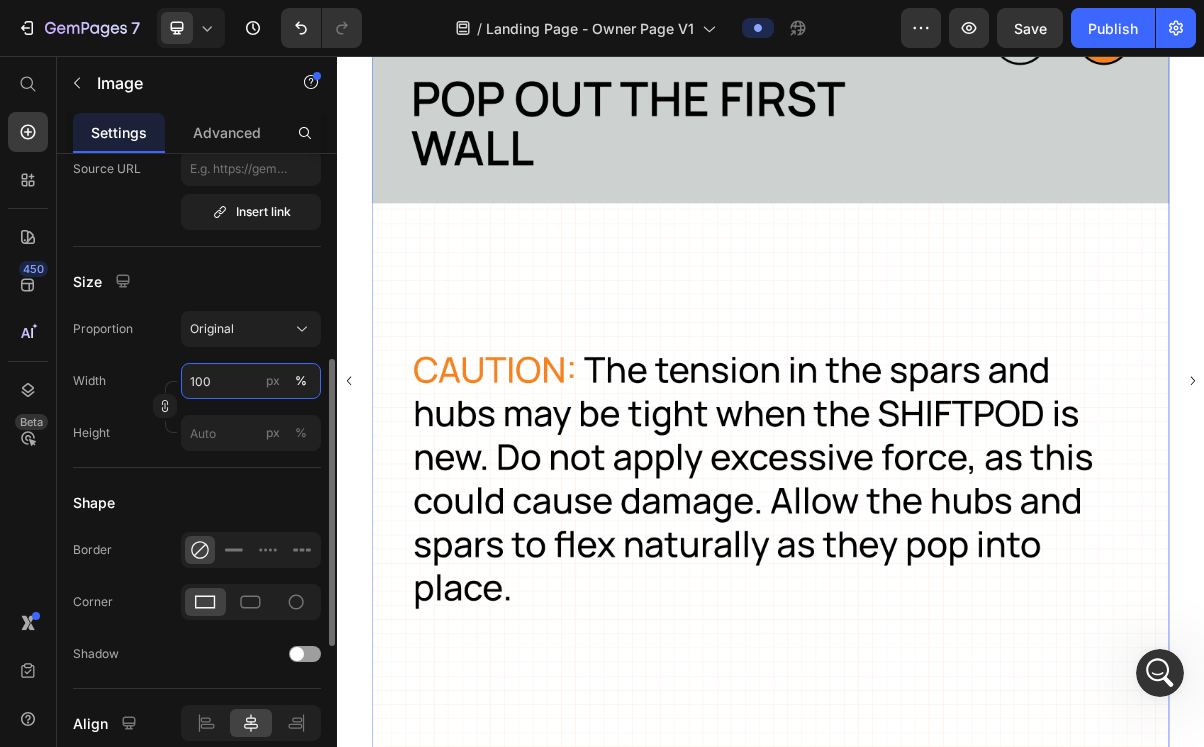 drag, startPoint x: 241, startPoint y: 374, endPoint x: 154, endPoint y: 374, distance: 87 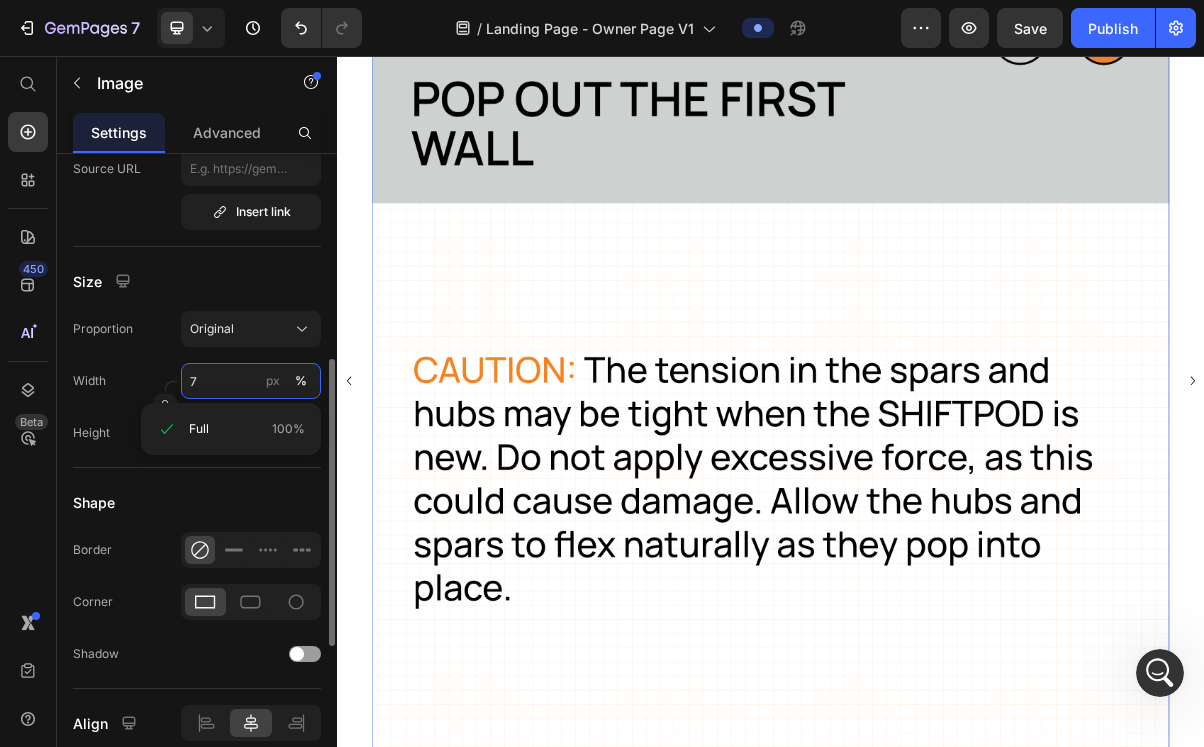 scroll, scrollTop: 1292, scrollLeft: 0, axis: vertical 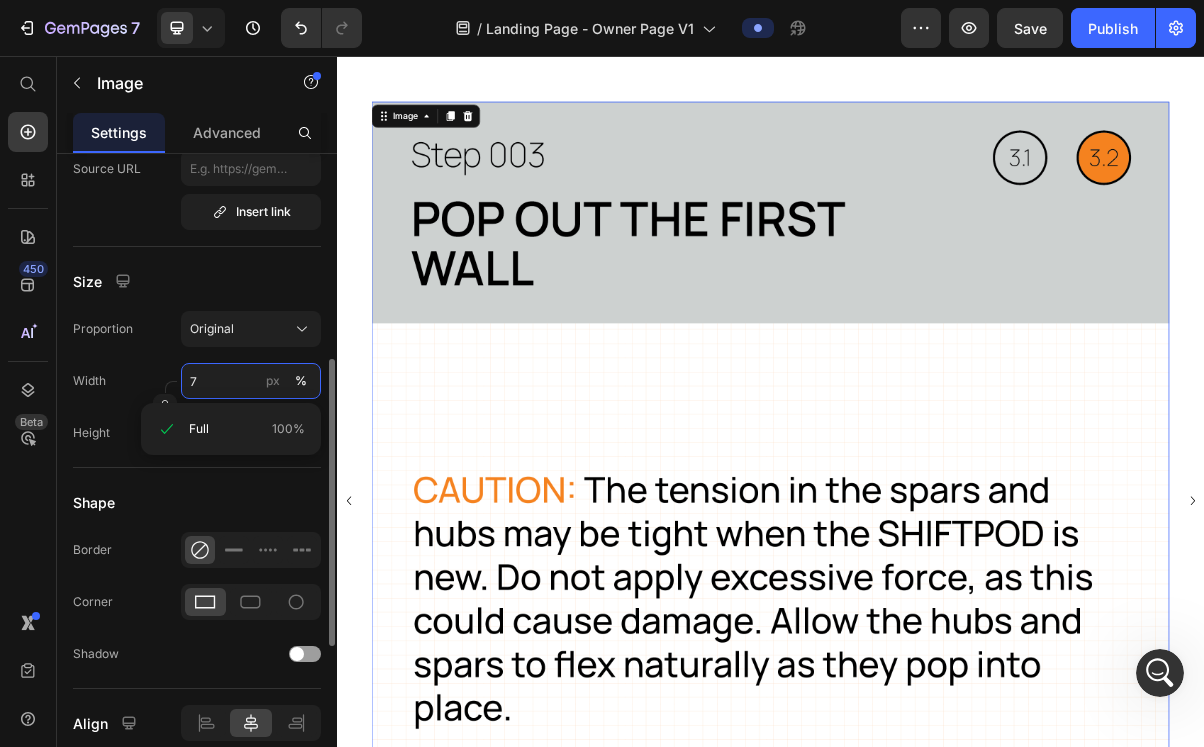 type on "70" 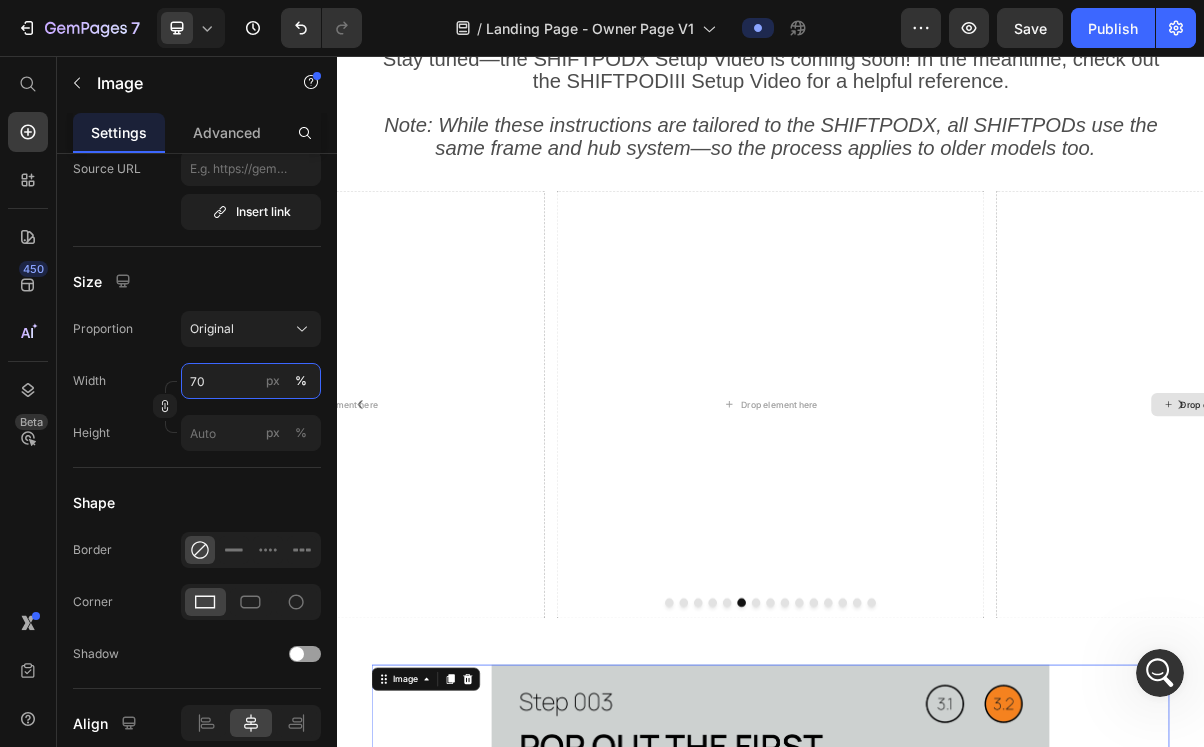 scroll, scrollTop: 509, scrollLeft: 0, axis: vertical 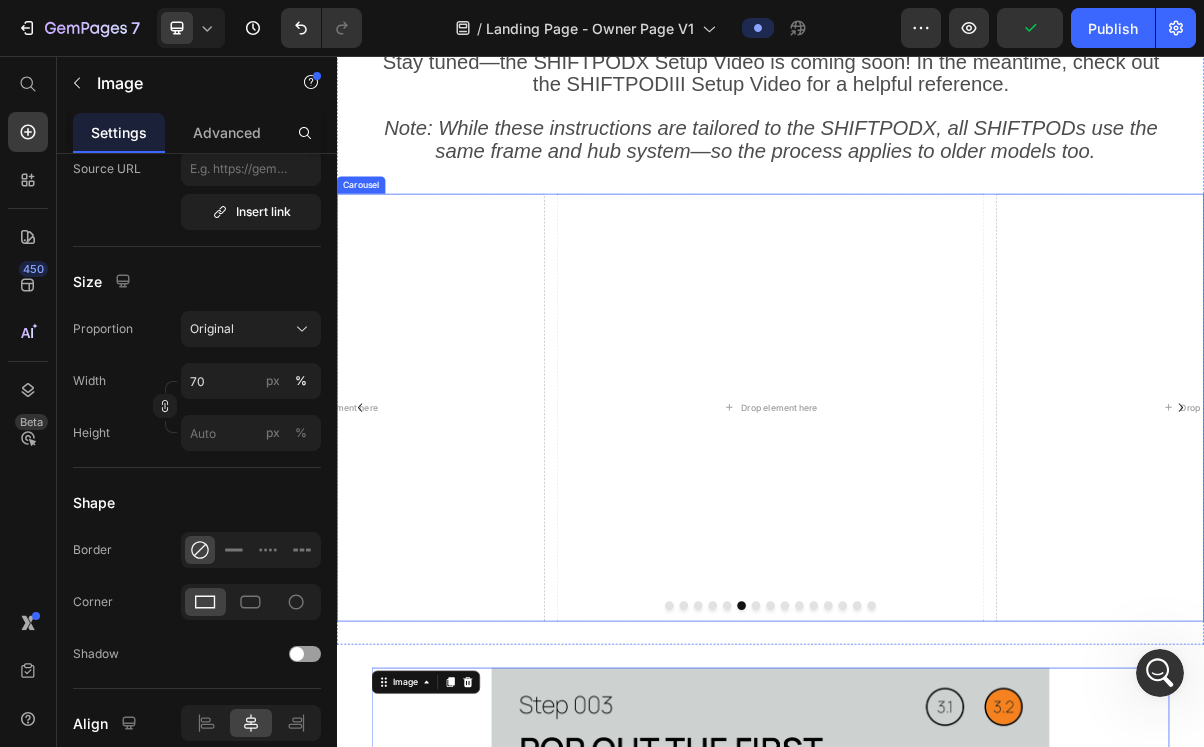 click at bounding box center (917, 817) 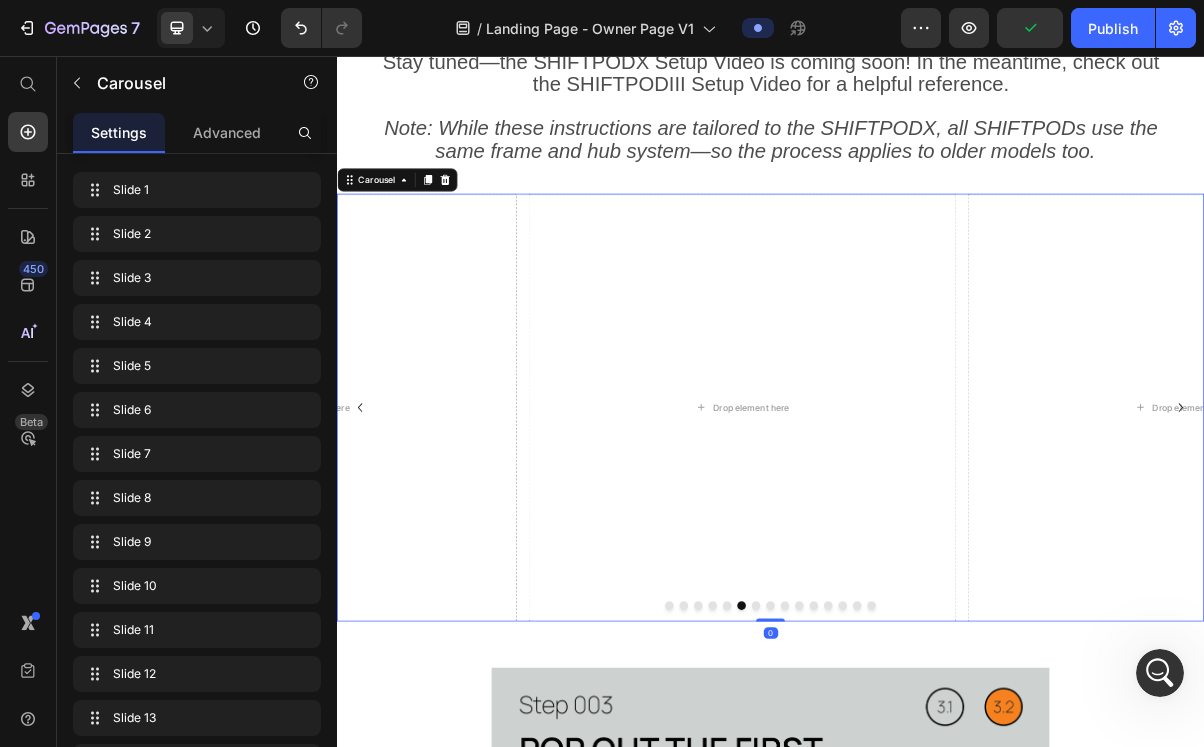 scroll, scrollTop: 0, scrollLeft: 0, axis: both 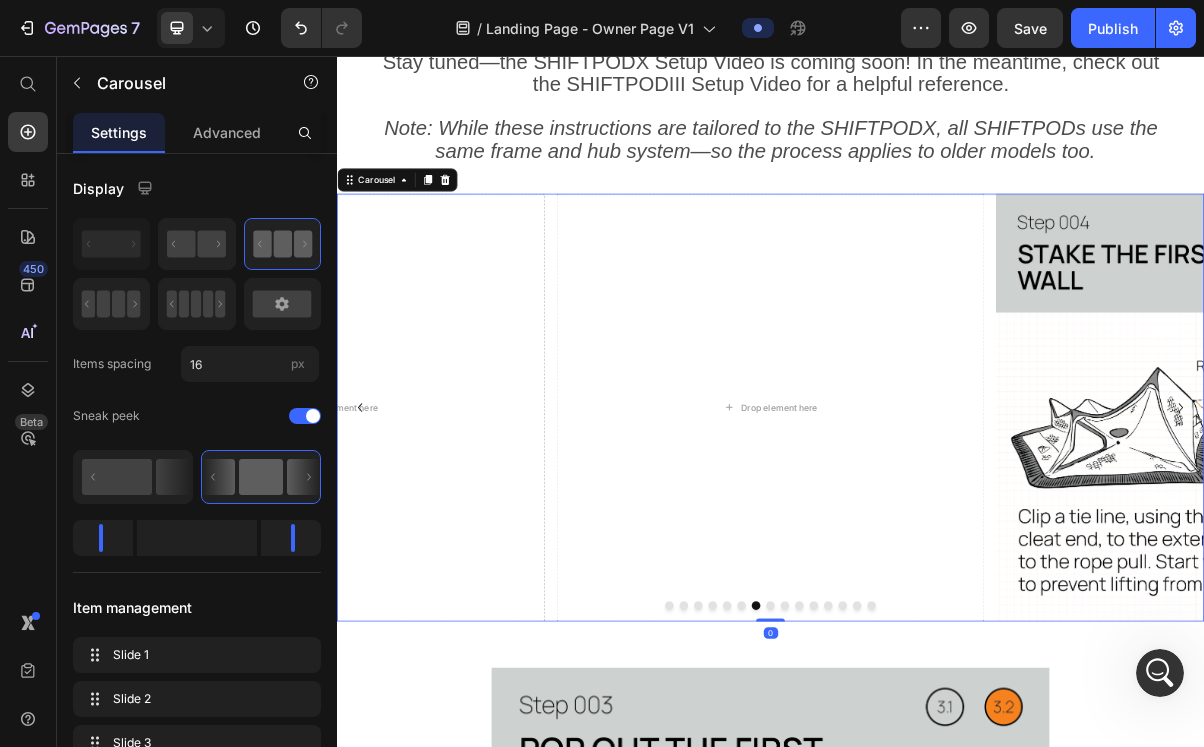 click at bounding box center [937, 817] 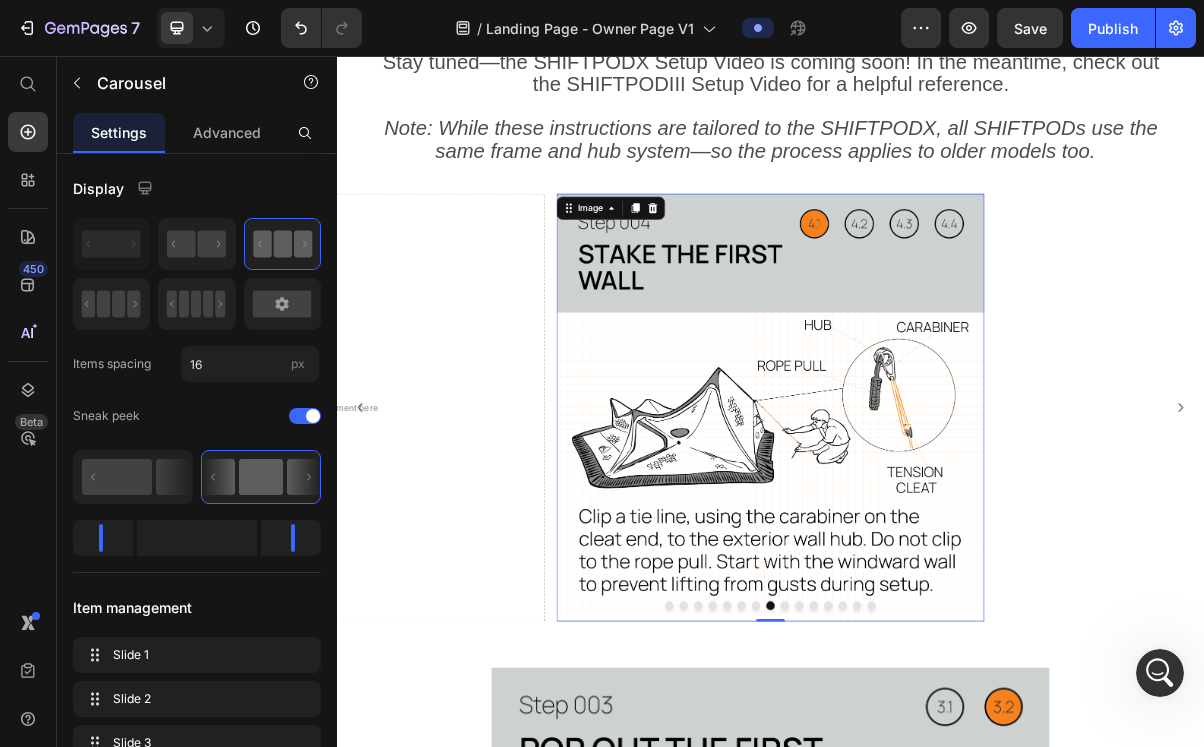 click at bounding box center (937, 543) 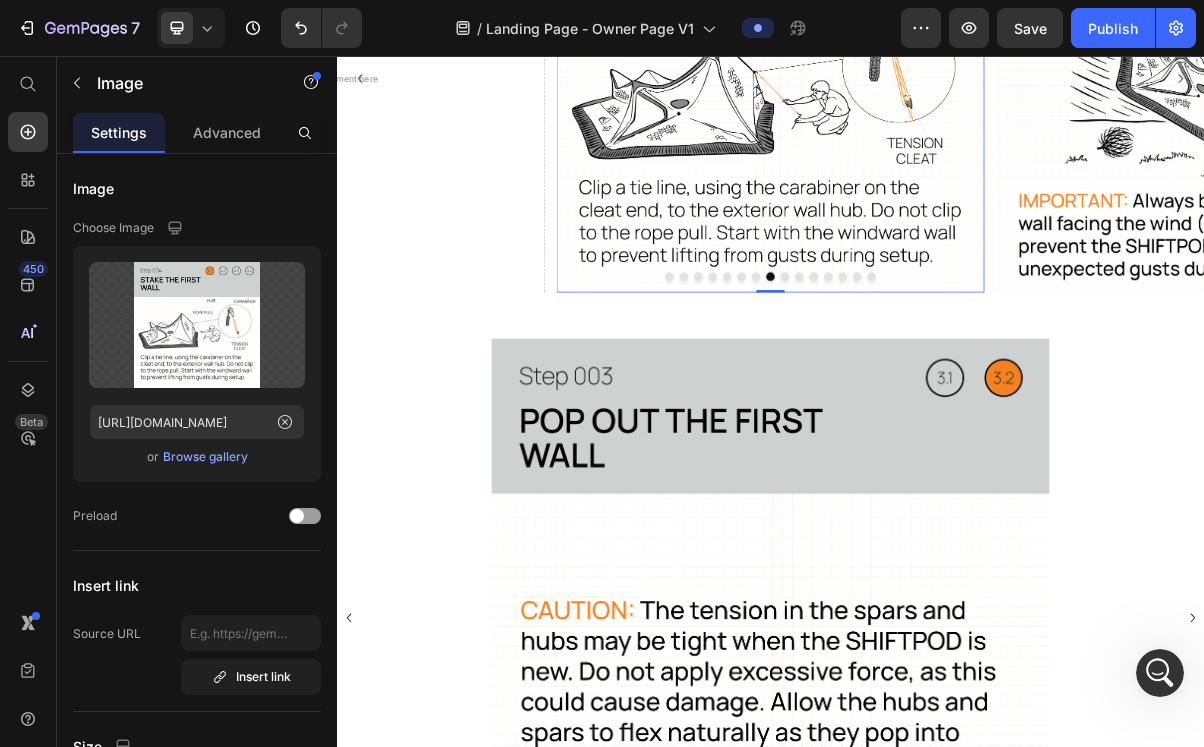 scroll, scrollTop: 1003, scrollLeft: 0, axis: vertical 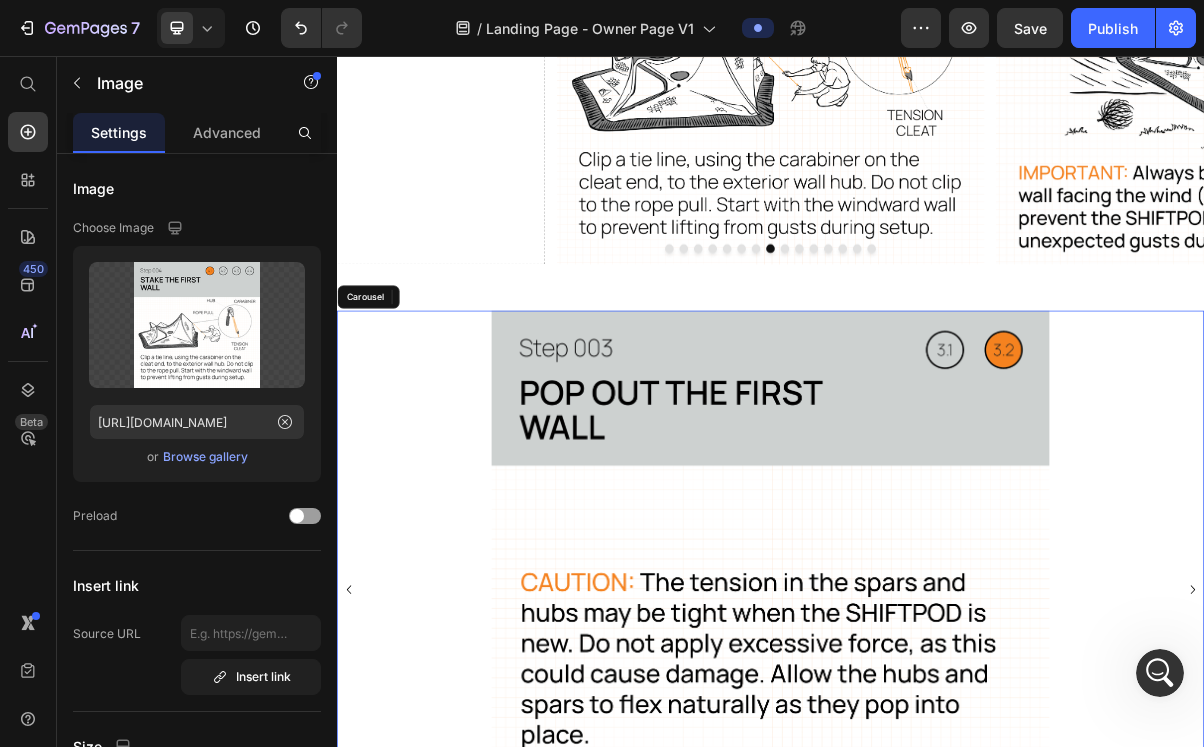 click 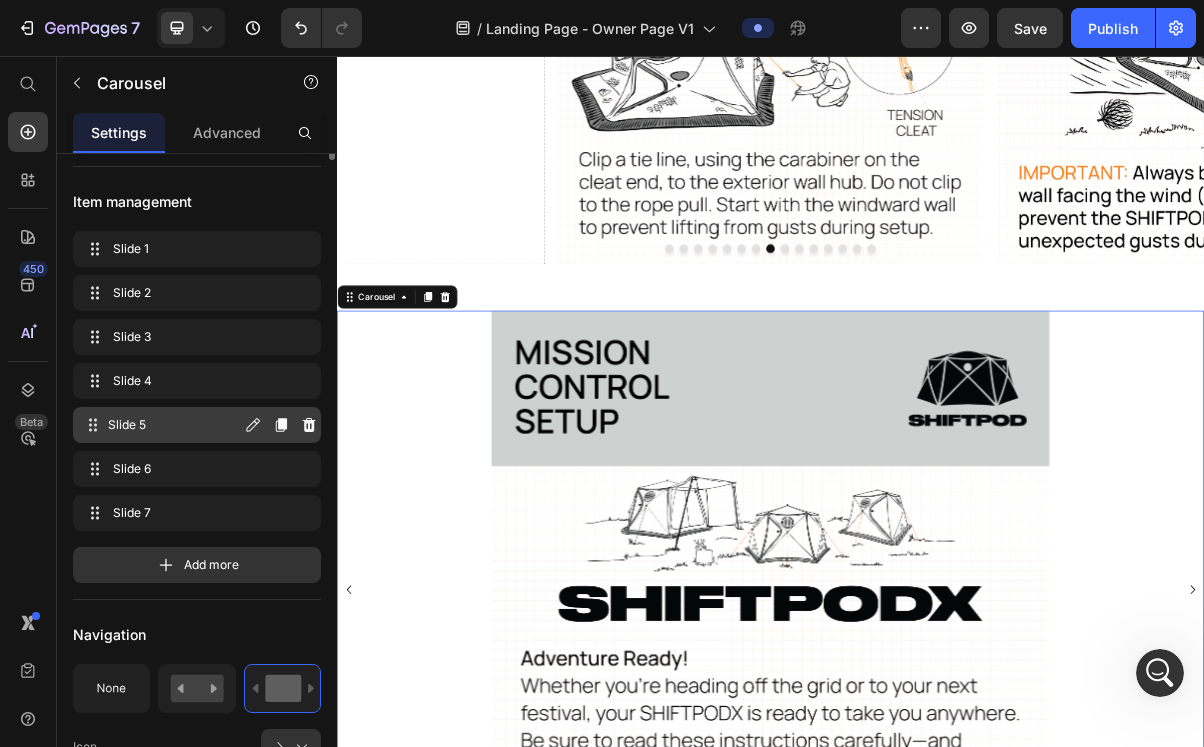scroll, scrollTop: 182, scrollLeft: 0, axis: vertical 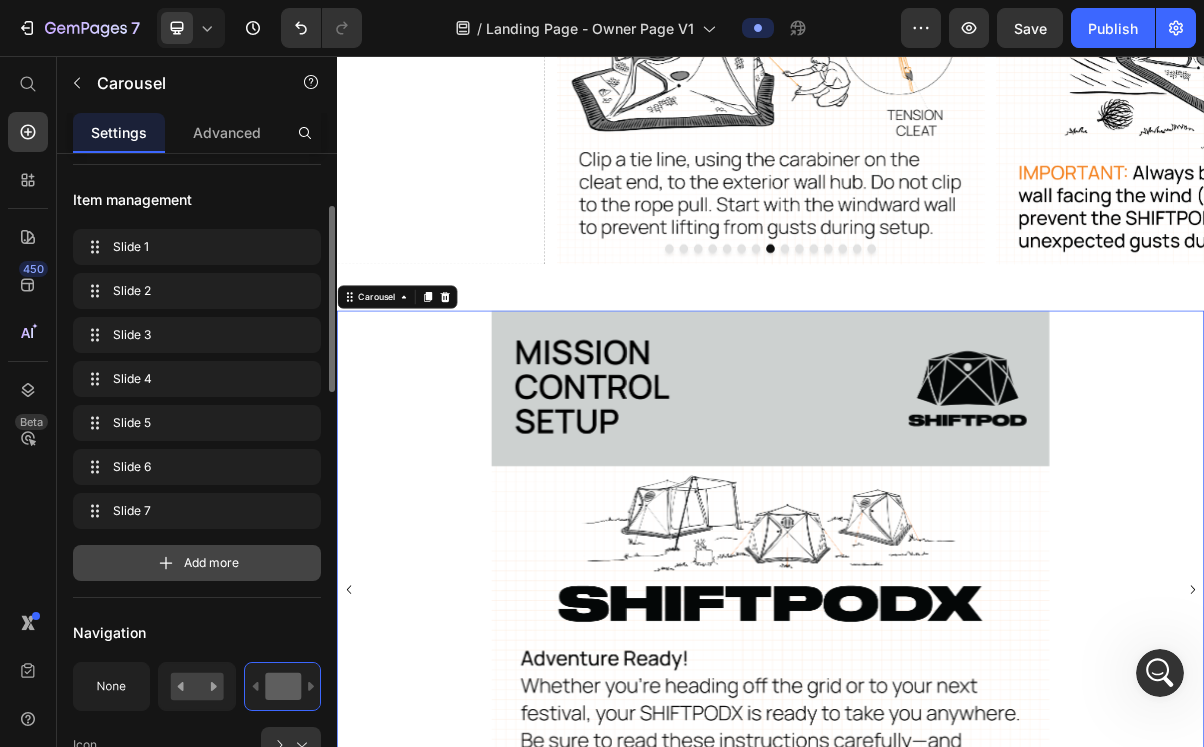 click on "Add more" at bounding box center [211, 563] 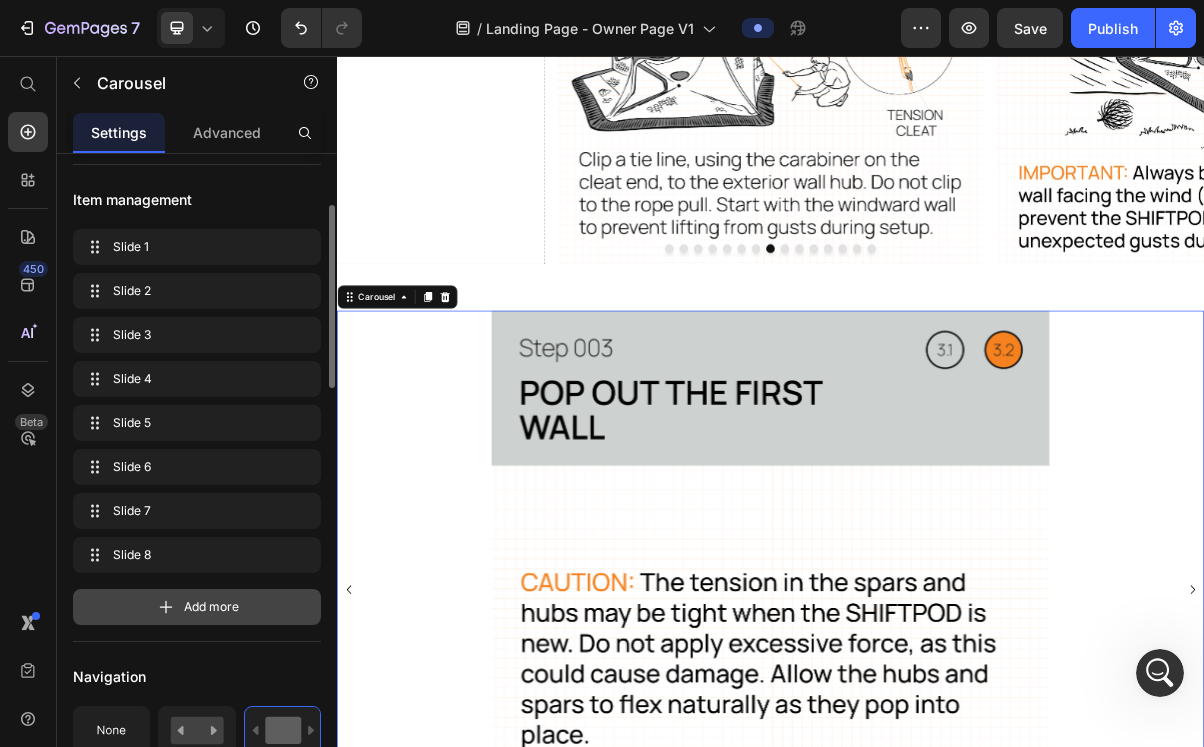 click on "Add more" at bounding box center [197, 607] 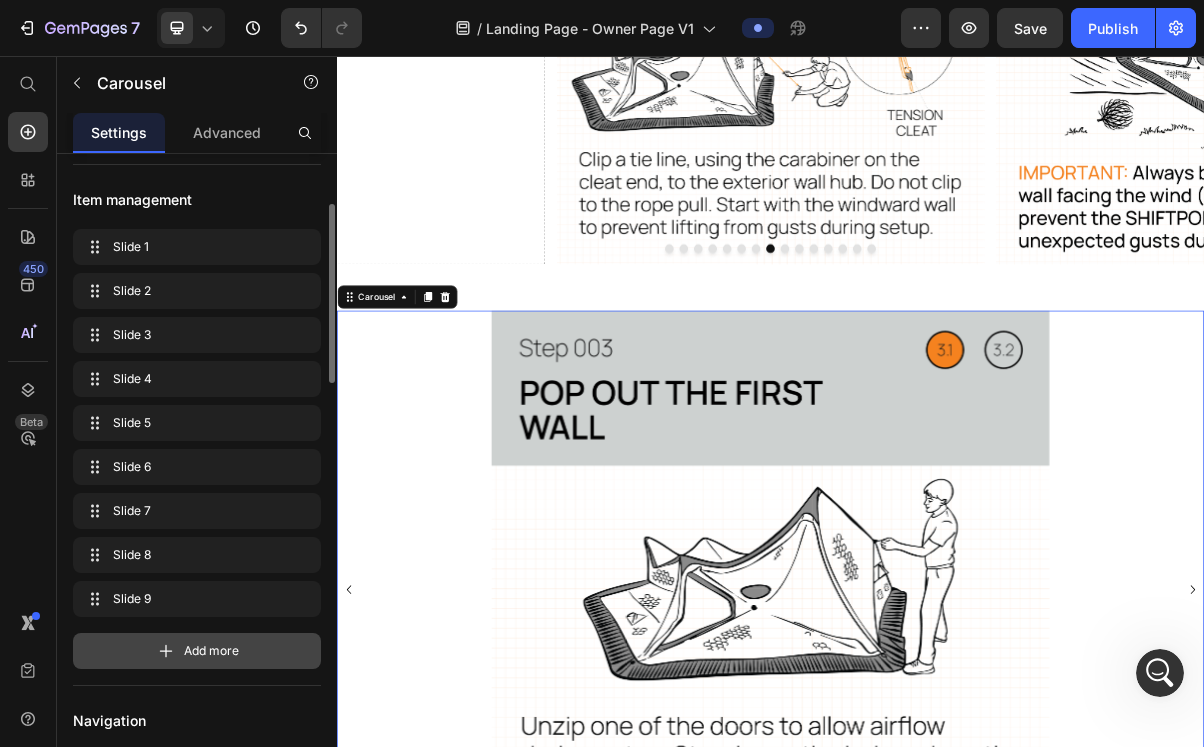 click on "Add more" at bounding box center (211, 651) 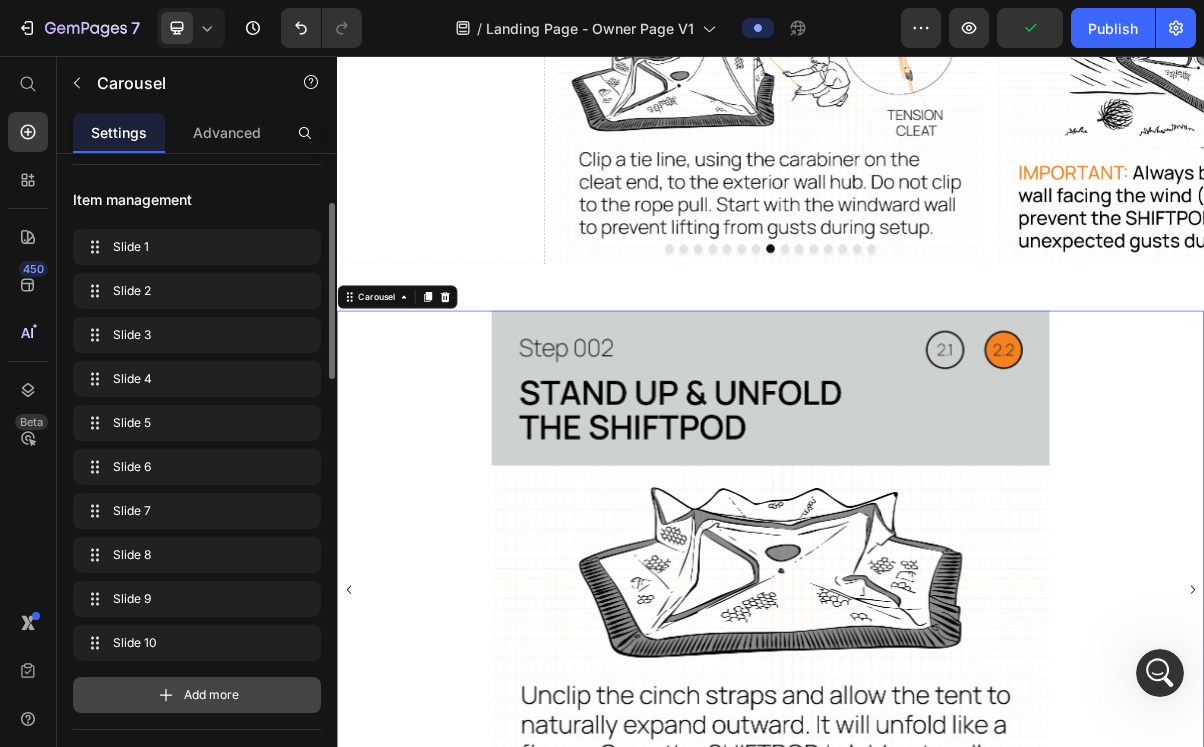 click on "Add more" at bounding box center (211, 695) 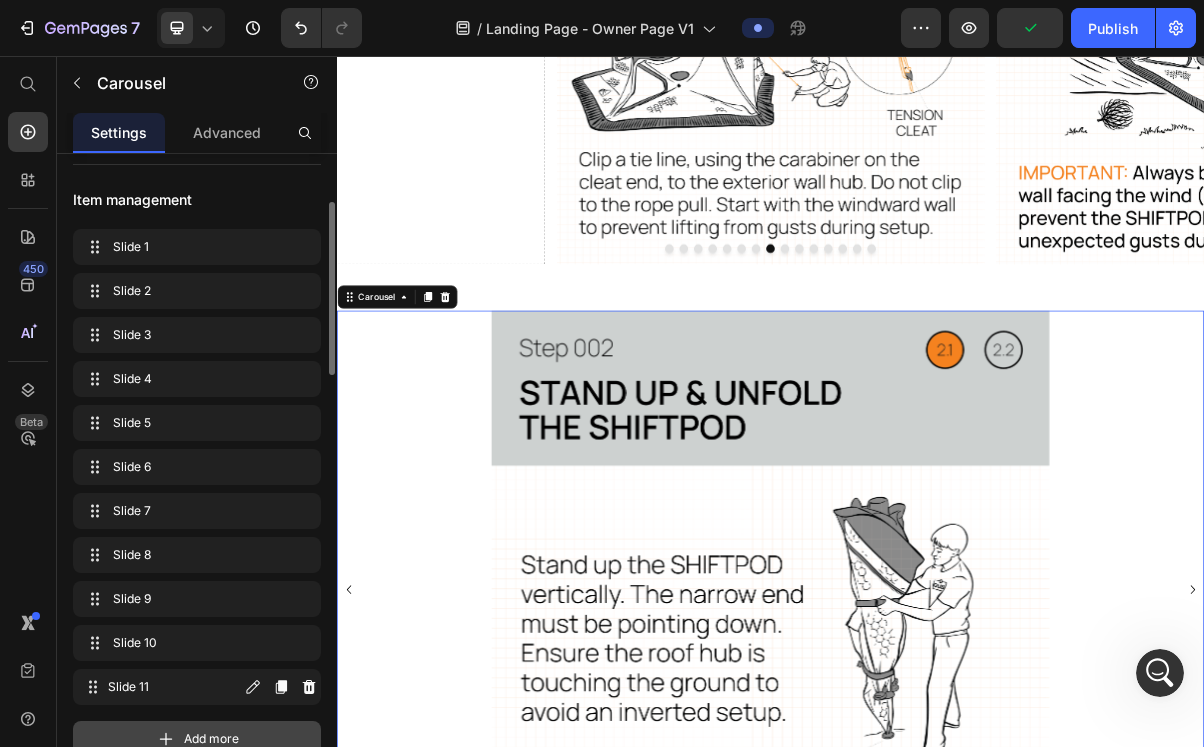 click on "Slide 11 Slide 11" at bounding box center [161, 687] 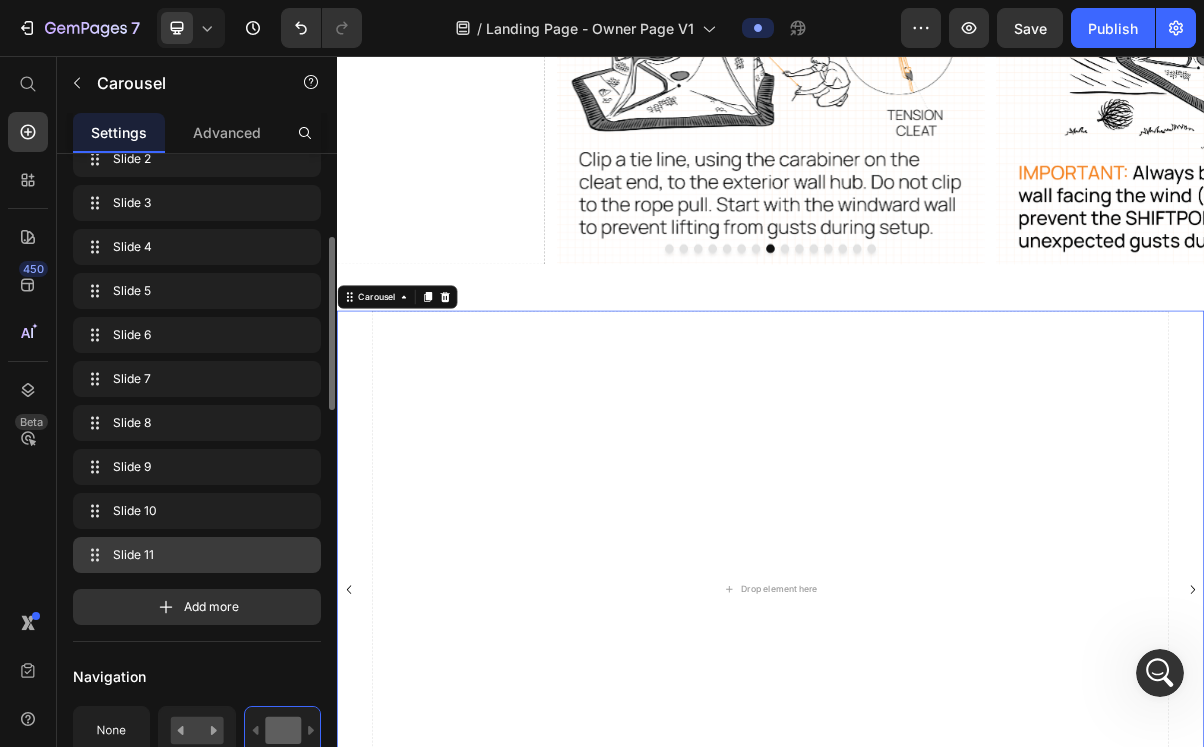 scroll, scrollTop: 343, scrollLeft: 0, axis: vertical 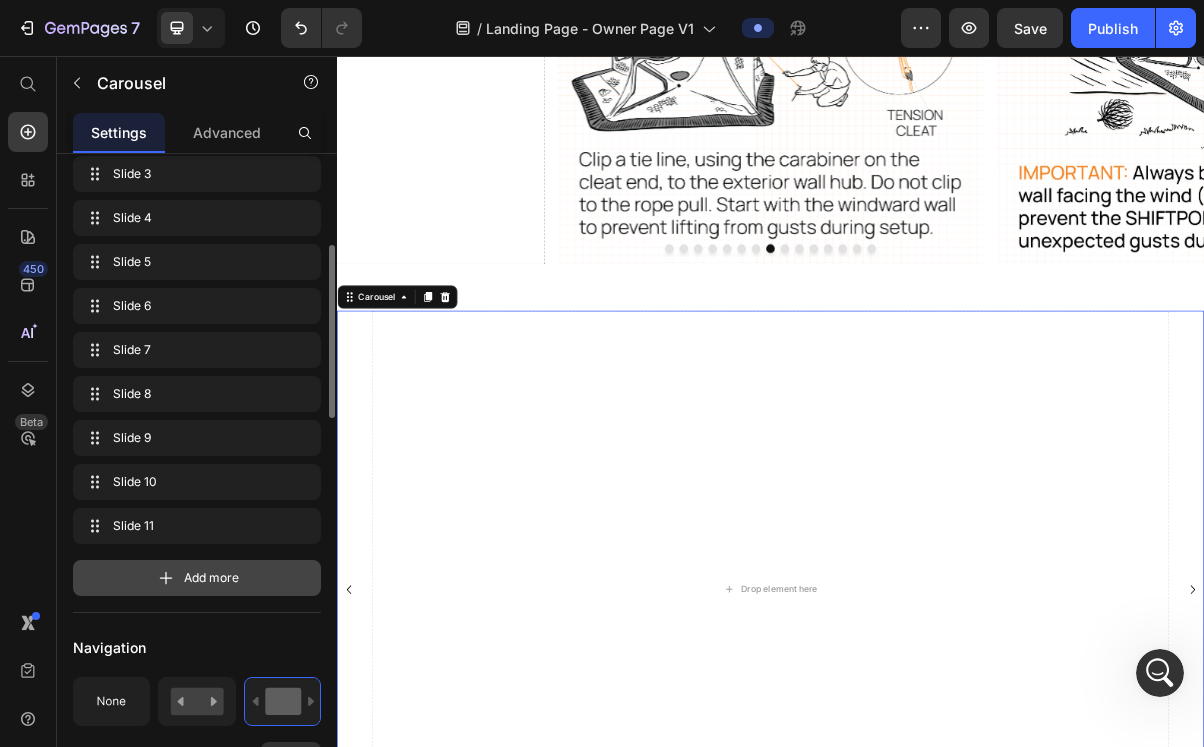 click on "Add more" at bounding box center [197, 578] 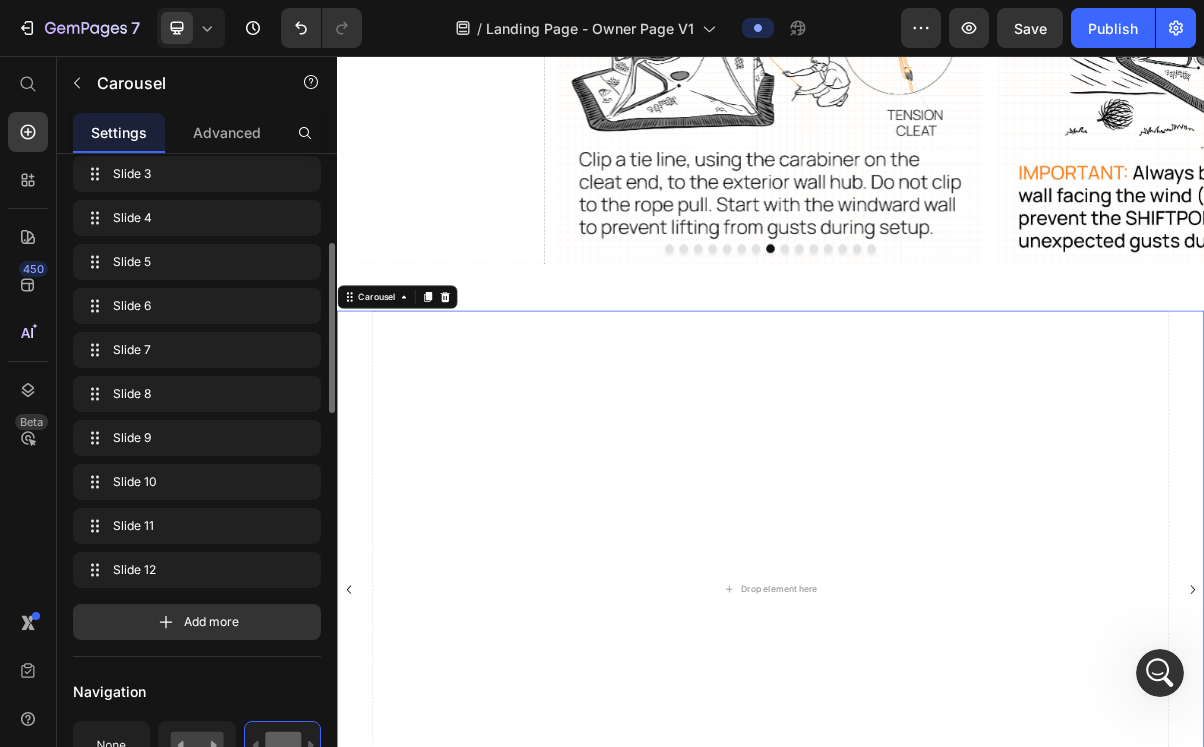 click on "Item management Slide 1 Slide 1 Slide 2 Slide 2 Slide 3 Slide 3 Slide 4 Slide 4 Slide 5 Slide 5 Slide 6 Slide 6 Slide 7 Slide 7 Slide 8 Slide 8 Slide 9 Slide 9 Slide 10 Slide 10 Slide 11 Slide 11 Slide 12 Slide 12 Add more" 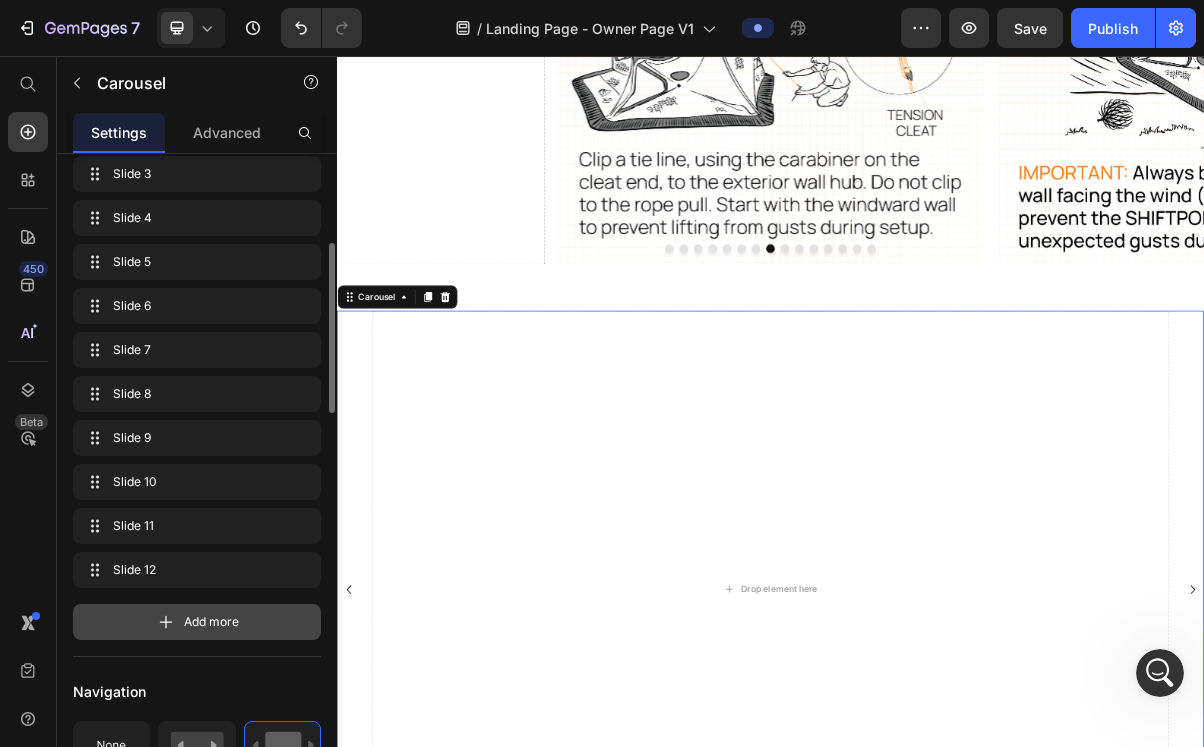 click on "Add more" at bounding box center (197, 622) 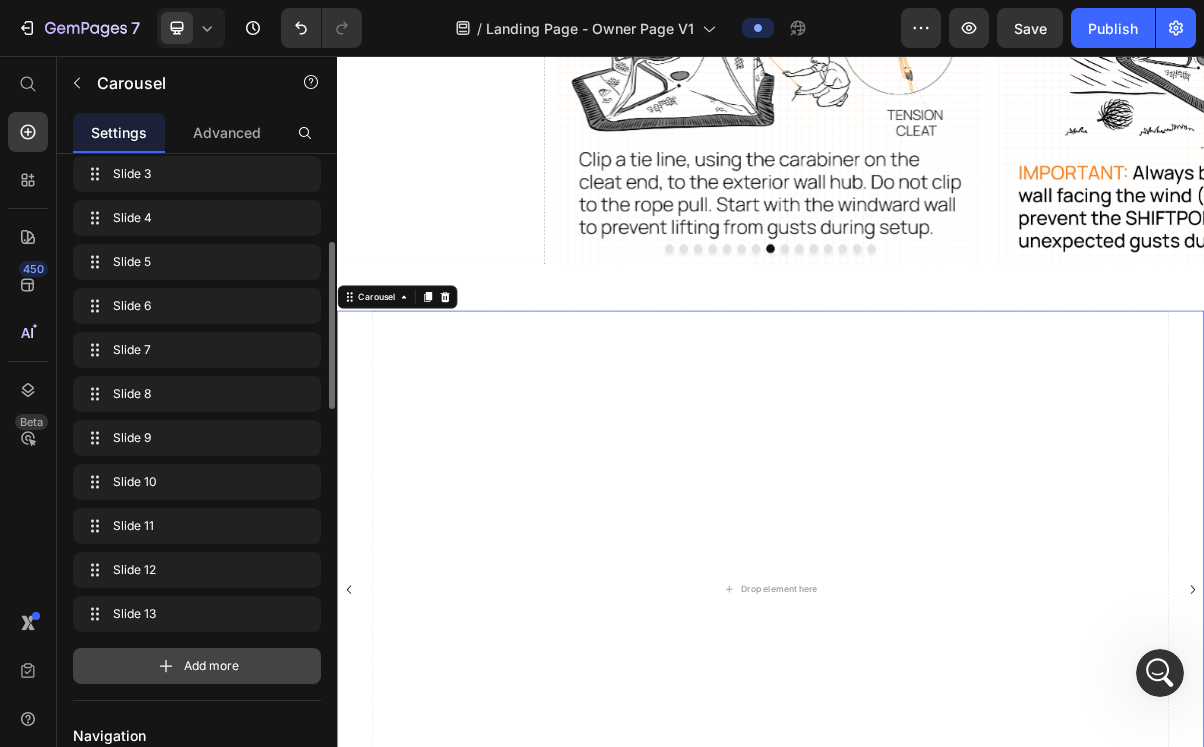 click on "Add more" at bounding box center [197, 666] 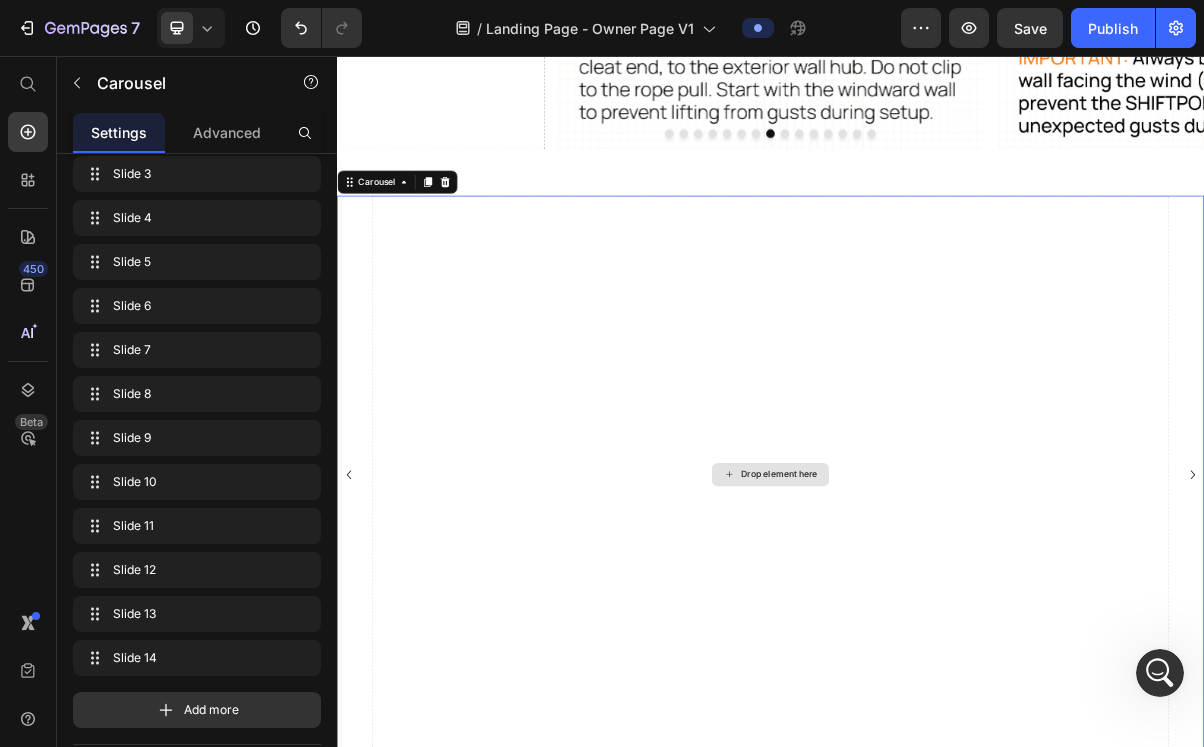 scroll, scrollTop: 1168, scrollLeft: 0, axis: vertical 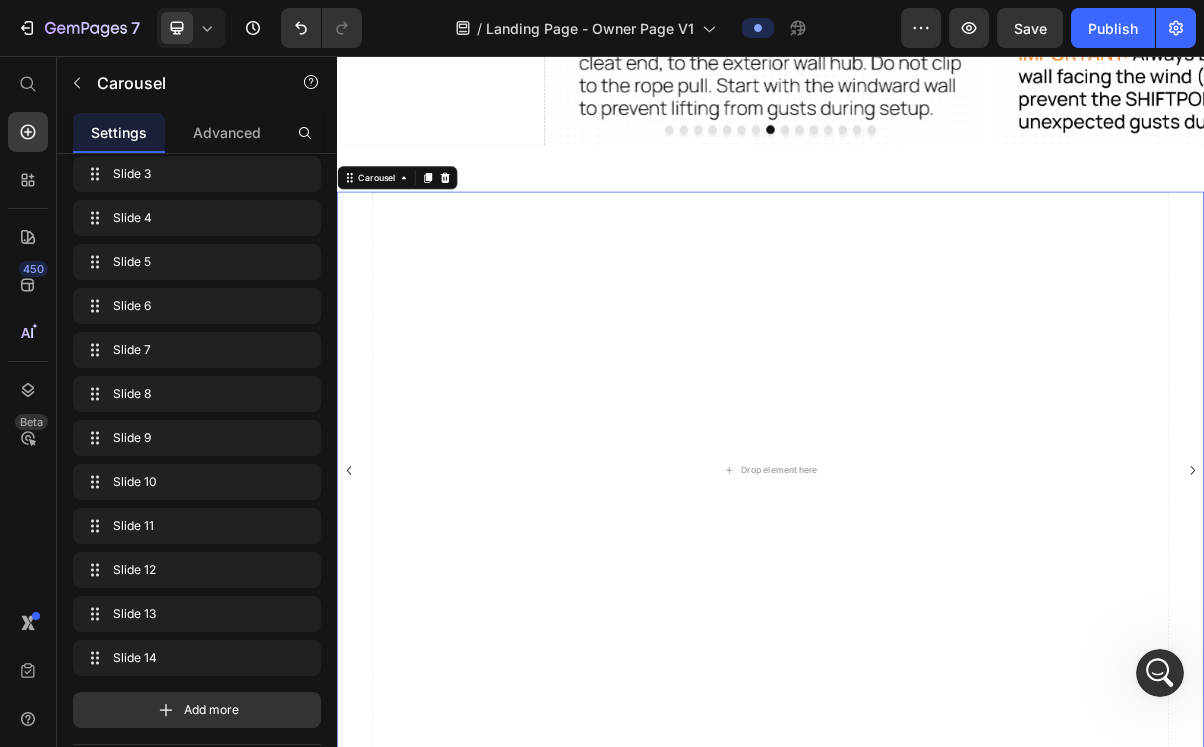 click 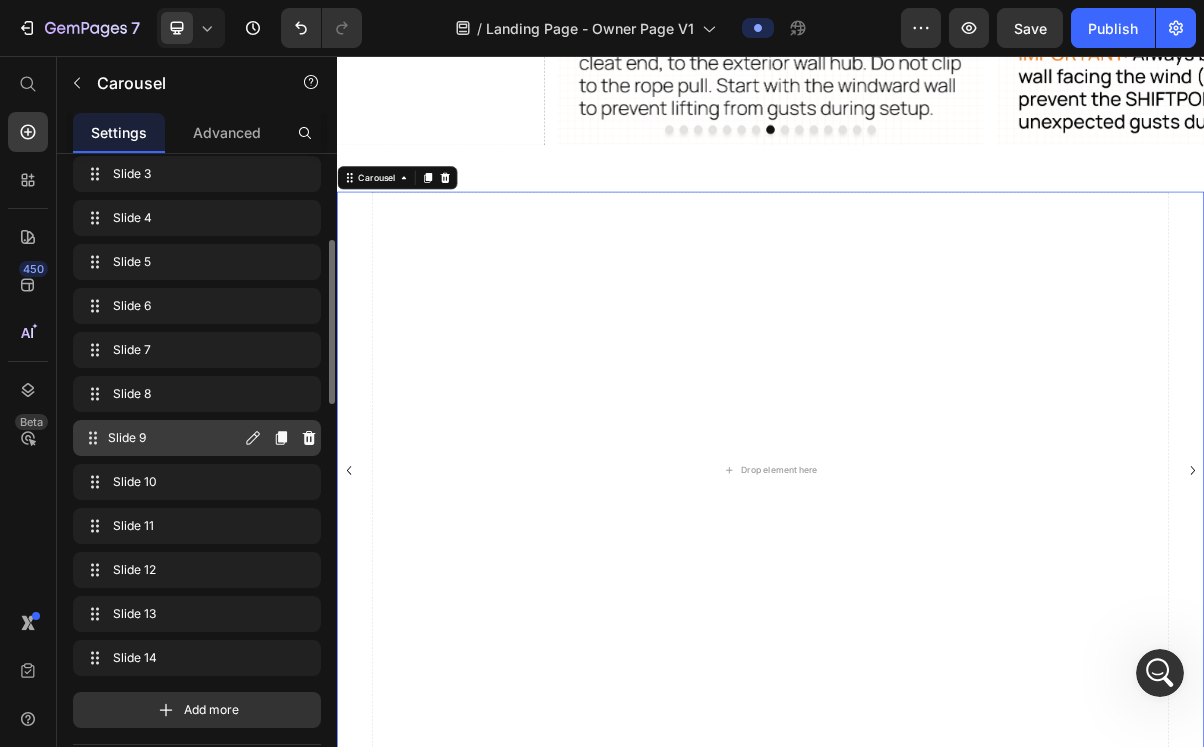 click on "Slide 9" at bounding box center [174, 438] 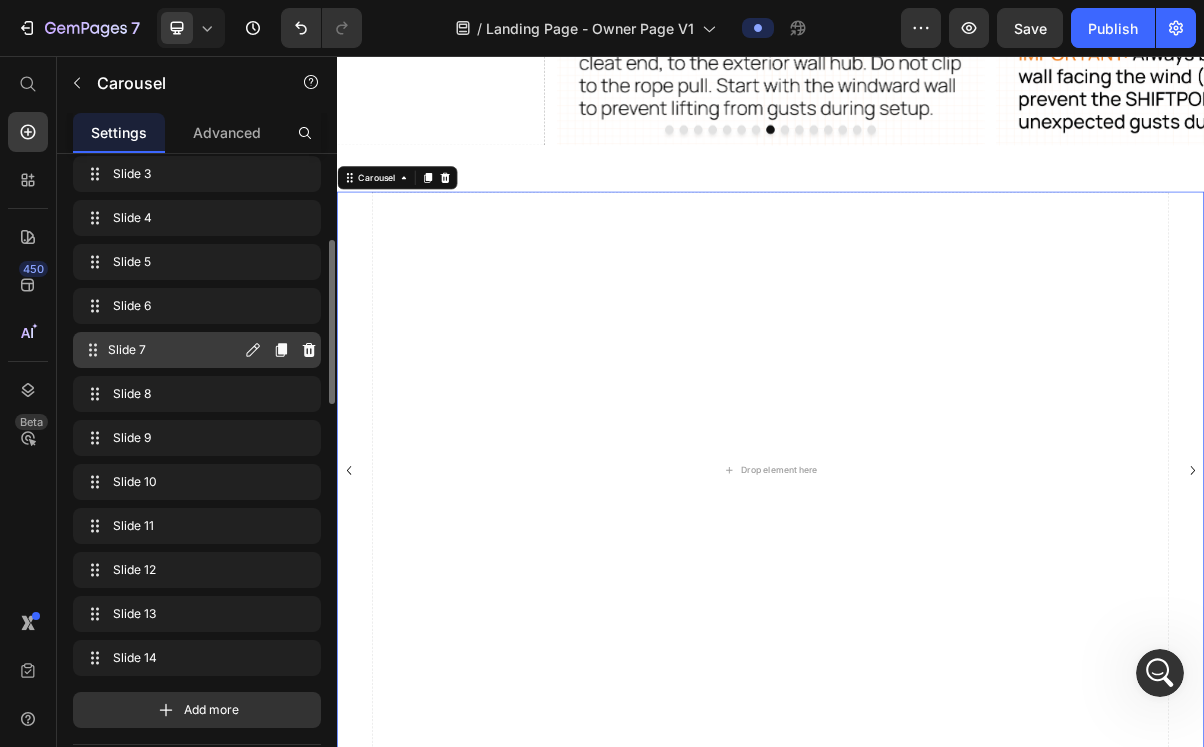 click on "Slide 7" at bounding box center (174, 350) 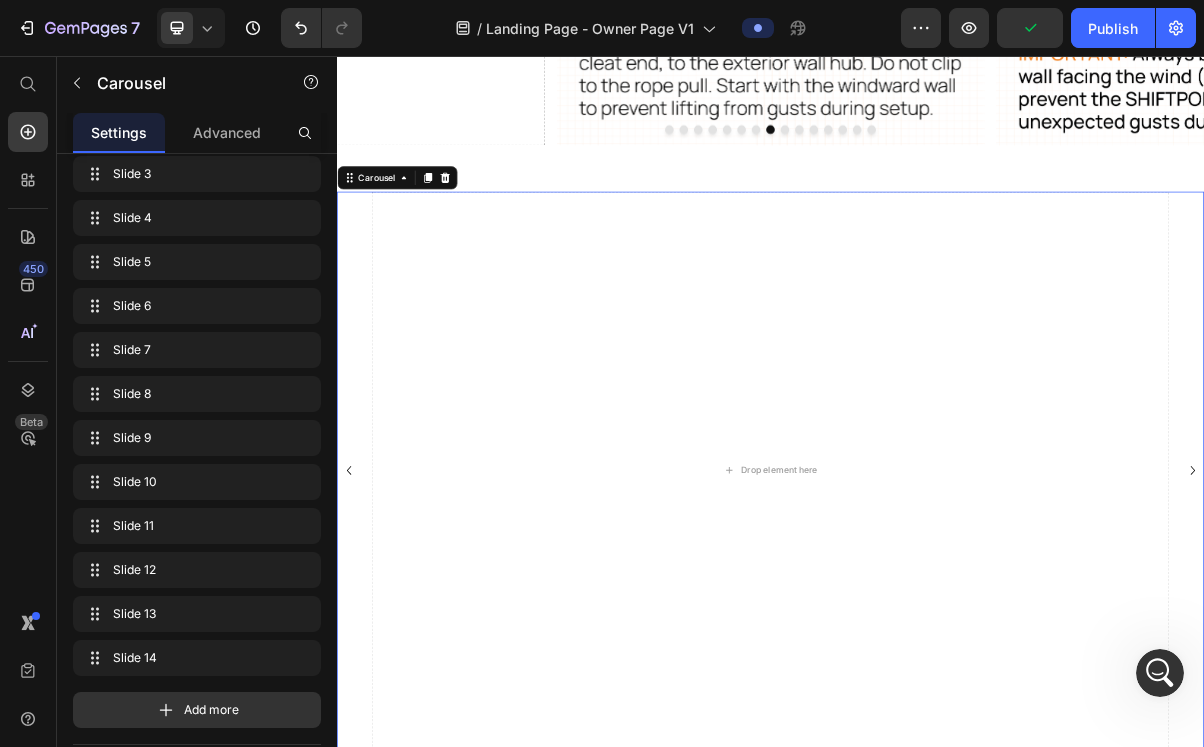 click 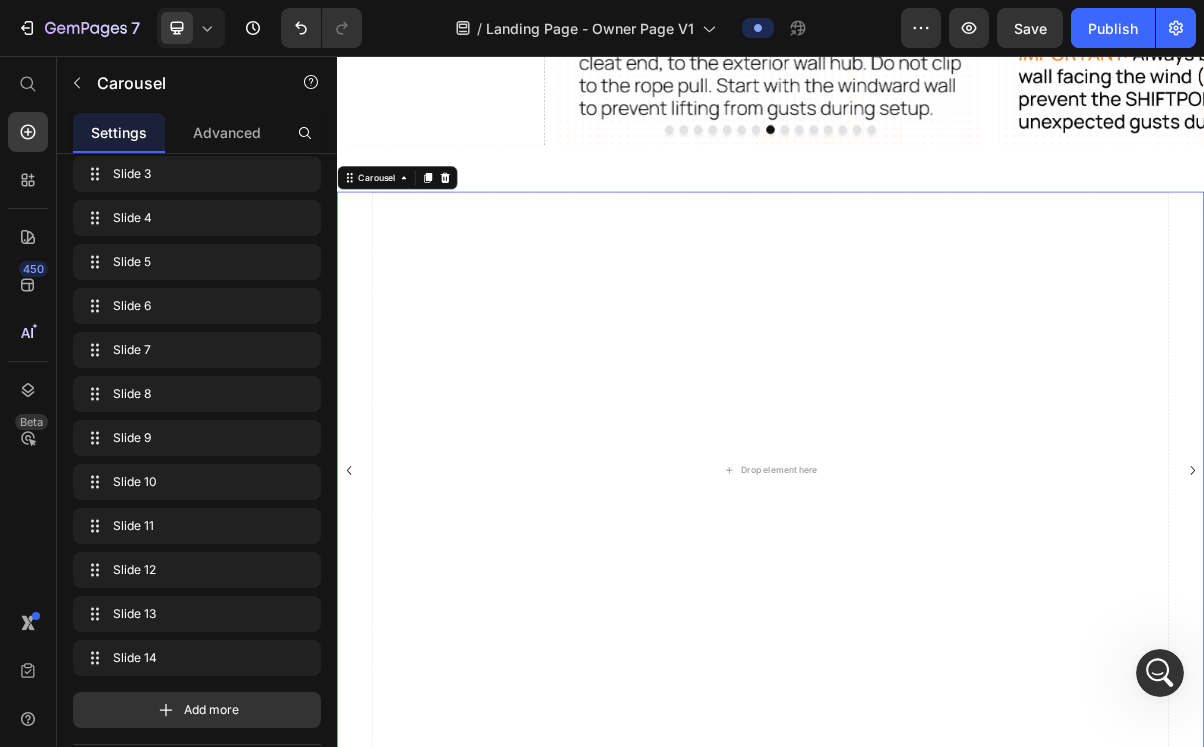 click 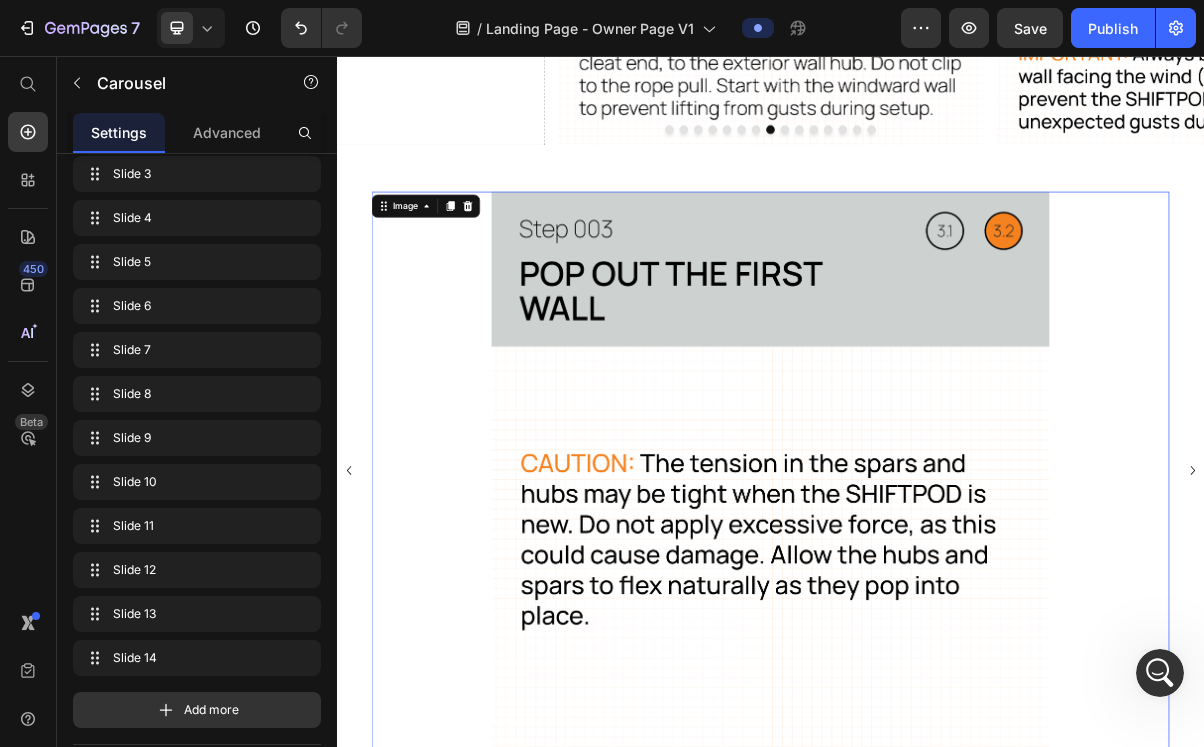 click at bounding box center (937, 630) 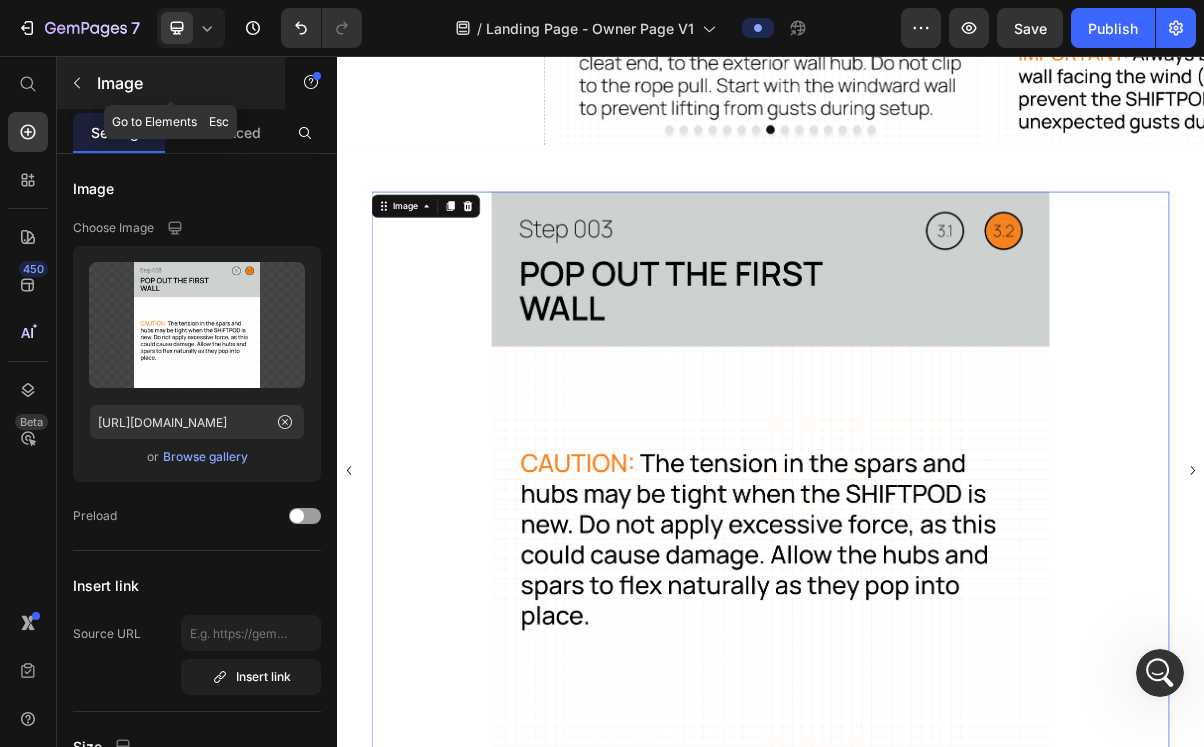 click 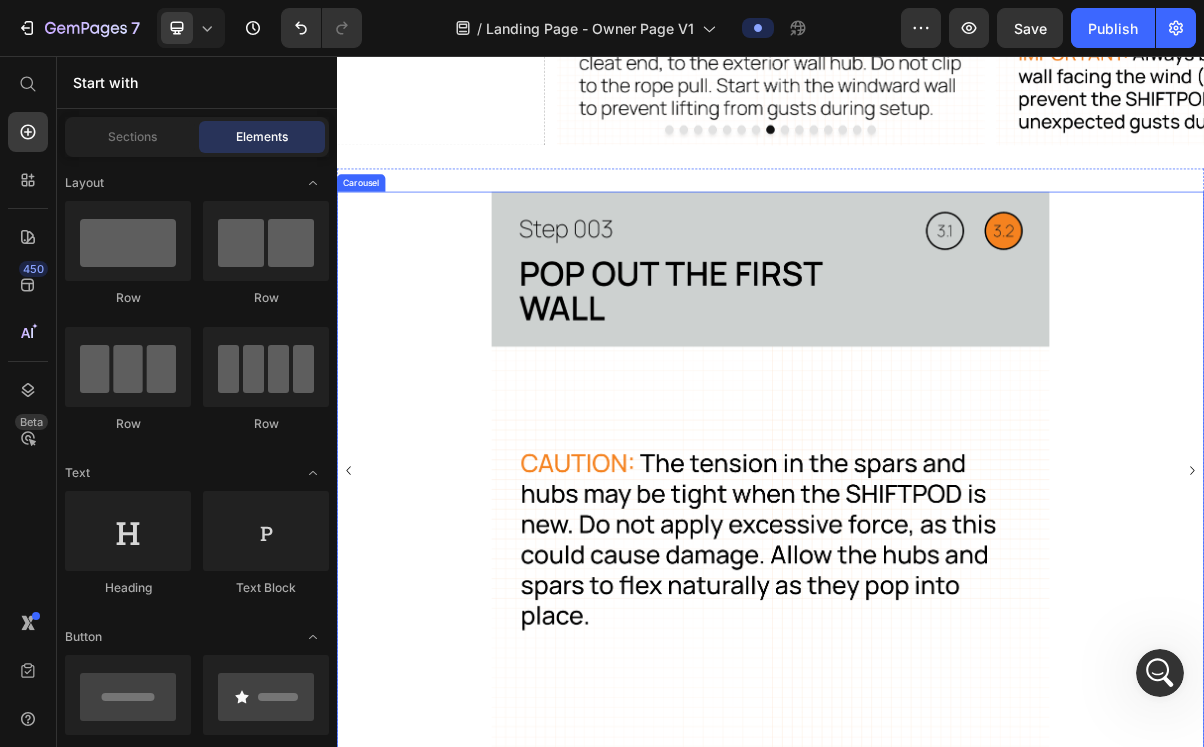 click 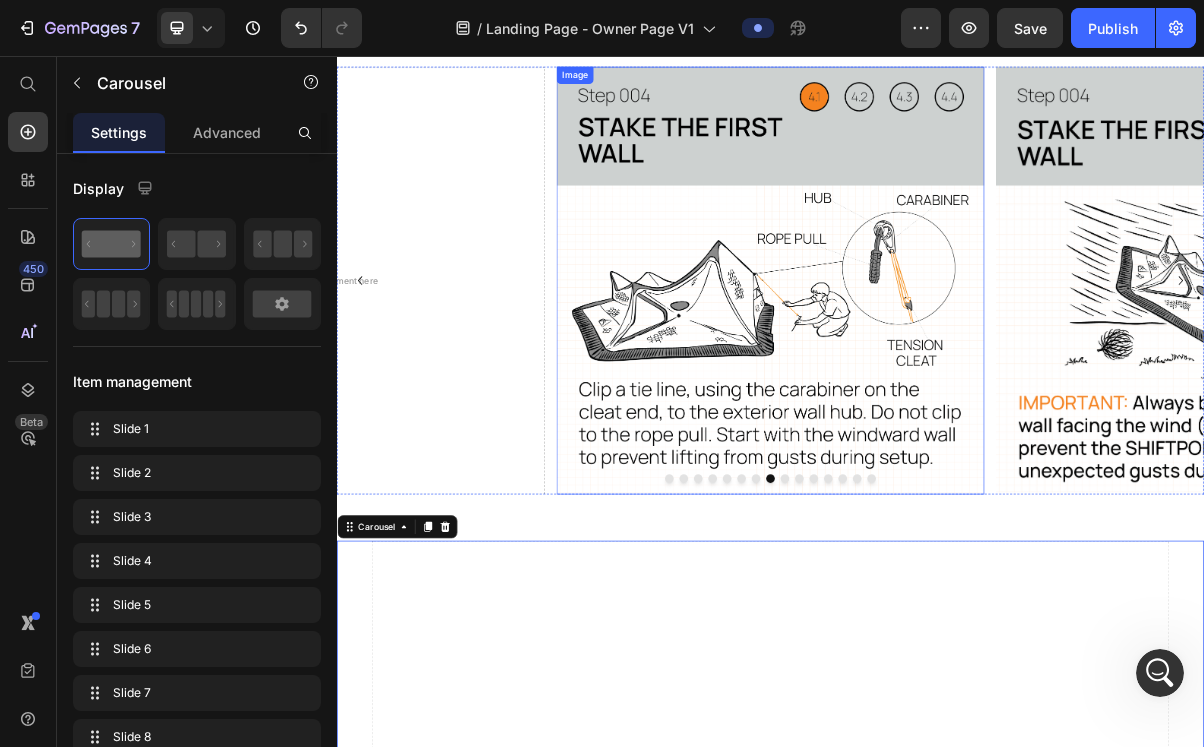 scroll, scrollTop: 646, scrollLeft: 0, axis: vertical 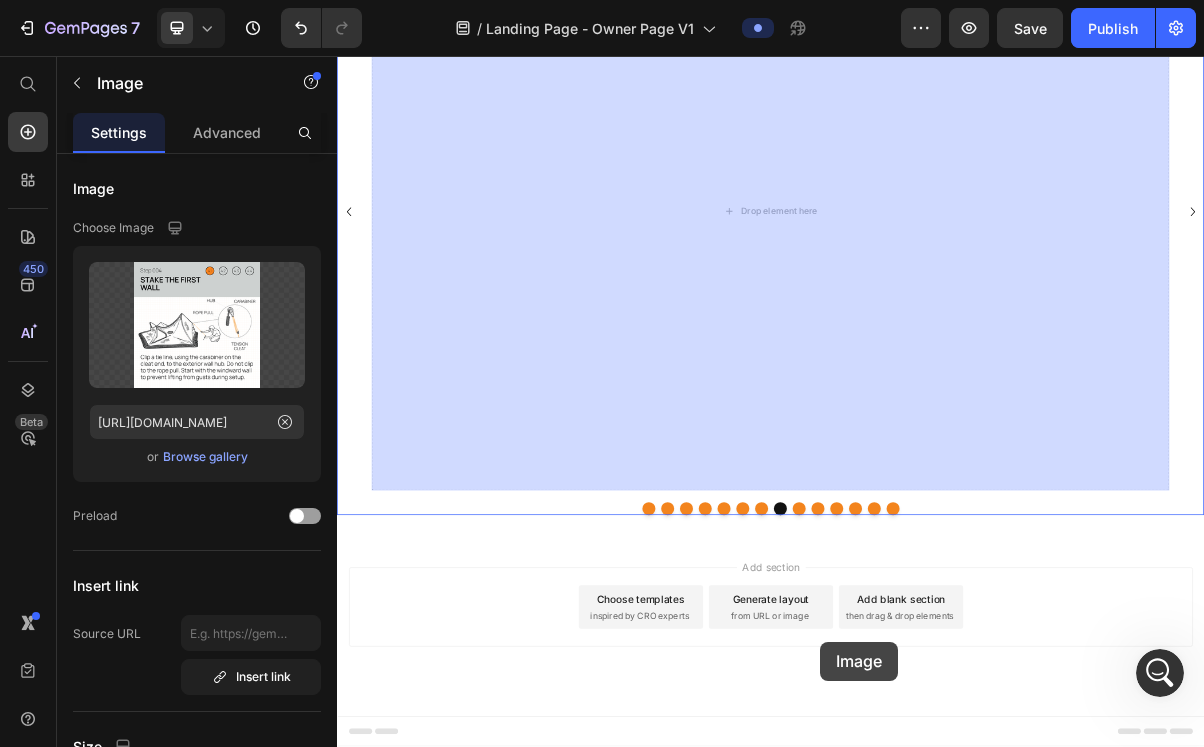 drag, startPoint x: 1028, startPoint y: 305, endPoint x: 1005, endPoint y: 867, distance: 562.47046 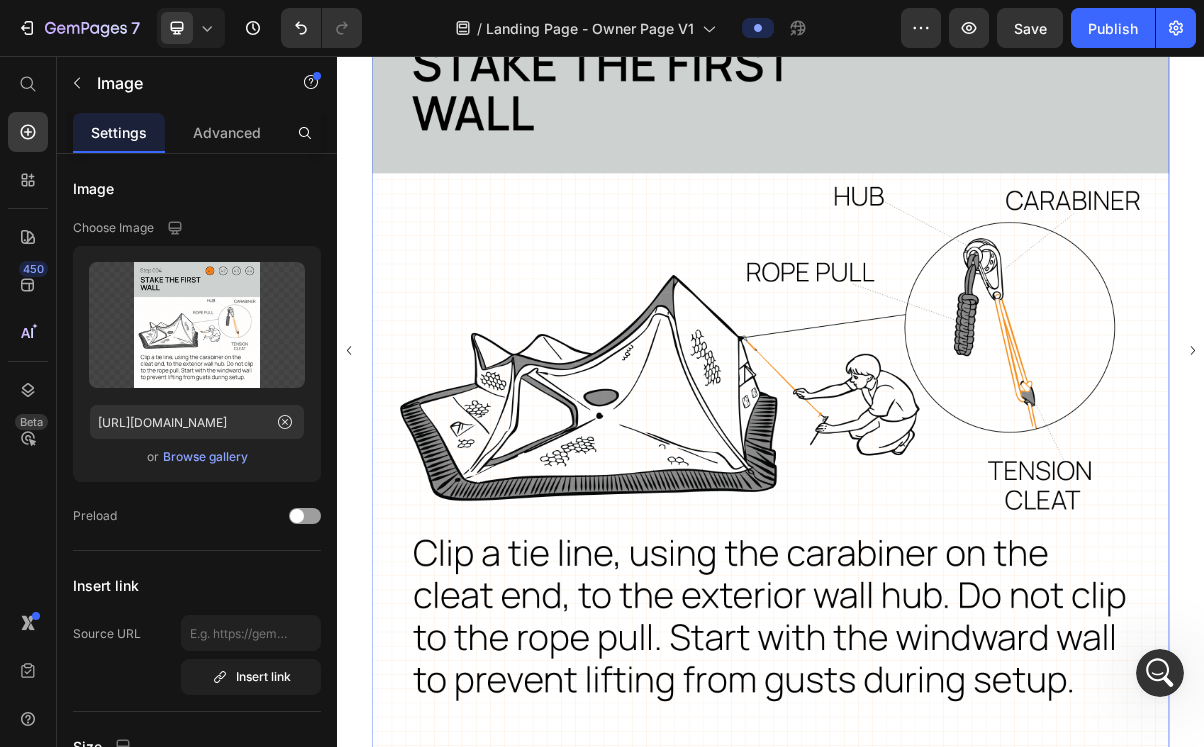 scroll, scrollTop: 1452, scrollLeft: 0, axis: vertical 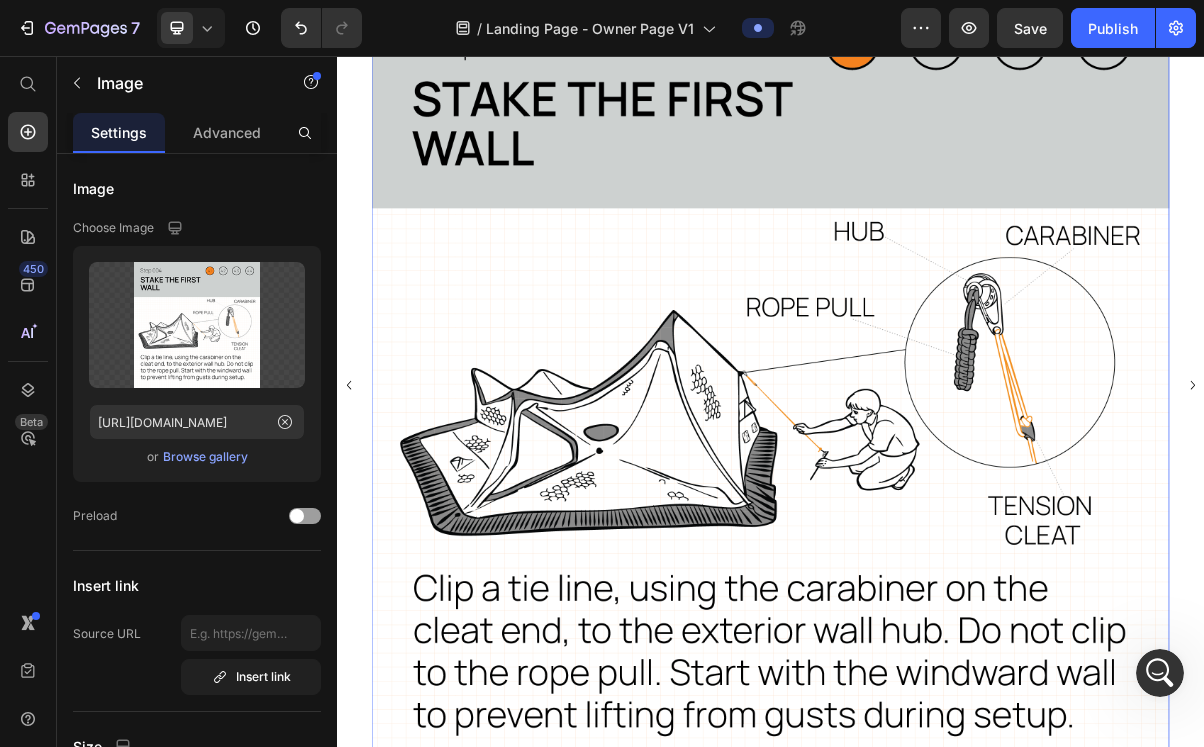 click at bounding box center (937, 512) 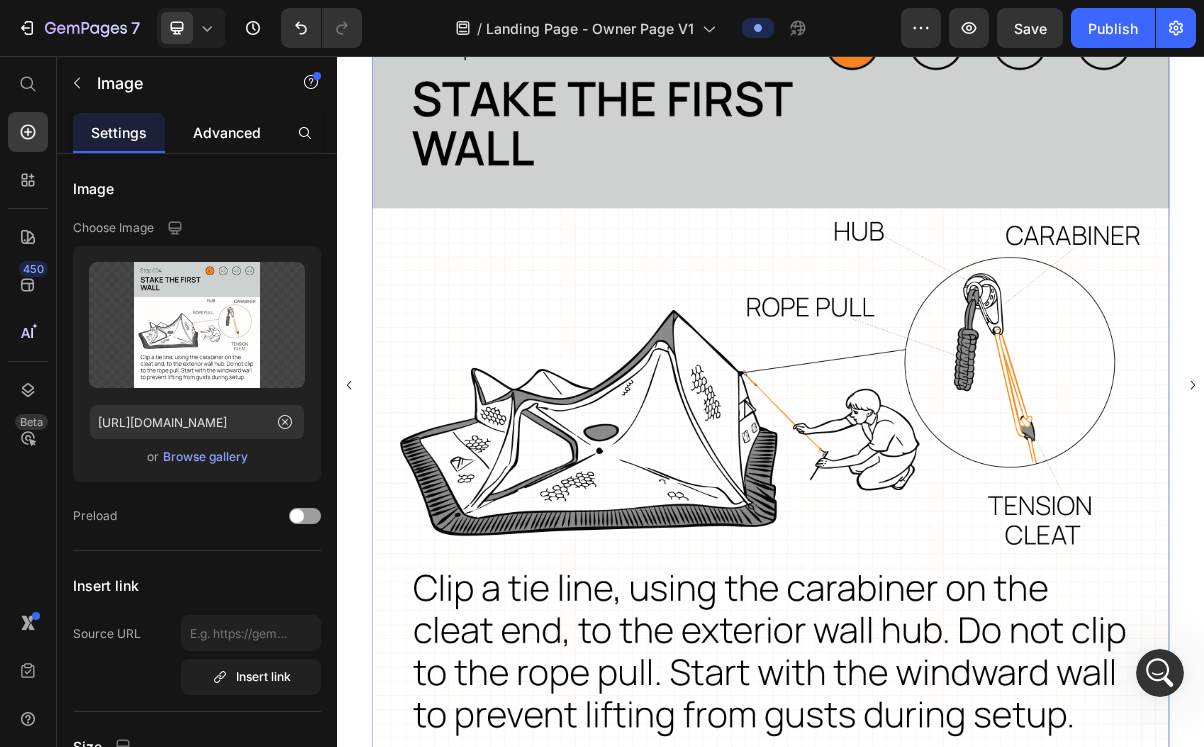 click on "Advanced" at bounding box center [227, 132] 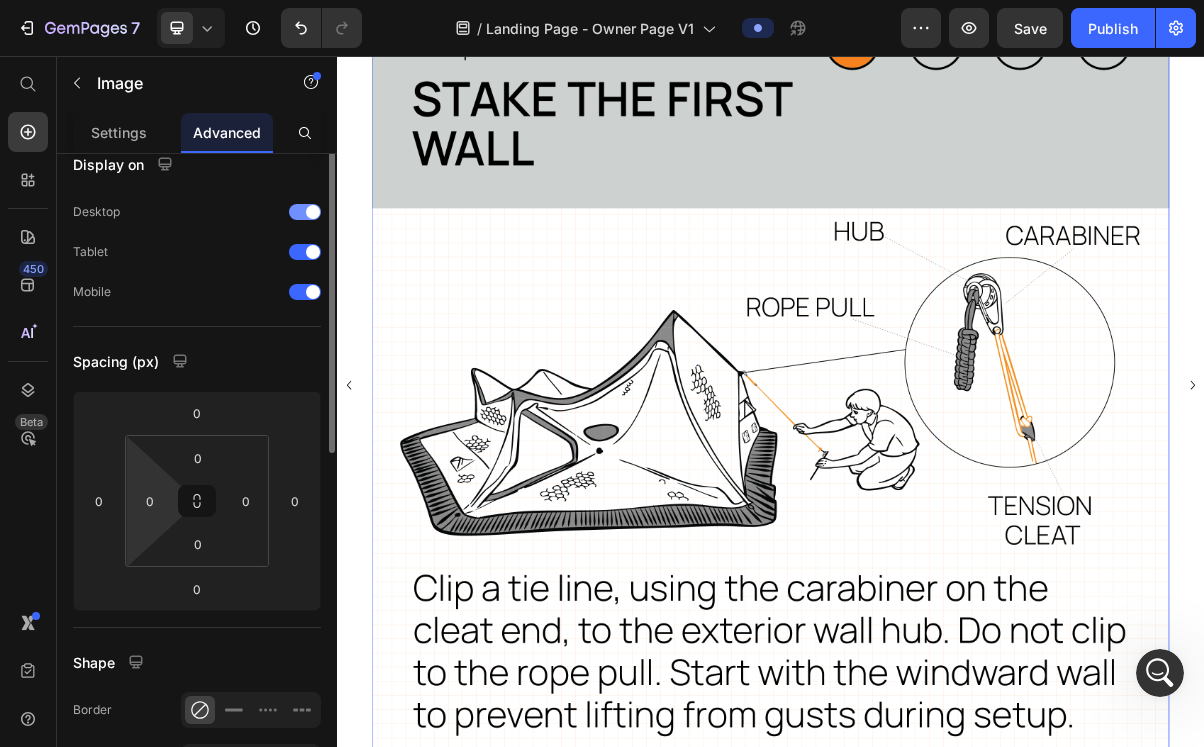scroll, scrollTop: 0, scrollLeft: 0, axis: both 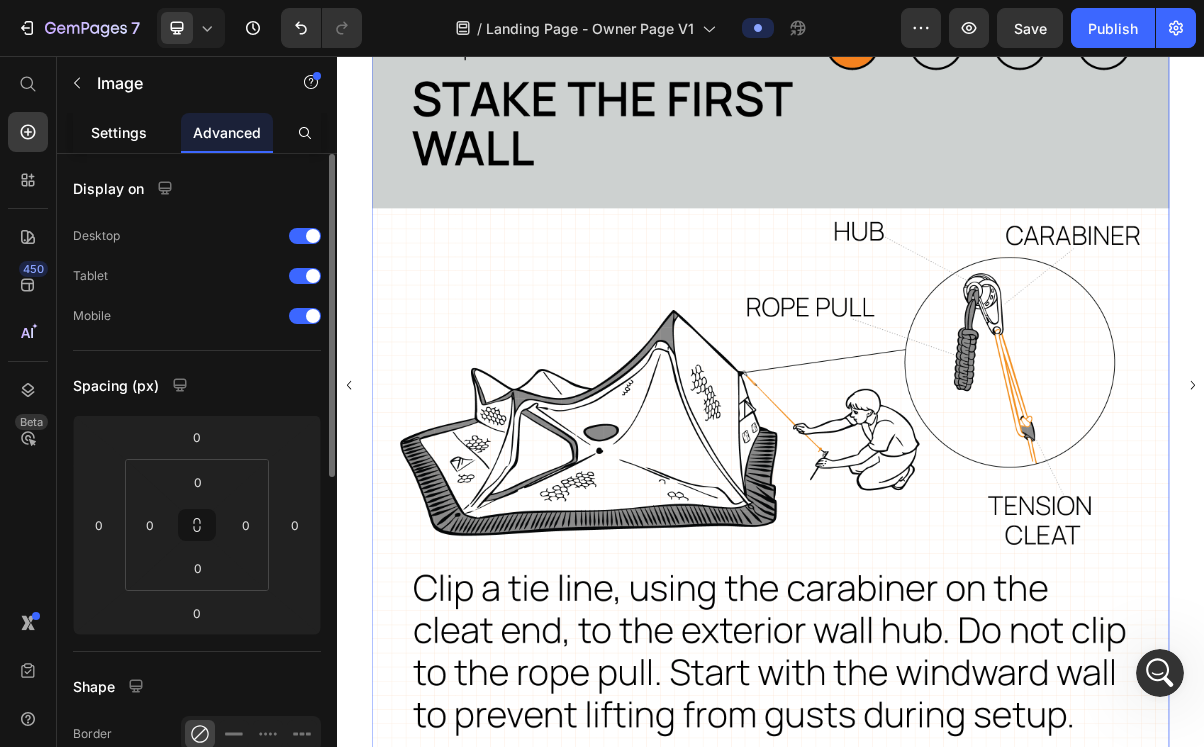 click on "Settings" at bounding box center [119, 132] 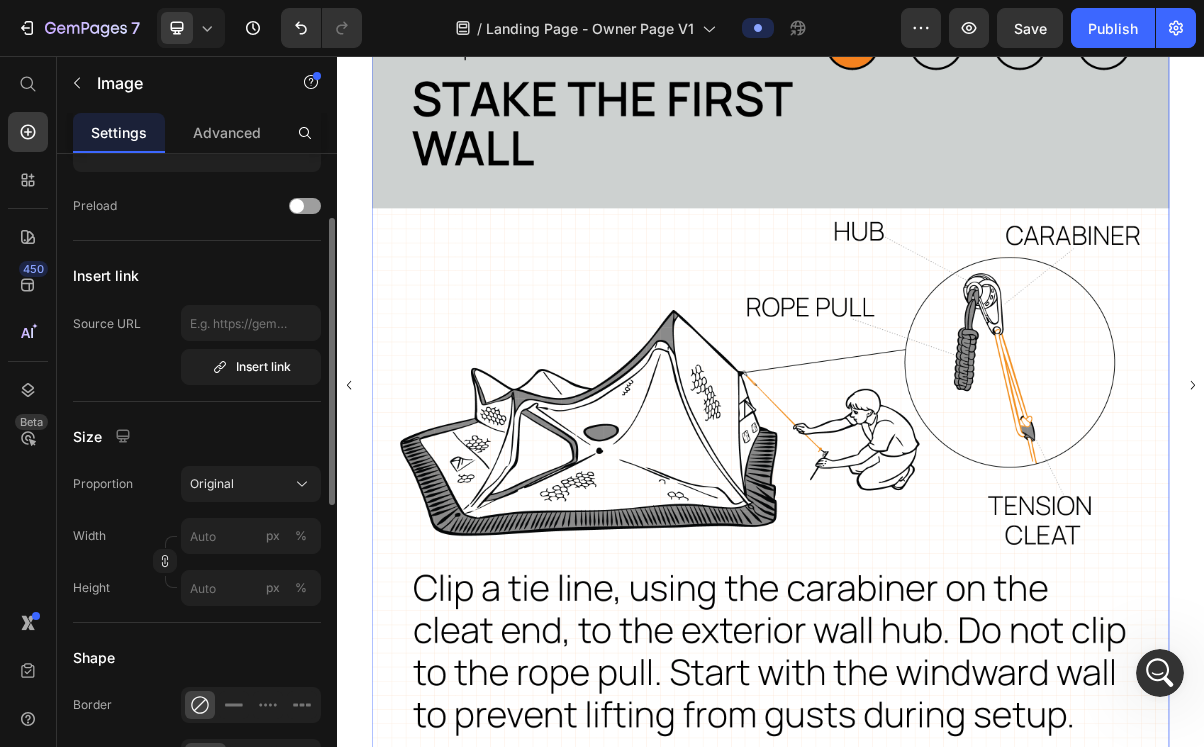 scroll, scrollTop: 329, scrollLeft: 0, axis: vertical 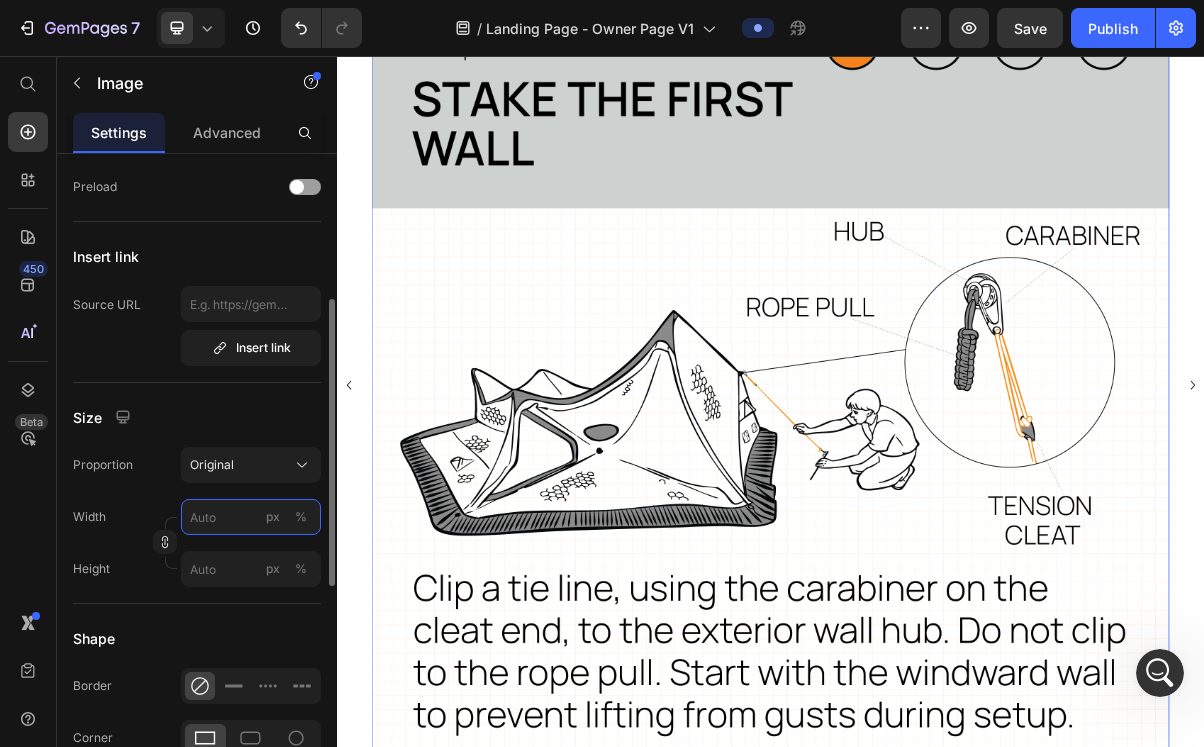 click on "px %" at bounding box center [251, 517] 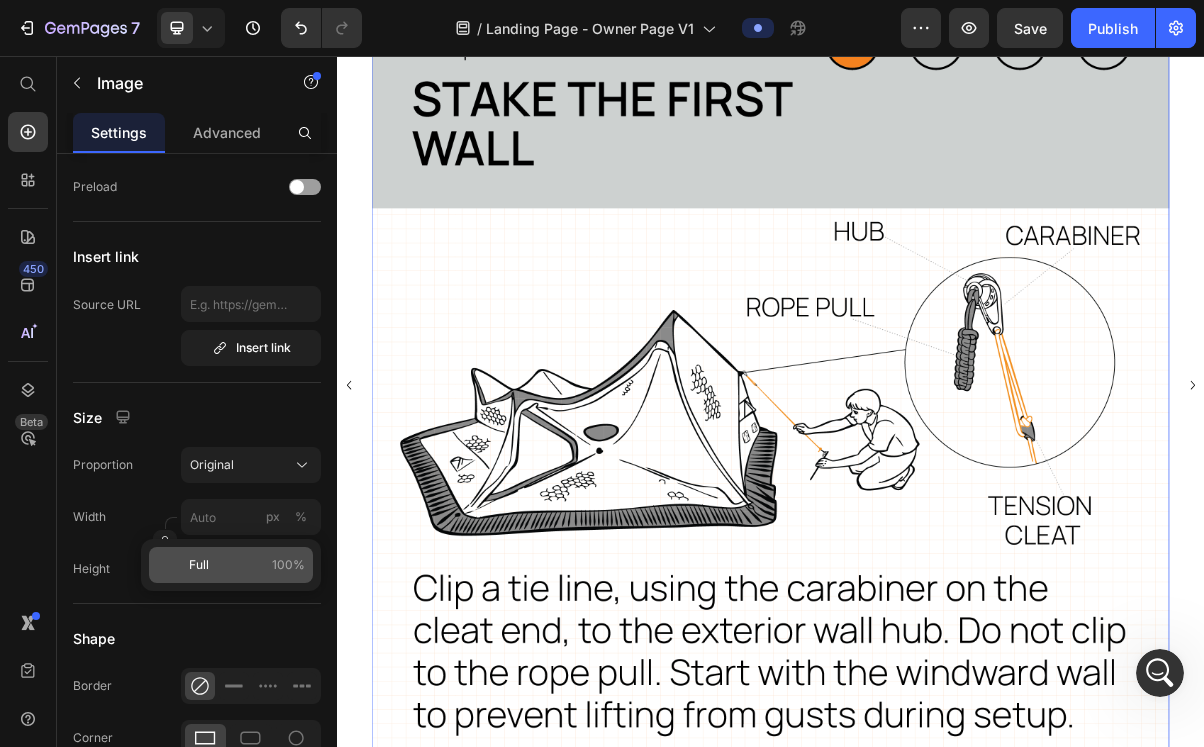 click on "Full 100%" at bounding box center [247, 565] 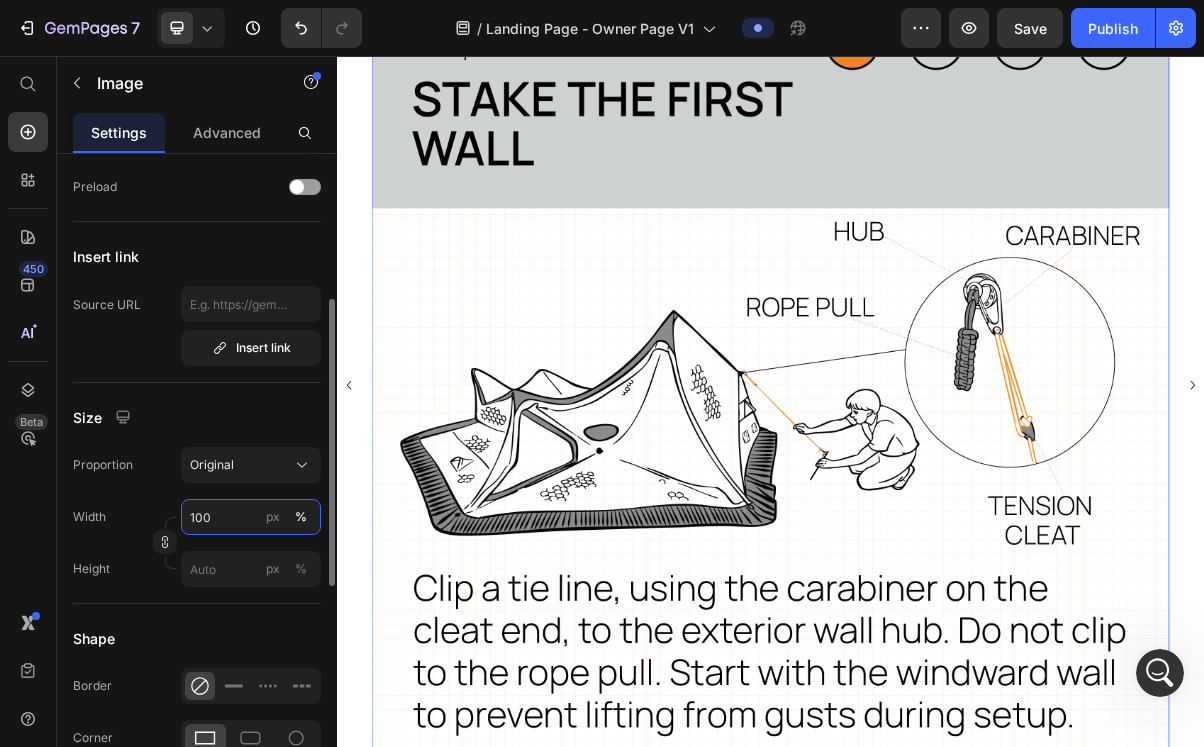 drag, startPoint x: 235, startPoint y: 517, endPoint x: 110, endPoint y: 517, distance: 125 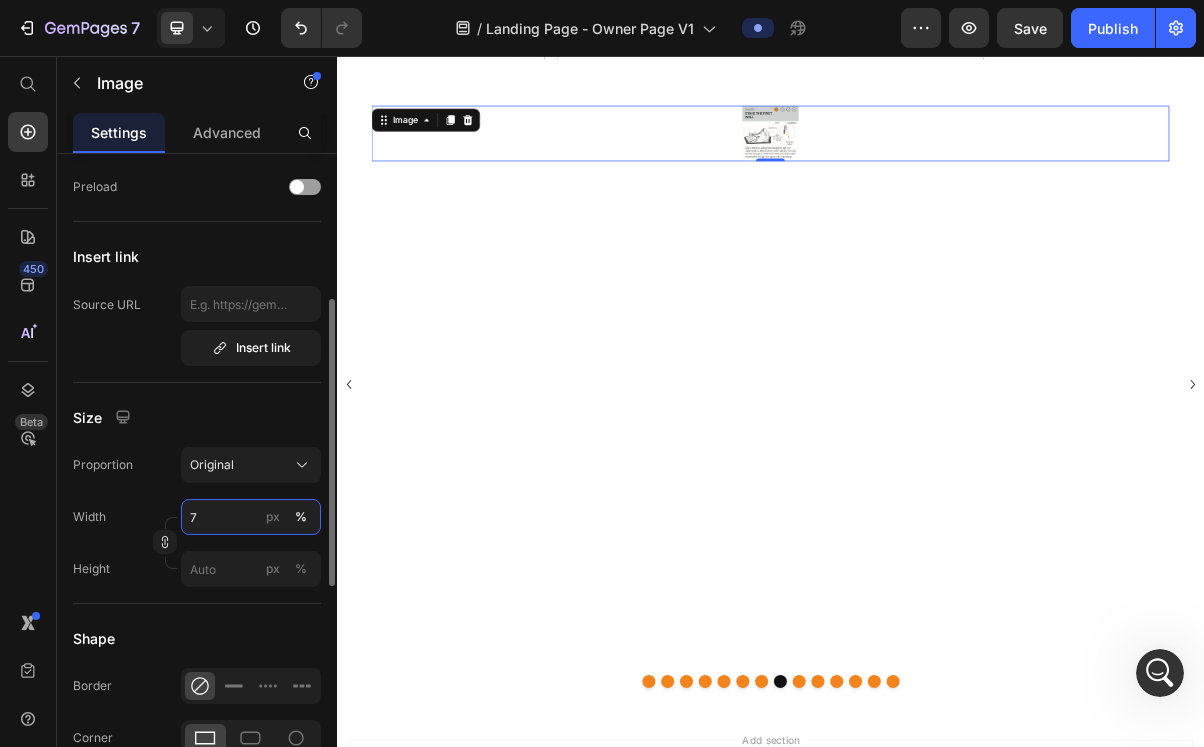 type on "70" 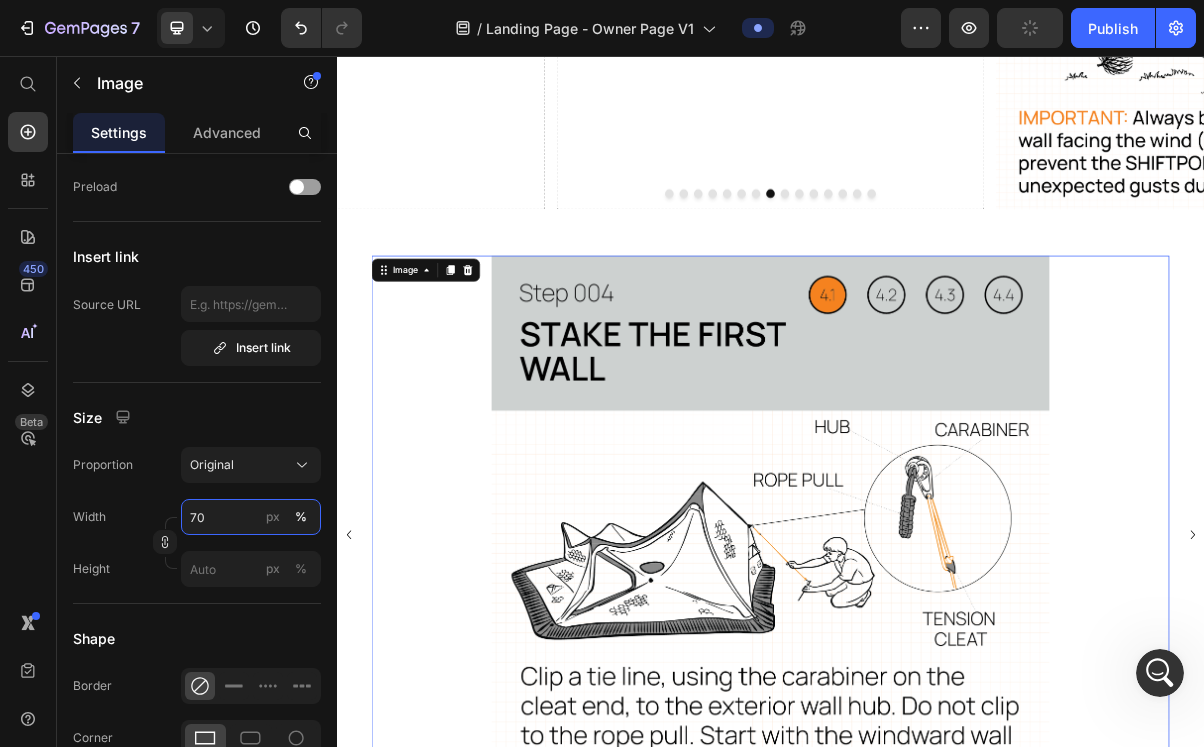 scroll, scrollTop: 974, scrollLeft: 0, axis: vertical 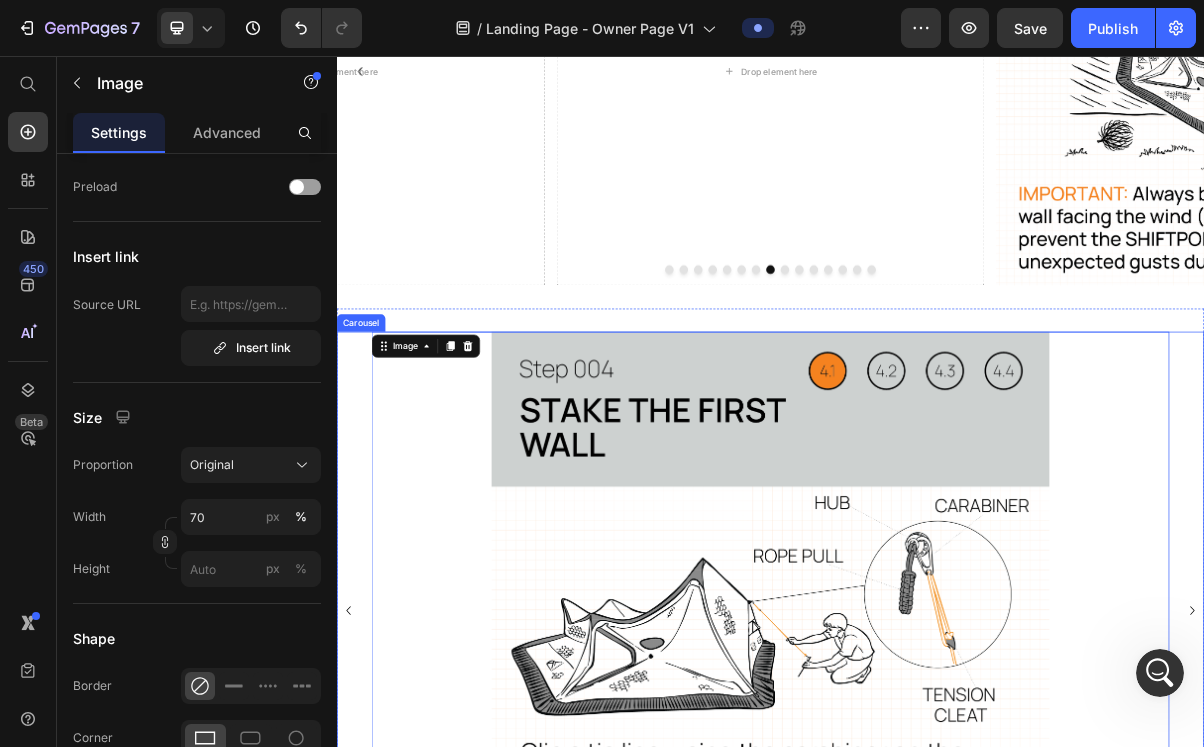 click 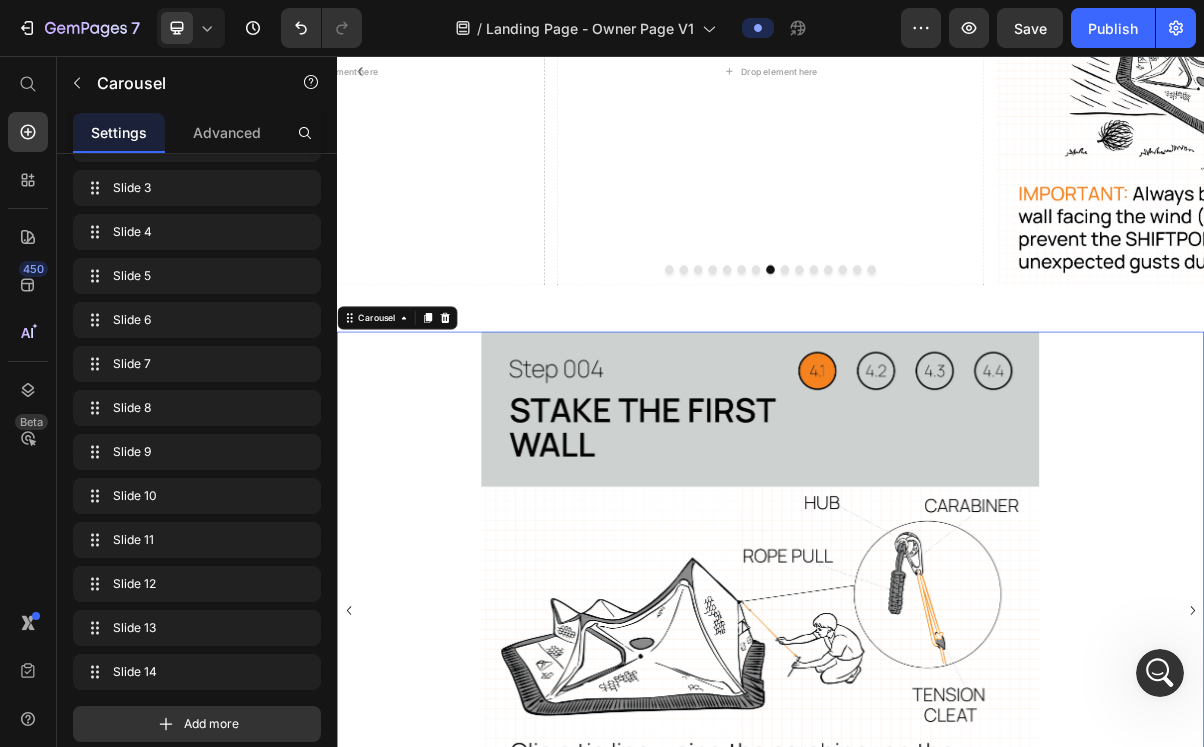 scroll, scrollTop: 0, scrollLeft: 0, axis: both 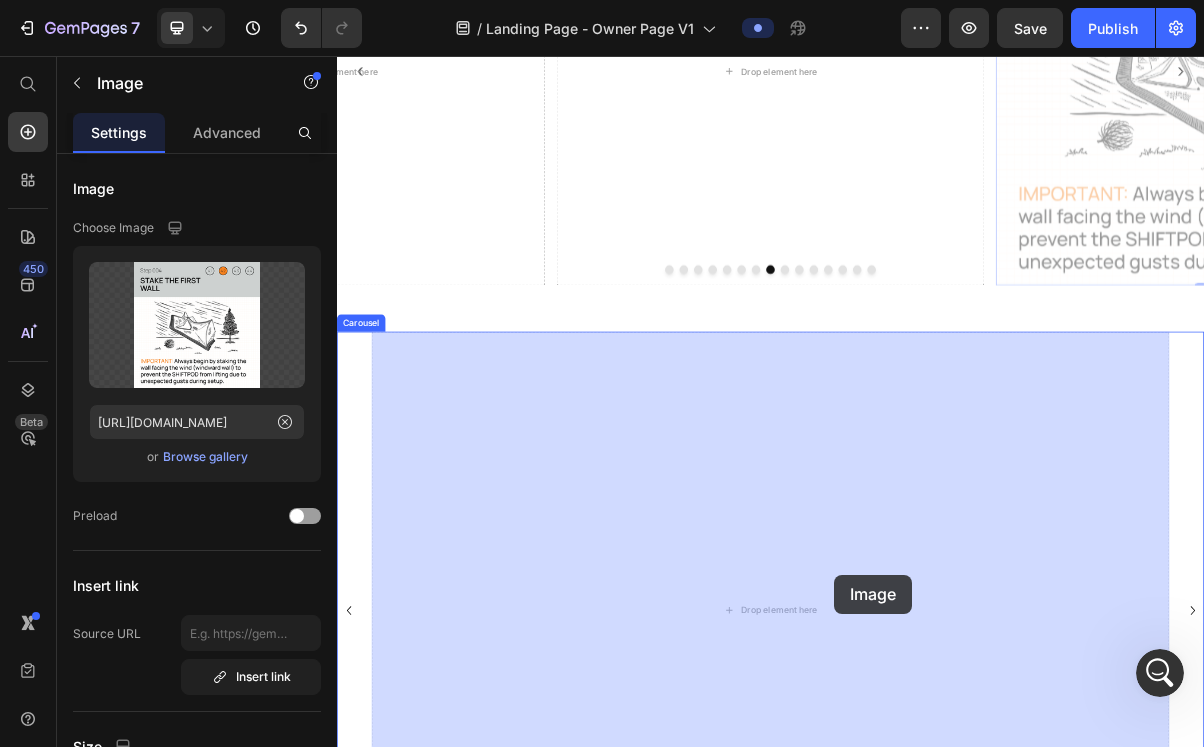 drag, startPoint x: 1413, startPoint y: 251, endPoint x: 1025, endPoint y: 774, distance: 651.20886 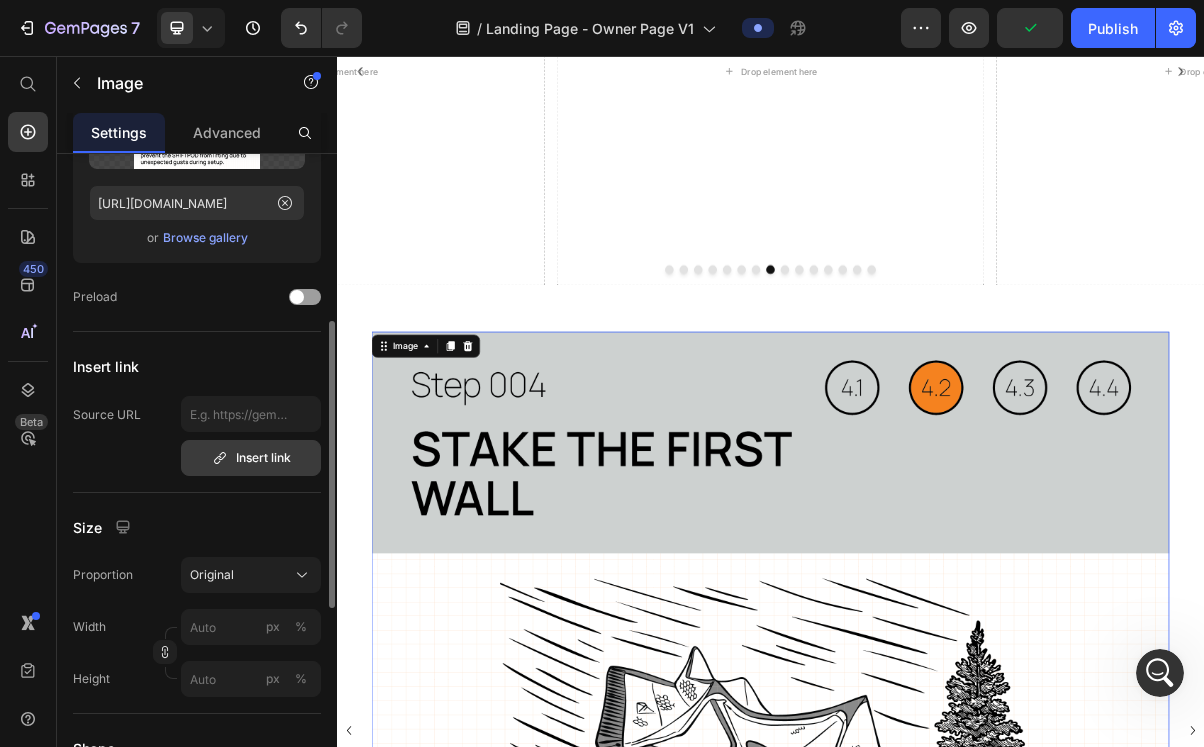 scroll, scrollTop: 455, scrollLeft: 0, axis: vertical 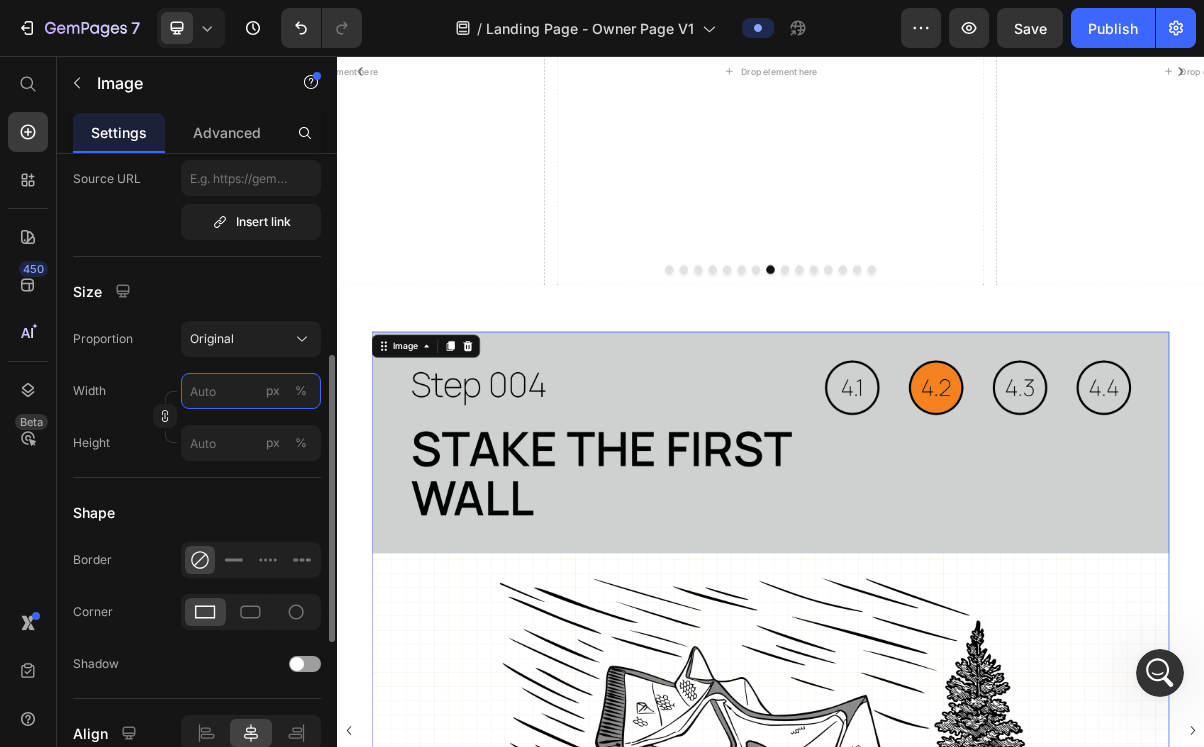 click on "px %" at bounding box center [251, 391] 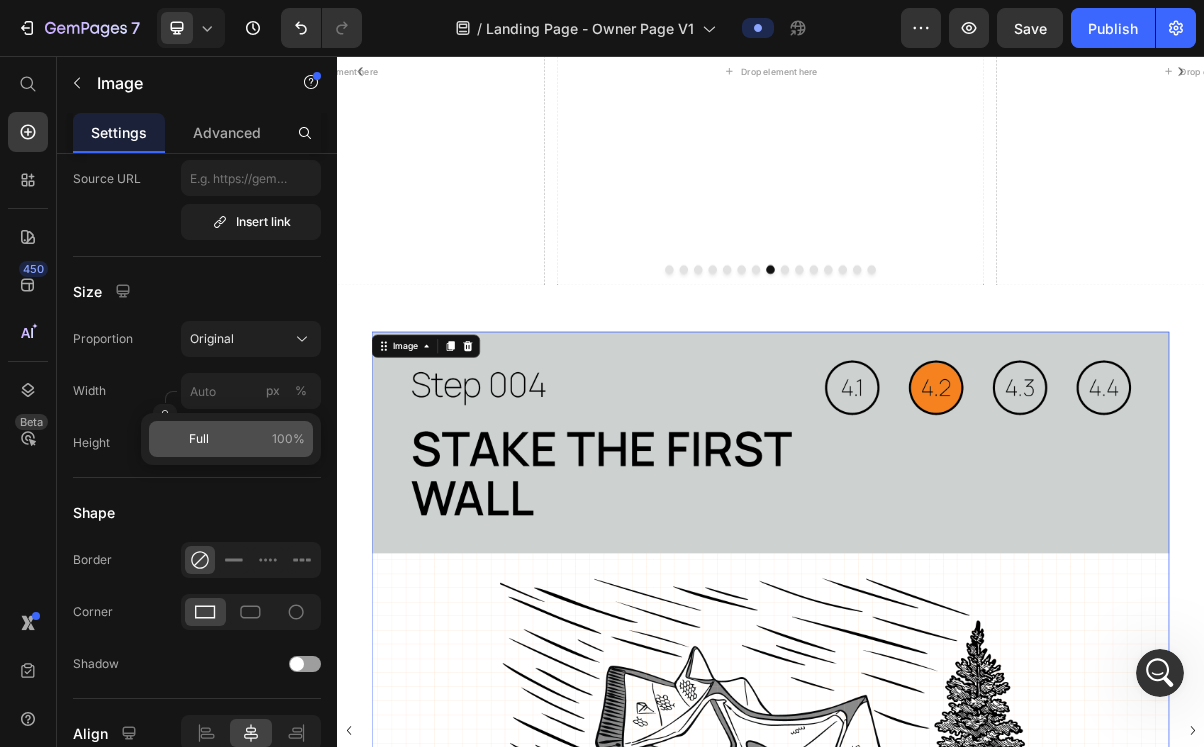 click on "Full 100%" at bounding box center (247, 439) 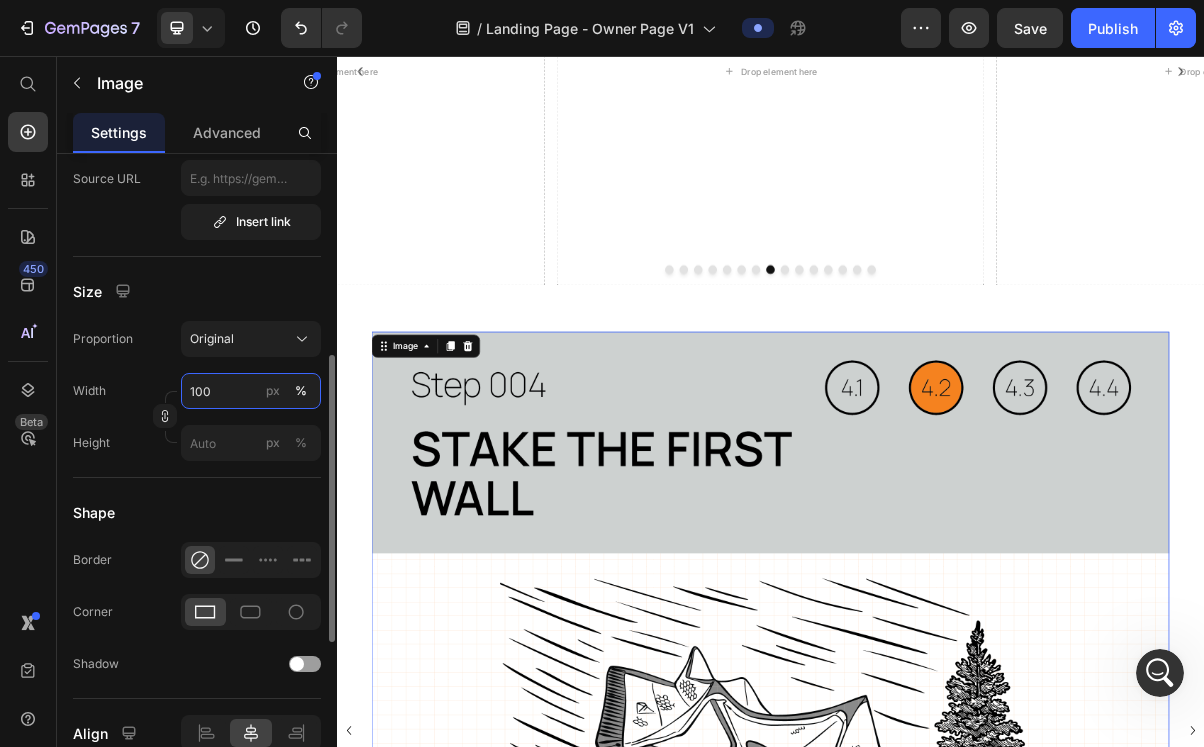 click on "100" at bounding box center [251, 391] 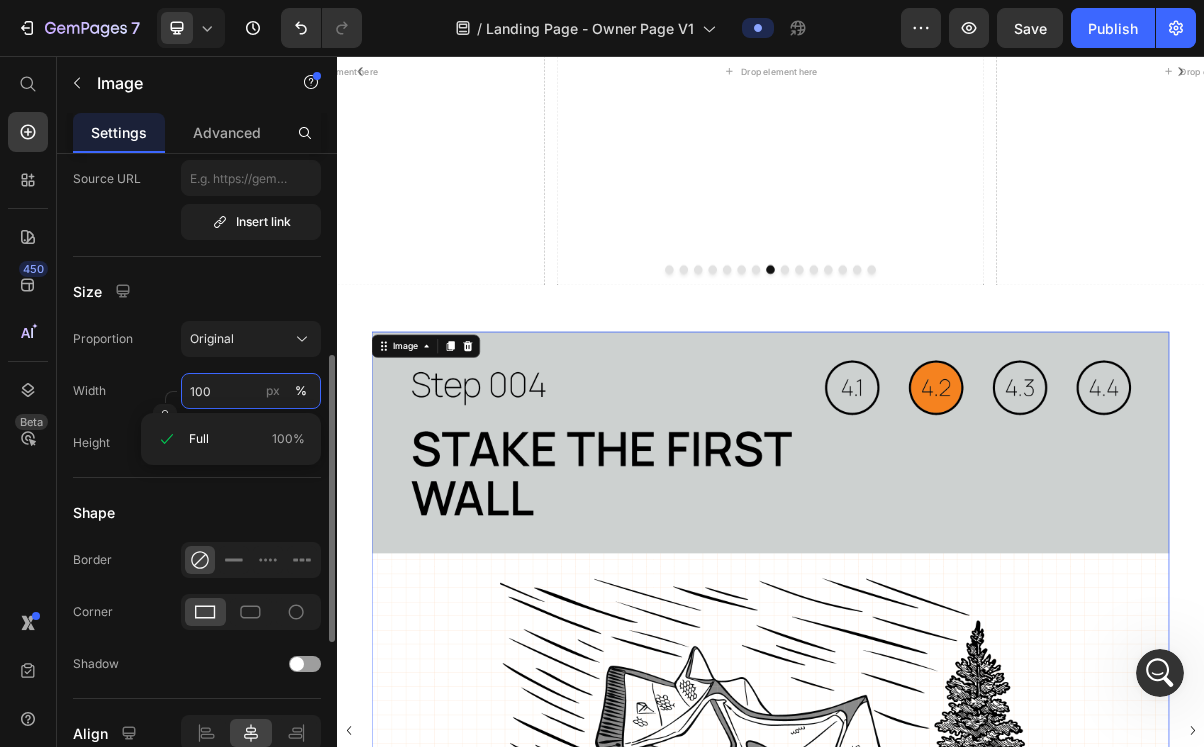 type on "70" 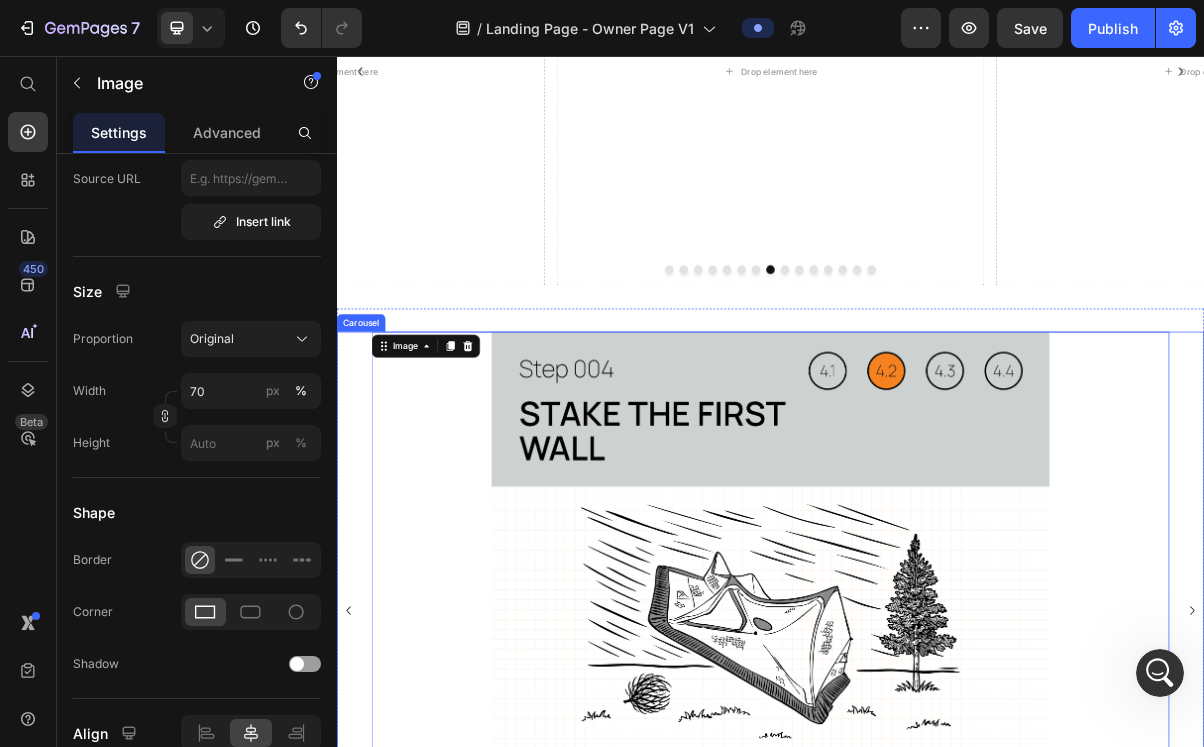 click 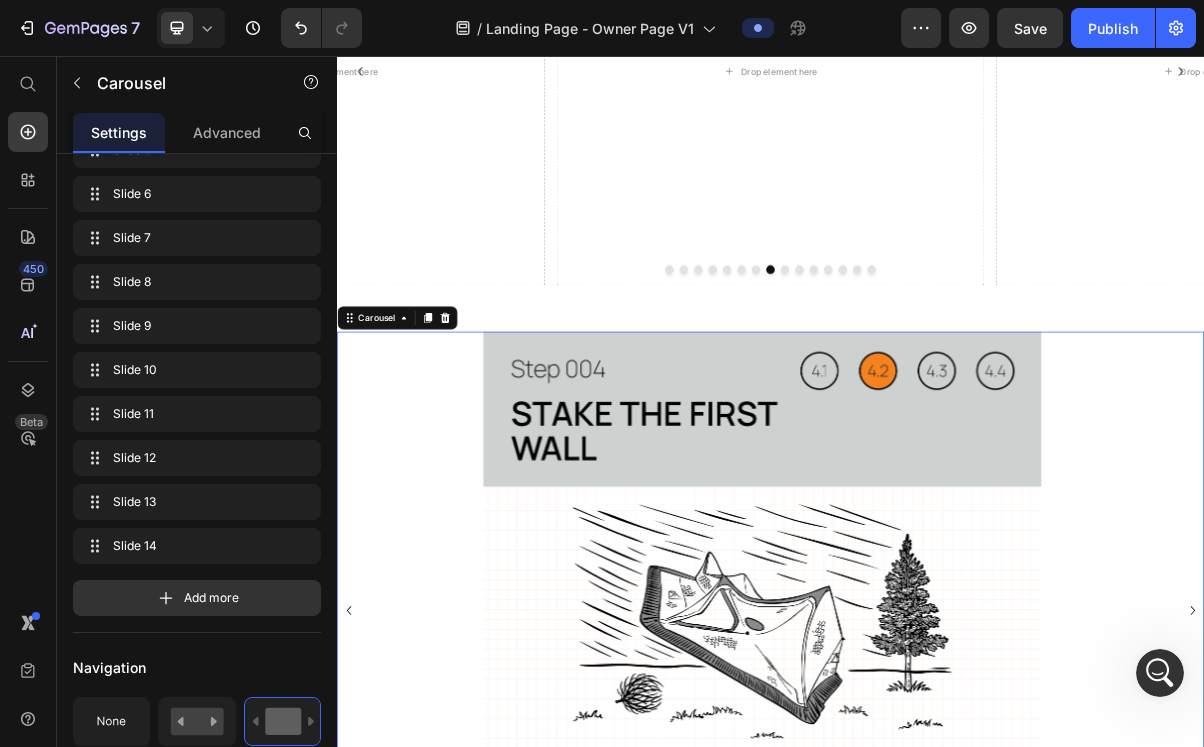 scroll, scrollTop: 0, scrollLeft: 0, axis: both 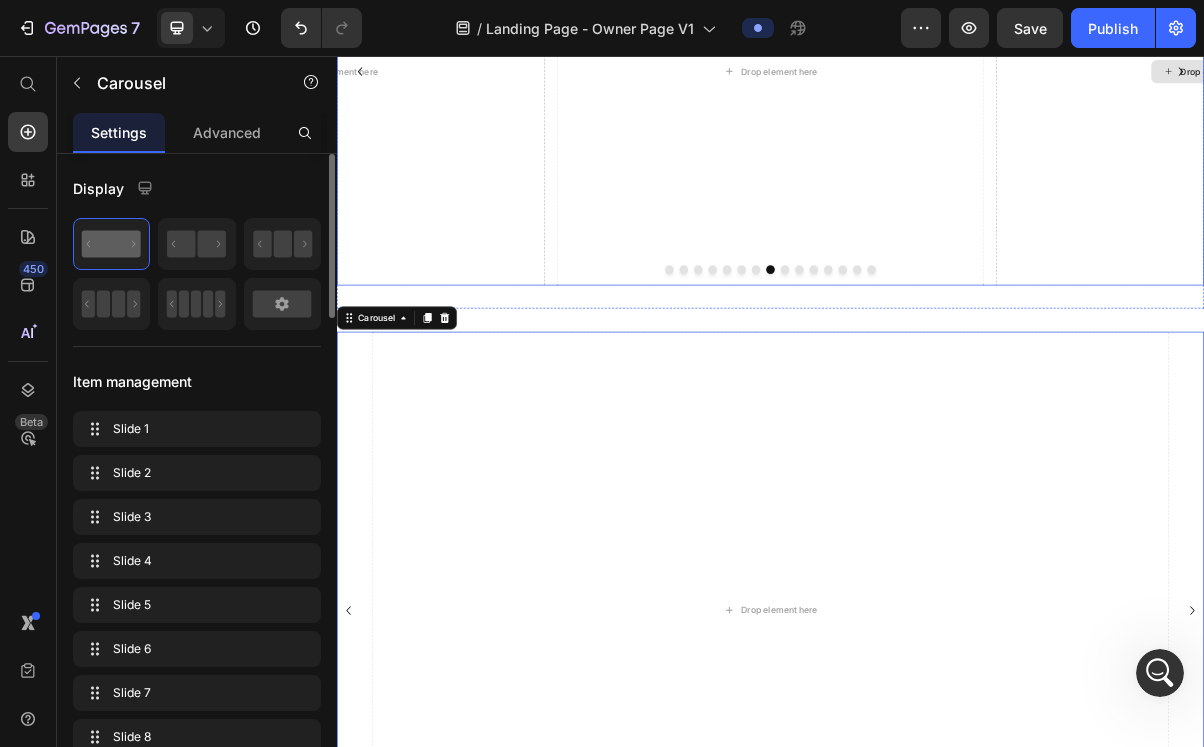 click on "Drop element here" at bounding box center (1545, 78) 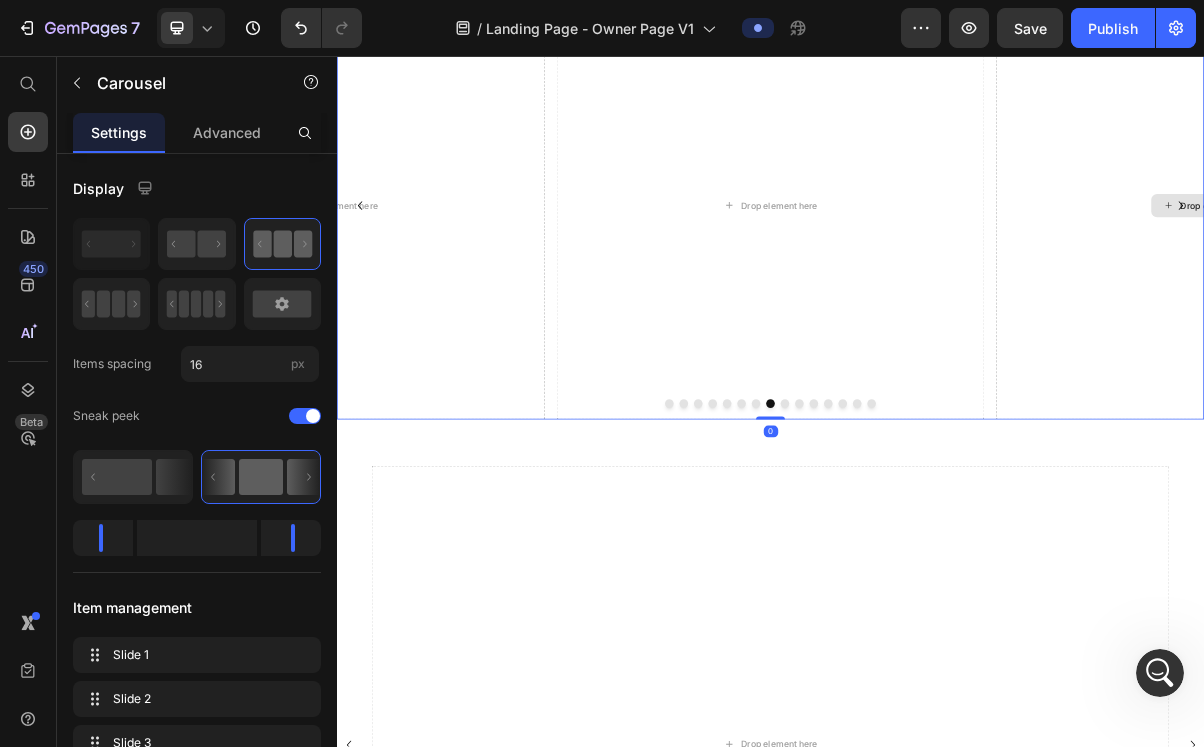 scroll, scrollTop: 777, scrollLeft: 0, axis: vertical 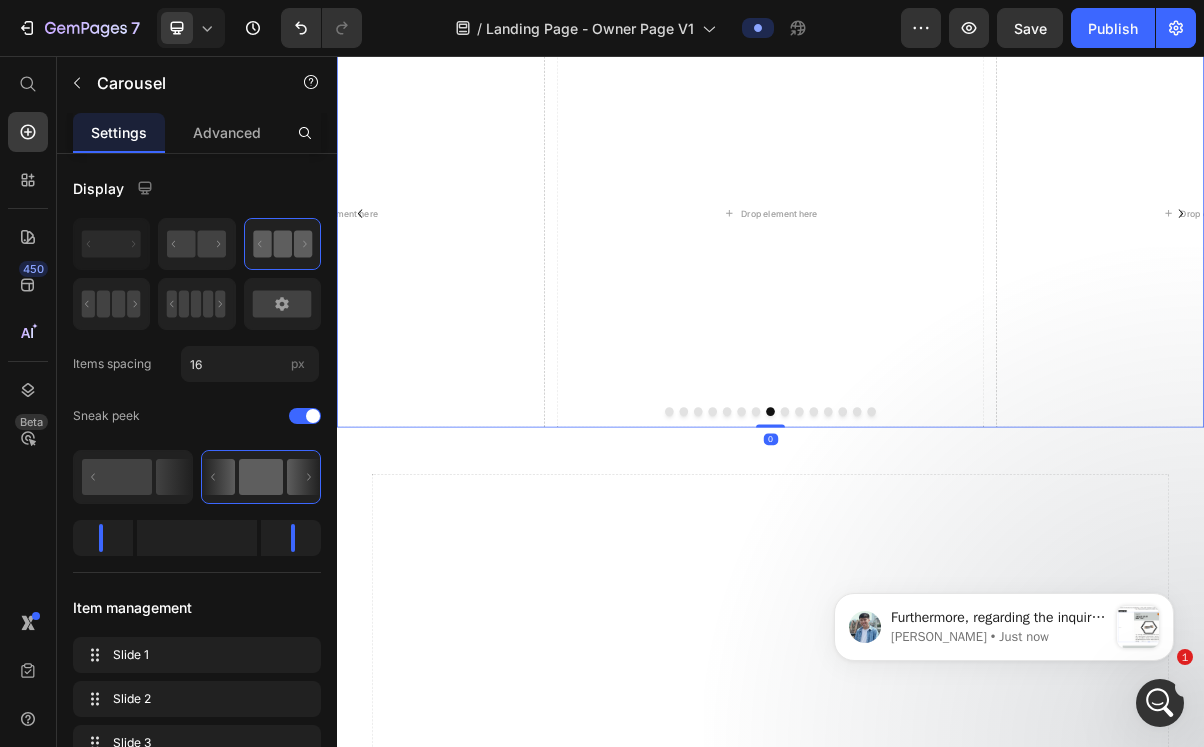 click at bounding box center [957, 549] 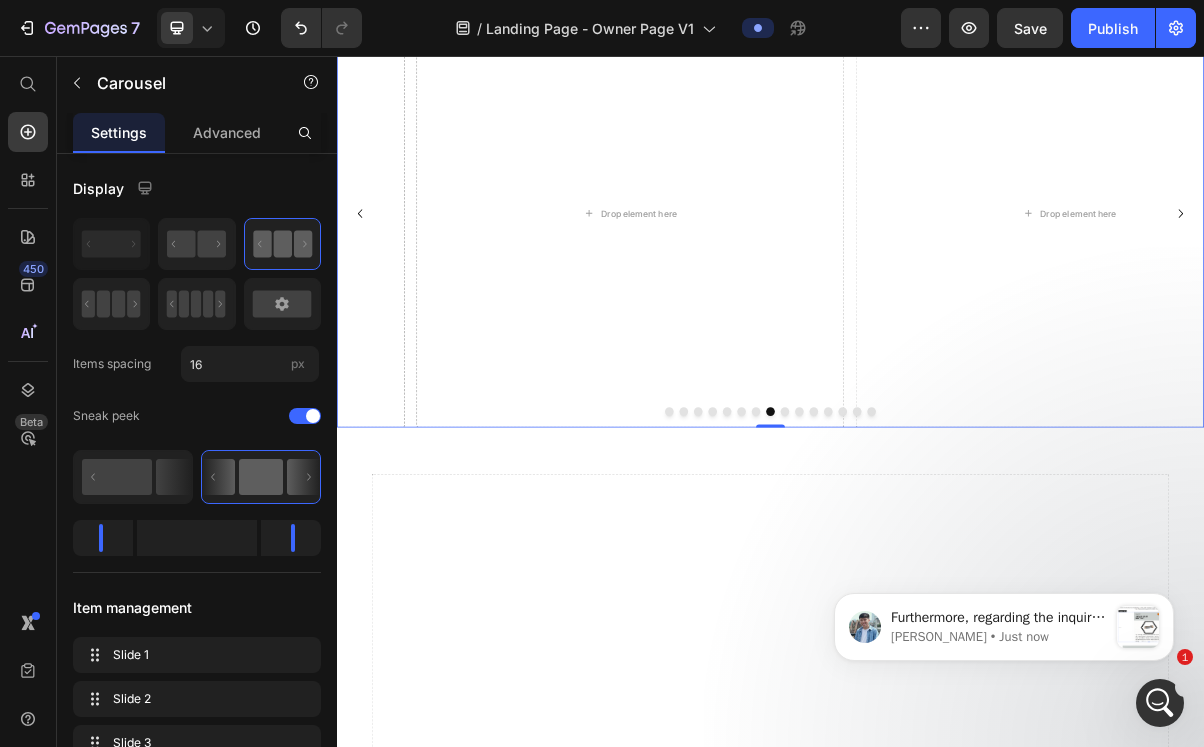 scroll, scrollTop: 3478, scrollLeft: 0, axis: vertical 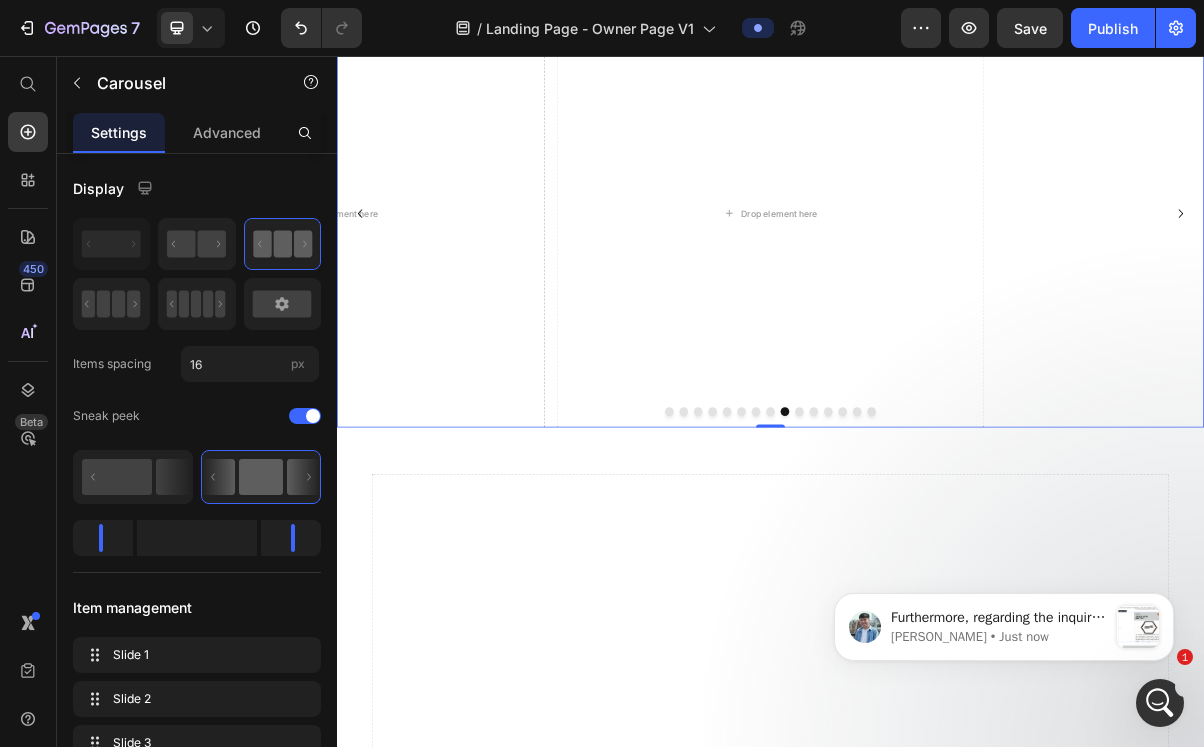 click at bounding box center (977, 549) 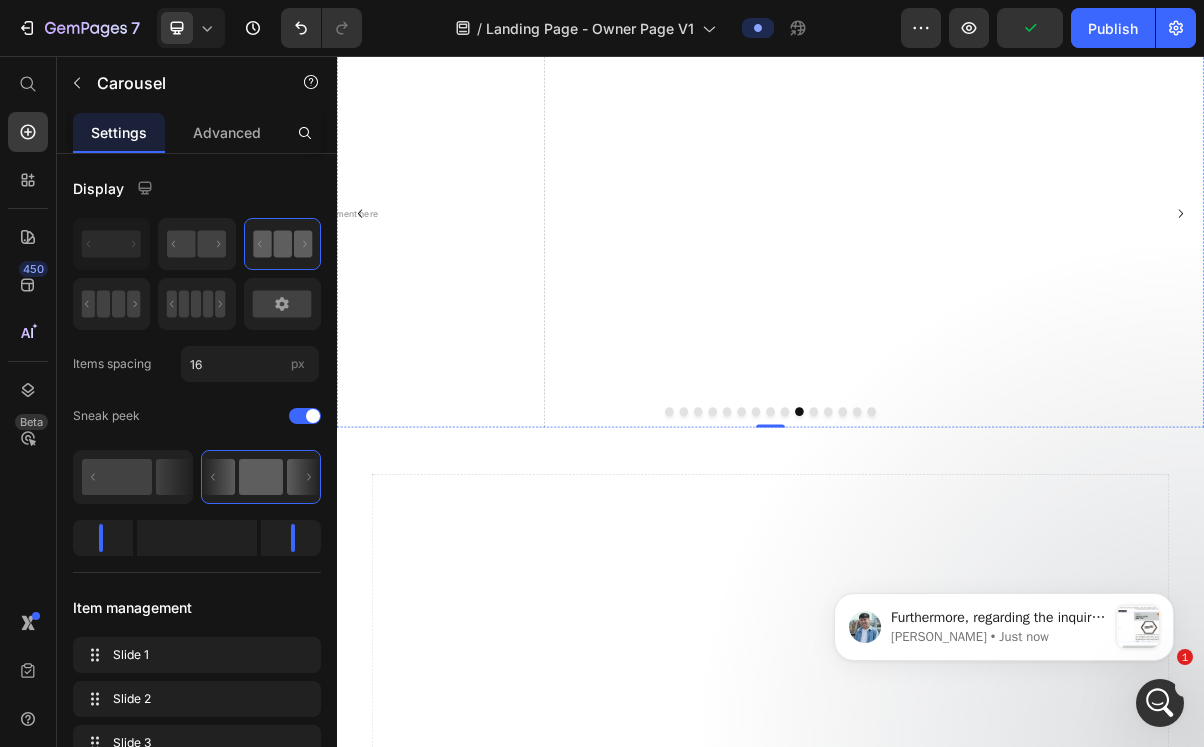 click at bounding box center [937, -21] 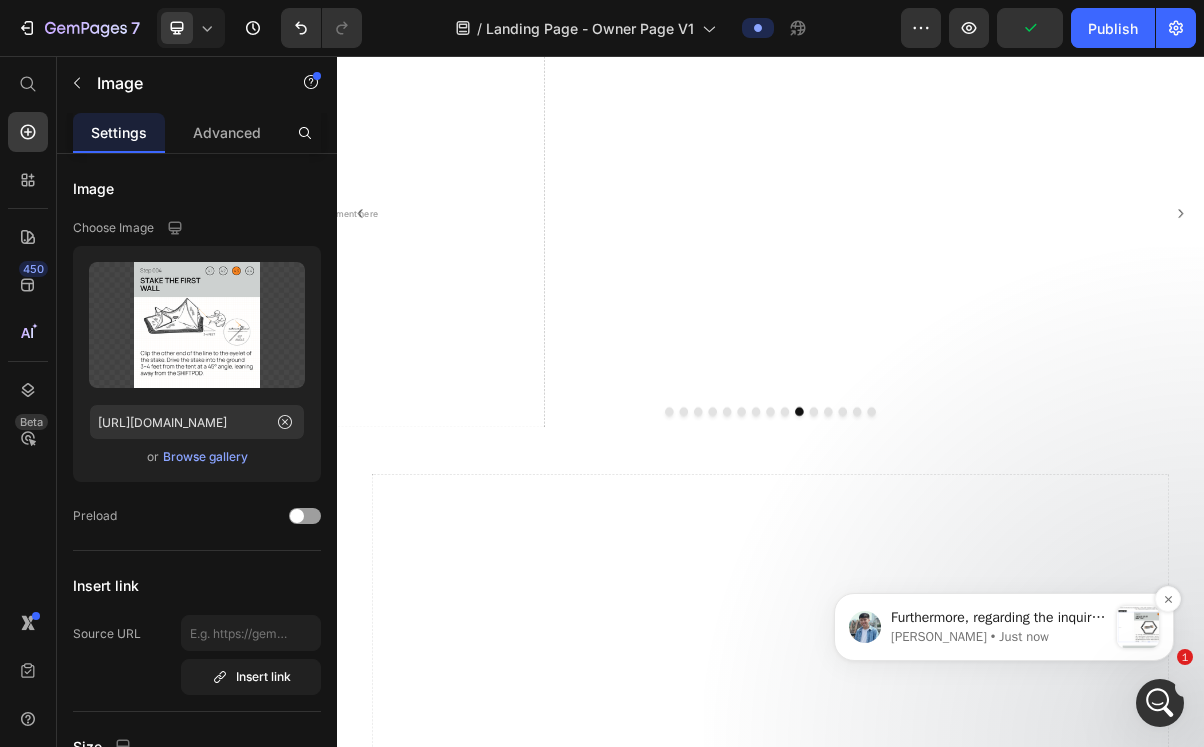 click on "Furthermore, regarding the inquiry about the carousel, we recommend modifying the size of the dots or arrows to enhance clarity for the users." at bounding box center (999, 618) 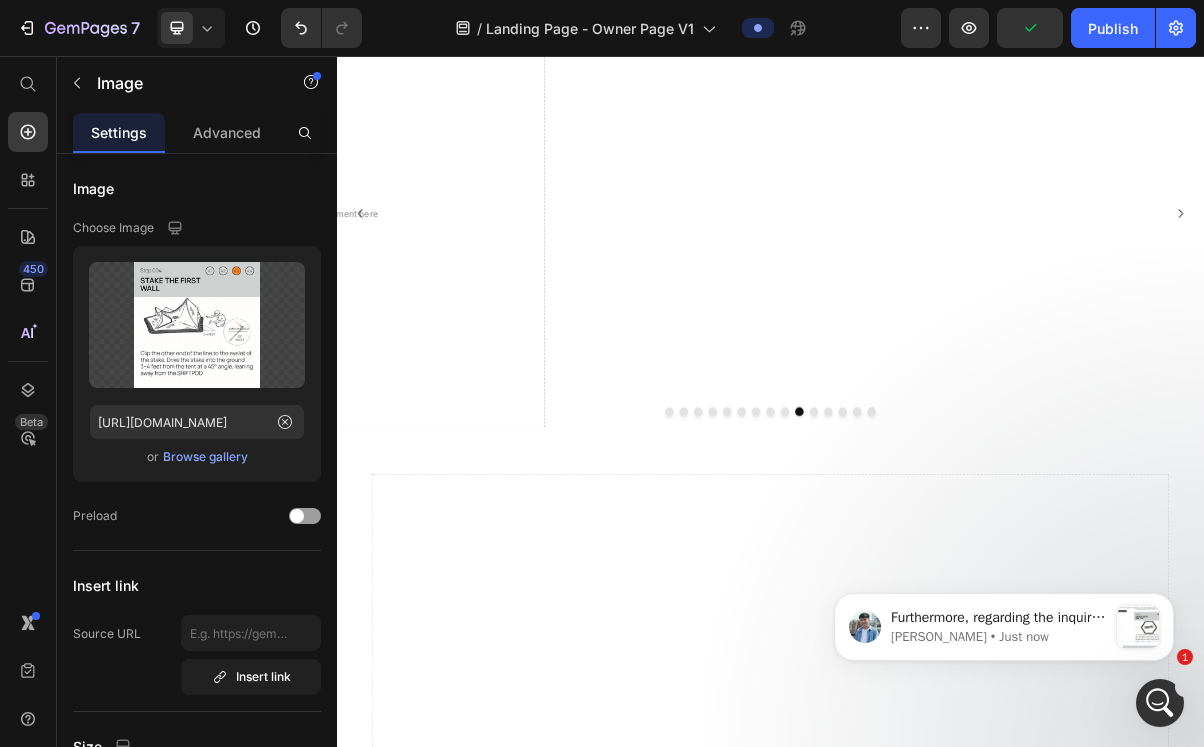 scroll, scrollTop: 0, scrollLeft: 0, axis: both 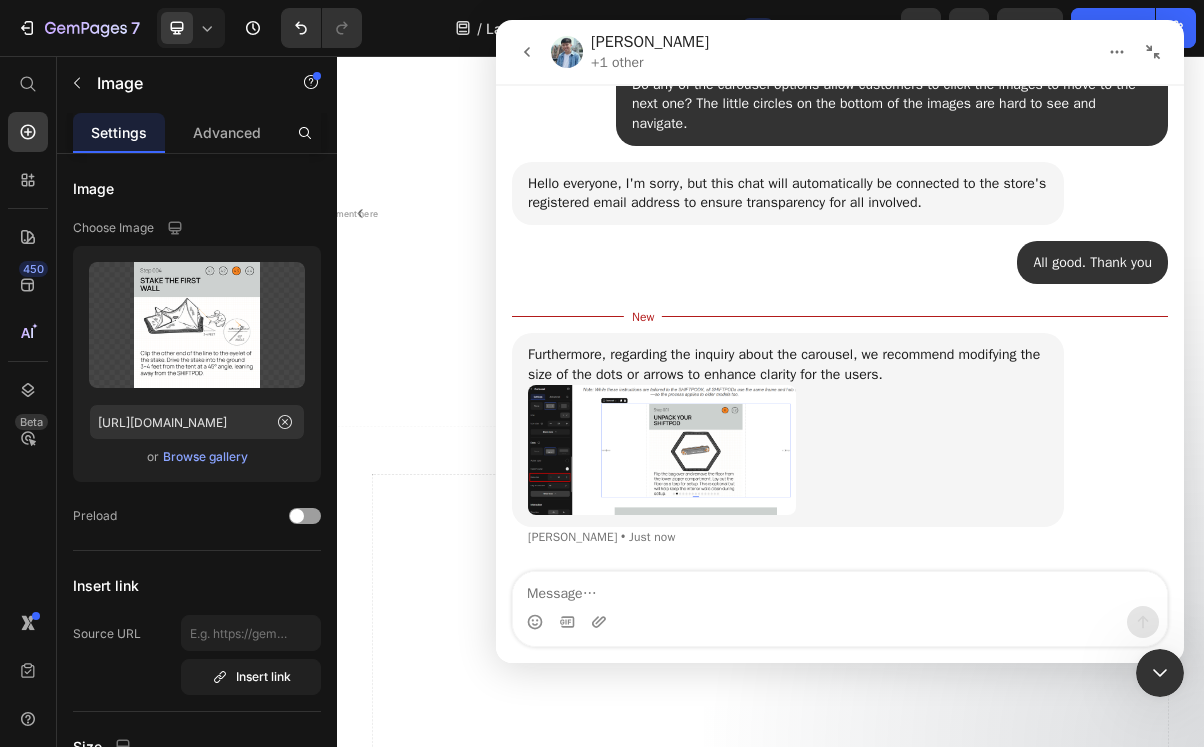click at bounding box center (840, 622) 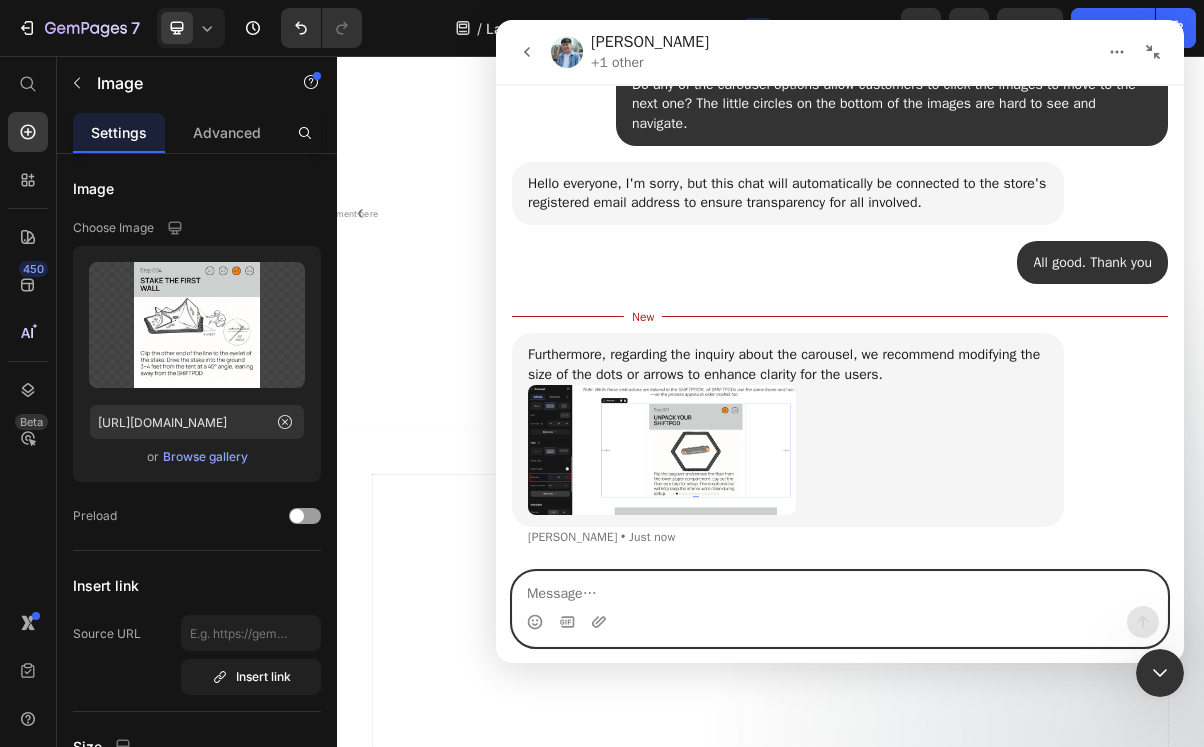 click at bounding box center [840, 589] 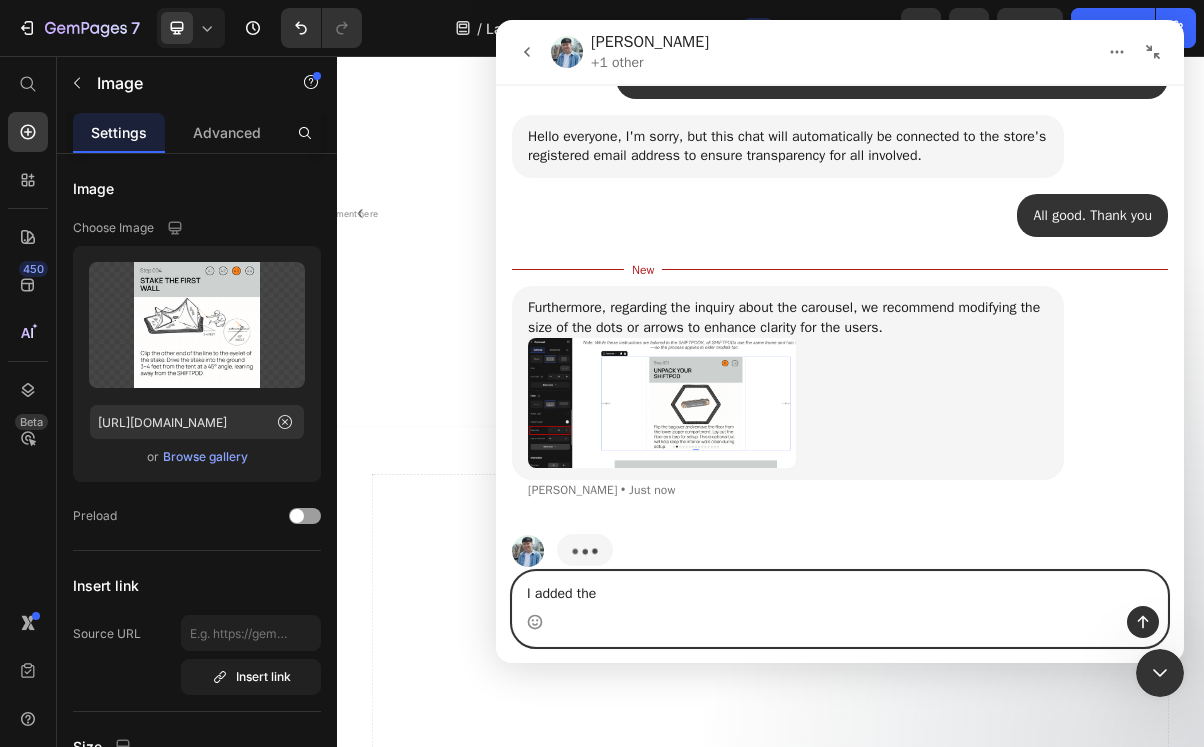 scroll, scrollTop: 3511, scrollLeft: 0, axis: vertical 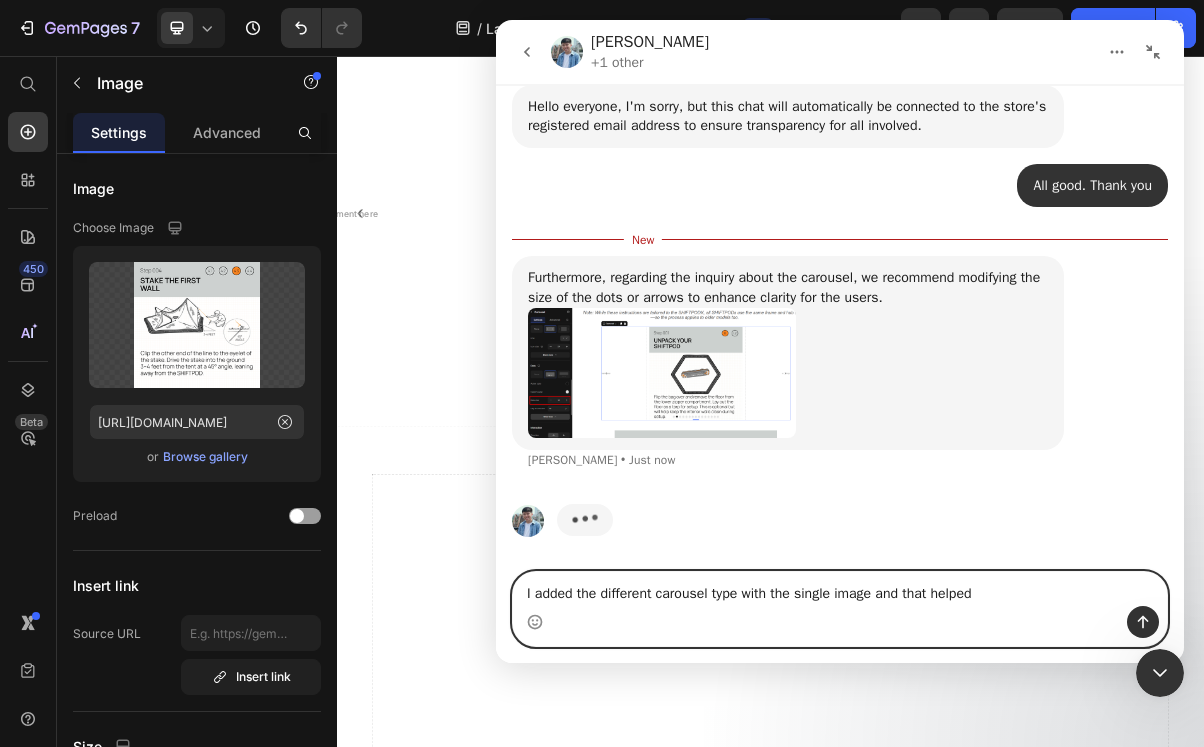 type on "I added the different carousel type with the single image and that helped" 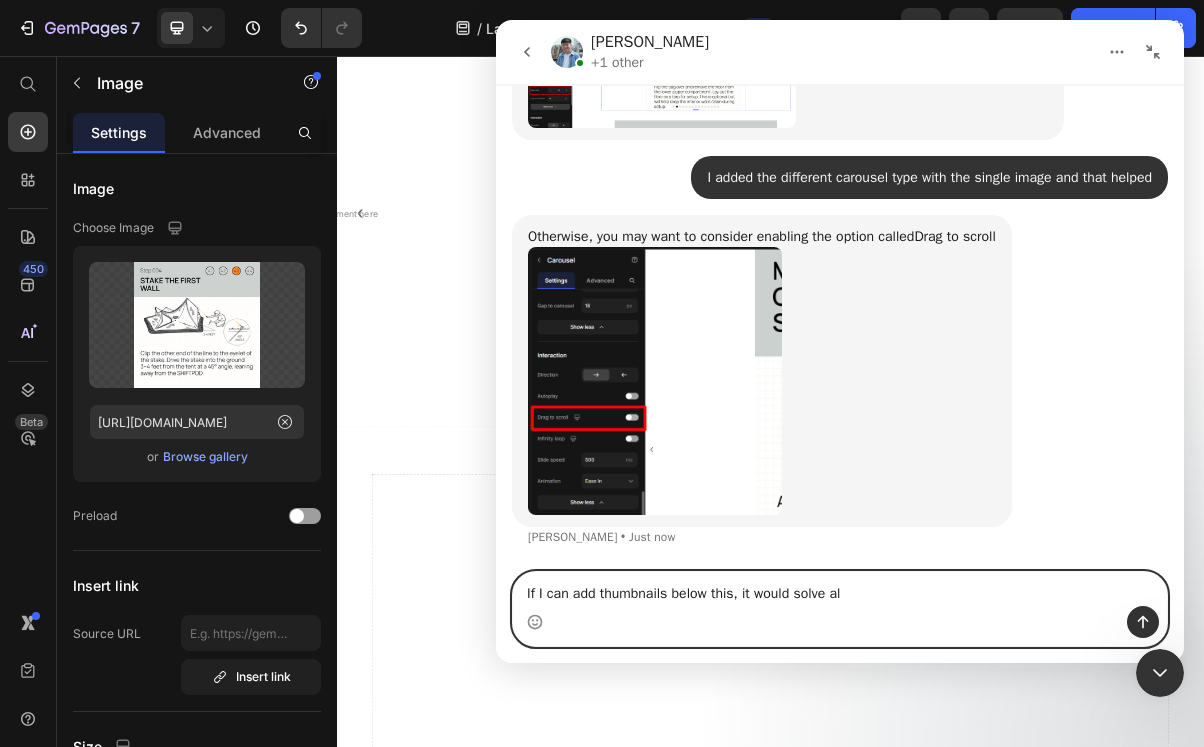 scroll, scrollTop: 3788, scrollLeft: 0, axis: vertical 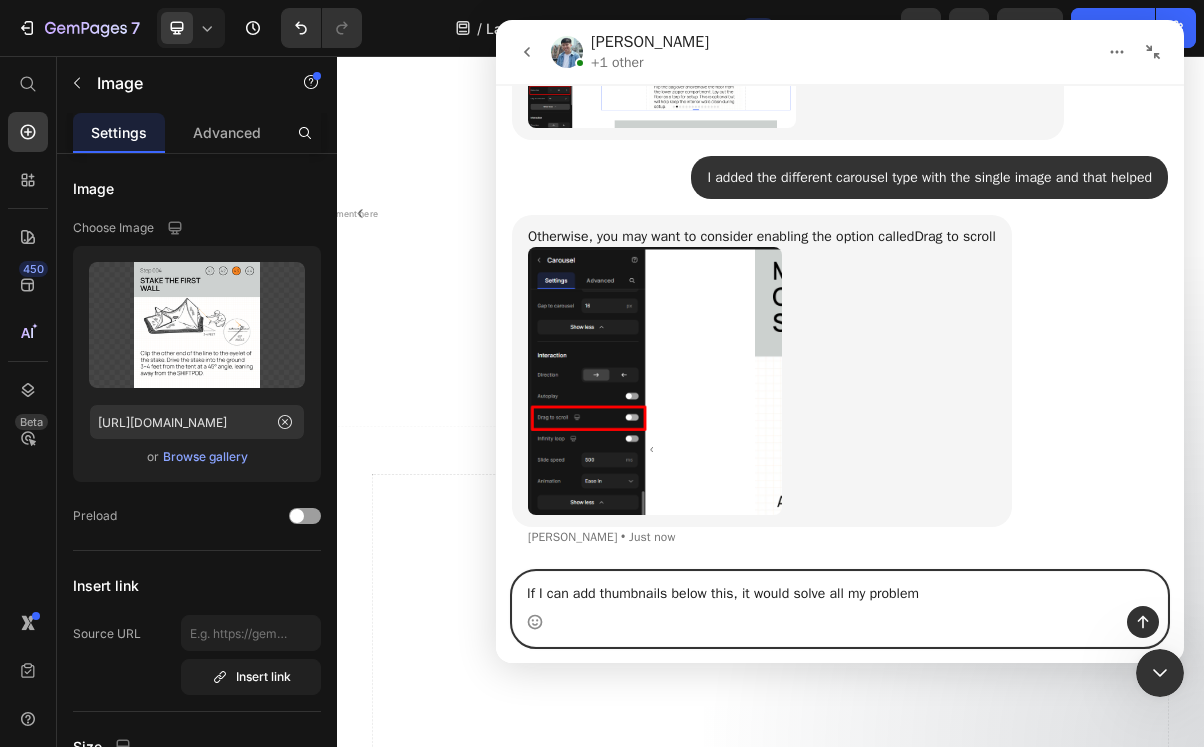 type on "If I can add thumbnails below this, it would solve all my problems" 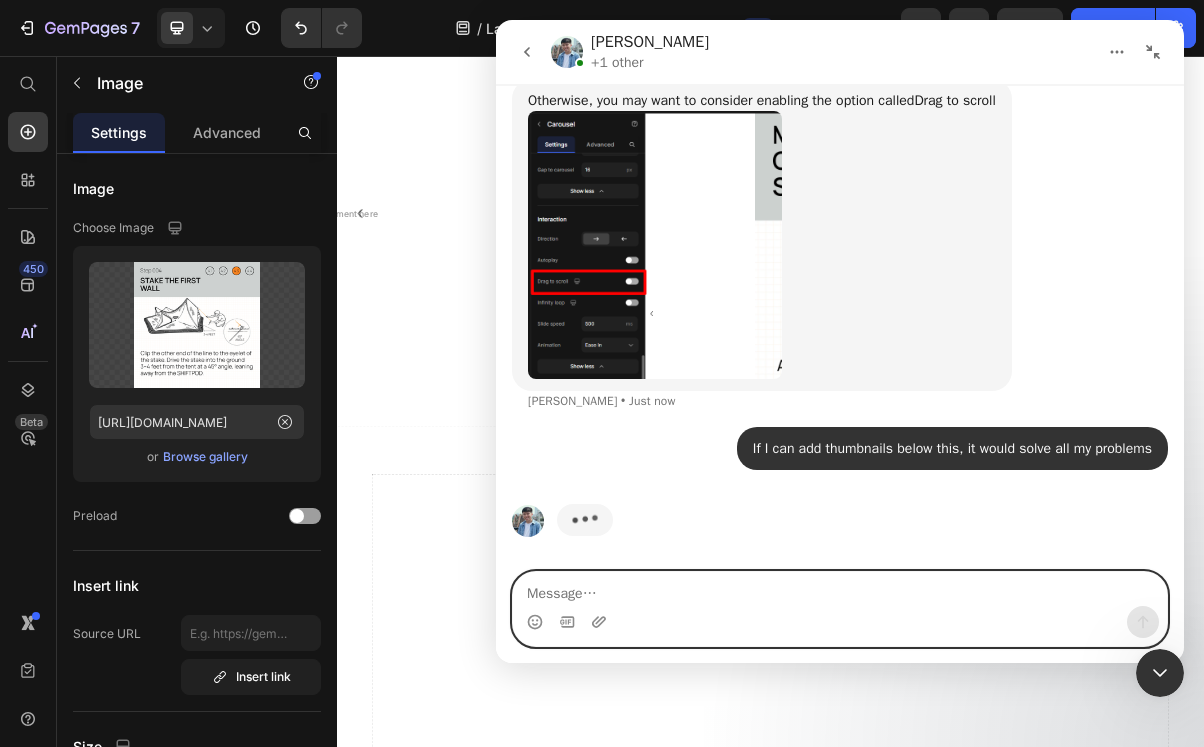 scroll, scrollTop: 3925, scrollLeft: 0, axis: vertical 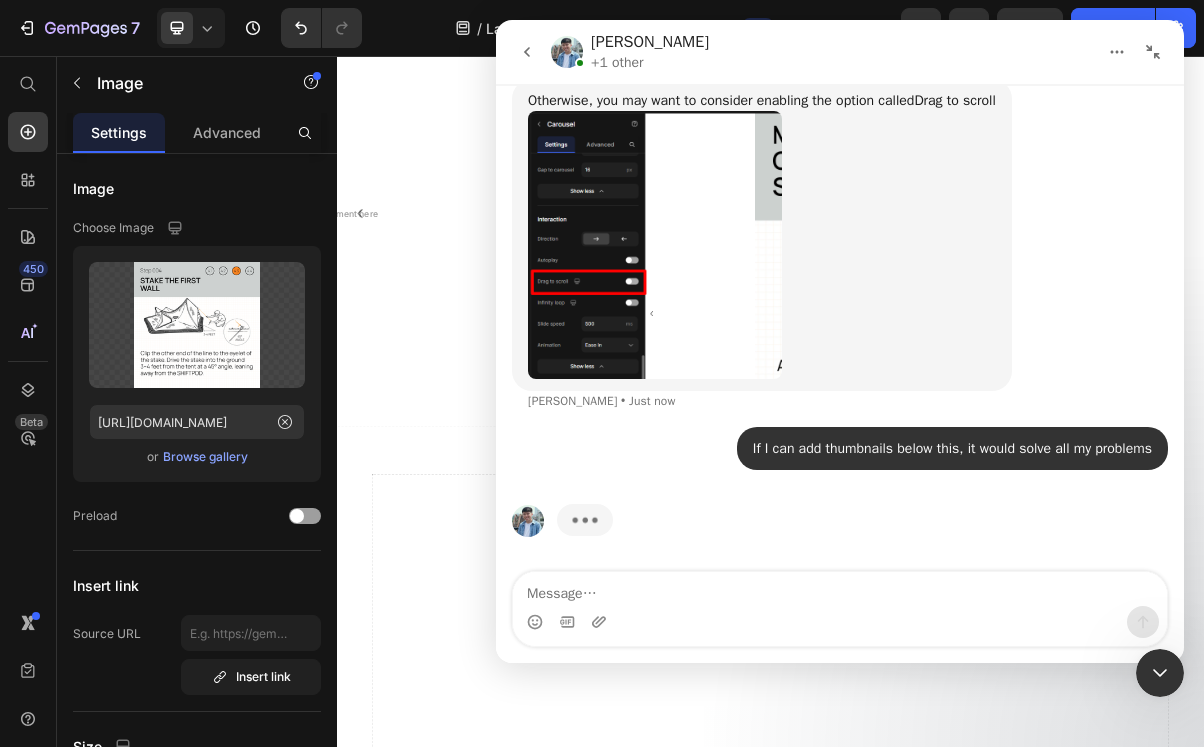 click at bounding box center (840, 622) 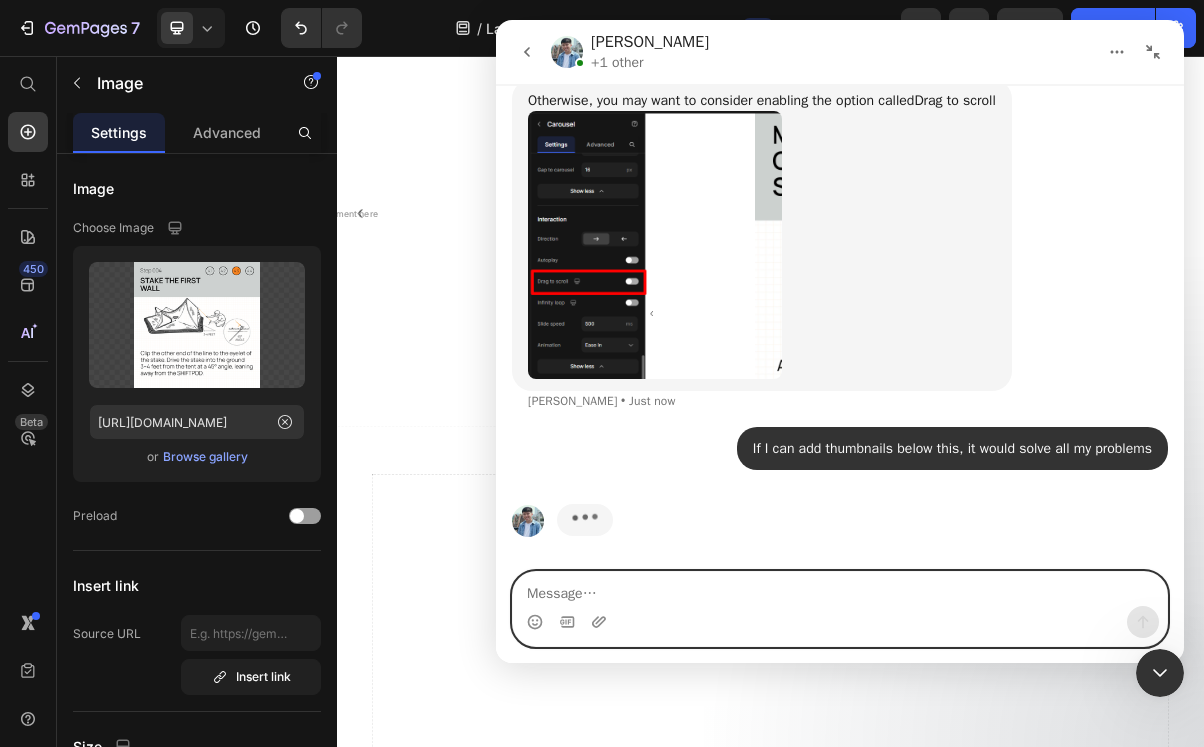 click at bounding box center (840, 589) 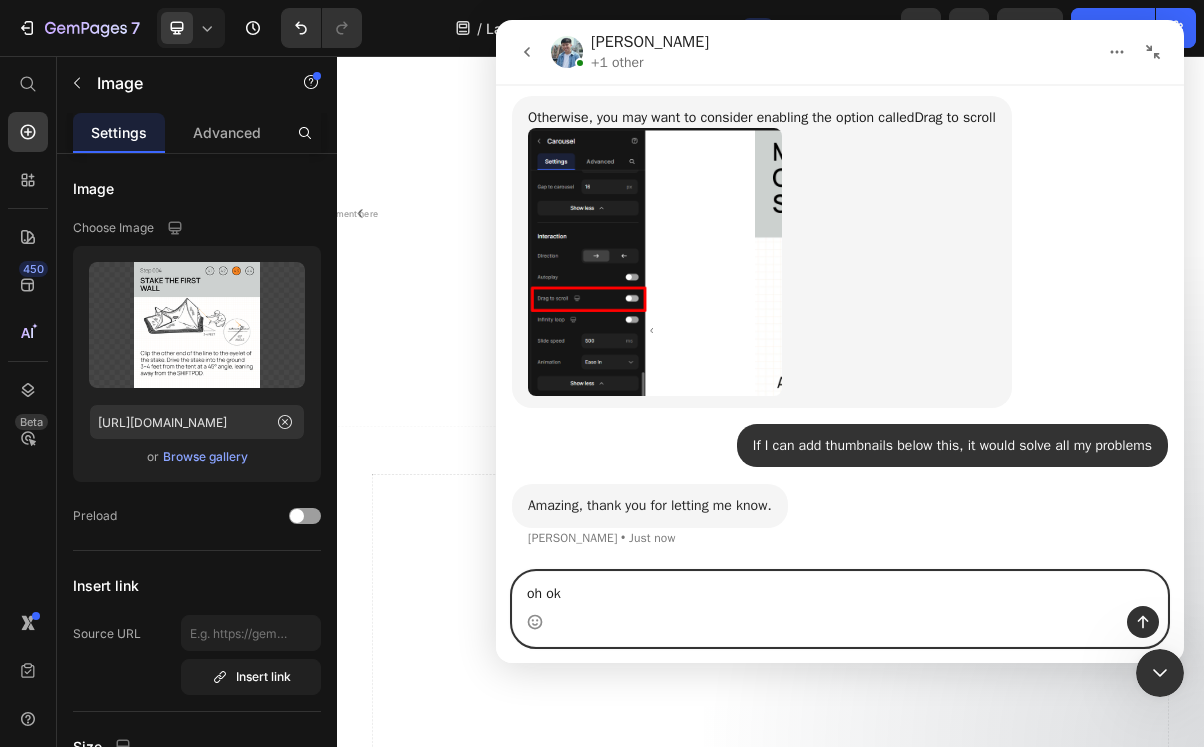 scroll, scrollTop: 3908, scrollLeft: 0, axis: vertical 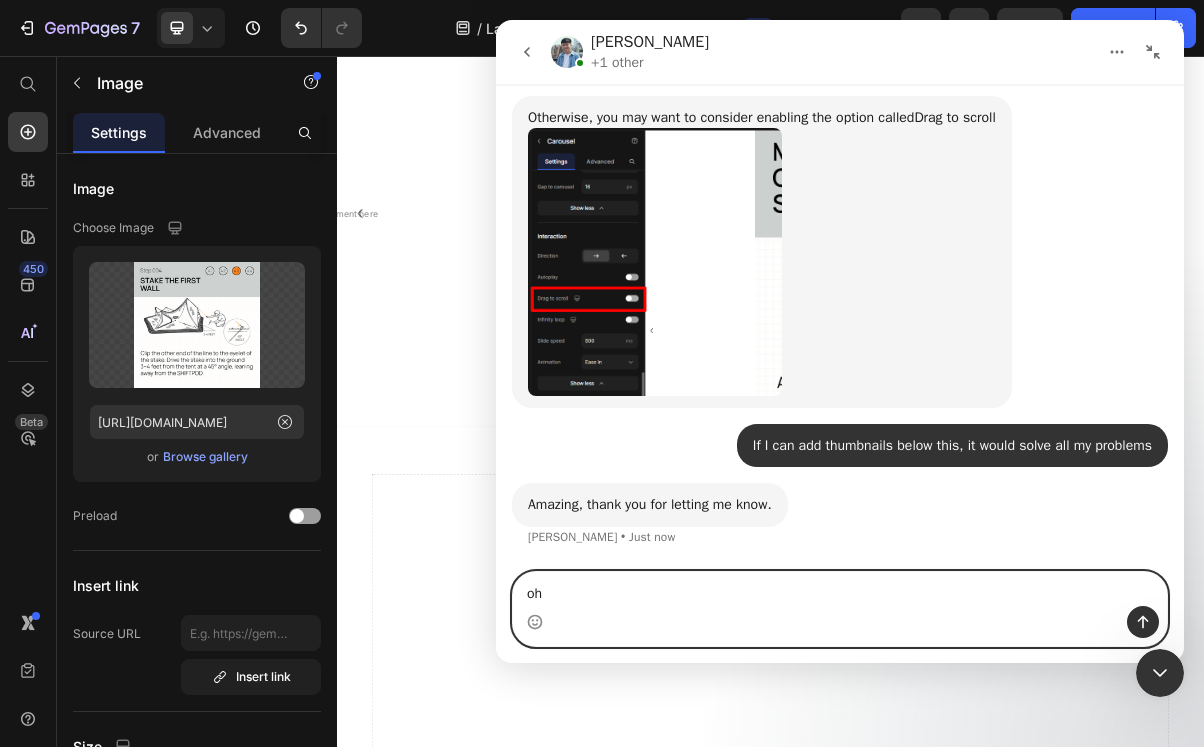 type on "o" 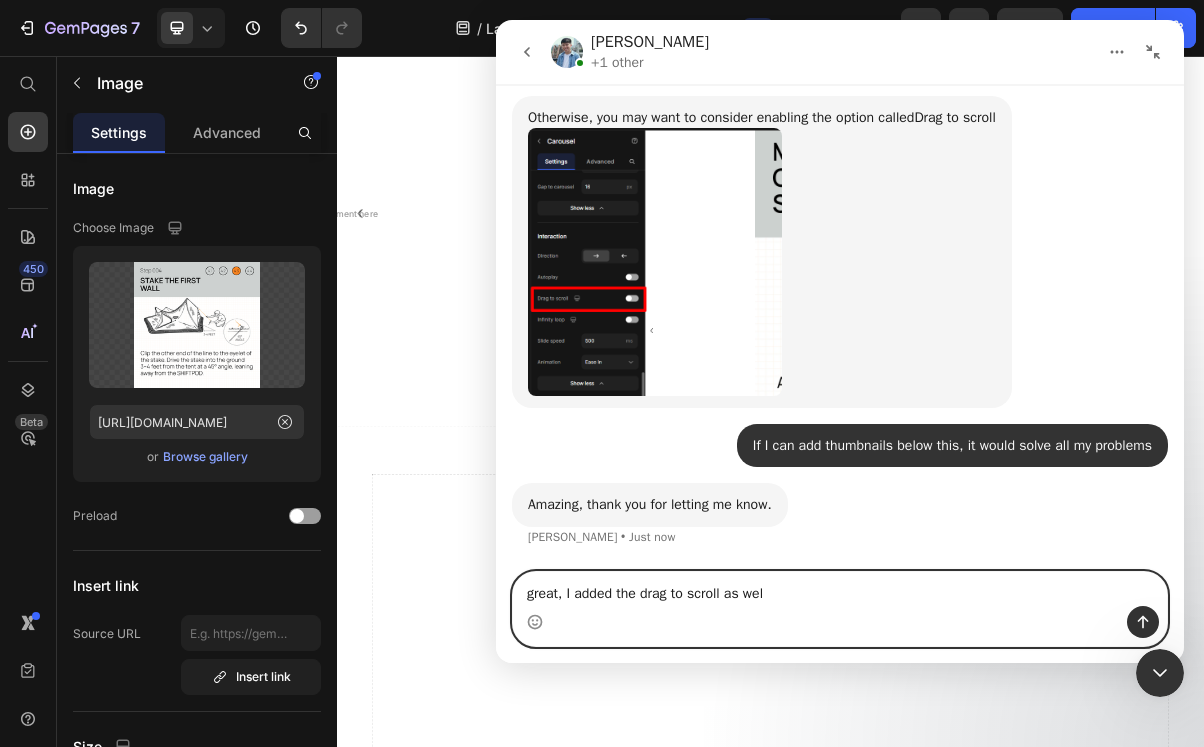 type on "great, I added the drag to scroll as well" 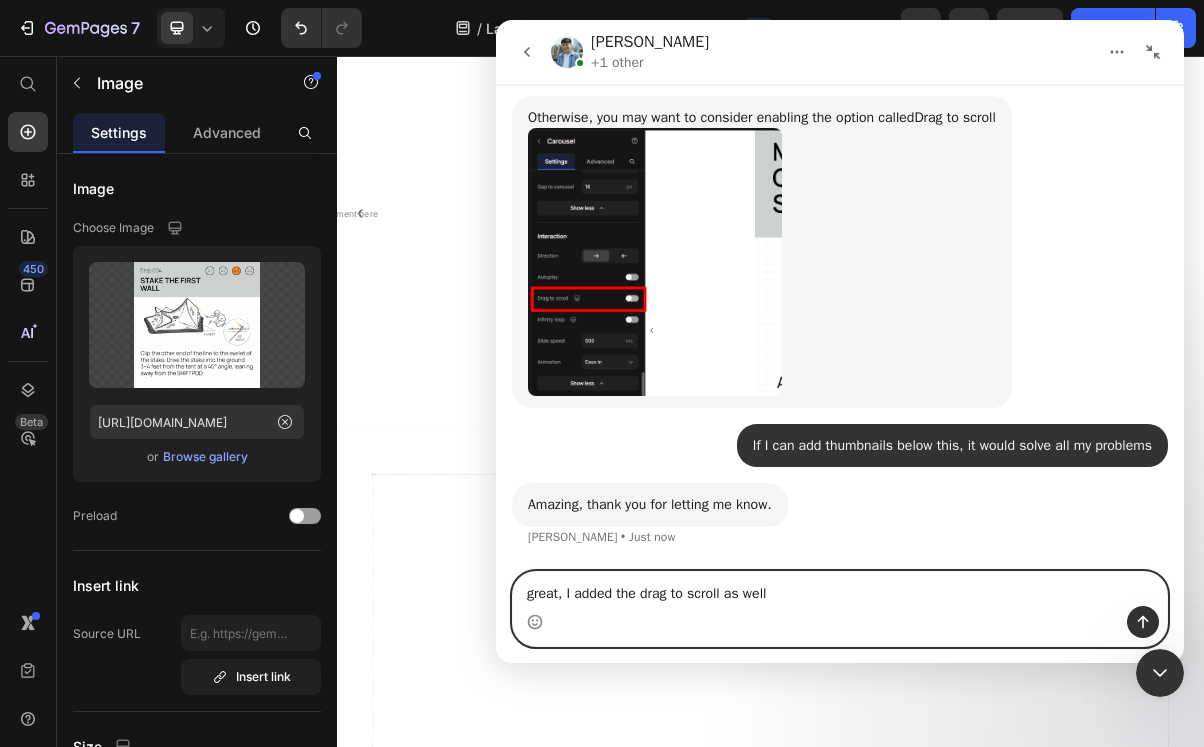 type 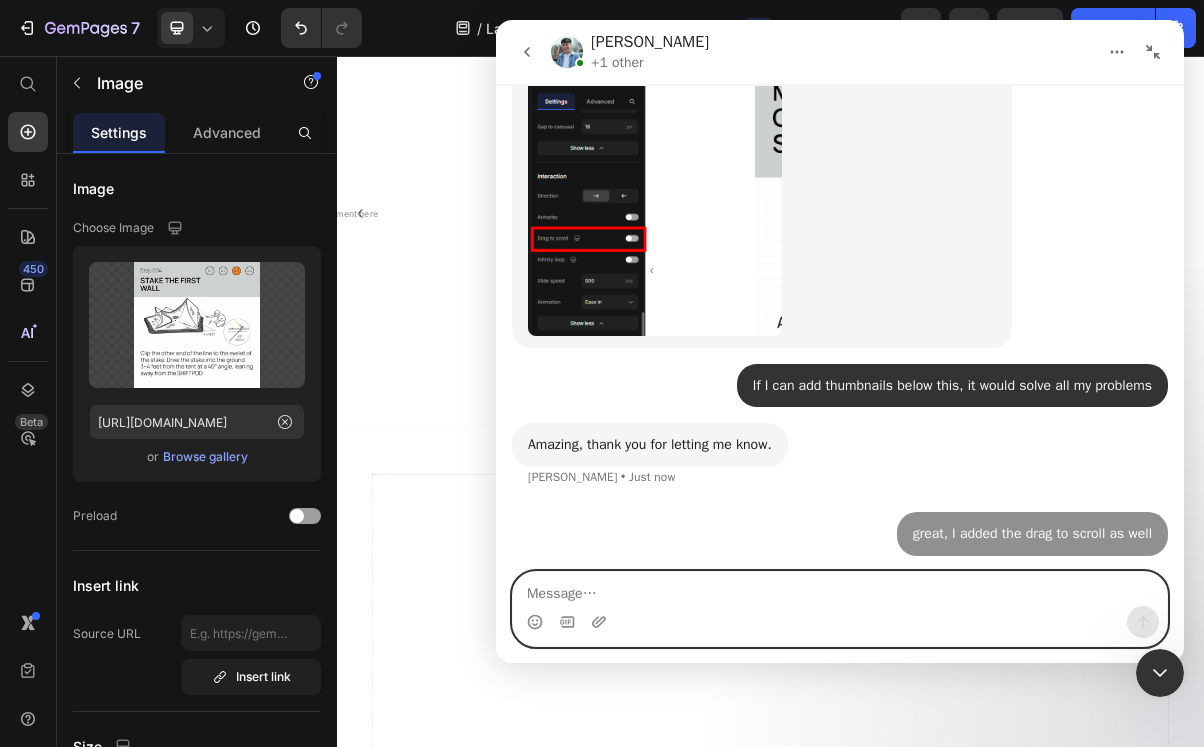 scroll, scrollTop: 3967, scrollLeft: 0, axis: vertical 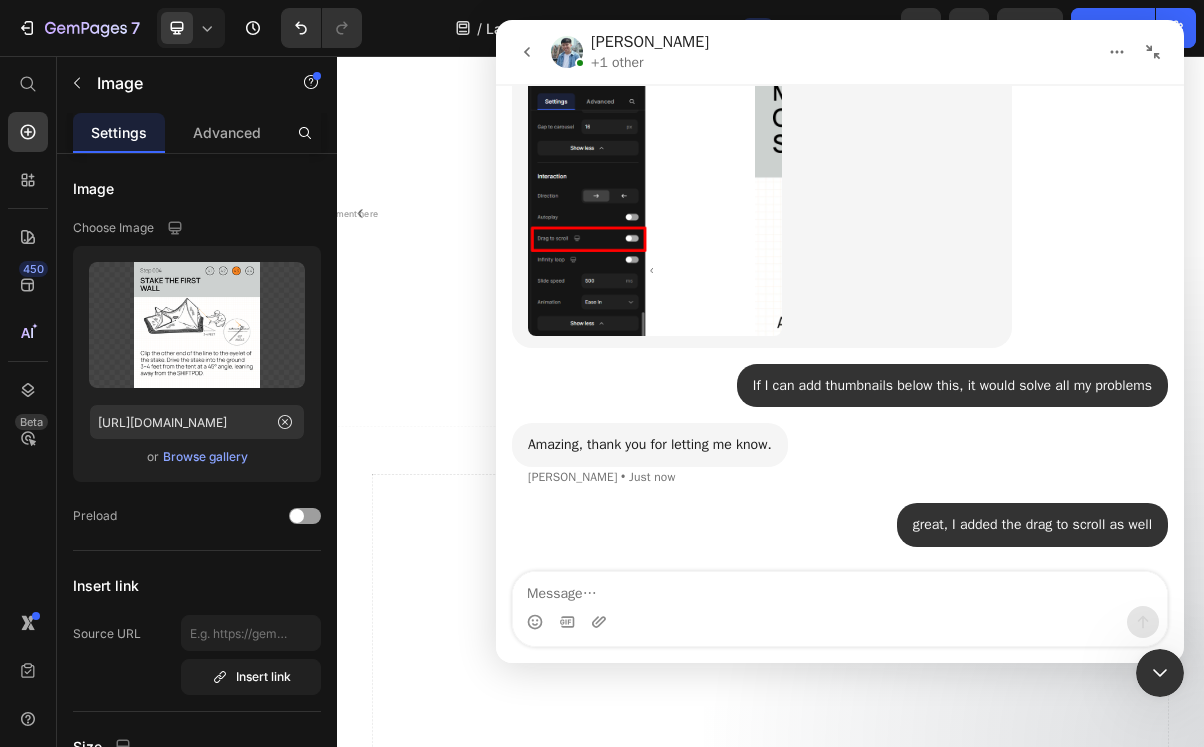 click on "Image Image Image Image Image Image Image Image Image
Drop element here
Drop element here
Drop element here
Drop element here
Drop element here
Carousel Section 3" at bounding box center [937, 1038] 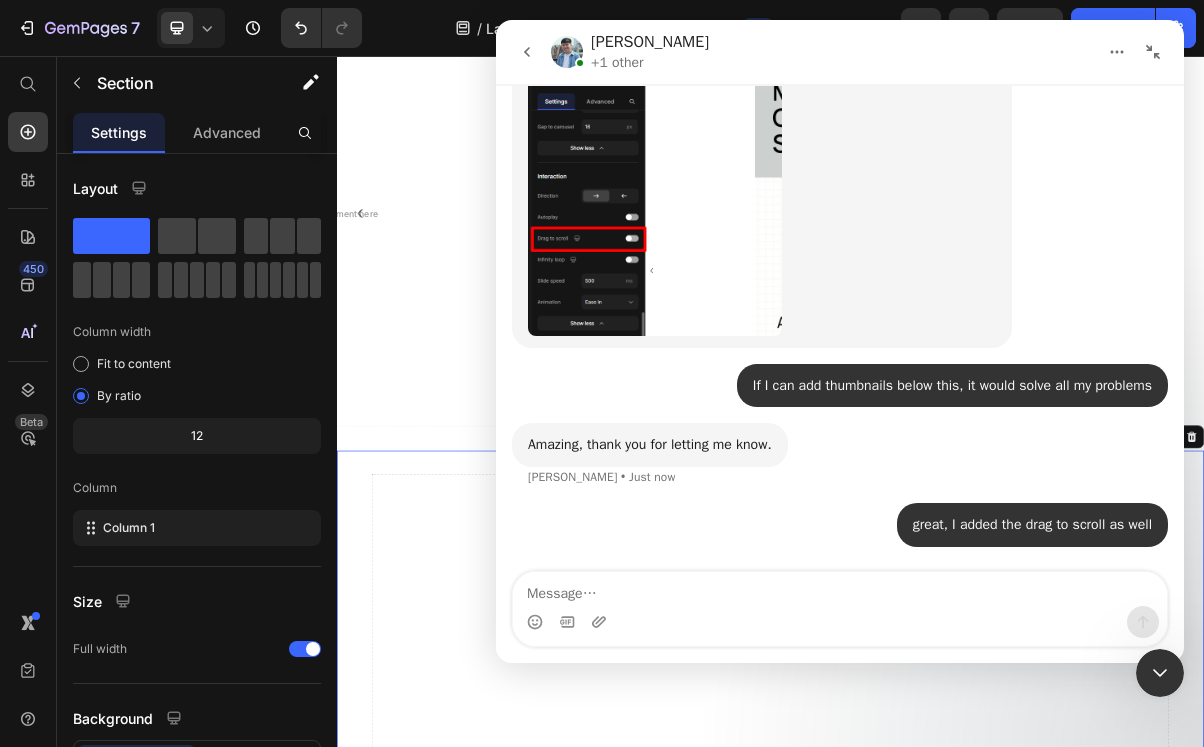 click at bounding box center (1153, 52) 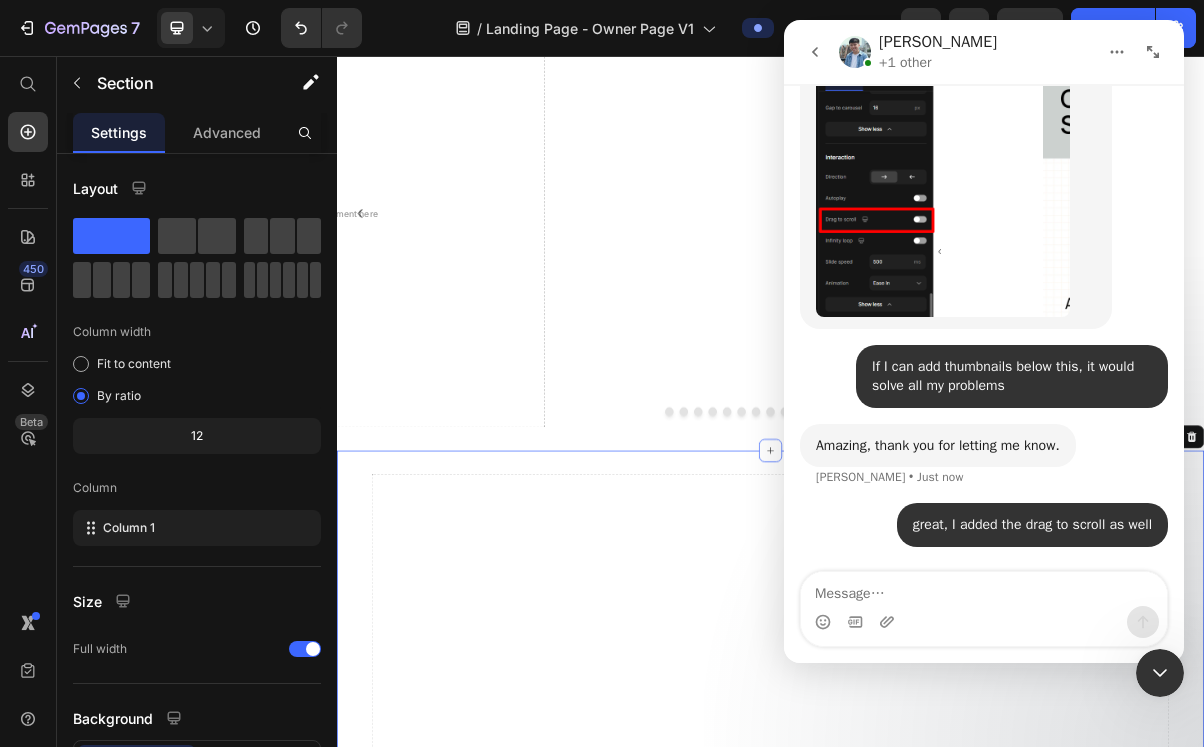 scroll, scrollTop: 5292, scrollLeft: 0, axis: vertical 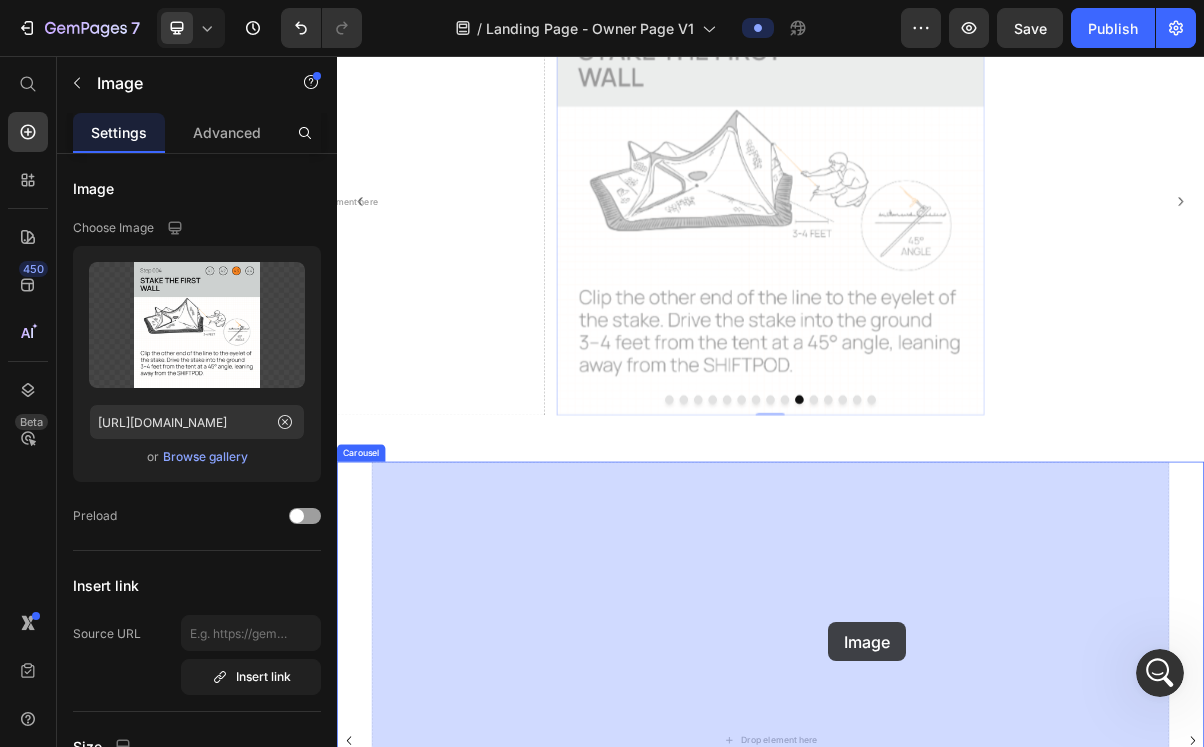 drag, startPoint x: 1058, startPoint y: 355, endPoint x: 1016, endPoint y: 840, distance: 486.81516 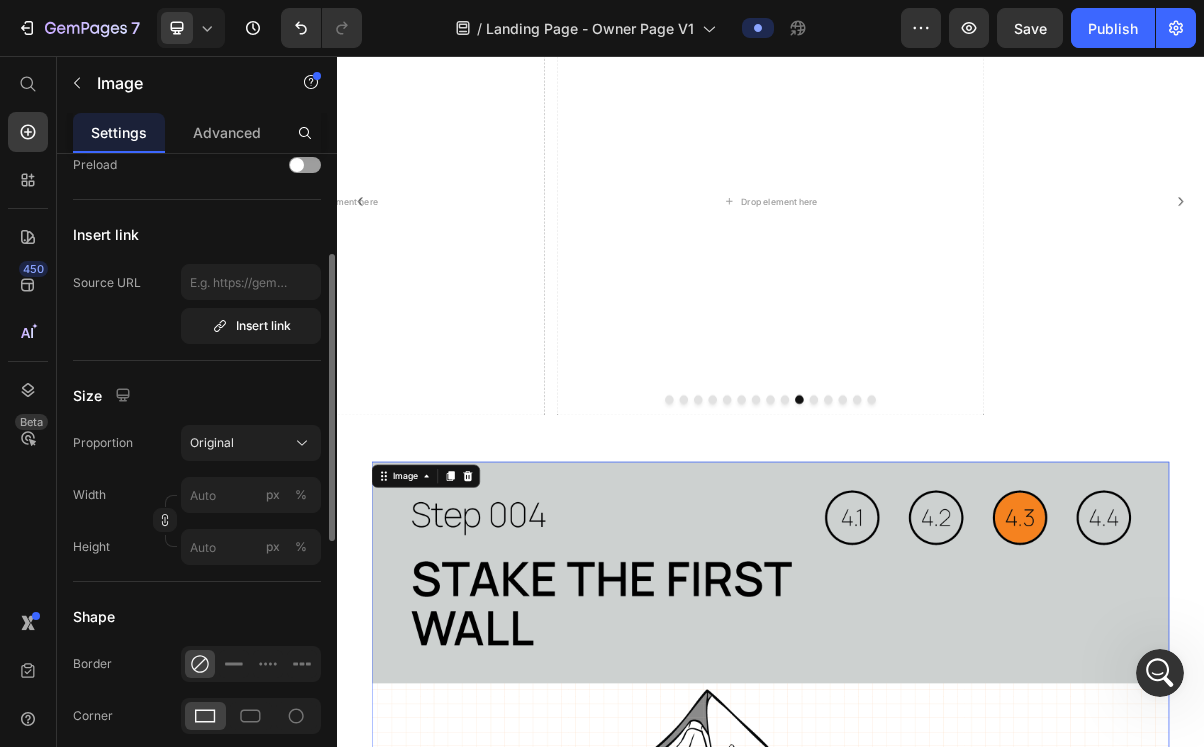 scroll, scrollTop: 357, scrollLeft: 0, axis: vertical 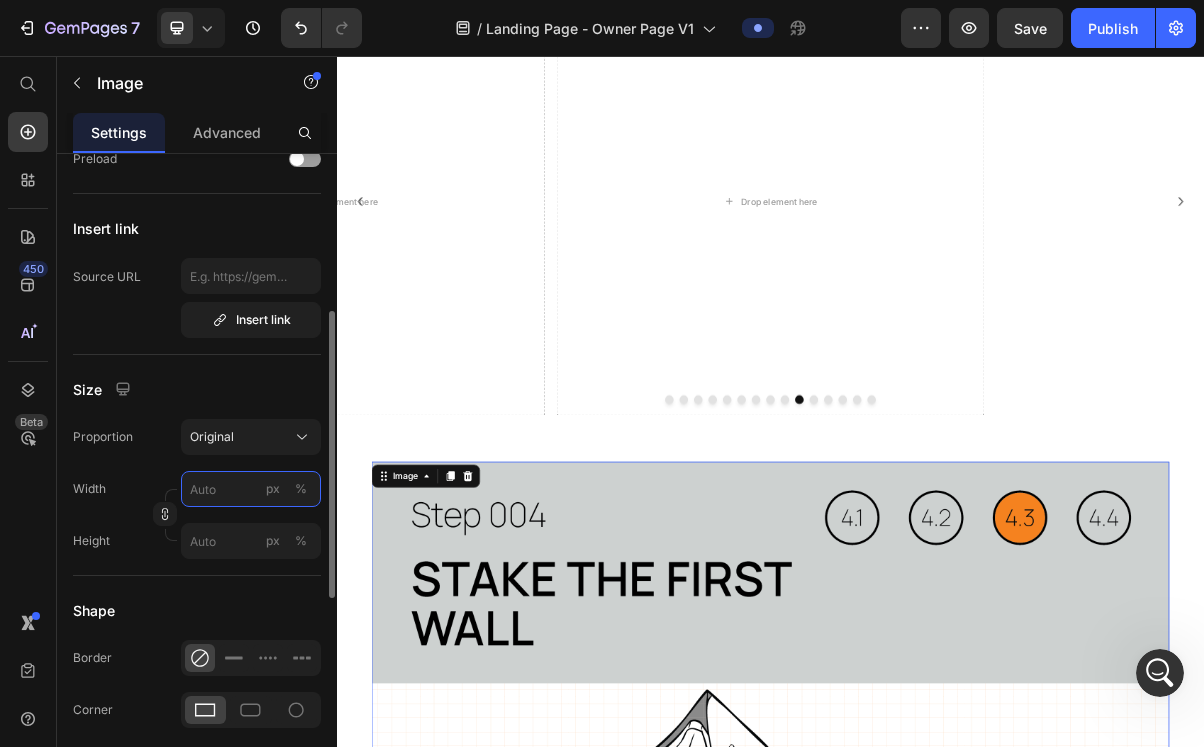 click on "px %" at bounding box center [251, 489] 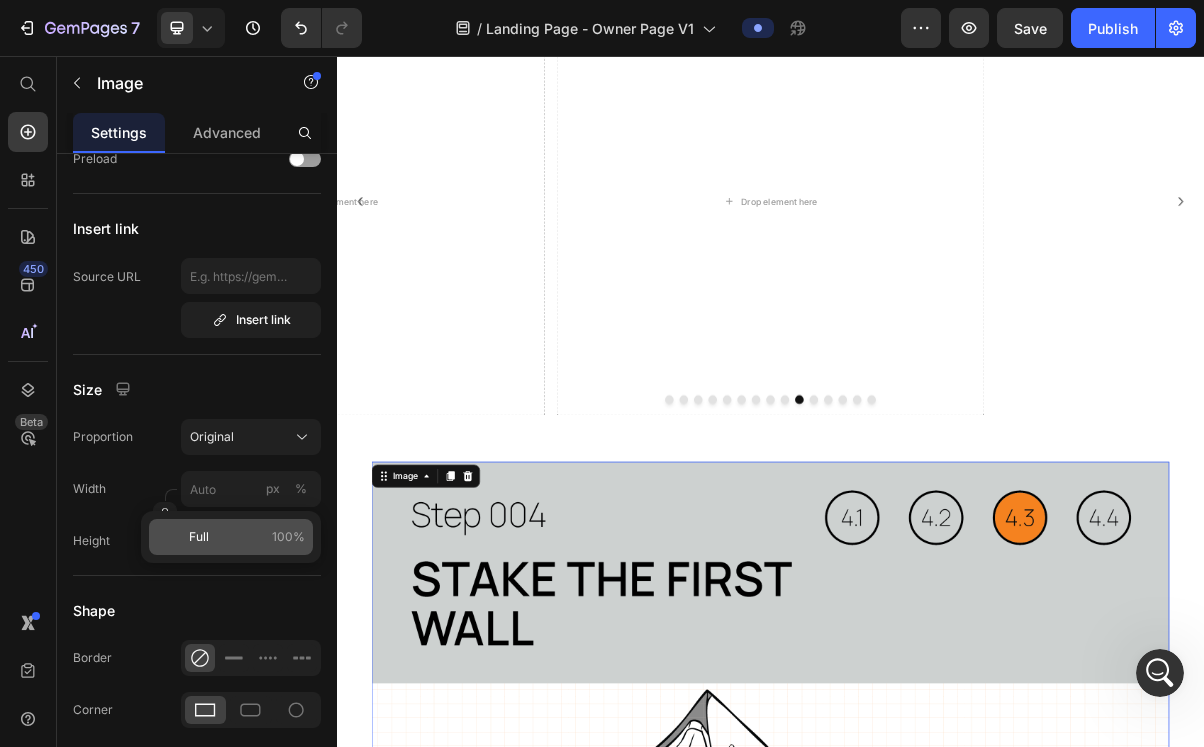 click on "Full 100%" 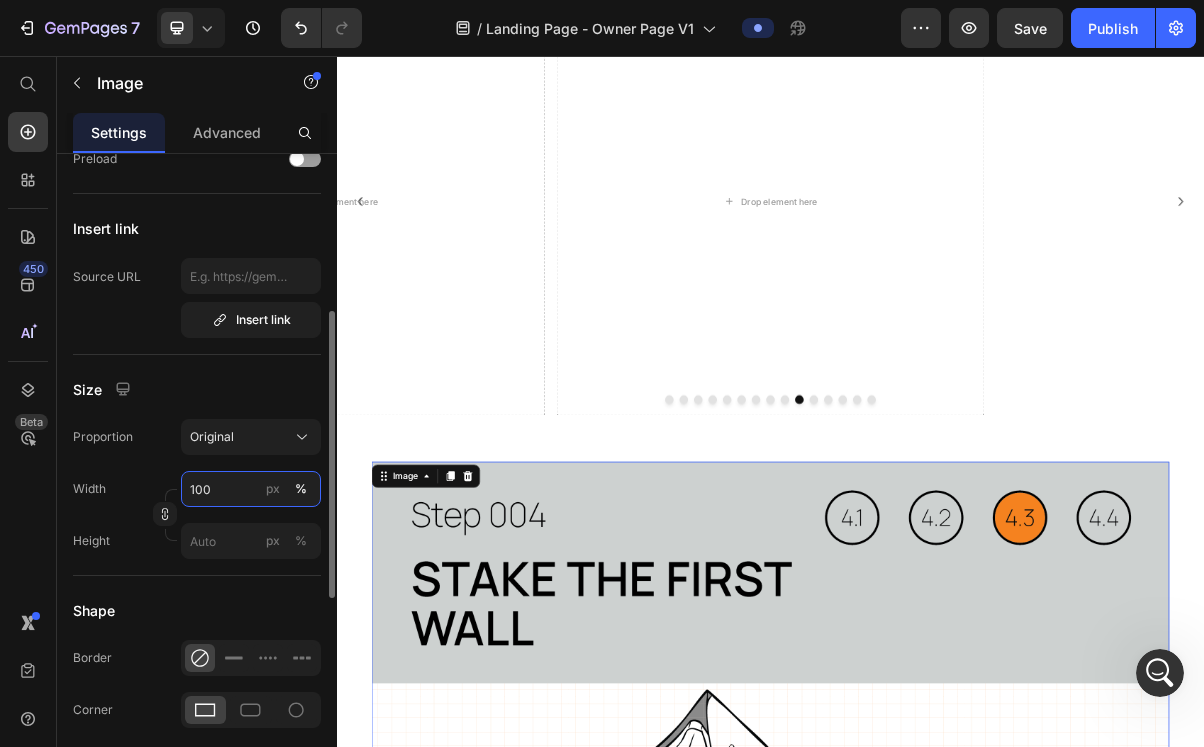click on "100" at bounding box center (251, 489) 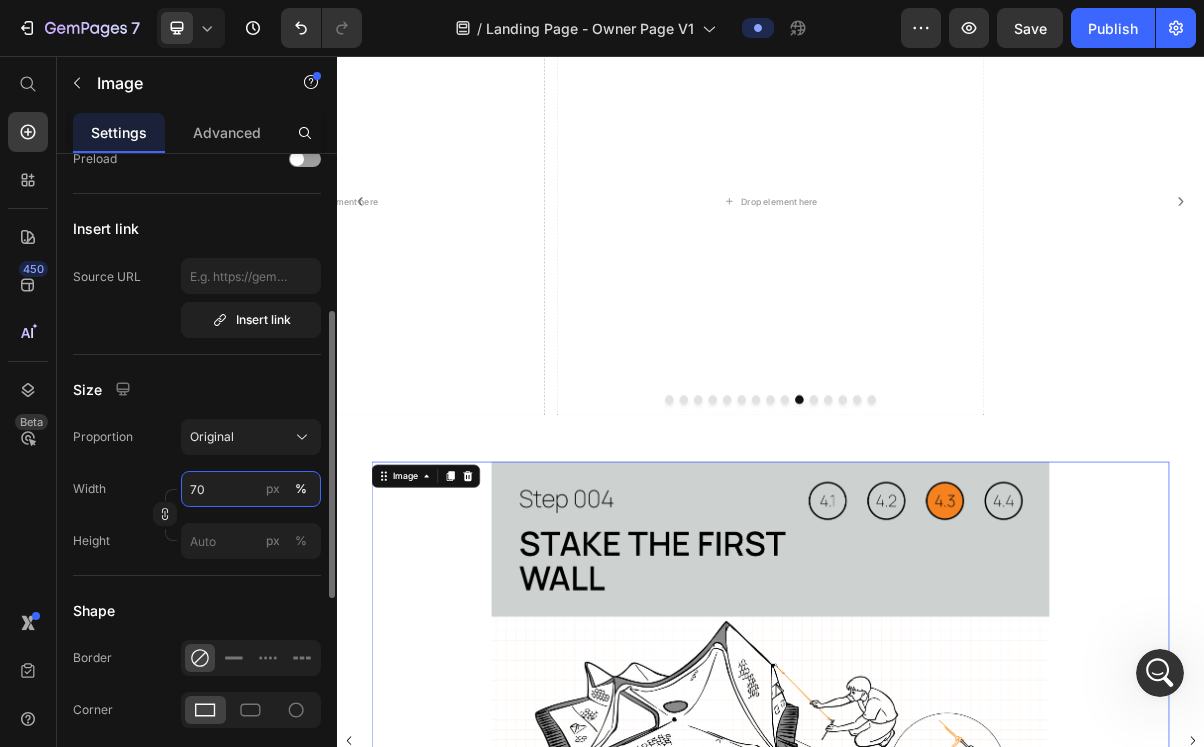 type on "70" 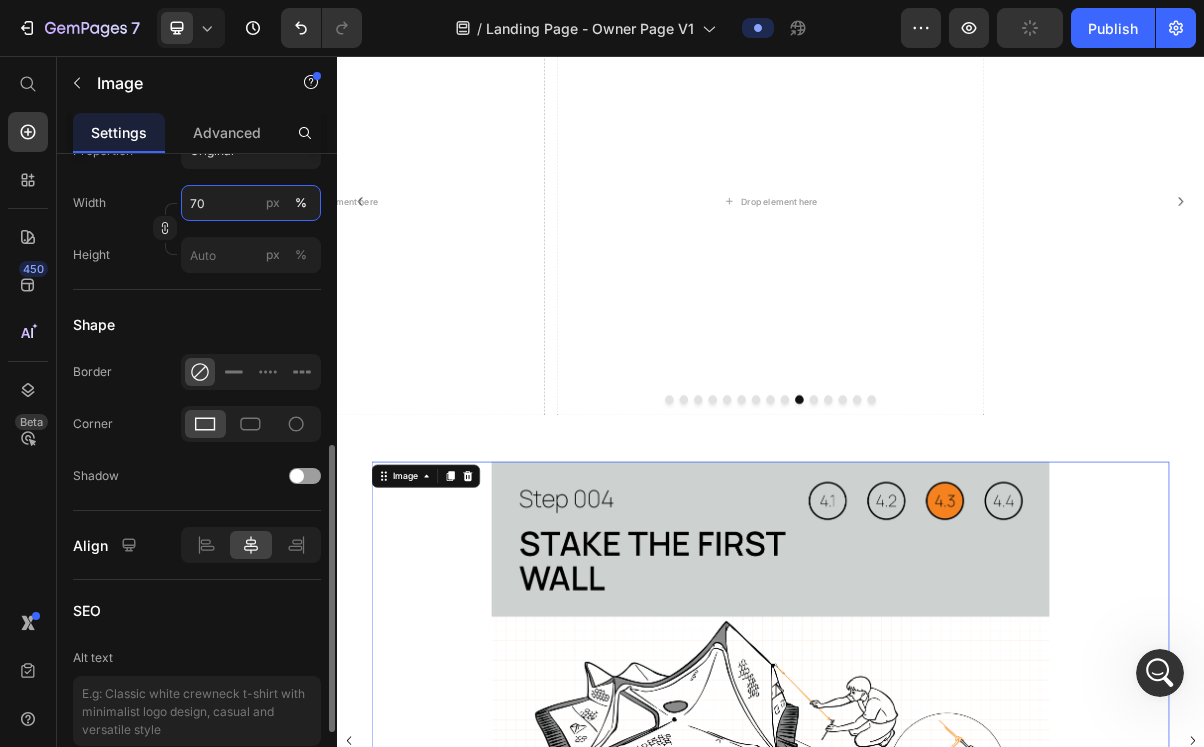 scroll, scrollTop: 626, scrollLeft: 0, axis: vertical 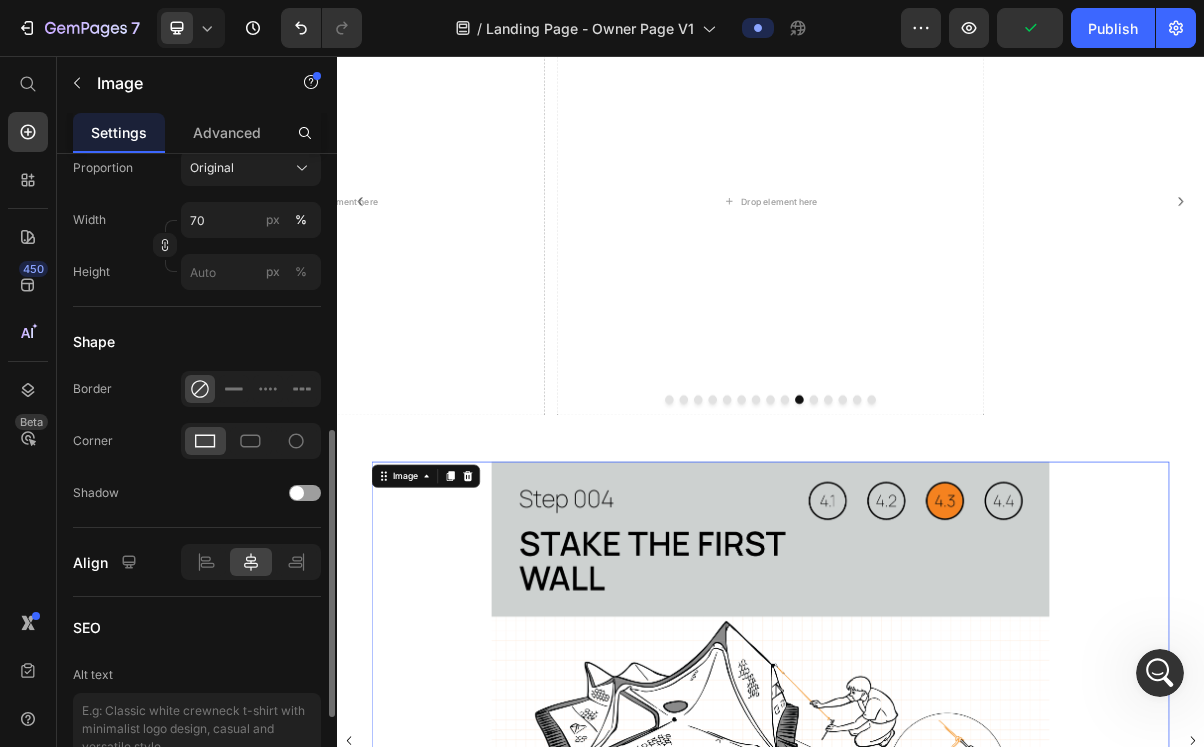 click on "Image Image Image Image Image Image Image Image Image Image   0
Drop element here
Drop element here
Drop element here
Drop element here" at bounding box center [937, 1004] 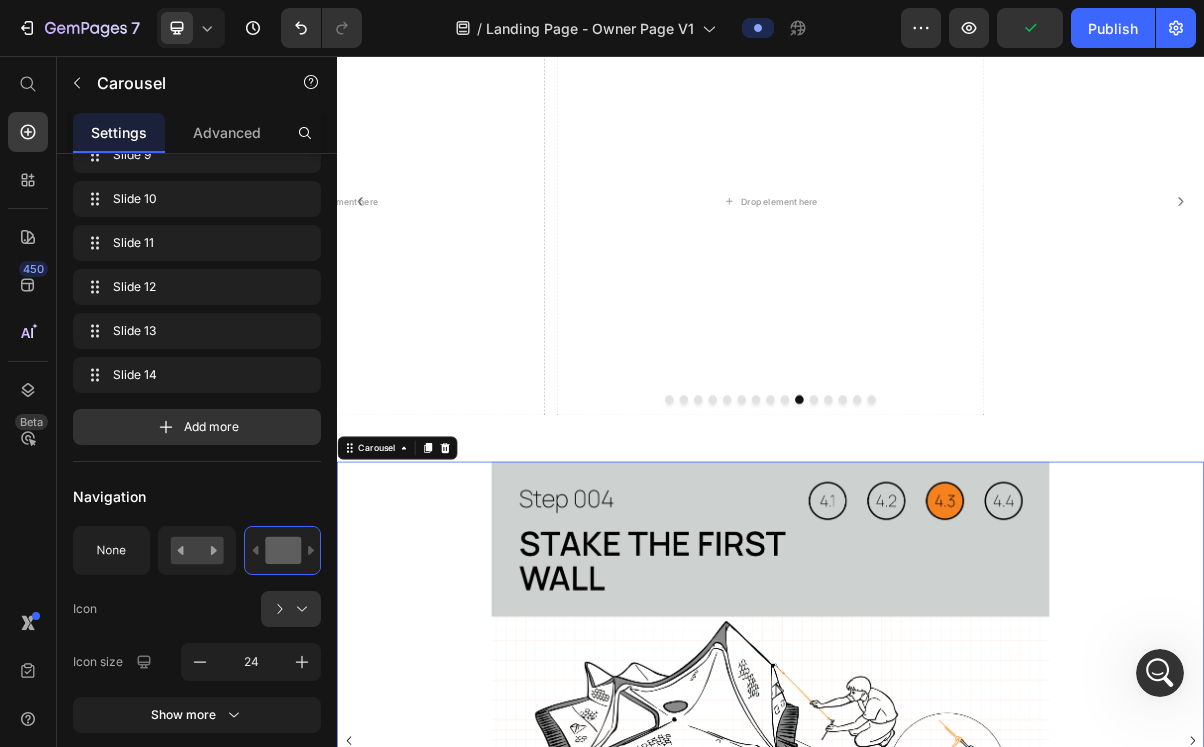 scroll, scrollTop: 0, scrollLeft: 0, axis: both 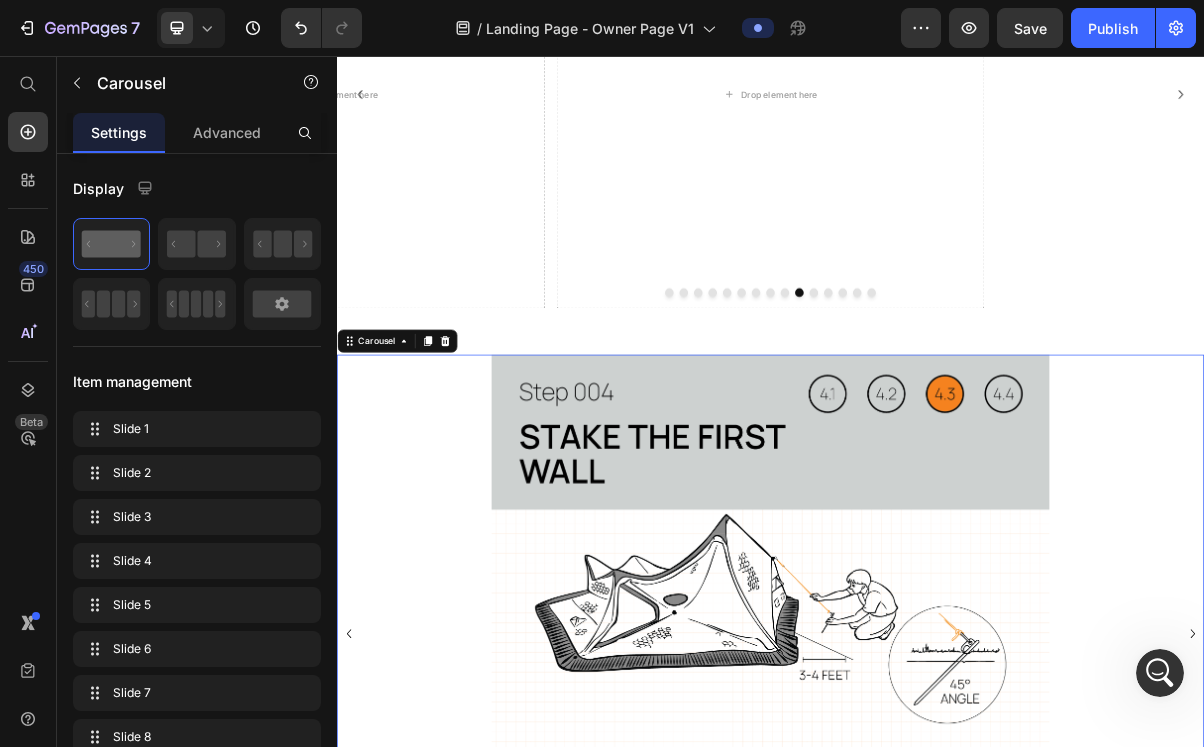 click 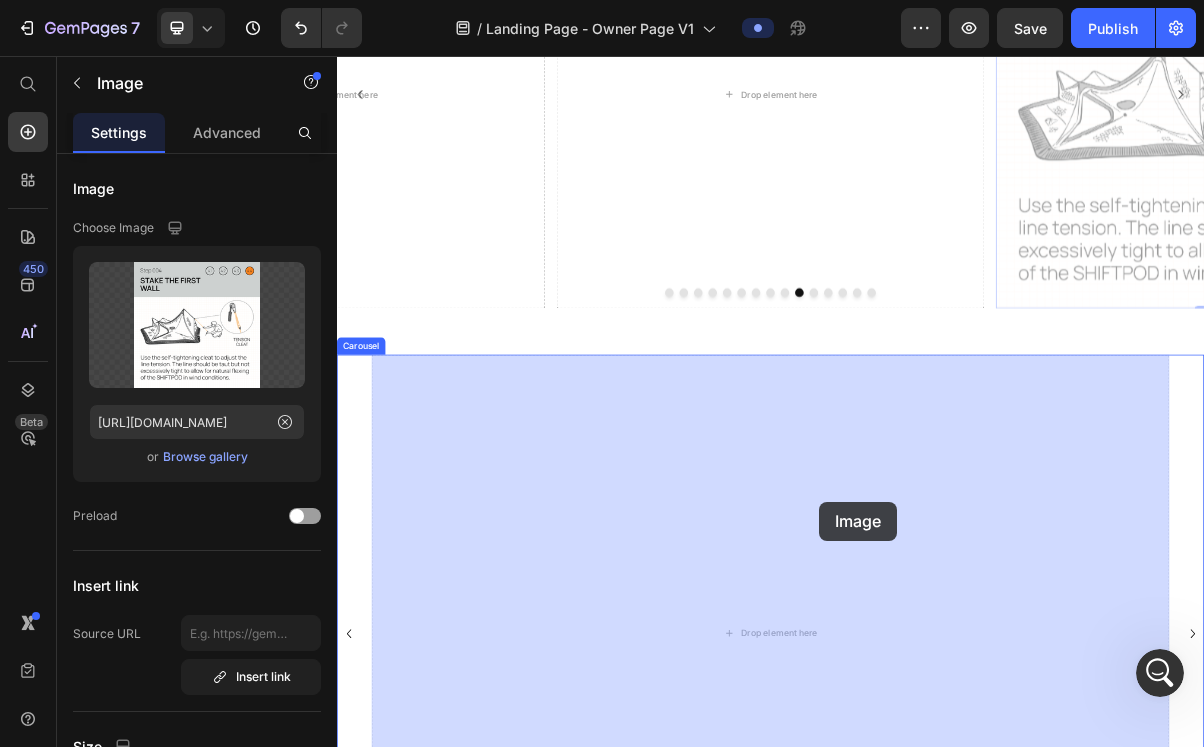 drag, startPoint x: 1367, startPoint y: 184, endPoint x: 1004, endPoint y: 673, distance: 609.0074 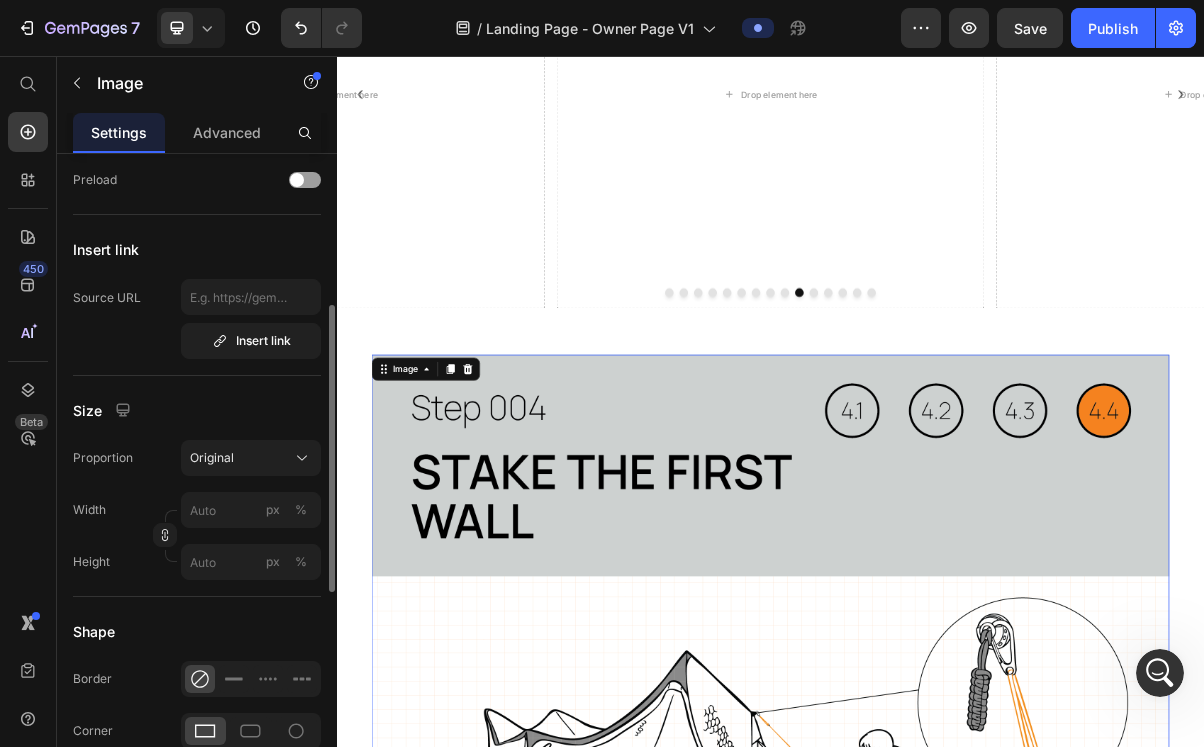 scroll, scrollTop: 340, scrollLeft: 0, axis: vertical 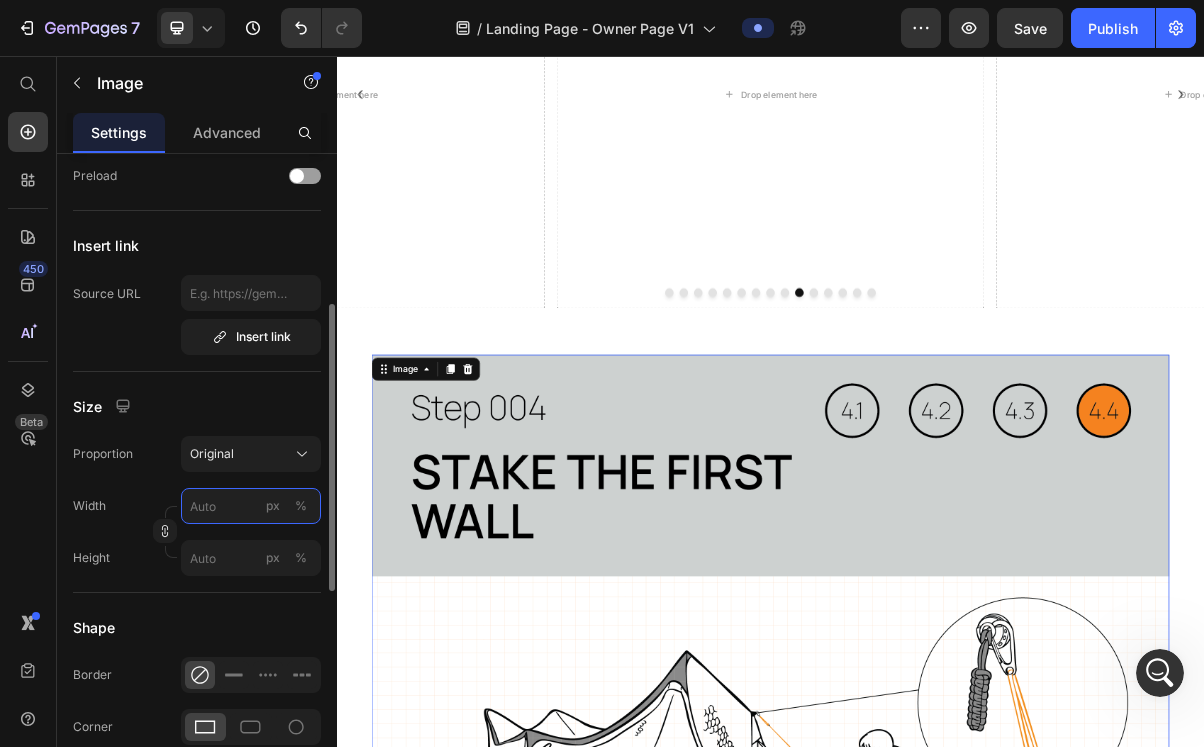 click on "px %" at bounding box center (251, 506) 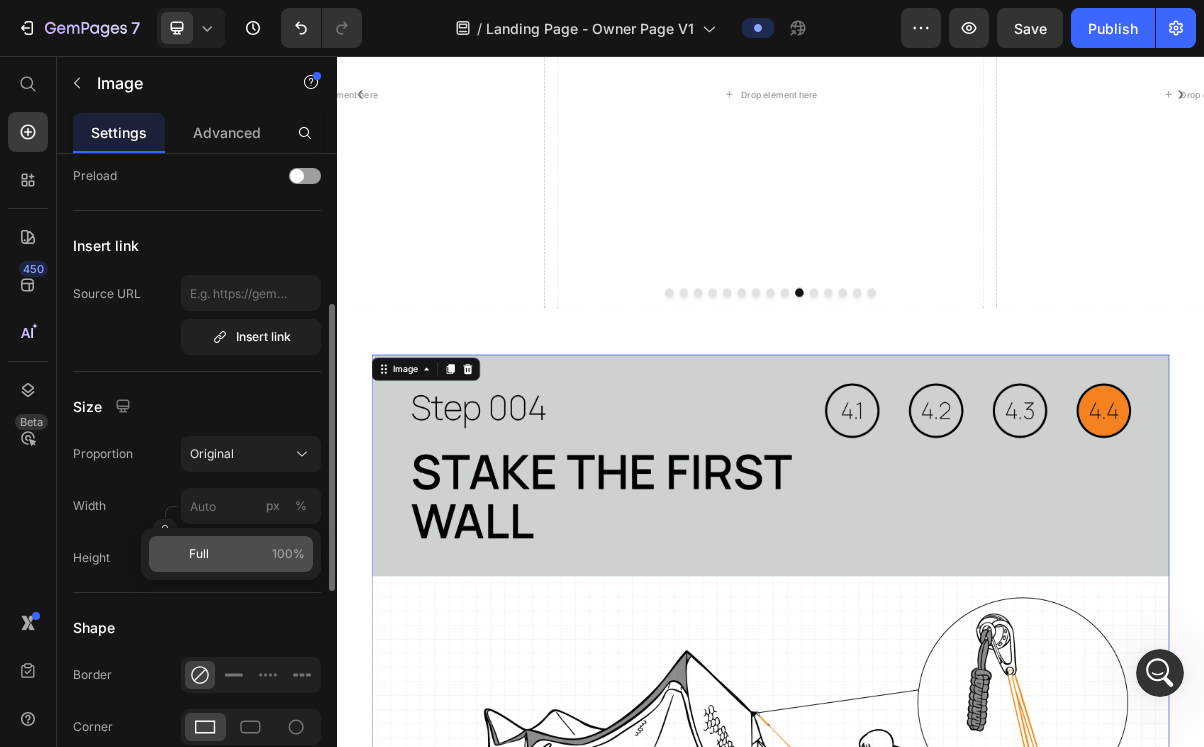 click on "Full 100%" at bounding box center [247, 554] 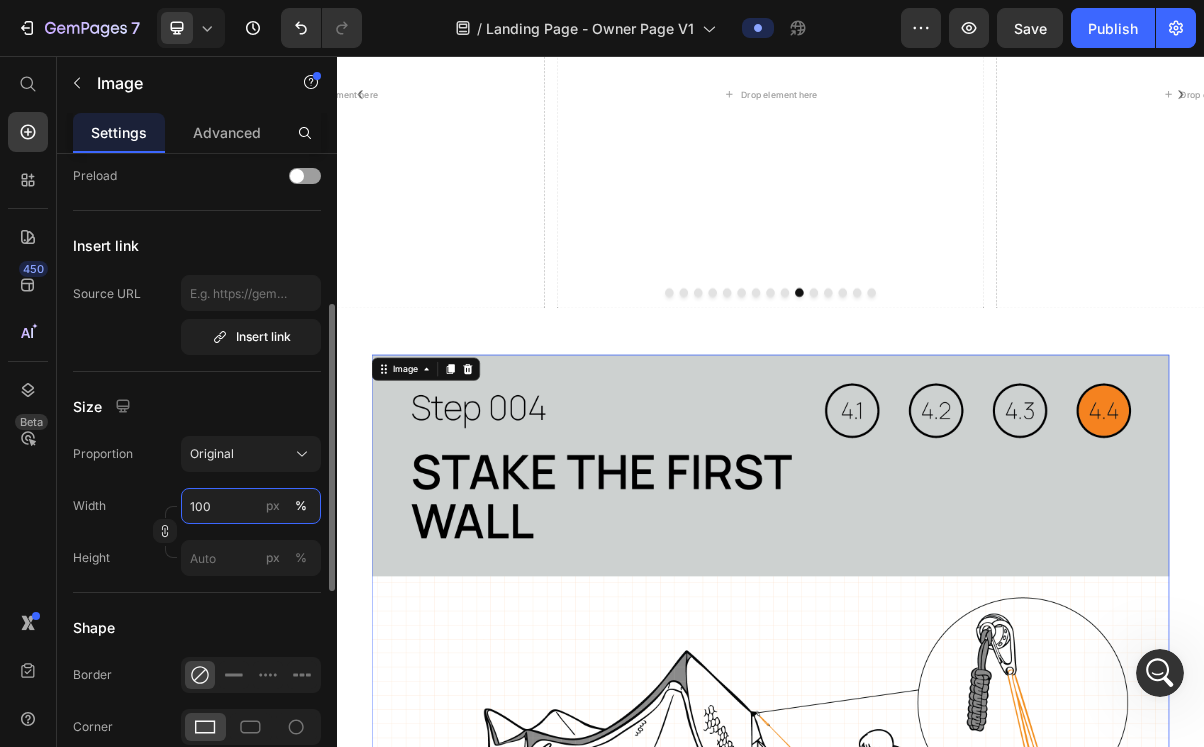 click on "100" at bounding box center [251, 506] 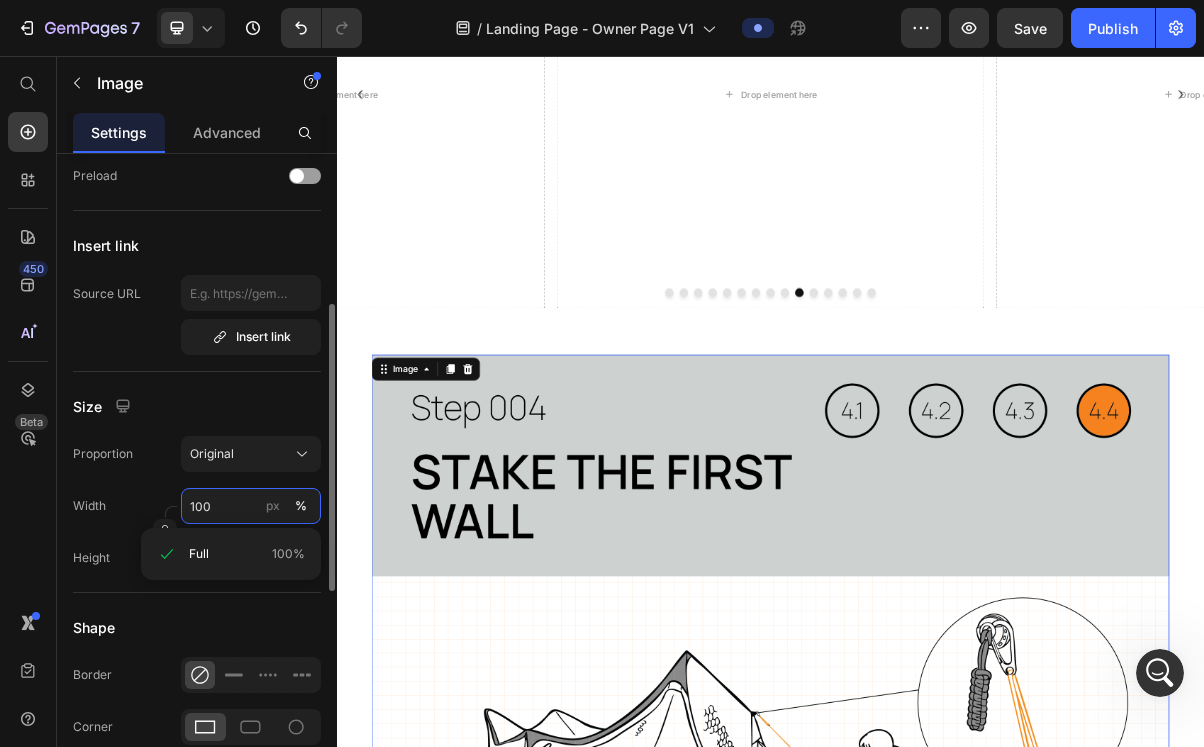 click on "100" at bounding box center [251, 506] 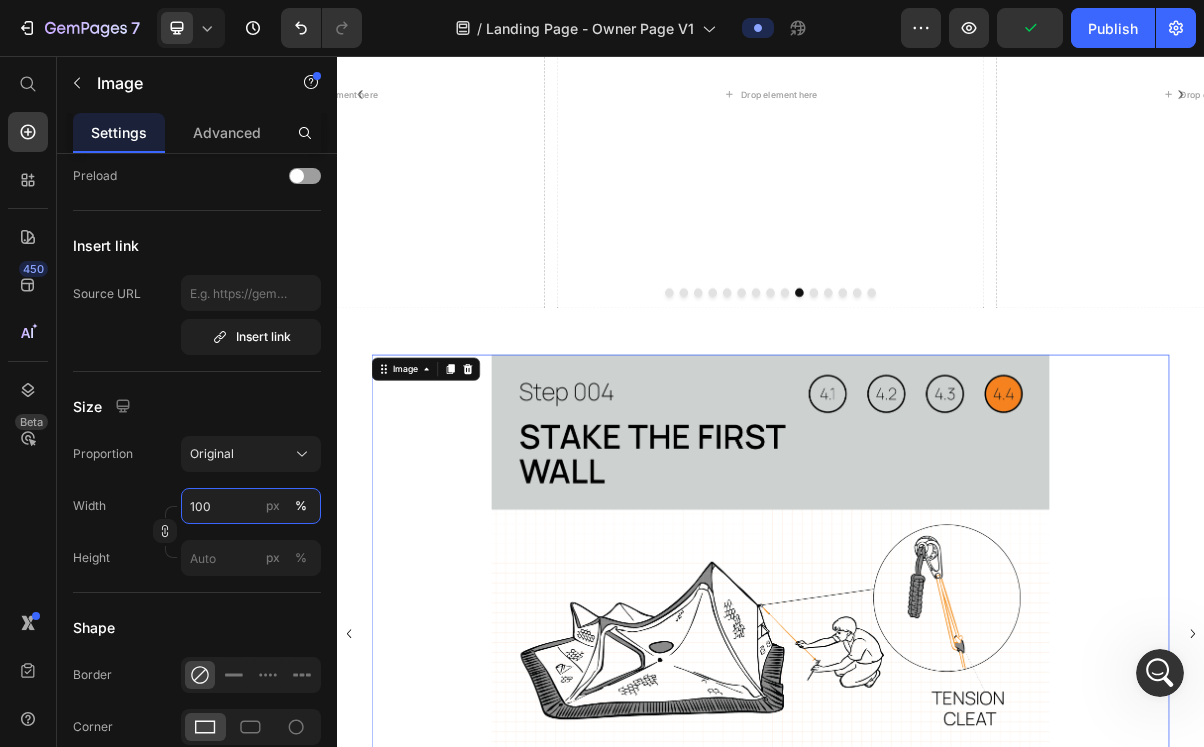 type on "70" 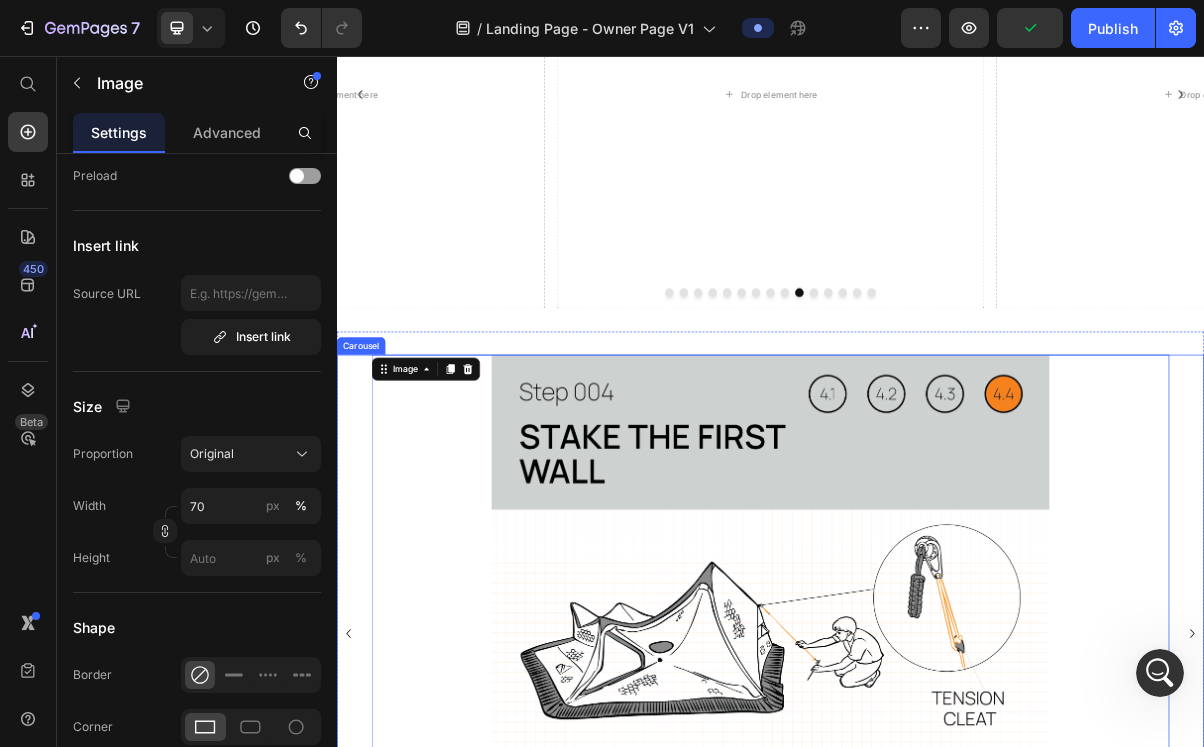 click 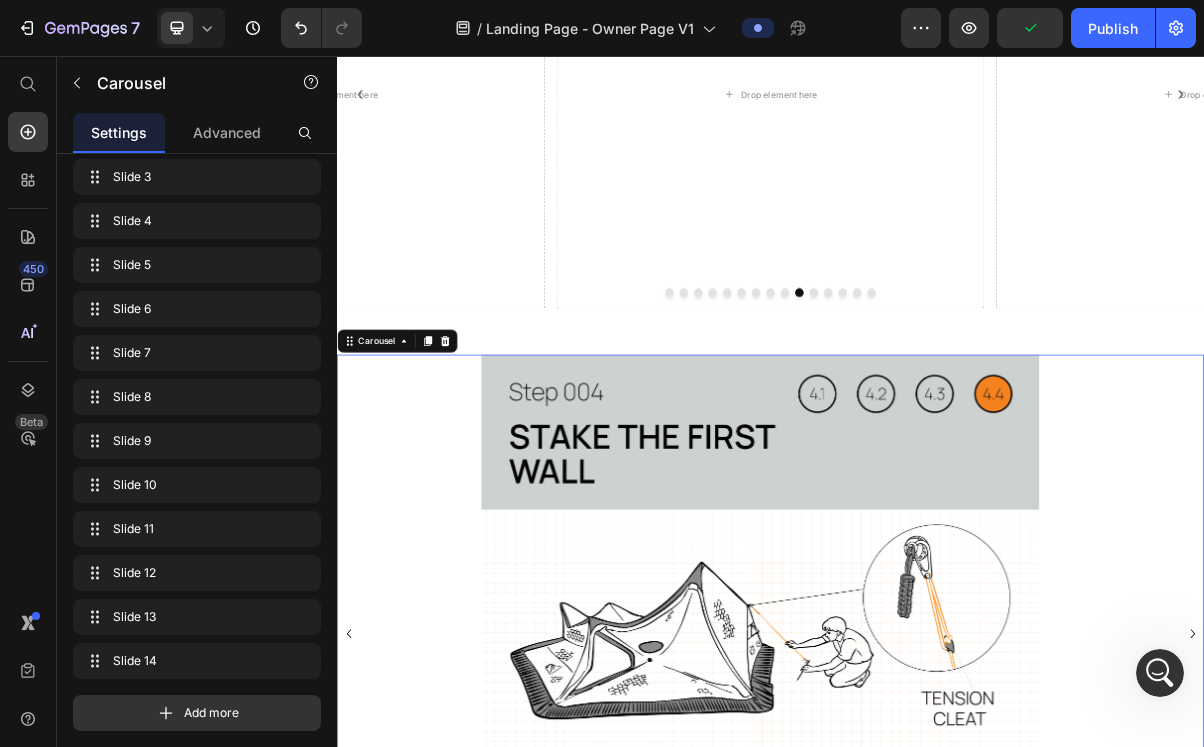 scroll, scrollTop: 0, scrollLeft: 0, axis: both 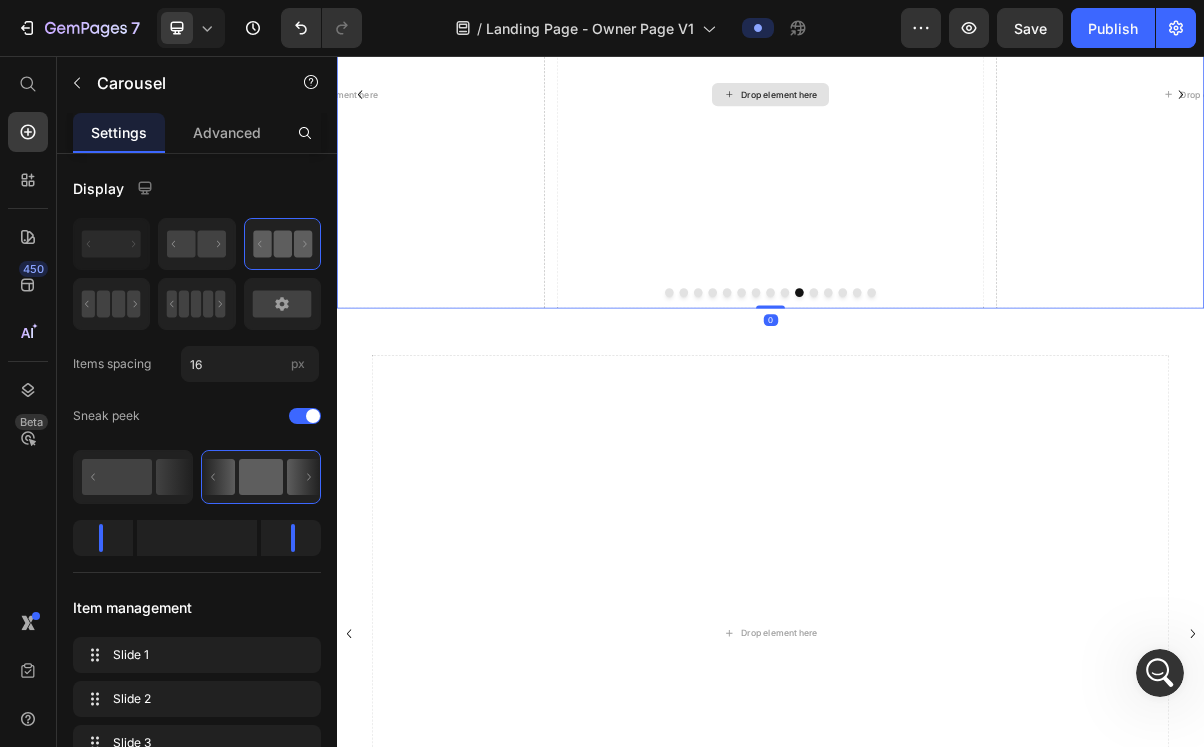 click on "Drop element here" at bounding box center (937, 110) 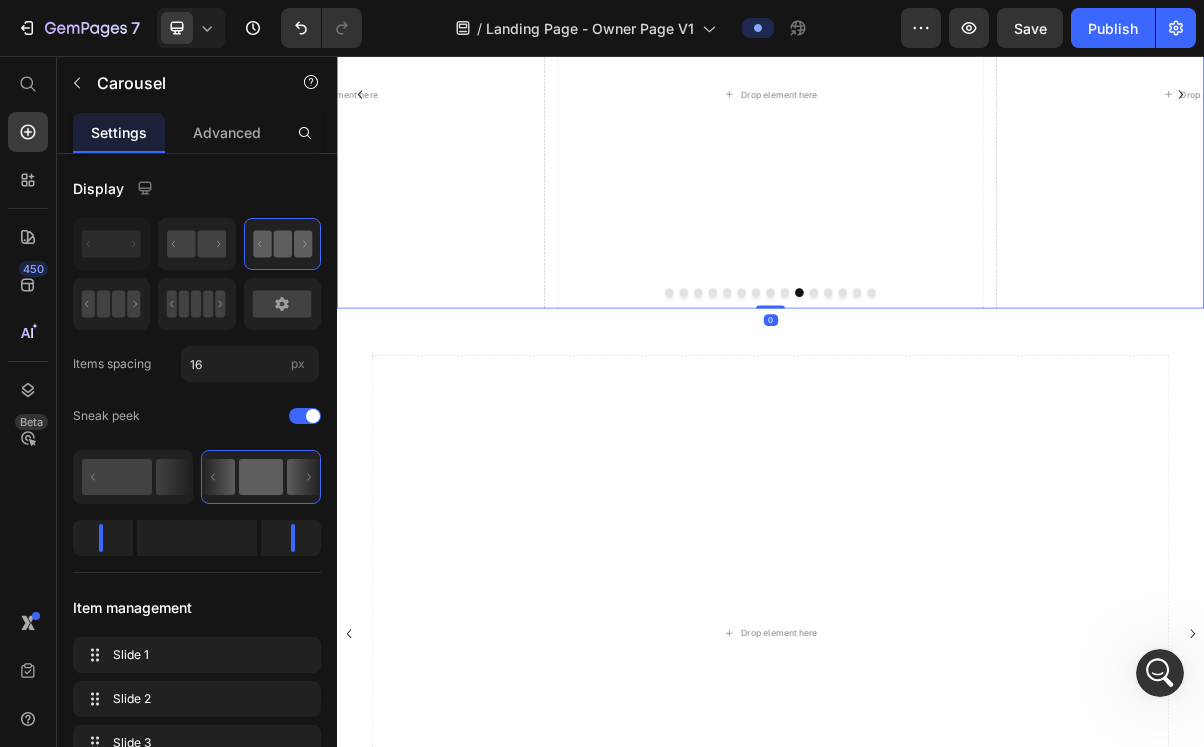 click at bounding box center [1017, 384] 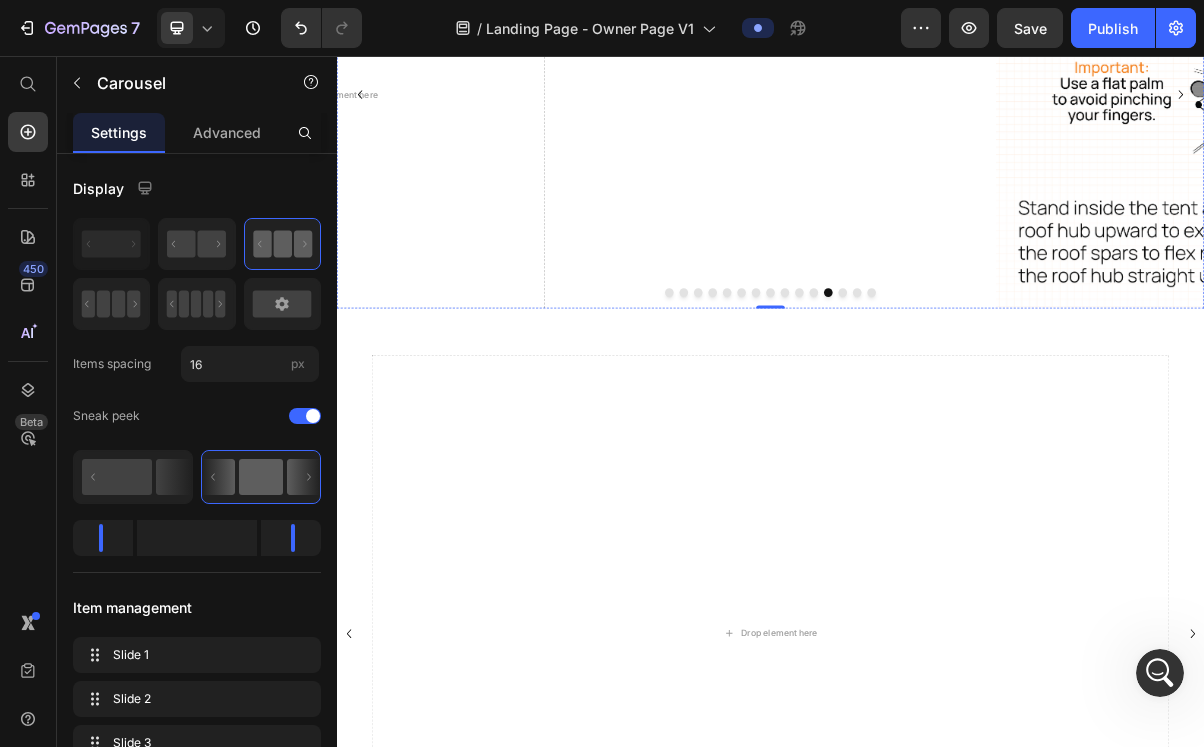 click at bounding box center [937, -186] 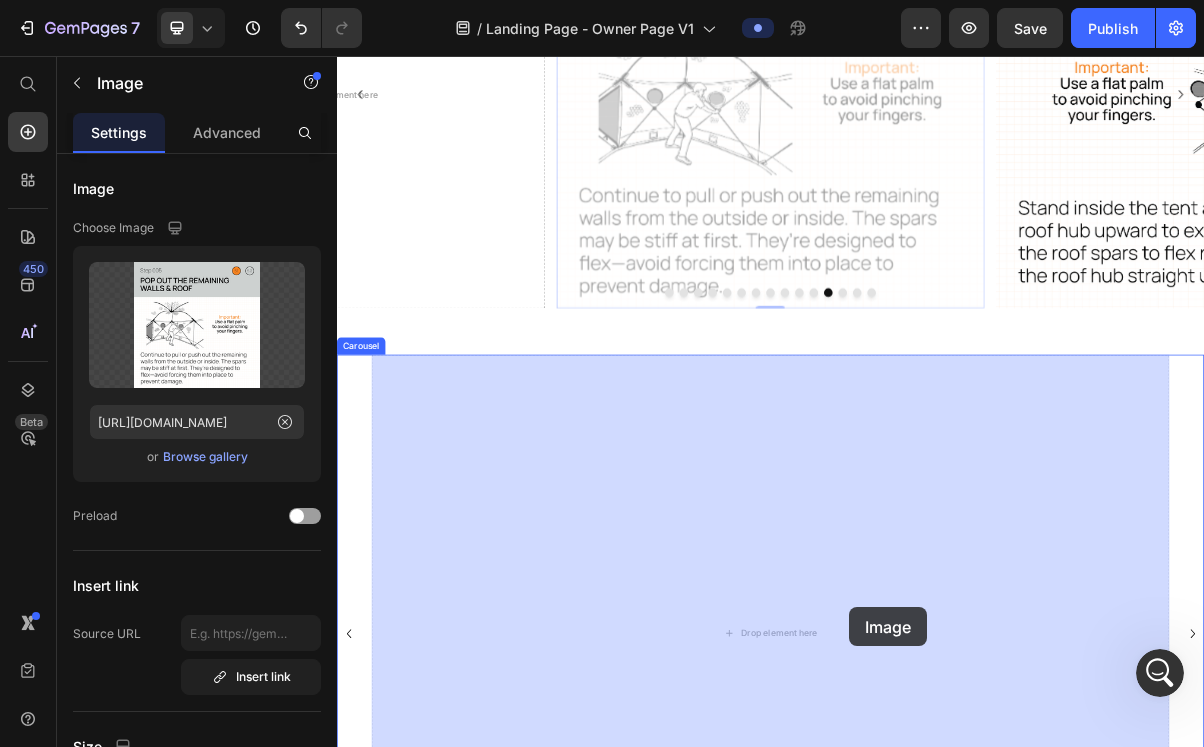 drag, startPoint x: 1048, startPoint y: 183, endPoint x: 1046, endPoint y: 819, distance: 636.0032 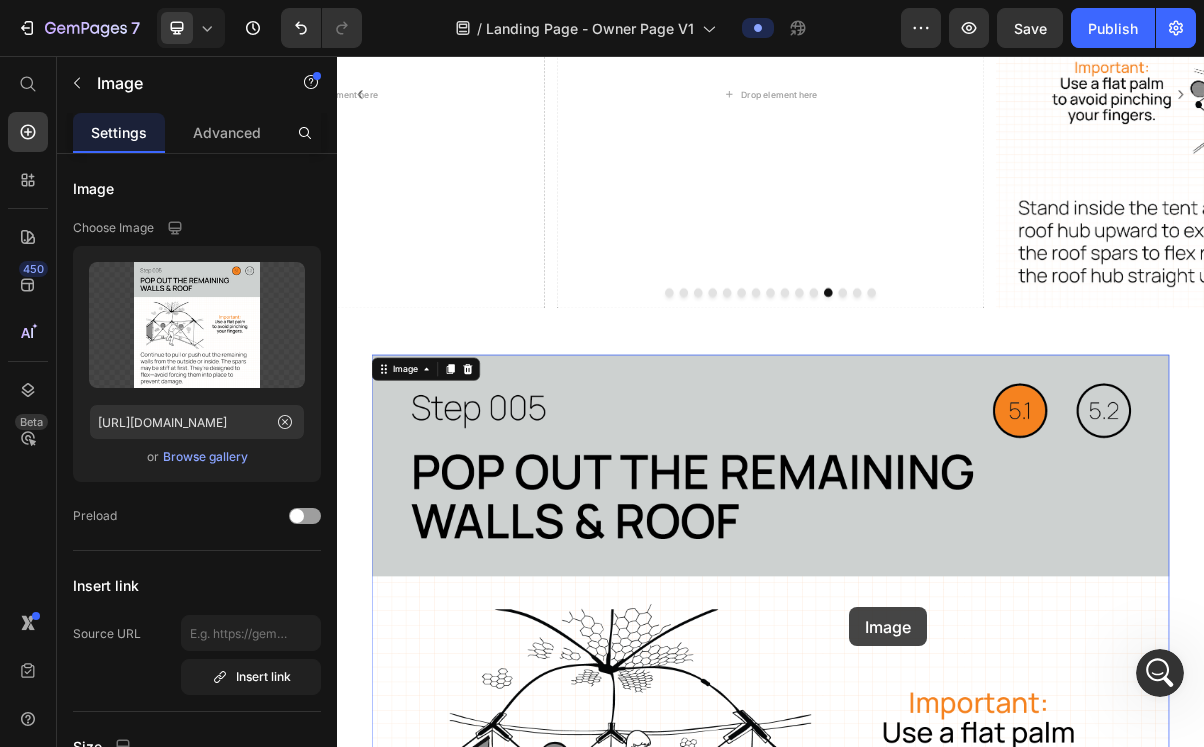 scroll, scrollTop: 1194, scrollLeft: 0, axis: vertical 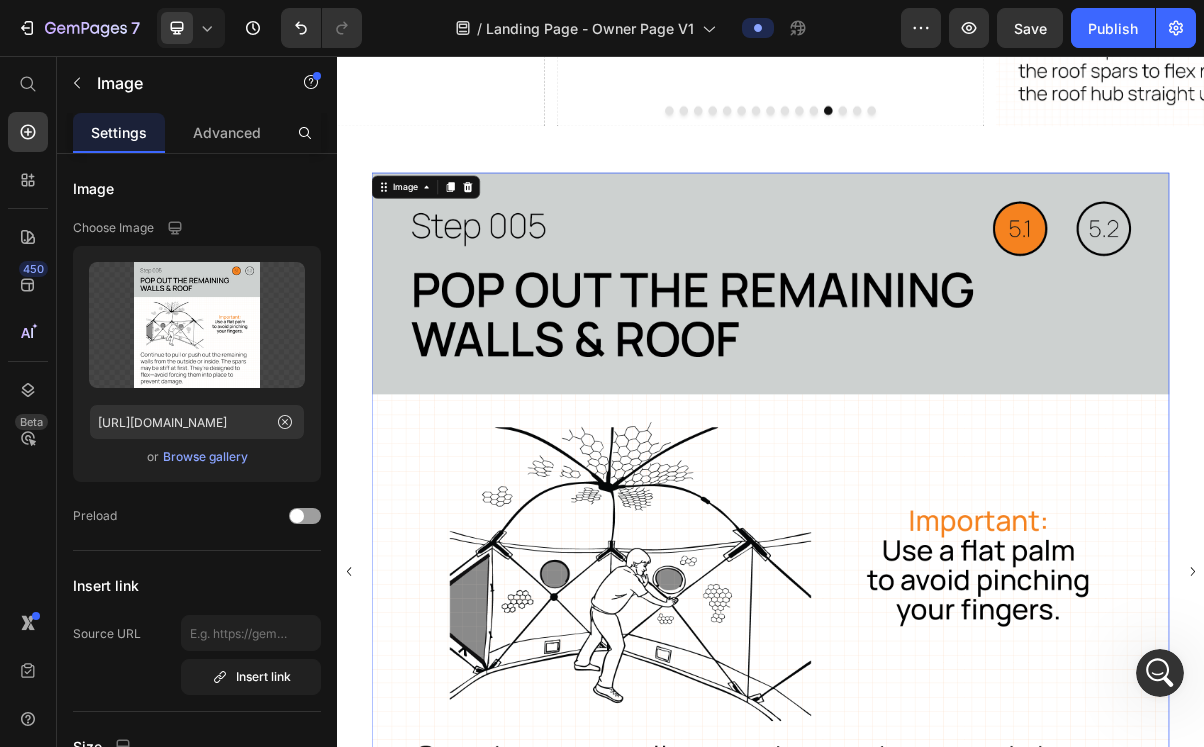 click at bounding box center (937, 770) 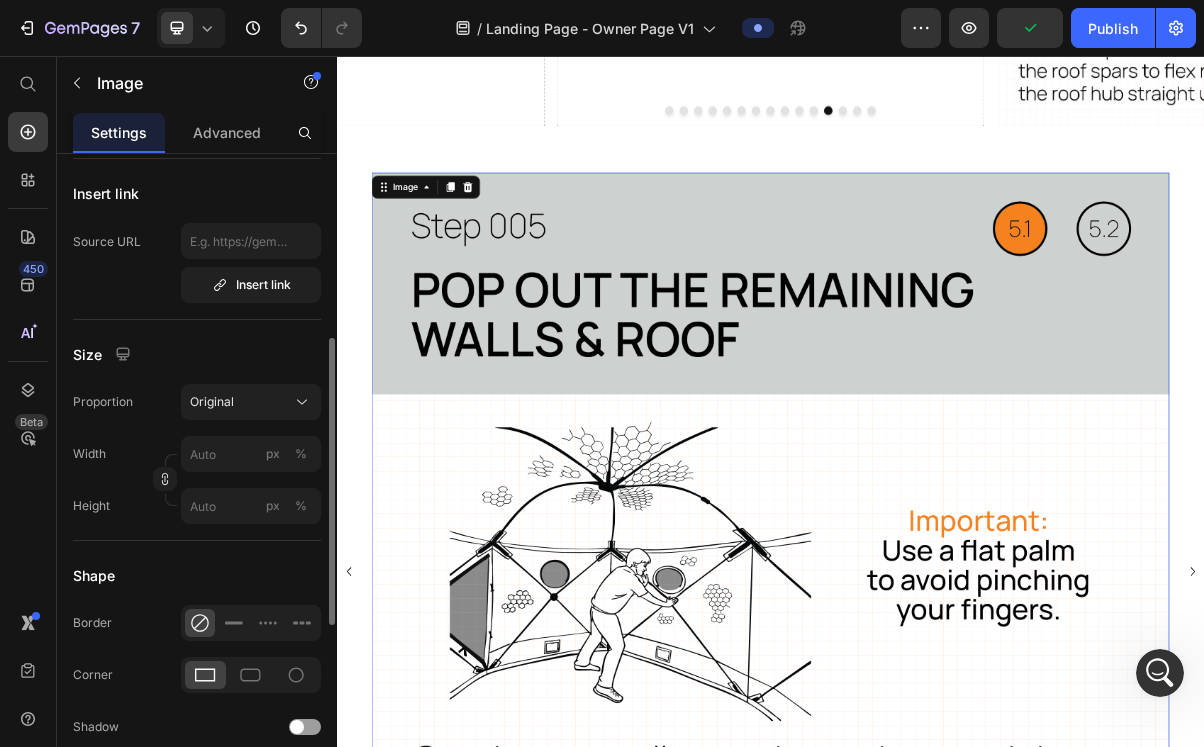 scroll, scrollTop: 400, scrollLeft: 0, axis: vertical 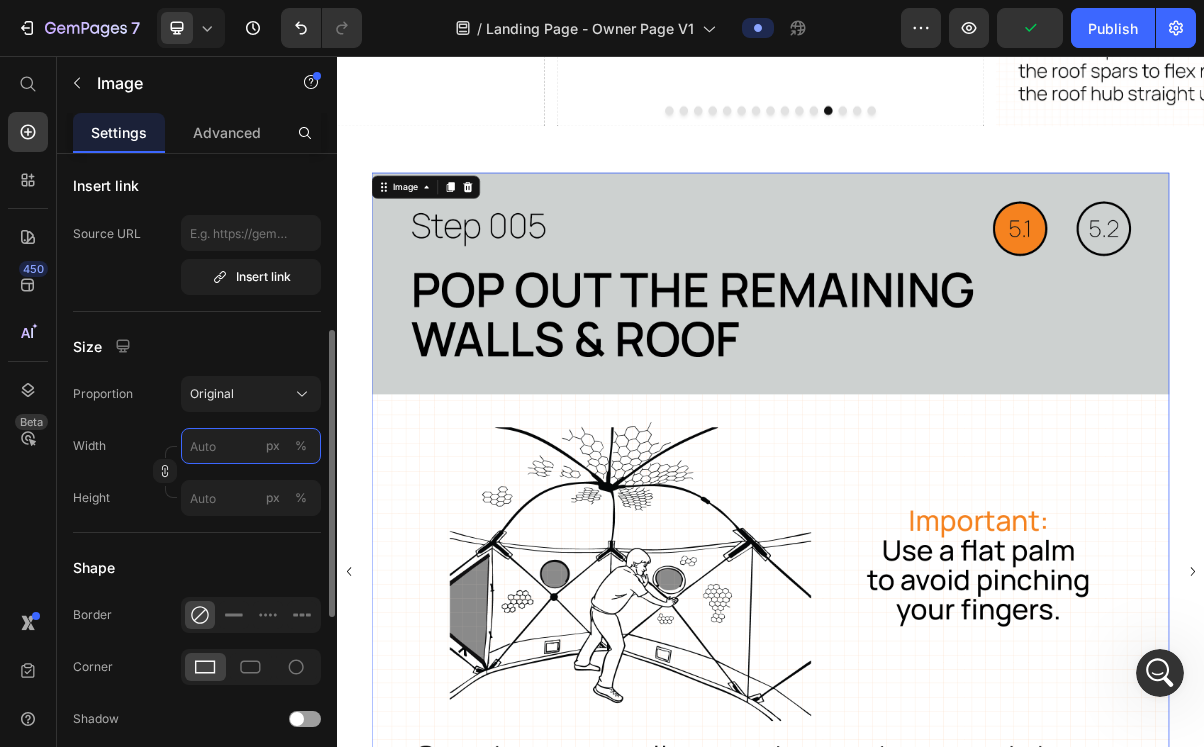 click on "px %" at bounding box center [251, 446] 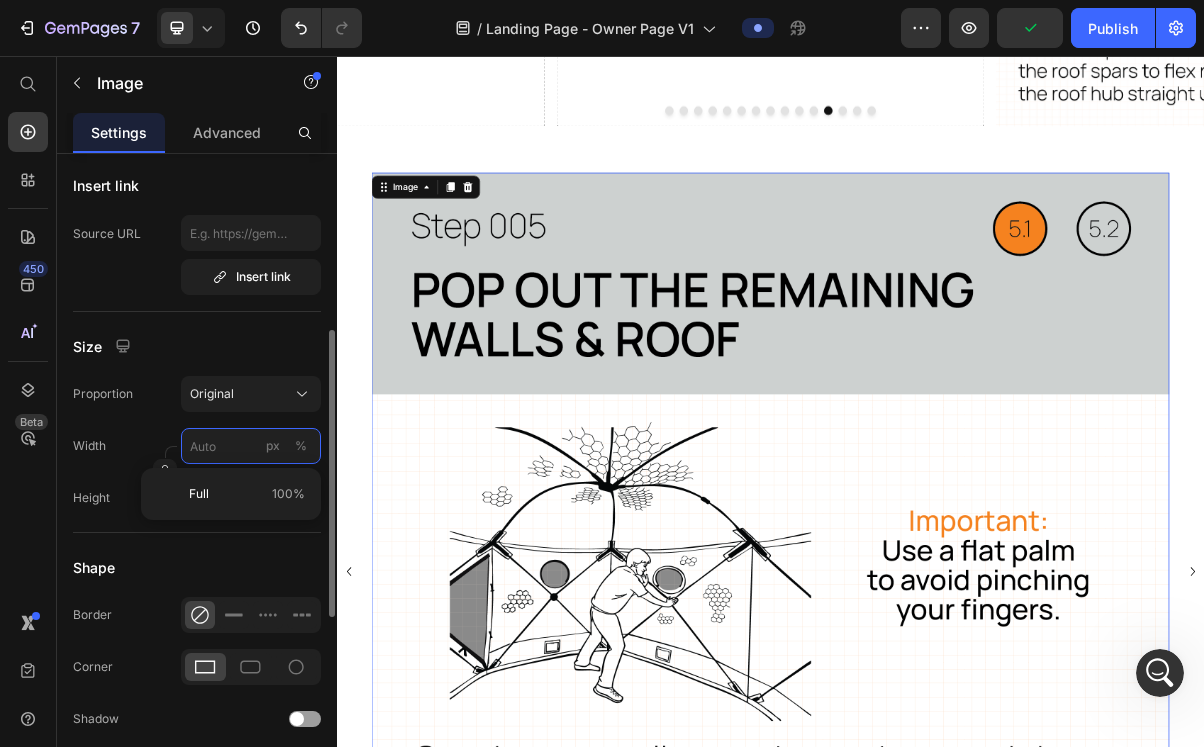 click on "px %" at bounding box center (251, 446) 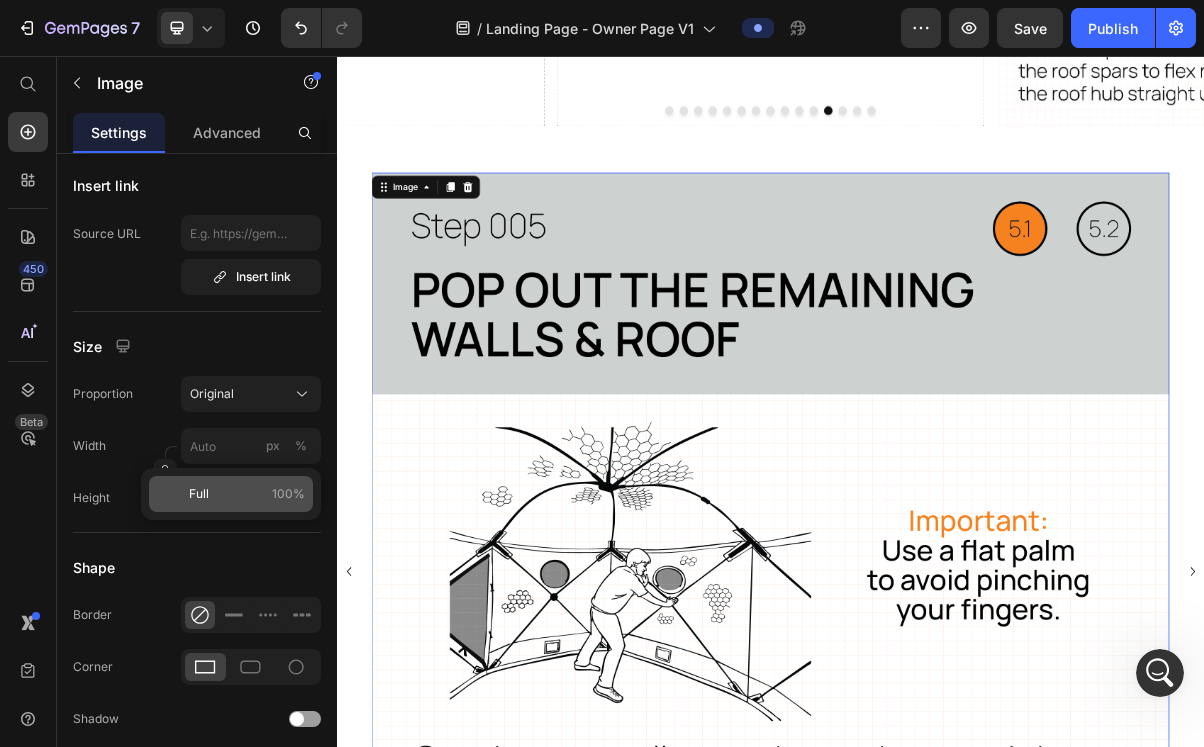 click on "Full 100%" at bounding box center [247, 494] 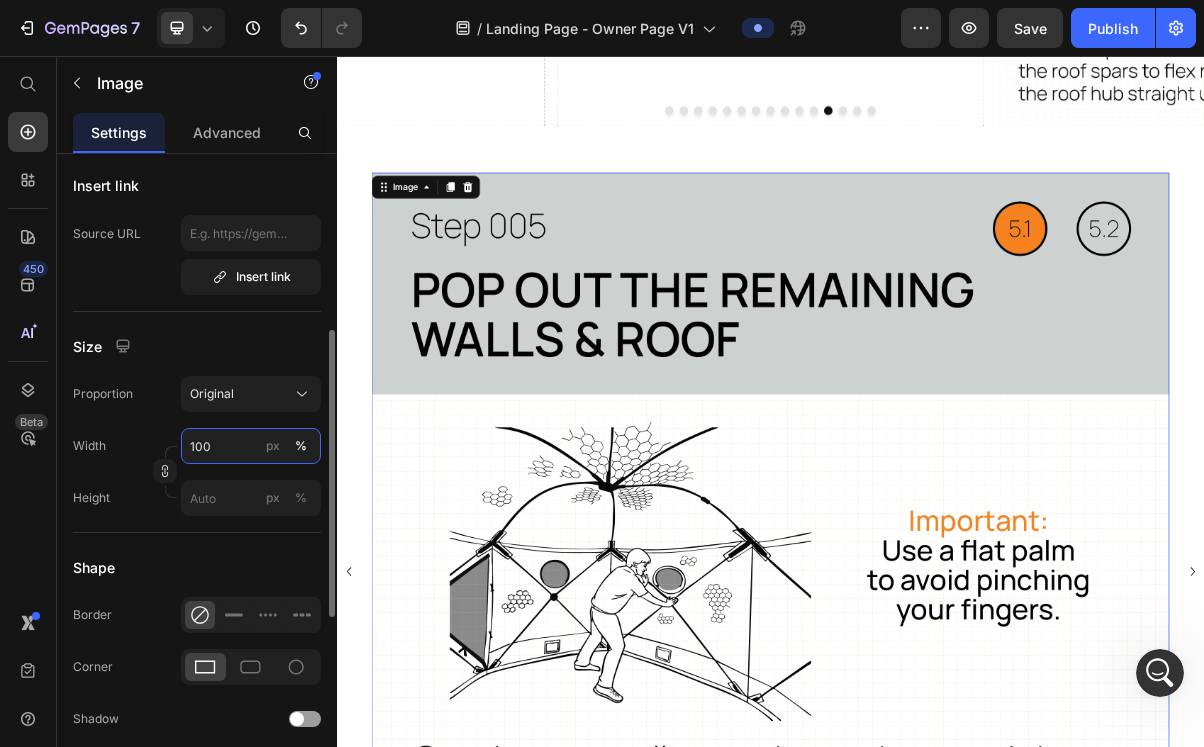 click on "100" at bounding box center [251, 446] 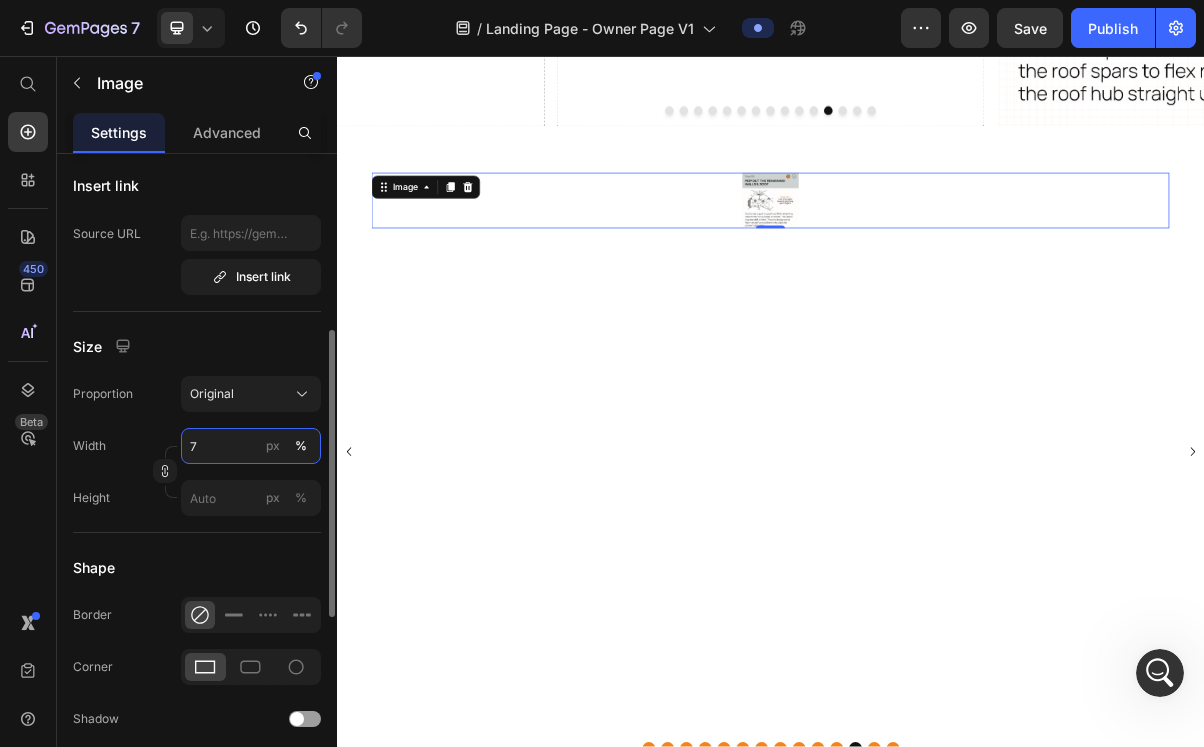 type on "70" 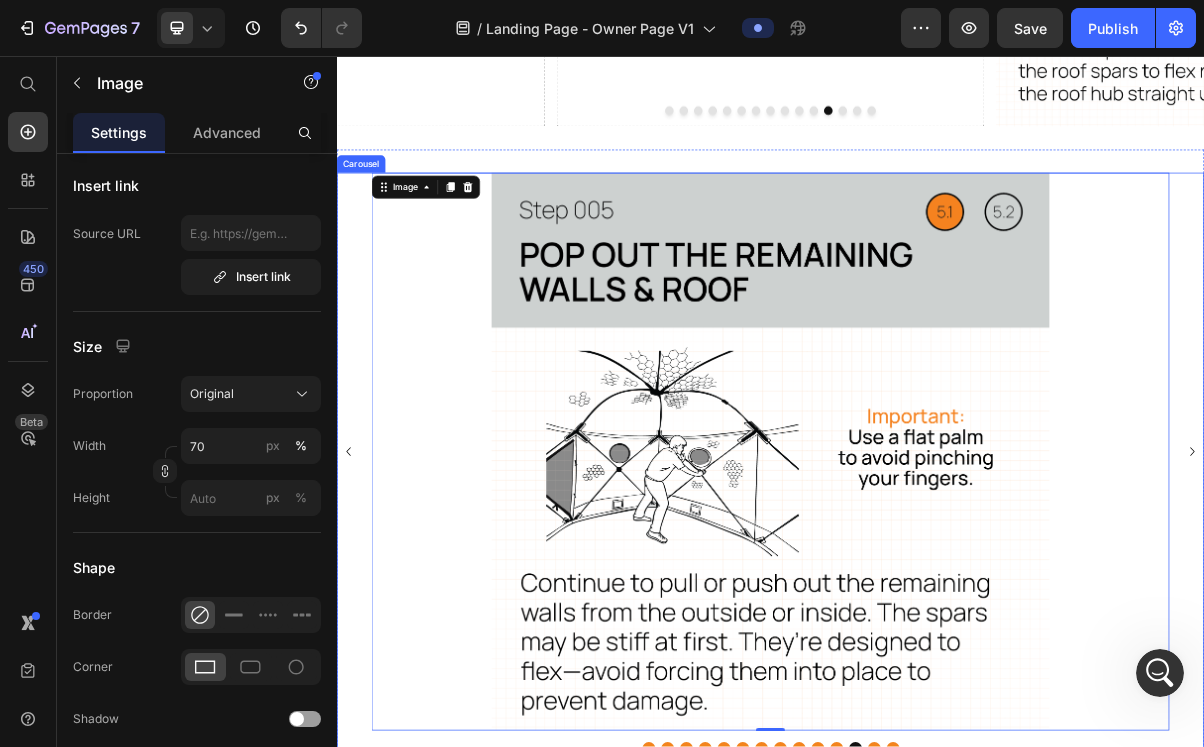 click on "Image Image Image Image Image Image Image Image Image Image Image Image   0
Drop element here
Drop element here" at bounding box center [937, 604] 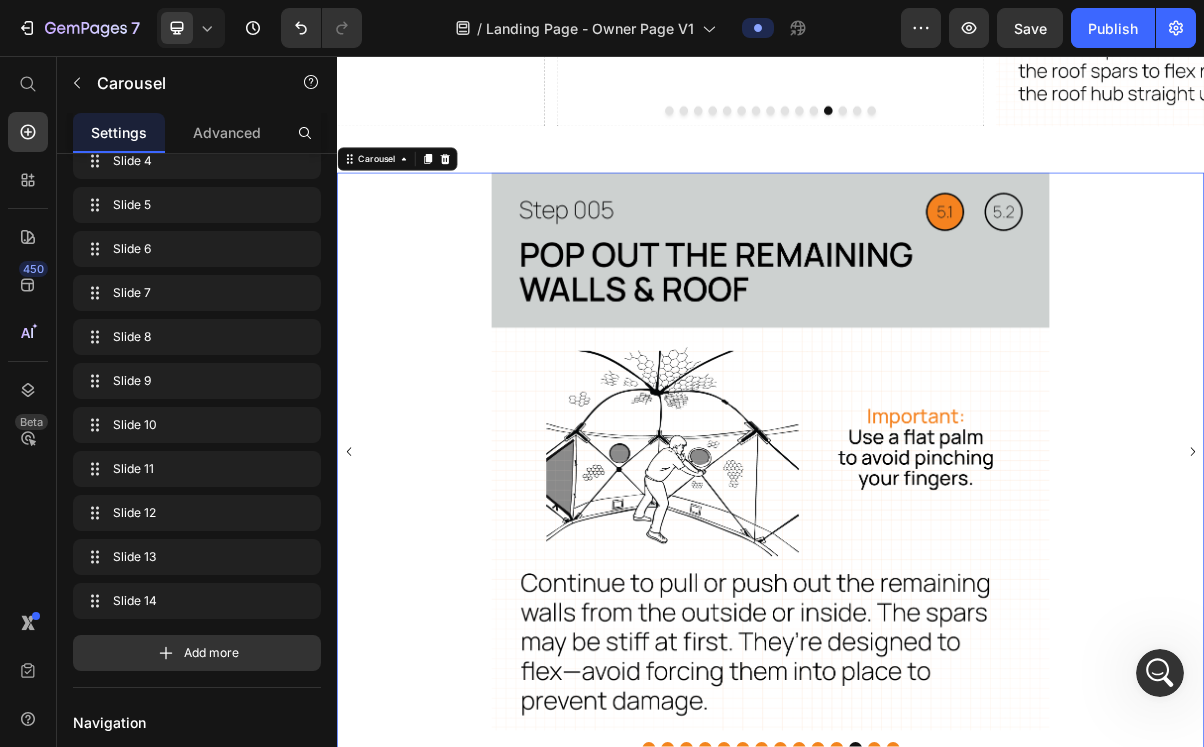 scroll, scrollTop: 0, scrollLeft: 0, axis: both 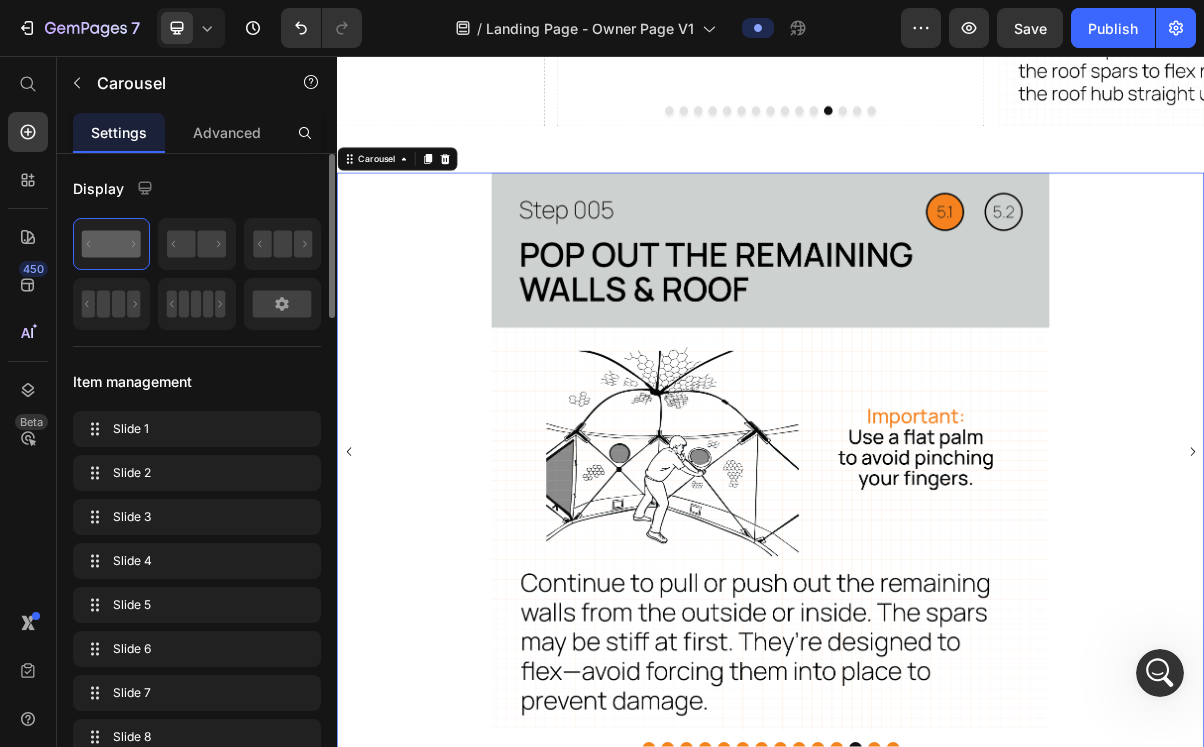 click 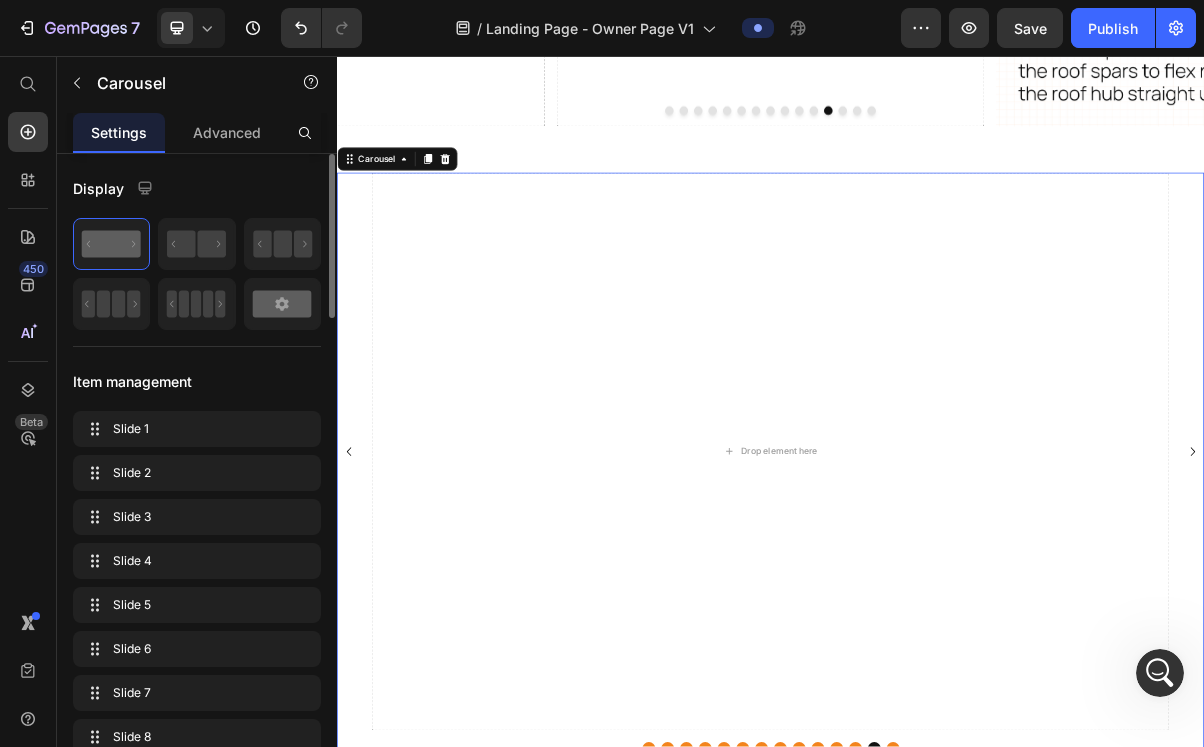 click 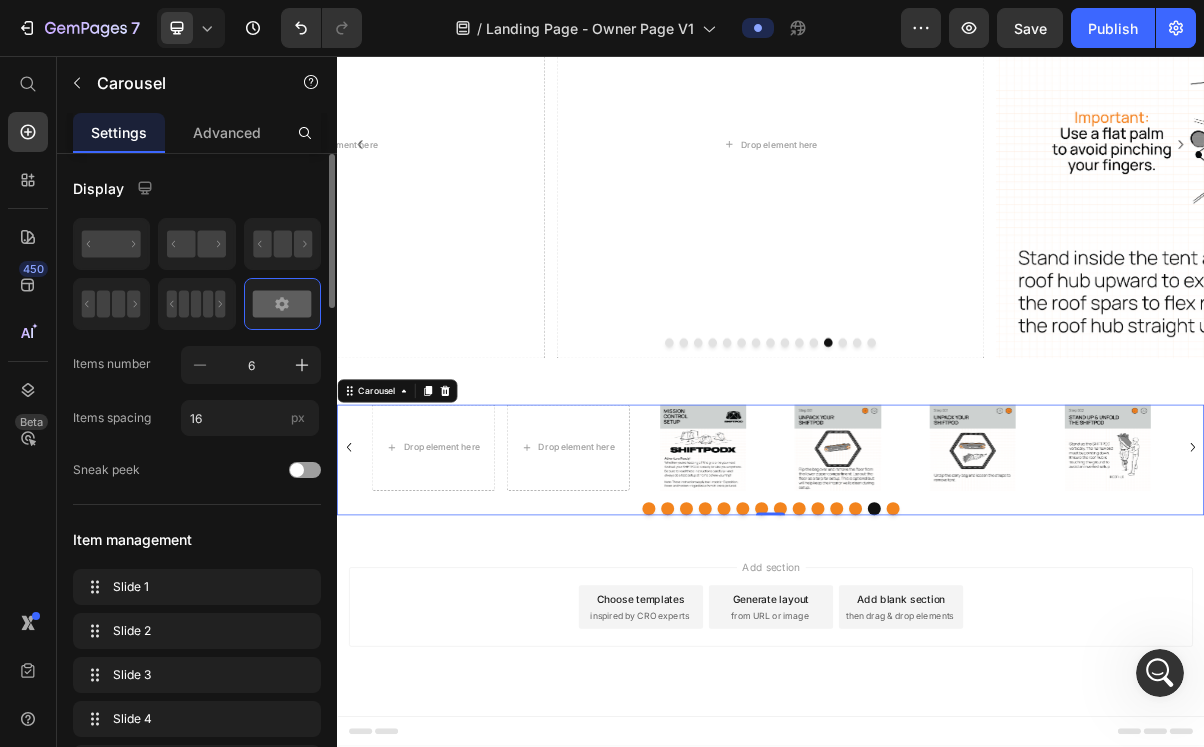 scroll, scrollTop: 872, scrollLeft: 0, axis: vertical 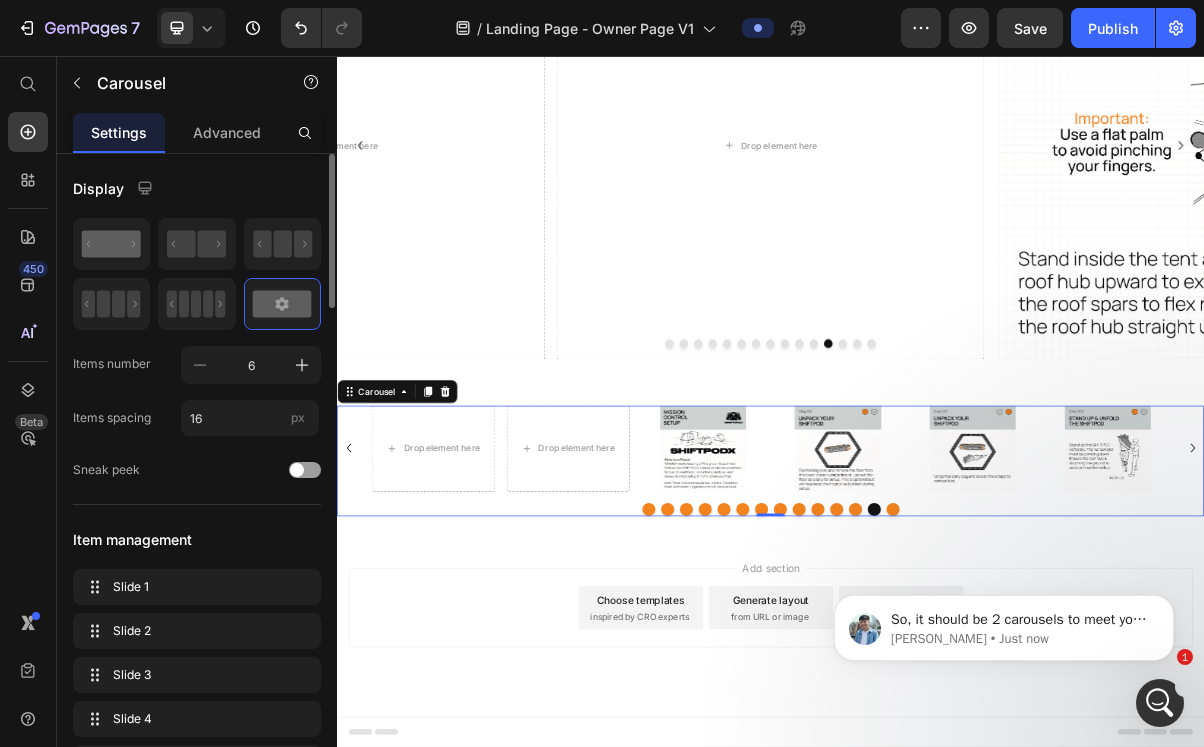 click 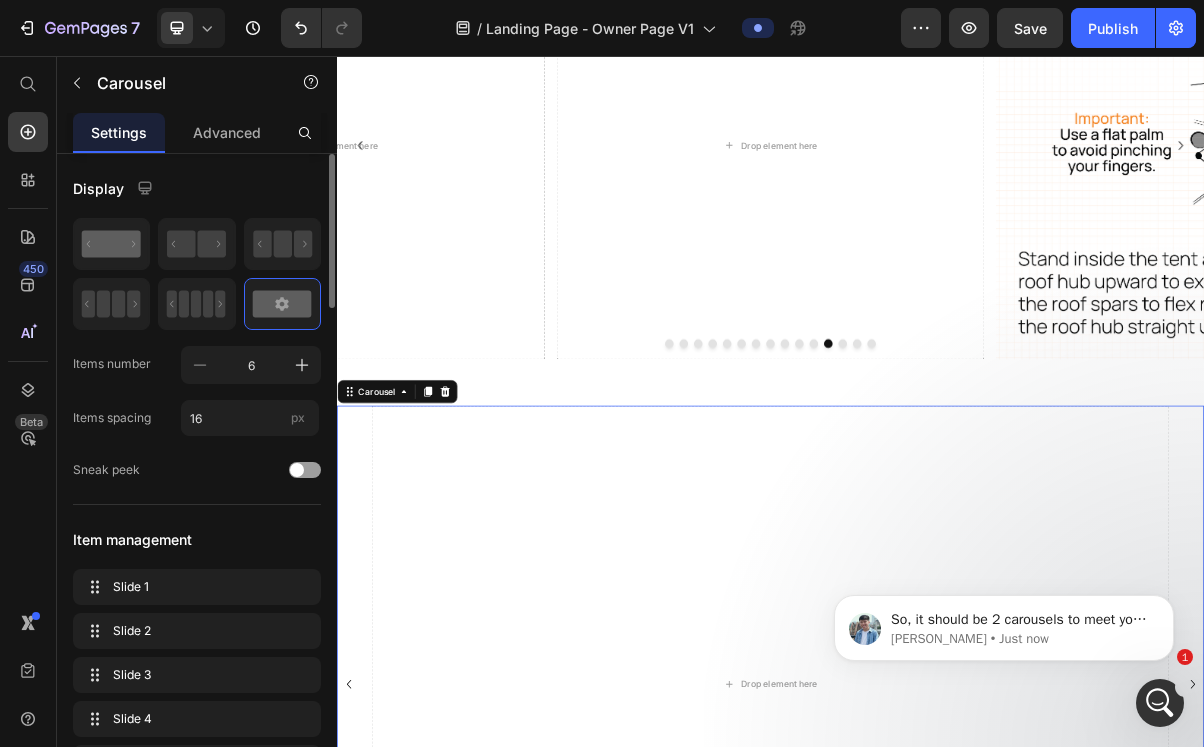 scroll, scrollTop: 1194, scrollLeft: 0, axis: vertical 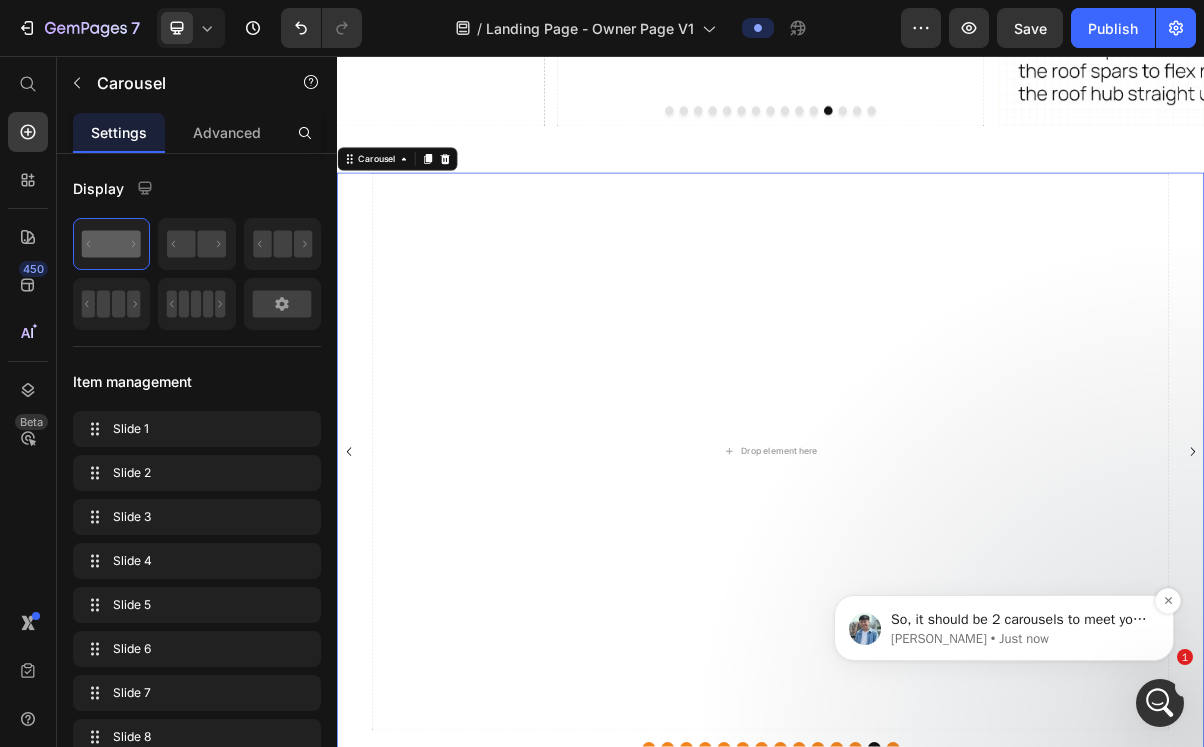 click on "[PERSON_NAME] • Just now" at bounding box center [1020, 639] 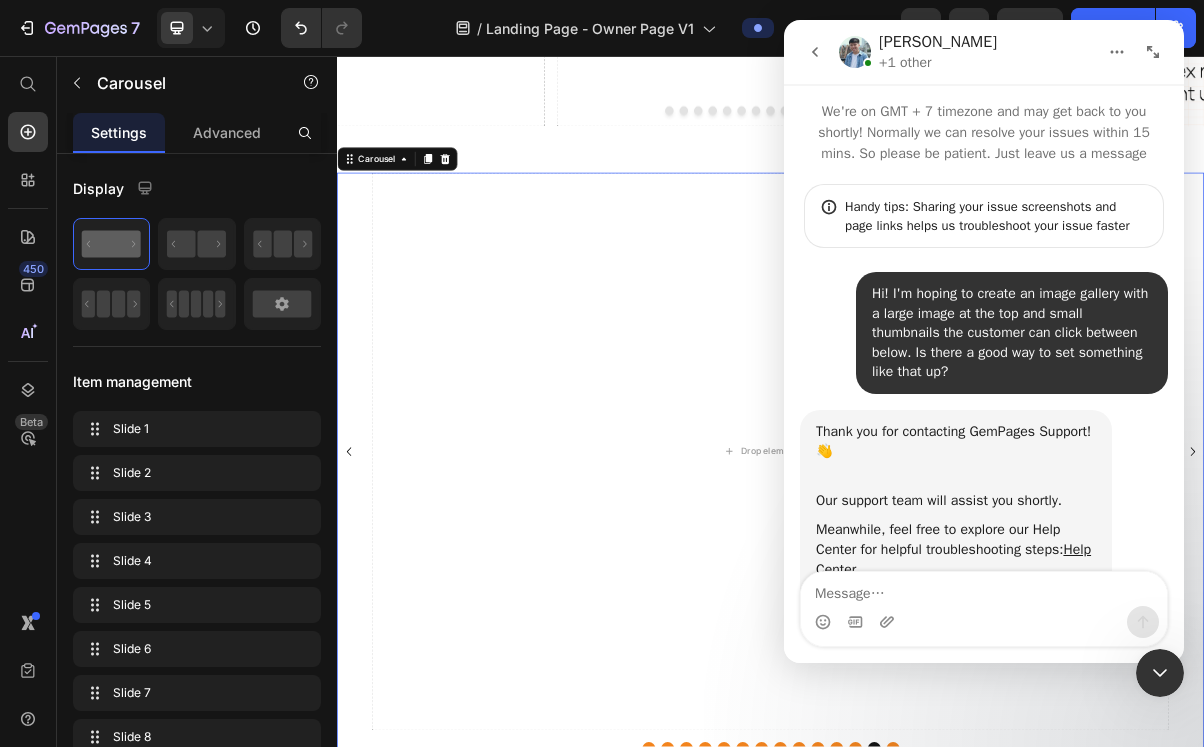 scroll, scrollTop: 358, scrollLeft: 0, axis: vertical 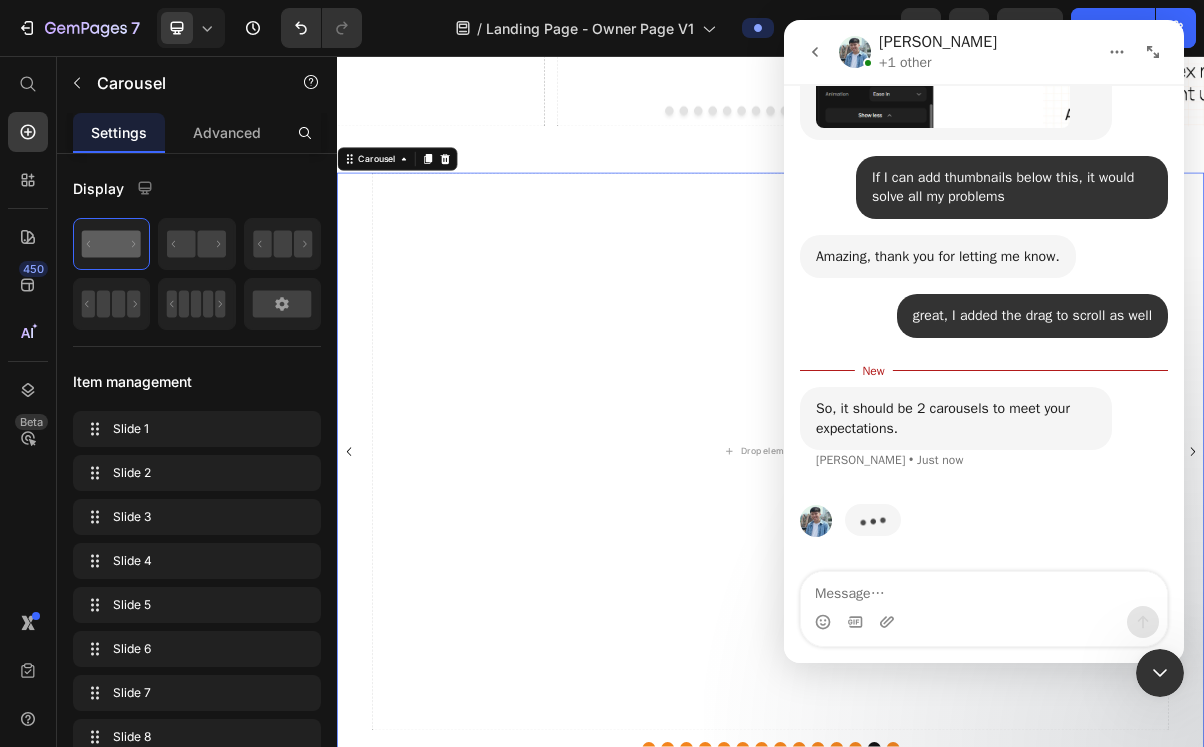click at bounding box center (984, 589) 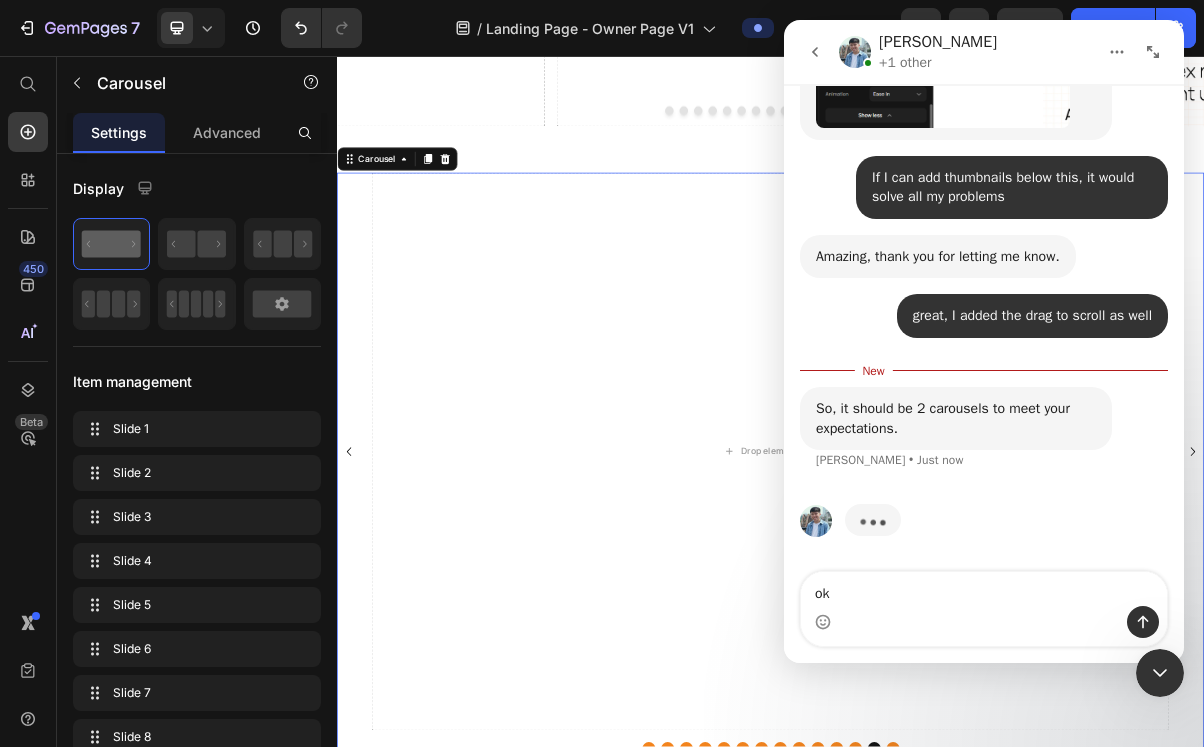 type on "o" 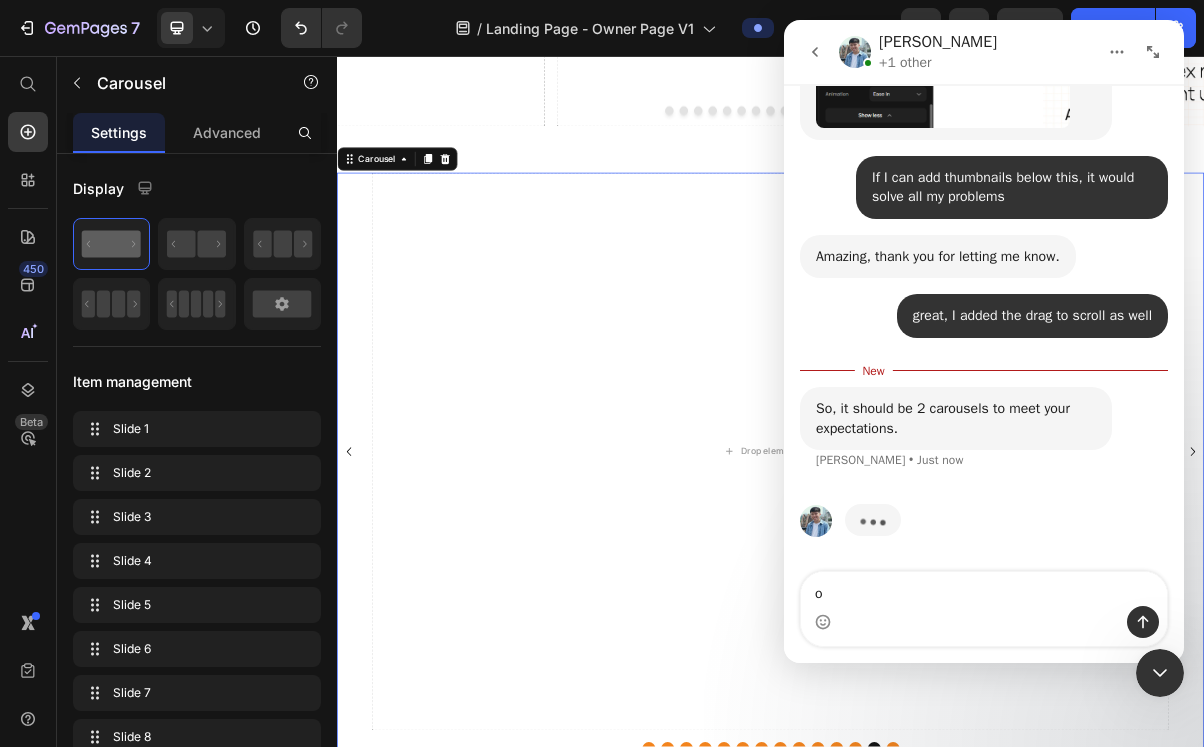 type 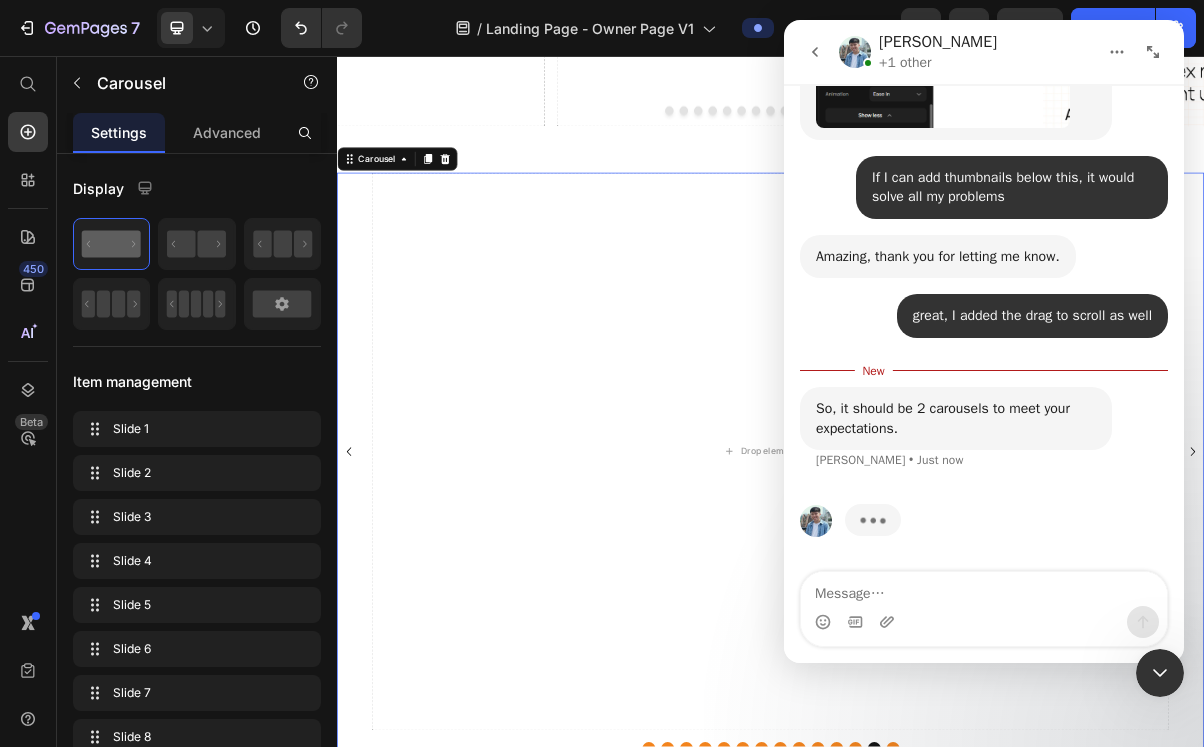 click 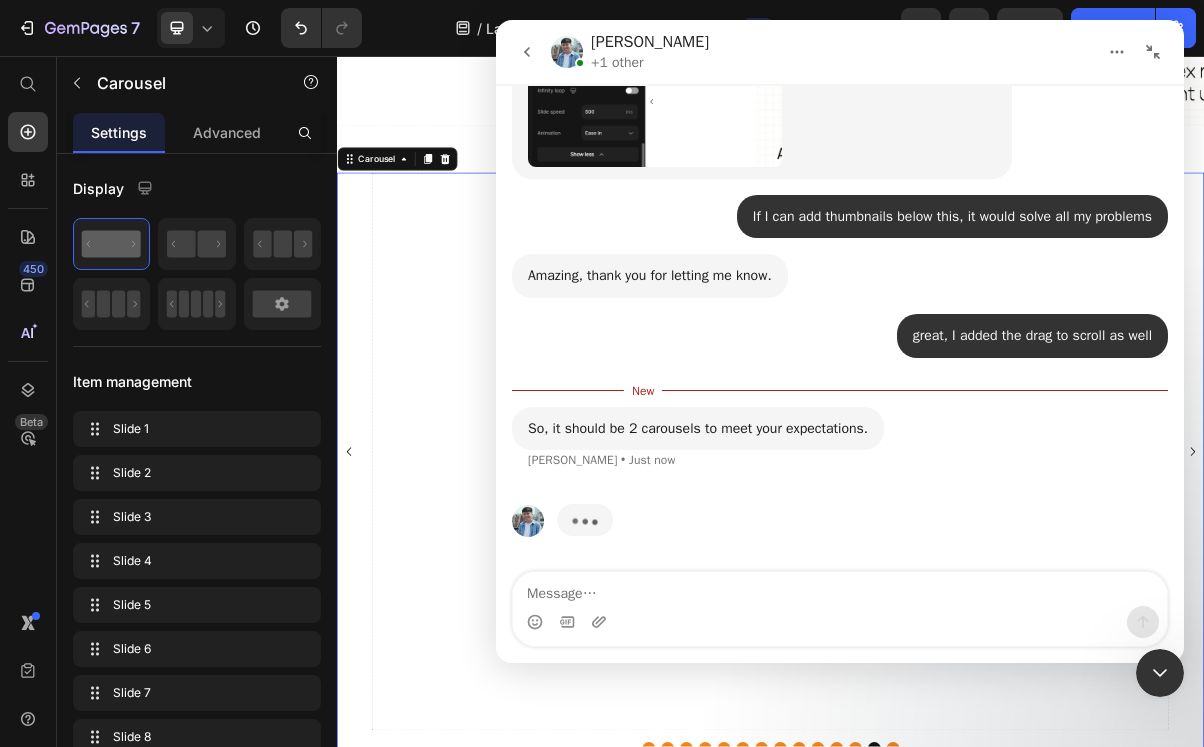 scroll, scrollTop: 4137, scrollLeft: 0, axis: vertical 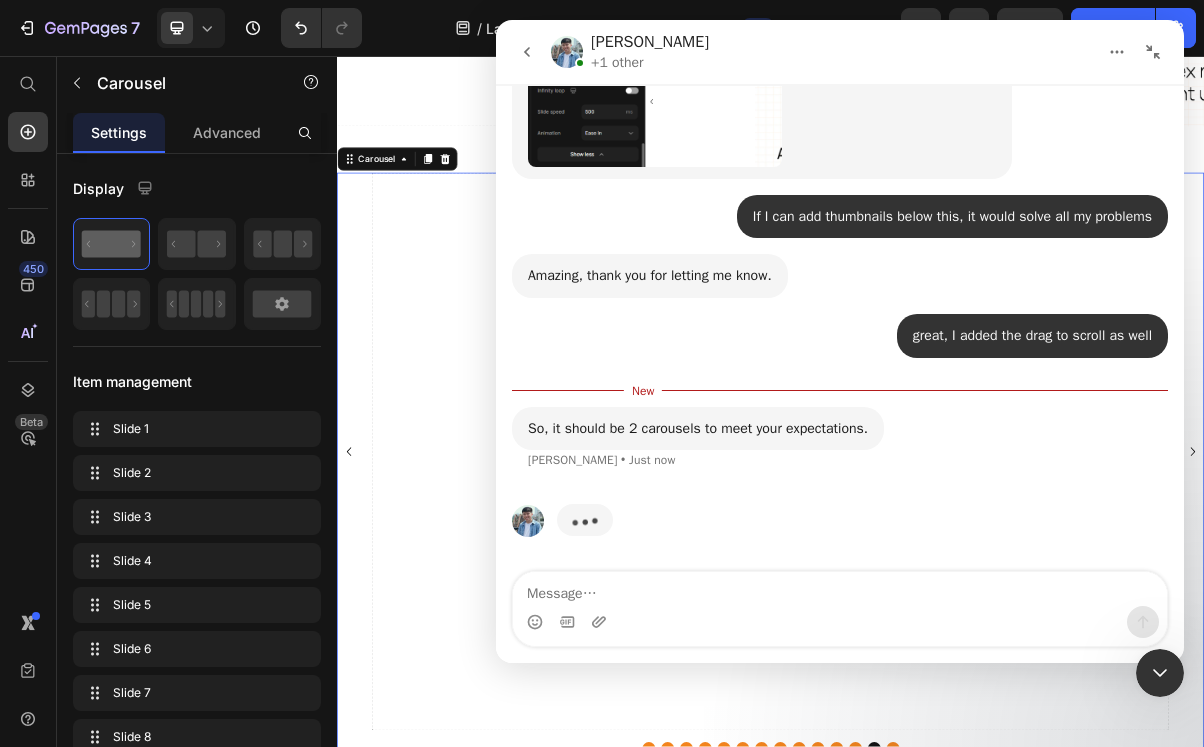click at bounding box center [1160, 673] 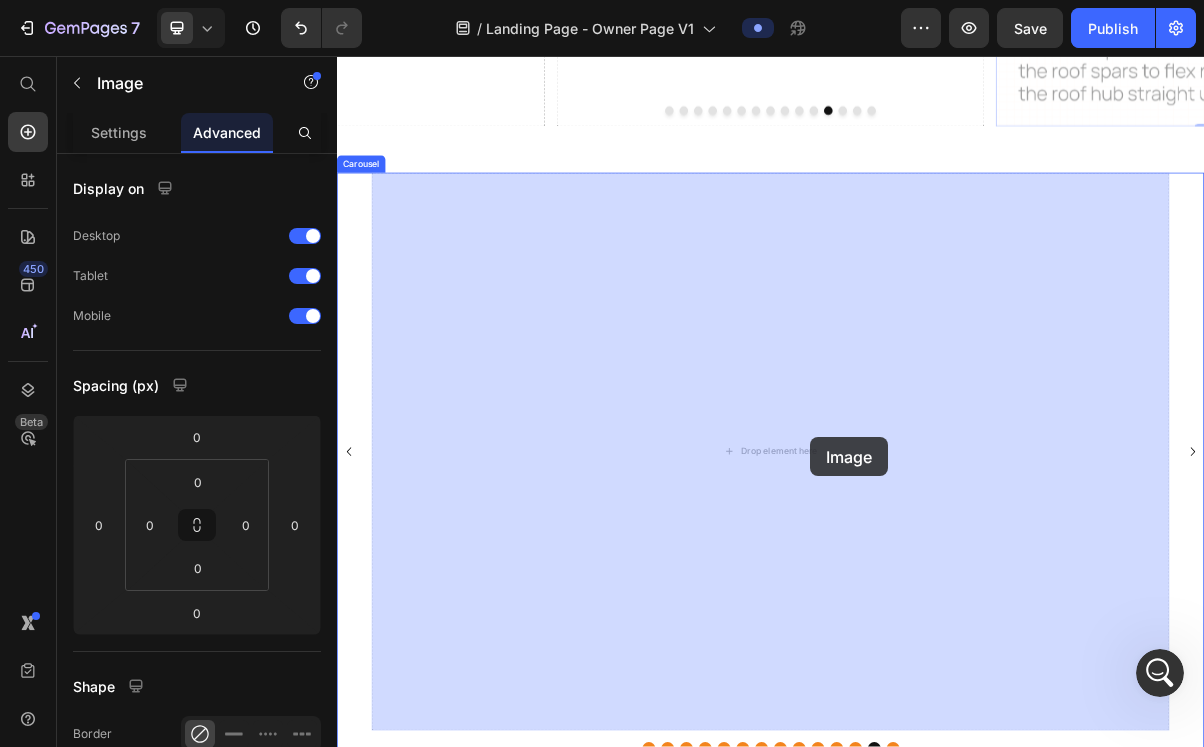 drag, startPoint x: 1336, startPoint y: 100, endPoint x: 992, endPoint y: 584, distance: 593.79456 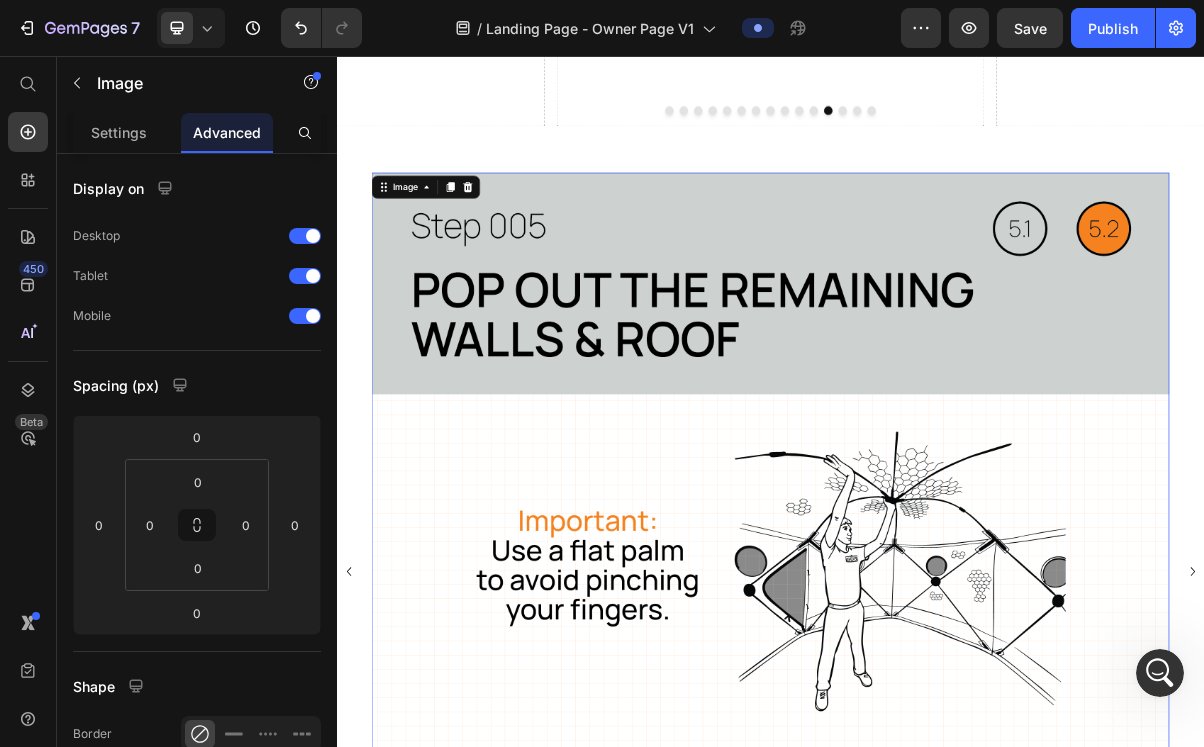 click at bounding box center [937, 770] 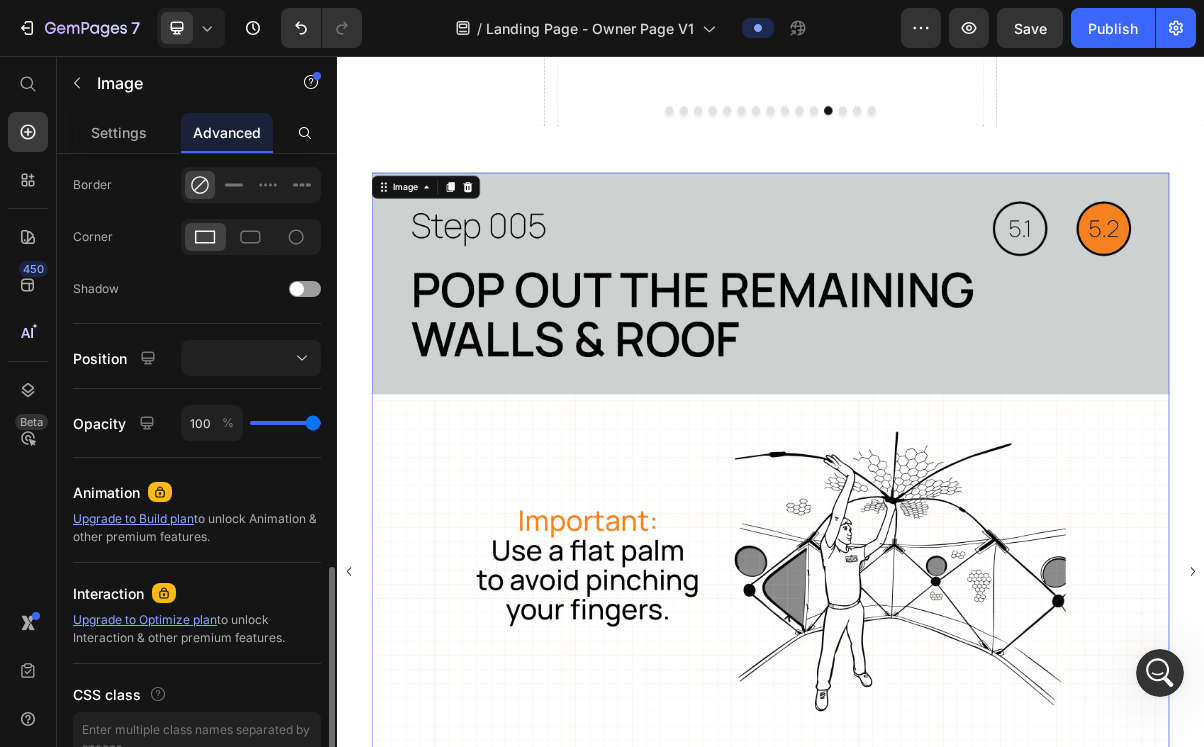 scroll, scrollTop: 655, scrollLeft: 0, axis: vertical 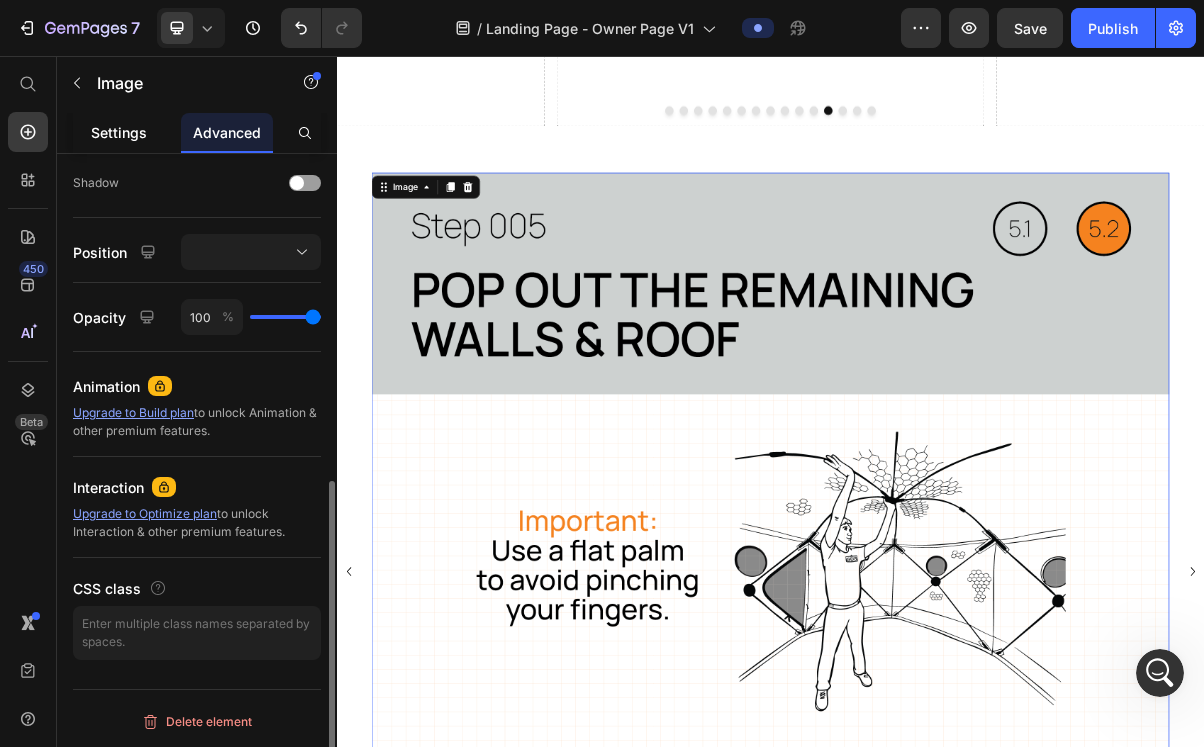 click on "Settings" at bounding box center (119, 132) 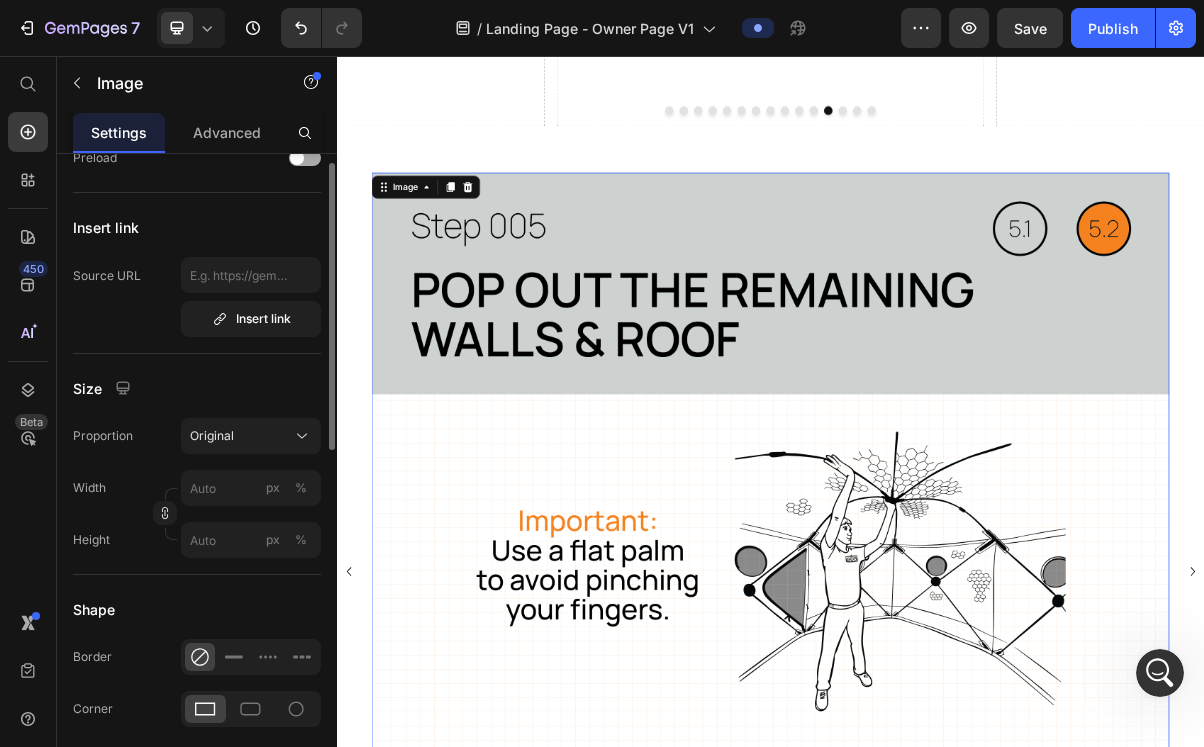 scroll, scrollTop: 371, scrollLeft: 0, axis: vertical 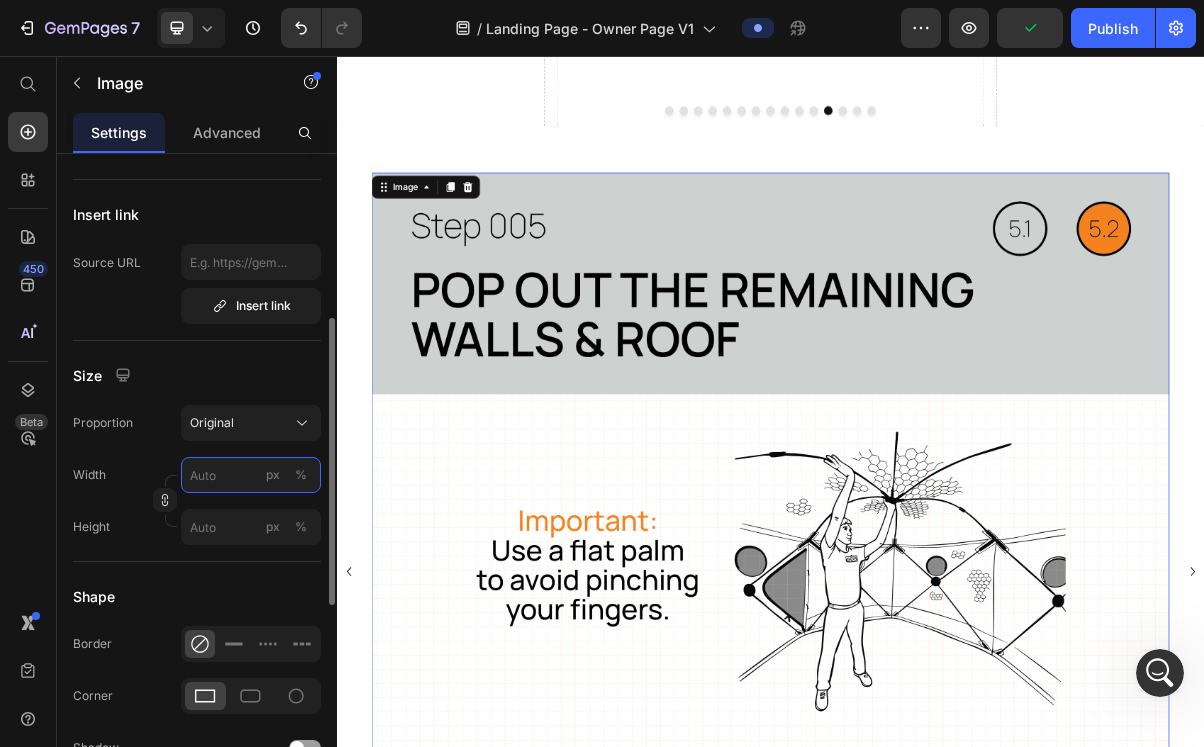 click on "px %" at bounding box center (251, 475) 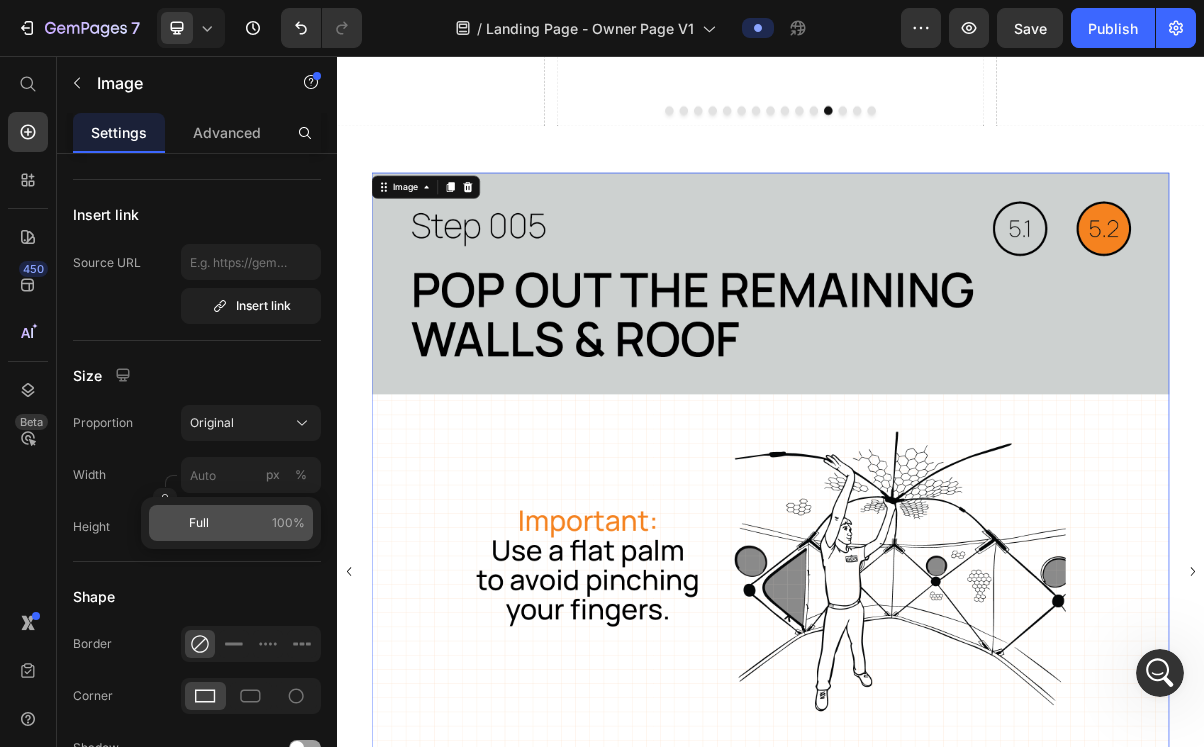 click on "Full 100%" at bounding box center [247, 523] 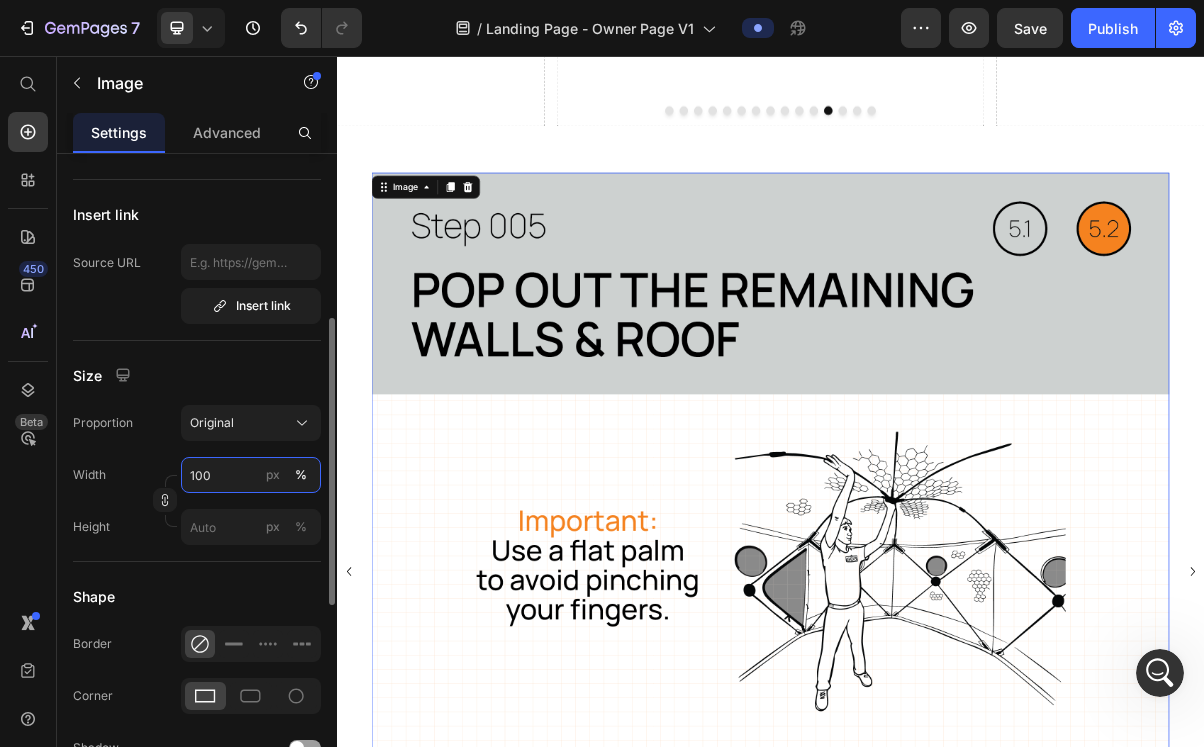 click on "100" at bounding box center [251, 475] 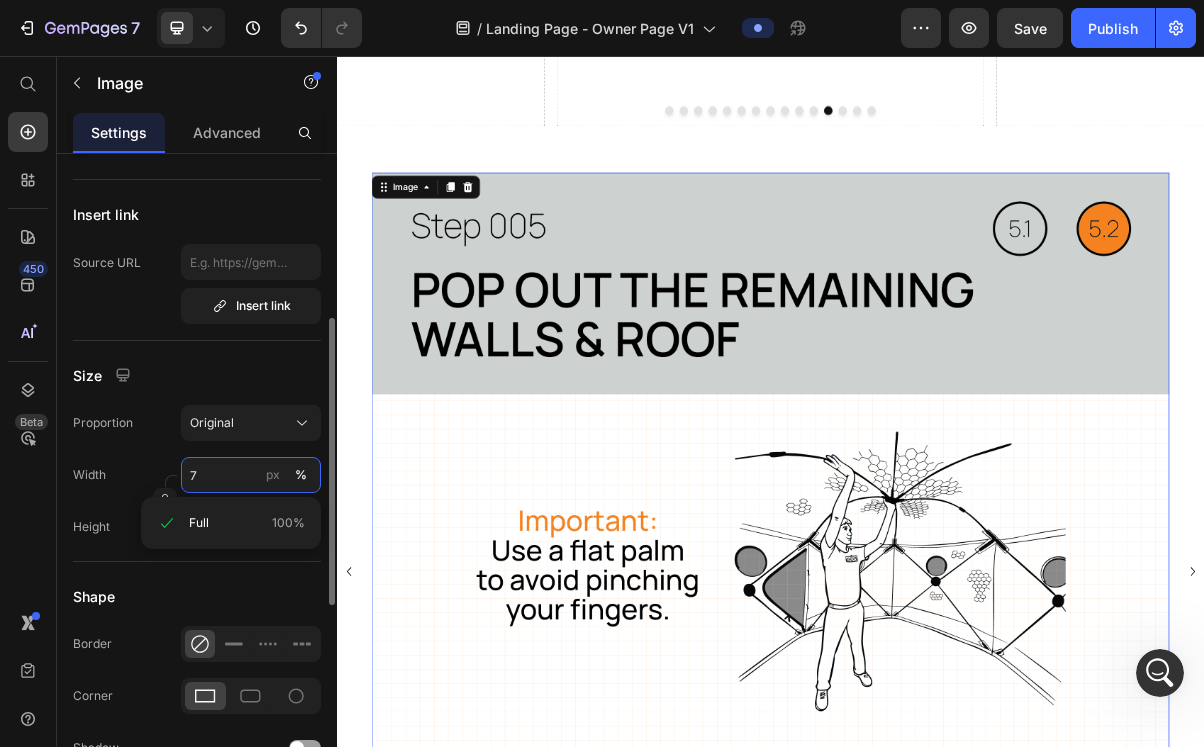 scroll, scrollTop: 4095, scrollLeft: 0, axis: vertical 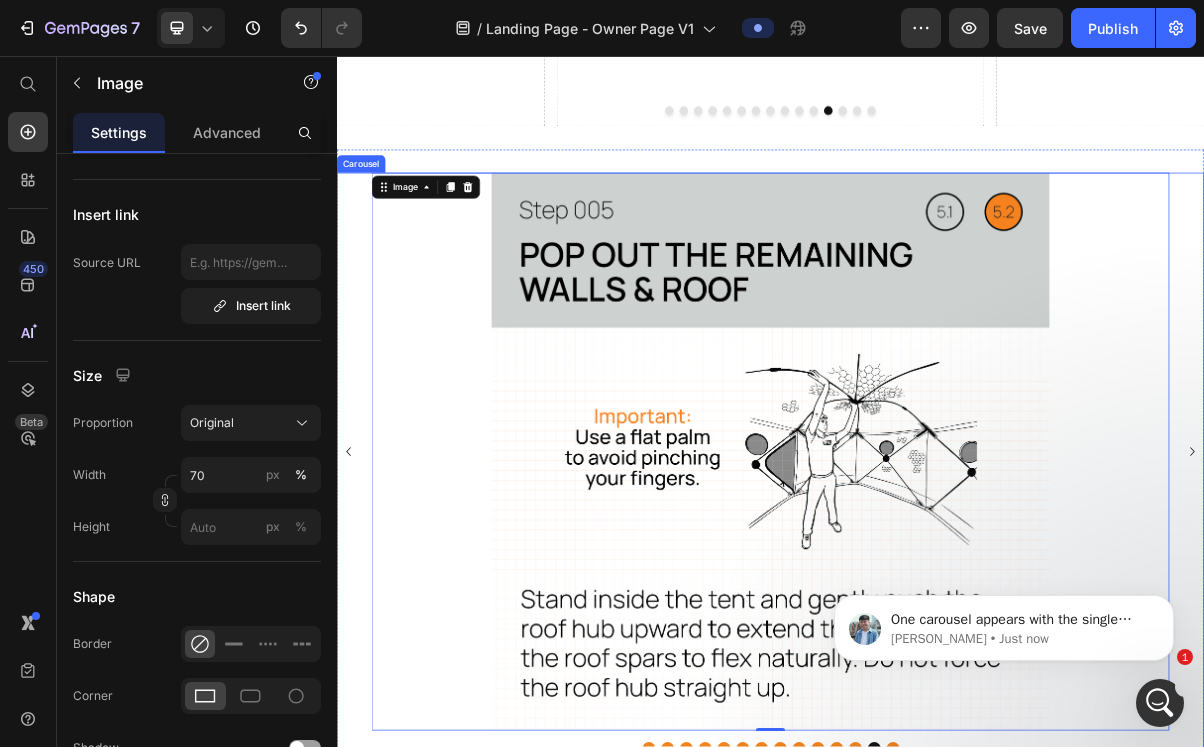 click 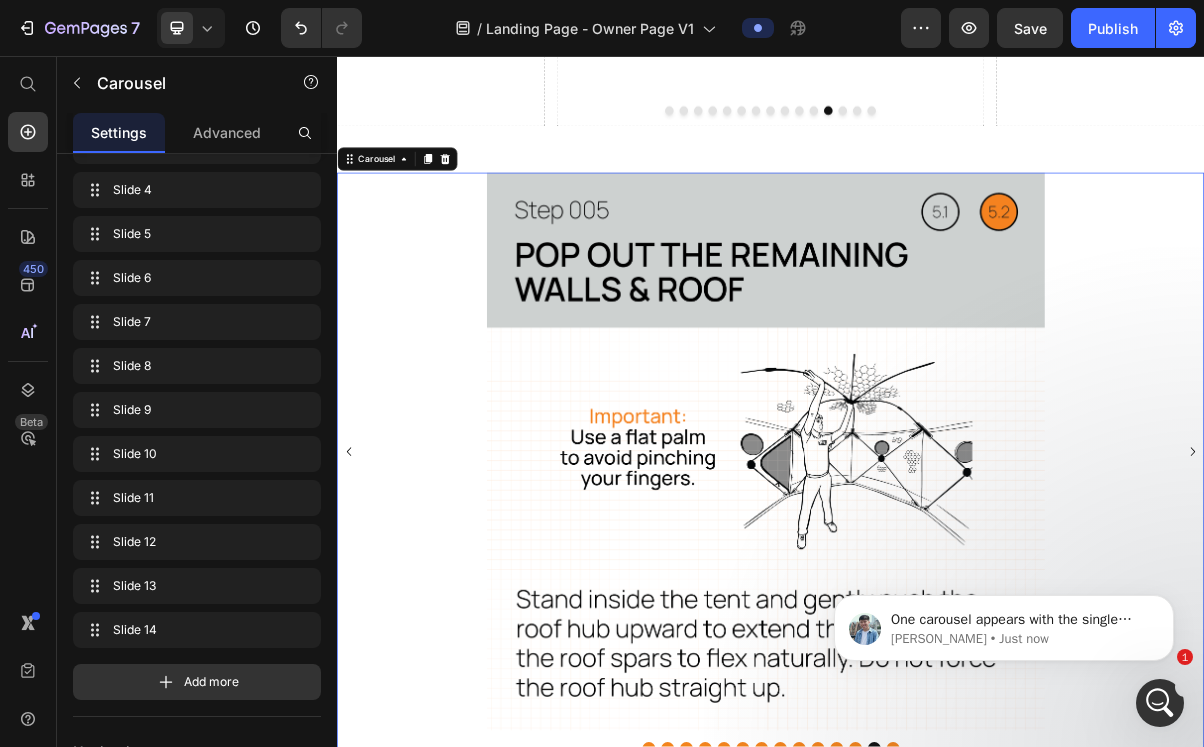 scroll, scrollTop: 0, scrollLeft: 0, axis: both 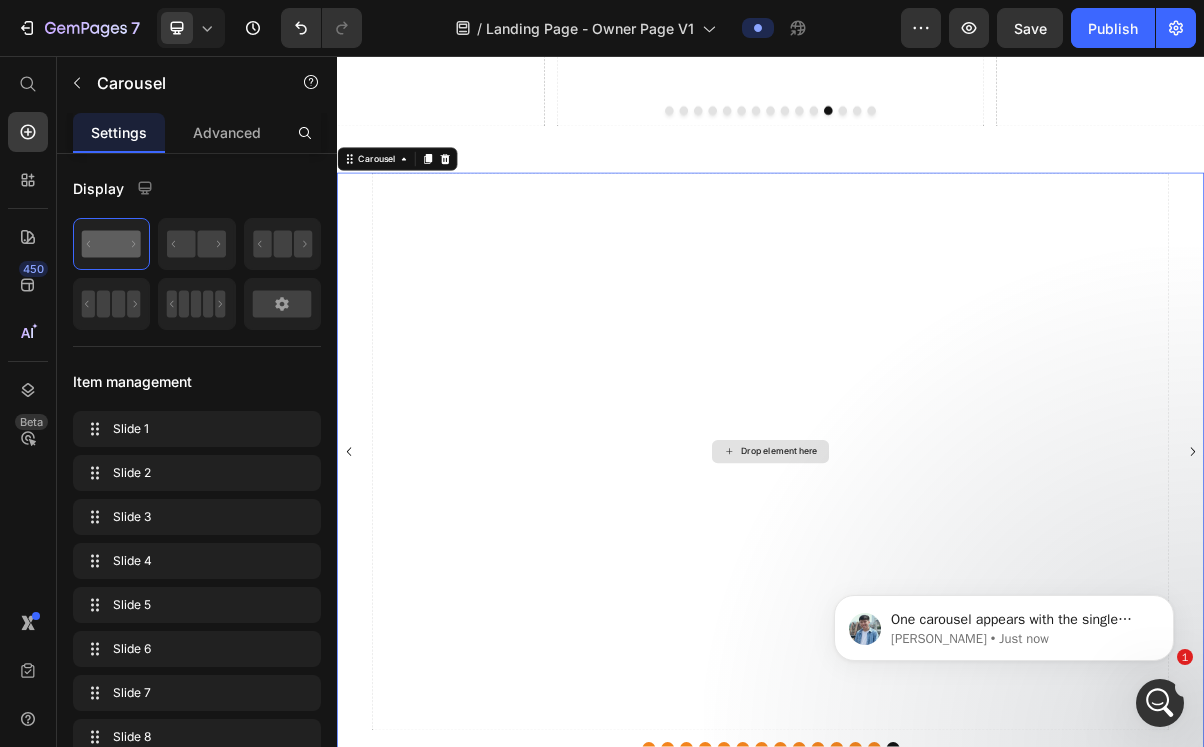 click on "Drop element here" at bounding box center (937, 604) 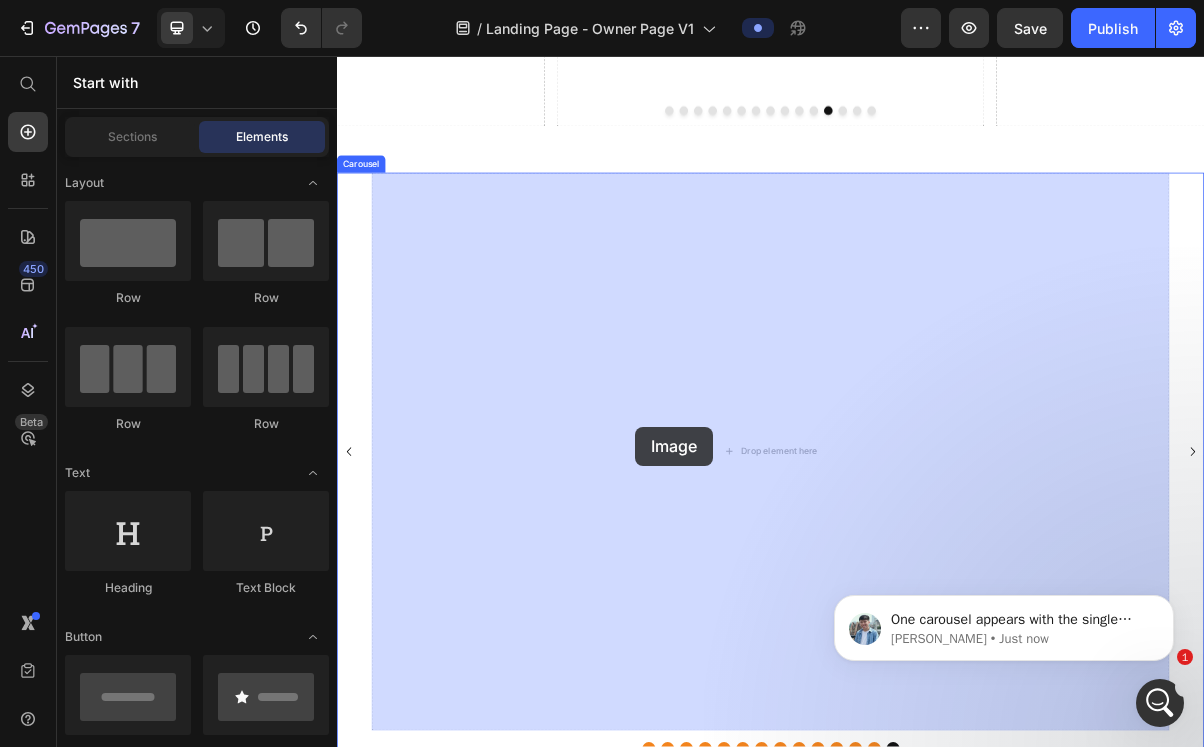 drag, startPoint x: 499, startPoint y: 422, endPoint x: 746, endPoint y: 568, distance: 286.92334 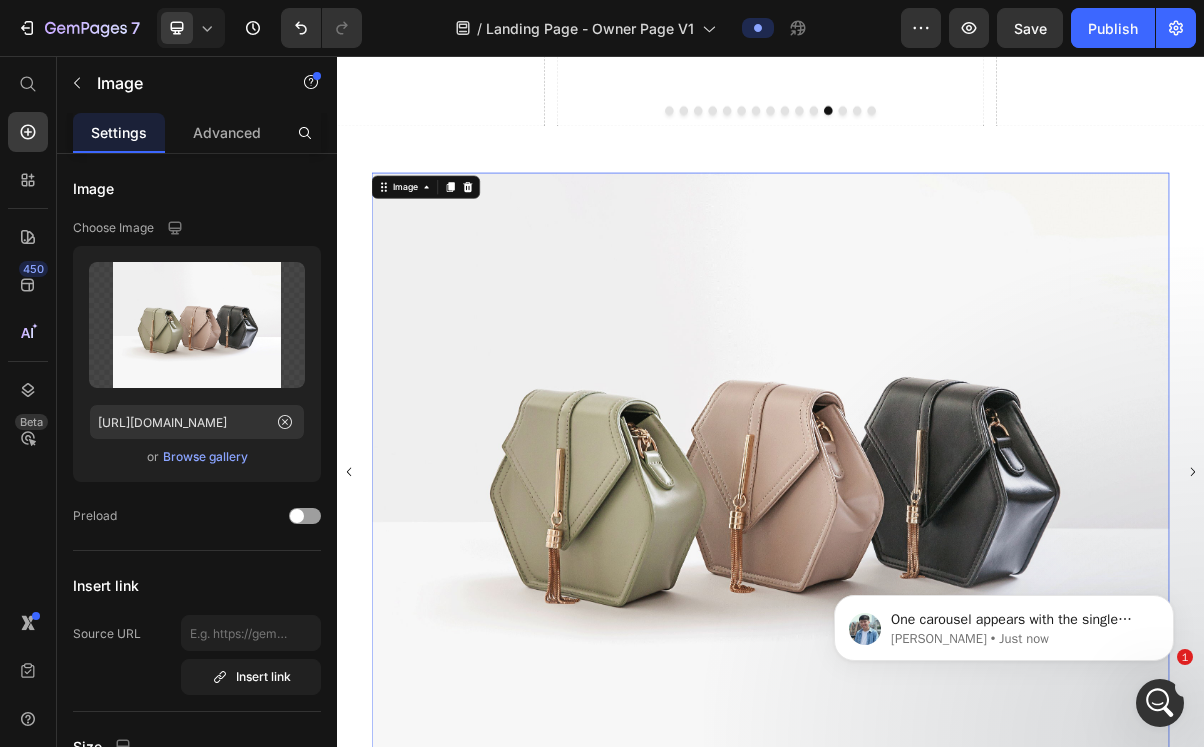 click at bounding box center [937, 632] 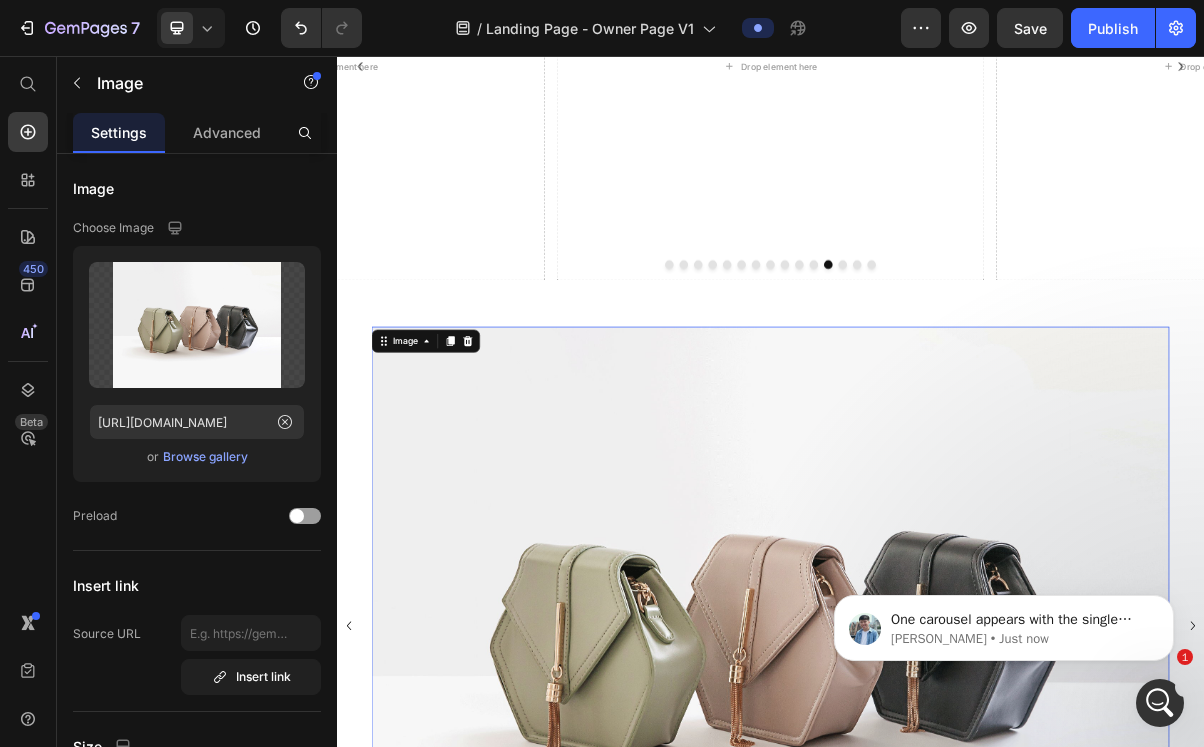 scroll, scrollTop: 959, scrollLeft: 0, axis: vertical 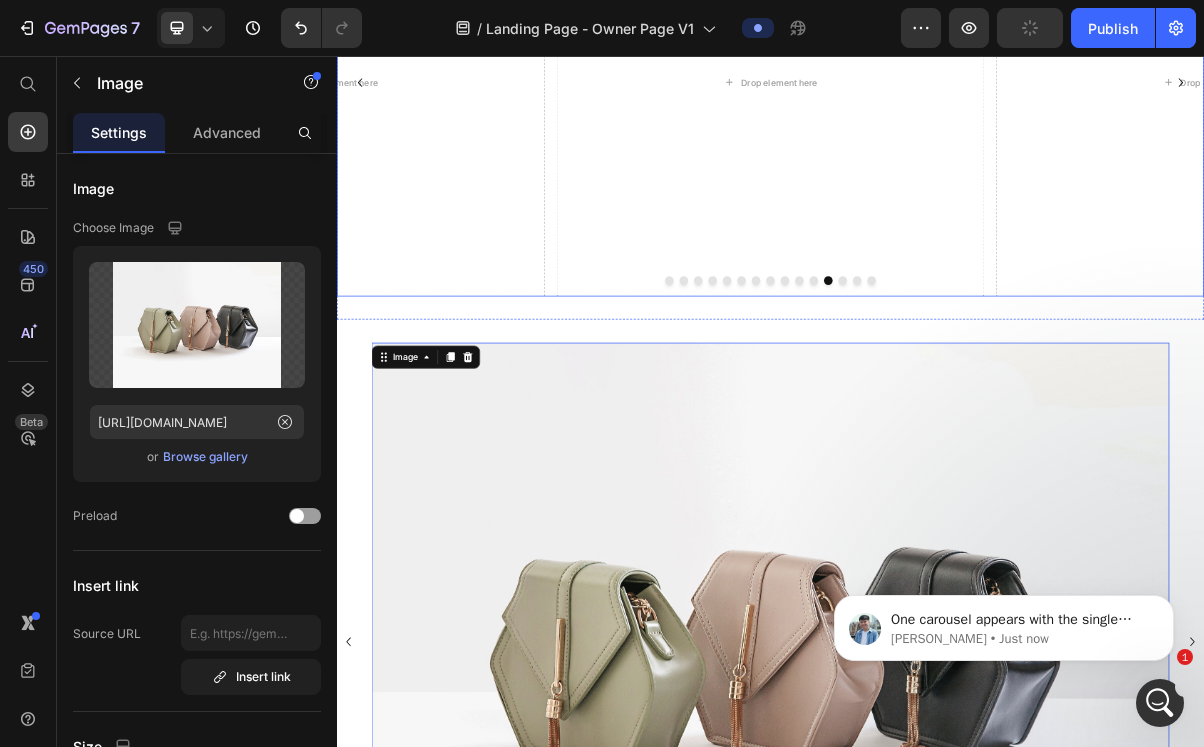 click at bounding box center (1037, 367) 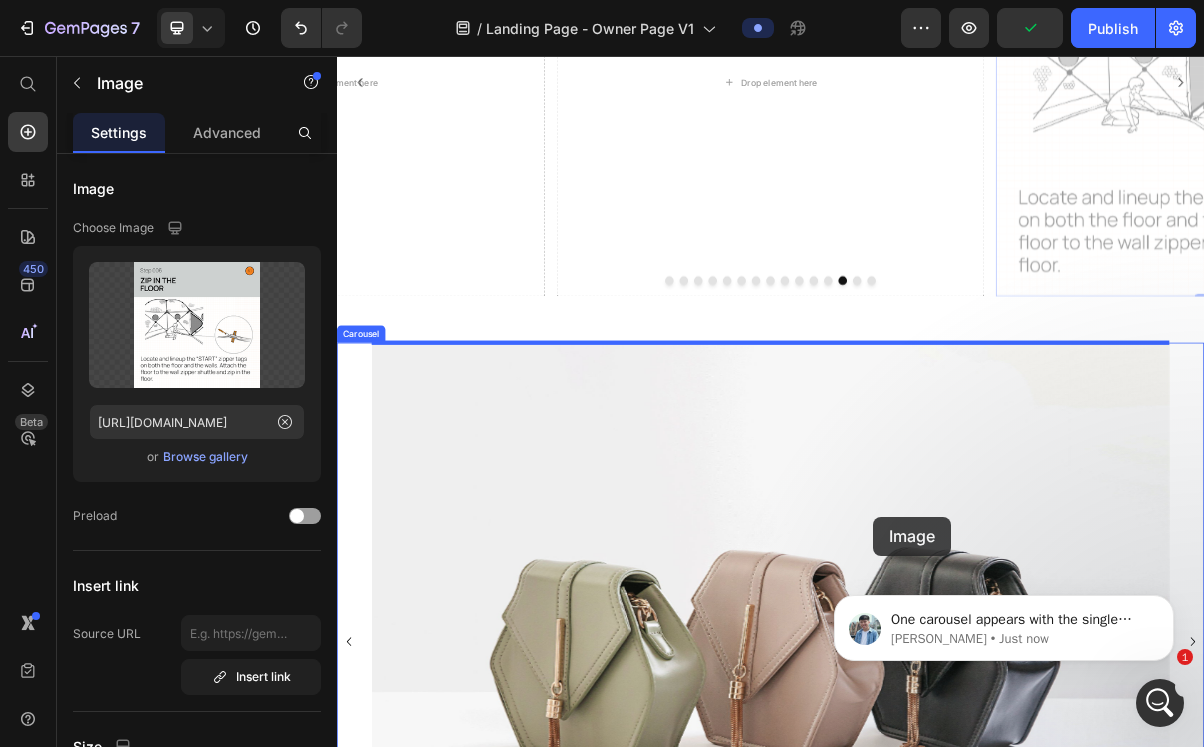 drag, startPoint x: 1374, startPoint y: 219, endPoint x: 1079, endPoint y: 694, distance: 559.1511 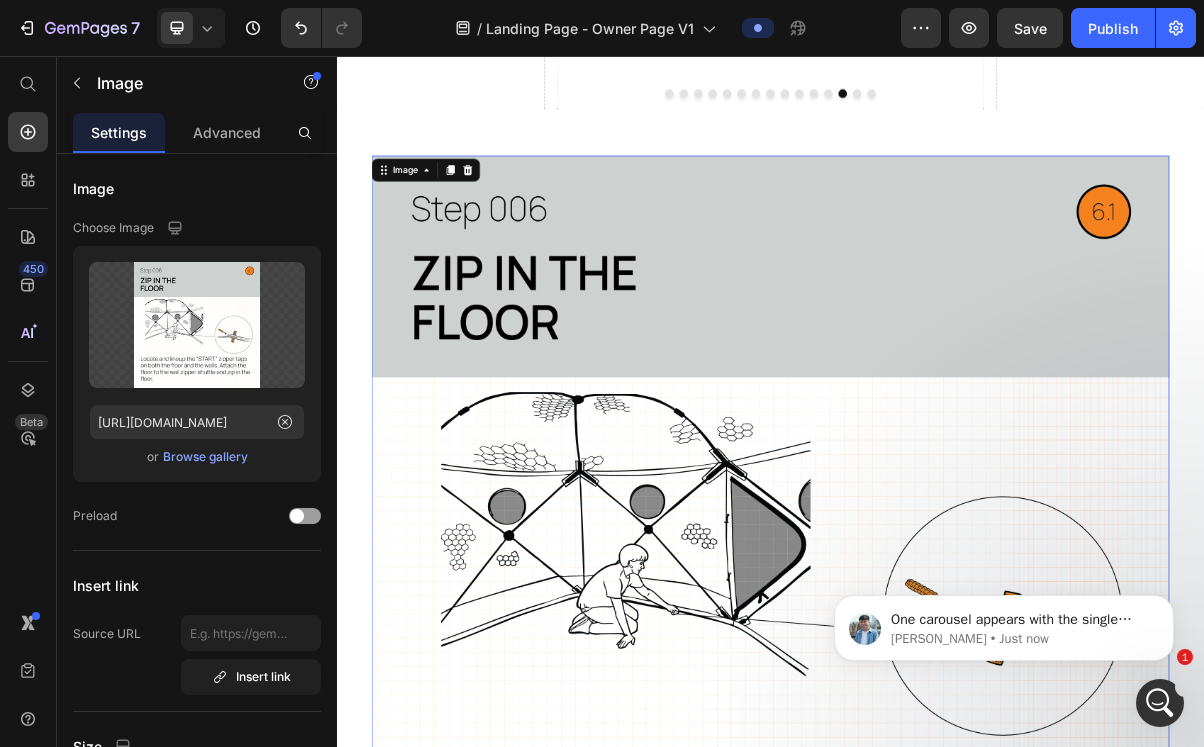 scroll, scrollTop: 1261, scrollLeft: 0, axis: vertical 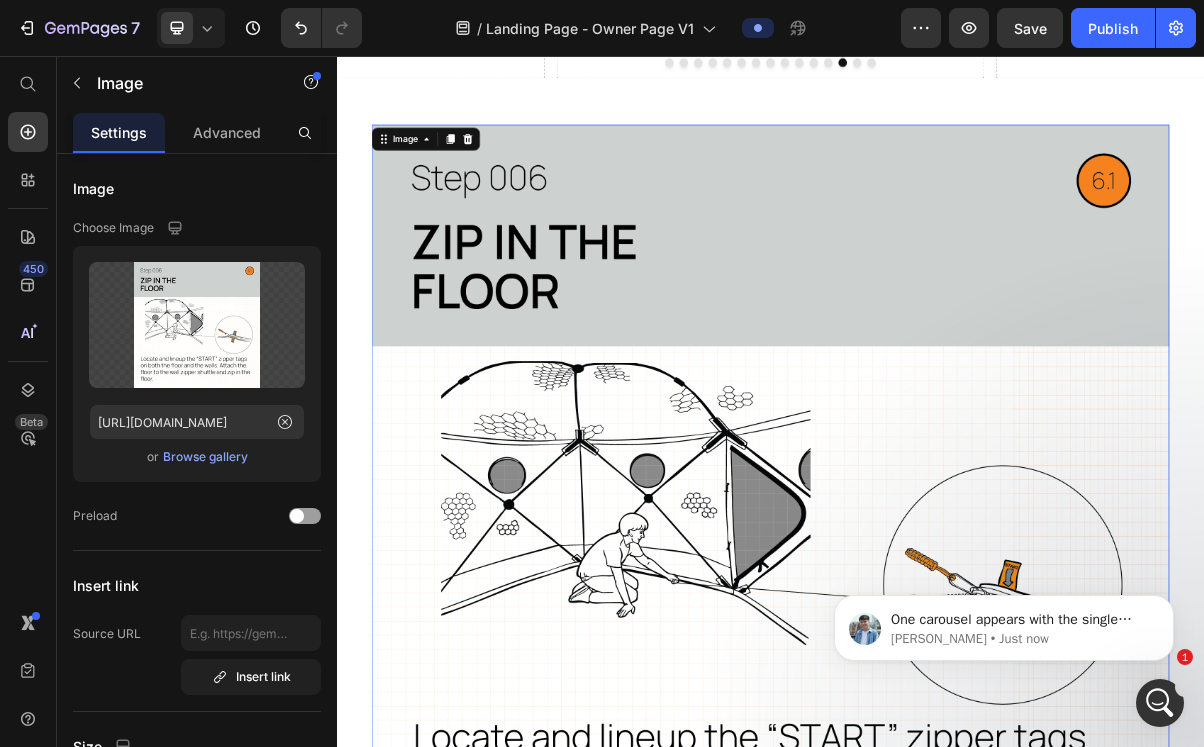 click at bounding box center [937, 703] 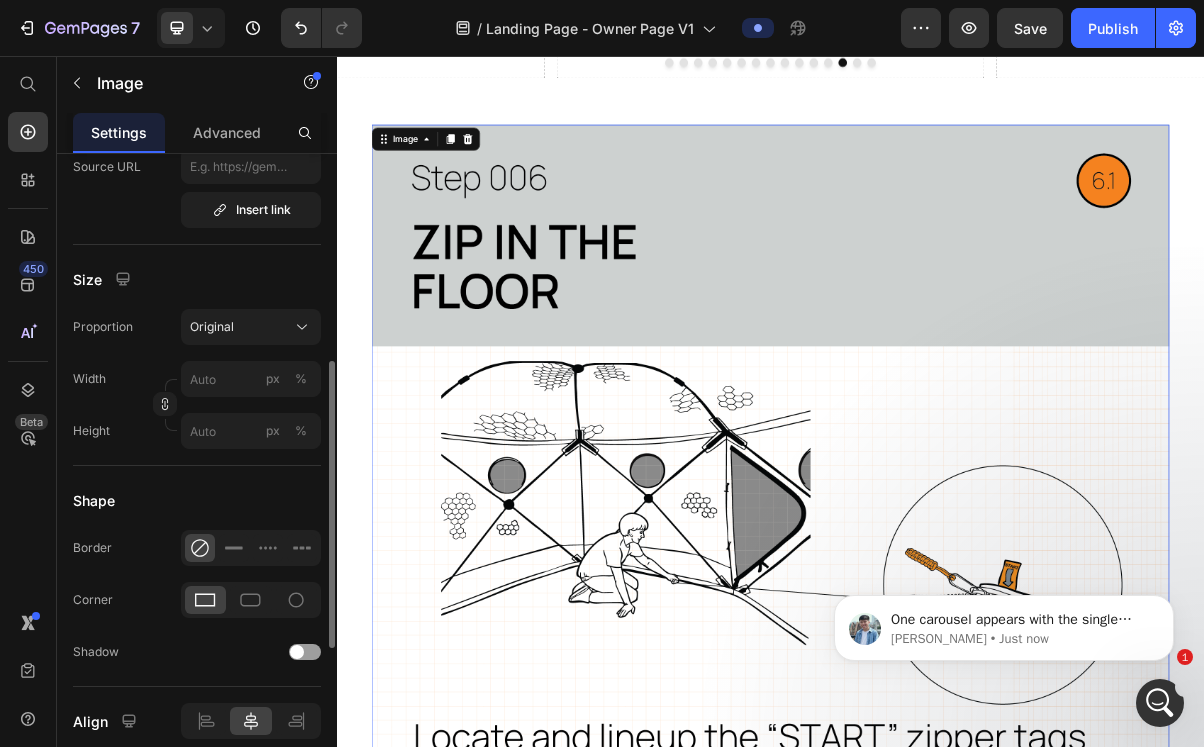scroll, scrollTop: 471, scrollLeft: 0, axis: vertical 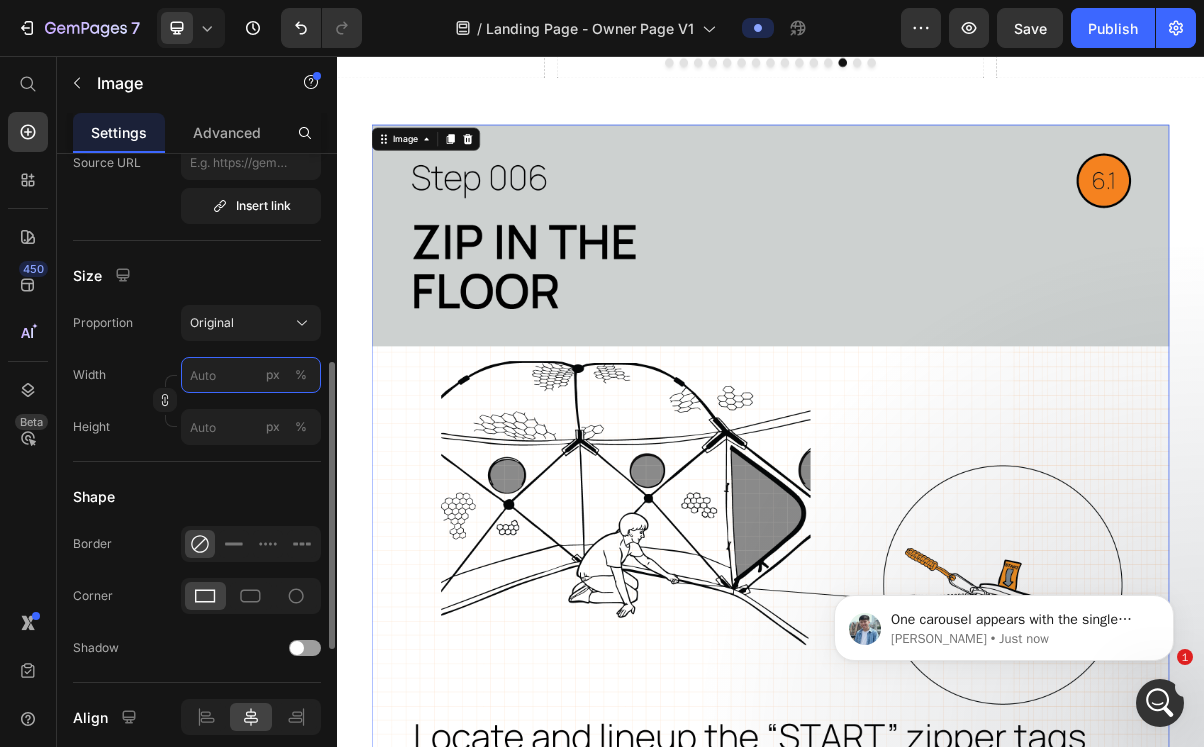 click on "px %" at bounding box center (251, 375) 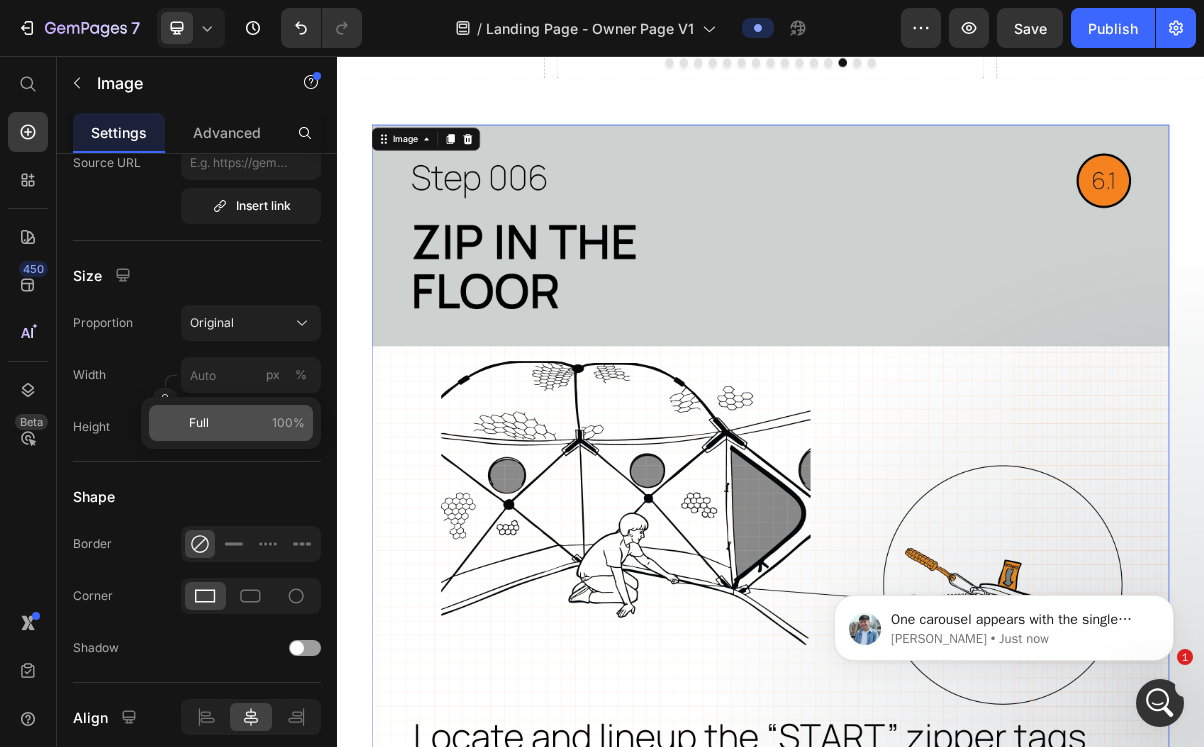 click on "Full" at bounding box center [199, 423] 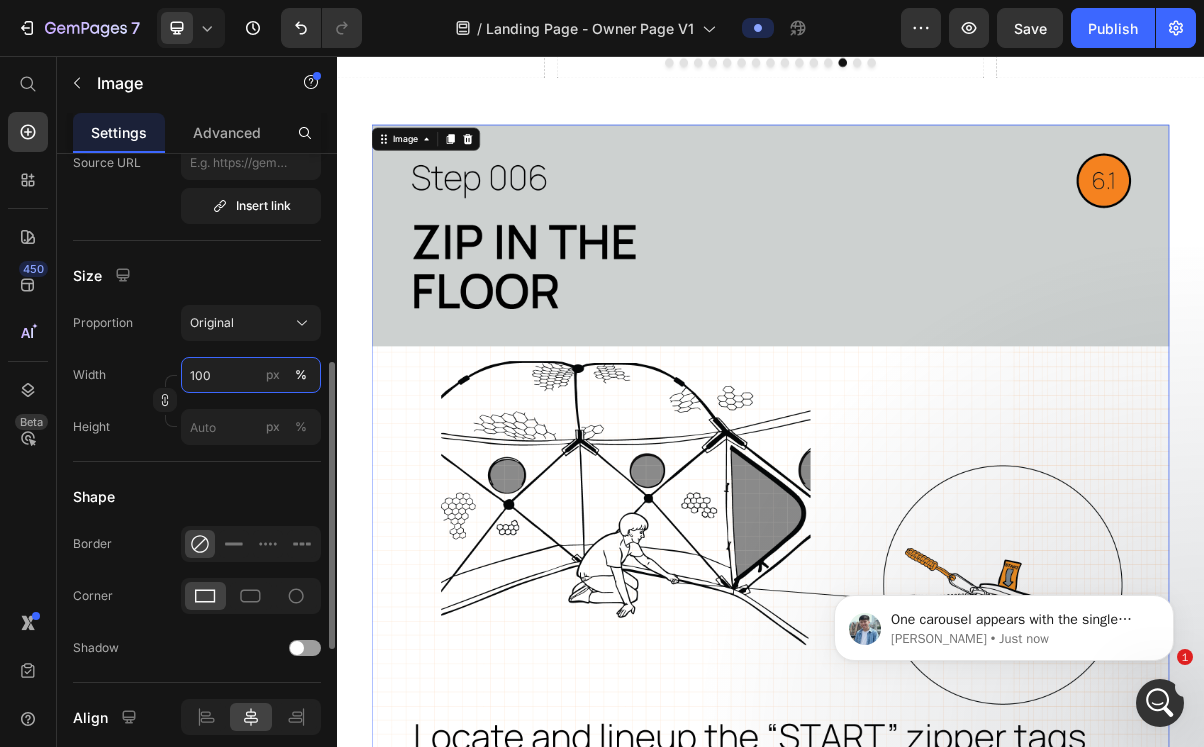 click on "100" at bounding box center (251, 375) 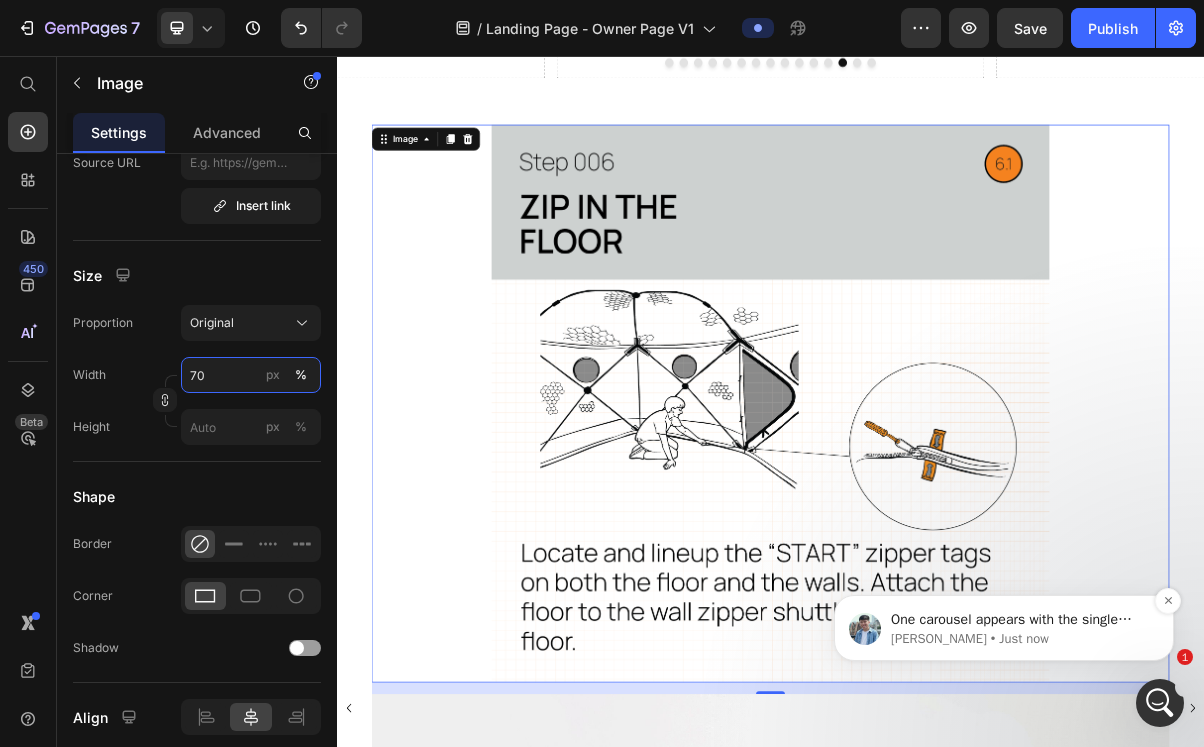 type on "70" 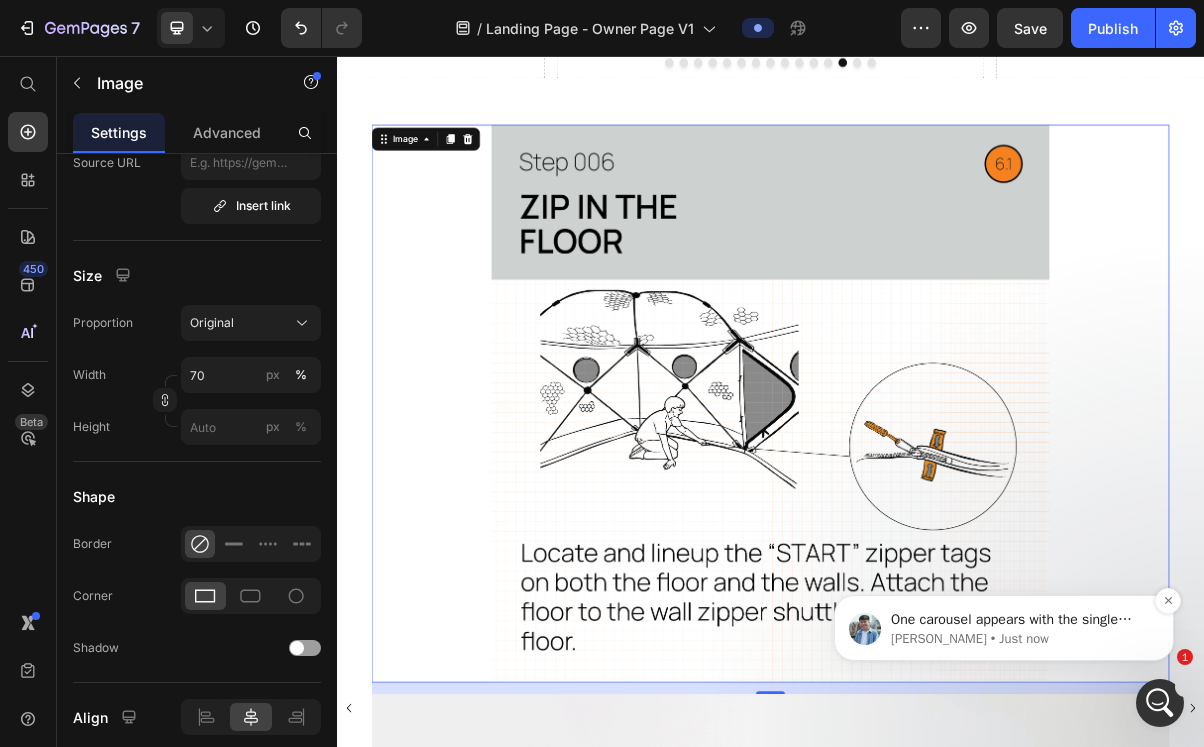 click on "One carousel appears with the single image and the other carousel works as thumbnails." at bounding box center [1020, 620] 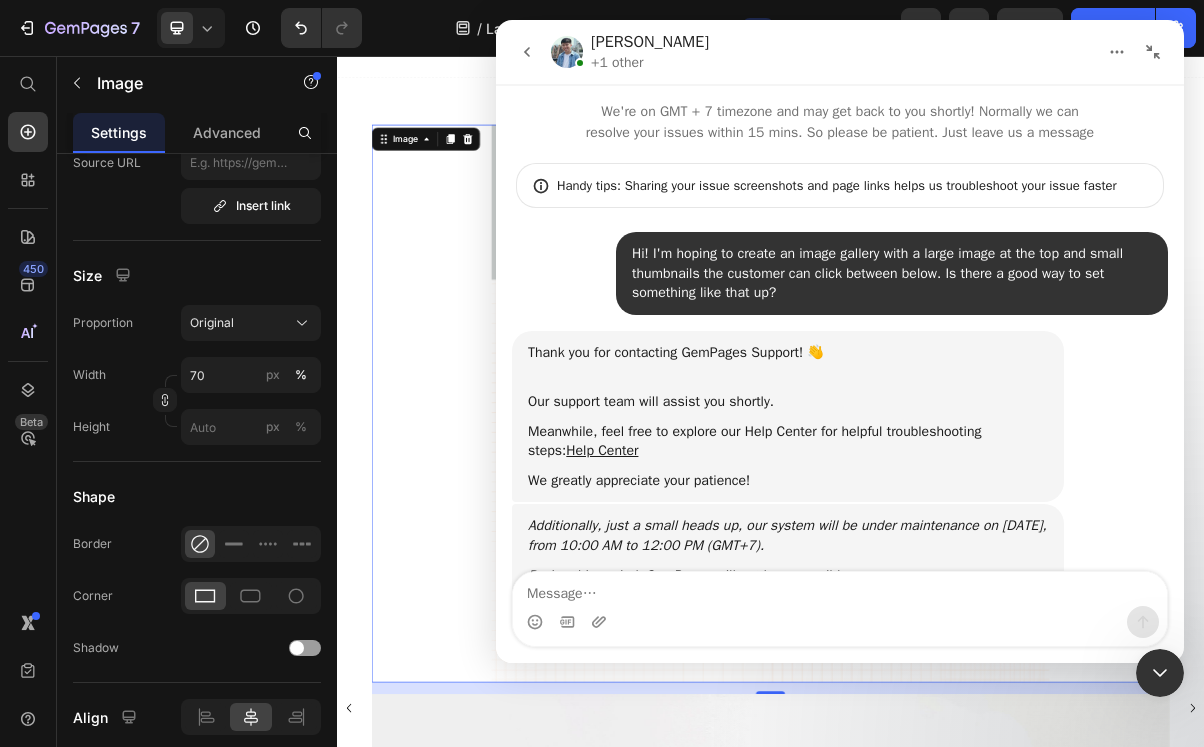 scroll, scrollTop: 3, scrollLeft: 0, axis: vertical 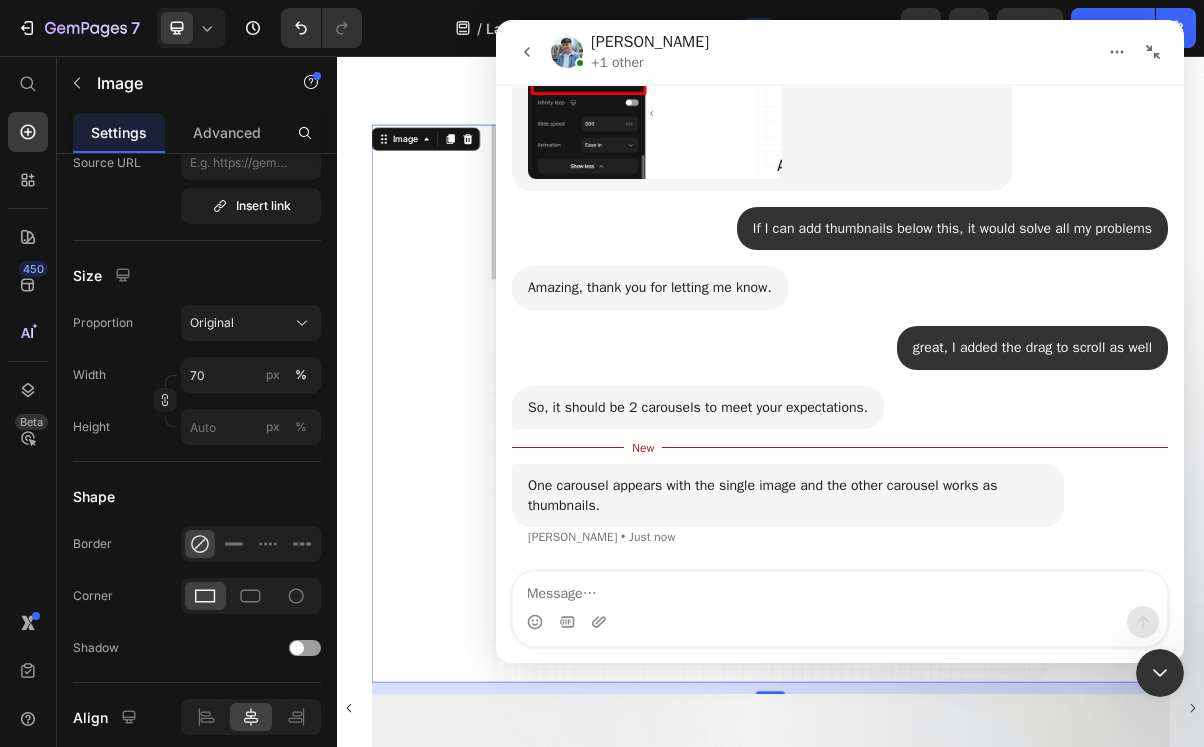 click at bounding box center [840, 589] 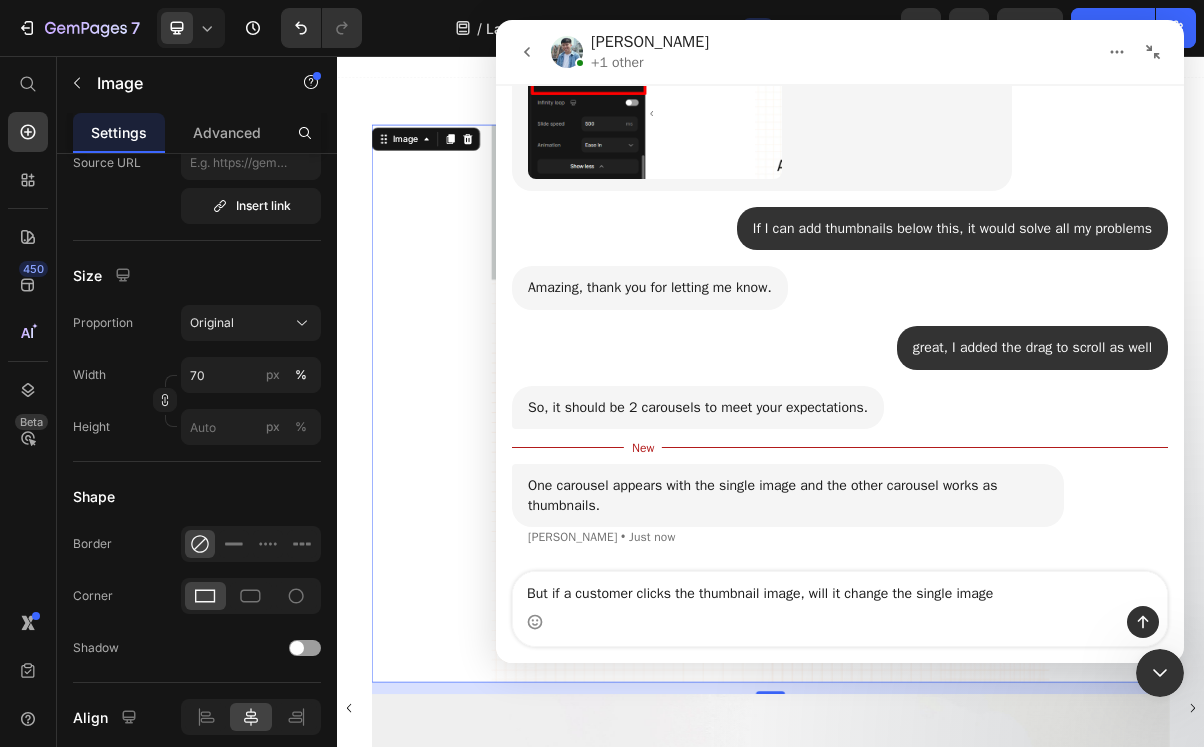 type on "But if a customer clicks the thumbnail image, will it change the single image?" 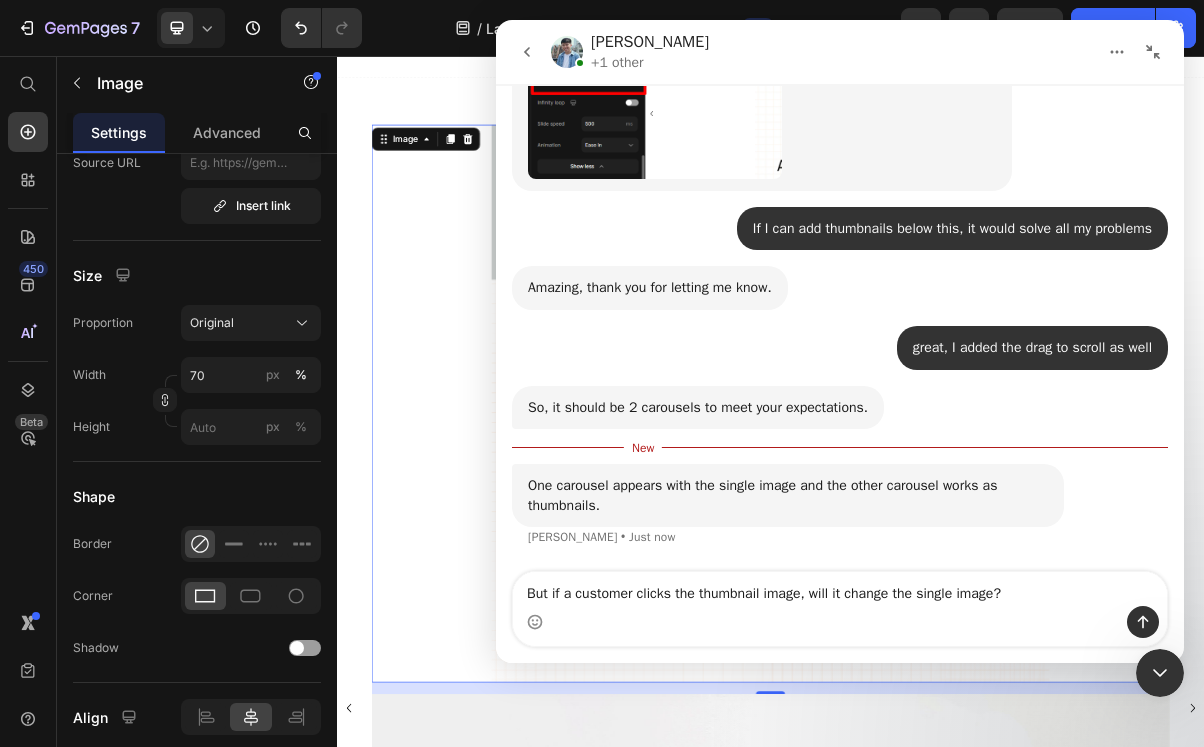 type 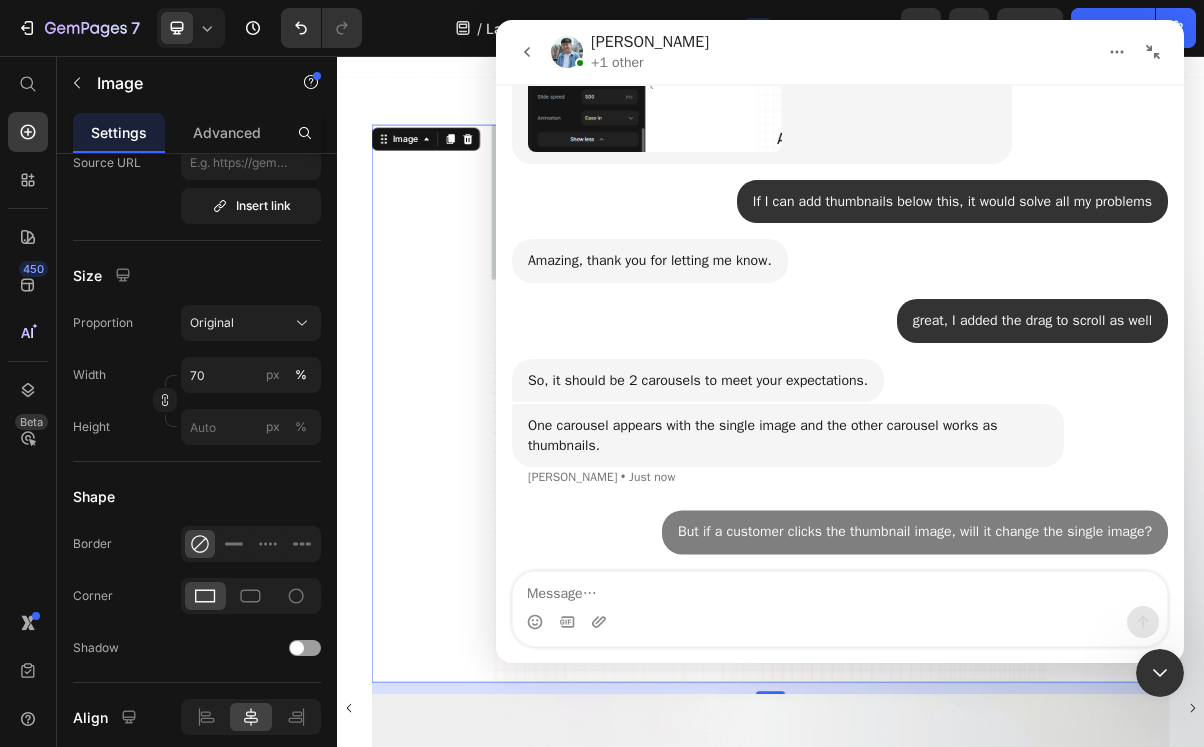 scroll, scrollTop: 4152, scrollLeft: 0, axis: vertical 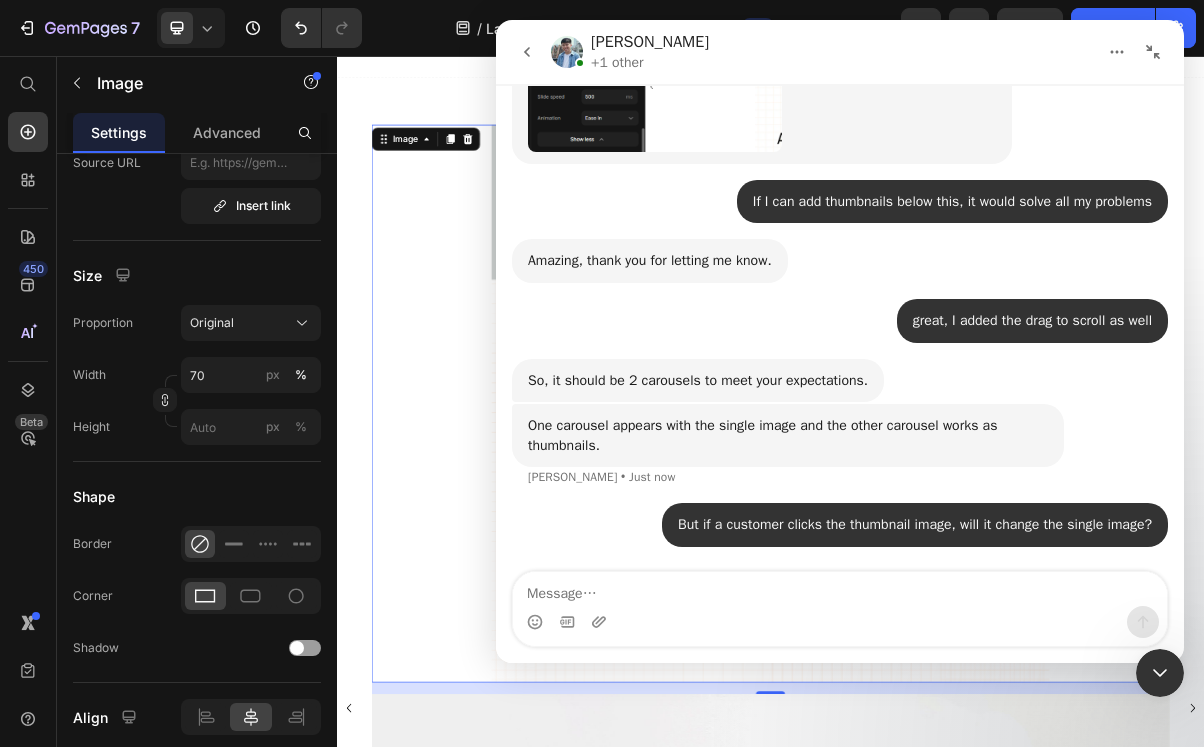click 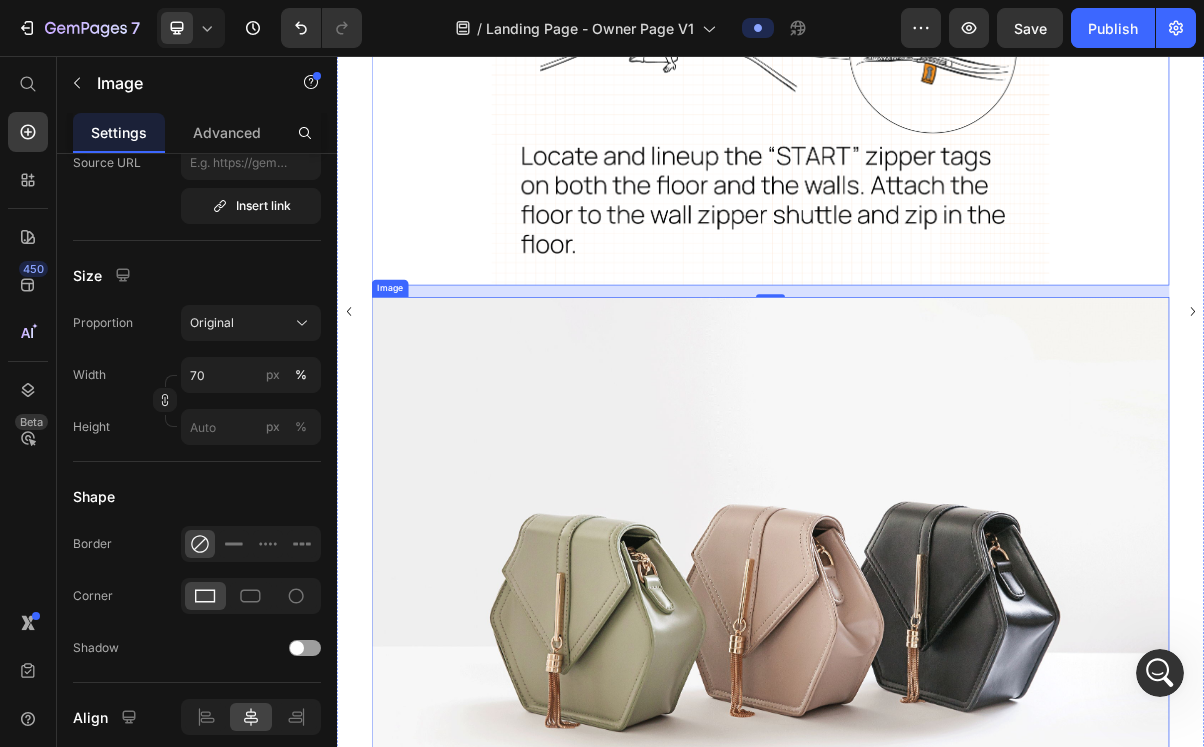 scroll, scrollTop: 1825, scrollLeft: 0, axis: vertical 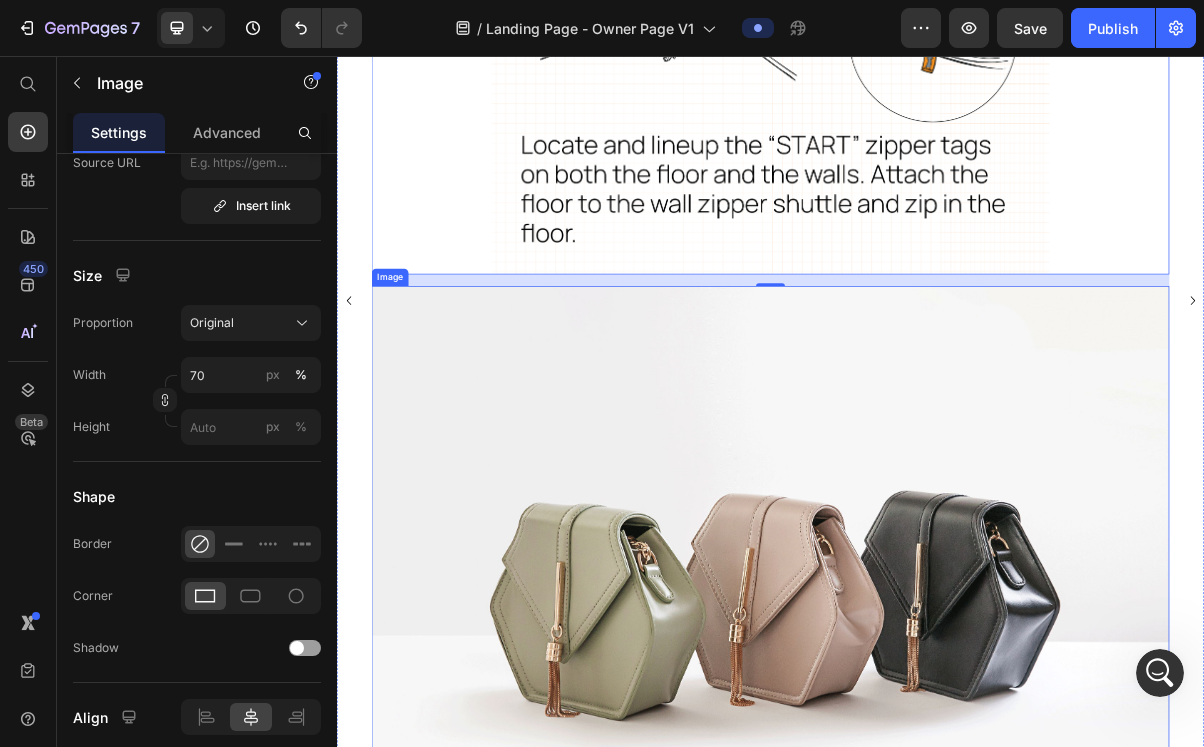 click at bounding box center [937, 789] 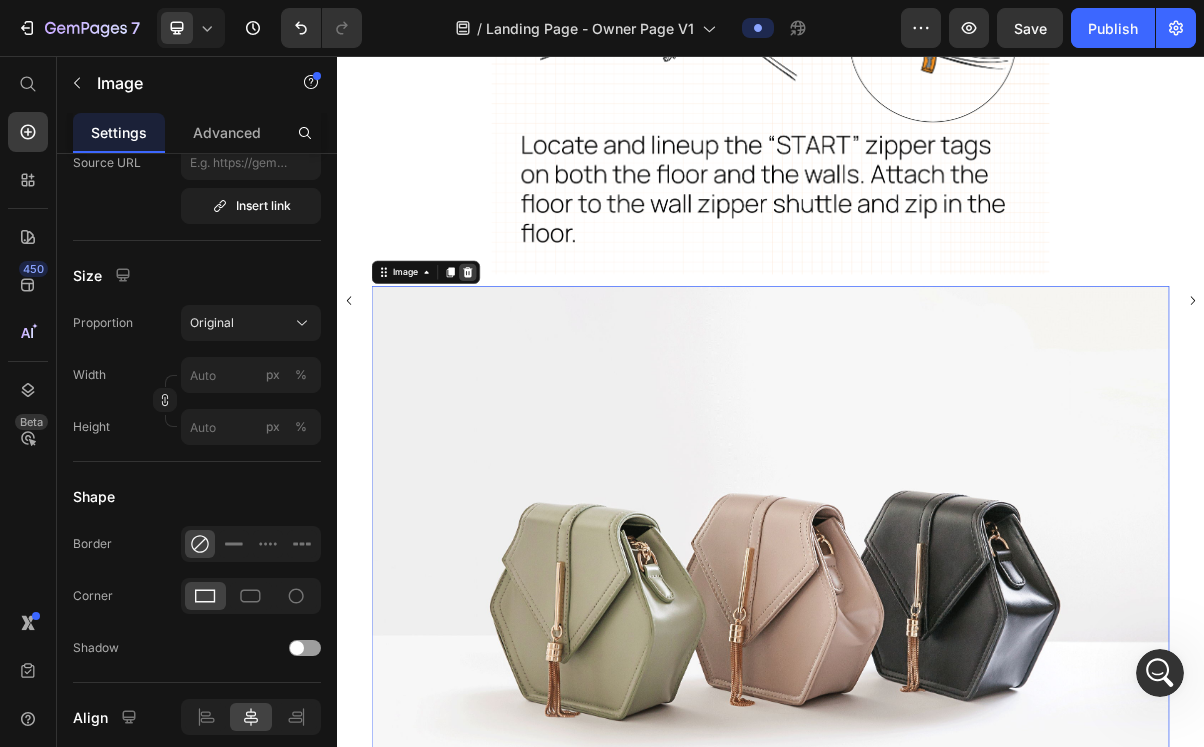 click 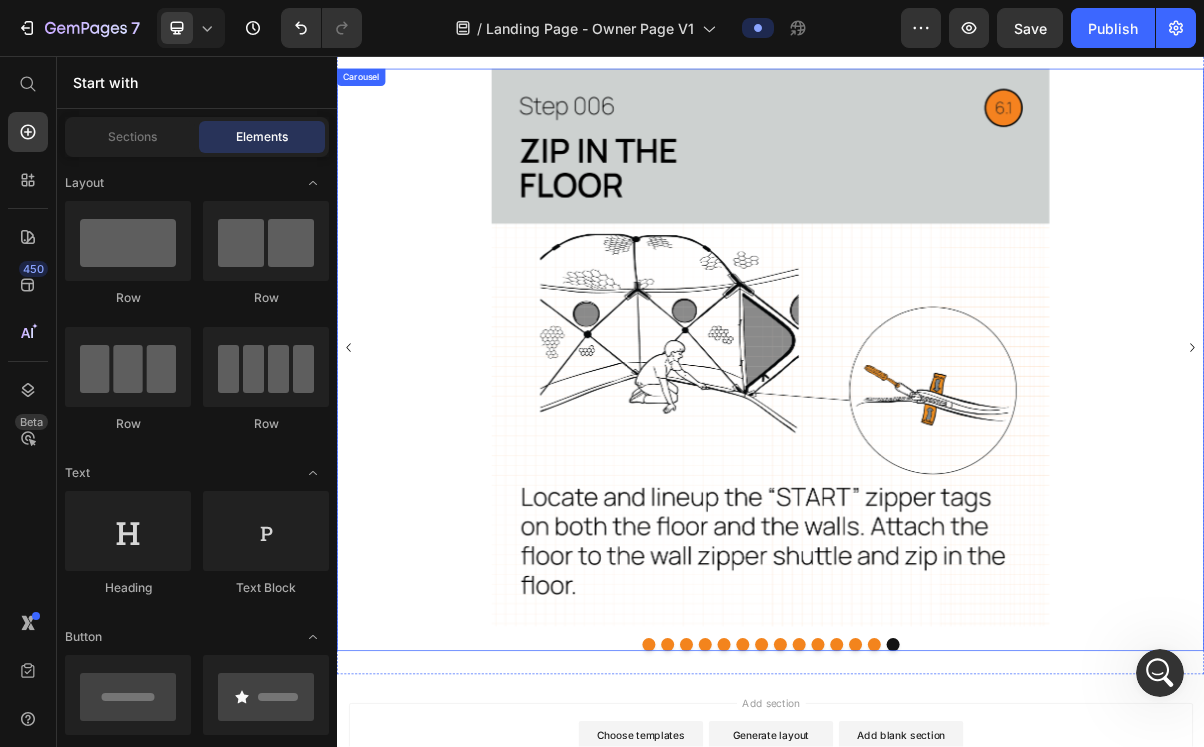 scroll, scrollTop: 1244, scrollLeft: 0, axis: vertical 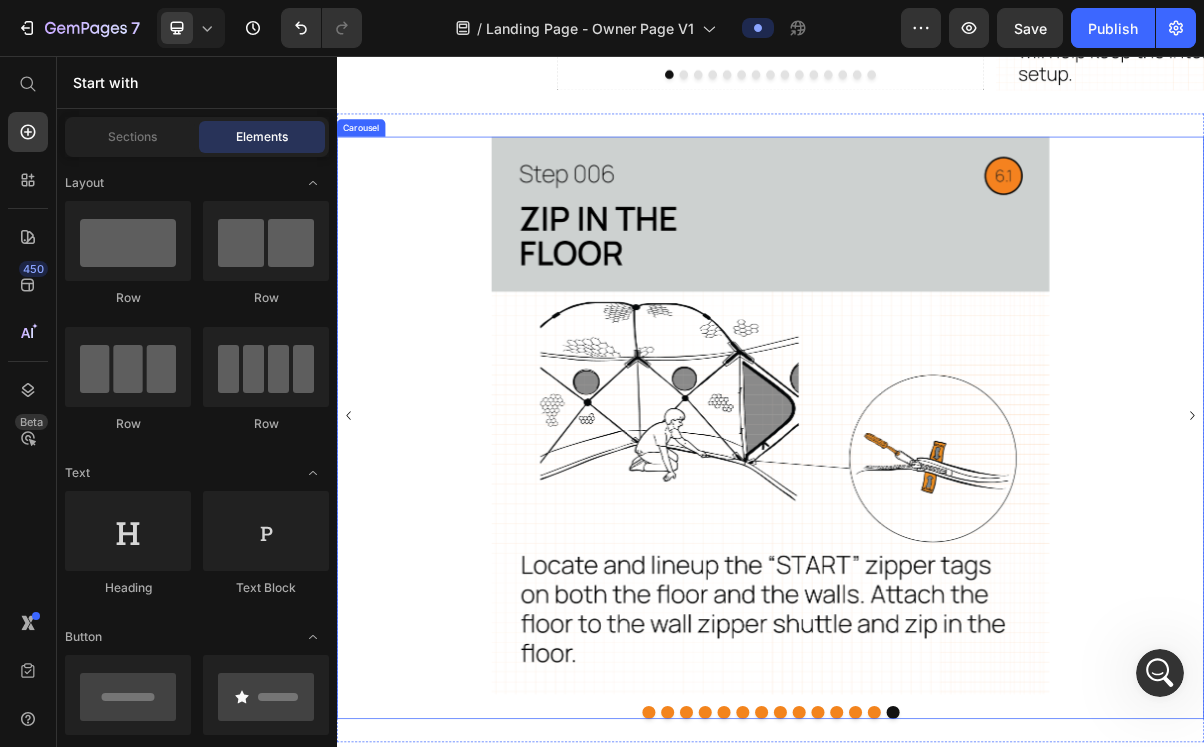 click 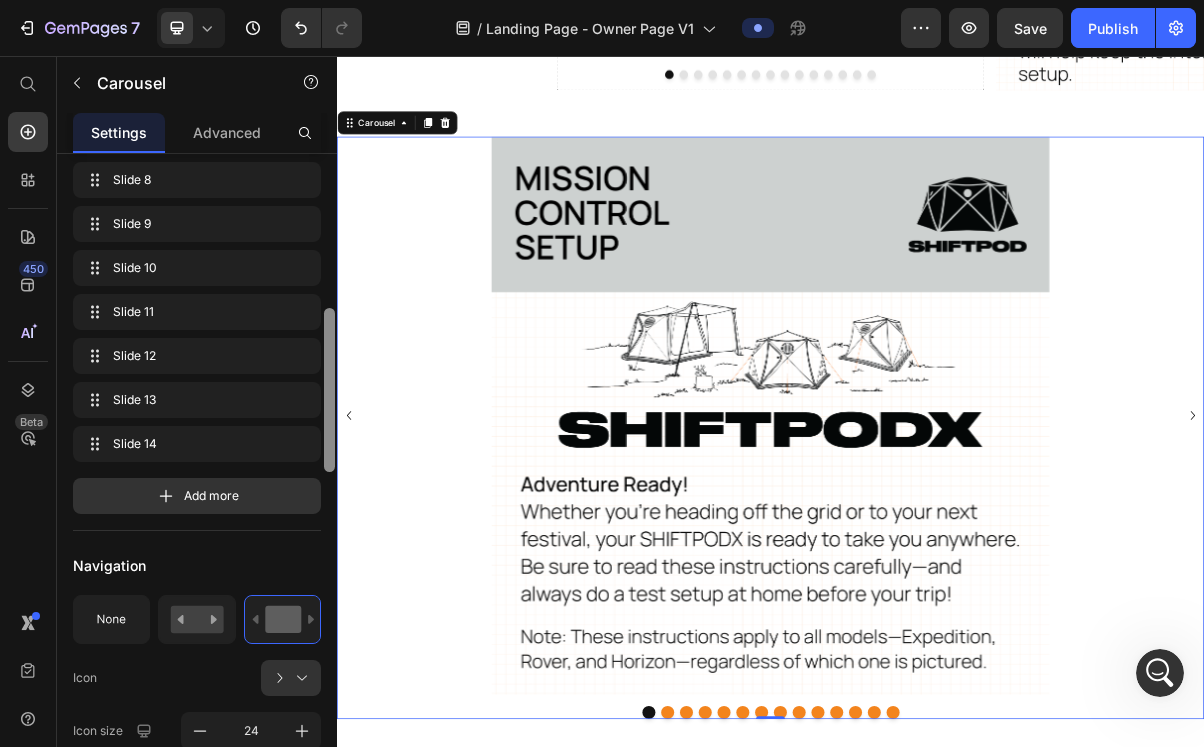 scroll, scrollTop: 568, scrollLeft: 0, axis: vertical 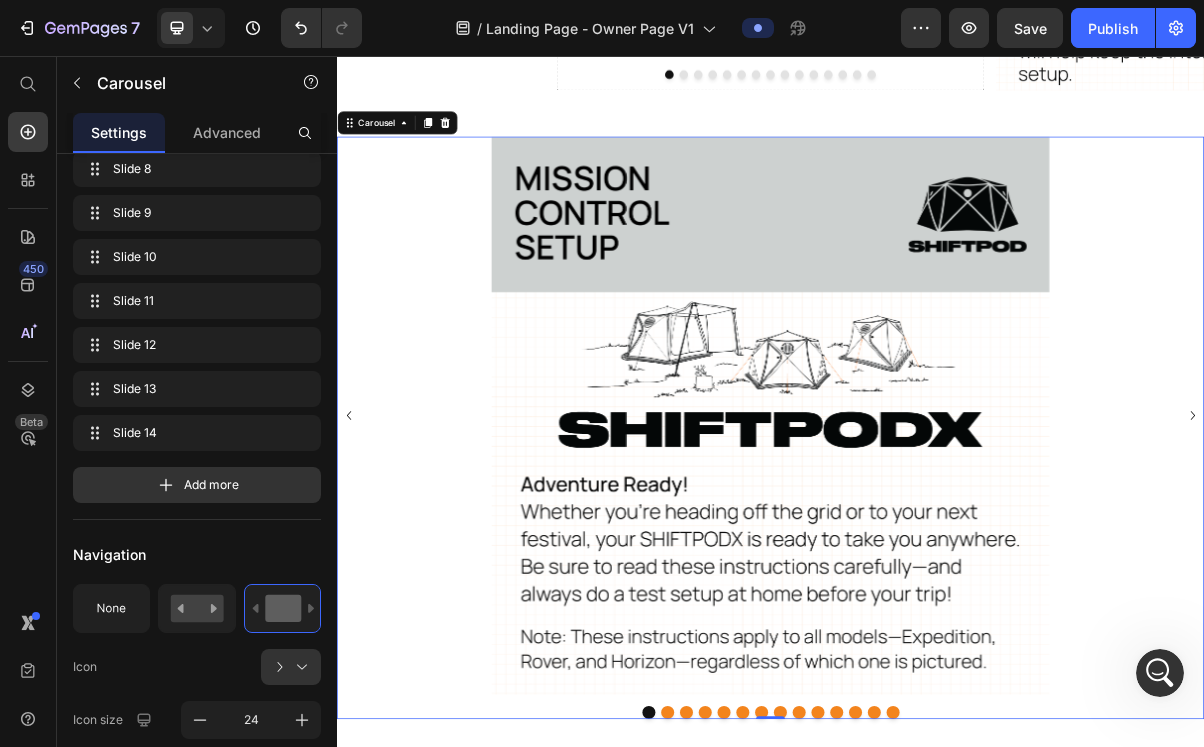 click 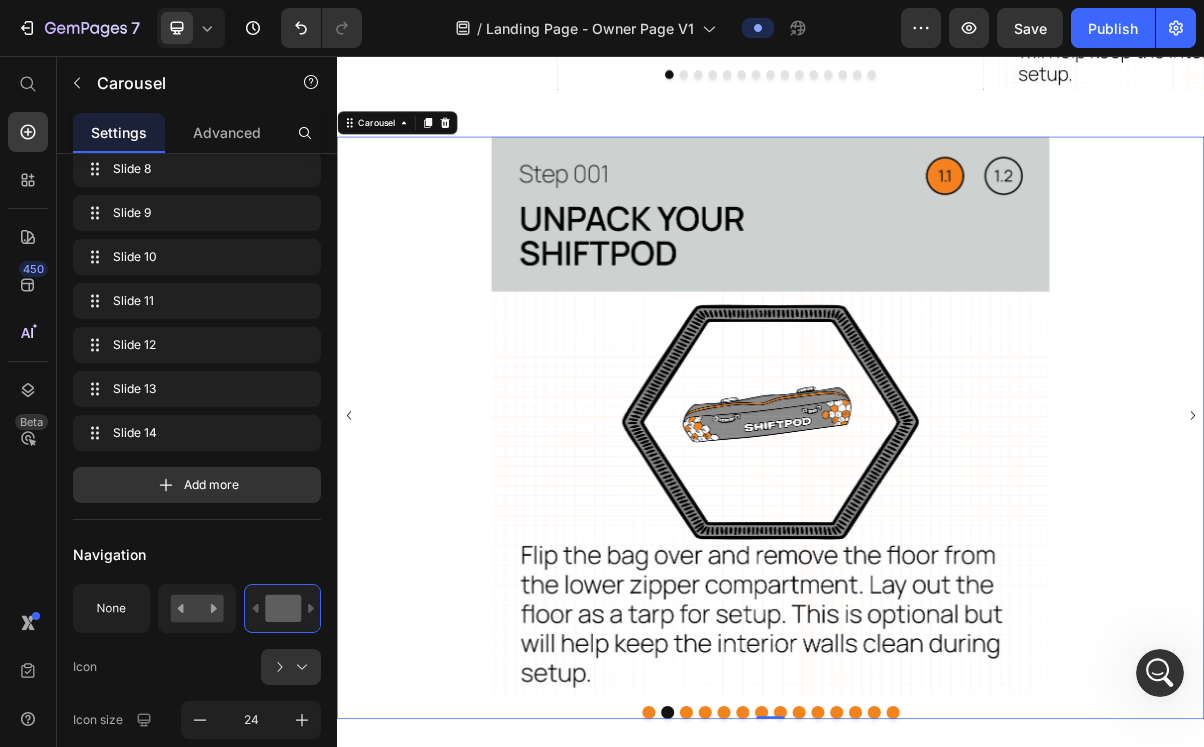 click 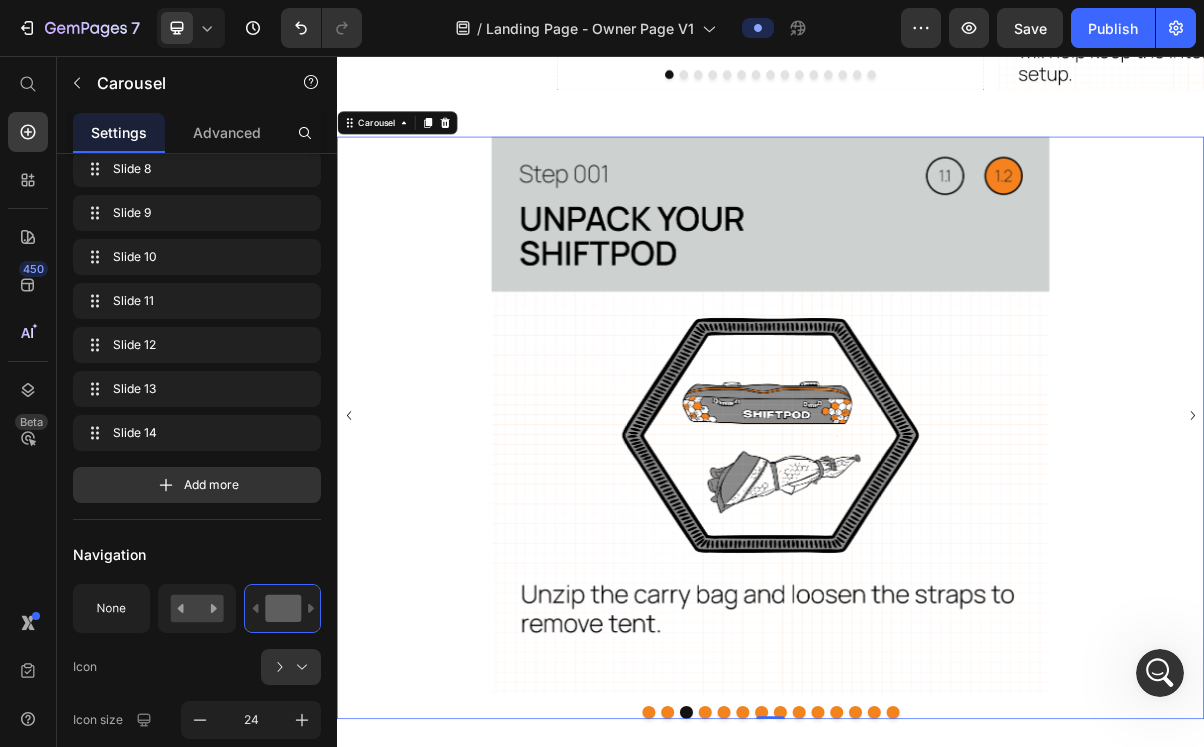 click 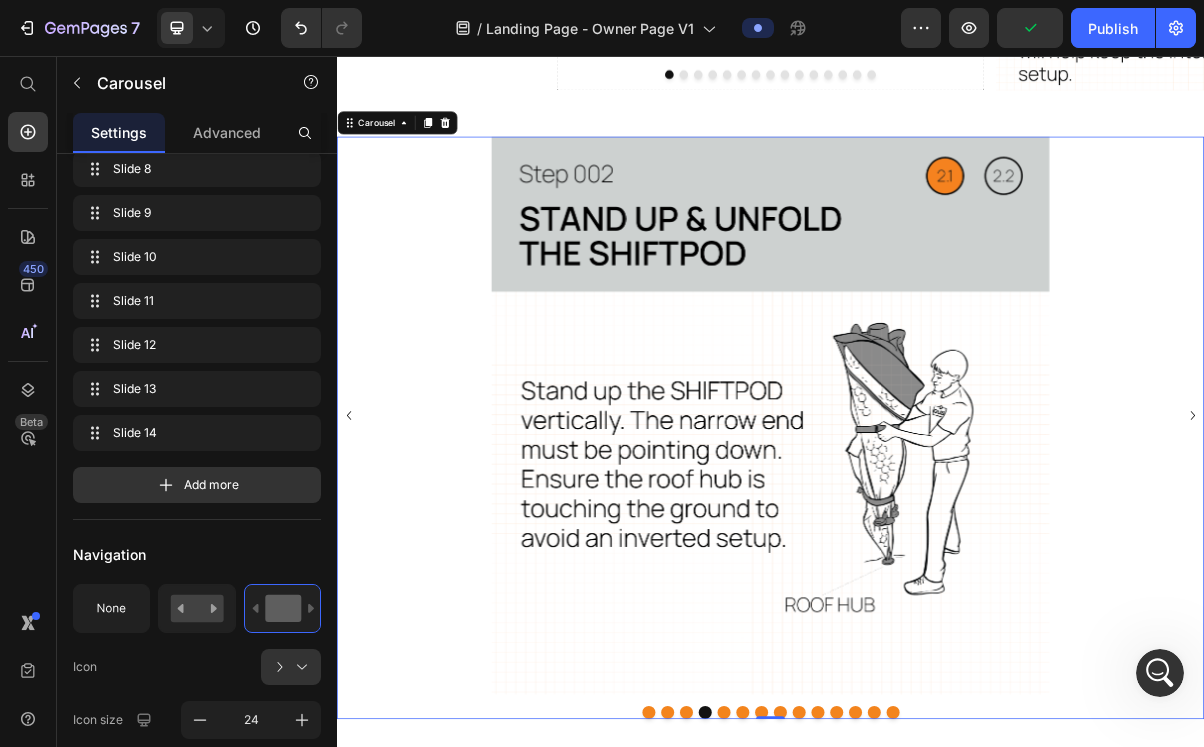 click 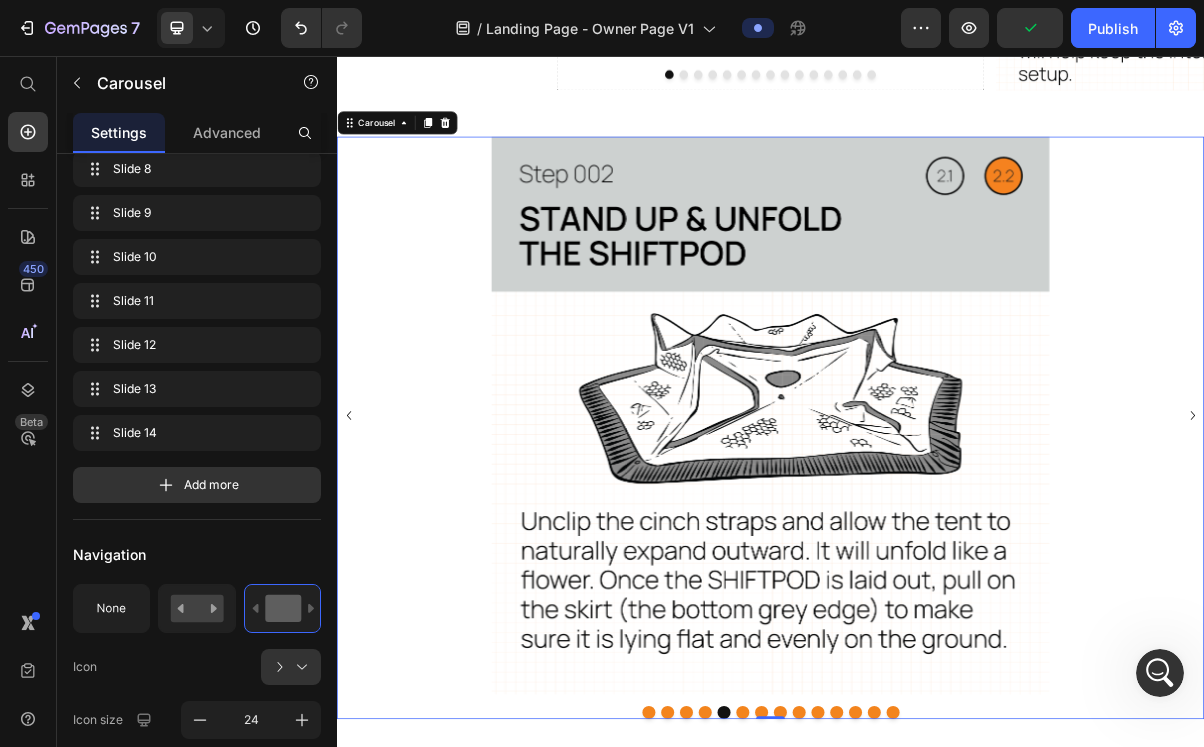 click 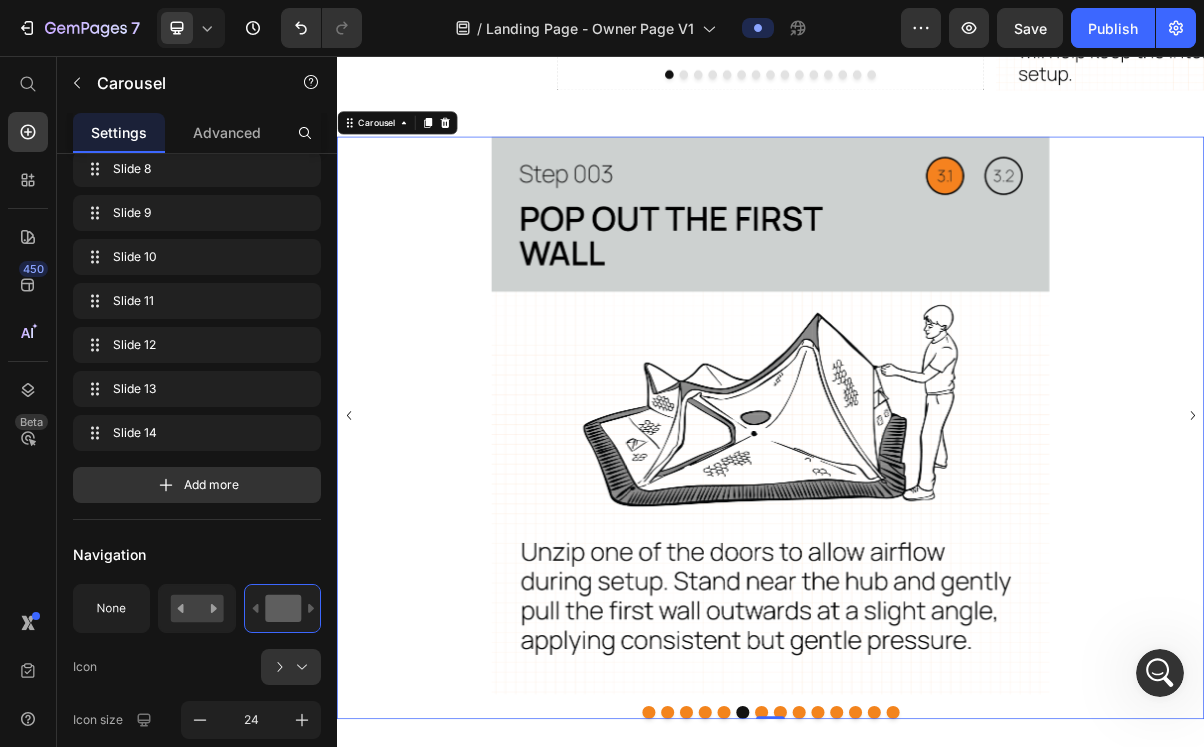 click 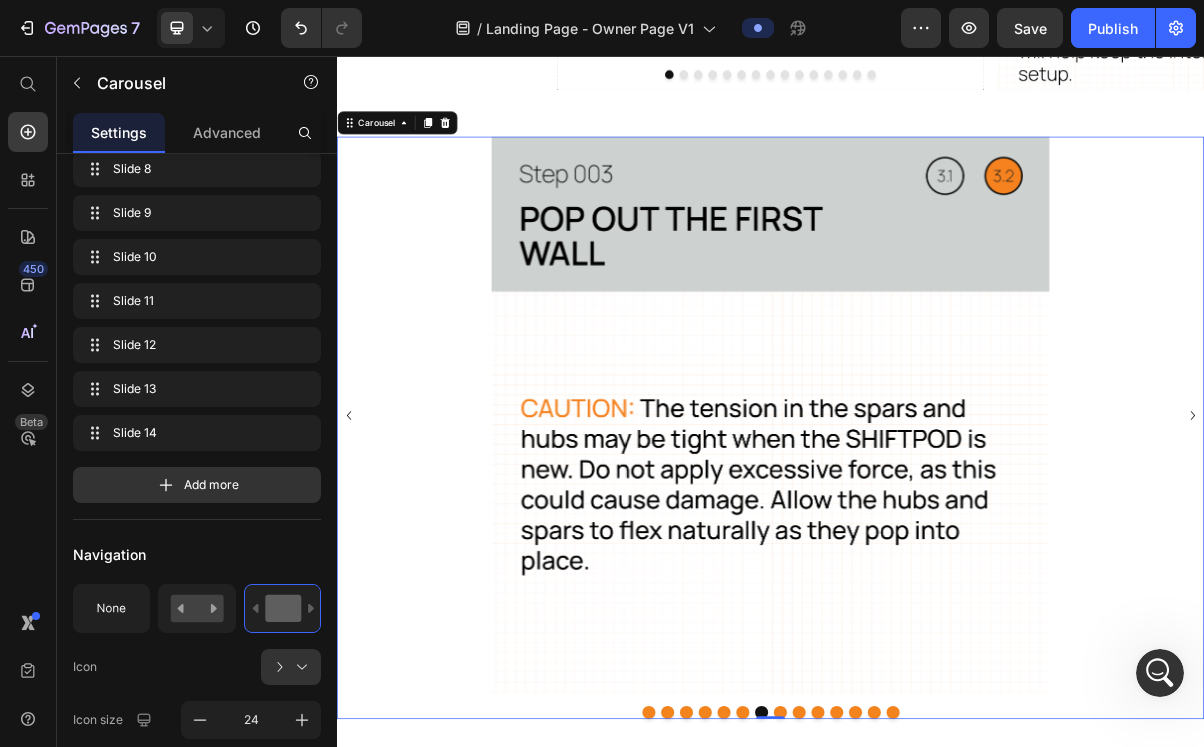 click 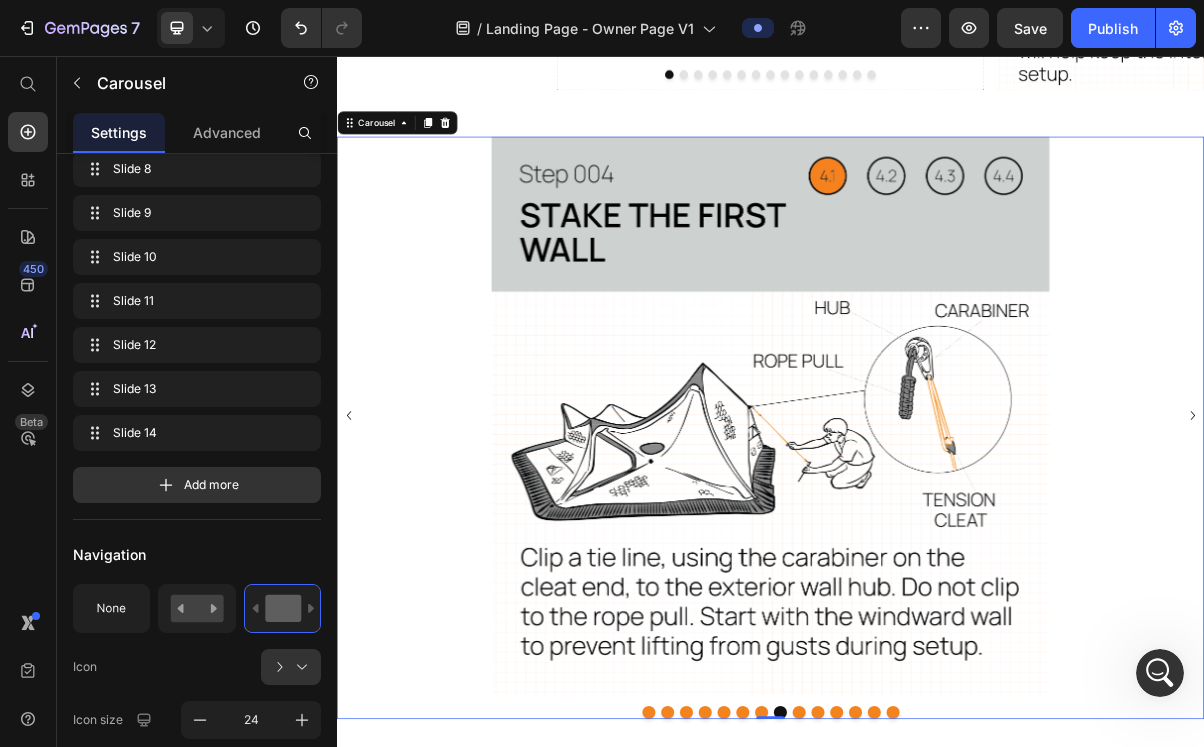 click 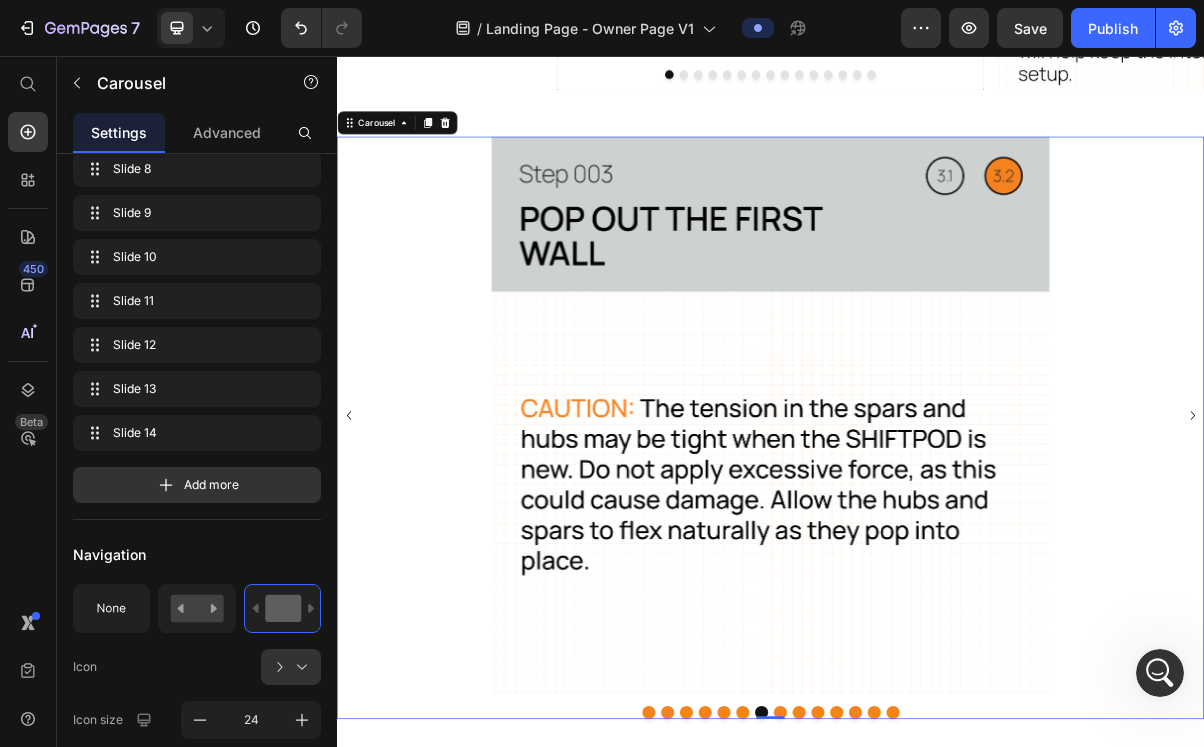 click 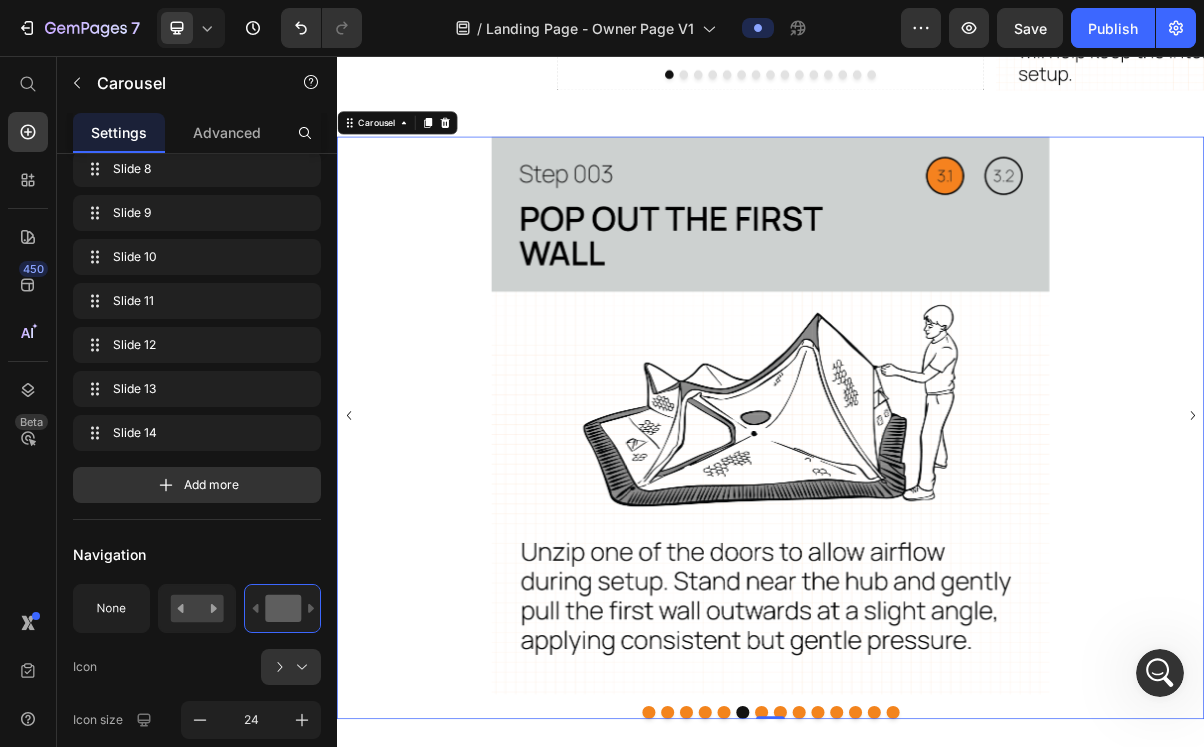 click 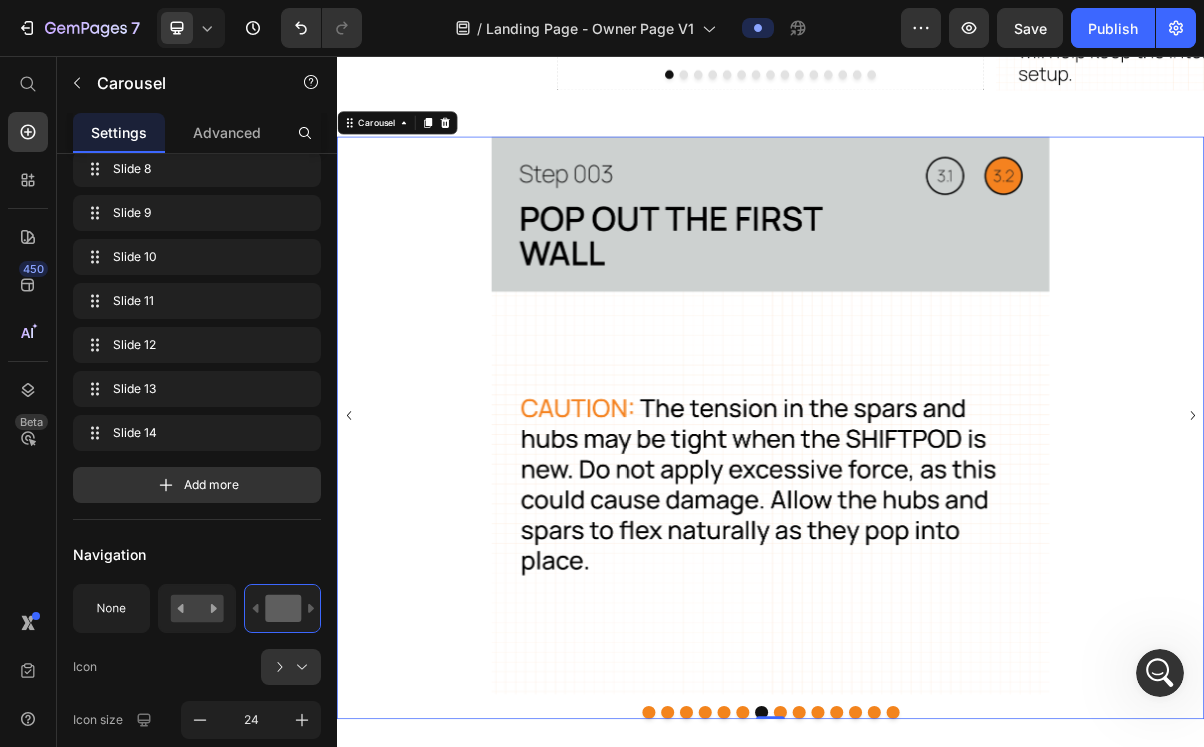 click 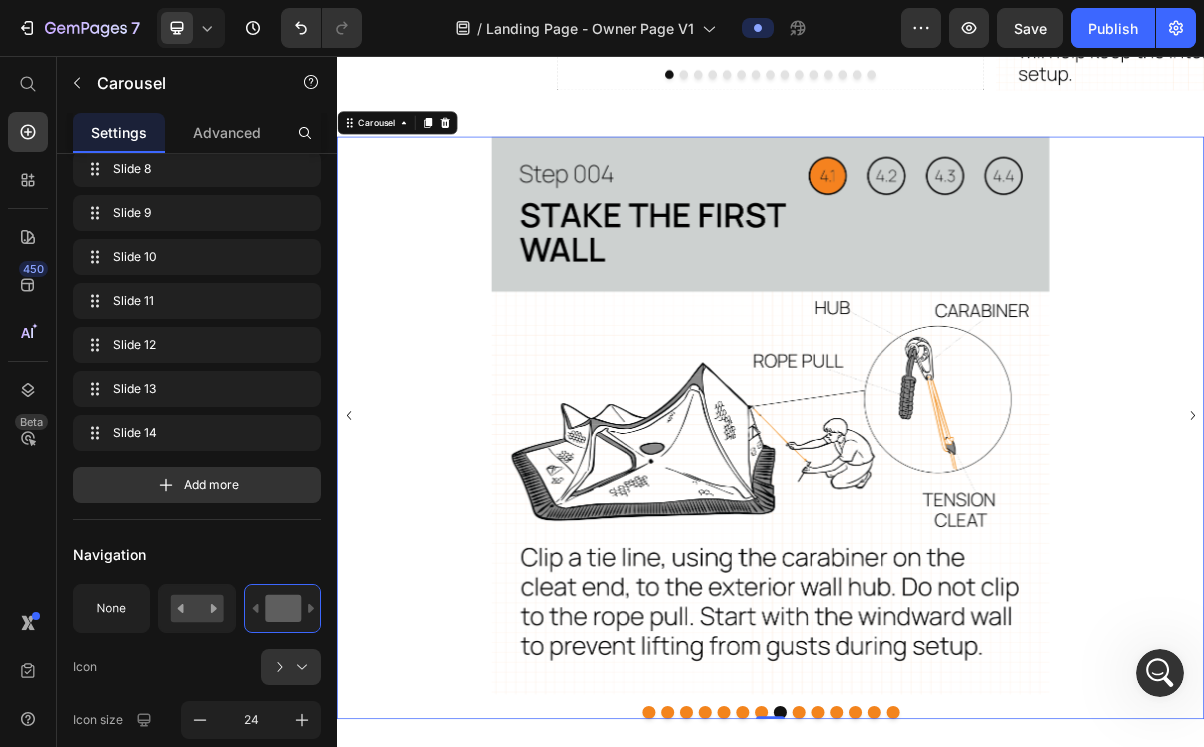 click 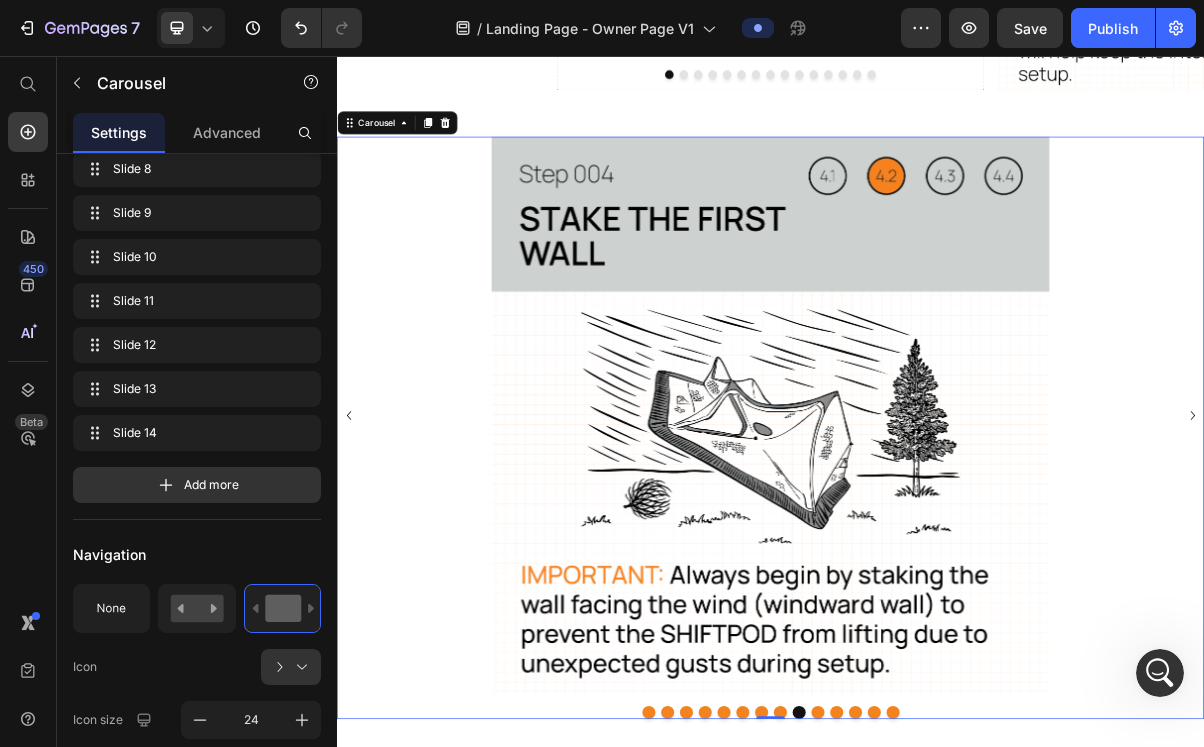 click 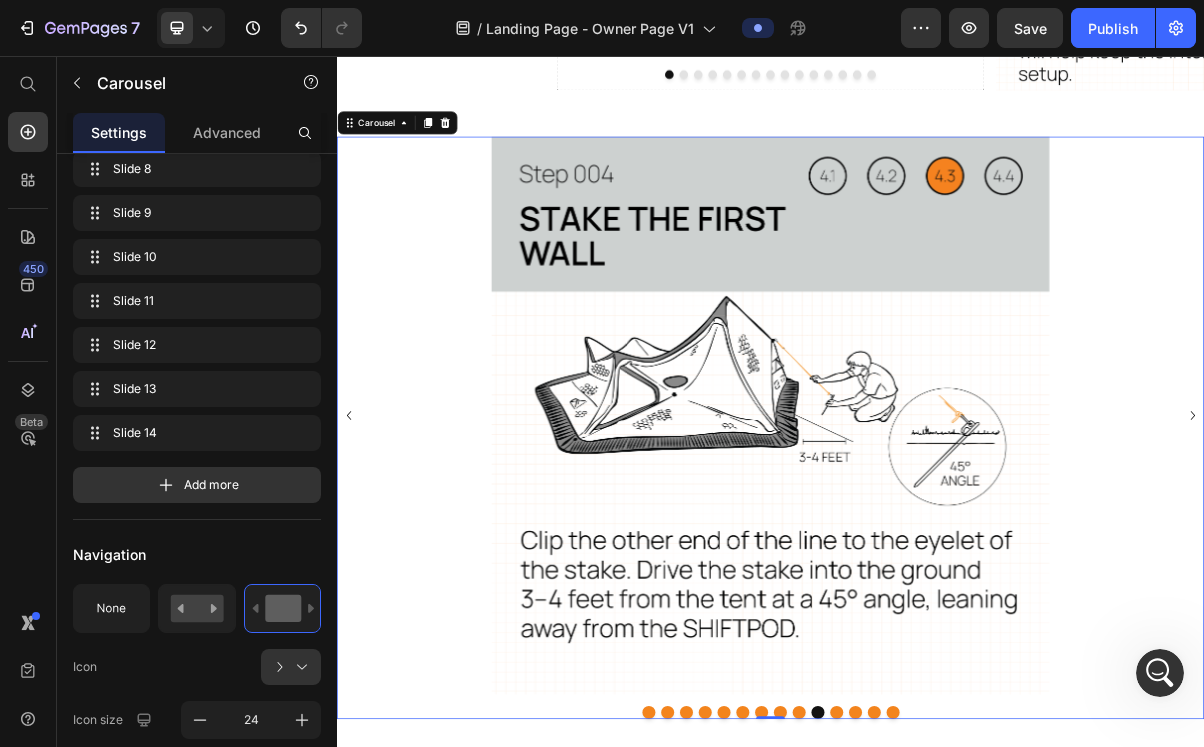 click 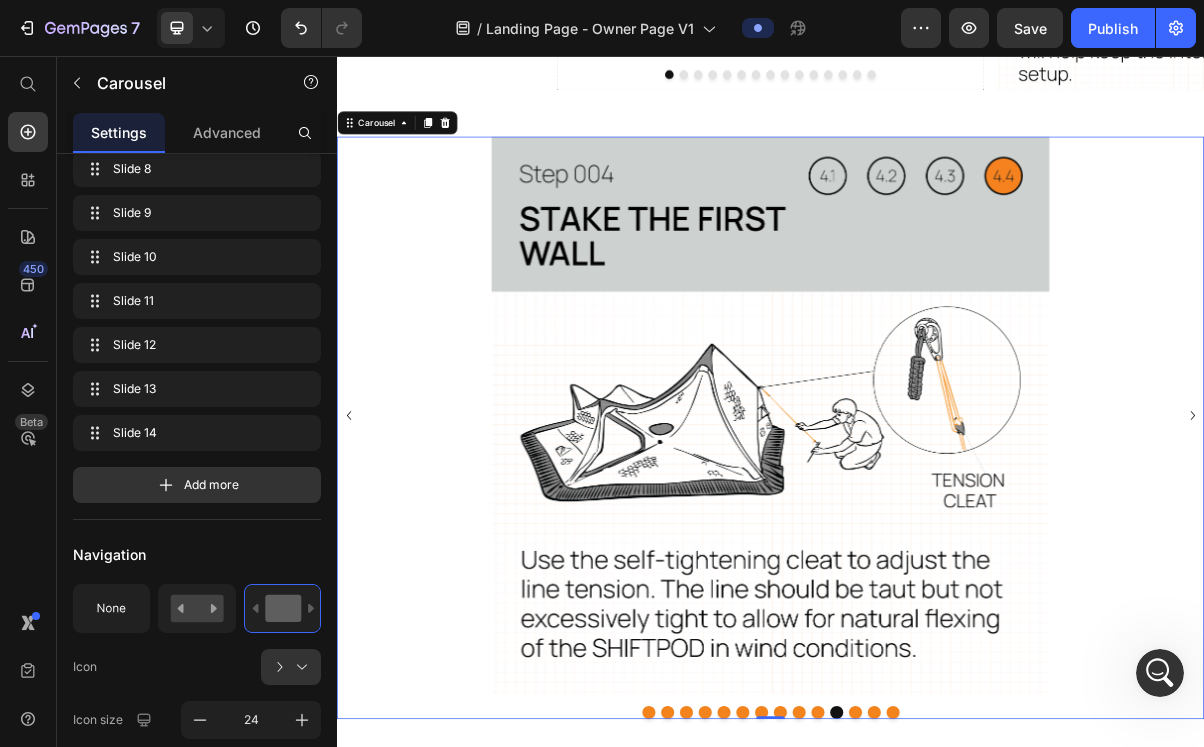 click 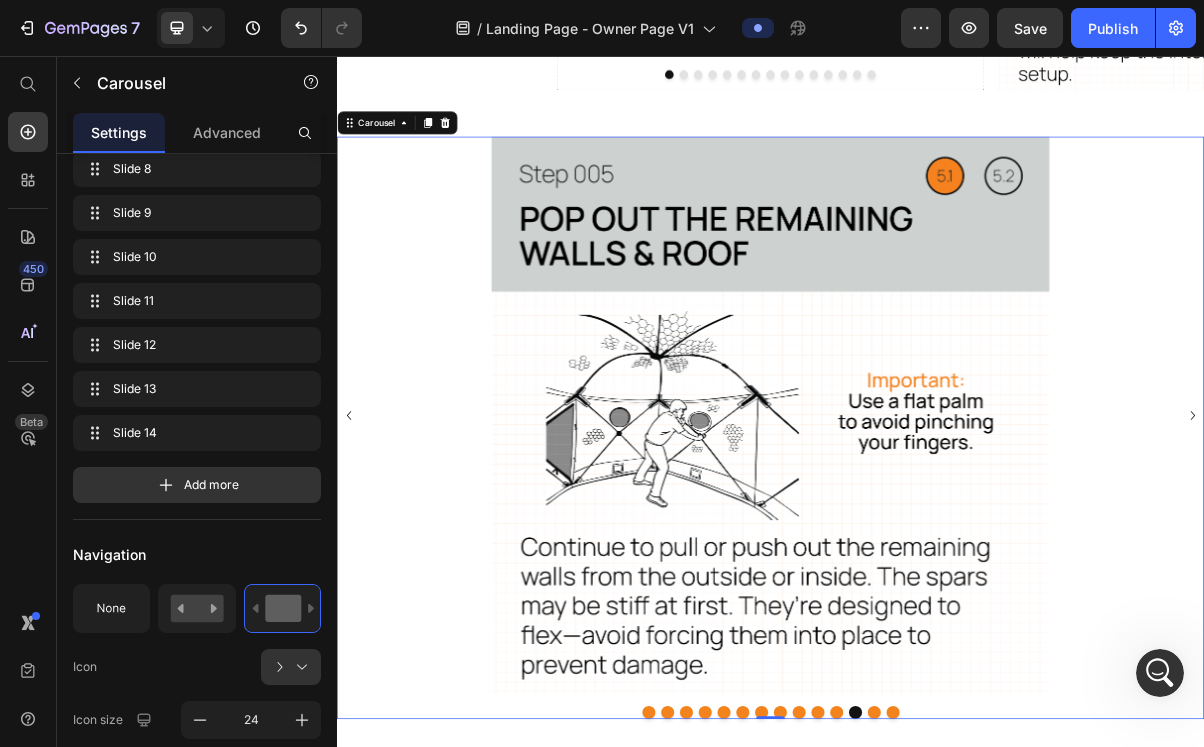 click 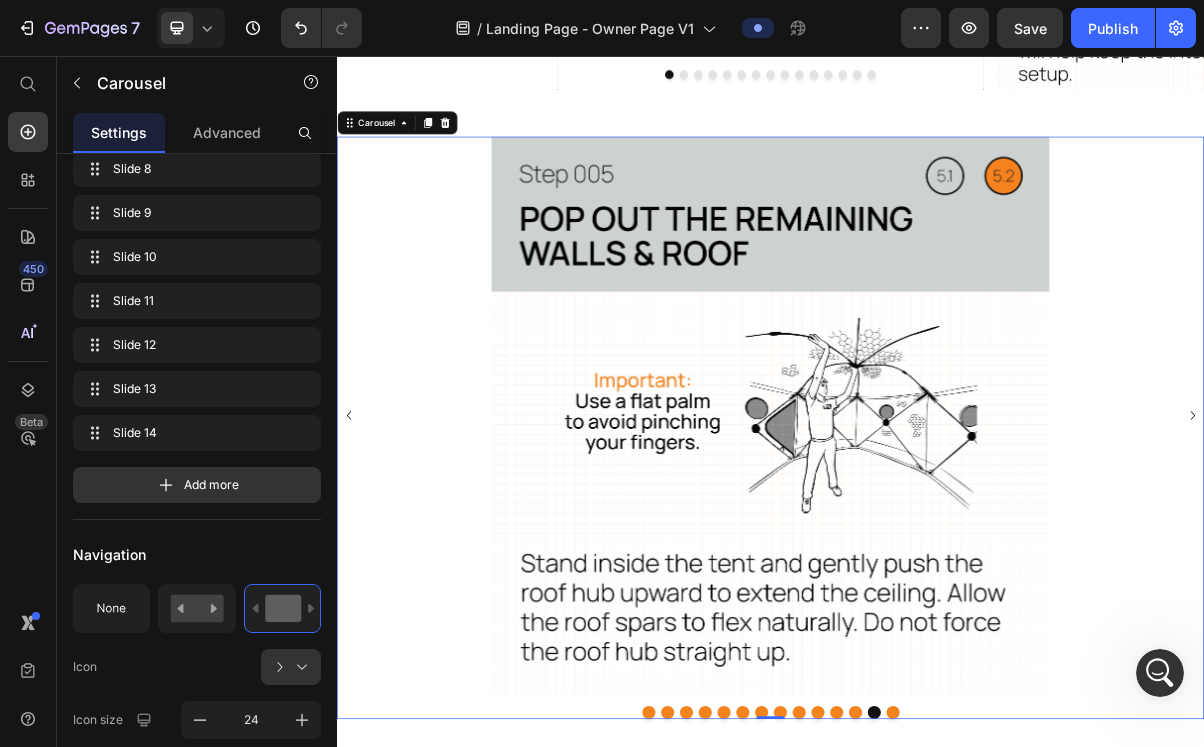 click 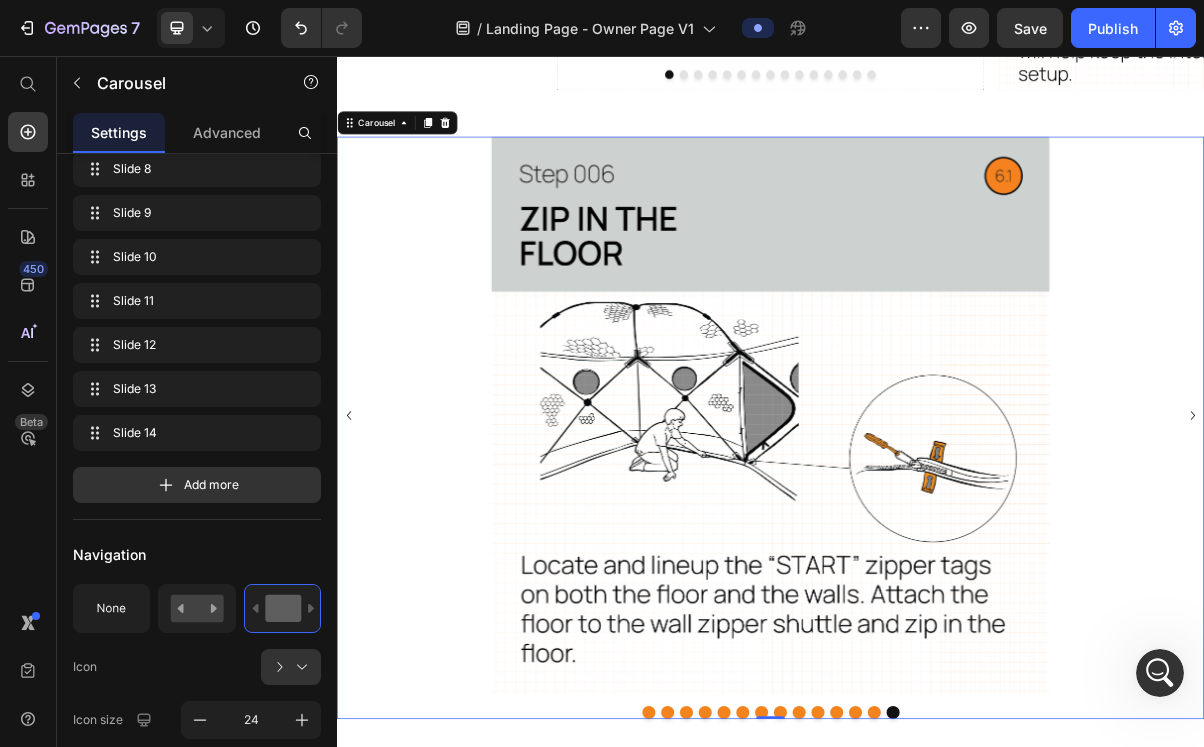 click 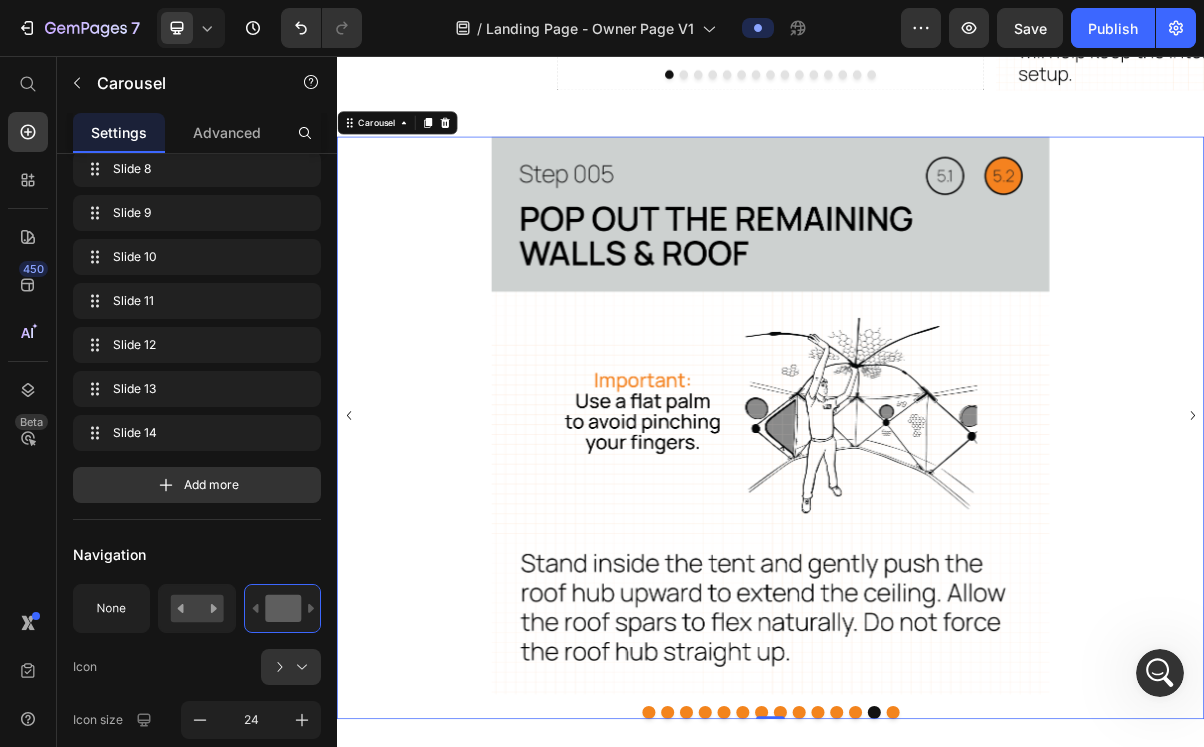 click 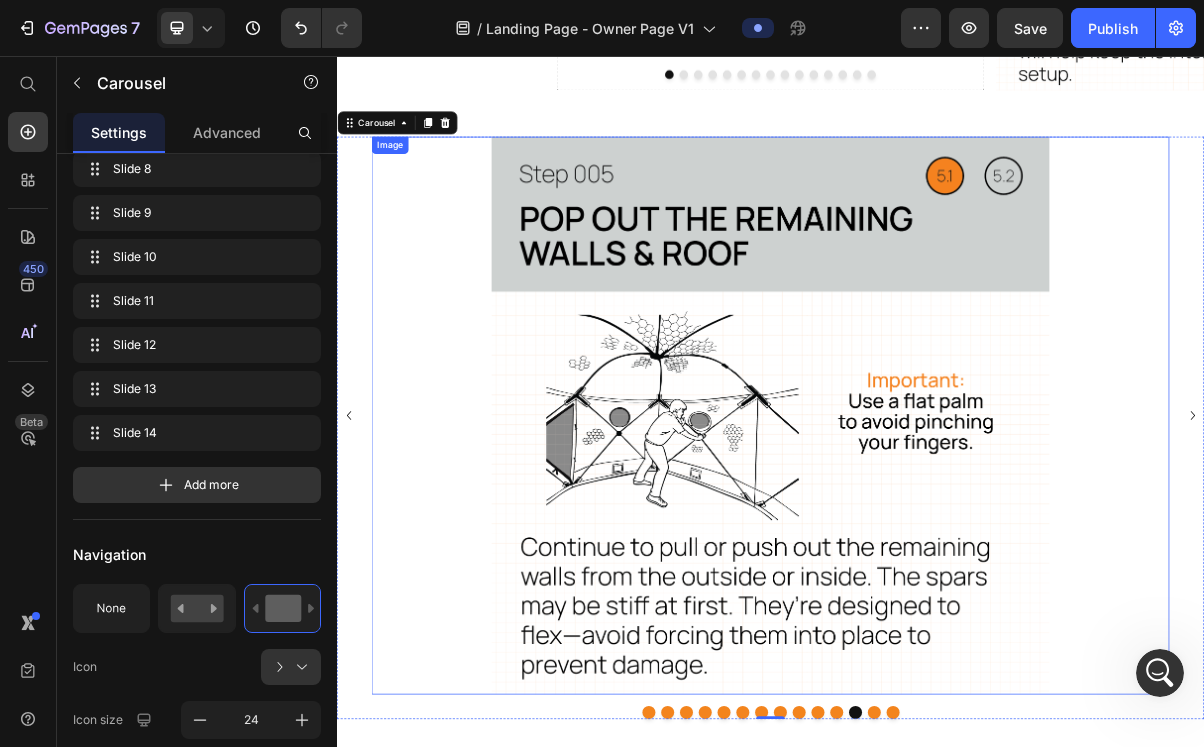 scroll, scrollTop: 4229, scrollLeft: 0, axis: vertical 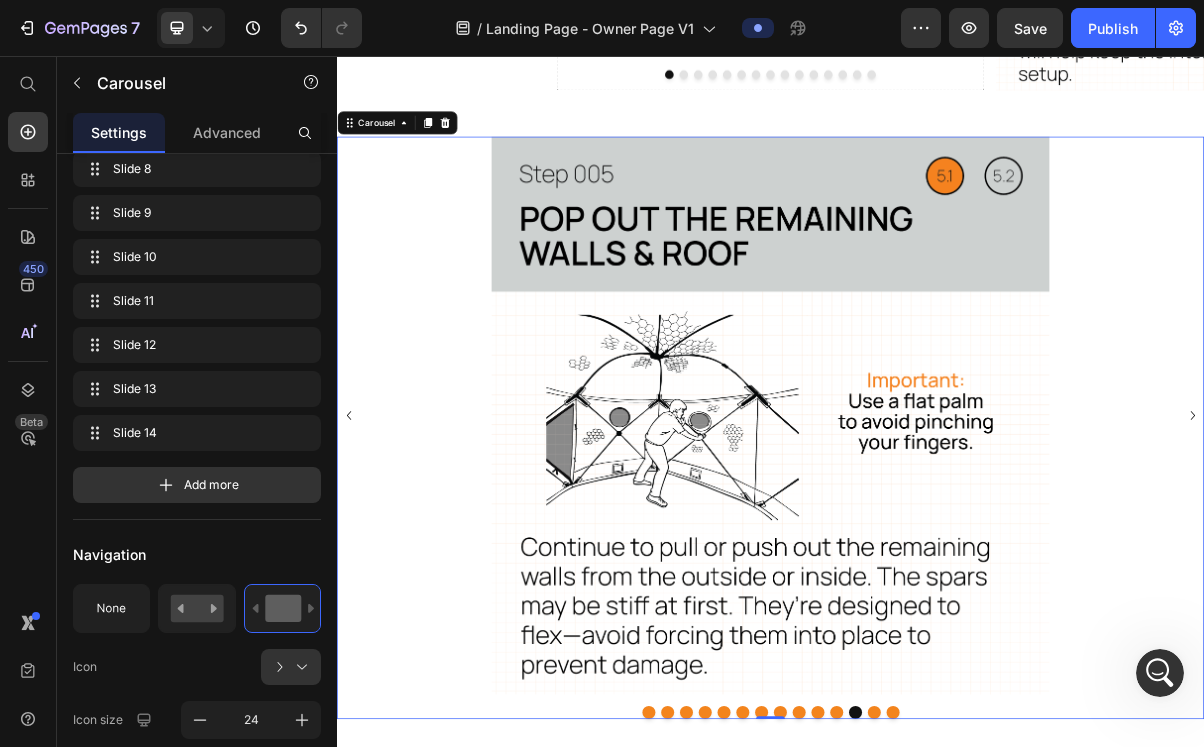 click 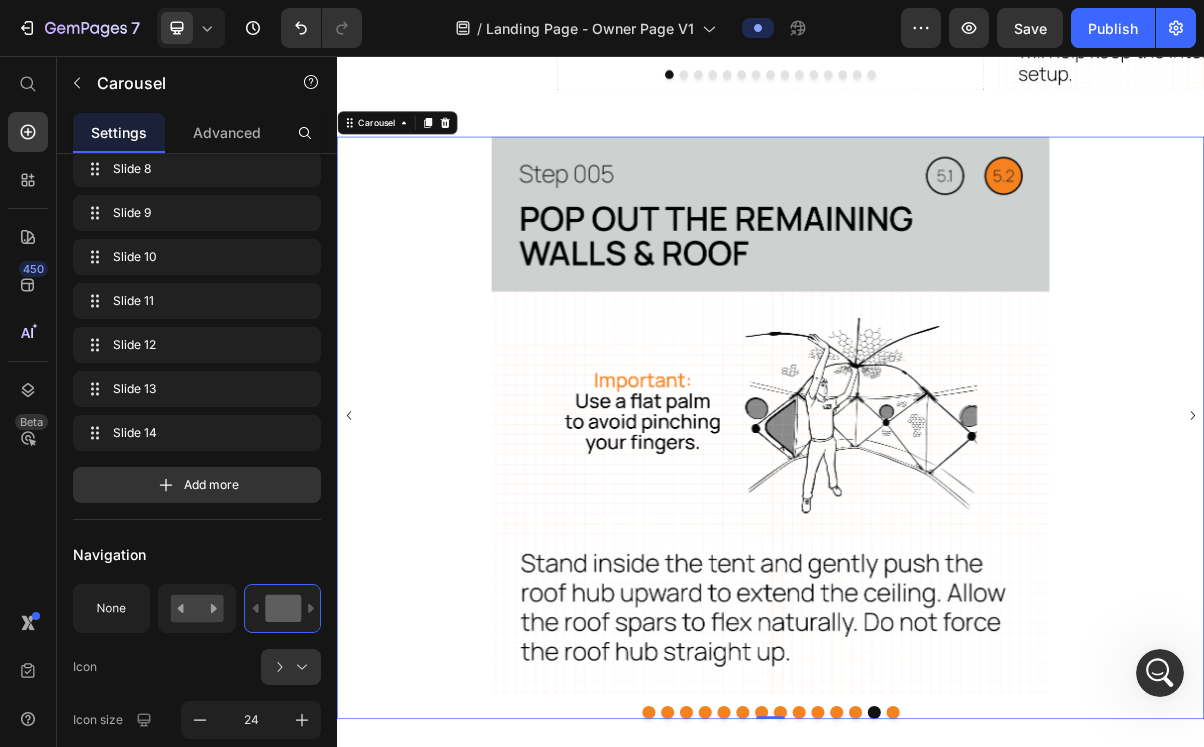 click 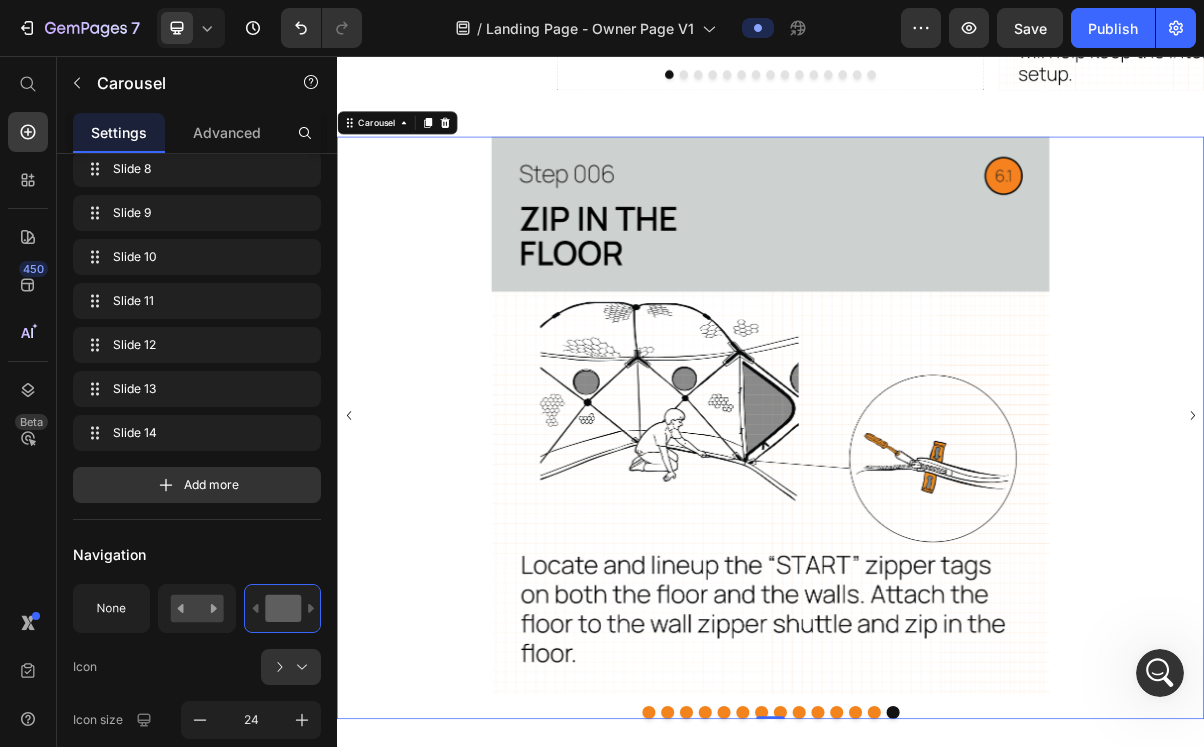click 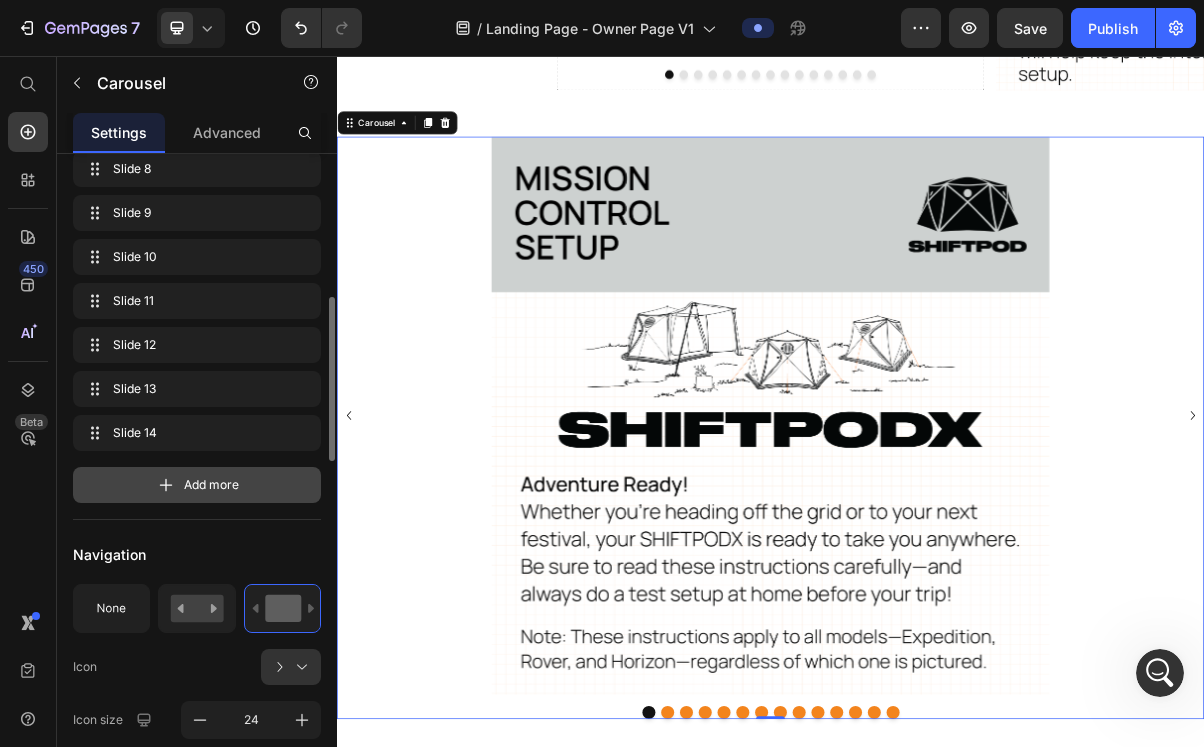 click on "Add more" at bounding box center (211, 485) 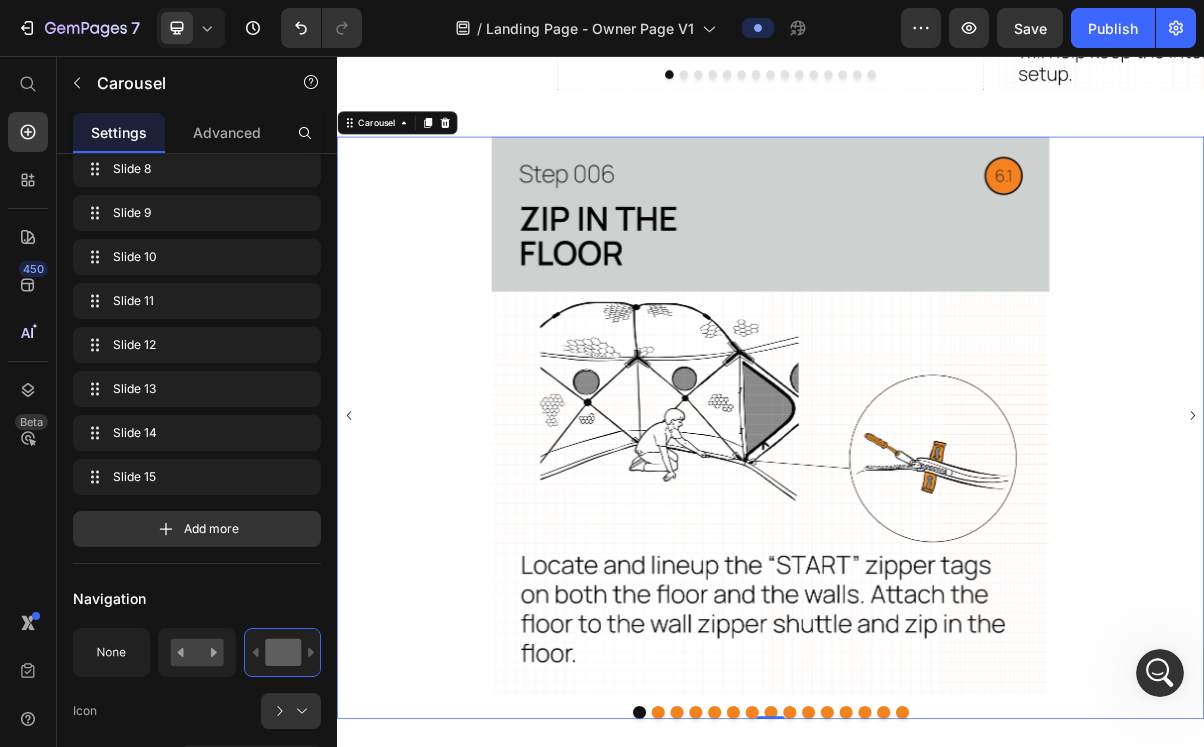 click 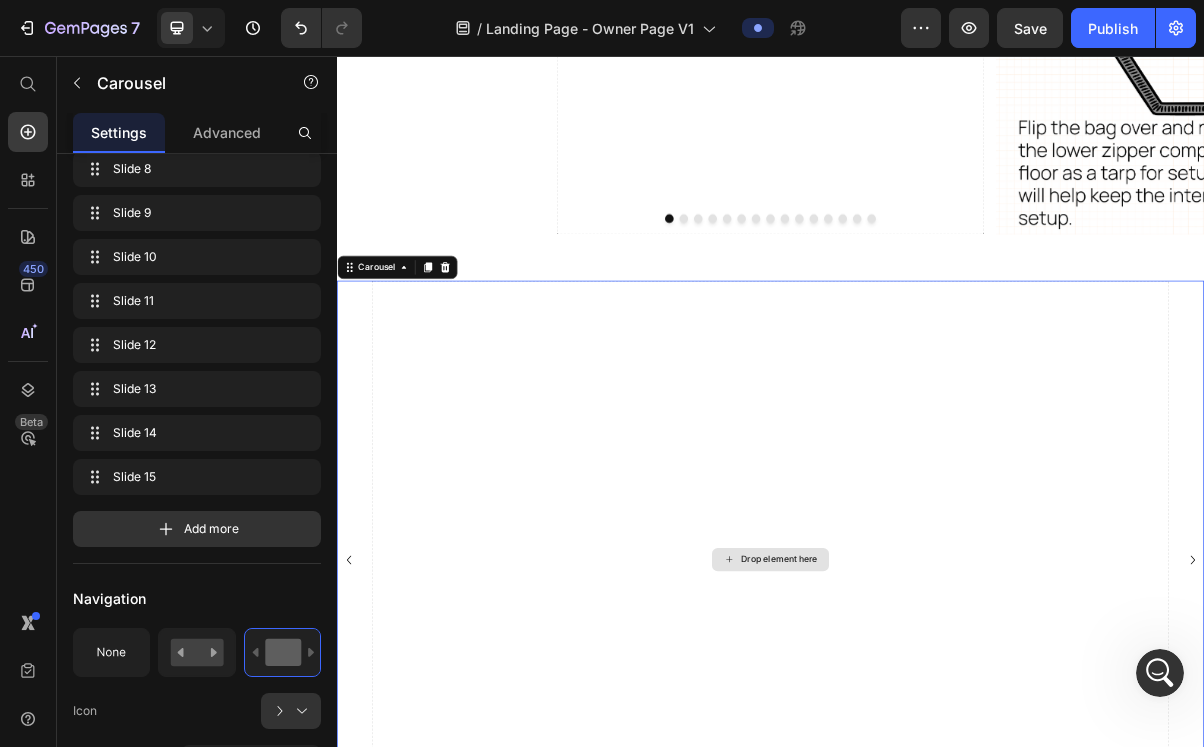 scroll, scrollTop: 968, scrollLeft: 0, axis: vertical 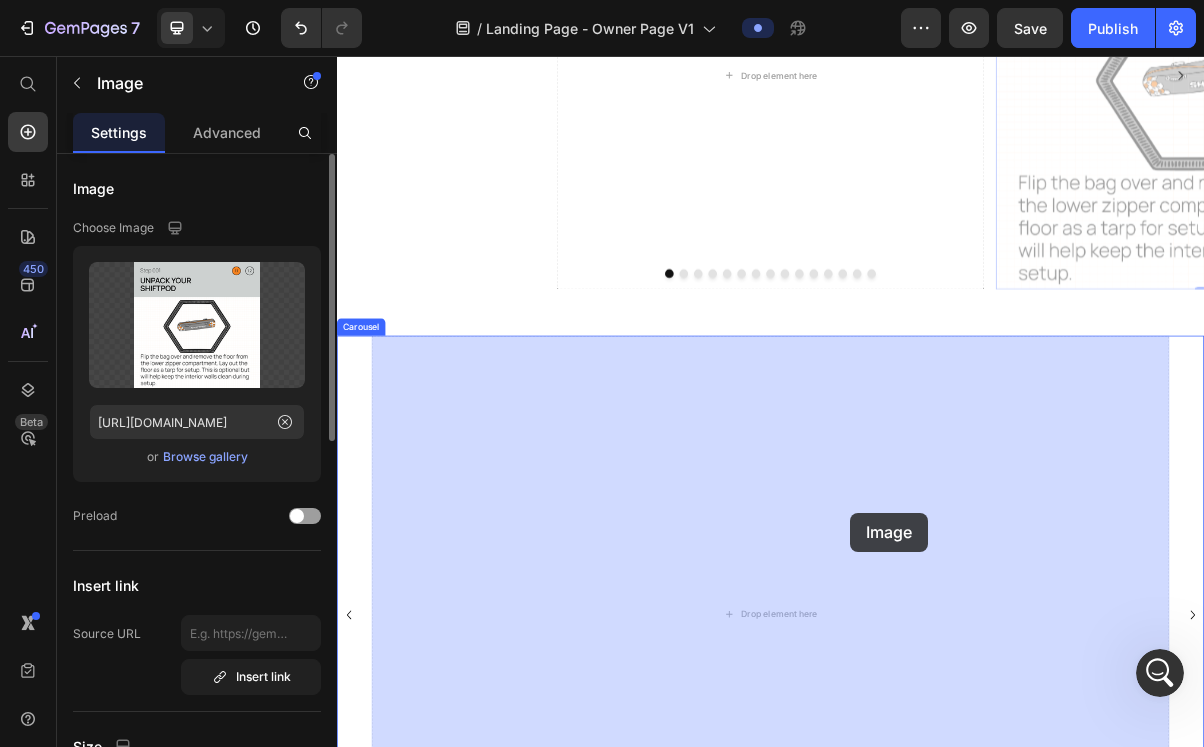 drag, startPoint x: 1318, startPoint y: 251, endPoint x: 1047, endPoint y: 688, distance: 514.2081 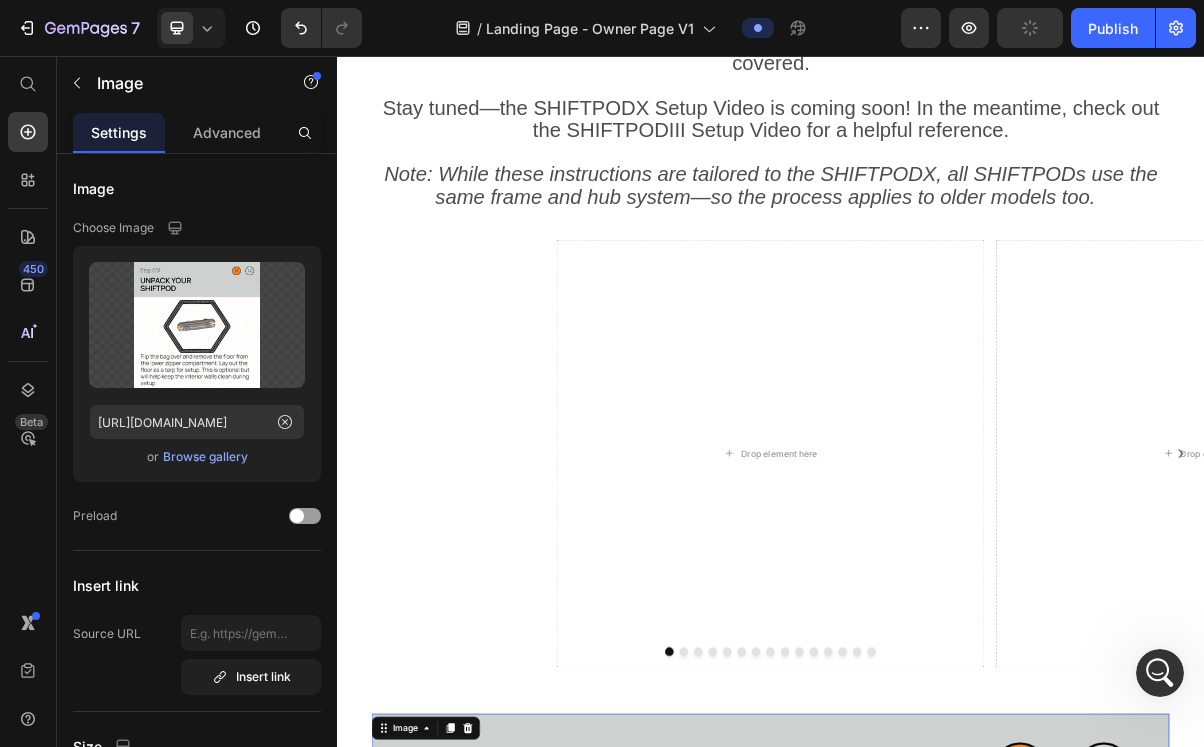scroll, scrollTop: 446, scrollLeft: 0, axis: vertical 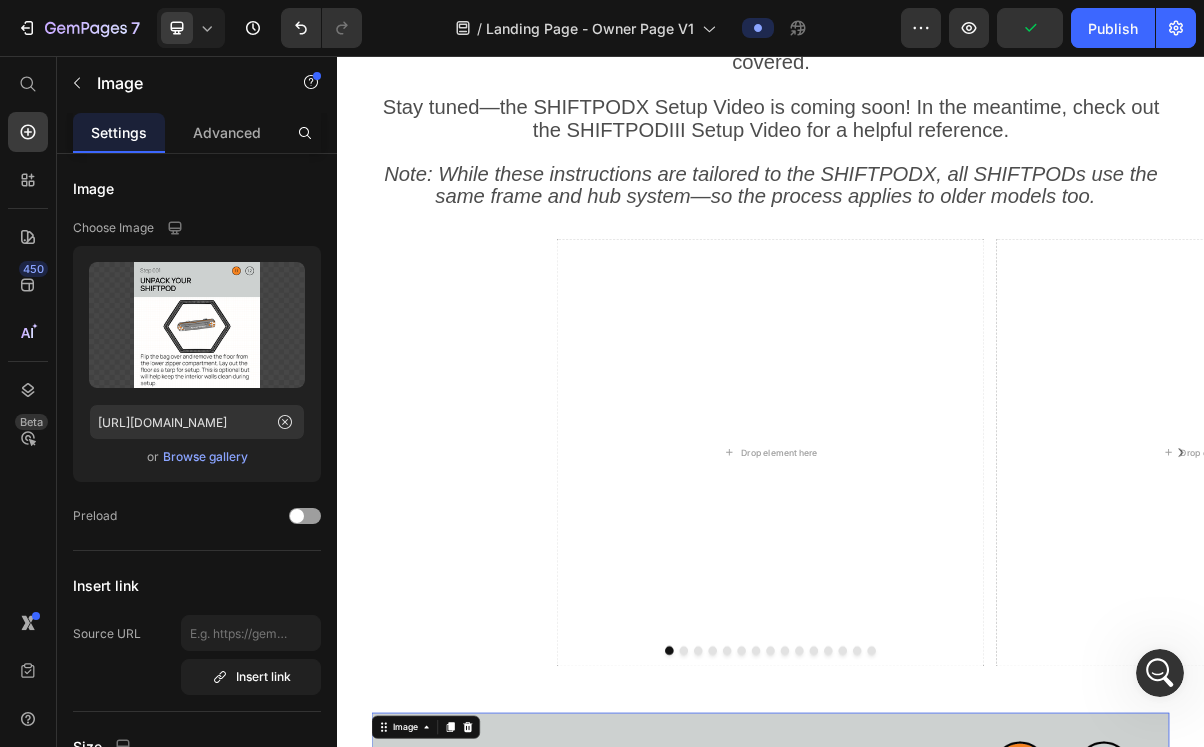 click at bounding box center (937, 1518) 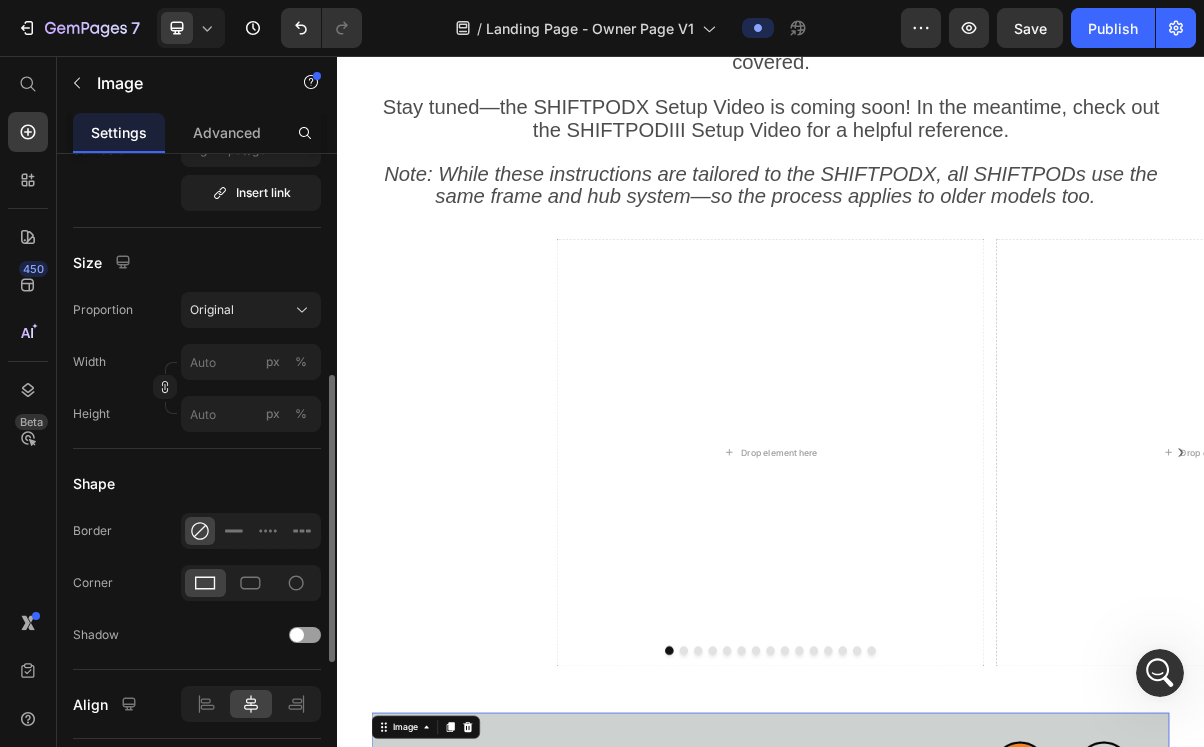 scroll, scrollTop: 500, scrollLeft: 0, axis: vertical 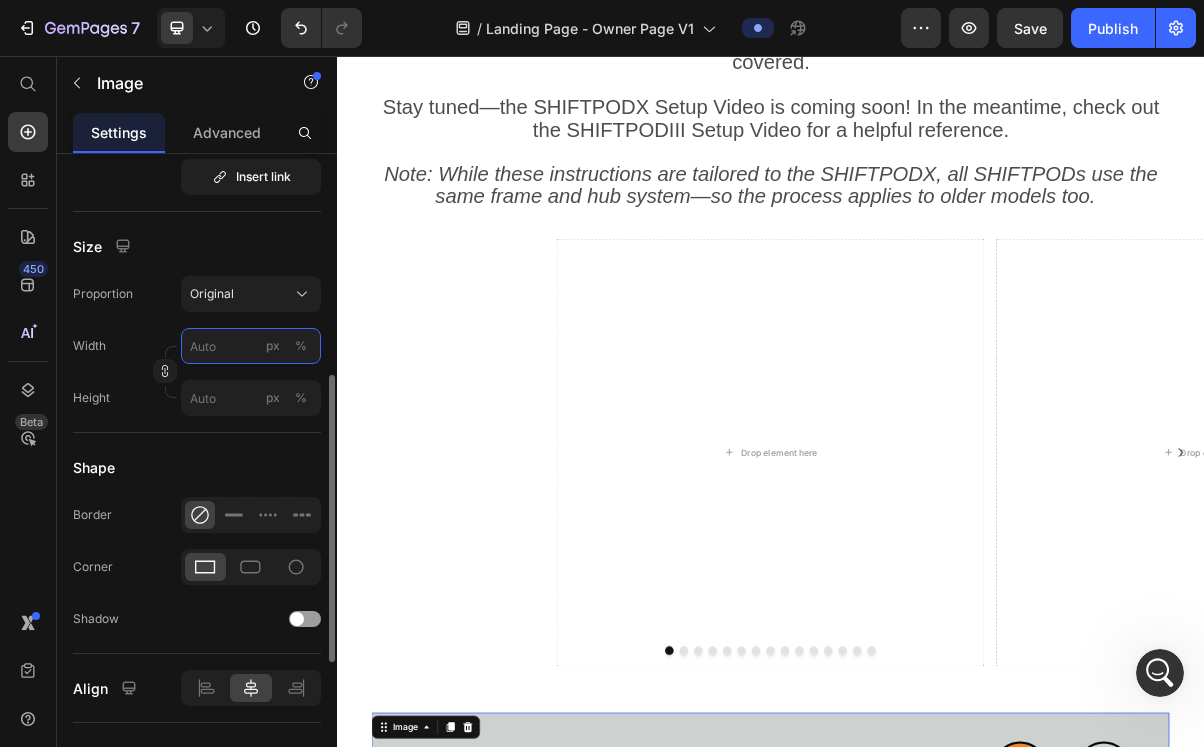 click on "px %" at bounding box center (251, 346) 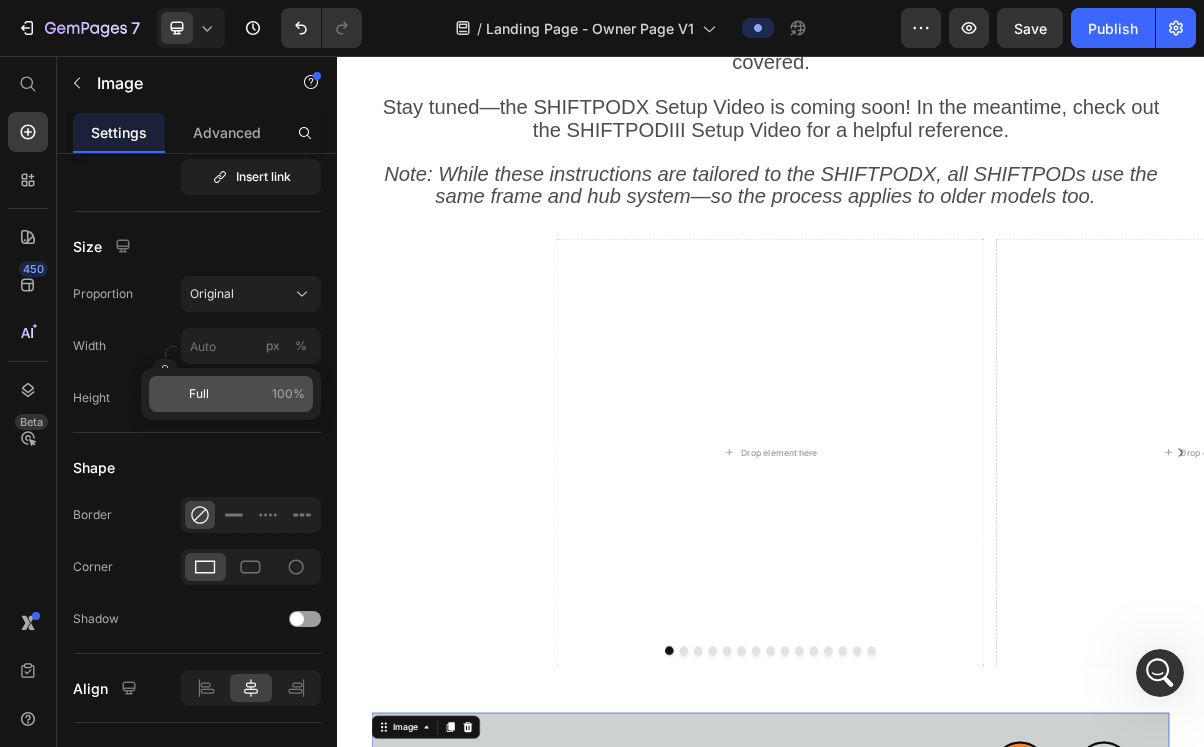 click on "Full 100%" at bounding box center [247, 394] 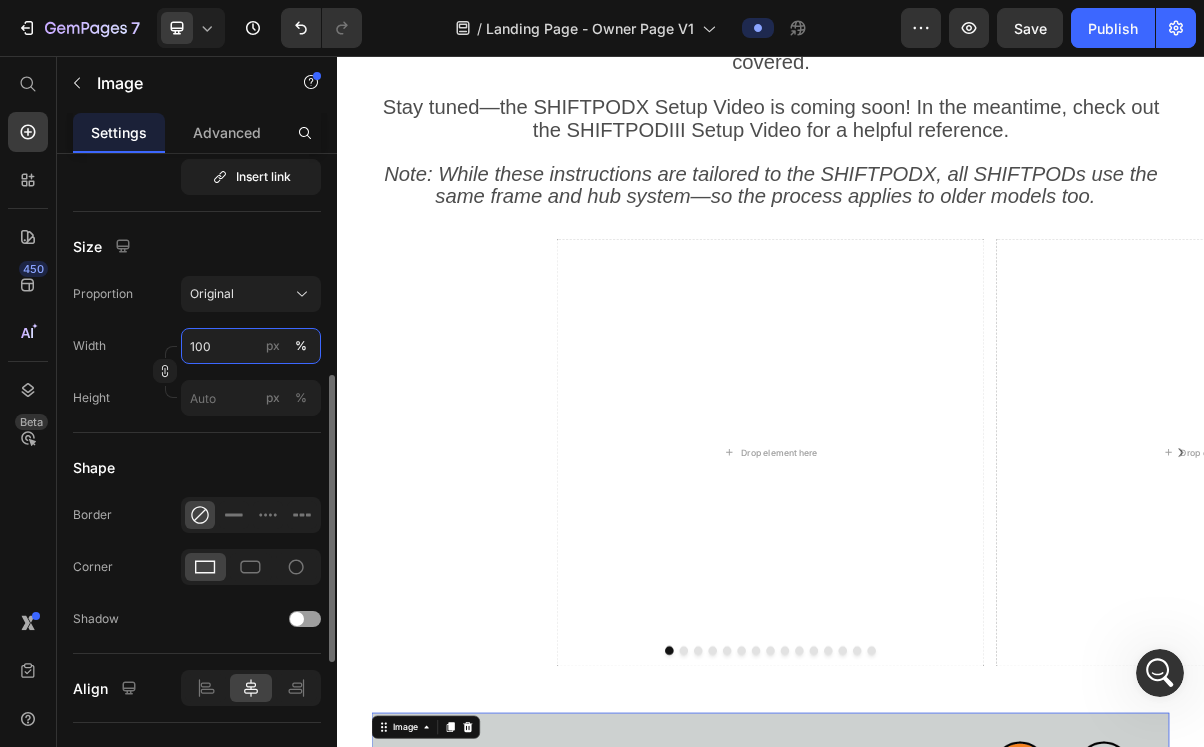 click on "100" at bounding box center (251, 346) 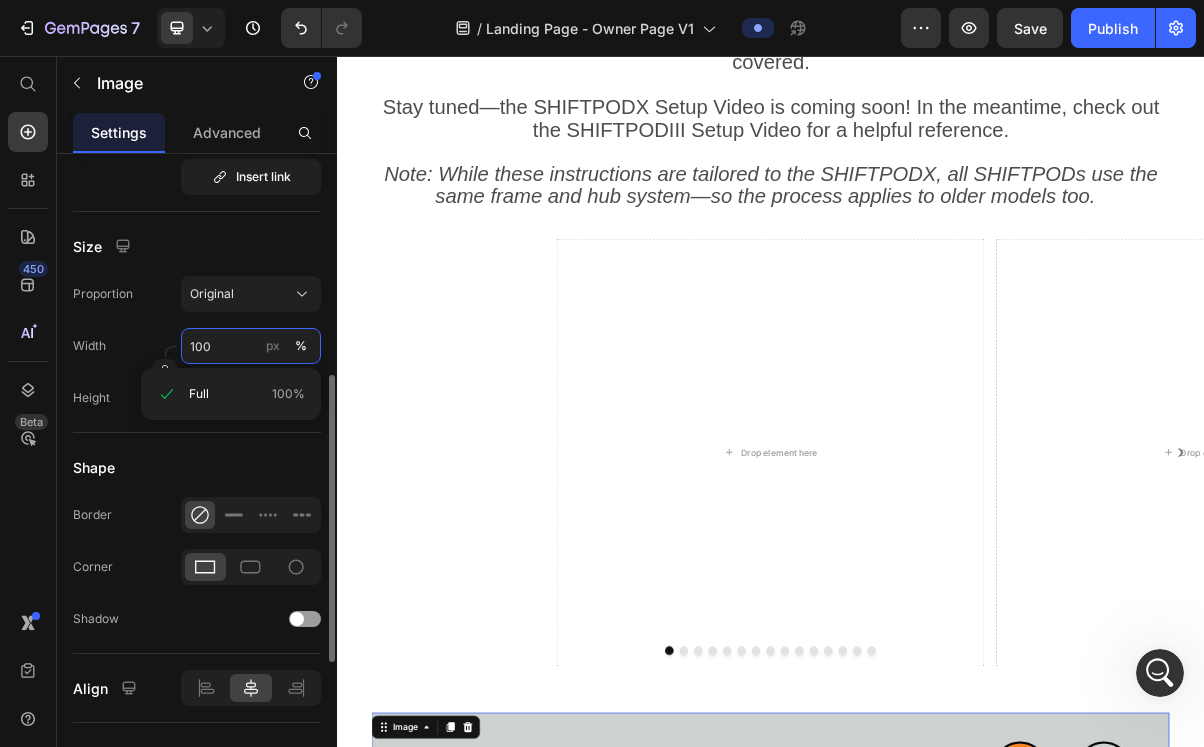 click on "100" at bounding box center (251, 346) 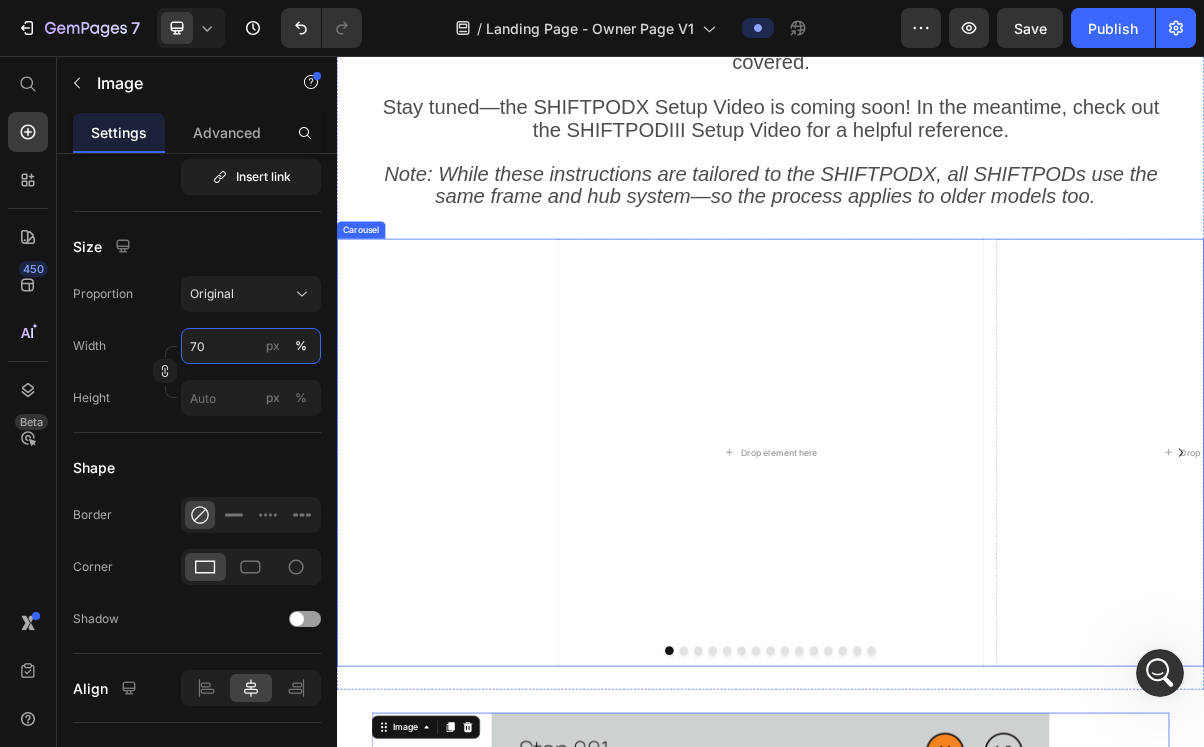 type on "70" 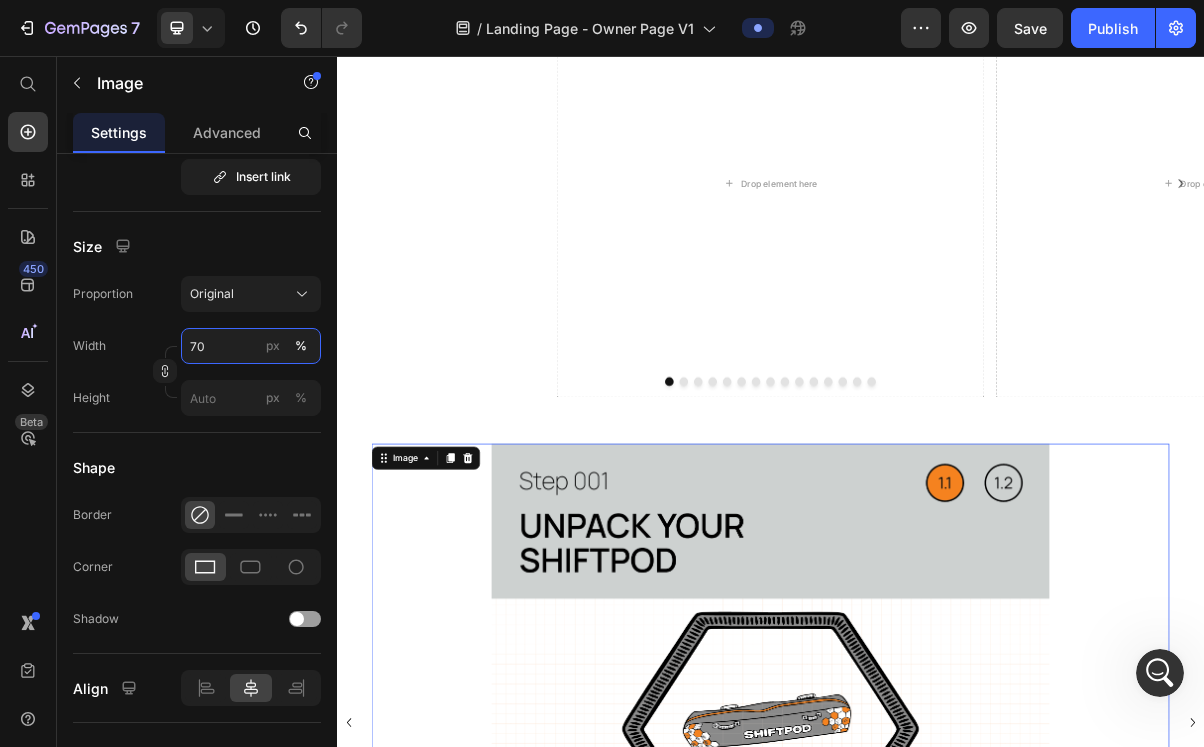 scroll, scrollTop: 994, scrollLeft: 0, axis: vertical 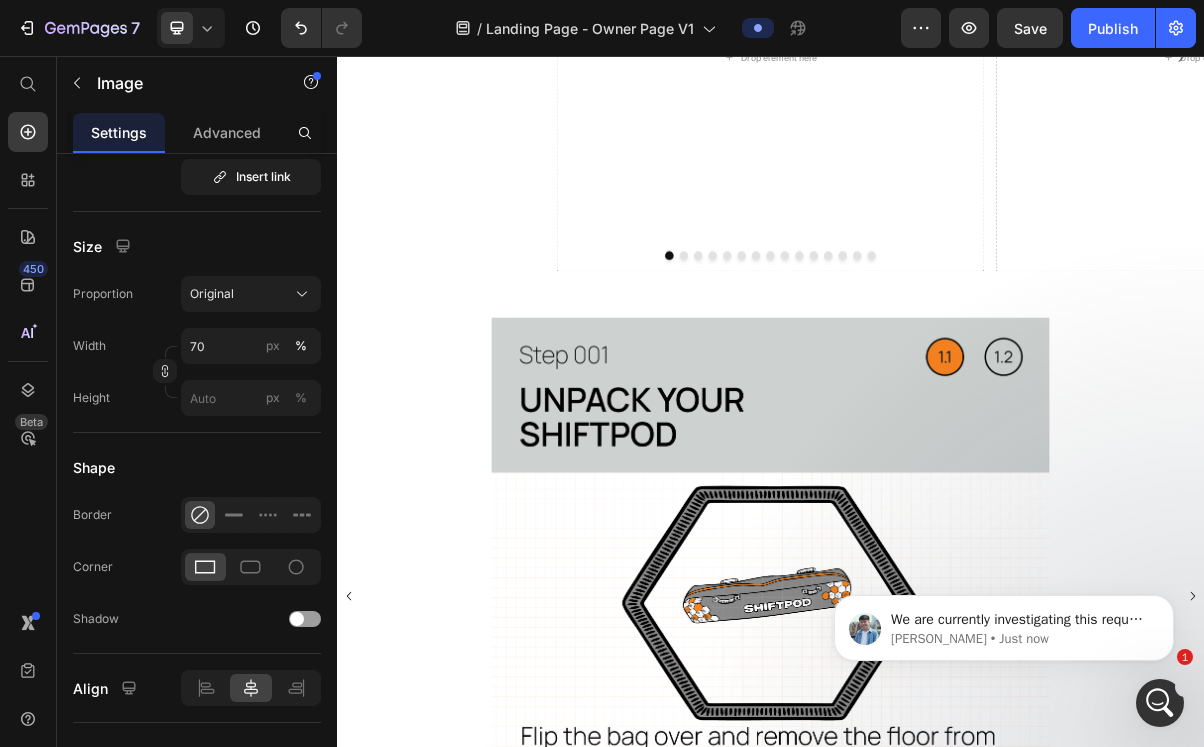 click on "Add section Choose templates inspired by CRO experts Generate layout from URL or image Add blank section then drag & drop elements" at bounding box center [937, 1379] 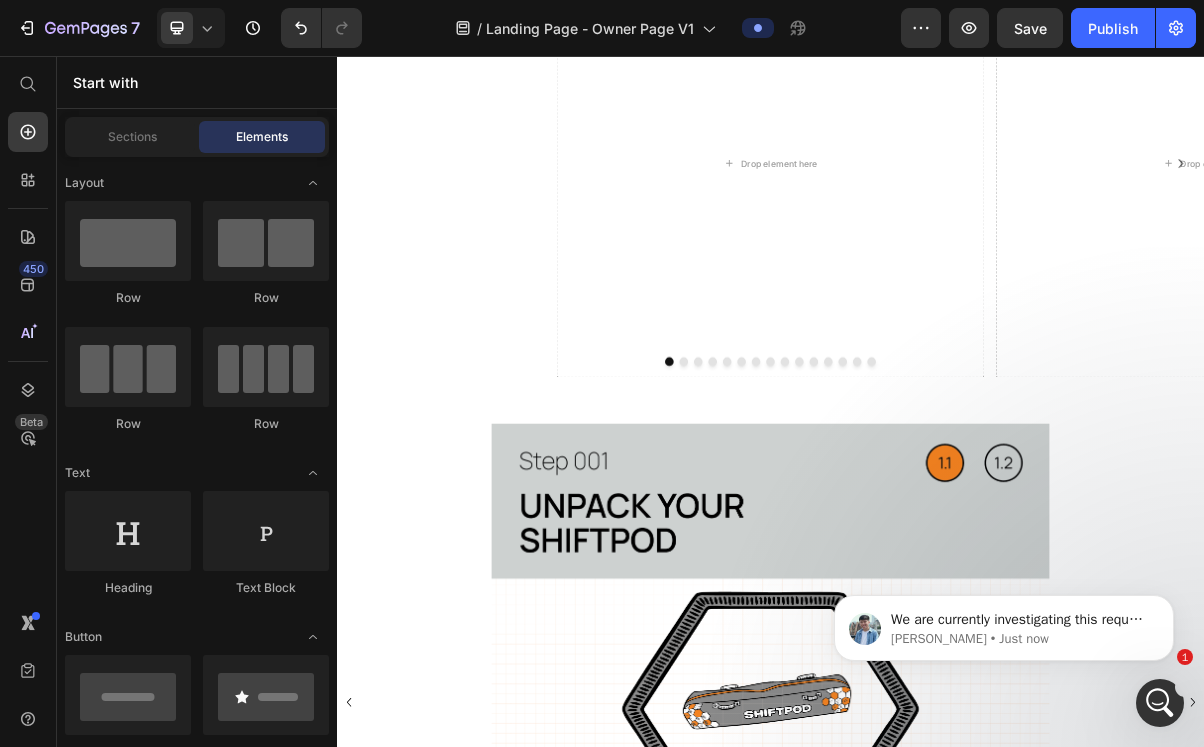 scroll, scrollTop: 849, scrollLeft: 0, axis: vertical 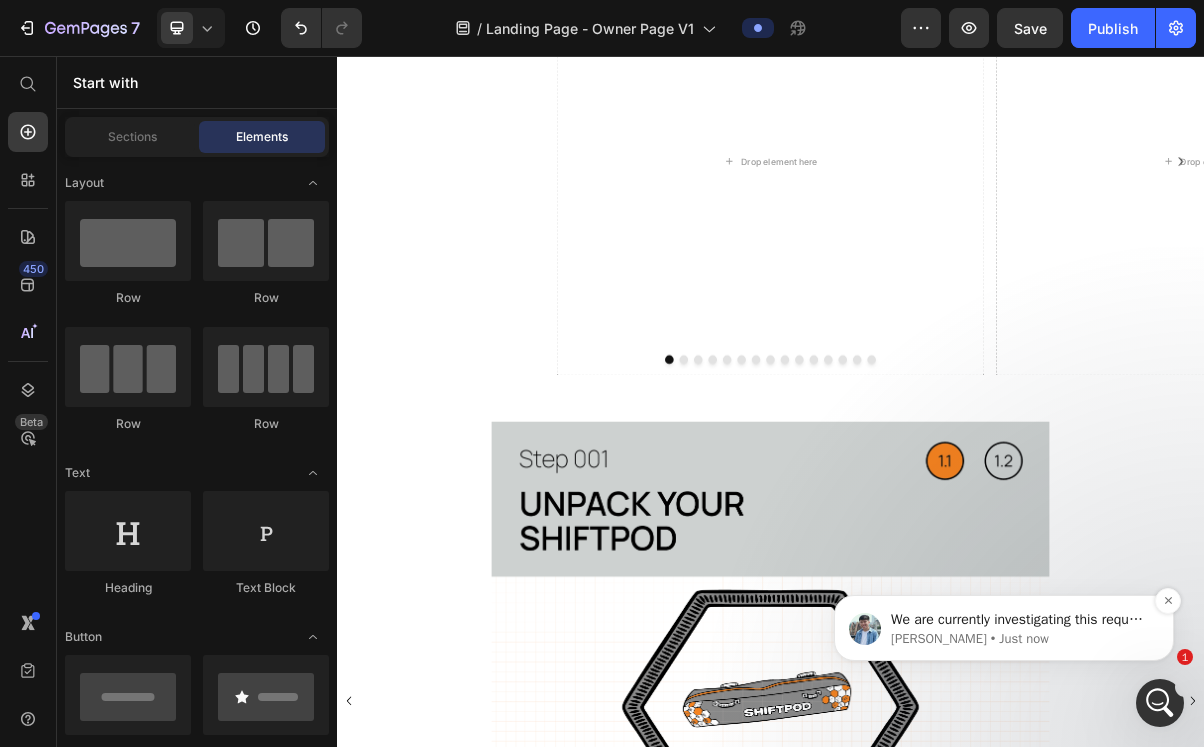 click on "We are currently investigating this request and will keep you updated." at bounding box center (1020, 620) 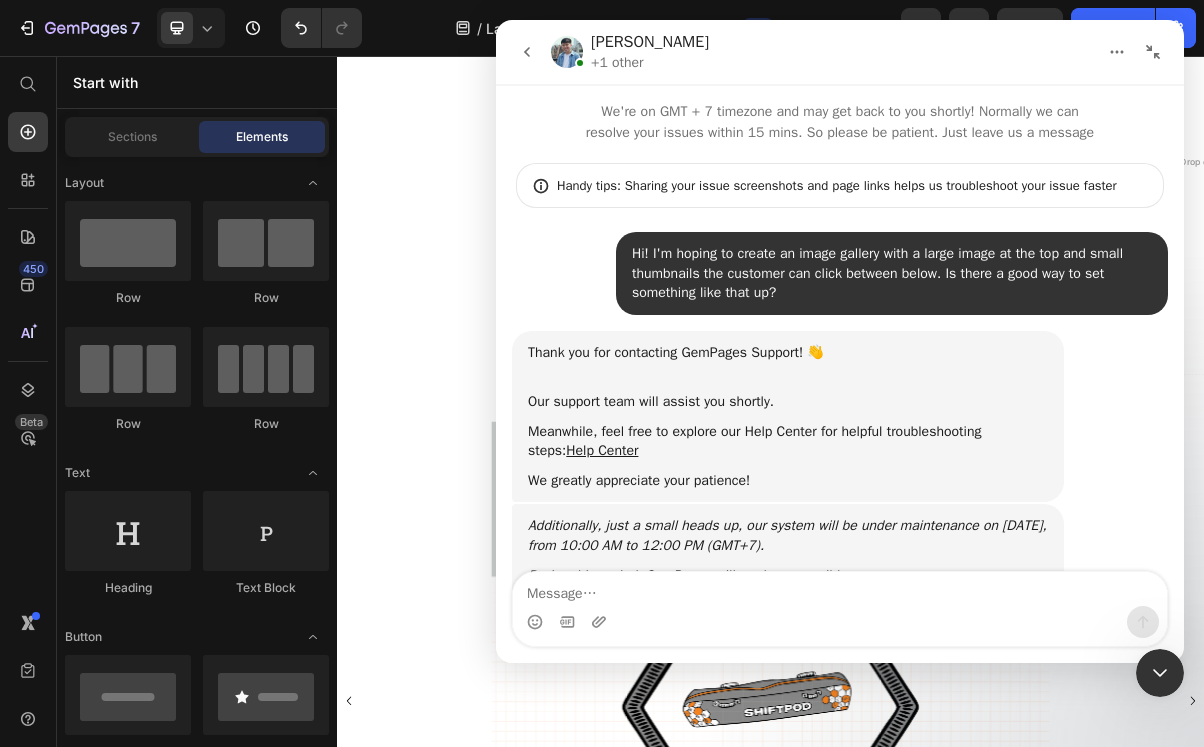 scroll, scrollTop: 3, scrollLeft: 0, axis: vertical 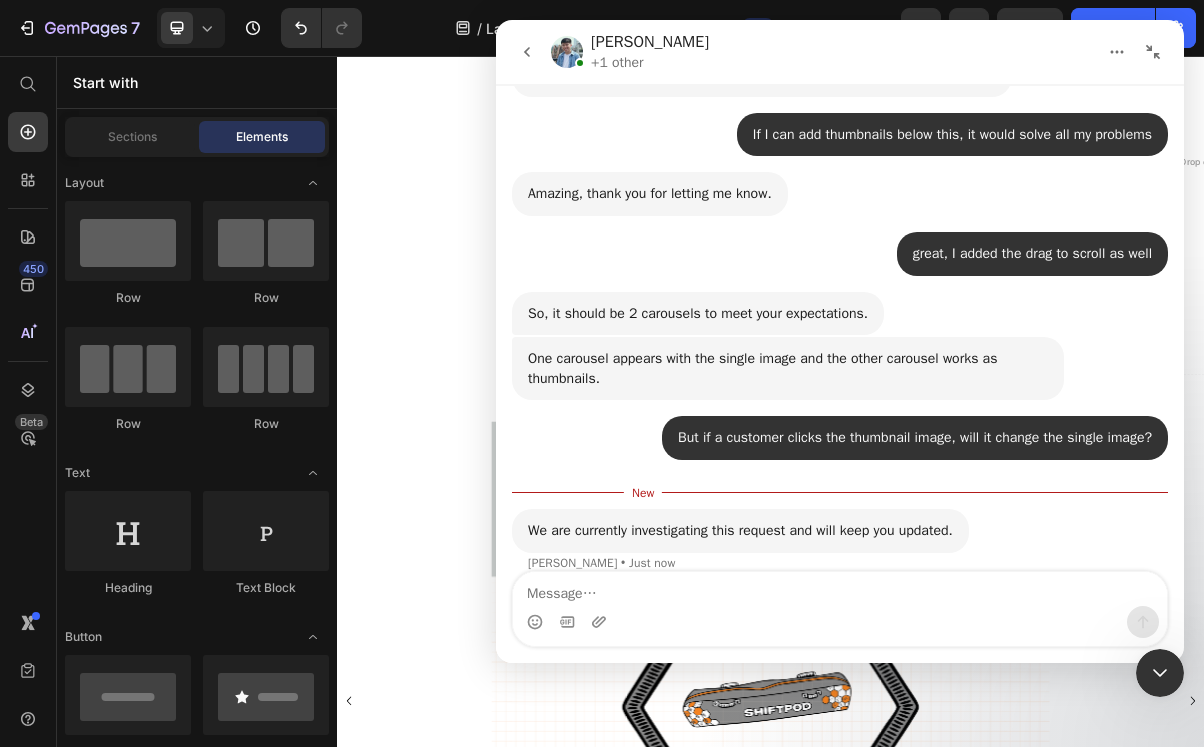 click at bounding box center [840, 622] 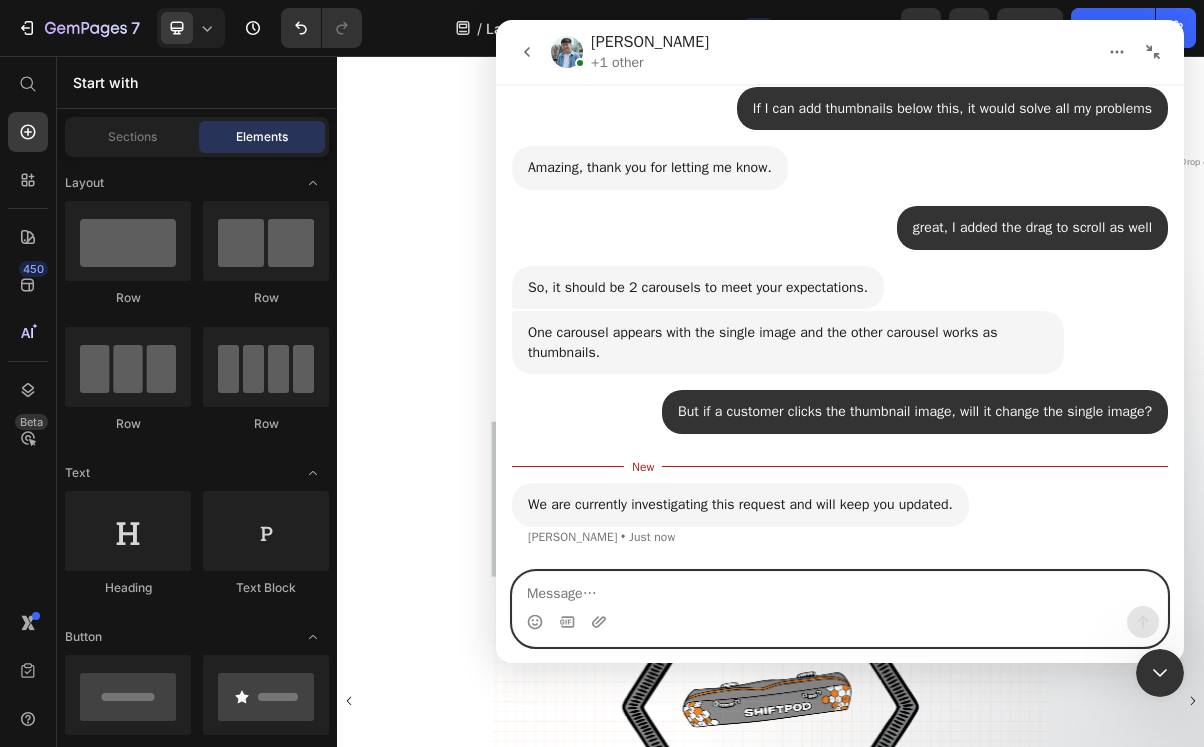 click at bounding box center [840, 589] 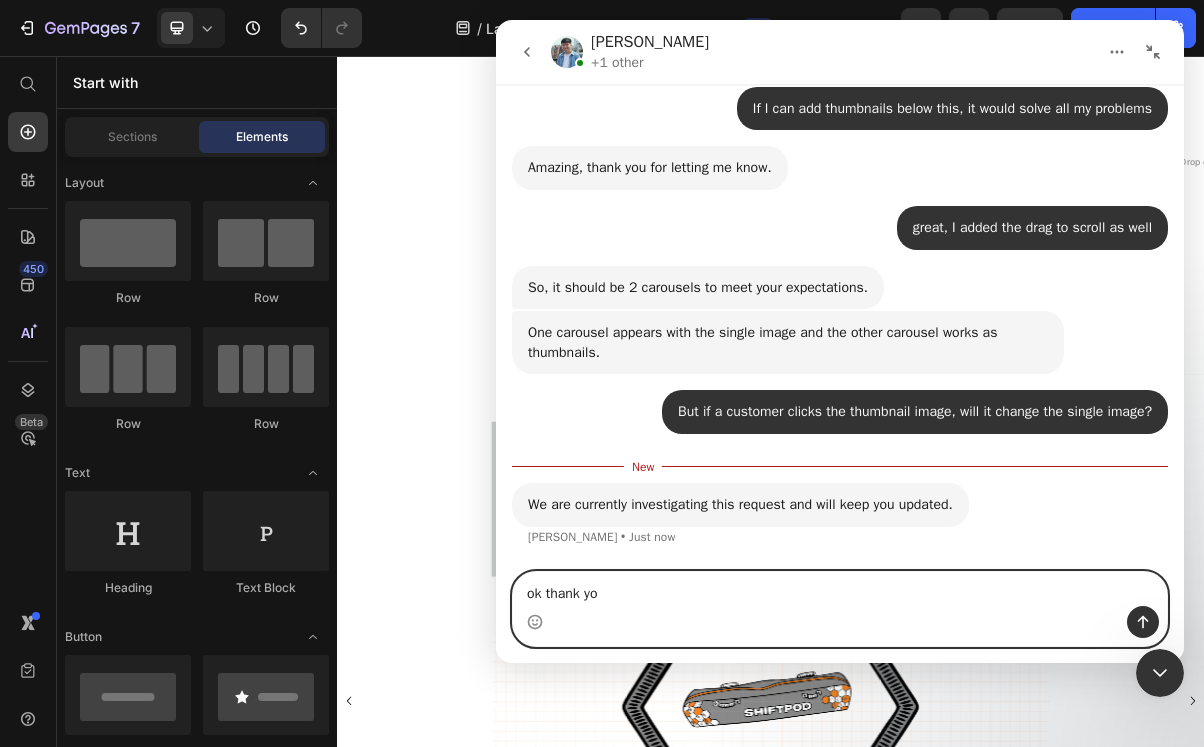 type on "ok thank you" 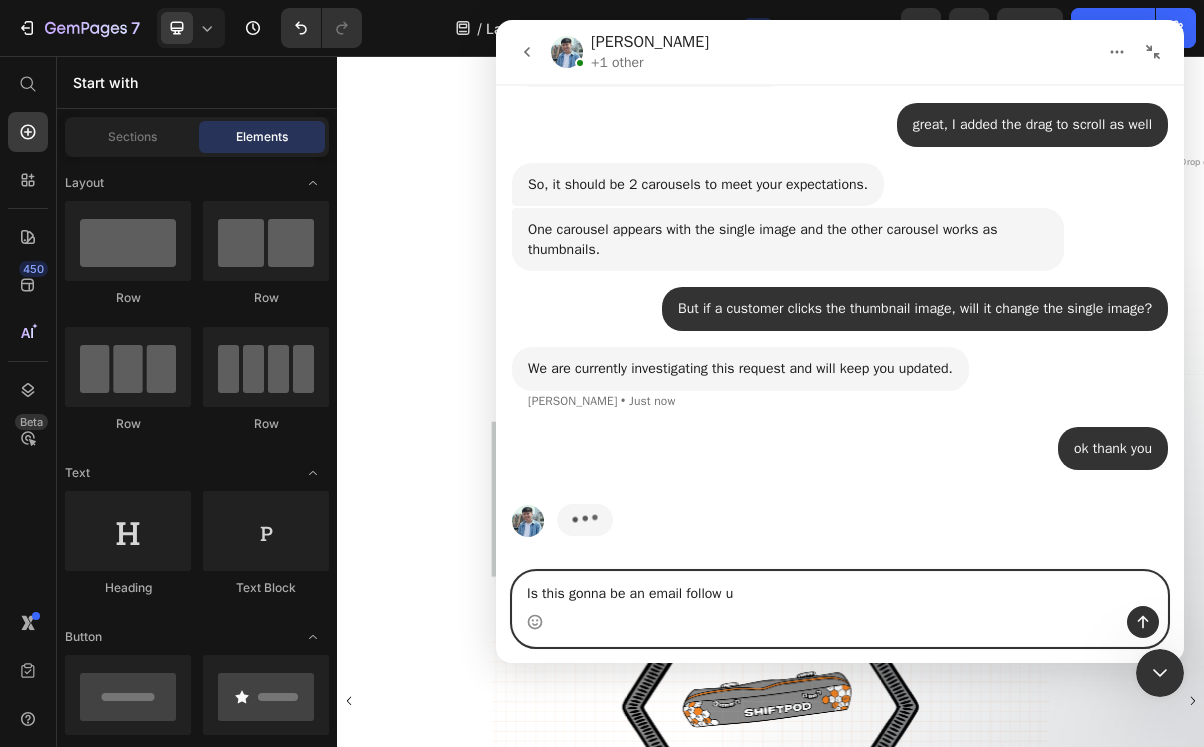 scroll, scrollTop: 4348, scrollLeft: 0, axis: vertical 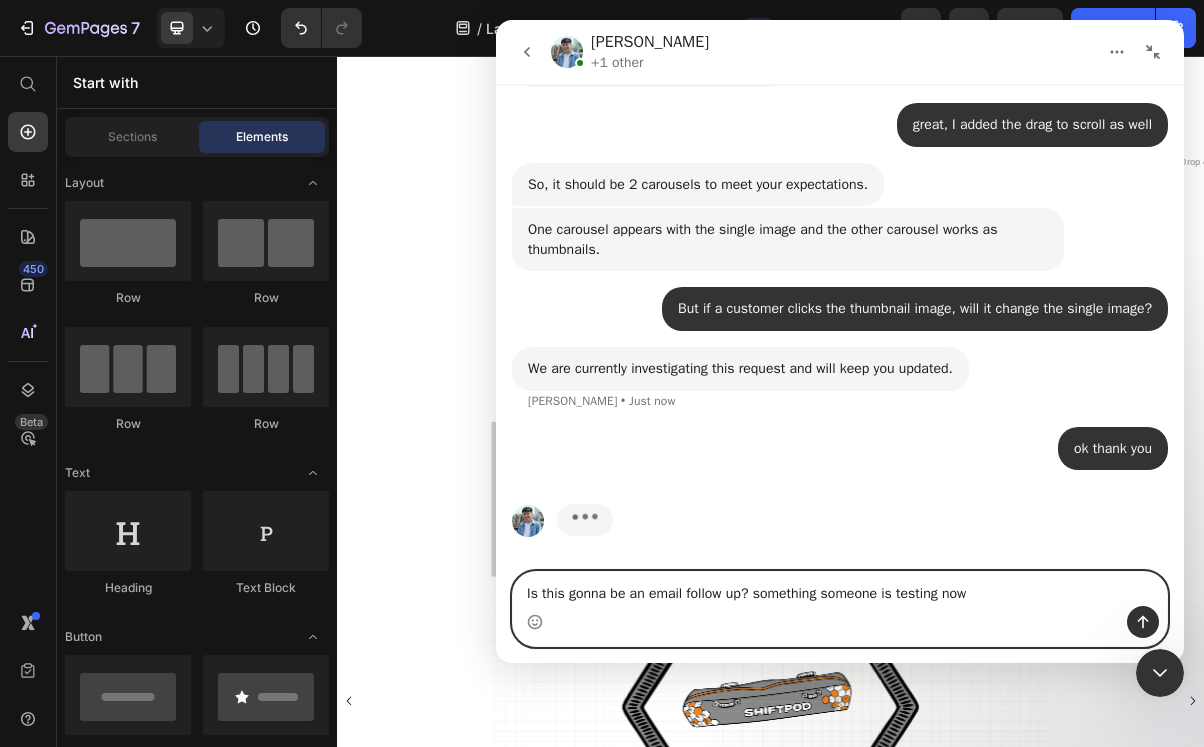 type on "Is this gonna be an email follow up? something someone is testing now?" 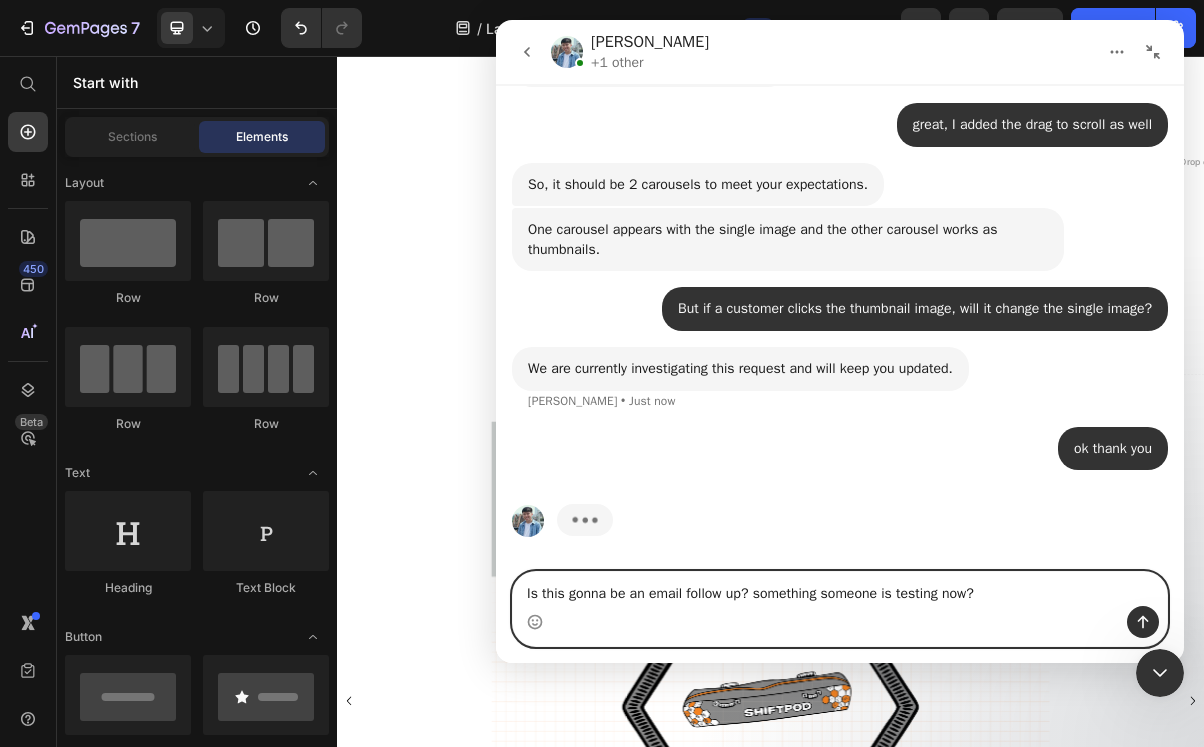 type 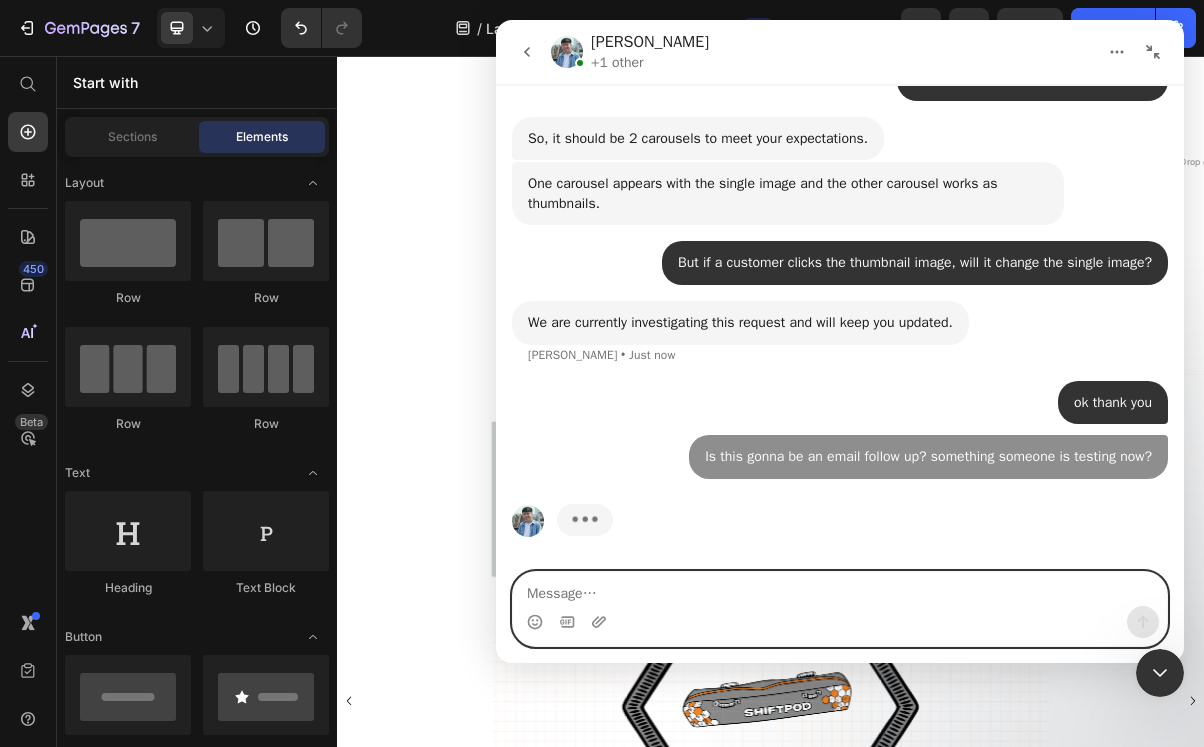 scroll, scrollTop: 4393, scrollLeft: 0, axis: vertical 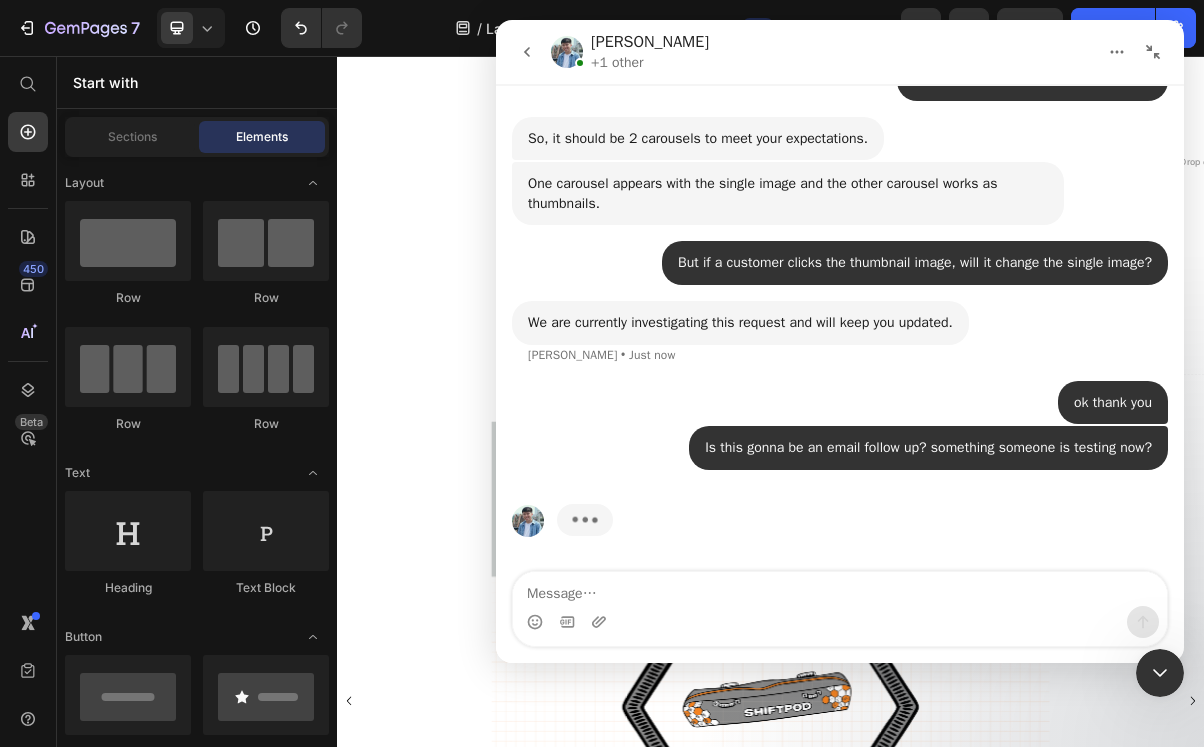 click 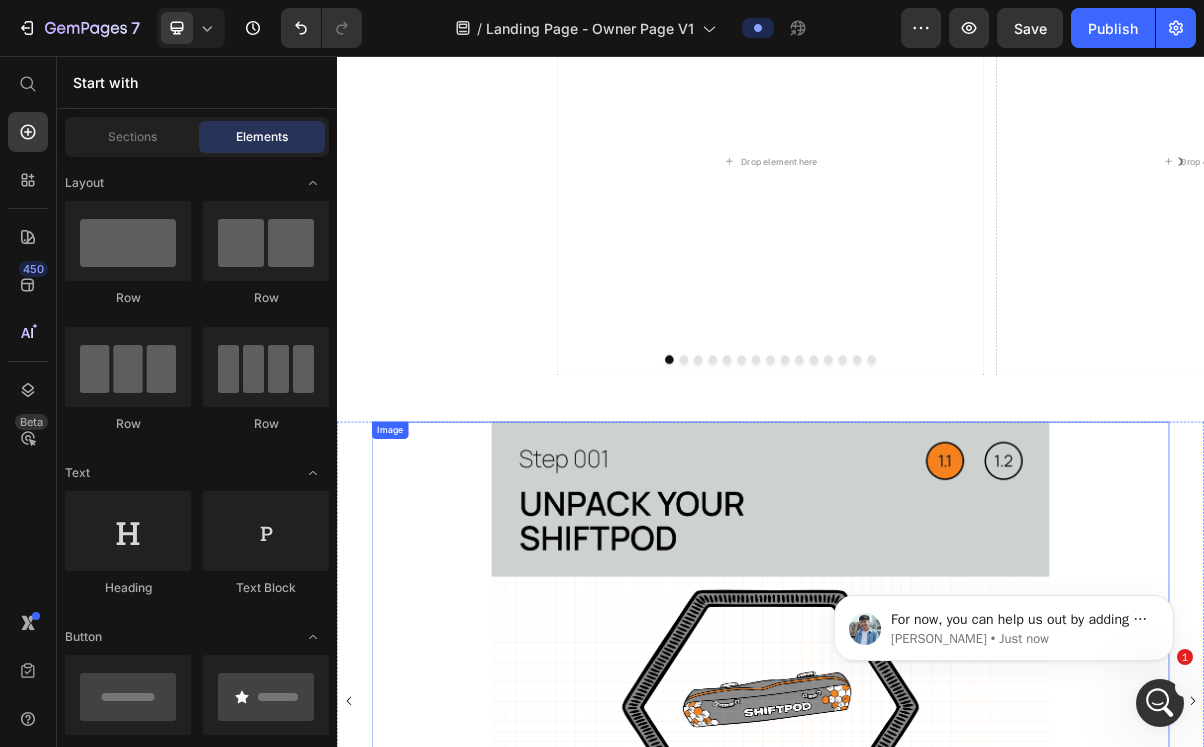 scroll, scrollTop: 0, scrollLeft: 0, axis: both 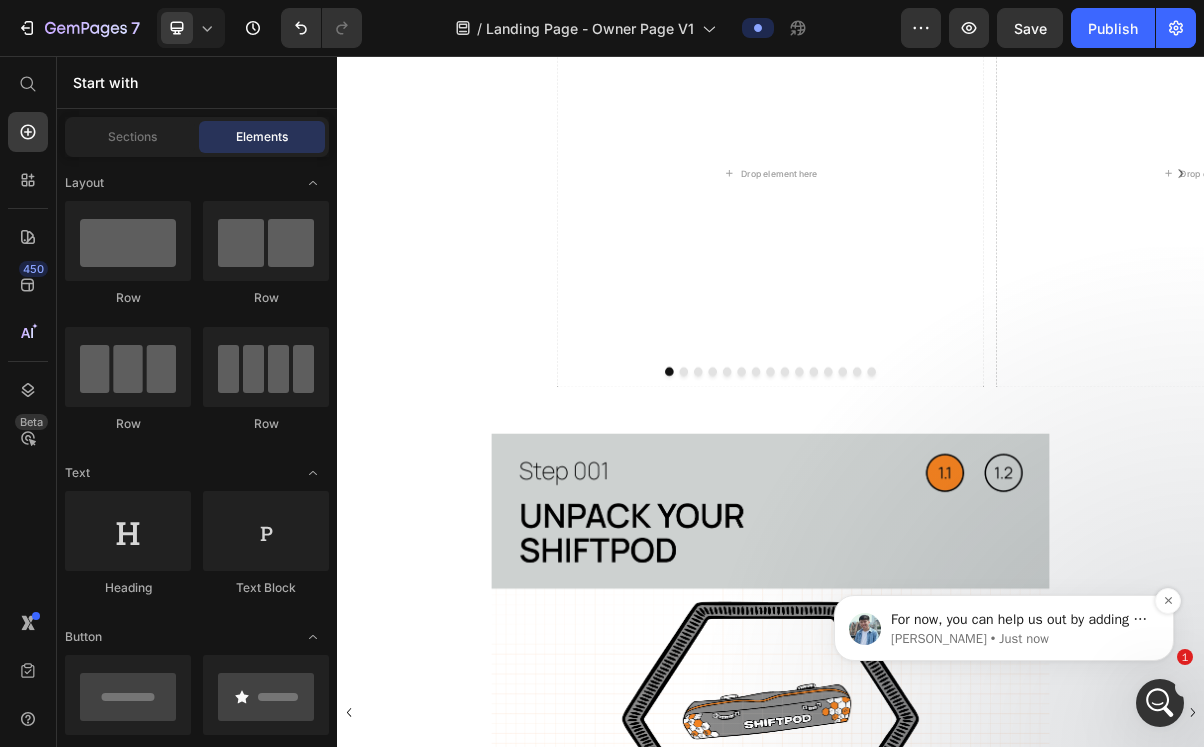click on "[PERSON_NAME] • Just now" at bounding box center [1020, 639] 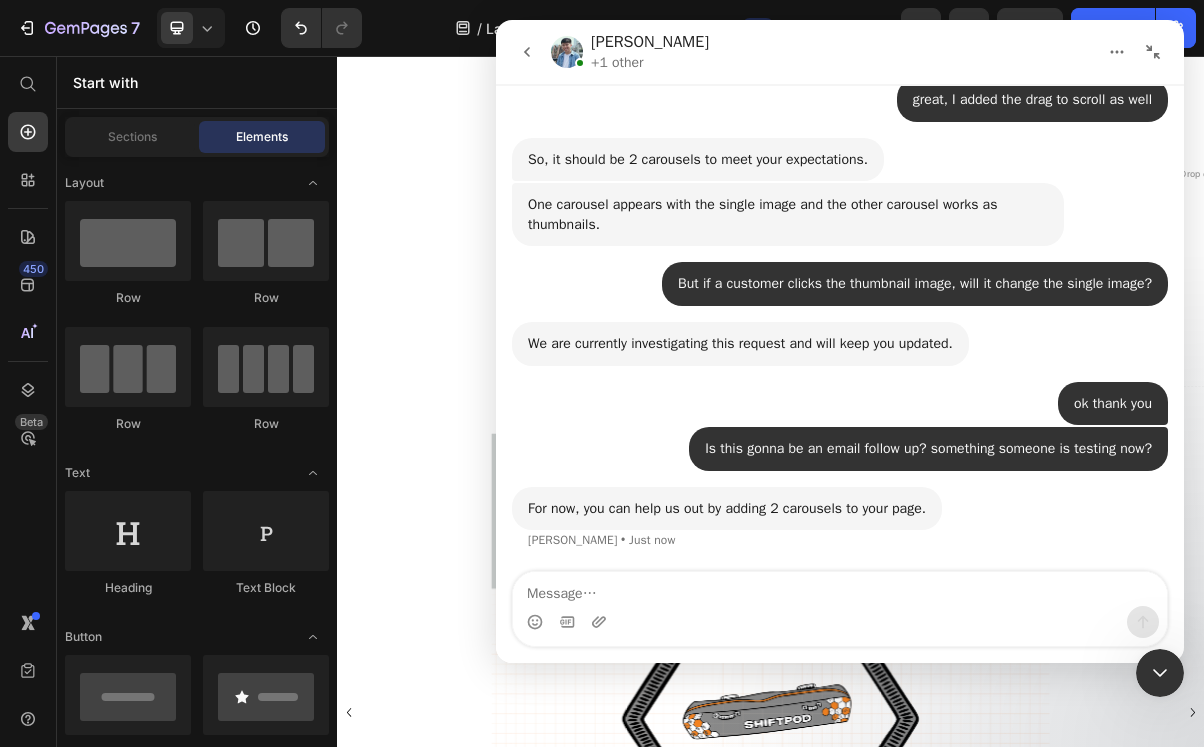 scroll, scrollTop: 4376, scrollLeft: 0, axis: vertical 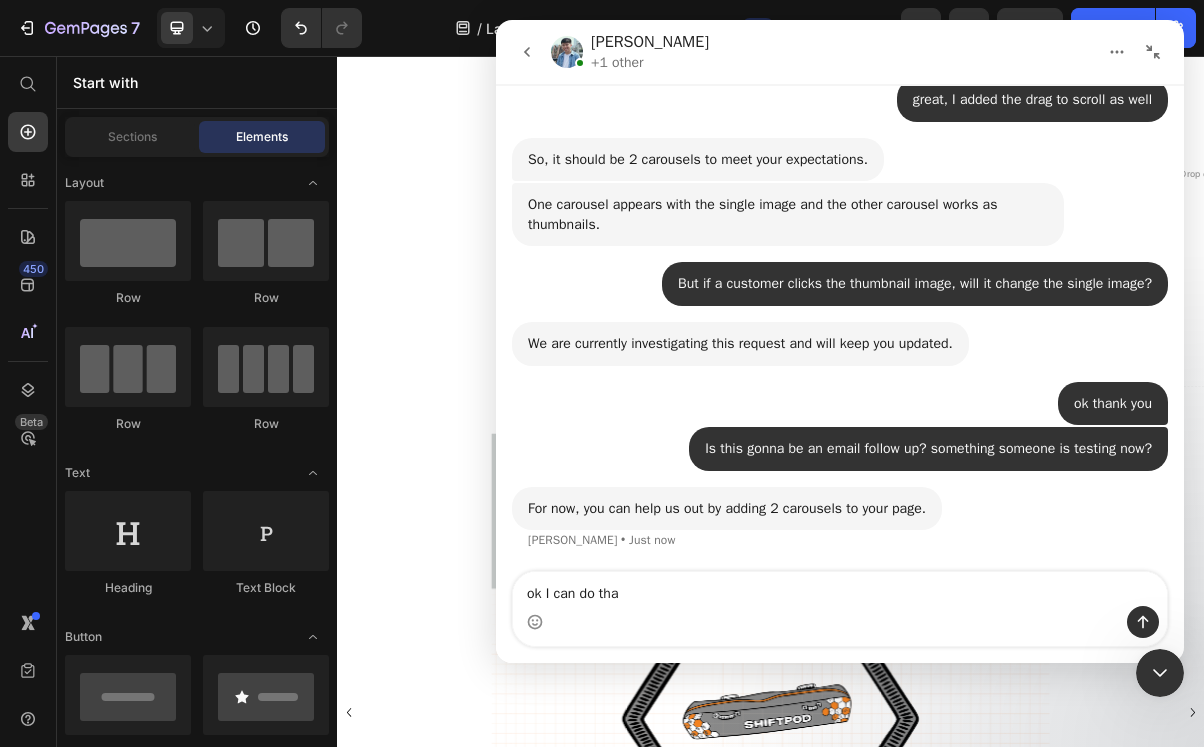 type on "ok I can do that" 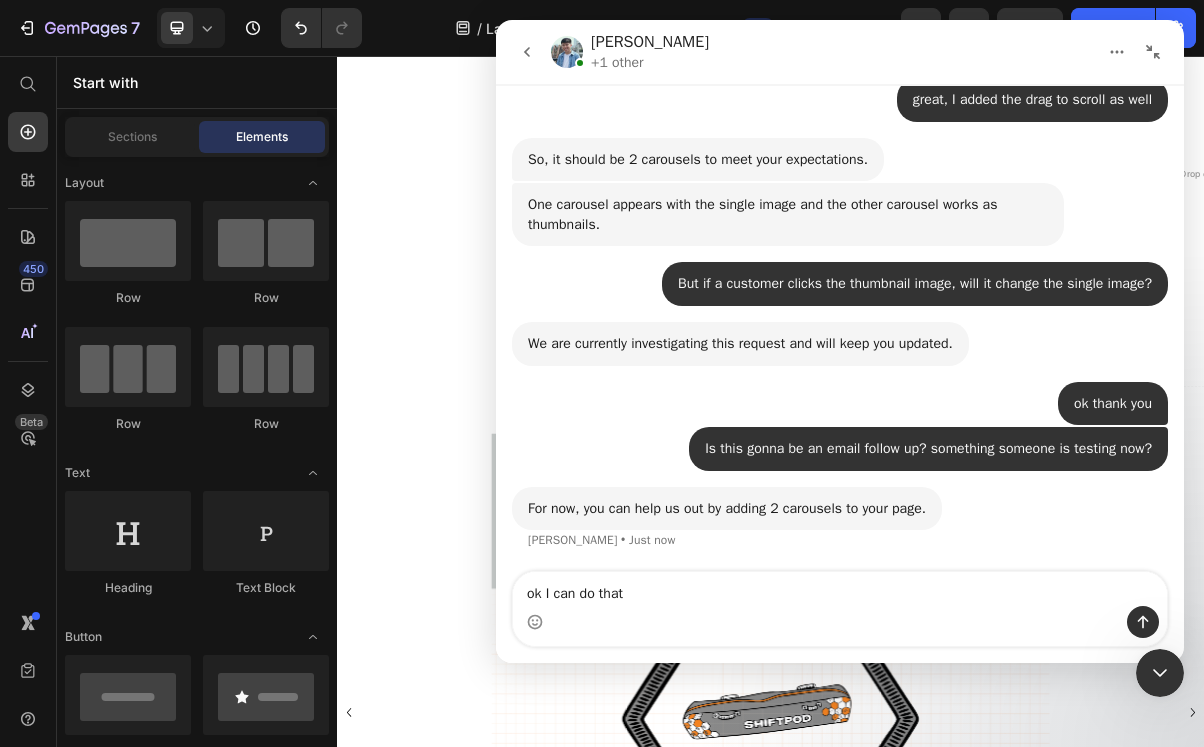 type 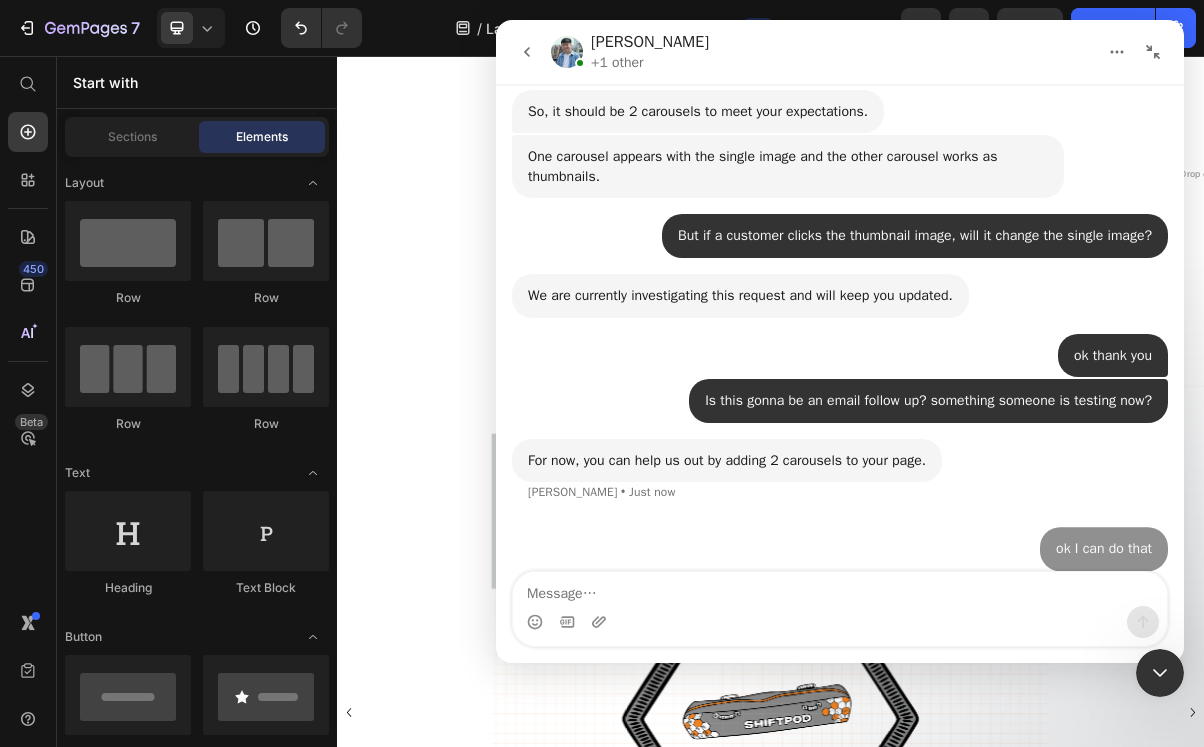 scroll, scrollTop: 4435, scrollLeft: 0, axis: vertical 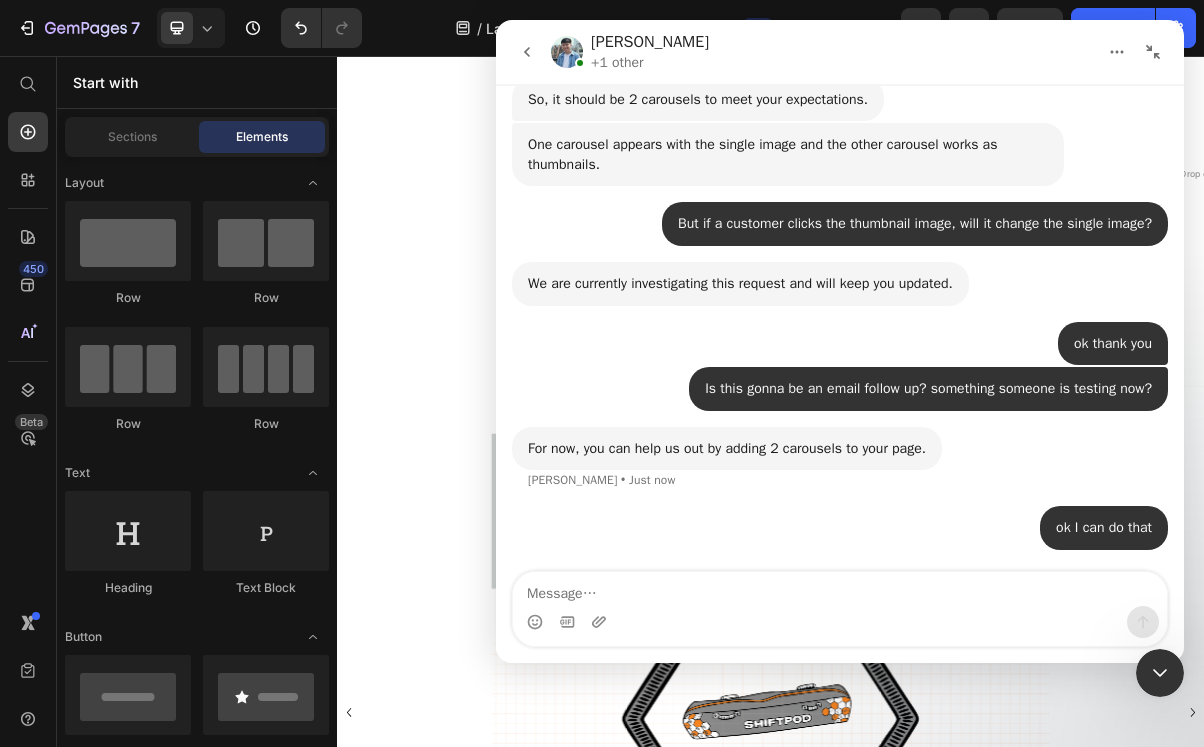 click 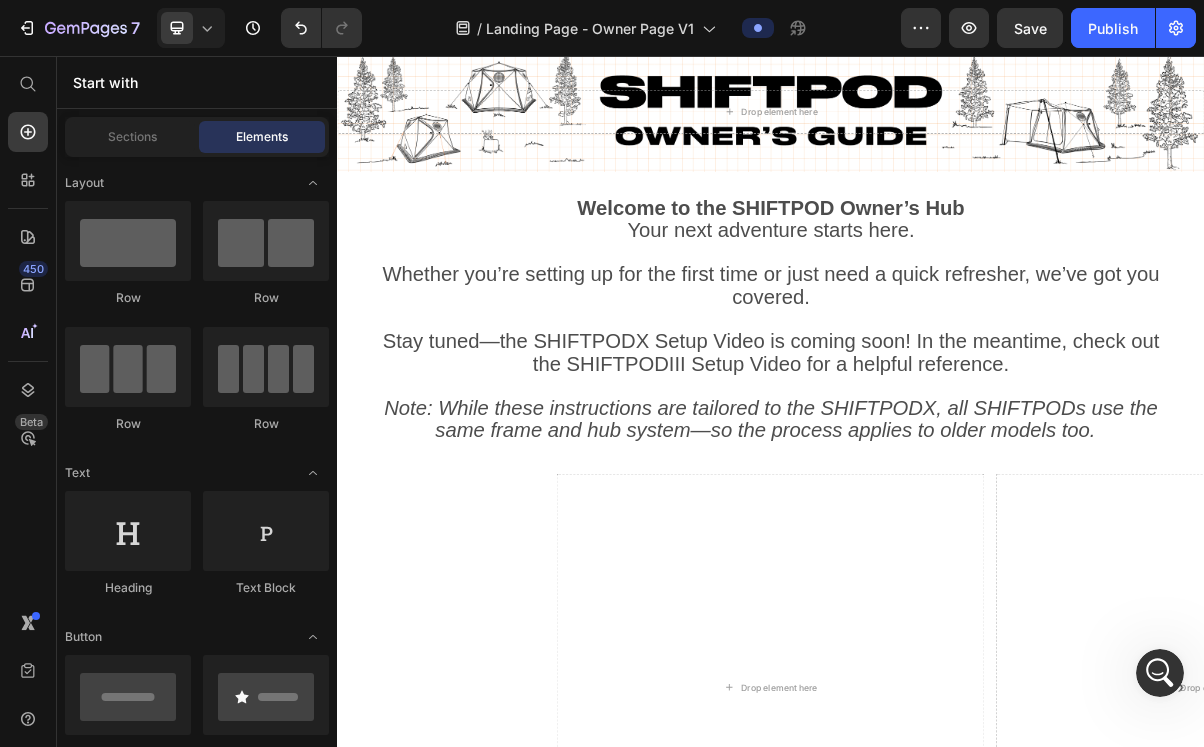 scroll, scrollTop: 45, scrollLeft: 0, axis: vertical 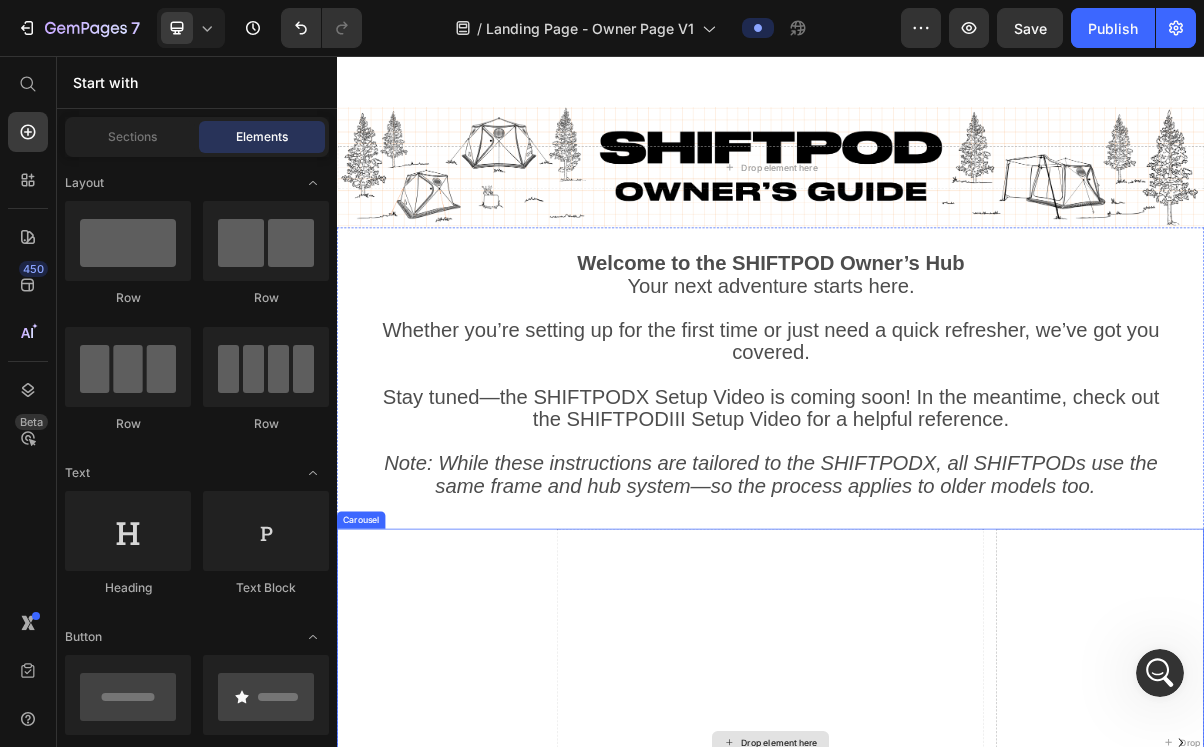 click on "Drop element here" at bounding box center (937, 1007) 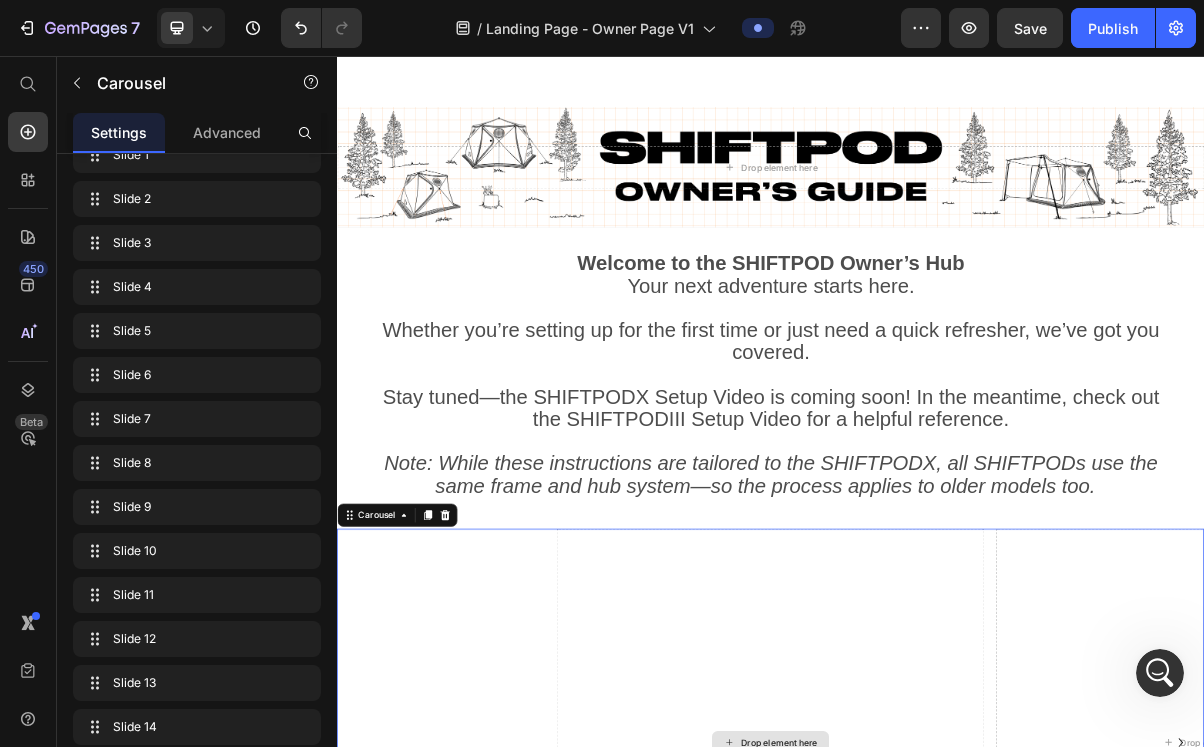 scroll, scrollTop: 0, scrollLeft: 0, axis: both 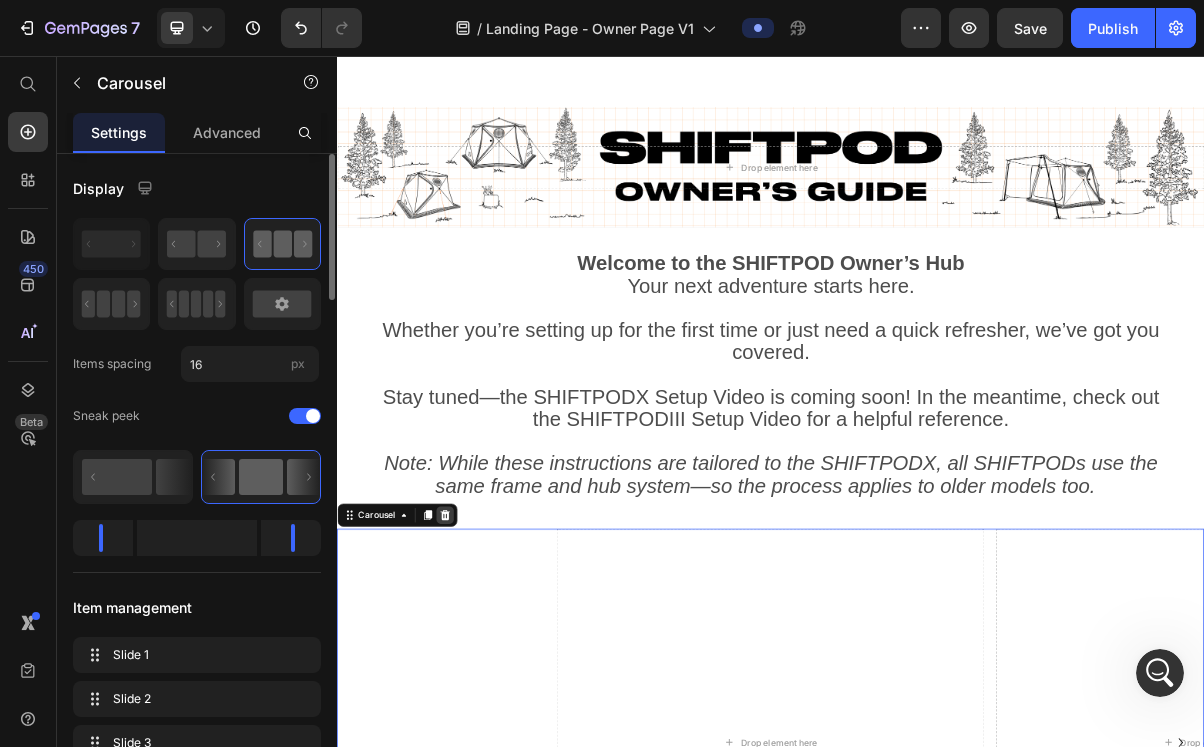 click at bounding box center (486, 692) 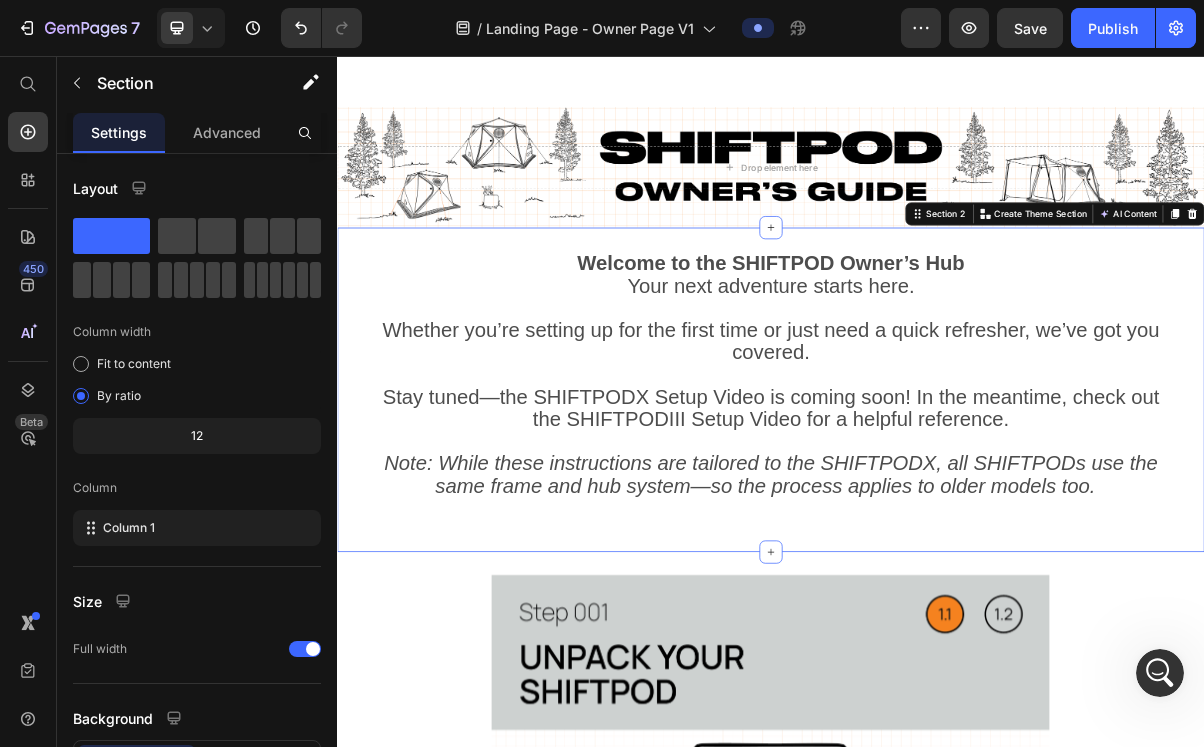 click on "Welcome to the SHIFTPOD Owner’s Hub Your next adventure starts here.   Whether you’re setting up for the first time or just need a quick refresher, we’ve got you covered.   Stay tuned—the SHIFTPODX Setup Video is coming soon! In the meantime, check out the SHIFTPODIII Setup Video for a helpful reference. Note: While these instructions are tailored to the SHIFTPODX, all SHIFTPODs use the same frame and hub system—so the process applies to older models too.      Text Block Section 2   You can create reusable sections Create Theme Section AI Content Write with GemAI What would you like to describe here? Tone and Voice Persuasive Product A/C Stand Show more Generate" at bounding box center (937, 518) 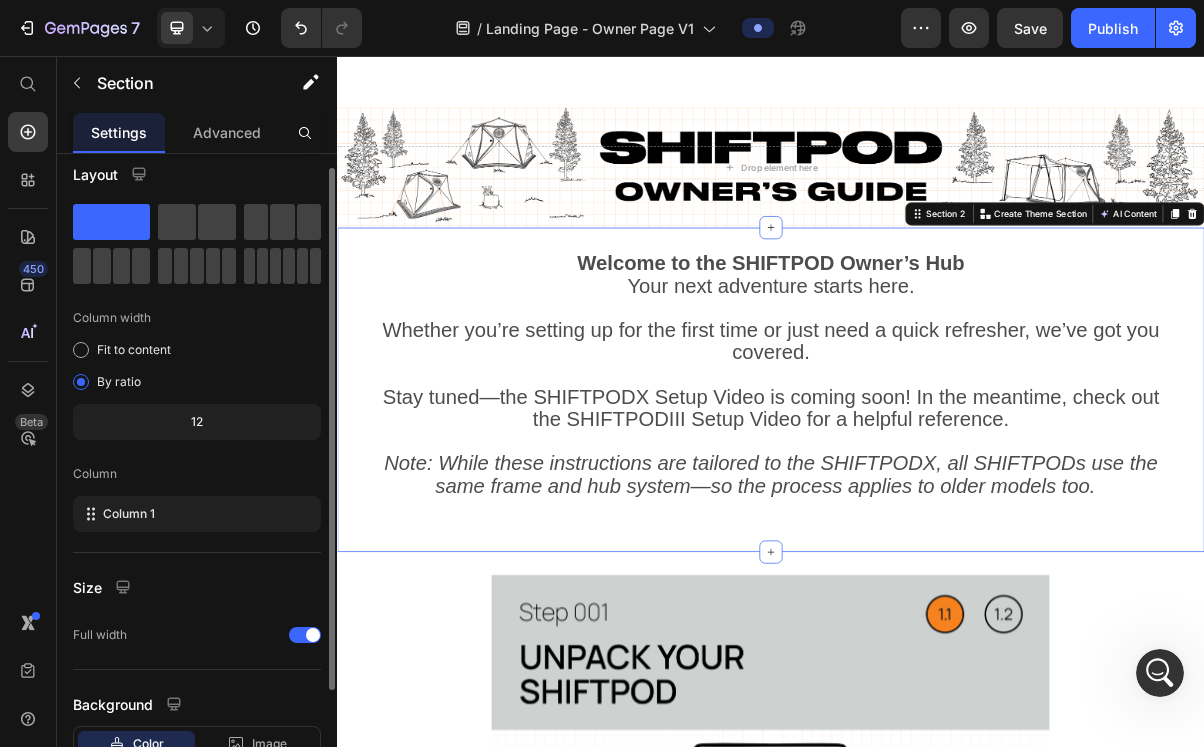 scroll, scrollTop: 16, scrollLeft: 0, axis: vertical 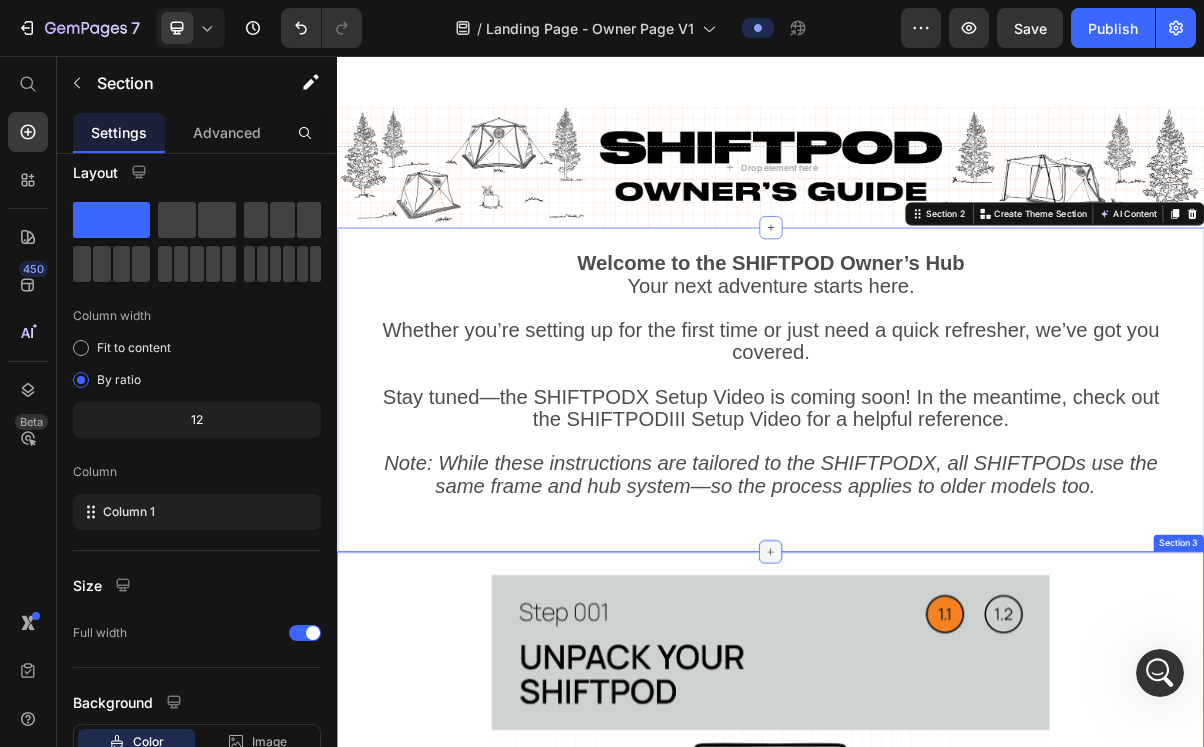 click at bounding box center [937, 743] 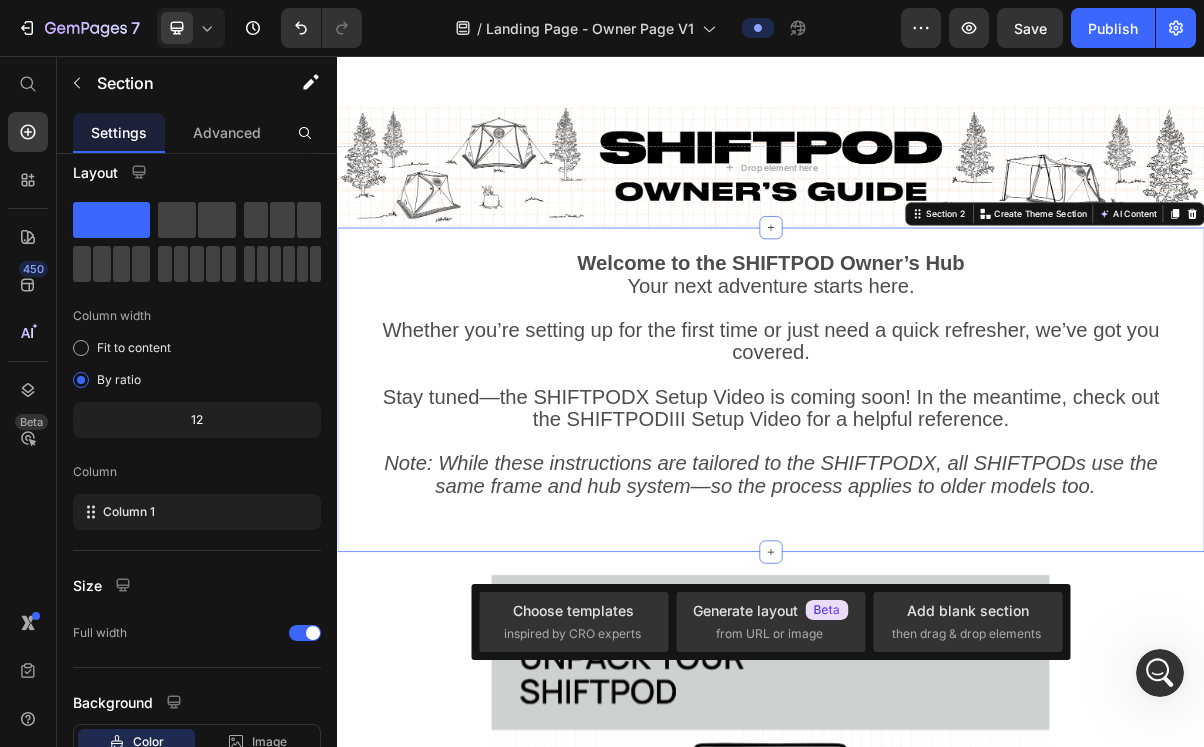 click at bounding box center (937, 683) 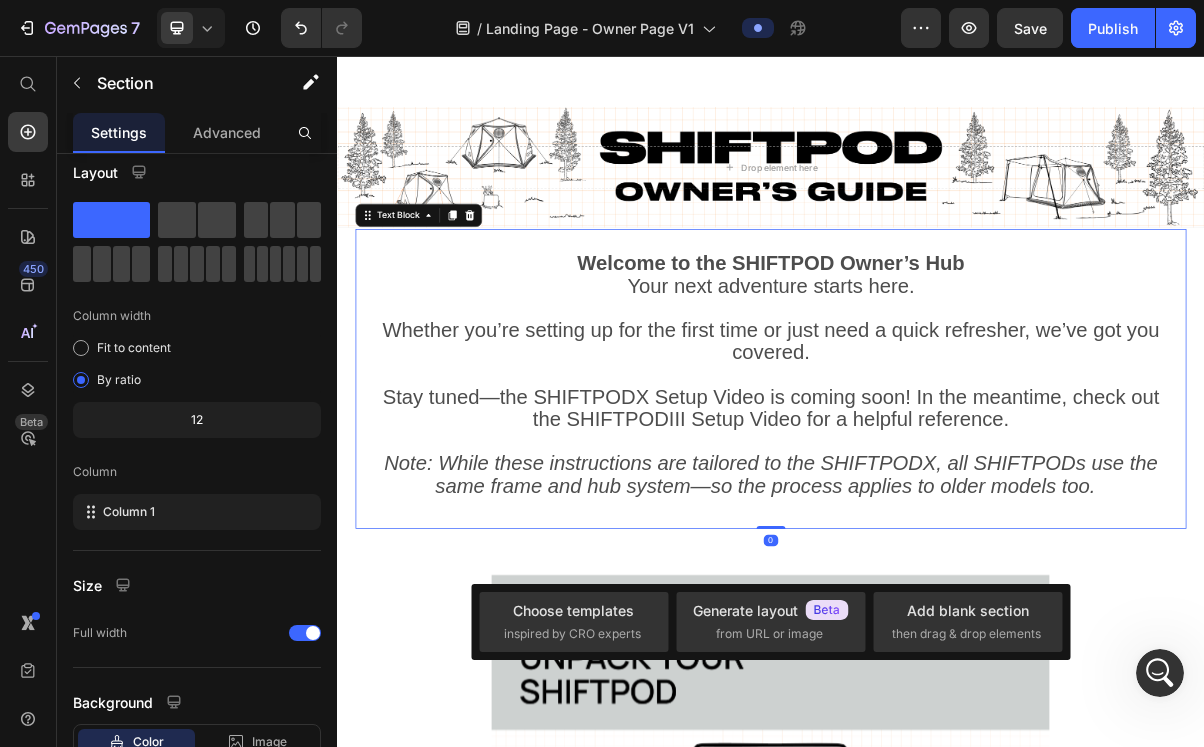 scroll, scrollTop: 0, scrollLeft: 0, axis: both 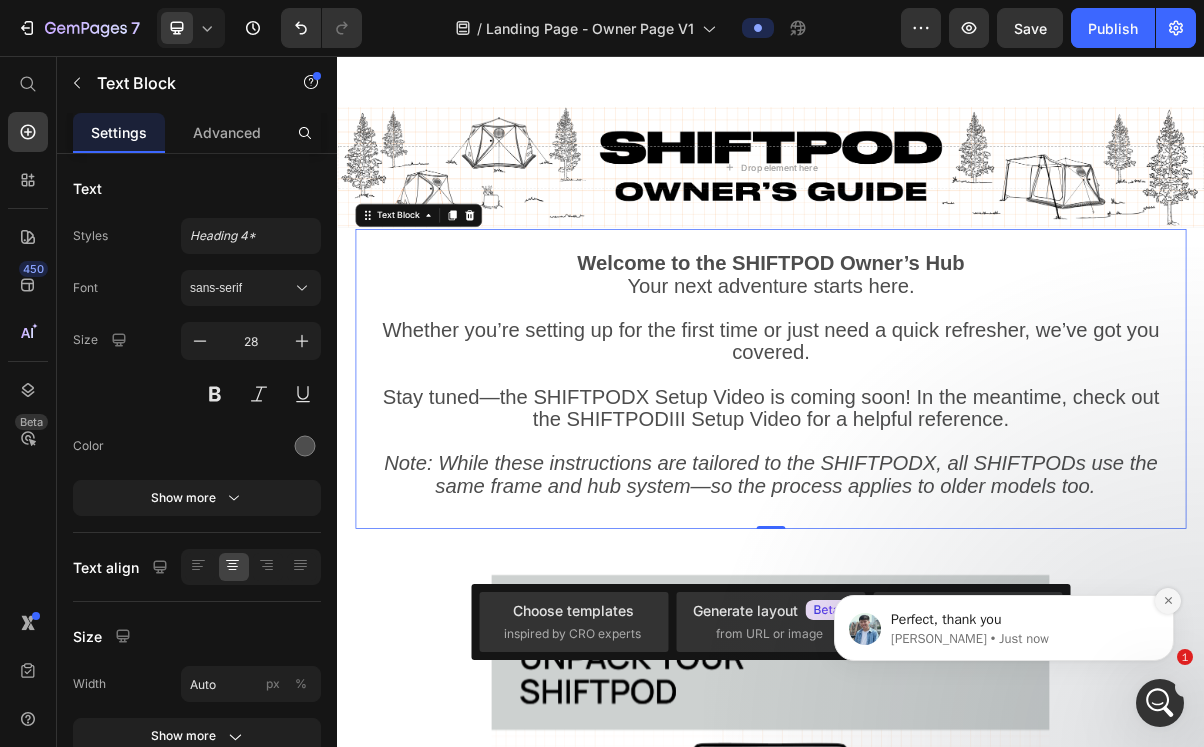 click 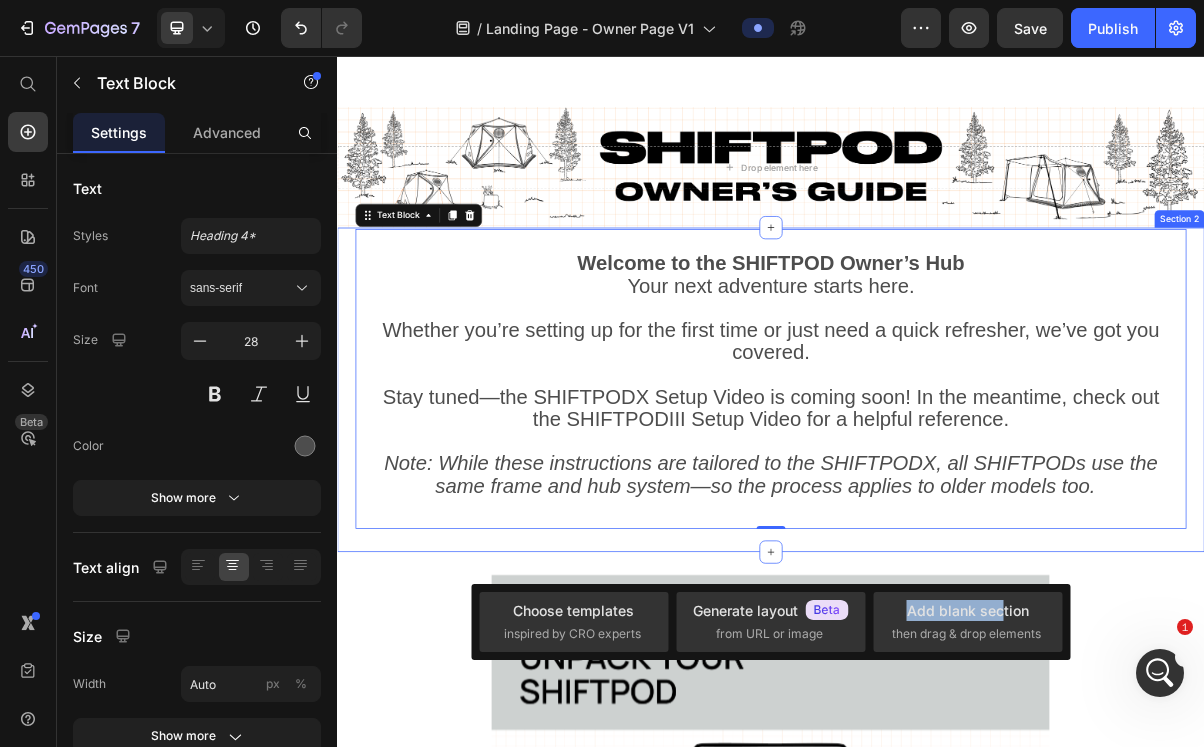 drag, startPoint x: 1340, startPoint y: 676, endPoint x: 1204, endPoint y: 720, distance: 142.94055 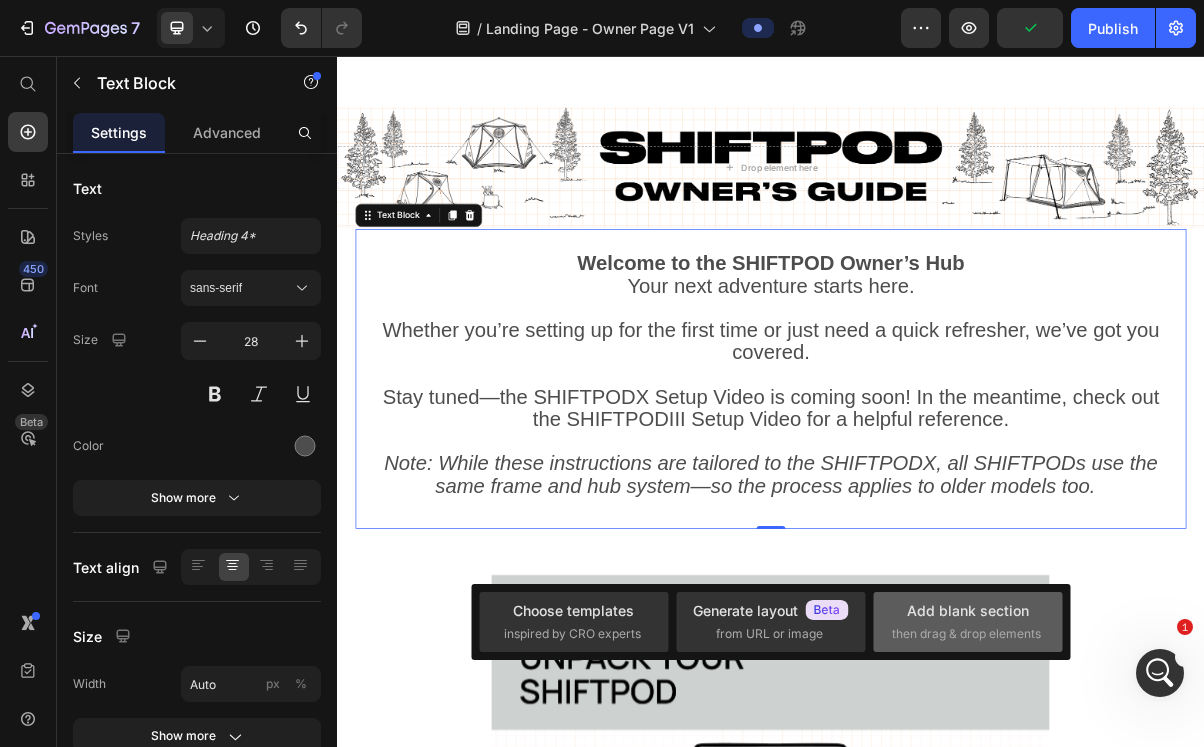 click on "then drag & drop elements" at bounding box center (966, 634) 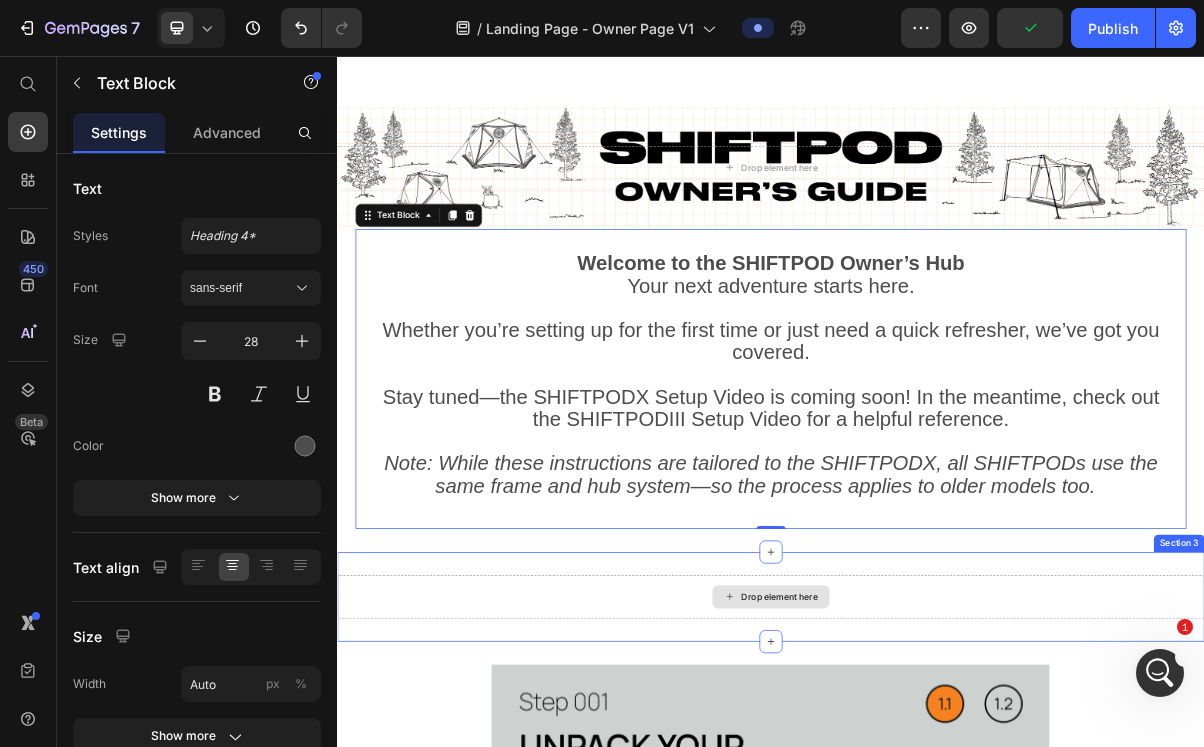 click on "Drop element here" at bounding box center (937, 805) 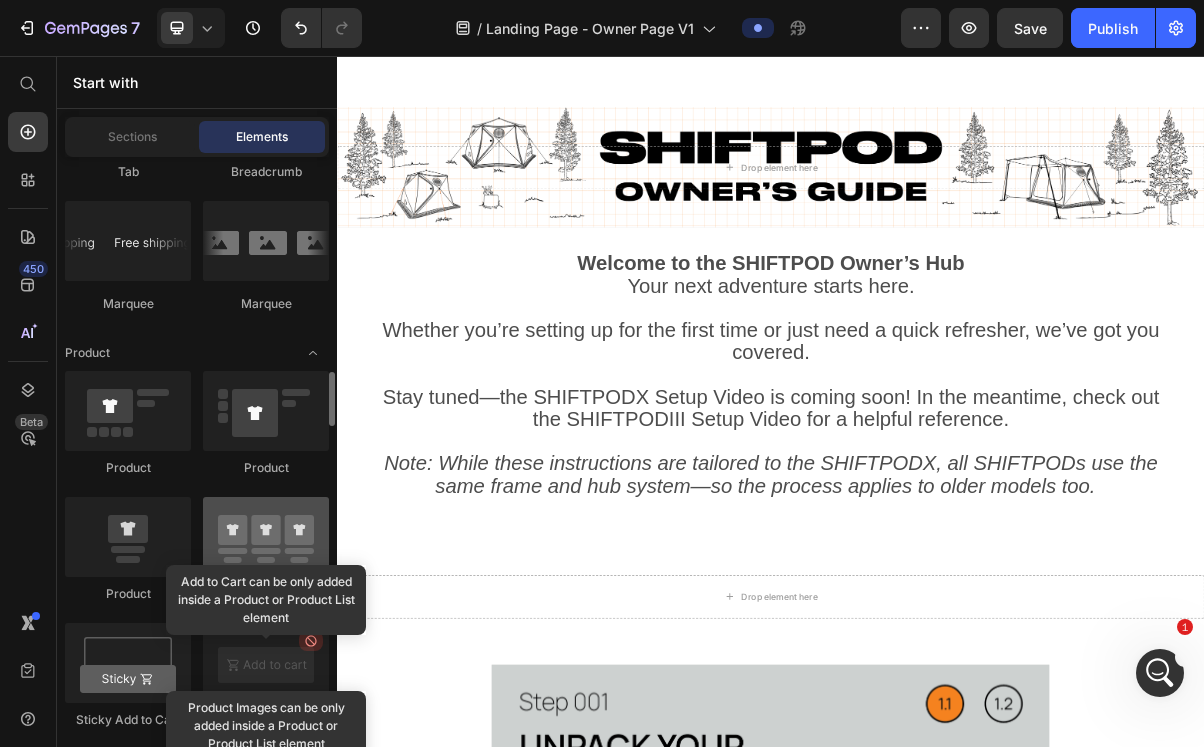 scroll, scrollTop: 2483, scrollLeft: 0, axis: vertical 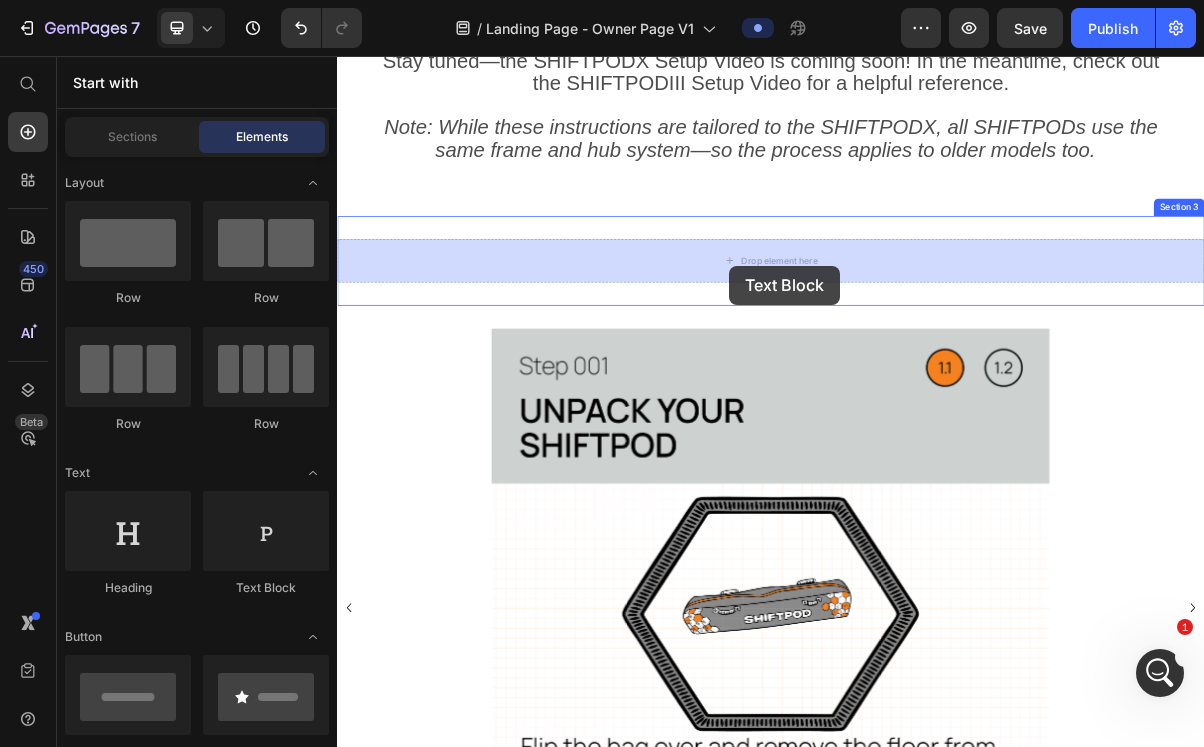 drag, startPoint x: 599, startPoint y: 600, endPoint x: 879, endPoint y: 346, distance: 378.04233 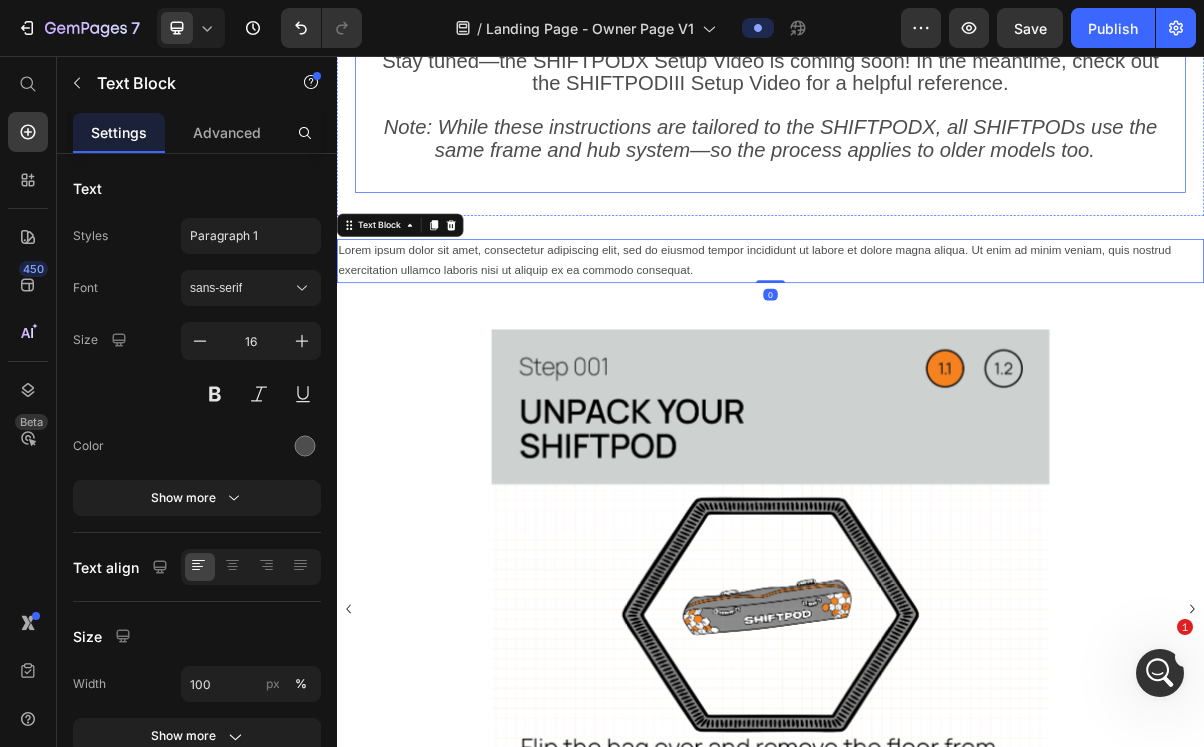 click on "Note: While these instructions are tailored to the SHIFTPODX, all SHIFTPODs use the same frame and hub system—so the process applies to older models too." at bounding box center (937, 171) 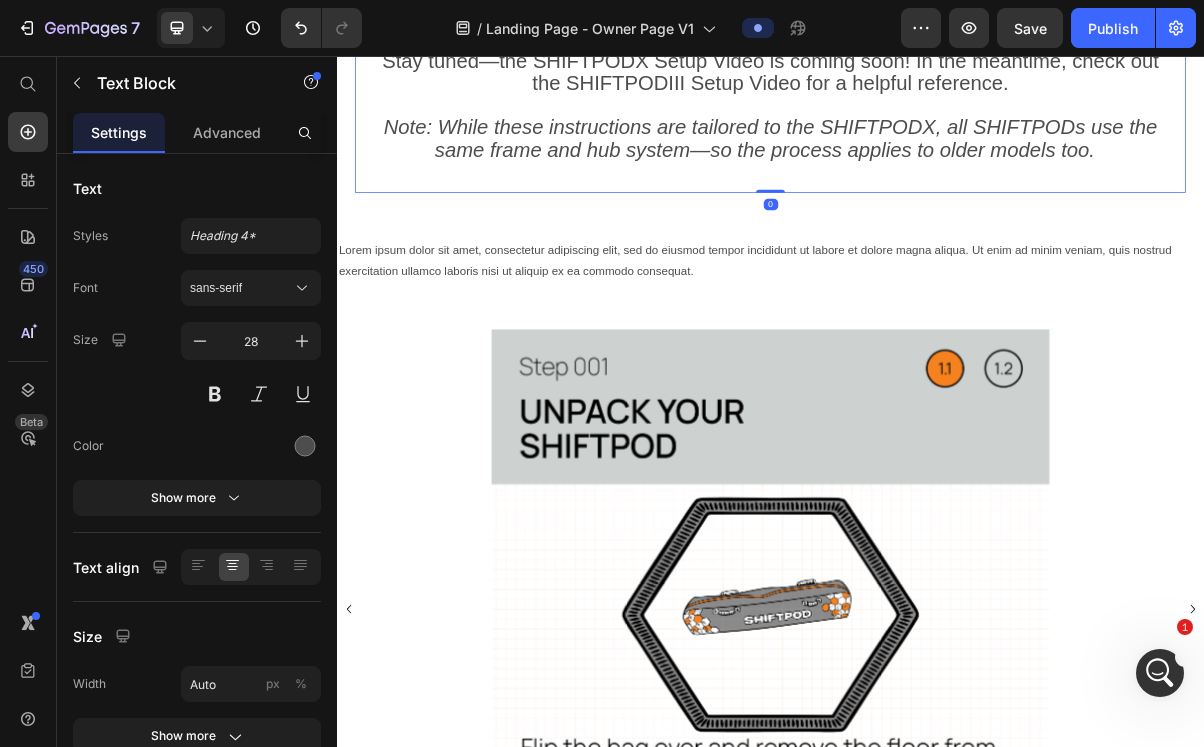 click on "Note: While these instructions are tailored to the SHIFTPODX, all SHIFTPODs use the same frame and hub system—so the process applies to older models too." at bounding box center [937, 171] 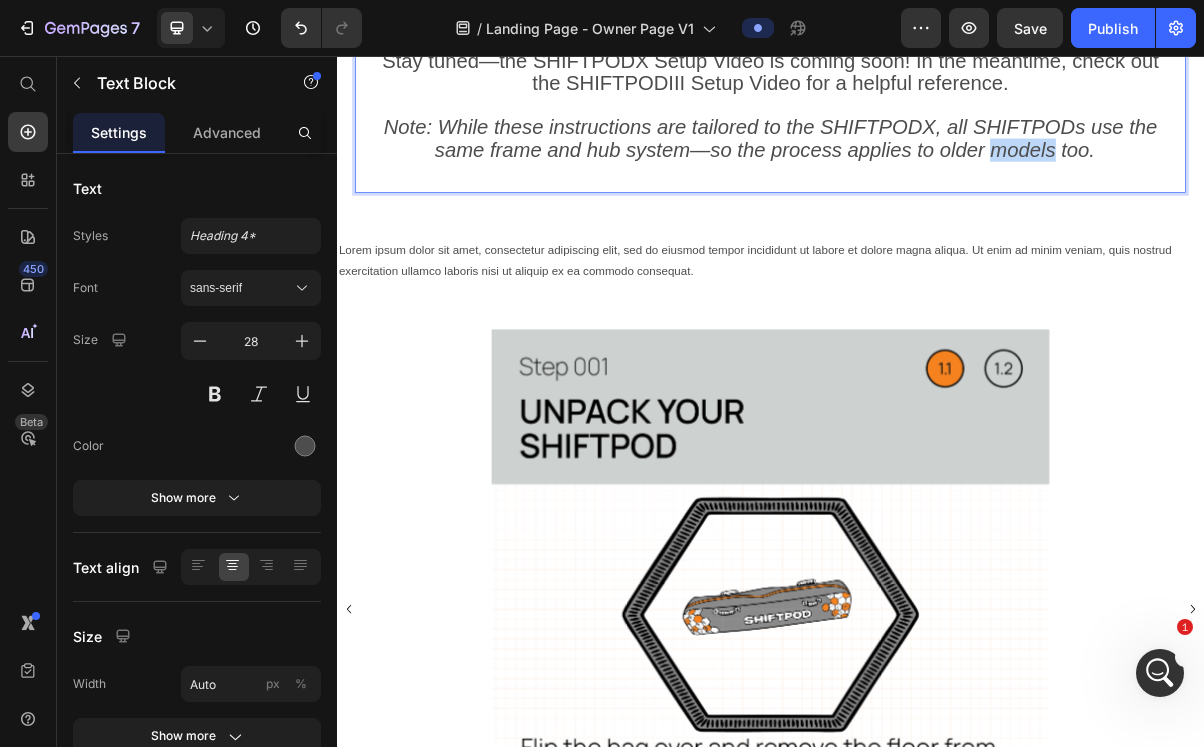 click on "Note: While these instructions are tailored to the SHIFTPODX, all SHIFTPODs use the same frame and hub system—so the process applies to older models too." at bounding box center (937, 171) 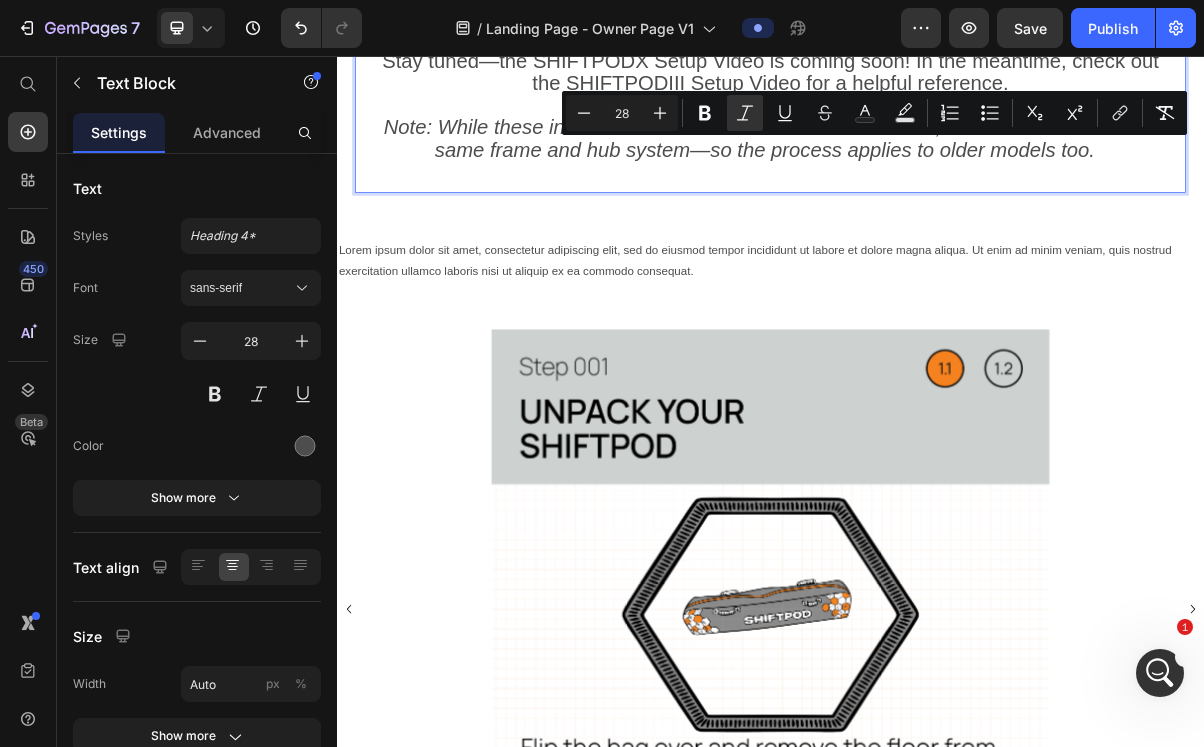 click on "Note: While these instructions are tailored to the SHIFTPODX, all SHIFTPODs use the same frame and hub system—so the process applies to older models too." at bounding box center [937, 156] 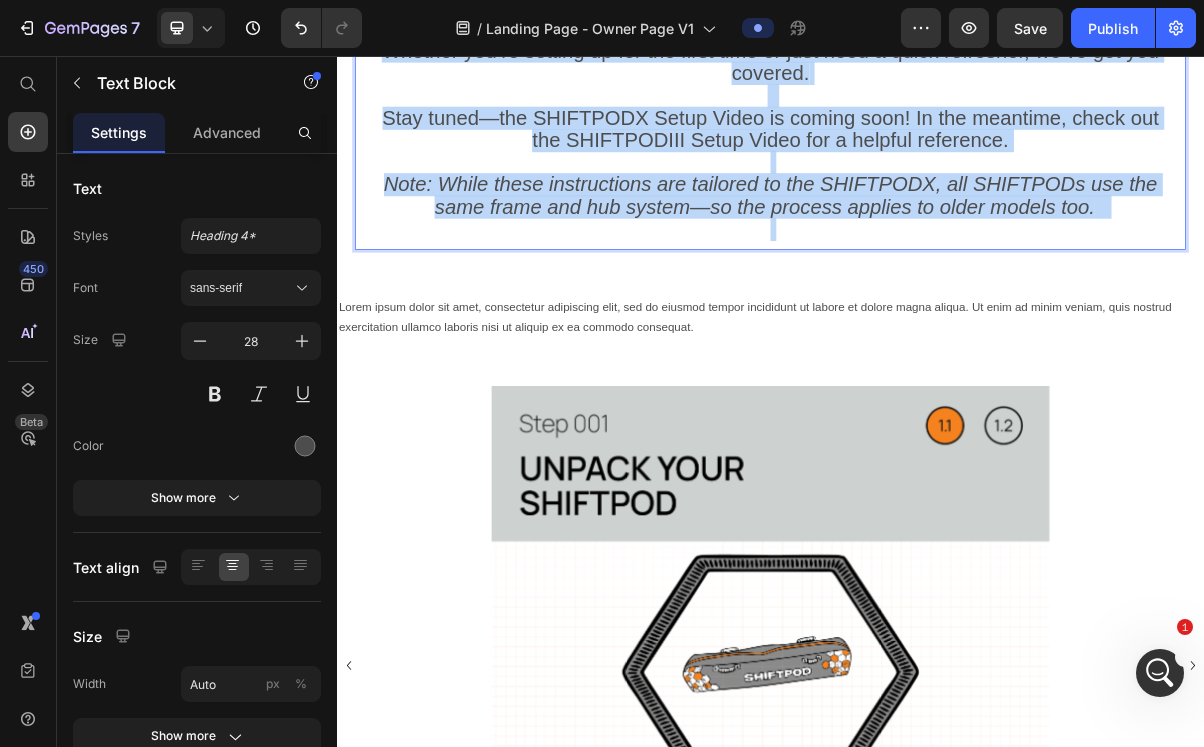 scroll, scrollTop: 0, scrollLeft: 0, axis: both 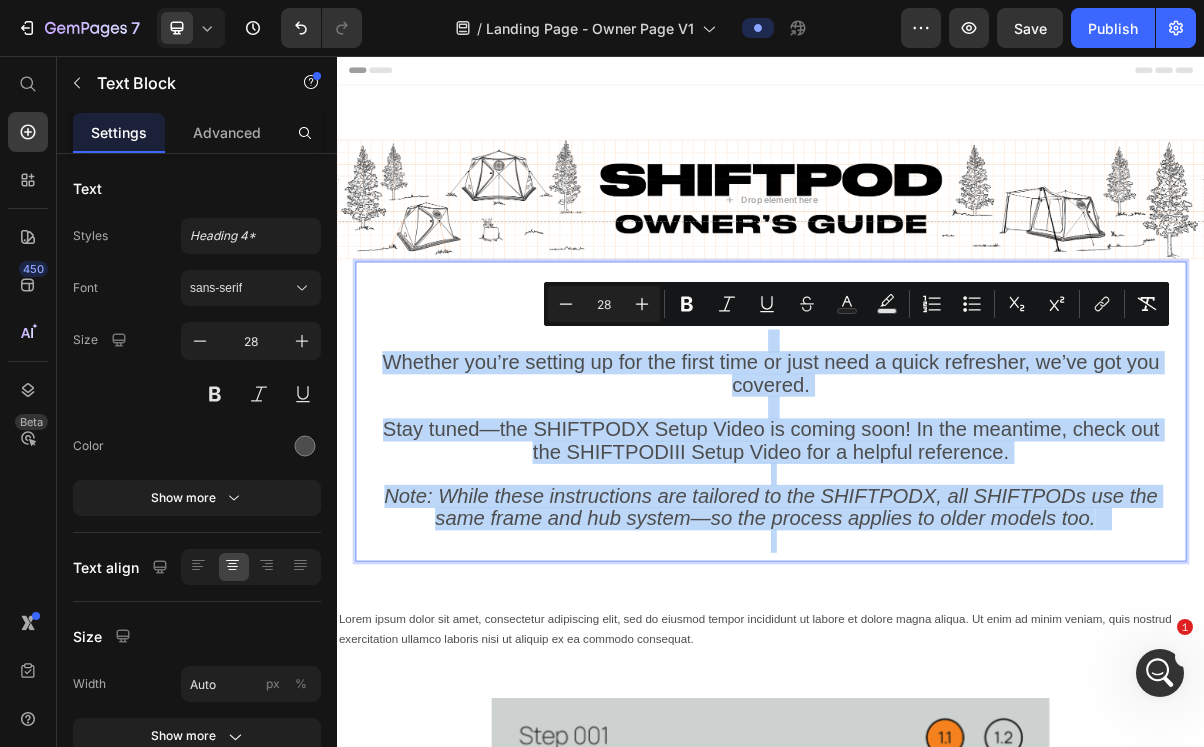 drag, startPoint x: 1448, startPoint y: 183, endPoint x: 696, endPoint y: 446, distance: 796.6637 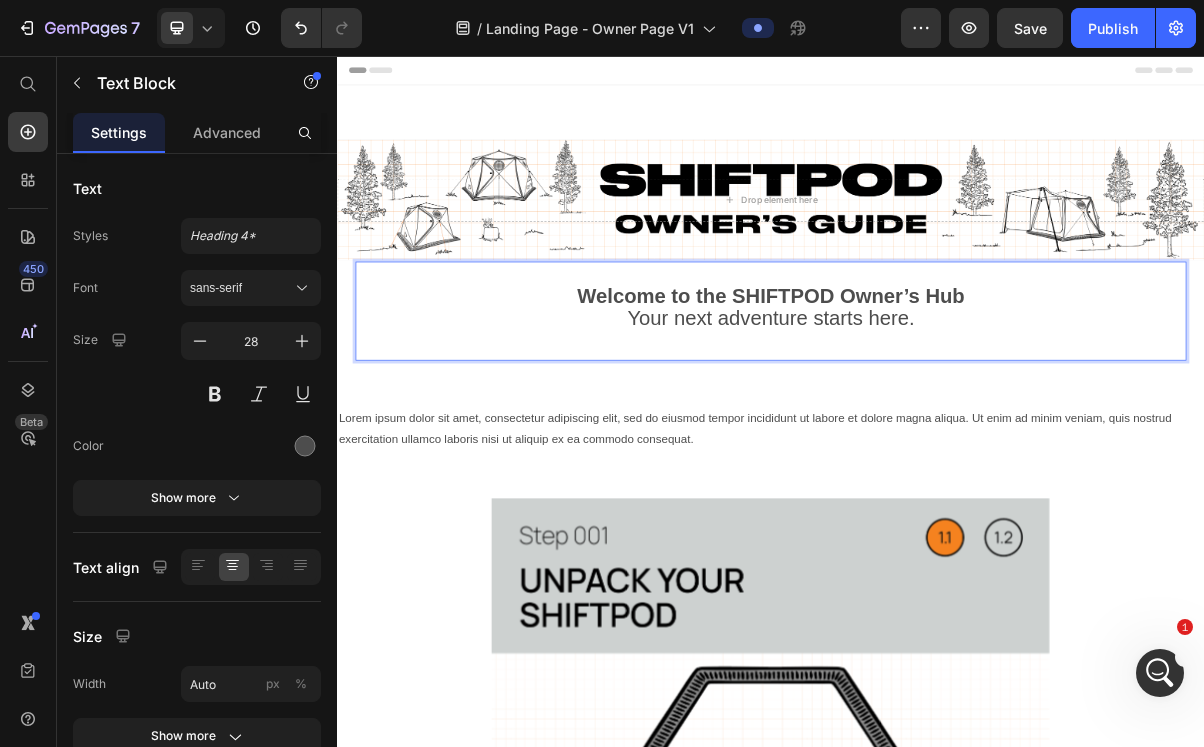 click at bounding box center [937, 451] 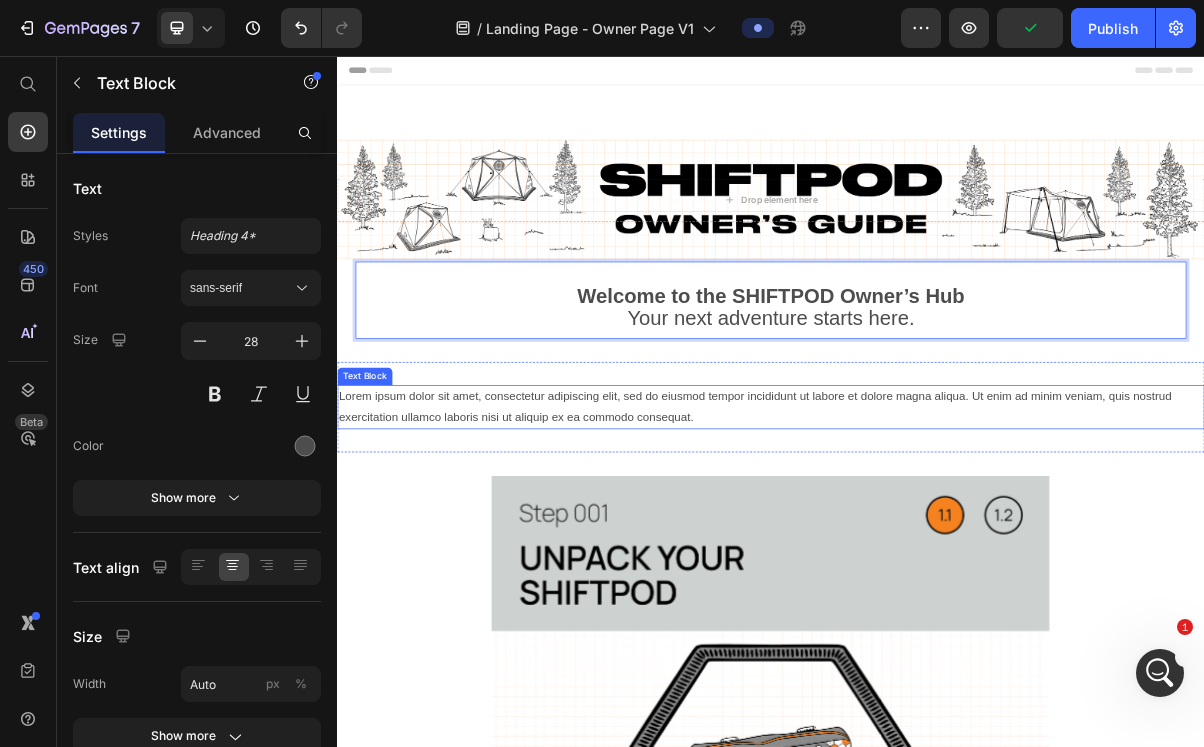 click on "Lorem ipsum dolor sit amet, consectetur adipiscing elit, sed do eiusmod tempor incididunt ut labore et dolore magna aliqua. Ut enim ad minim veniam, quis nostrud exercitation ullamco laboris nisi ut aliquip ex ea commodo consequat." at bounding box center (937, 543) 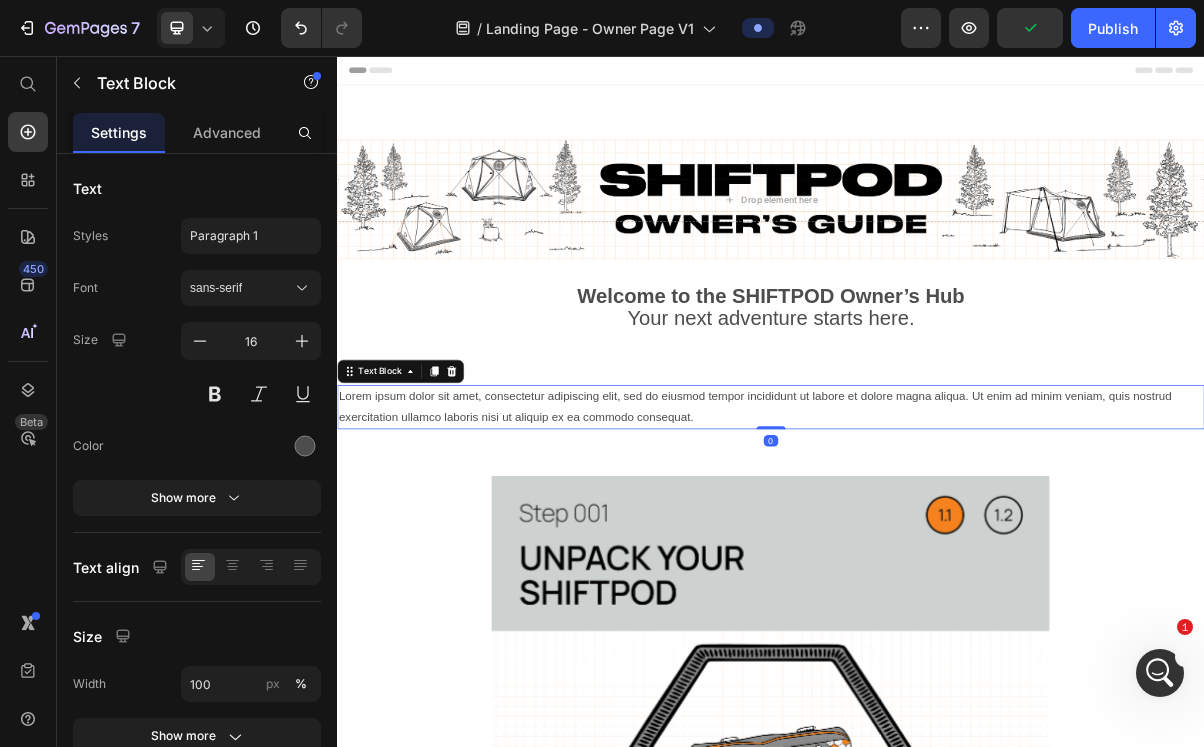 click on "Lorem ipsum dolor sit amet, consectetur adipiscing elit, sed do eiusmod tempor incididunt ut labore et dolore magna aliqua. Ut enim ad minim veniam, quis nostrud exercitation ullamco laboris nisi ut aliquip ex ea commodo consequat." at bounding box center [937, 543] 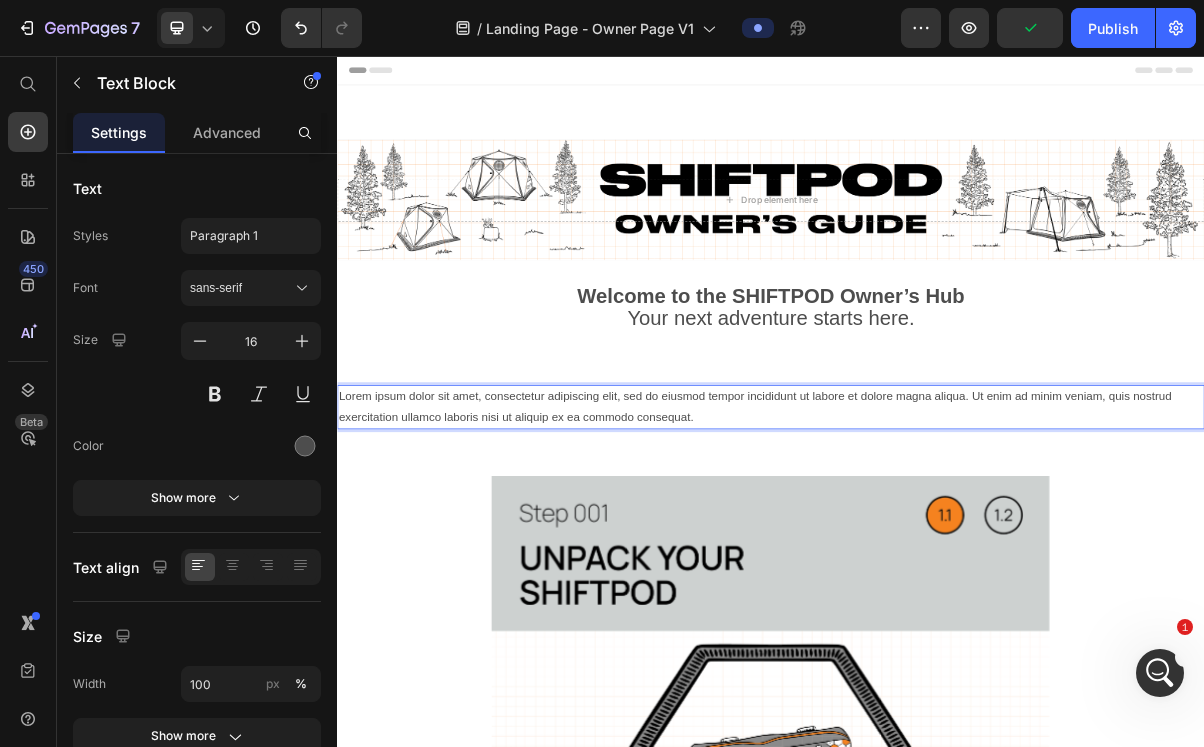 click on "Lorem ipsum dolor sit amet, consectetur adipiscing elit, sed do eiusmod tempor incididunt ut labore et dolore magna aliqua. Ut enim ad minim veniam, quis nostrud exercitation ullamco laboris nisi ut aliquip ex ea commodo consequat." at bounding box center (937, 543) 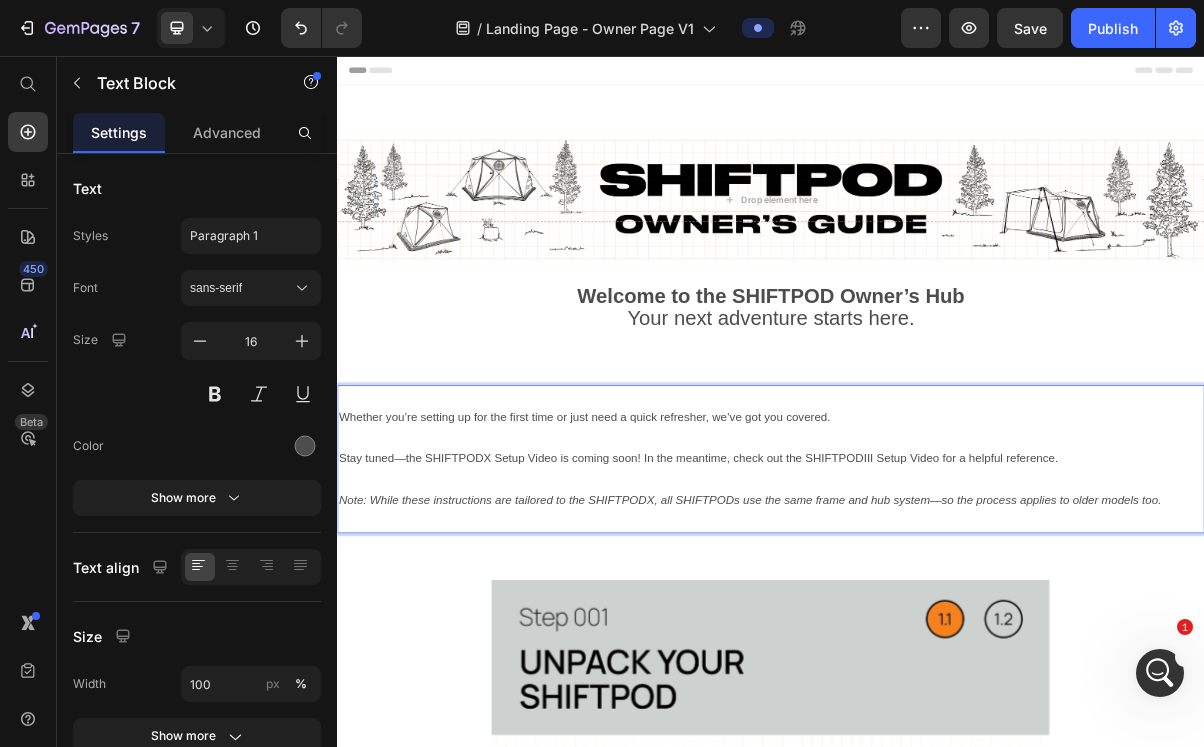 click on "Note: While these instructions are tailored to the SHIFTPODX, all SHIFTPODs use the same frame and hub system—so the process applies to older models too." at bounding box center (908, 671) 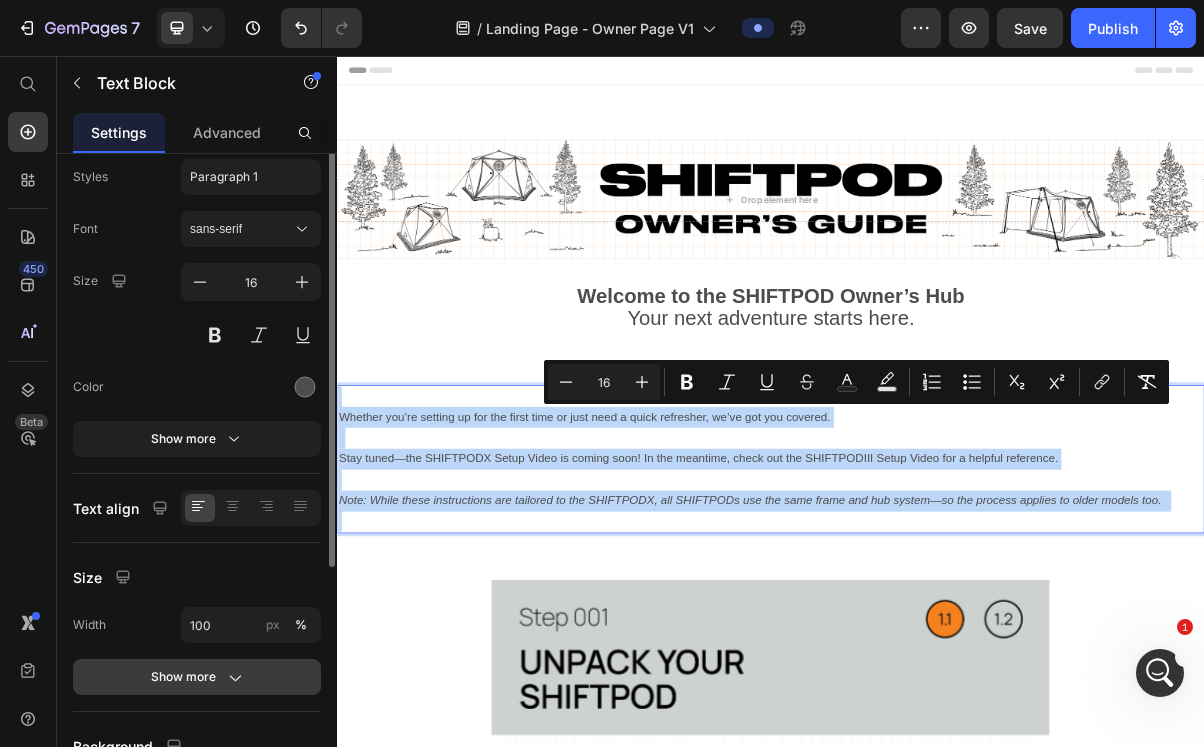 scroll, scrollTop: 0, scrollLeft: 0, axis: both 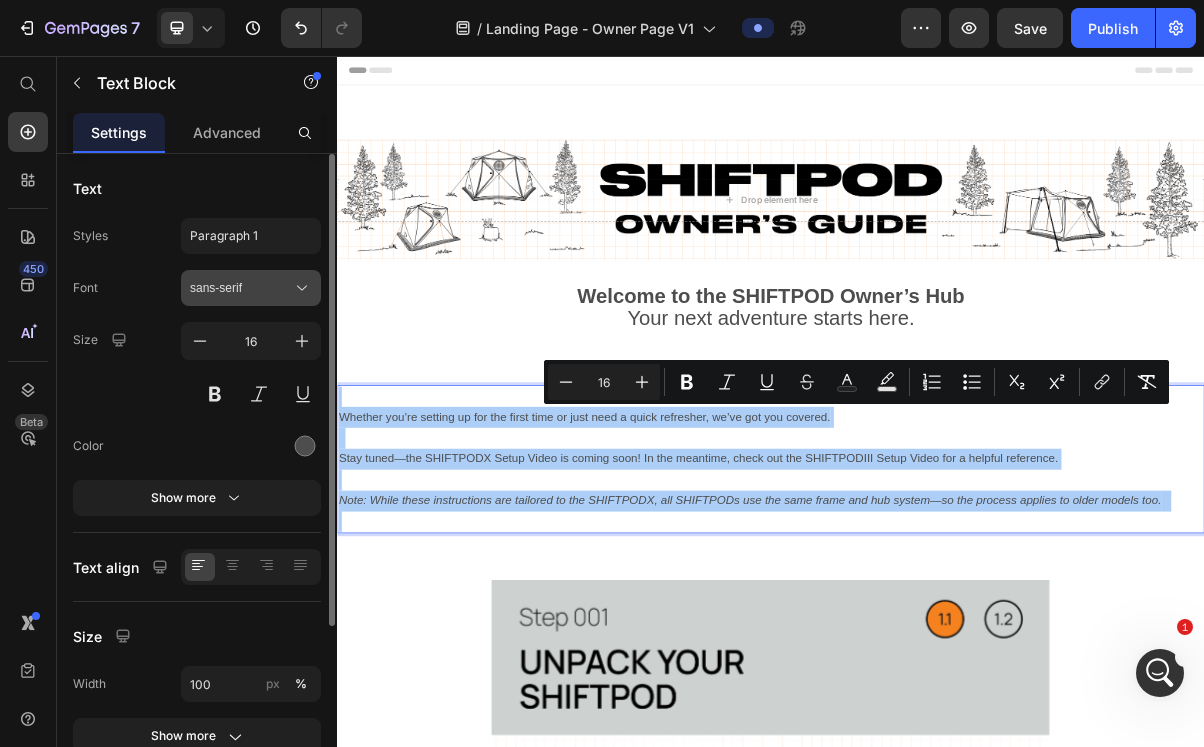 click on "sans-serif" at bounding box center (241, 288) 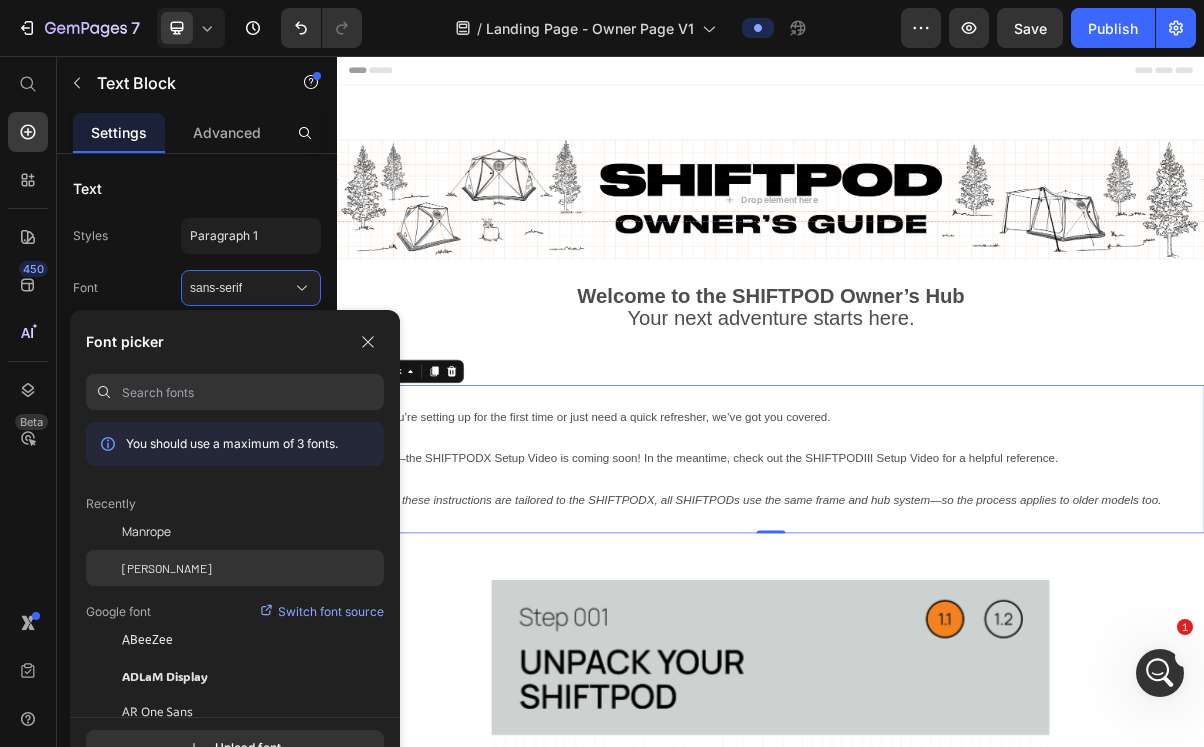 click on "Barlow" at bounding box center [167, 568] 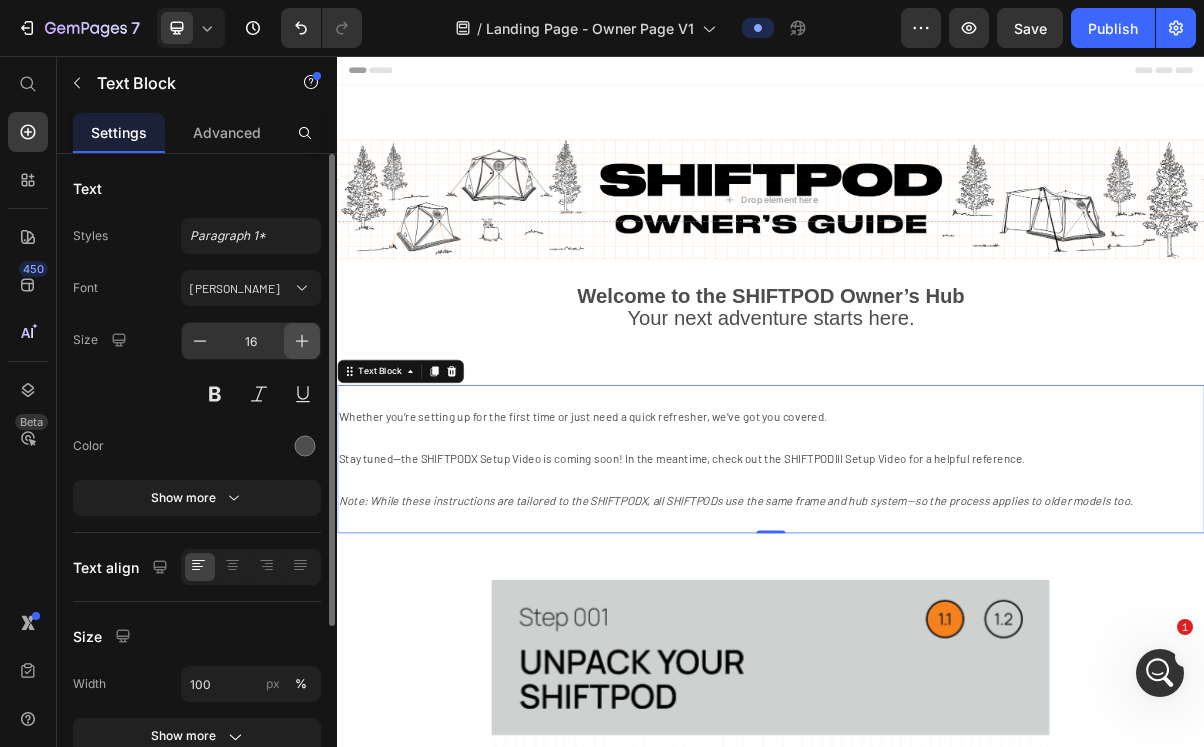 click 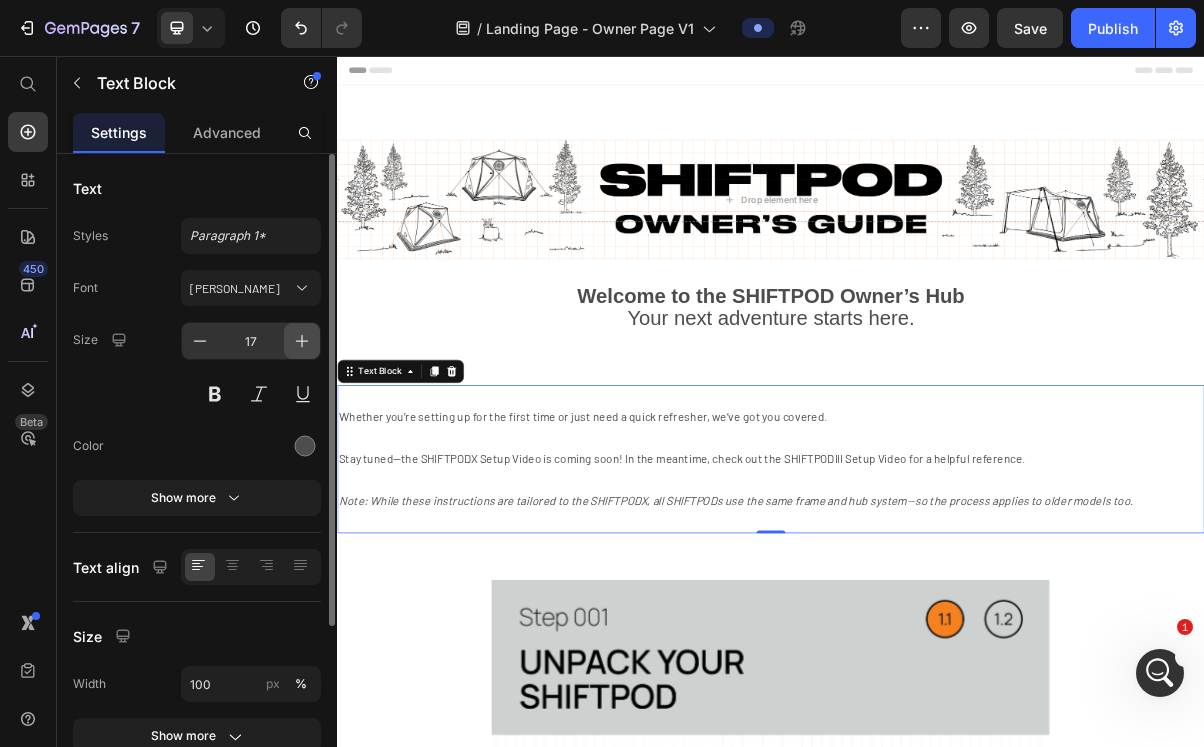 click 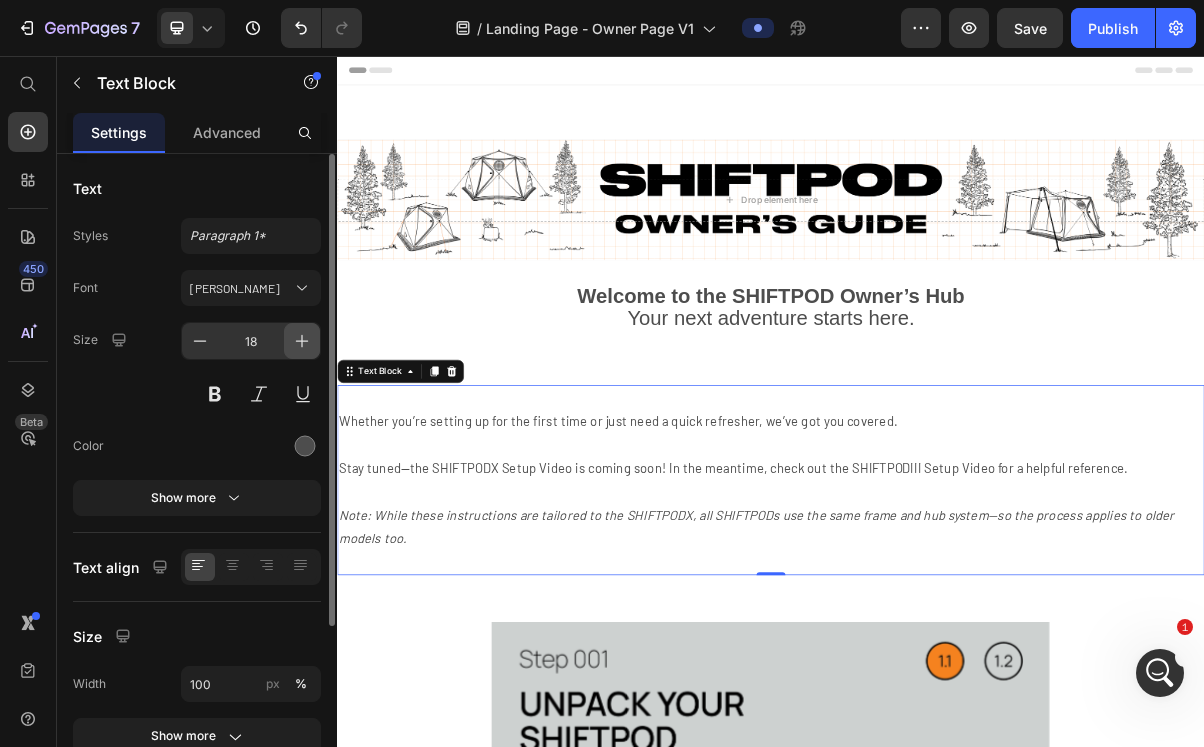 click 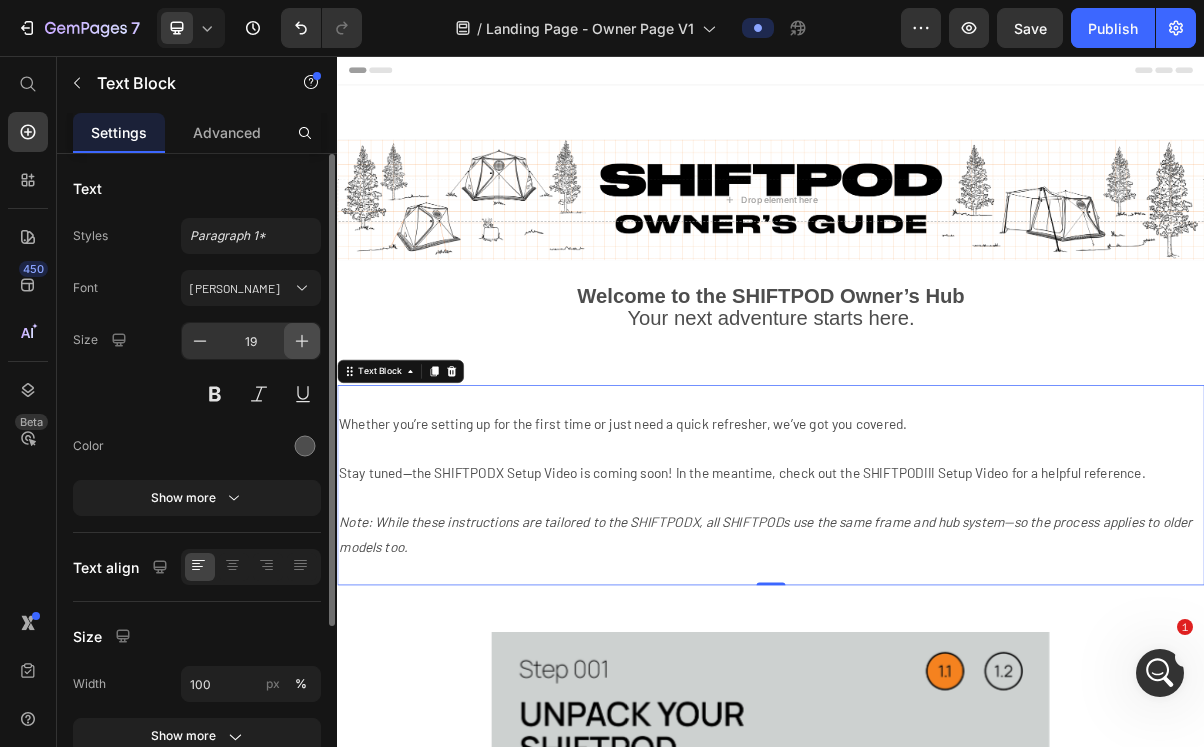 click 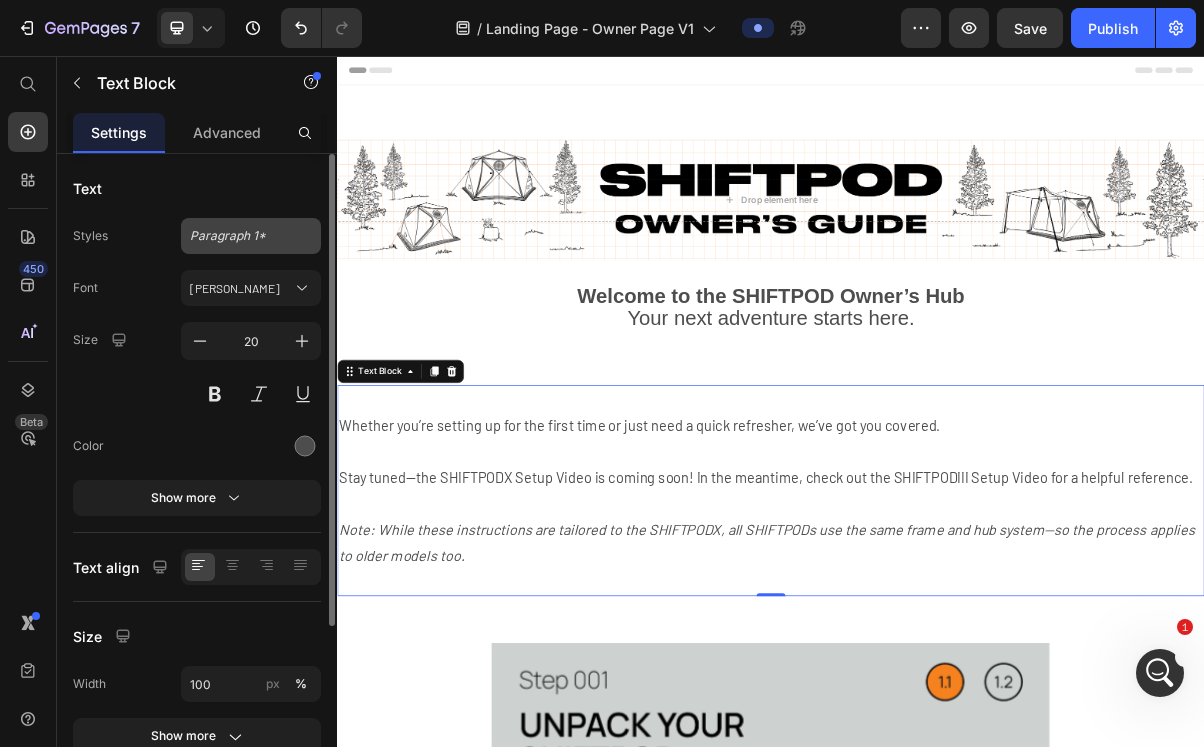 click on "Paragraph 1*" at bounding box center [239, 236] 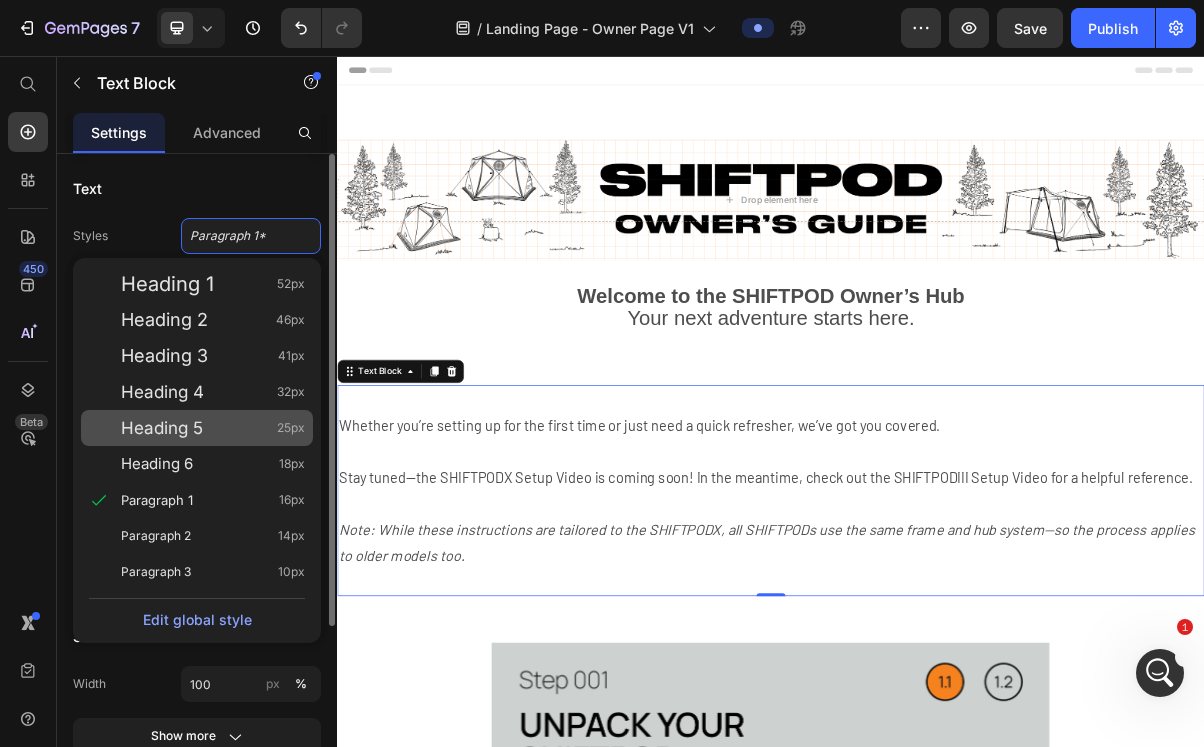 click on "Heading 5 25px" at bounding box center (213, 428) 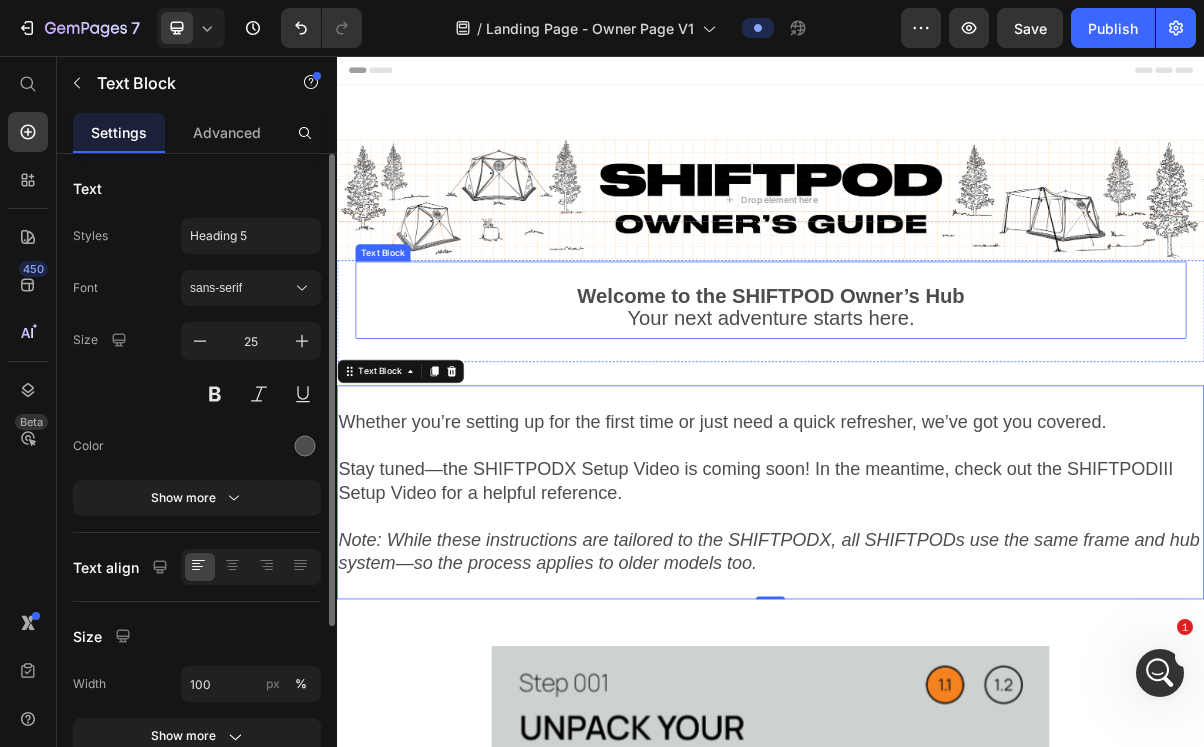 click on "Welcome to the SHIFTPOD Owner’s Hub Your next adventure starts here." at bounding box center [937, 405] 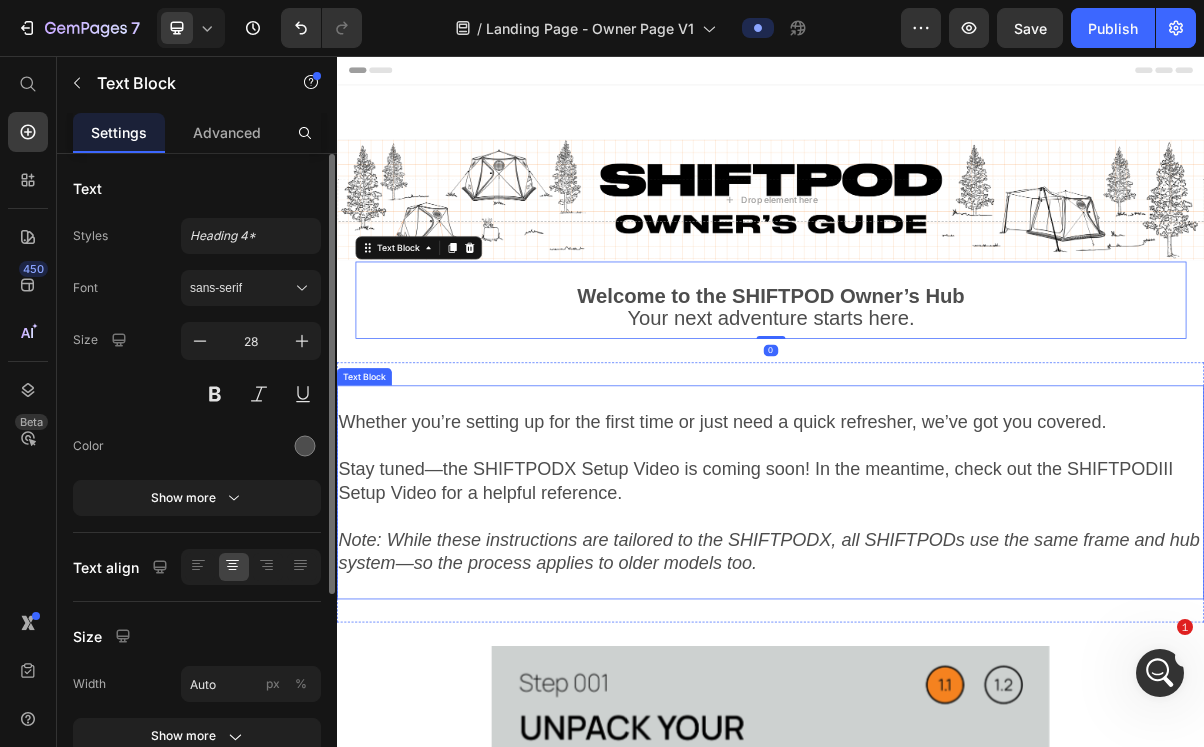 click on "Note: While these instructions are tailored to the SHIFTPODX, all SHIFTPODs use the same frame and hub system—so the process applies to older models too." at bounding box center [937, 725] 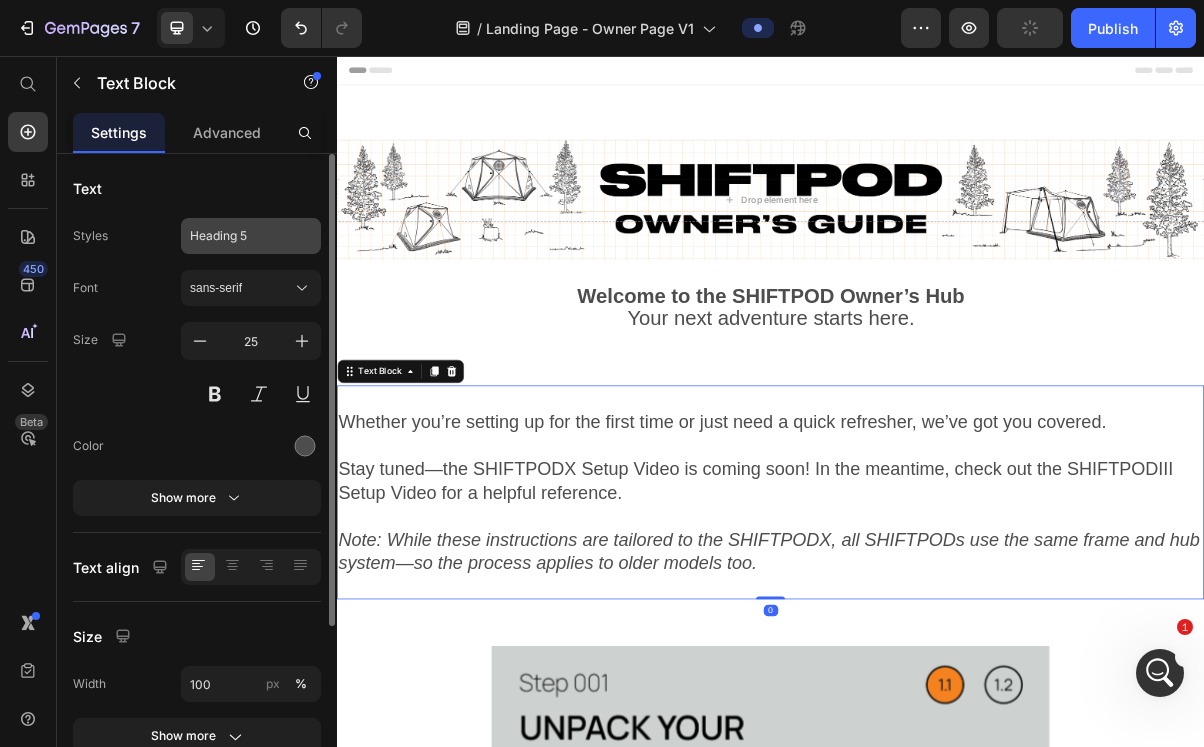 click on "Heading 5" at bounding box center (239, 236) 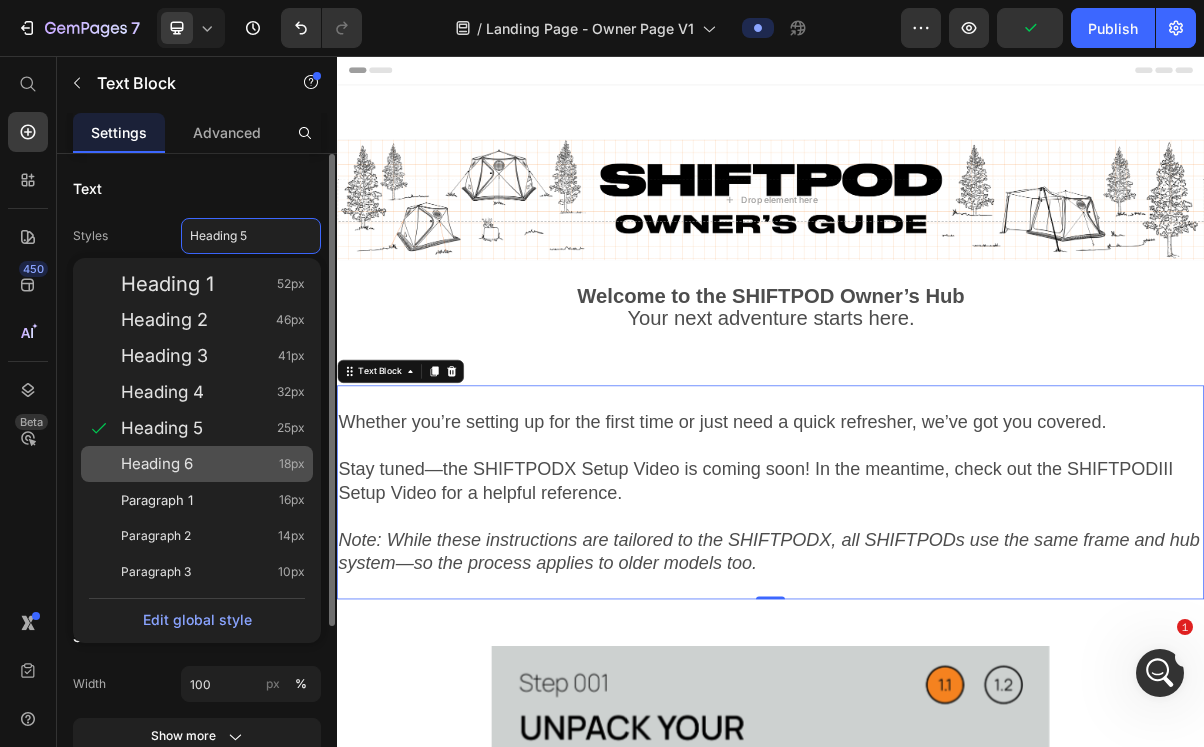 click on "Heading 6 18px" 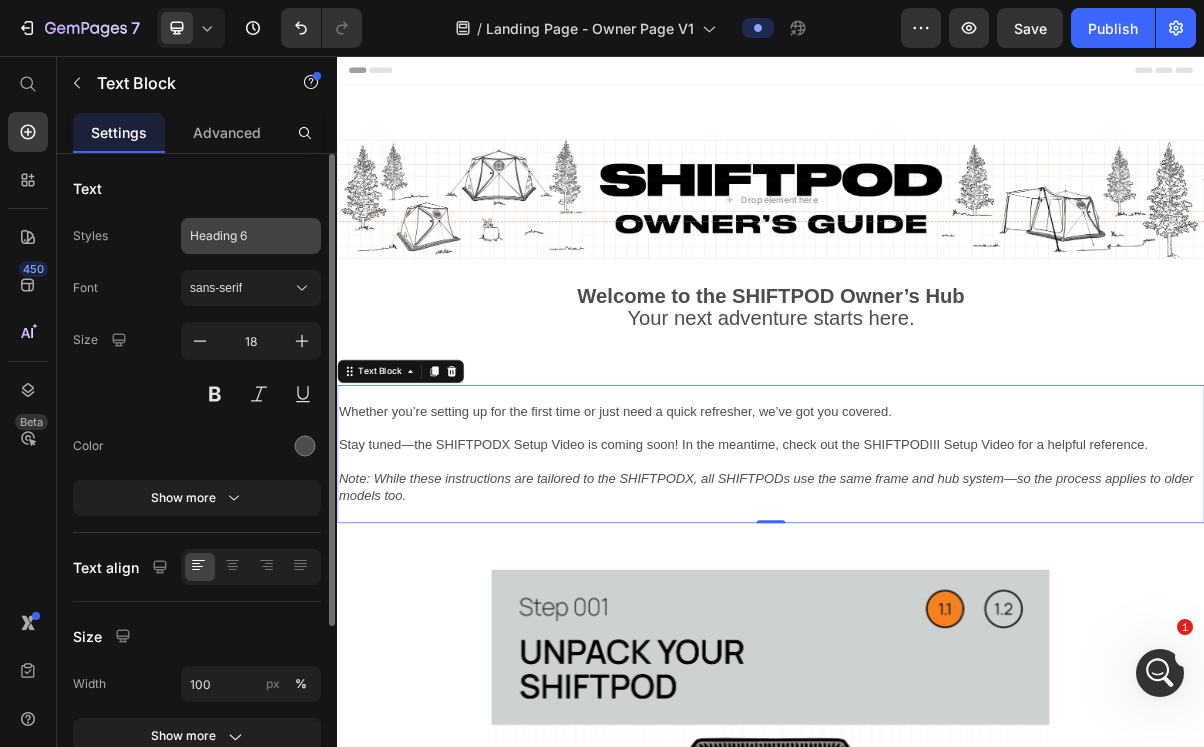 click on "Heading 6" at bounding box center (251, 236) 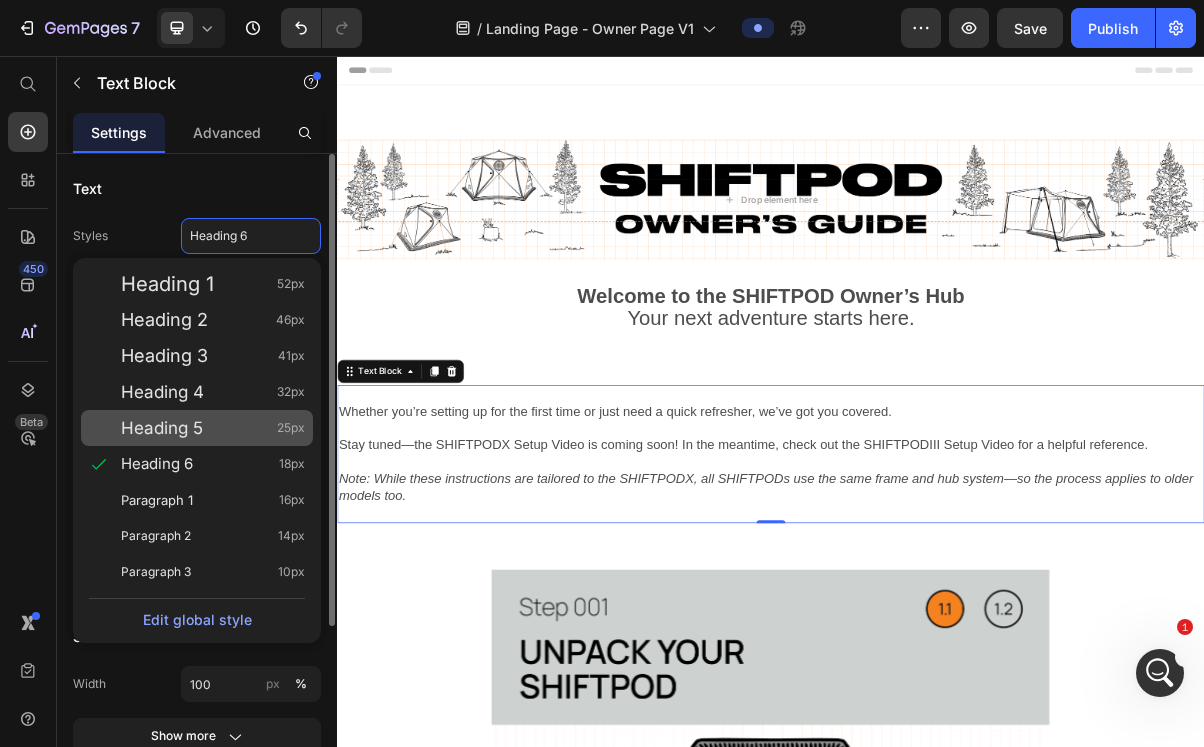 click on "Heading 5 25px" at bounding box center (213, 428) 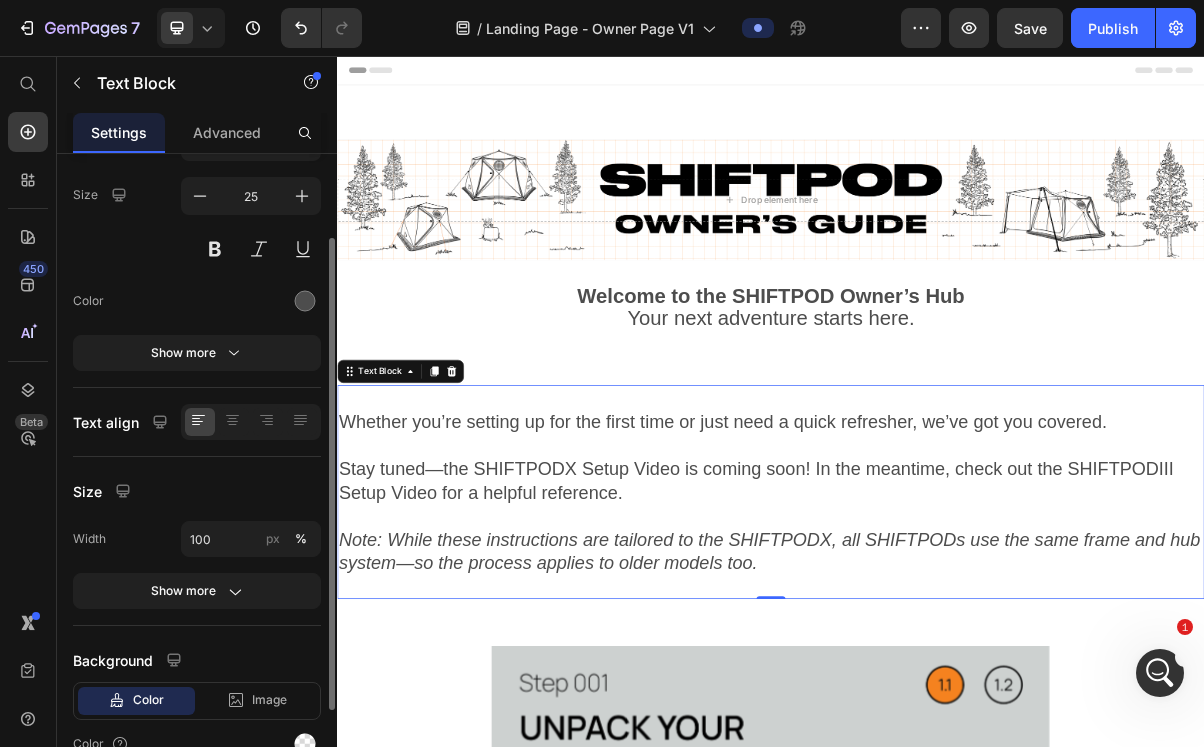 scroll, scrollTop: 152, scrollLeft: 0, axis: vertical 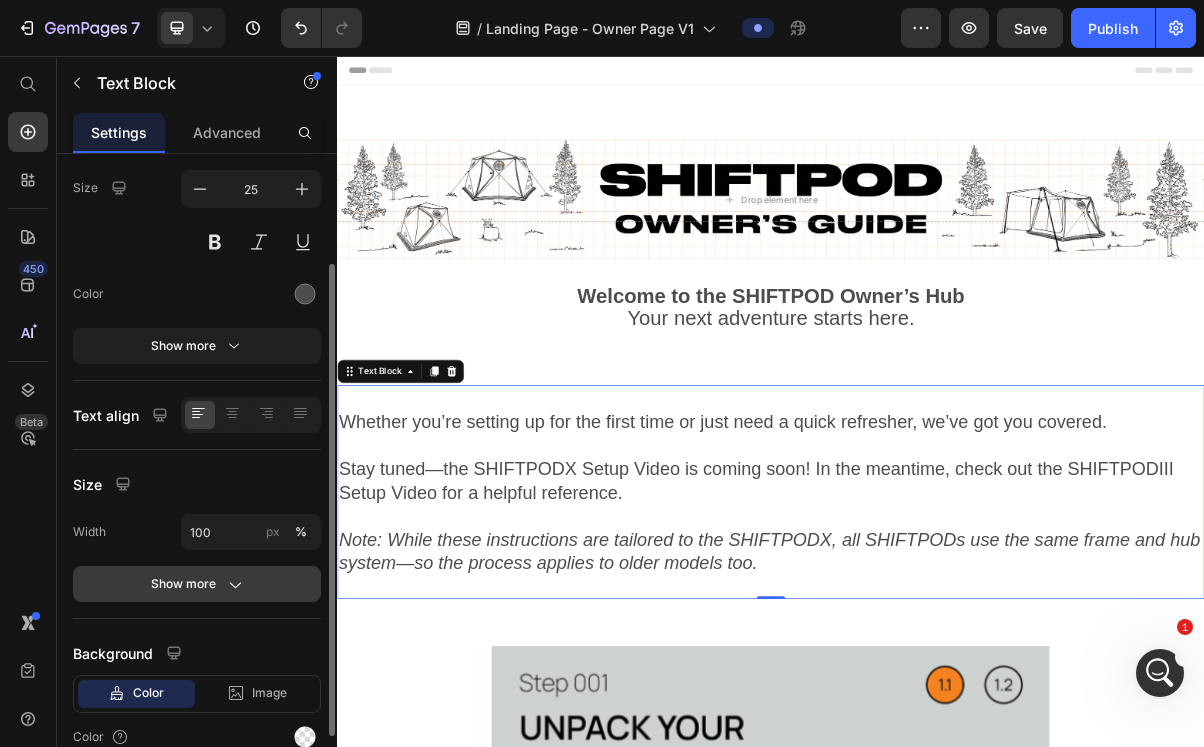 click on "Show more" at bounding box center [197, 584] 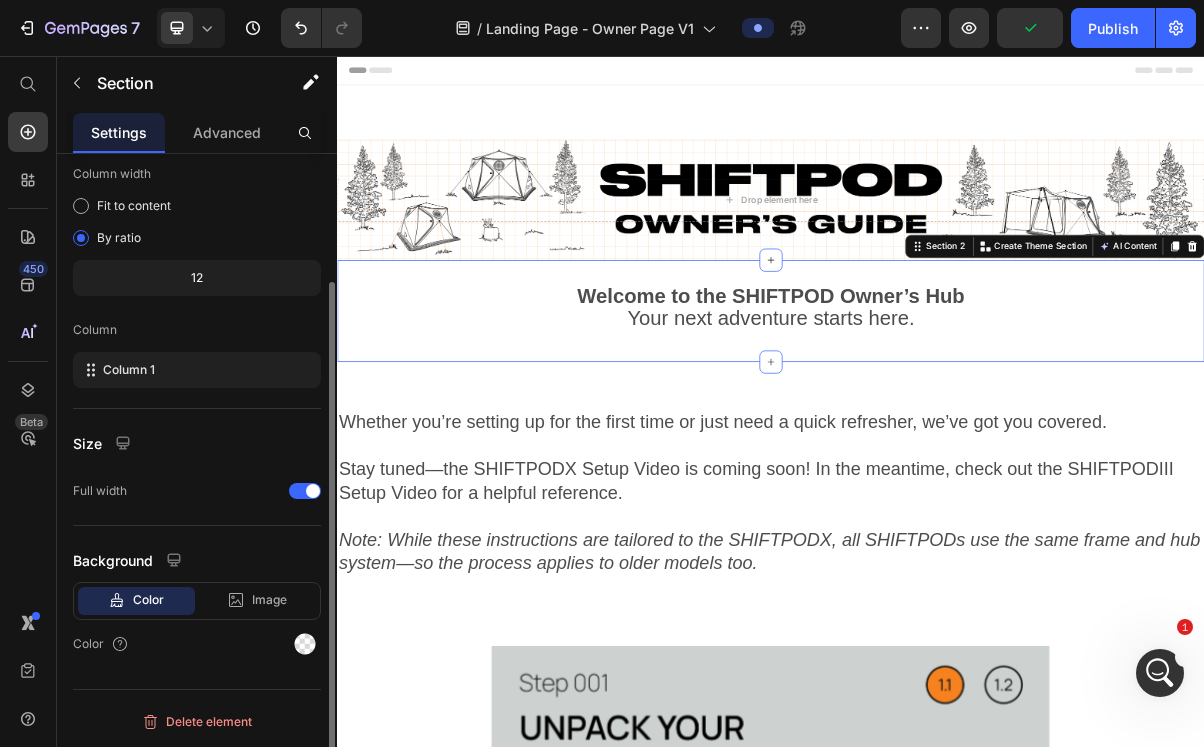 scroll, scrollTop: 0, scrollLeft: 0, axis: both 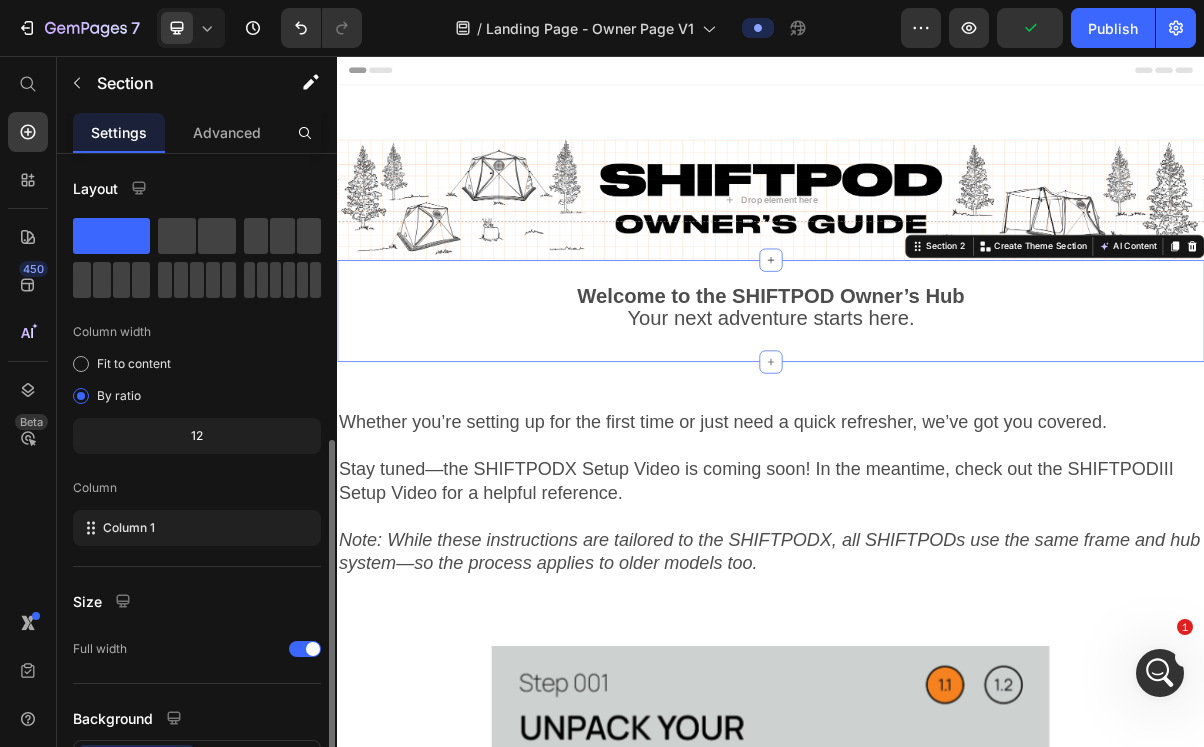 click on "Welcome to the SHIFTPOD Owner’s Hub Your next adventure starts here. Text Block Section 2   You can create reusable sections Create Theme Section AI Content Write with GemAI What would you like to describe here? Tone and Voice Persuasive Product A/C Stand Show more Generate" at bounding box center (937, 409) 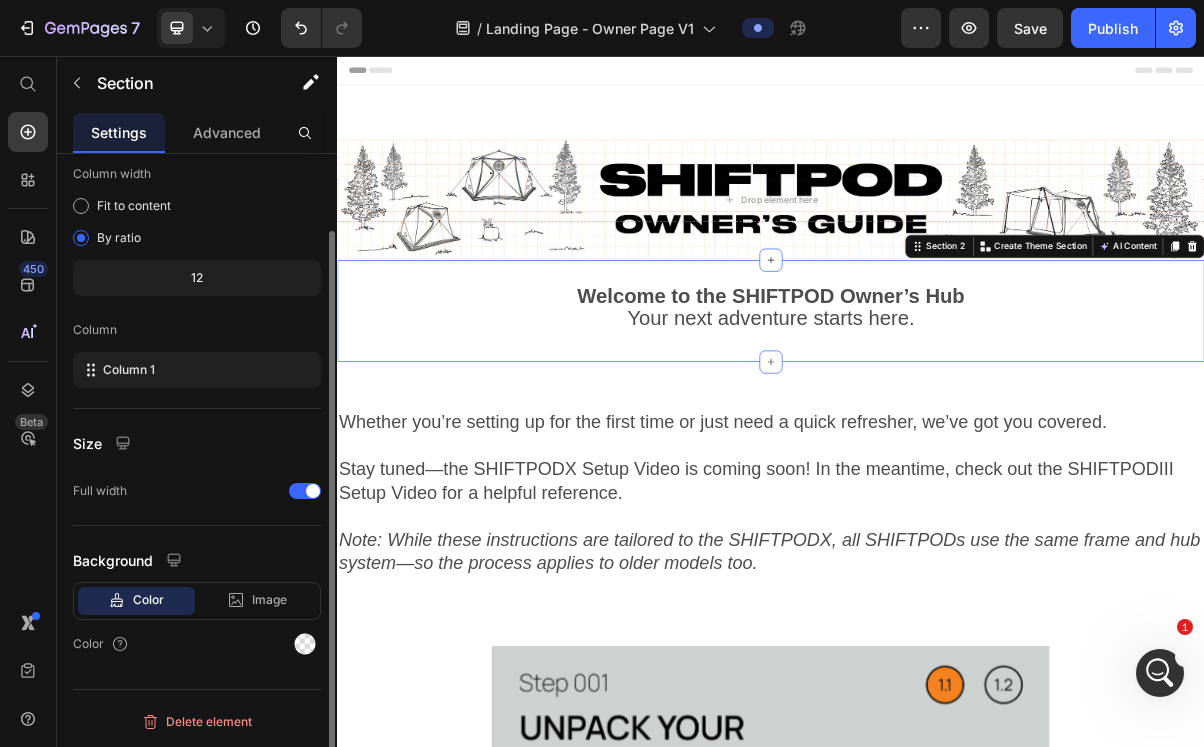 scroll, scrollTop: 0, scrollLeft: 0, axis: both 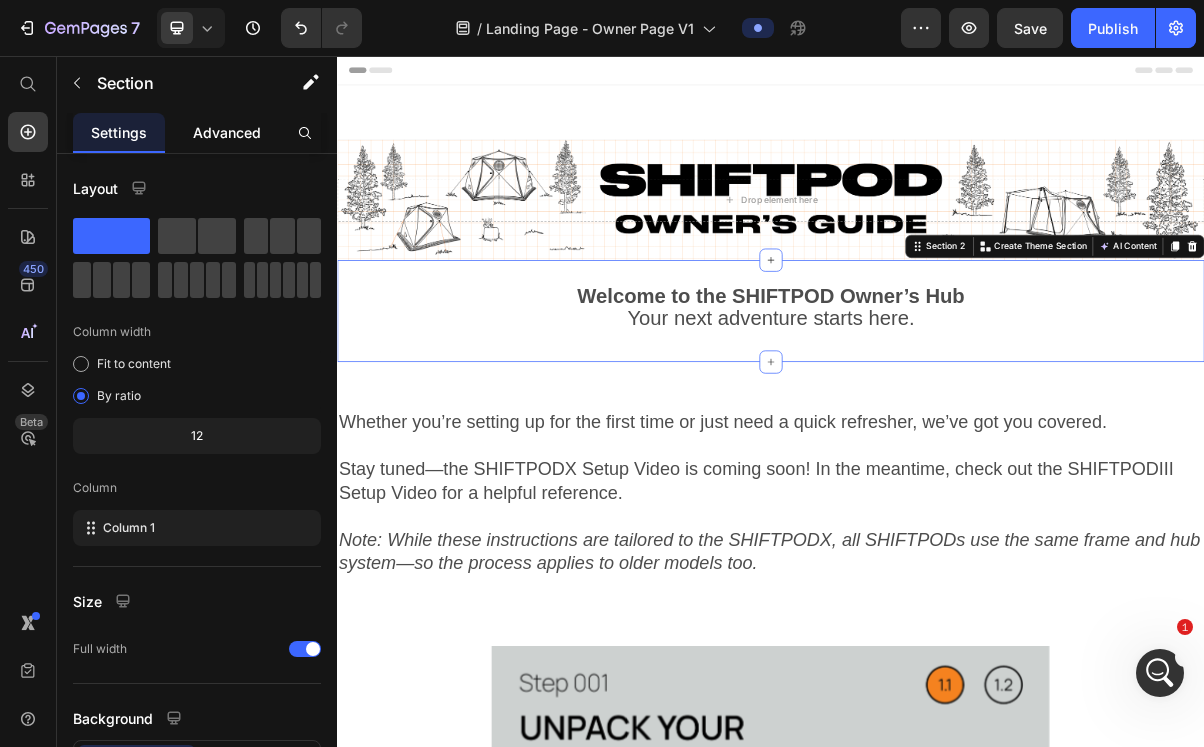 click on "Advanced" 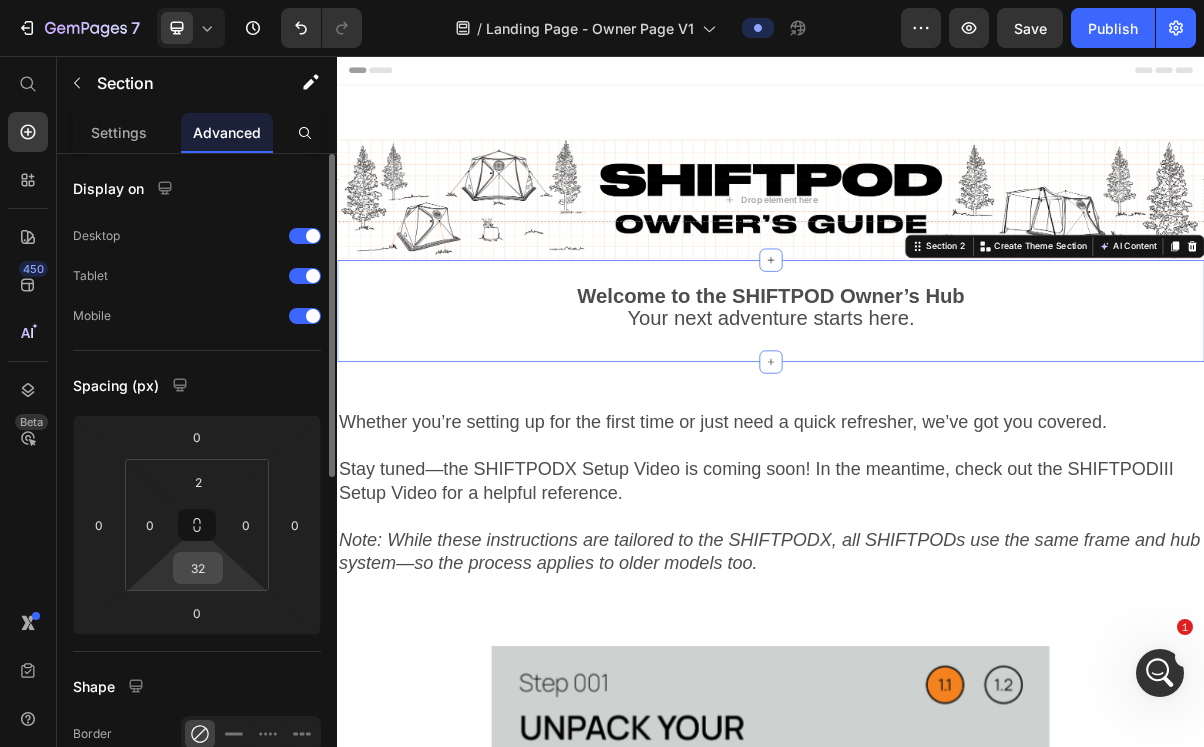 click on "32" at bounding box center [198, 568] 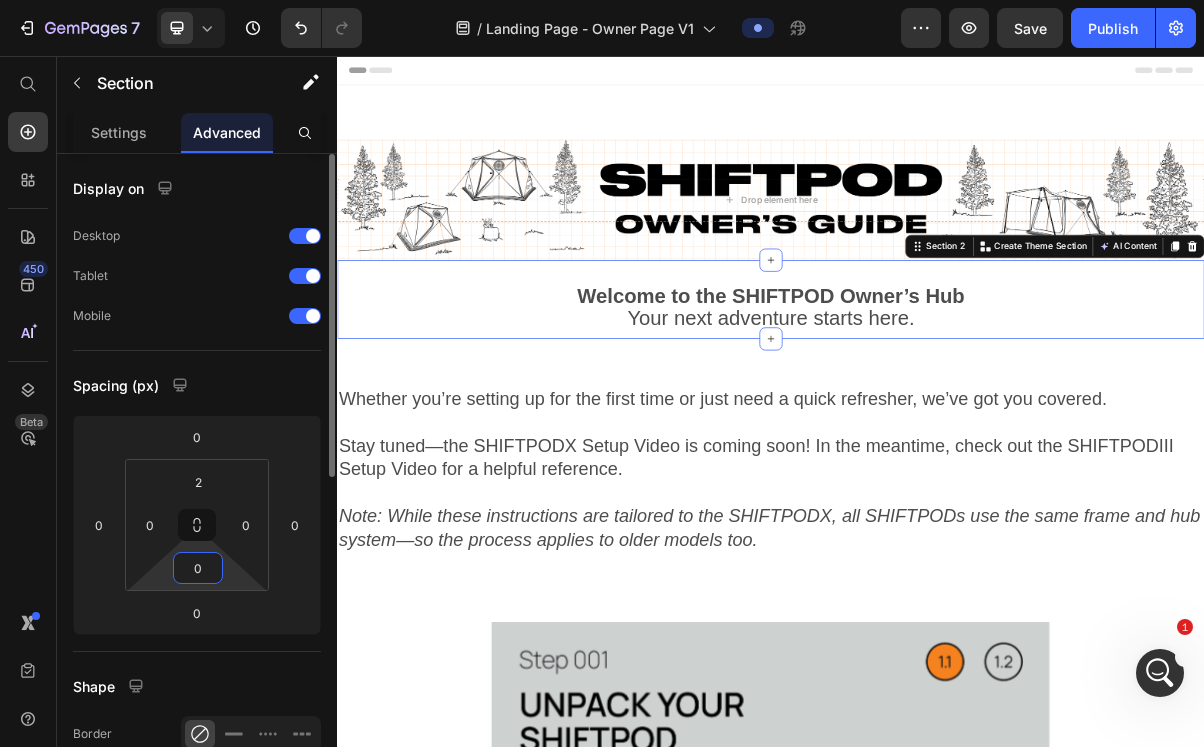 type on "0" 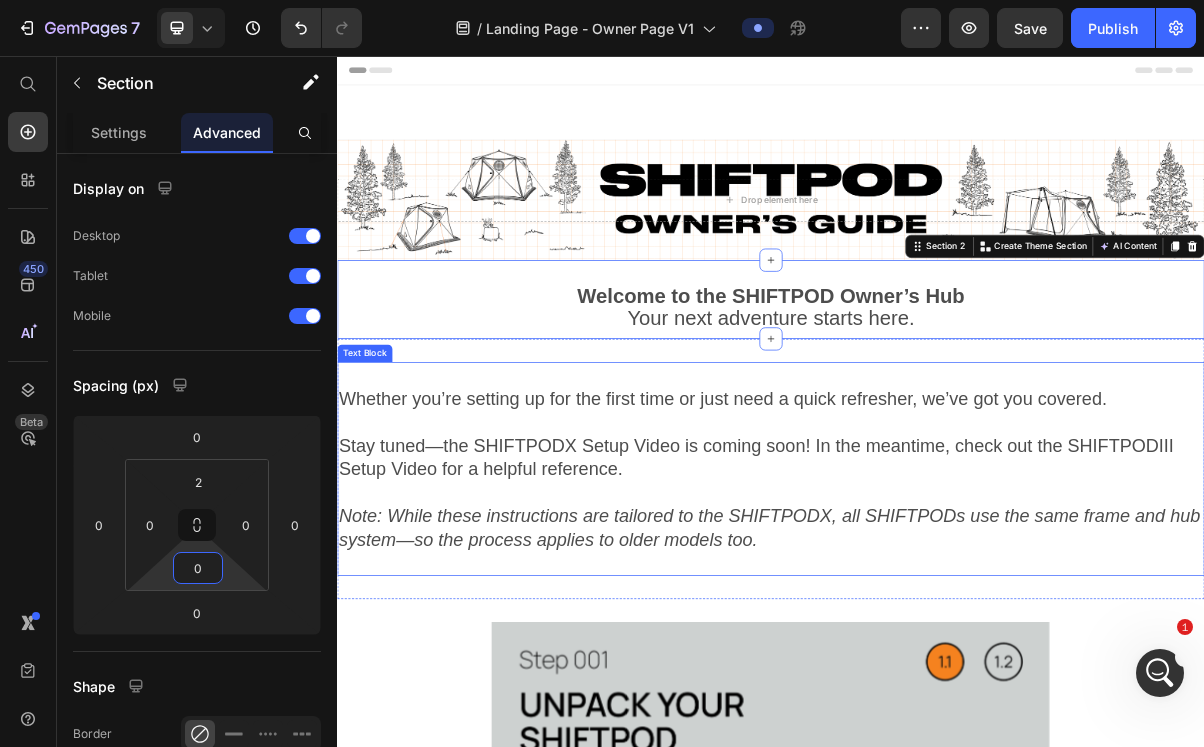 click on "Stay tuned—the SHIFTPODX Setup Video is coming soon! In the meantime, check out the SHIFTPODIII Setup Video for a helpful reference." at bounding box center (937, 611) 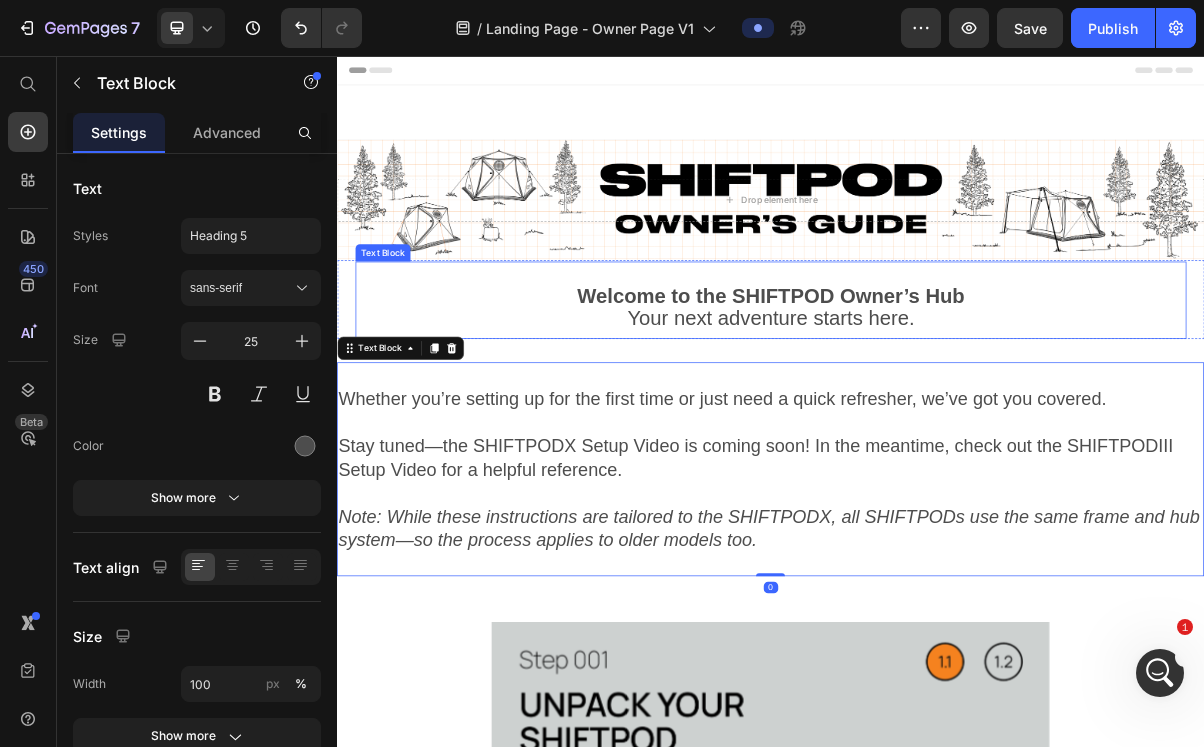 click on "Welcome to the SHIFTPOD Owner’s Hub Your next adventure starts here." at bounding box center (937, 405) 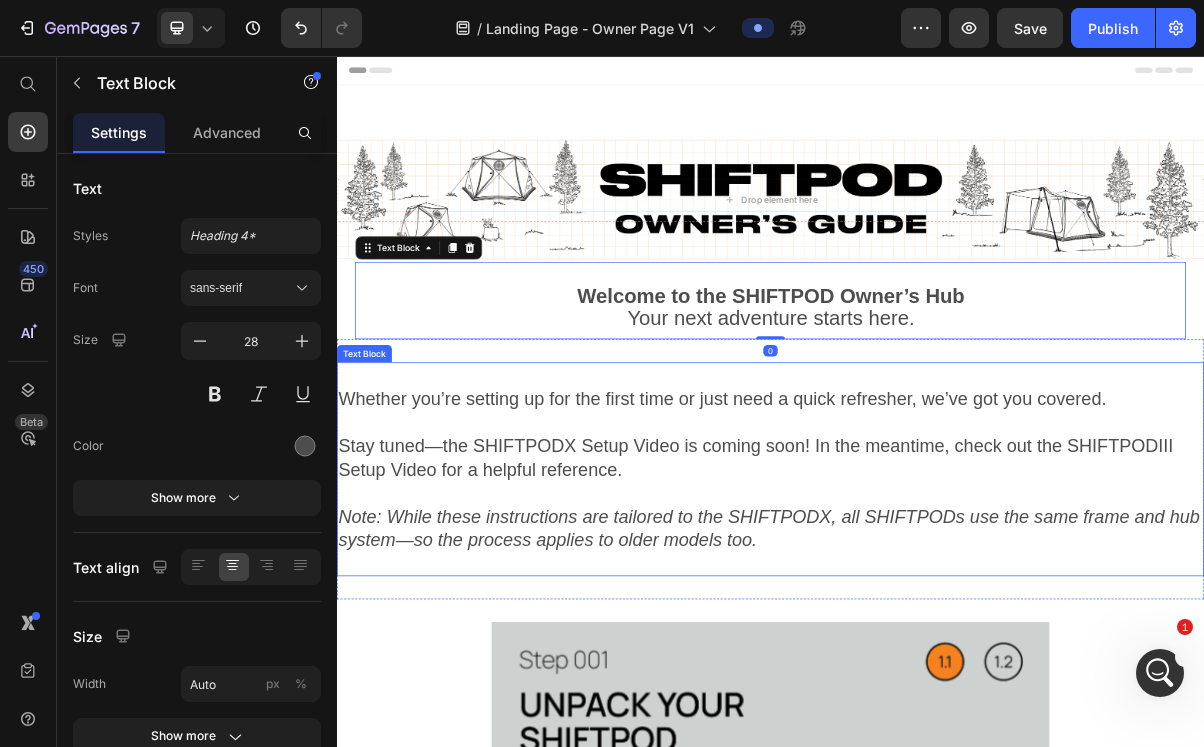 click on "Stay tuned—the SHIFTPODX Setup Video is coming soon! In the meantime, check out the SHIFTPODIII Setup Video for a helpful reference." at bounding box center [937, 611] 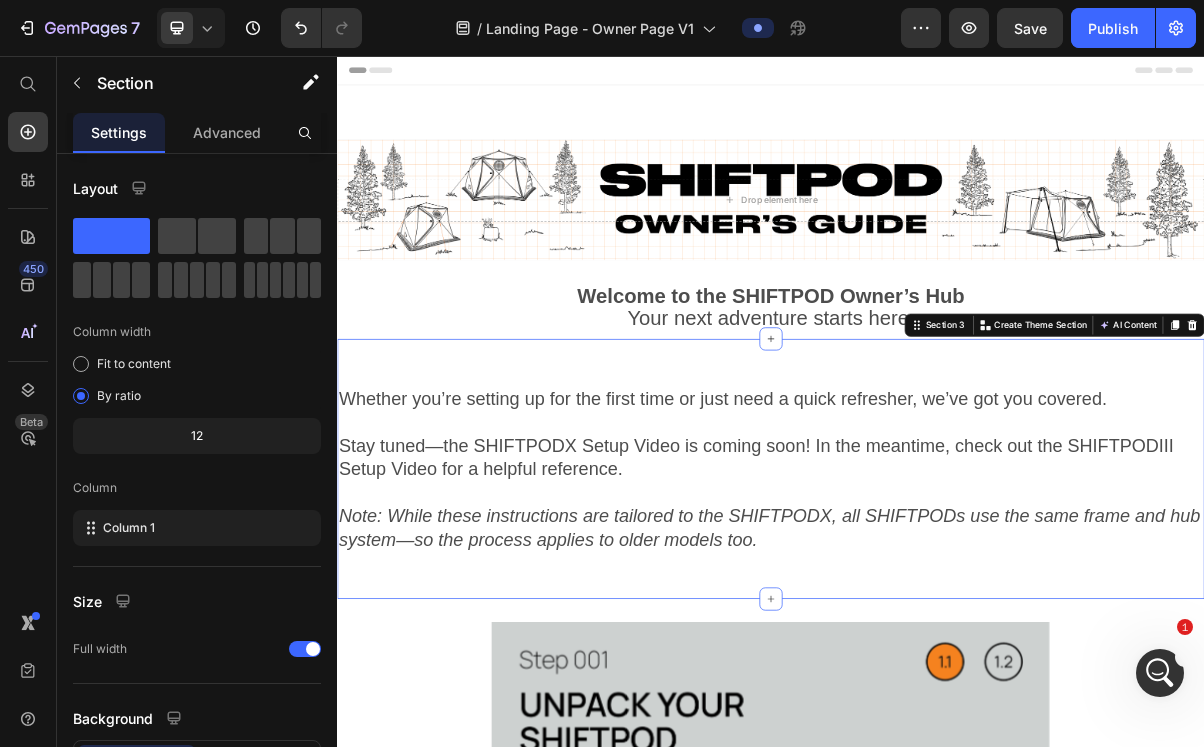 click on "Whether you’re setting up for the first time or just need a quick refresher, we’ve got you covered.   Stay tuned—the SHIFTPODX Setup Video is coming soon! In the meantime, check out the SHIFTPODIII Setup Video for a helpful reference. Note: While these instructions are tailored to the SHIFTPODX, all SHIFTPODs use the same frame and hub system—so the process applies to older models too.    Text Block Section 3   You can create reusable sections Create Theme Section AI Content Write with GemAI What would you like to describe here? Tone and Voice Persuasive Product A/C Stand Show more Generate" at bounding box center [937, 628] 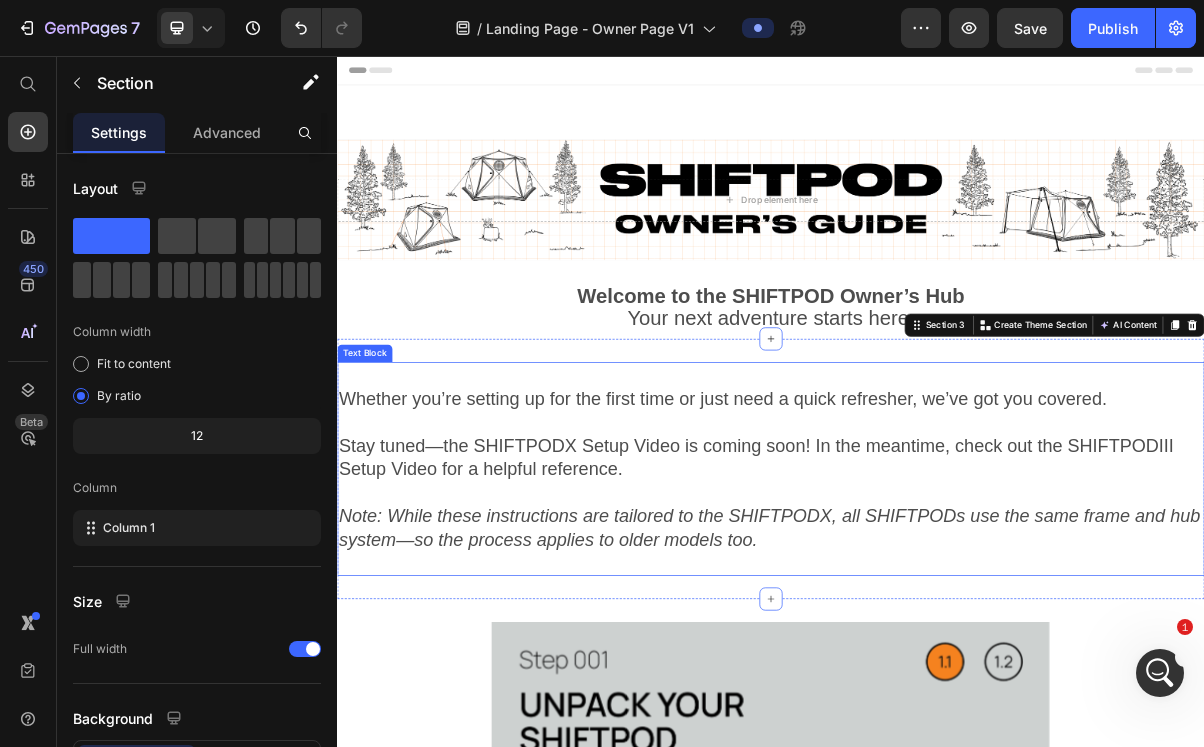 click on "Whether you’re setting up for the first time or just need a quick refresher, we’ve got you covered." at bounding box center (937, 546) 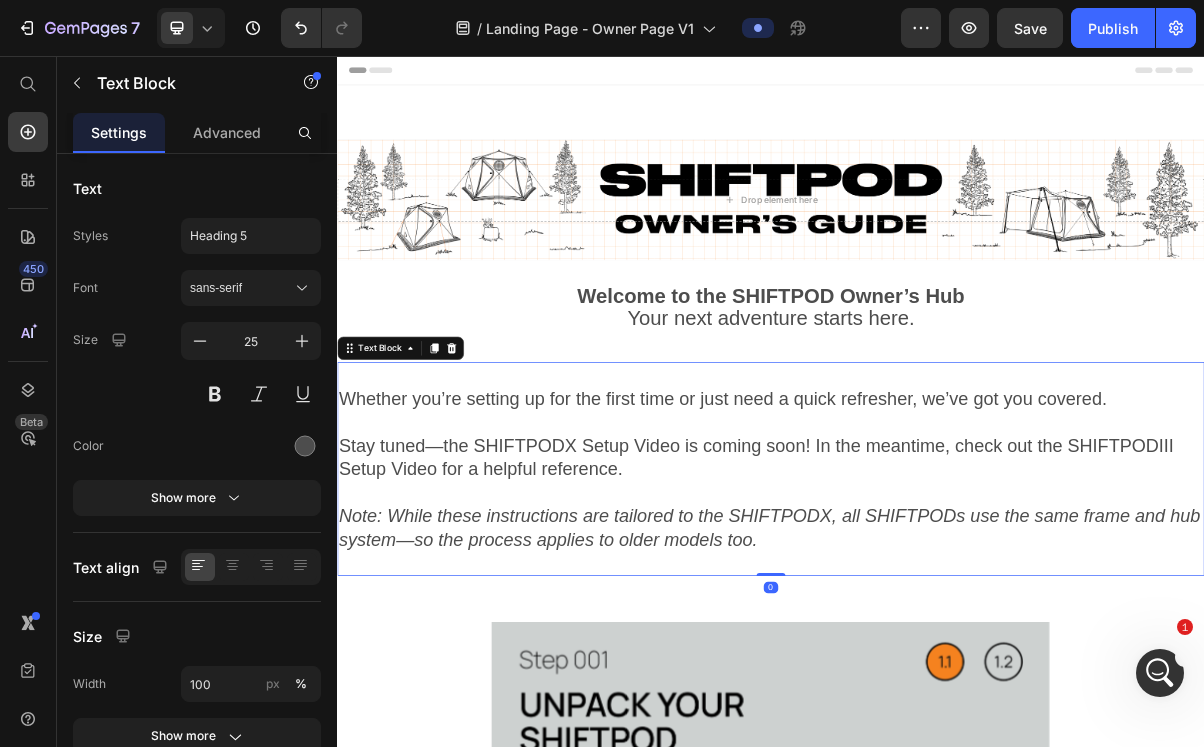 scroll, scrollTop: 4572, scrollLeft: 0, axis: vertical 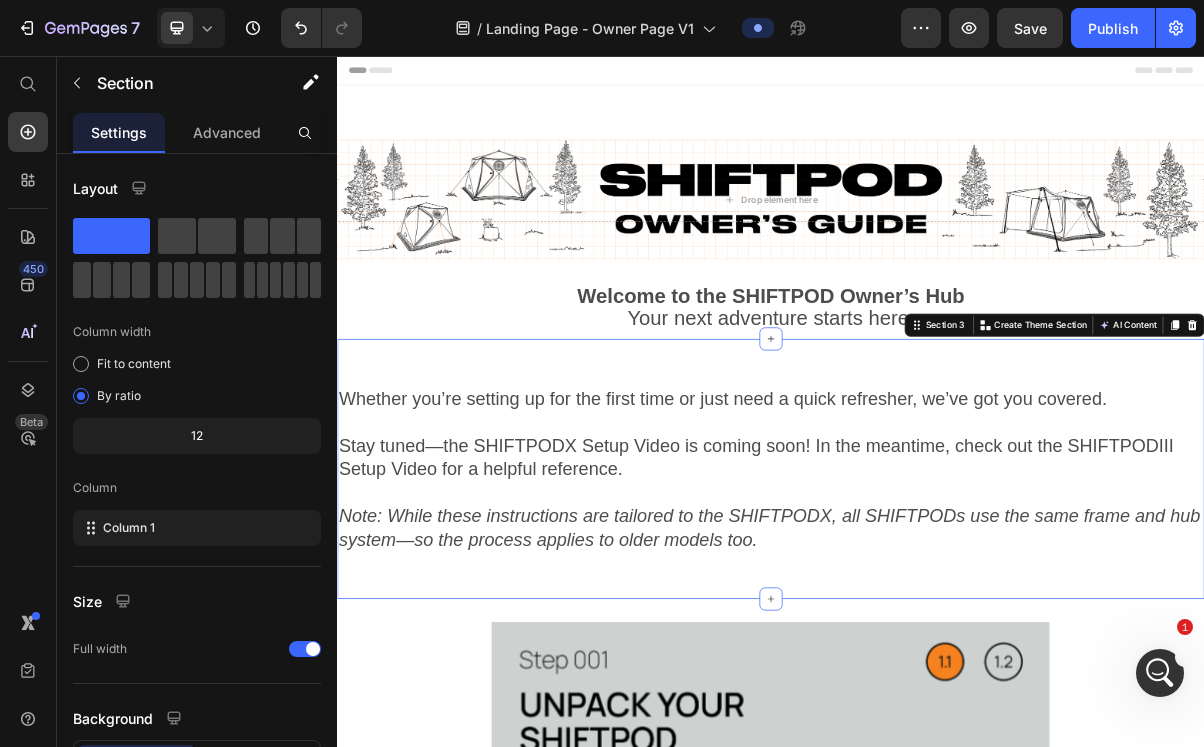 click on "Whether you’re setting up for the first time or just need a quick refresher, we’ve got you covered.   Stay tuned—the SHIFTPODX Setup Video is coming soon! In the meantime, check out the SHIFTPODIII Setup Video for a helpful reference. Note: While these instructions are tailored to the SHIFTPODX, all SHIFTPODs use the same frame and hub system—so the process applies to older models too.    Text Block Section 3   You can create reusable sections Create Theme Section AI Content Write with GemAI What would you like to describe here? Tone and Voice Persuasive Product A/C Stand Show more Generate" at bounding box center [937, 628] 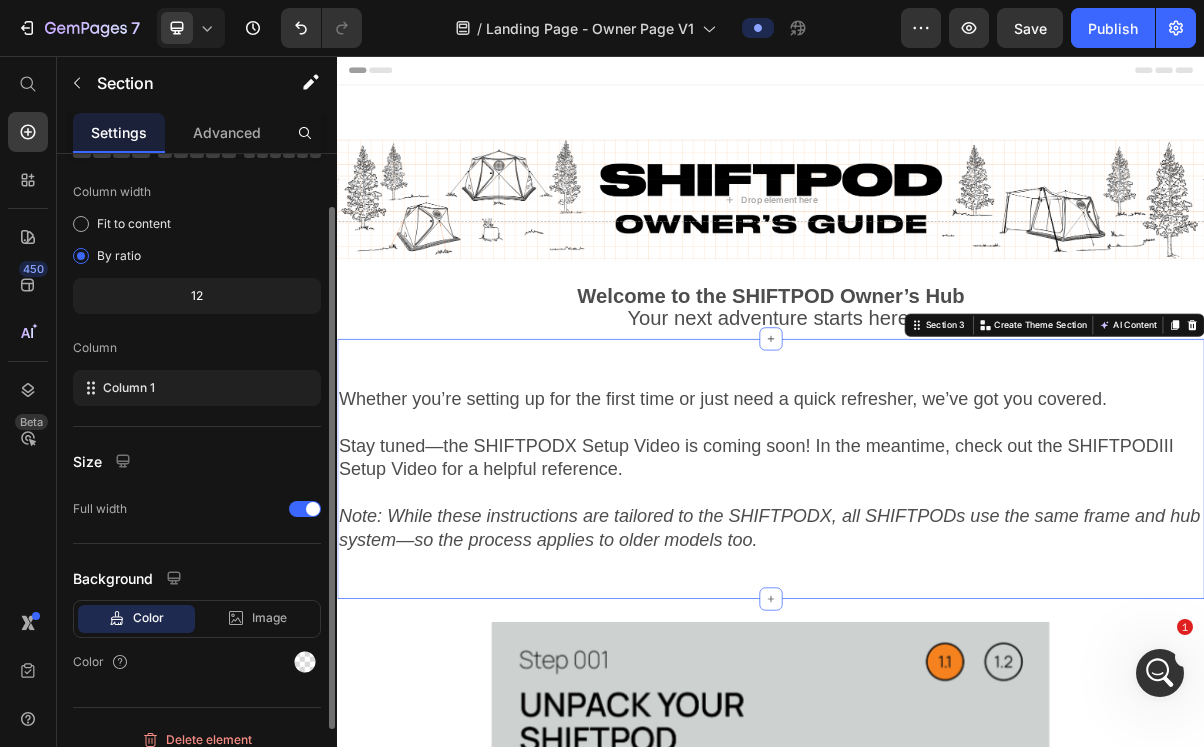 scroll, scrollTop: 0, scrollLeft: 0, axis: both 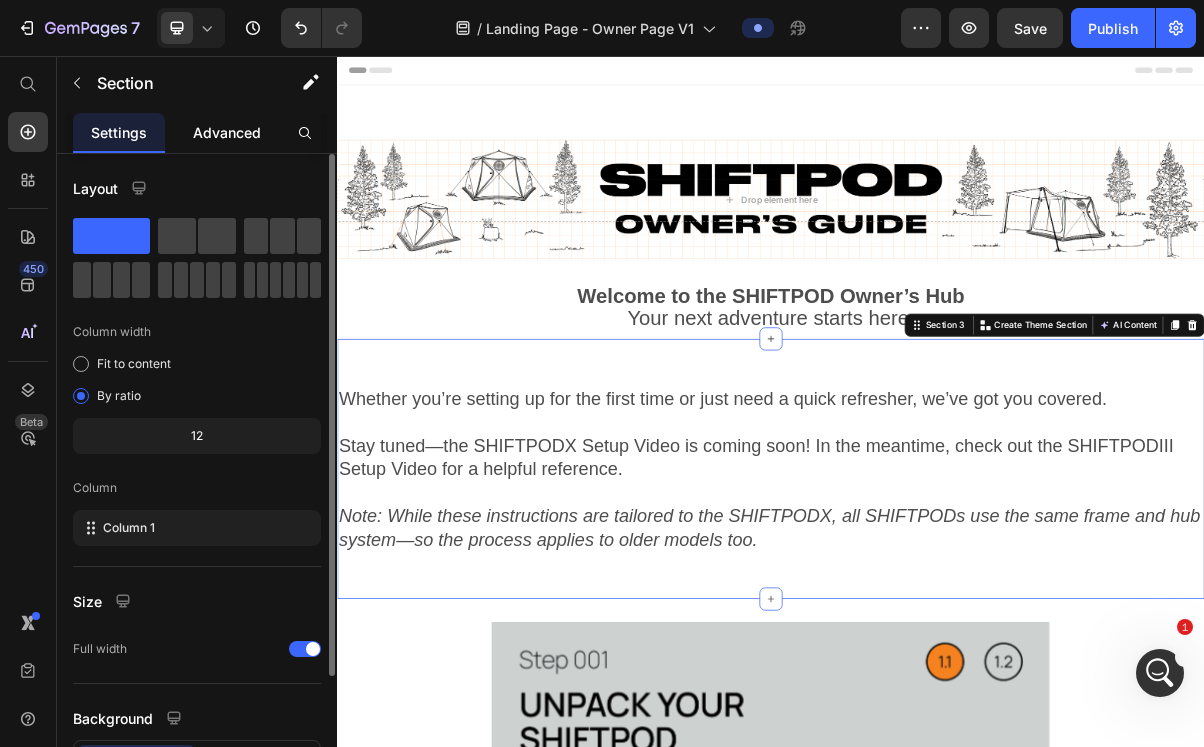 click on "Advanced" 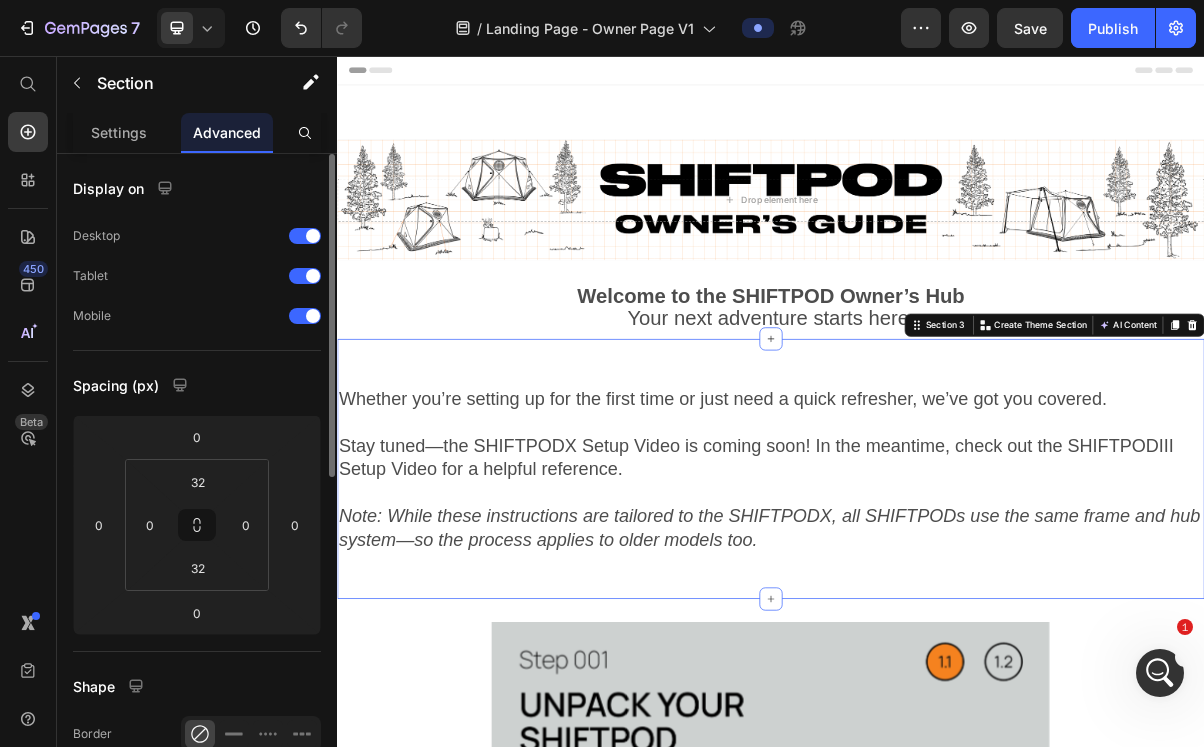 scroll, scrollTop: 48, scrollLeft: 0, axis: vertical 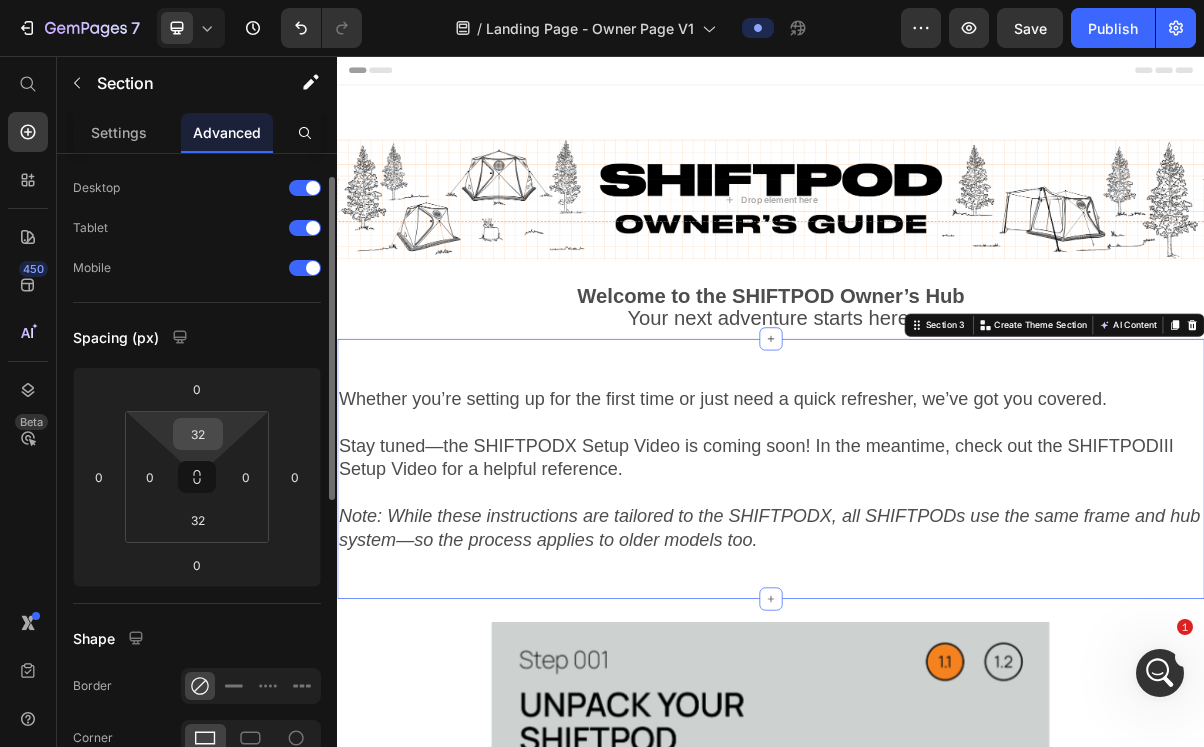 click on "32" at bounding box center (198, 434) 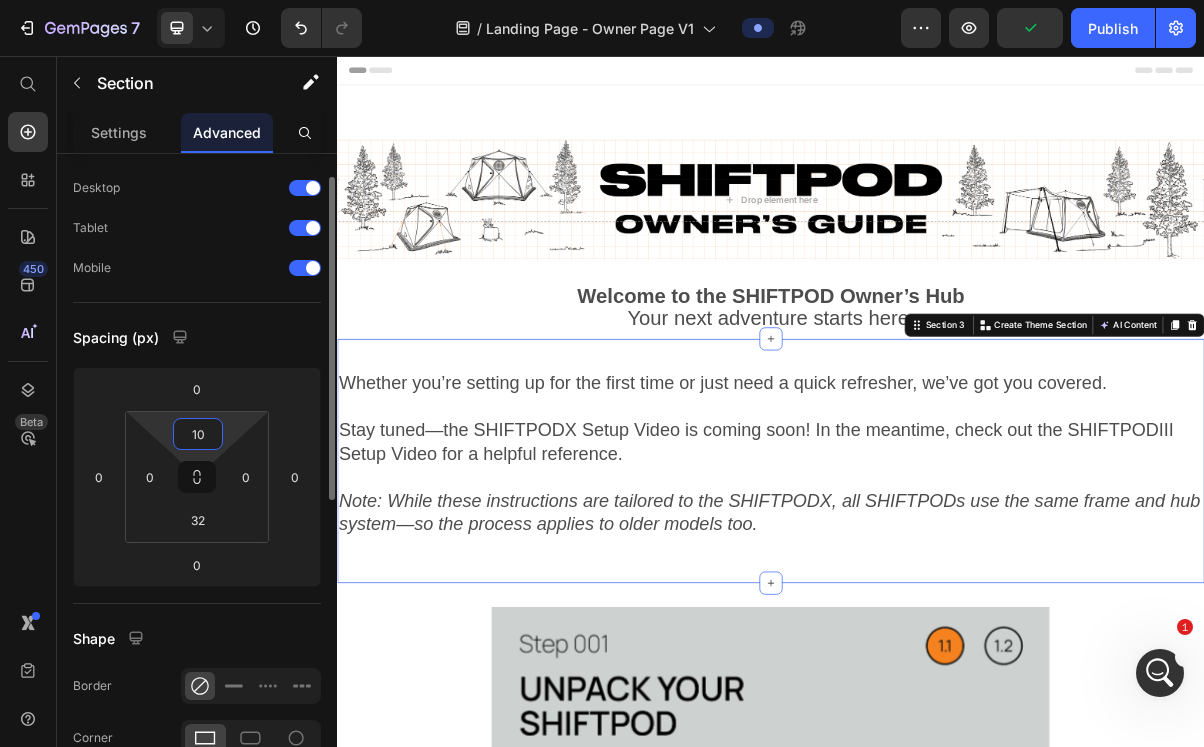 type on "1" 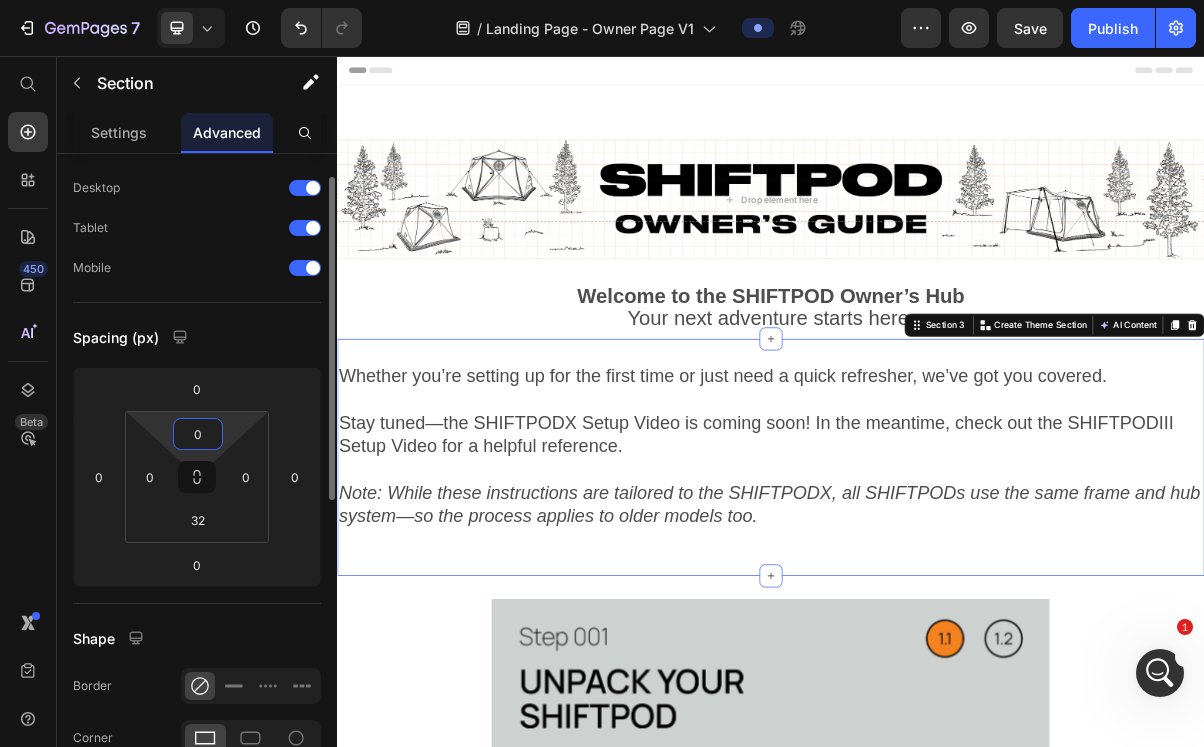 type on "0" 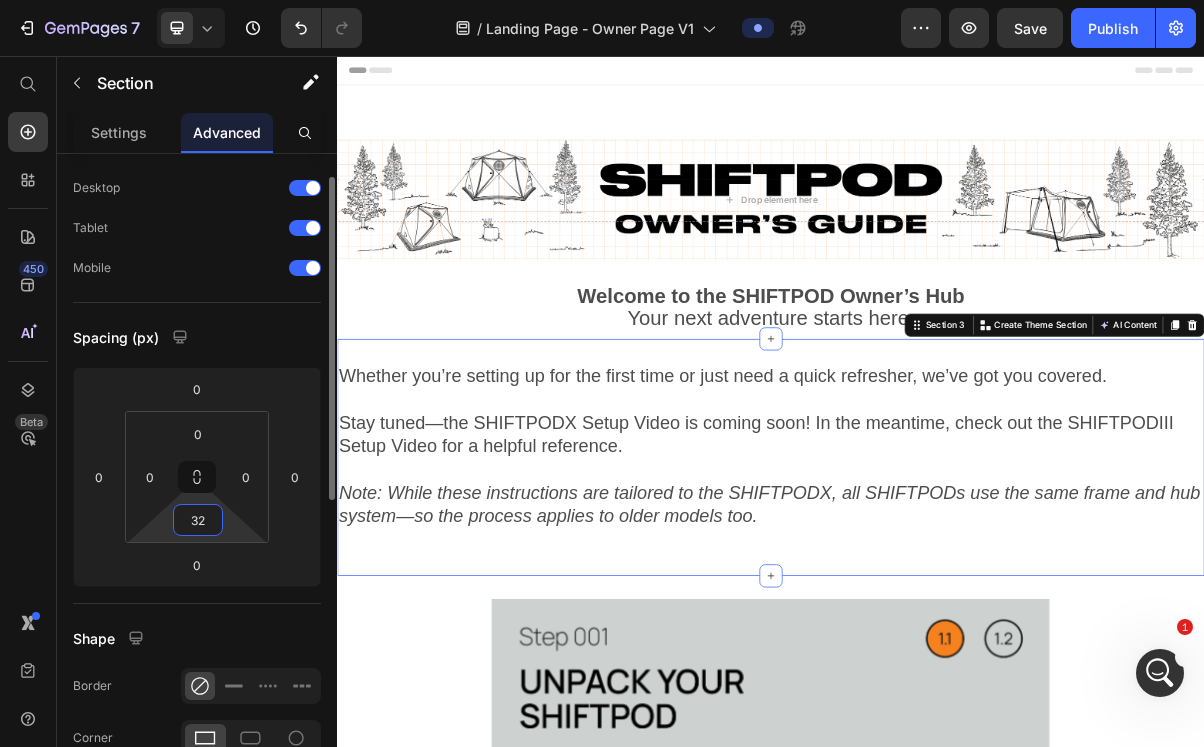 click on "32" at bounding box center (198, 520) 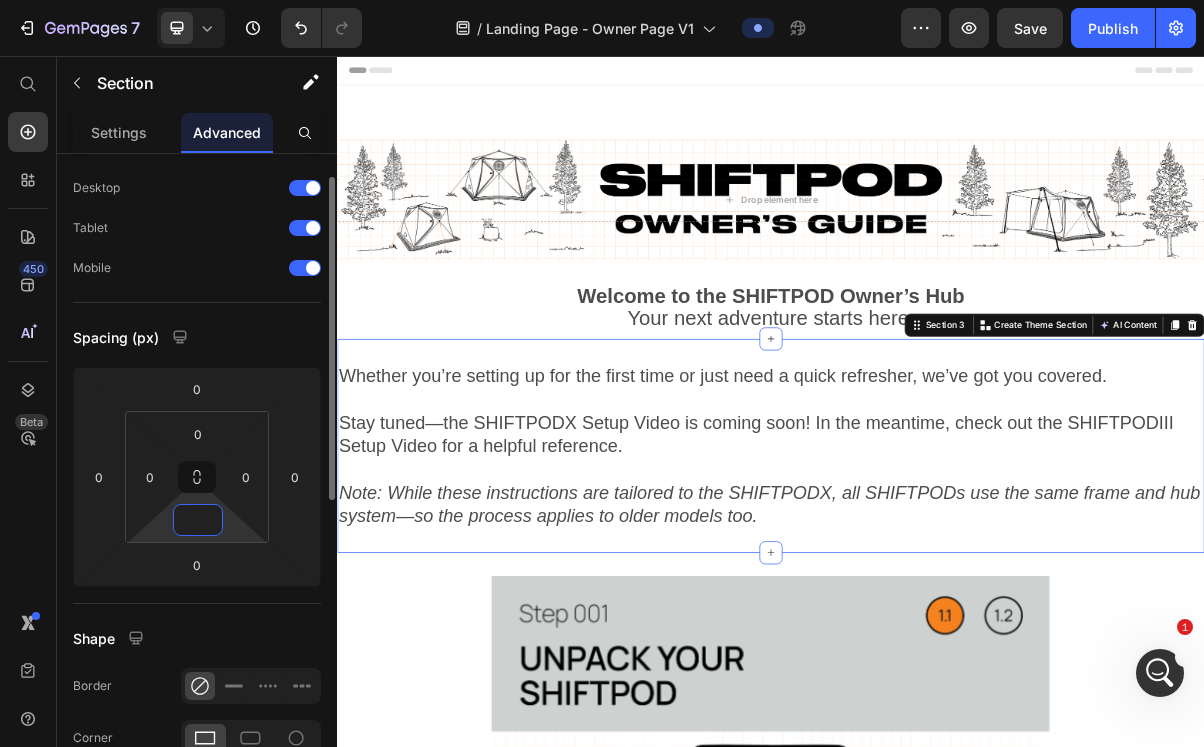 type on "0" 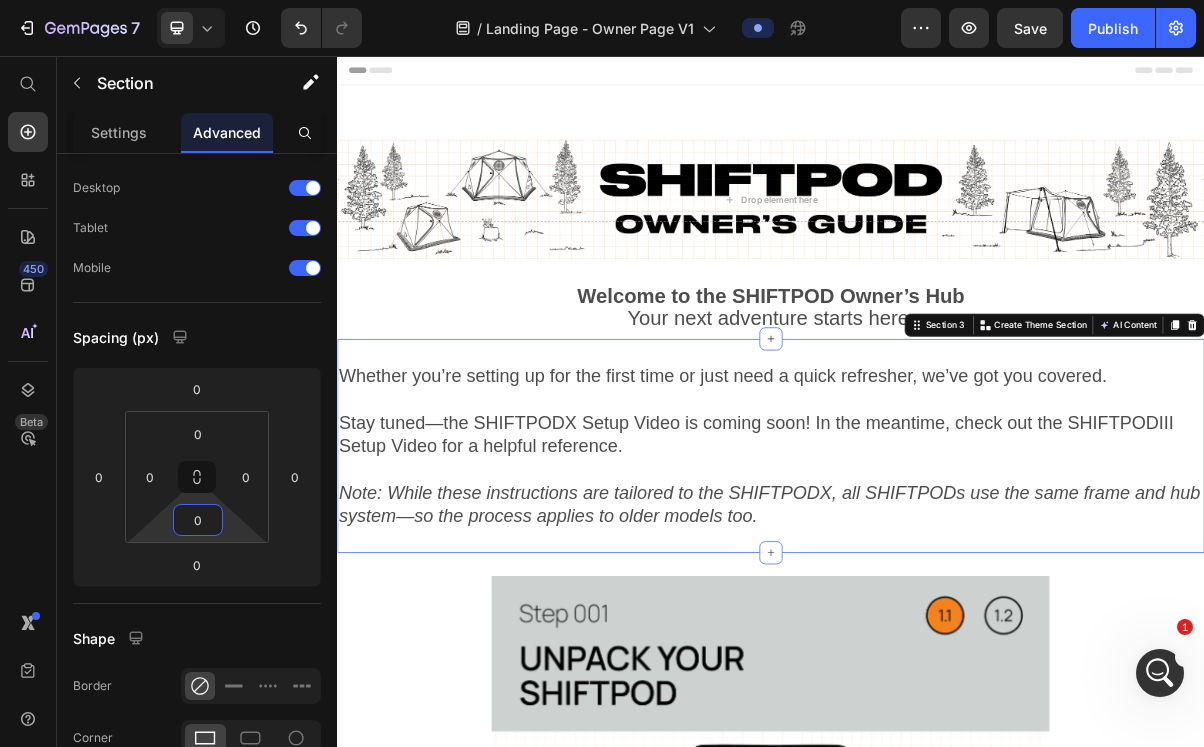 click on "Image Image Image Image Image Image Image Image Image Image Image Image Image Image Image
Carousel Section 4" at bounding box center (937, 1179) 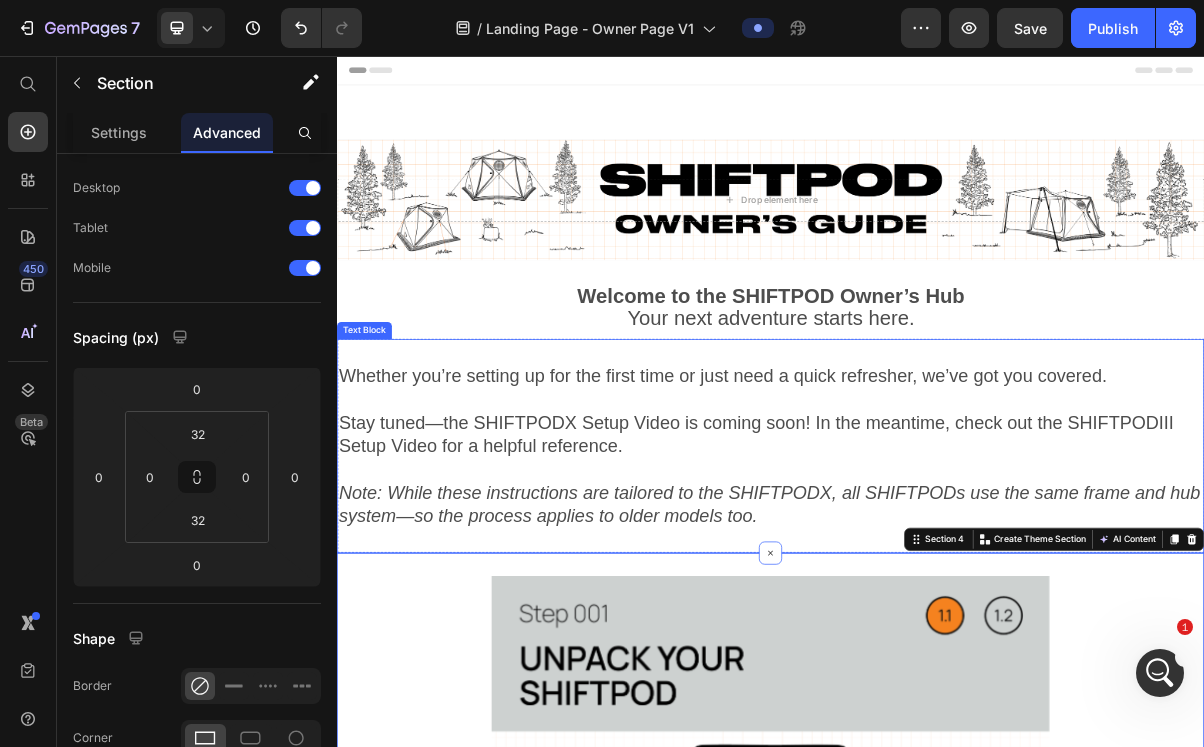 click on "Whether you’re setting up for the first time or just need a quick refresher, we’ve got you covered." at bounding box center (937, 514) 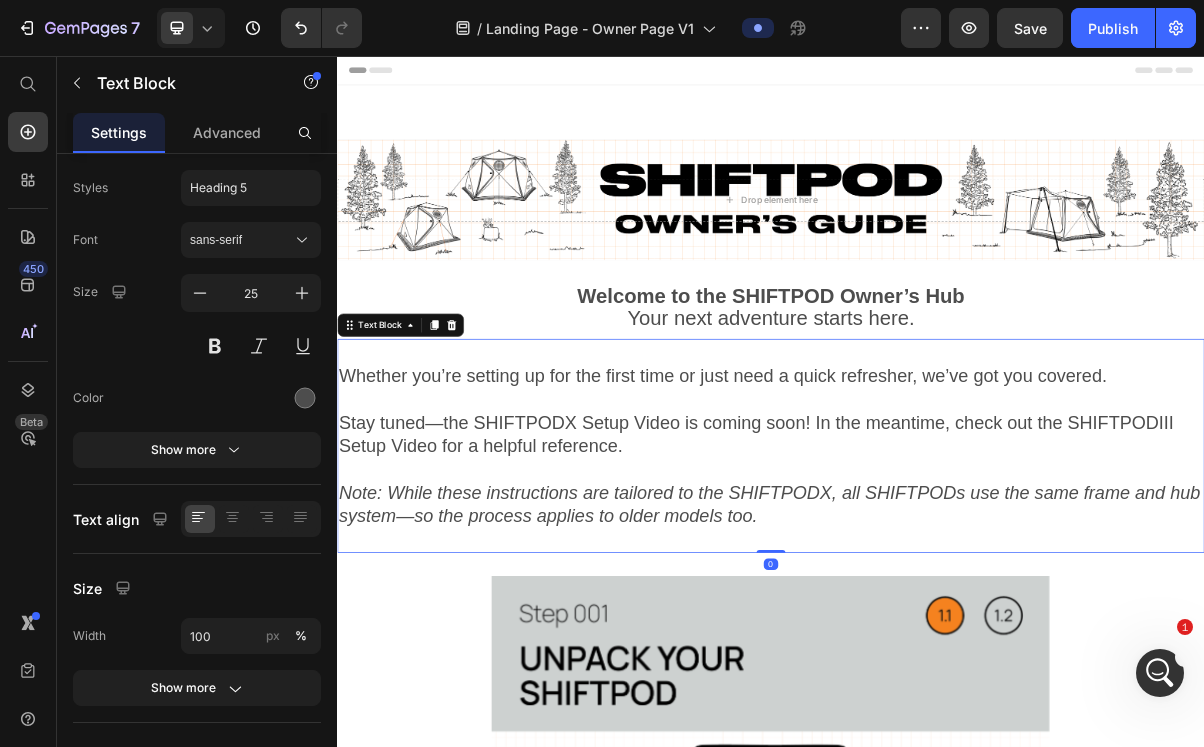 scroll, scrollTop: 0, scrollLeft: 0, axis: both 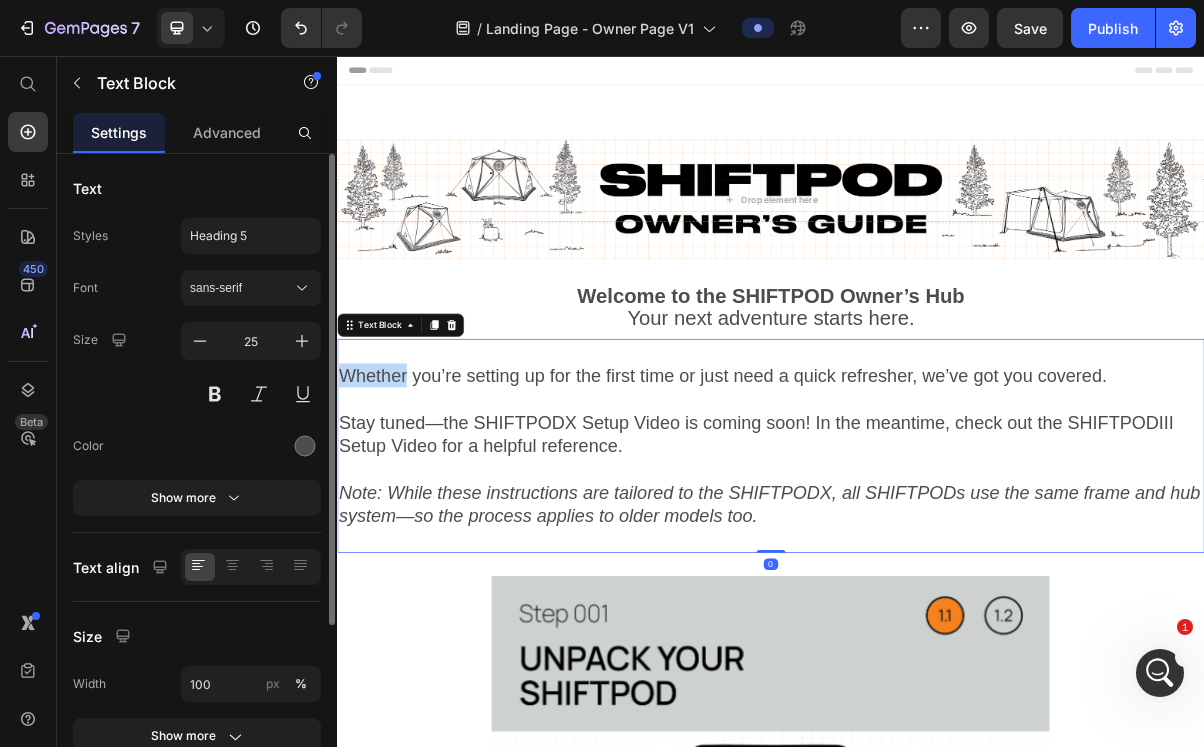 click on "Whether you’re setting up for the first time or just need a quick refresher, we’ve got you covered." at bounding box center [937, 514] 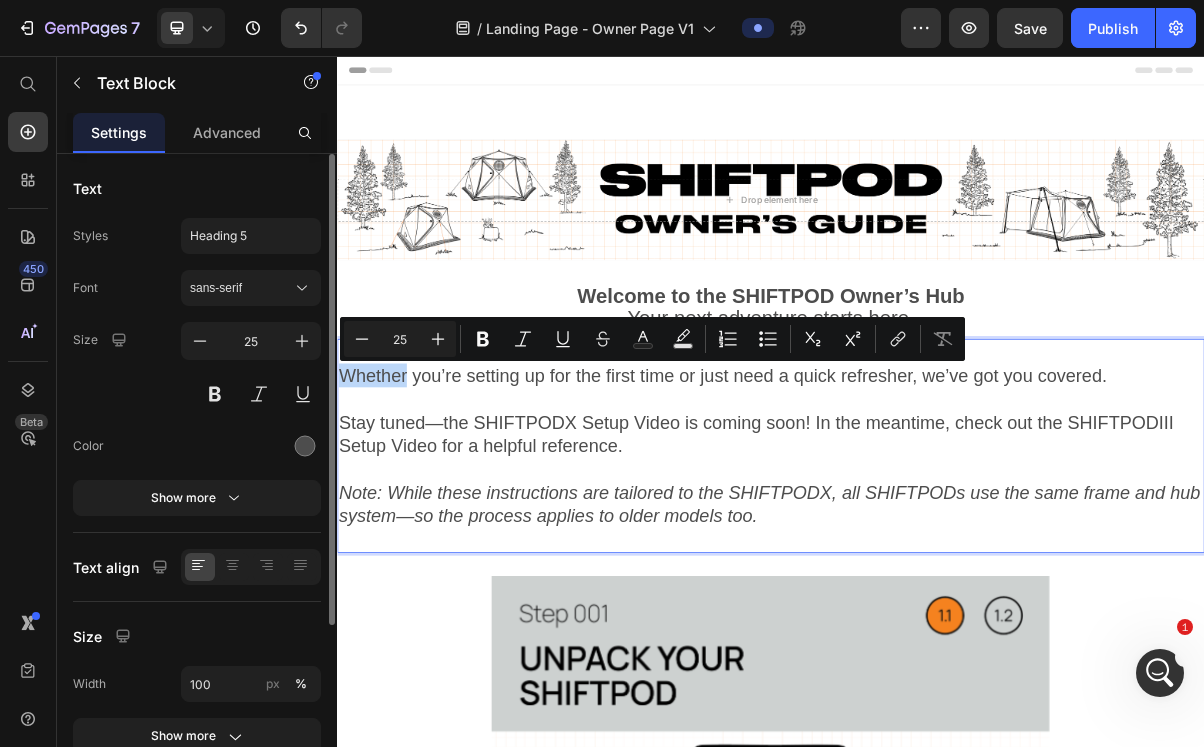 scroll, scrollTop: 4495, scrollLeft: 0, axis: vertical 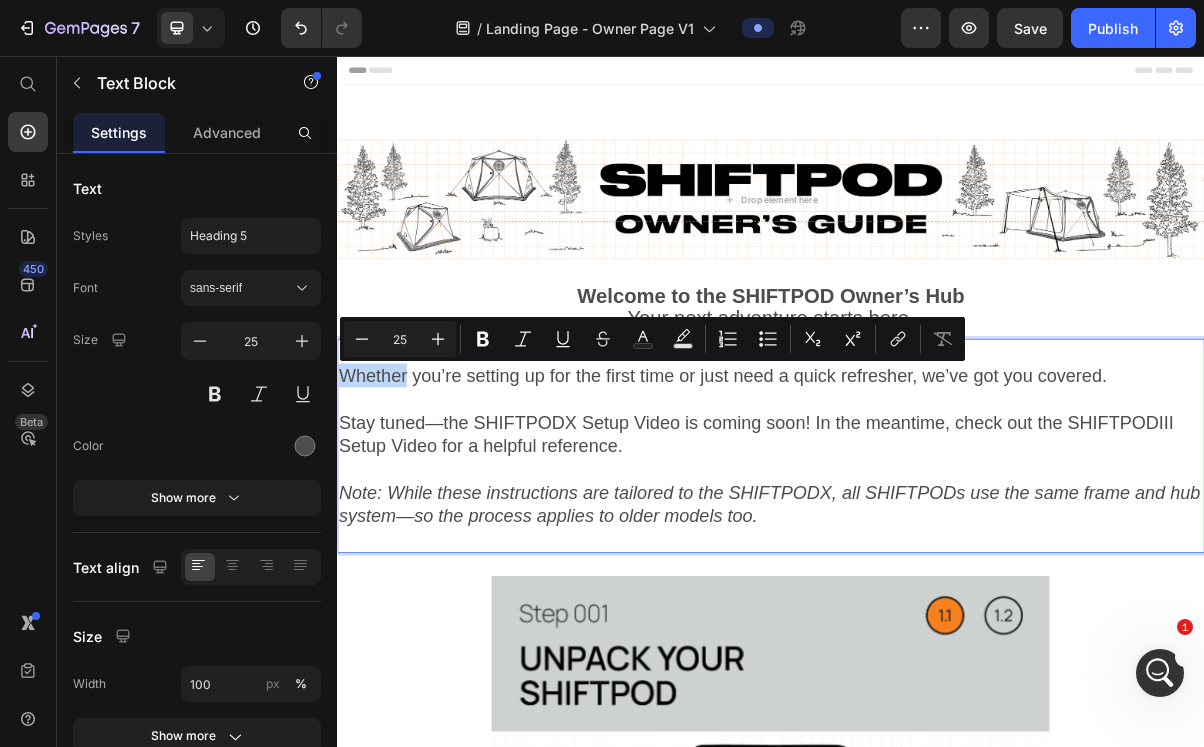 click on "Whether you’re setting up for the first time or just need a quick refresher, we’ve got you covered." at bounding box center [937, 514] 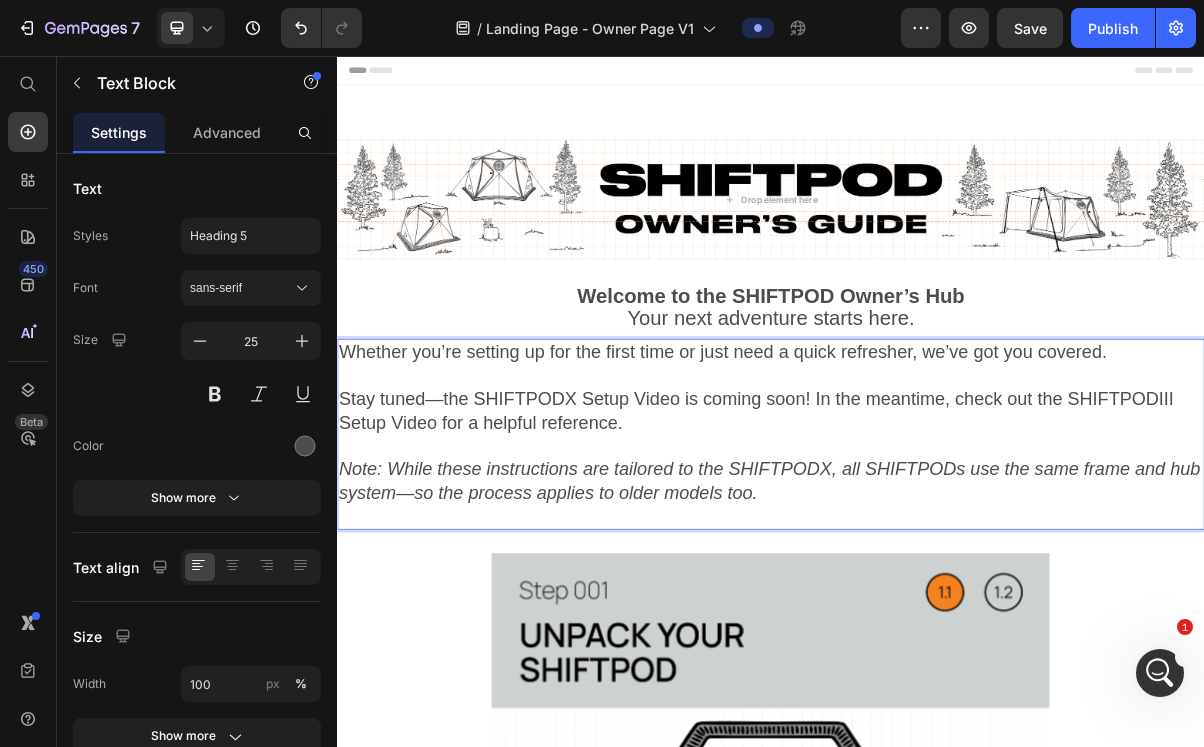 click on "Note: While these instructions are tailored to the SHIFTPODX, all SHIFTPODs use the same frame and hub system—so the process applies to older models too." at bounding box center (937, 629) 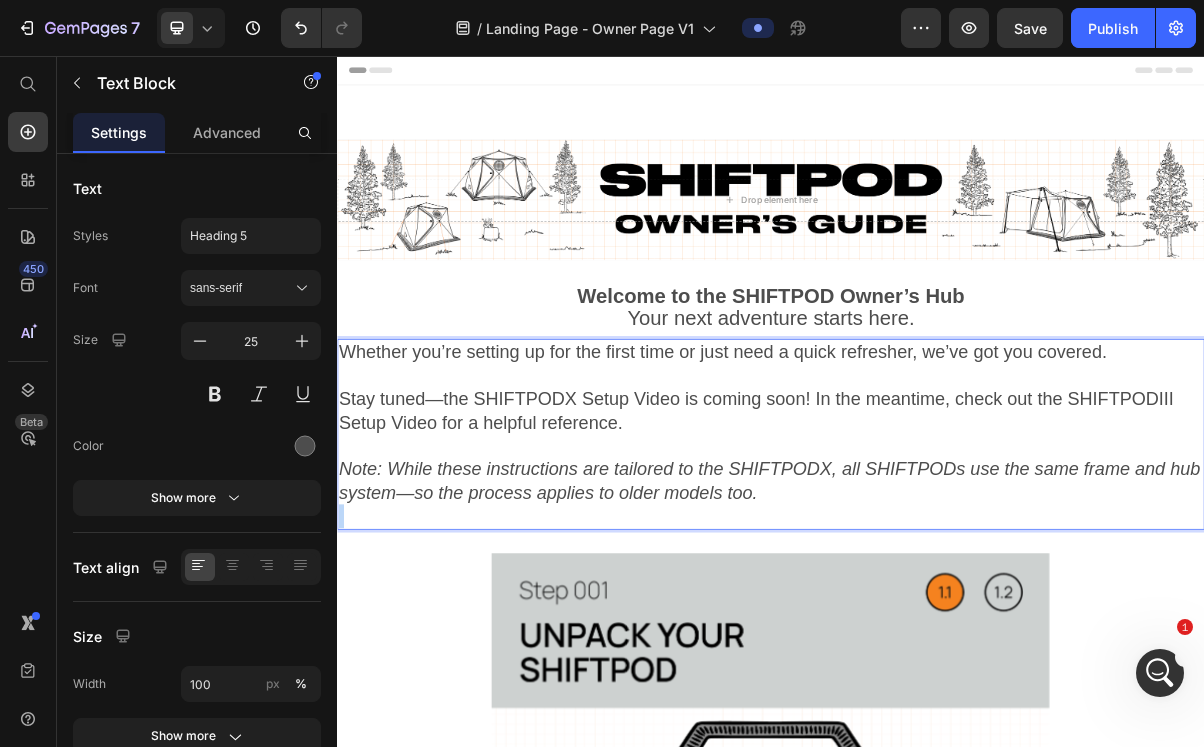 click on "⁠⁠⁠⁠⁠⁠⁠ Note: While these instructions are tailored to the SHIFTPODX, all SHIFTPODs use the same frame and hub system—so the process applies to older models too." at bounding box center (937, 629) 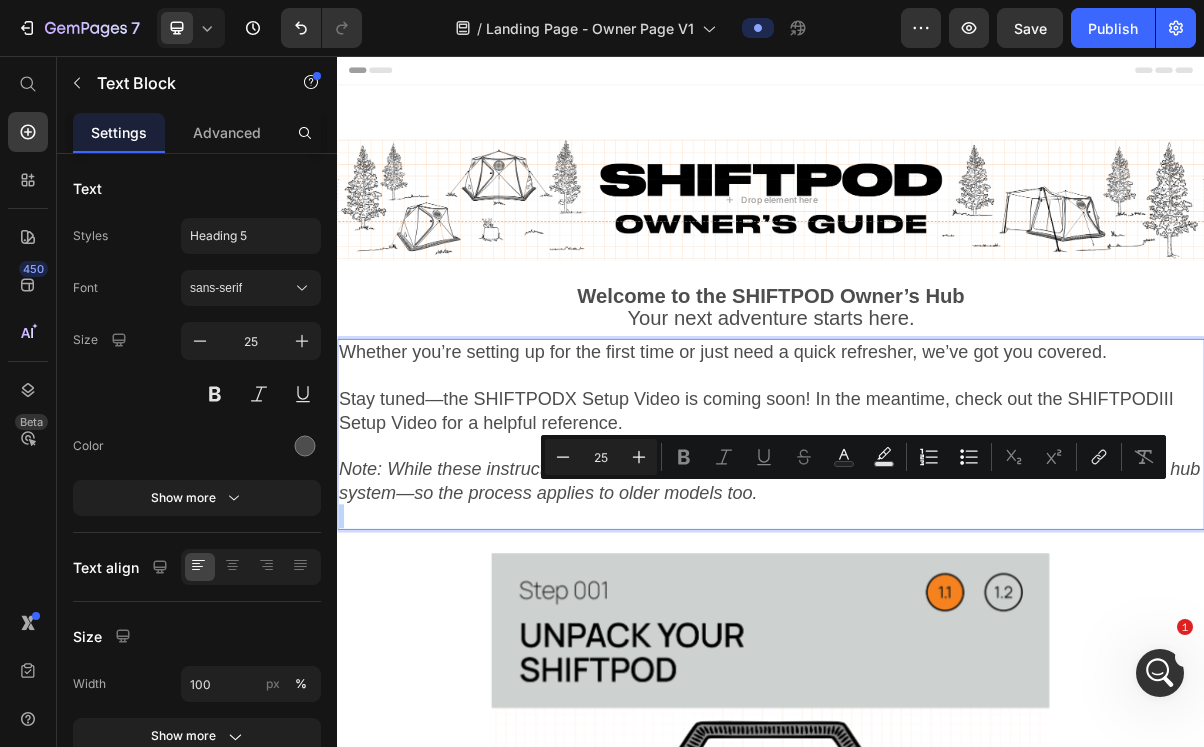 click on "Note: While these instructions are tailored to the SHIFTPODX, all SHIFTPODs use the same frame and hub system—so the process applies to older models too." at bounding box center [937, 629] 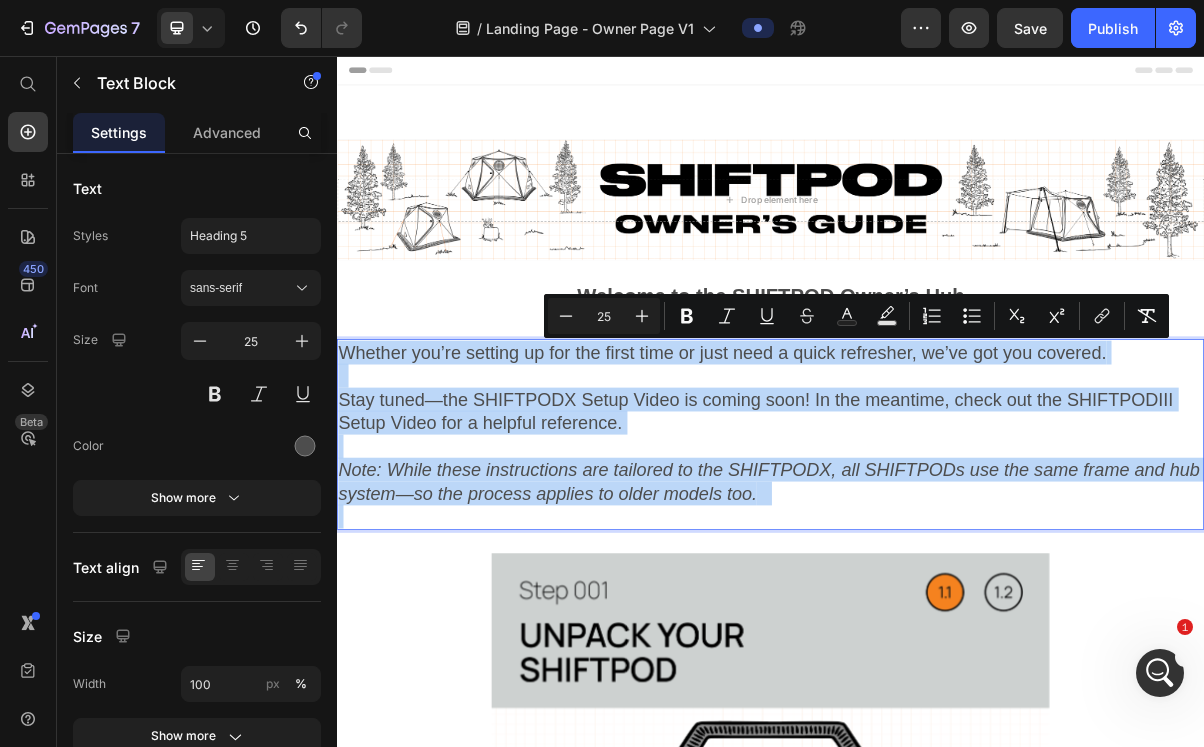 drag, startPoint x: 952, startPoint y: 665, endPoint x: 281, endPoint y: 407, distance: 718.8915 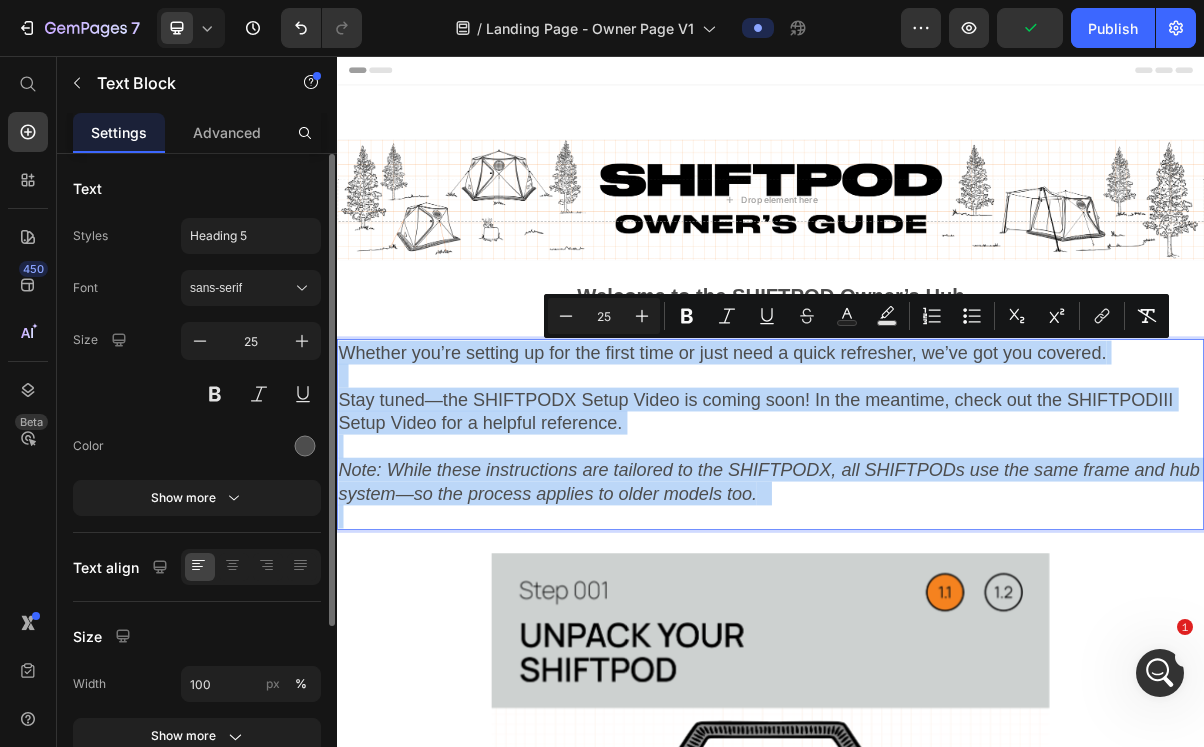 scroll, scrollTop: 4572, scrollLeft: 0, axis: vertical 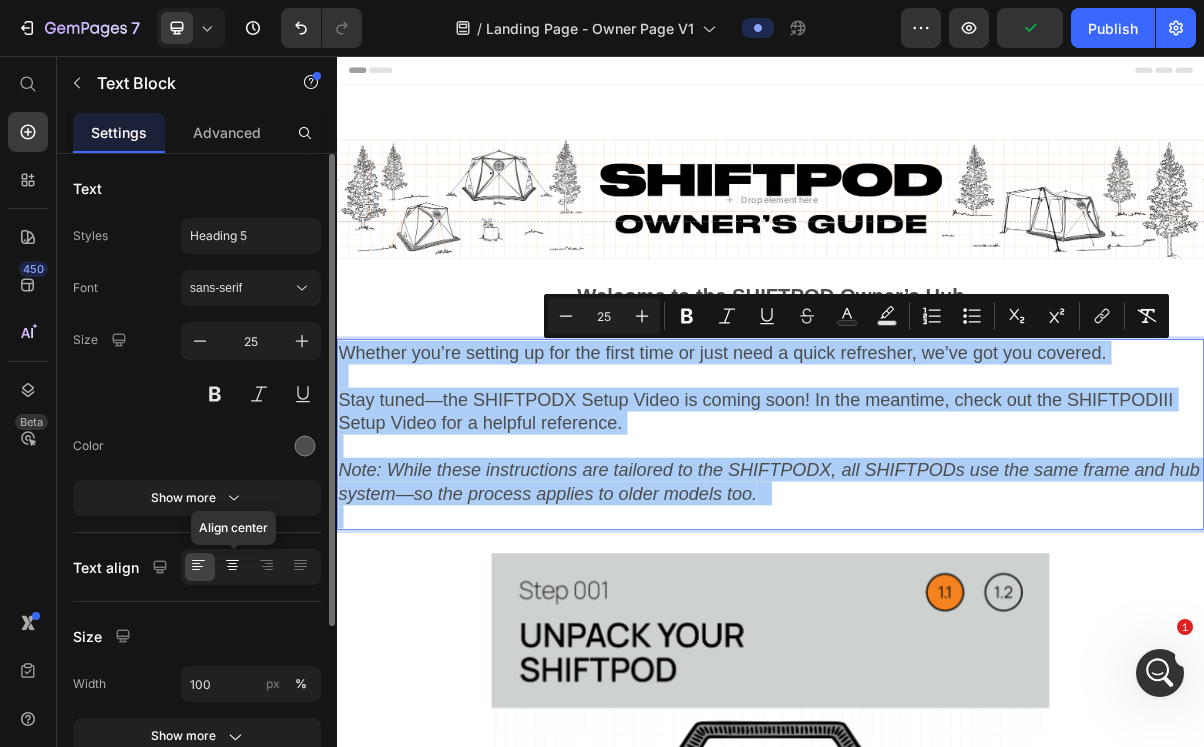 click 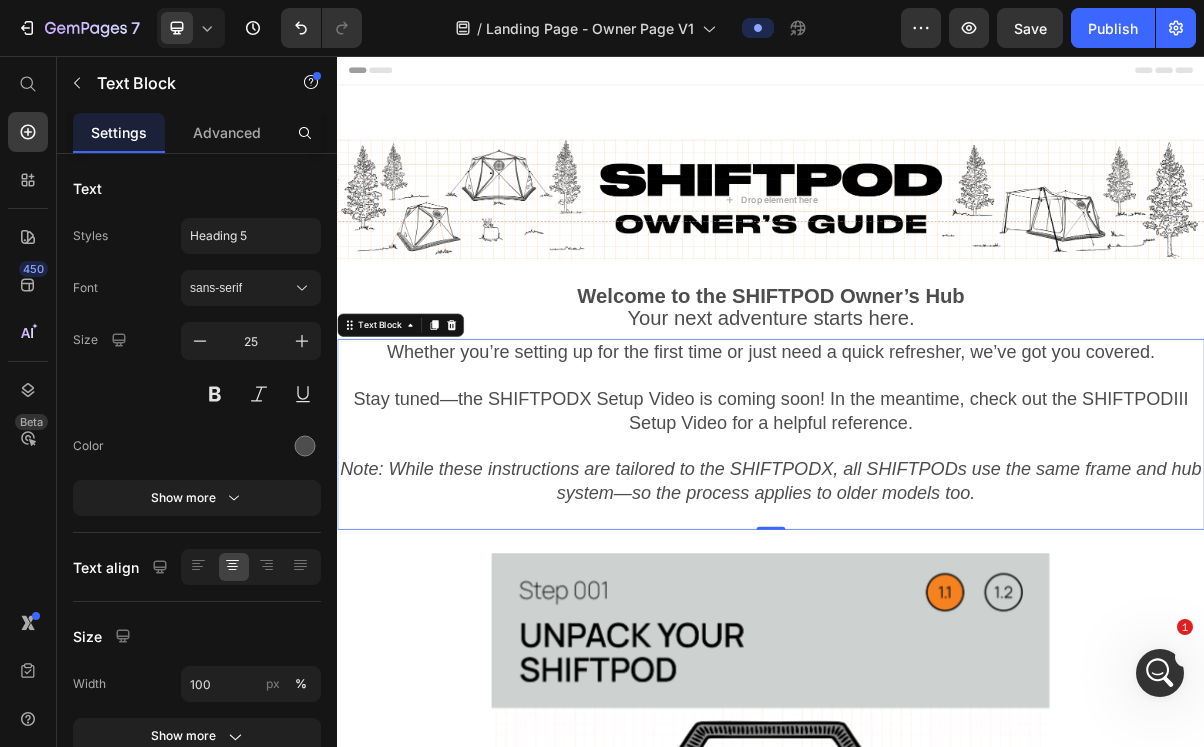 click on "Note: While these instructions are tailored to the SHIFTPODX, all SHIFTPODs use the same frame and hub system—so the process applies to older models too." at bounding box center (937, 644) 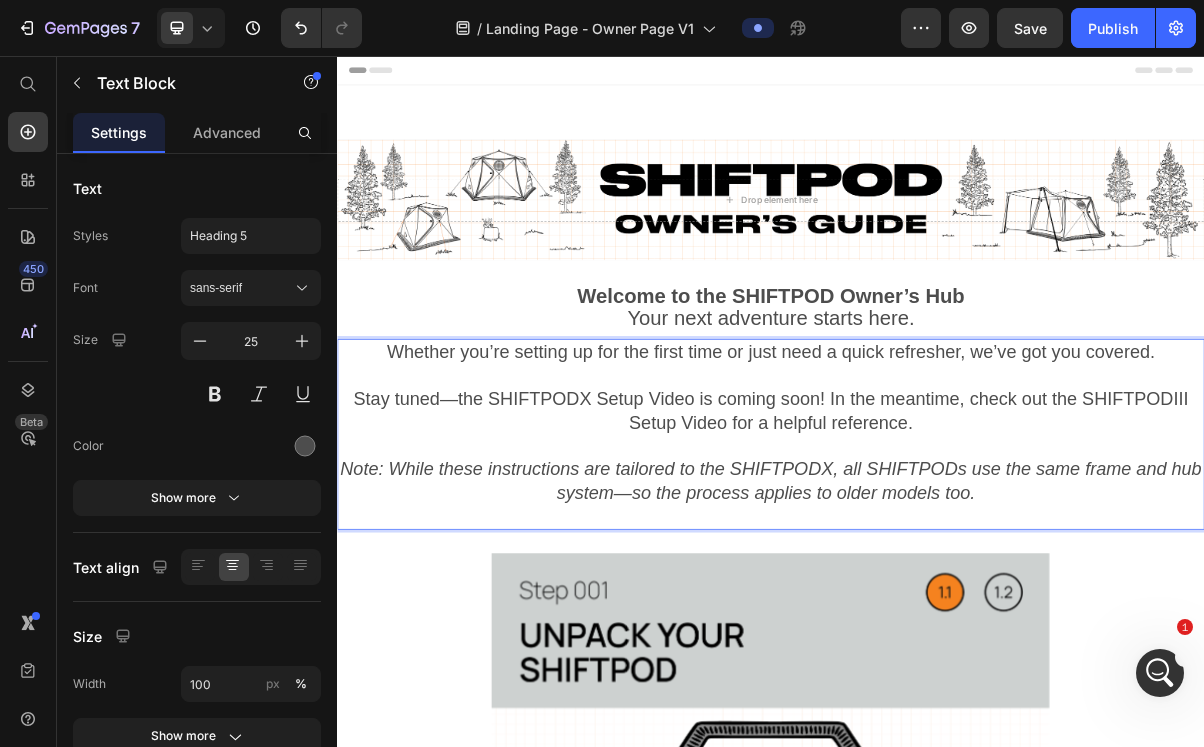 click on "Note: While these instructions are tailored to the SHIFTPODX, all SHIFTPODs use the same frame and hub system—so the process applies to older models too." at bounding box center [937, 629] 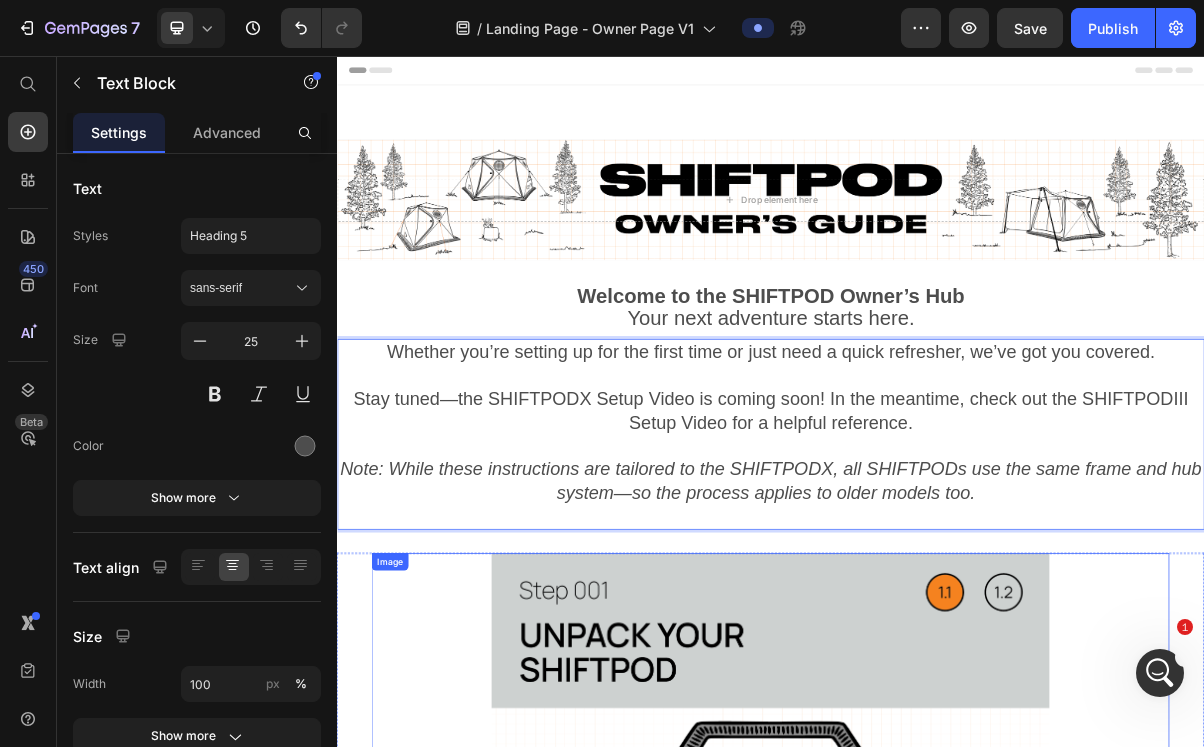 click at bounding box center (937, 1130) 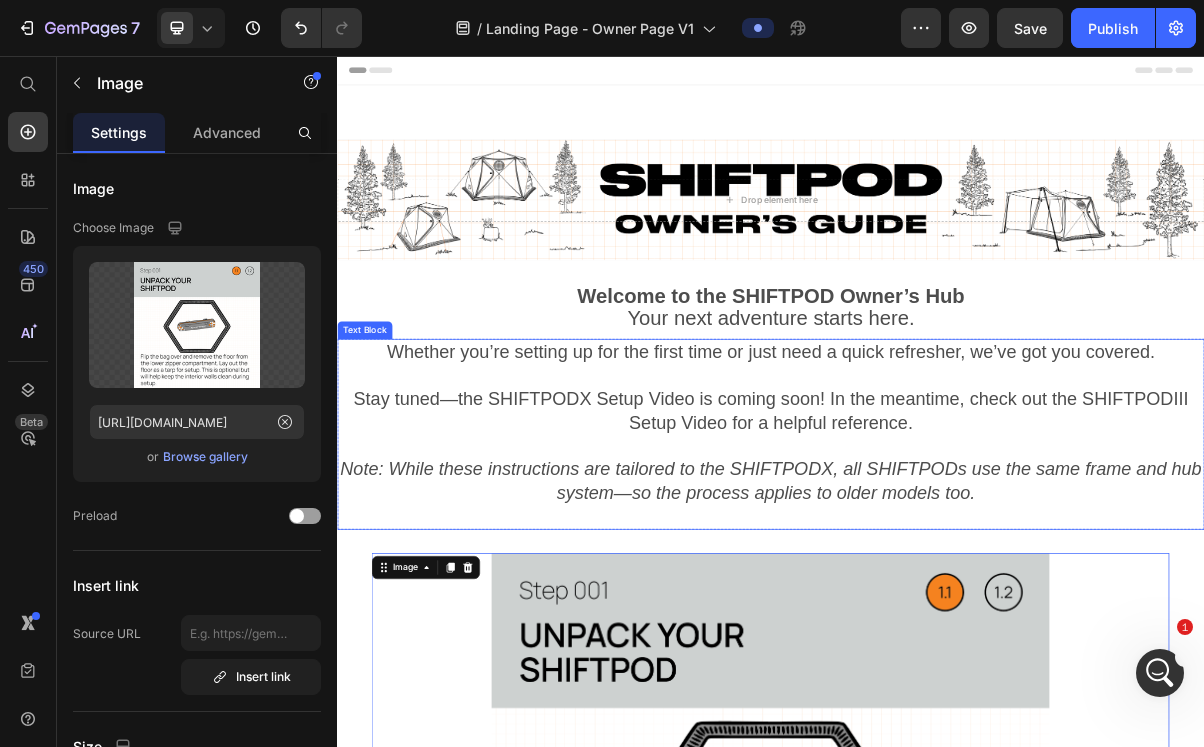 click on "Stay tuned—the SHIFTPODX Setup Video is coming soon! In the meantime, check out the SHIFTPODIII Setup Video for a helpful reference." at bounding box center (937, 547) 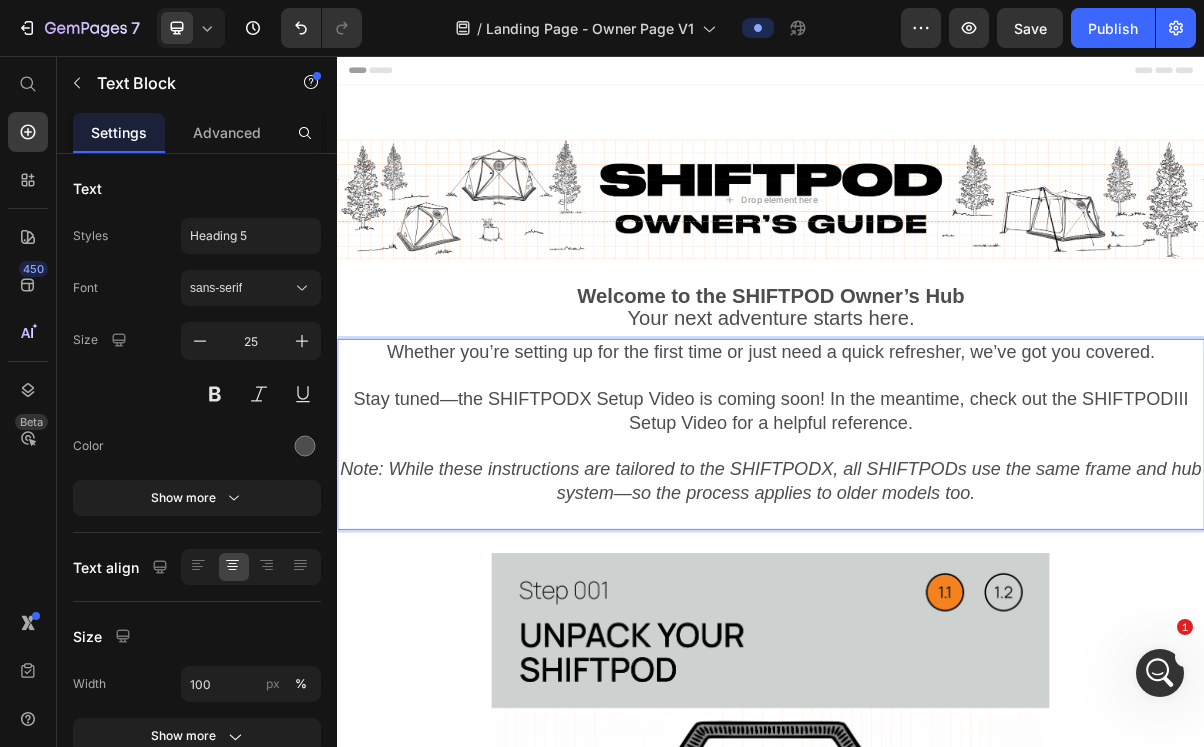 click on "Note: While these instructions are tailored to the SHIFTPODX, all SHIFTPODs use the same frame and hub system—so the process applies to older models too." at bounding box center [937, 629] 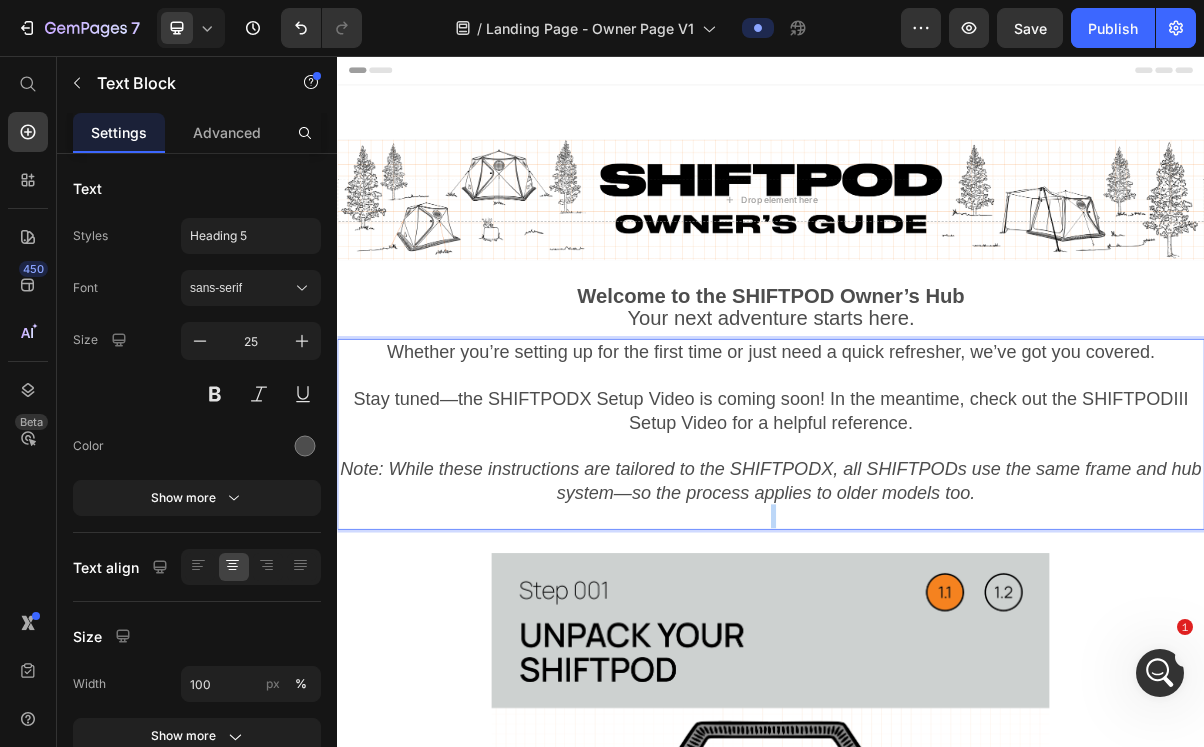 click on "Note: While these instructions are tailored to the SHIFTPODX, all SHIFTPODs use the same frame and hub system—so the process applies to older models too." at bounding box center [937, 629] 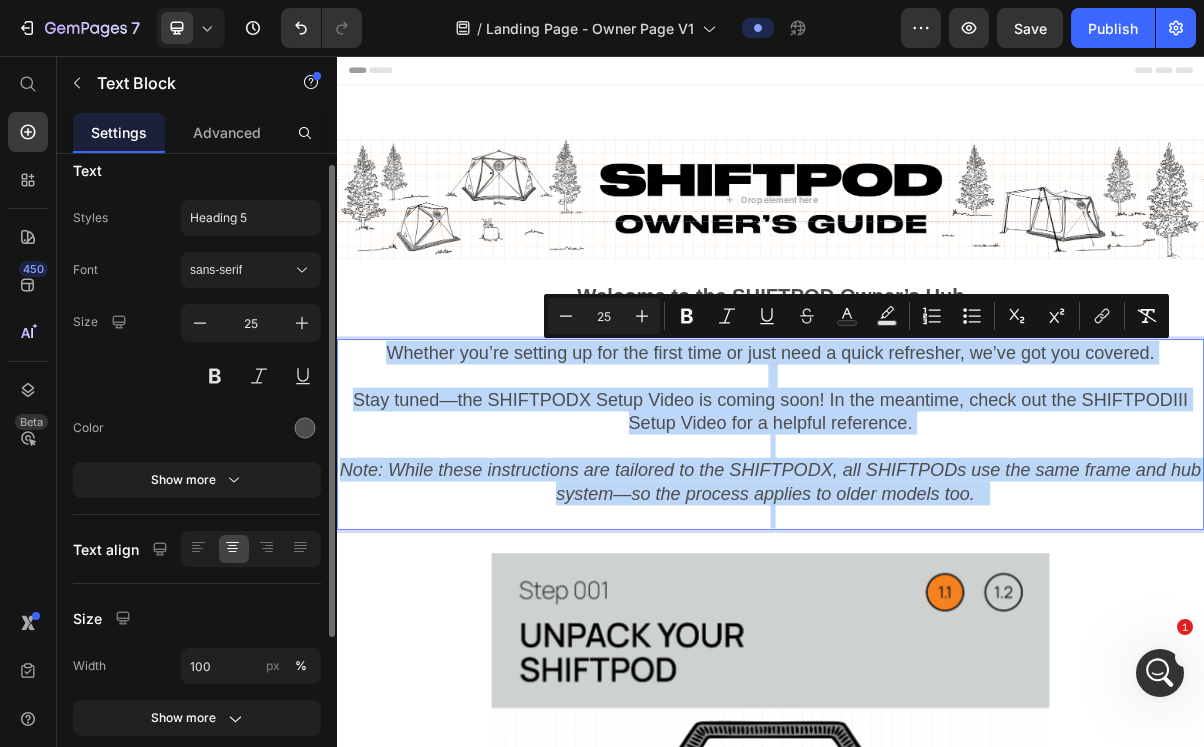 scroll, scrollTop: 17, scrollLeft: 0, axis: vertical 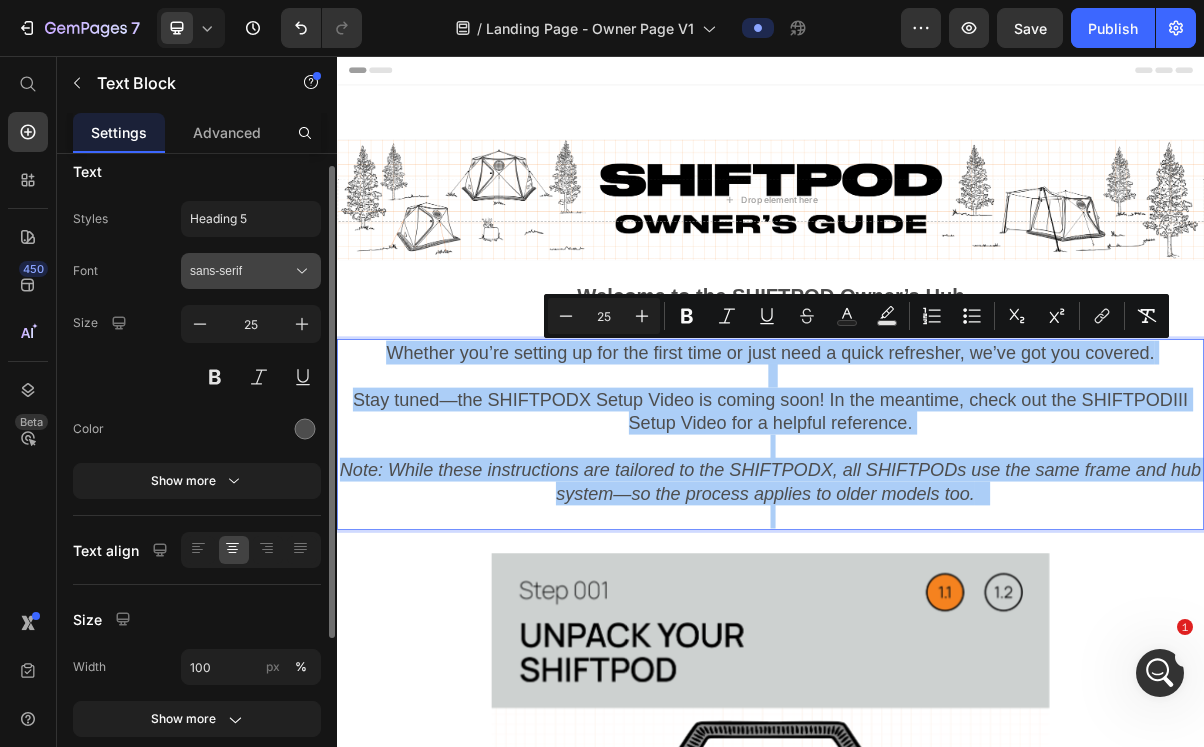 click on "sans-serif" at bounding box center (251, 271) 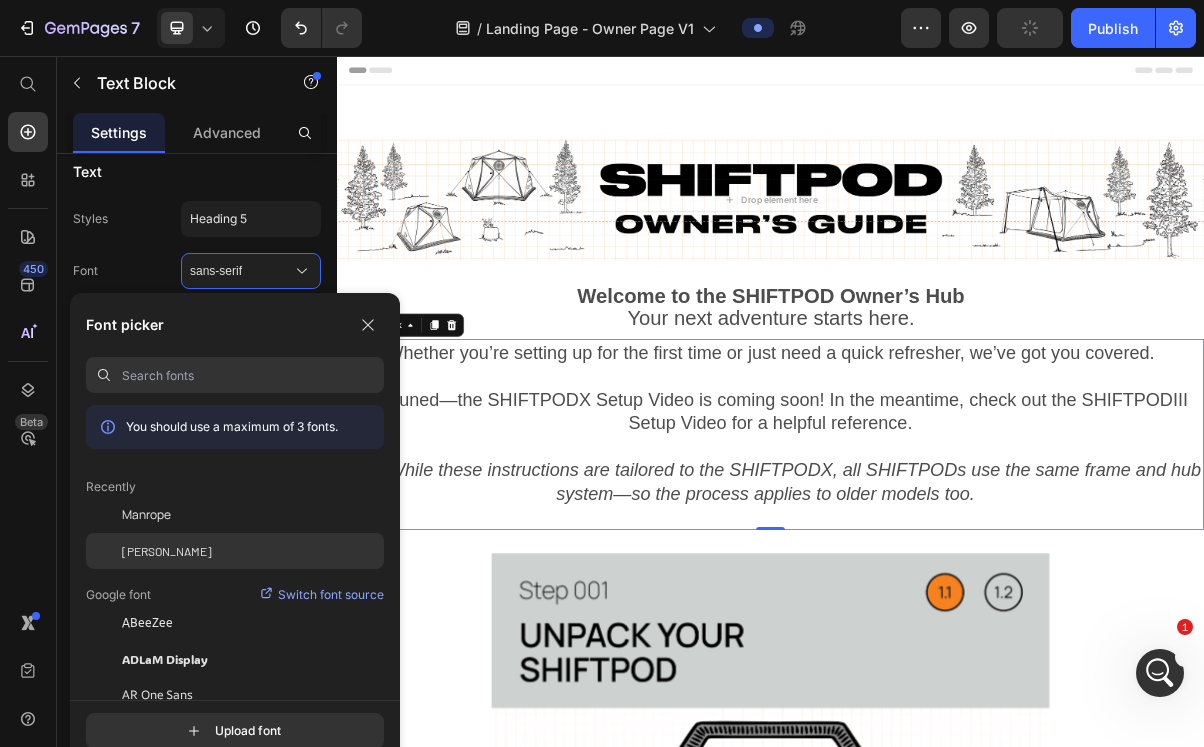 click on "Barlow" 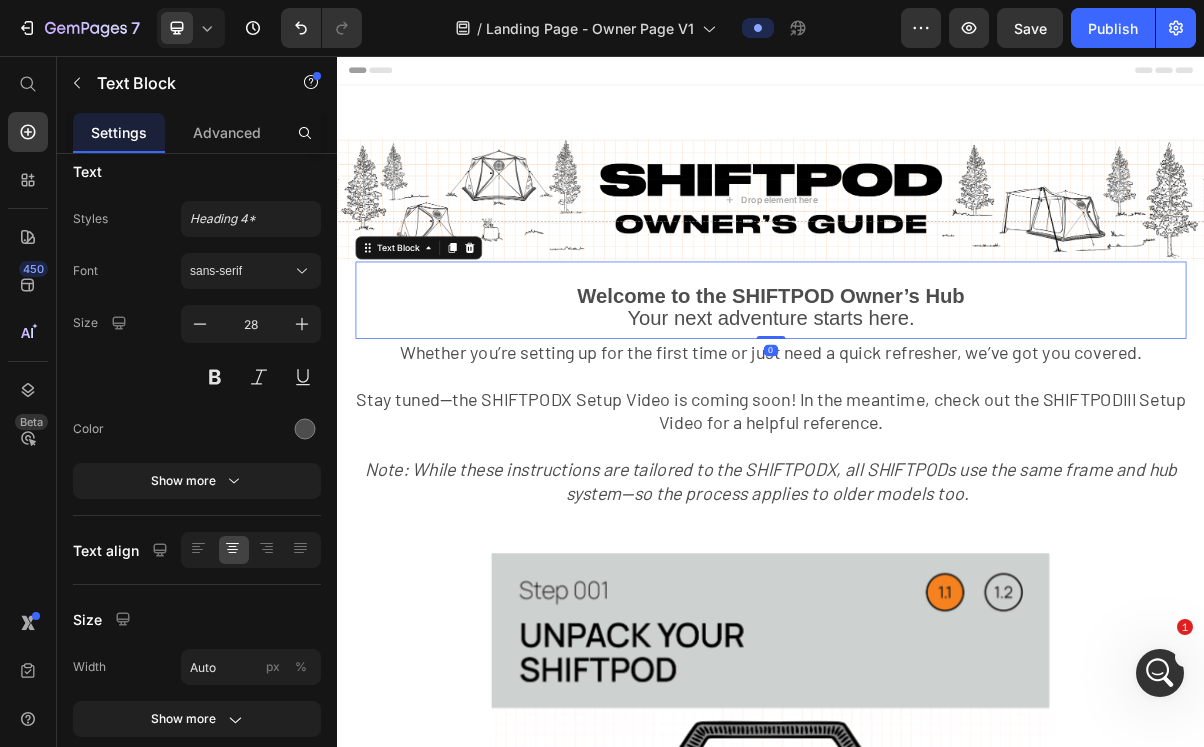 click on "Welcome to the SHIFTPOD Owner’s Hub" at bounding box center [937, 388] 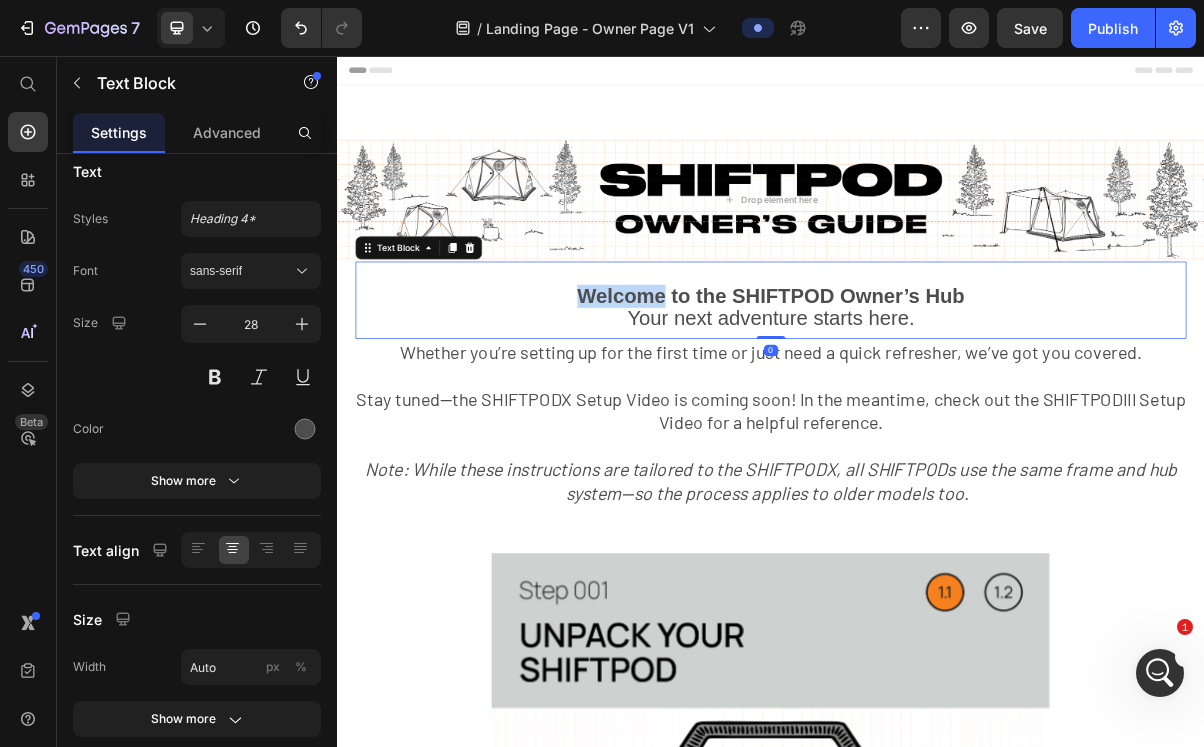 click on "Welcome to the SHIFTPOD Owner’s Hub" at bounding box center [937, 388] 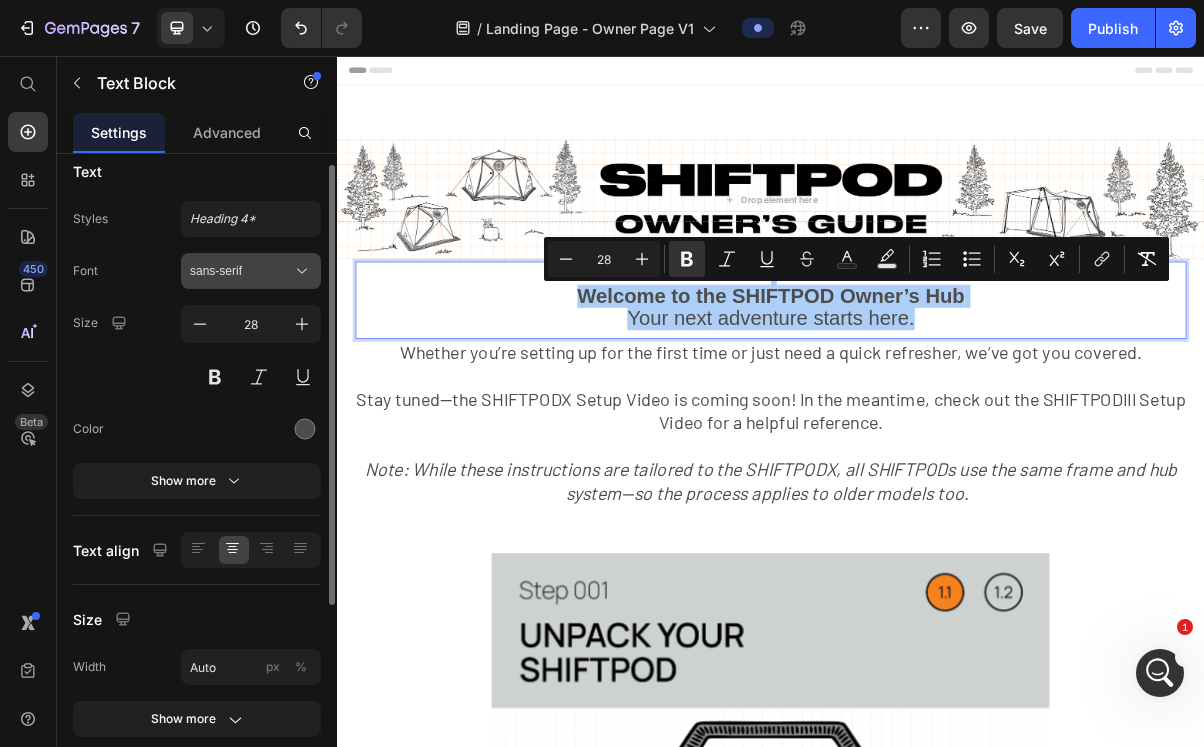 click on "sans-serif" at bounding box center (241, 271) 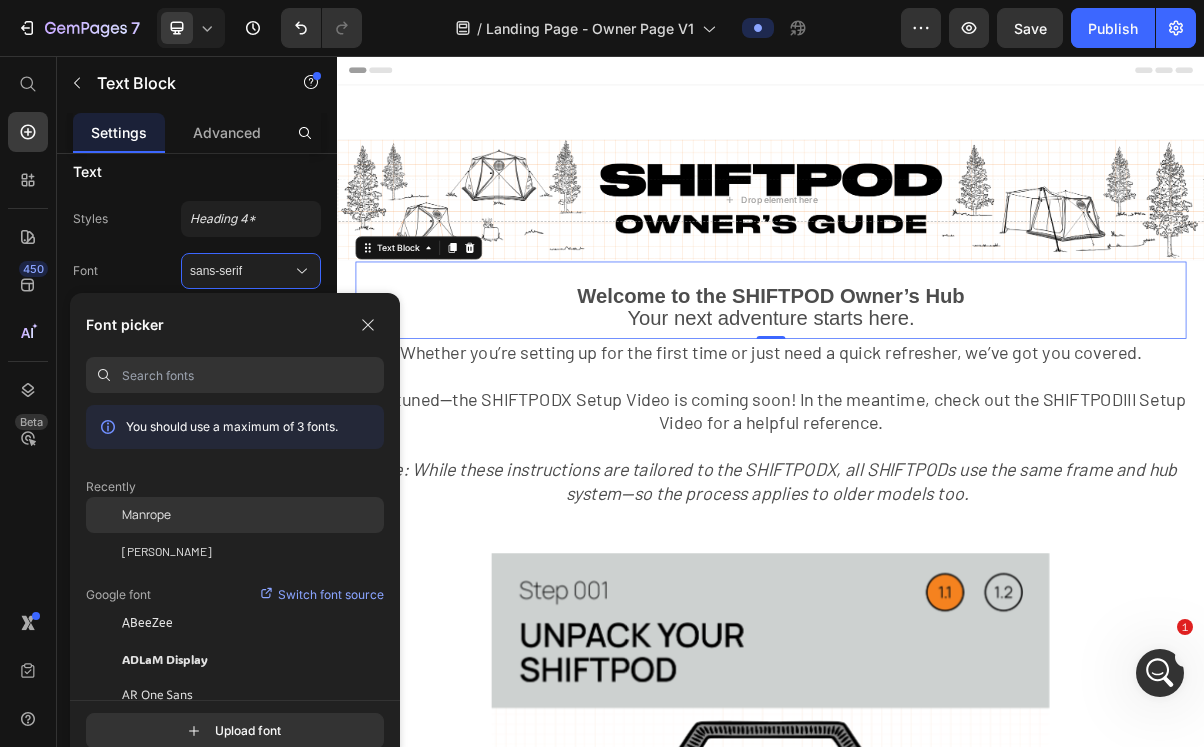 click on "Manrope" 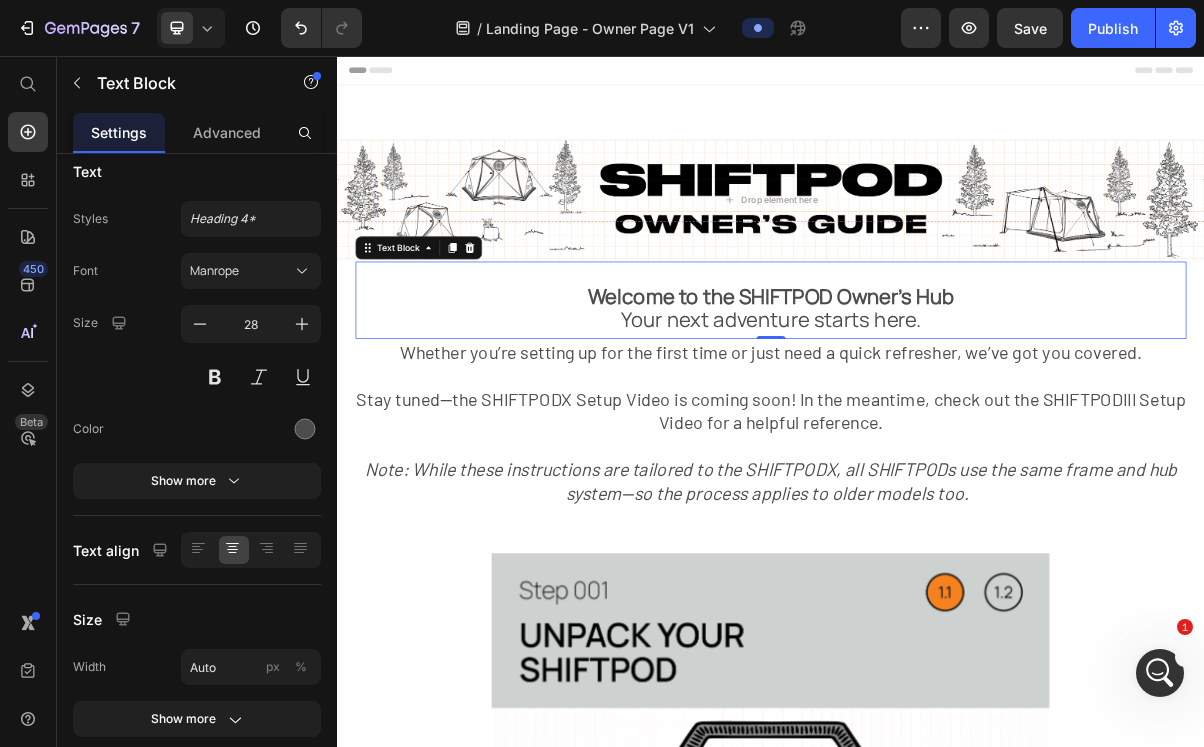 scroll, scrollTop: 4495, scrollLeft: 0, axis: vertical 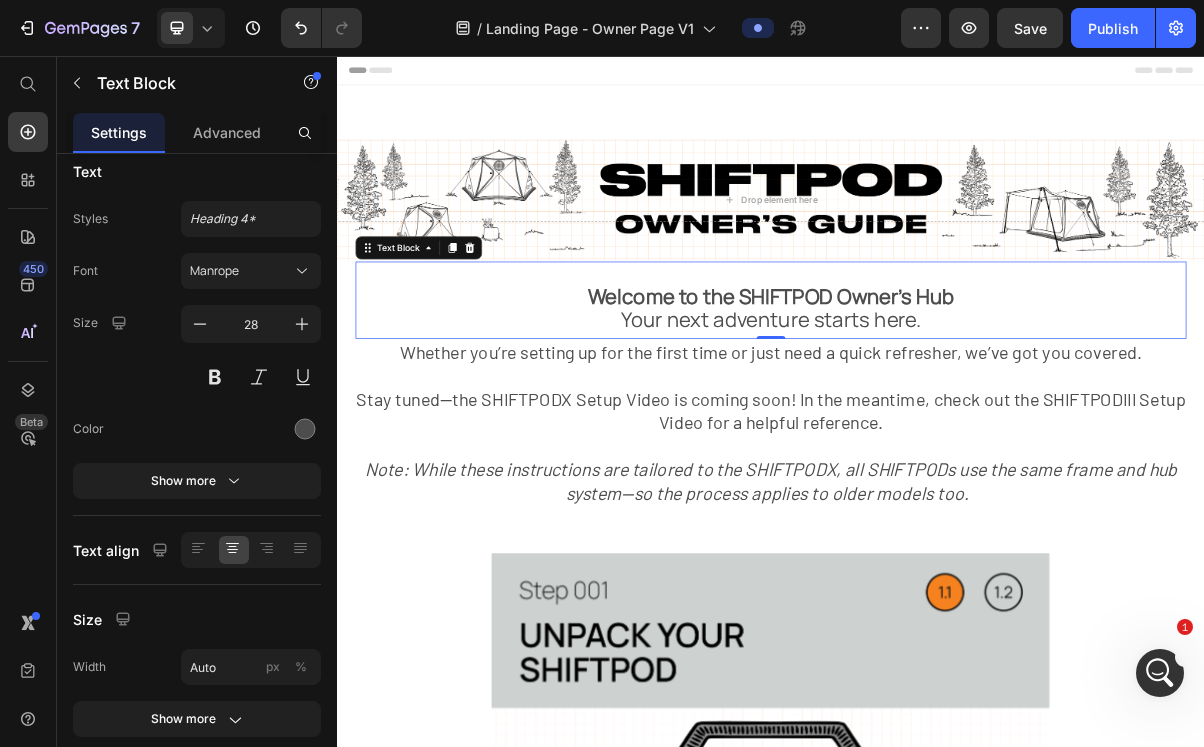 click on "Note: While these instructions are tailored to the SHIFTPODX, all SHIFTPODs use the same frame and hub system—so the process applies to older models too." at bounding box center [937, 629] 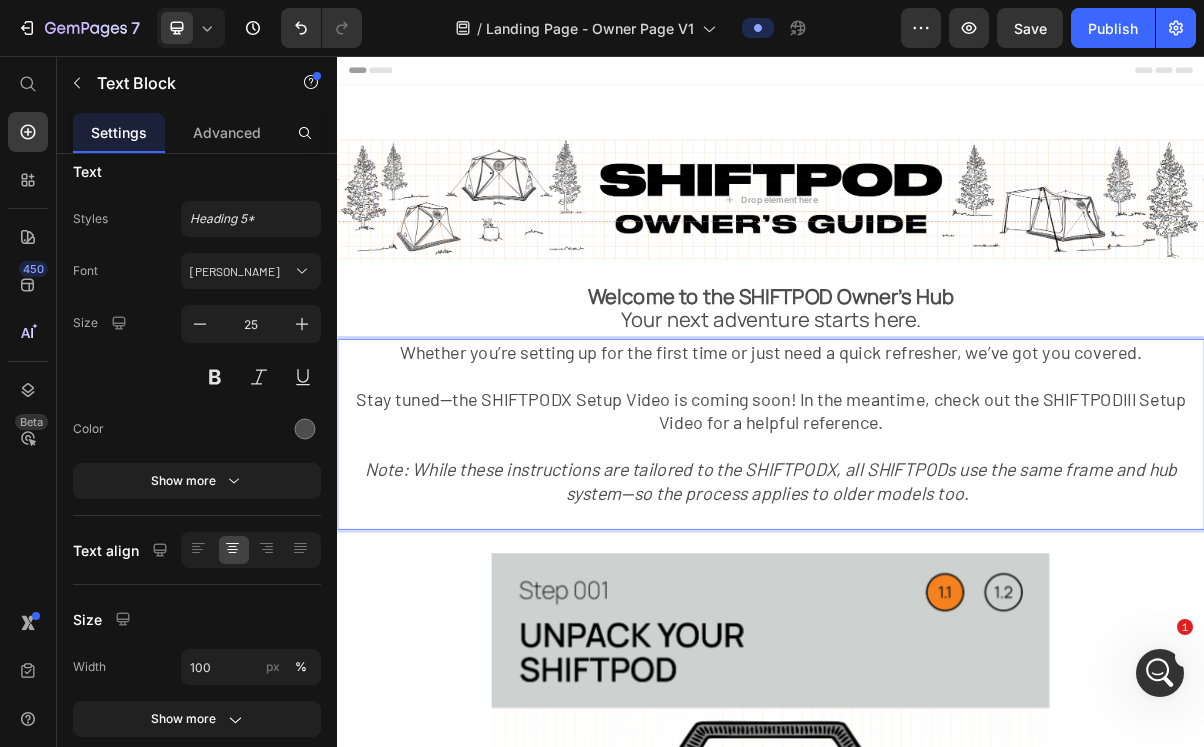 click on "Note: While these instructions are tailored to the SHIFTPODX, all SHIFTPODs use the same frame and hub system—so the process applies to older models too." at bounding box center (937, 629) 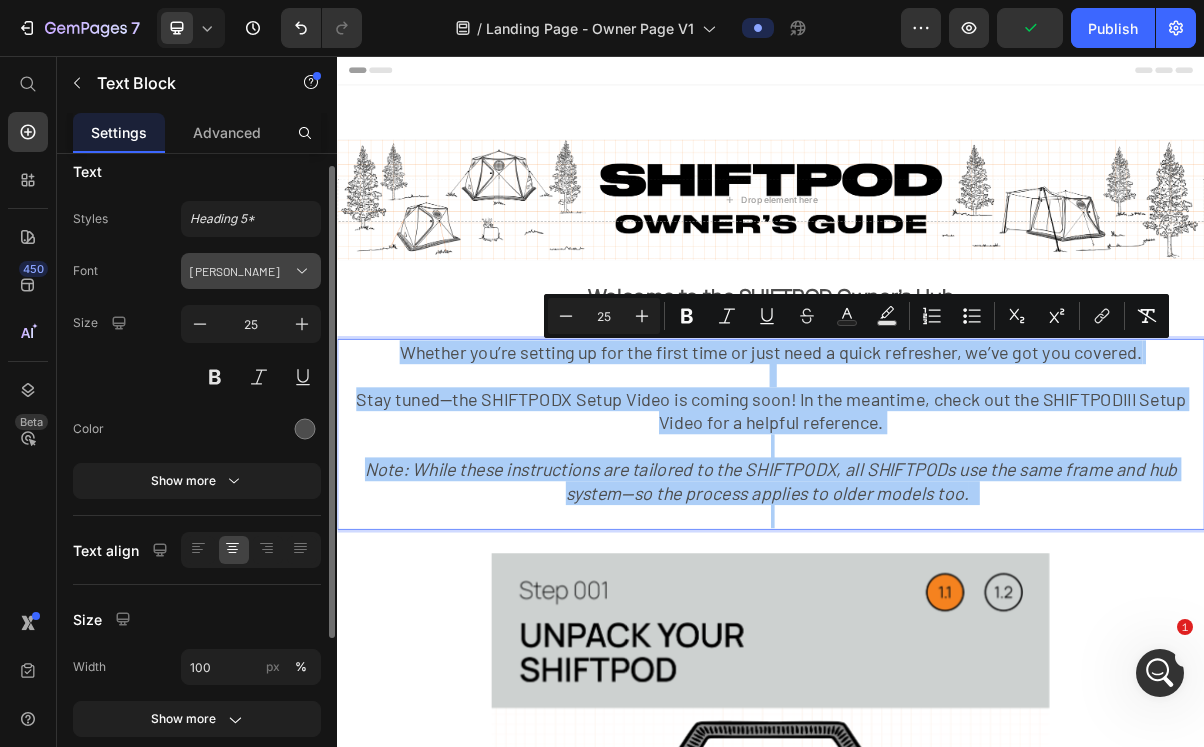 click on "Barlow" at bounding box center [241, 271] 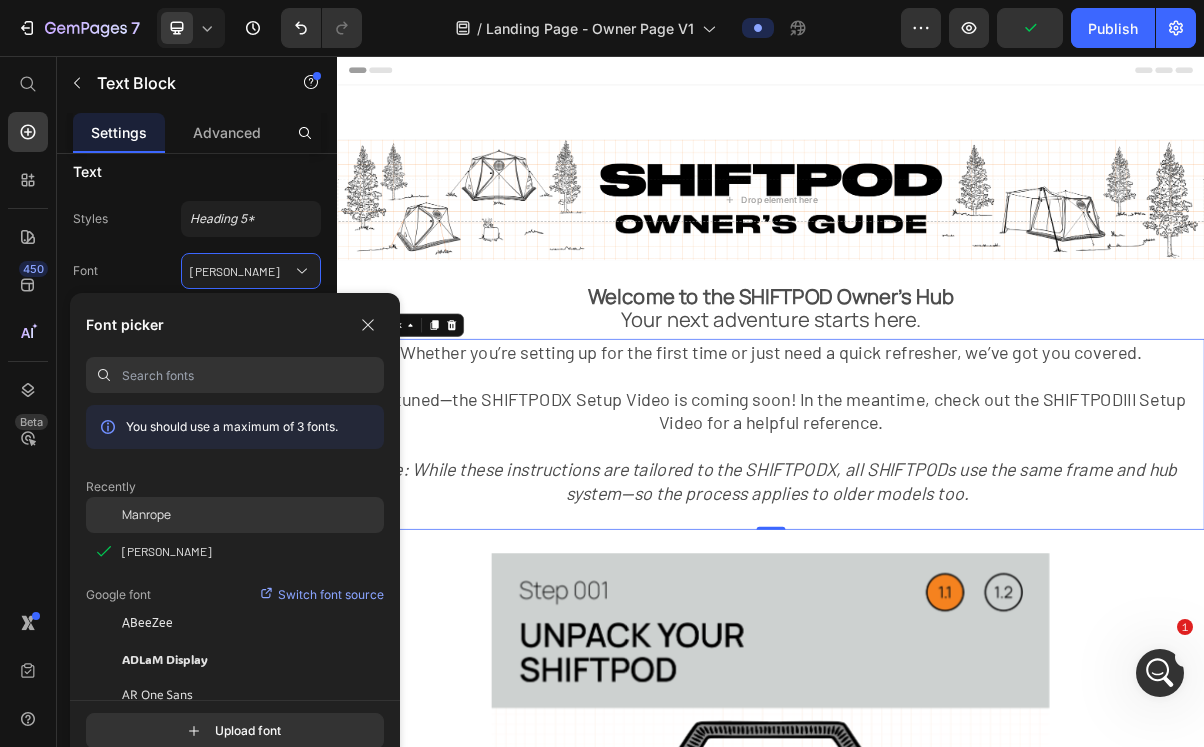 click on "Manrope" 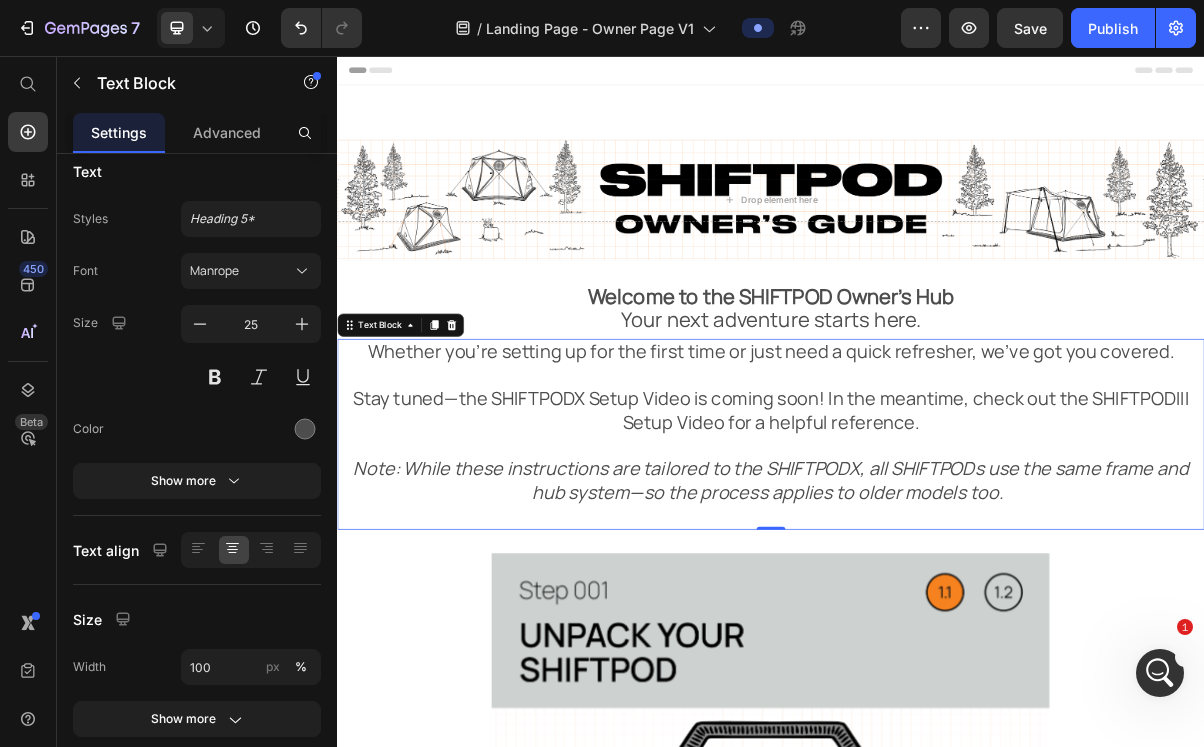 scroll, scrollTop: 4572, scrollLeft: 0, axis: vertical 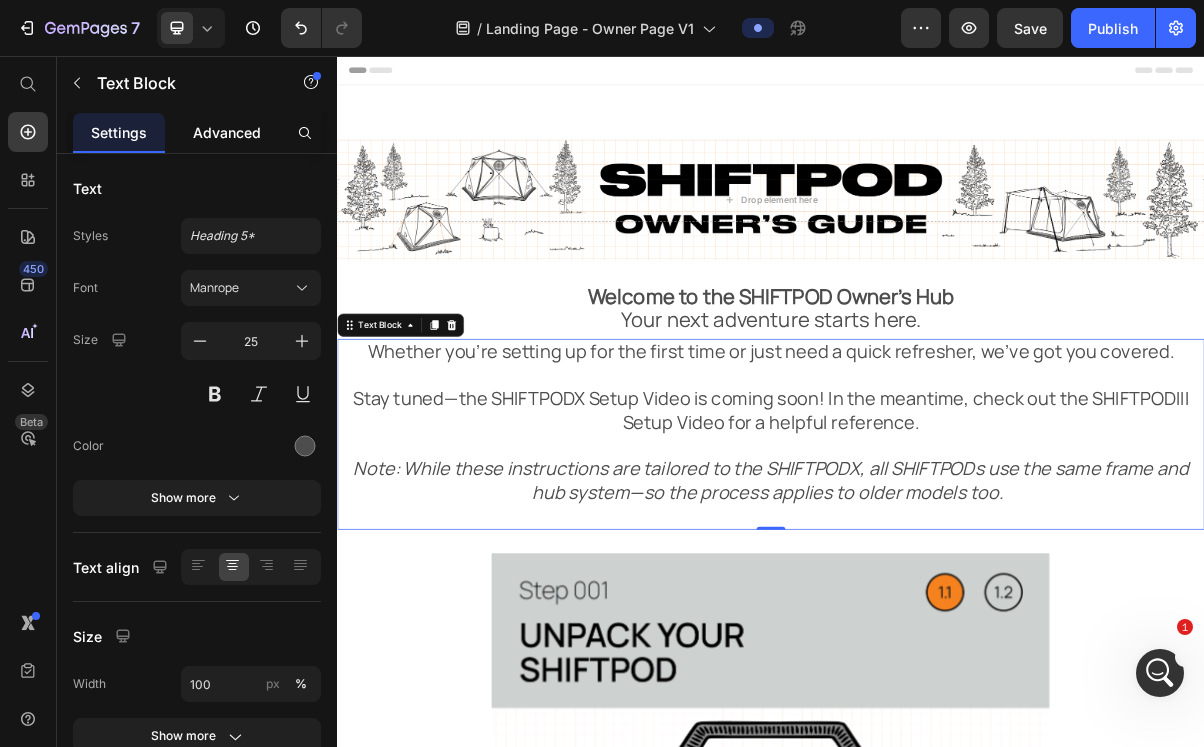 click on "Advanced" at bounding box center (227, 132) 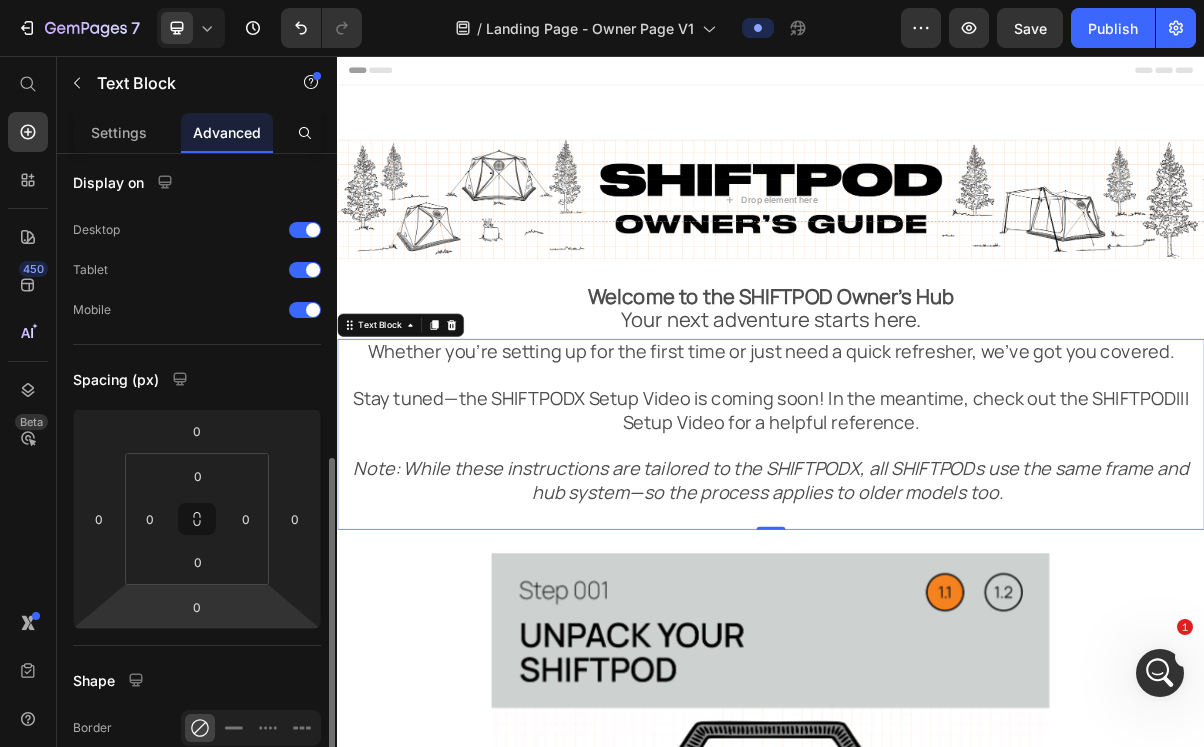scroll, scrollTop: 0, scrollLeft: 0, axis: both 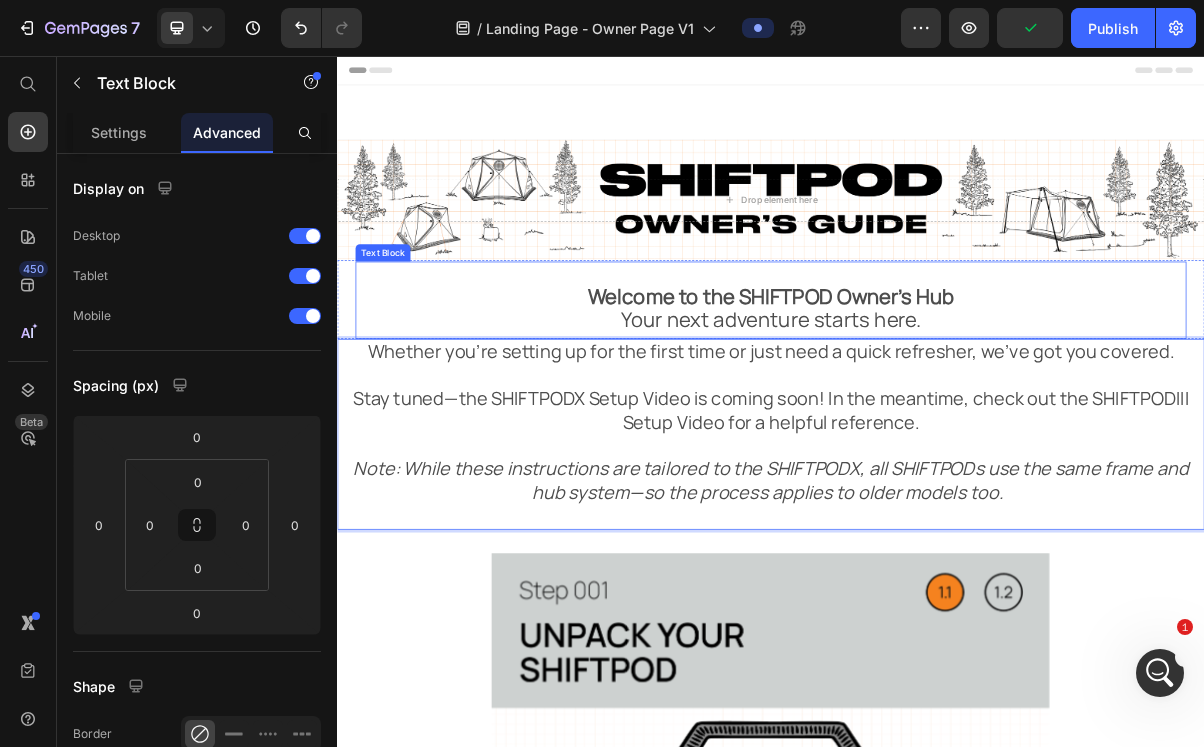 click on "Welcome to the SHIFTPOD Owner’s Hub" at bounding box center (937, 389) 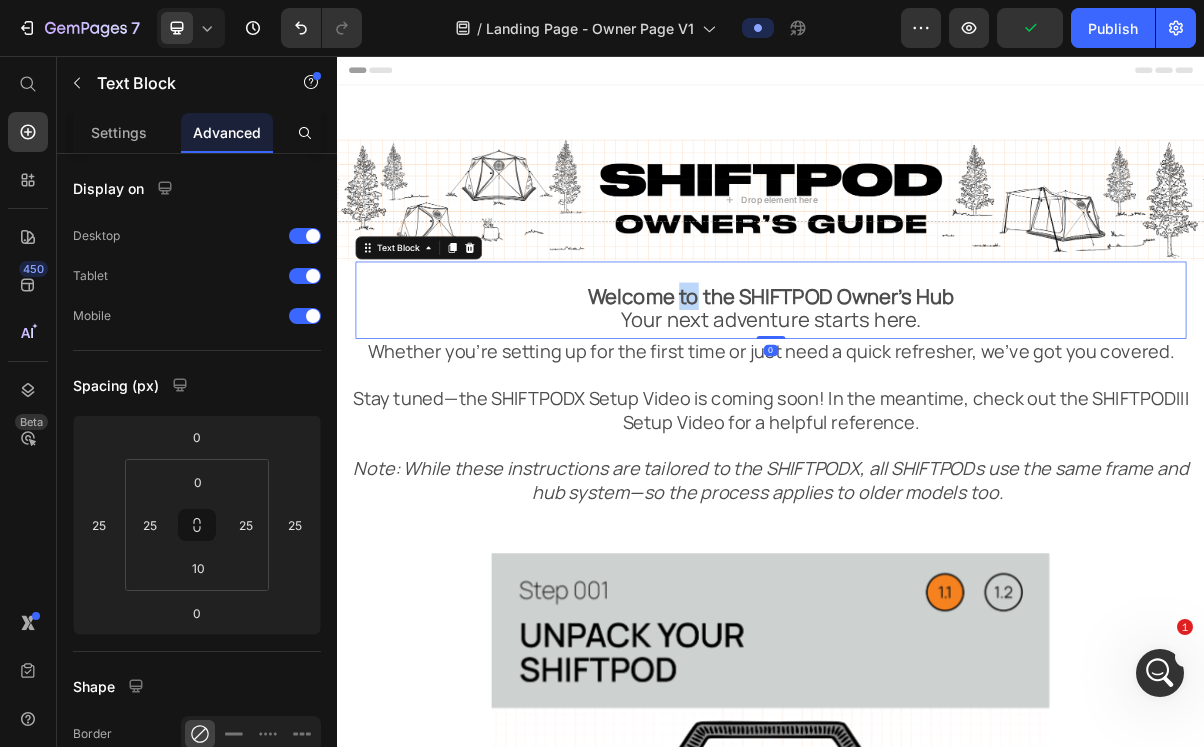 click on "Welcome to the SHIFTPOD Owner’s Hub" at bounding box center [937, 389] 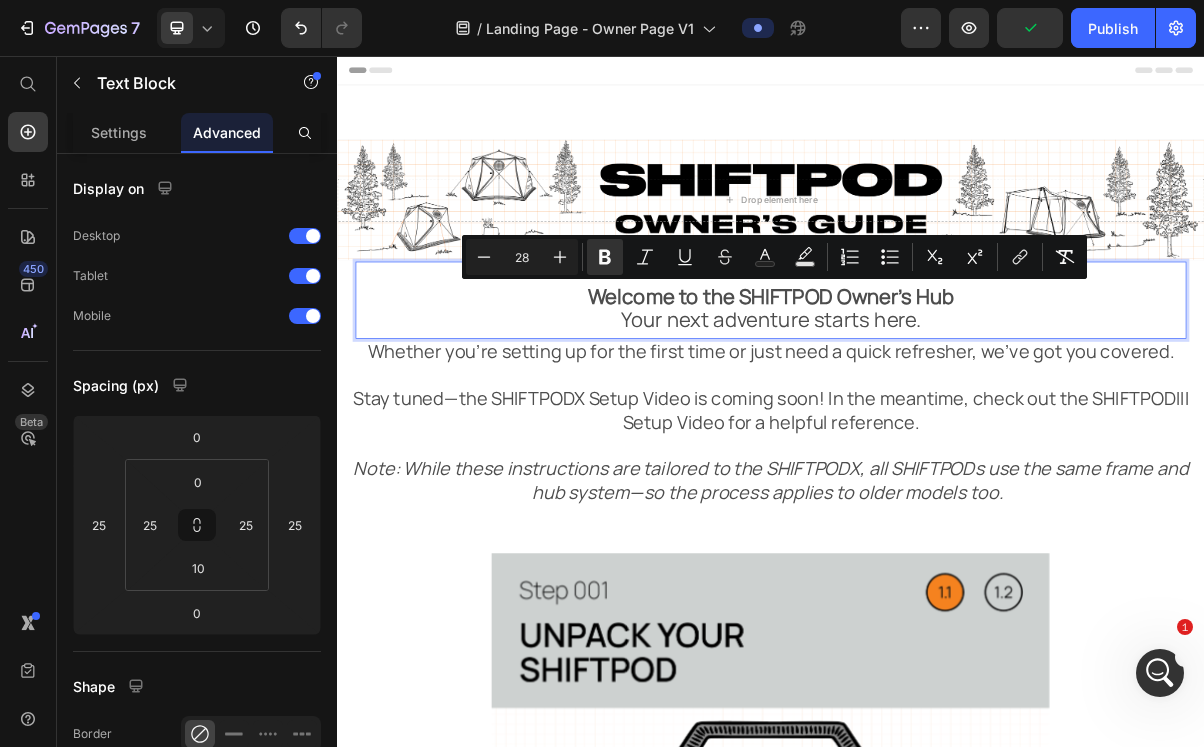 click on "Welcome to the SHIFTPOD Owner’s Hub Your next adventure starts here." at bounding box center [937, 405] 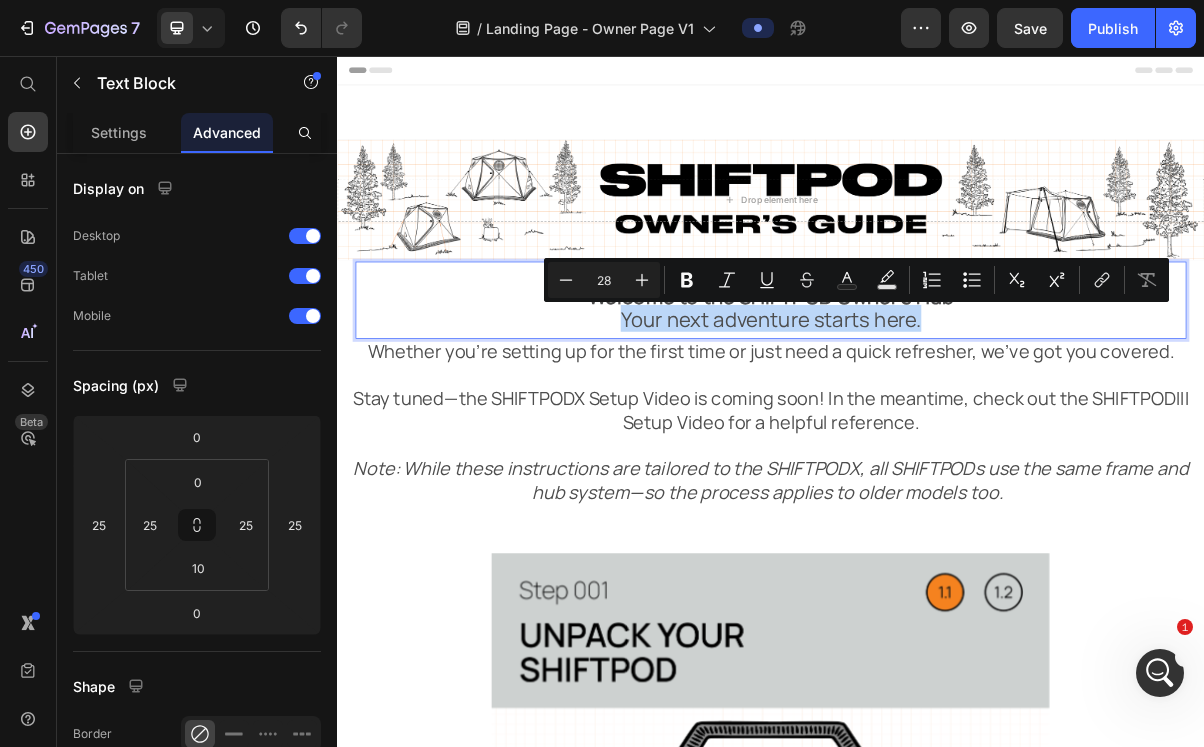 drag, startPoint x: 1153, startPoint y: 413, endPoint x: 724, endPoint y: 419, distance: 429.04196 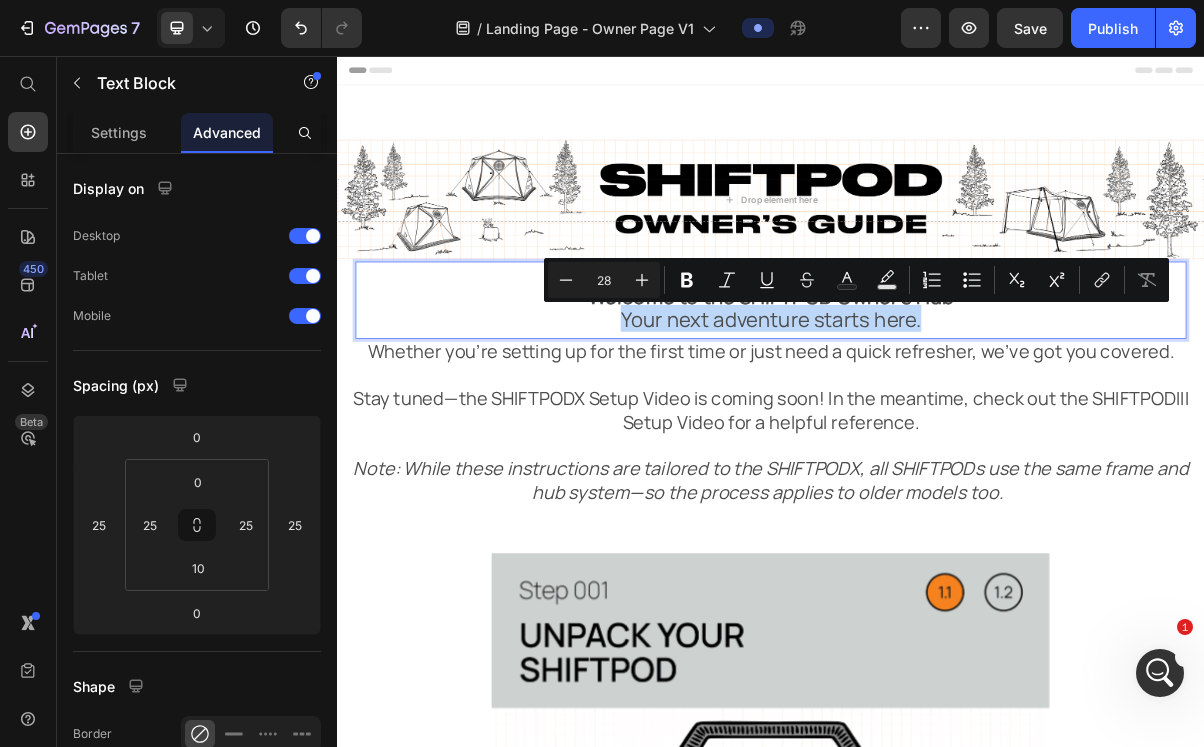 click on "Welcome to the SHIFTPOD Owner’s Hub Your next adventure starts here." at bounding box center (937, 405) 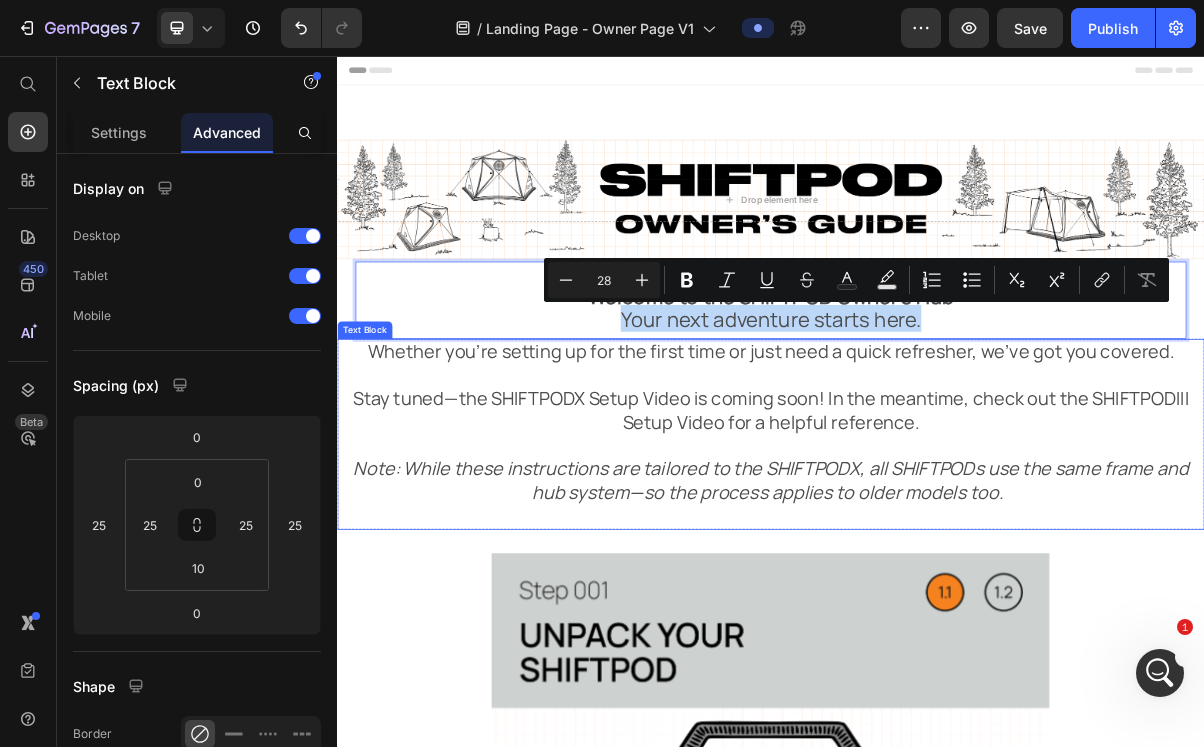 click on "Note: While these instructions are tailored to the SHIFTPODX, all SHIFTPODs use the same frame and hub system—so the process applies to older models too." at bounding box center [937, 629] 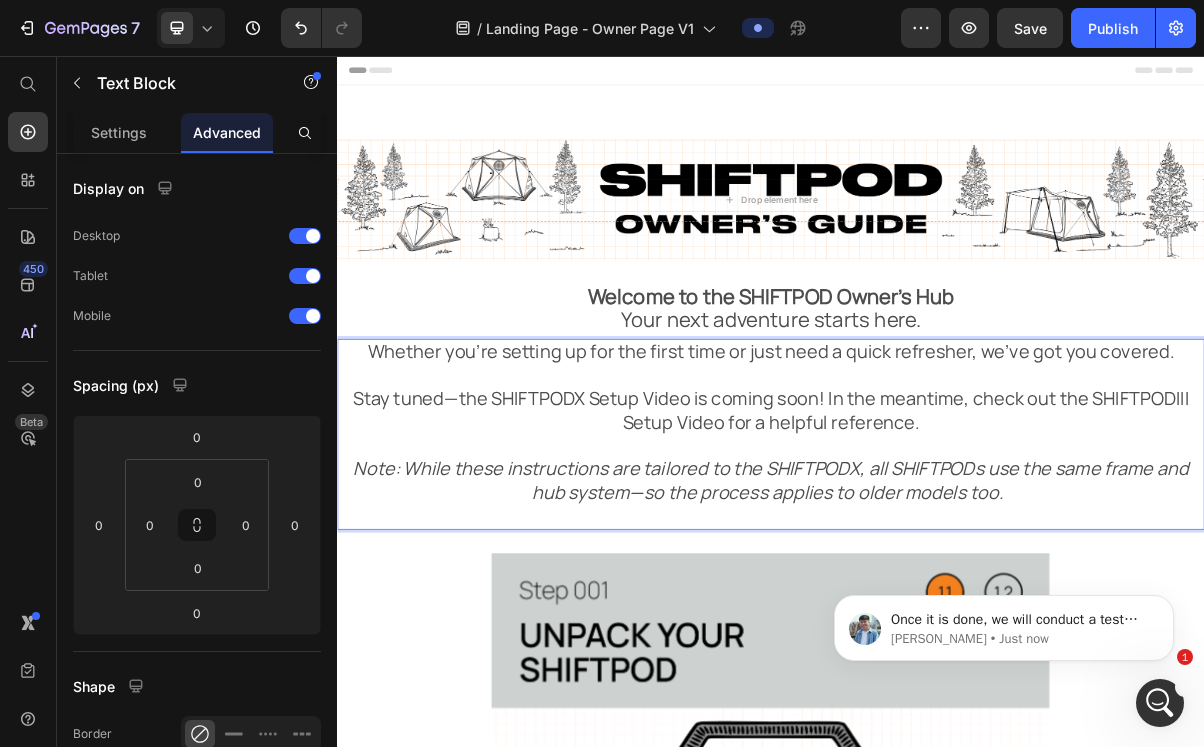scroll, scrollTop: 0, scrollLeft: 0, axis: both 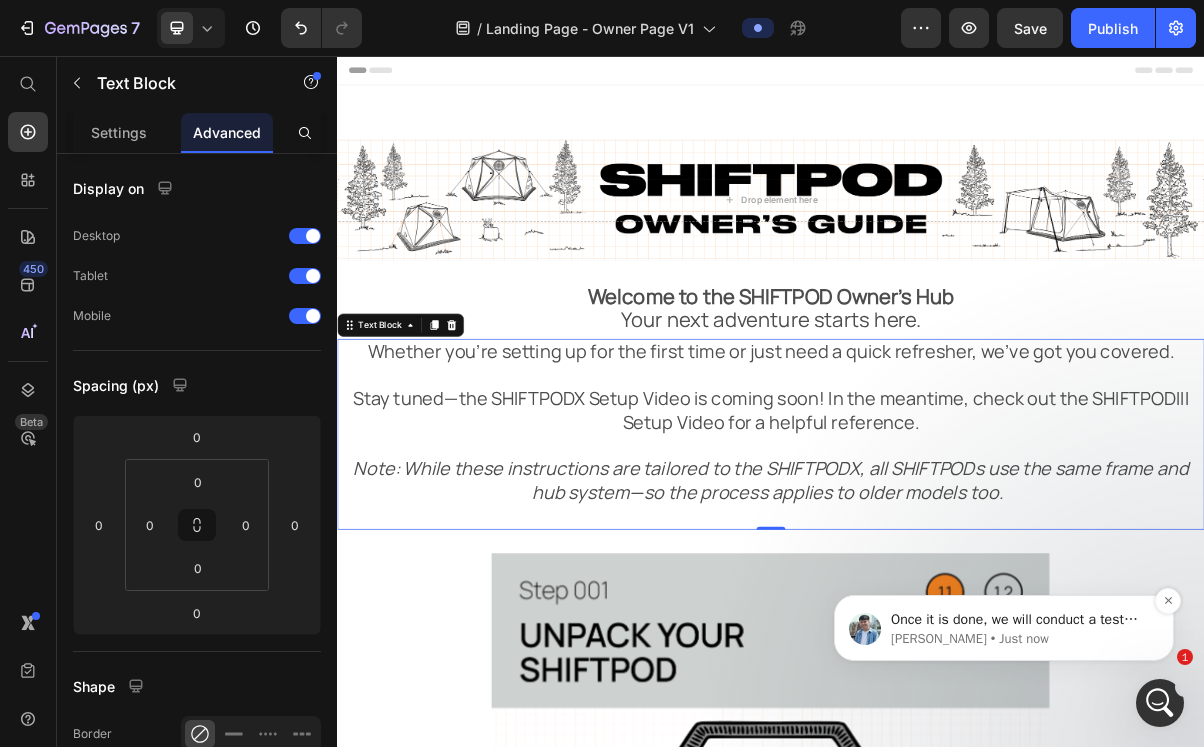 click on "Once it is done, we will conduct a test and provide you with updates." at bounding box center (1020, 620) 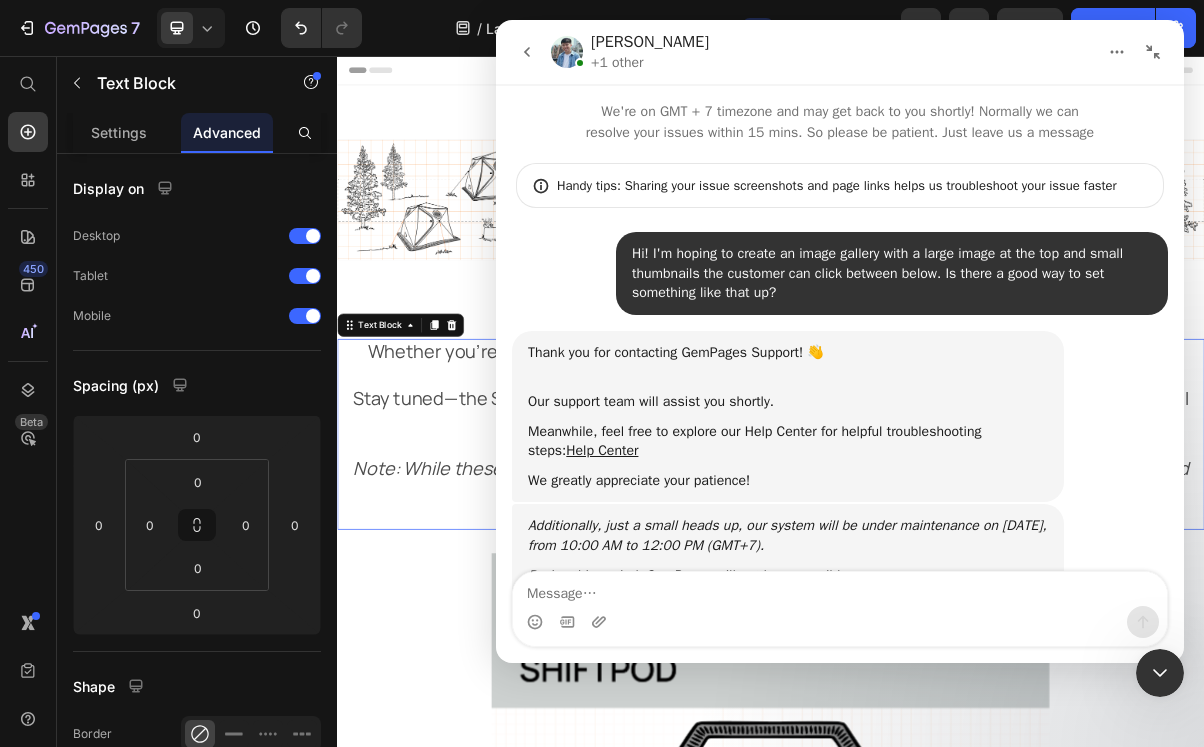 scroll, scrollTop: 3, scrollLeft: 0, axis: vertical 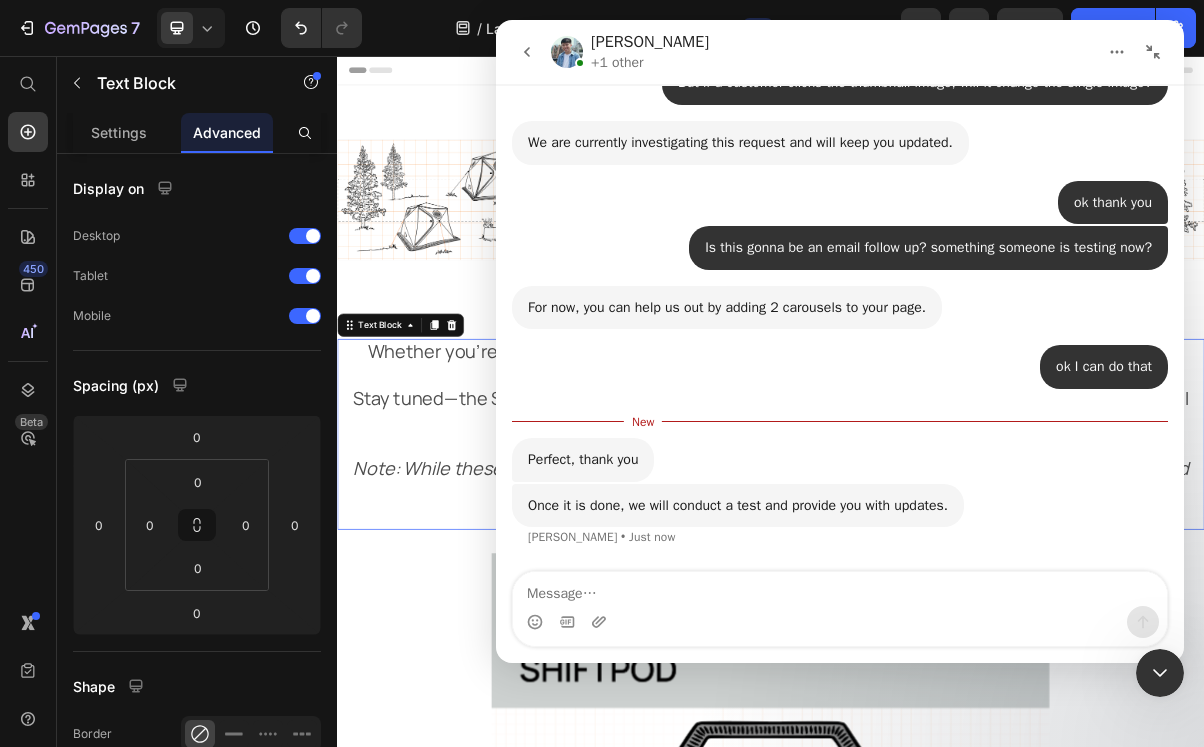 click 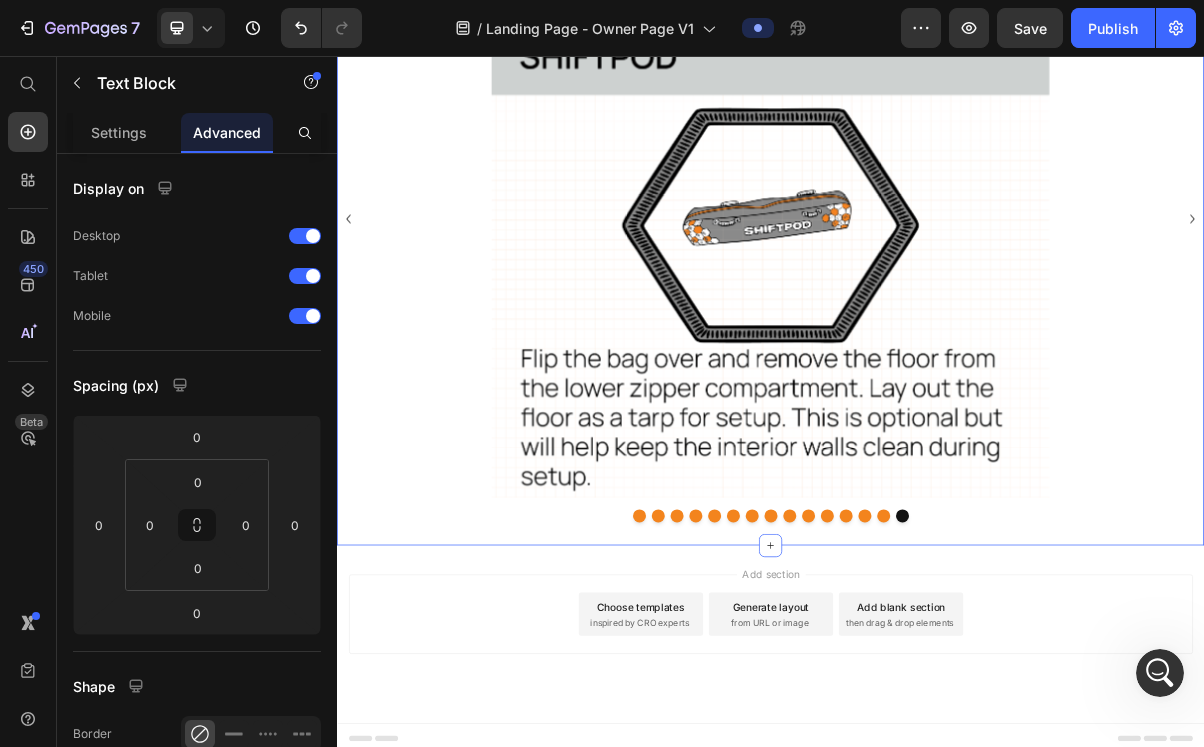 scroll, scrollTop: 858, scrollLeft: 0, axis: vertical 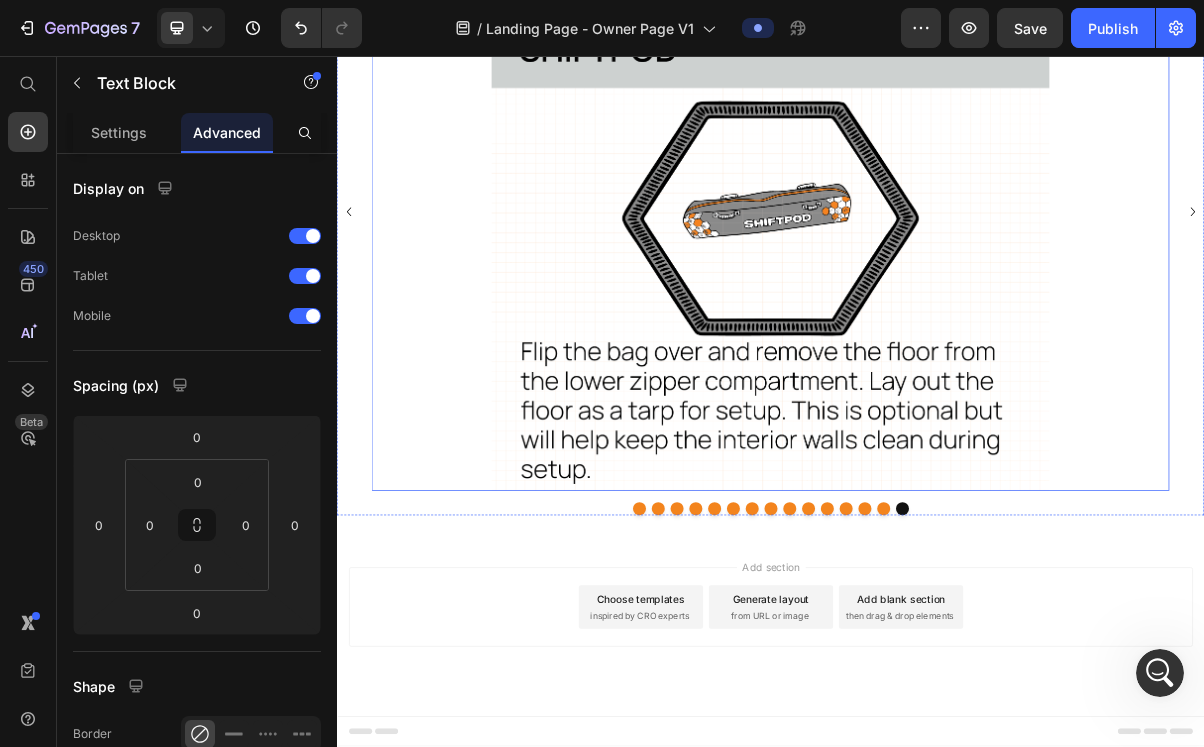 click at bounding box center [937, 272] 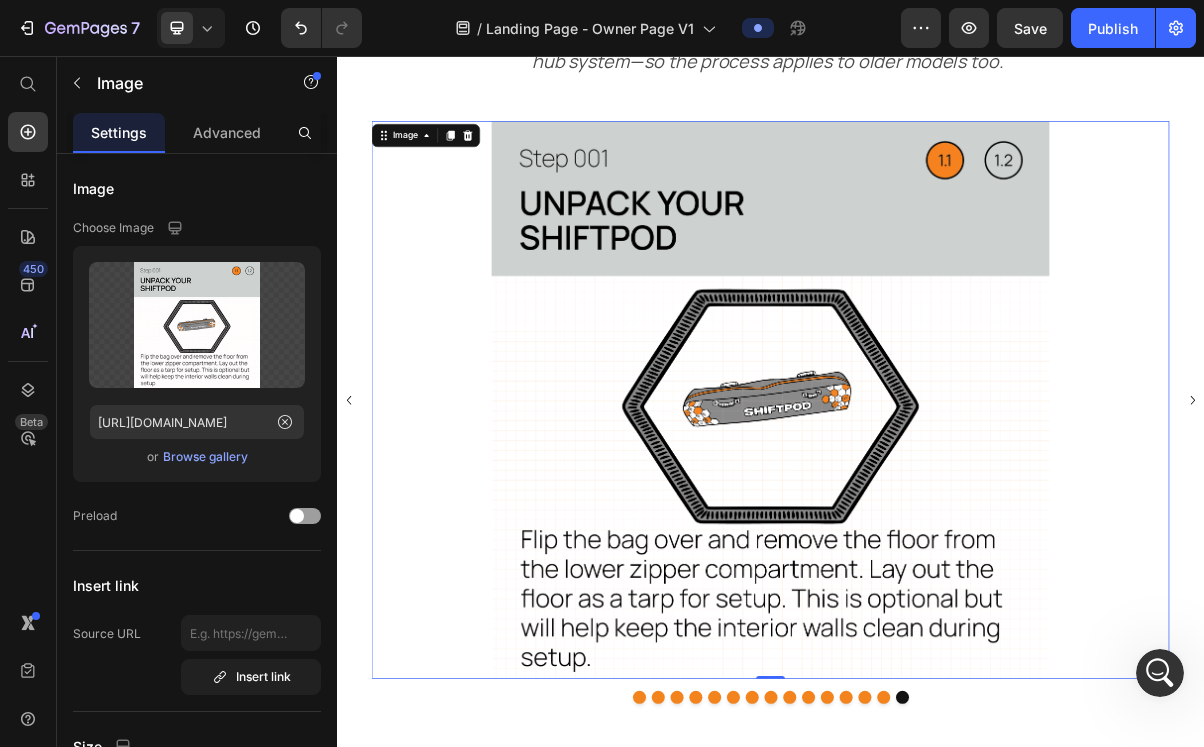 scroll, scrollTop: 575, scrollLeft: 0, axis: vertical 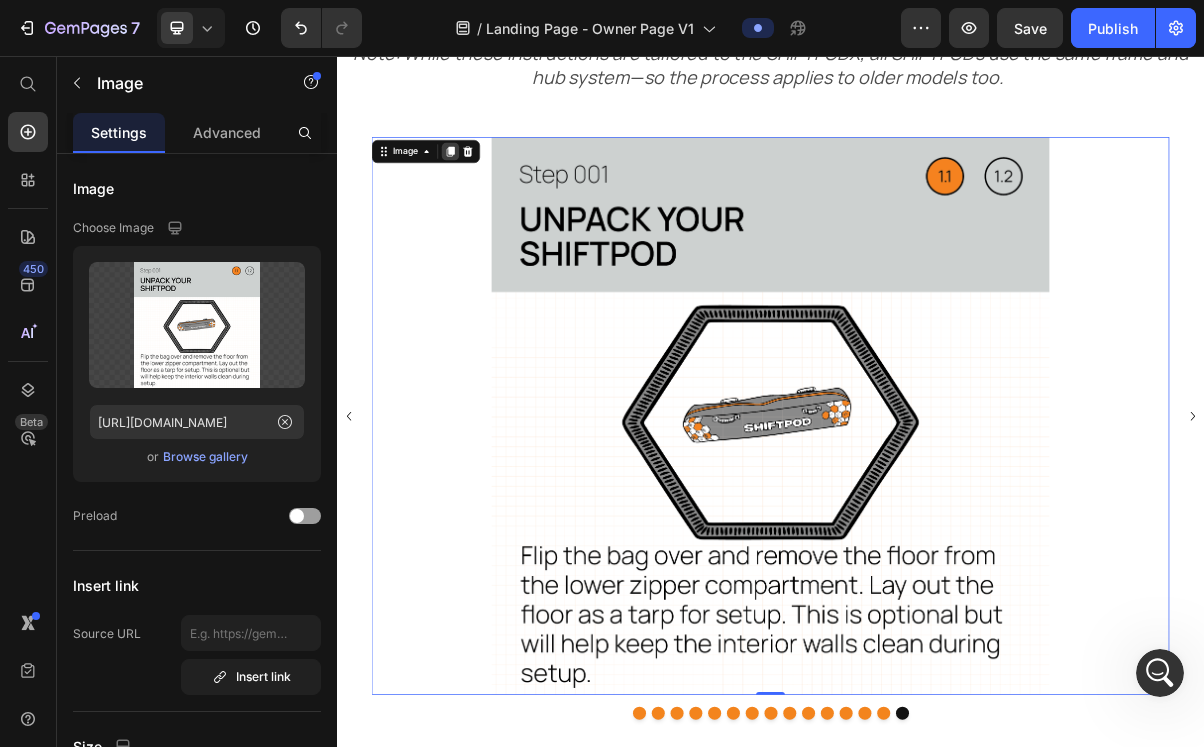 click 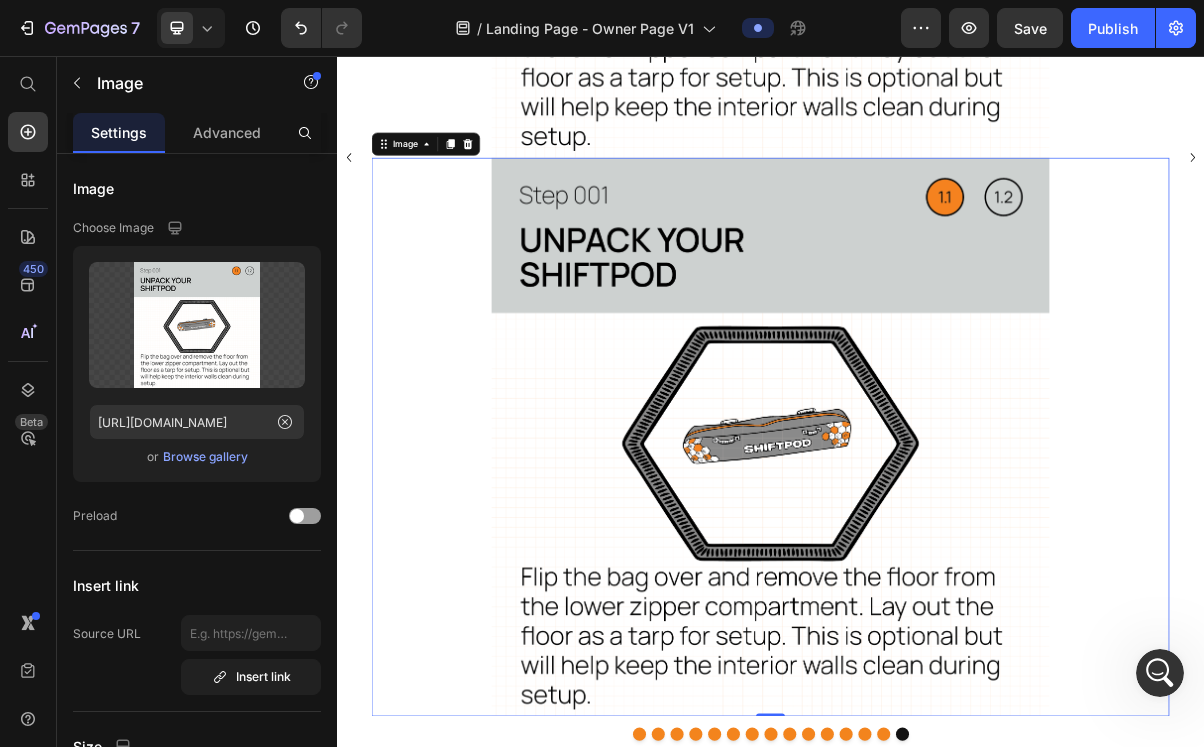 scroll, scrollTop: 1390, scrollLeft: 0, axis: vertical 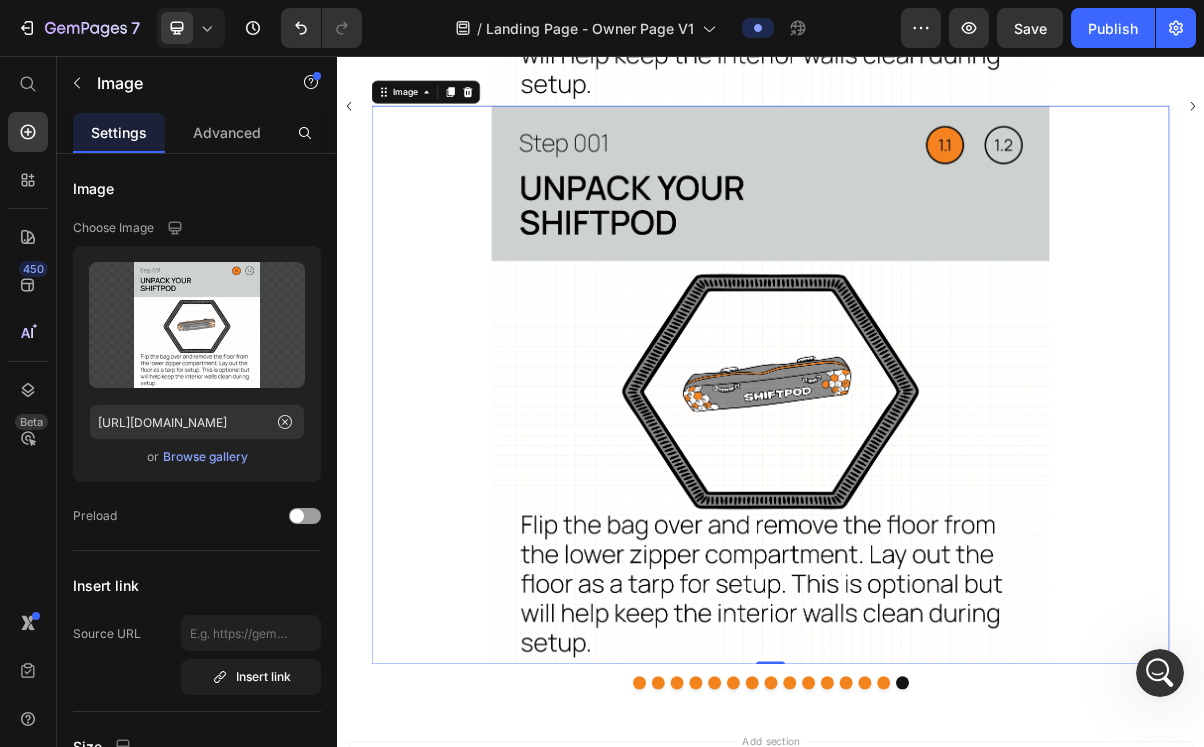 click at bounding box center (937, 512) 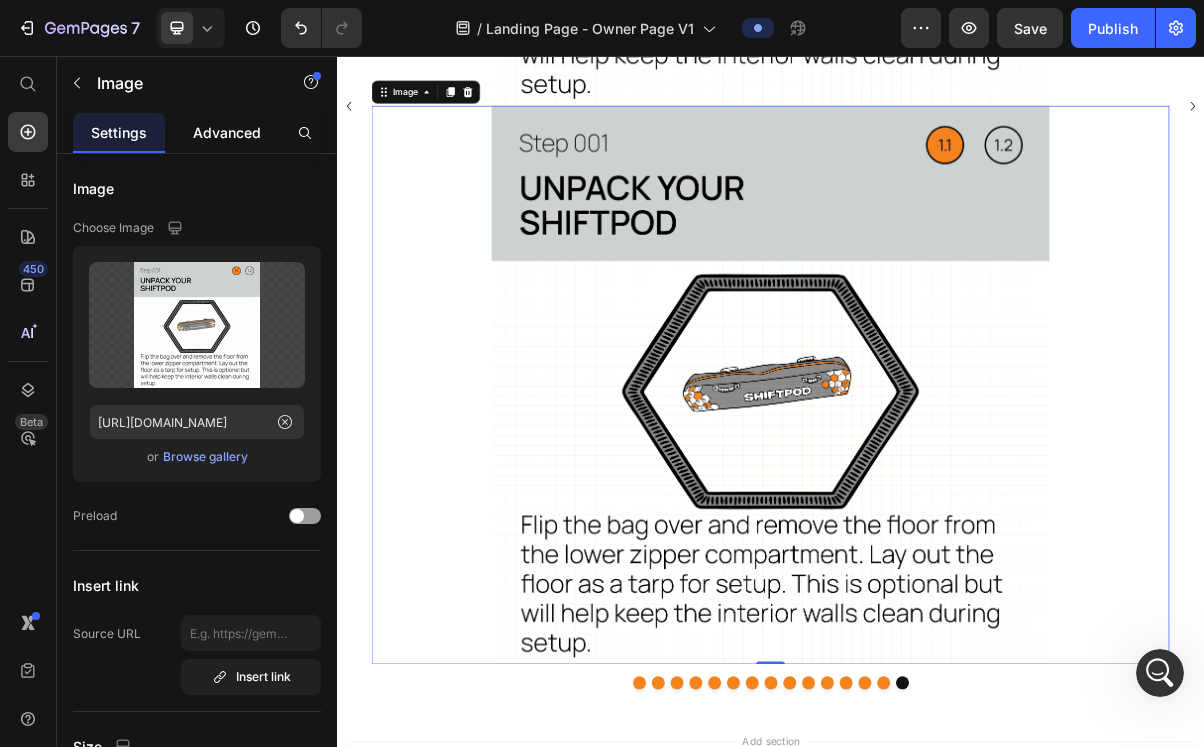 click on "Advanced" at bounding box center (227, 132) 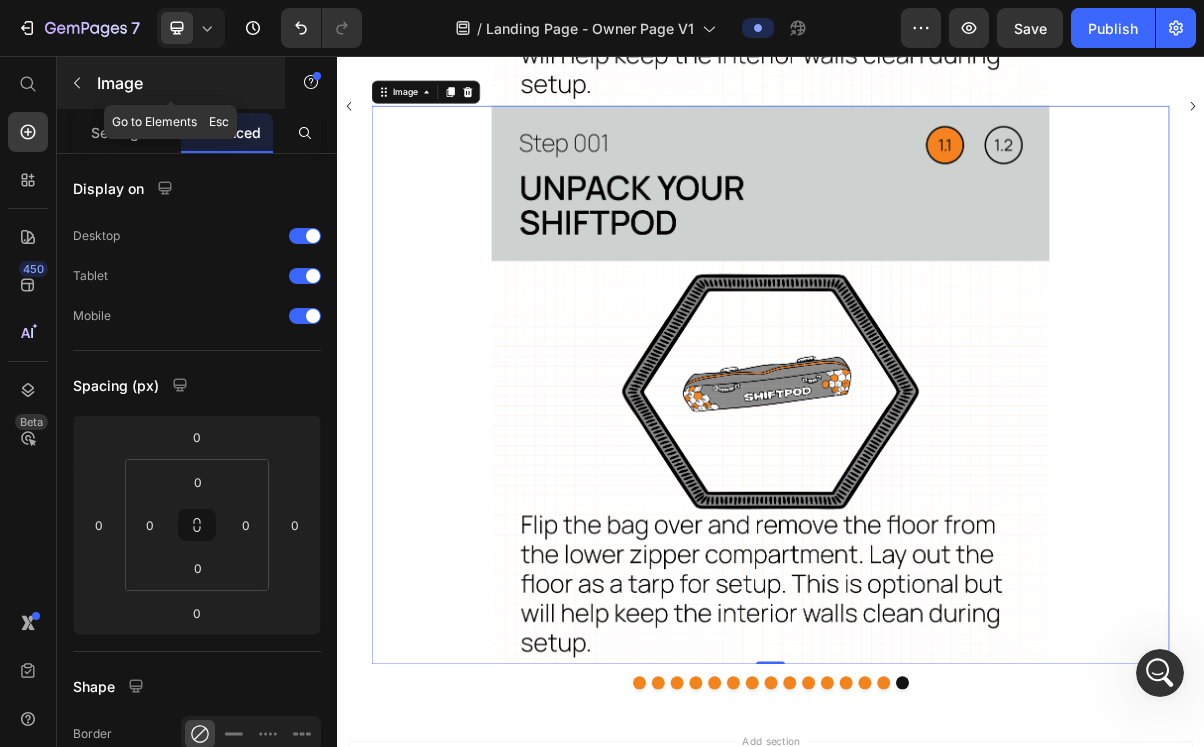 click on "Image" at bounding box center (182, 83) 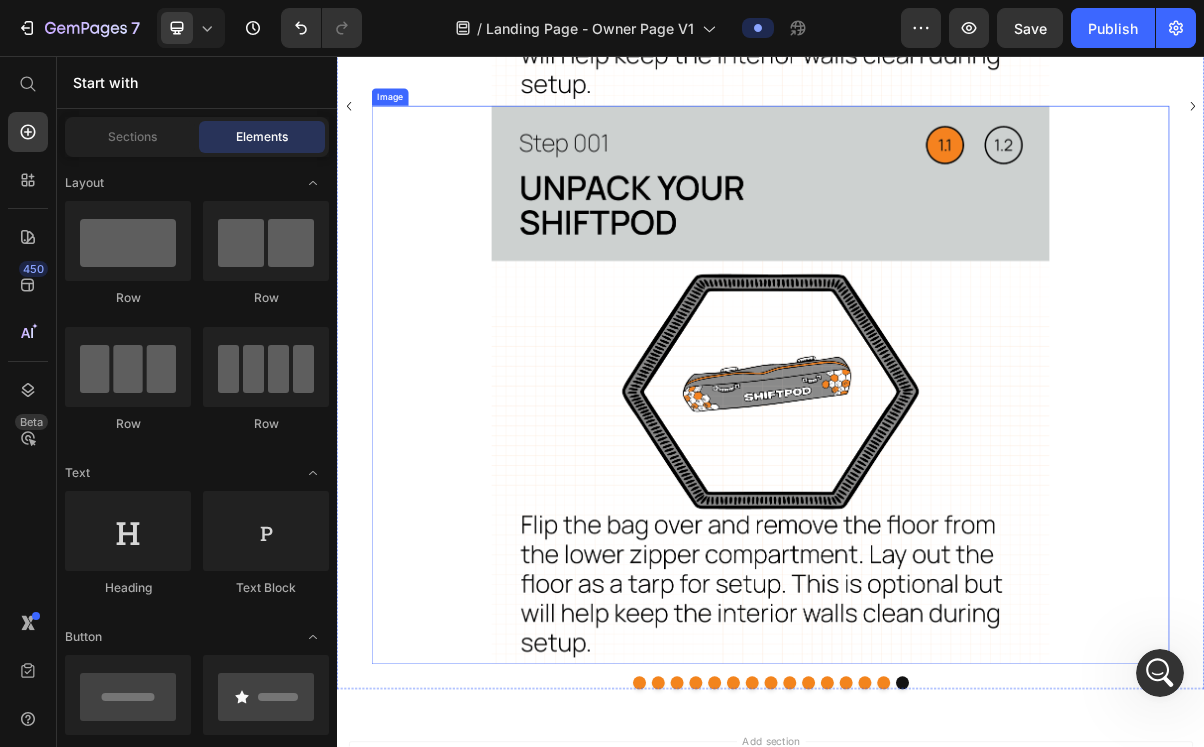 click at bounding box center [937, 512] 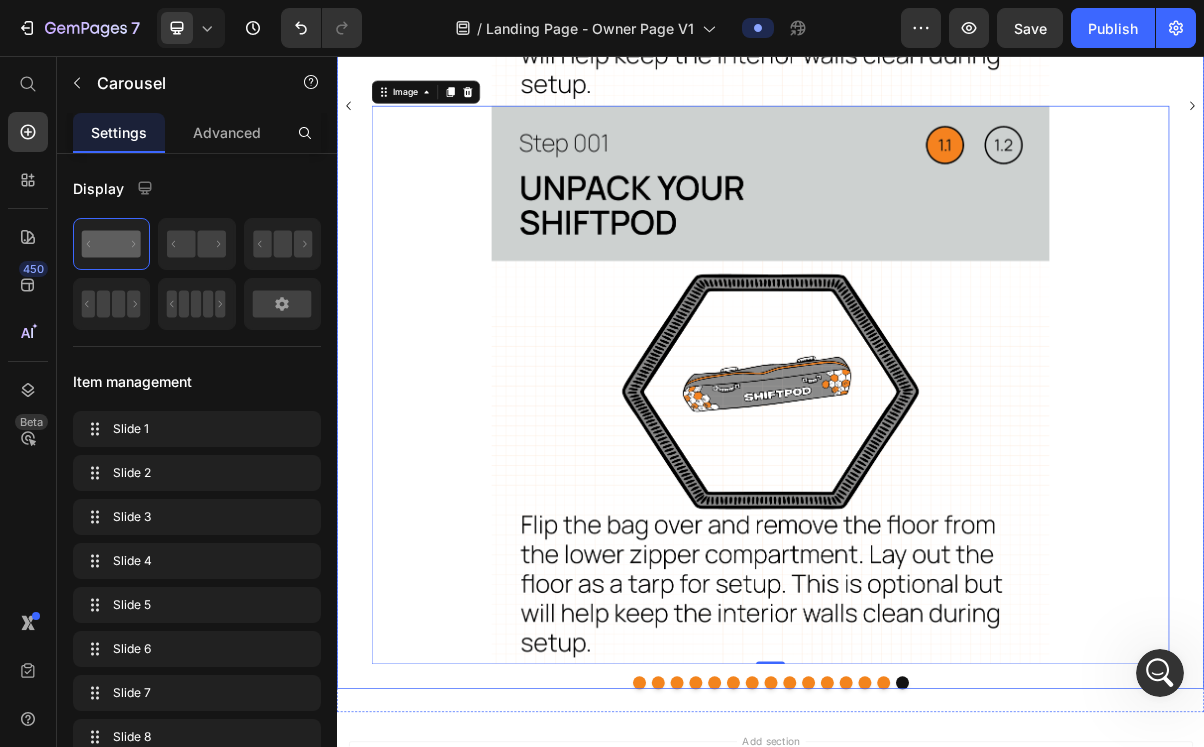 click on "Image Image Image Image Image Image Image Image Image Image Image Image Image Image Image Image   0" at bounding box center (937, 127) 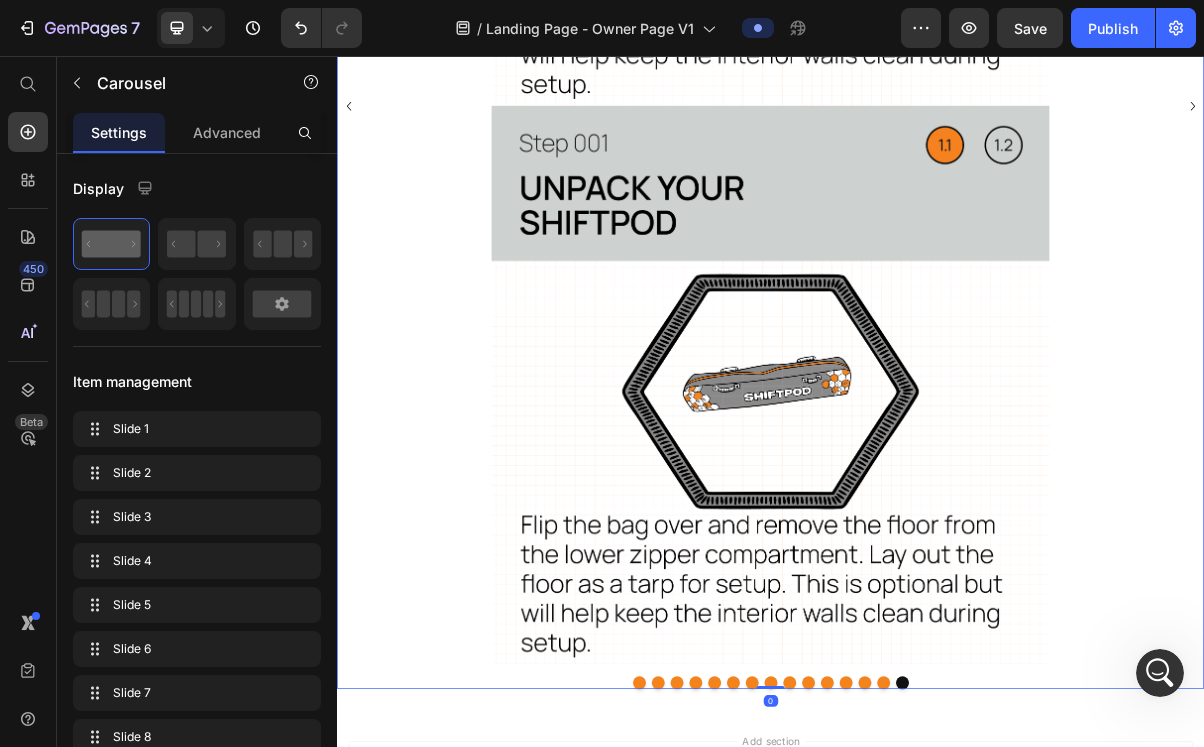 click on "Image Image Image Image Image Image Image Image Image Image Image Image Image Image Image Image" at bounding box center [937, 127] 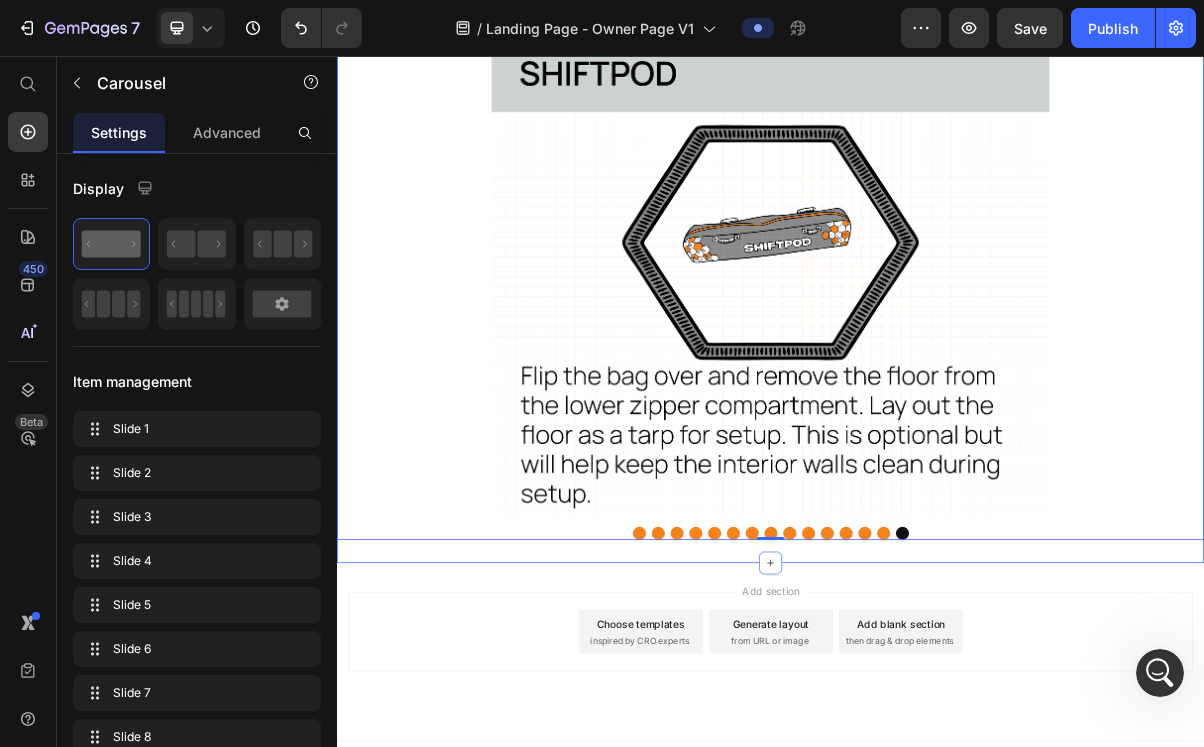 scroll, scrollTop: 1598, scrollLeft: 0, axis: vertical 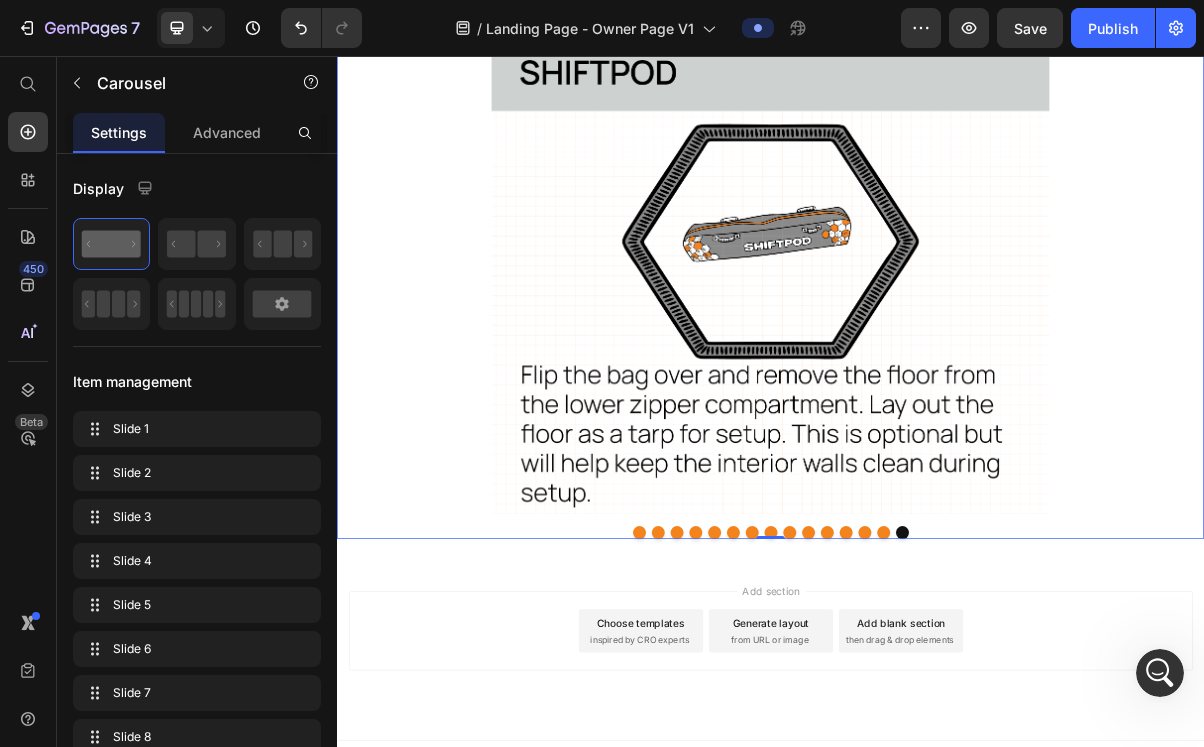 click at bounding box center (937, 716) 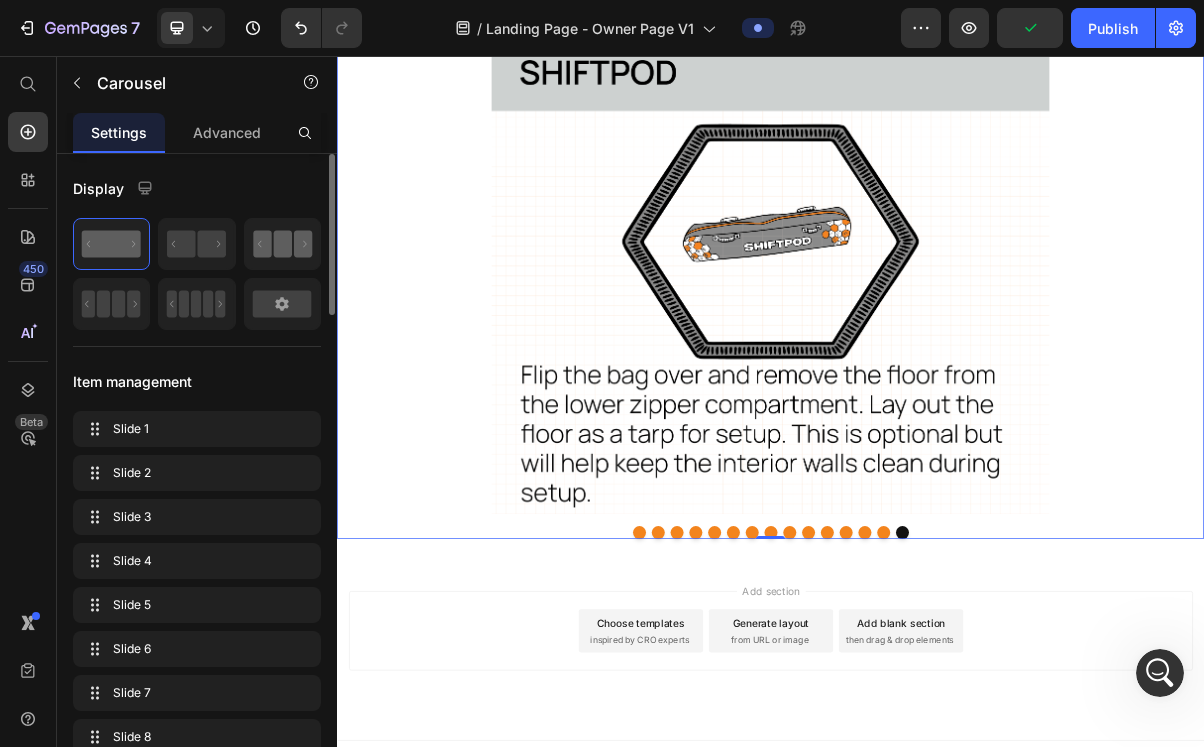 click 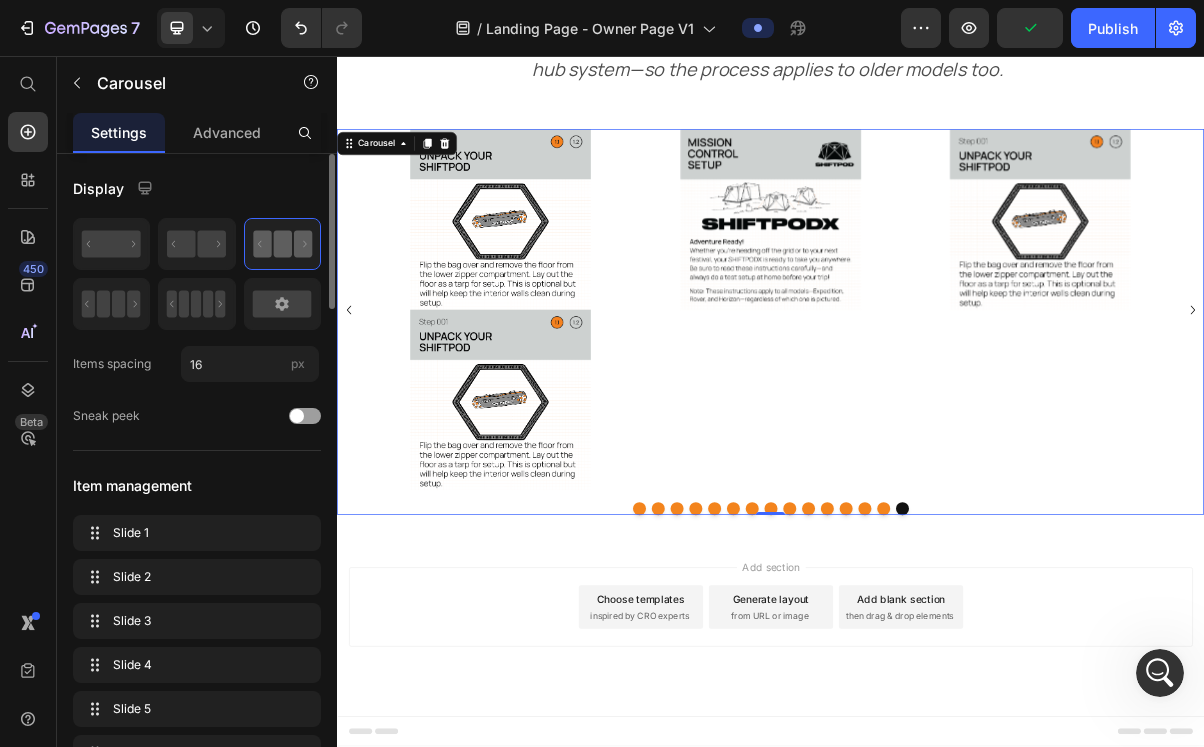 scroll, scrollTop: 585, scrollLeft: 0, axis: vertical 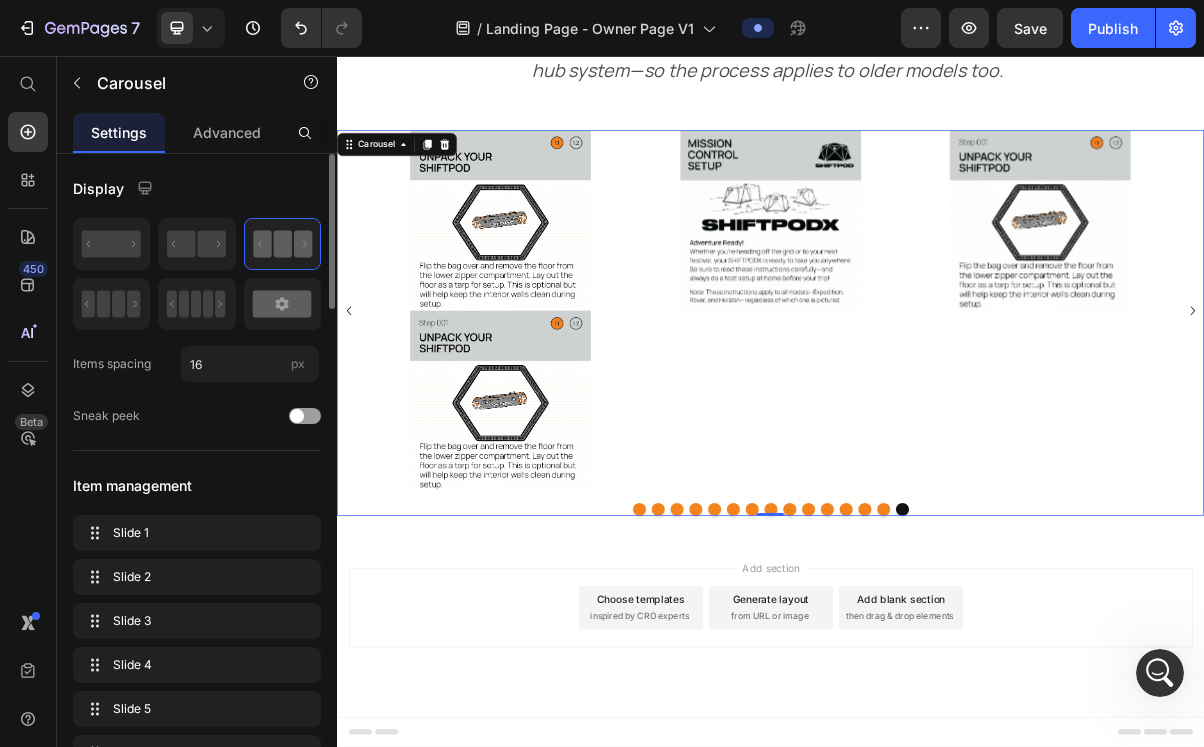 click 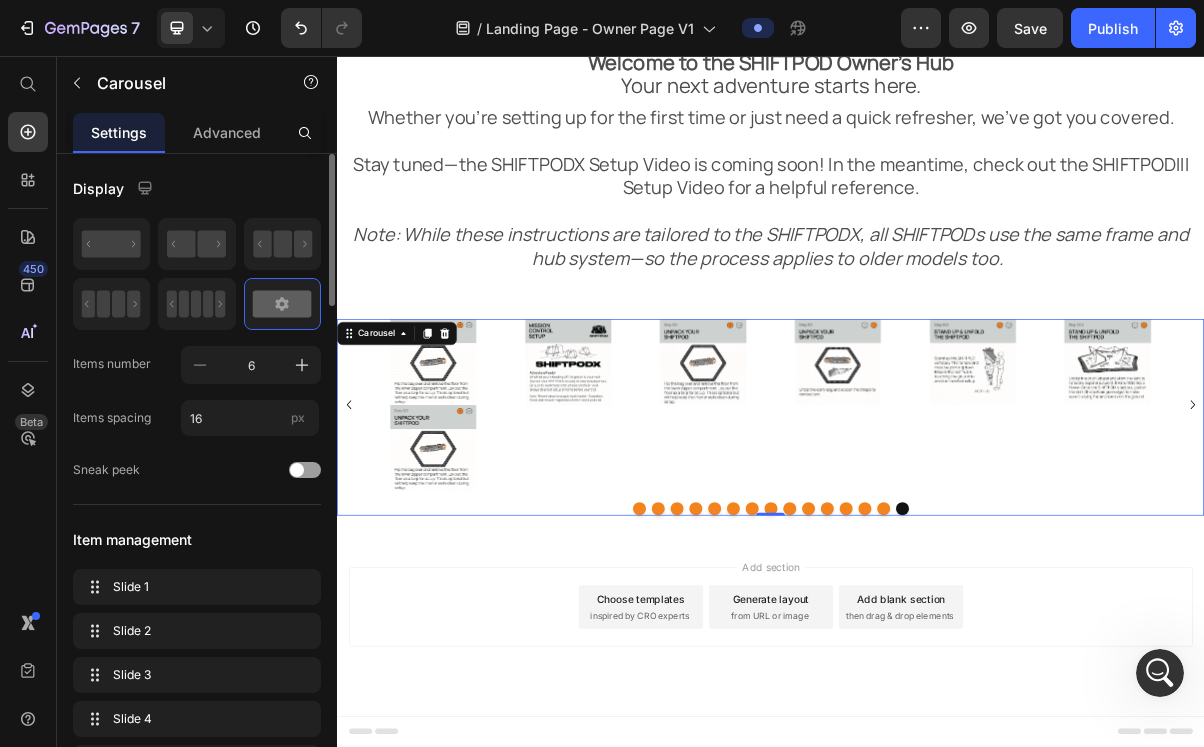 scroll, scrollTop: 324, scrollLeft: 0, axis: vertical 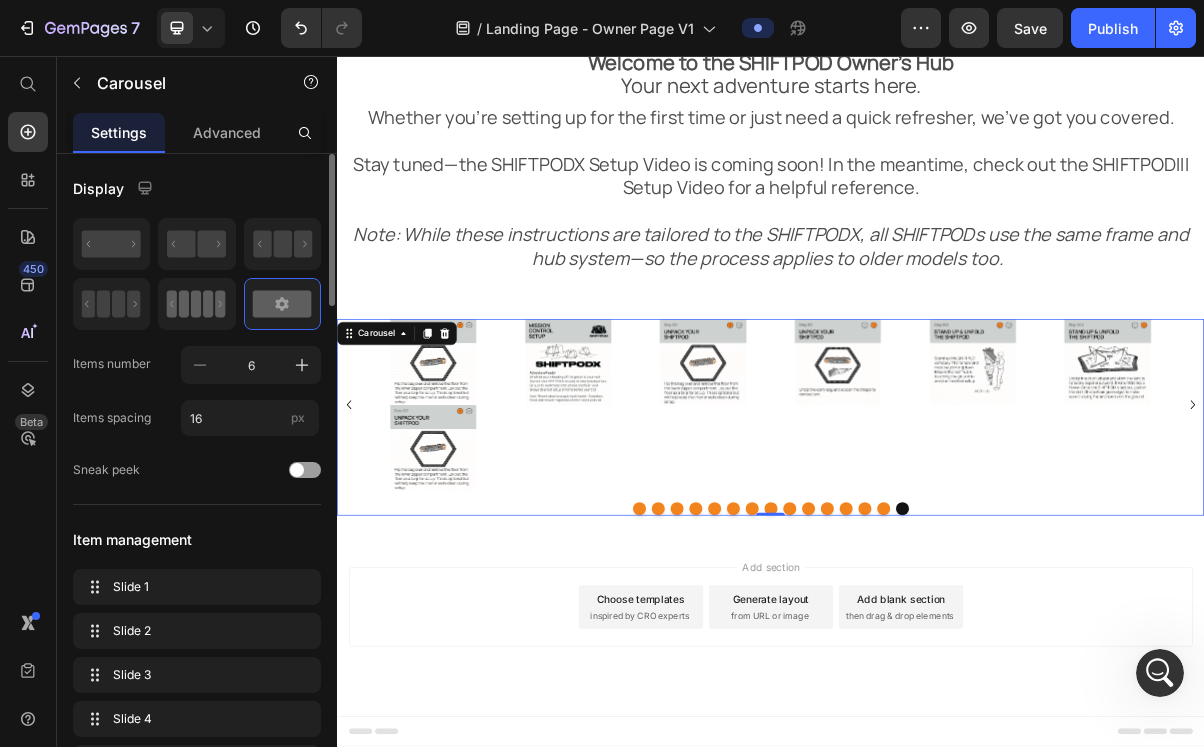 click 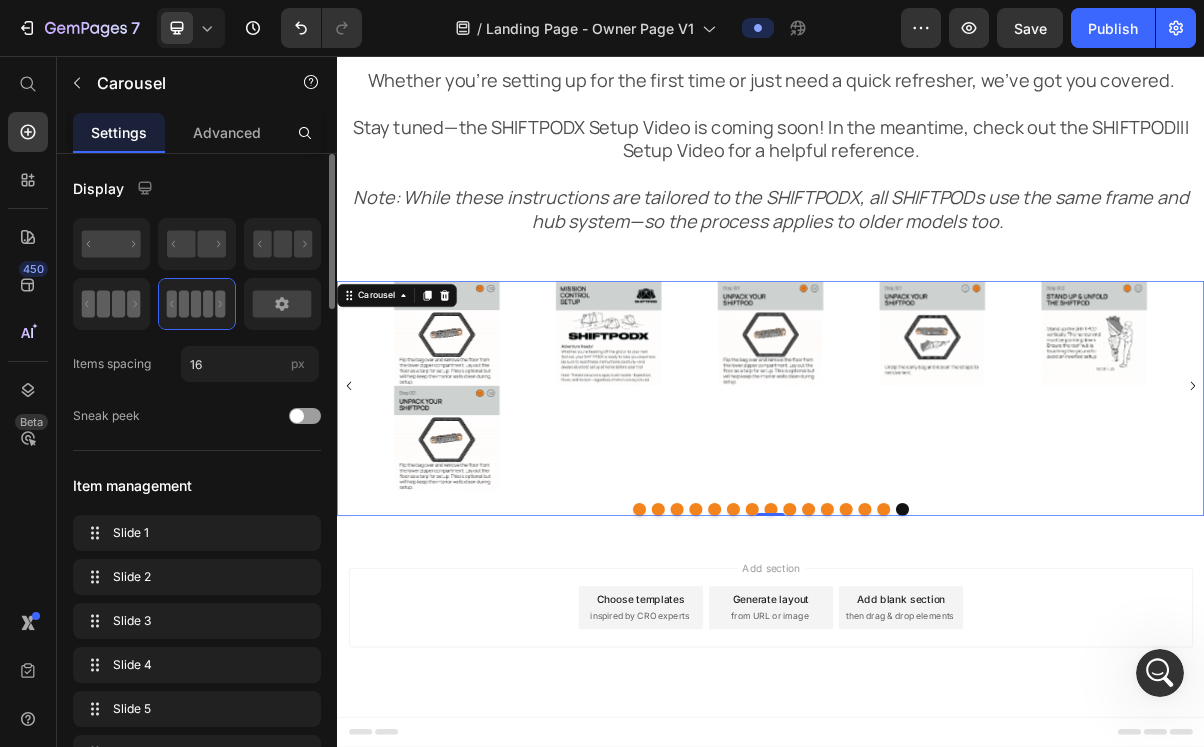 click 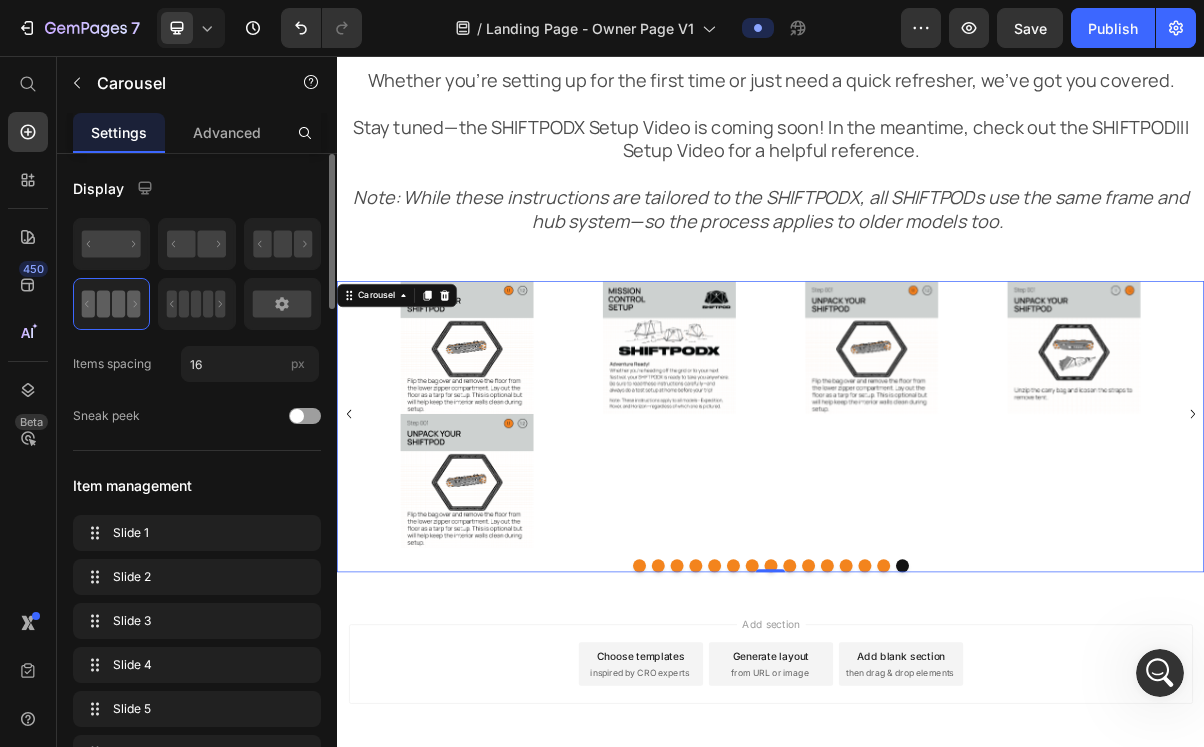 scroll, scrollTop: 454, scrollLeft: 0, axis: vertical 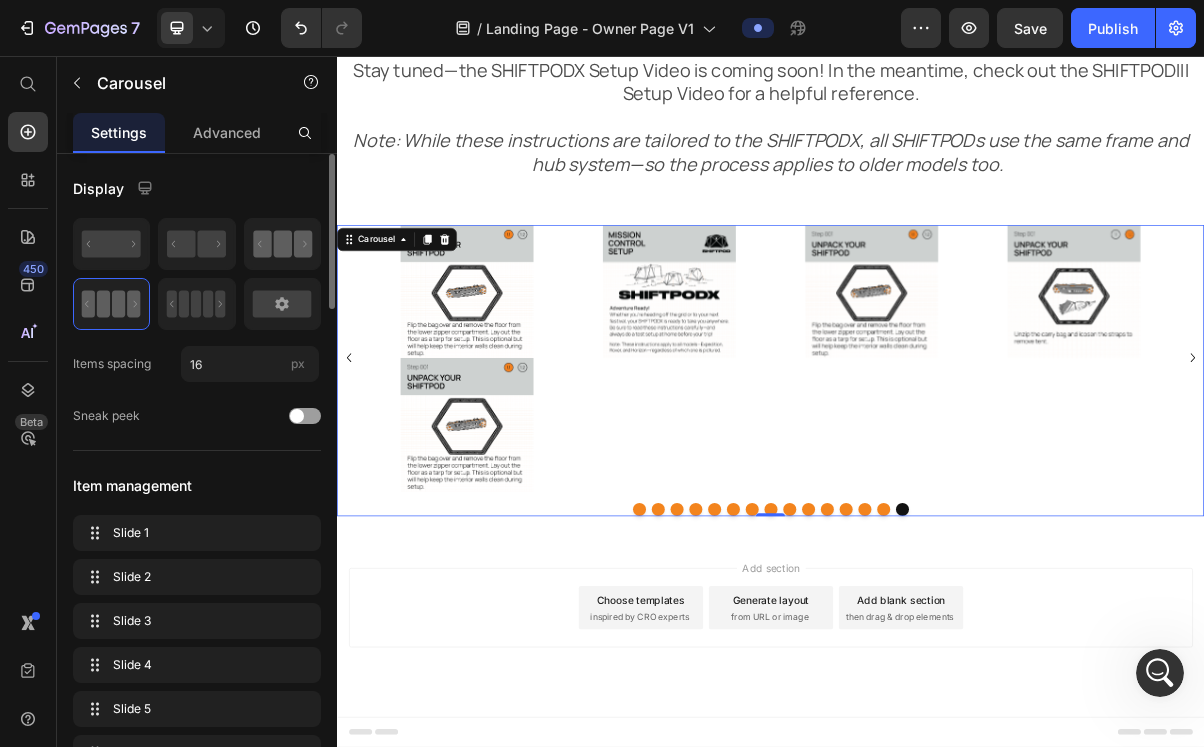 click 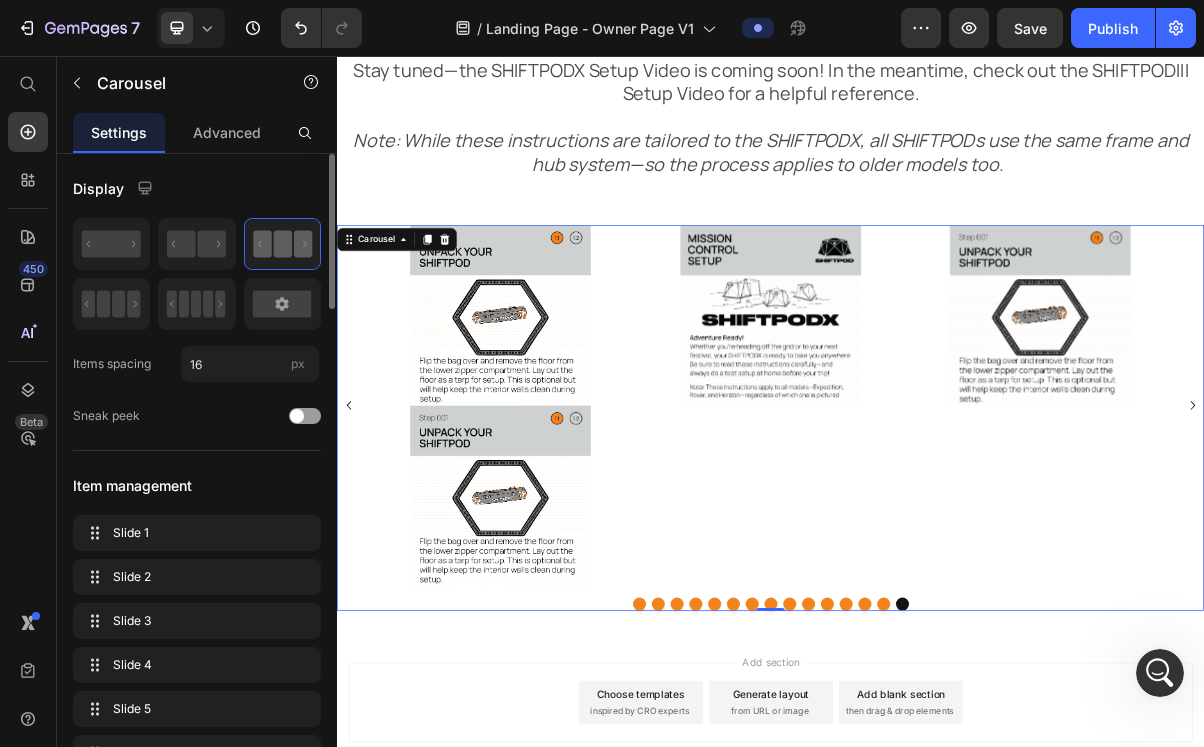 scroll, scrollTop: 585, scrollLeft: 0, axis: vertical 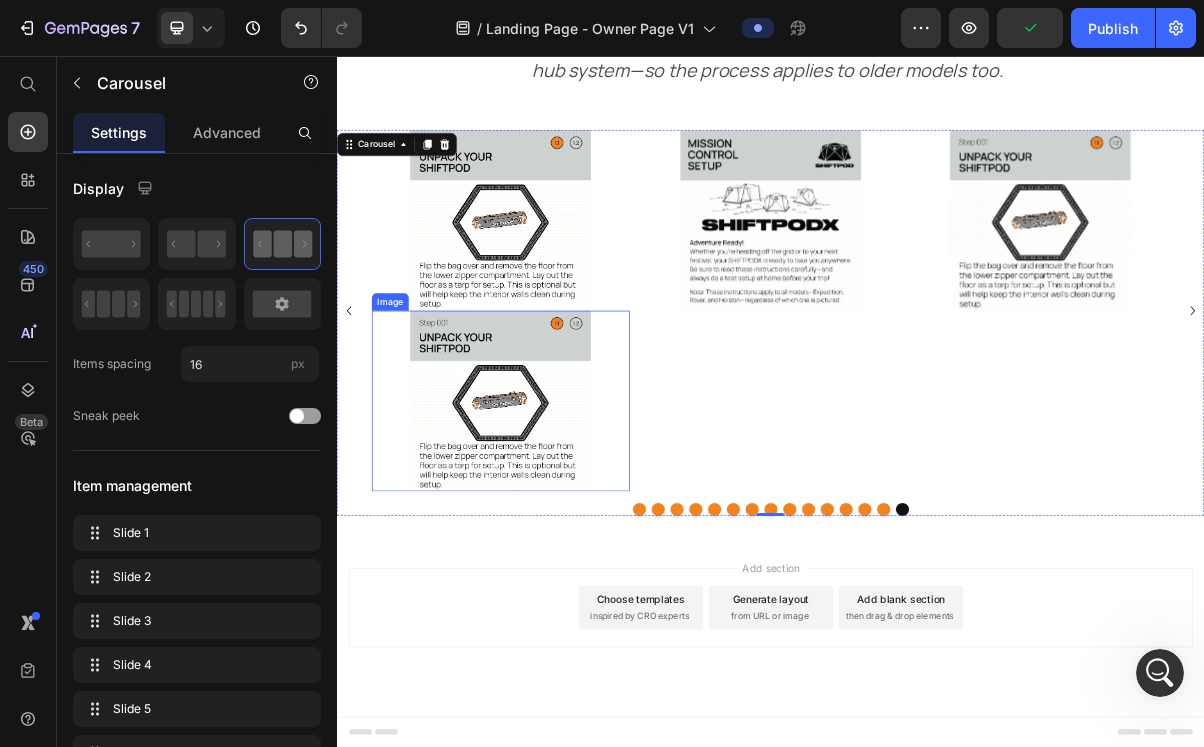 click at bounding box center [563, 534] 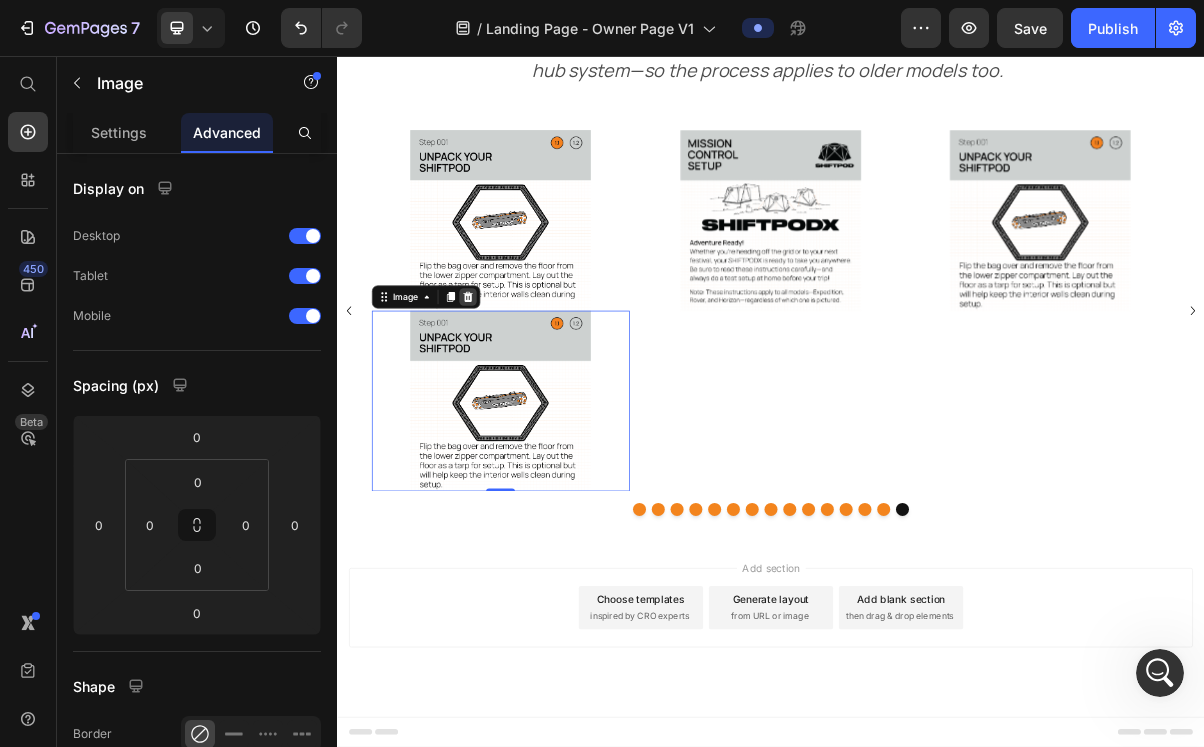click 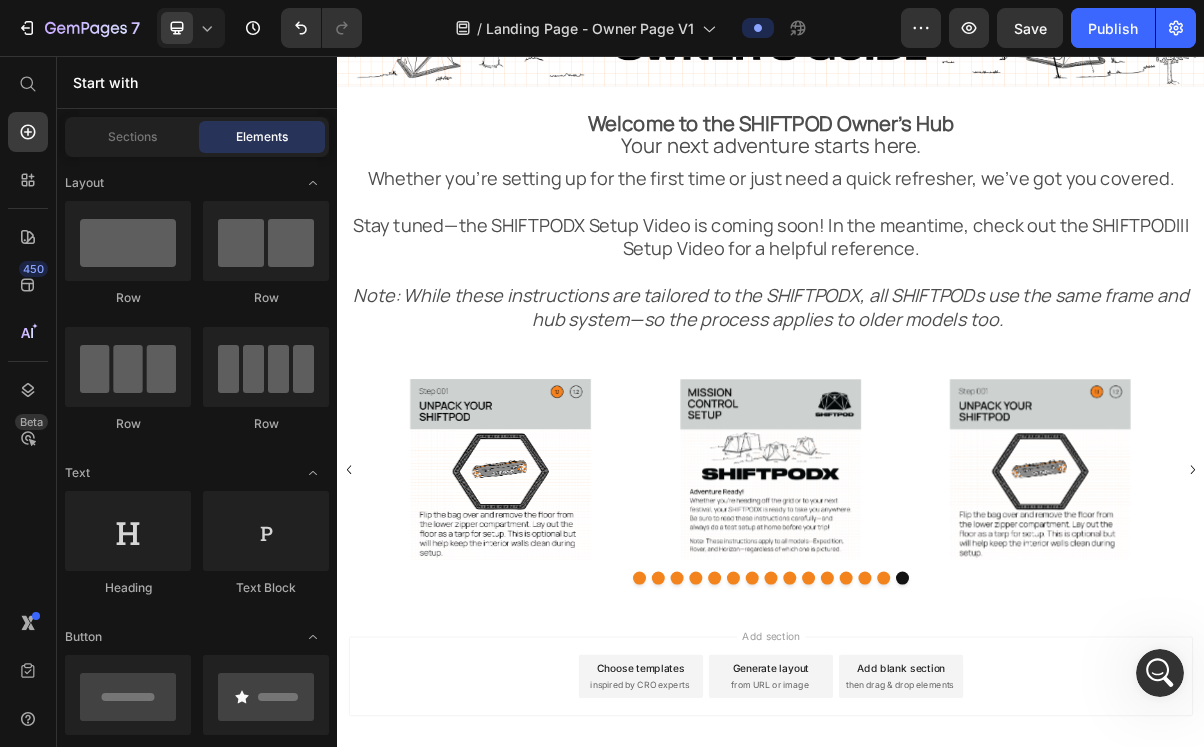 scroll, scrollTop: 335, scrollLeft: 0, axis: vertical 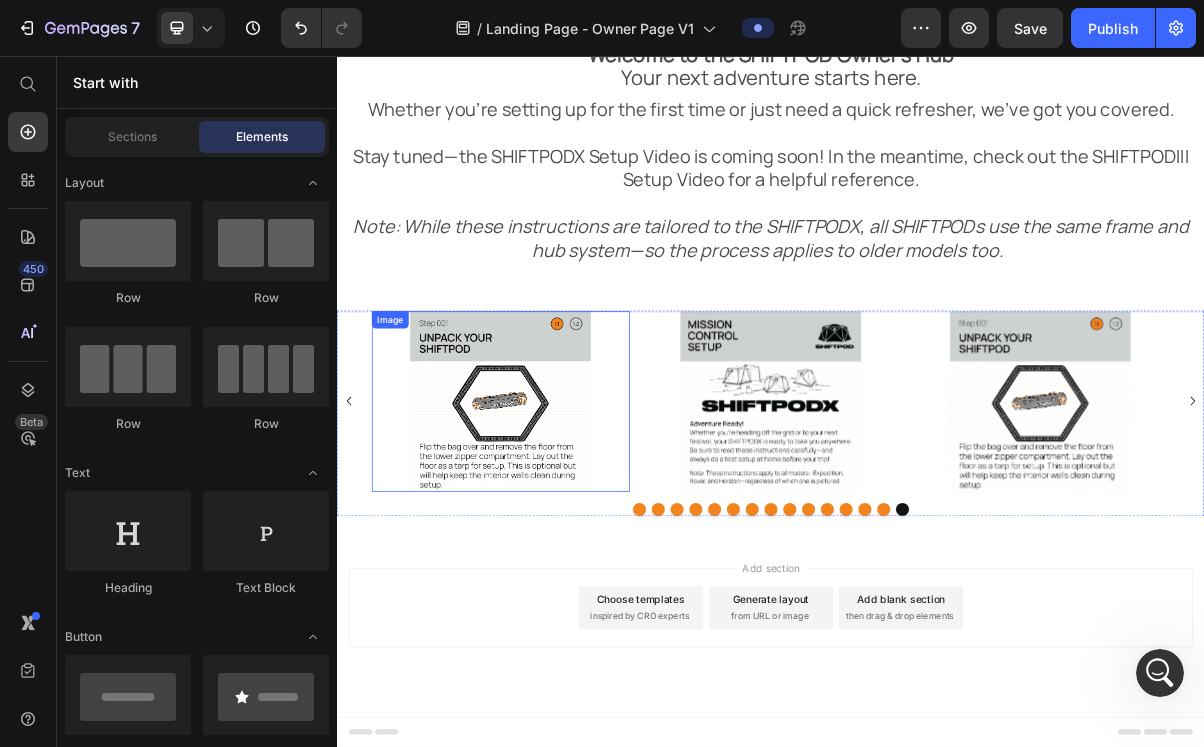 click at bounding box center (563, 534) 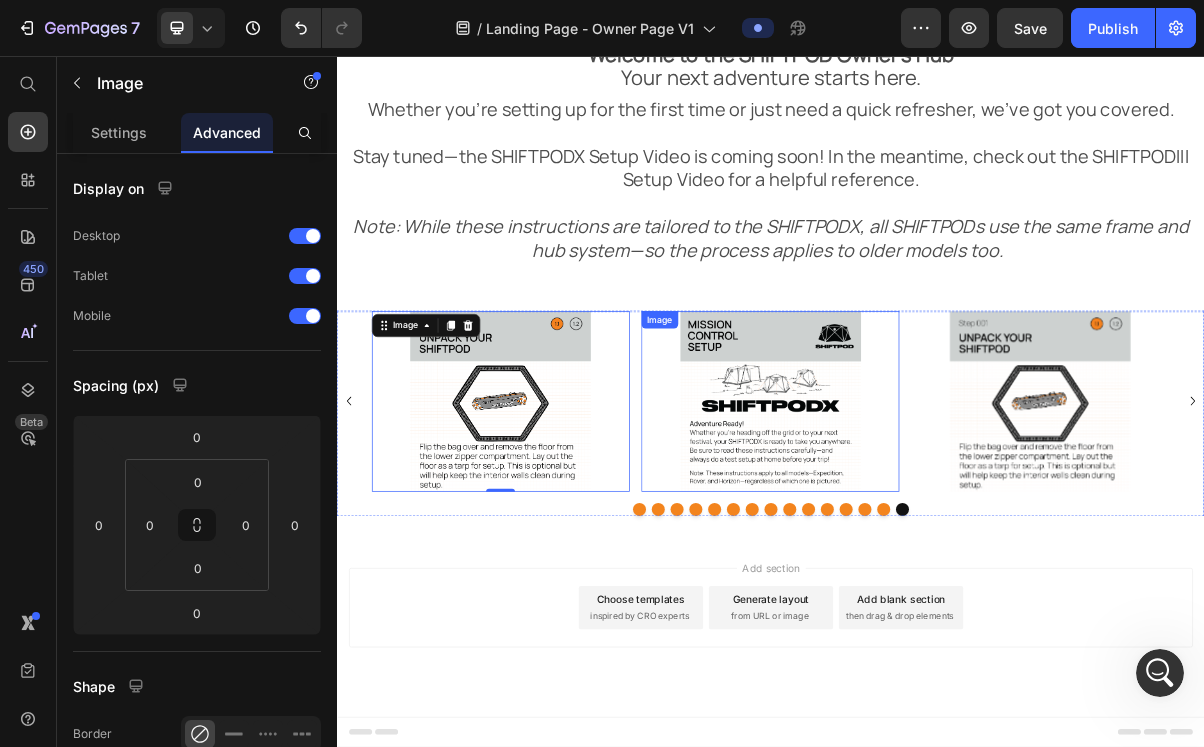 click on "Image Image Image Image Image Image Image Image Image Image Image Image Image Image Image   0
Carousel Section 4" at bounding box center [937, 551] 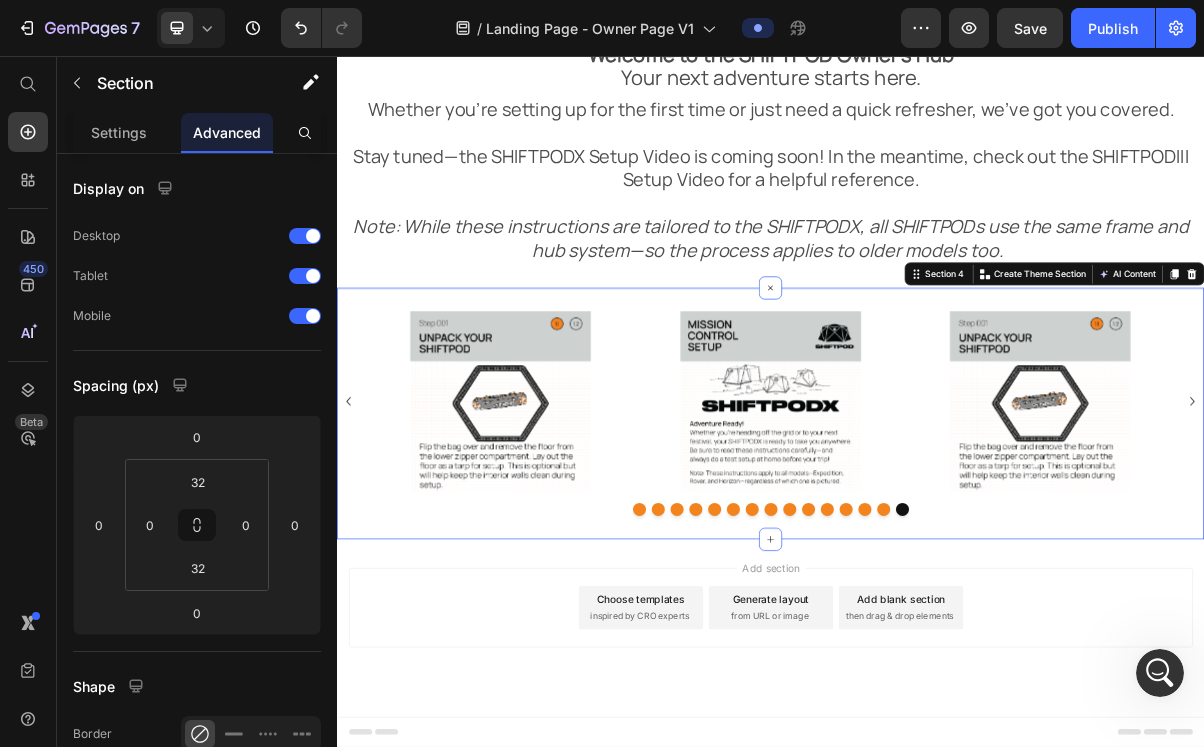 click on "Add section Choose templates inspired by CRO experts Generate layout from URL or image Add blank section then drag & drop elements" at bounding box center (937, 820) 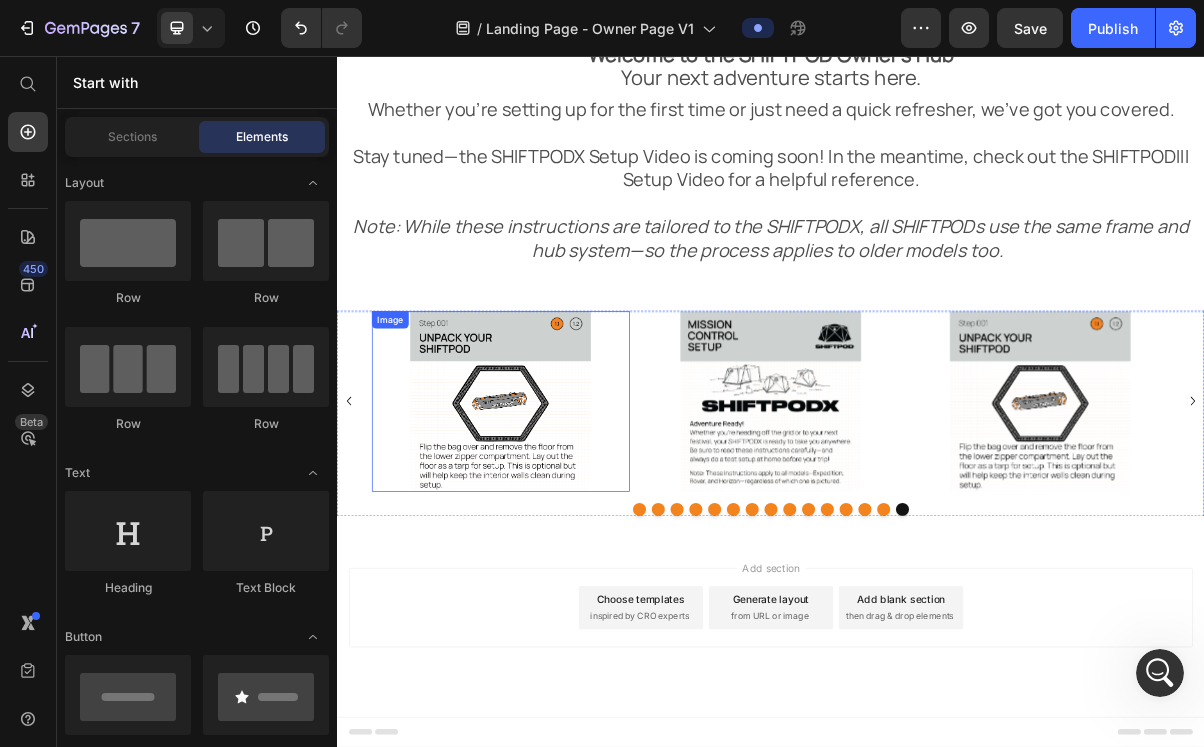 click at bounding box center (563, 534) 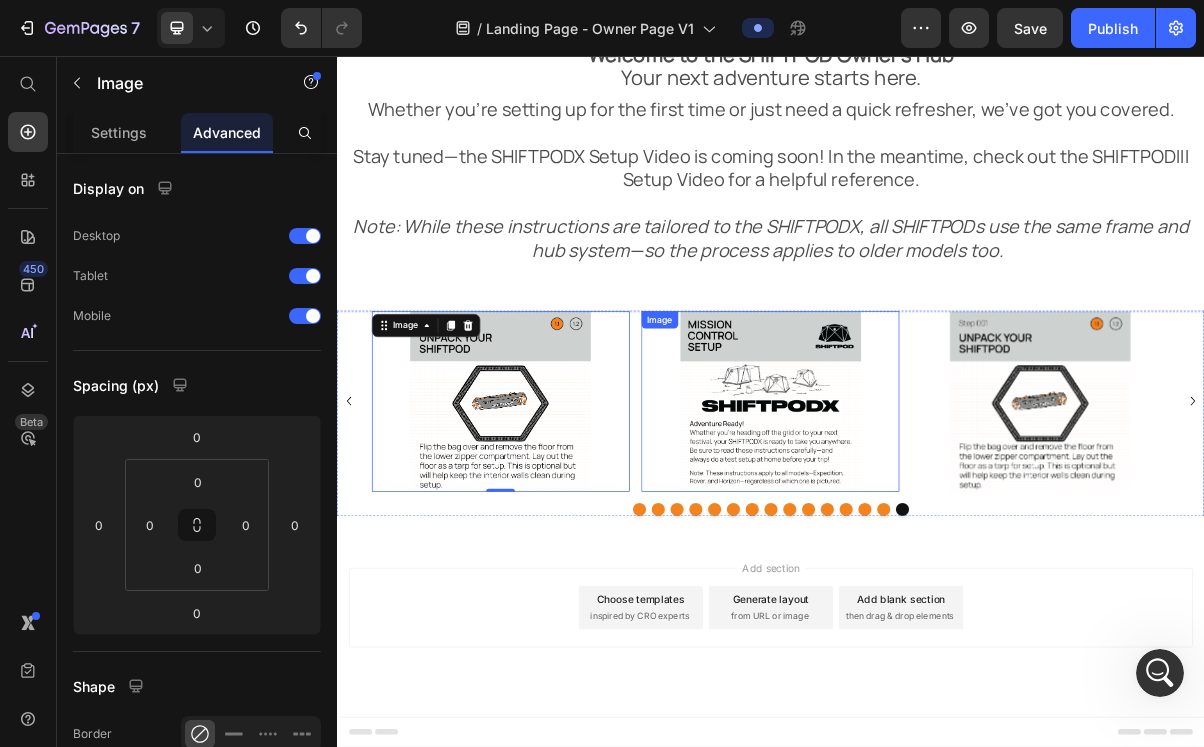 click at bounding box center (936, 534) 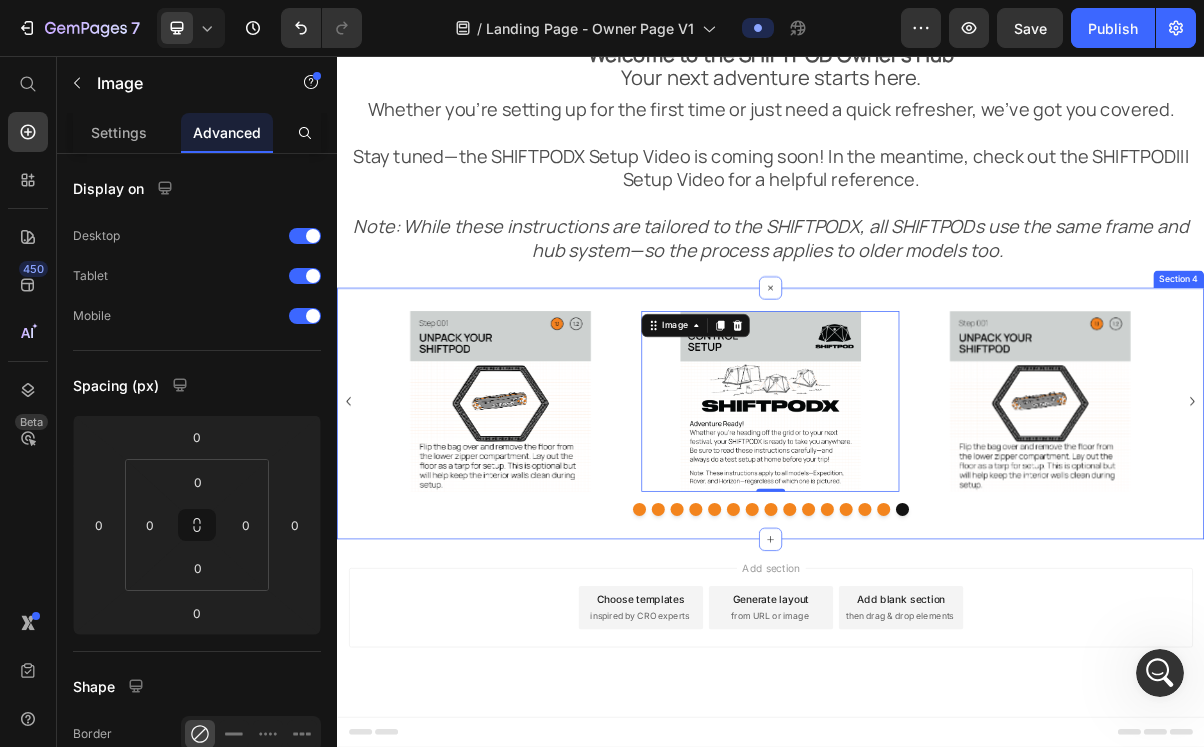 click on "Image   0 Image Image Image Image Image Image Image Image Image Image Image Image Image Image
Carousel Section 4" at bounding box center [937, 551] 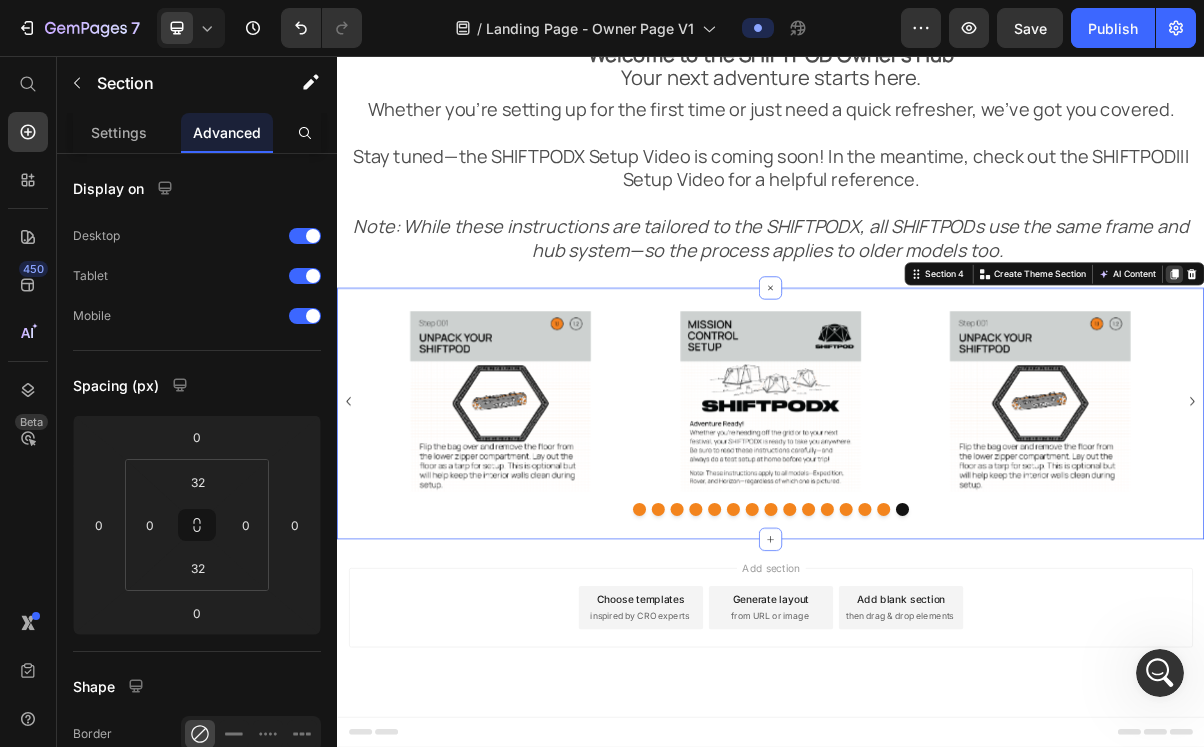 click 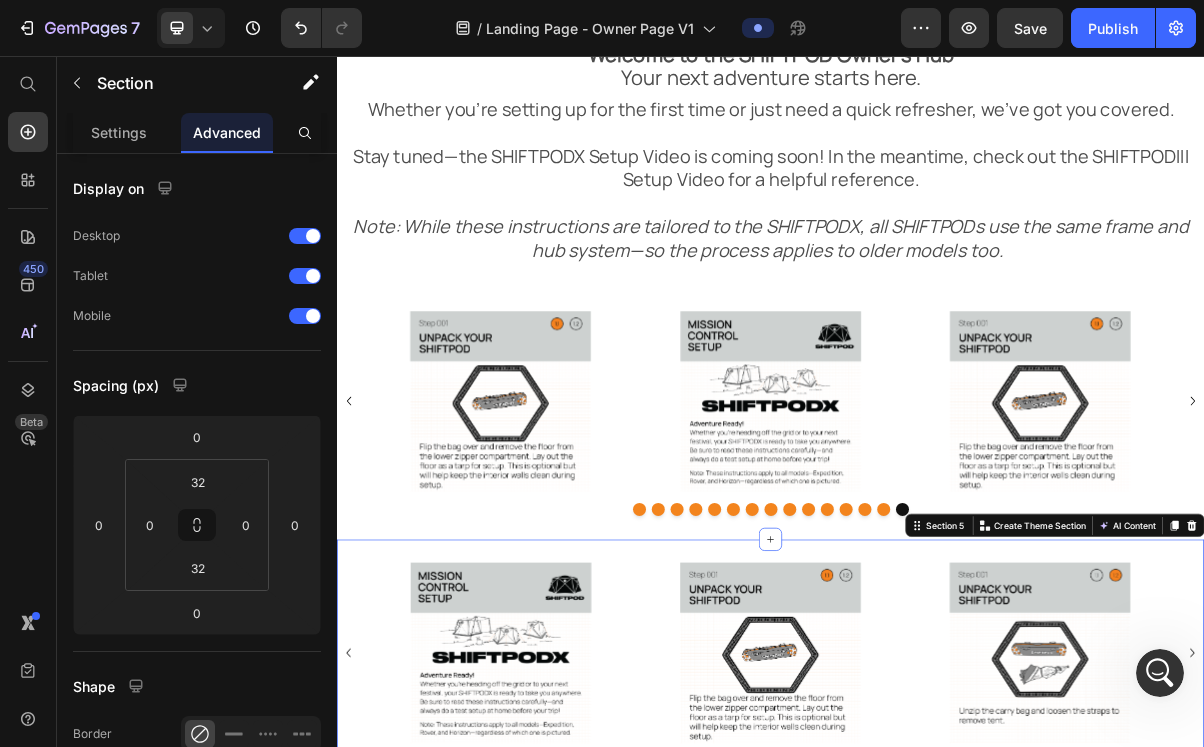 click at bounding box center [1310, 882] 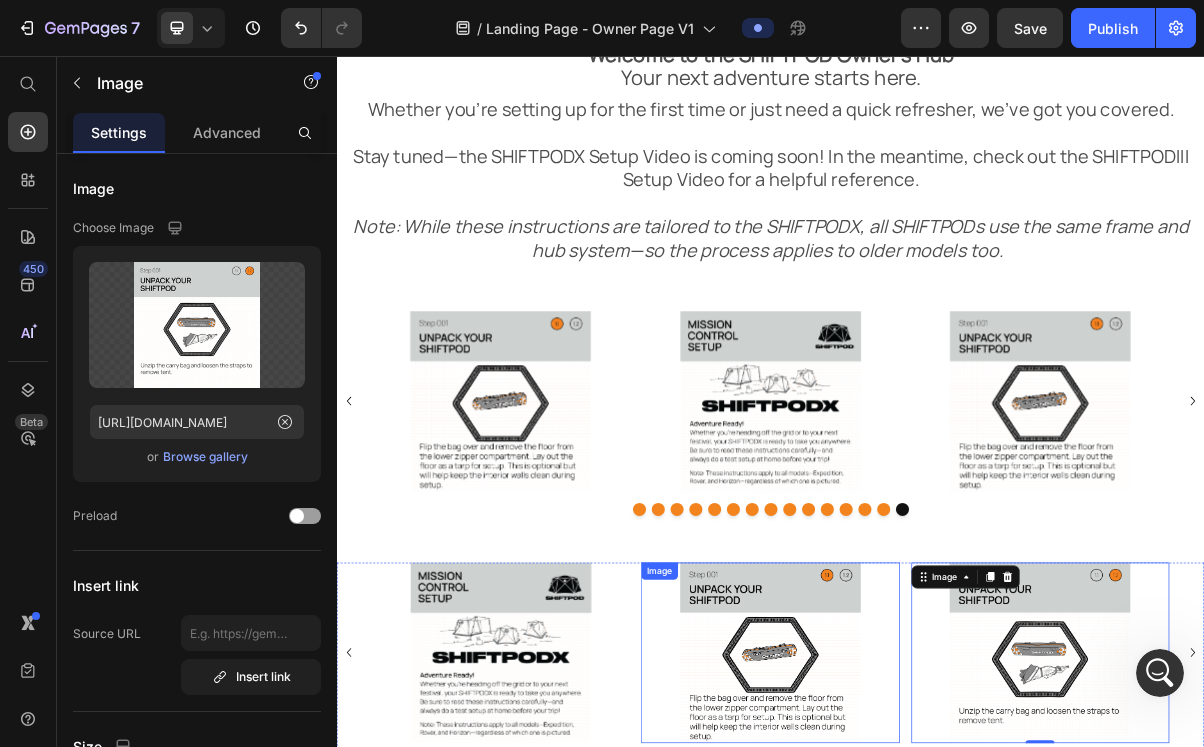 click at bounding box center (936, 882) 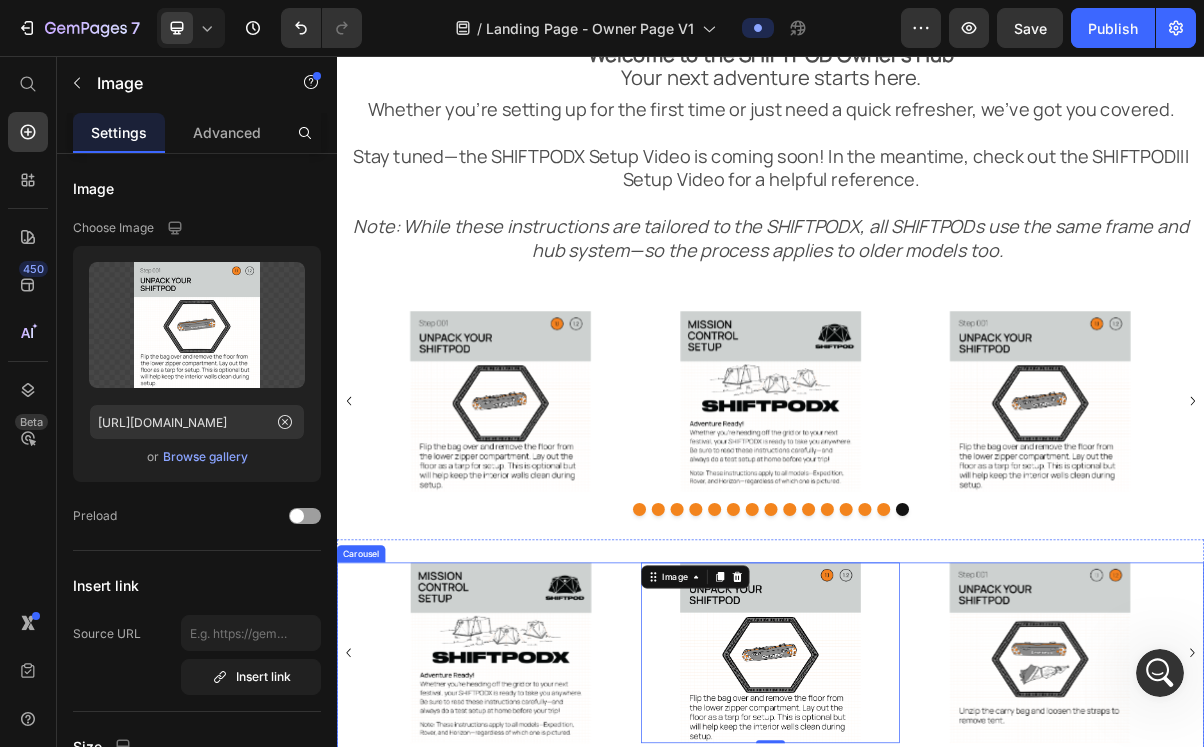 click on "Image Image   0 Image Image Image Image Image Image Image Image Image Image Image Image Image" at bounding box center [937, 882] 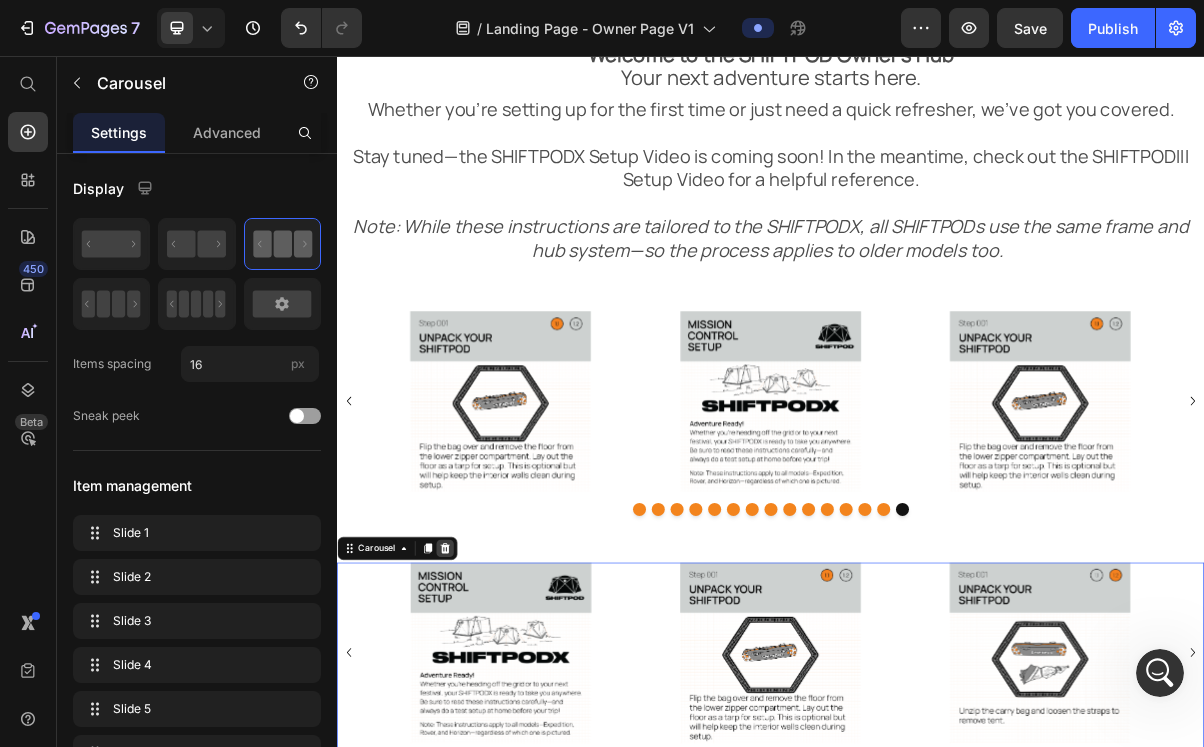 click 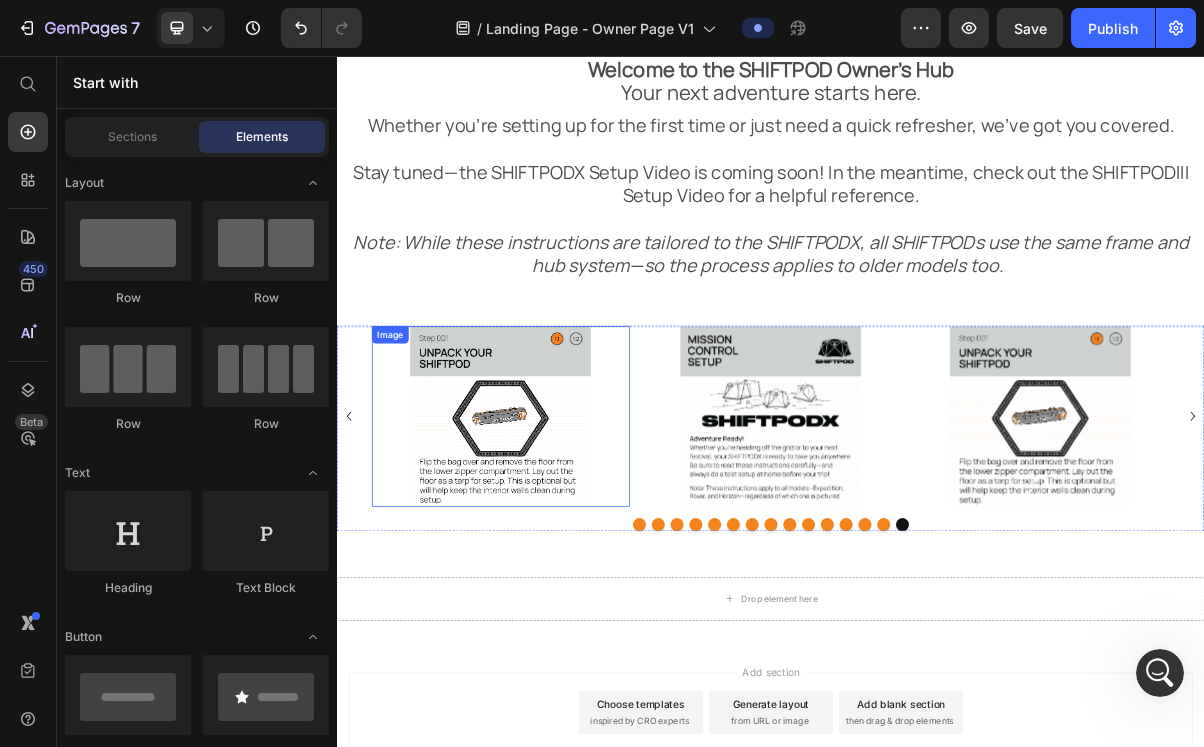scroll, scrollTop: 322, scrollLeft: 0, axis: vertical 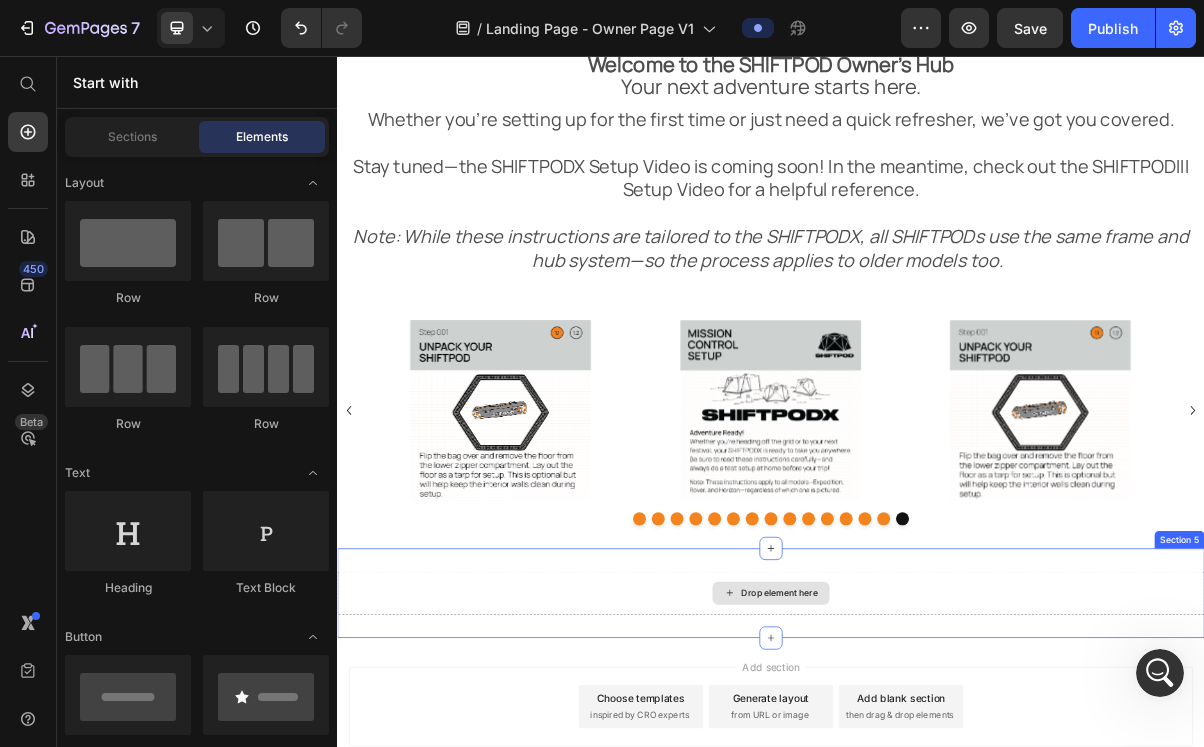 click on "Drop element here" at bounding box center (937, 800) 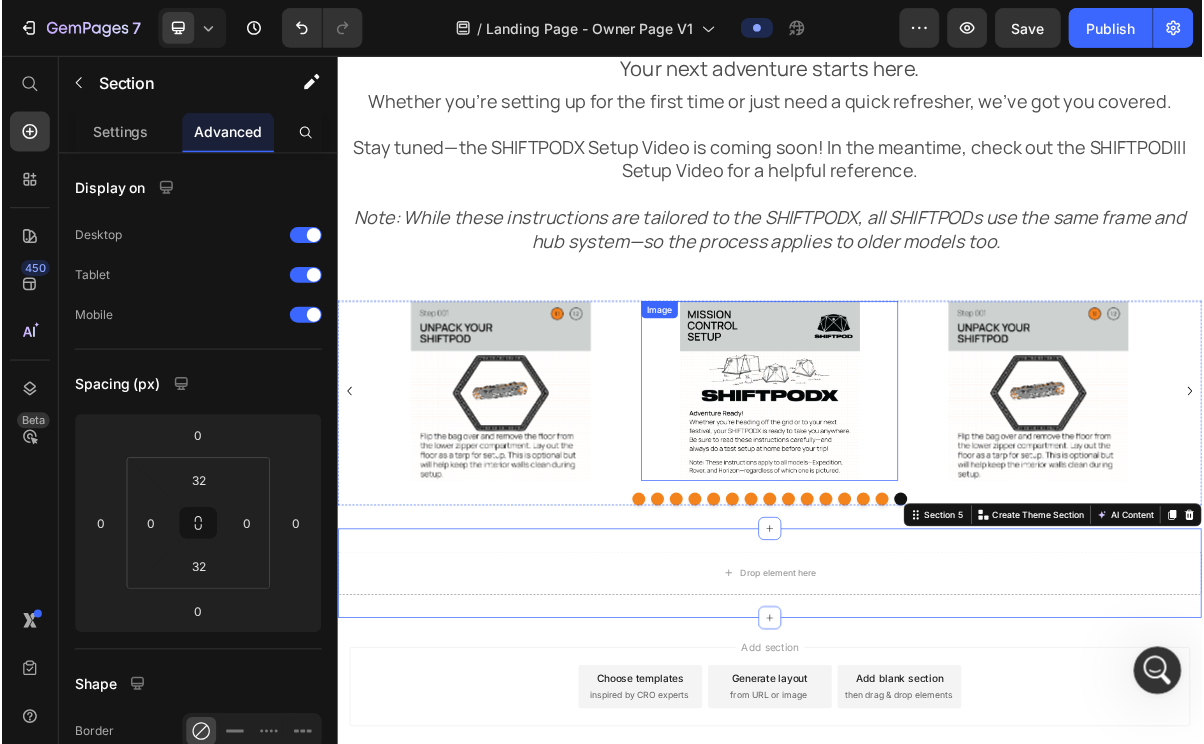 scroll, scrollTop: 344, scrollLeft: 0, axis: vertical 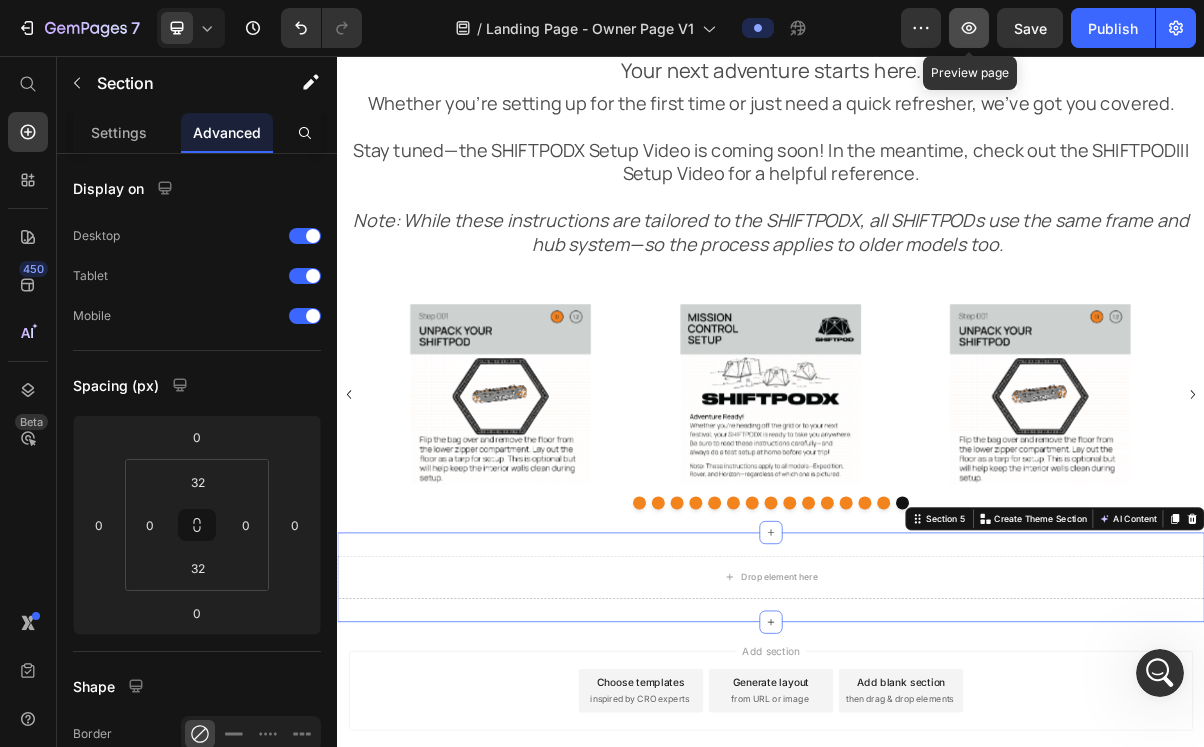 click 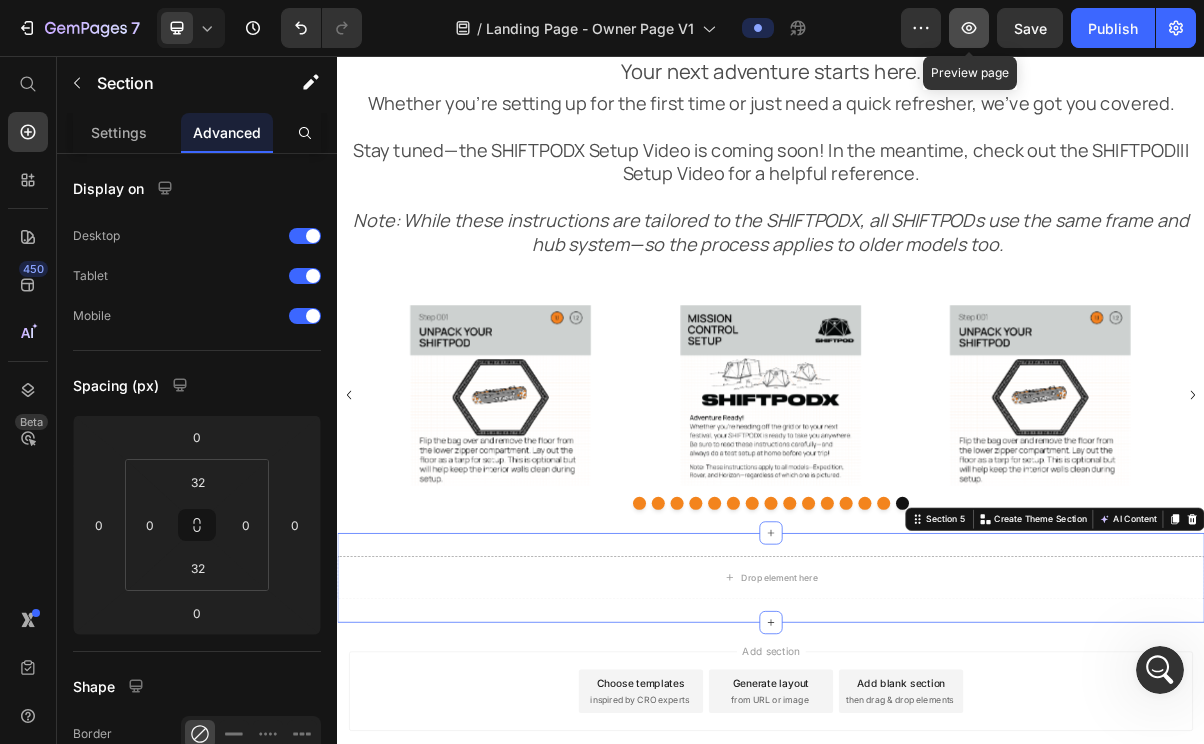 scroll, scrollTop: 4577, scrollLeft: 0, axis: vertical 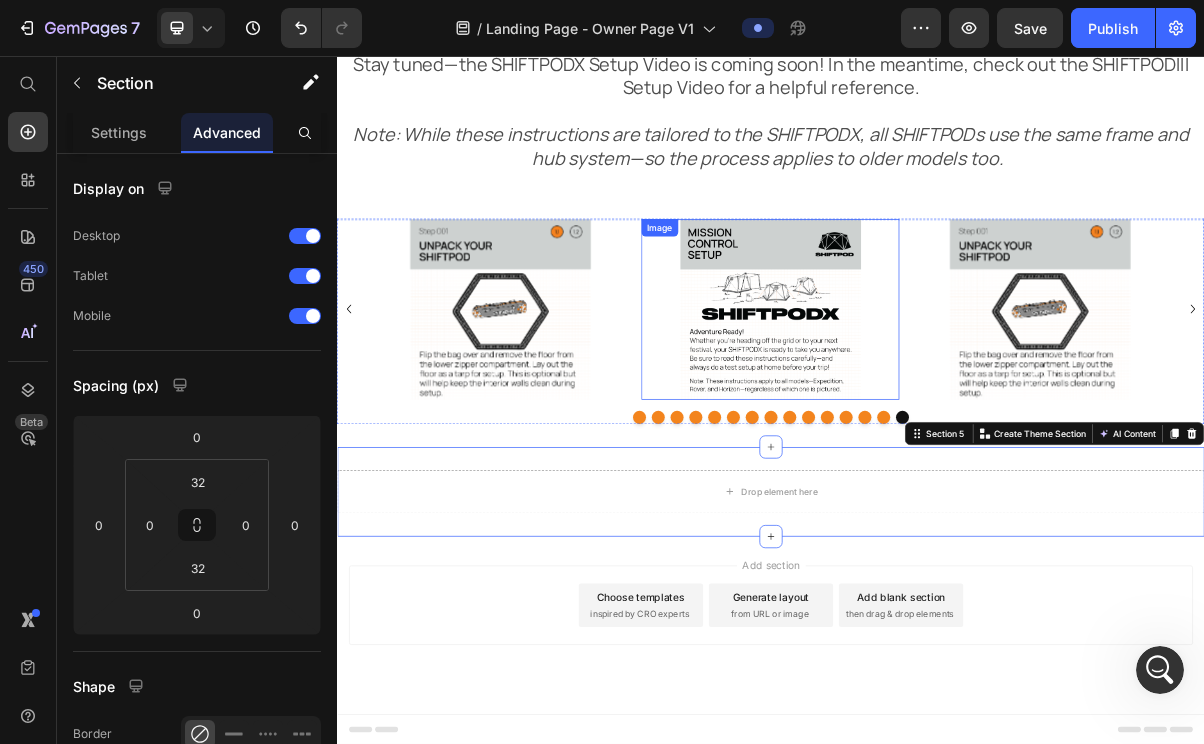 click at bounding box center (936, 406) 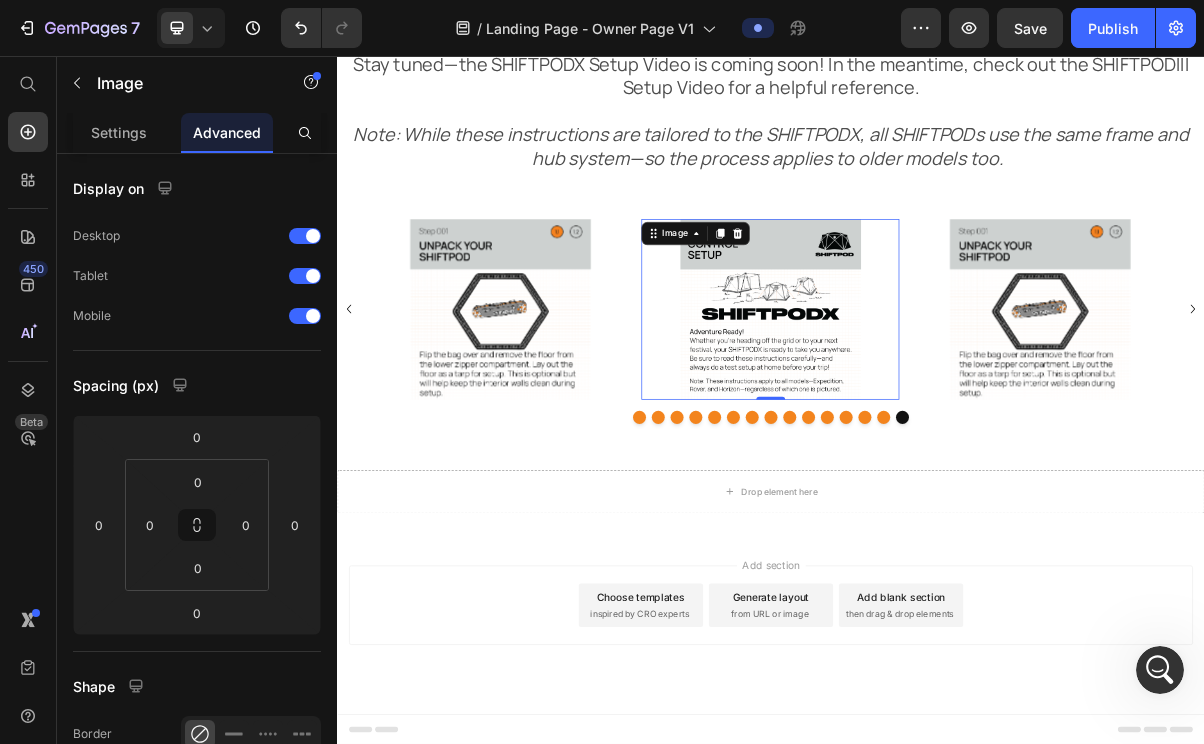click 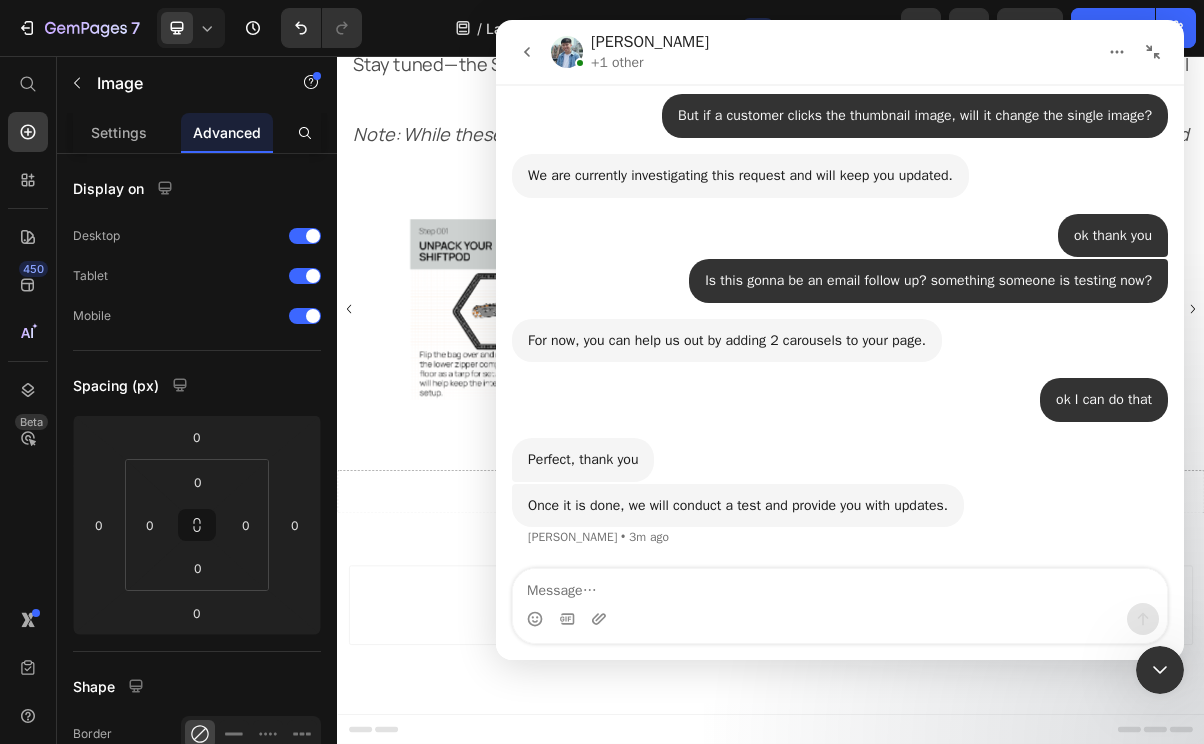 scroll, scrollTop: 4544, scrollLeft: 0, axis: vertical 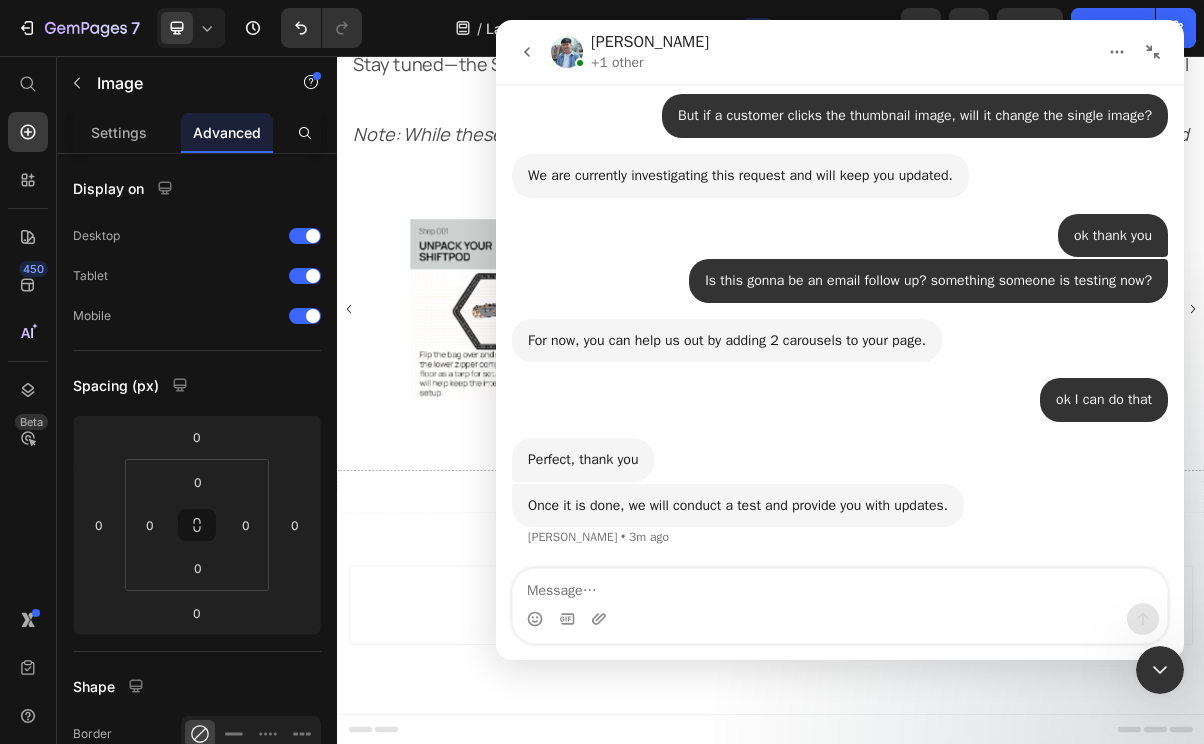 click at bounding box center (840, 619) 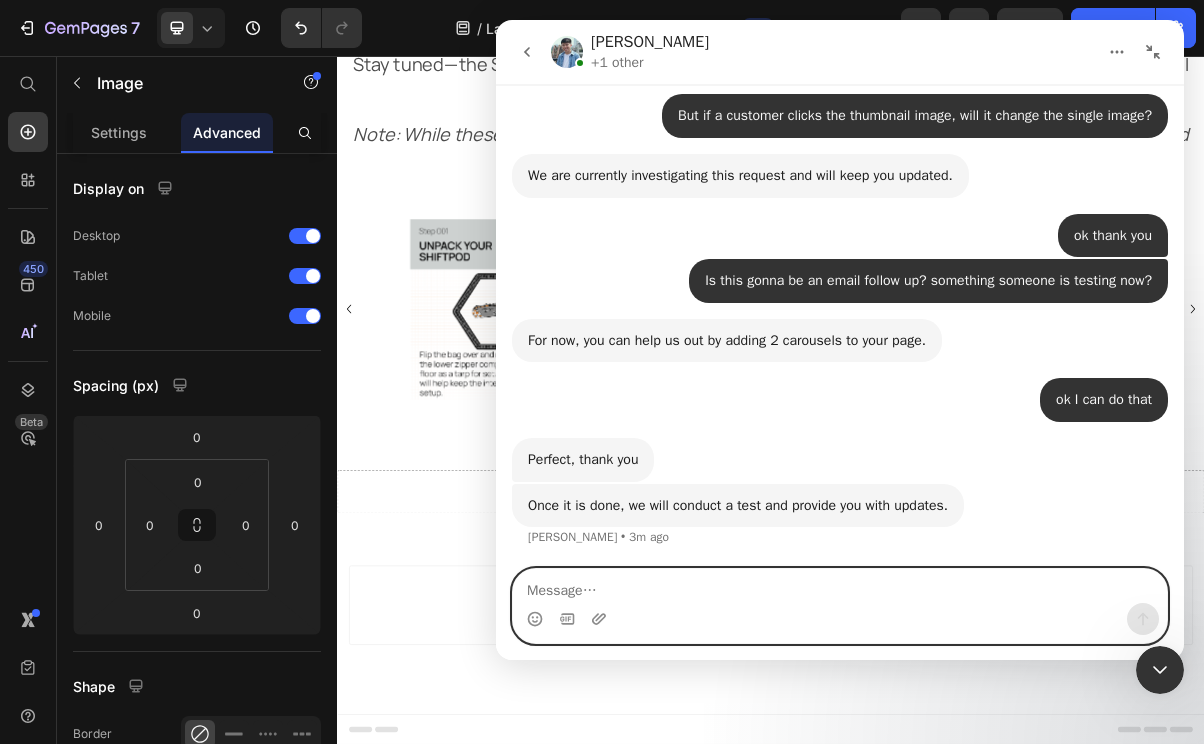 click at bounding box center [840, 586] 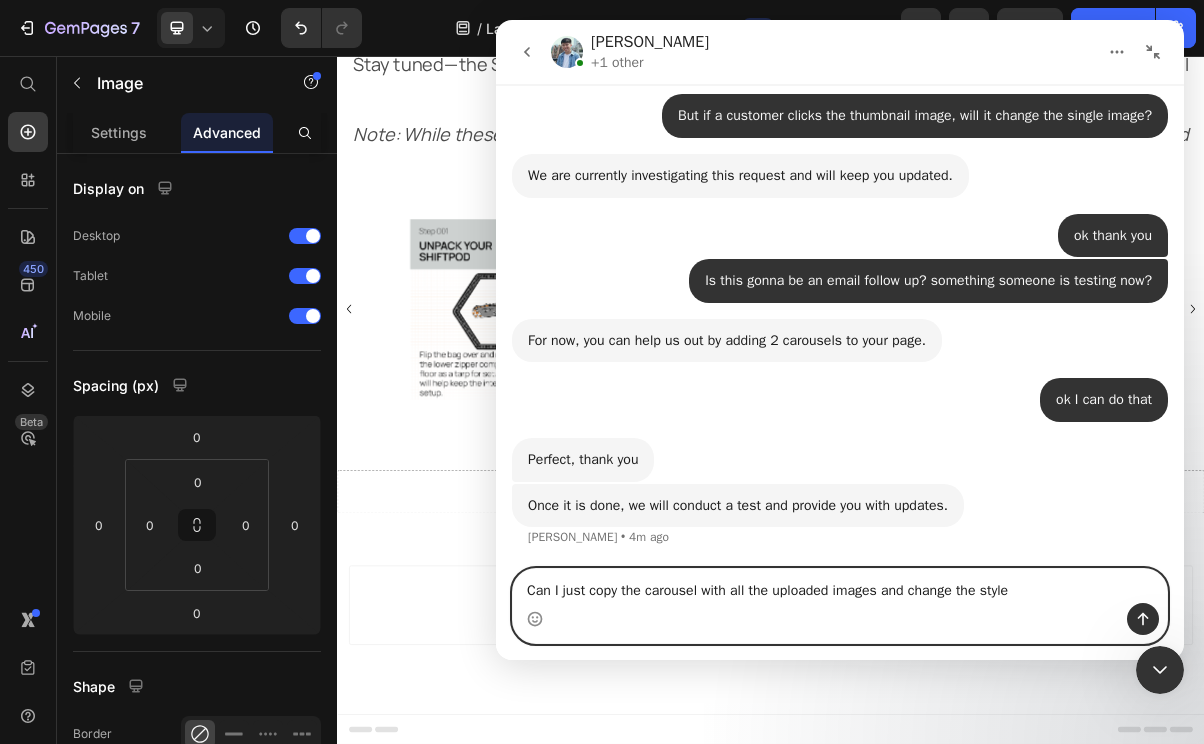 type on "Can I just copy the carousel with all the uploaded images and change the style?" 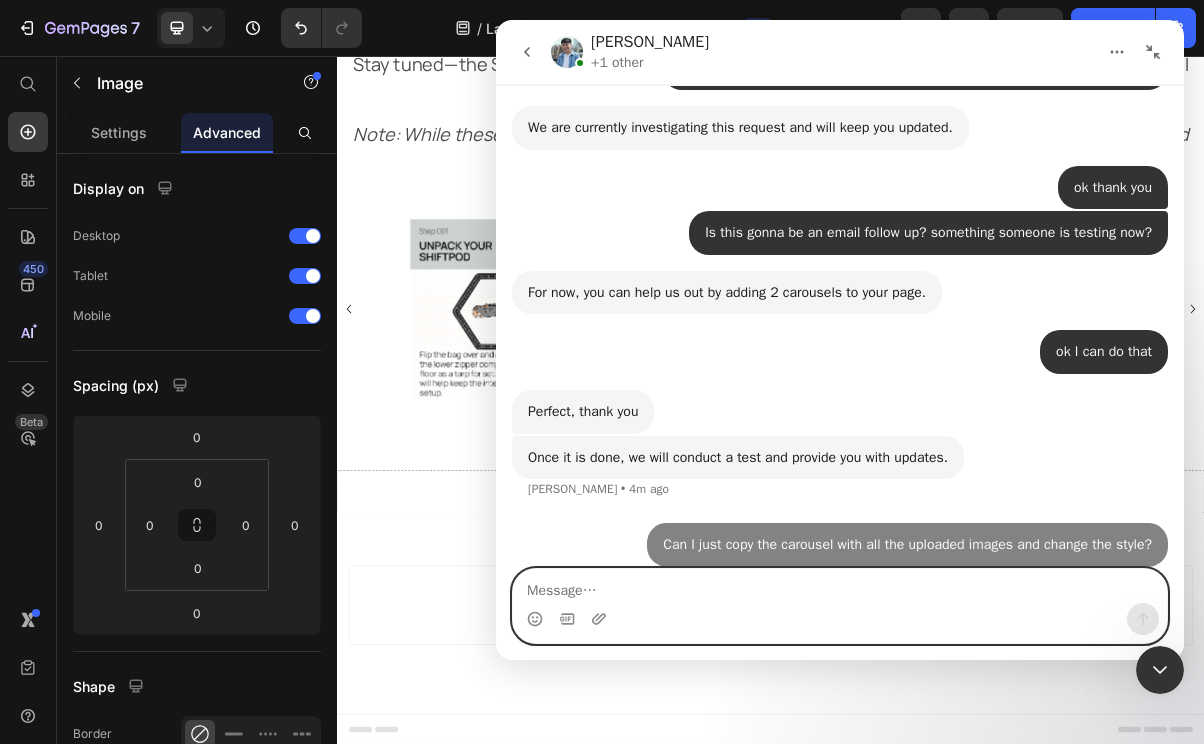 scroll, scrollTop: 4603, scrollLeft: 0, axis: vertical 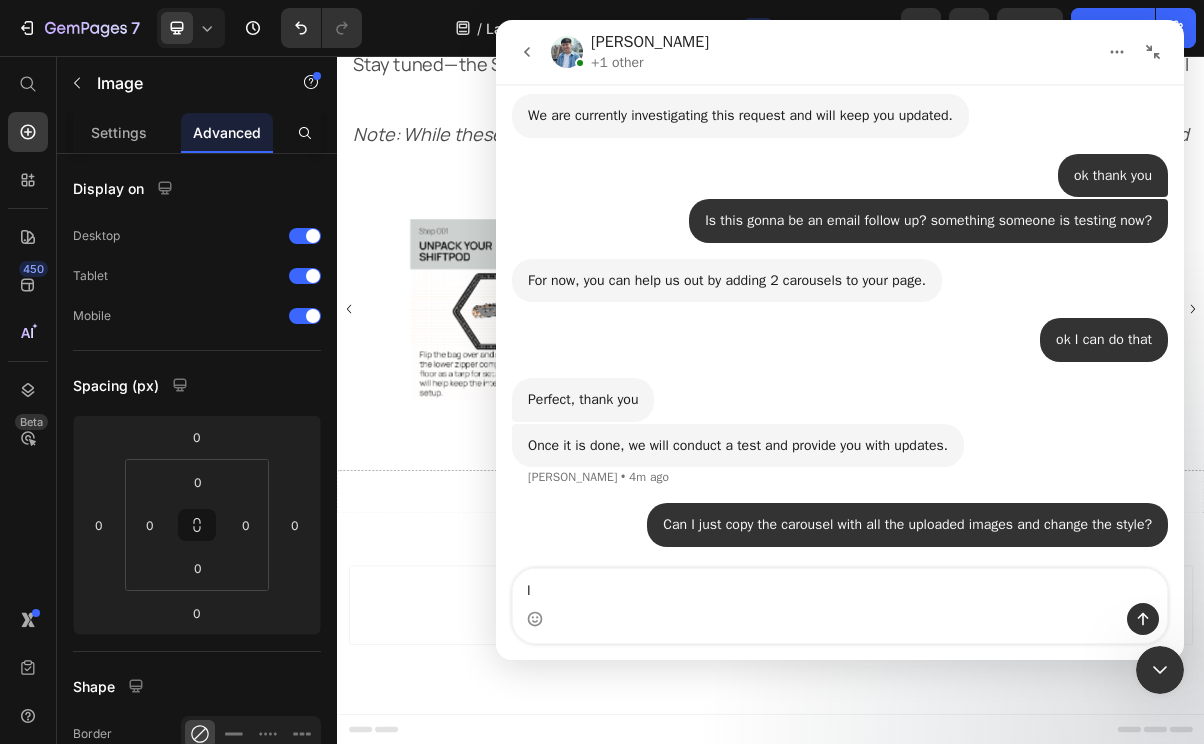 click at bounding box center [840, 619] 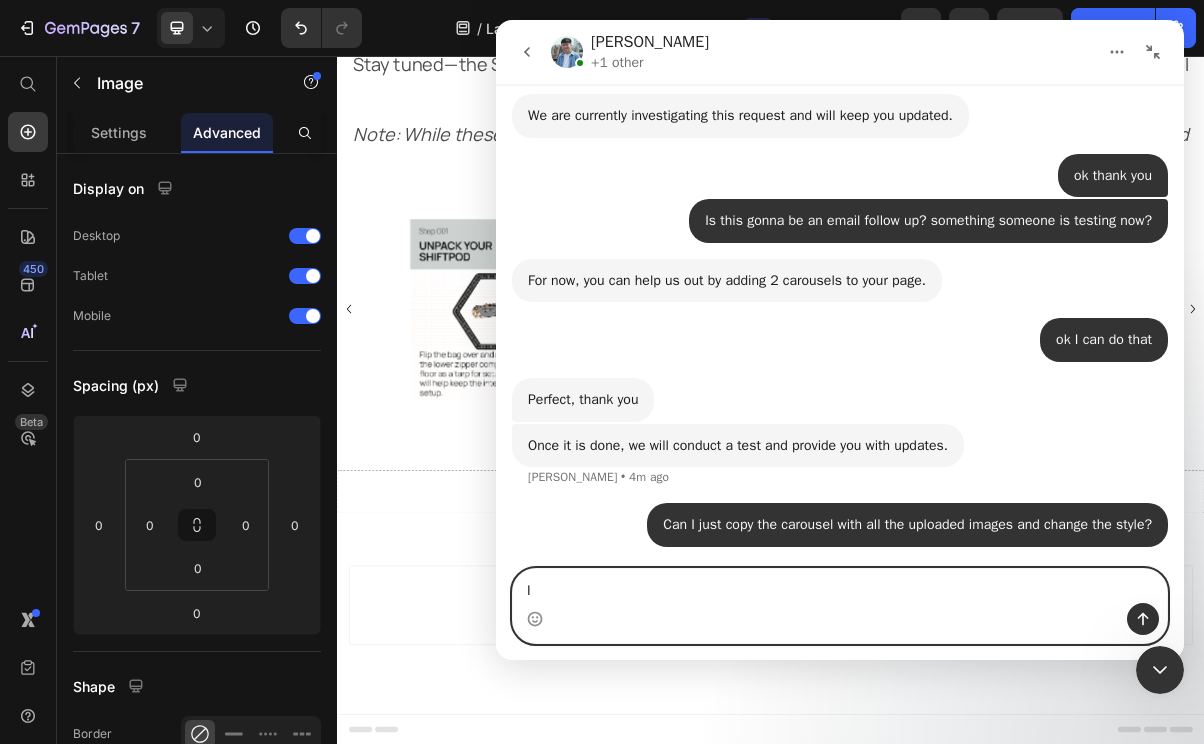 click on "I" at bounding box center [840, 586] 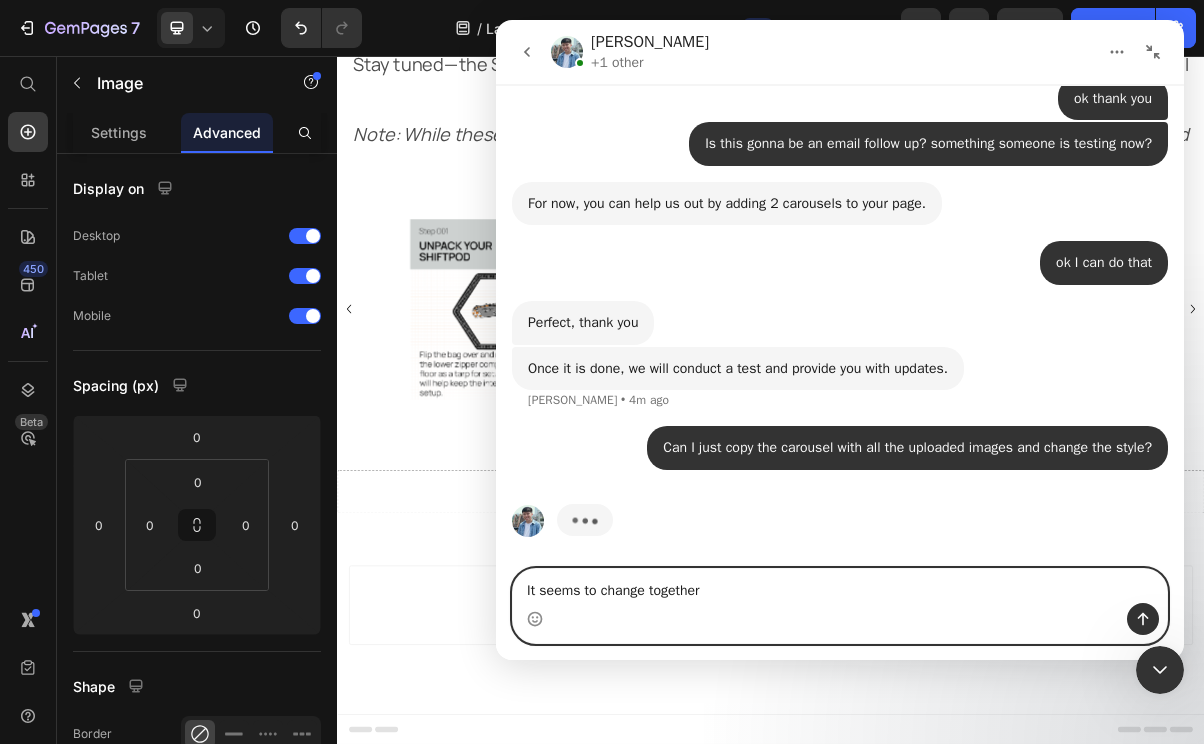 scroll, scrollTop: 4680, scrollLeft: 0, axis: vertical 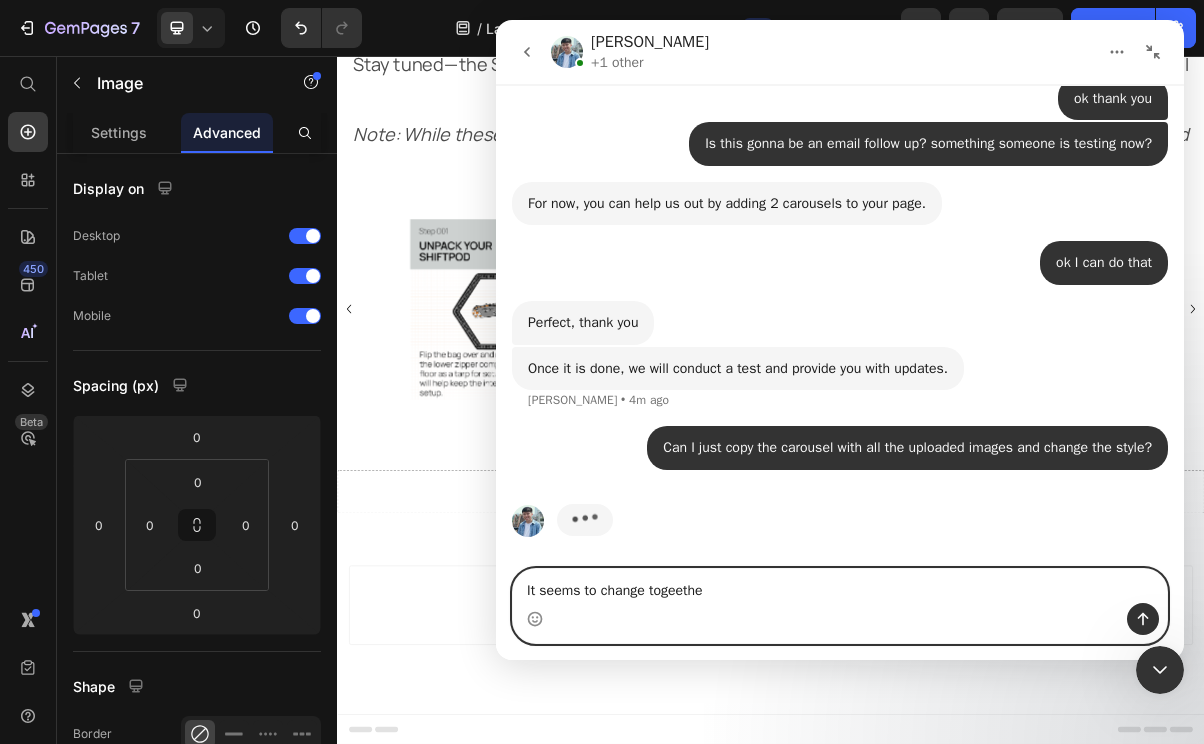 type on "It seems to change togeether" 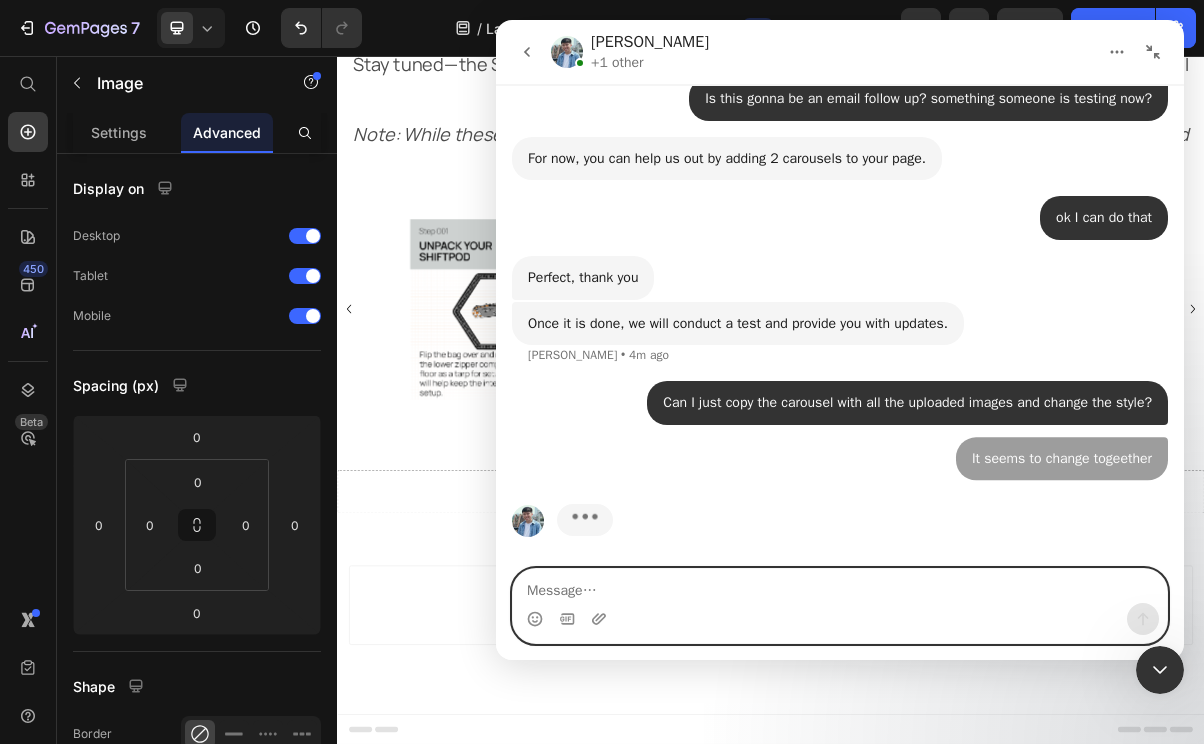 scroll, scrollTop: 4726, scrollLeft: 0, axis: vertical 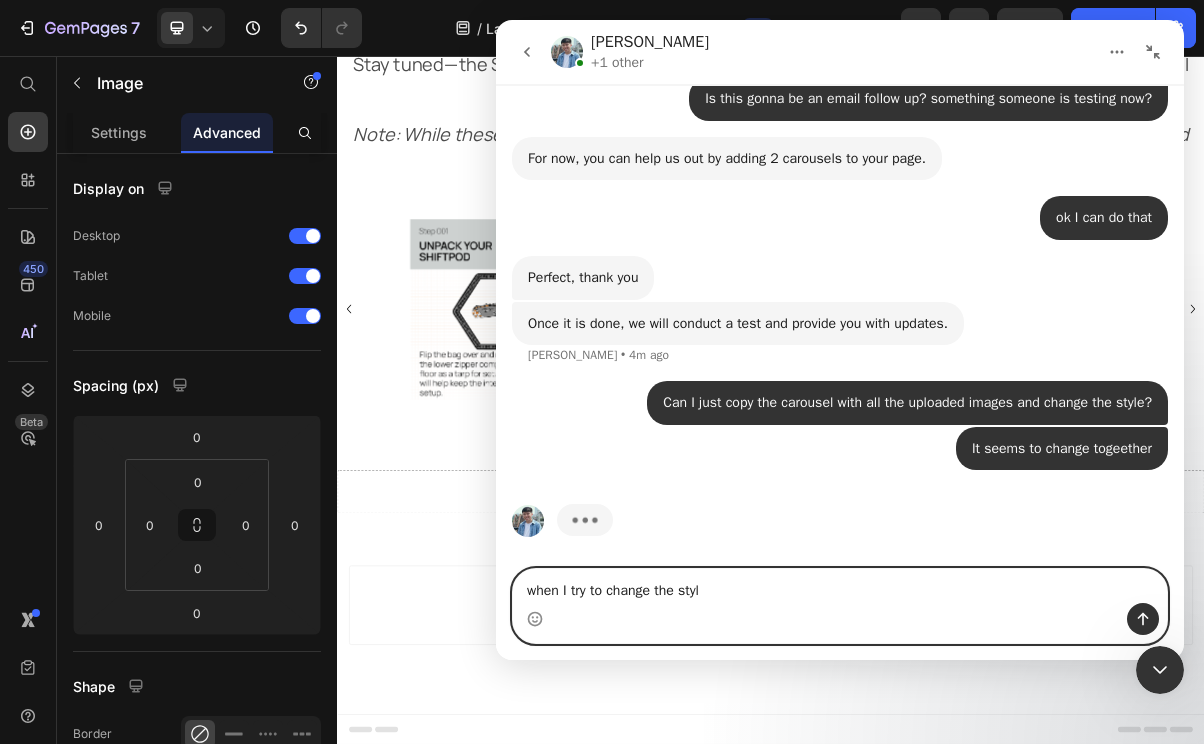 type on "when I try to change the style" 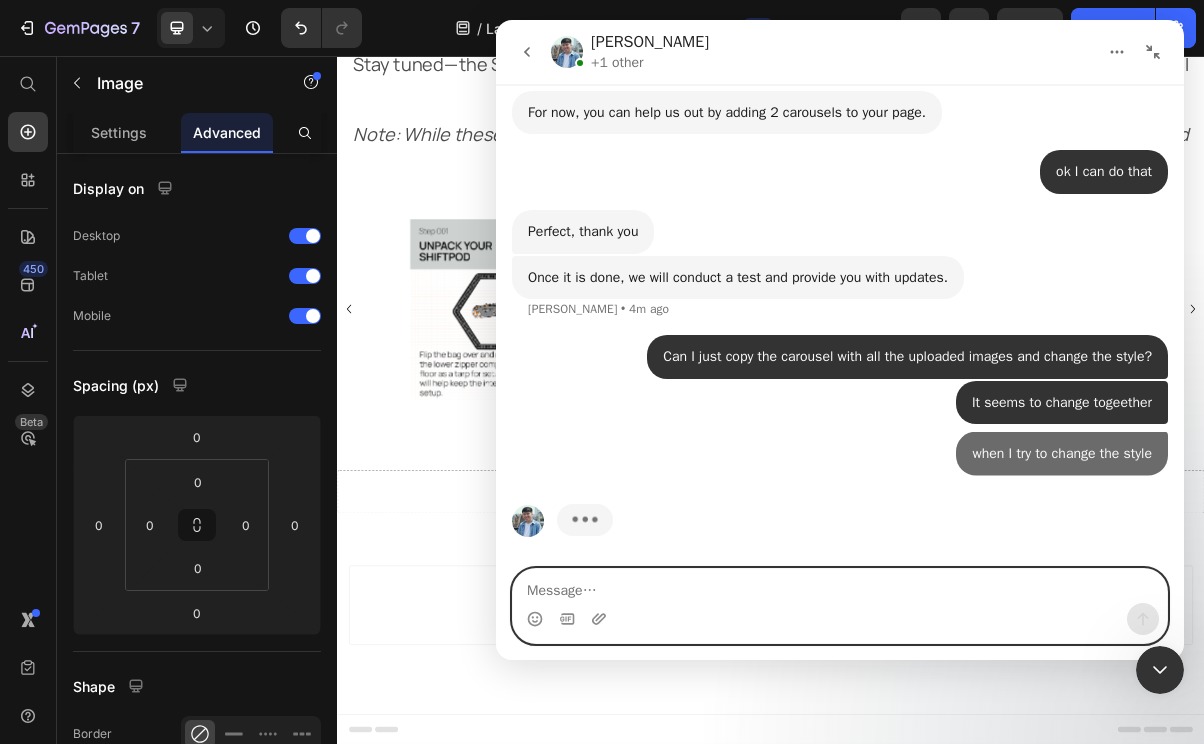 scroll, scrollTop: 4771, scrollLeft: 0, axis: vertical 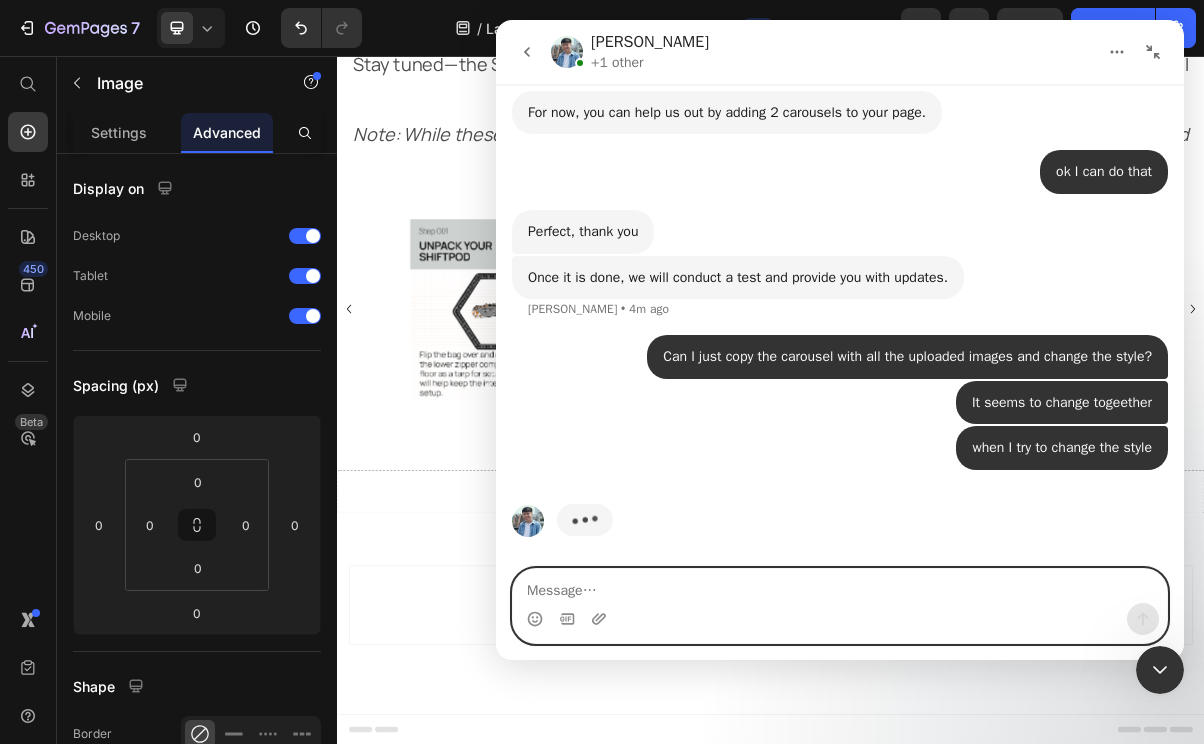 type 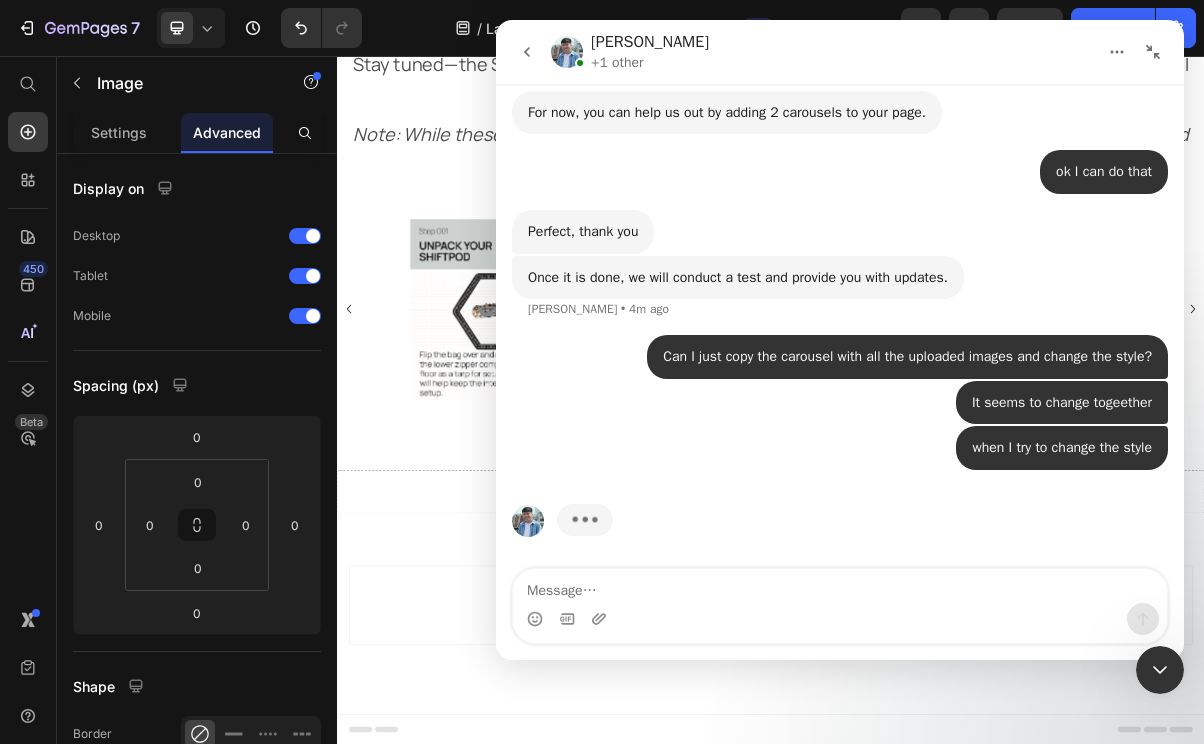 click 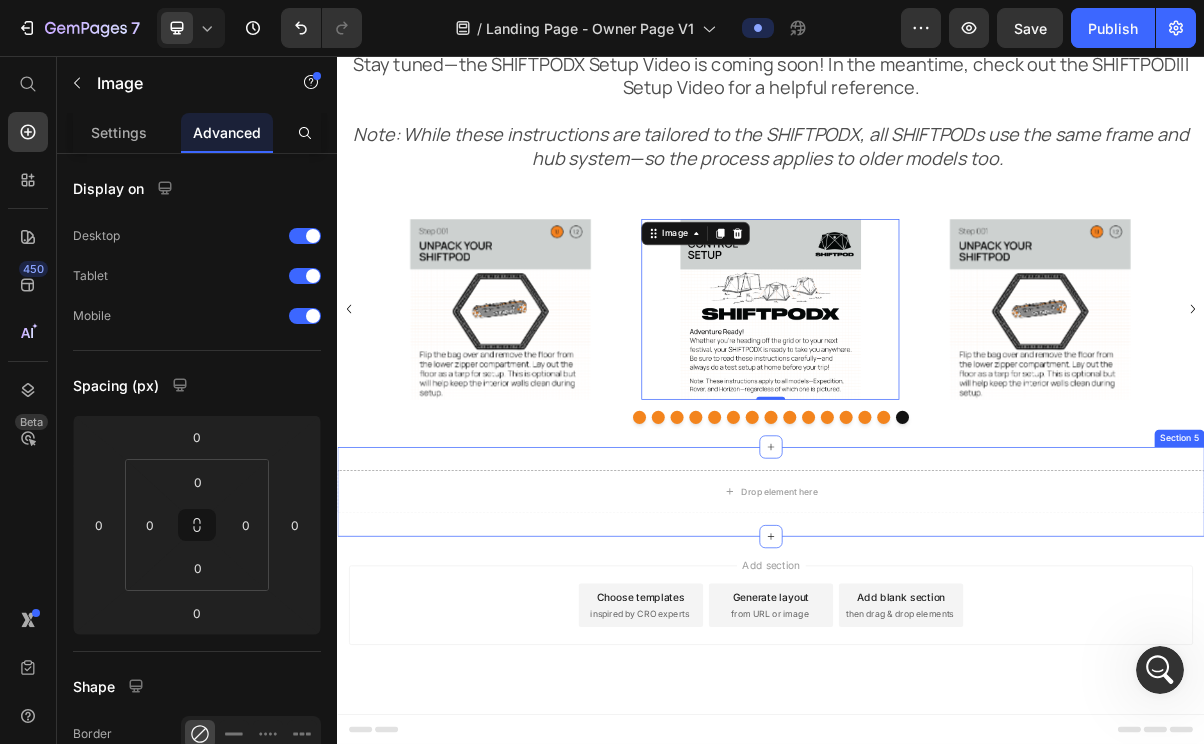 scroll, scrollTop: 4694, scrollLeft: 0, axis: vertical 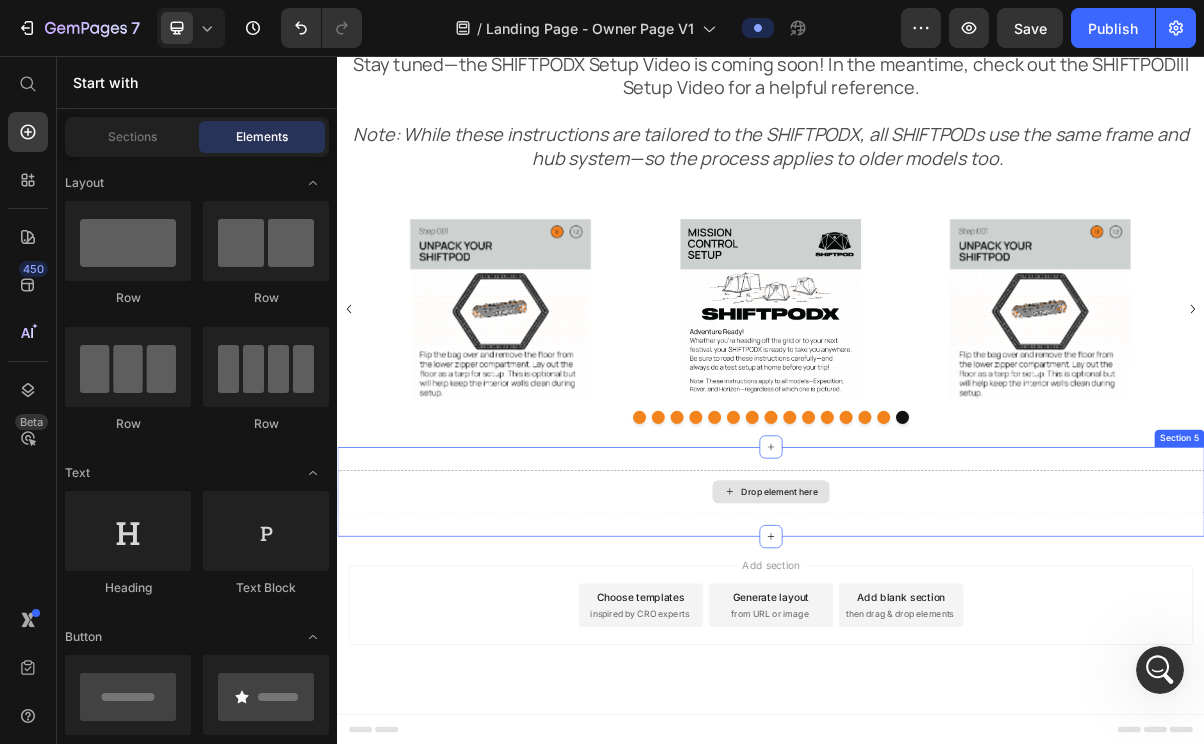 click on "Drop element here" at bounding box center (949, 659) 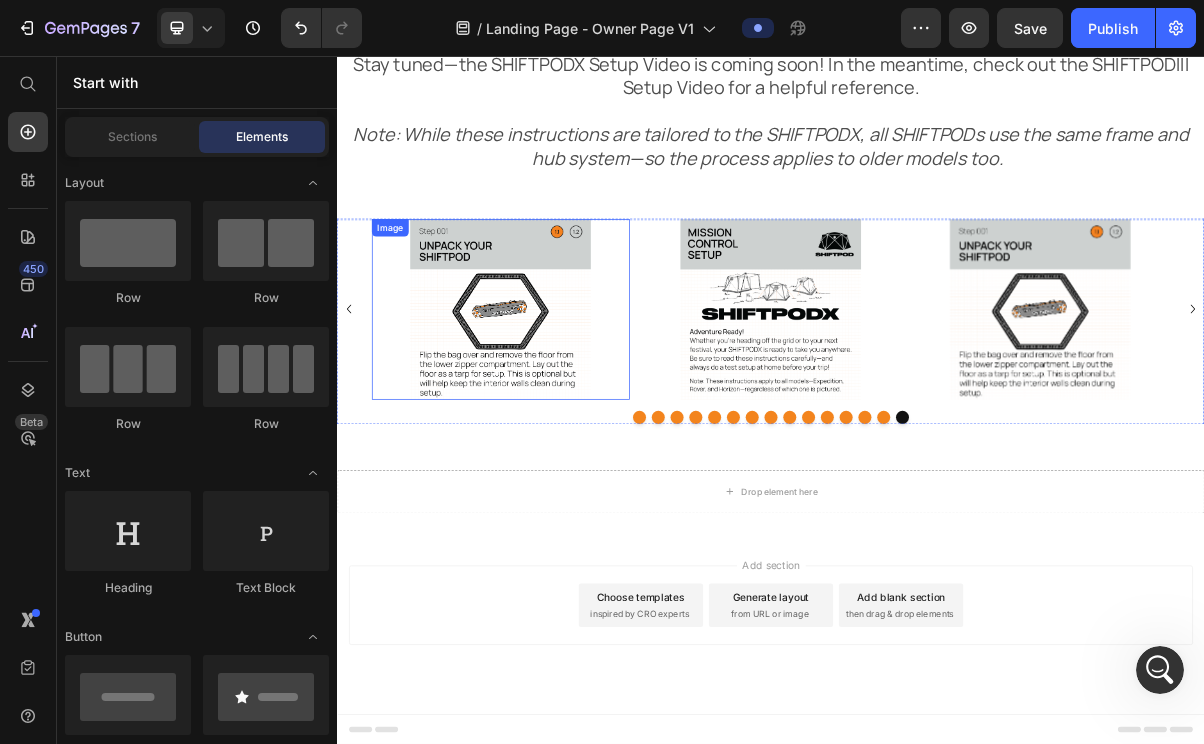 scroll, scrollTop: 4771, scrollLeft: 0, axis: vertical 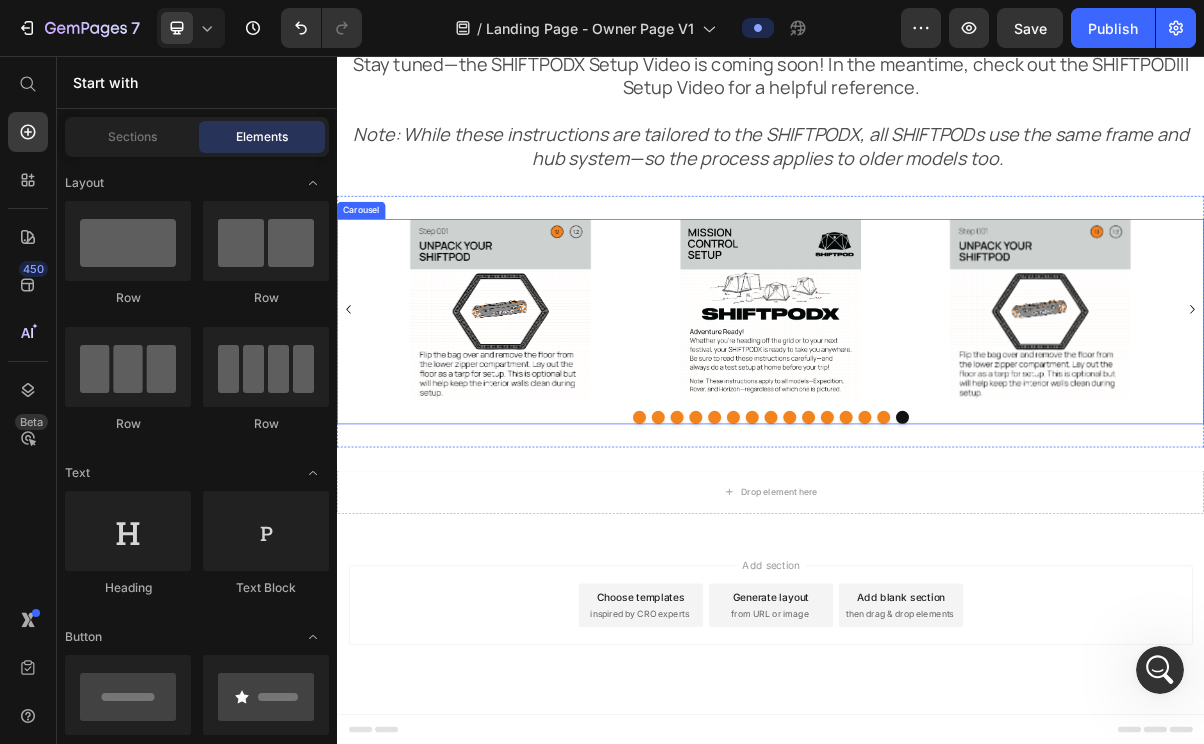 click at bounding box center (937, 556) 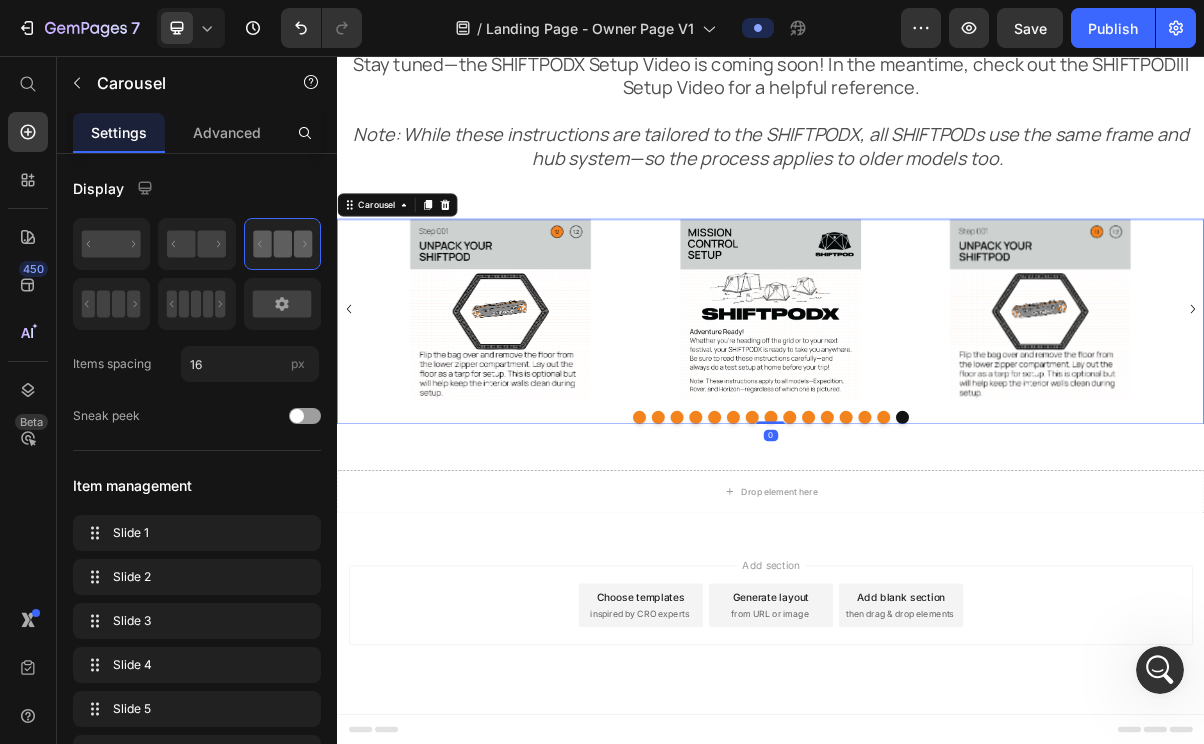 click at bounding box center (937, 556) 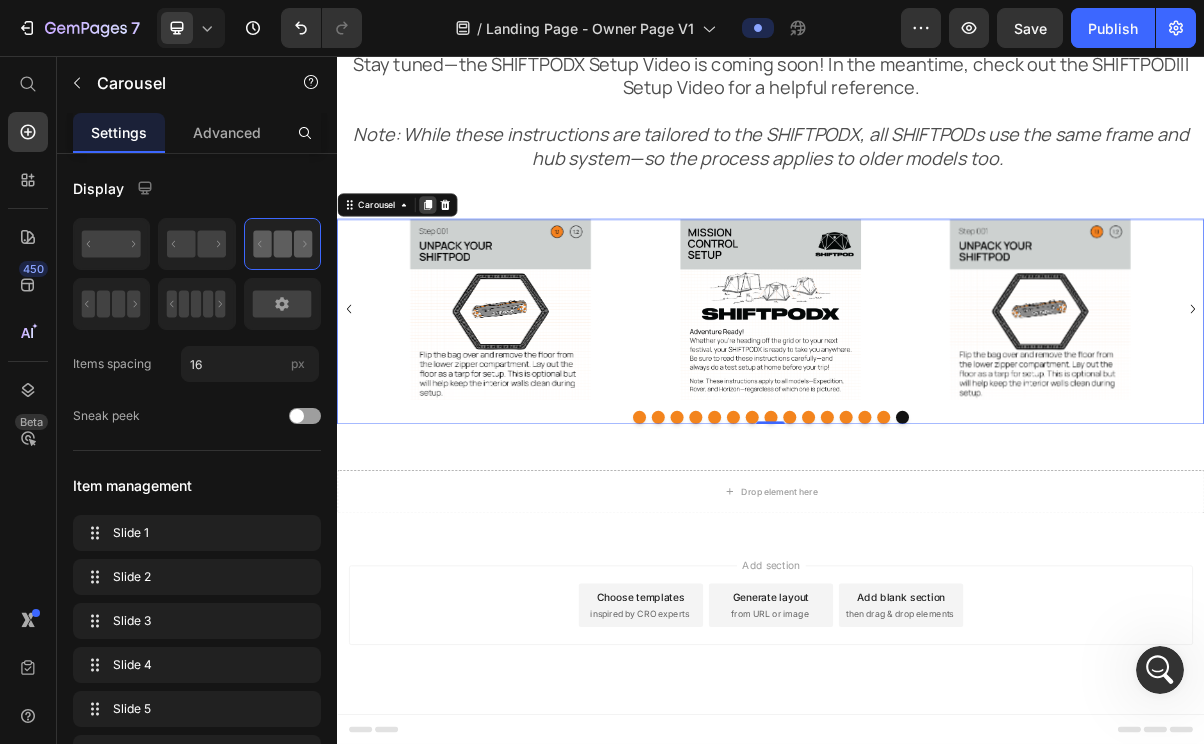 click 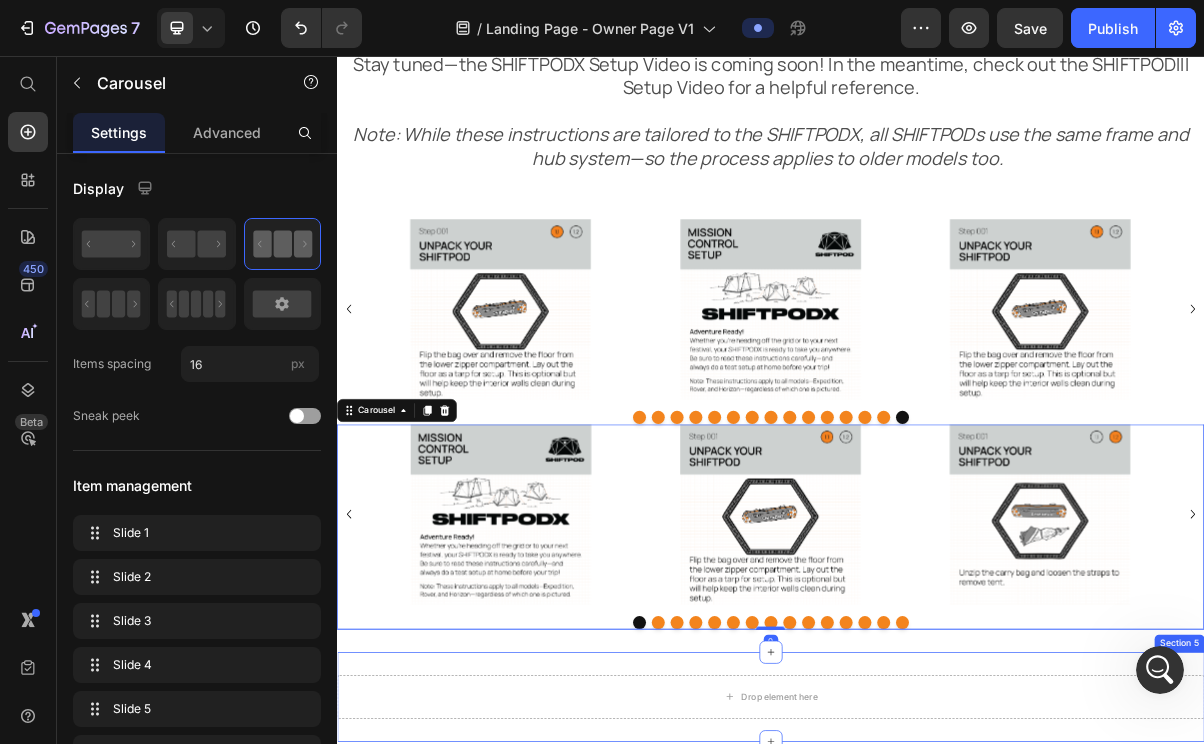 click on "Drop element here Section 5" at bounding box center [937, 943] 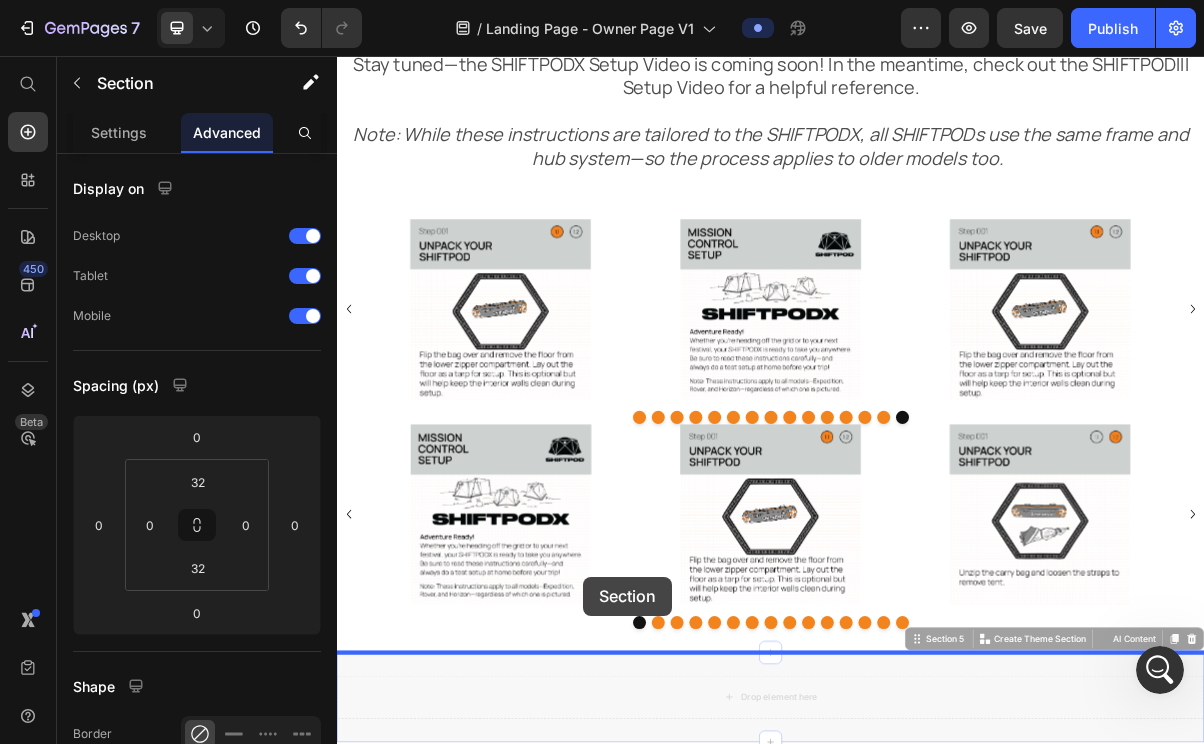 scroll, scrollTop: 748, scrollLeft: 0, axis: vertical 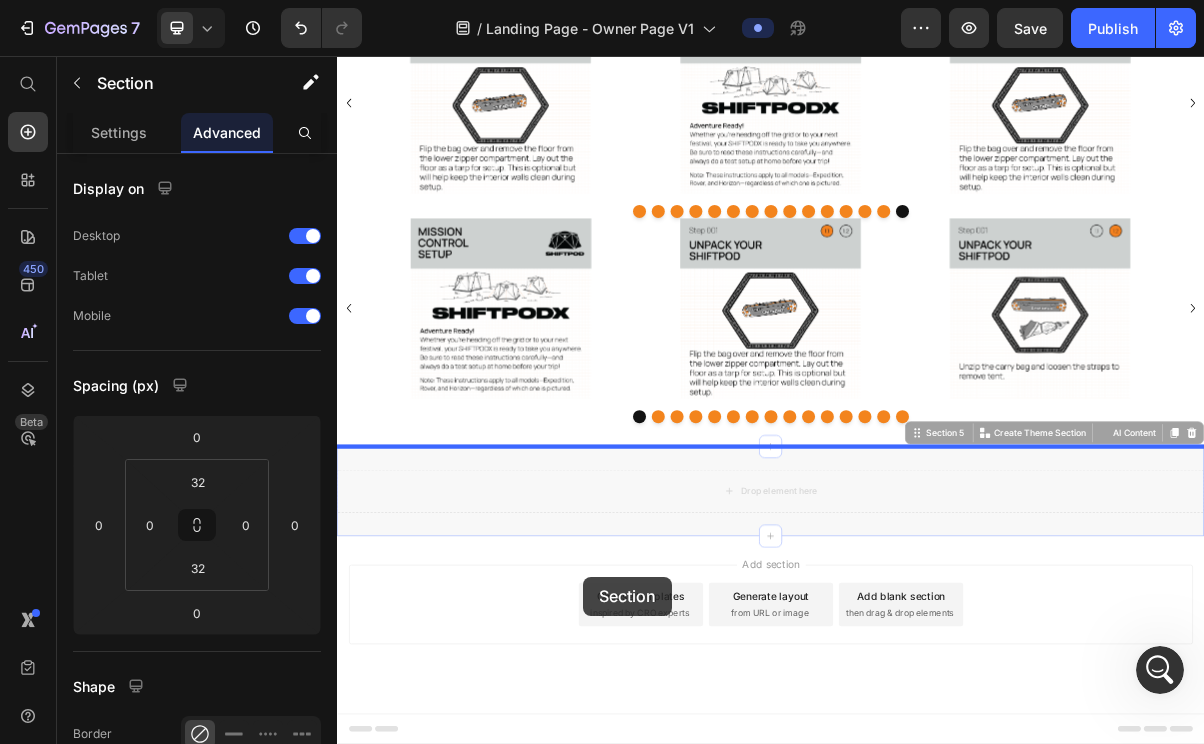 drag, startPoint x: 724, startPoint y: 933, endPoint x: 678, endPoint y: 777, distance: 162.6407 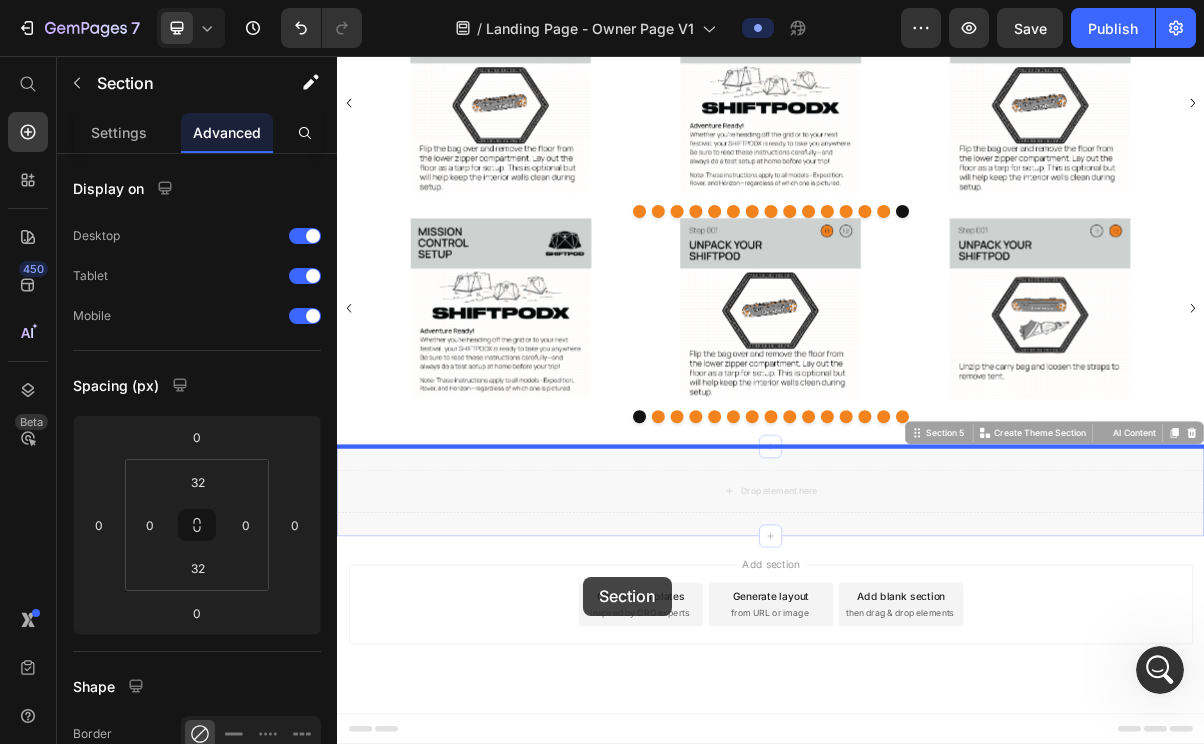 click on "Header
Drop element here Hero Banner Section 1   Welcome to the SHIFTPOD Owner’s Hub Your next adventure starts here. Text Block Section 2 Whether you’re setting up for the first time or just need a quick refresher, we’ve got you covered.   Stay tuned—the SHIFTPODX Setup Video is coming soon! In the meantime, check out the SHIFTPODIII Setup Video for a helpful reference. Note: While these instructions are tailored to the SHIFTPODX, all SHIFTPODs use the same frame and hub system—so the process applies to older models too.      Text Block Section 3
Image Image Image Image Image Image Image Image Image Image Image Image Image Image Image
Carousel
Image Image Image Image Image Image Image Image Image Image Image Image Image Image Image
Carousel Section 4
Section 5   Product" at bounding box center (937, 158) 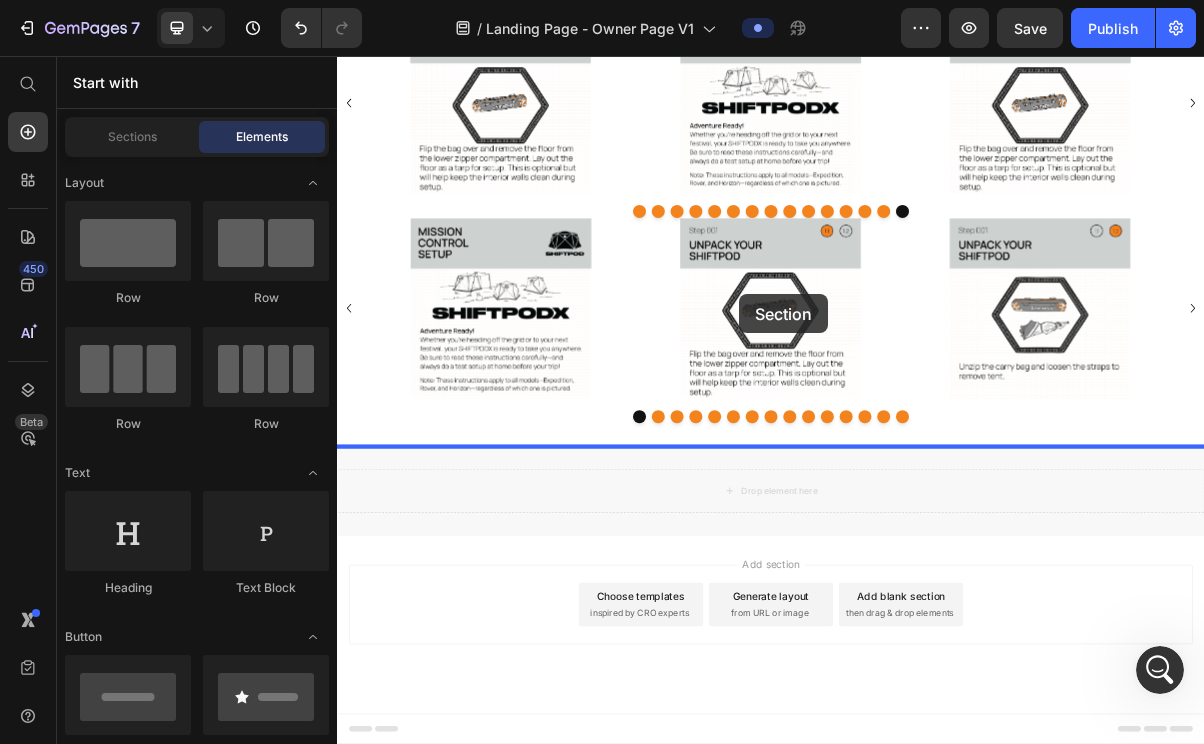 drag, startPoint x: 910, startPoint y: 658, endPoint x: 893, endPoint y: 384, distance: 274.52686 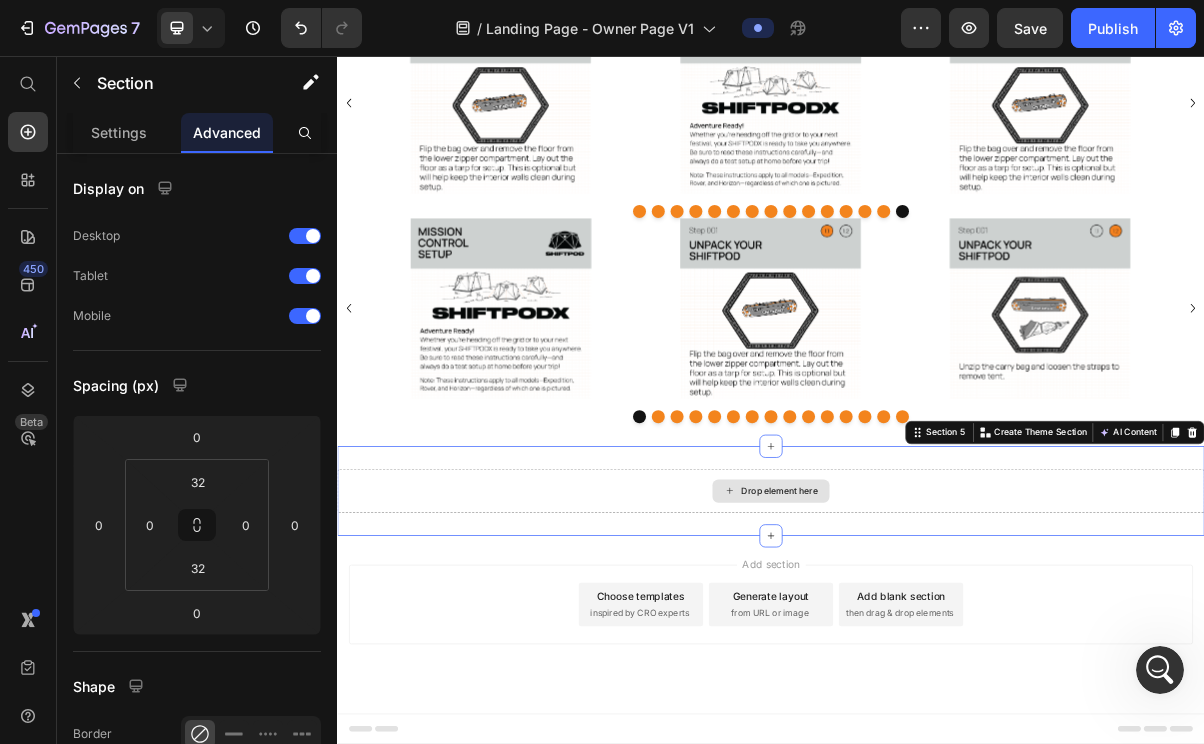 click on "Drop element here" at bounding box center (937, 658) 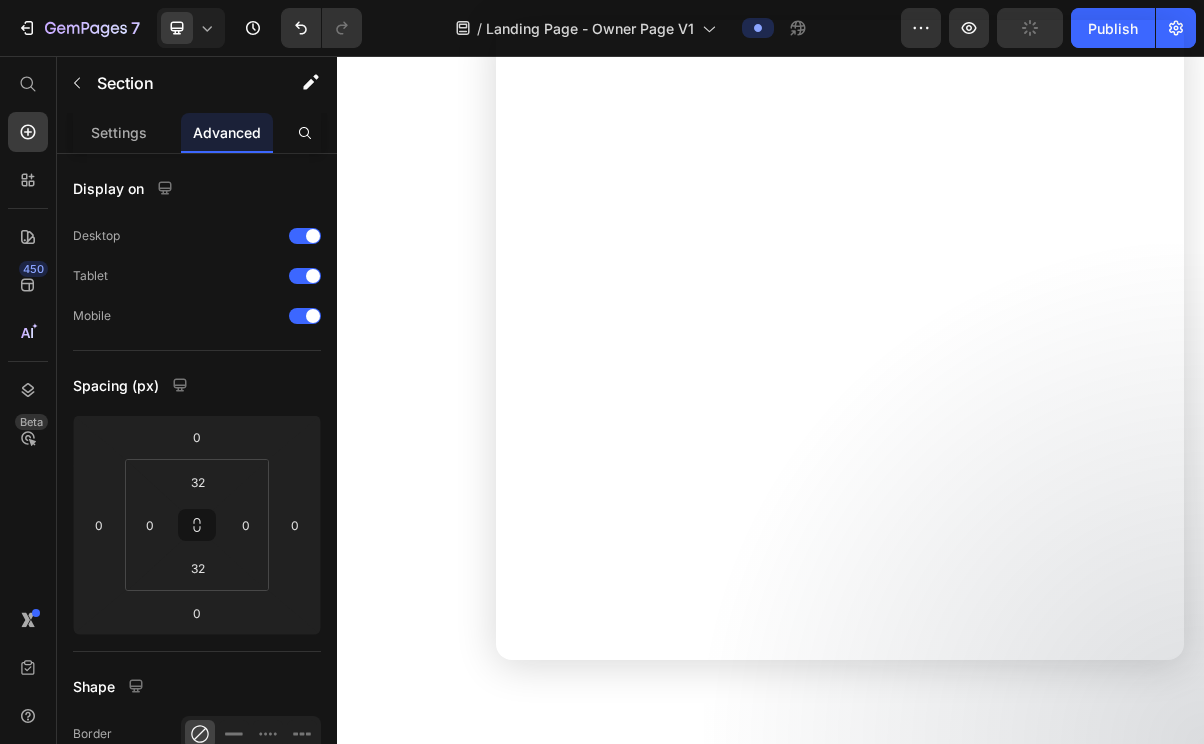 scroll, scrollTop: 0, scrollLeft: 0, axis: both 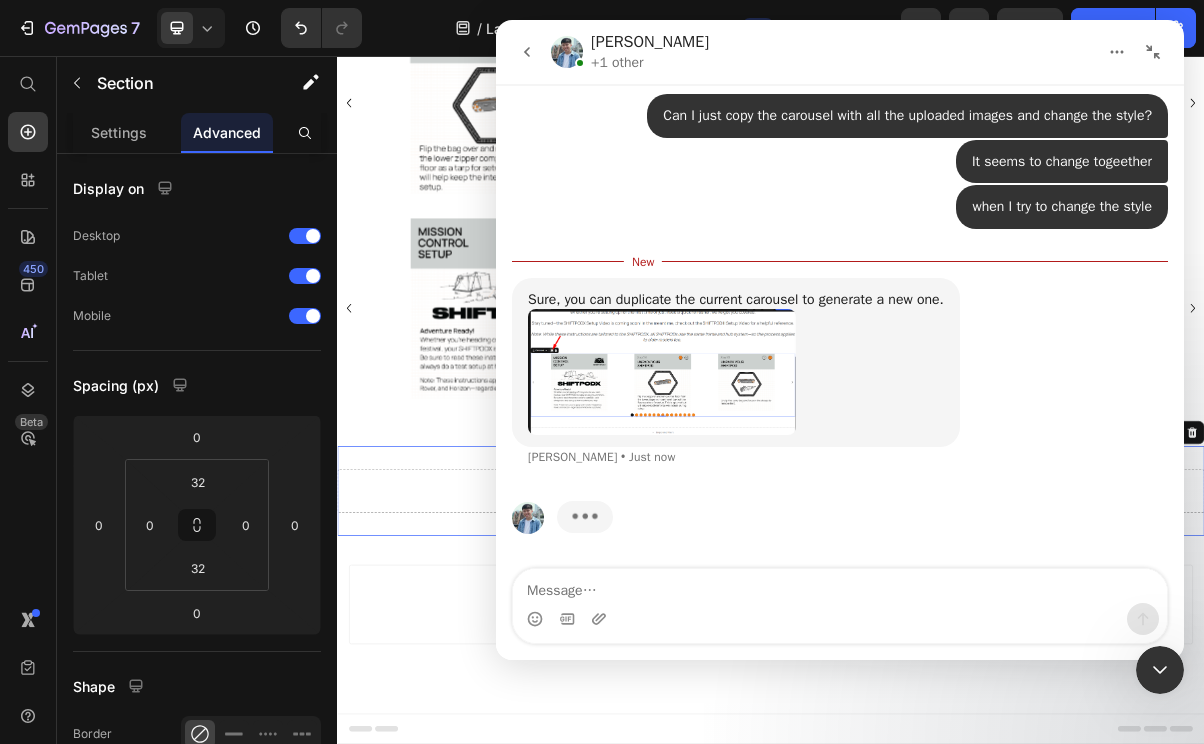 click at bounding box center [840, 586] 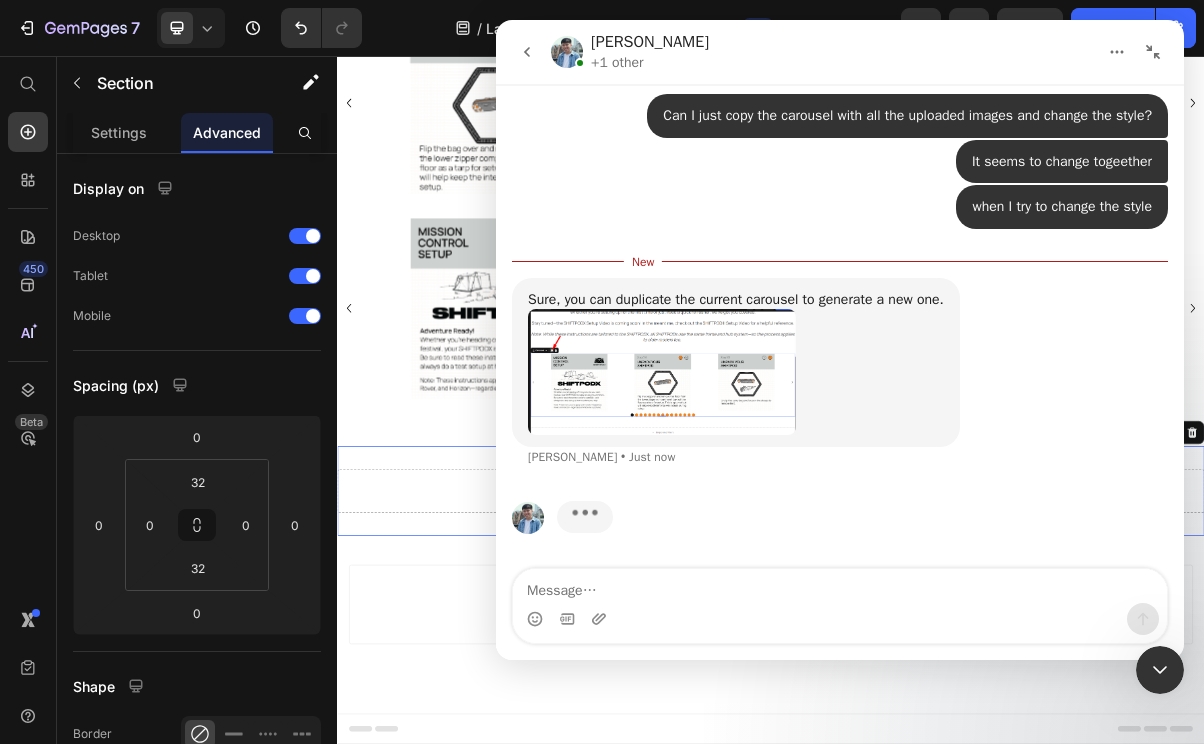 click at bounding box center (662, 371) 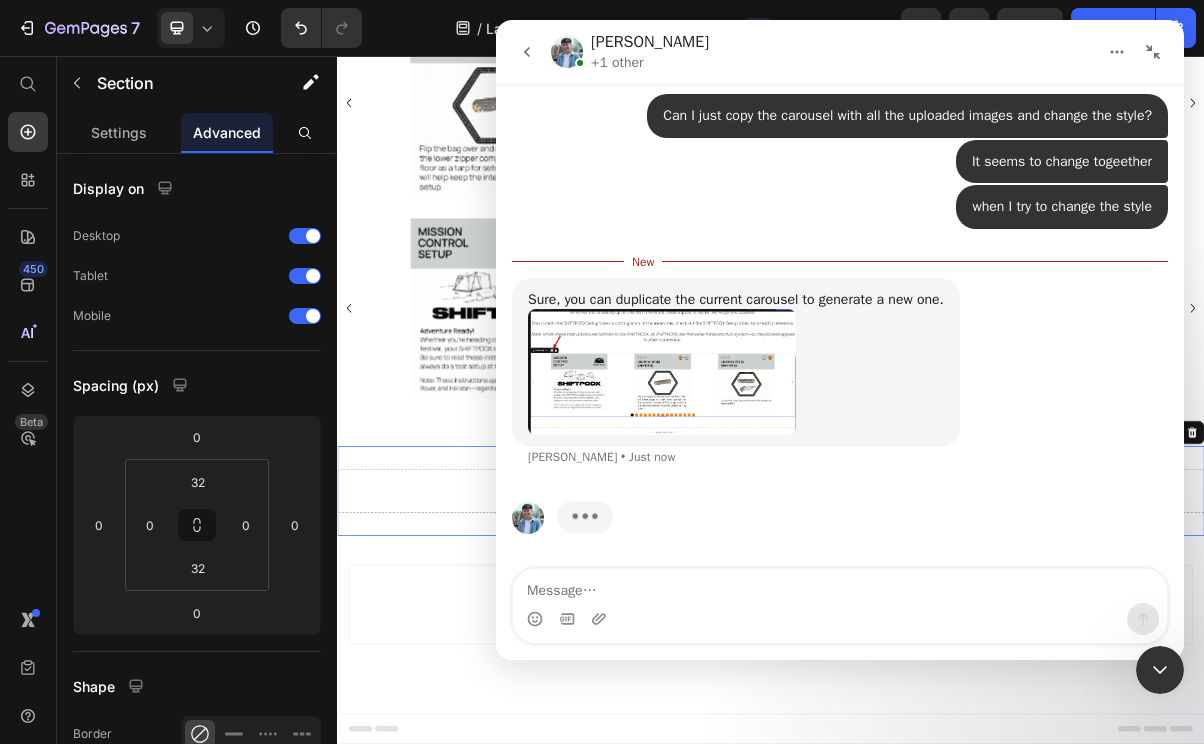 scroll, scrollTop: 0, scrollLeft: 0, axis: both 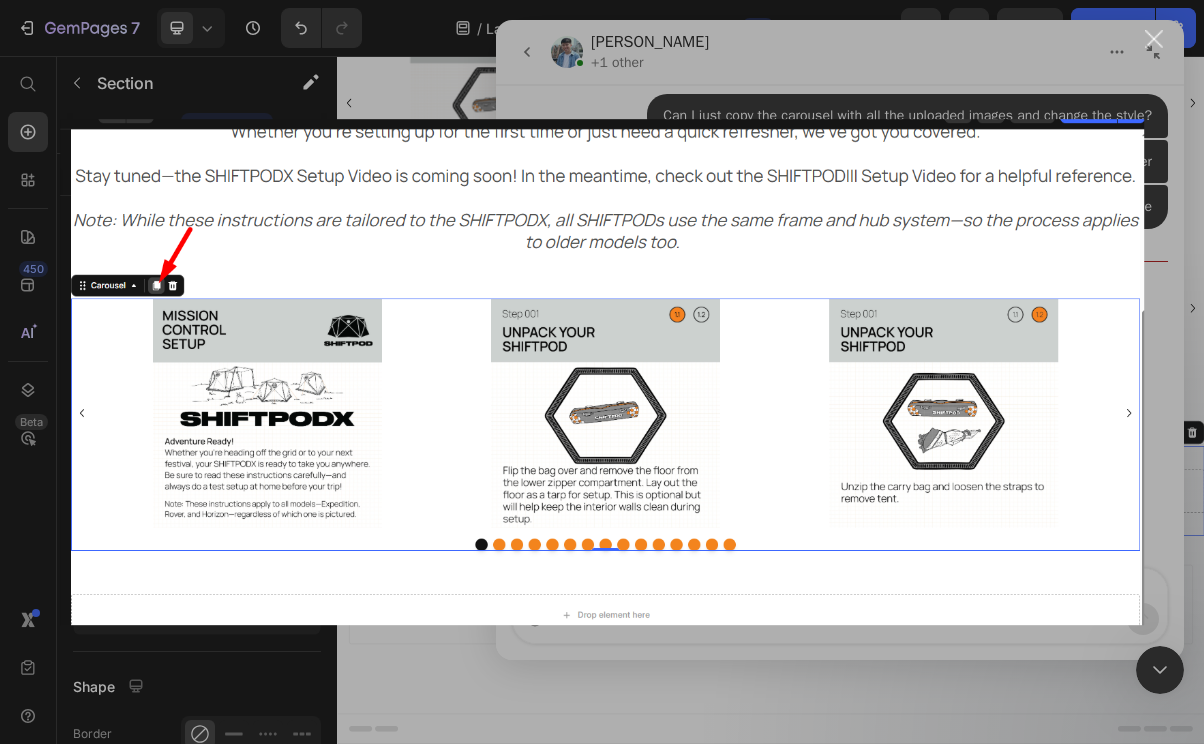 click at bounding box center (602, 372) 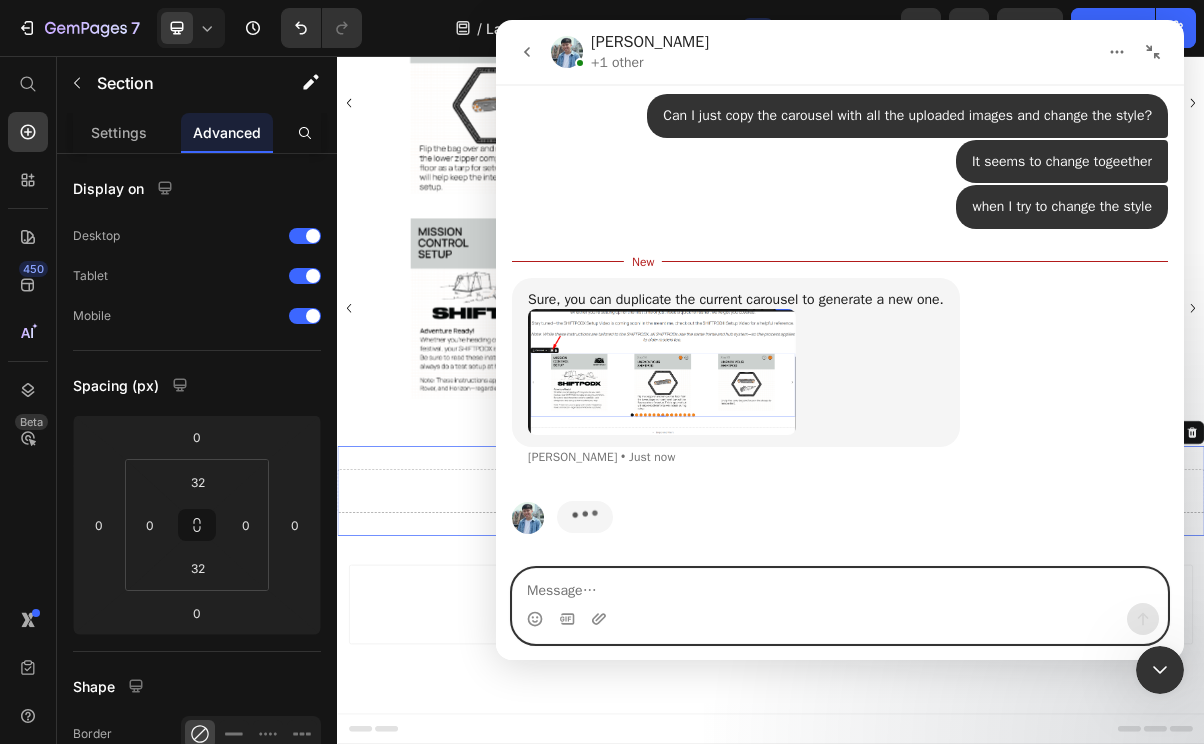 click at bounding box center (840, 586) 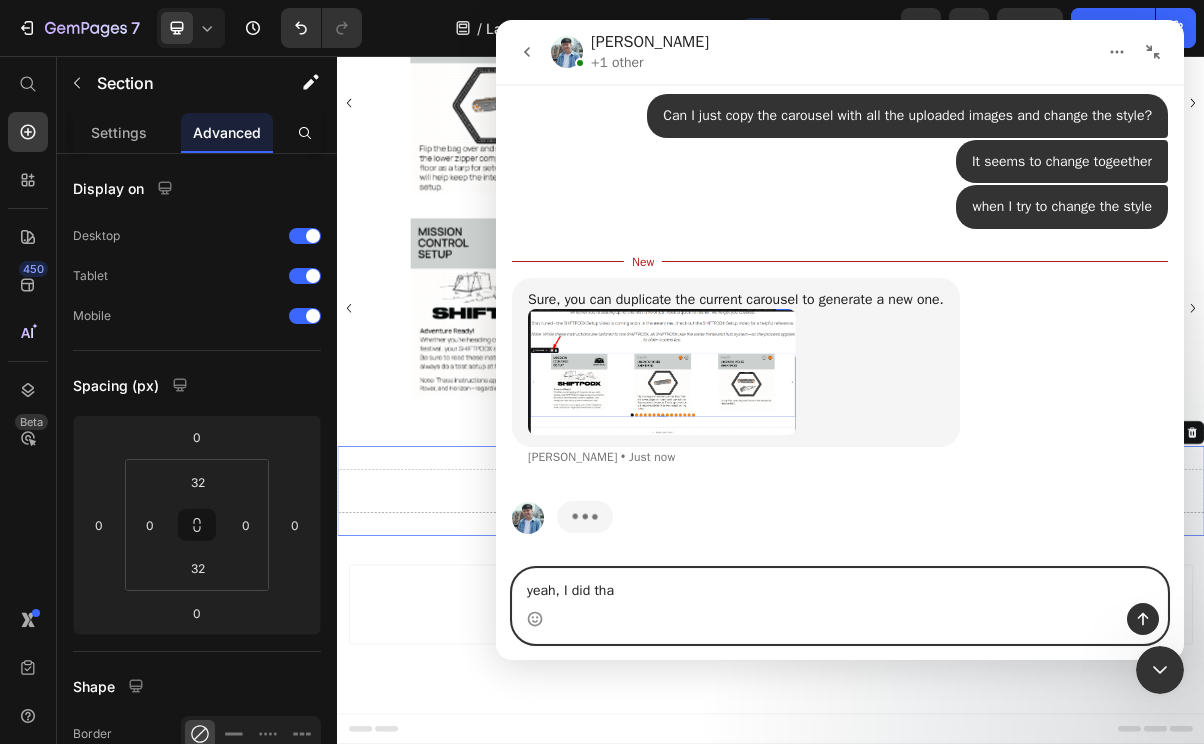 type on "yeah, I did that" 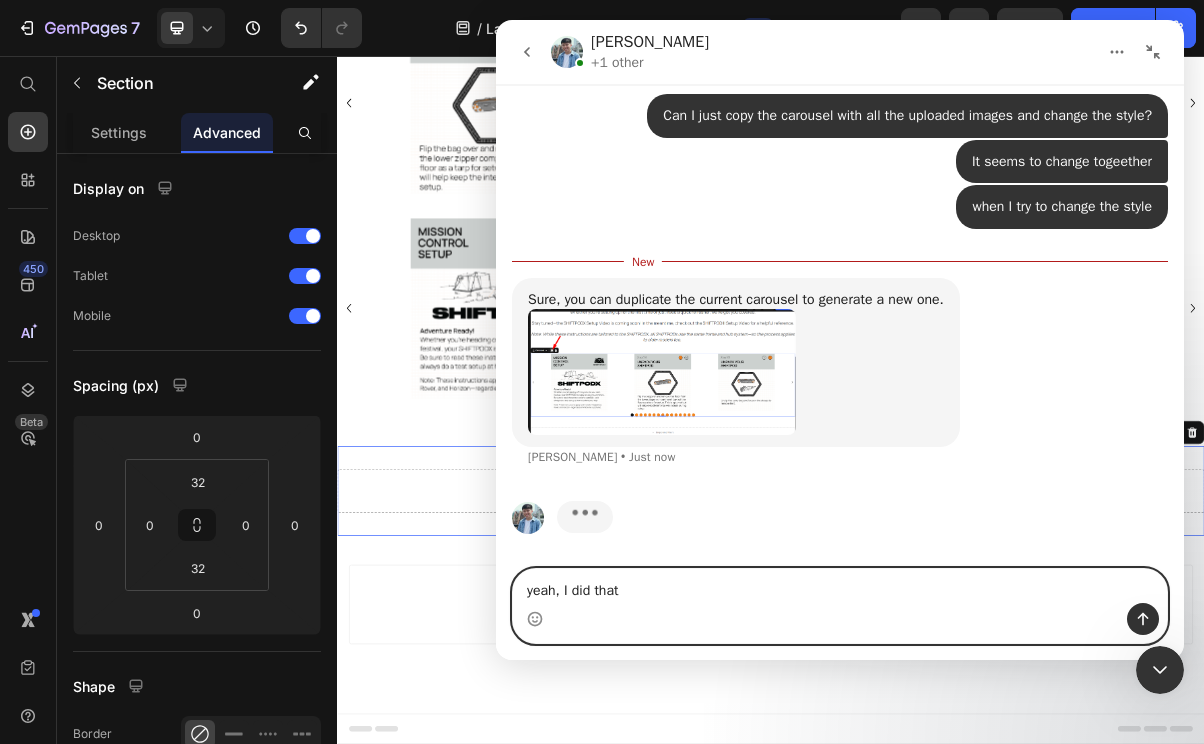 type 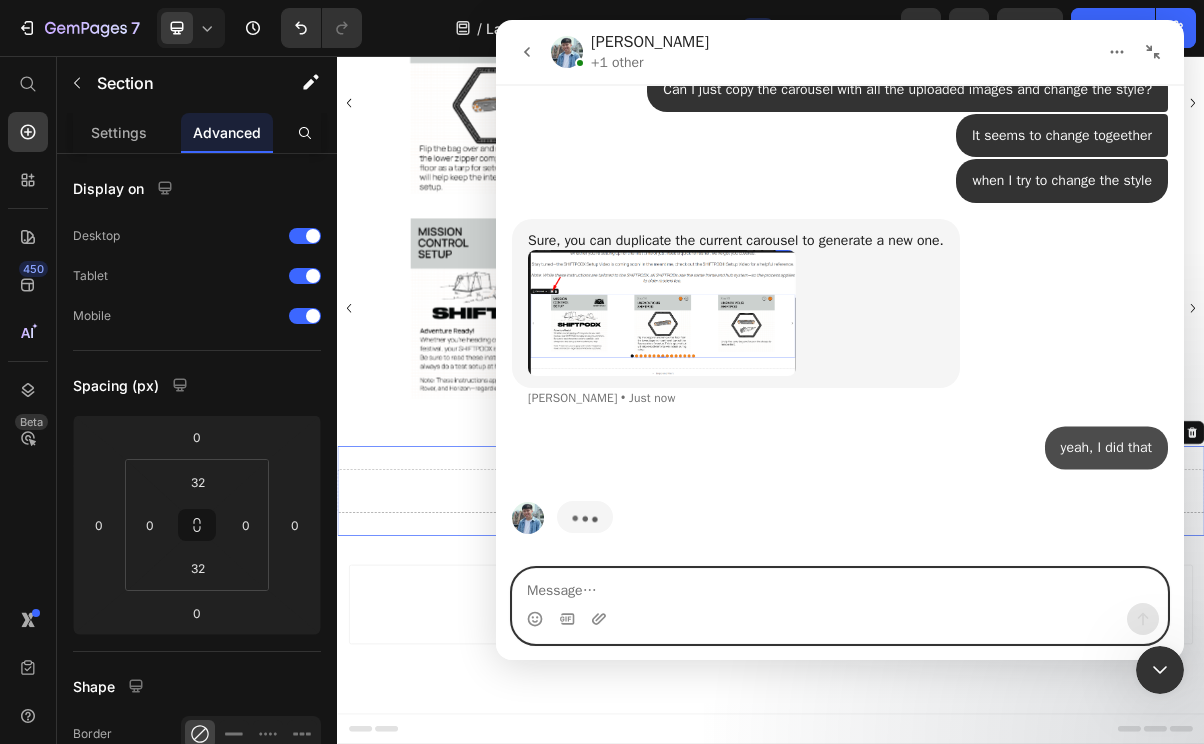 scroll, scrollTop: 5016, scrollLeft: 0, axis: vertical 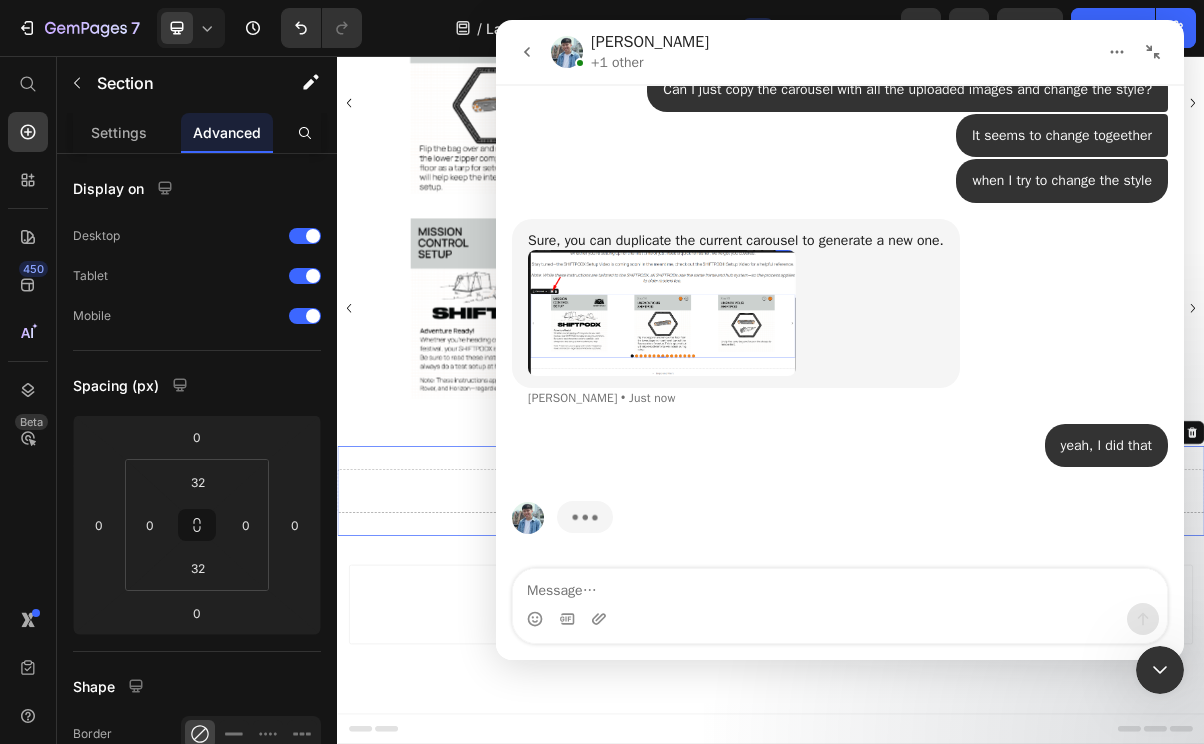 click 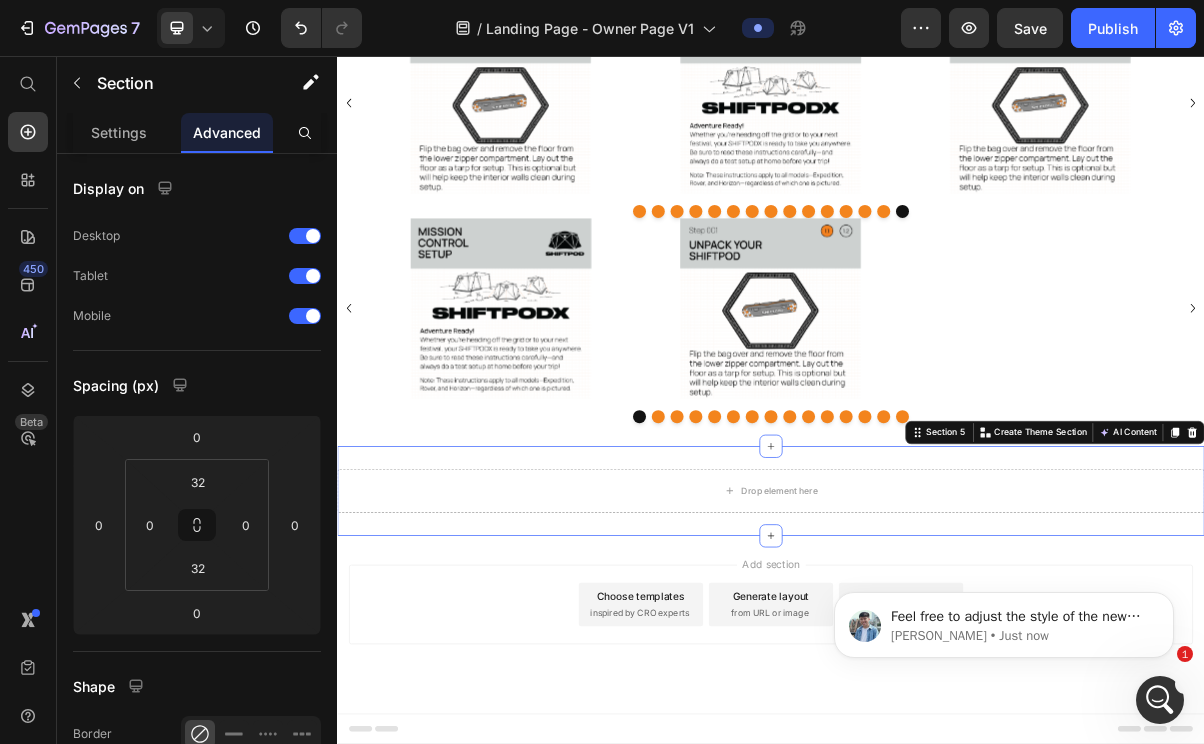 scroll, scrollTop: 0, scrollLeft: 0, axis: both 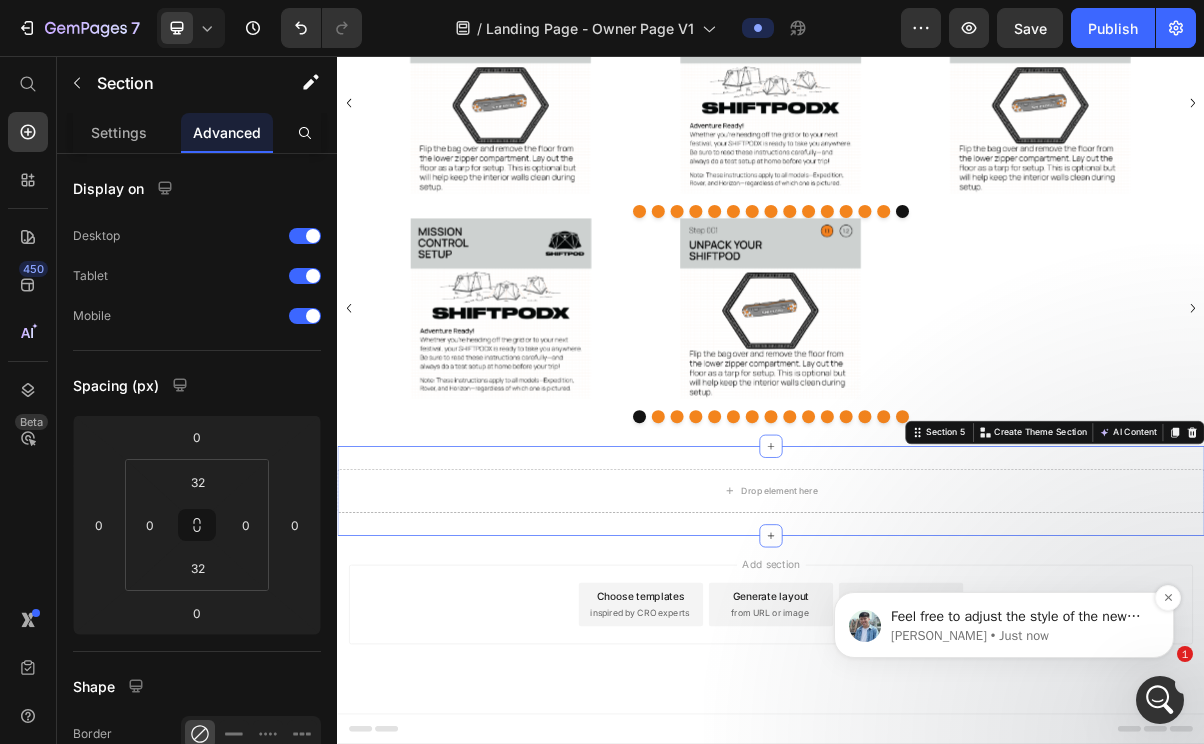 click on "[PERSON_NAME] • Just now" at bounding box center [1020, 636] 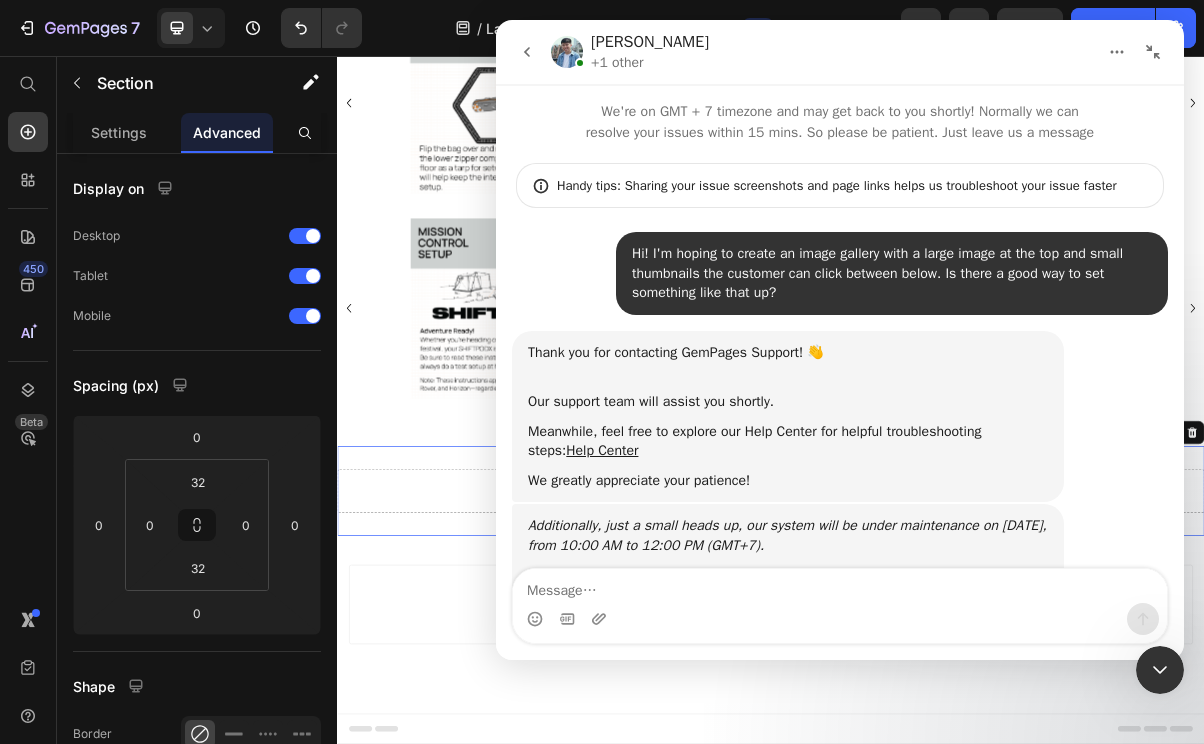 scroll, scrollTop: 3, scrollLeft: 0, axis: vertical 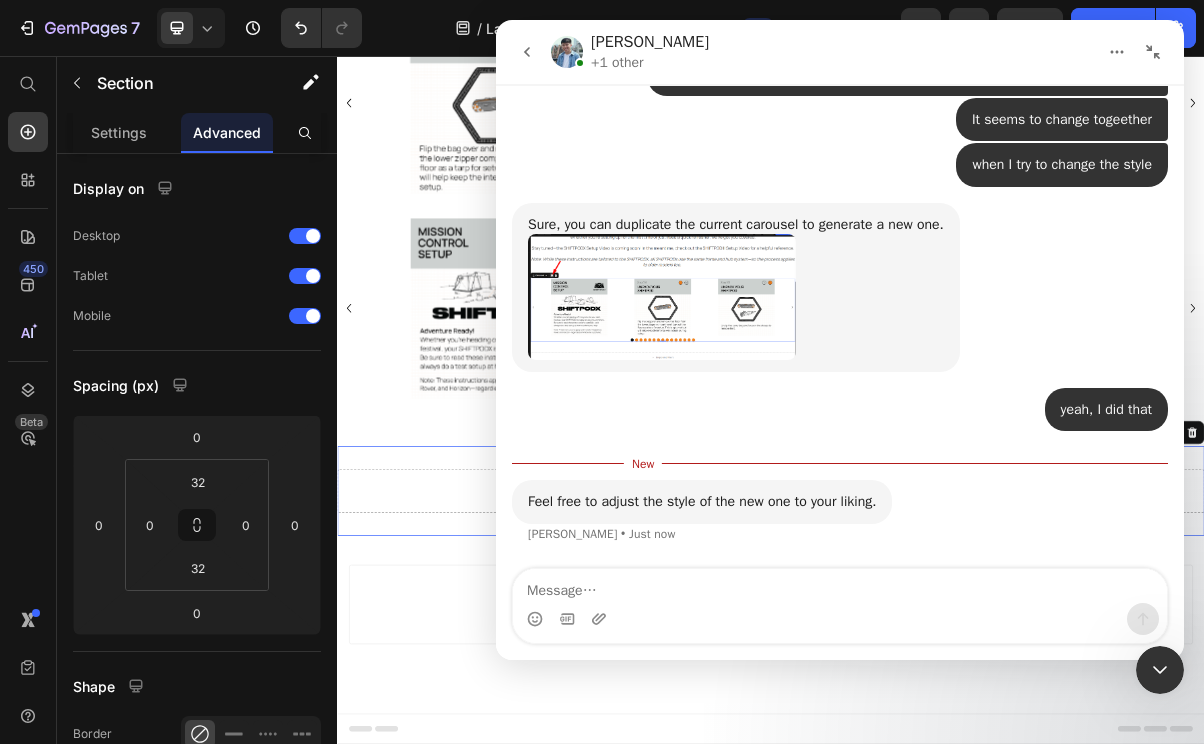 click at bounding box center [840, 586] 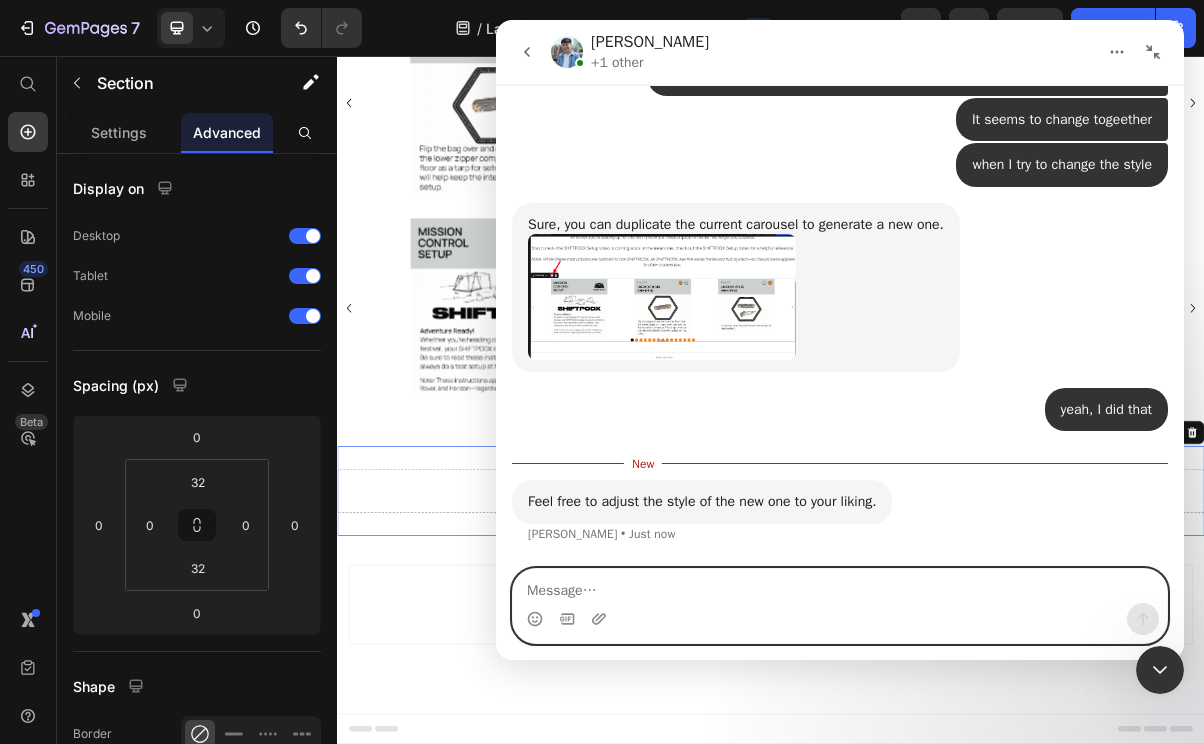 click at bounding box center [840, 586] 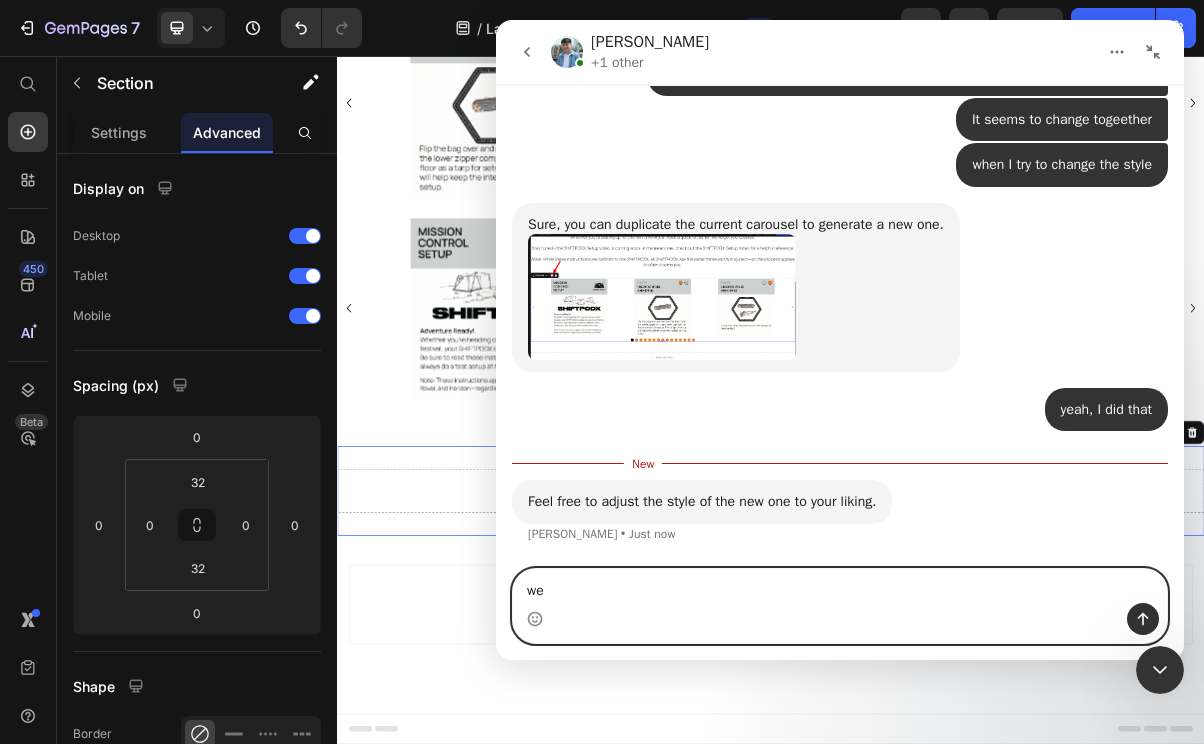 type on "w" 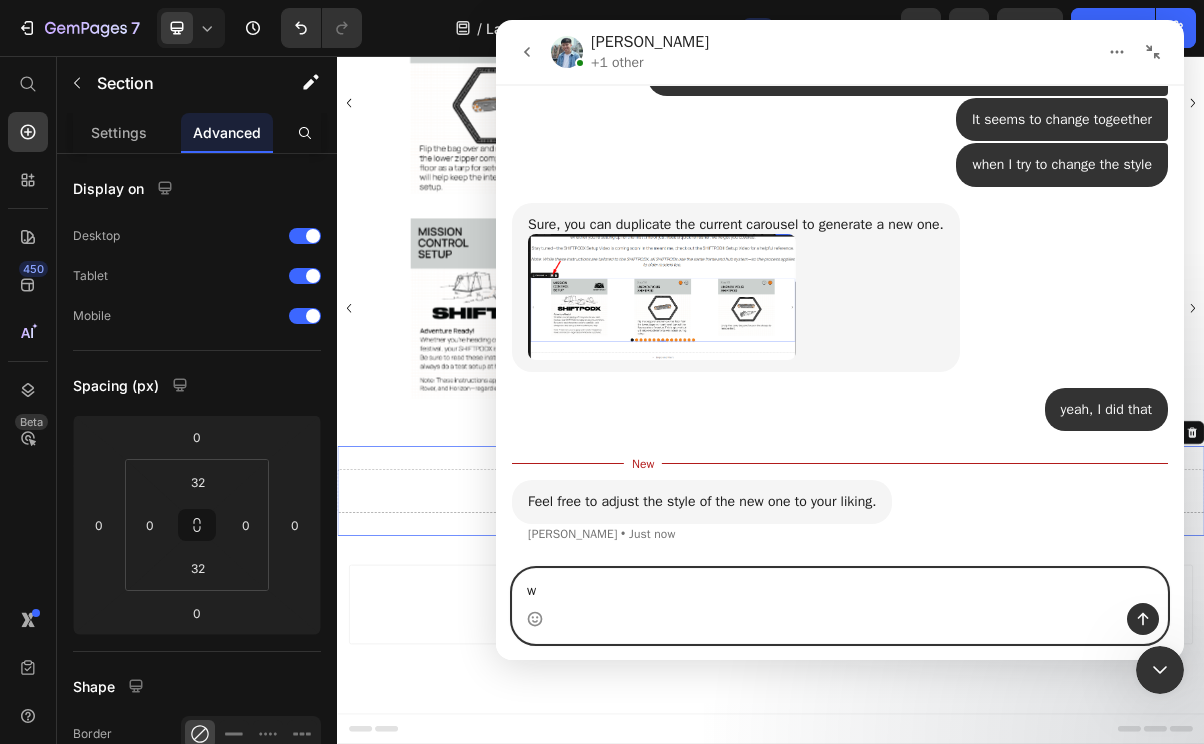 type 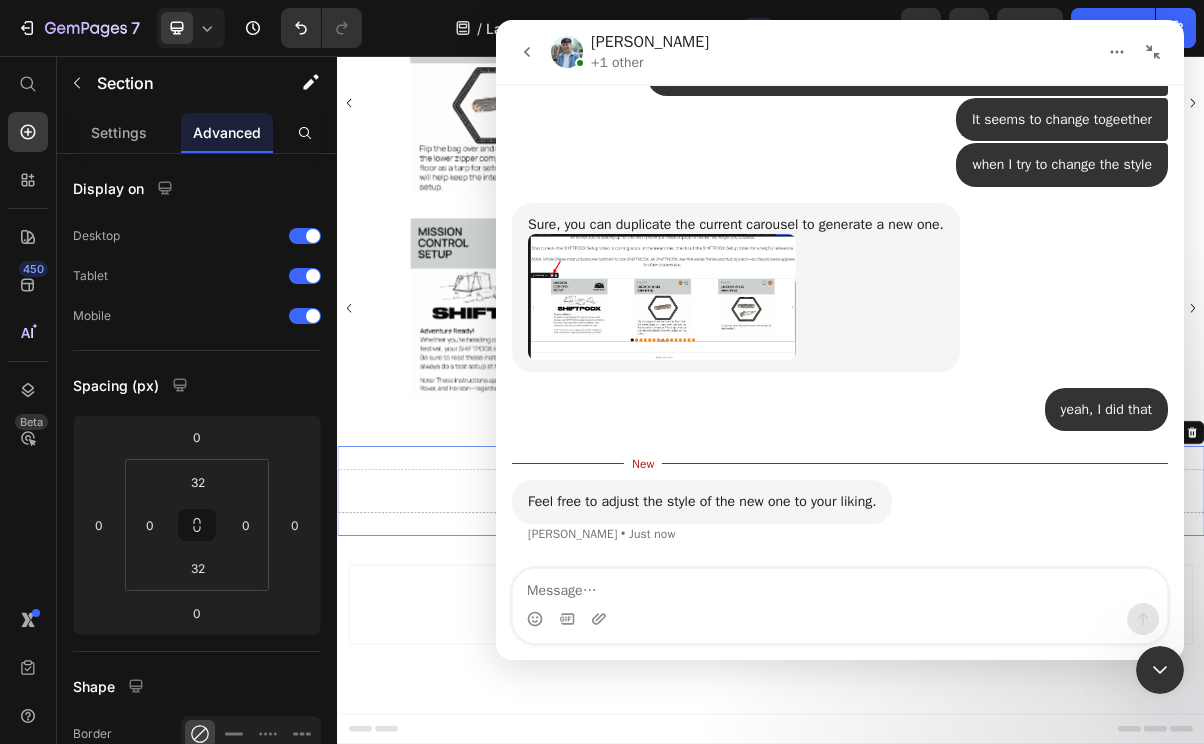 click 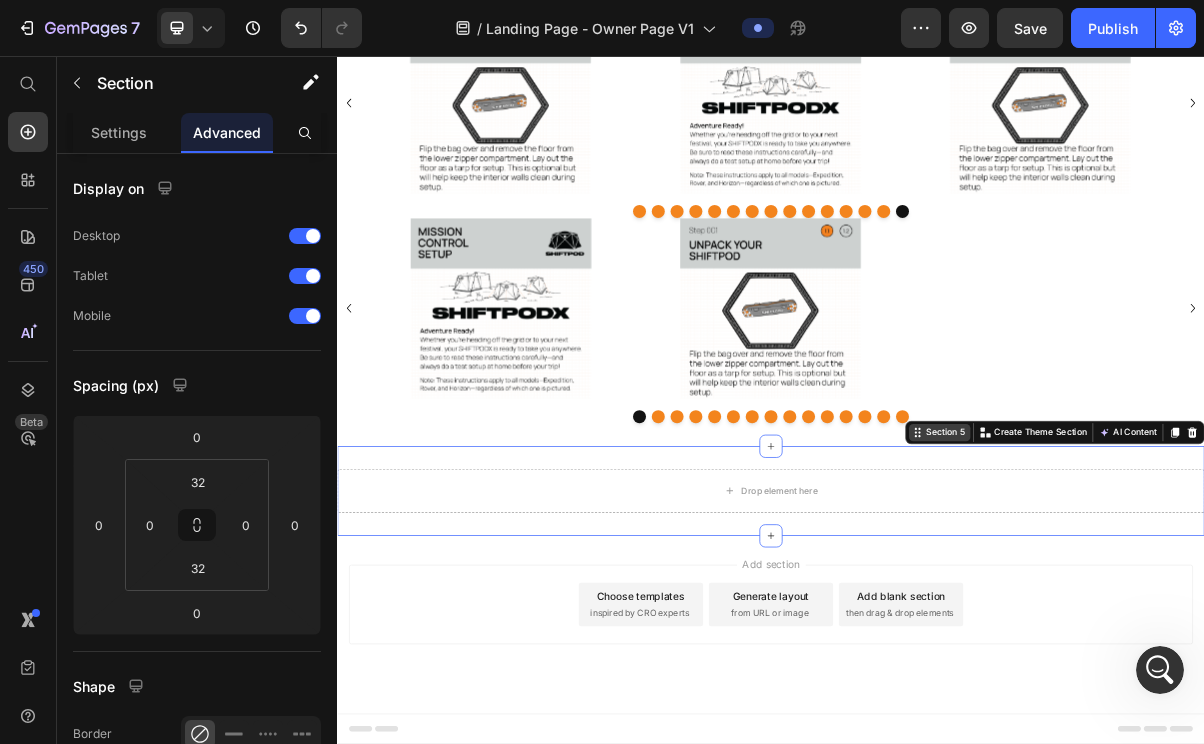 click on "Section 5" at bounding box center [1170, 577] 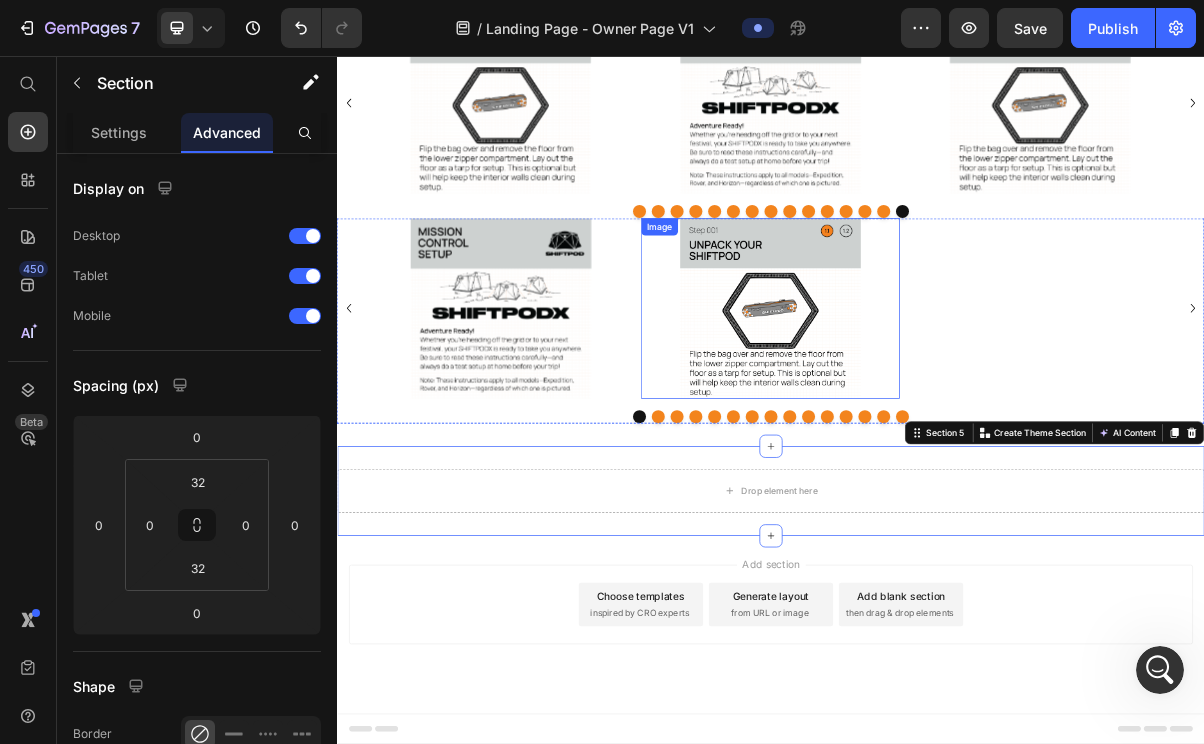 click at bounding box center [936, 405] 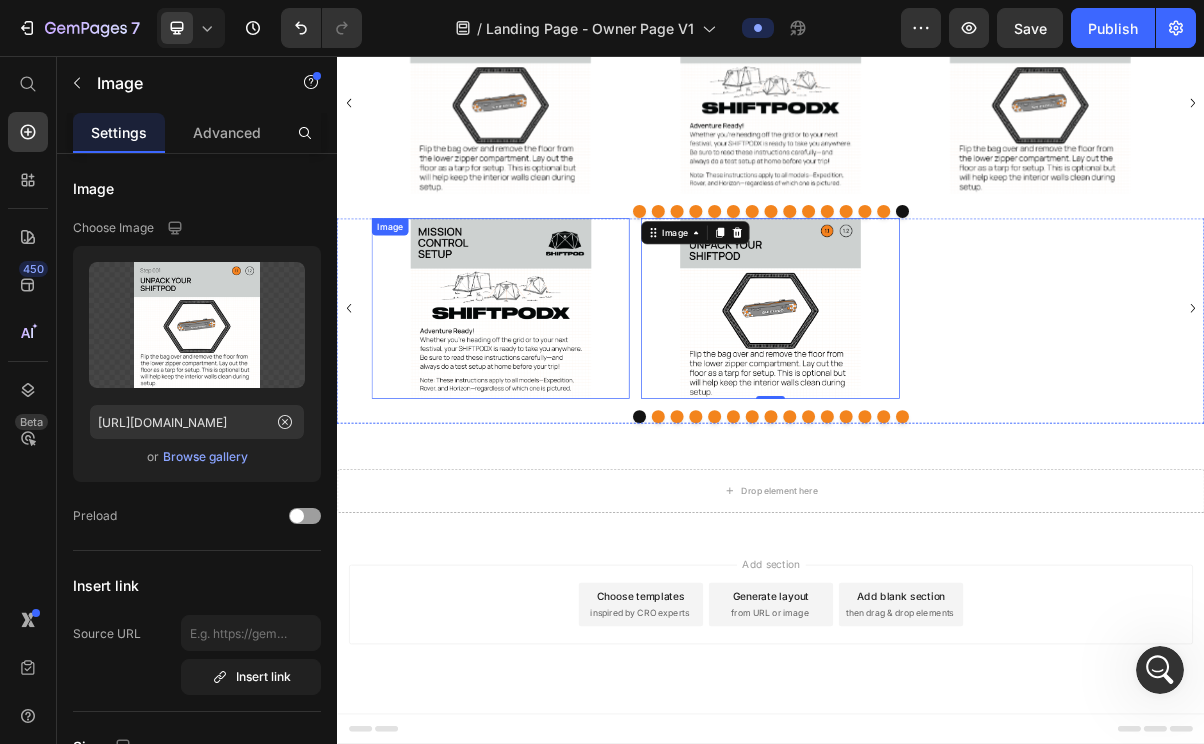 click at bounding box center [563, 405] 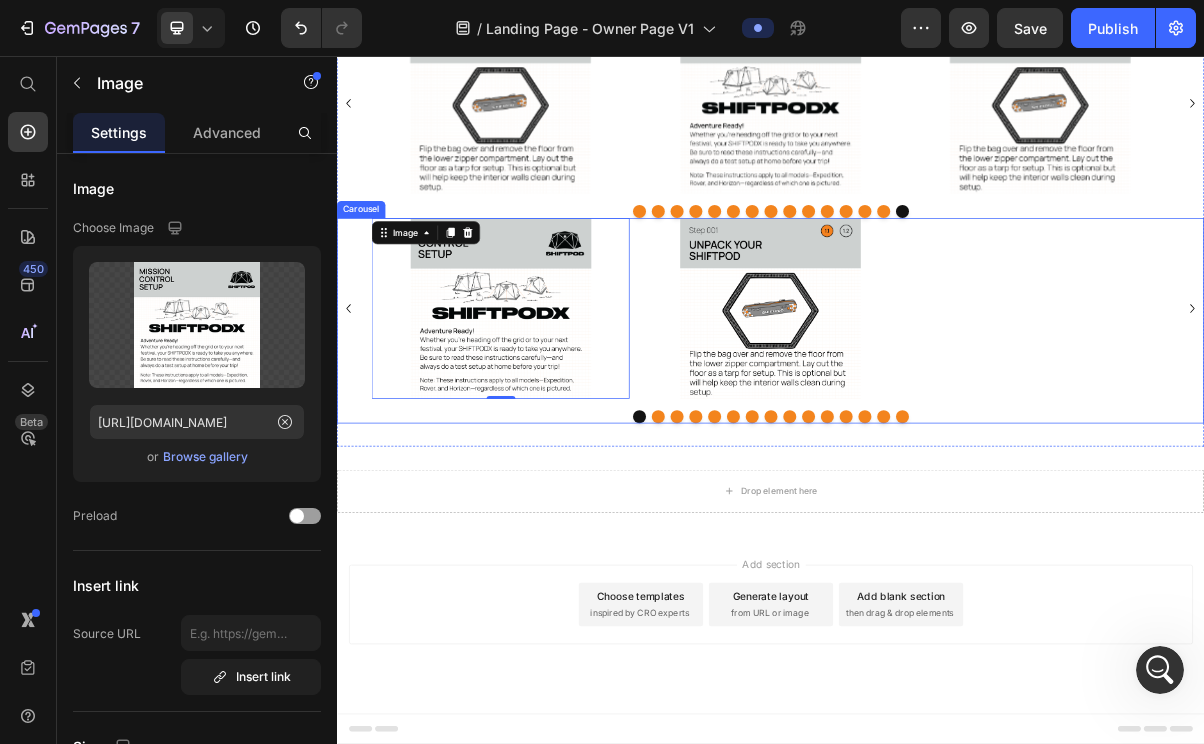 click on "Image   0 Image Image Image Image Image Image Image Image Image Image Image Image Image Image" at bounding box center [937, 405] 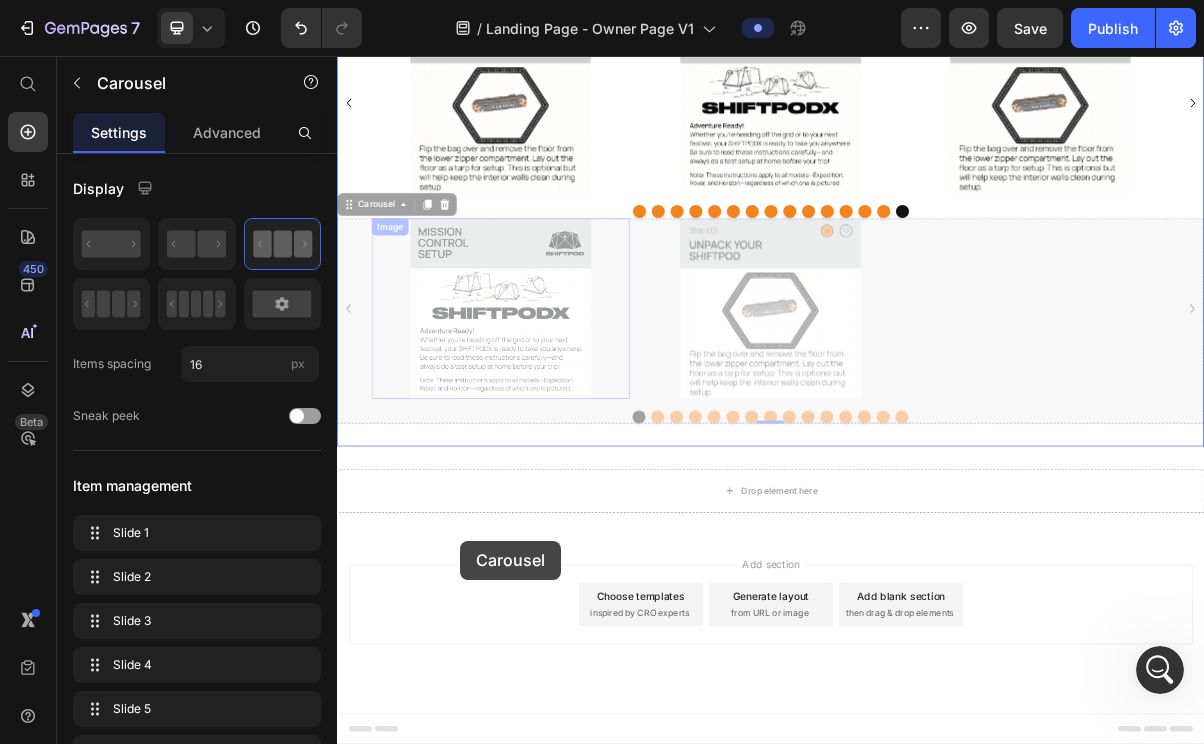 drag, startPoint x: 412, startPoint y: 263, endPoint x: 502, endPoint y: 725, distance: 470.6846 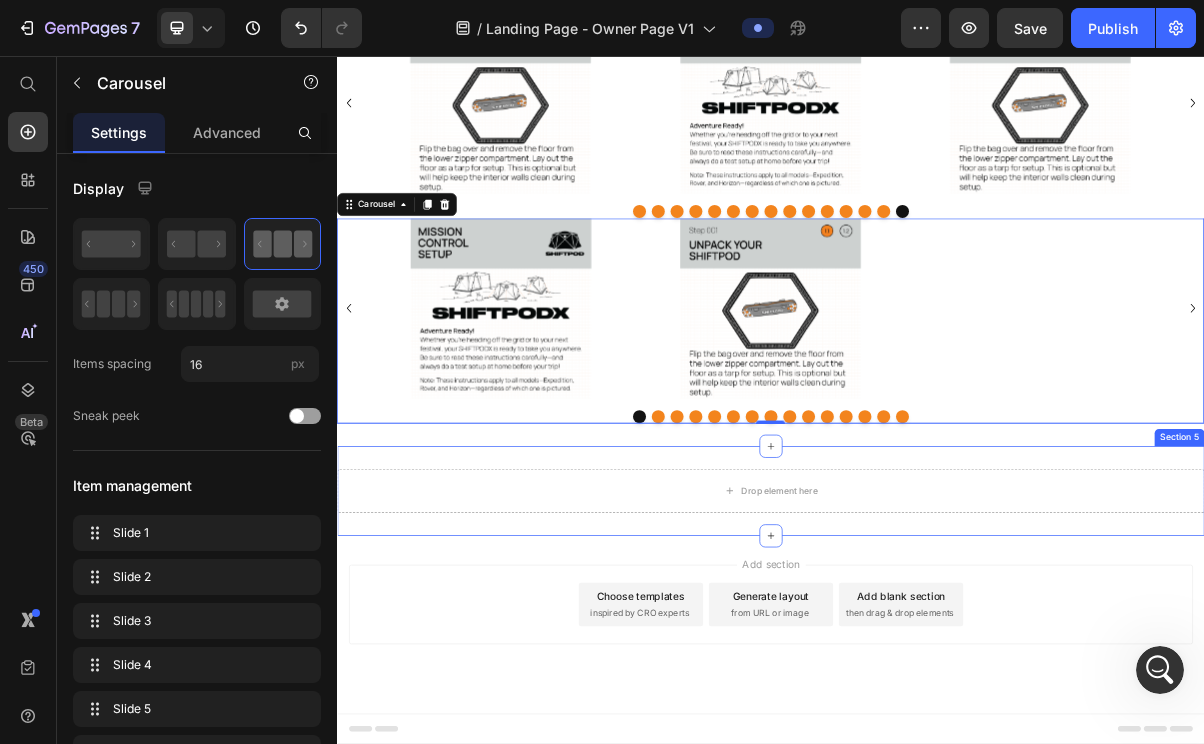 click on "Drop element here Section 5" at bounding box center (937, 658) 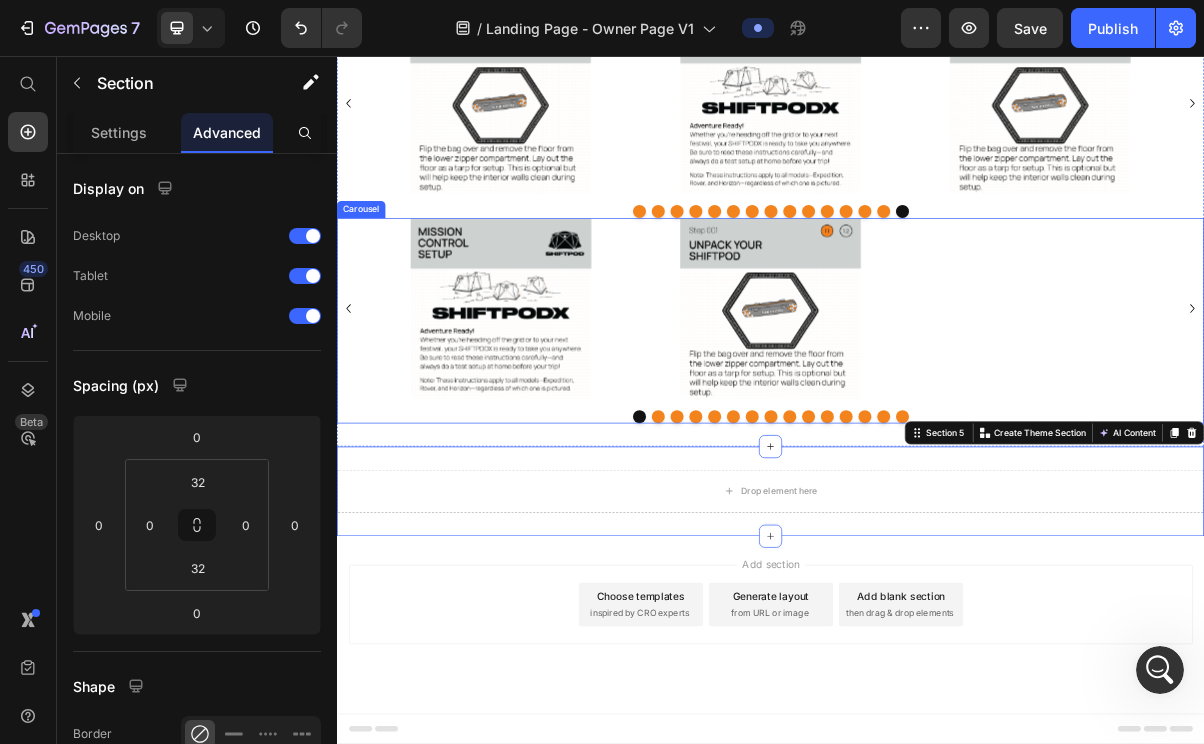 click on "Image Image Image Image Image Image Image Image Image Image Image Image Image Image Image" at bounding box center (937, 405) 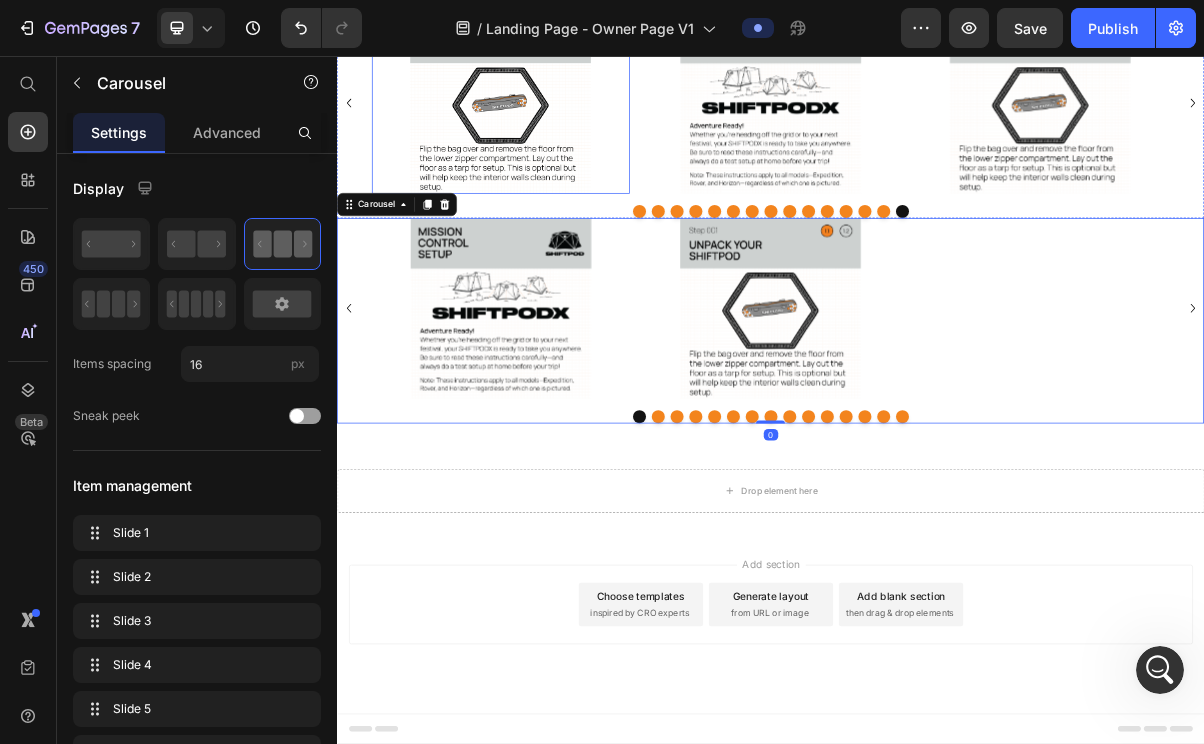 click at bounding box center (563, 121) 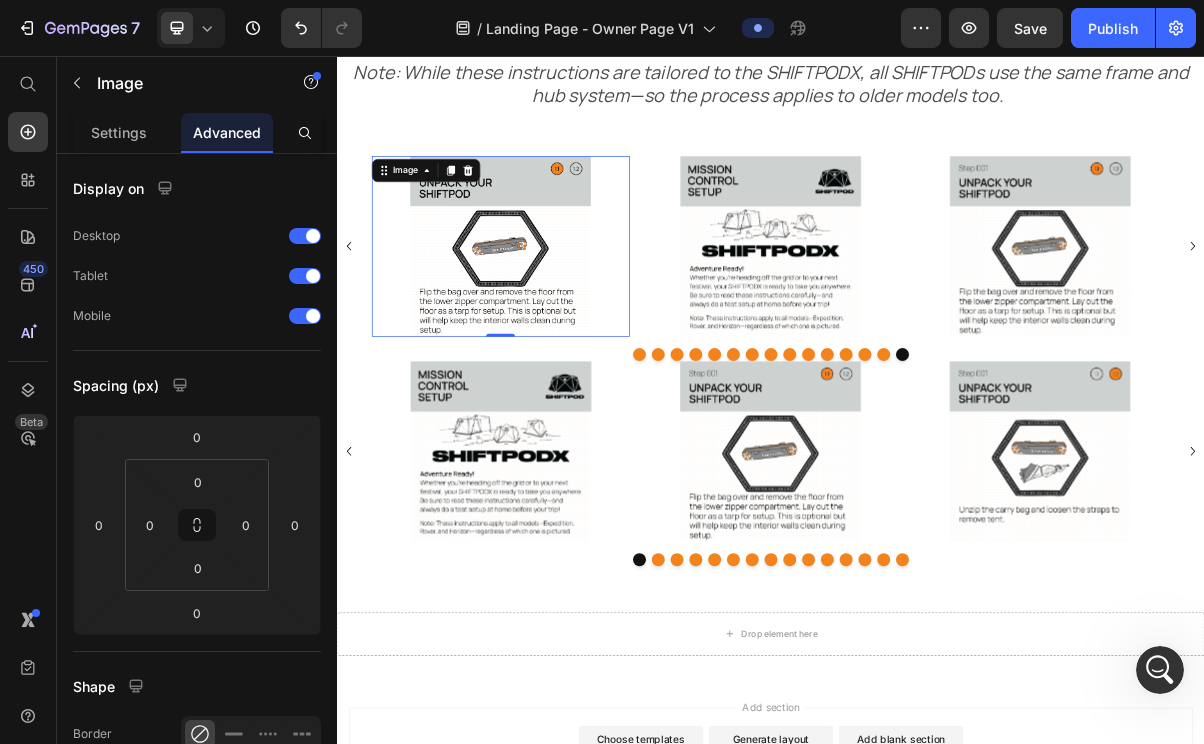 scroll, scrollTop: 539, scrollLeft: 0, axis: vertical 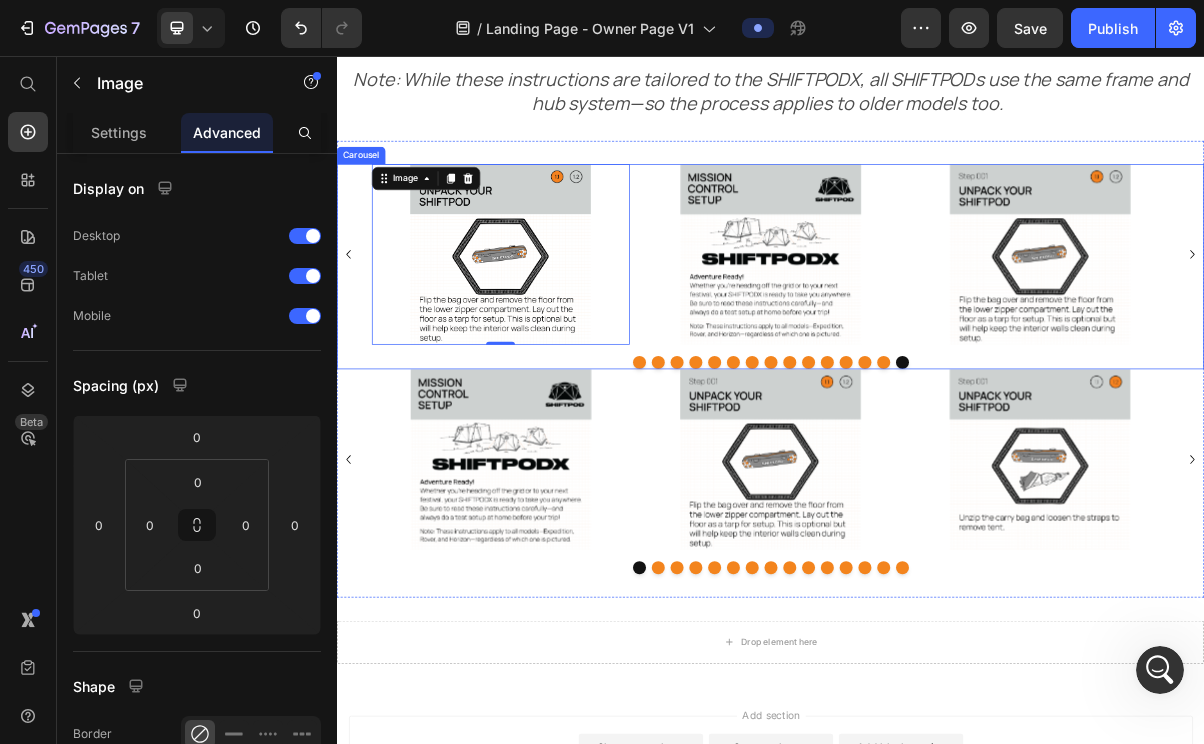 click on "Image Image Image Image Image Image Image Image Image Image Image Image Image Image Image   0" at bounding box center [937, 330] 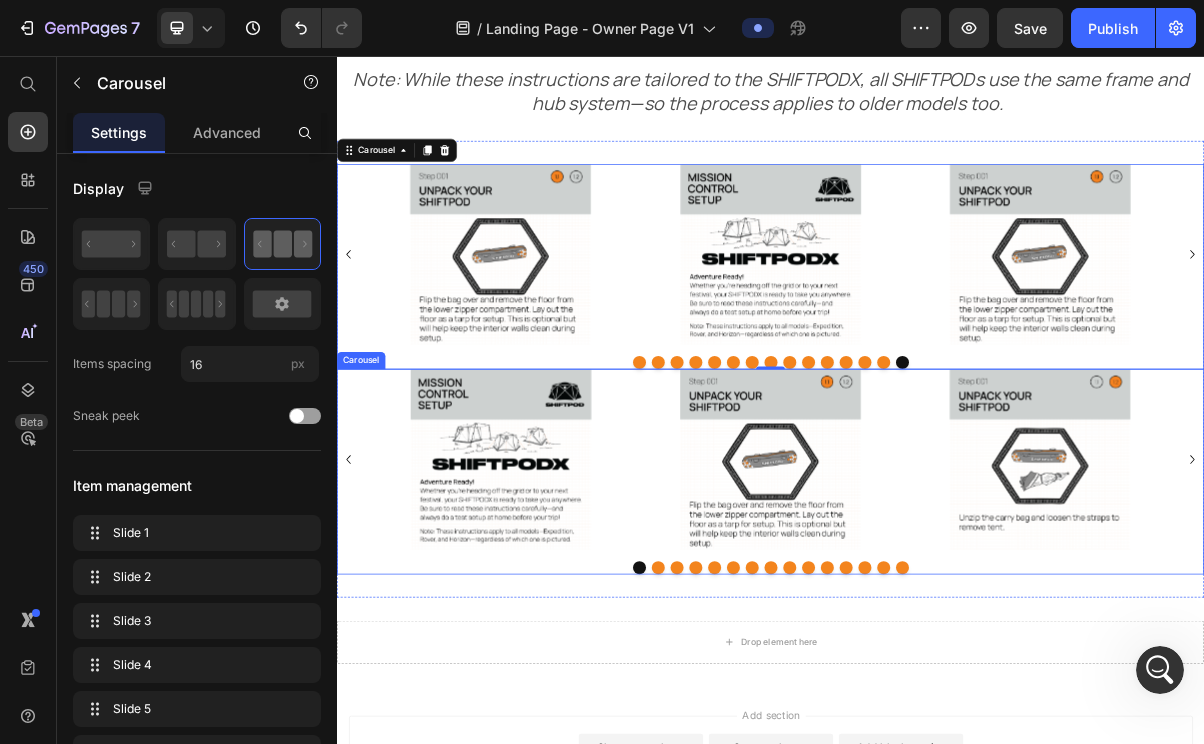 click 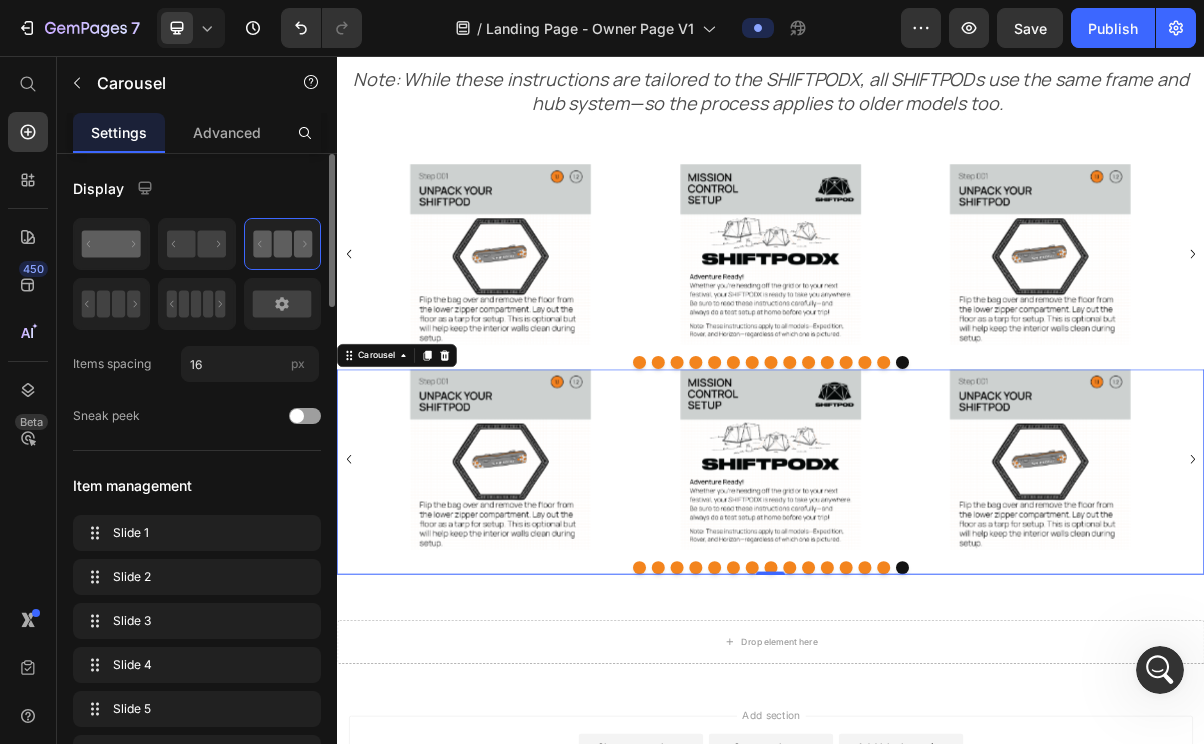 click 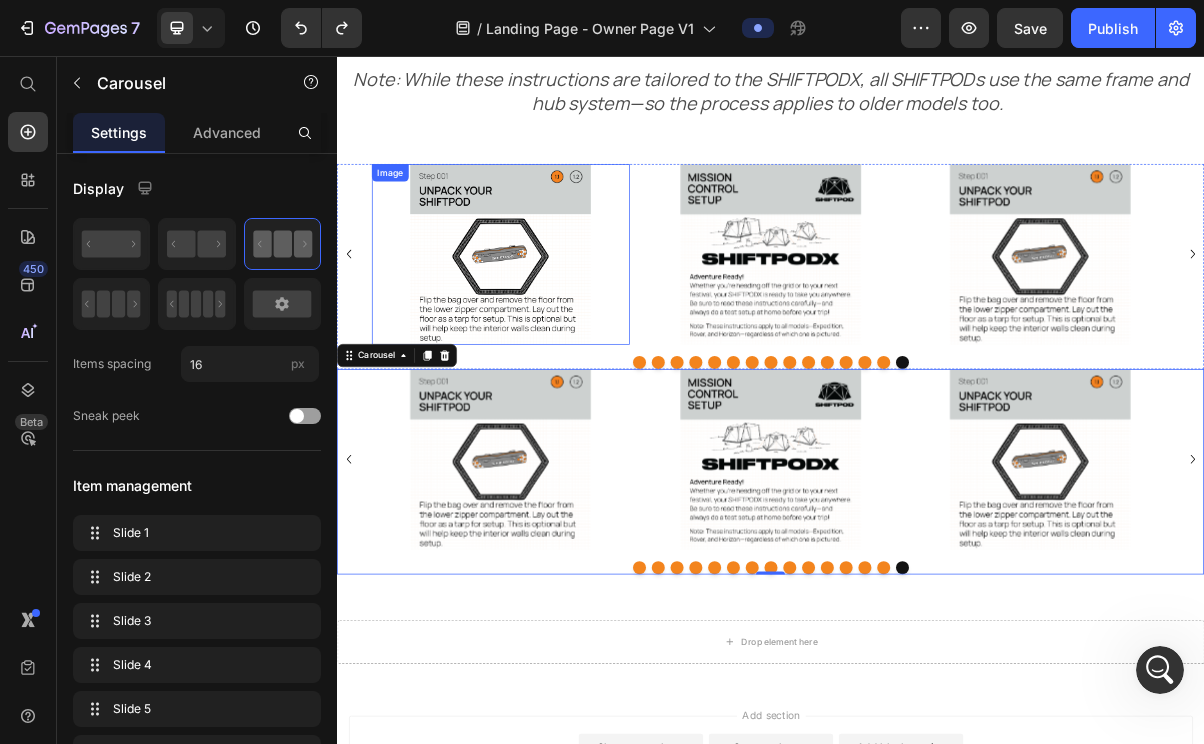 click at bounding box center [563, 330] 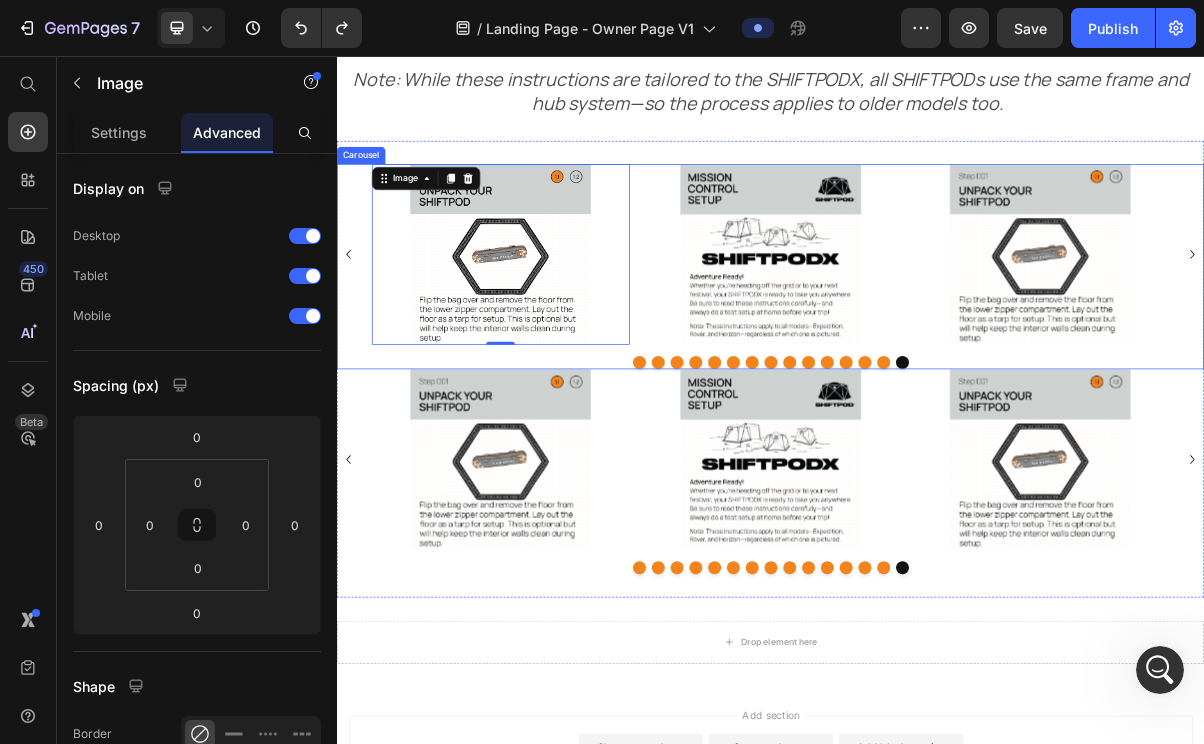 click on "Image Image Image Image Image Image Image Image Image Image Image Image Image Image Image   0" at bounding box center [937, 330] 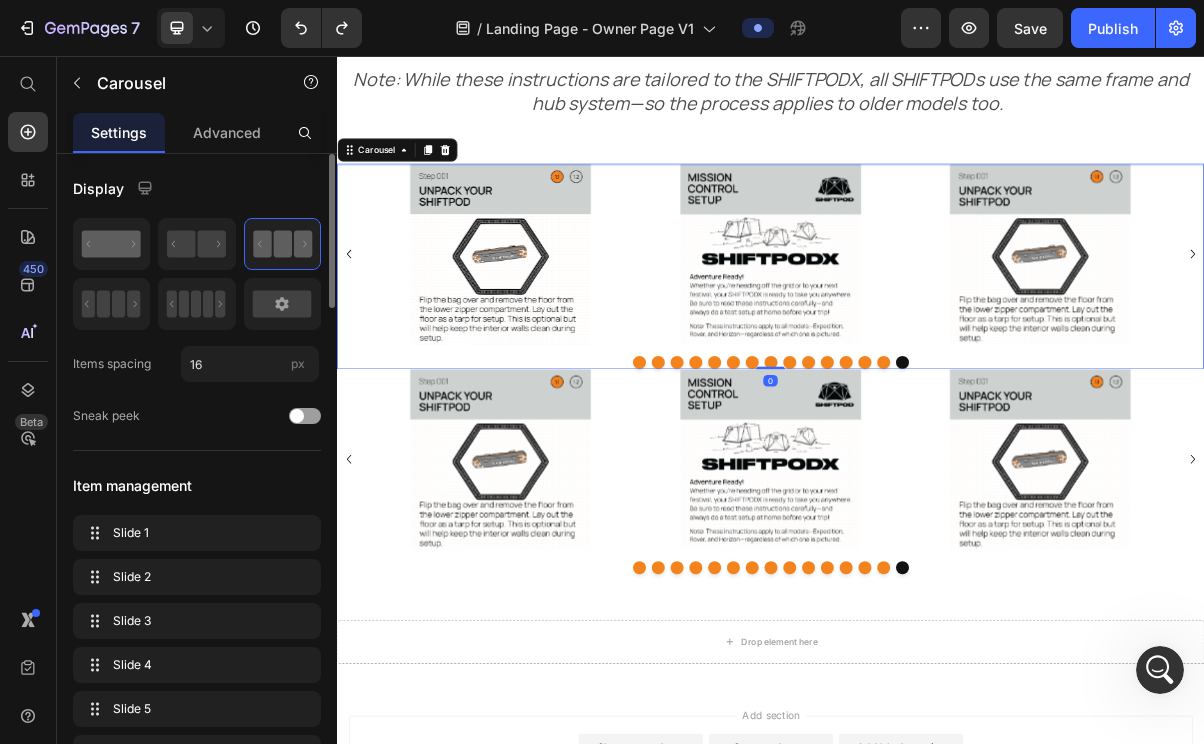 click 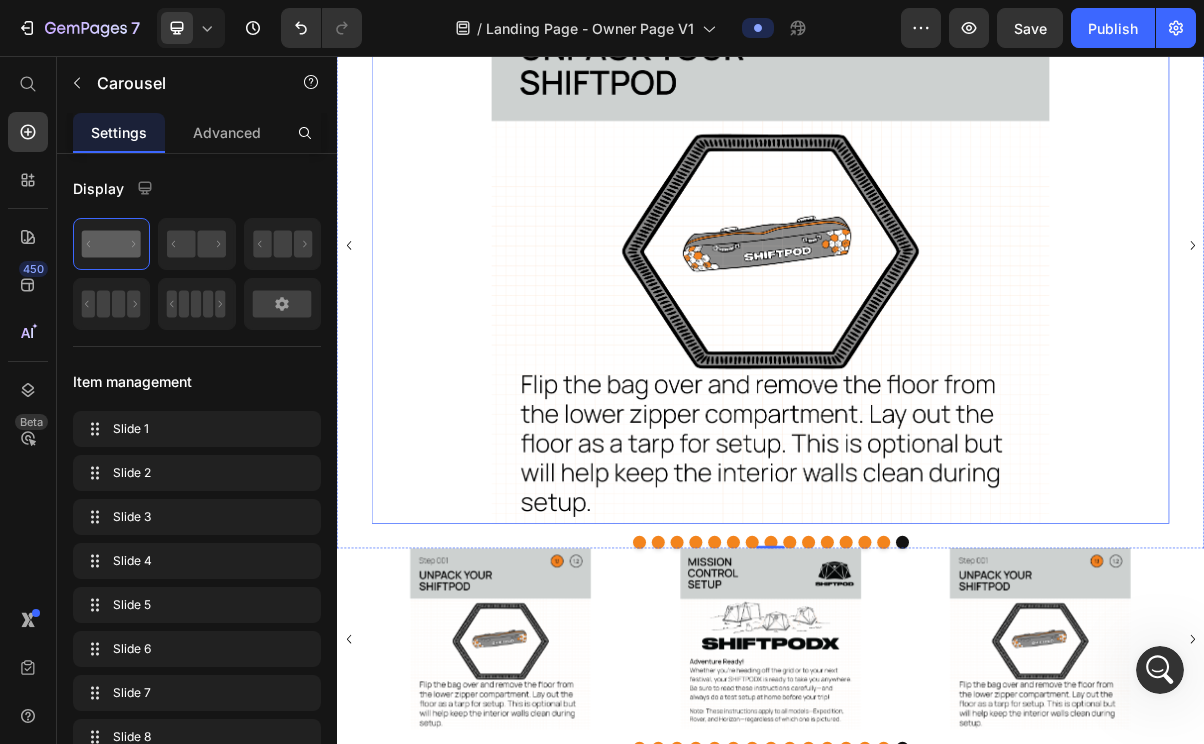 scroll, scrollTop: 819, scrollLeft: 0, axis: vertical 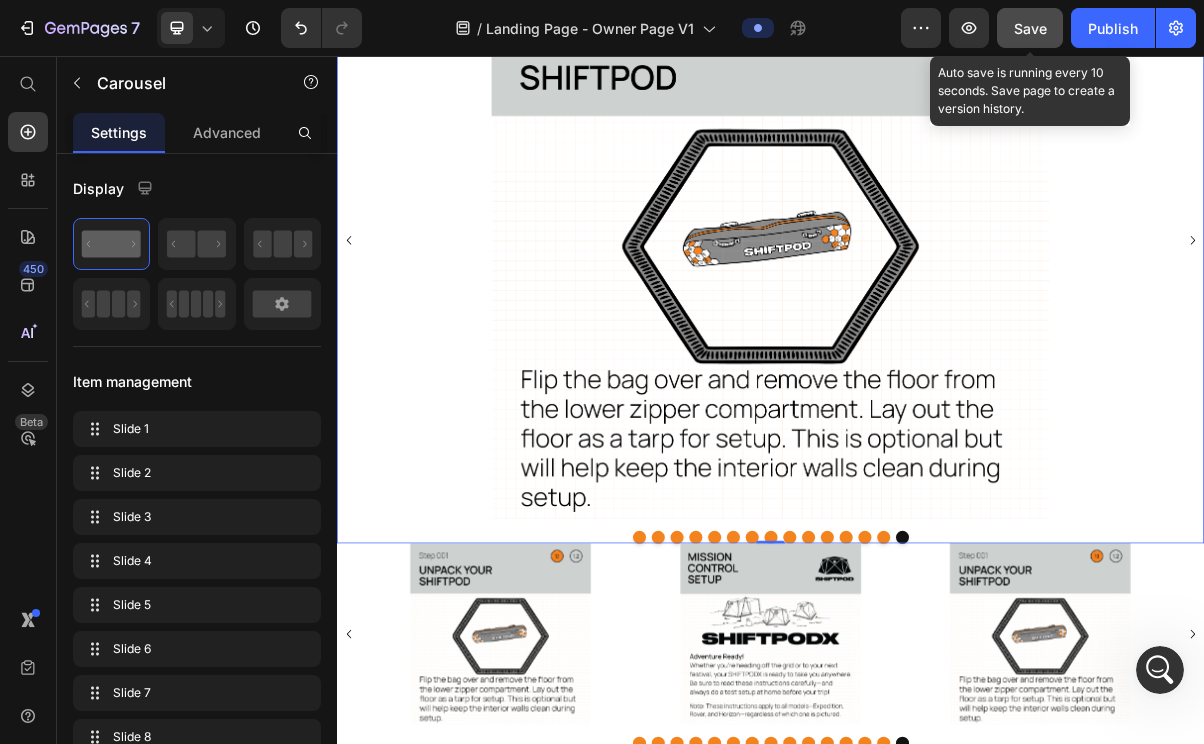 click on "Save" at bounding box center [1030, 28] 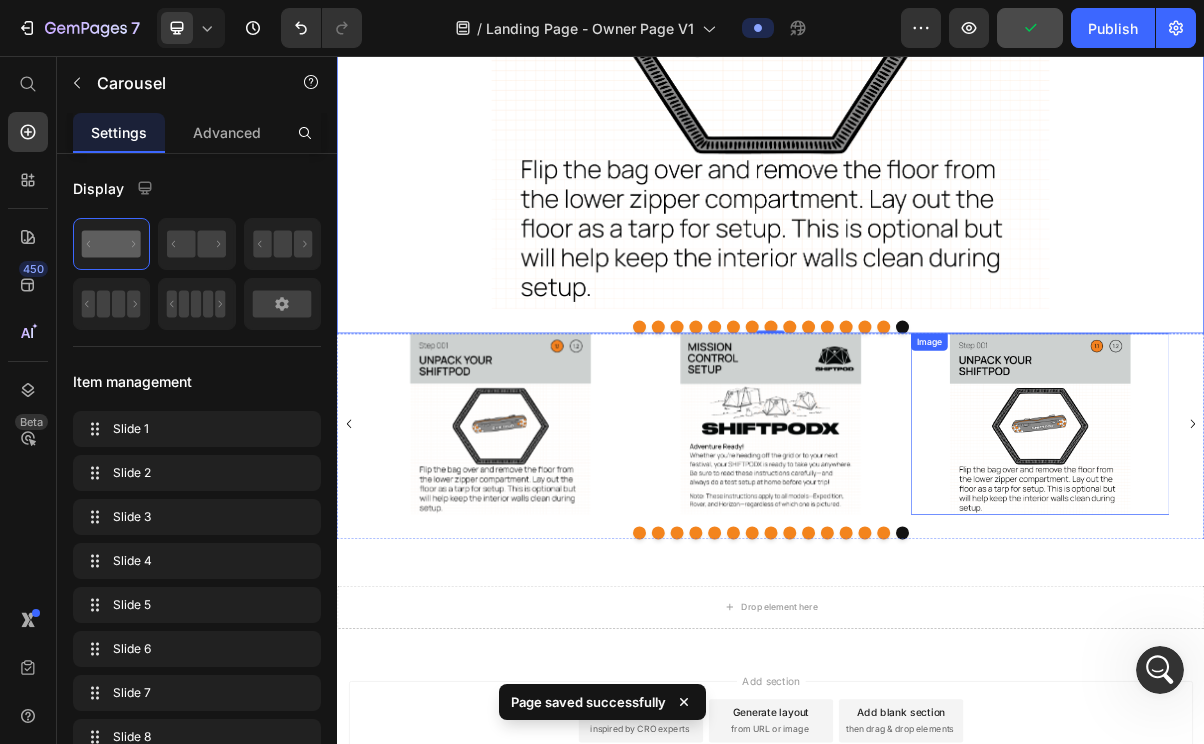 scroll, scrollTop: 1128, scrollLeft: 0, axis: vertical 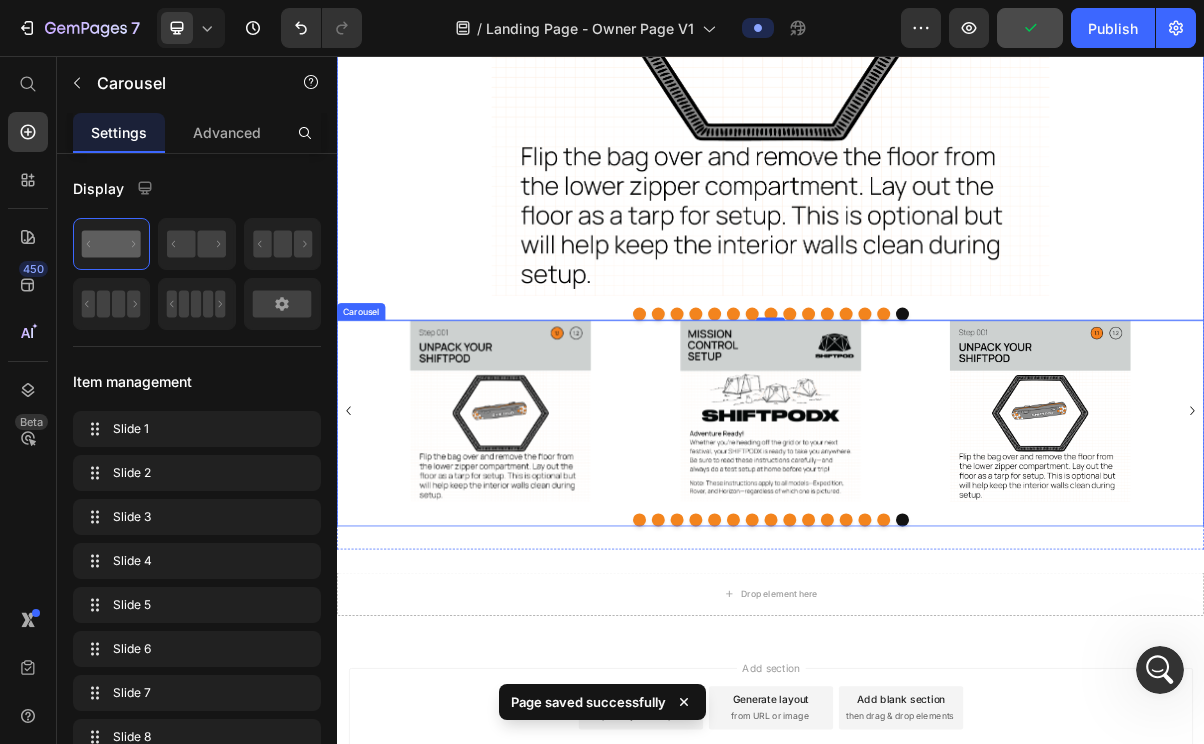click on "Image Image Image Image Image Image Image Image Image Image Image Image Image Image Image" at bounding box center [937, 547] 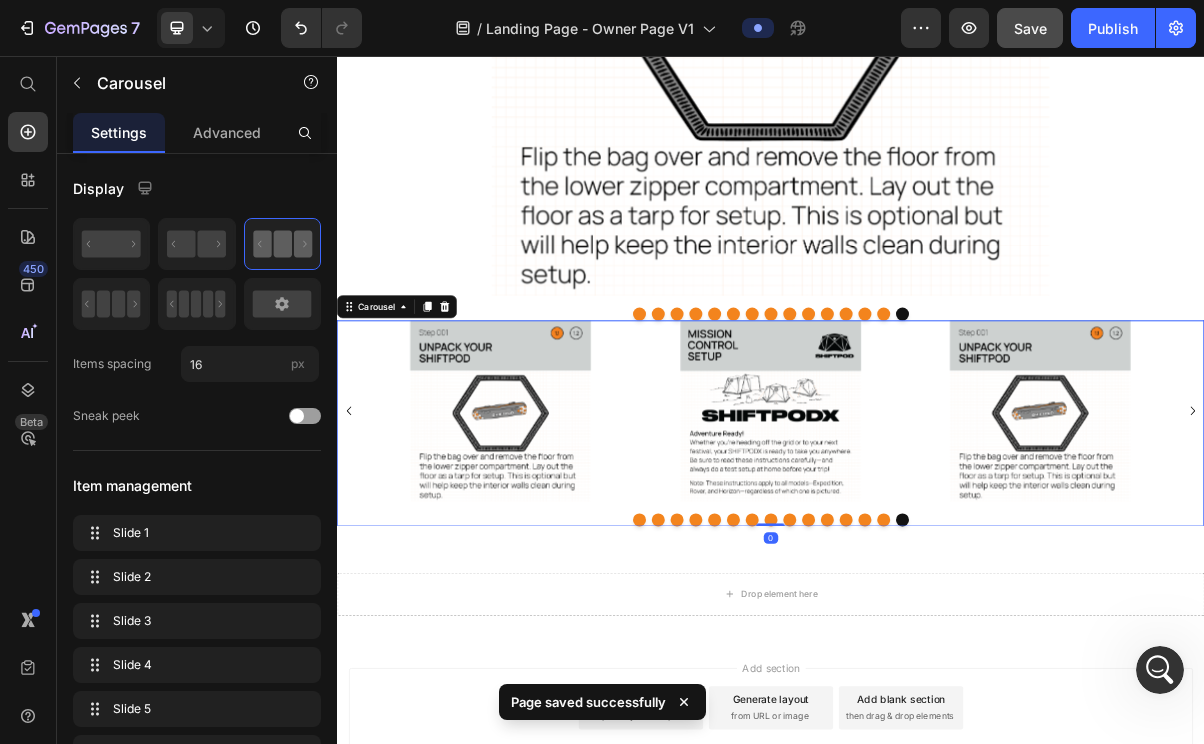 click at bounding box center [1160, 670] 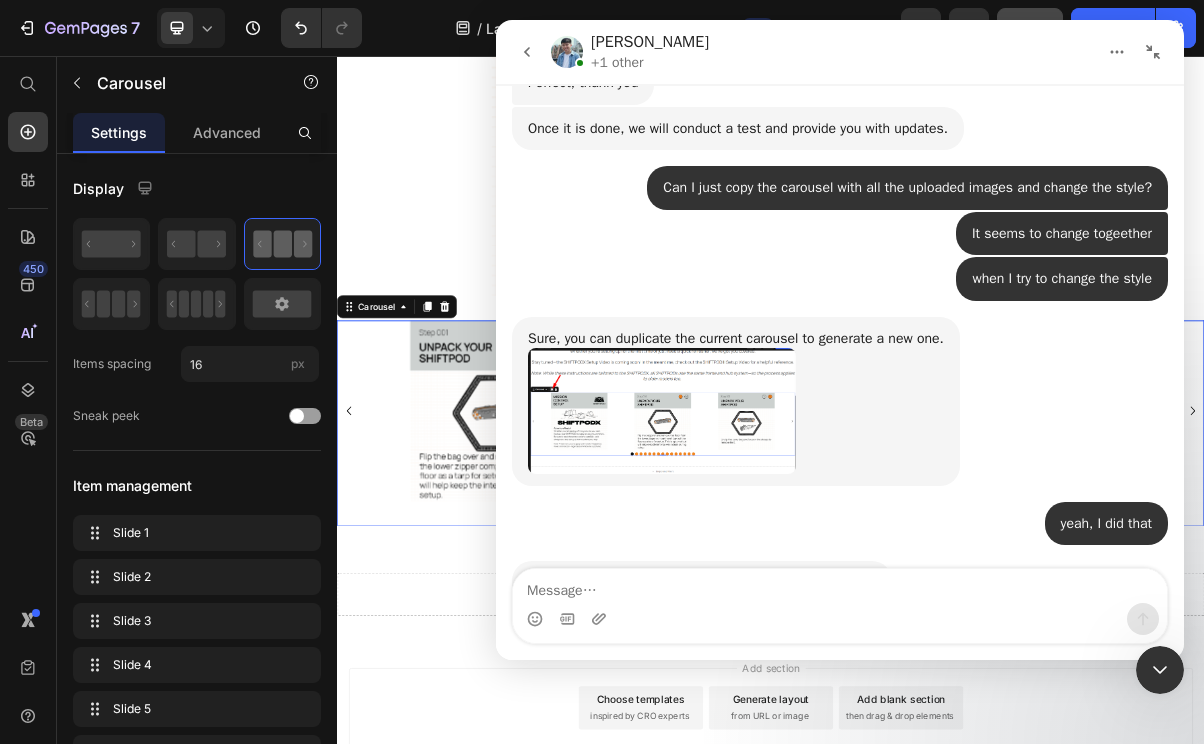 click at bounding box center (840, 619) 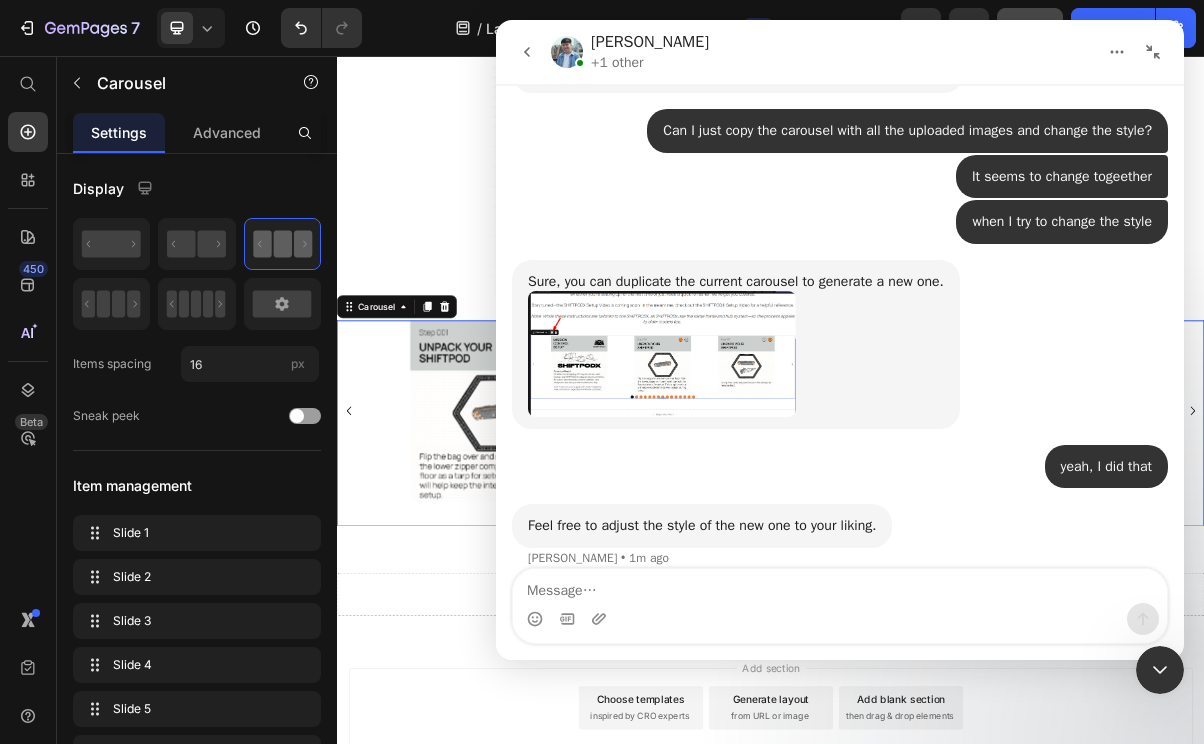 scroll, scrollTop: 4998, scrollLeft: 0, axis: vertical 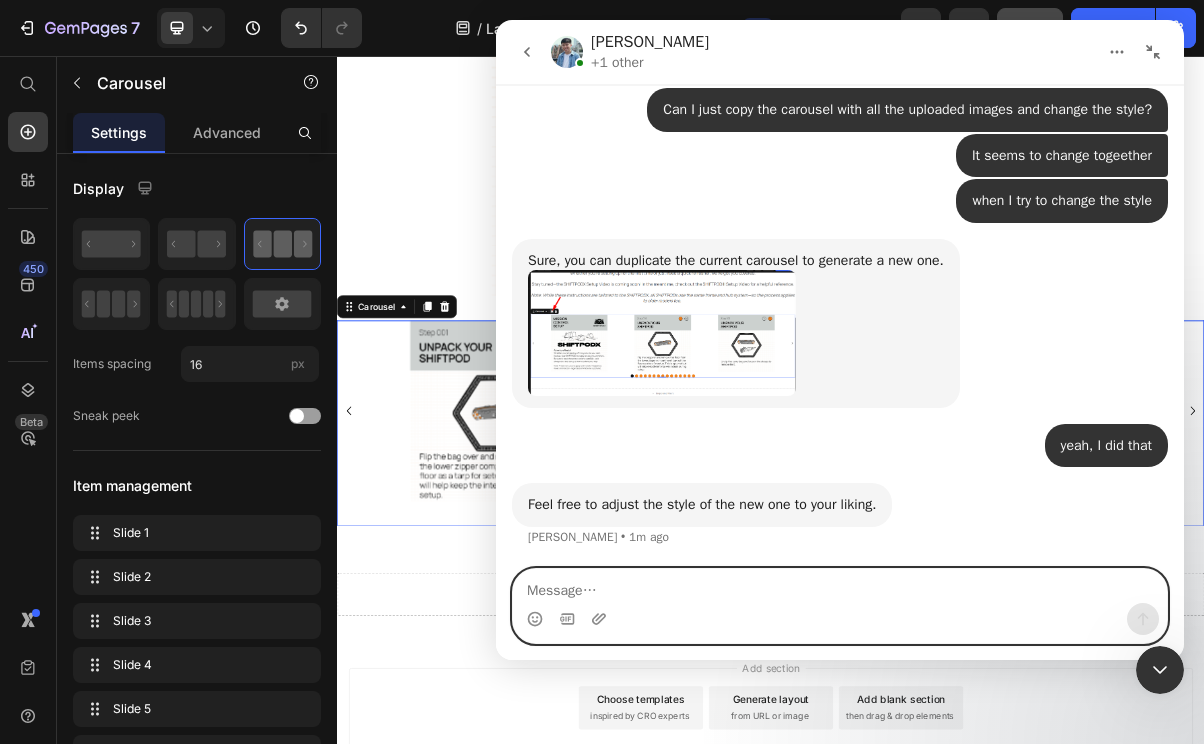 click at bounding box center (840, 586) 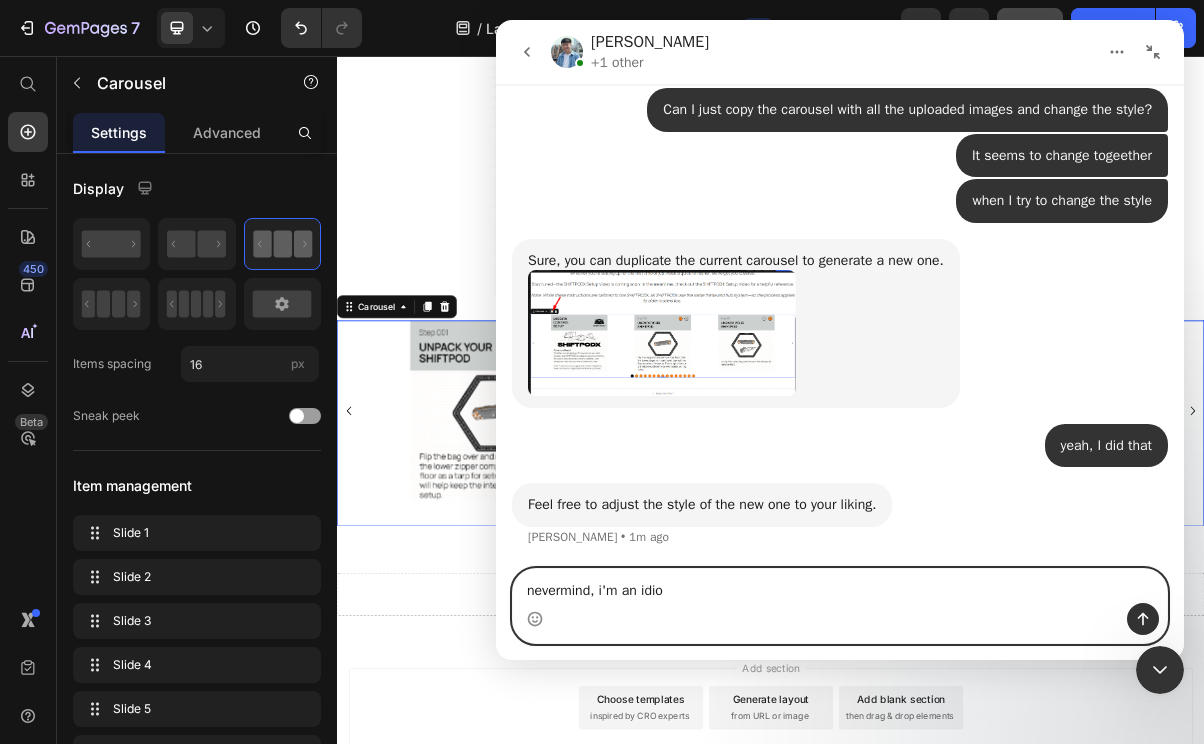 type on "nevermind, i'm an idiot" 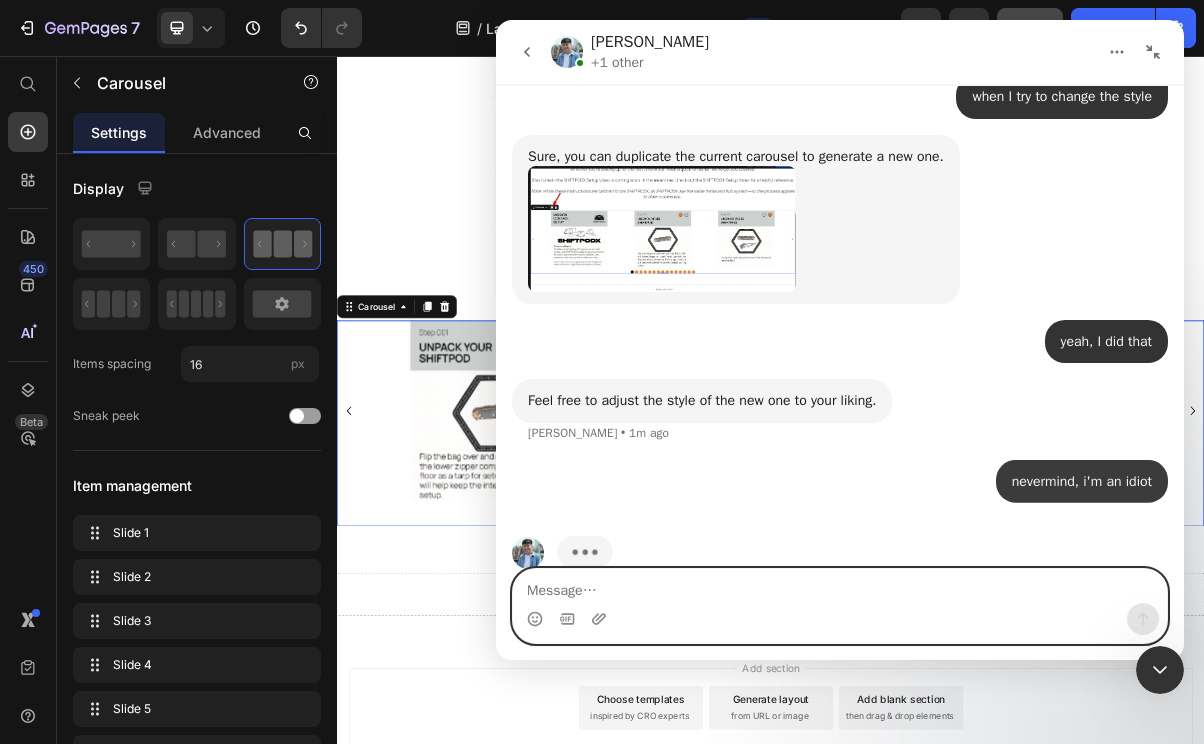 scroll, scrollTop: 5135, scrollLeft: 0, axis: vertical 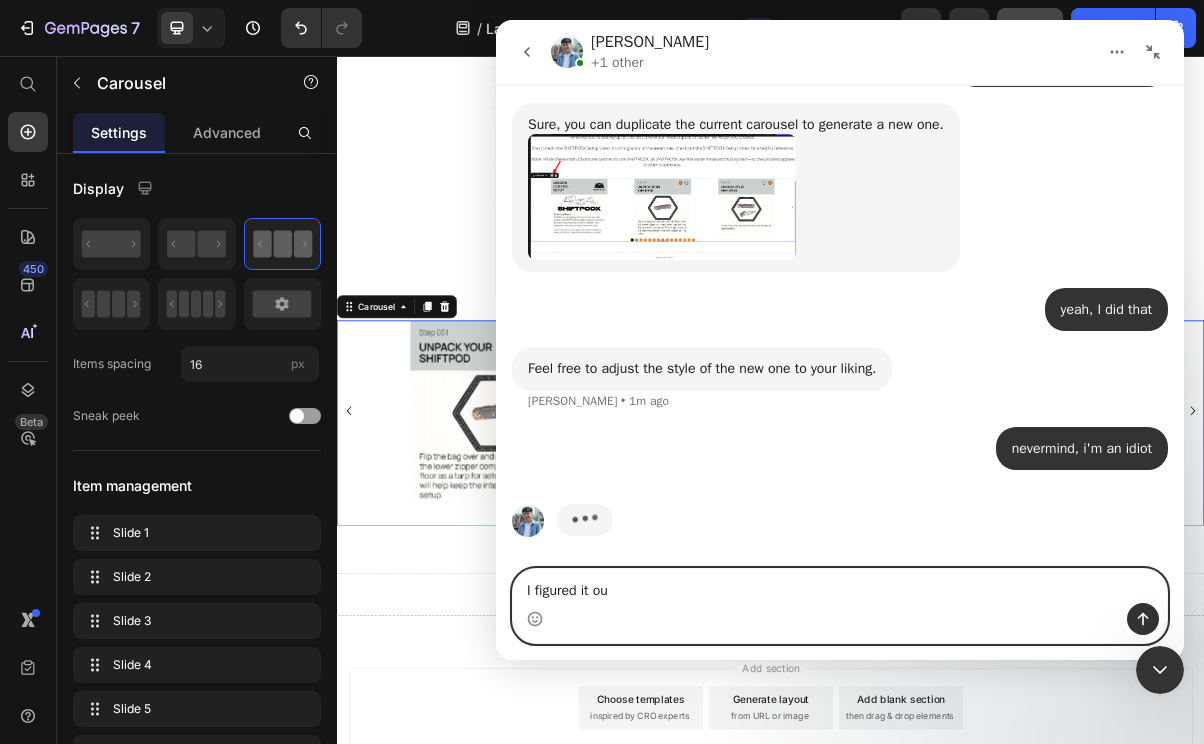 type on "I figured it out" 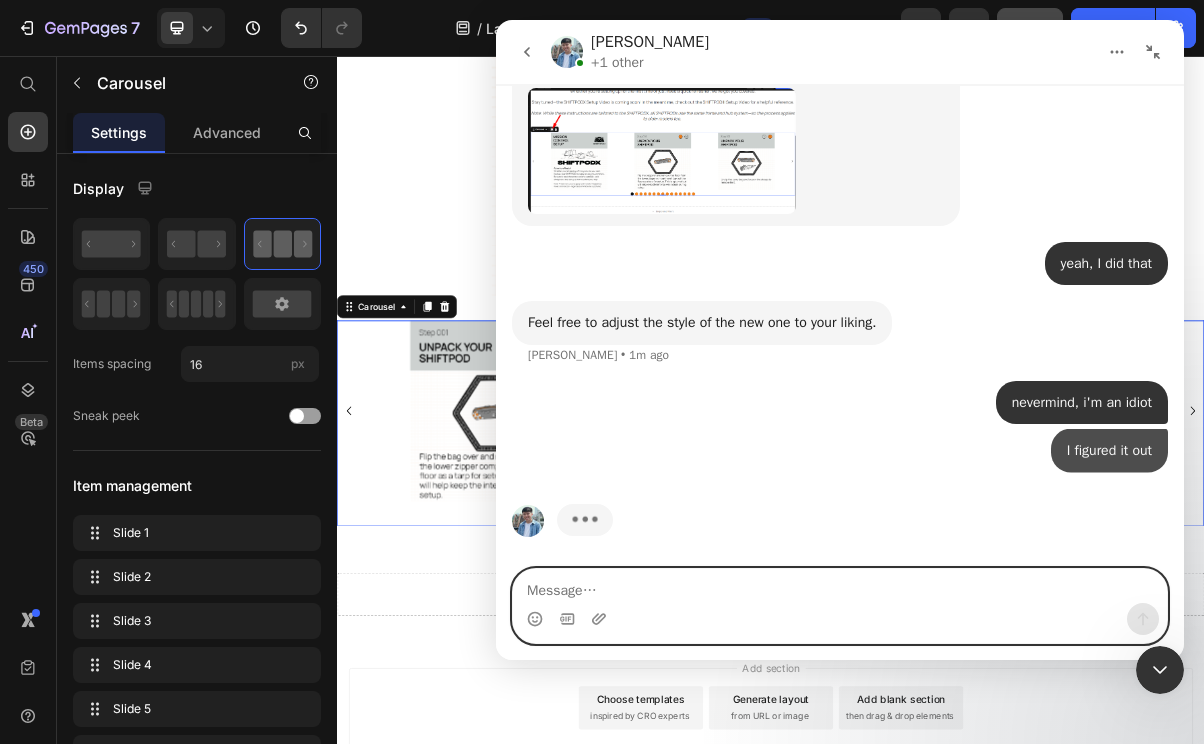 scroll, scrollTop: 5180, scrollLeft: 0, axis: vertical 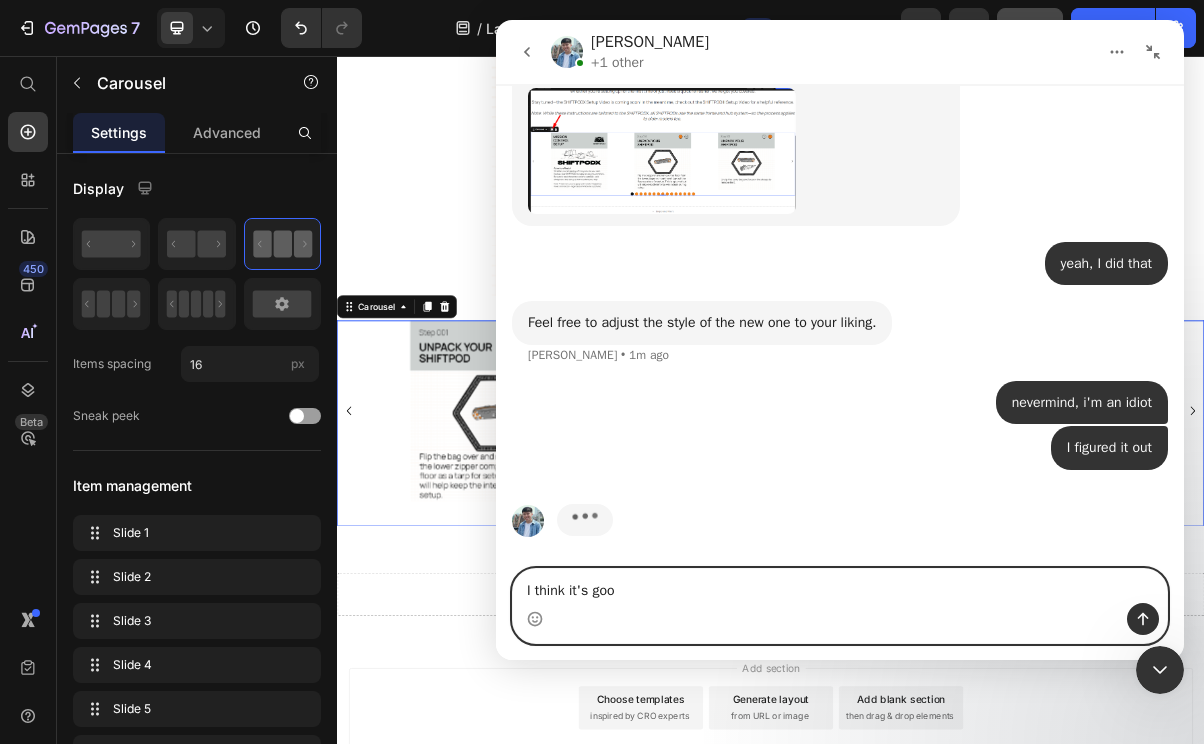type on "I think it's good" 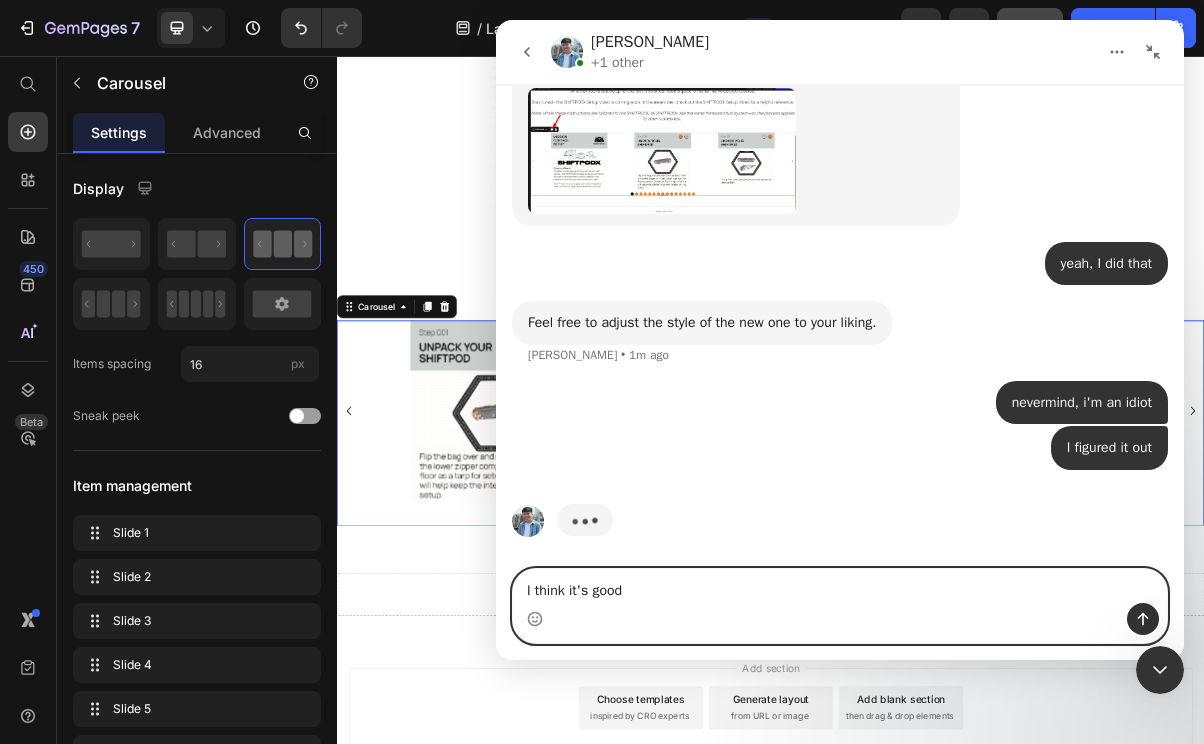 type 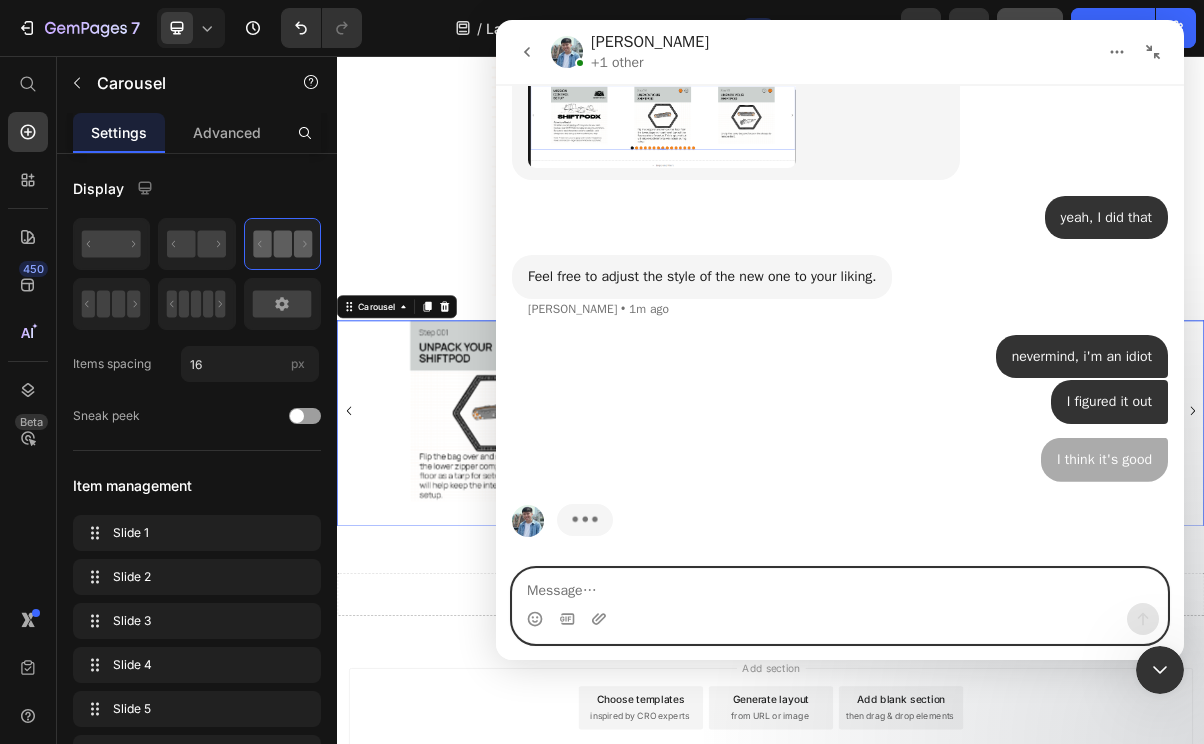 scroll, scrollTop: 5226, scrollLeft: 0, axis: vertical 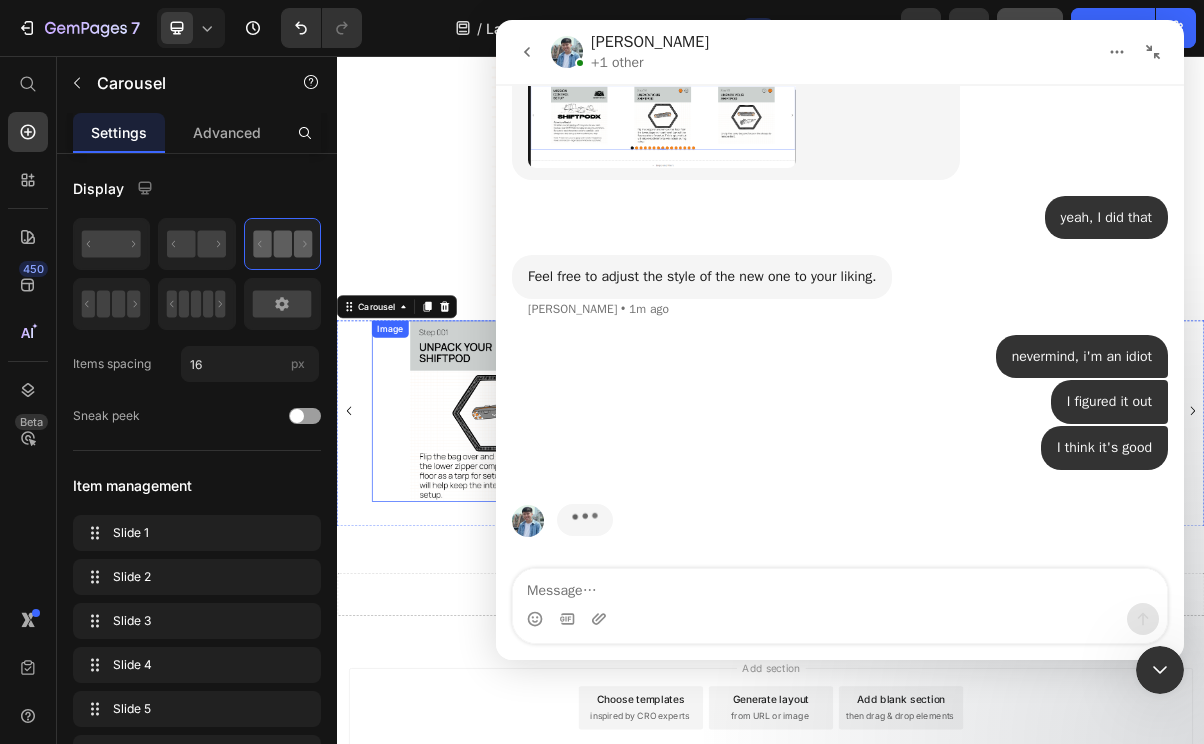 click at bounding box center (563, 547) 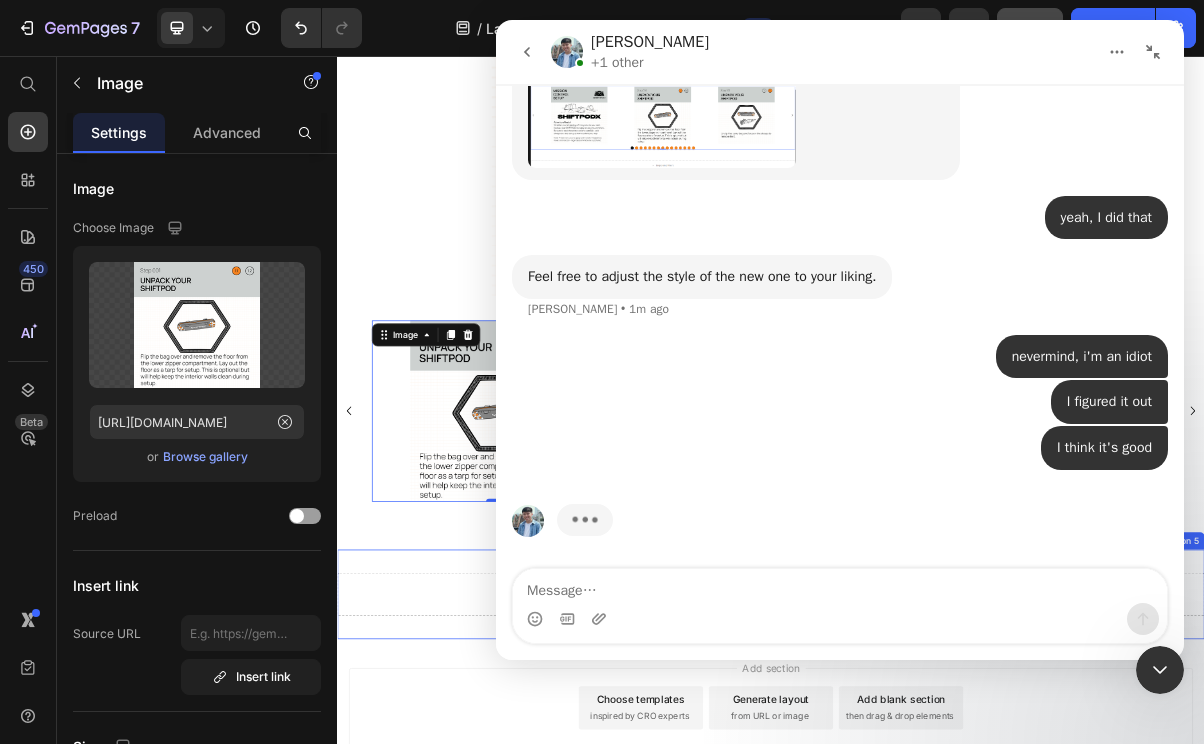 click on "Drop element here Section 5" at bounding box center [937, 801] 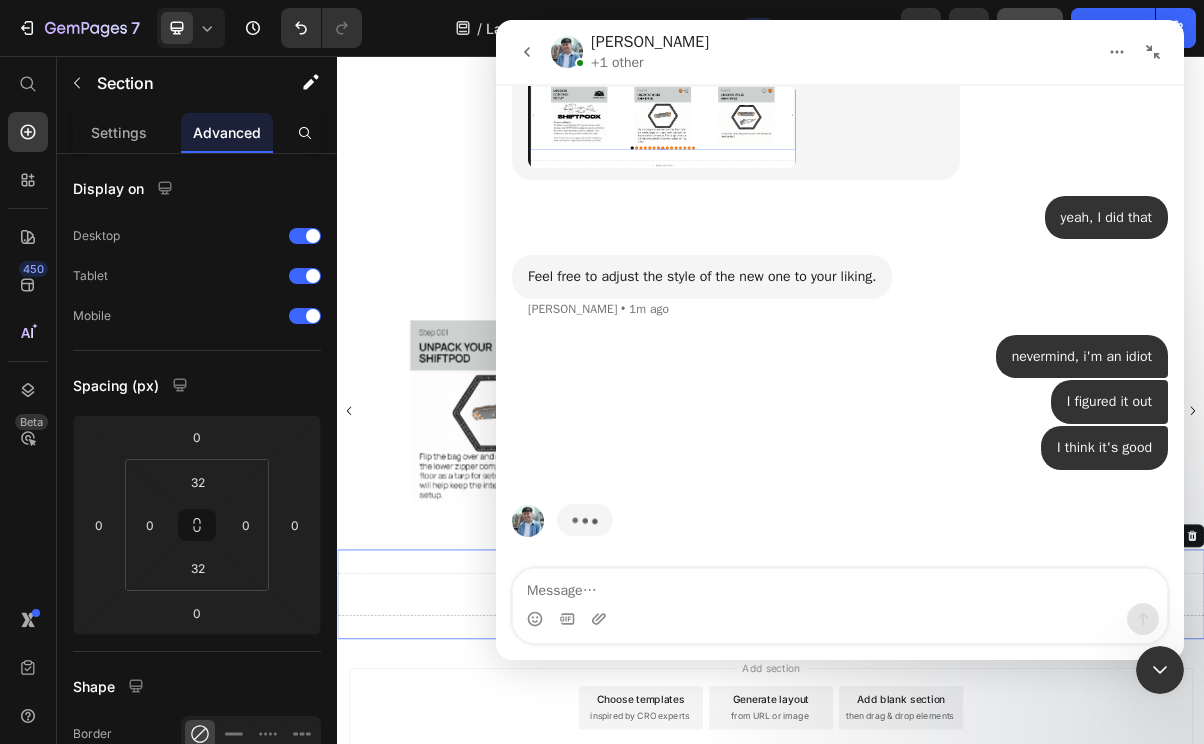 click 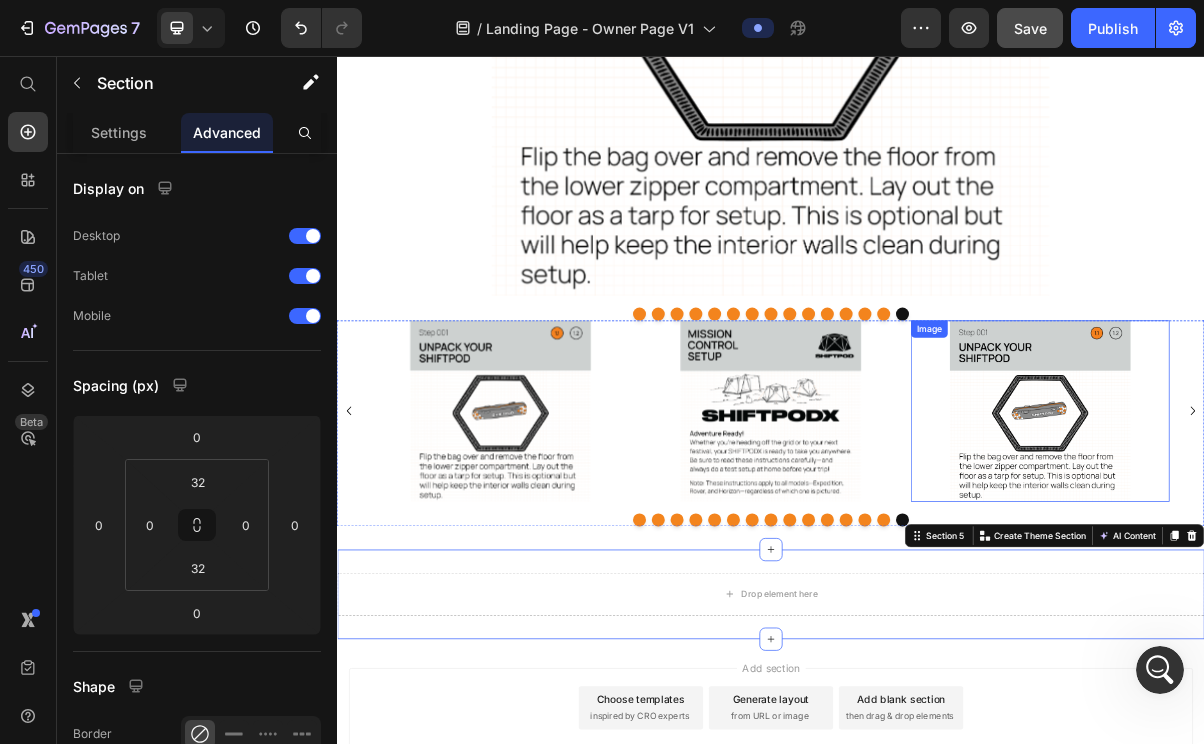 click at bounding box center (936, 547) 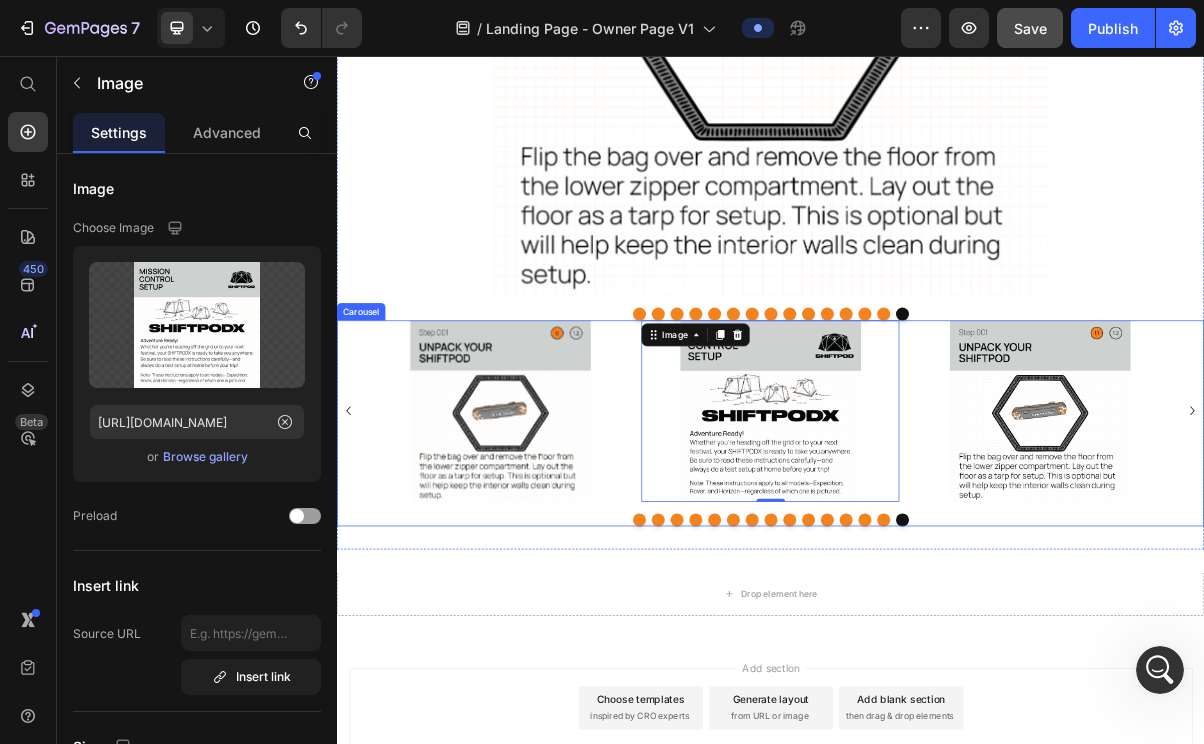 click on "Image   0 Image Image Image Image Image Image Image Image Image Image Image Image Image Image" at bounding box center [937, 547] 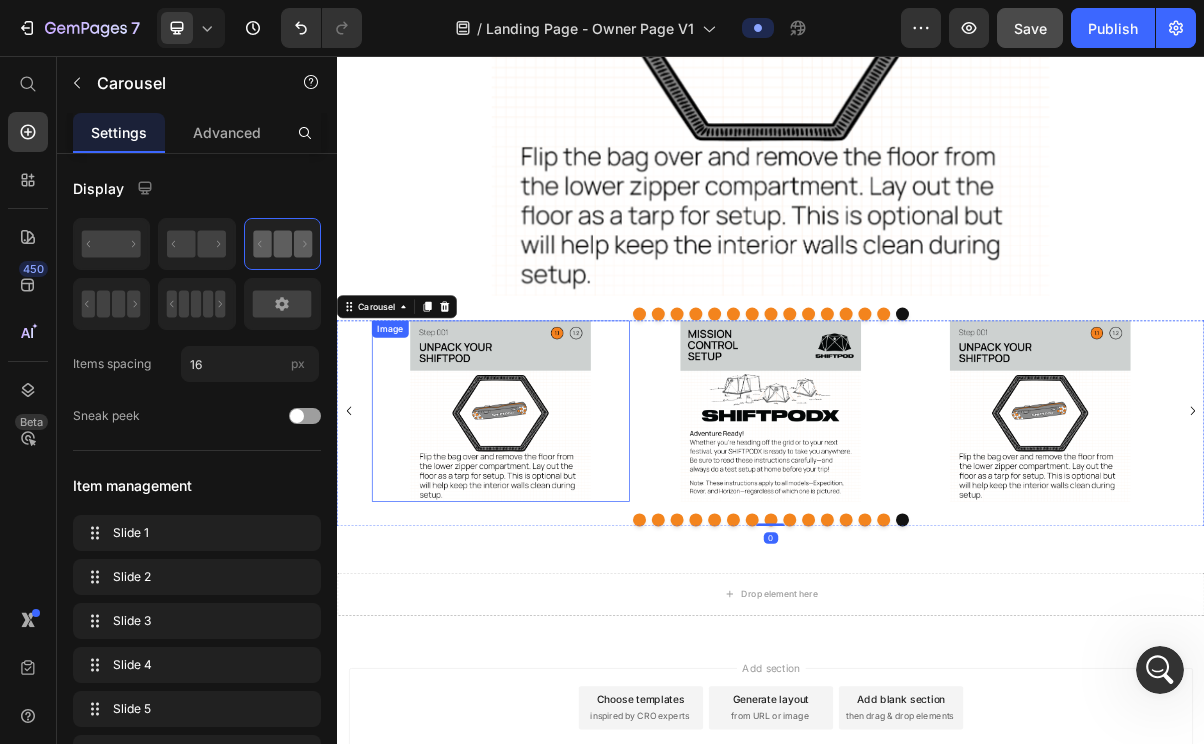 click on "Image" at bounding box center [563, 547] 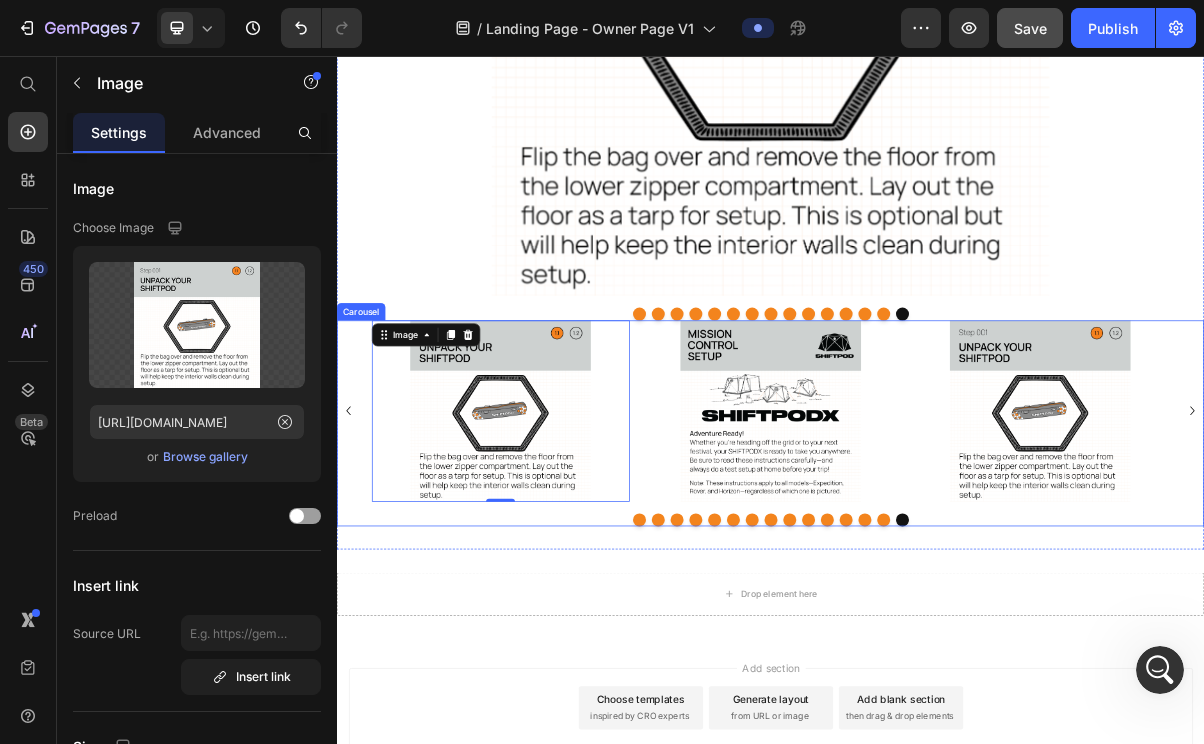 click on "Image Image Image Image Image Image Image Image Image Image Image Image Image Image Image   0" at bounding box center (937, 547) 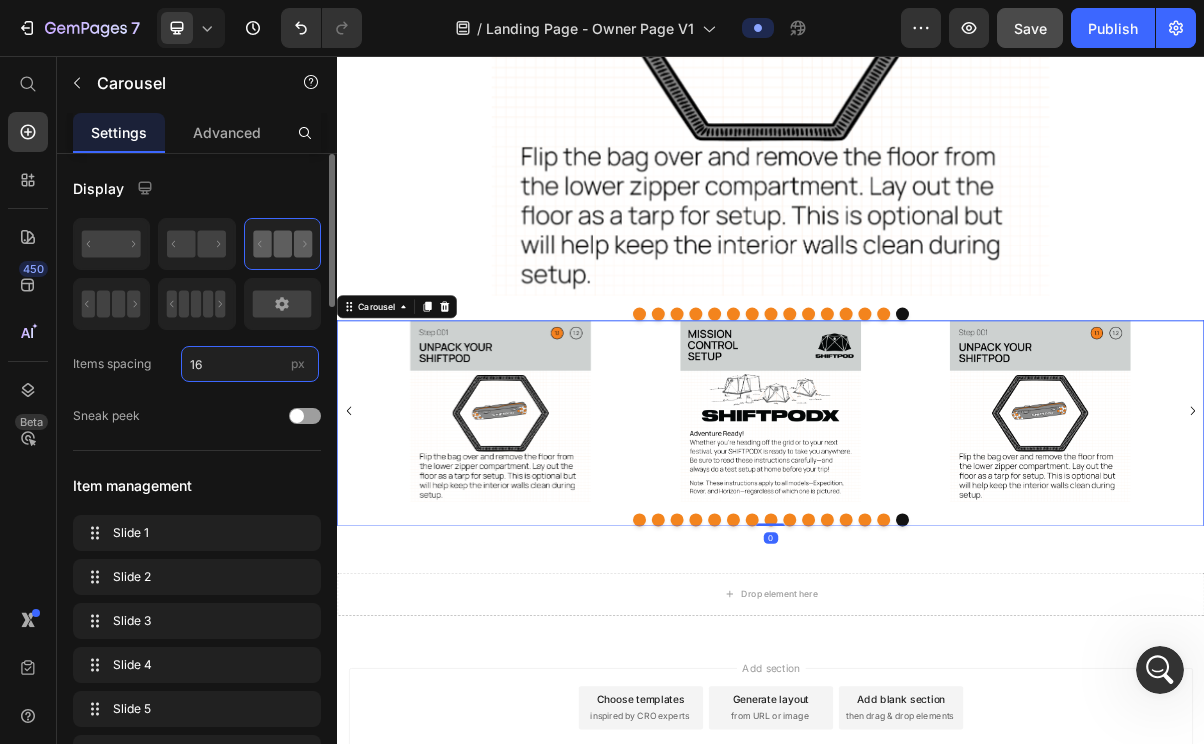 click on "16" at bounding box center [250, 364] 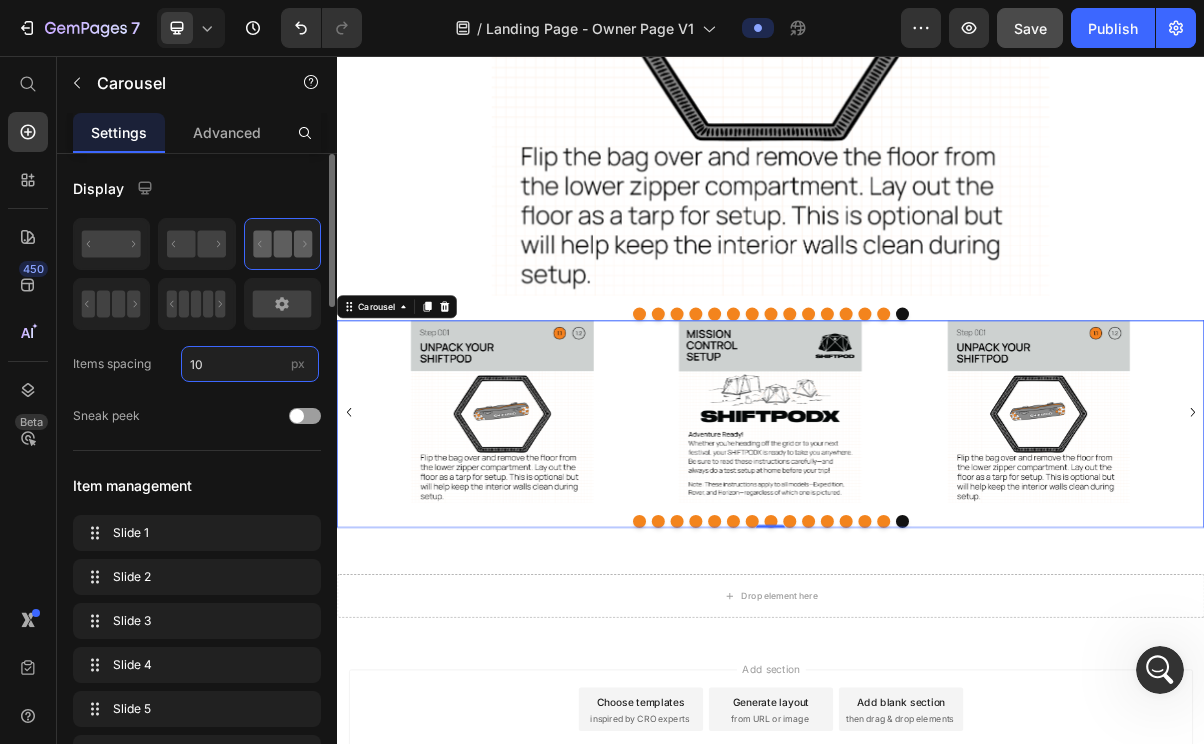type on "1" 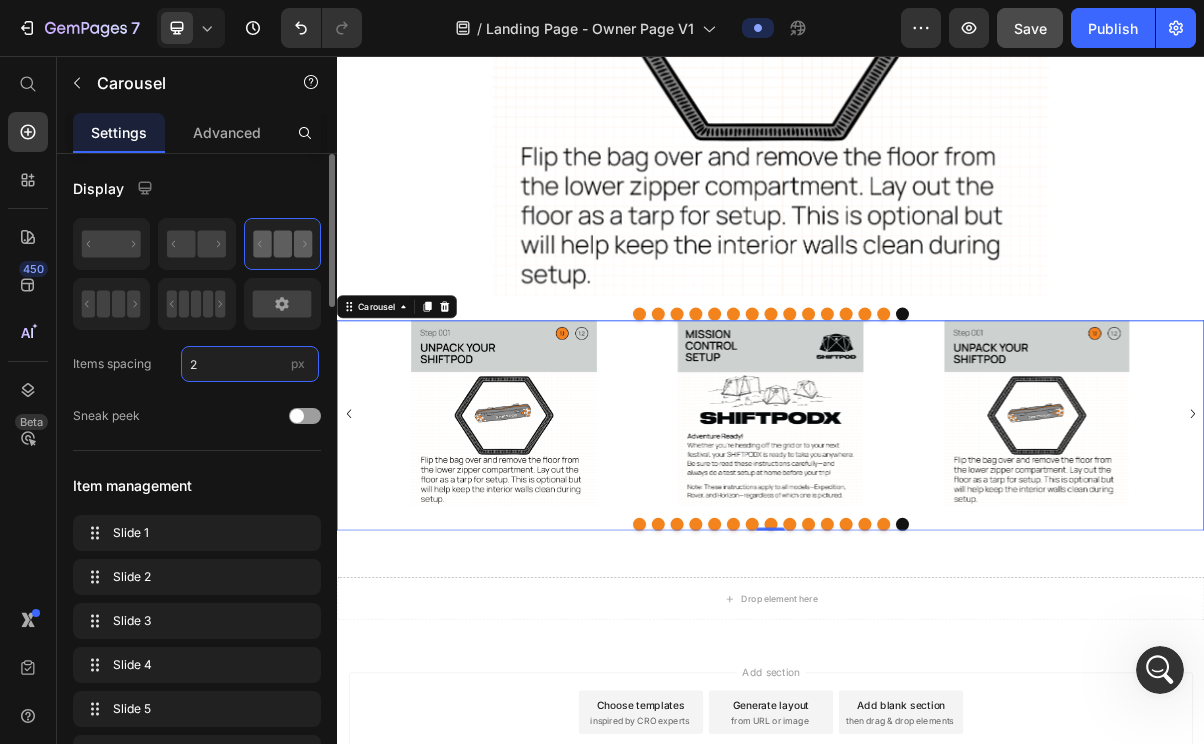 type on "2" 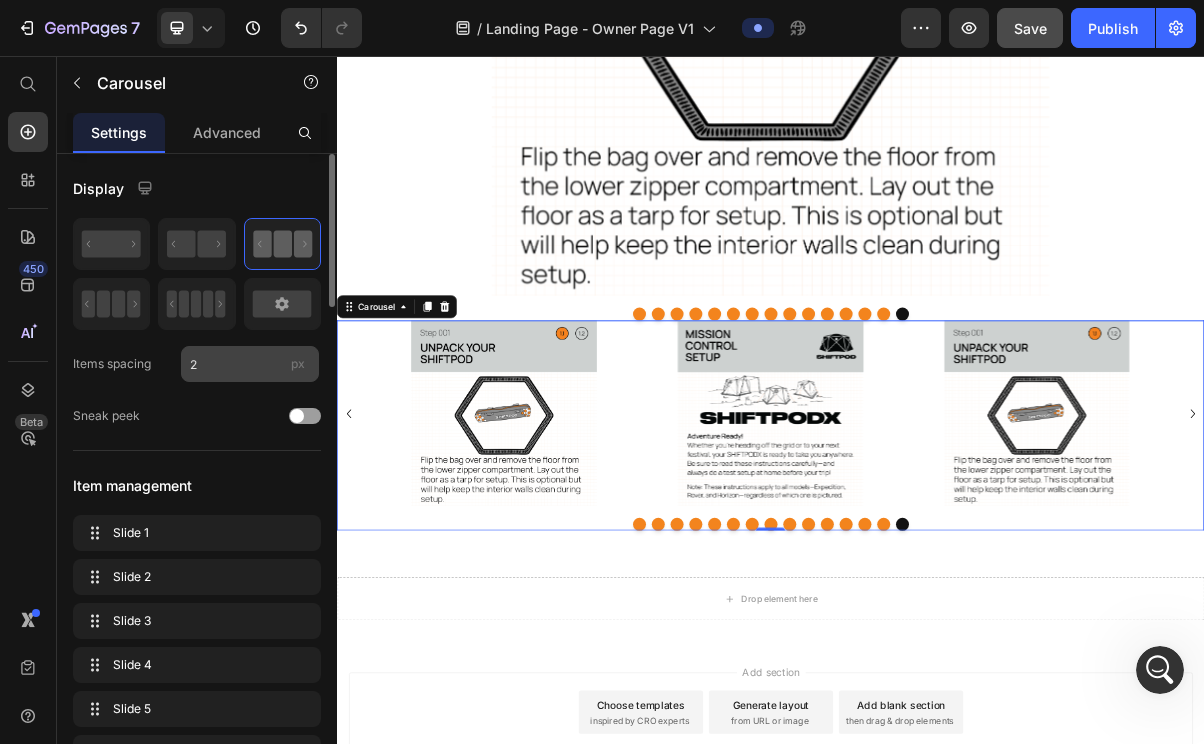 type 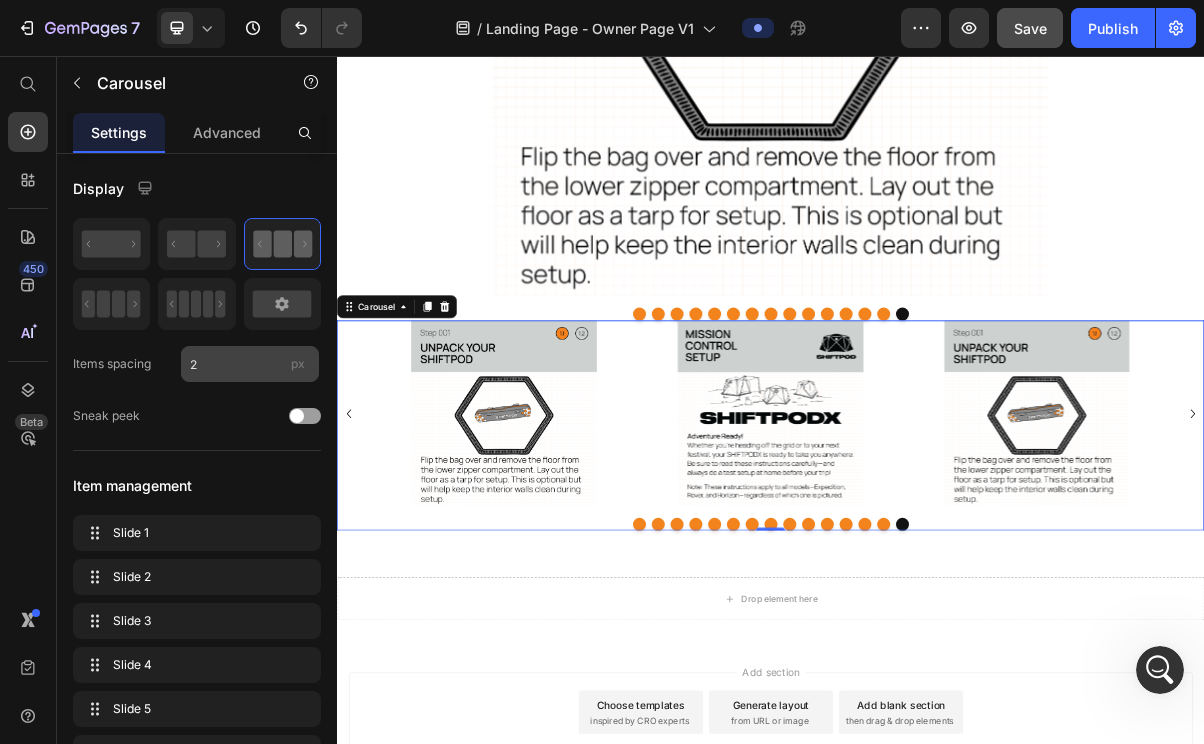 scroll, scrollTop: 958, scrollLeft: 0, axis: vertical 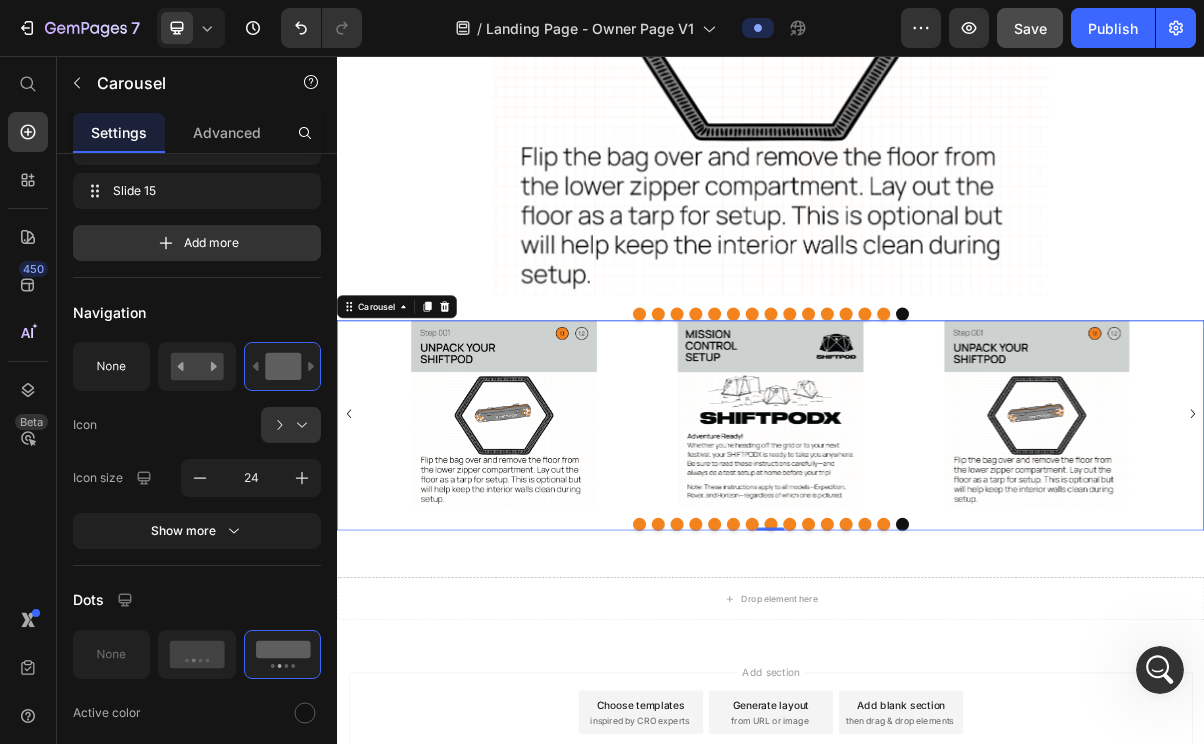 click on "Image Image Image Image Image Image Image Image Image Image Image Image Image Image Image" at bounding box center [937, 550] 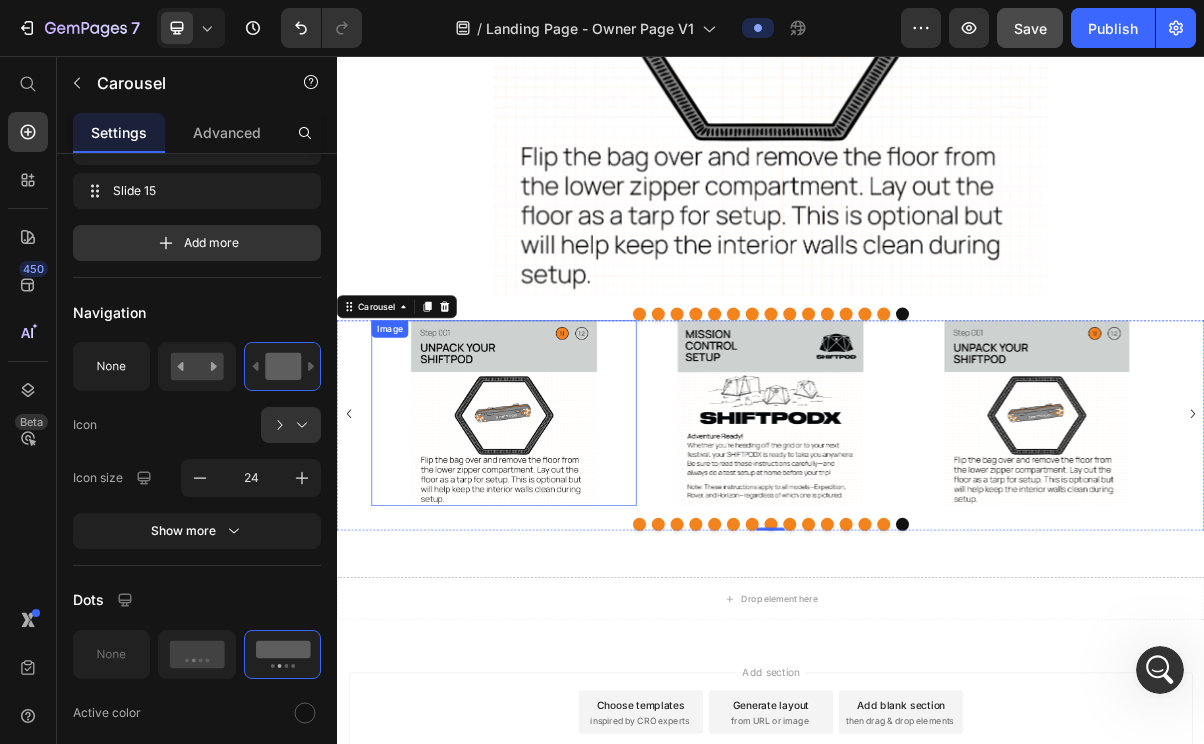 click at bounding box center [568, 550] 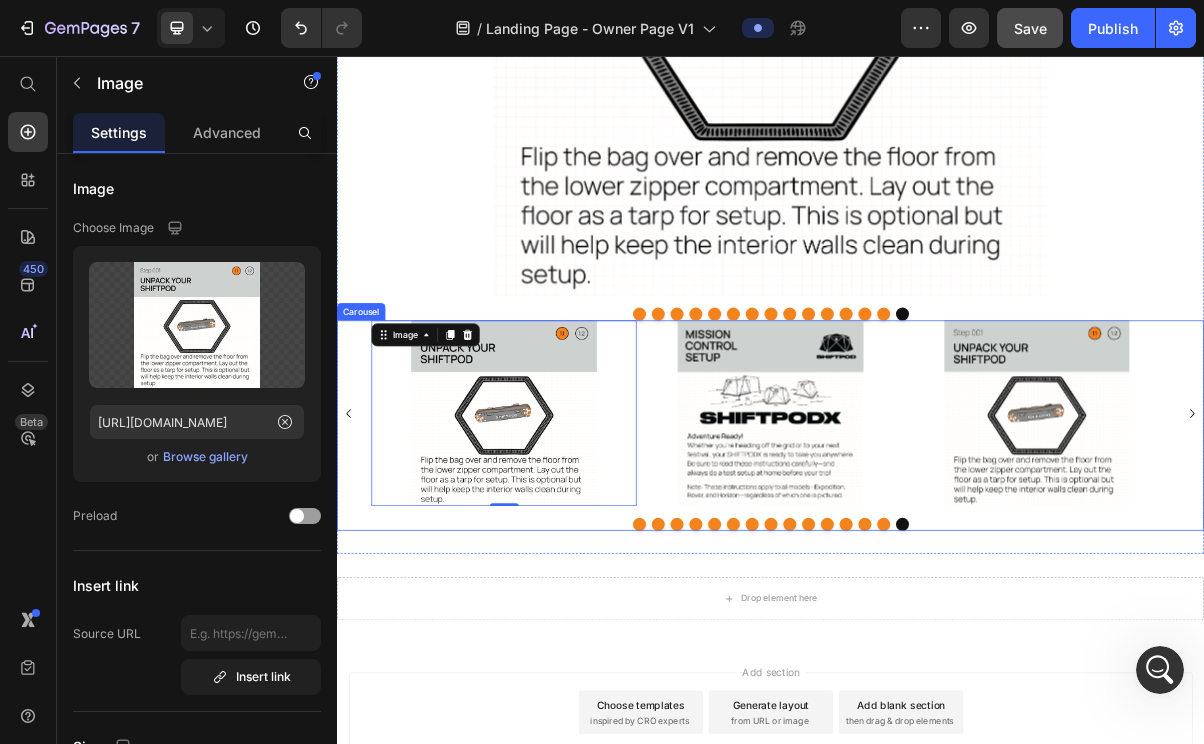 scroll, scrollTop: 5149, scrollLeft: 0, axis: vertical 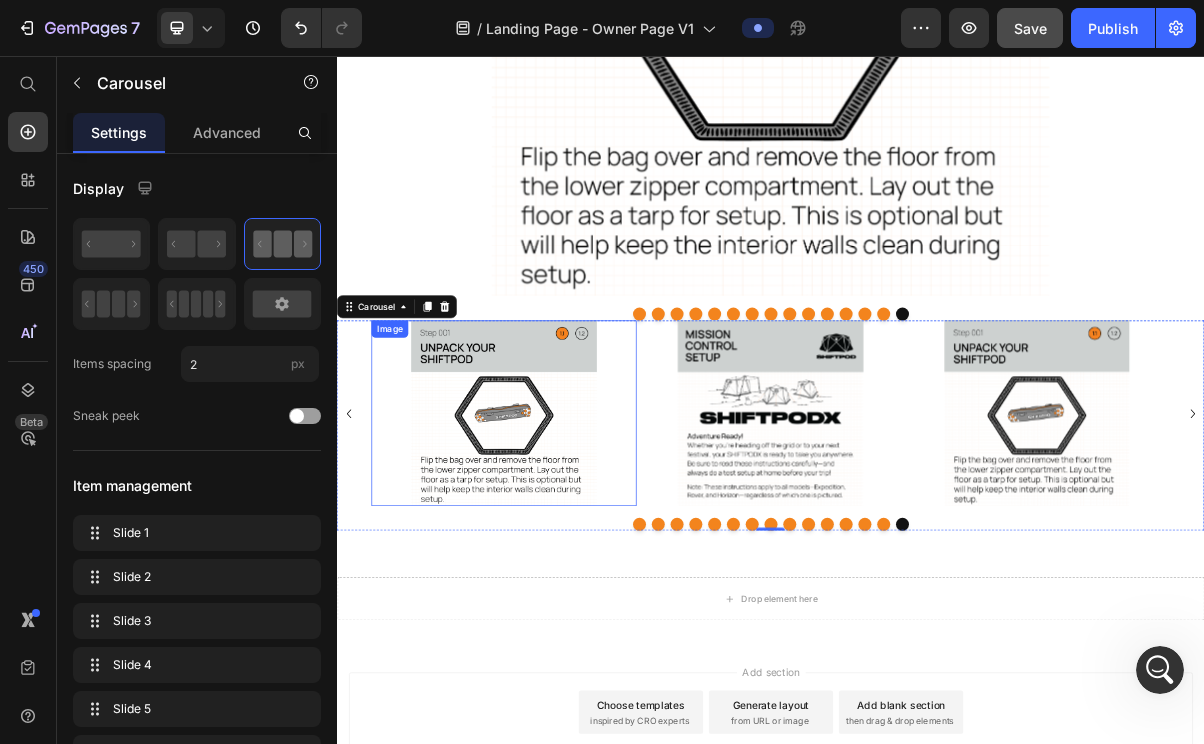 click at bounding box center (568, 550) 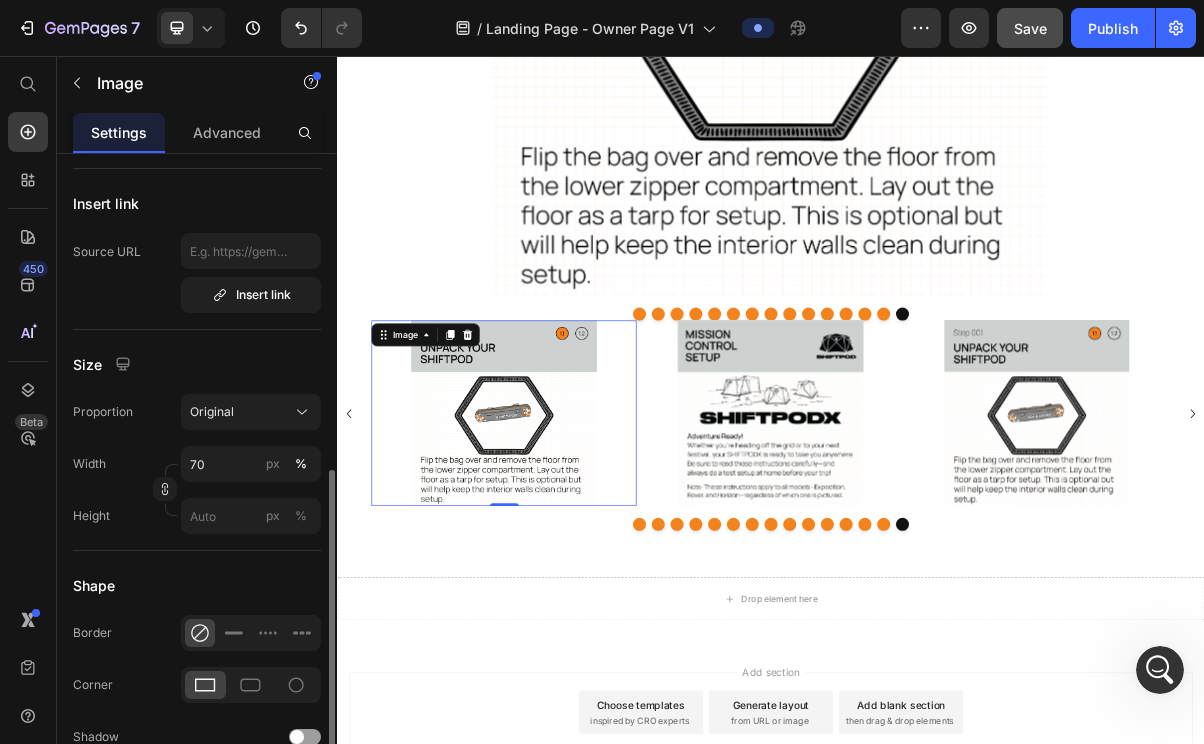 scroll, scrollTop: 0, scrollLeft: 0, axis: both 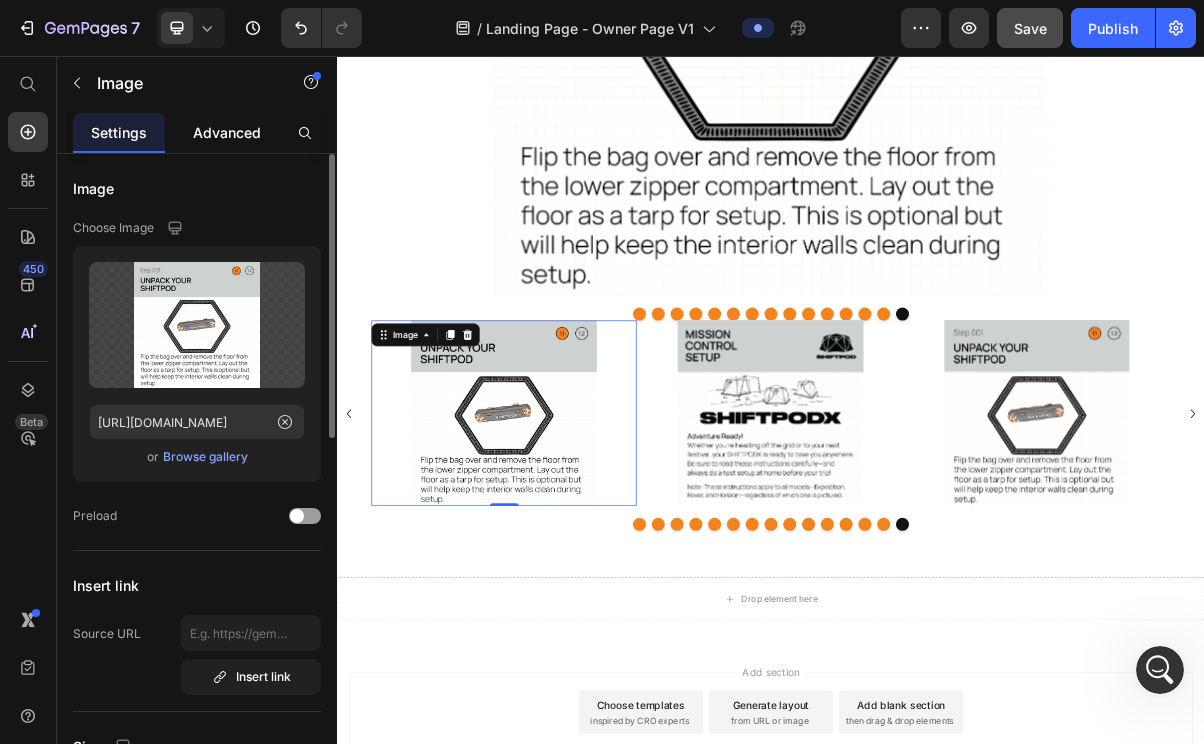 click on "Advanced" 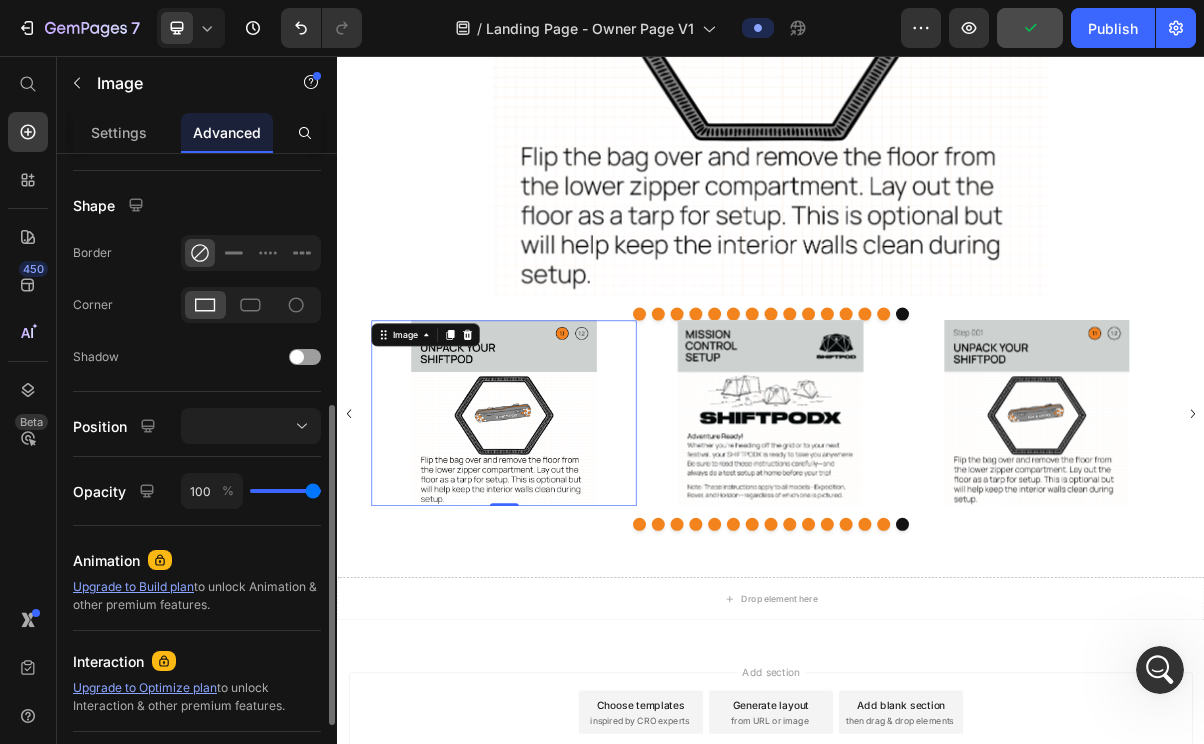 scroll, scrollTop: 489, scrollLeft: 0, axis: vertical 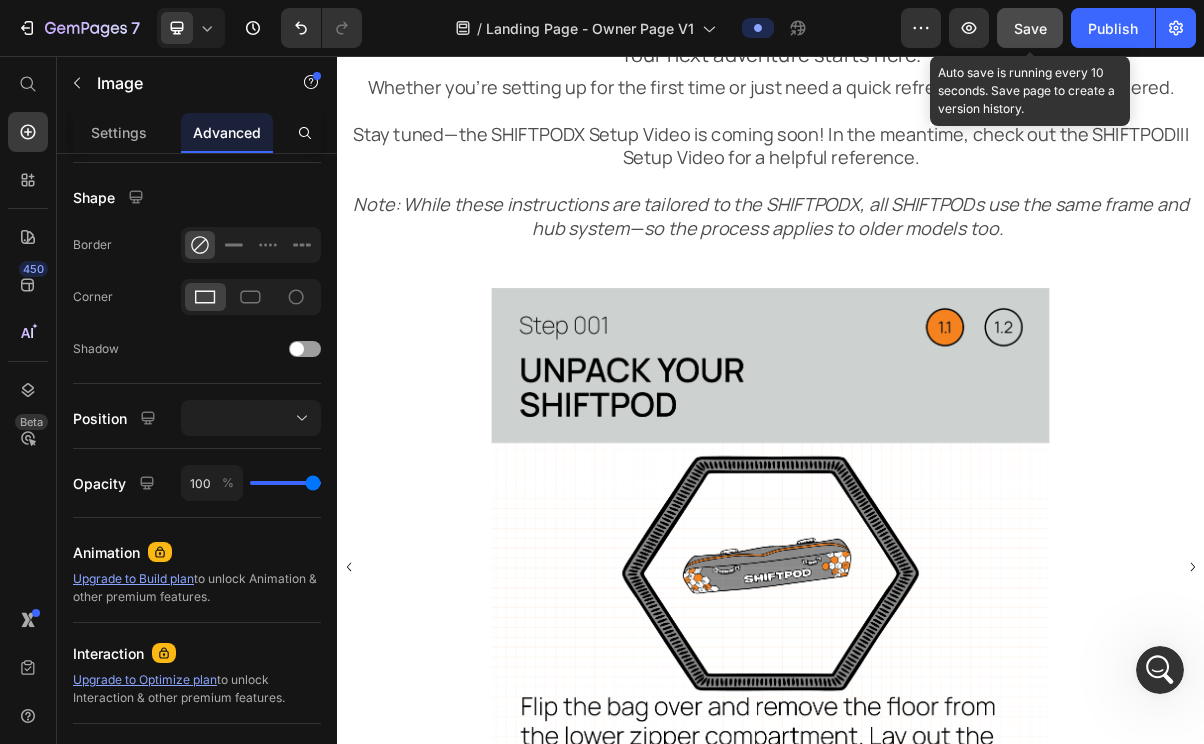 click on "Save" at bounding box center (1030, 28) 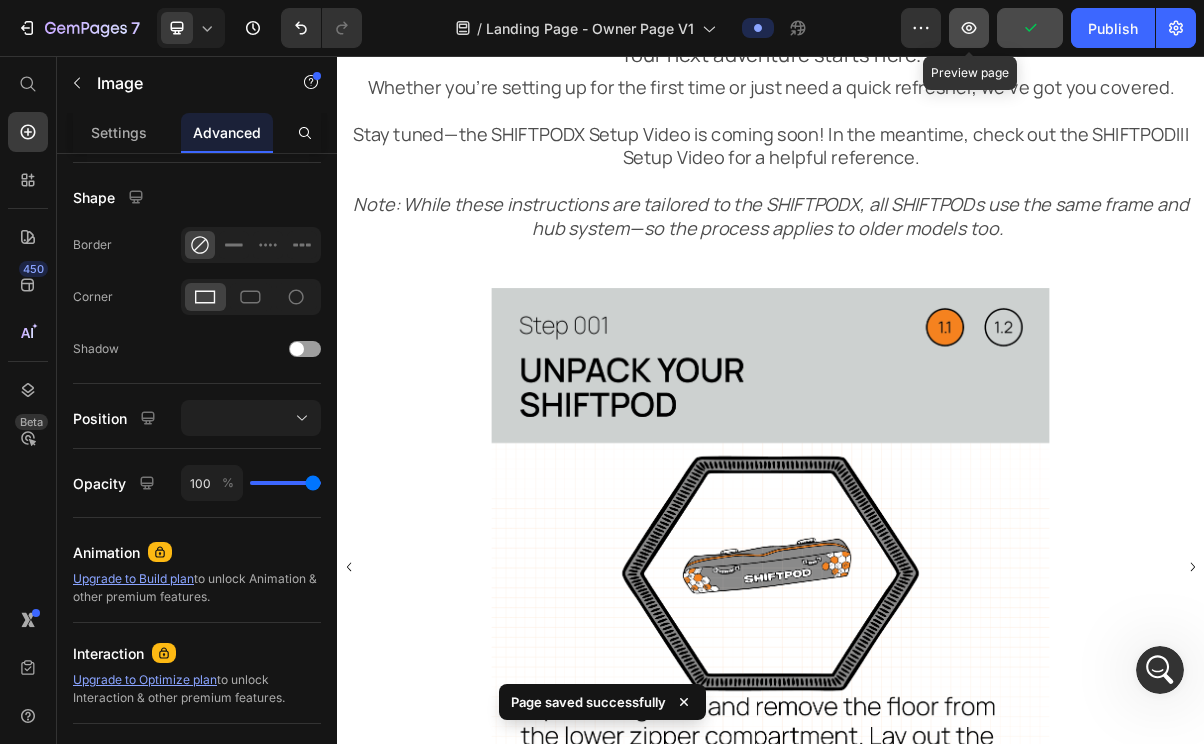 click 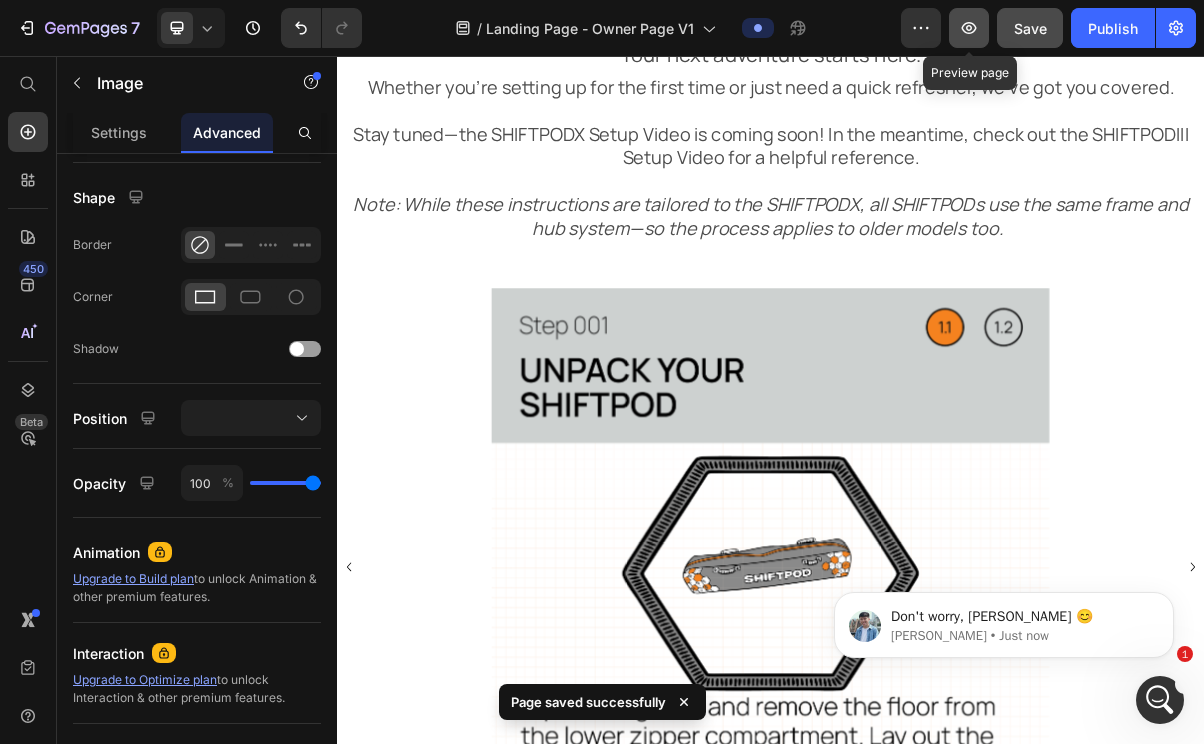 scroll, scrollTop: 5209, scrollLeft: 0, axis: vertical 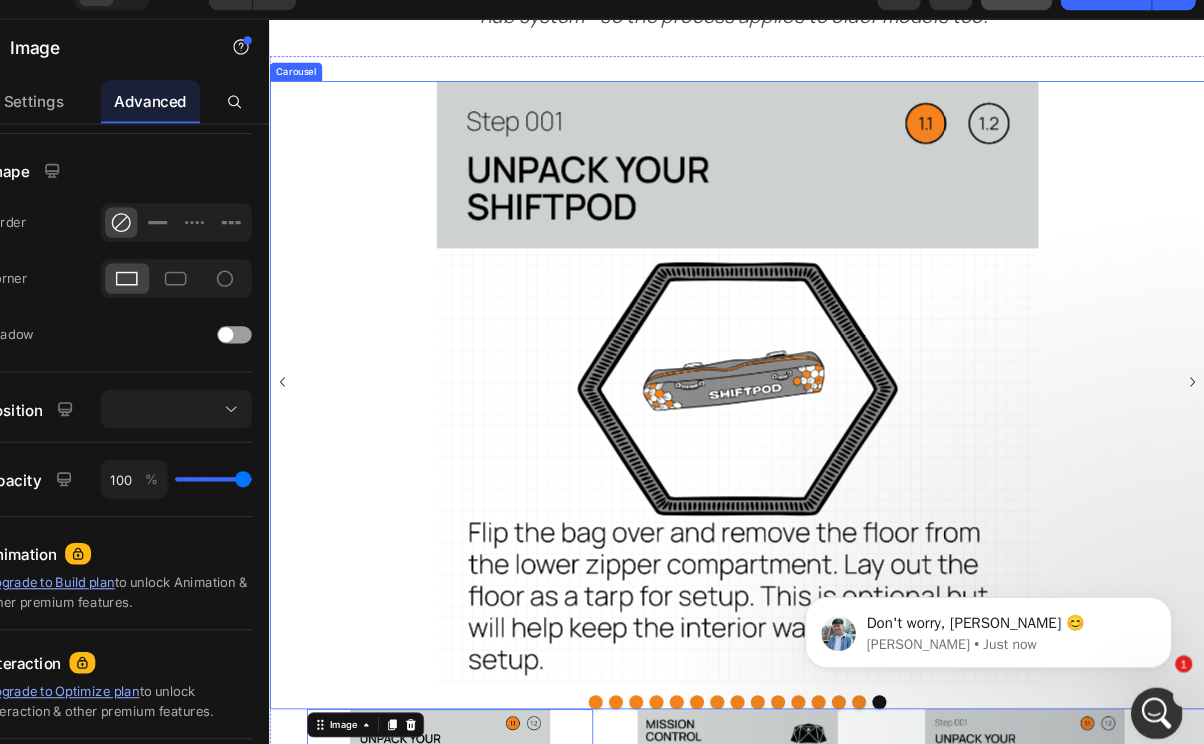 click 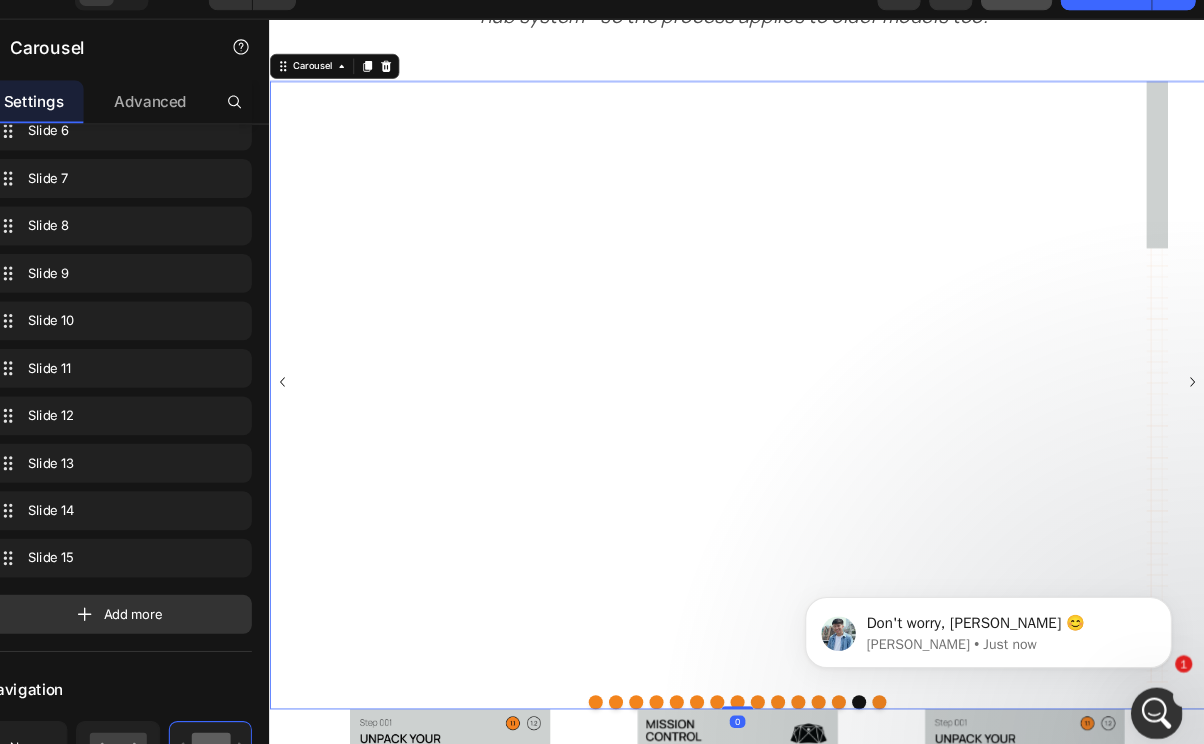scroll, scrollTop: 0, scrollLeft: 0, axis: both 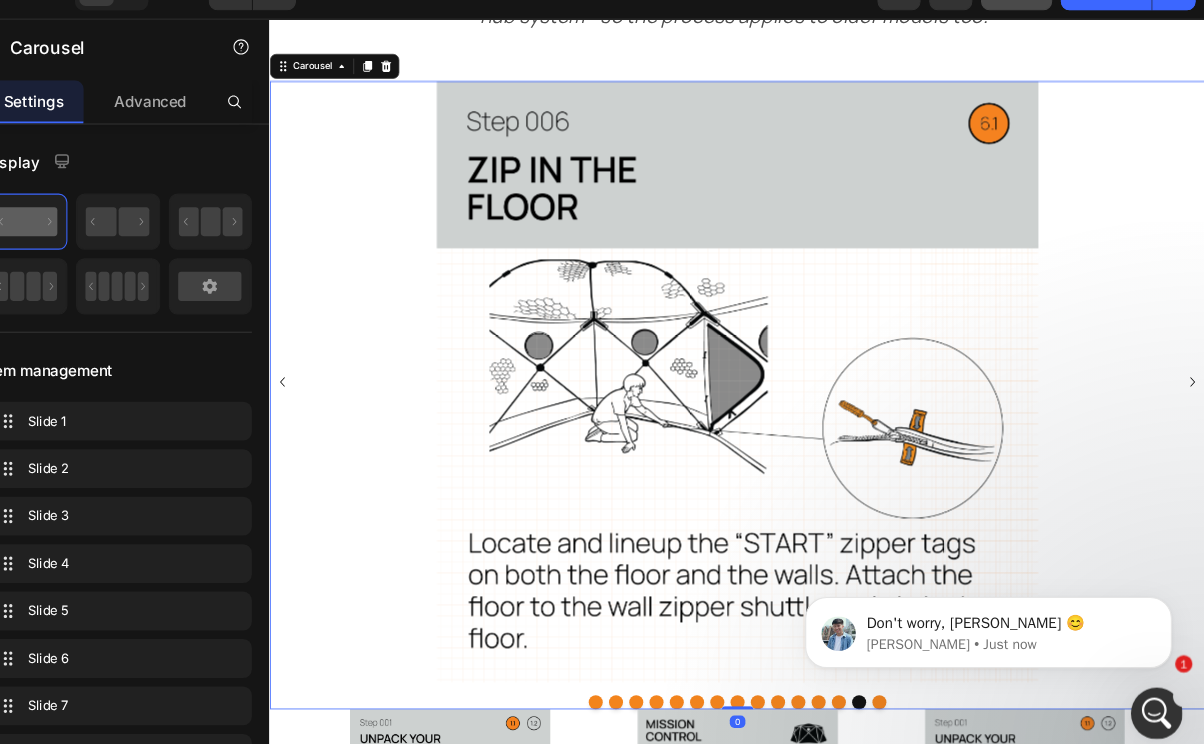click at bounding box center (1453, 484) 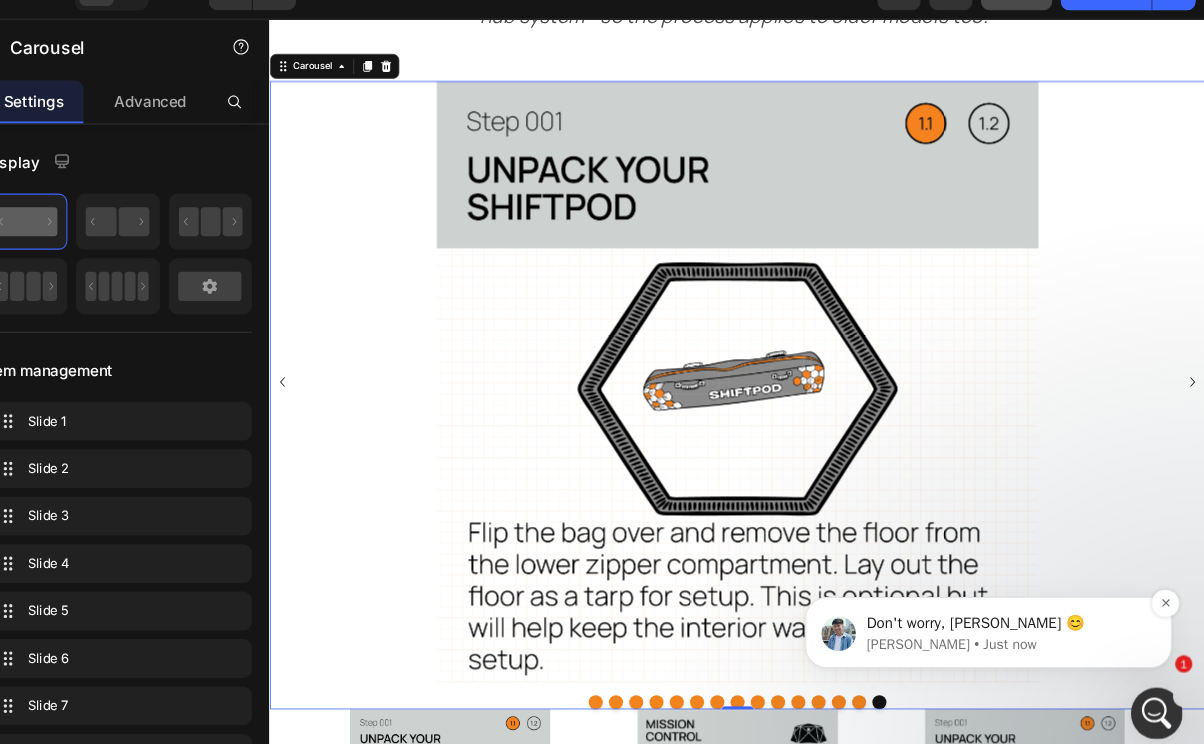 click on "Don't worry, [PERSON_NAME] 😊" at bounding box center (988, 612) 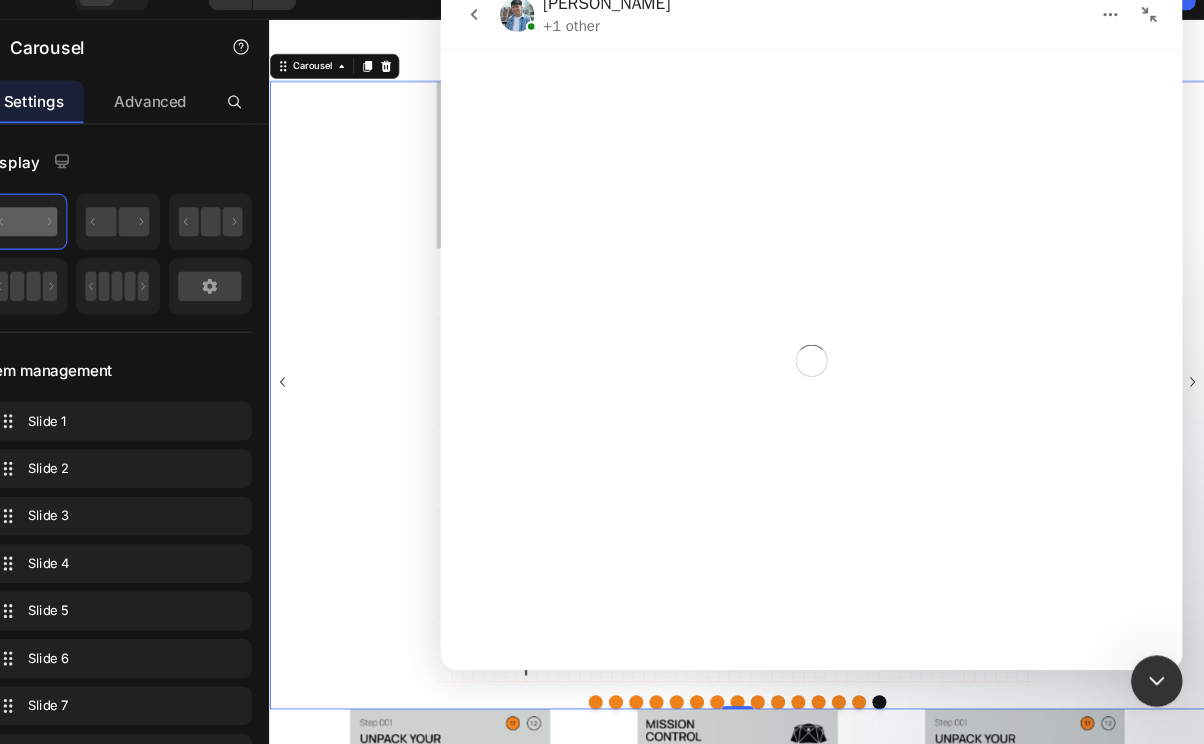 drag, startPoint x: 1155, startPoint y: 684, endPoint x: 1155, endPoint y: 699, distance: 15 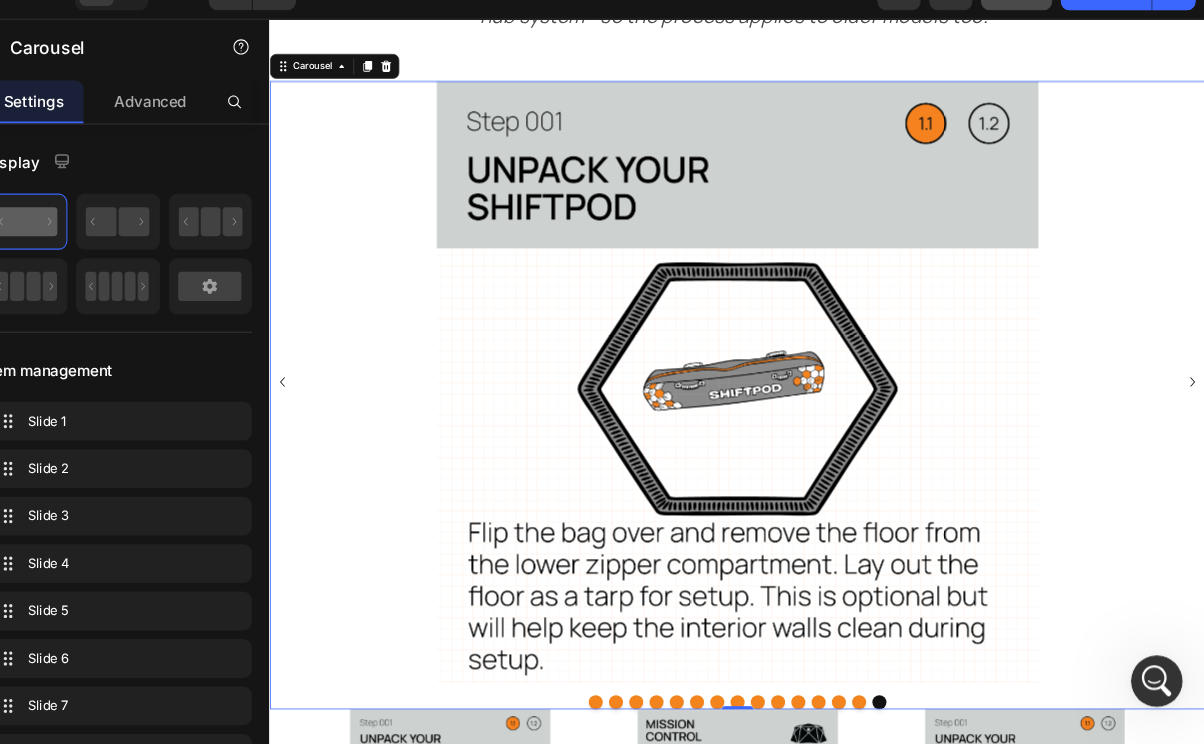 scroll, scrollTop: 0, scrollLeft: 0, axis: both 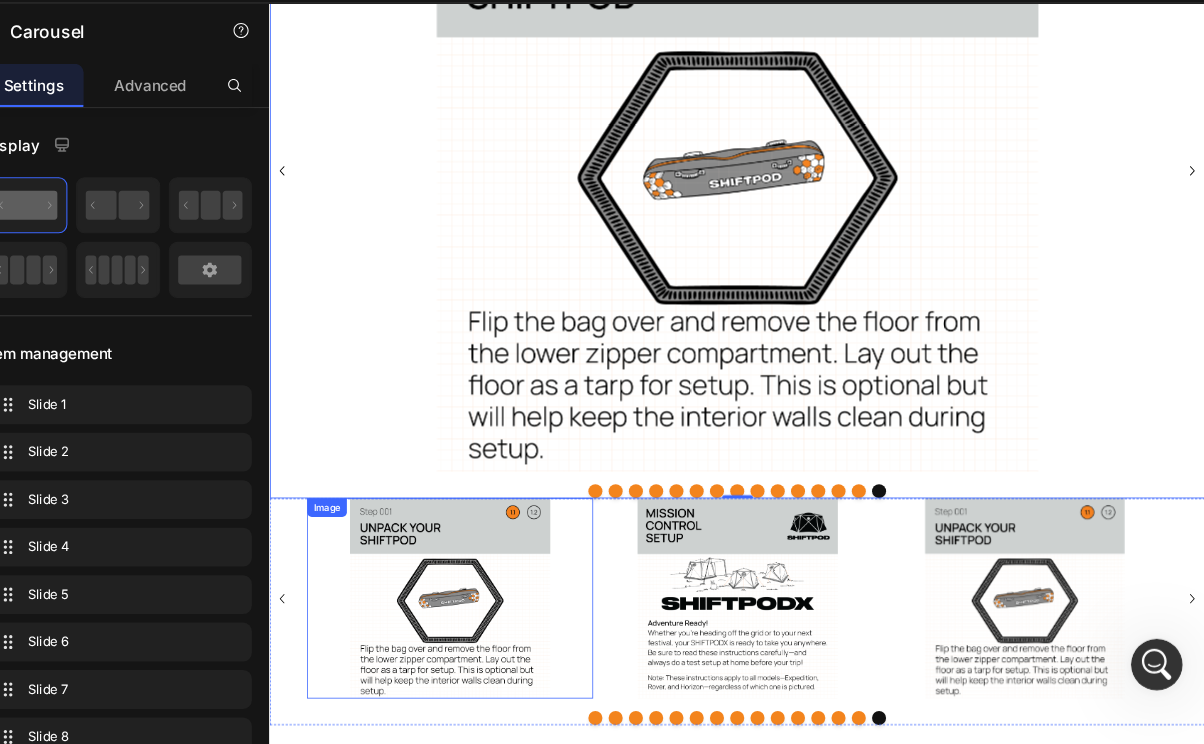 click at bounding box center [500, 766] 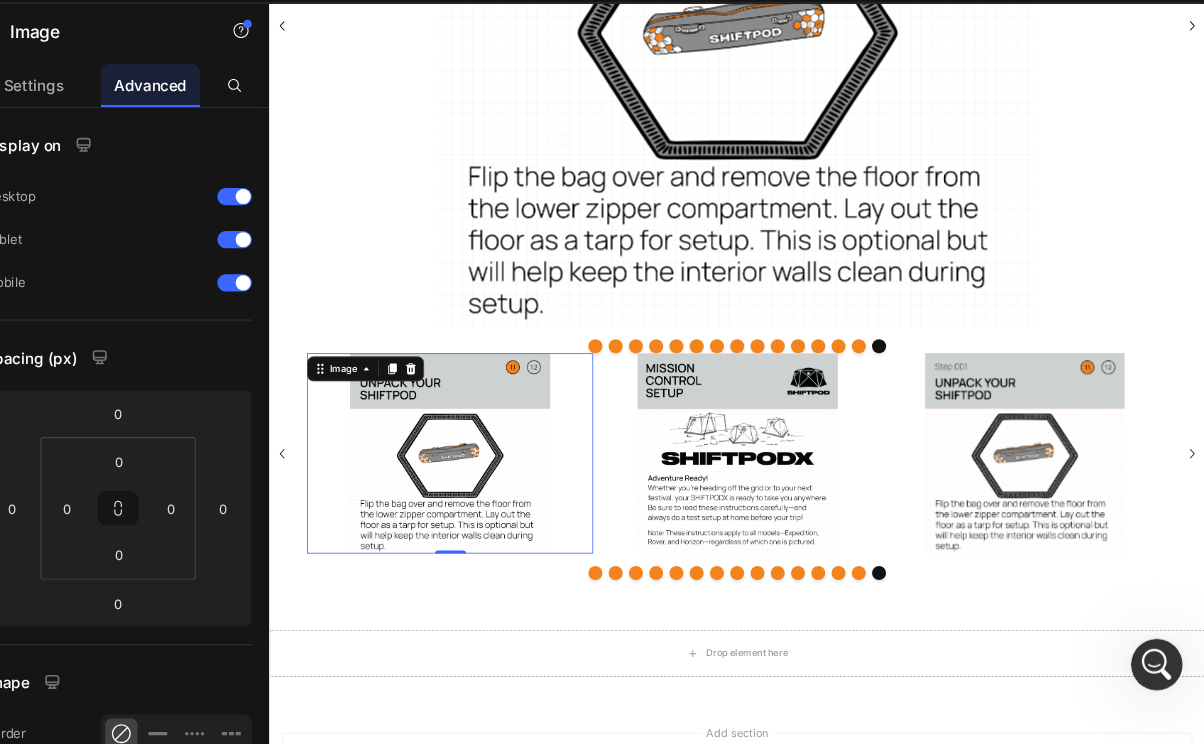 scroll, scrollTop: 1047, scrollLeft: 0, axis: vertical 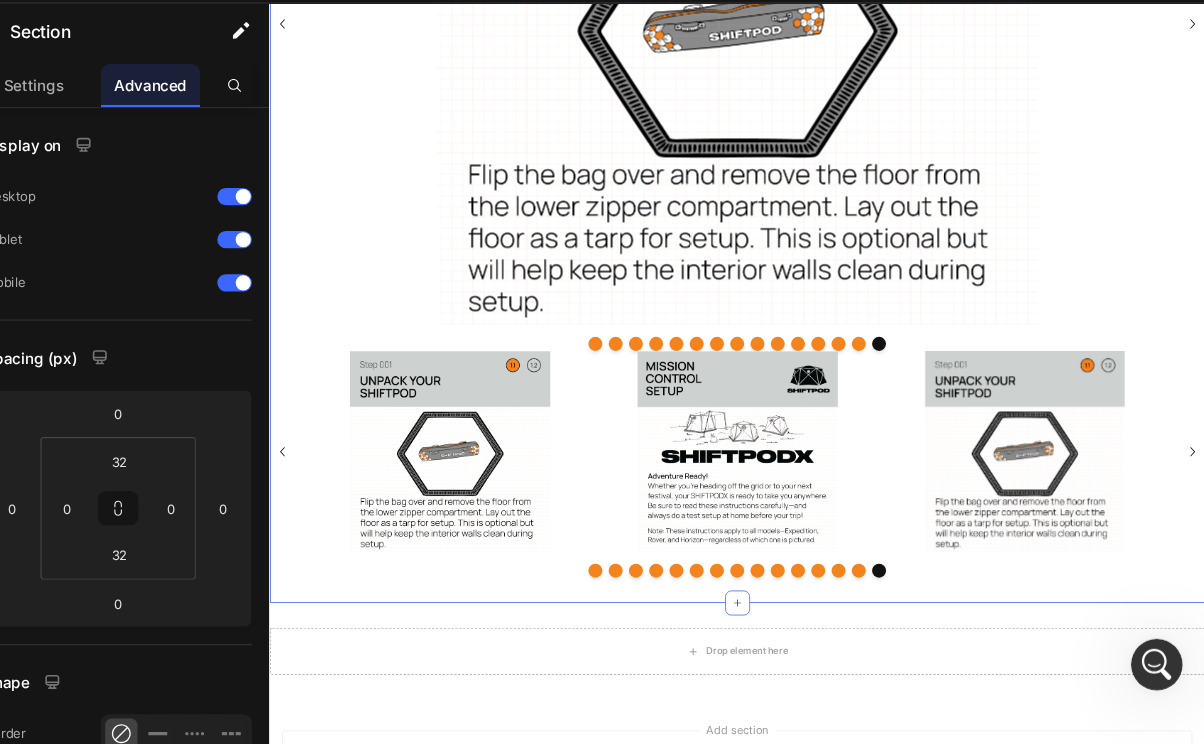 click on "Image Image Image Image Image Image Image Image Image Image Image Image Image Image Image
[GEOGRAPHIC_DATA]
Image Image Image Image Image Image Image Image Image Image Image Image Image Image Image
Carousel Section 4   You can create reusable sections Create Theme Section AI Content Write with GemAI What would you like to describe here? Tone and Voice Persuasive Product A/C Stand Show more Generate" at bounding box center [869, 191] 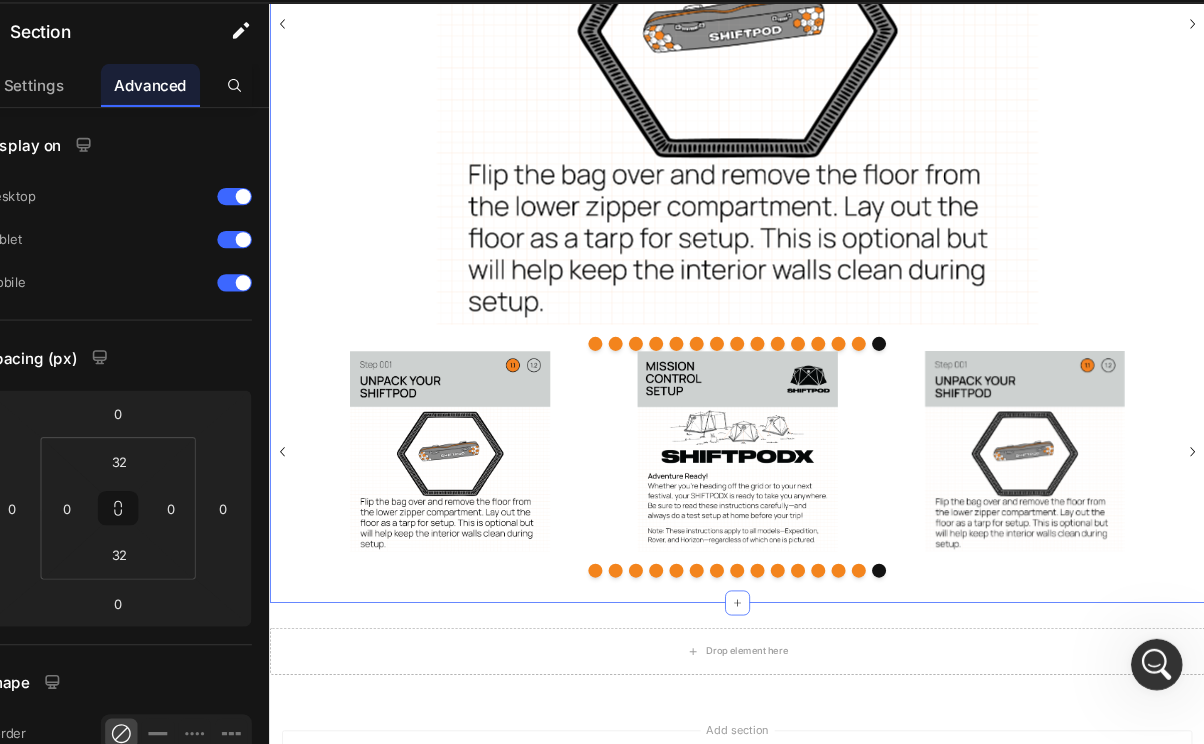 click on "Image Image Image Image Image Image Image Image Image Image Image Image Image Image Image
[GEOGRAPHIC_DATA]
Image Image Image Image Image Image Image Image Image Image Image Image Image Image Image
Carousel Section 4   You can create reusable sections Create Theme Section AI Content Write with GemAI What would you like to describe here? Tone and Voice Persuasive Product A/C Stand Show more Generate" at bounding box center (869, 191) 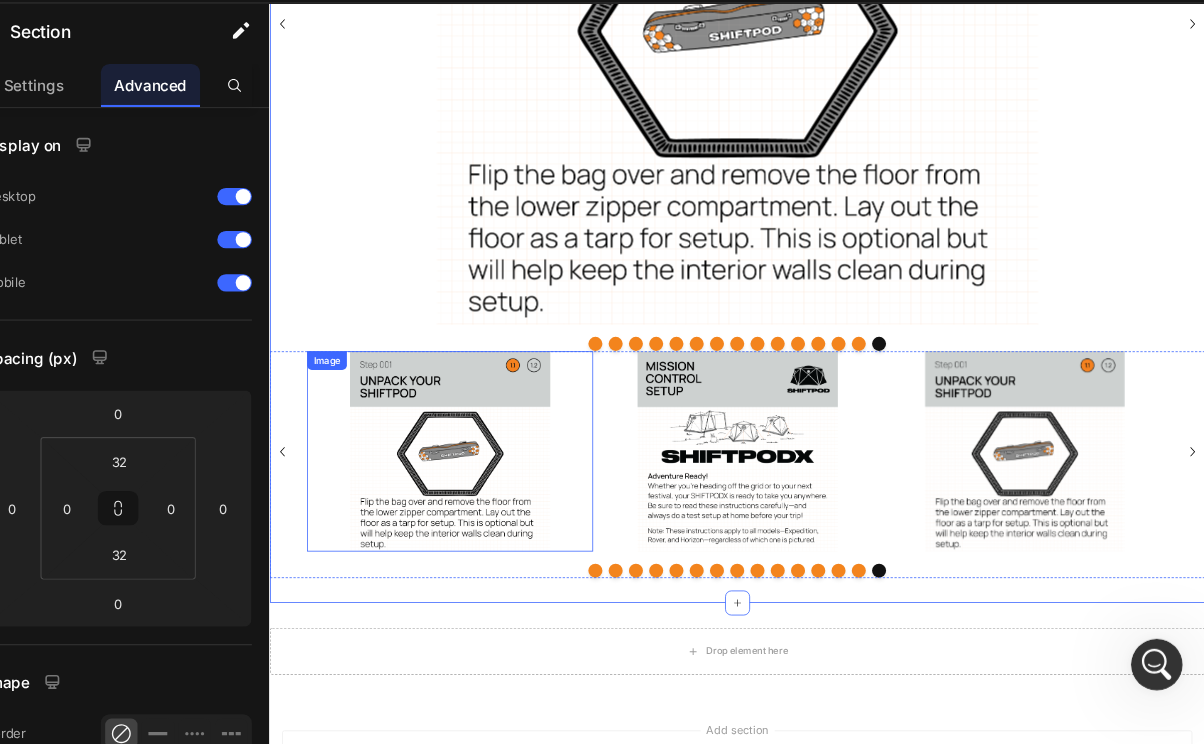 click at bounding box center (500, 577) 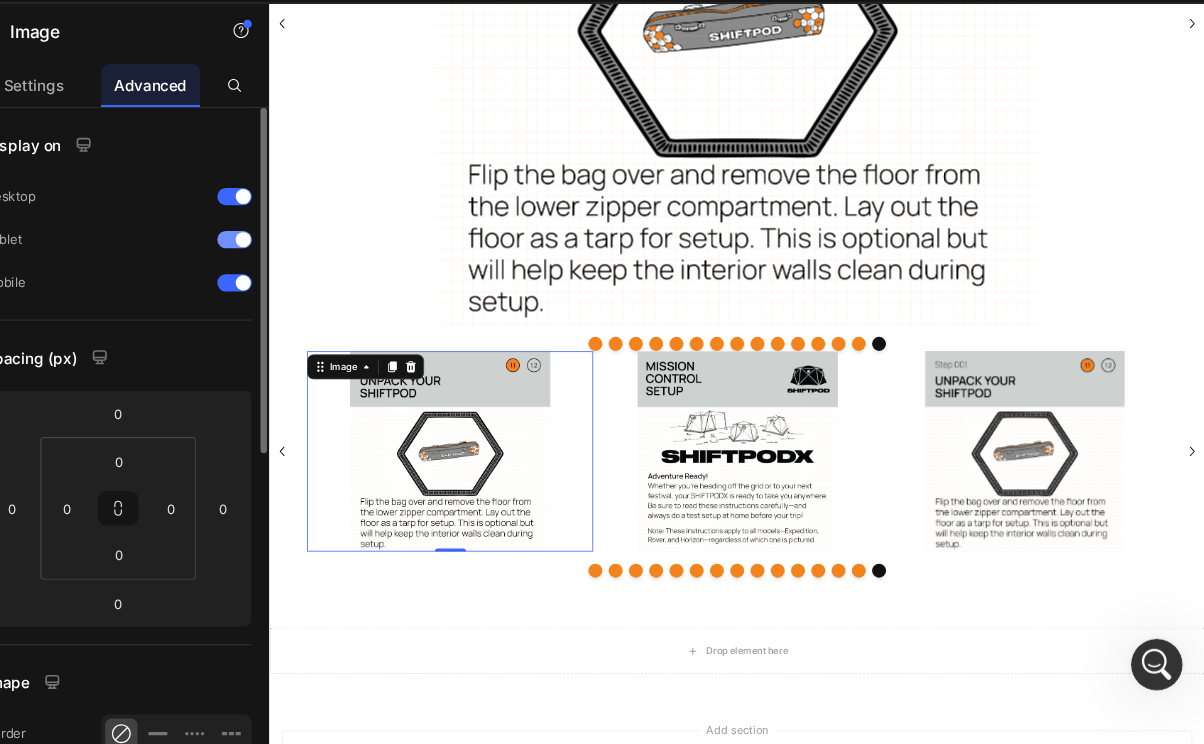 scroll, scrollTop: 0, scrollLeft: 0, axis: both 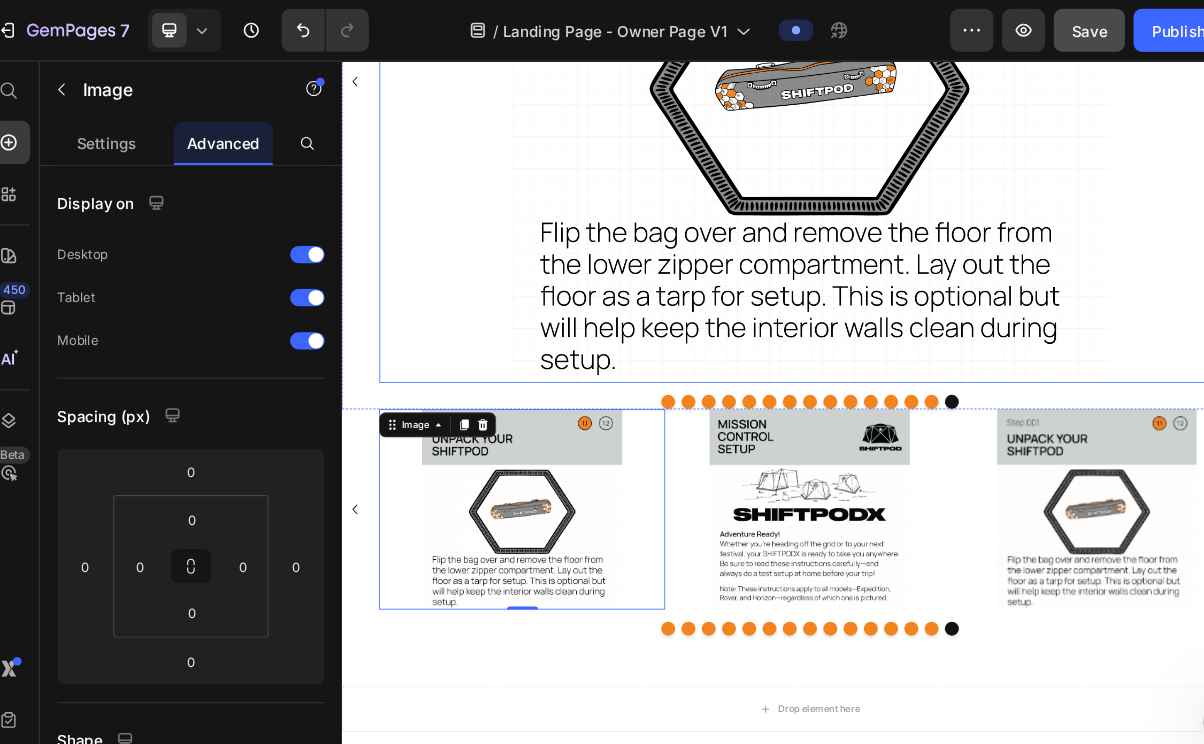 click at bounding box center (941, 87) 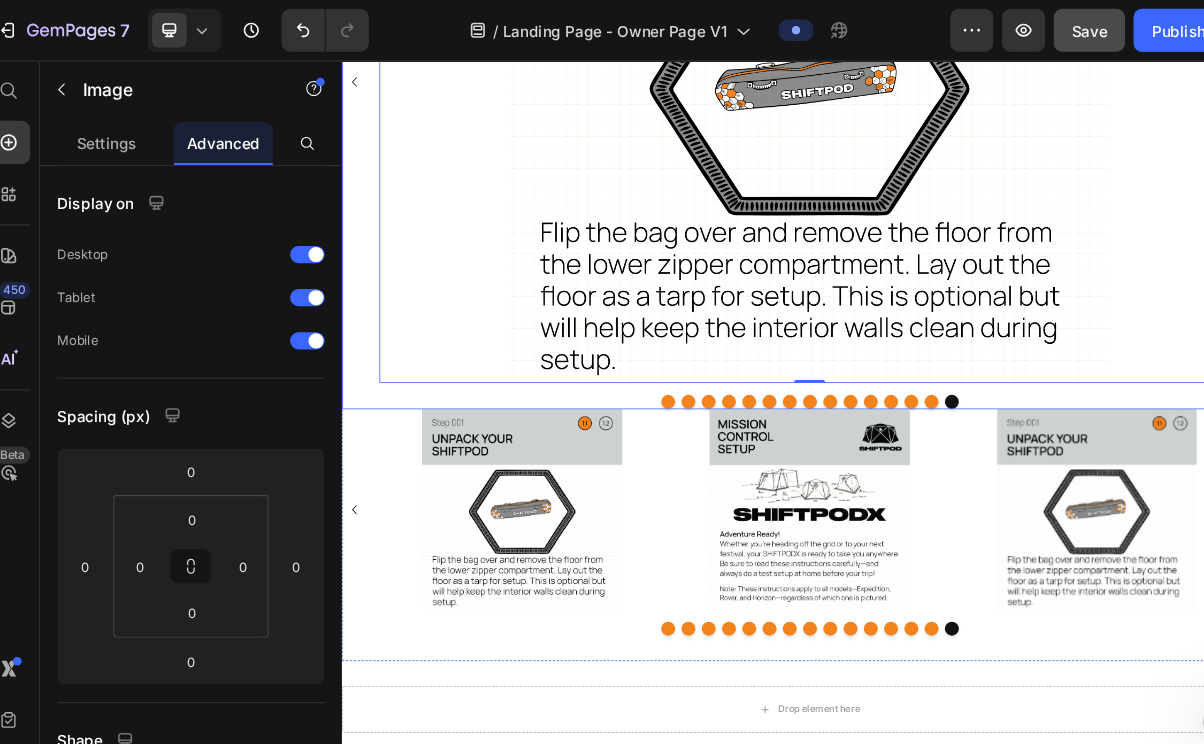 click at bounding box center [941, 498] 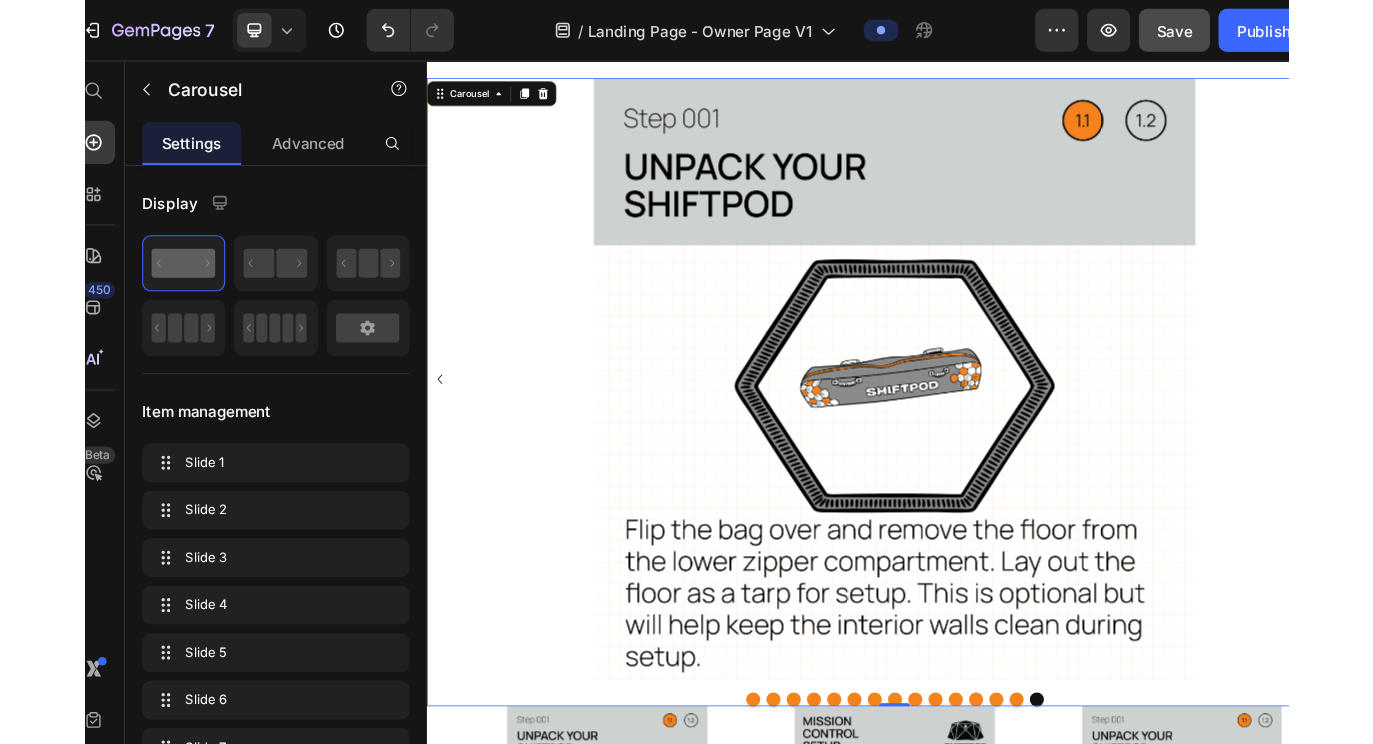 scroll, scrollTop: 667, scrollLeft: 0, axis: vertical 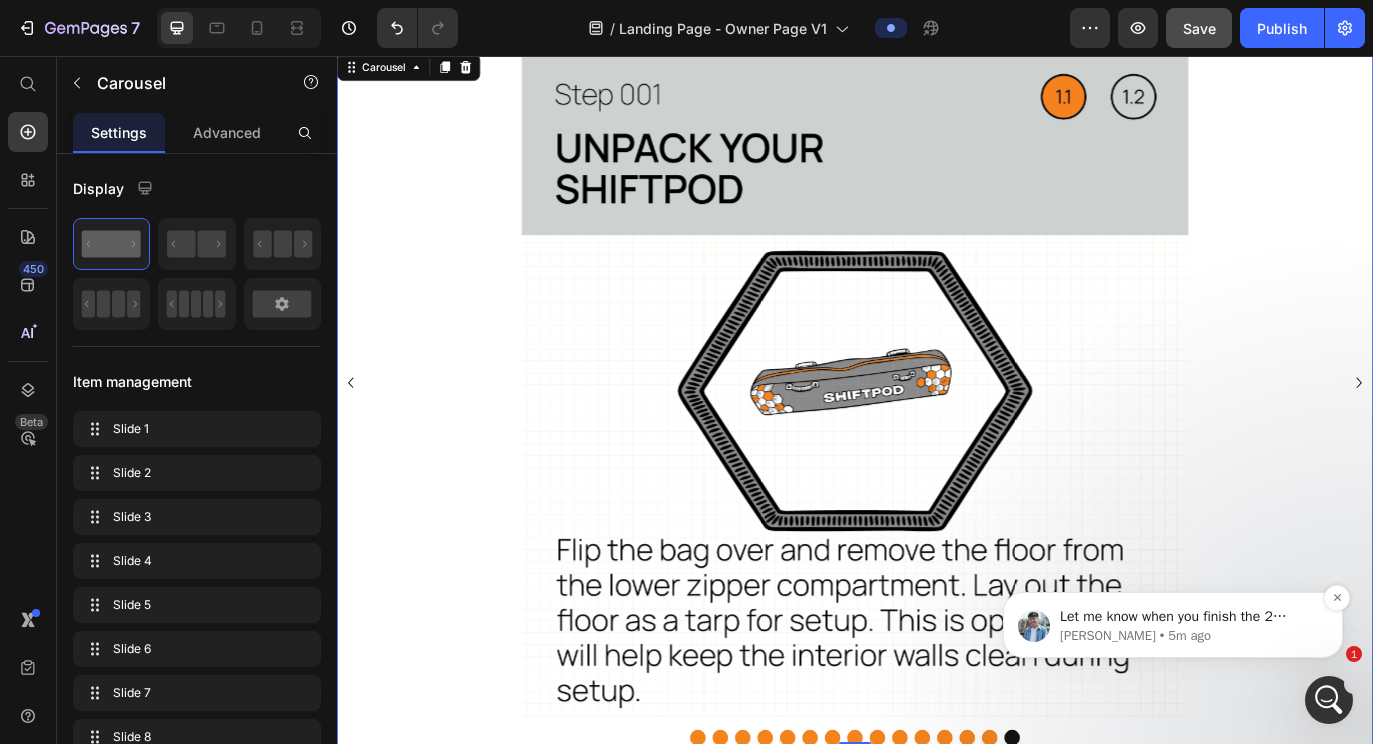 click on "Let me know when you finish the 2 carousels." at bounding box center [1189, 617] 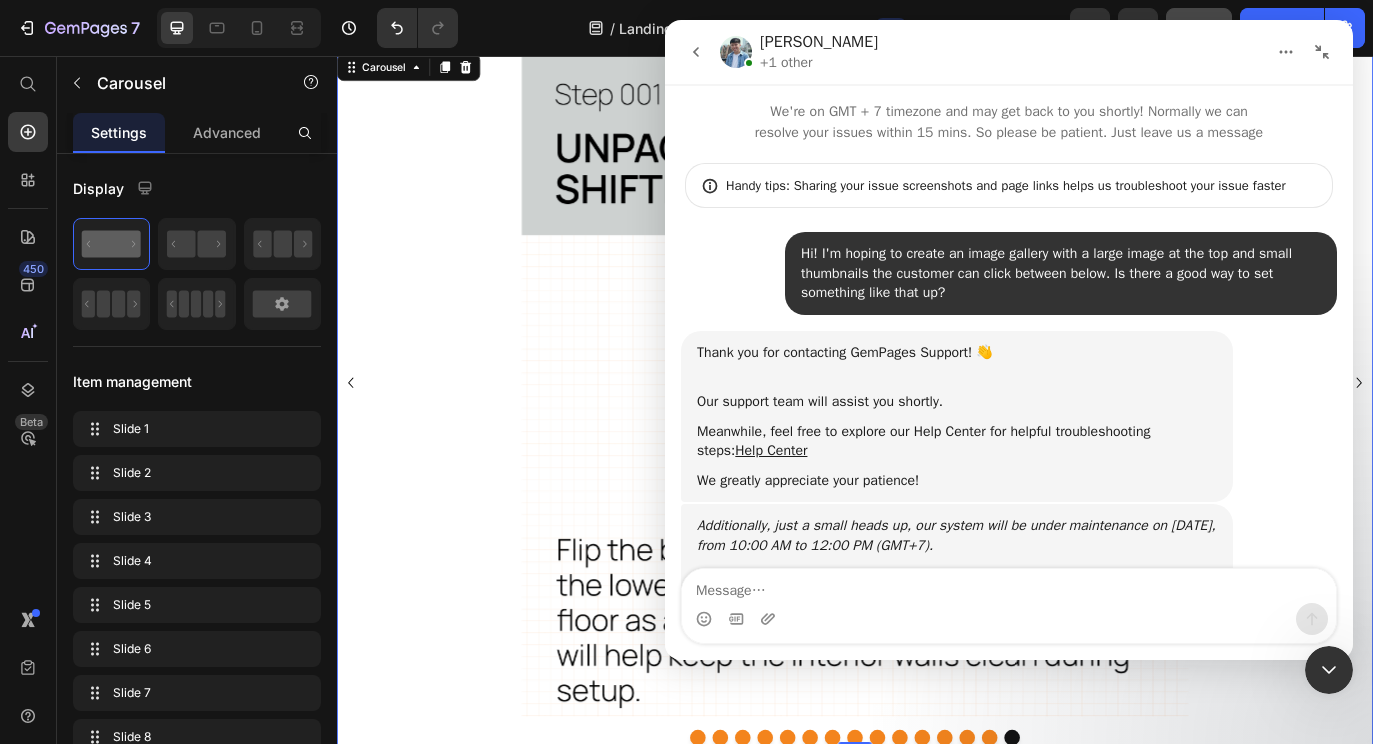 scroll, scrollTop: 3, scrollLeft: 0, axis: vertical 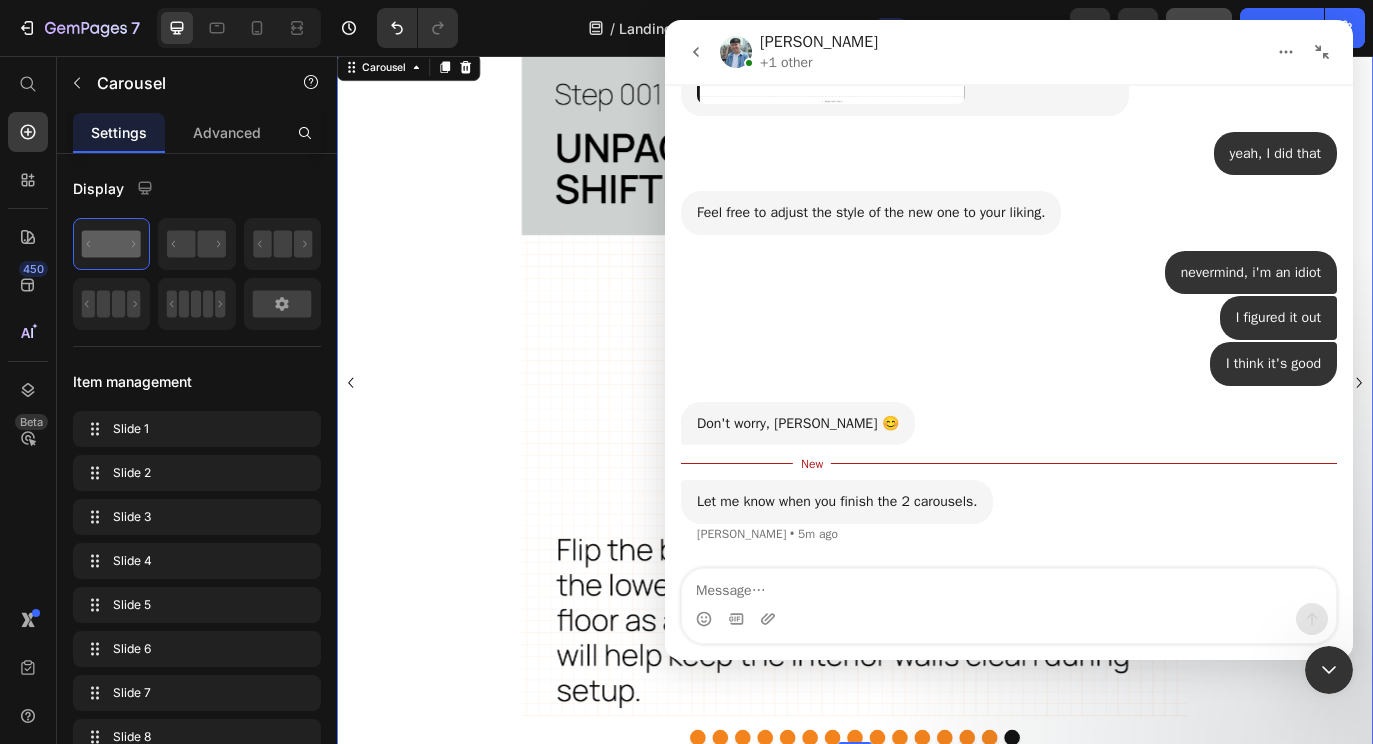click at bounding box center [1329, 670] 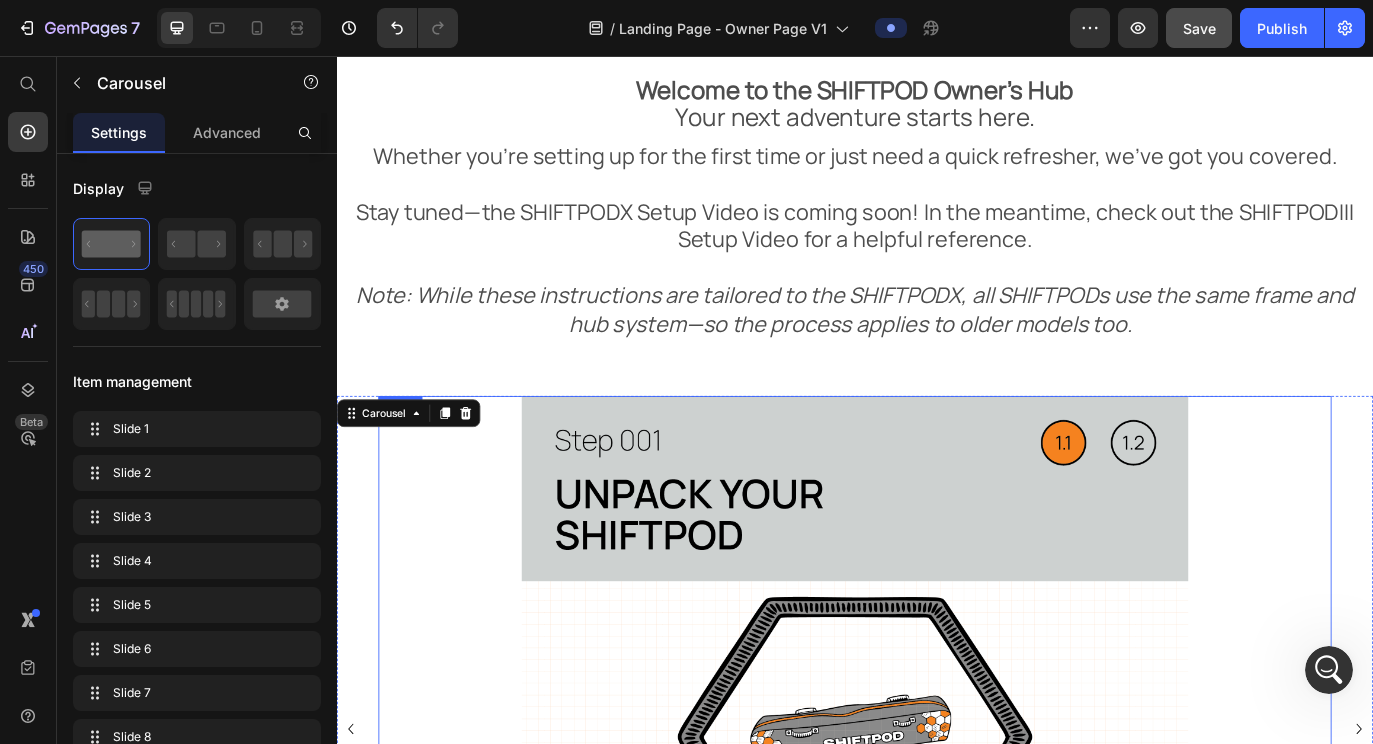 scroll, scrollTop: 293, scrollLeft: 0, axis: vertical 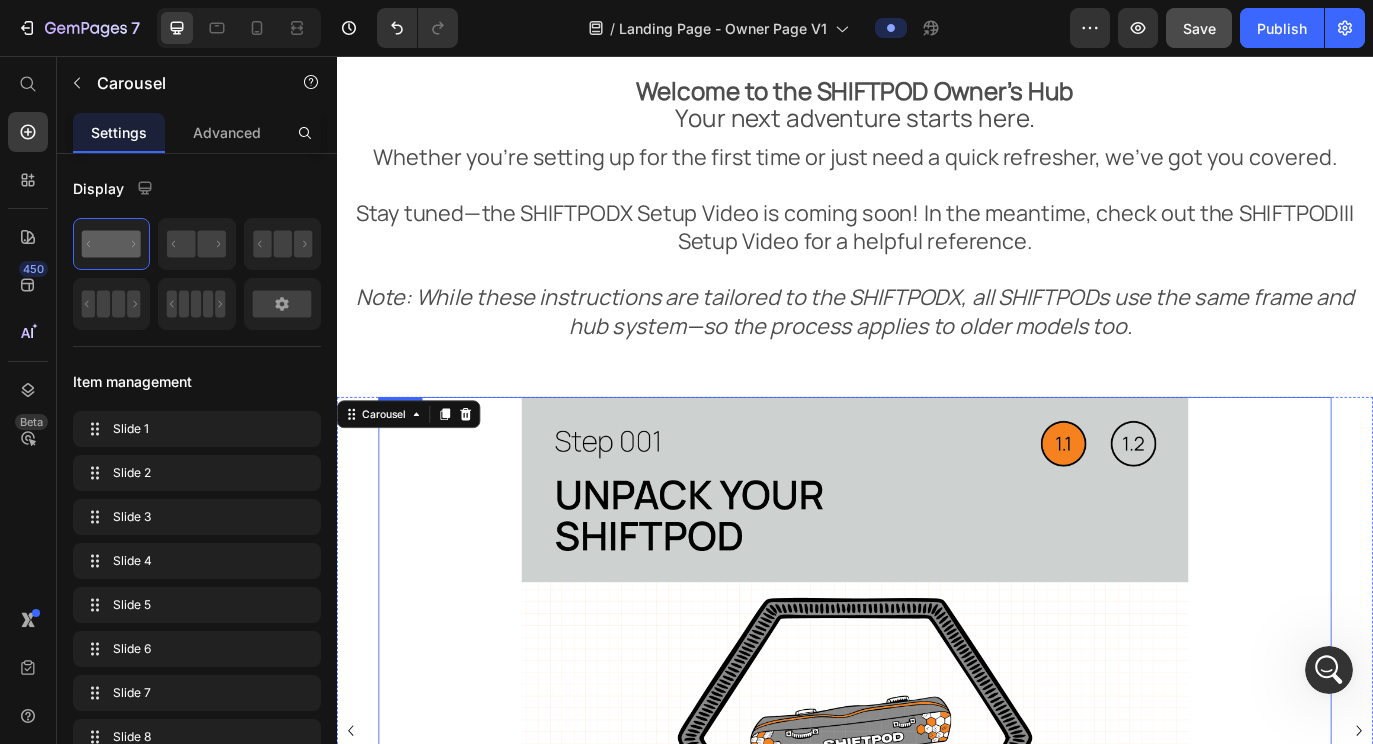 click on "Note: While these instructions are tailored to the SHIFTPODX, all SHIFTPODs use the same frame and hub system—so the process applies to older models too." at bounding box center [937, 351] 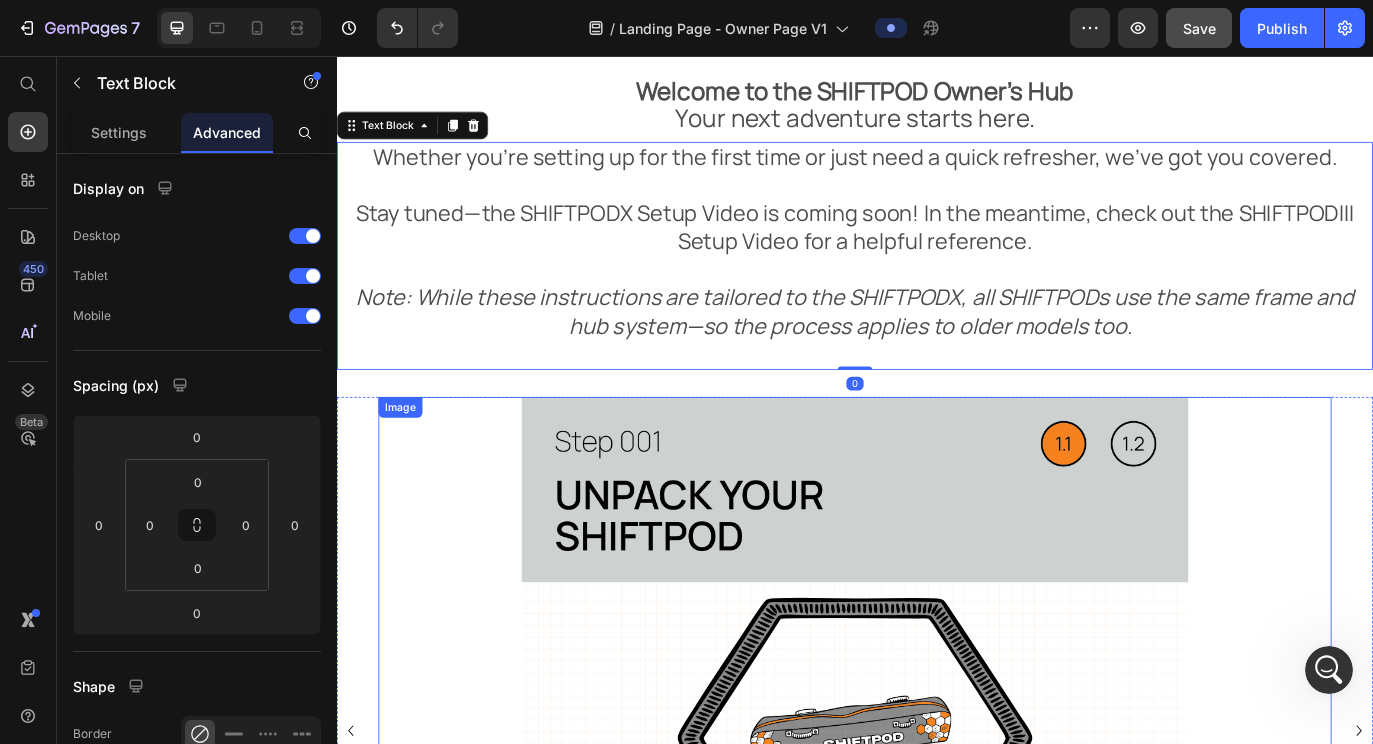 click at bounding box center (937, 837) 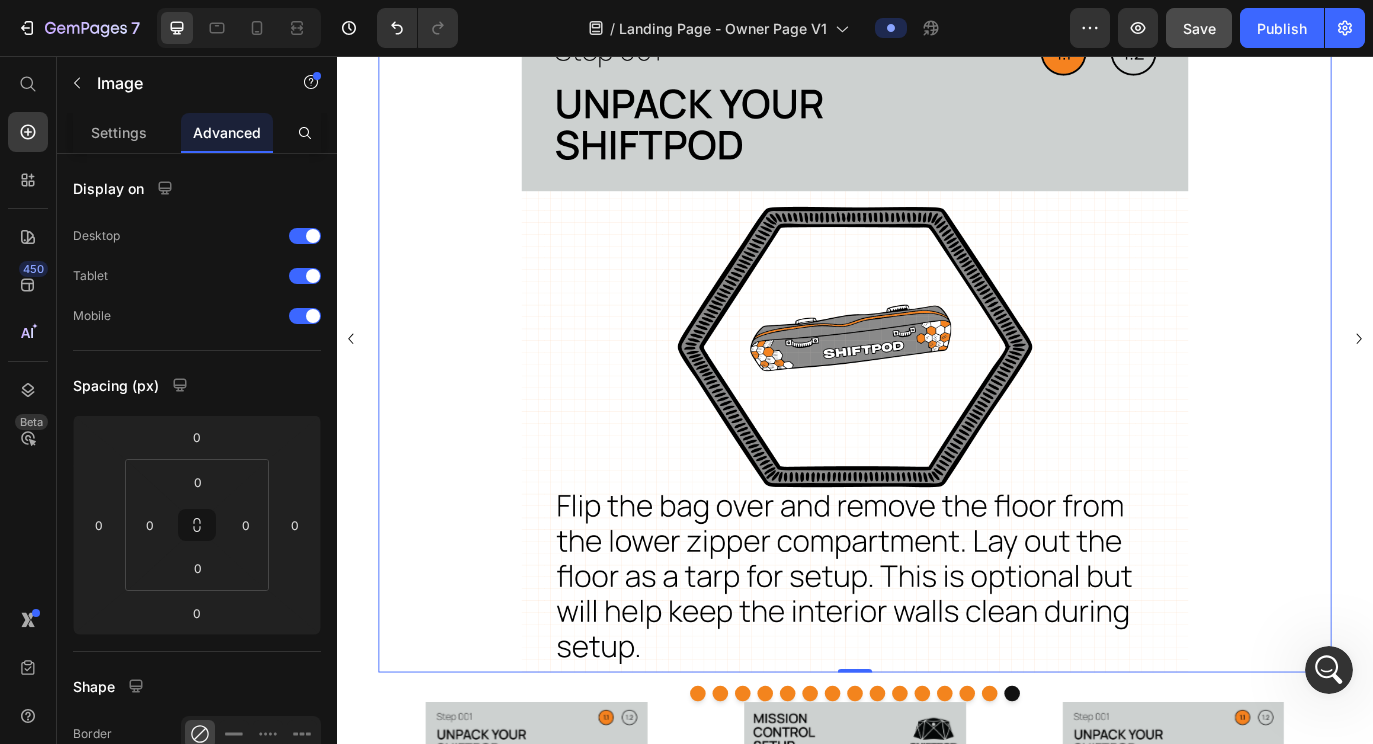 scroll, scrollTop: 771, scrollLeft: 0, axis: vertical 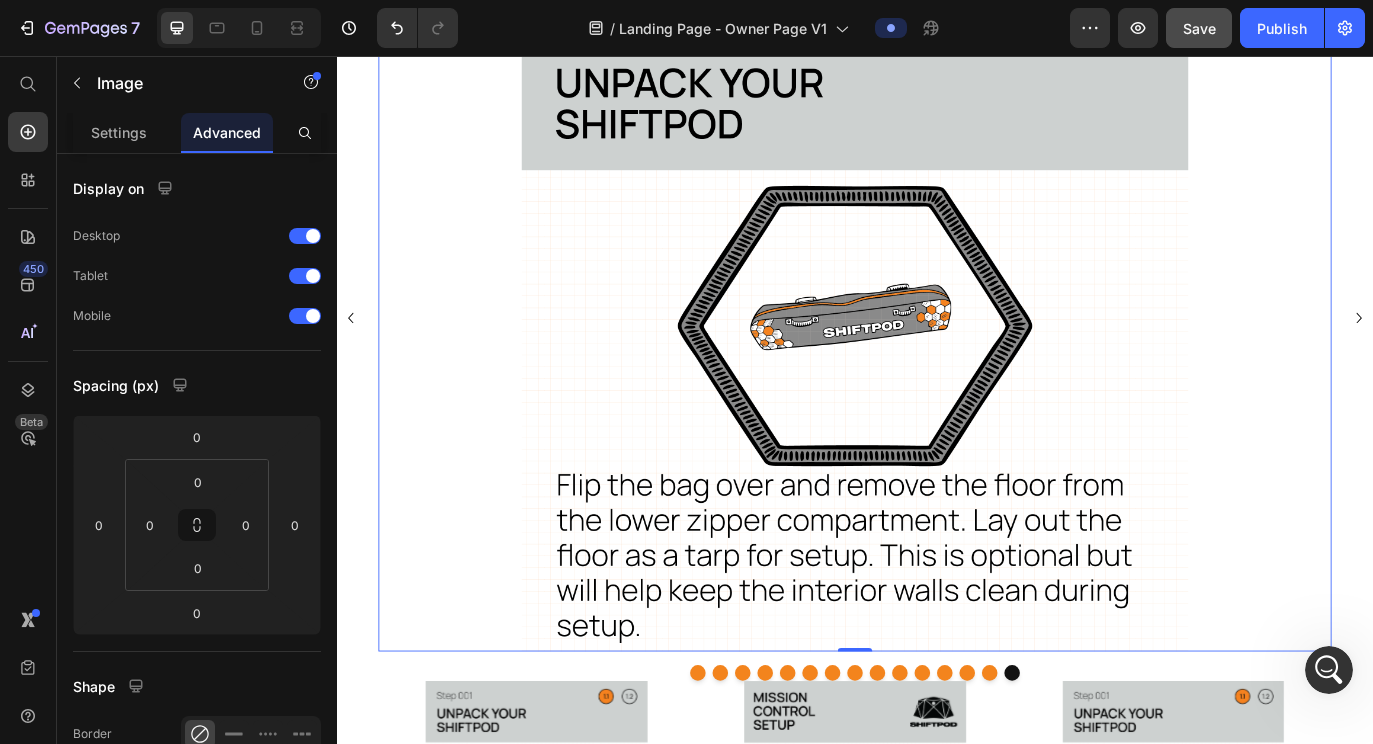 click at bounding box center (937, 359) 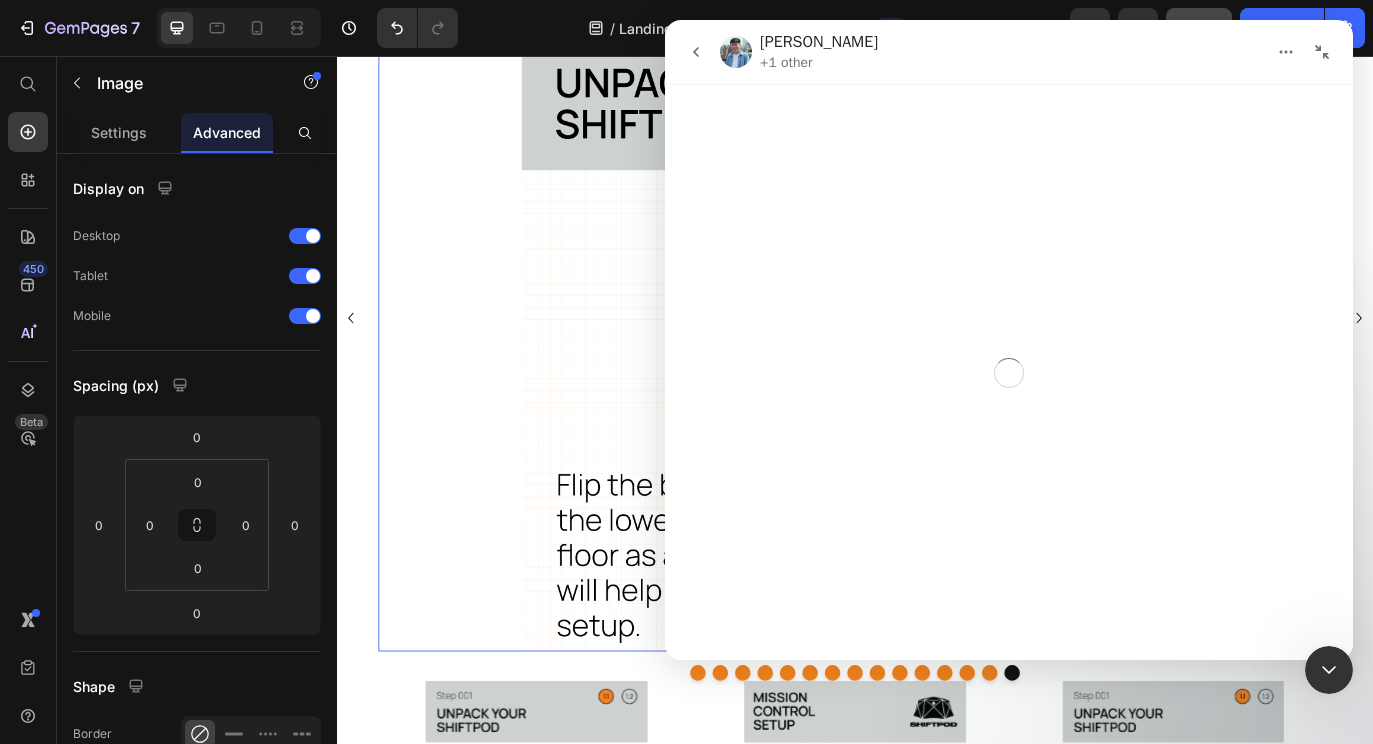 click at bounding box center [1329, 670] 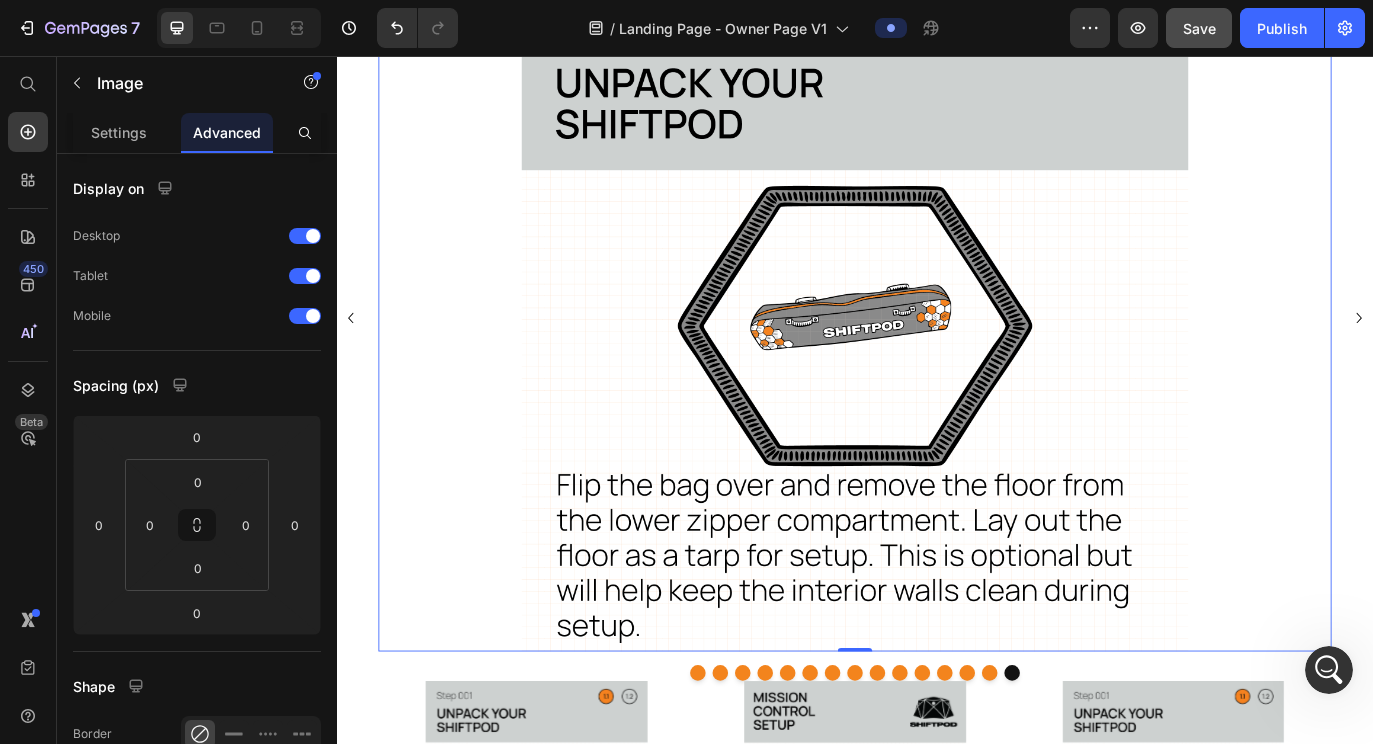 scroll, scrollTop: 4256, scrollLeft: 0, axis: vertical 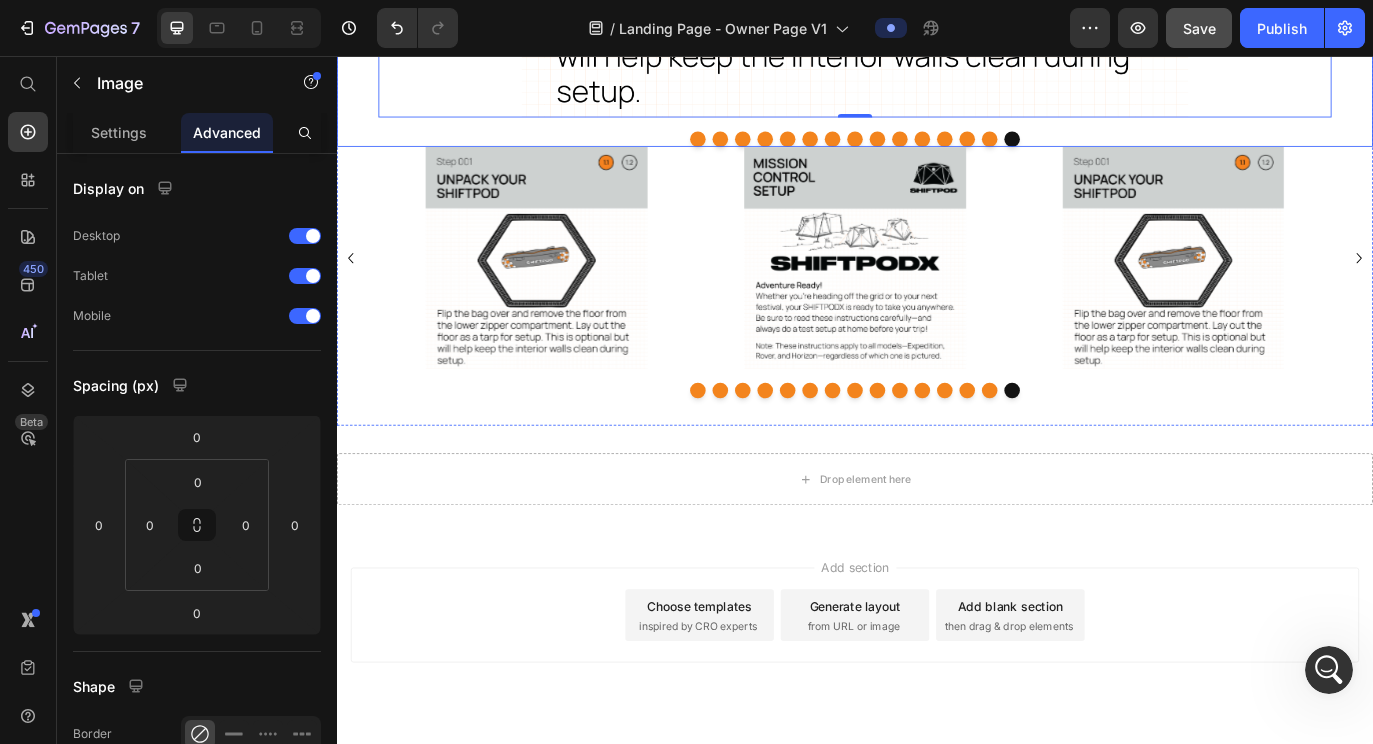 click at bounding box center (885, 152) 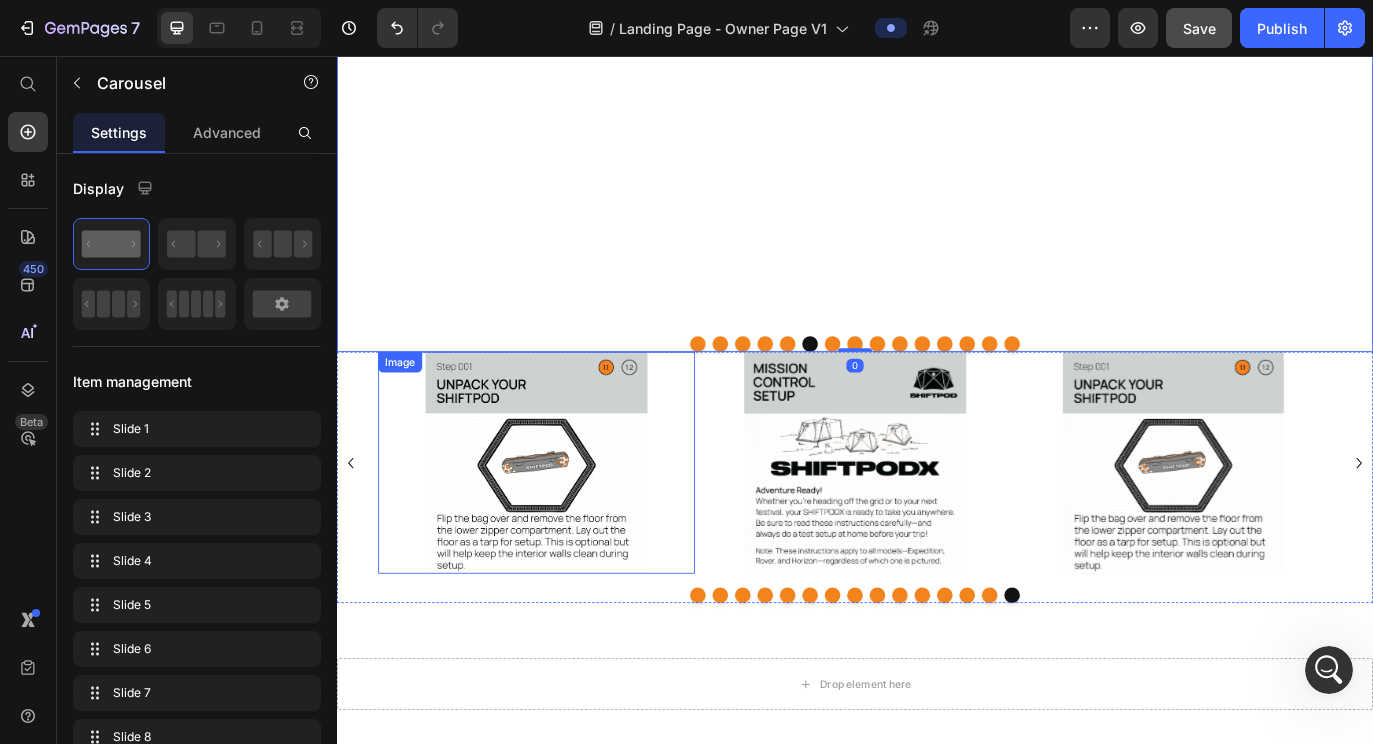 scroll, scrollTop: 1130, scrollLeft: 0, axis: vertical 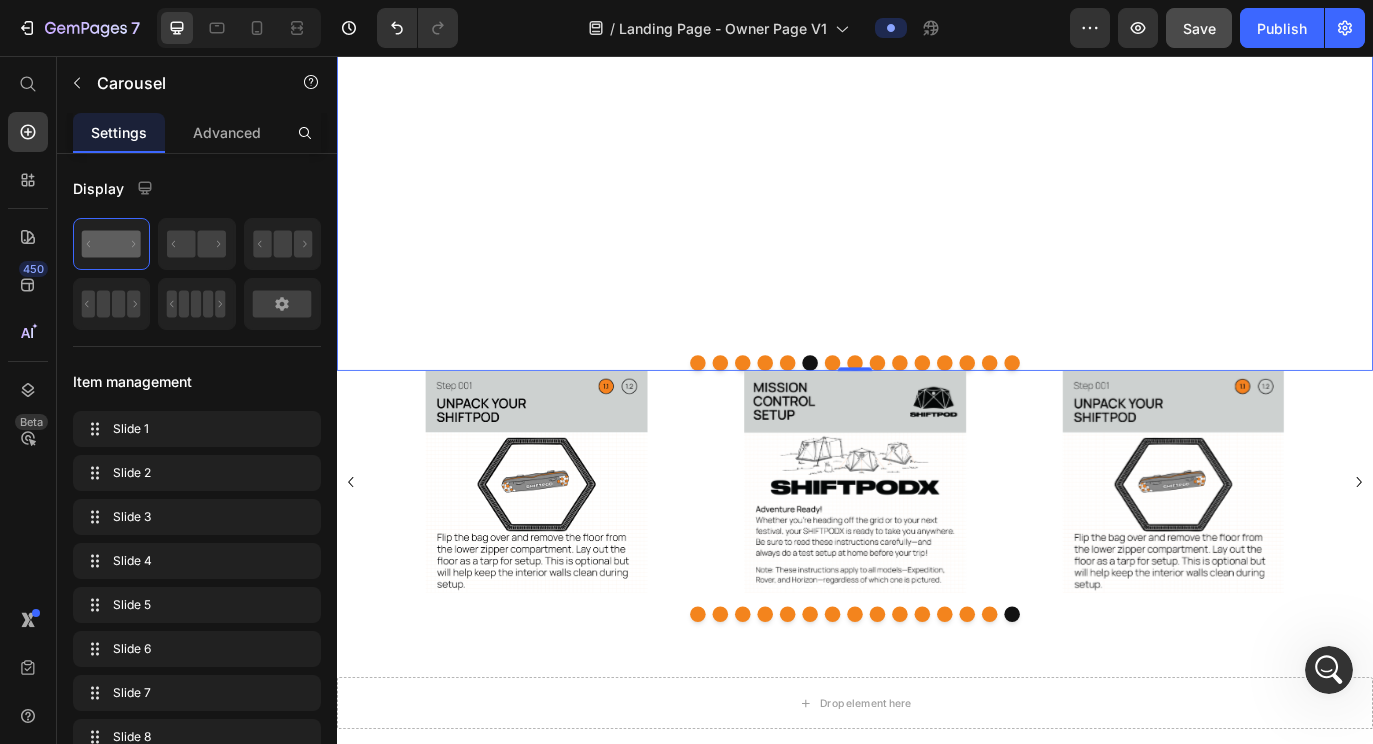 click on "Image Image Image Image Image Image Image Image Image Image Image Image Image Image Image" at bounding box center [937, 17] 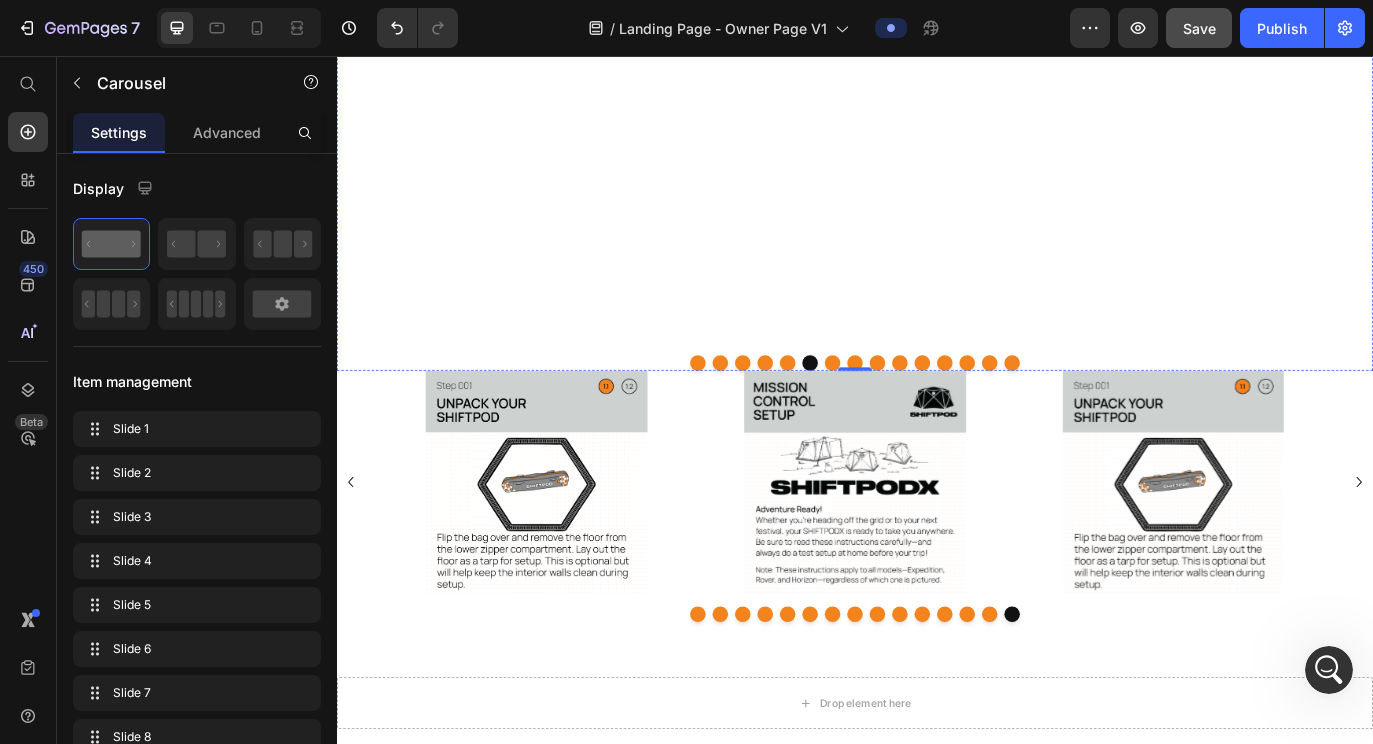 click at bounding box center (937, -386) 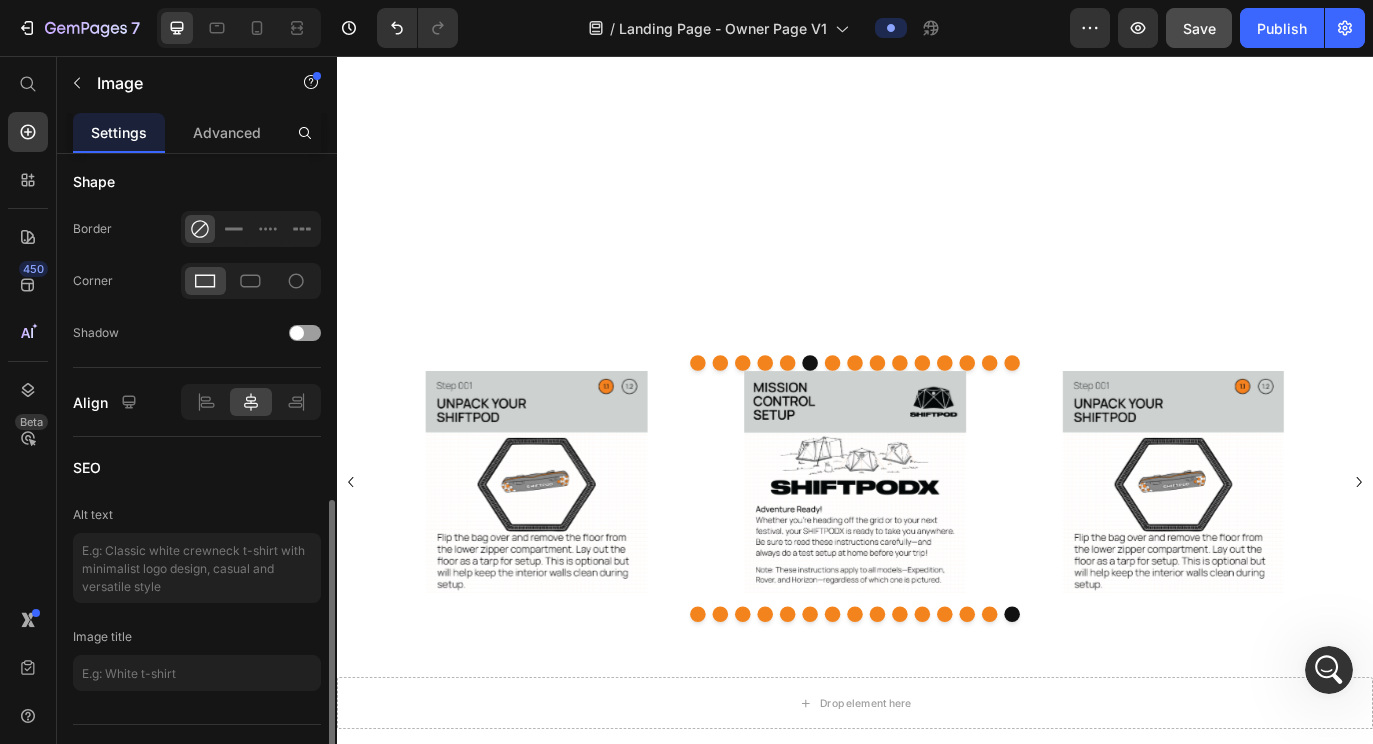 scroll, scrollTop: 824, scrollLeft: 0, axis: vertical 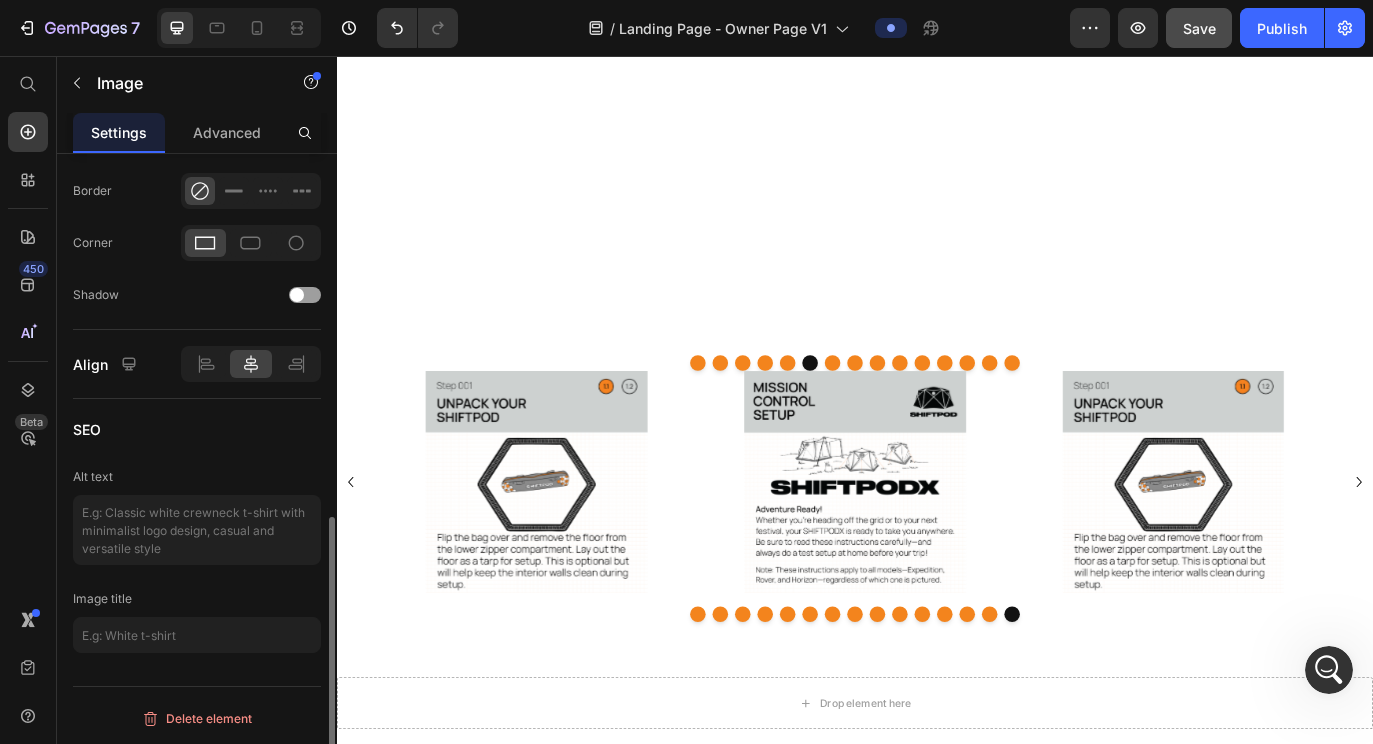 click on "Image Image Image Image Image Image   0 Image Image Image Image Image Image Image Image Image" at bounding box center (937, 17) 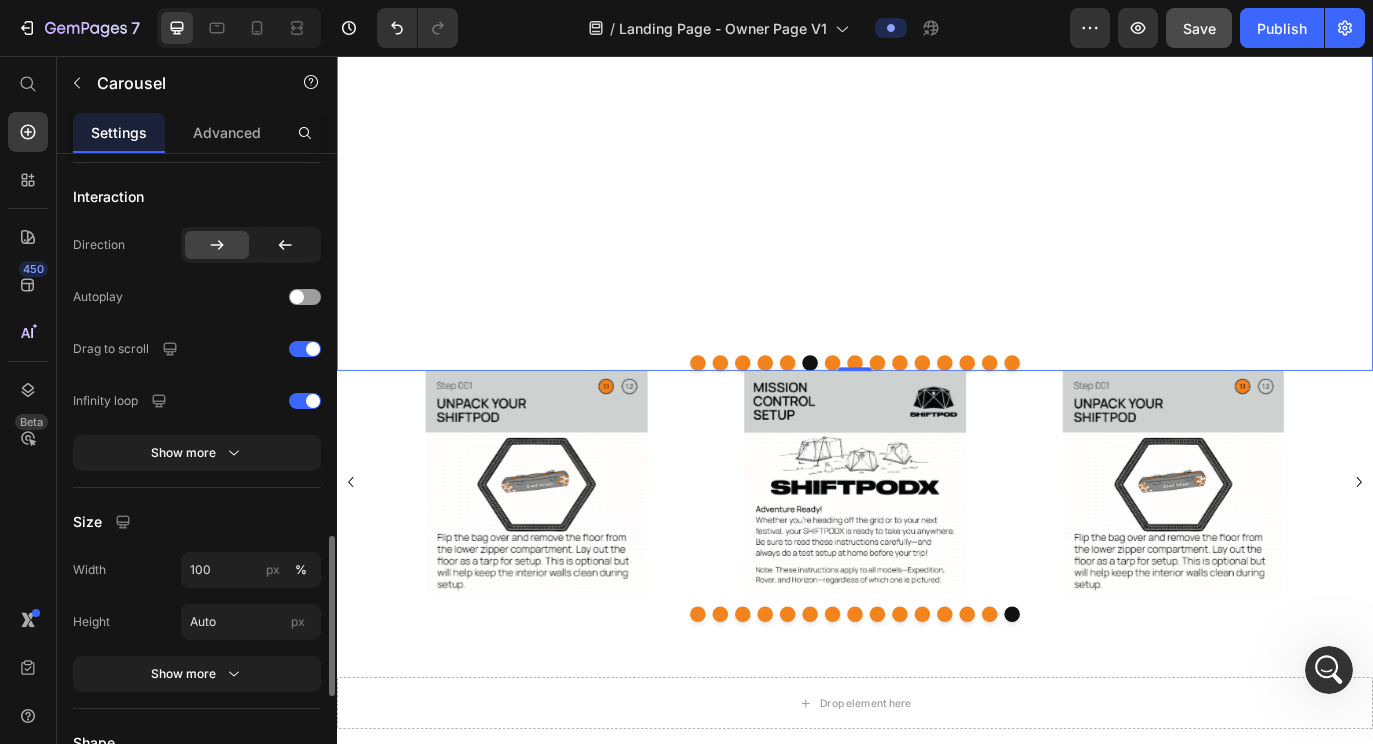 scroll, scrollTop: 1546, scrollLeft: 0, axis: vertical 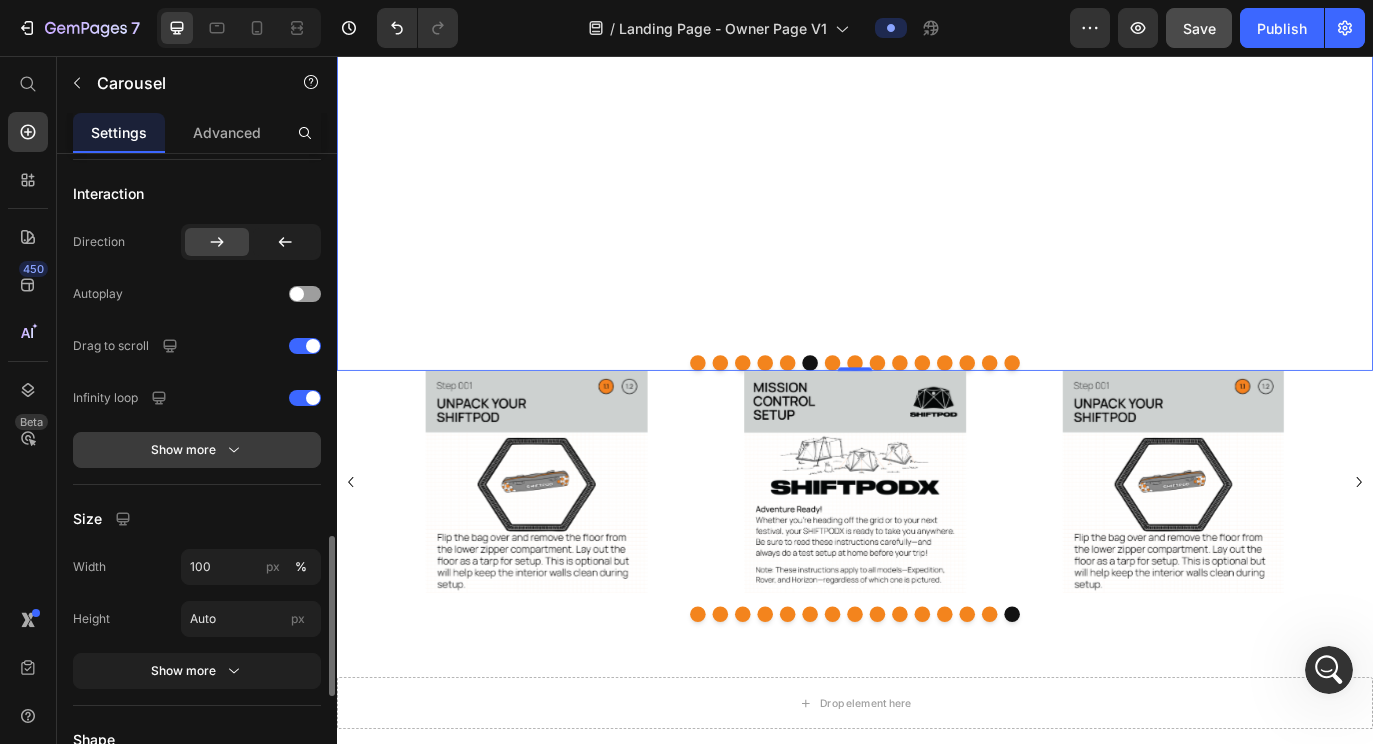 click 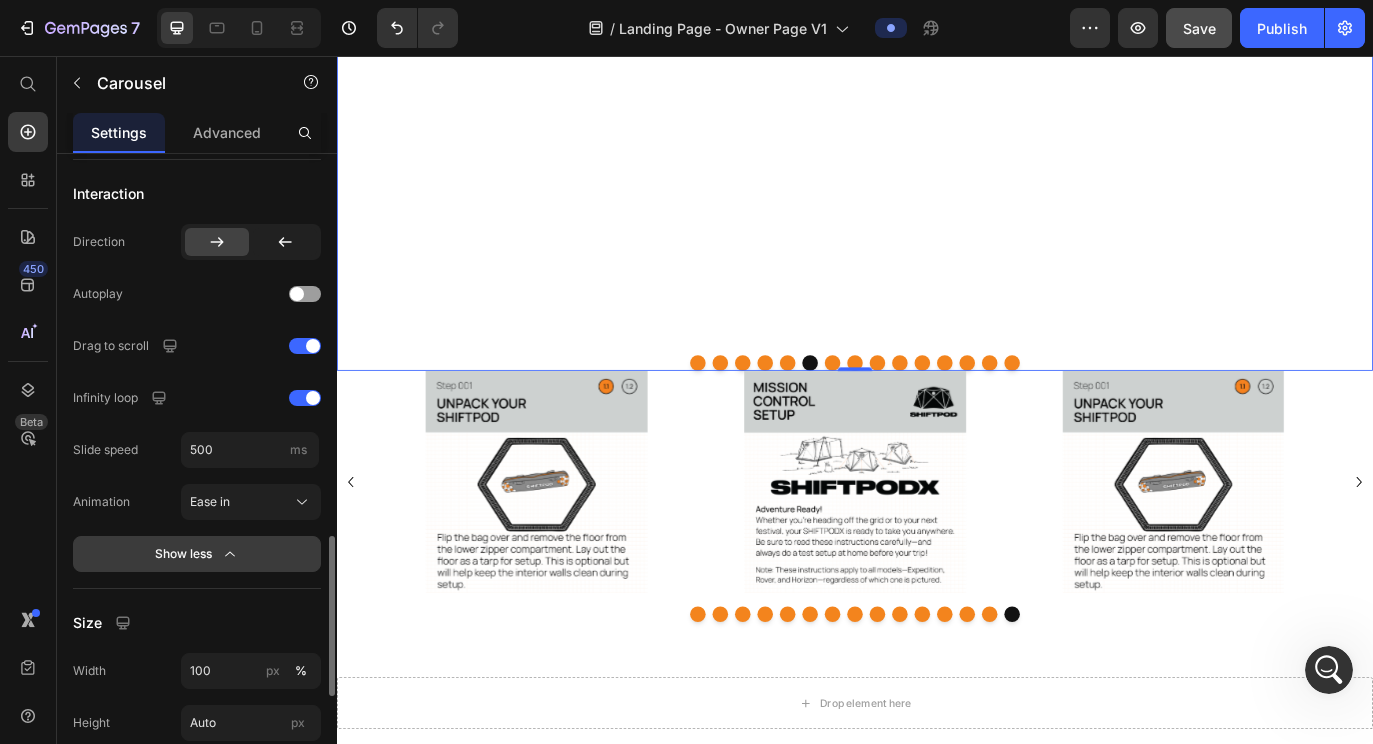 click 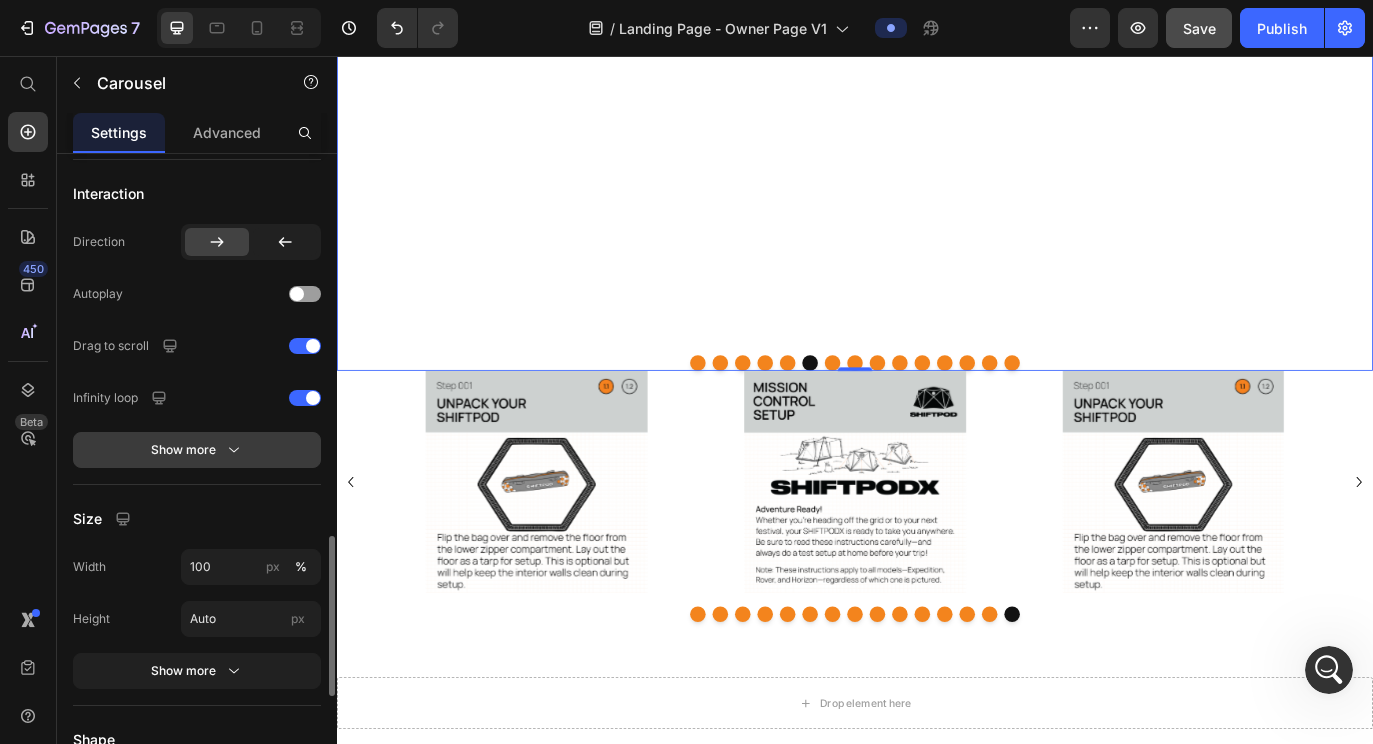 click on "Show more" at bounding box center [197, 450] 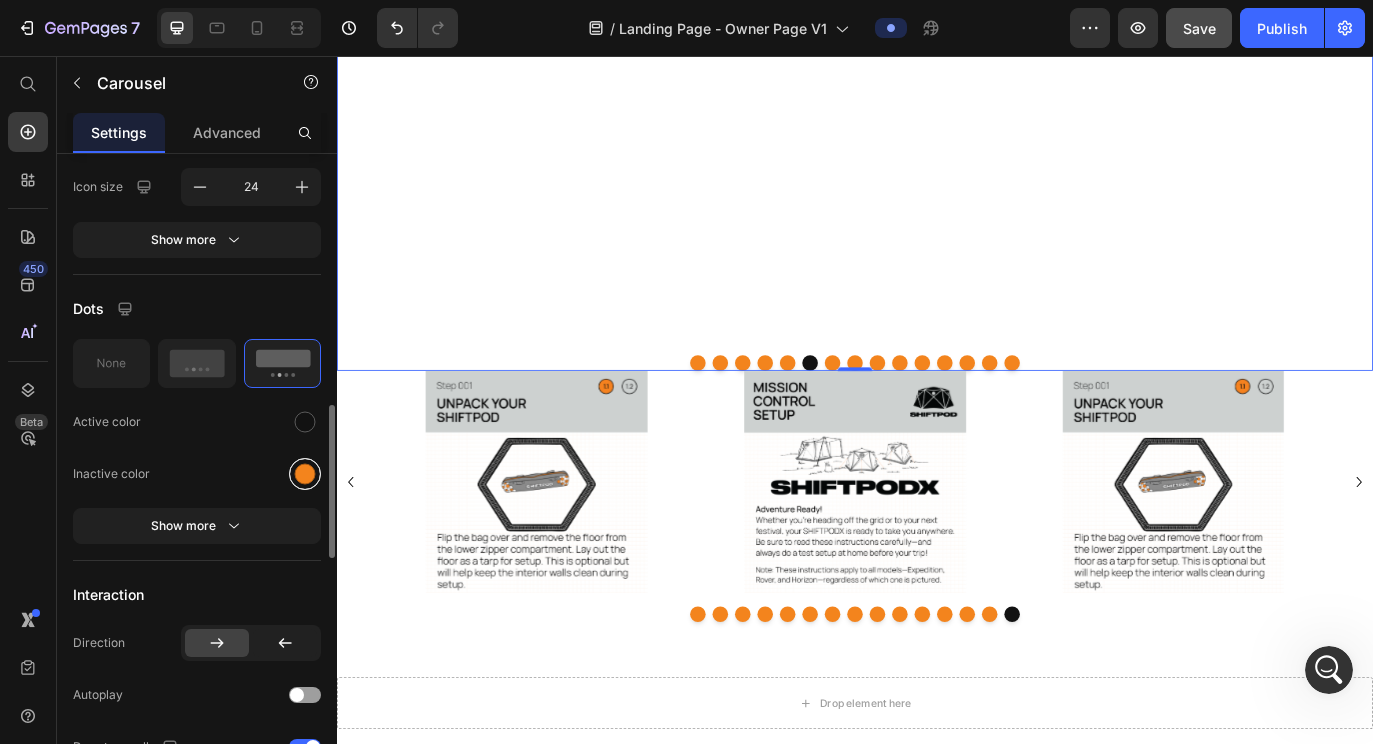 scroll, scrollTop: 1128, scrollLeft: 0, axis: vertical 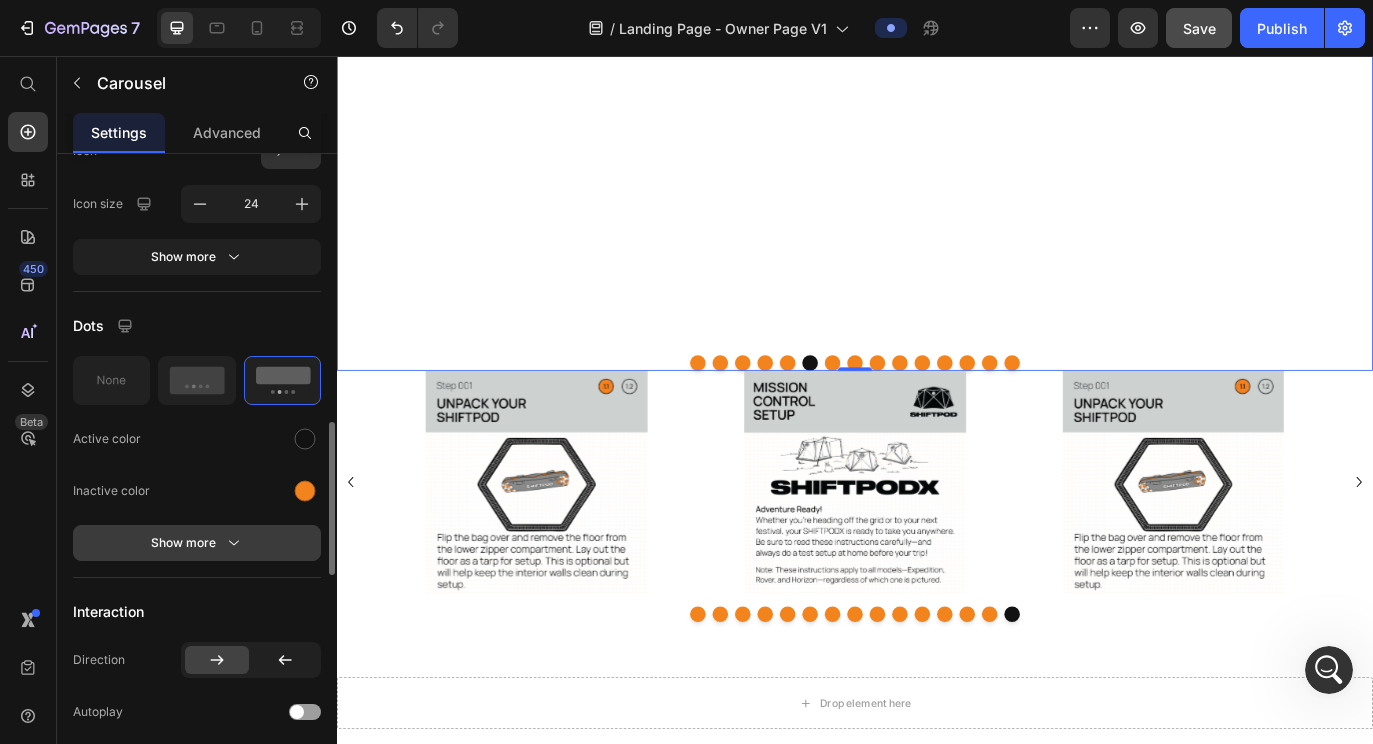 click on "Show more" at bounding box center (197, 543) 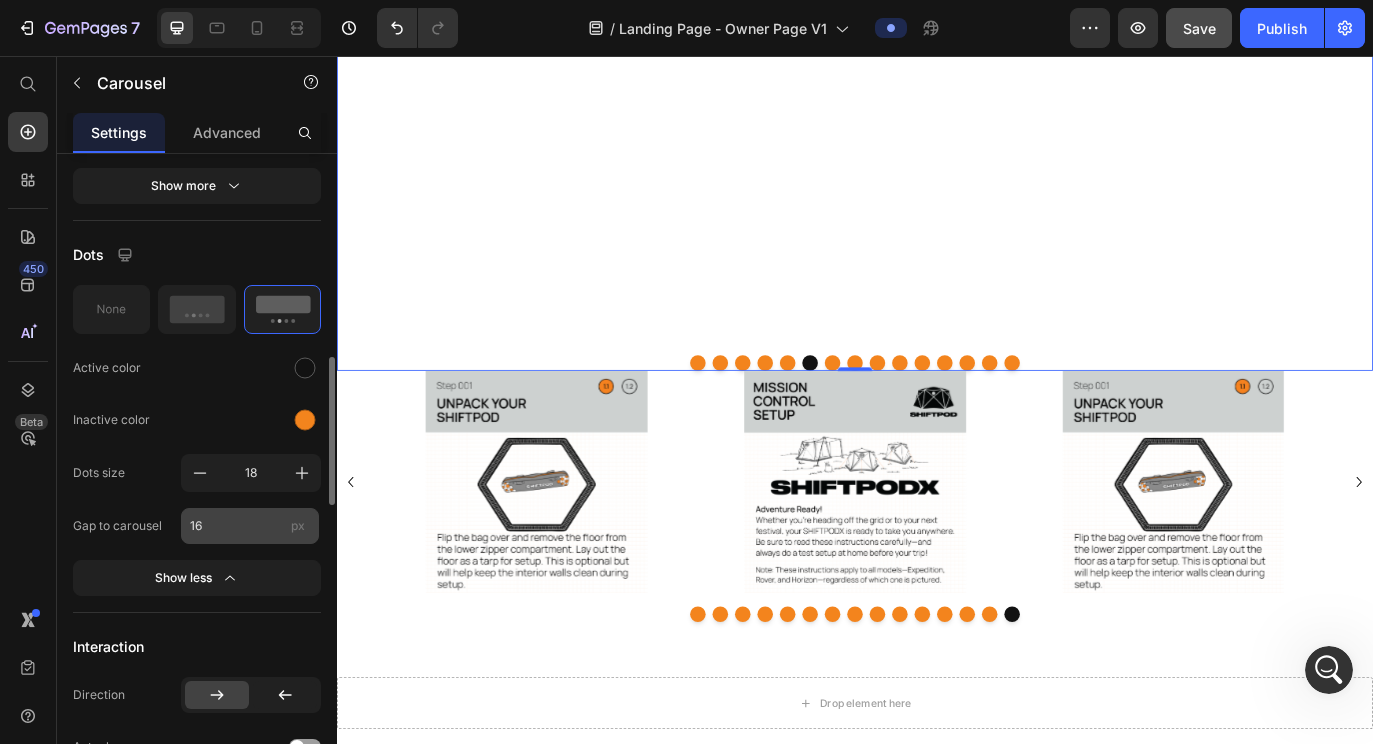 scroll, scrollTop: 1197, scrollLeft: 0, axis: vertical 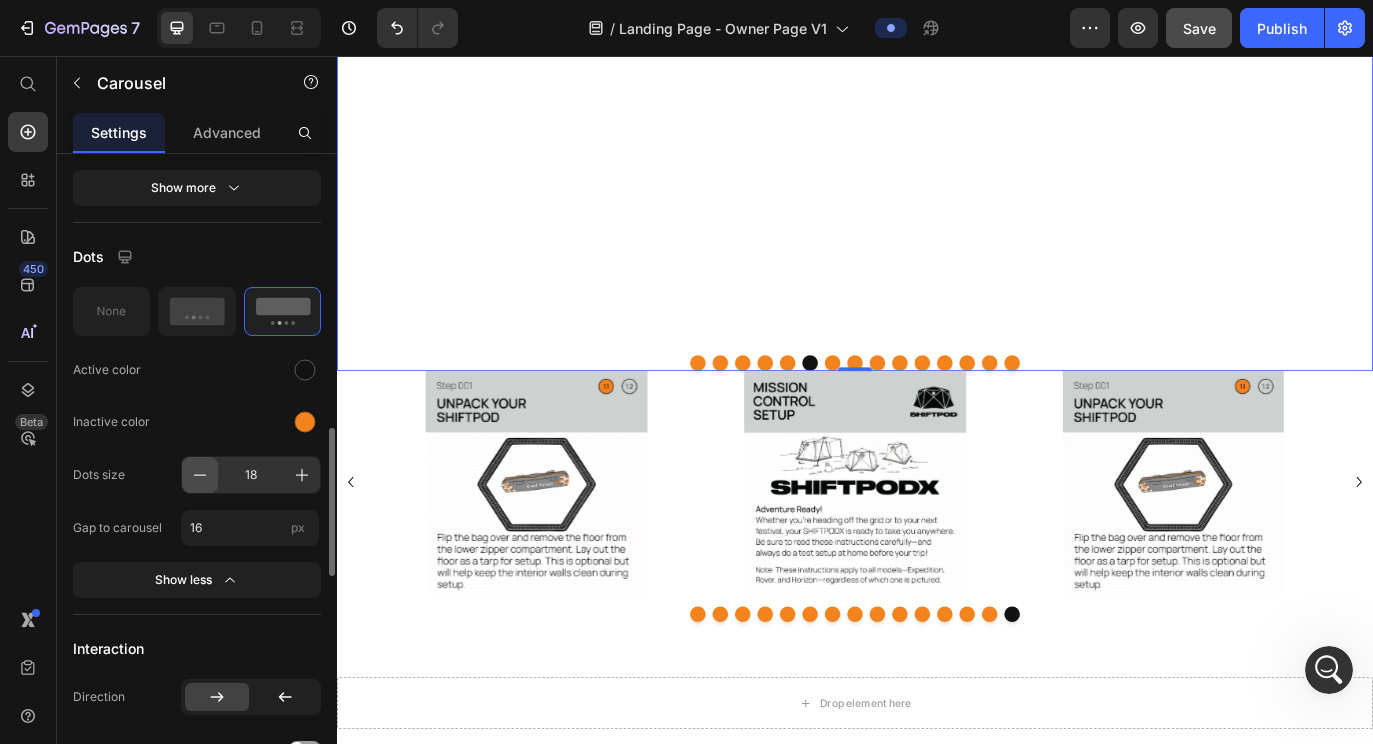 click 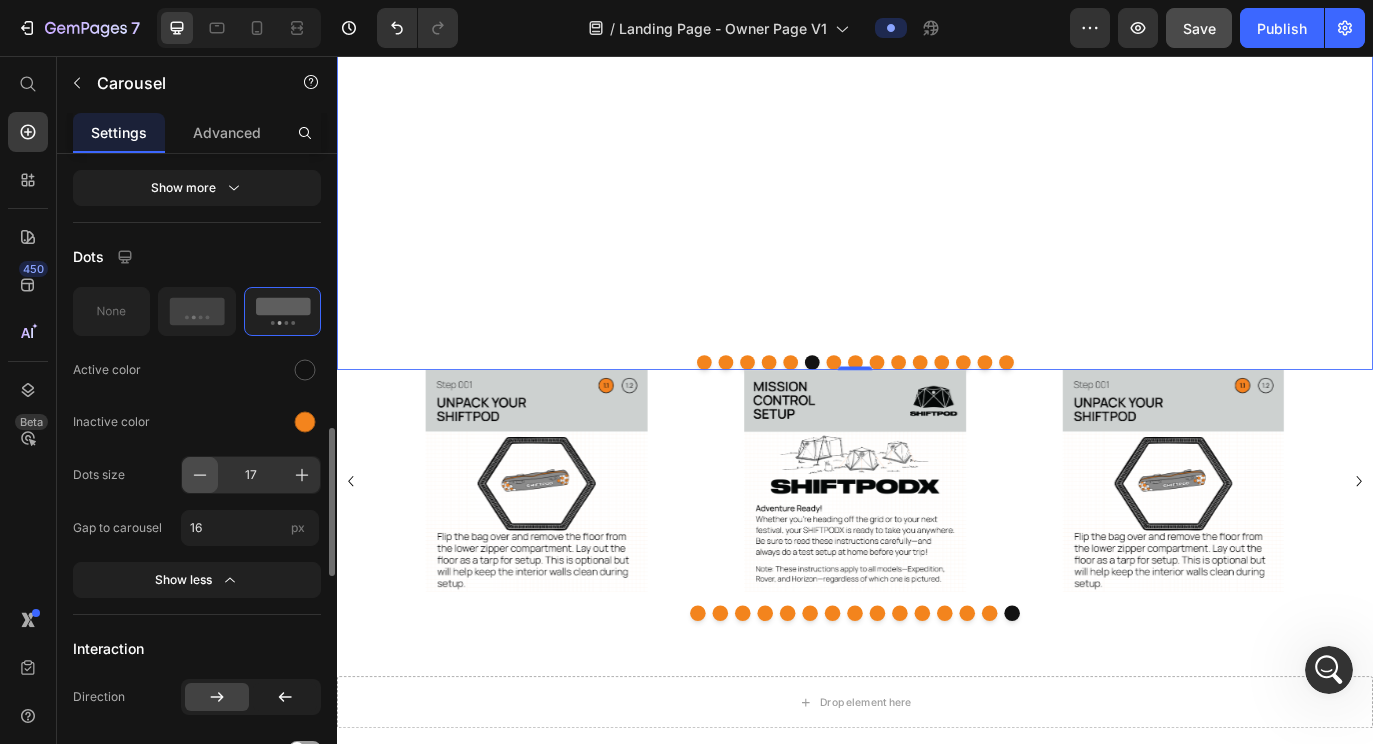 click 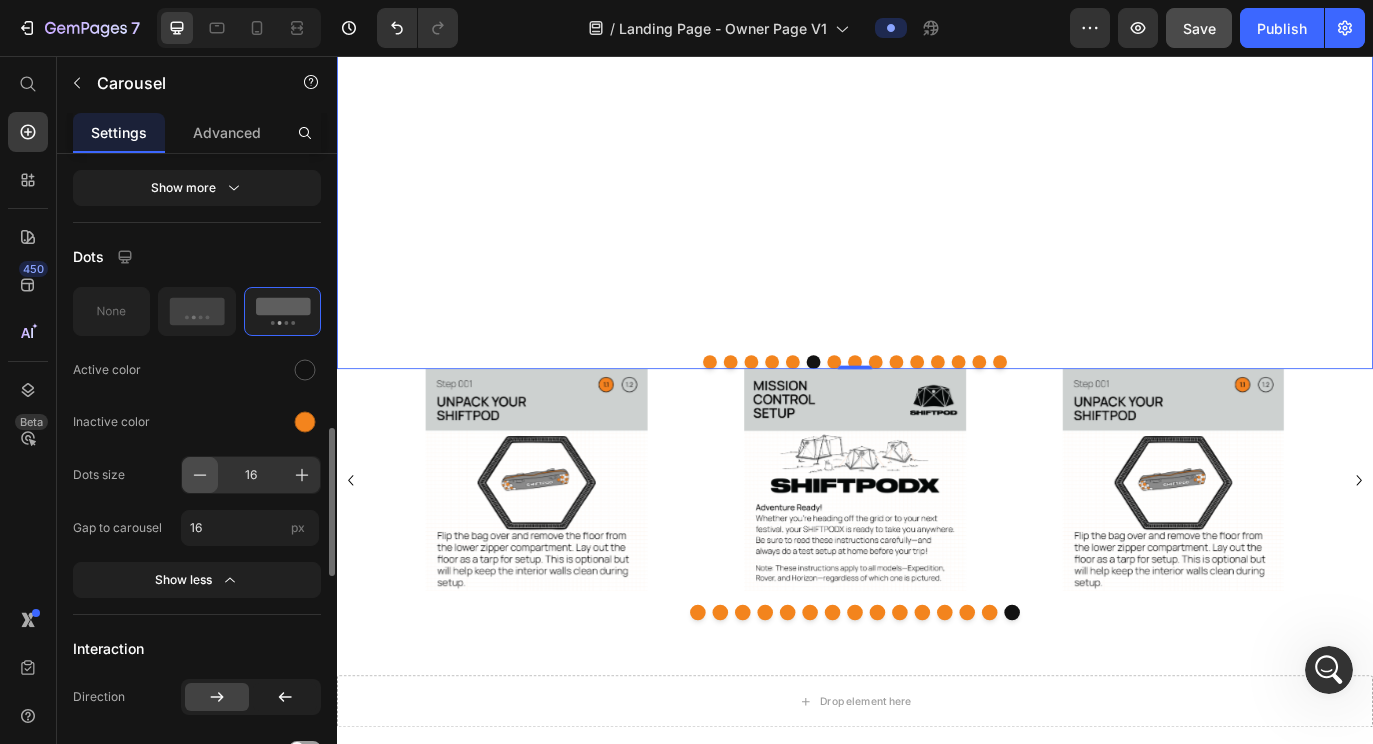 click 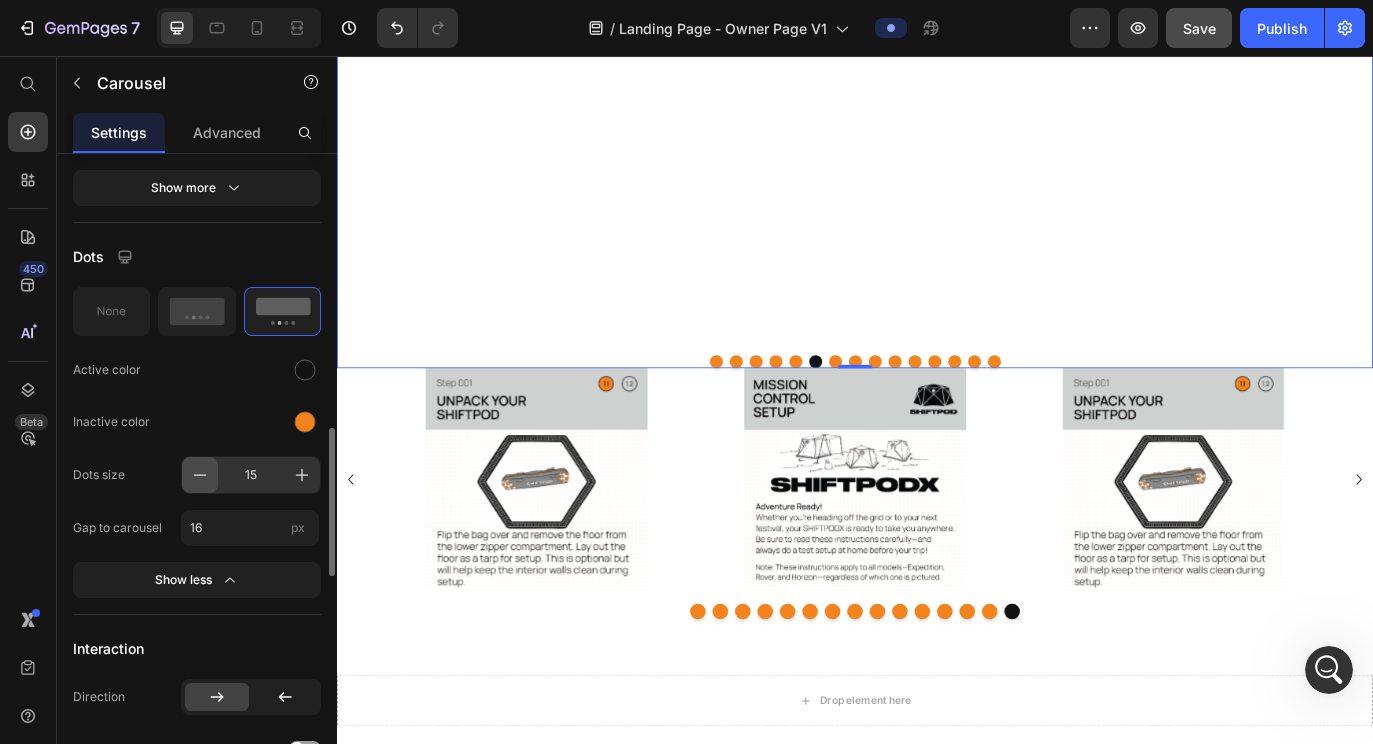click 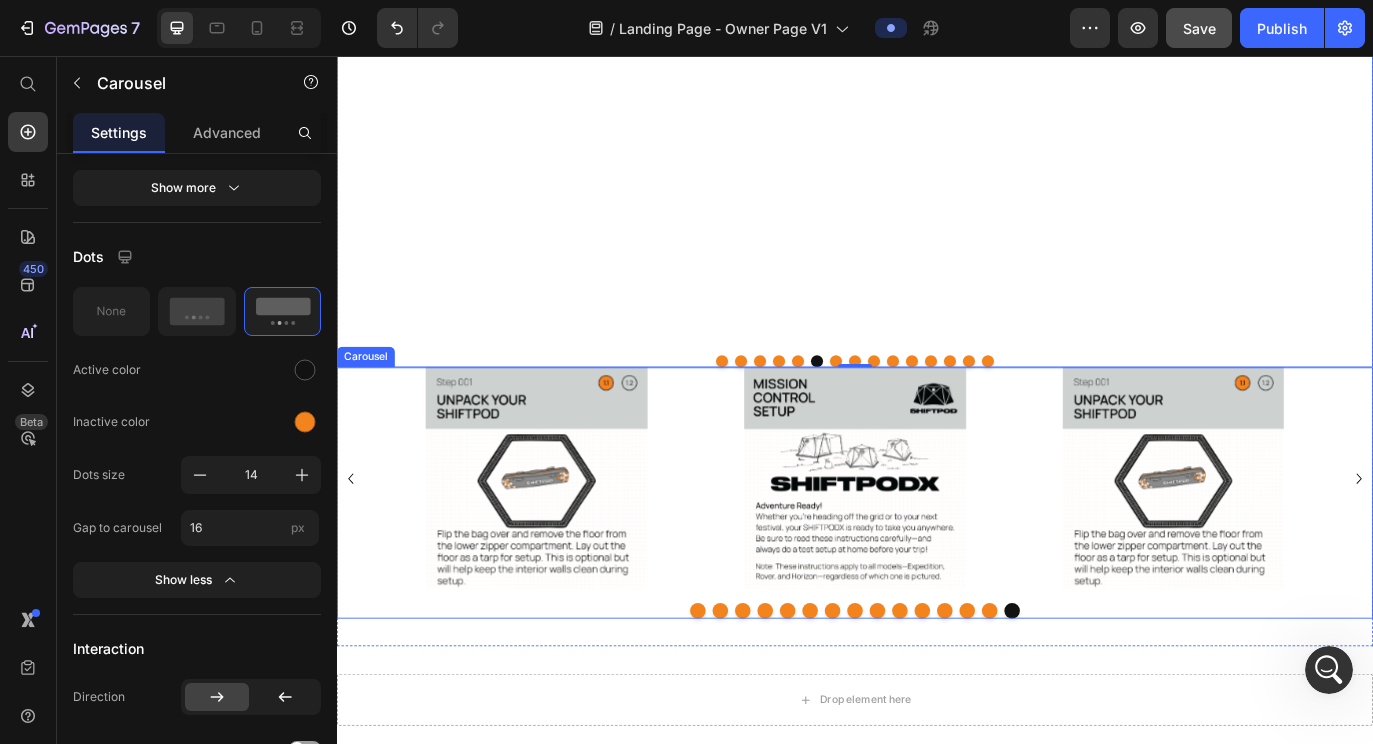 click at bounding box center [781, 698] 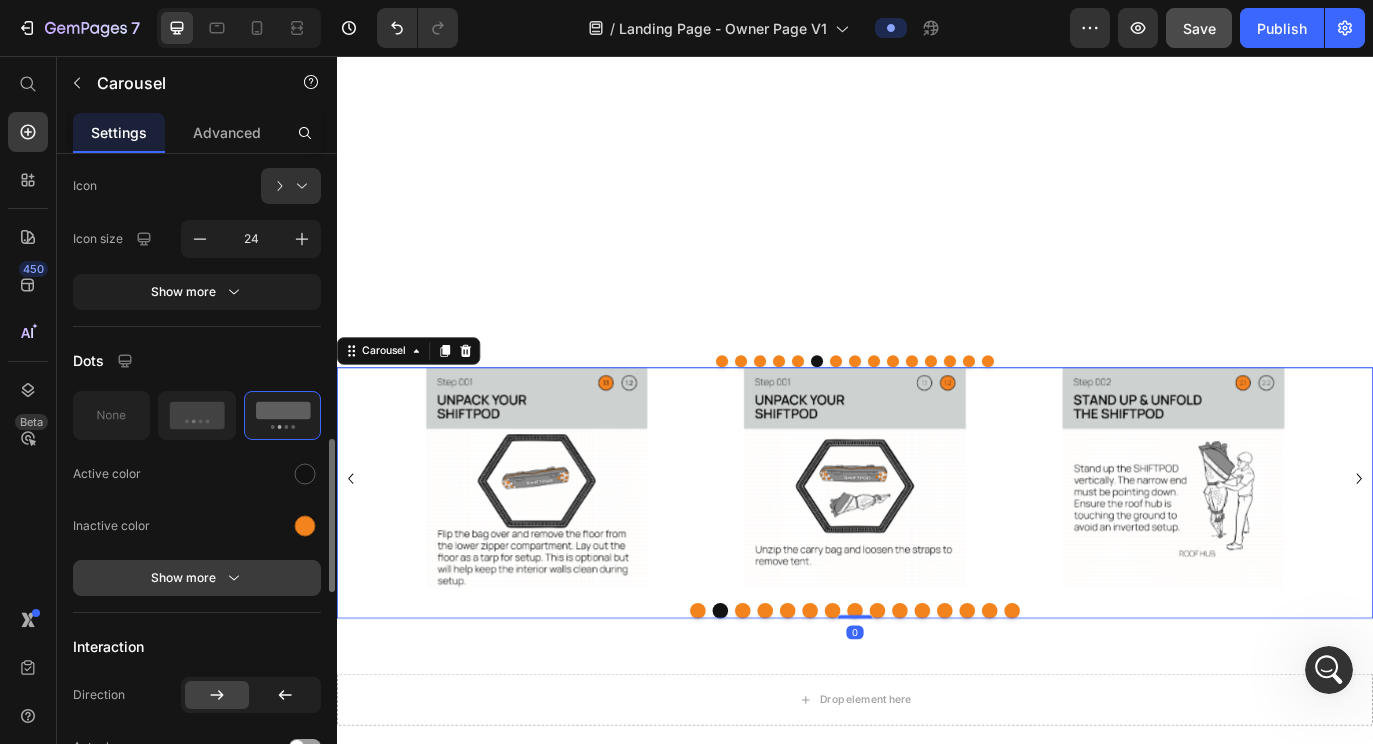 click on "Show more" at bounding box center (197, 578) 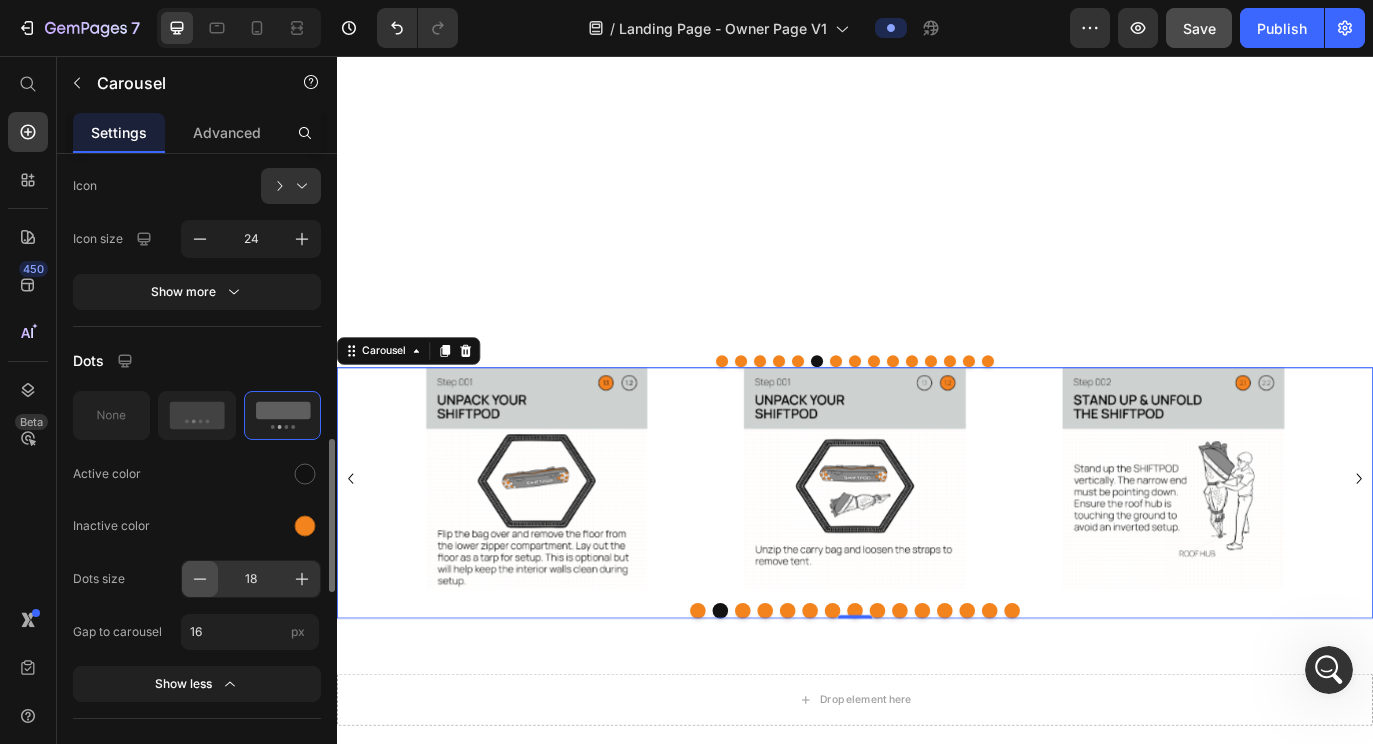 click 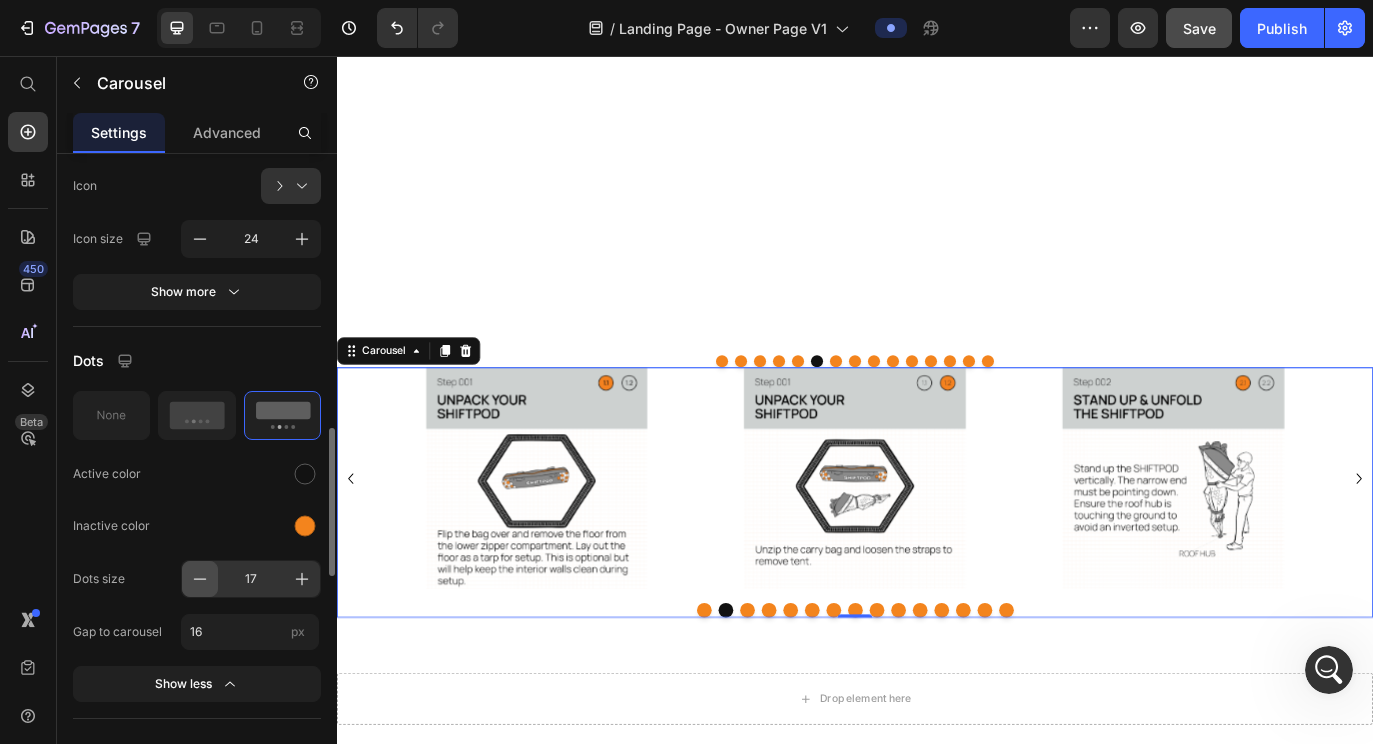 click 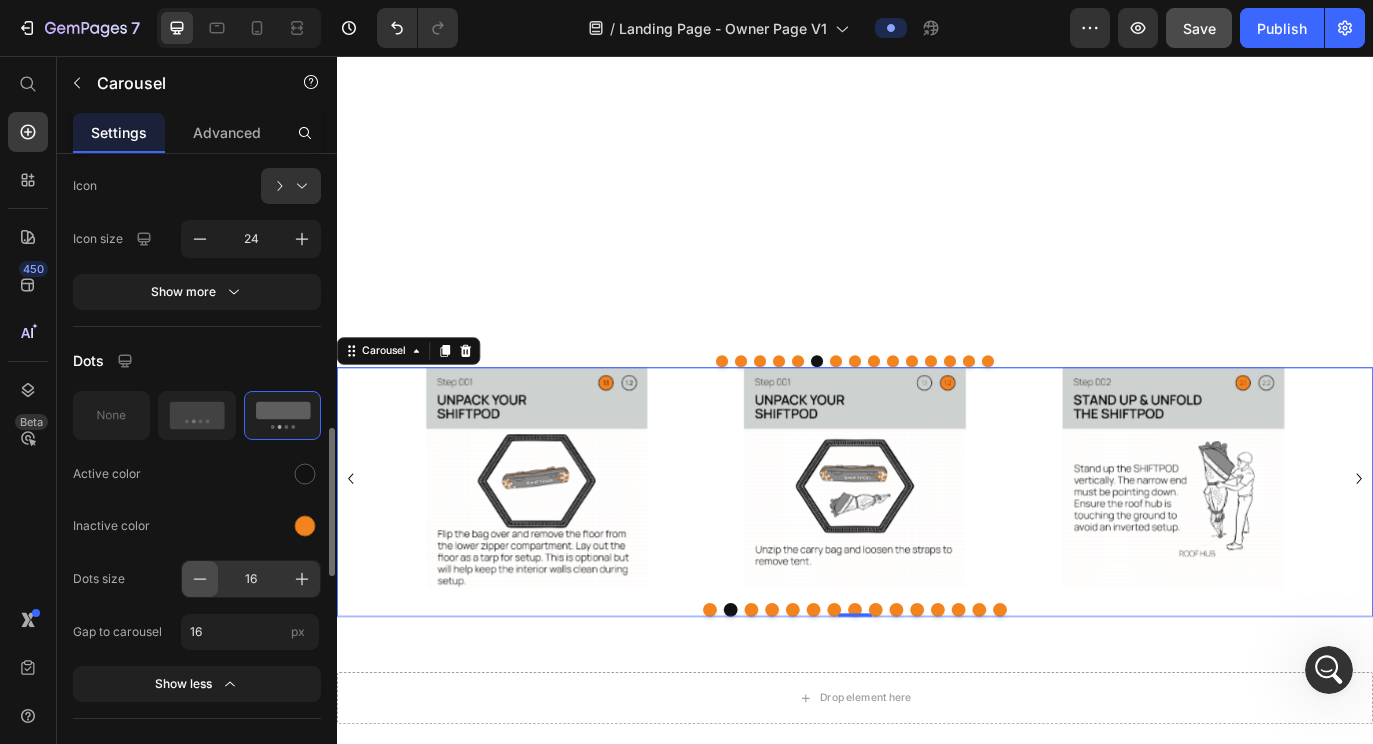 click 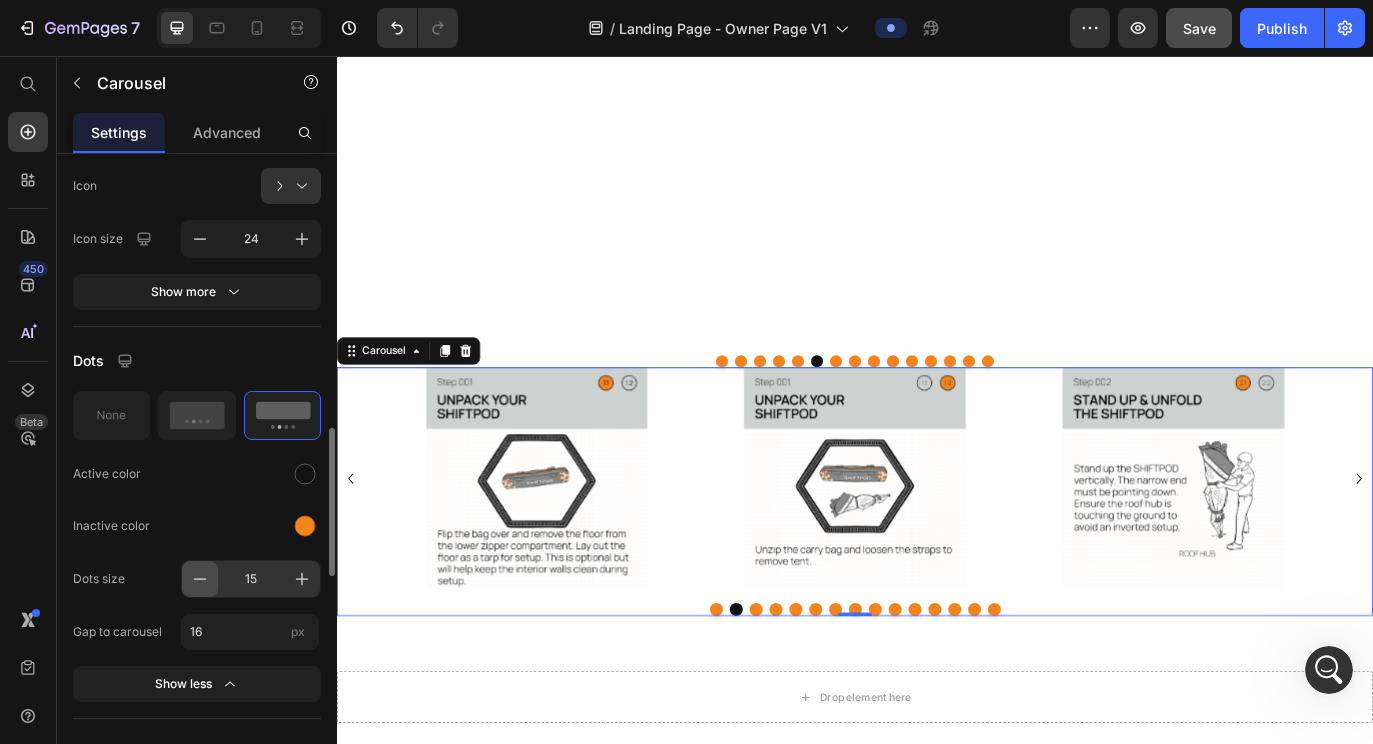 click 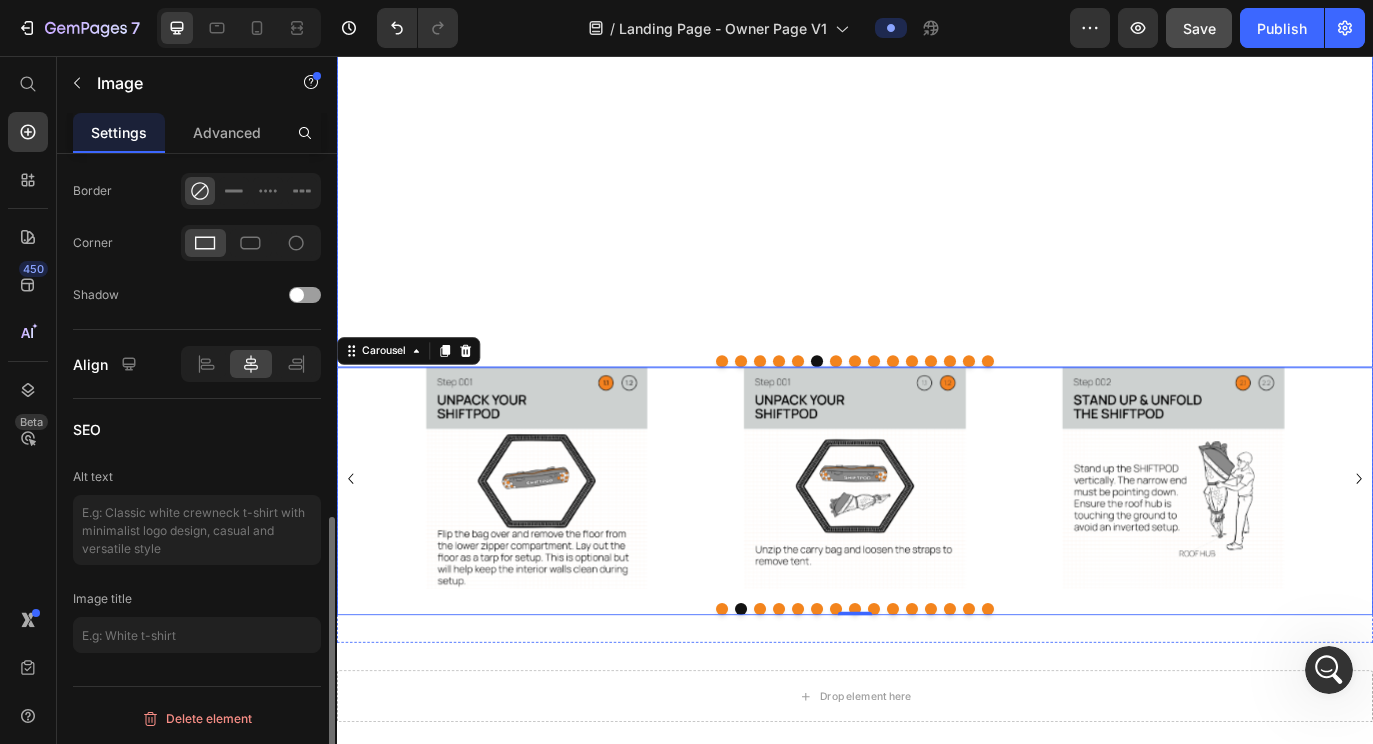 click at bounding box center [937, -386] 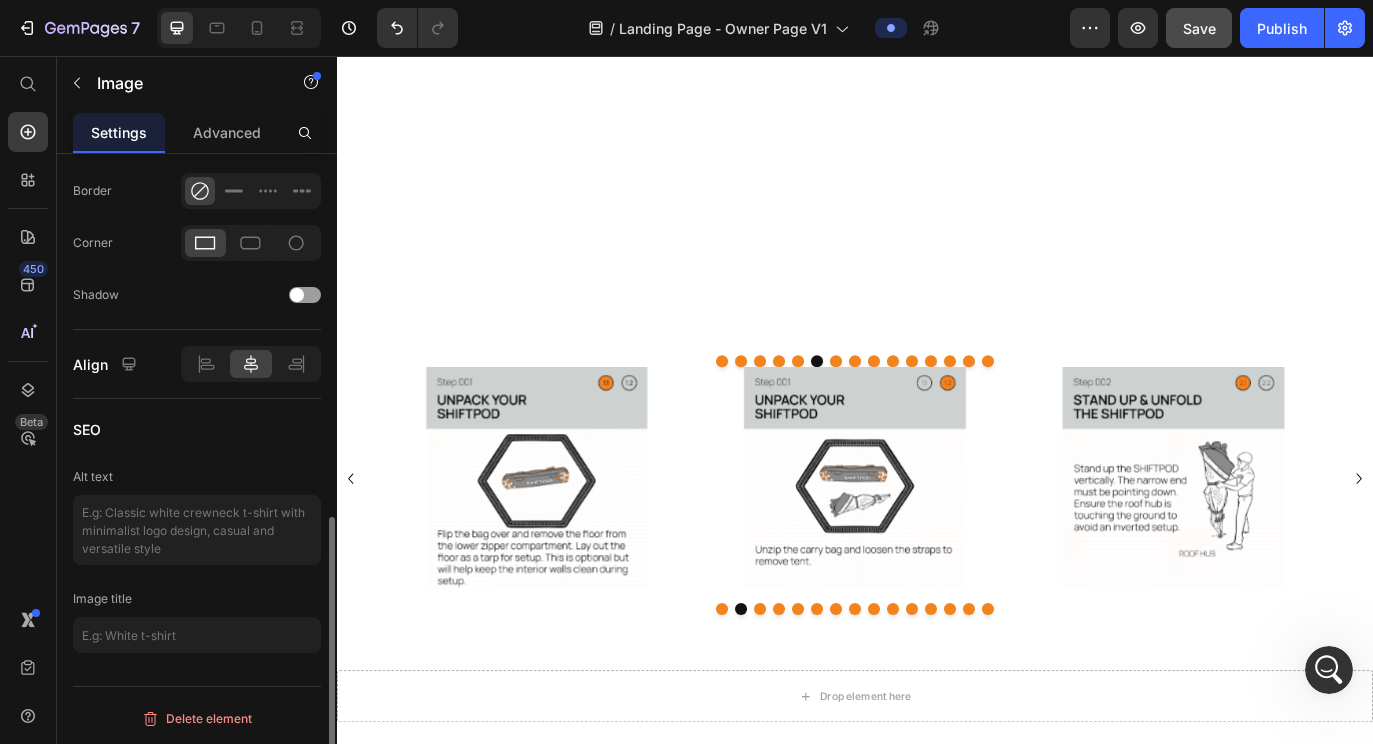 scroll, scrollTop: 0, scrollLeft: 0, axis: both 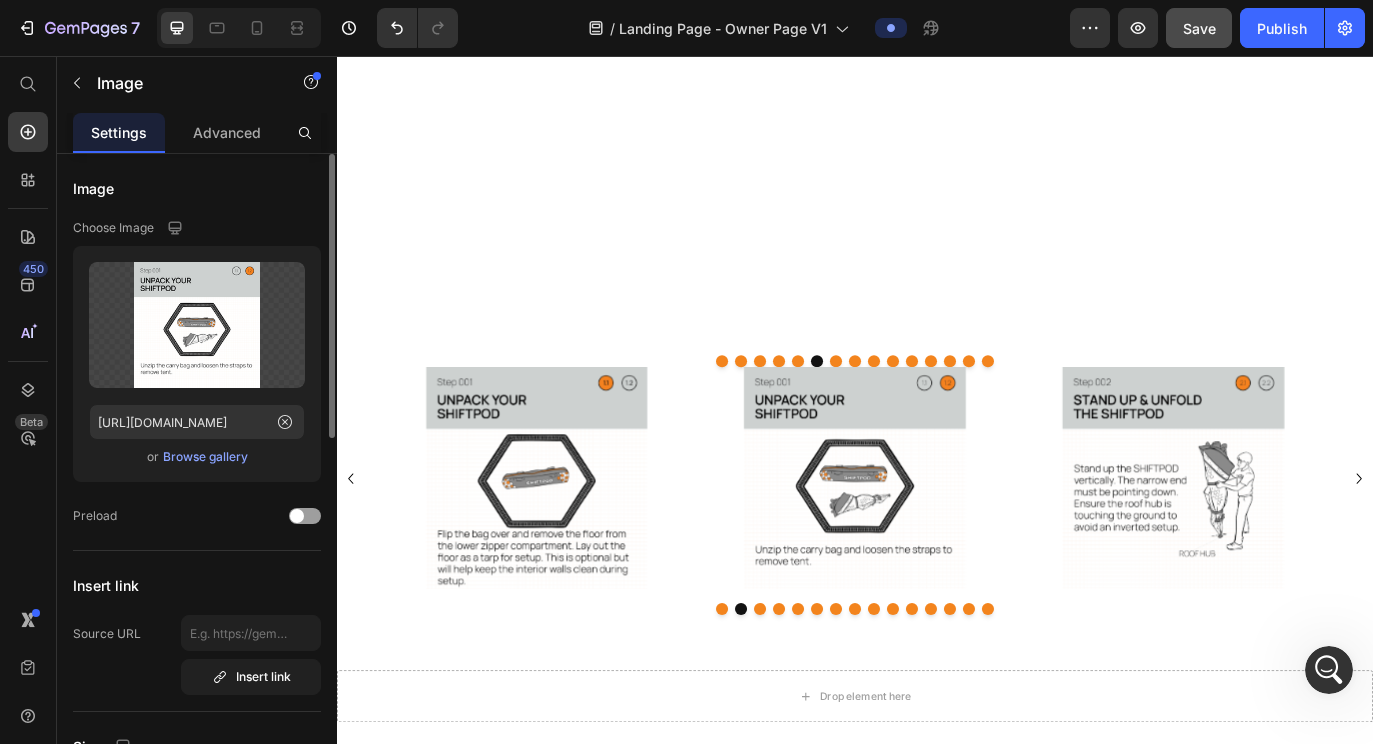 click at bounding box center (937, 544) 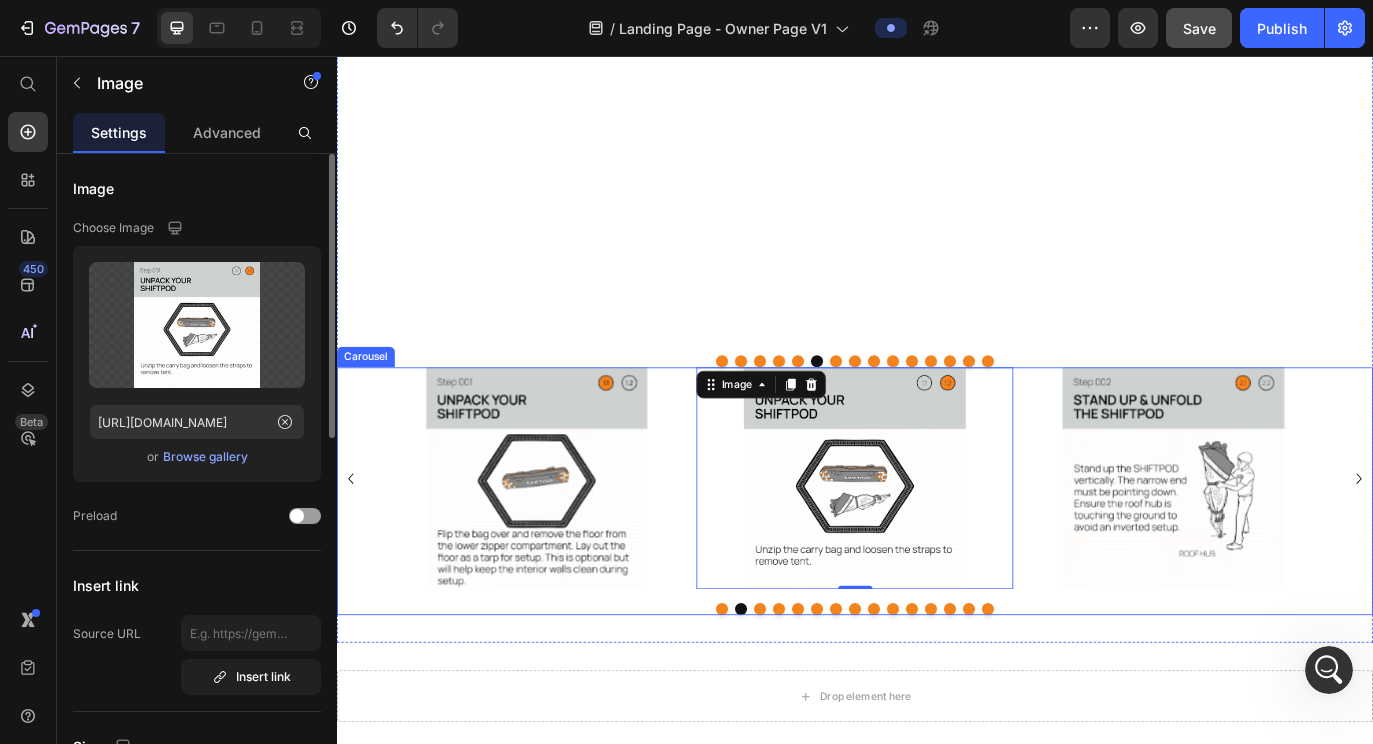 click on "Image Image Image   0 Image Image Image Image Image Image Image Image Image Image Image Image" at bounding box center [937, 544] 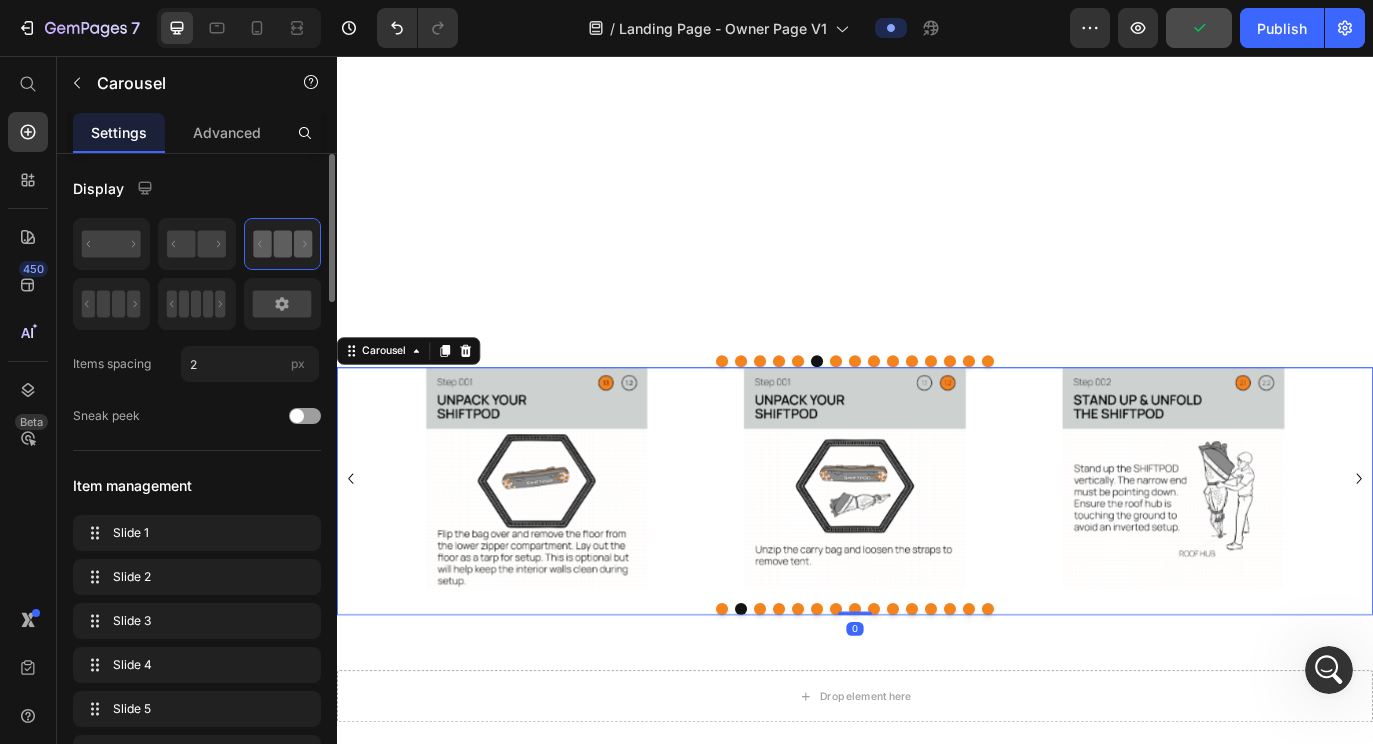 click on "Image Image Image Image Image Image Image Image Image Image Image Image Image Image Image" at bounding box center [937, 544] 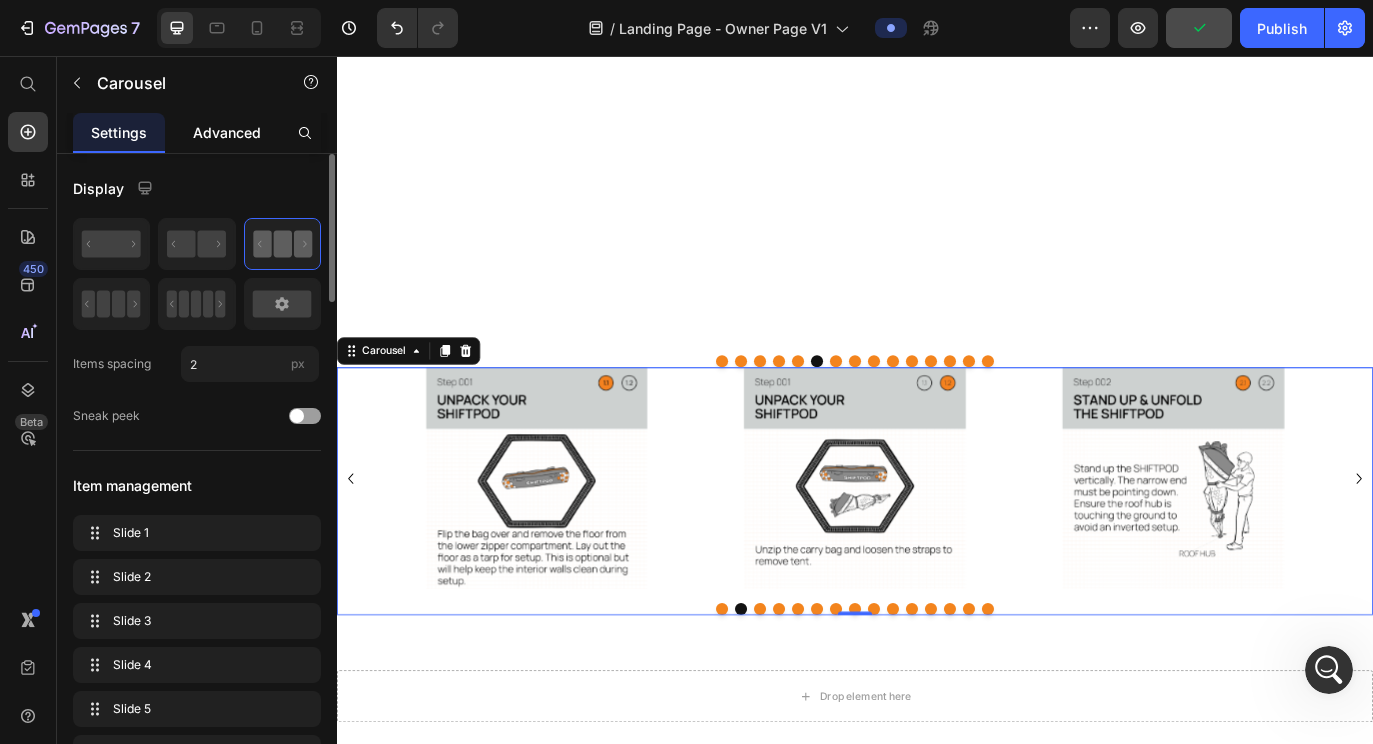 click on "Advanced" at bounding box center [227, 132] 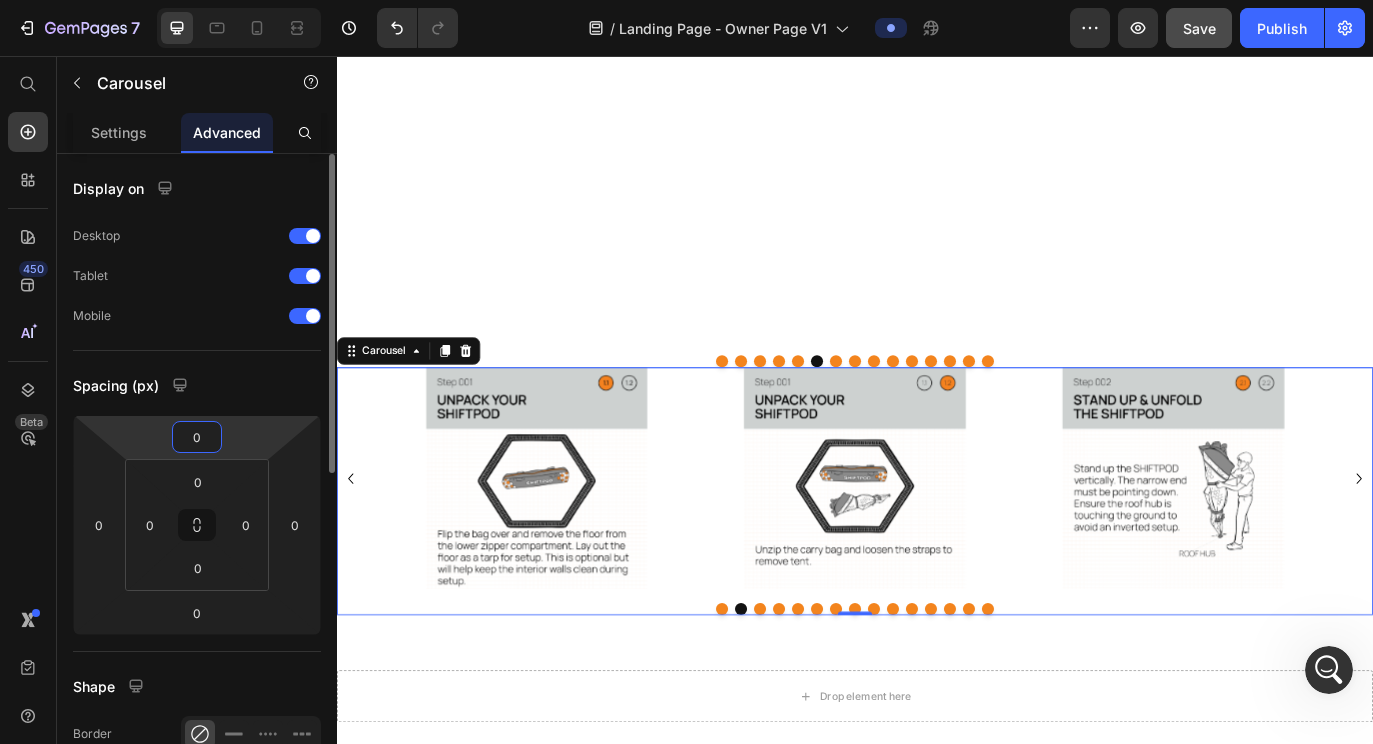 click on "0" at bounding box center [197, 437] 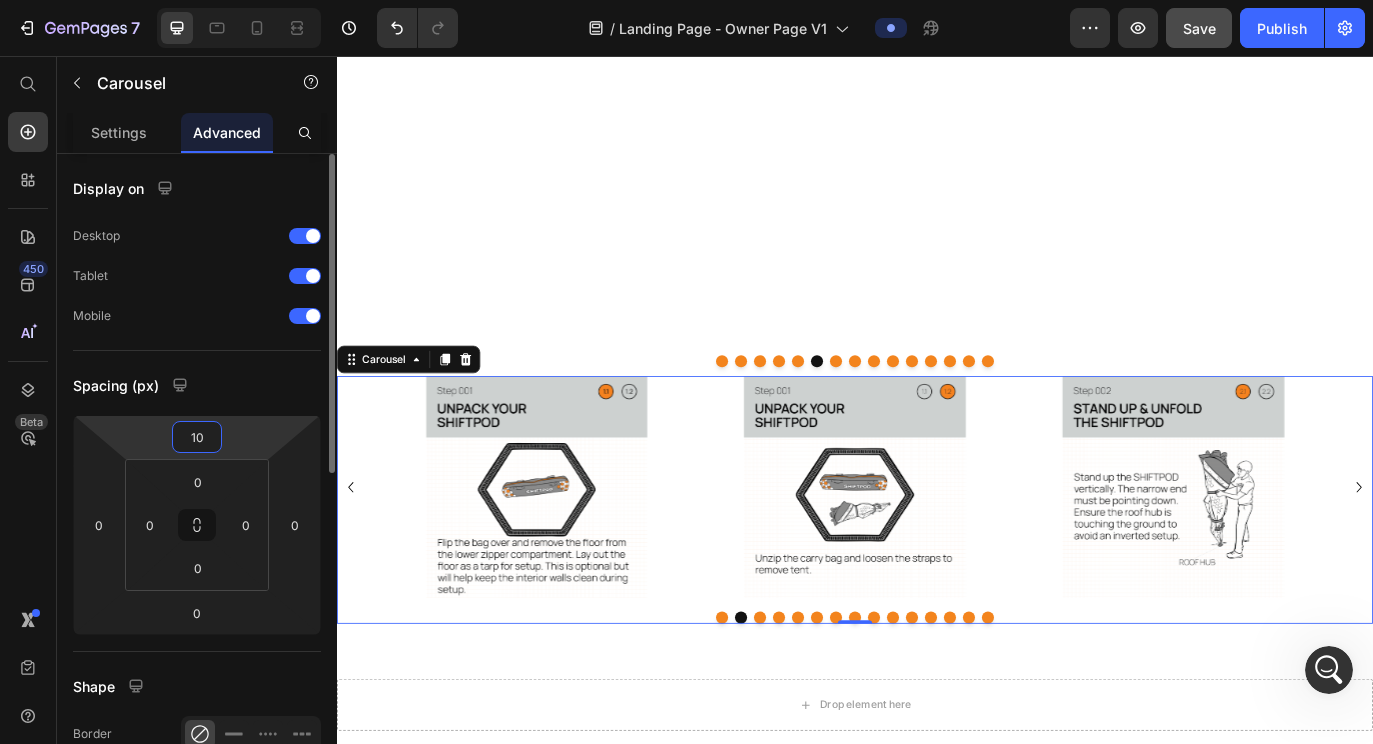 type on "1" 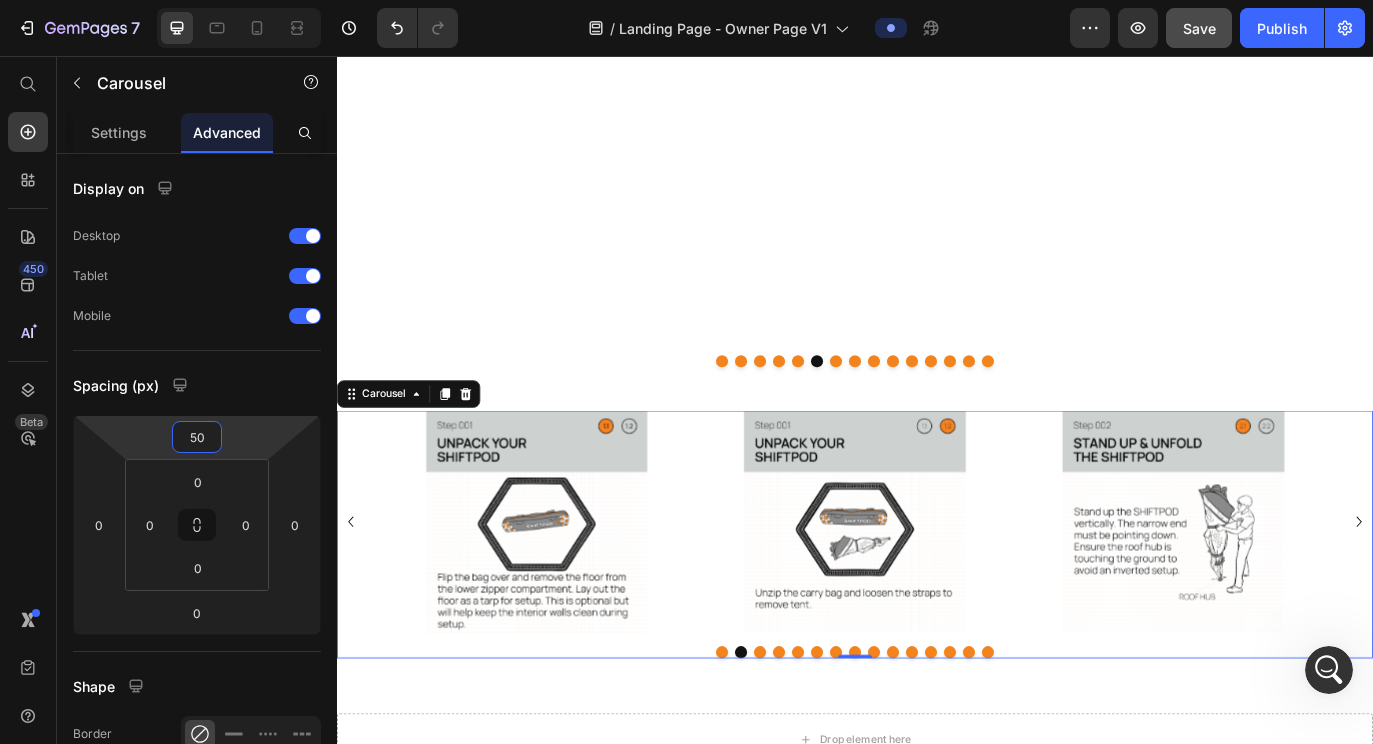 type on "50" 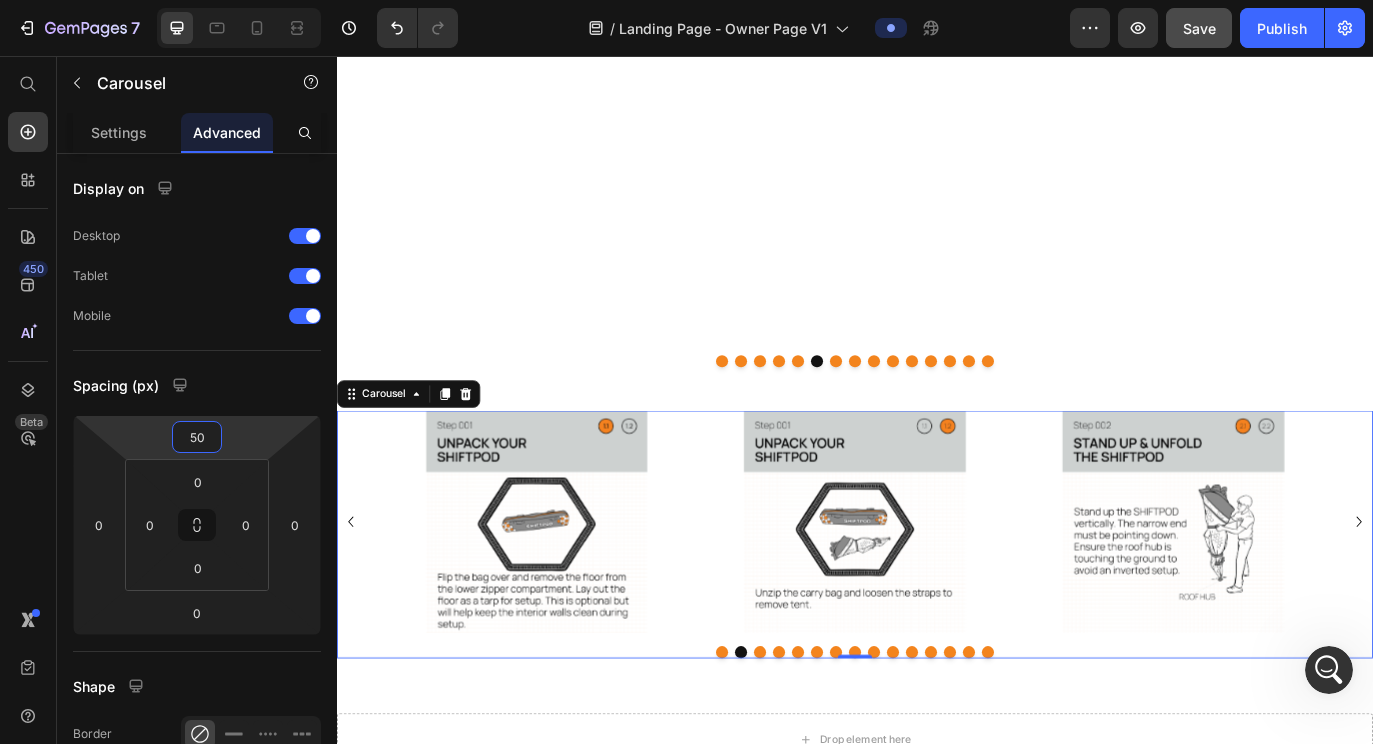 click 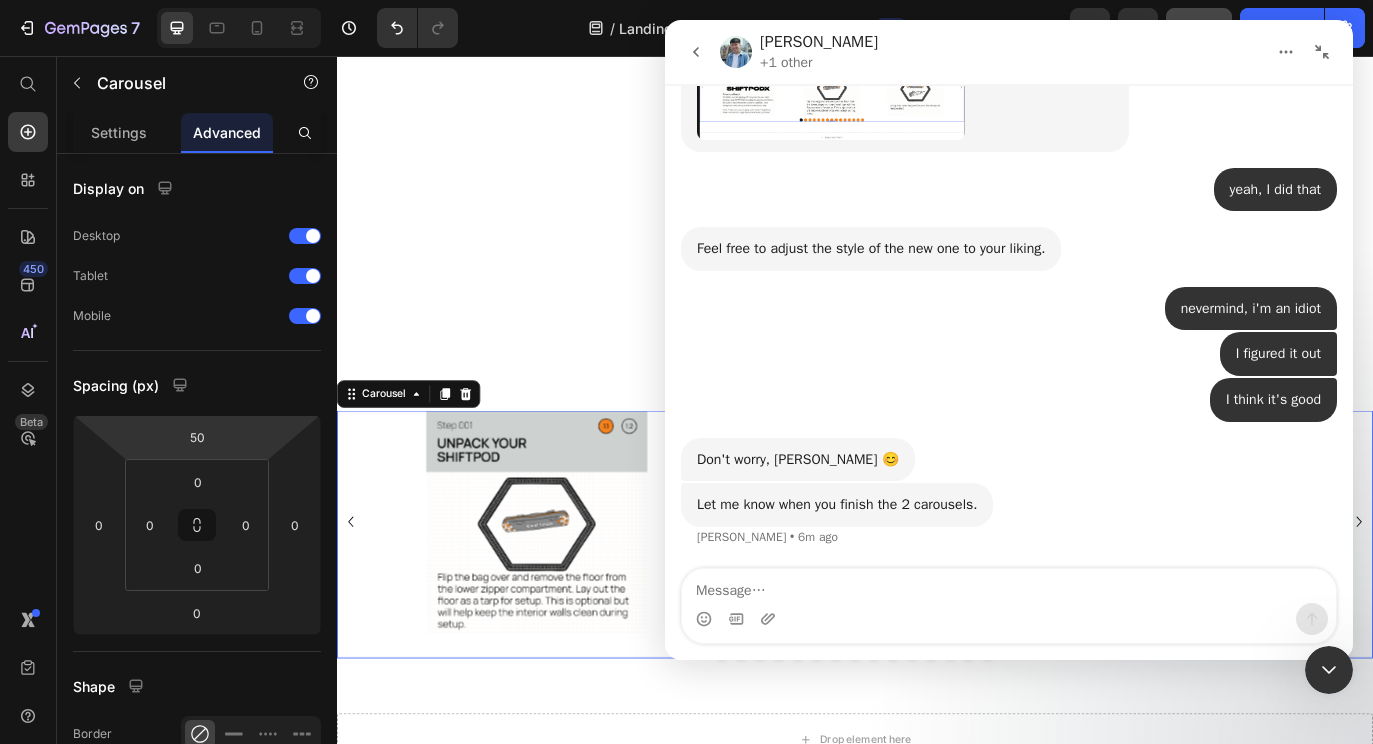 scroll, scrollTop: 5254, scrollLeft: 0, axis: vertical 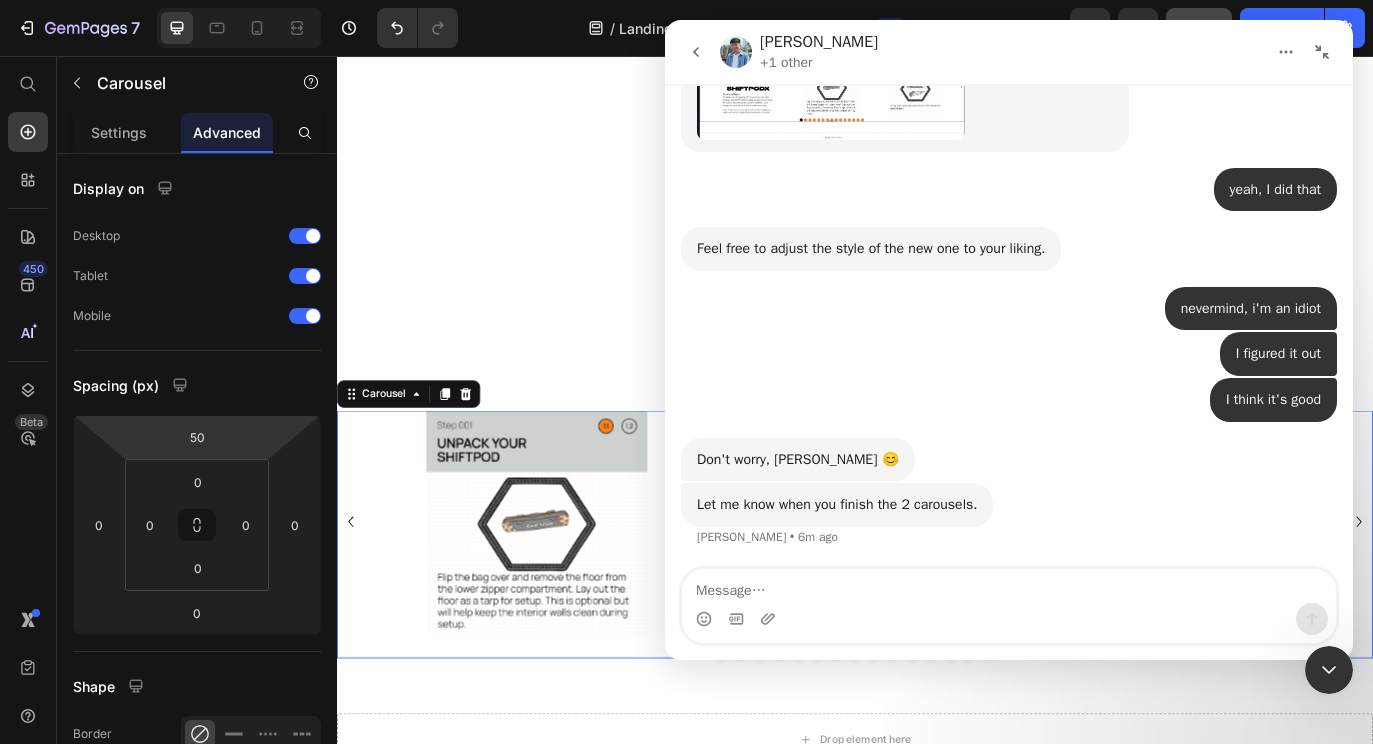 click at bounding box center [1009, 586] 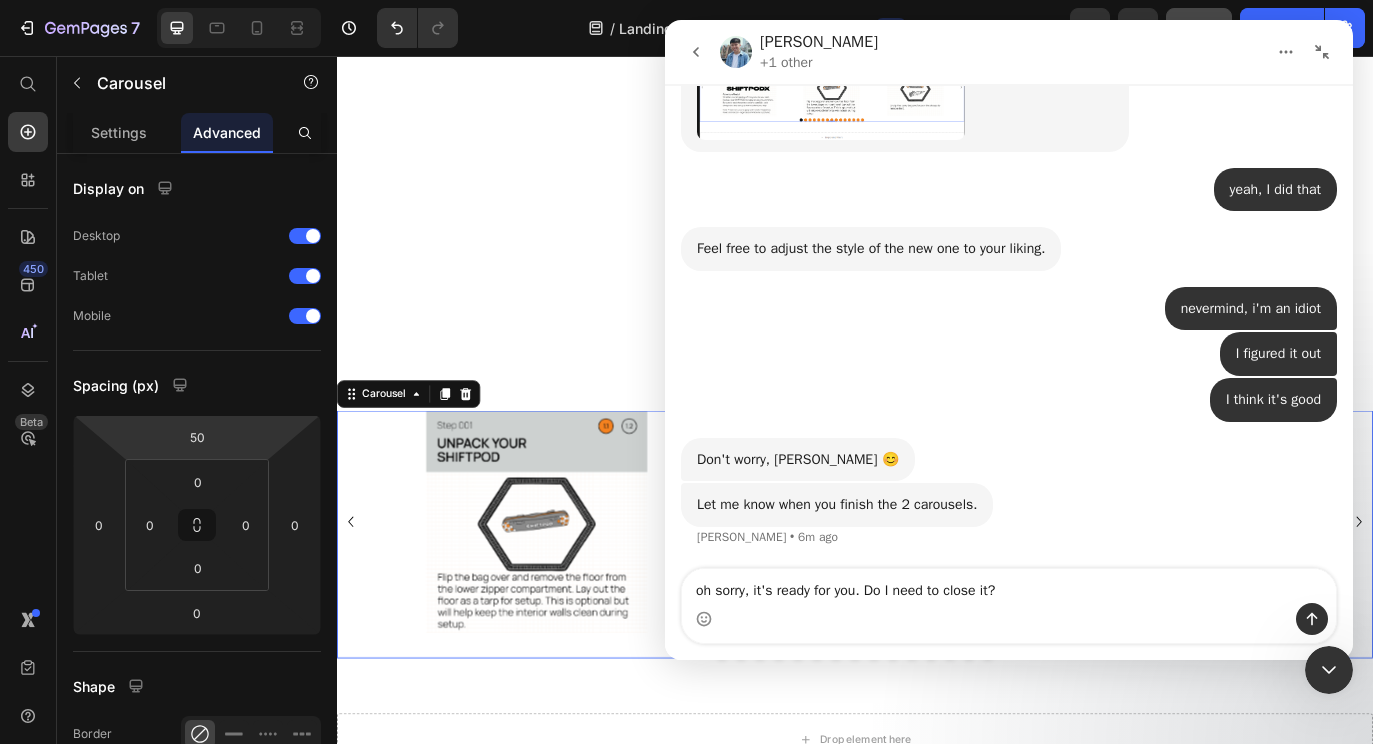 type on "oh sorry, it's ready for you. Do I need to close it?" 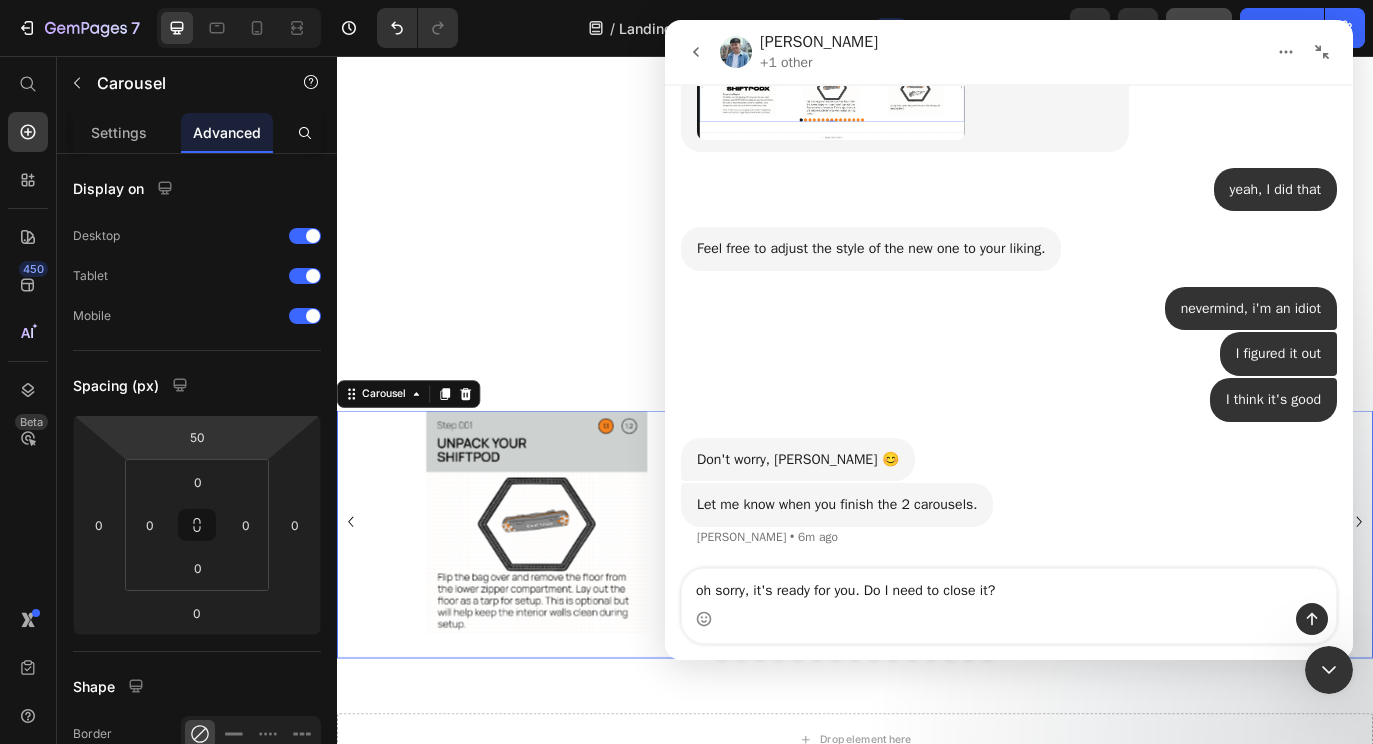 type 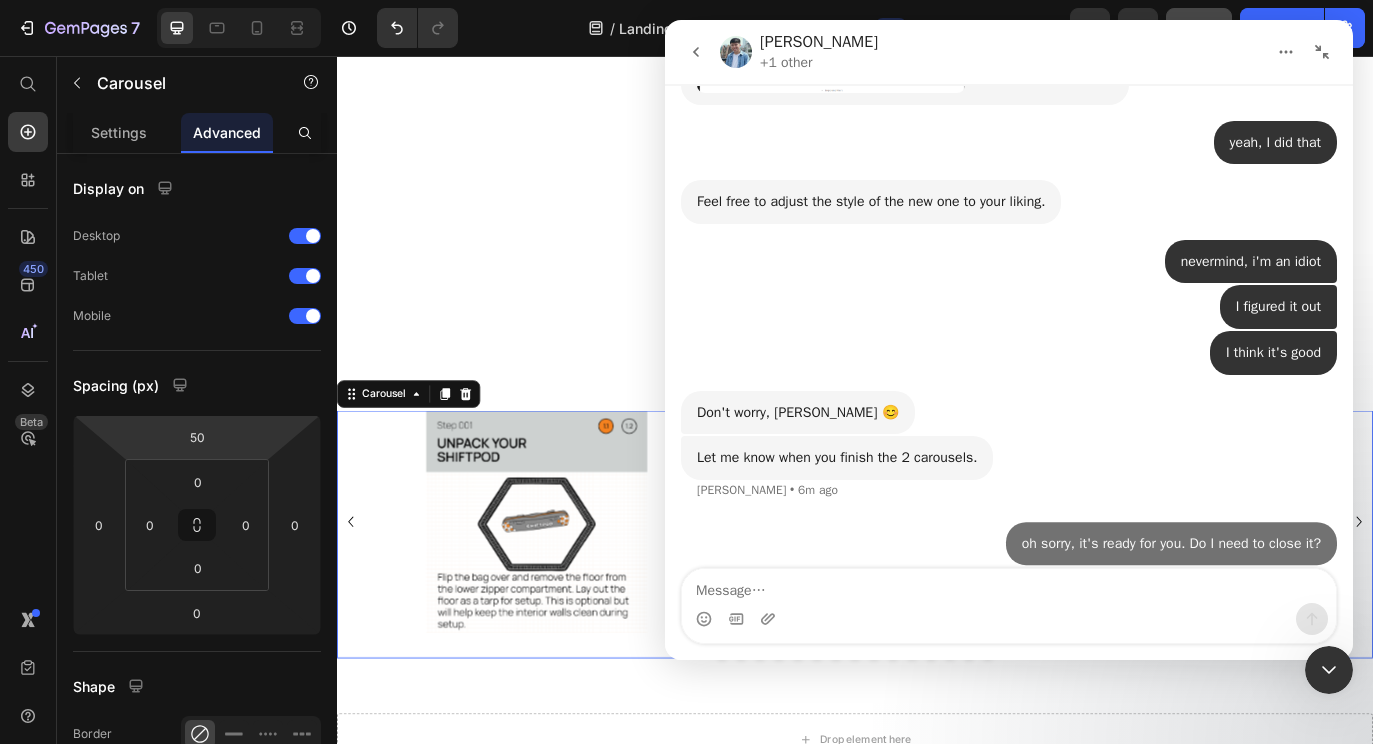 scroll, scrollTop: 5314, scrollLeft: 0, axis: vertical 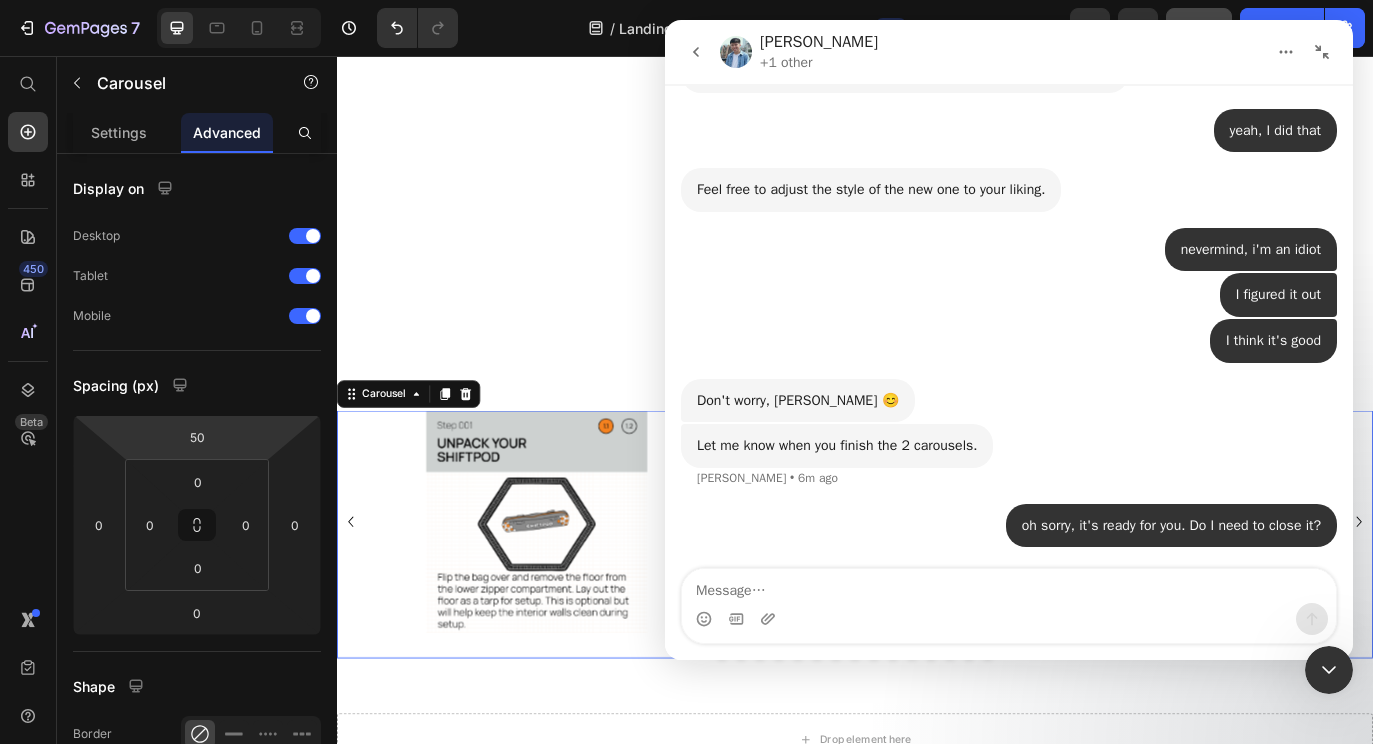 click 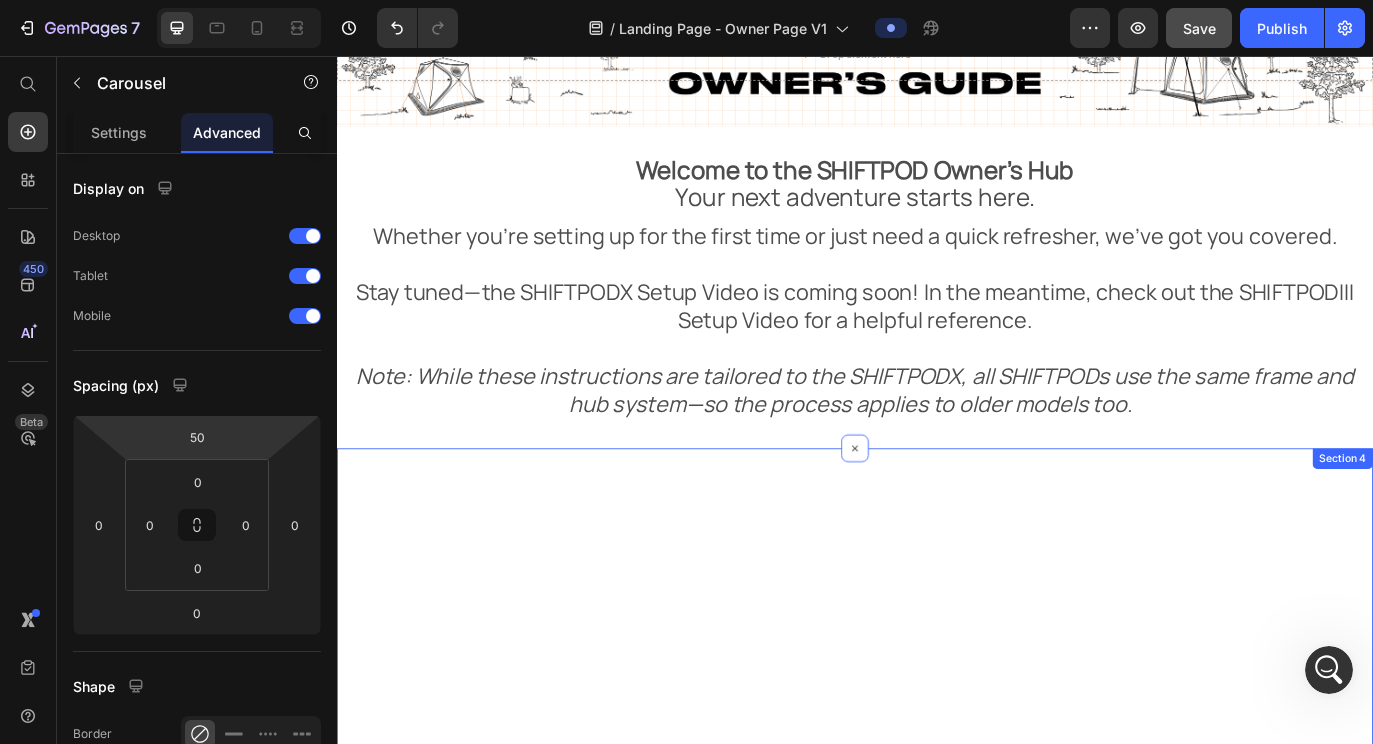 scroll, scrollTop: 210, scrollLeft: 0, axis: vertical 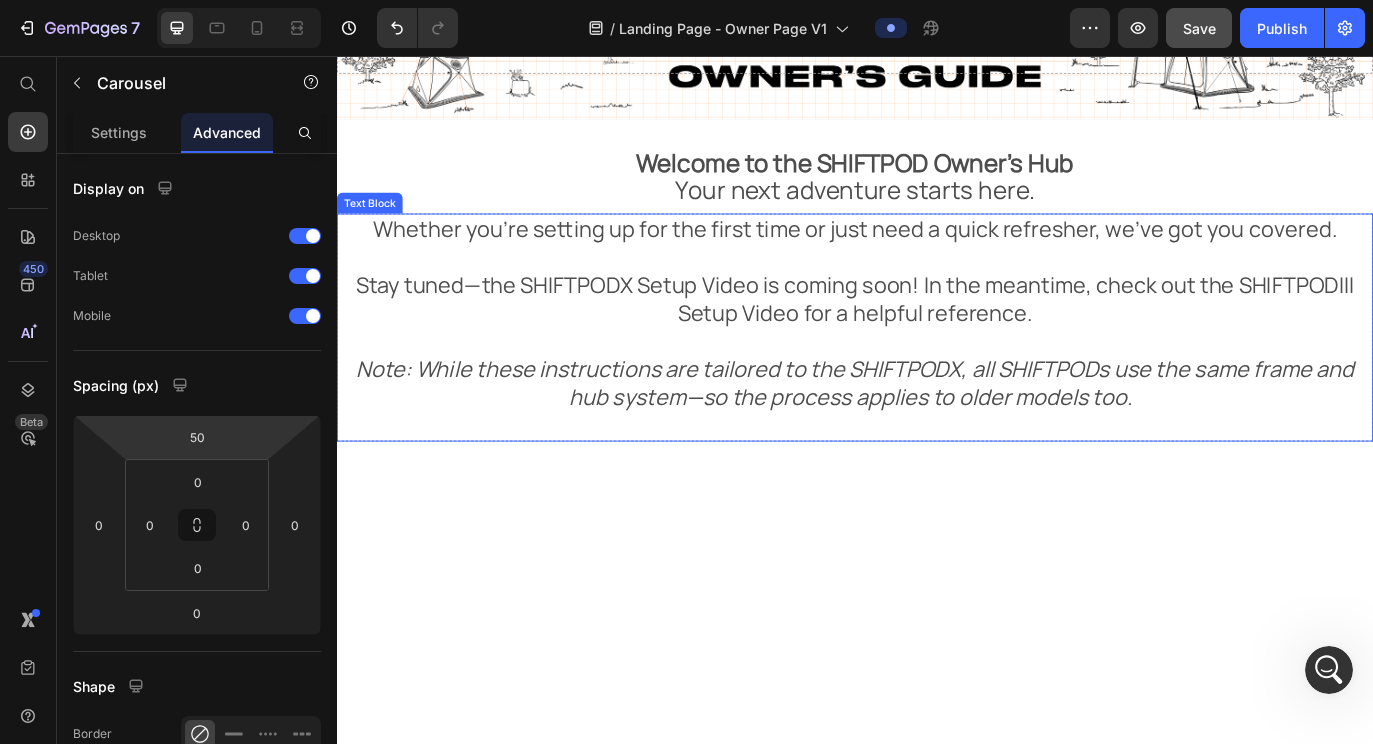 click on "Stay tuned—the SHIFTPODX Setup Video is coming soon! In the meantime, check out the SHIFTPODIII Setup Video for a helpful reference." at bounding box center (937, 337) 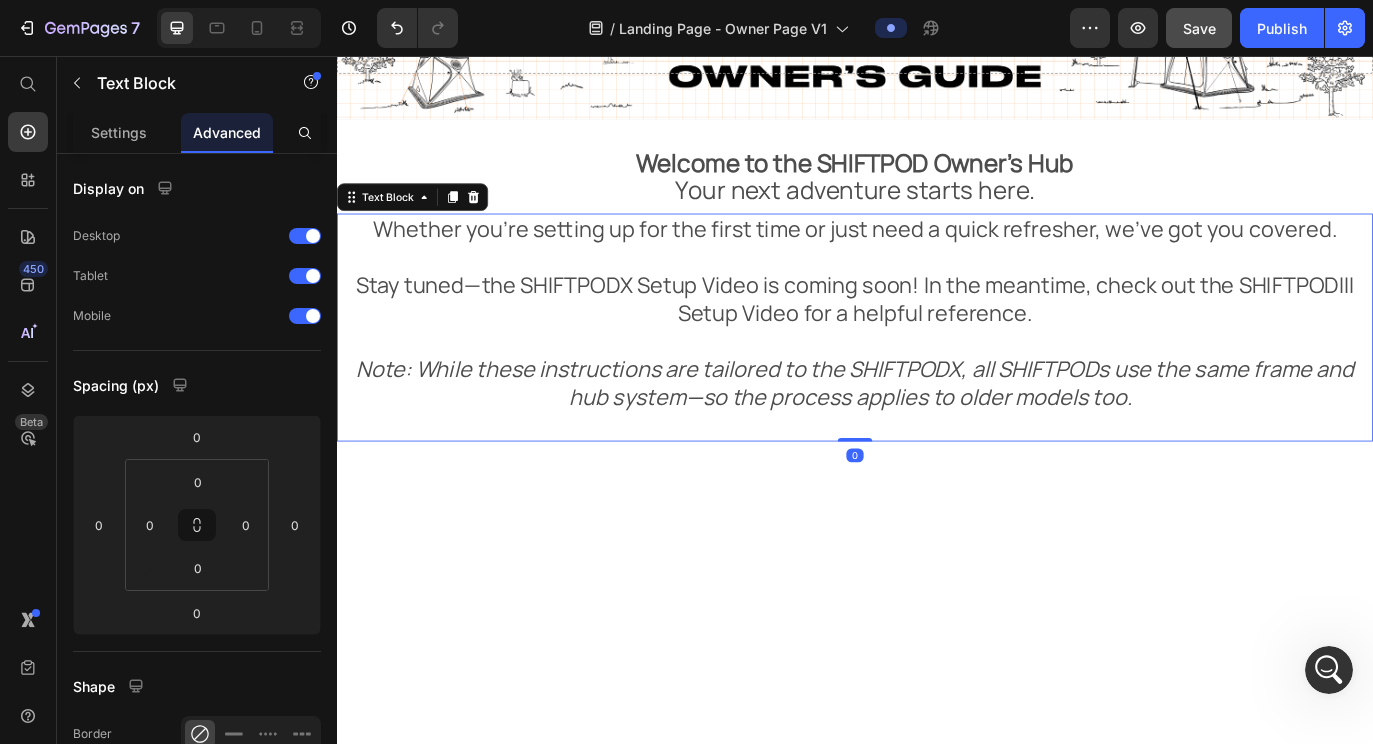 click on "Note: While these instructions are tailored to the SHIFTPODX, all SHIFTPODs use the same frame and hub system—so the process applies to older models too." at bounding box center [937, 434] 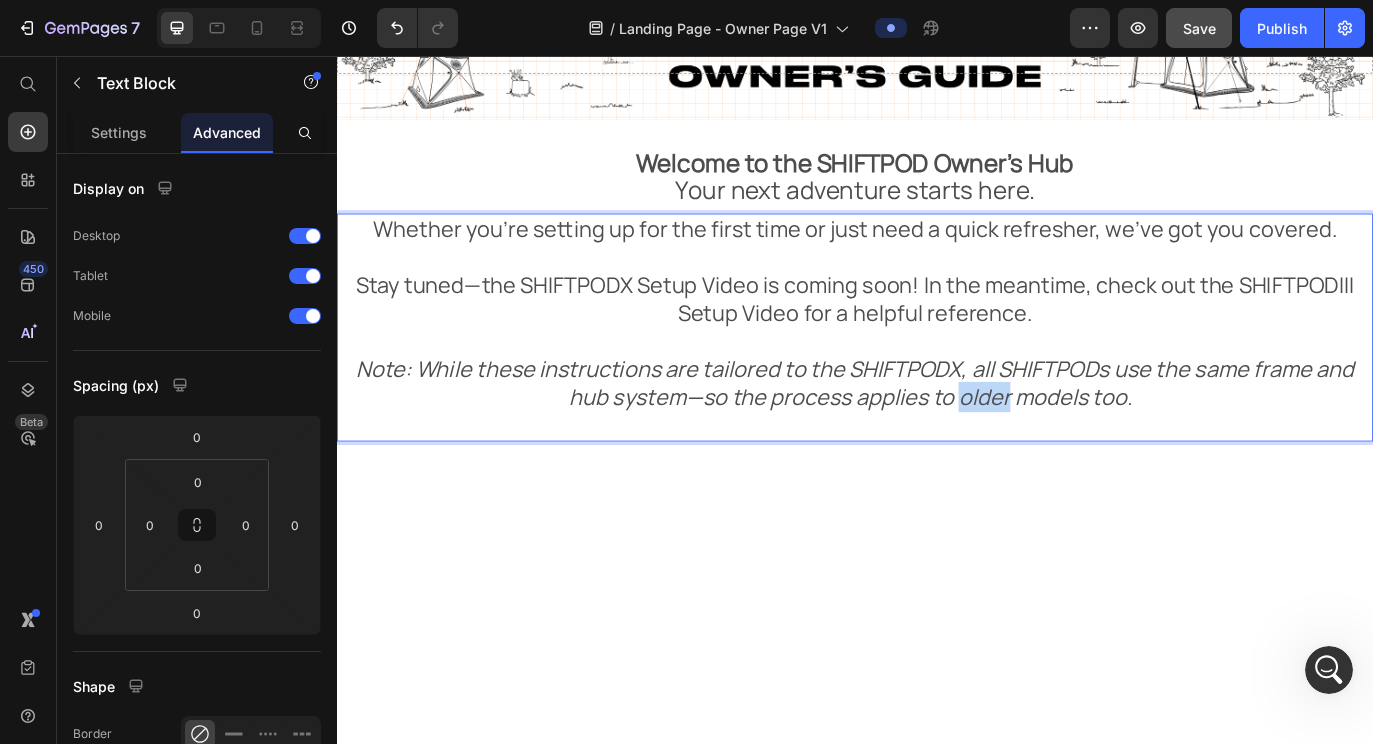 click on "Note: While these instructions are tailored to the SHIFTPODX, all SHIFTPODs use the same frame and hub system—so the process applies to older models too." at bounding box center (937, 434) 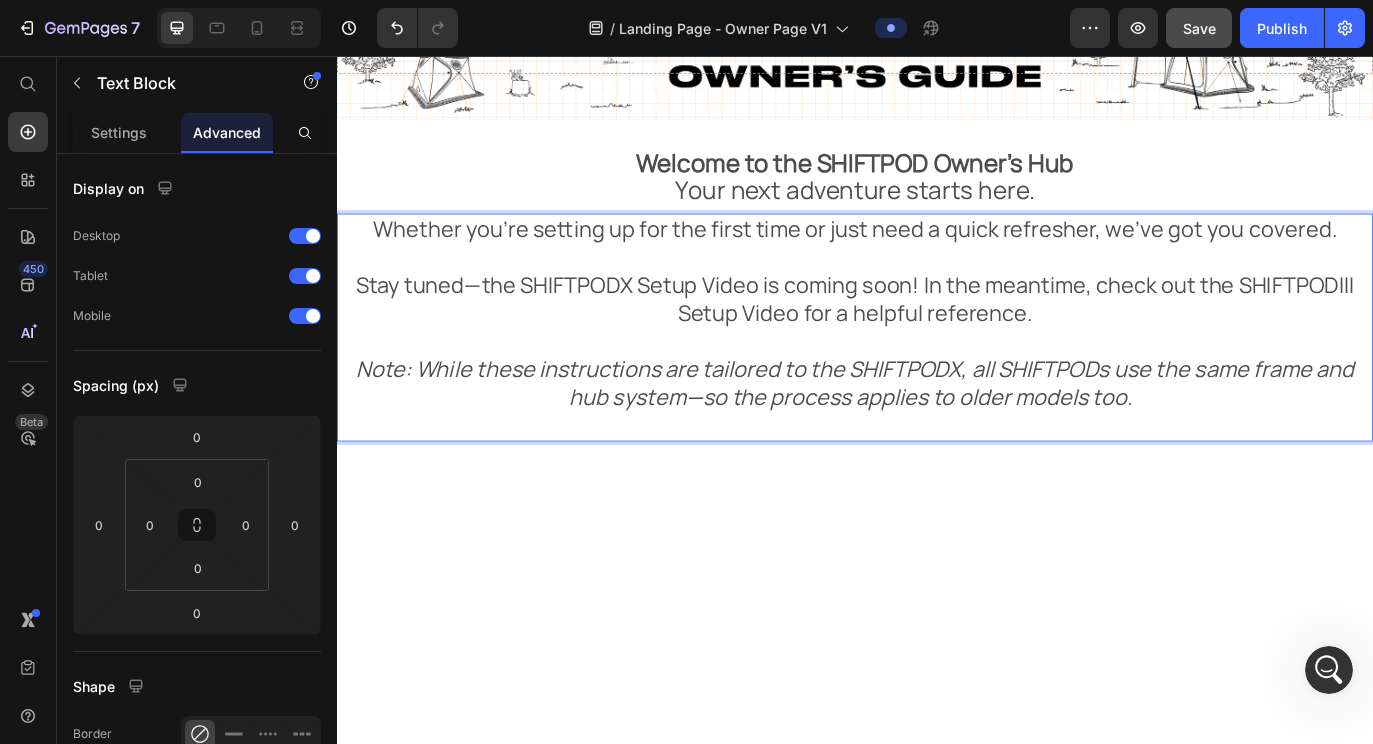 click on "Note: While these instructions are tailored to the SHIFTPODX, all SHIFTPODs use the same frame and hub system—so the process applies to older models too." at bounding box center (937, 419) 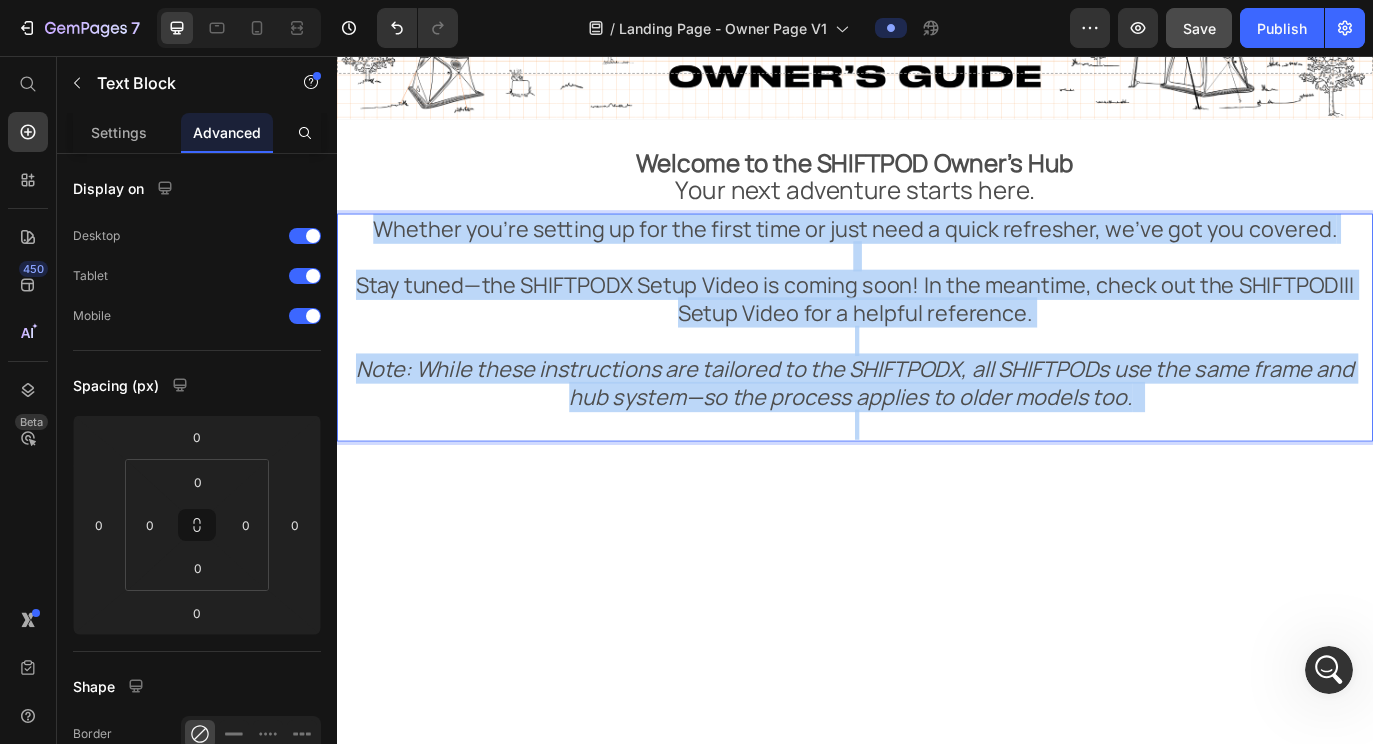 drag, startPoint x: 1295, startPoint y: 445, endPoint x: 132, endPoint y: 194, distance: 1189.7773 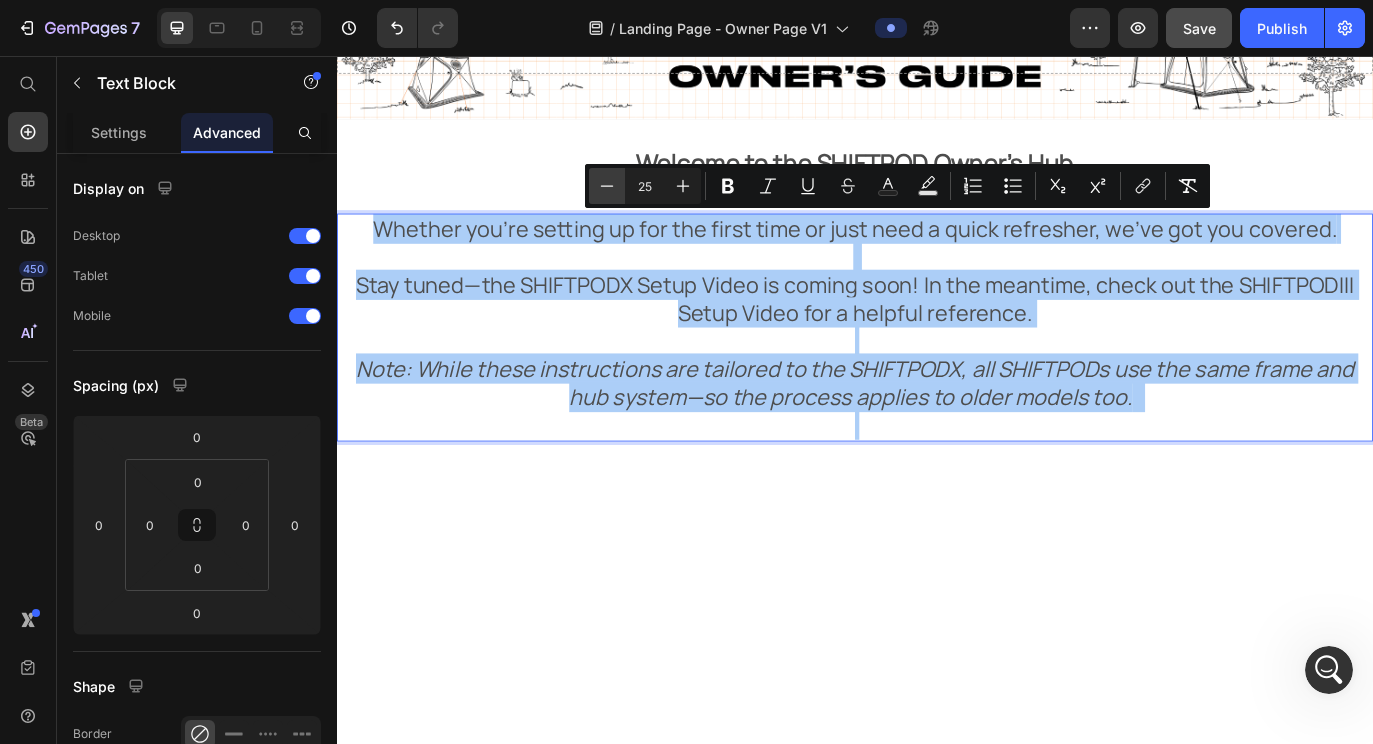 click 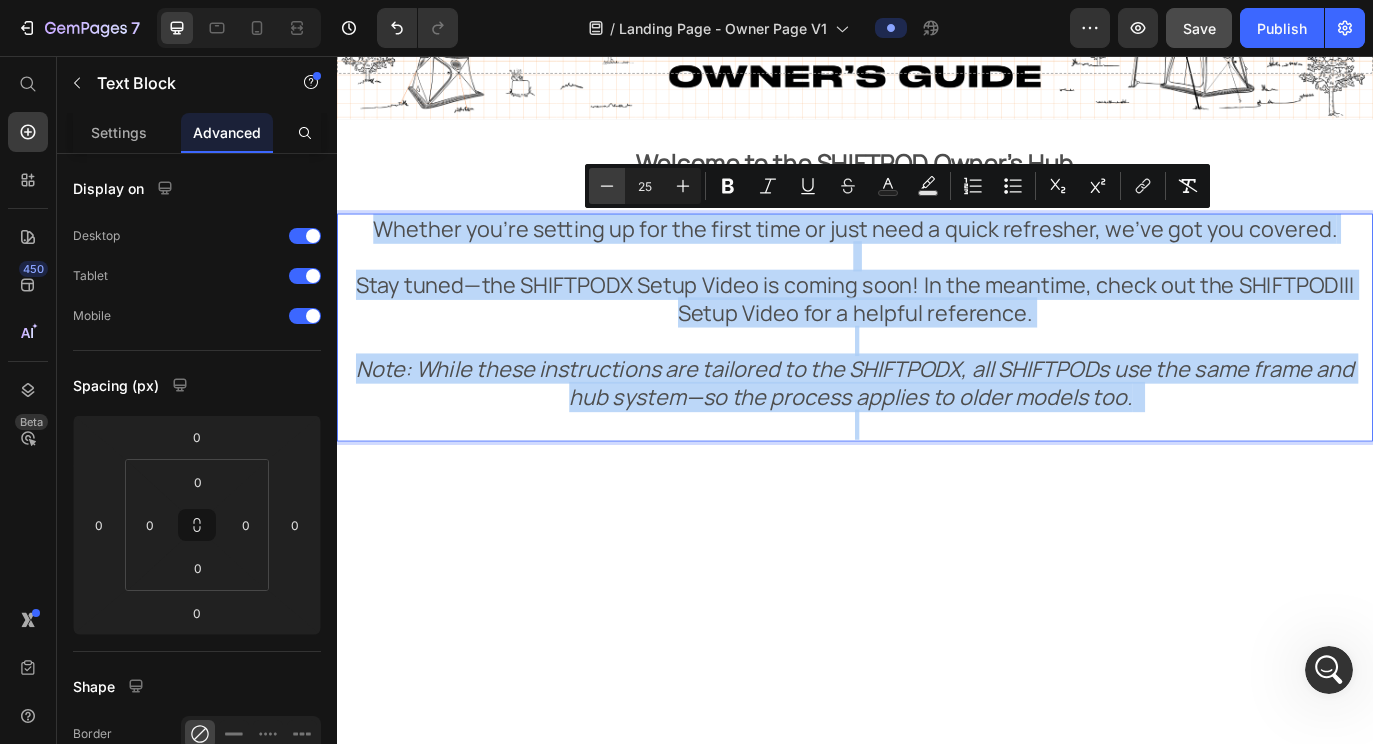type on "24" 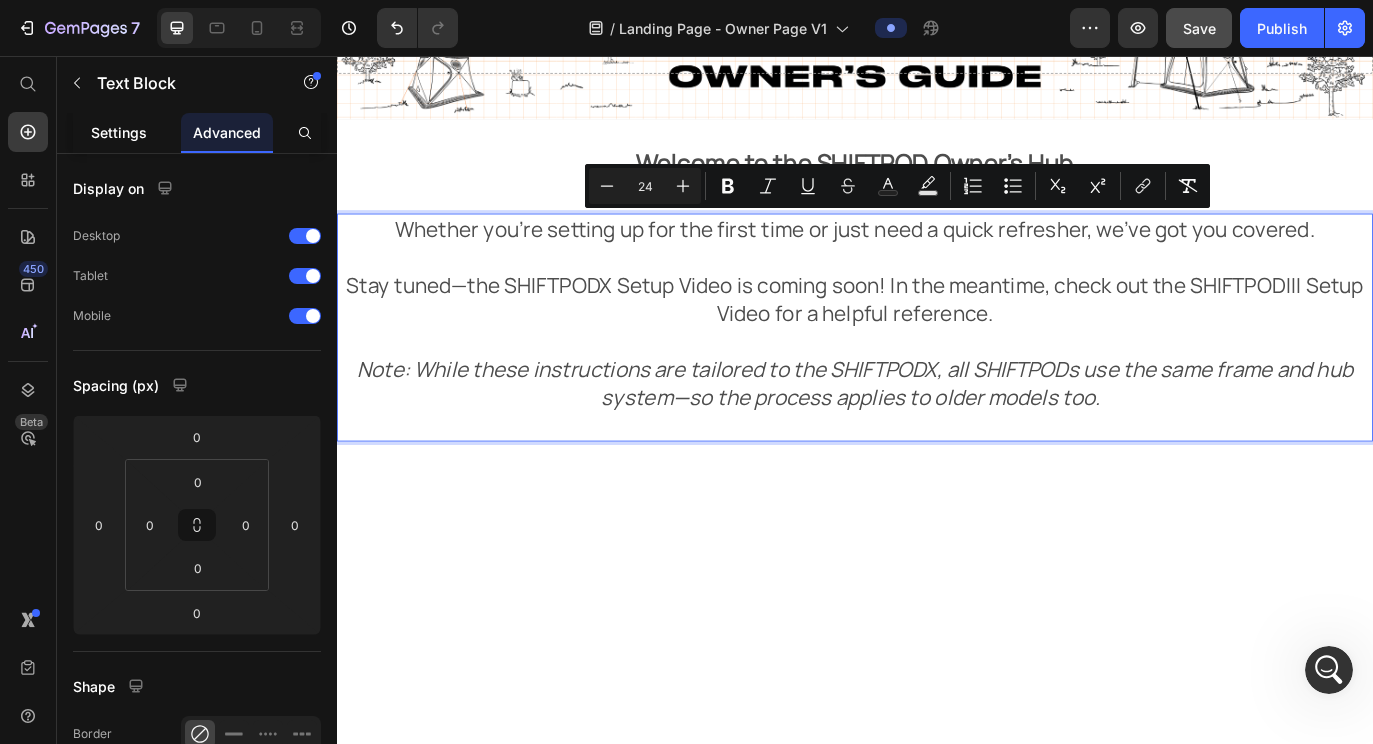 click on "Settings" 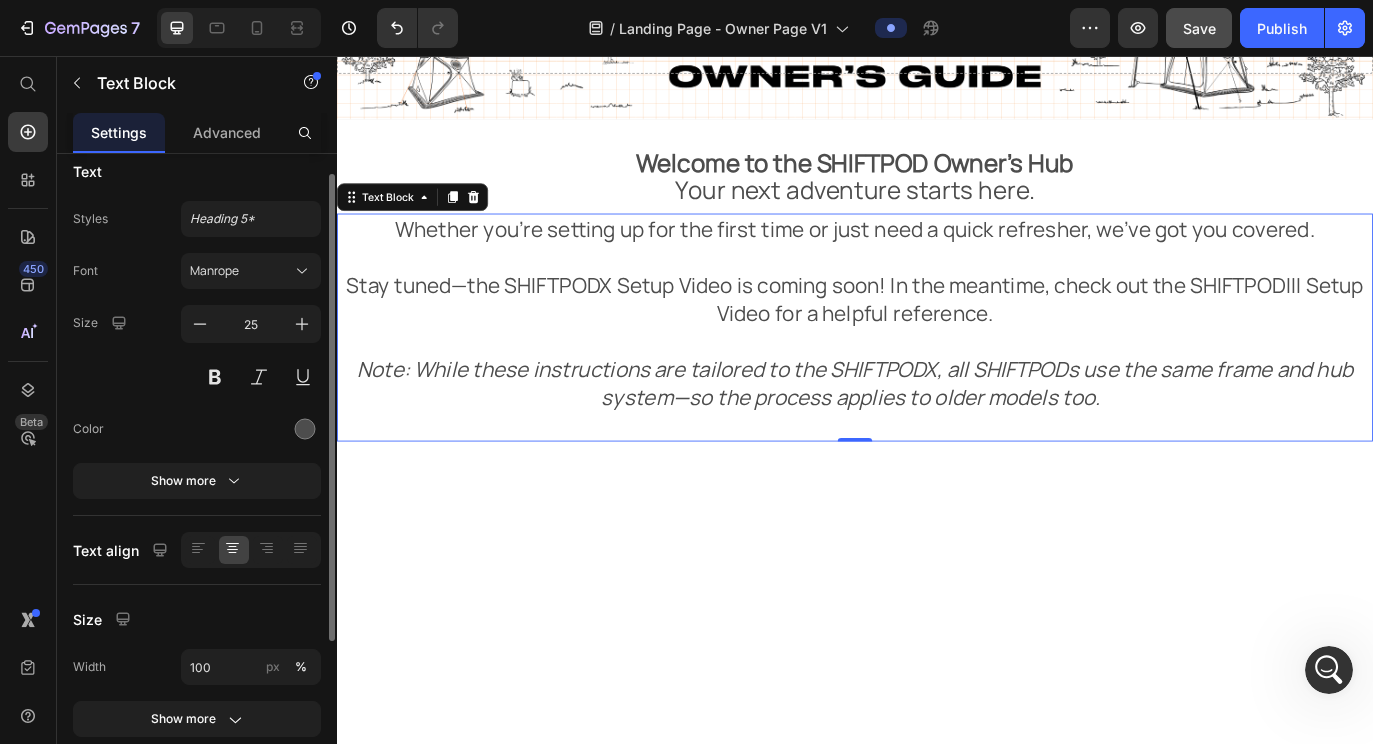 scroll, scrollTop: 22, scrollLeft: 0, axis: vertical 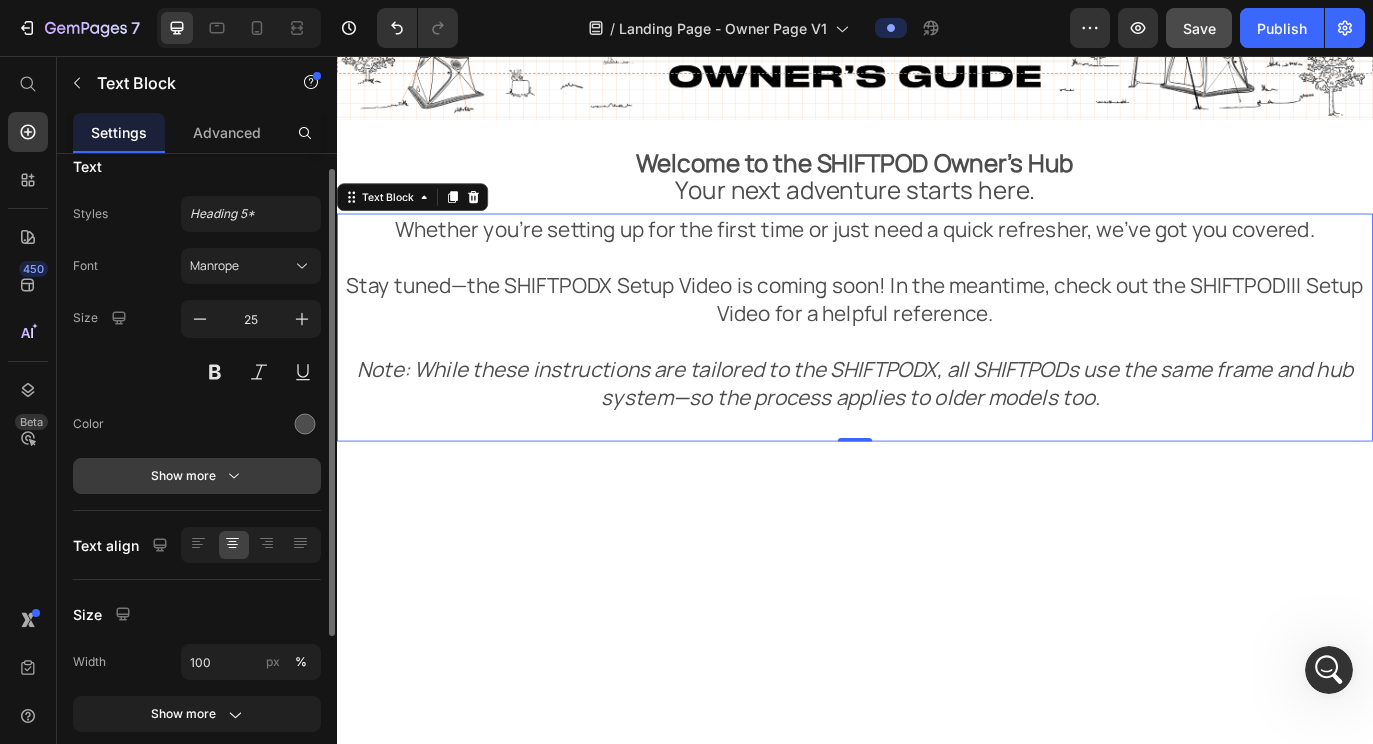 click 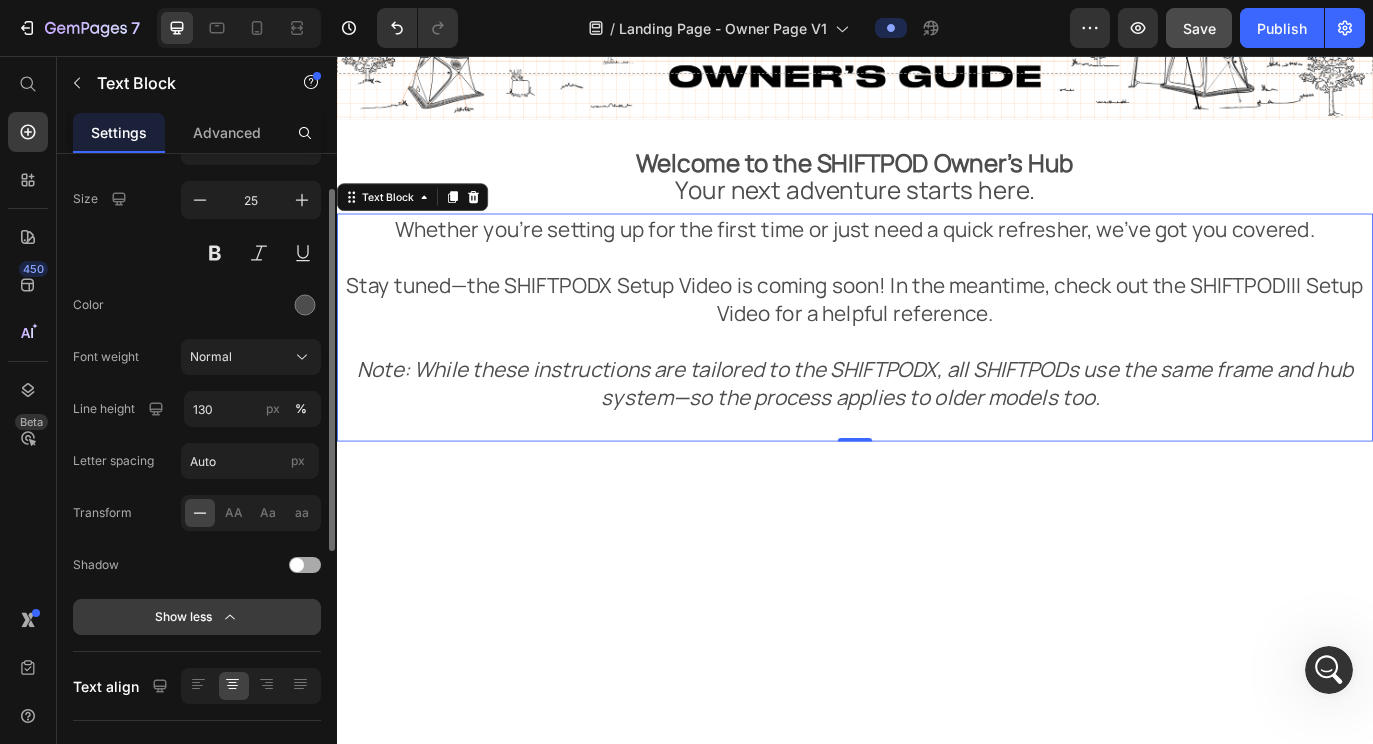 scroll, scrollTop: 146, scrollLeft: 0, axis: vertical 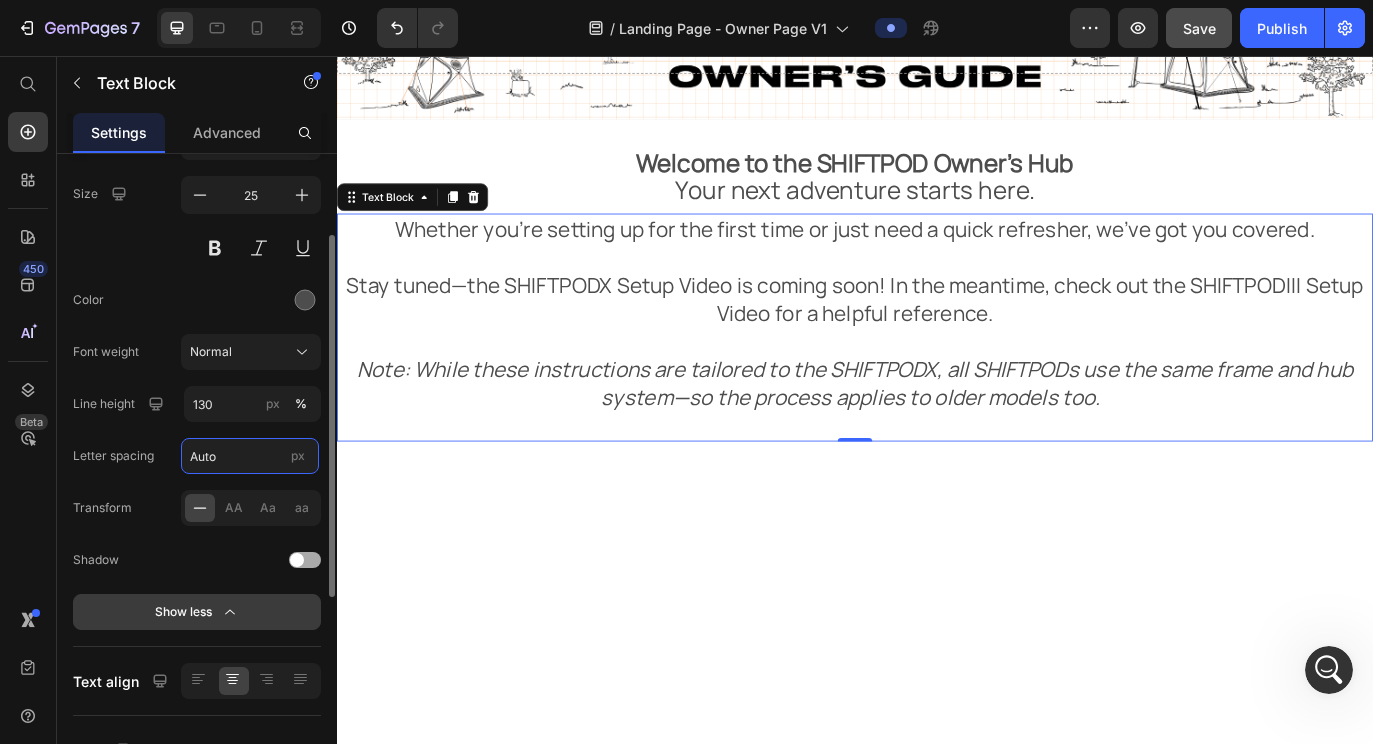 click on "Auto" at bounding box center (250, 456) 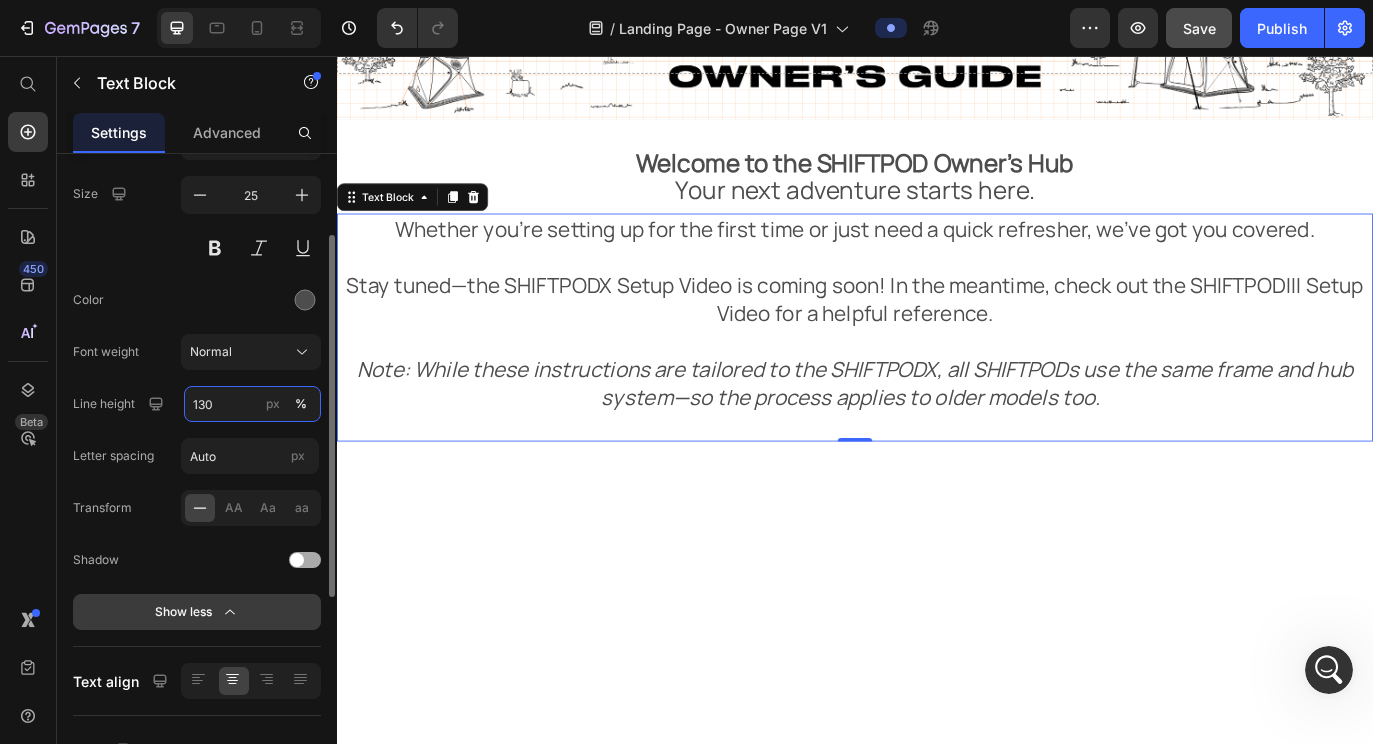 click on "130" at bounding box center (252, 404) 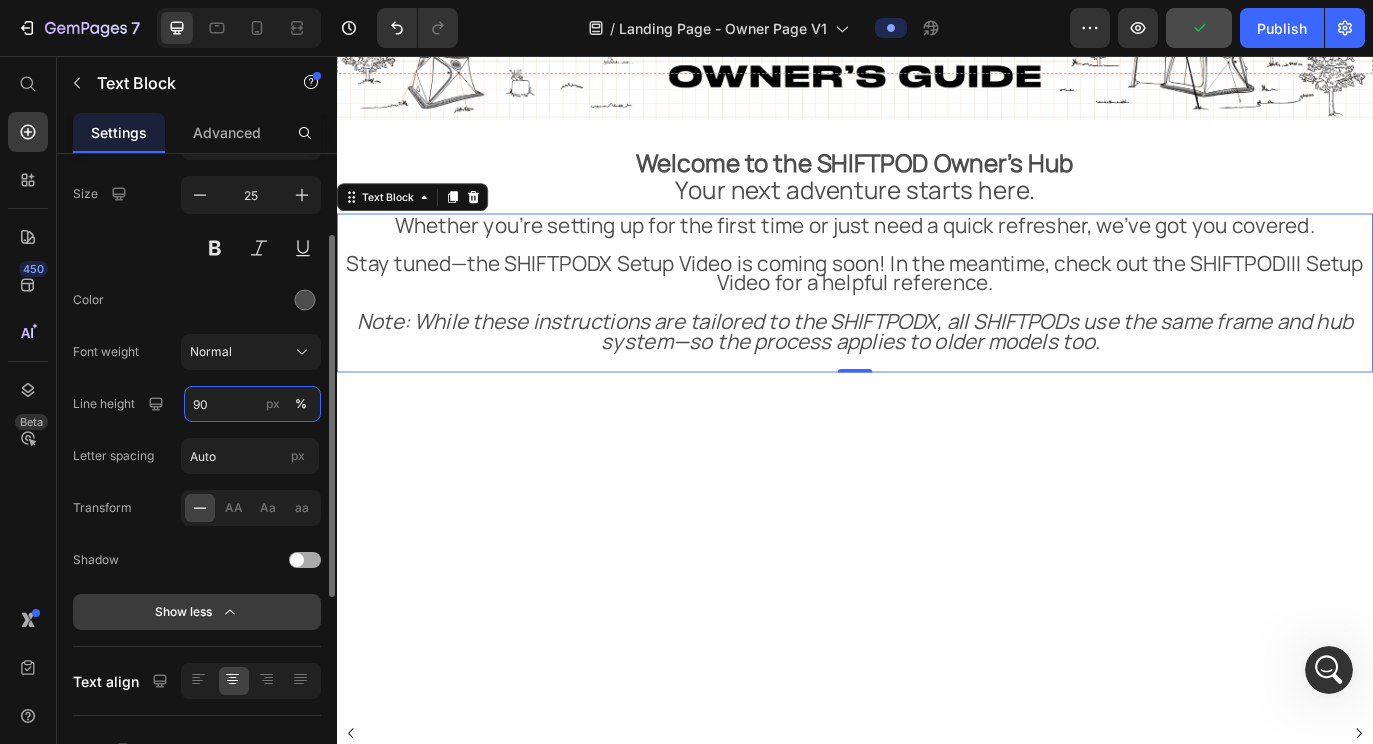scroll, scrollTop: 5391, scrollLeft: 0, axis: vertical 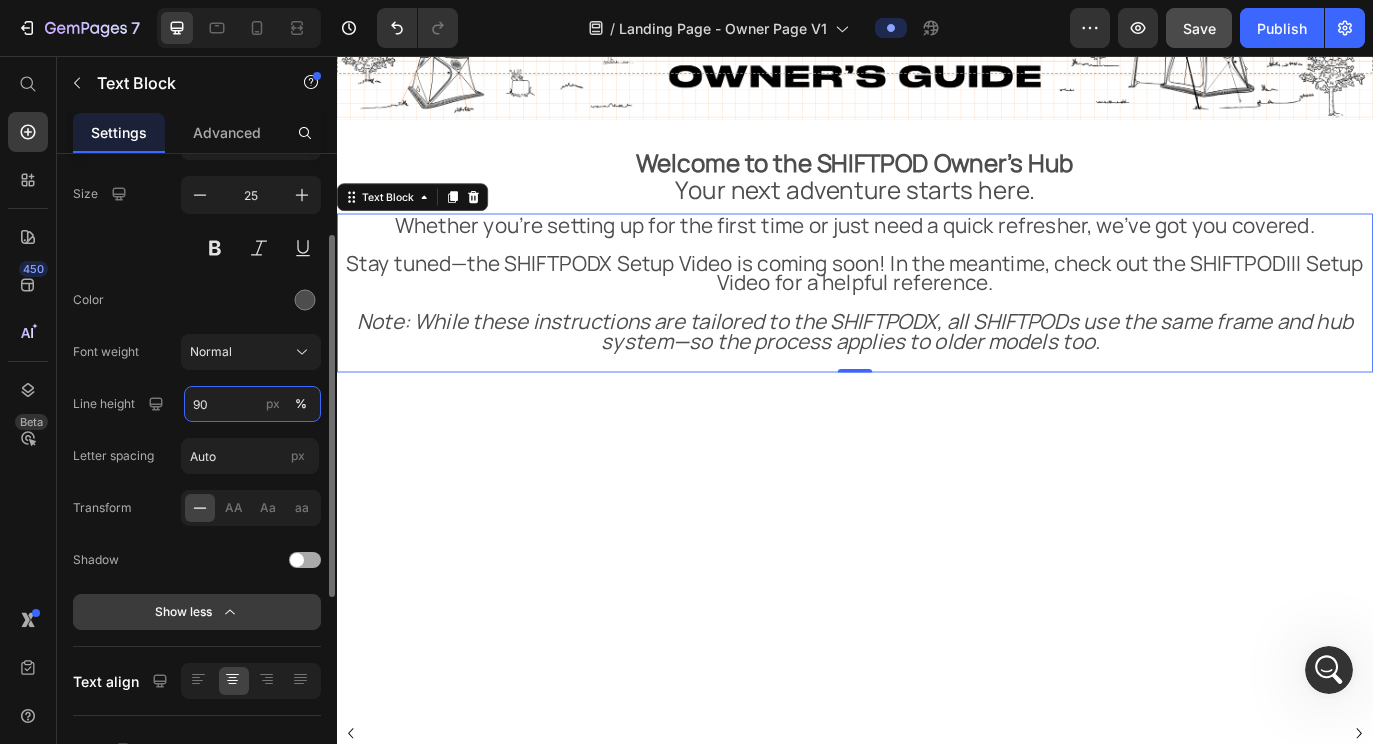 type on "9" 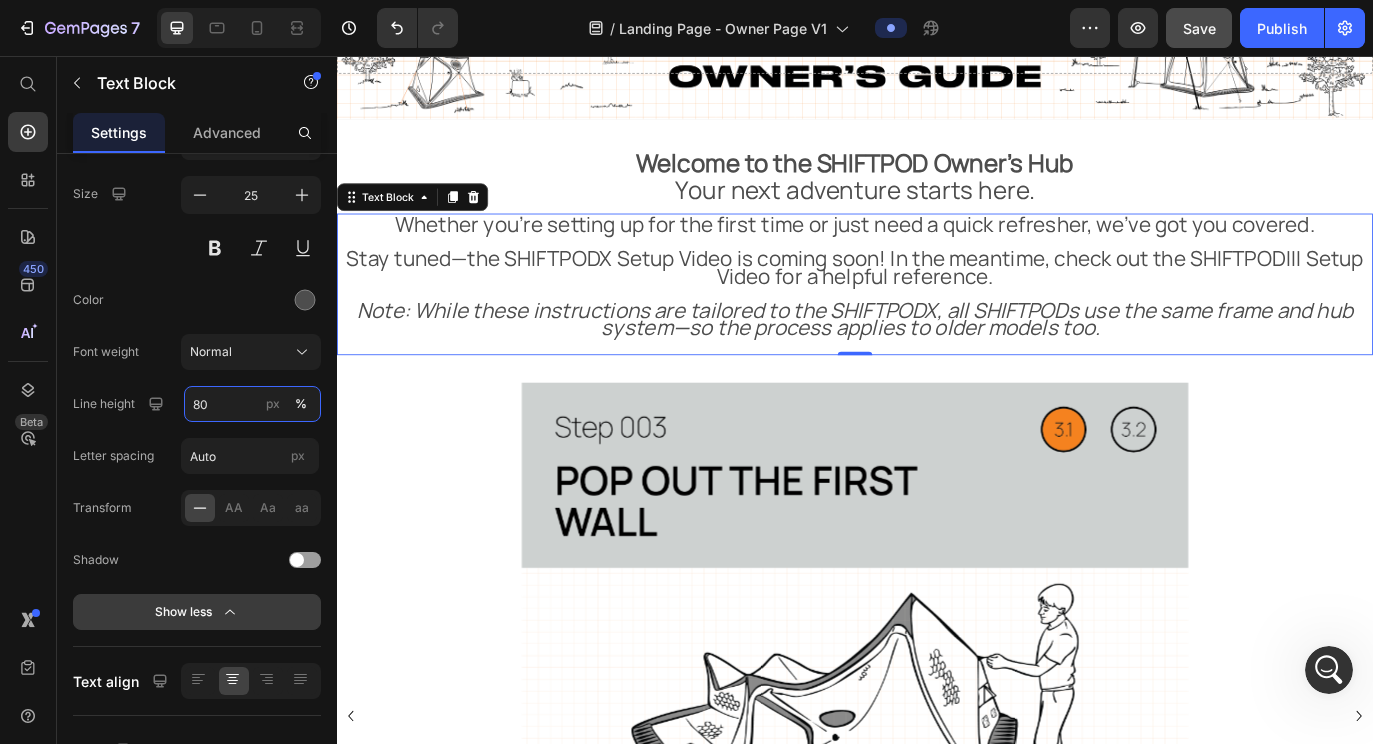 type on "80" 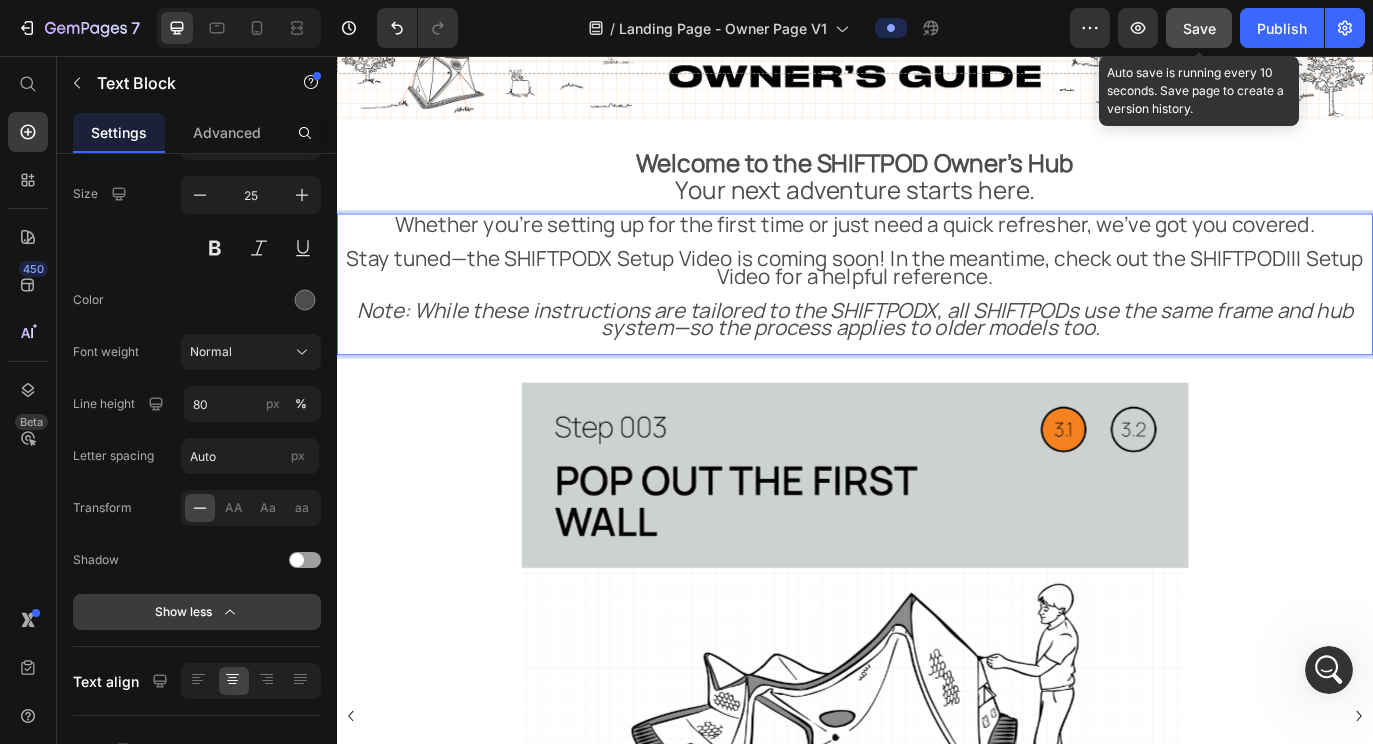 click on "Save" 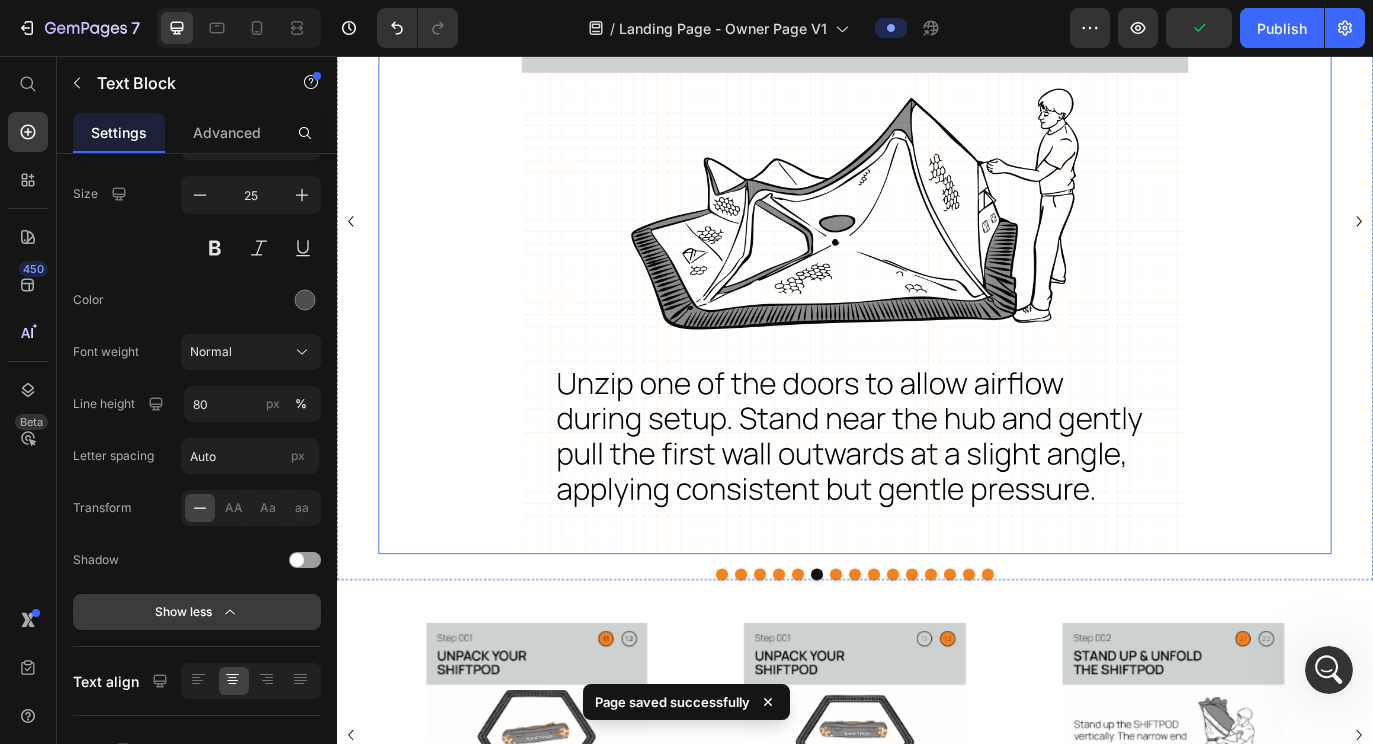 scroll, scrollTop: 794, scrollLeft: 0, axis: vertical 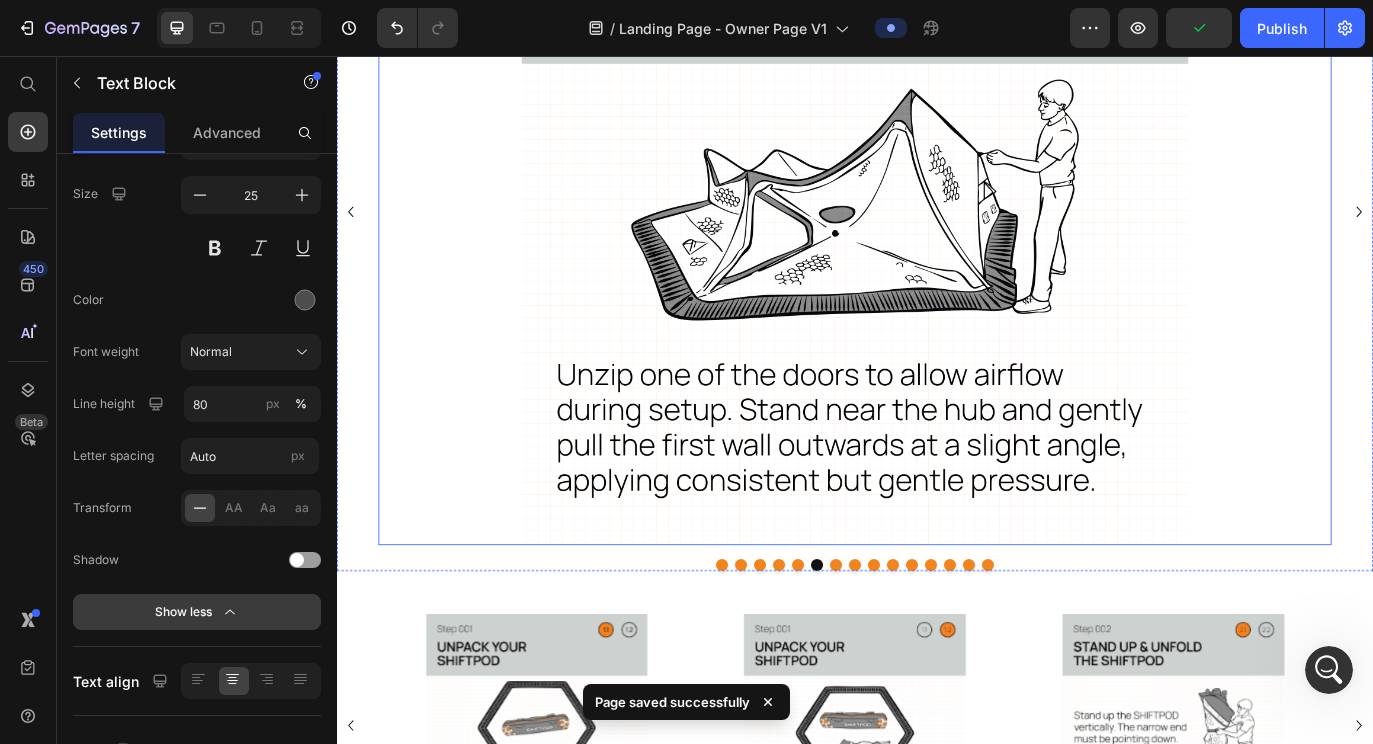 click at bounding box center [937, 236] 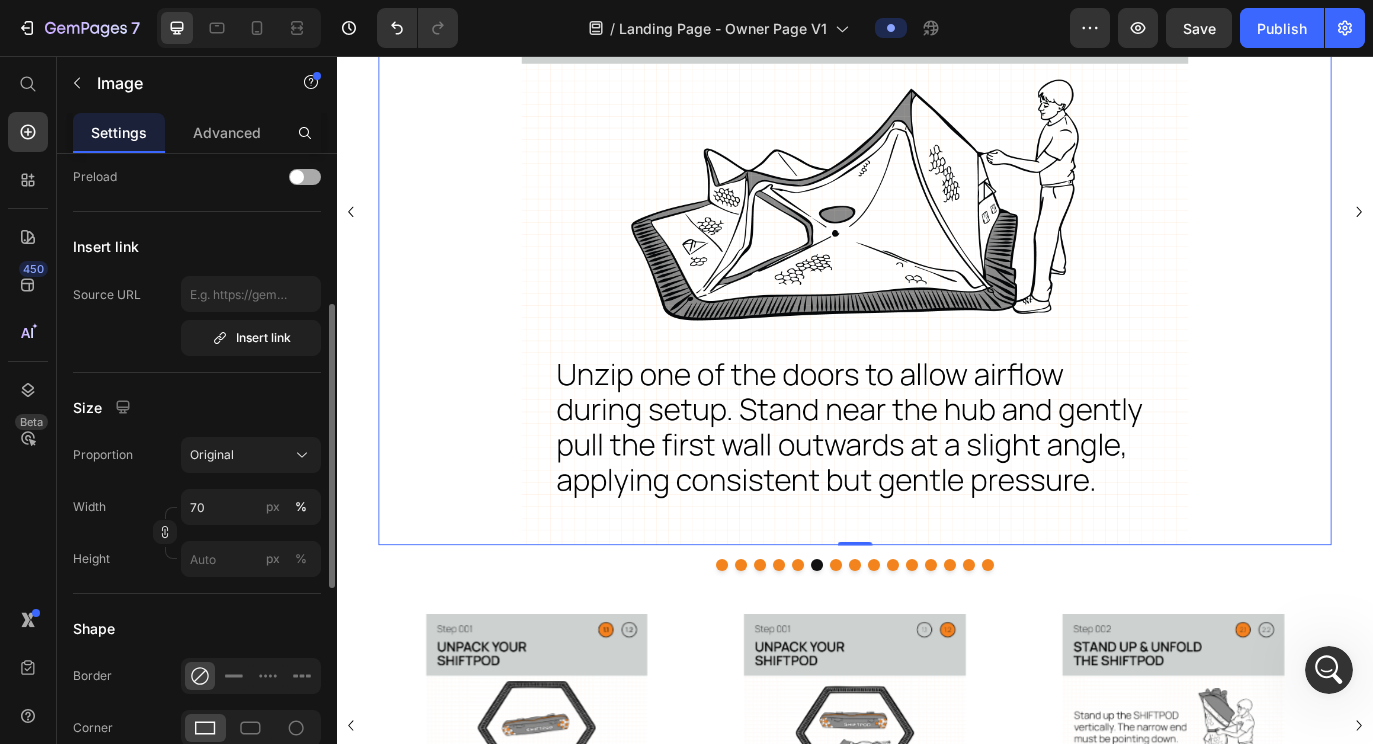 scroll, scrollTop: 340, scrollLeft: 0, axis: vertical 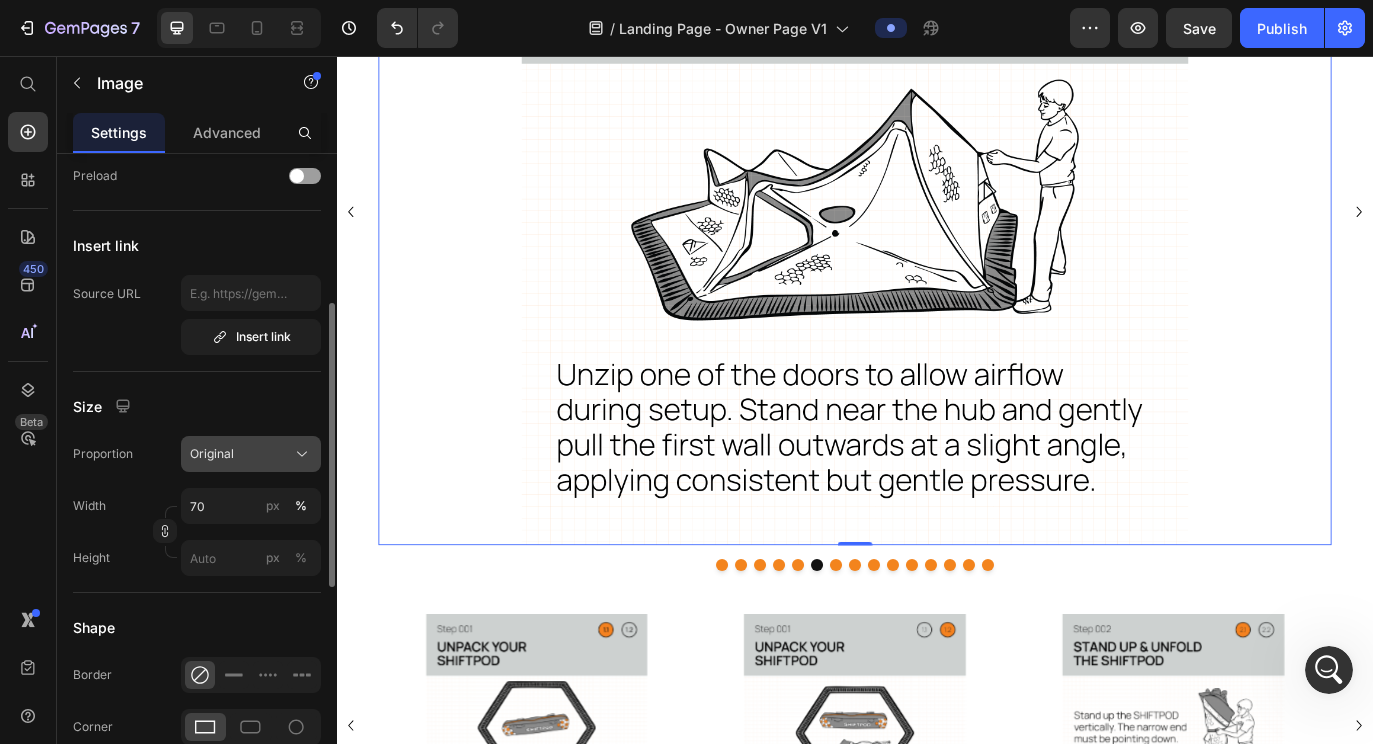 click on "Original" at bounding box center (251, 454) 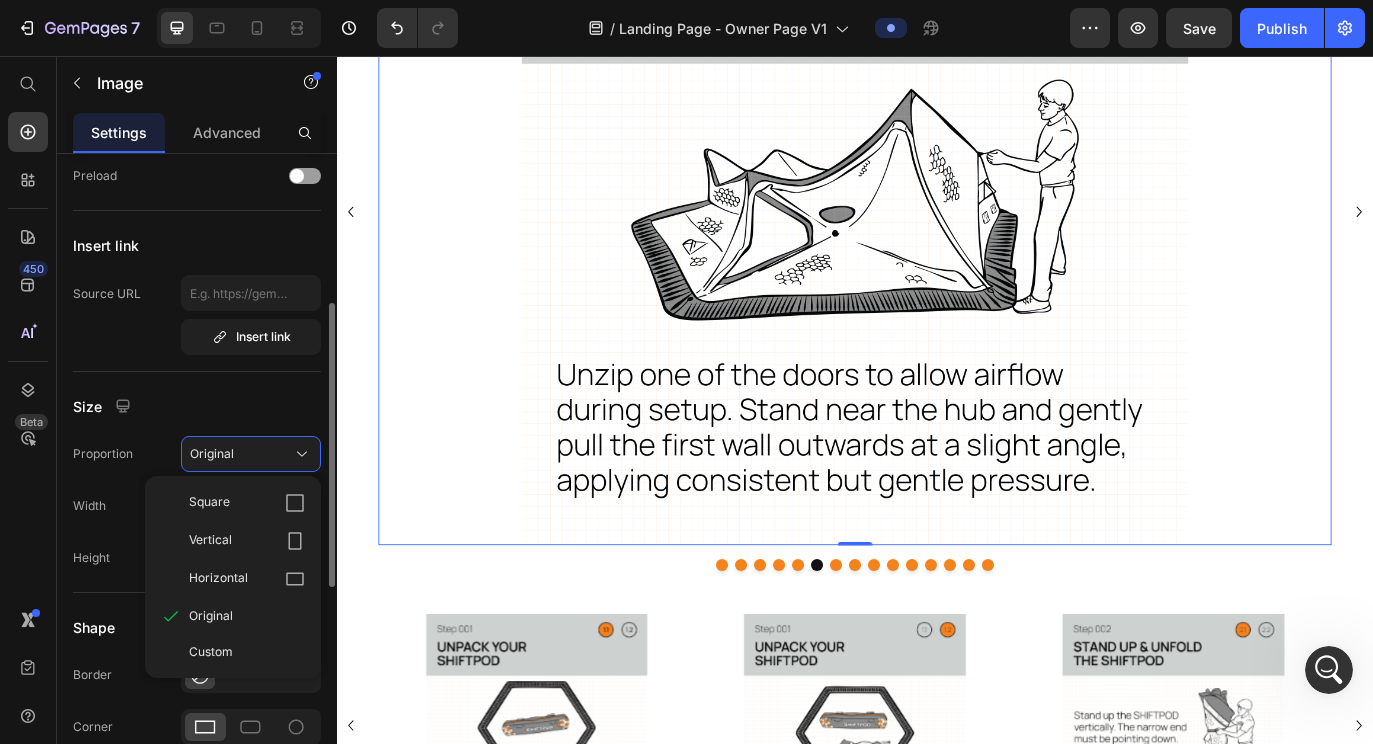 click on "Size" at bounding box center (197, 406) 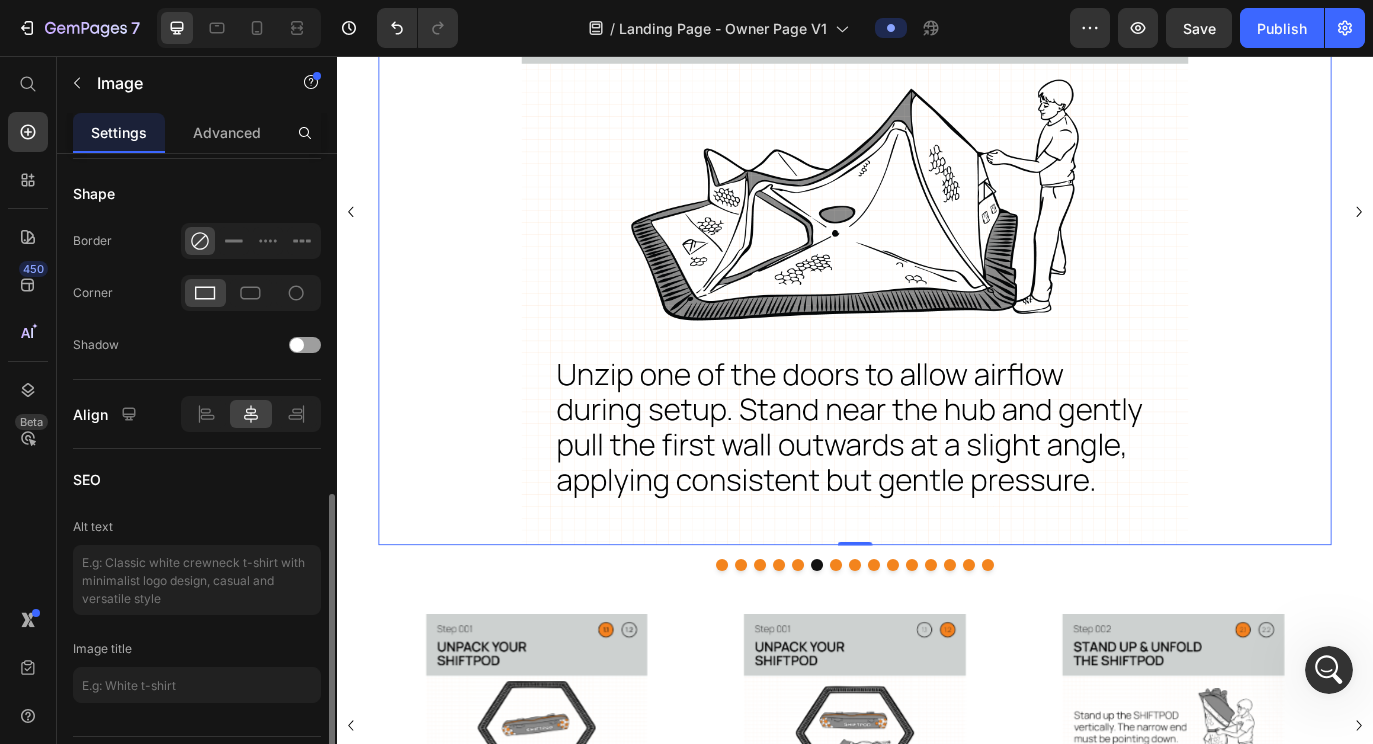 scroll, scrollTop: 824, scrollLeft: 0, axis: vertical 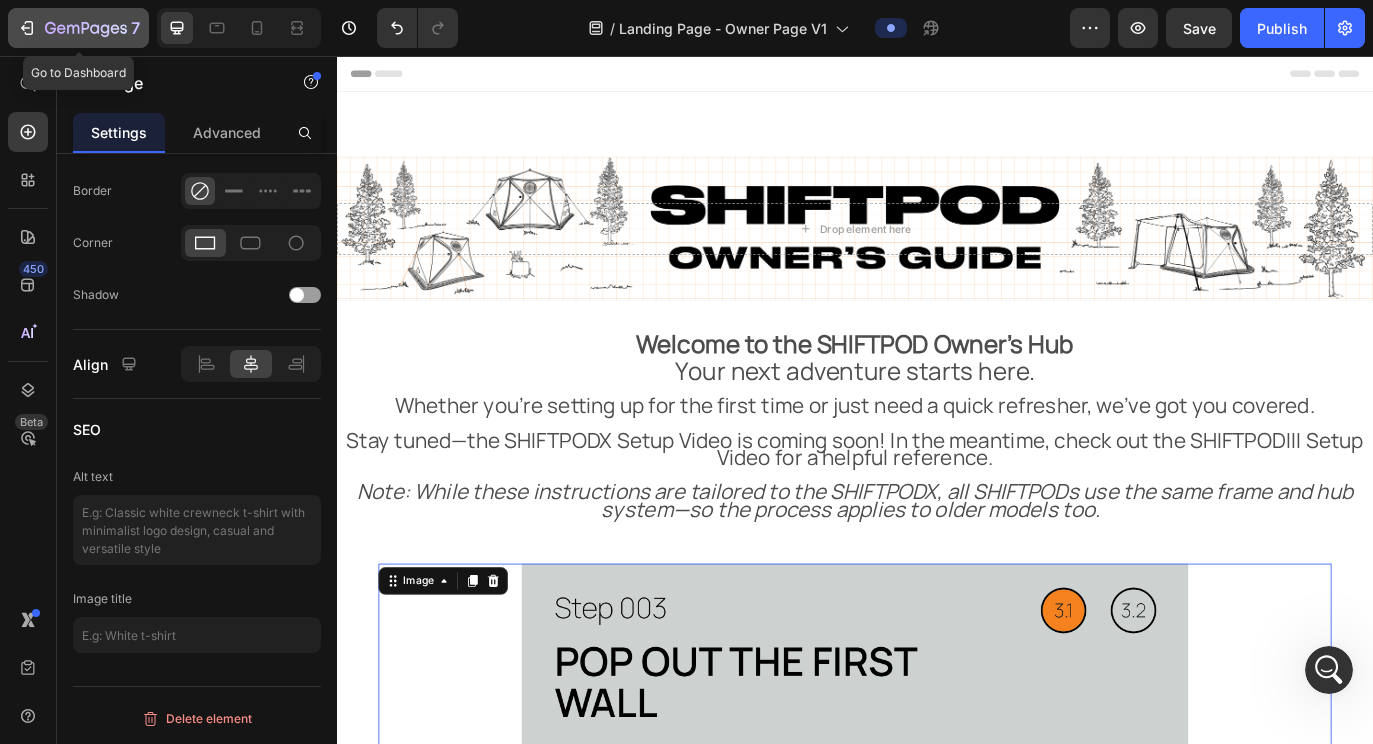 click 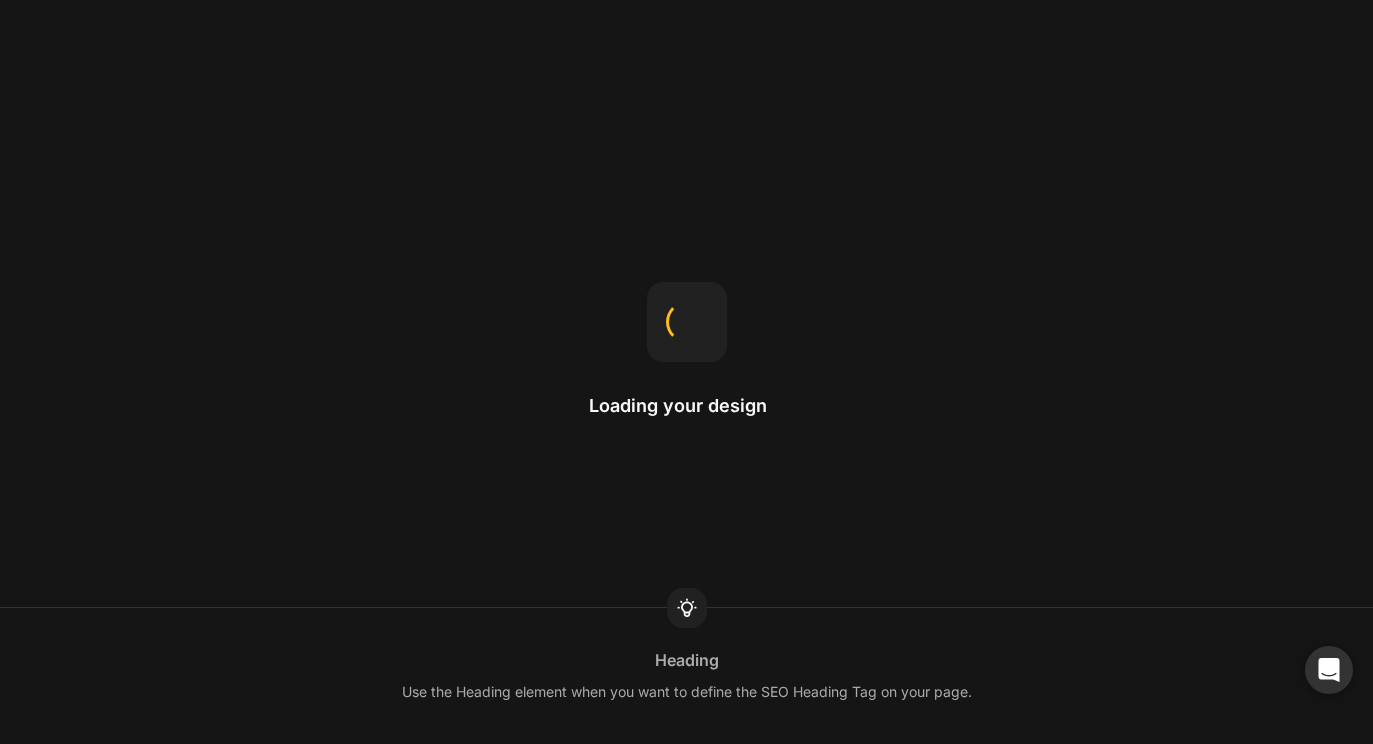 scroll, scrollTop: 0, scrollLeft: 0, axis: both 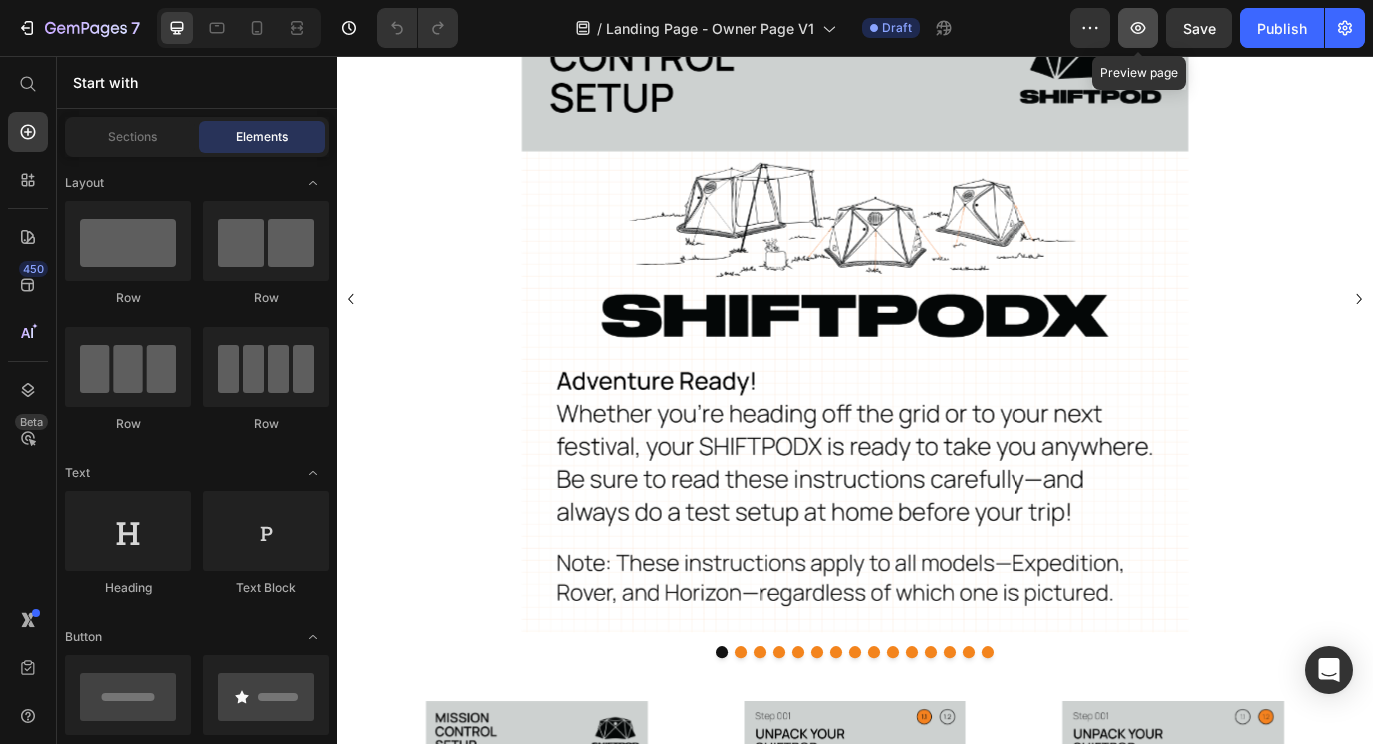 click 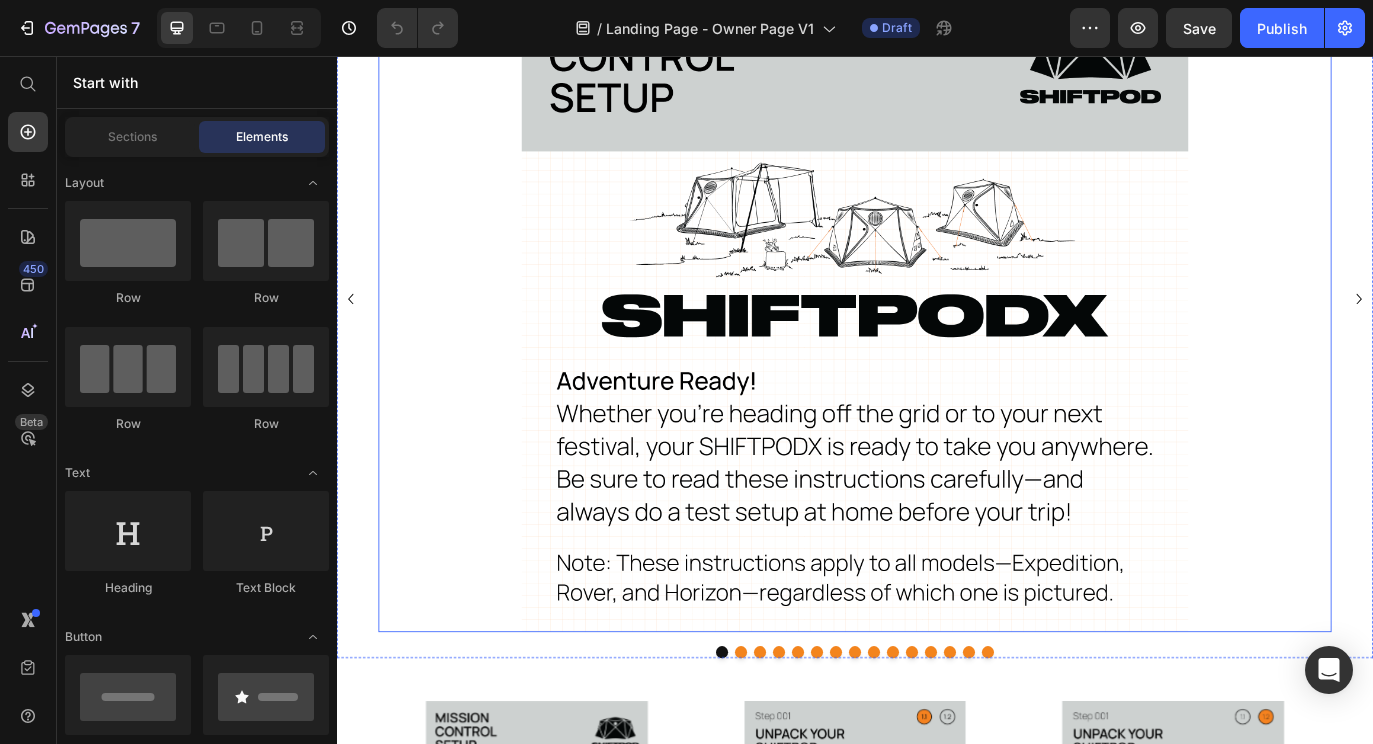 click at bounding box center [937, 337] 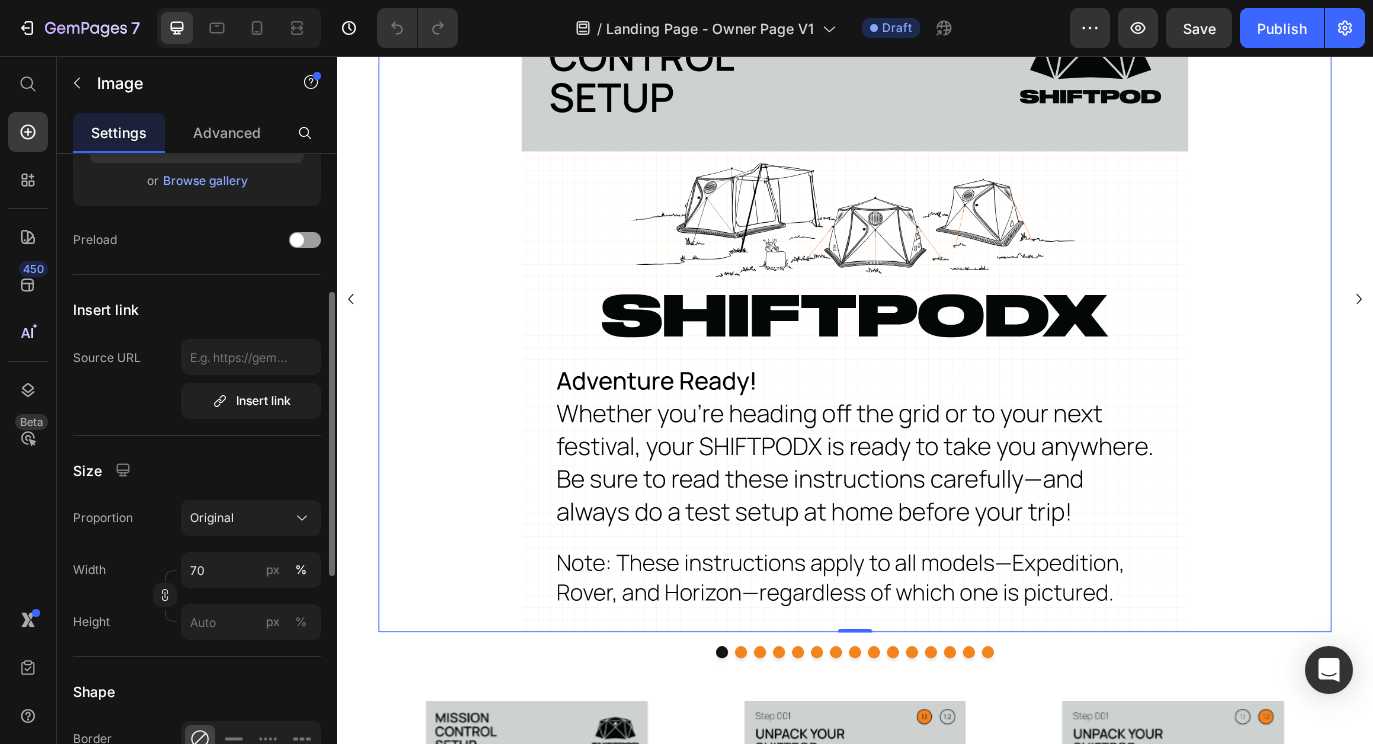 scroll, scrollTop: 288, scrollLeft: 0, axis: vertical 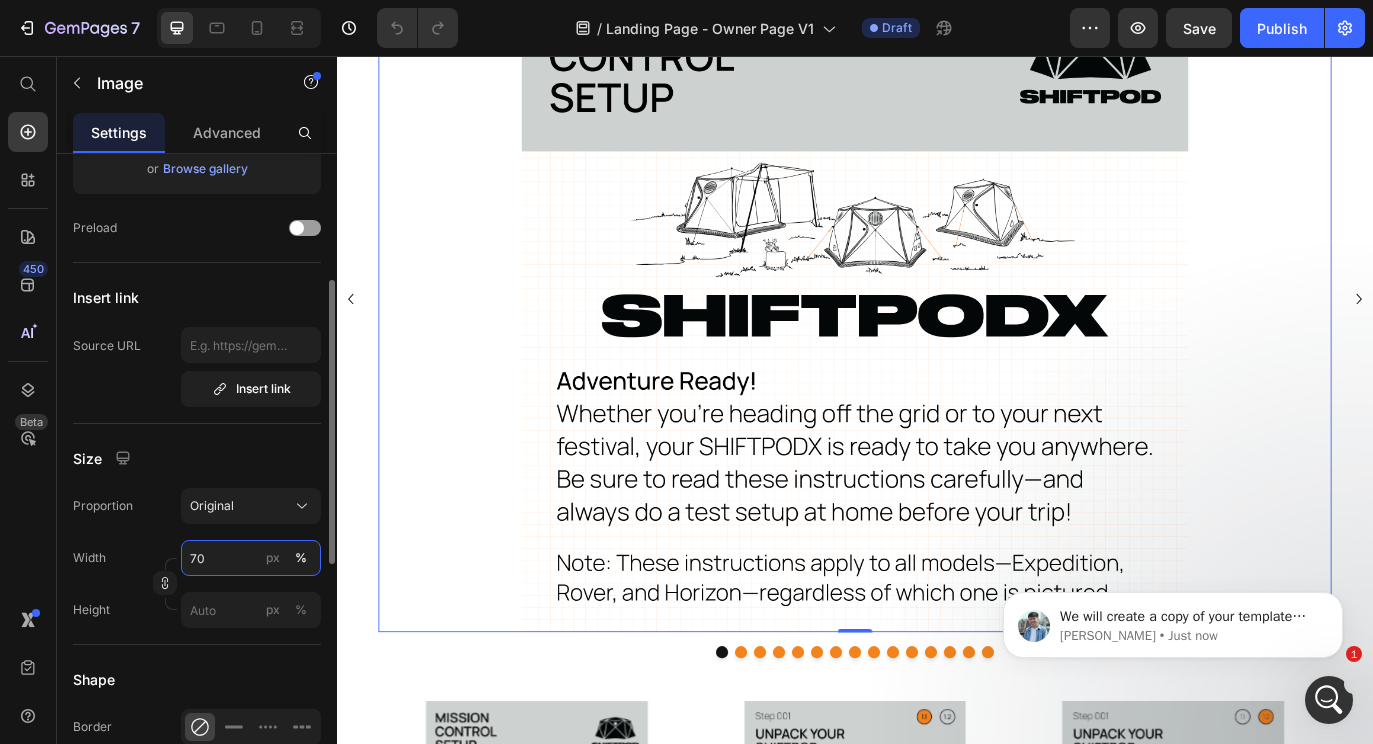 click on "70" at bounding box center (251, 558) 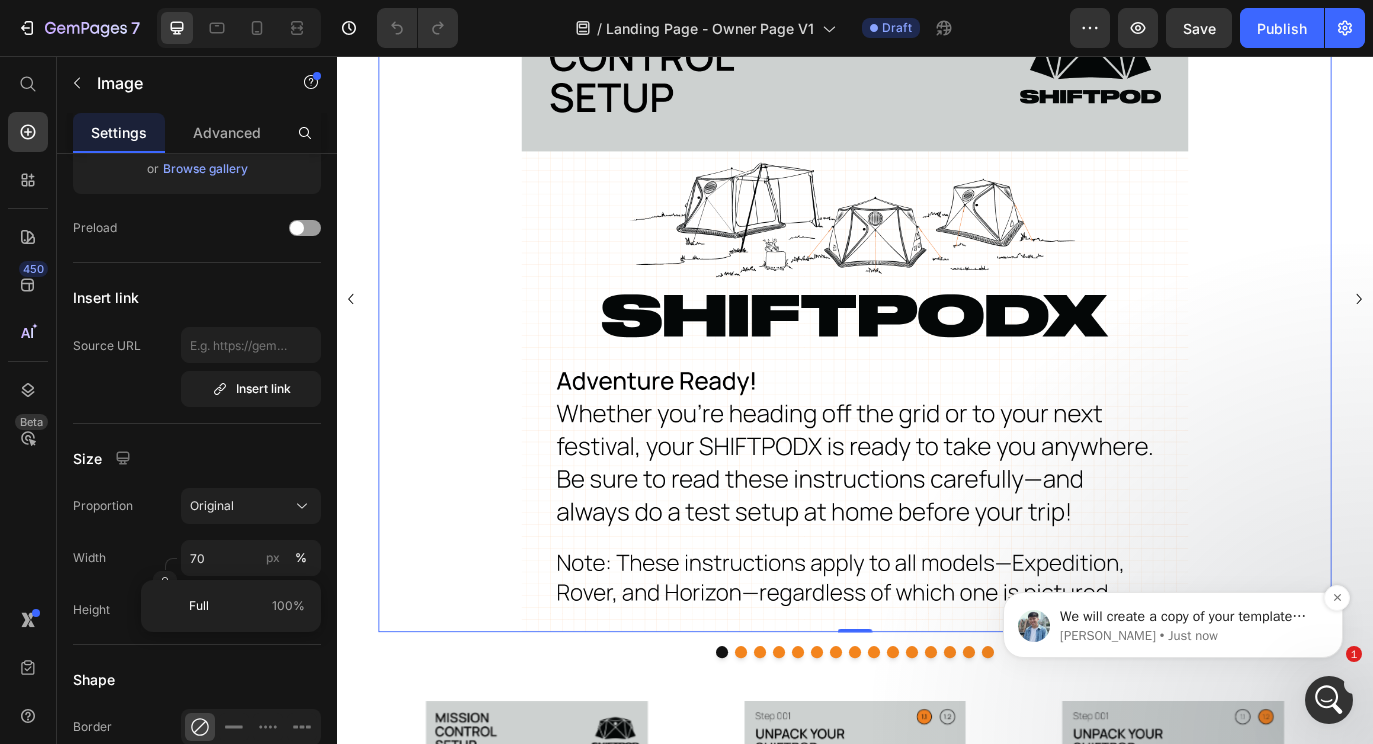 click on "We will create a copy of your template and perform testing on it." at bounding box center [1189, 617] 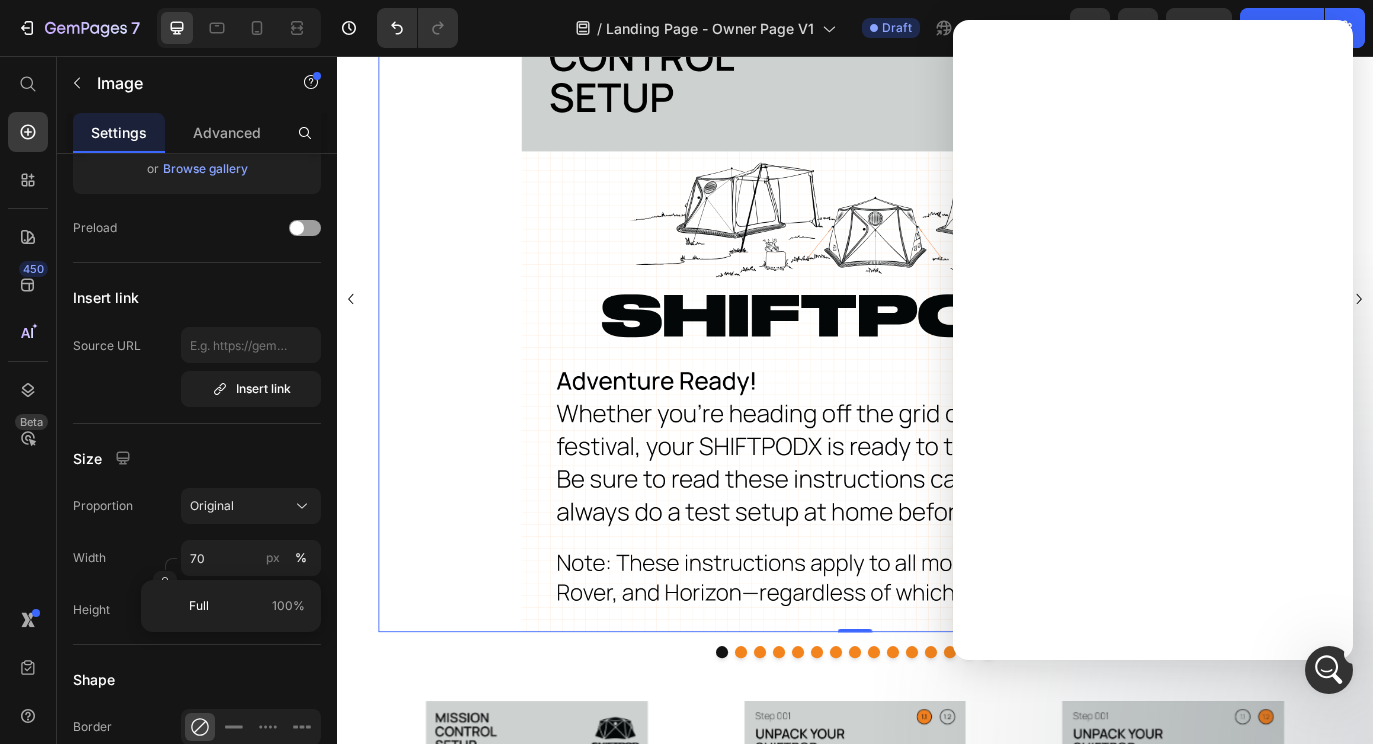 scroll, scrollTop: 0, scrollLeft: 0, axis: both 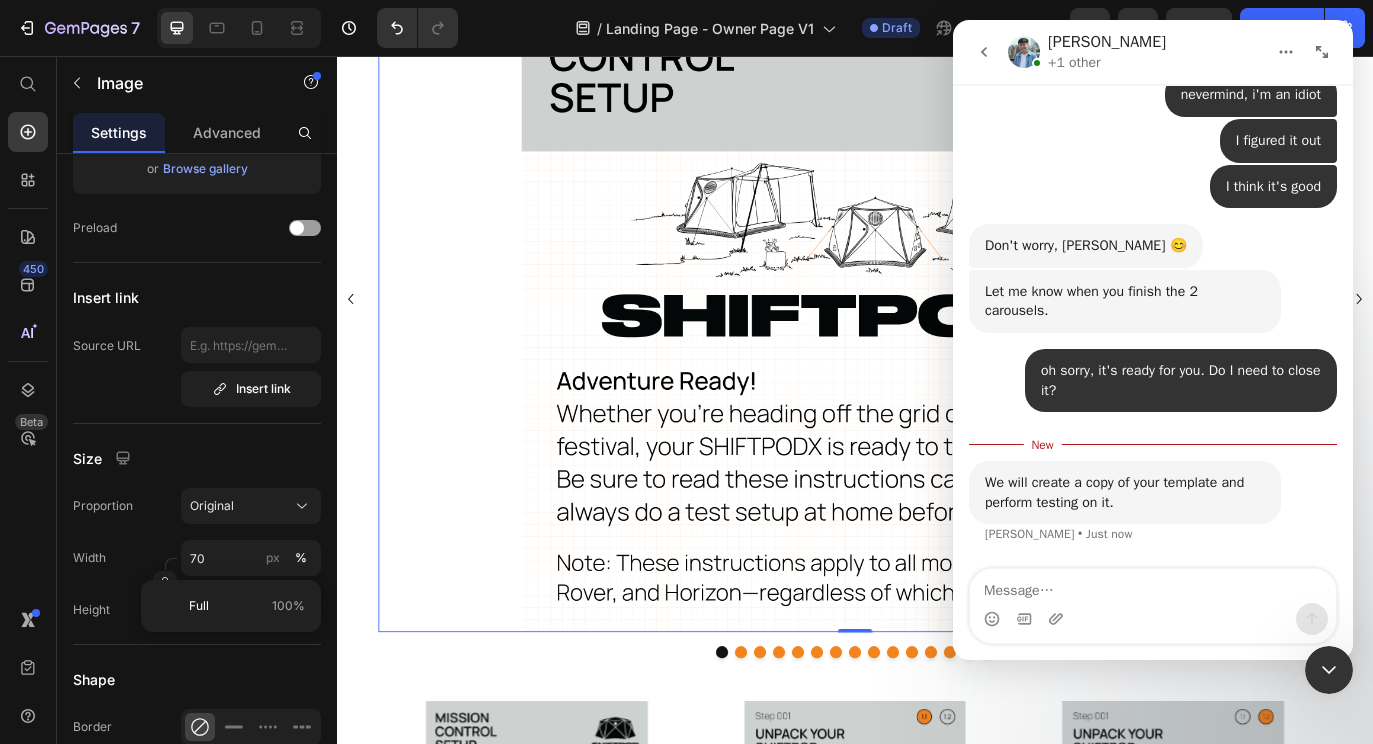 click at bounding box center (1153, 619) 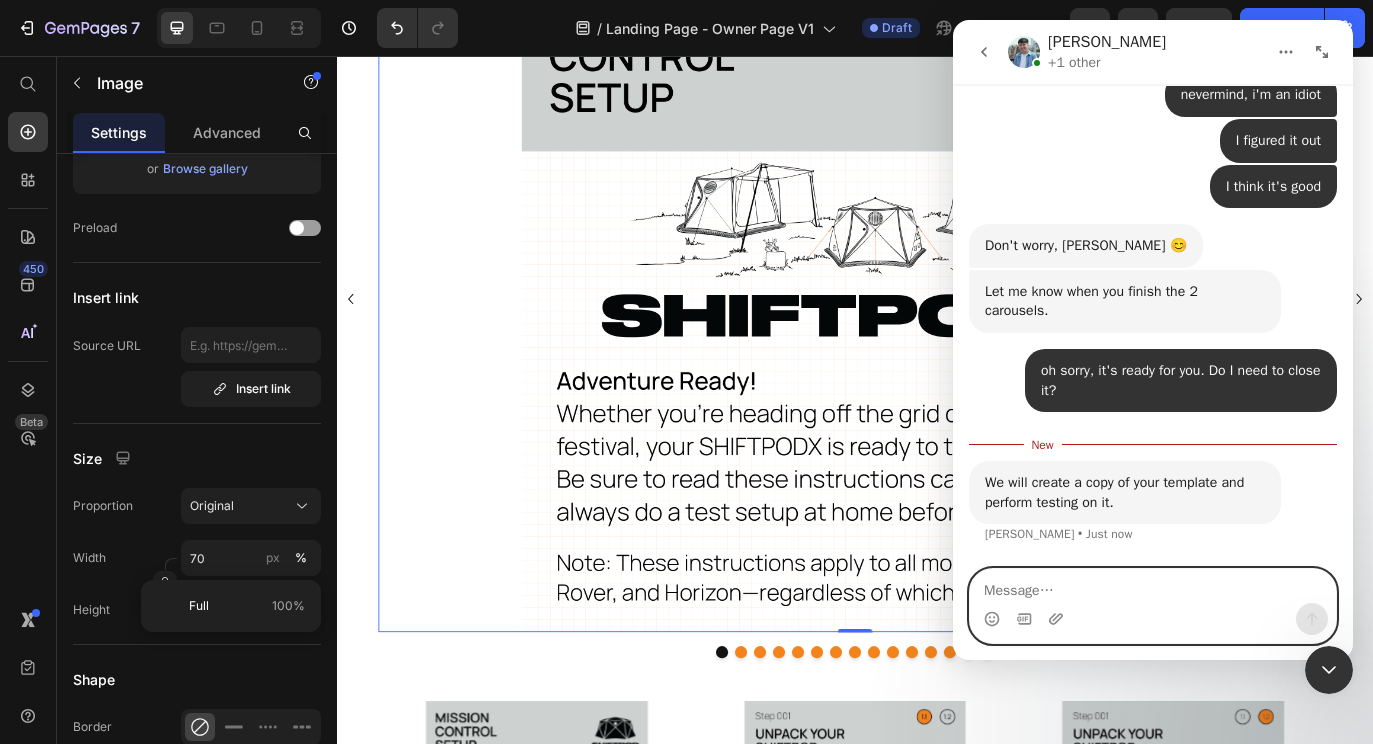 click at bounding box center (1153, 586) 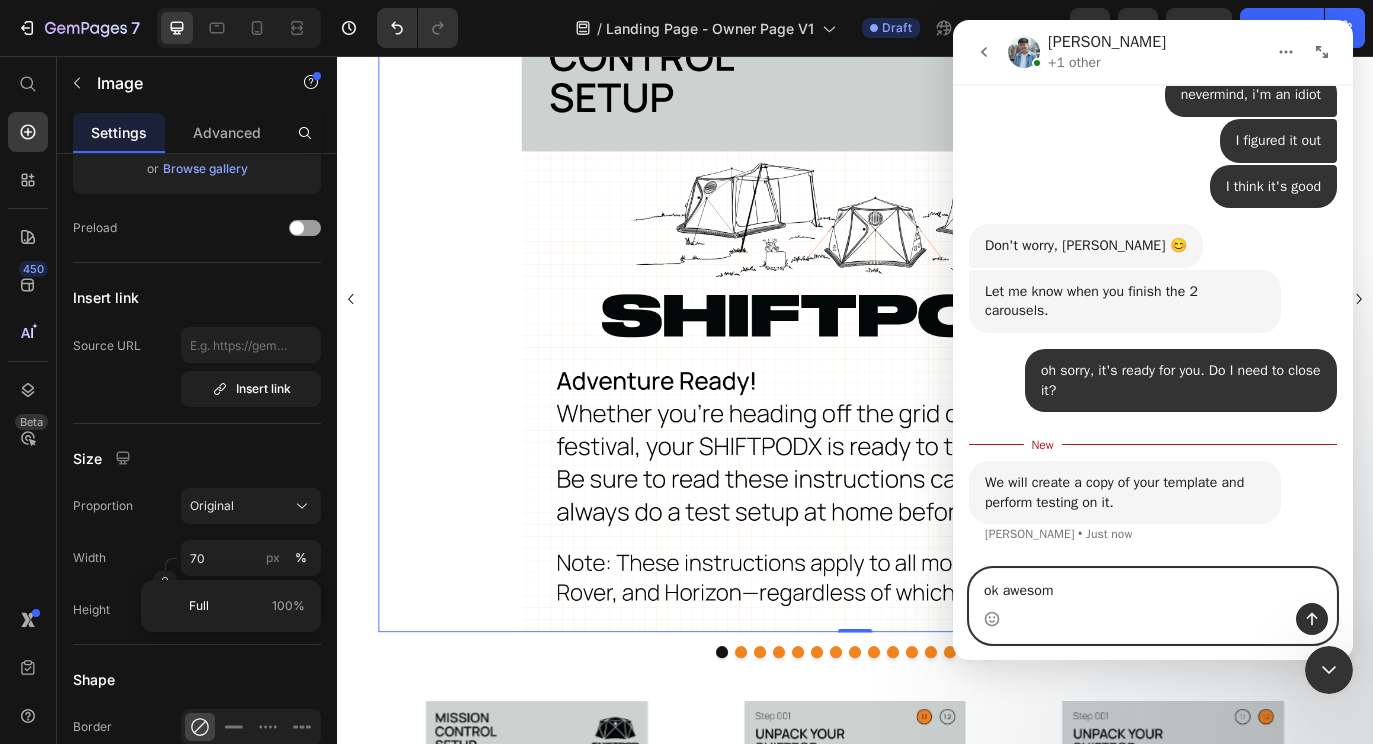 type on "ok awesome" 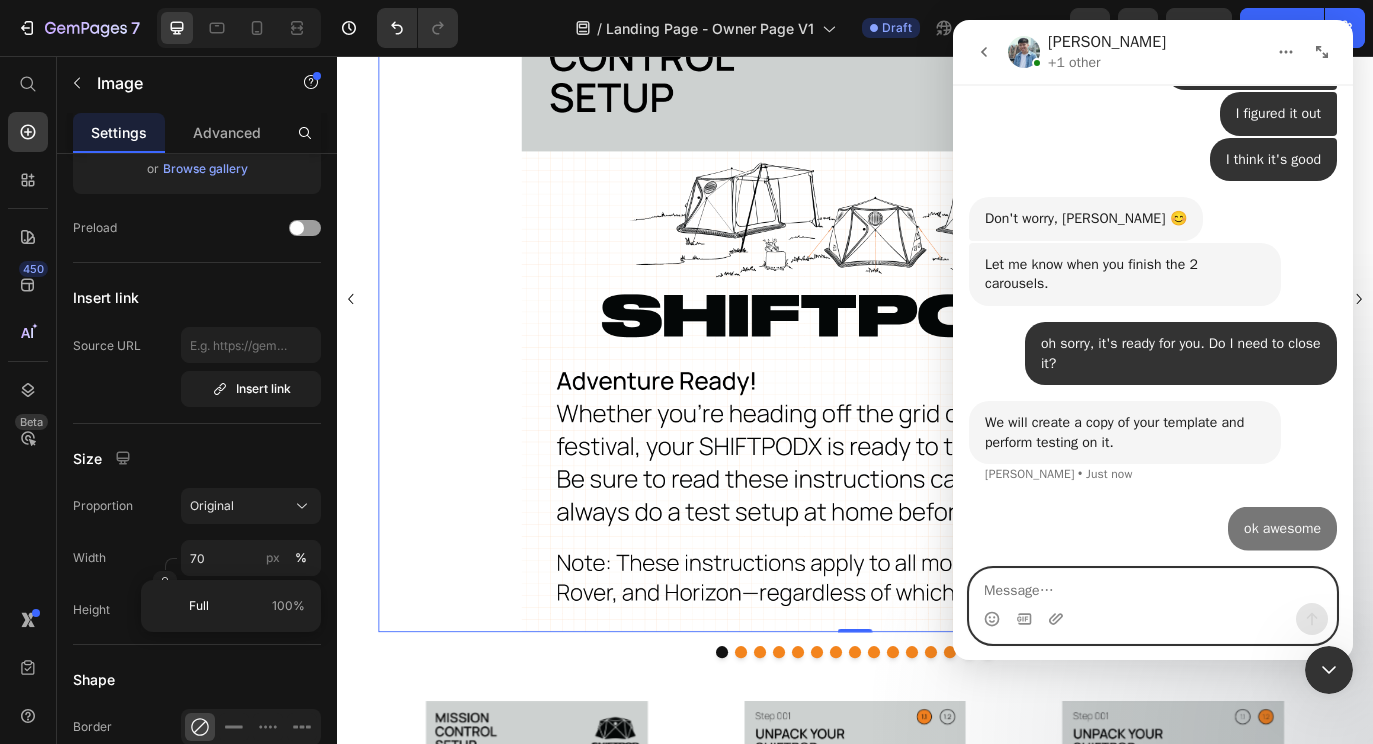 scroll, scrollTop: 7012, scrollLeft: 0, axis: vertical 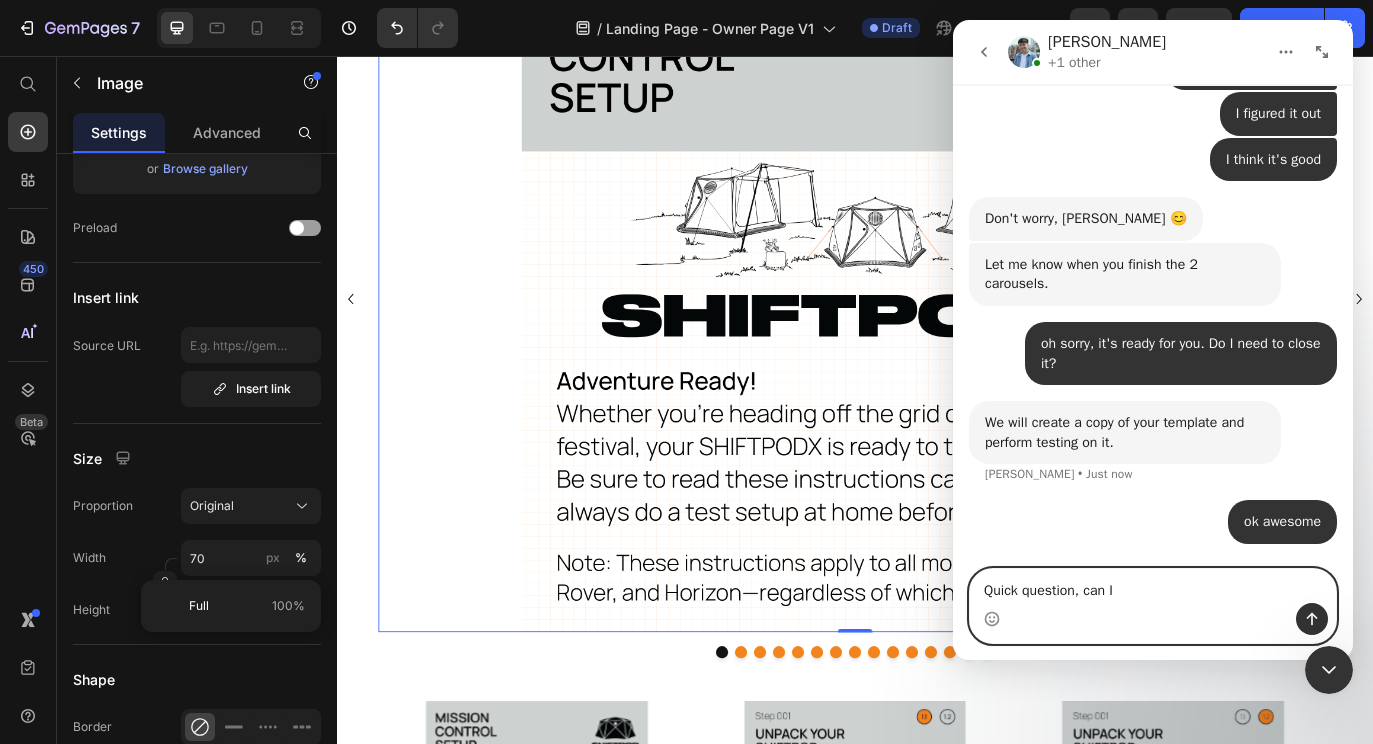 click on "Quick question, can I" at bounding box center (1153, 586) 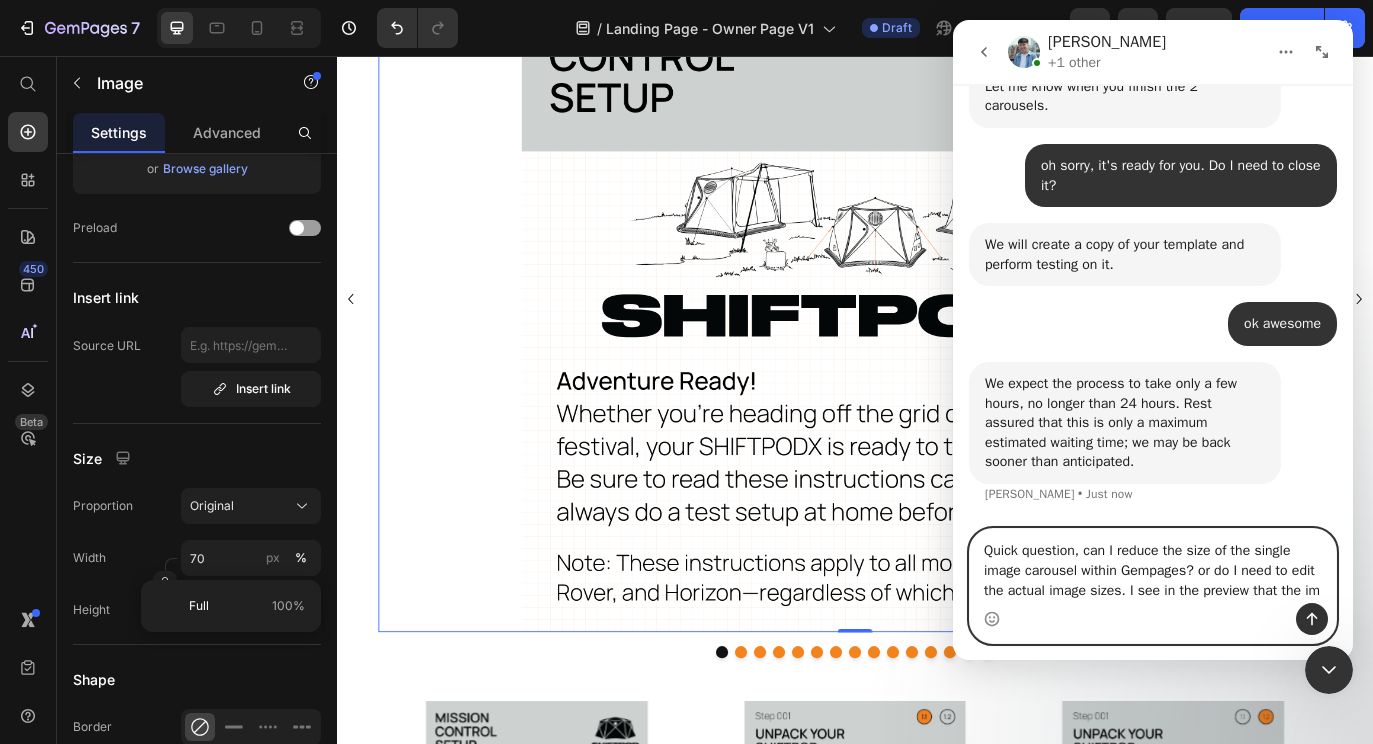 scroll, scrollTop: 7210, scrollLeft: 0, axis: vertical 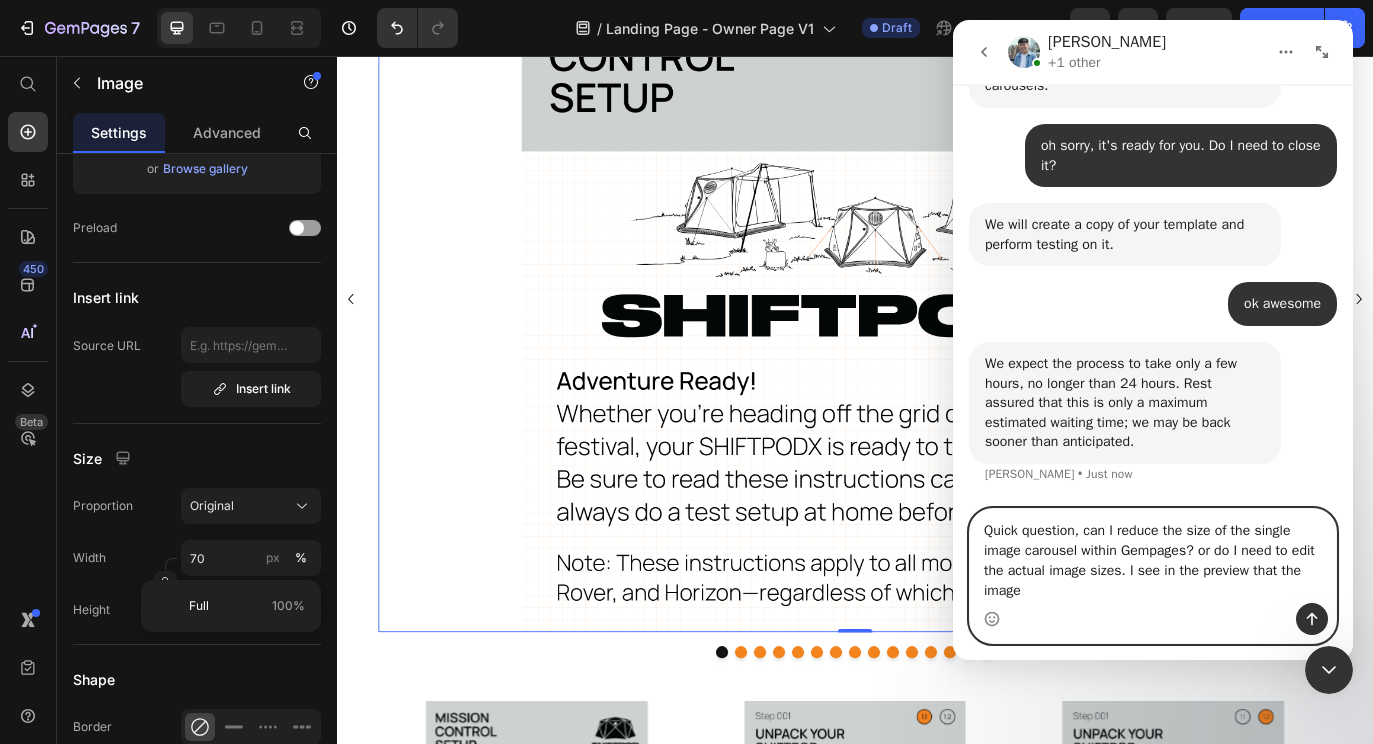 type on "Quick question, can I reduce the size of the single image carousel within Gempages? or do I need to edit the actual image sizes. I see in the preview that the image" 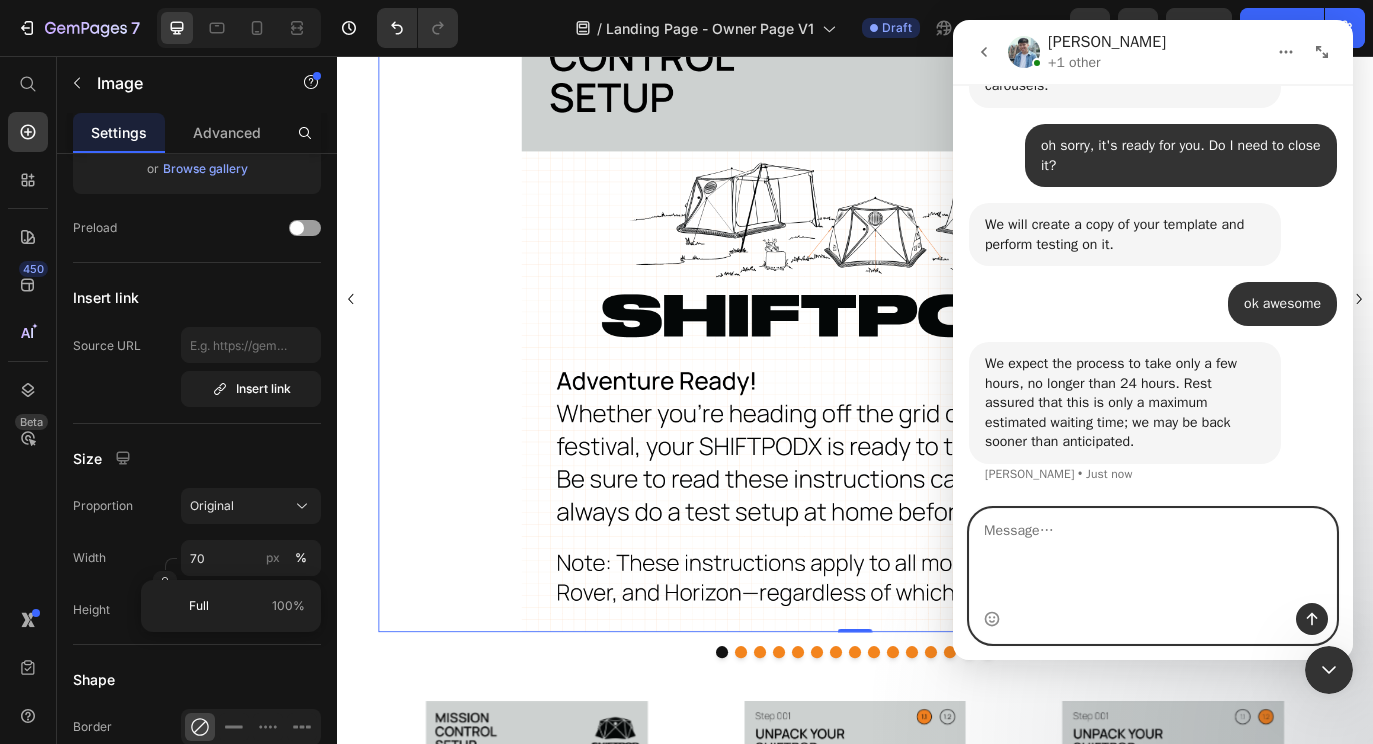 scroll, scrollTop: 7150, scrollLeft: 0, axis: vertical 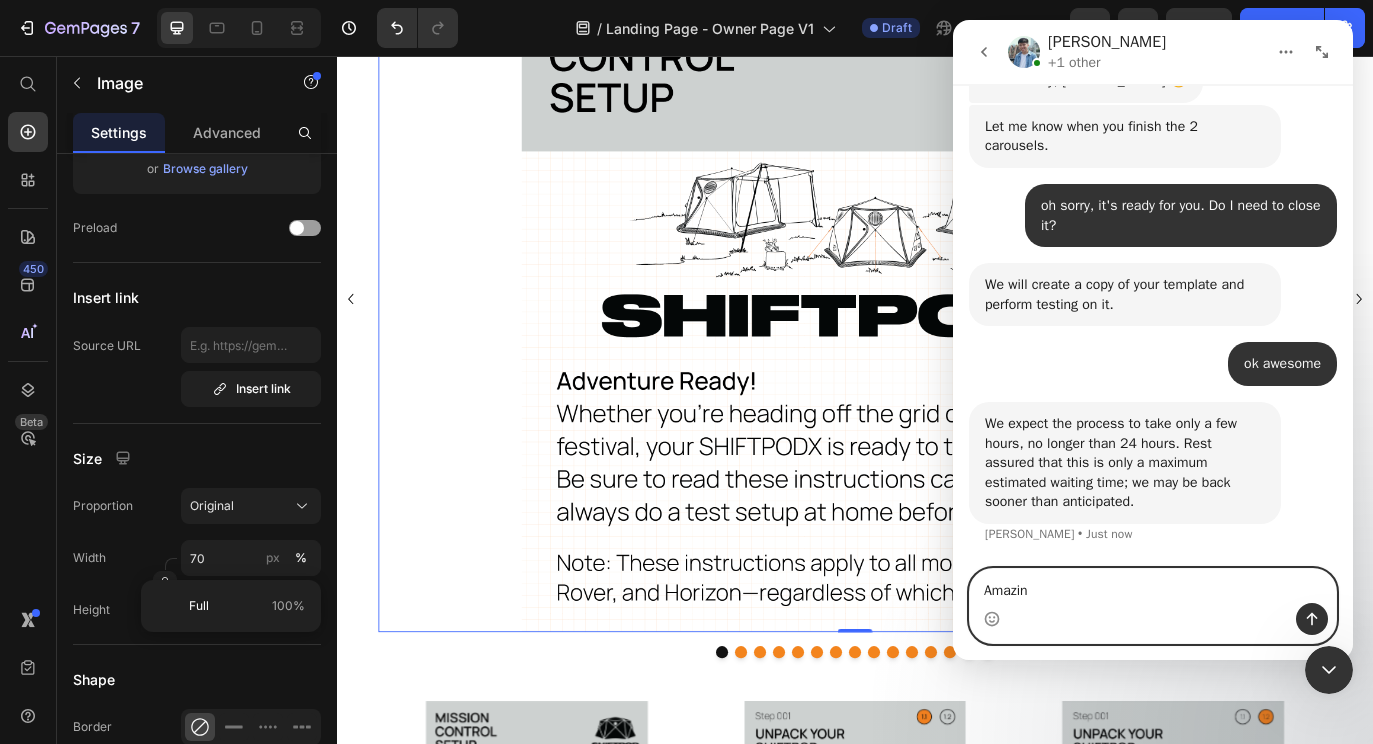 type on "Amazing" 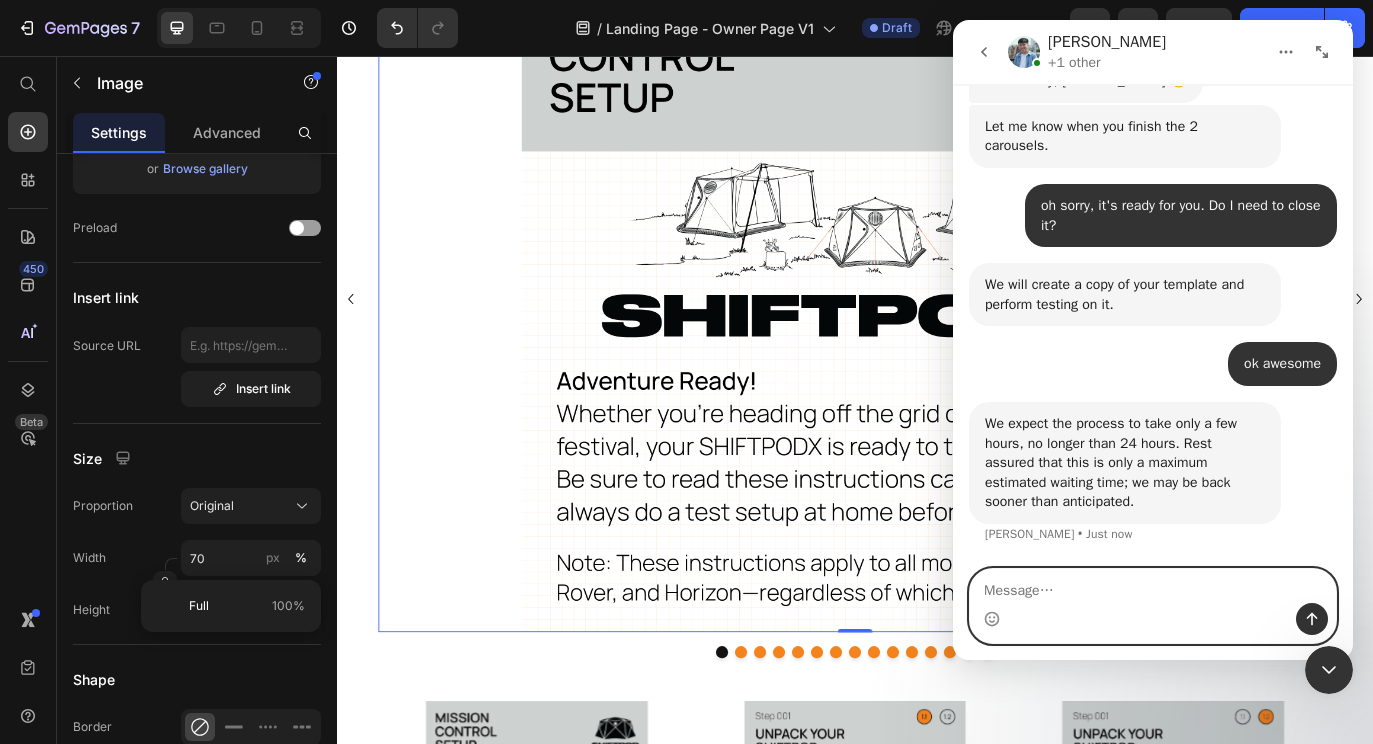 scroll, scrollTop: 7210, scrollLeft: 0, axis: vertical 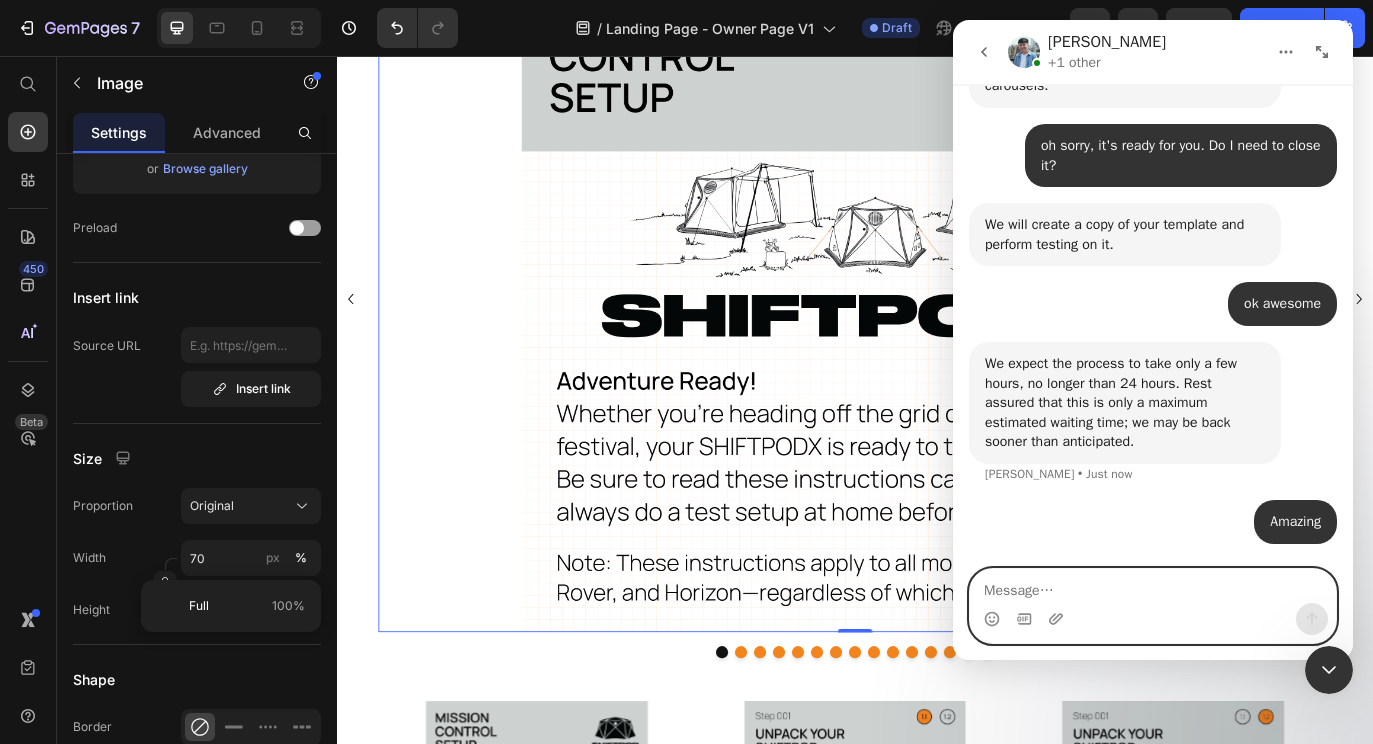 click at bounding box center [1153, 586] 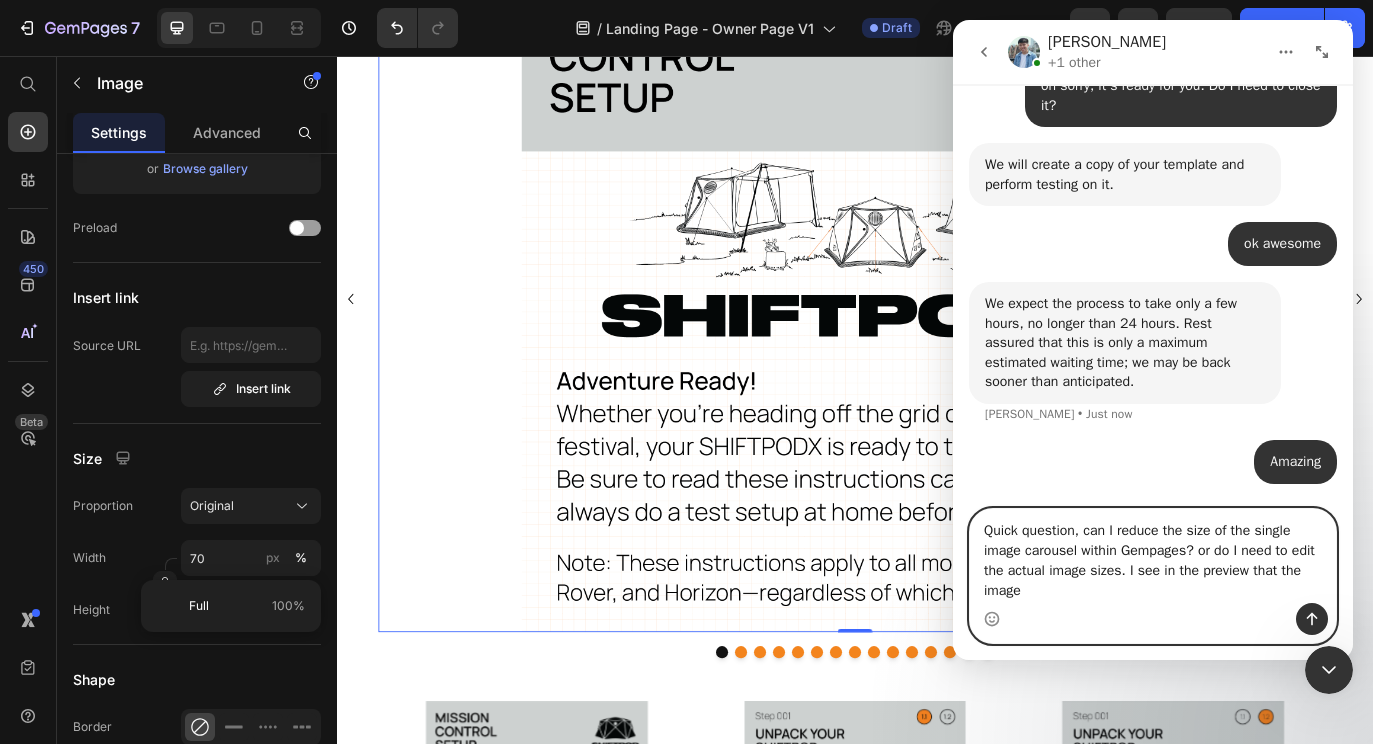 scroll, scrollTop: 7270, scrollLeft: 0, axis: vertical 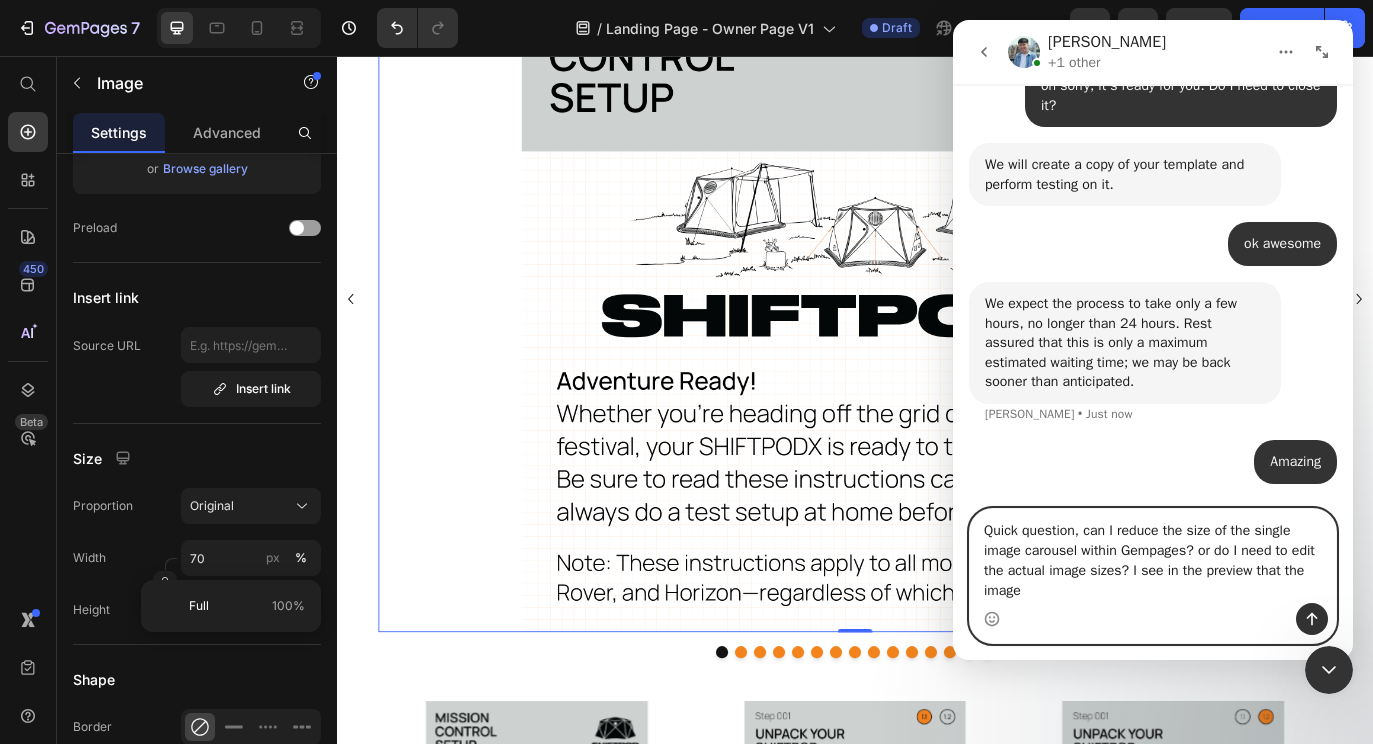 click on "Quick question, can I reduce the size of the single image carousel within Gempages? or do I need to edit the actual image sizes? I see in the preview that the image" at bounding box center [1153, 556] 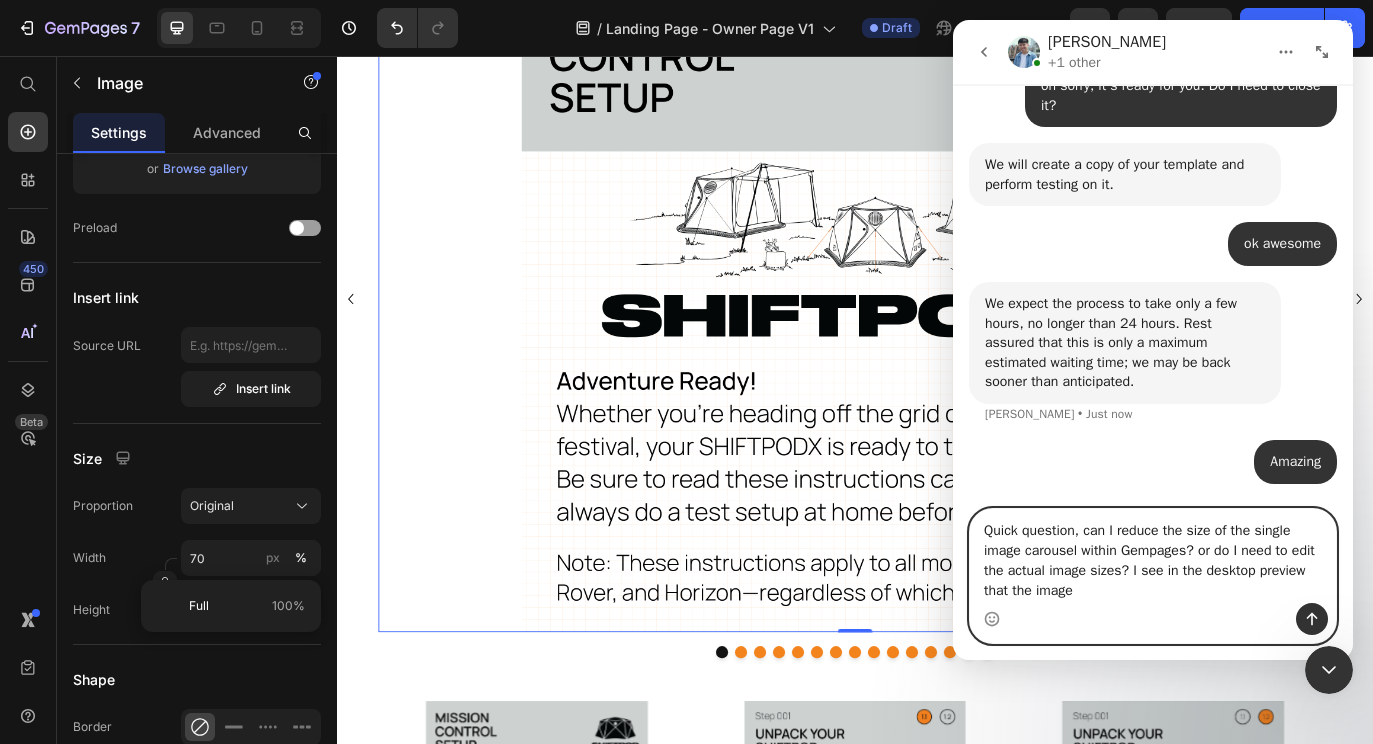 click on "Quick question, can I reduce the size of the single image carousel within Gempages? or do I need to edit the actual image sizes? I see in the desktop preview that the image" at bounding box center (1153, 556) 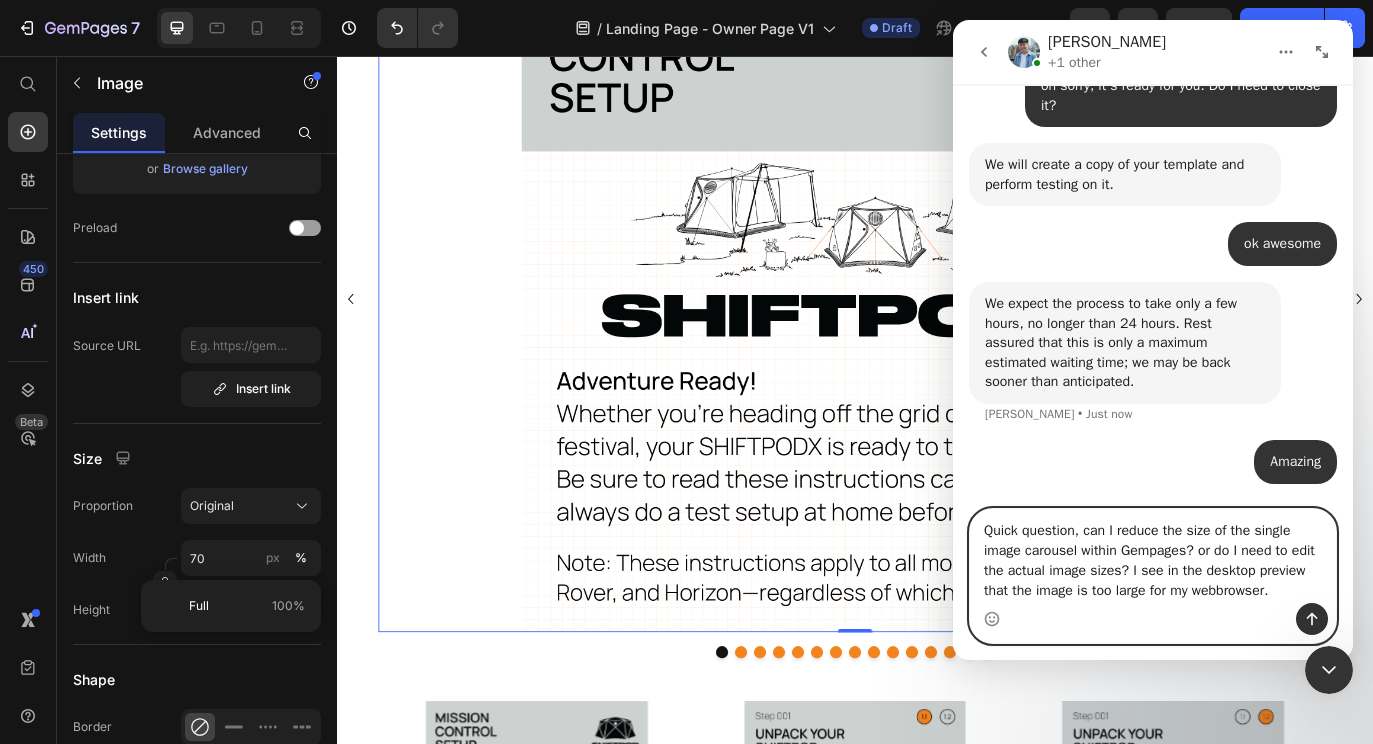 scroll, scrollTop: 7290, scrollLeft: 0, axis: vertical 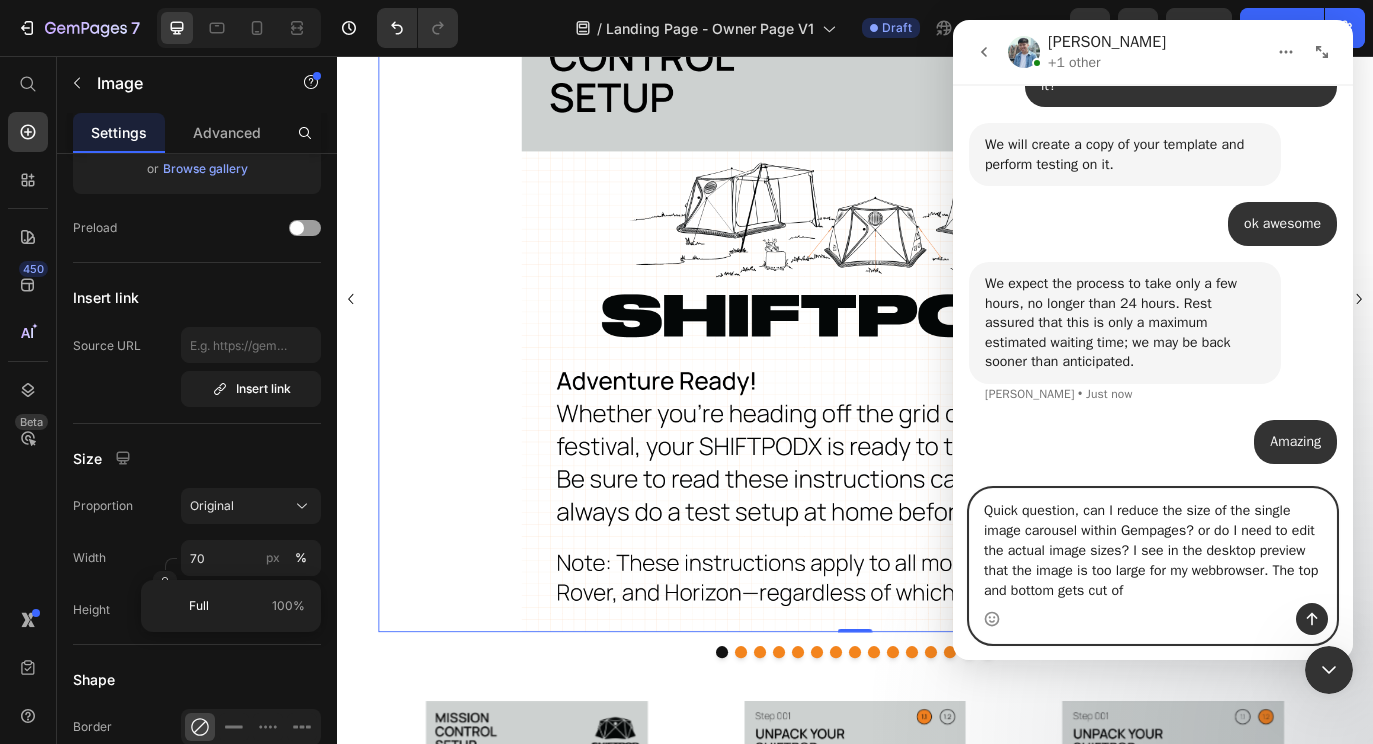 type on "Quick question, can I reduce the size of the single image carousel within Gempages? or do I need to edit the actual image sizes? I see in the desktop preview that the image is too large for my webbrowser. The top and bottom gets cut off" 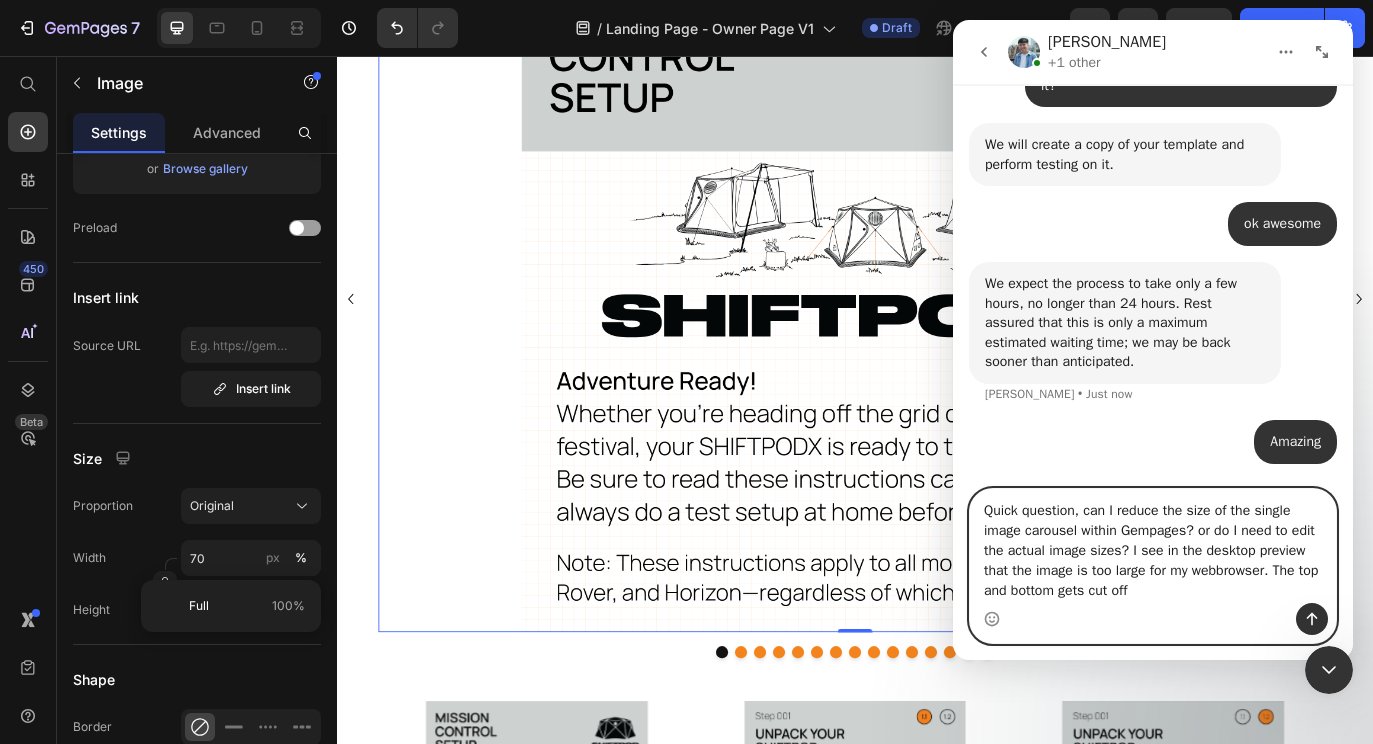 type 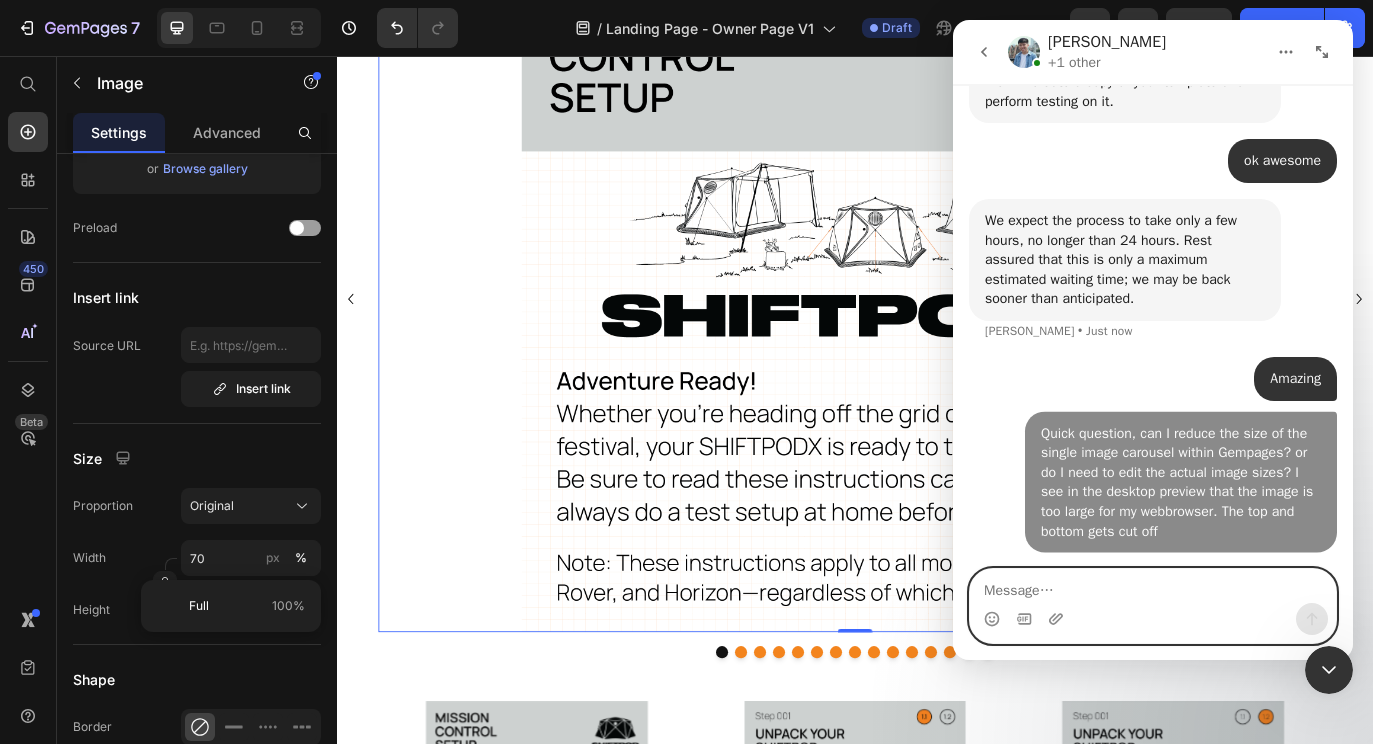 scroll, scrollTop: 7353, scrollLeft: 0, axis: vertical 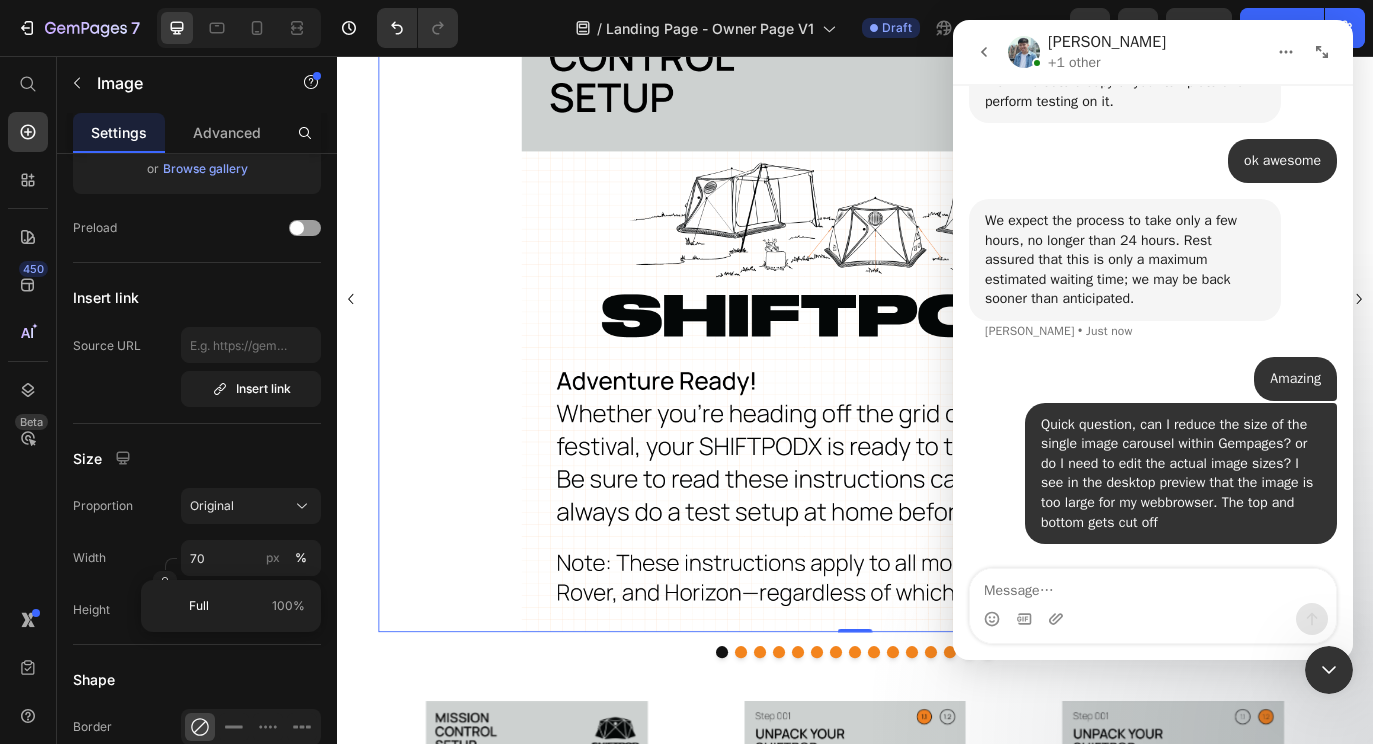 click at bounding box center [937, 337] 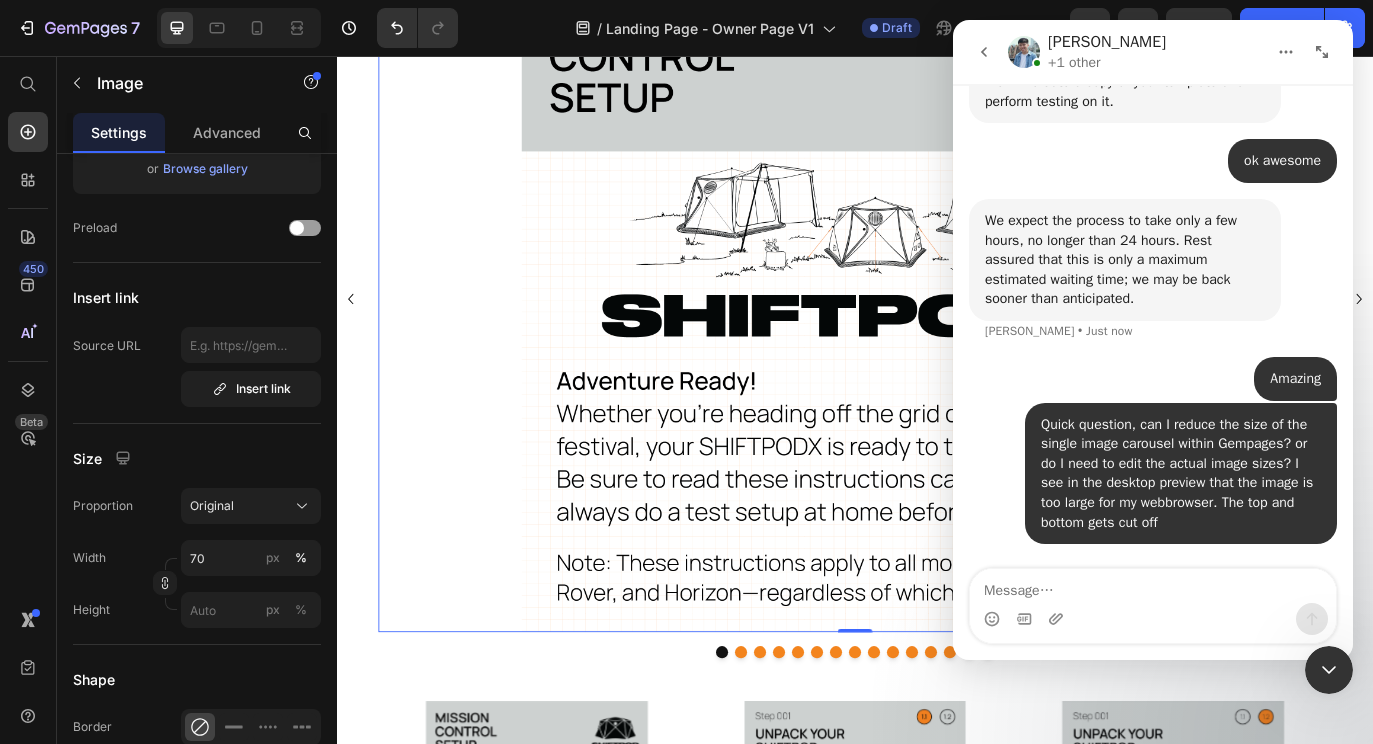 click at bounding box center (937, 337) 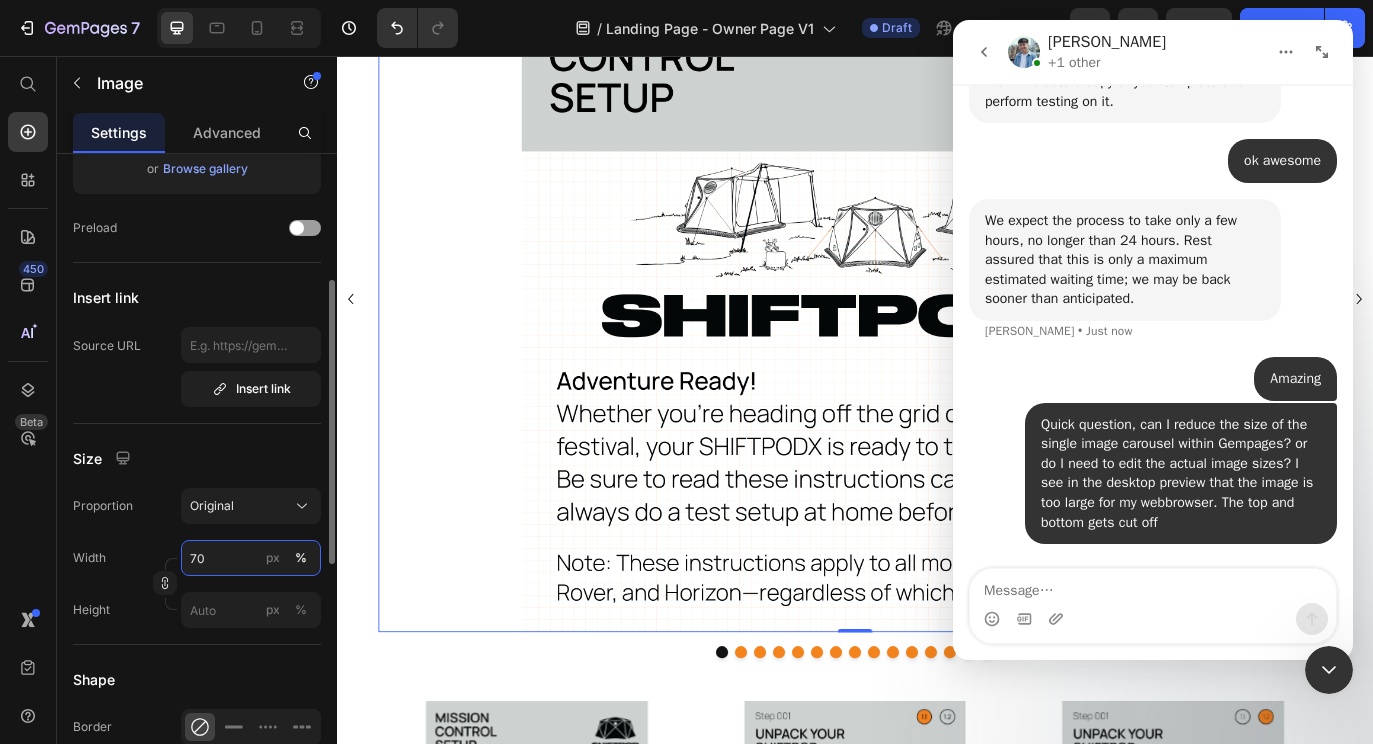 click on "70" at bounding box center (251, 558) 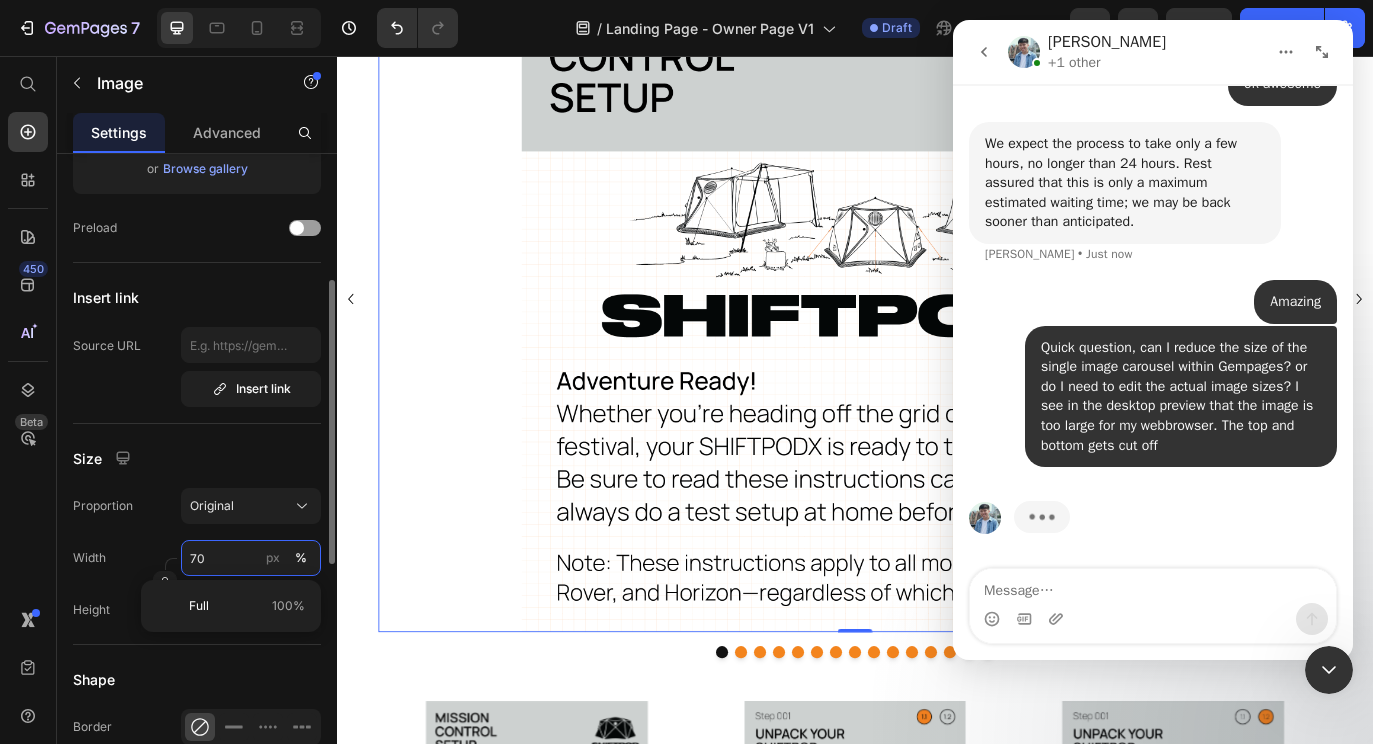 scroll, scrollTop: 7430, scrollLeft: 0, axis: vertical 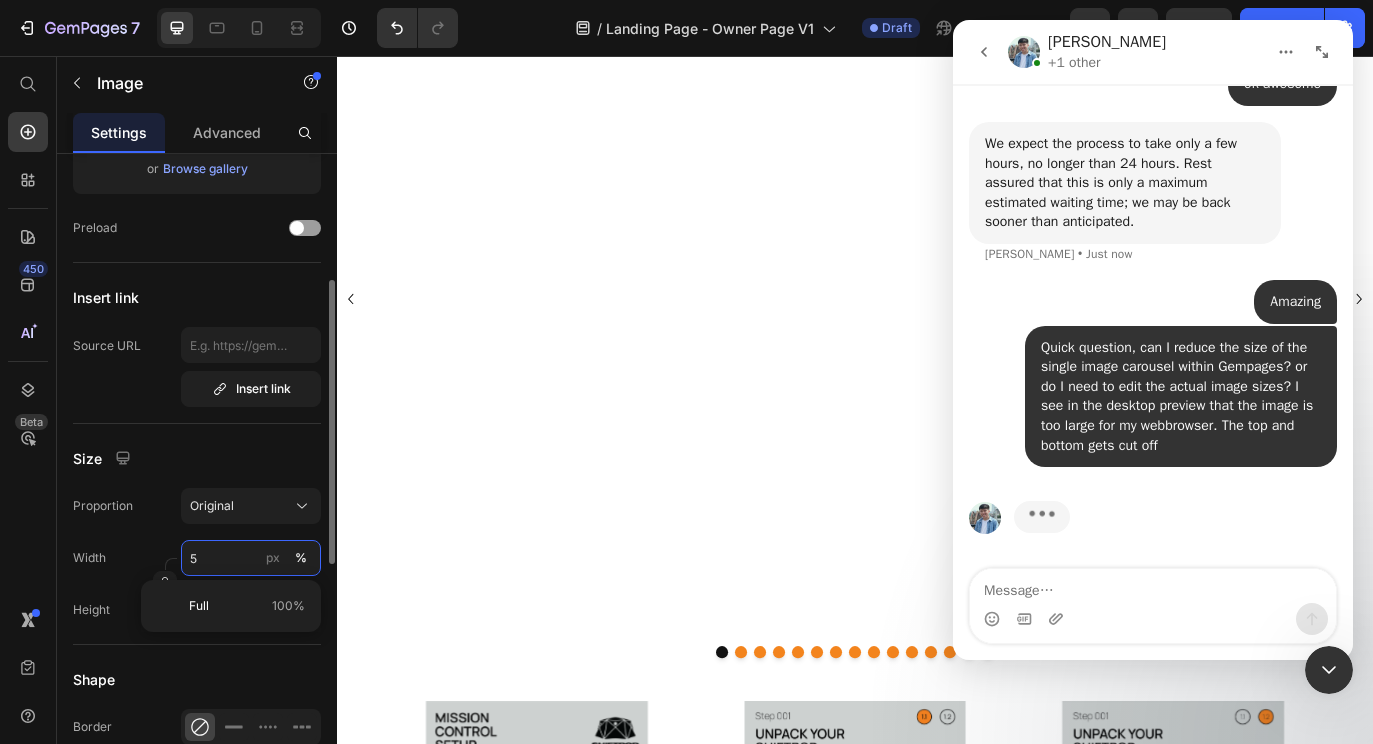 type on "50" 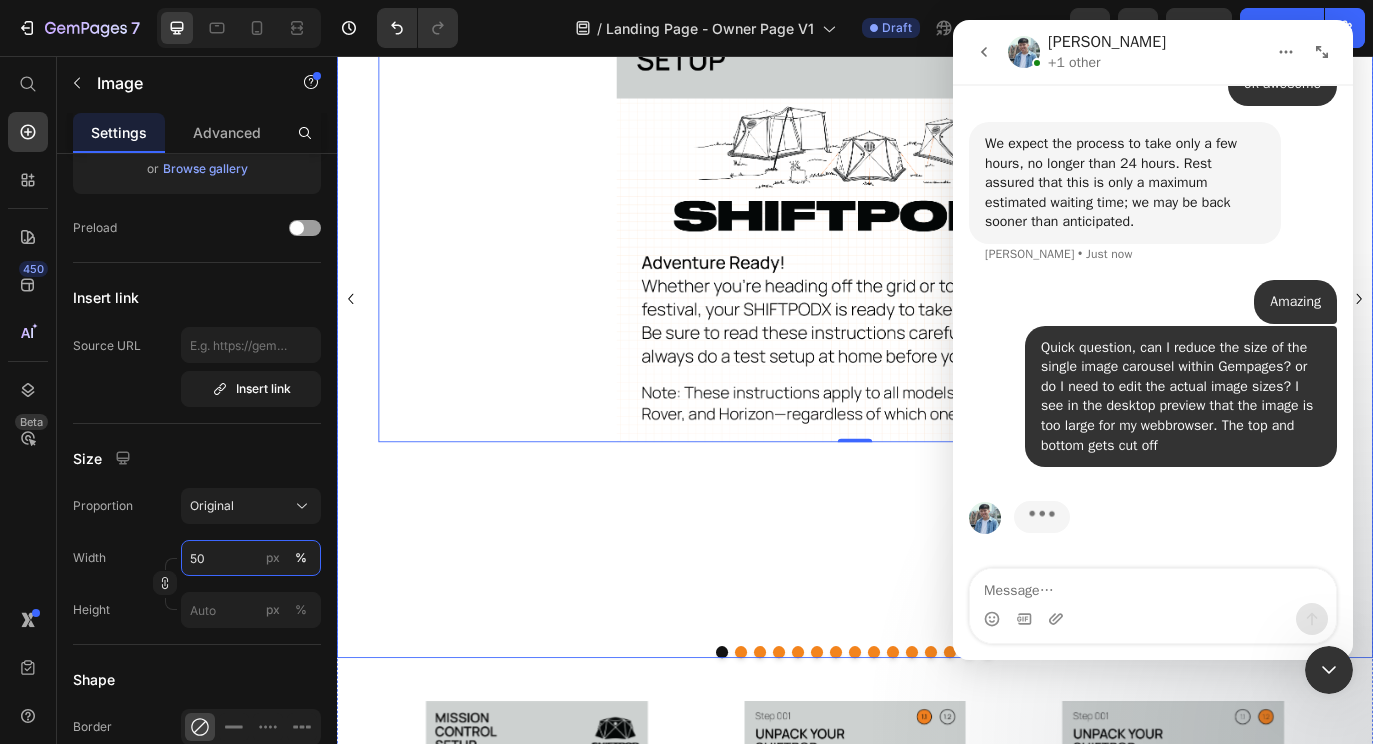 scroll, scrollTop: 701, scrollLeft: 0, axis: vertical 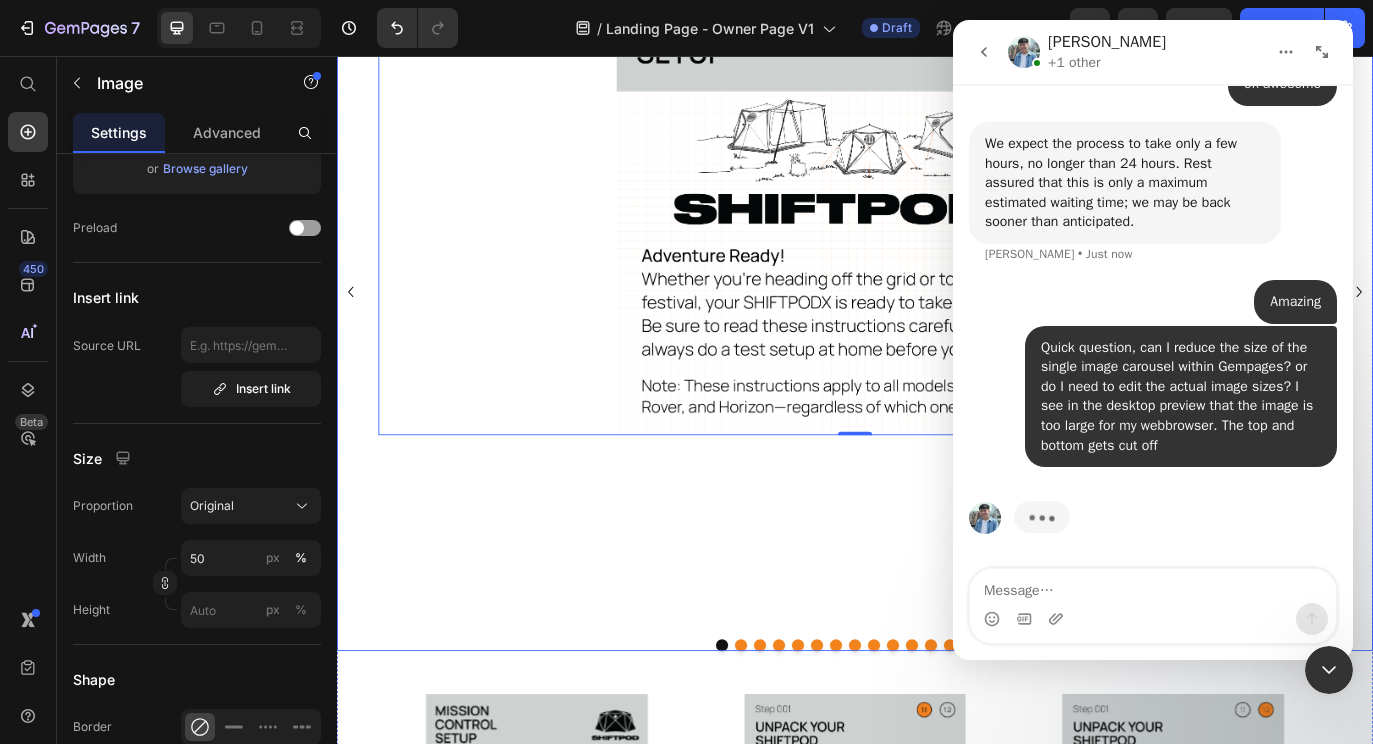 click on "Image   0" at bounding box center [937, 329] 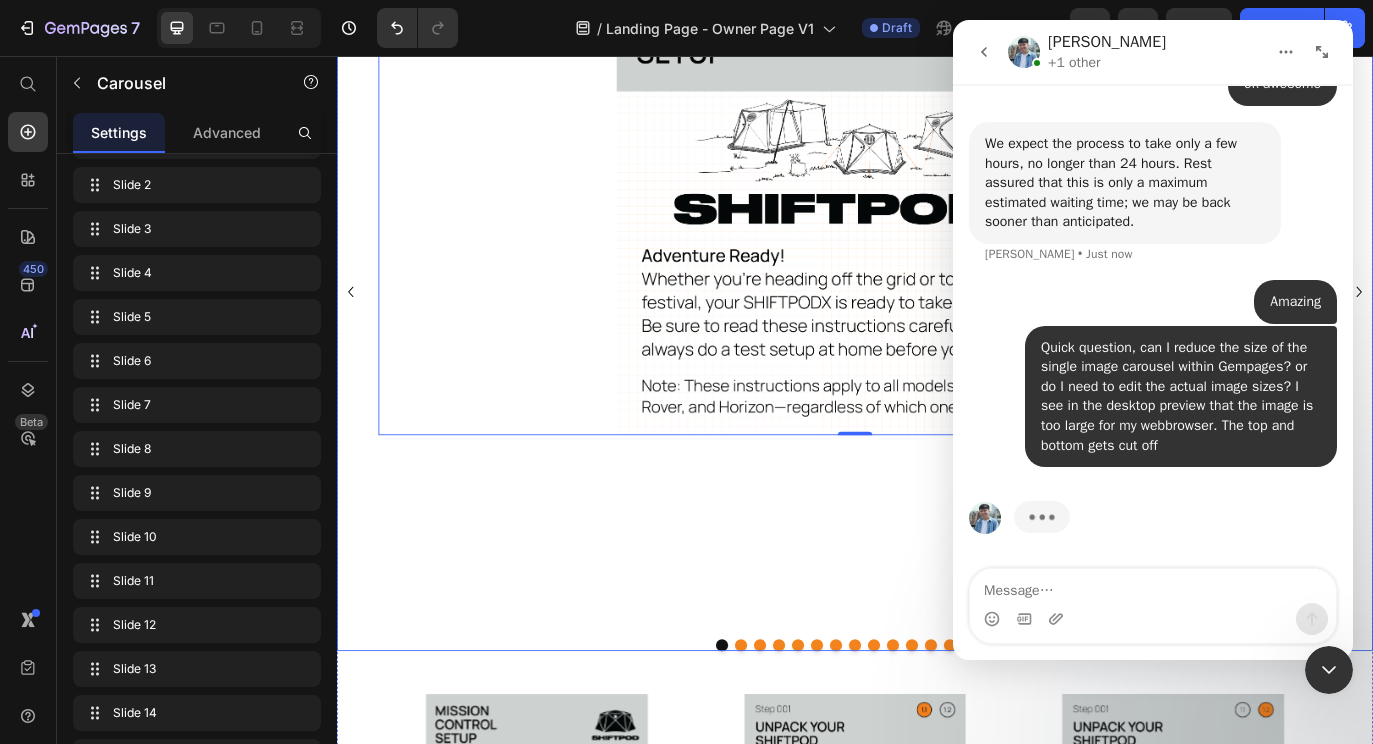 scroll, scrollTop: 0, scrollLeft: 0, axis: both 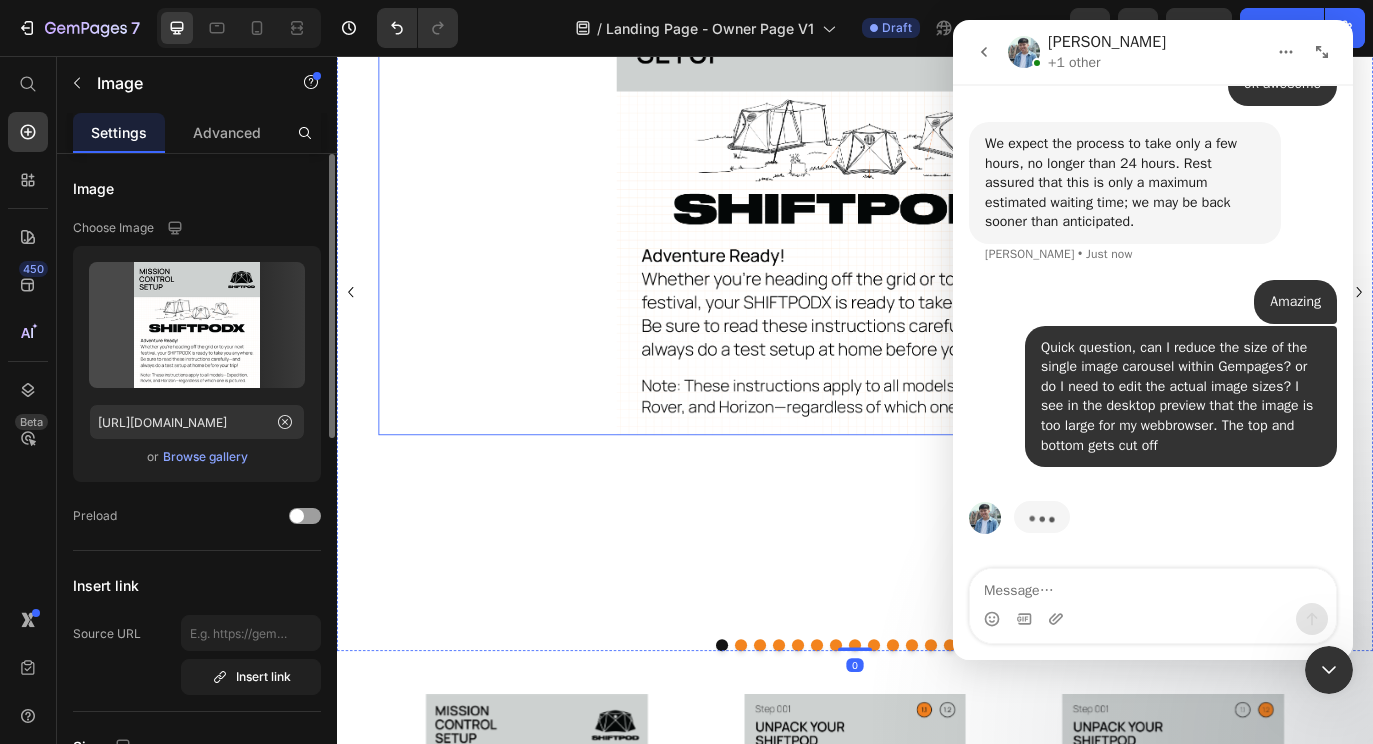 click at bounding box center [937, 219] 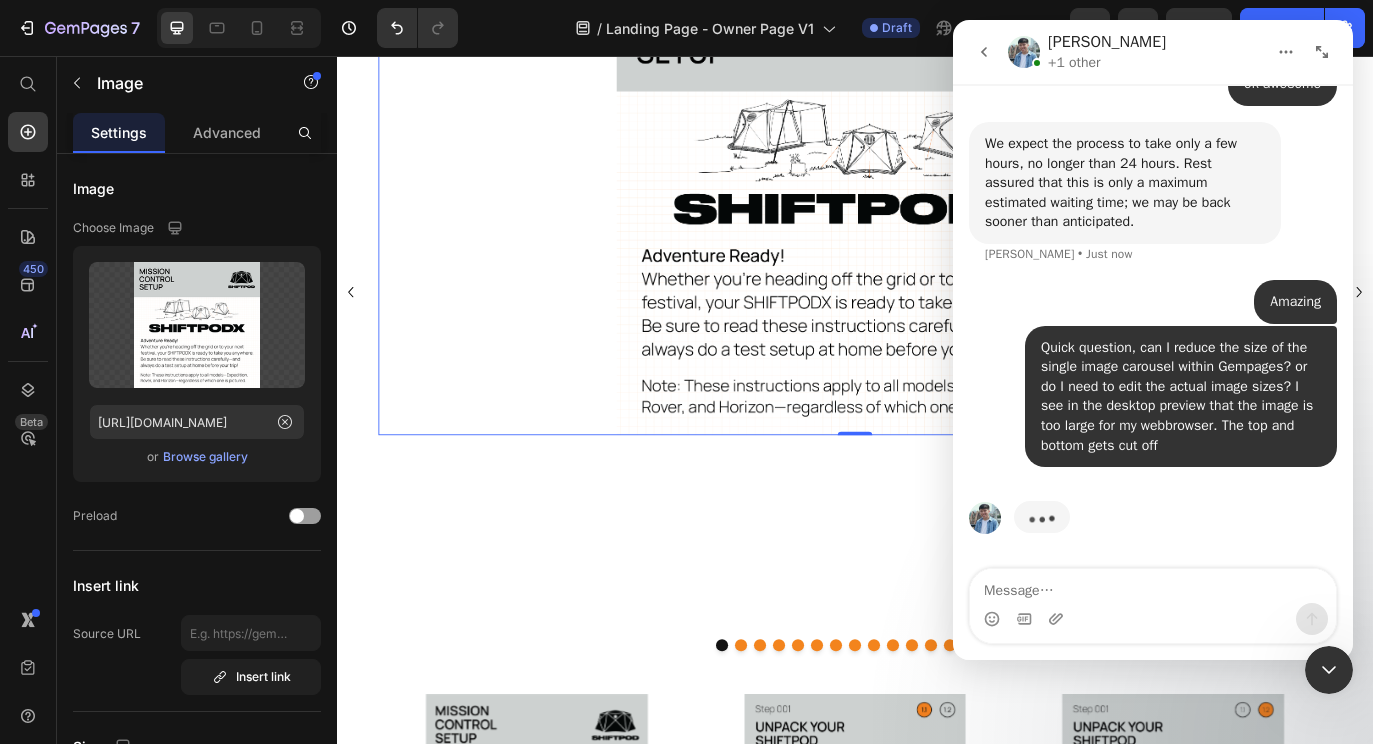 click 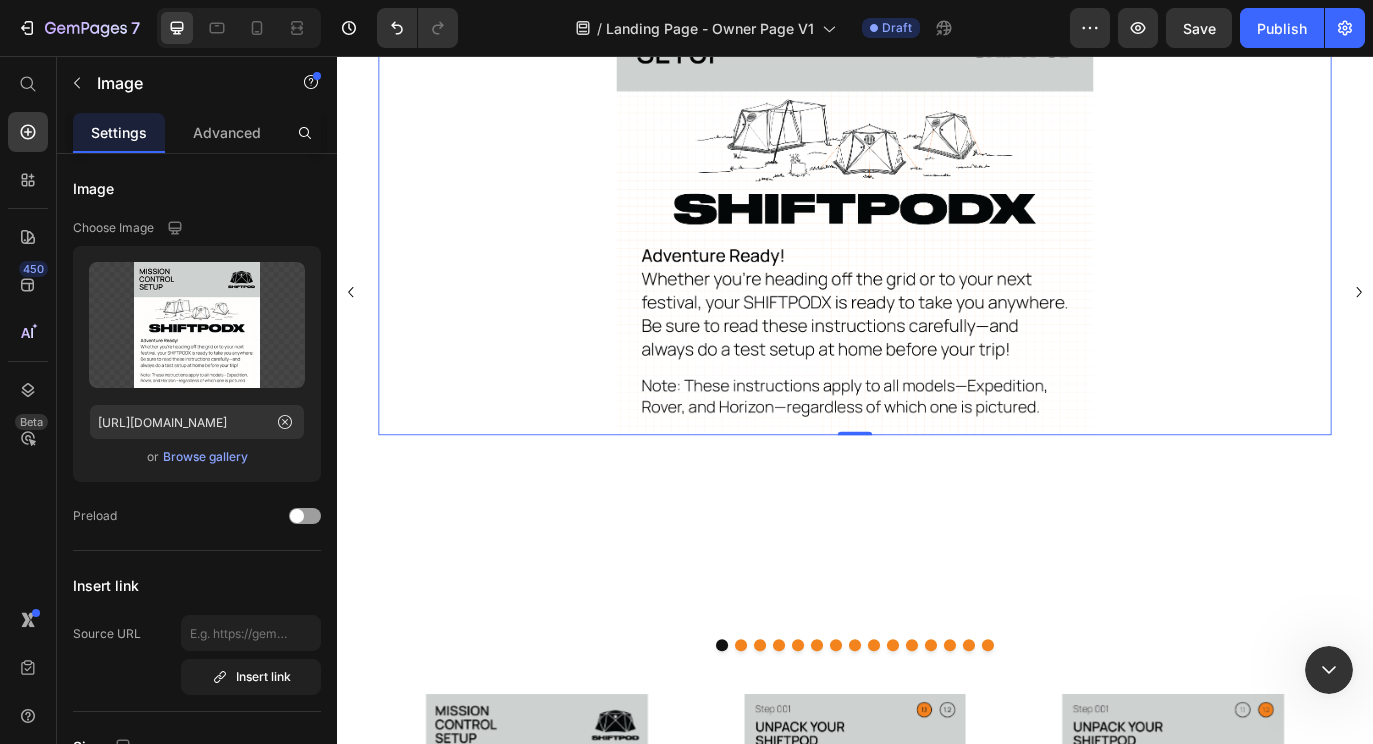 scroll, scrollTop: 0, scrollLeft: 0, axis: both 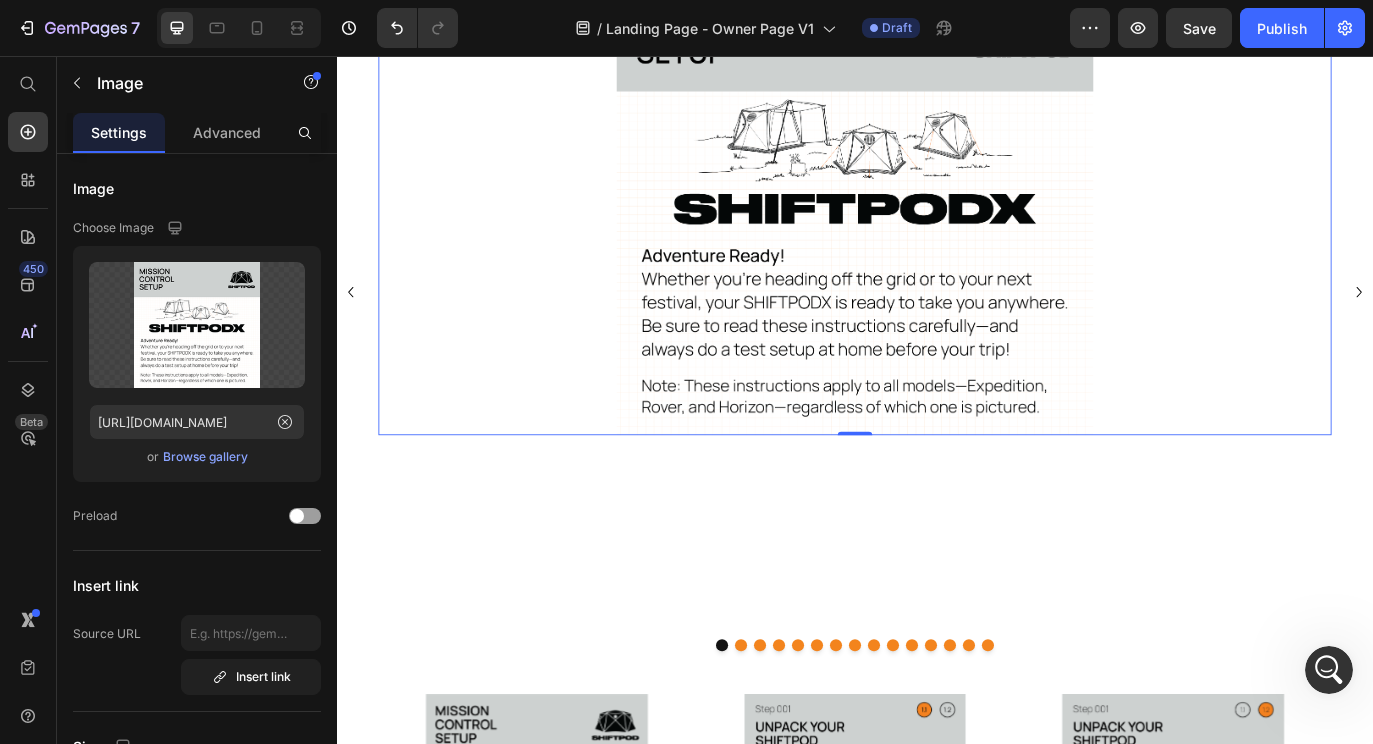click on "7   /  Landing Page - Owner Page V1 Draft Preview  Save   Publish" 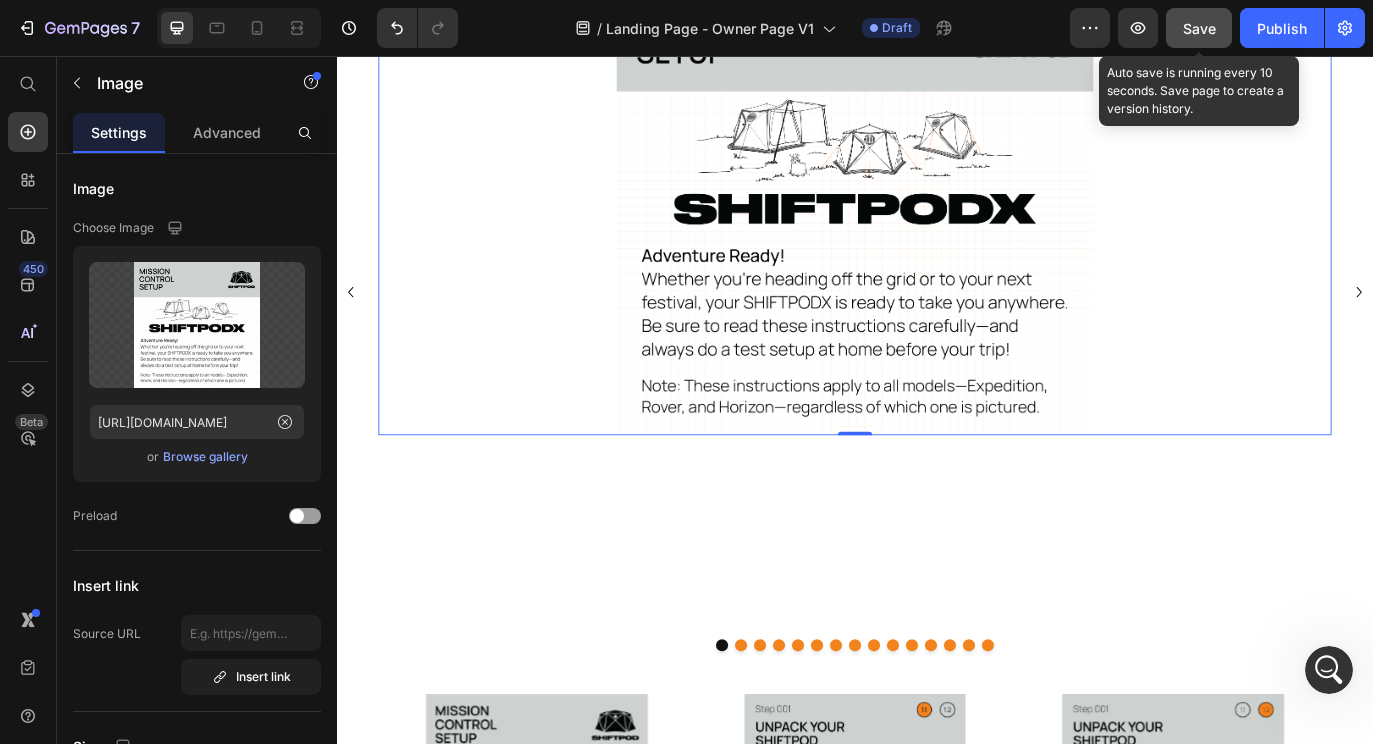 click on "Save" 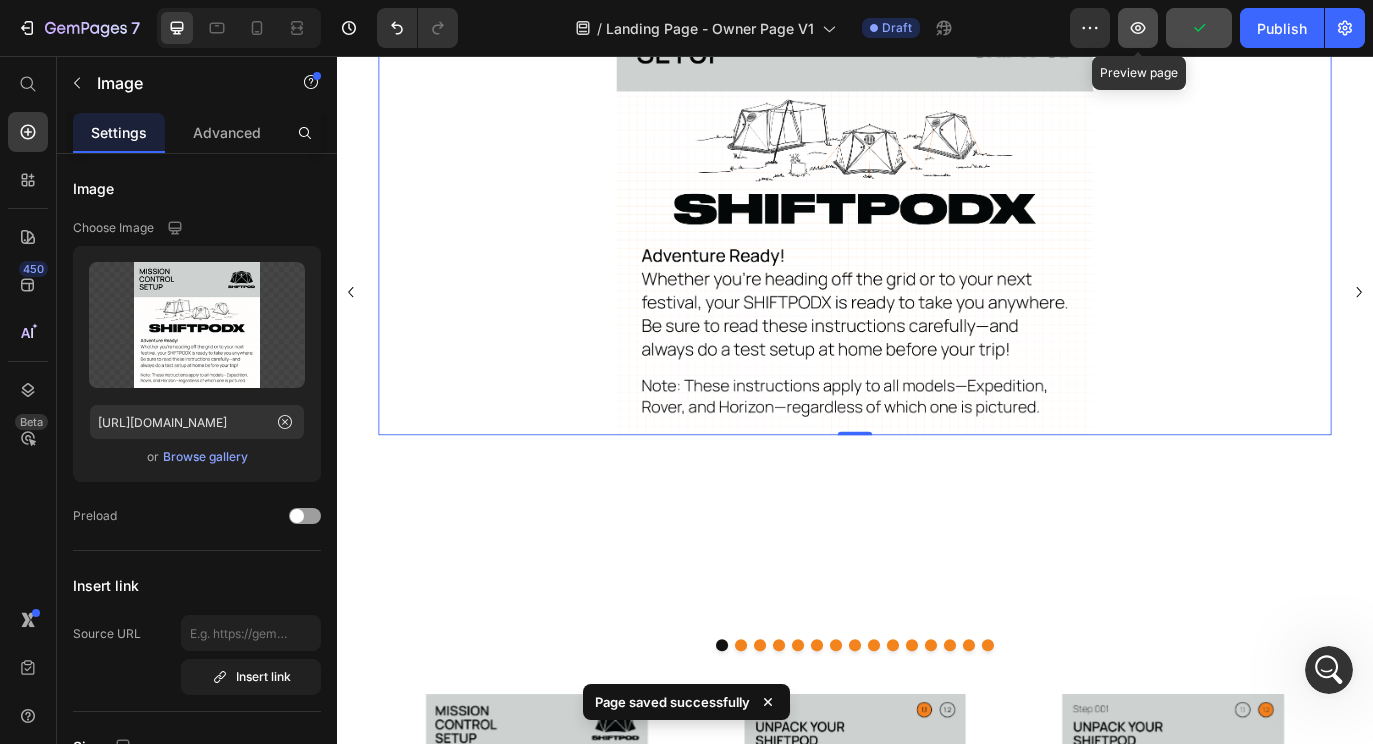 click 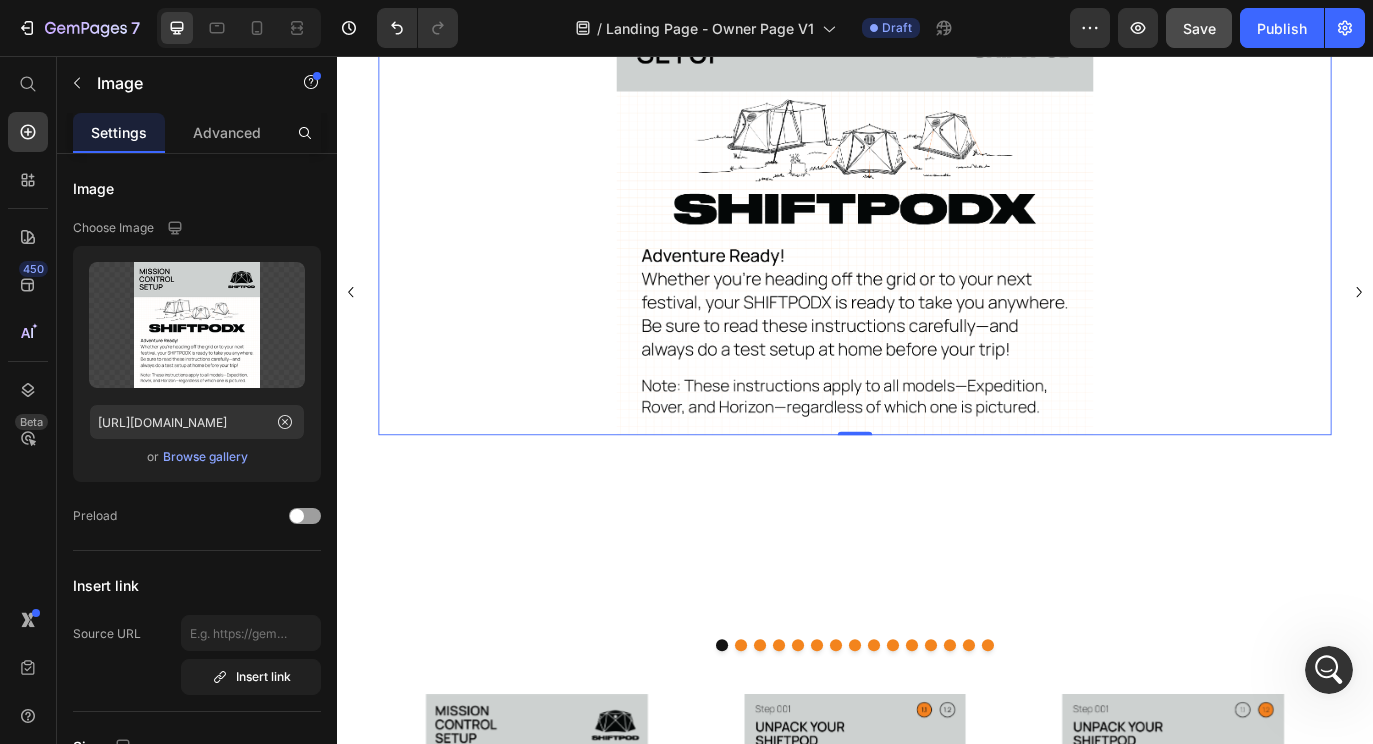 click 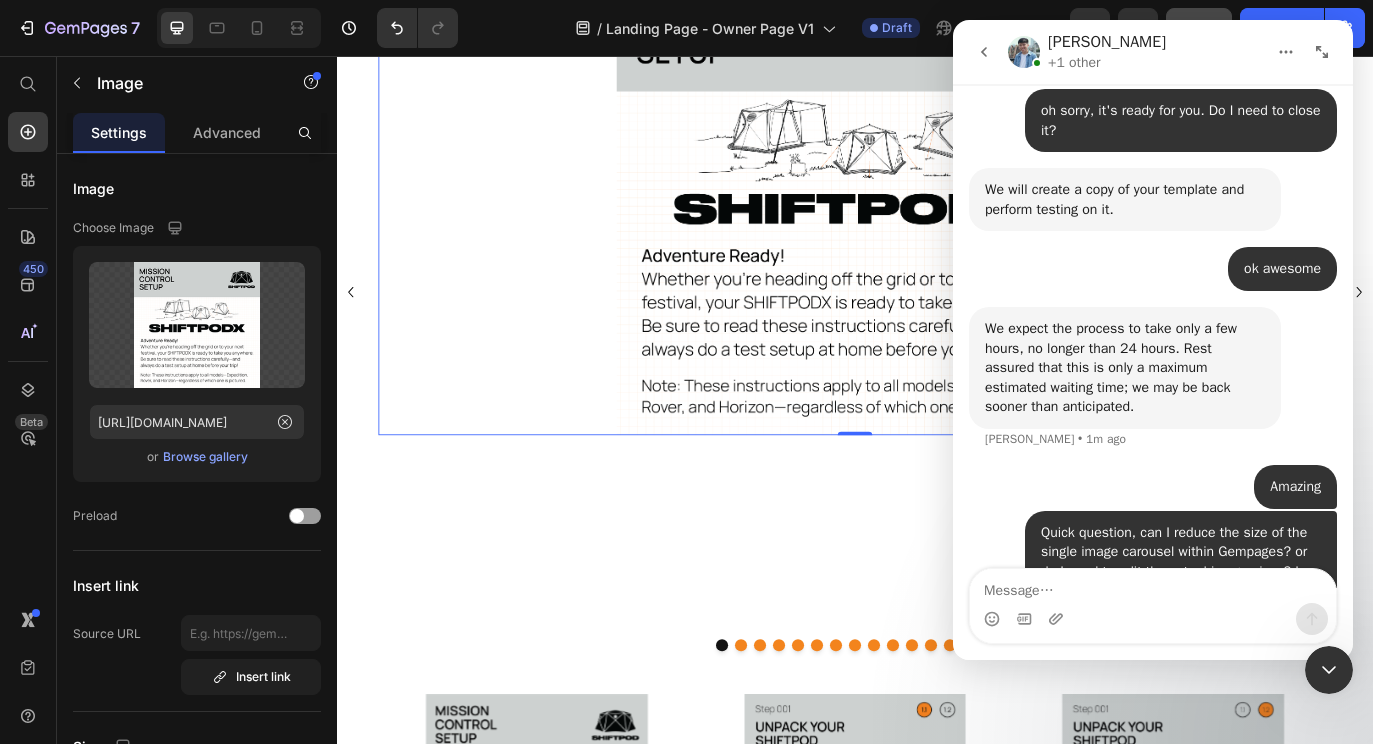 click at bounding box center (1153, 586) 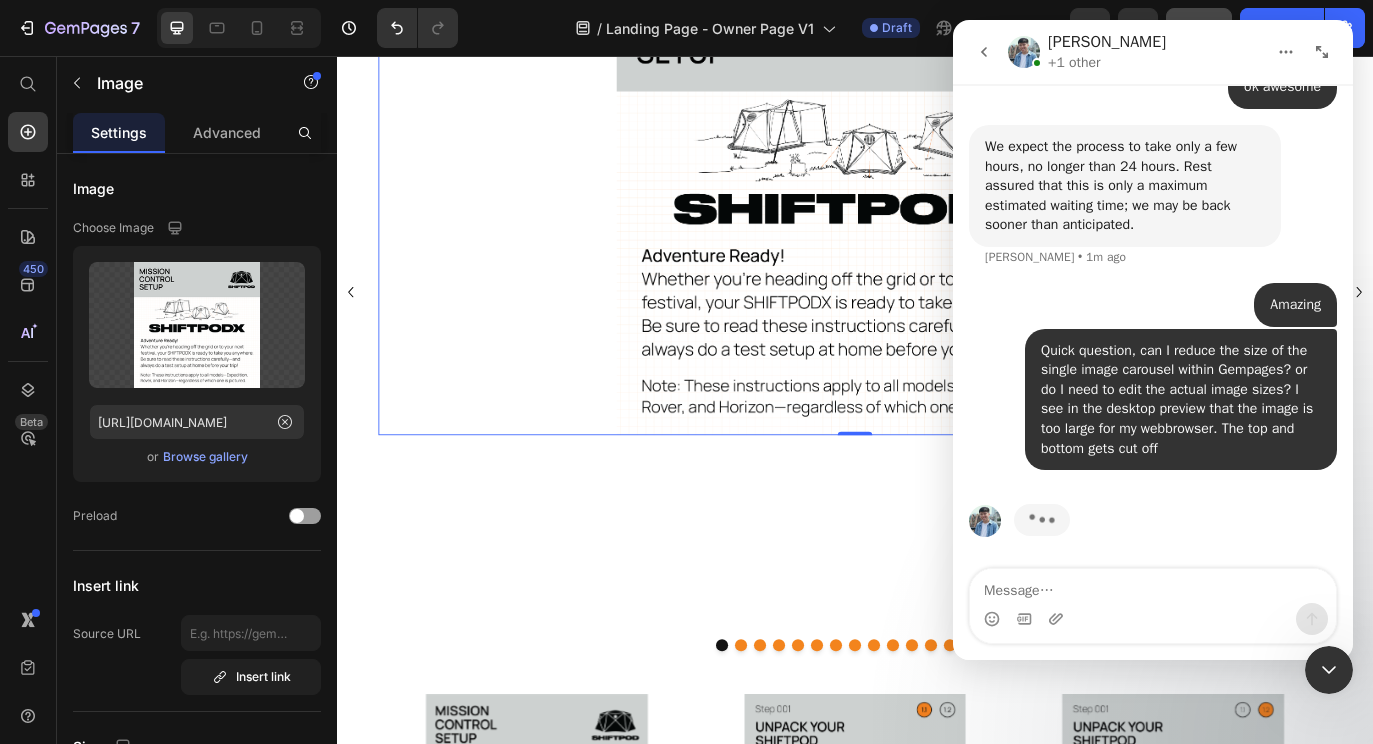 scroll, scrollTop: 7430, scrollLeft: 0, axis: vertical 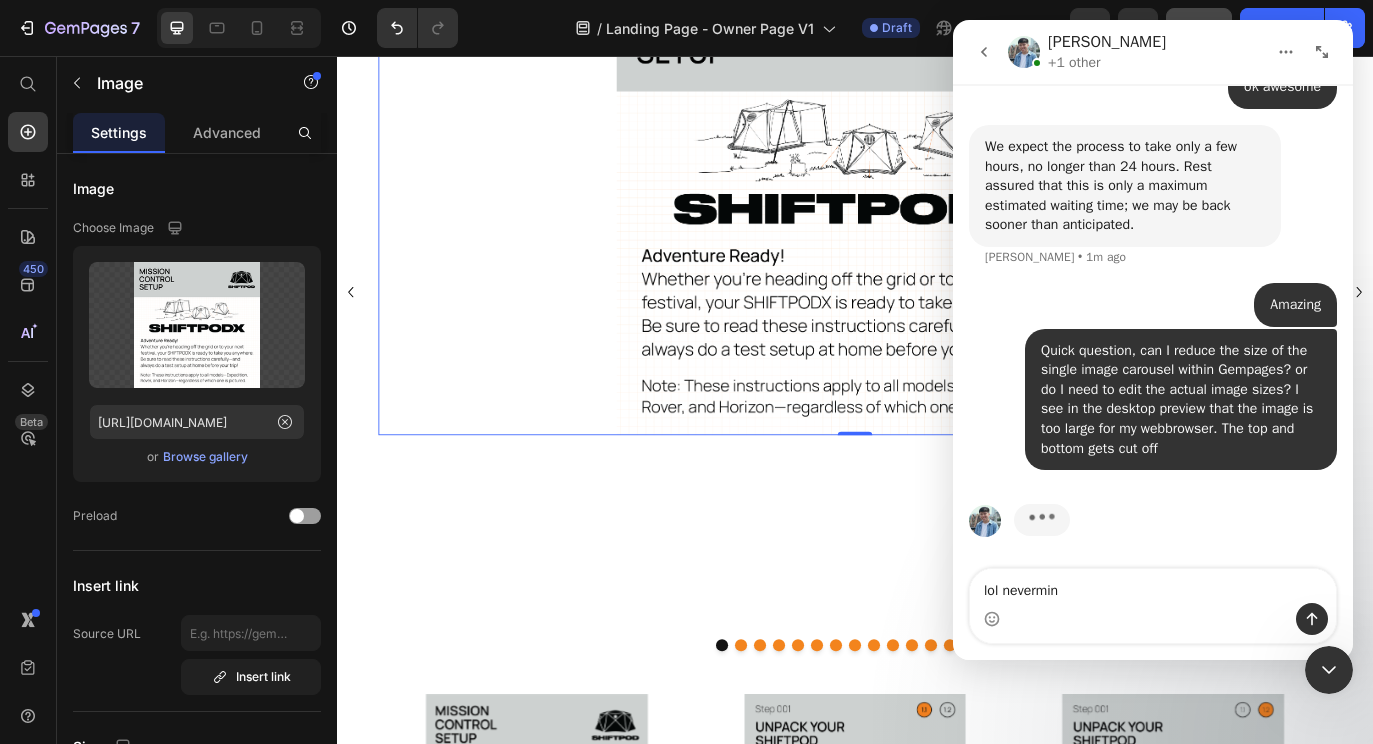 type on "lol nevermind" 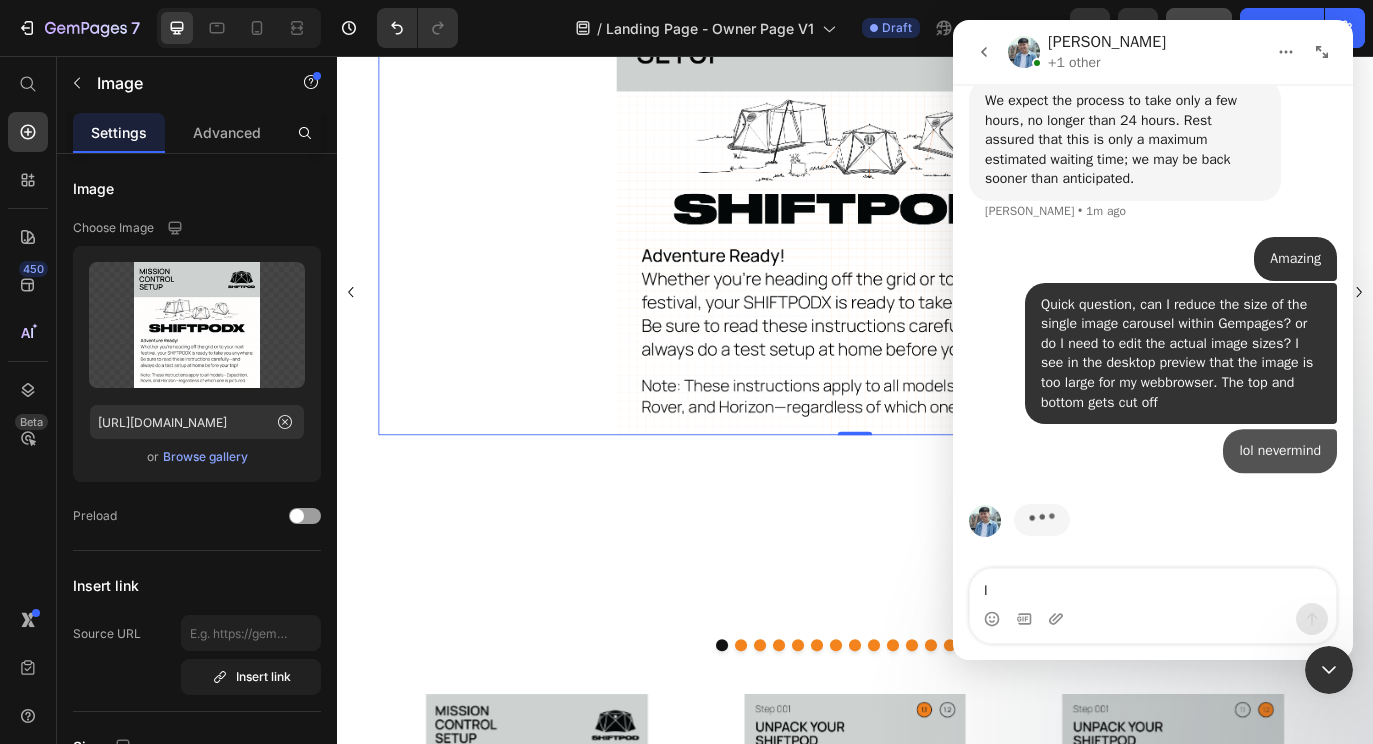 scroll, scrollTop: 7476, scrollLeft: 0, axis: vertical 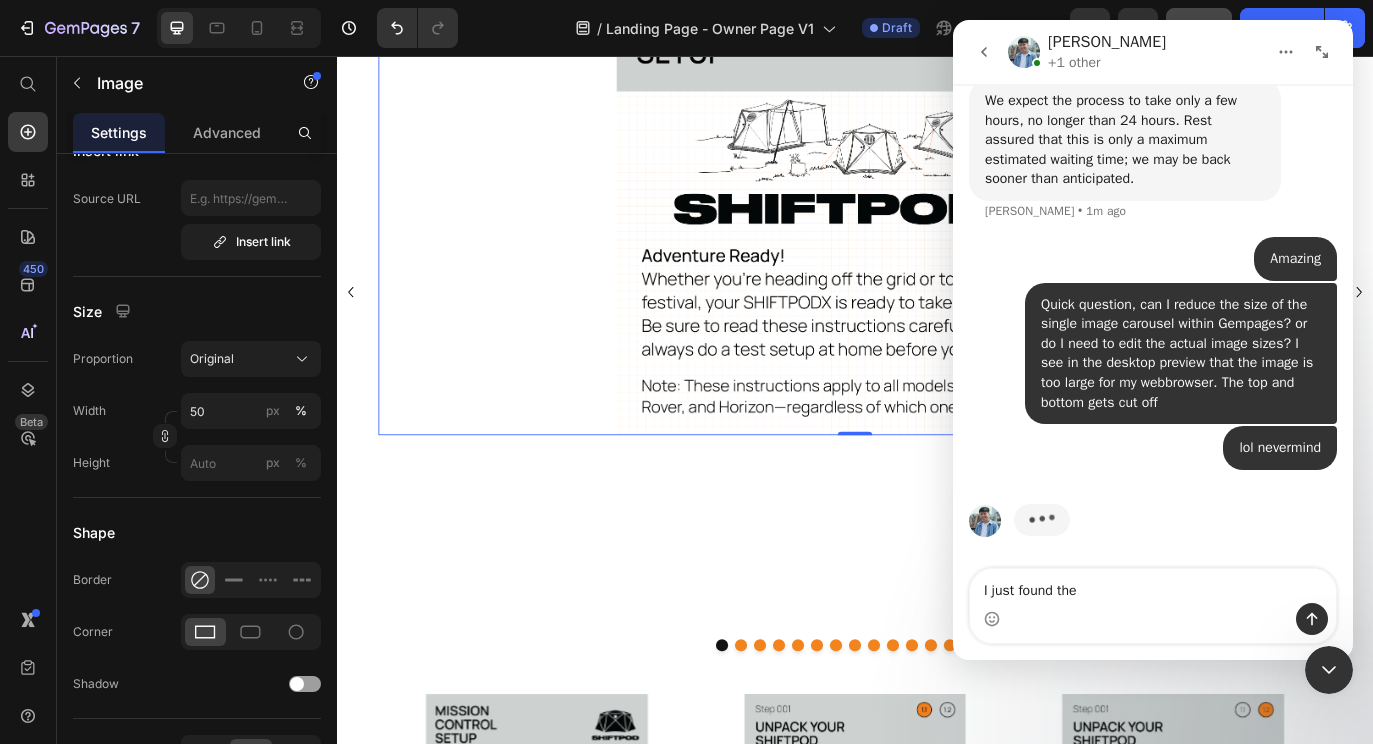click at bounding box center (1153, 619) 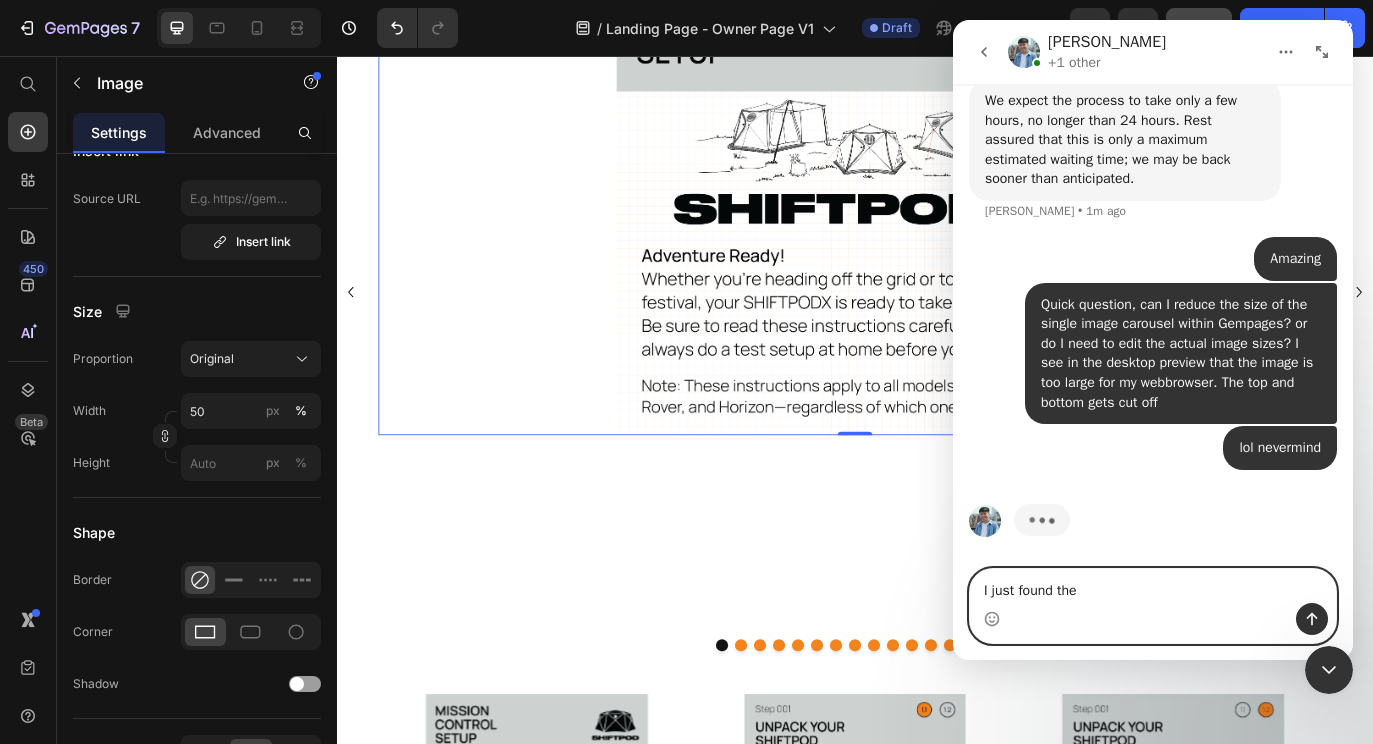 click on "I just found the" at bounding box center [1153, 586] 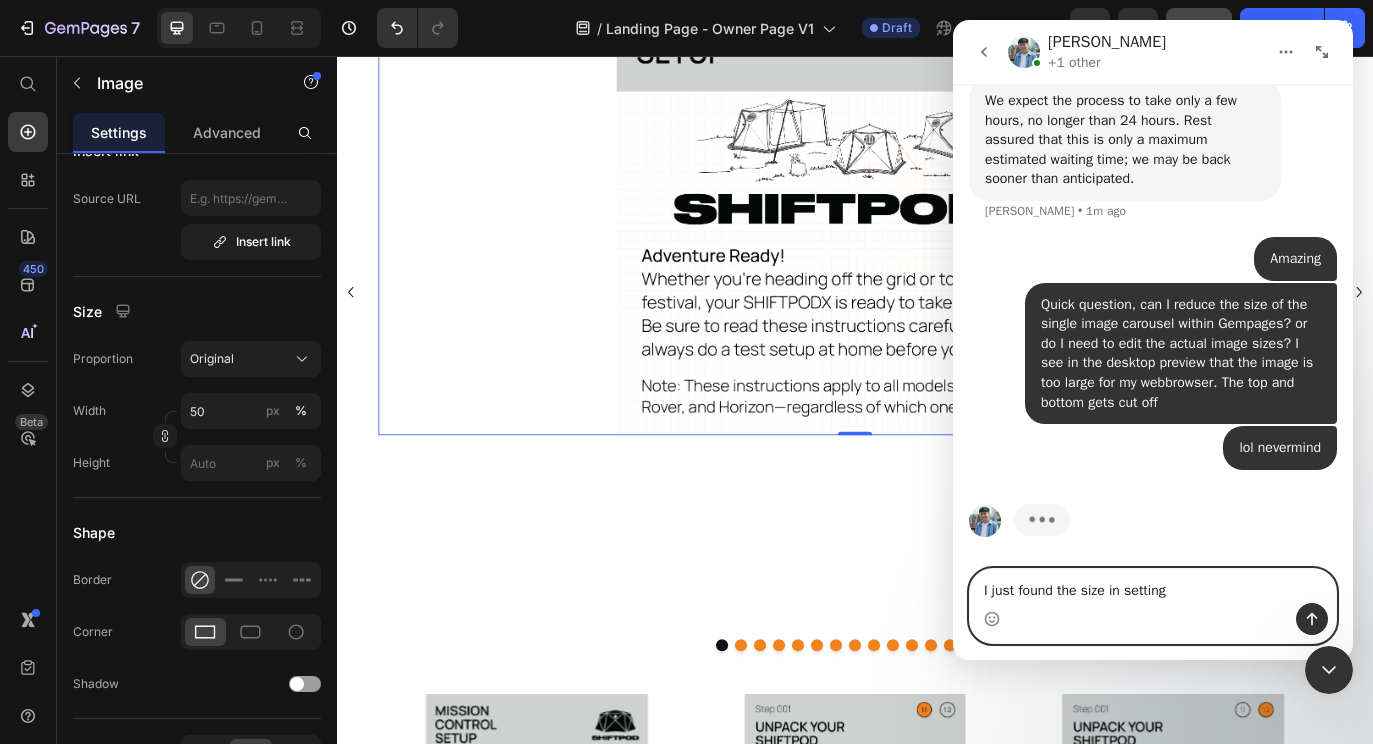 type on "I just found the size in settings" 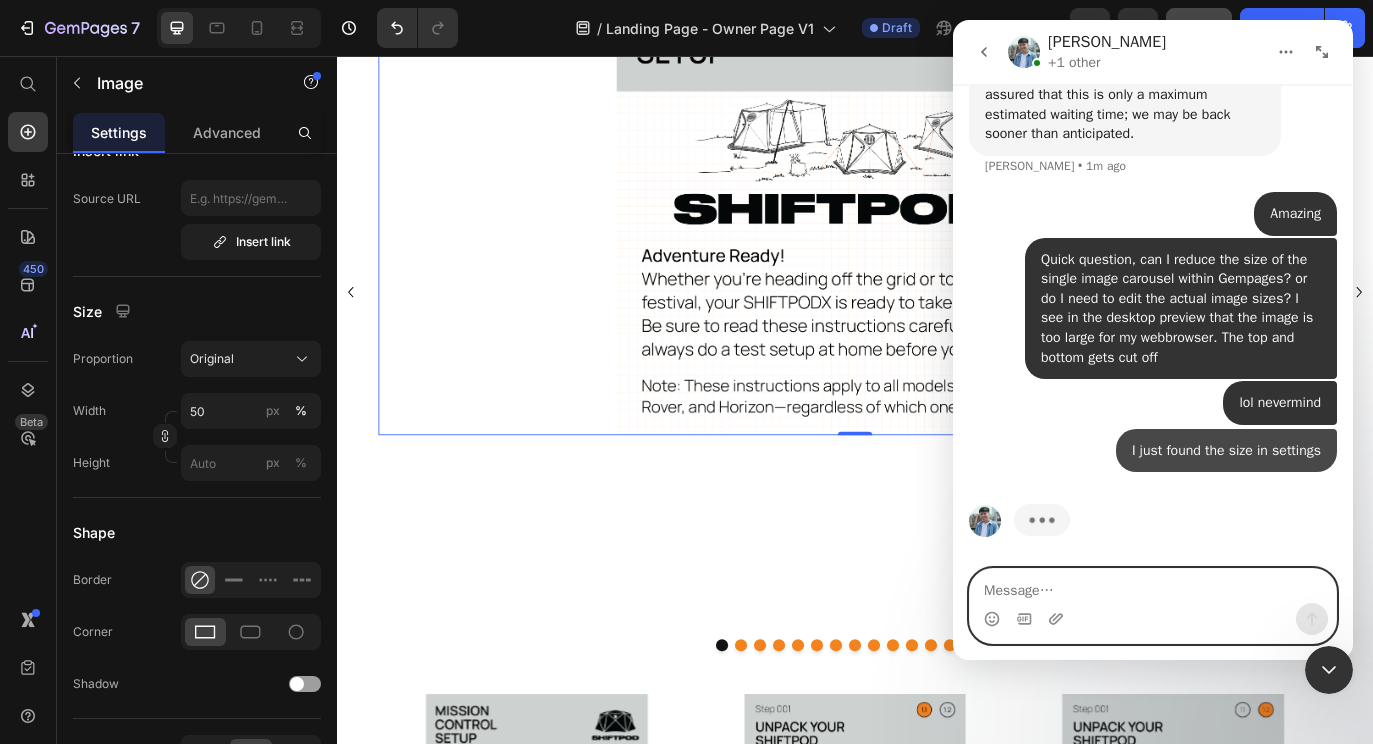 scroll, scrollTop: 7522, scrollLeft: 0, axis: vertical 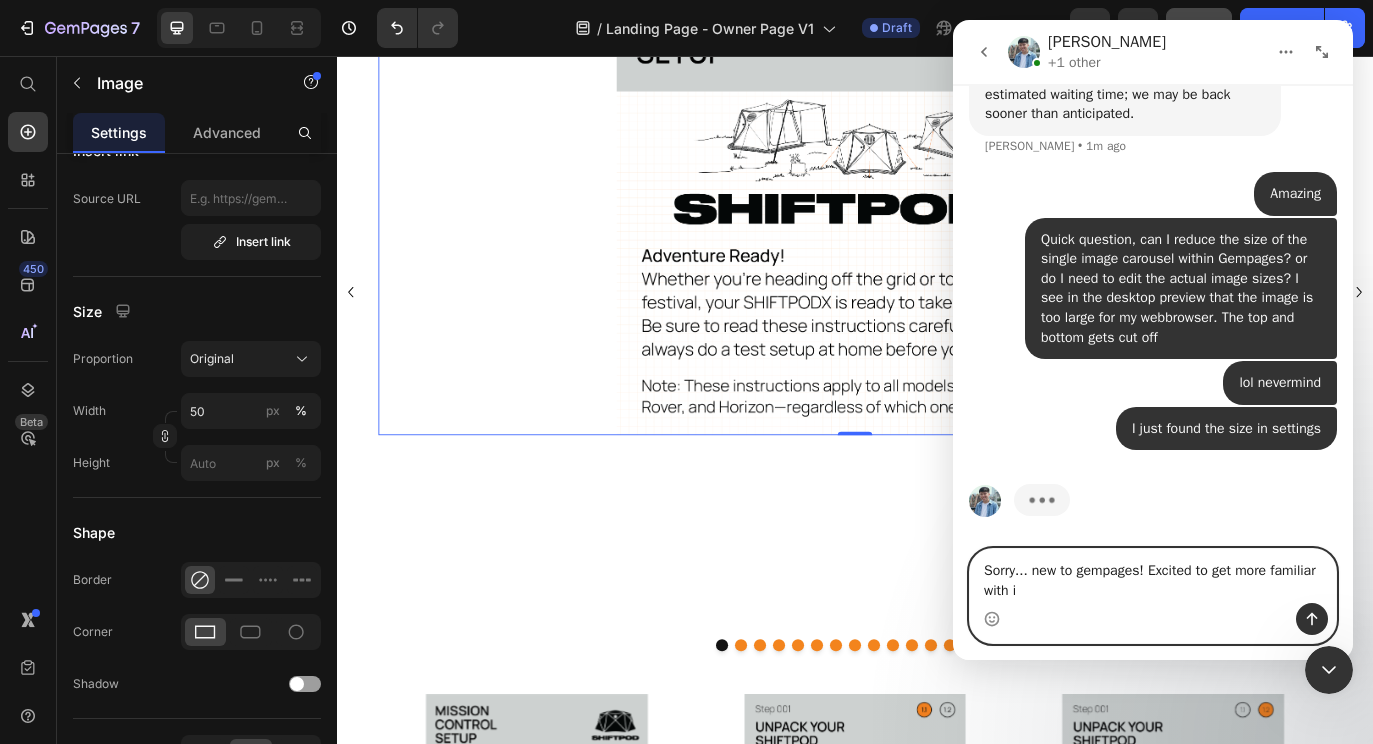 type on "Sorry... new to gempages! Excited to get more familiar with it" 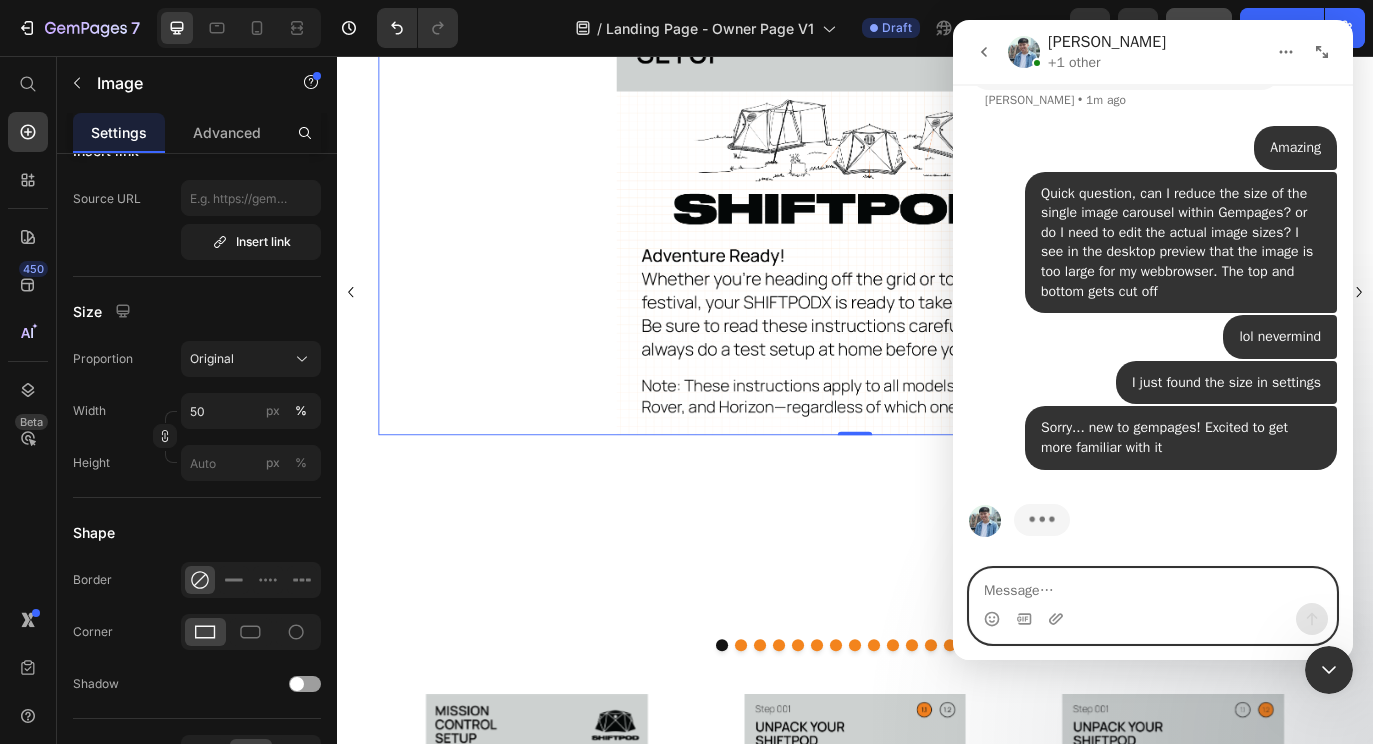 scroll, scrollTop: 7510, scrollLeft: 0, axis: vertical 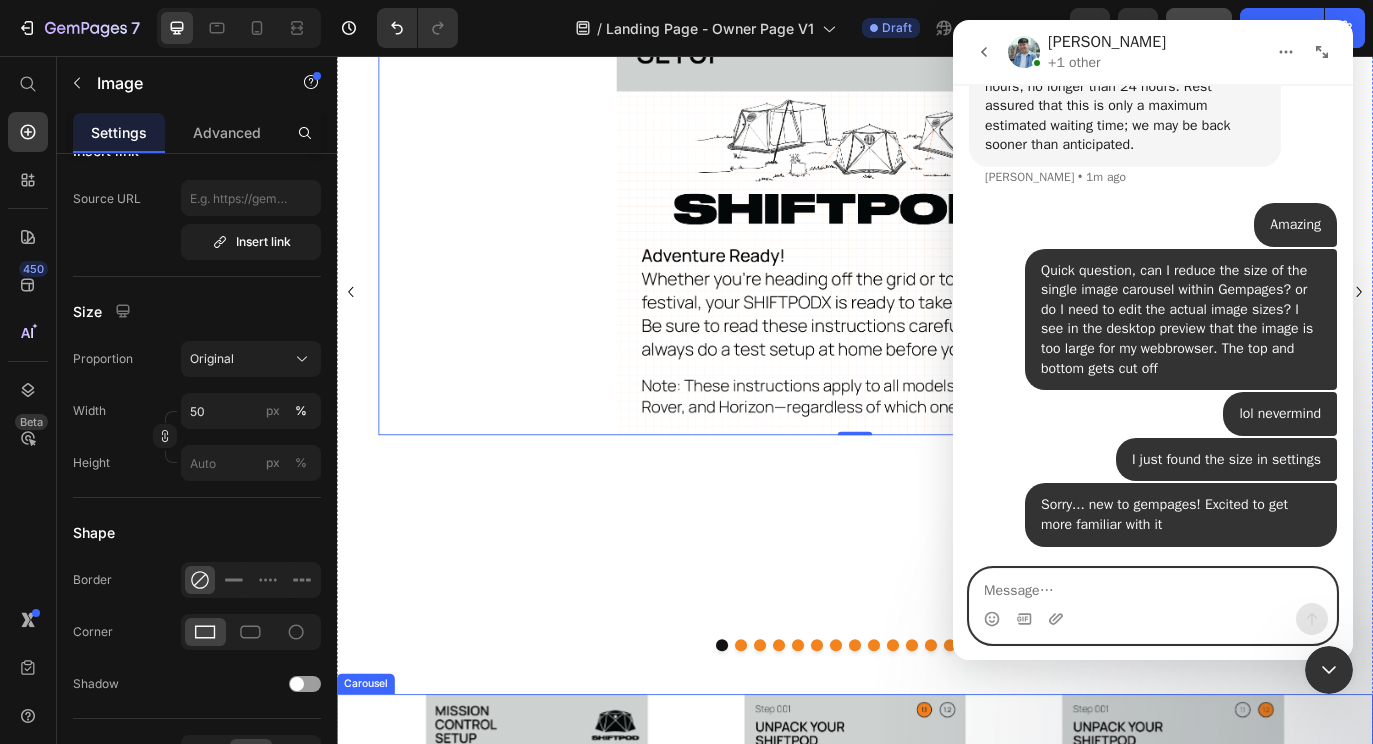 type 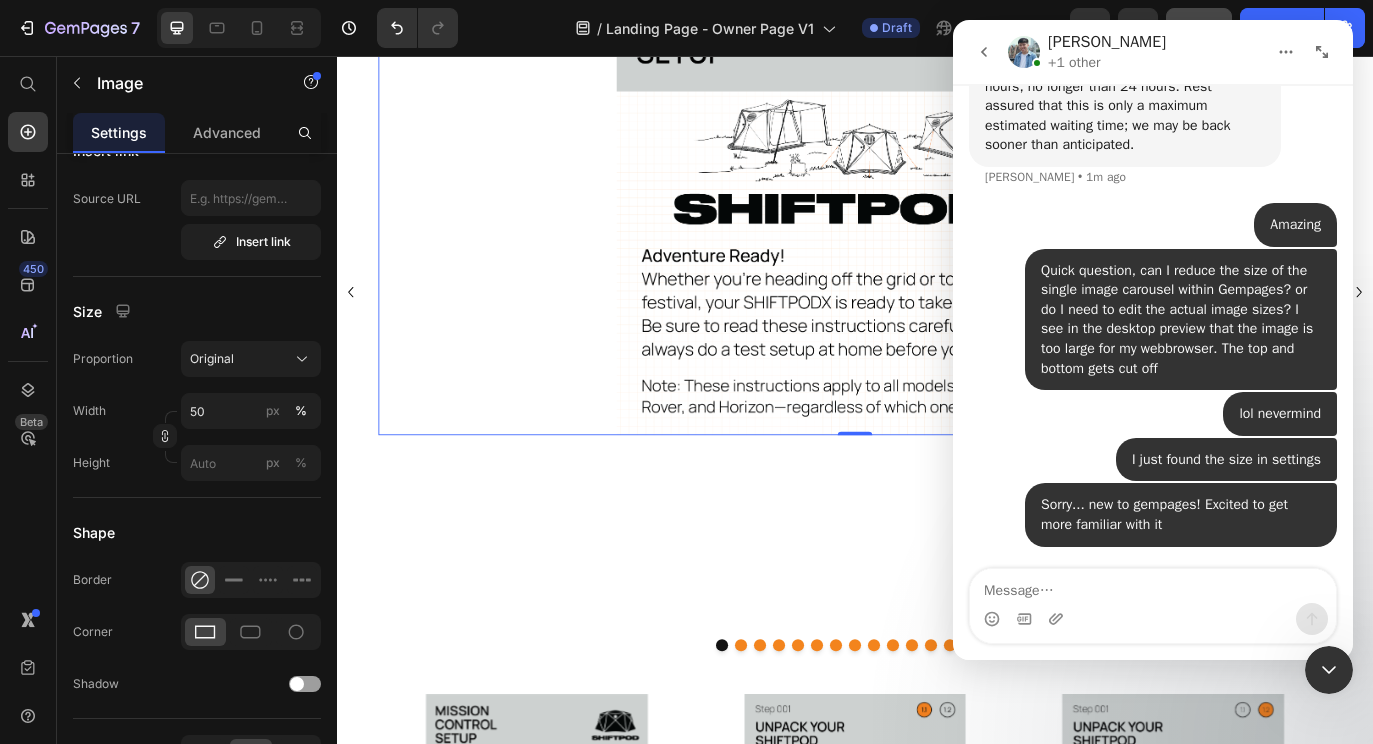 click 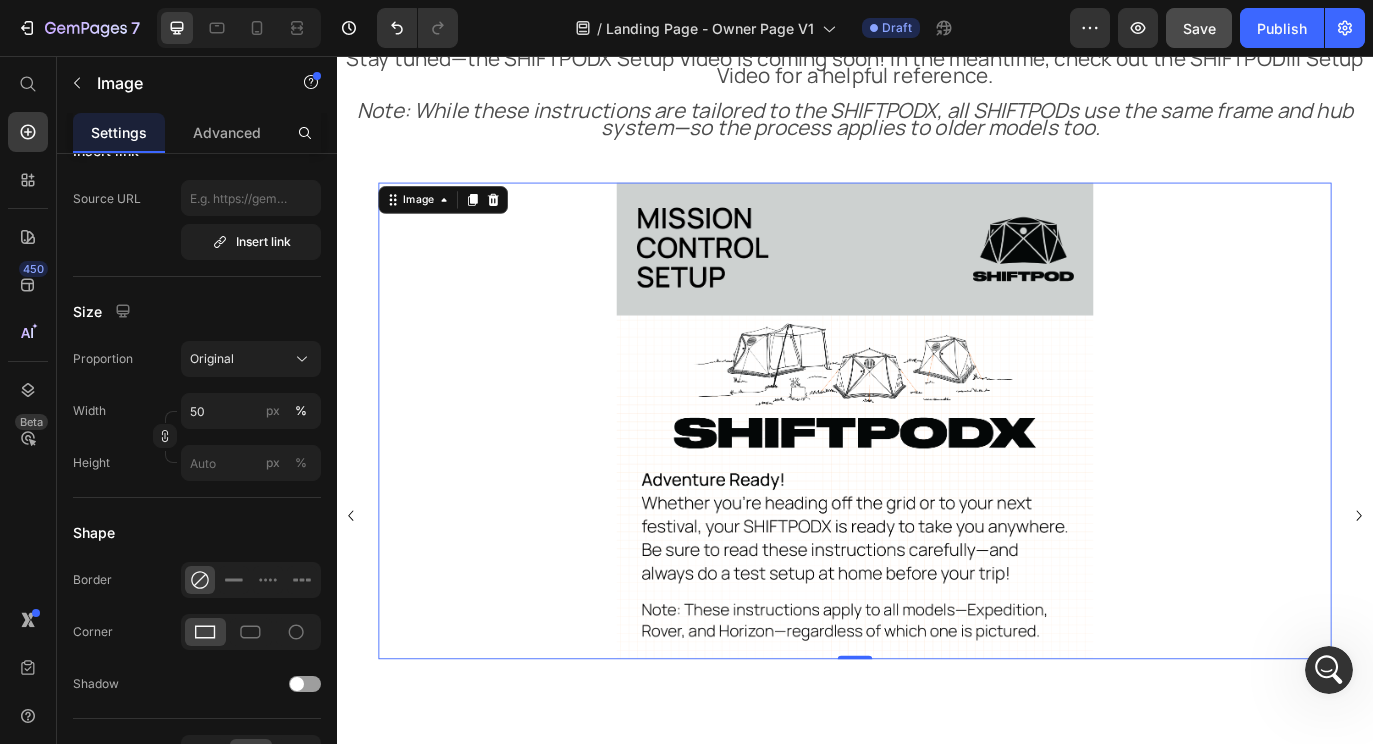 scroll, scrollTop: 437, scrollLeft: 0, axis: vertical 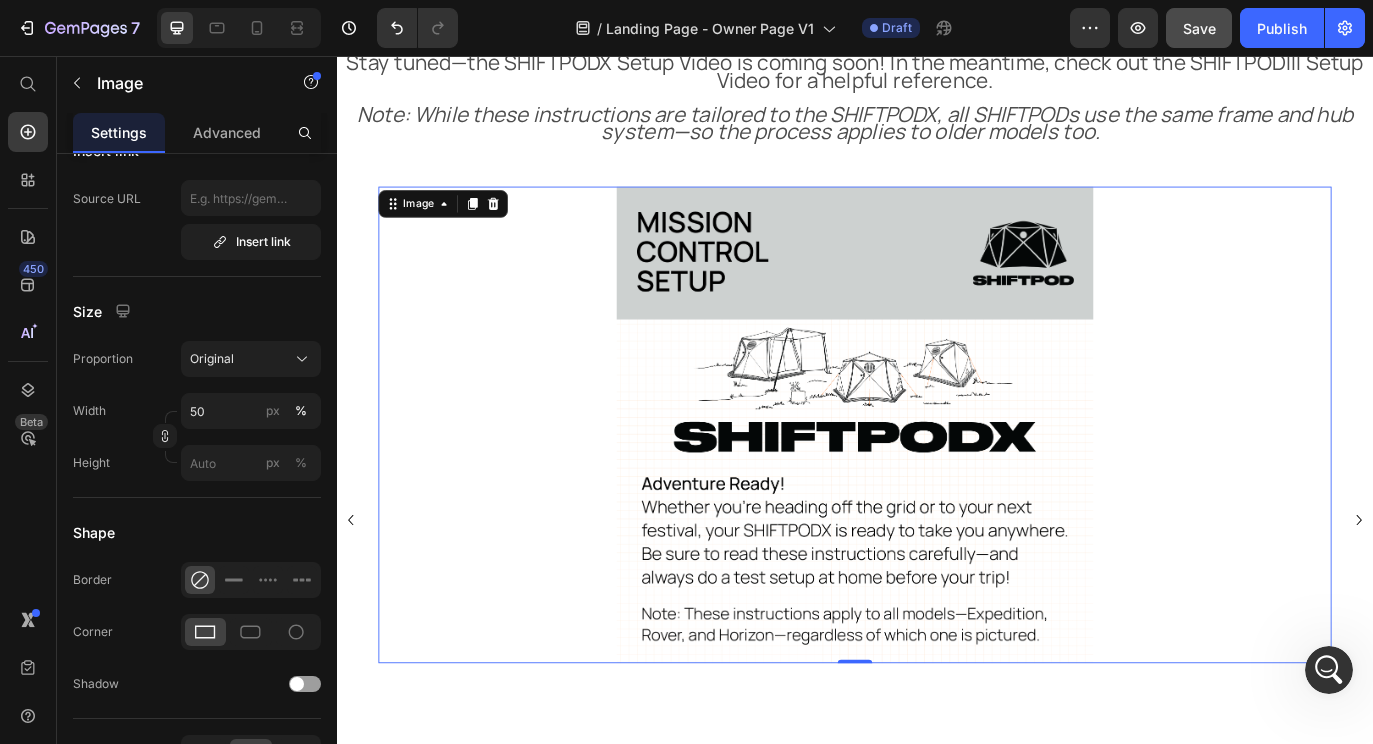 click at bounding box center [937, 483] 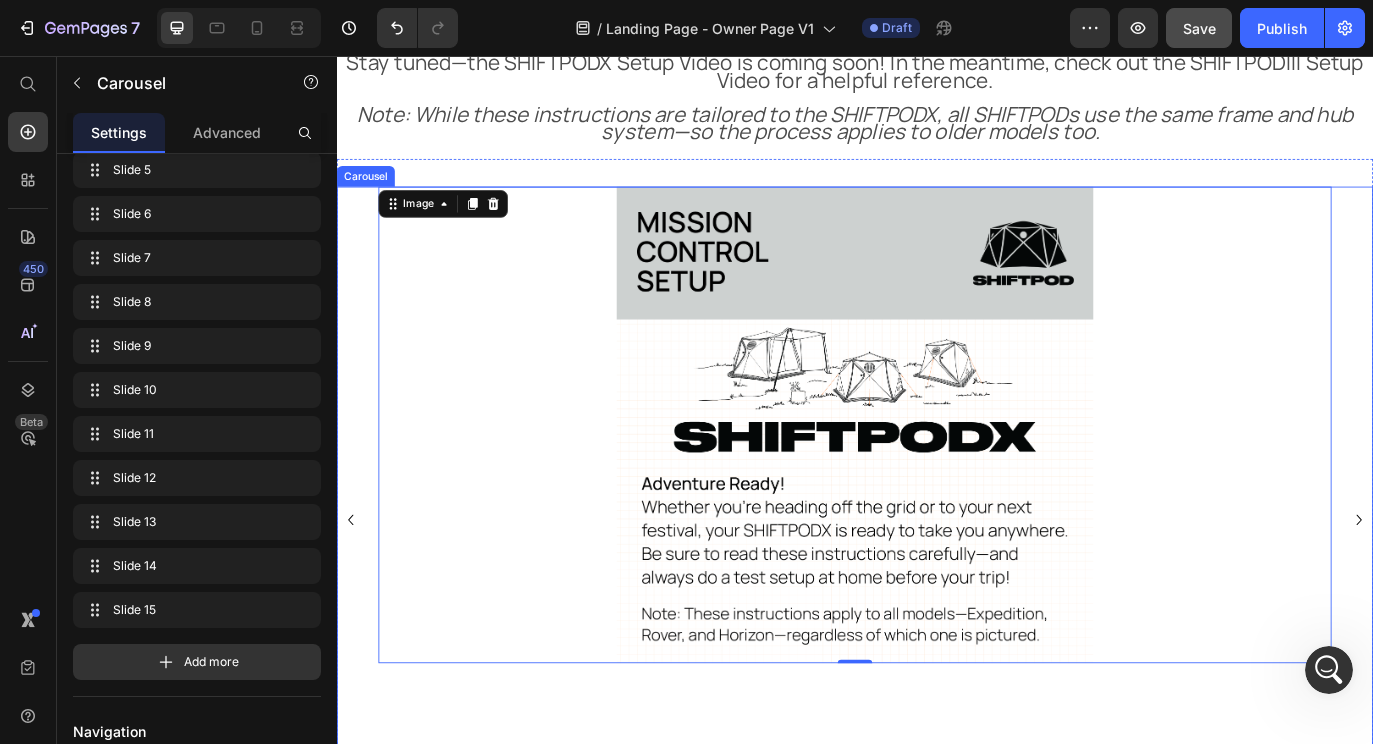 click on "Image   0 Image Image Image Image Image Image Image Image Image Image Image Image Image Image" at bounding box center (937, 593) 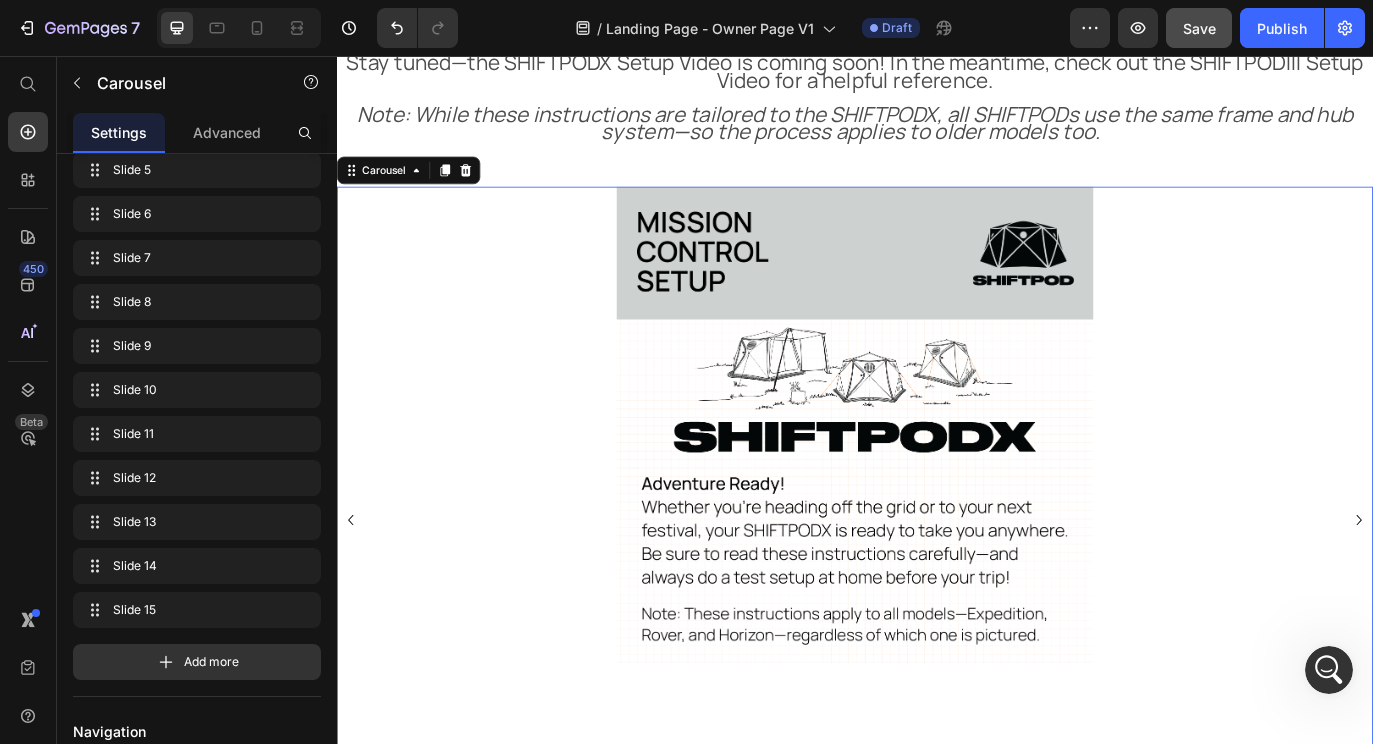 scroll, scrollTop: 0, scrollLeft: 0, axis: both 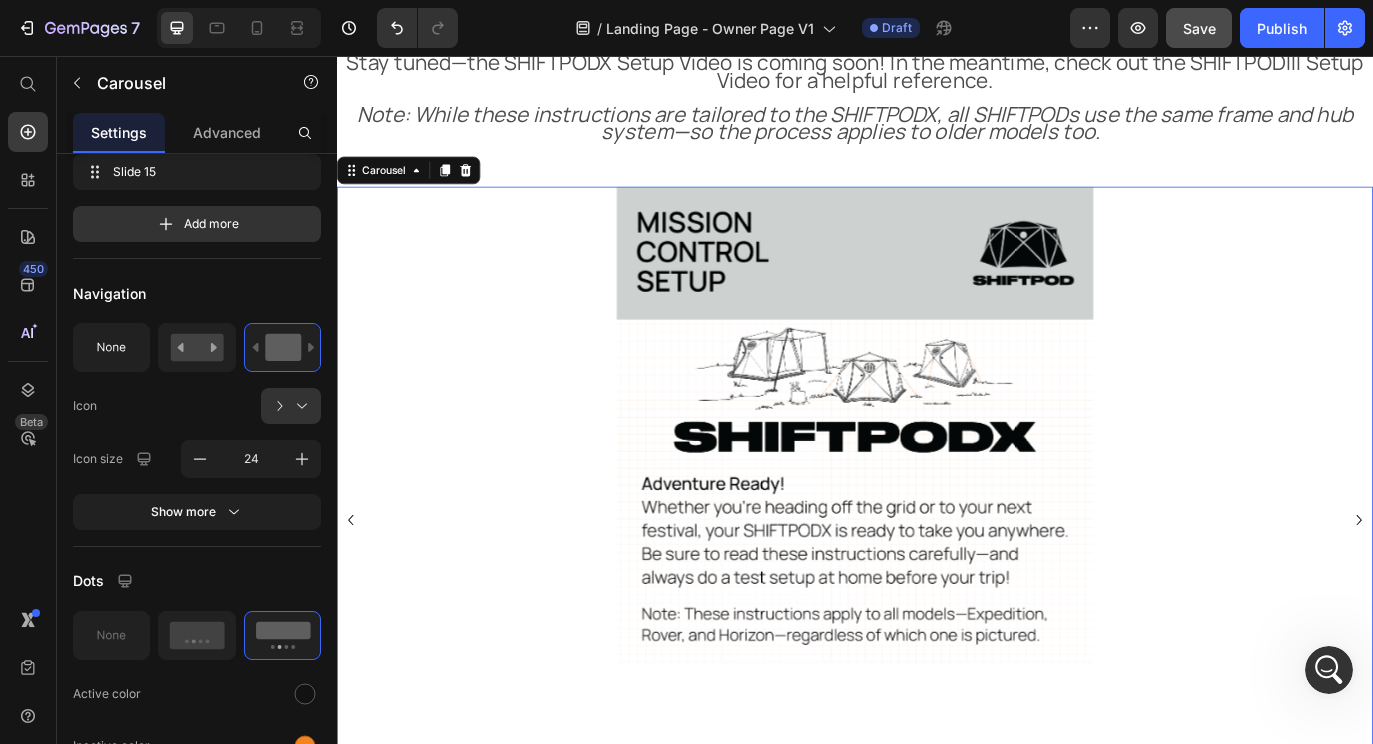 click 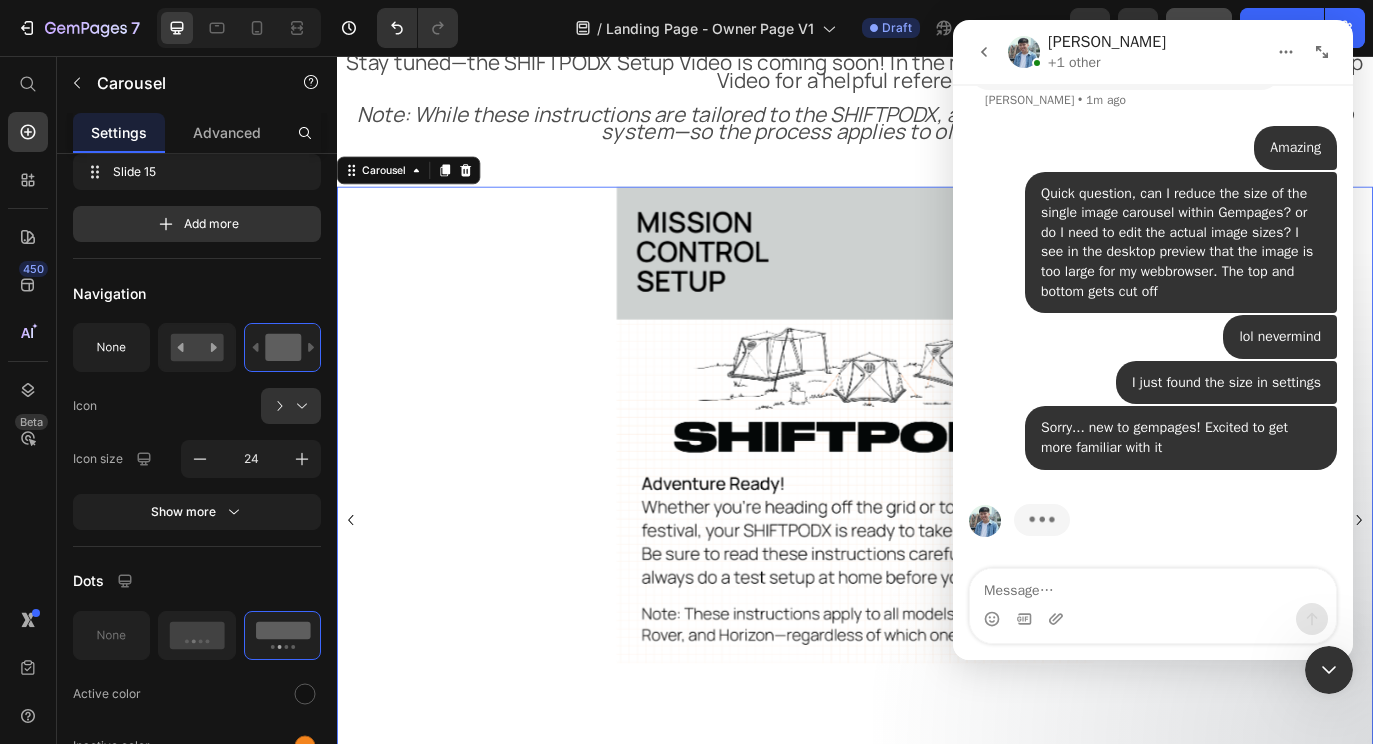 scroll, scrollTop: 7587, scrollLeft: 0, axis: vertical 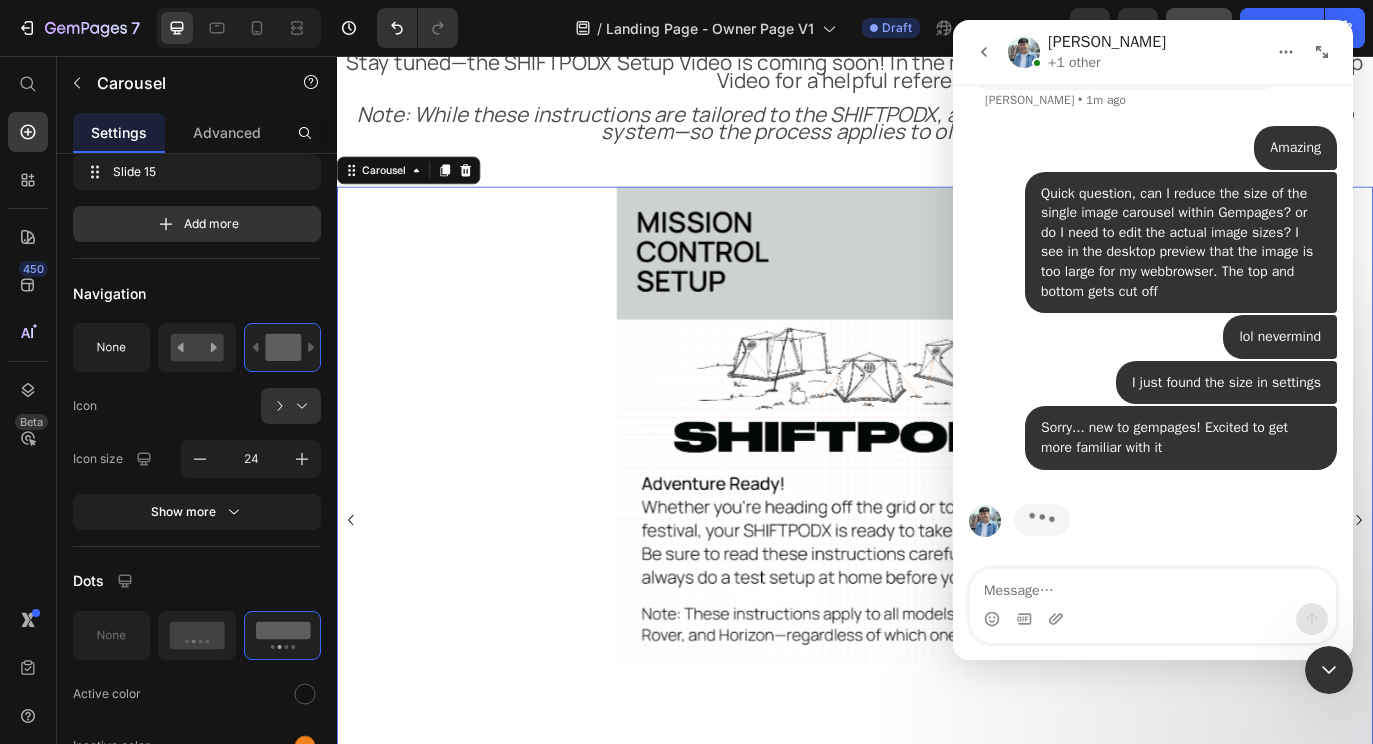 click at bounding box center [1153, 586] 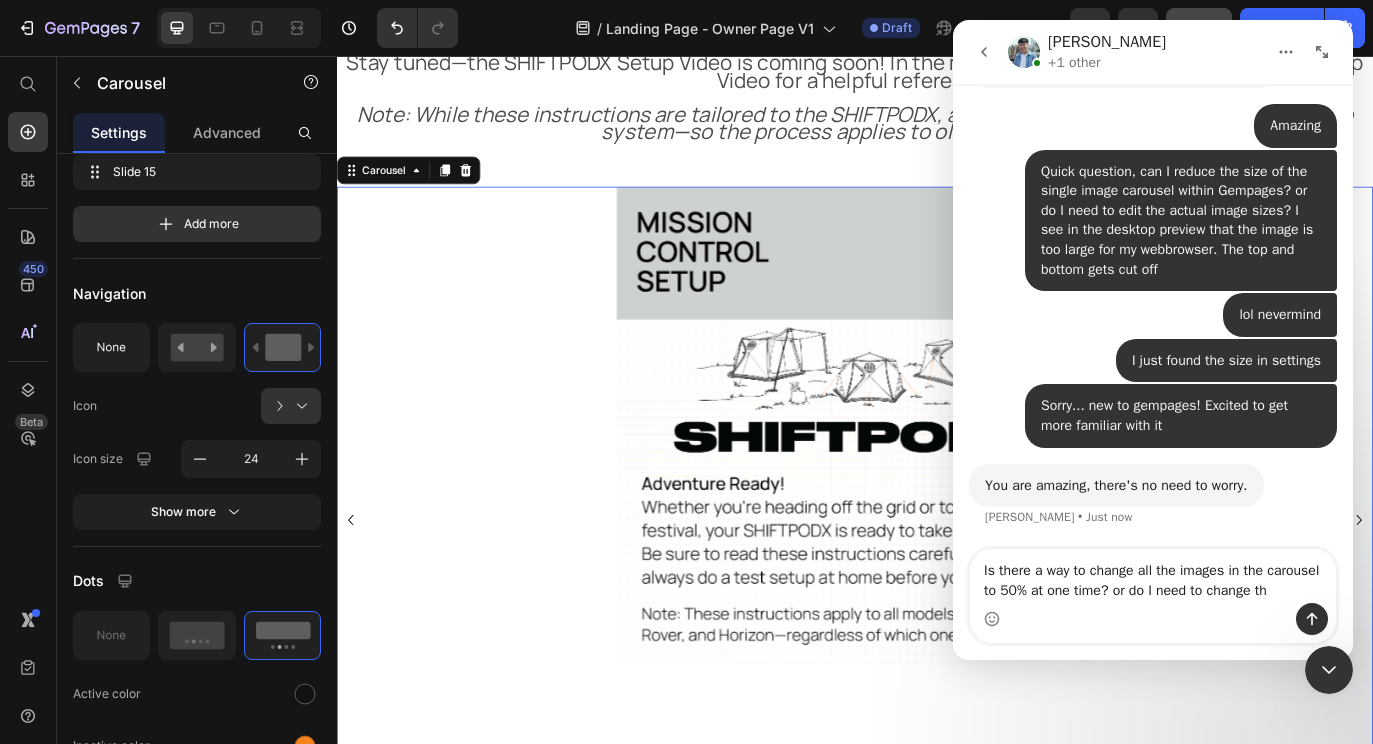 scroll, scrollTop: 7609, scrollLeft: 0, axis: vertical 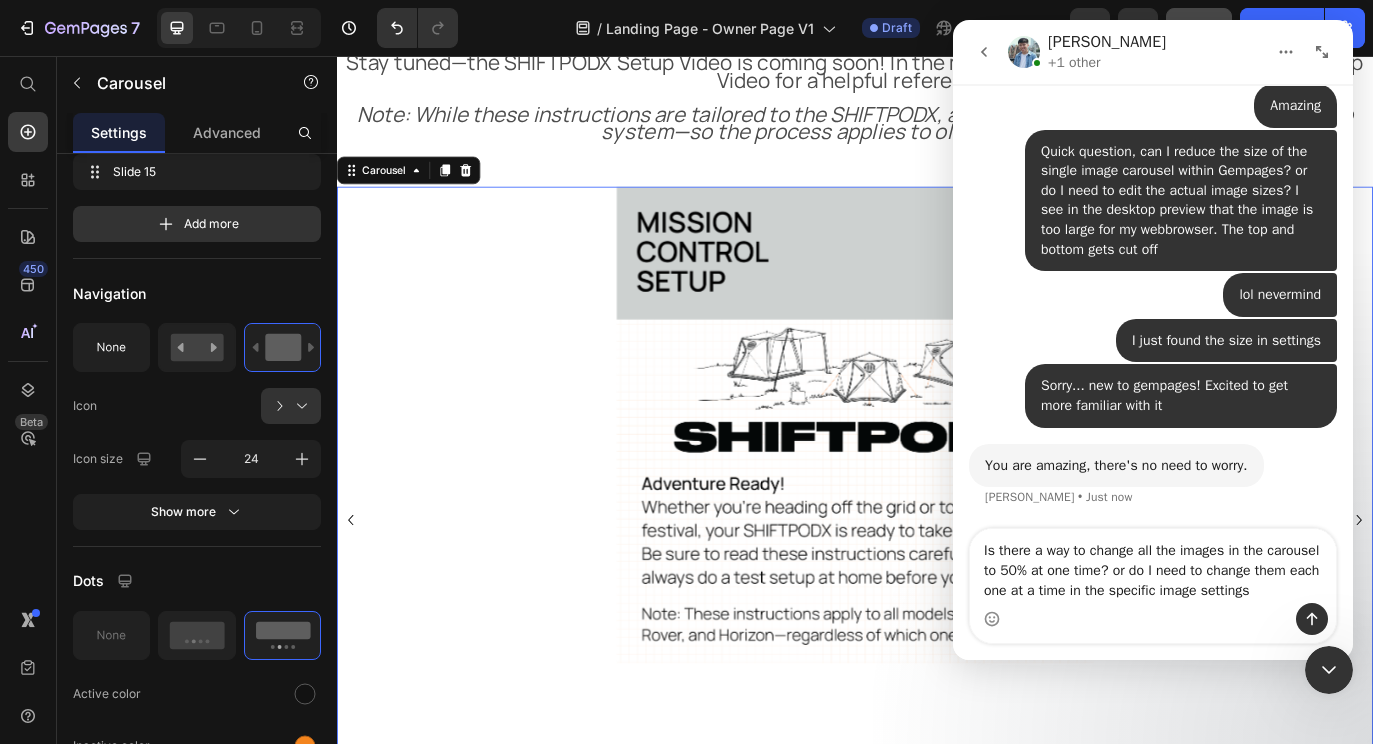 type on "Is there a way to change all the images in the carousel to 50% at one time? or do I need to change them each one at a time in the specific image settings?" 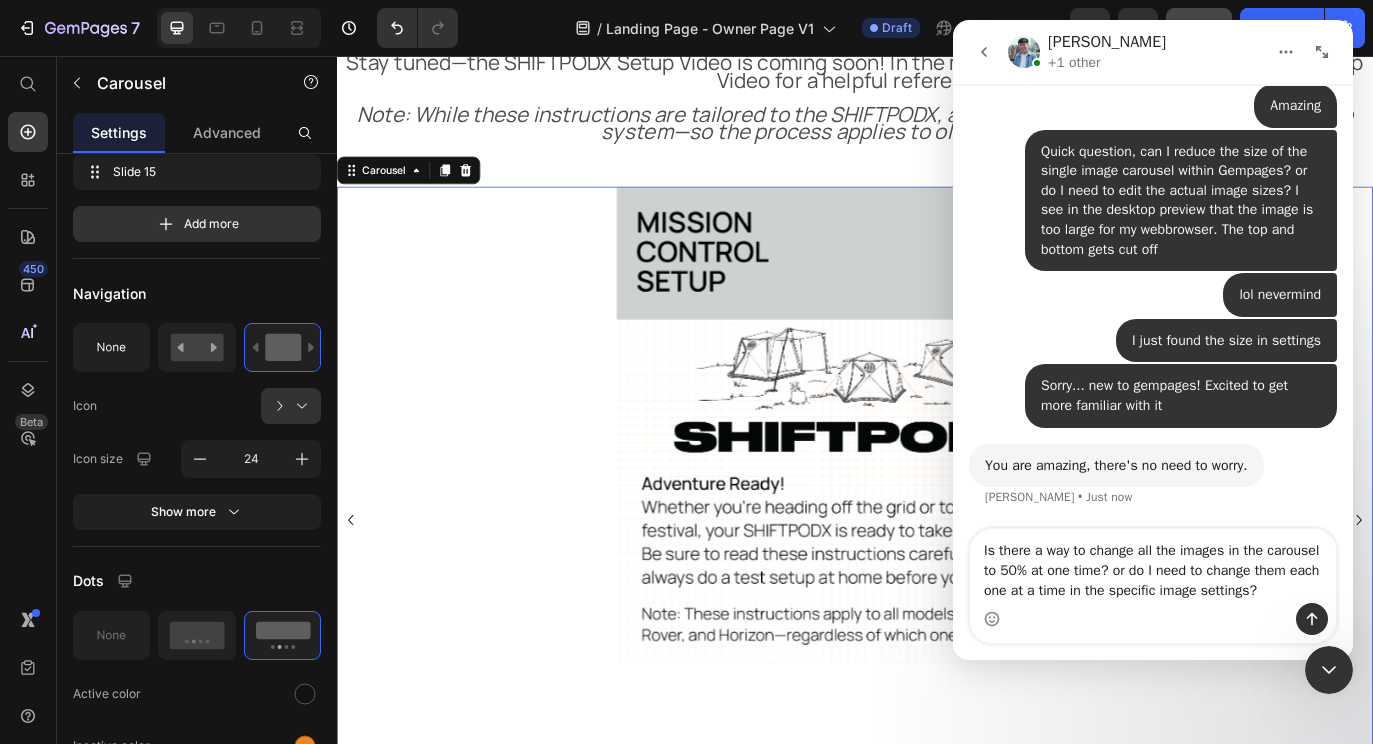 type 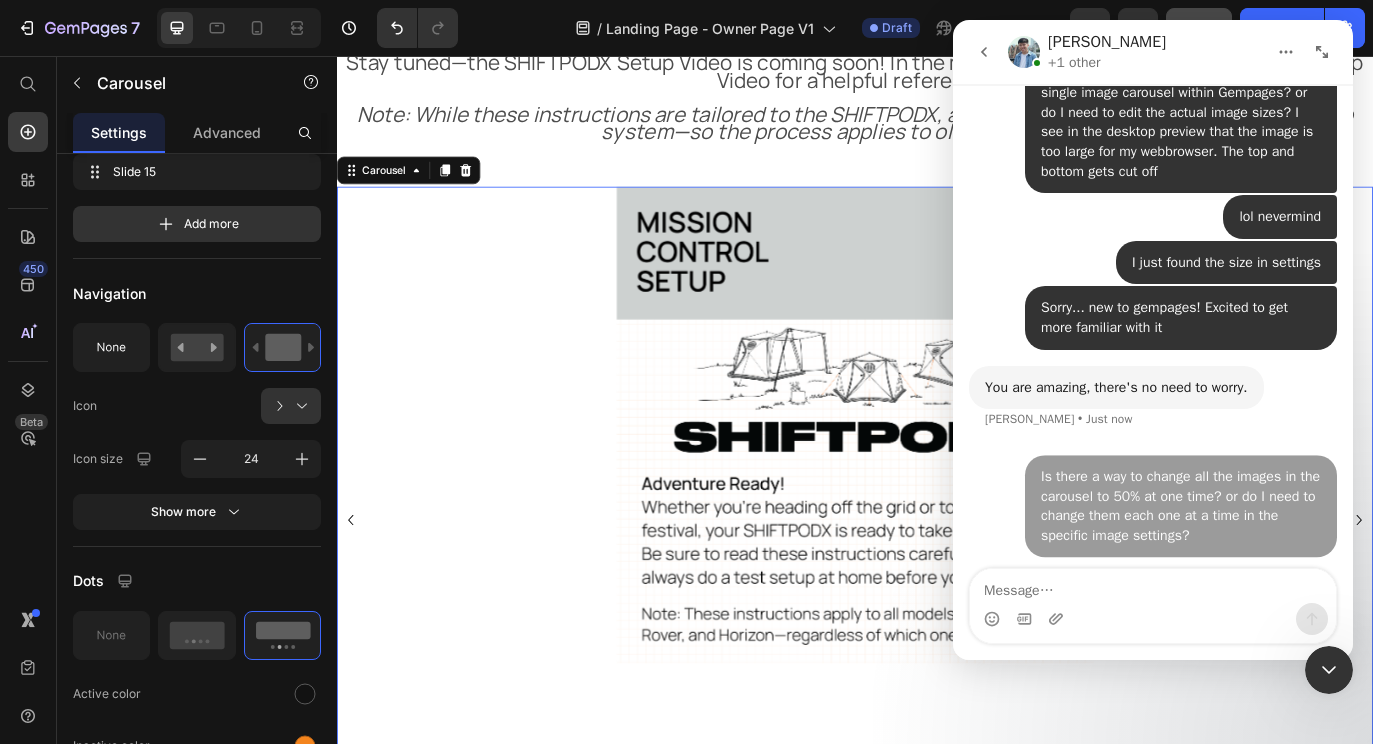 scroll, scrollTop: 7688, scrollLeft: 0, axis: vertical 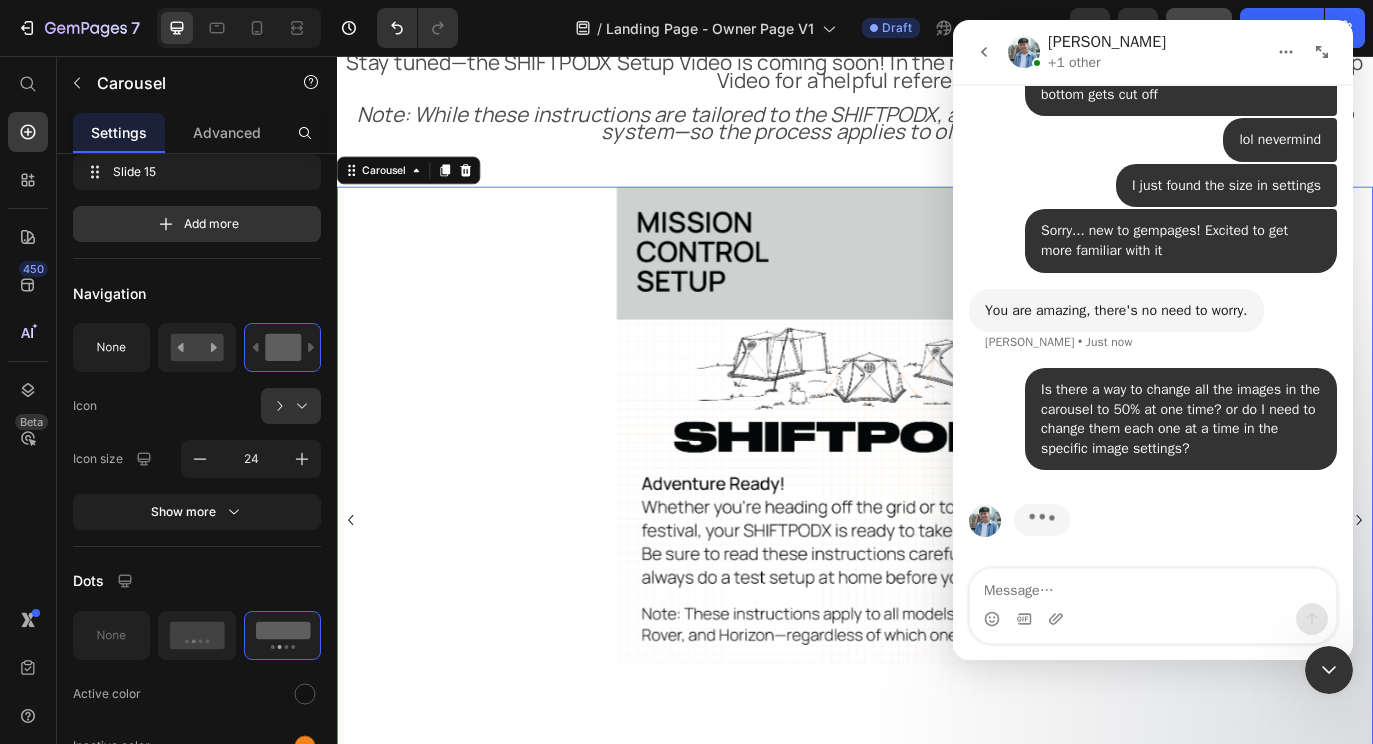 click at bounding box center (1322, 52) 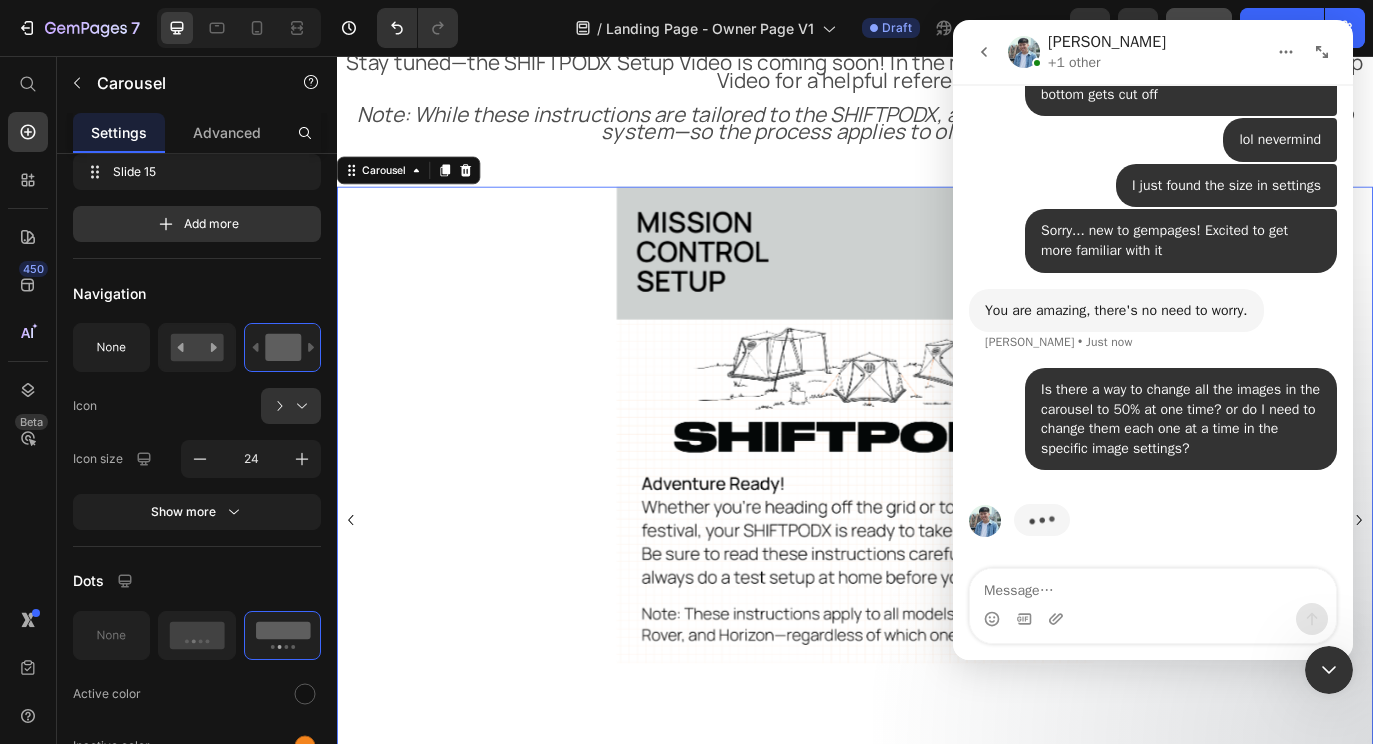 scroll, scrollTop: 6048, scrollLeft: 0, axis: vertical 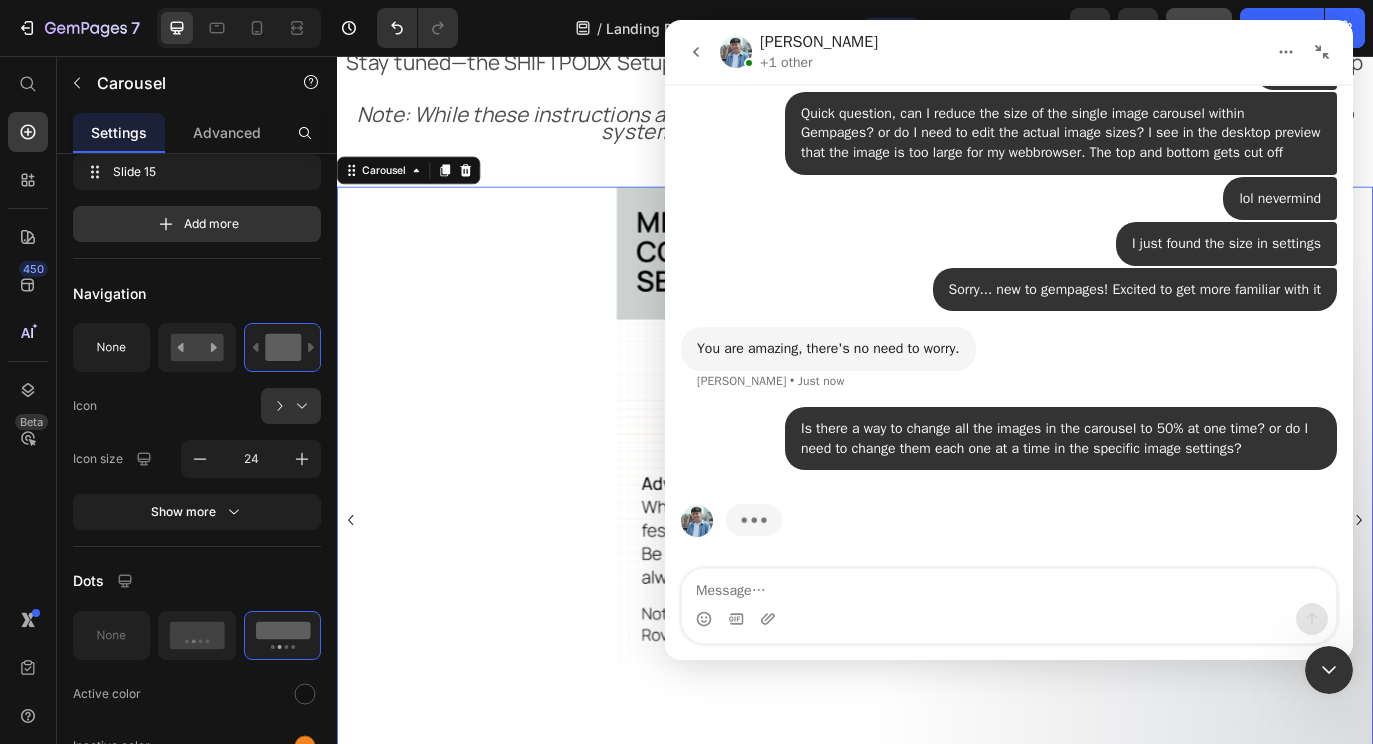 click at bounding box center (1322, 52) 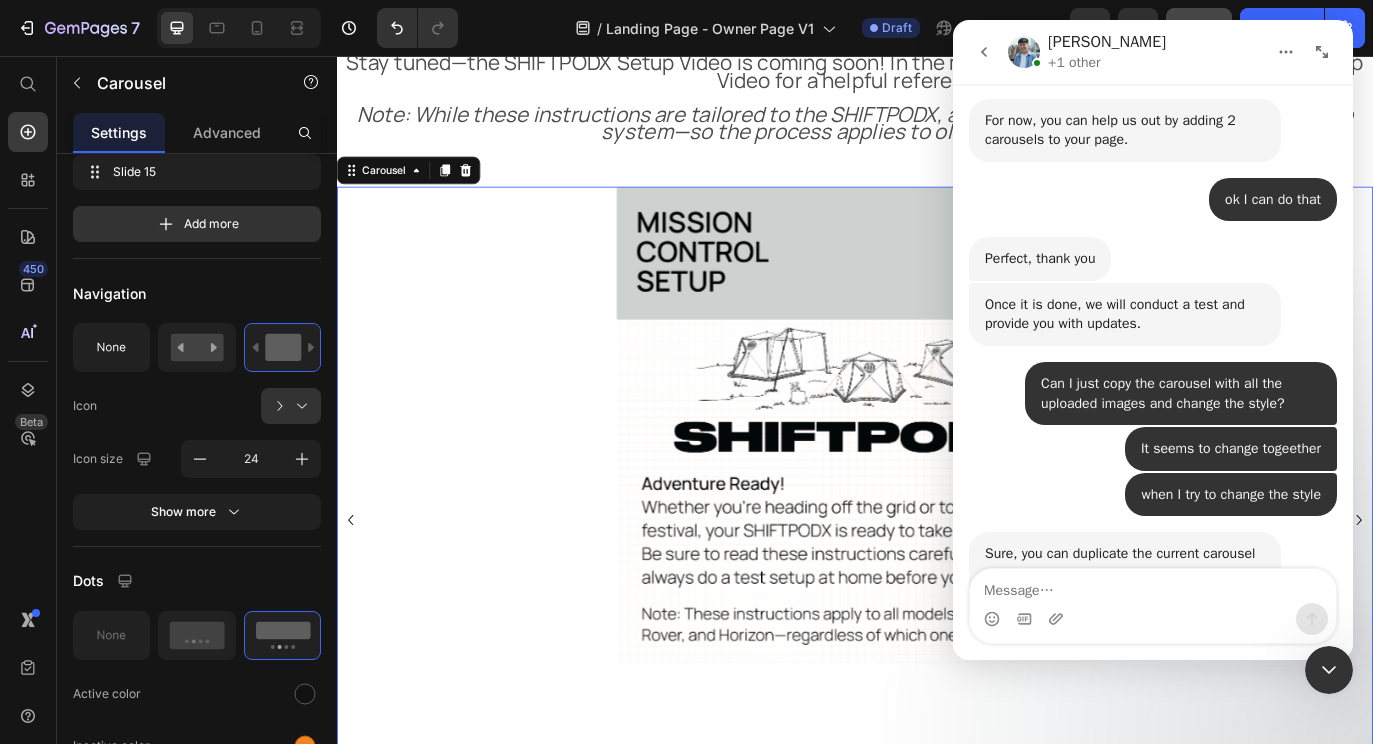 scroll, scrollTop: 7765, scrollLeft: 0, axis: vertical 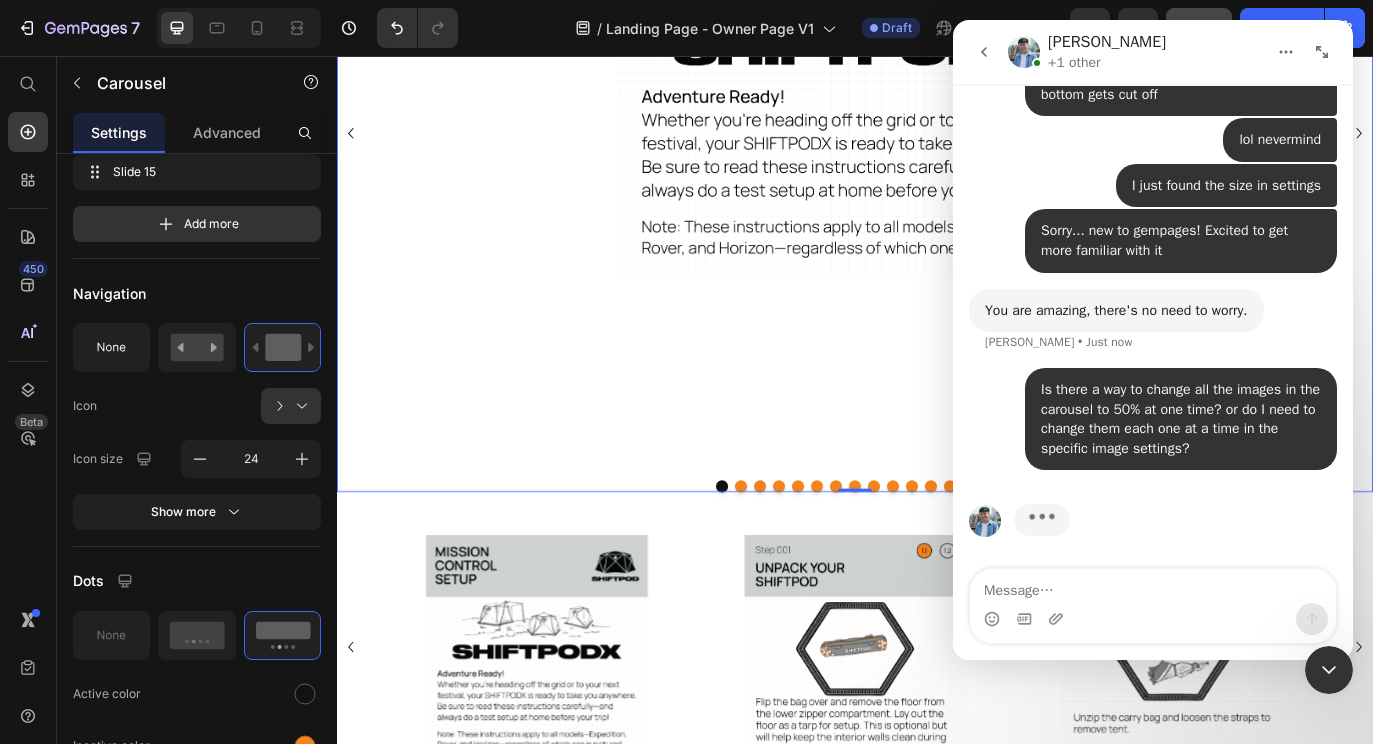 click on "Image" at bounding box center (937, 145) 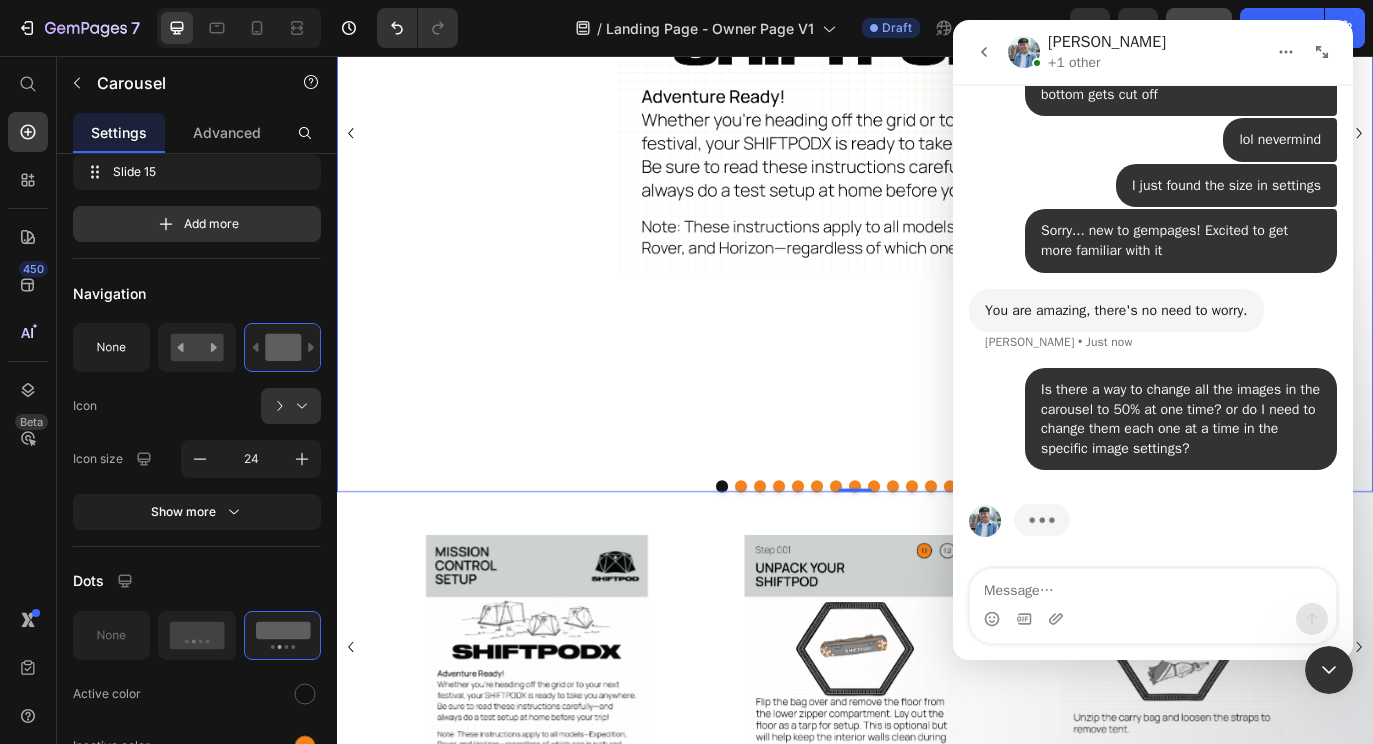 click on "Image" at bounding box center [937, 145] 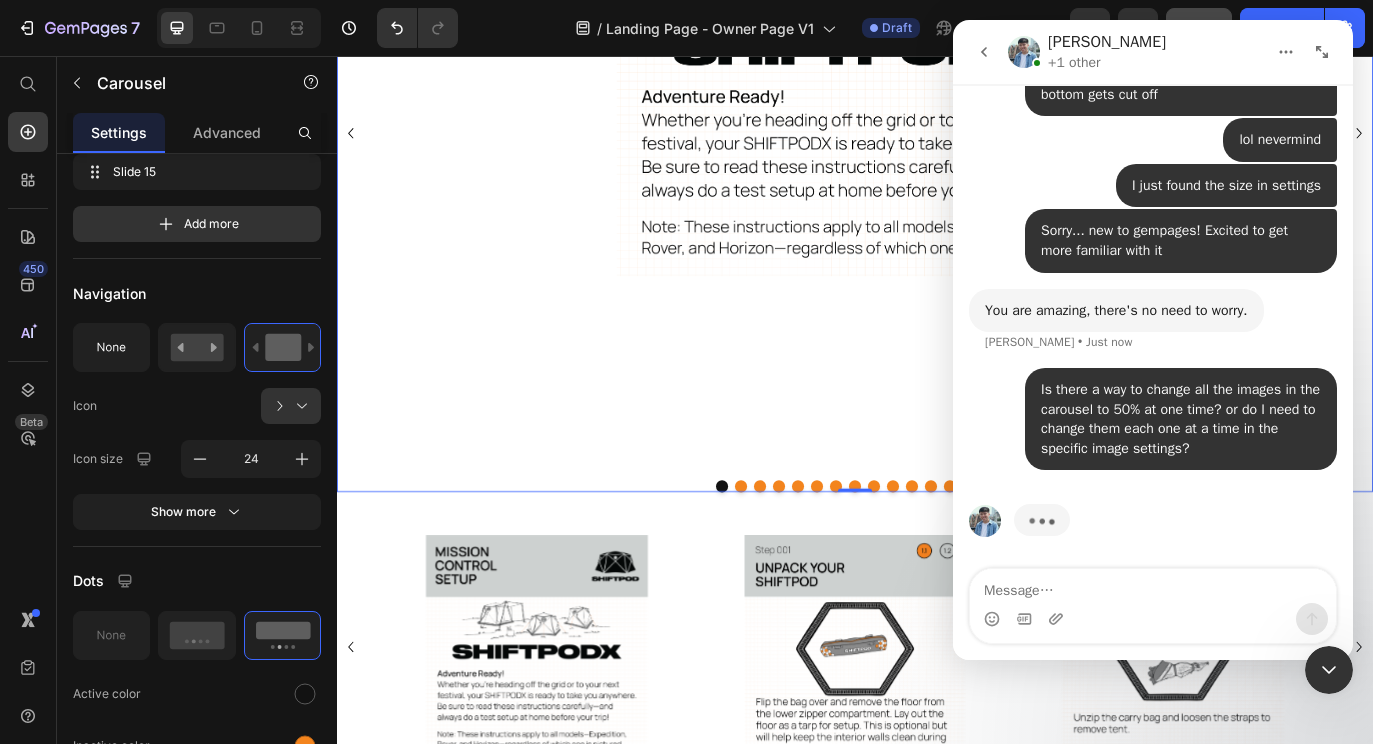 click at bounding box center (937, 554) 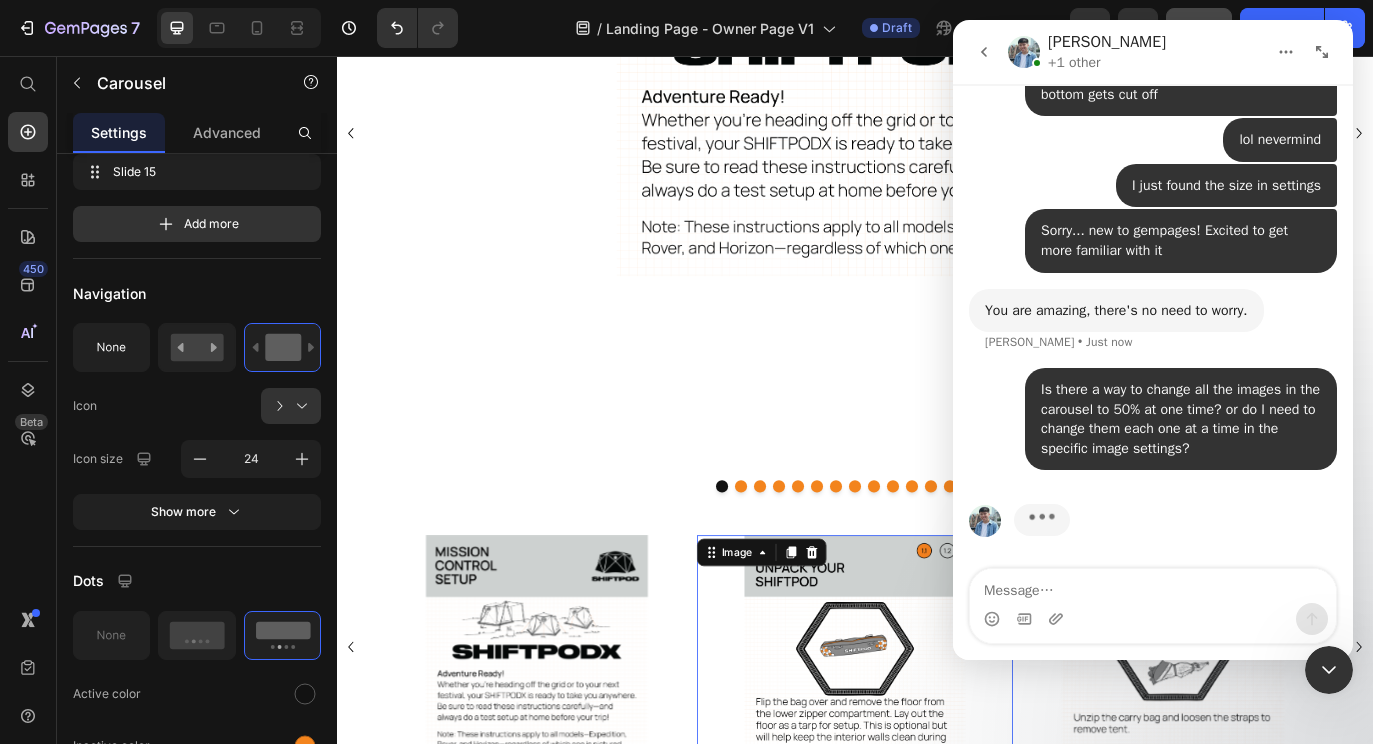 click at bounding box center [937, 739] 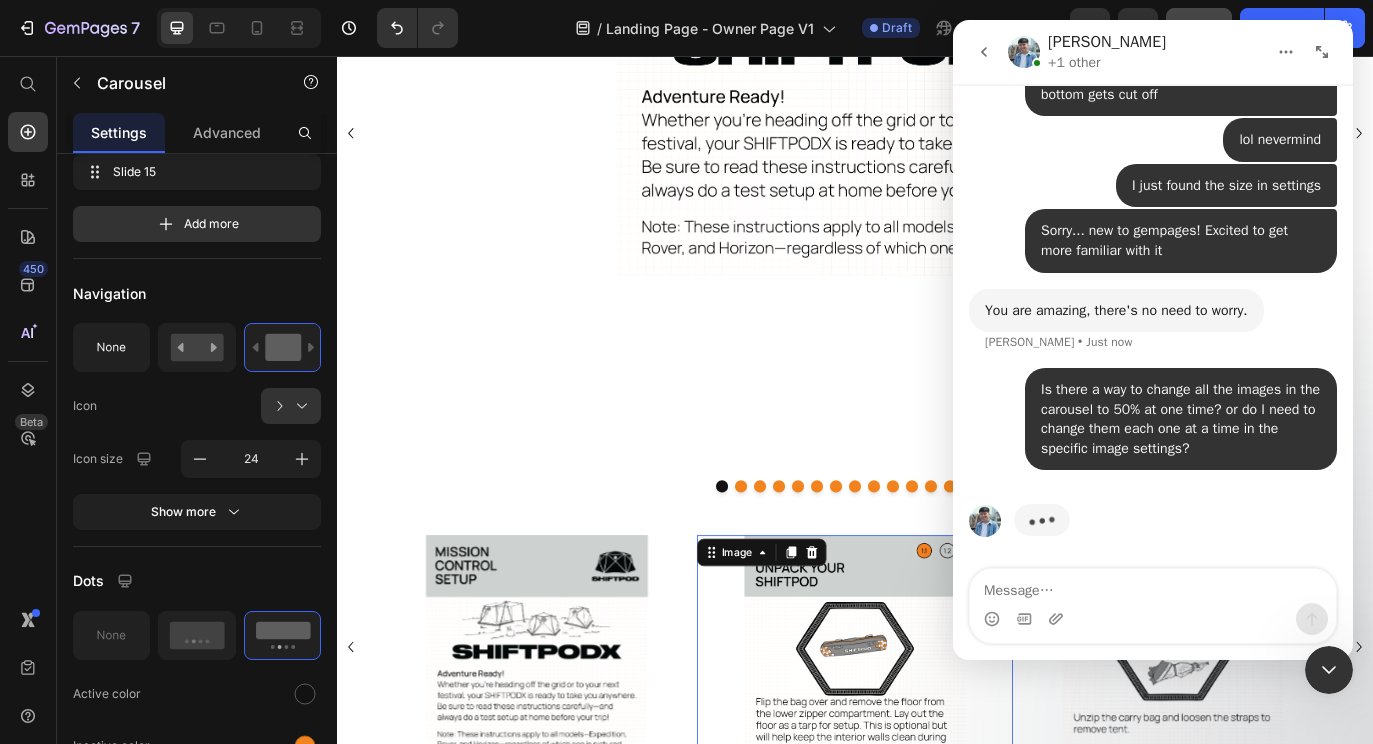 scroll, scrollTop: 0, scrollLeft: 0, axis: both 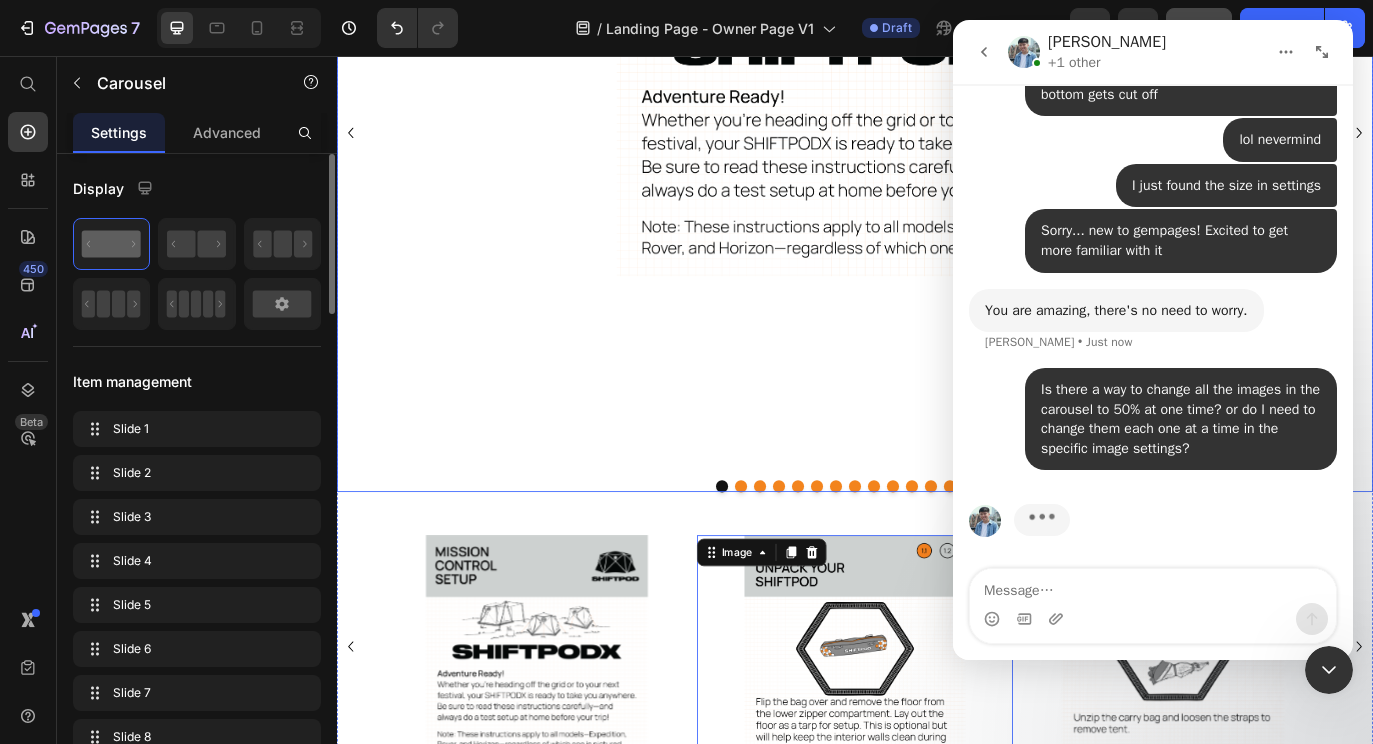 click on "Image" at bounding box center (937, 145) 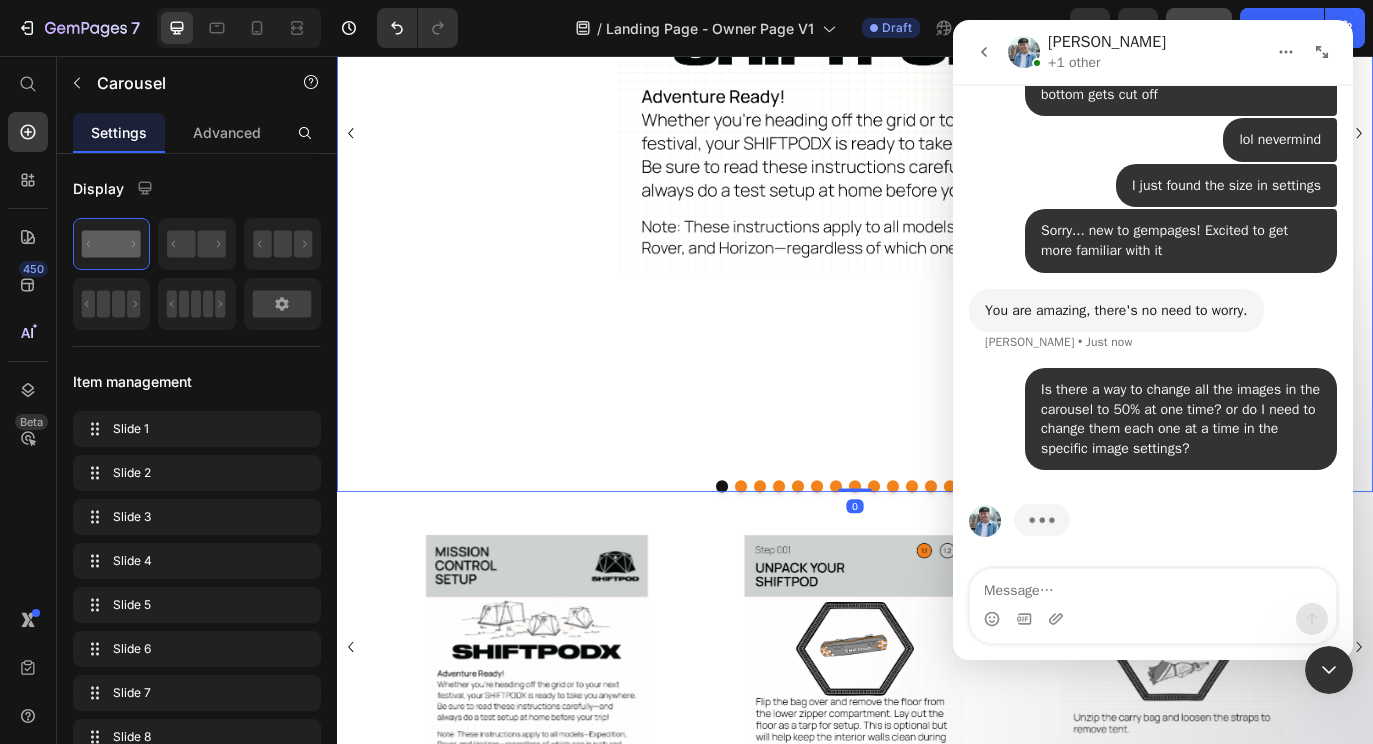 click on "Image" at bounding box center (937, 145) 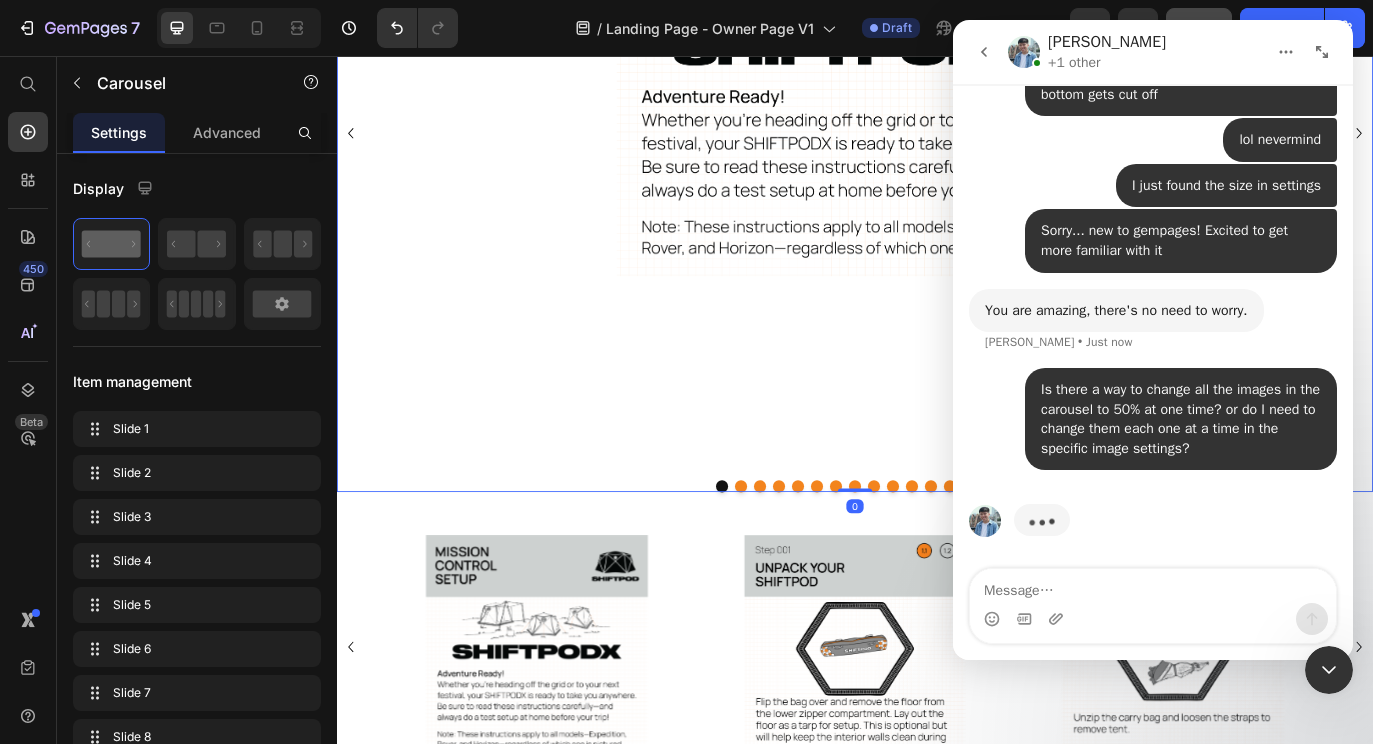 click on "Image" at bounding box center (937, 145) 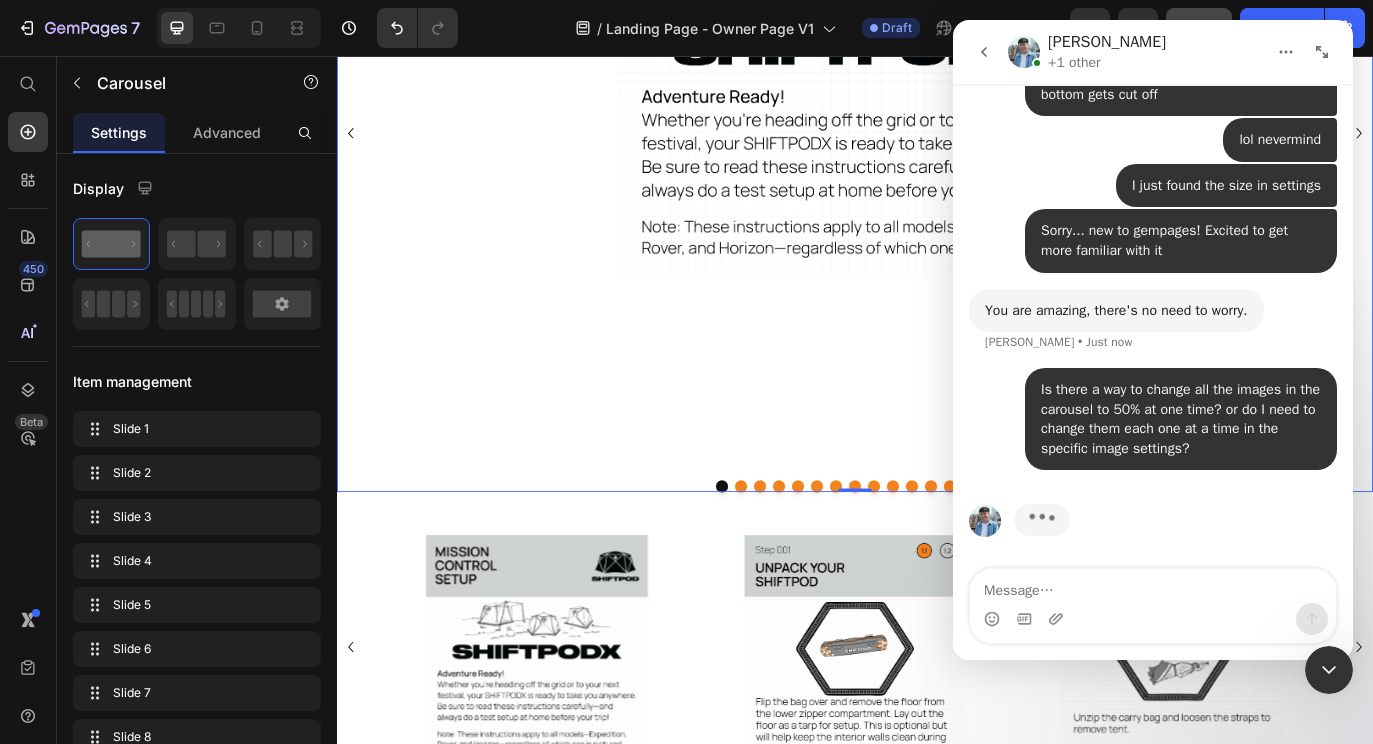 click on "Image" at bounding box center [937, 145] 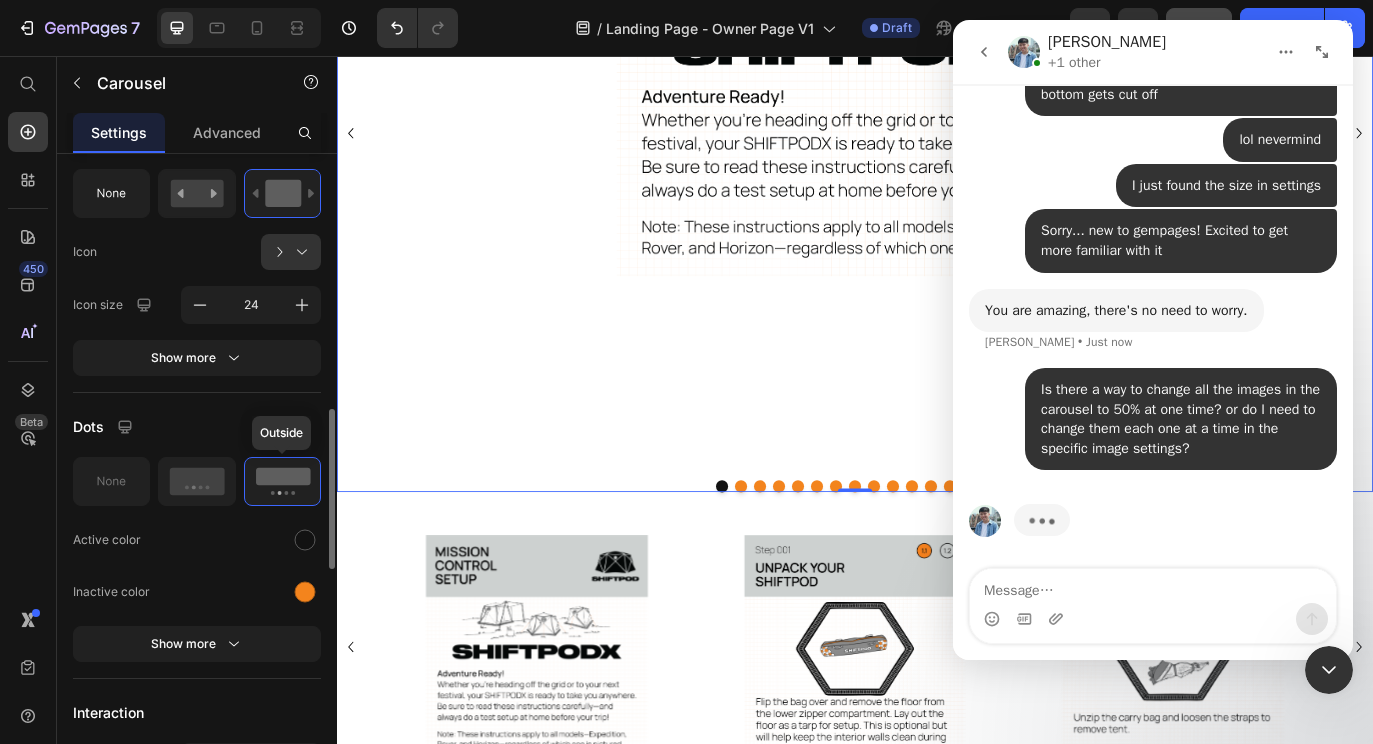 scroll, scrollTop: 1028, scrollLeft: 0, axis: vertical 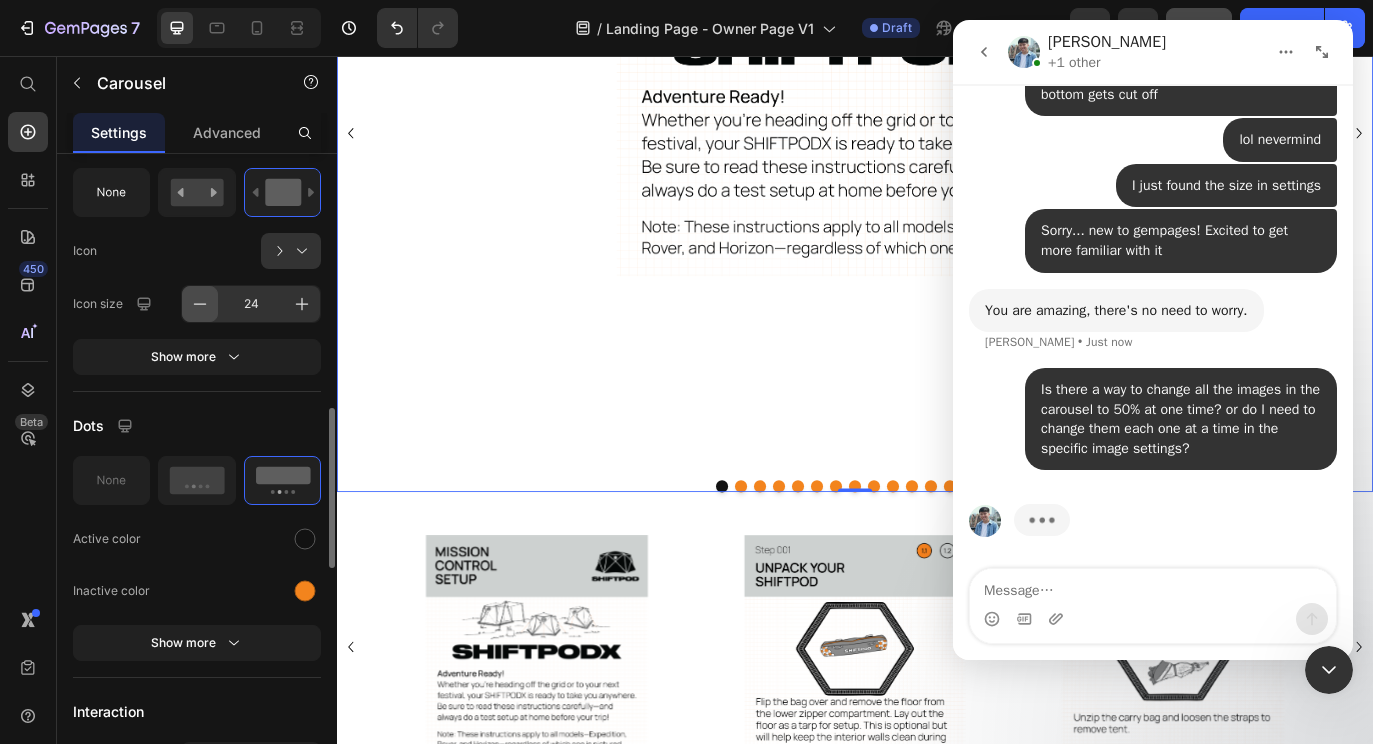 click 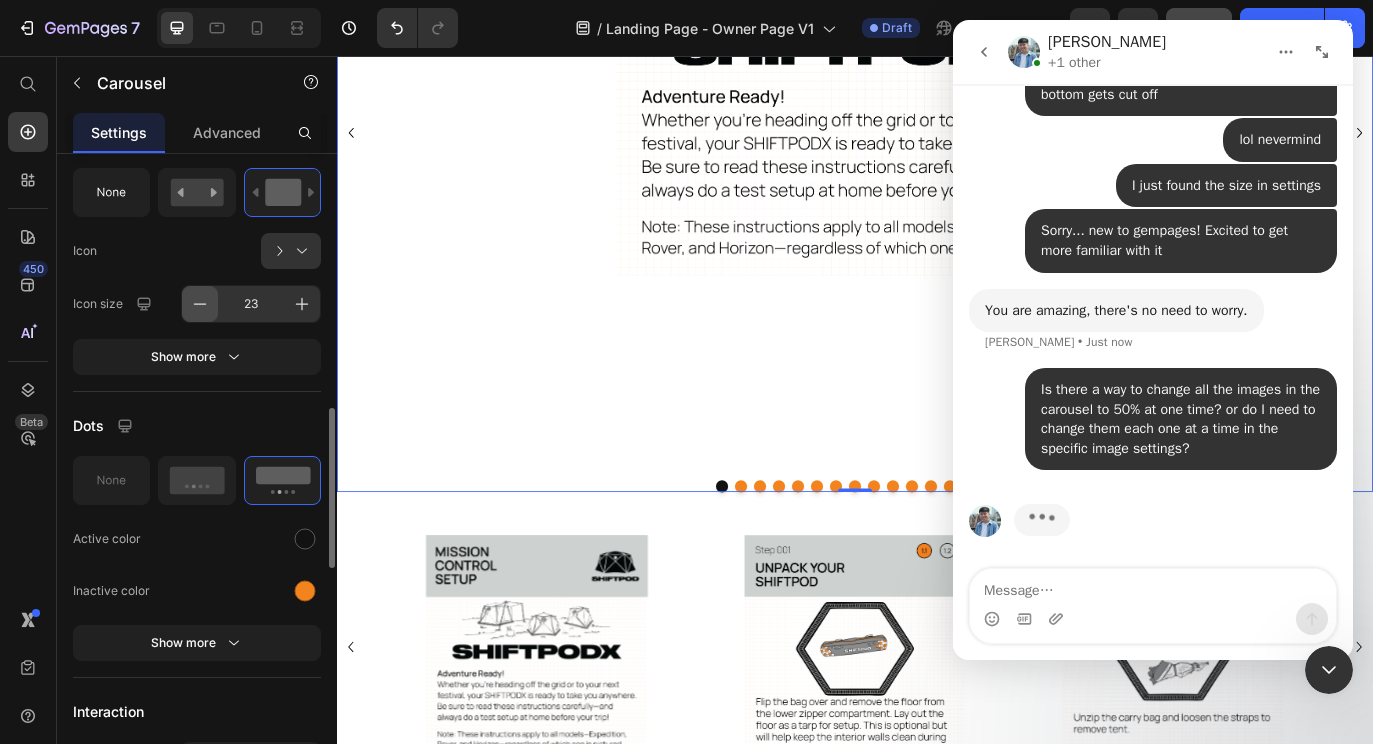 click 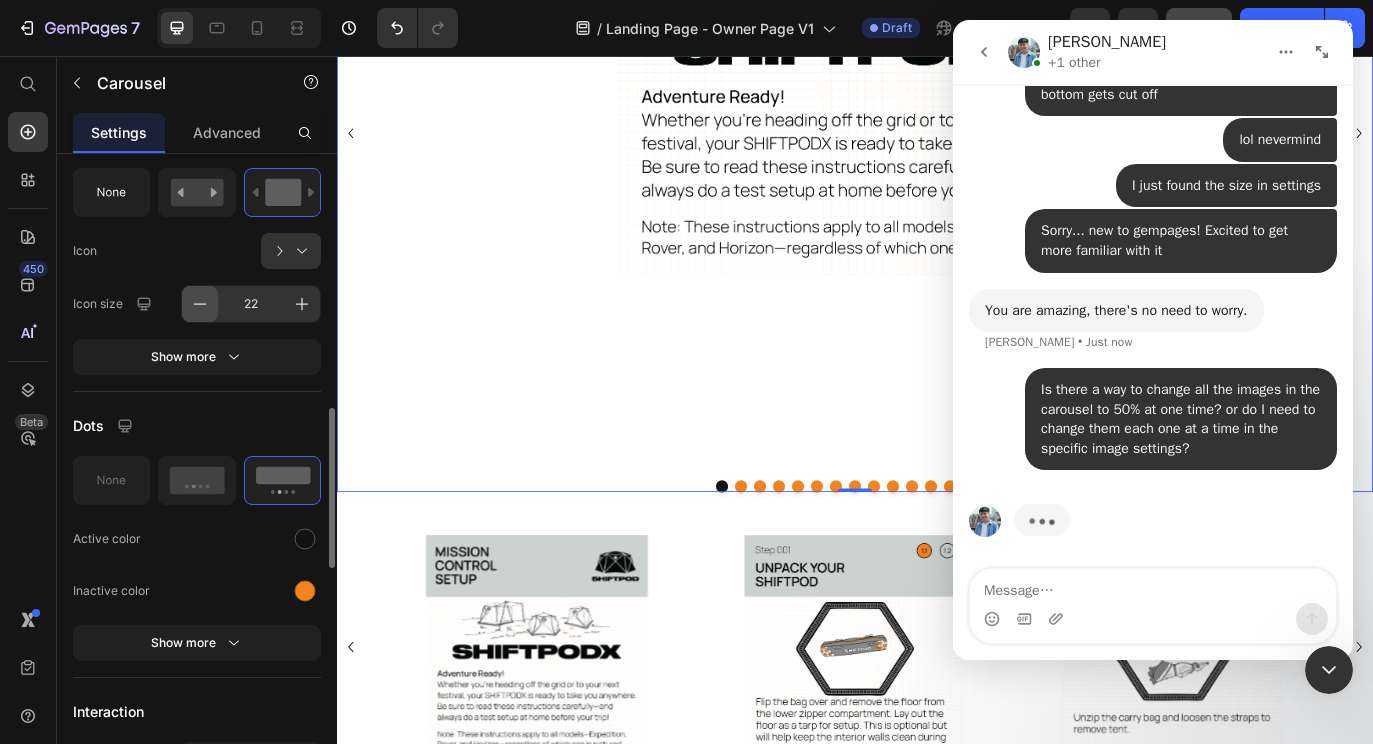 click 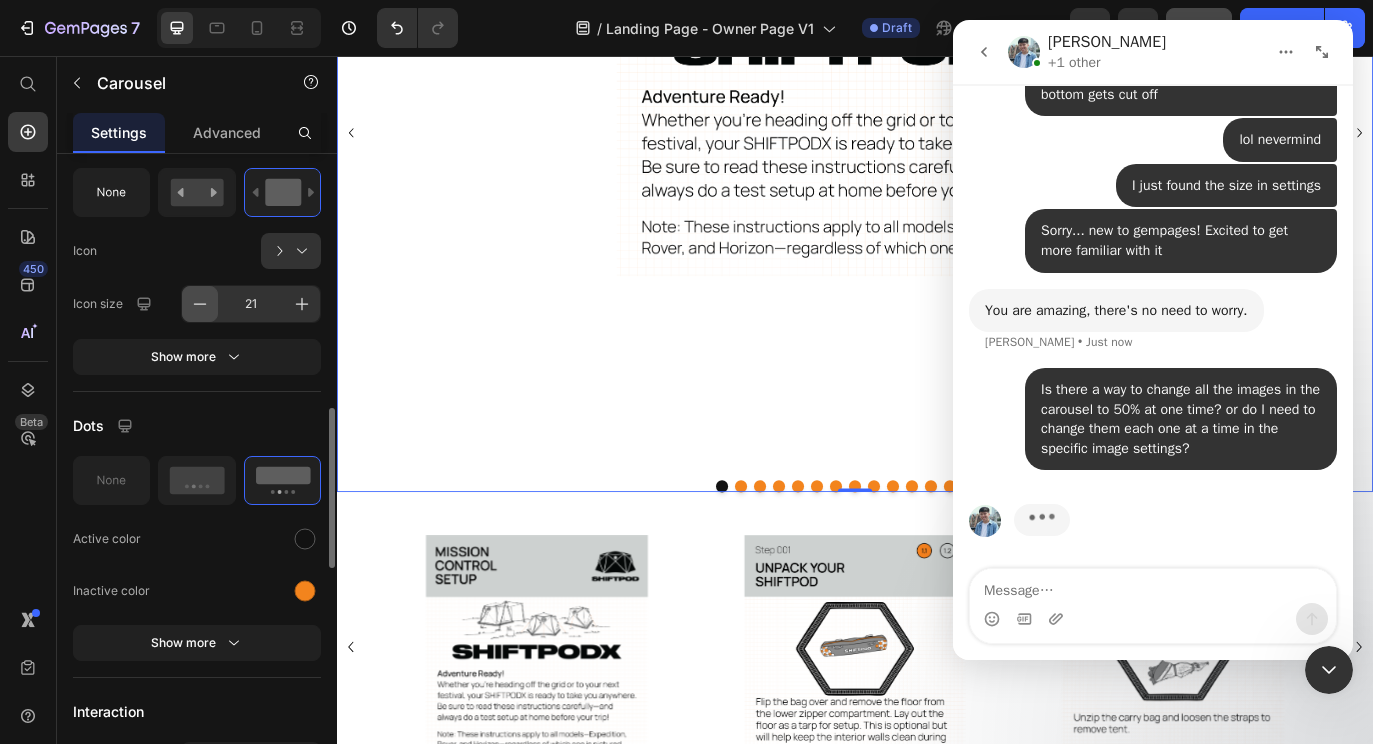 click 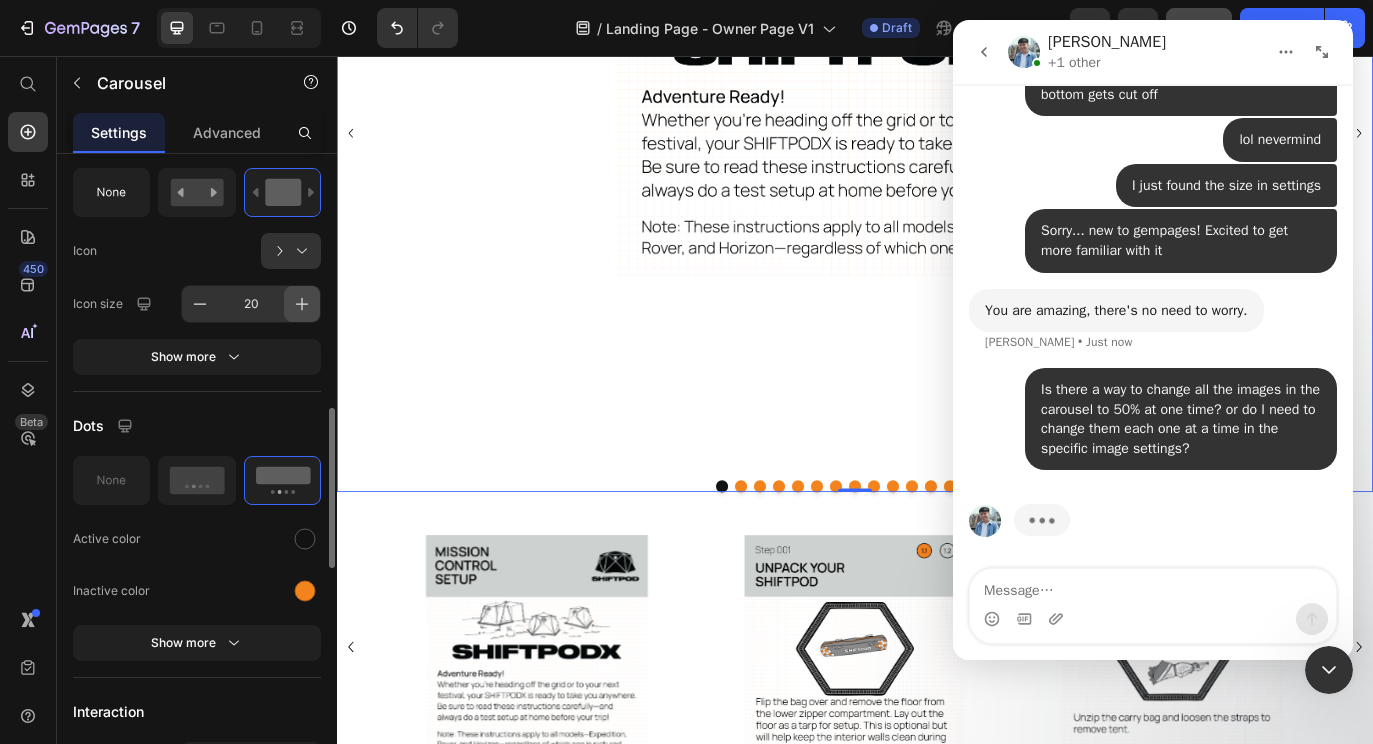 click 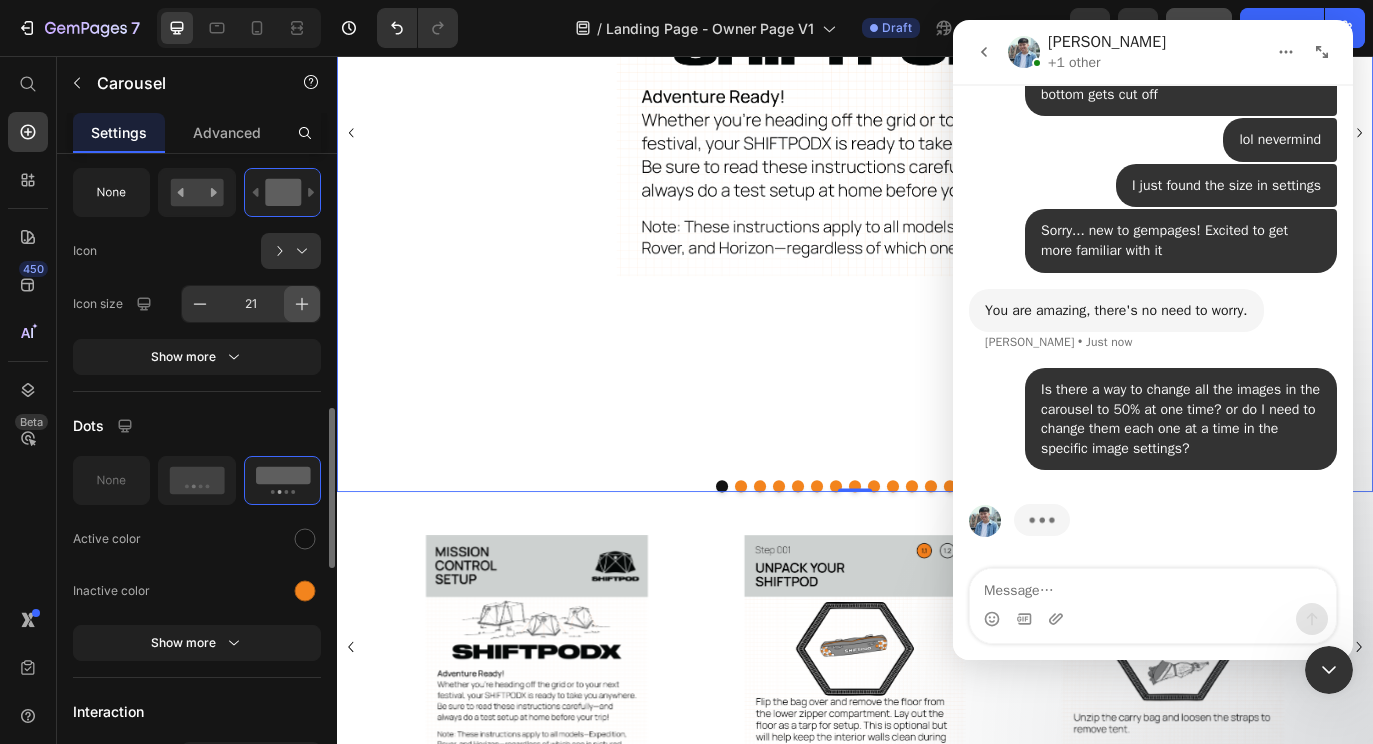 click 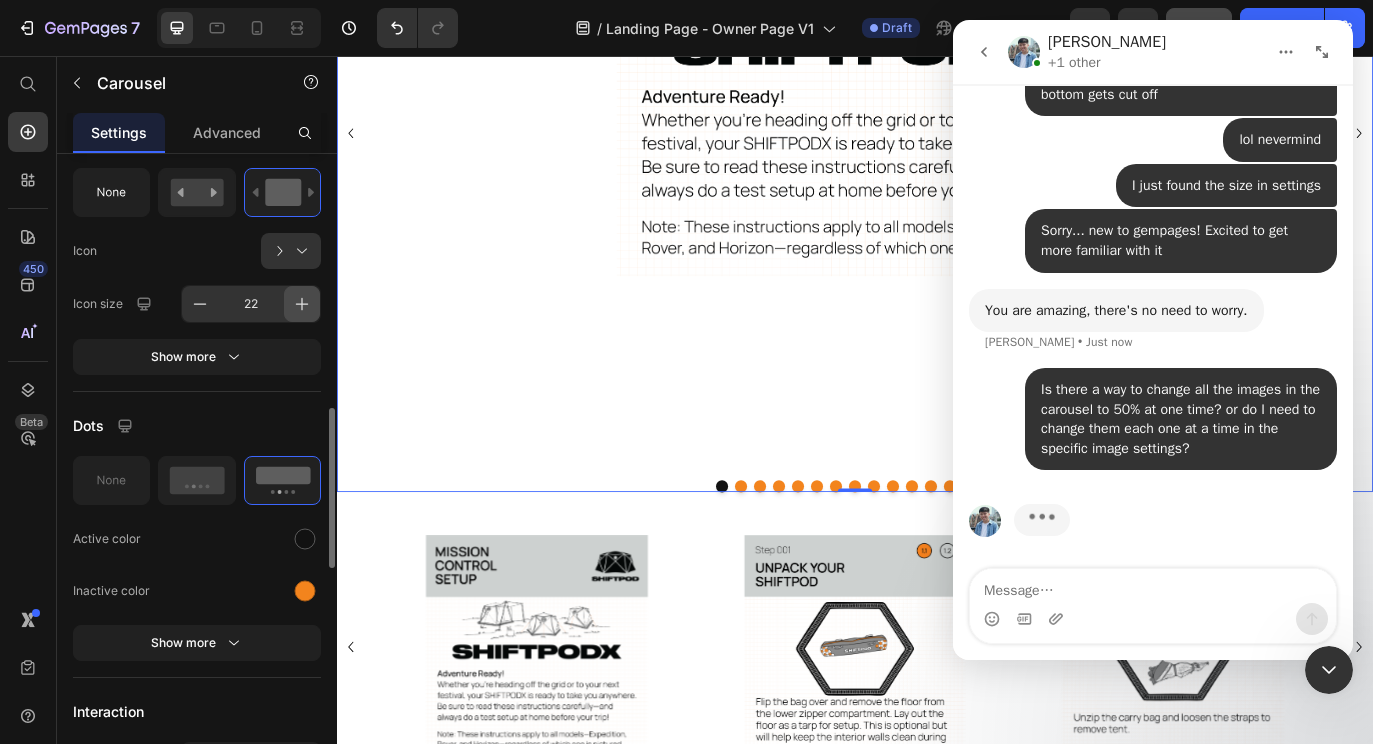 click 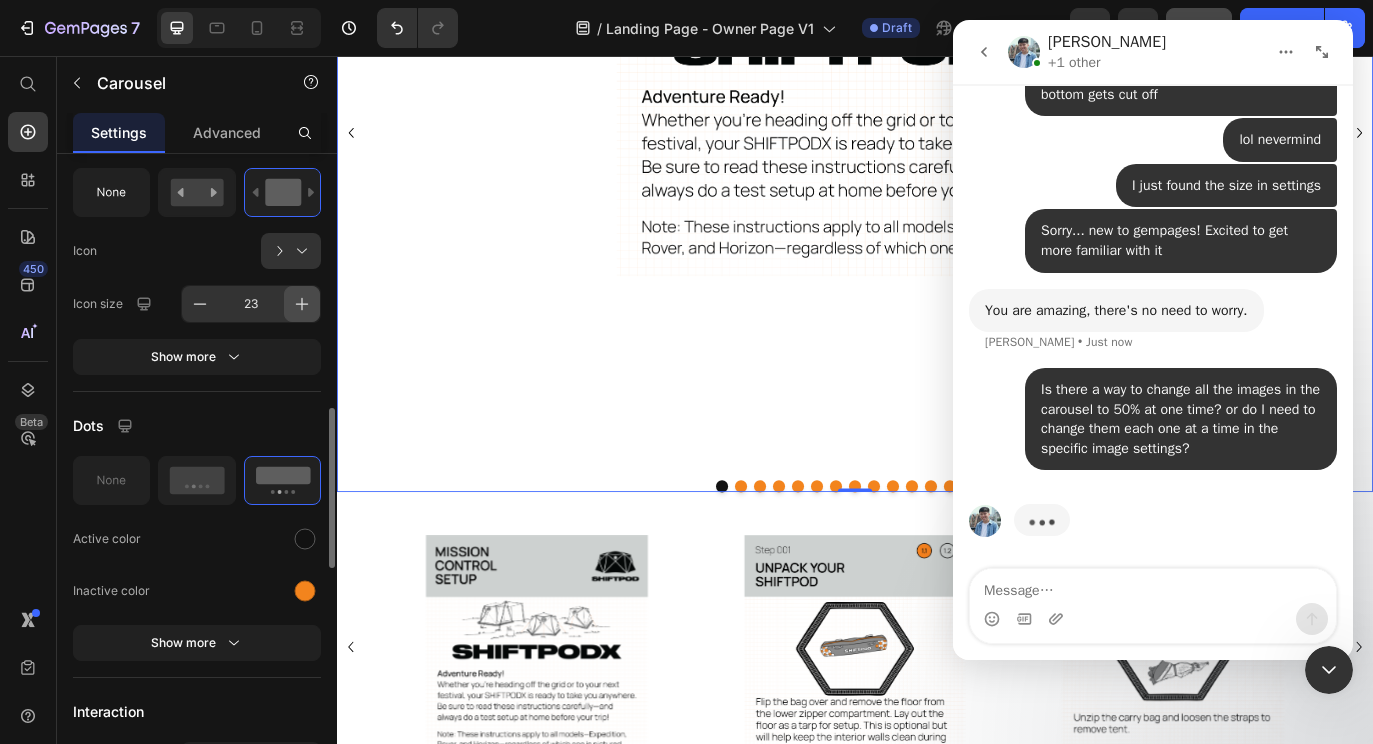 click 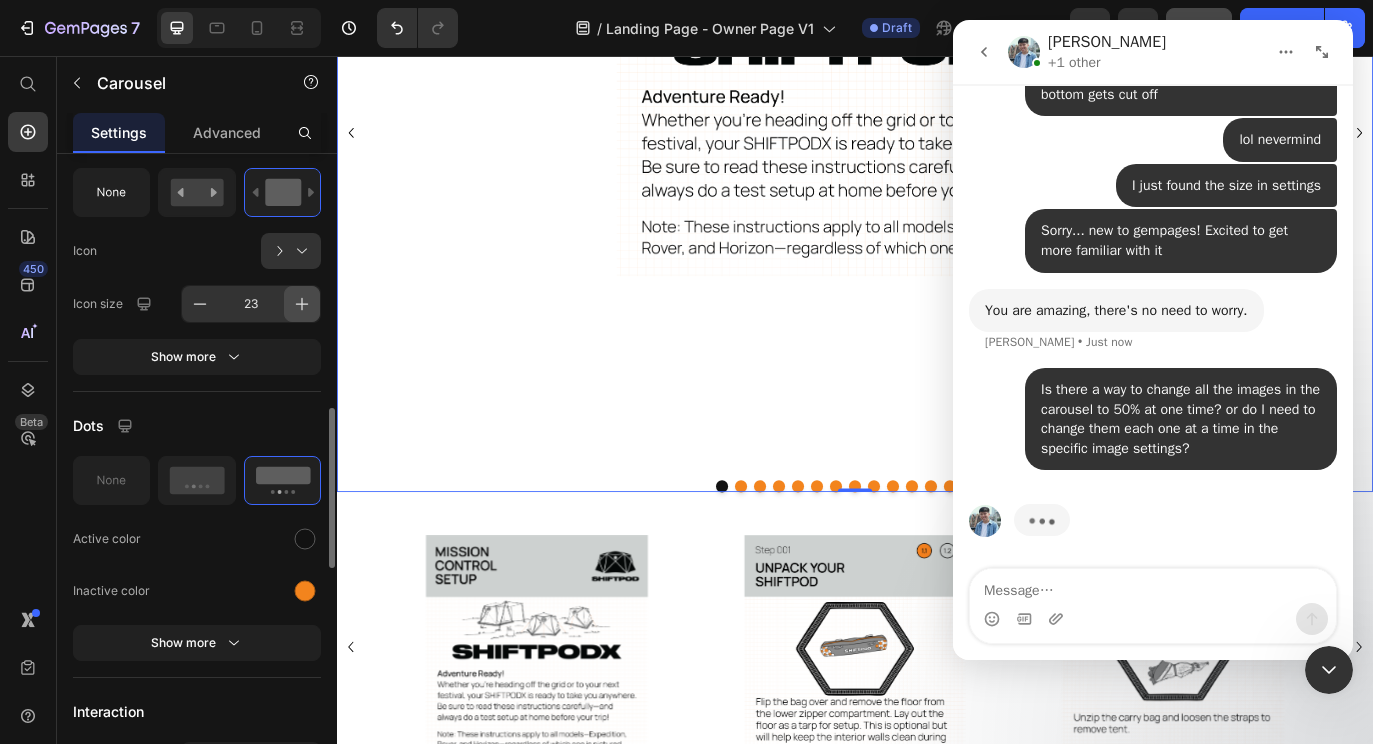 type on "24" 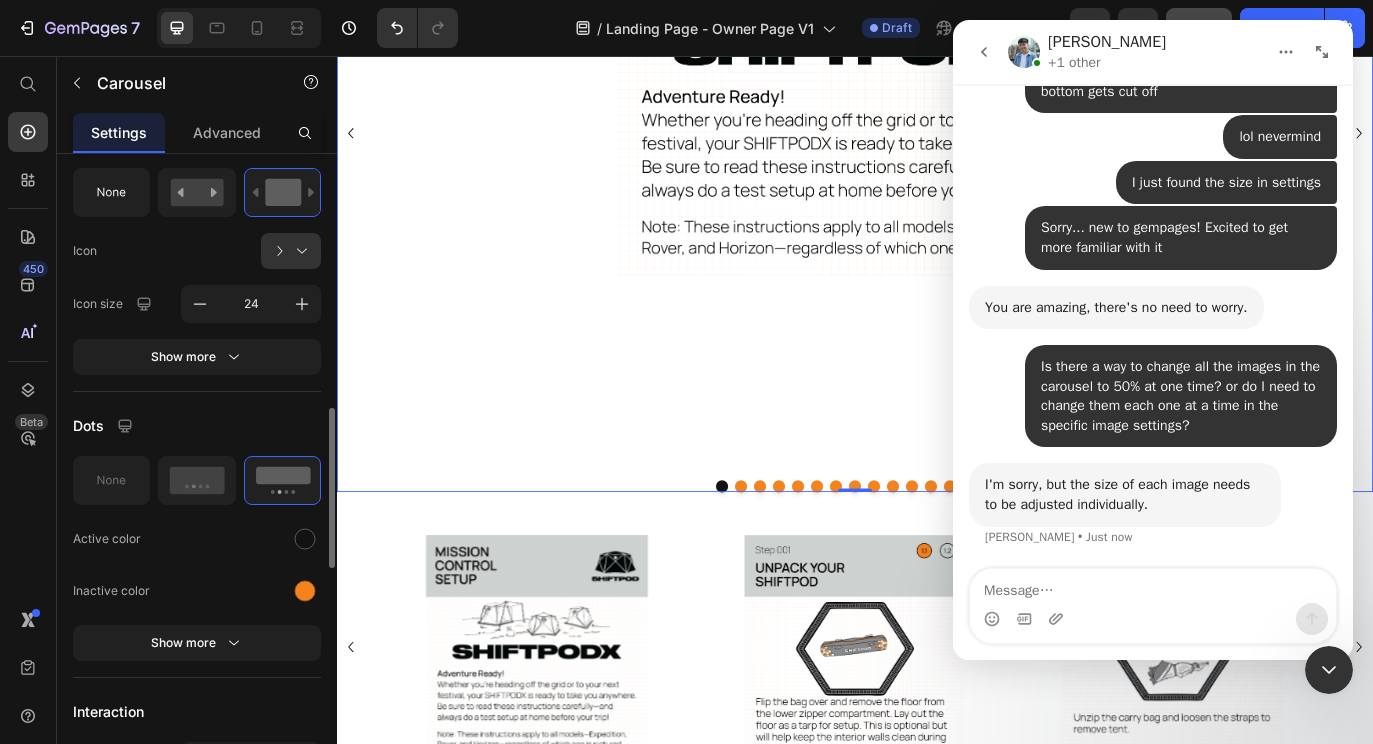 scroll, scrollTop: 7767, scrollLeft: 0, axis: vertical 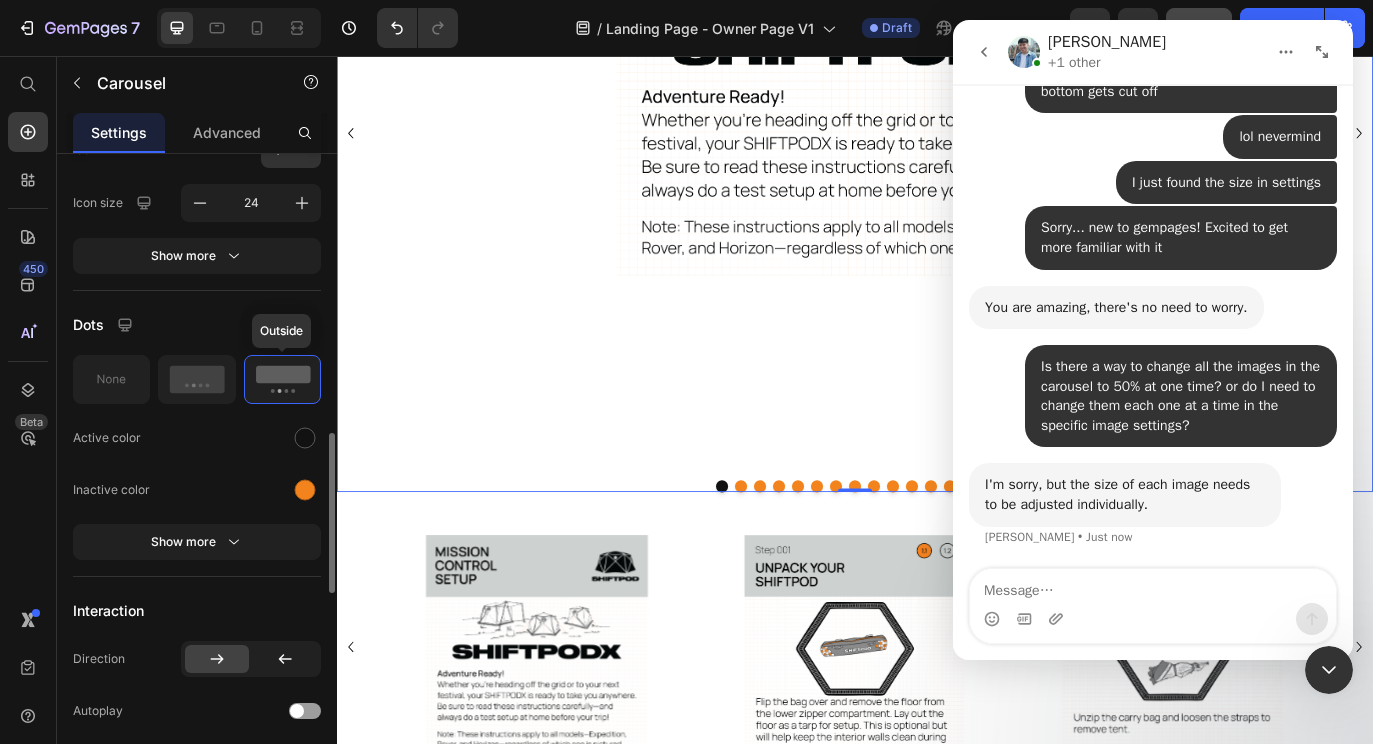 click 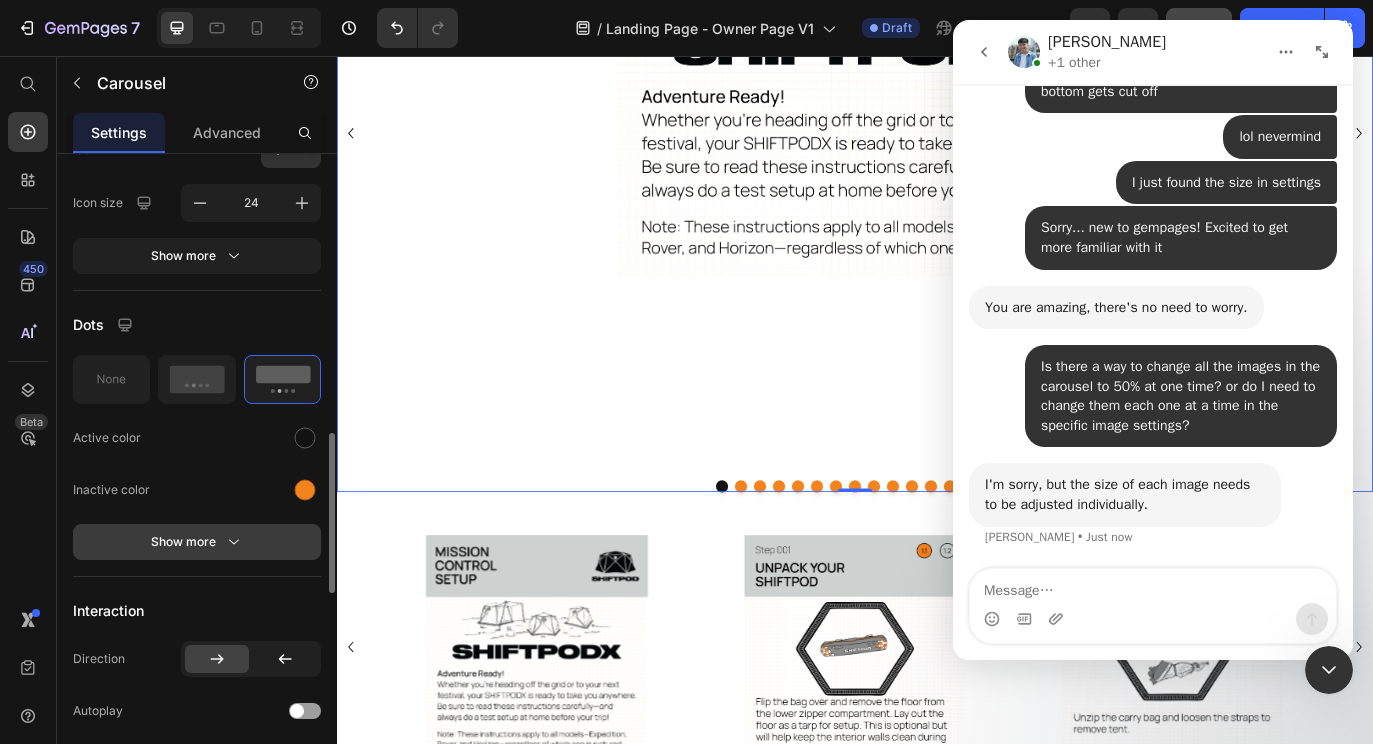 click 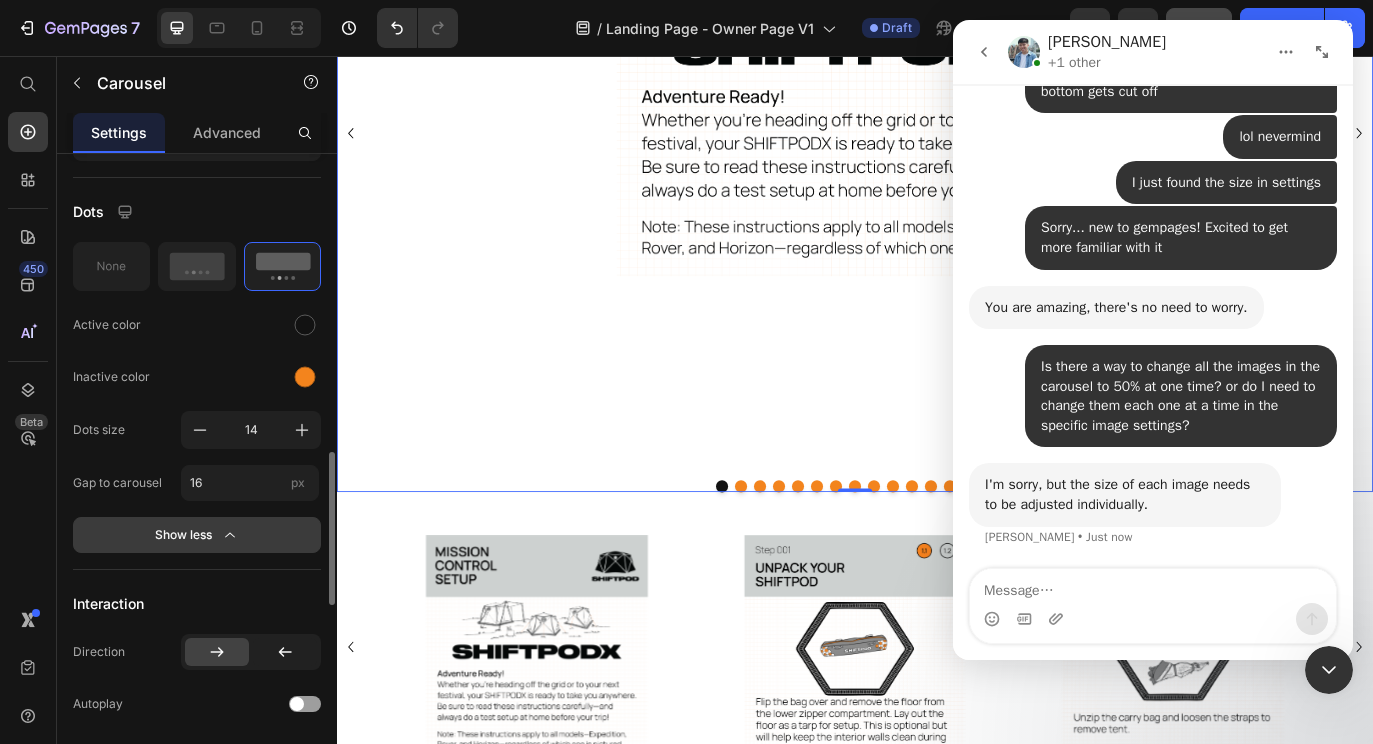 scroll, scrollTop: 1244, scrollLeft: 0, axis: vertical 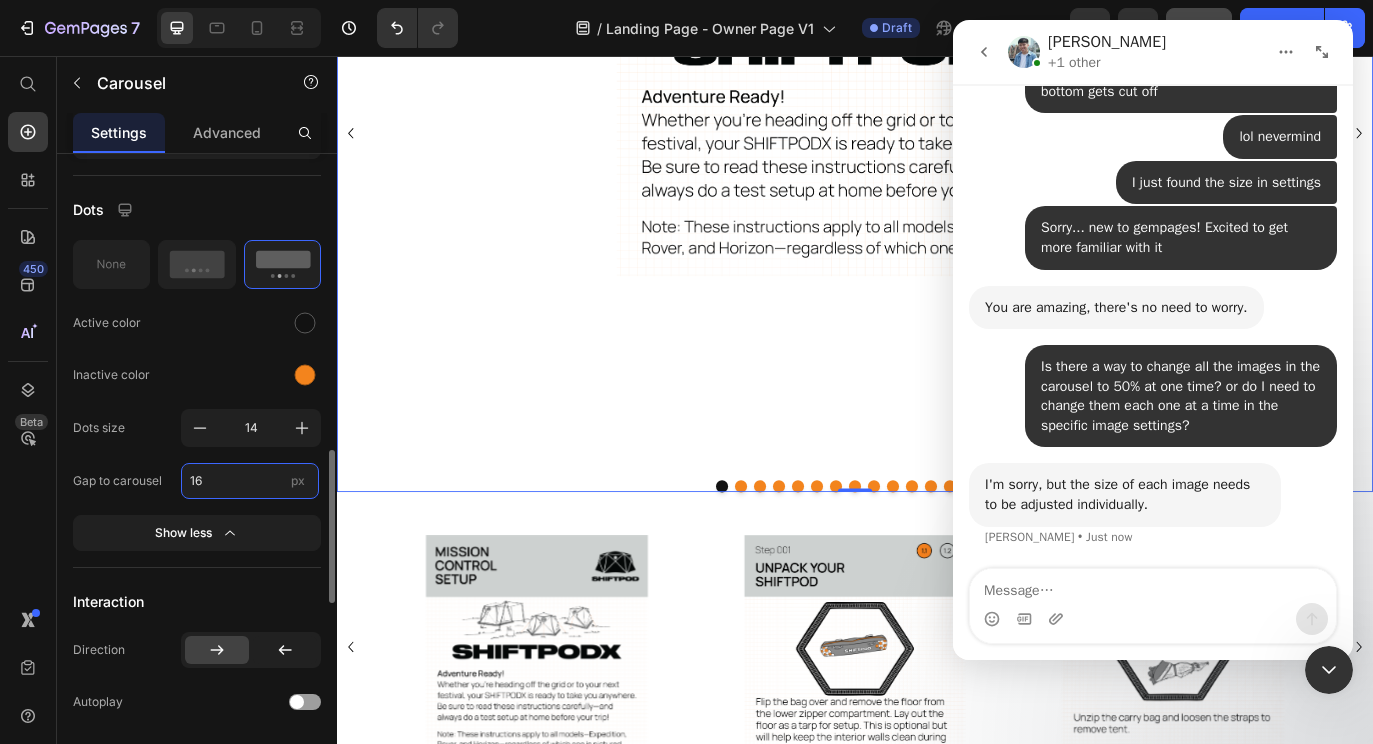 click on "16" at bounding box center (250, 481) 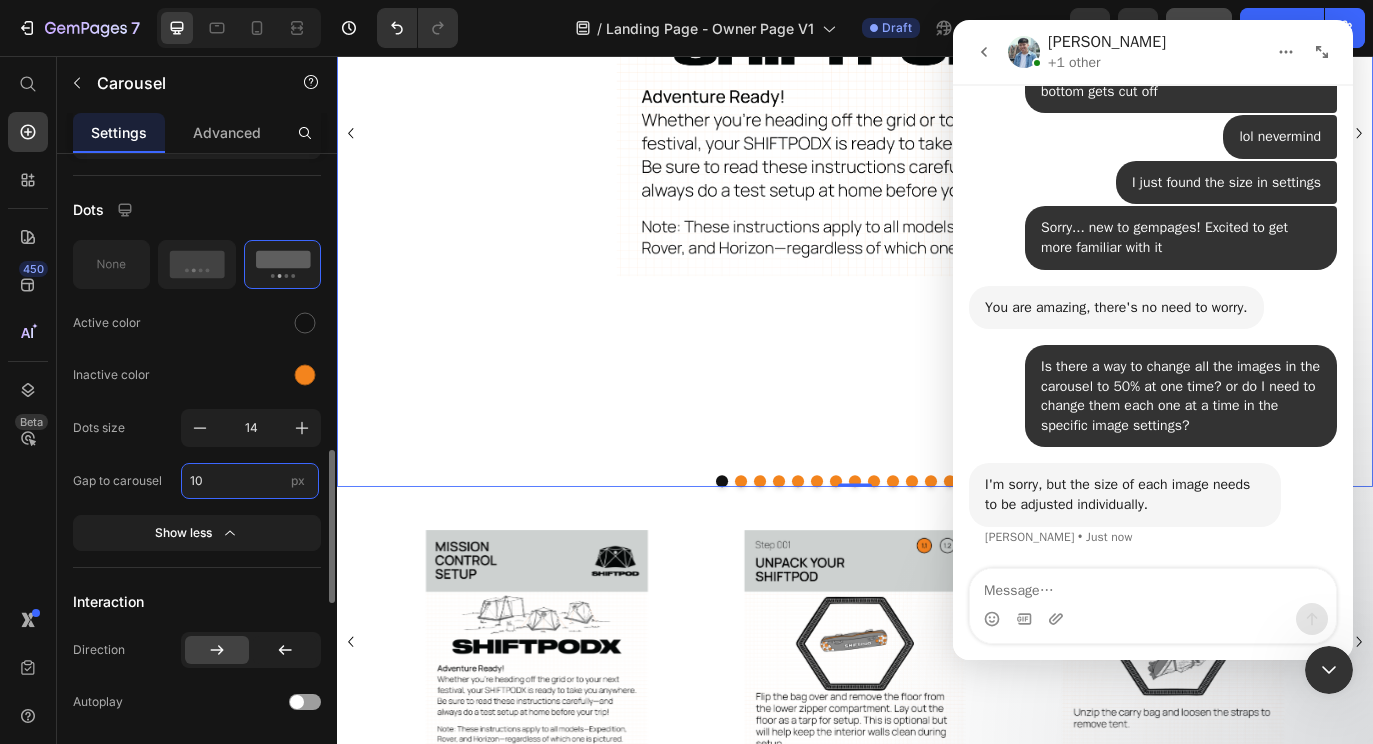 type on "1" 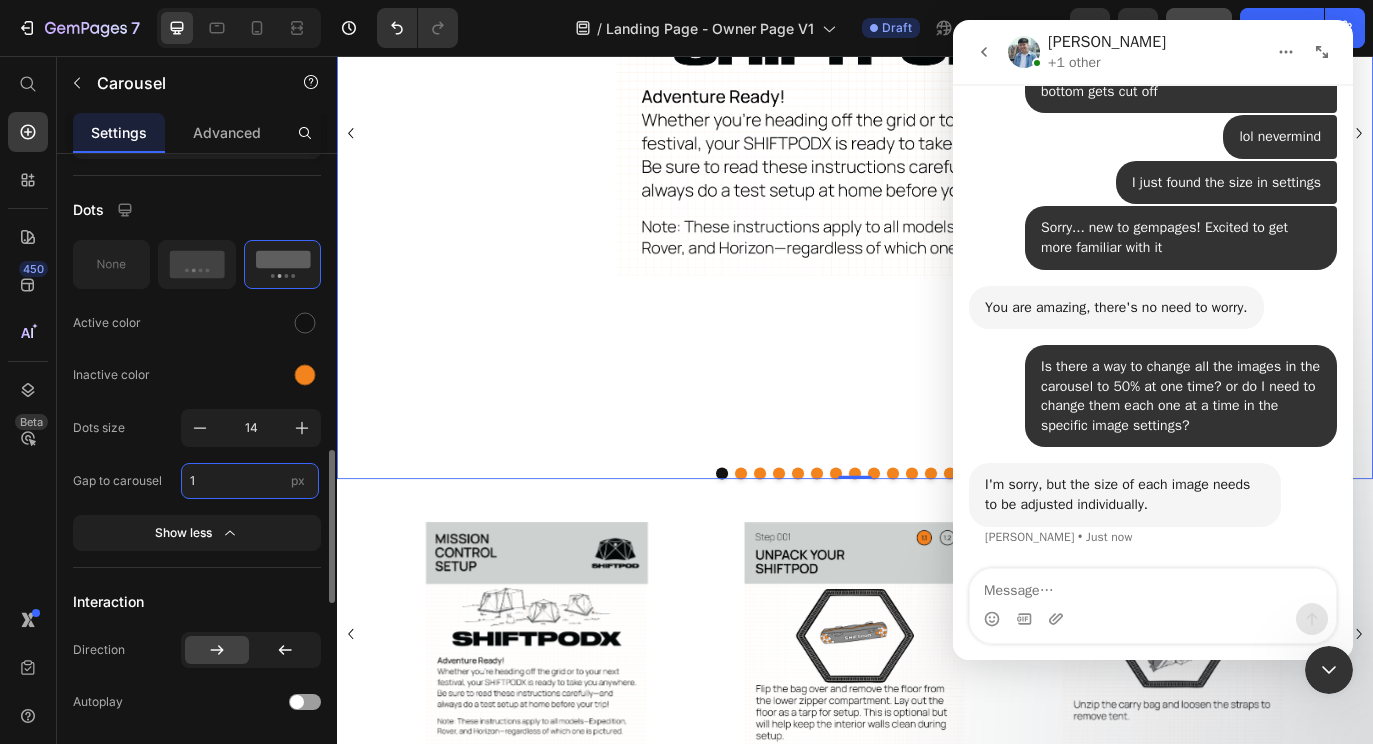 type 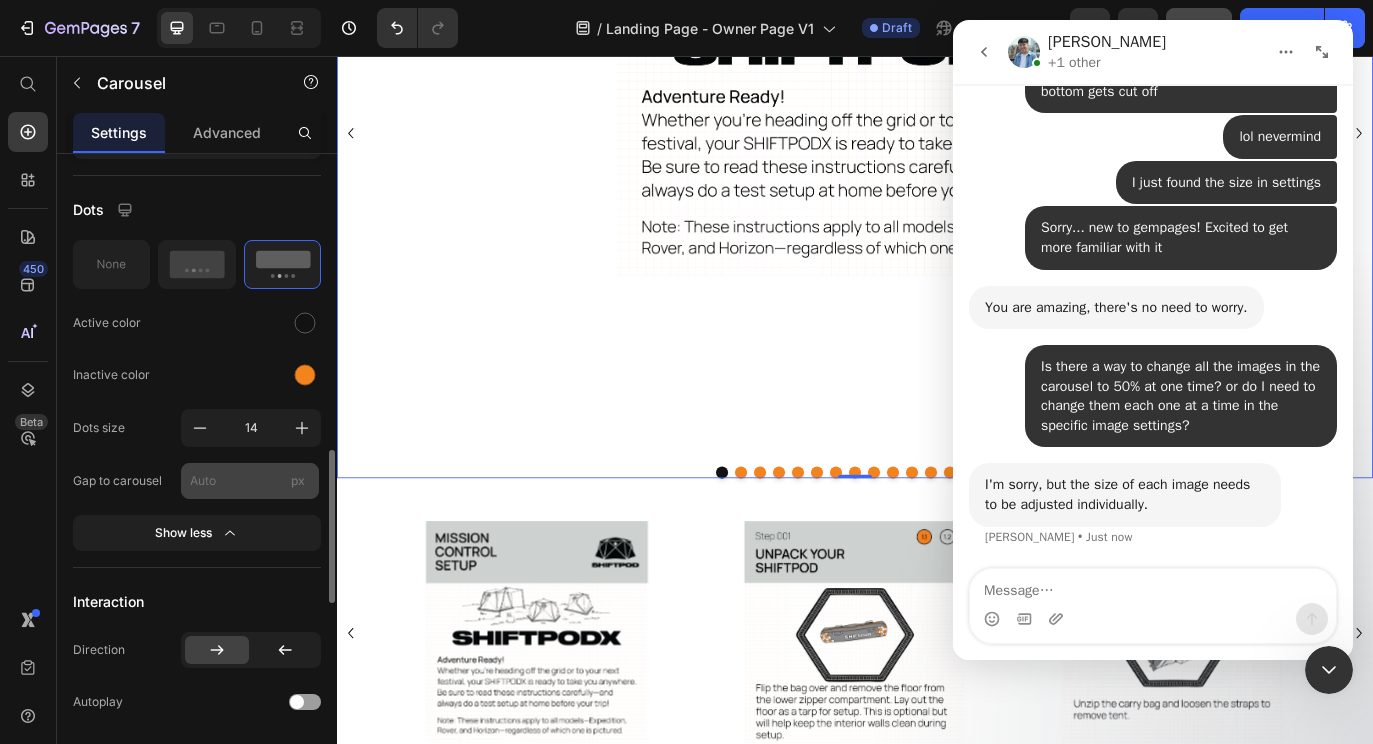 type 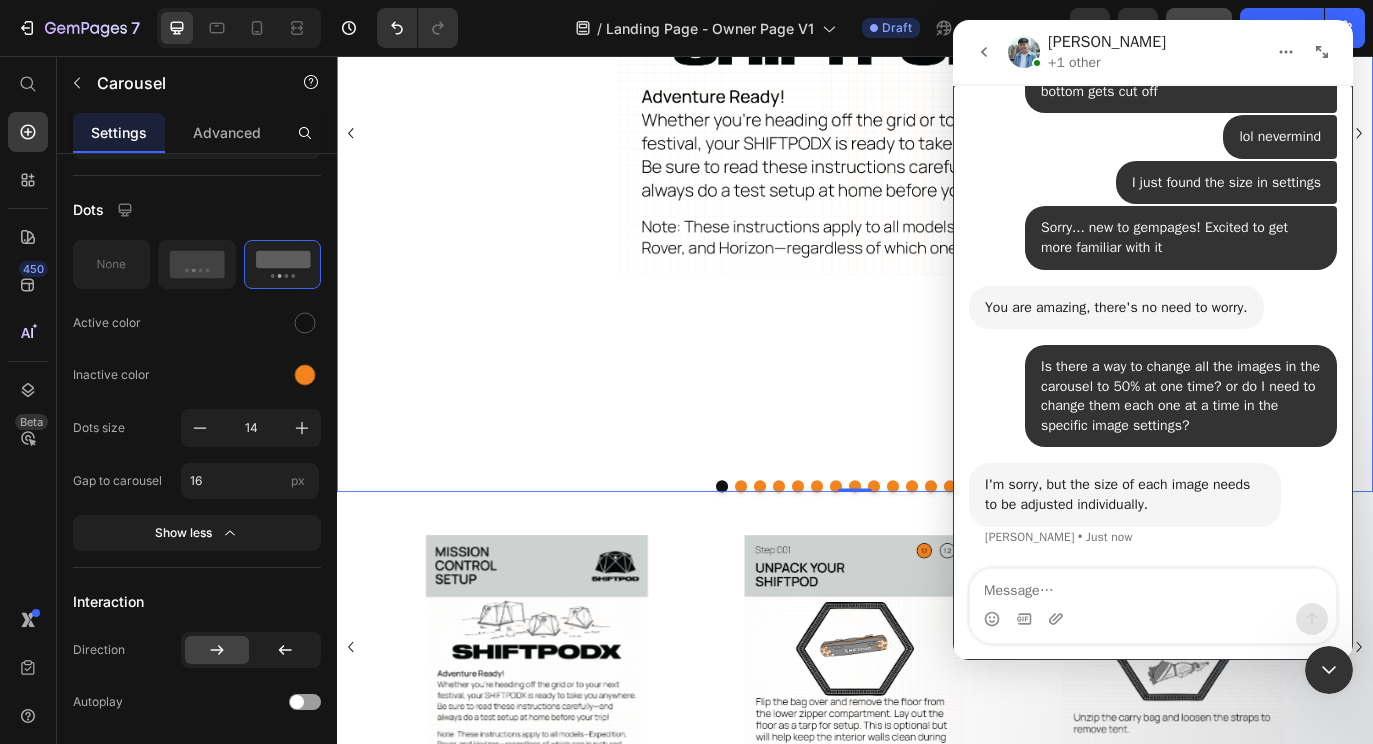 click at bounding box center [1153, 619] 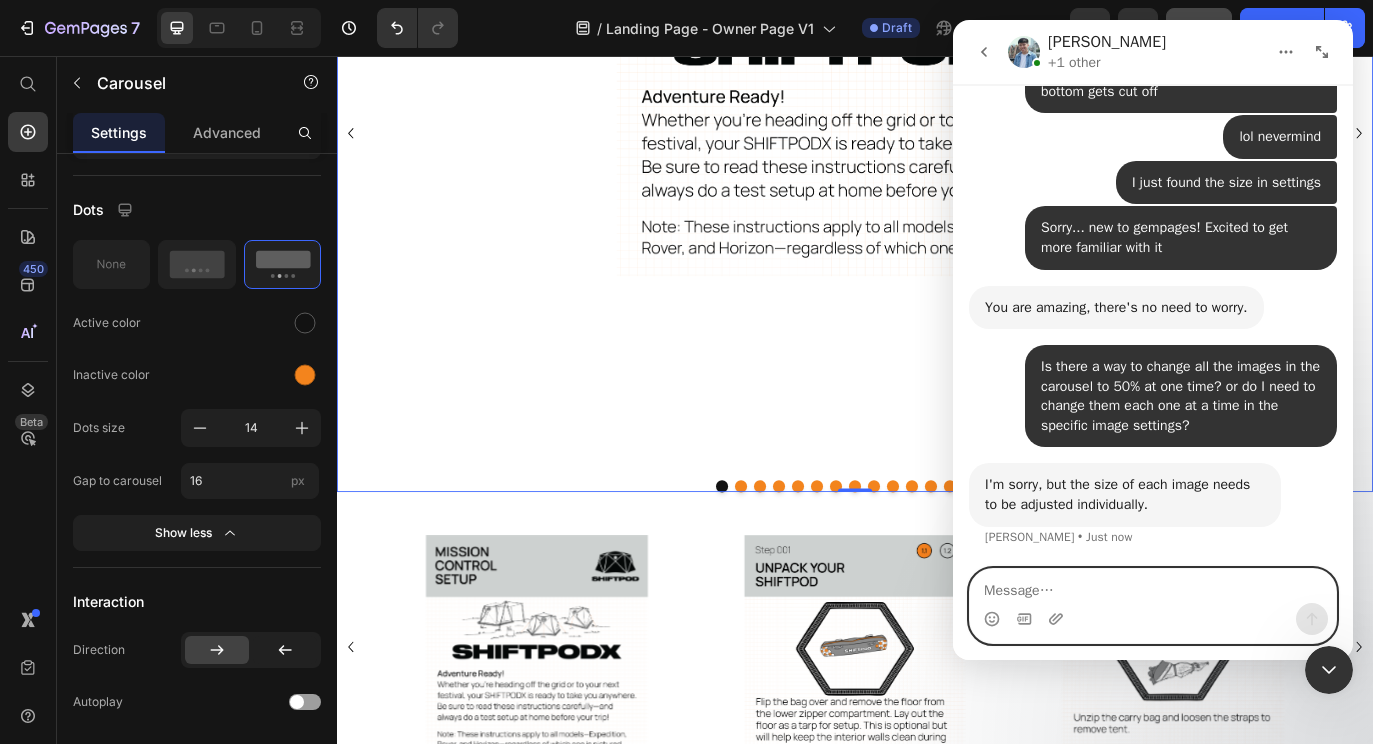click at bounding box center (1153, 586) 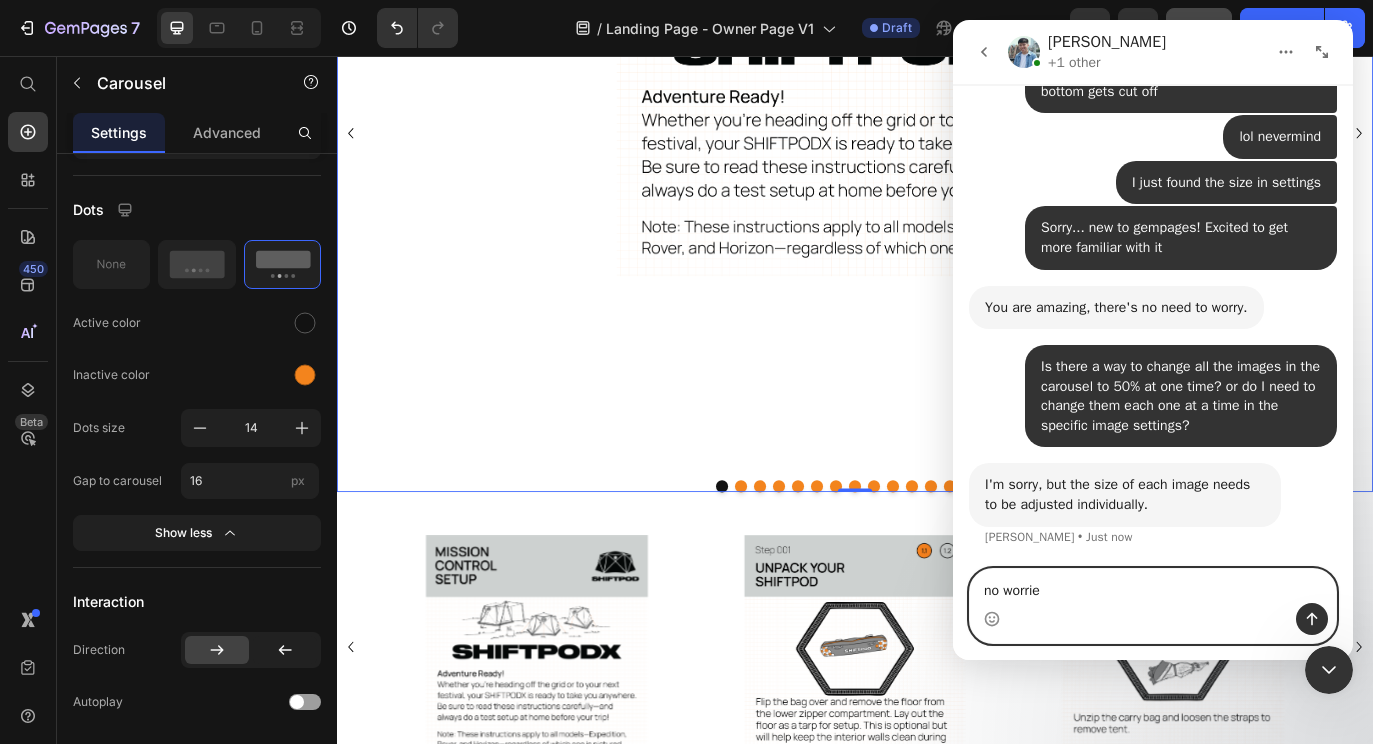 type on "no worries" 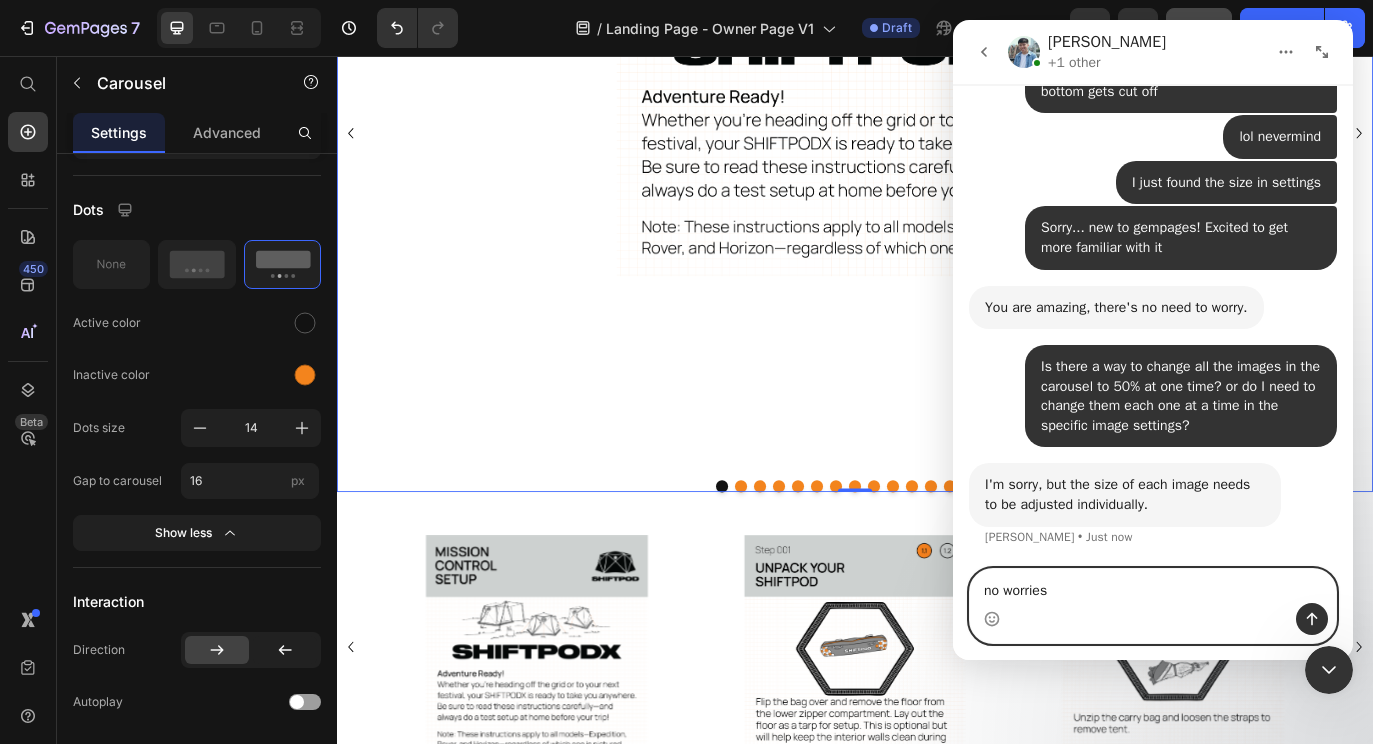 type 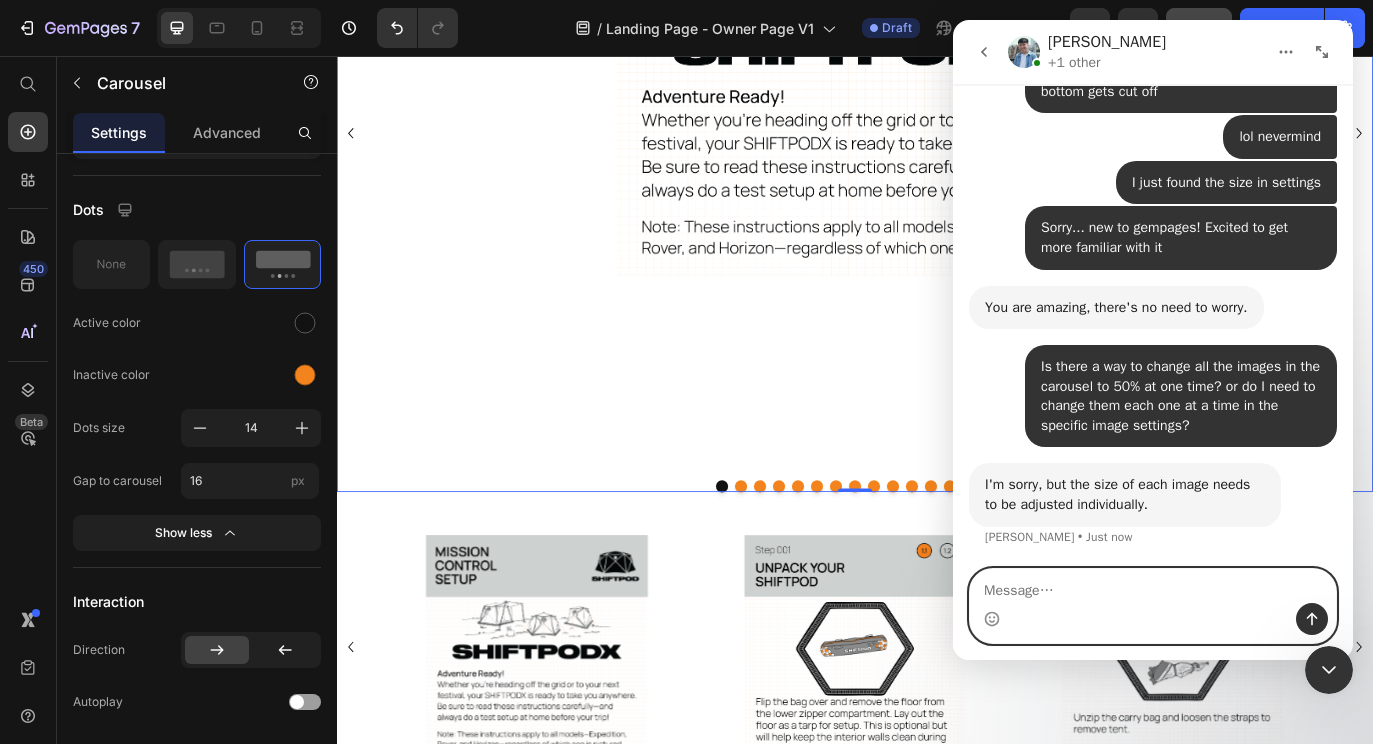 scroll, scrollTop: 7827, scrollLeft: 0, axis: vertical 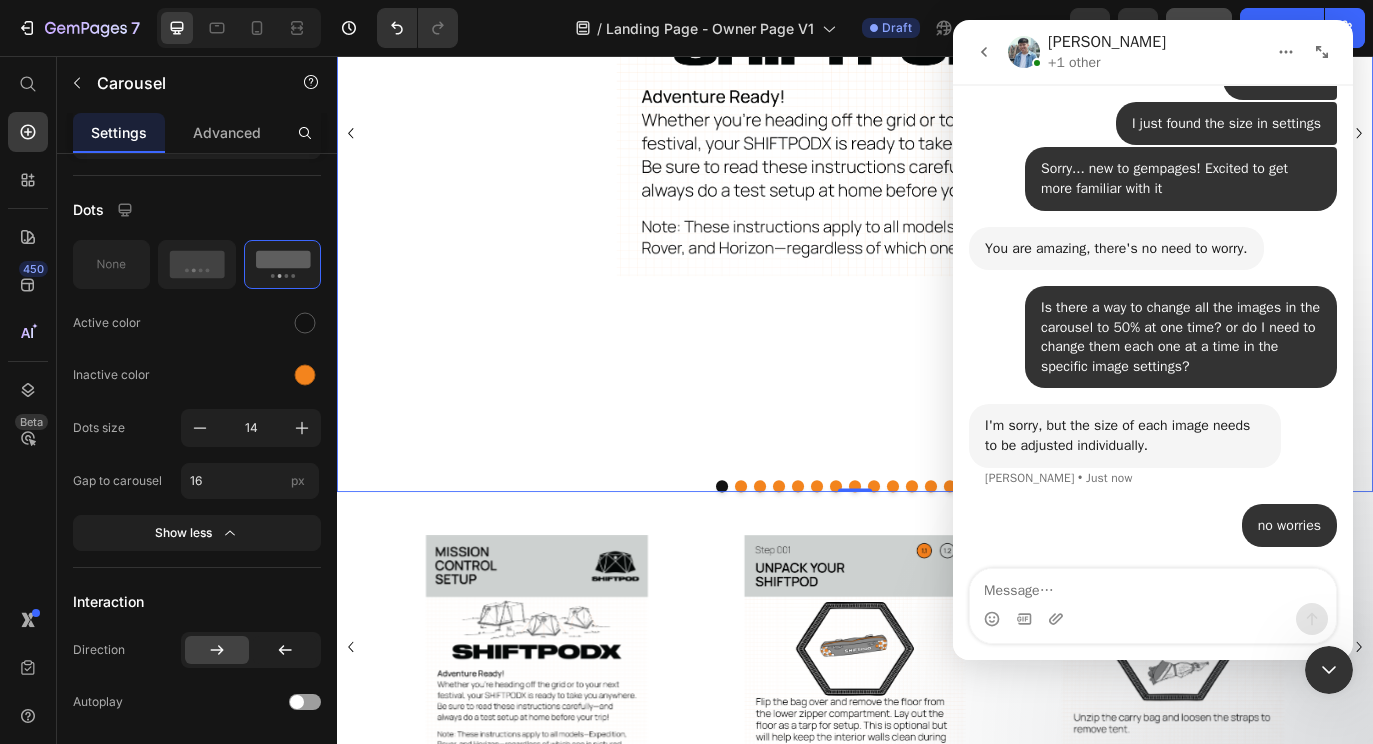 click on "Image" at bounding box center (937, 145) 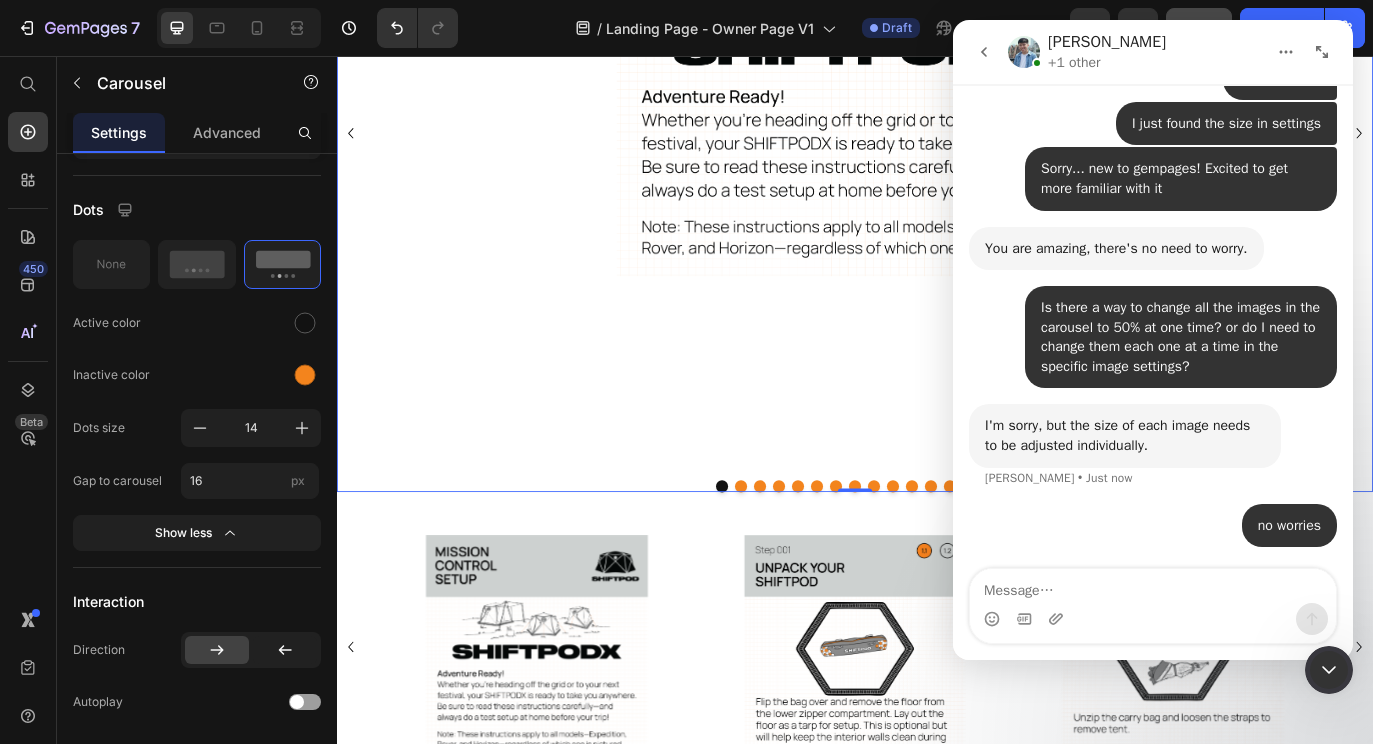 click 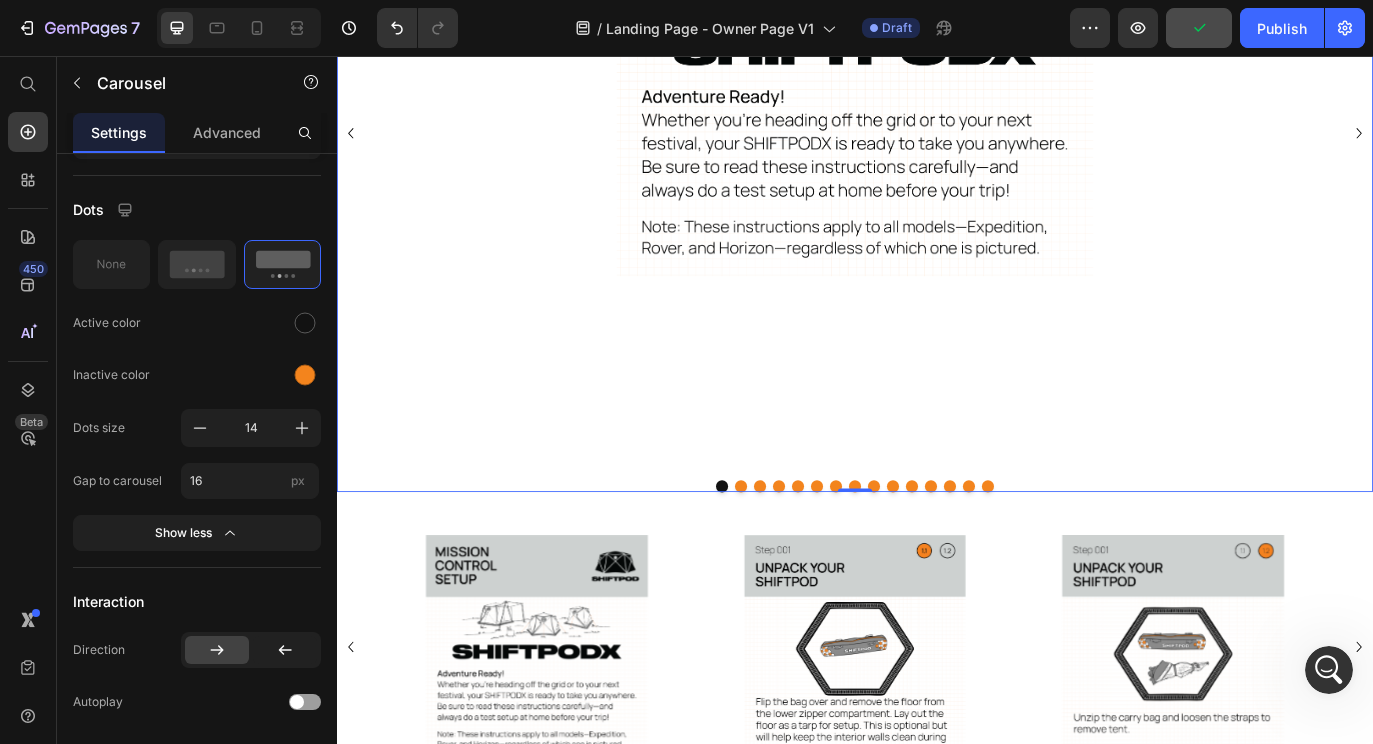 click on "Image" at bounding box center [937, 145] 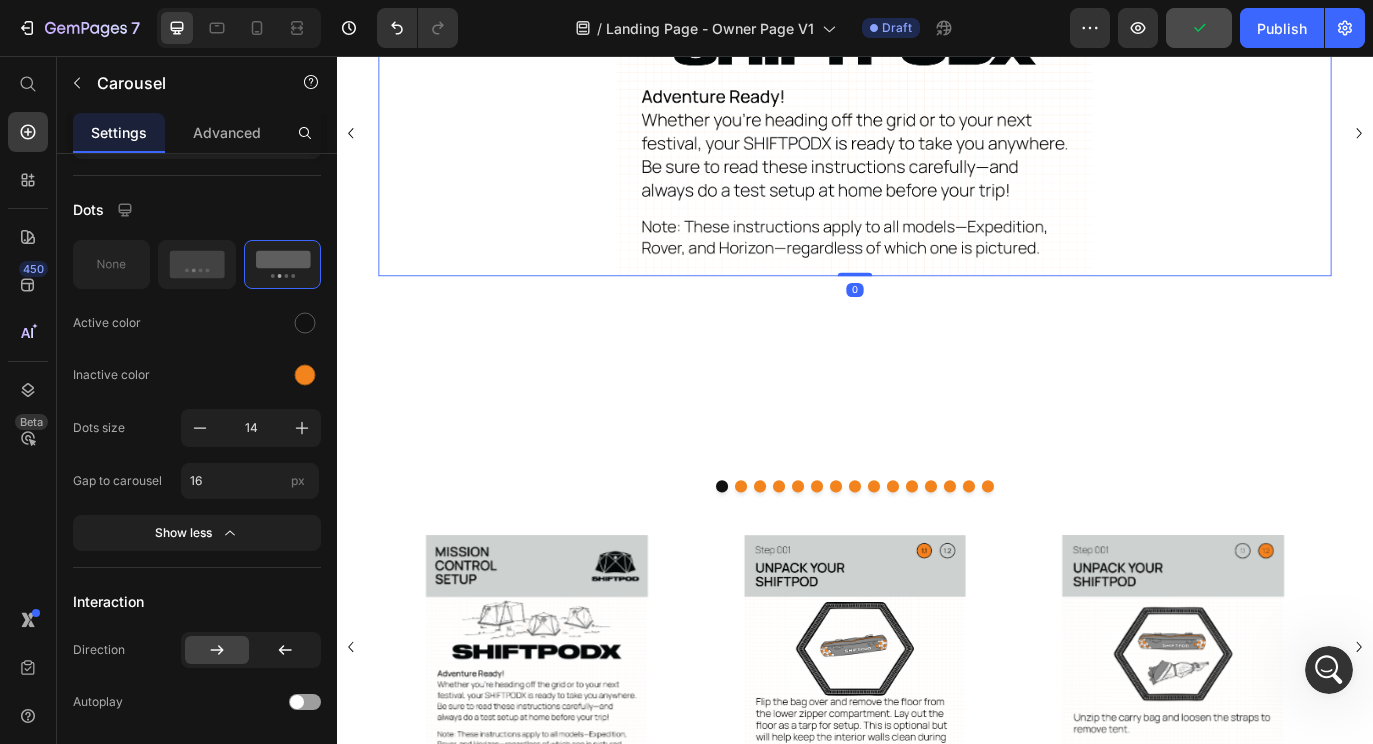 click at bounding box center [937, 35] 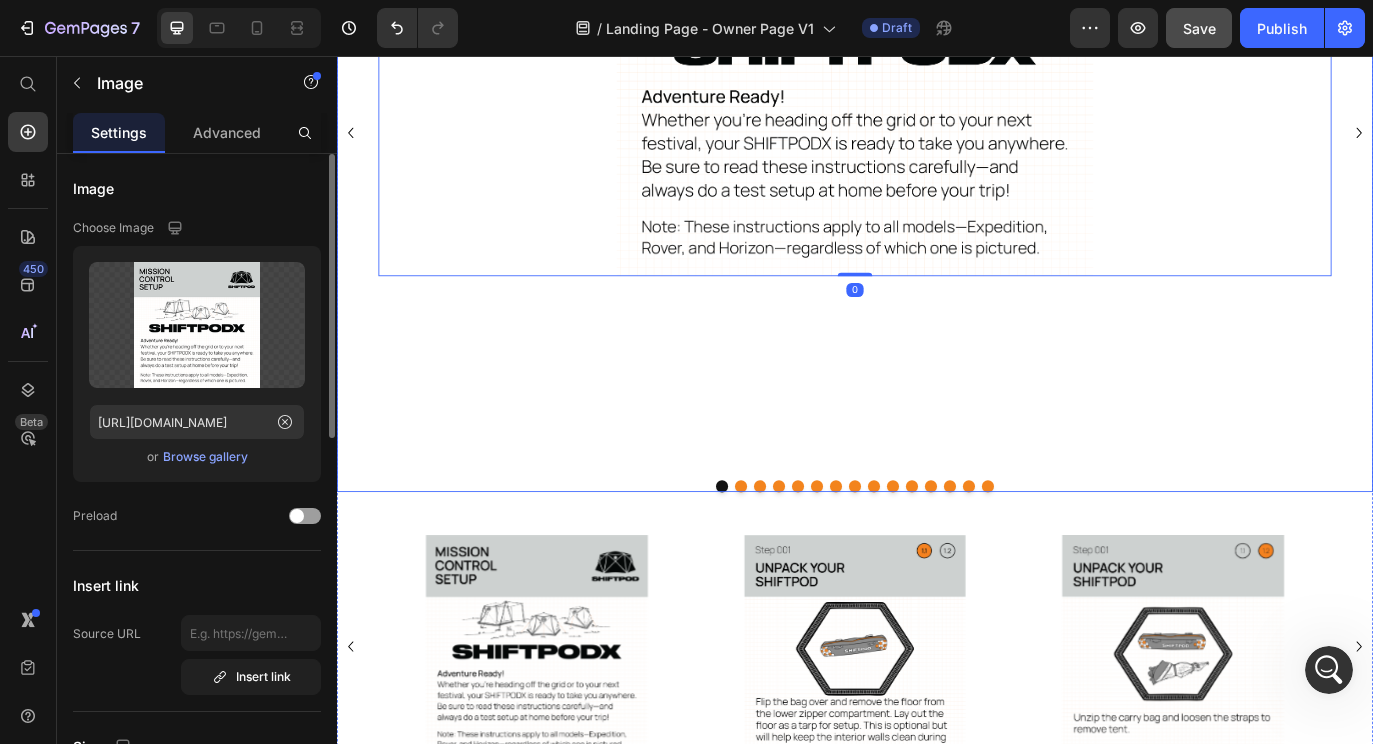 click on "Image   0" at bounding box center (937, 145) 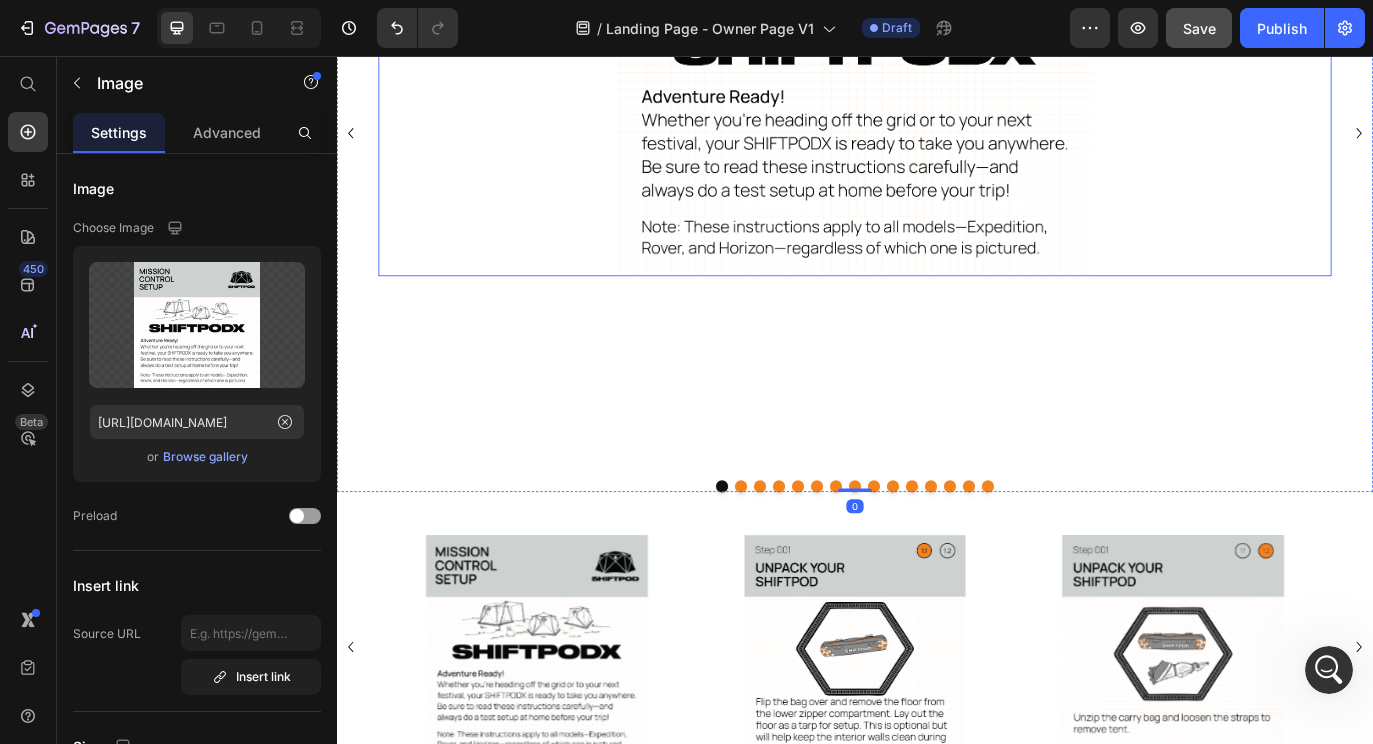 click at bounding box center (937, 35) 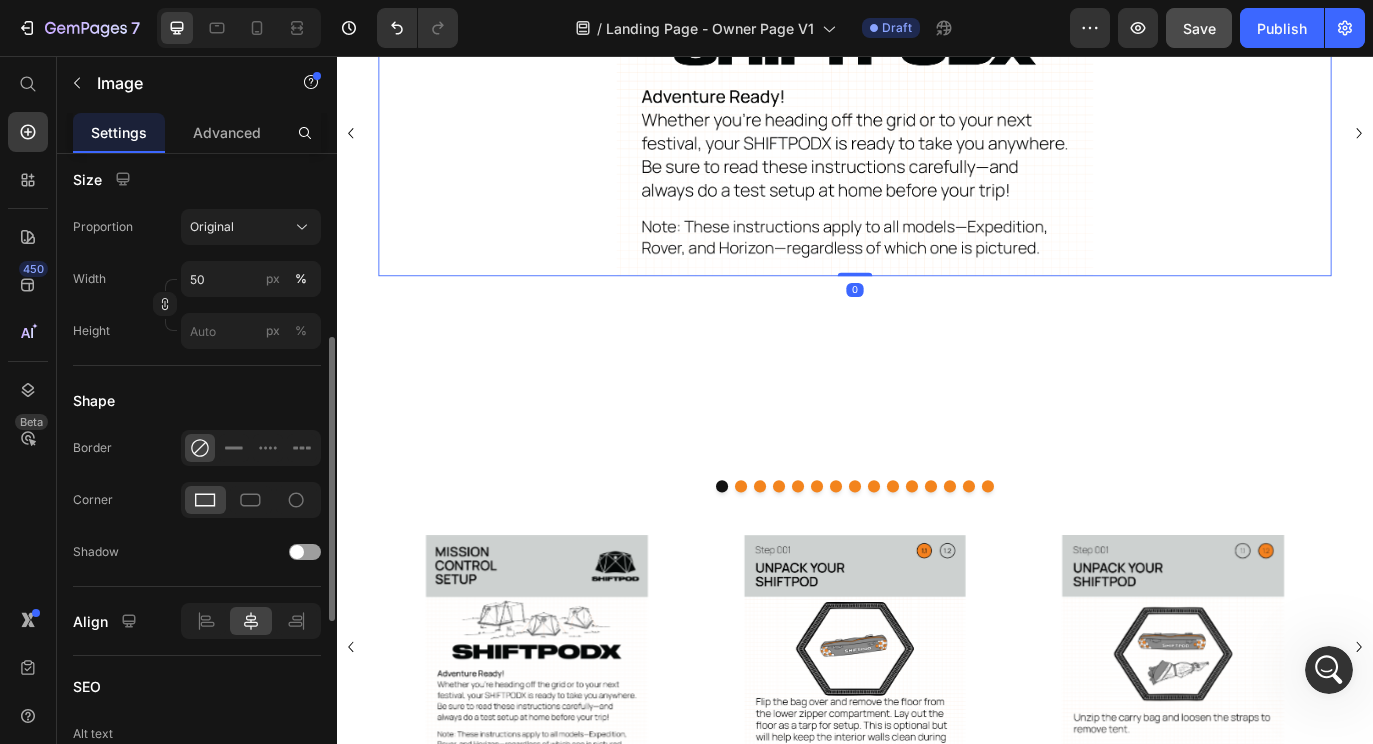scroll, scrollTop: 605, scrollLeft: 0, axis: vertical 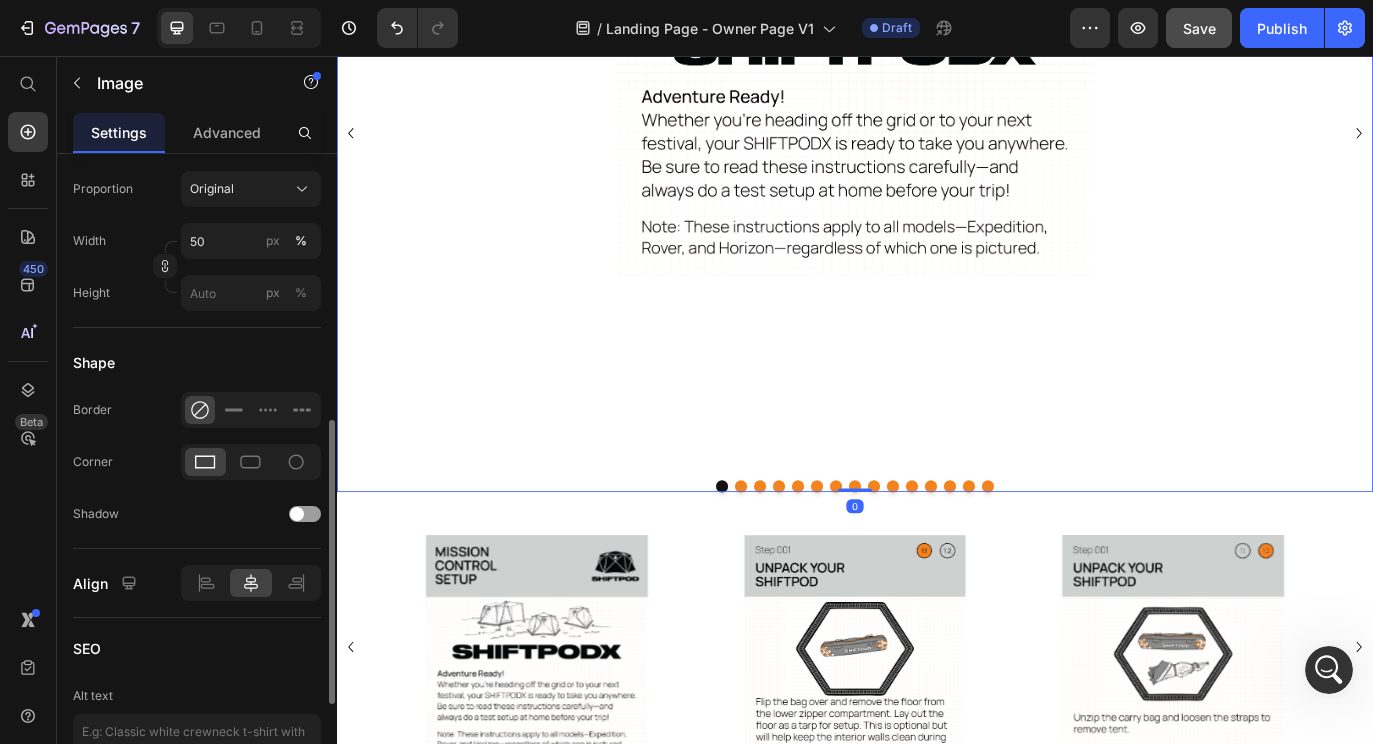 click on "Image" at bounding box center (937, 145) 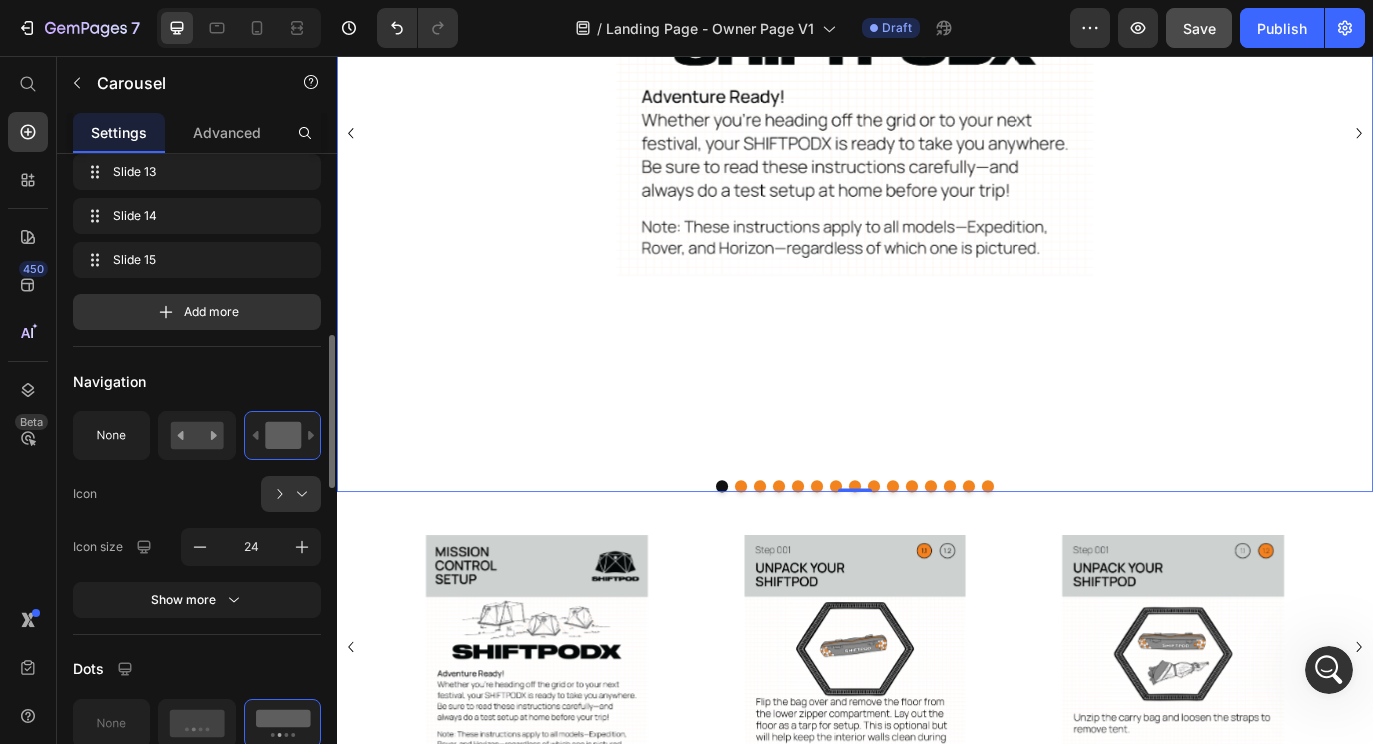 scroll, scrollTop: 786, scrollLeft: 0, axis: vertical 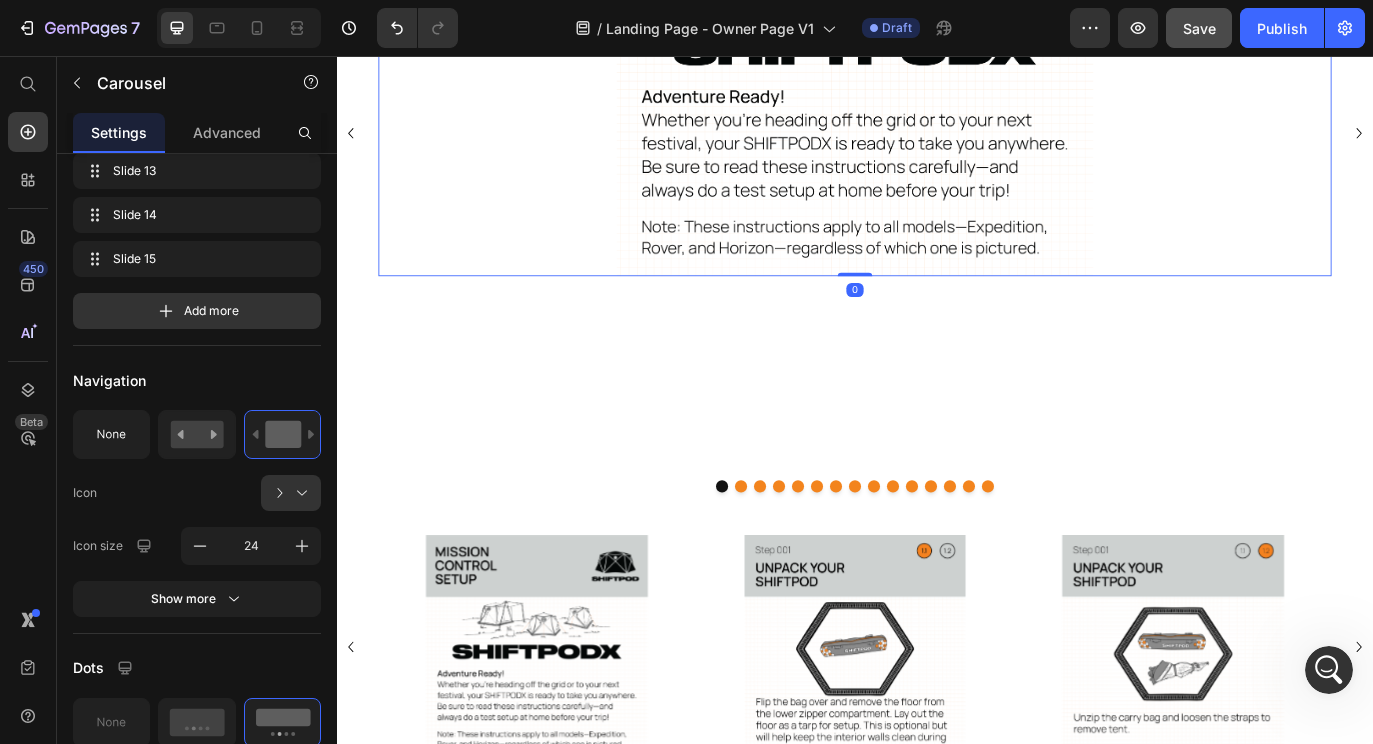 click at bounding box center [937, 35] 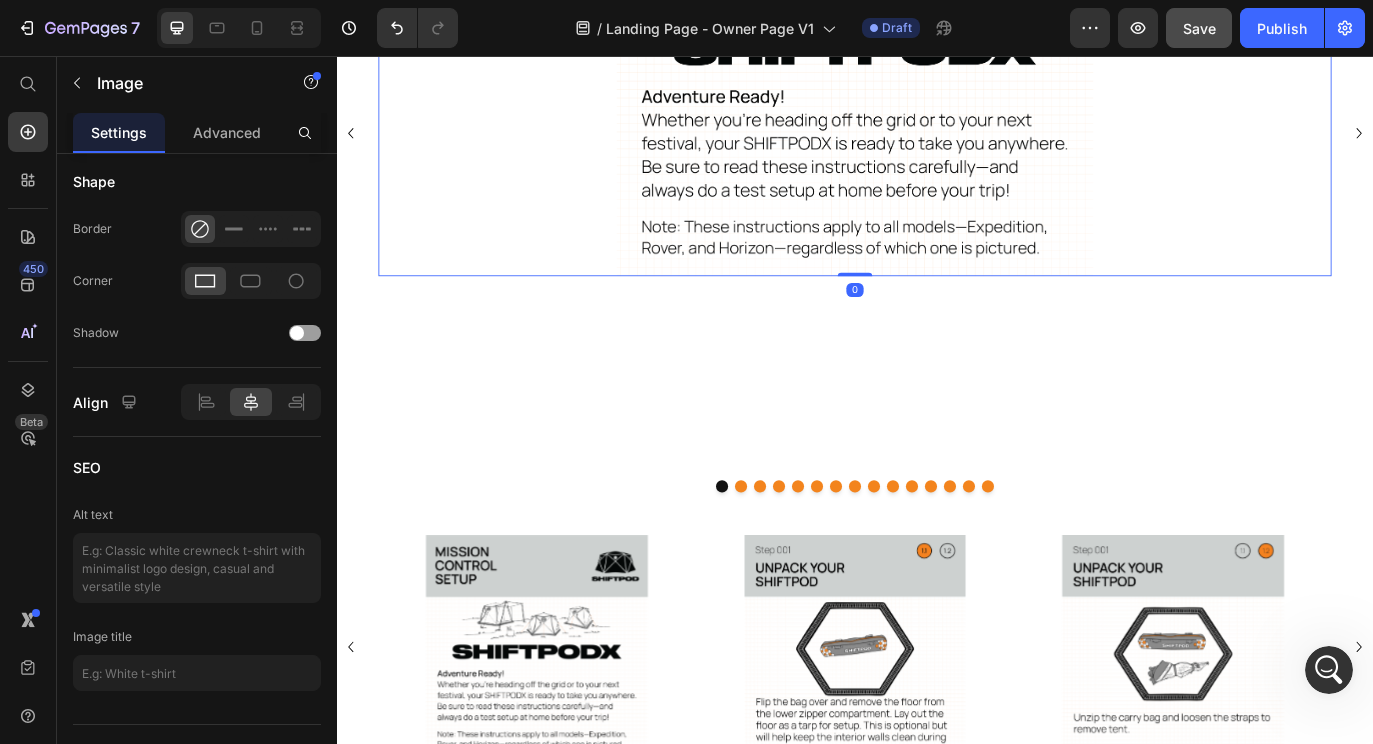 scroll, scrollTop: 0, scrollLeft: 0, axis: both 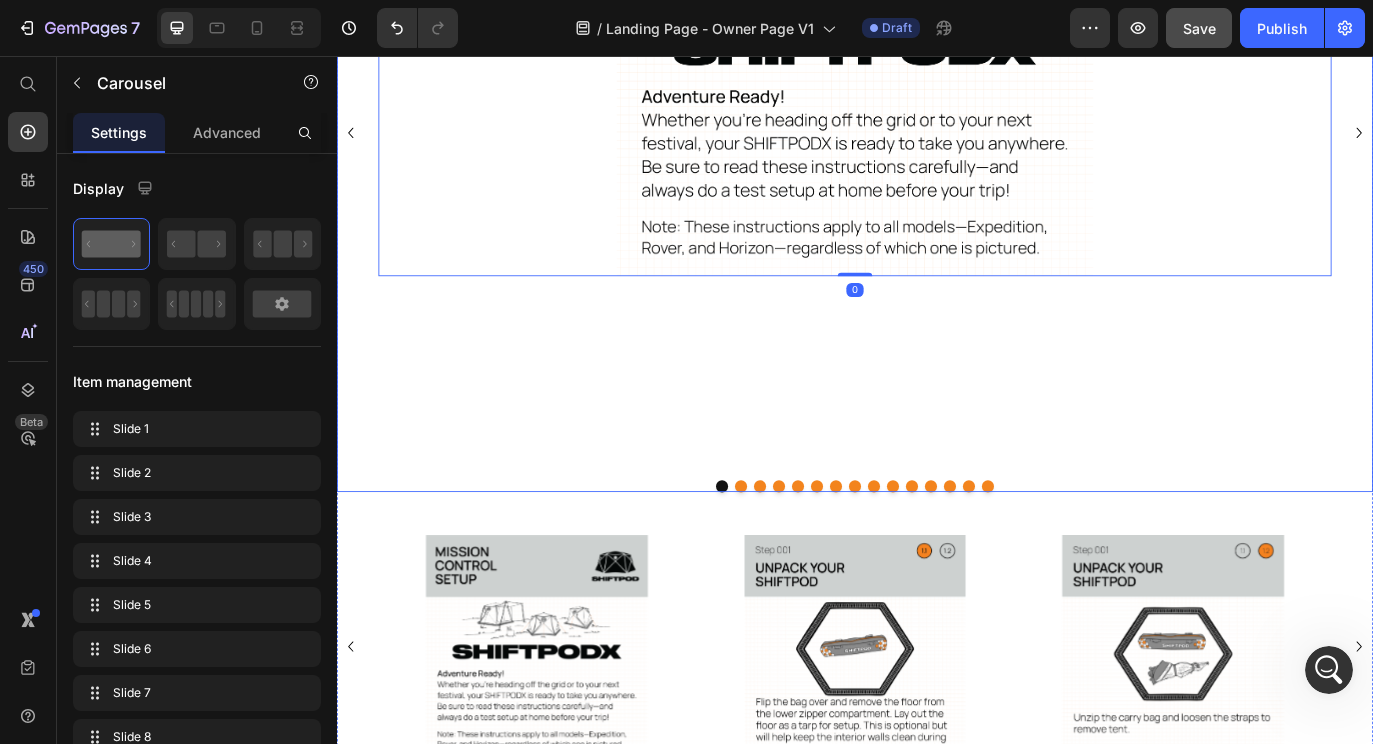 click on "Image   0" at bounding box center (937, 145) 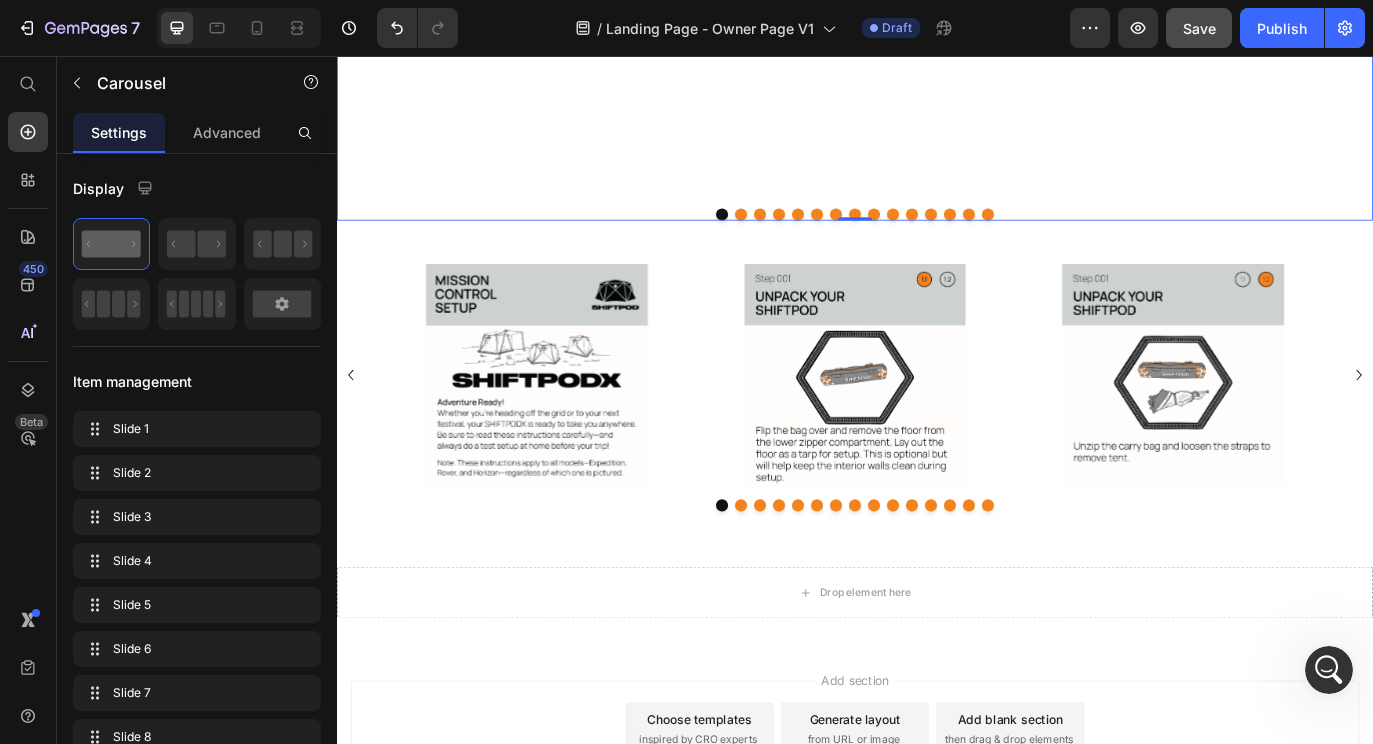 scroll, scrollTop: 1211, scrollLeft: 0, axis: vertical 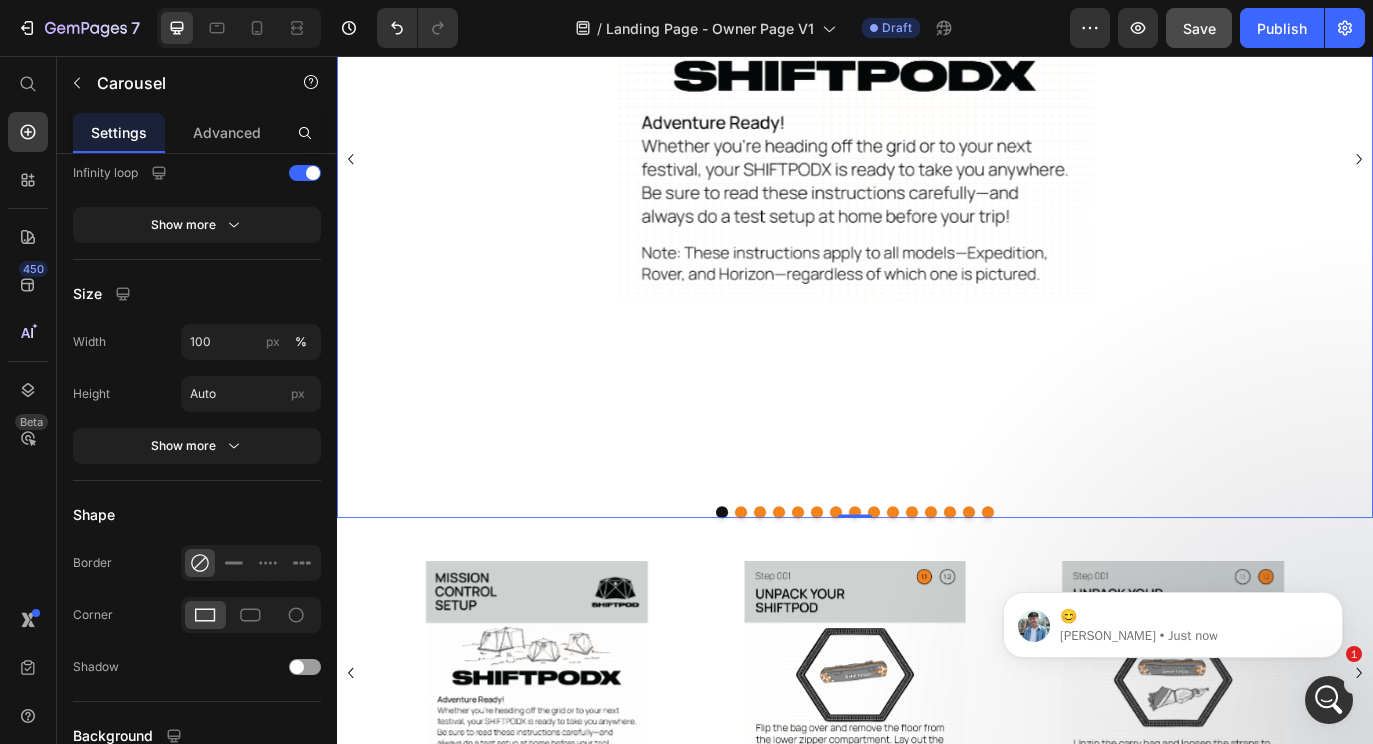 click on "Image" at bounding box center (937, 175) 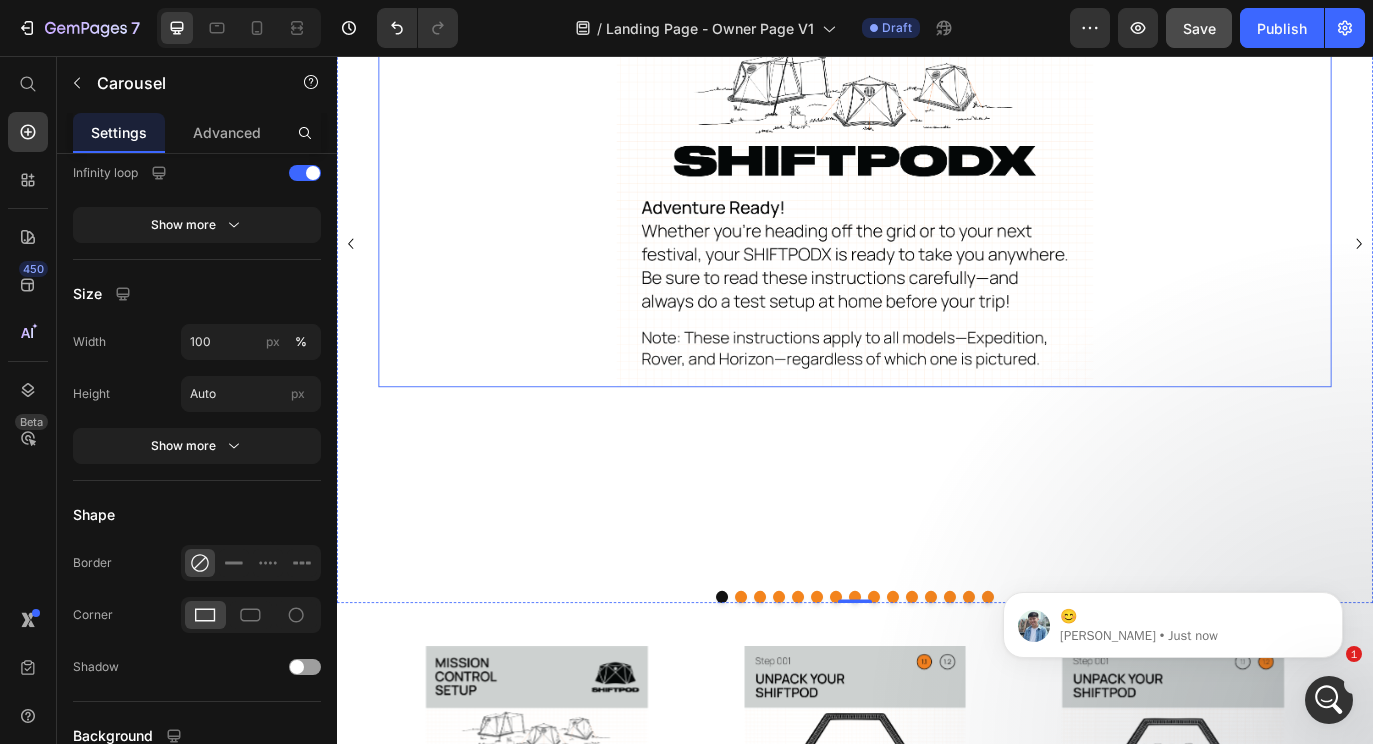 scroll, scrollTop: 831, scrollLeft: 0, axis: vertical 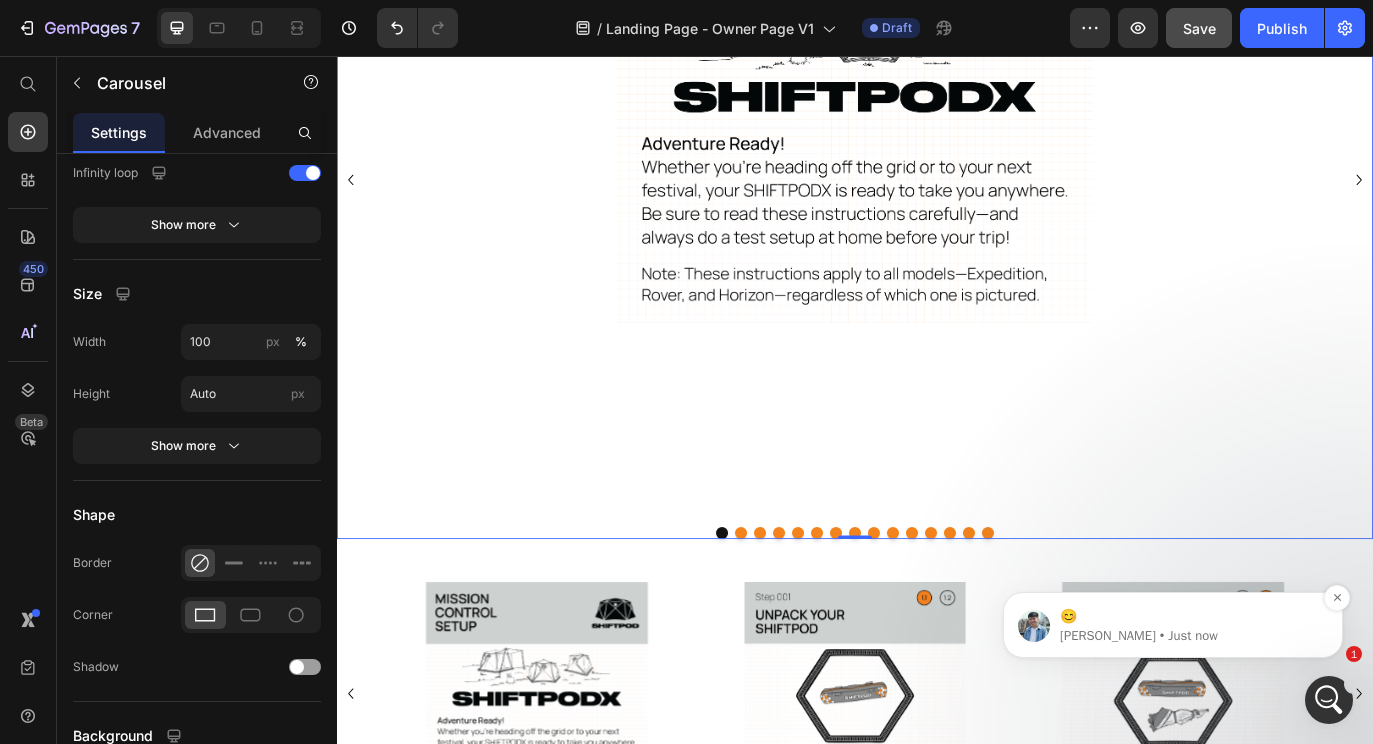 click on "😊 [PERSON_NAME] • Just now" at bounding box center [1173, 625] 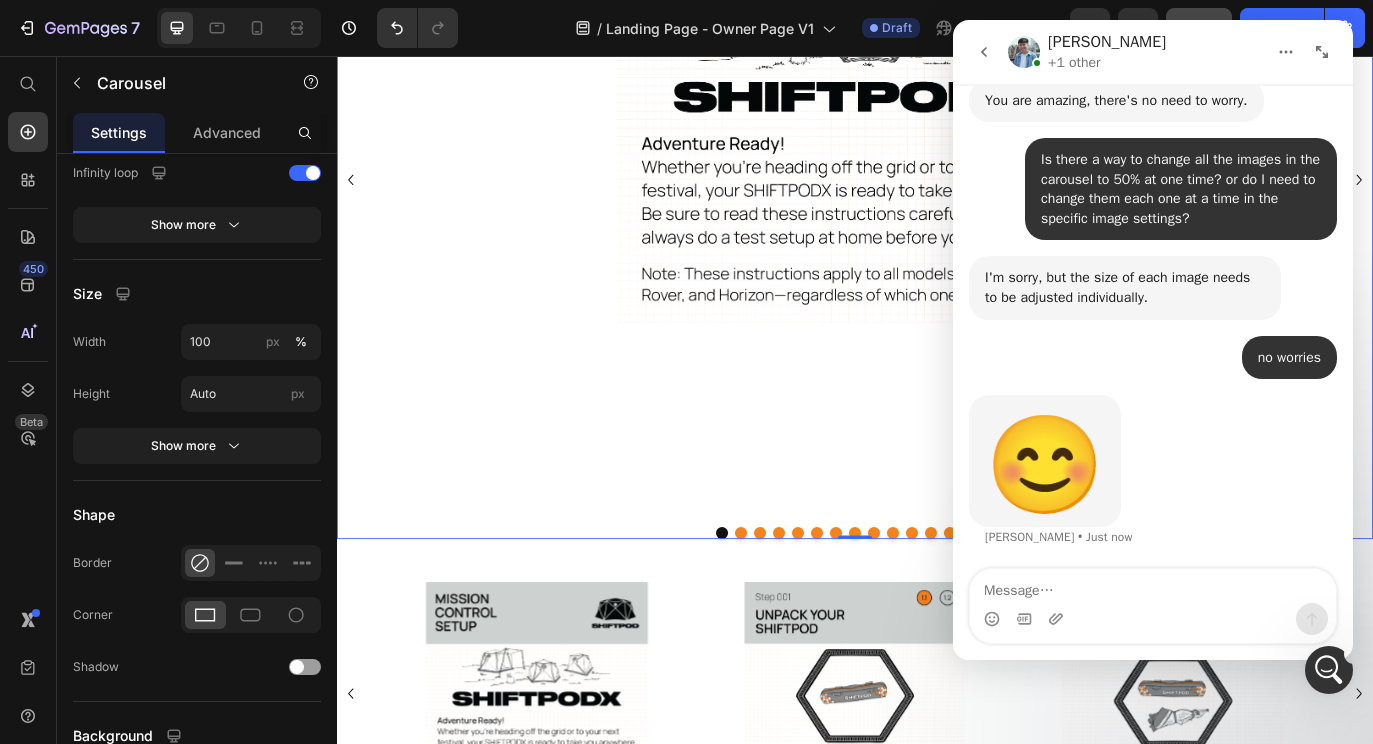 scroll, scrollTop: 0, scrollLeft: 0, axis: both 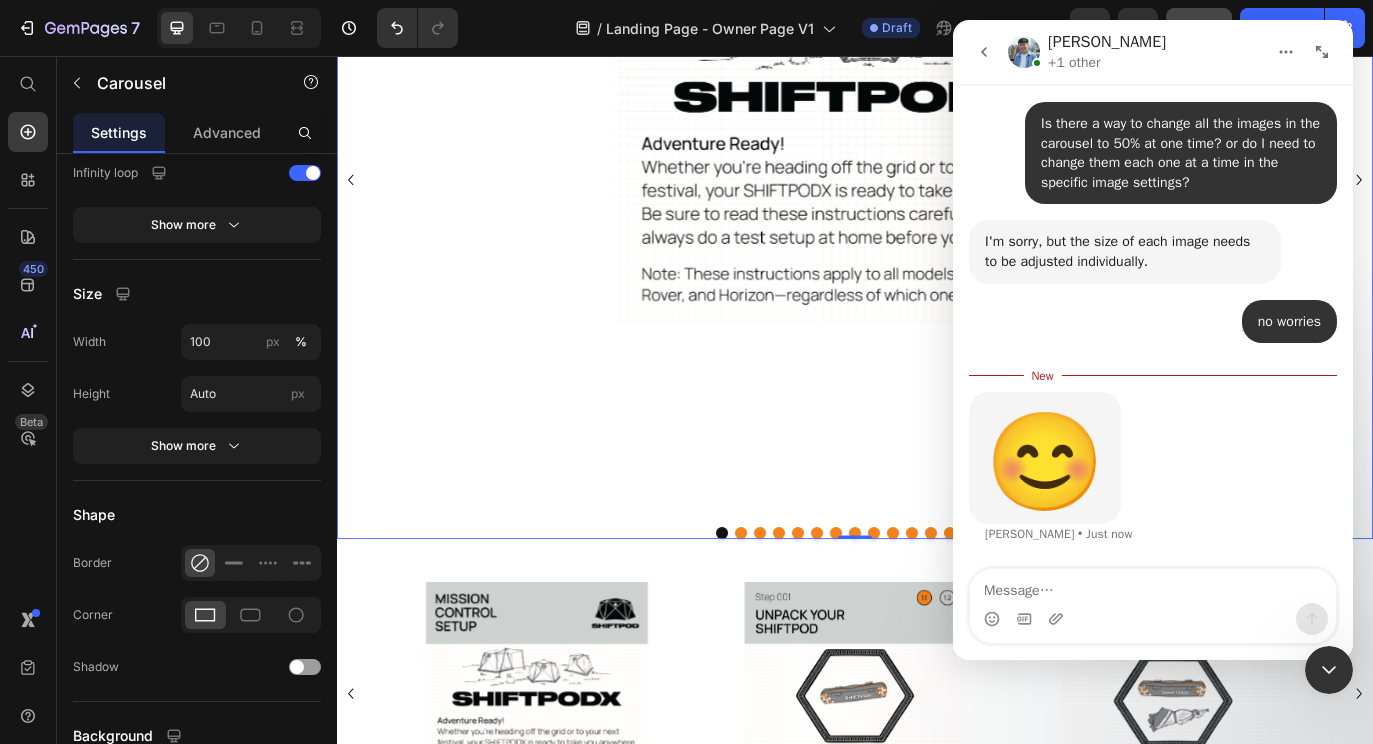 click at bounding box center (1153, 586) 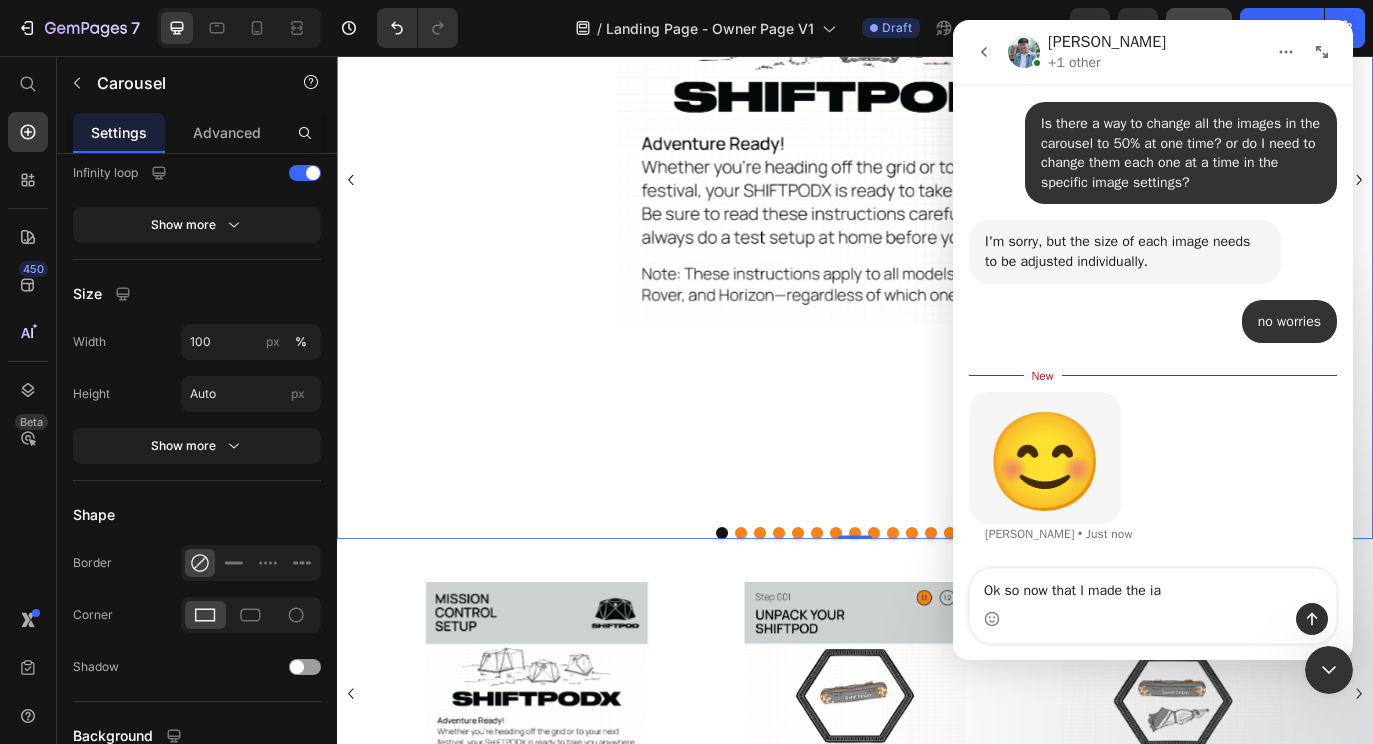 drag, startPoint x: 1175, startPoint y: 594, endPoint x: 1007, endPoint y: 590, distance: 168.0476 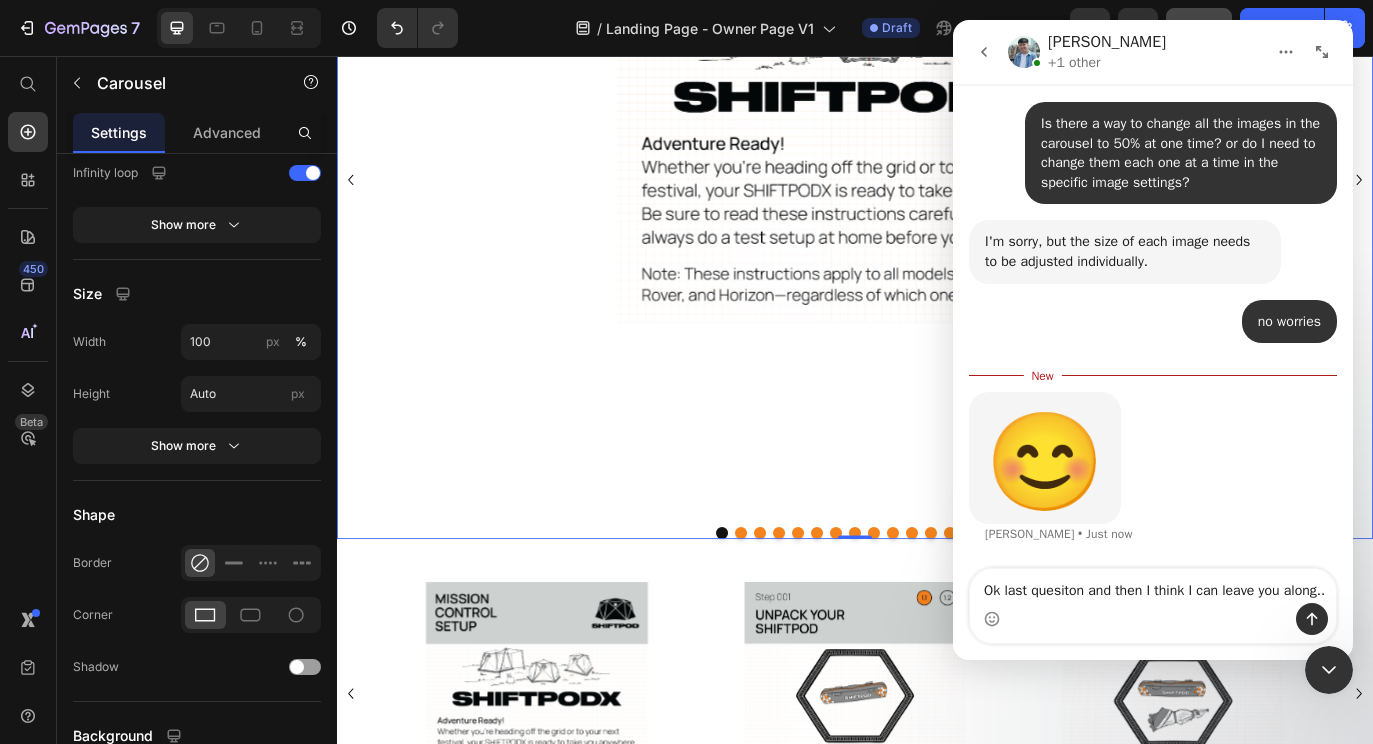 scroll, scrollTop: 8028, scrollLeft: 0, axis: vertical 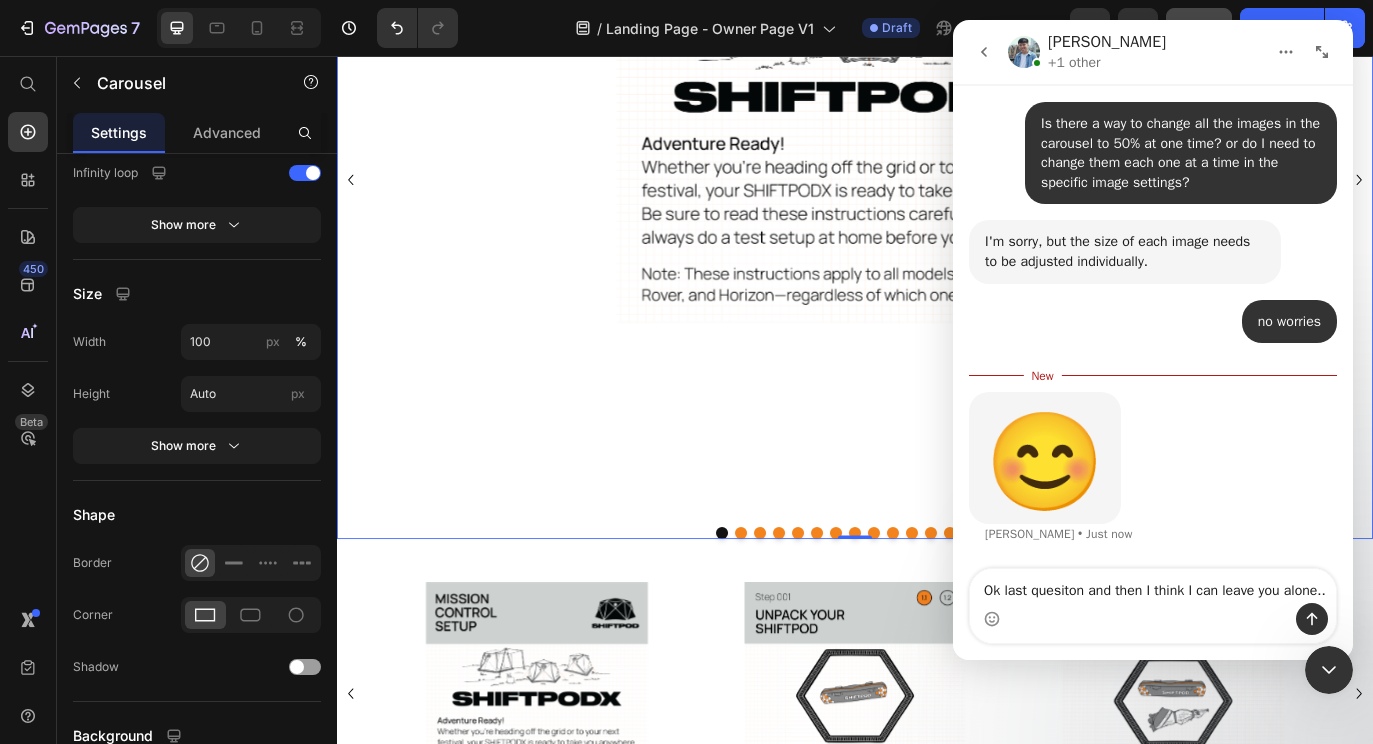 type on "Ok last quesiton and then I think I can leave you alone..." 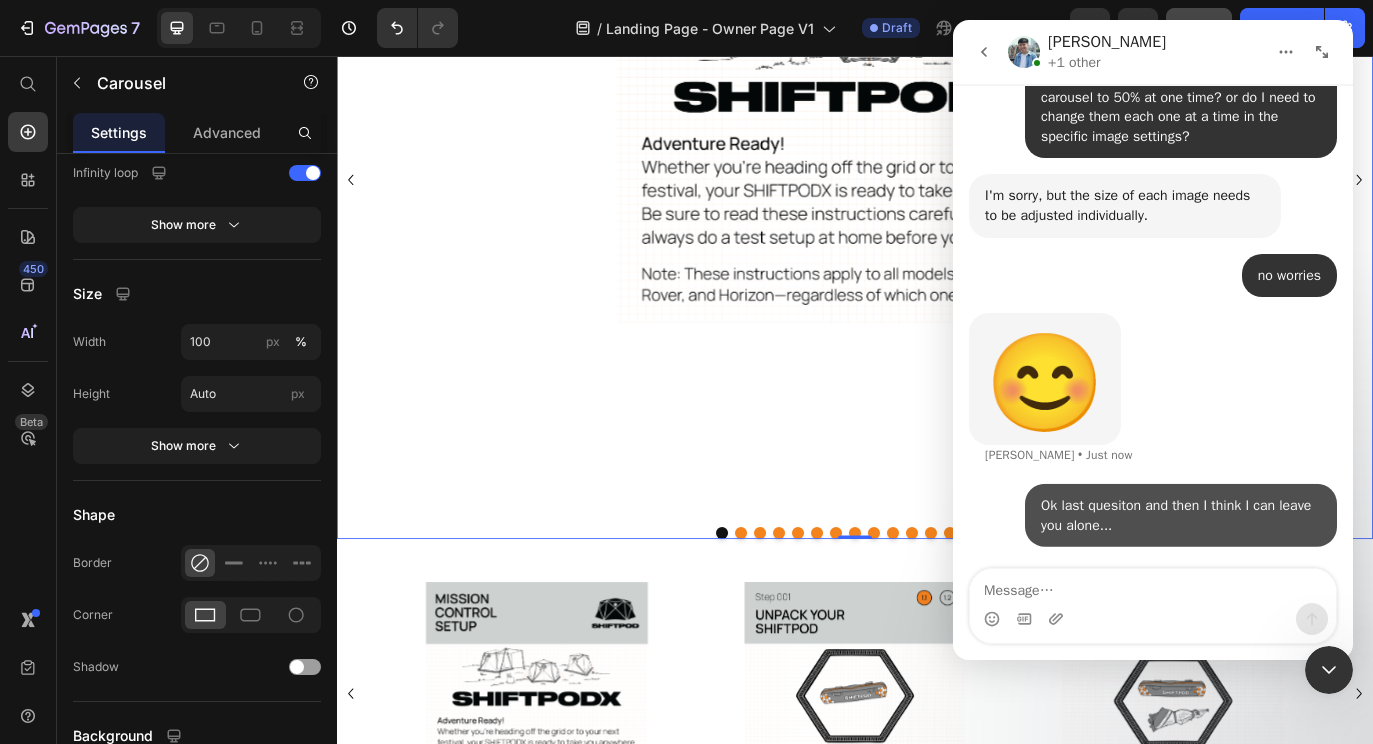 scroll, scrollTop: 8054, scrollLeft: 0, axis: vertical 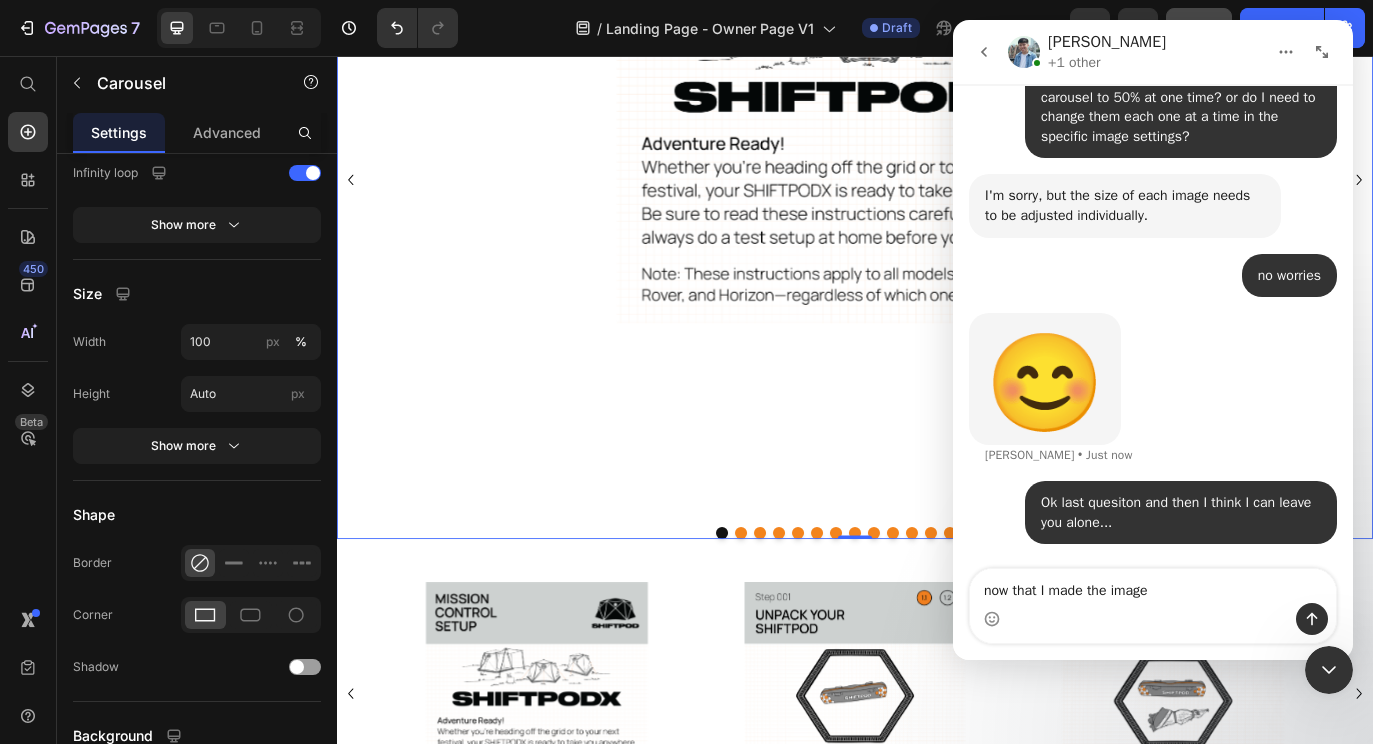 drag, startPoint x: 1184, startPoint y: 595, endPoint x: 796, endPoint y: 589, distance: 388.0464 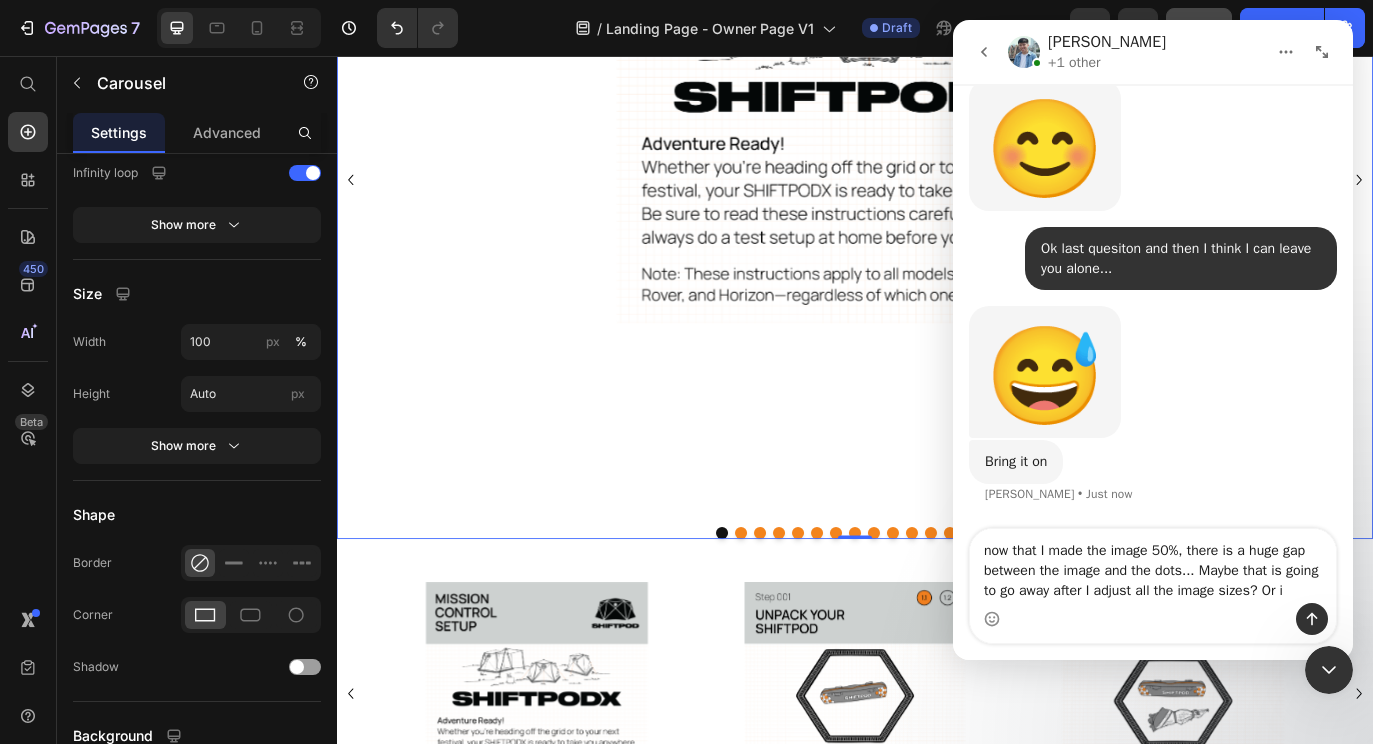 scroll, scrollTop: 8307, scrollLeft: 0, axis: vertical 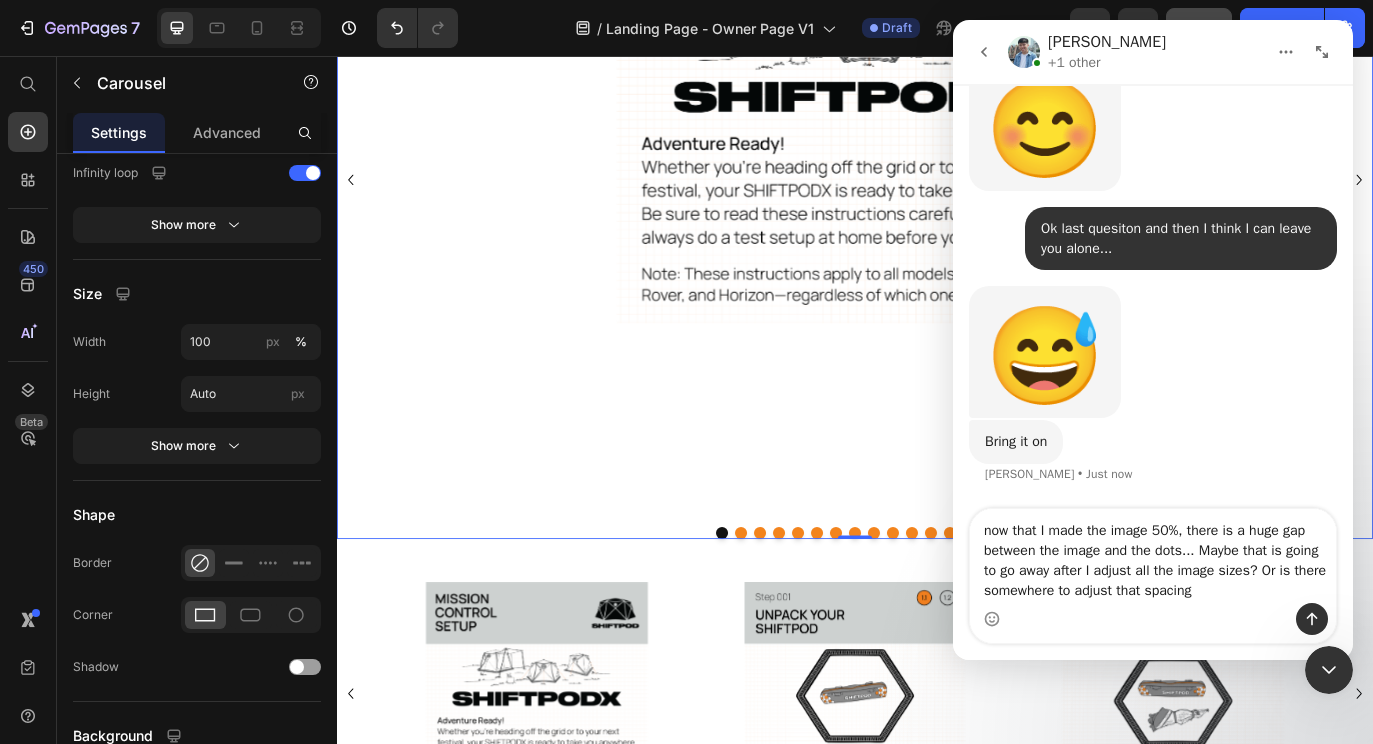 type on "now that I made the image 50%, there is a huge gap between the image and the dots... Maybe that is going to go away after I adjust all the image sizes? Or is there somewhere to adjust that spacing?" 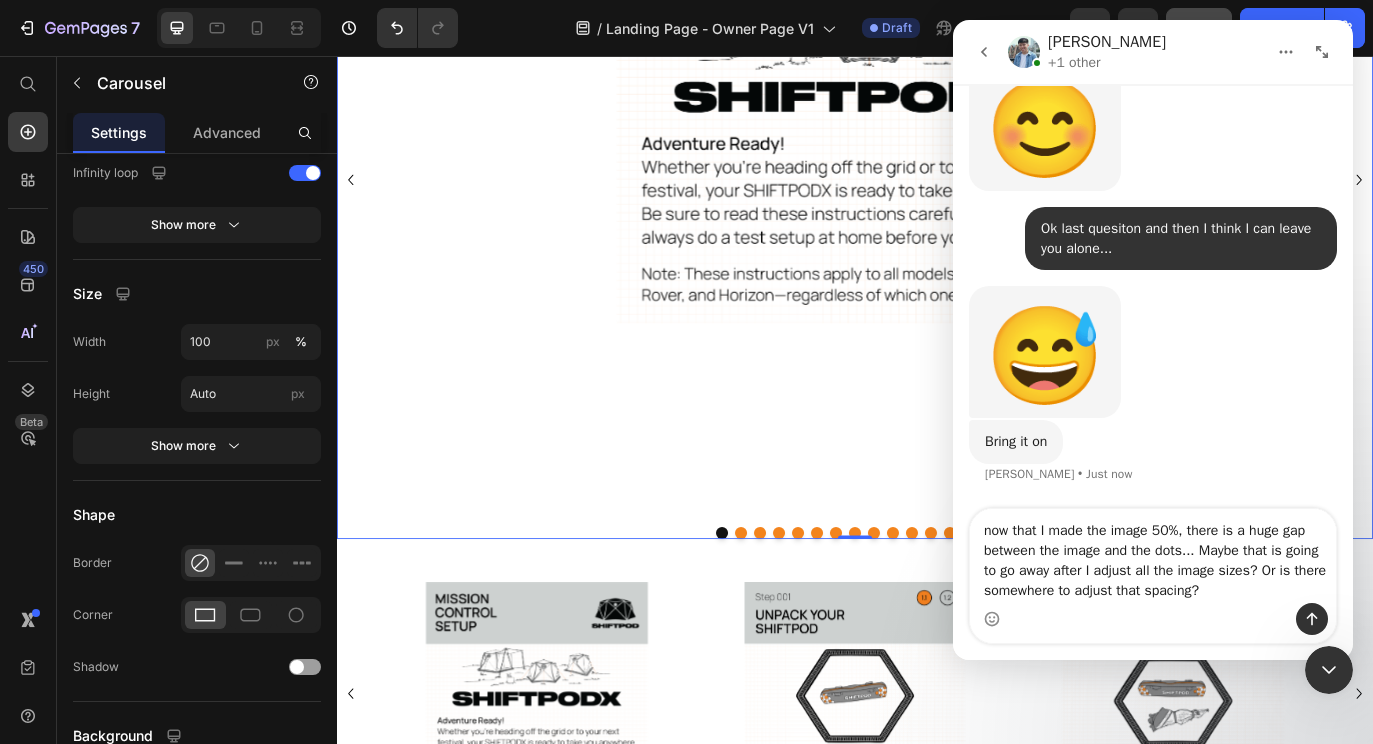 type 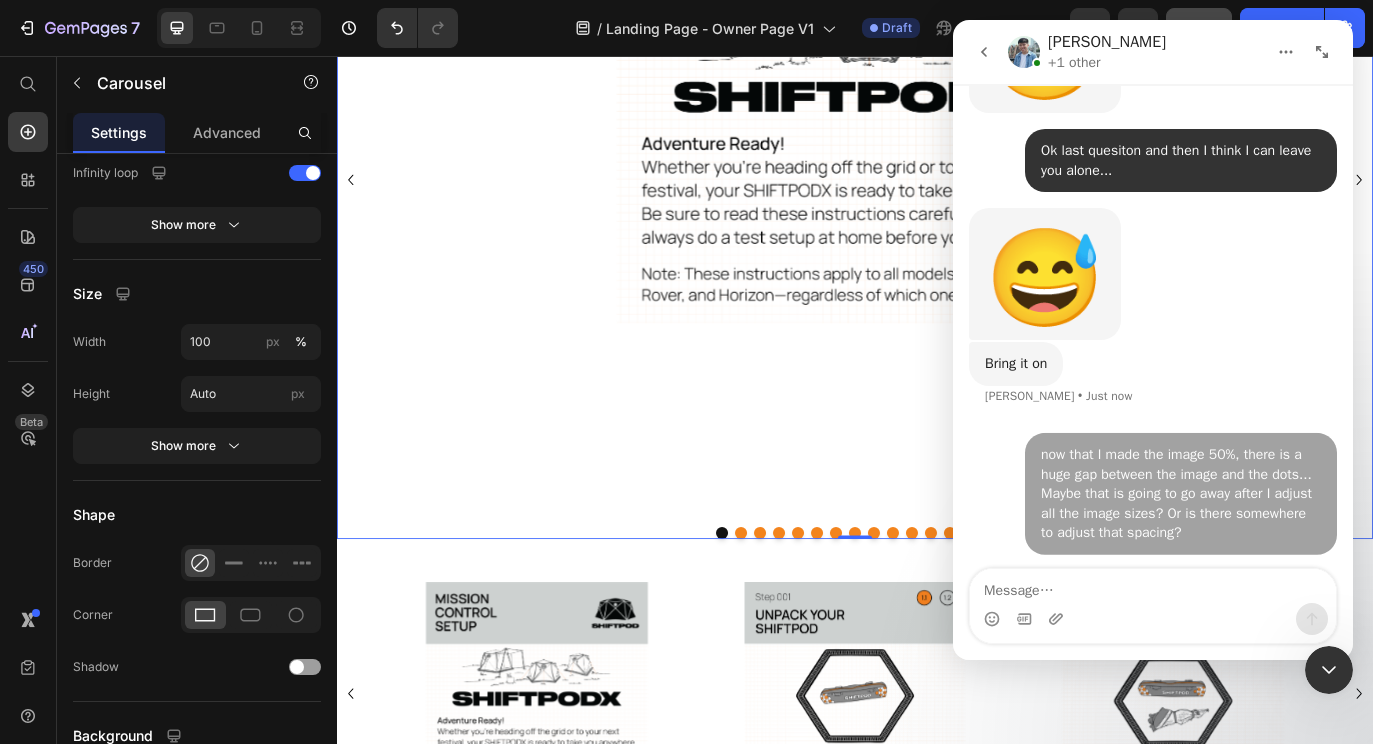 scroll, scrollTop: 8385, scrollLeft: 0, axis: vertical 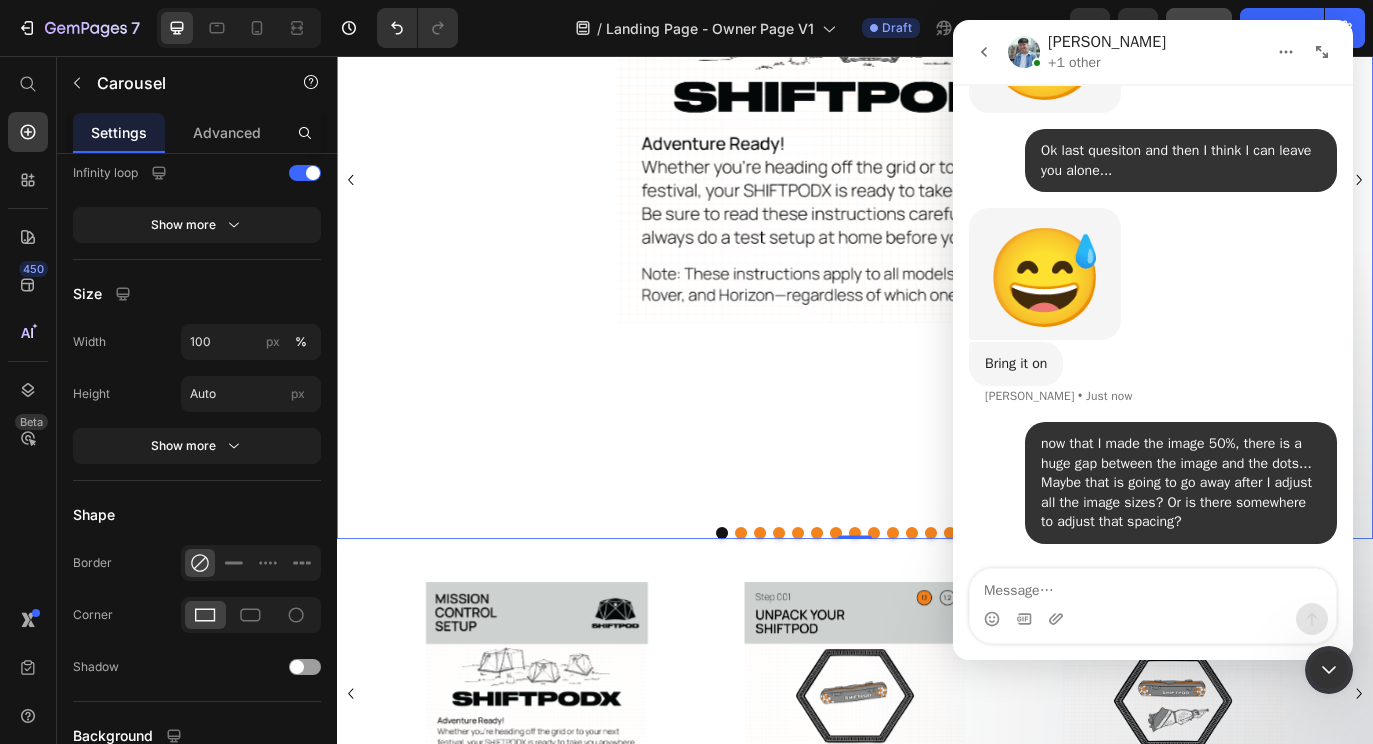 click 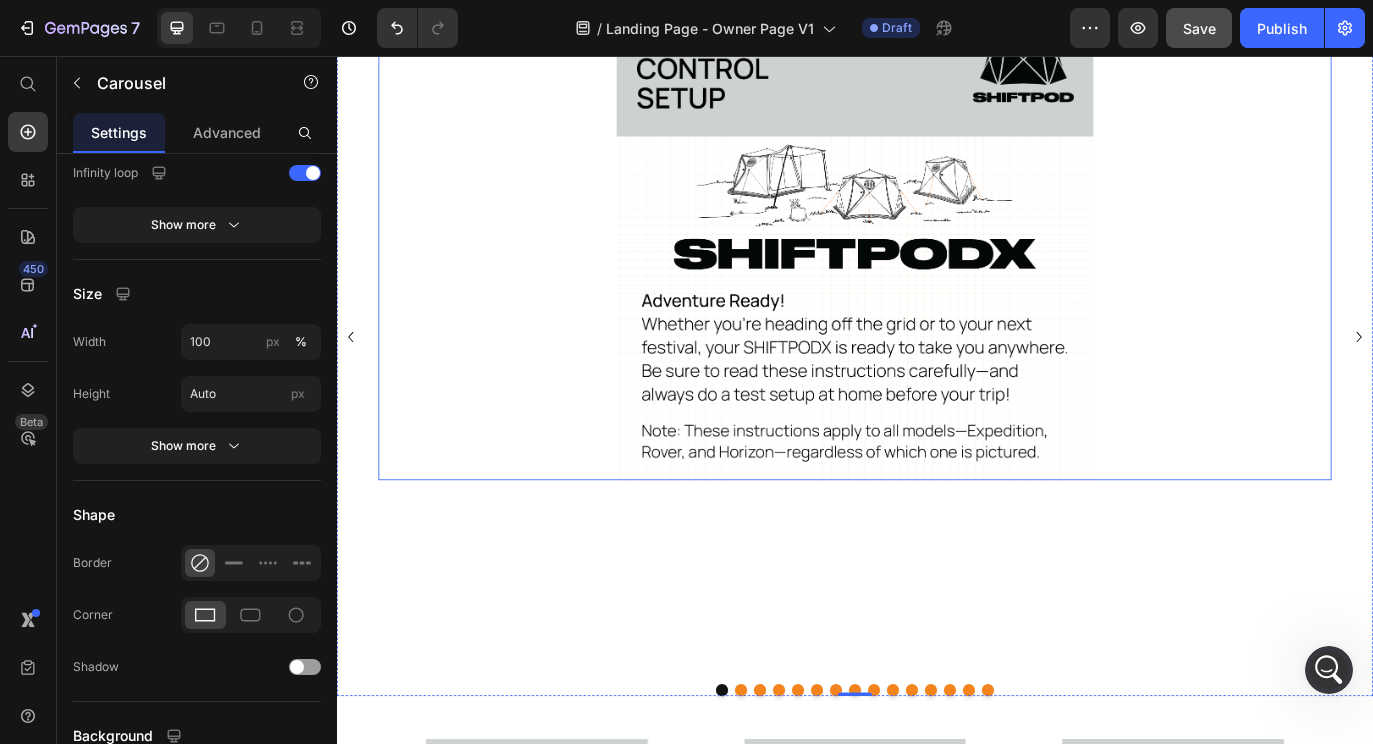 scroll, scrollTop: 498, scrollLeft: 0, axis: vertical 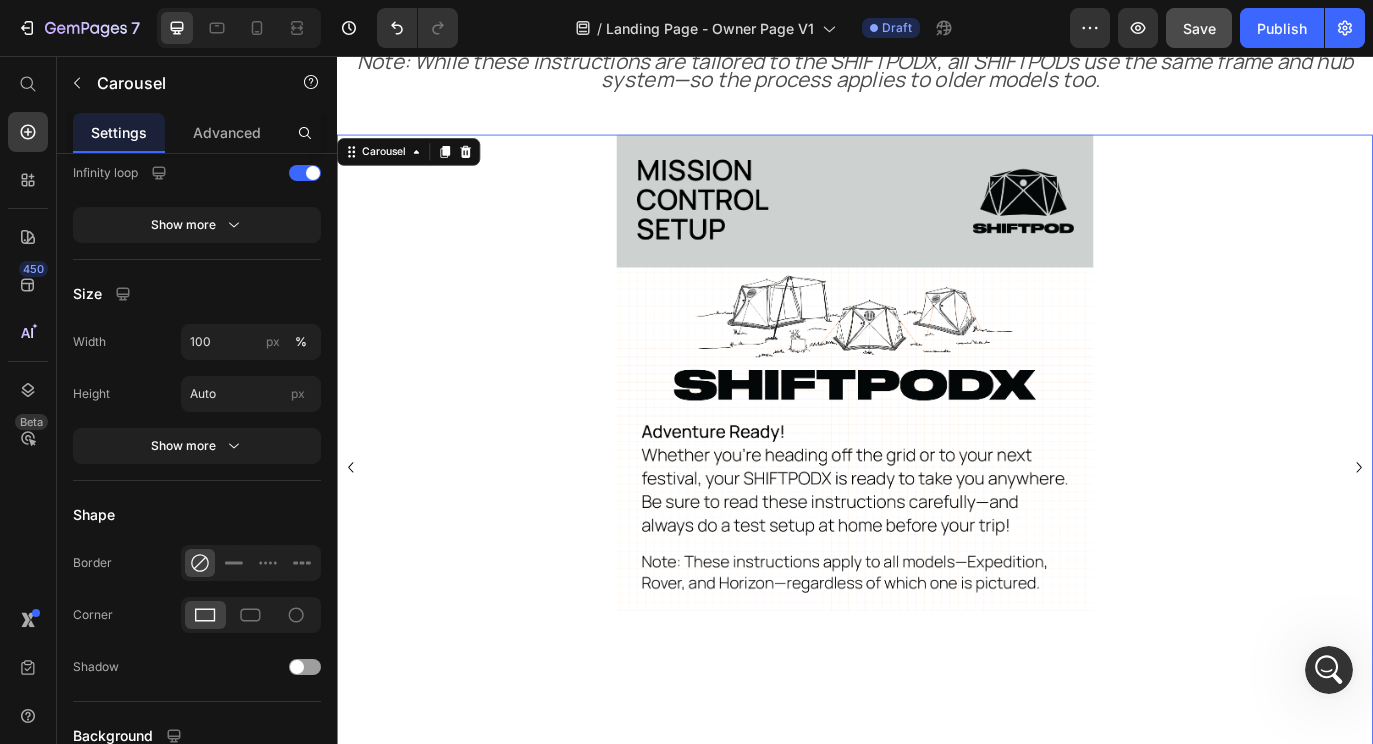 click 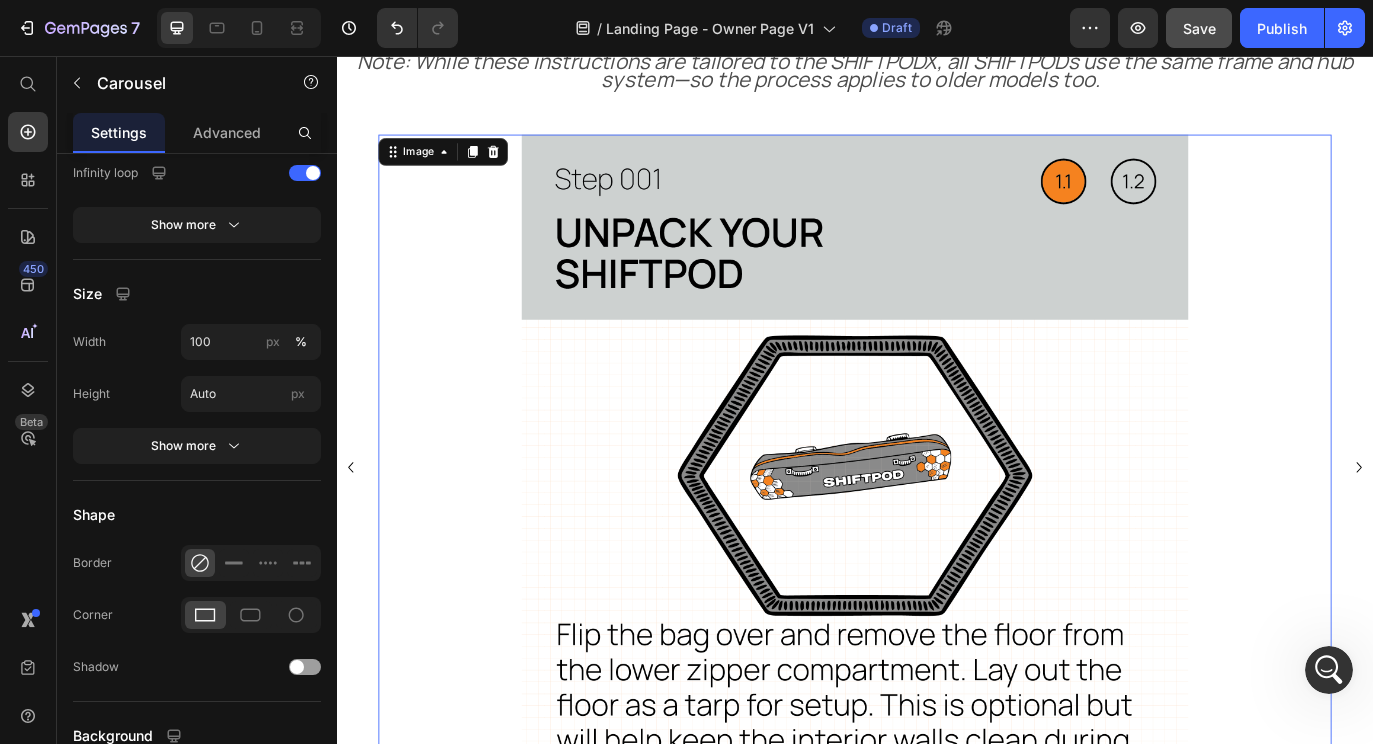 click at bounding box center (937, 532) 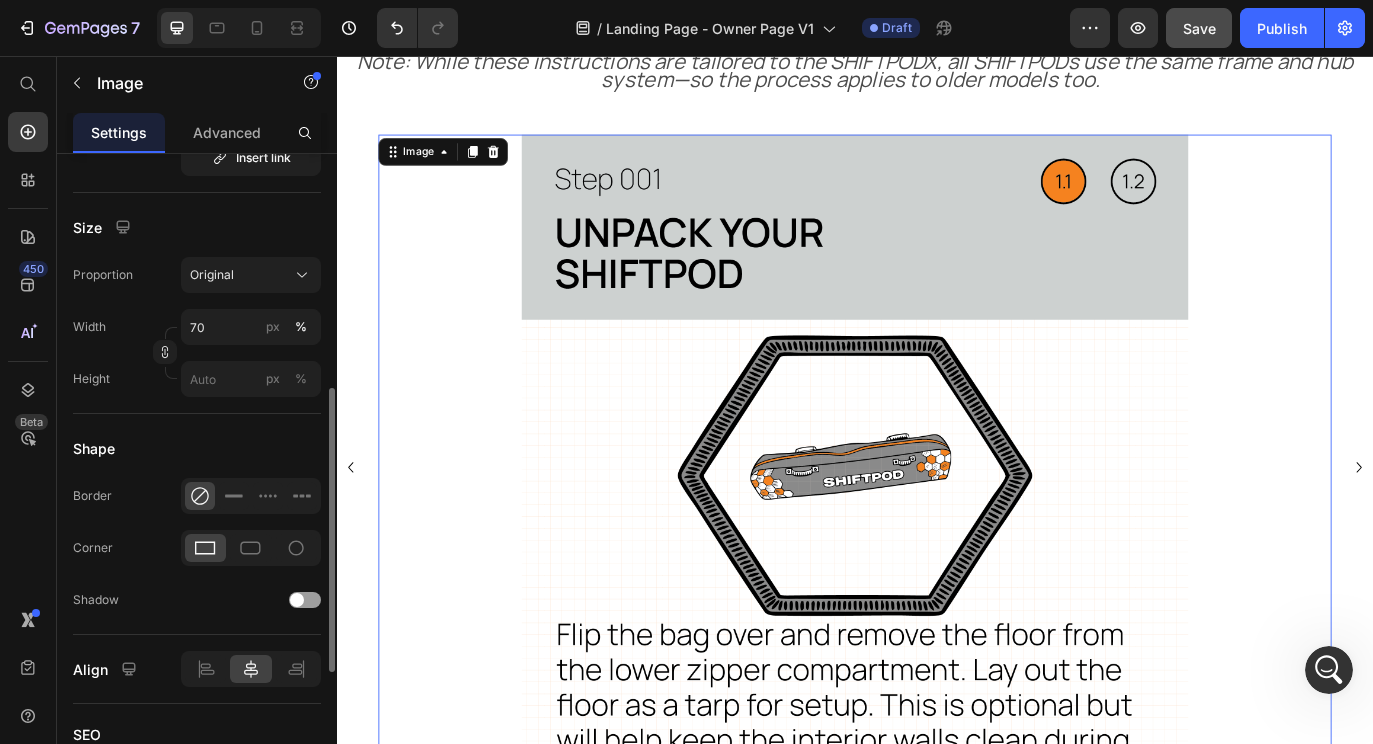 scroll, scrollTop: 523, scrollLeft: 0, axis: vertical 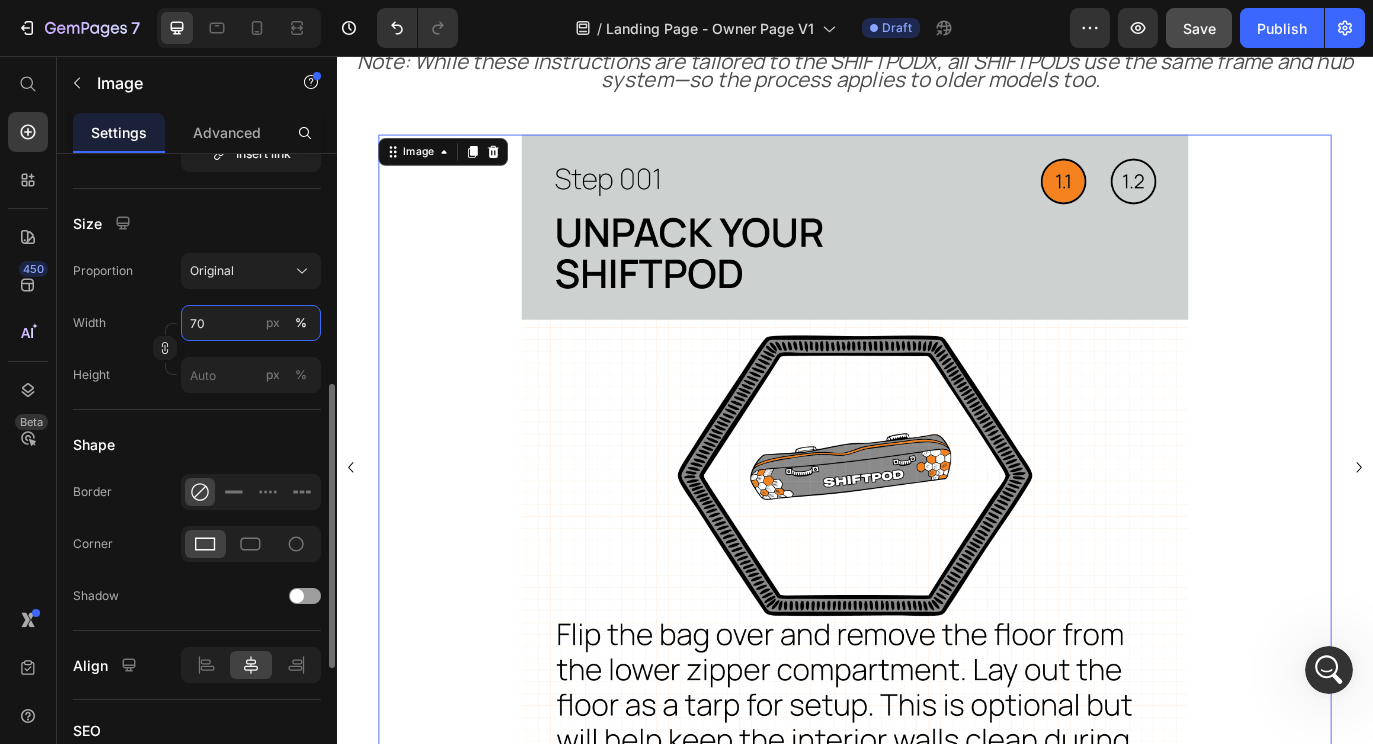 click on "70" at bounding box center (251, 323) 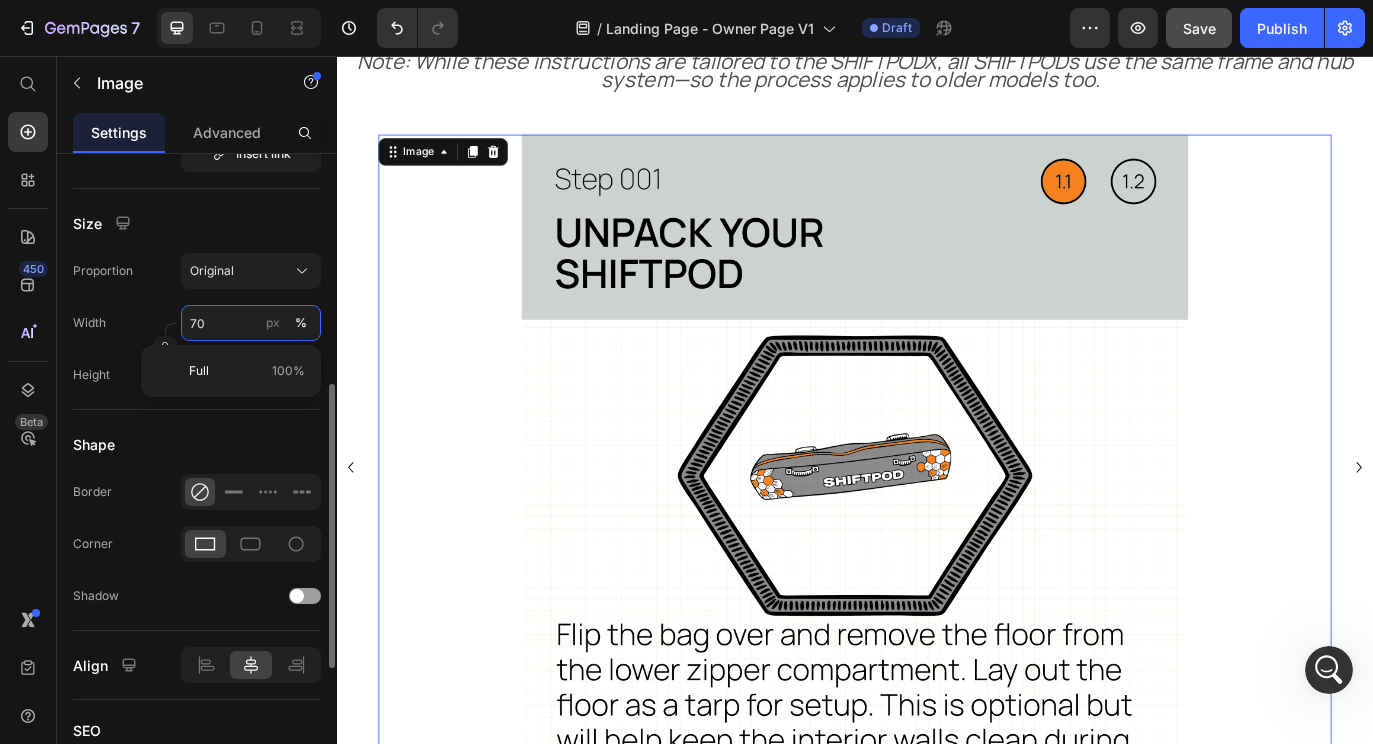 click on "70" at bounding box center [251, 323] 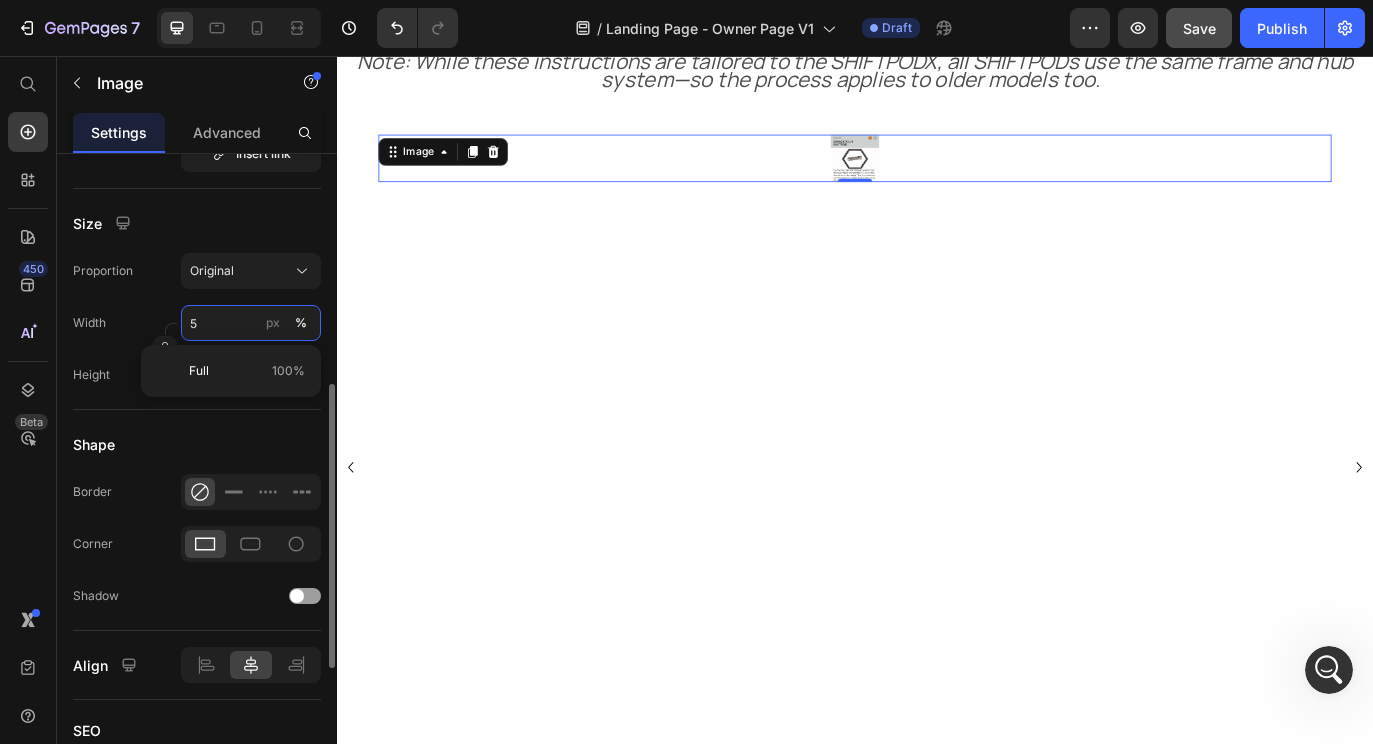 type on "50" 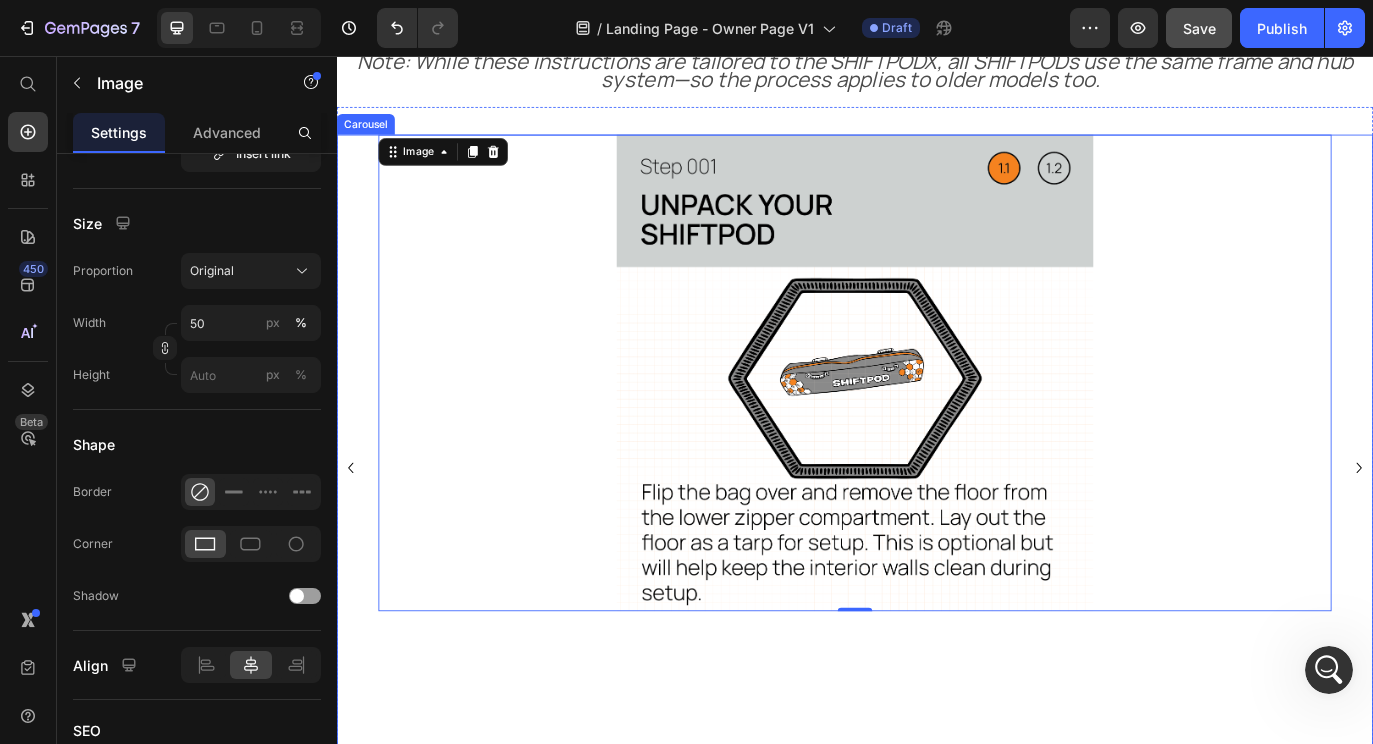 click 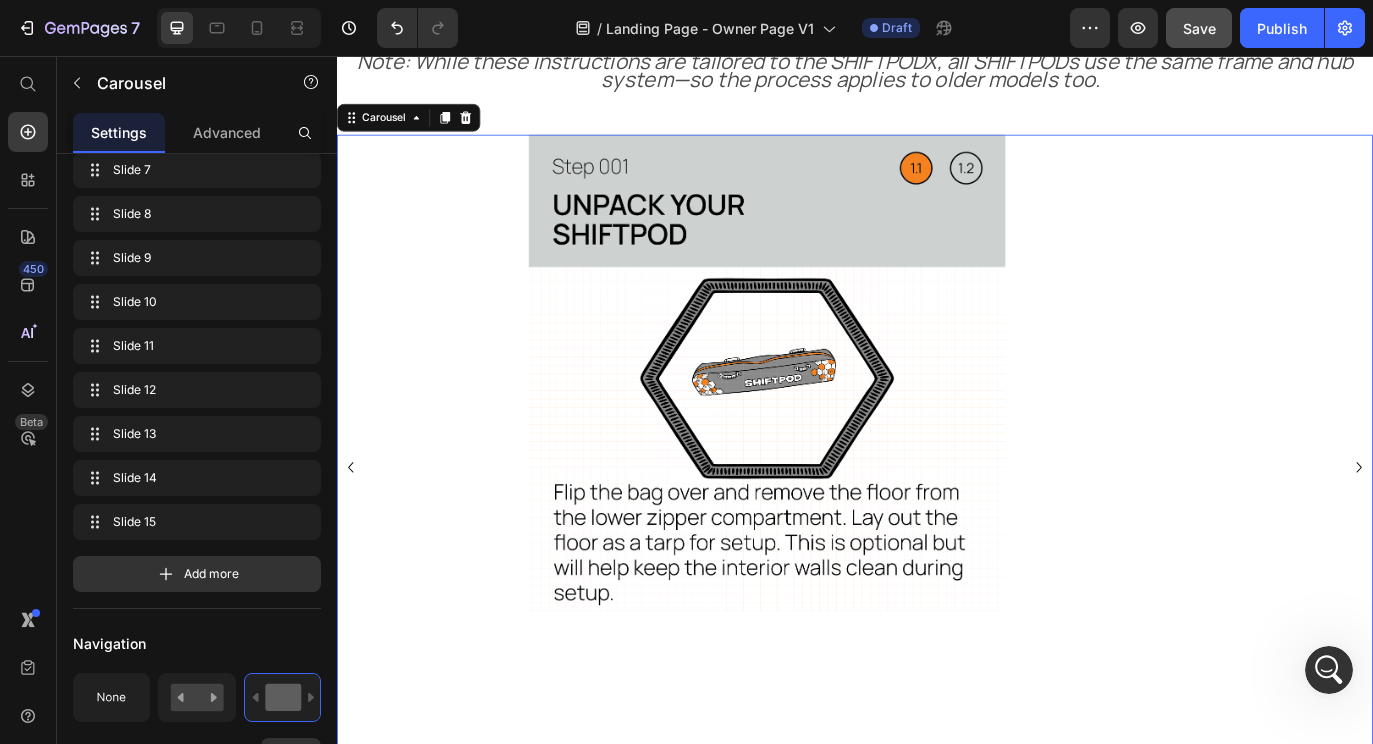 scroll, scrollTop: 0, scrollLeft: 0, axis: both 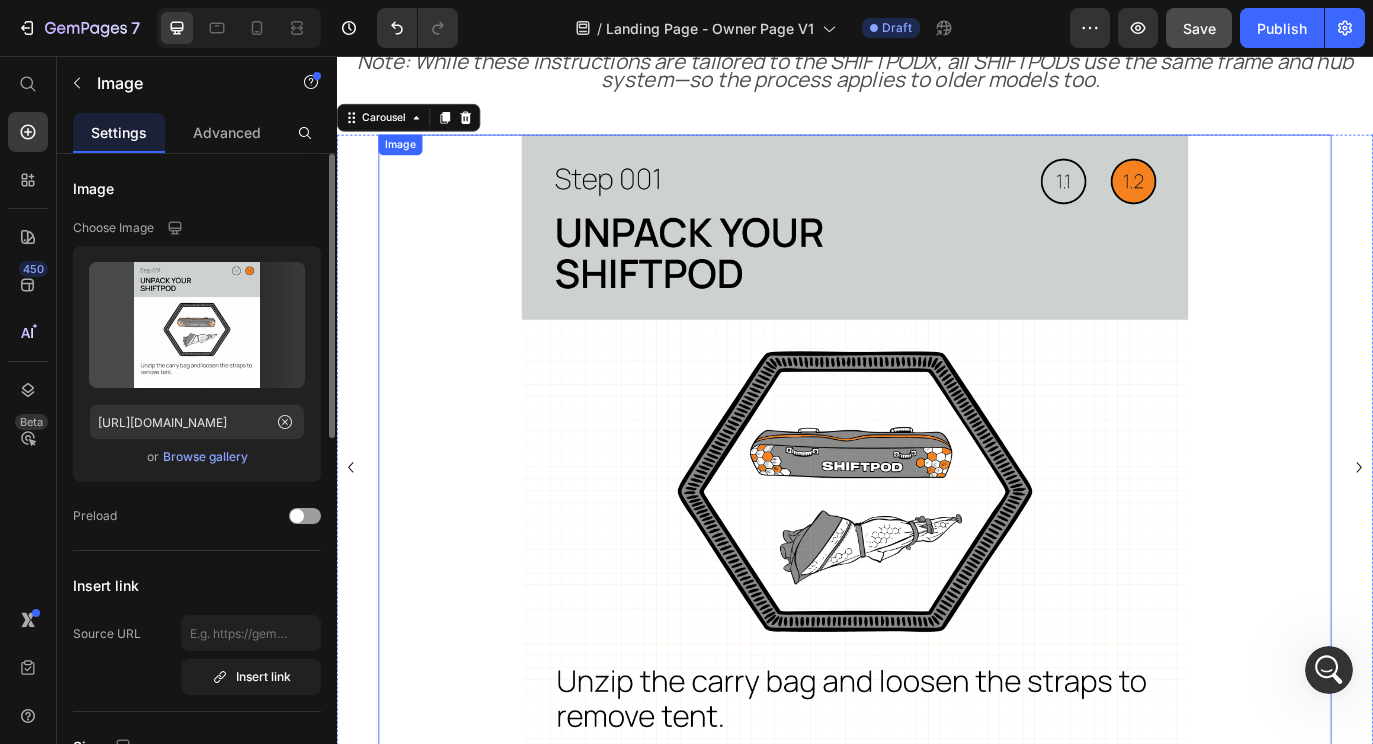 click at bounding box center (937, 532) 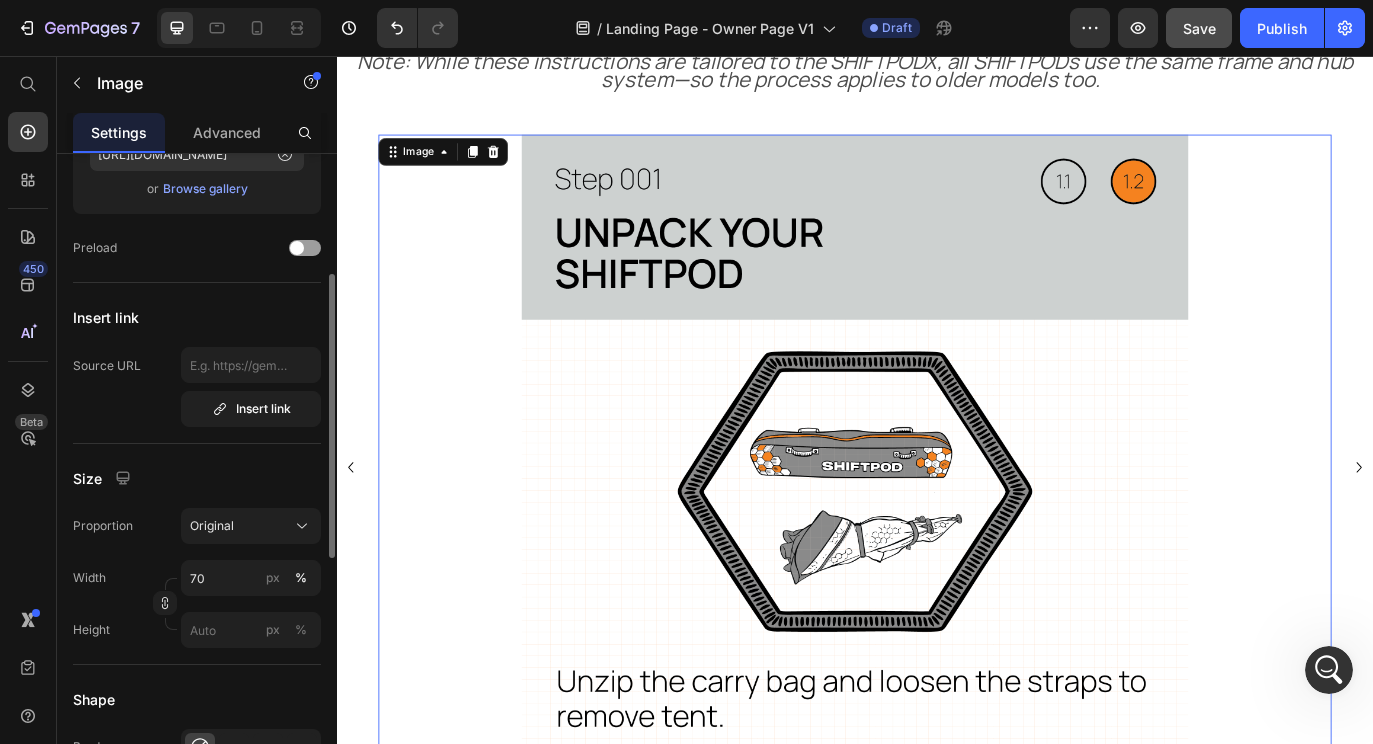 scroll, scrollTop: 270, scrollLeft: 0, axis: vertical 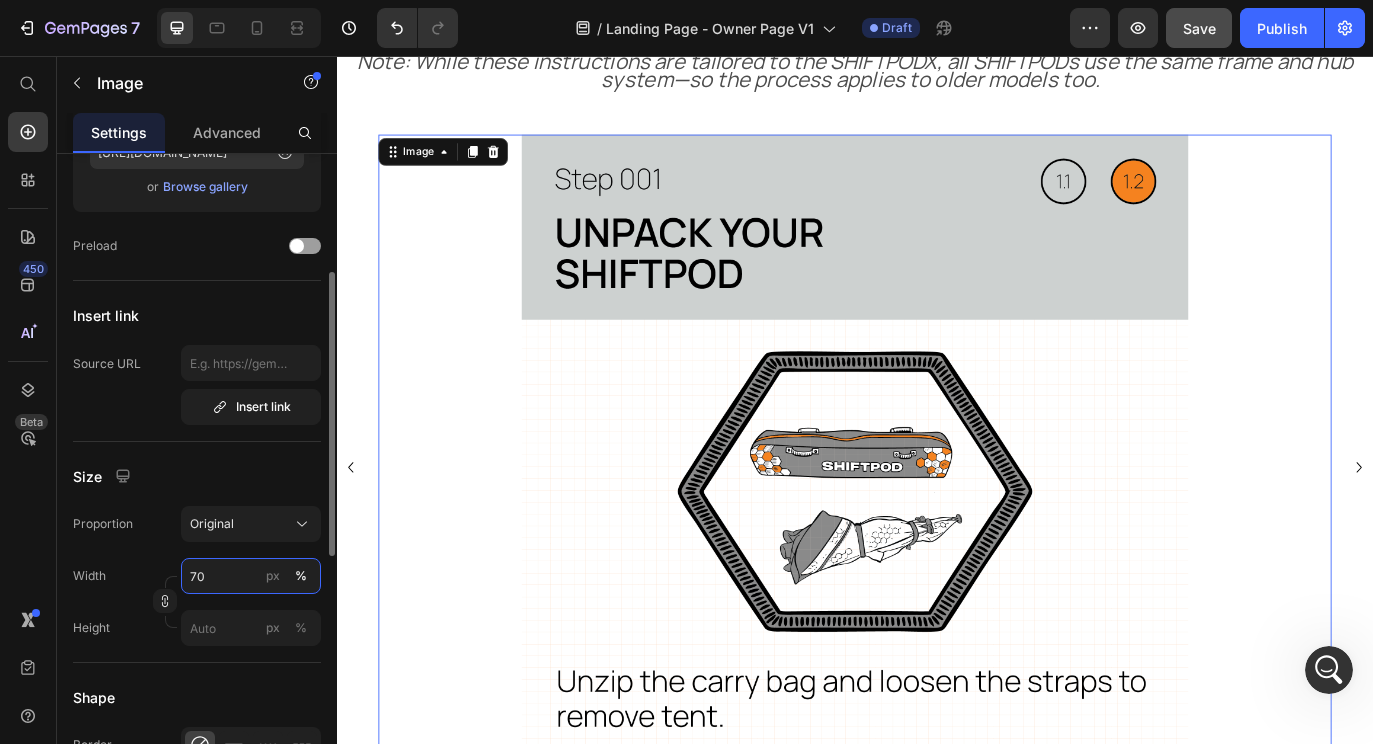 click on "70" at bounding box center (251, 576) 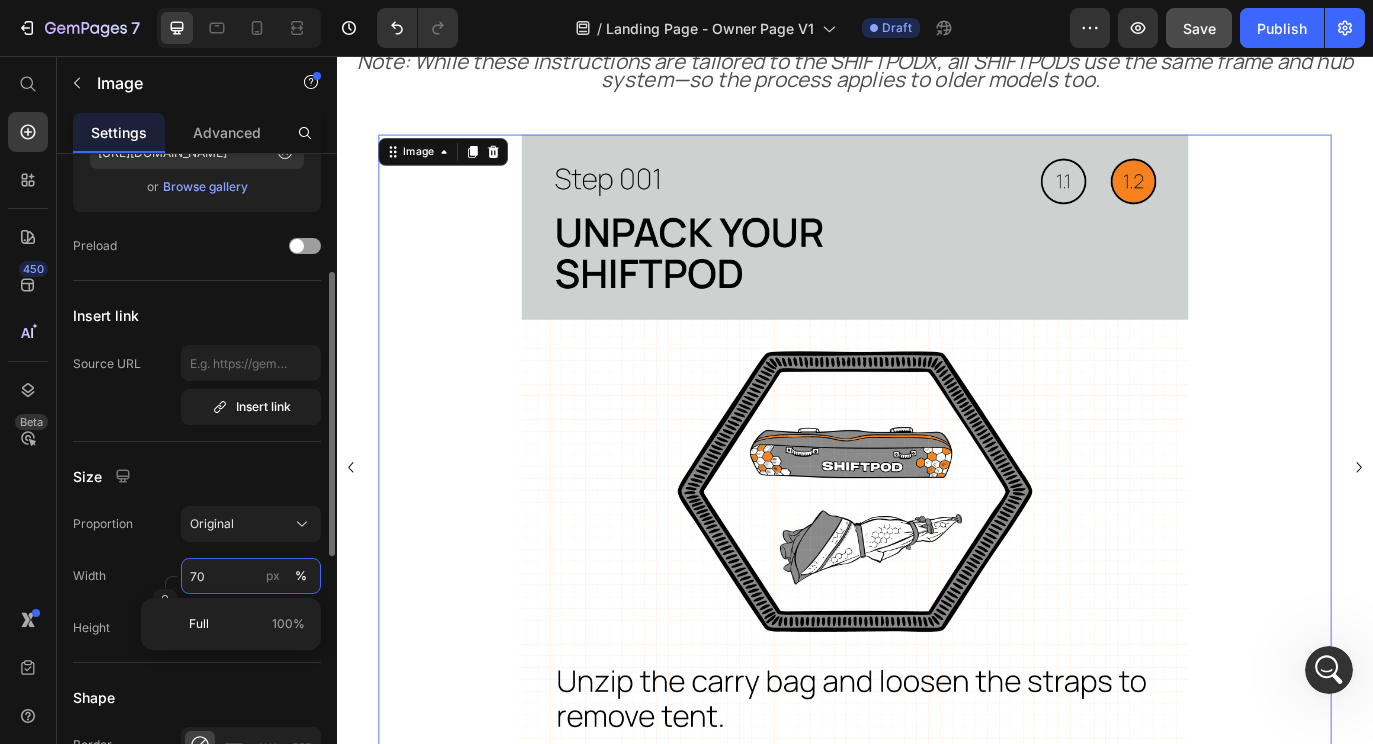 click on "70" at bounding box center [251, 576] 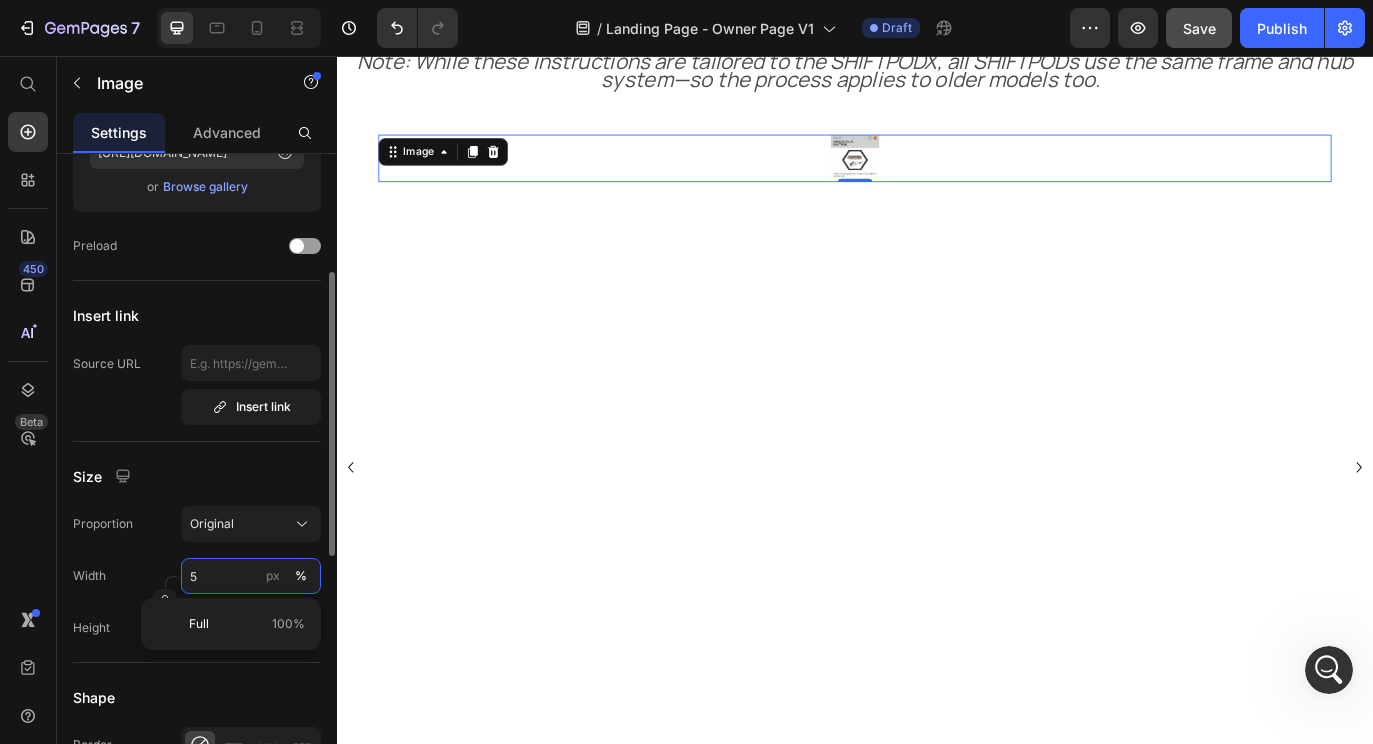 type on "50" 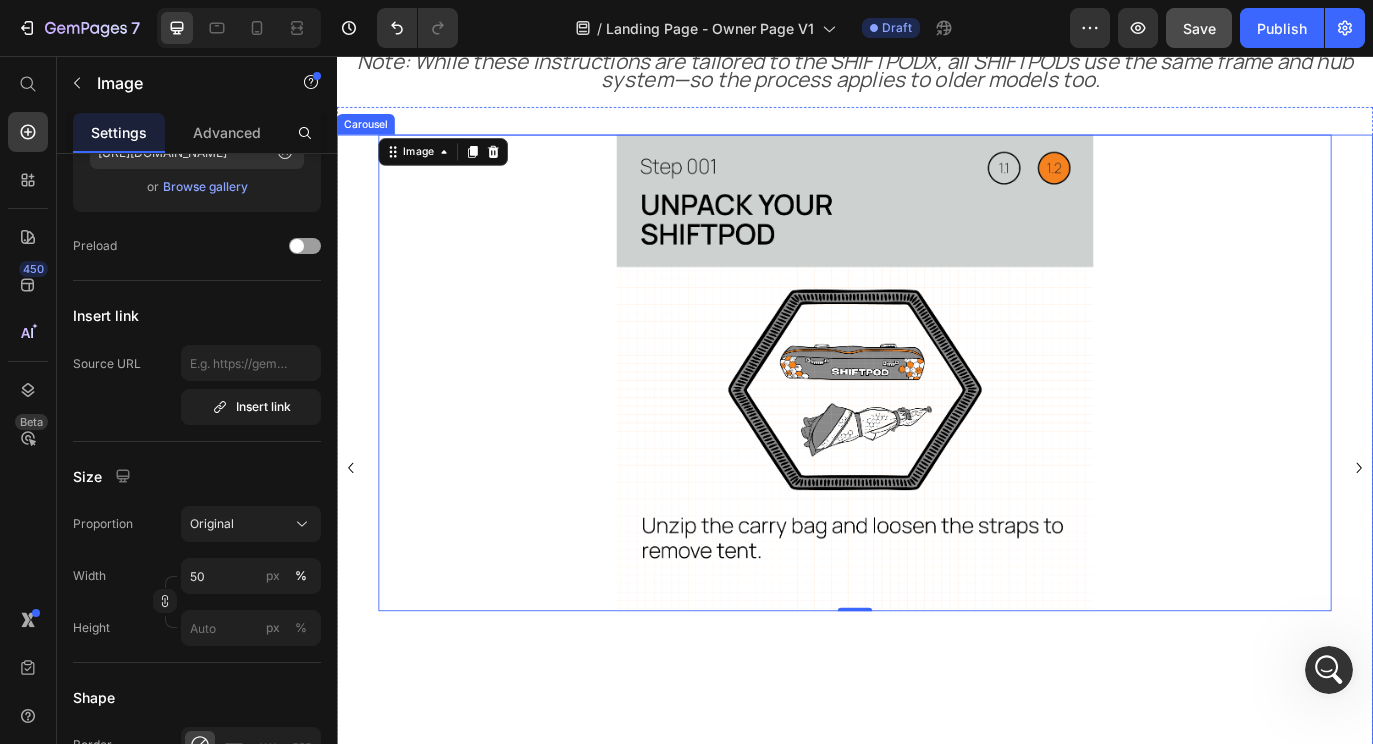 click 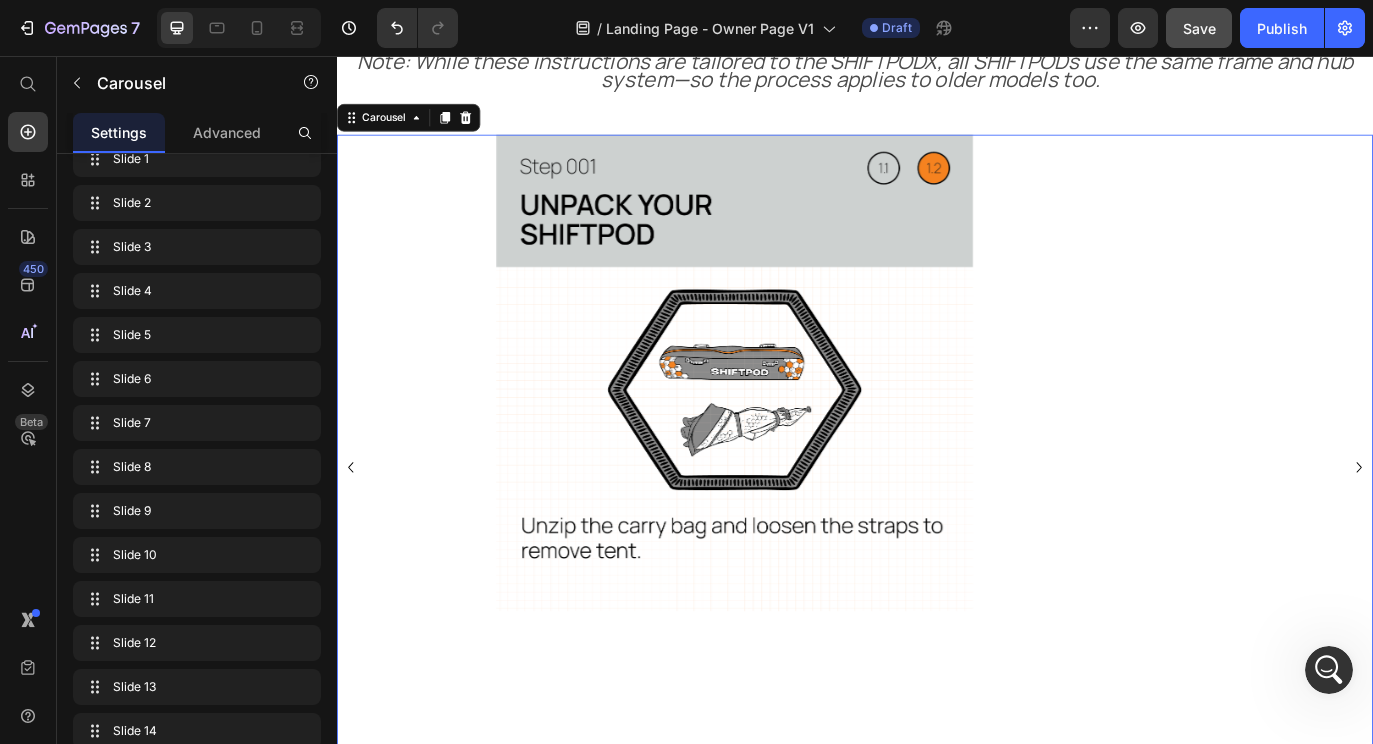 scroll, scrollTop: 0, scrollLeft: 0, axis: both 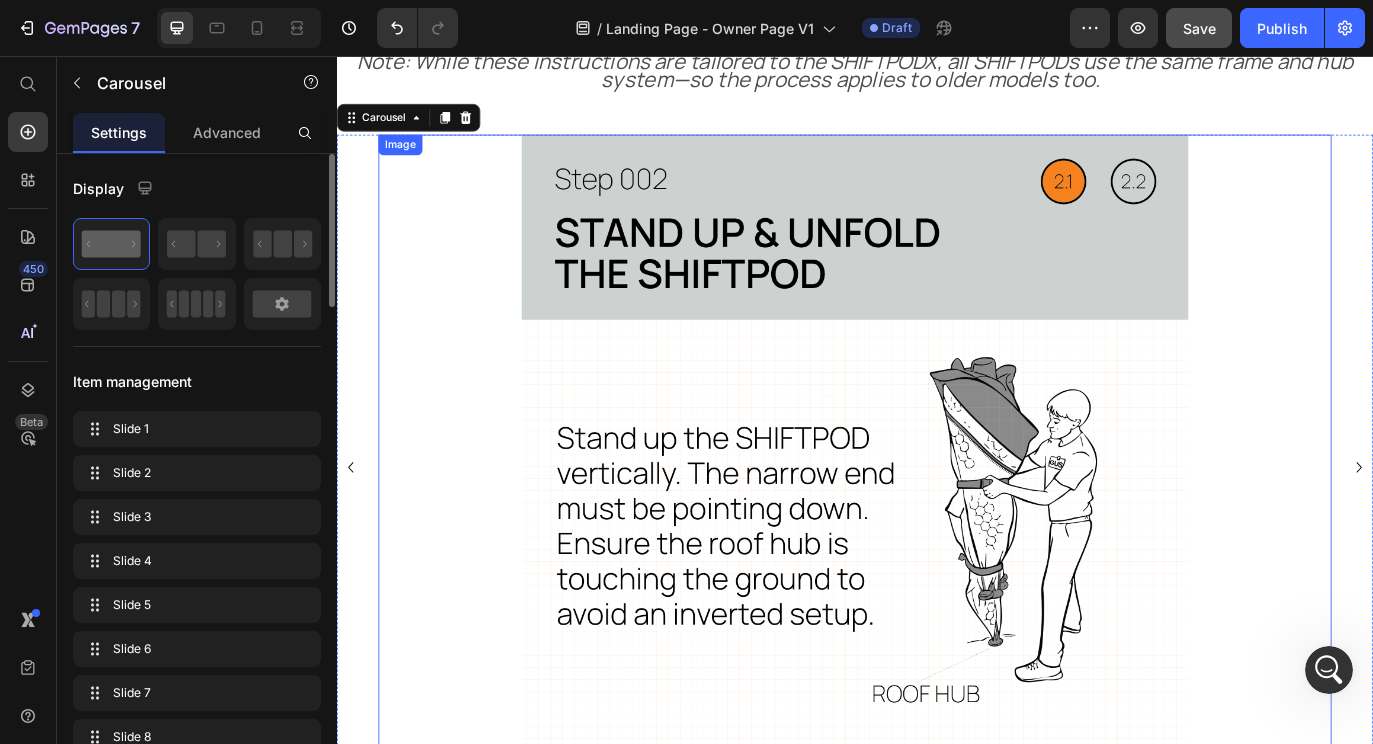 click at bounding box center [937, 532] 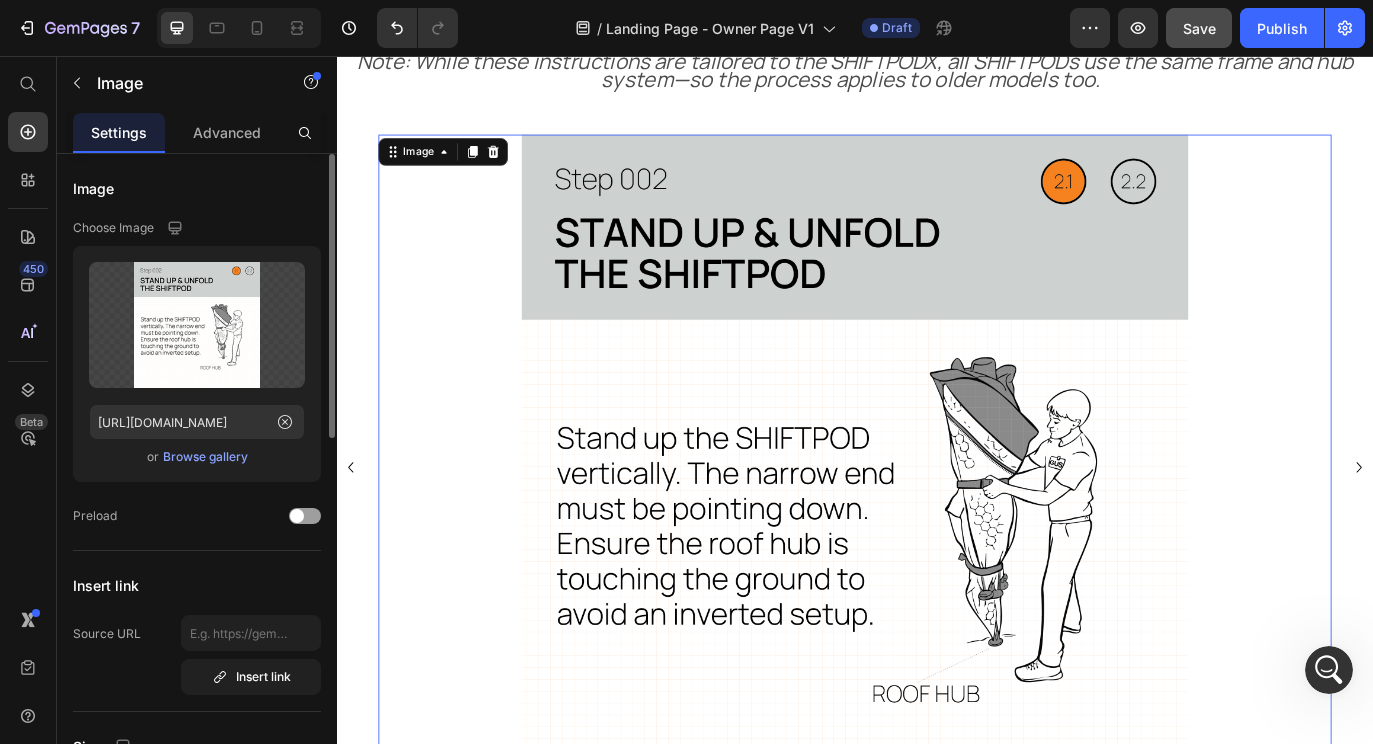 scroll, scrollTop: 8462, scrollLeft: 0, axis: vertical 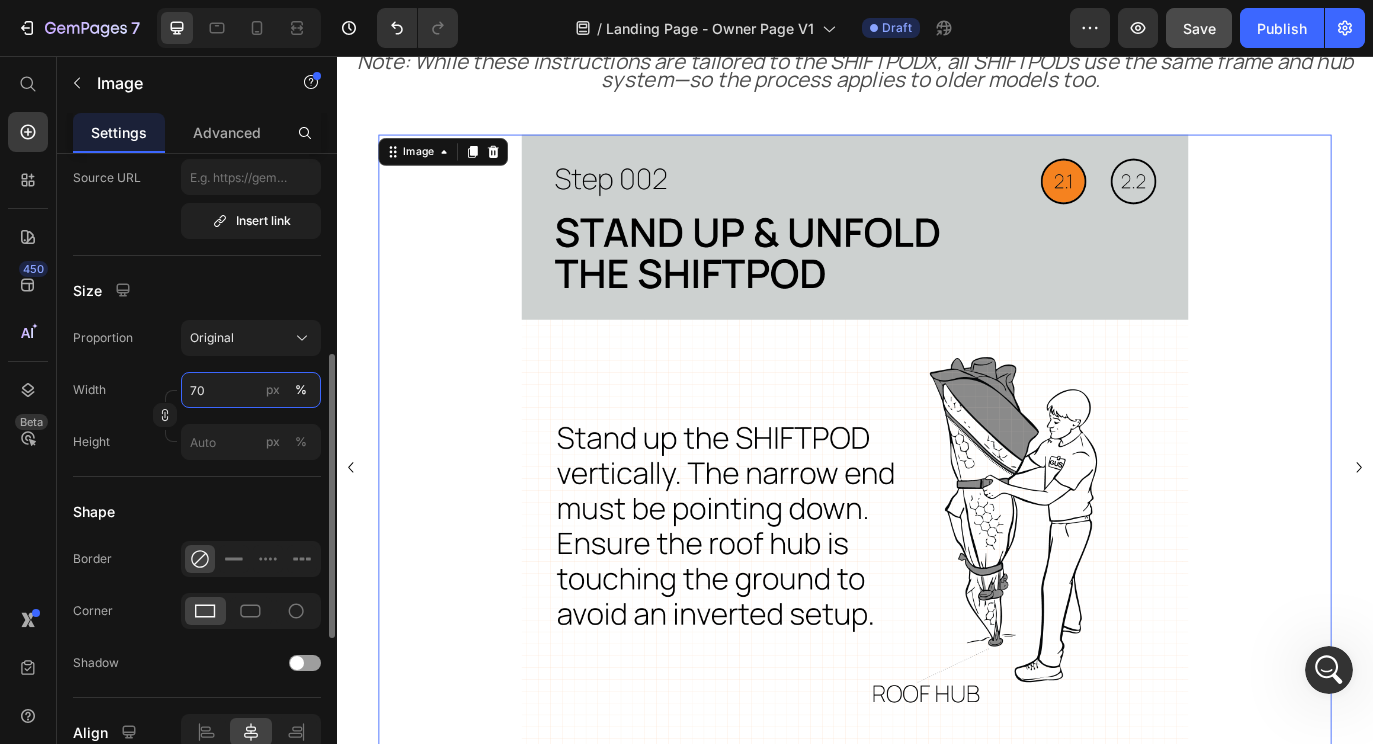 click on "70" at bounding box center (251, 390) 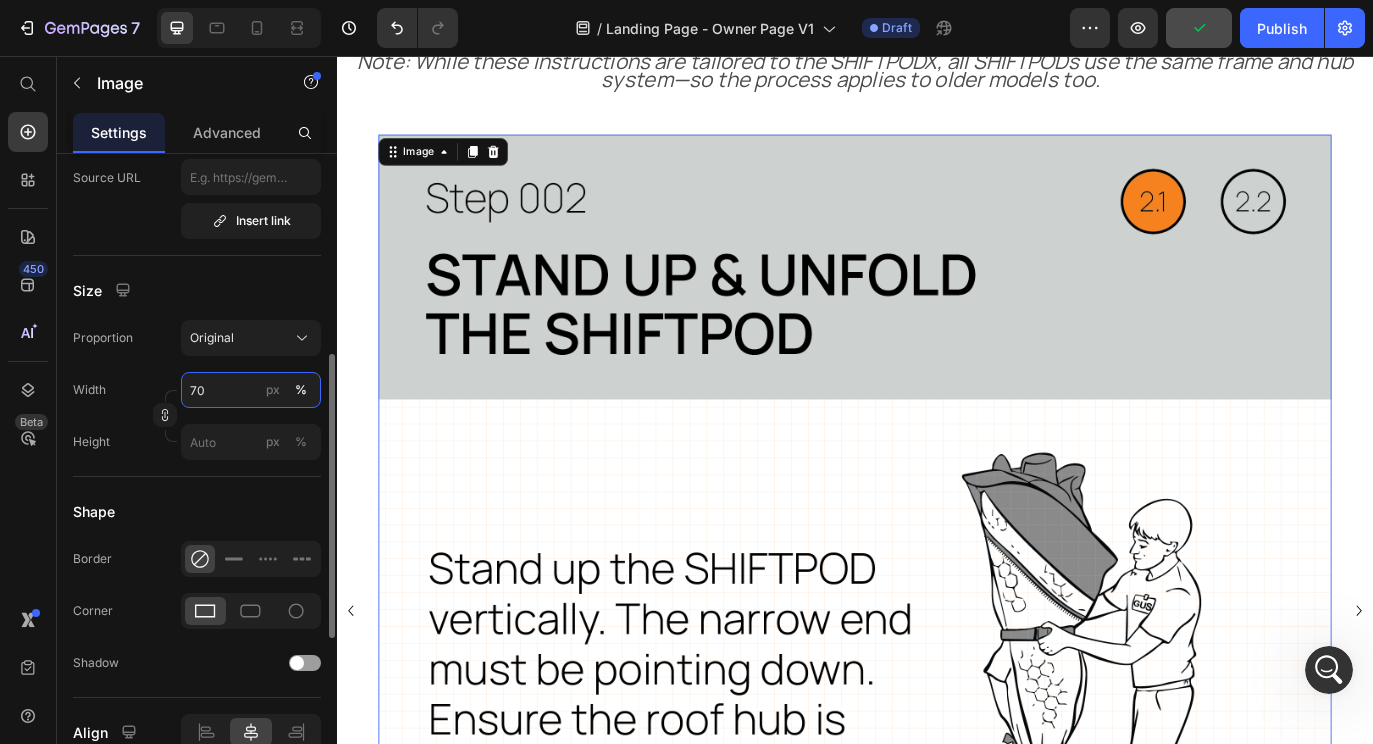 type on "7" 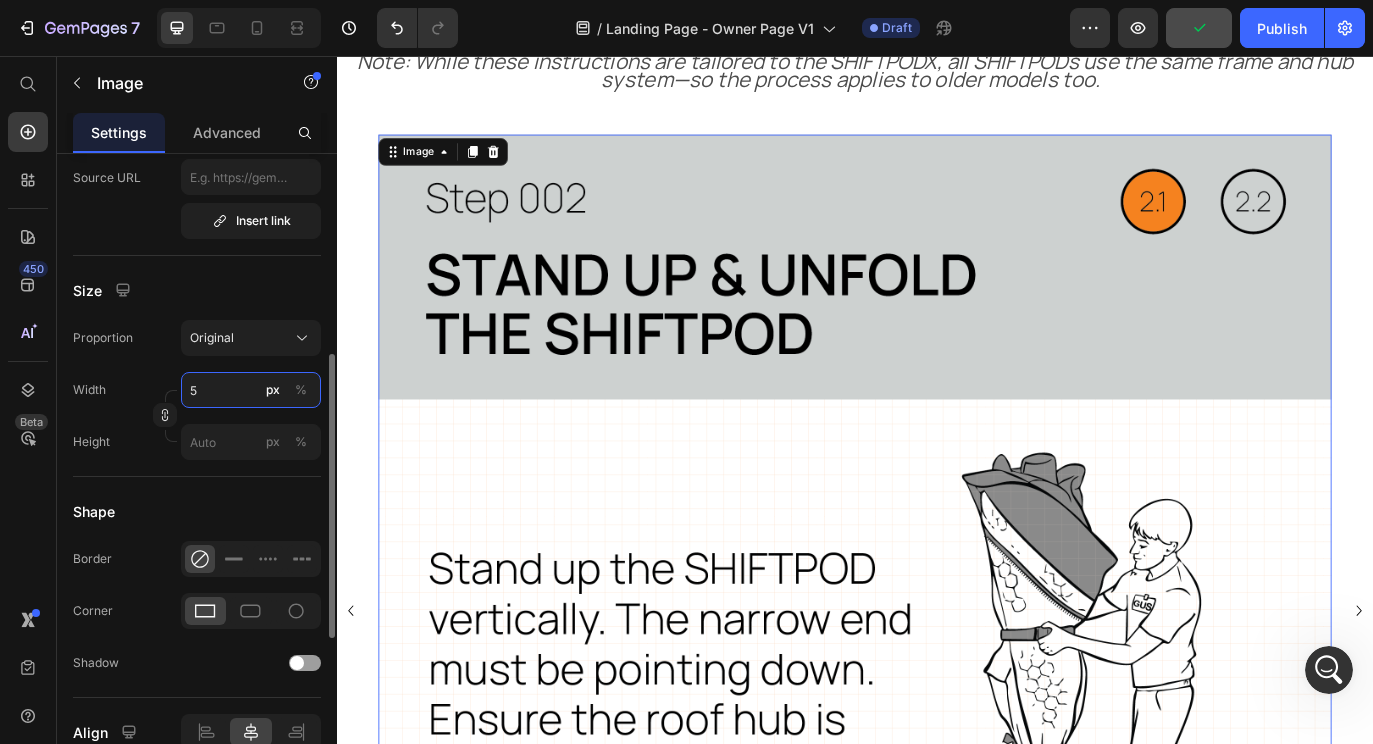 type on "50" 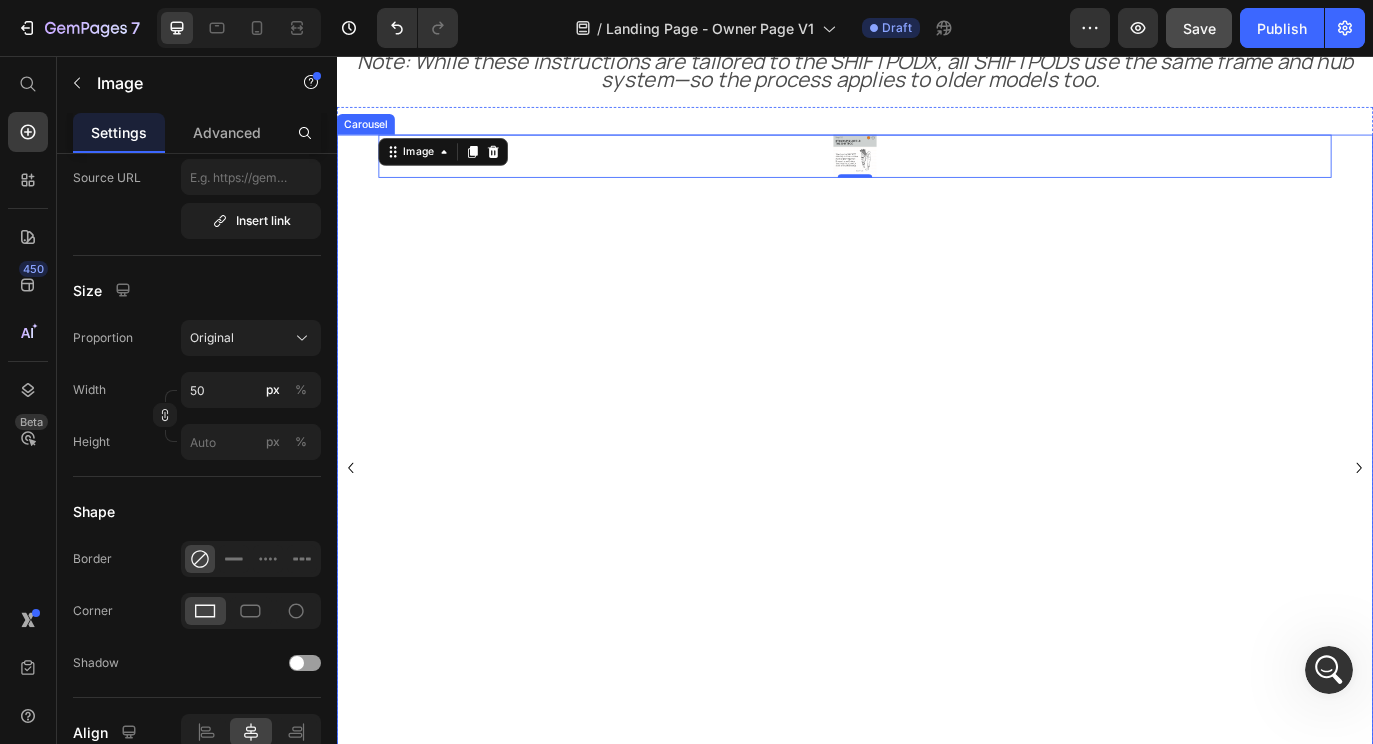 click on "Image   0" at bounding box center [937, 532] 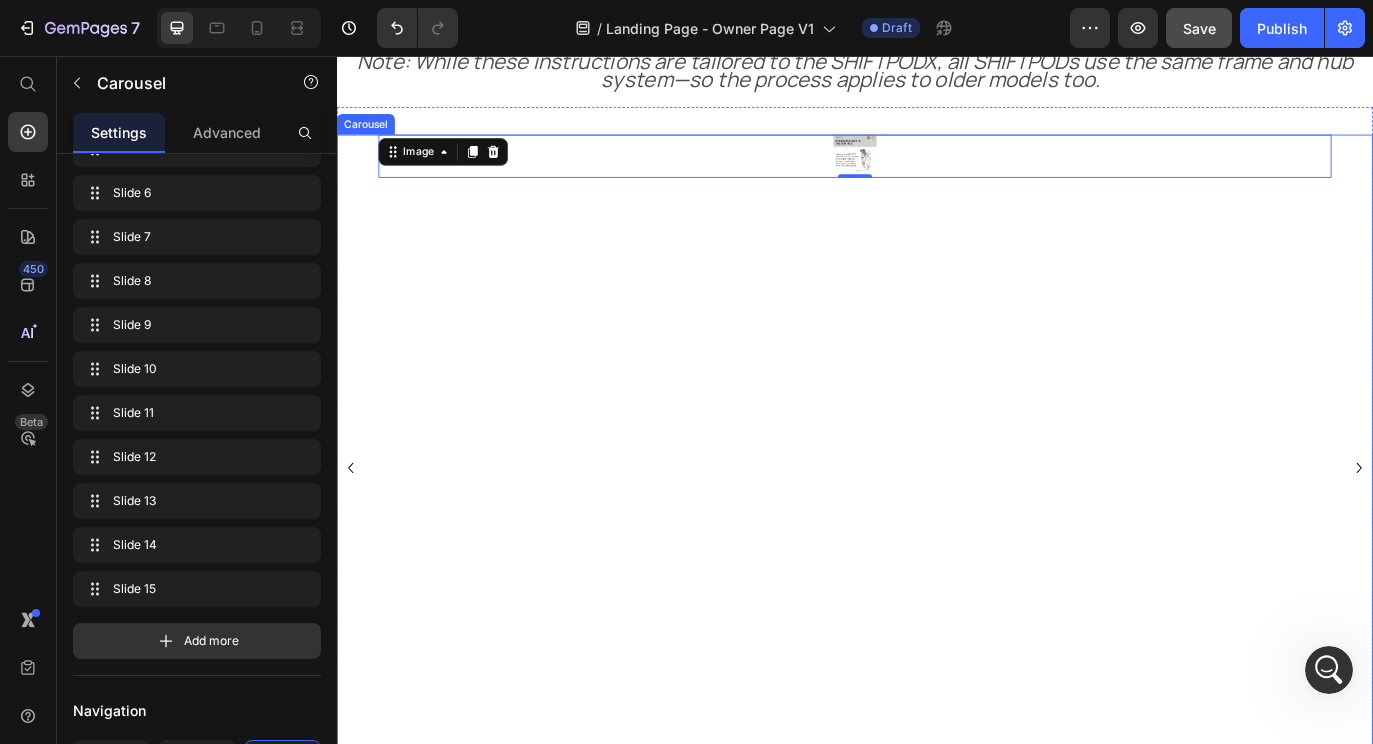 scroll, scrollTop: 0, scrollLeft: 0, axis: both 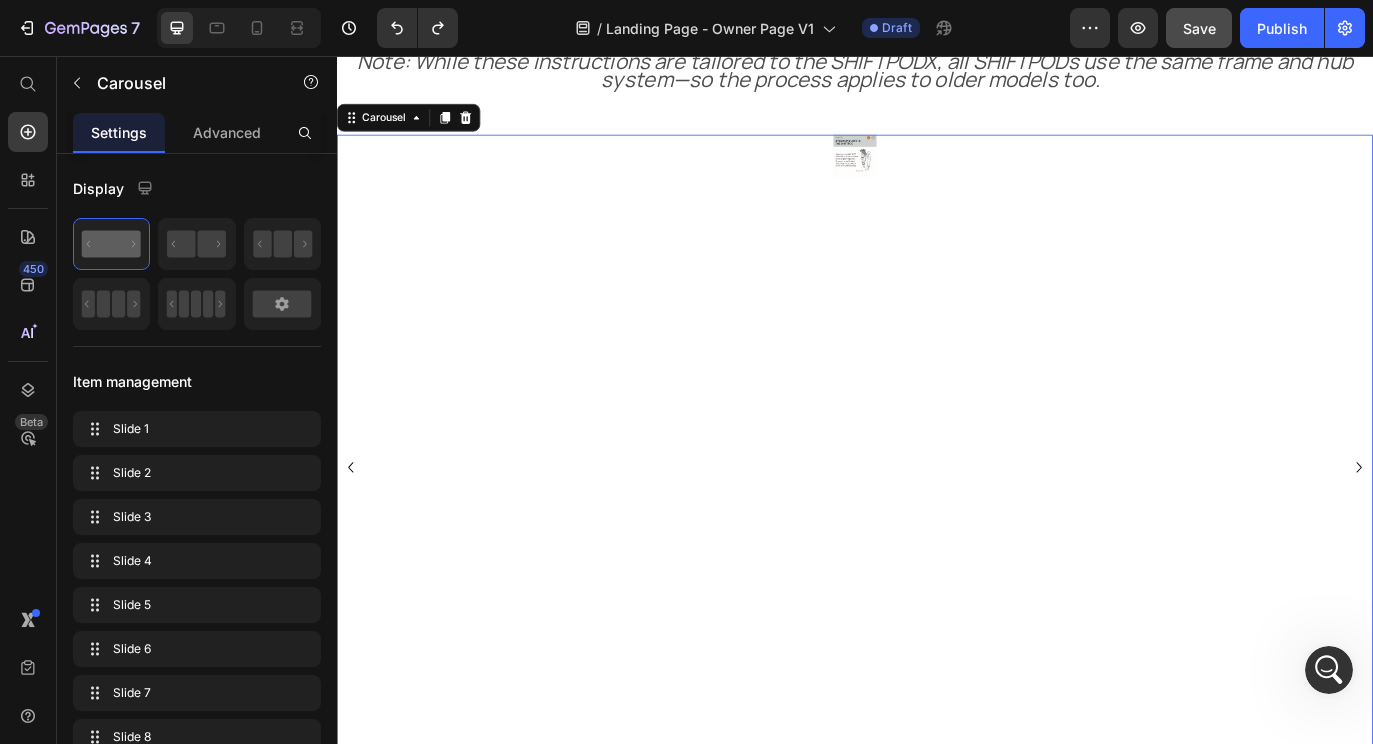 click on "Image" at bounding box center (937, 532) 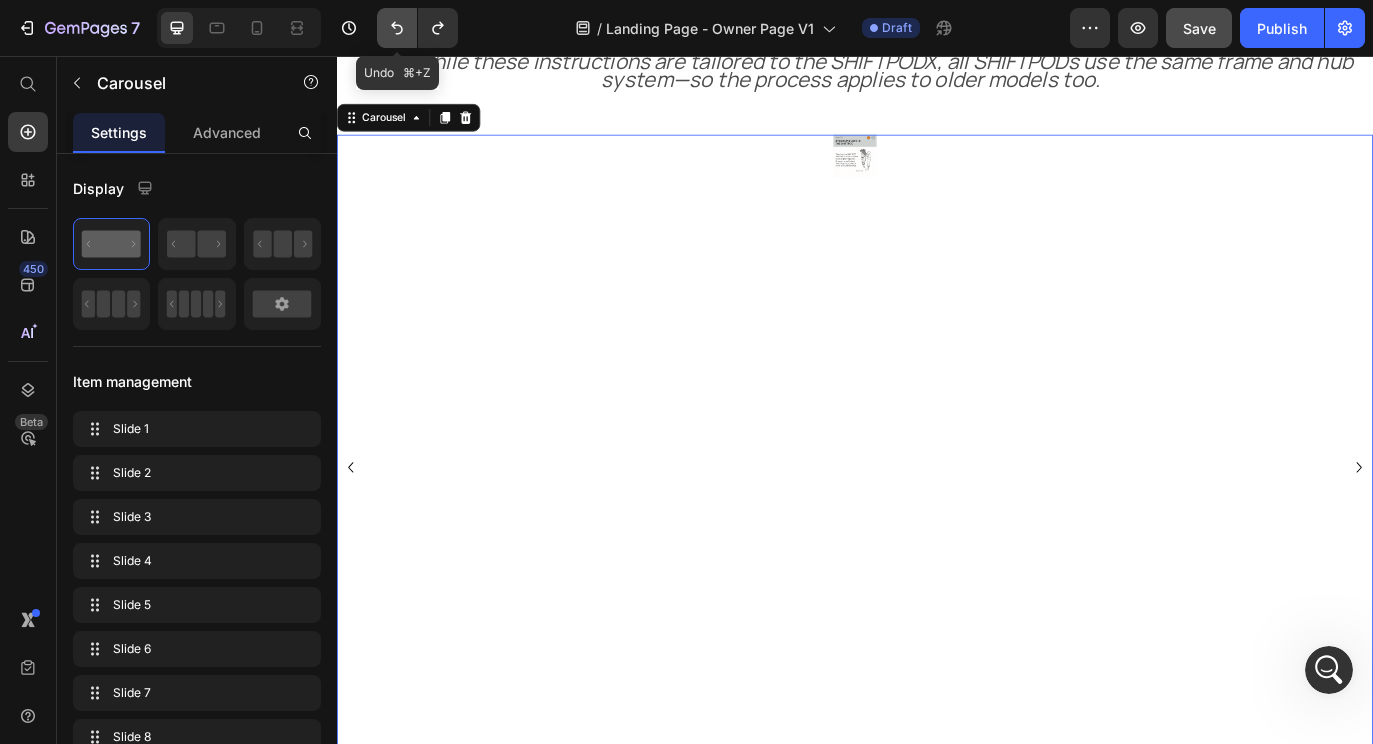 click 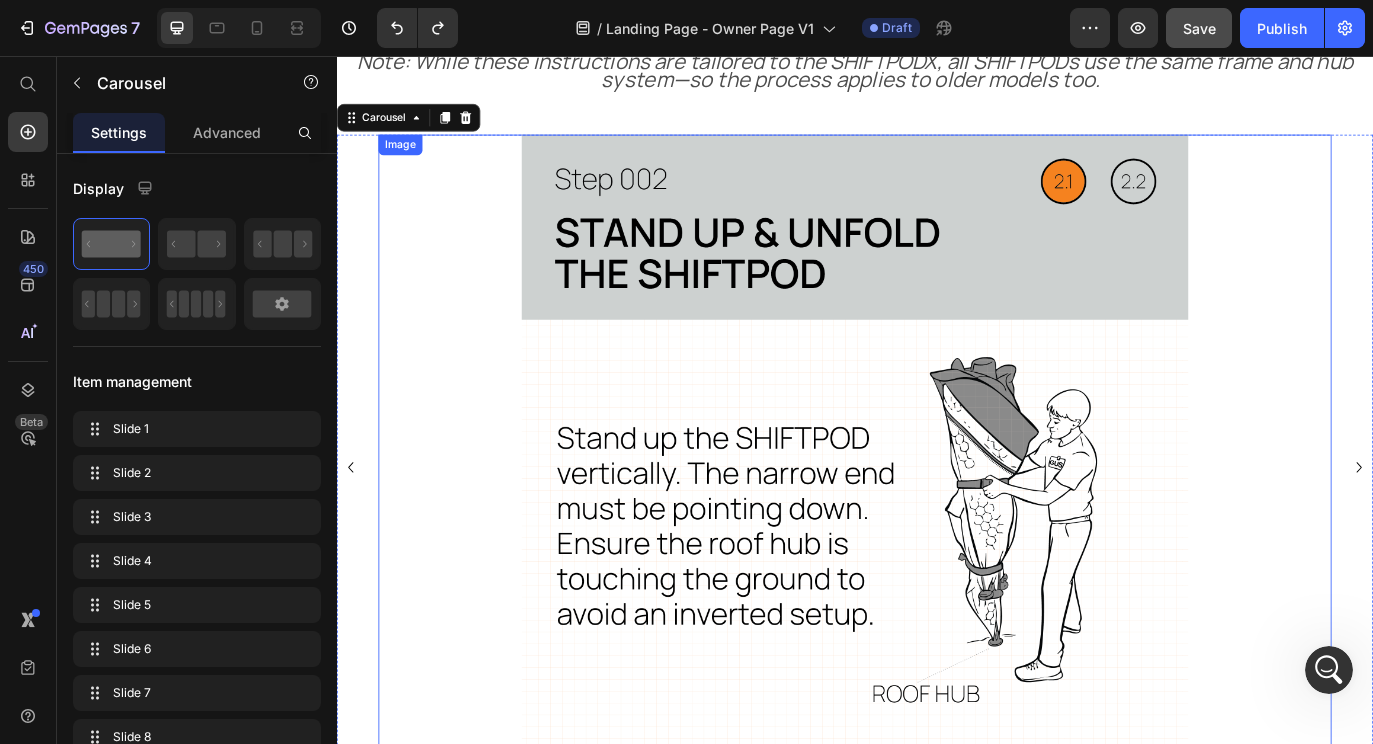 click at bounding box center [937, 532] 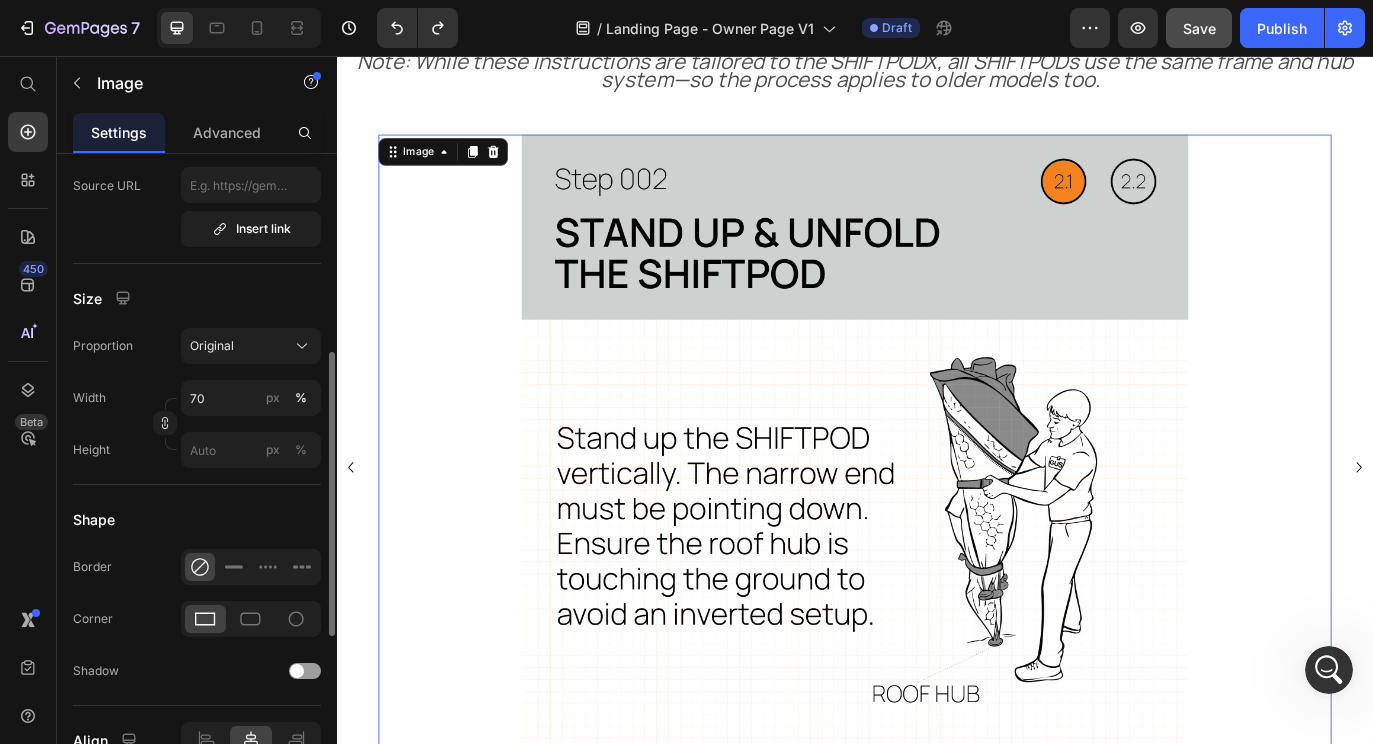scroll, scrollTop: 455, scrollLeft: 0, axis: vertical 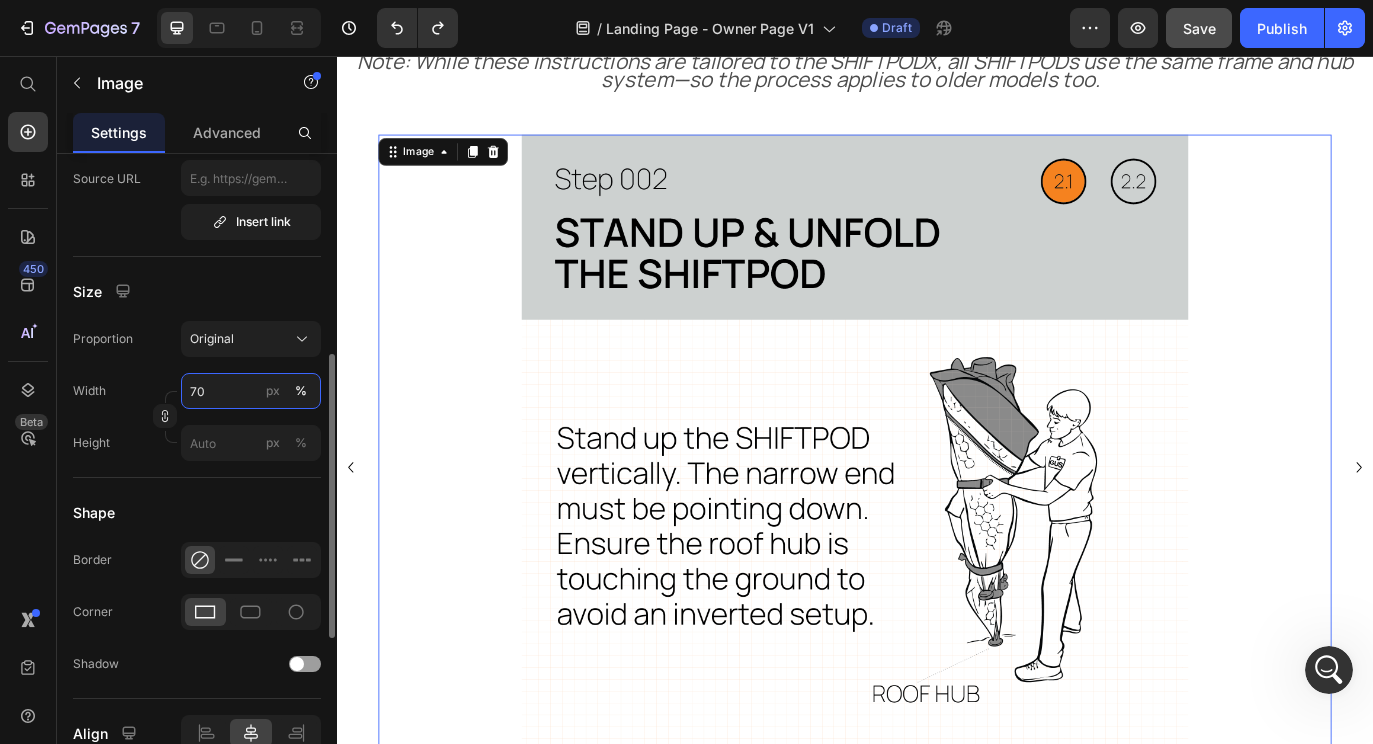 click on "70" at bounding box center [251, 391] 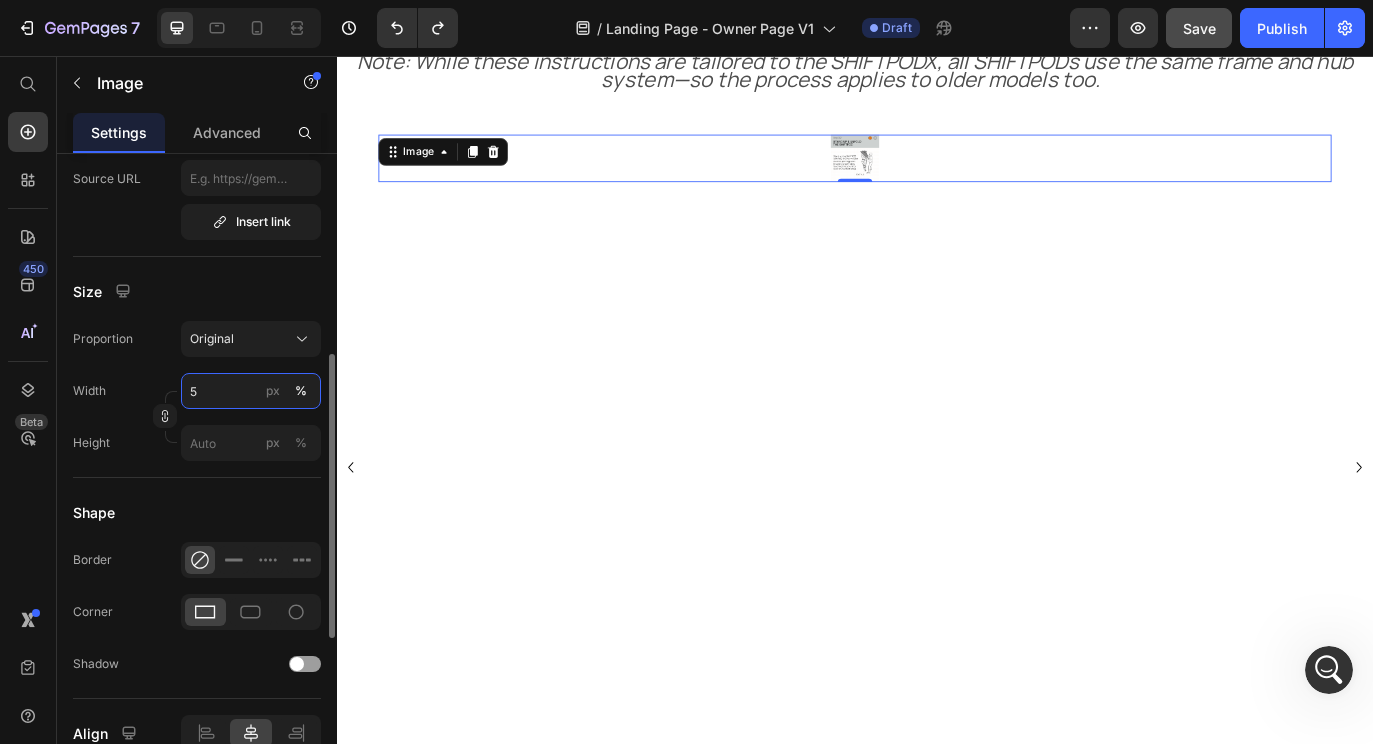 type on "50" 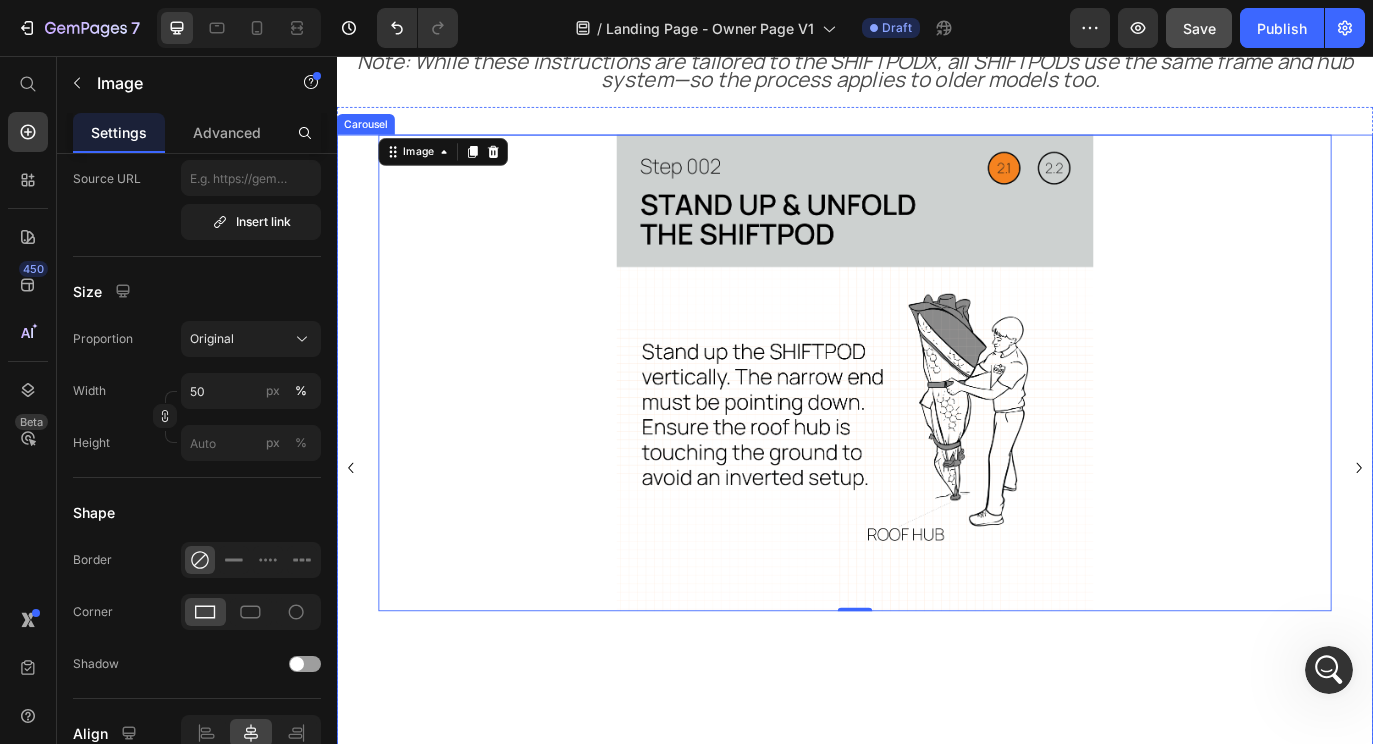 click 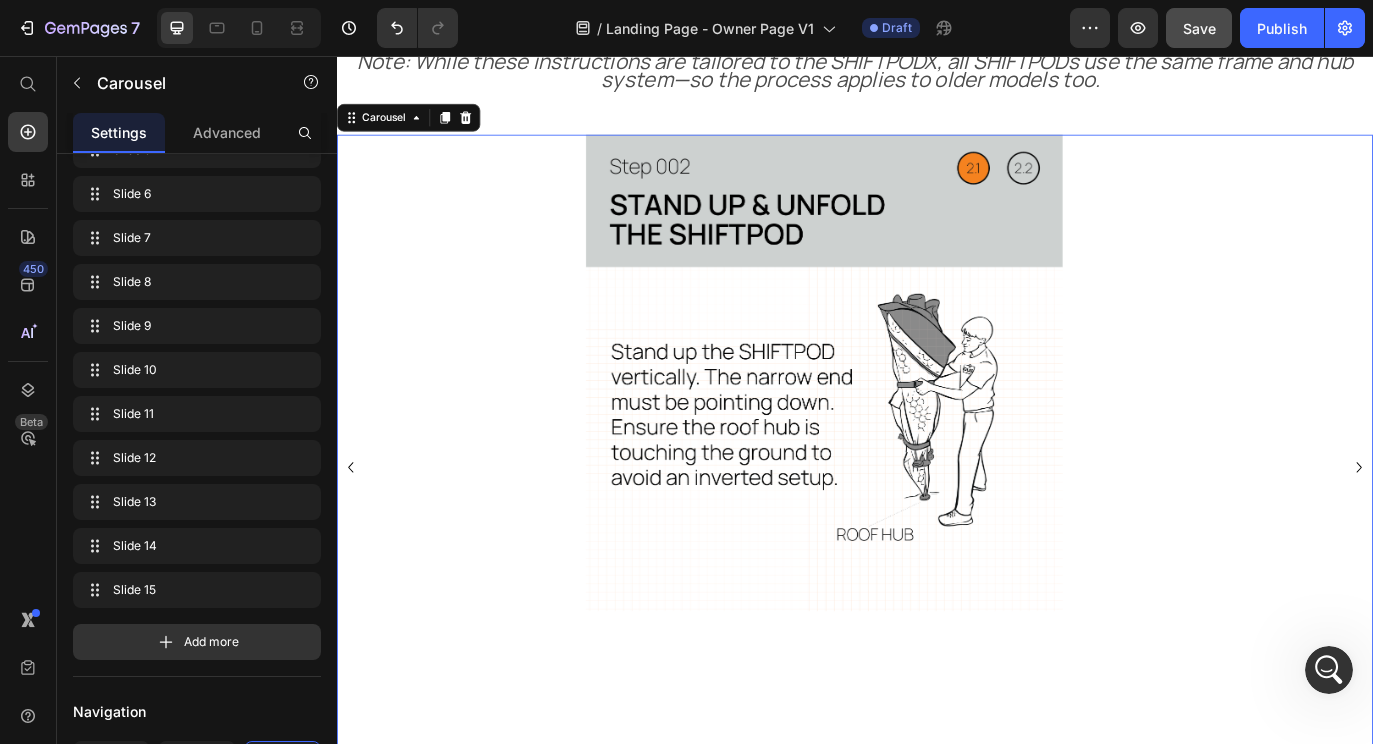 scroll, scrollTop: 0, scrollLeft: 0, axis: both 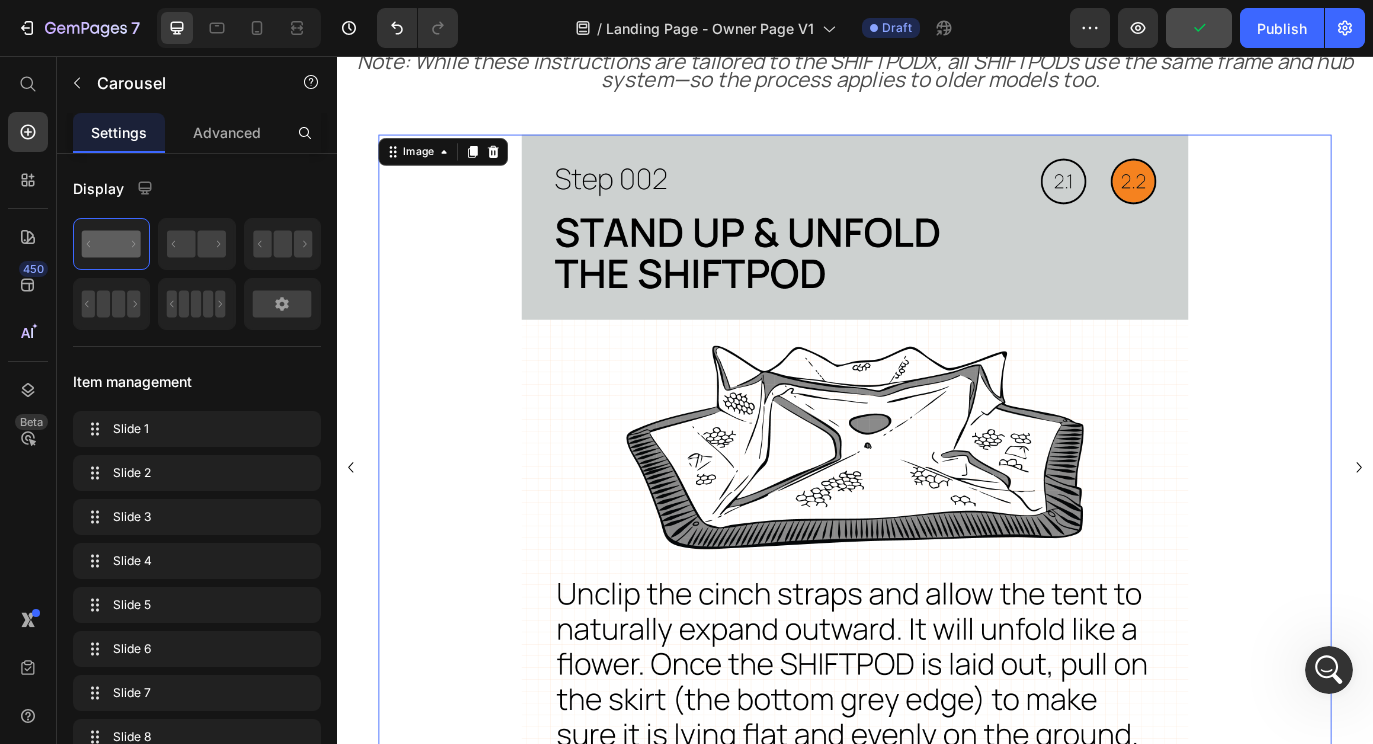click at bounding box center (937, 532) 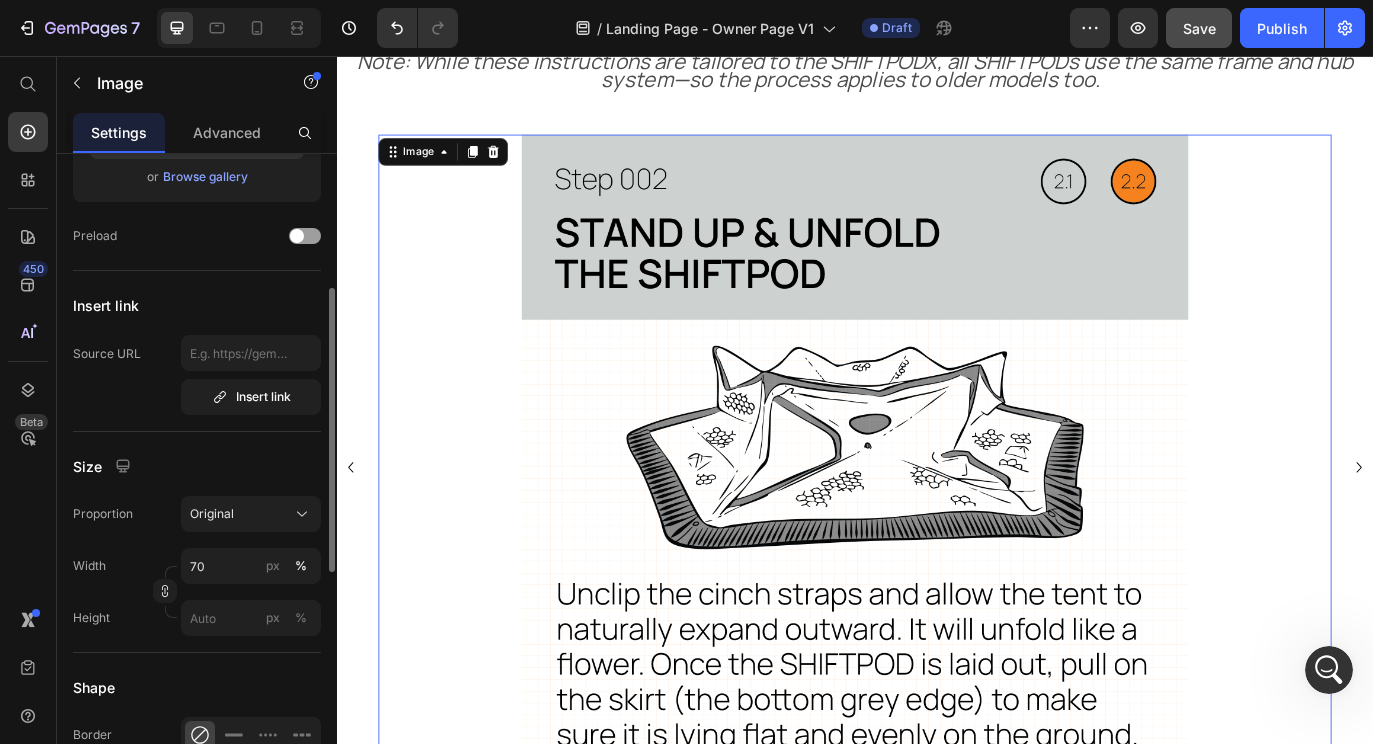 scroll, scrollTop: 301, scrollLeft: 0, axis: vertical 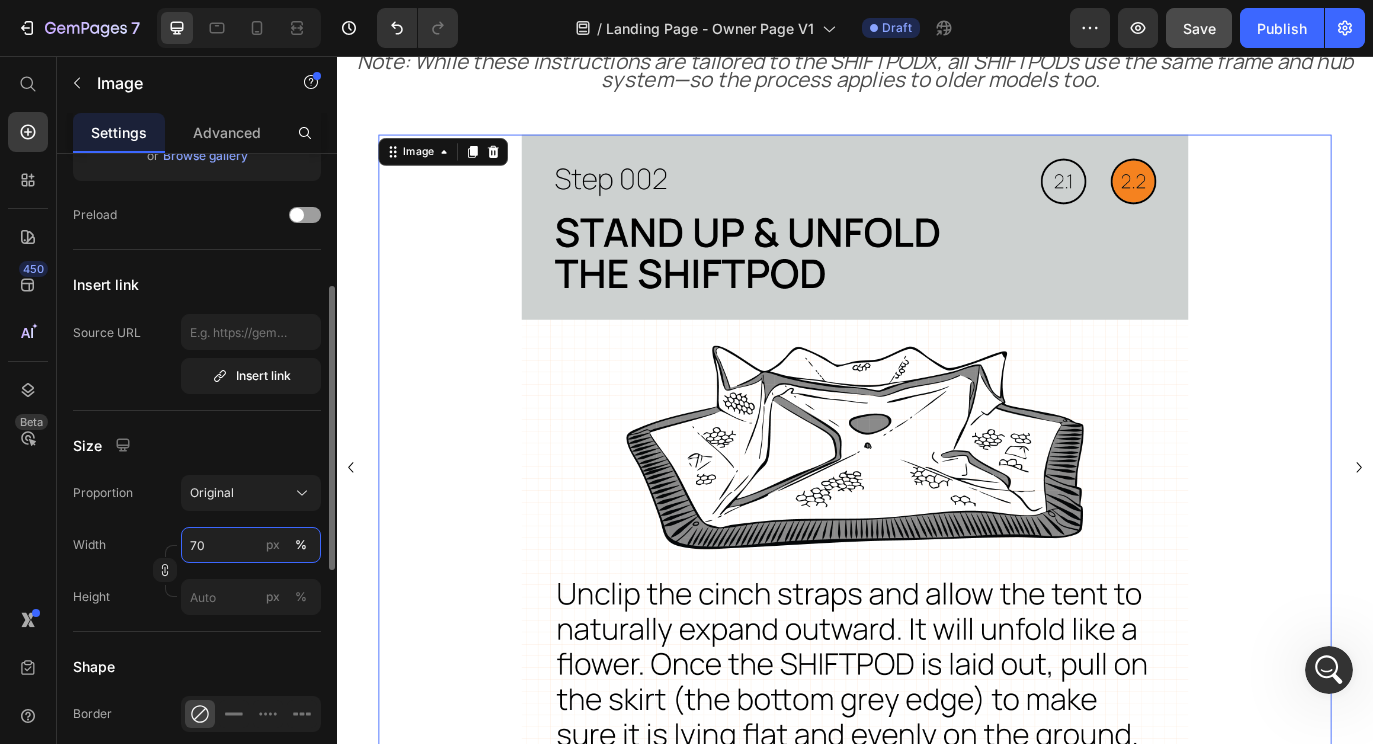 click on "70" at bounding box center (251, 545) 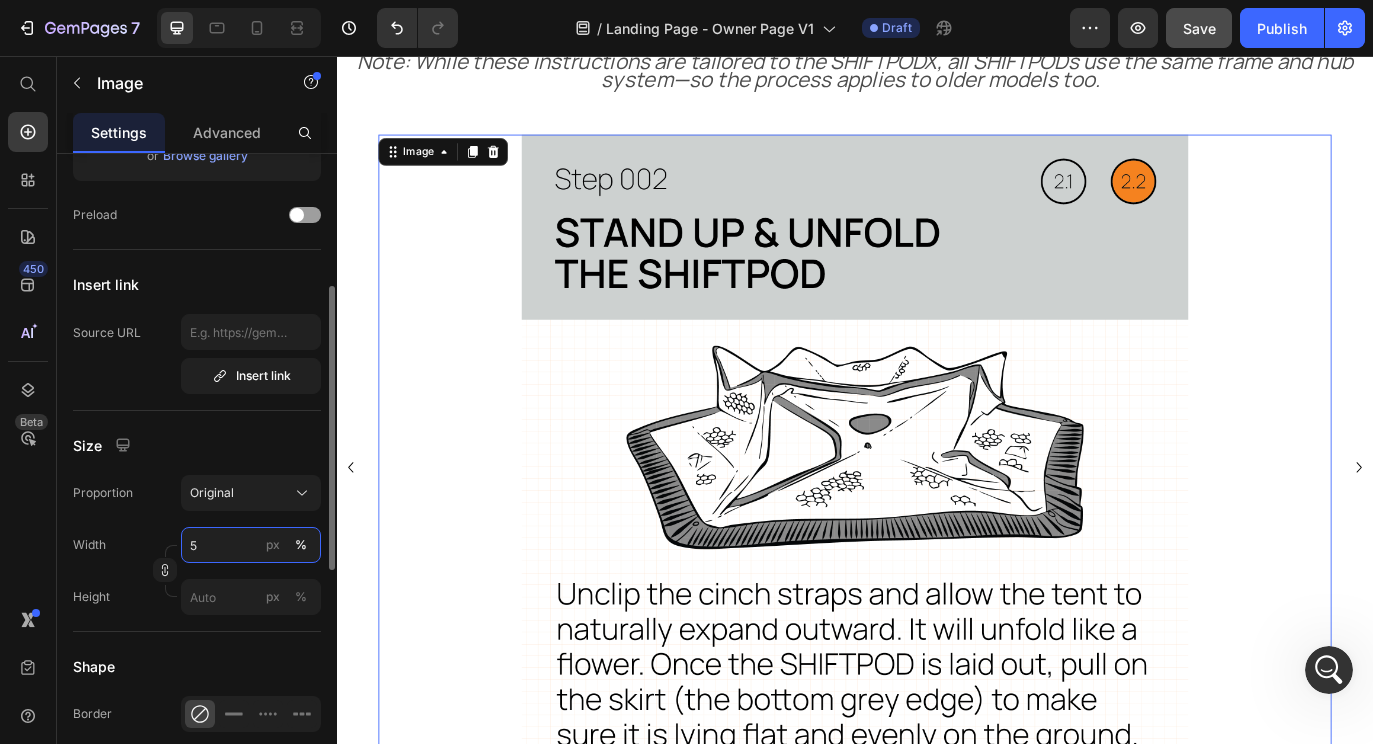 type on "50" 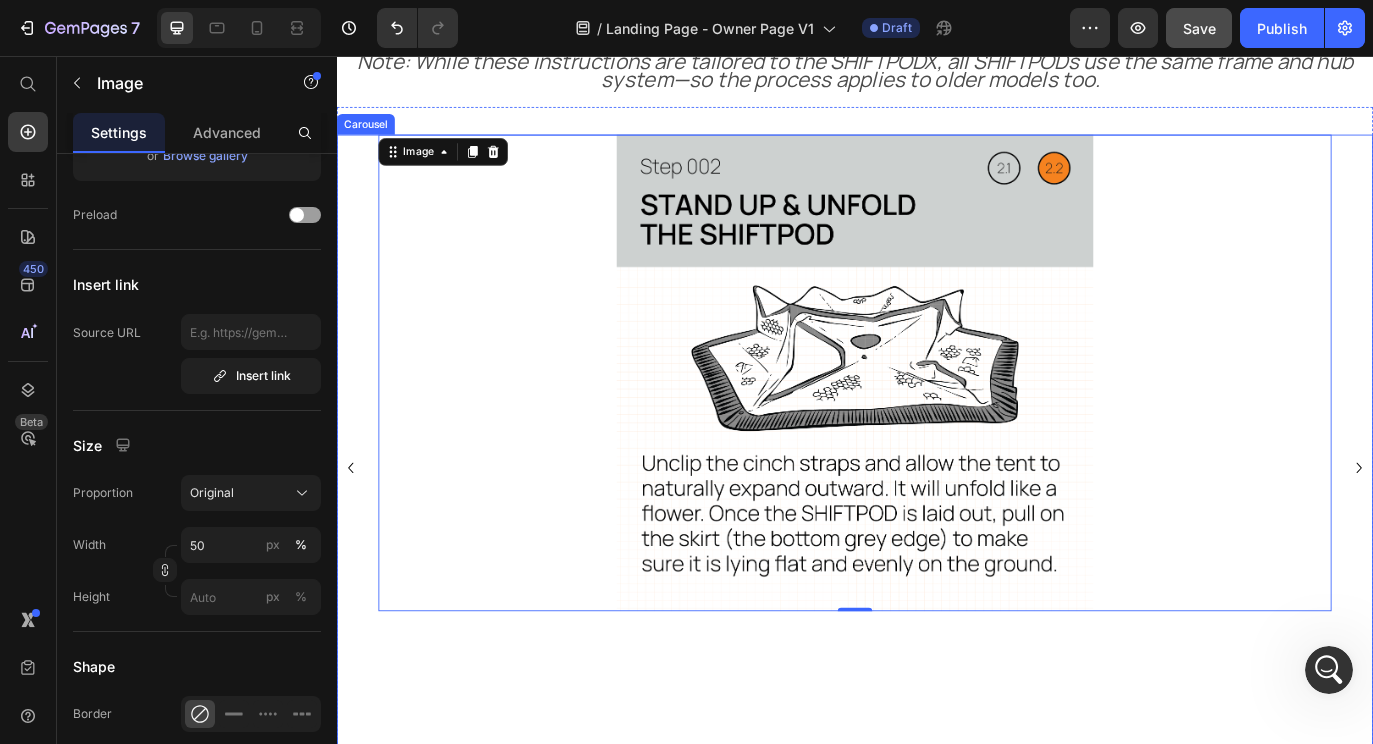 click 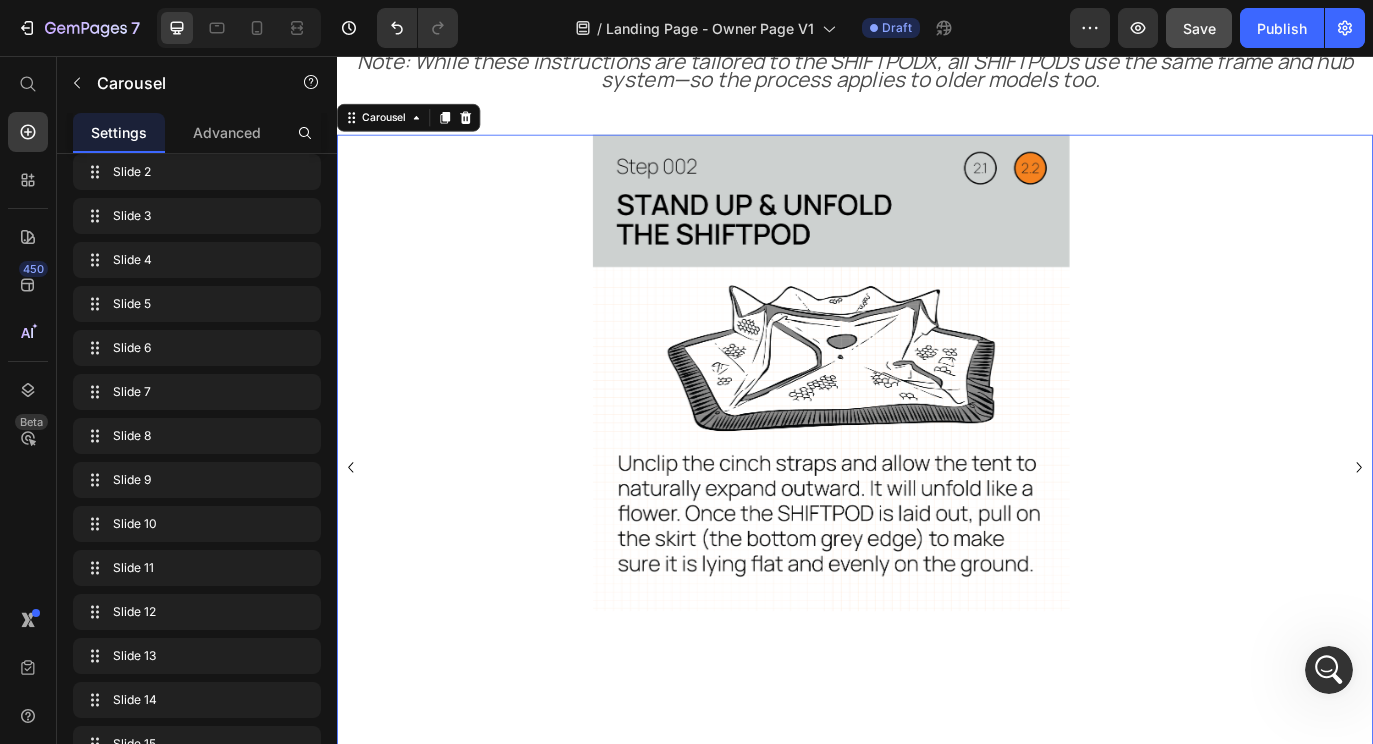 scroll, scrollTop: 0, scrollLeft: 0, axis: both 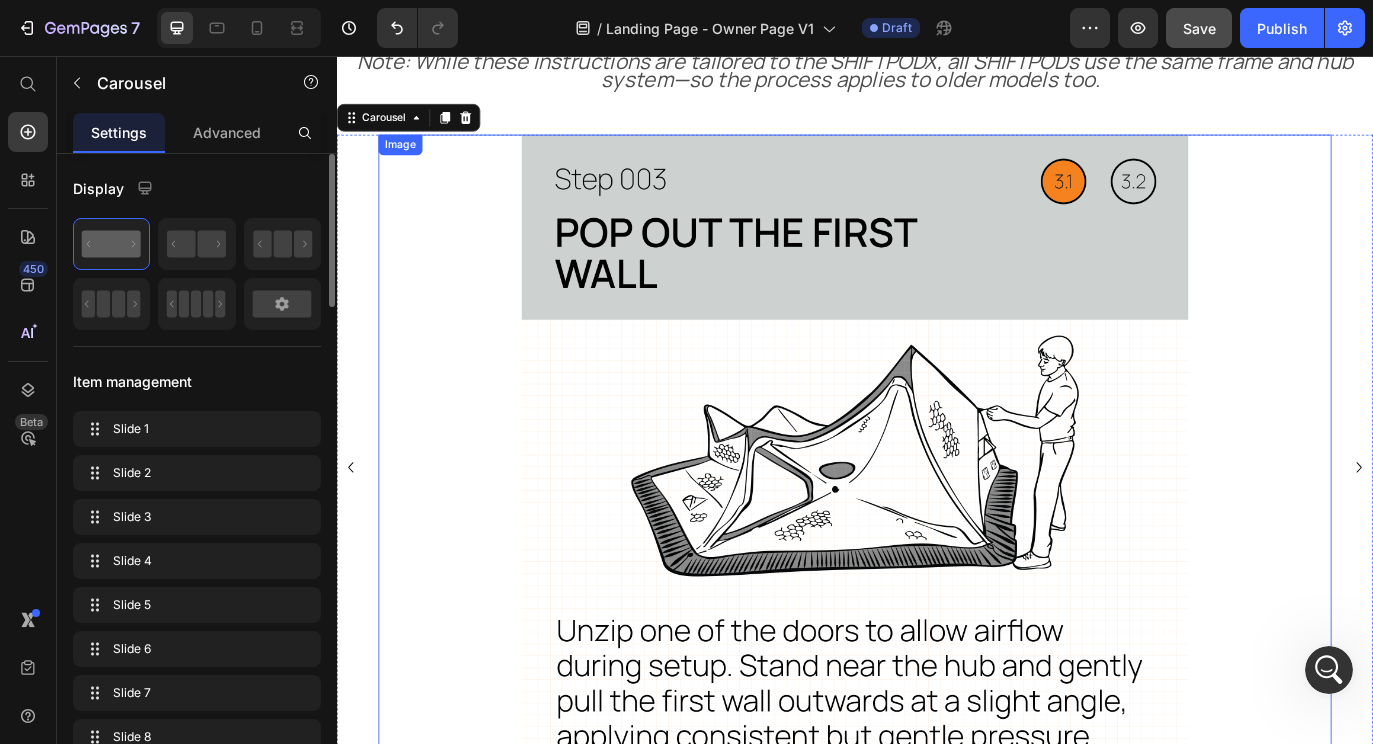 click at bounding box center [937, 532] 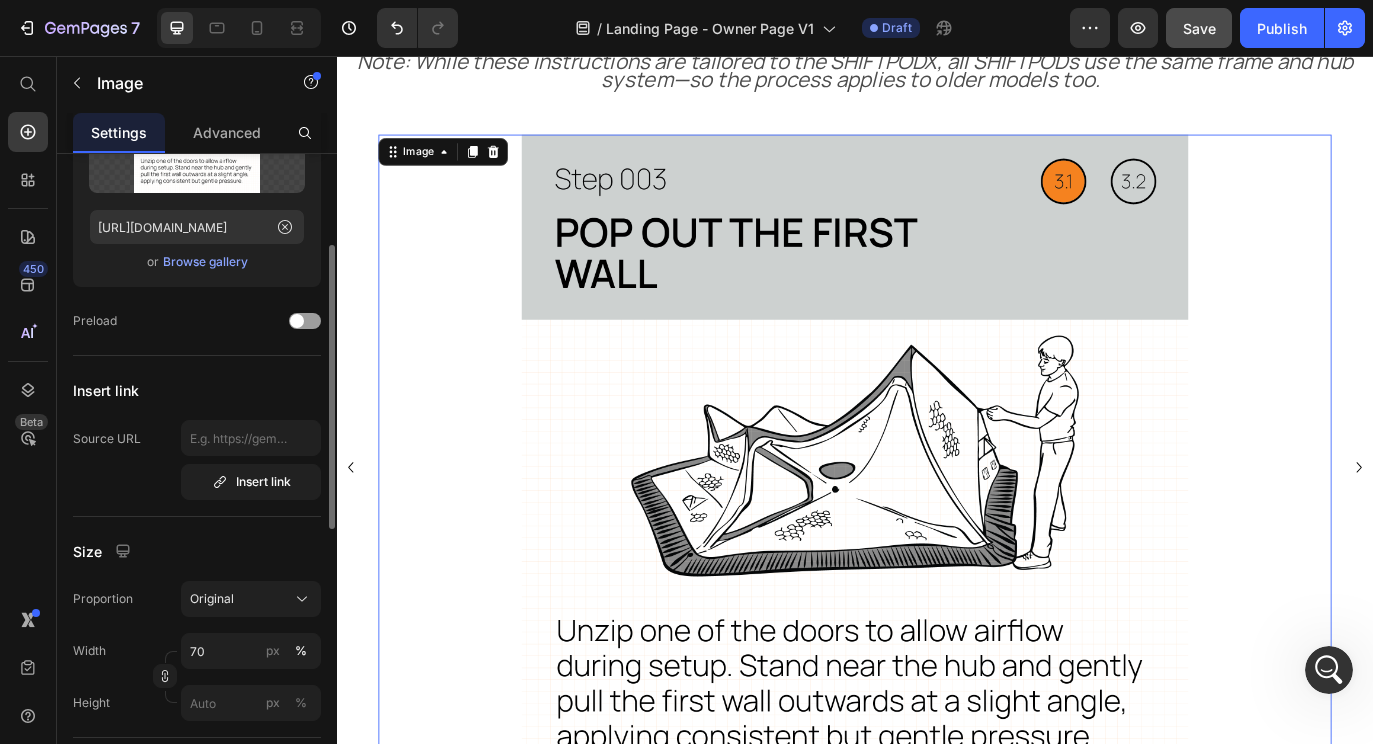 scroll, scrollTop: 218, scrollLeft: 0, axis: vertical 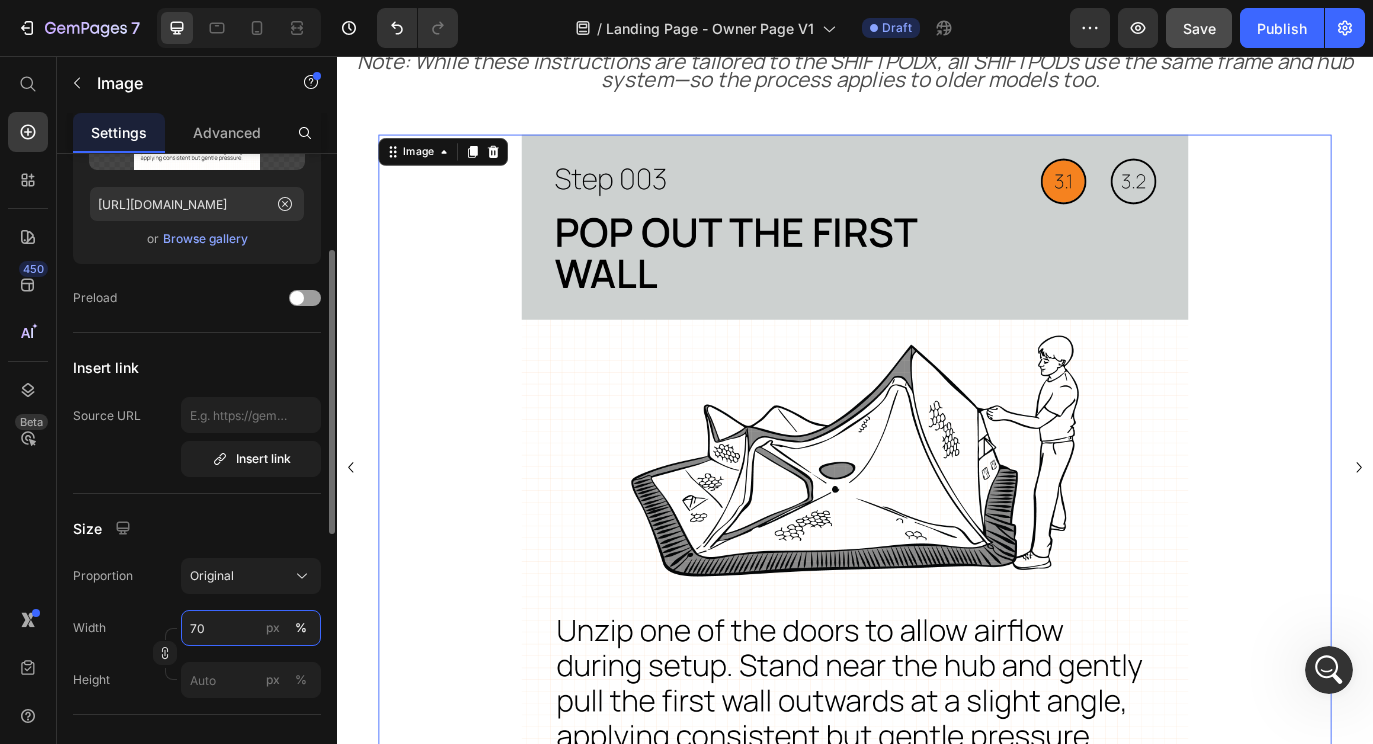 click on "70" at bounding box center (251, 628) 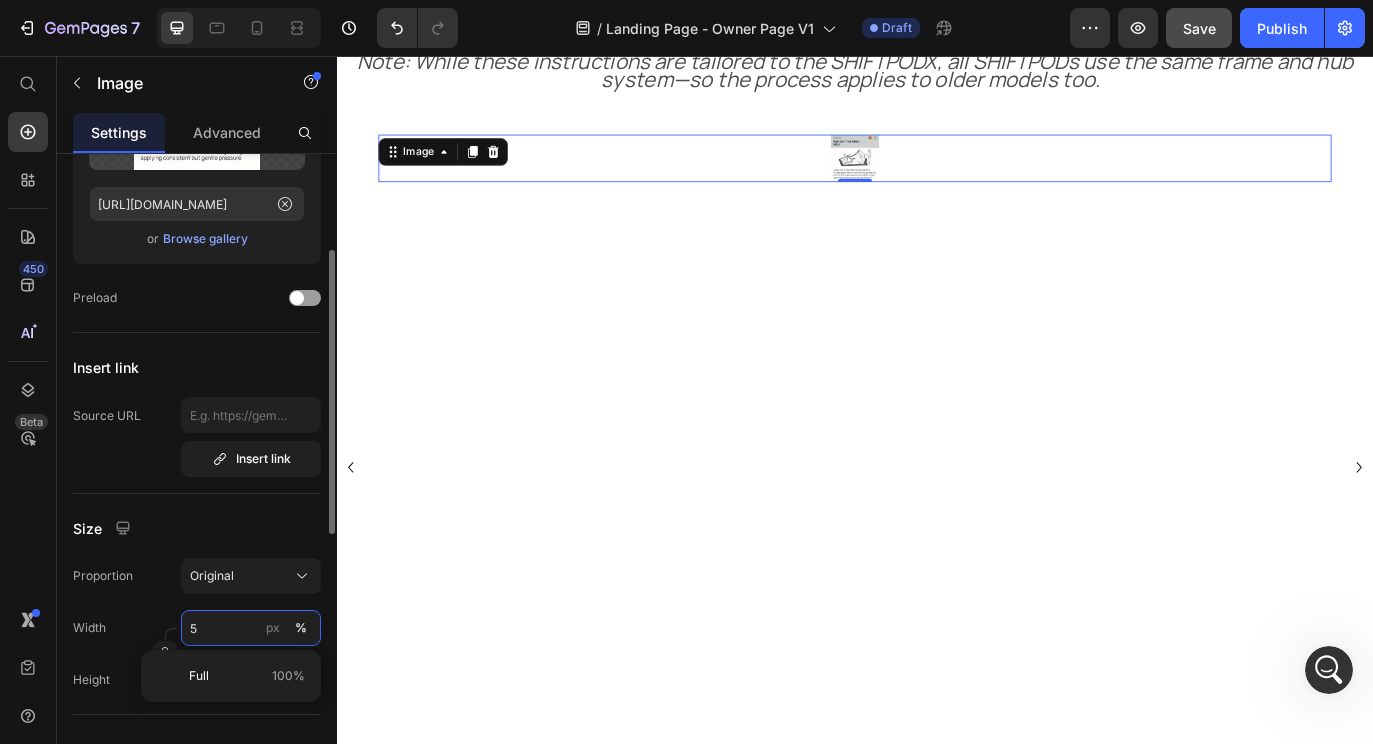 type on "50" 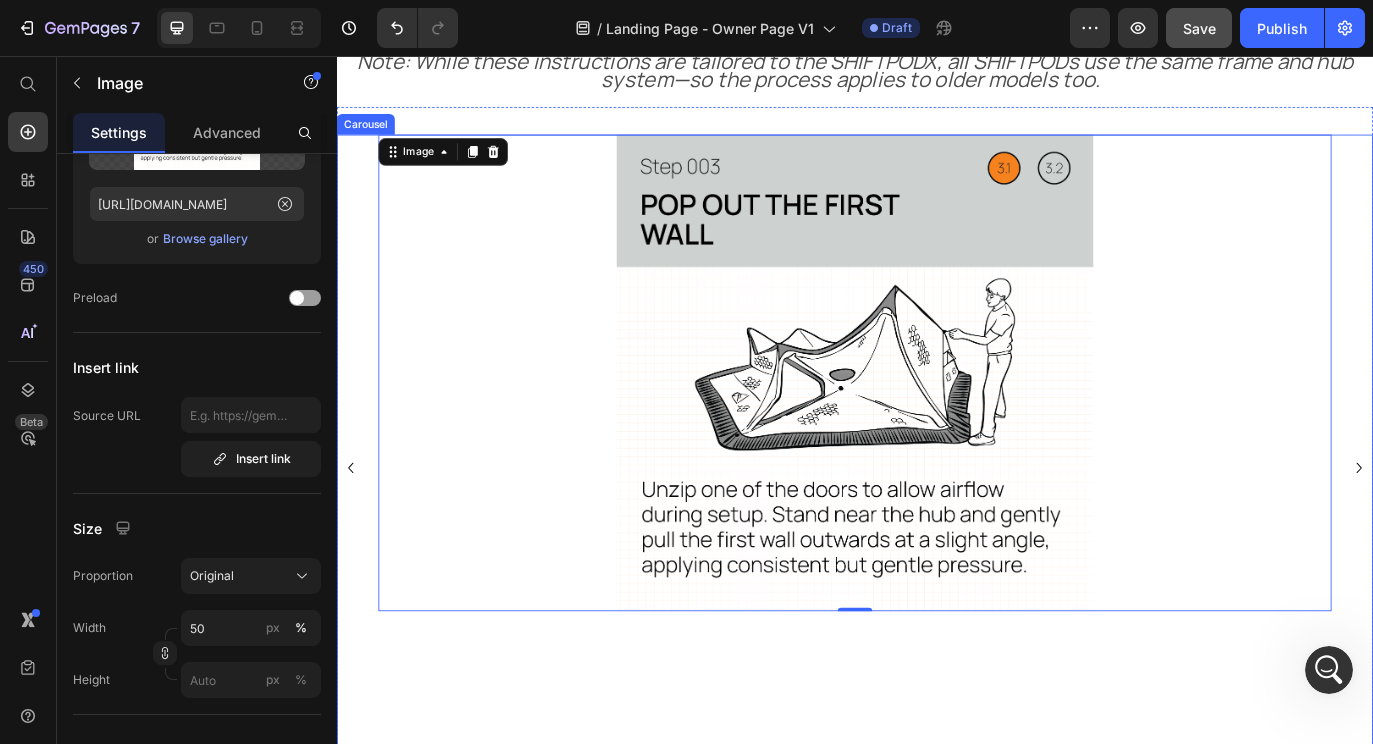 click 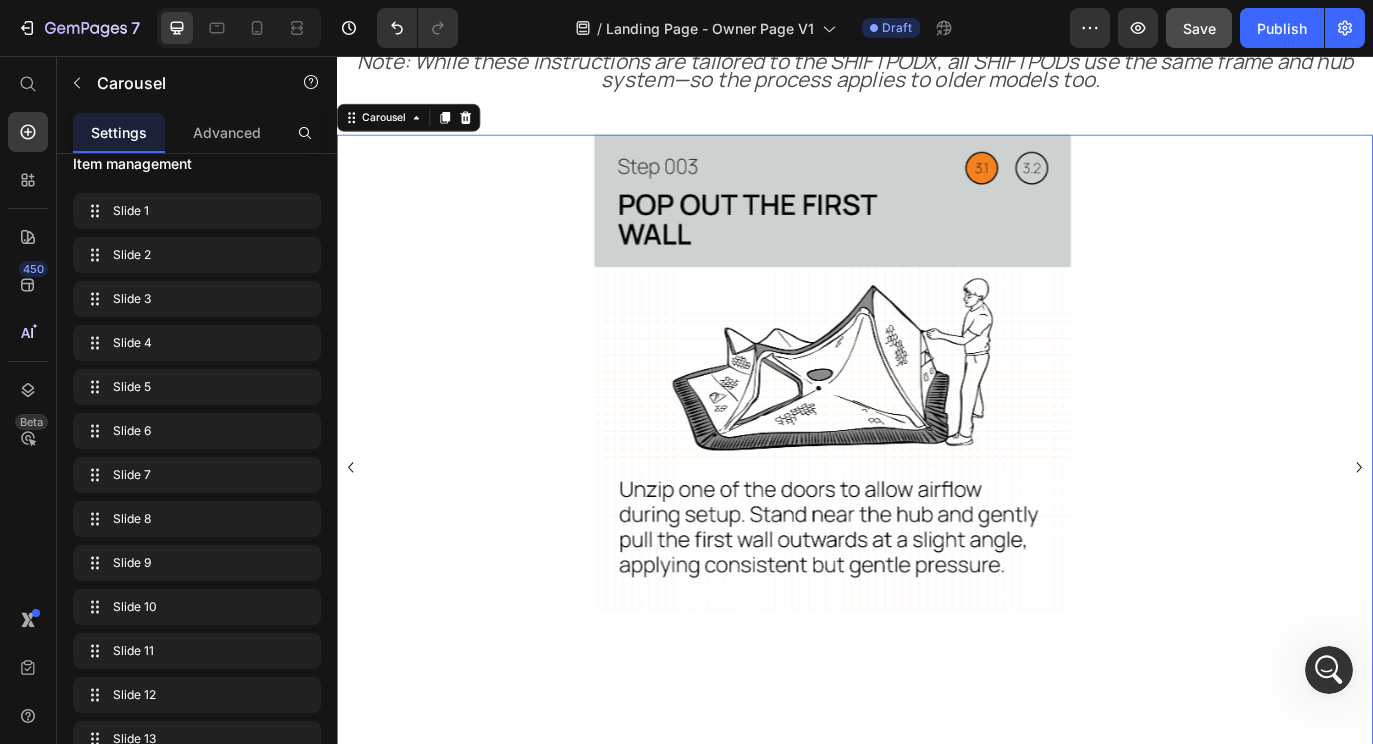 scroll, scrollTop: 0, scrollLeft: 0, axis: both 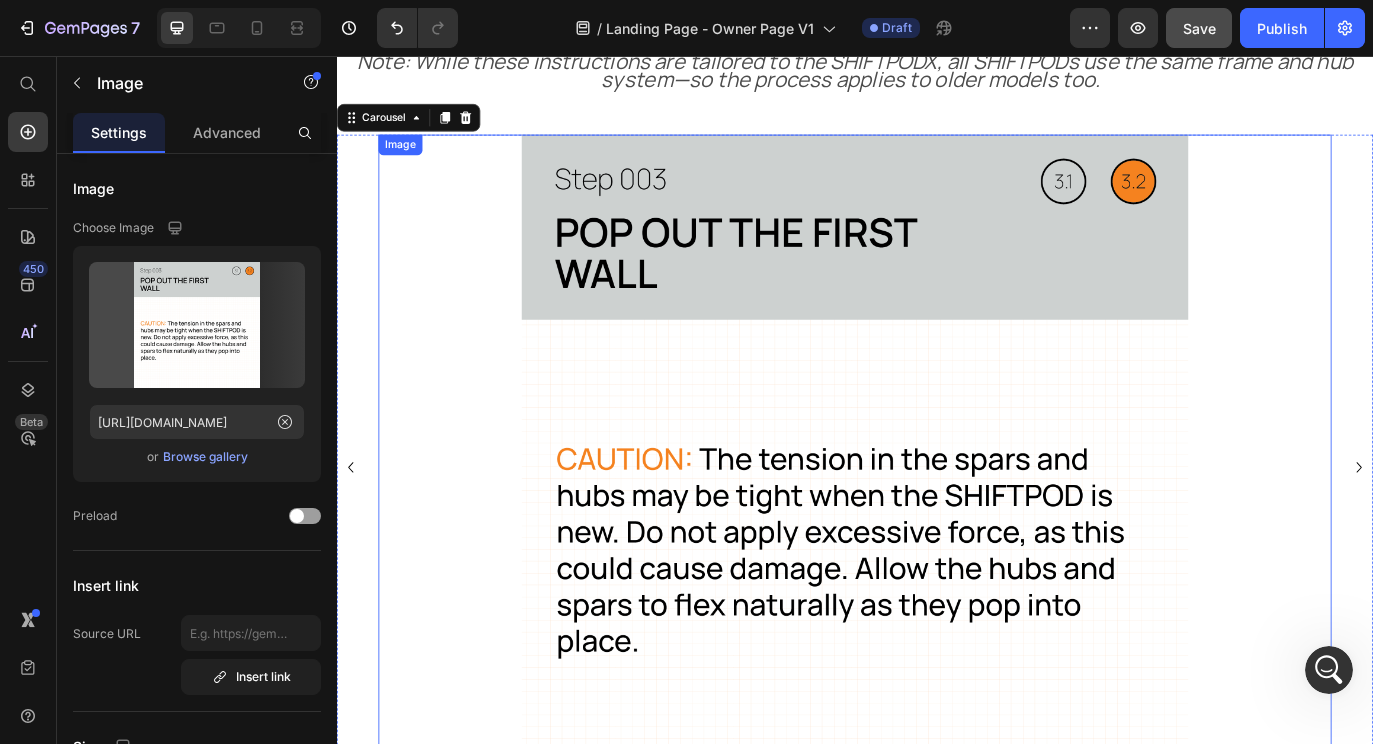 click at bounding box center [937, 532] 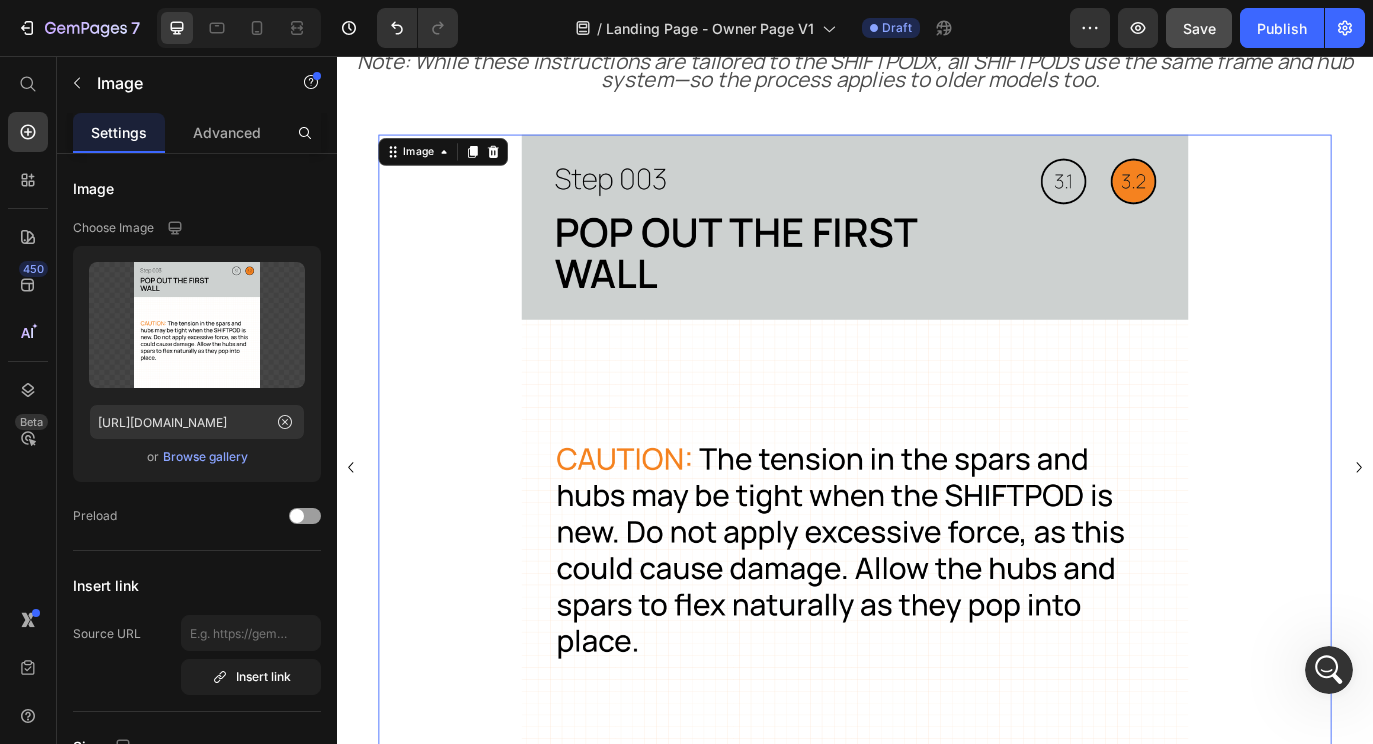 click at bounding box center (937, 532) 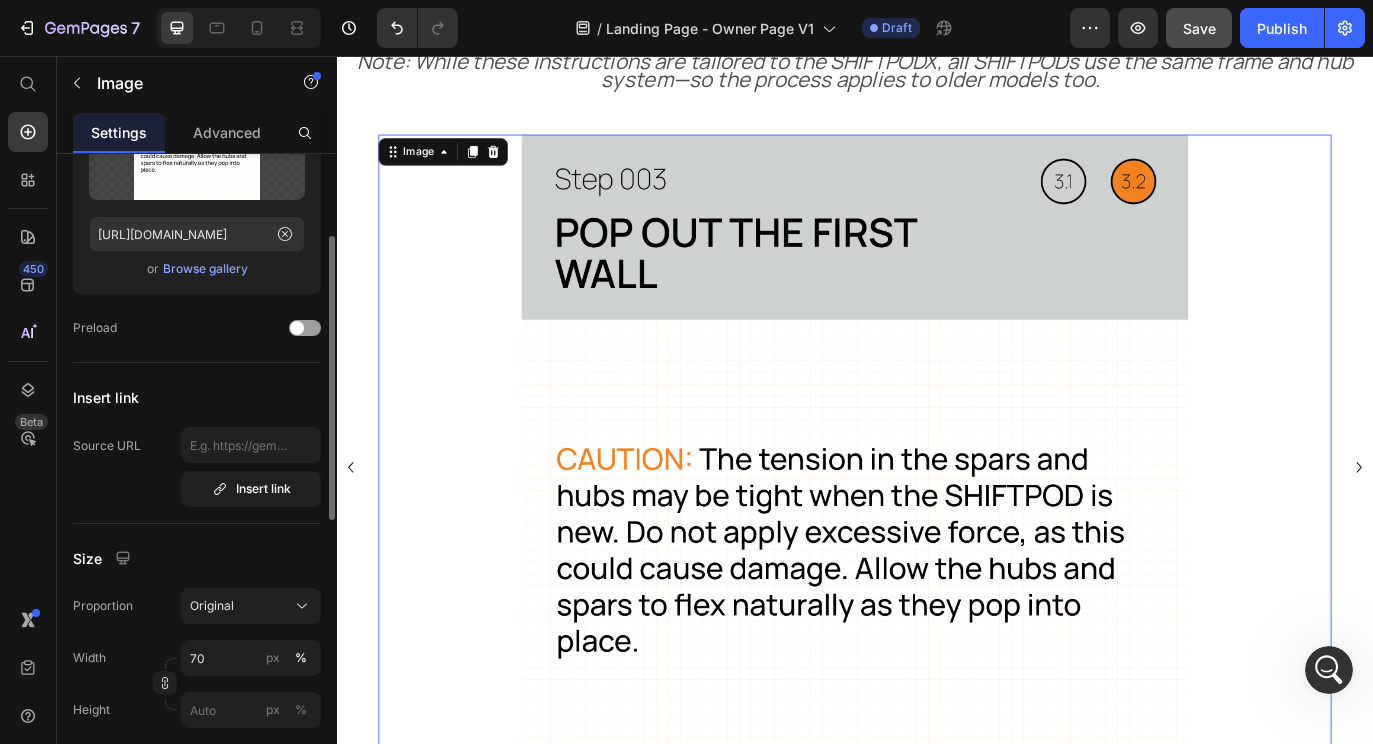 click at bounding box center [937, 532] 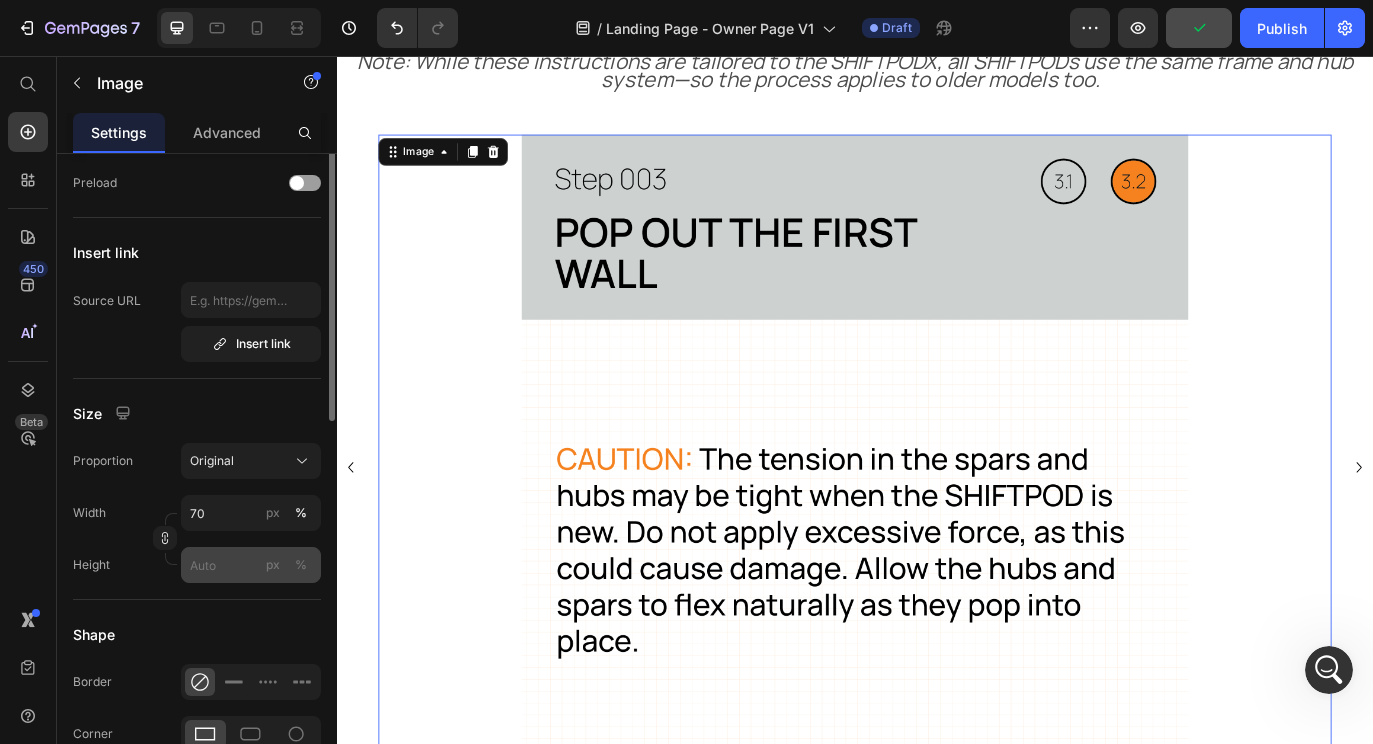 scroll, scrollTop: 382, scrollLeft: 0, axis: vertical 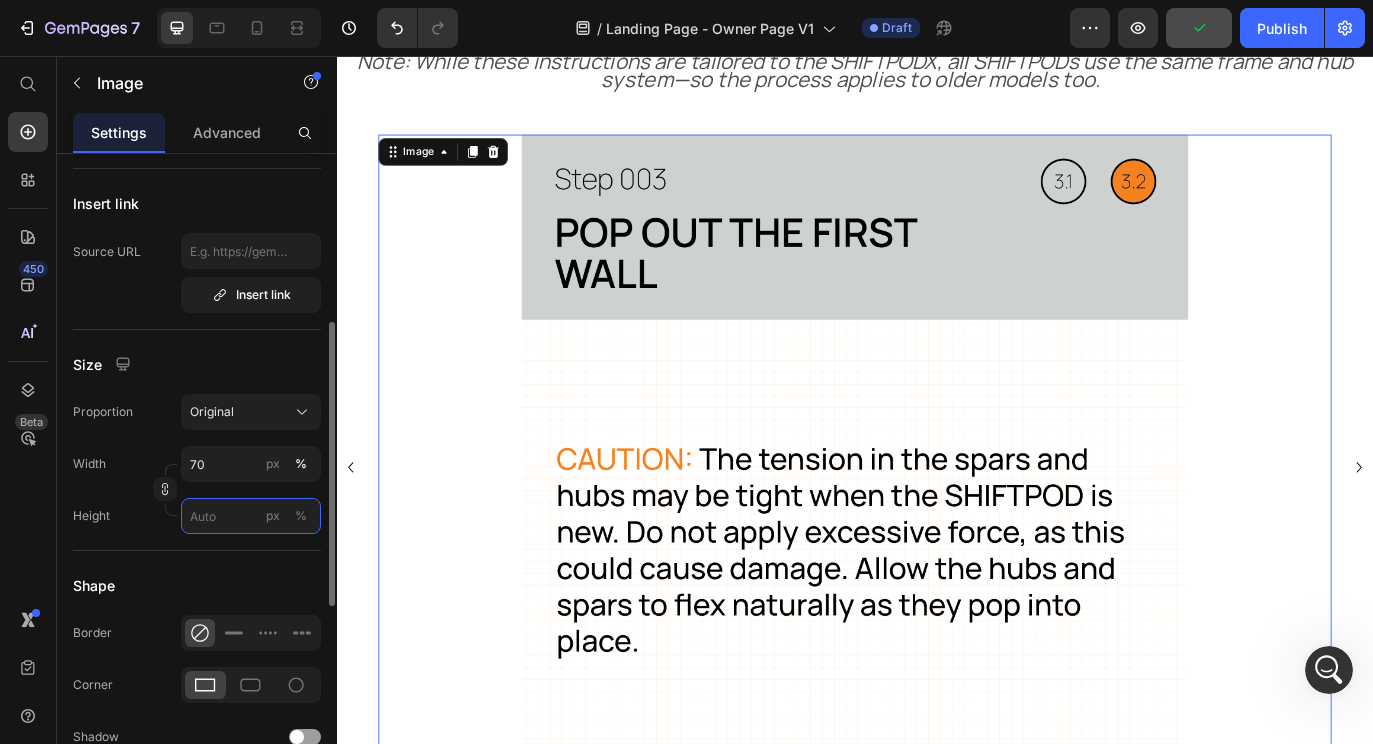 click on "px %" at bounding box center (251, 516) 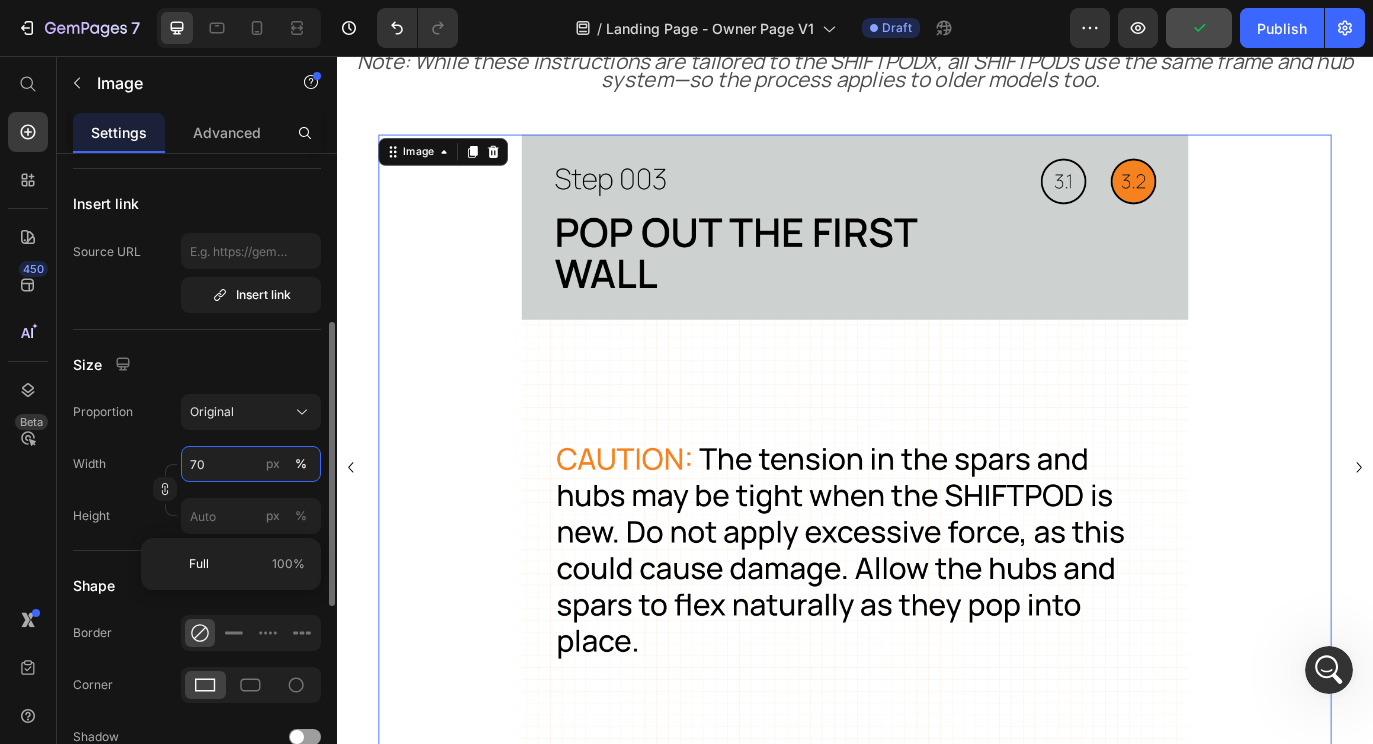 click on "70" at bounding box center [251, 464] 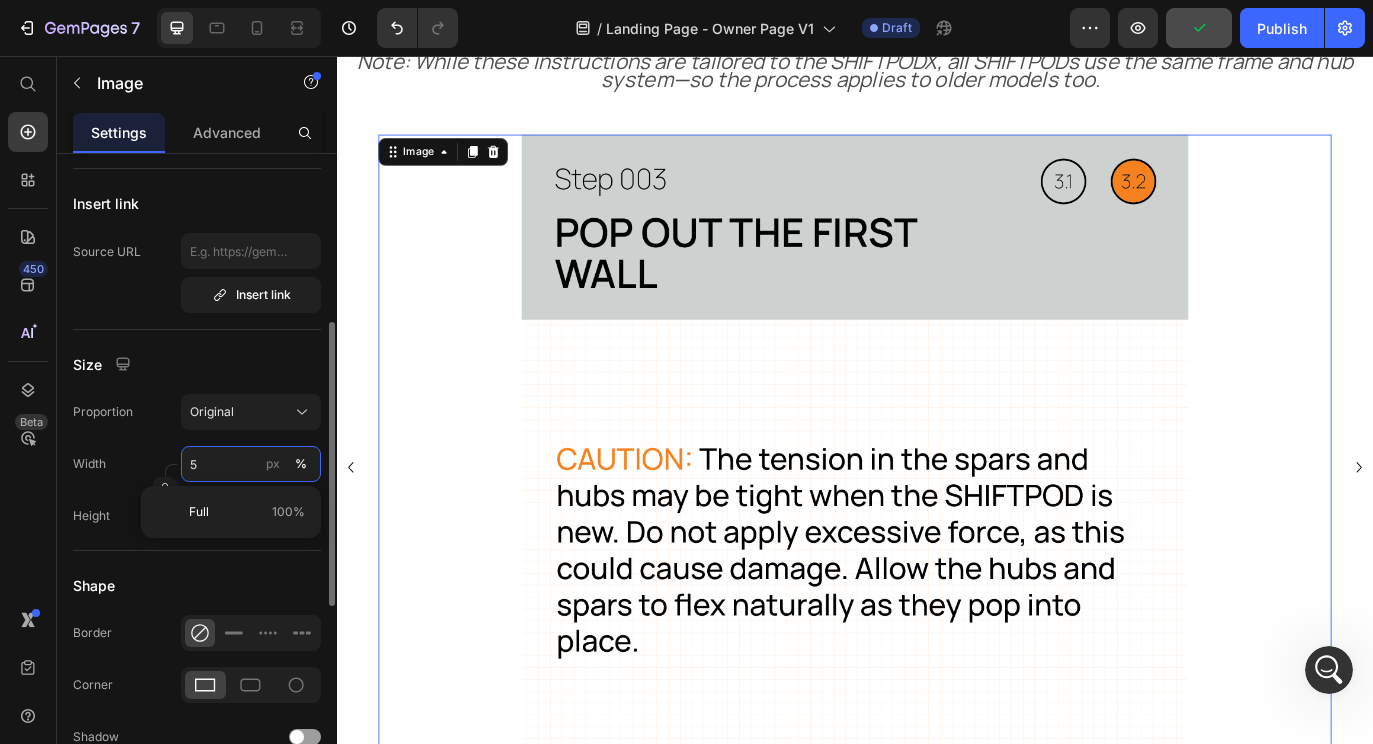 type on "50" 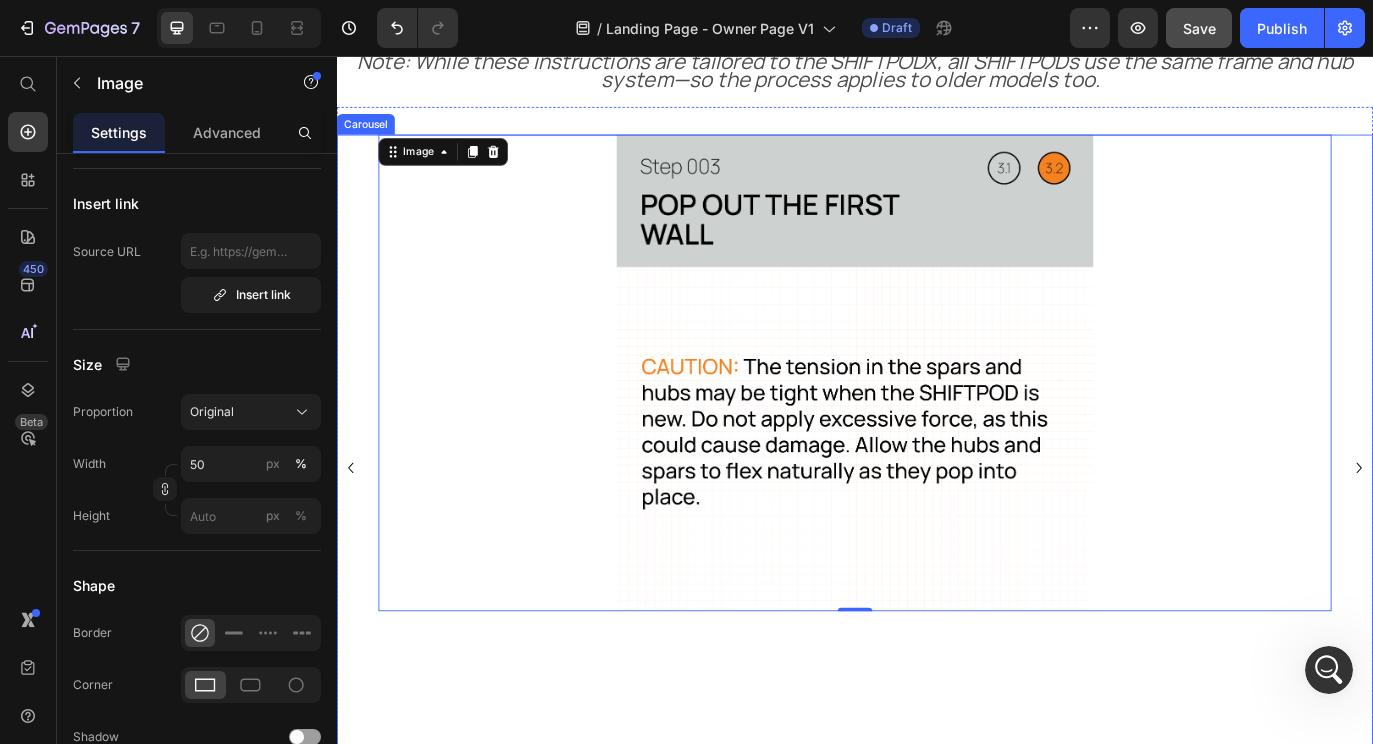 click 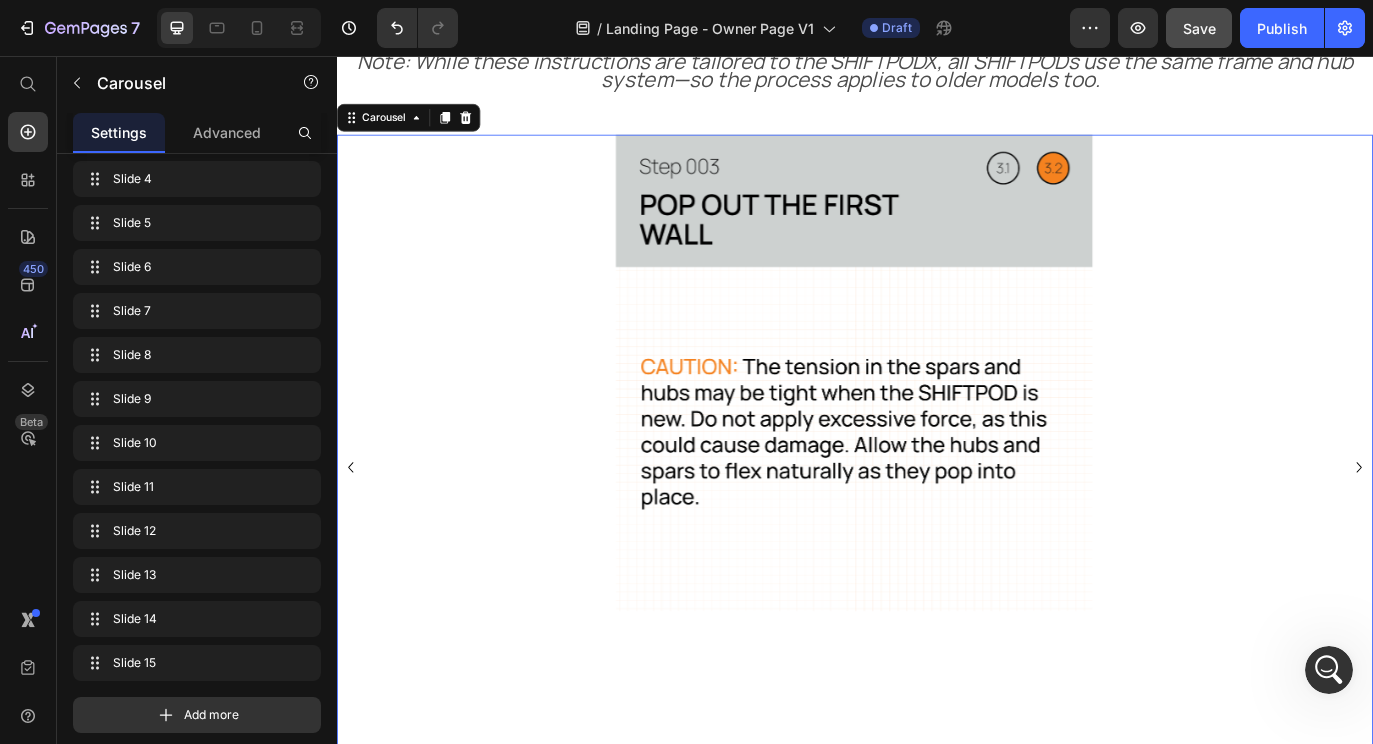 scroll, scrollTop: 0, scrollLeft: 0, axis: both 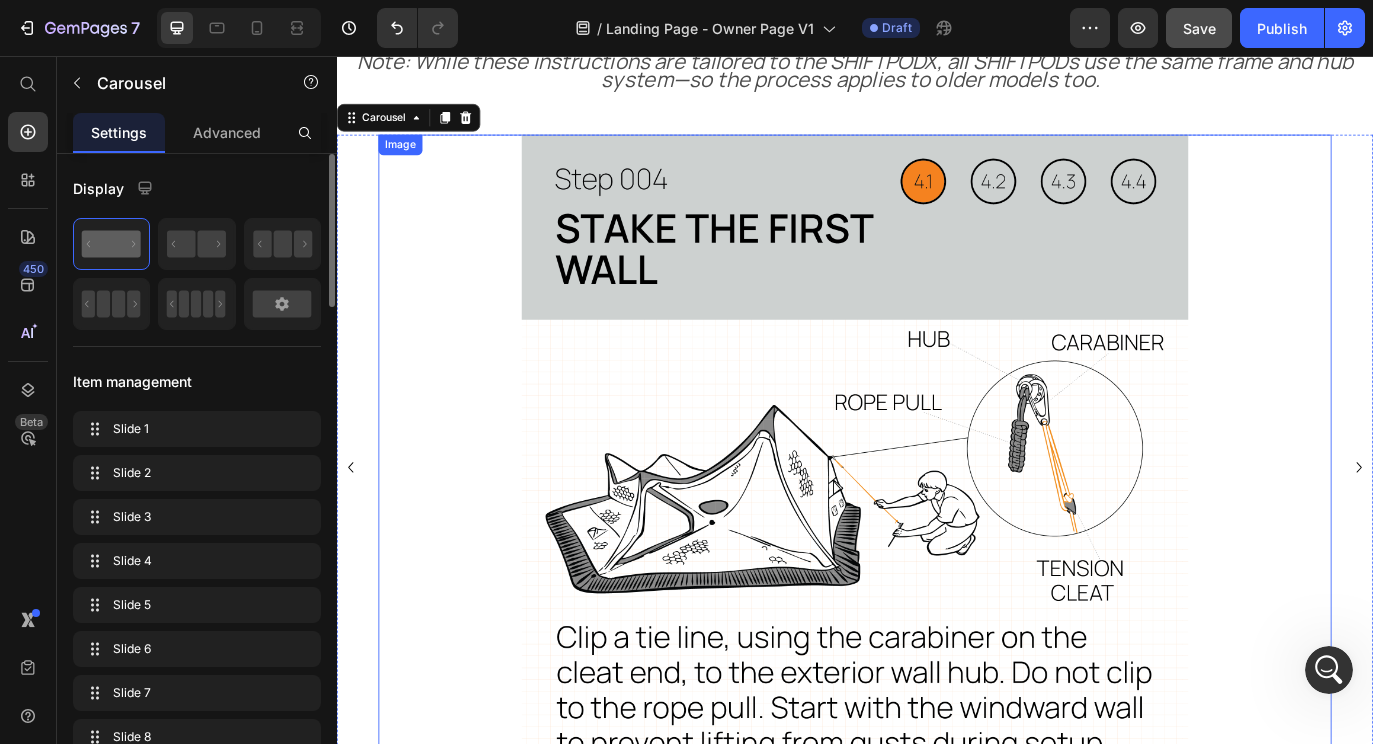click at bounding box center [937, 532] 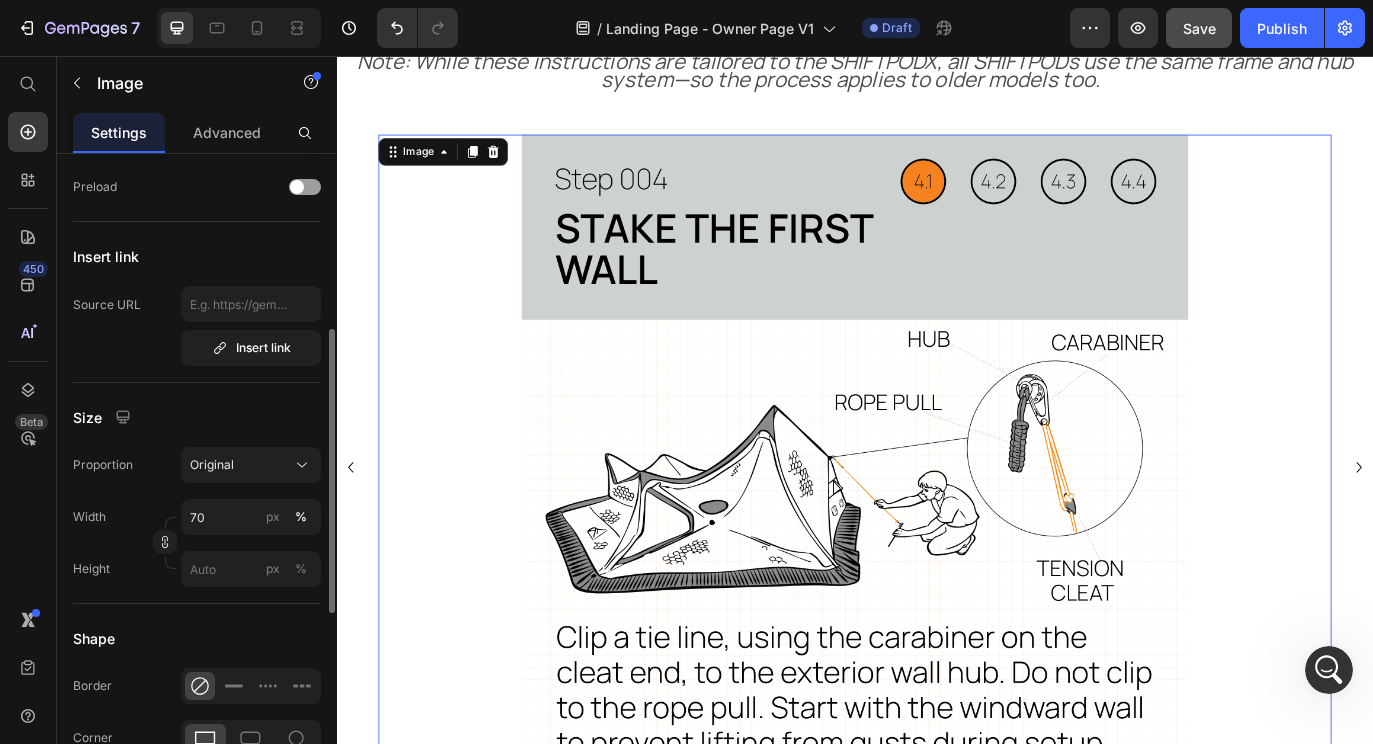 scroll, scrollTop: 425, scrollLeft: 0, axis: vertical 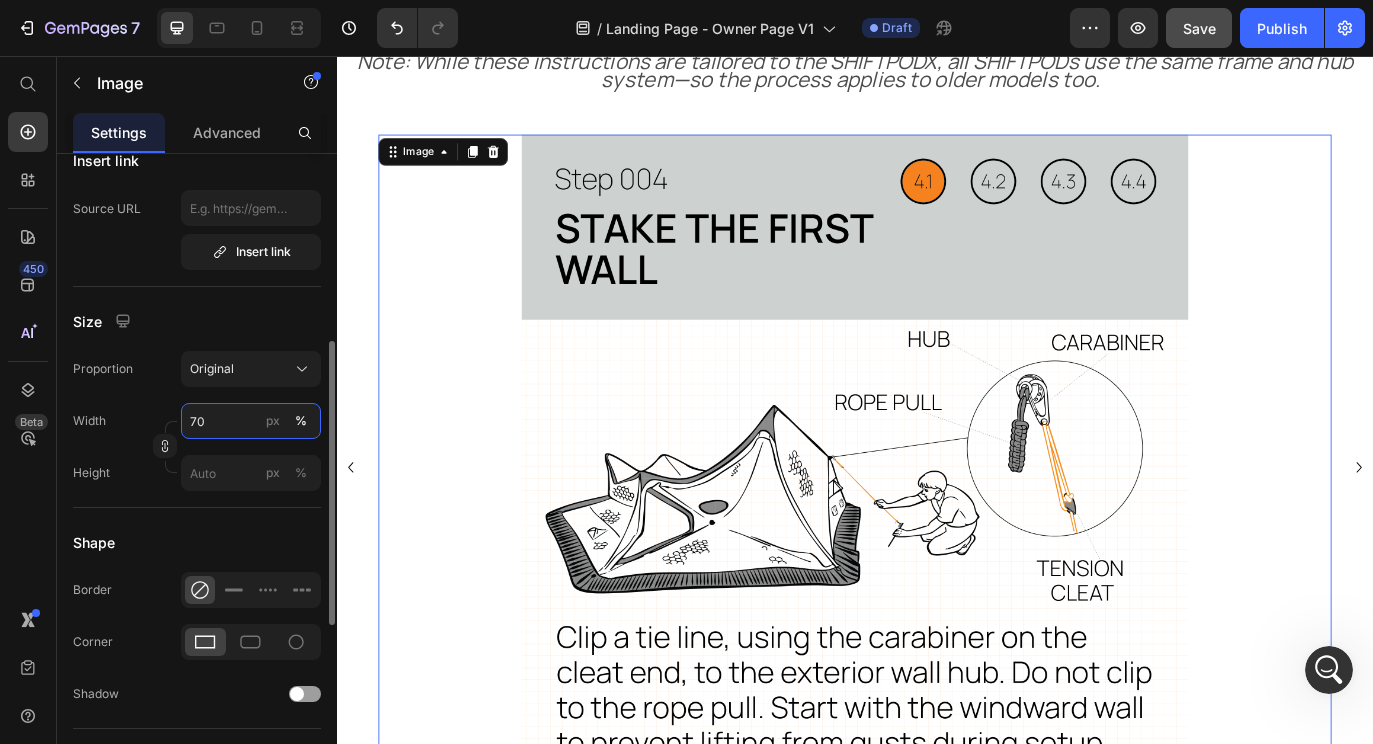 click on "70" at bounding box center (251, 421) 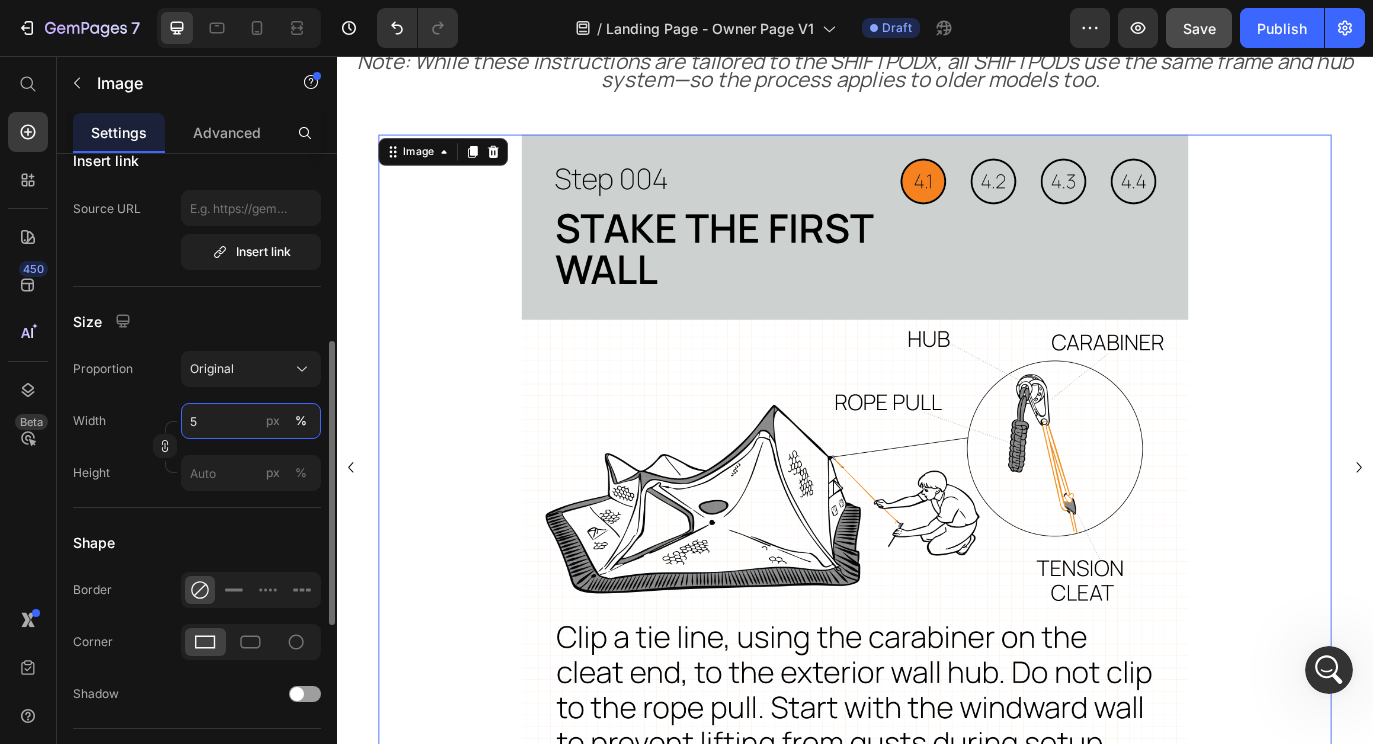 type on "50" 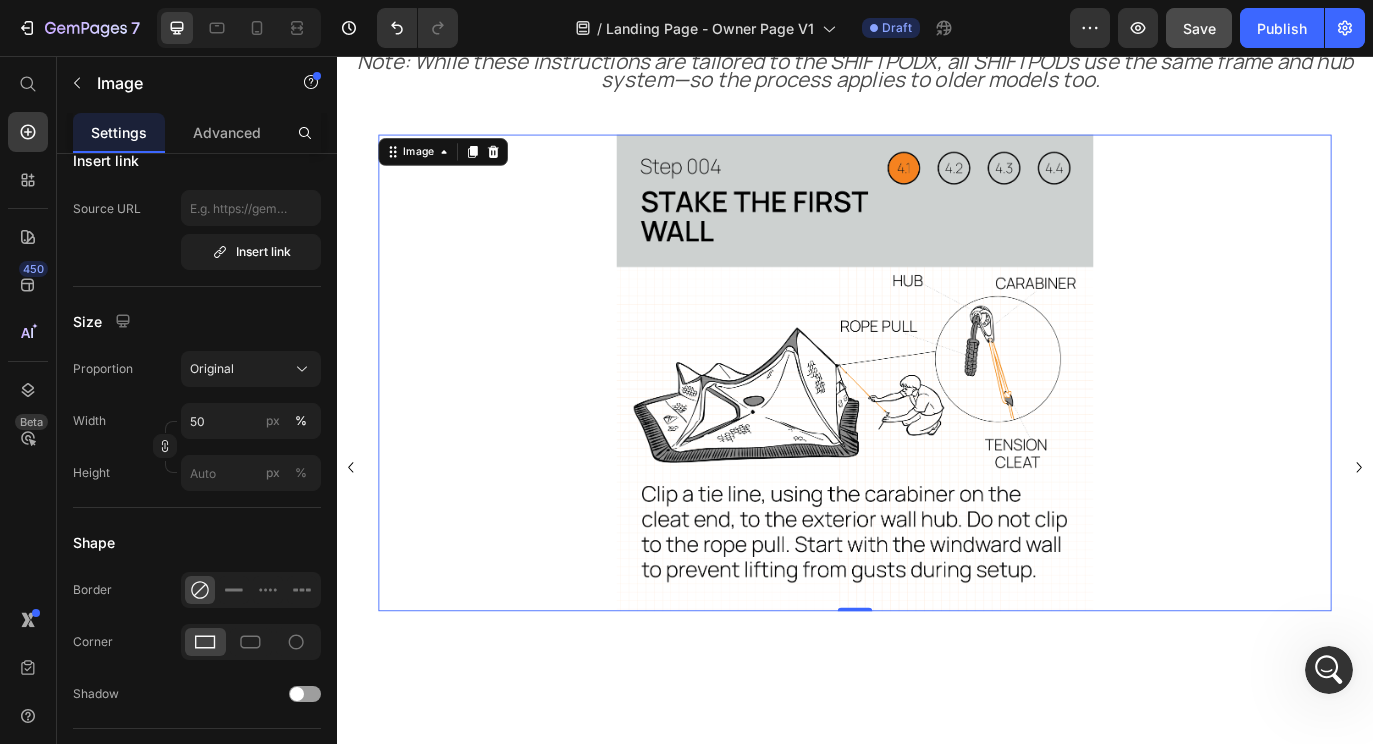 click 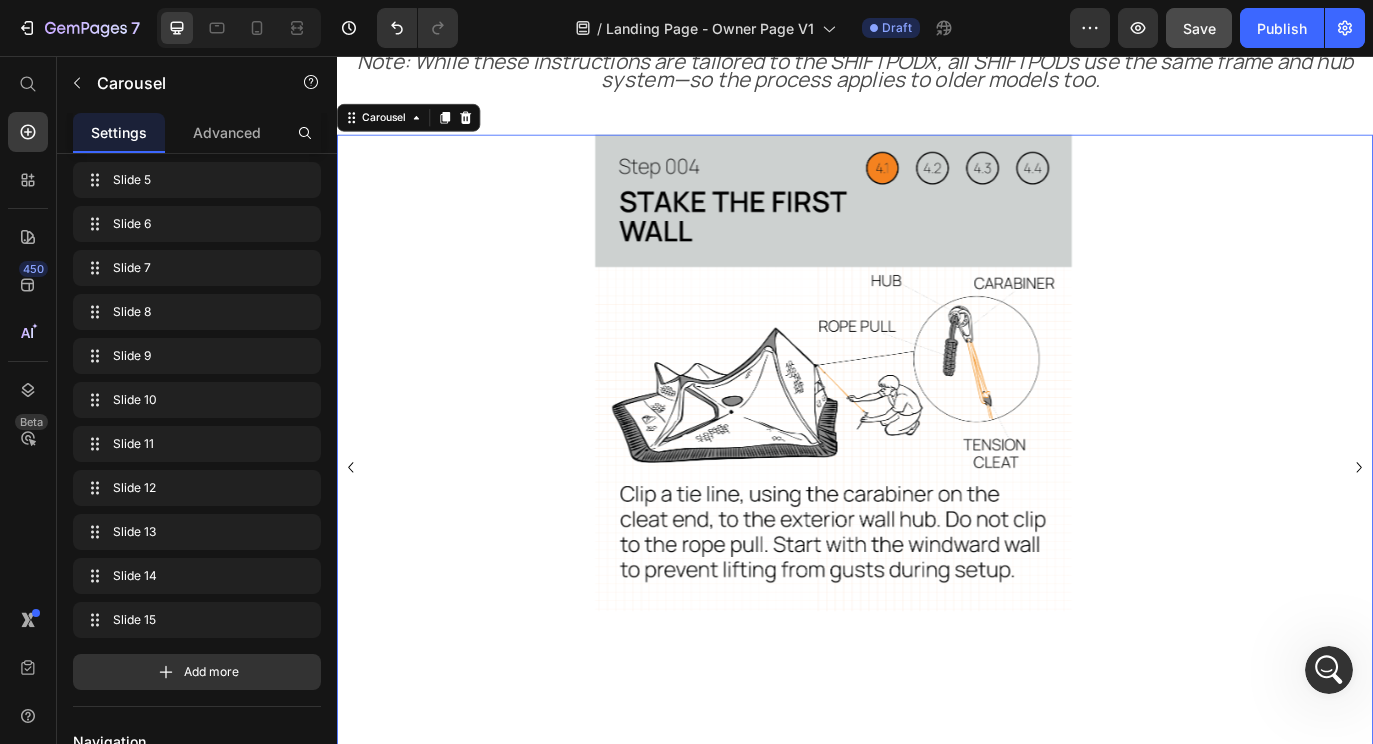 scroll, scrollTop: 0, scrollLeft: 0, axis: both 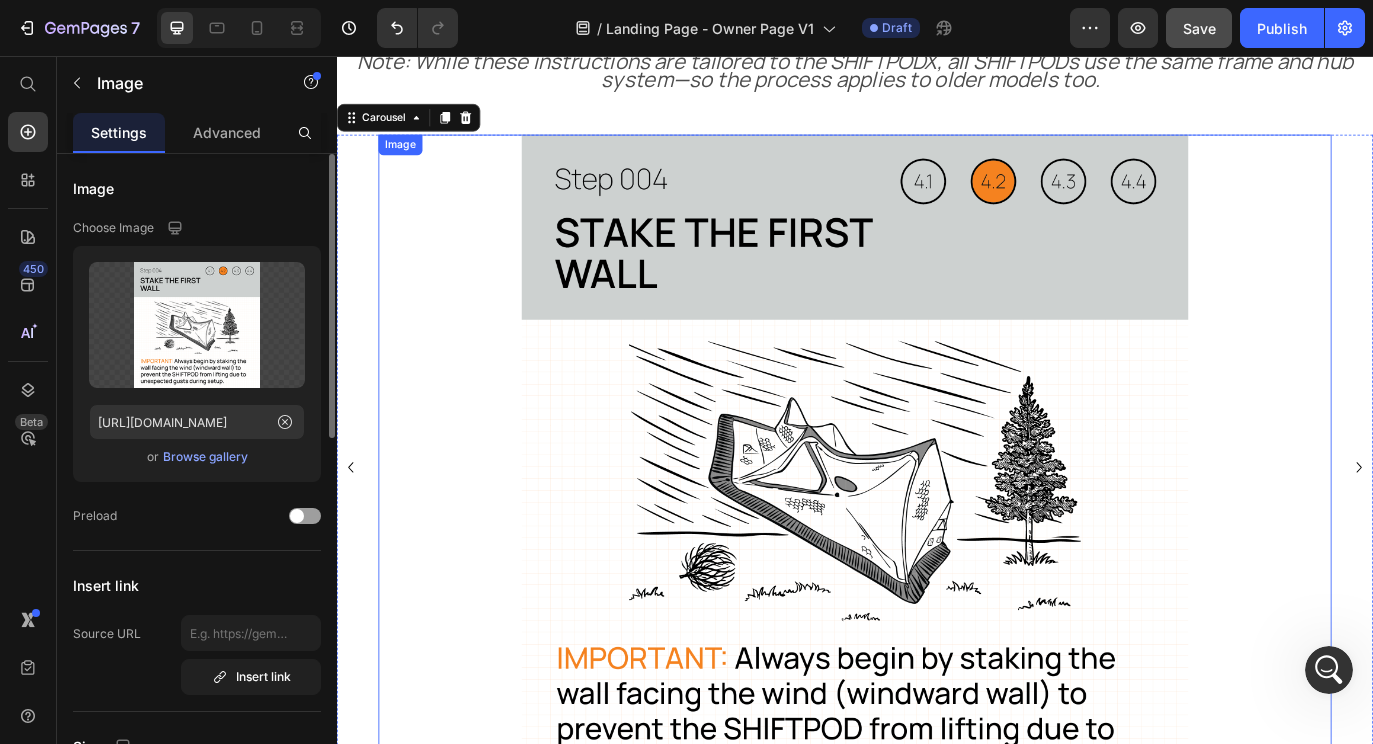 click at bounding box center (937, 532) 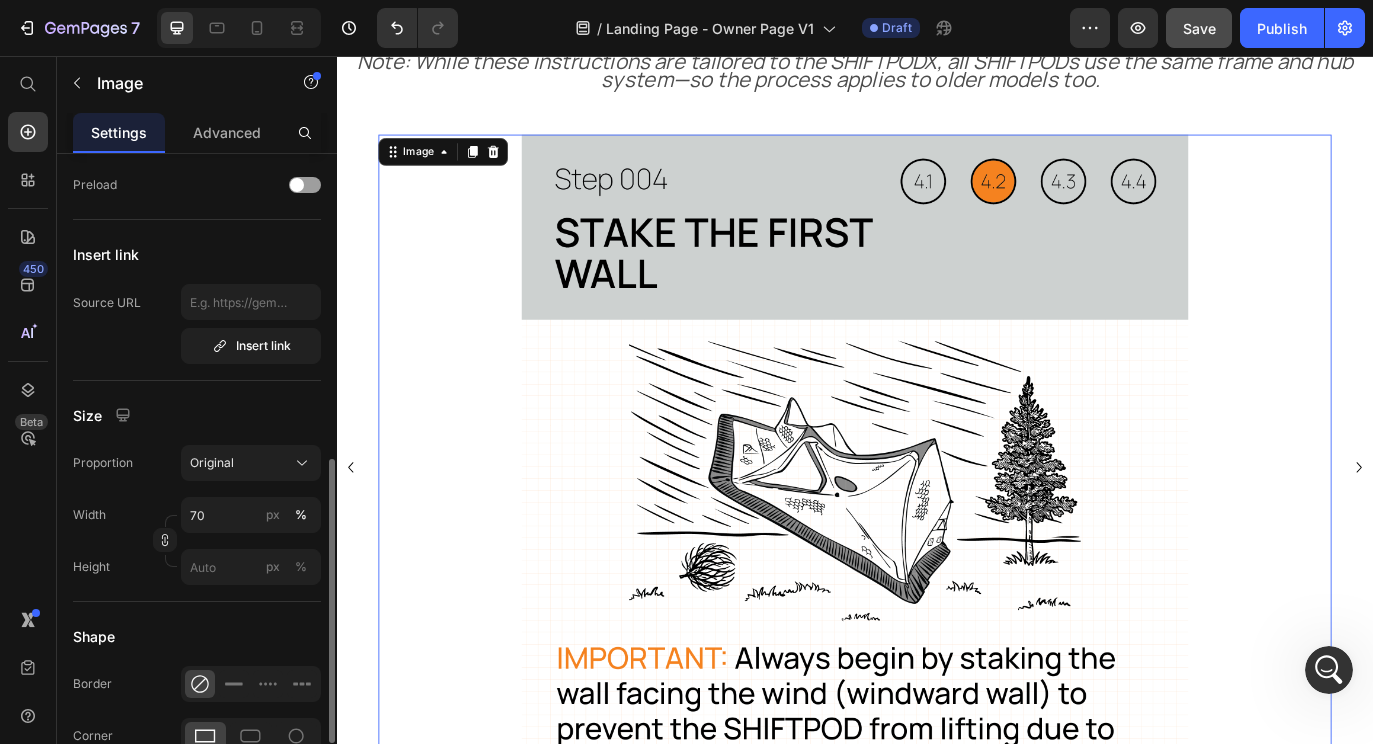 scroll, scrollTop: 442, scrollLeft: 0, axis: vertical 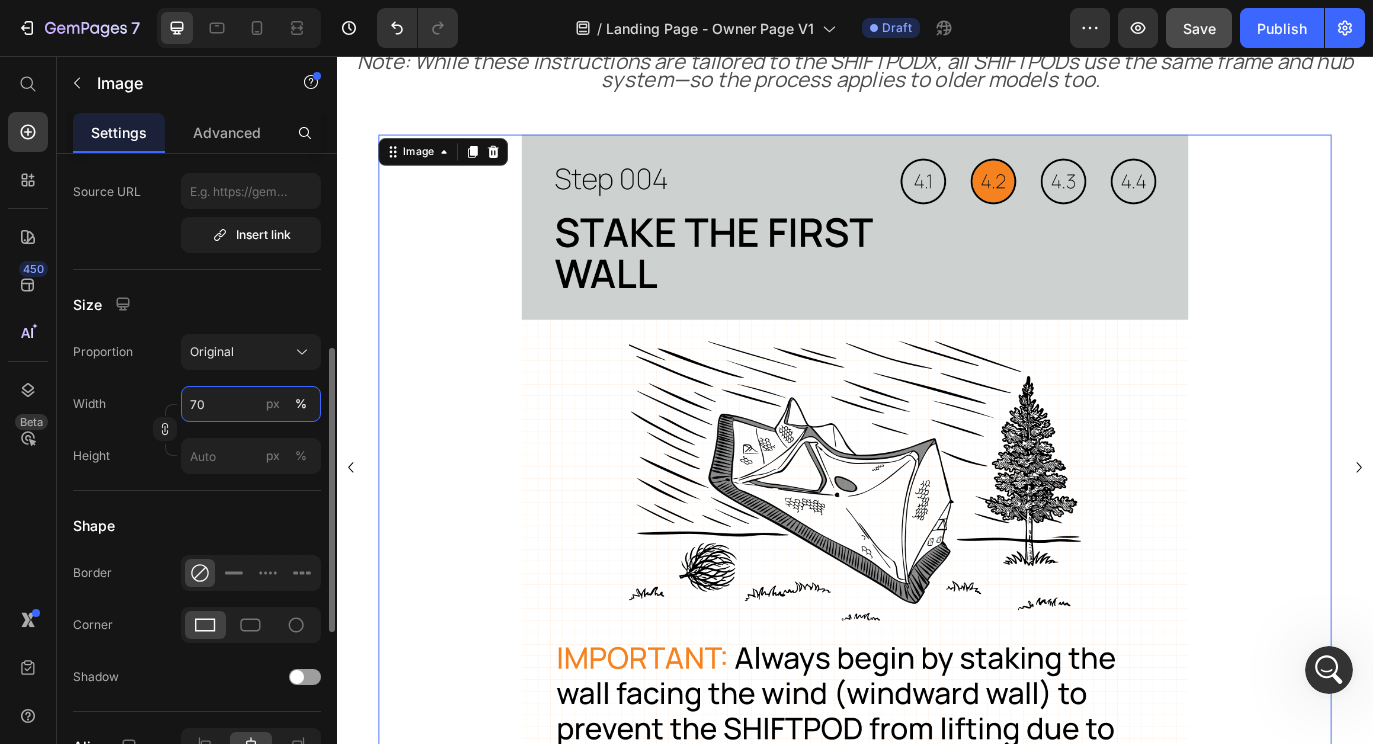 click on "70" at bounding box center [251, 404] 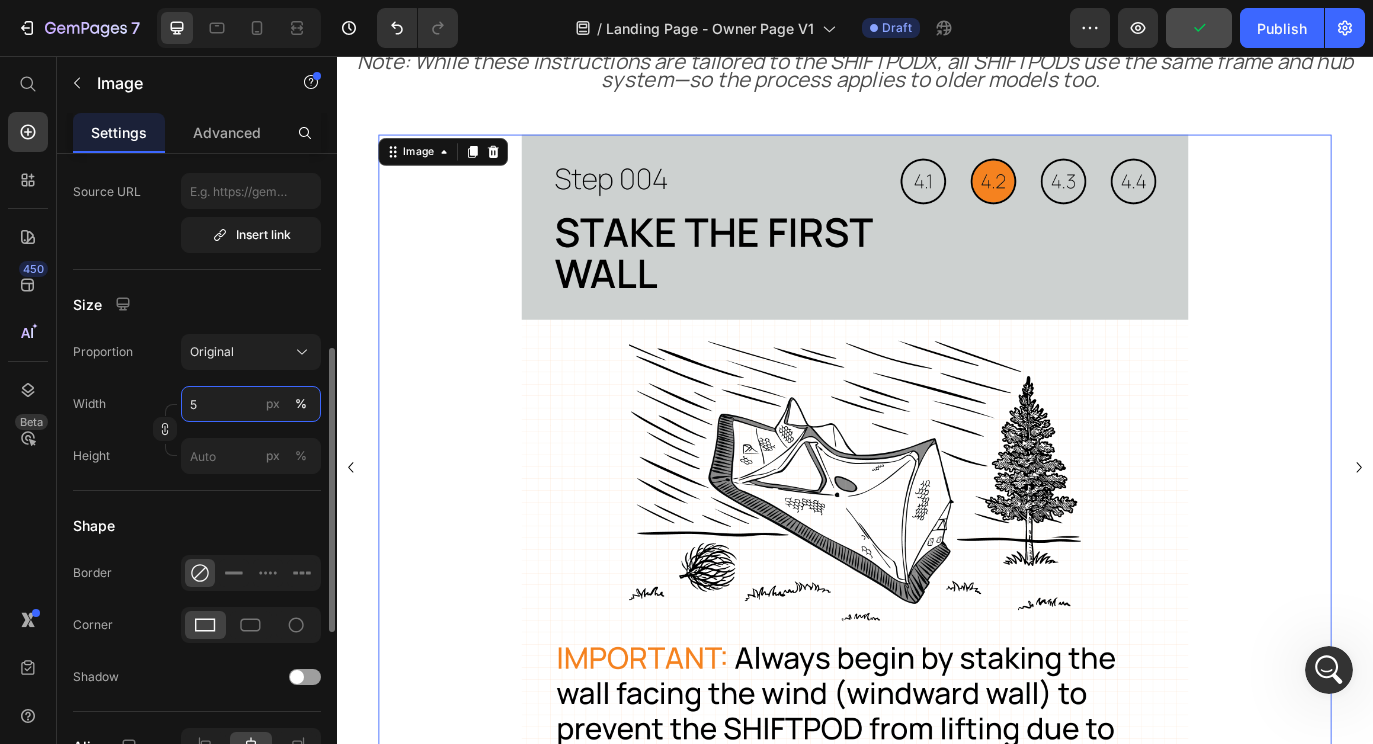 type on "50" 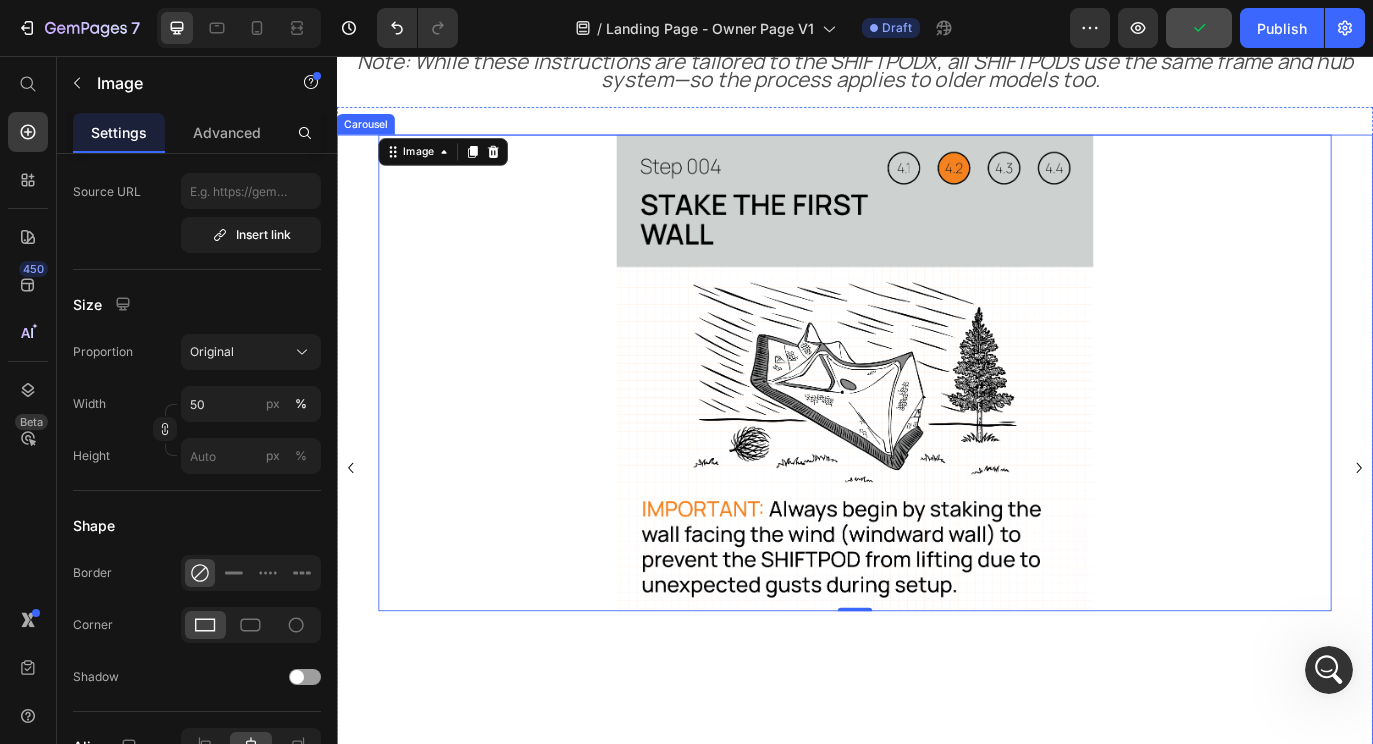 click 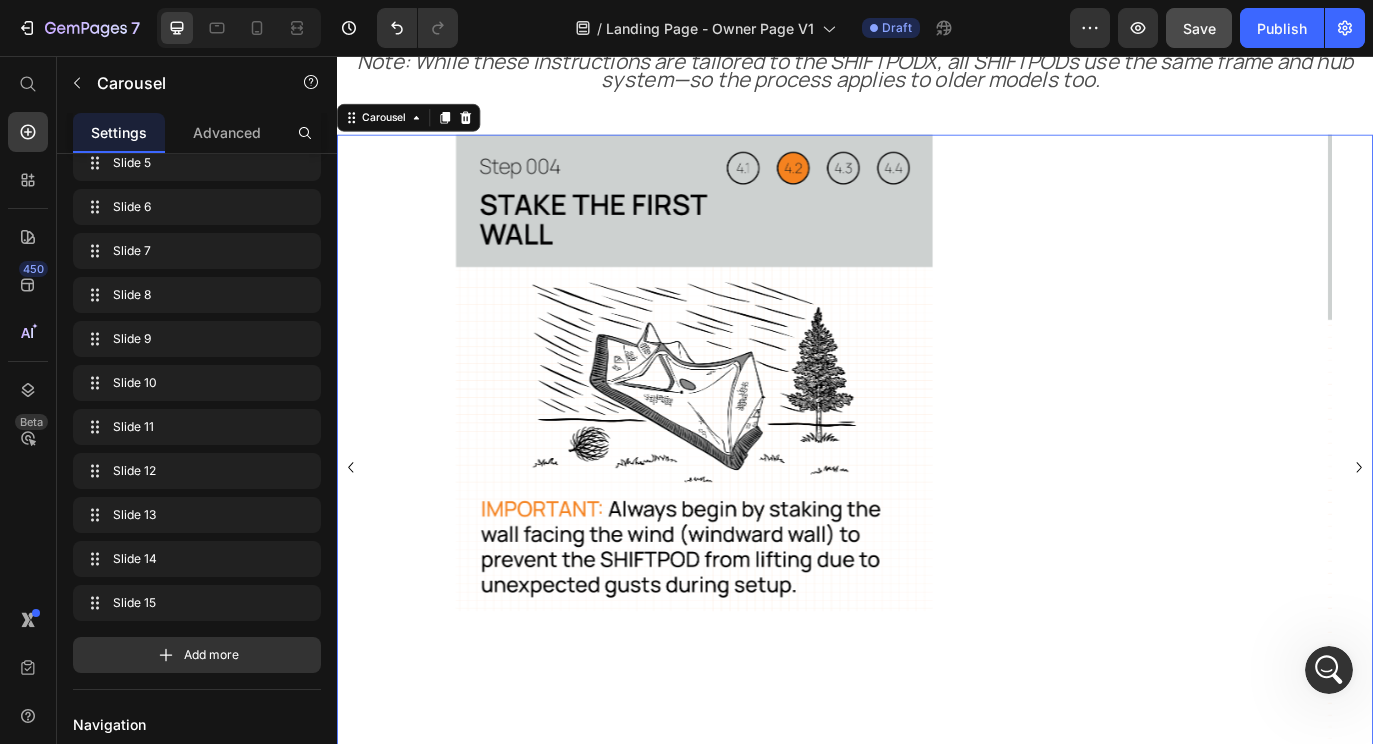 scroll, scrollTop: 0, scrollLeft: 0, axis: both 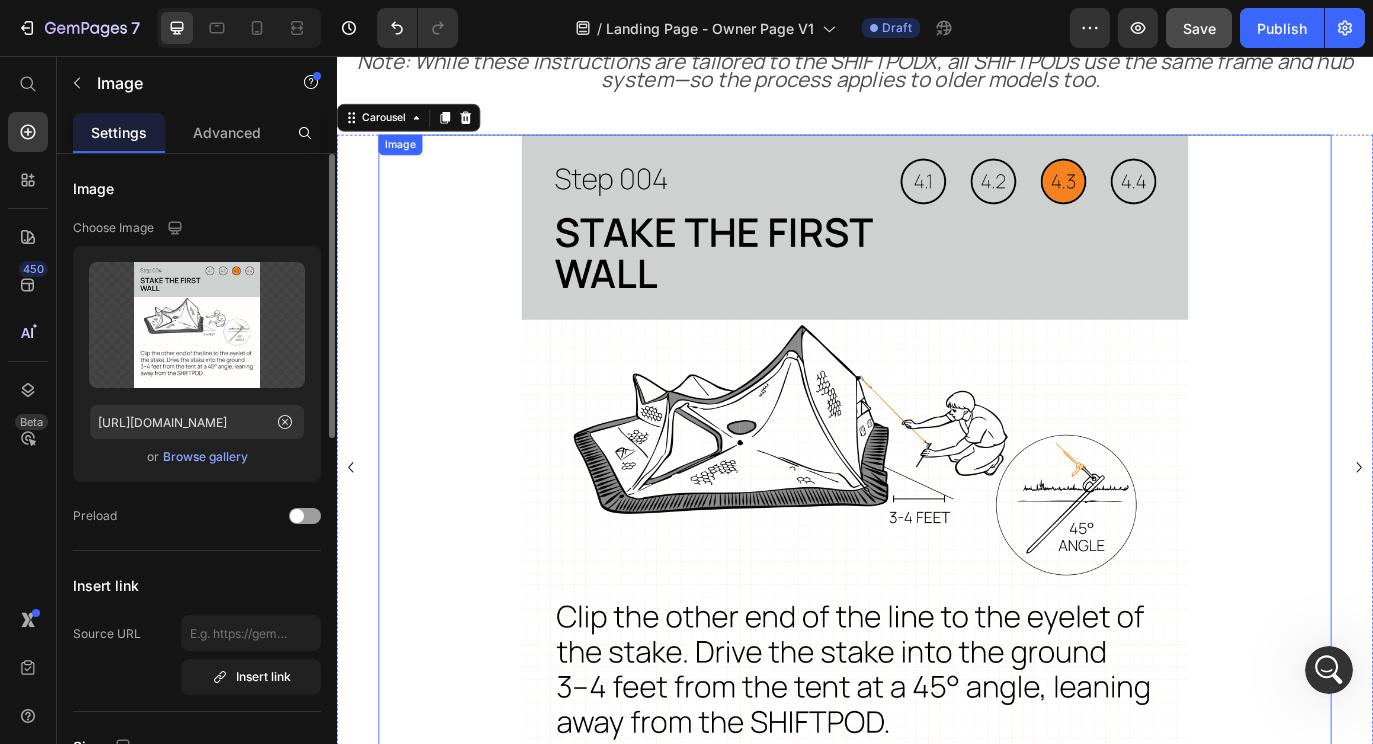 click at bounding box center (937, 532) 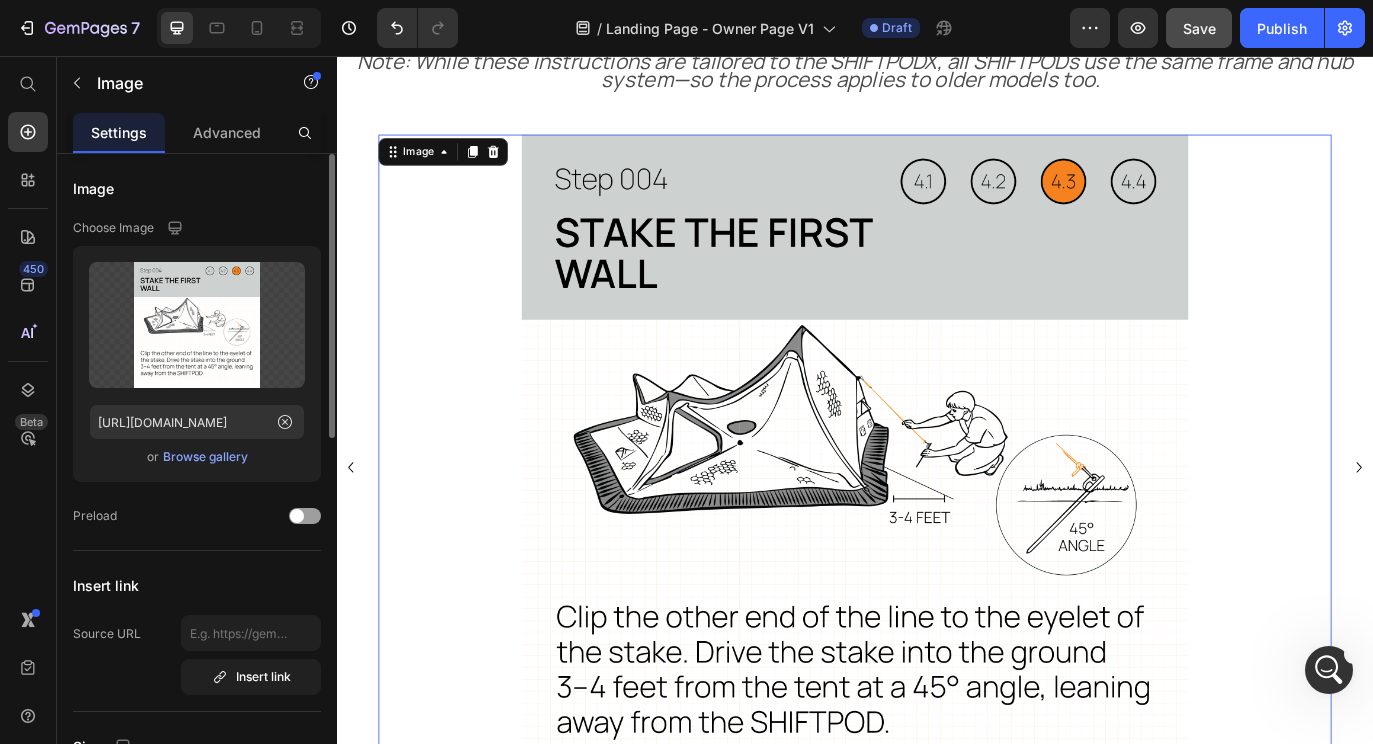 scroll, scrollTop: 194, scrollLeft: 0, axis: vertical 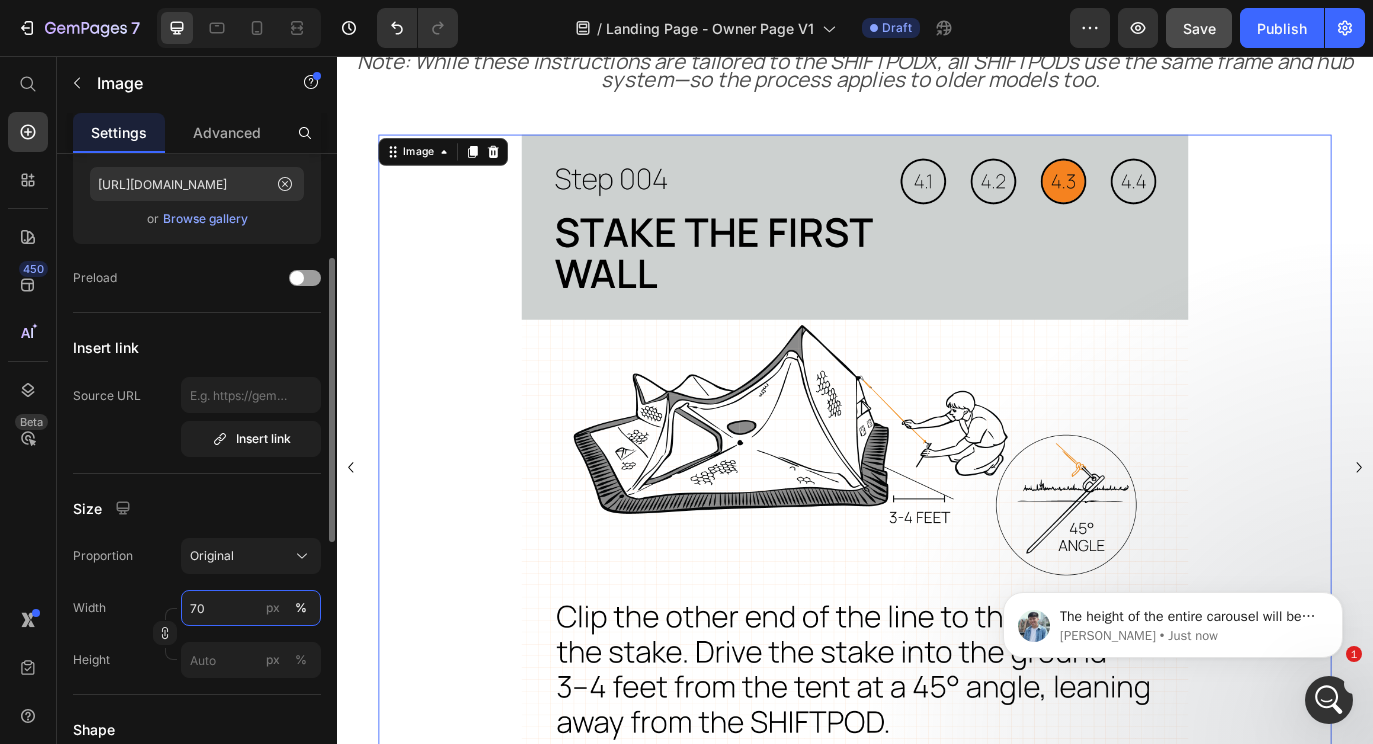 click on "70" at bounding box center [251, 608] 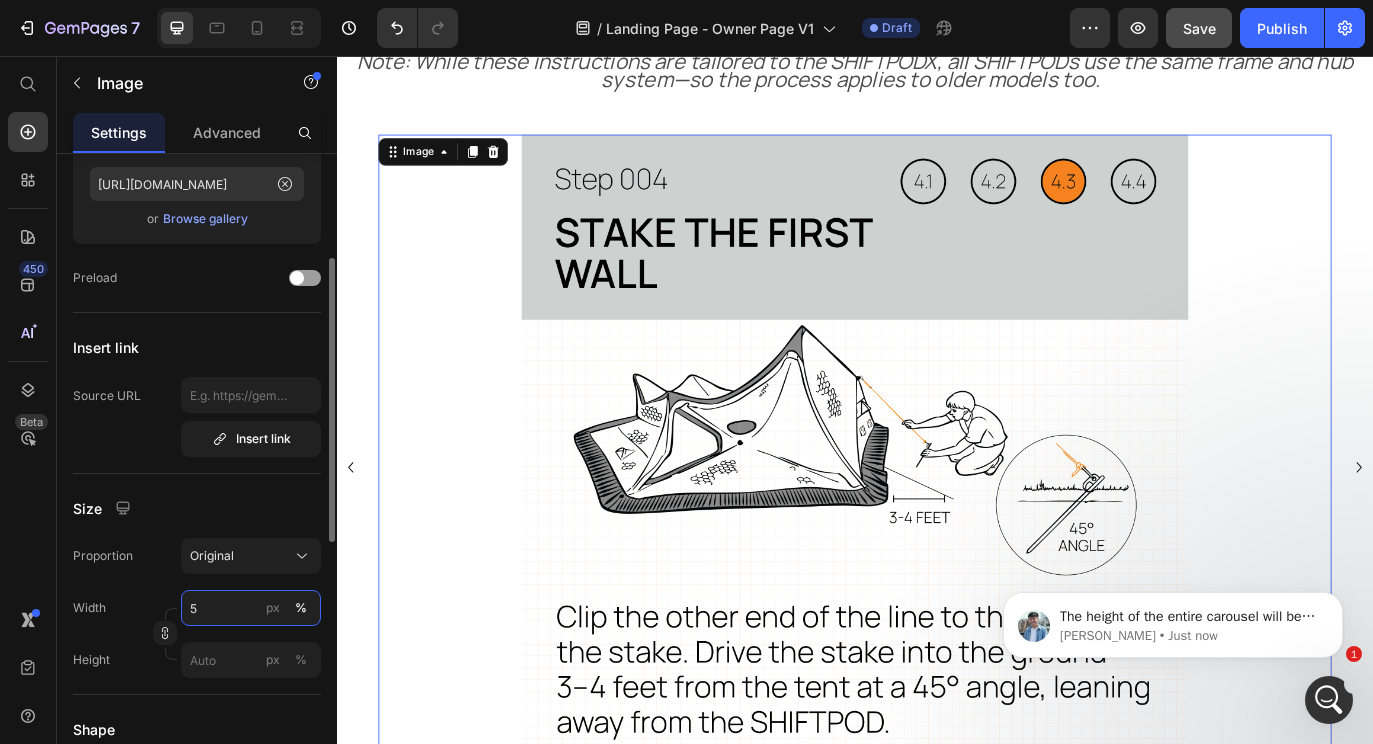type on "50" 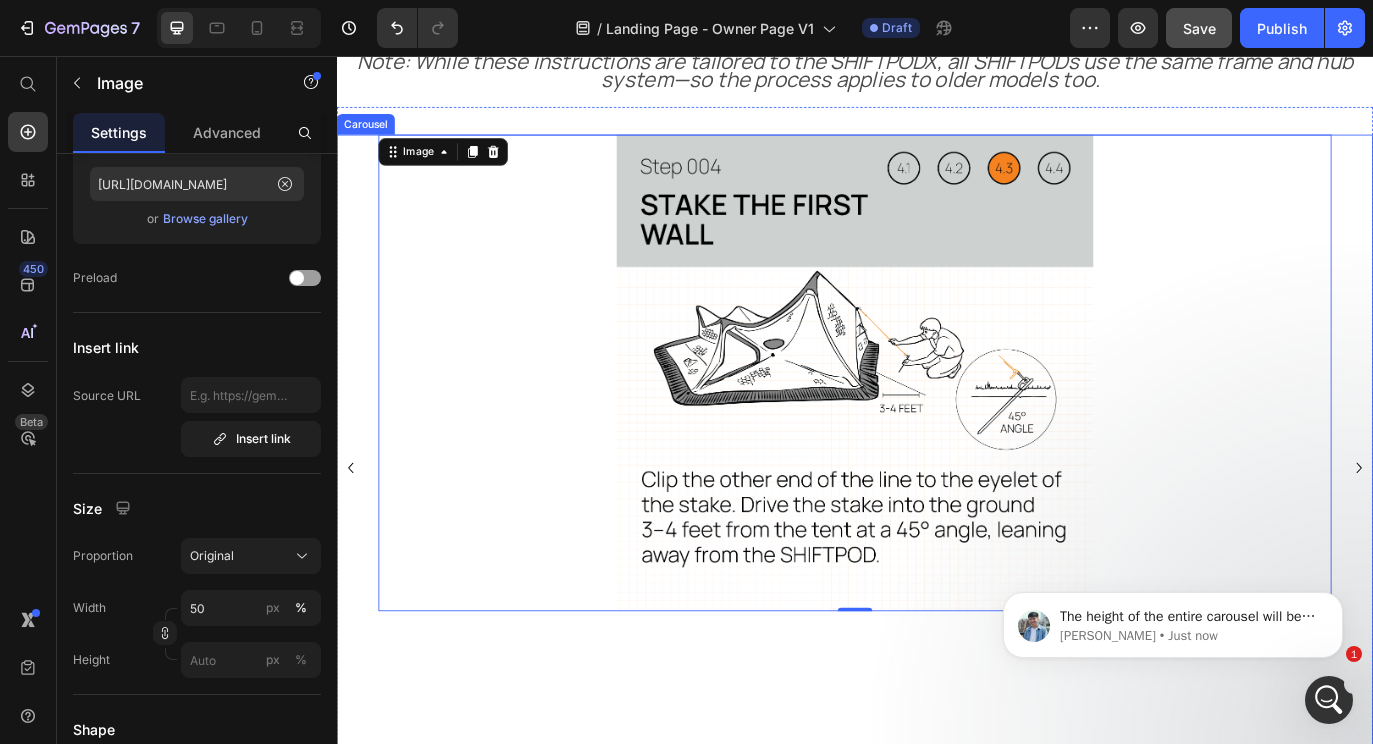 click 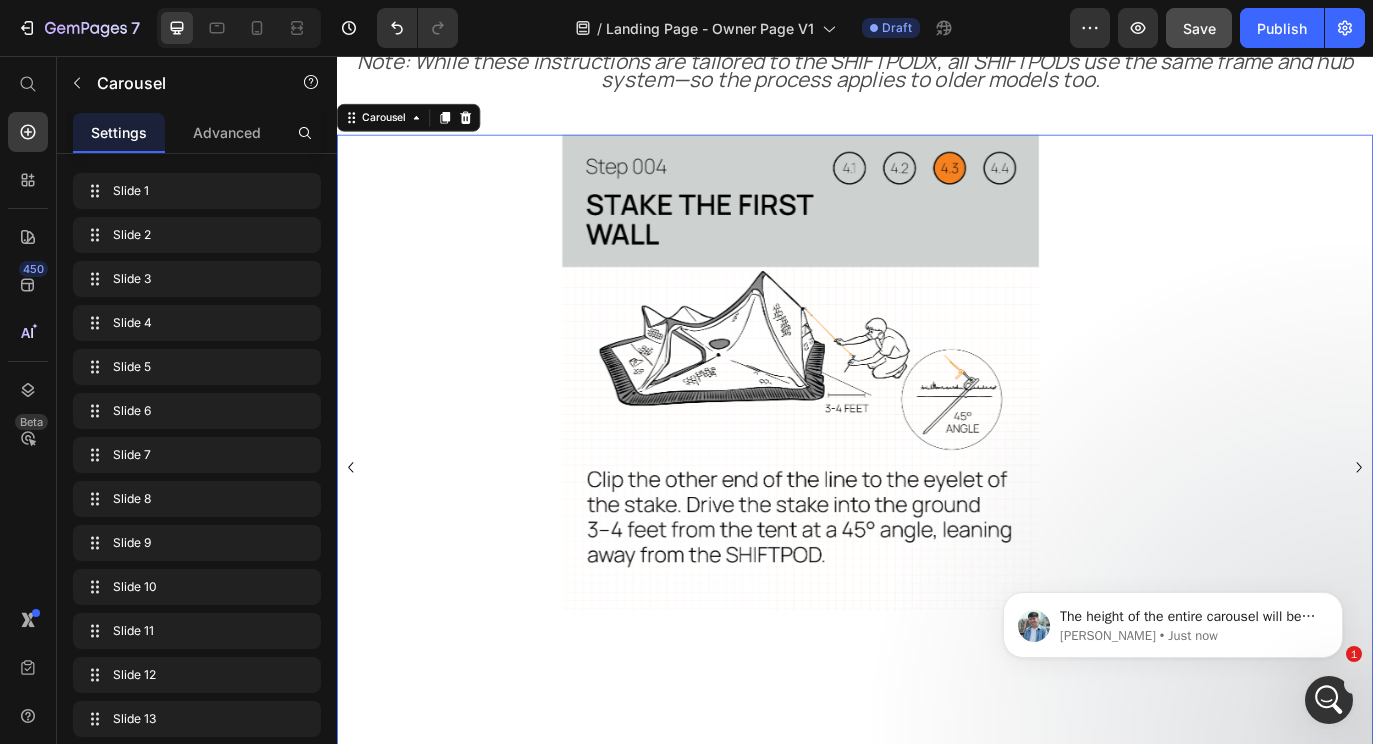 scroll, scrollTop: 0, scrollLeft: 0, axis: both 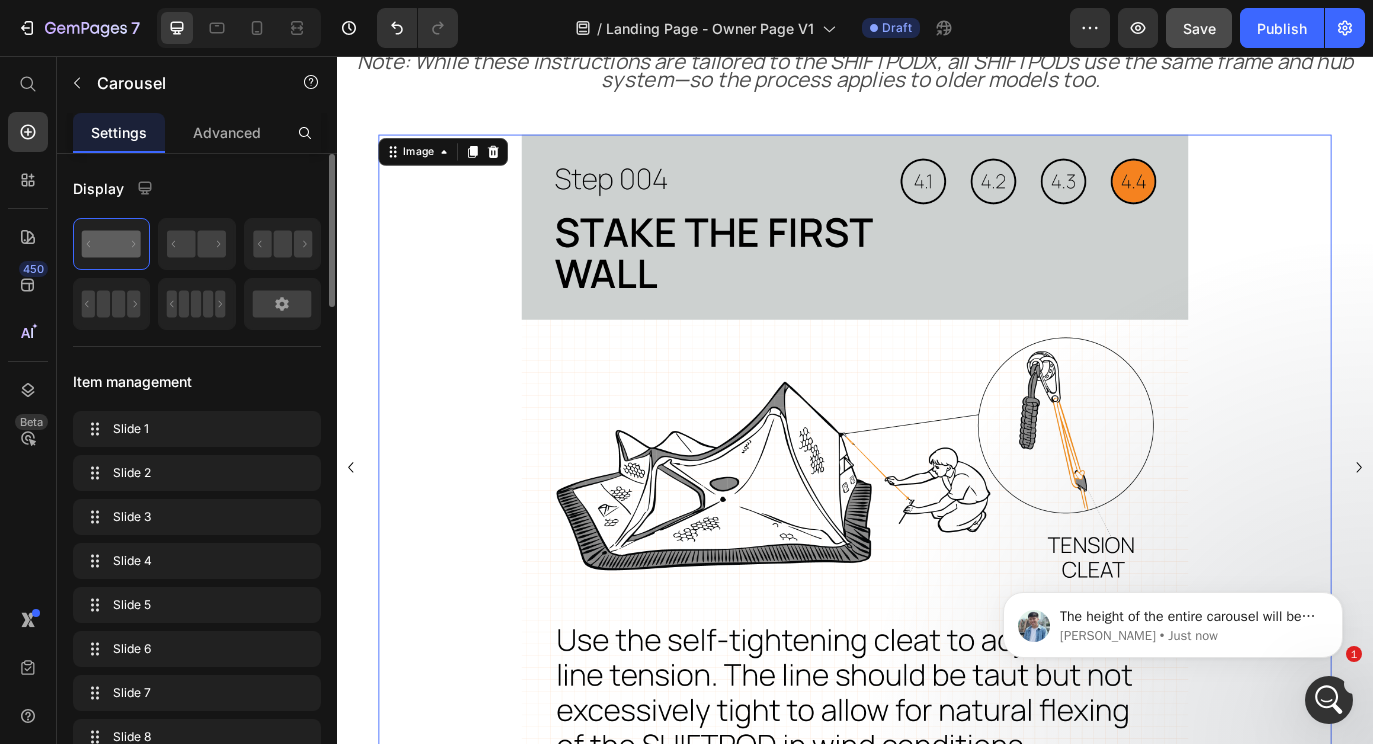 click at bounding box center (937, 532) 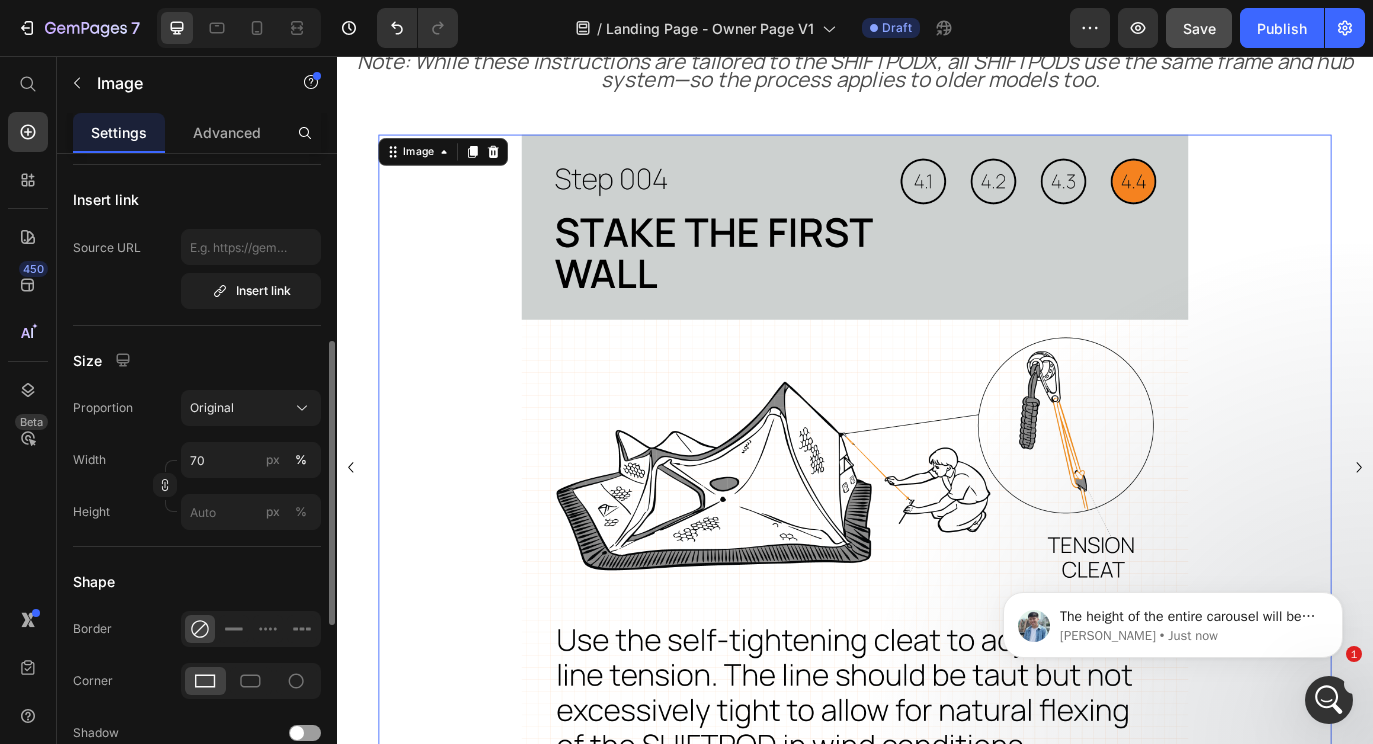 scroll, scrollTop: 414, scrollLeft: 0, axis: vertical 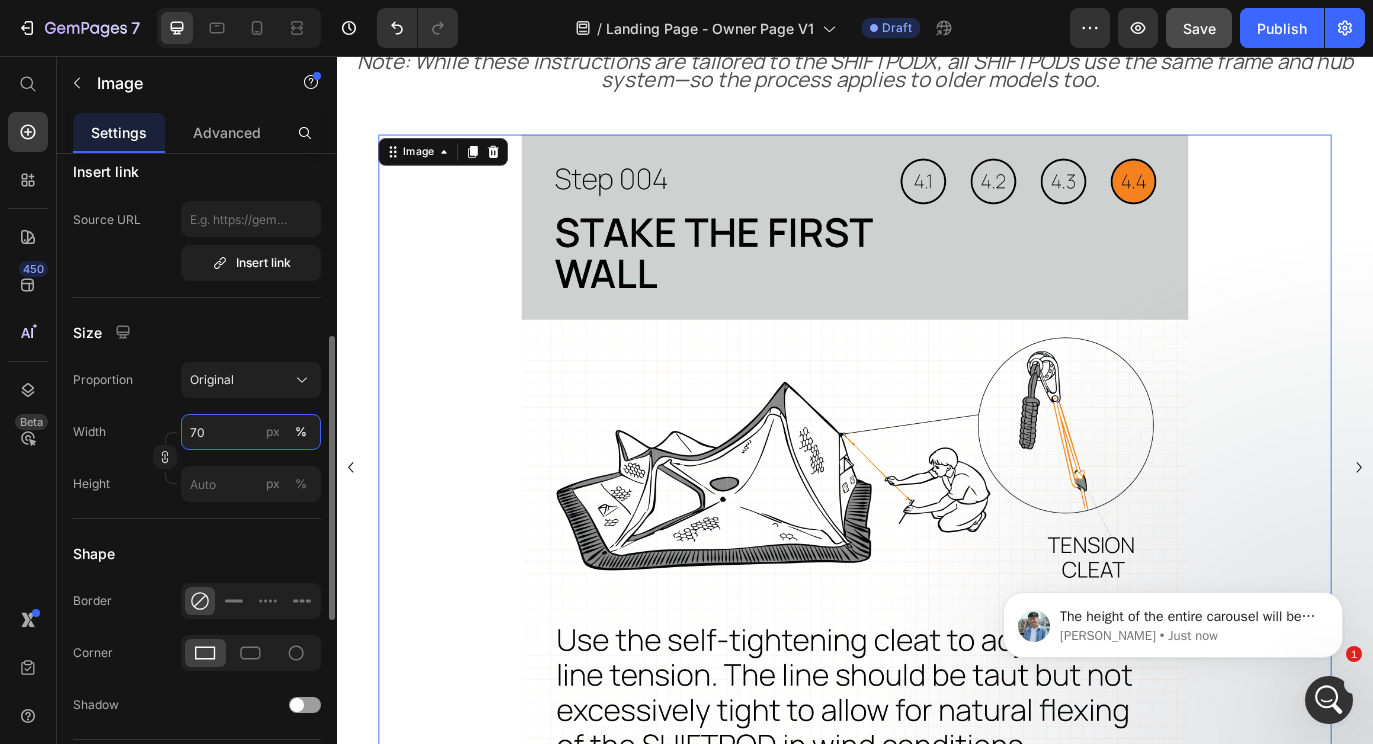click on "70" at bounding box center (251, 432) 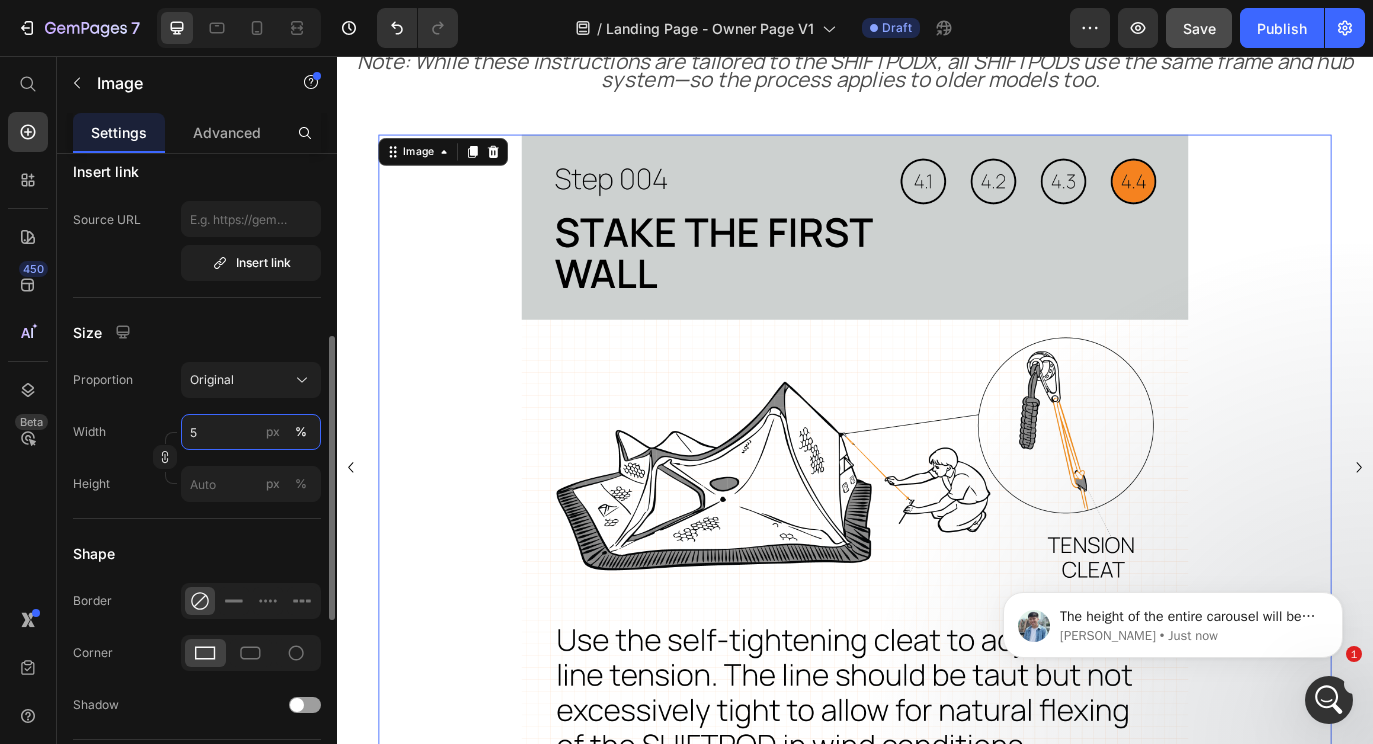 type on "50" 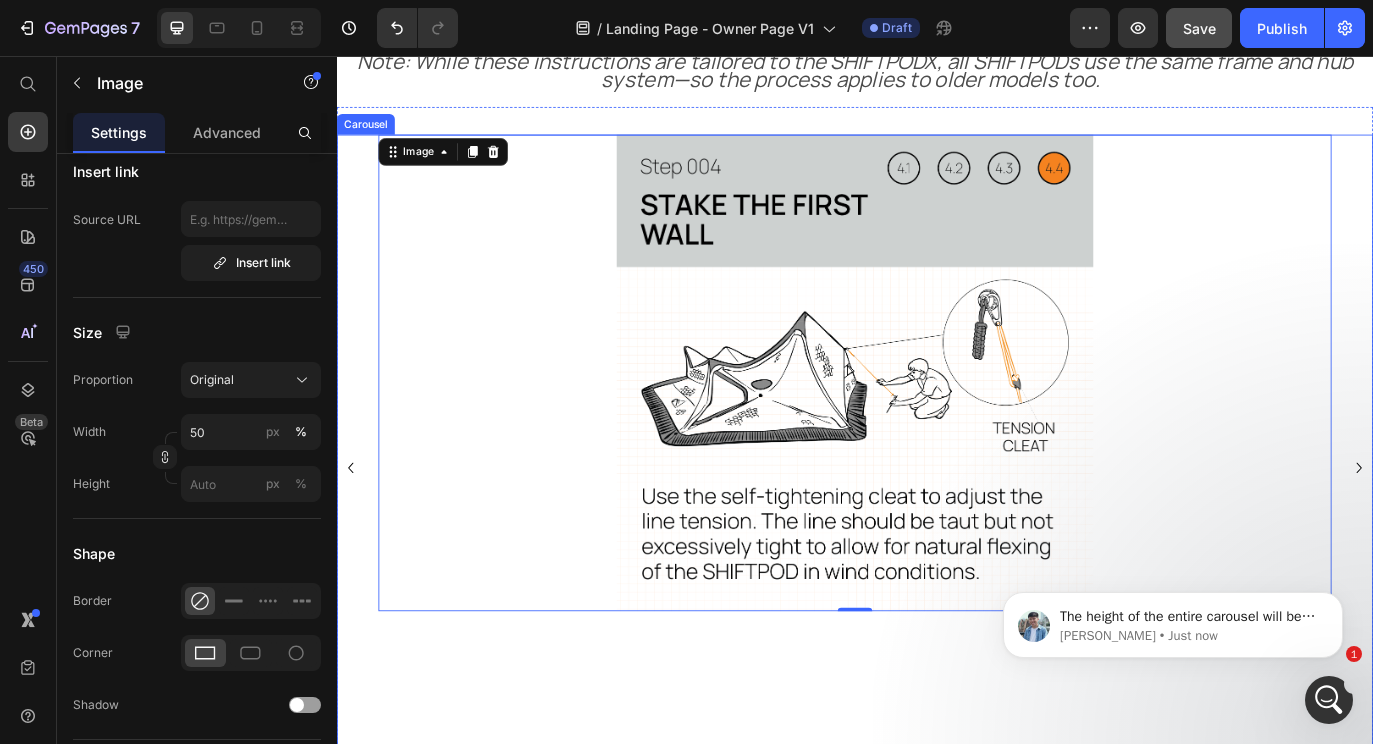 click 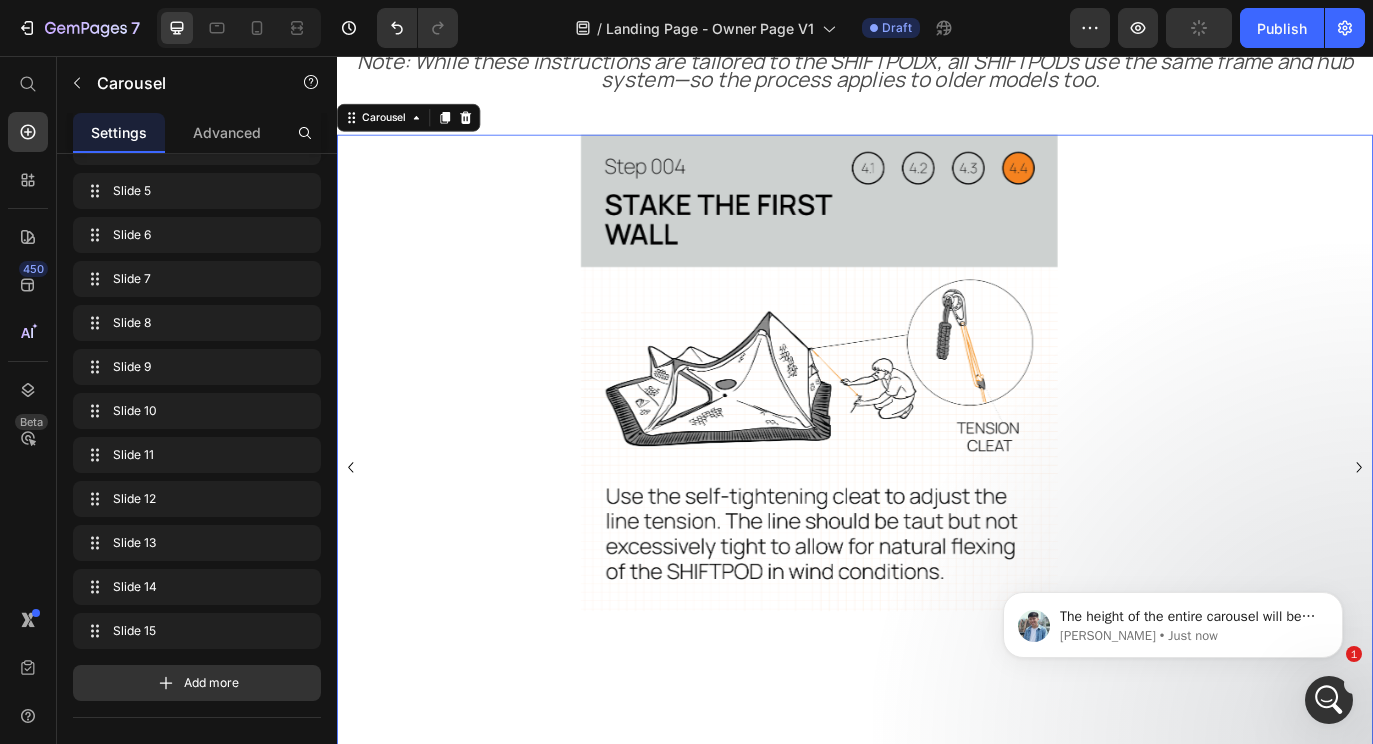 scroll, scrollTop: 0, scrollLeft: 0, axis: both 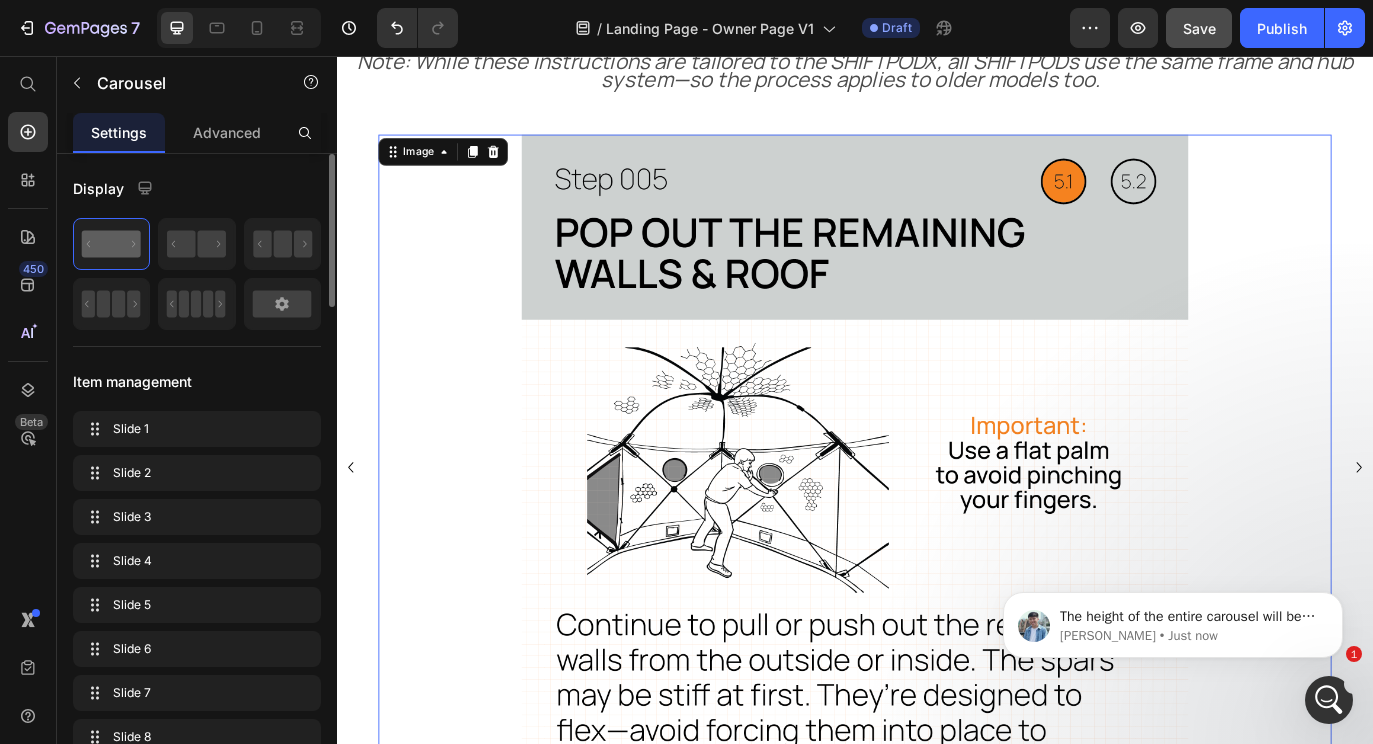 click at bounding box center (937, 532) 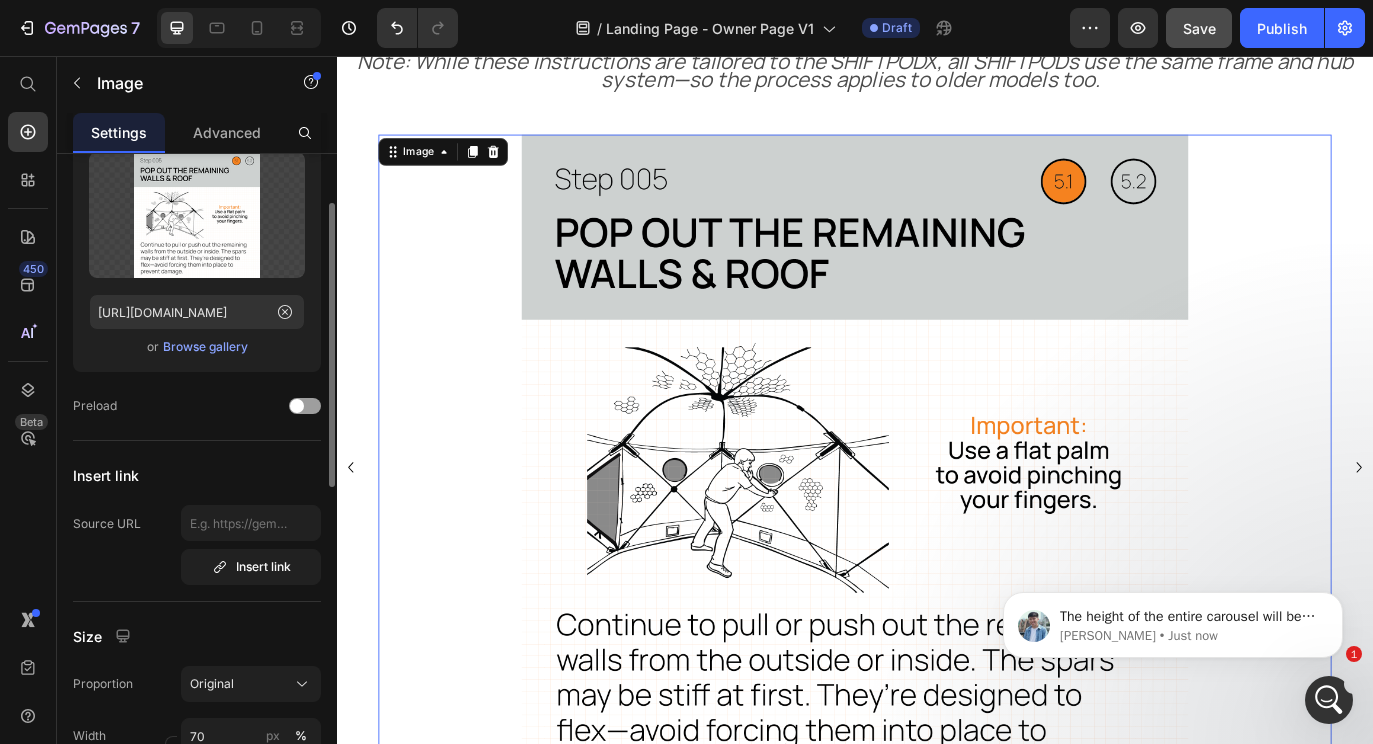 scroll, scrollTop: 117, scrollLeft: 0, axis: vertical 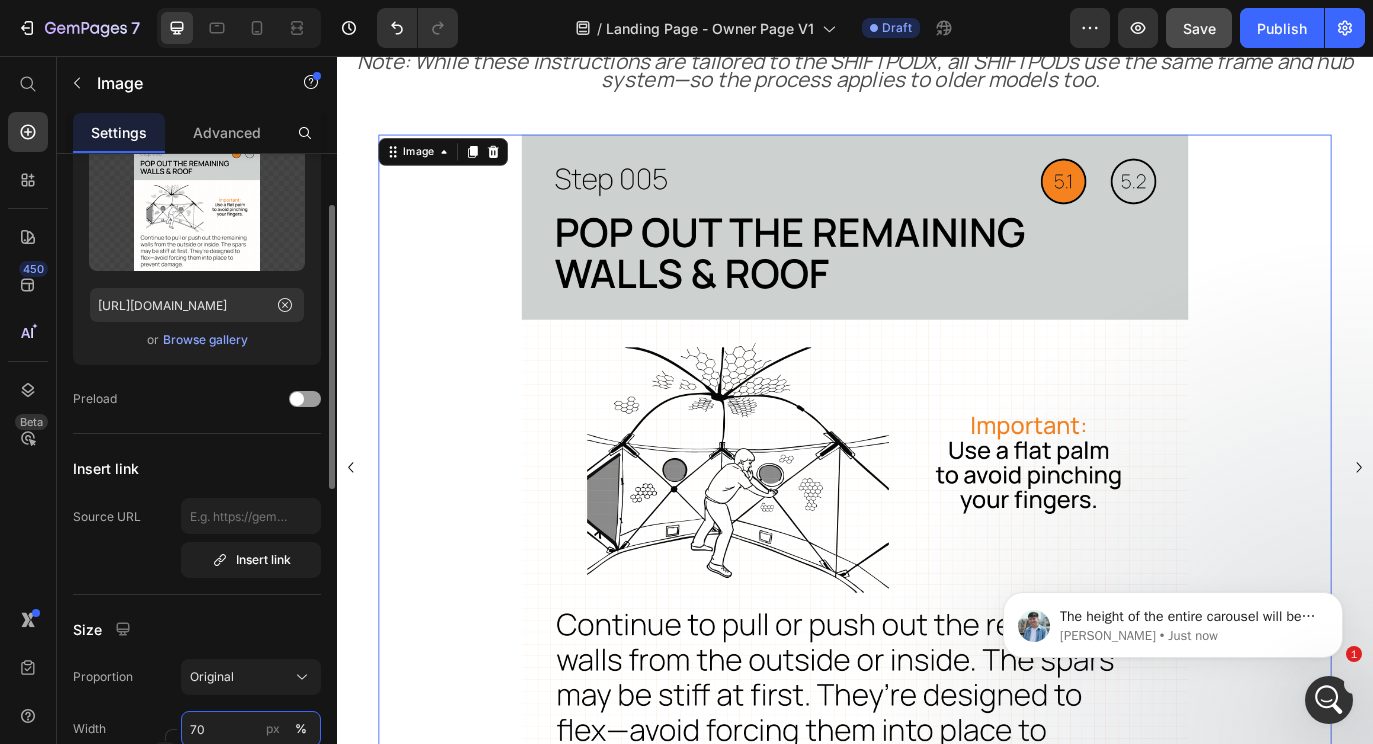 click on "70" at bounding box center [251, 729] 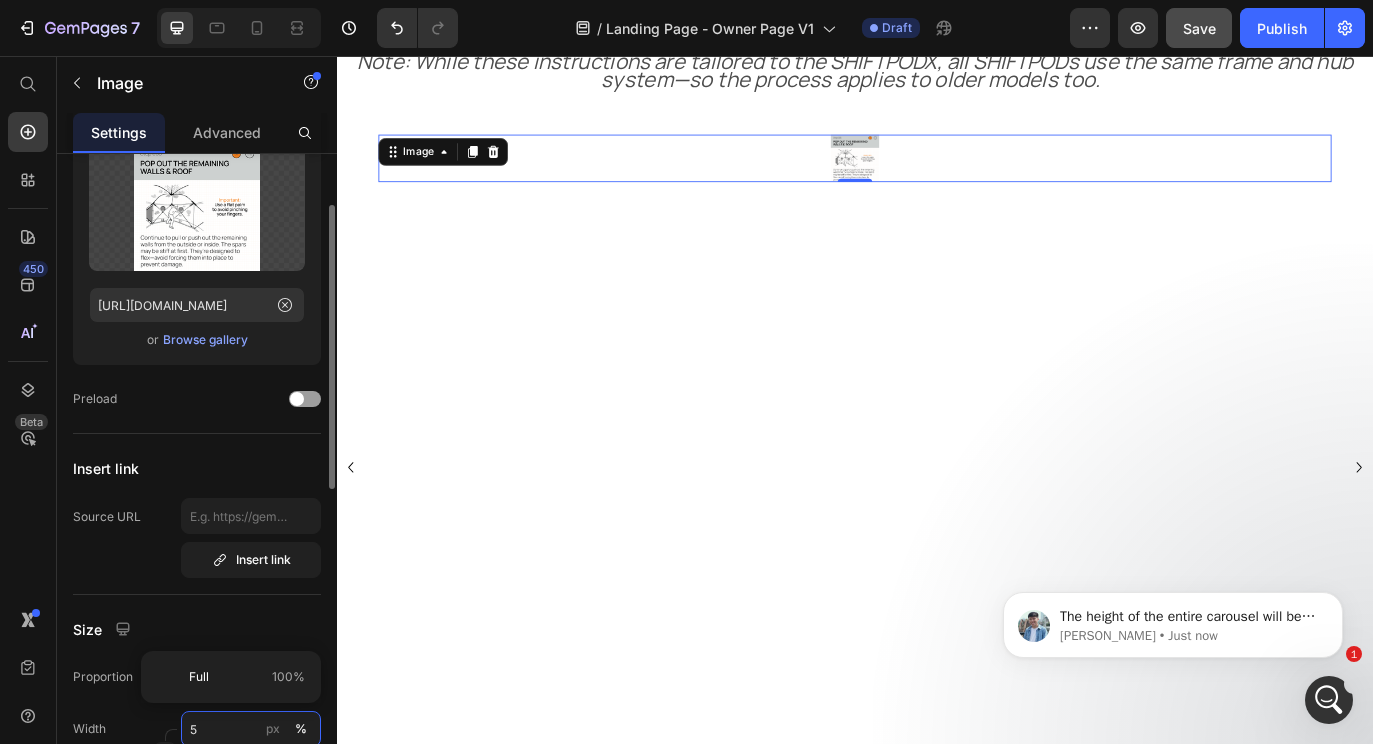 type on "50" 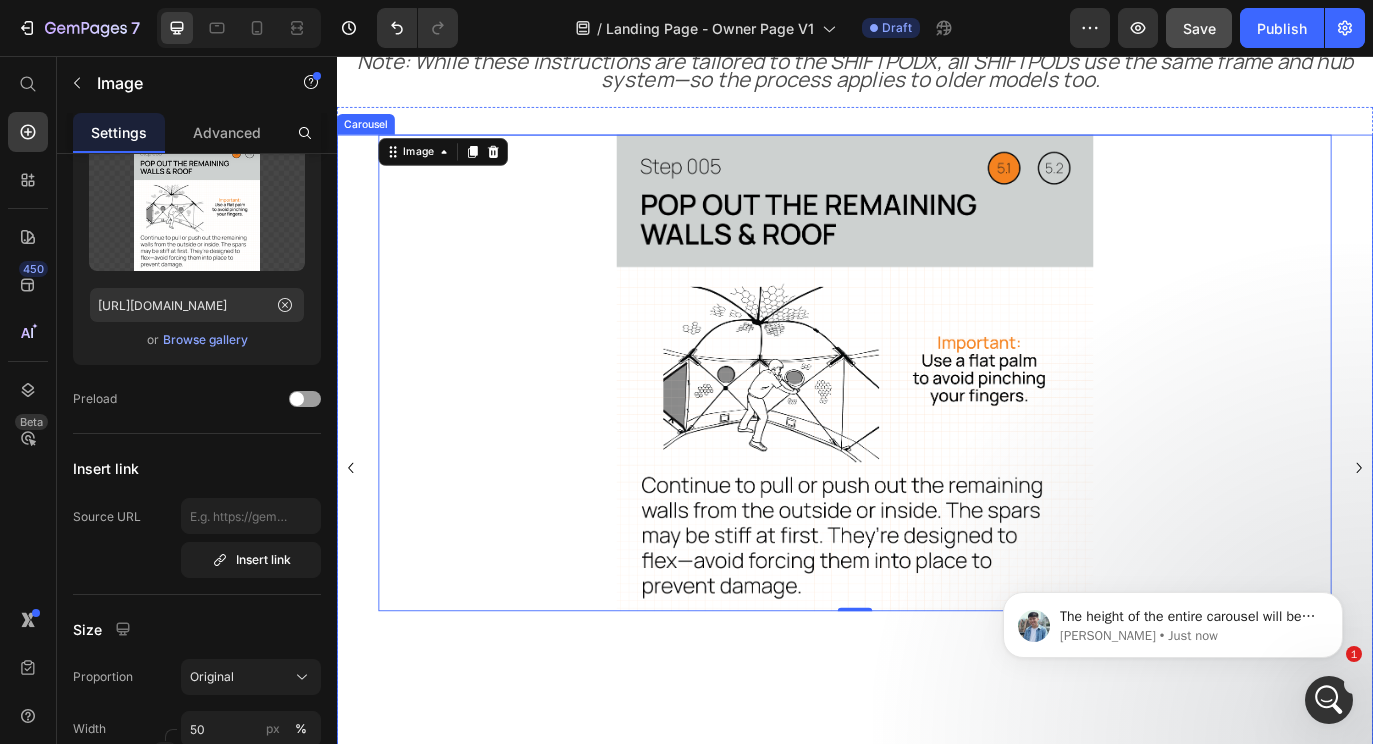 click 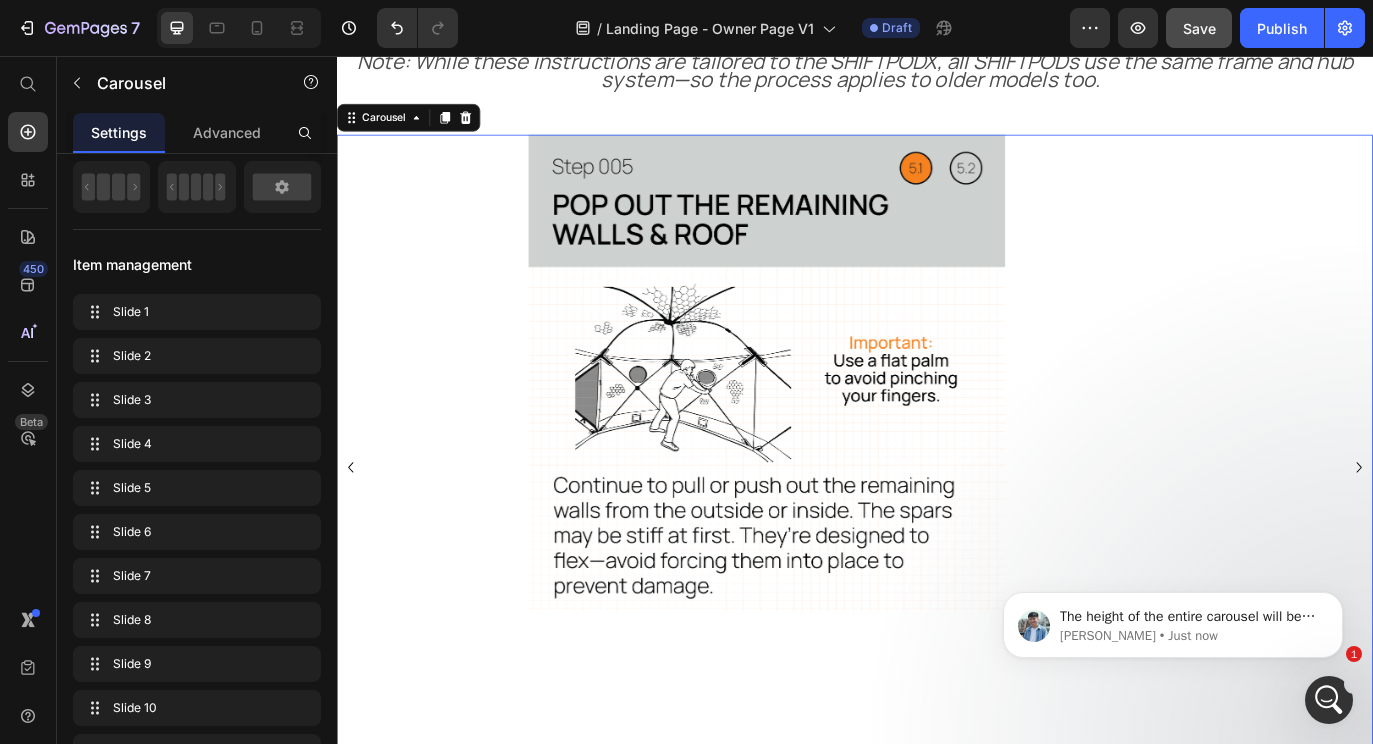 scroll, scrollTop: 0, scrollLeft: 0, axis: both 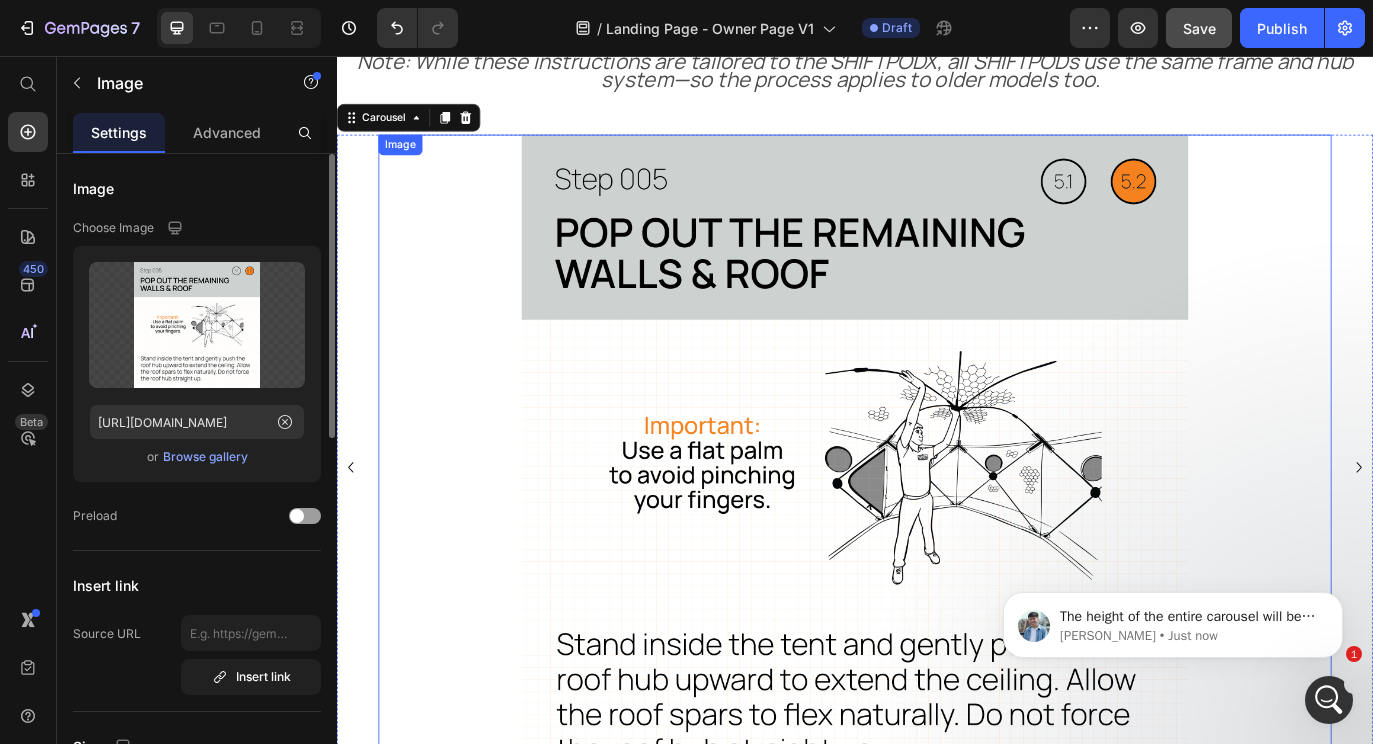 click at bounding box center (937, 532) 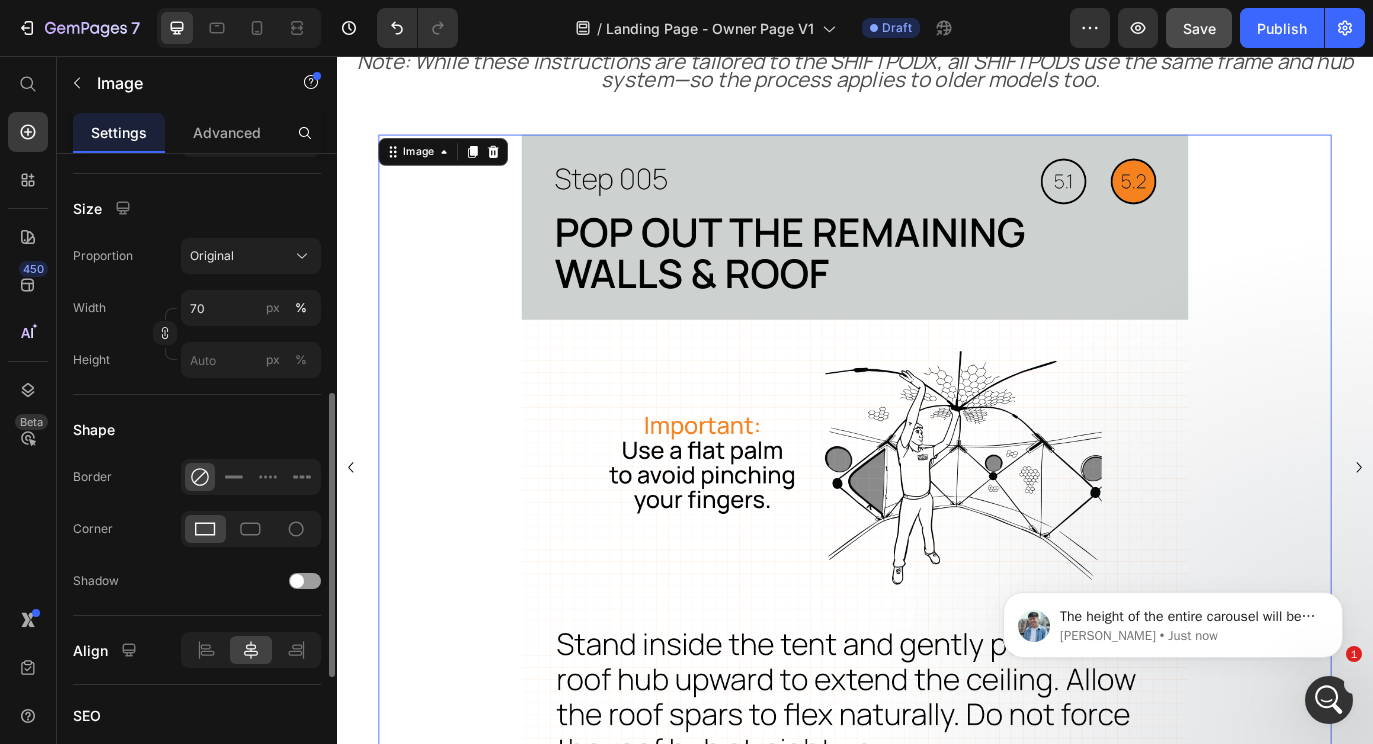 scroll, scrollTop: 540, scrollLeft: 0, axis: vertical 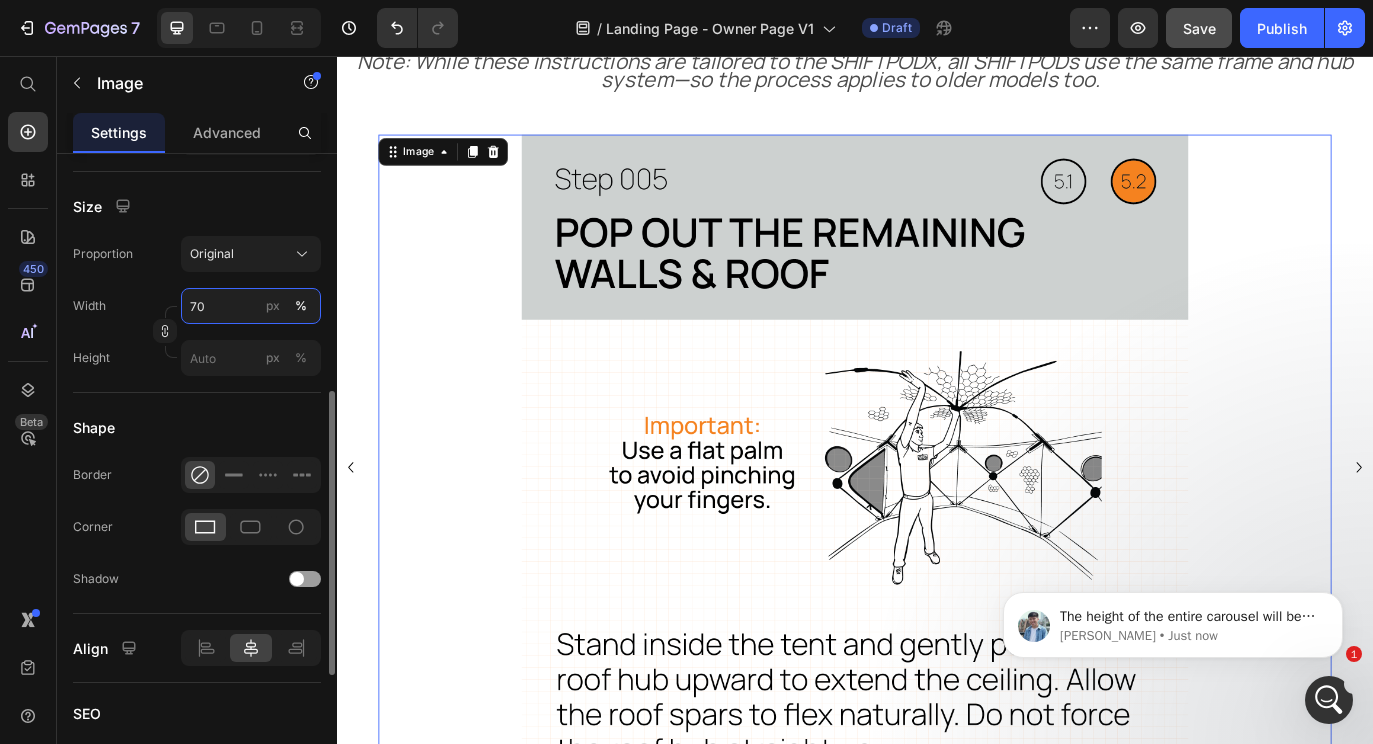 click on "70" at bounding box center [251, 306] 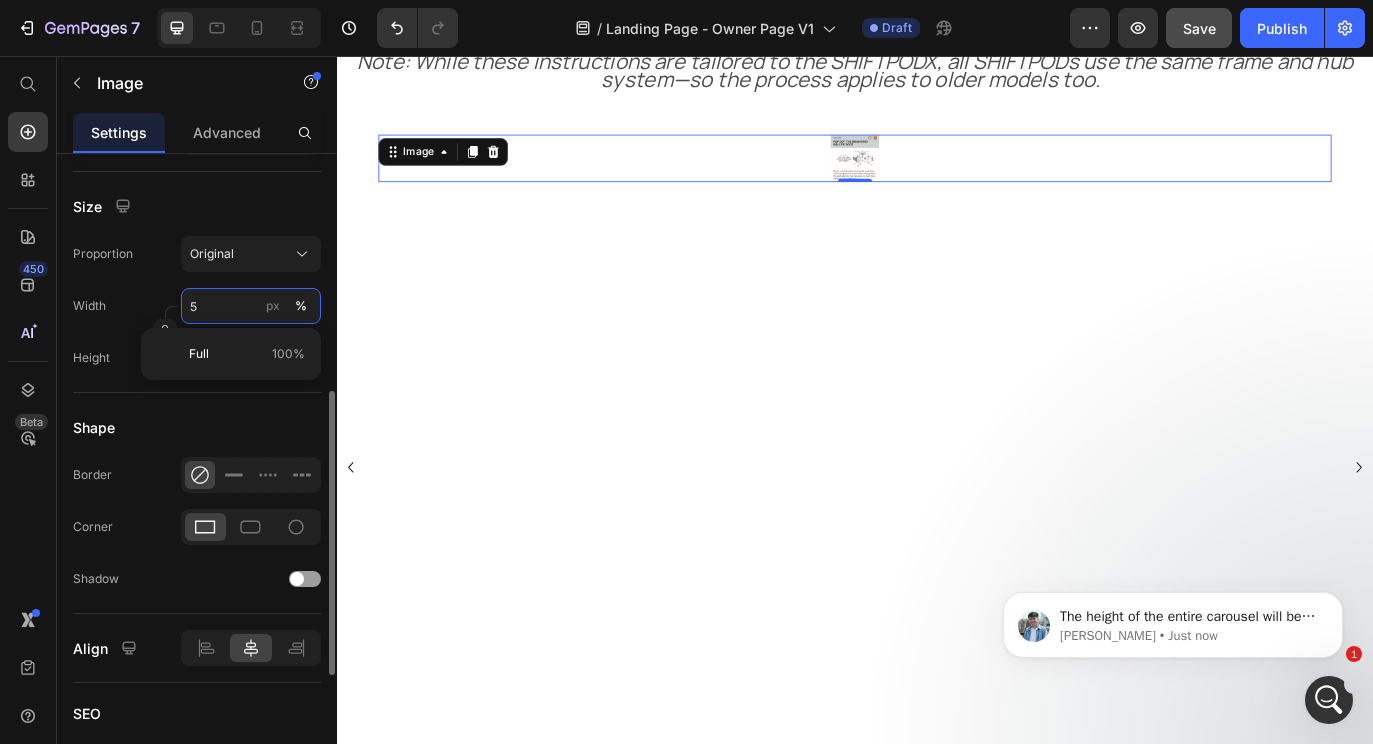 type on "50" 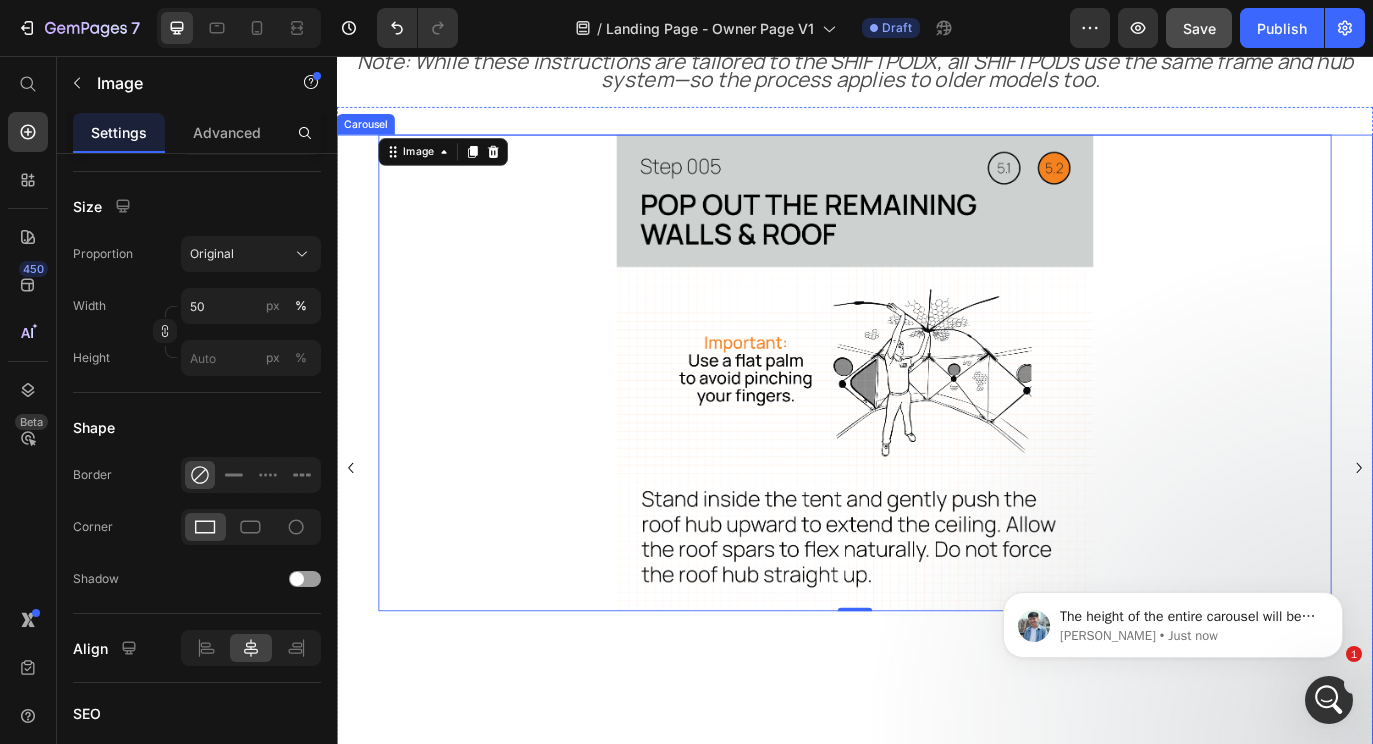 click 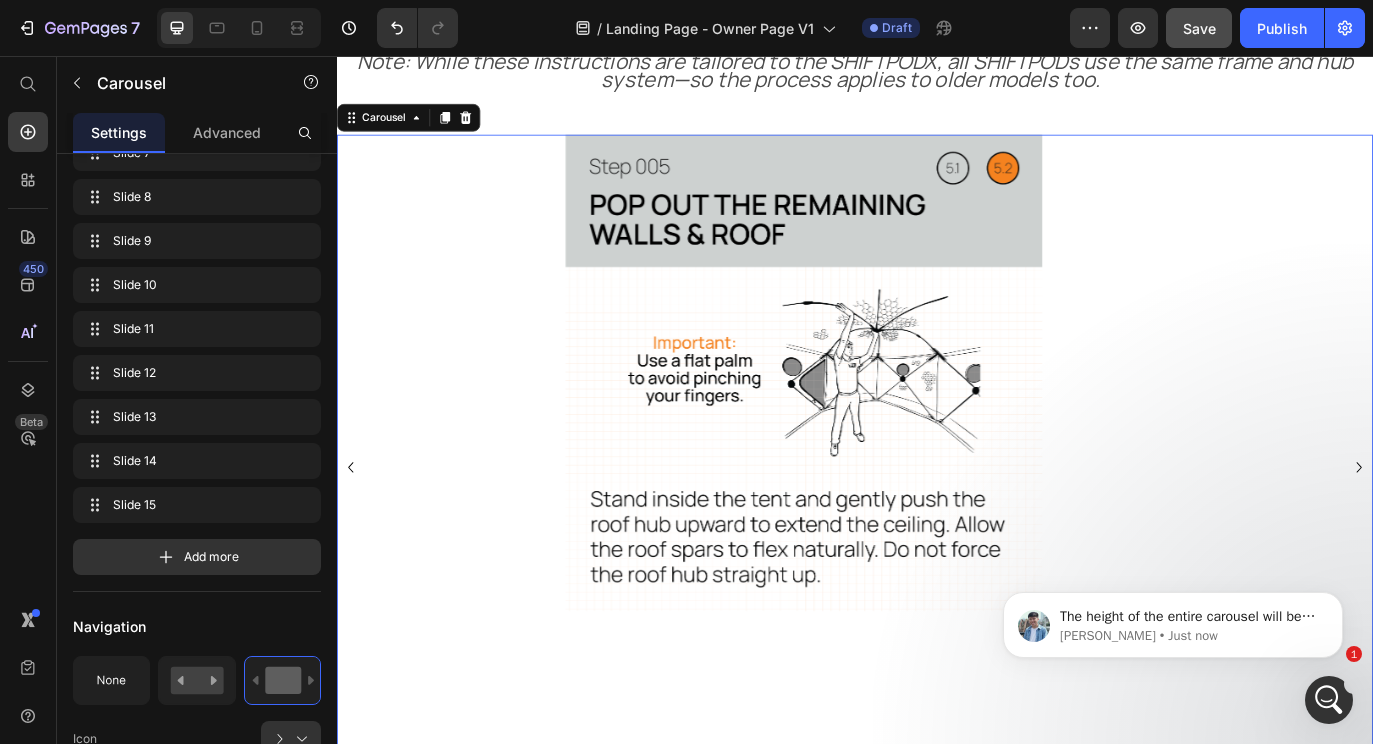 scroll, scrollTop: 0, scrollLeft: 0, axis: both 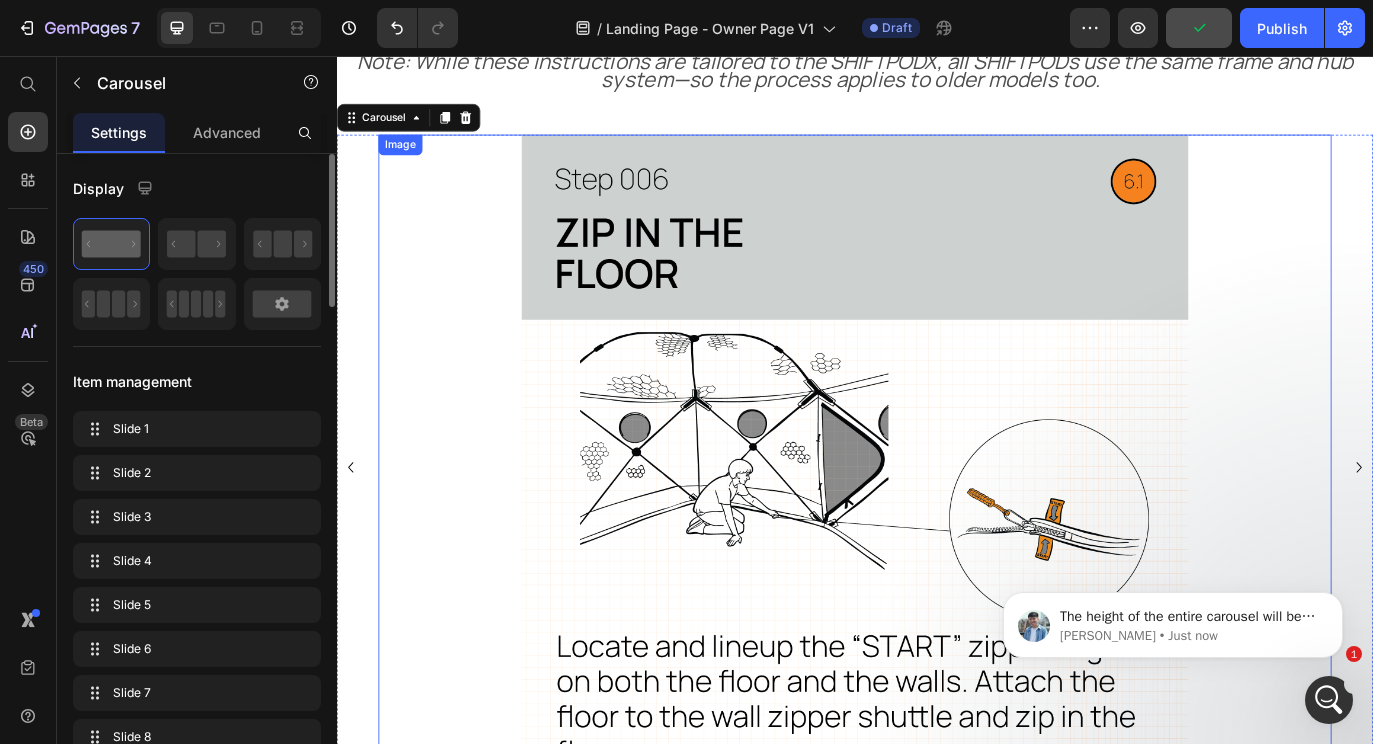click at bounding box center [937, 532] 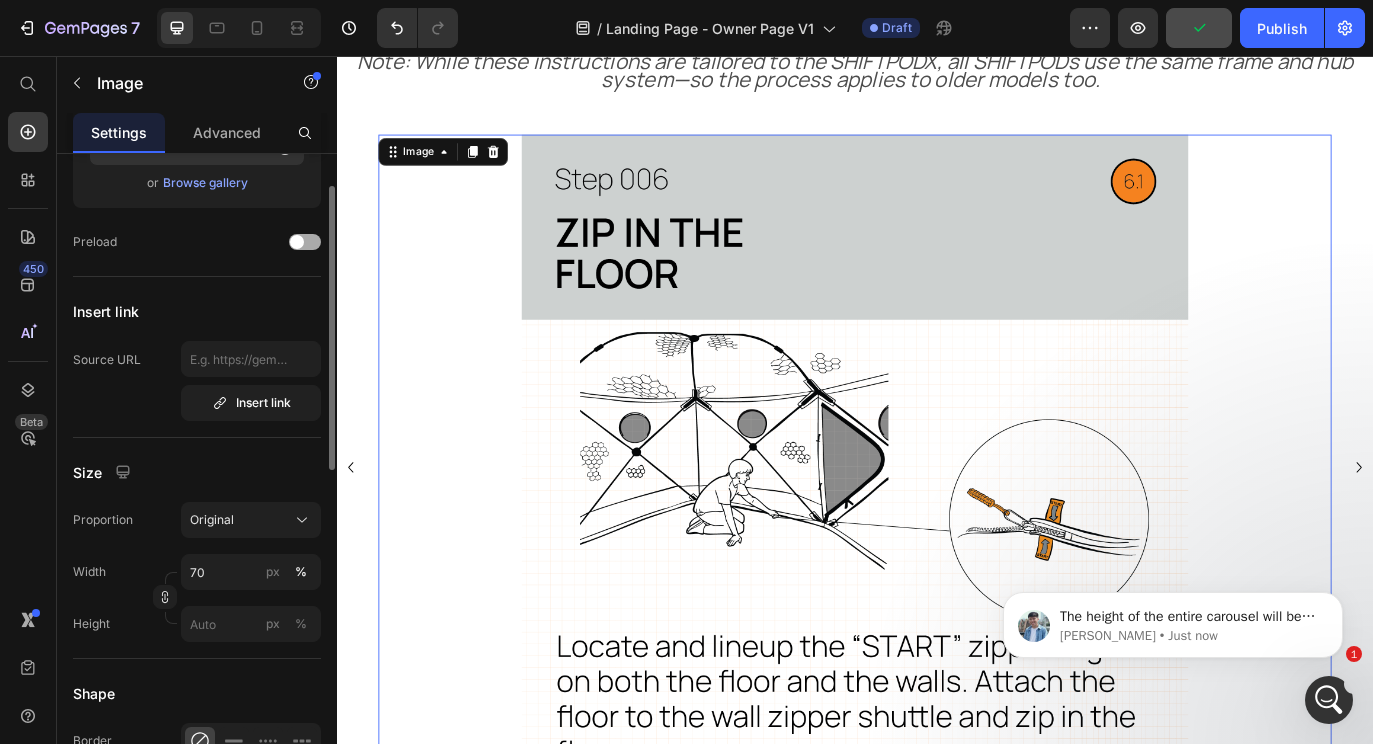 scroll, scrollTop: 298, scrollLeft: 0, axis: vertical 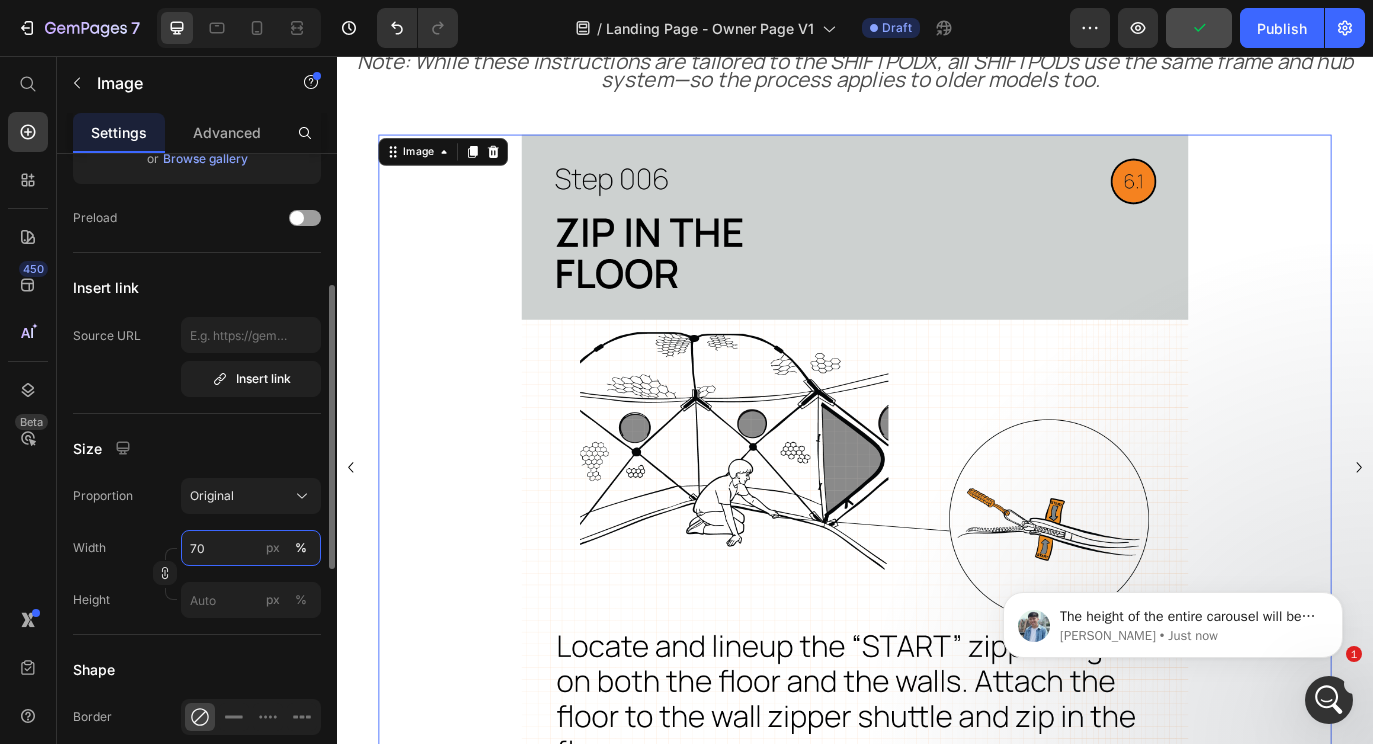 click on "70" at bounding box center [251, 548] 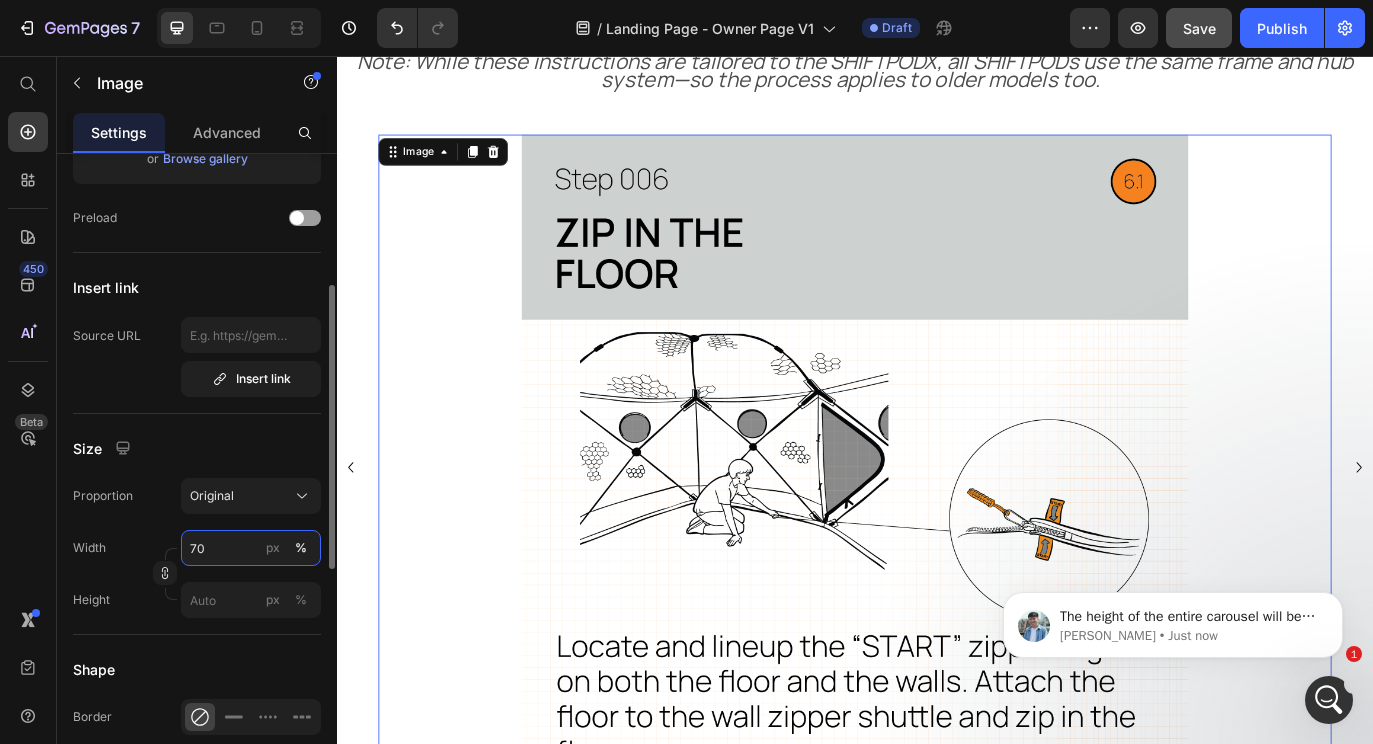 click on "70" at bounding box center [251, 548] 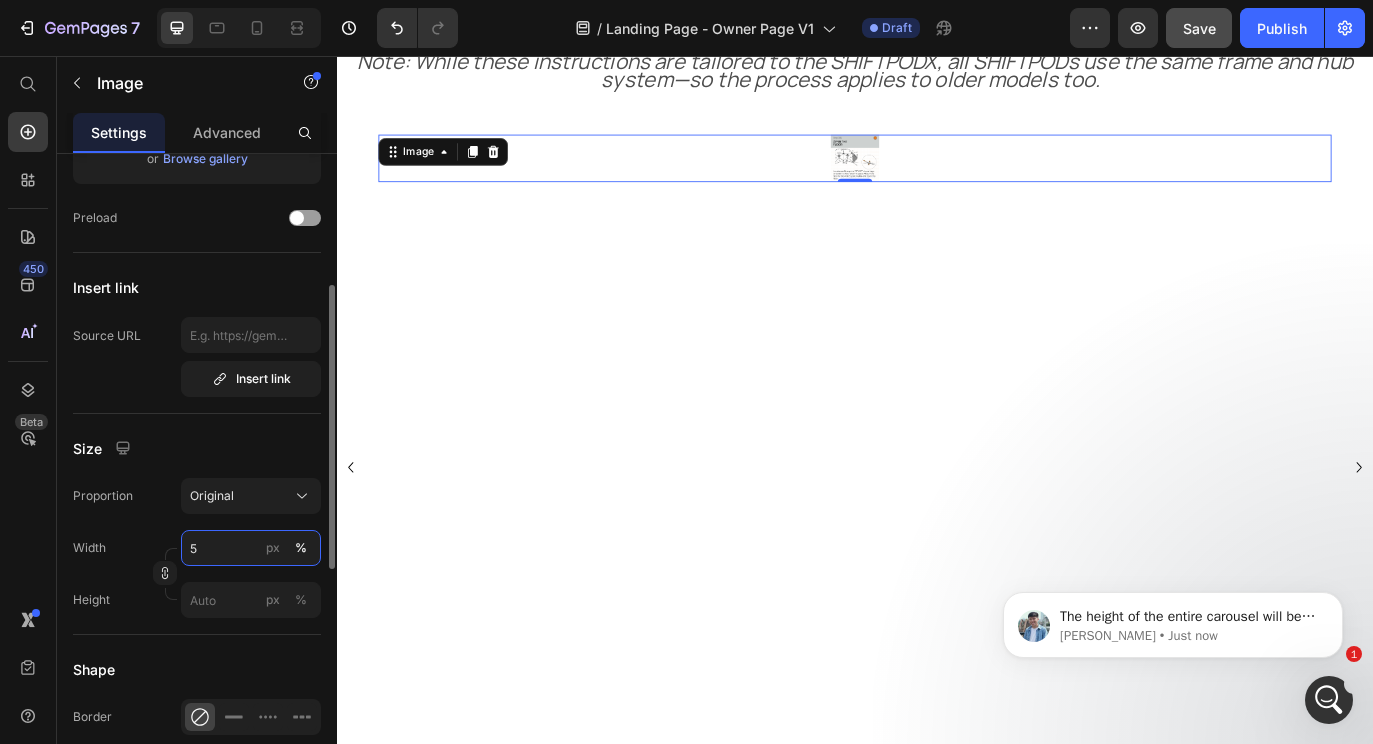 type on "50" 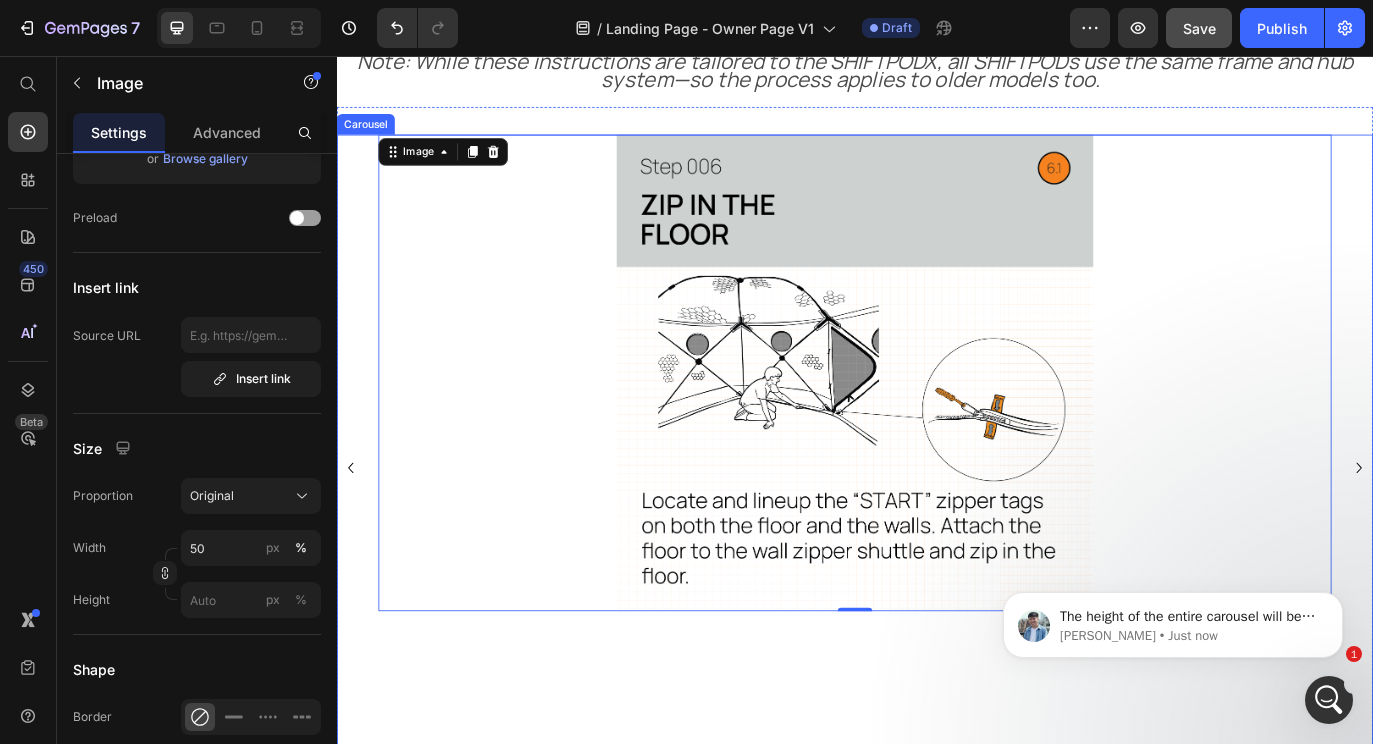 click 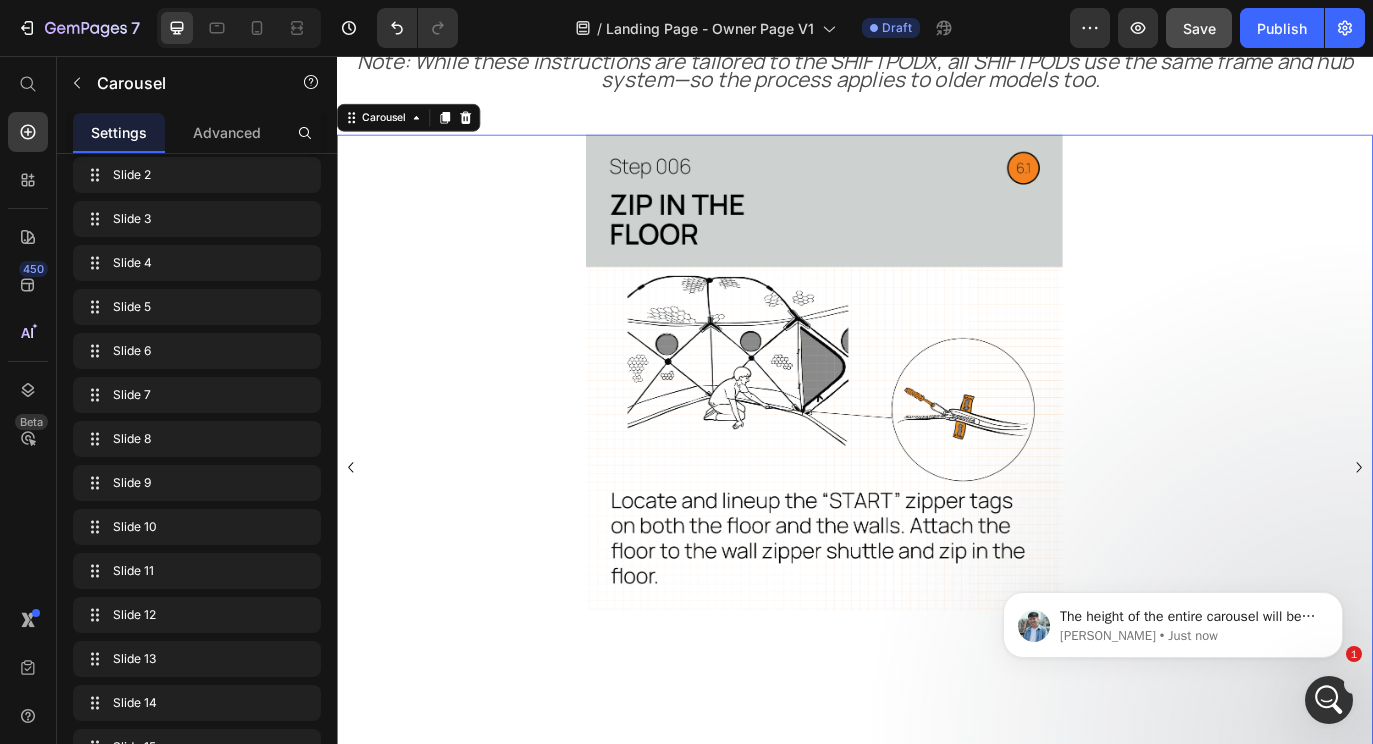 scroll, scrollTop: 0, scrollLeft: 0, axis: both 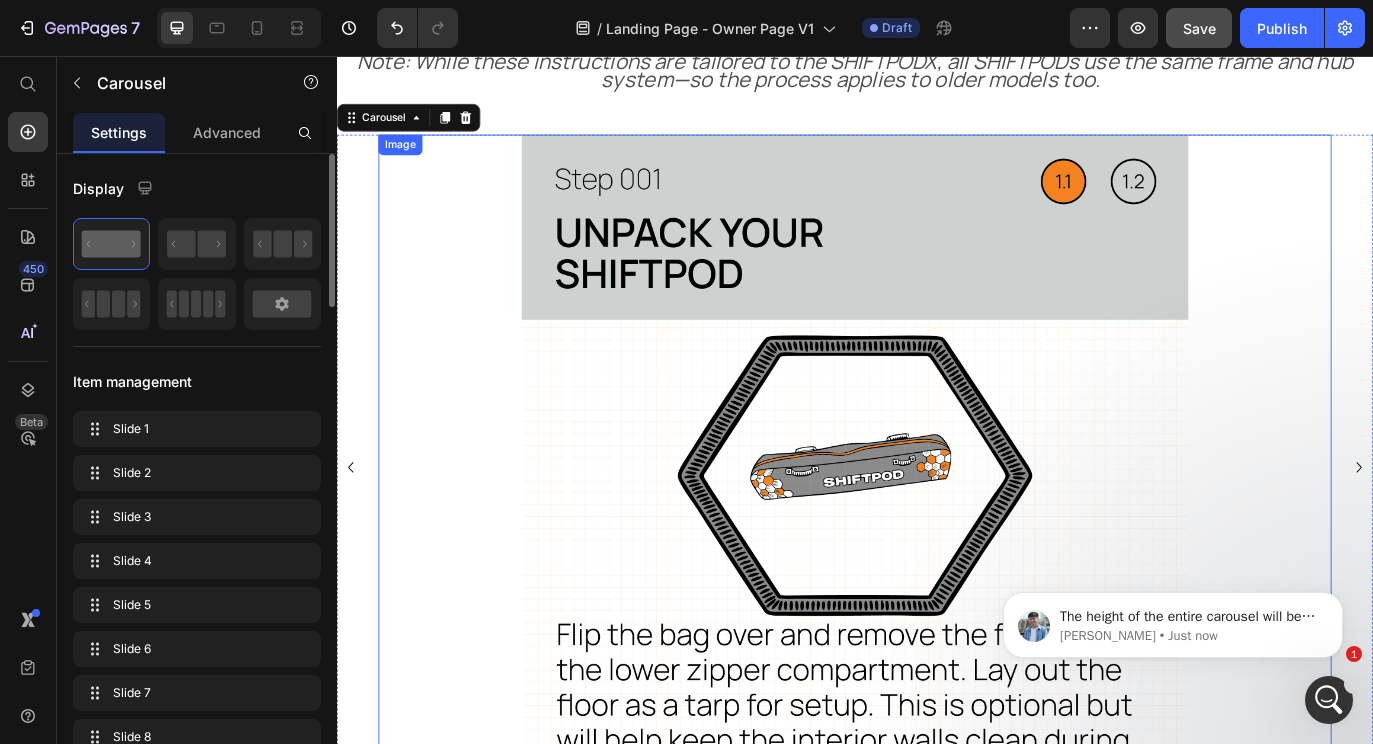 click at bounding box center [937, 532] 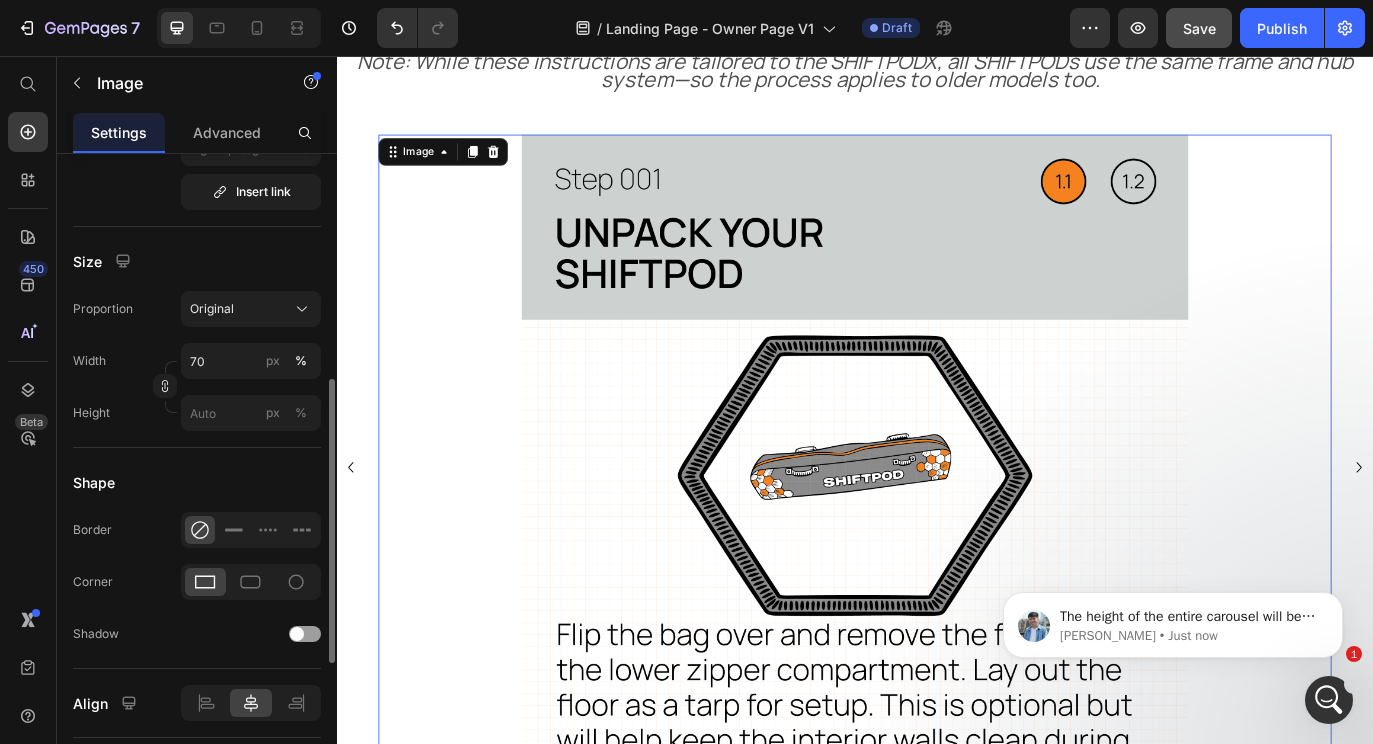 scroll, scrollTop: 502, scrollLeft: 0, axis: vertical 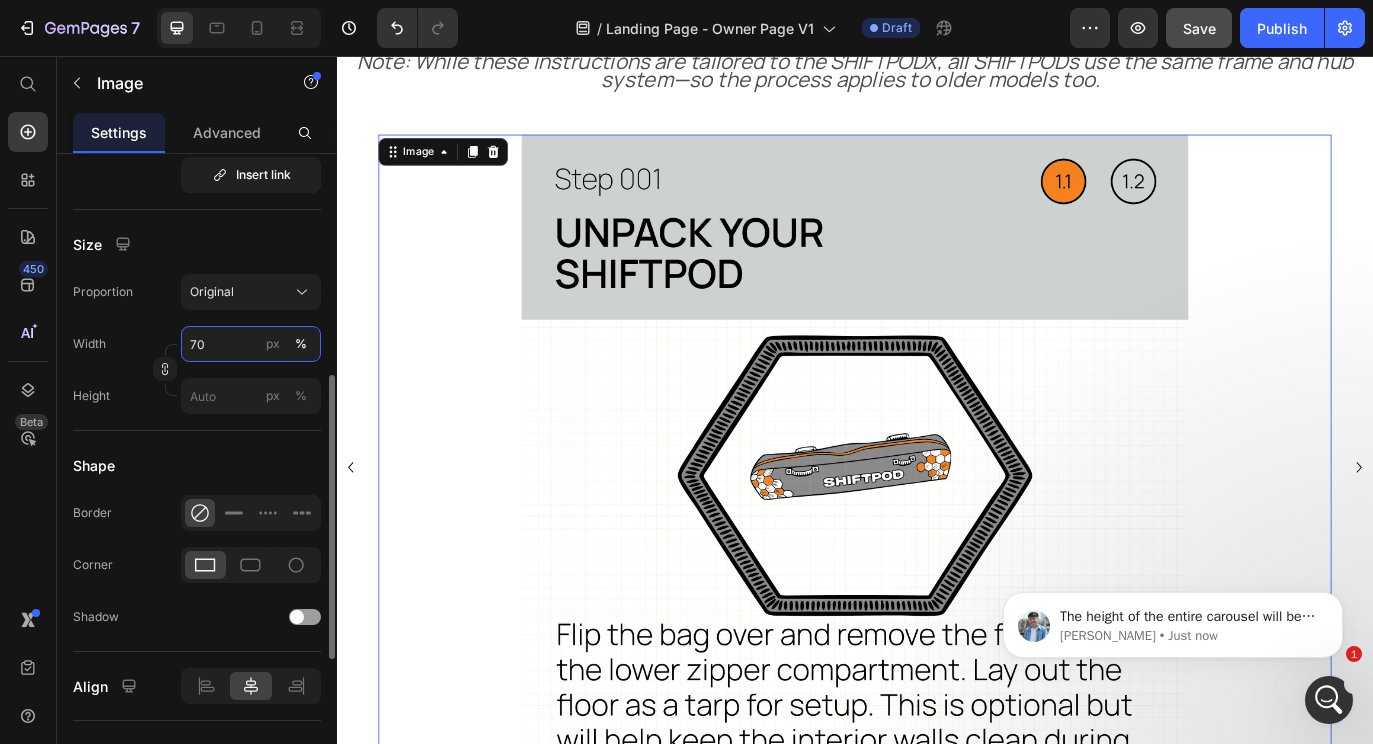 click on "70" at bounding box center [251, 344] 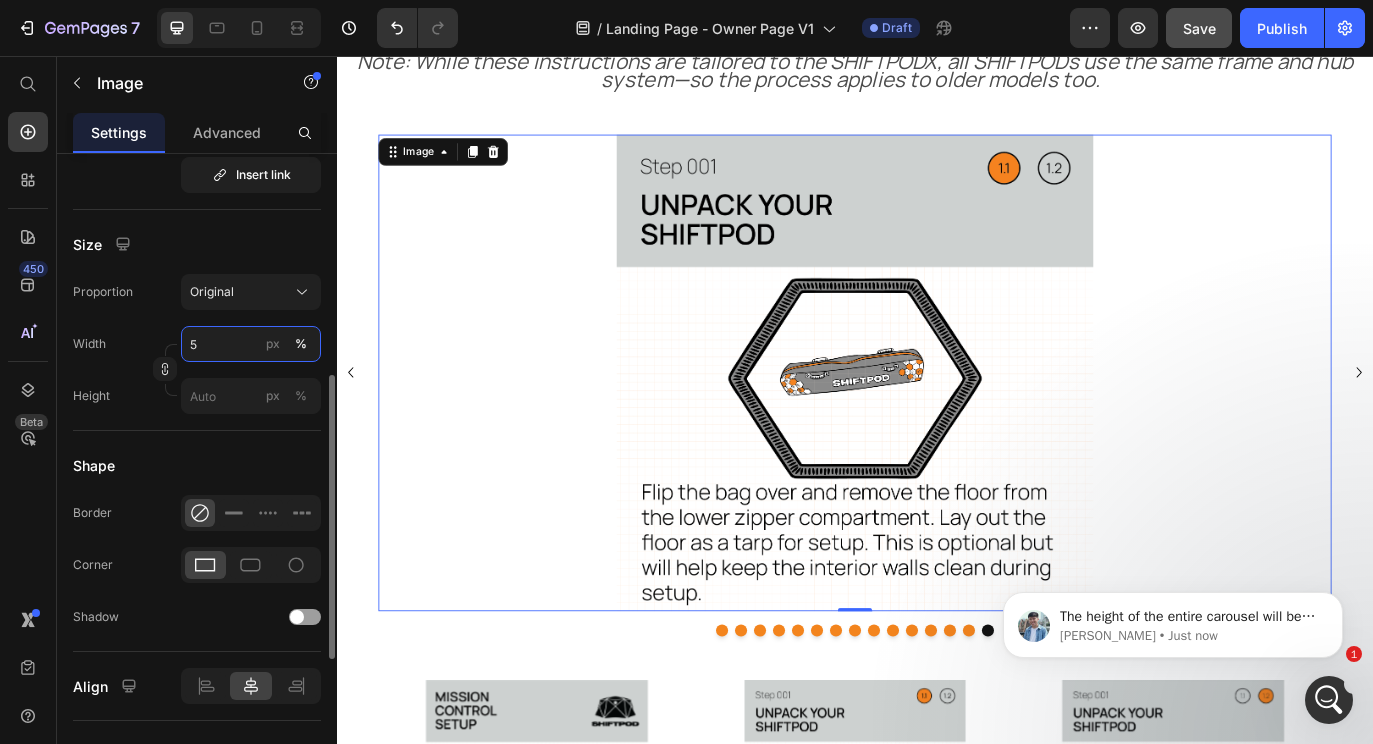 type on "50" 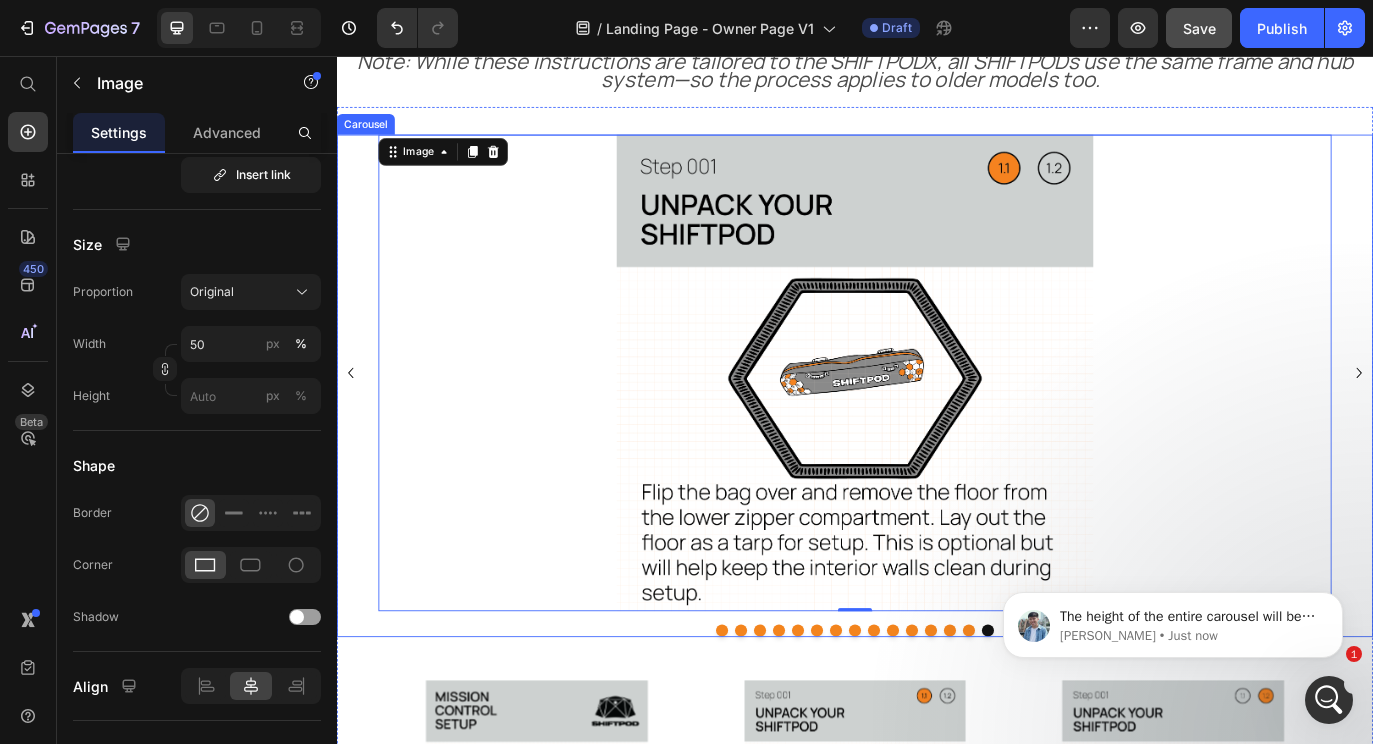 click 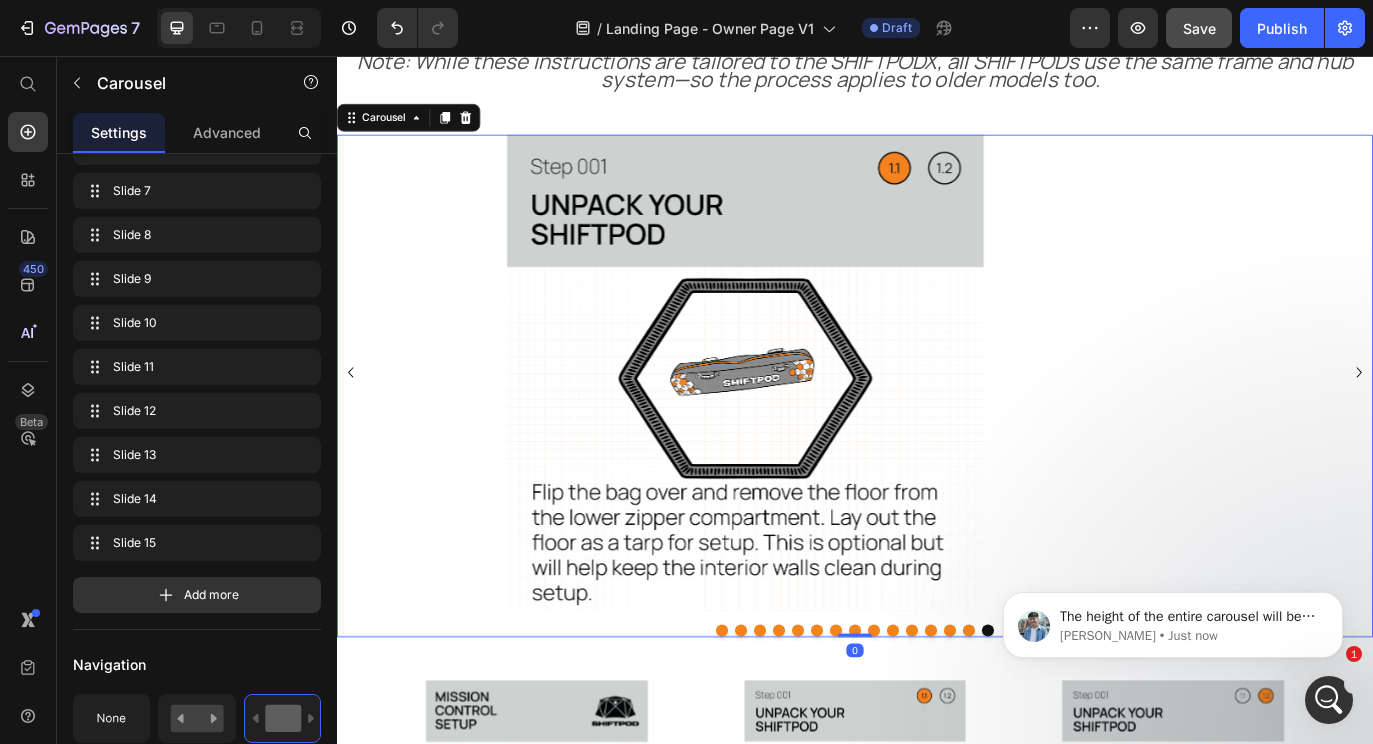 scroll, scrollTop: 0, scrollLeft: 0, axis: both 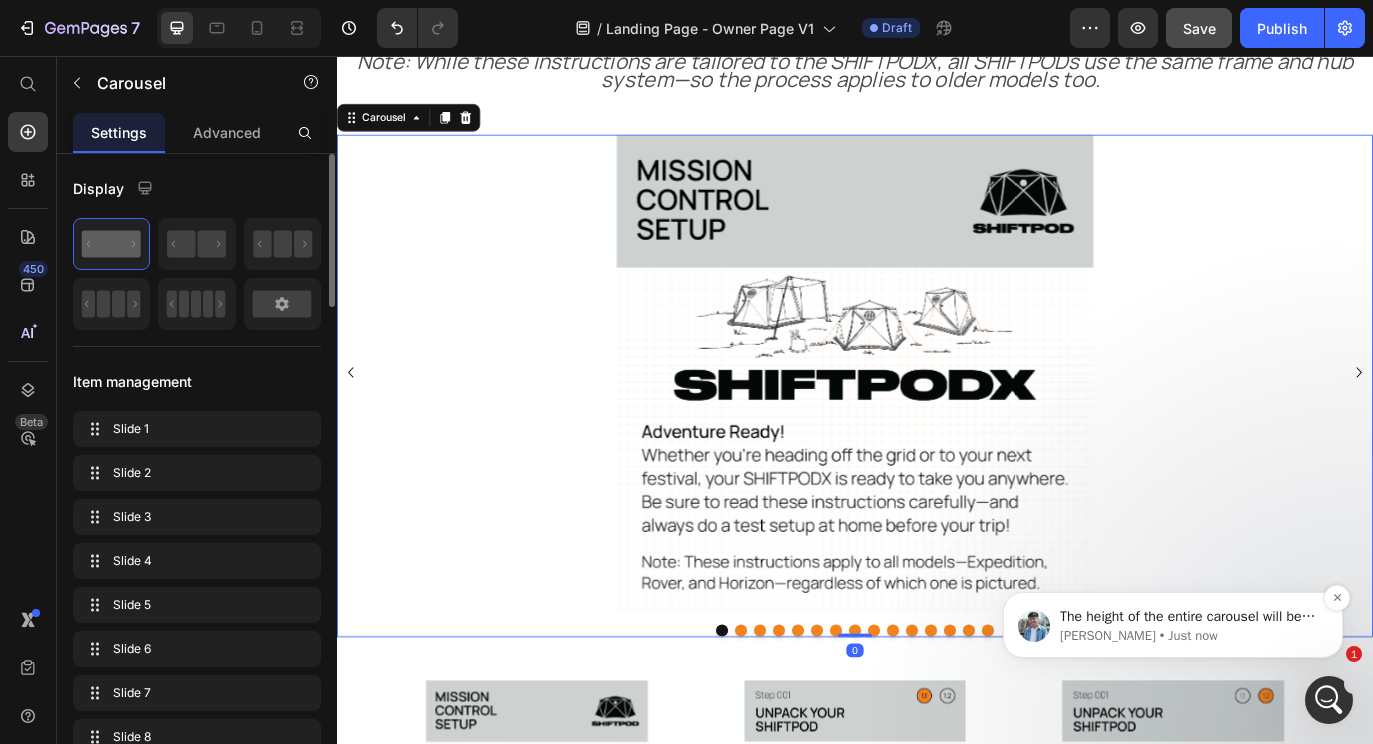 click on "The height of the entire carousel will be determined by the largest height of the image added to the carousel, so we suggest resizing all the images and the gap will be reduced." at bounding box center (1189, 617) 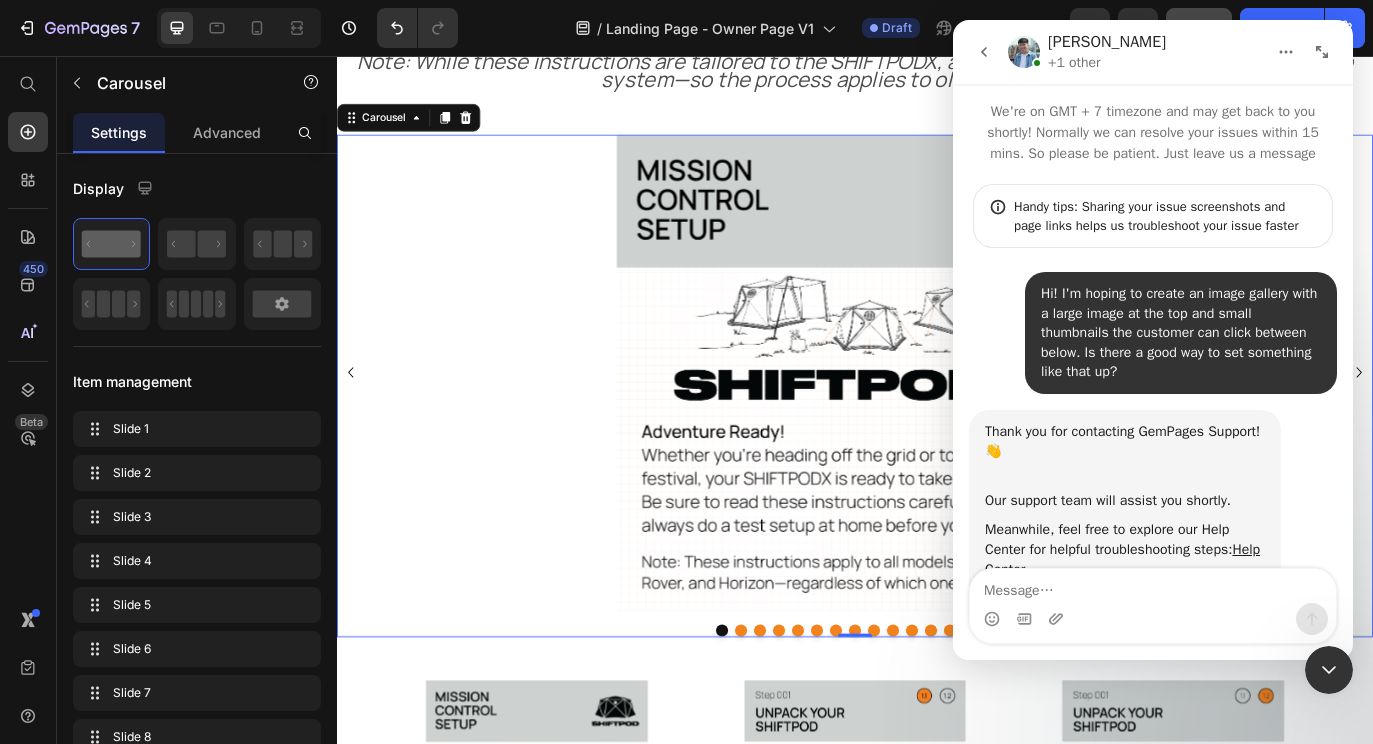 scroll, scrollTop: 3, scrollLeft: 0, axis: vertical 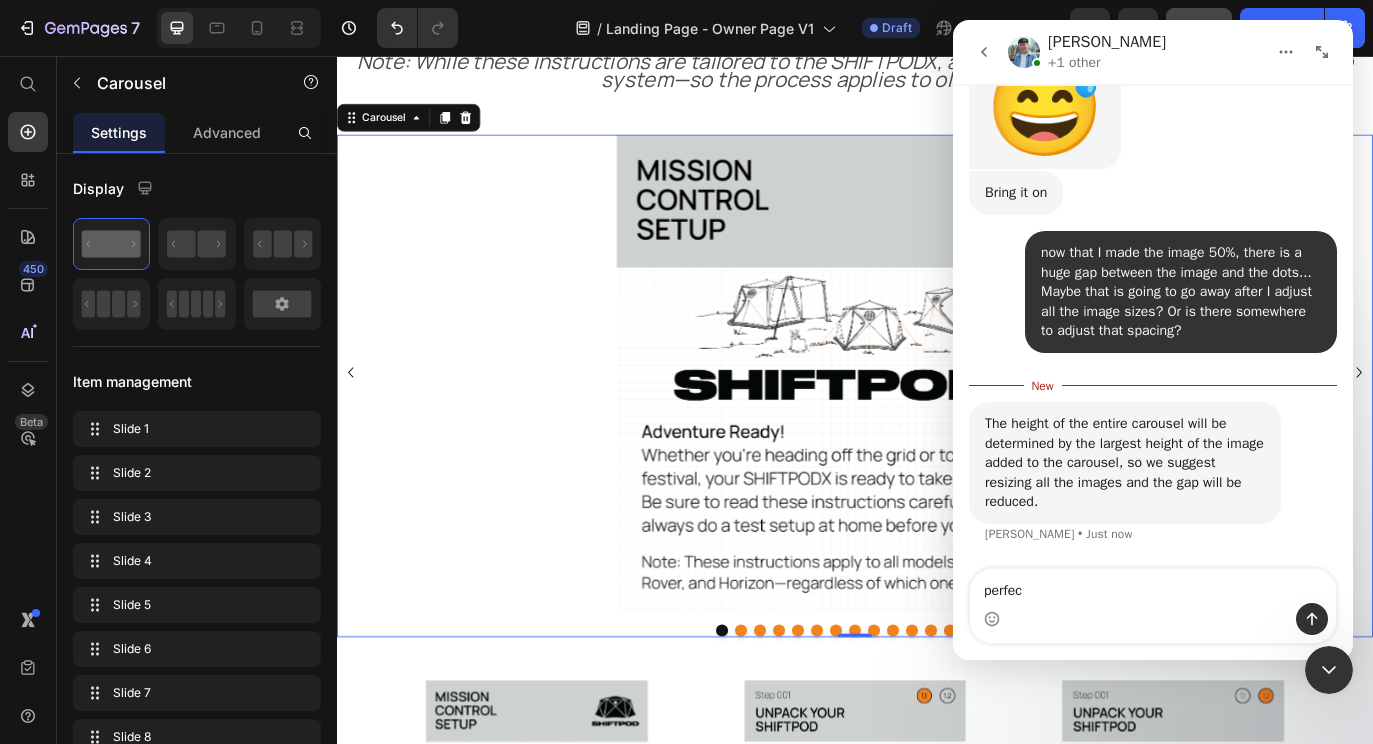 type on "perfect" 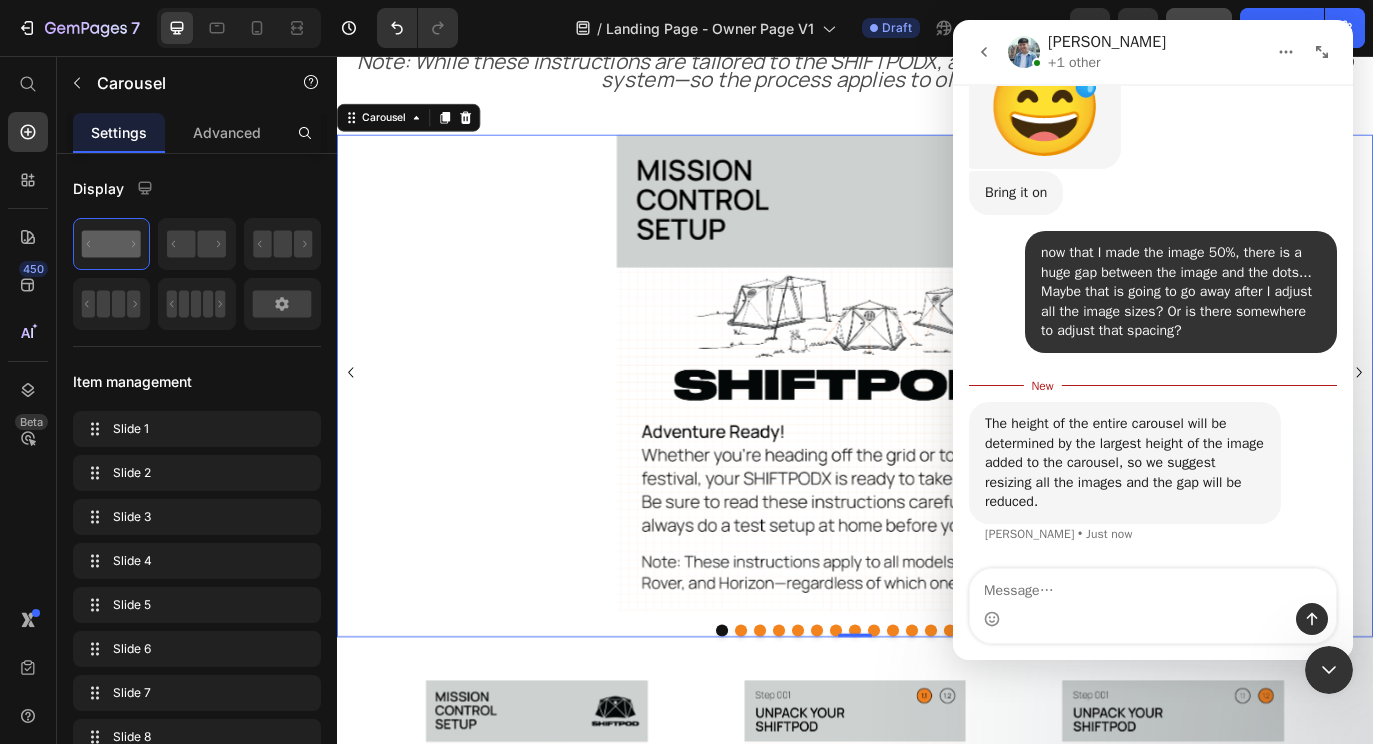 scroll, scrollTop: 8583, scrollLeft: 0, axis: vertical 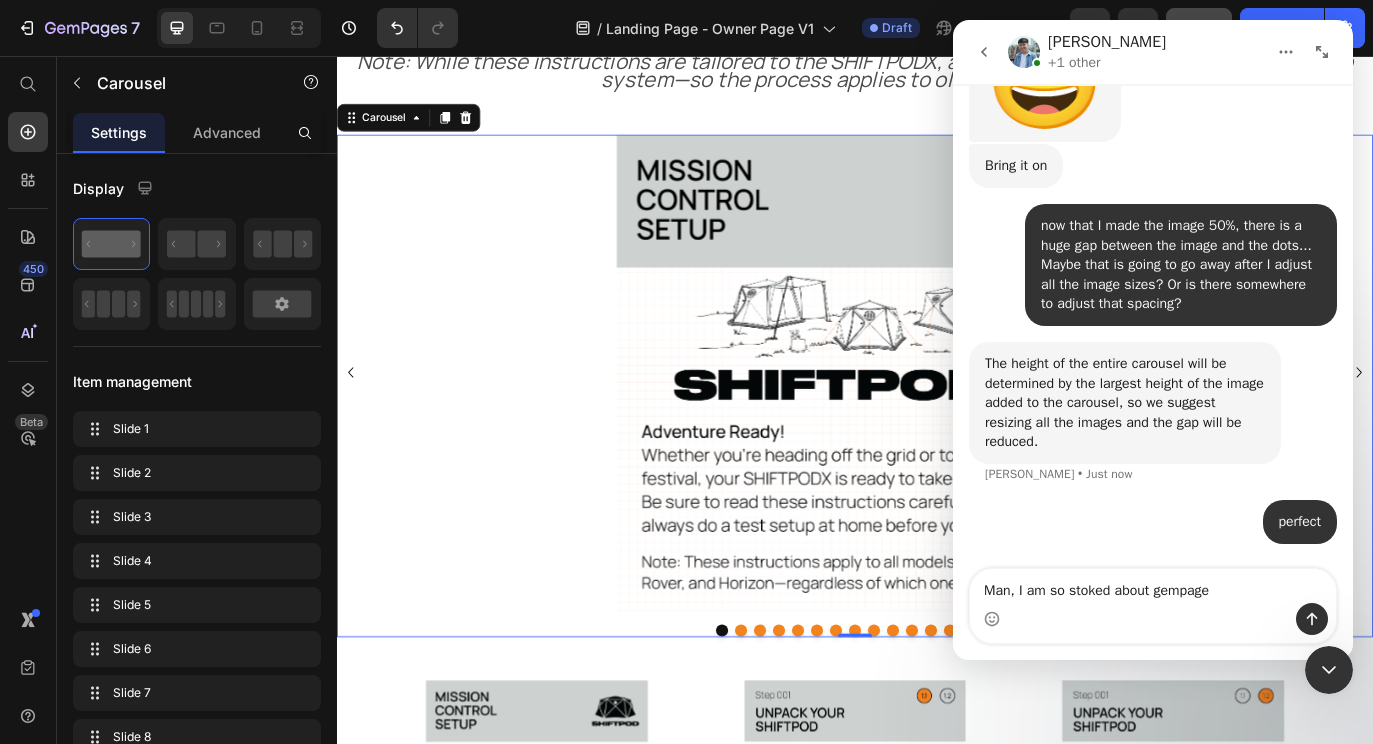 type on "Man, I am so stoked about gempages" 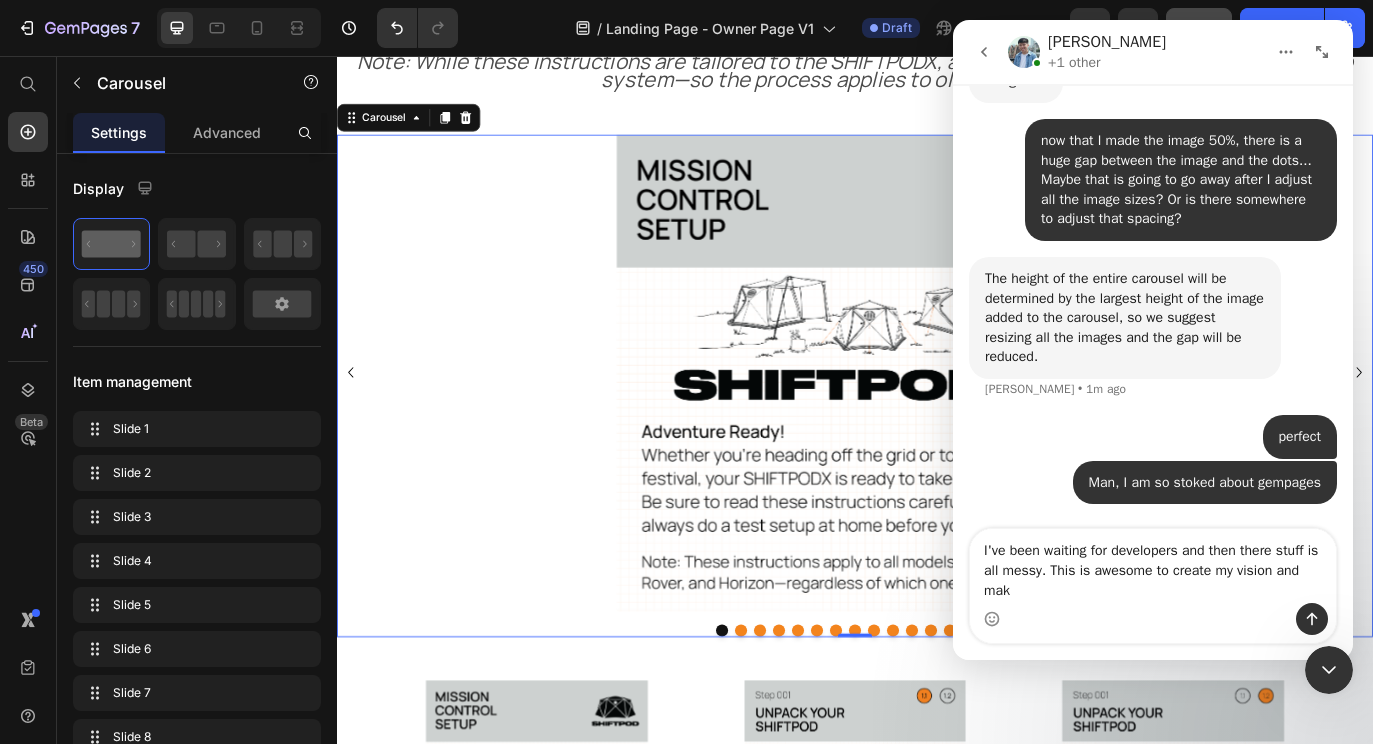 scroll, scrollTop: 8669, scrollLeft: 0, axis: vertical 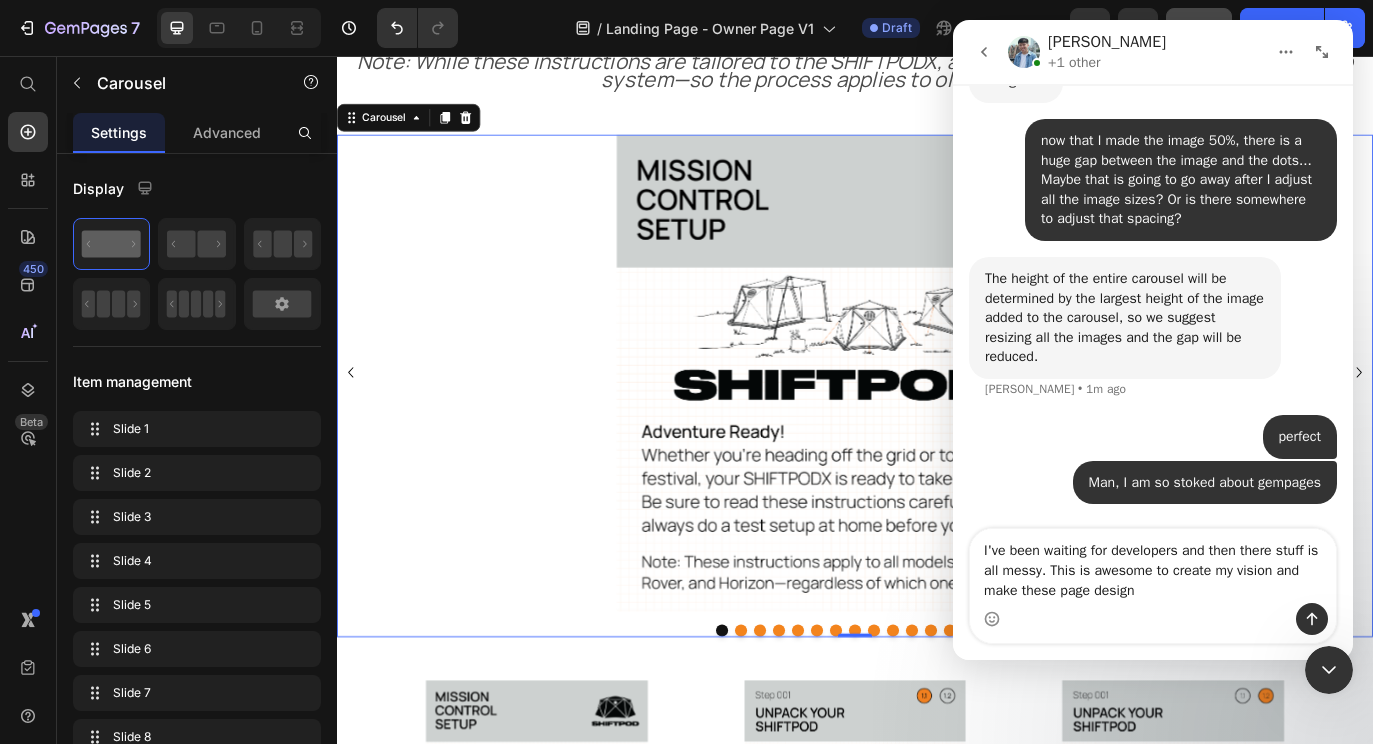 type on "I've been waiting for developers and then there stuff is all messy. This is awesome to create my vision and make these page designs" 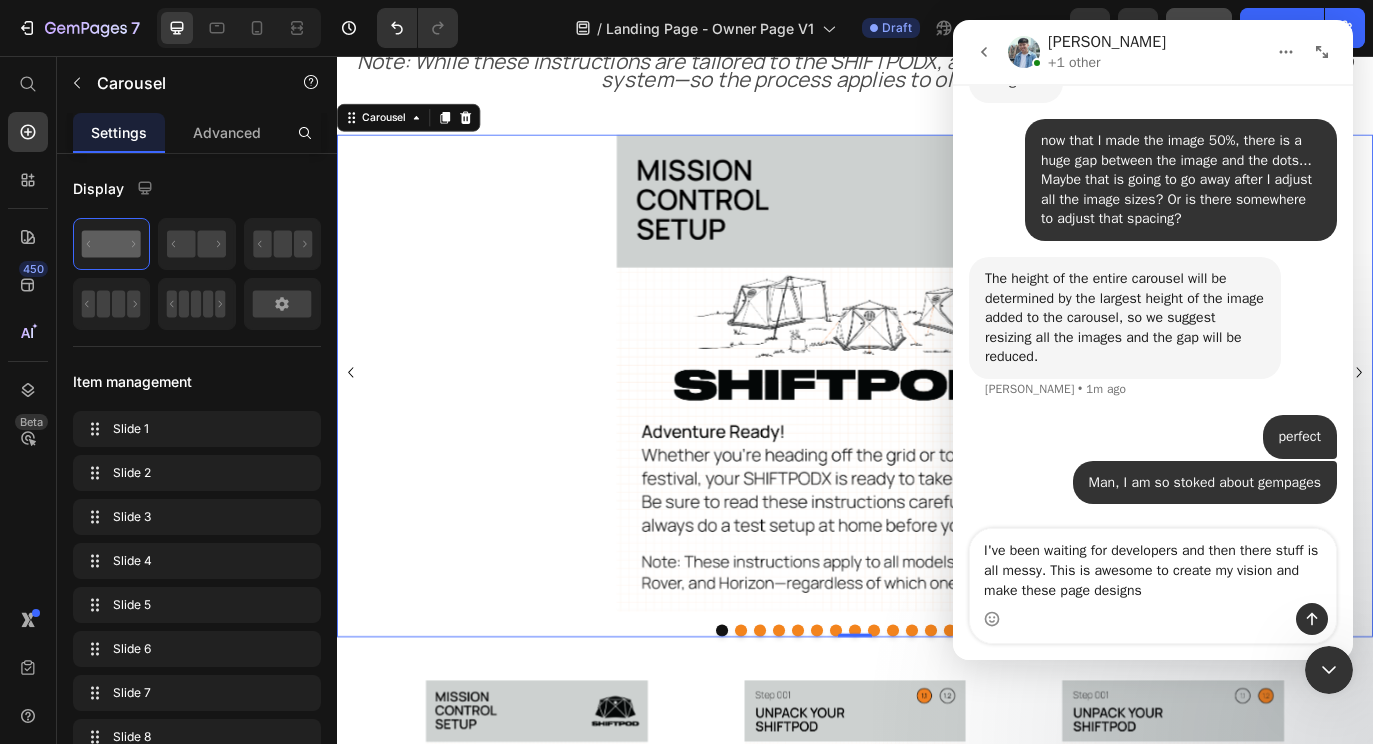 type 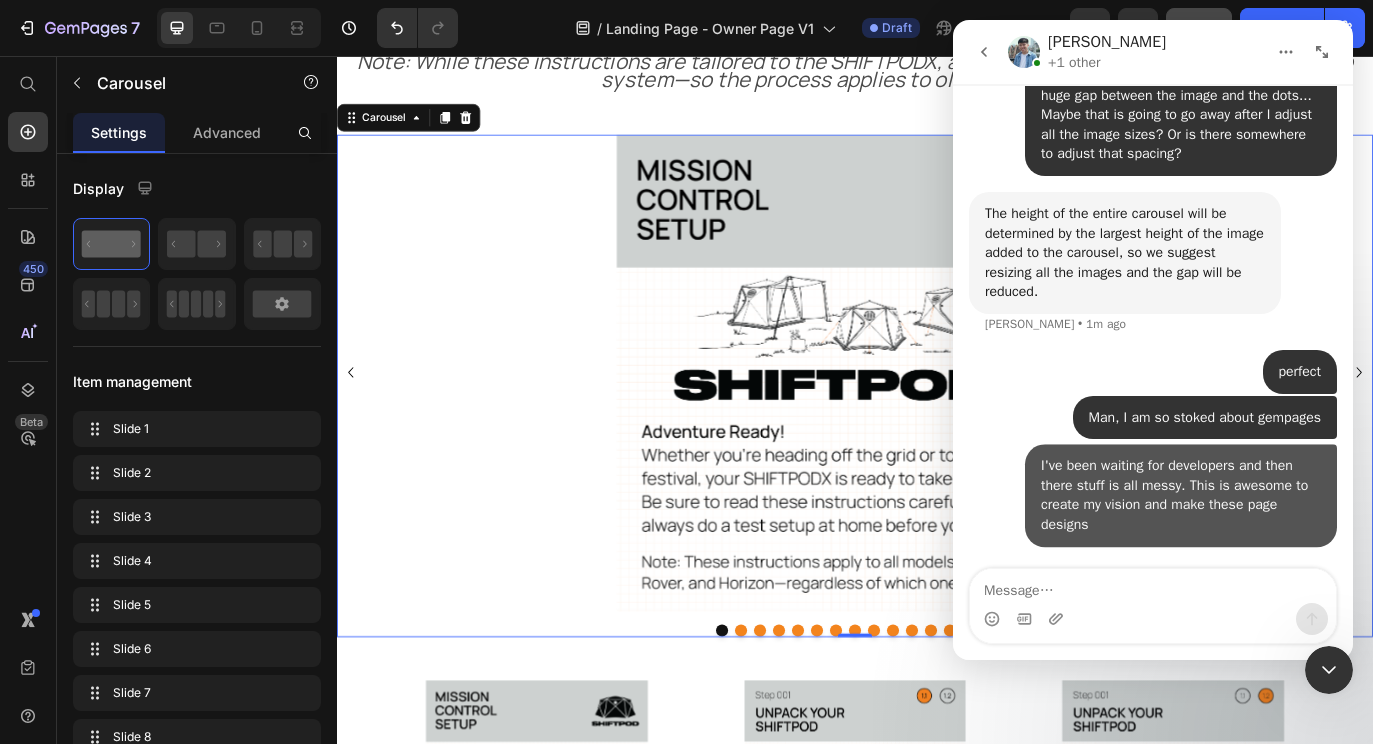 scroll, scrollTop: 8733, scrollLeft: 0, axis: vertical 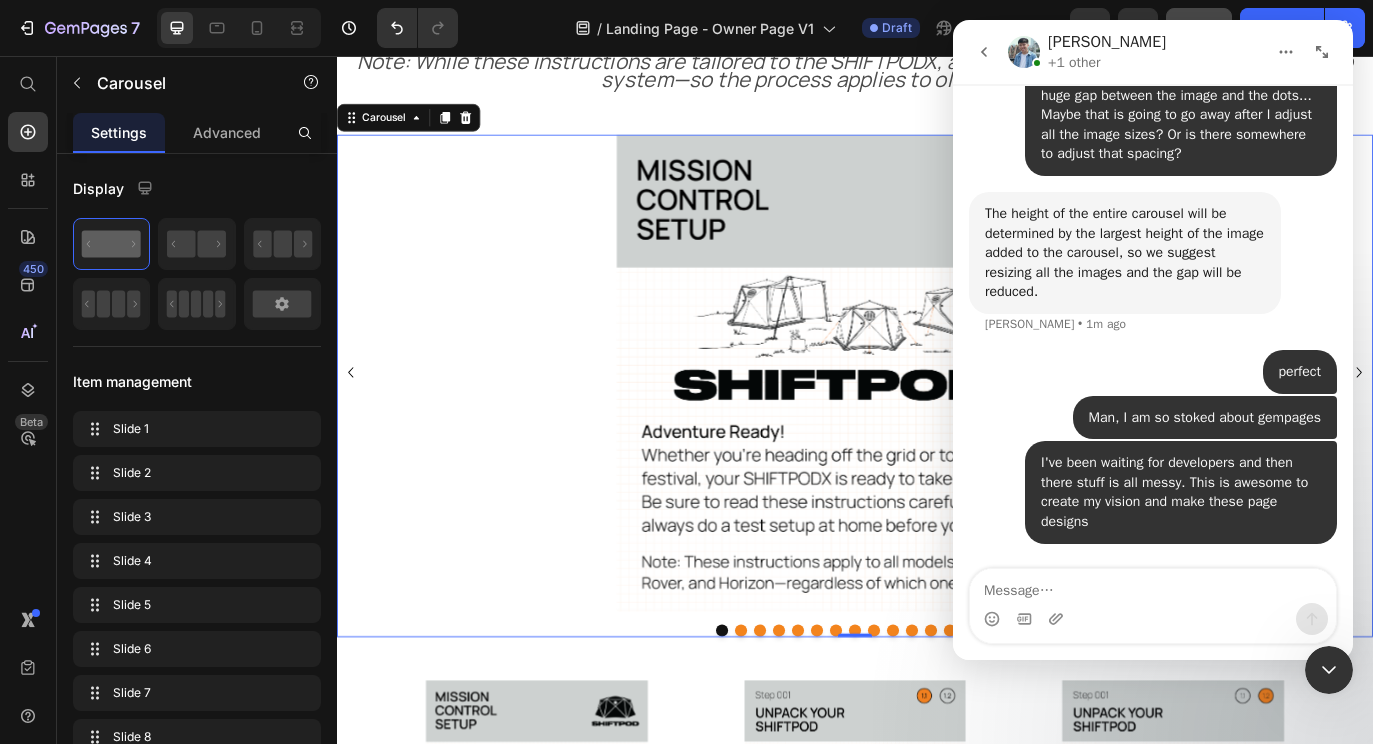 click 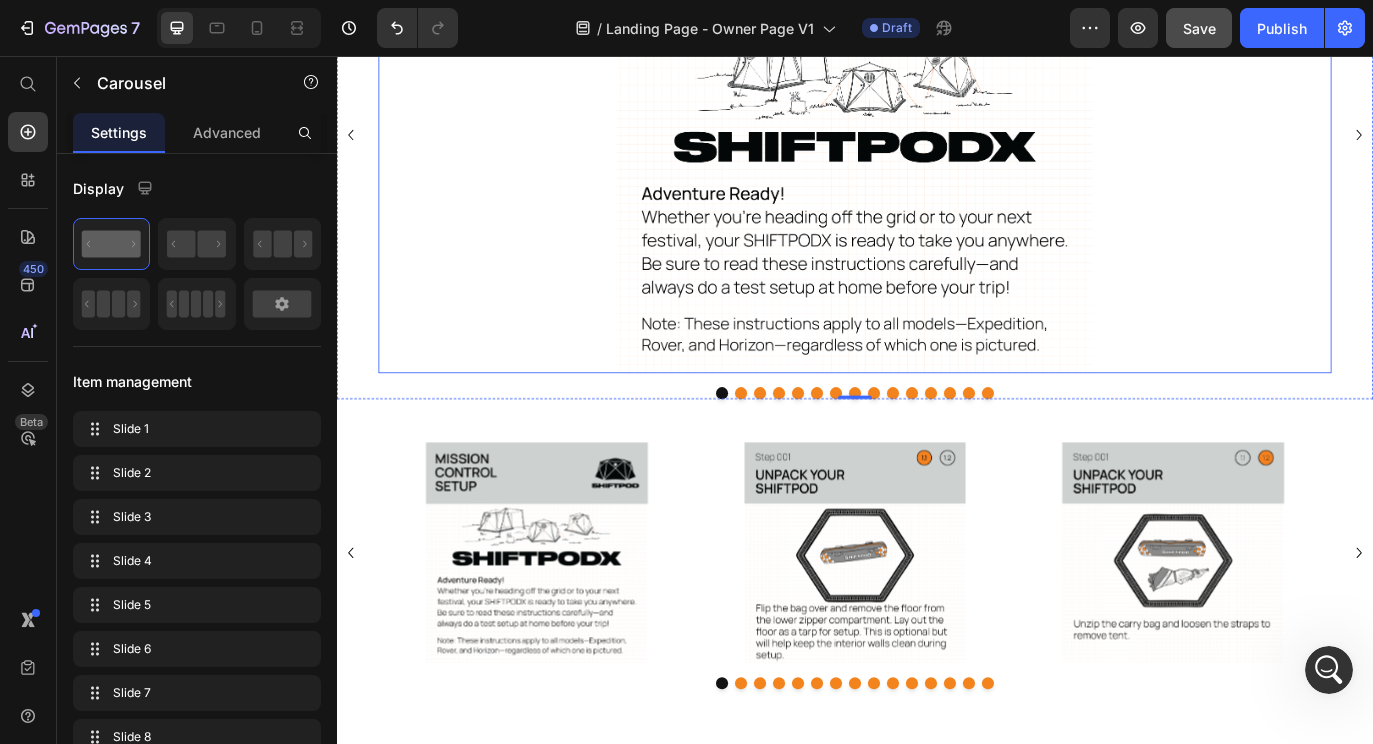 scroll, scrollTop: 796, scrollLeft: 0, axis: vertical 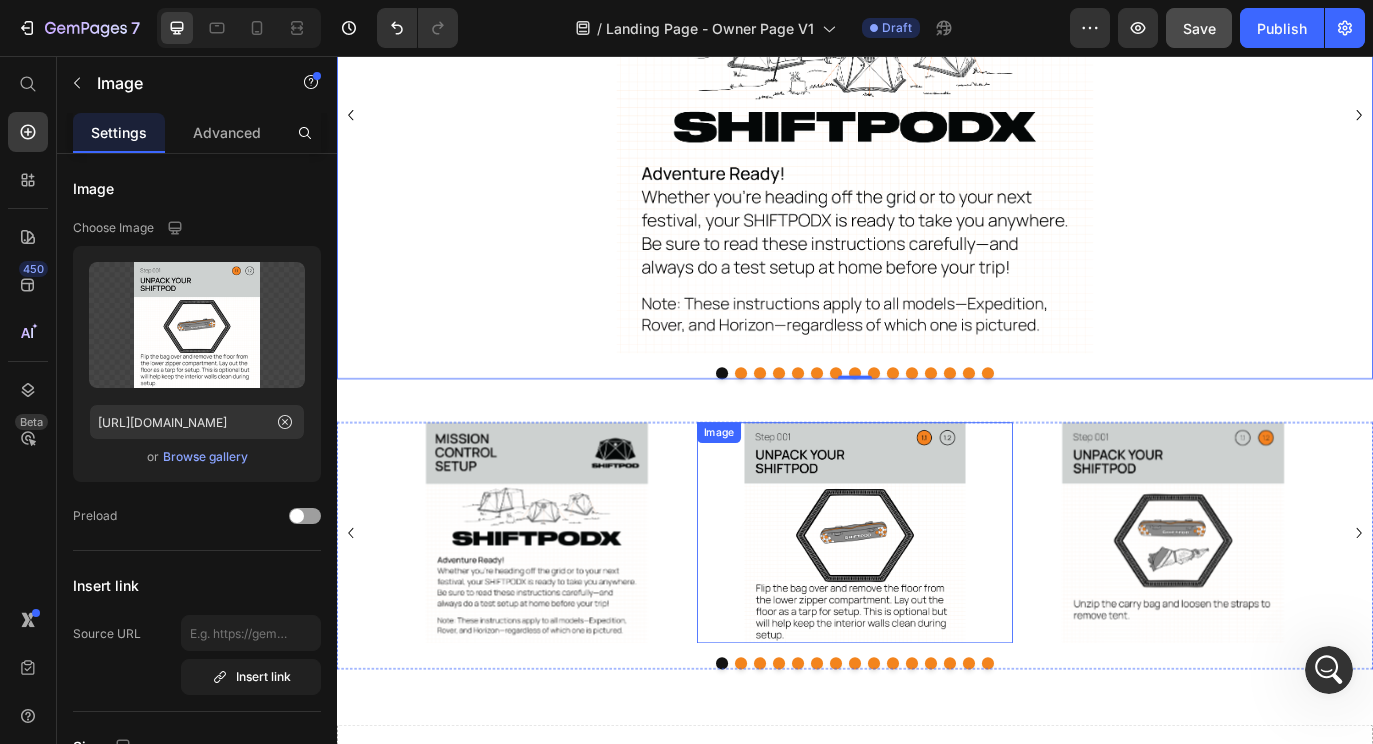 click at bounding box center [937, 608] 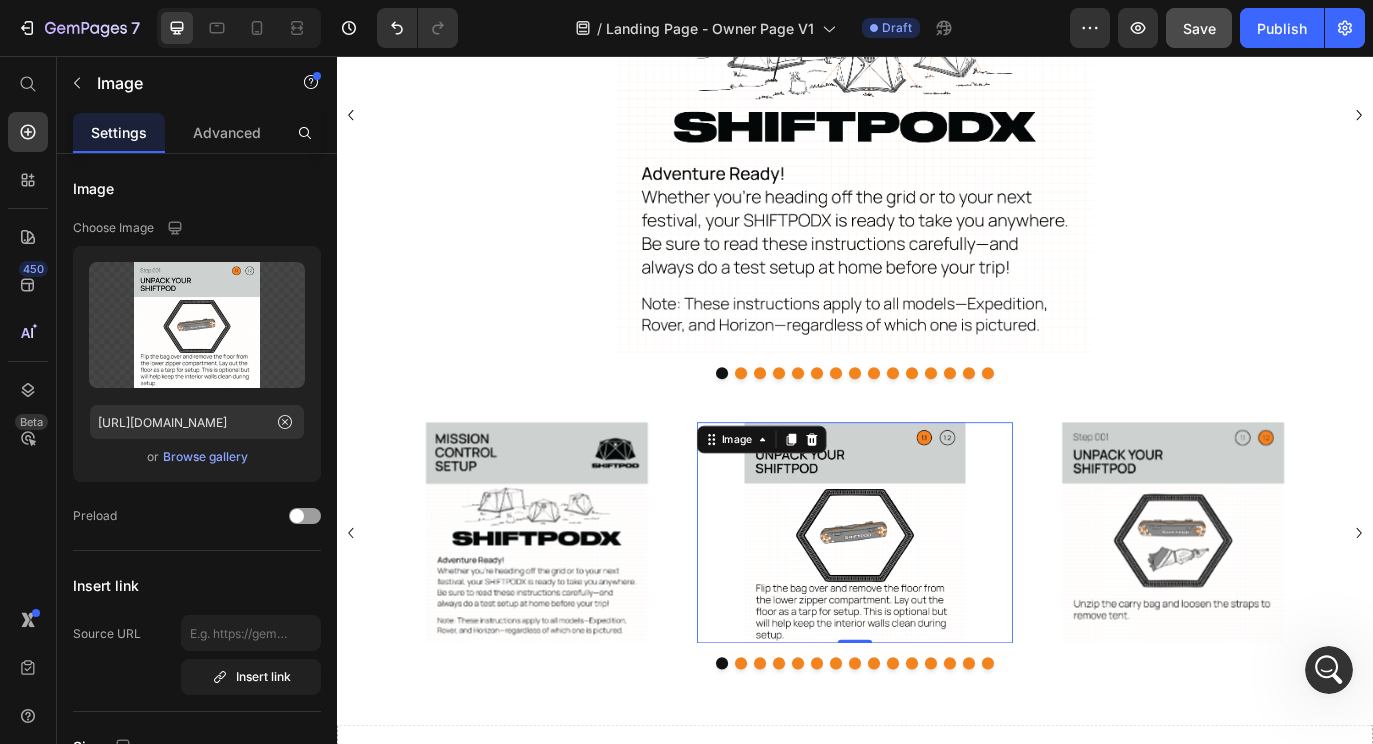 click on "Image Image   0 Image Image Image Image Image Image Image Image Image Image Image Image Image
Carousel" at bounding box center [937, 598] 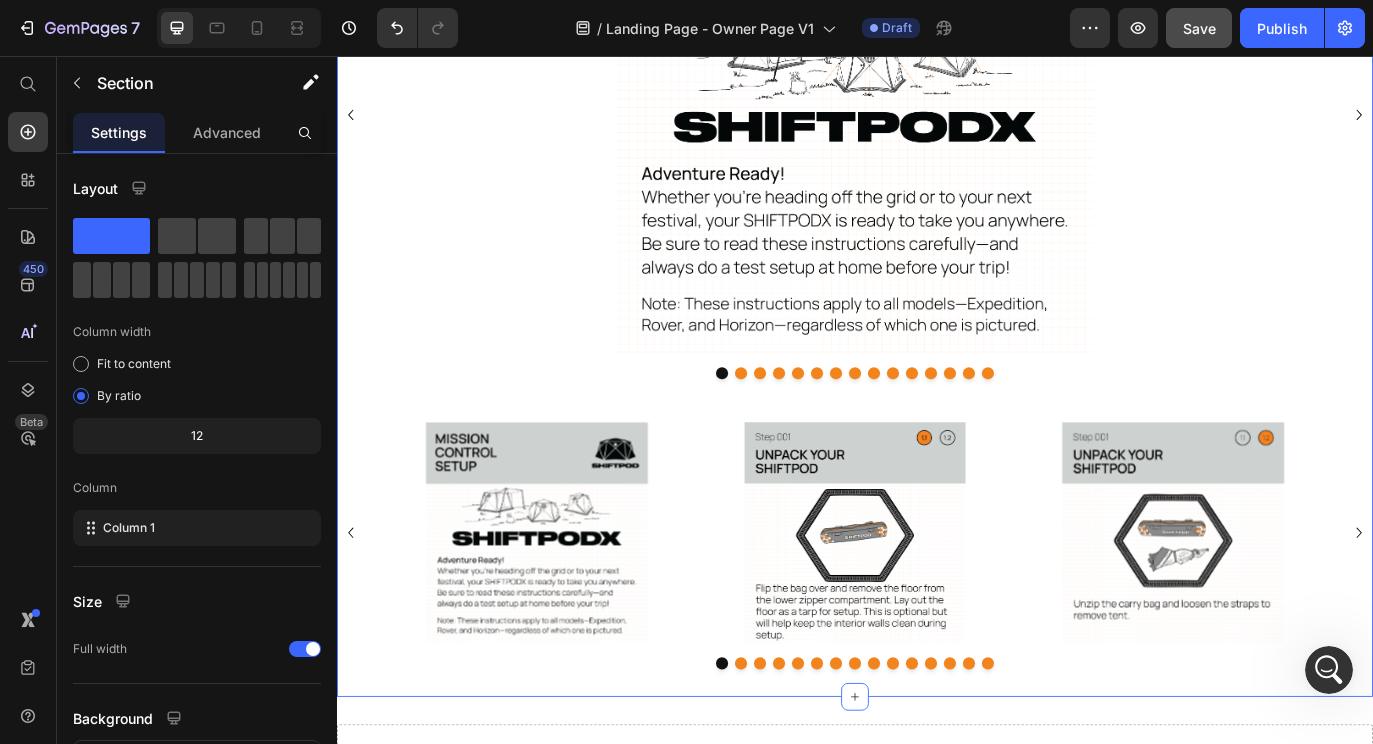 click on "Image Image Image Image Image Image Image Image Image Image Image Image Image Image Image
Carousel" at bounding box center [937, 598] 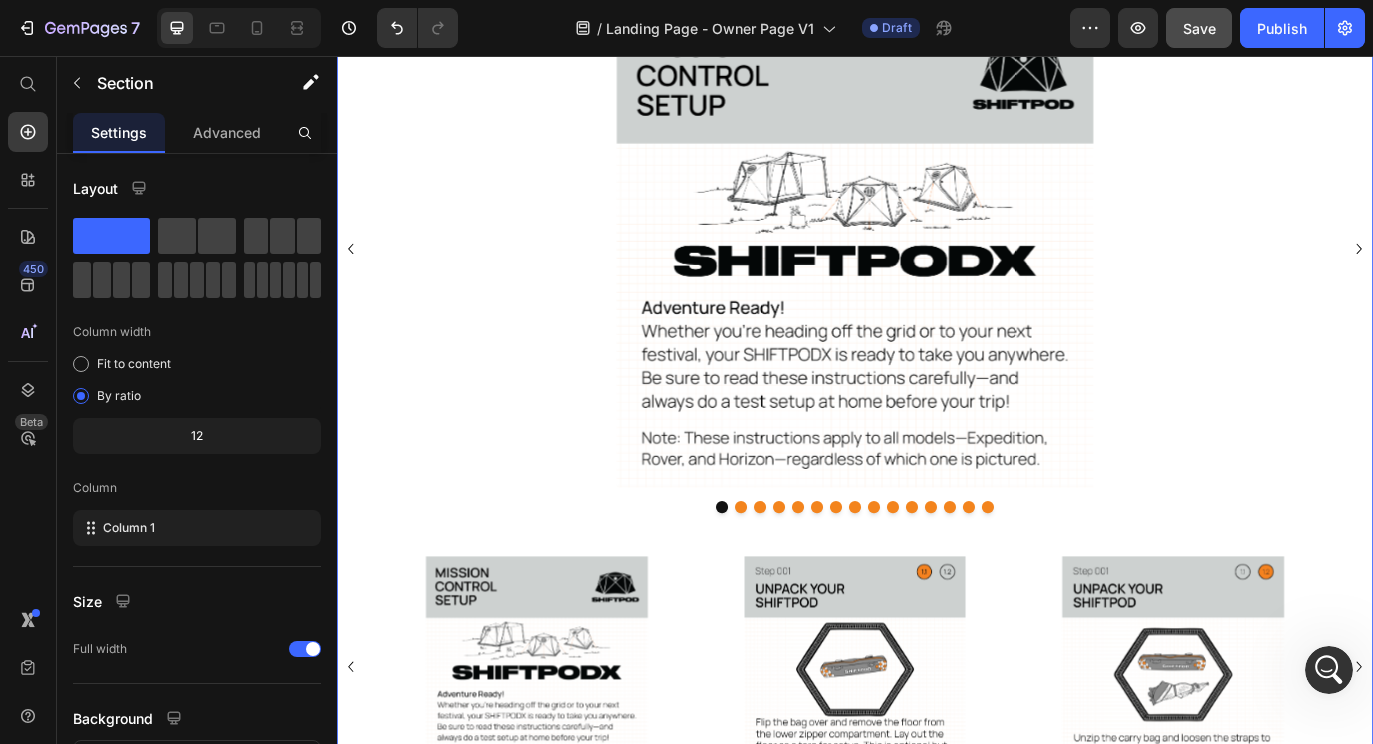 scroll, scrollTop: 651, scrollLeft: 0, axis: vertical 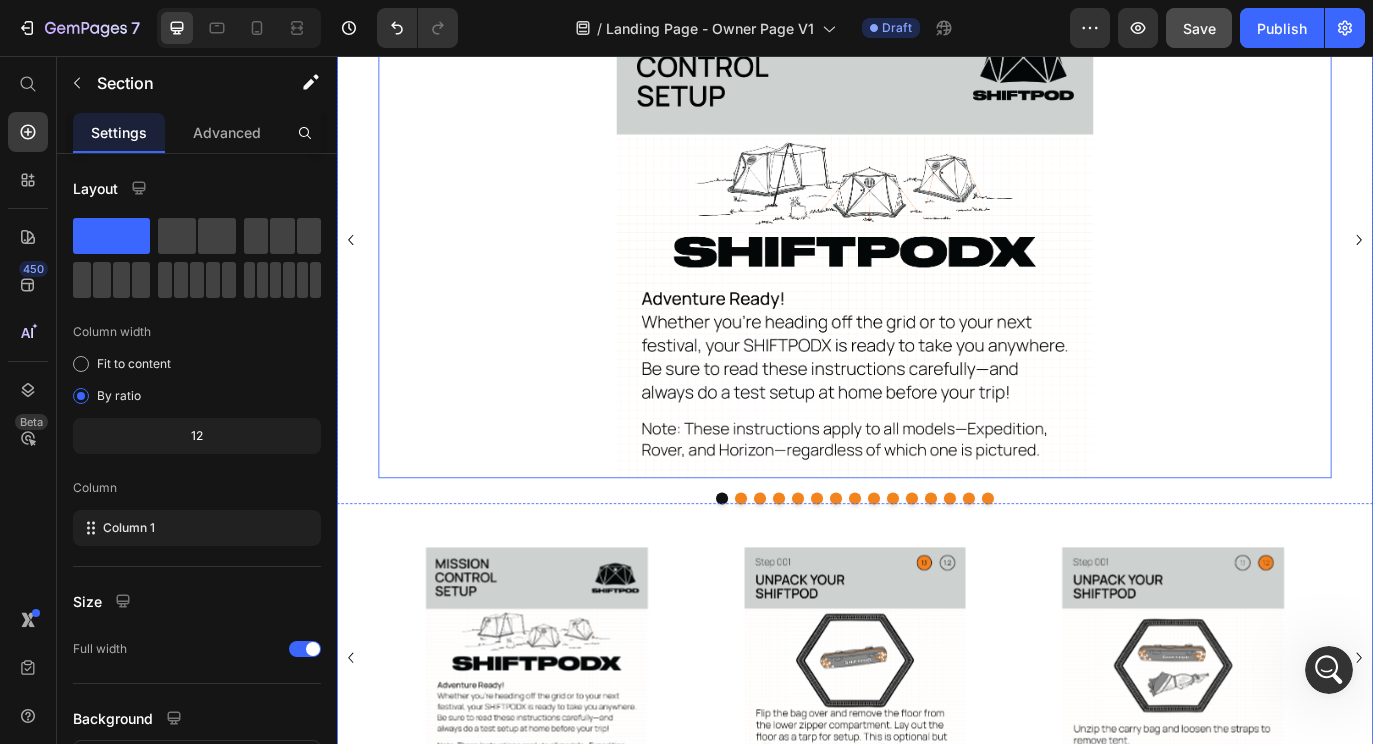 click at bounding box center [937, 269] 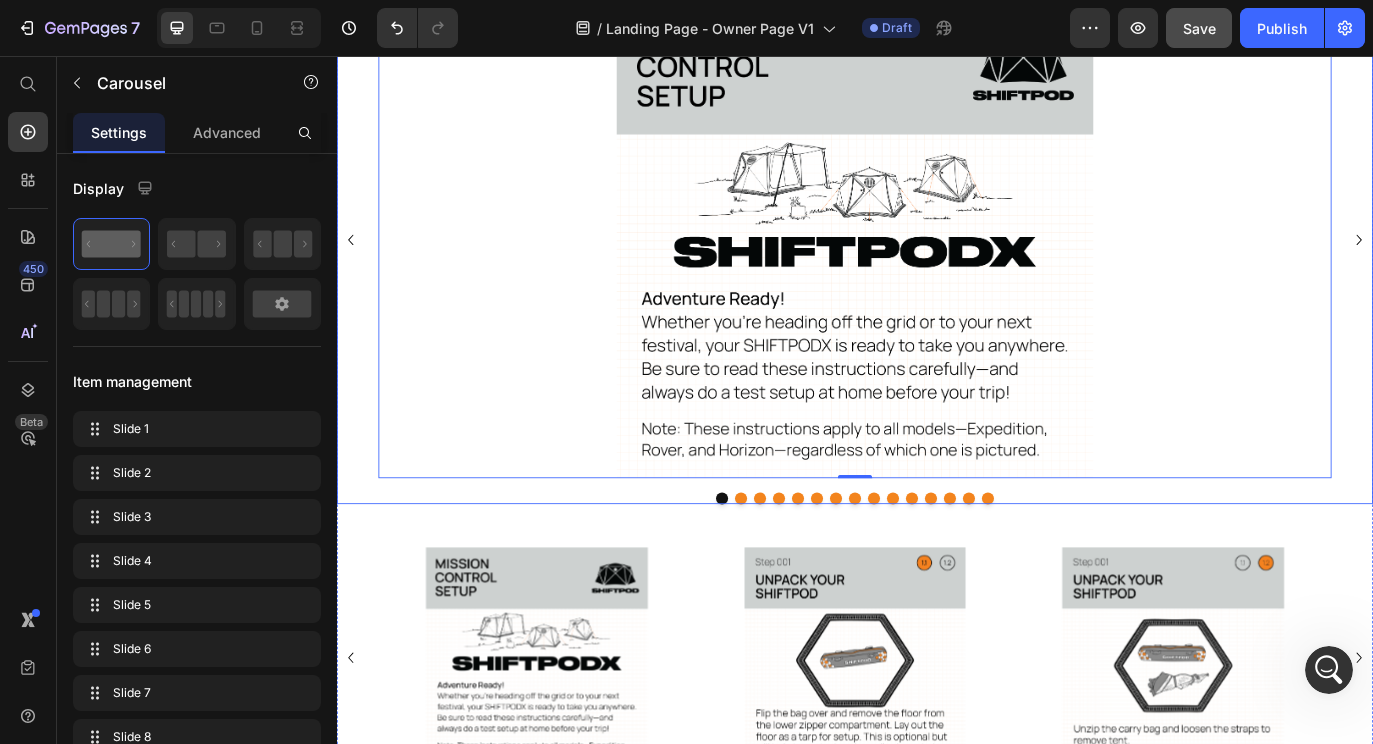 click 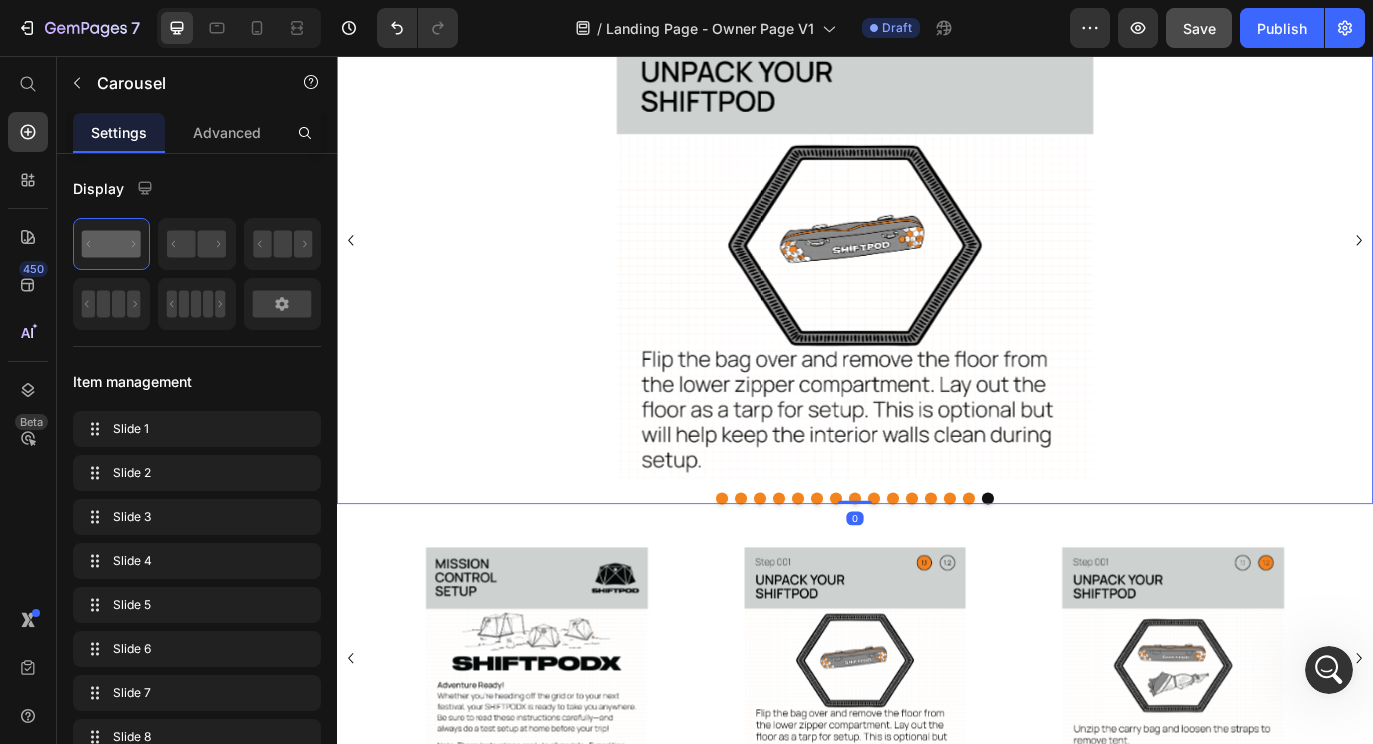 click on "Image Image Image Image Image Image Image Image Image Image Image Image Image Image Image" at bounding box center (937, 269) 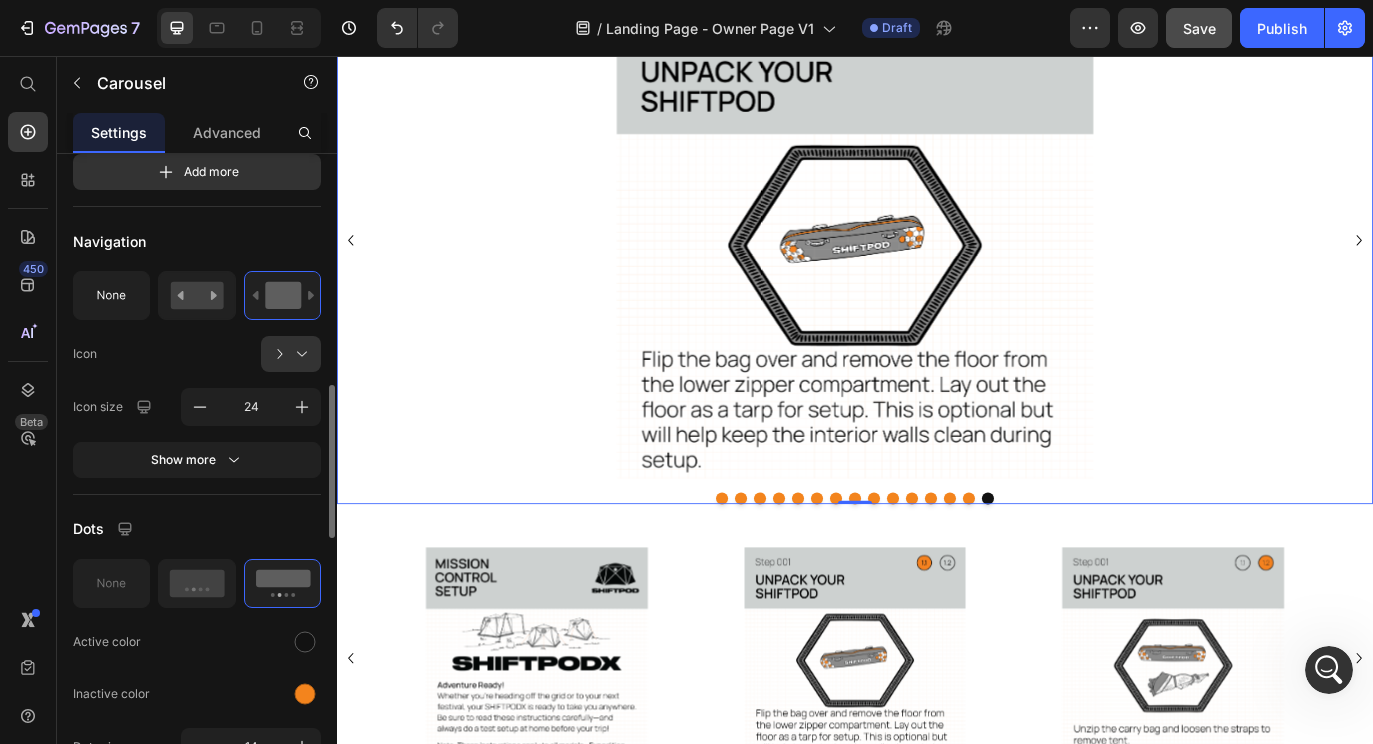 scroll, scrollTop: 939, scrollLeft: 0, axis: vertical 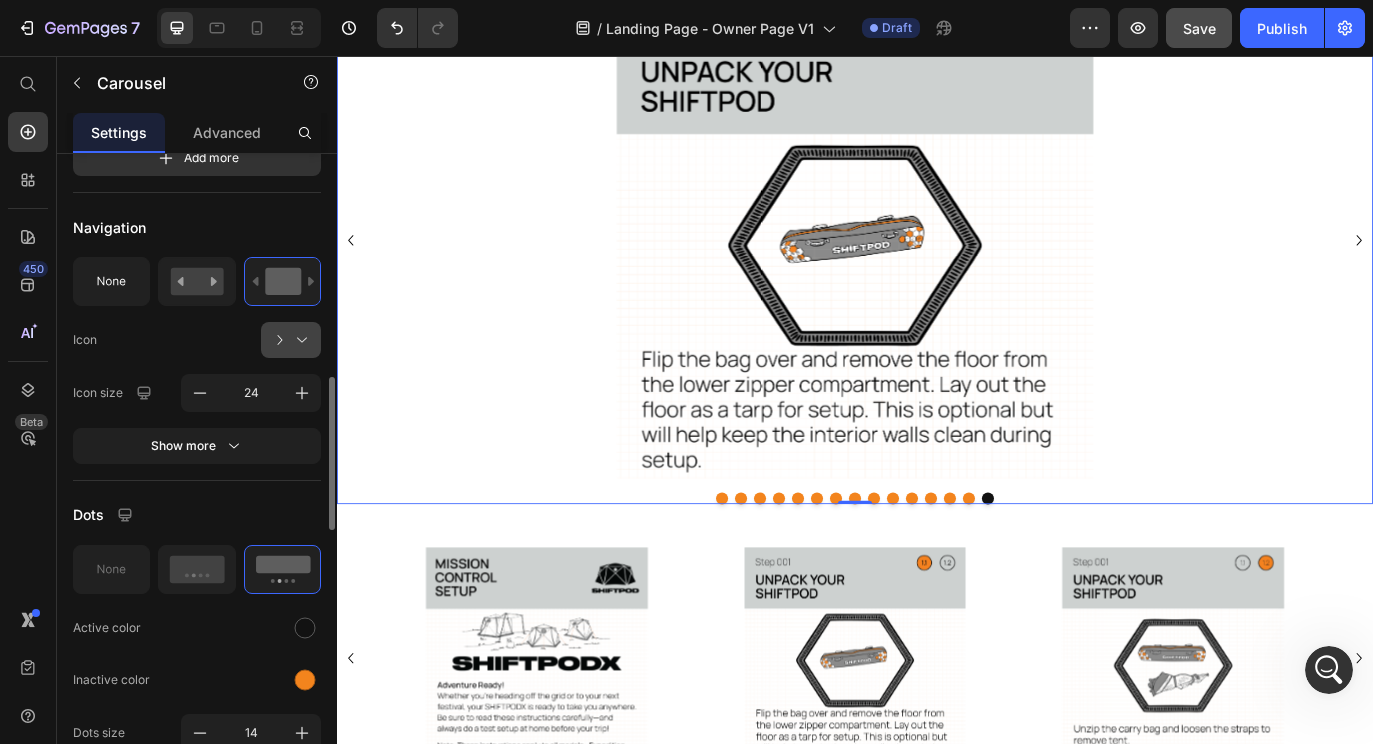 click at bounding box center (299, 340) 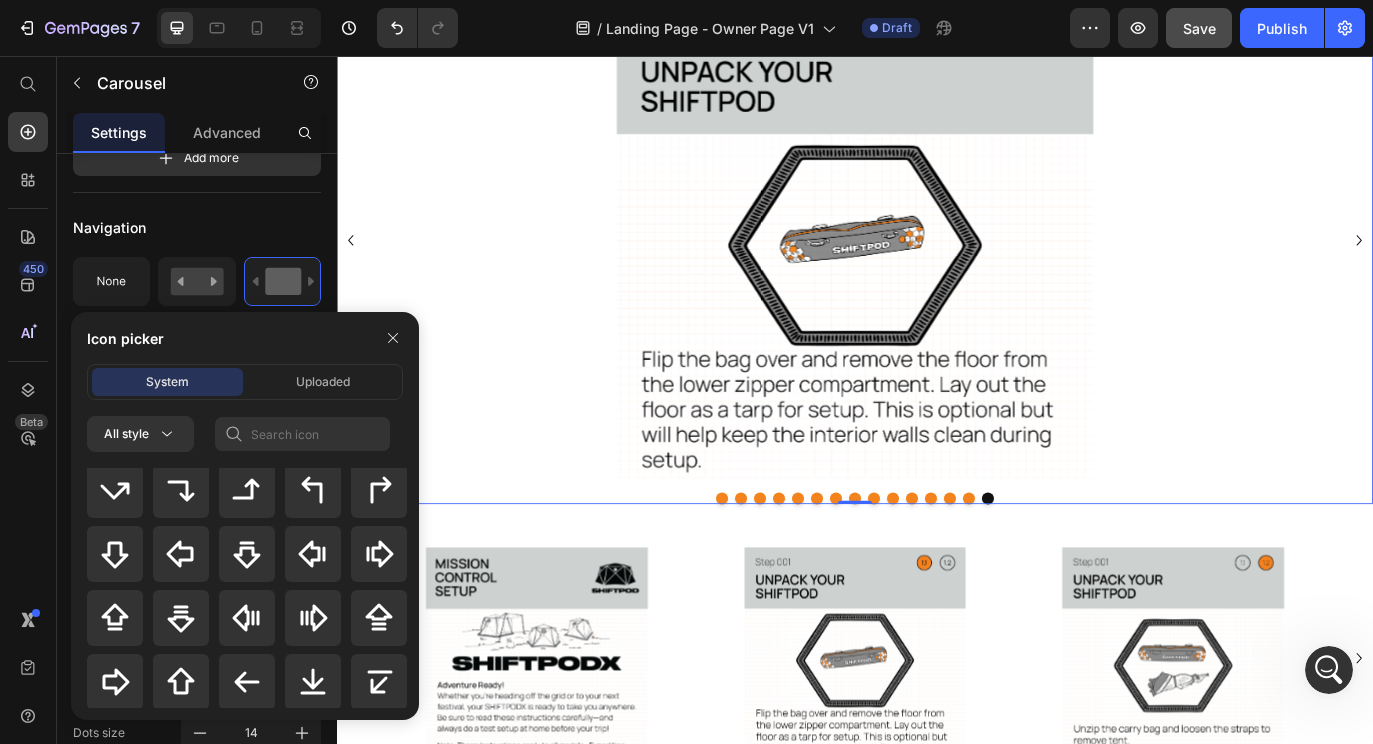 scroll, scrollTop: 815, scrollLeft: 0, axis: vertical 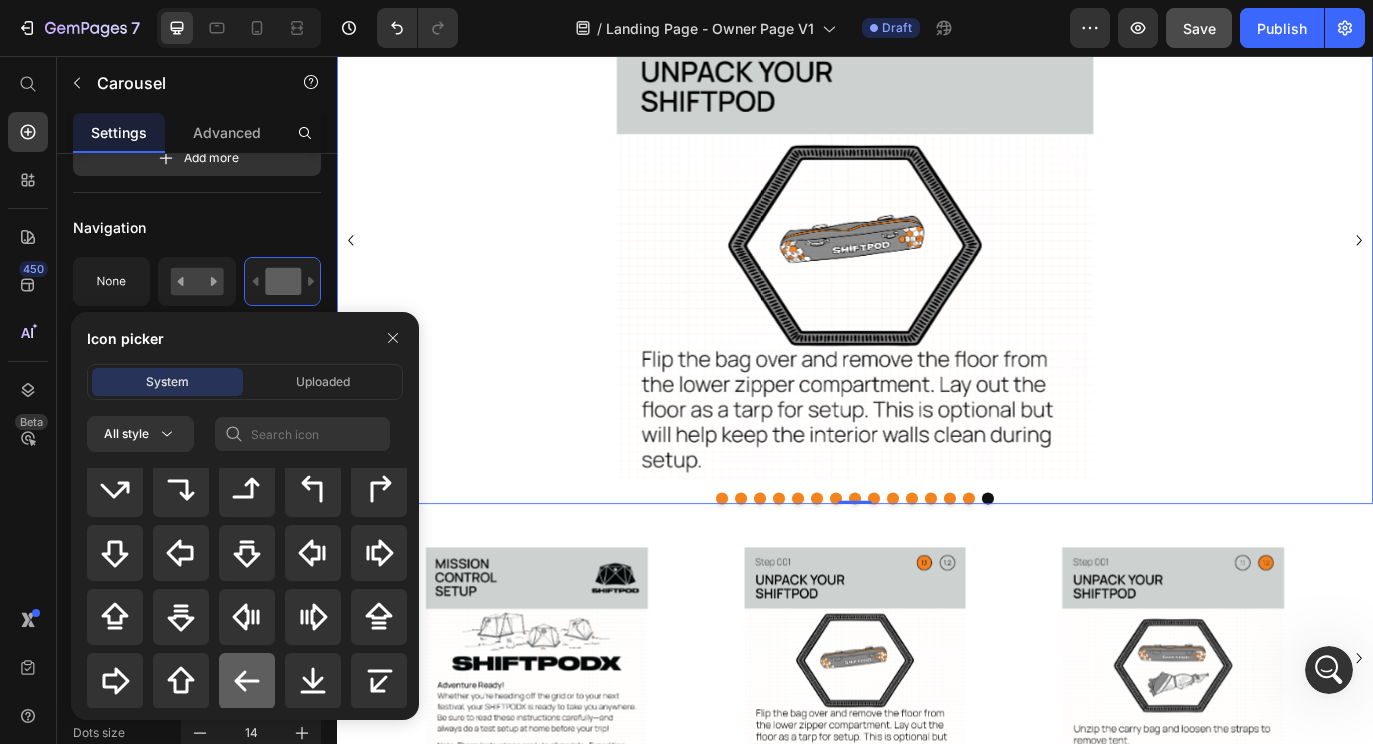 click 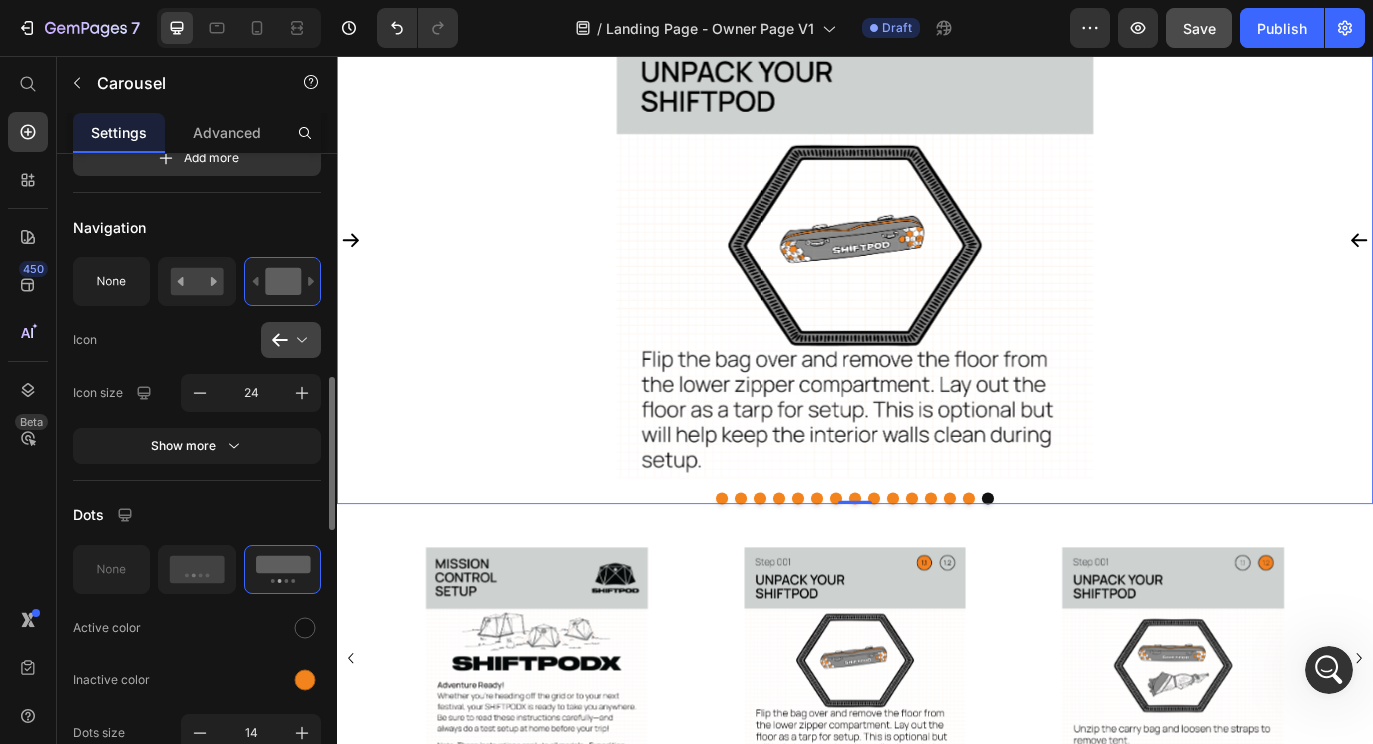 click at bounding box center (299, 340) 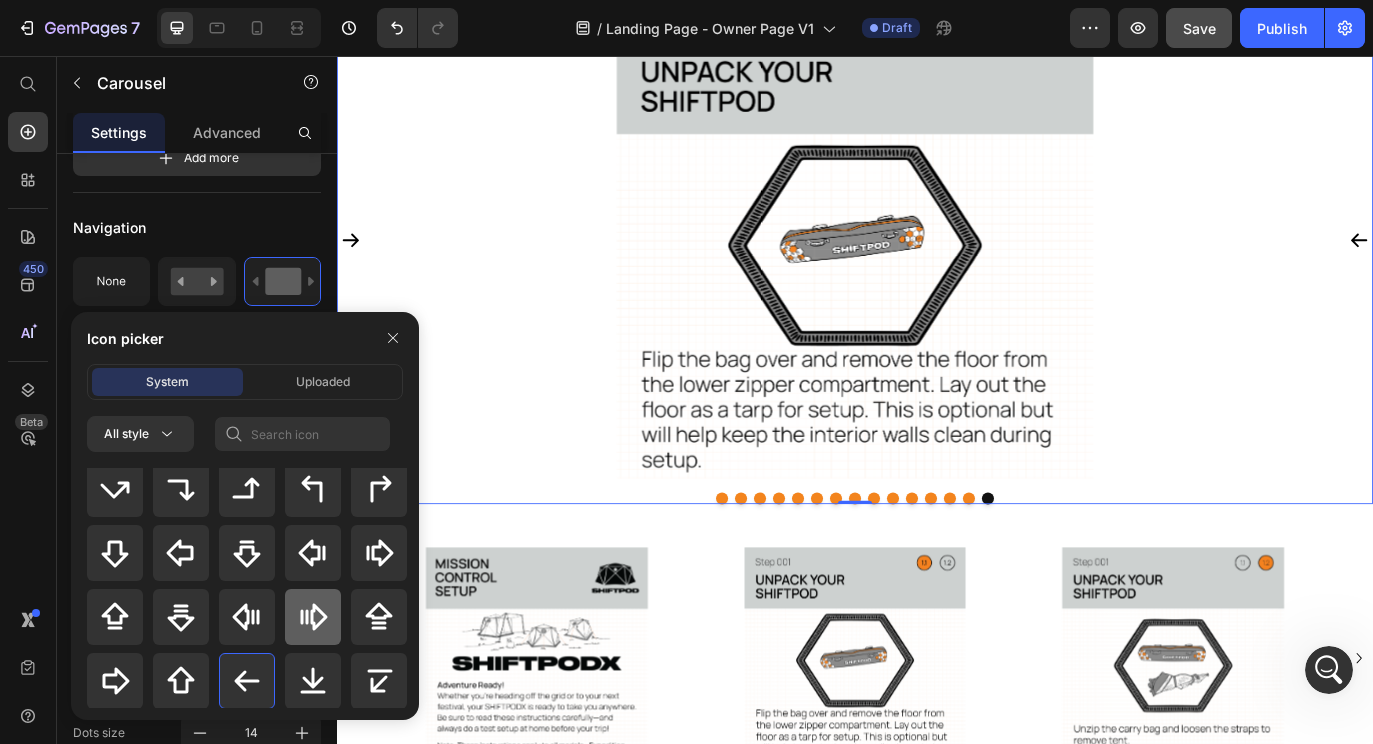scroll, scrollTop: 8810, scrollLeft: 0, axis: vertical 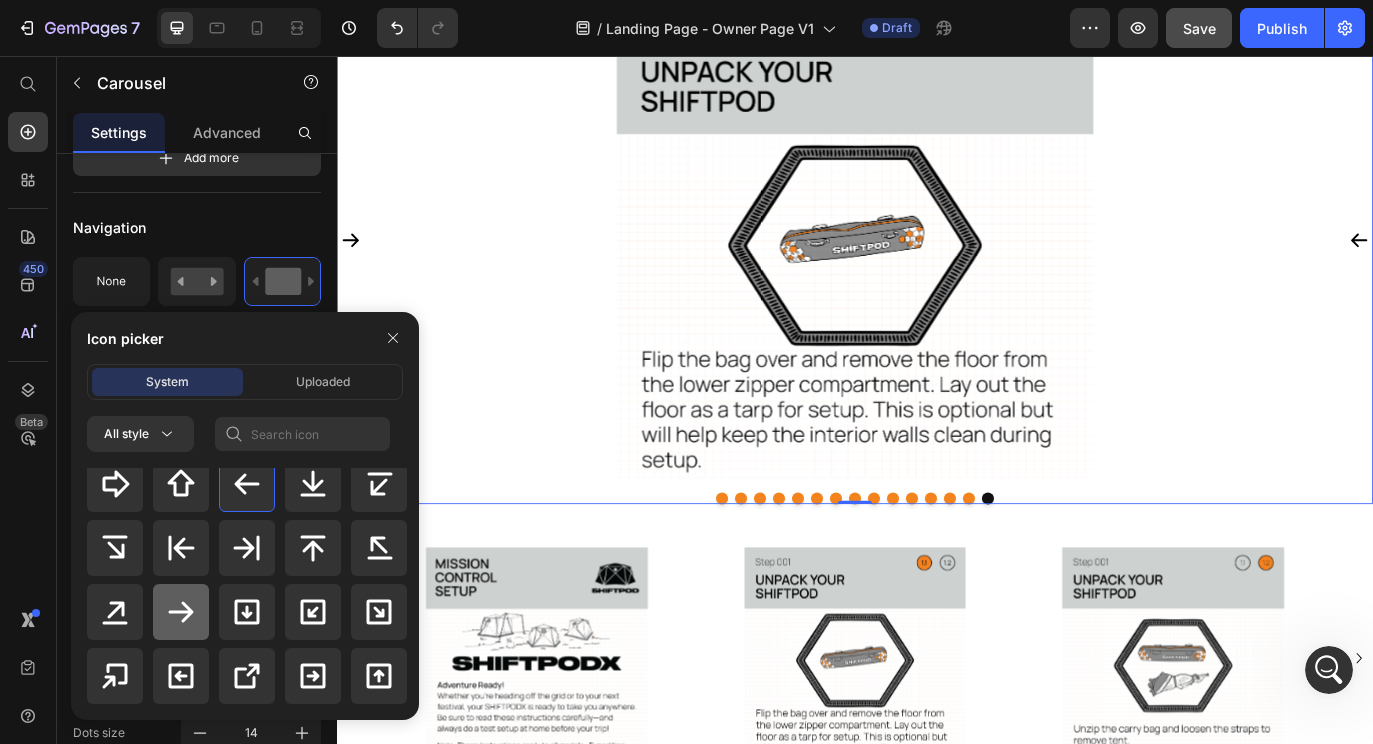 click 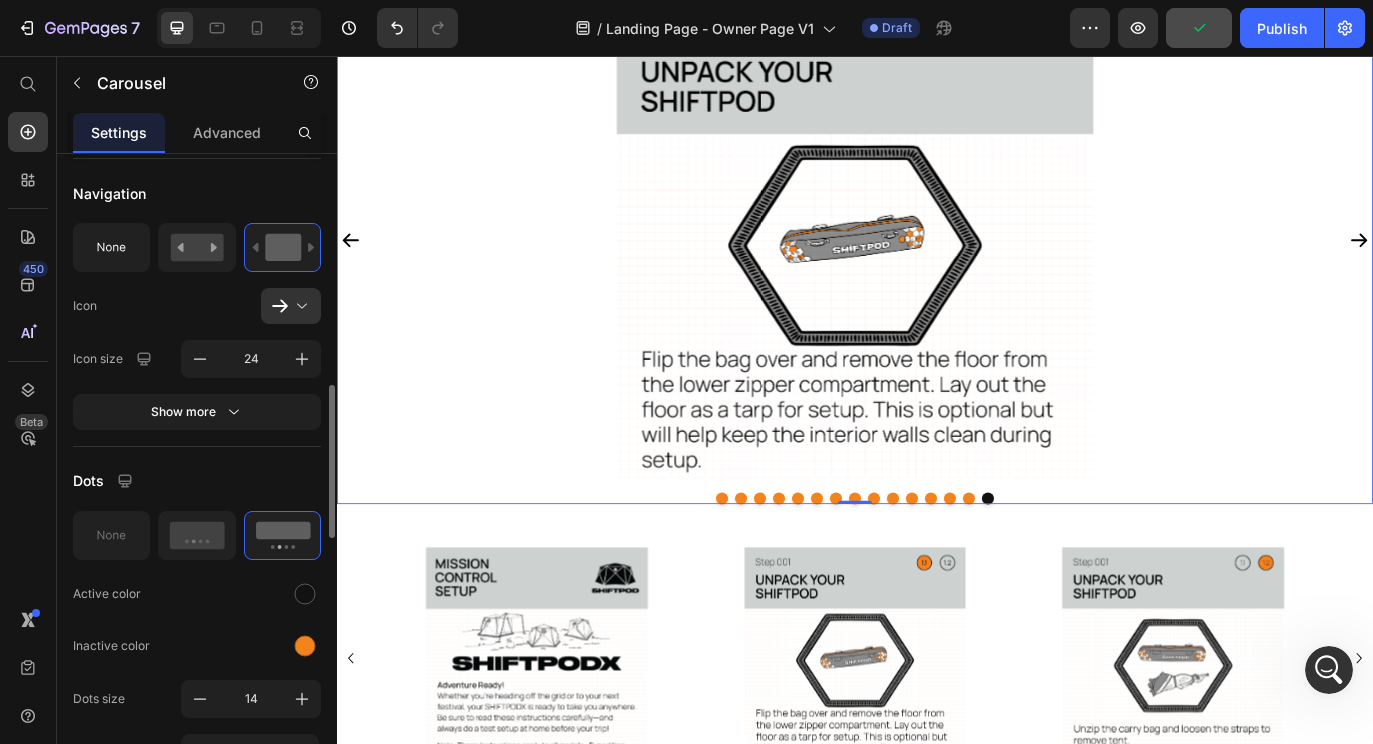 scroll, scrollTop: 977, scrollLeft: 0, axis: vertical 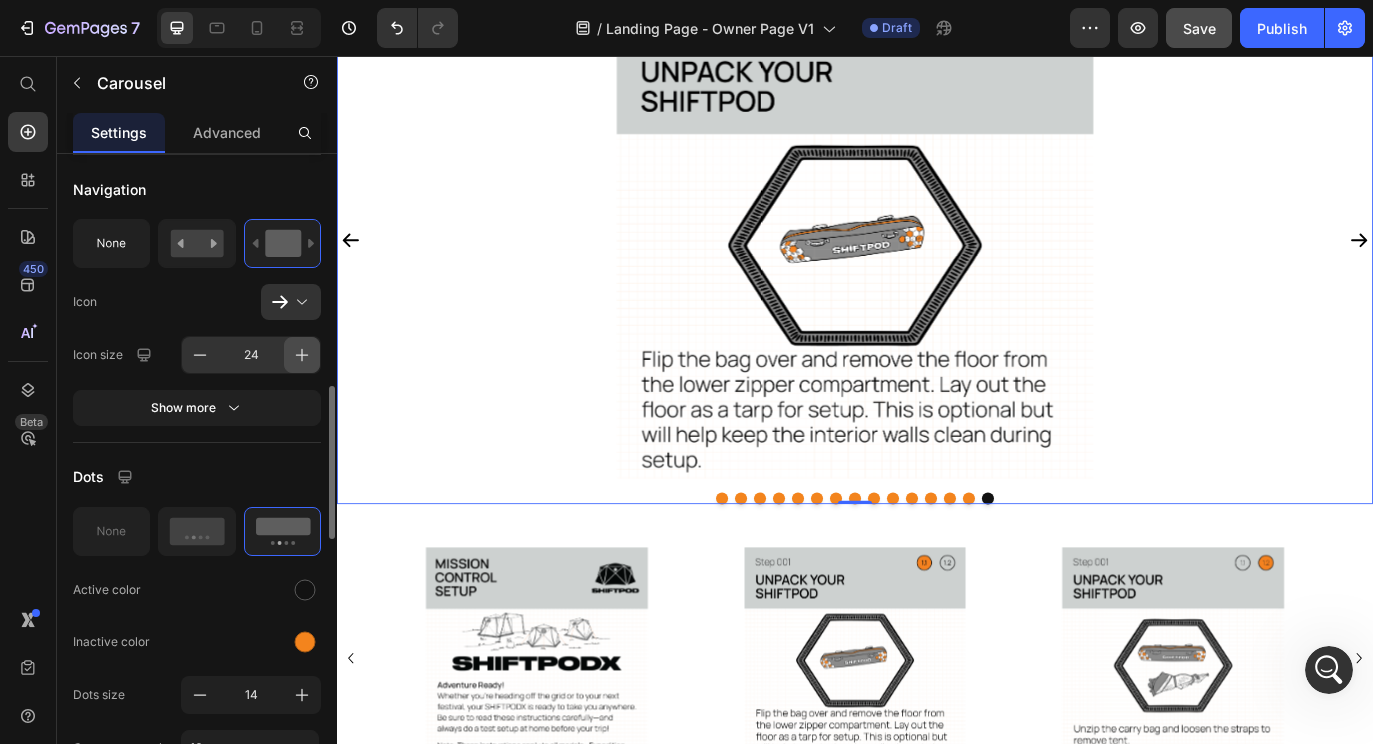 click 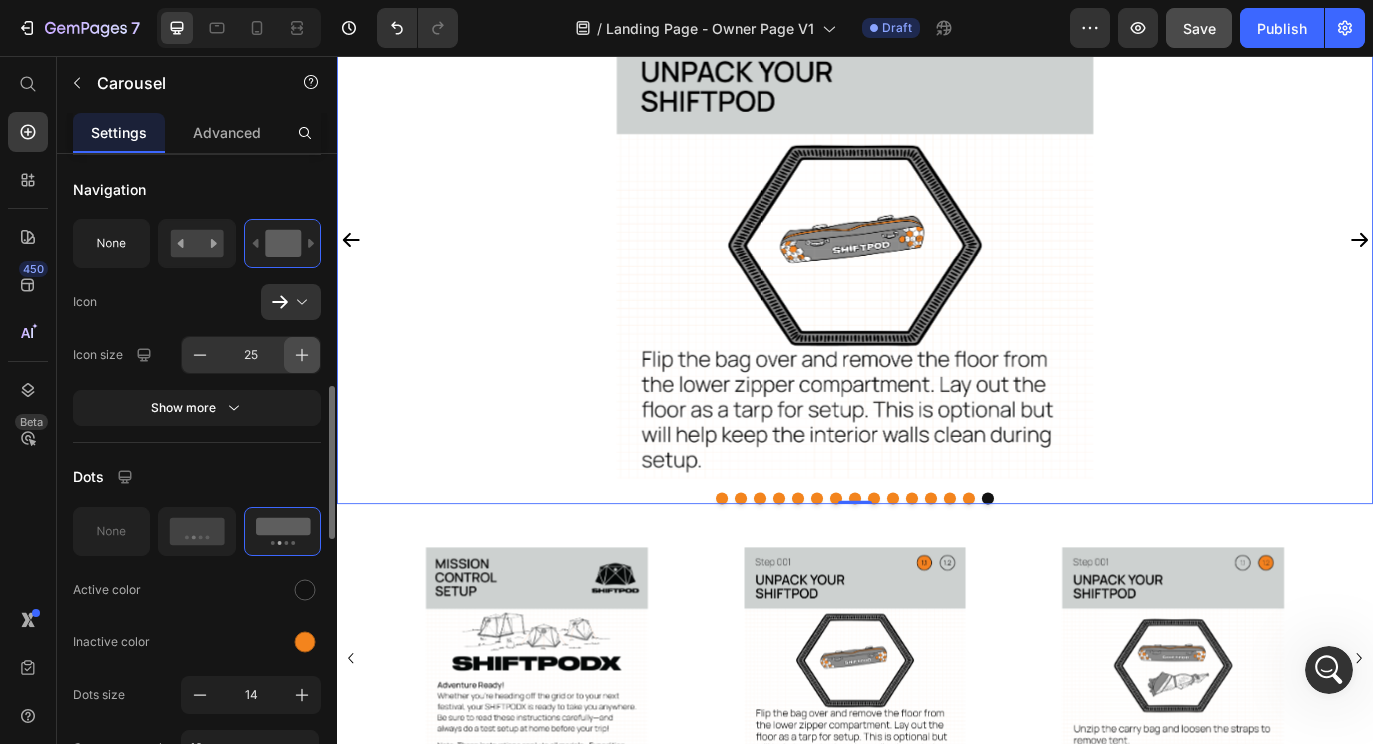 click 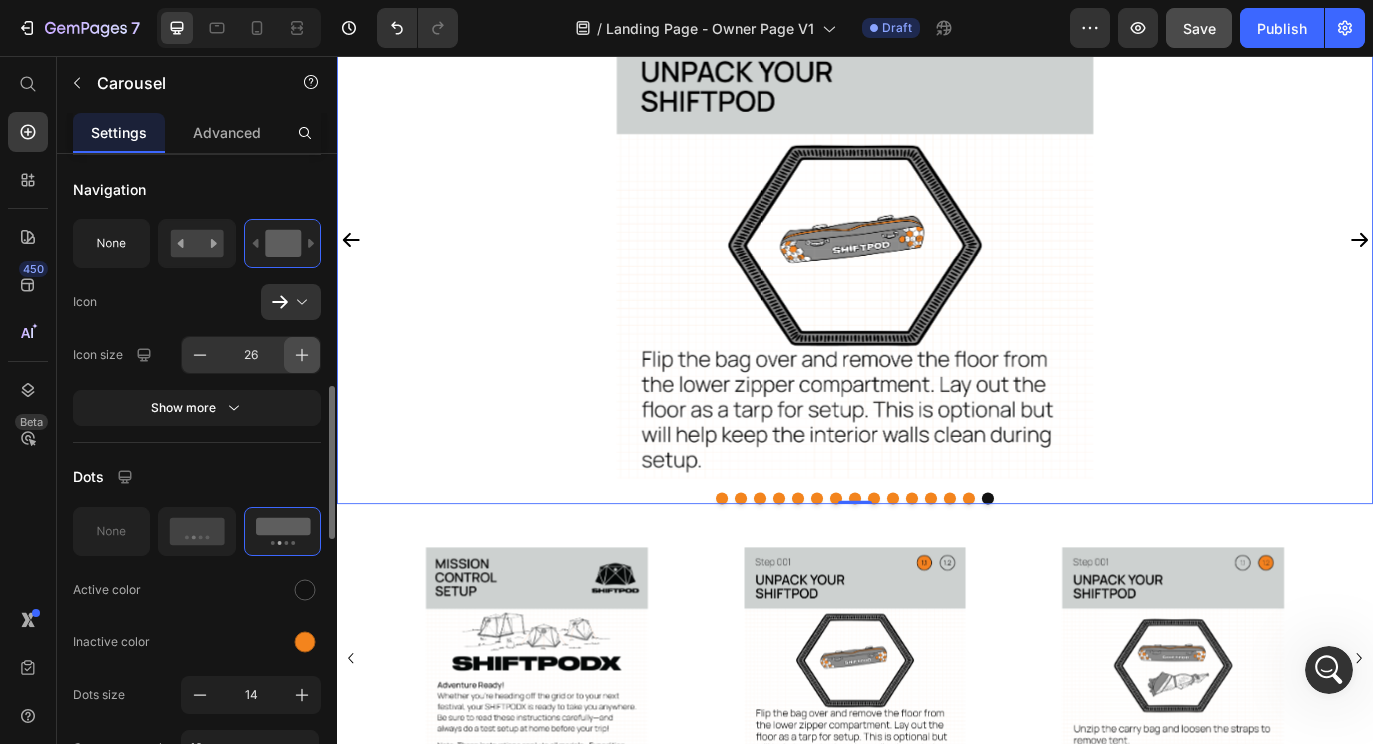 click 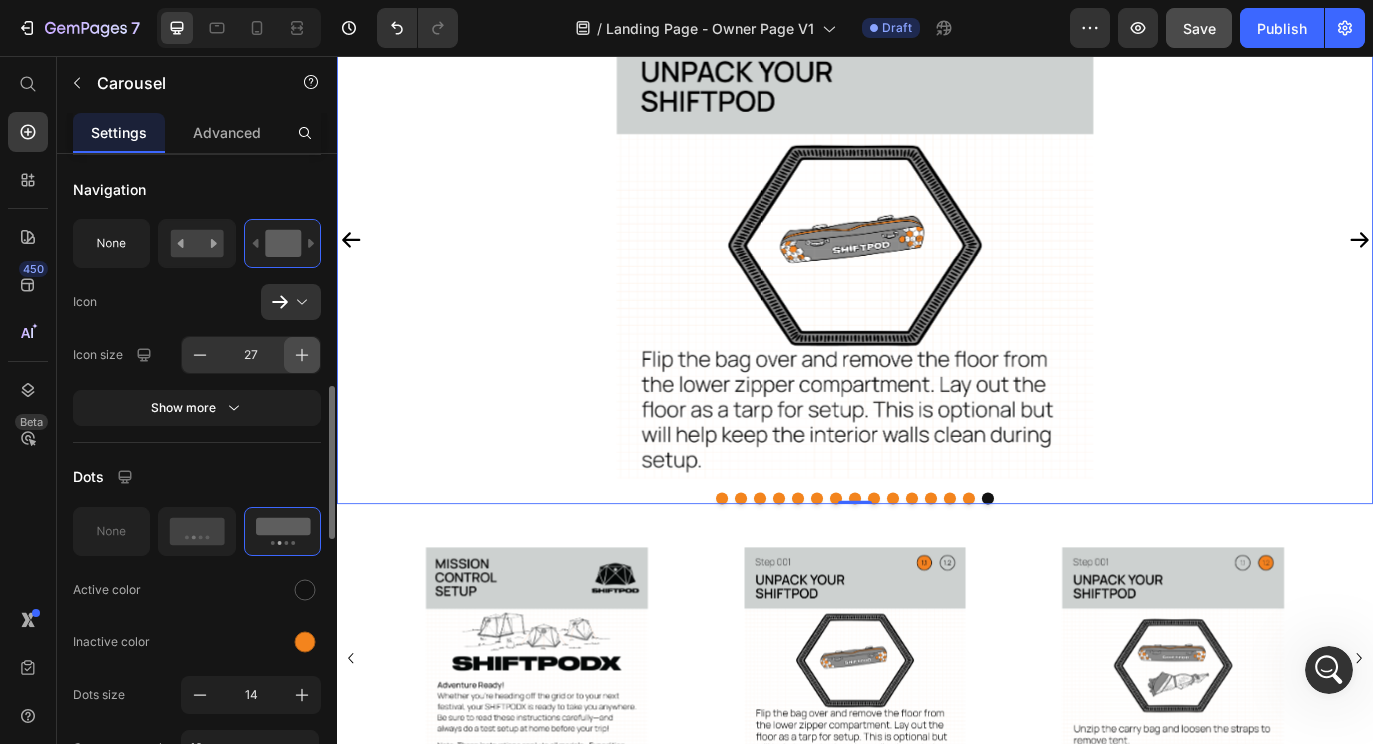 click 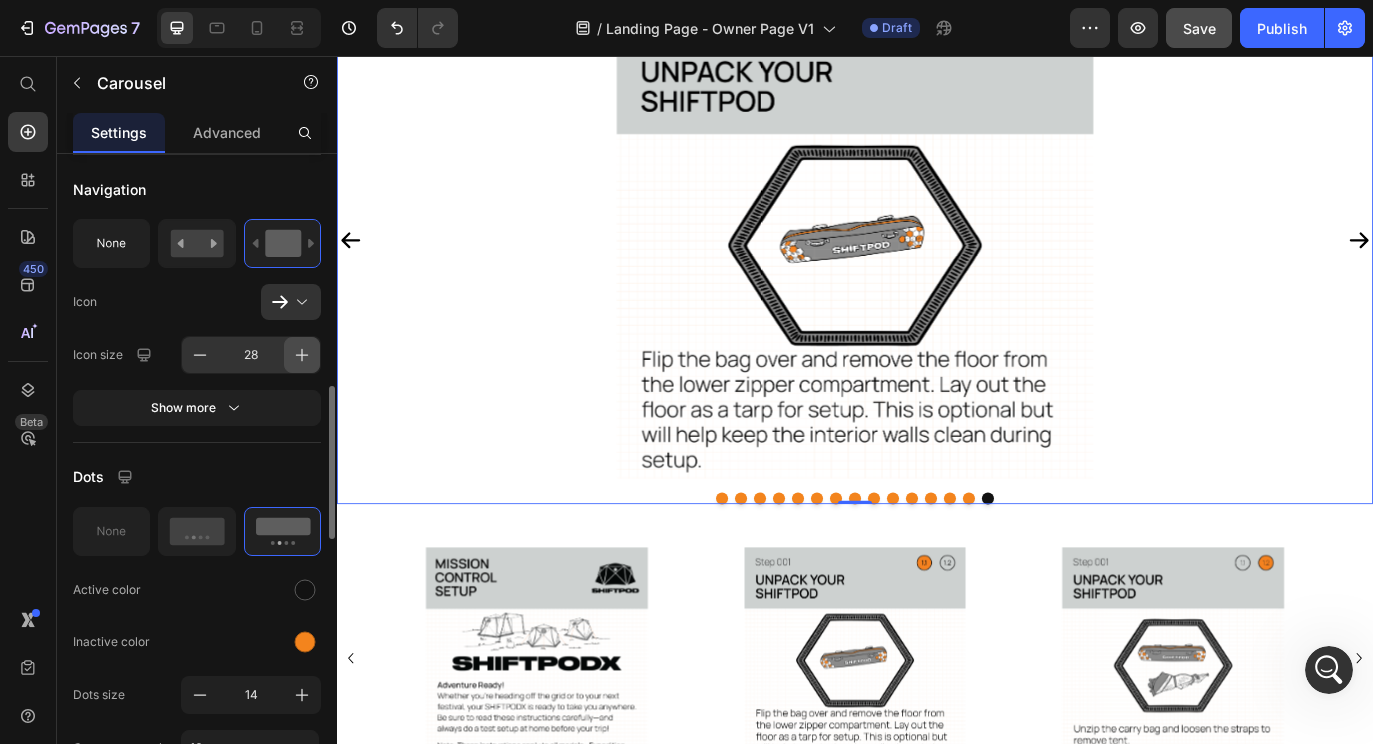 click 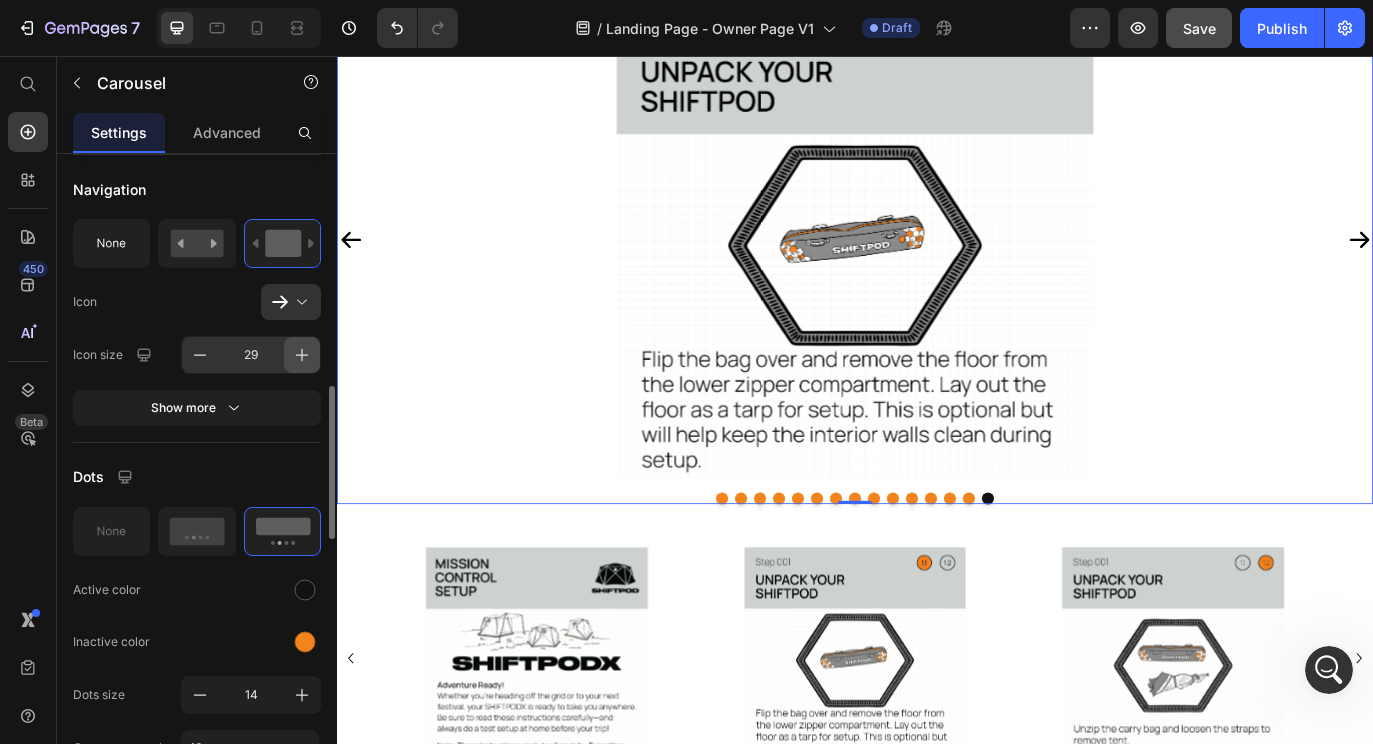 click 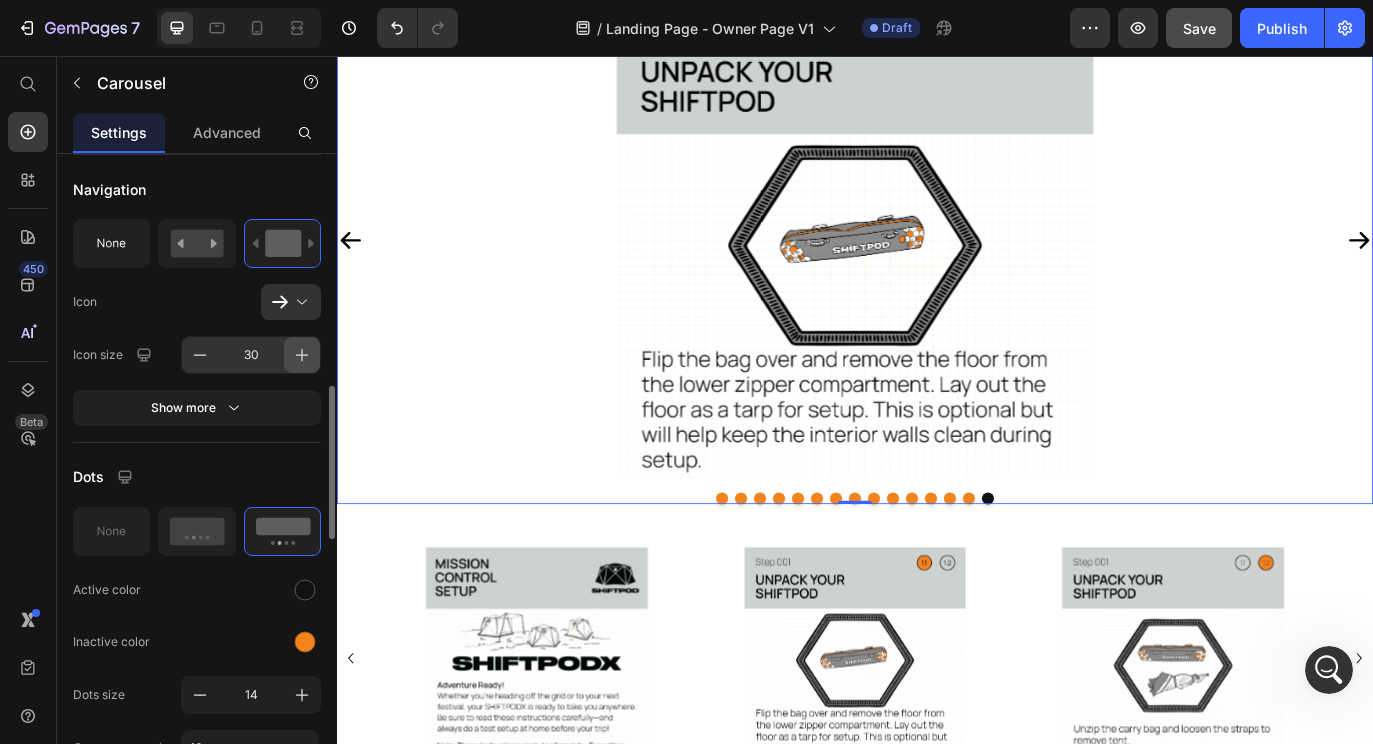 click 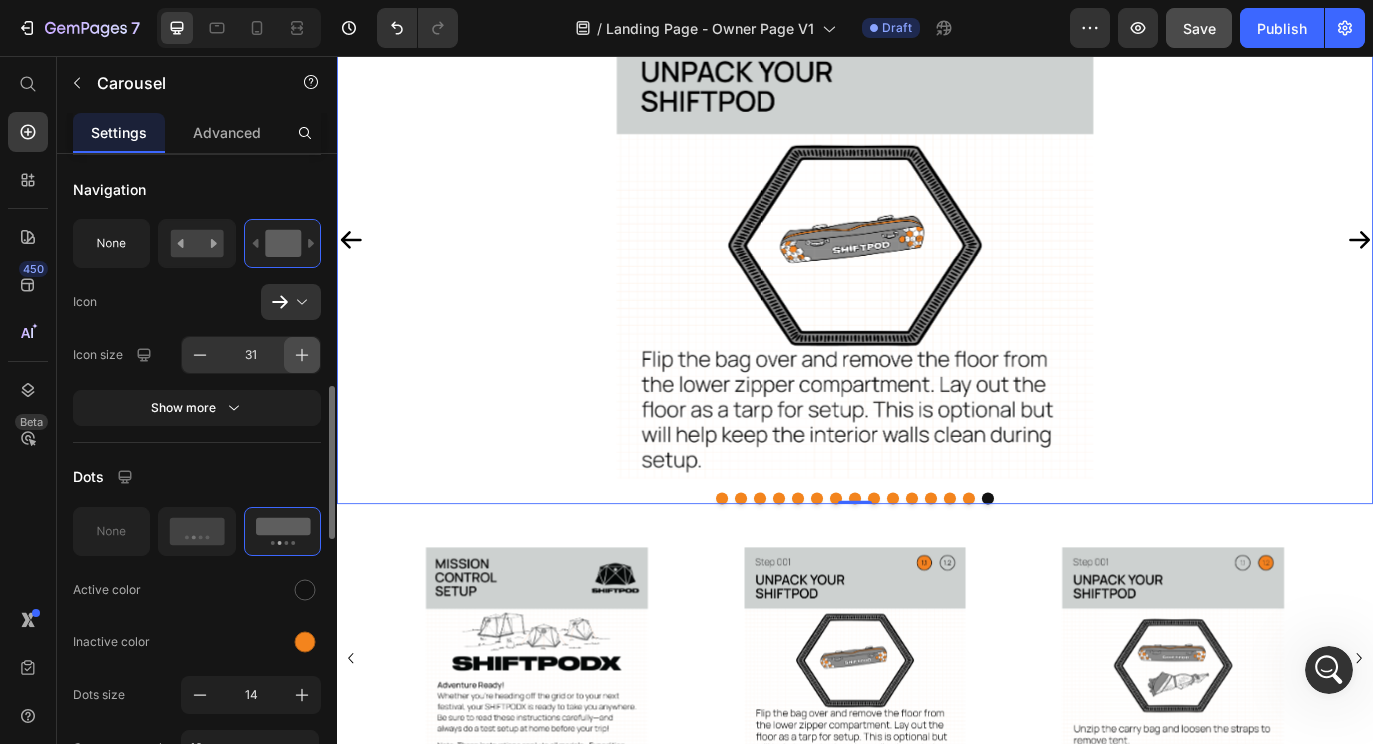 click 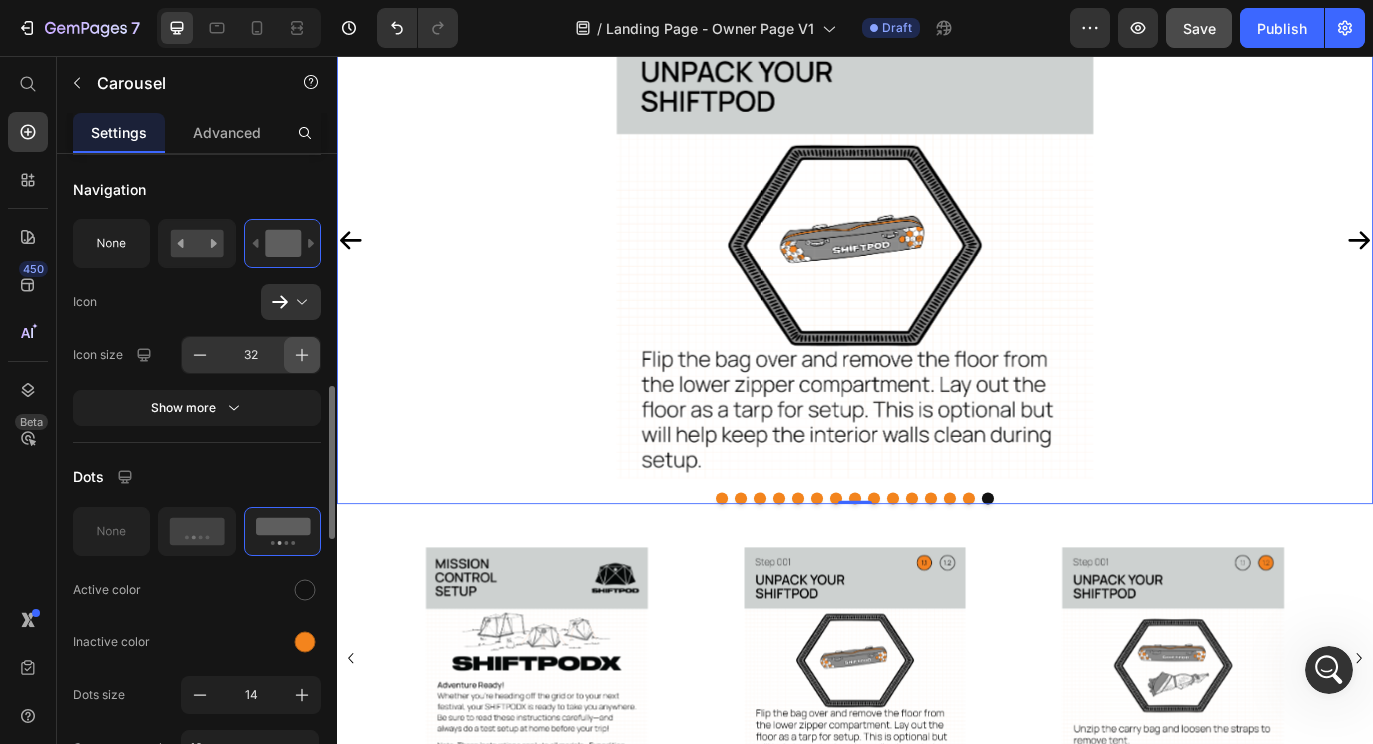 click 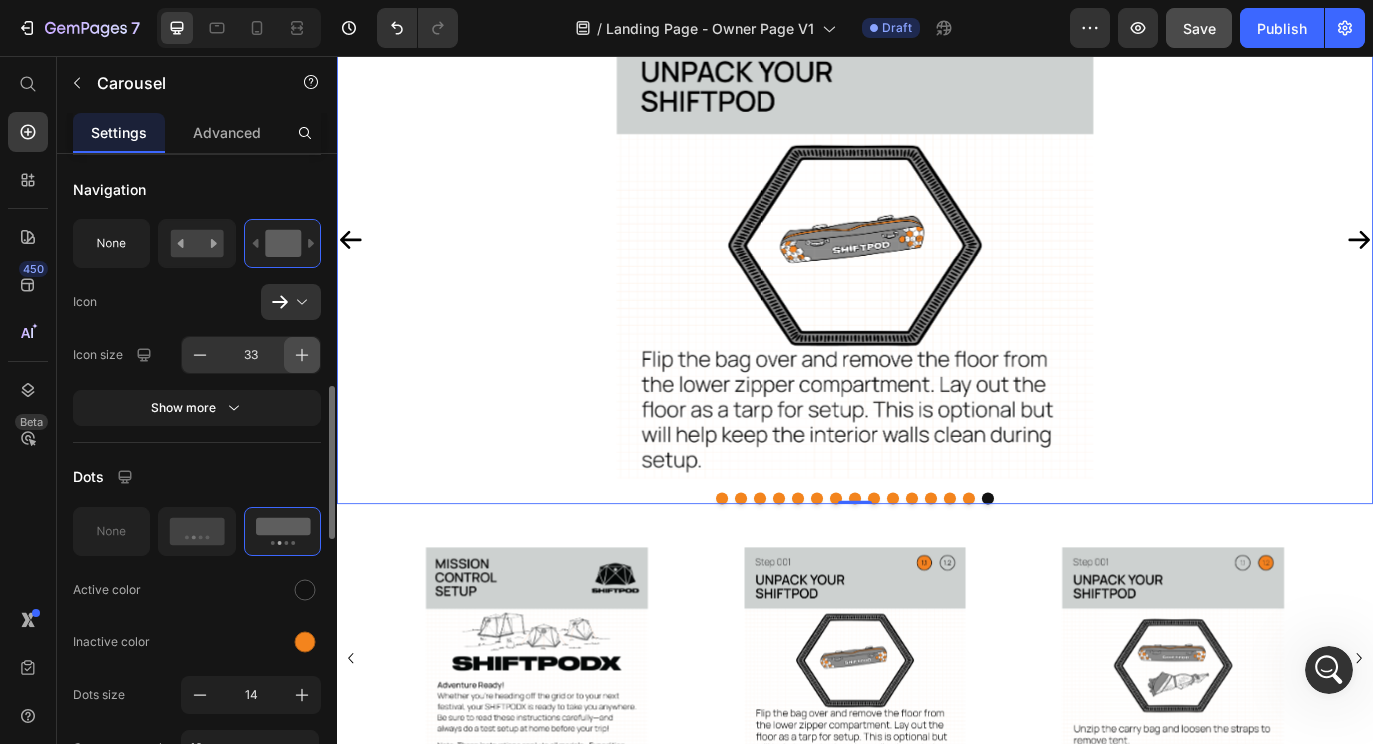 click 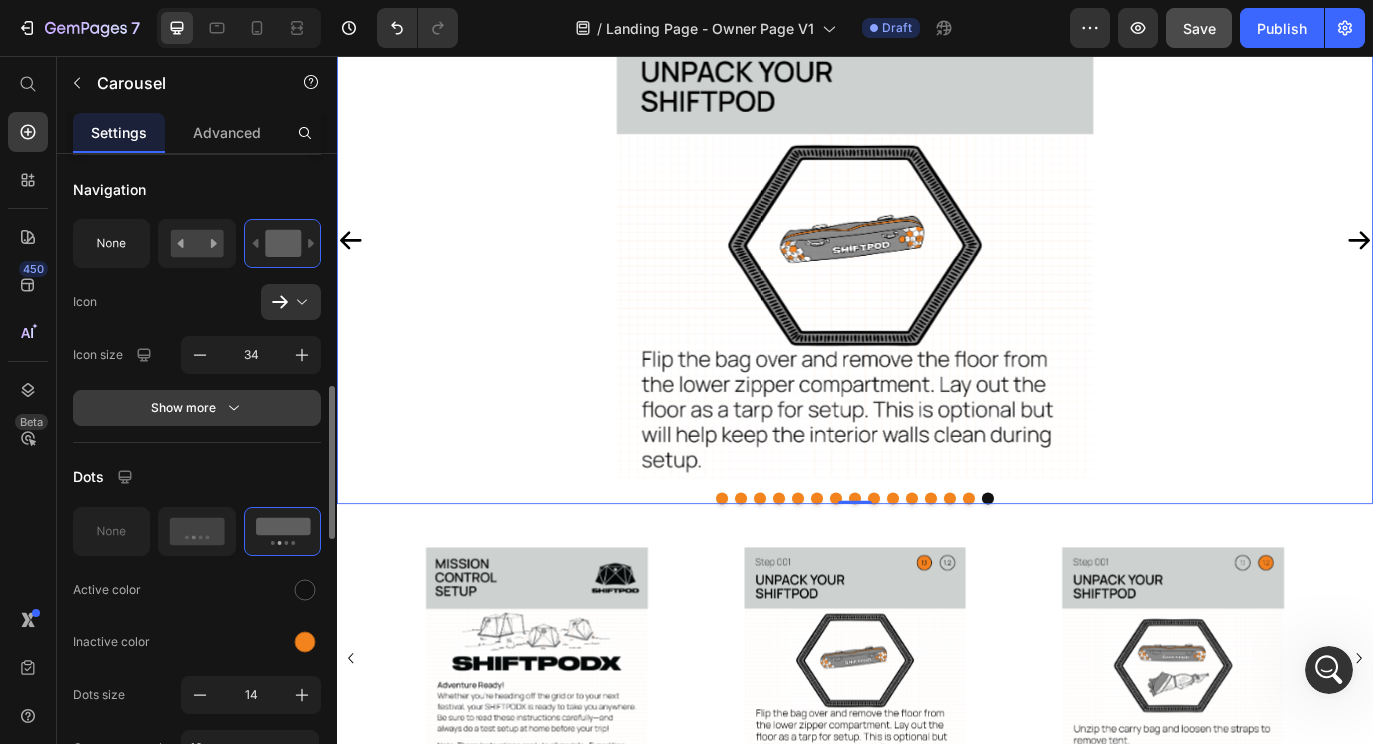 click 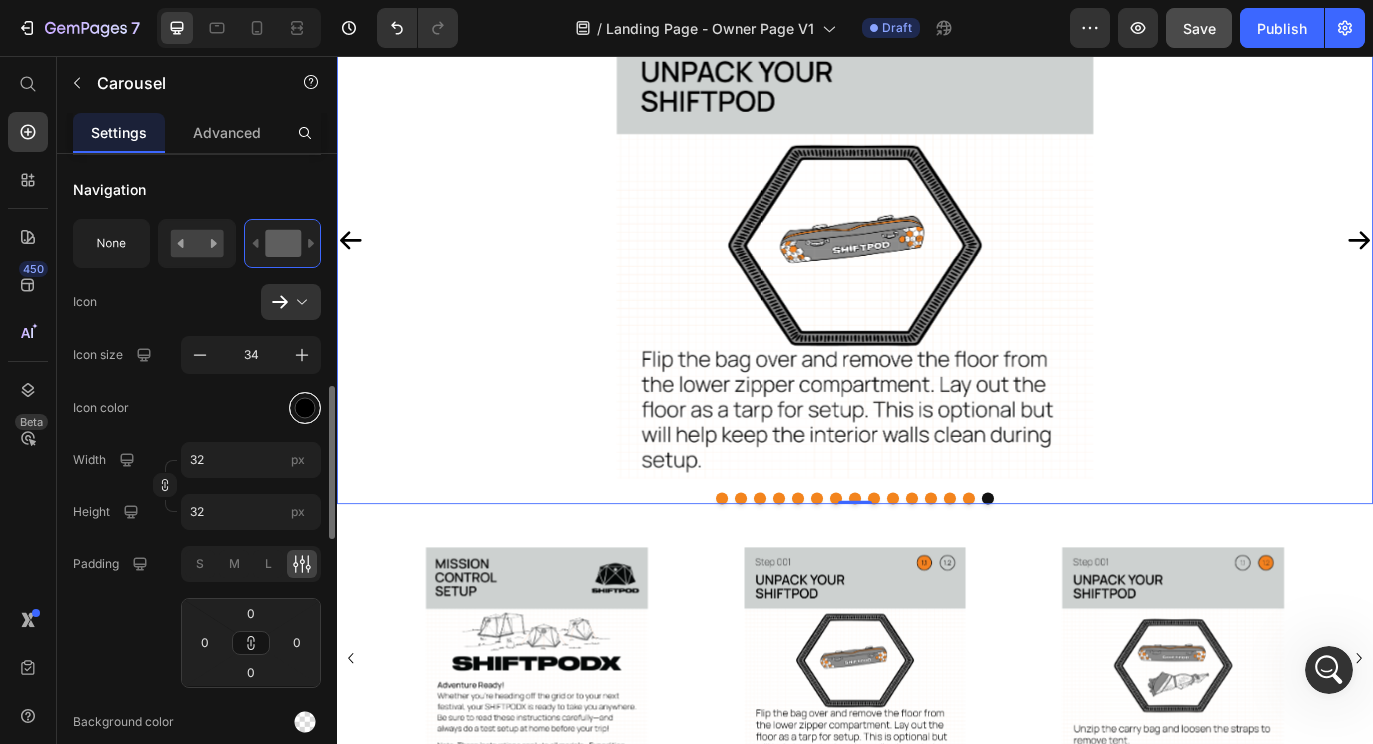 click at bounding box center [305, 407] 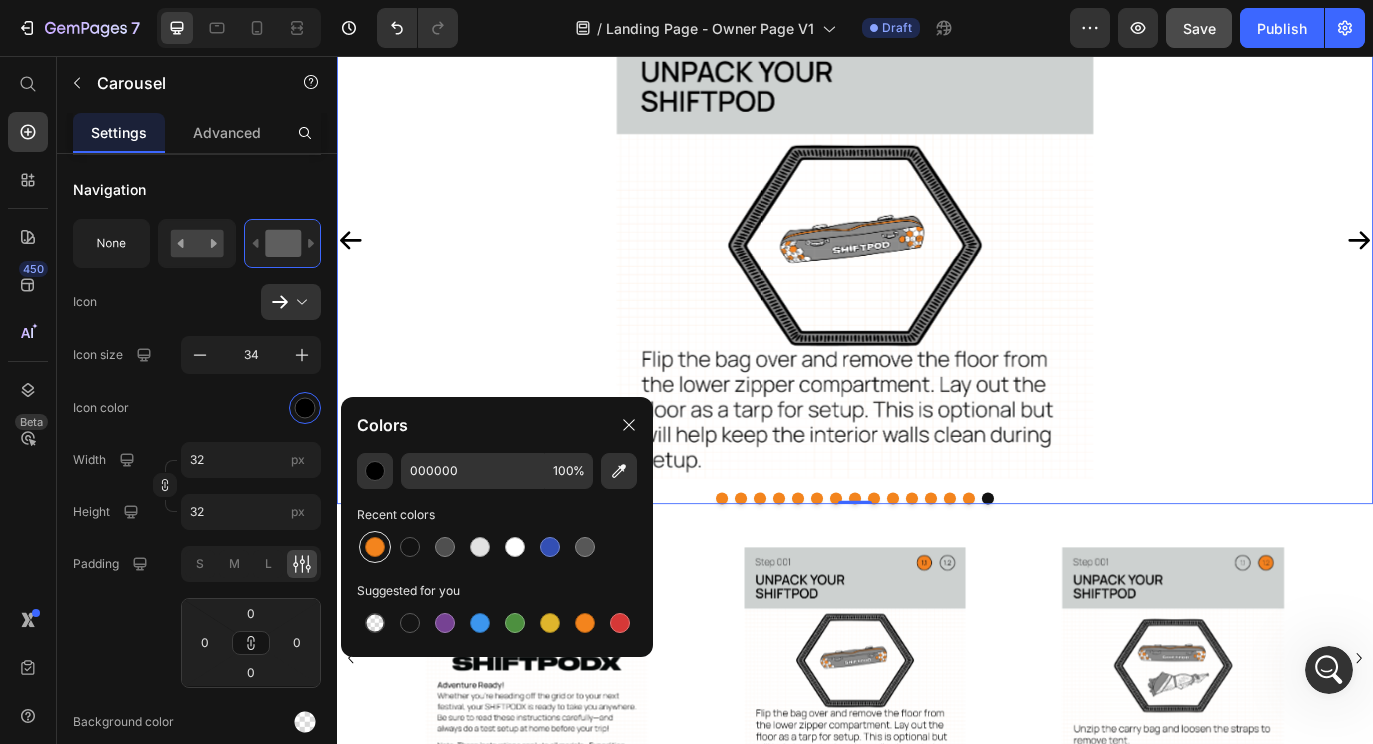 click at bounding box center [375, 547] 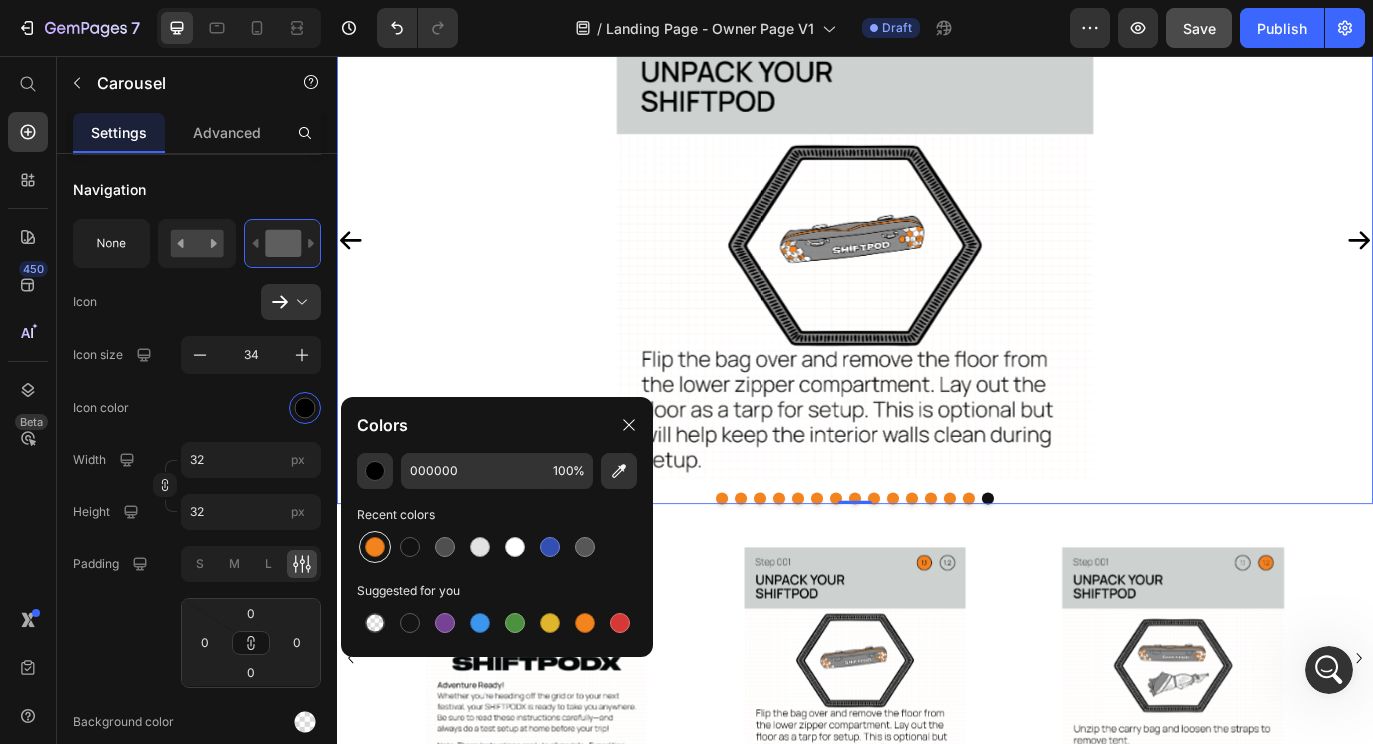 type on "F3841D" 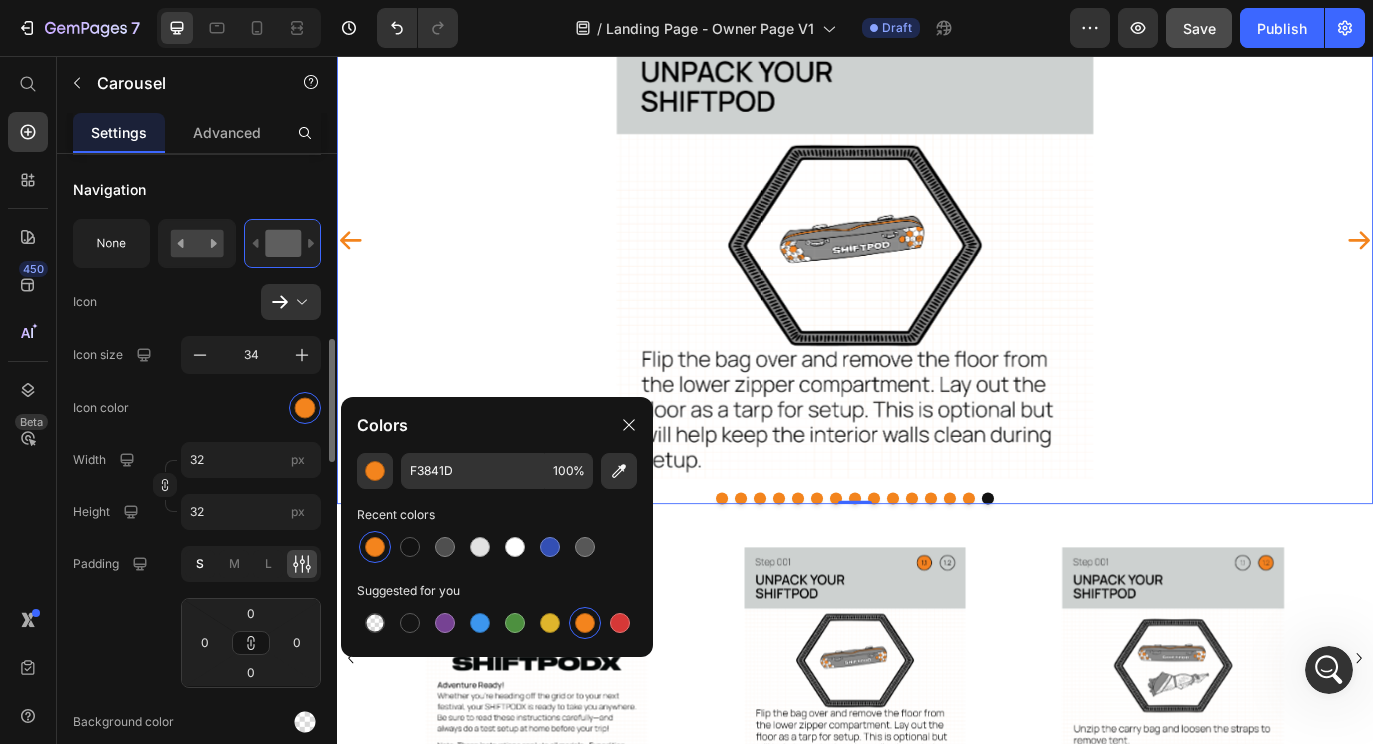 click on "S" 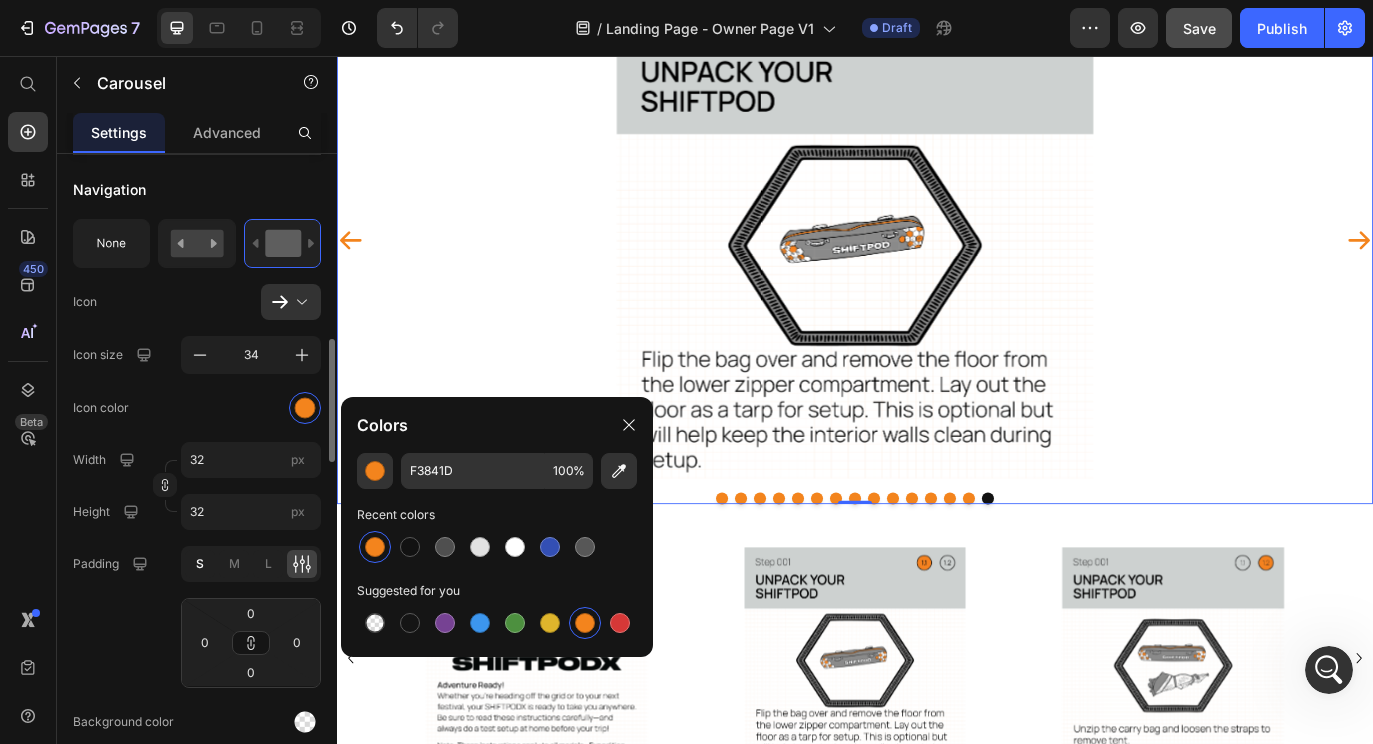 type on "2" 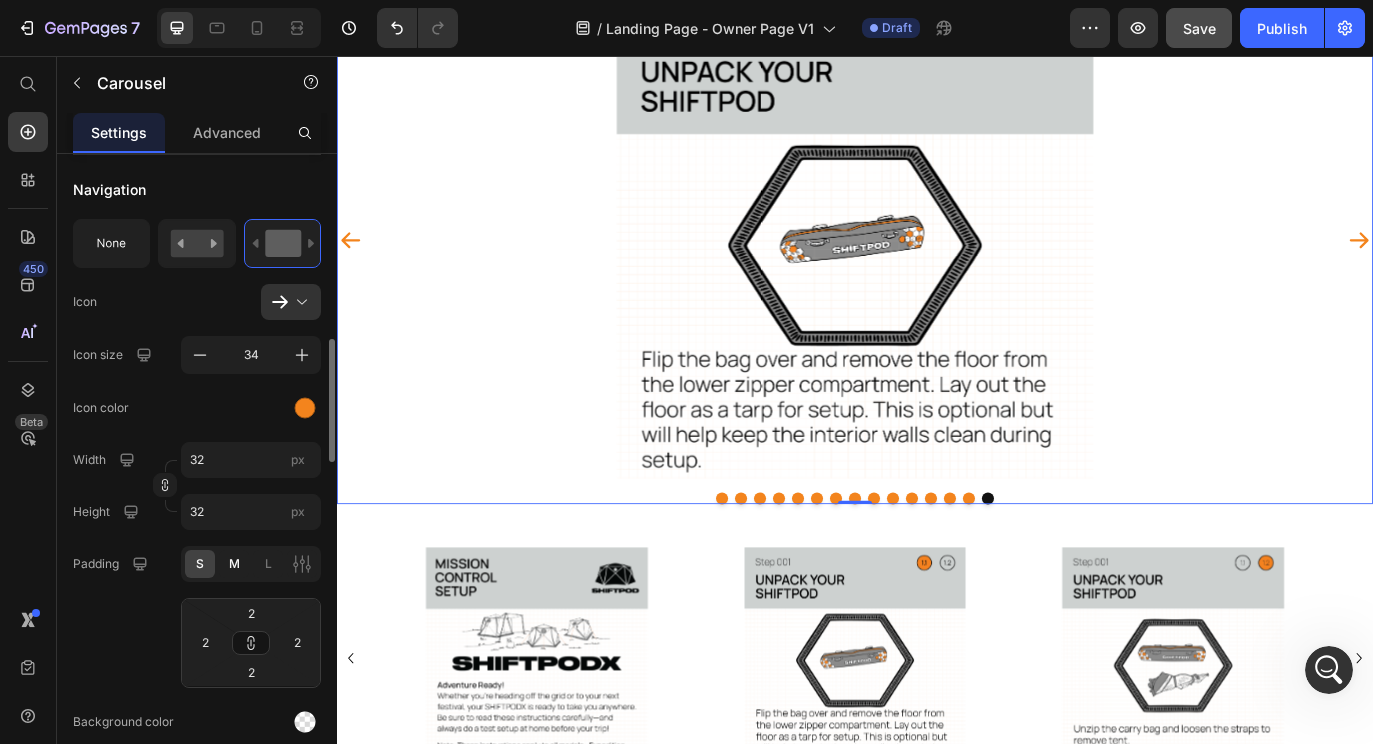 click on "M" 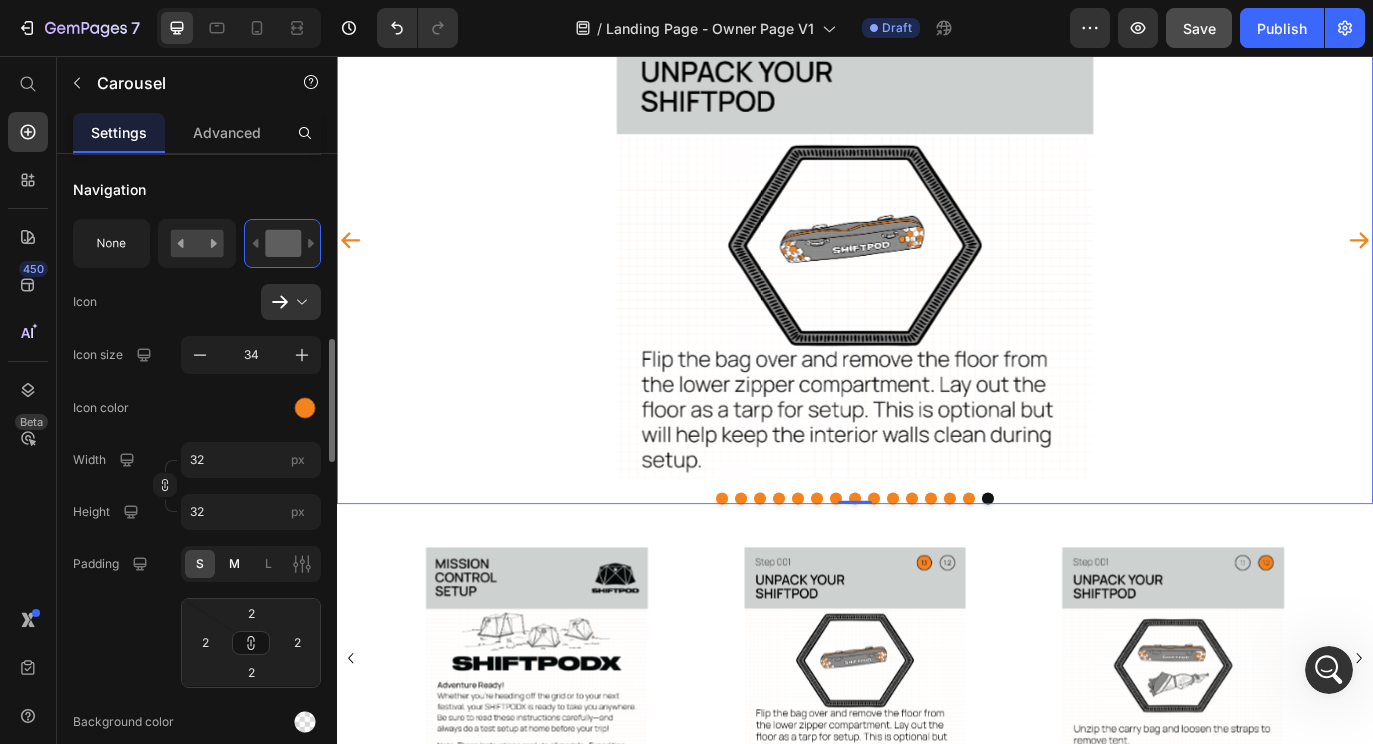 type on "4" 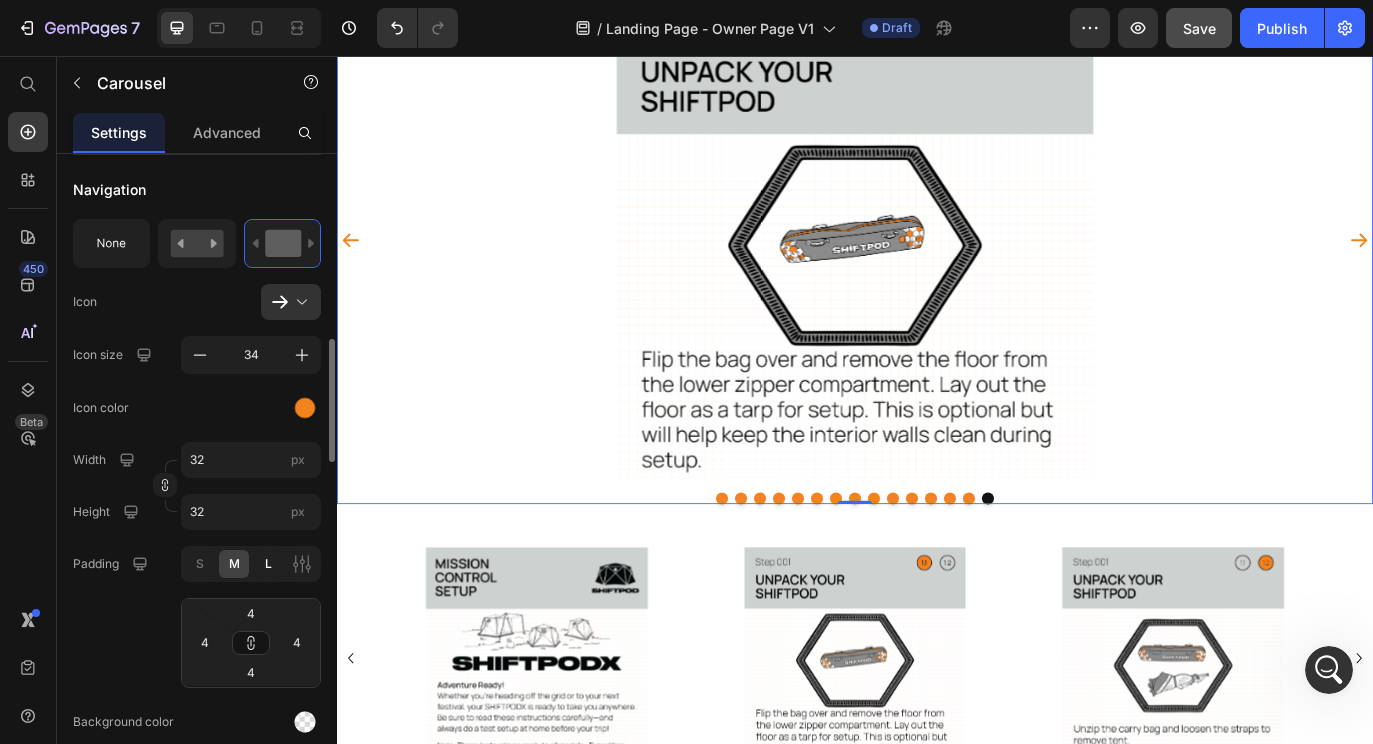 click on "L" 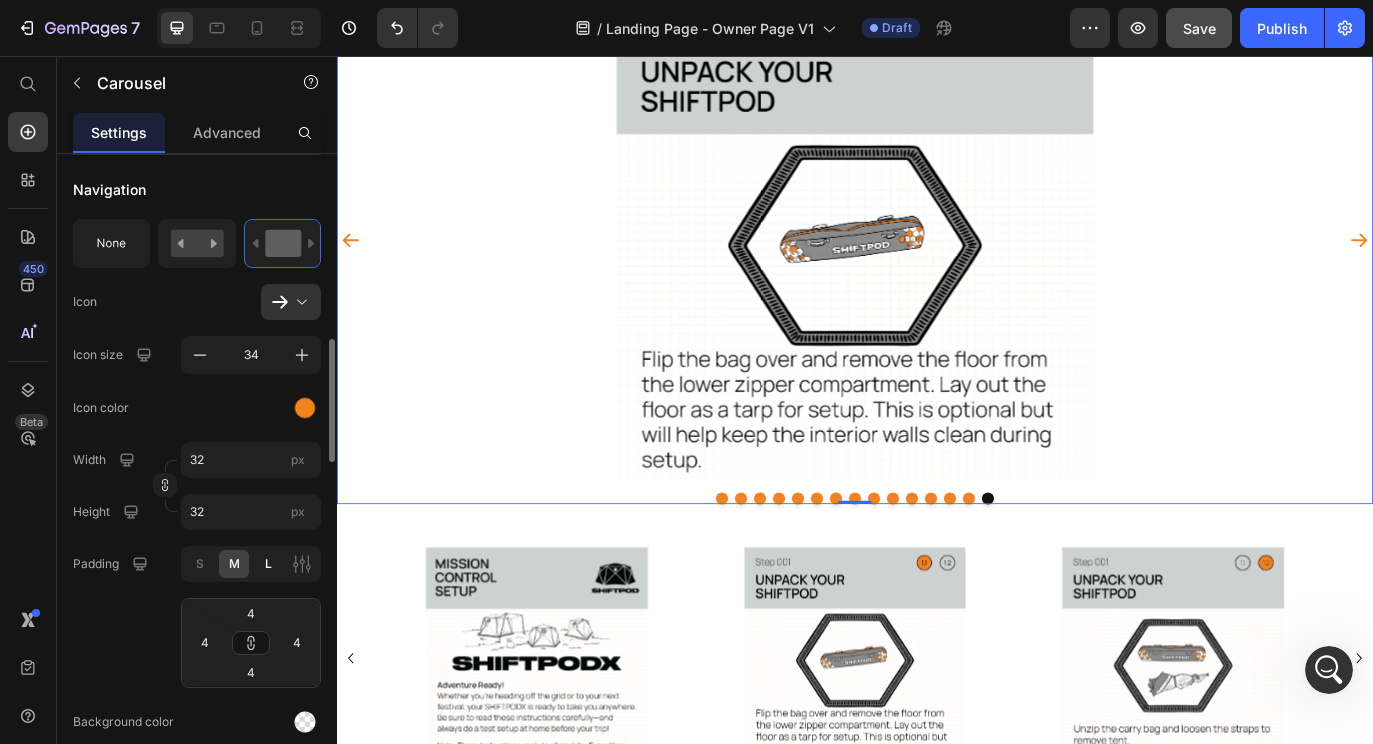 type on "8" 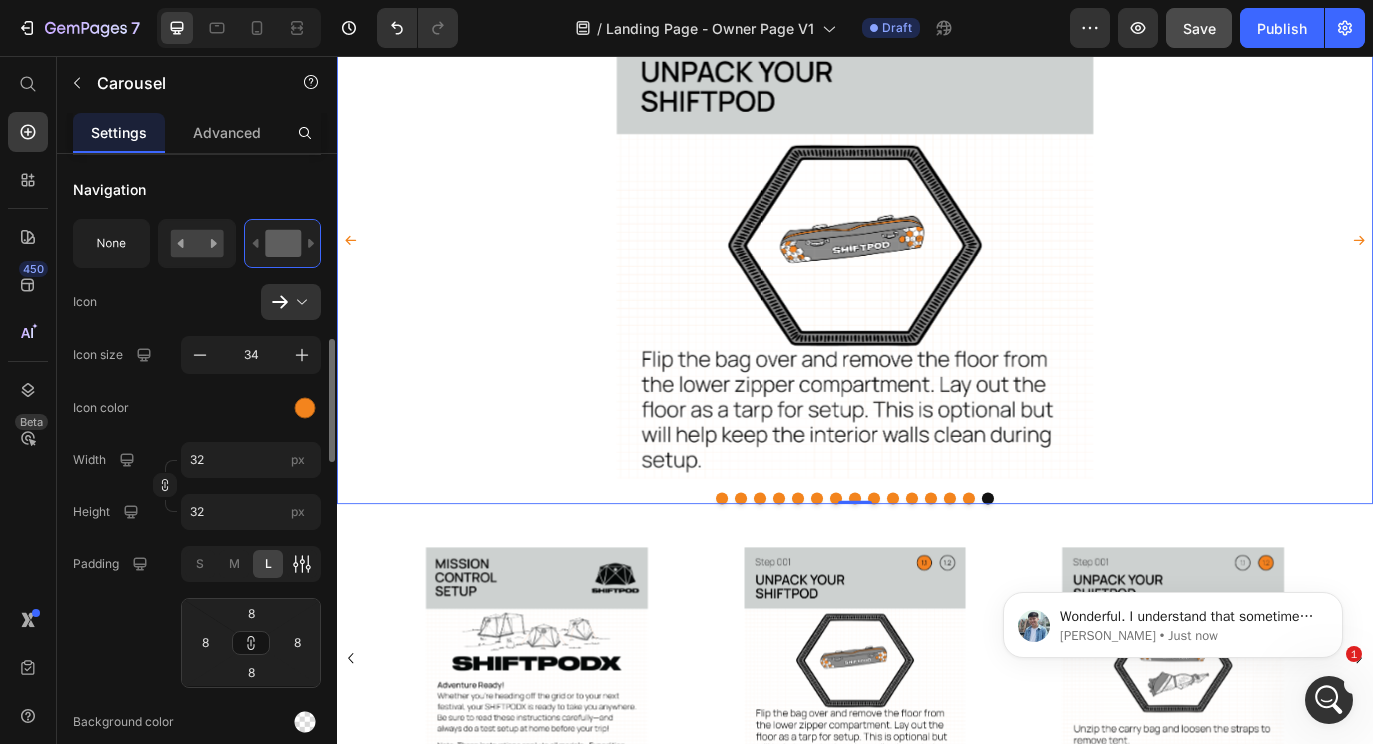 scroll, scrollTop: 0, scrollLeft: 0, axis: both 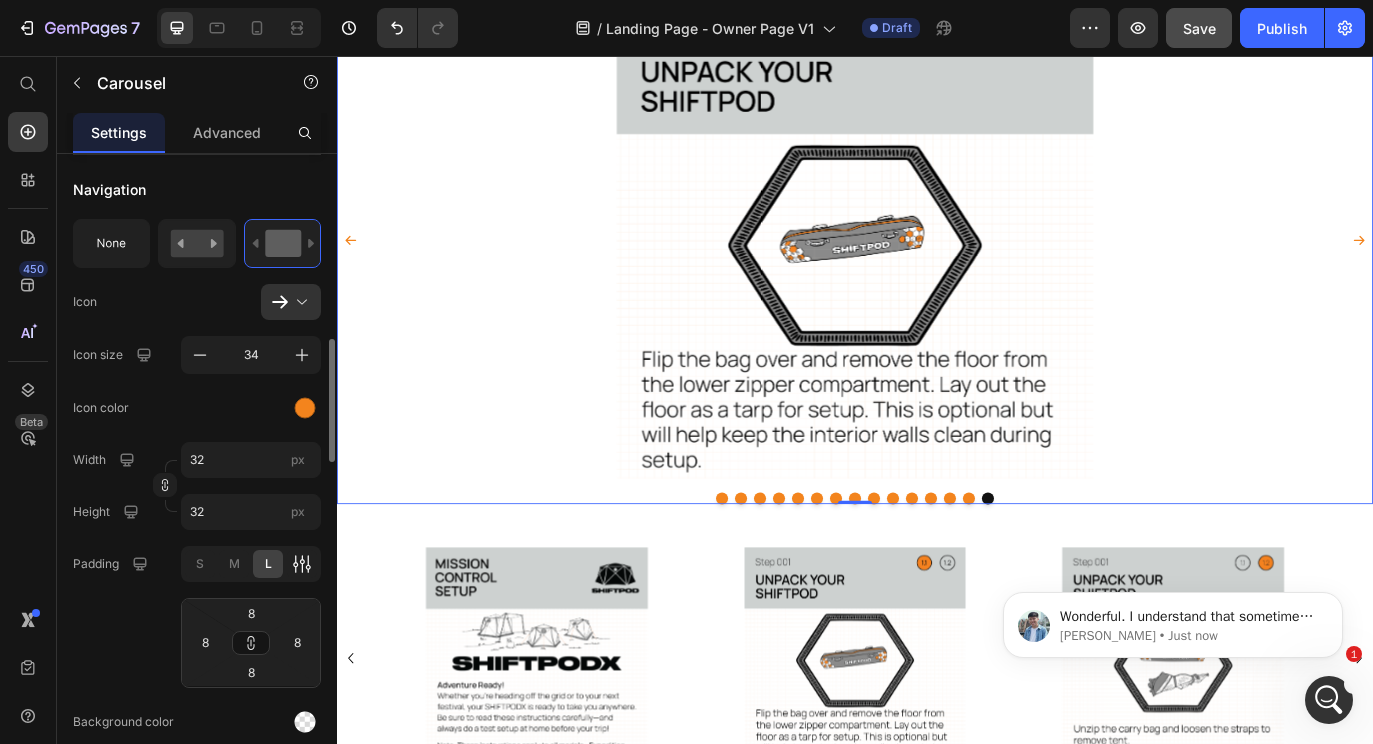click 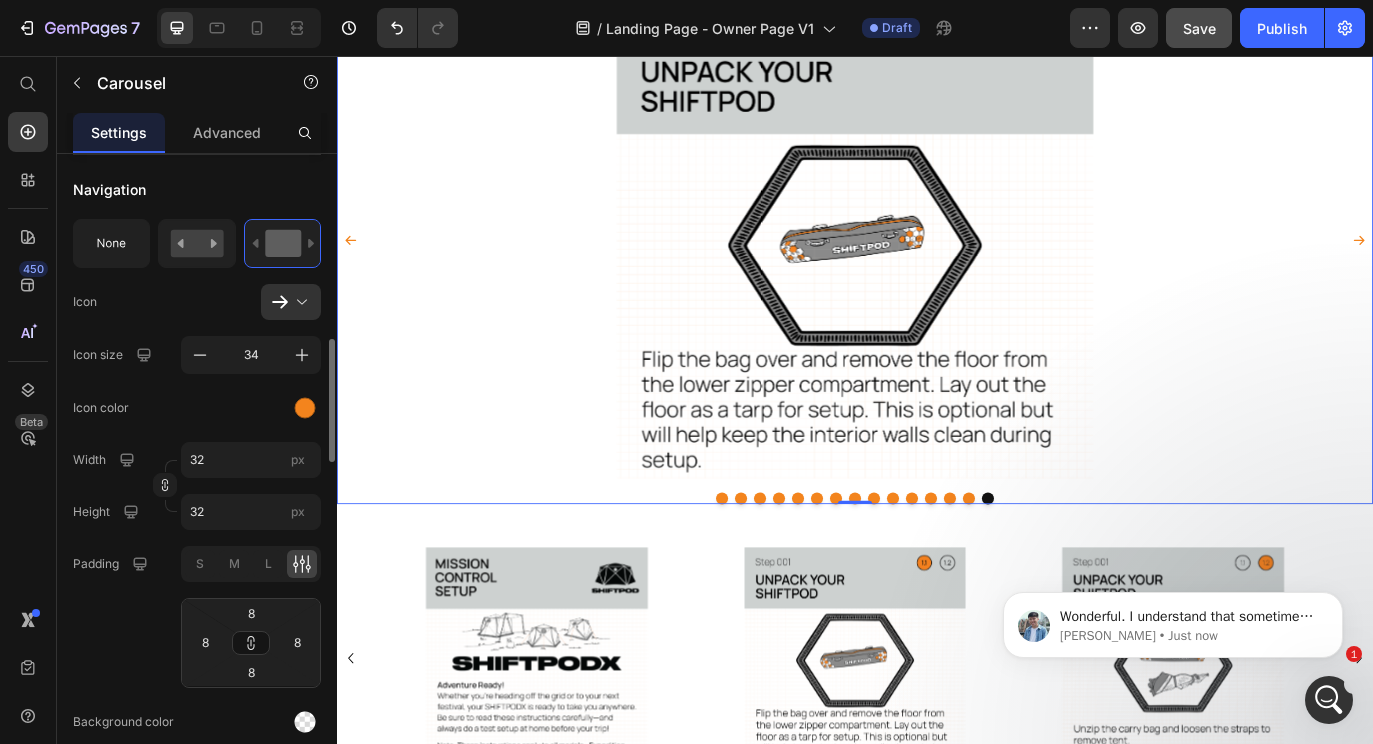 scroll, scrollTop: 8928, scrollLeft: 0, axis: vertical 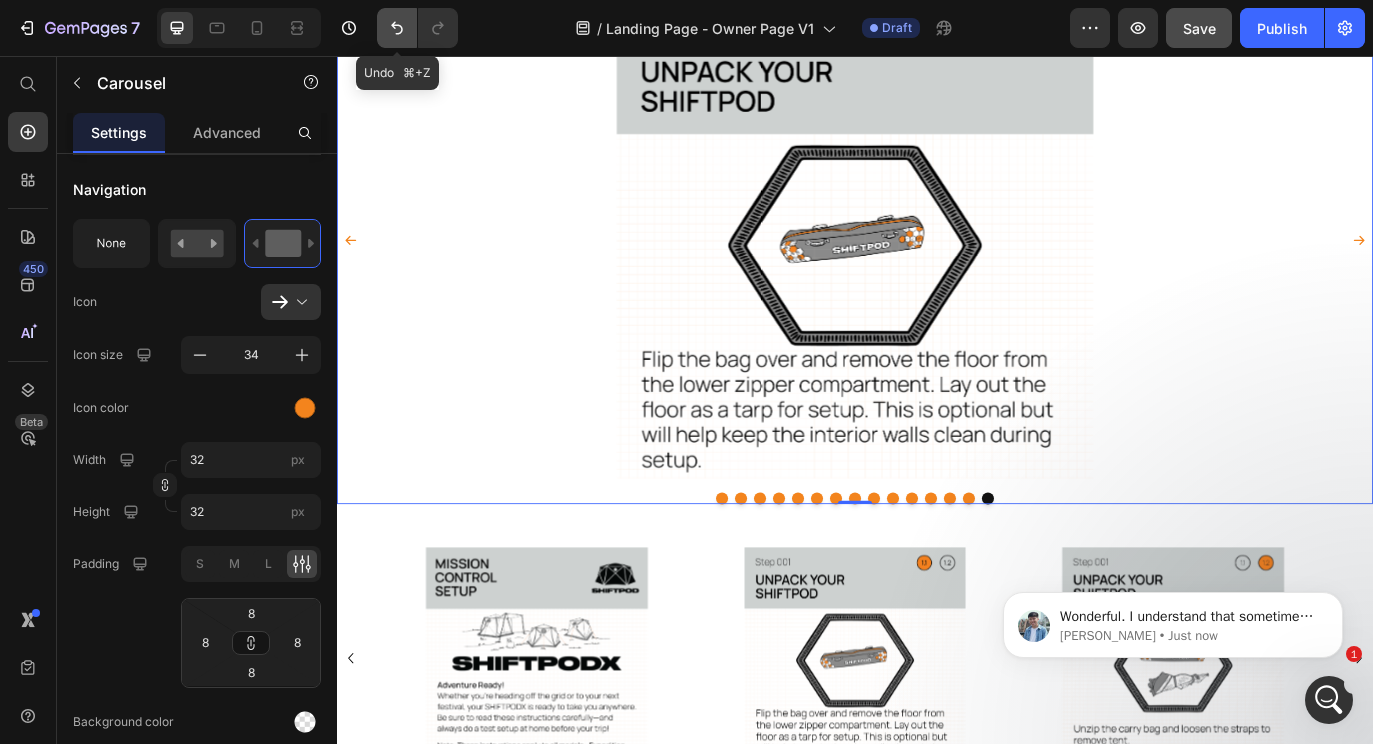 click 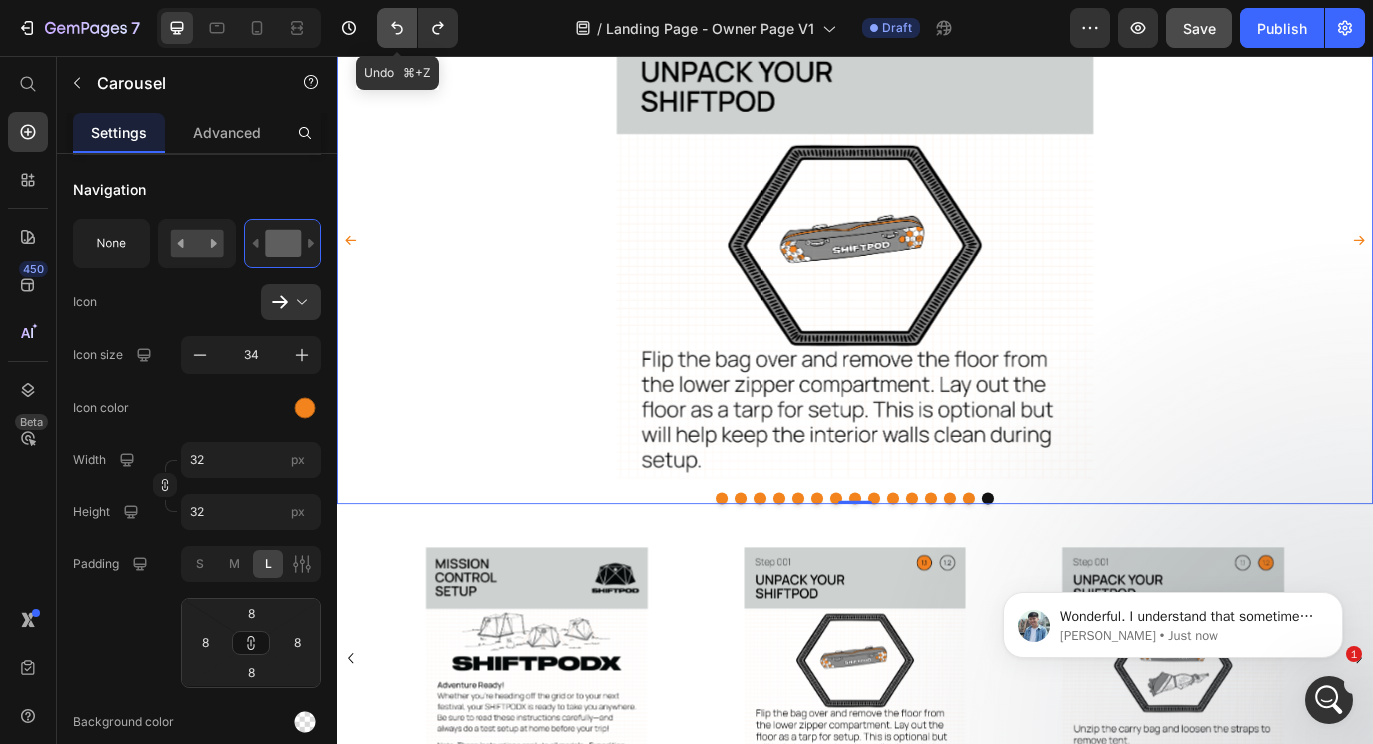 click 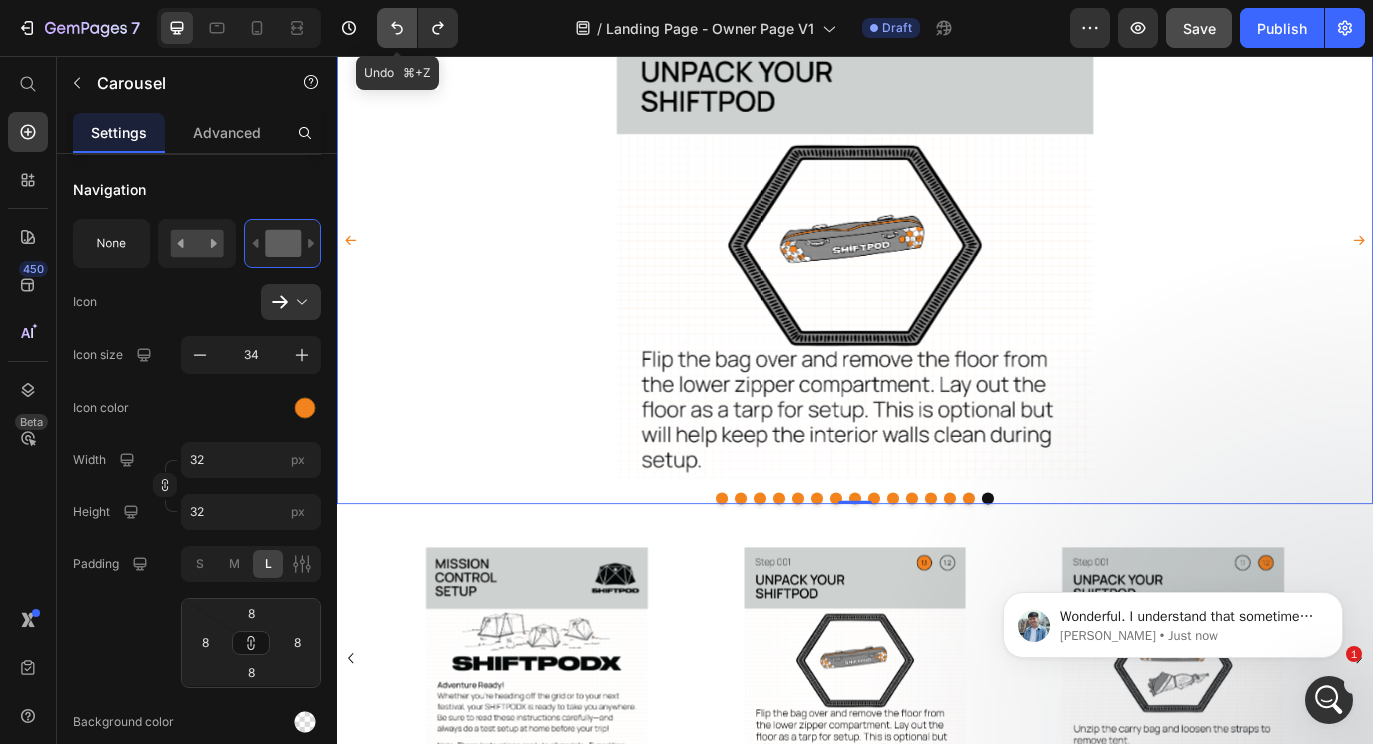 type on "4" 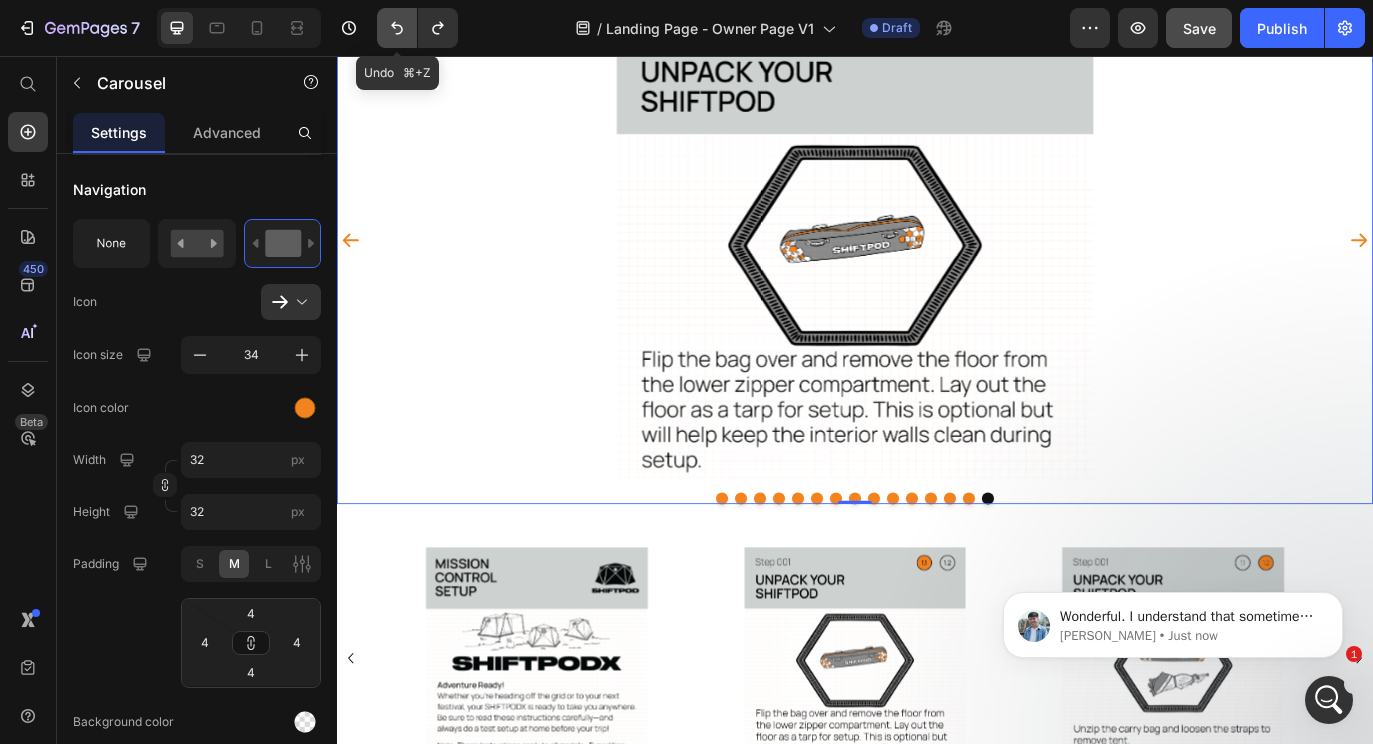 click 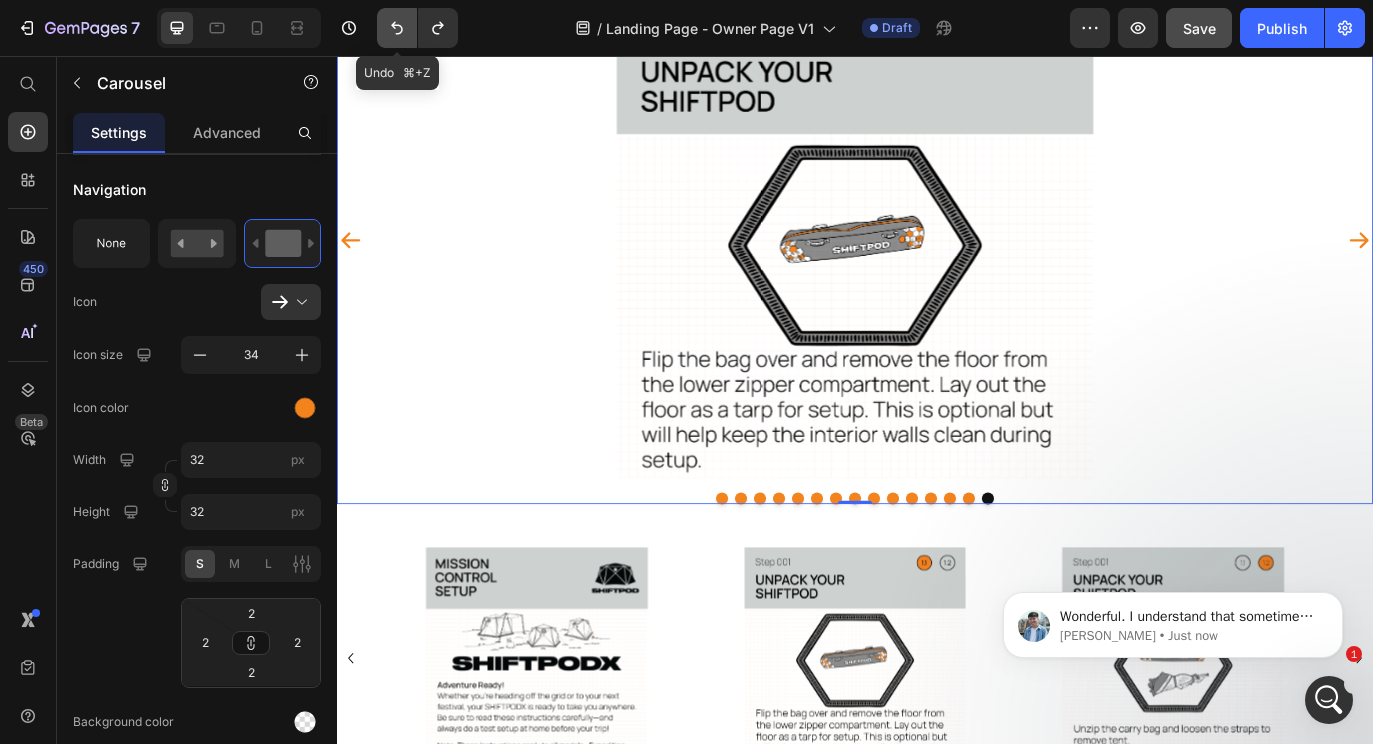 click 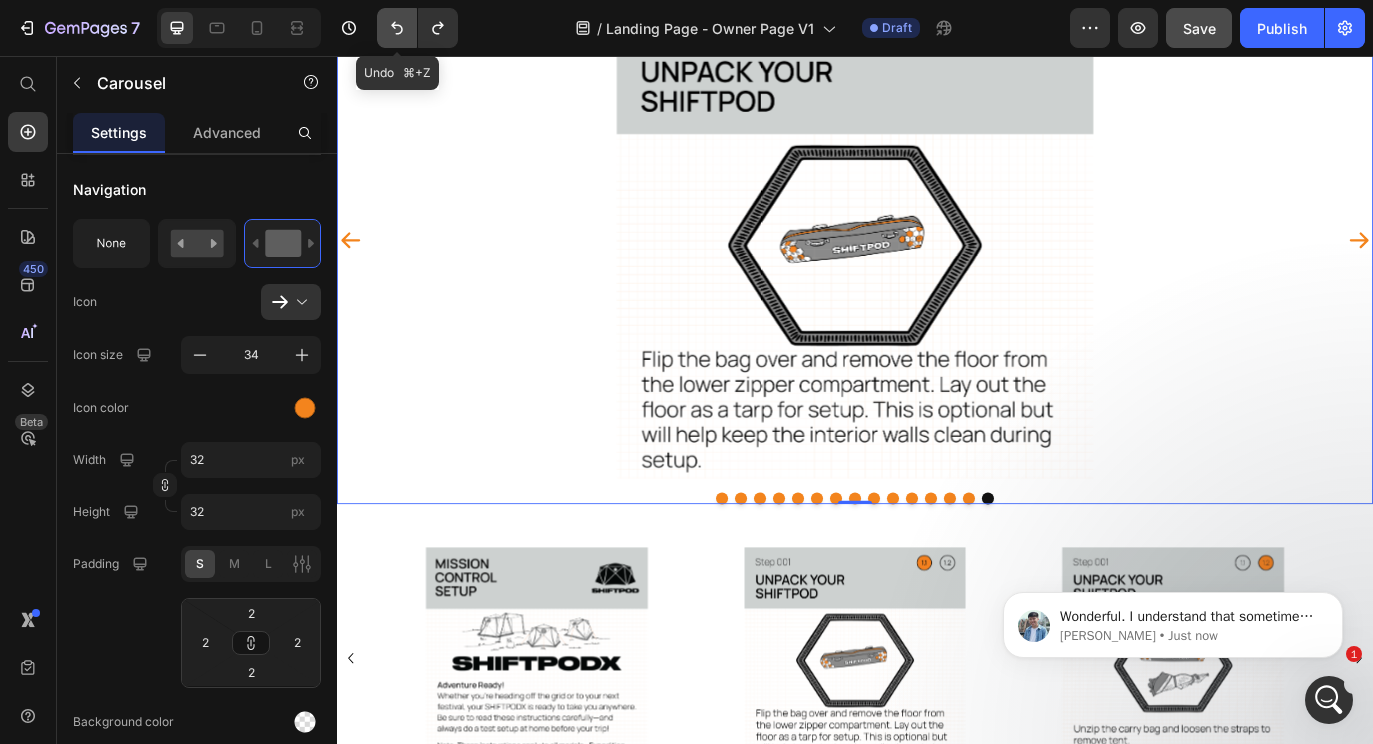 type on "0" 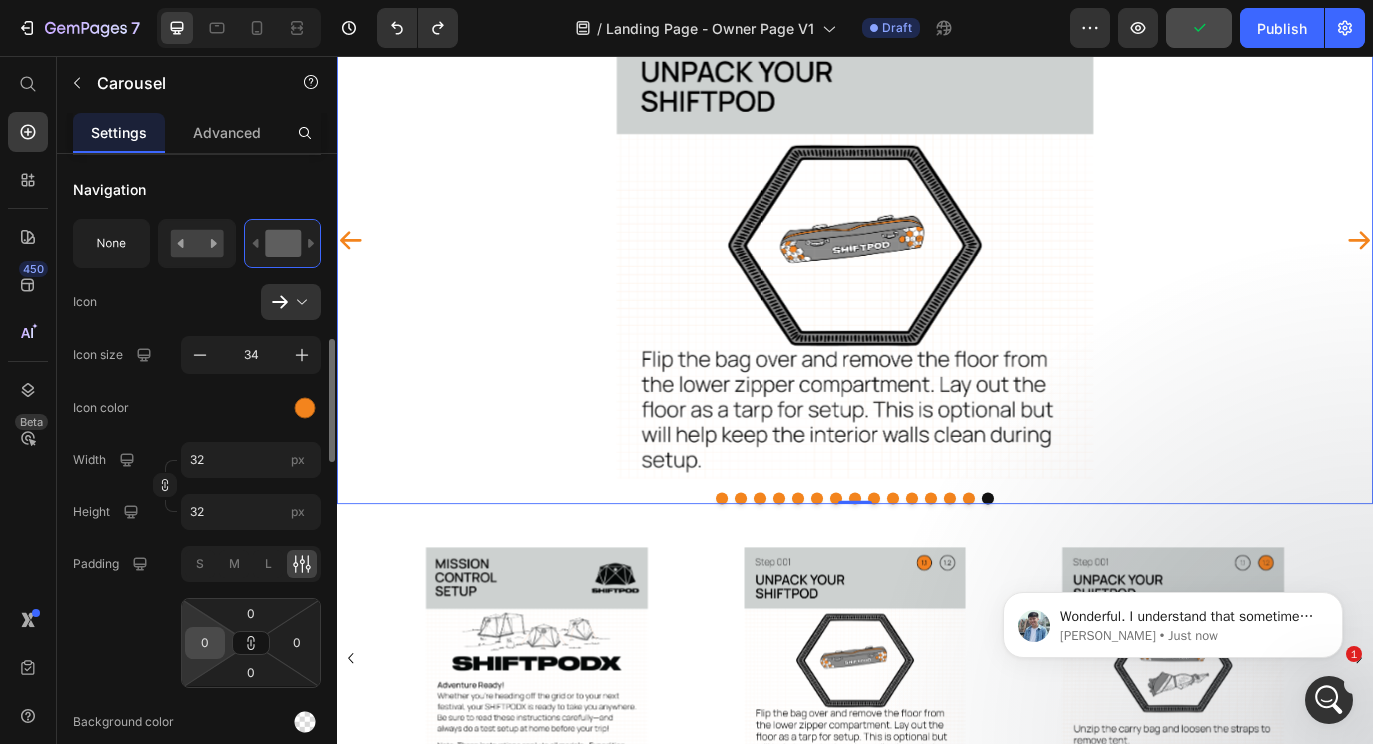 click on "0" at bounding box center [205, 643] 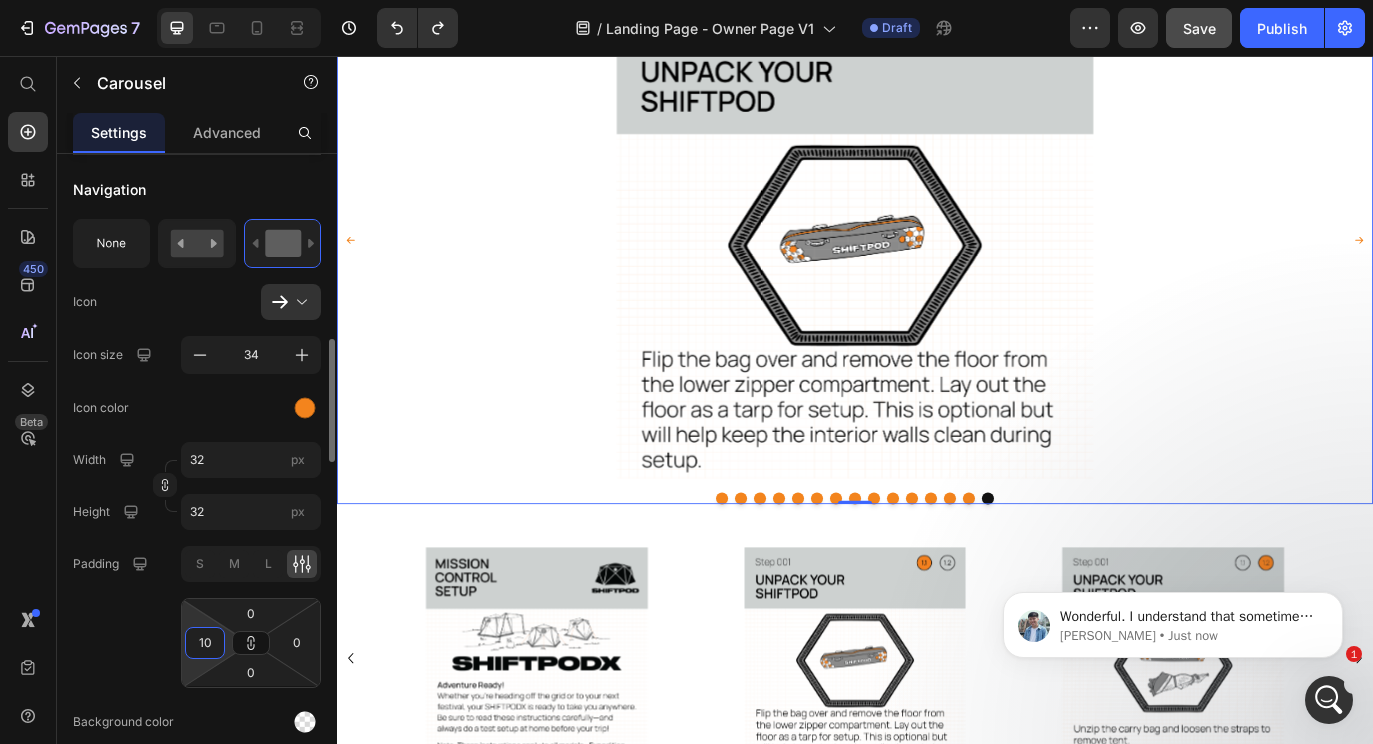 scroll, scrollTop: 8851, scrollLeft: 0, axis: vertical 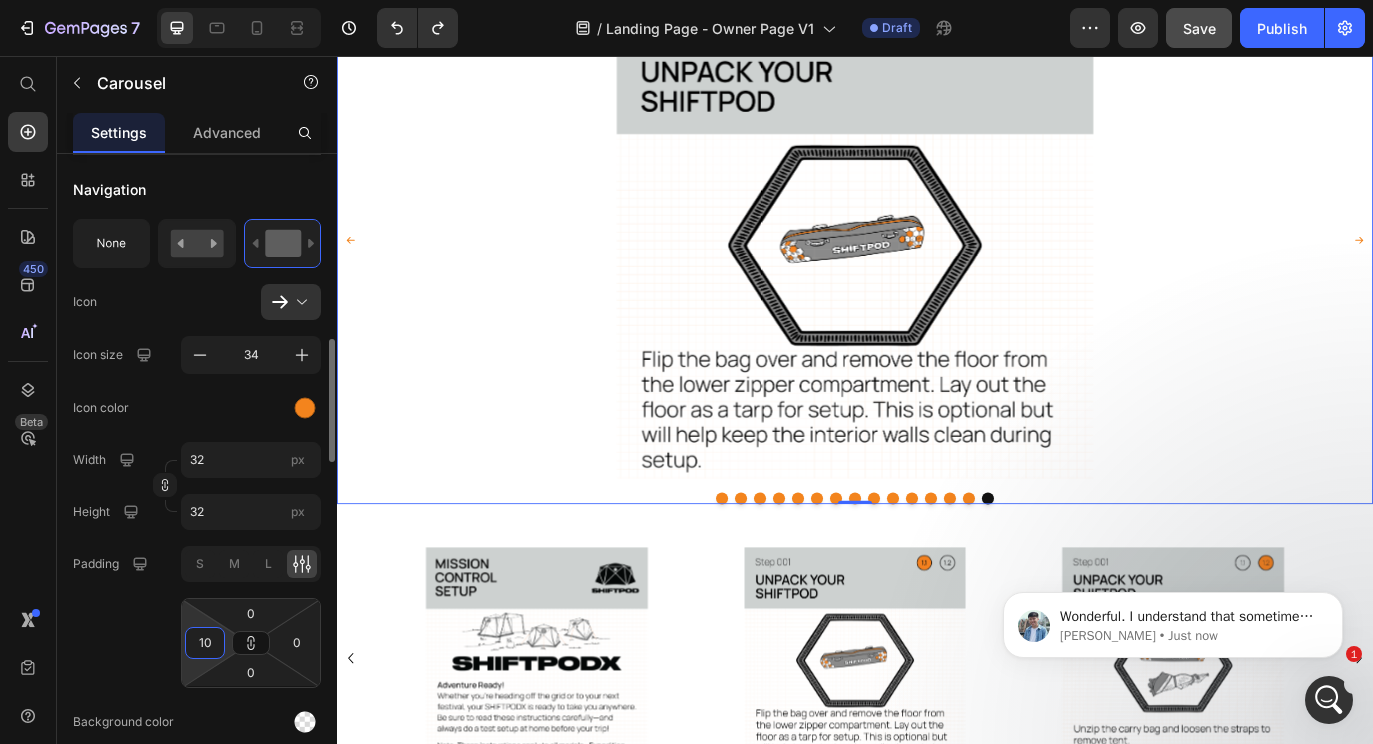type on "10" 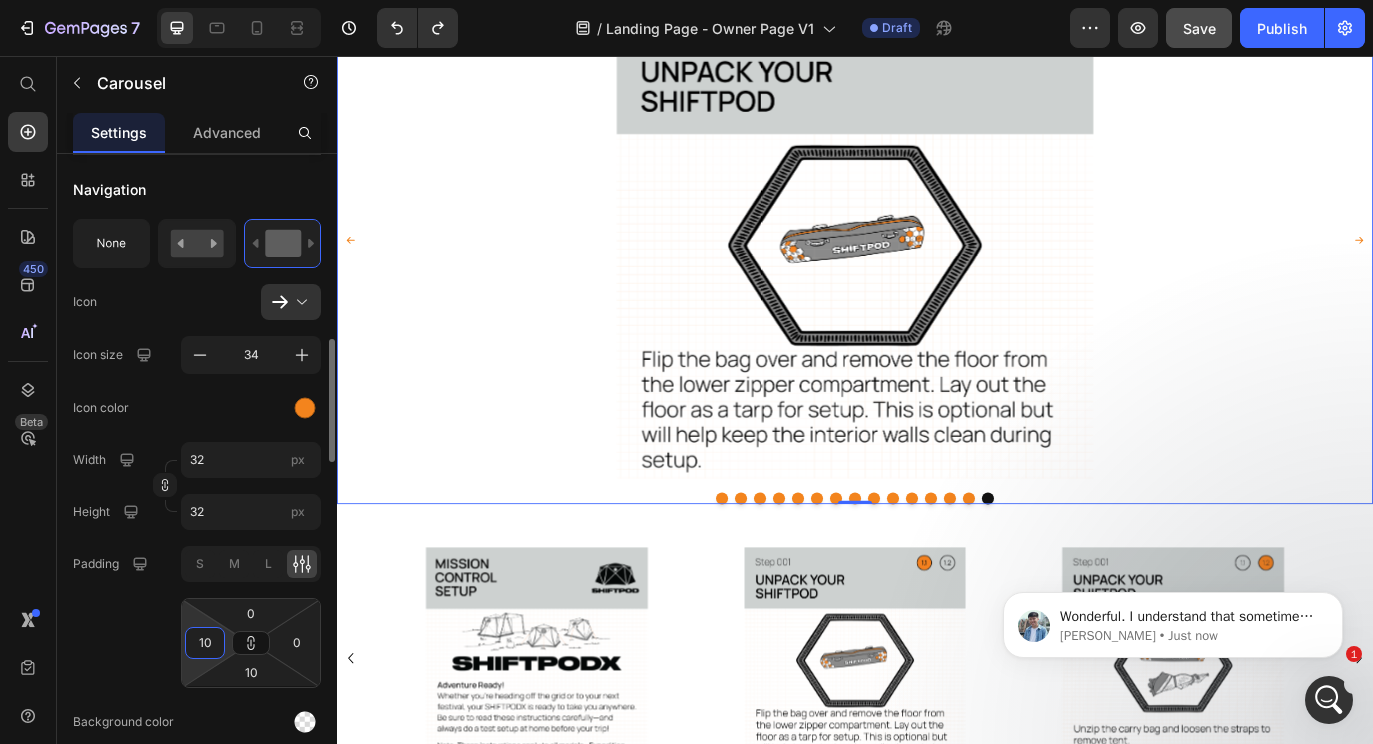 type on "10" 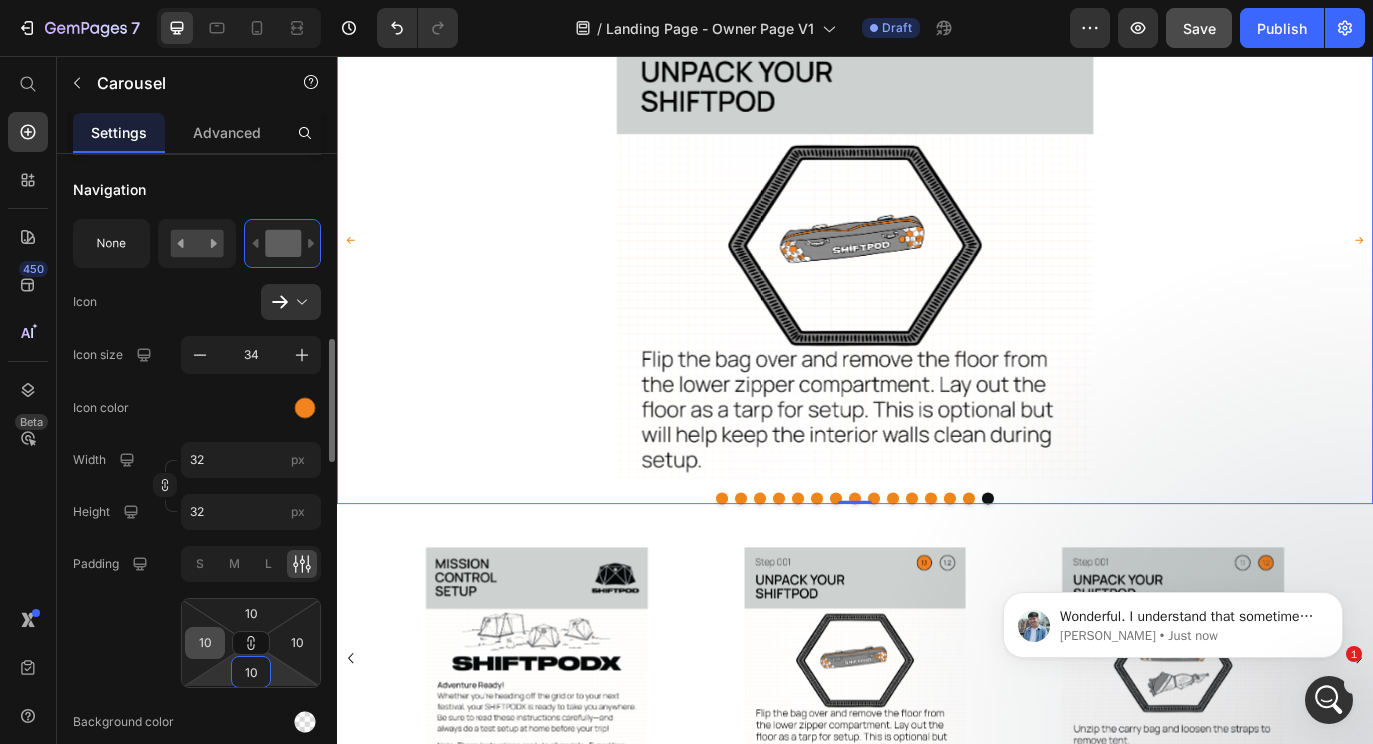scroll, scrollTop: 0, scrollLeft: 0, axis: both 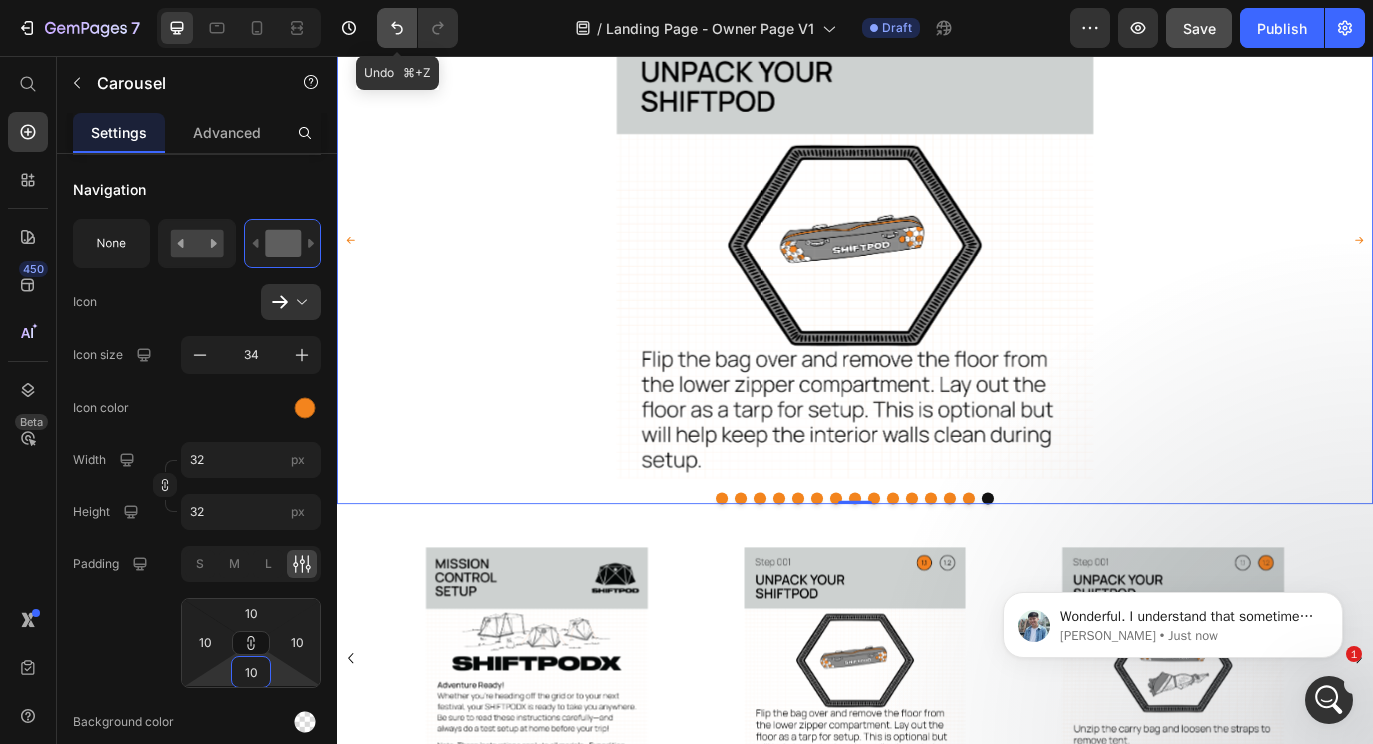 click 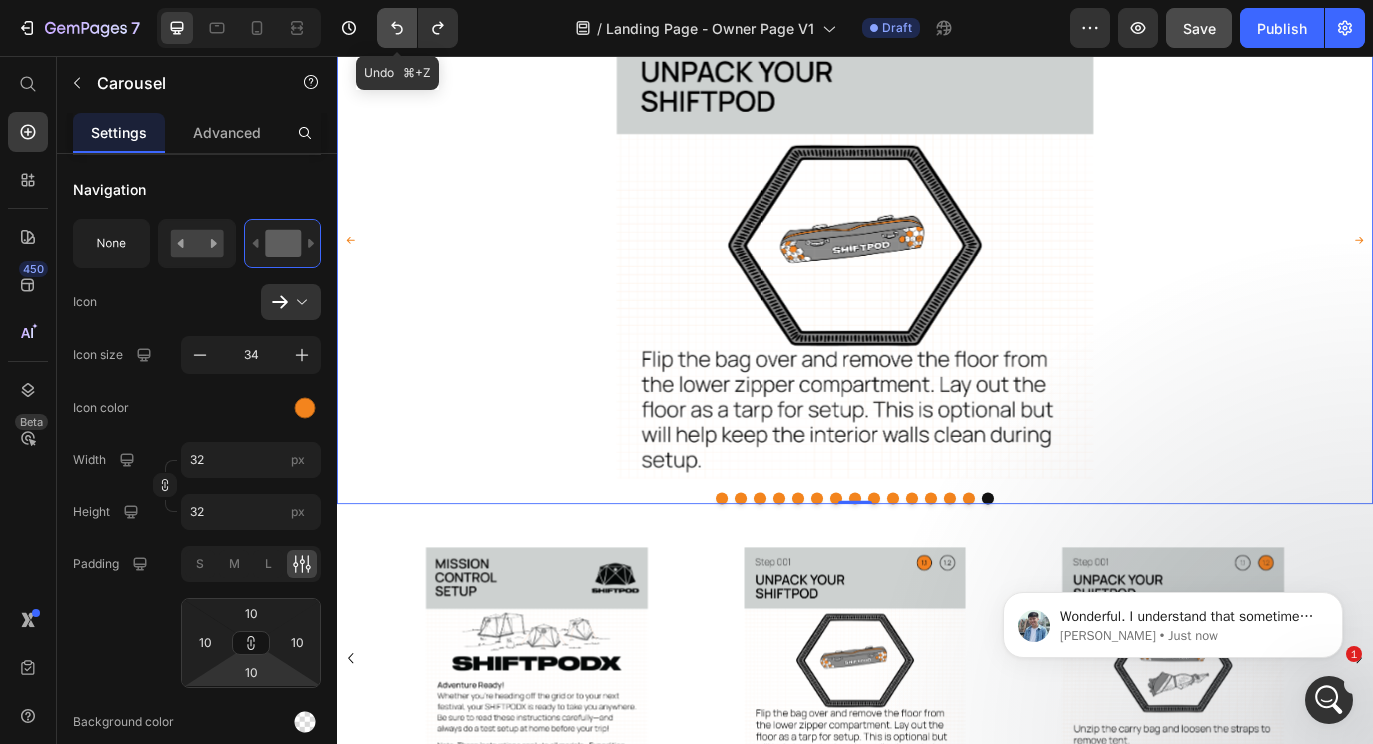 click 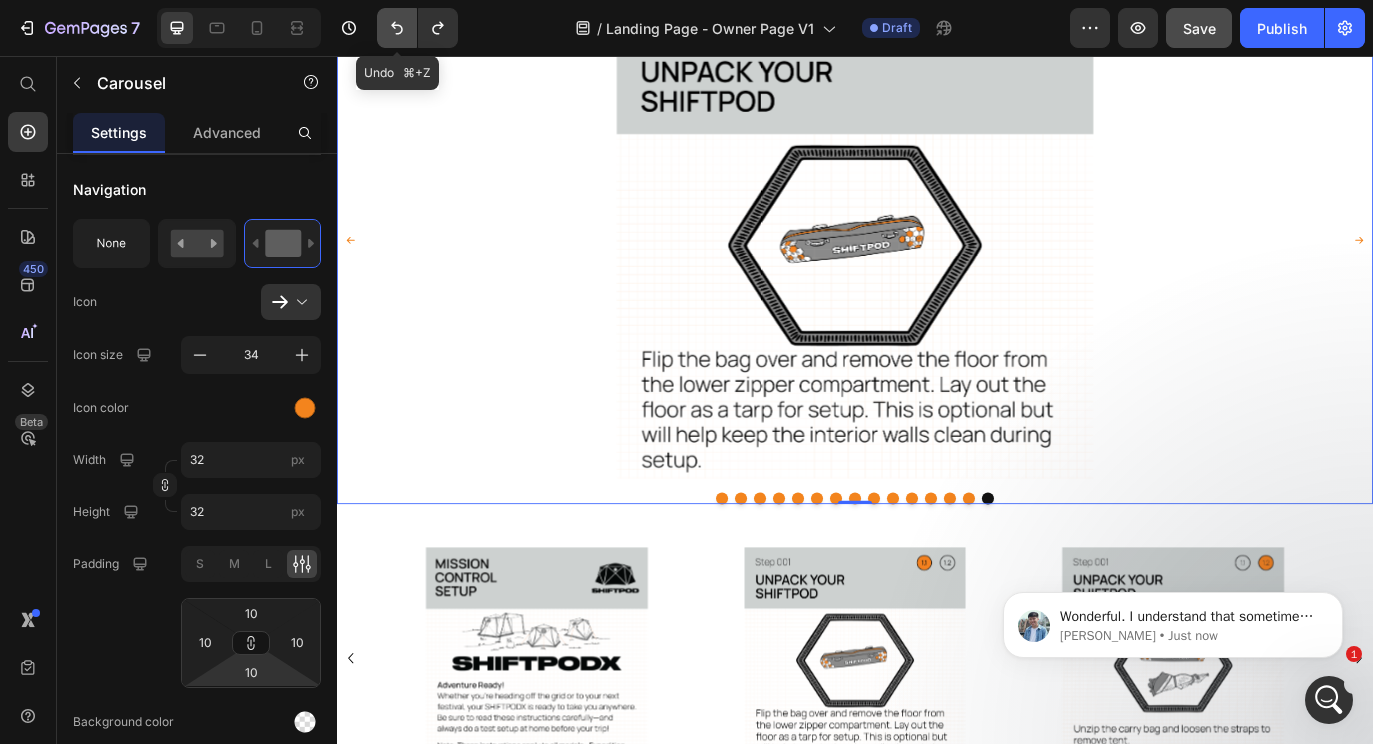 type on "0" 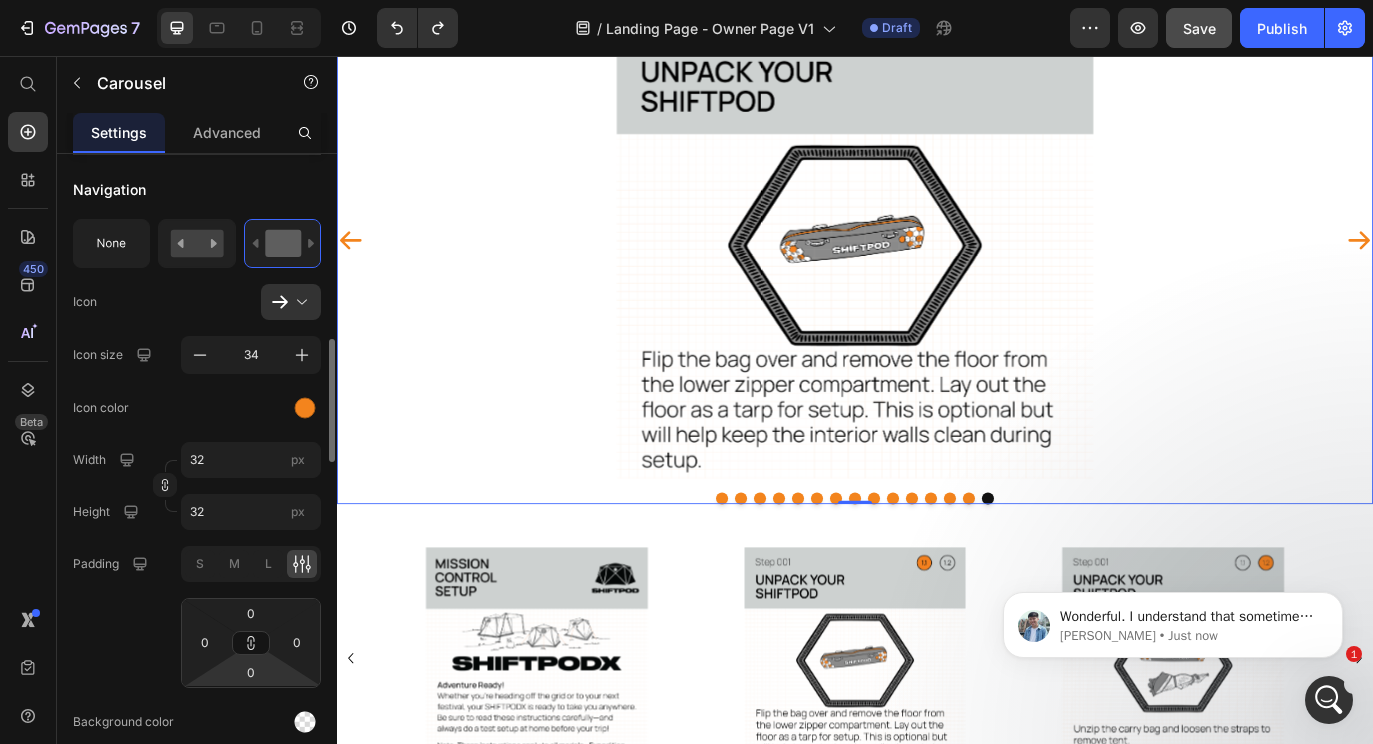 click on "Padding S M L 0 0 0 0" 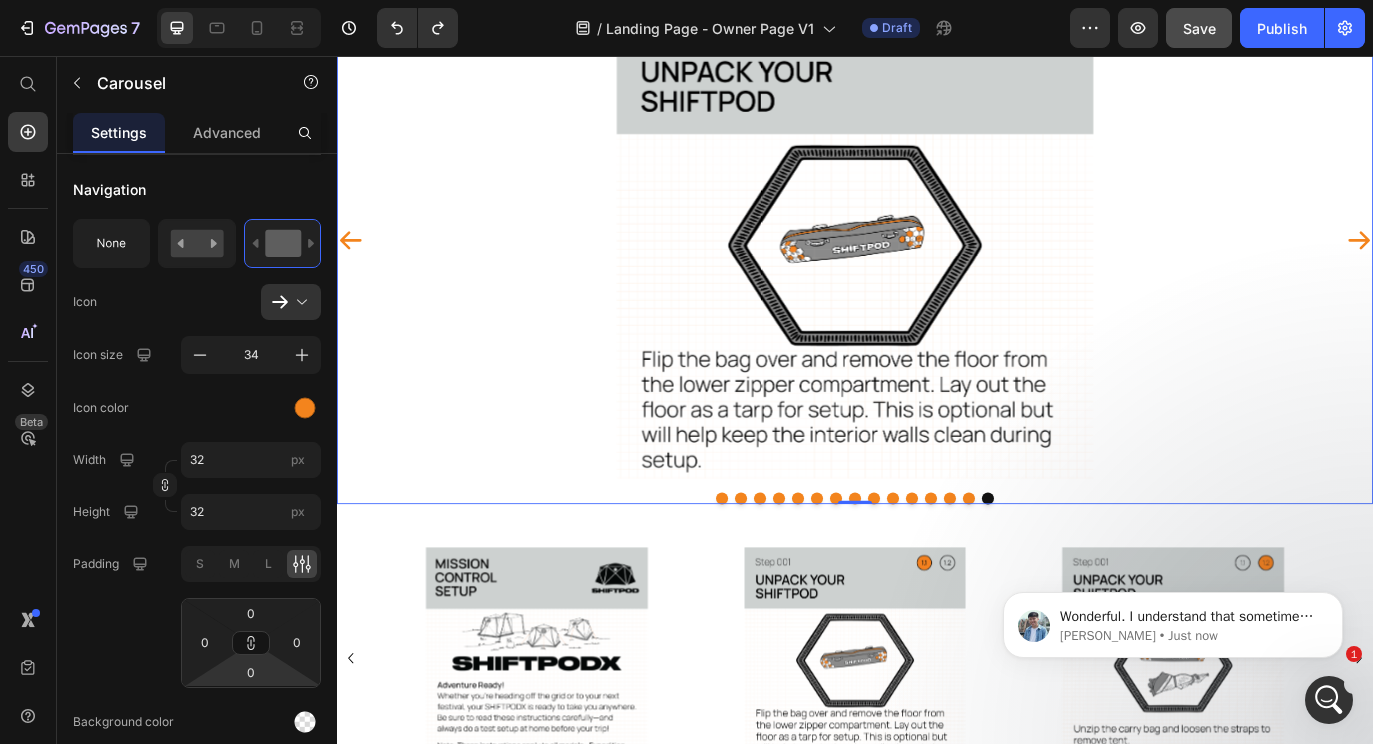 click 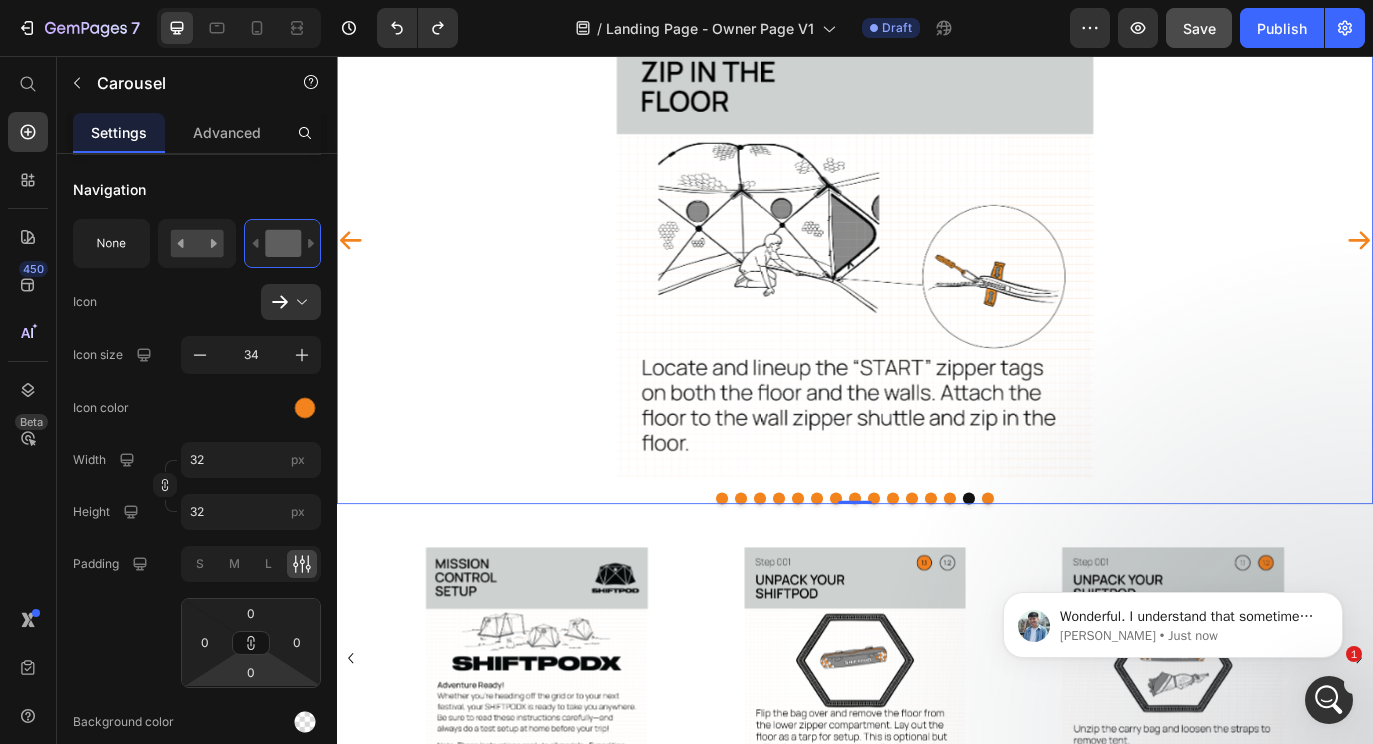 click on "Image Image Image Image Image Image Image Image Image Image Image Image Image Image Image" at bounding box center [937, 269] 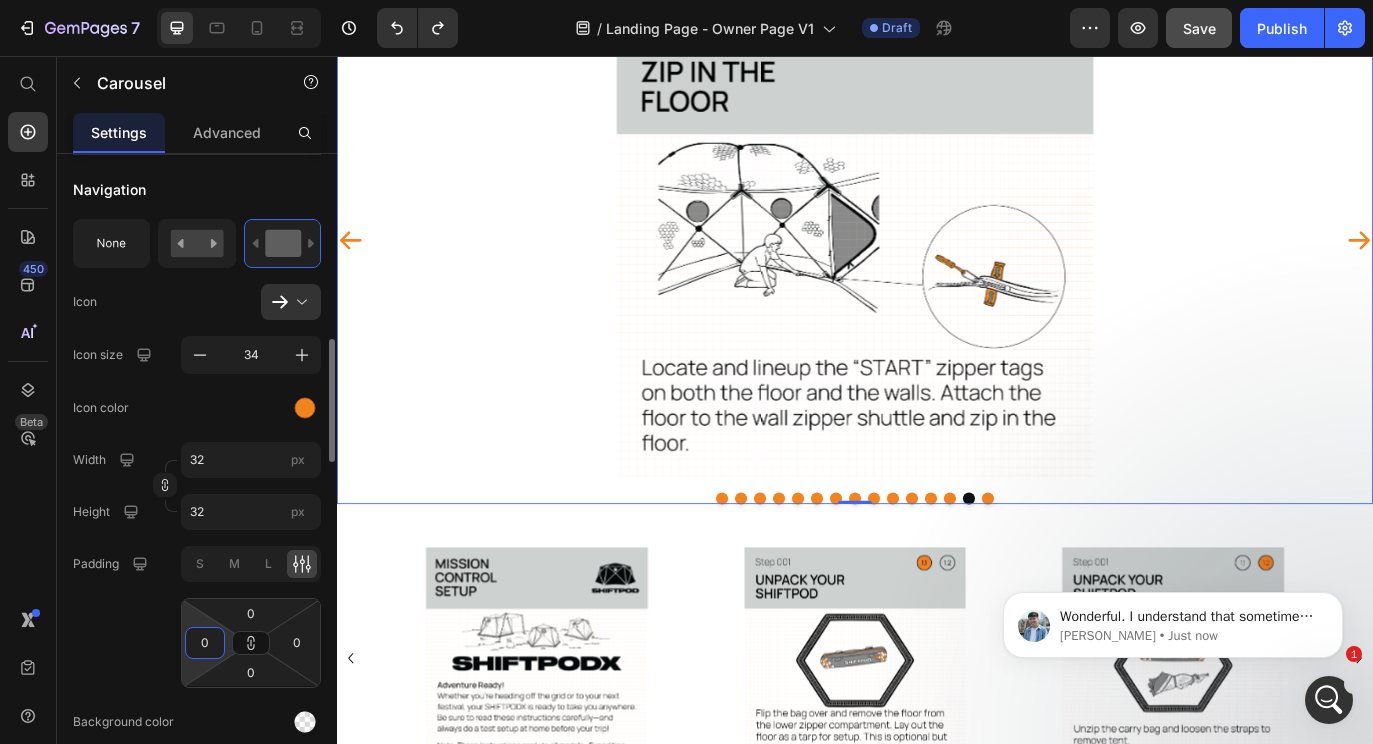 click on "0" at bounding box center [205, 643] 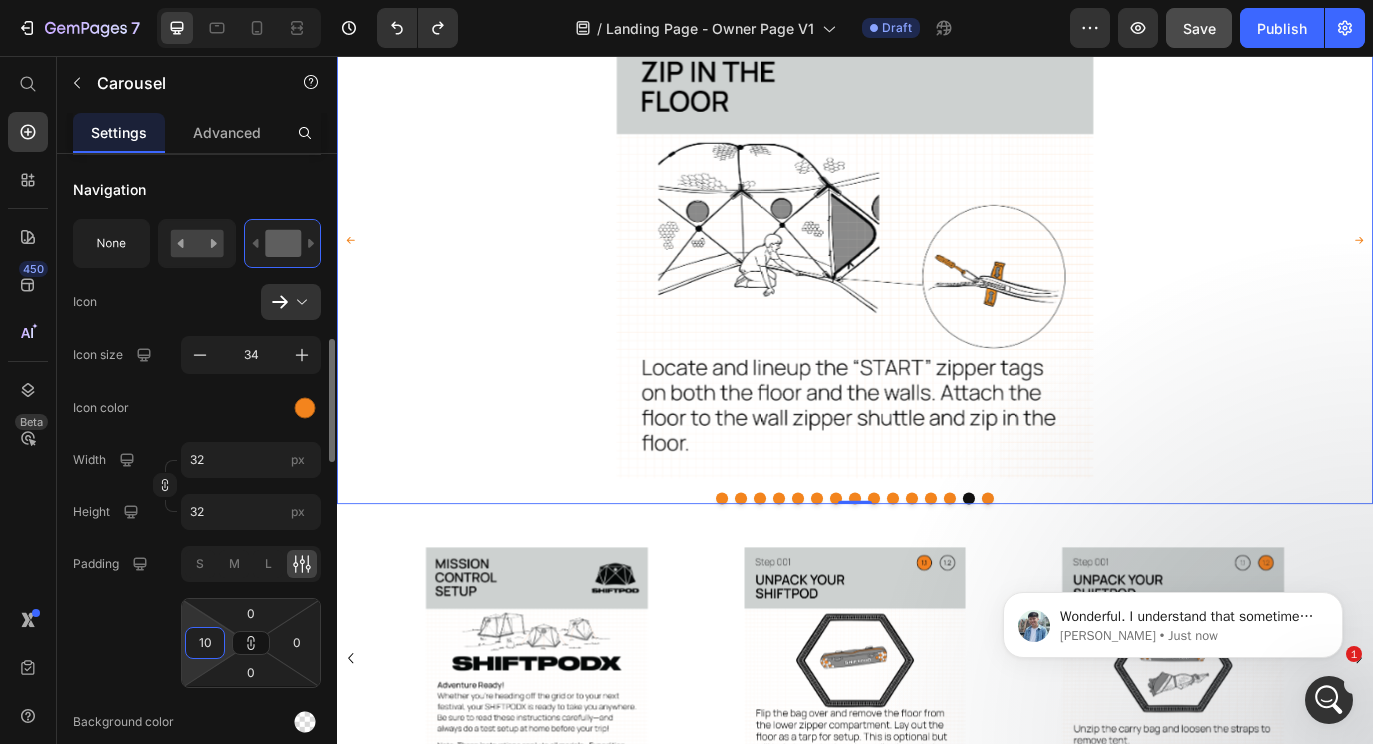 type on "1" 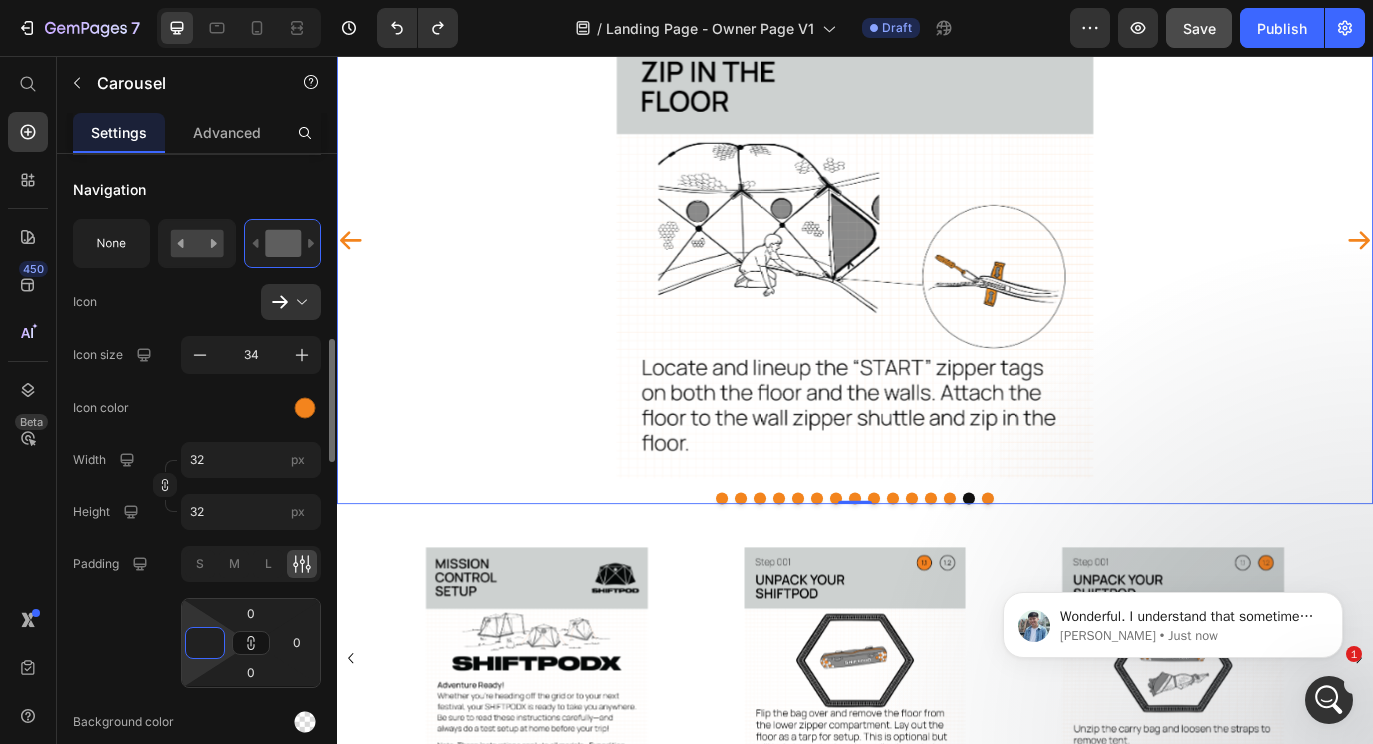 click on "Padding S M L 0 0 0" 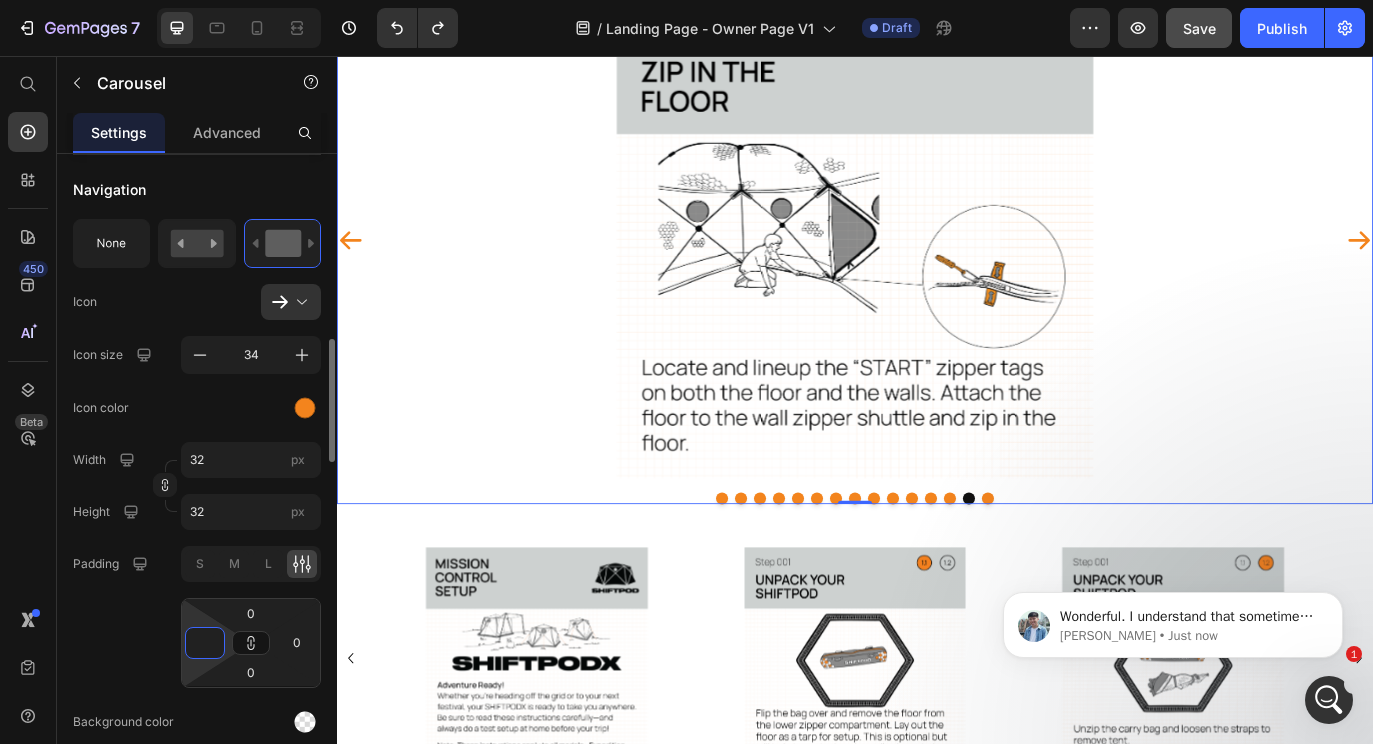 type on "0" 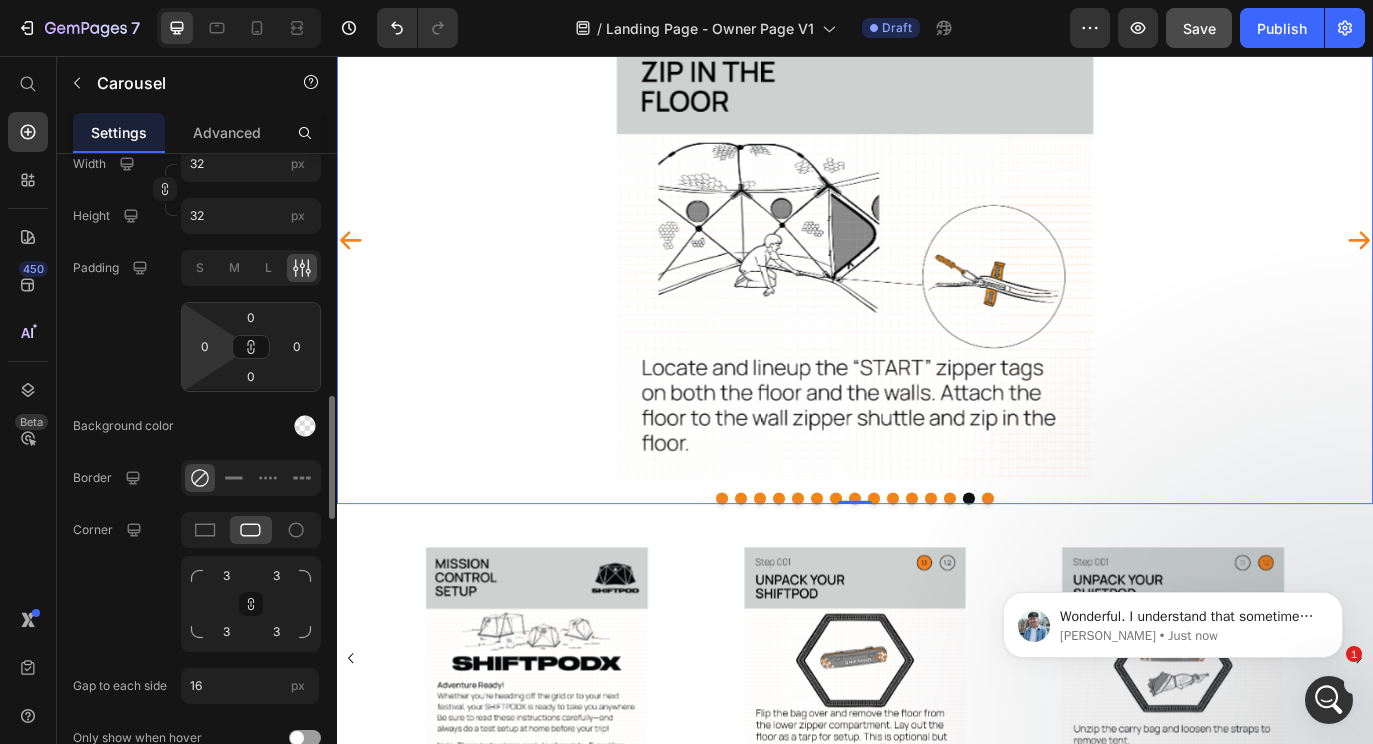 scroll, scrollTop: 1281, scrollLeft: 0, axis: vertical 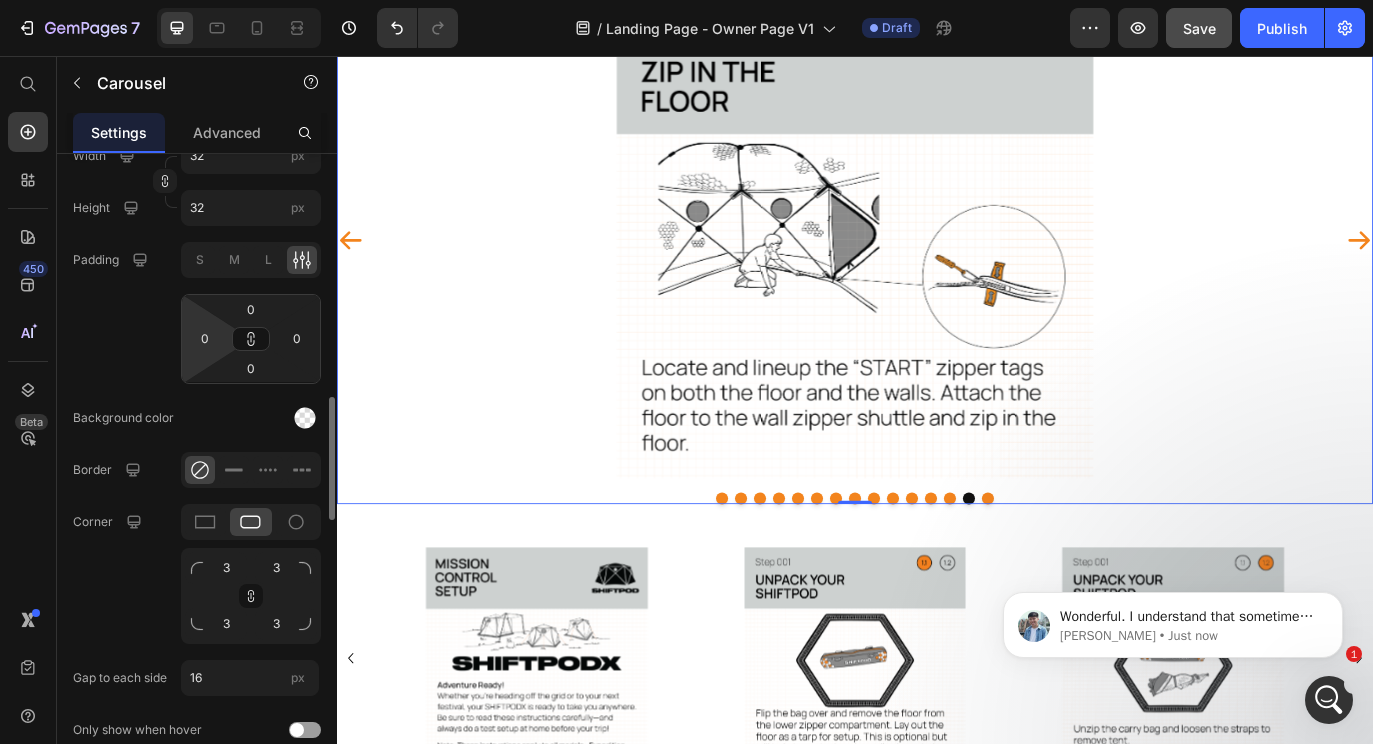 click 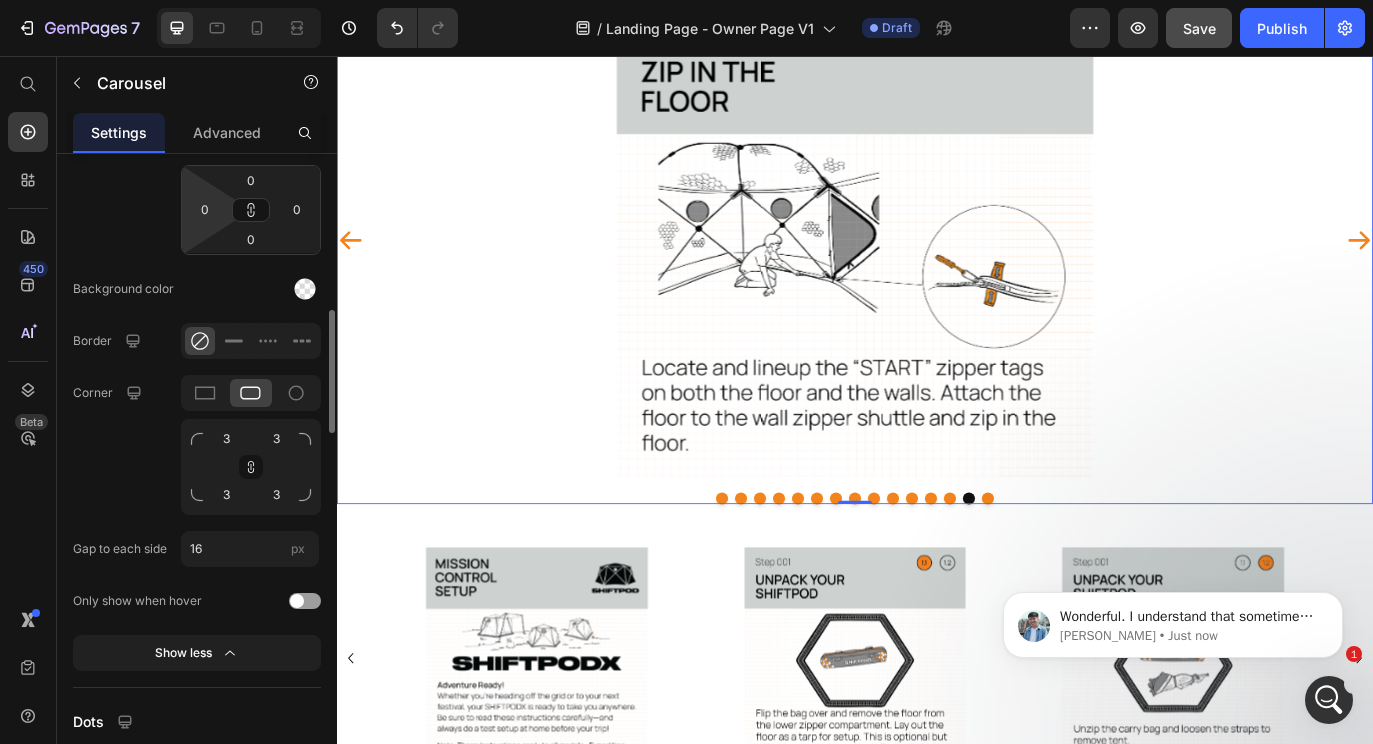 scroll, scrollTop: 1413, scrollLeft: 0, axis: vertical 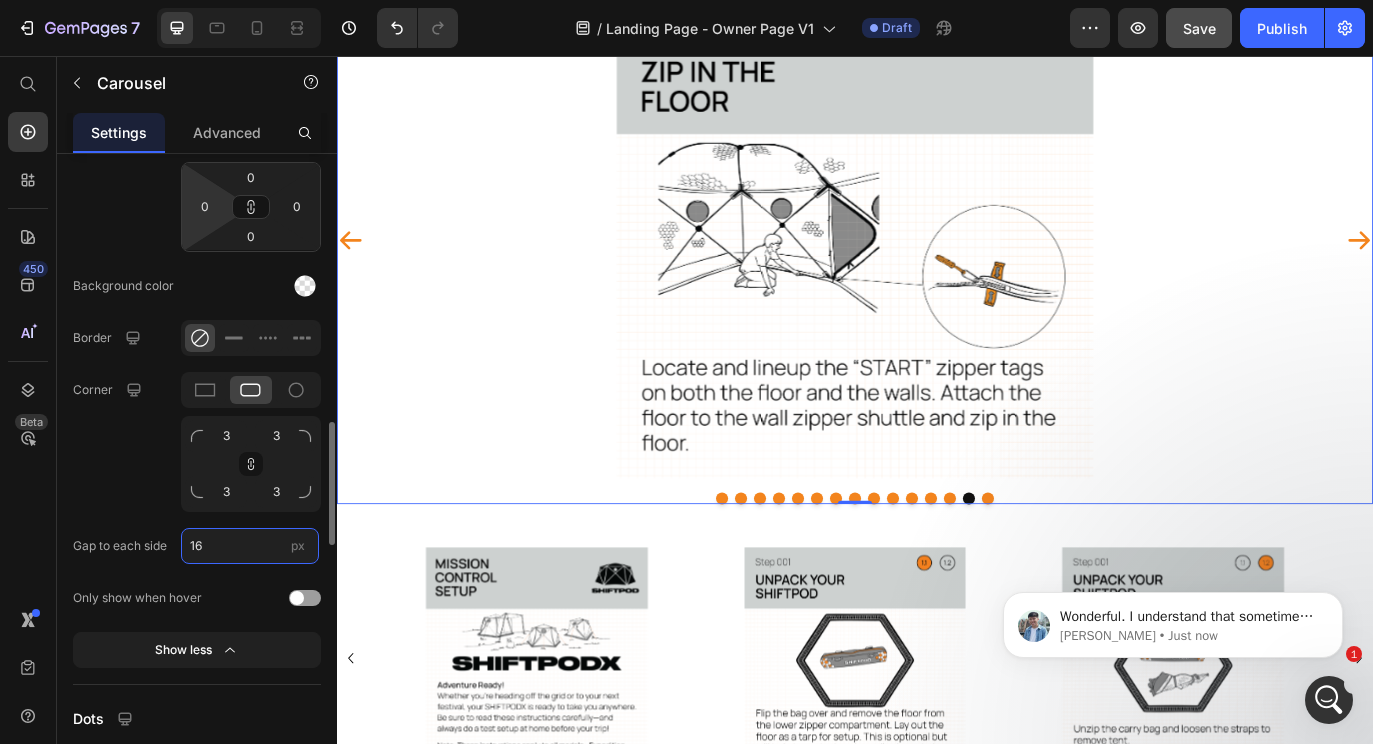click on "16" at bounding box center [250, 546] 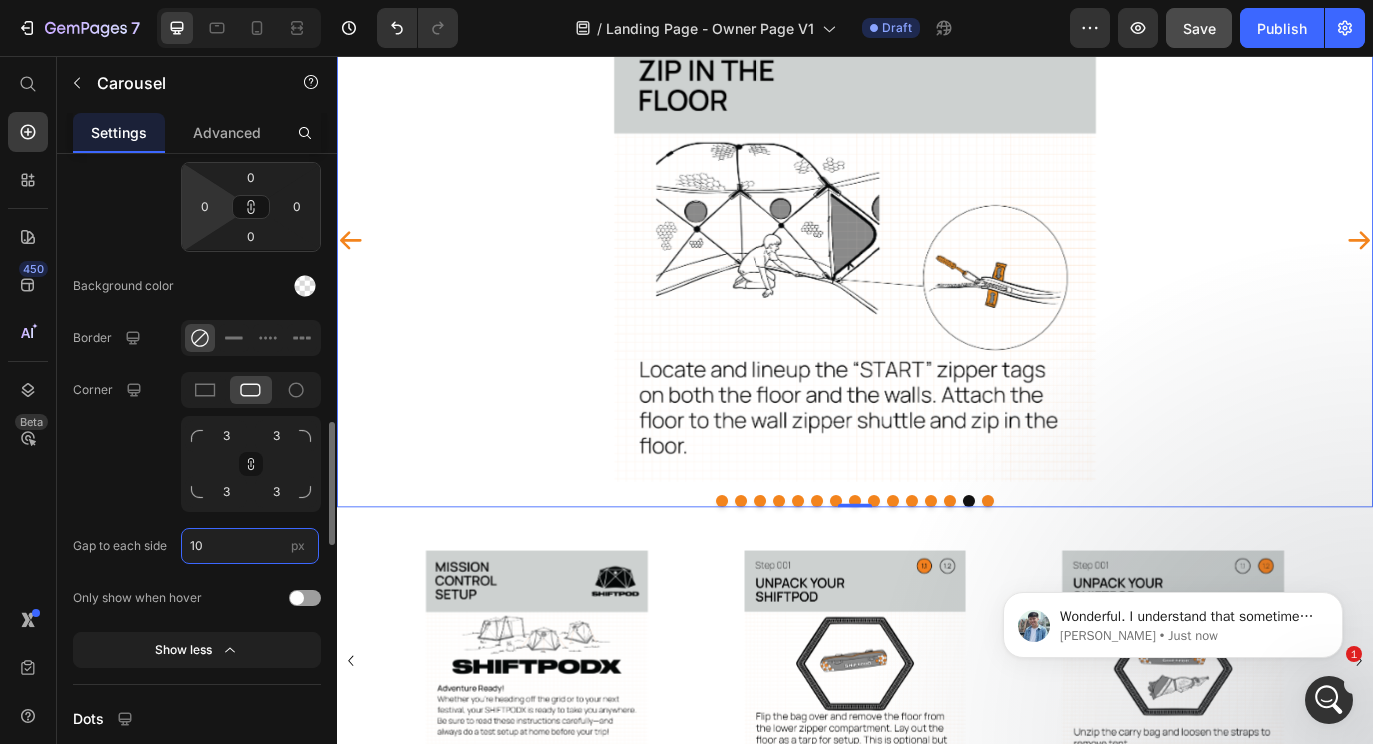 type on "1" 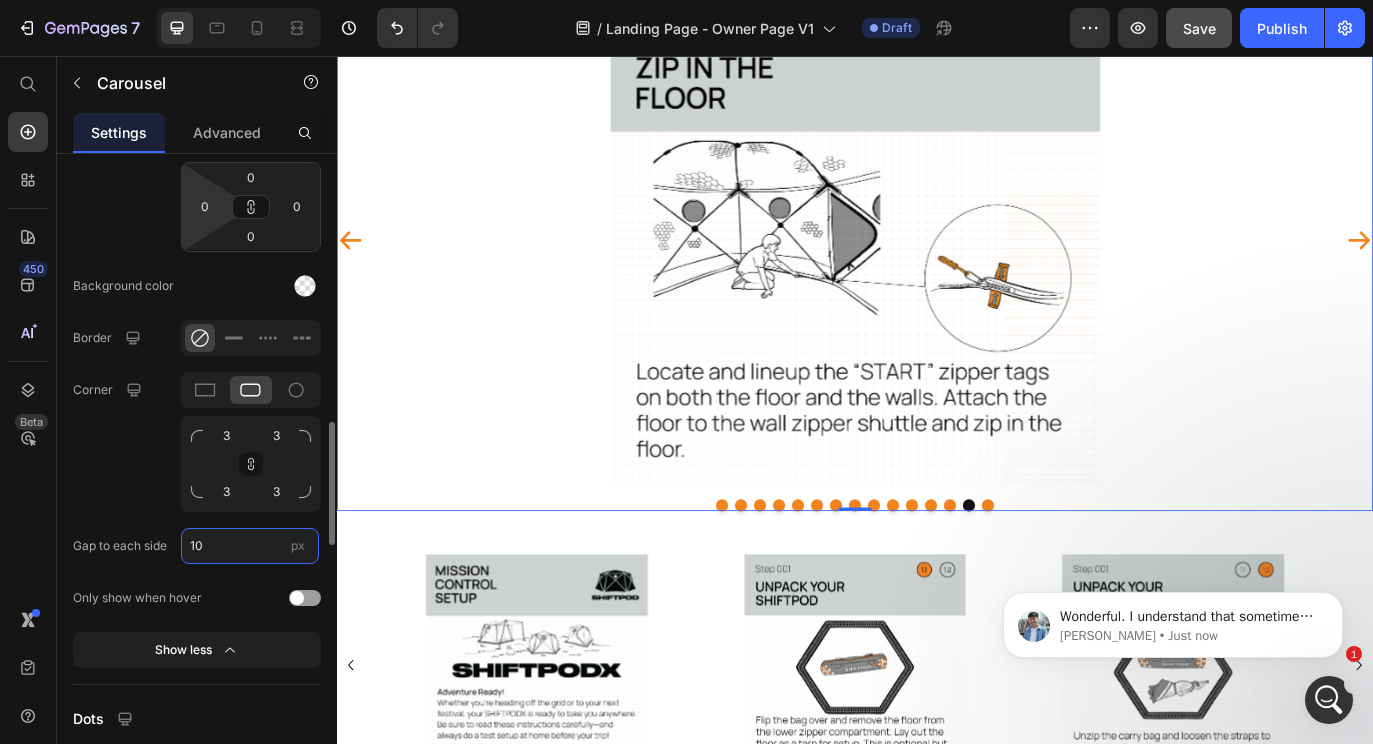 scroll, scrollTop: 654, scrollLeft: 0, axis: vertical 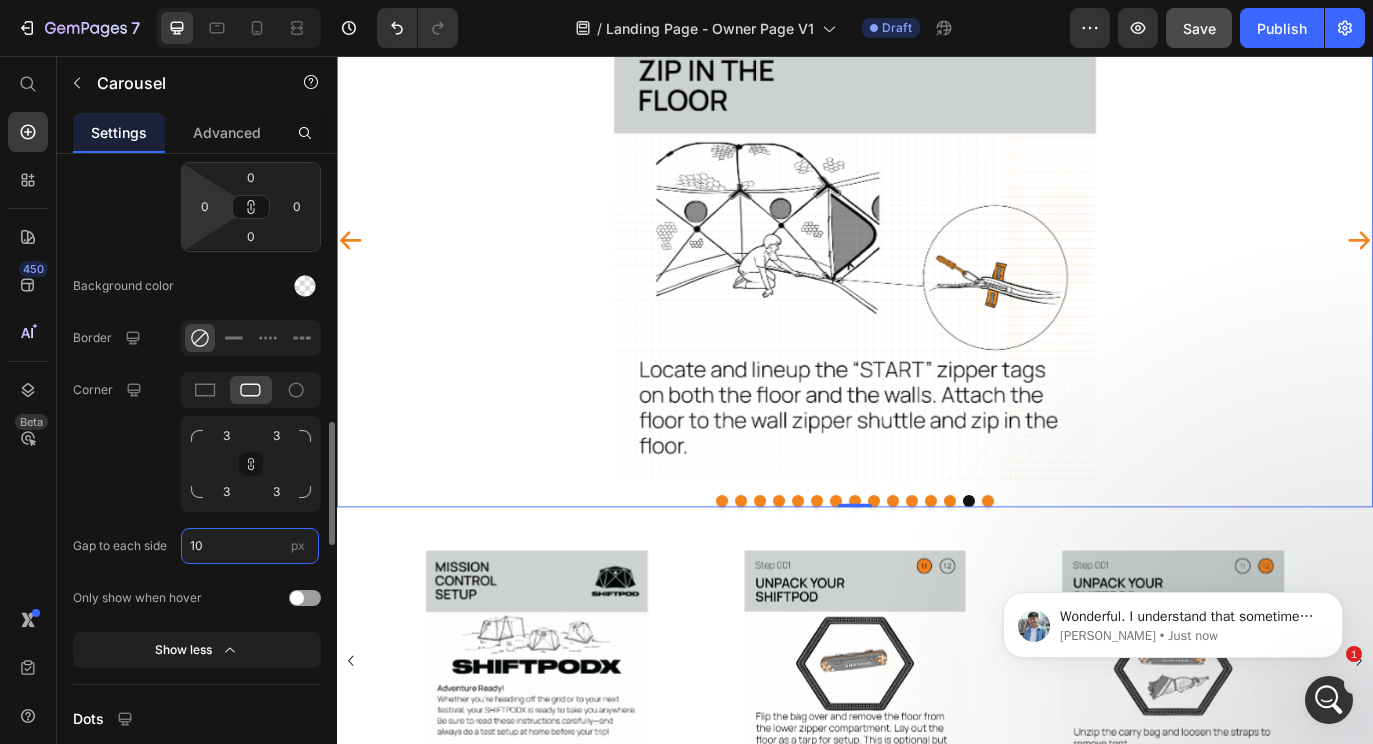 type on "10" 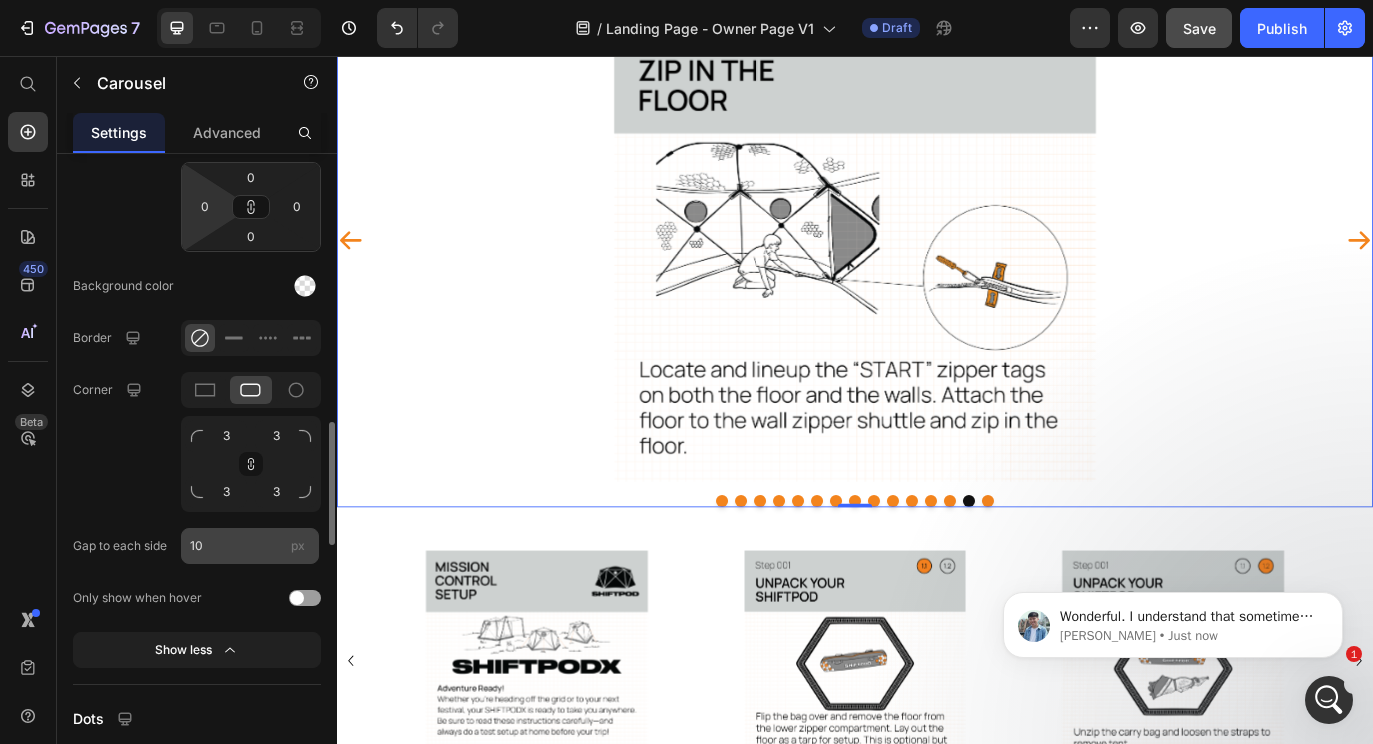 type 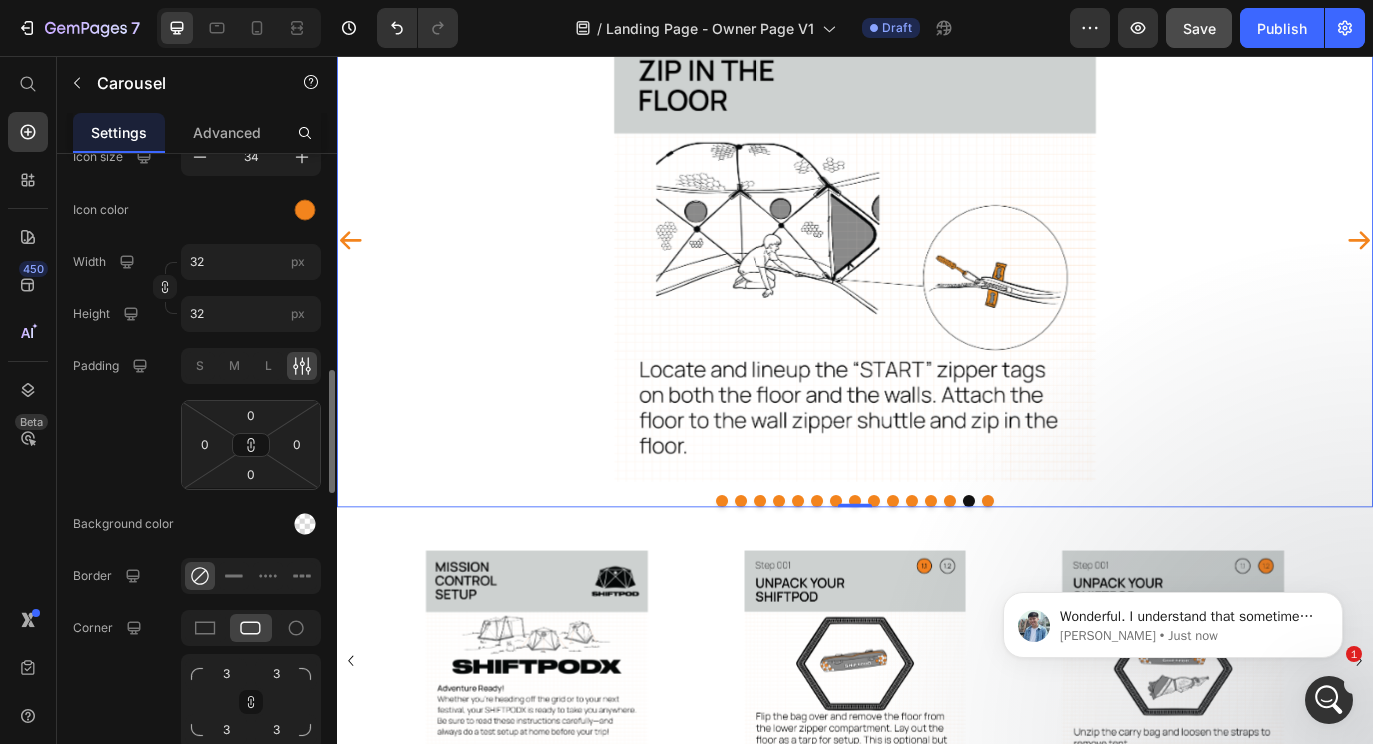 scroll, scrollTop: 1163, scrollLeft: 0, axis: vertical 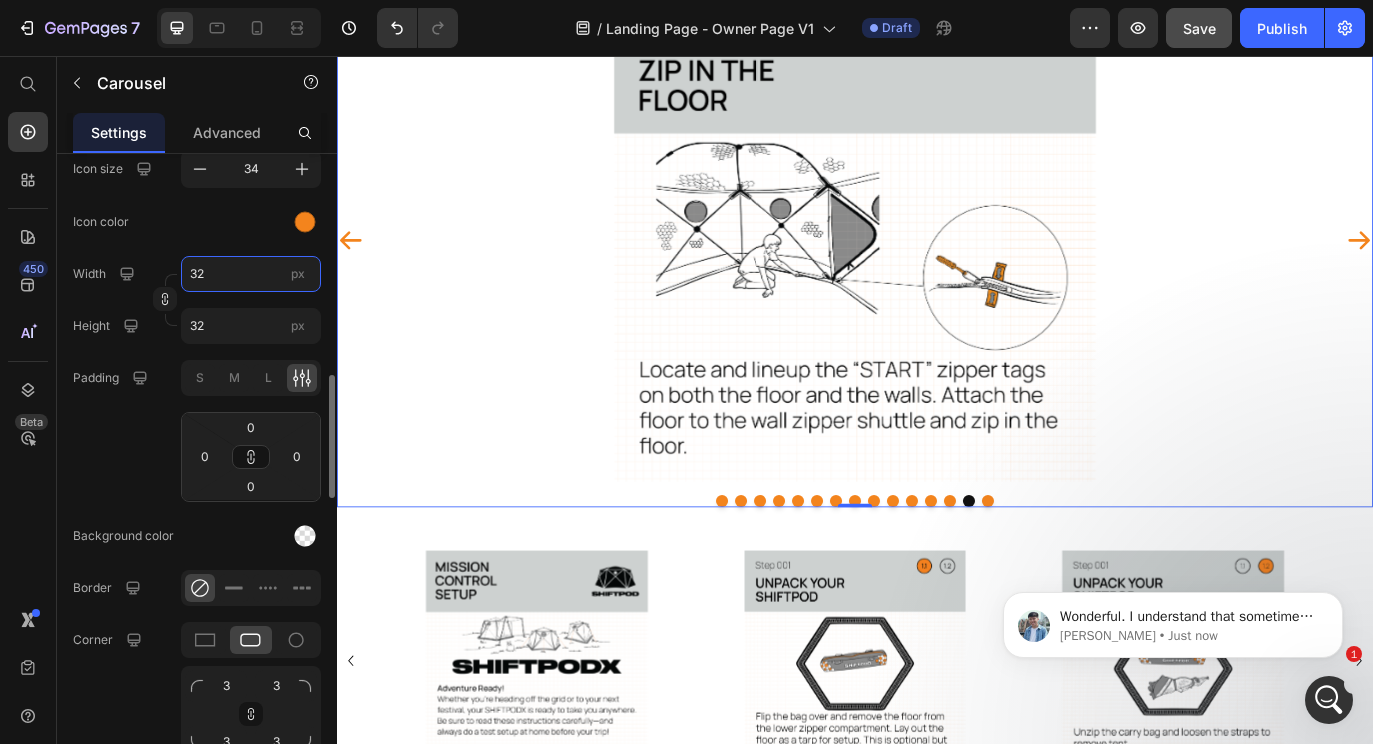 click on "32" at bounding box center [251, 274] 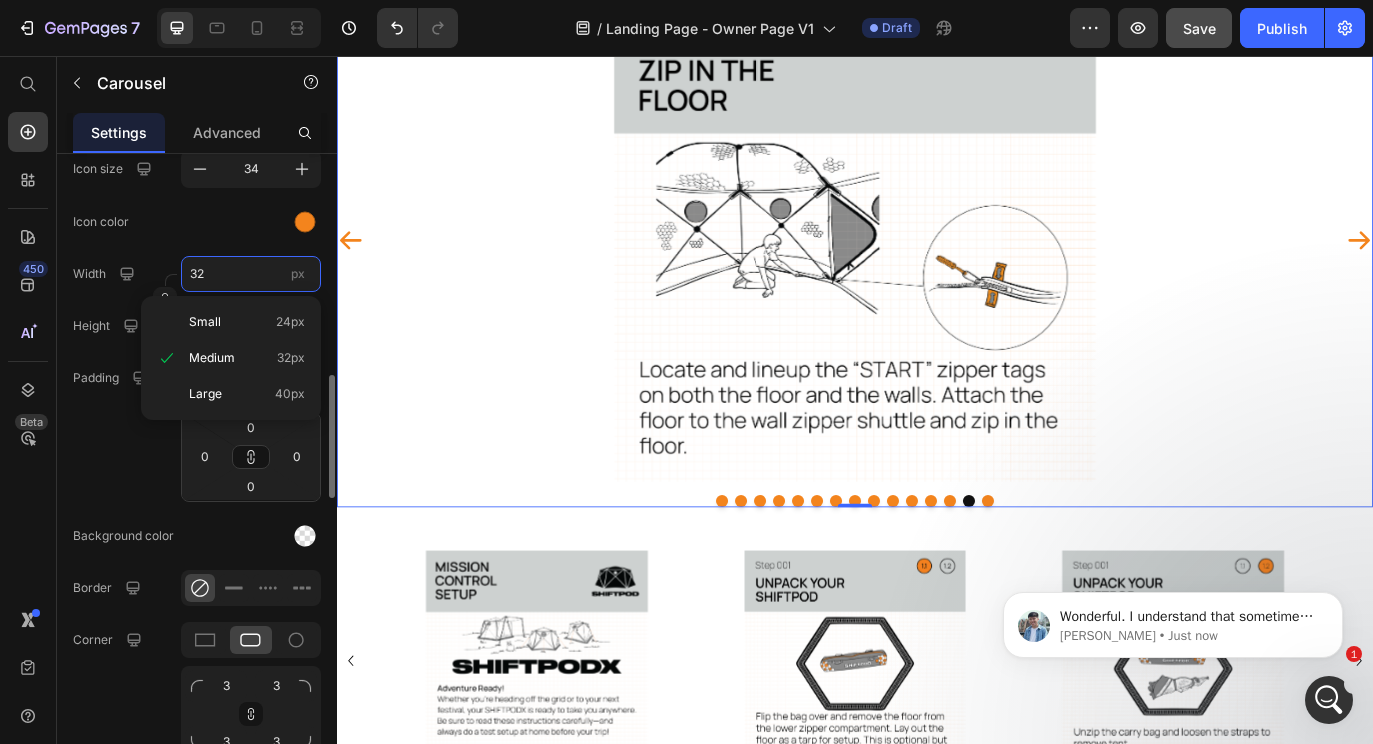 type on "5" 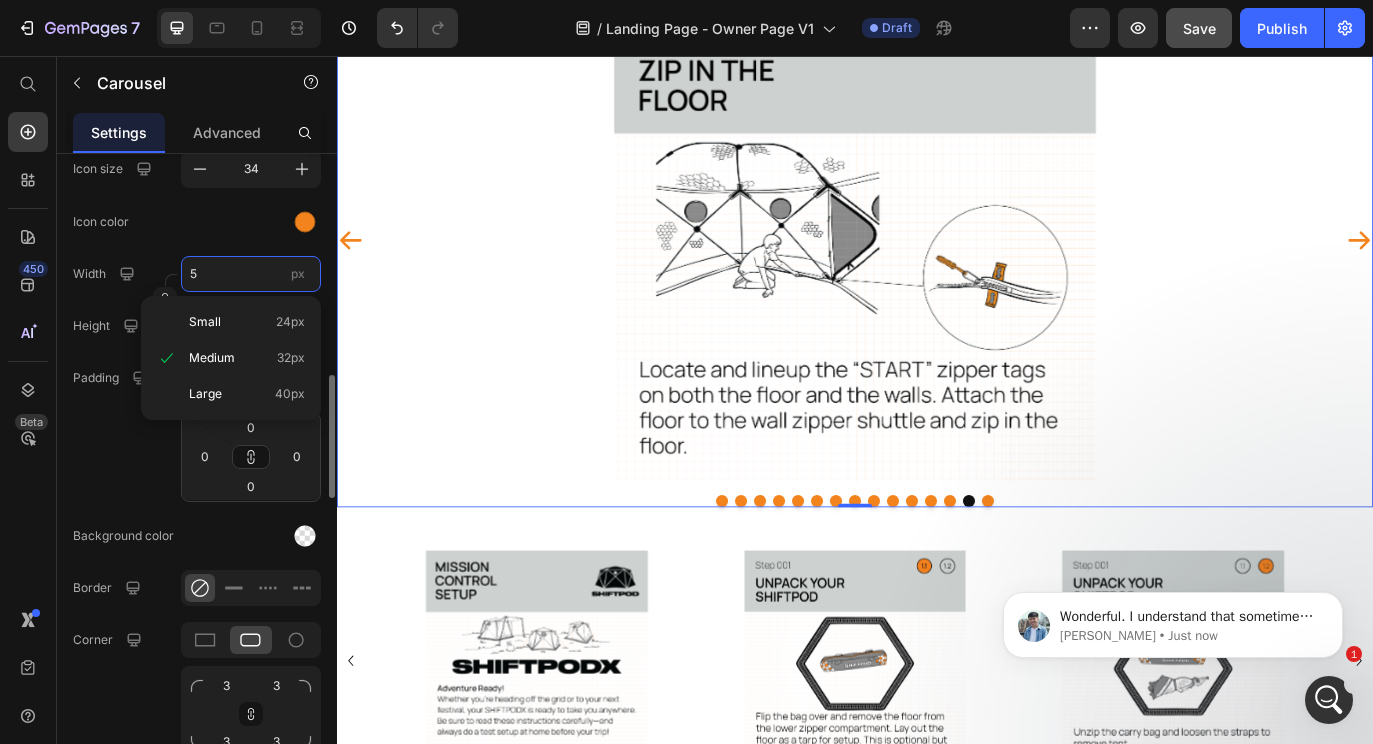 type on "5" 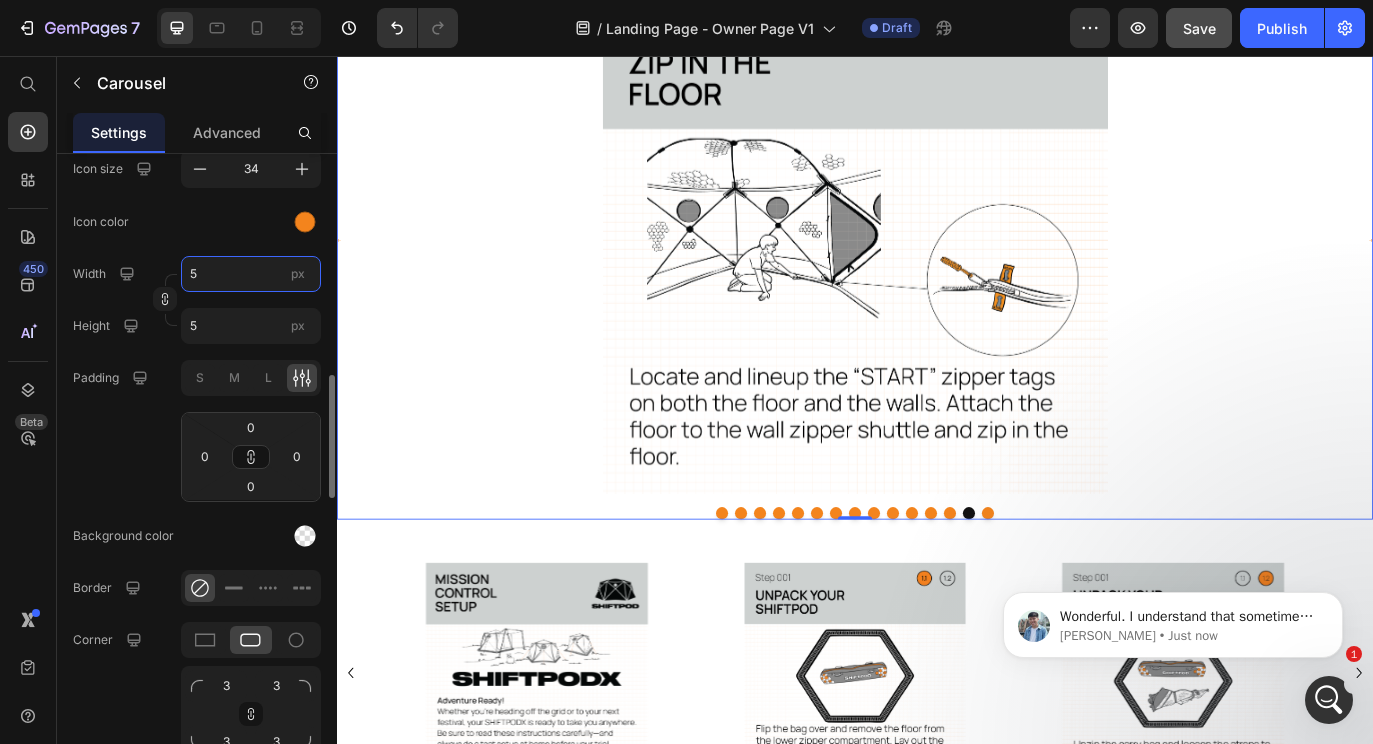 type on "50" 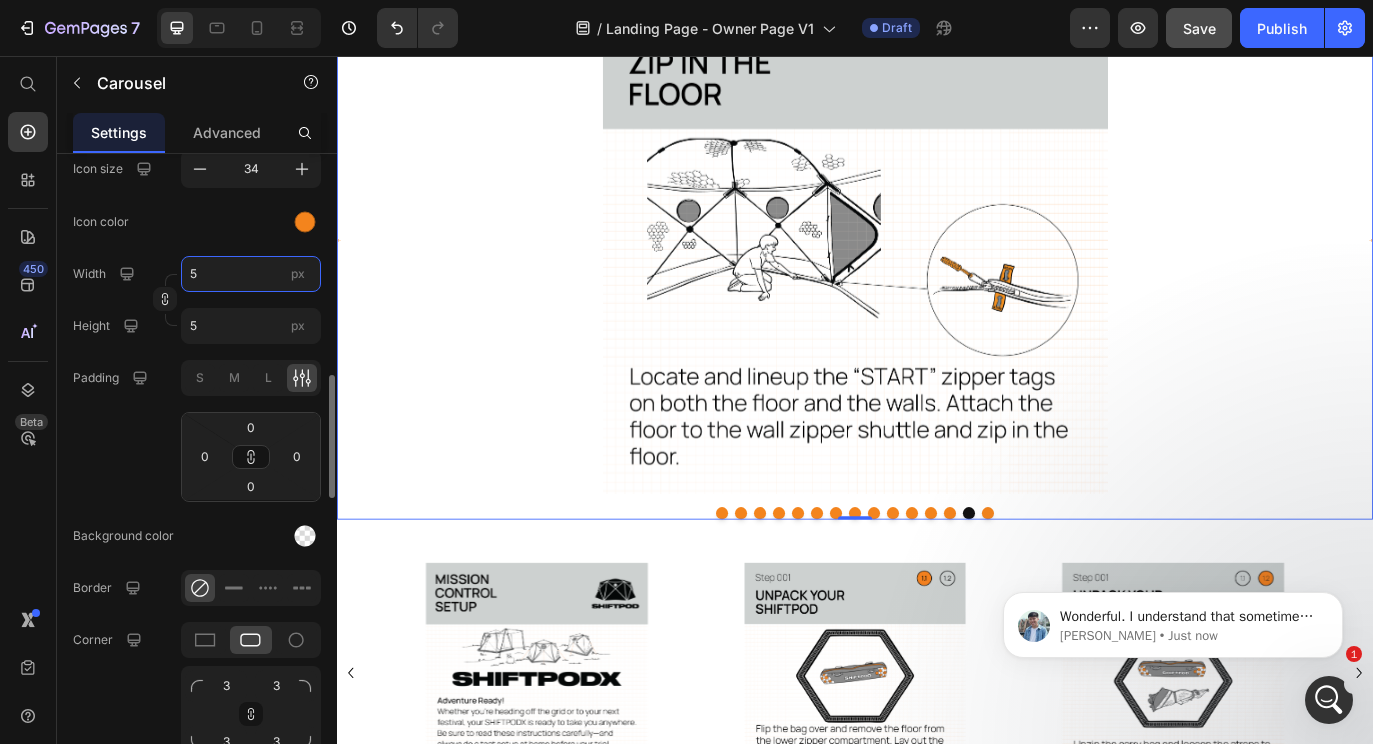 type on "50" 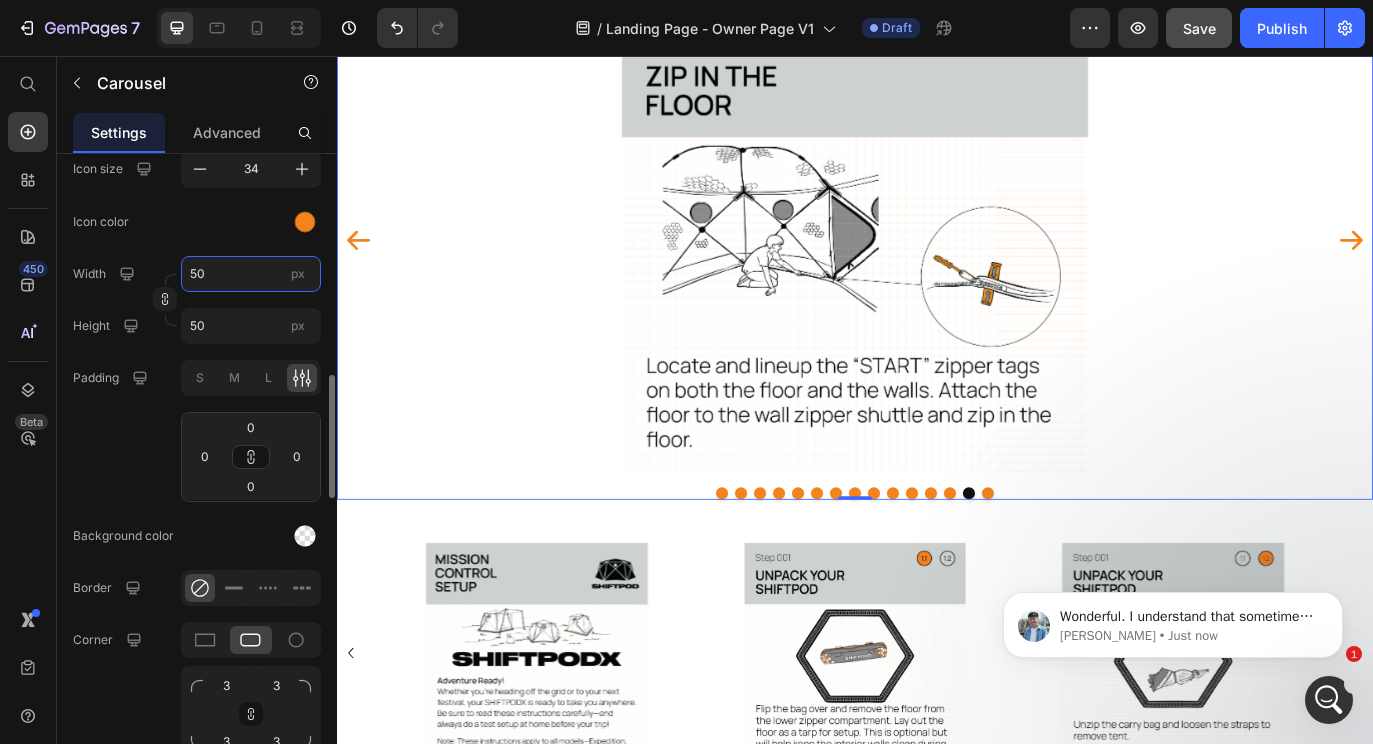 type on "5" 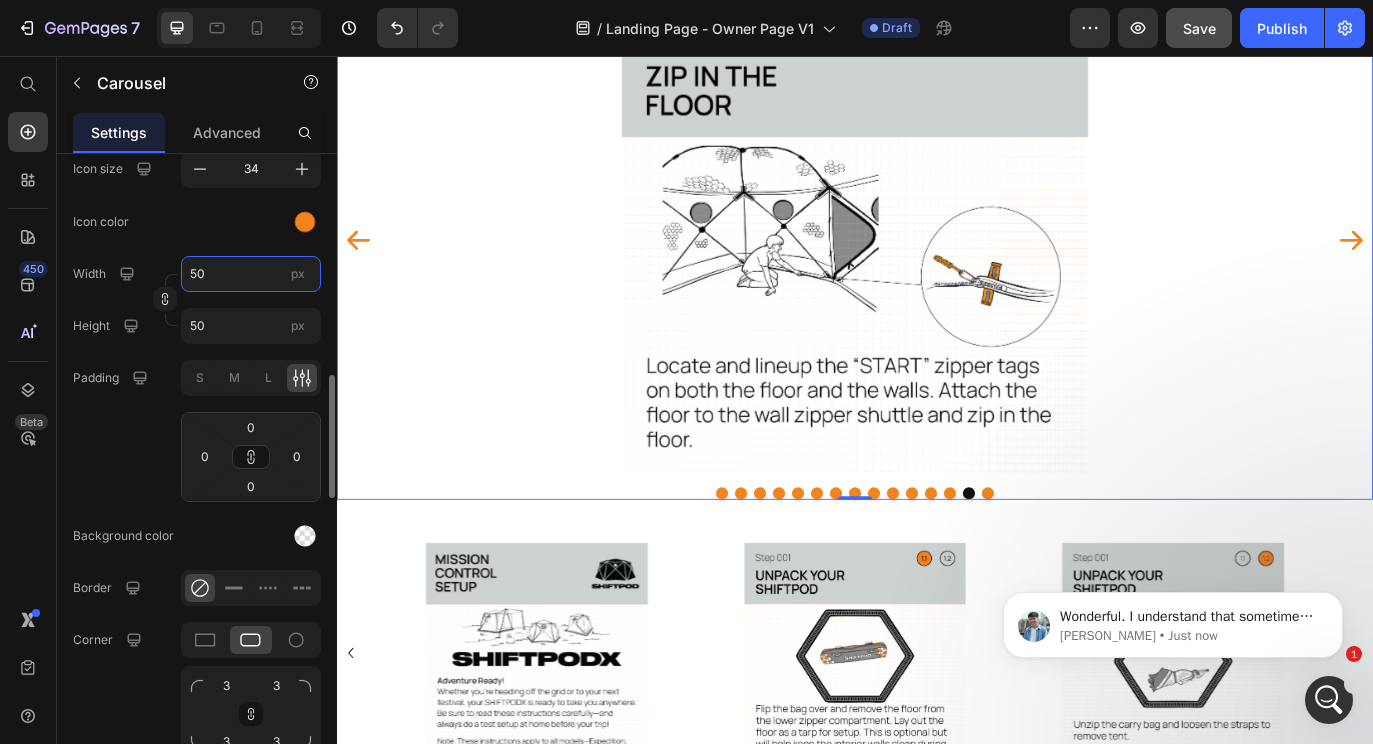 type on "5" 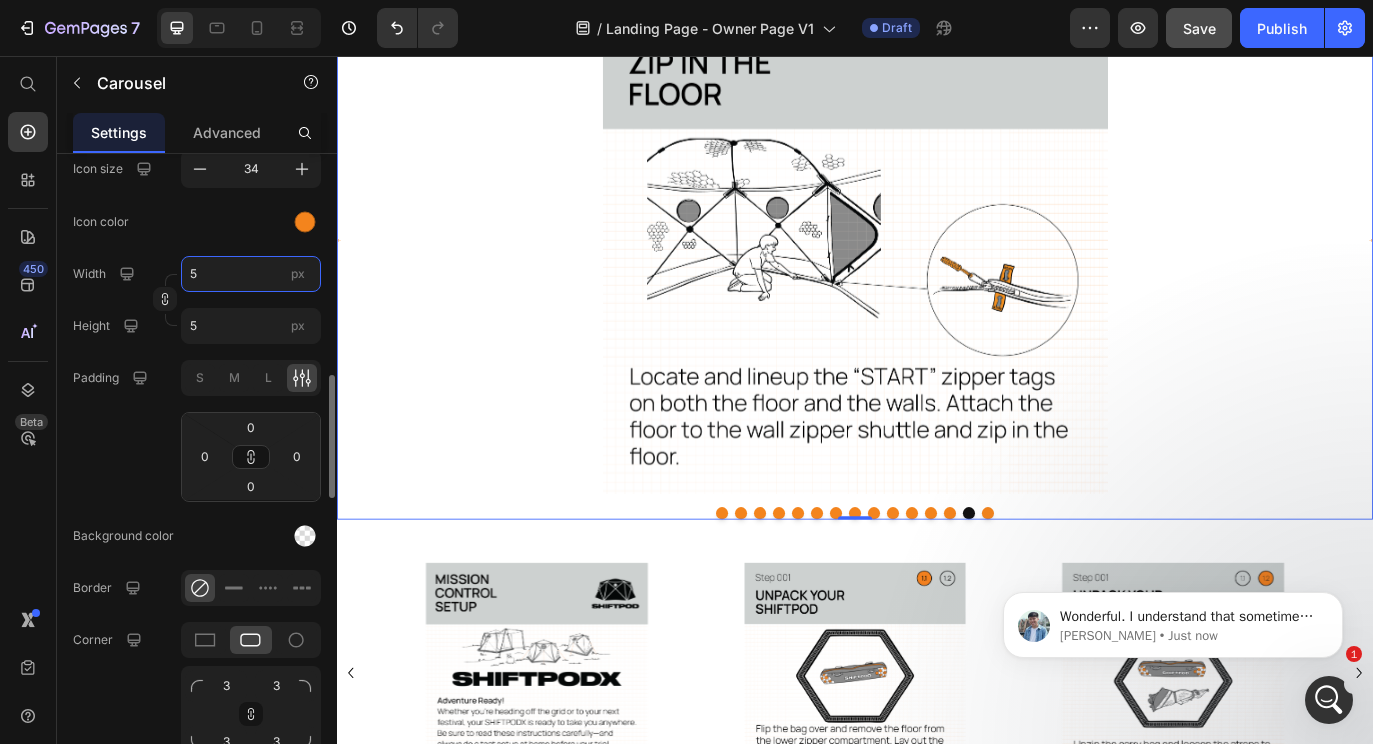 type 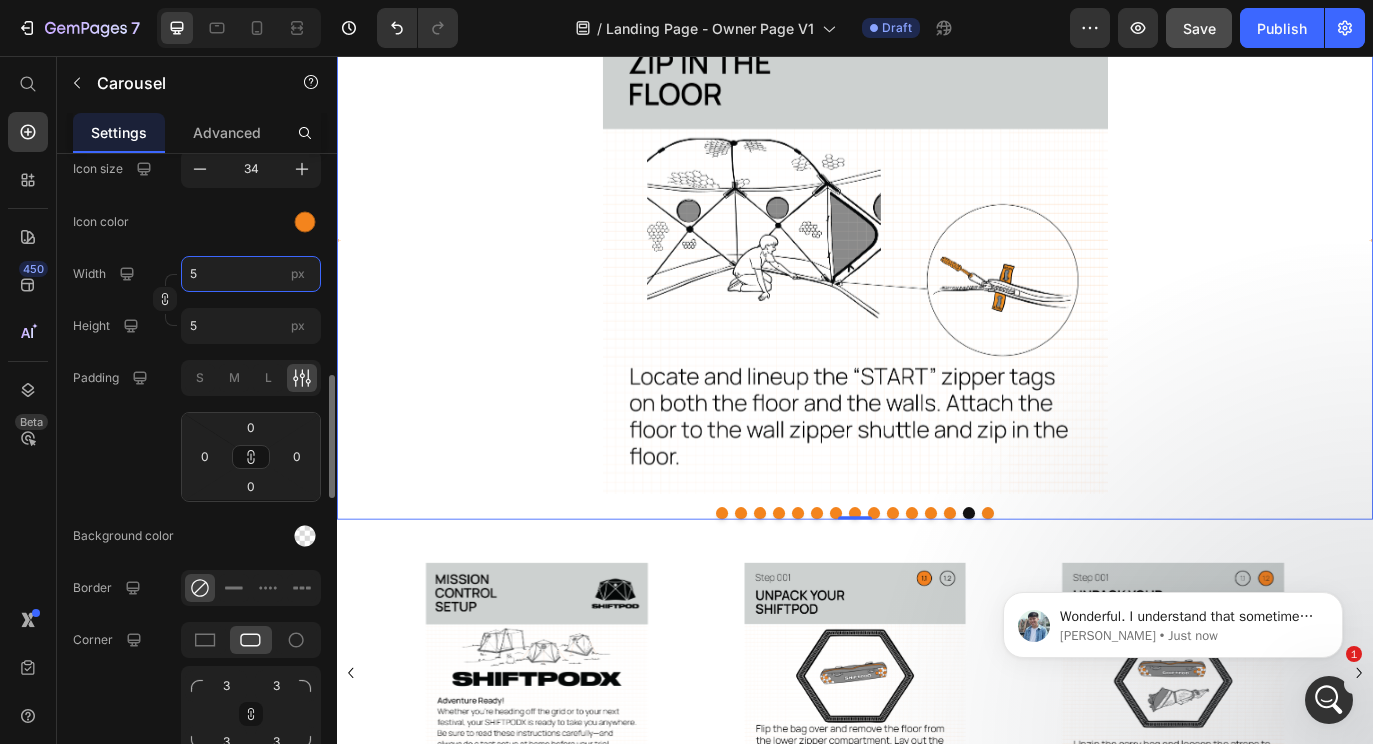 type 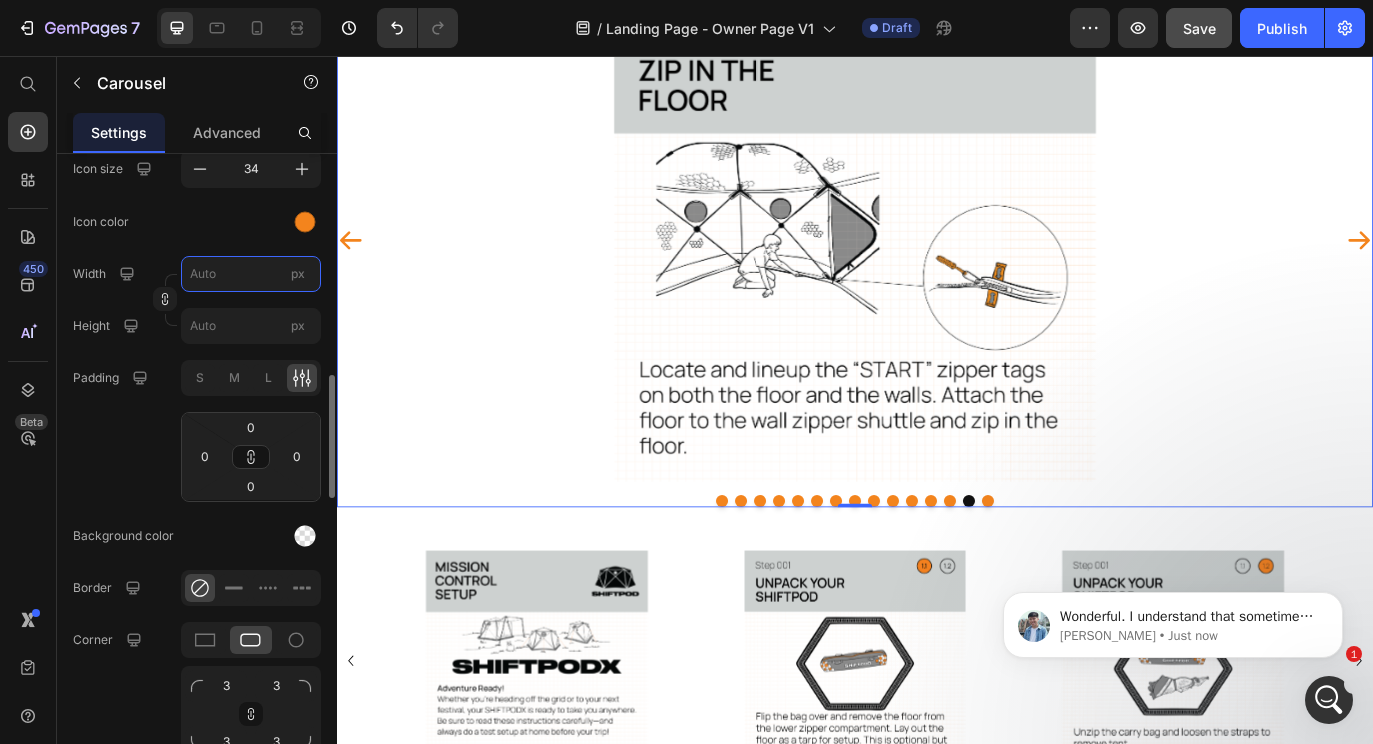 type on "3" 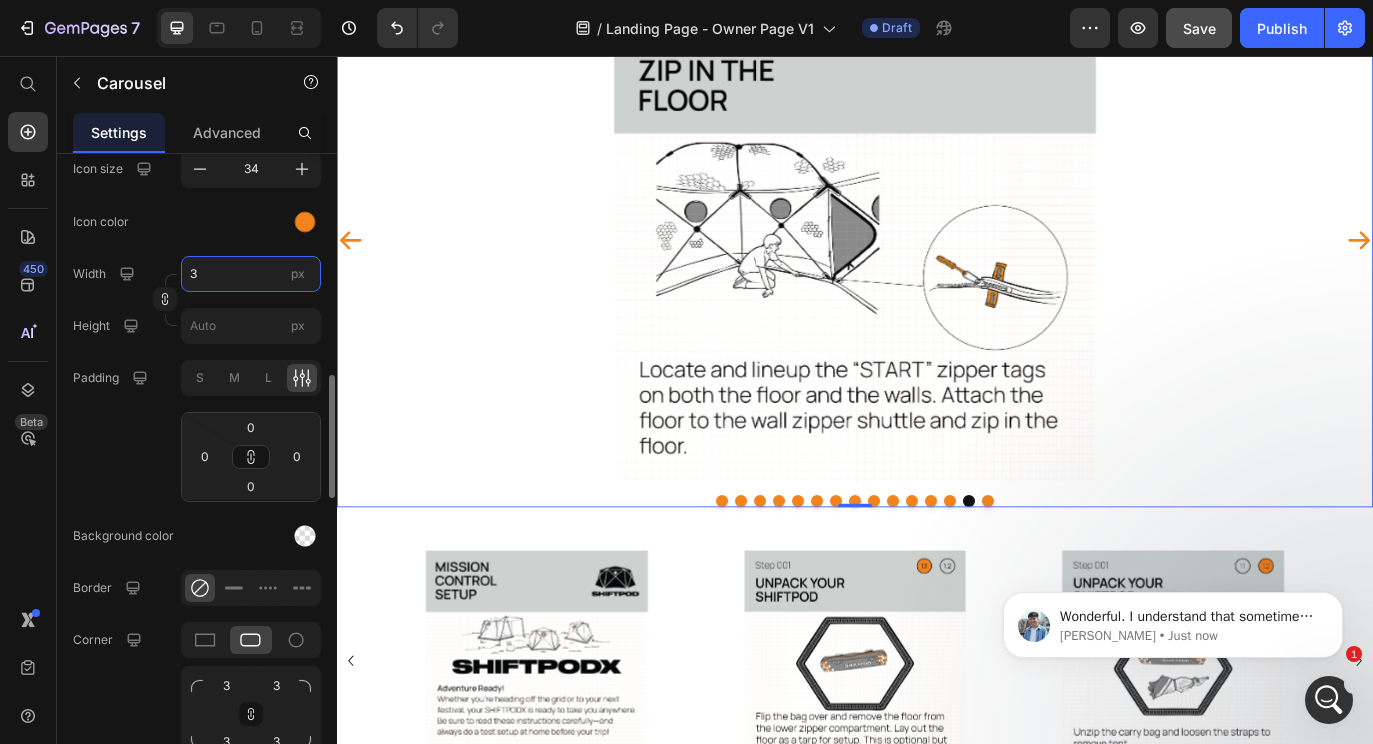 type on "3" 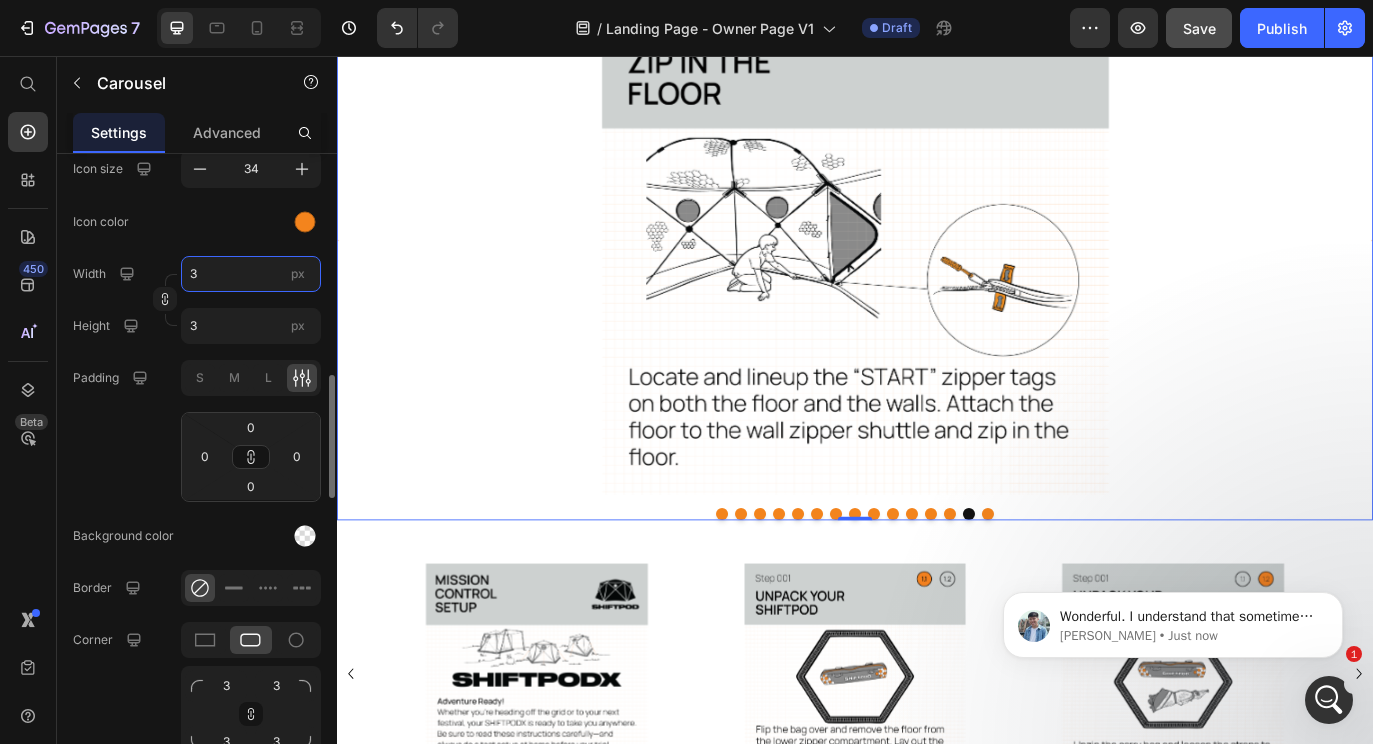 type on "32" 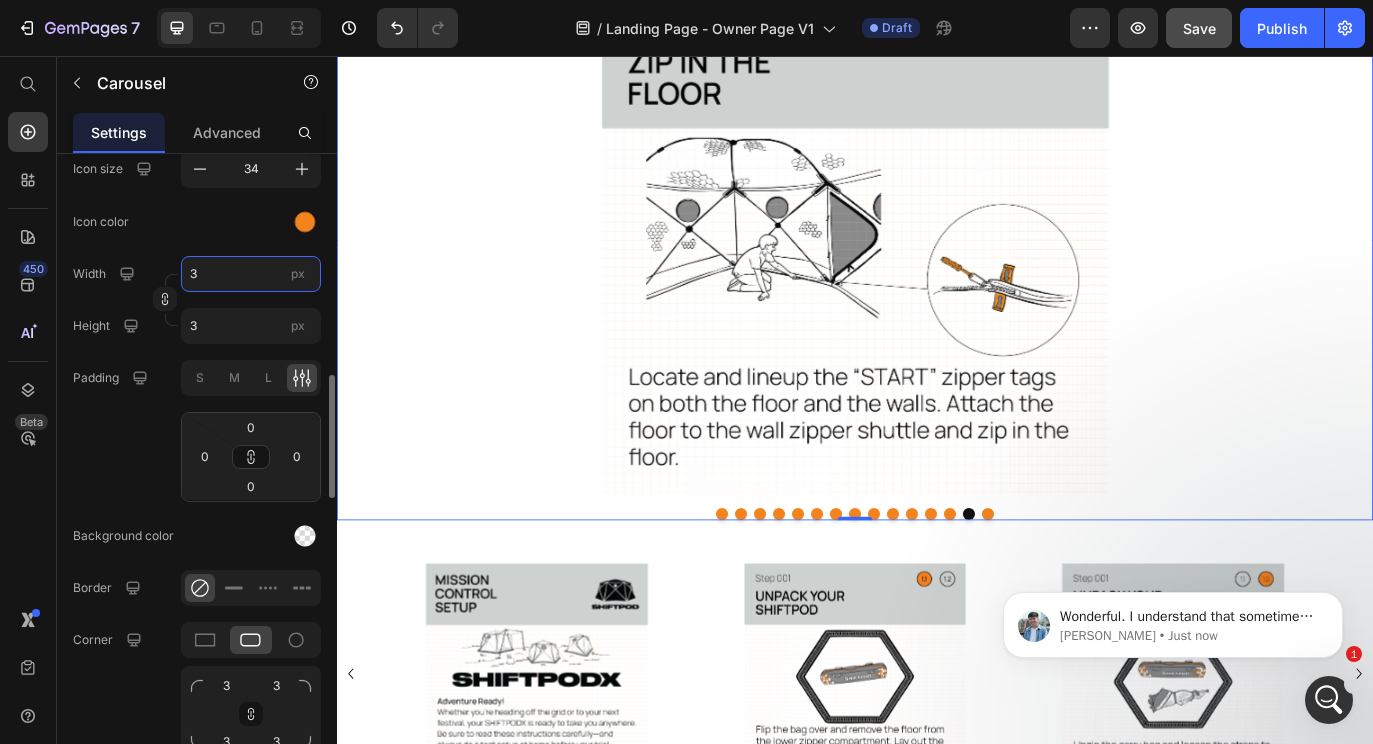 type on "32" 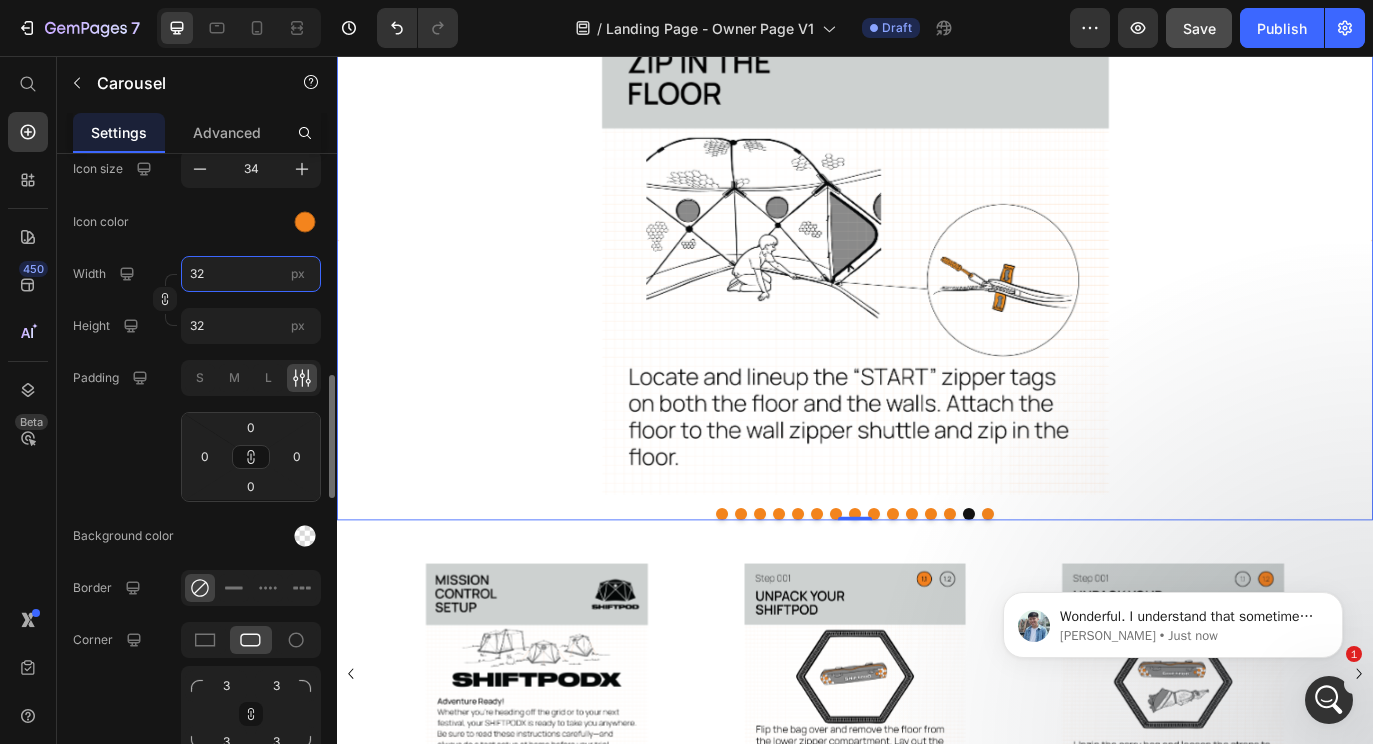 scroll, scrollTop: 654, scrollLeft: 0, axis: vertical 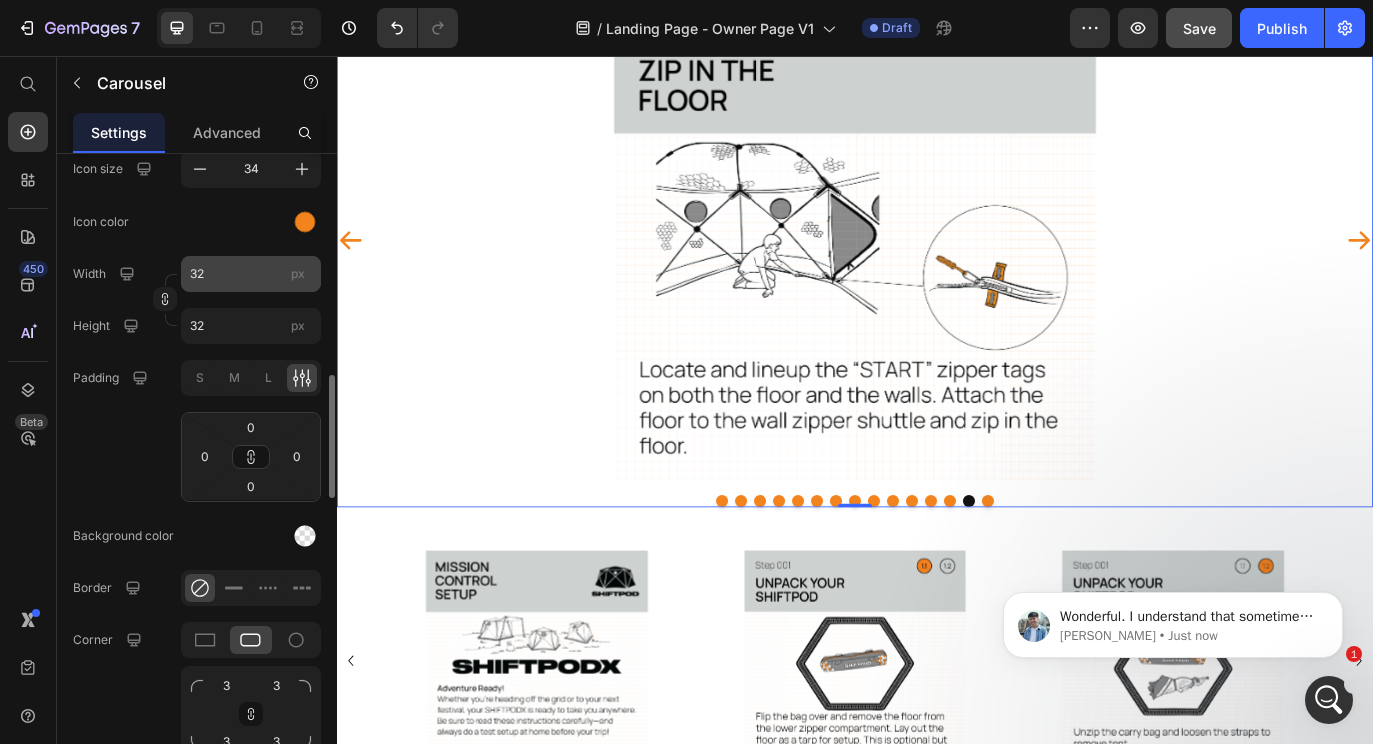 type 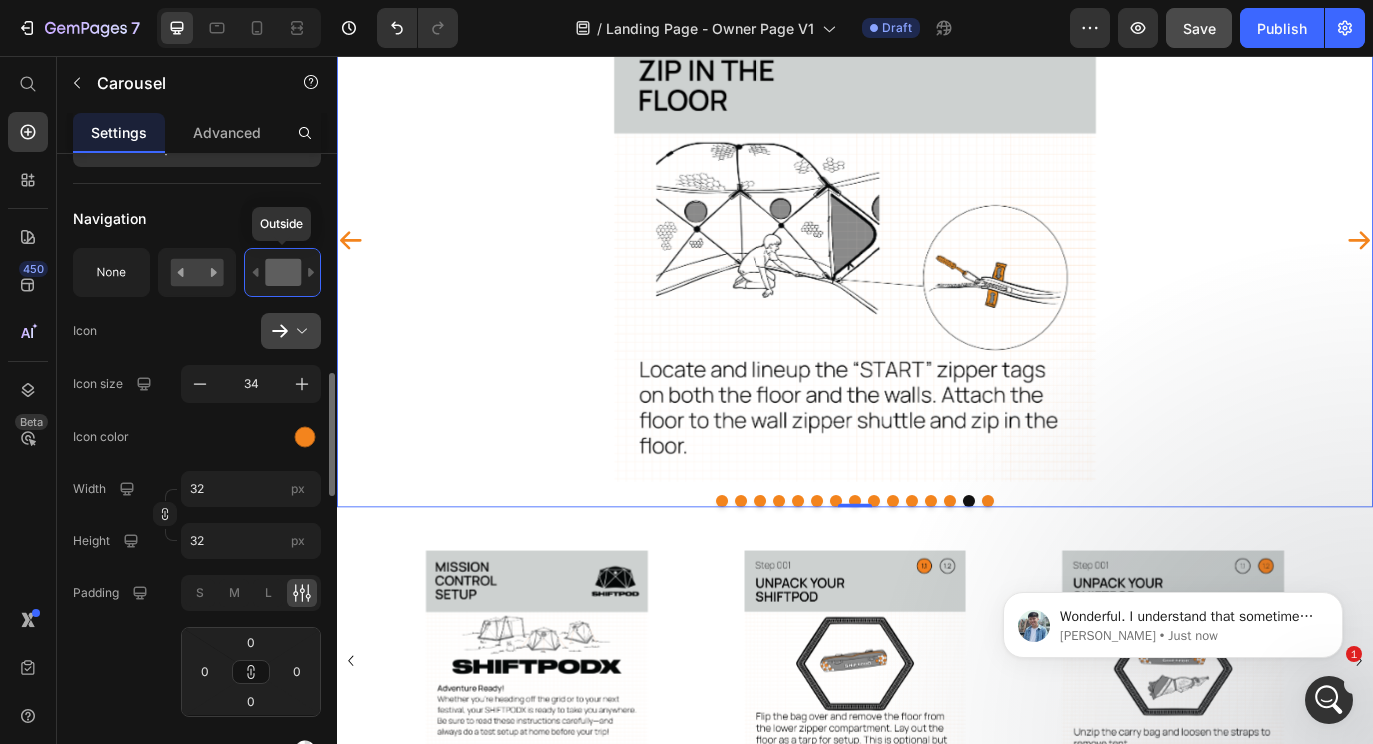 scroll, scrollTop: 932, scrollLeft: 0, axis: vertical 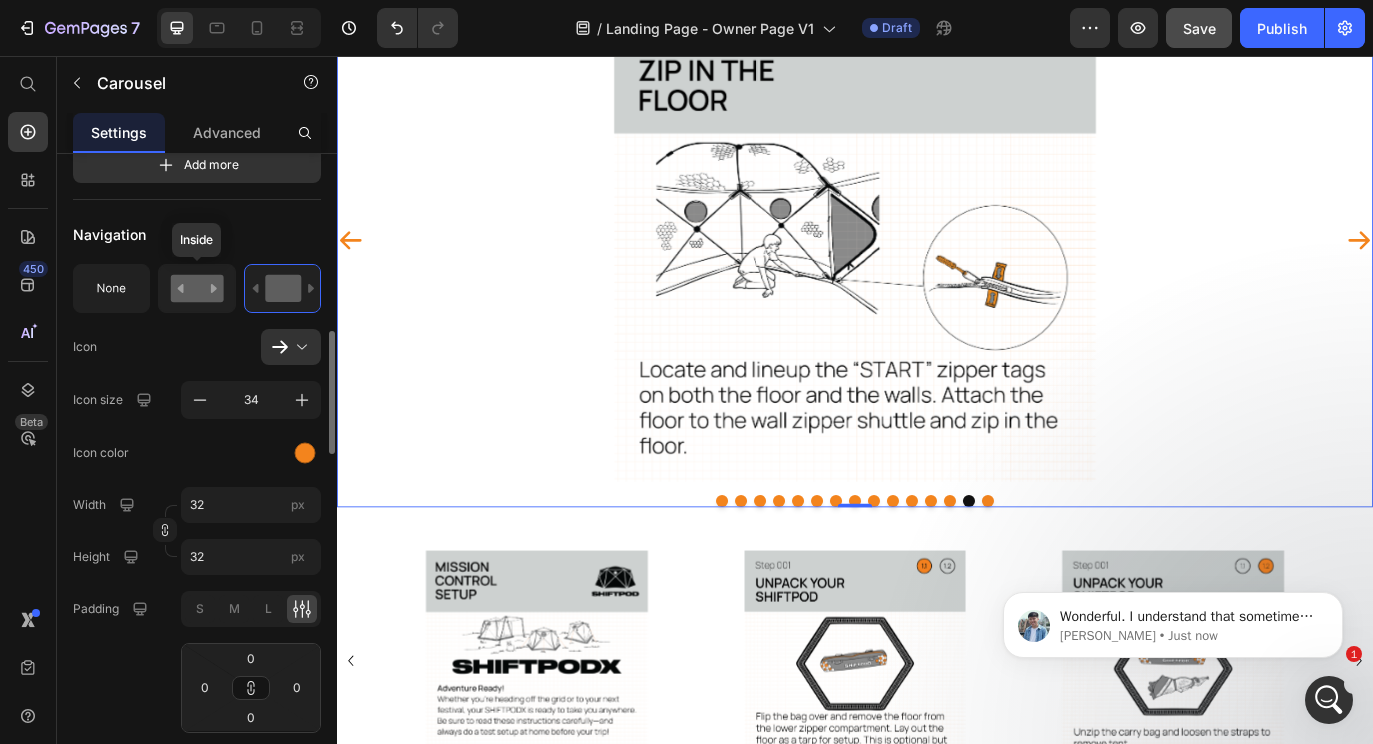 click 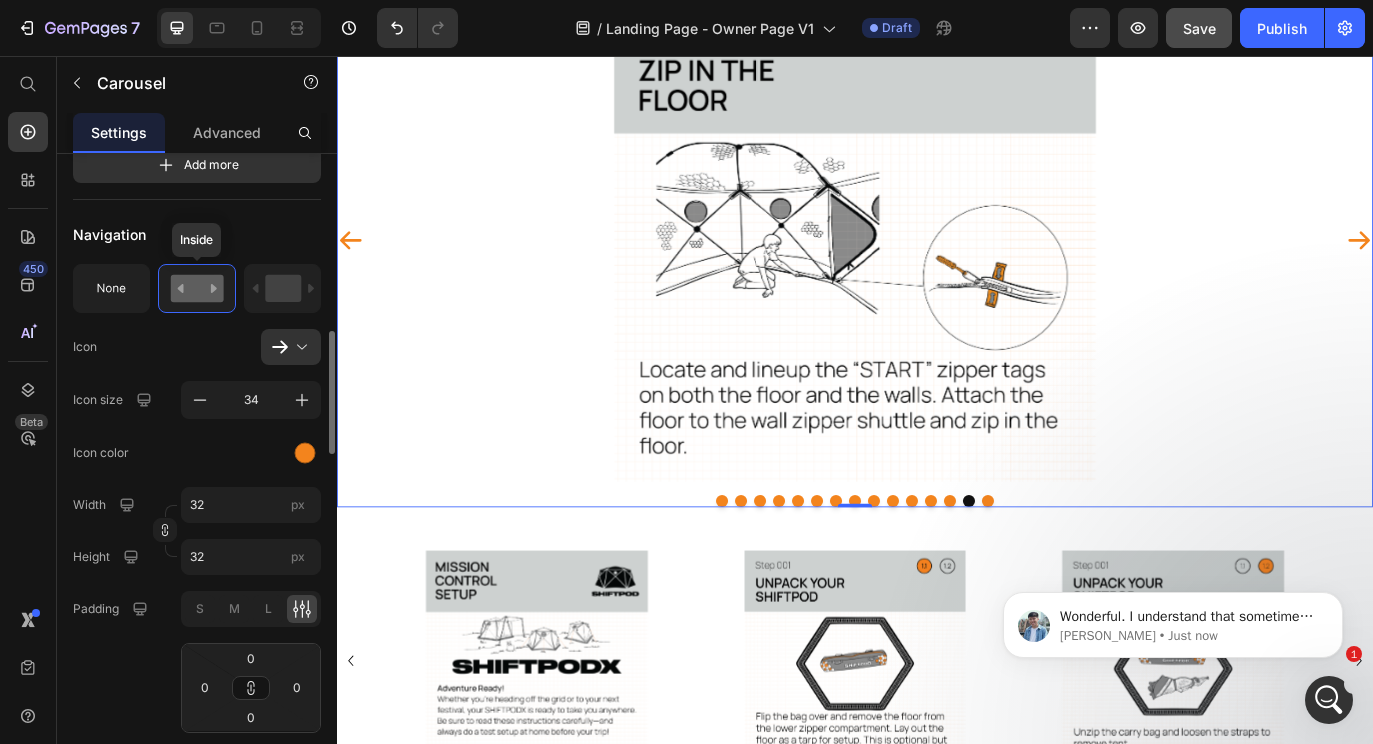 scroll, scrollTop: 675, scrollLeft: 0, axis: vertical 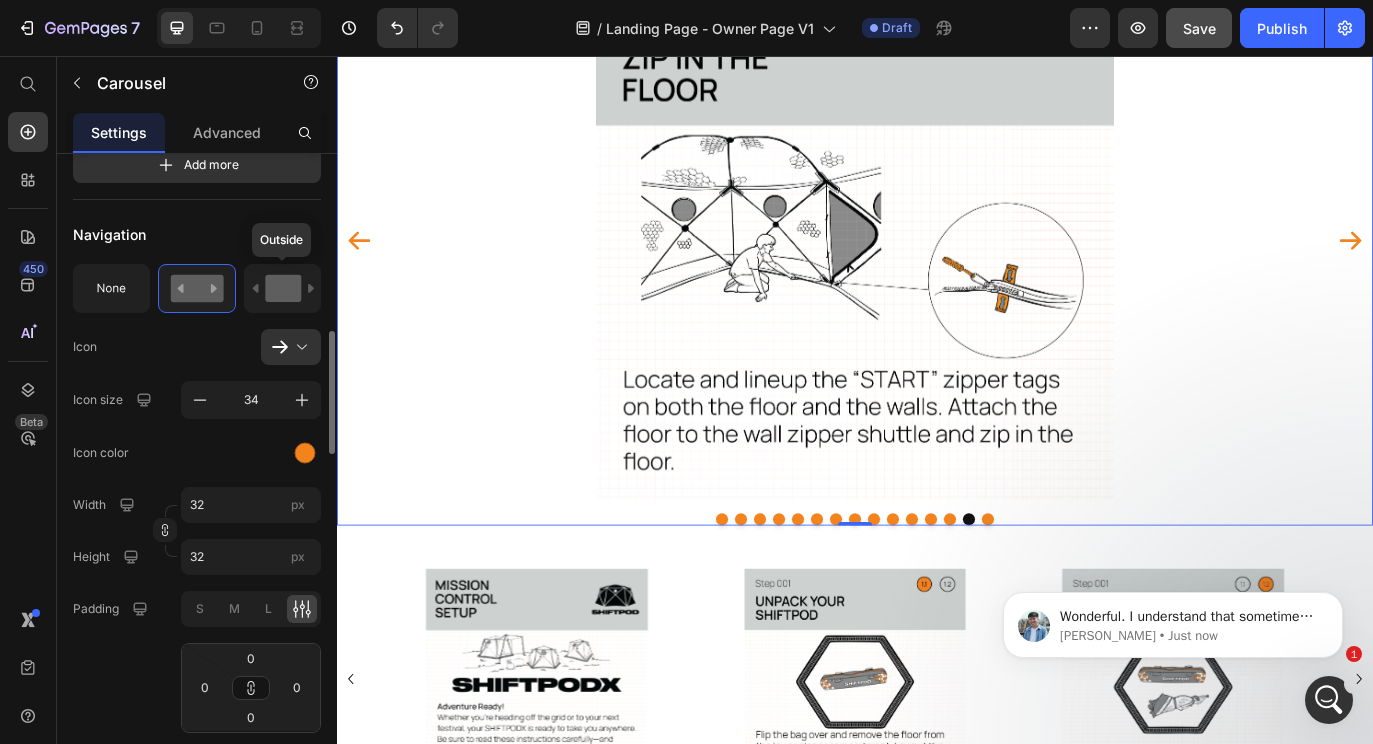 click 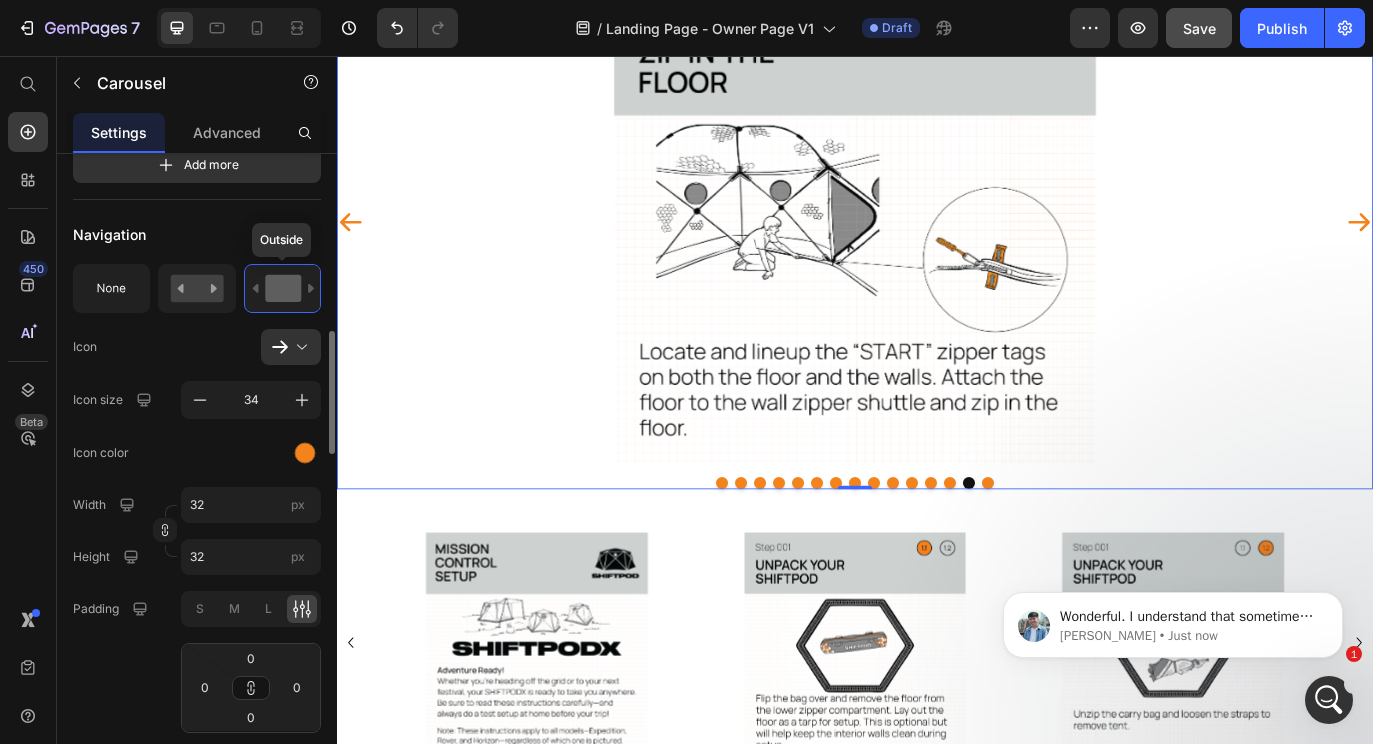 scroll, scrollTop: 654, scrollLeft: 0, axis: vertical 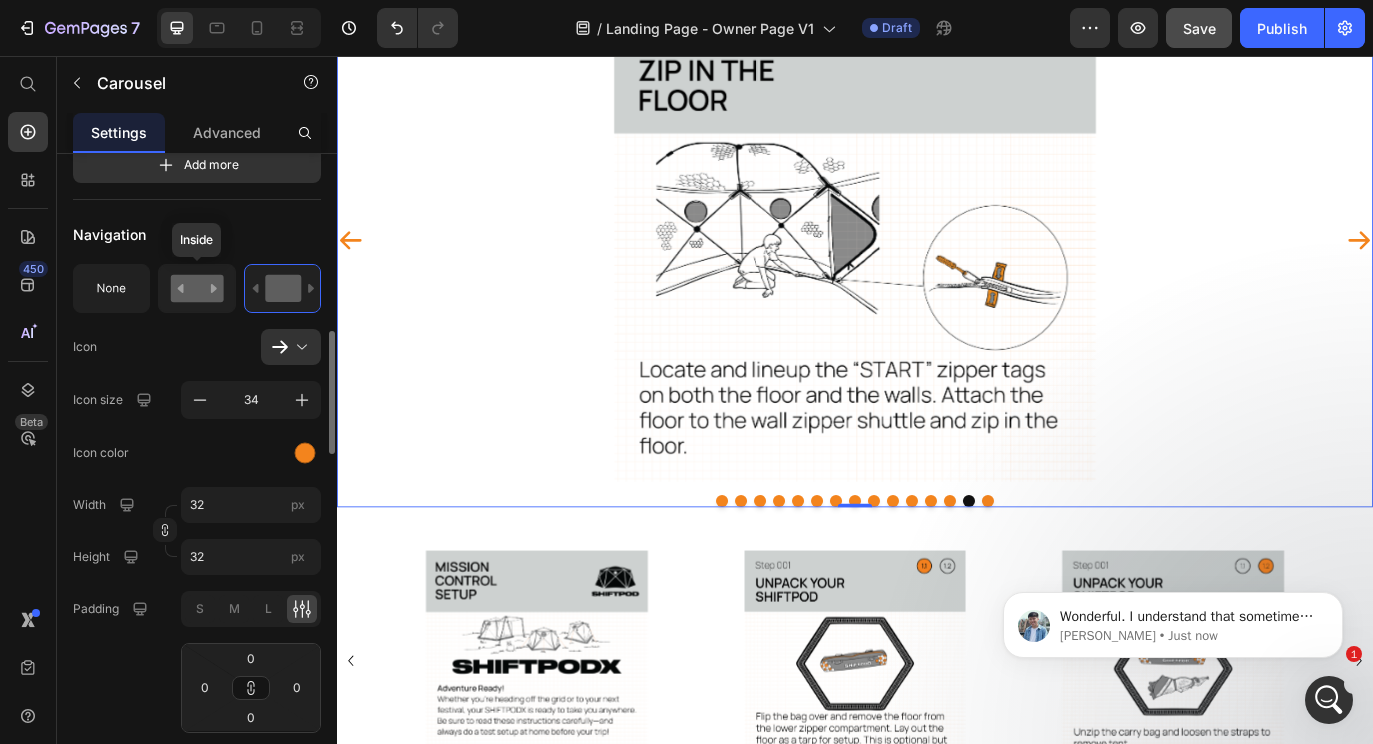 click 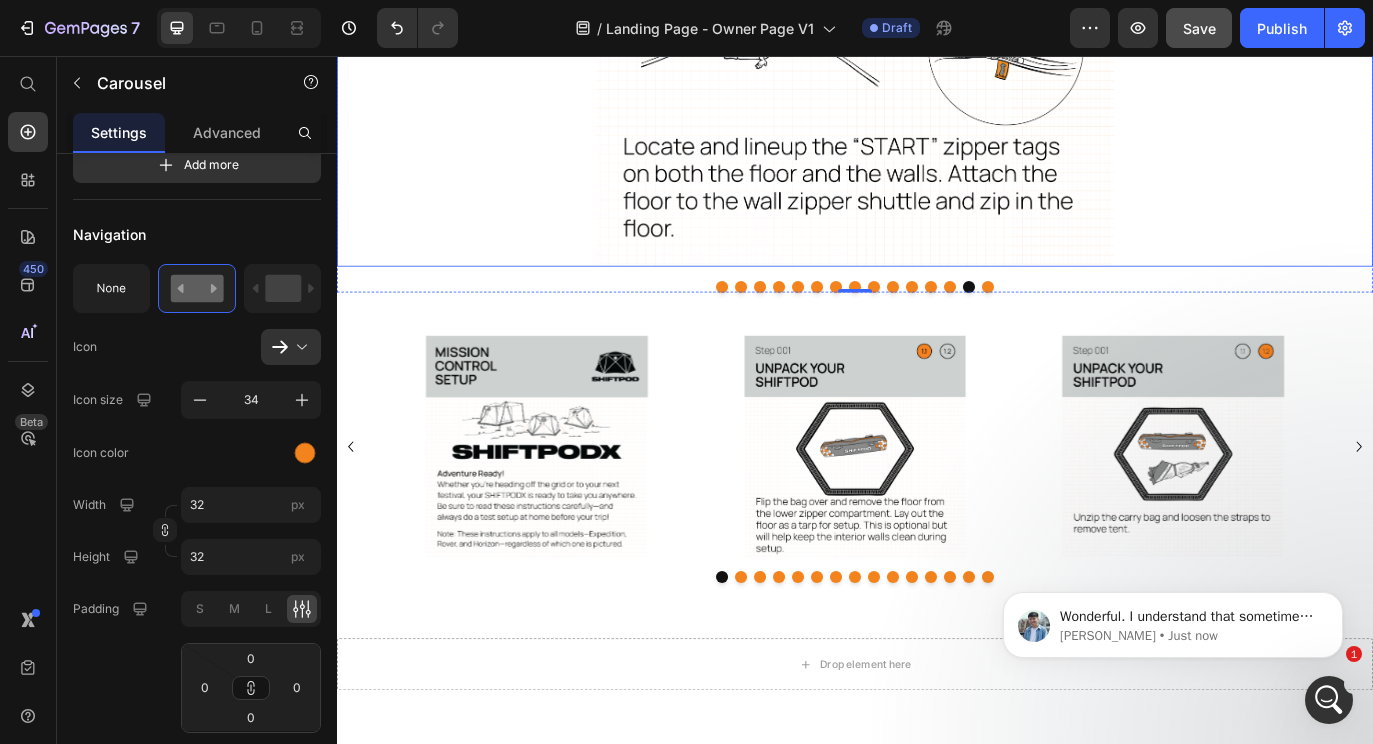 scroll, scrollTop: 964, scrollLeft: 0, axis: vertical 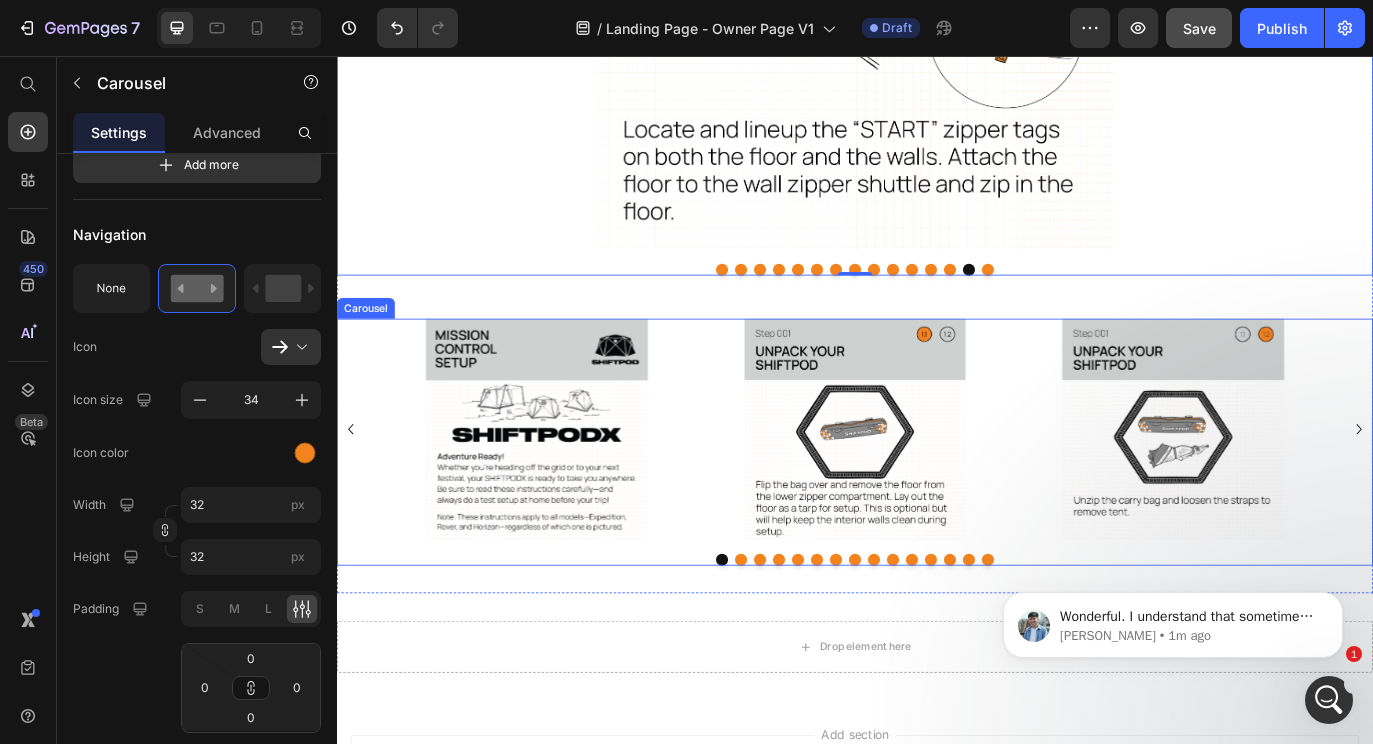 click 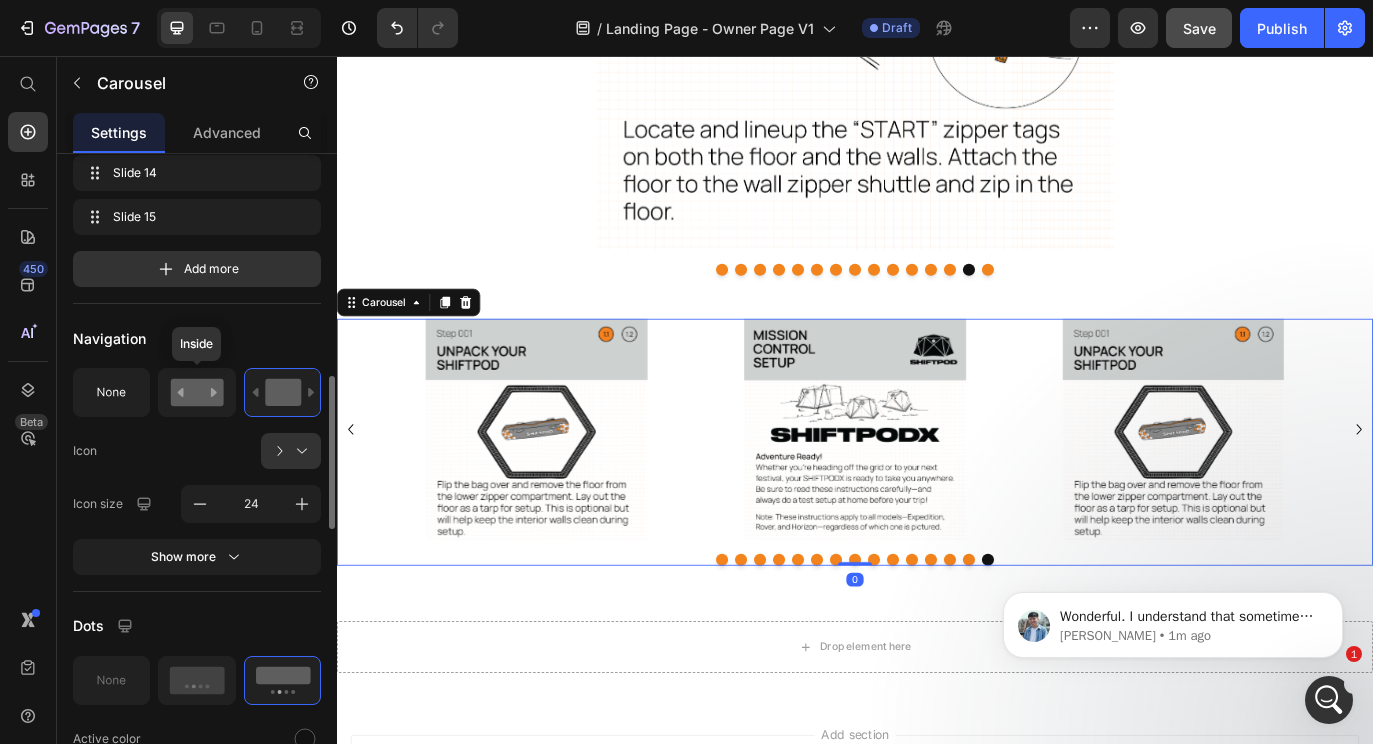 click 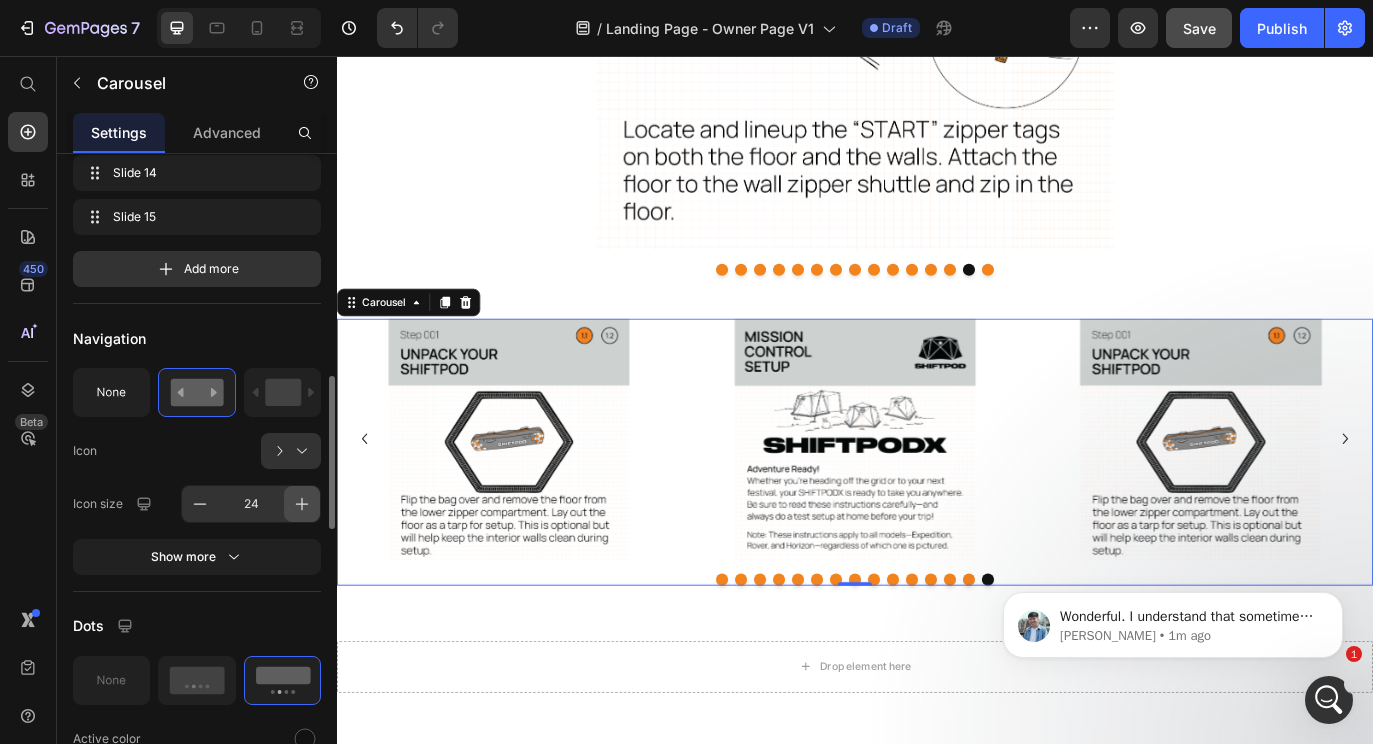 click 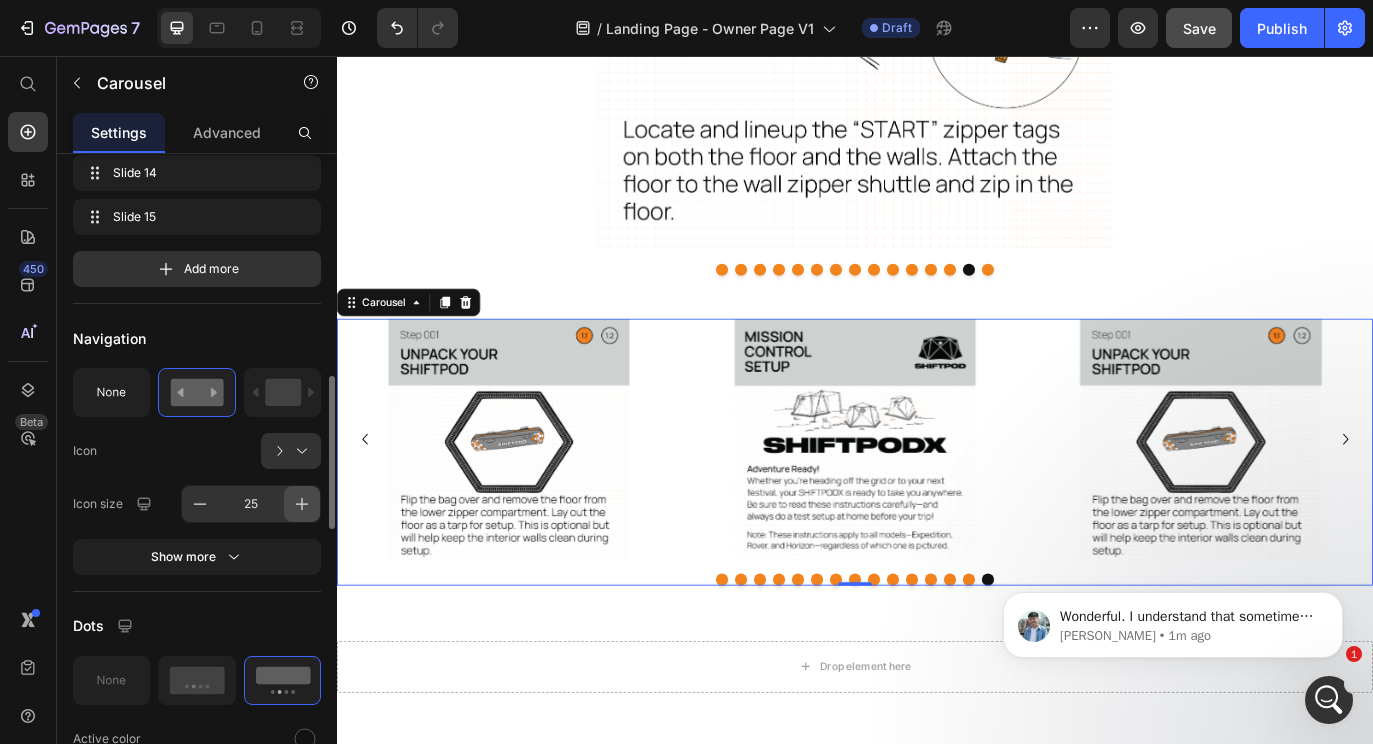 click 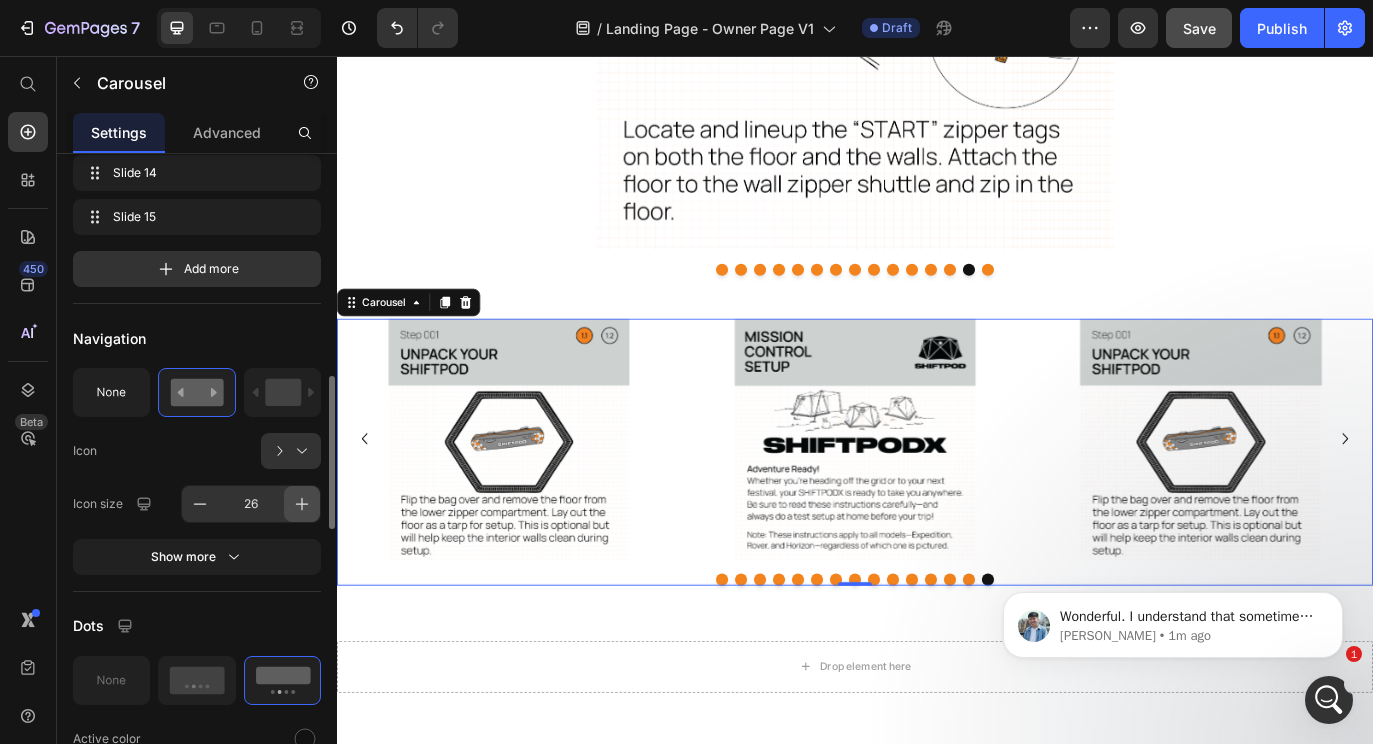 click 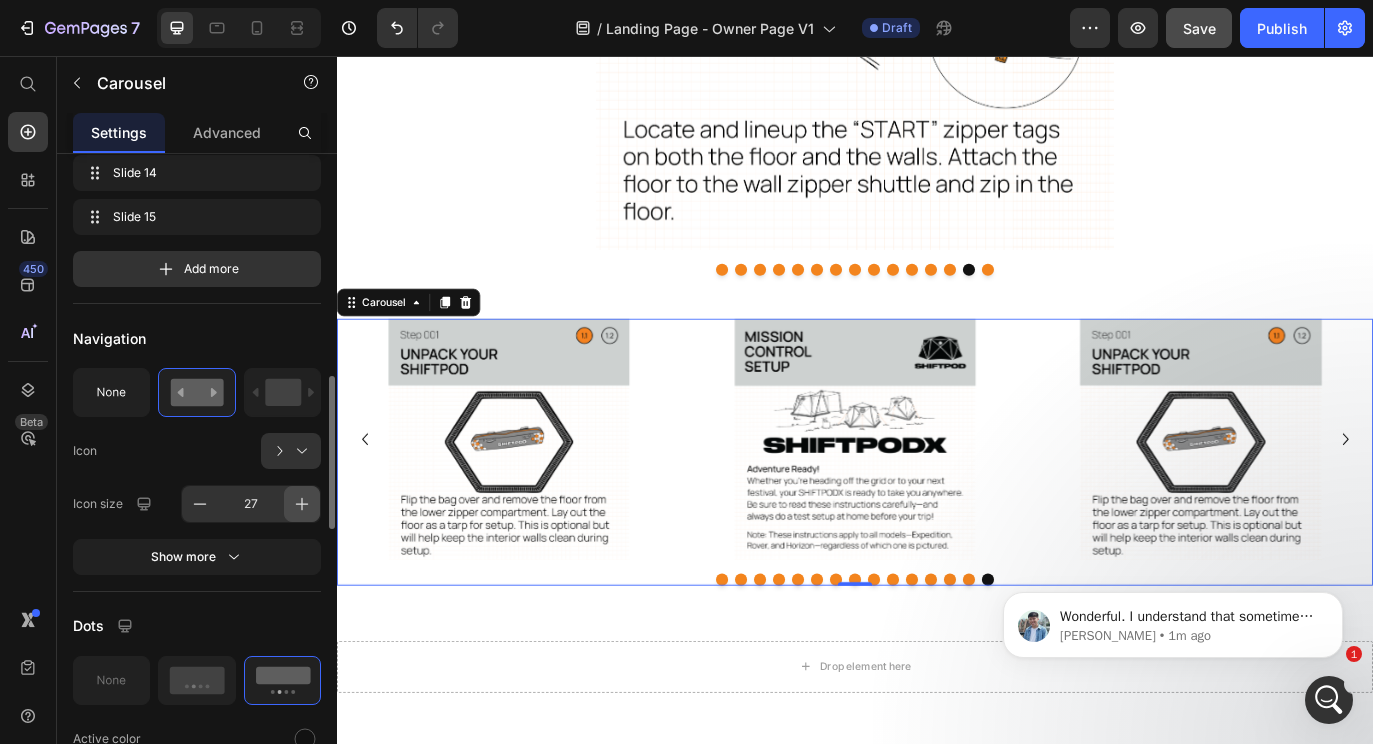 click 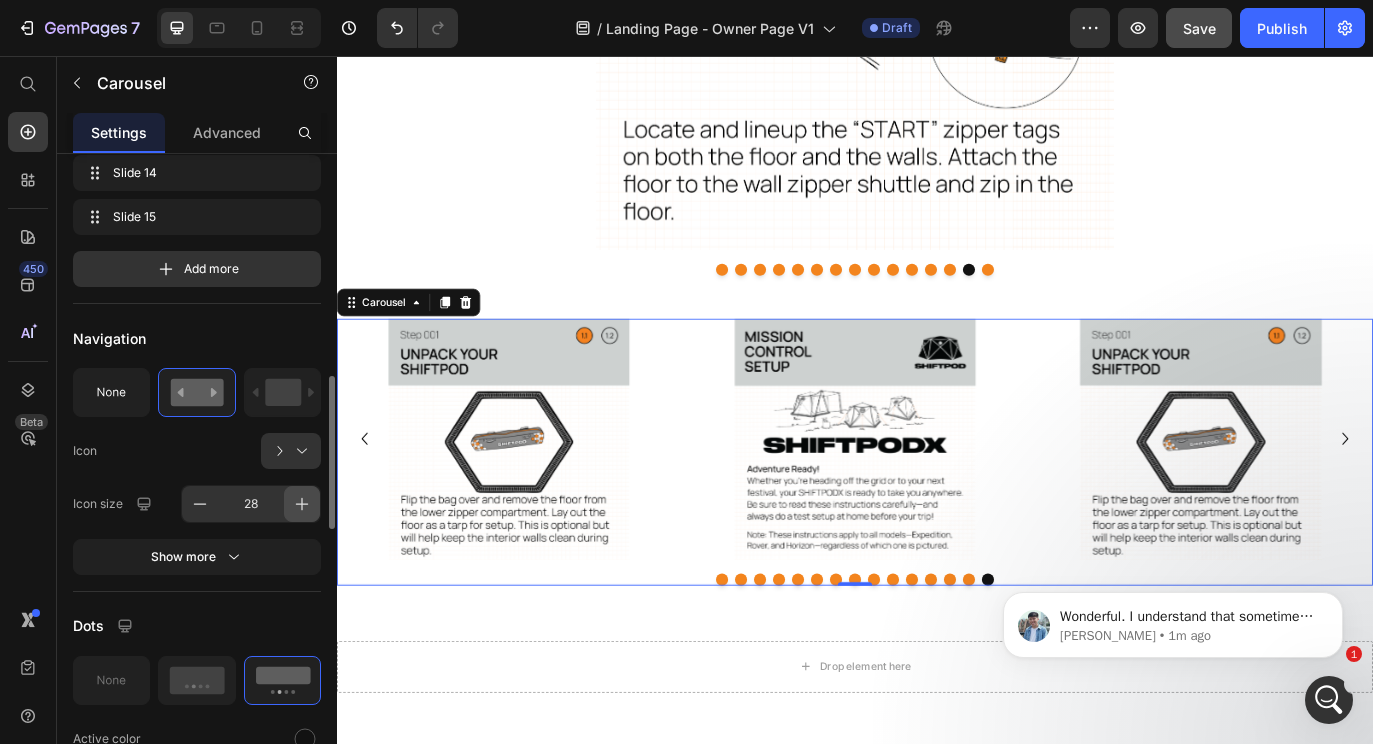 click 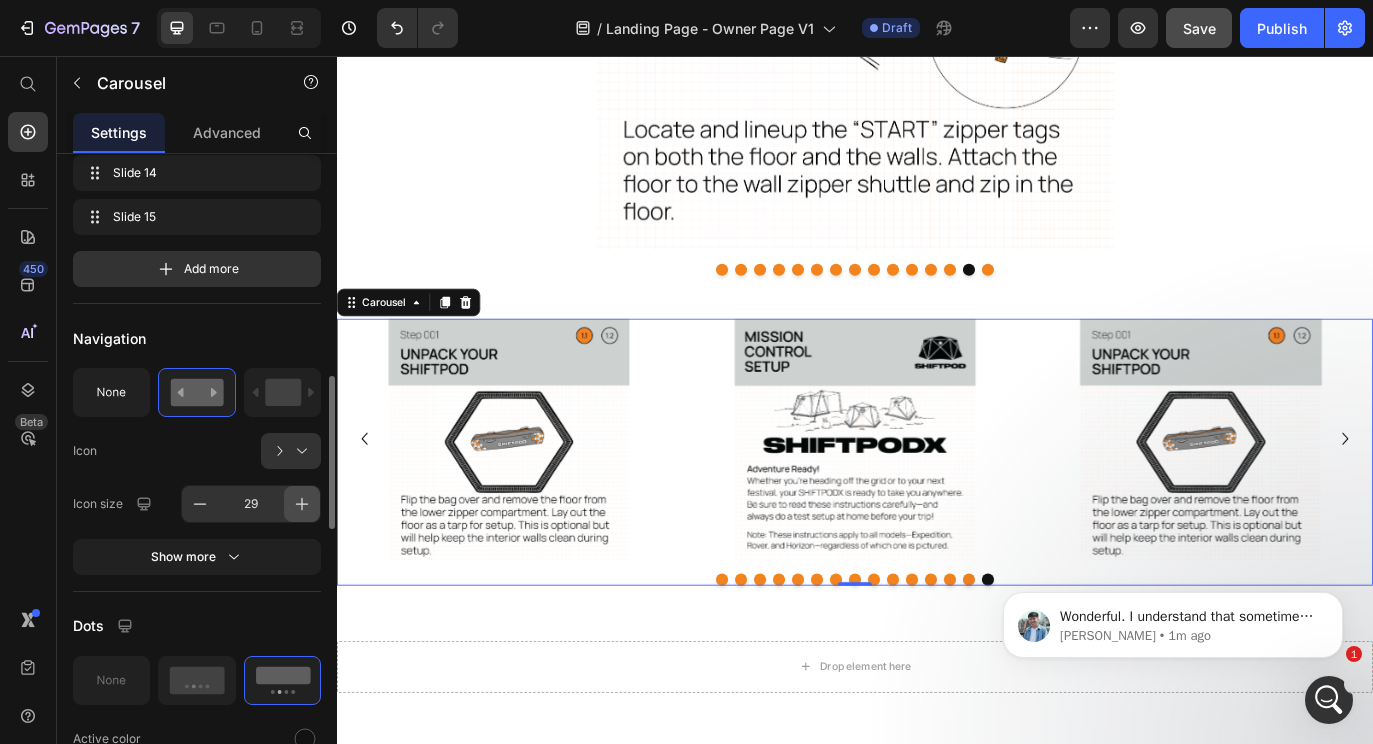 click 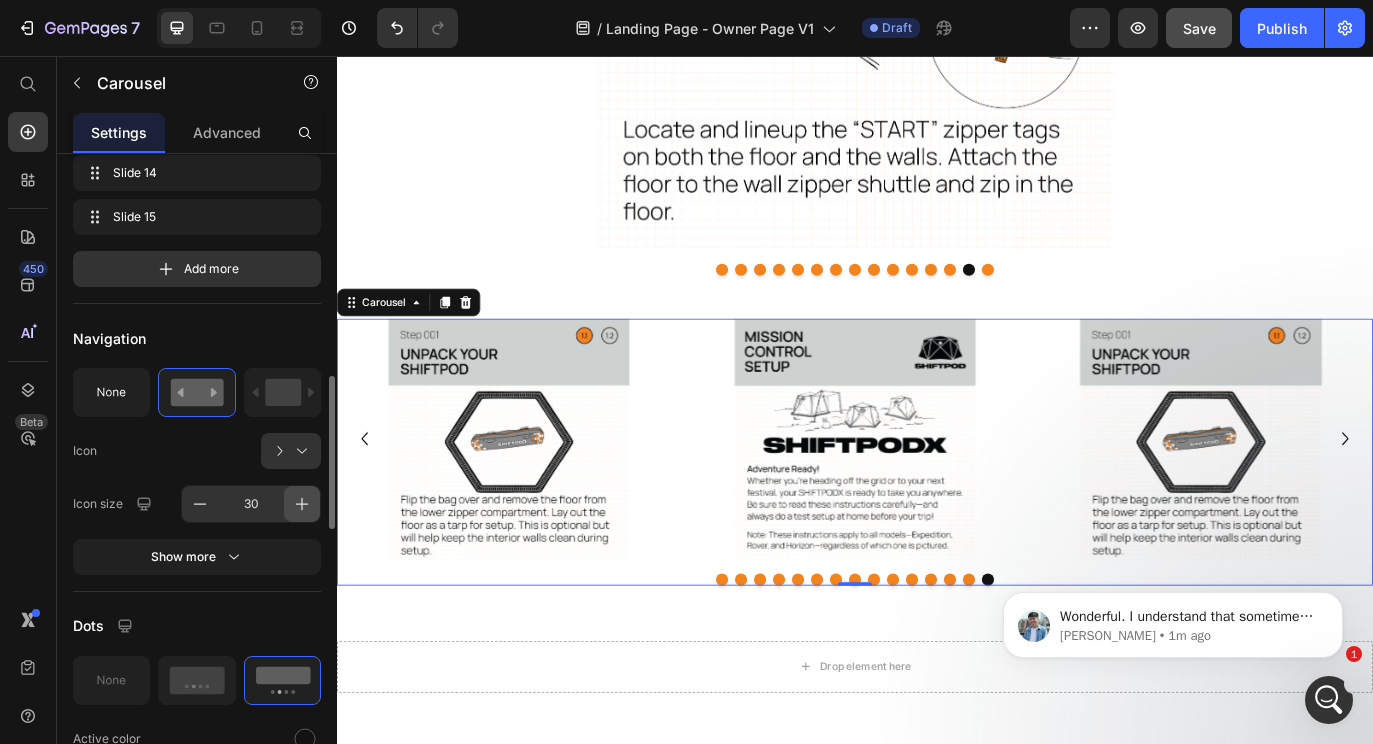 click 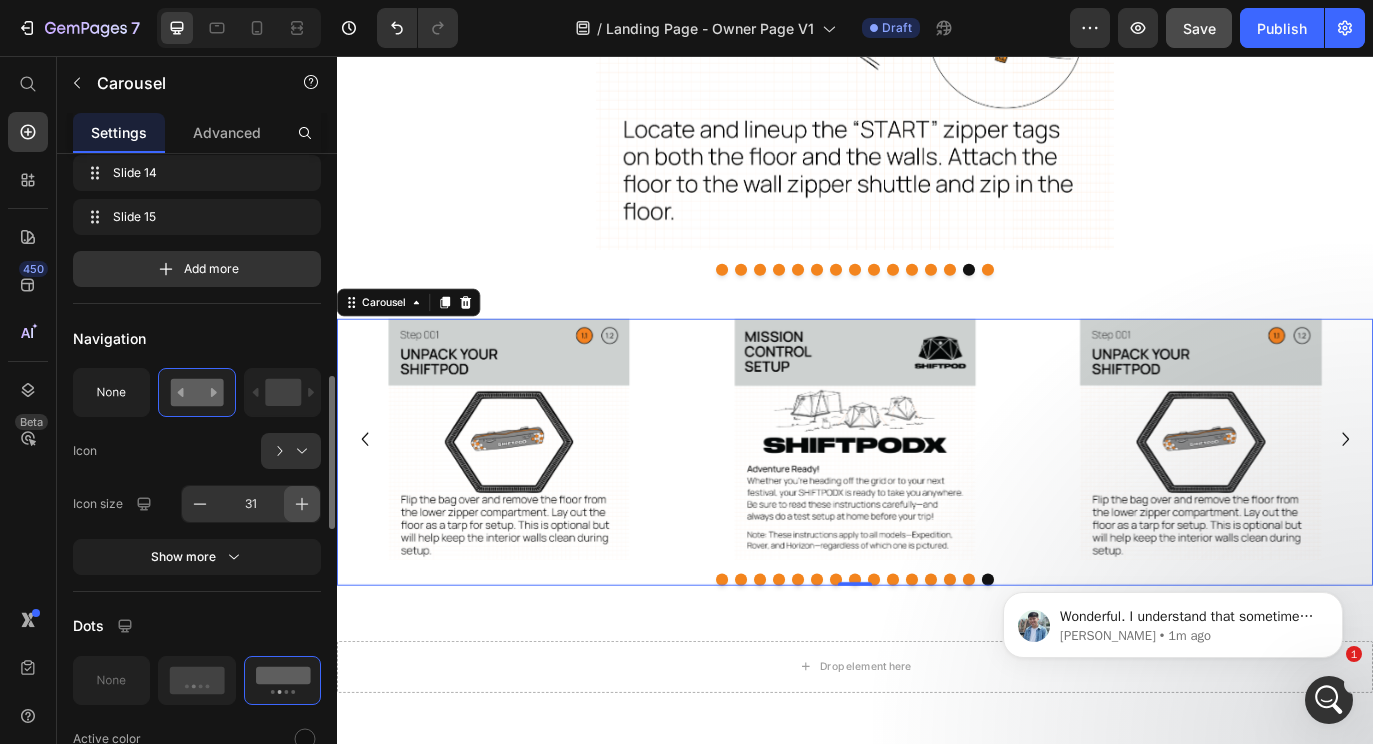 click 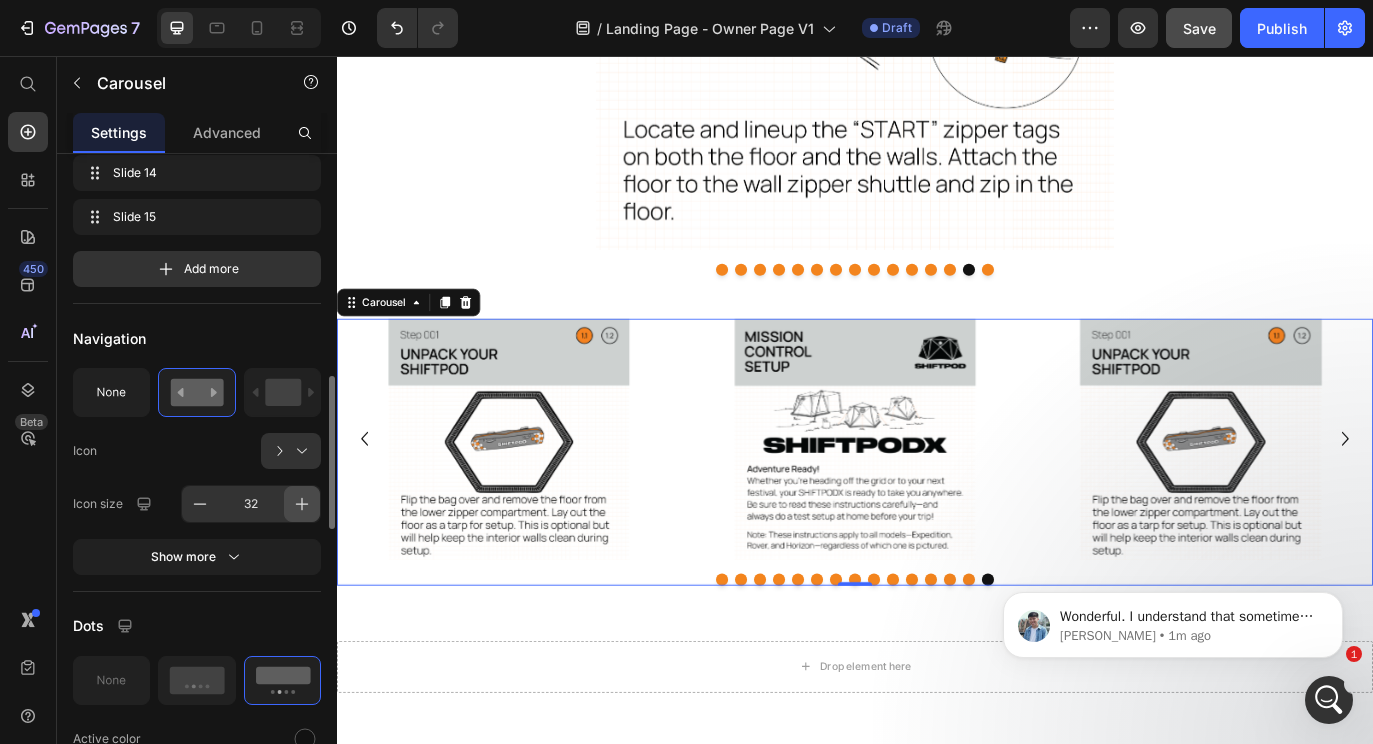 click 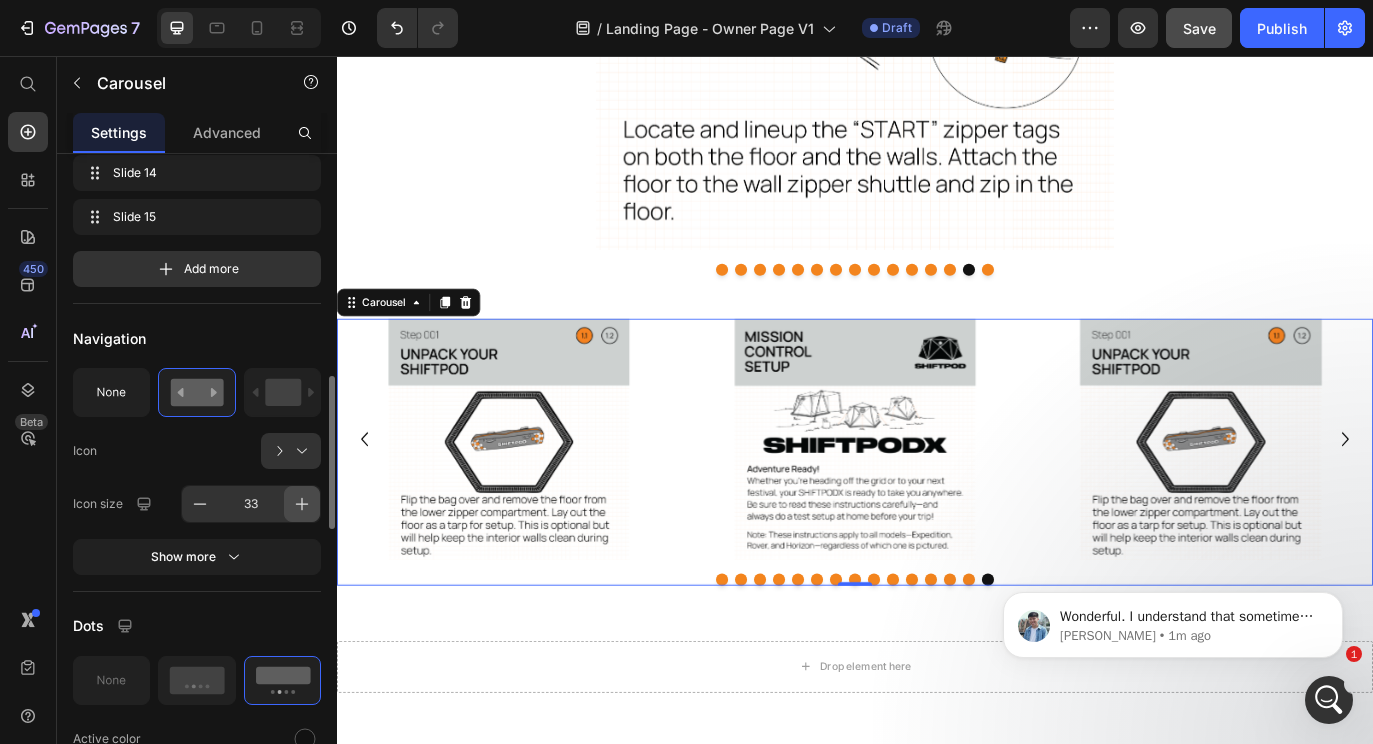 click 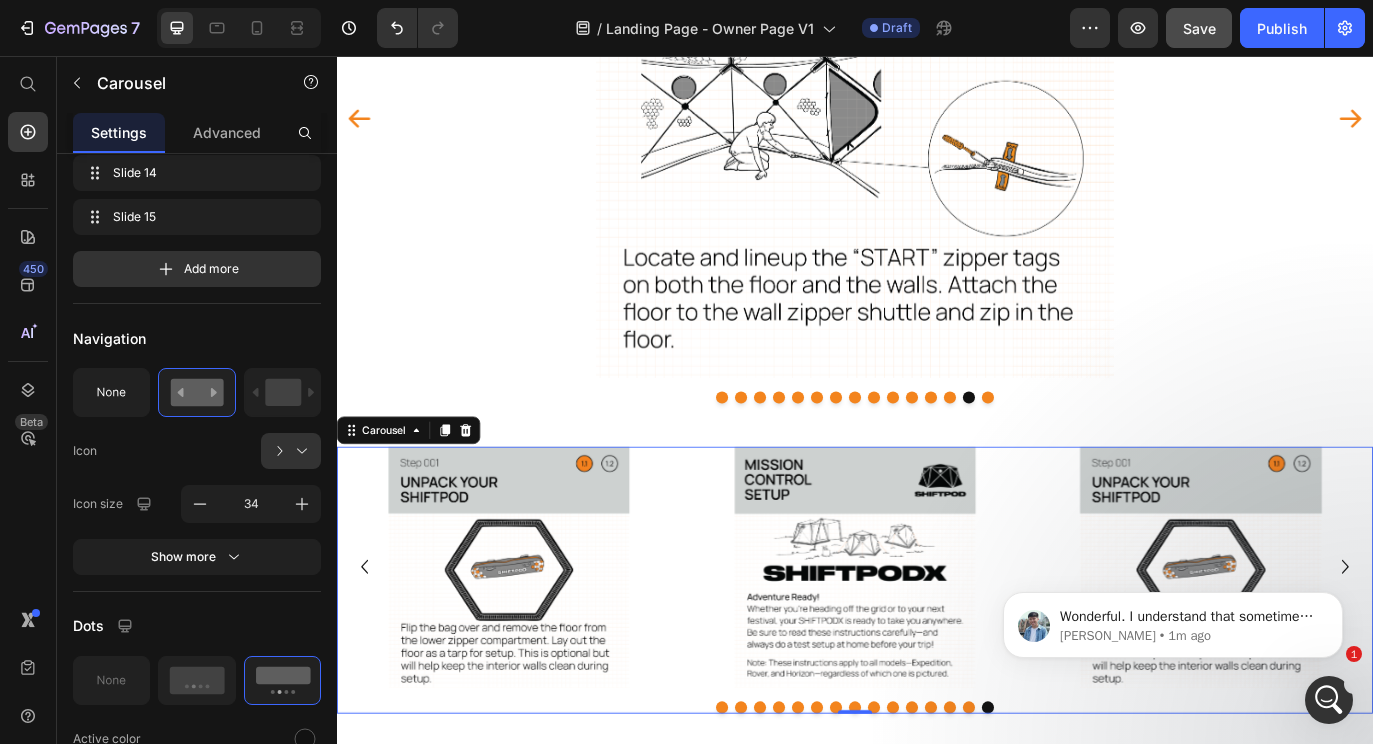 scroll, scrollTop: 776, scrollLeft: 0, axis: vertical 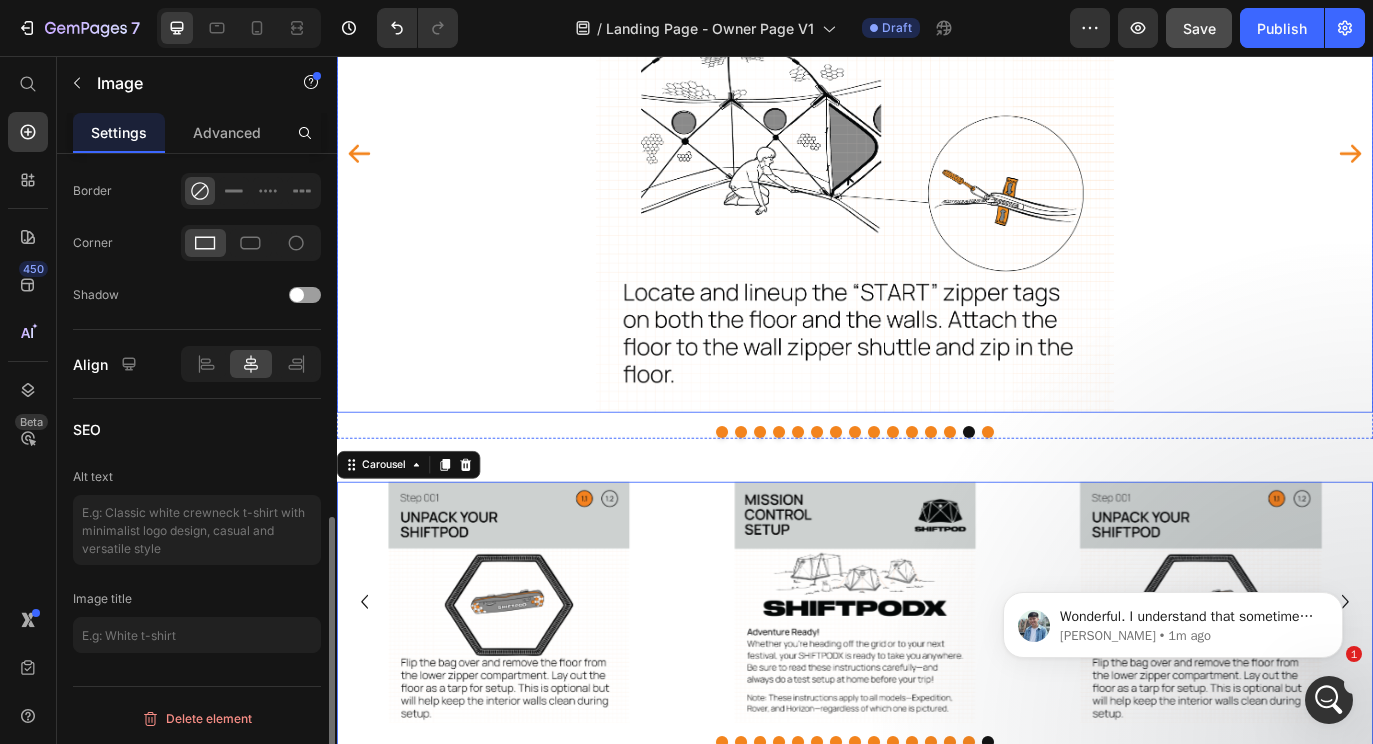 click at bounding box center [937, 168] 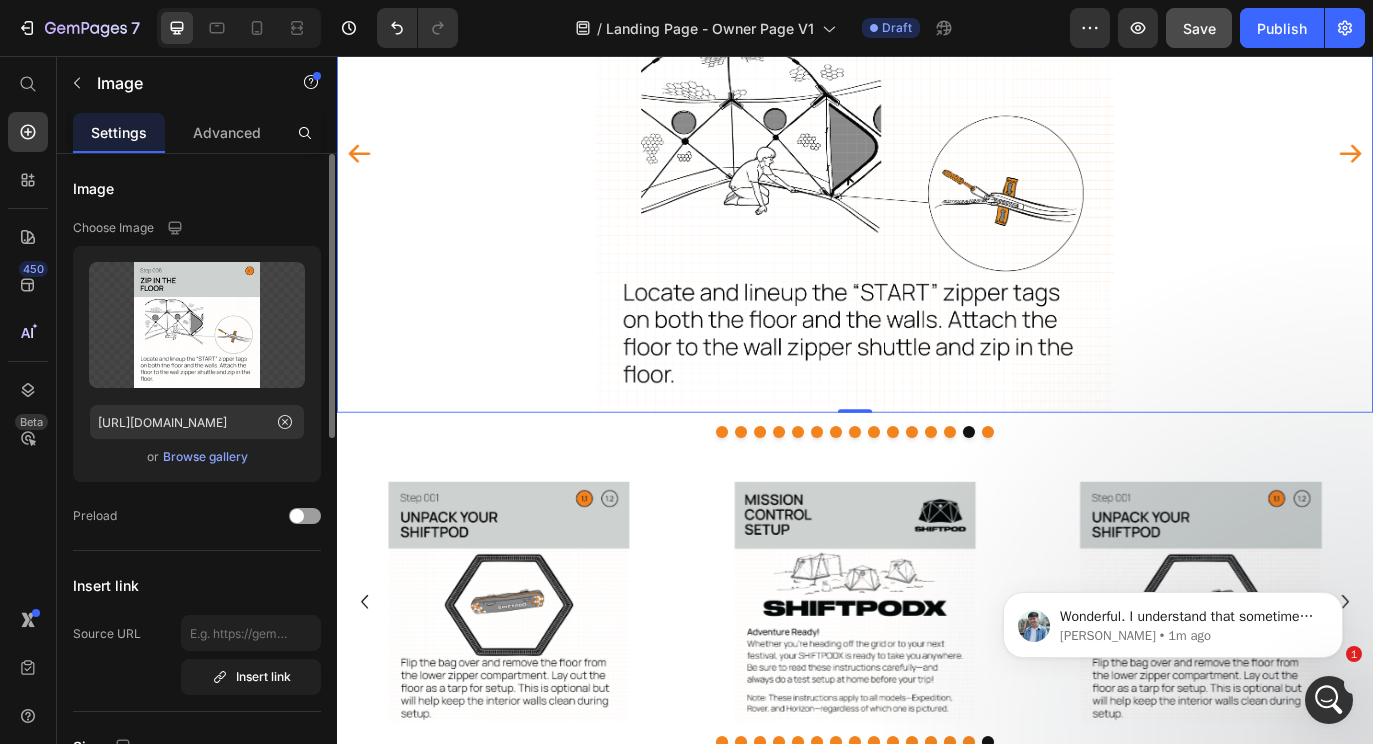 click at bounding box center (937, 168) 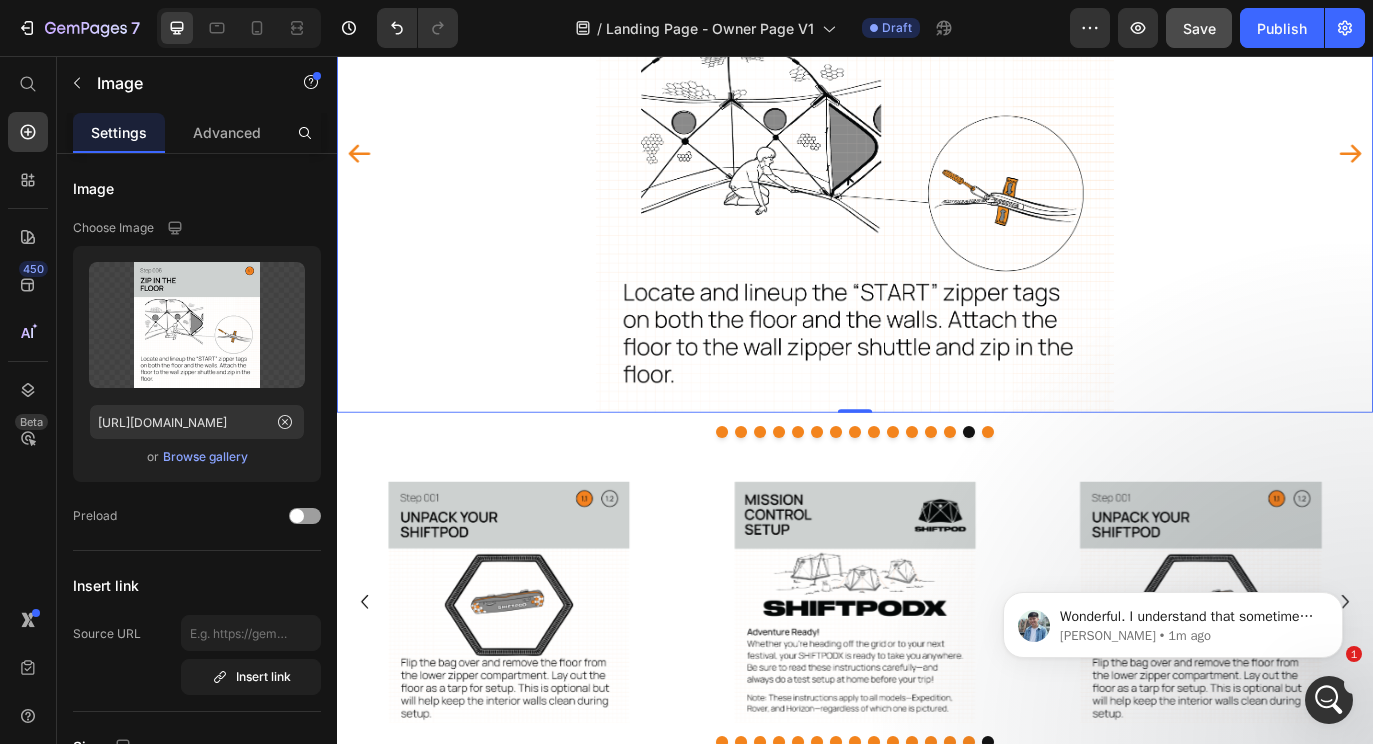 click at bounding box center [937, 168] 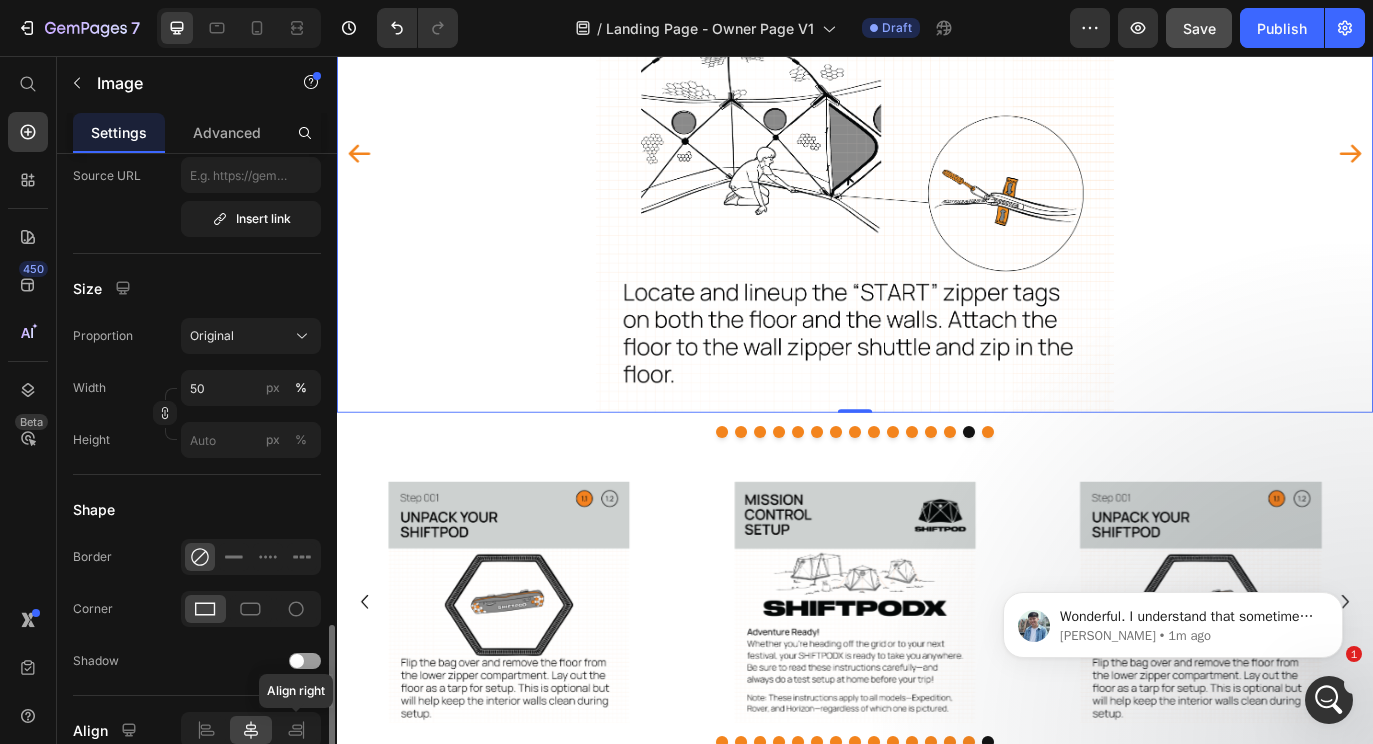 scroll, scrollTop: 266, scrollLeft: 0, axis: vertical 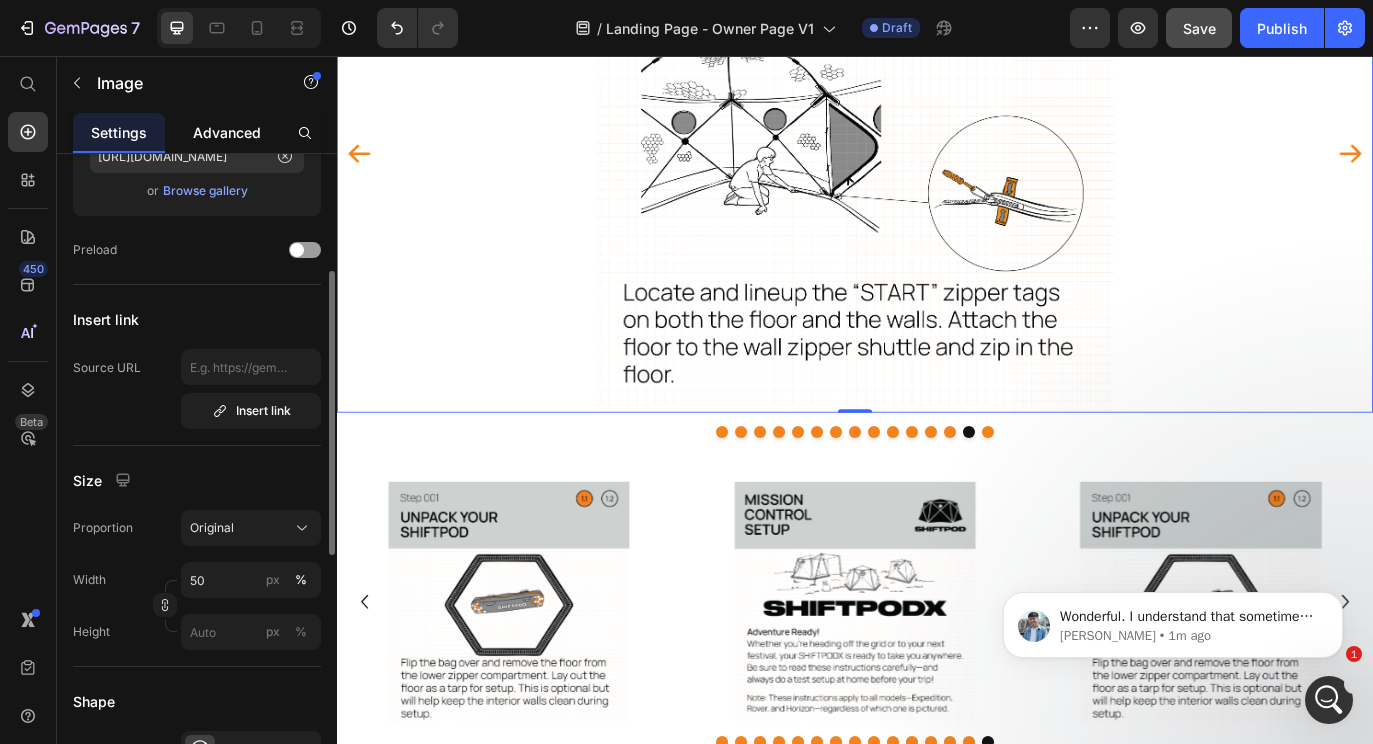 click on "Advanced" at bounding box center [227, 132] 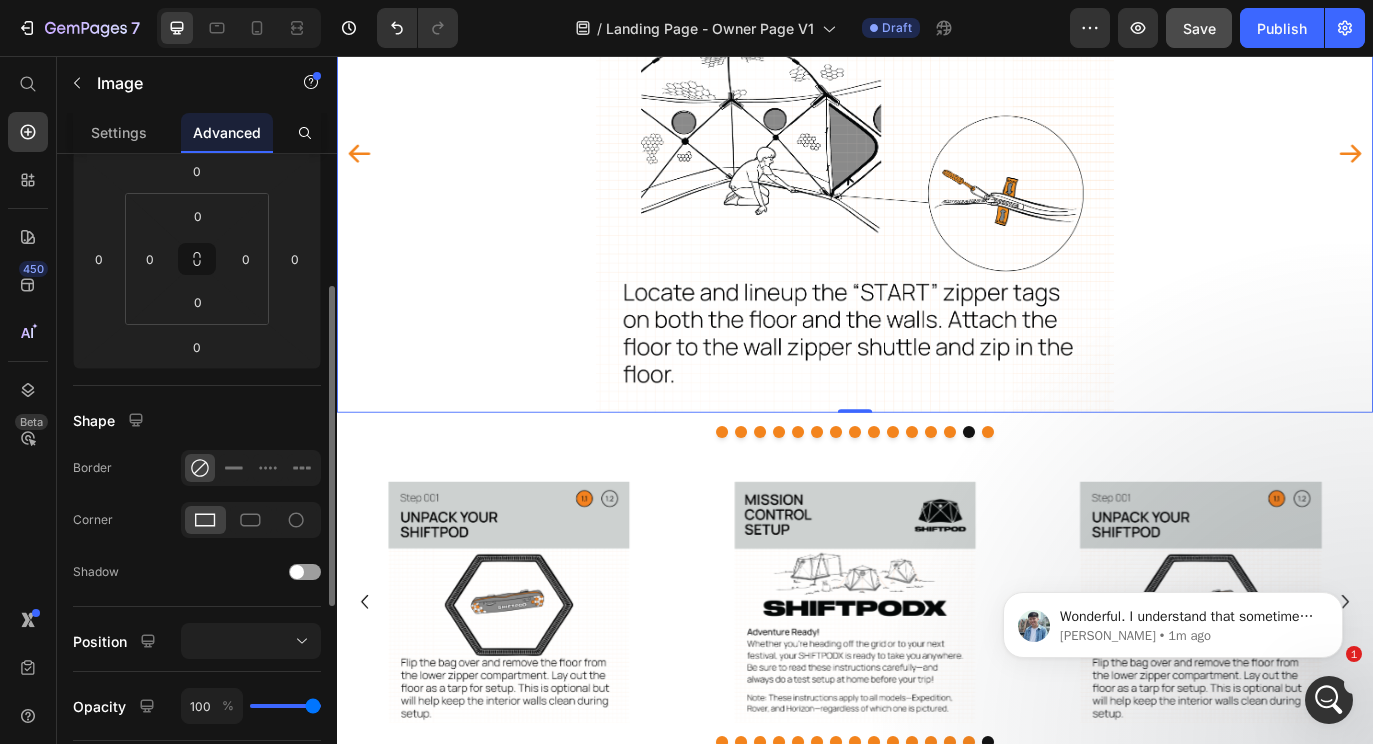 scroll, scrollTop: 0, scrollLeft: 0, axis: both 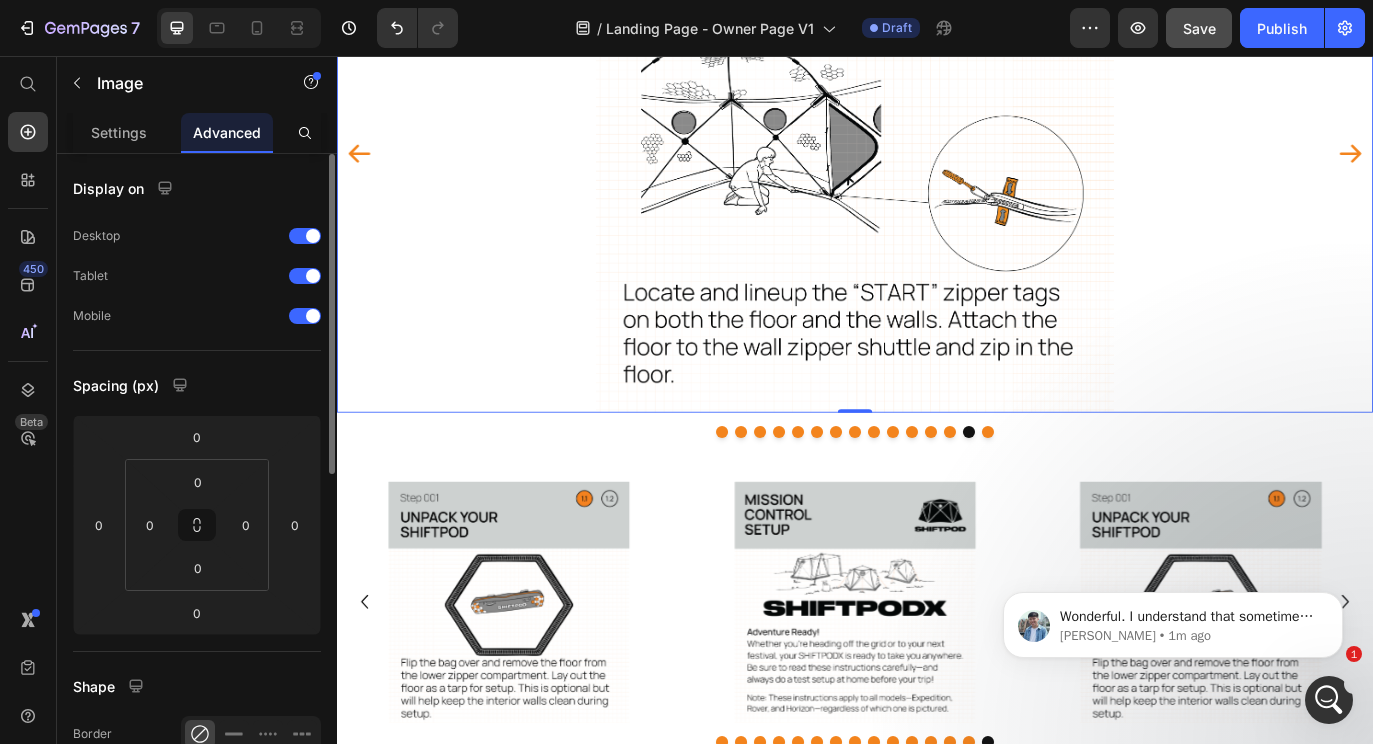 click at bounding box center (937, 168) 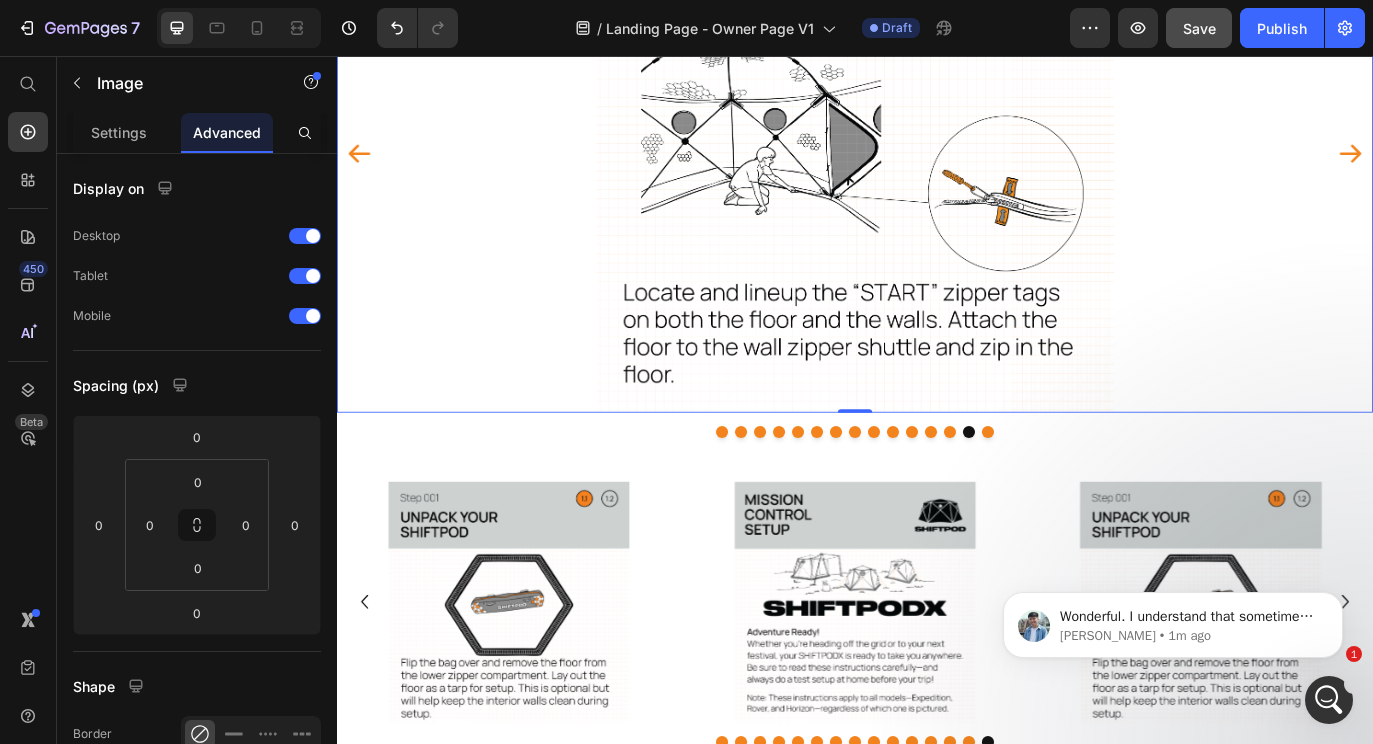 click at bounding box center (937, 168) 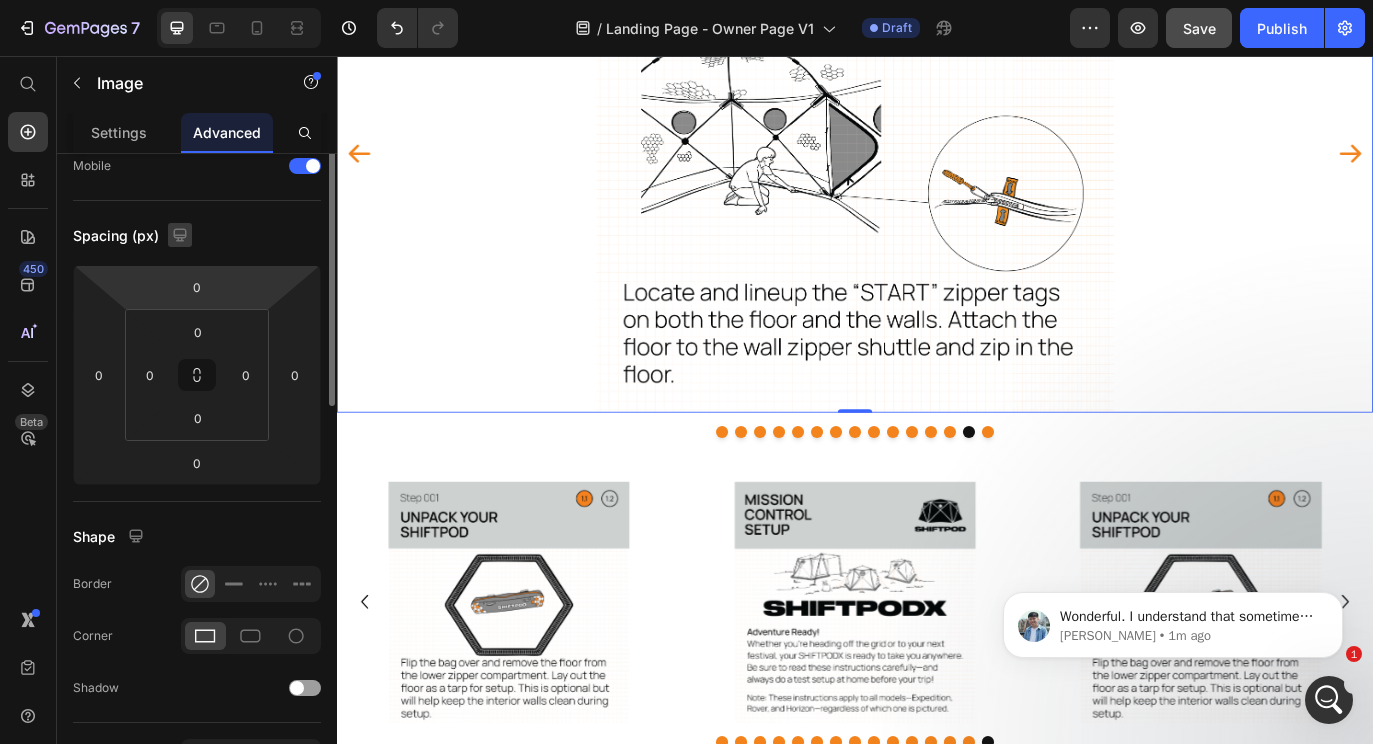 scroll, scrollTop: 0, scrollLeft: 0, axis: both 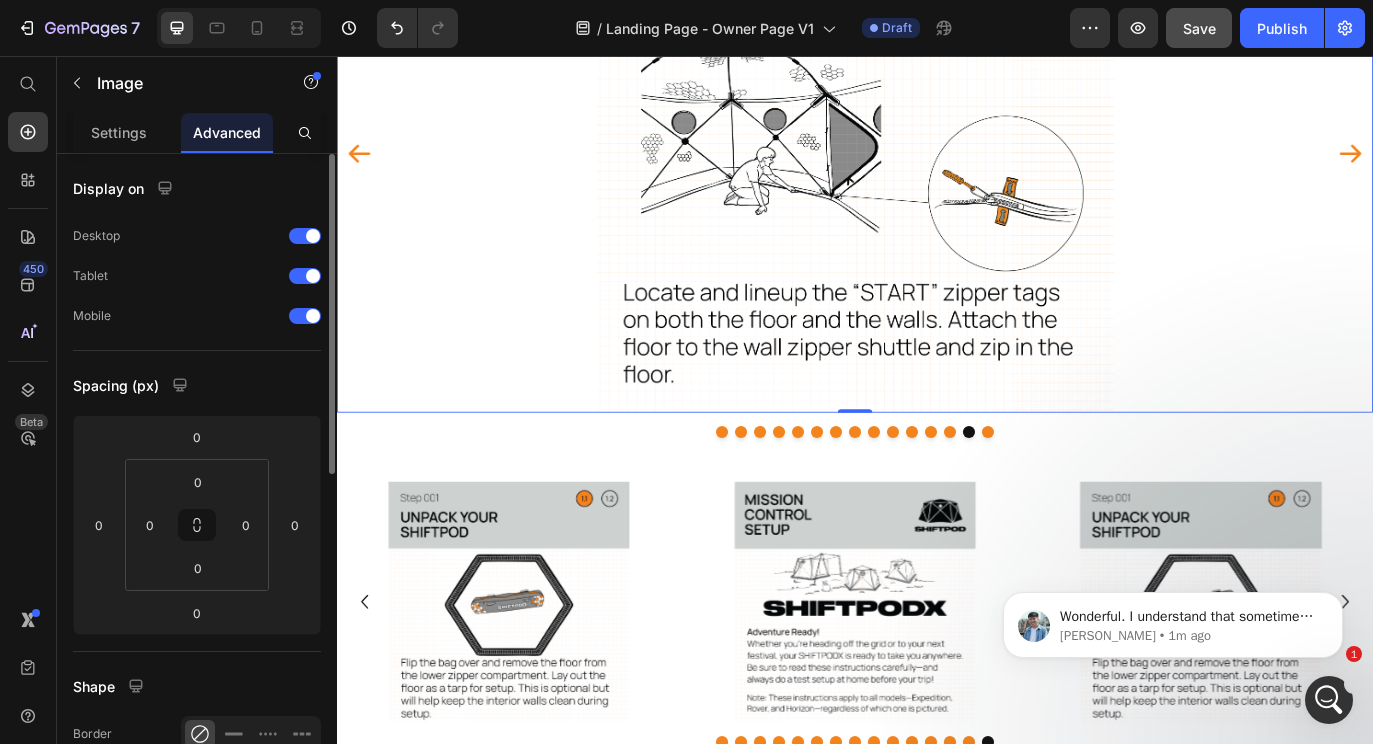 click 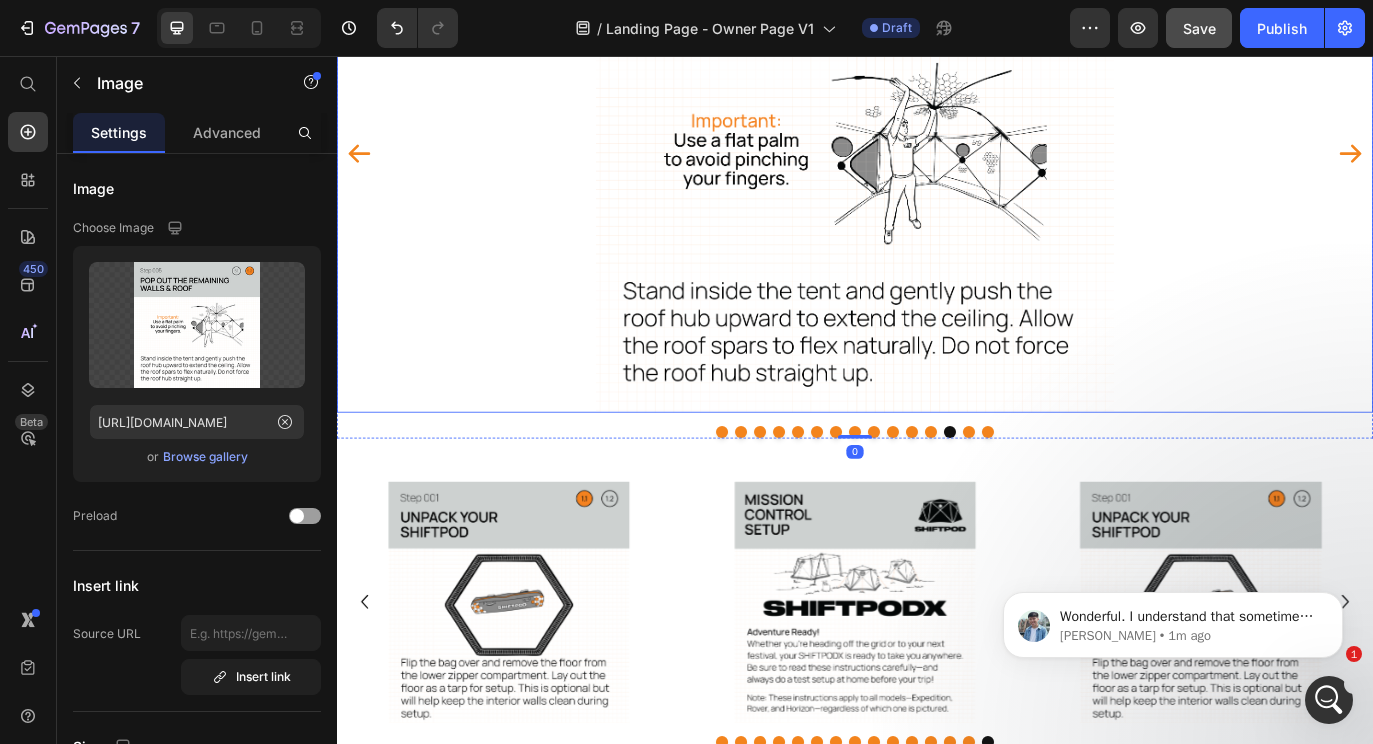 click at bounding box center (937, 168) 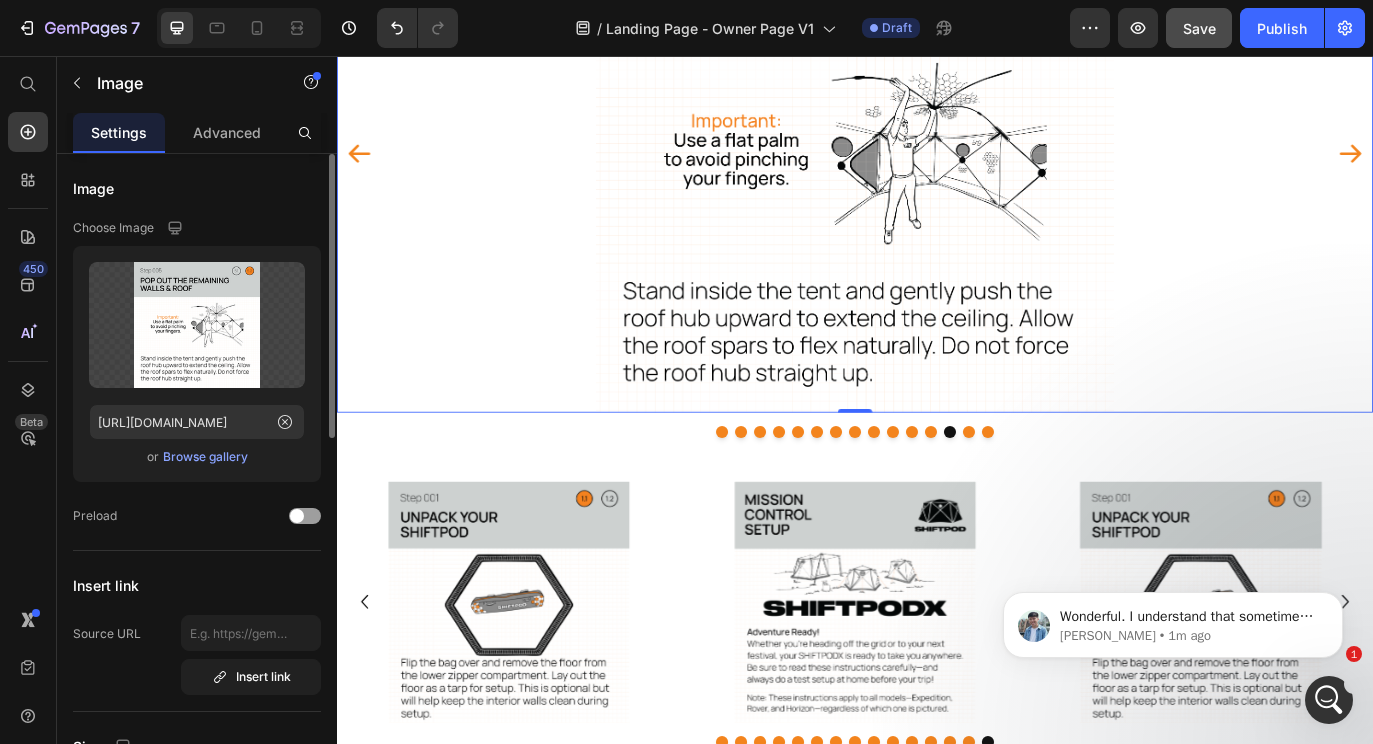 scroll, scrollTop: 1, scrollLeft: 0, axis: vertical 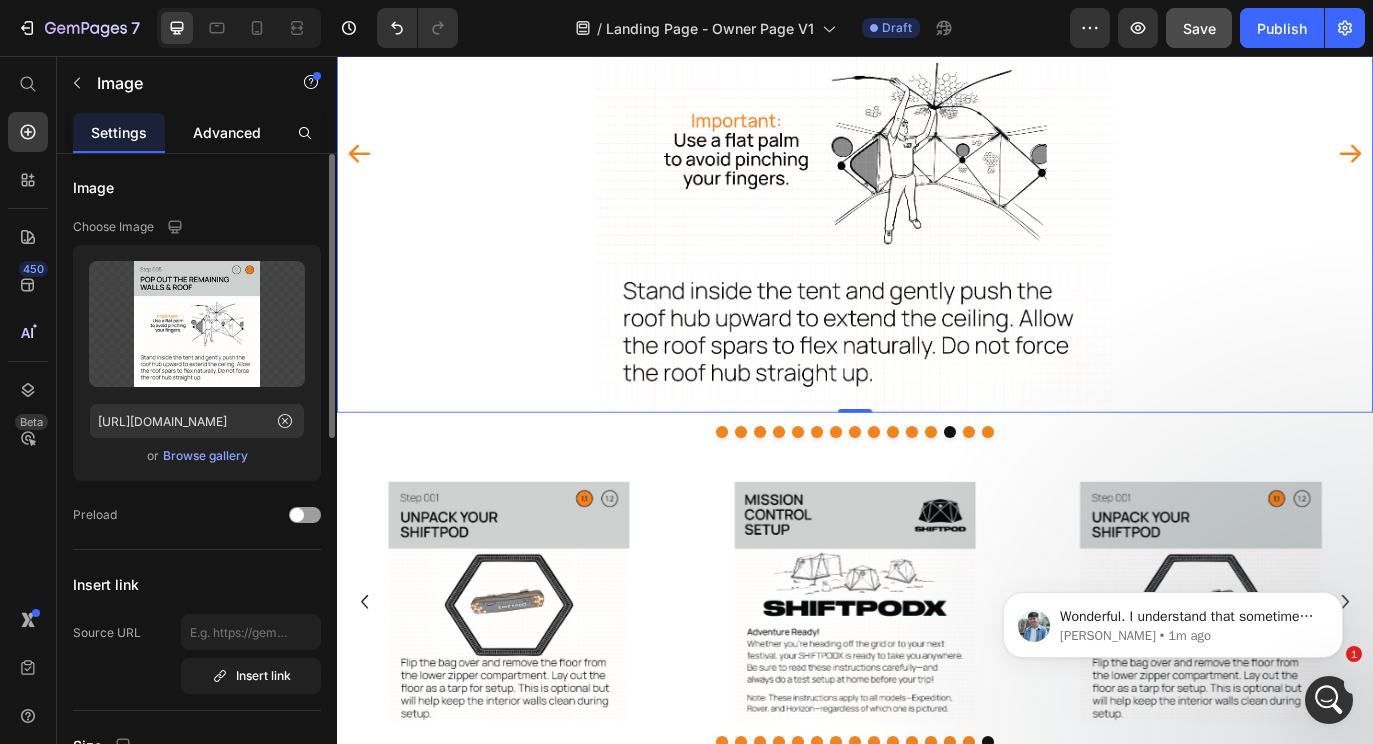 click on "Advanced" 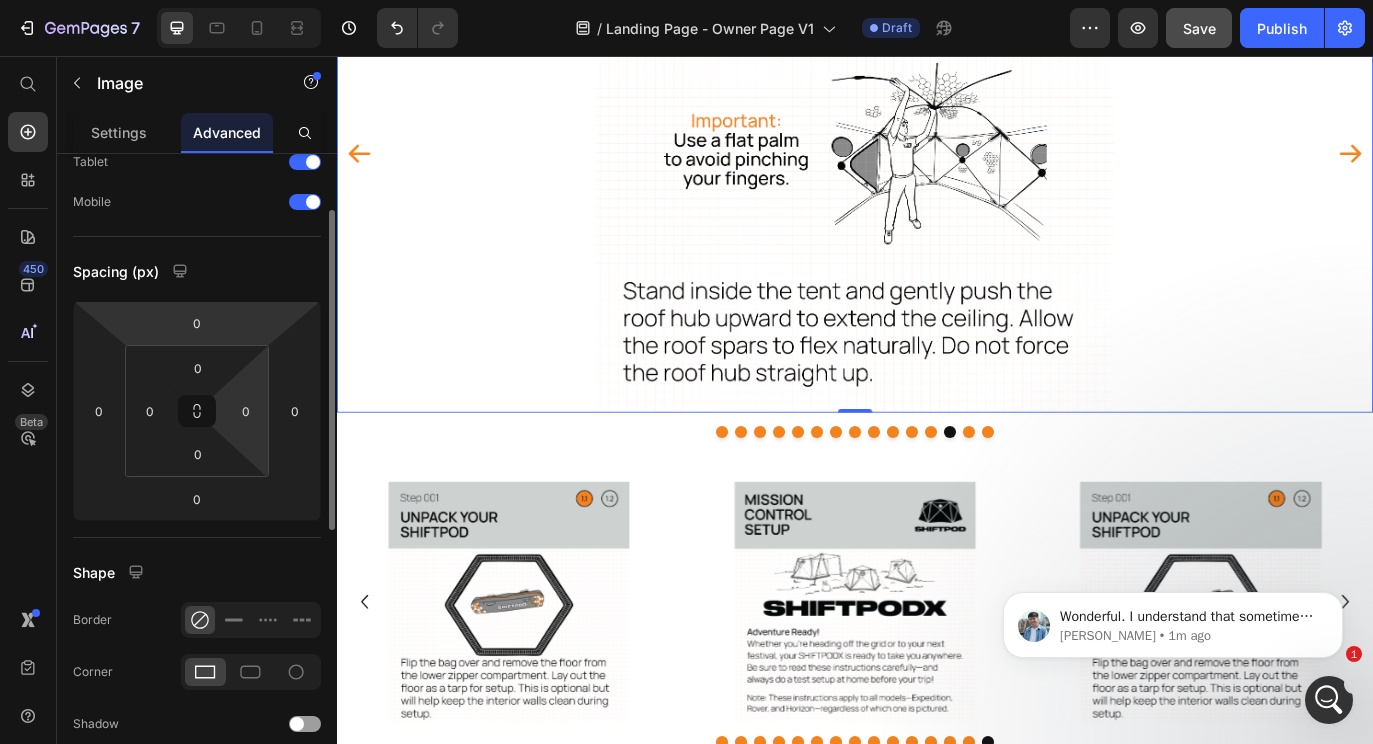 scroll, scrollTop: 0, scrollLeft: 0, axis: both 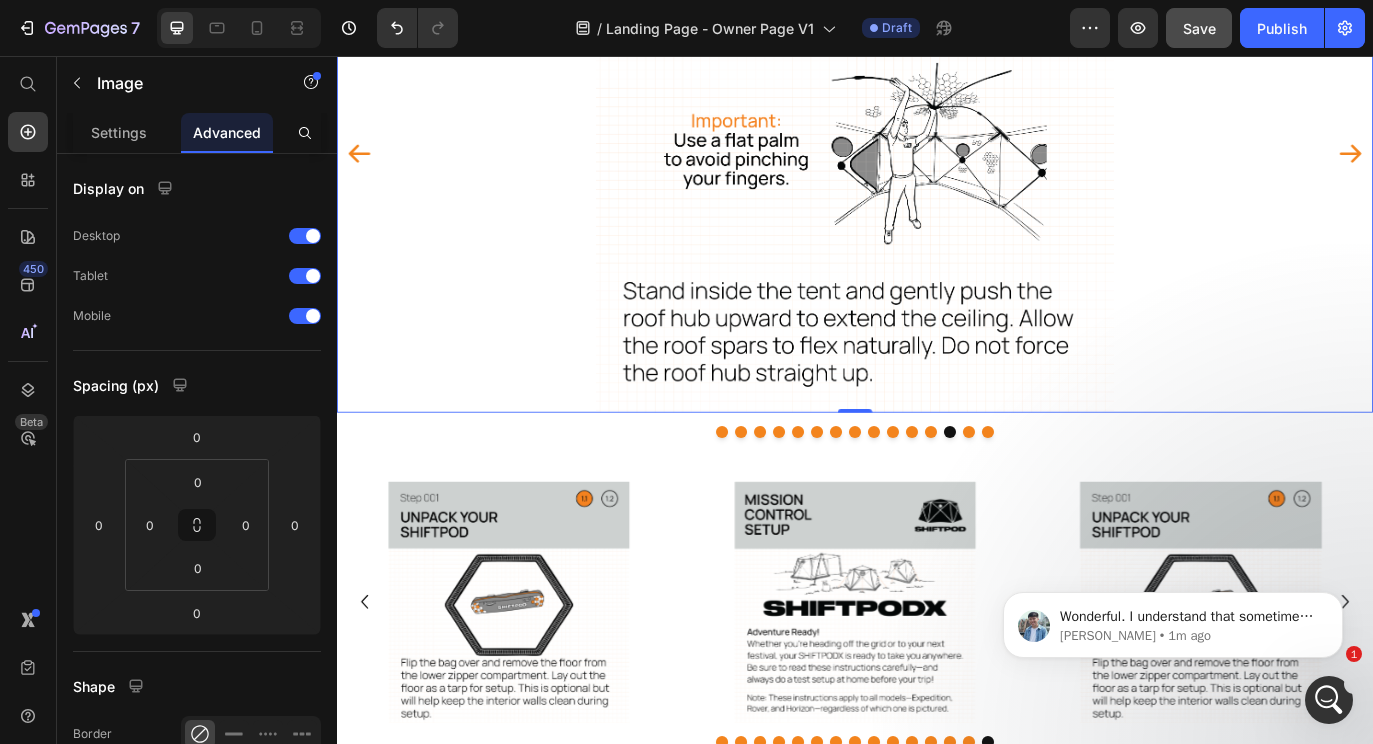 click at bounding box center [937, 168] 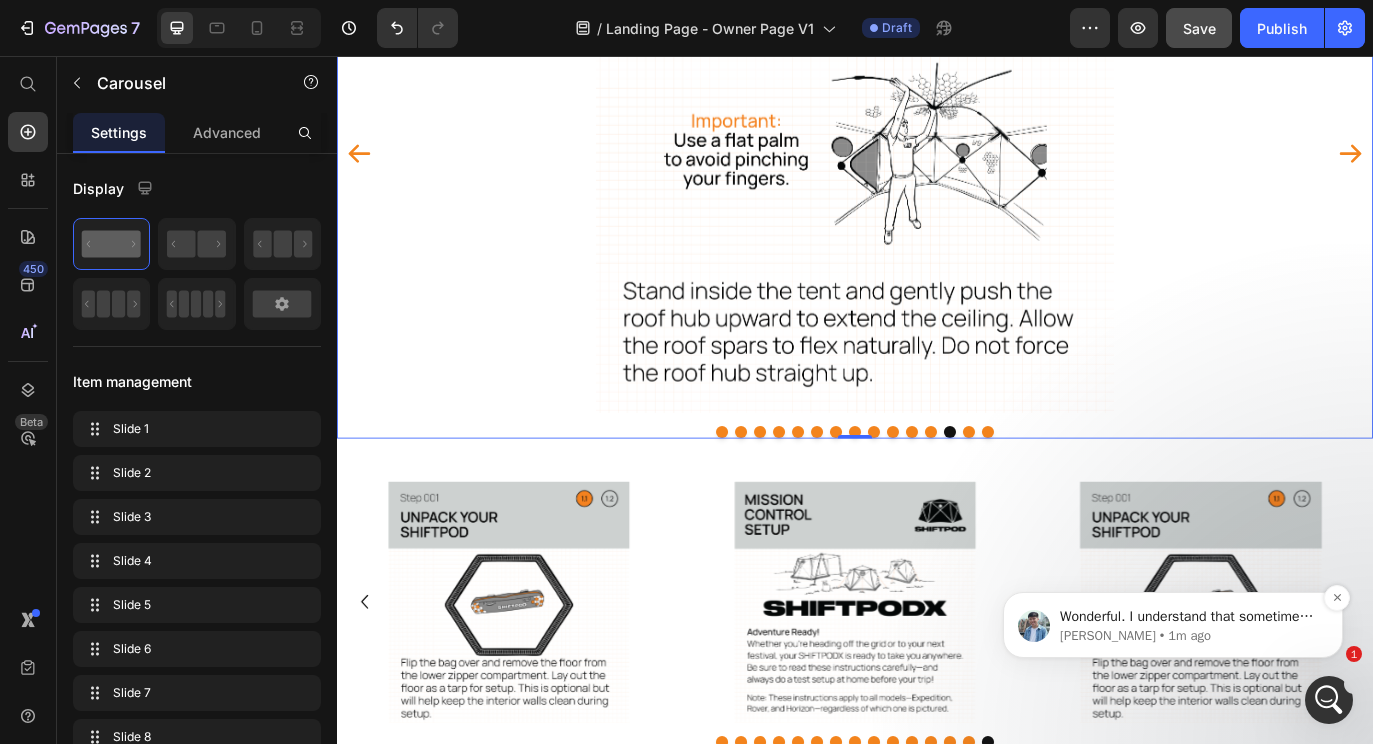 click on "[PERSON_NAME] • 1m ago" at bounding box center [1189, 636] 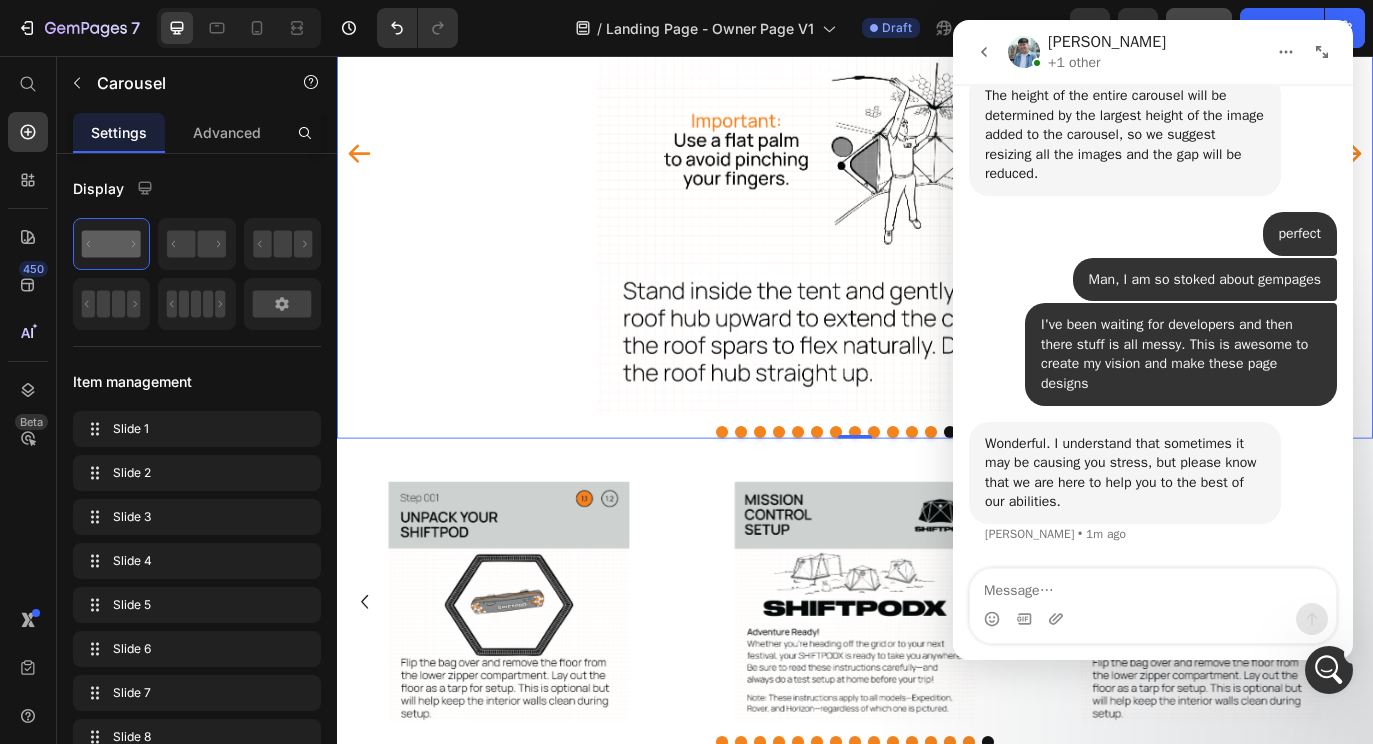 scroll, scrollTop: 0, scrollLeft: 0, axis: both 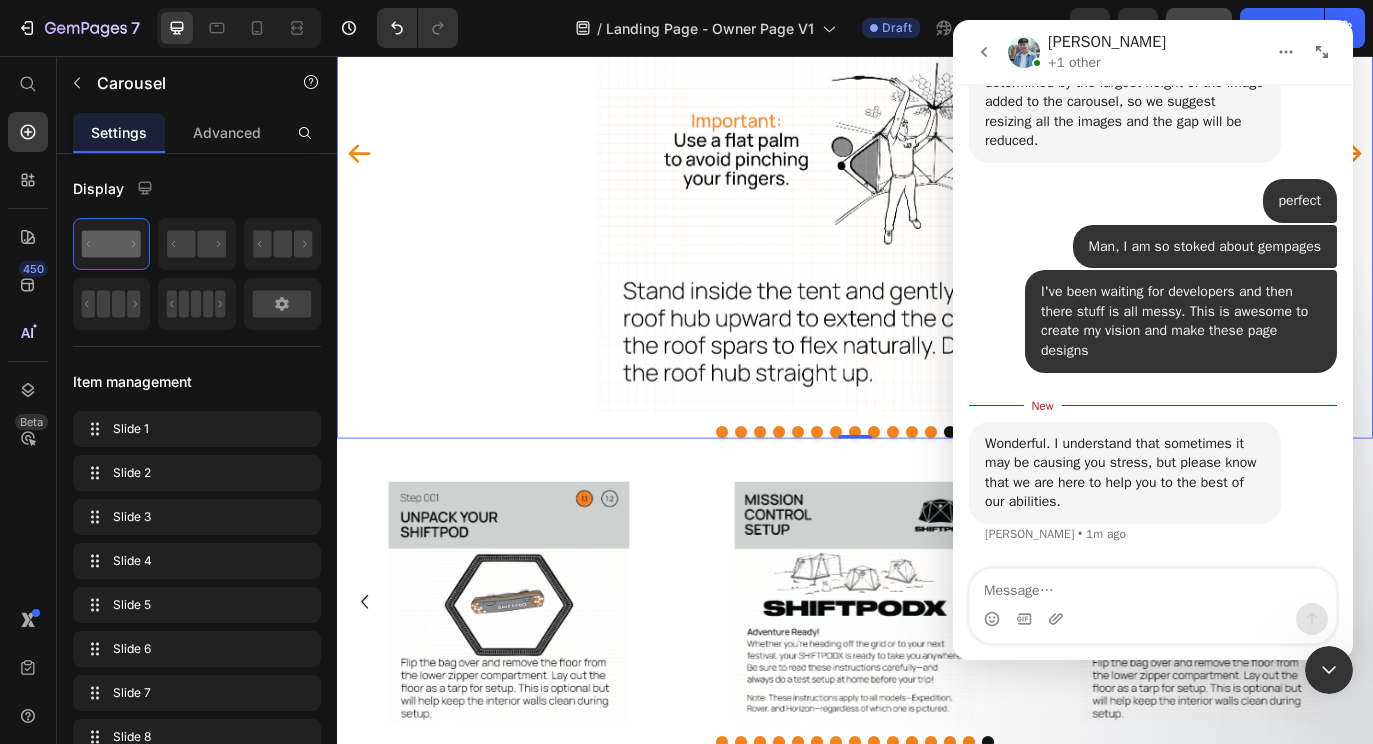 click at bounding box center [1153, 606] 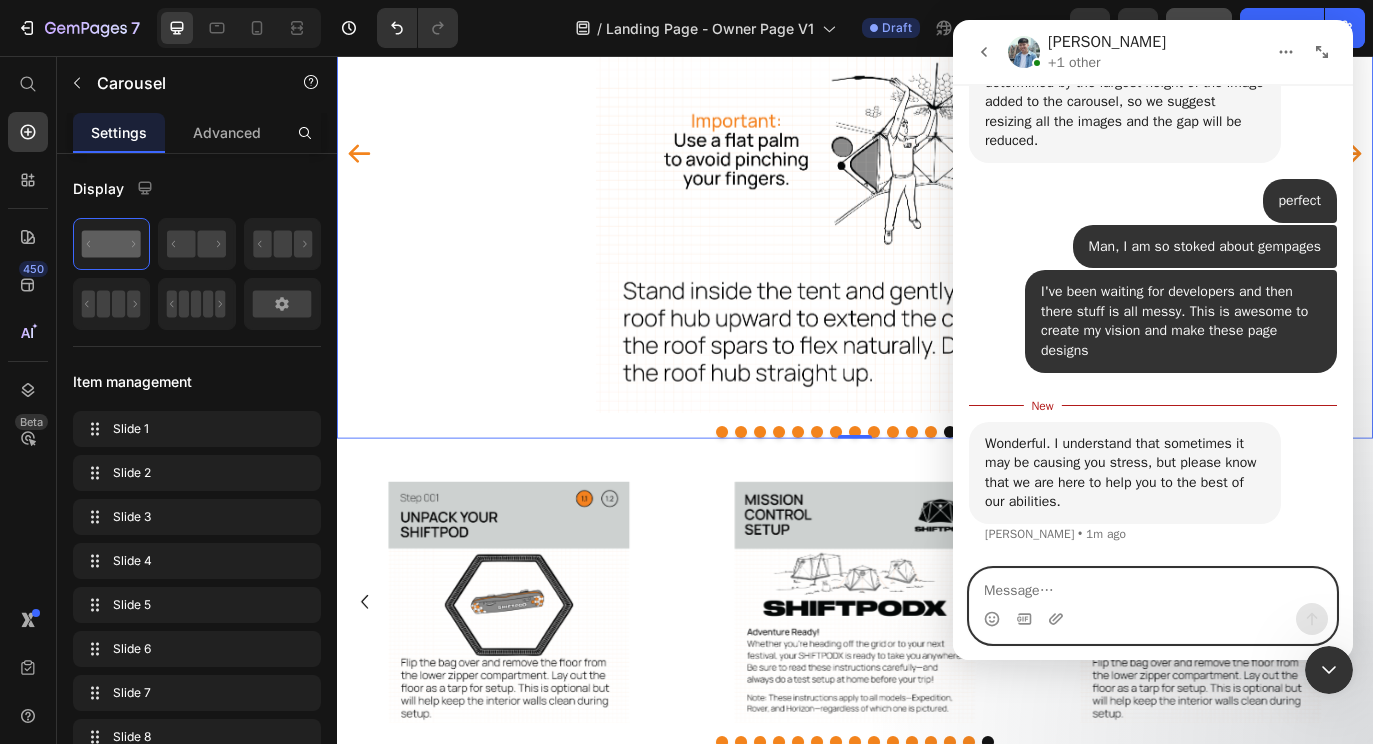 click at bounding box center [1153, 586] 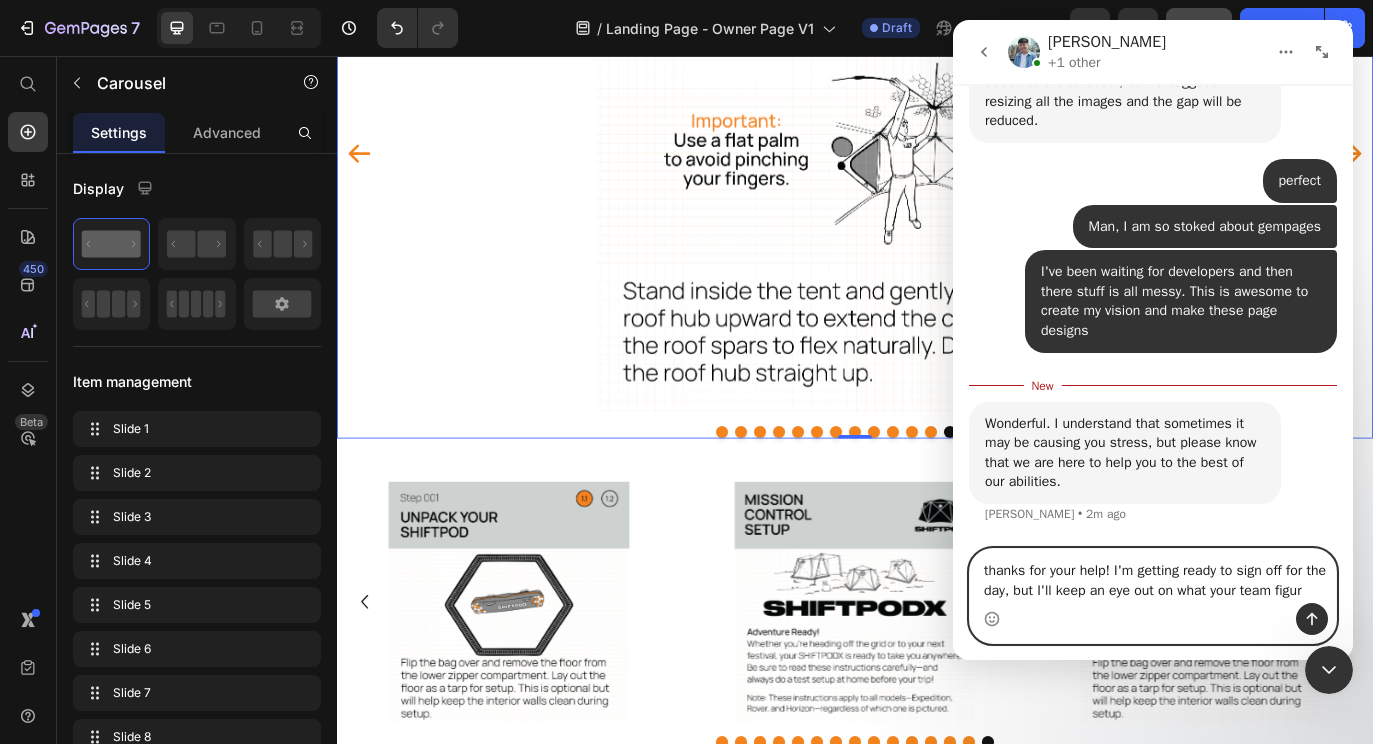 scroll, scrollTop: 8924, scrollLeft: 0, axis: vertical 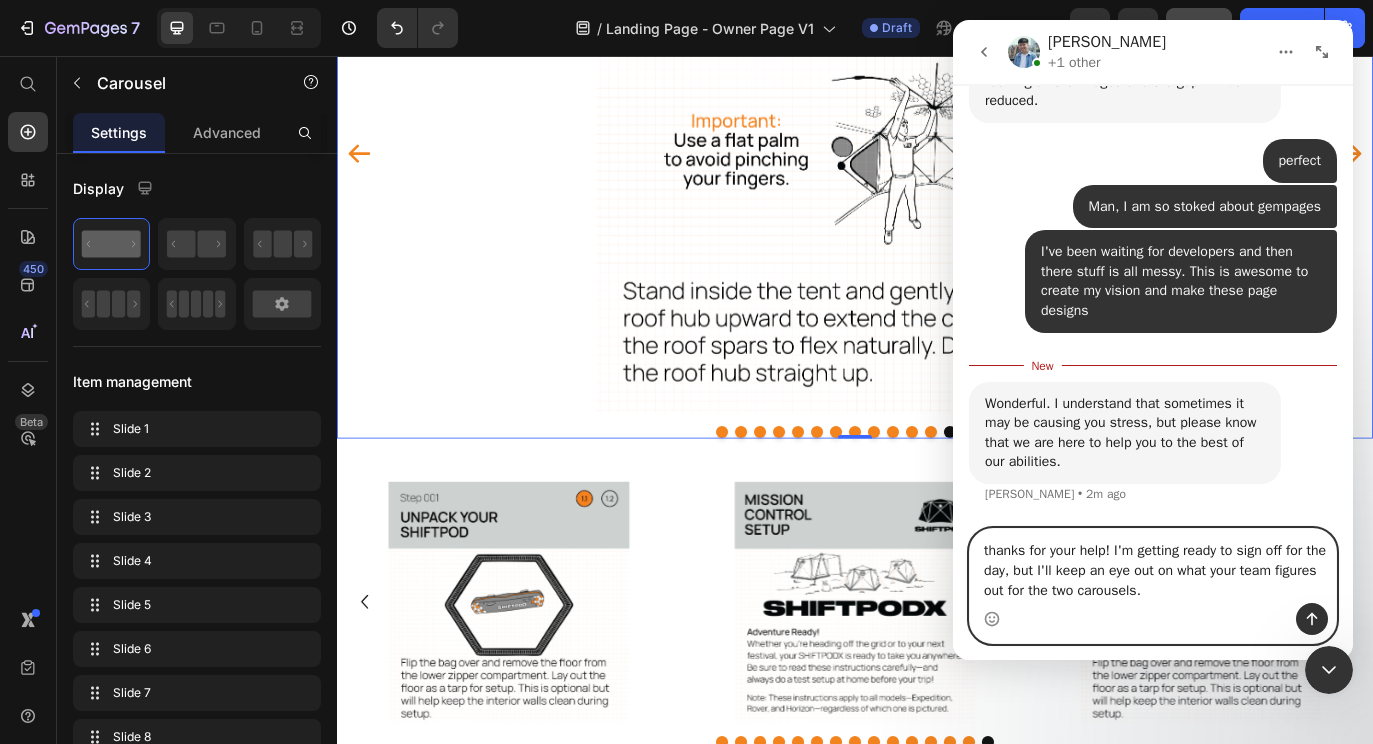 type on "thanks for your help! I'm getting ready to sign off for the day, but I'll keep an eye out on what your team figures out for the two carousels." 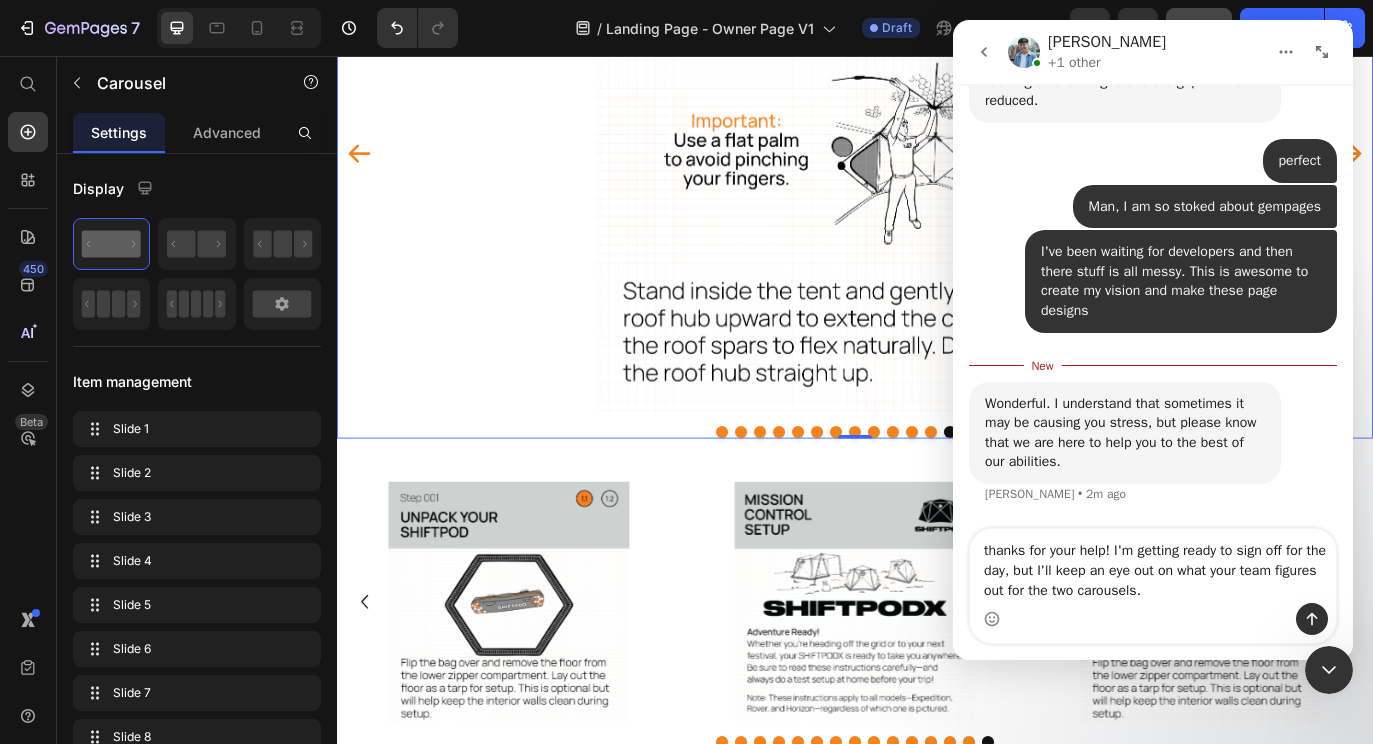 click at bounding box center [1329, 670] 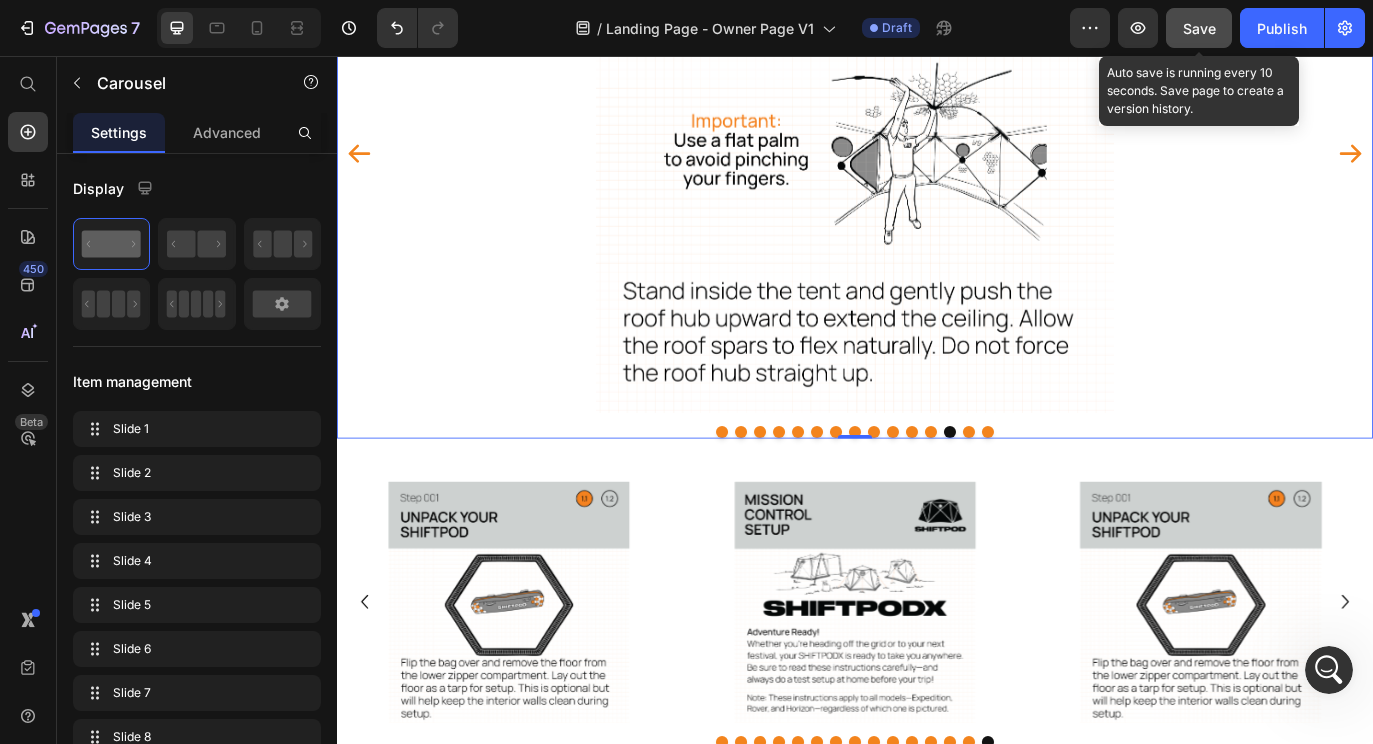 click on "Save" 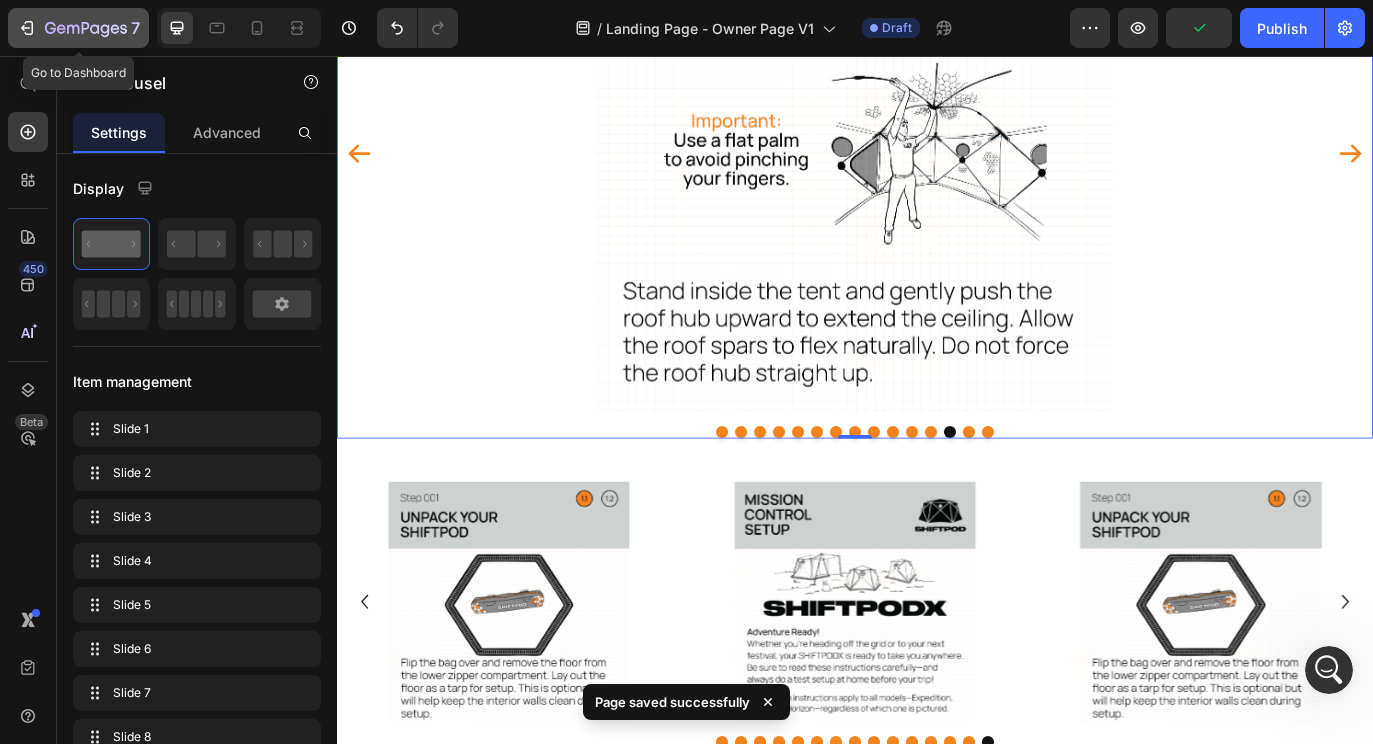 click 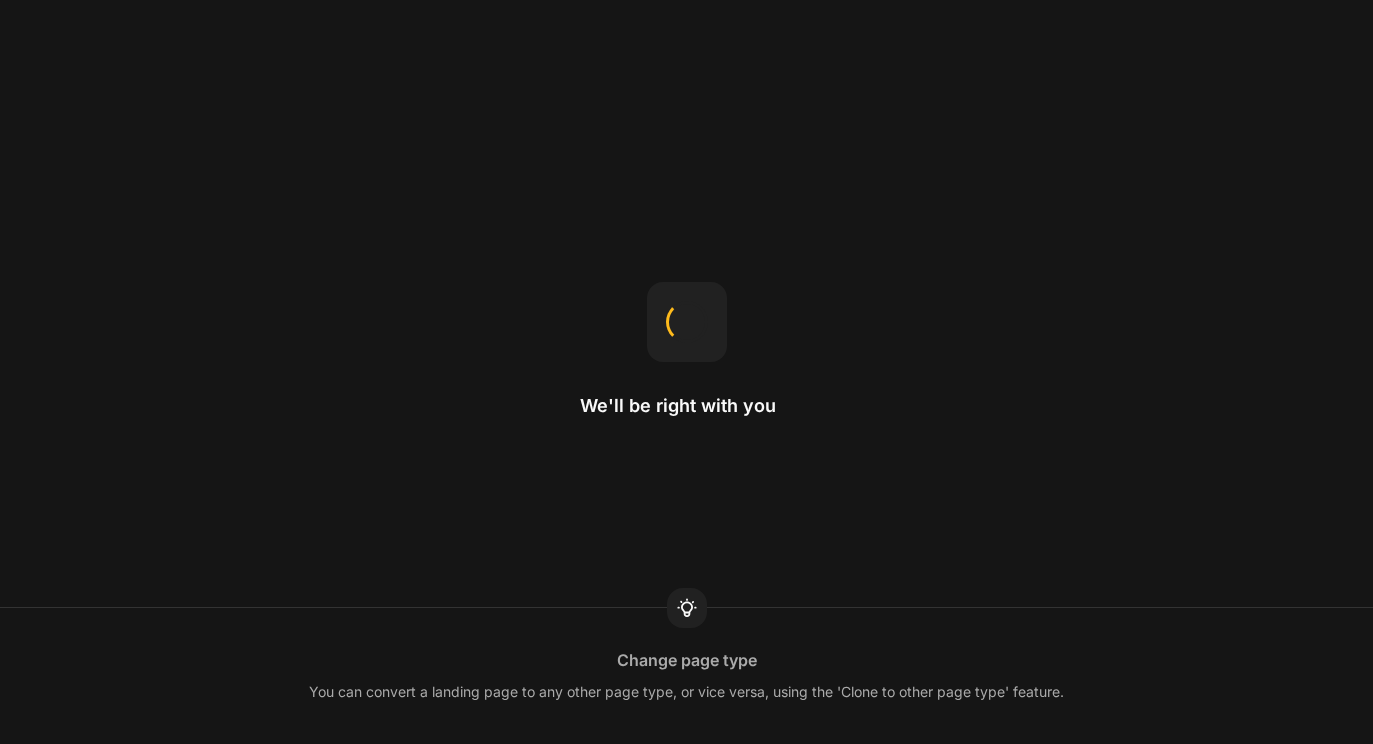 scroll, scrollTop: 0, scrollLeft: 0, axis: both 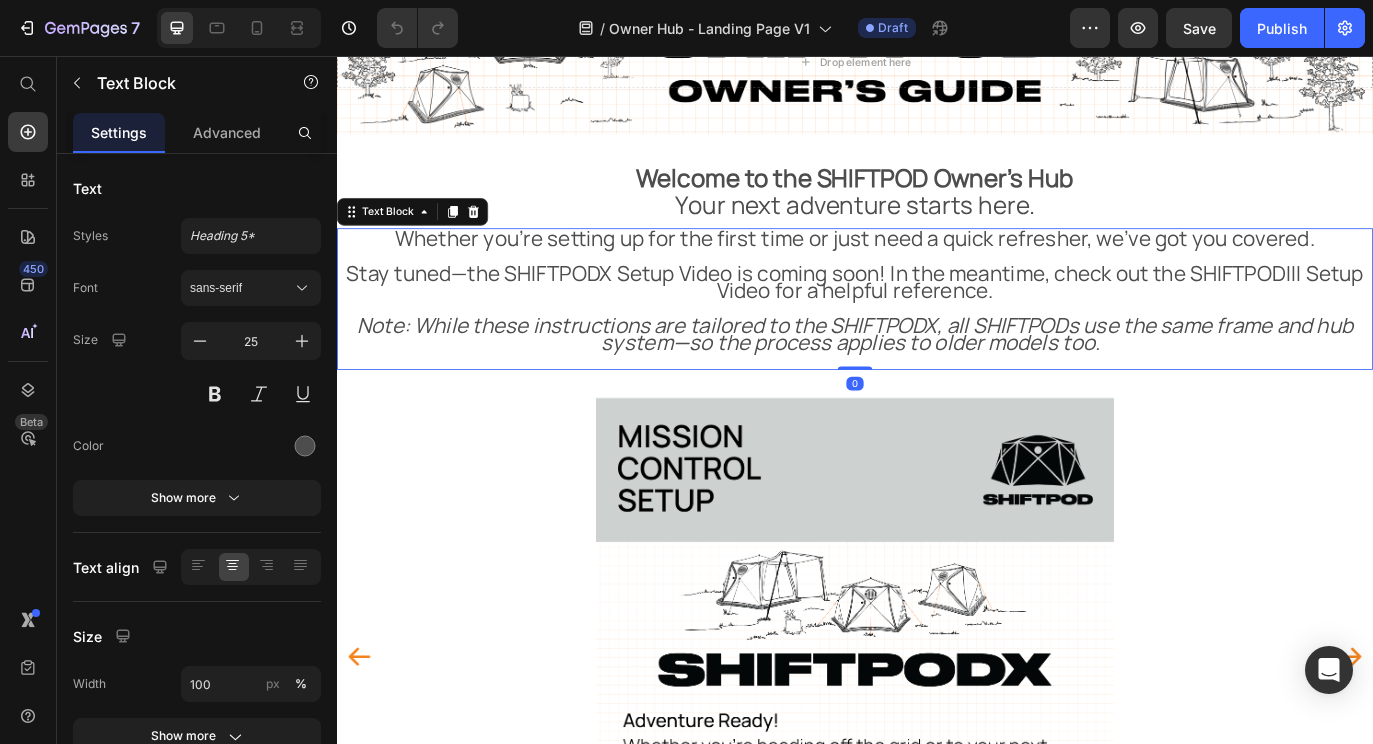 click on "Note: While these instructions are tailored to the SHIFTPODX, all SHIFTPODs use the same frame and hub system—so the process applies to older models too." at bounding box center (937, 376) 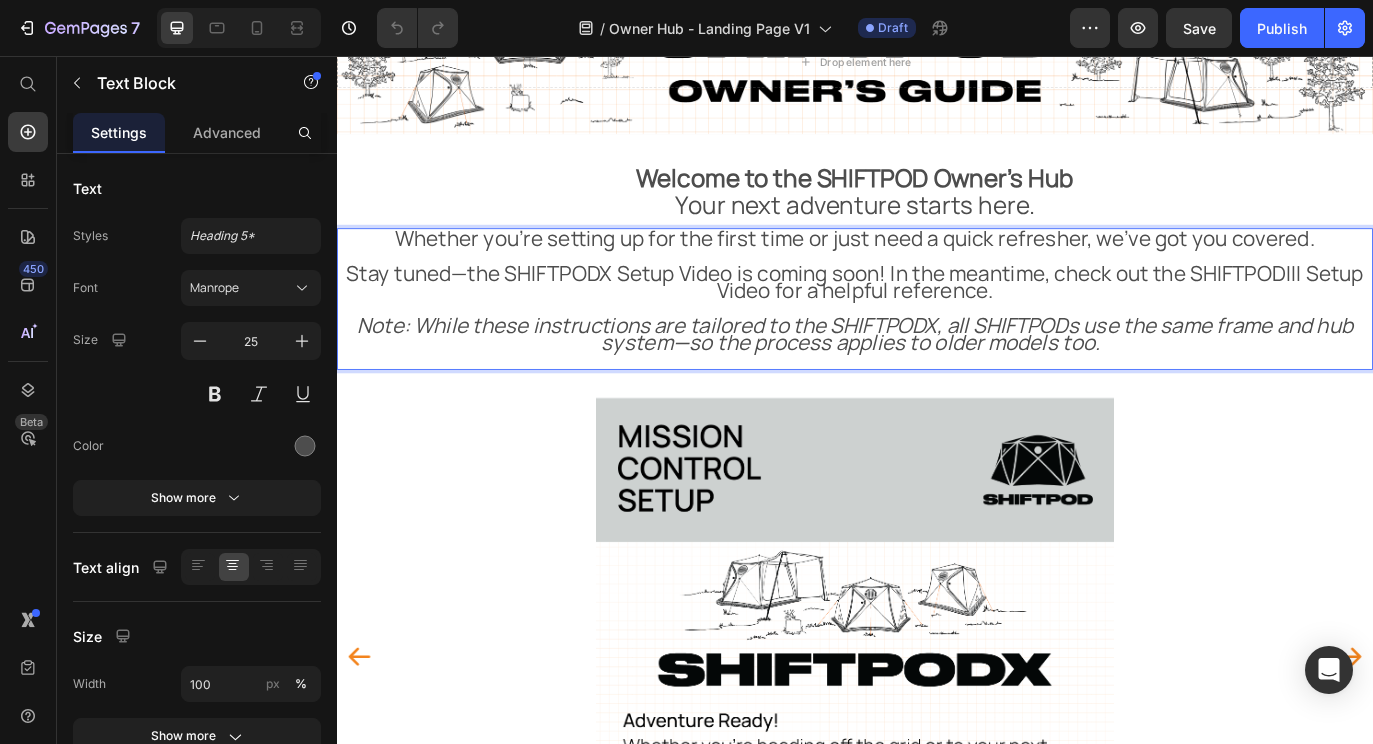 click on "Stay tuned—the SHIFTPODX Setup Video is coming soon! In the meantime, check out the SHIFTPODIII Setup Video for a helpful reference." at bounding box center (937, 316) 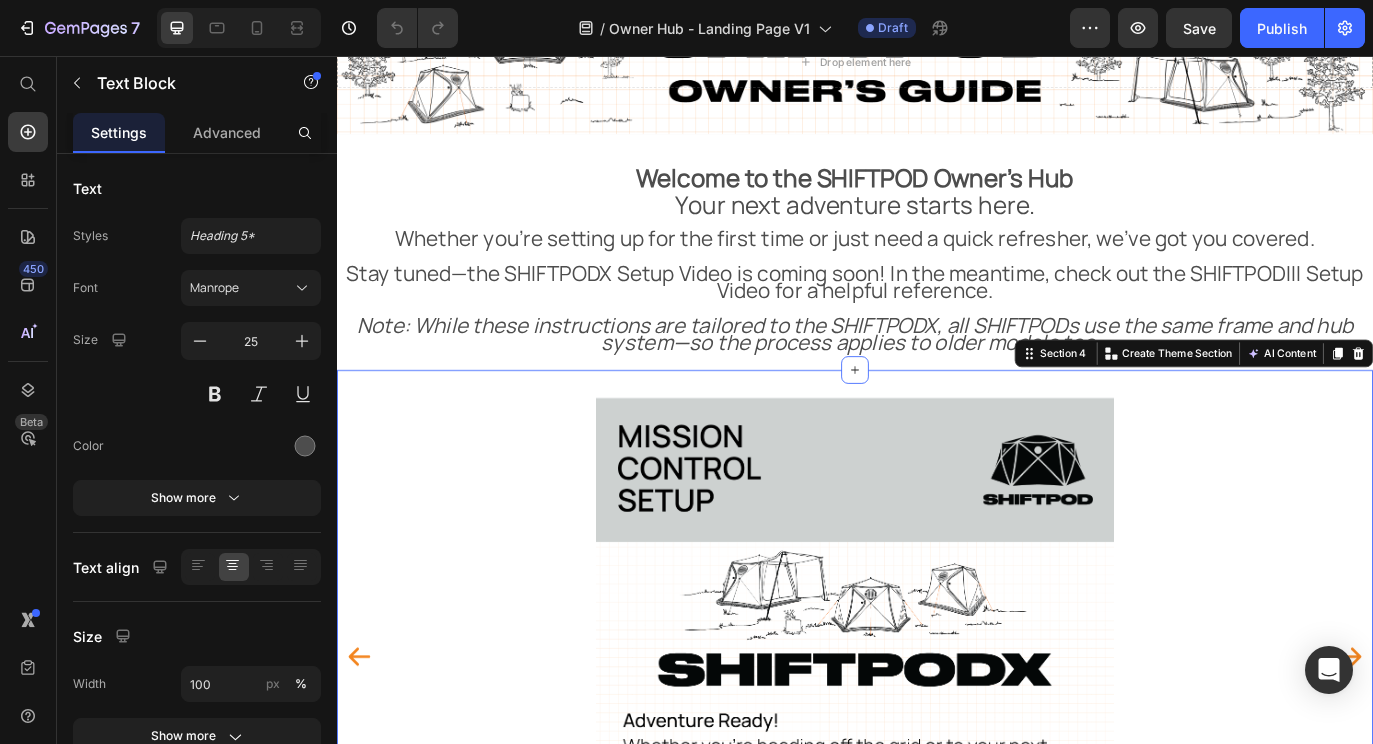 click on "Image Image Image Image Image Image Image Image Image Image Image Image Image Image Image
Carousel
Image Image Image Image Image Image Image Image Image Image Image Image Image Image Image
Carousel Section 4   You can create reusable sections Create Theme Section AI Content Write with GemAI What would you like to describe here? Tone and Voice Persuasive Product Getting products... Show more Generate" at bounding box center (937, 945) 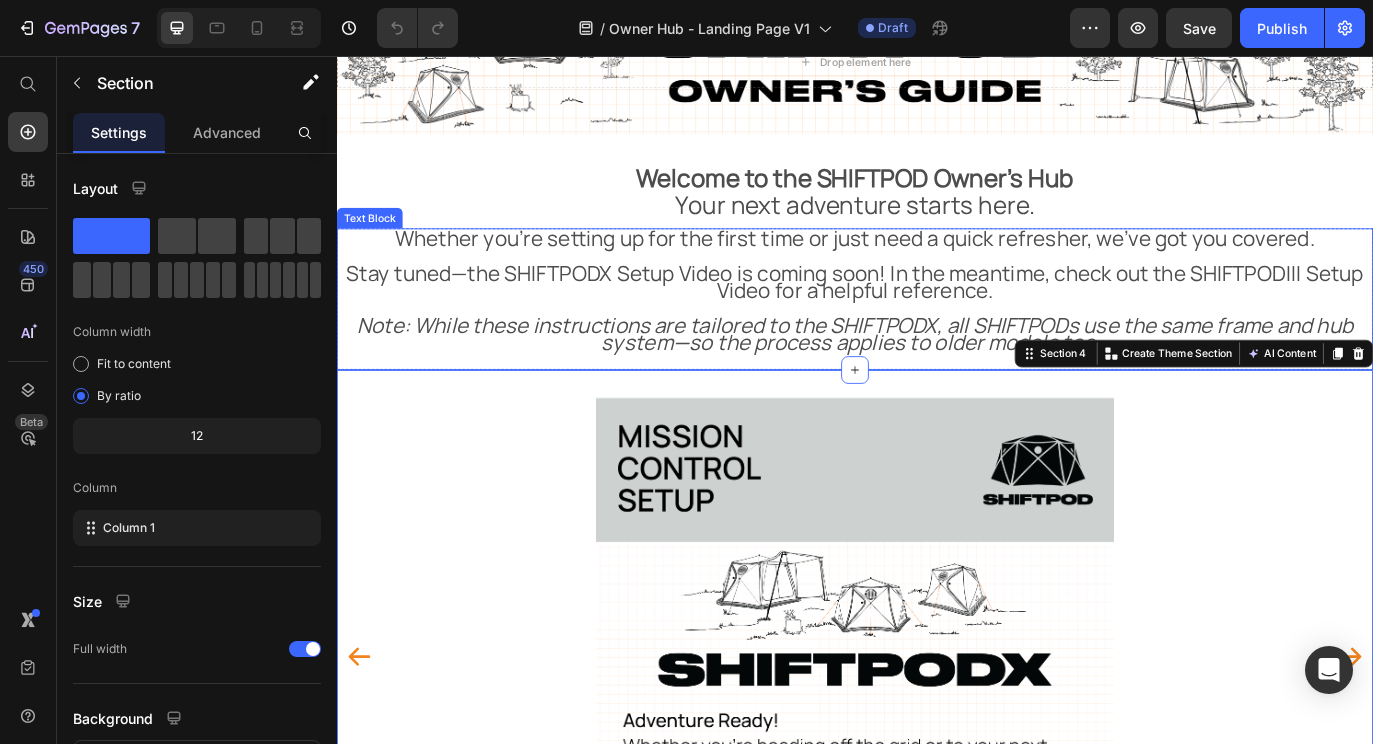 click on "Note: While these instructions are tailored to the SHIFTPODX, all SHIFTPODs use the same frame and hub system—so the process applies to older models too." at bounding box center [937, 376] 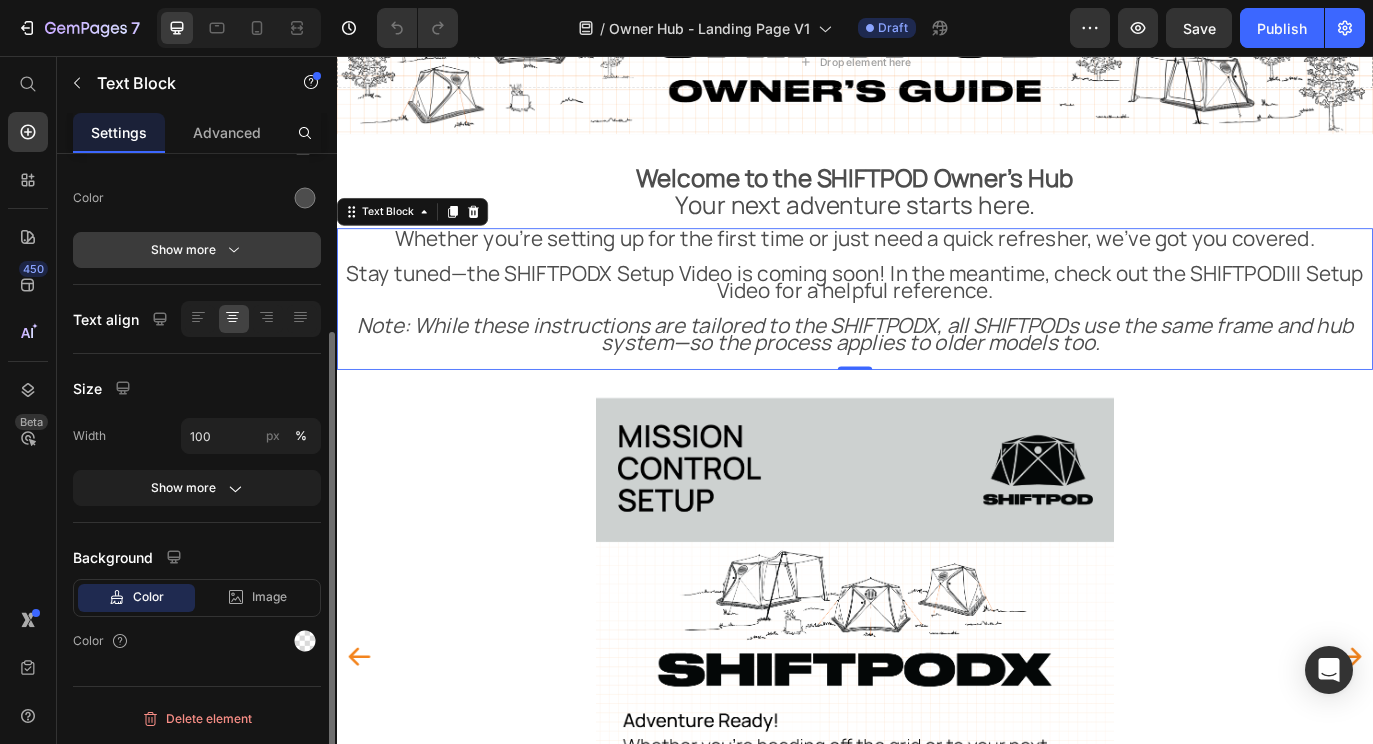 scroll, scrollTop: 247, scrollLeft: 0, axis: vertical 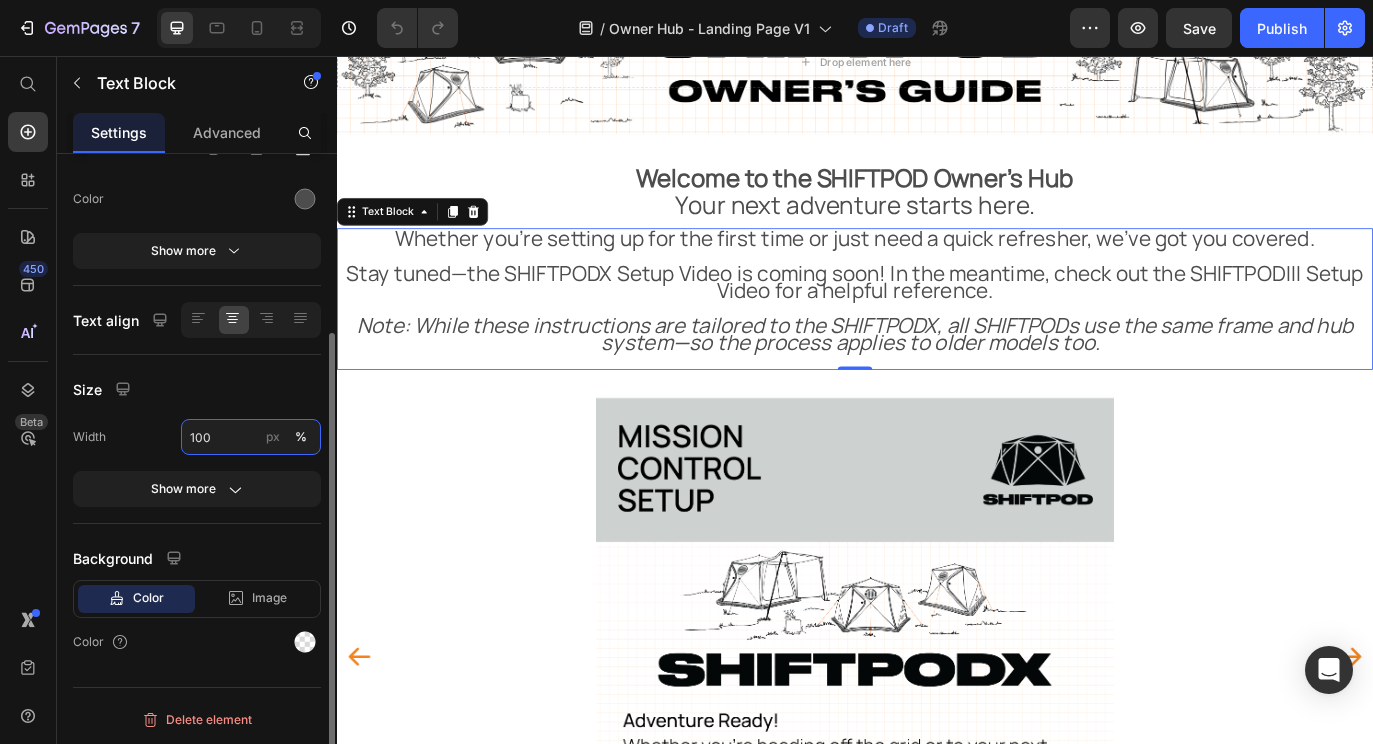 click on "100" at bounding box center (251, 437) 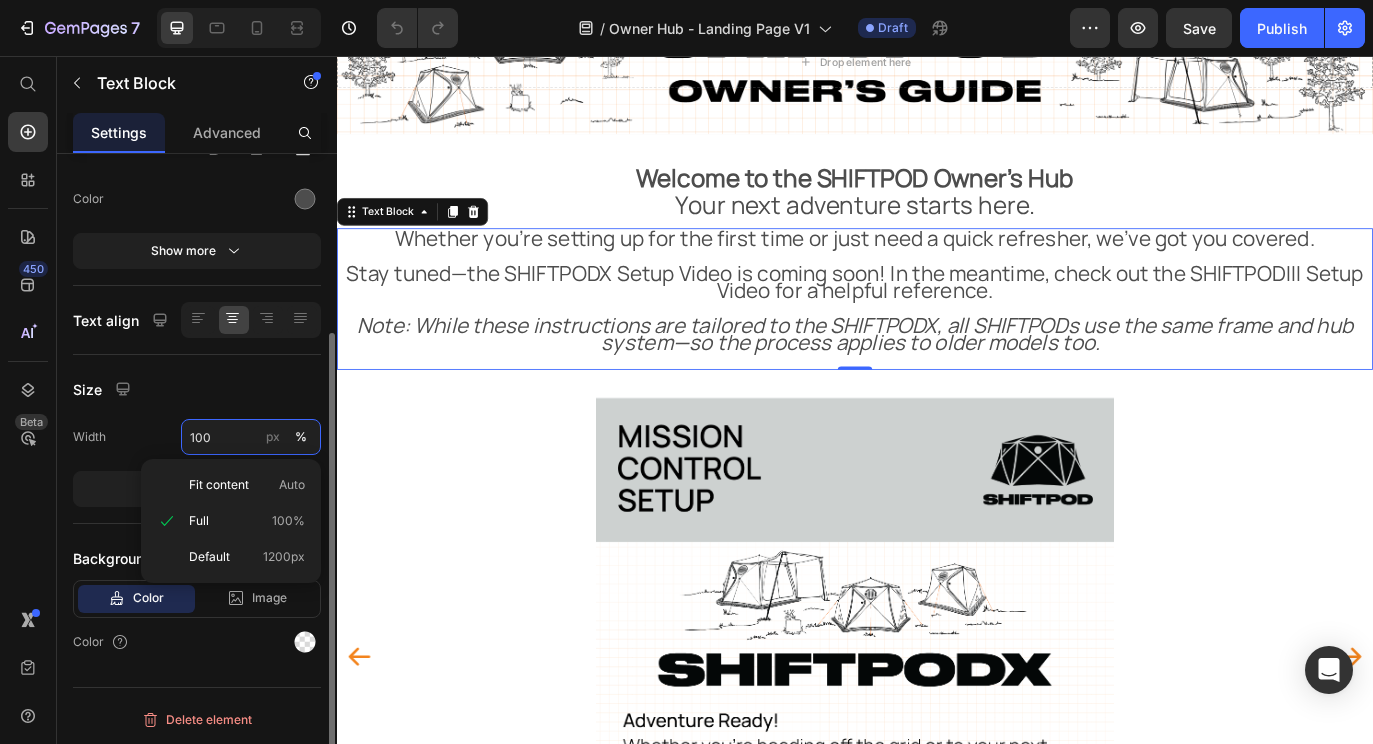 click on "100" at bounding box center (251, 437) 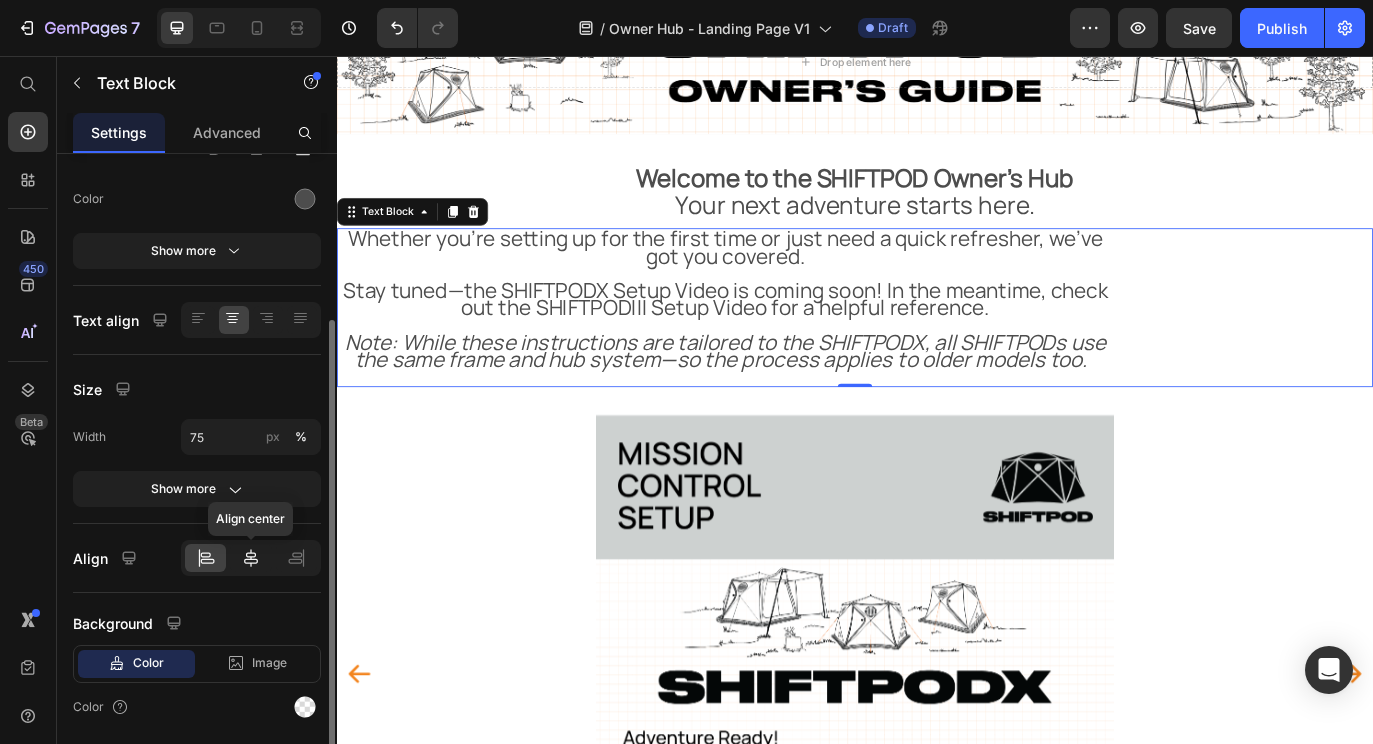 click 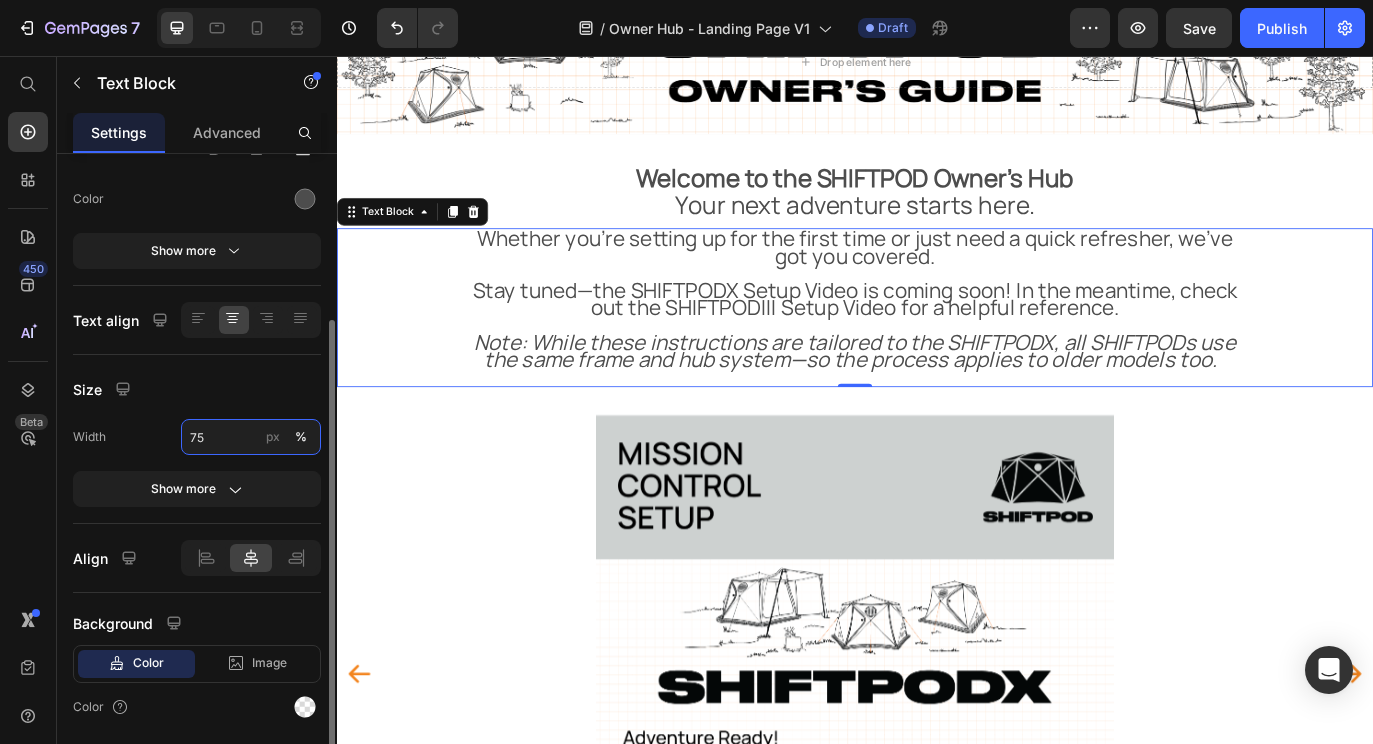 click on "75" at bounding box center (251, 437) 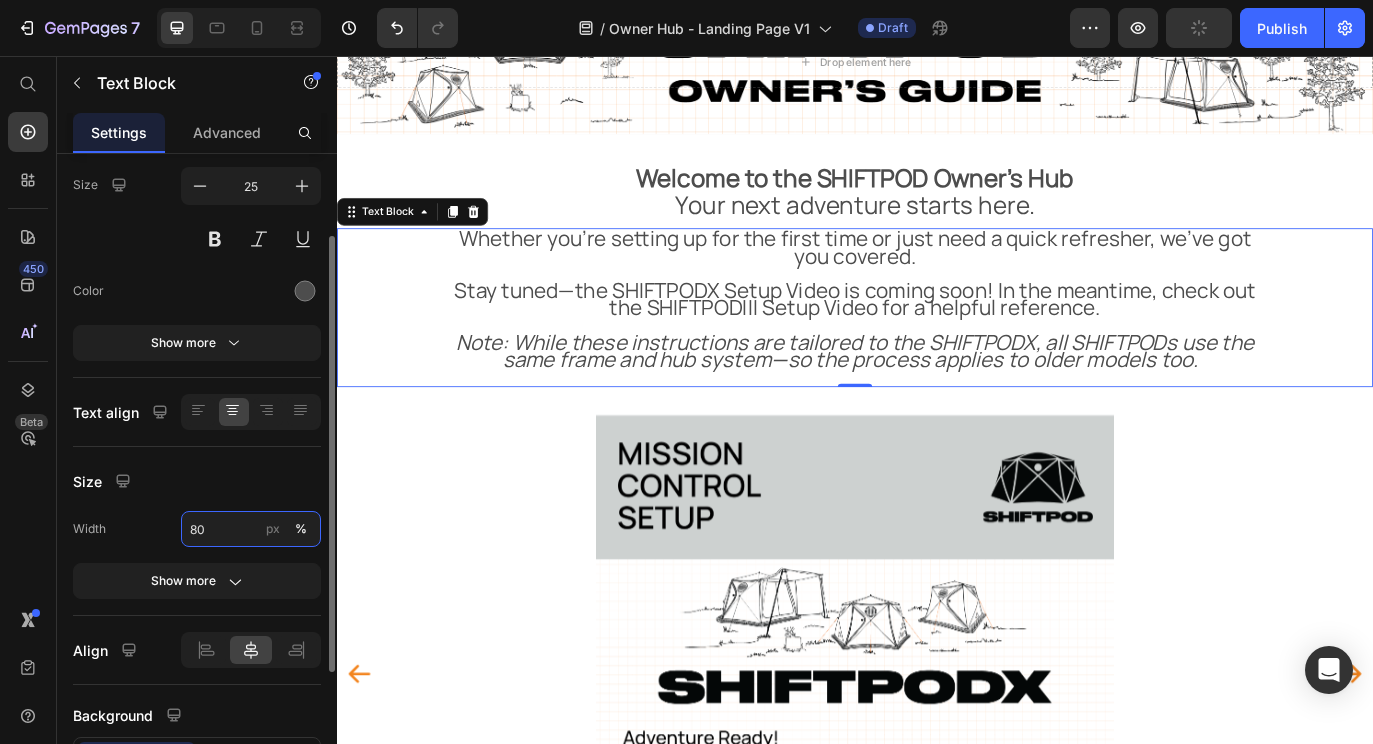 scroll, scrollTop: 97, scrollLeft: 0, axis: vertical 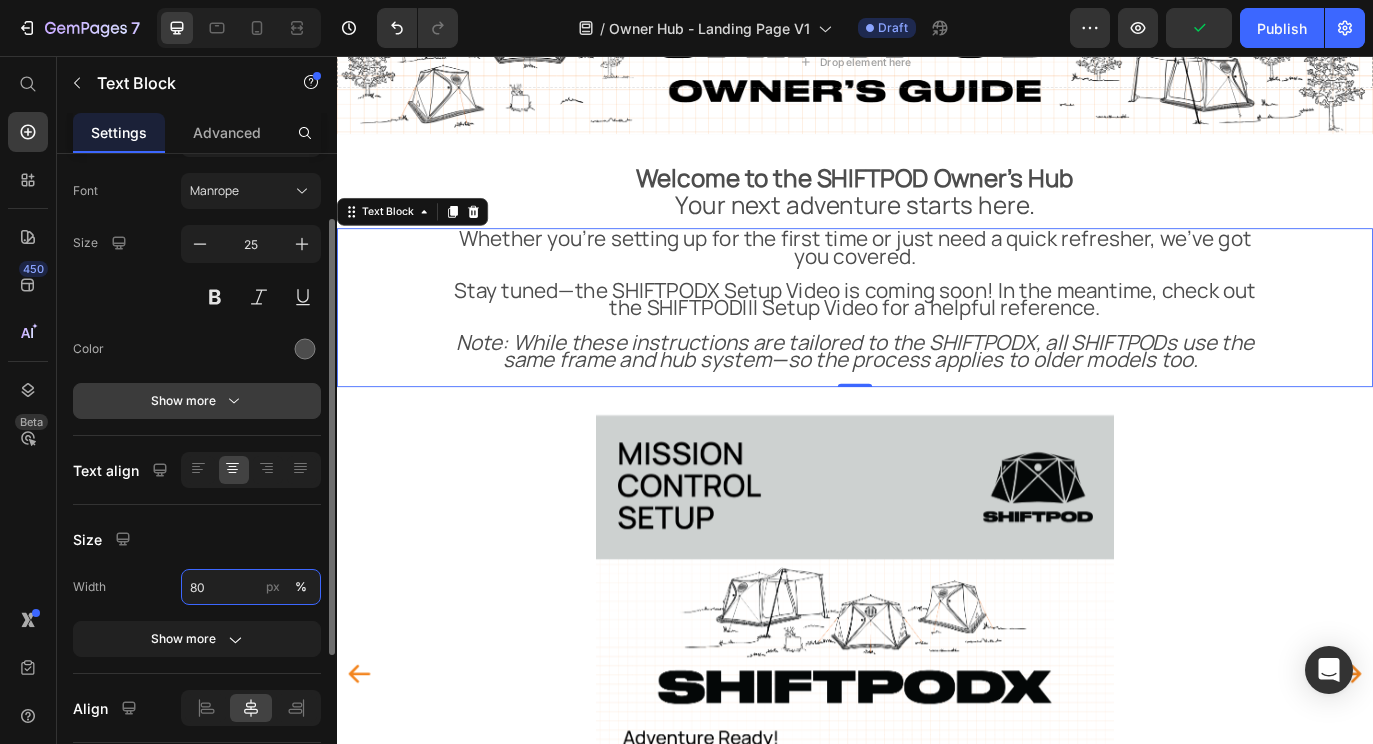 type on "80" 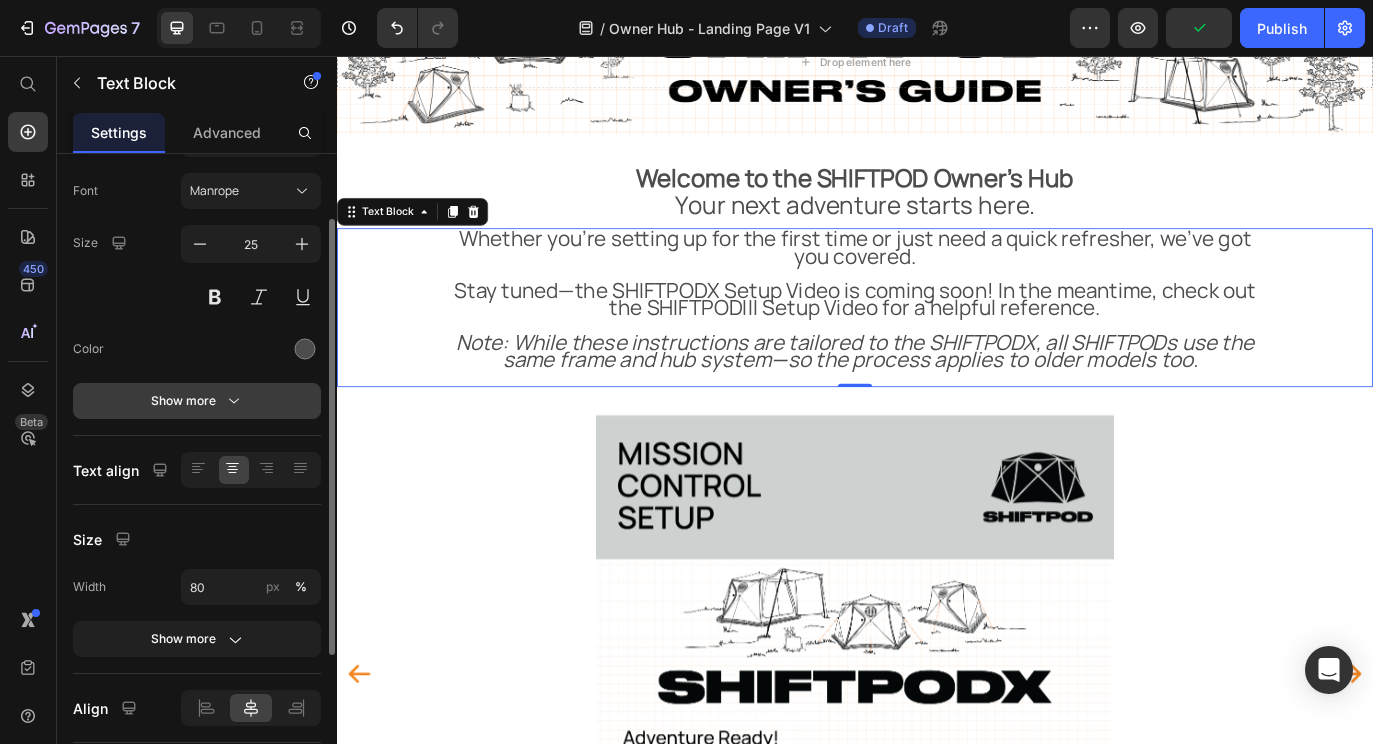click on "Show more" at bounding box center [197, 401] 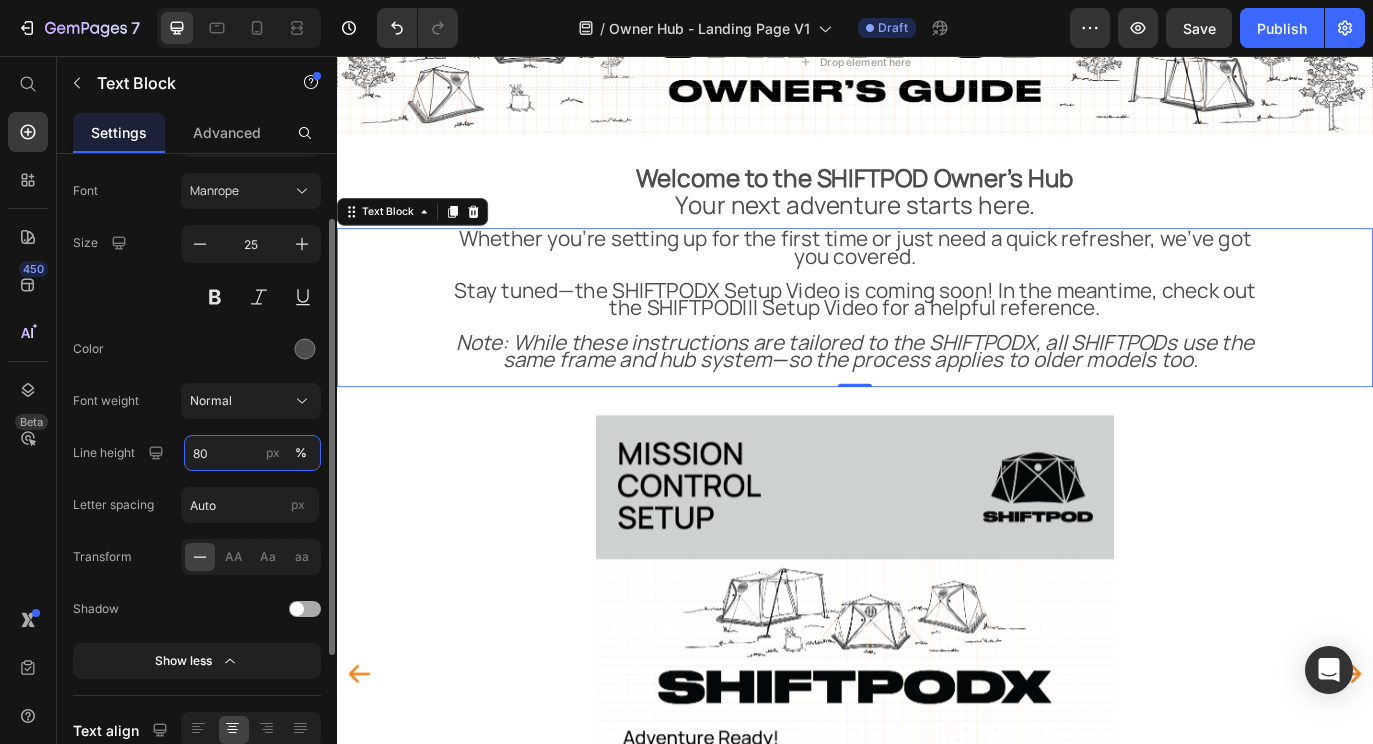 click on "80" at bounding box center (252, 453) 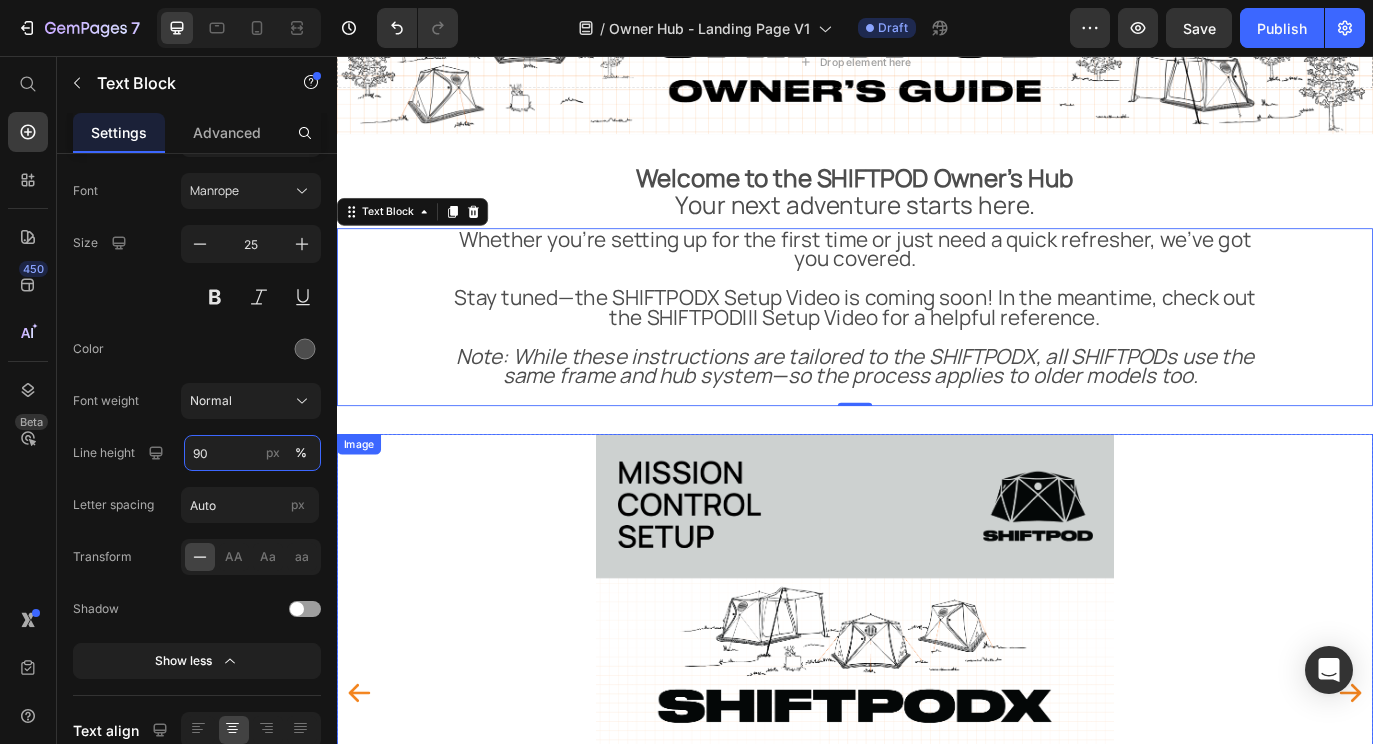 type on "9" 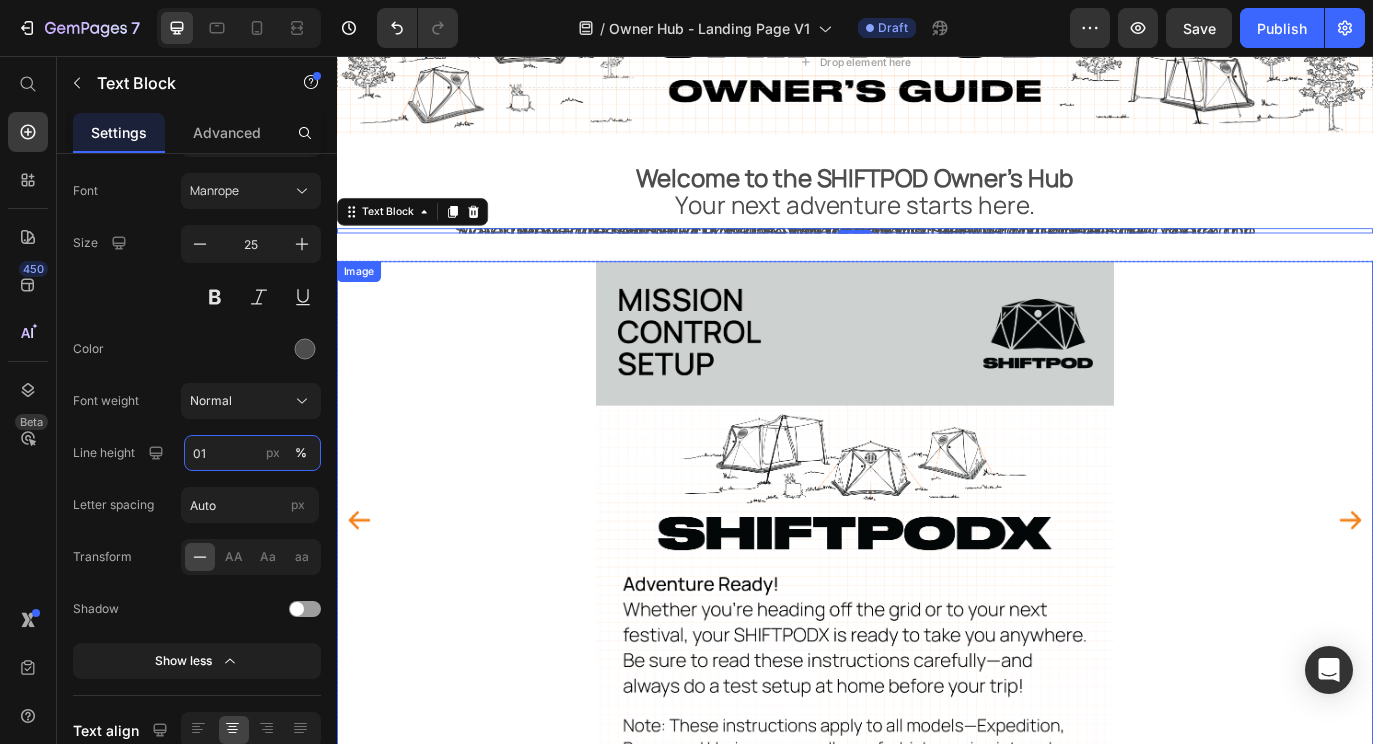 type on "0" 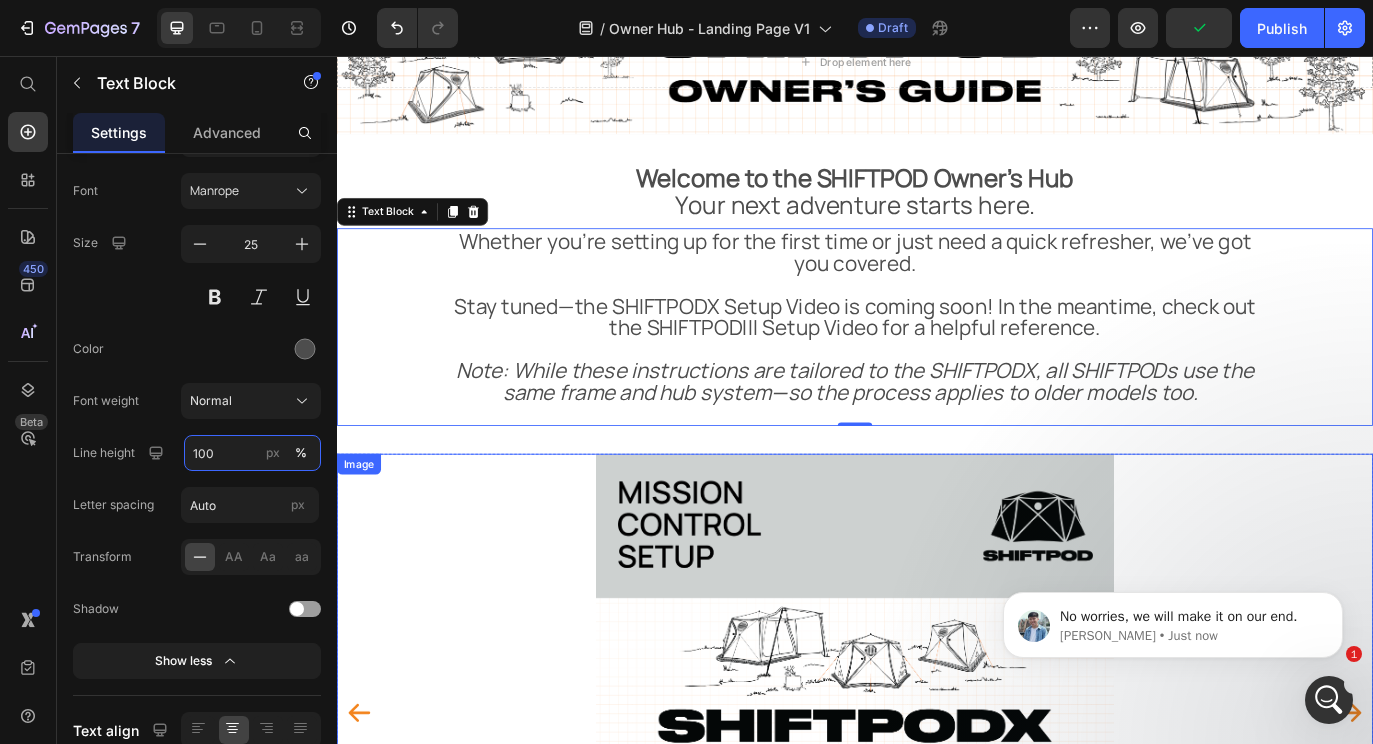 scroll, scrollTop: 0, scrollLeft: 0, axis: both 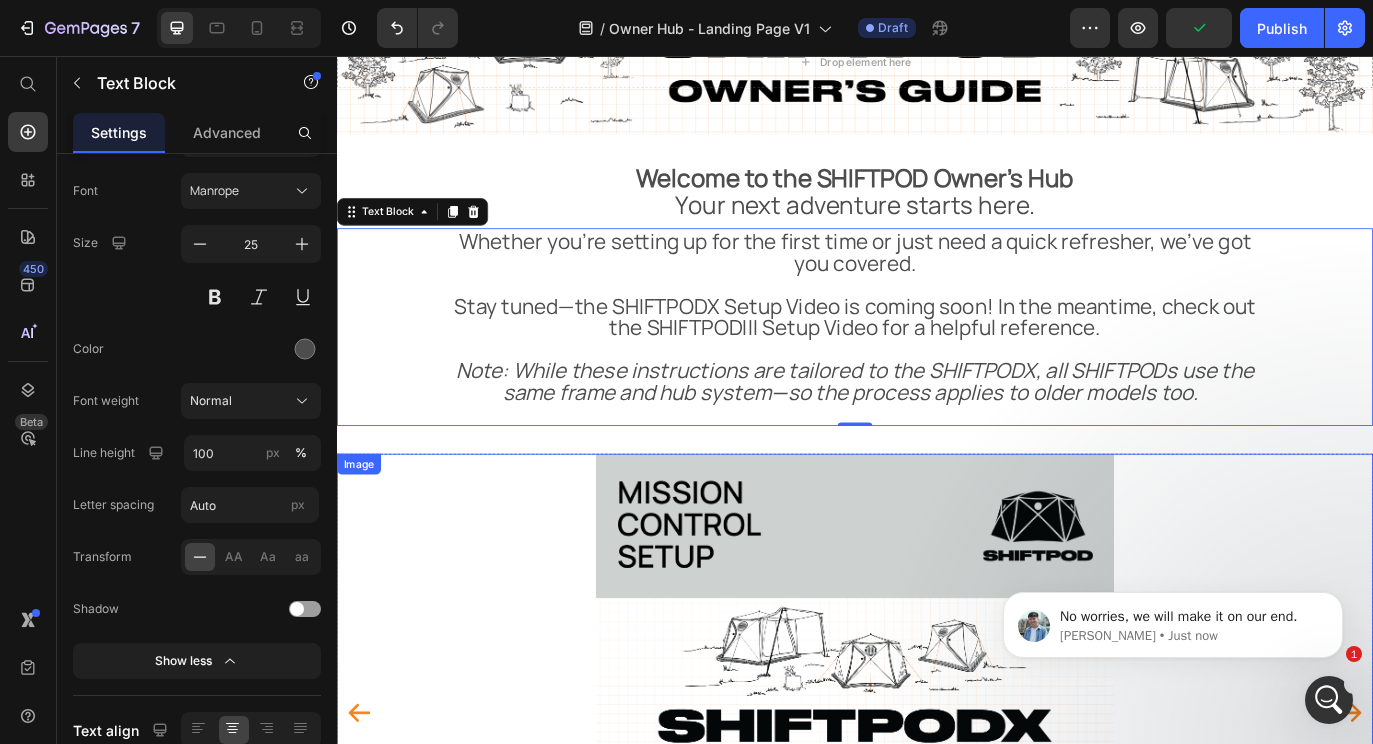 type 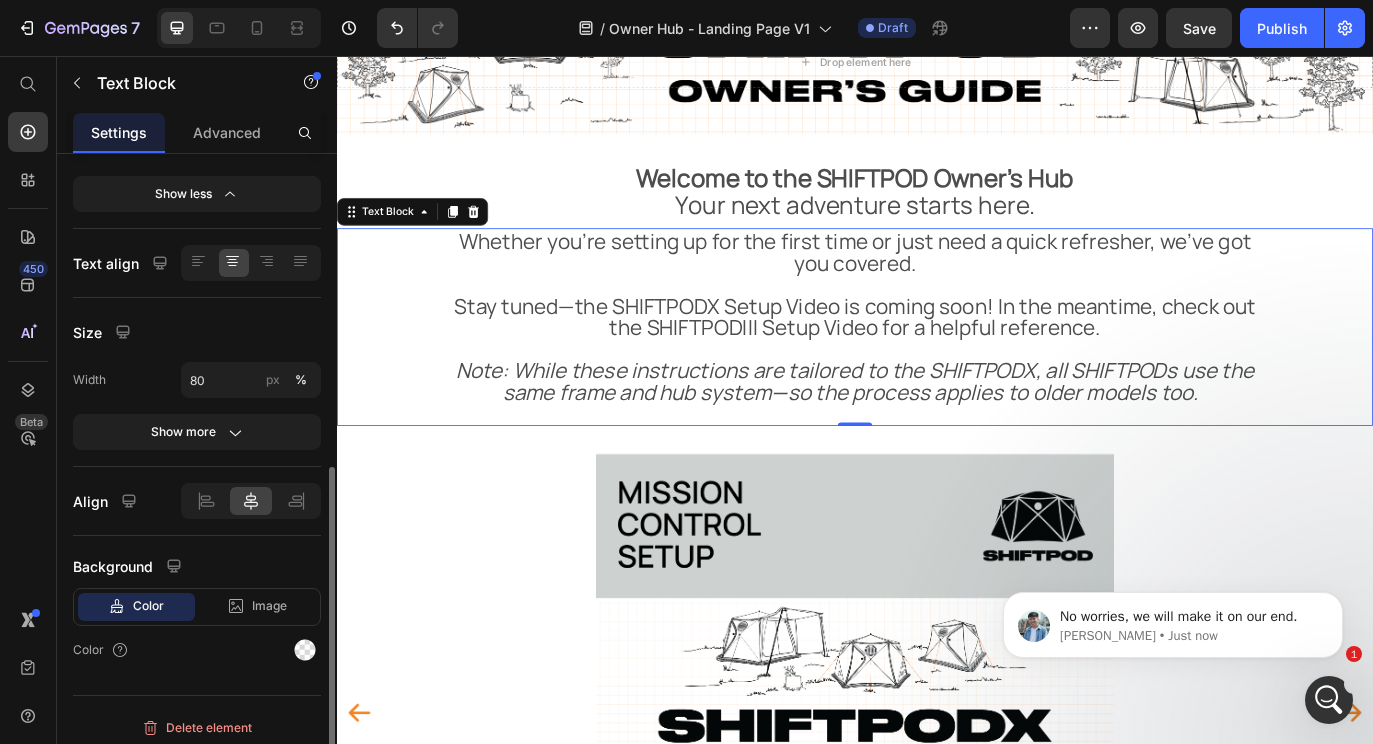 scroll, scrollTop: 573, scrollLeft: 0, axis: vertical 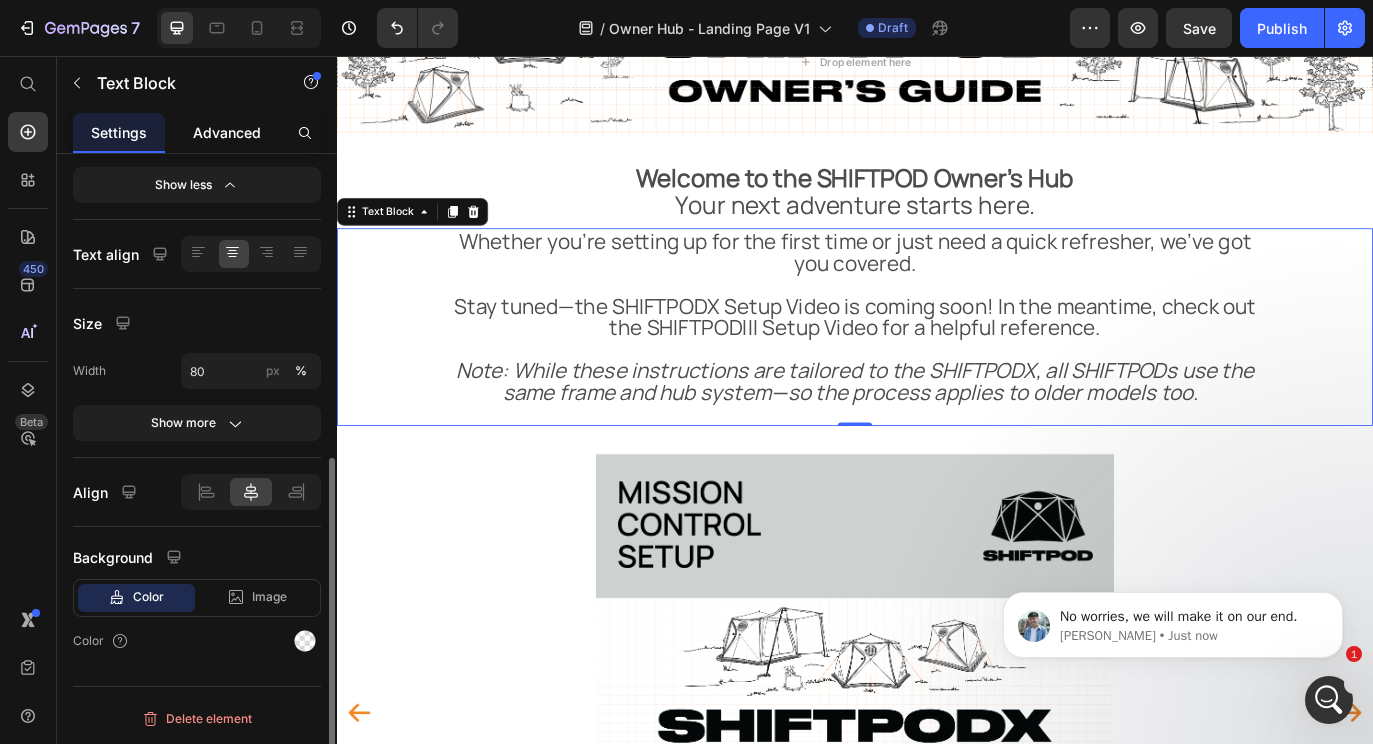 click on "Advanced" at bounding box center (227, 132) 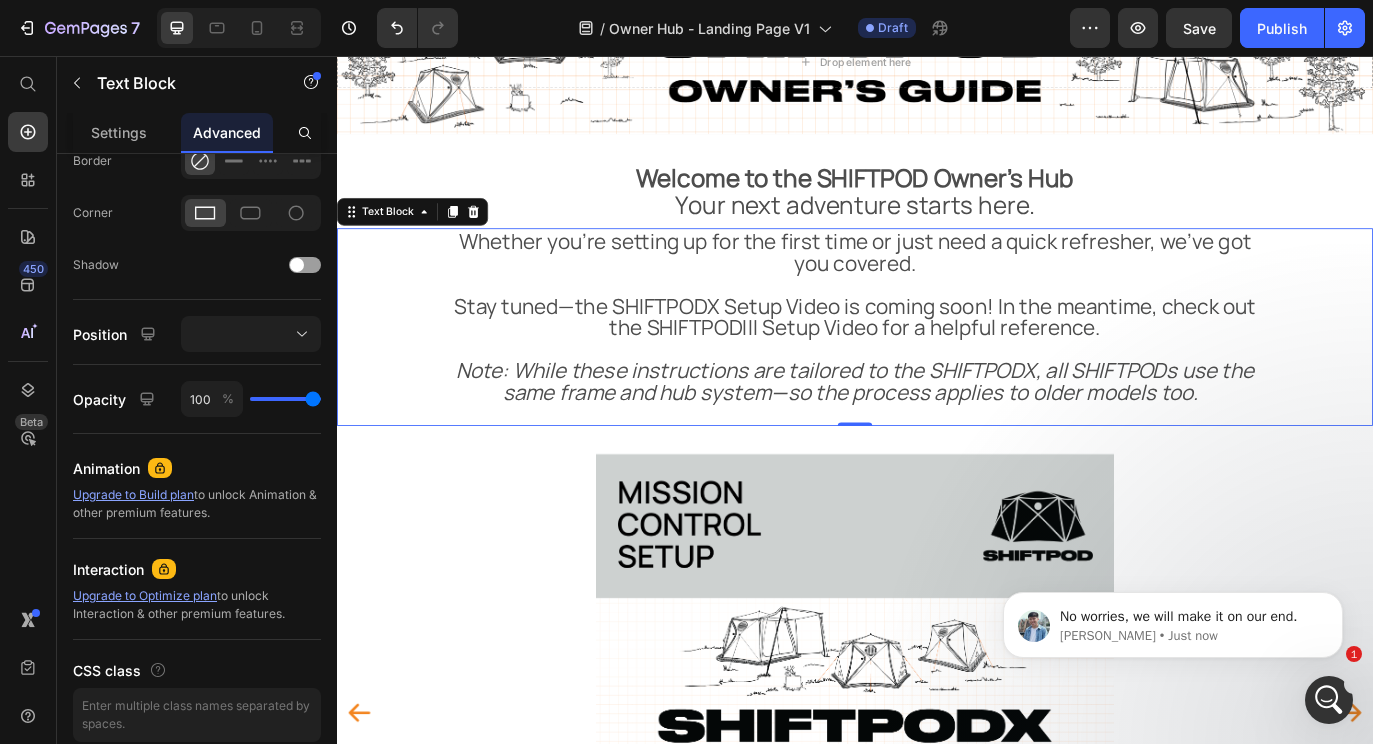 scroll, scrollTop: 0, scrollLeft: 0, axis: both 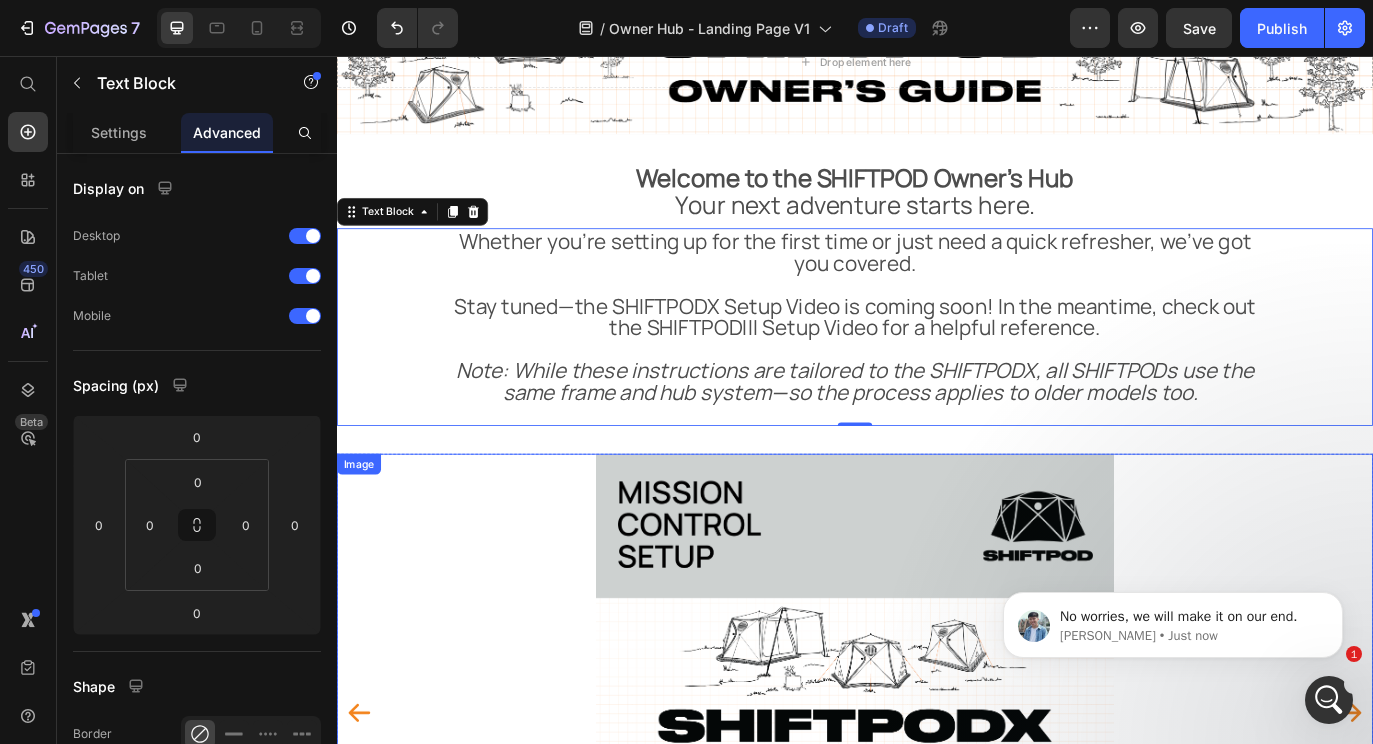 click at bounding box center (937, 816) 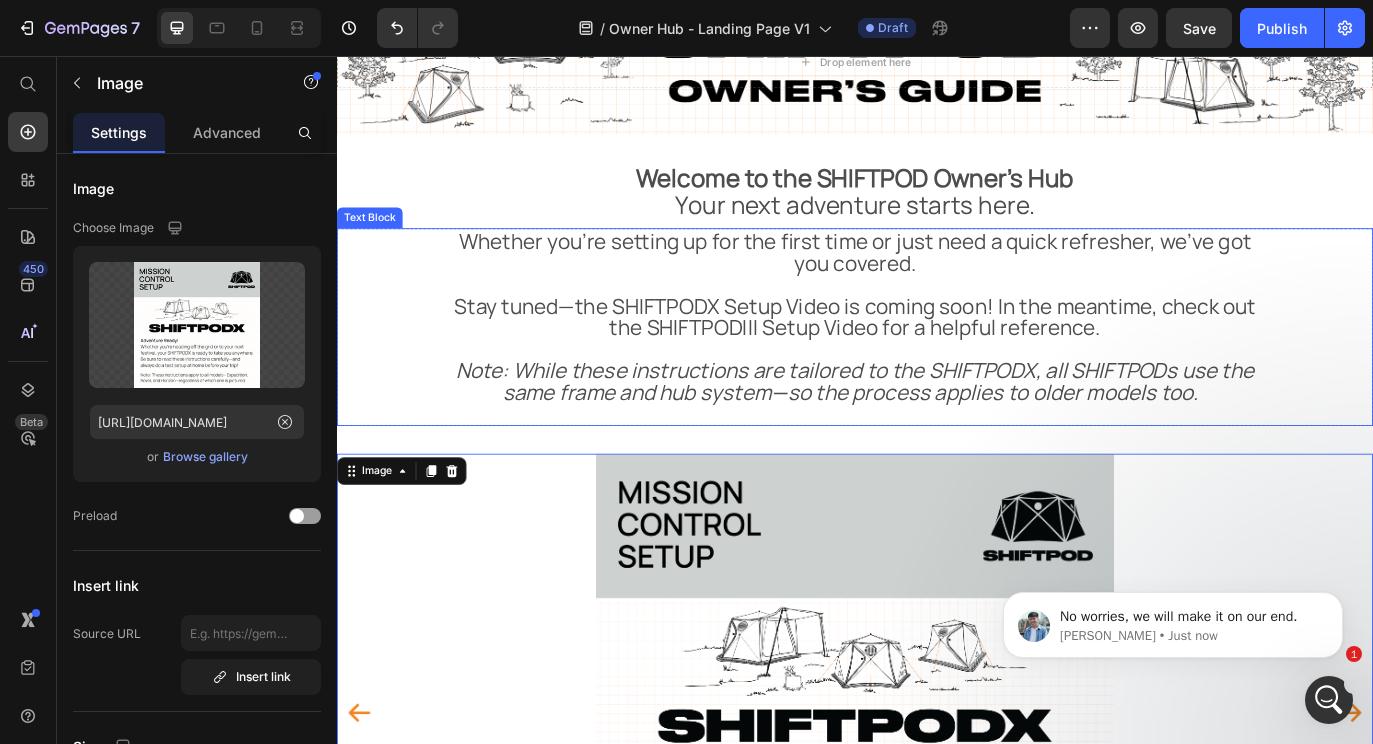 click on "Stay tuned—the SHIFTPODX Setup Video is coming soon! In the meantime, check out the SHIFTPODIII Setup Video for a helpful reference." at bounding box center [937, 357] 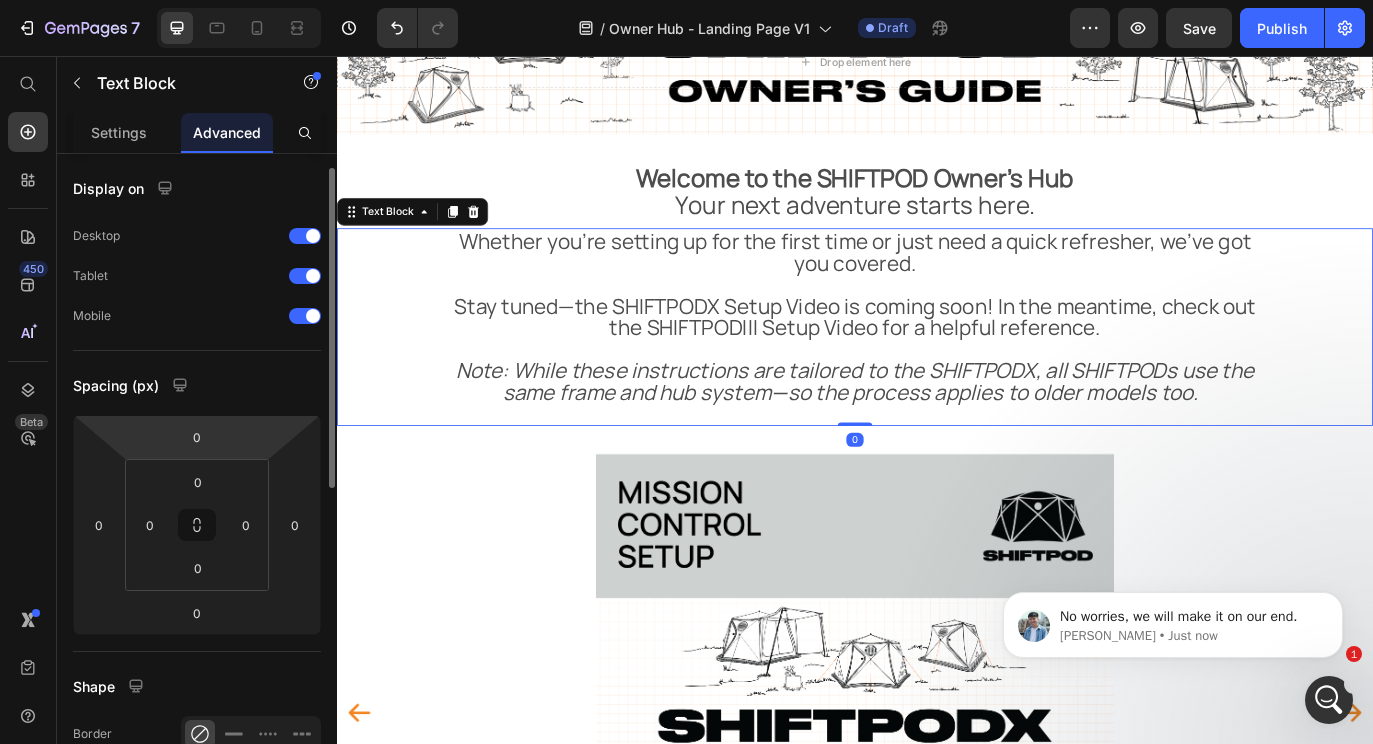 scroll, scrollTop: 67, scrollLeft: 0, axis: vertical 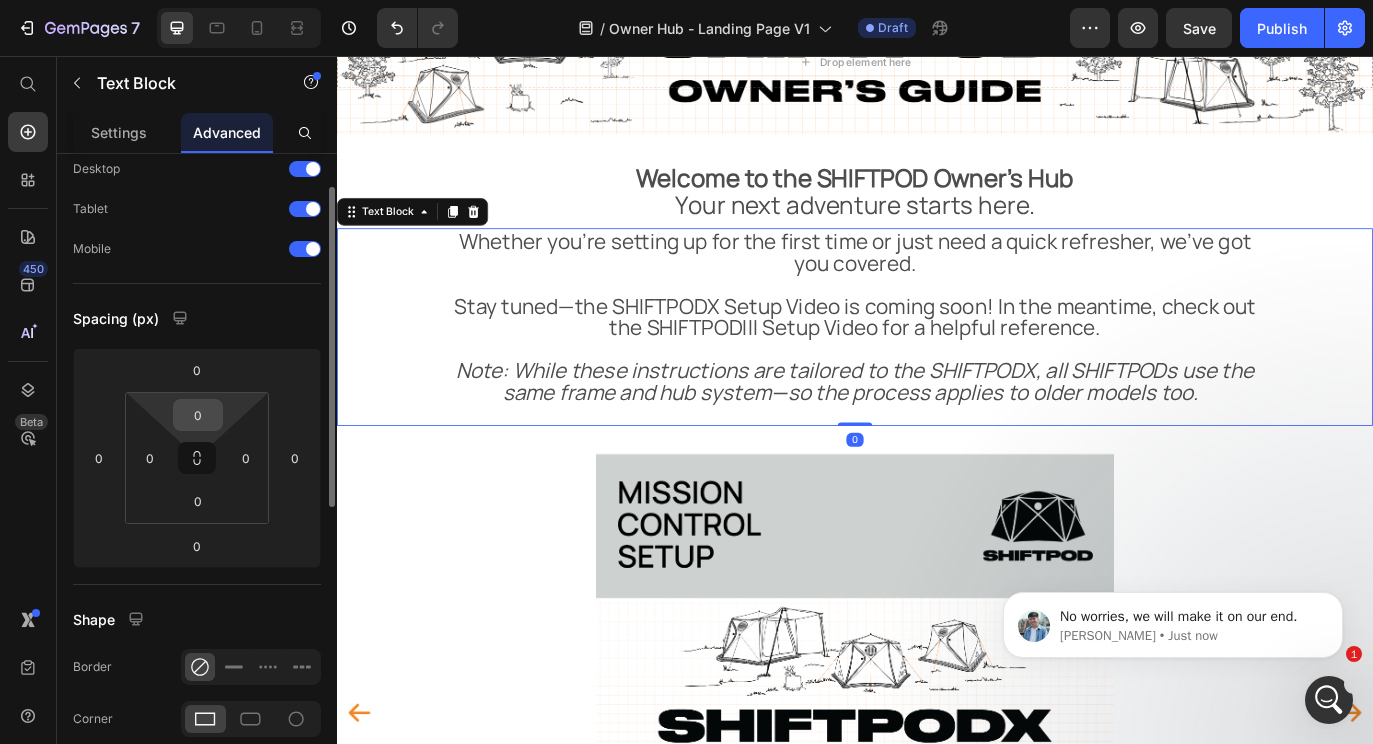 click on "0" at bounding box center (198, 415) 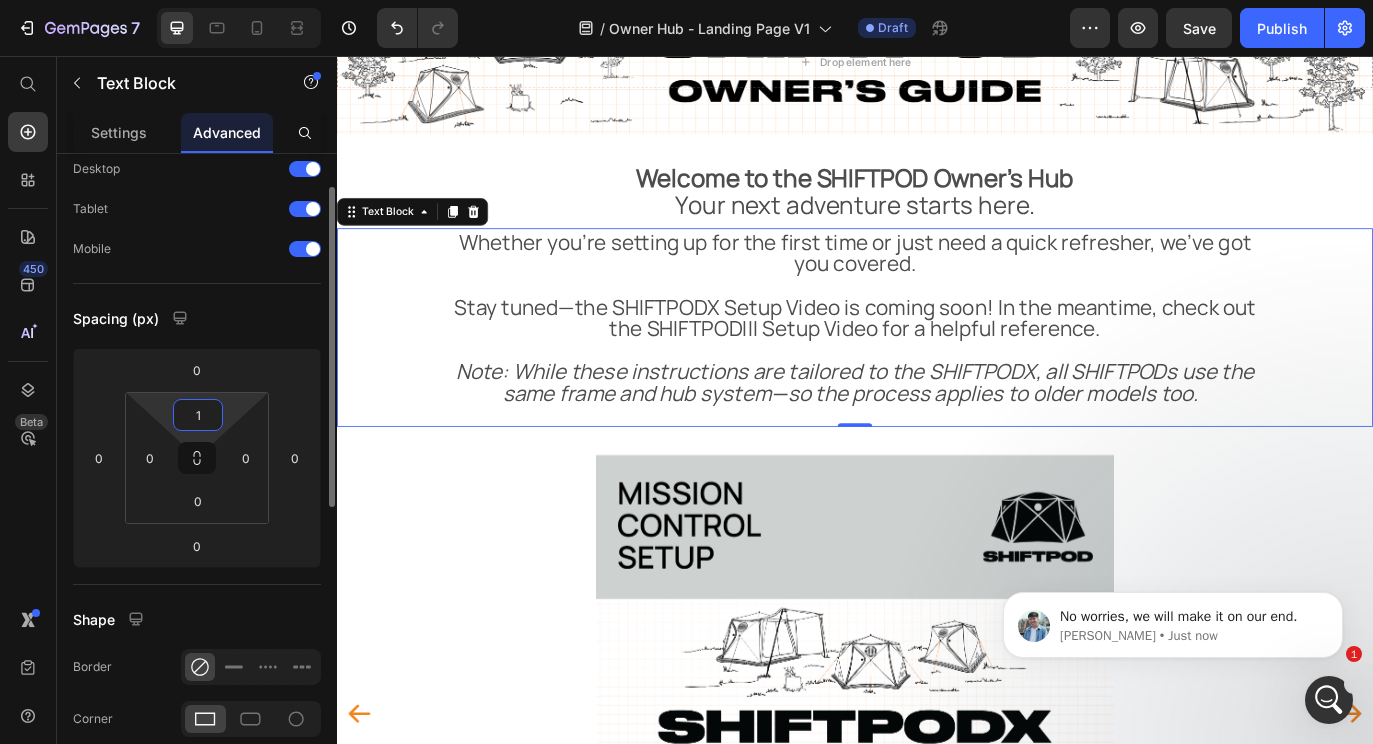 type on "10" 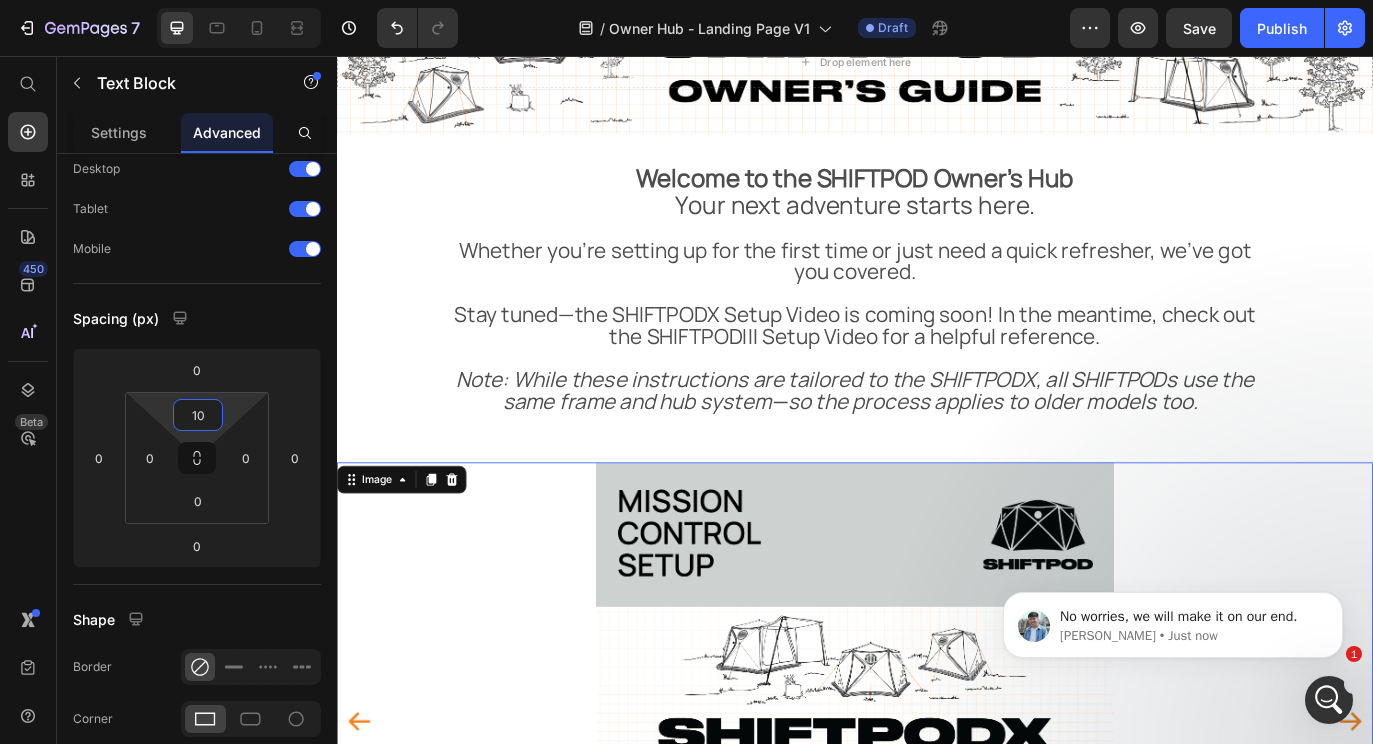 click at bounding box center [937, 826] 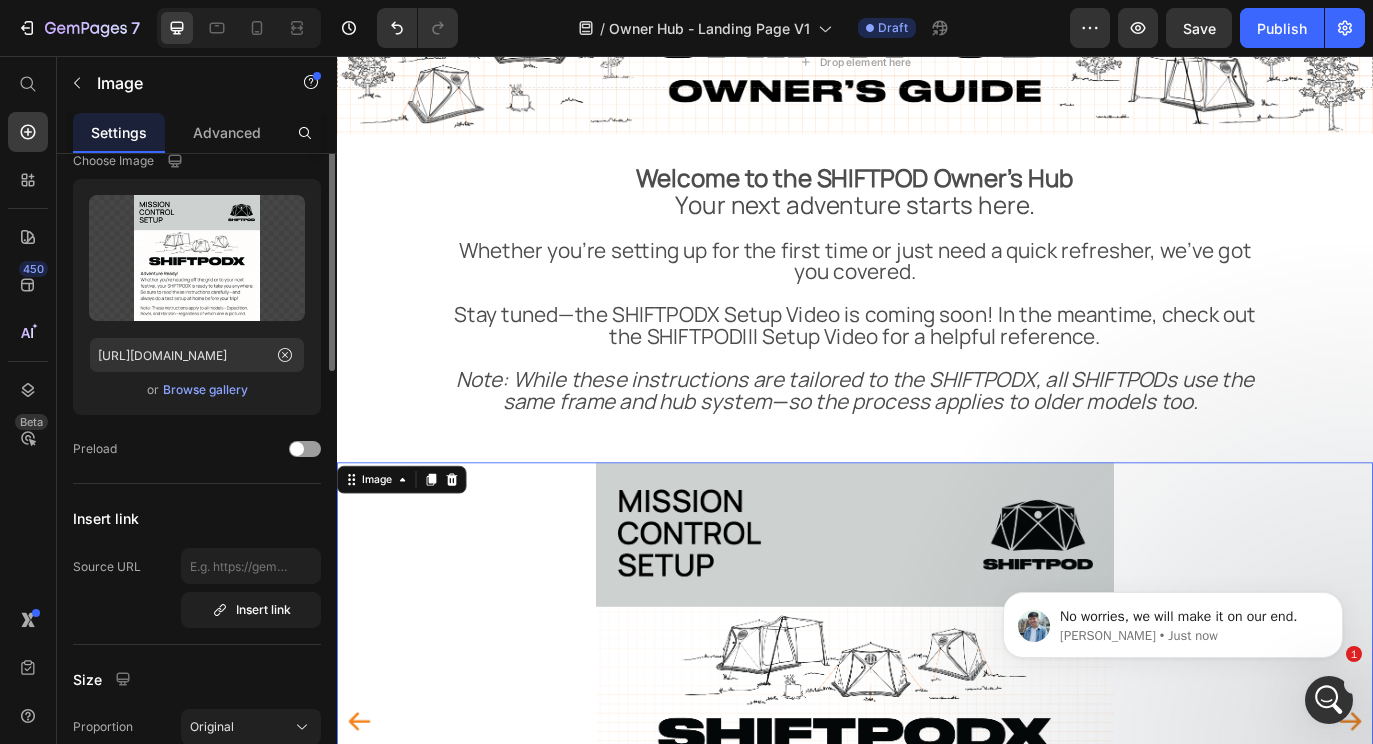 scroll, scrollTop: 0, scrollLeft: 0, axis: both 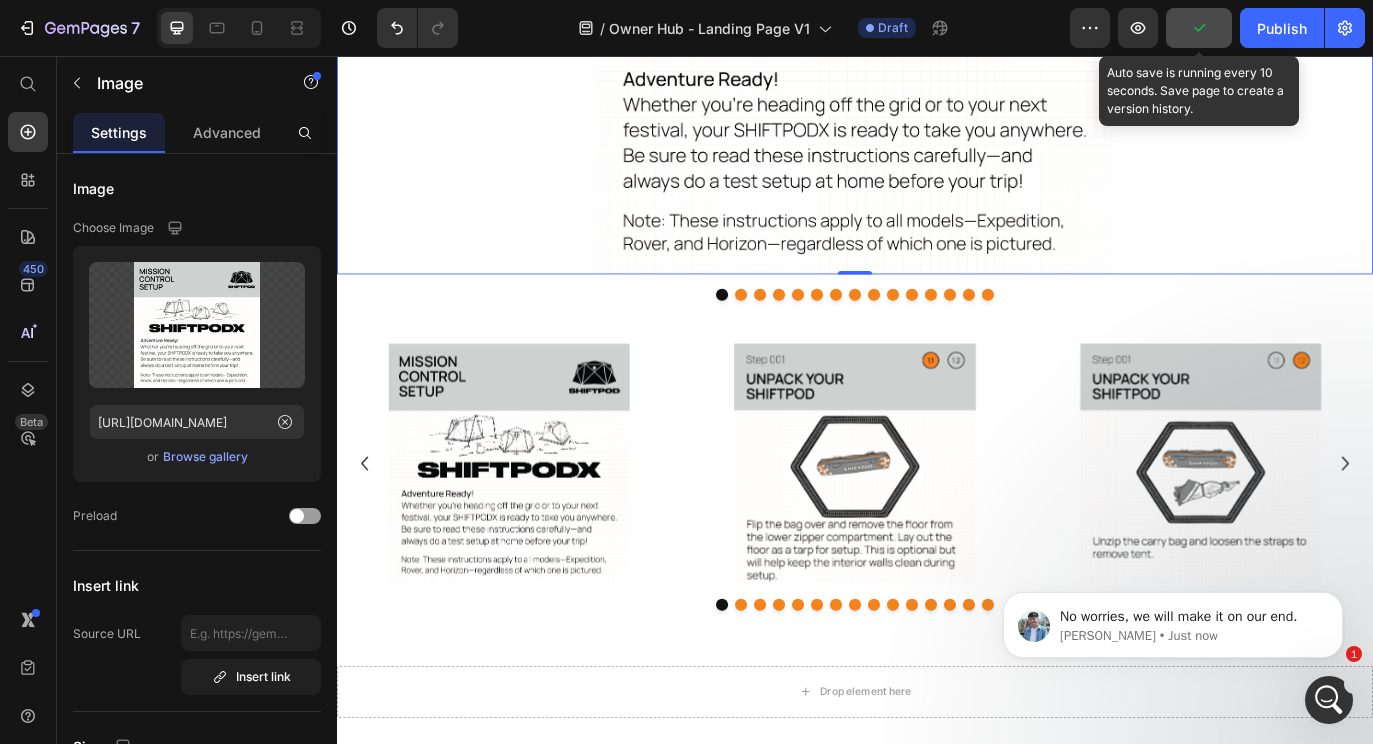 click 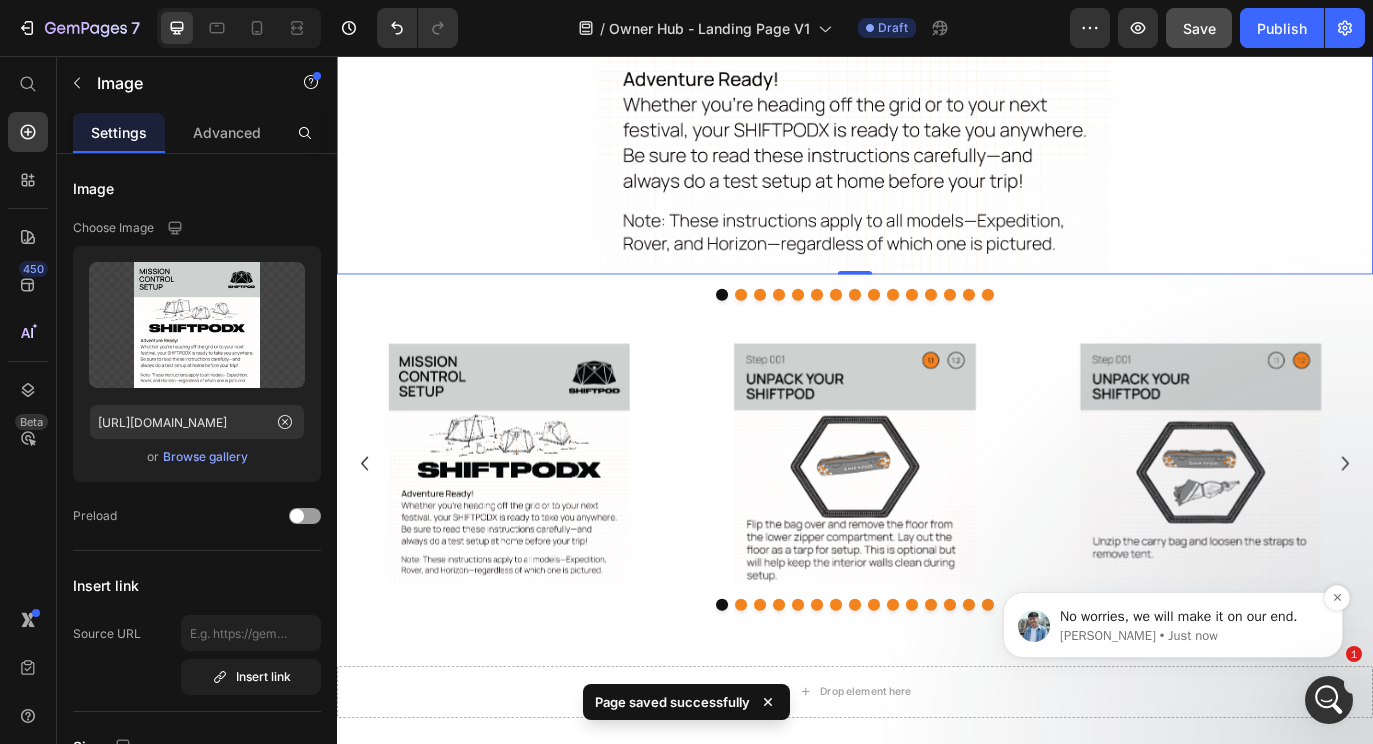 click on "No worries, we will make it on our end." at bounding box center [1189, 617] 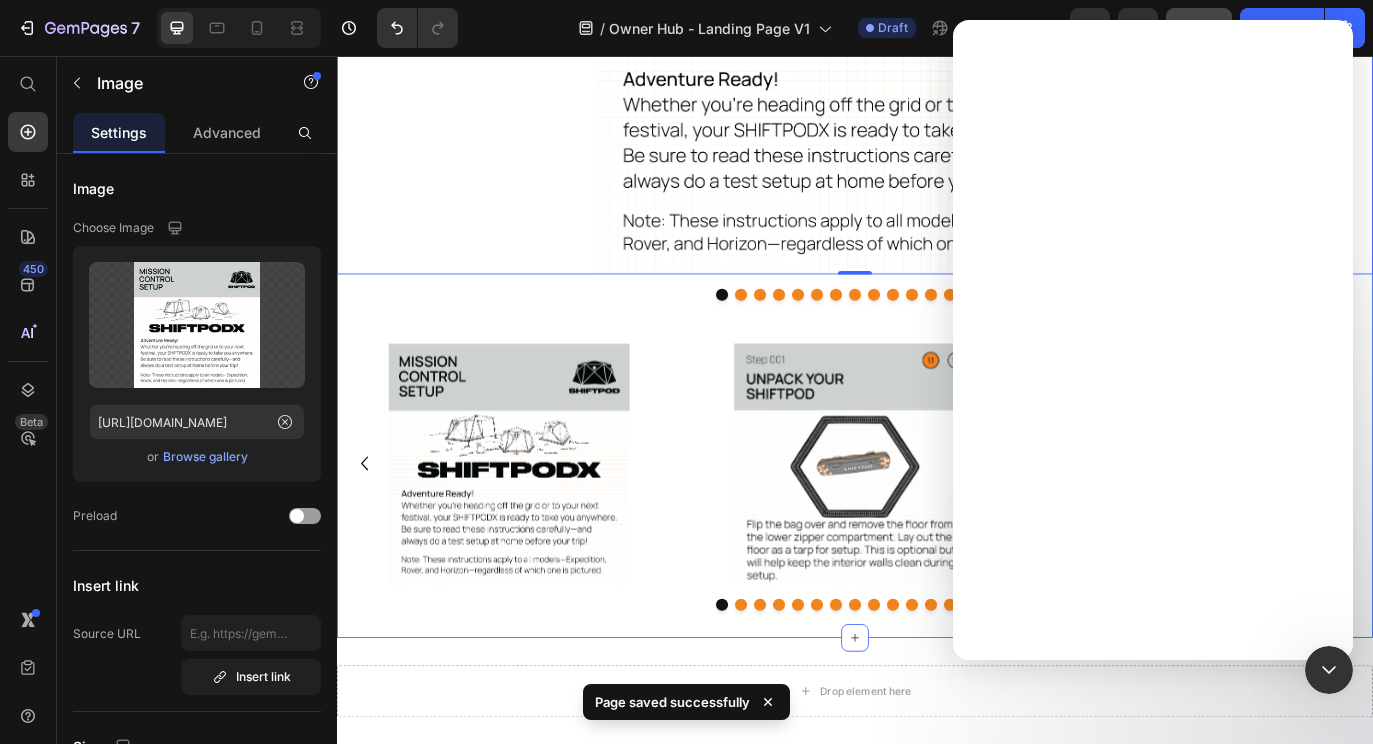 scroll, scrollTop: 0, scrollLeft: 0, axis: both 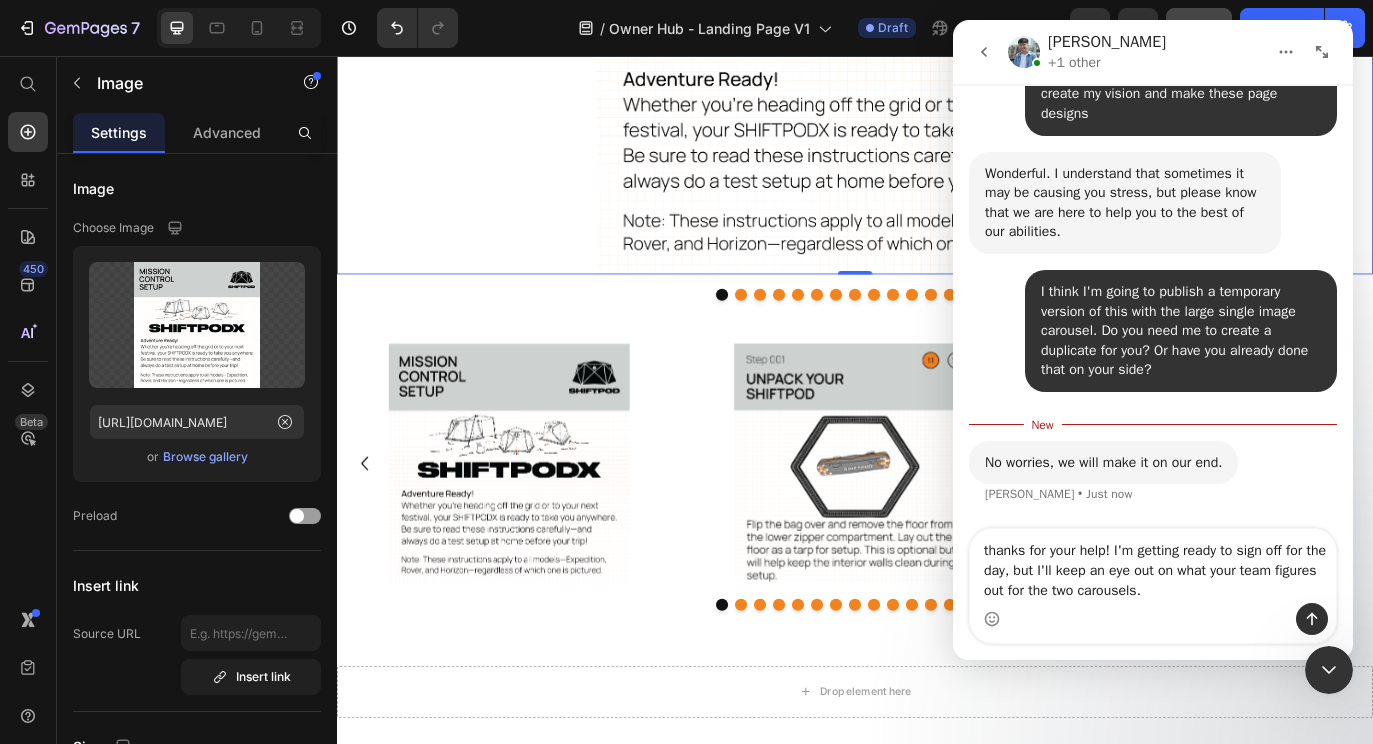 drag, startPoint x: 1213, startPoint y: 595, endPoint x: 928, endPoint y: 530, distance: 292.31833 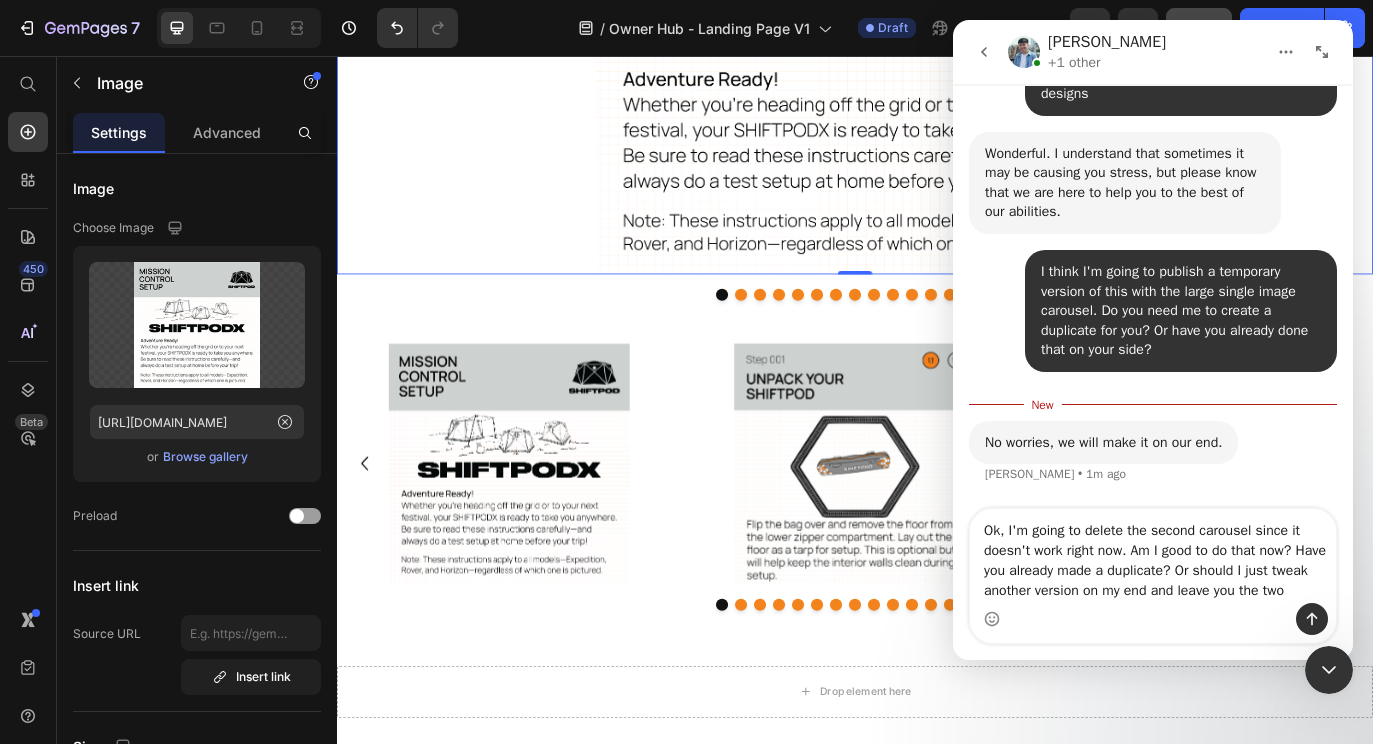 scroll, scrollTop: 9162, scrollLeft: 0, axis: vertical 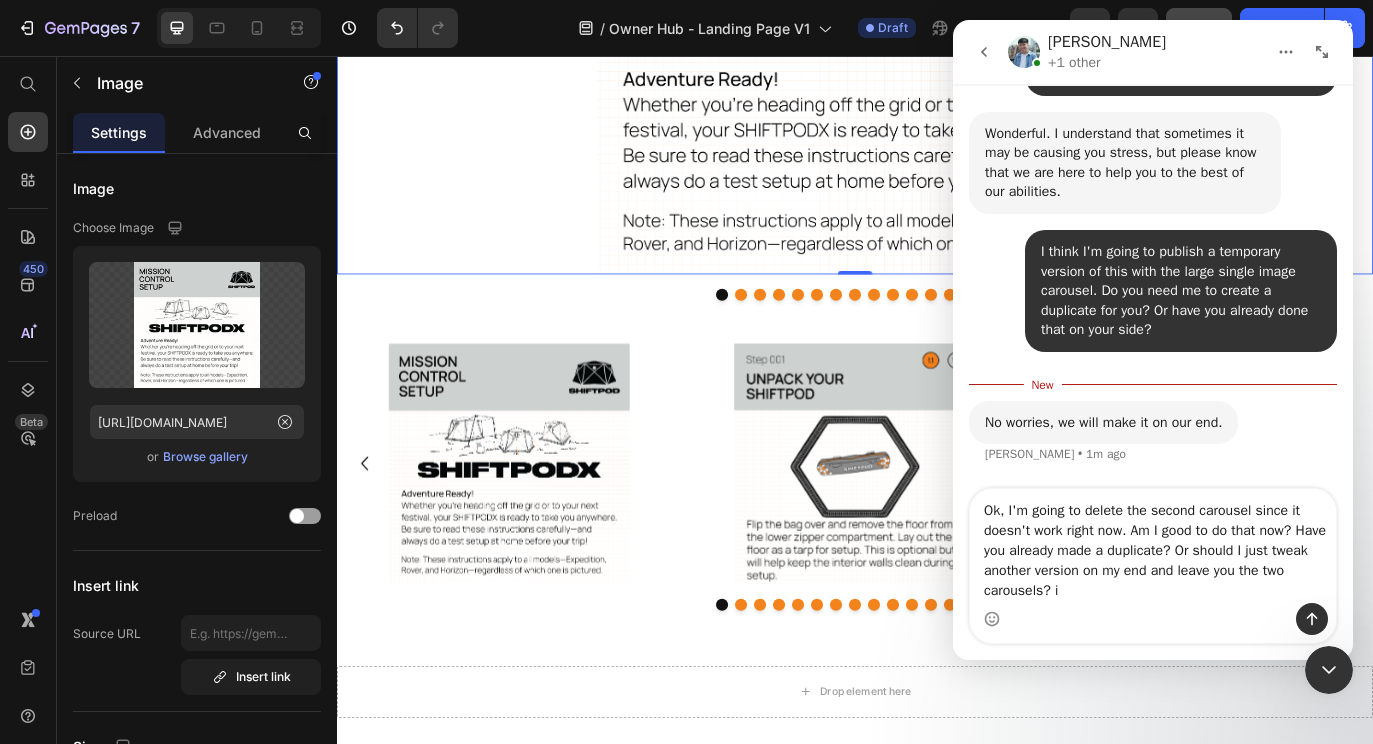 type on "Ok, I'm going to delete the second carousel since it doesn't work right now. Am I good to do that now? Have you already made a duplicate? Or should I just tweak another version on my end and leave you the two carousels?" 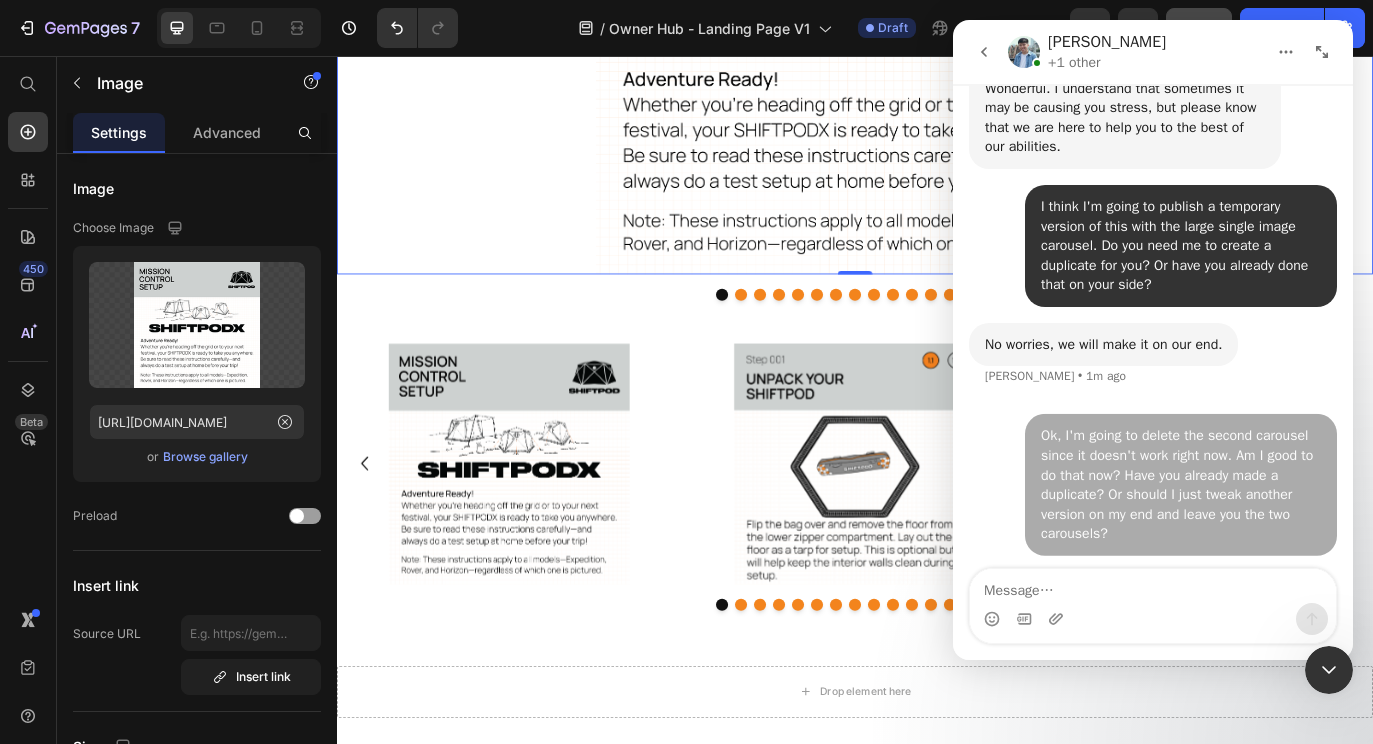 scroll, scrollTop: 9206, scrollLeft: 0, axis: vertical 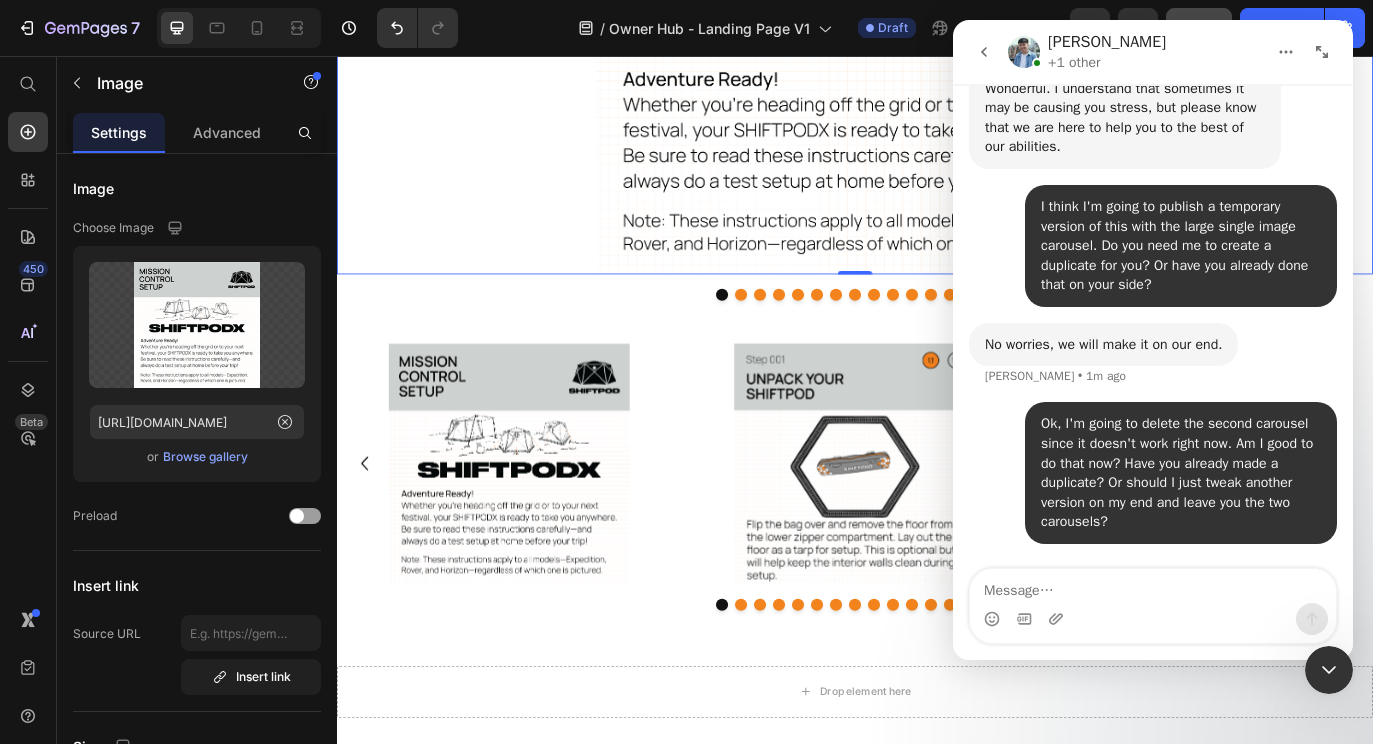 type 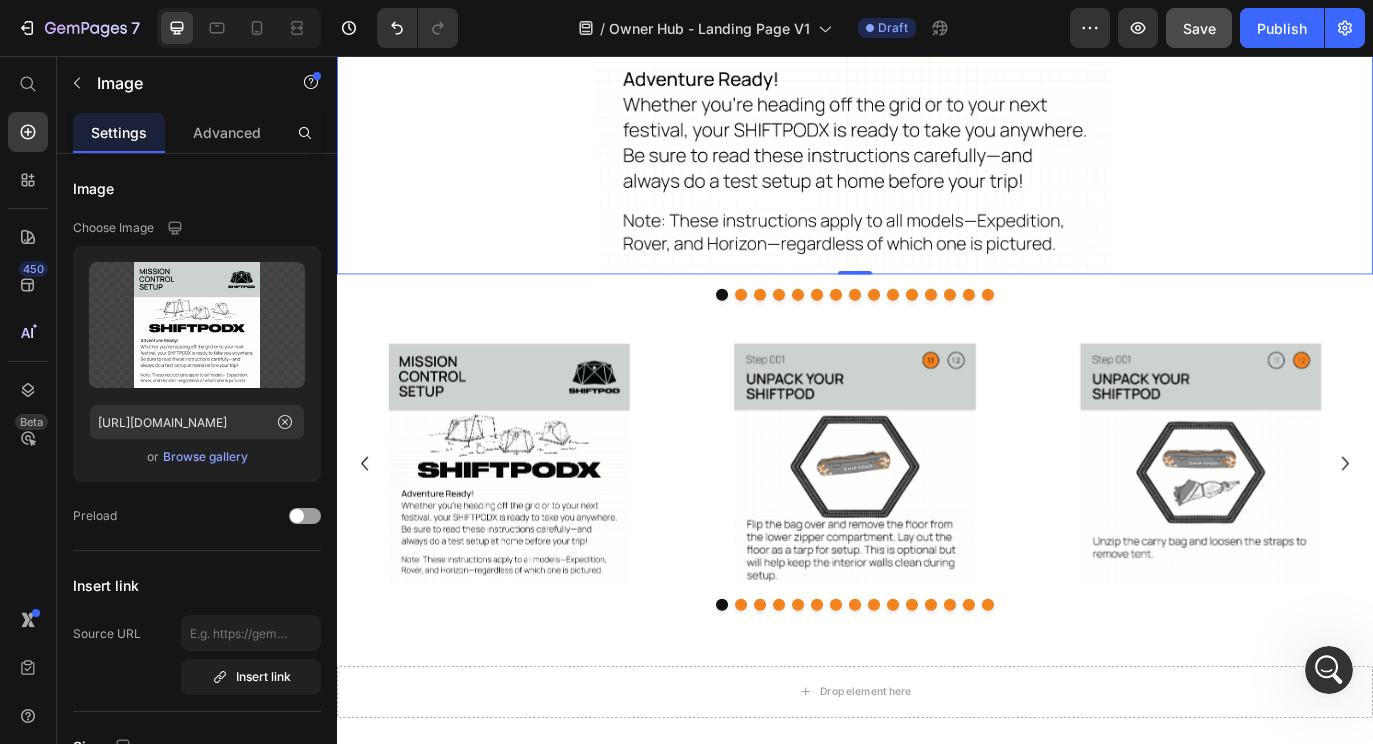 scroll, scrollTop: 0, scrollLeft: 0, axis: both 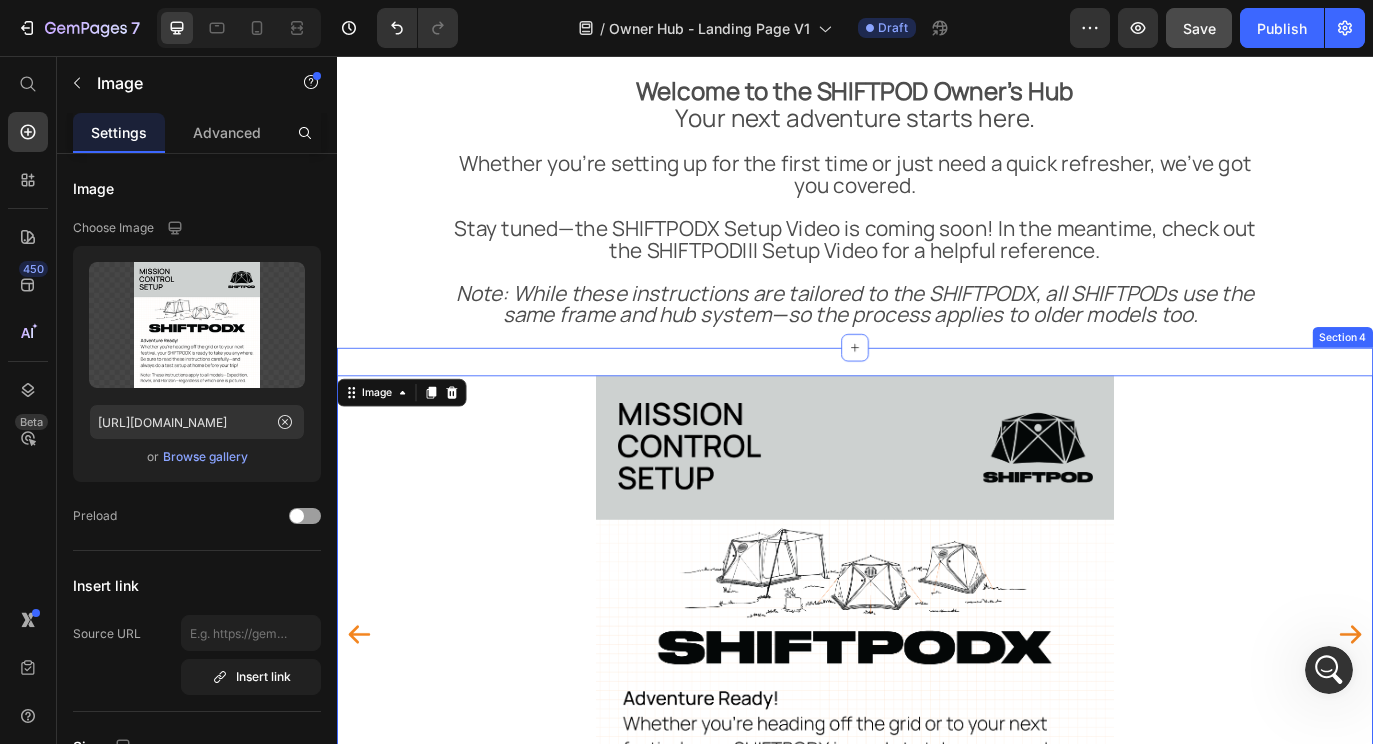 click on "Image   0 Image Image Image Image Image Image Image Image Image Image Image Image Image Image
Carousel
Image Image Image Image Image Image Image Image Image Image Image Image Image Image Image
Carousel Section 4" at bounding box center (937, 920) 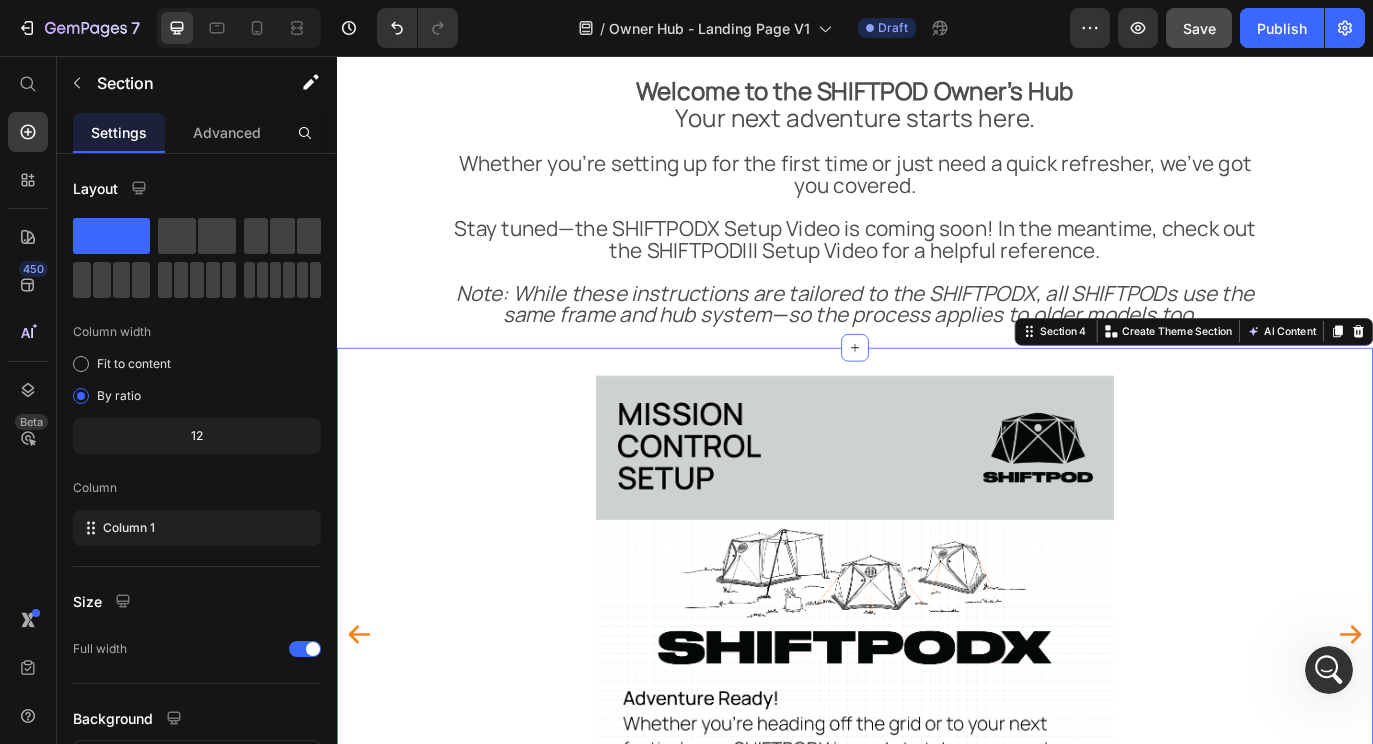 click on "Note: While these instructions are tailored to the SHIFTPODX, all SHIFTPODs use the same frame and hub system—so the process applies to older models too." at bounding box center (937, 342) 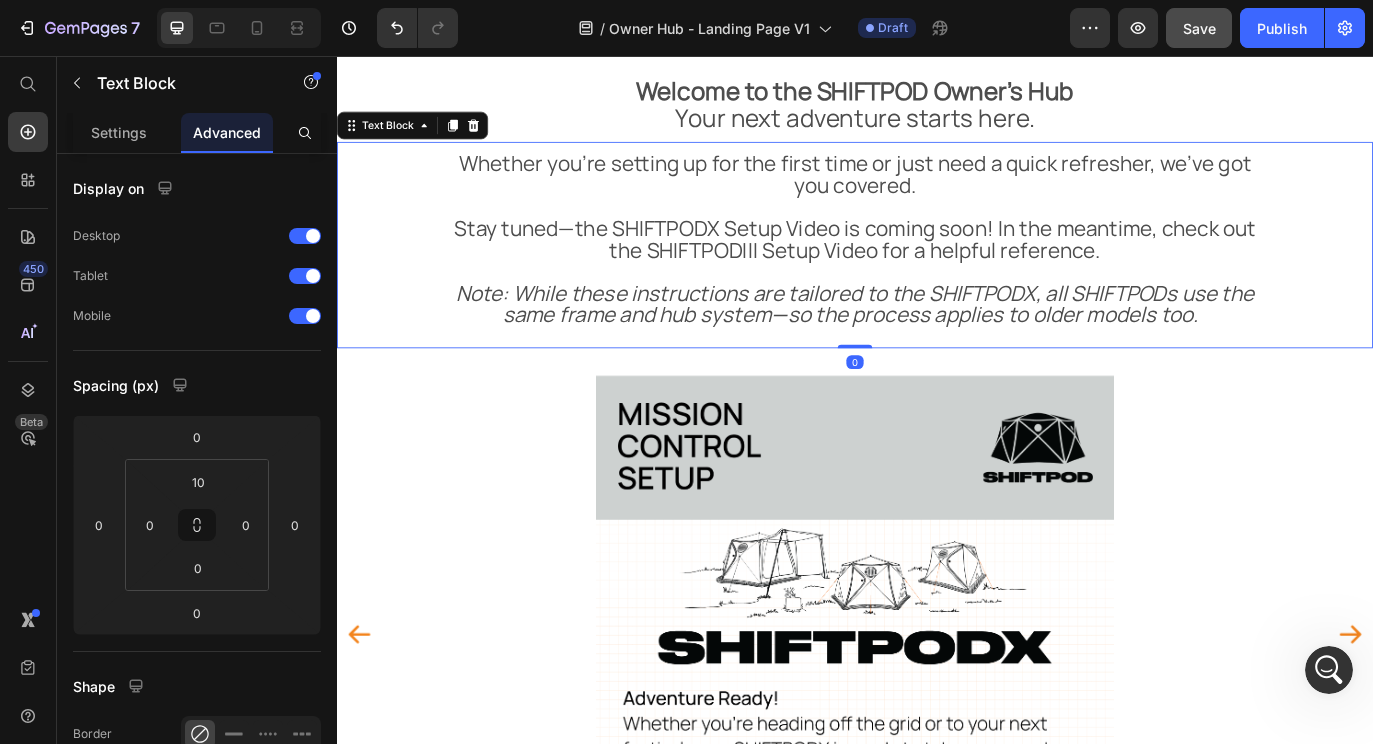click on "Note: While these instructions are tailored to the SHIFTPODX, all SHIFTPODs use the same frame and hub system—so the process applies to older models too." at bounding box center (937, 342) 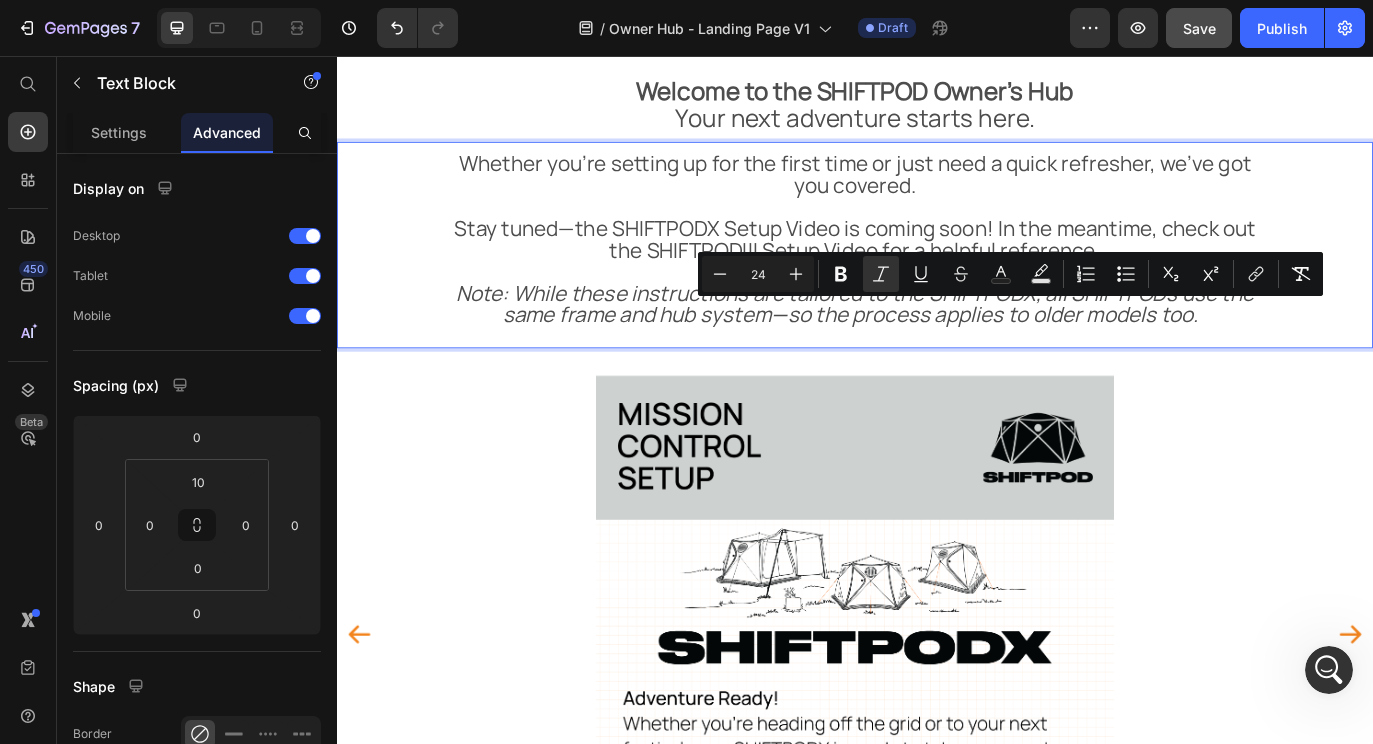 click on "Note: While these instructions are tailored to the SHIFTPODX, all SHIFTPODs use the same frame and hub system—so the process applies to older models too." at bounding box center (937, 342) 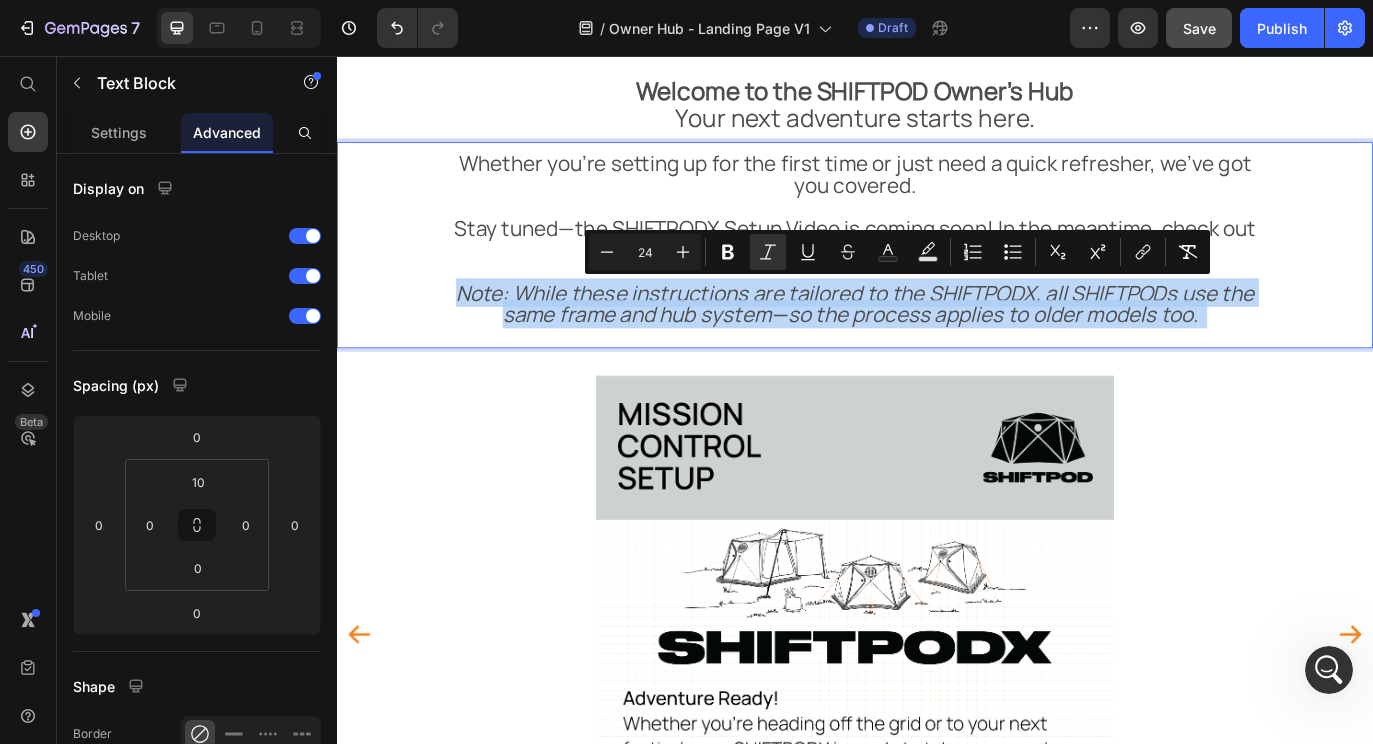 drag, startPoint x: 1346, startPoint y: 358, endPoint x: 469, endPoint y: 332, distance: 877.3853 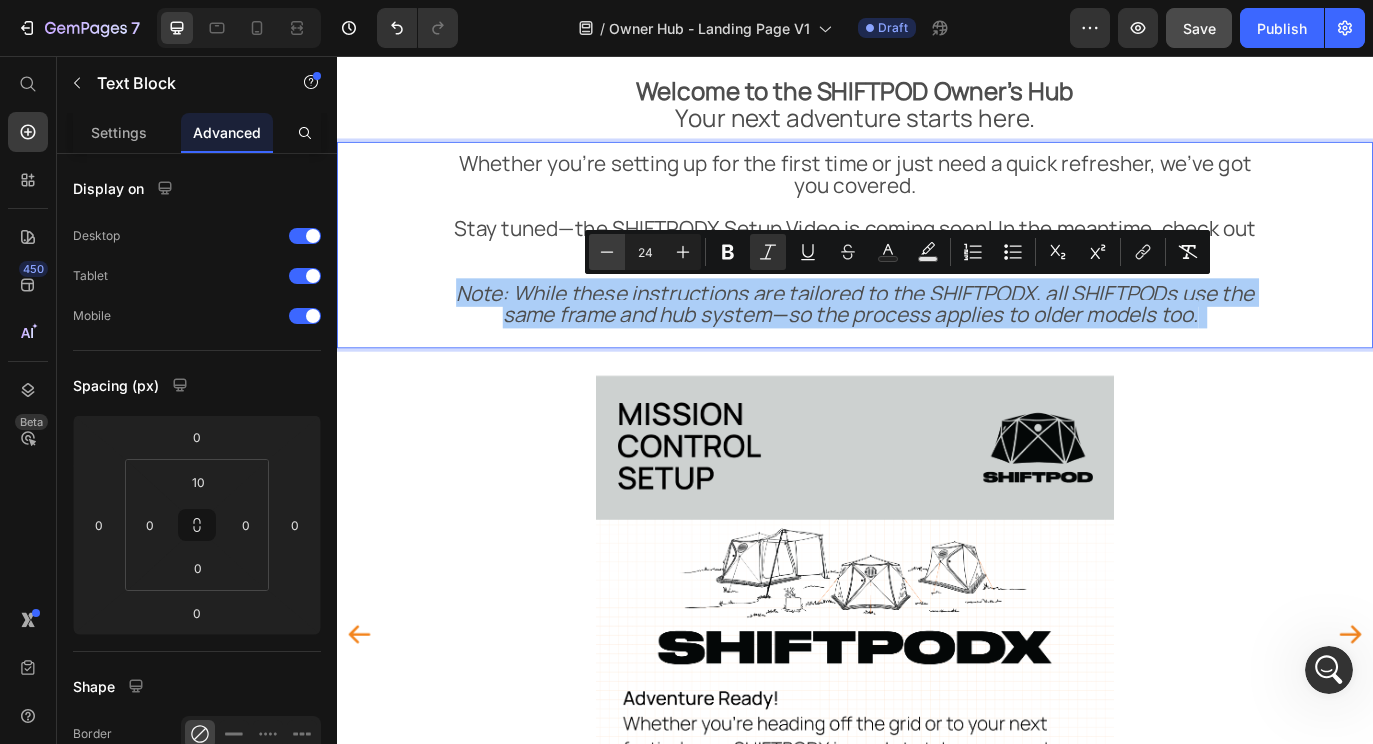 click on "Minus" at bounding box center [607, 252] 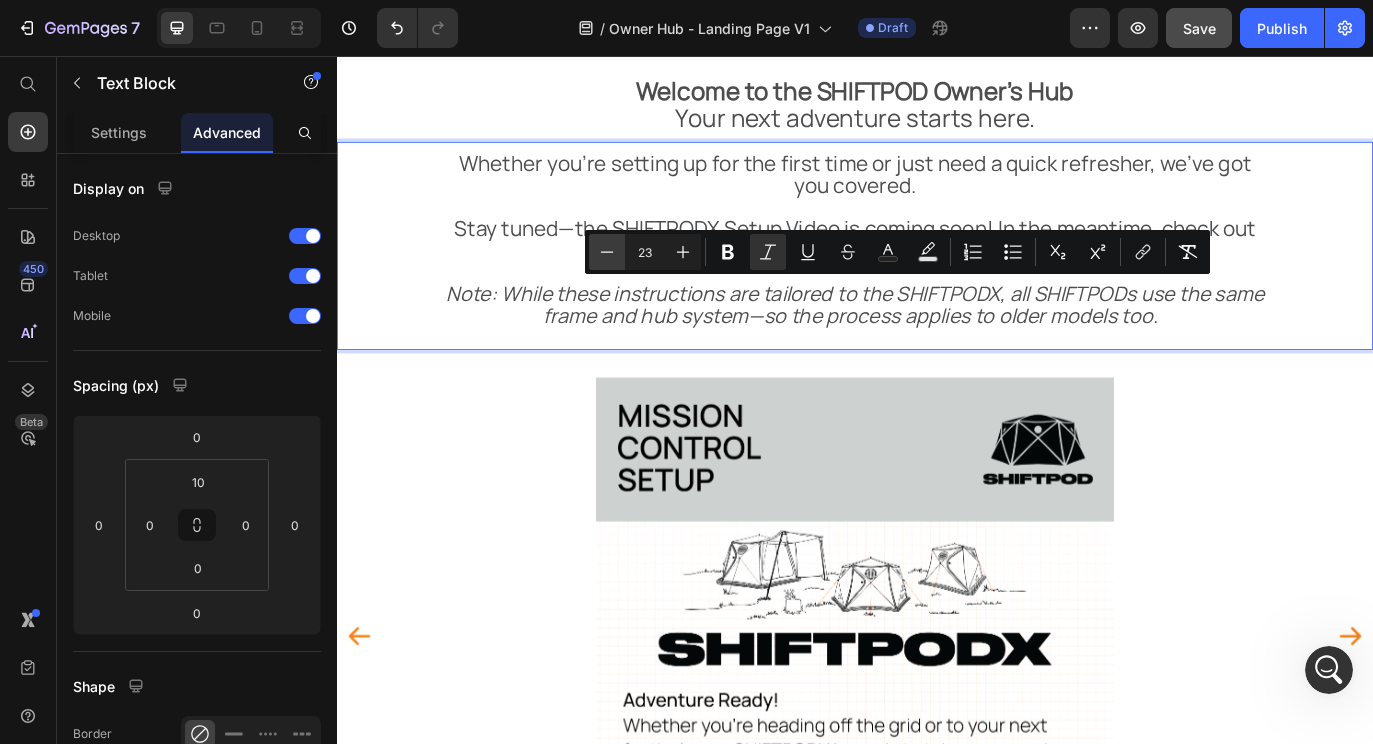 click on "Minus" at bounding box center (607, 252) 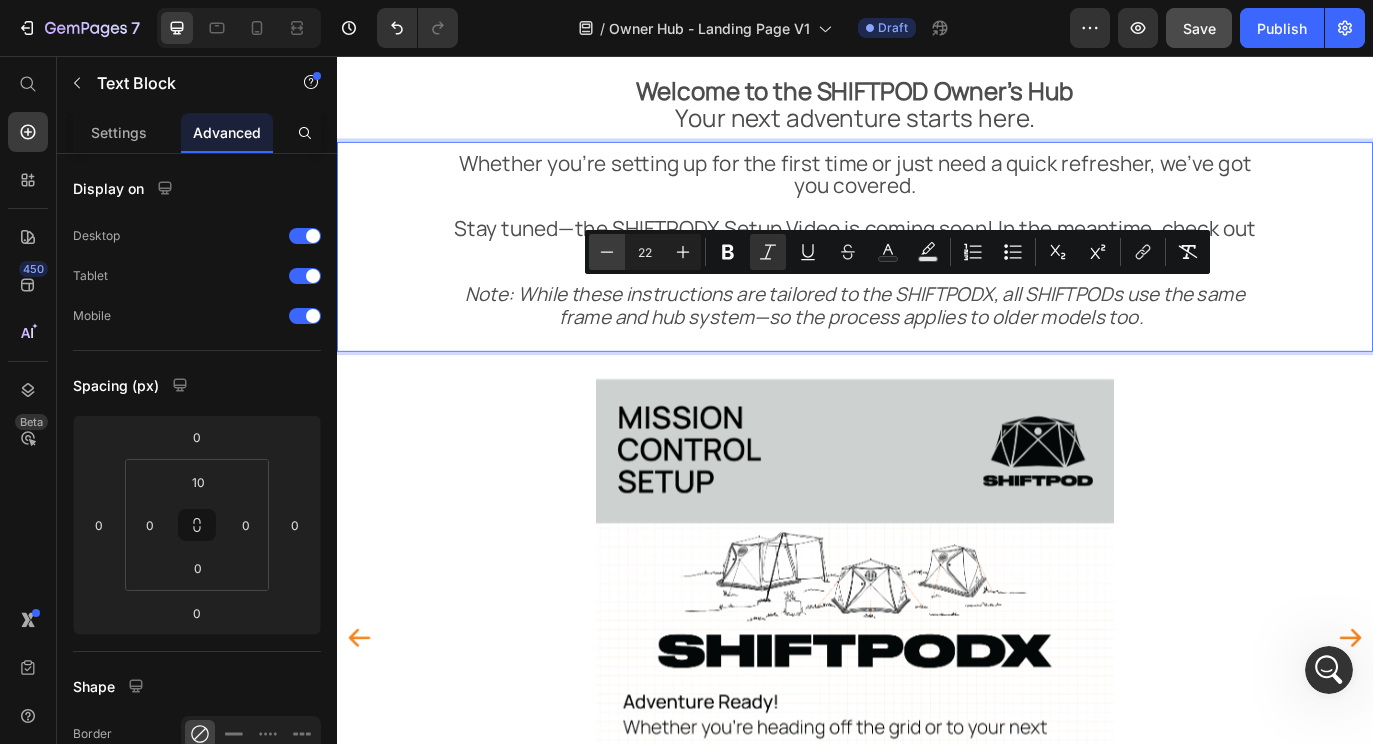 click on "Minus" at bounding box center (607, 252) 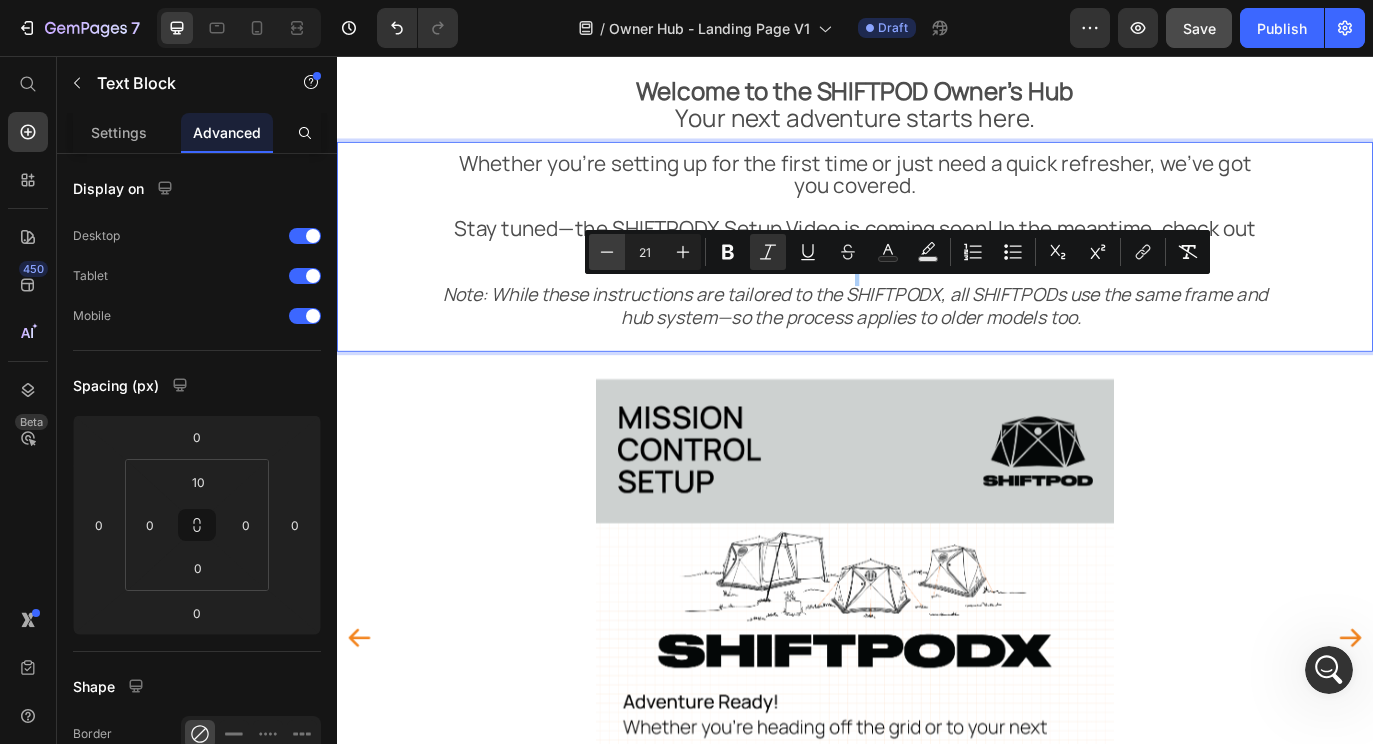 click on "Minus" at bounding box center [607, 252] 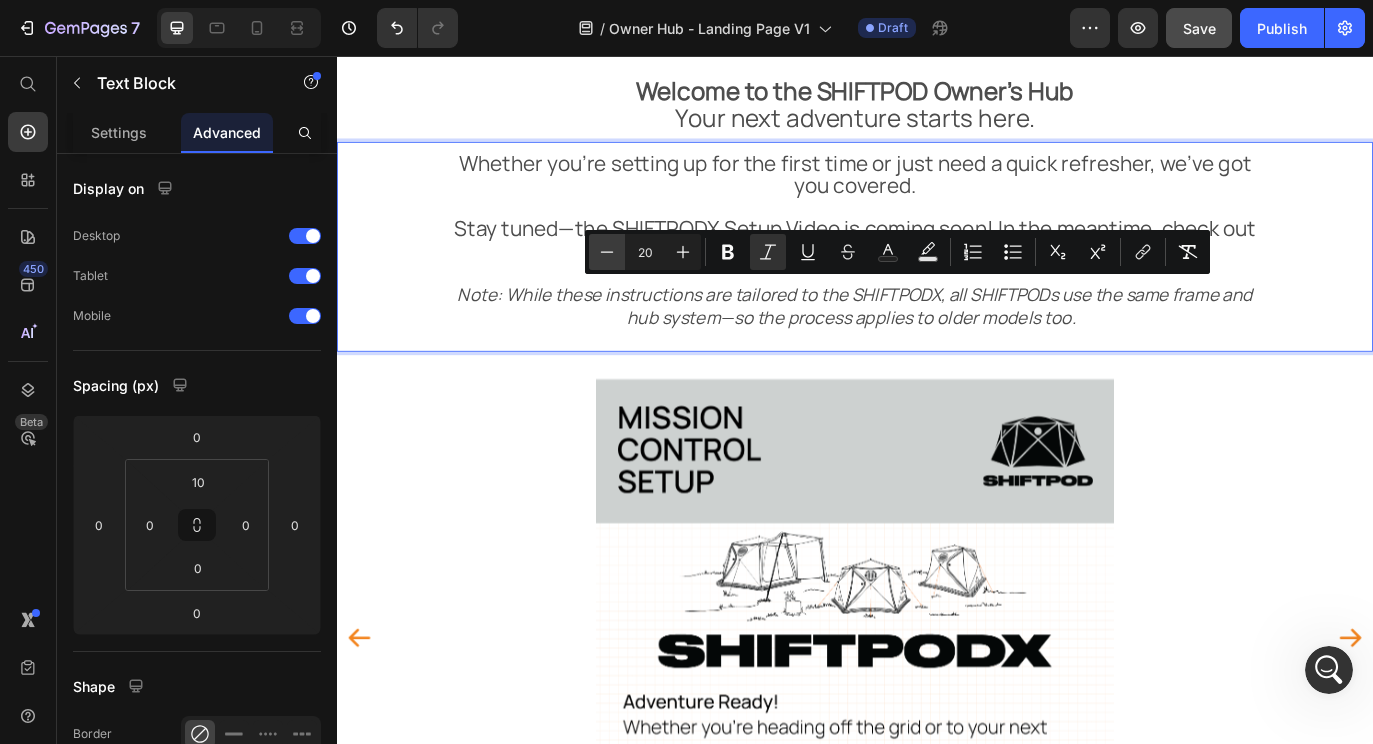 click on "Minus" at bounding box center (607, 252) 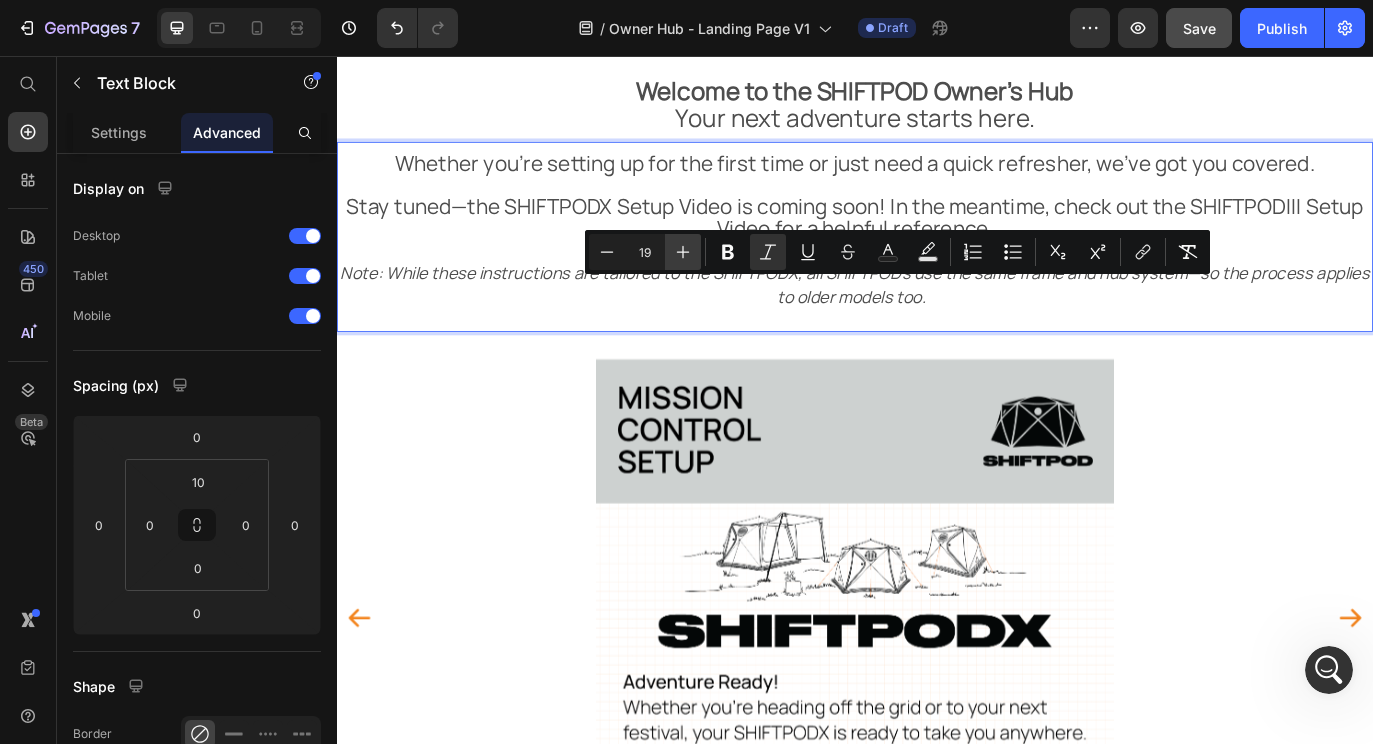 click 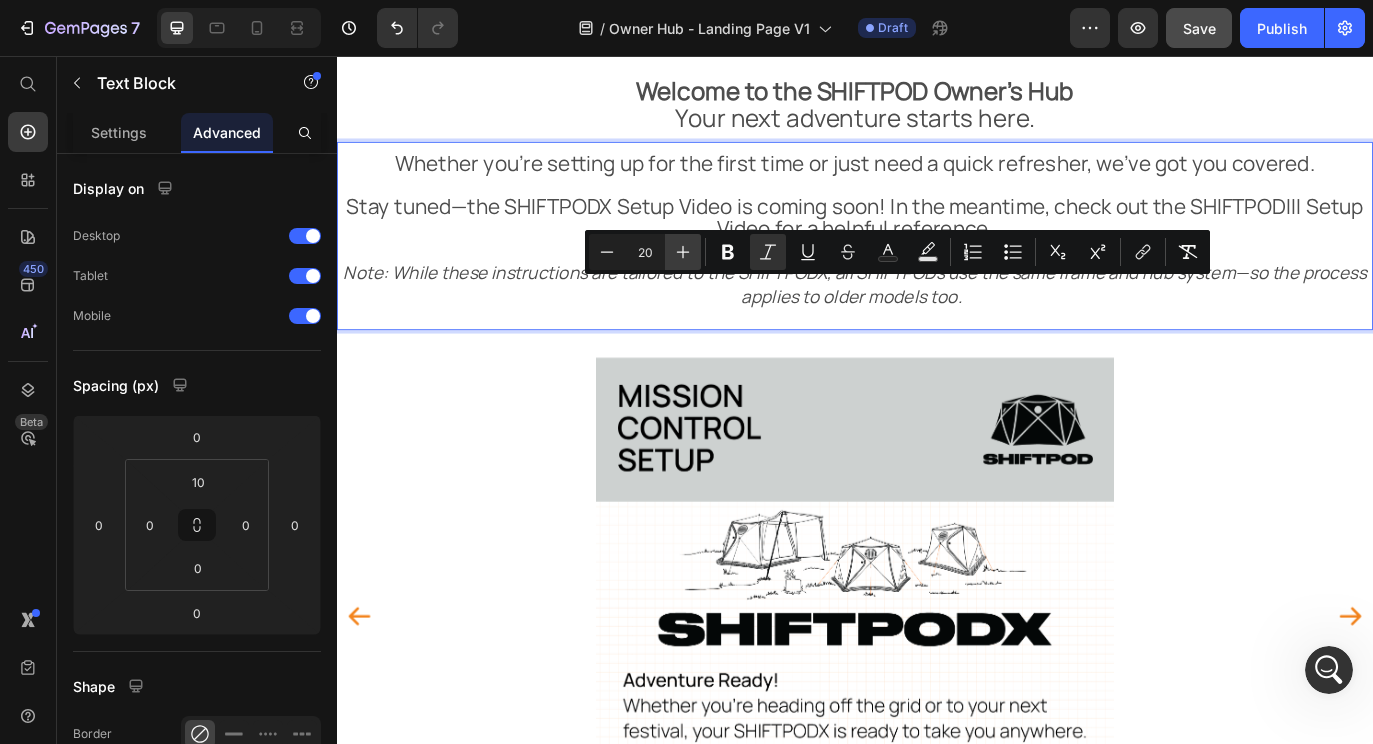 click 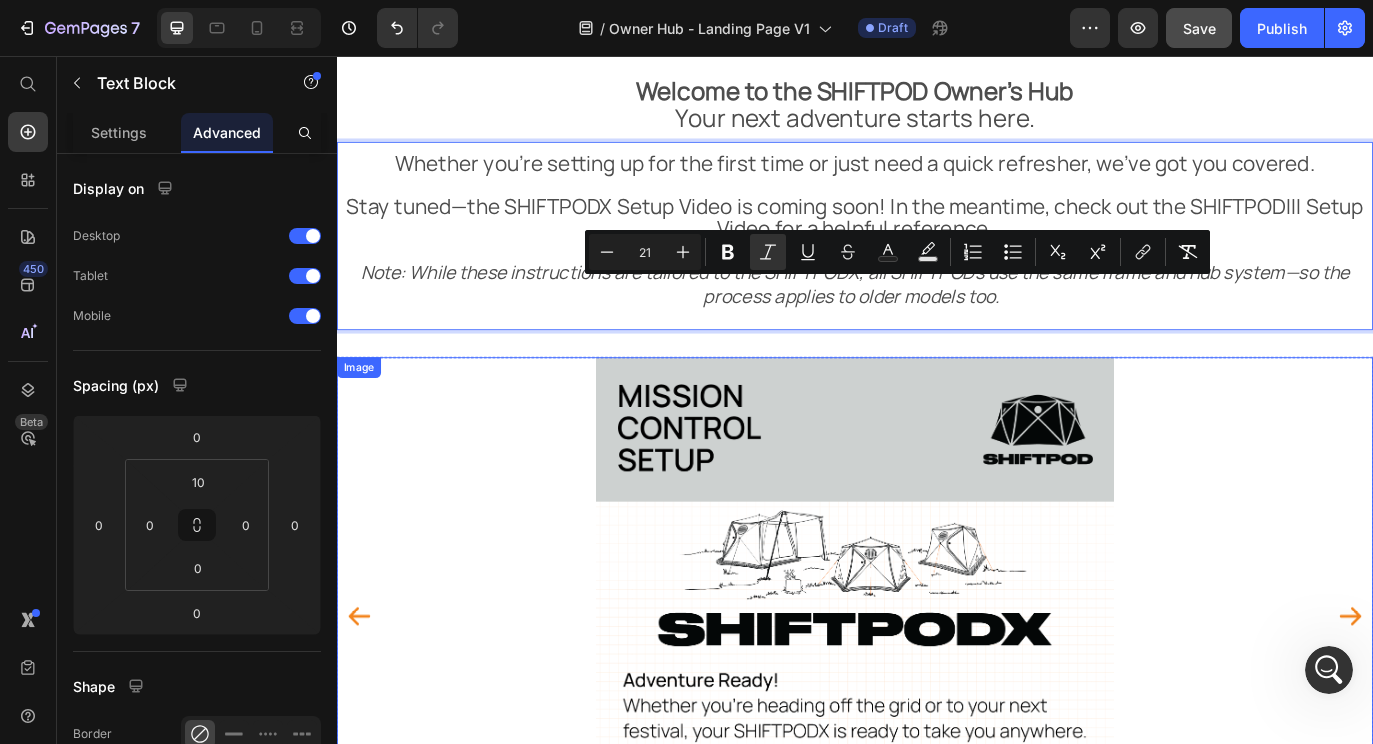 click at bounding box center (937, 705) 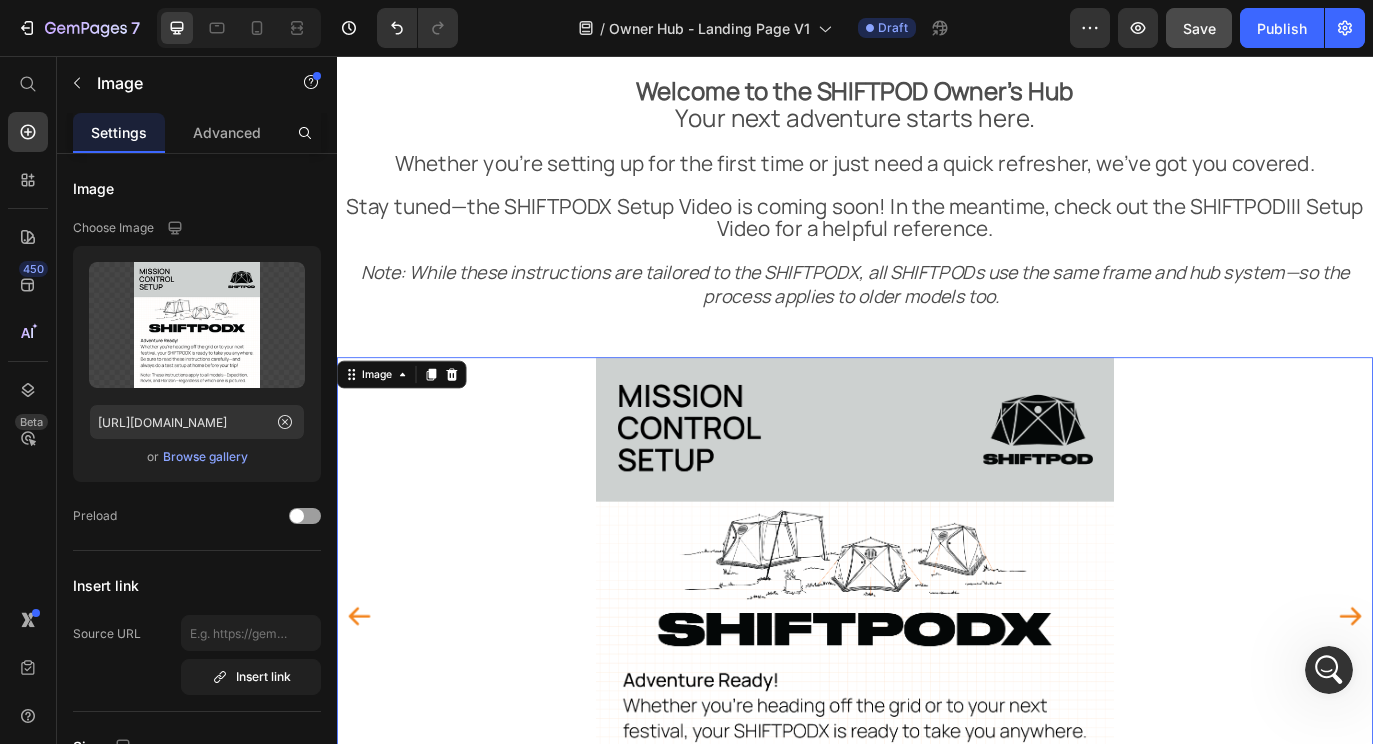 click on "Note: While these instructions are tailored to the SHIFTPODX, all SHIFTPODs use the same frame and hub system—so the process applies to older models too." at bounding box center (937, 319) 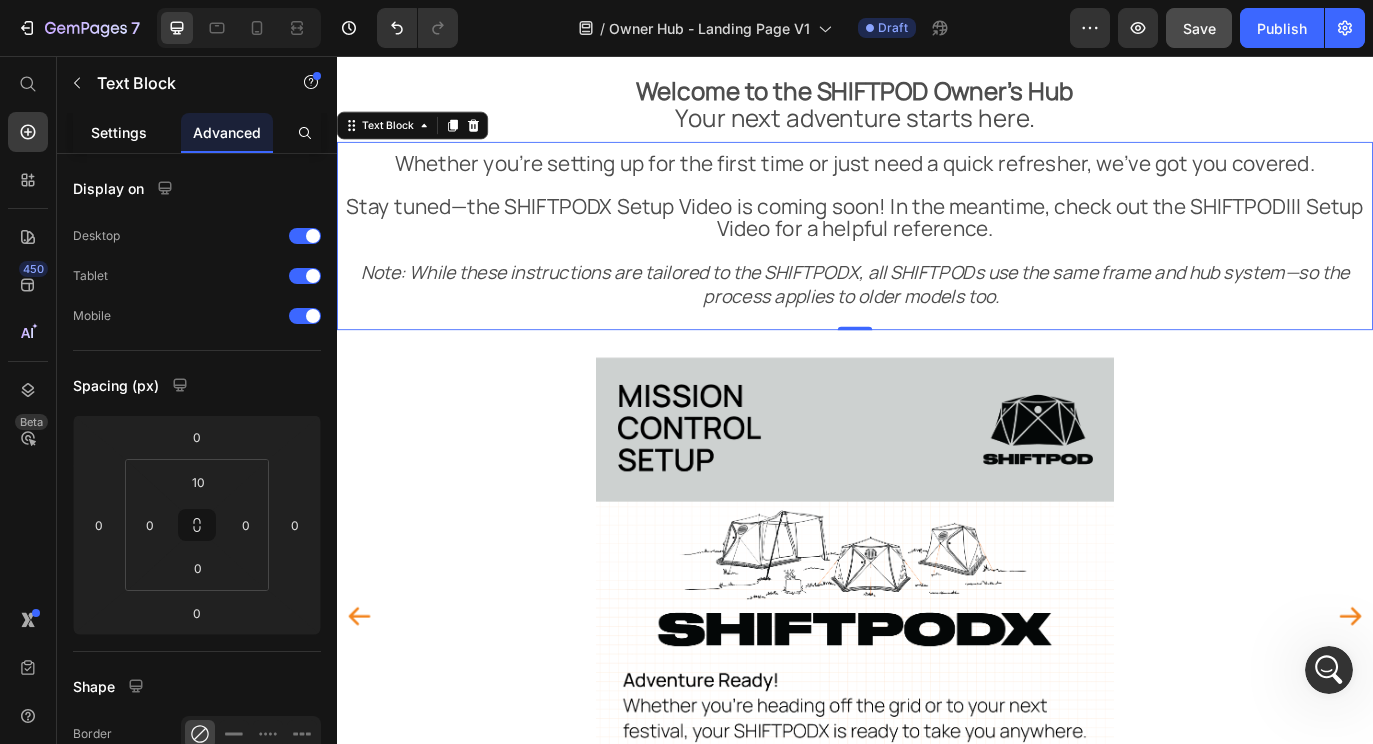 click on "Settings" at bounding box center (119, 132) 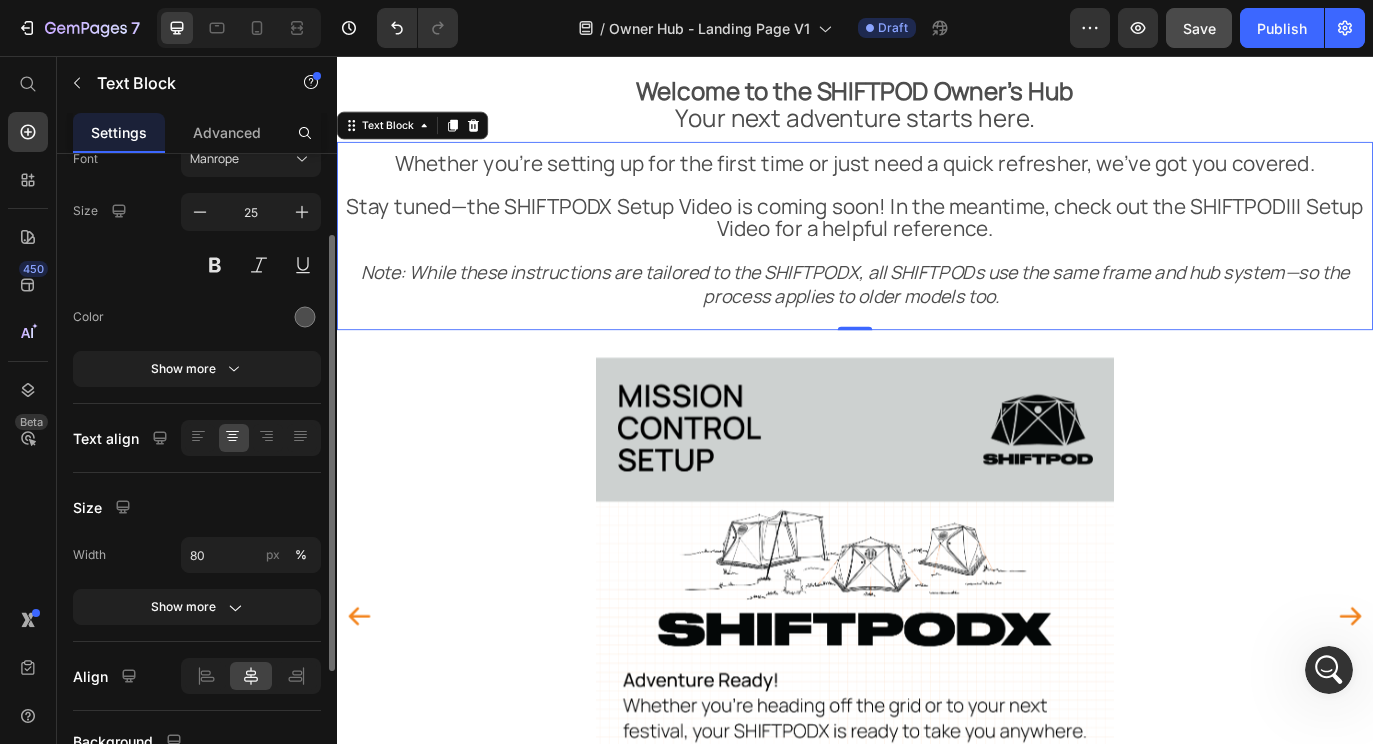 scroll, scrollTop: 0, scrollLeft: 0, axis: both 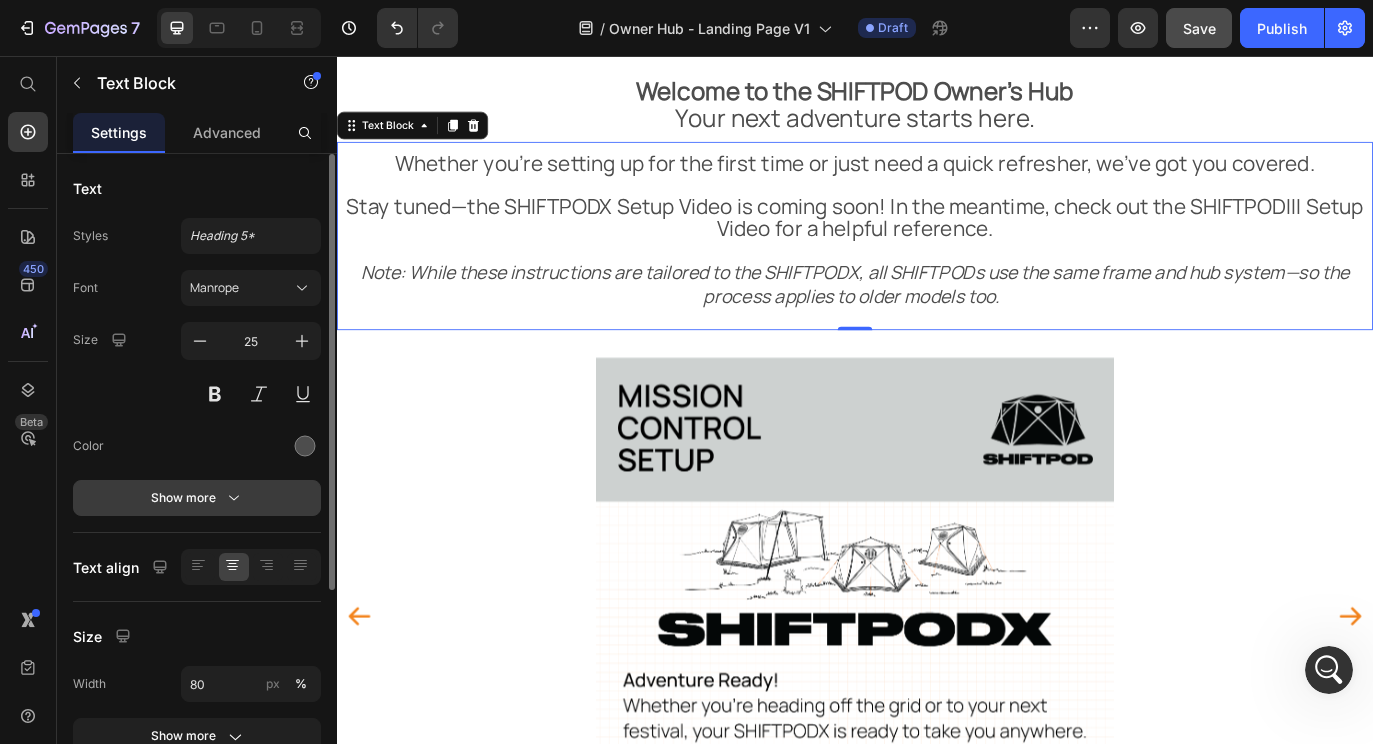 click on "Show more" at bounding box center [197, 498] 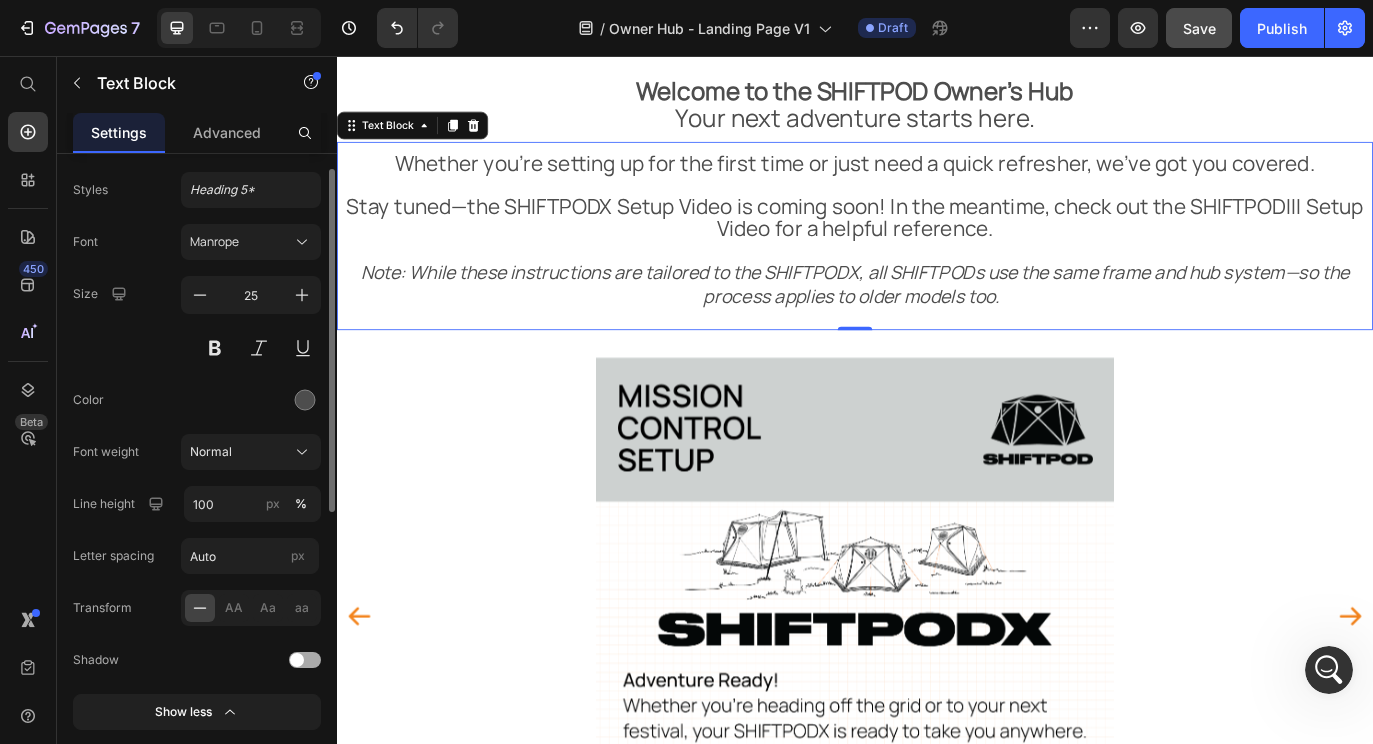 scroll, scrollTop: 0, scrollLeft: 0, axis: both 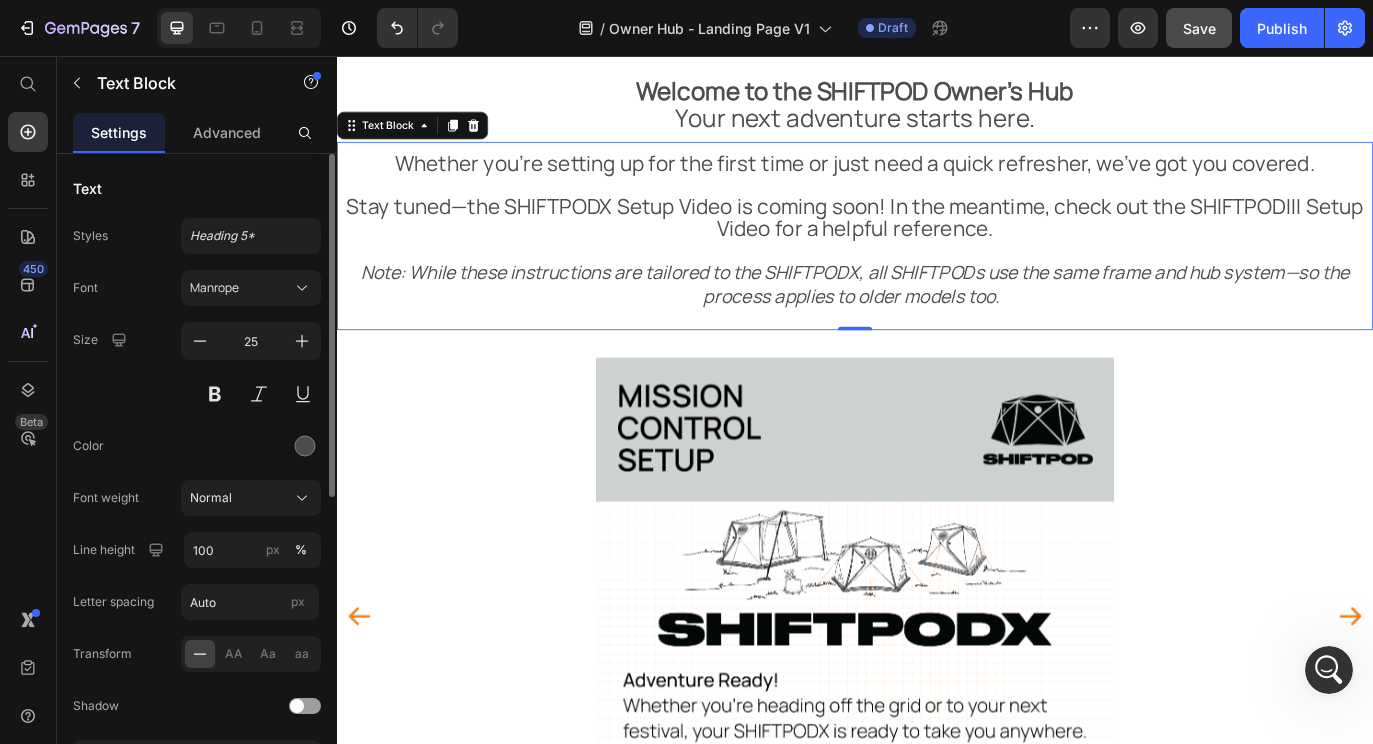 click on "Text Styles Heading 5* Font Manrope Size 25 Color Font weight Normal Line height 100 px % Letter spacing Auto px Transform
AA Aa aa Shadow Show less Text align Size Width 80 px % Show more Align Background Color Image Video  Color   Delete element" at bounding box center (197, 764) 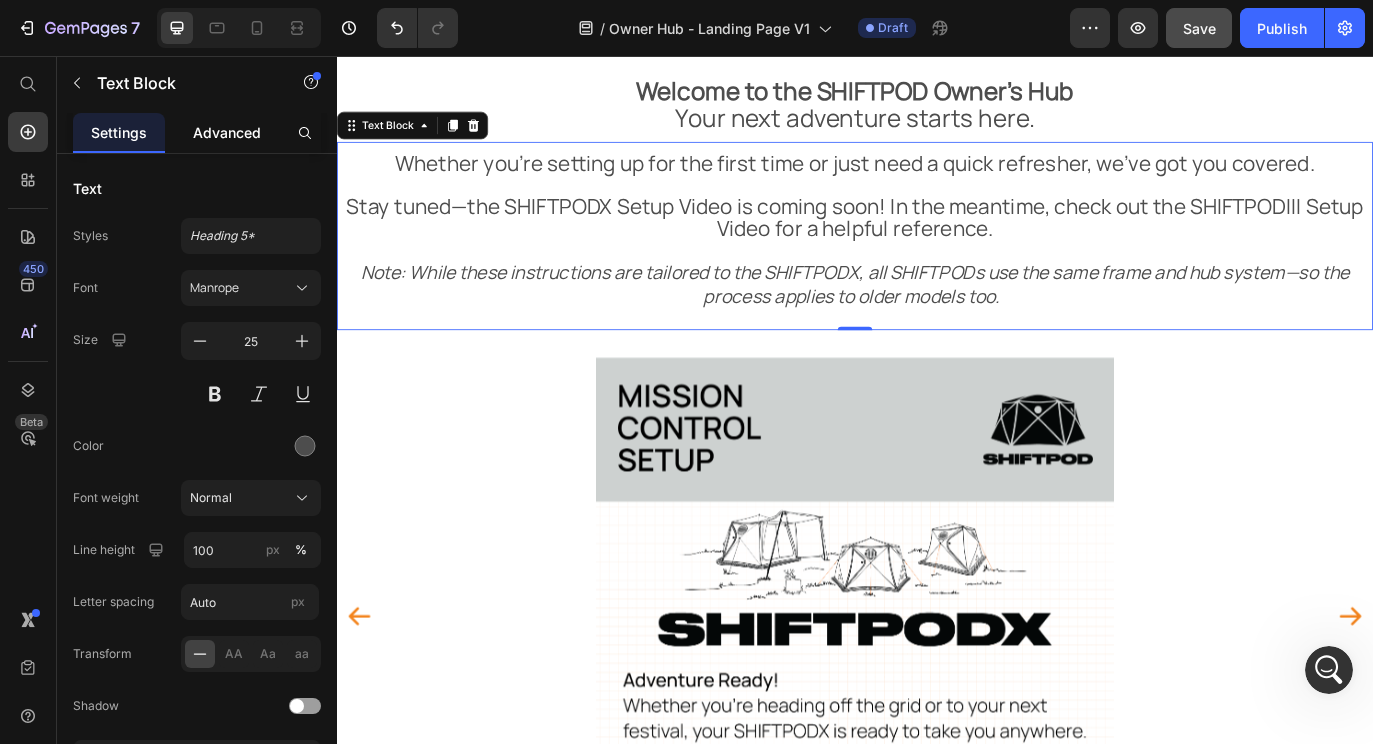 click on "Advanced" 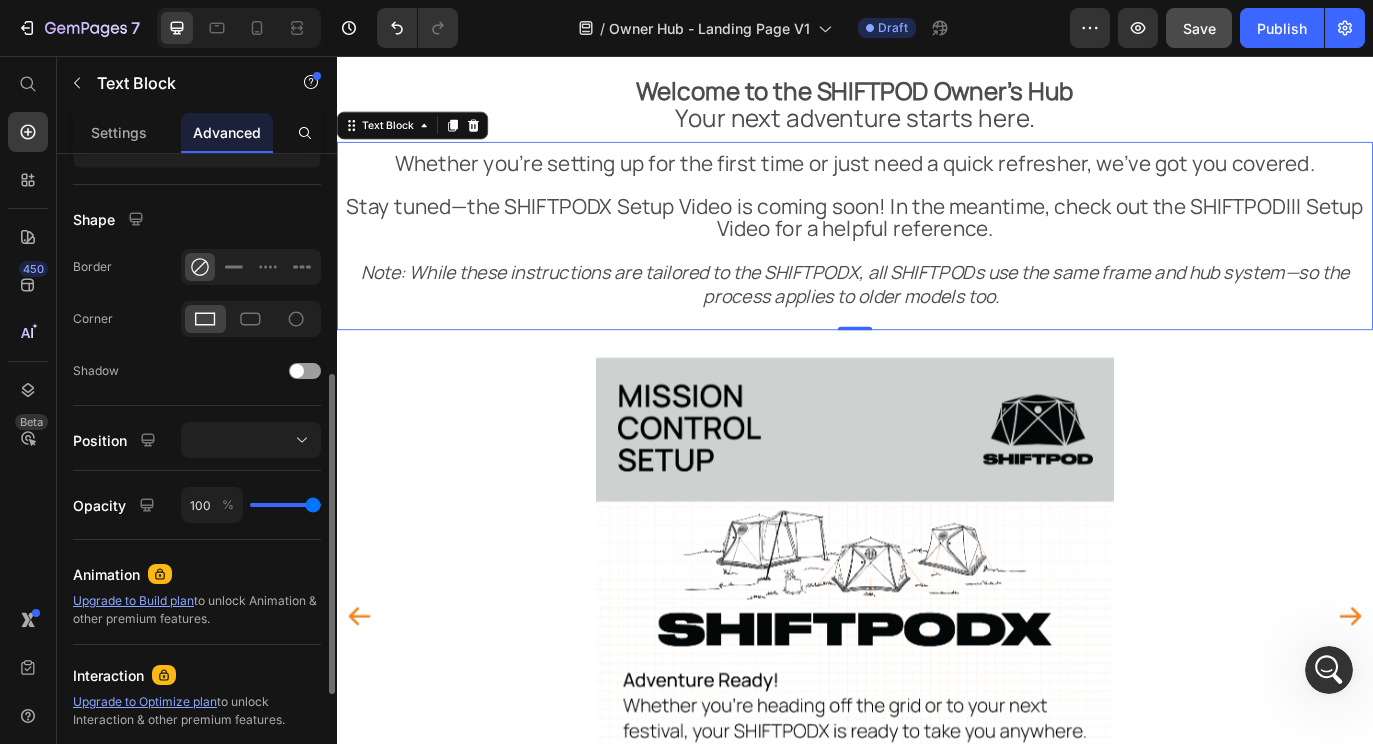 scroll, scrollTop: 459, scrollLeft: 0, axis: vertical 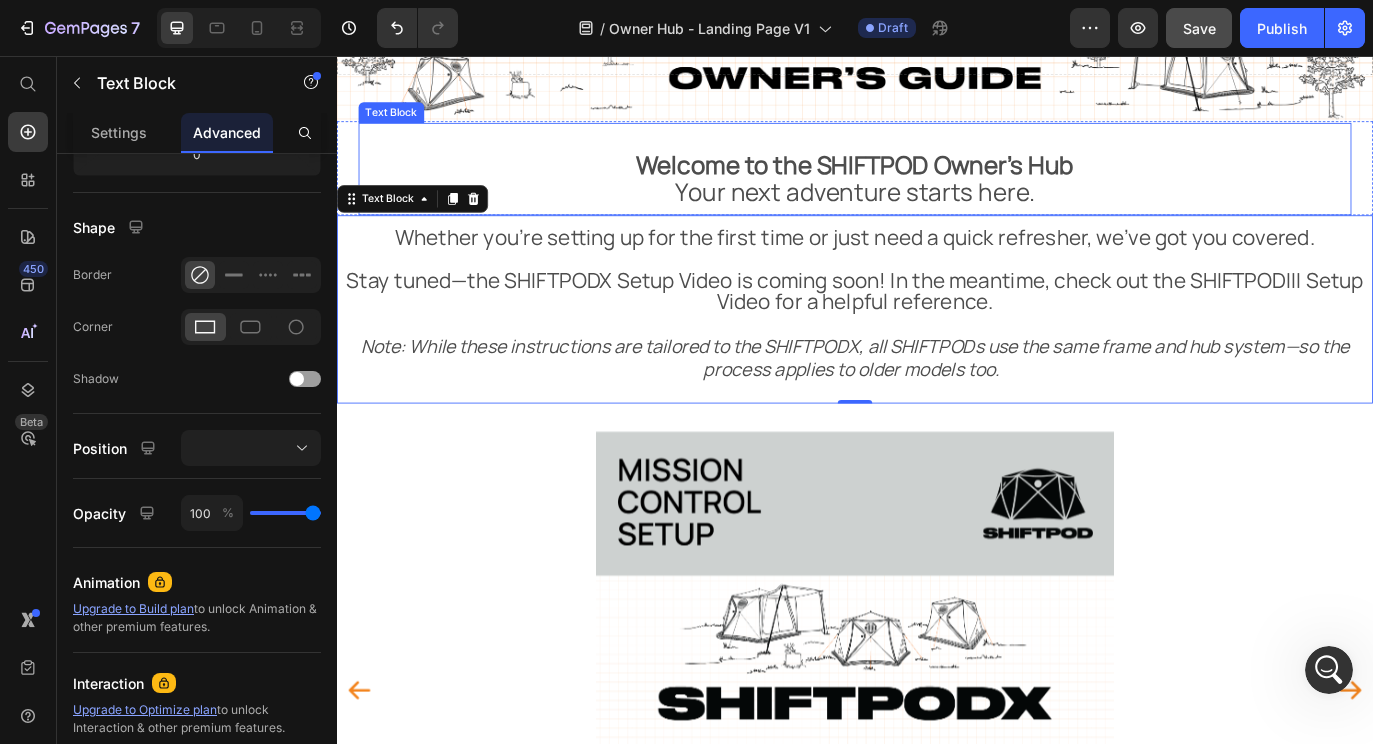 click on "Welcome to the SHIFTPOD Owner’s Hub Your next adventure starts here." at bounding box center (937, 181) 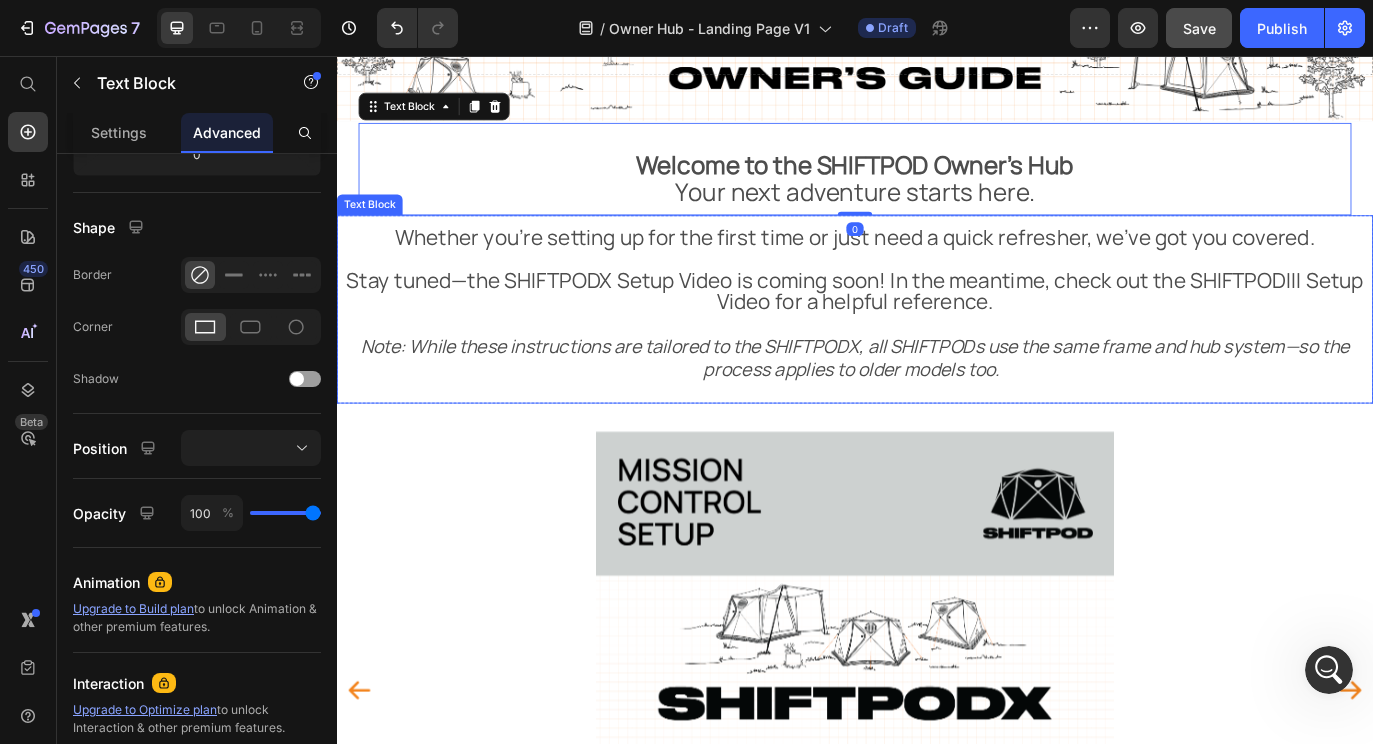 click on "Whether you’re setting up for the first time or just need a quick refresher, we’ve got you covered." at bounding box center [937, 277] 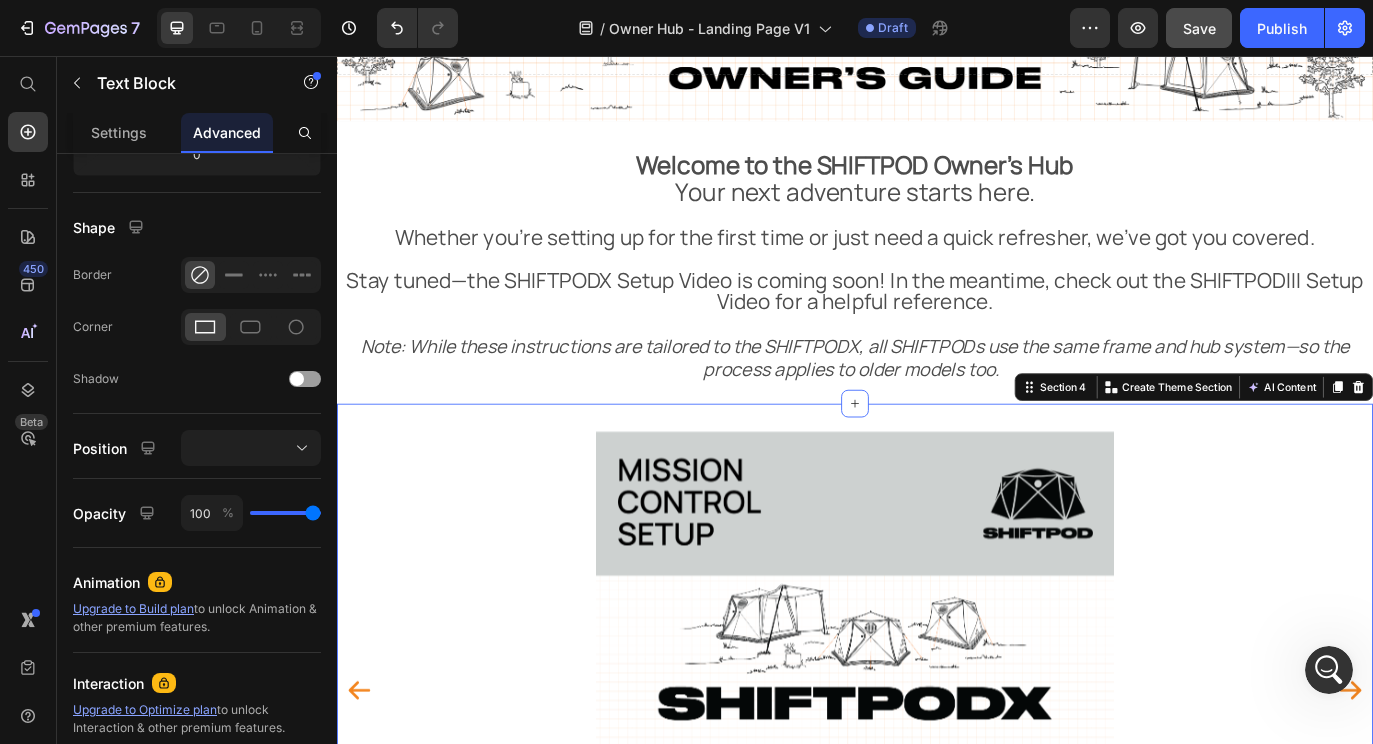 scroll, scrollTop: 0, scrollLeft: 0, axis: both 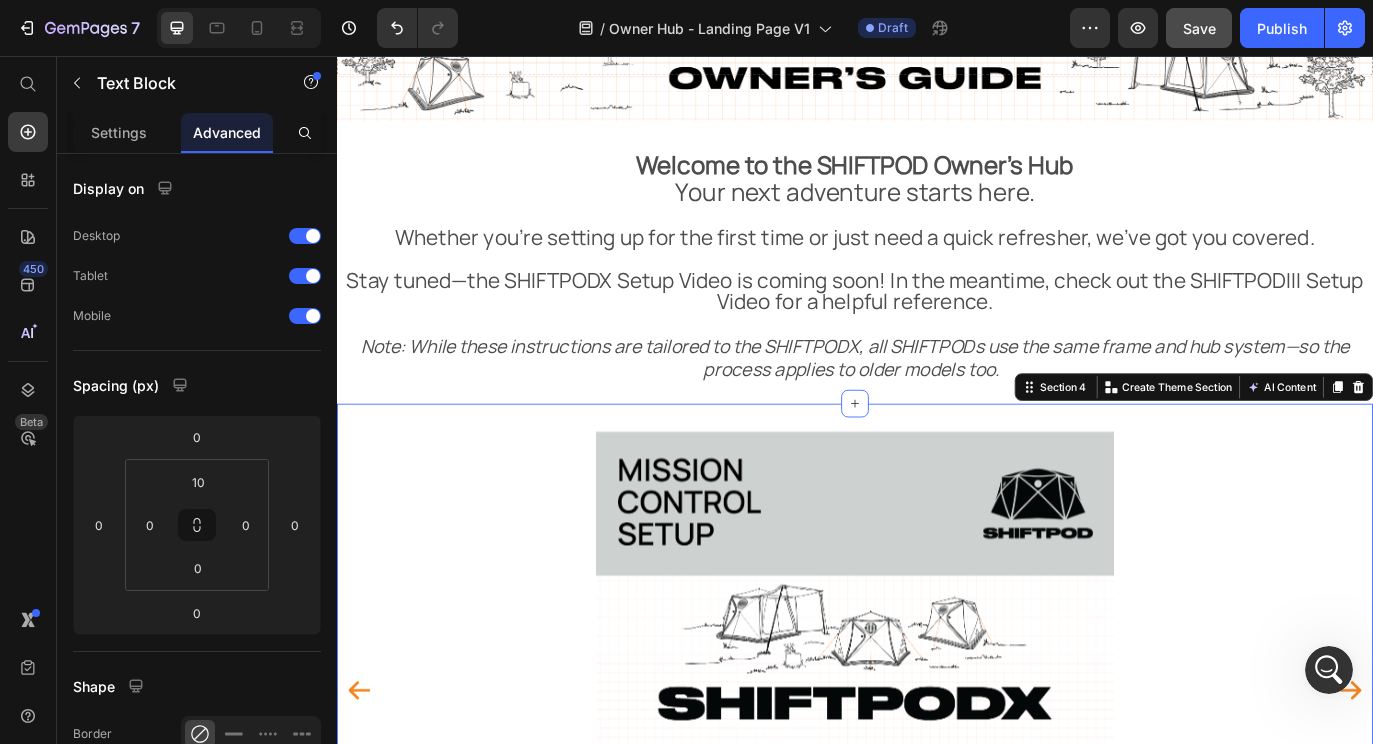 click on "Image Image Image Image Image Image Image Image Image Image Image Image Image Image Image
Carousel
Image Image Image Image Image Image Image Image Image Image Image Image Image Image Image
Carousel Section 4   You can create reusable sections Create Theme Section AI Content Write with GemAI What would you like to describe here? Tone and Voice Persuasive Product A/C Stand Show more Generate" at bounding box center (937, 984) 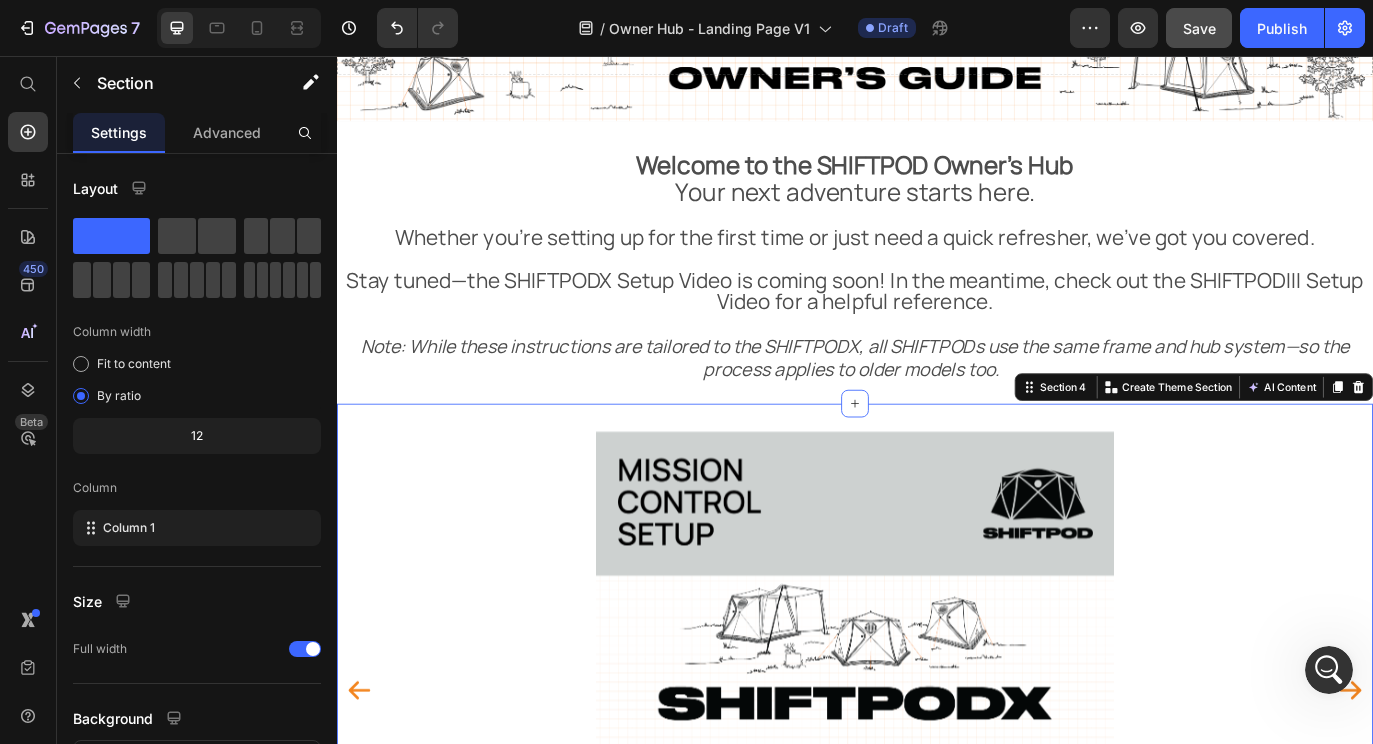click on "Image Image Image Image Image Image Image Image Image Image Image Image Image Image Image
Carousel
Image Image Image Image Image Image Image Image Image Image Image Image Image Image Image
Carousel Section 4   You can create reusable sections Create Theme Section AI Content Write with GemAI What would you like to describe here? Tone and Voice Persuasive Product A/C Stand Show more Generate" at bounding box center [937, 984] 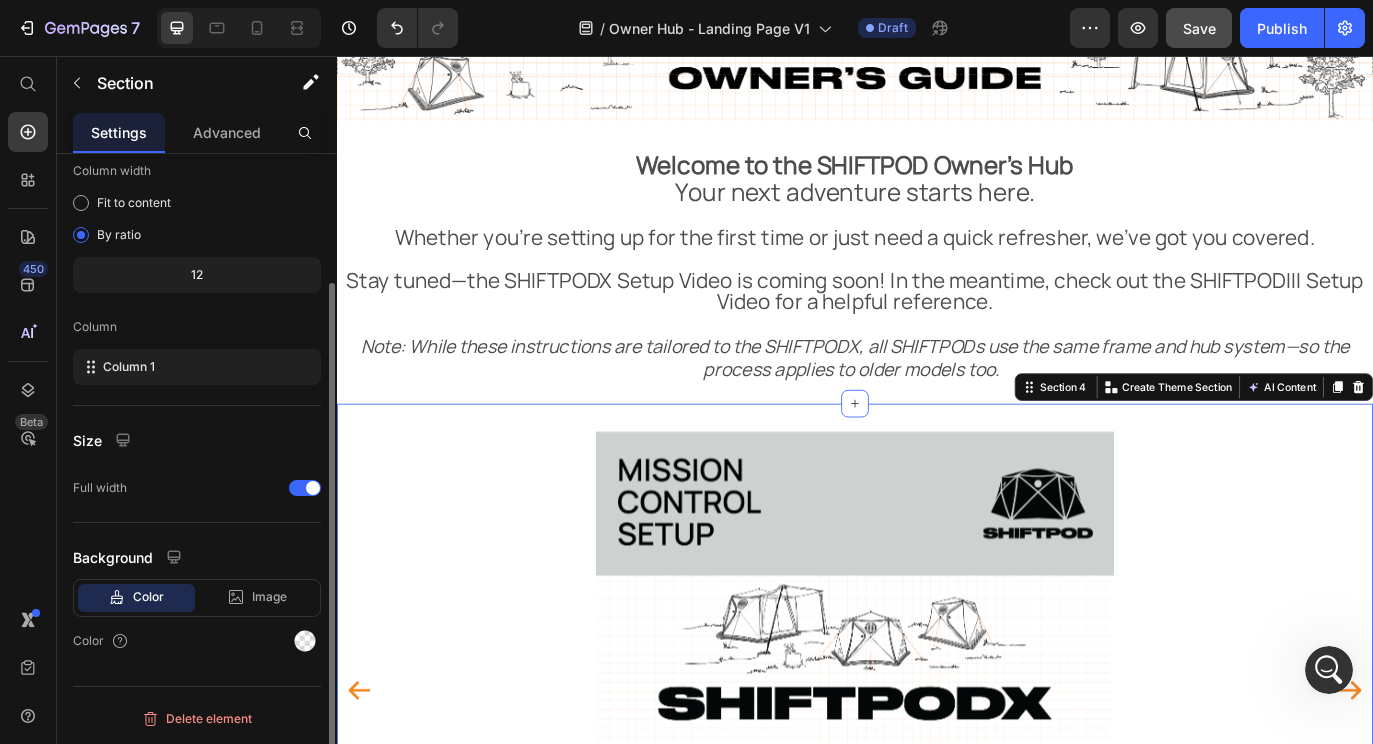 scroll, scrollTop: 0, scrollLeft: 0, axis: both 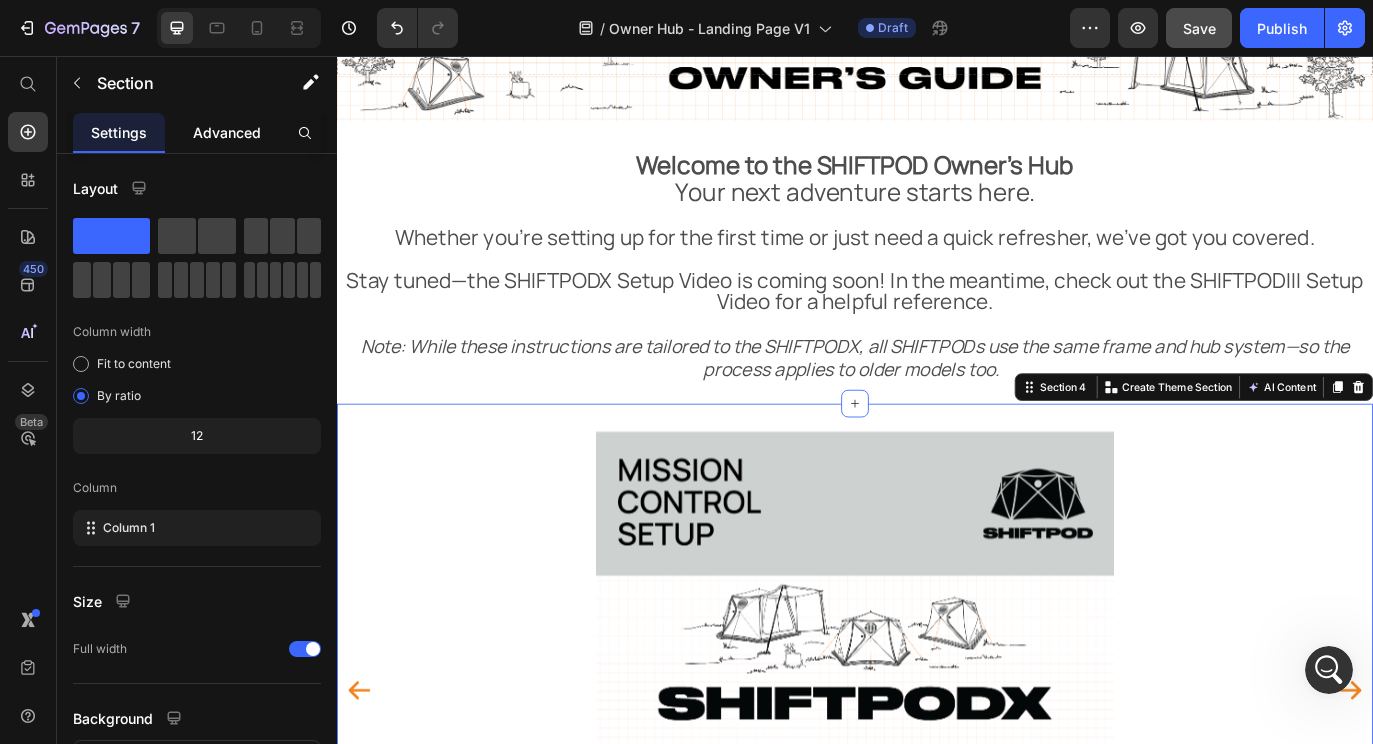 click on "Advanced" at bounding box center (227, 132) 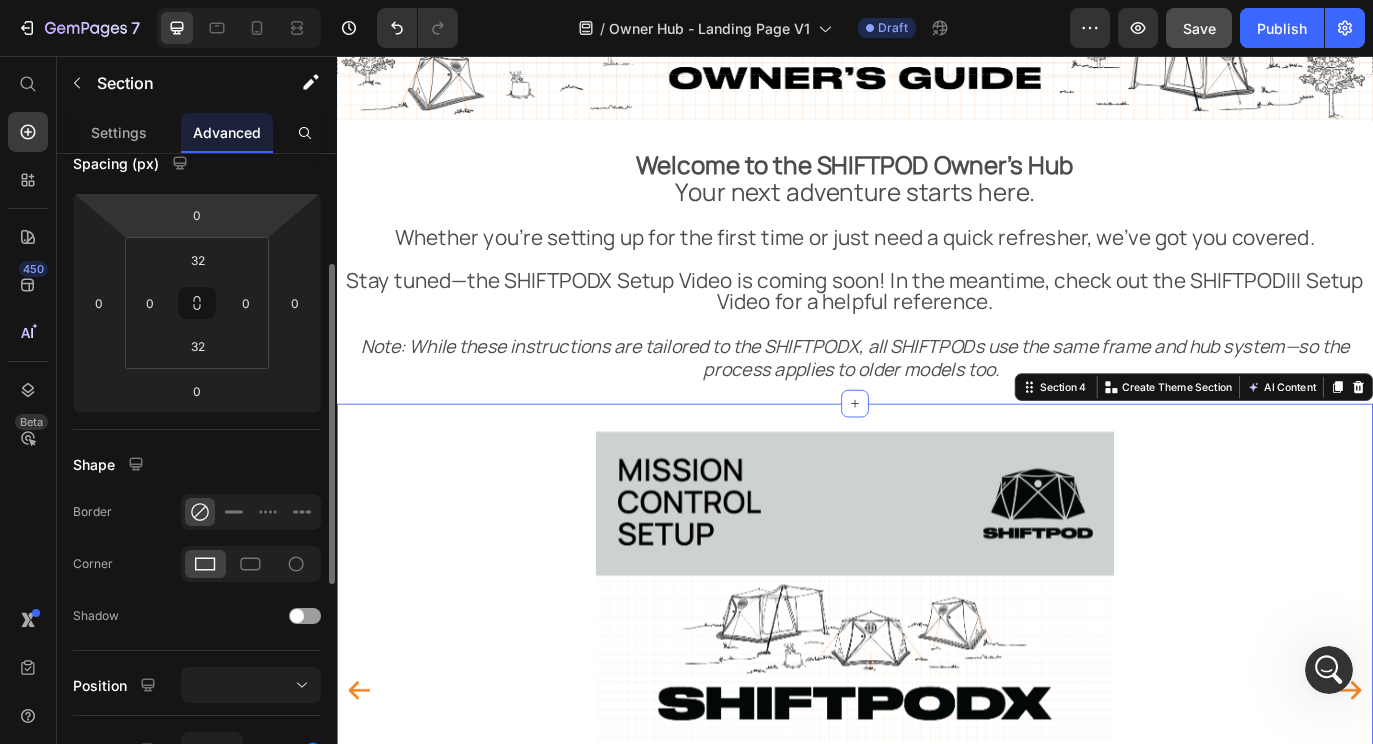 scroll, scrollTop: 401, scrollLeft: 0, axis: vertical 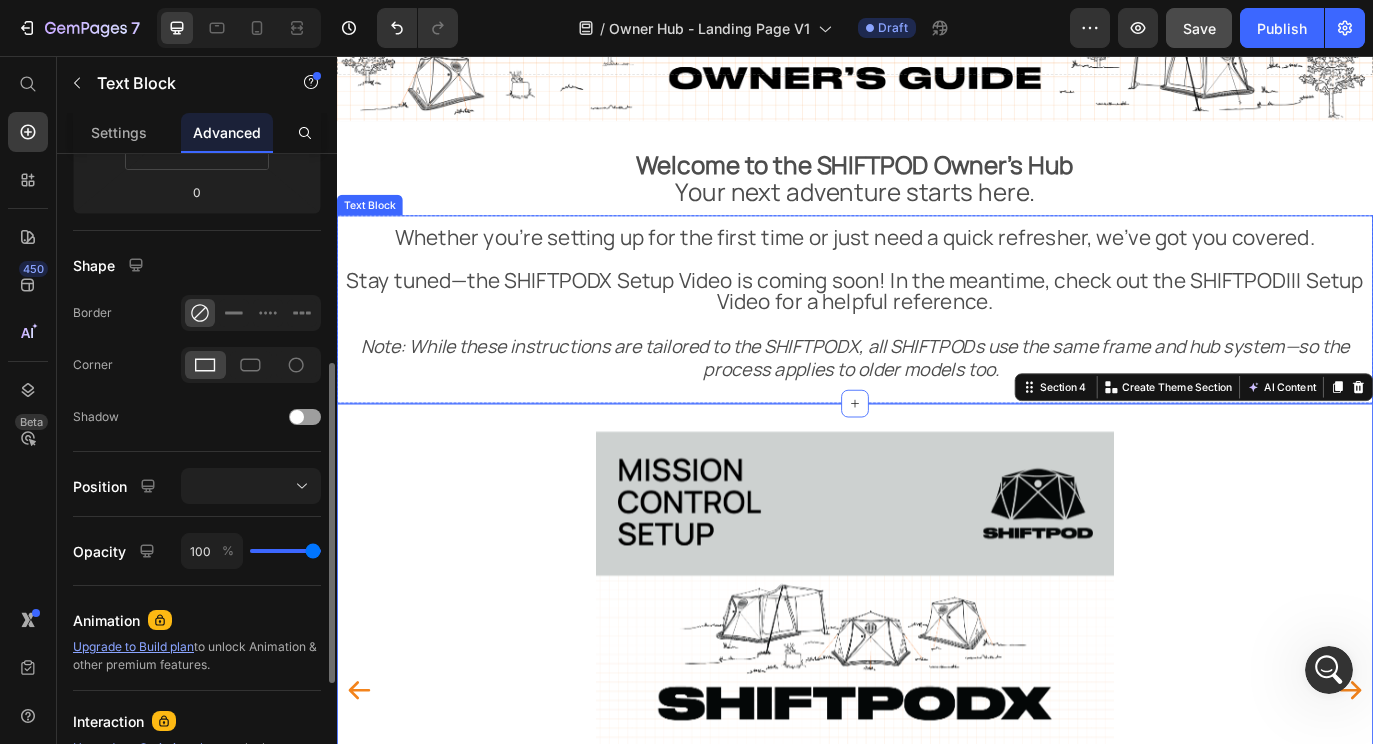 click on "Stay tuned—the SHIFTPODX Setup Video is coming soon! In the meantime, check out the SHIFTPODIII Setup Video for a helpful reference." at bounding box center [937, 327] 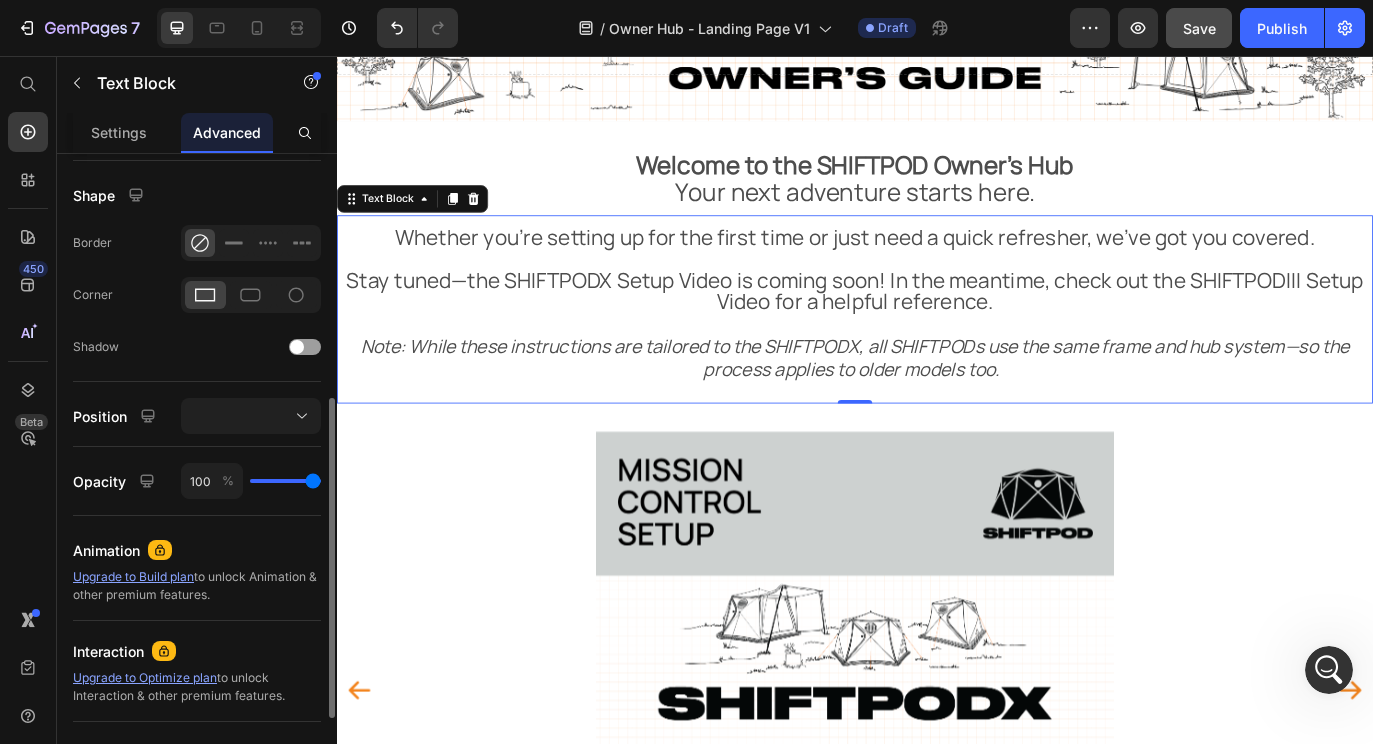 scroll, scrollTop: 498, scrollLeft: 0, axis: vertical 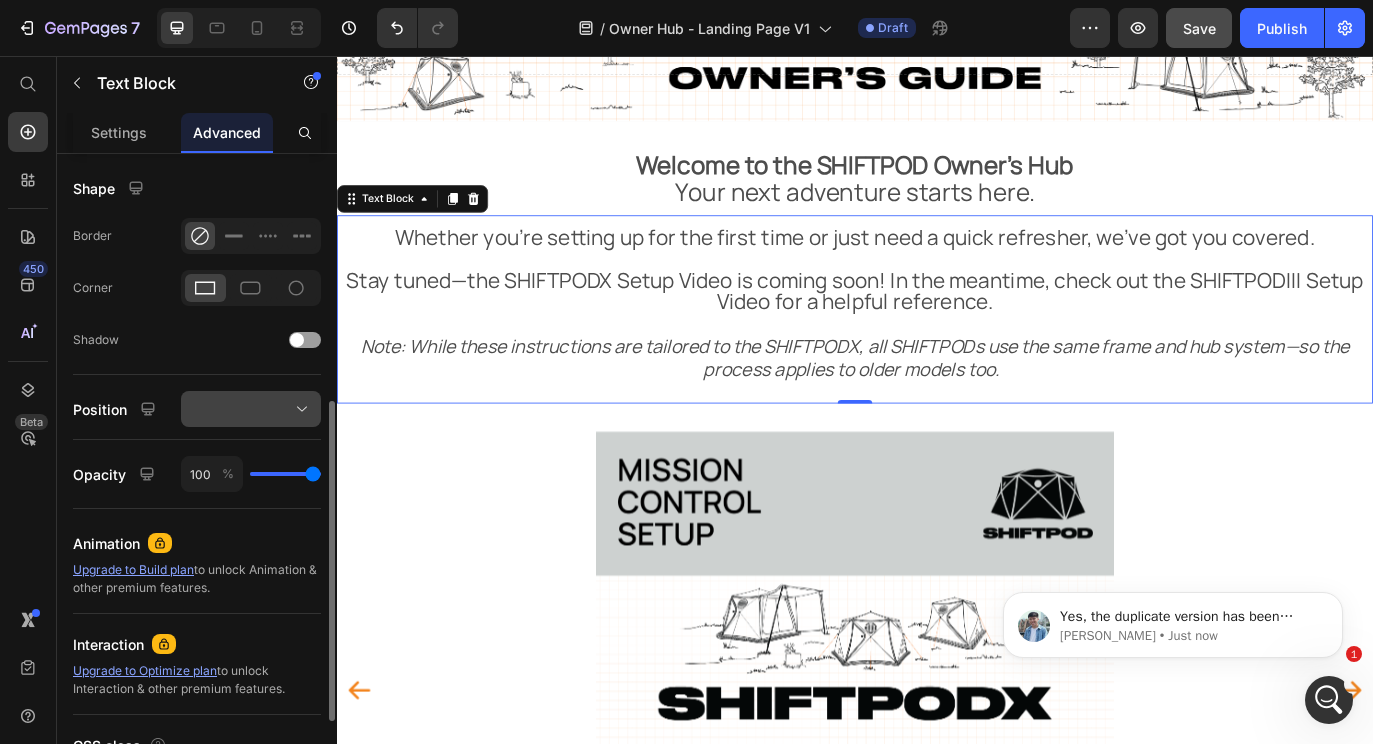 click at bounding box center [251, 409] 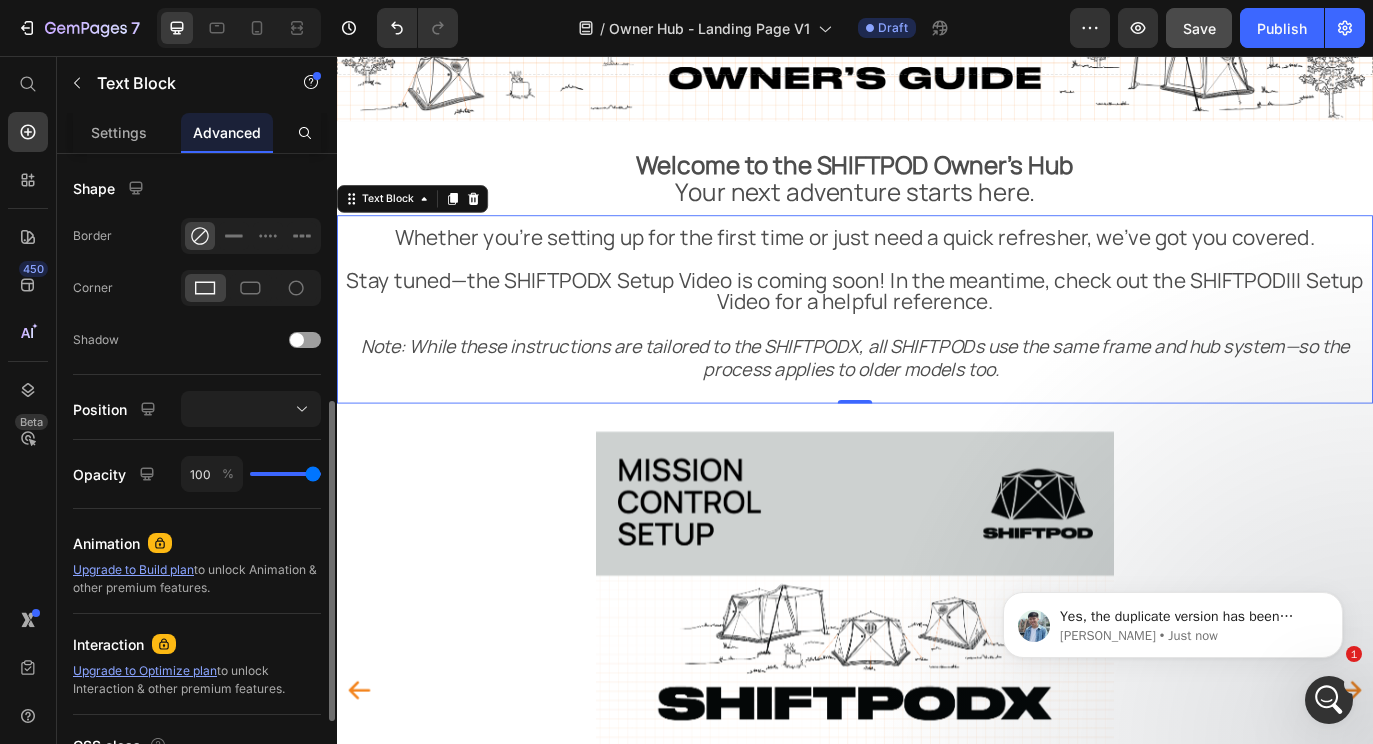 click on "Display on Desktop Tablet Mobile Spacing (px) 0 0 0 0 10 0 0 0 Shape Border Corner Shadow Position Opacity 100 % Animation Upgrade to Build plan  to unlock Animation & other premium features. Interaction Upgrade to Optimize plan  to unlock Interaction & other premium features. CSS class" at bounding box center [197, 259] 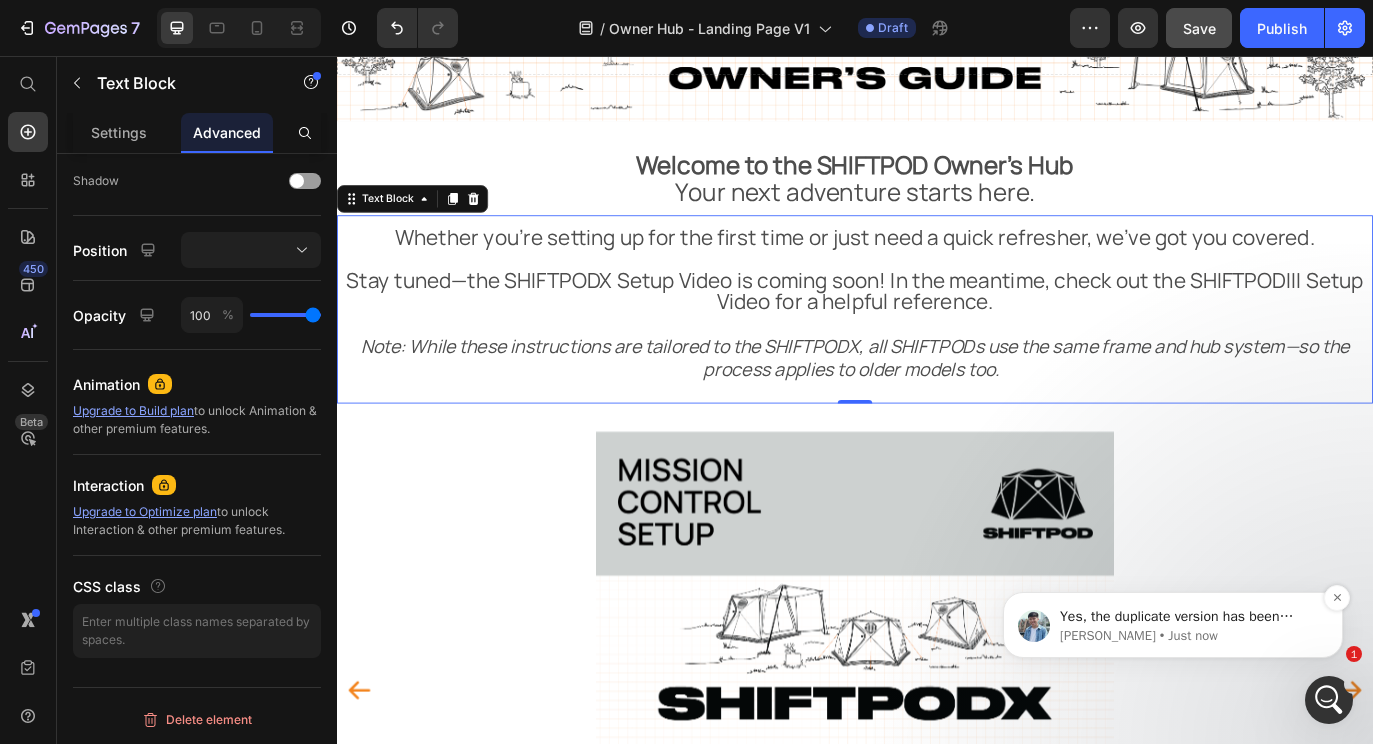 click on "Yes, the duplicate version has been created. [PERSON_NAME] • Just now" at bounding box center (1173, 625) 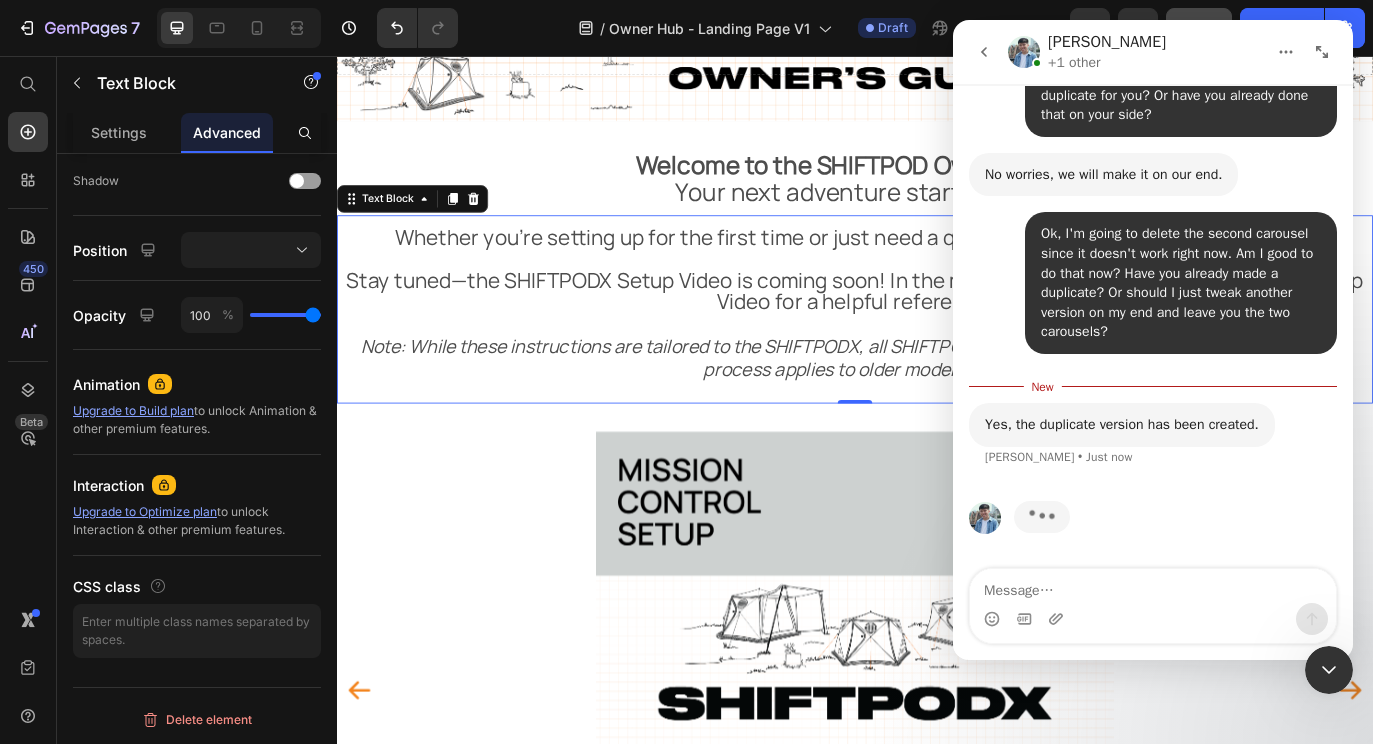 click at bounding box center (1153, 619) 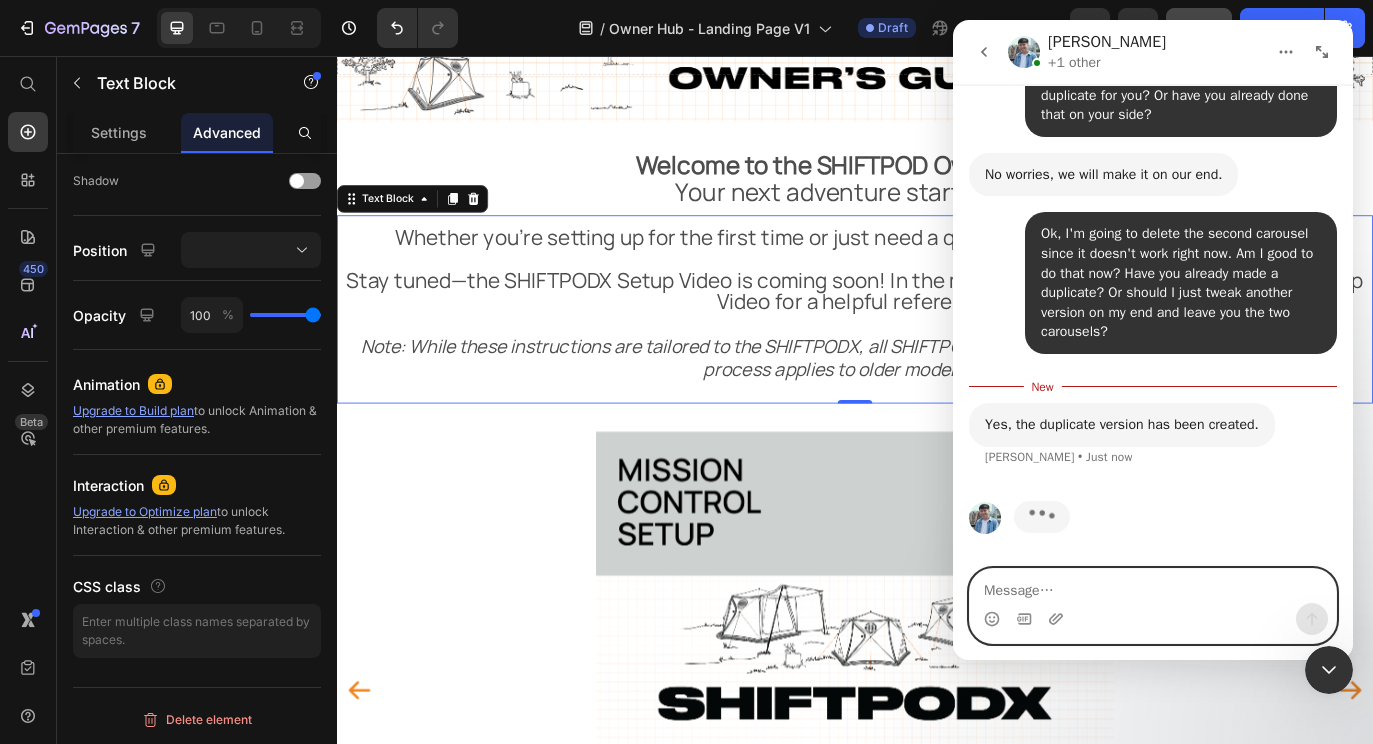 click at bounding box center [1153, 586] 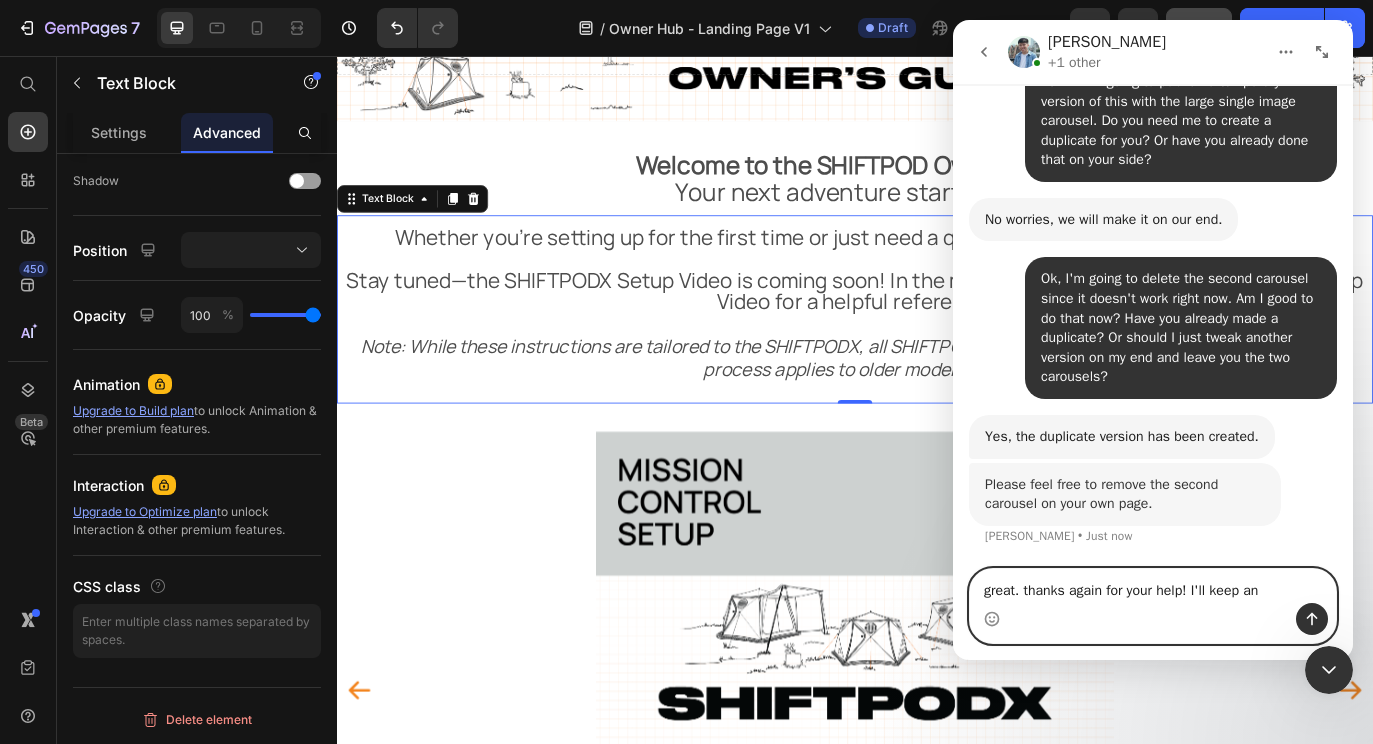 scroll, scrollTop: 9351, scrollLeft: 0, axis: vertical 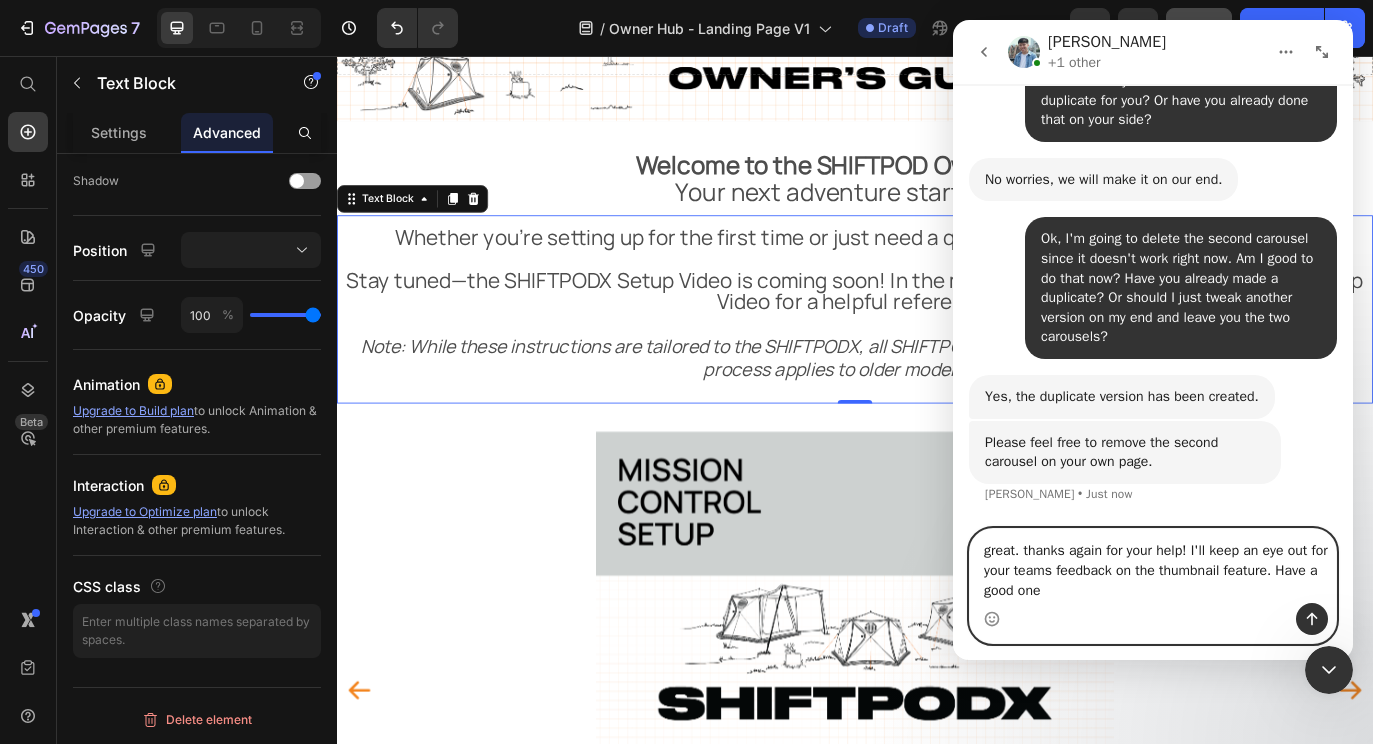 type on "great. thanks again for your help! I'll keep an eye out for your teams feedback on the thumbnail feature. Have a good one!" 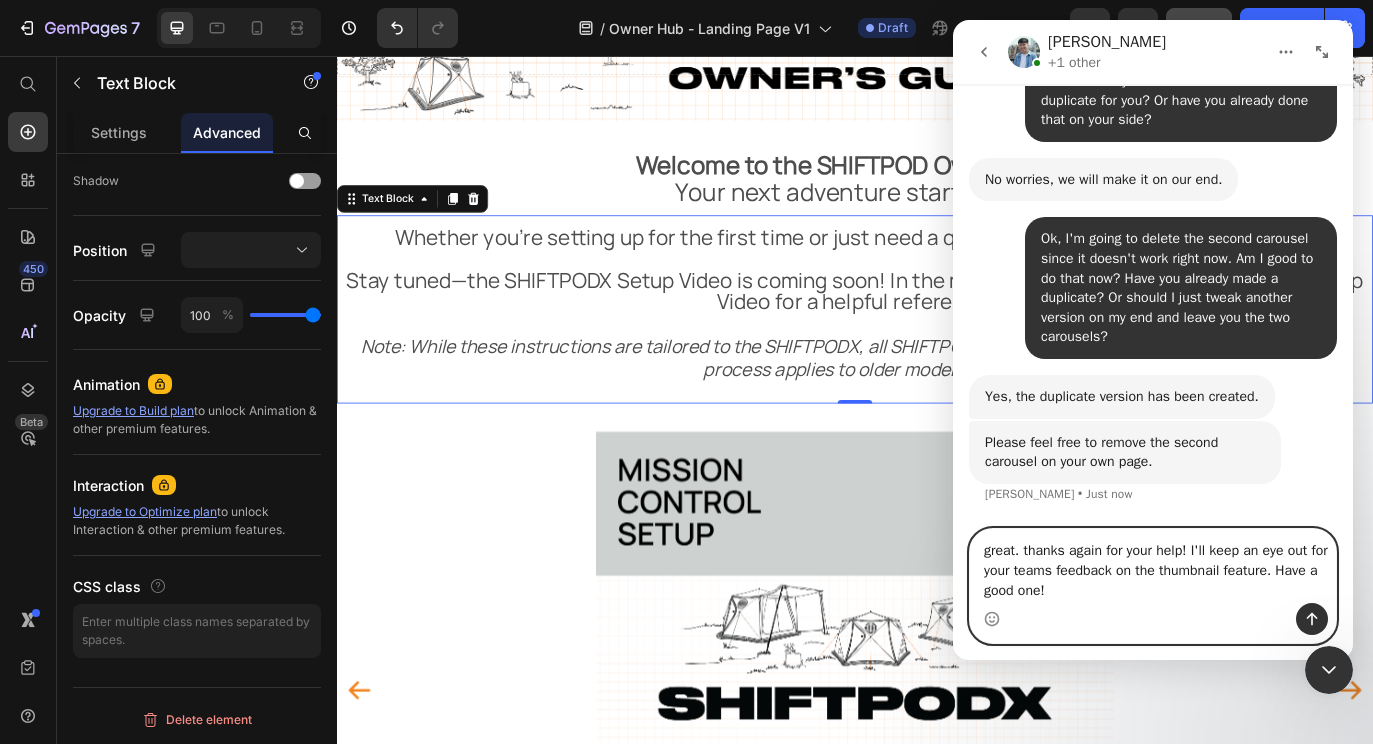 type 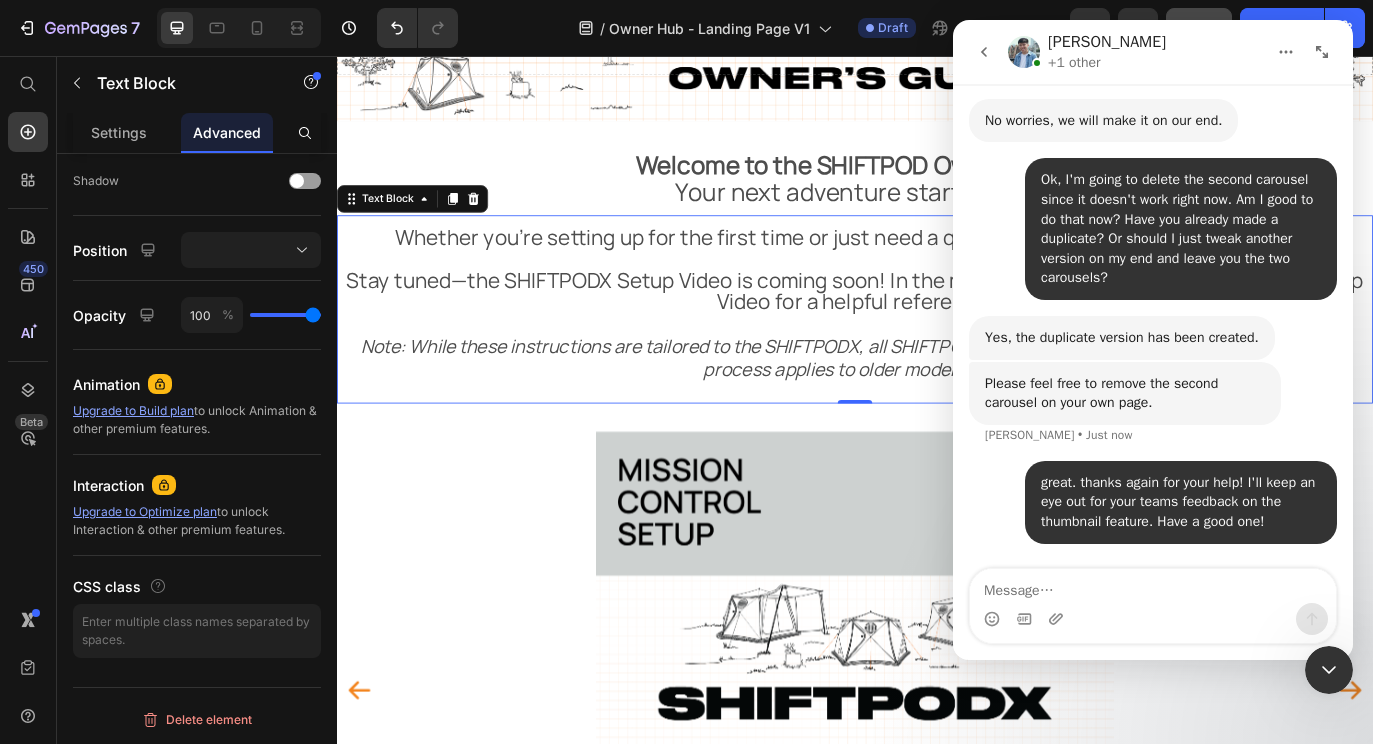 click at bounding box center [1329, 670] 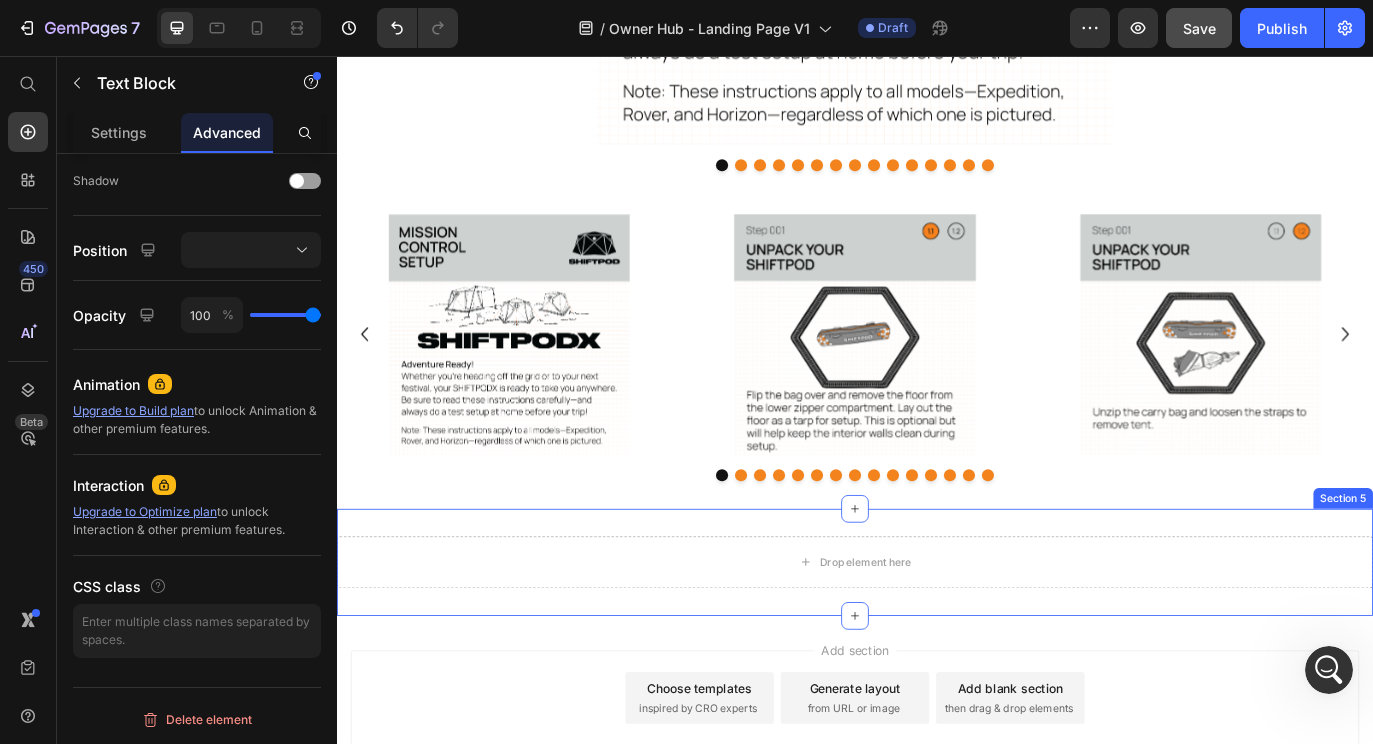 scroll, scrollTop: 1120, scrollLeft: 0, axis: vertical 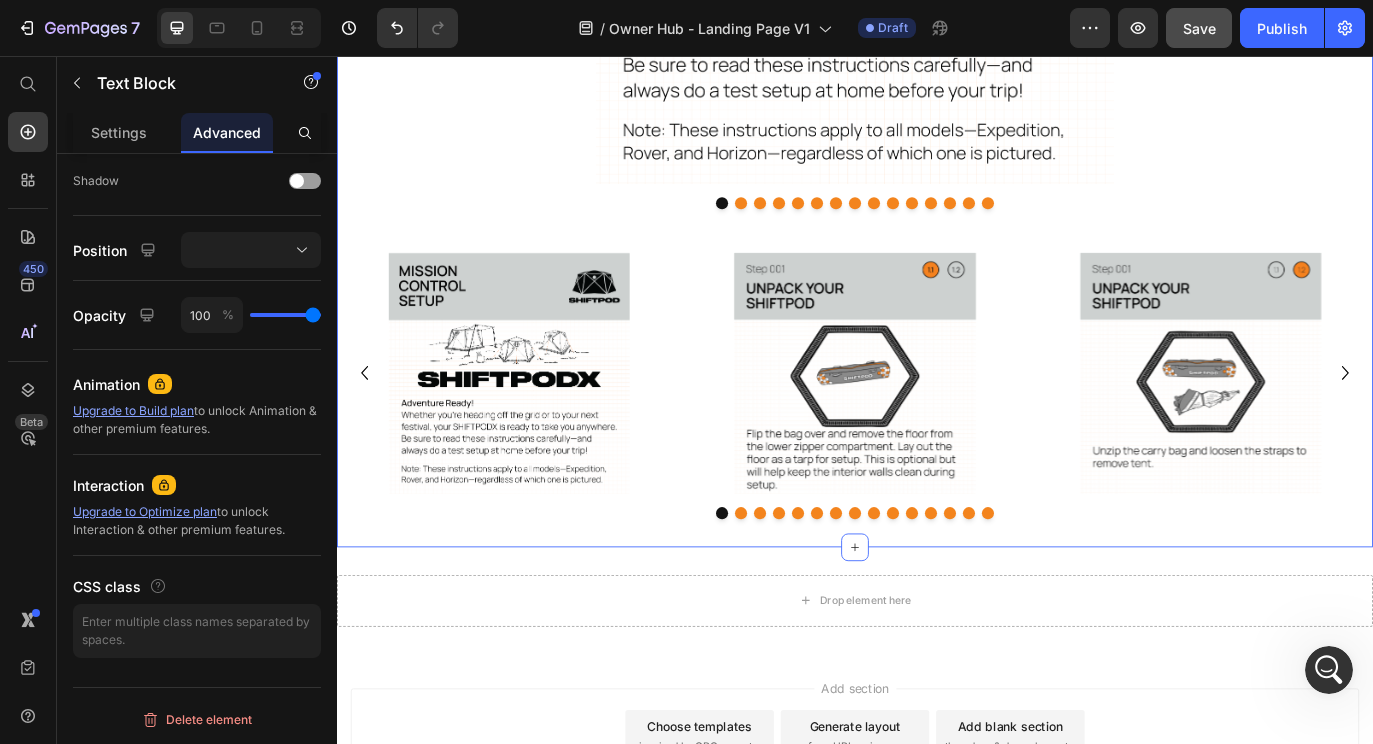 click on "Image Image Image Image Image Image Image Image Image Image Image Image Image Image Image
Carousel
Image Image Image Image Image Image Image Image Image Image Image Image Image Image Image
Carousel Section 4" at bounding box center (937, 97) 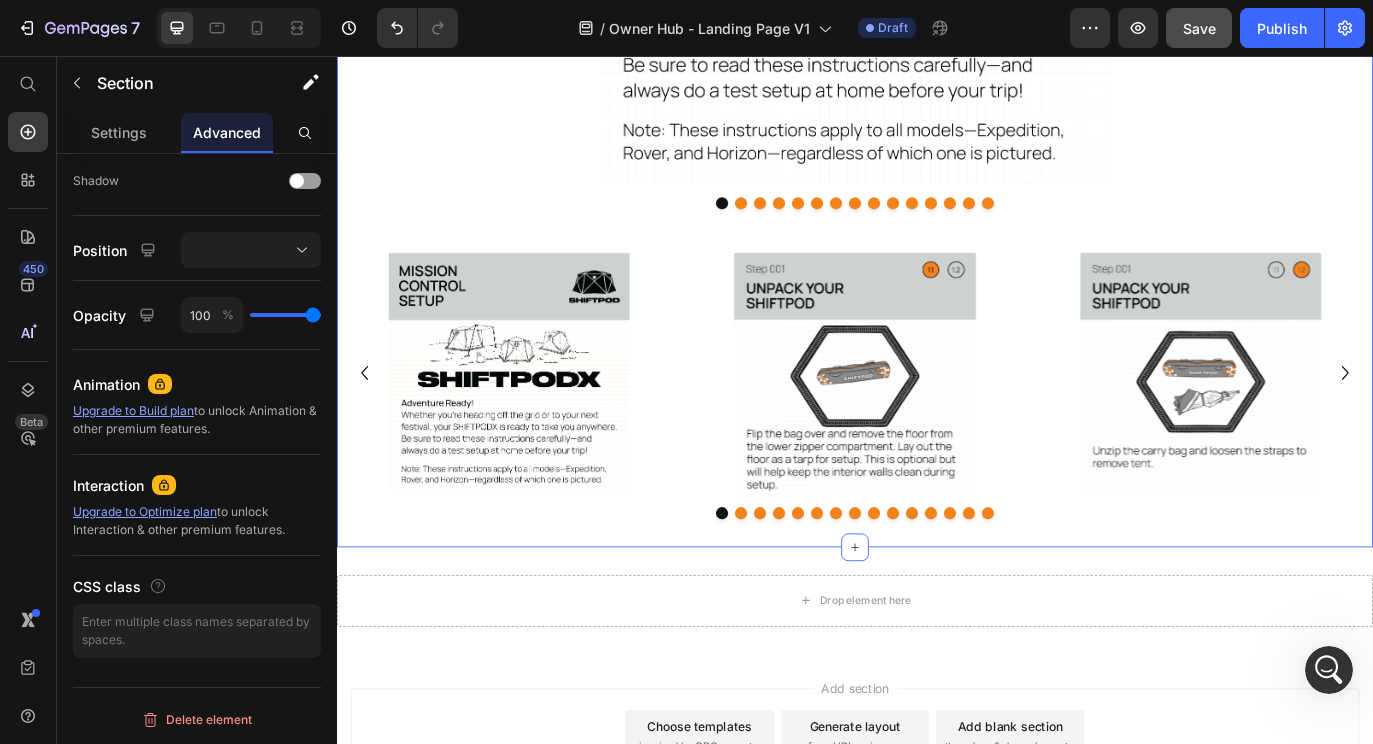scroll, scrollTop: 0, scrollLeft: 0, axis: both 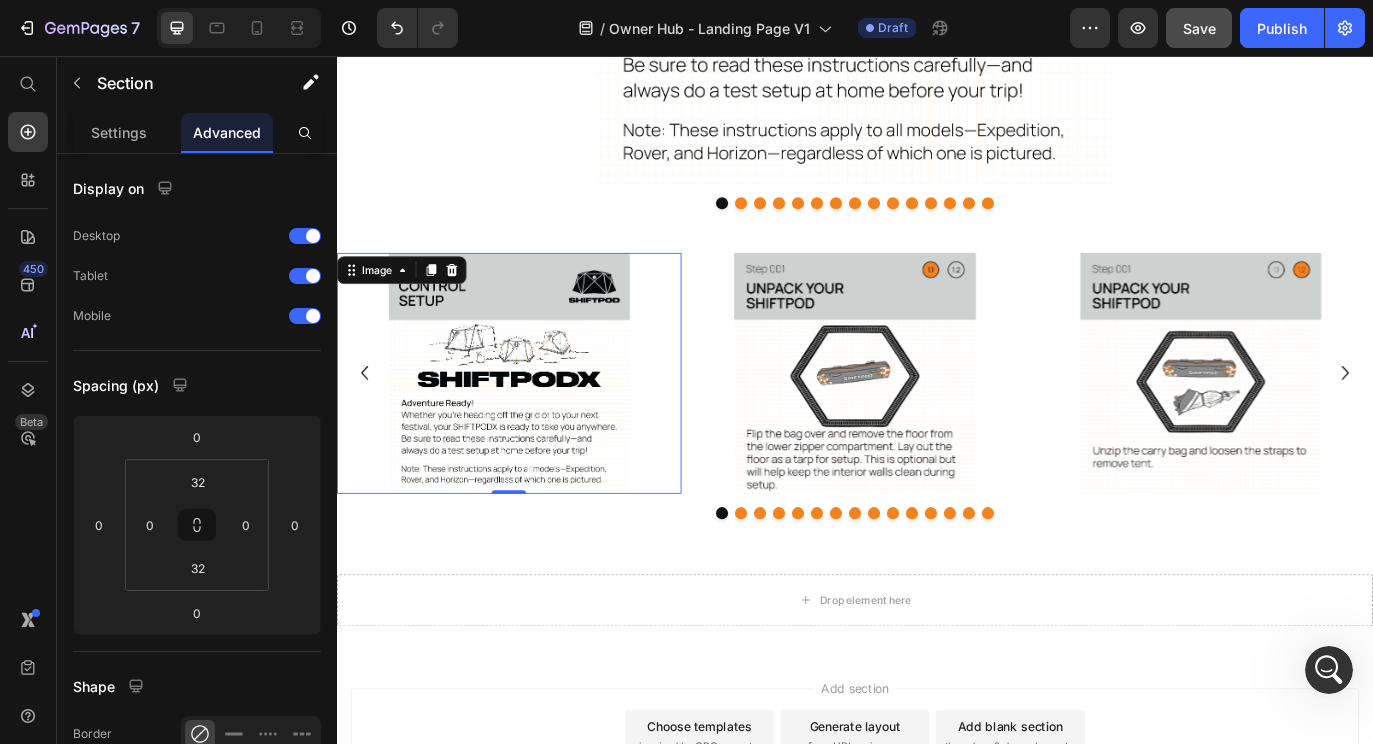 click at bounding box center (536, 422) 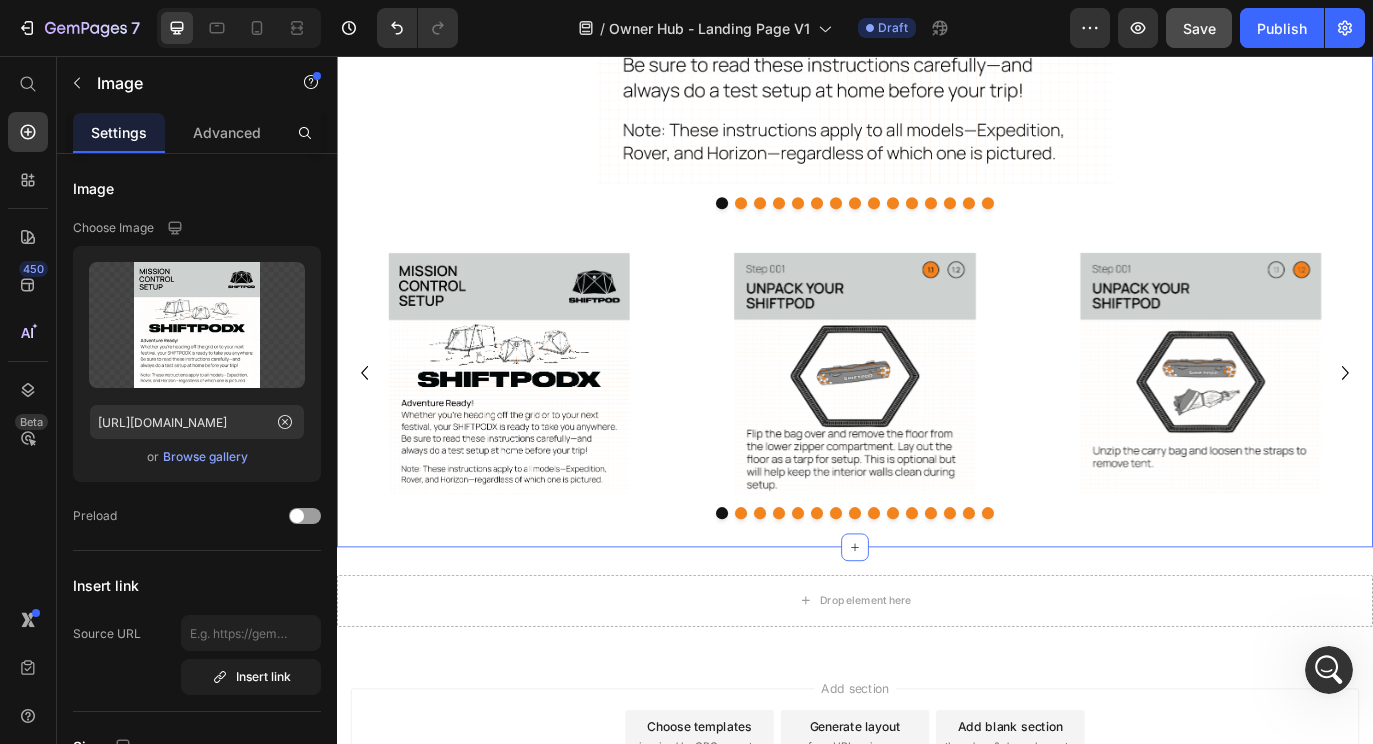click on "Image Image Image Image Image Image Image Image Image Image Image Image Image Image Image
Carousel
Image Image Image Image Image Image Image Image Image Image Image Image Image Image Image
Carousel Section 4   You can create reusable sections Create Theme Section AI Content Write with GemAI What would you like to describe here? Tone and Voice Persuasive Product A/C Stand Show more Generate" at bounding box center (937, 97) 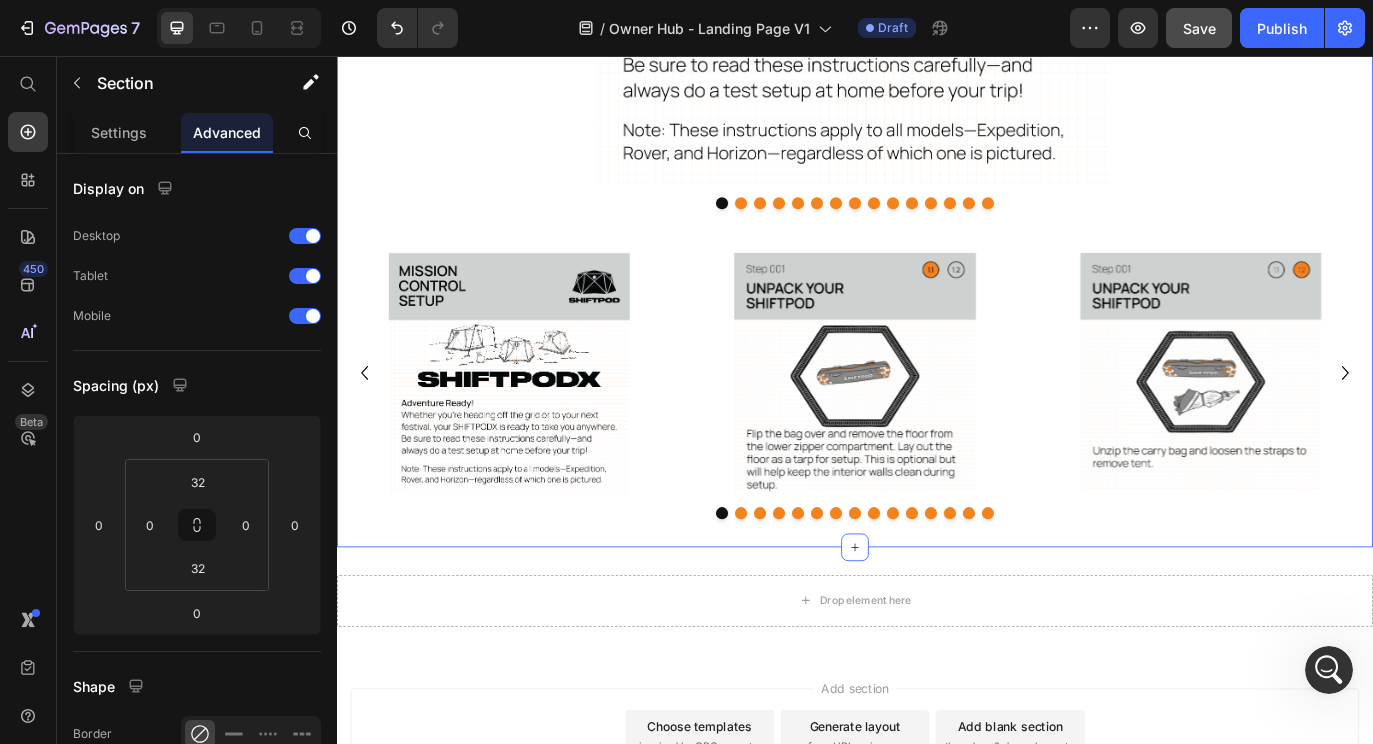 click on "Image Image Image Image Image Image Image Image Image Image Image Image Image Image Image
Carousel
Image Image Image Image Image Image Image Image Image Image Image Image Image Image Image
Carousel Section 4   You can create reusable sections Create Theme Section AI Content Write with GemAI What would you like to describe here? Tone and Voice Persuasive Product A/C Stand Show more Generate" at bounding box center [937, 97] 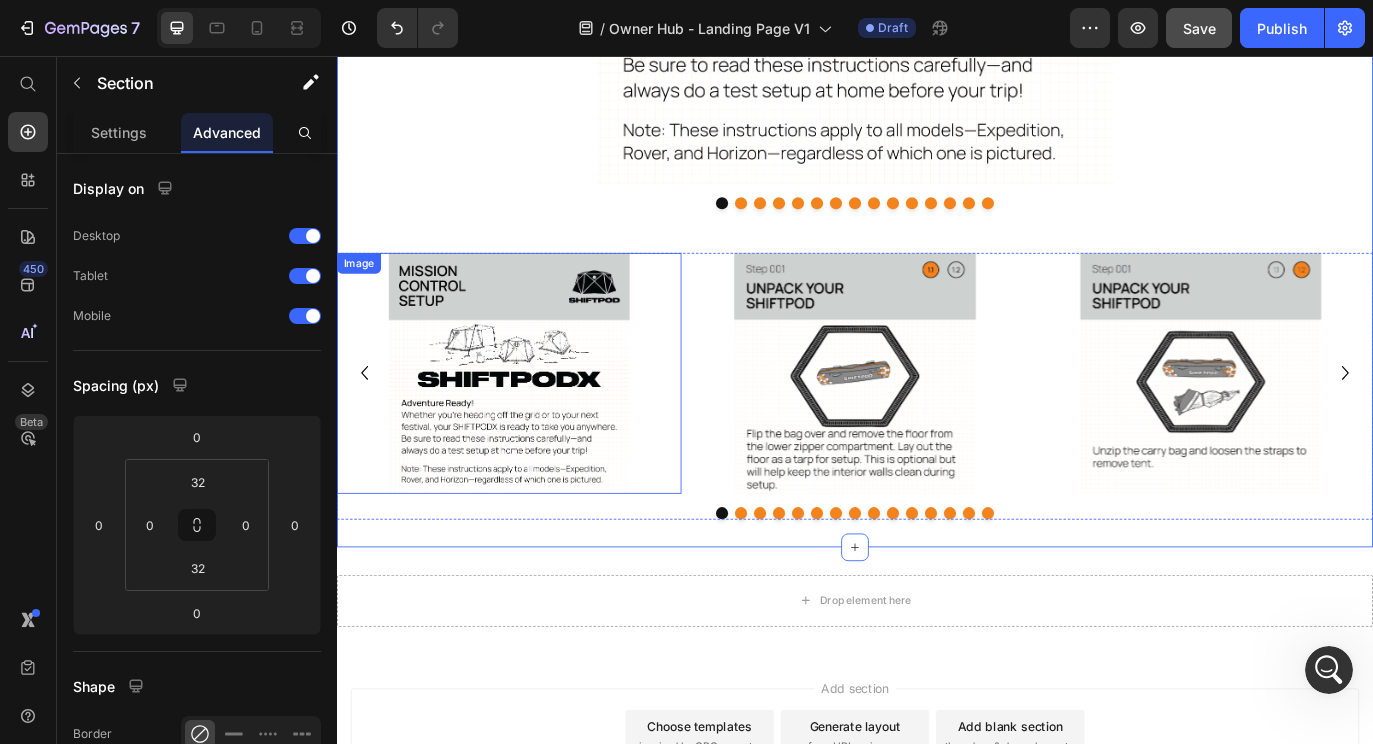 click at bounding box center (536, 422) 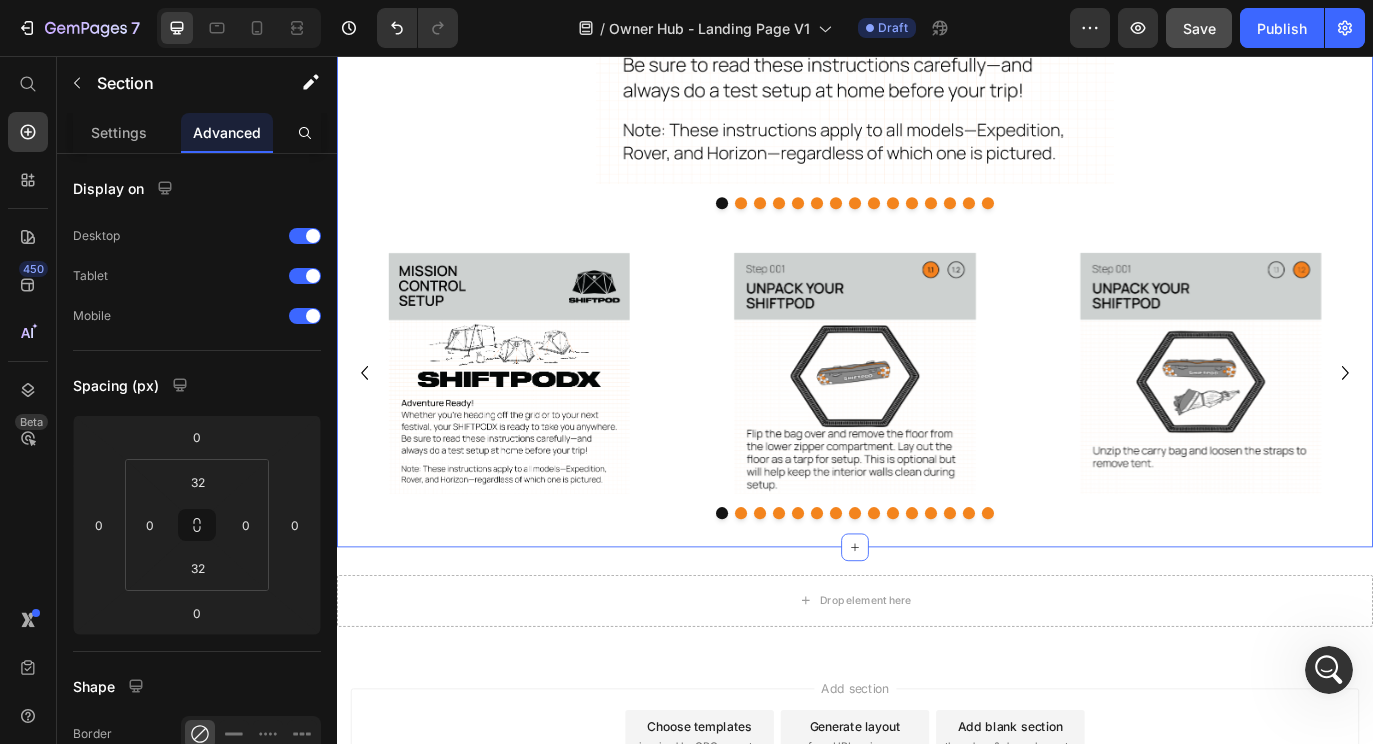 click on "Image Image Image Image Image Image Image Image Image Image Image Image Image Image Image
Carousel
Image Image Image Image Image Image Image Image Image Image Image Image Image Image Image
Carousel Section 4   You can create reusable sections Create Theme Section AI Content Write with GemAI What would you like to describe here? Tone and Voice Persuasive Product A/C Stand Show more Generate" at bounding box center [937, 97] 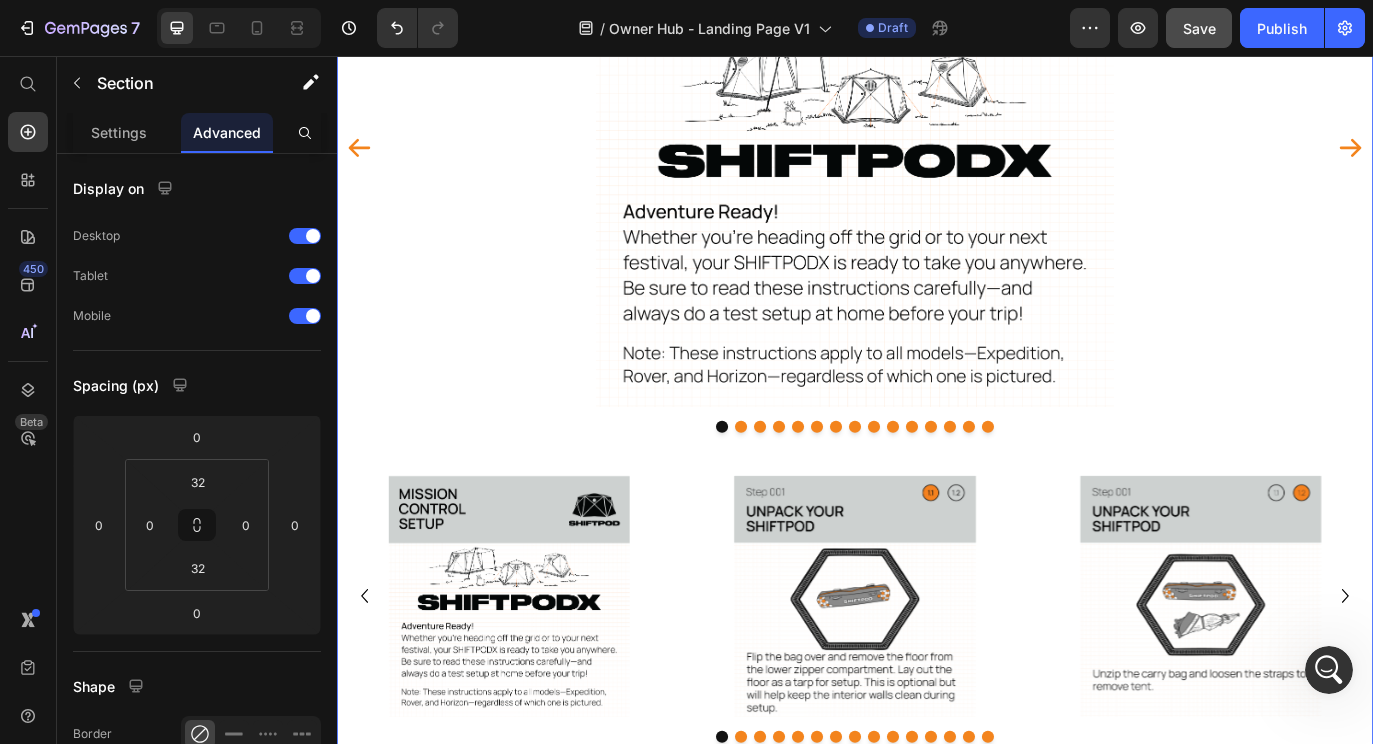 scroll, scrollTop: 975, scrollLeft: 0, axis: vertical 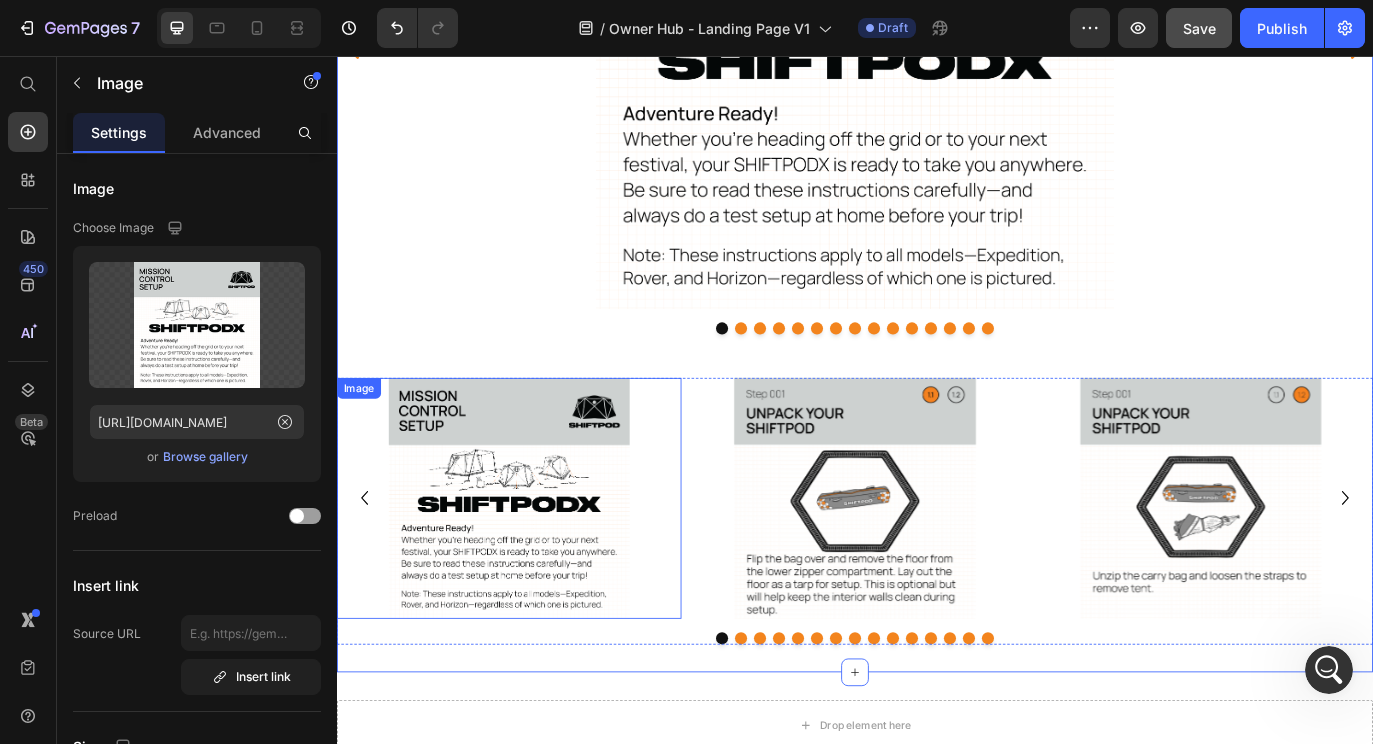 click at bounding box center [536, 567] 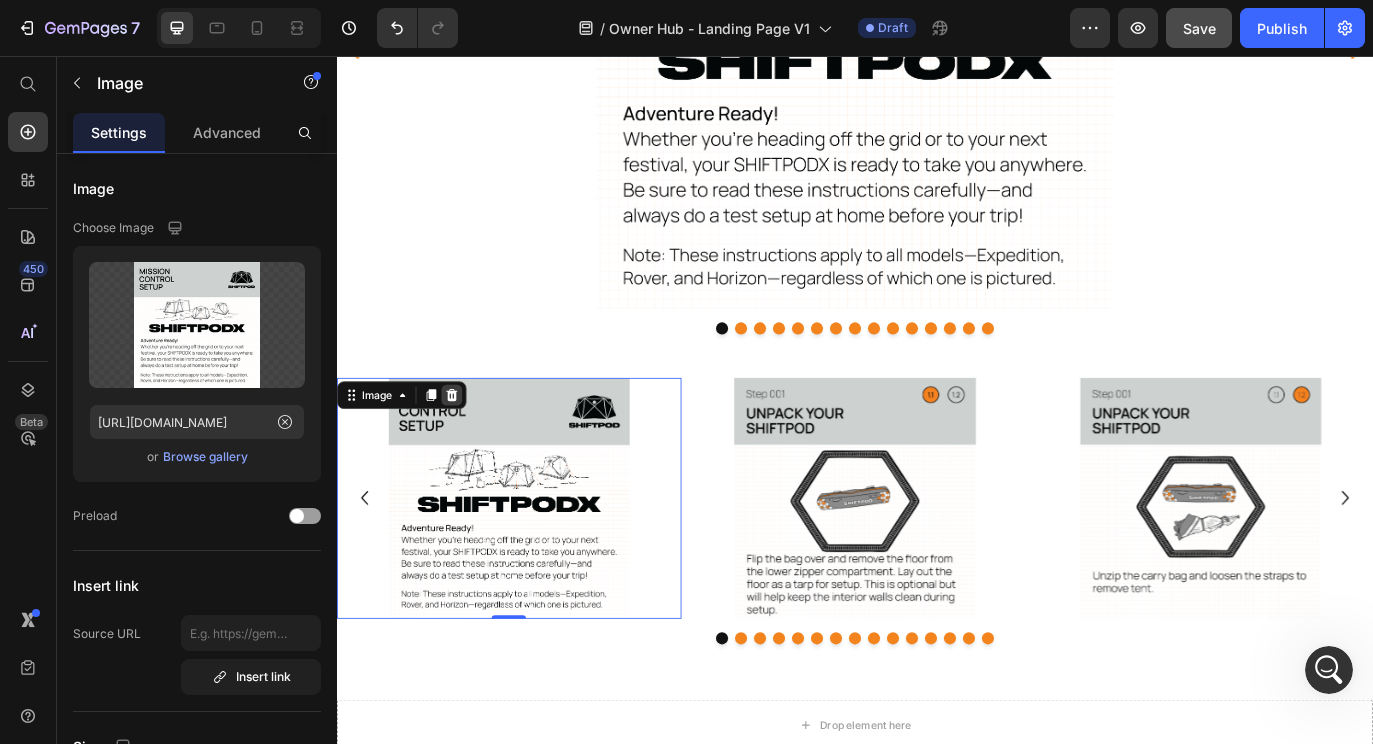 click 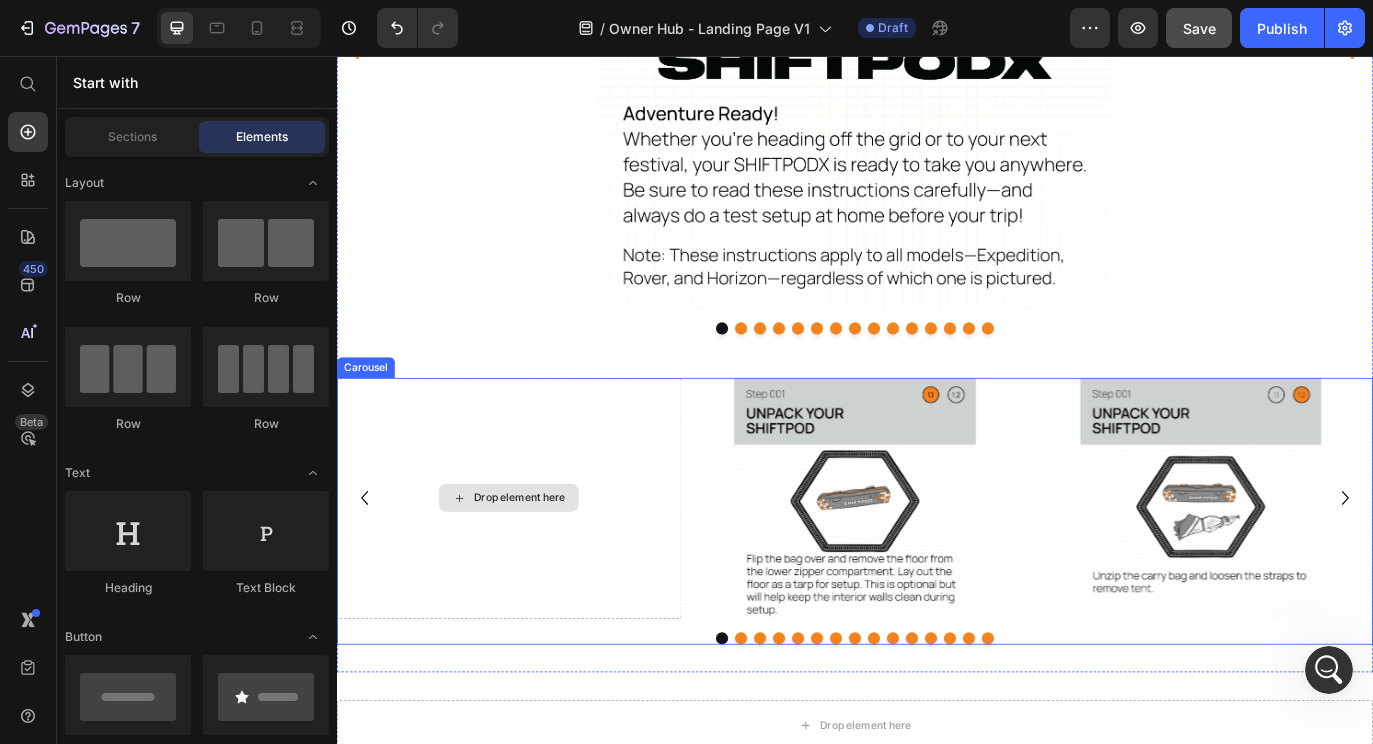 click on "Drop element here" at bounding box center (536, 567) 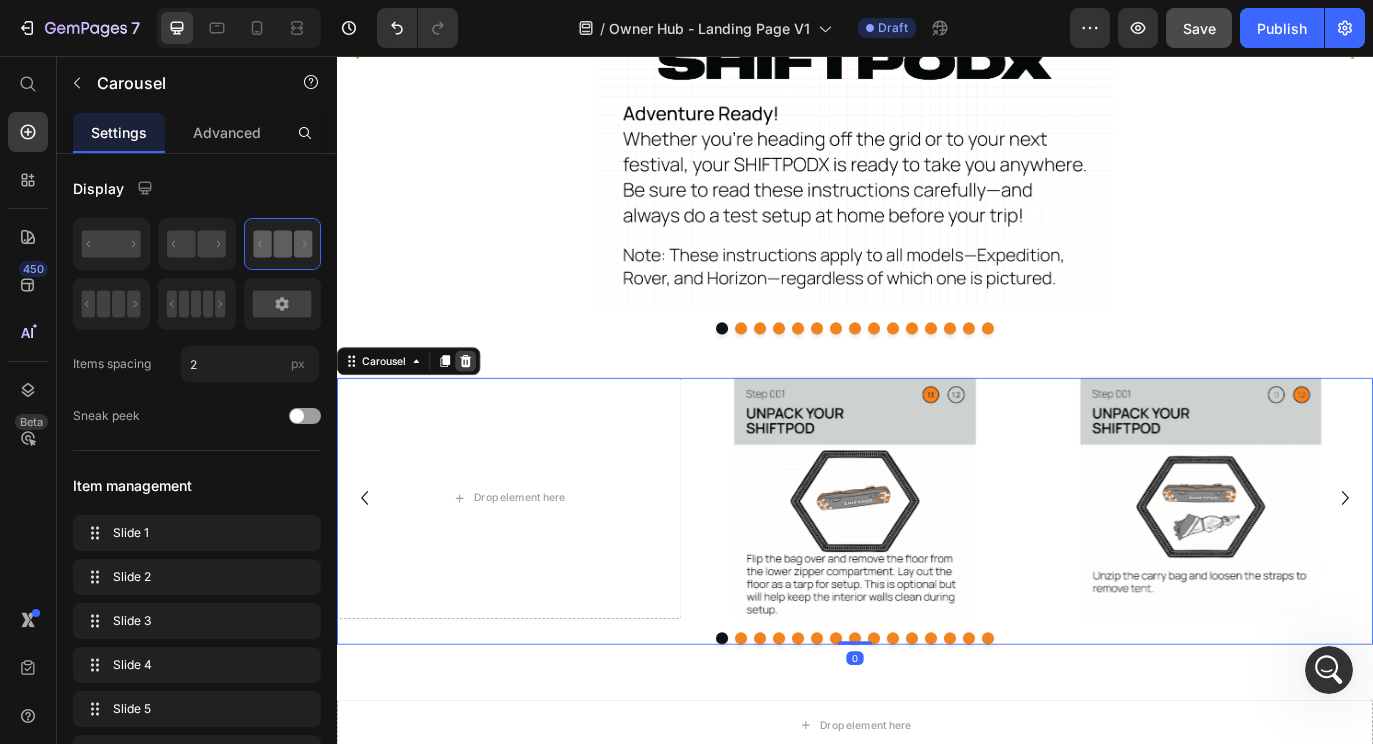 click 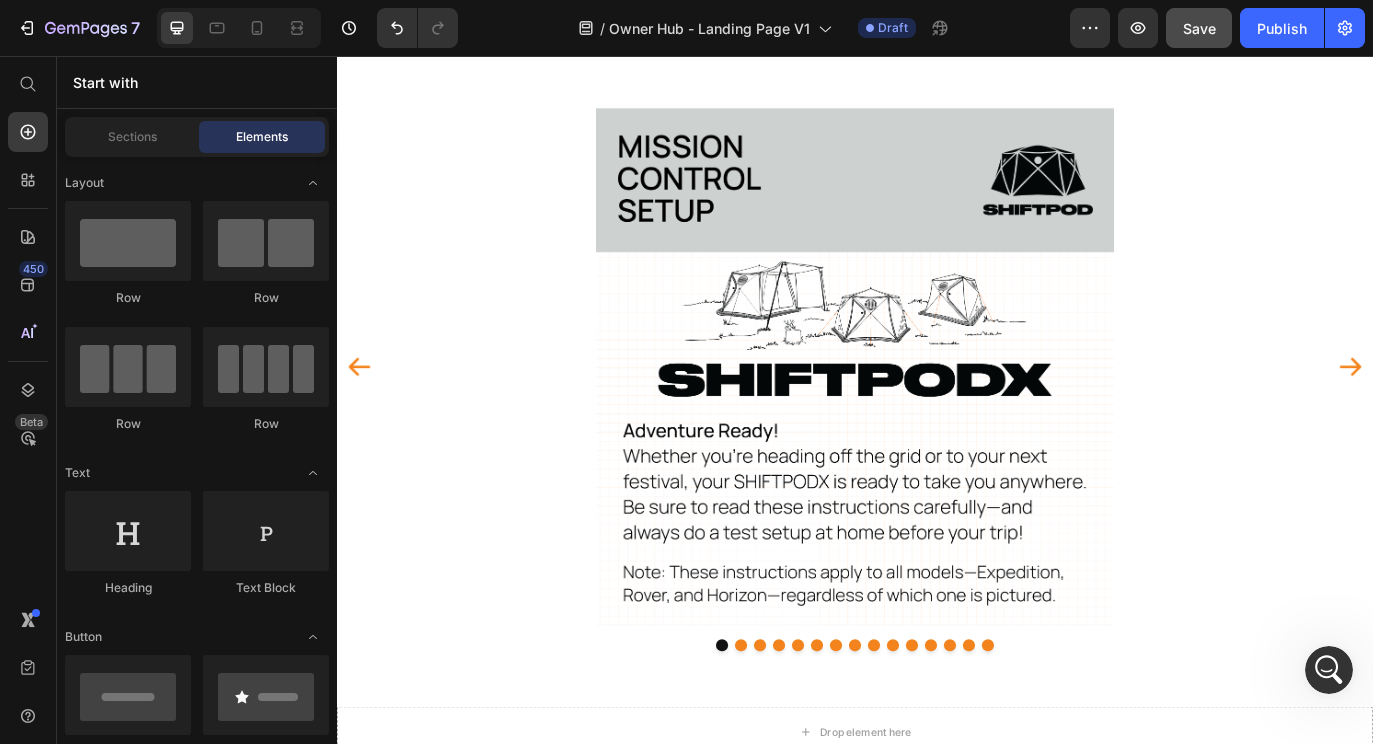 scroll, scrollTop: 882, scrollLeft: 0, axis: vertical 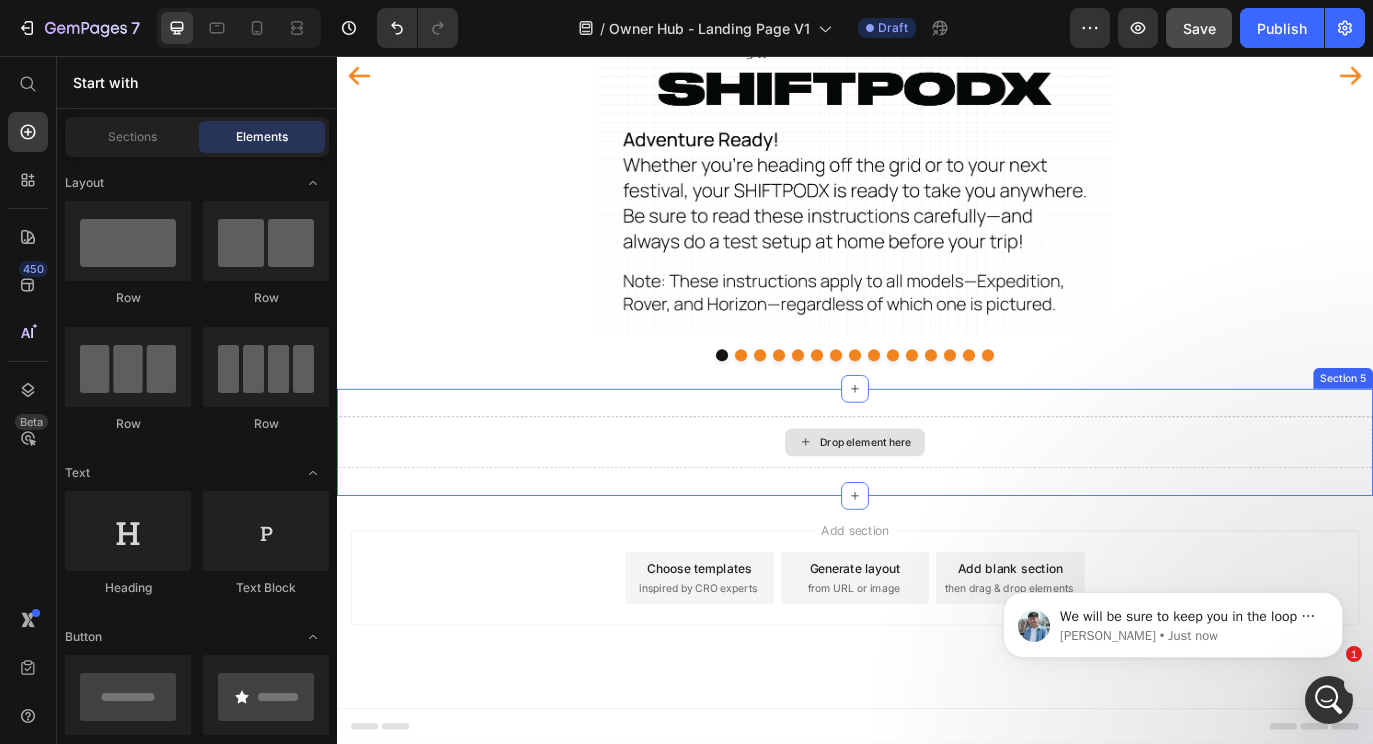 click on "Drop element here" at bounding box center [937, 503] 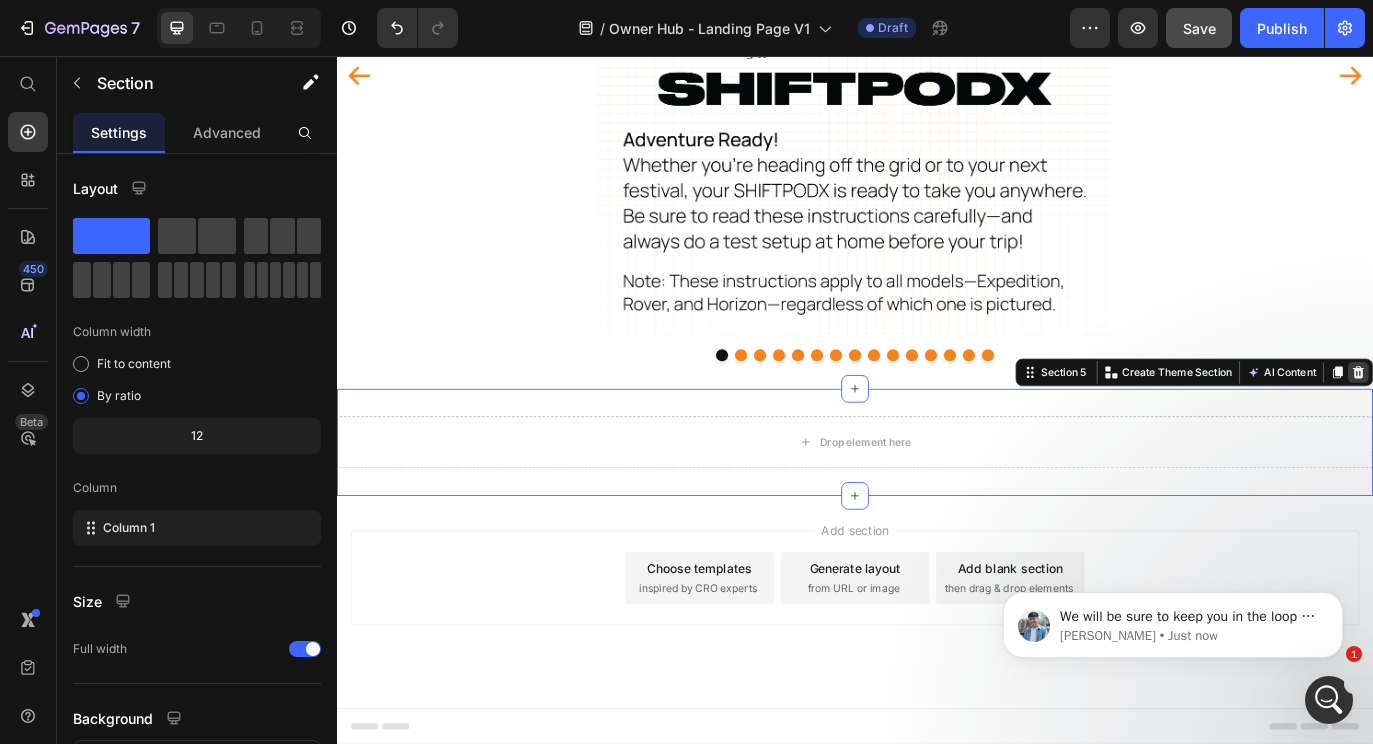 click 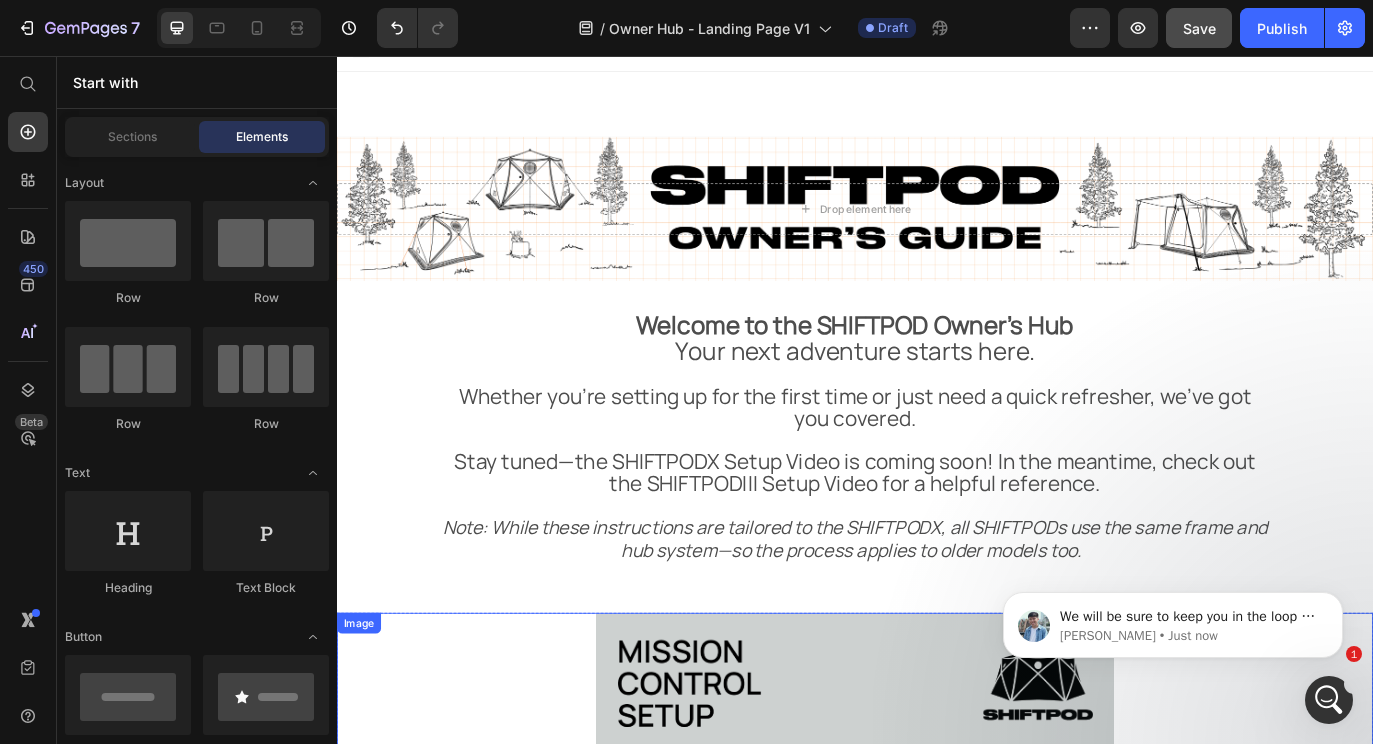 scroll, scrollTop: 0, scrollLeft: 0, axis: both 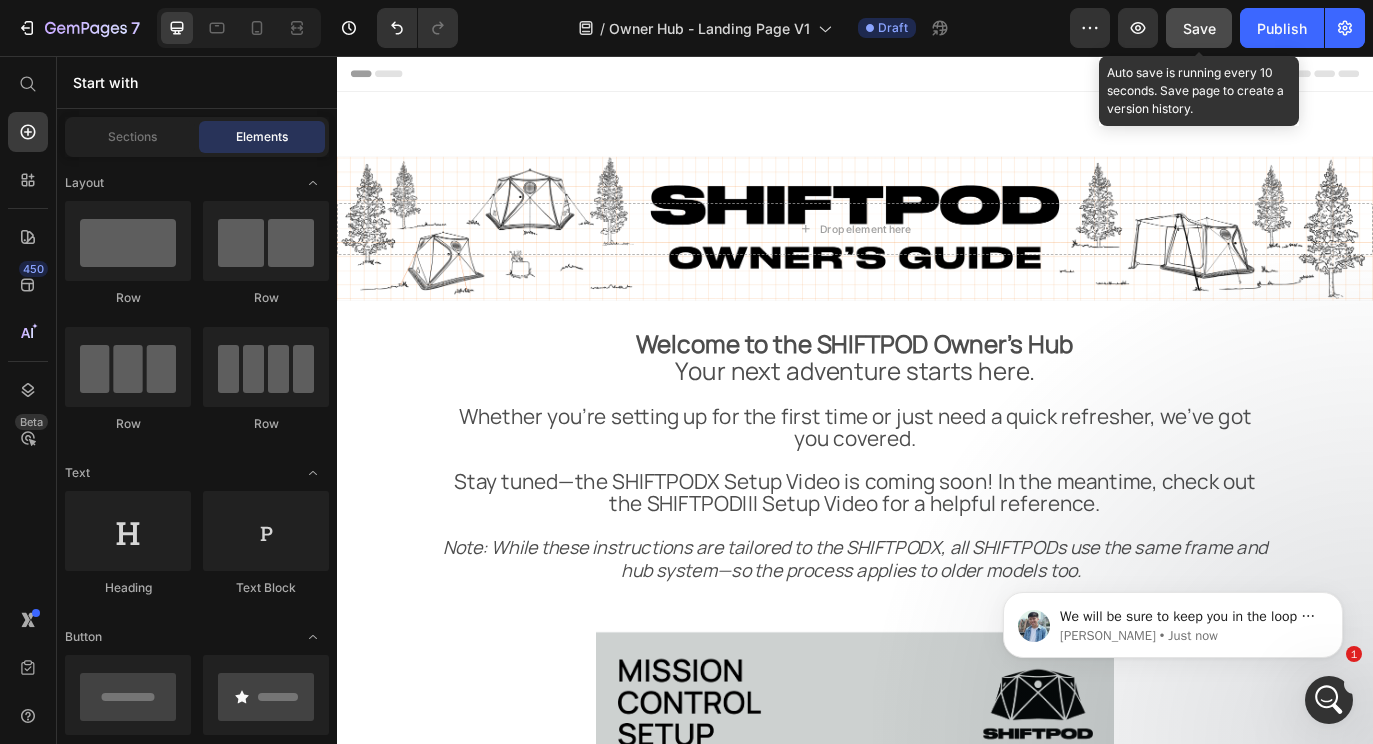 click on "Save" 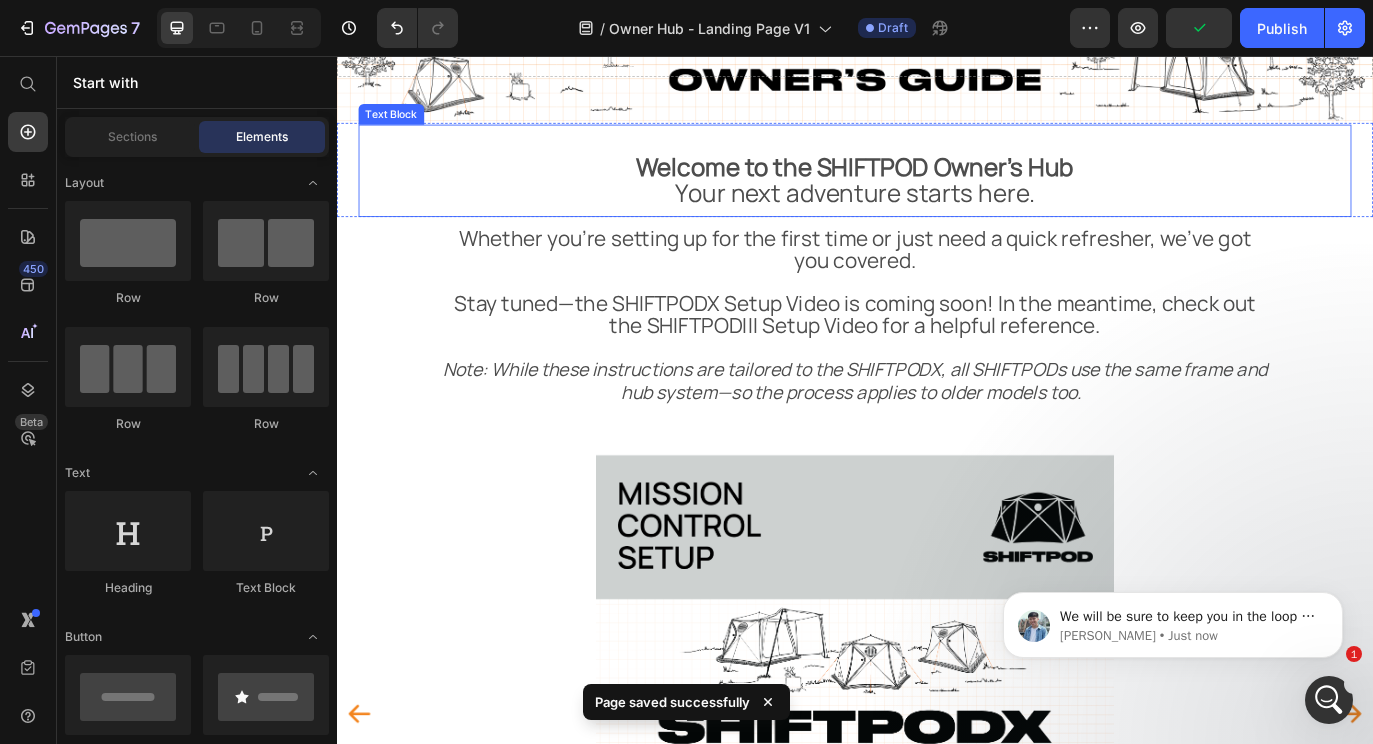 scroll, scrollTop: 207, scrollLeft: 0, axis: vertical 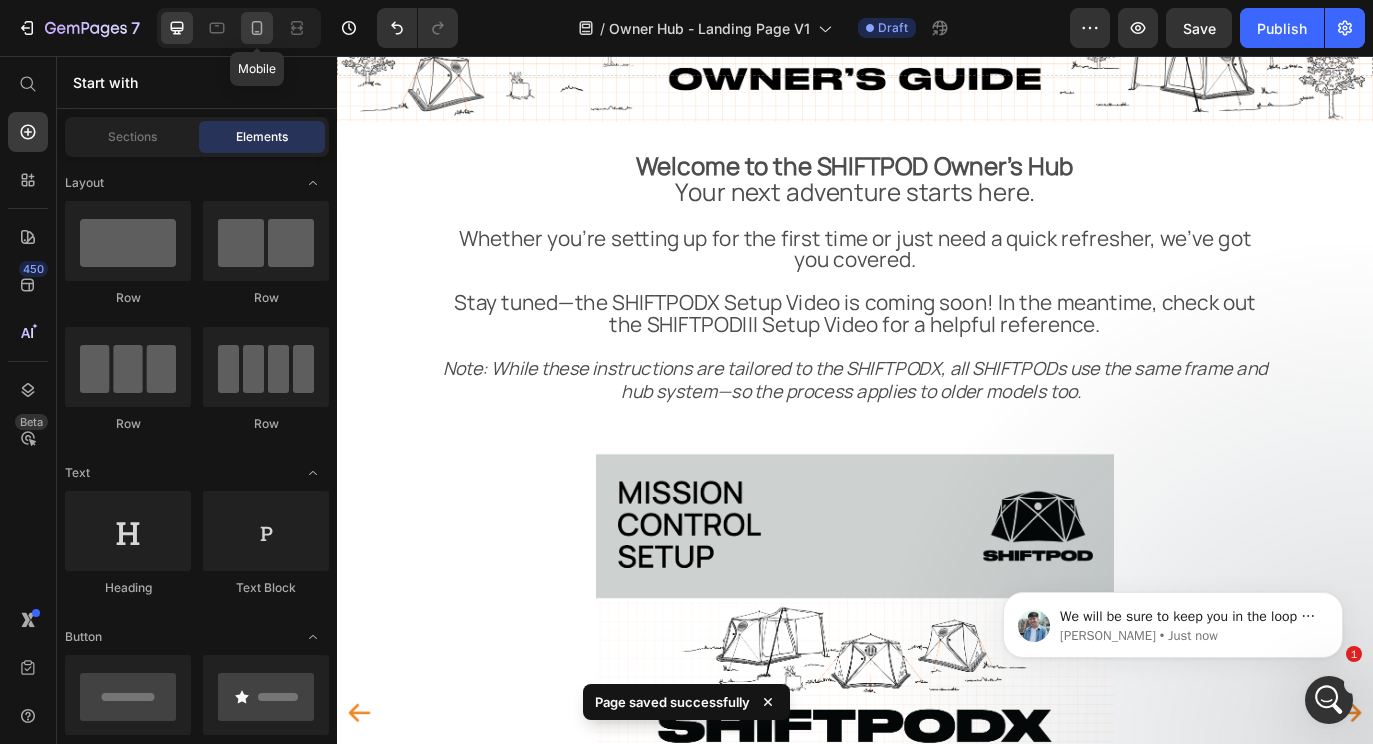 click 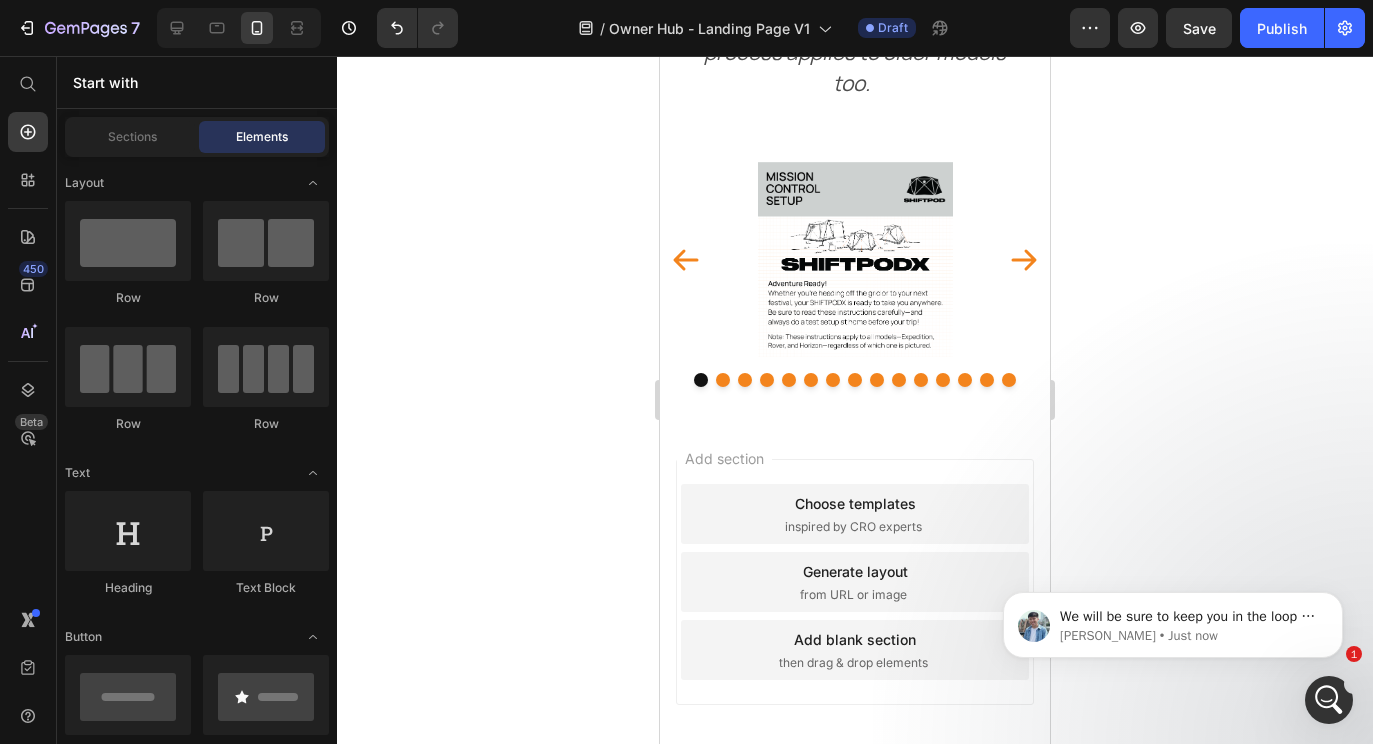 scroll, scrollTop: 1374, scrollLeft: 0, axis: vertical 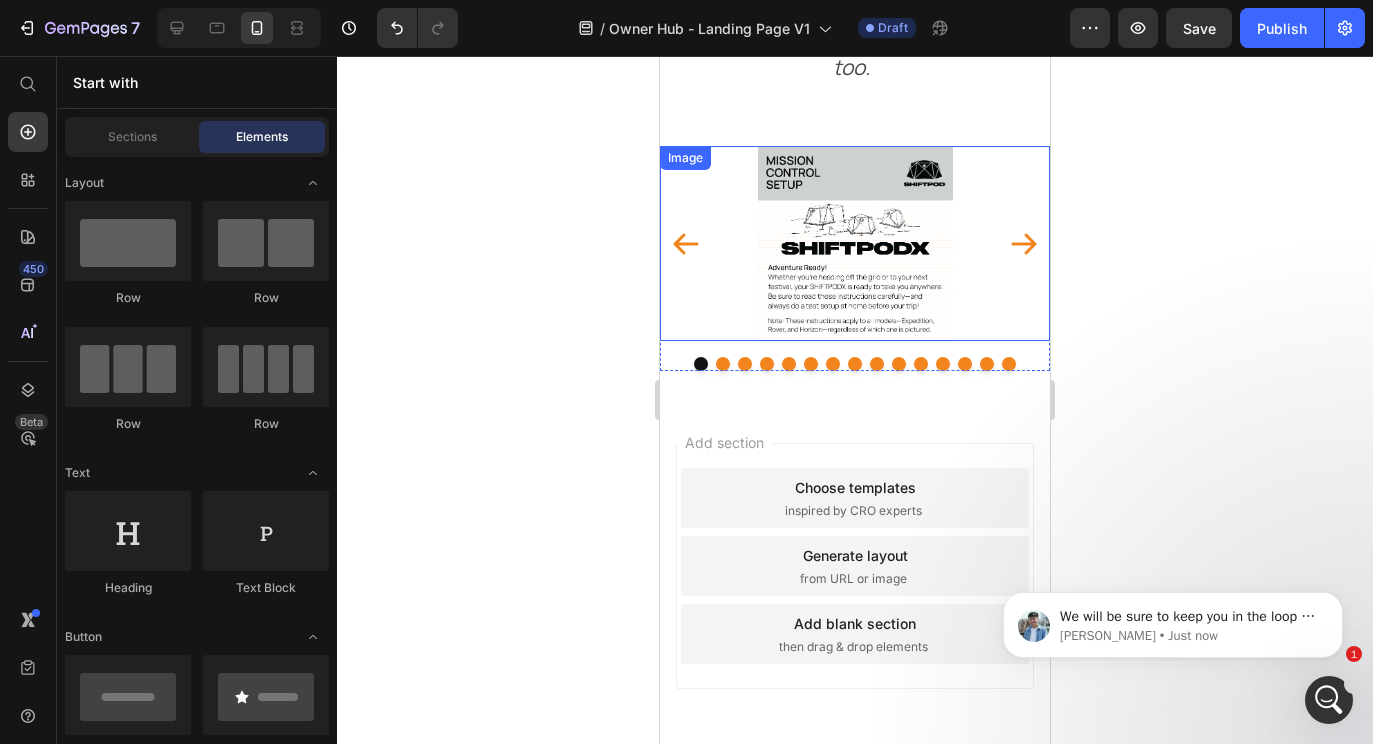 click at bounding box center [855, 243] 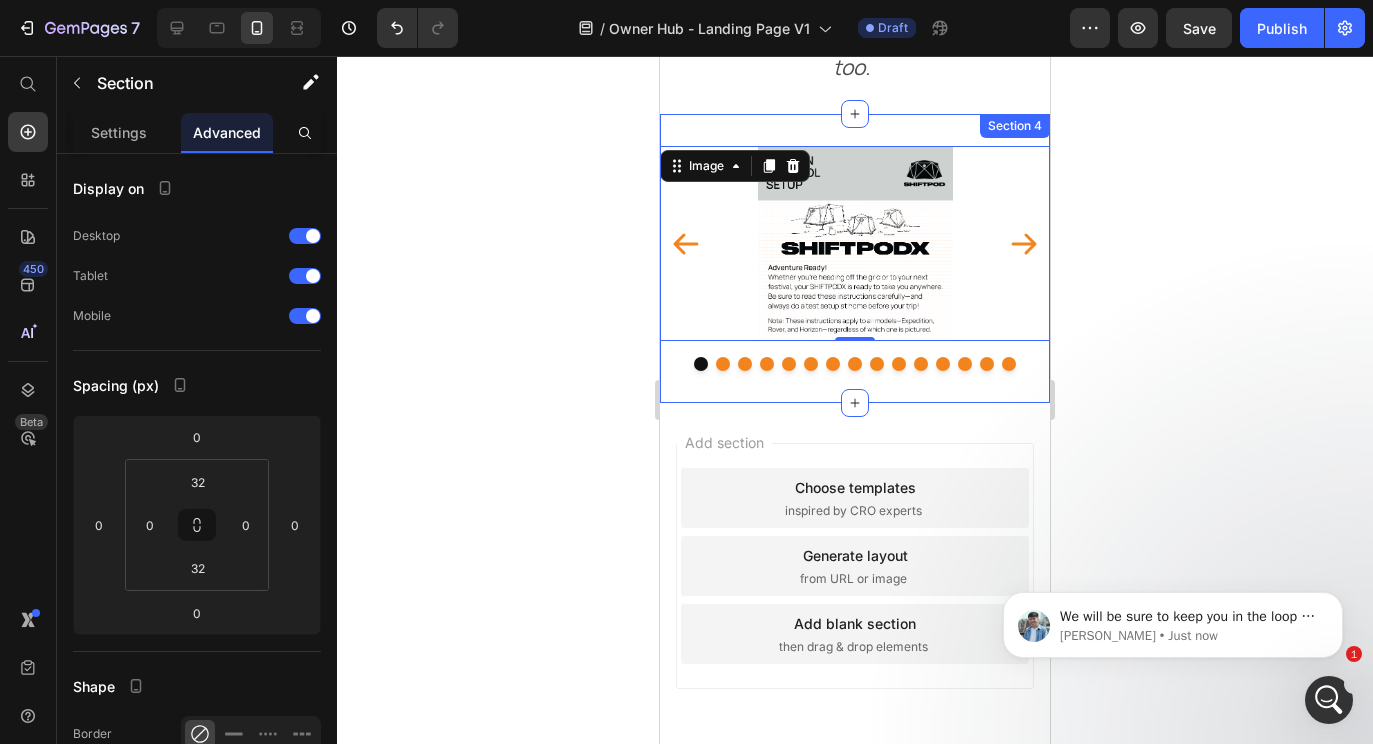 click on "Image   0 Image Image Image Image Image Image Image Image Image Image Image Image Image Image
Carousel Section 4" at bounding box center [855, 258] 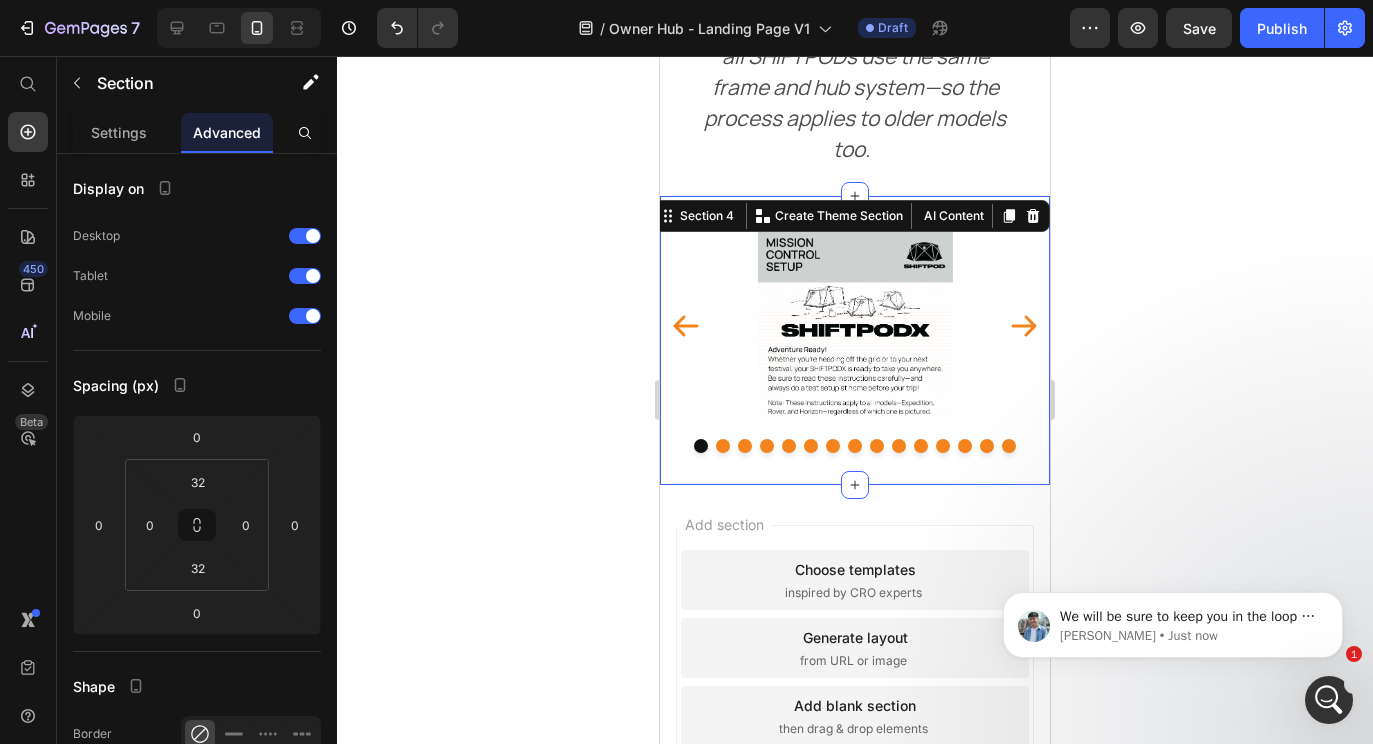 scroll, scrollTop: 1291, scrollLeft: 0, axis: vertical 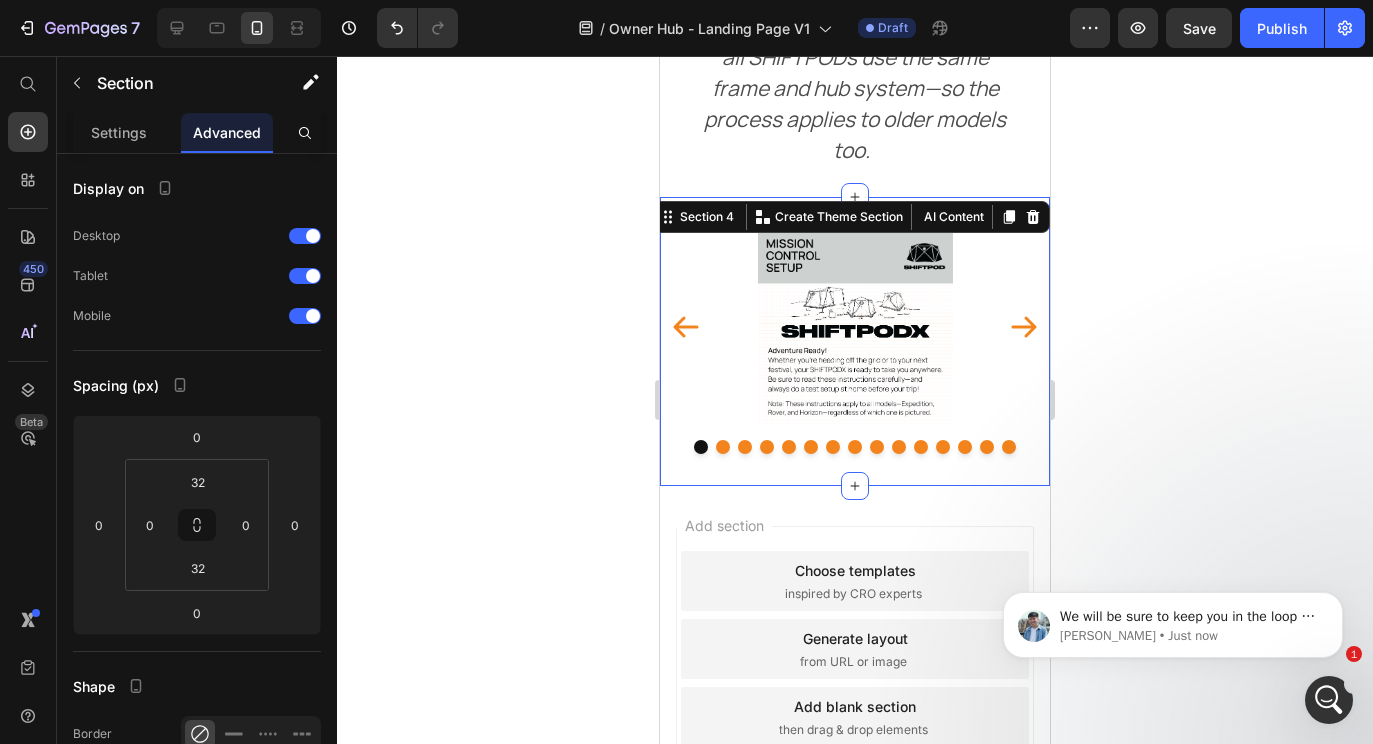 click on "Image Image Image Image Image Image Image Image Image Image Image Image Image Image Image
Carousel Section 4   You can create reusable sections Create Theme Section AI Content Write with GemAI What would you like to describe here? Tone and Voice Persuasive Product A/C Stand Show more Generate" at bounding box center [855, 341] 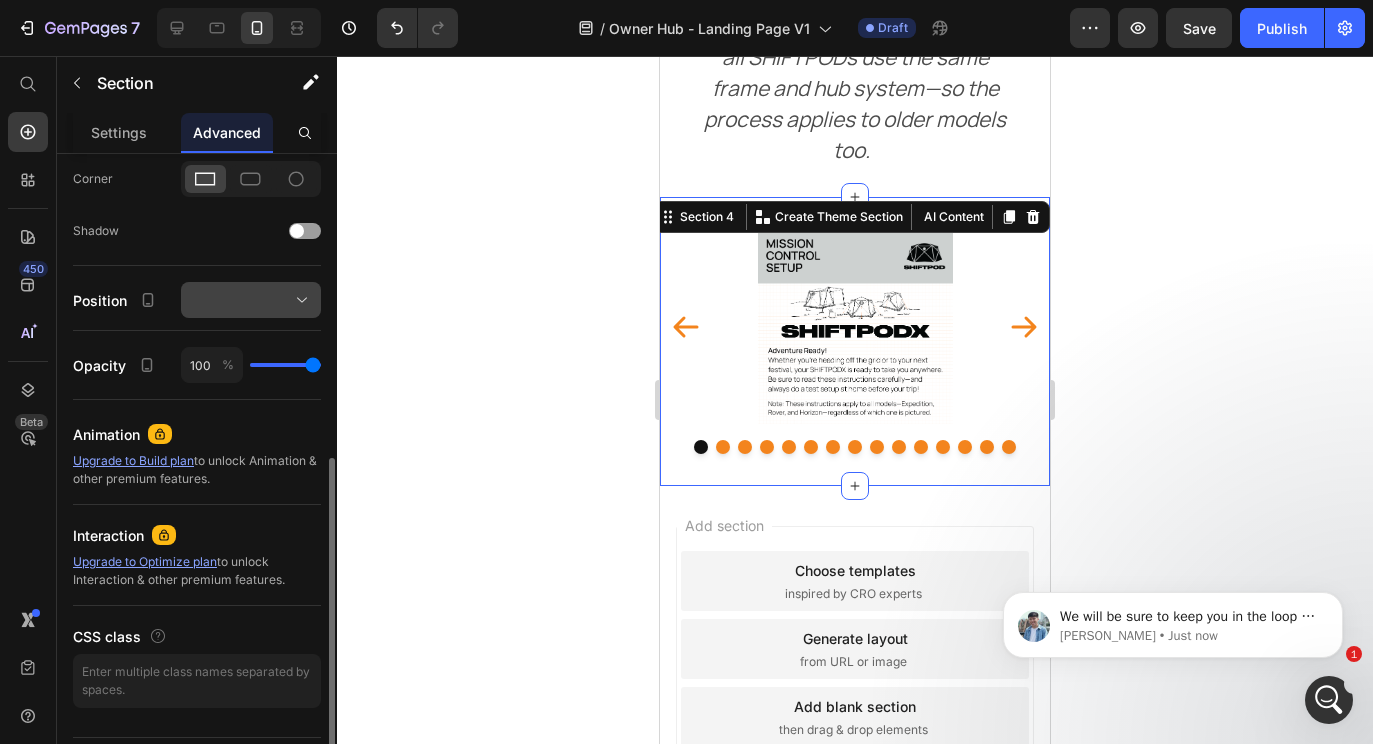 scroll, scrollTop: 609, scrollLeft: 0, axis: vertical 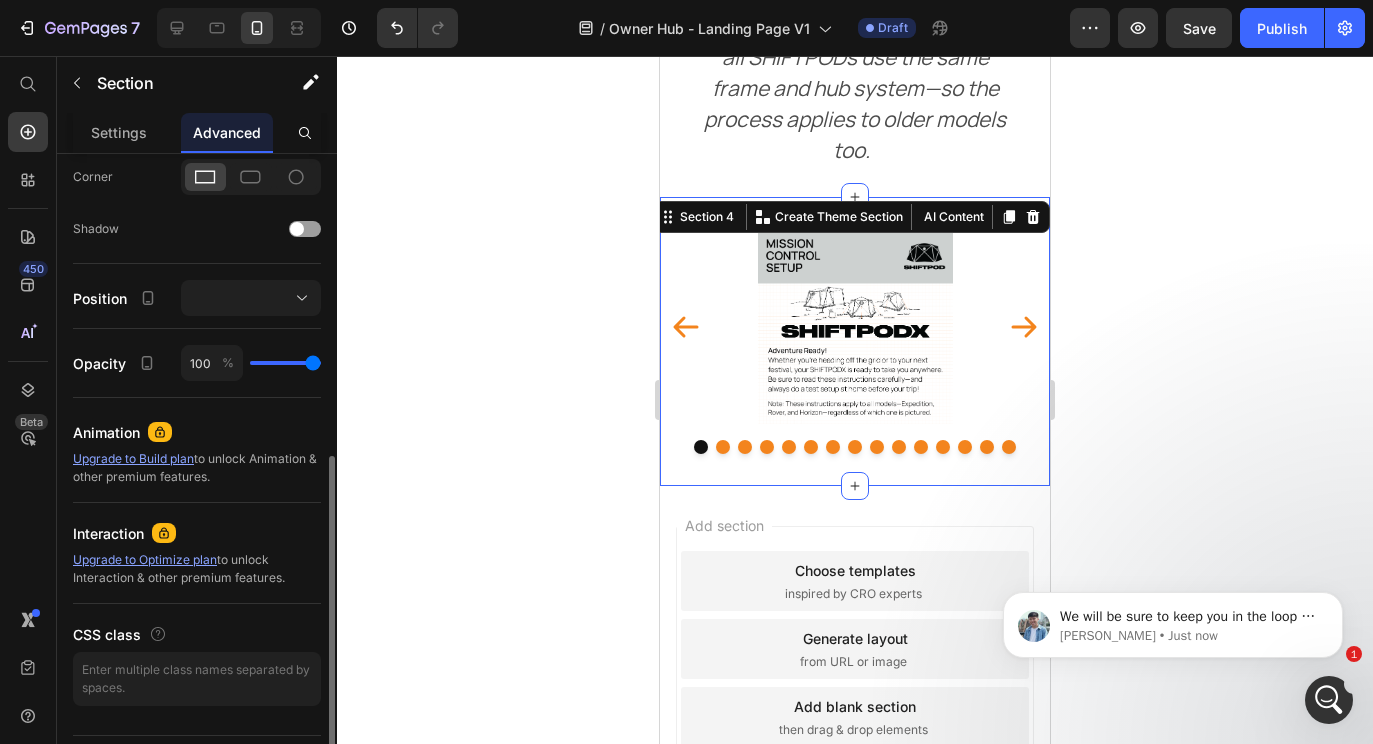 click on "Display on Desktop Tablet Mobile Spacing (px) 0 0 0 0 32 0 32 0 Shape Border Corner Shadow Position Opacity 100 % Animation Upgrade to Build plan  to unlock Animation & other premium features. Interaction Upgrade to Optimize plan  to unlock Interaction & other premium features. CSS class" at bounding box center (197, 148) 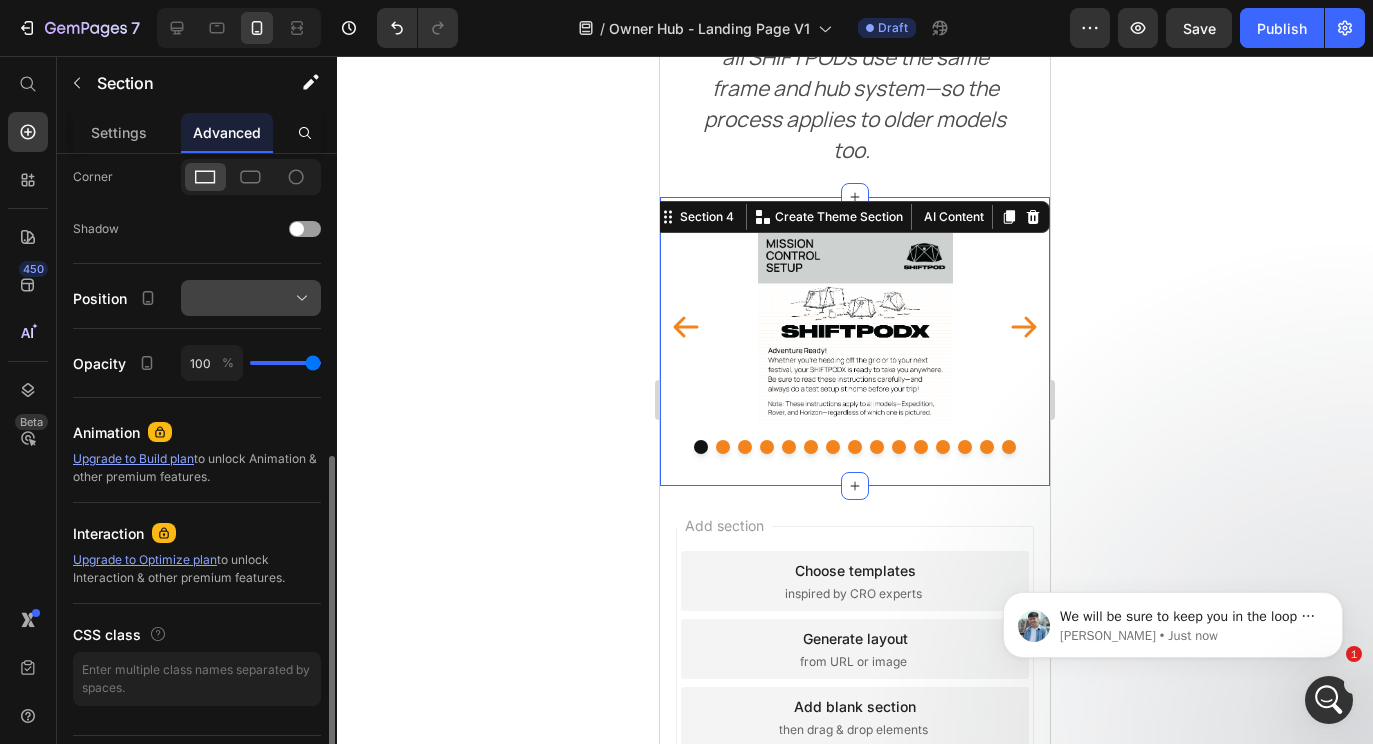 click at bounding box center (251, 298) 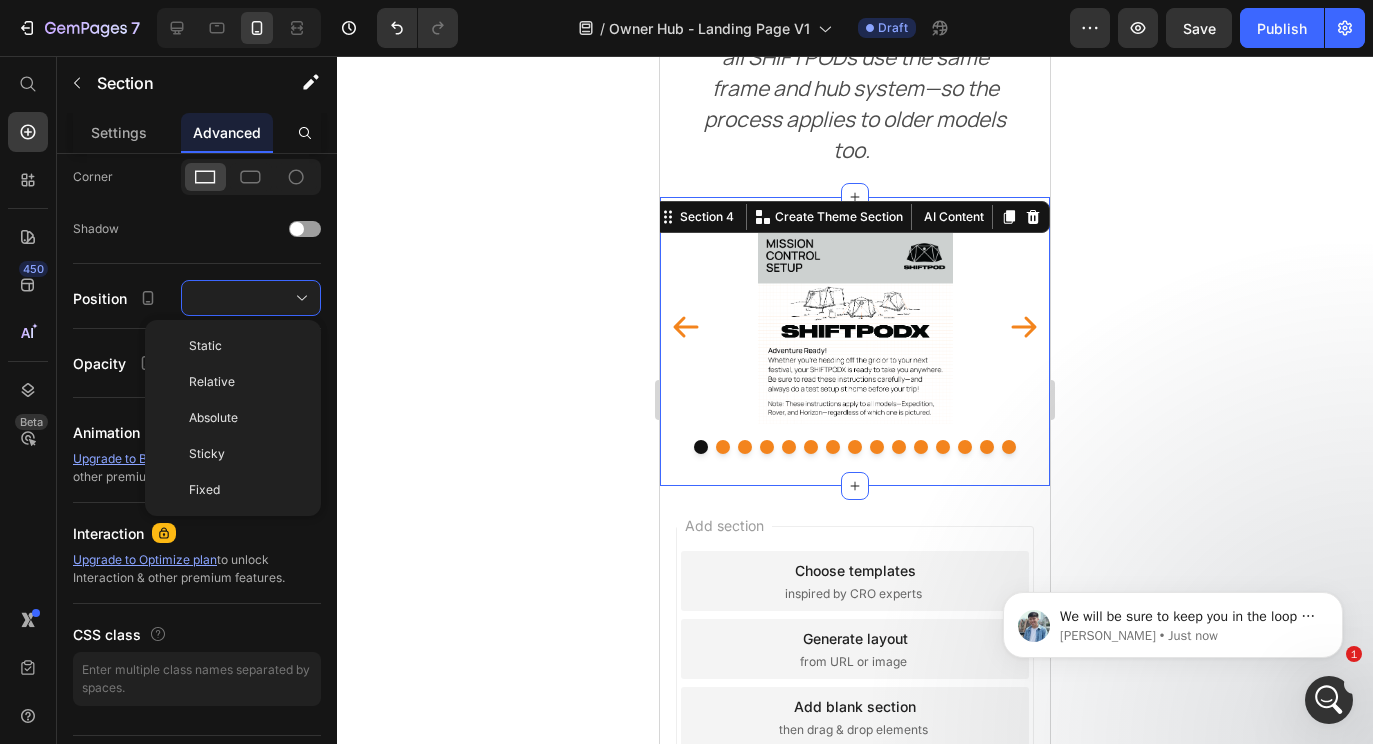 click 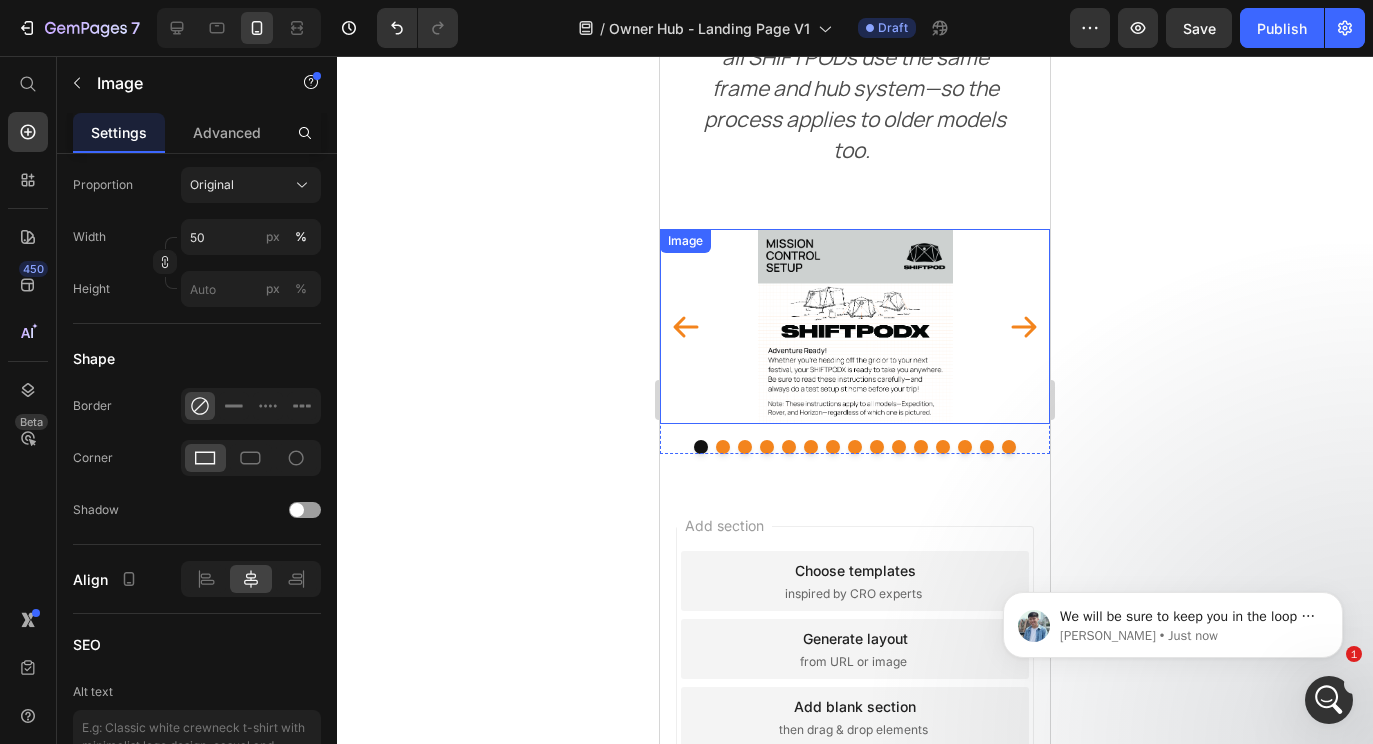 click at bounding box center (855, 326) 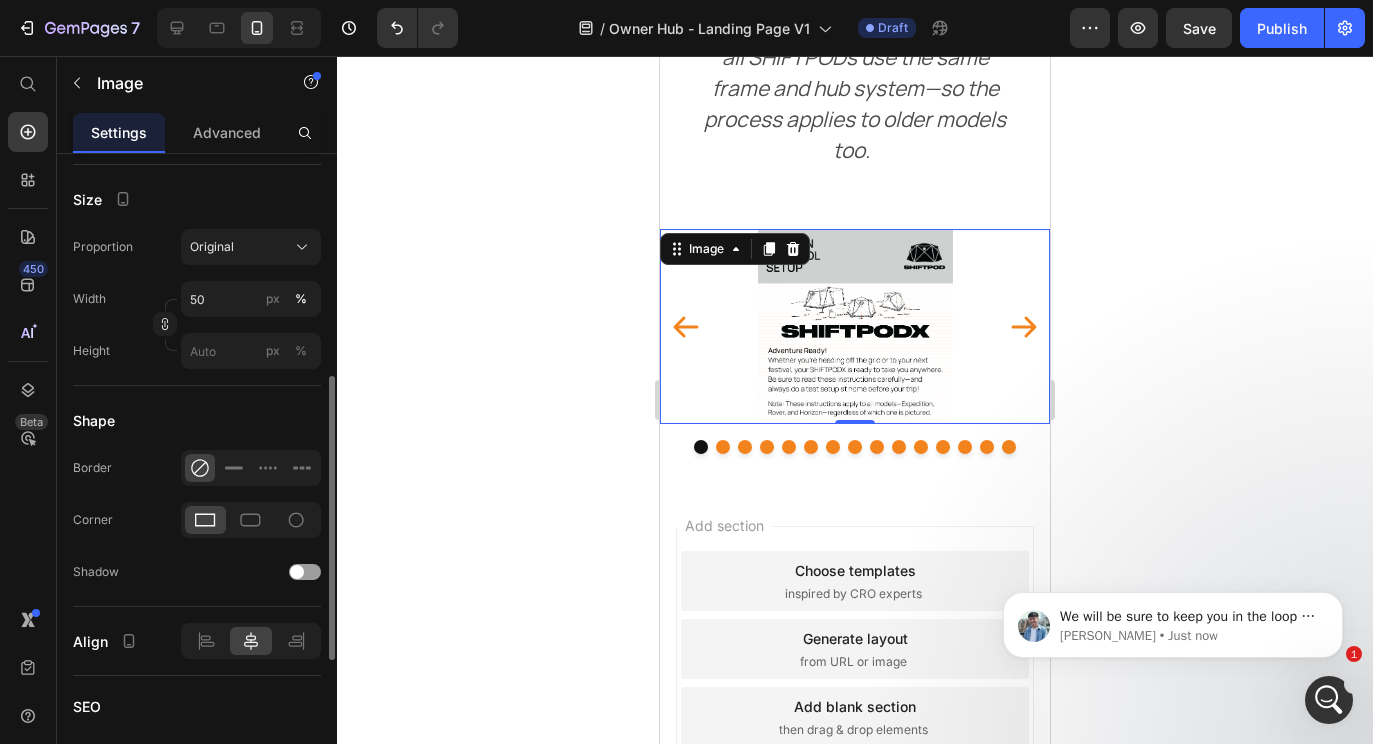 scroll, scrollTop: 554, scrollLeft: 0, axis: vertical 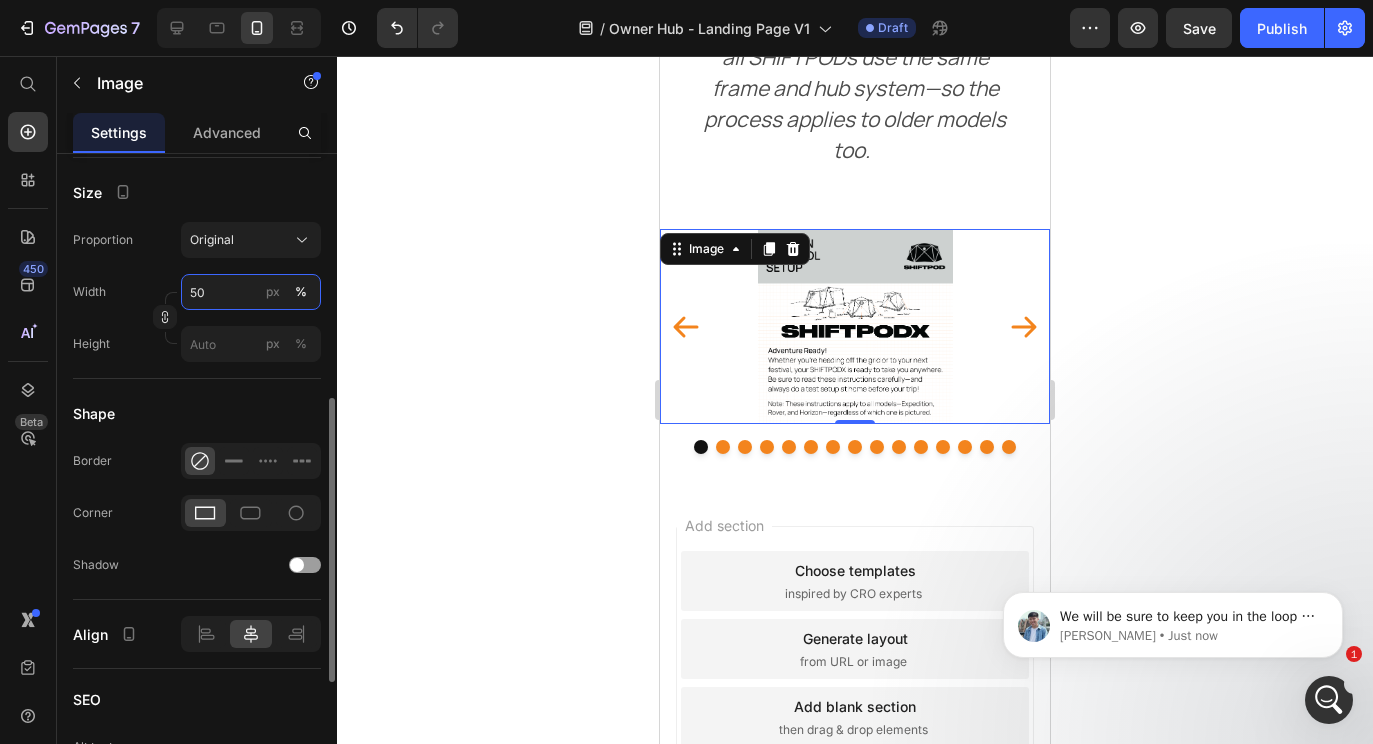 click on "50" at bounding box center (251, 292) 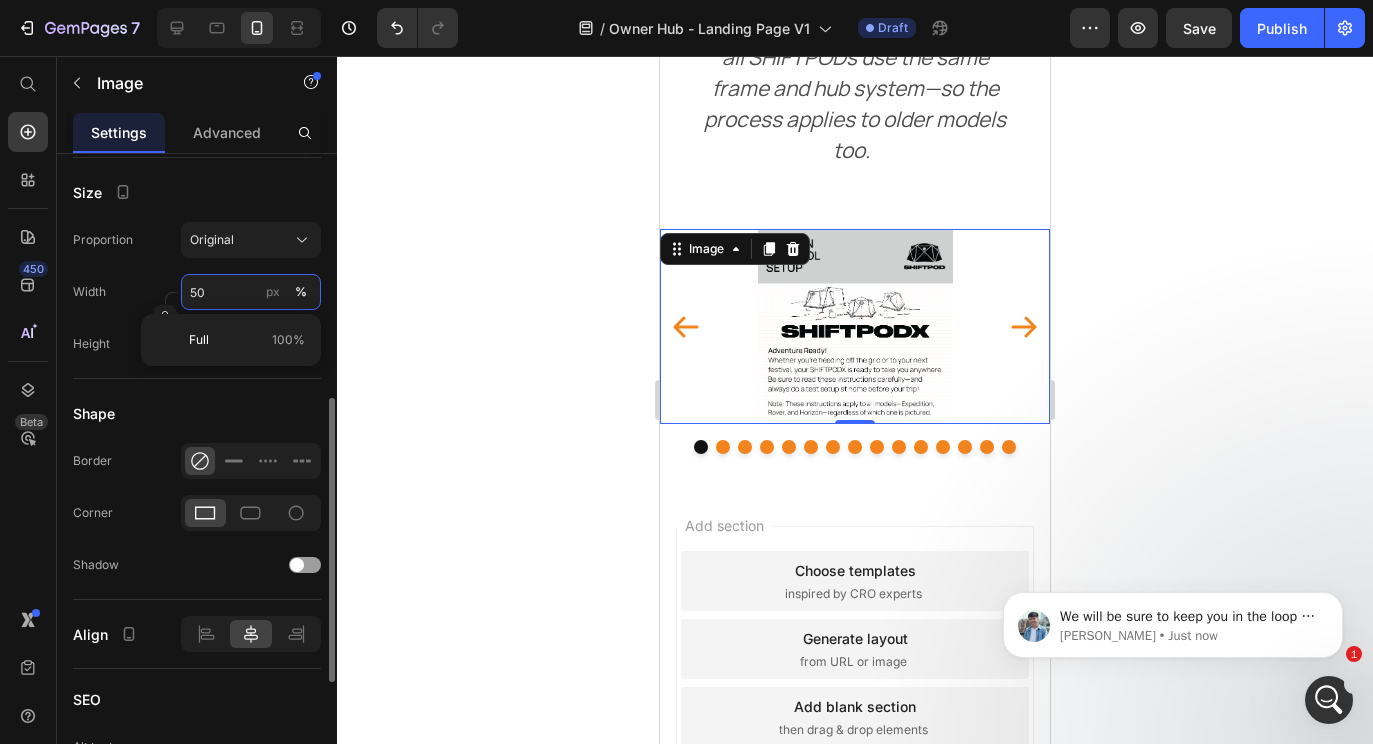 click on "50" at bounding box center (251, 292) 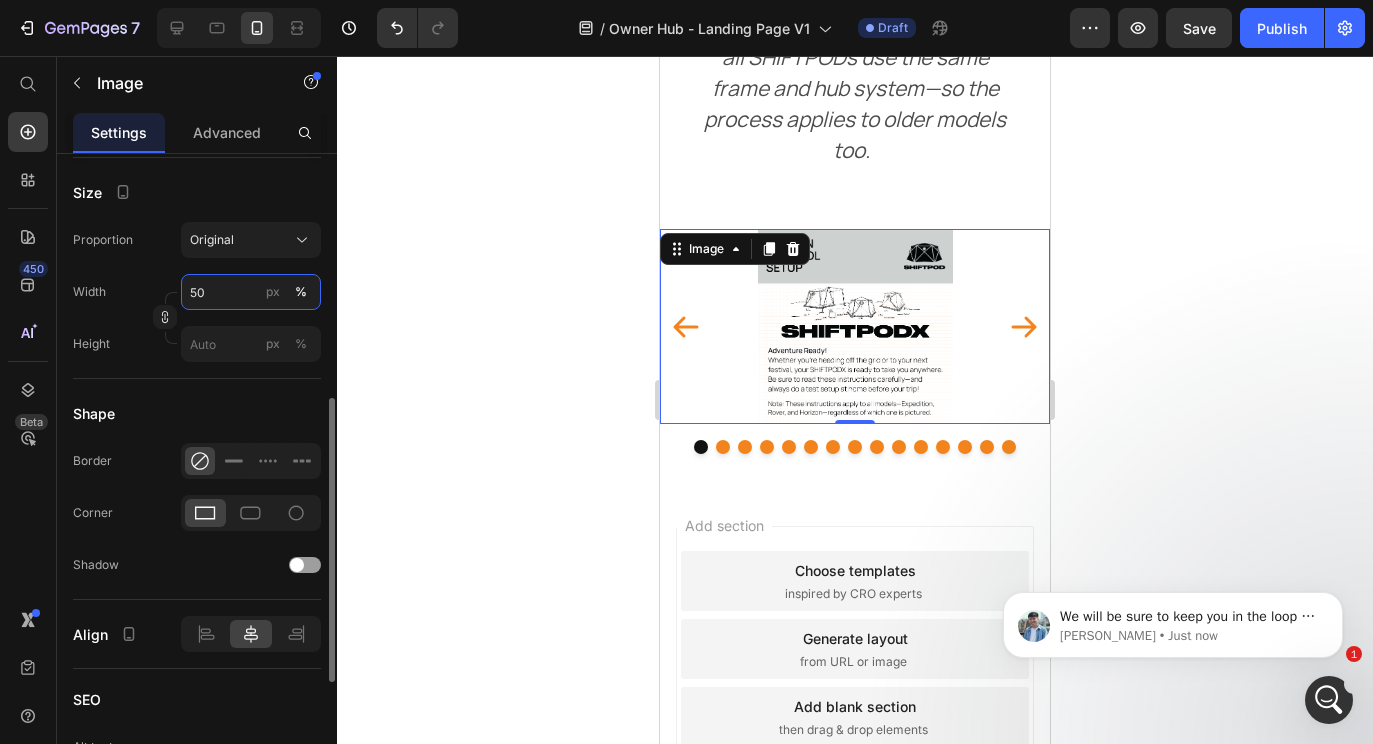 drag, startPoint x: 215, startPoint y: 295, endPoint x: 192, endPoint y: 295, distance: 23 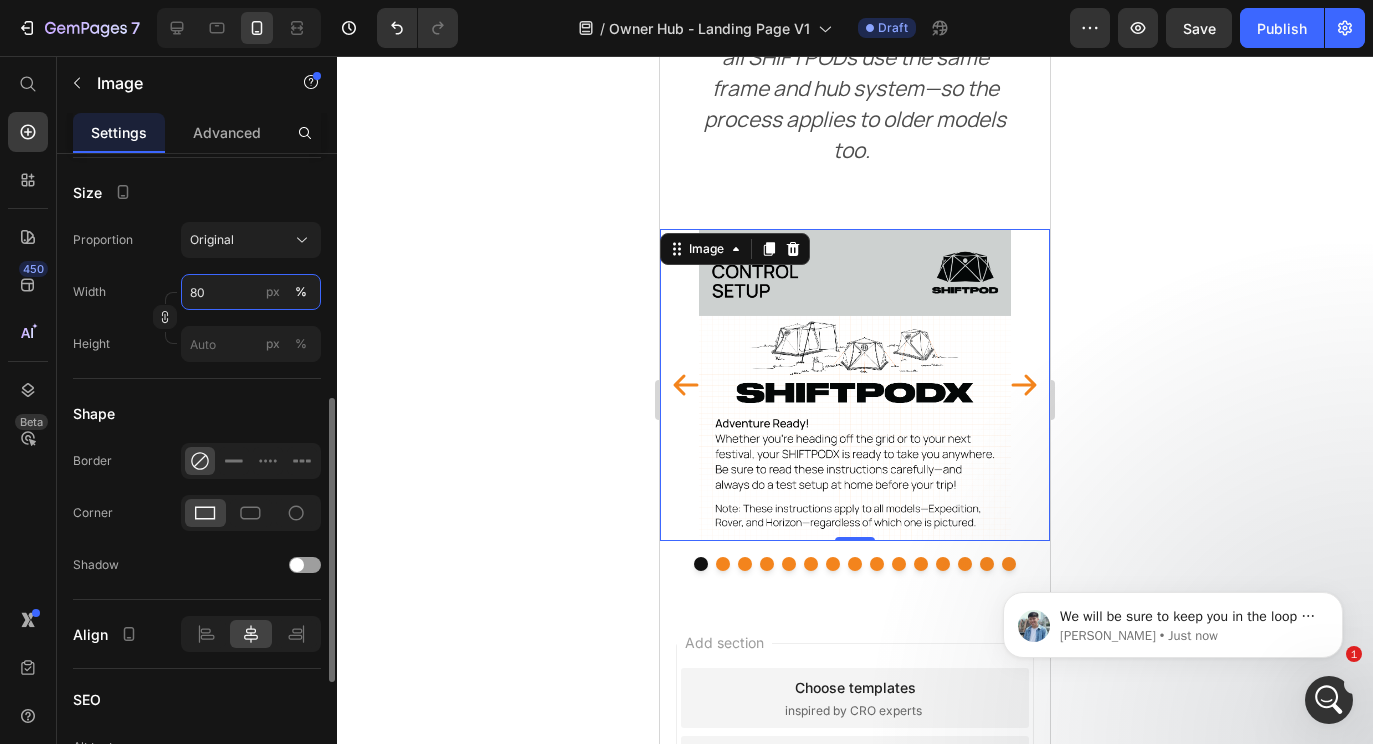 type on "8" 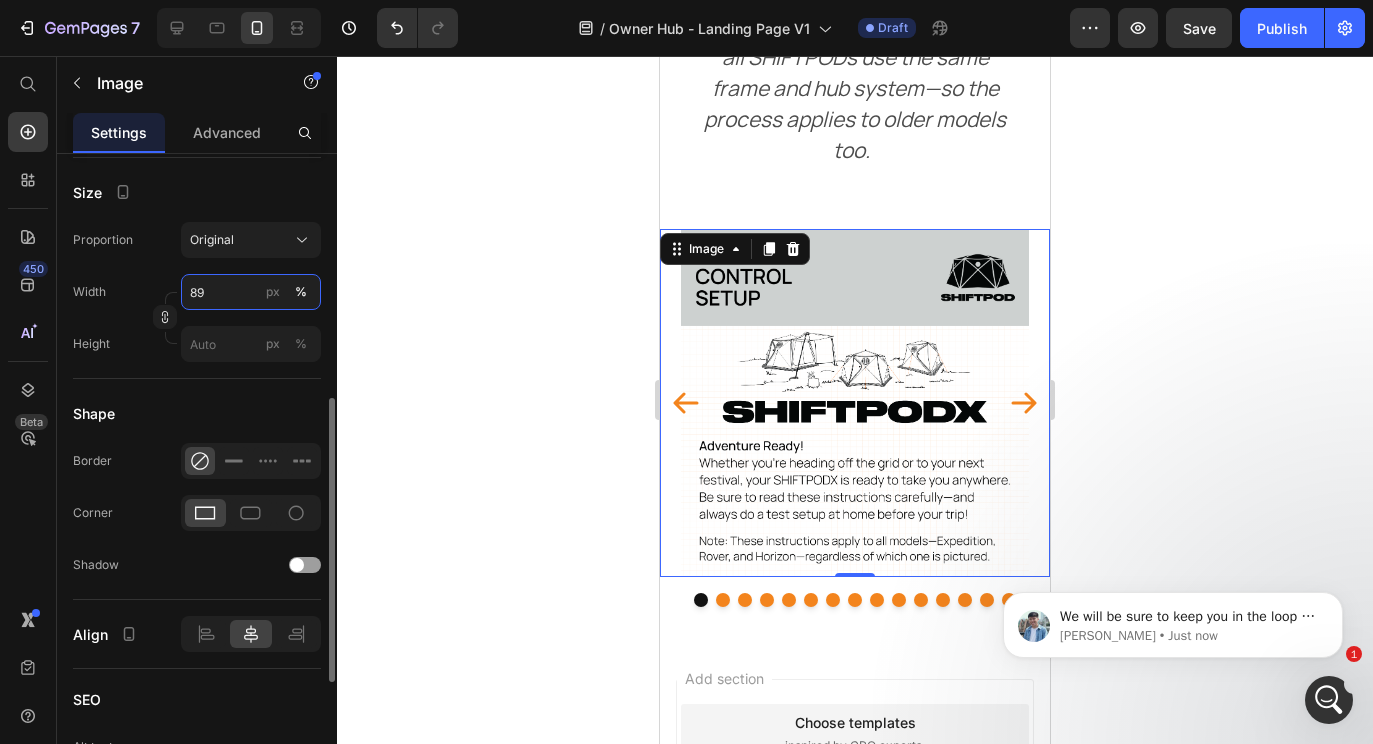 type on "8" 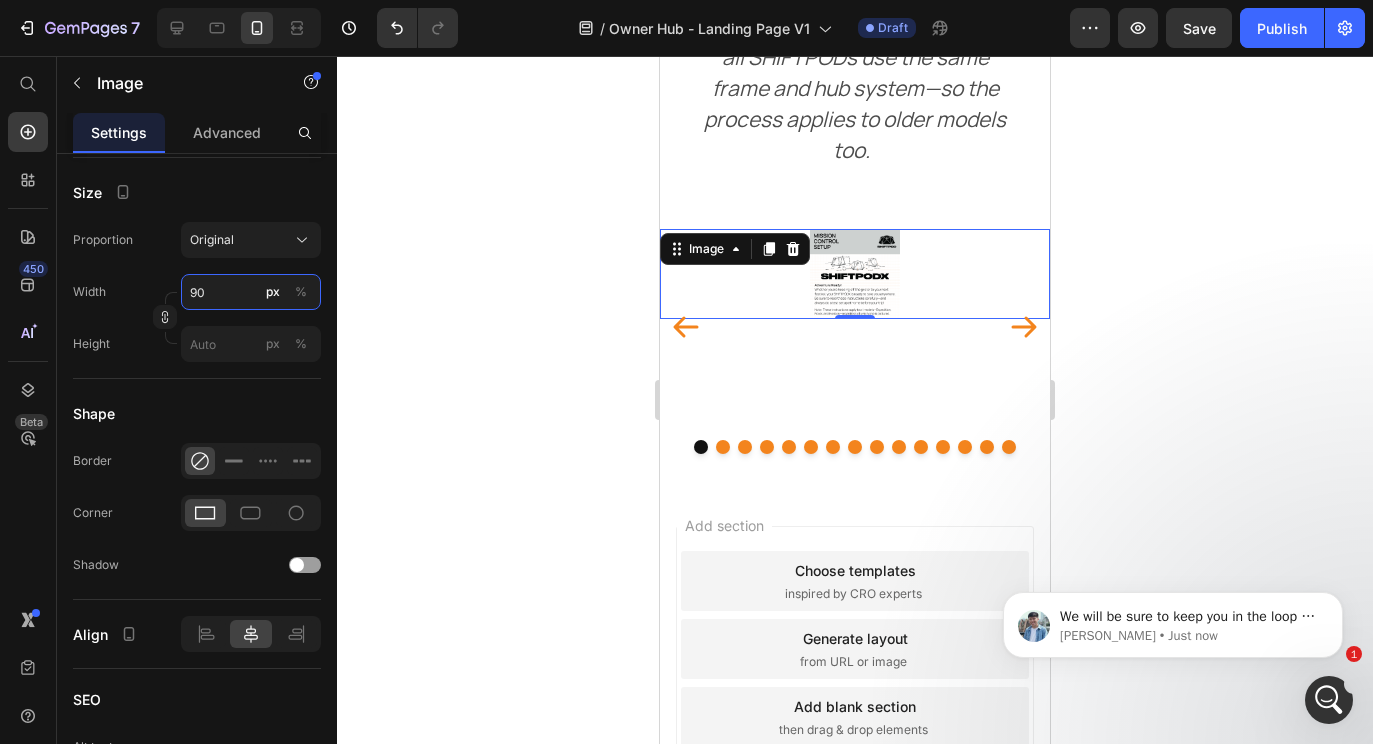 type on "90" 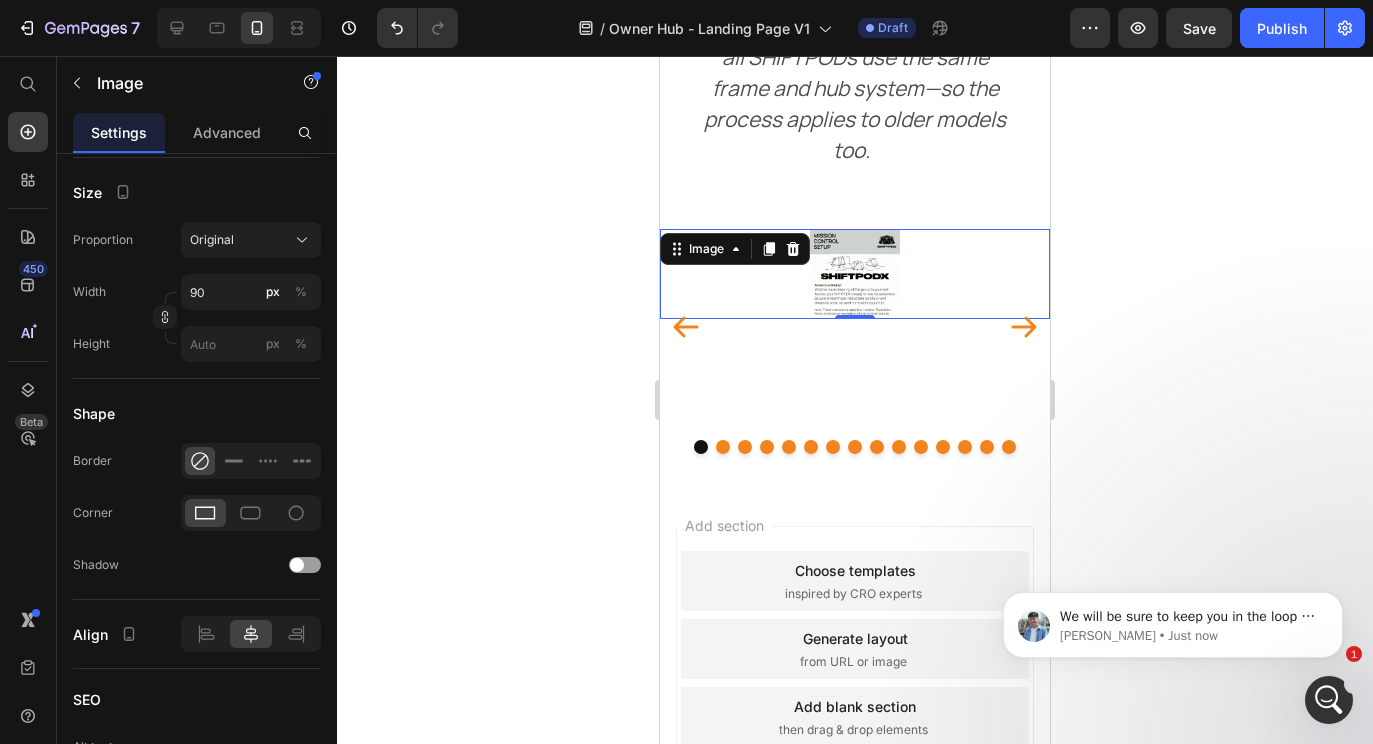click 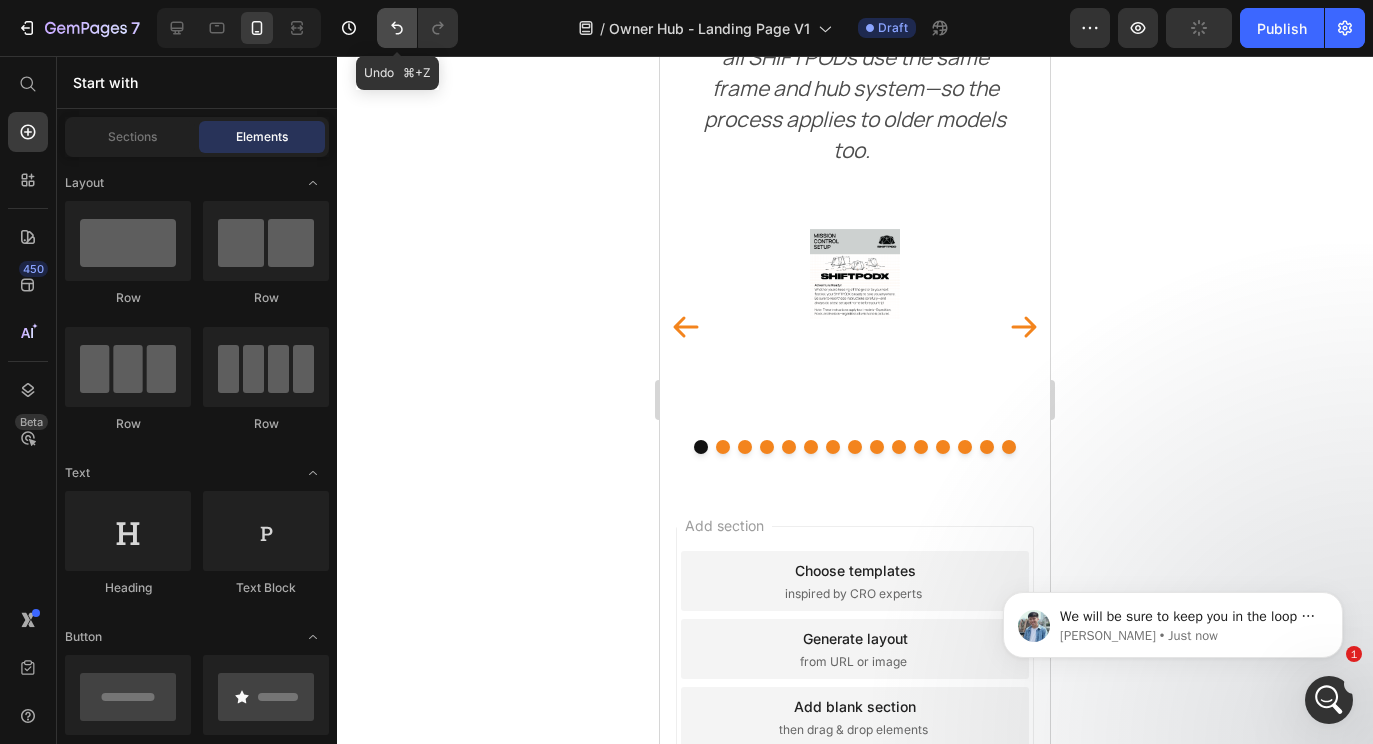 click 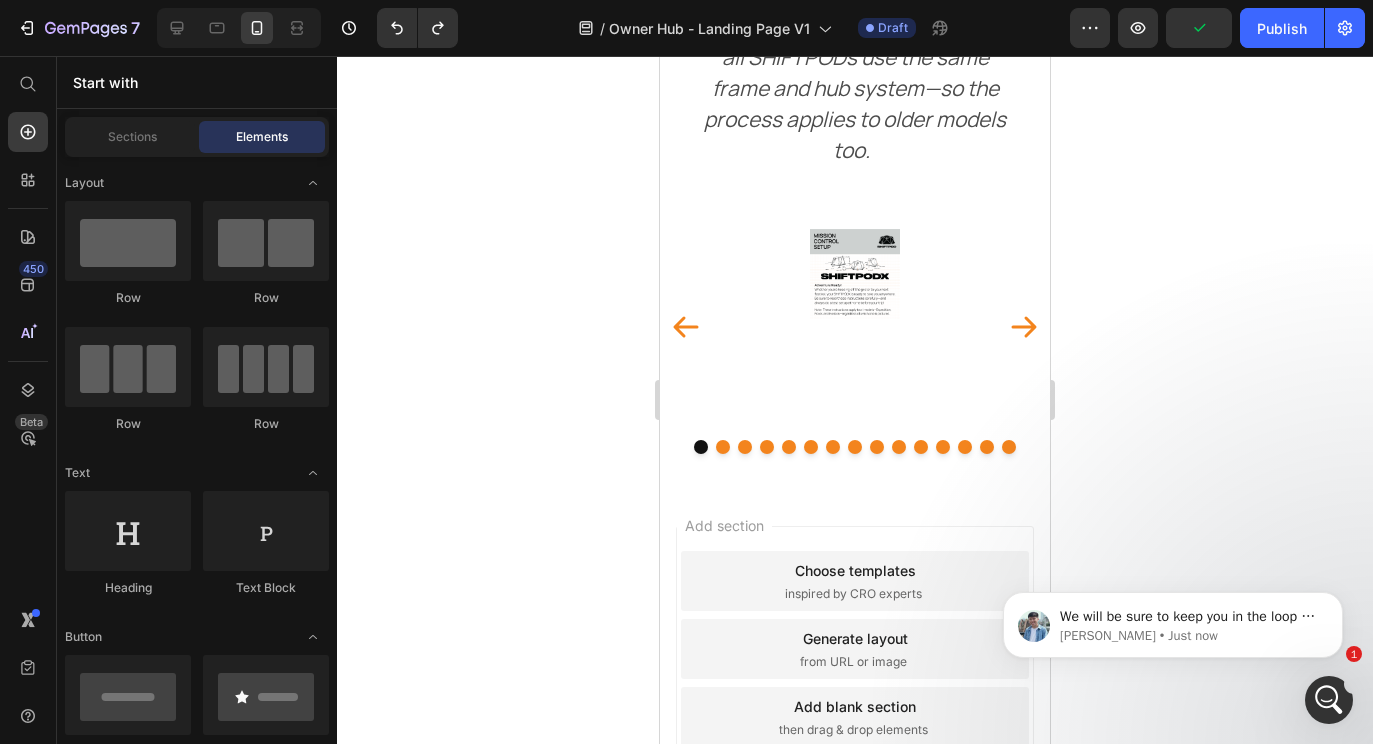 click 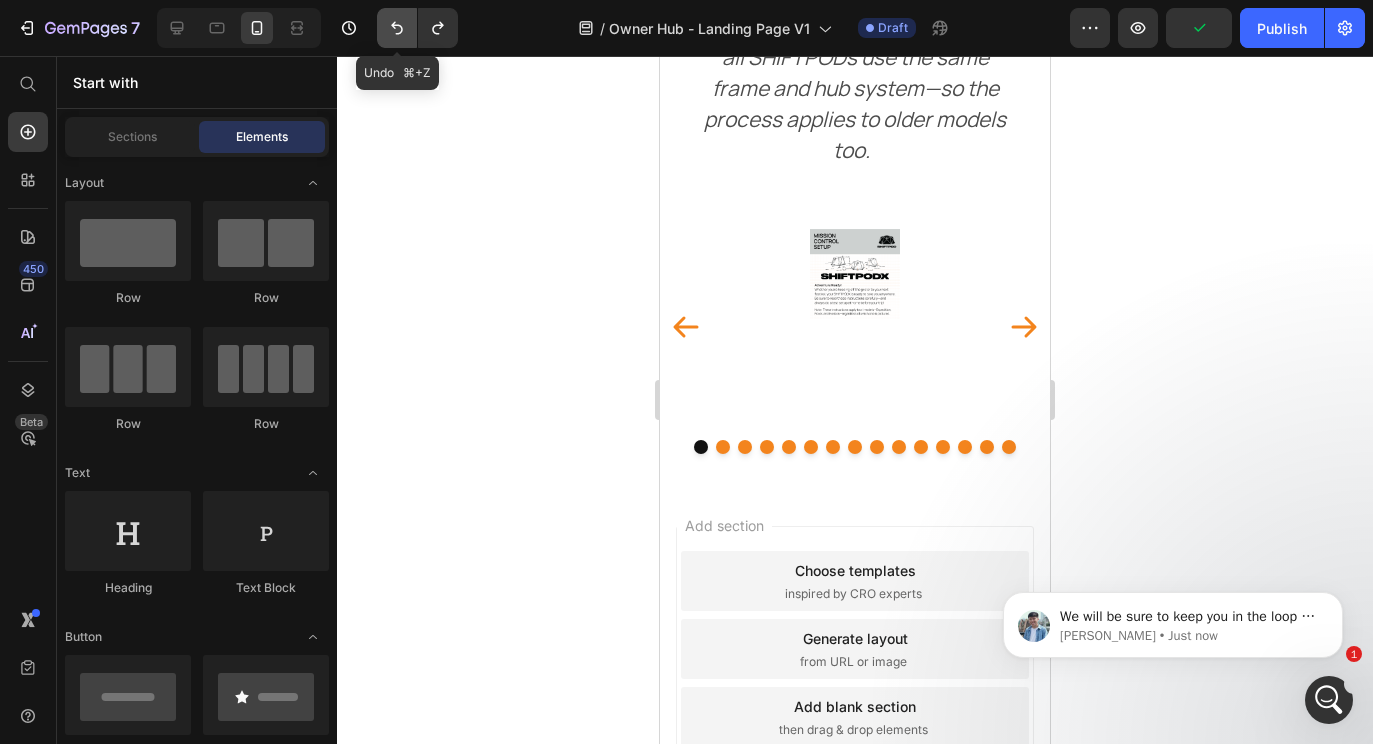 click 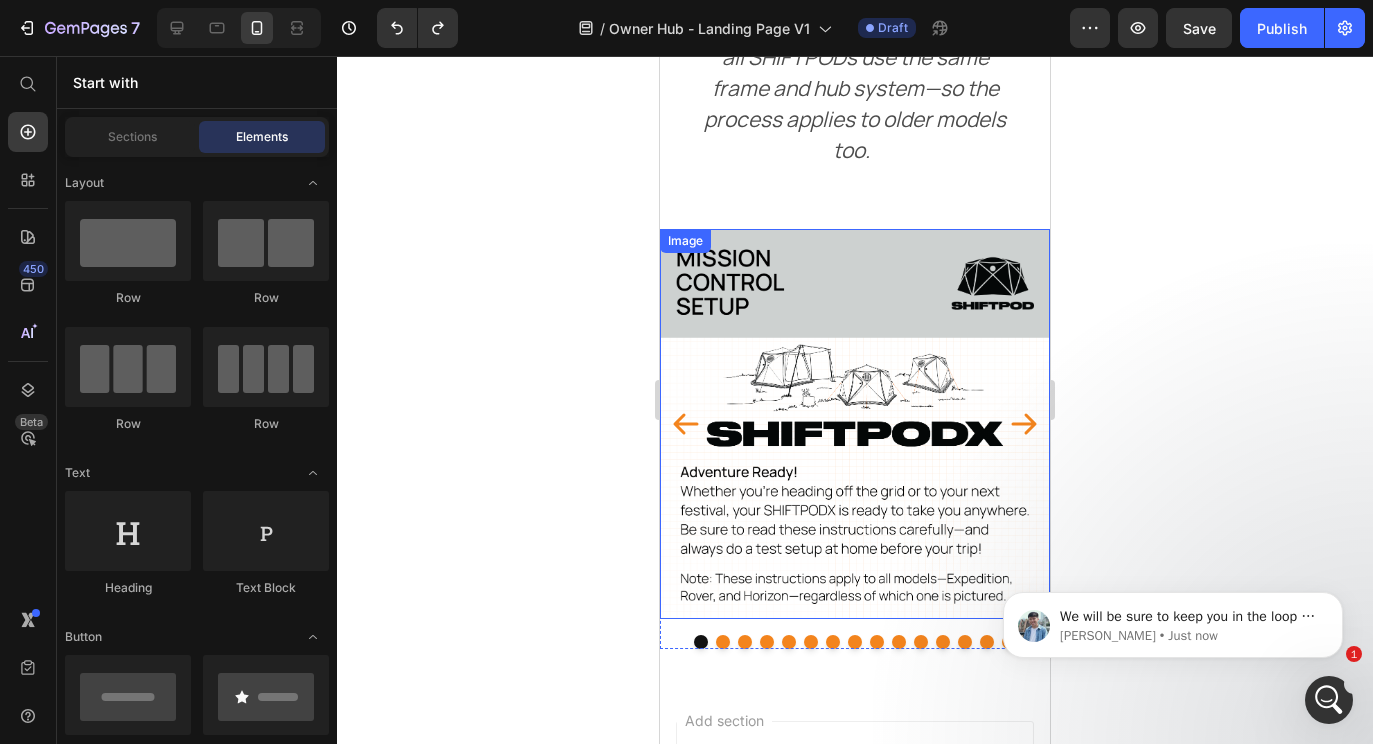 click at bounding box center (855, 424) 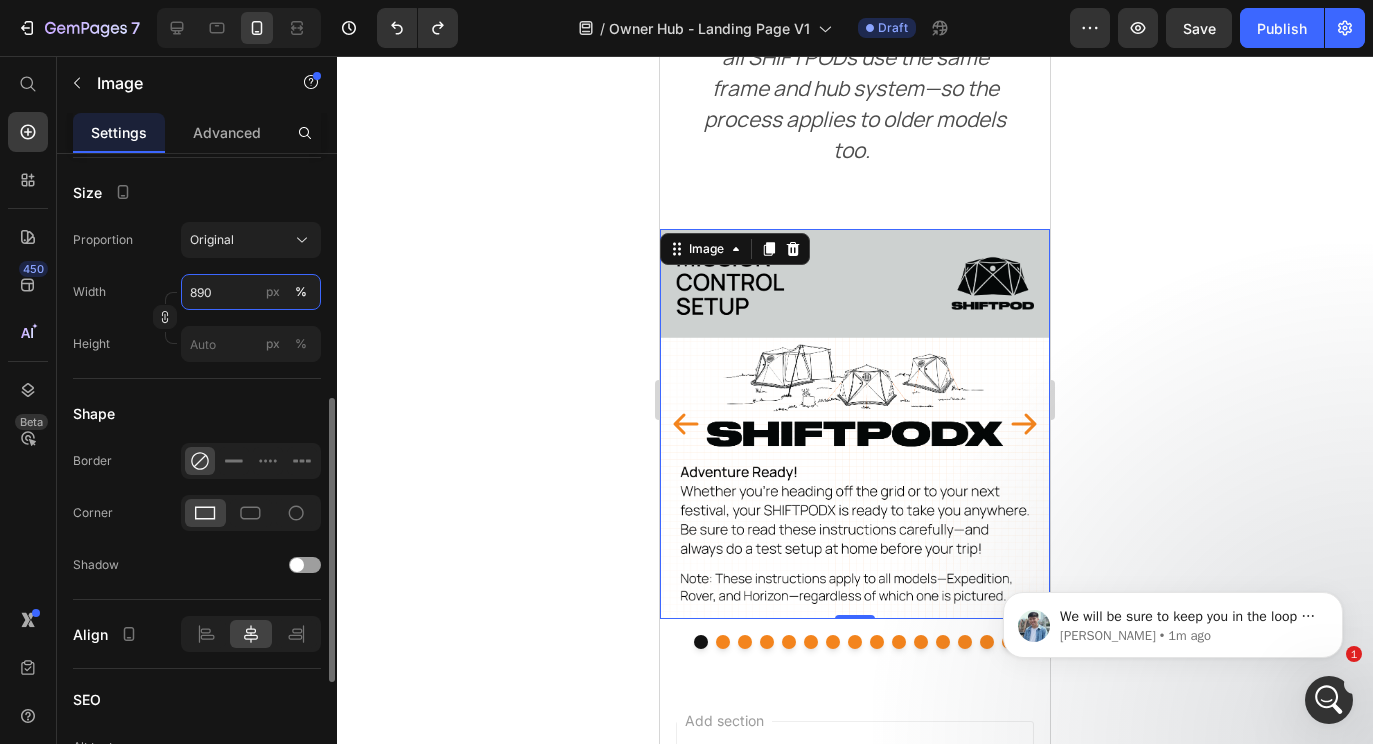 click on "890" at bounding box center (251, 292) 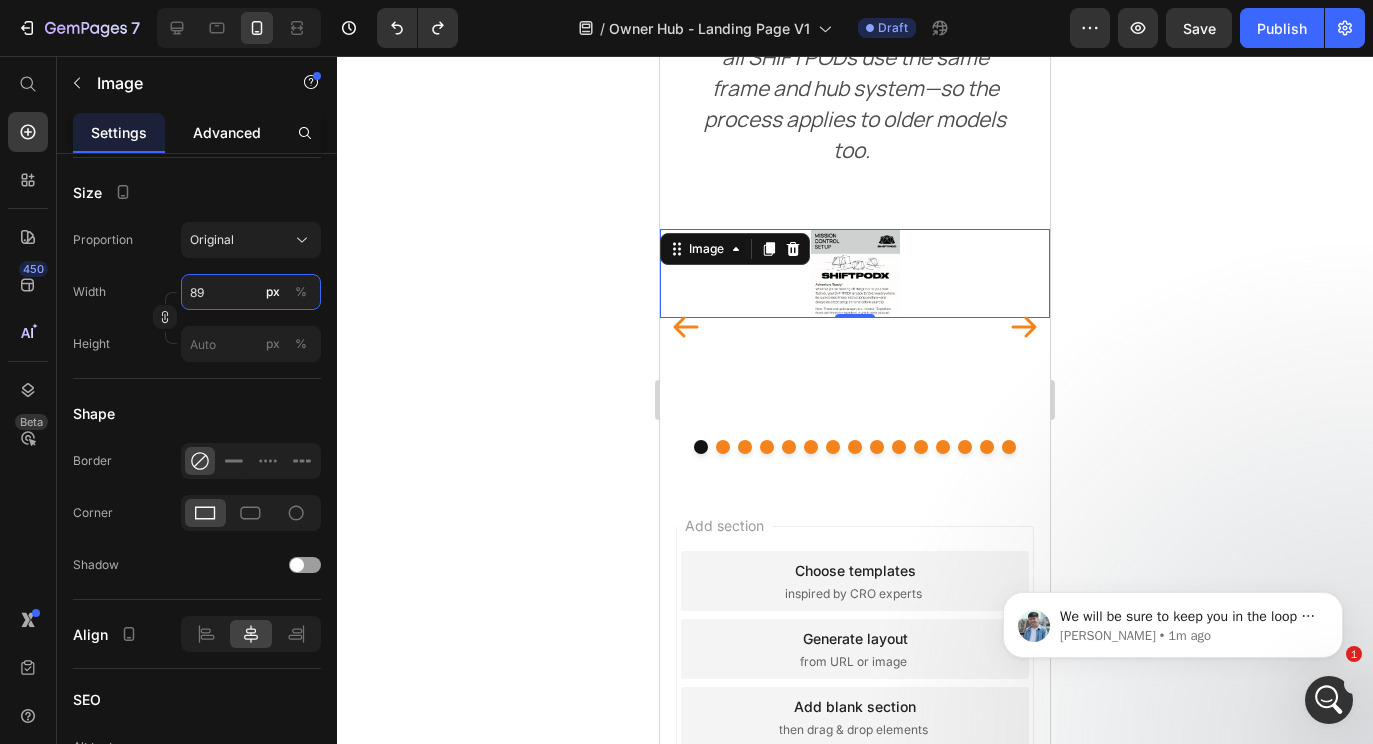 type on "8" 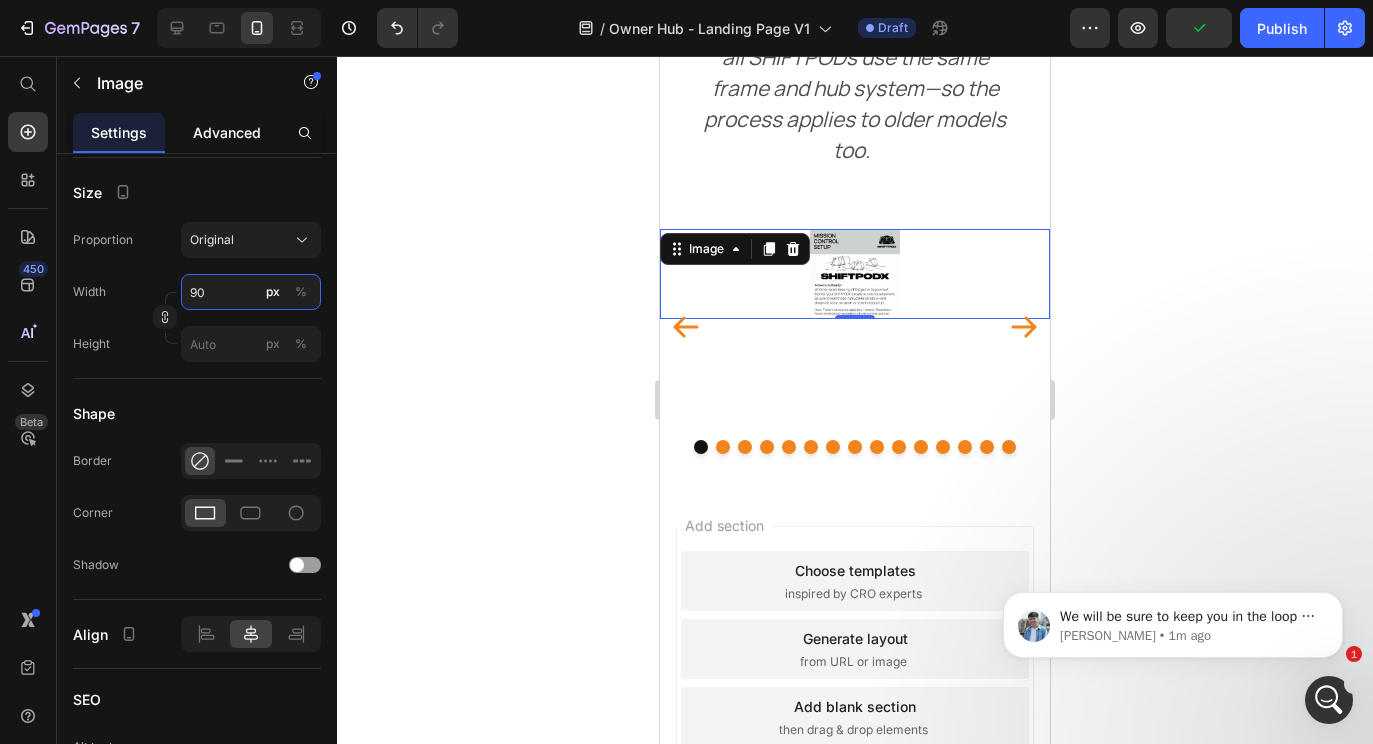 type on "9" 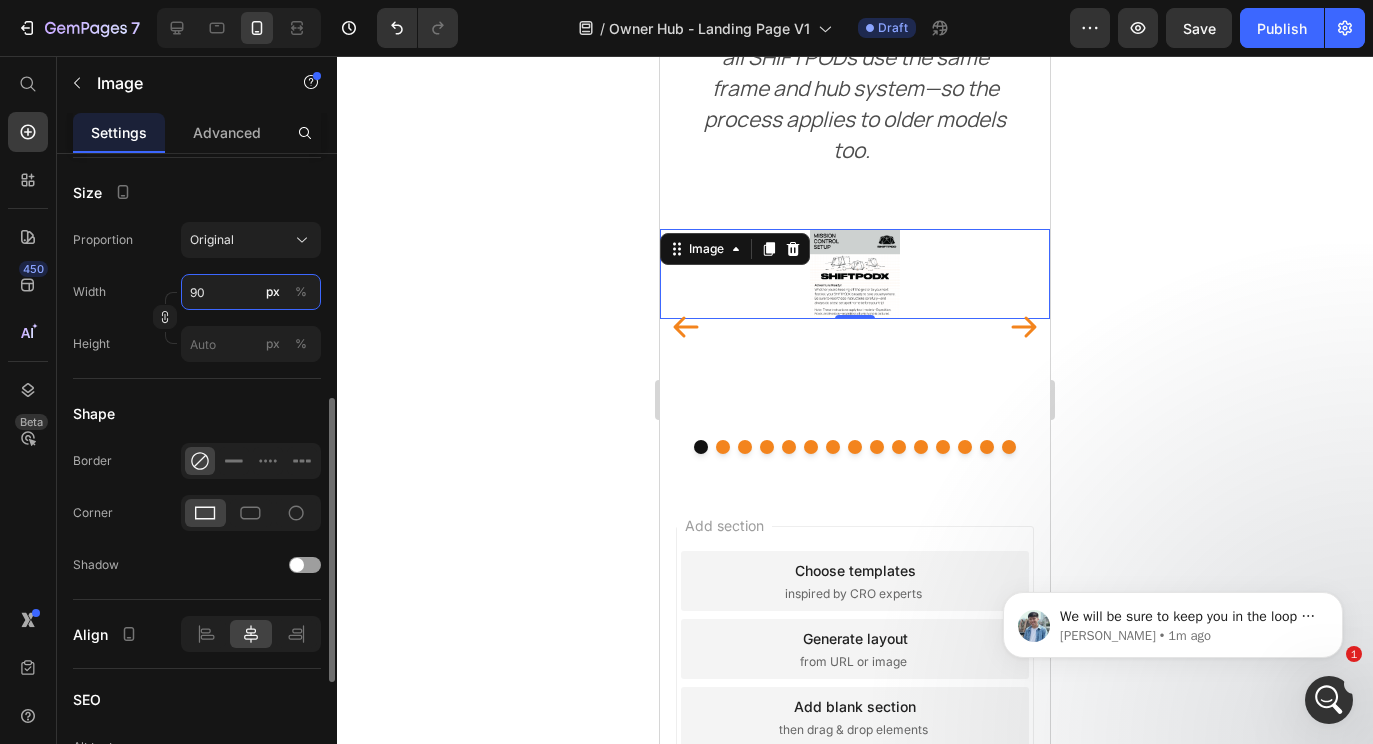 type on "9" 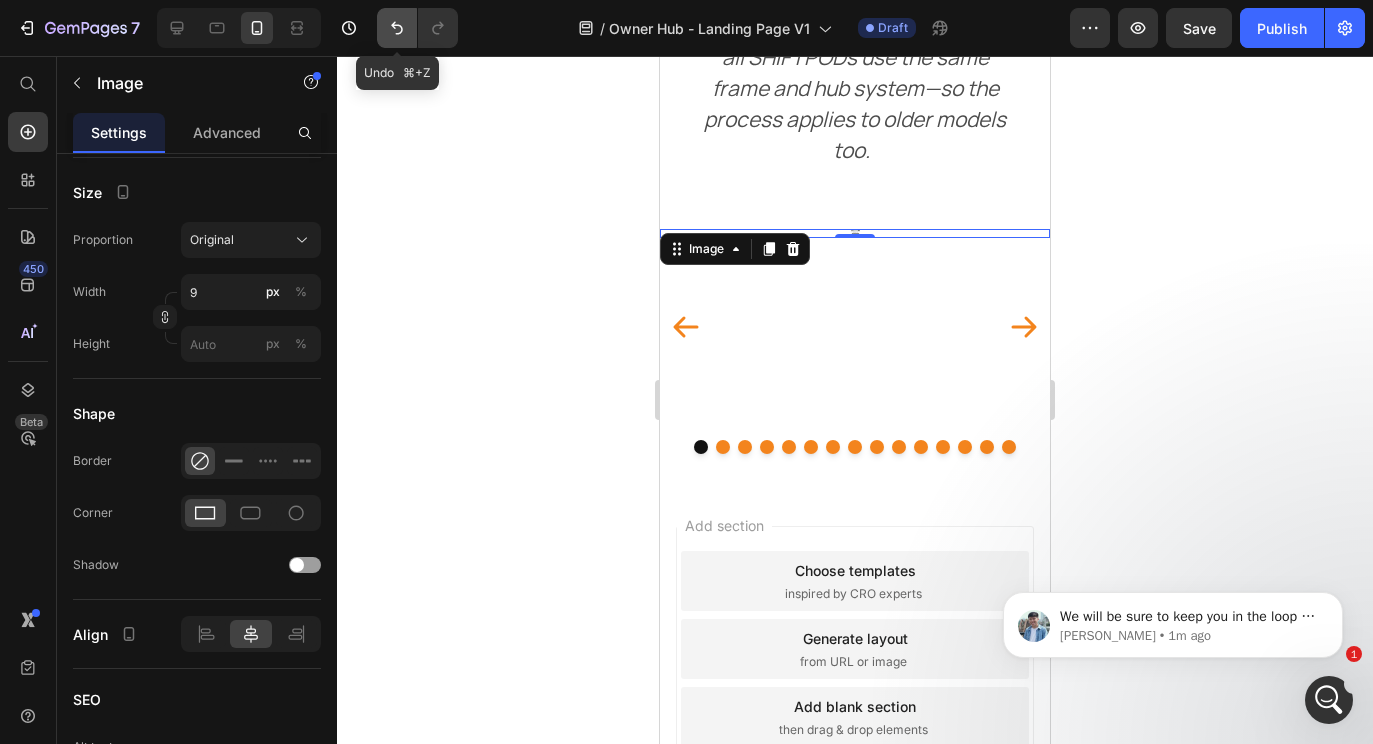 click 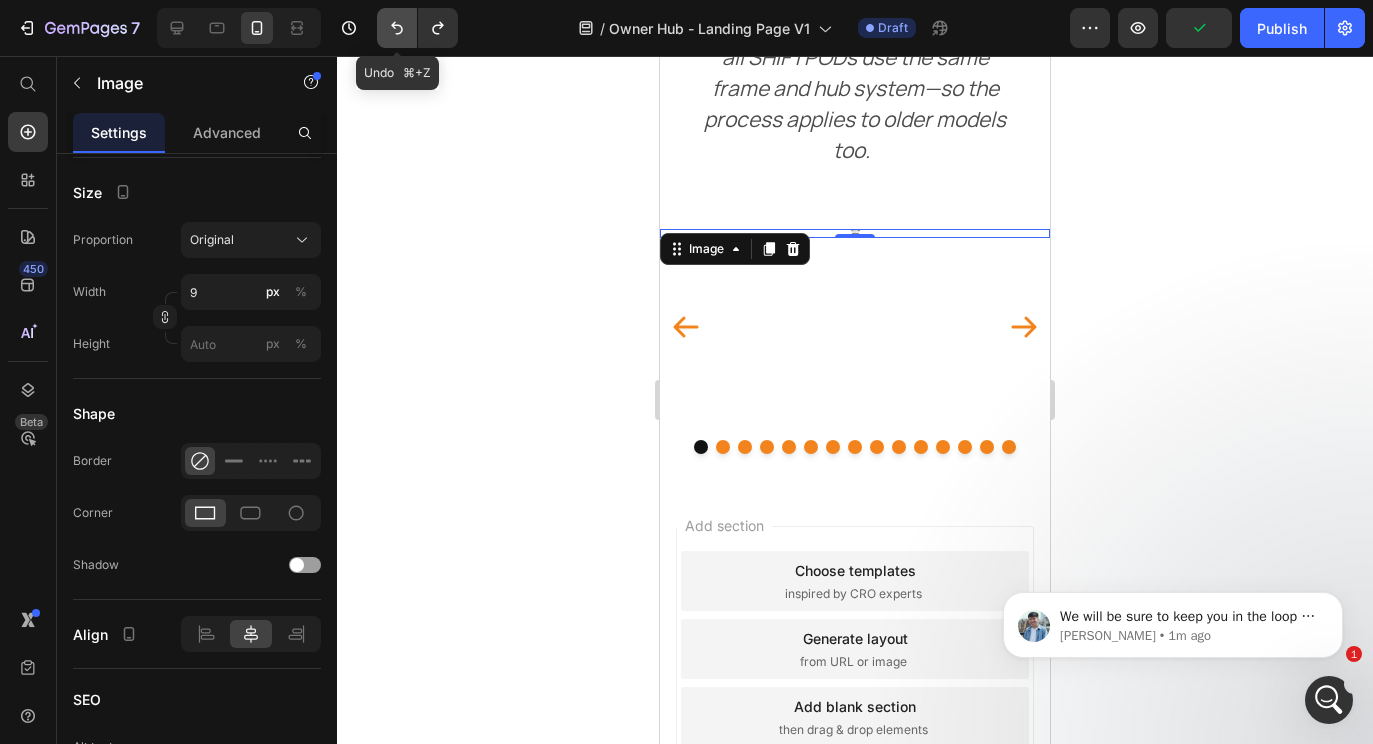 click 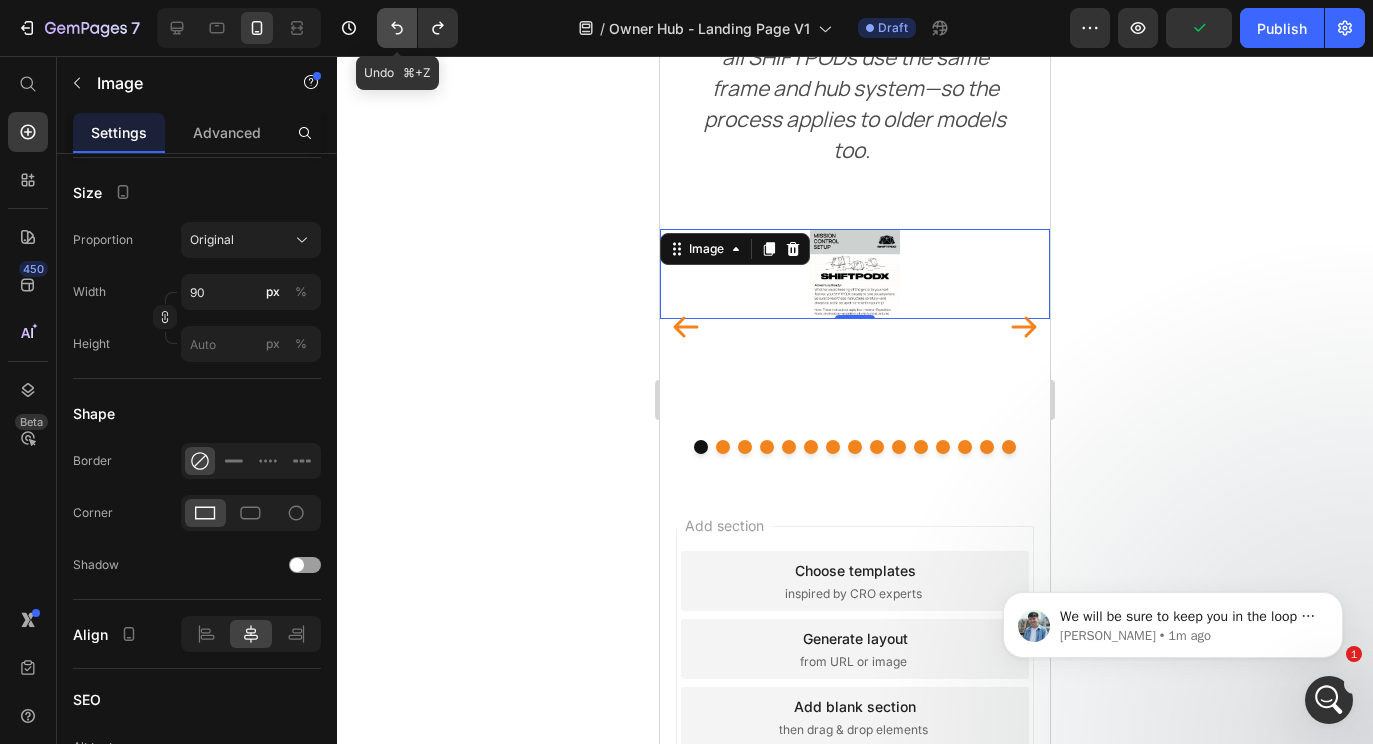 click 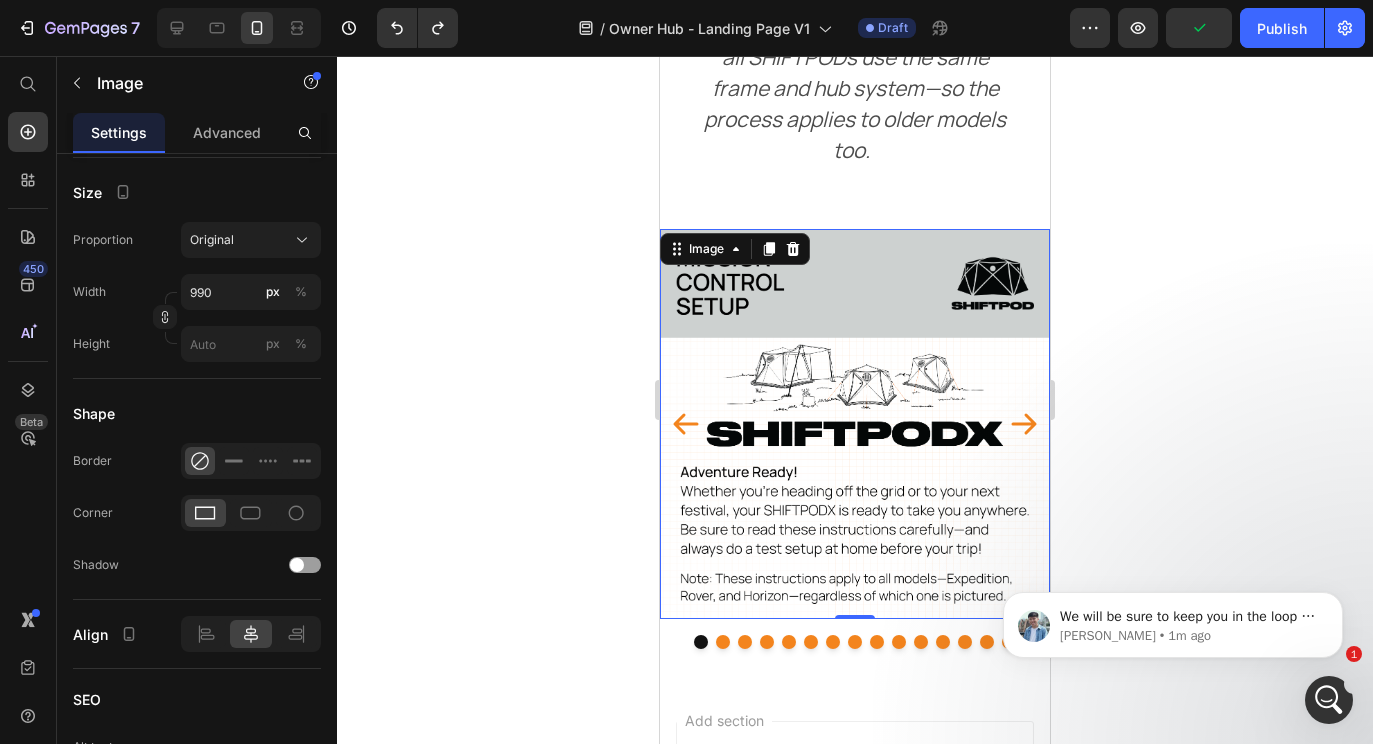 click 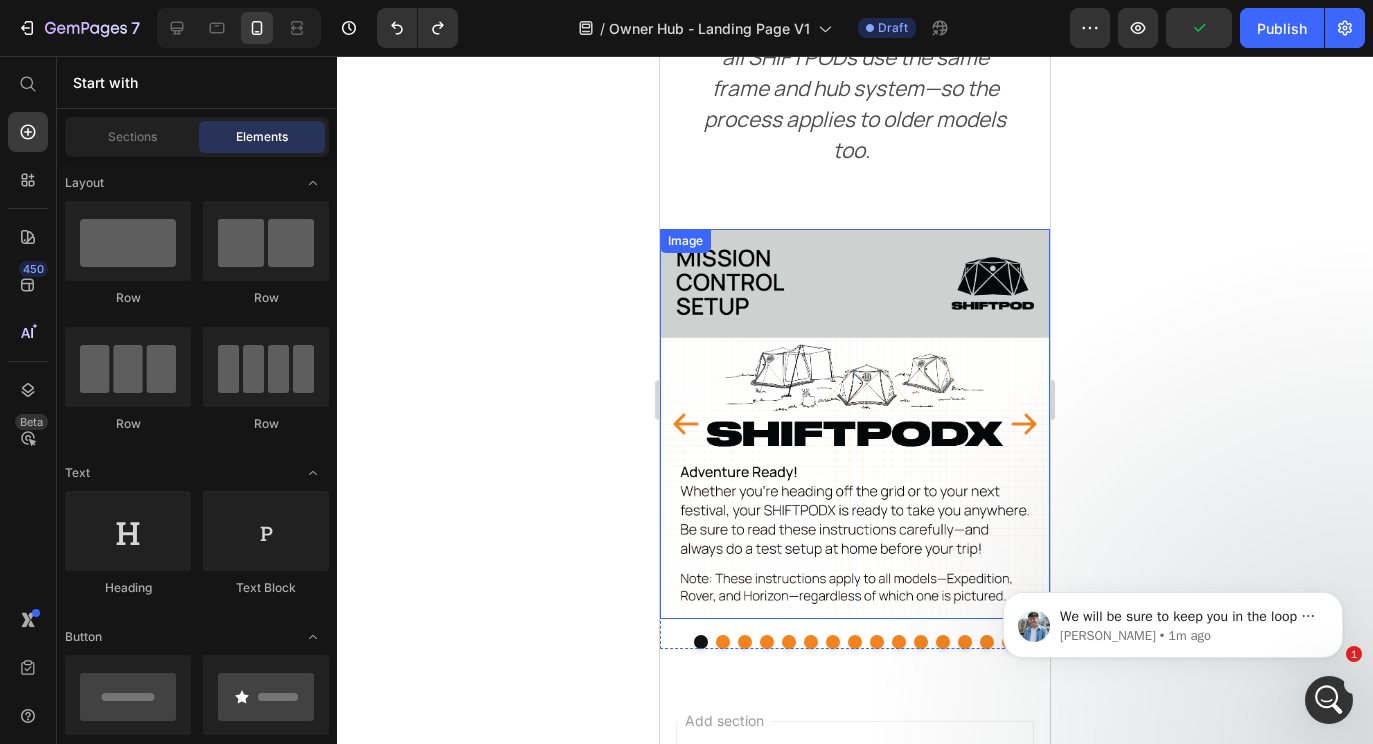 click at bounding box center [855, 424] 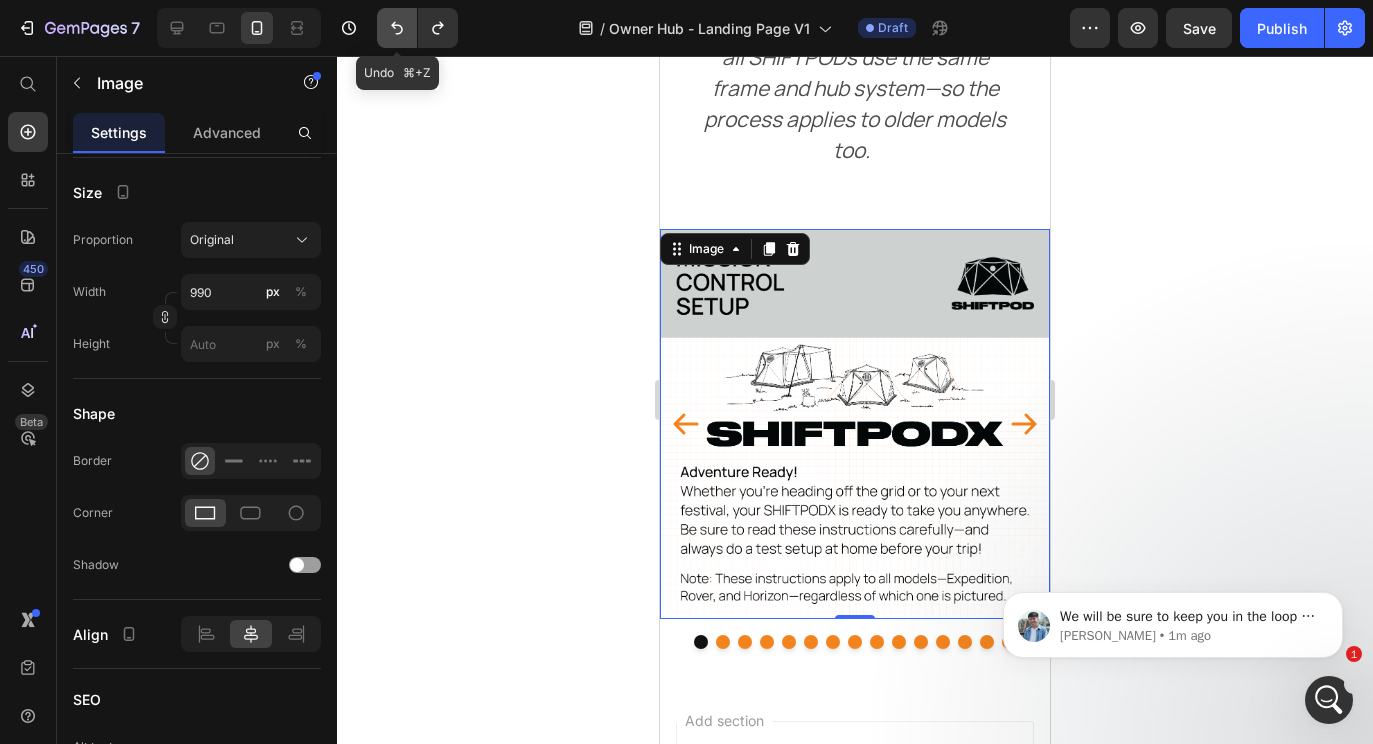 click 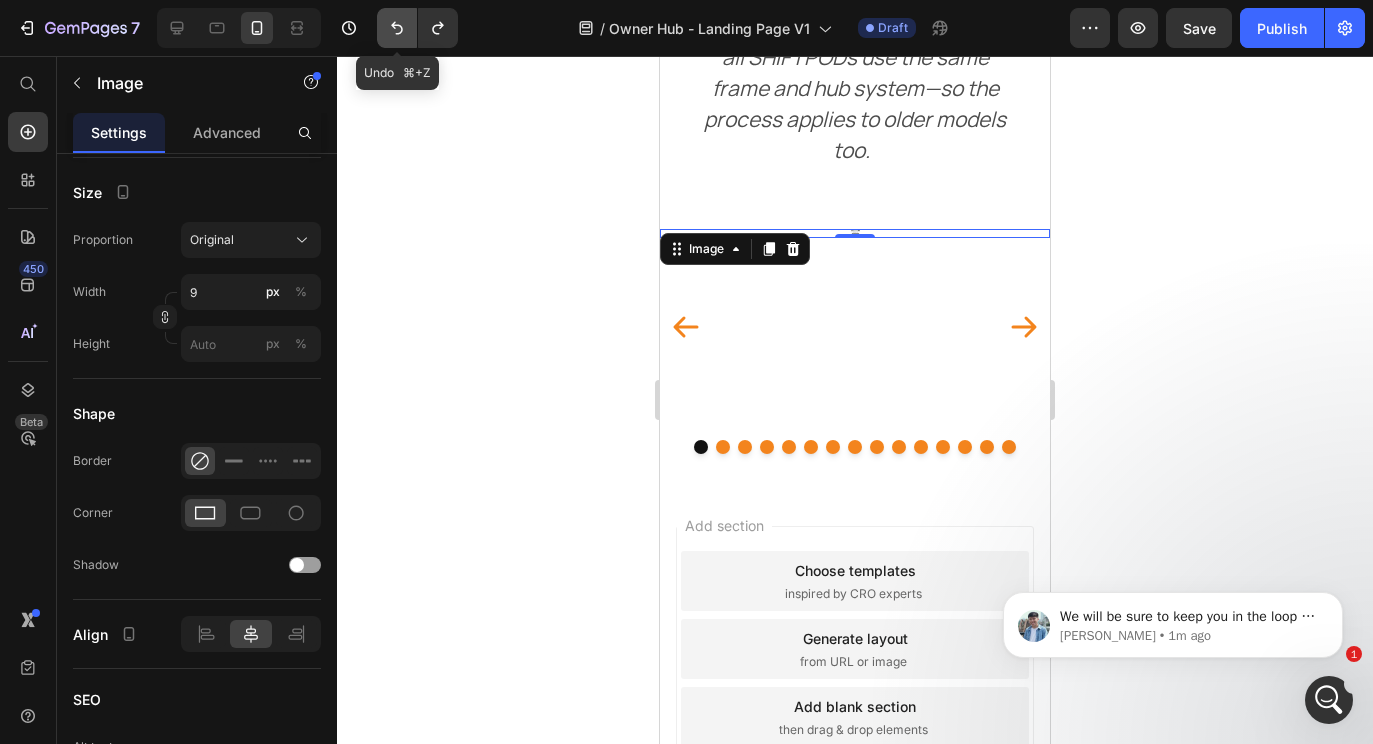 click 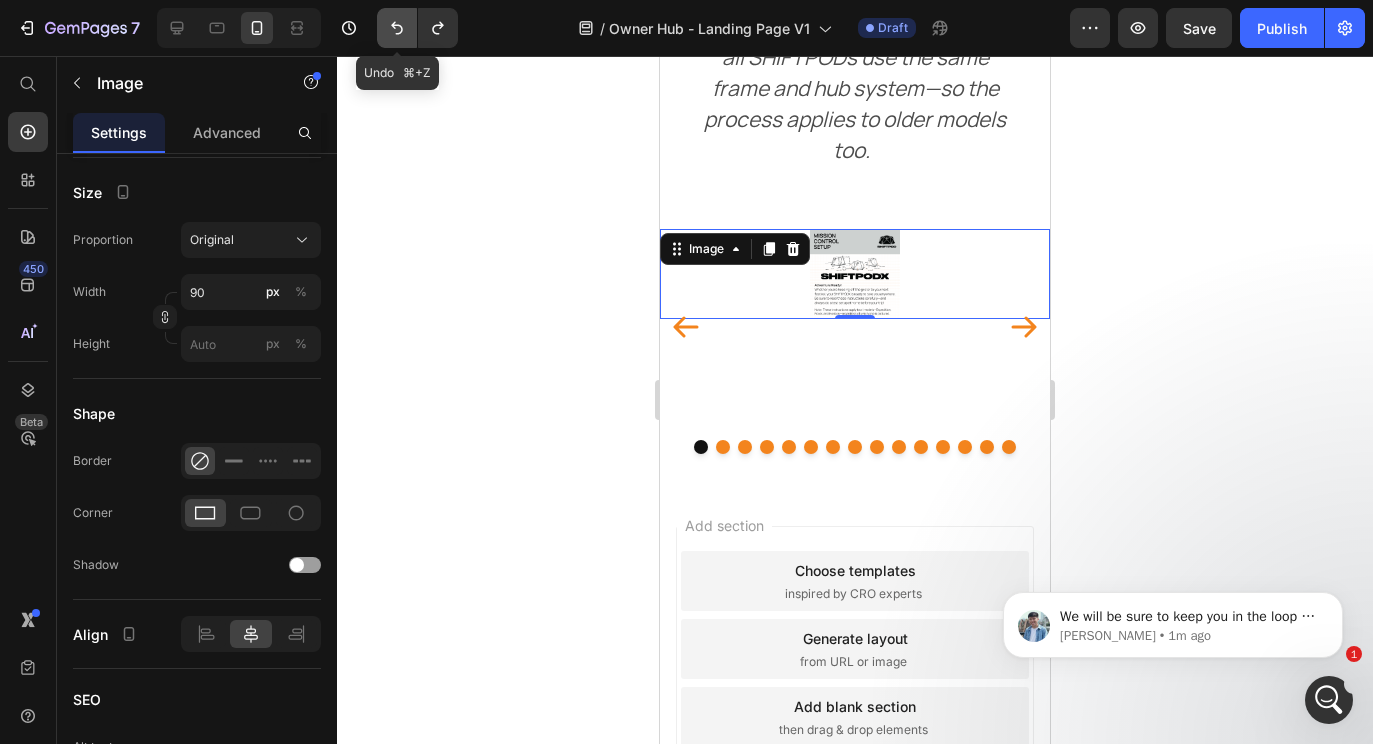 click 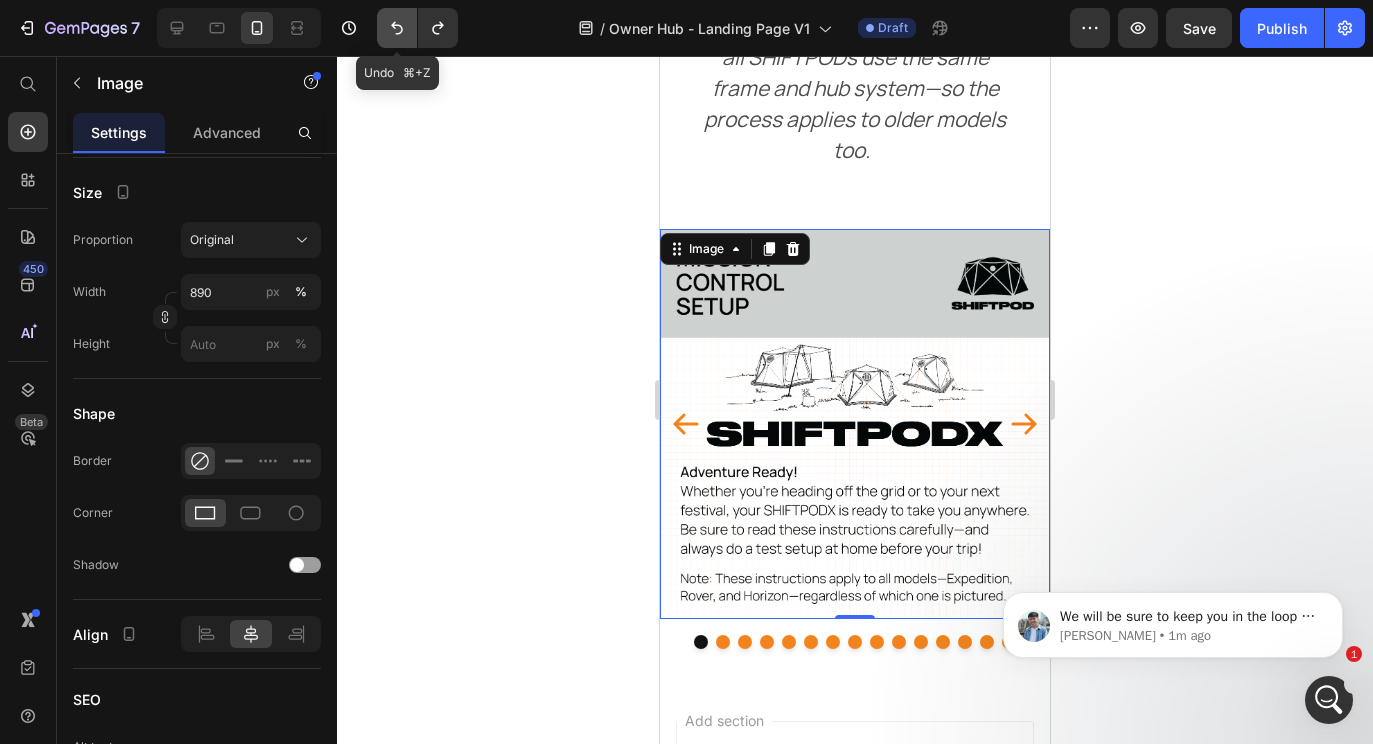 click 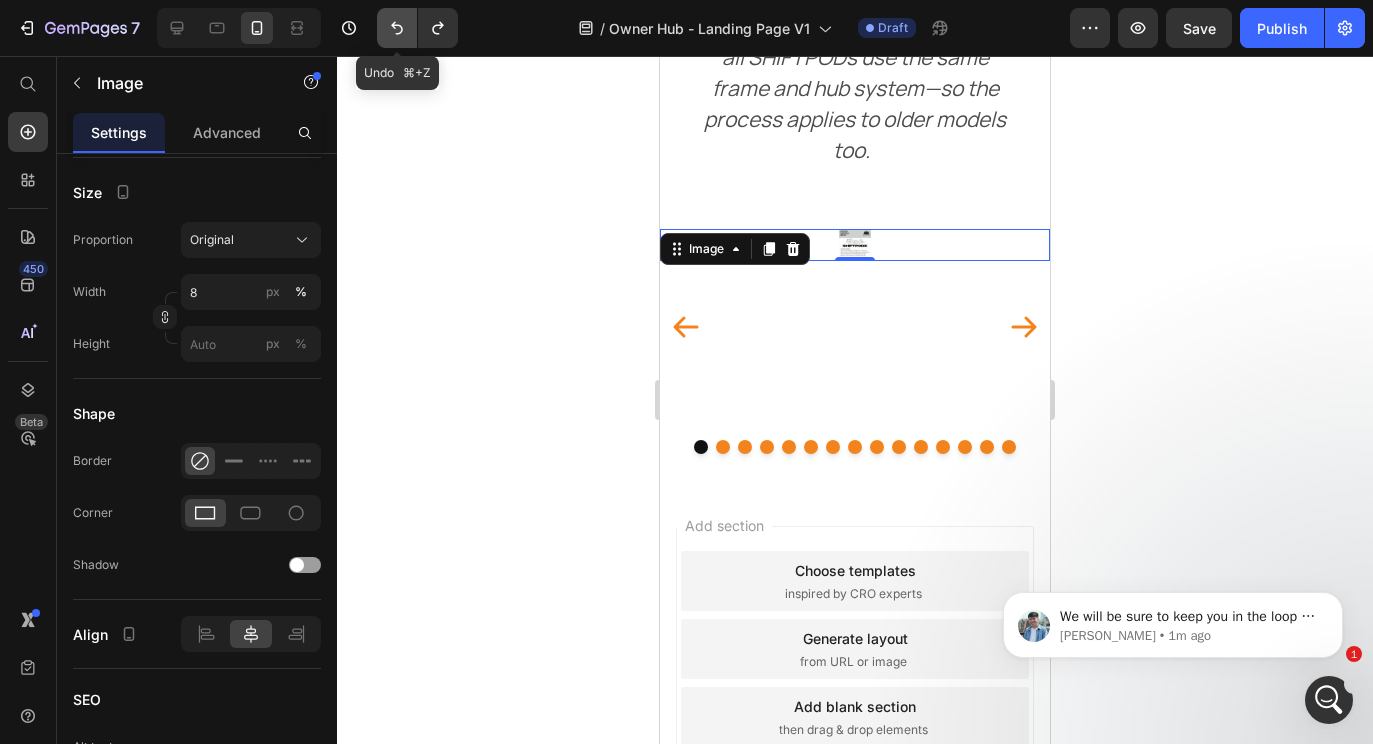 click 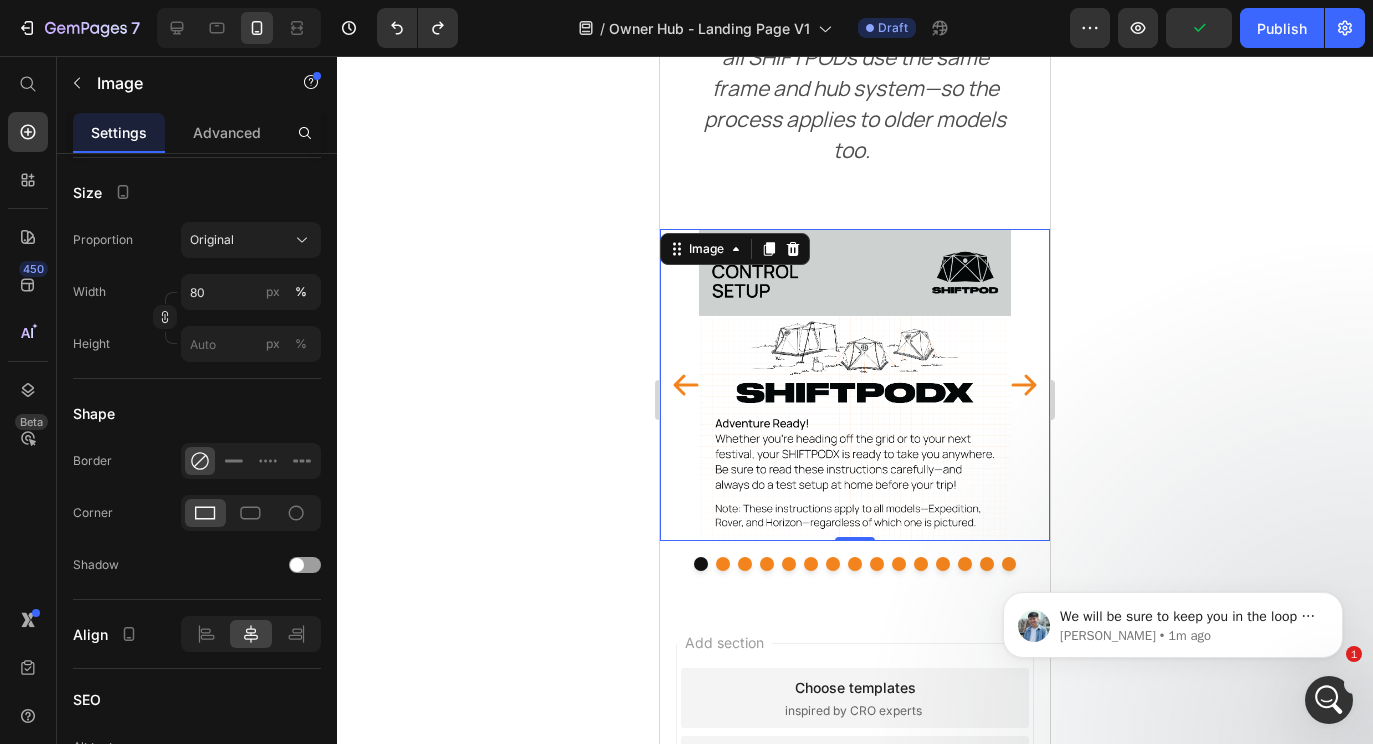 click 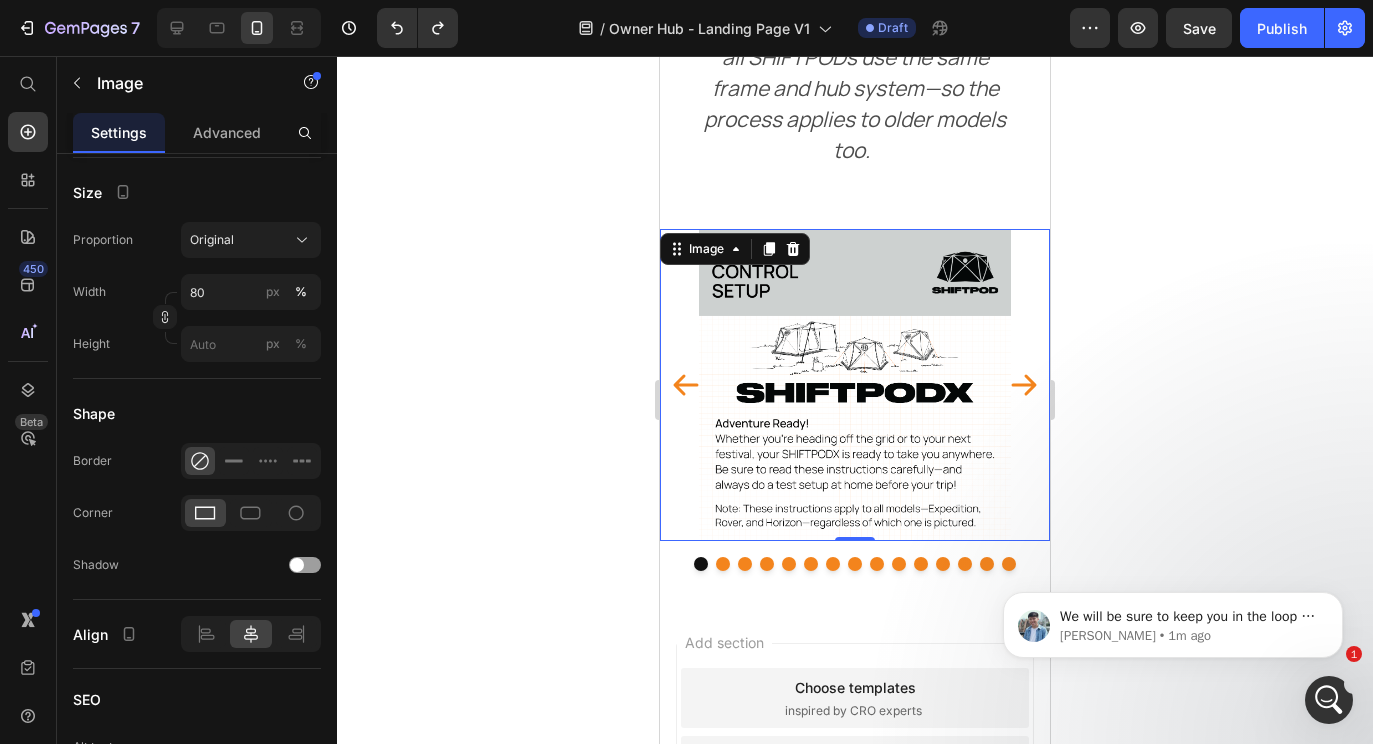 click at bounding box center (855, 385) 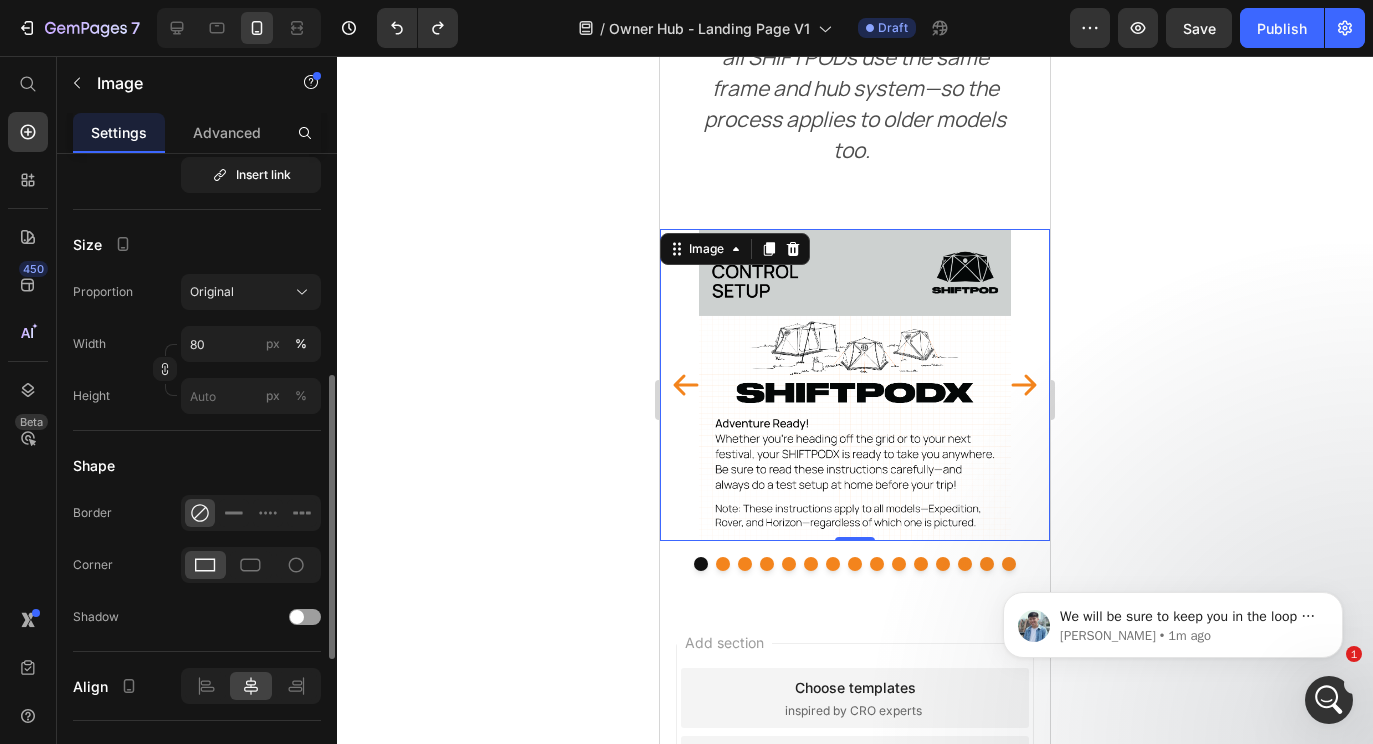 scroll, scrollTop: 437, scrollLeft: 0, axis: vertical 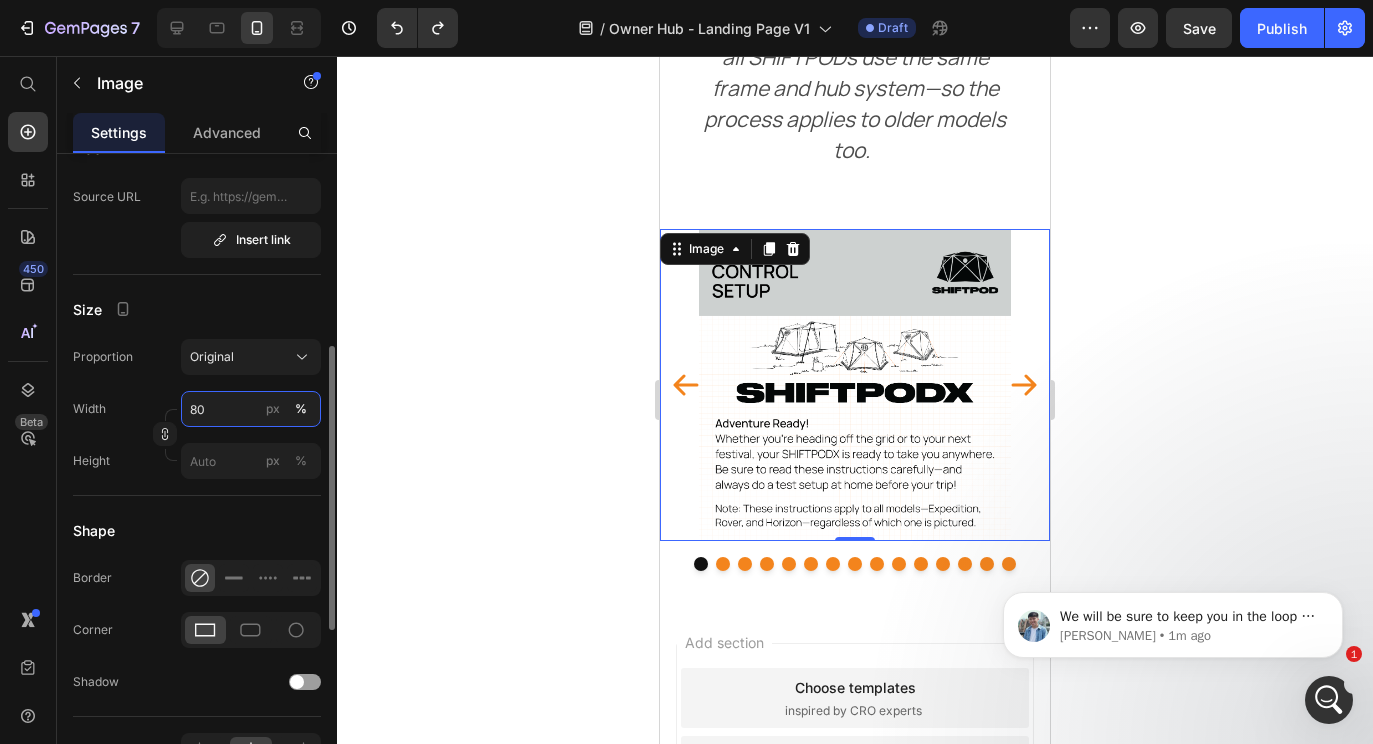click on "80" at bounding box center [251, 409] 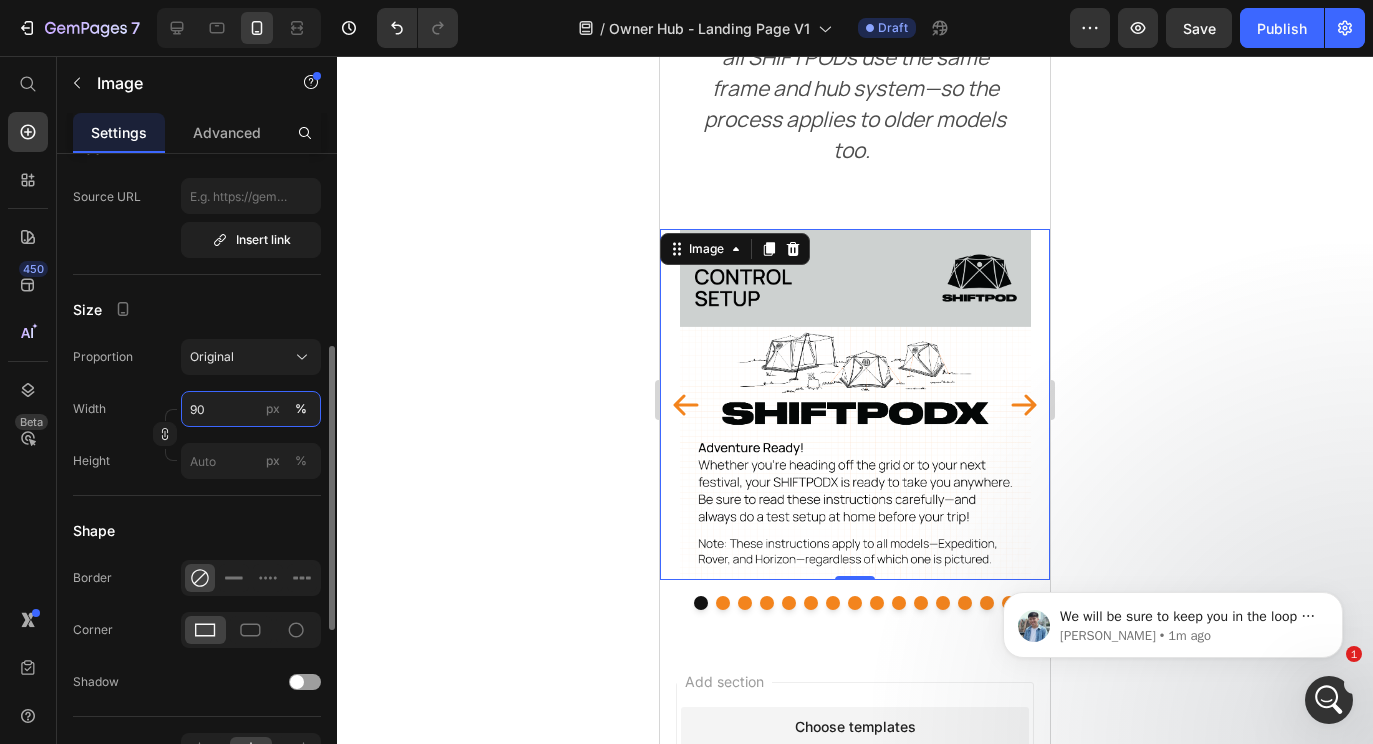 type on "9" 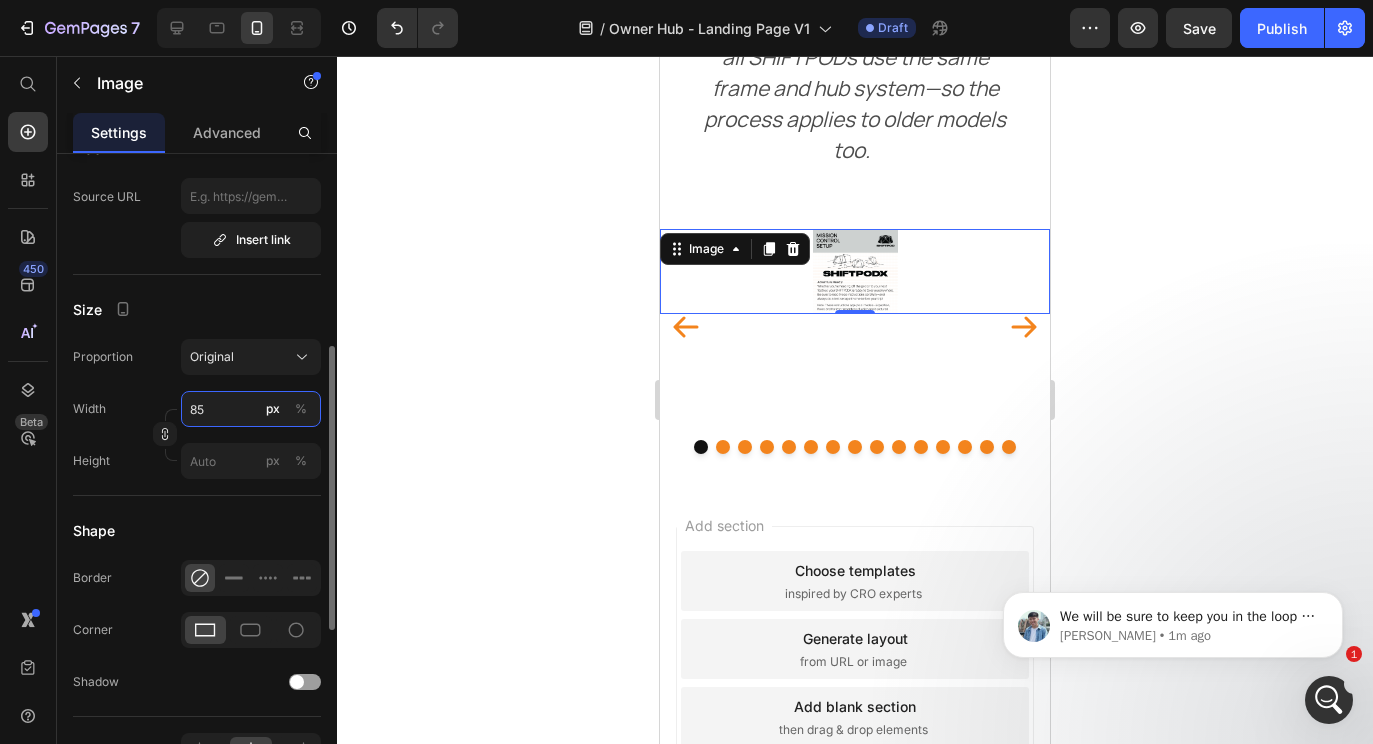 type on "85" 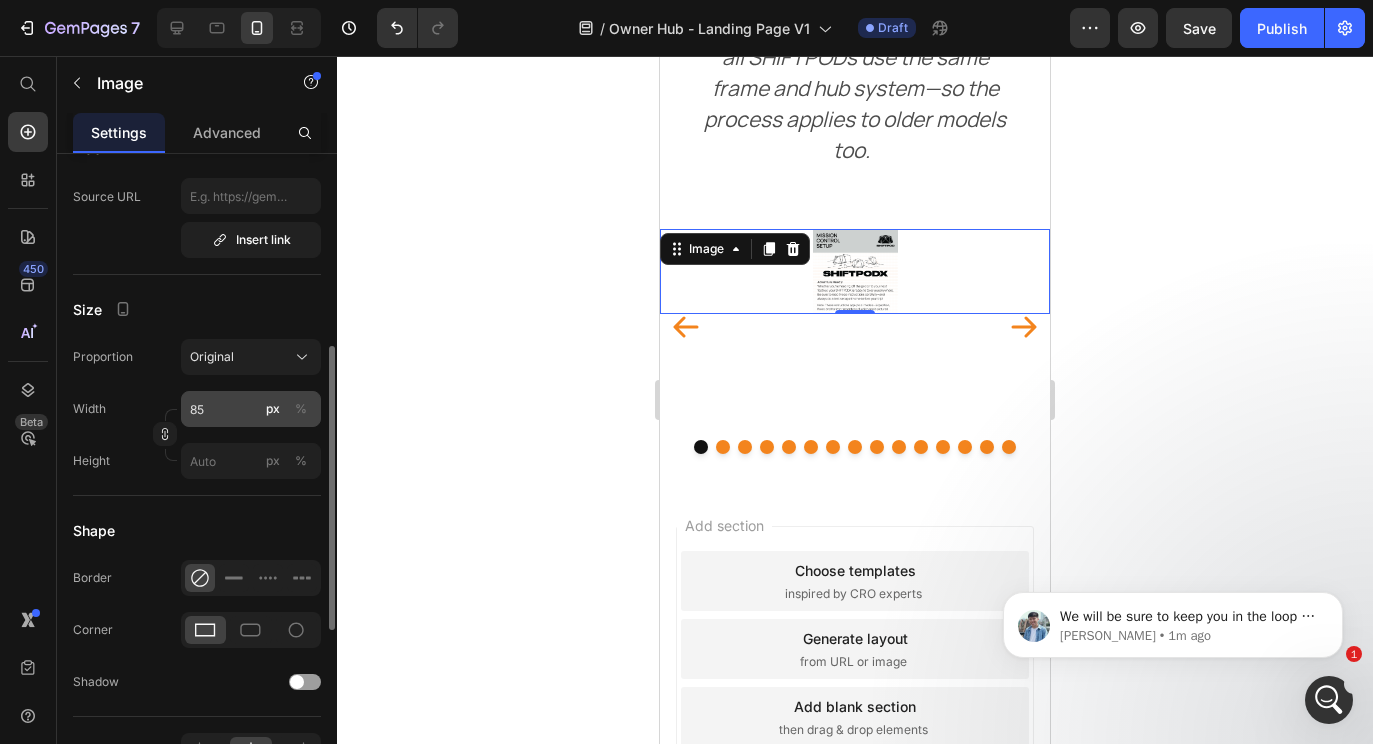 type 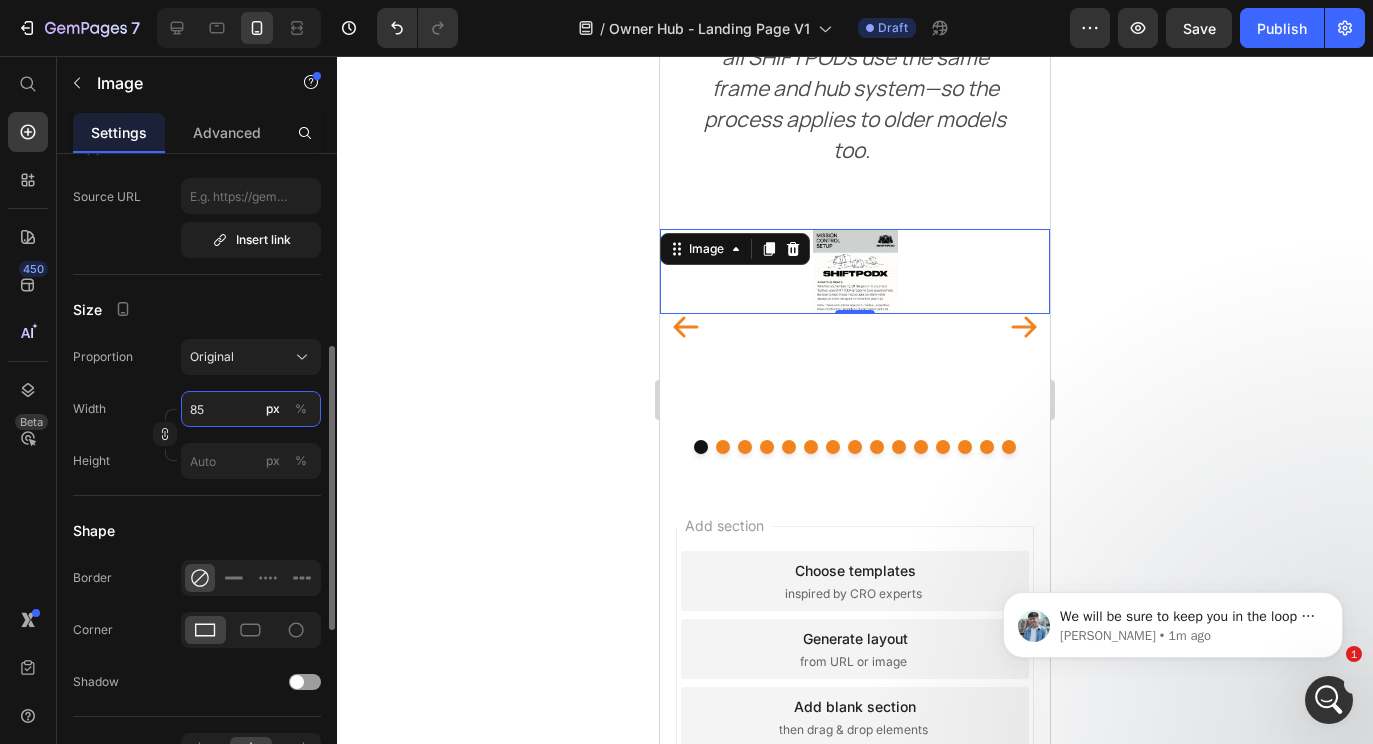 click on "85" at bounding box center [251, 409] 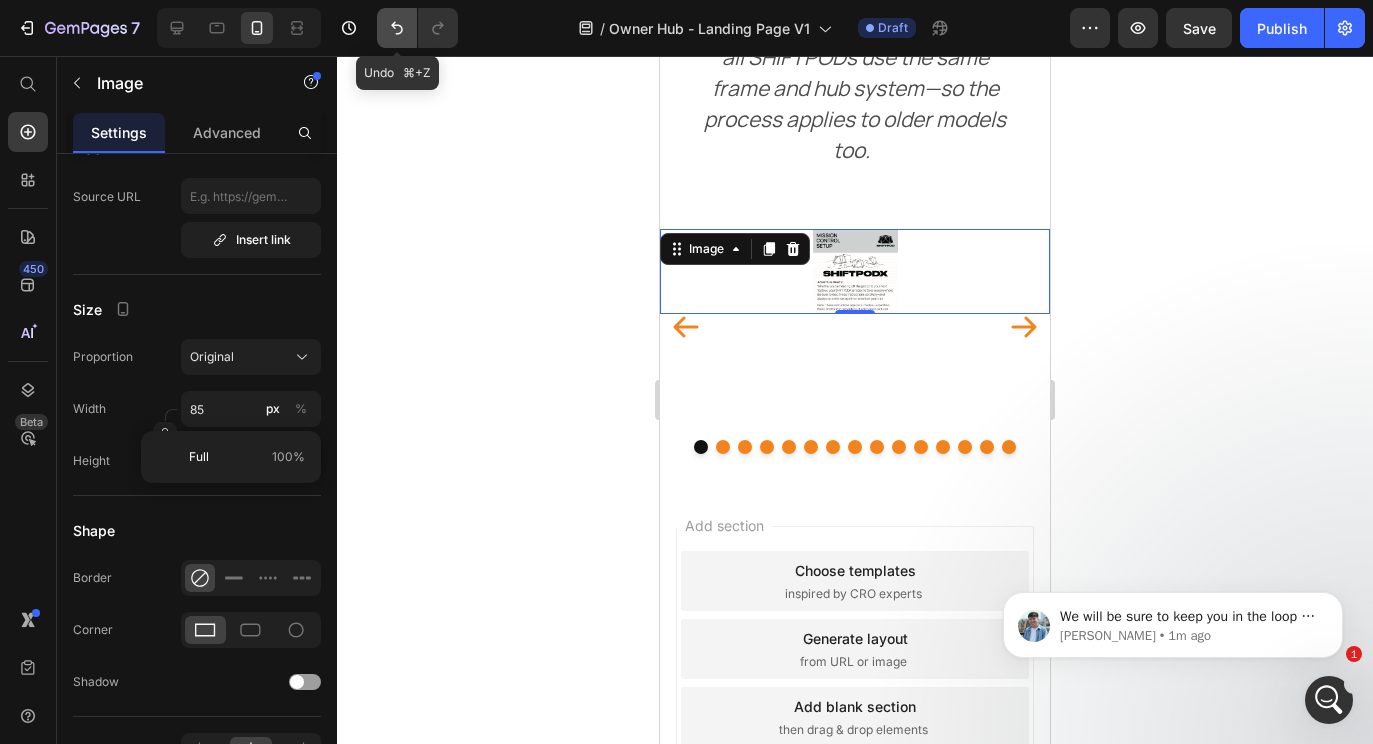 click 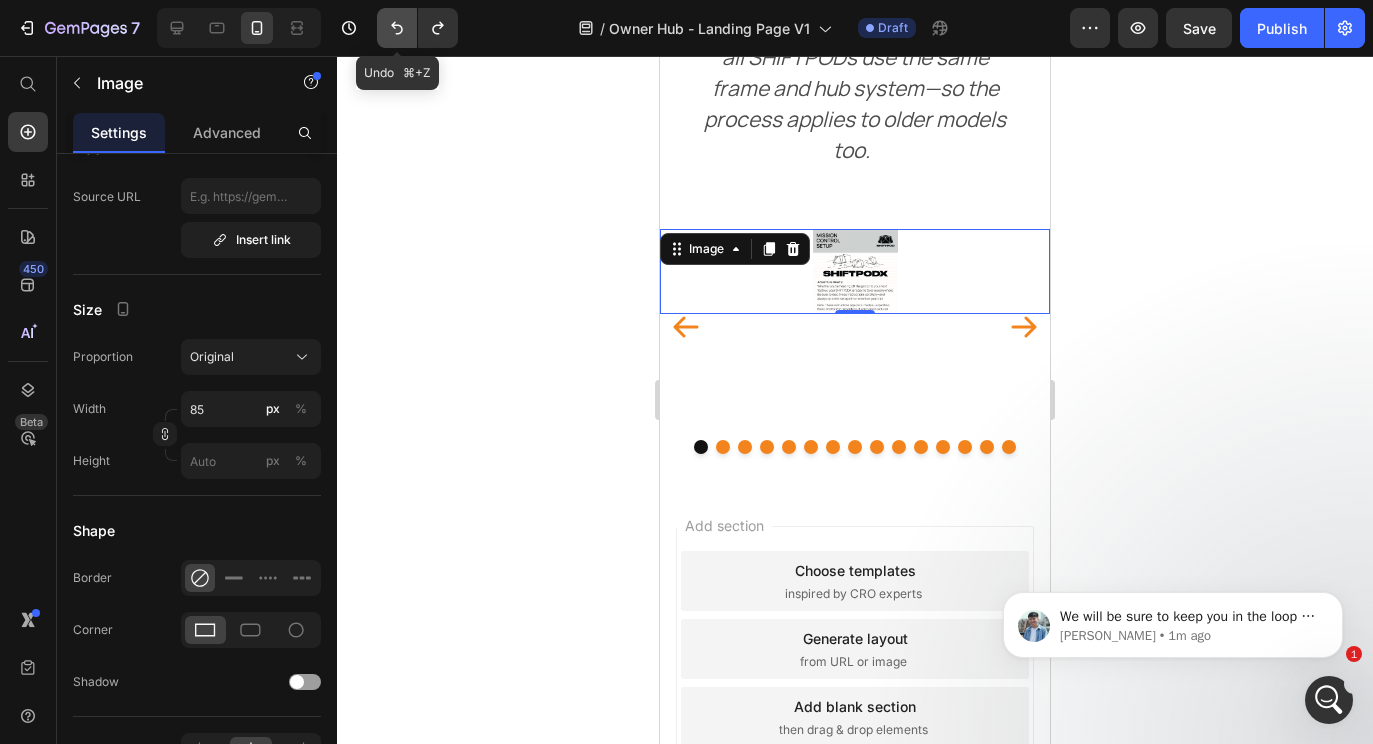click 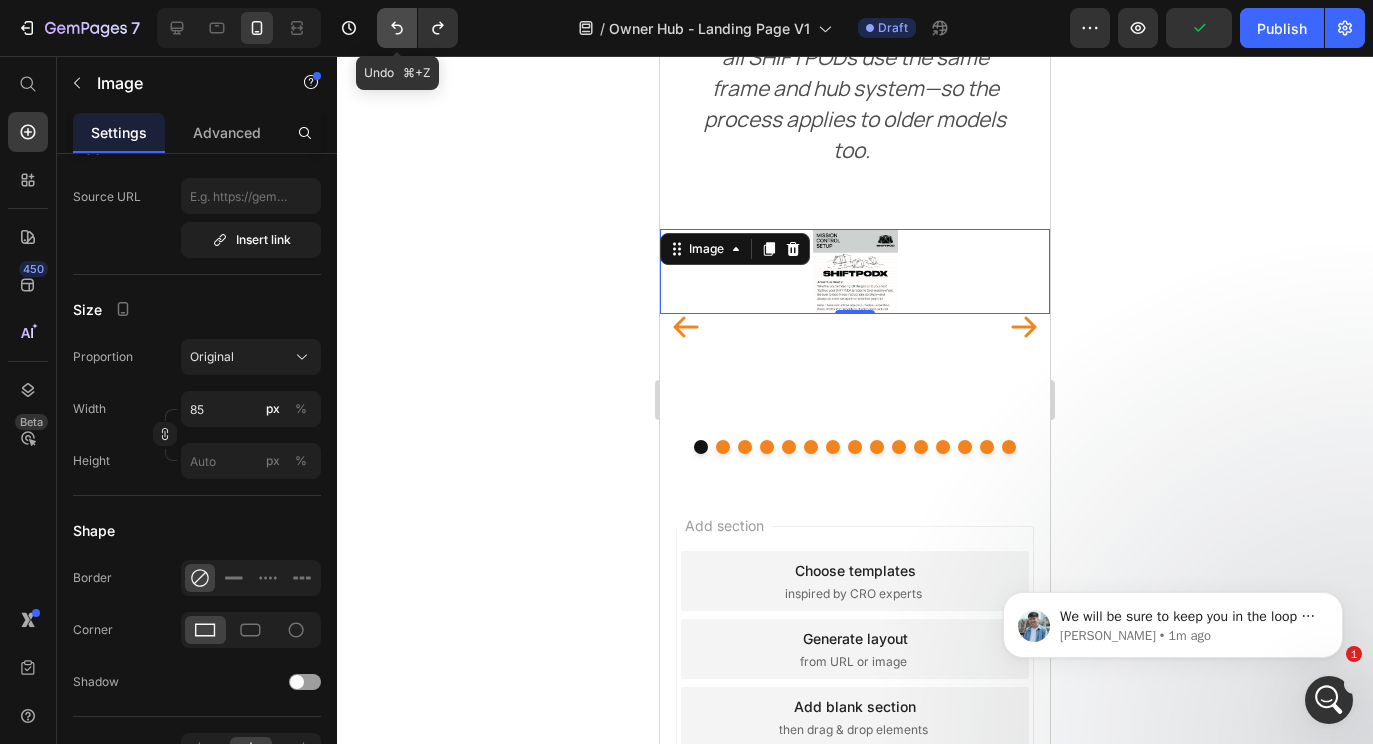 click 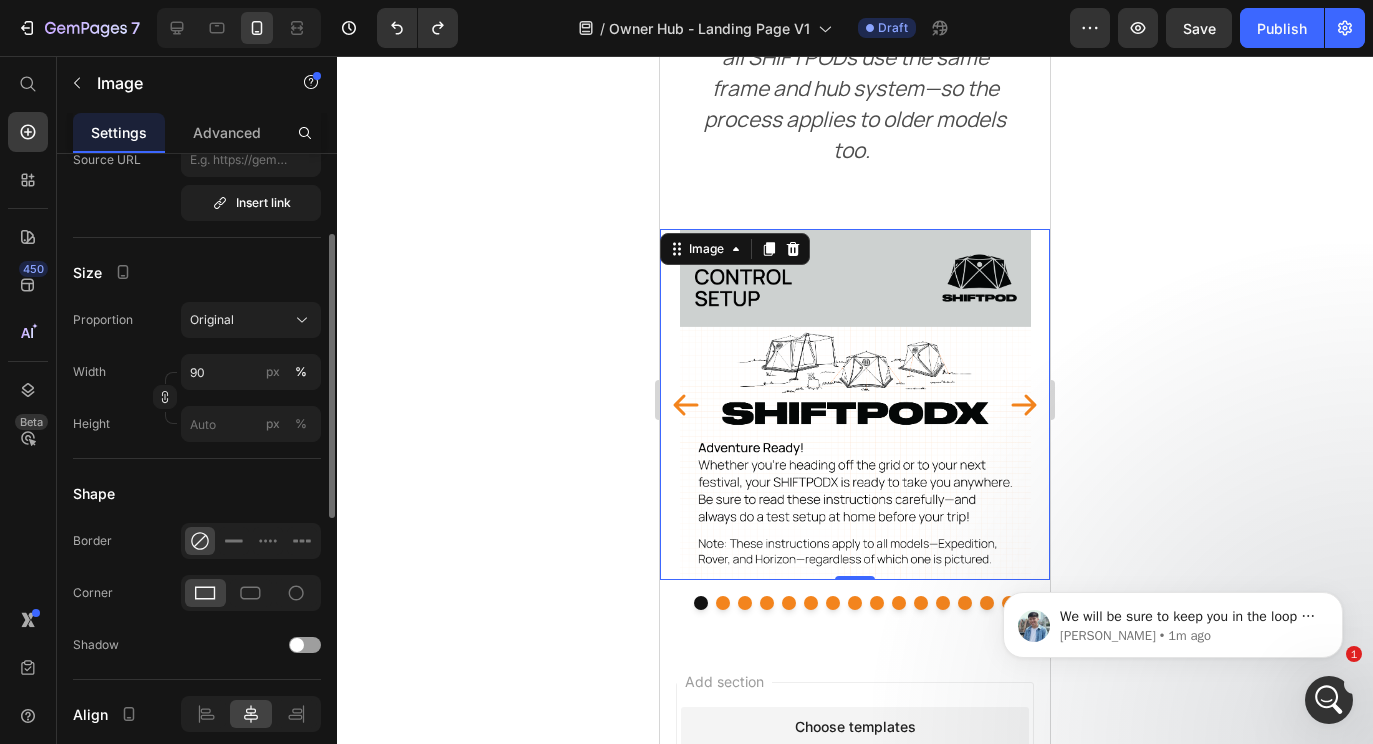 scroll, scrollTop: 581, scrollLeft: 0, axis: vertical 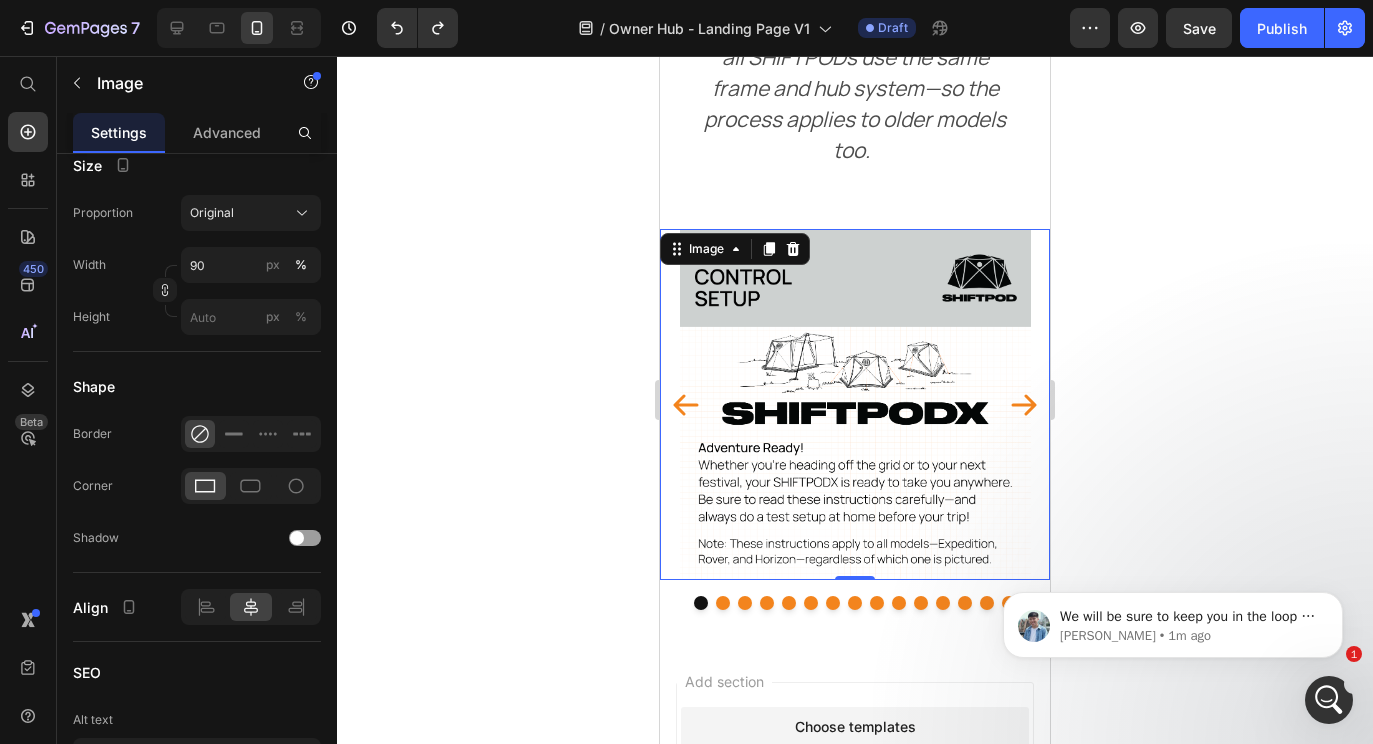click at bounding box center [855, 404] 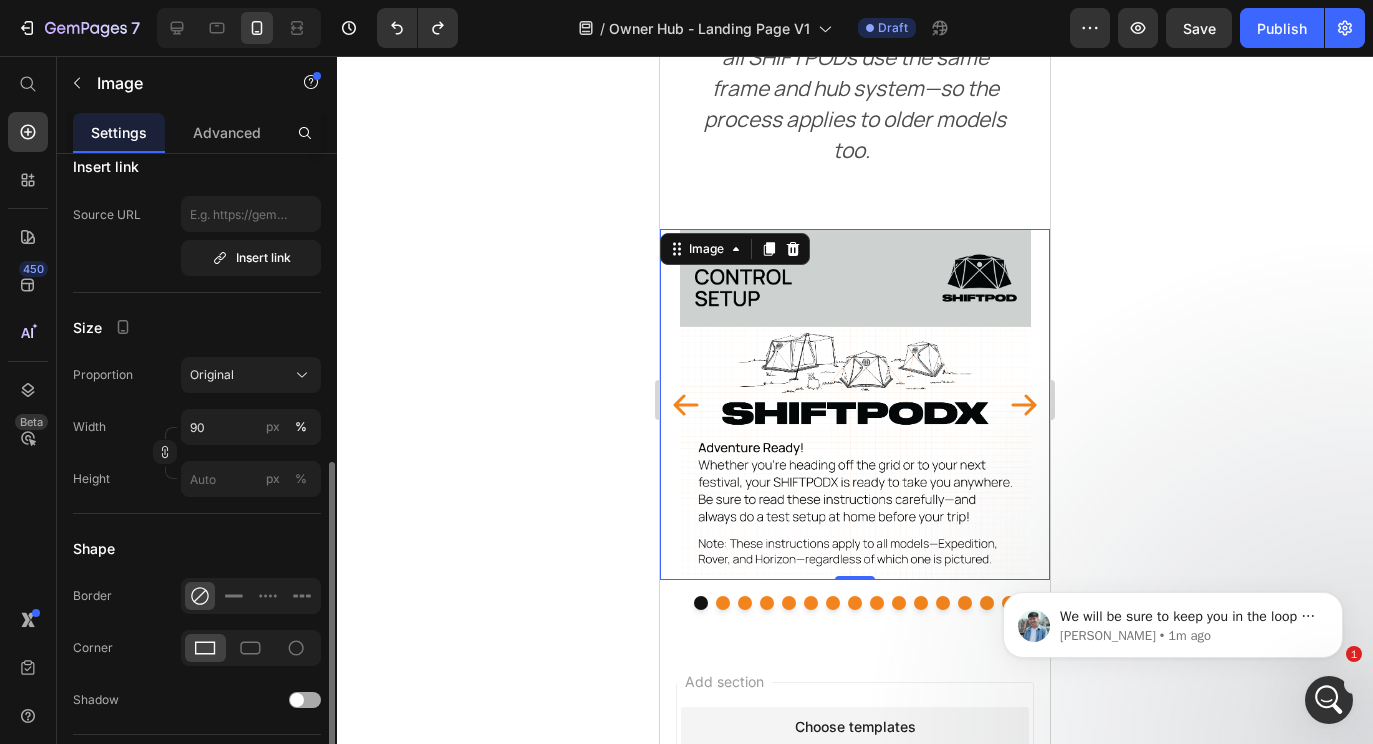 scroll, scrollTop: 0, scrollLeft: 0, axis: both 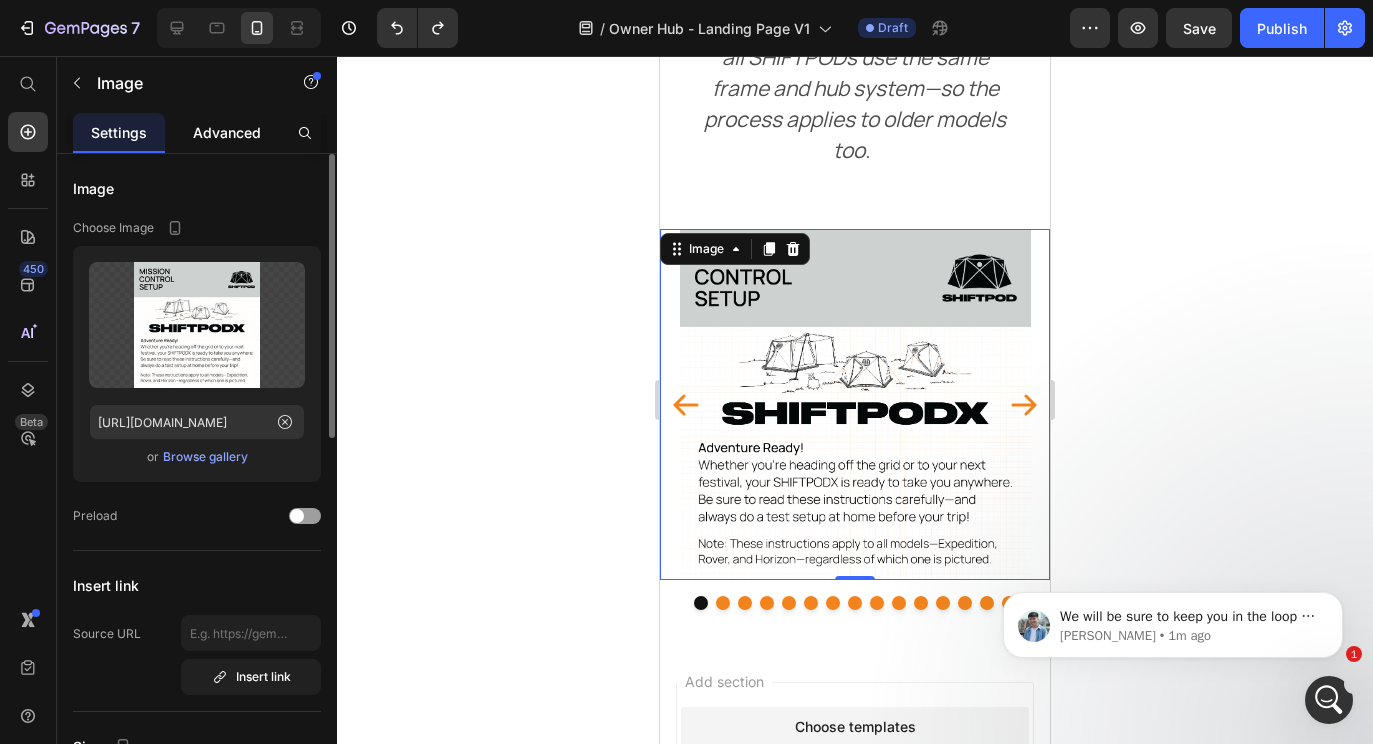 click on "Advanced" at bounding box center [227, 132] 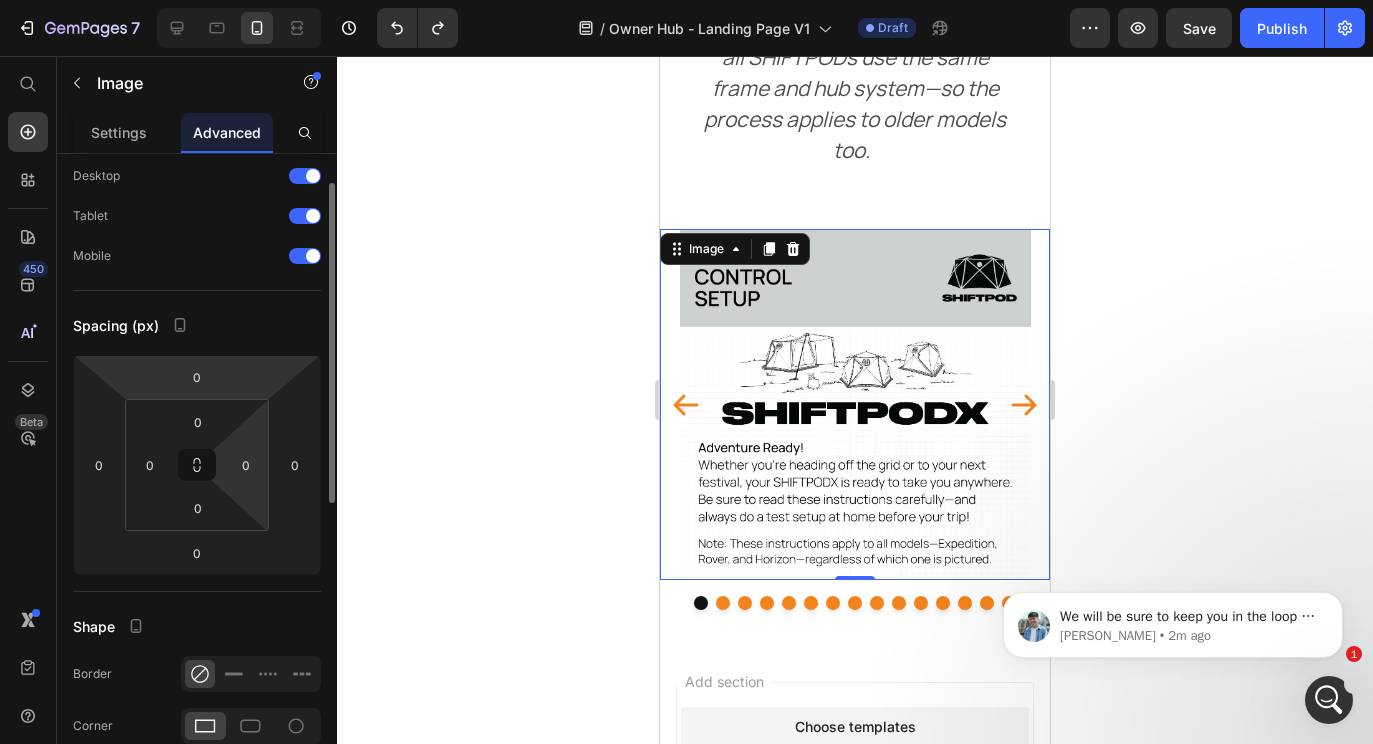 scroll, scrollTop: 0, scrollLeft: 0, axis: both 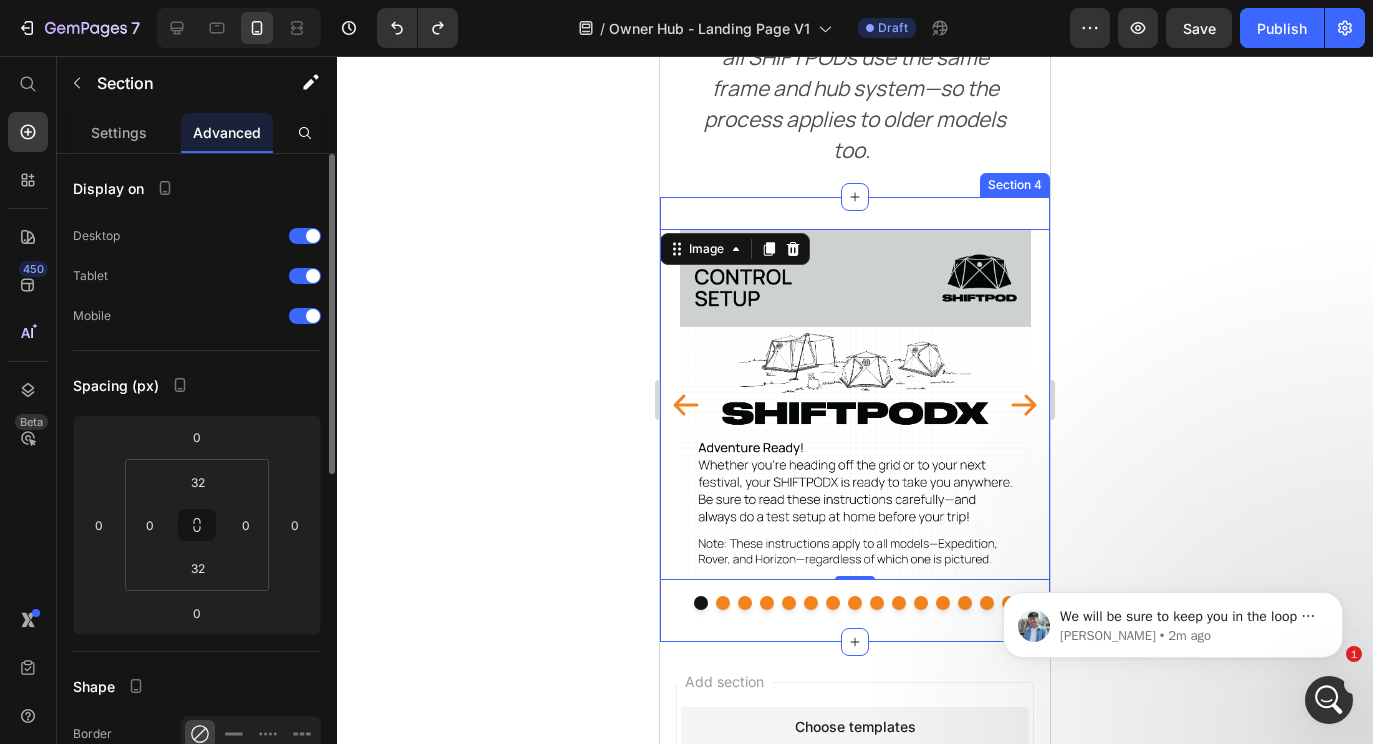 click on "Image   0 Image Image Image Image Image Image Image Image Image Image Image Image Image Image
Carousel Section 4" at bounding box center (855, 419) 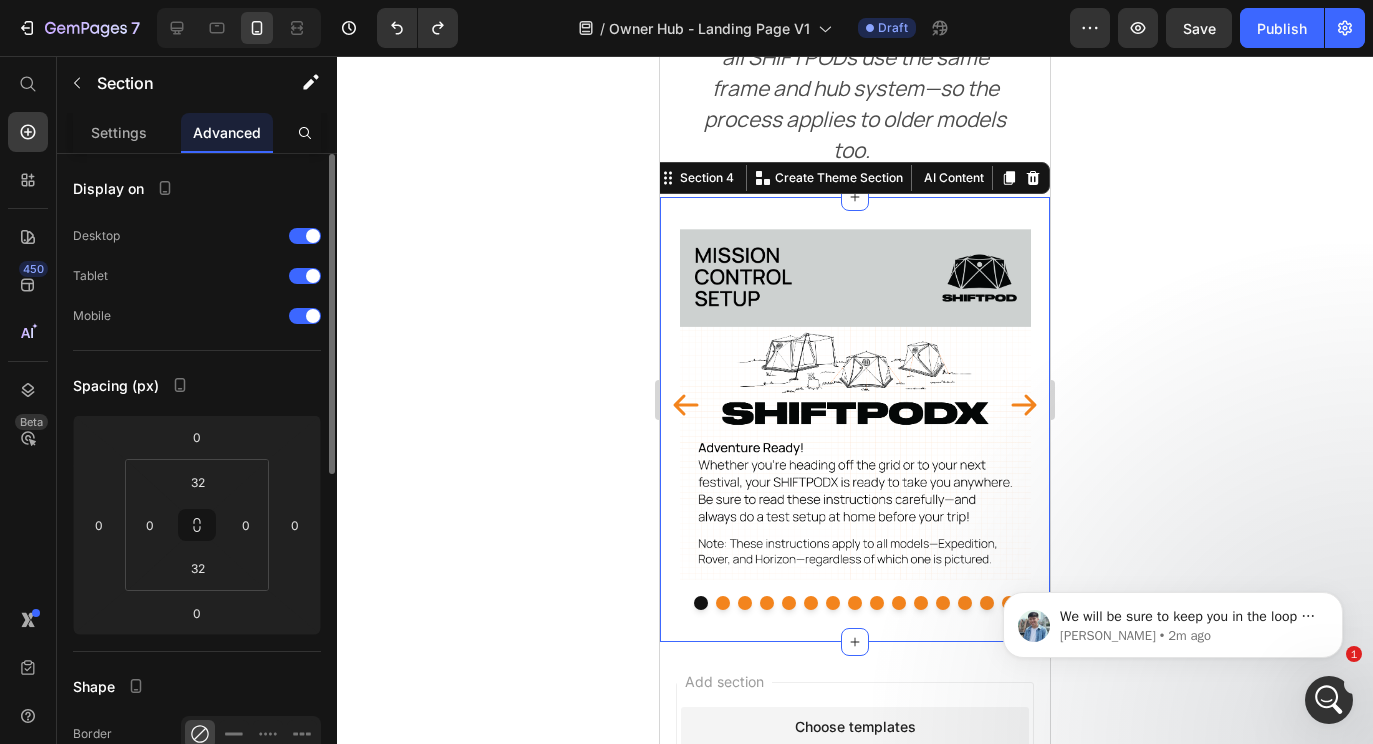 click on "Image Image Image Image Image Image Image Image Image Image Image Image Image Image Image
Carousel Section 4   You can create reusable sections Create Theme Section AI Content Write with GemAI What would you like to describe here? Tone and Voice Persuasive Product A/C Stand Show more Generate" at bounding box center (855, 419) 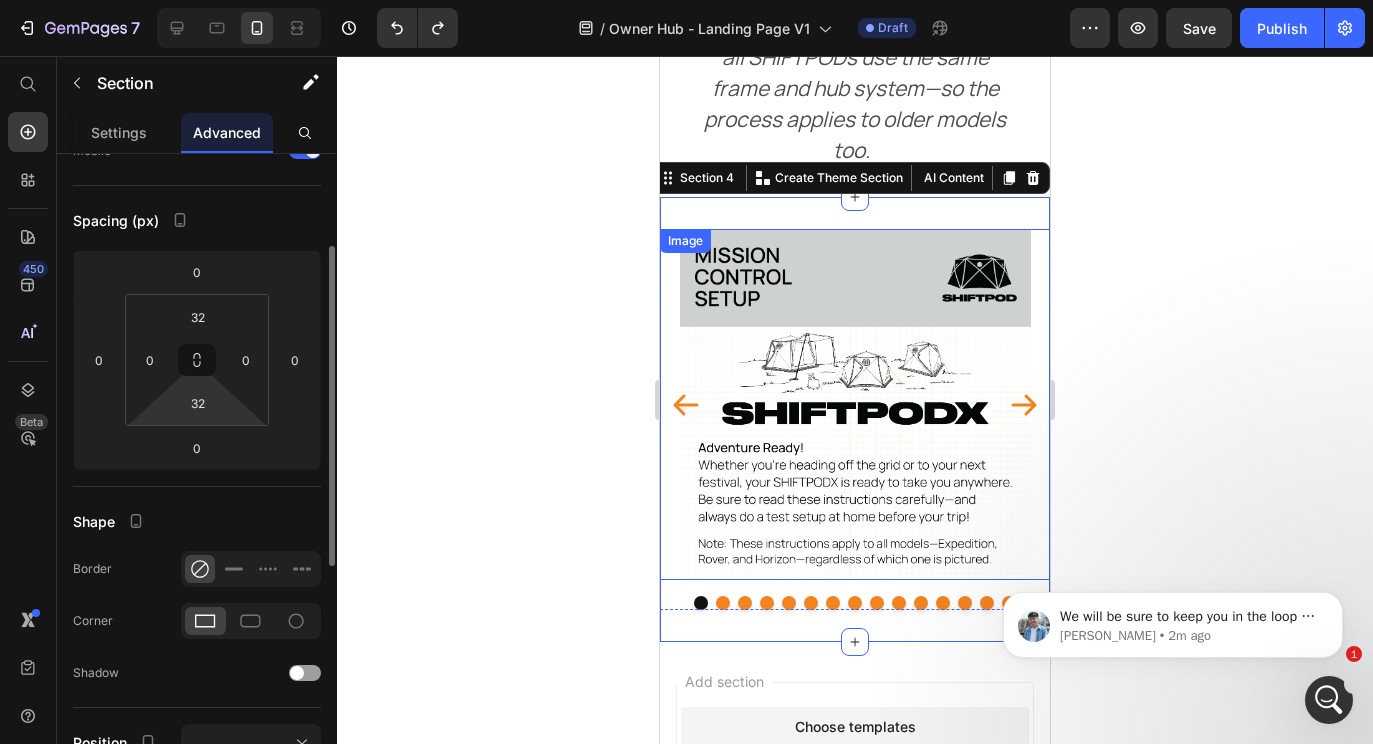 scroll, scrollTop: 0, scrollLeft: 0, axis: both 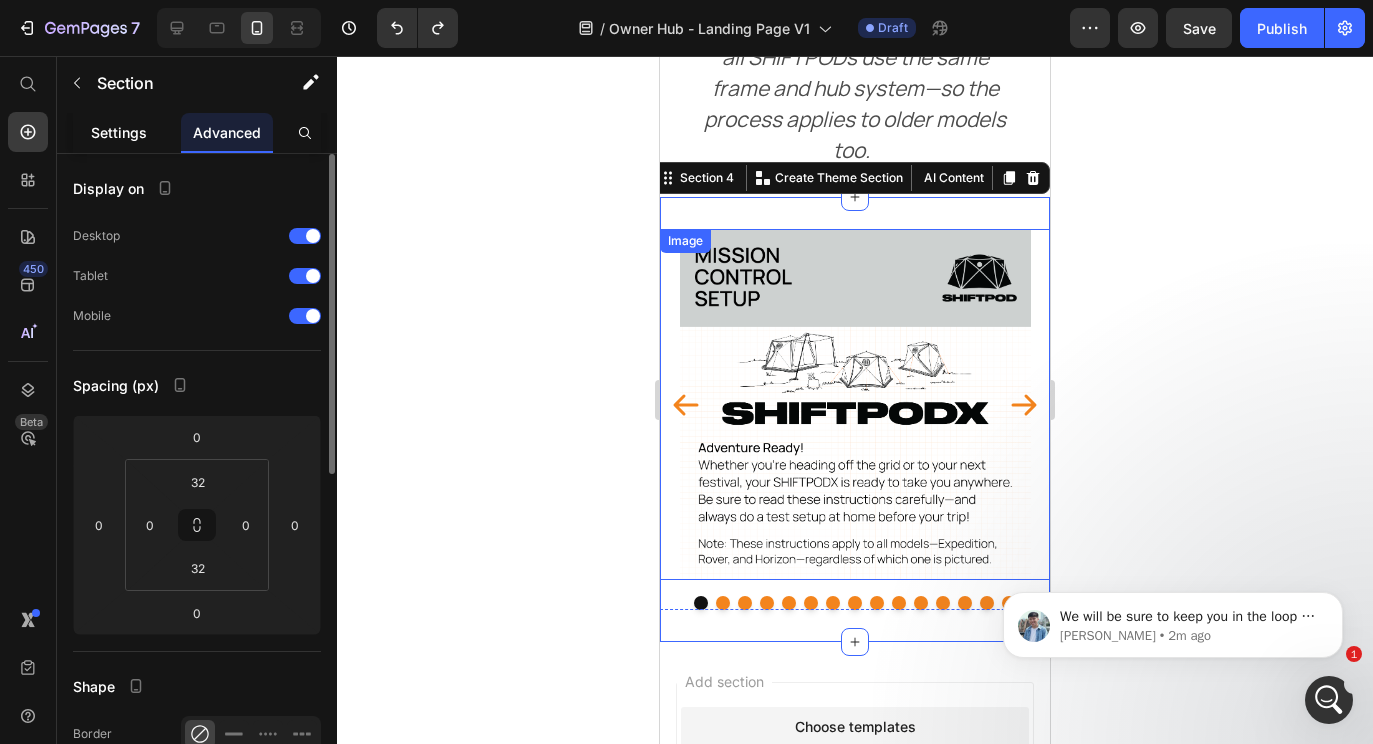 click on "Settings" at bounding box center (119, 132) 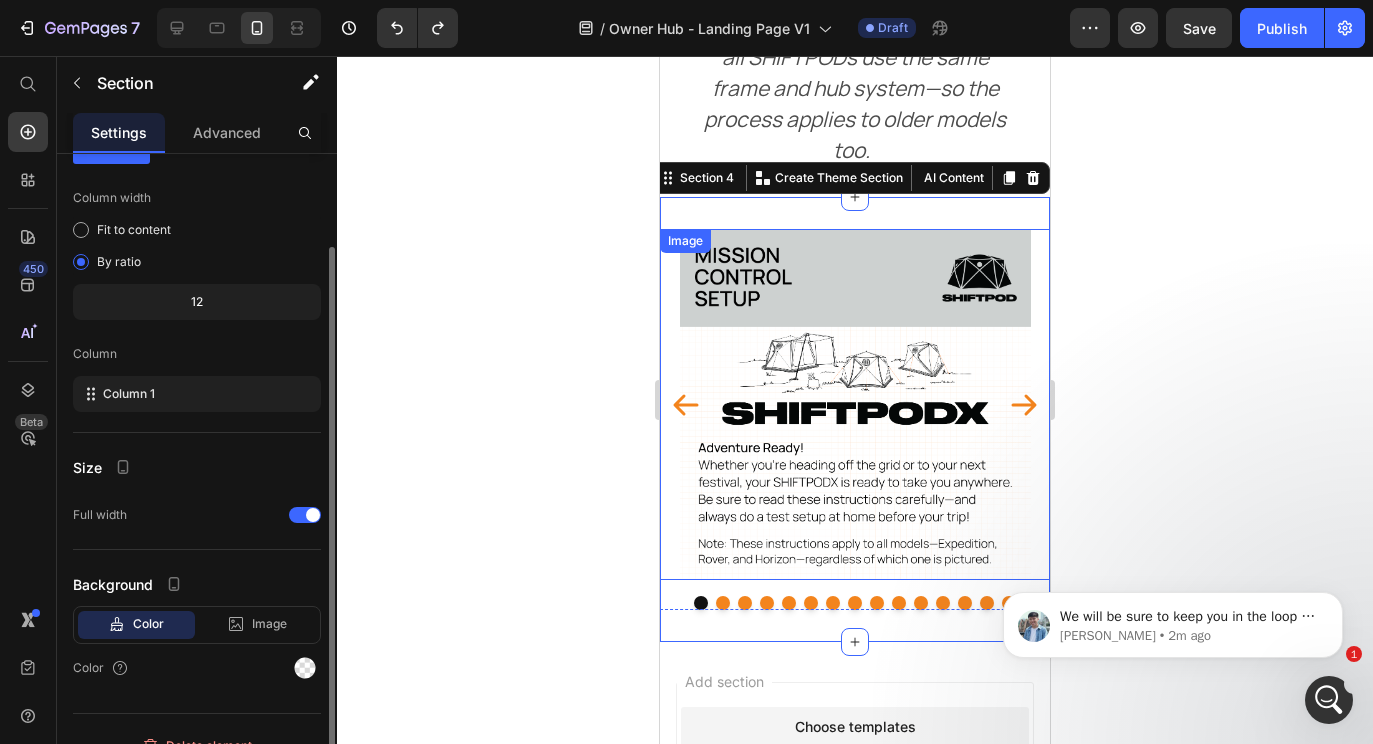 scroll, scrollTop: 117, scrollLeft: 0, axis: vertical 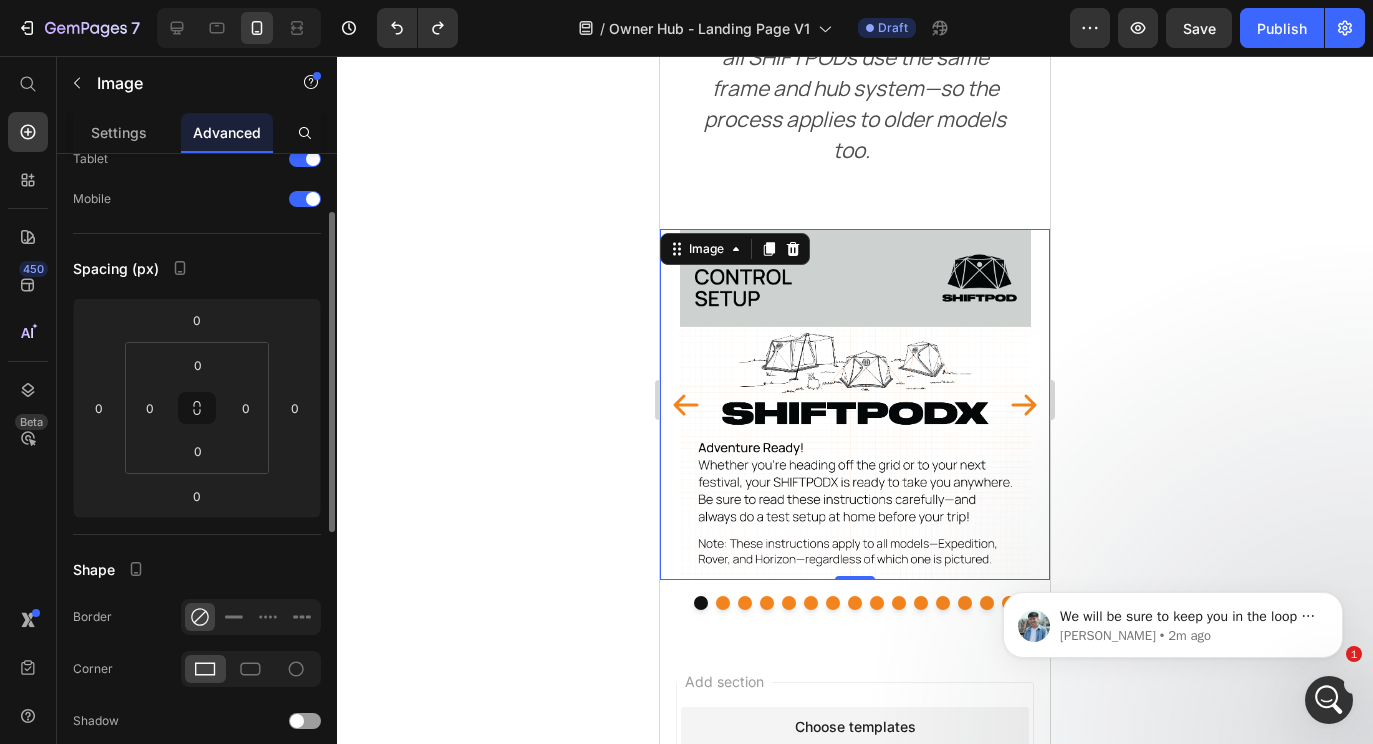click at bounding box center [855, 404] 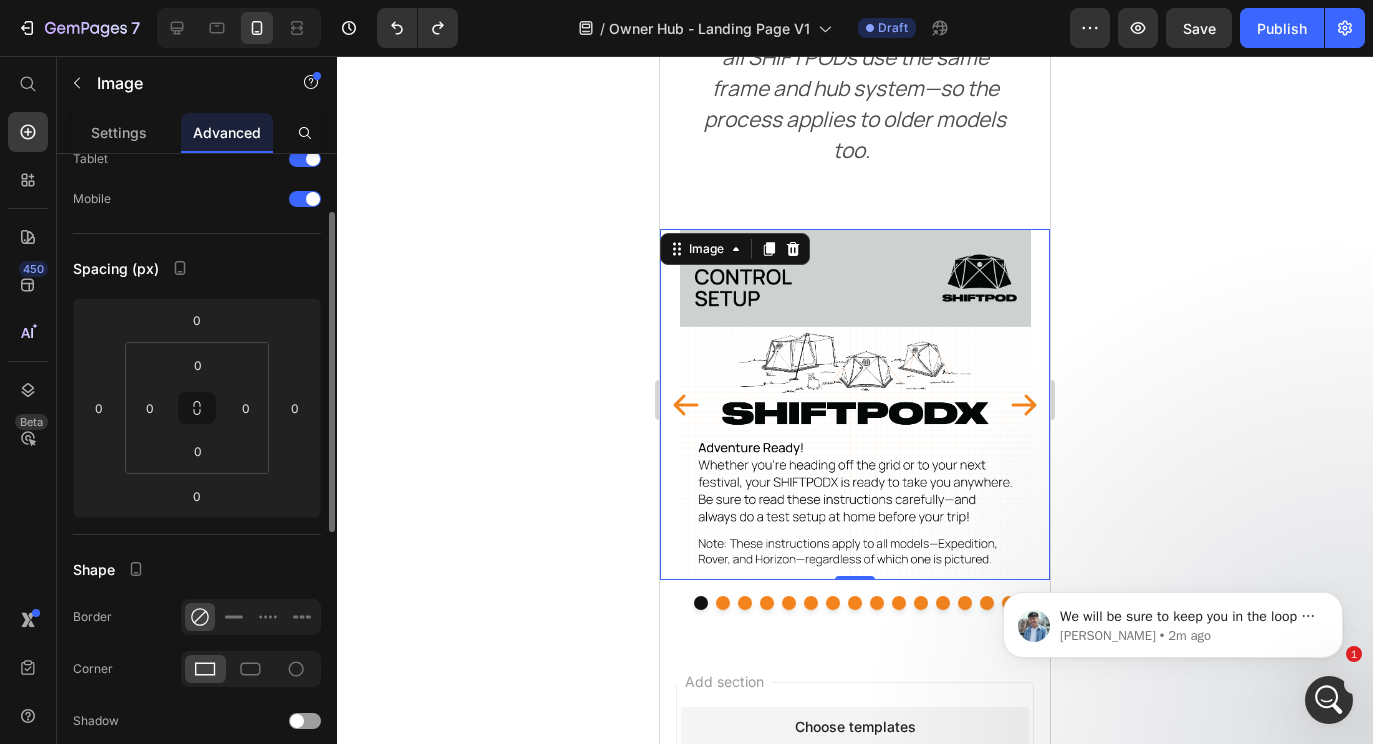 scroll, scrollTop: 0, scrollLeft: 0, axis: both 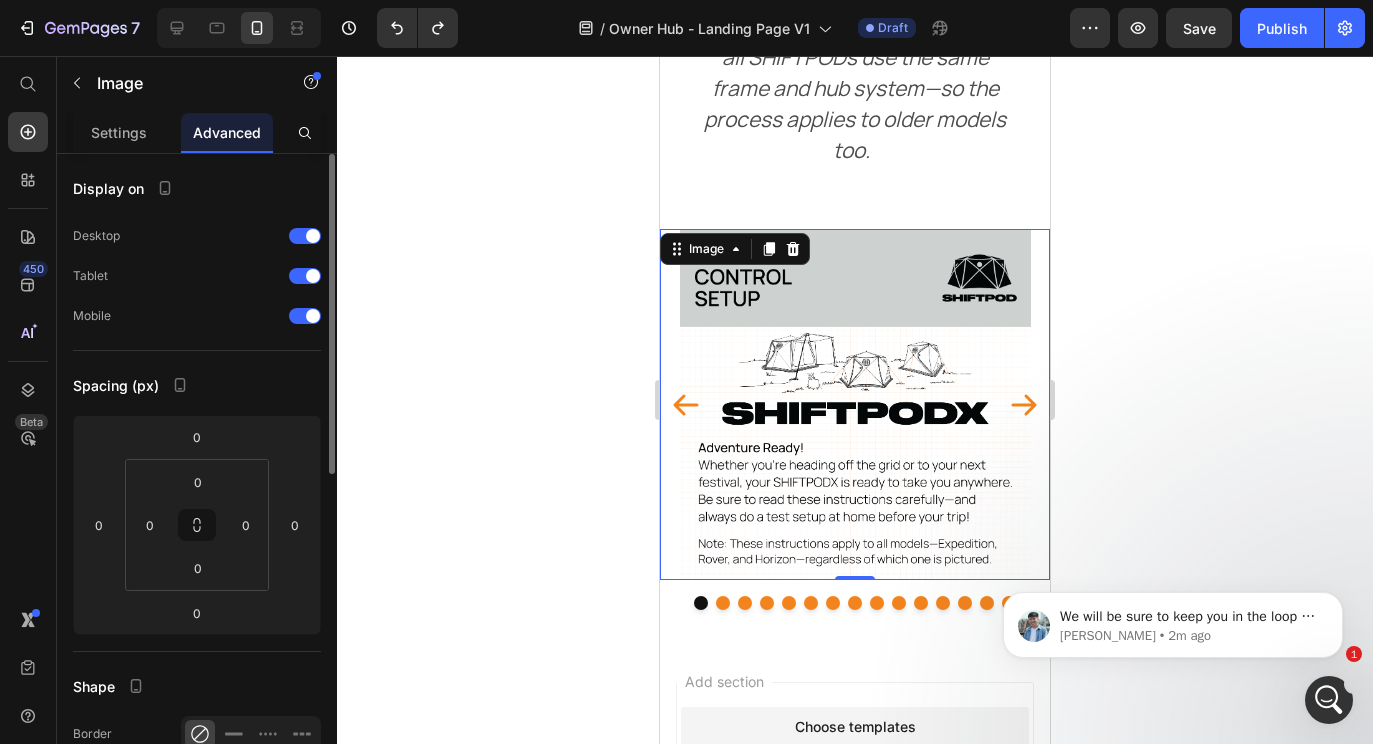 click at bounding box center [855, 404] 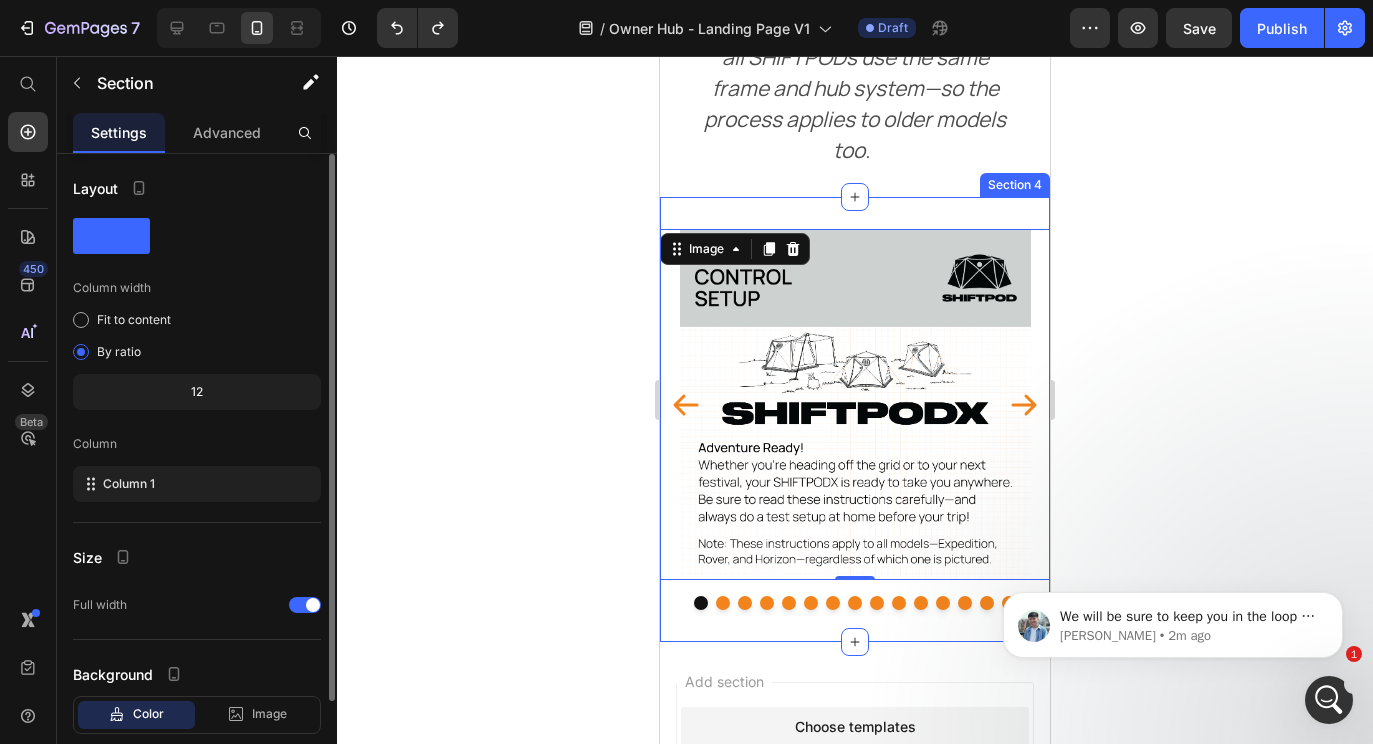 click on "Image   0 Image Image Image Image Image Image Image Image Image Image Image Image Image Image
Carousel Section 4" at bounding box center [855, 419] 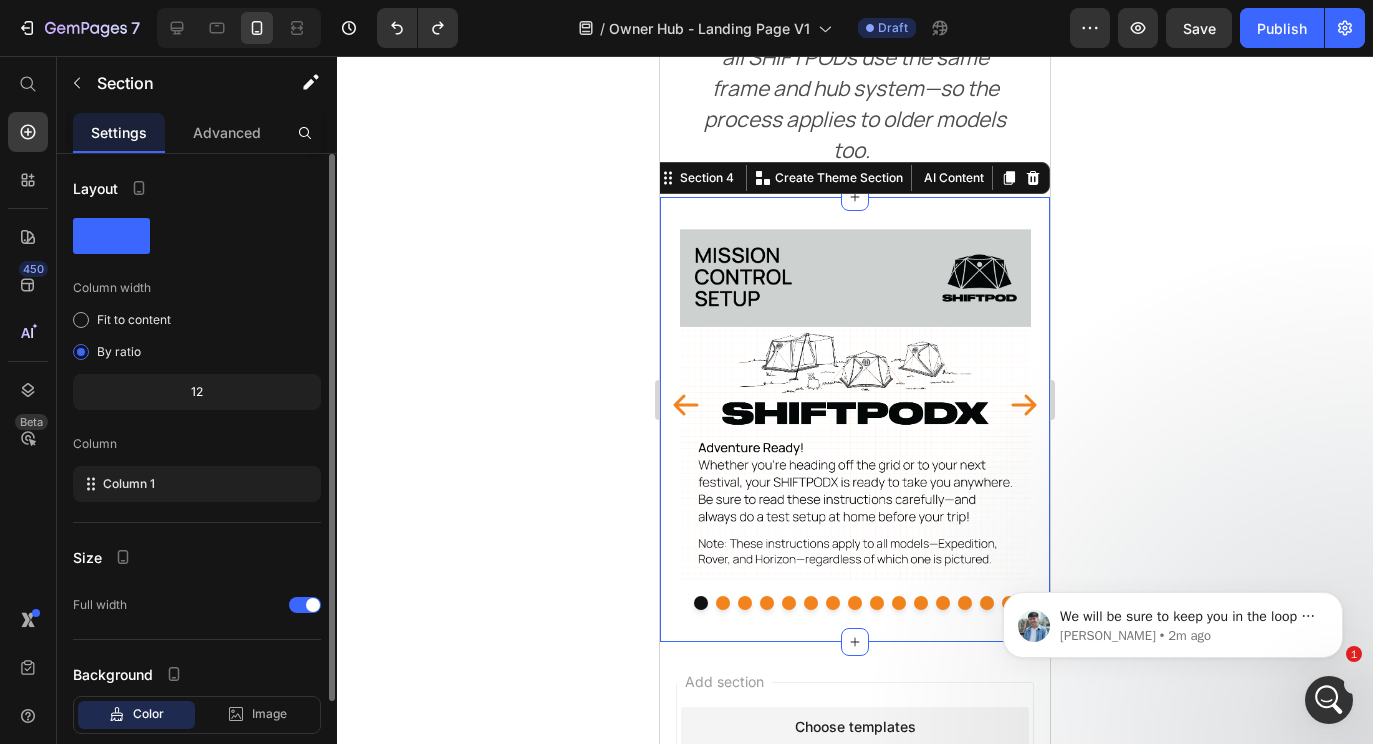 click on "Image Image Image Image Image Image Image Image Image Image Image Image Image Image Image
Carousel Section 4   You can create reusable sections Create Theme Section AI Content Write with GemAI What would you like to describe here? Tone and Voice Persuasive Product A/C Stand Show more Generate" at bounding box center [855, 419] 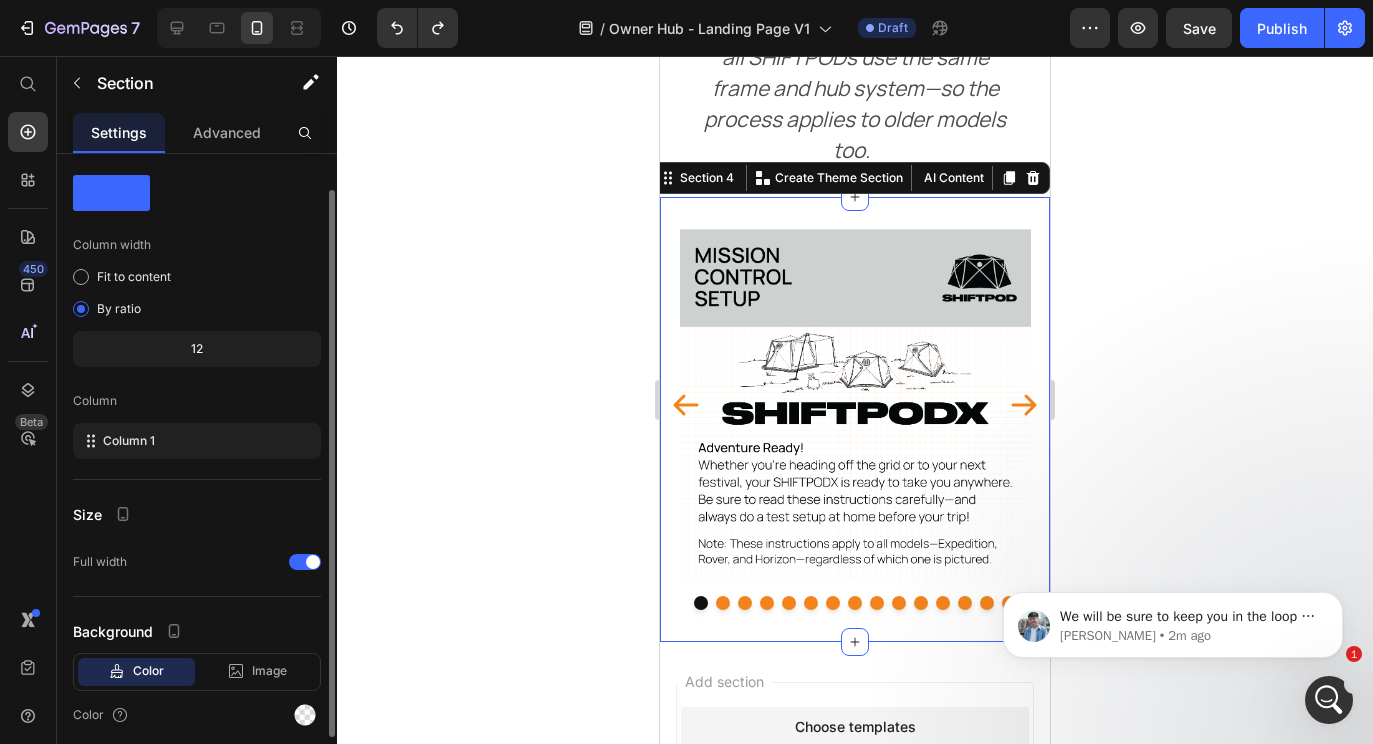 scroll, scrollTop: 0, scrollLeft: 0, axis: both 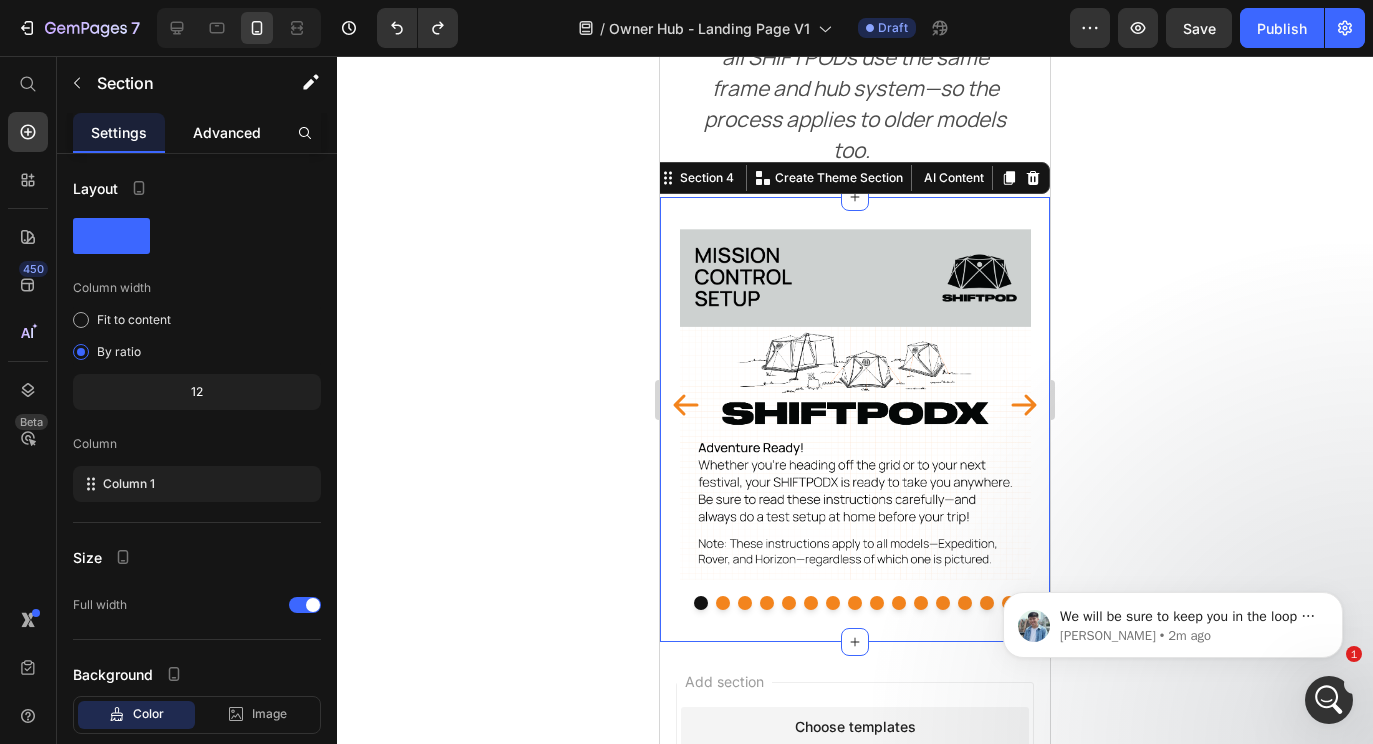 click on "Advanced" at bounding box center [227, 132] 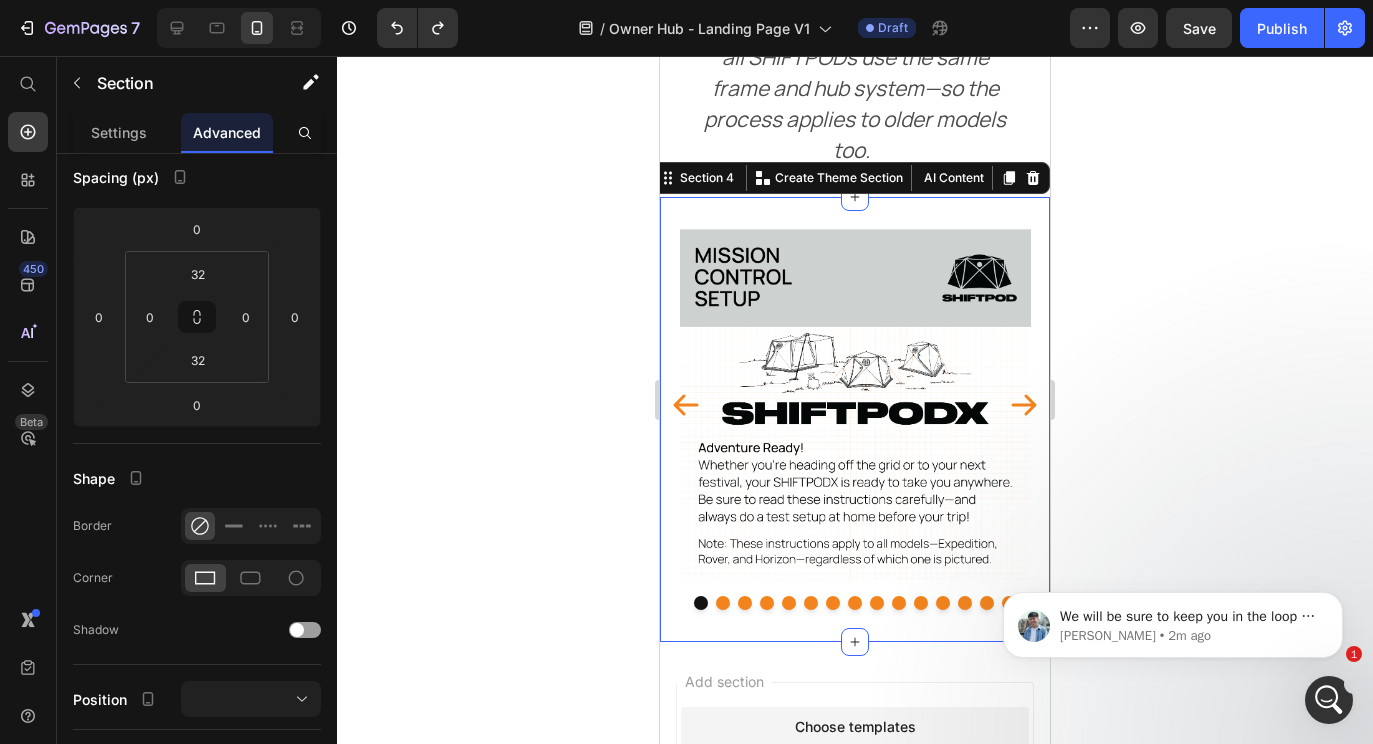 scroll, scrollTop: 0, scrollLeft: 0, axis: both 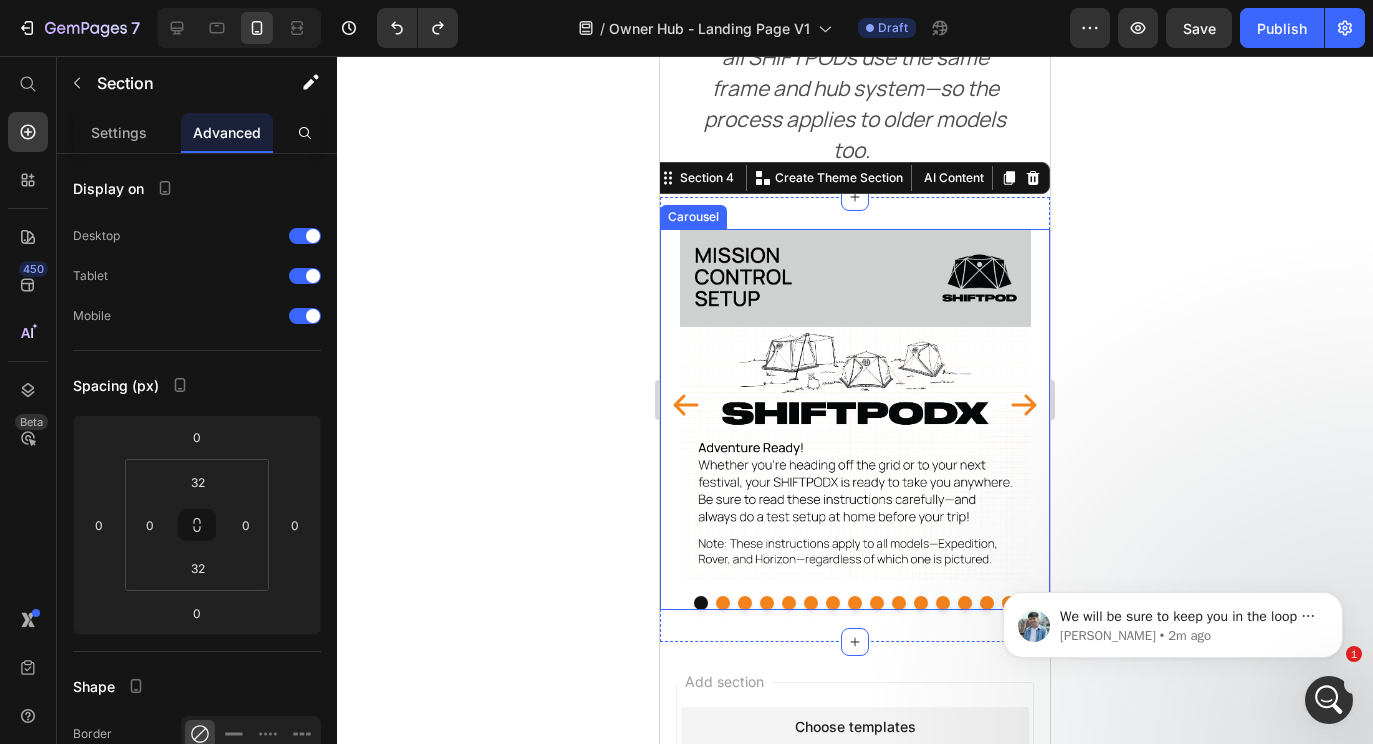 click 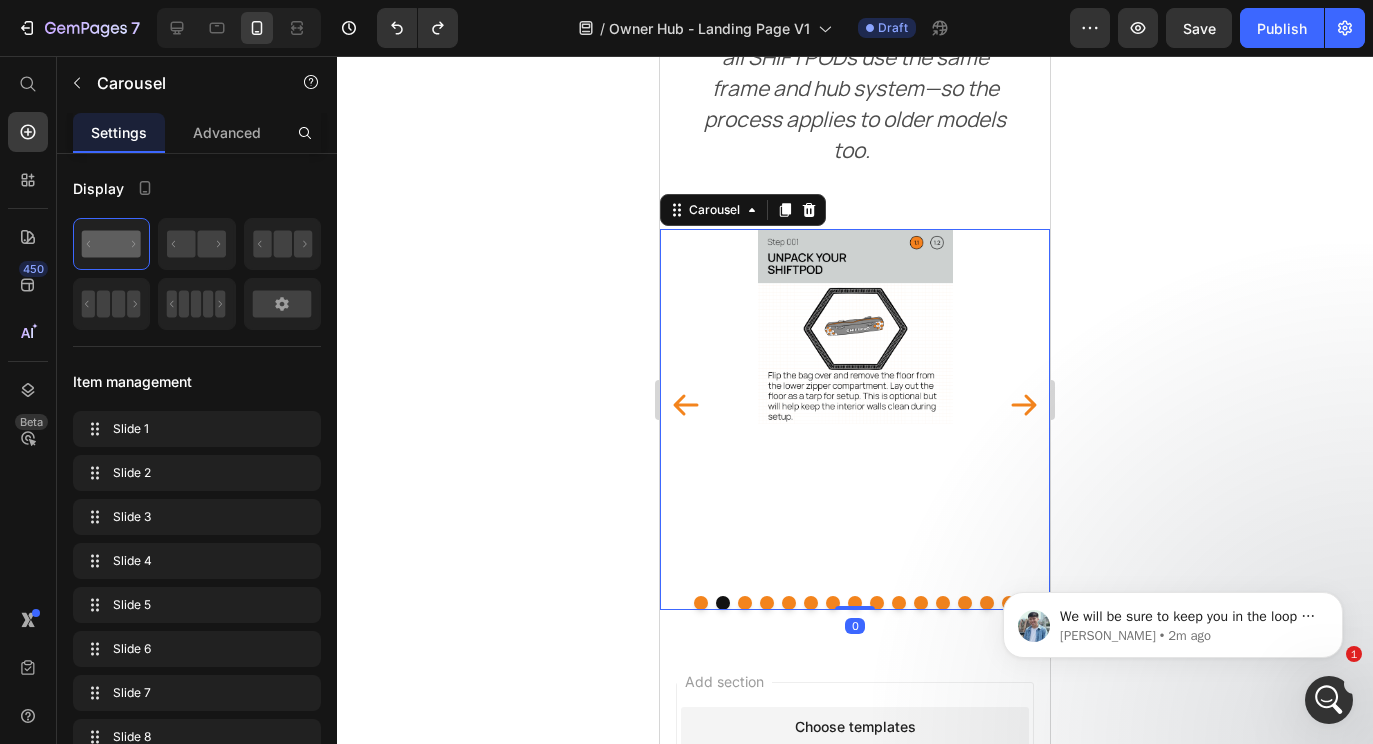 click 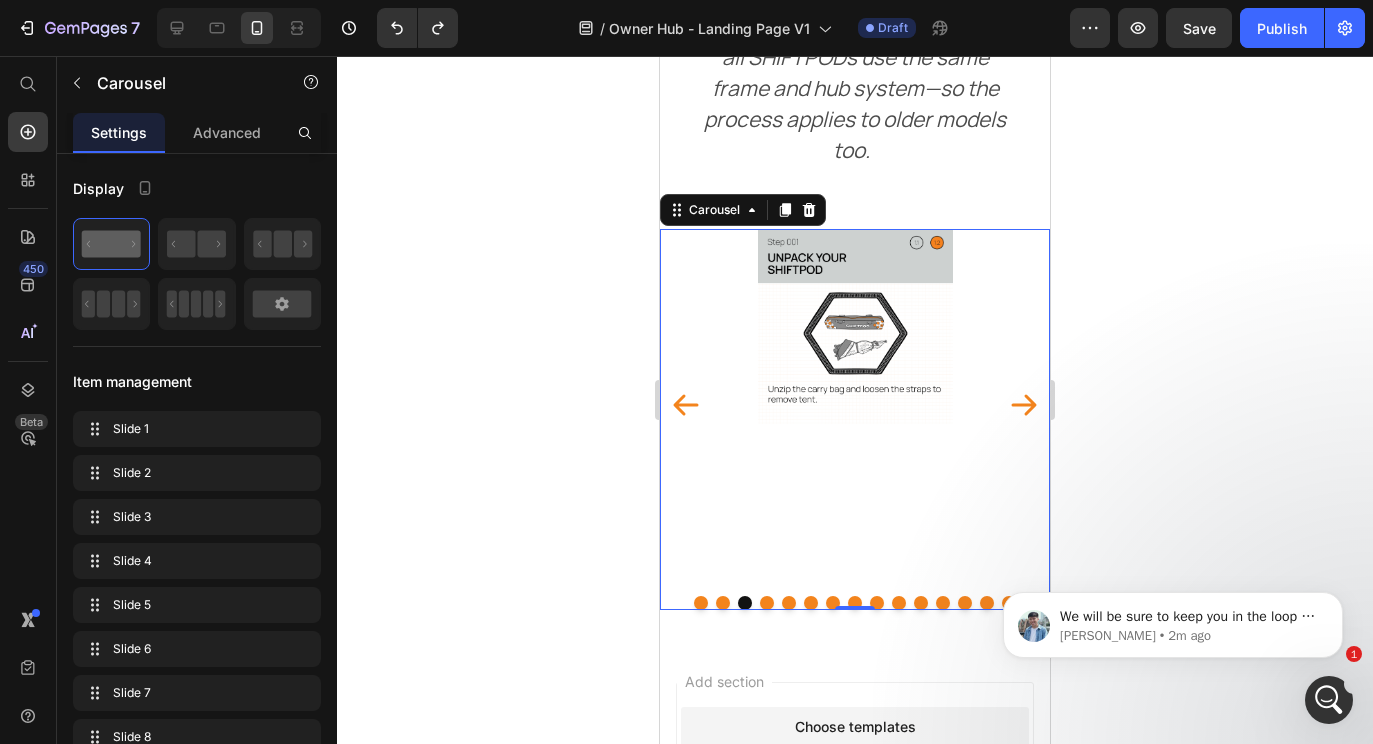 click 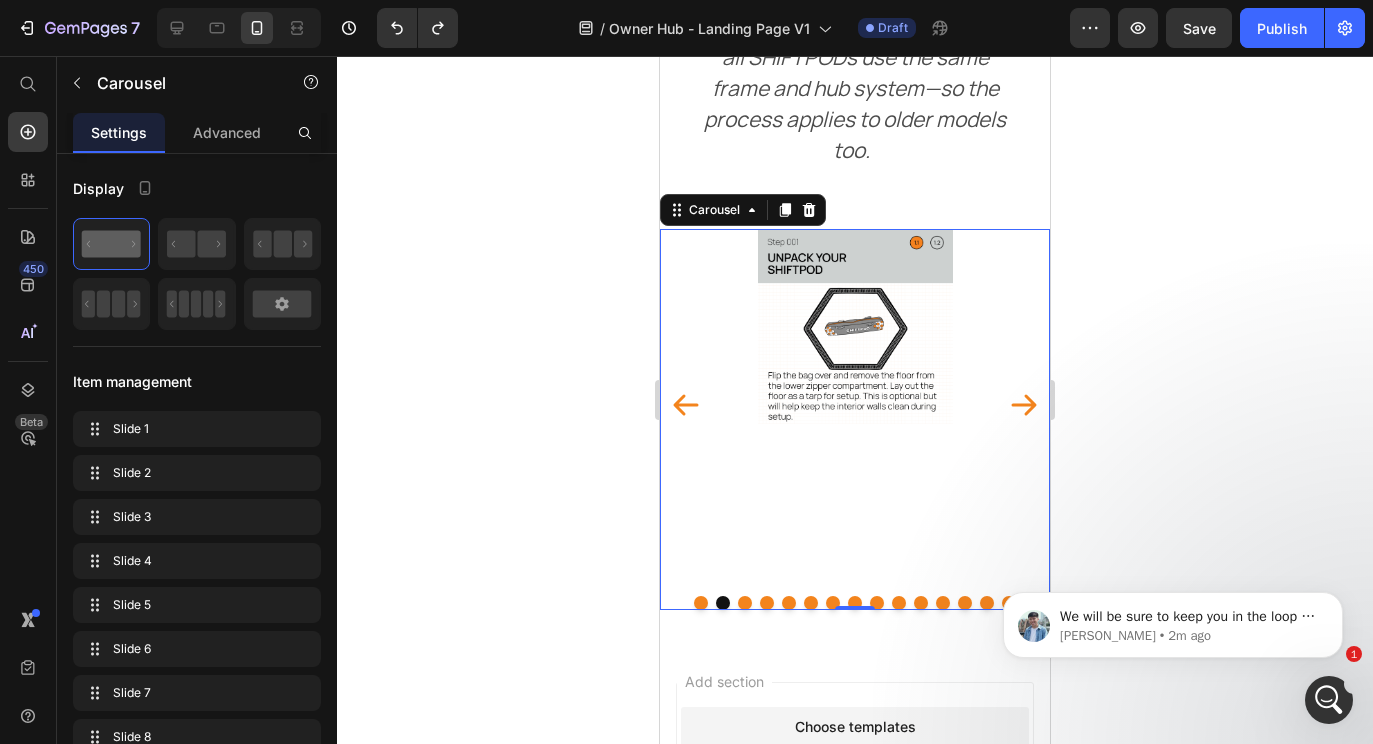 click 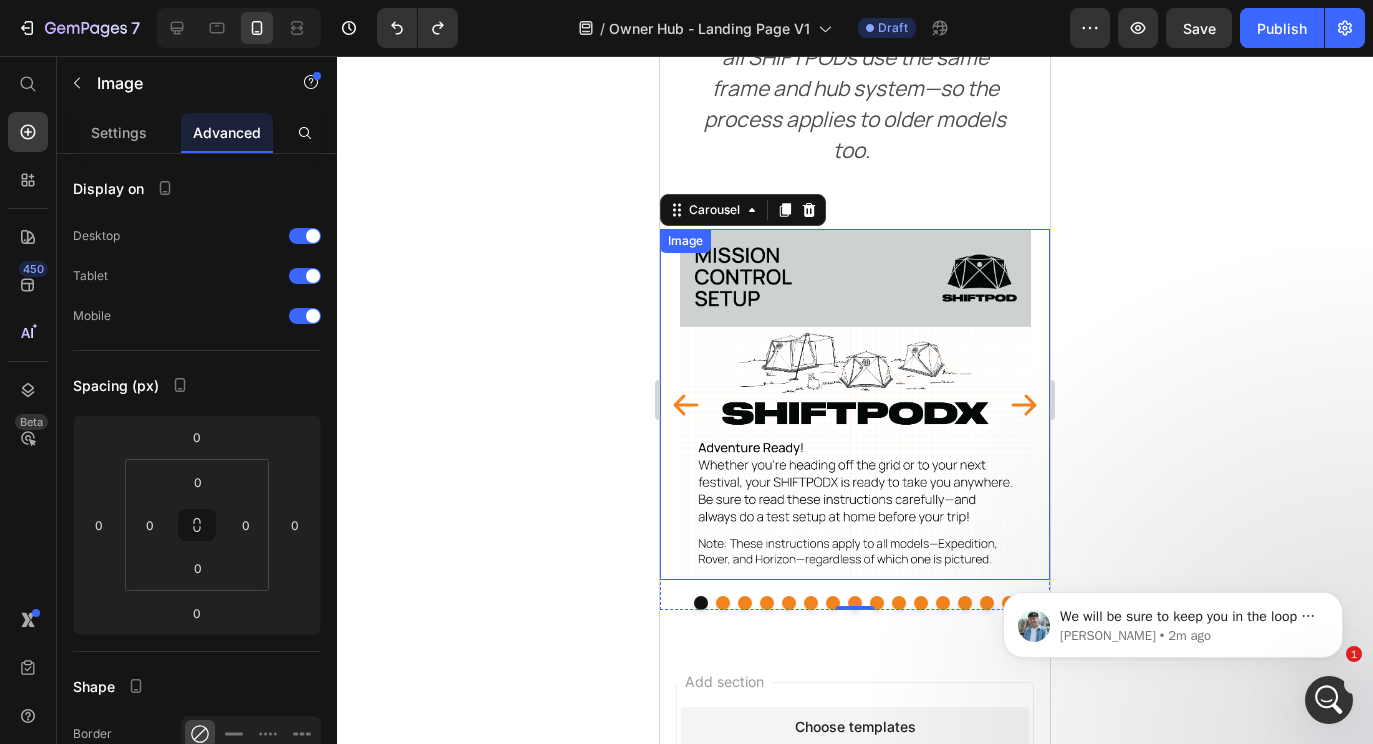 click at bounding box center [855, 404] 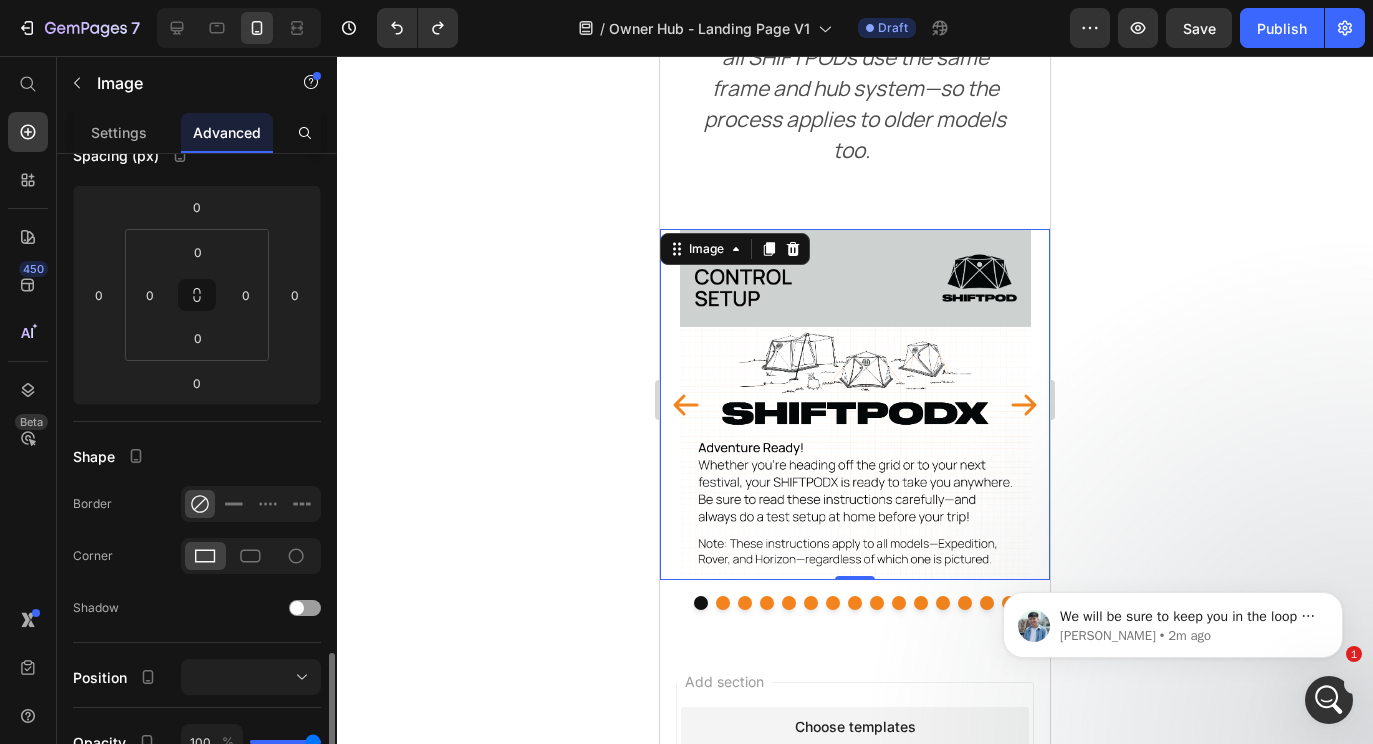 scroll, scrollTop: 0, scrollLeft: 0, axis: both 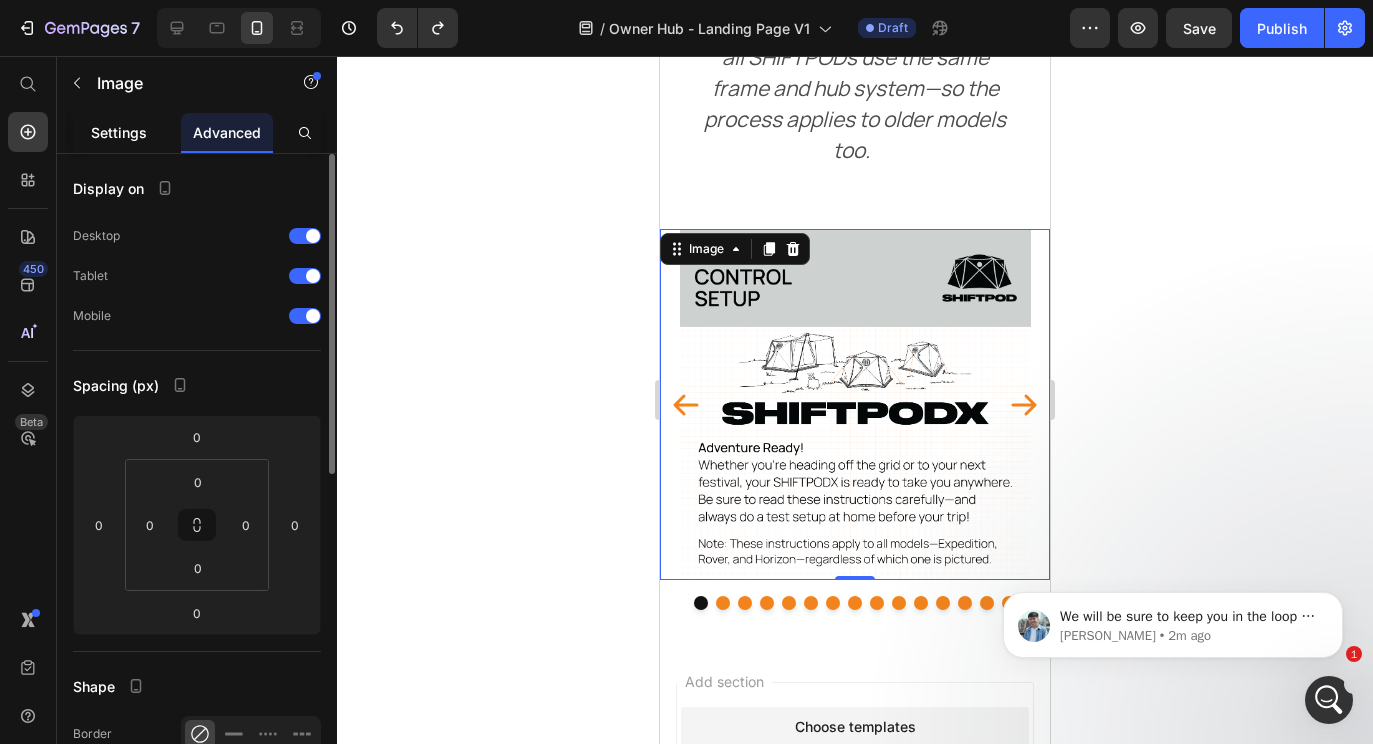 click on "Settings" 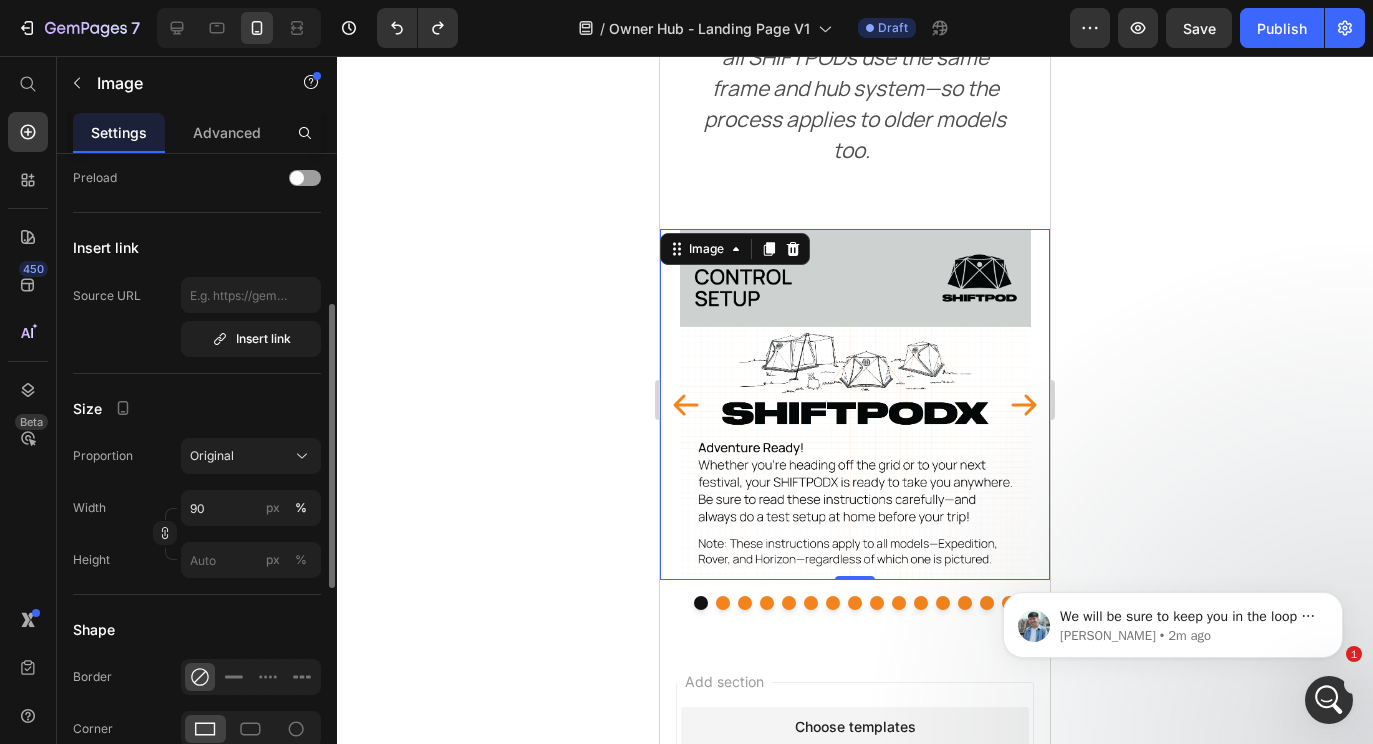 scroll, scrollTop: 342, scrollLeft: 0, axis: vertical 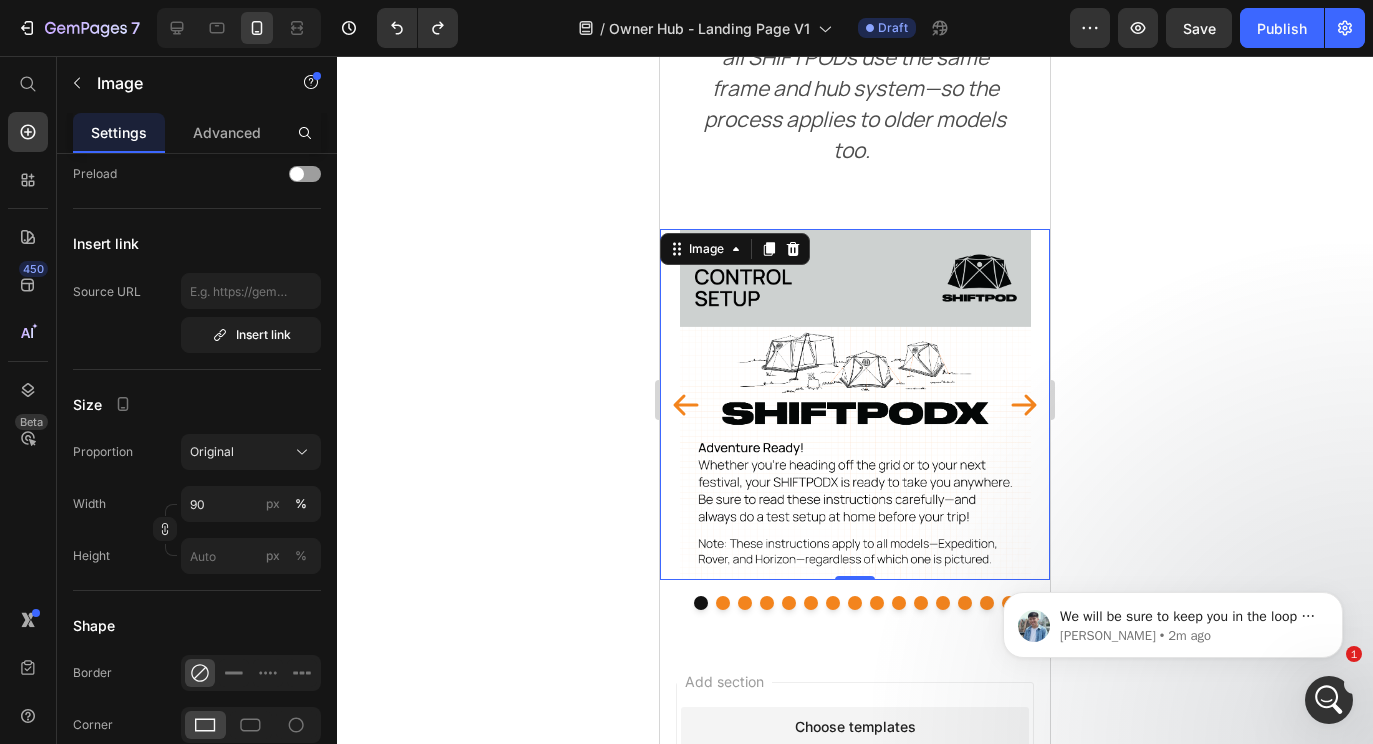 click at bounding box center (855, 404) 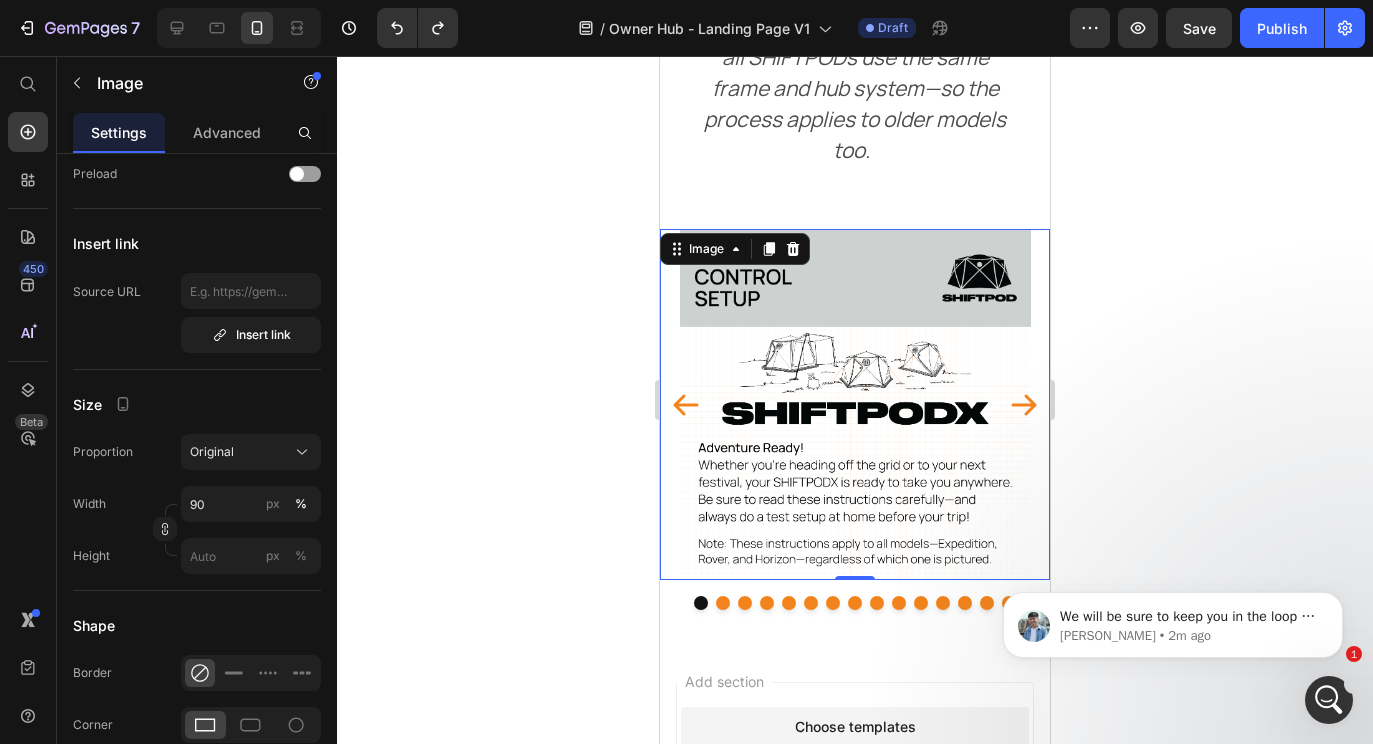 click at bounding box center (855, 404) 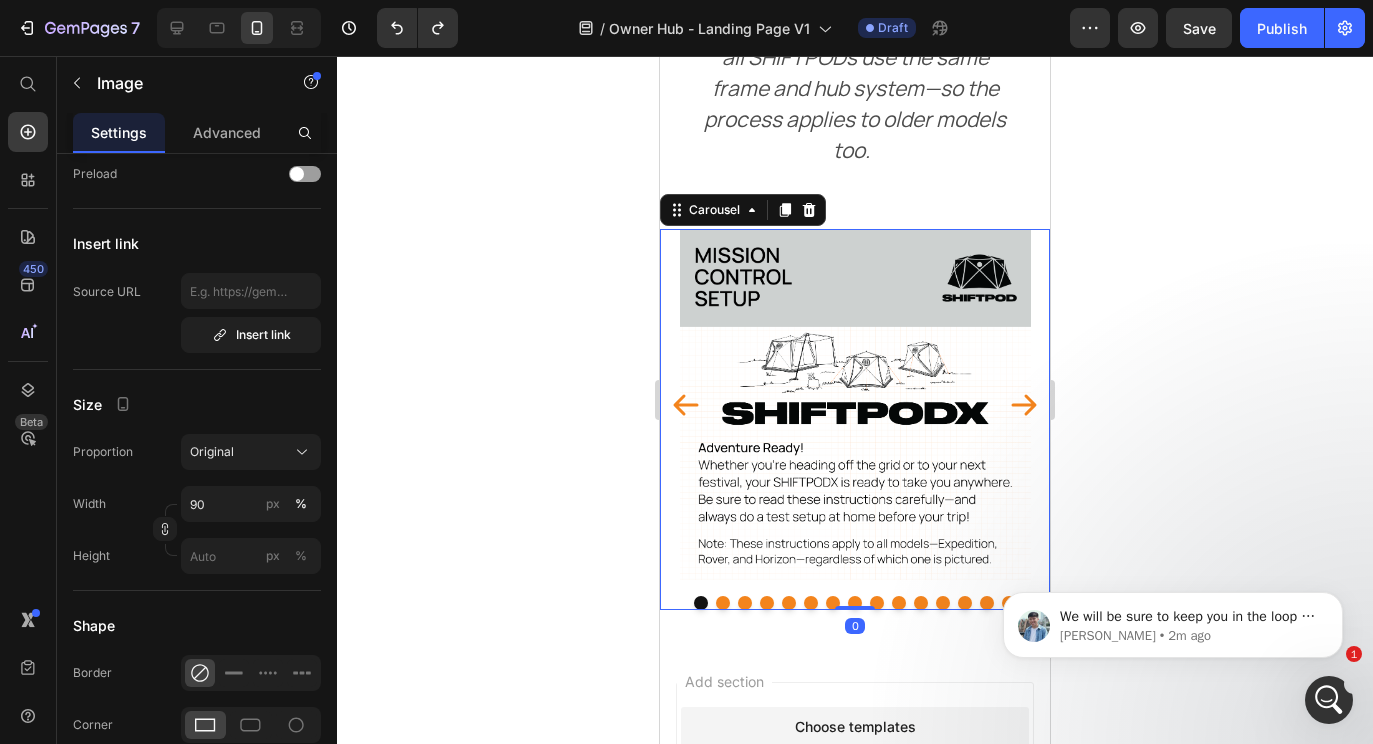 click at bounding box center [855, 603] 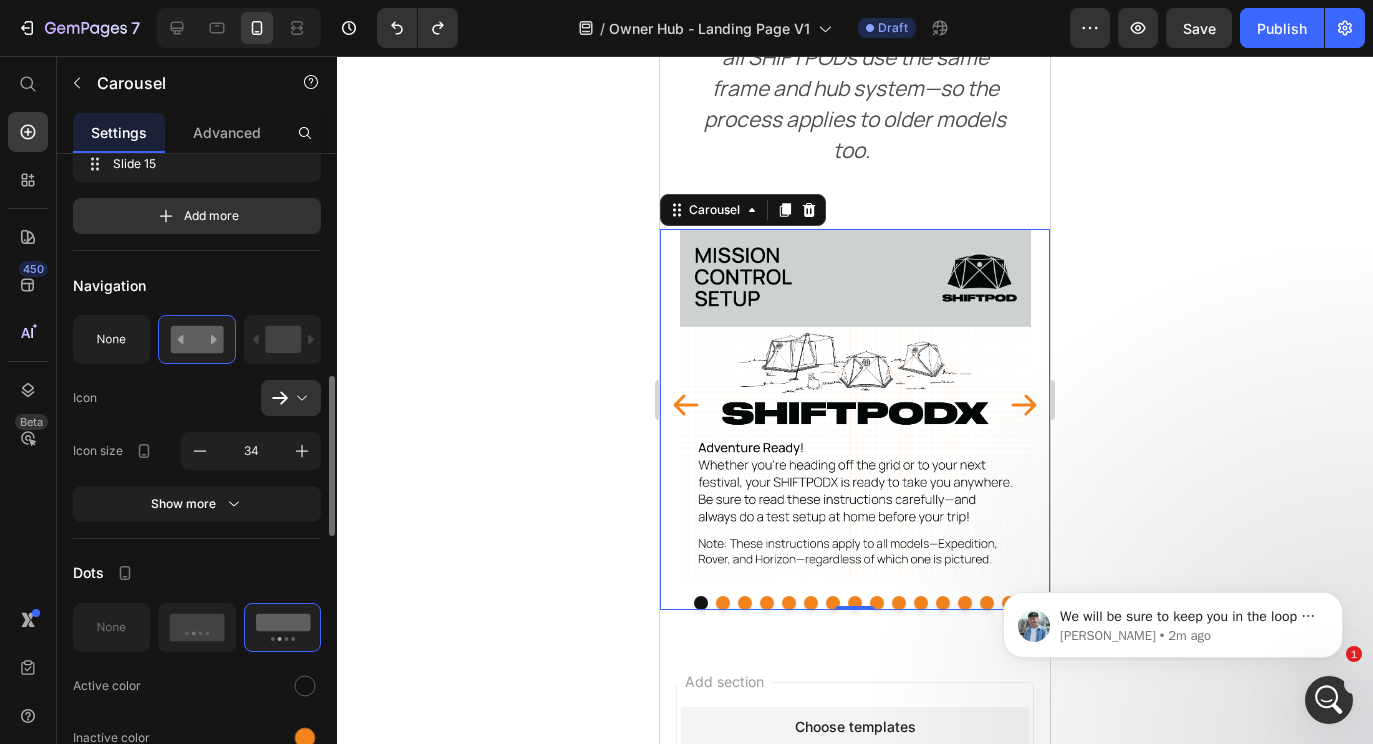 scroll, scrollTop: 885, scrollLeft: 0, axis: vertical 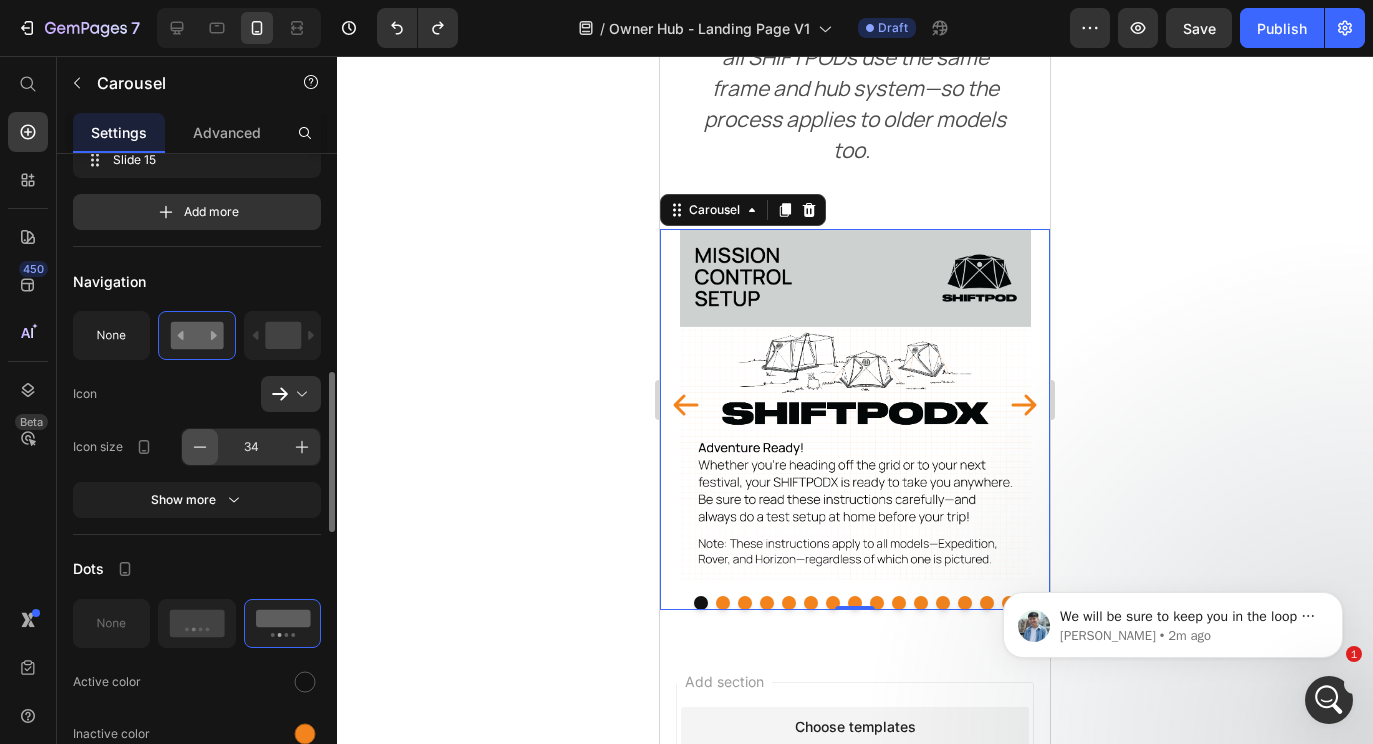 click 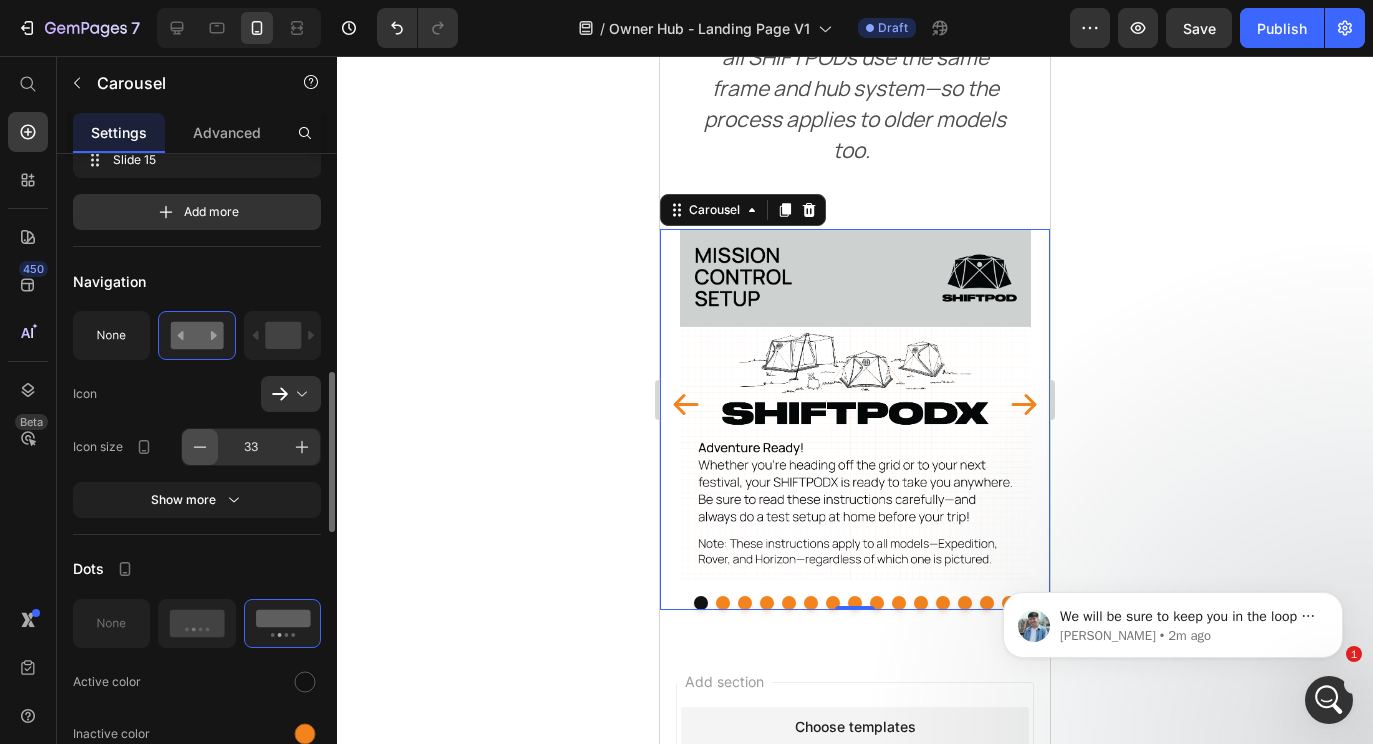 click 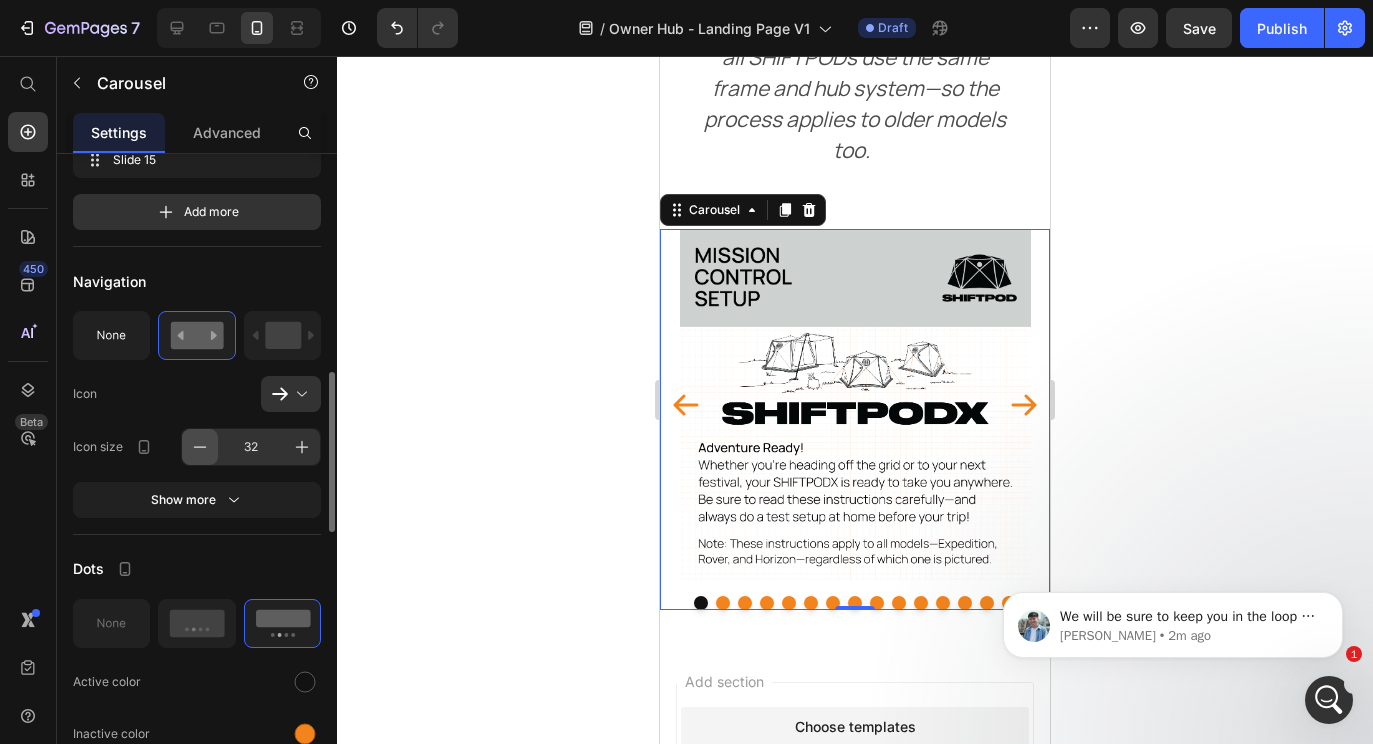 click 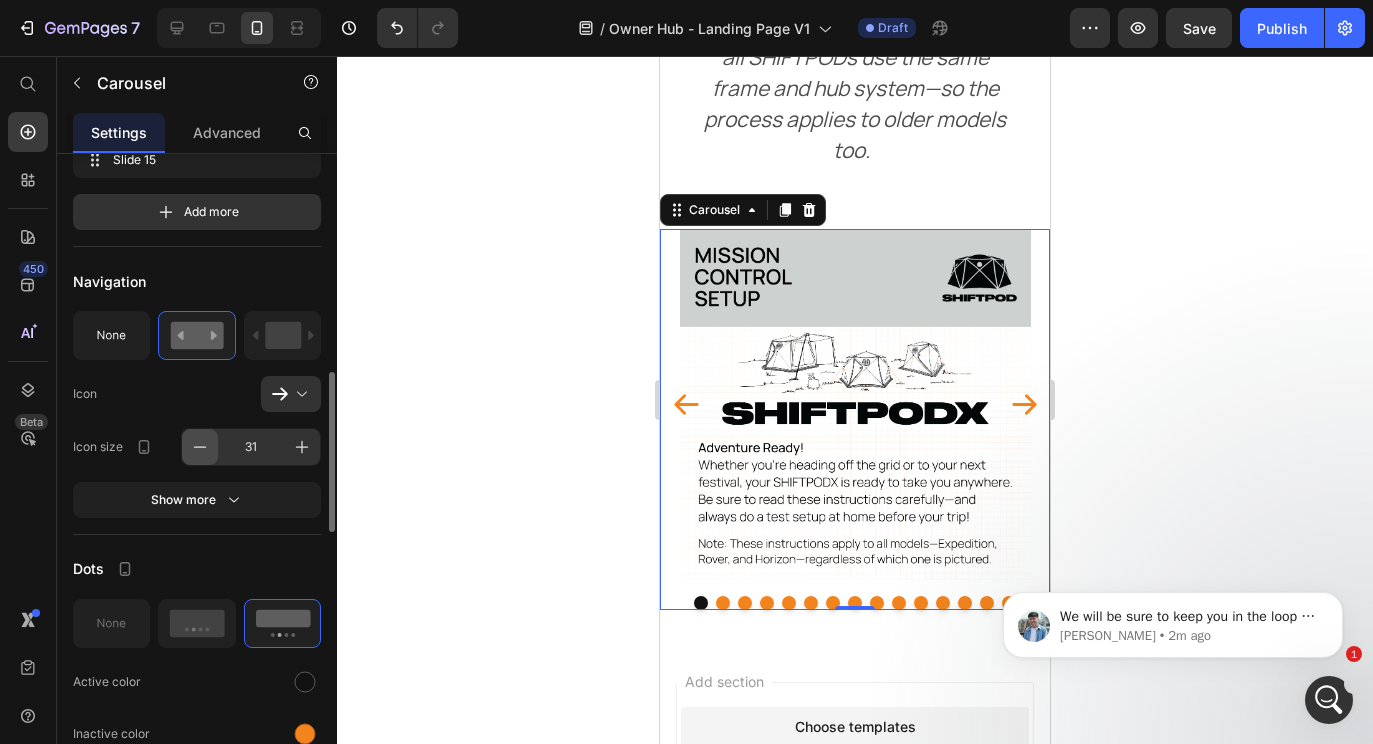 click 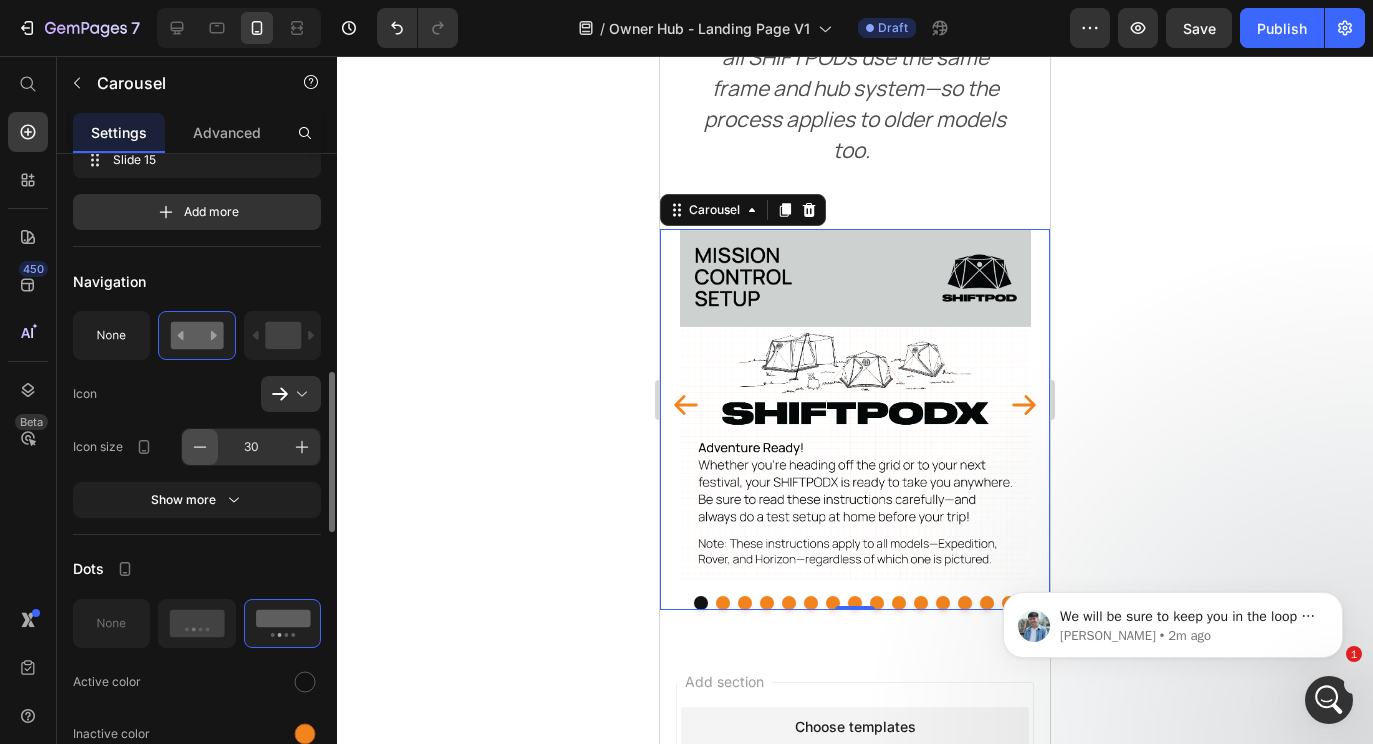 click 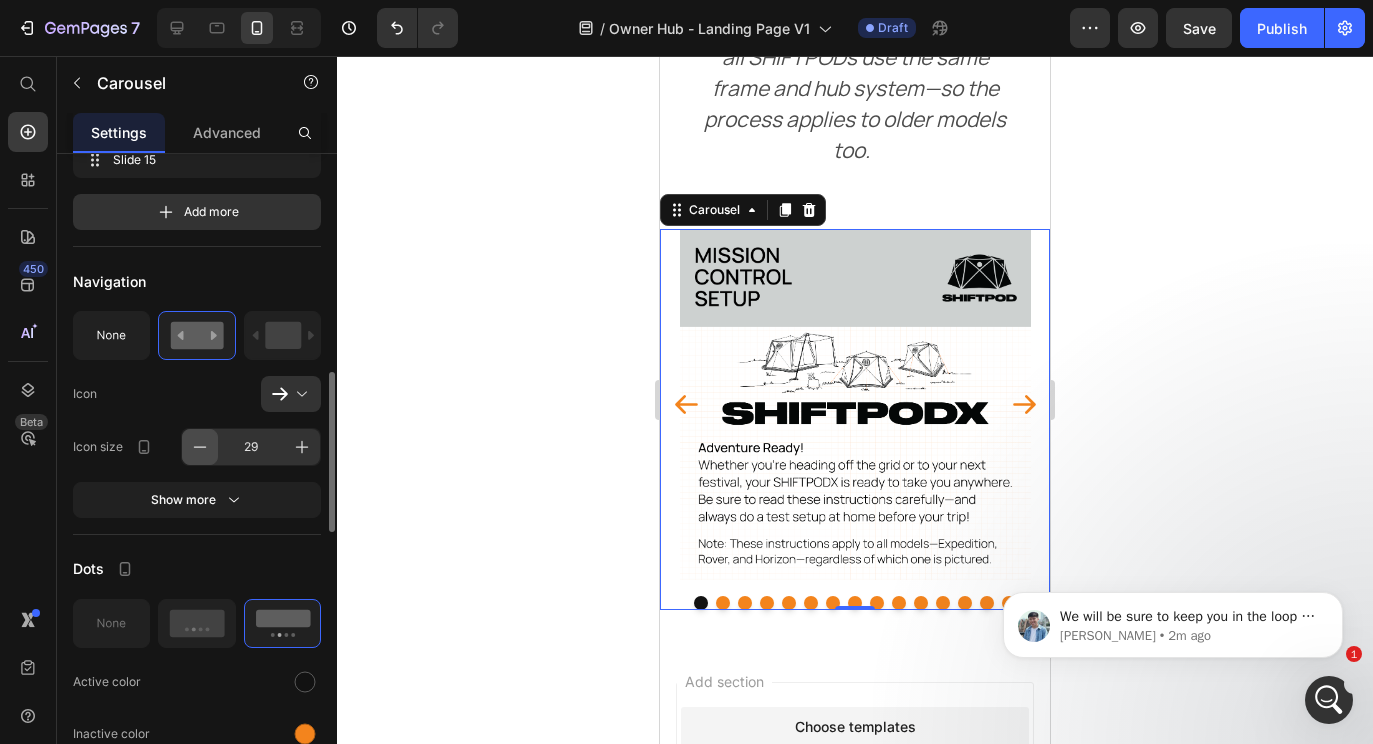 click 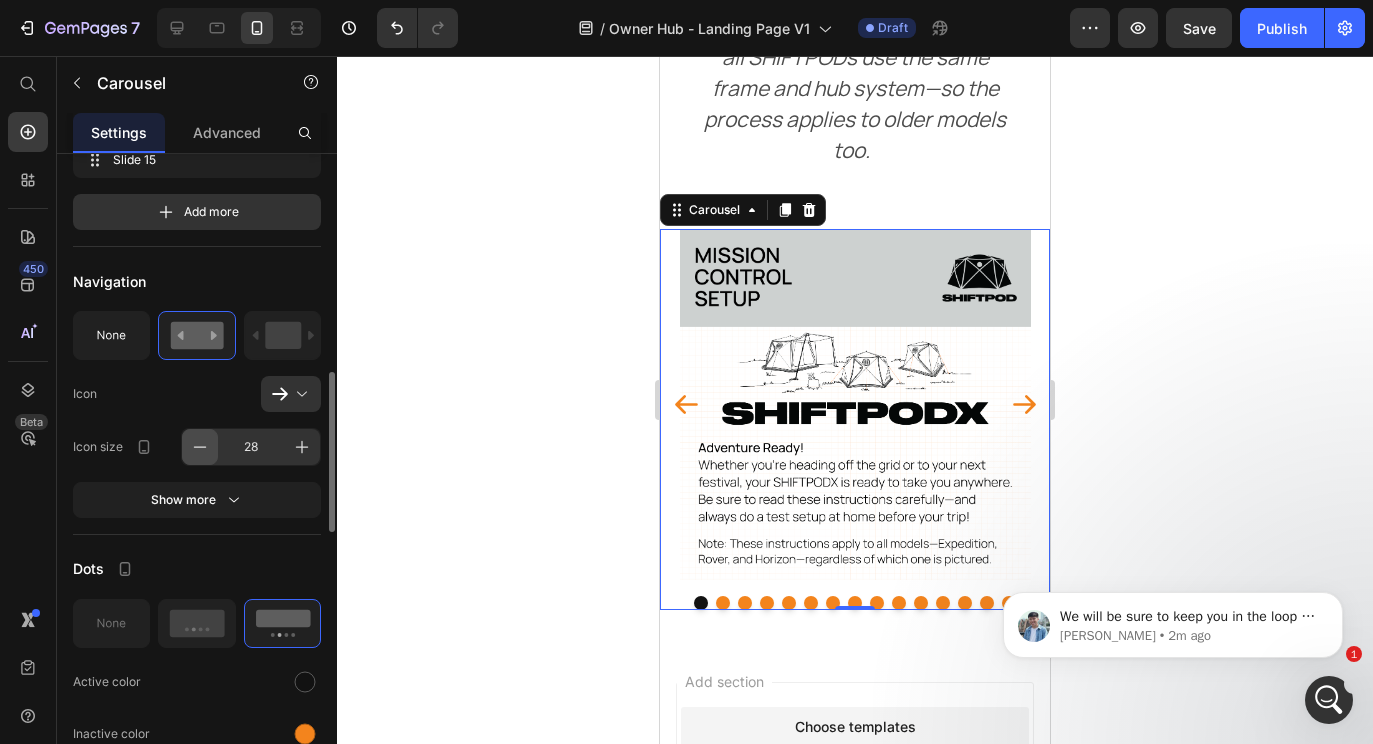 click 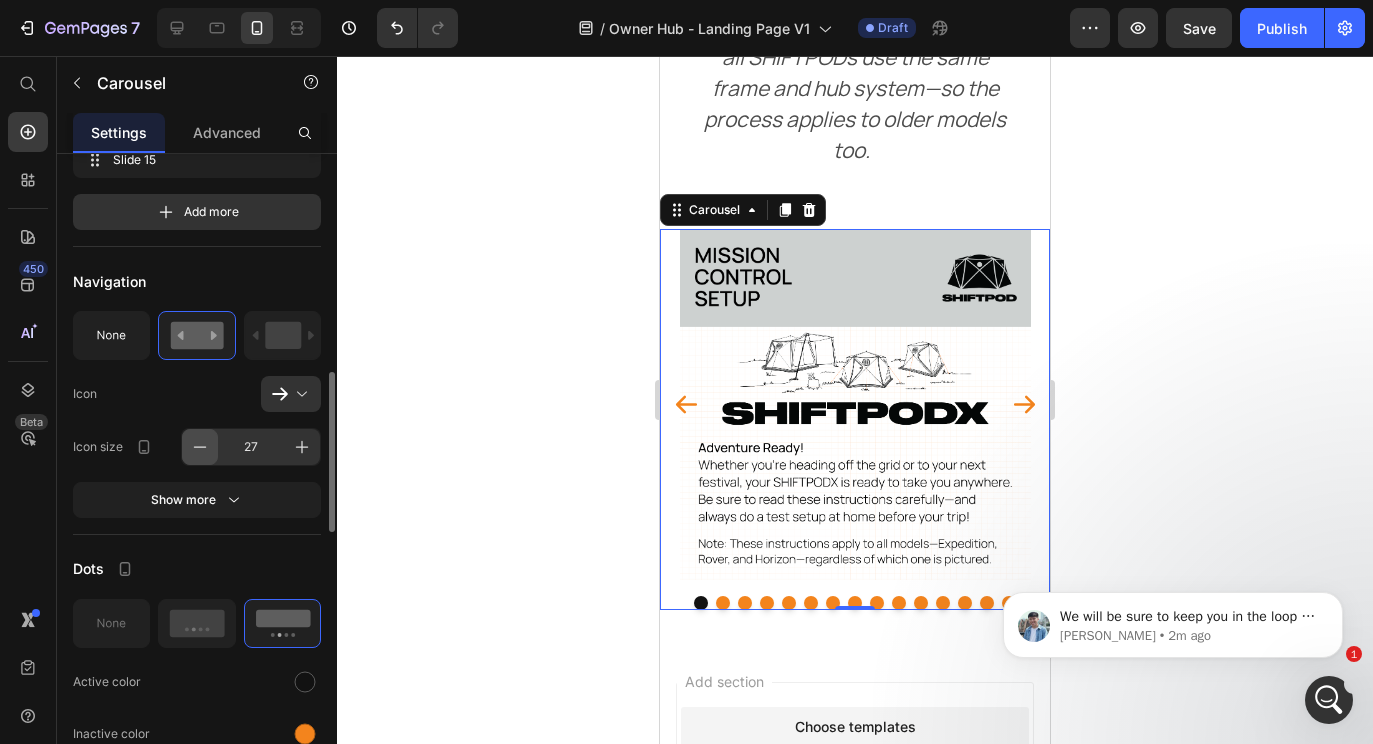 click 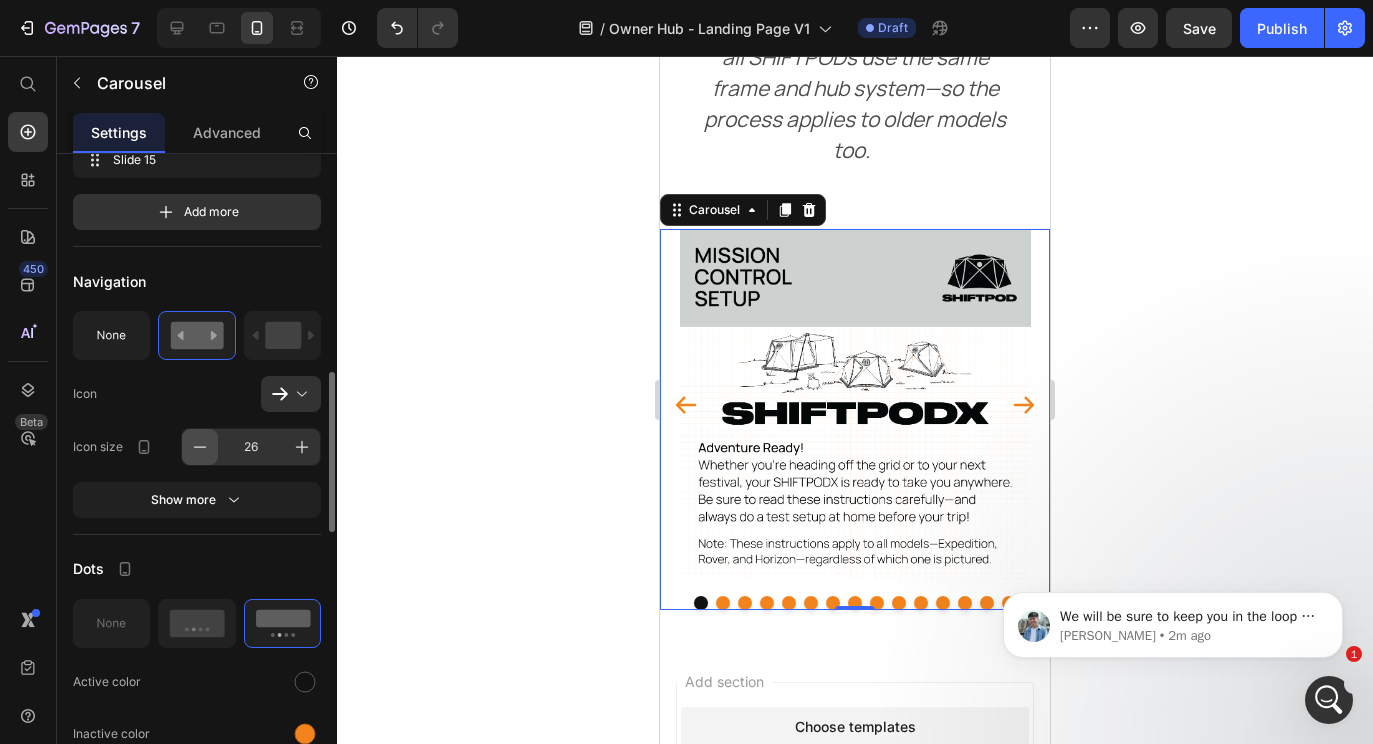 click 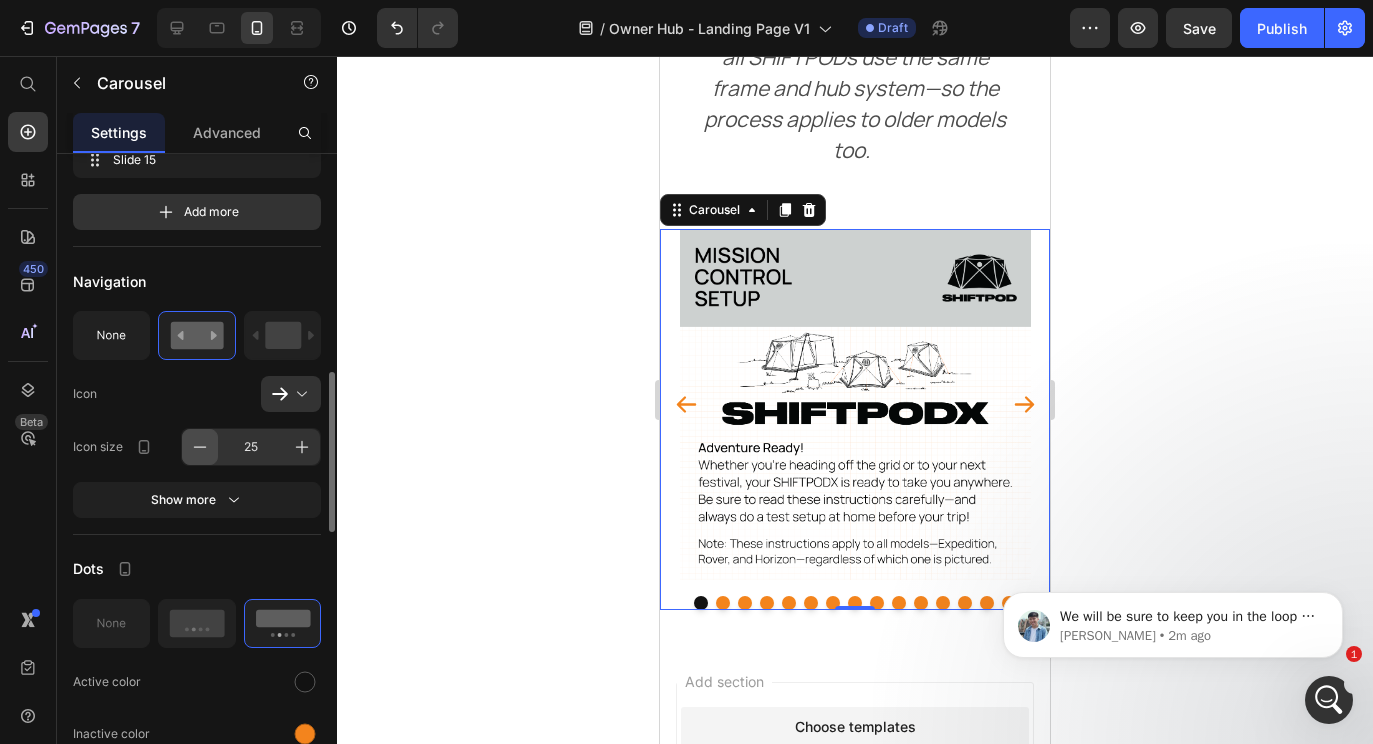 click 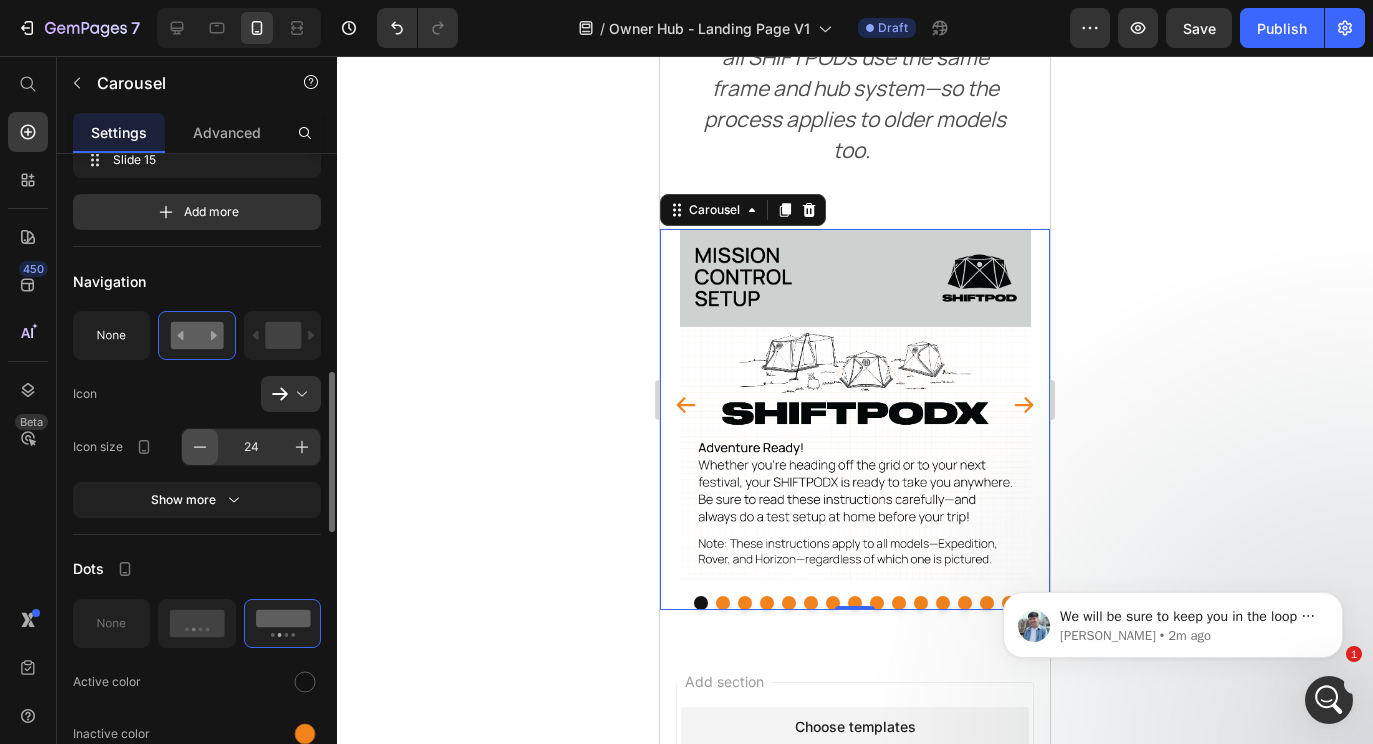 click 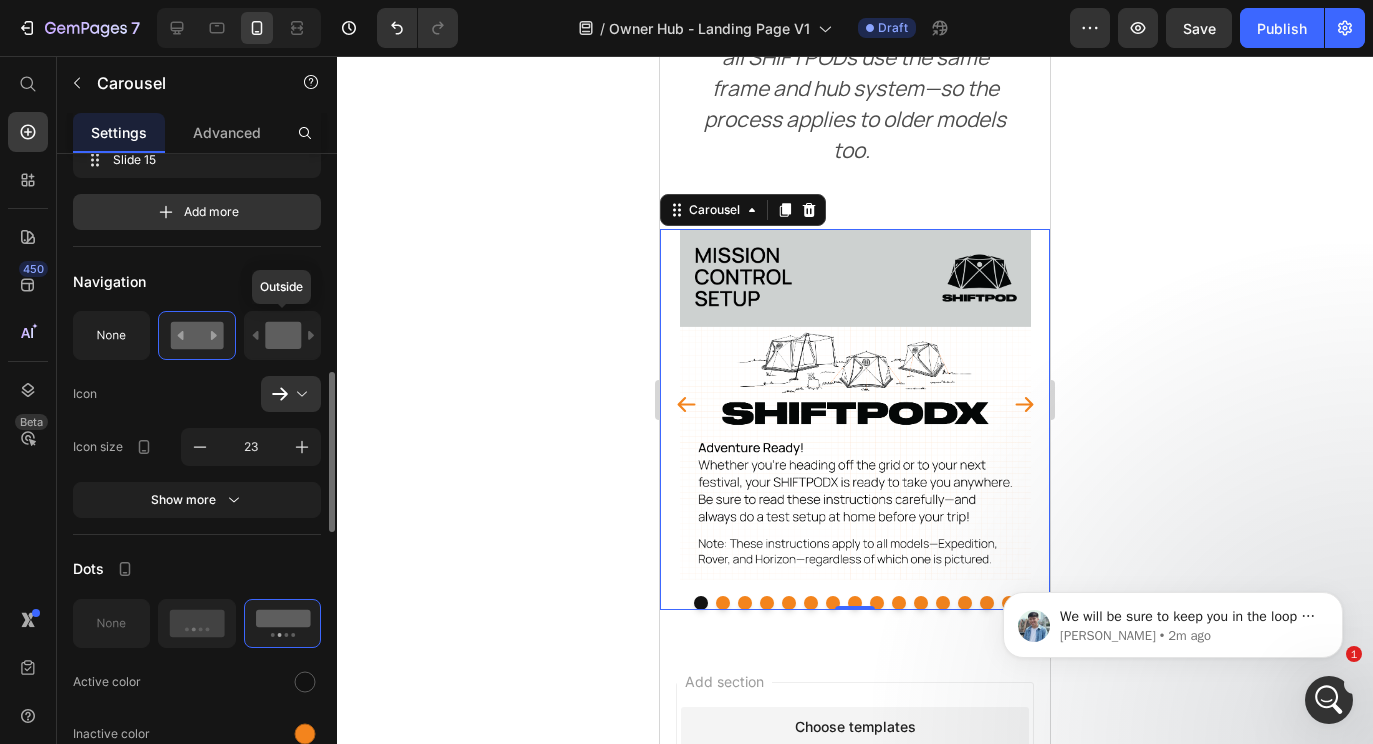click 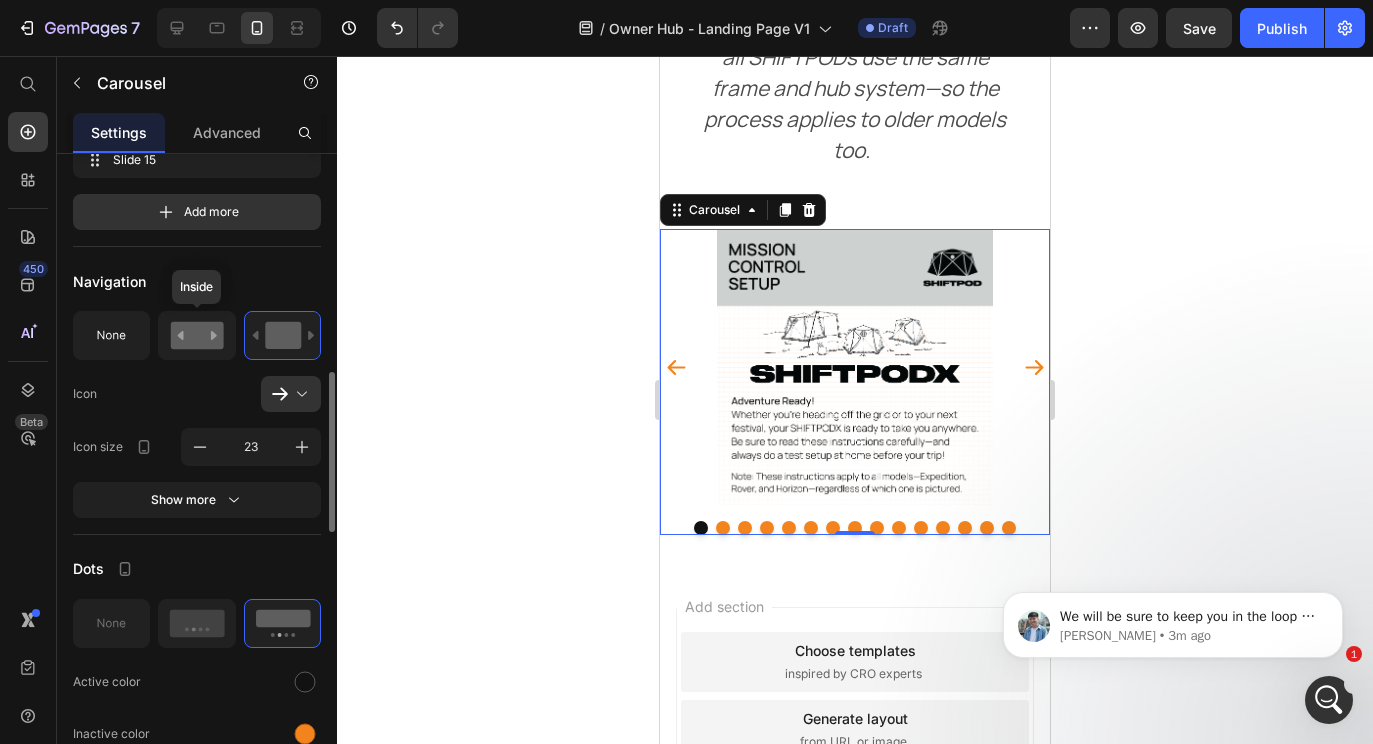 click 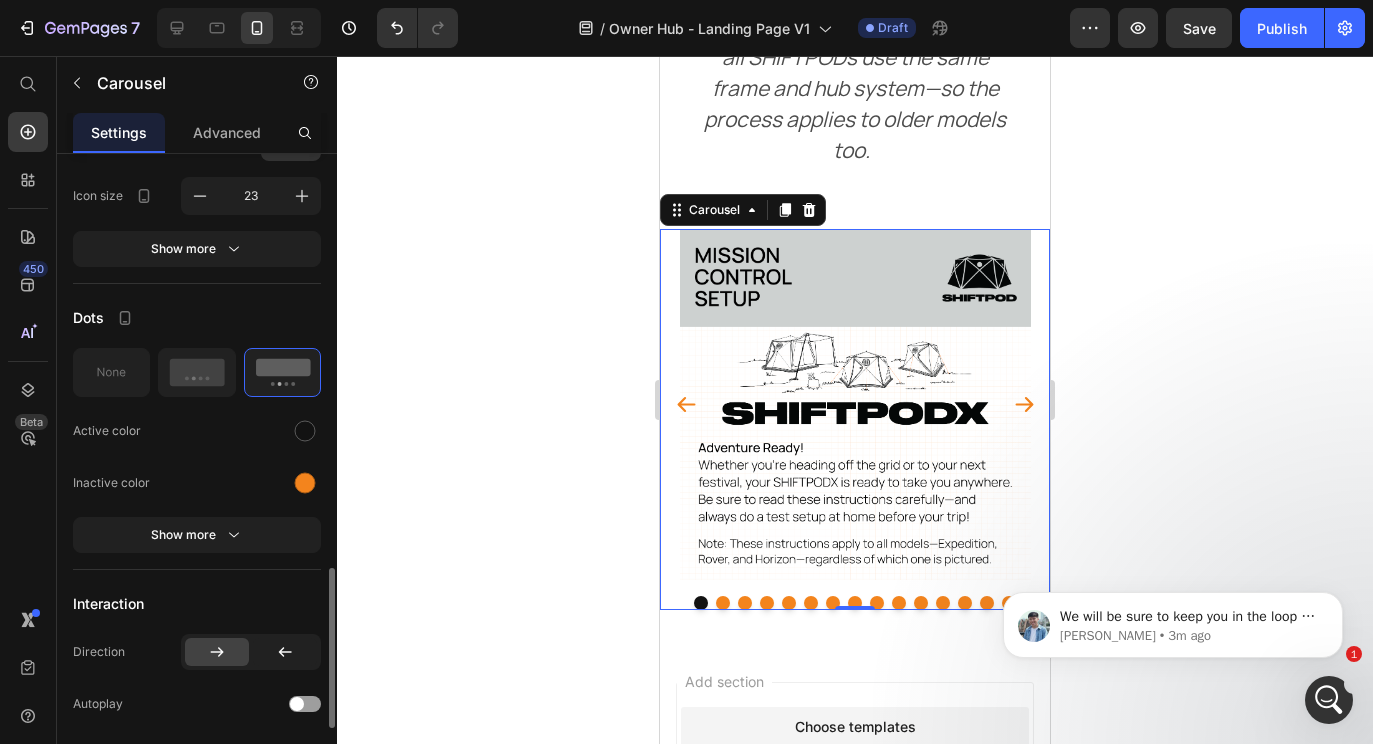 scroll, scrollTop: 1105, scrollLeft: 0, axis: vertical 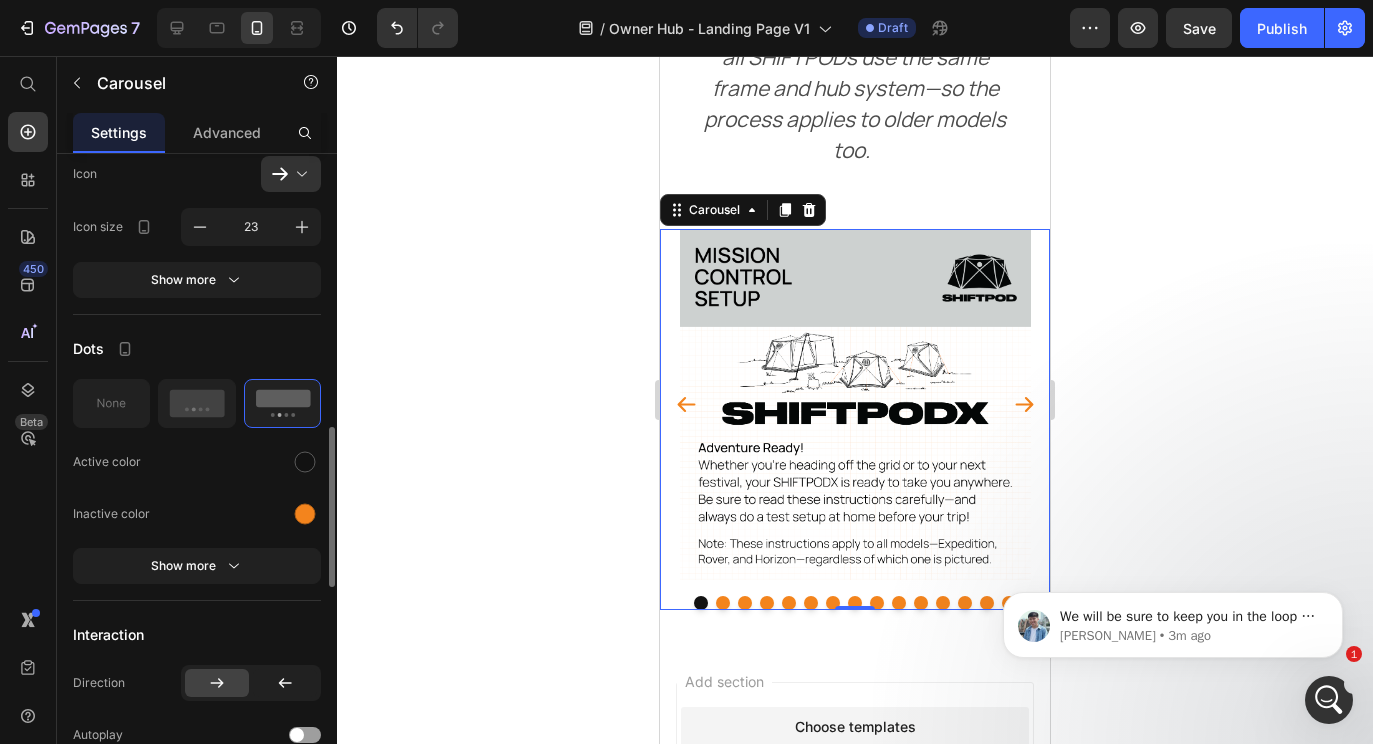 click on "Dots Active color Inactive color Show more" 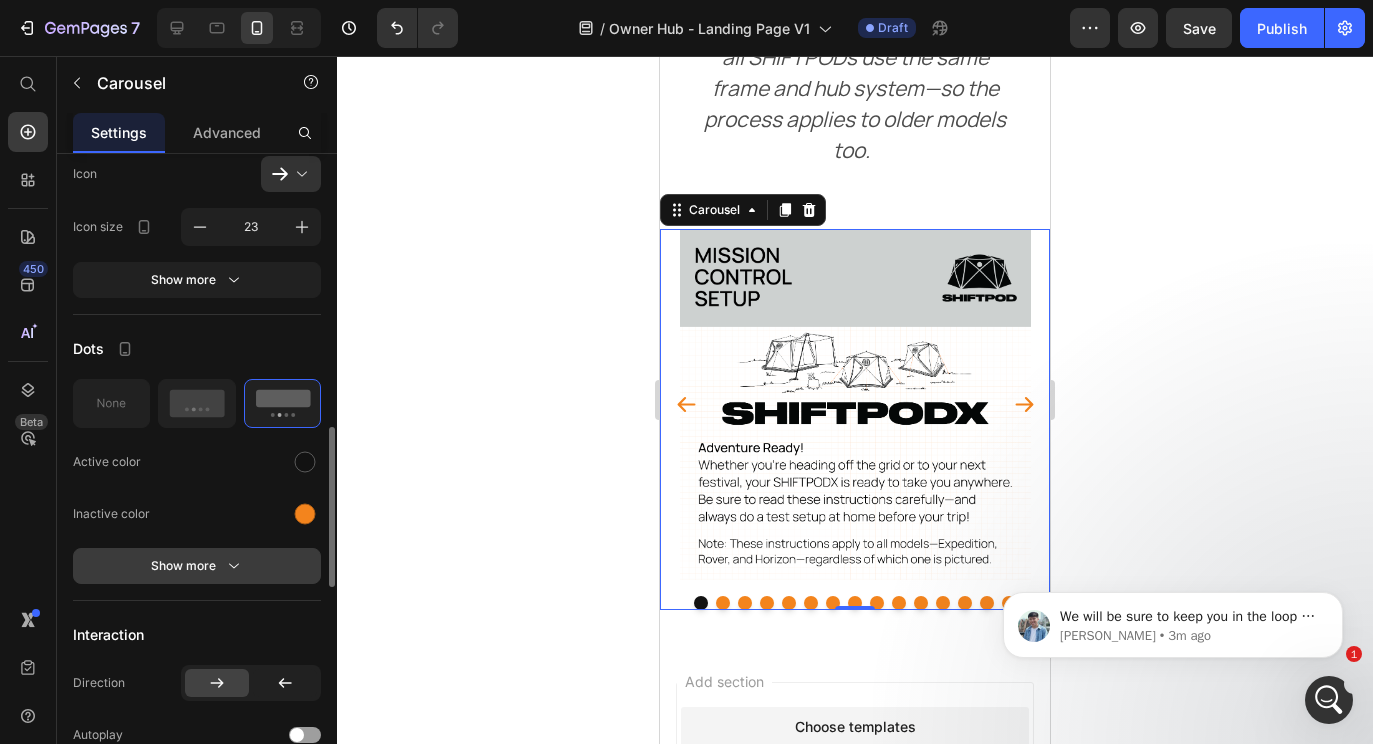 click on "Show more" at bounding box center [197, 566] 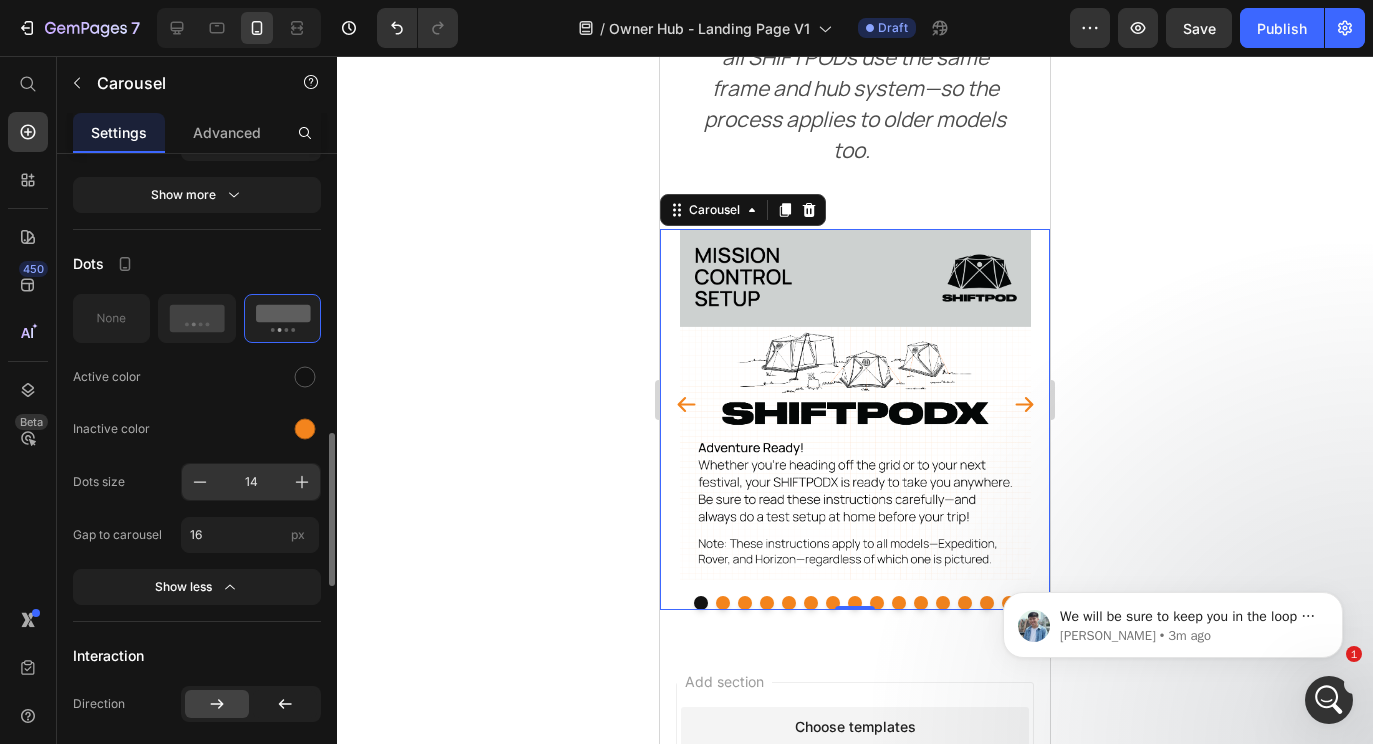 scroll, scrollTop: 1198, scrollLeft: 0, axis: vertical 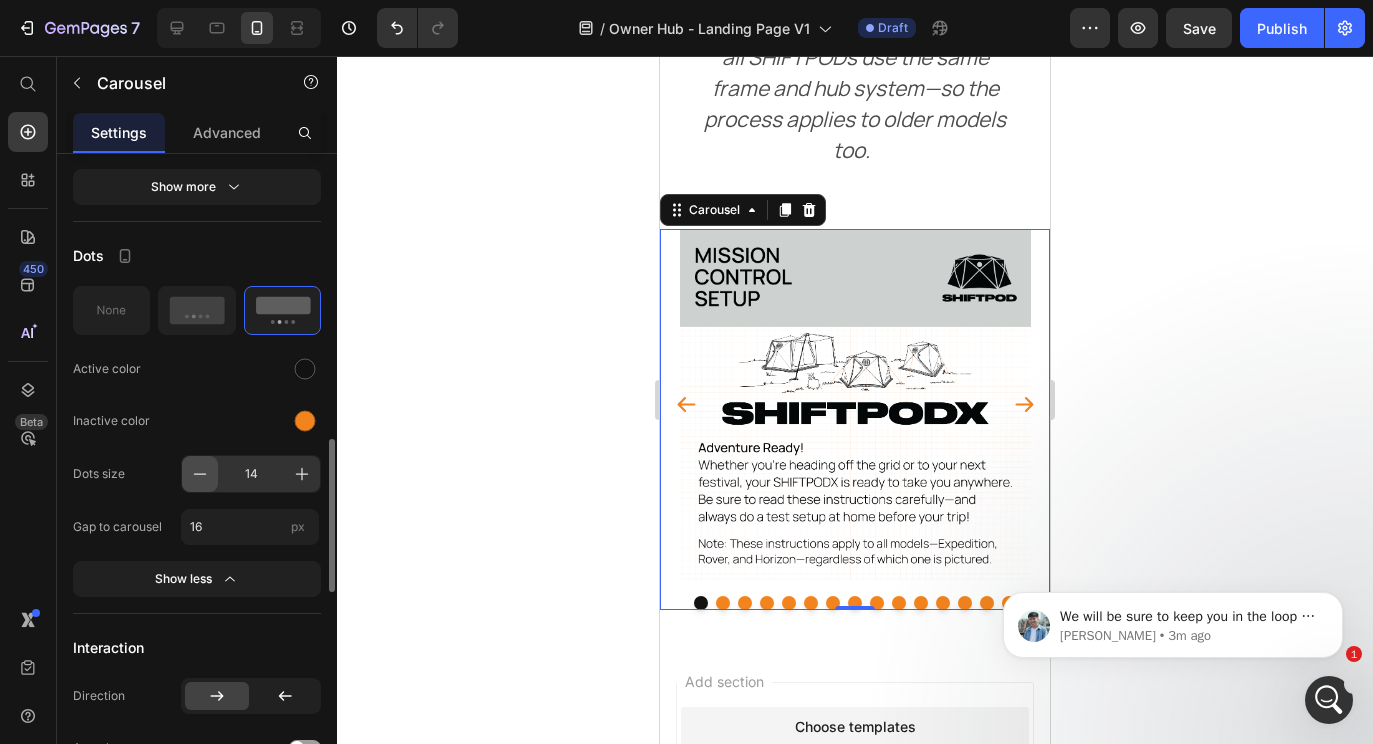 click 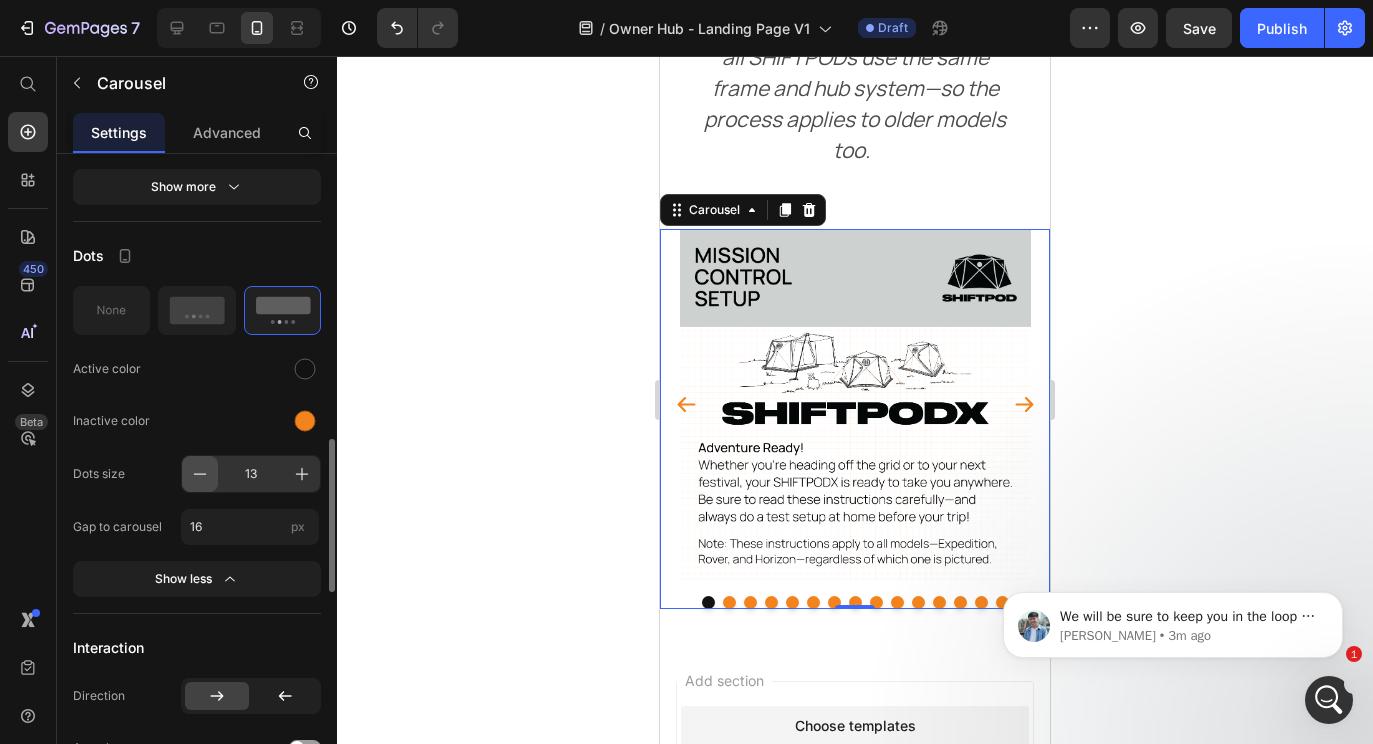 click 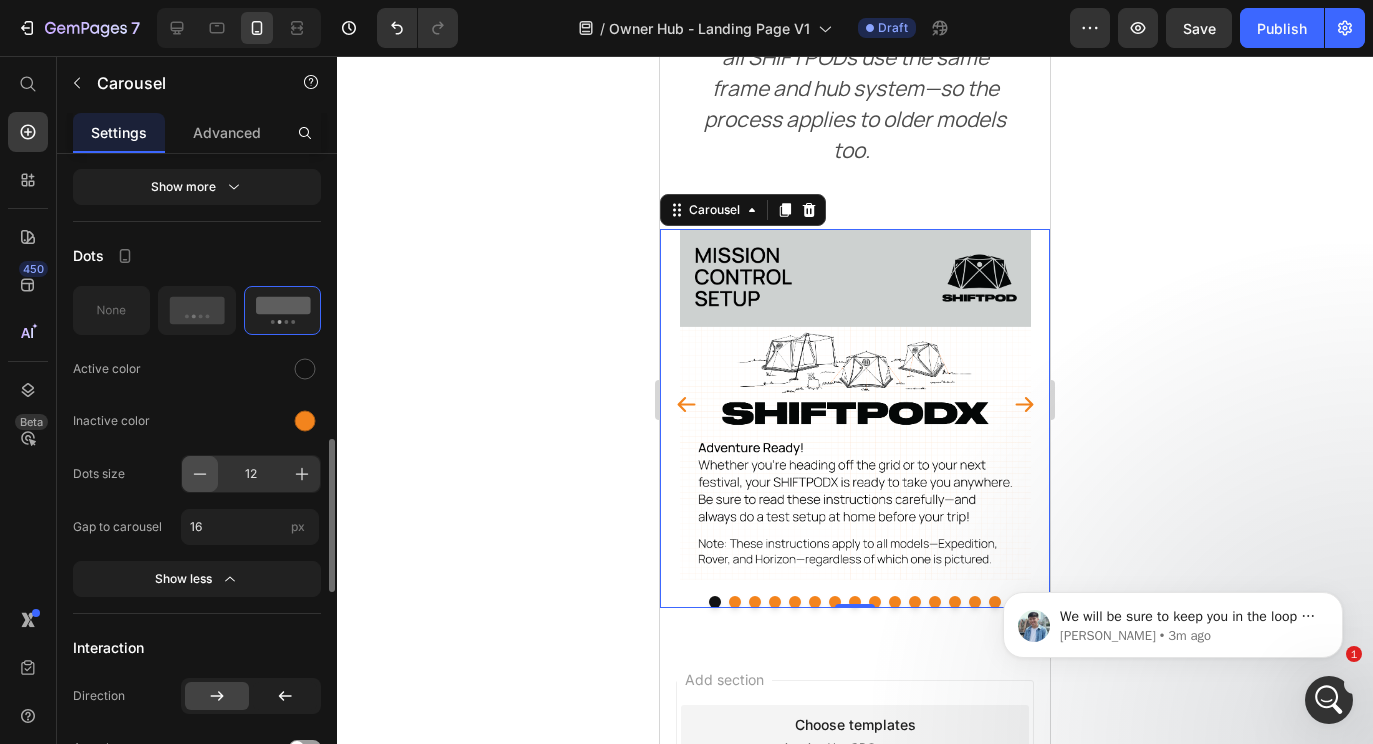 click 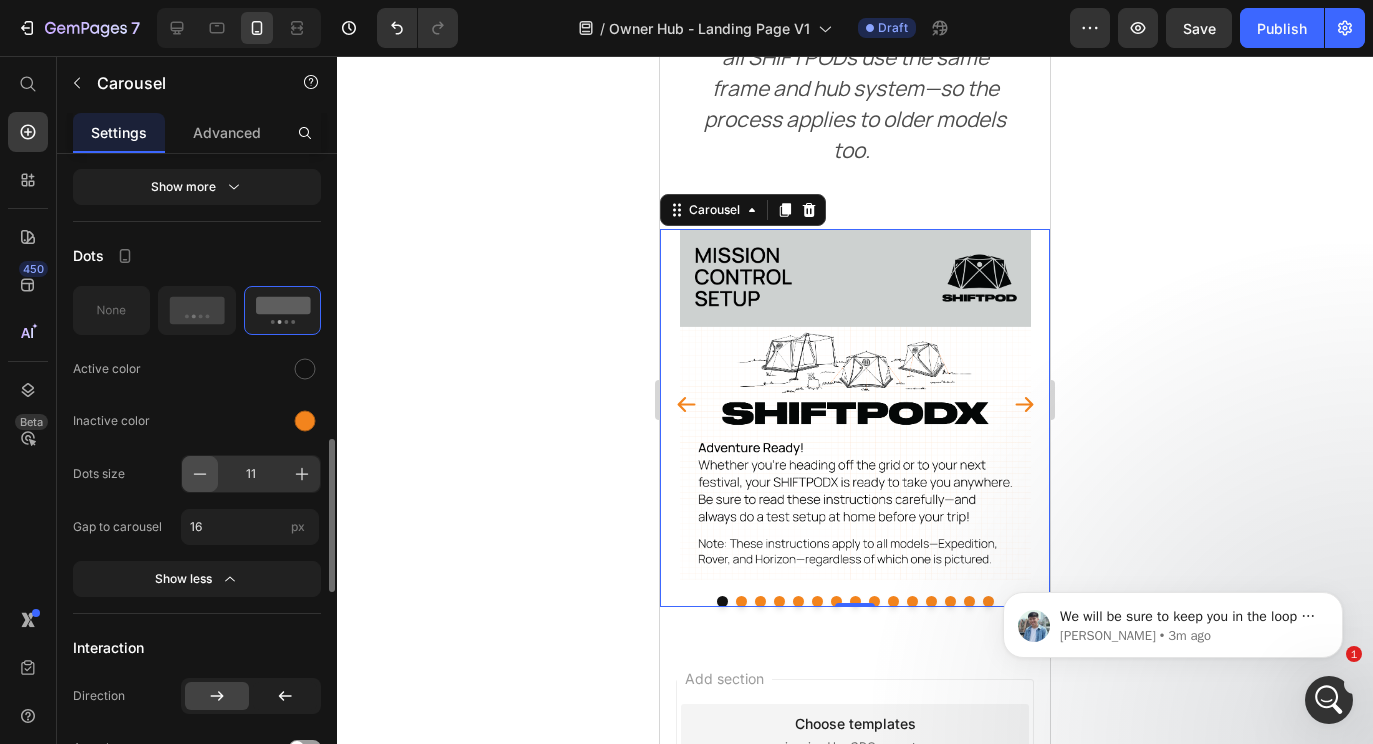 click 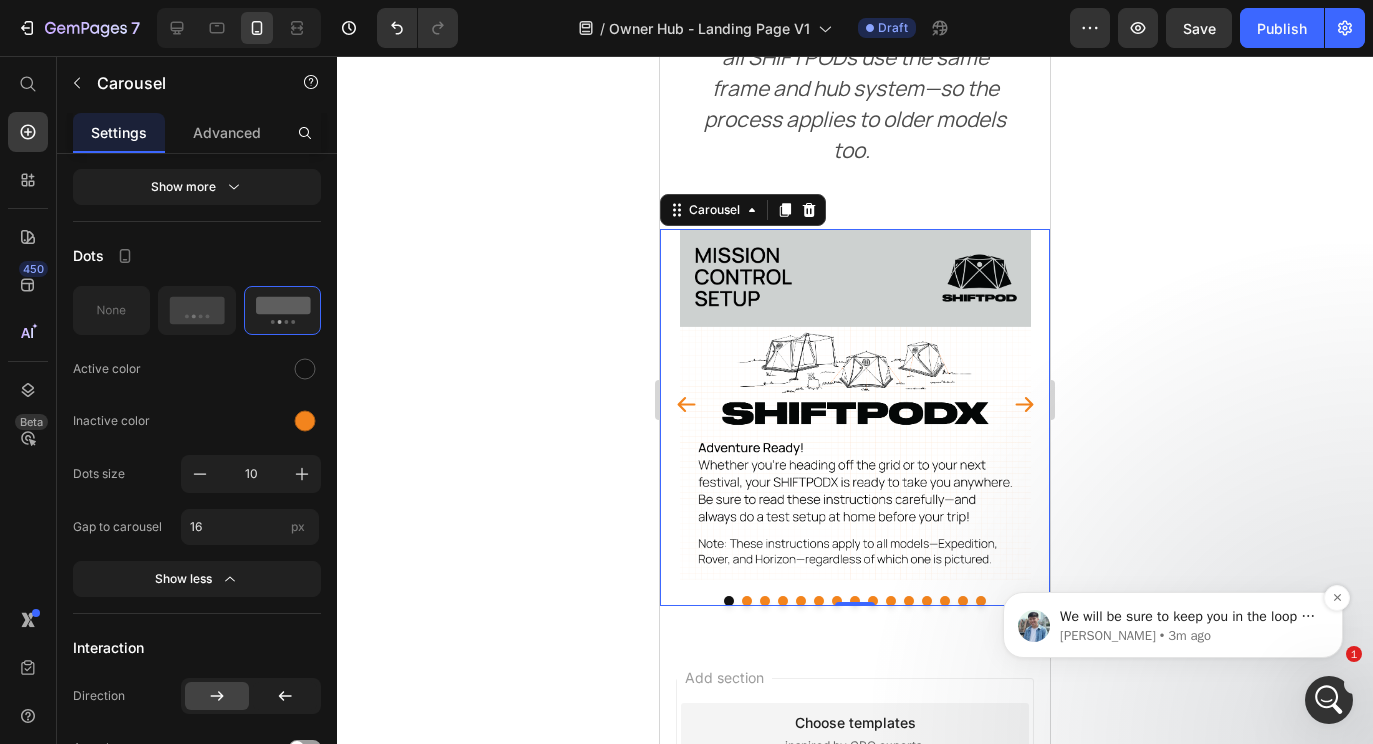 click on "[PERSON_NAME] • 3m ago" at bounding box center (1189, 636) 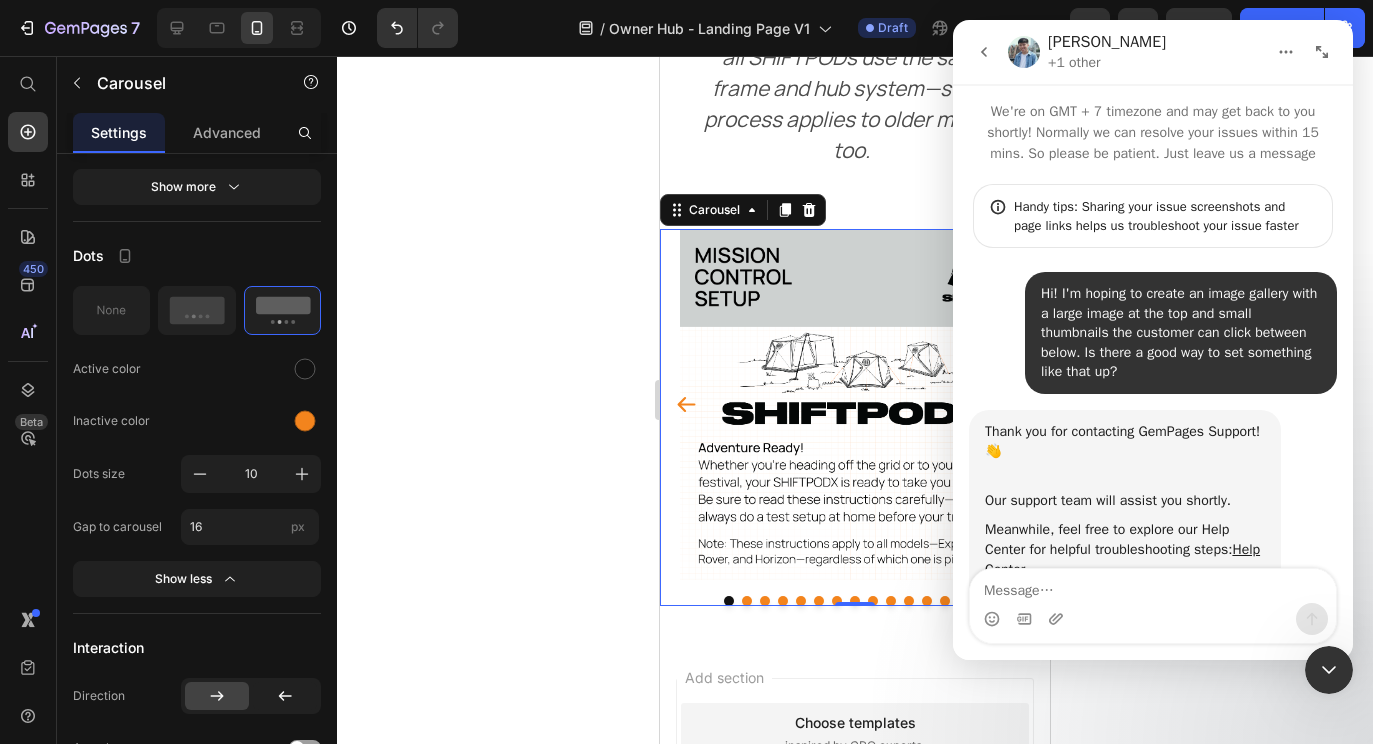 scroll, scrollTop: 3, scrollLeft: 0, axis: vertical 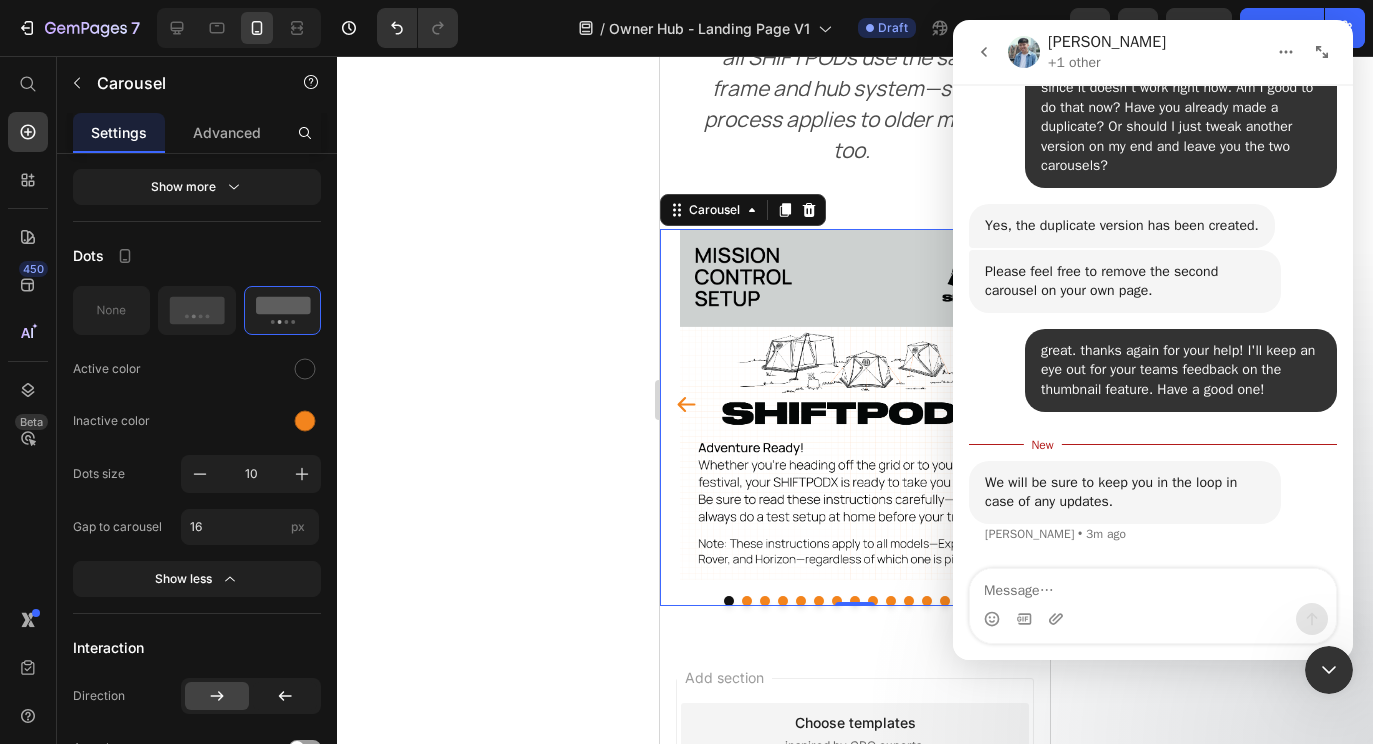 click at bounding box center (1153, 586) 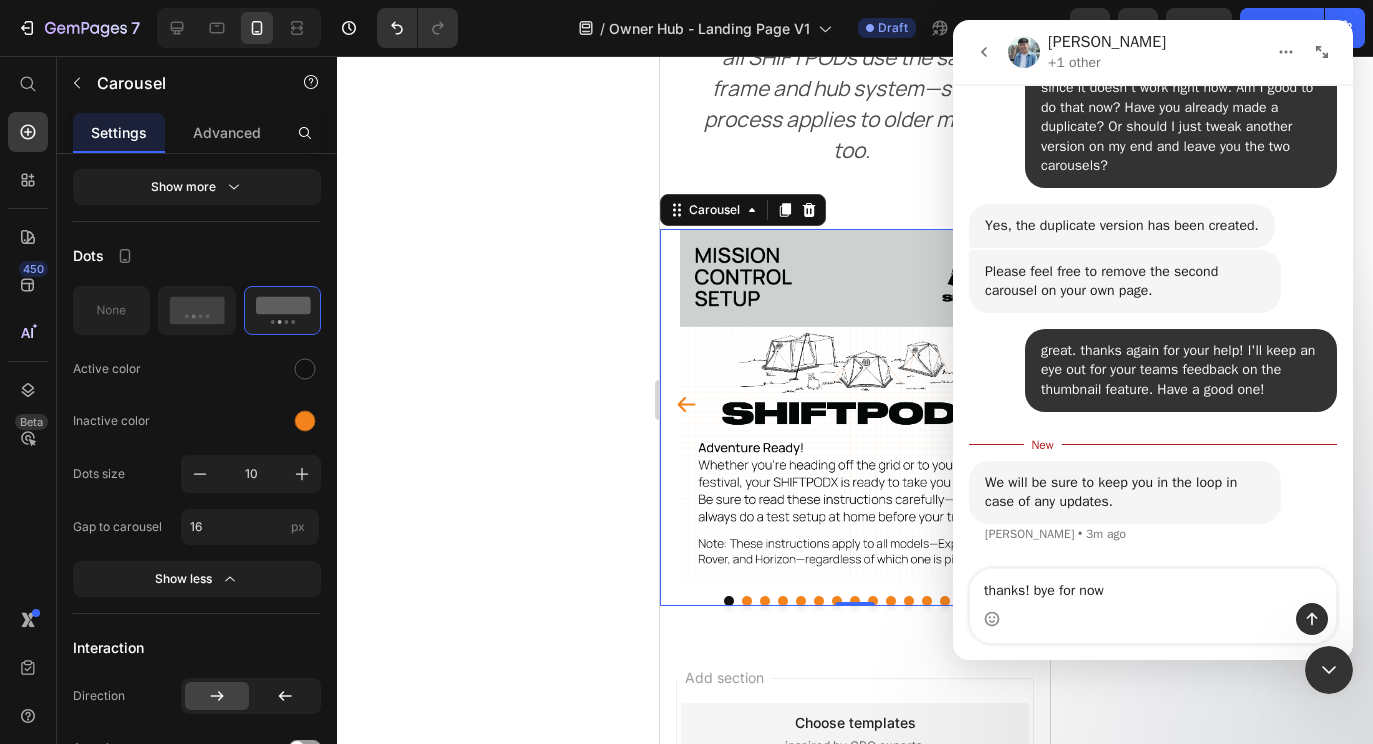 type on "thanks! bye for now!" 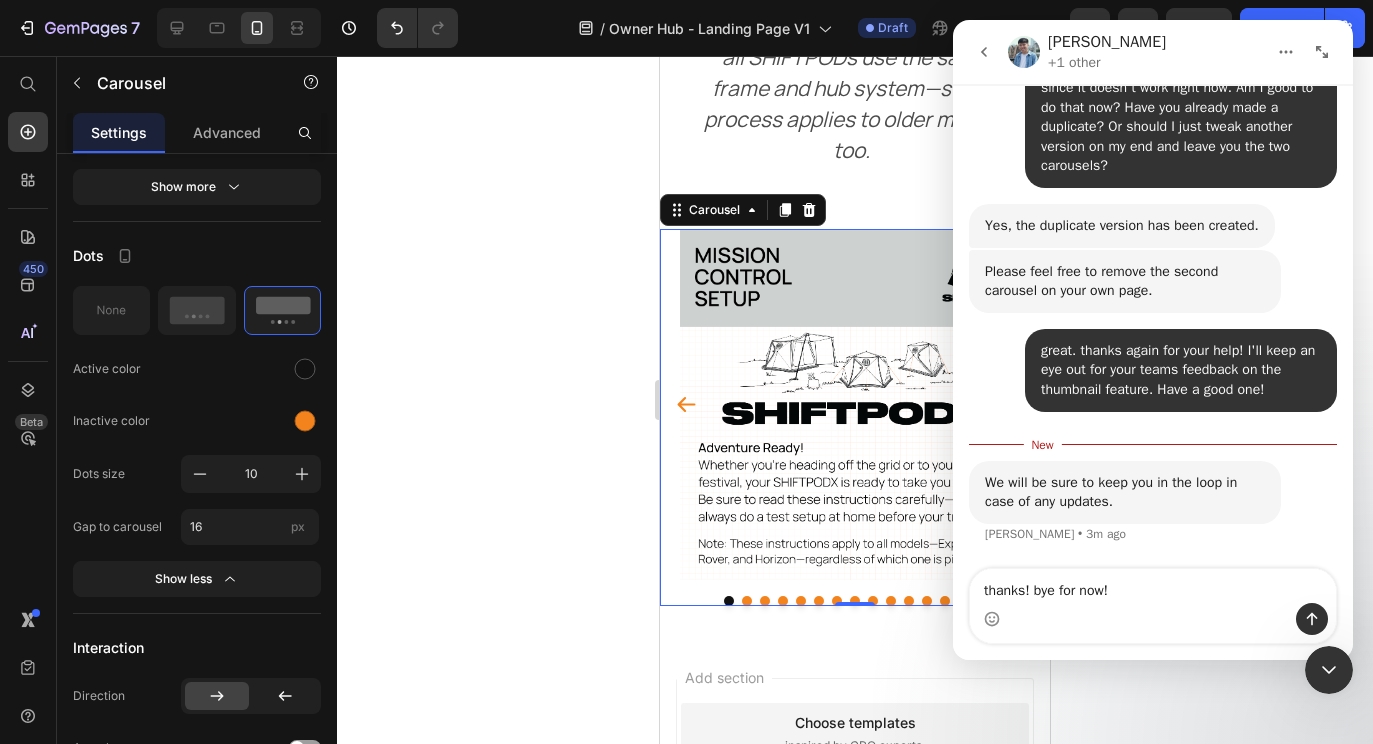 type 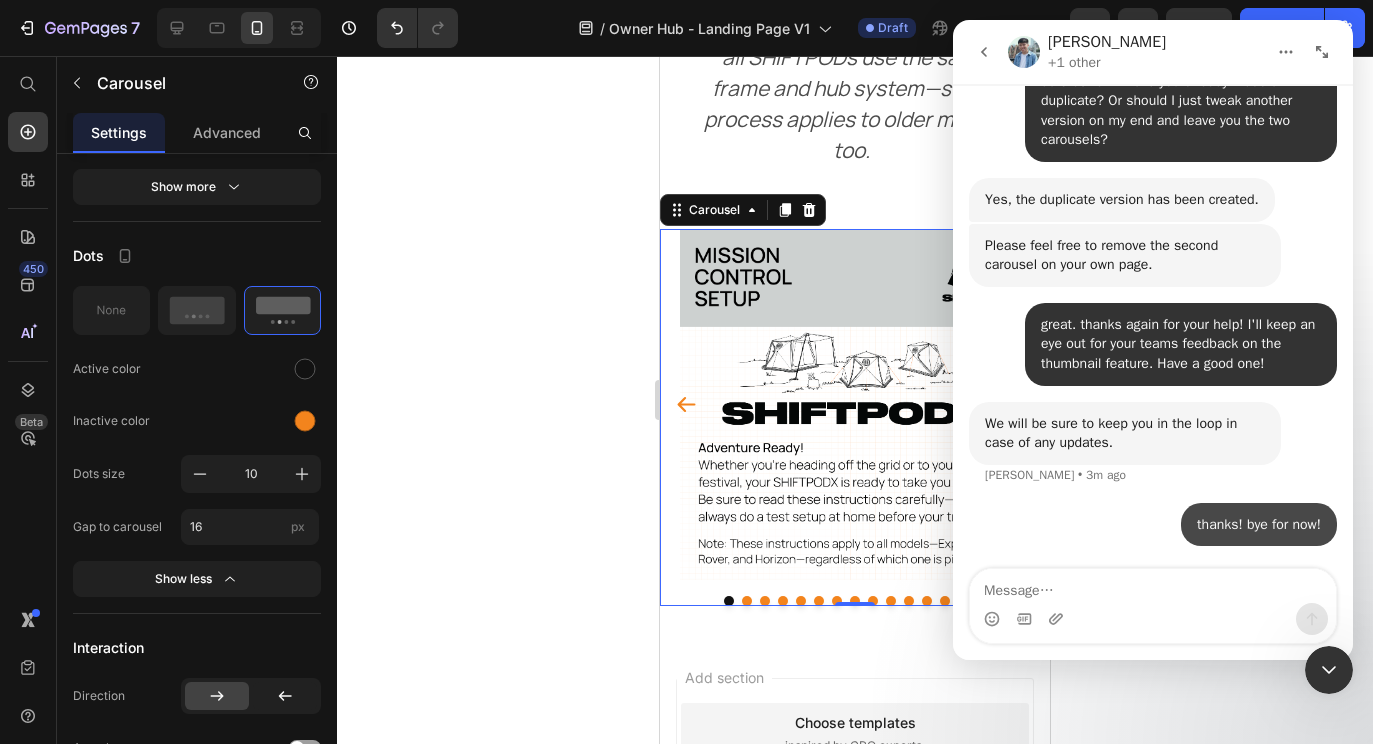 scroll, scrollTop: 9588, scrollLeft: 0, axis: vertical 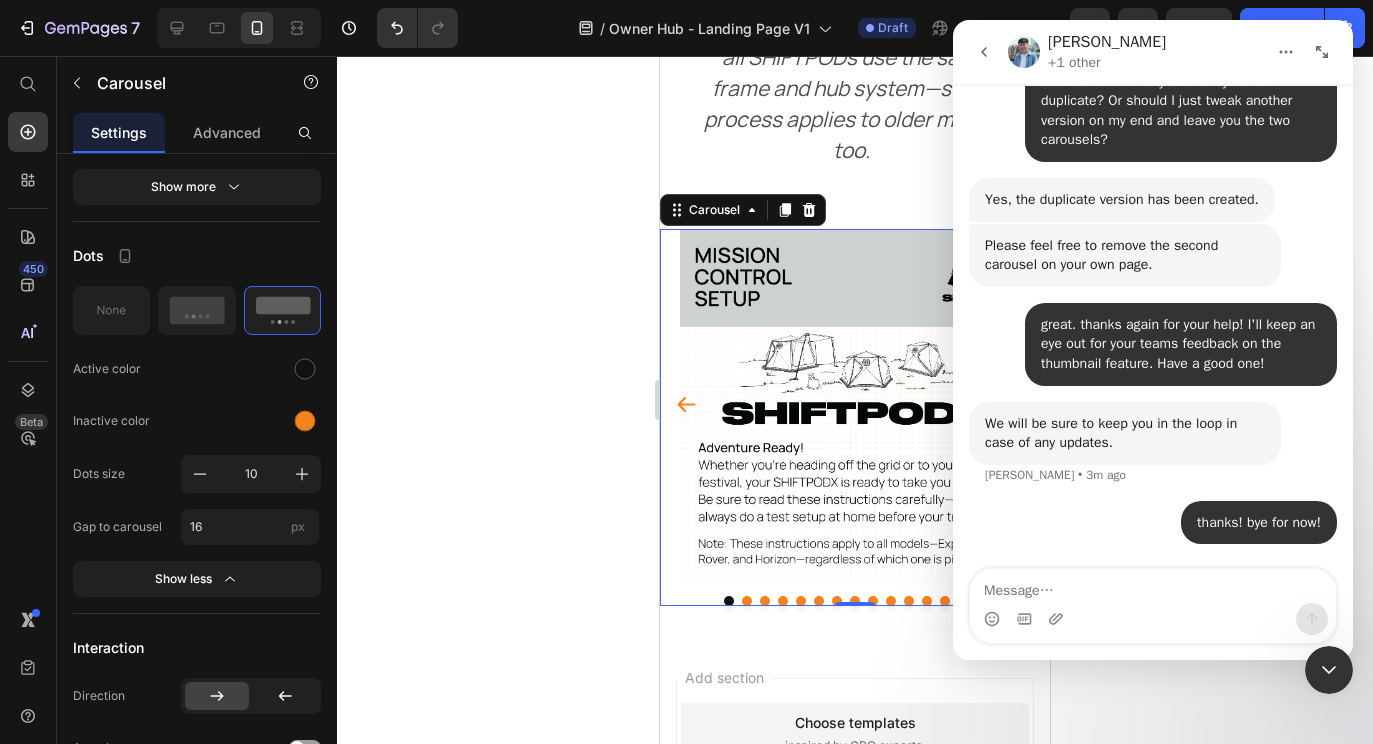 click at bounding box center (1329, 670) 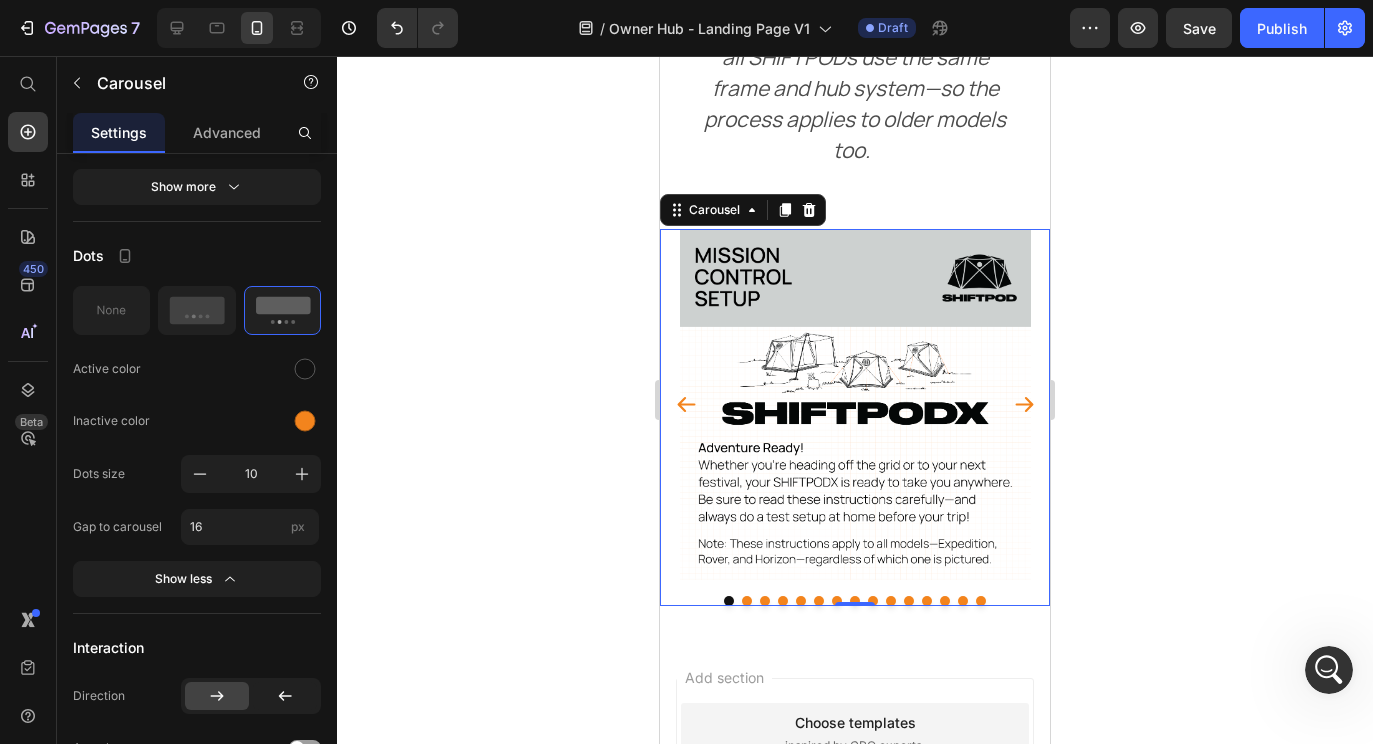 click 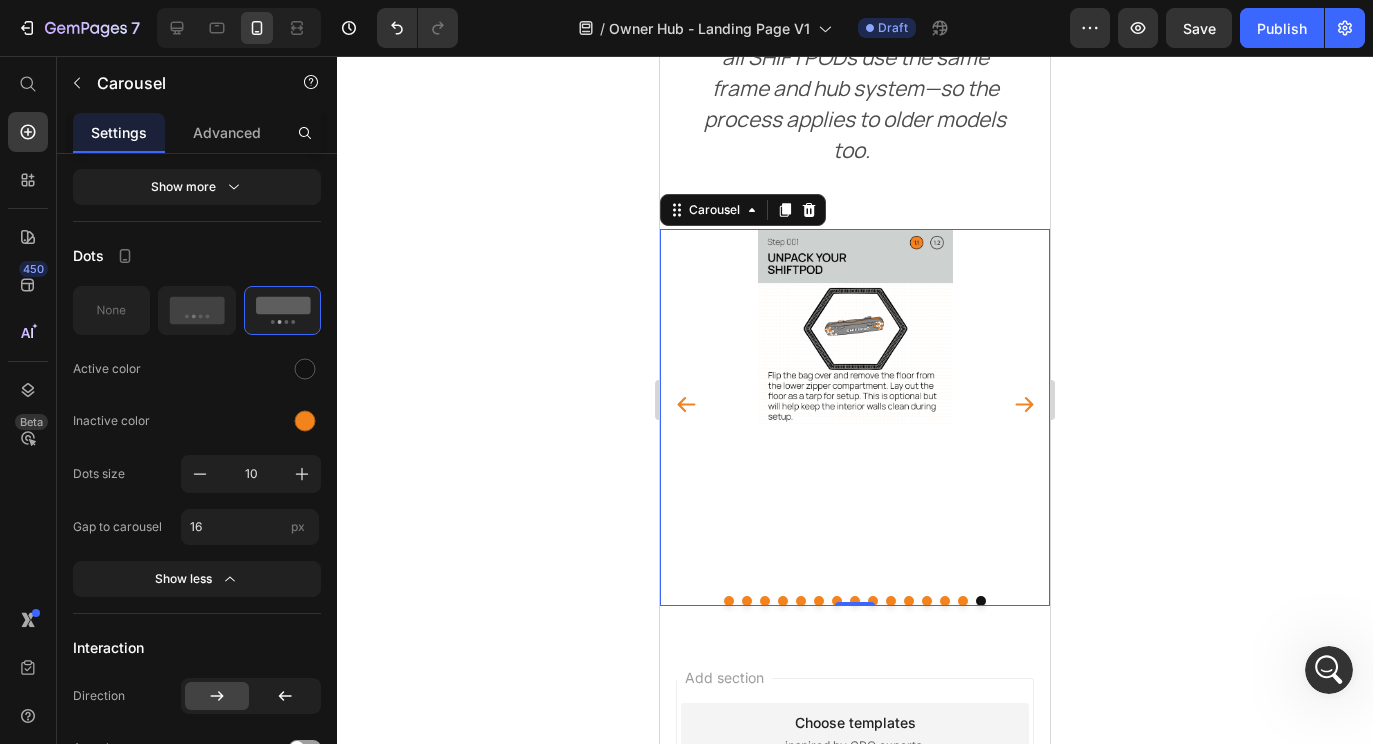 click 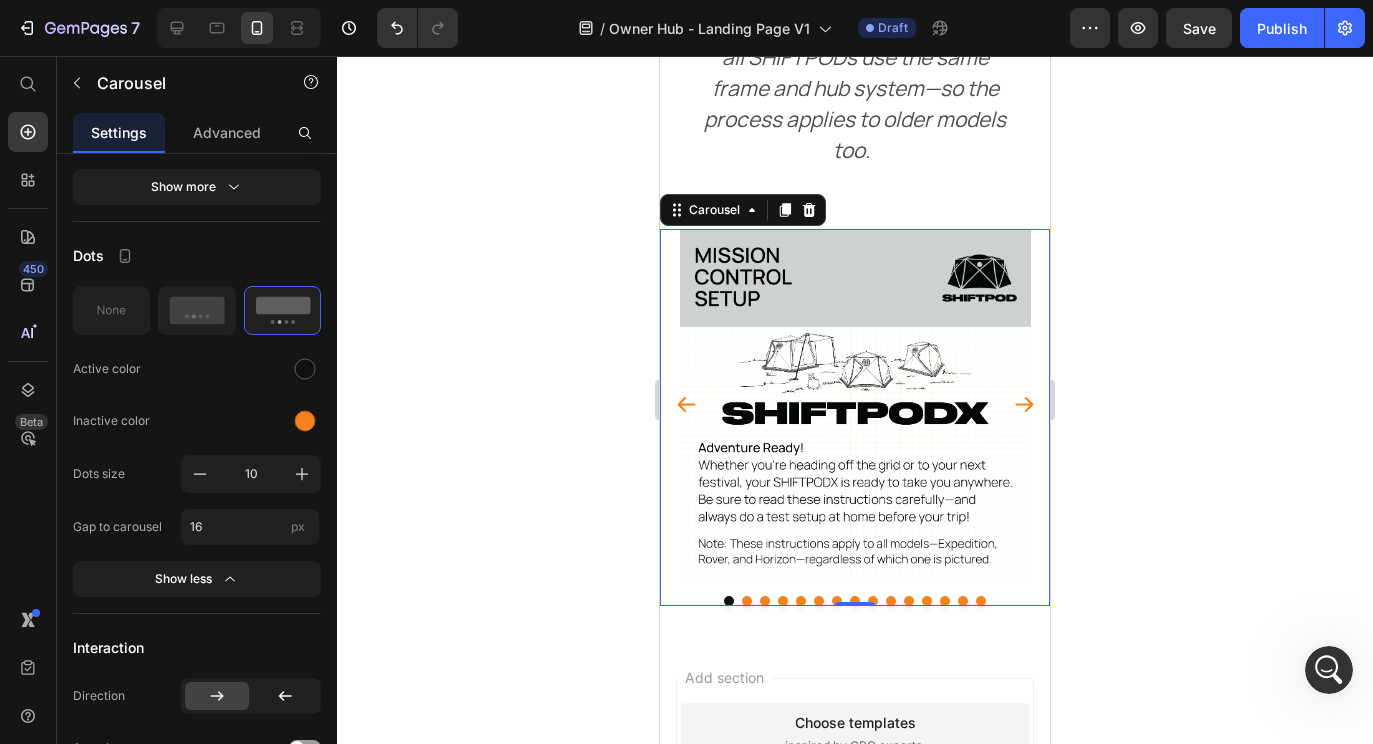 click 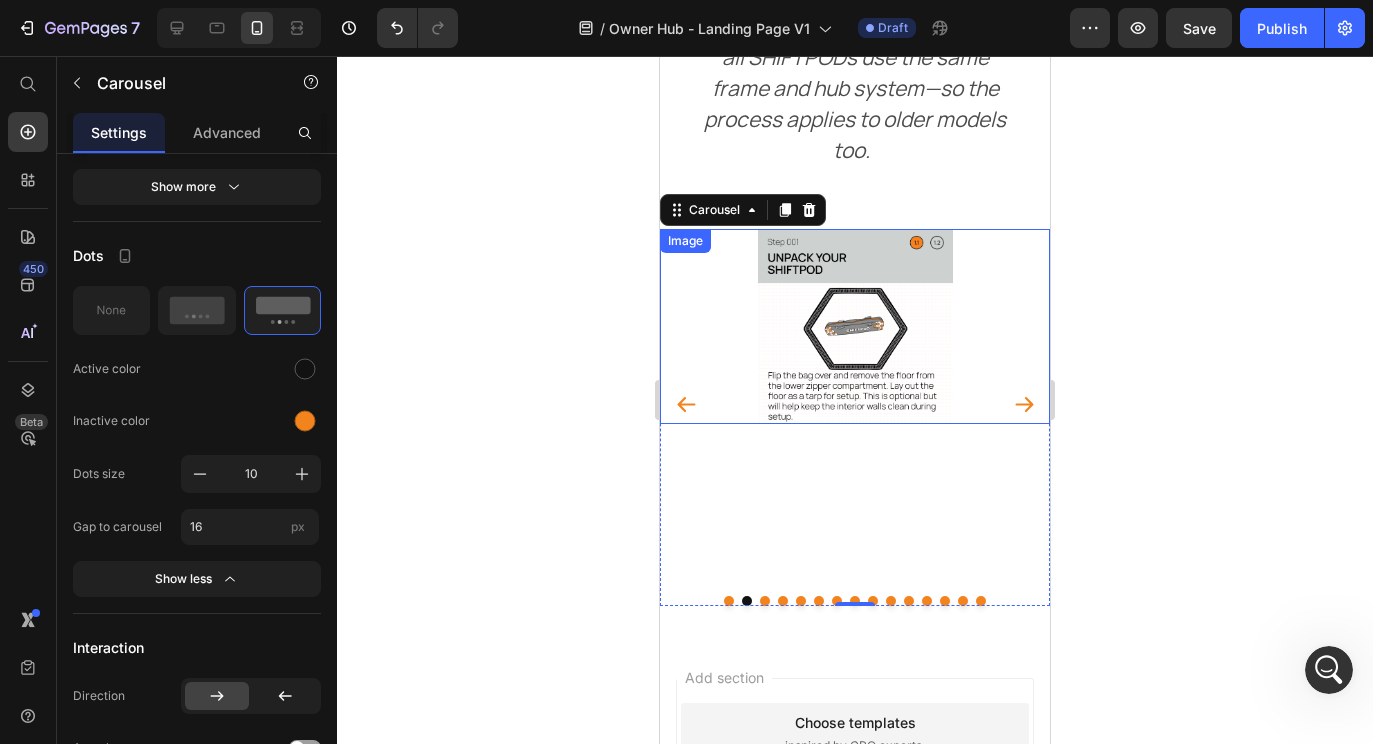 click at bounding box center (855, 326) 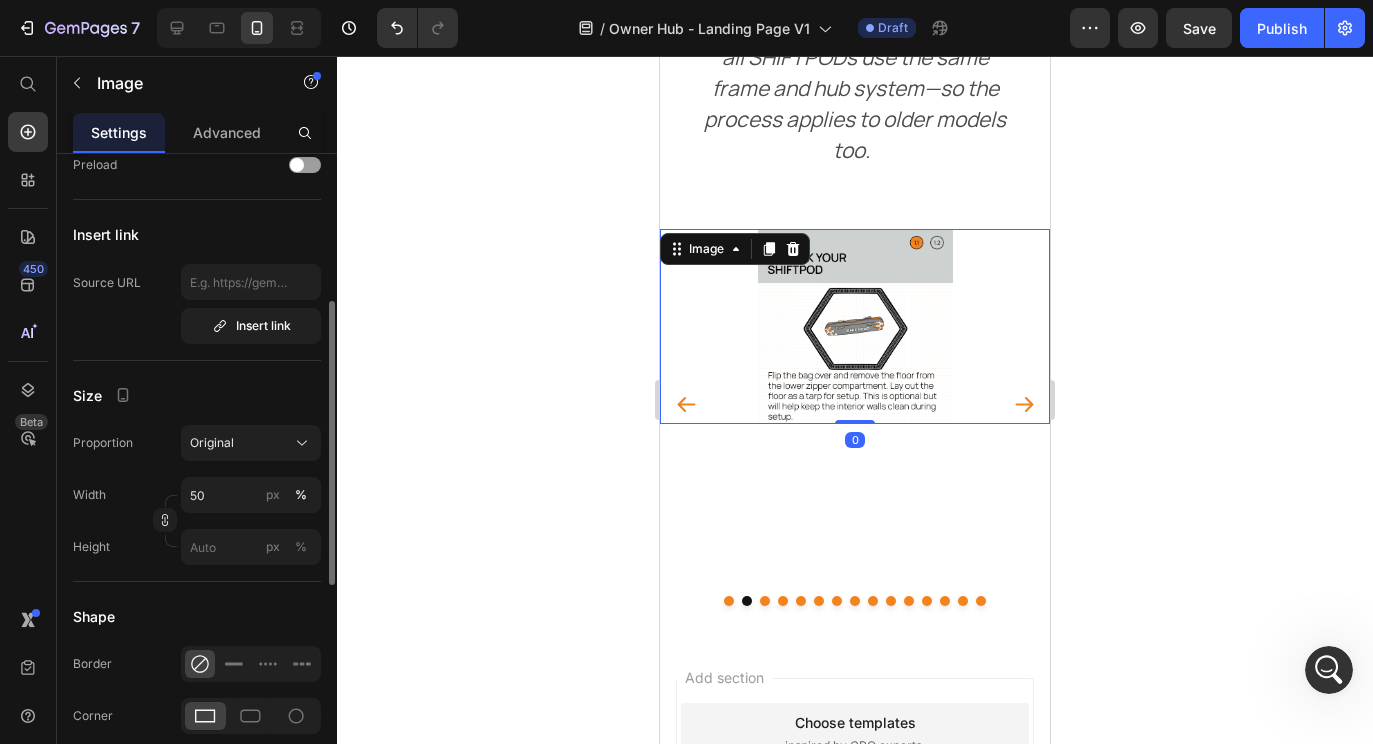 scroll, scrollTop: 355, scrollLeft: 0, axis: vertical 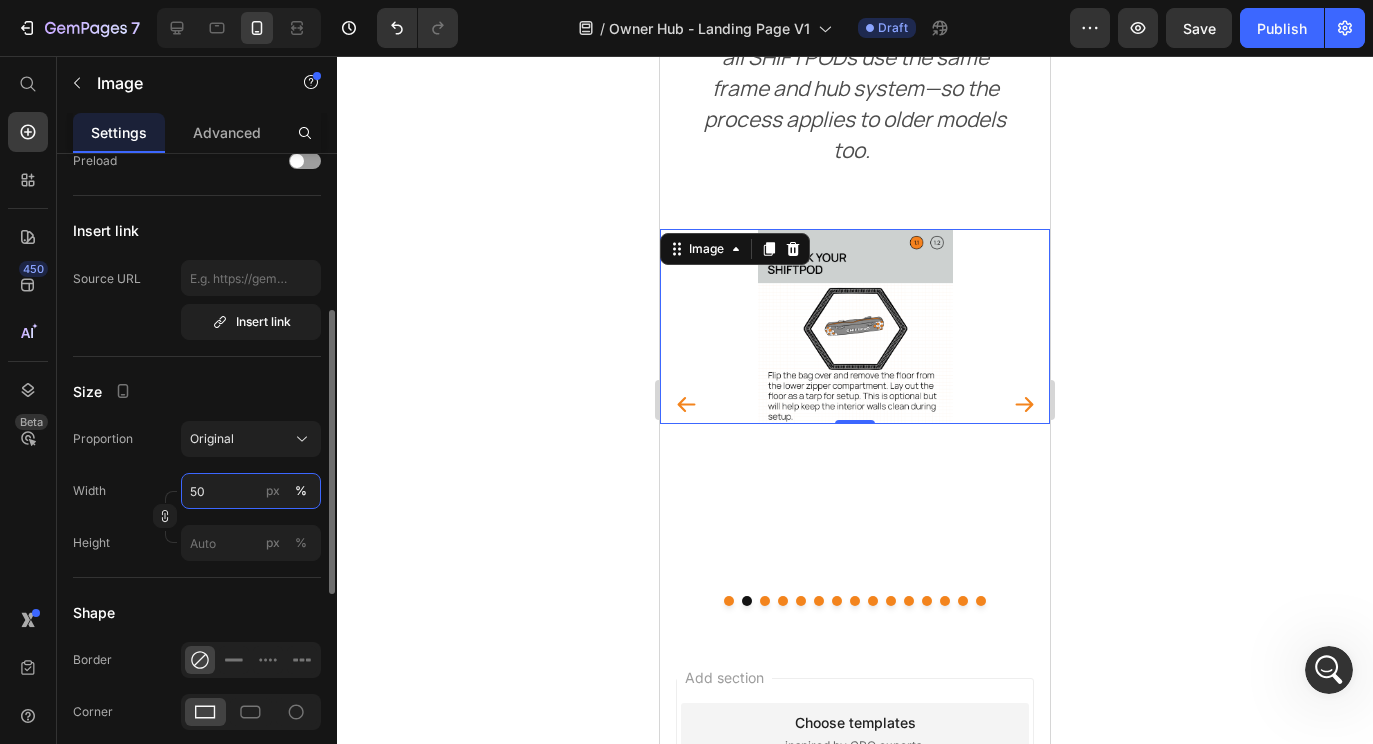 click on "50" at bounding box center [251, 491] 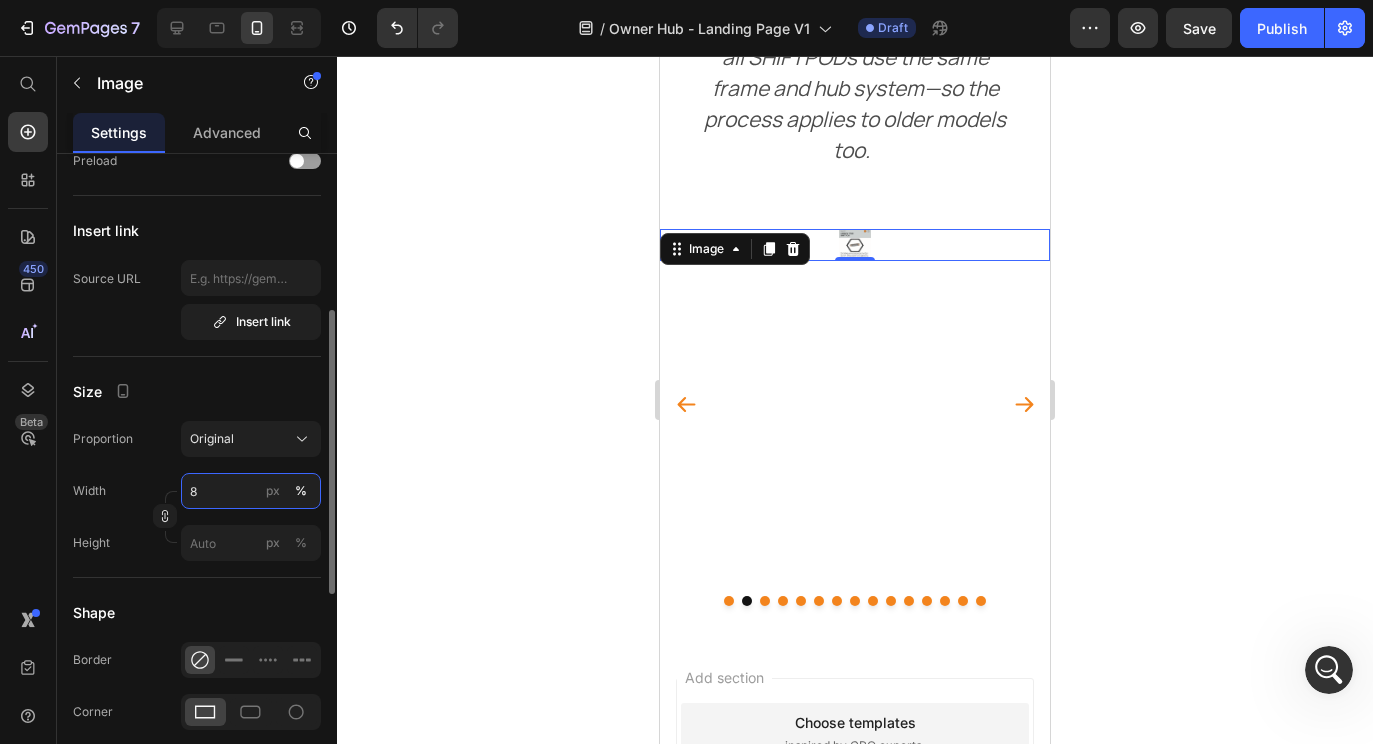 type on "80" 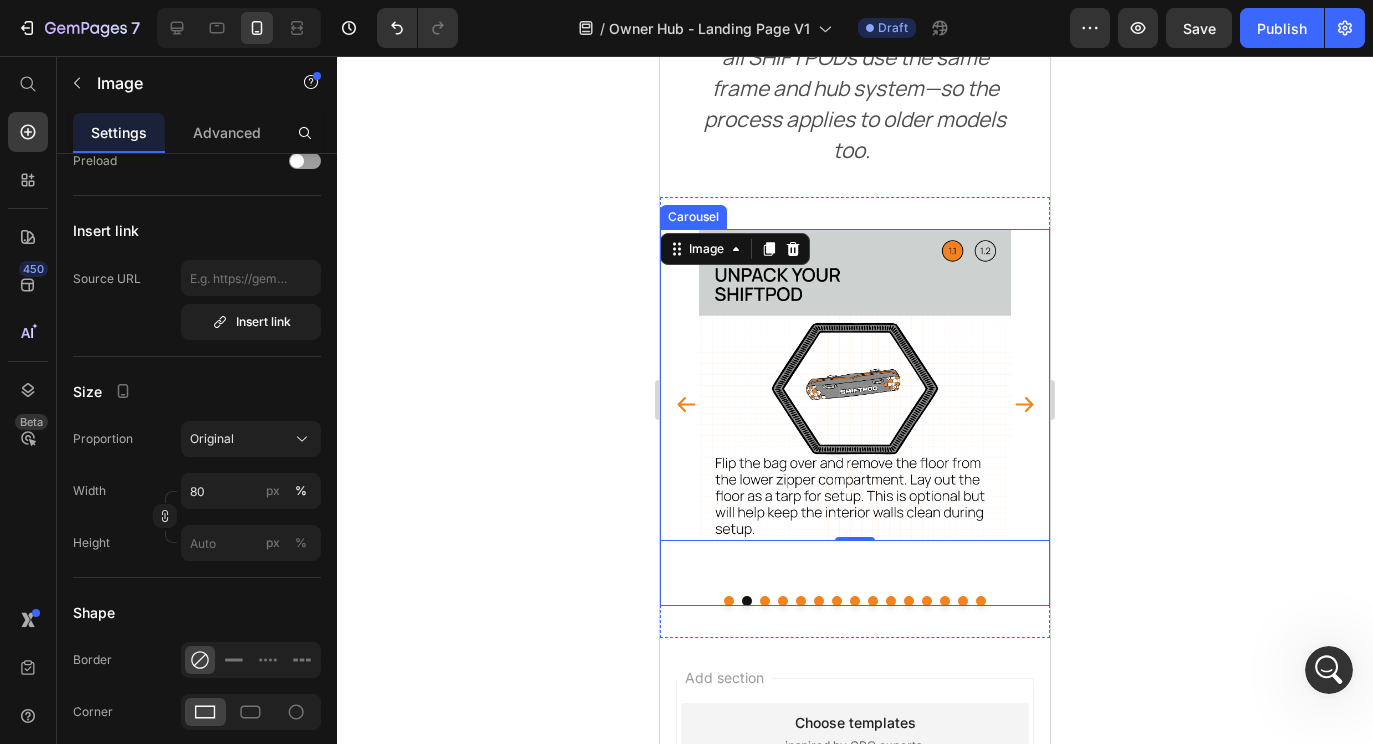 click 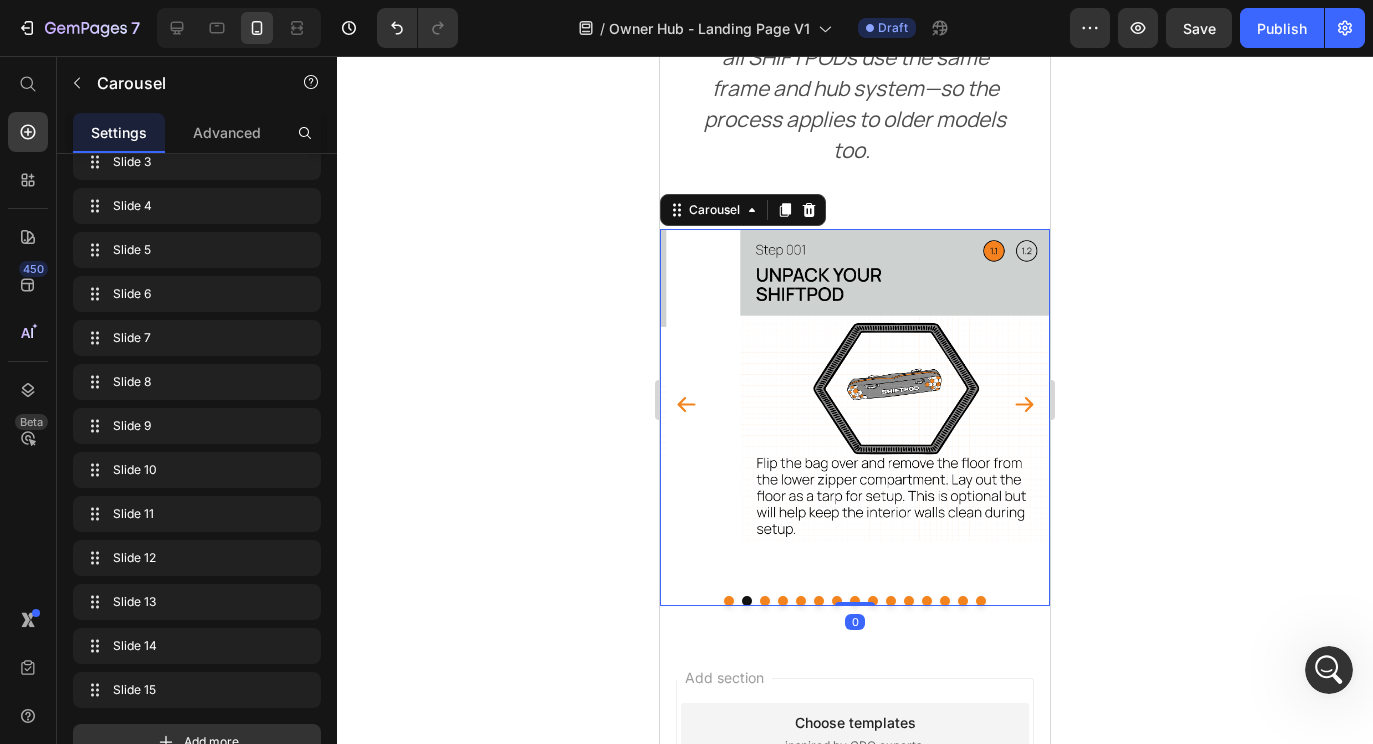 scroll, scrollTop: 0, scrollLeft: 0, axis: both 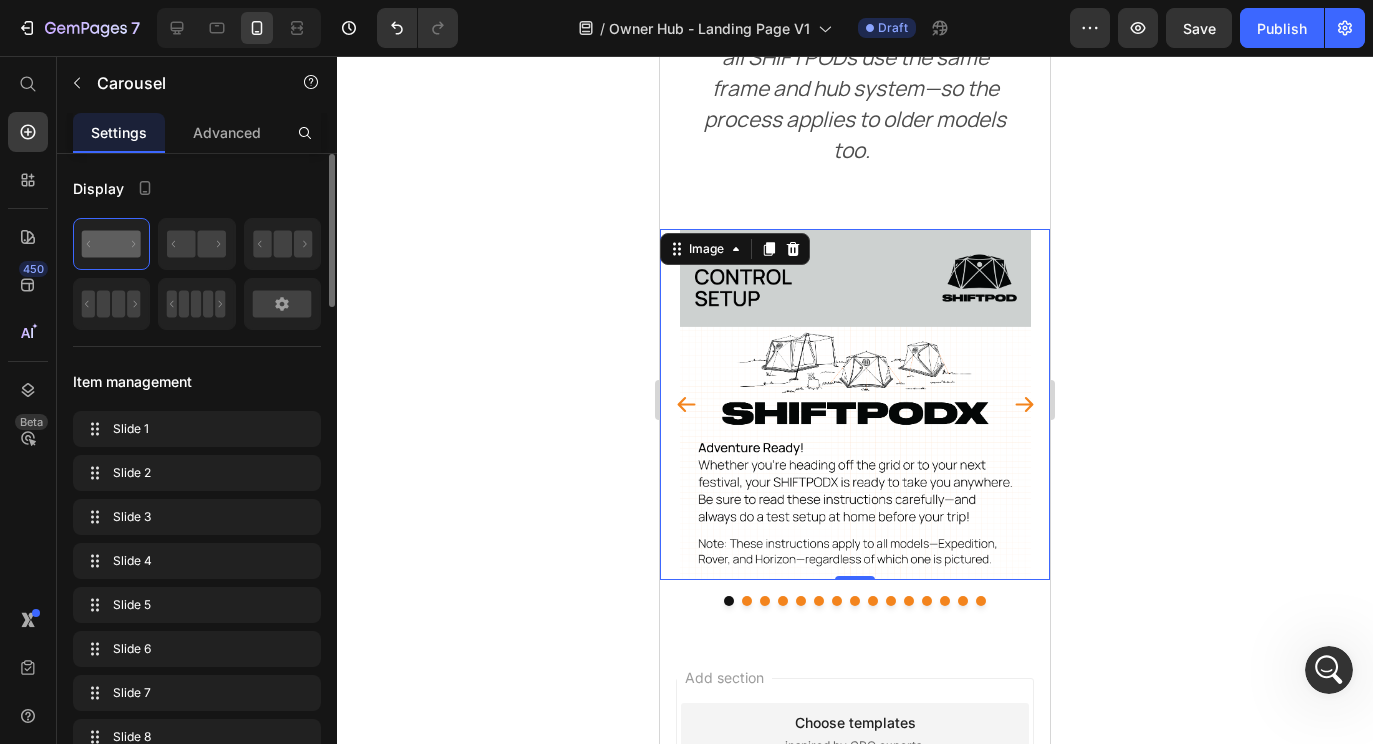 click at bounding box center [855, 404] 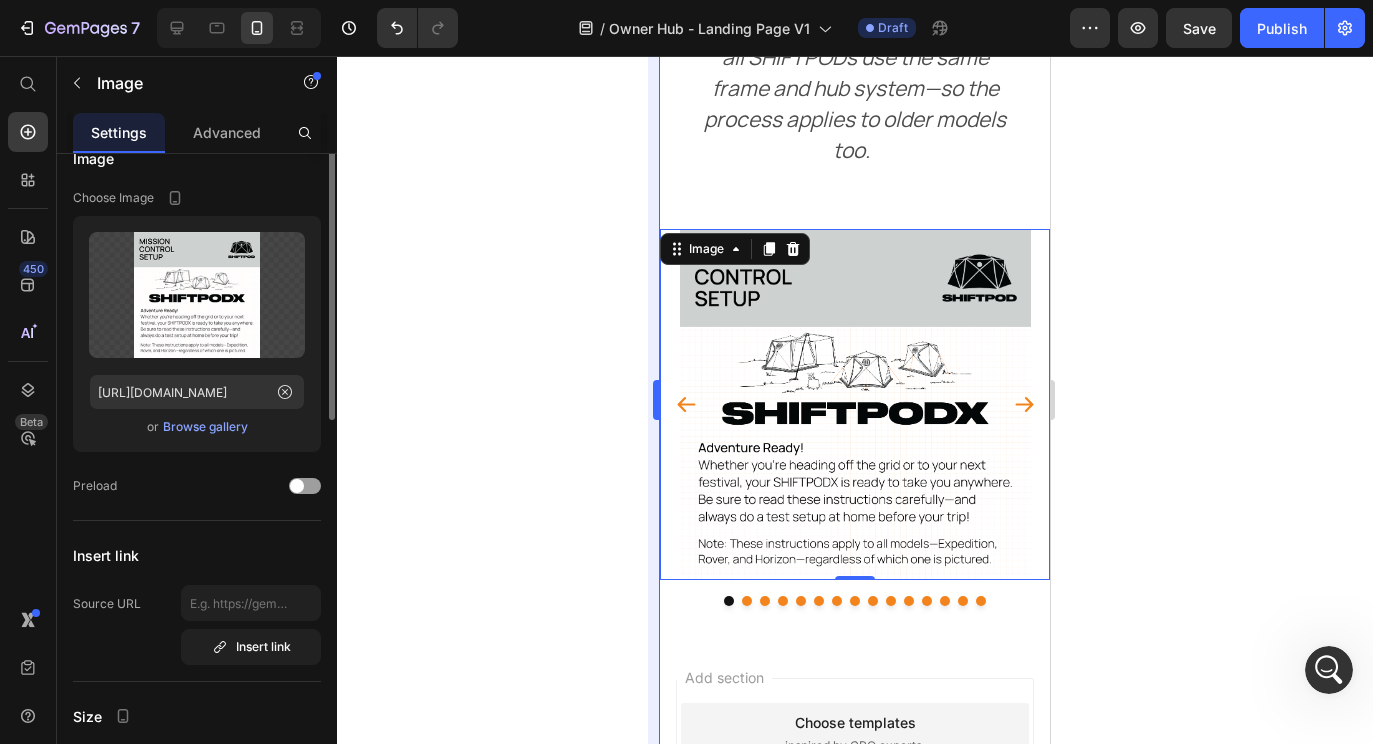 scroll, scrollTop: 9, scrollLeft: 0, axis: vertical 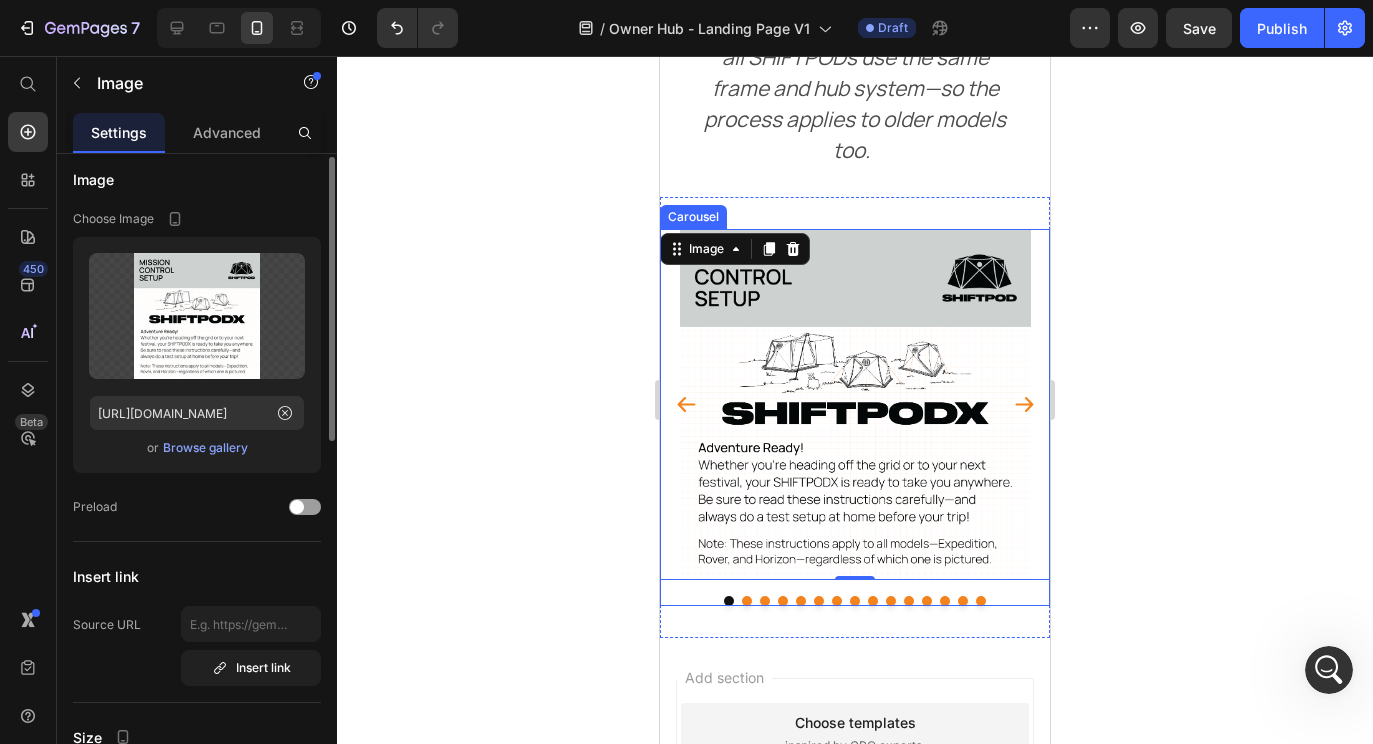 click 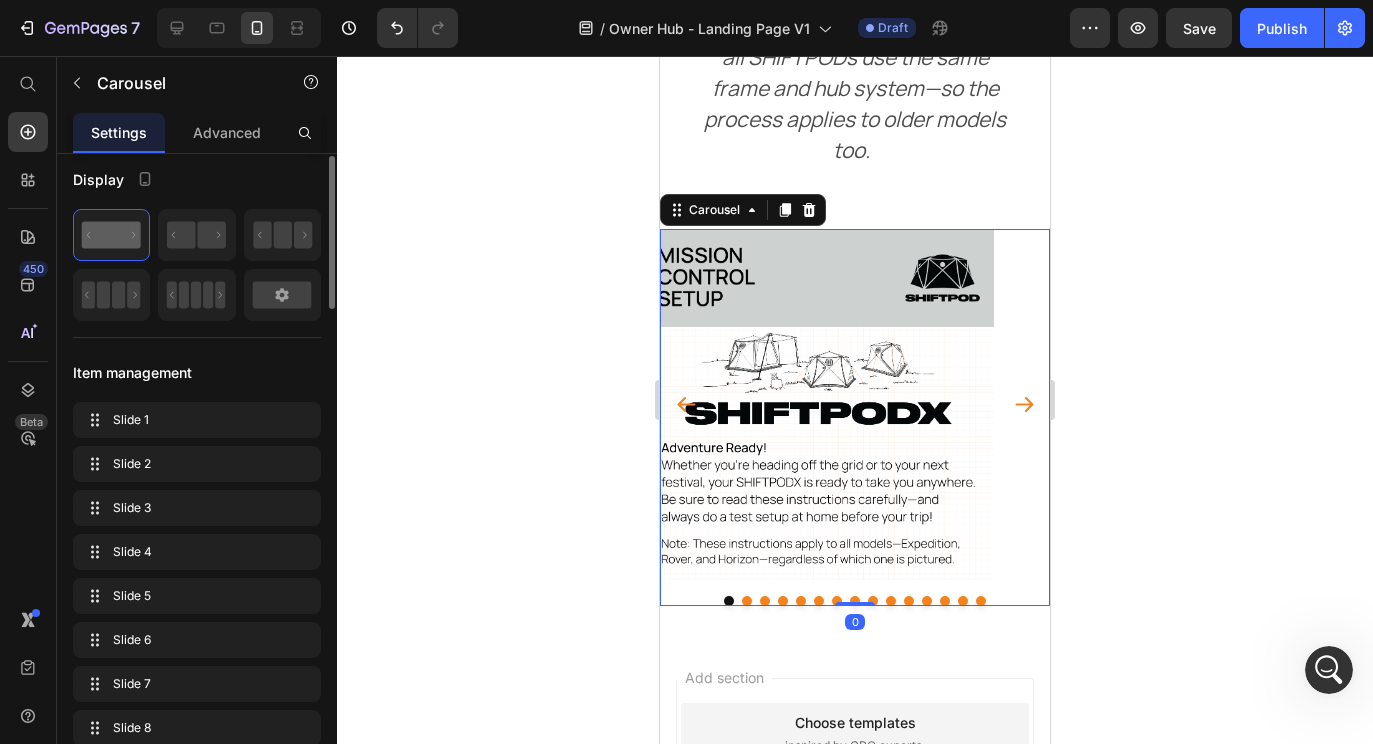 scroll, scrollTop: 0, scrollLeft: 0, axis: both 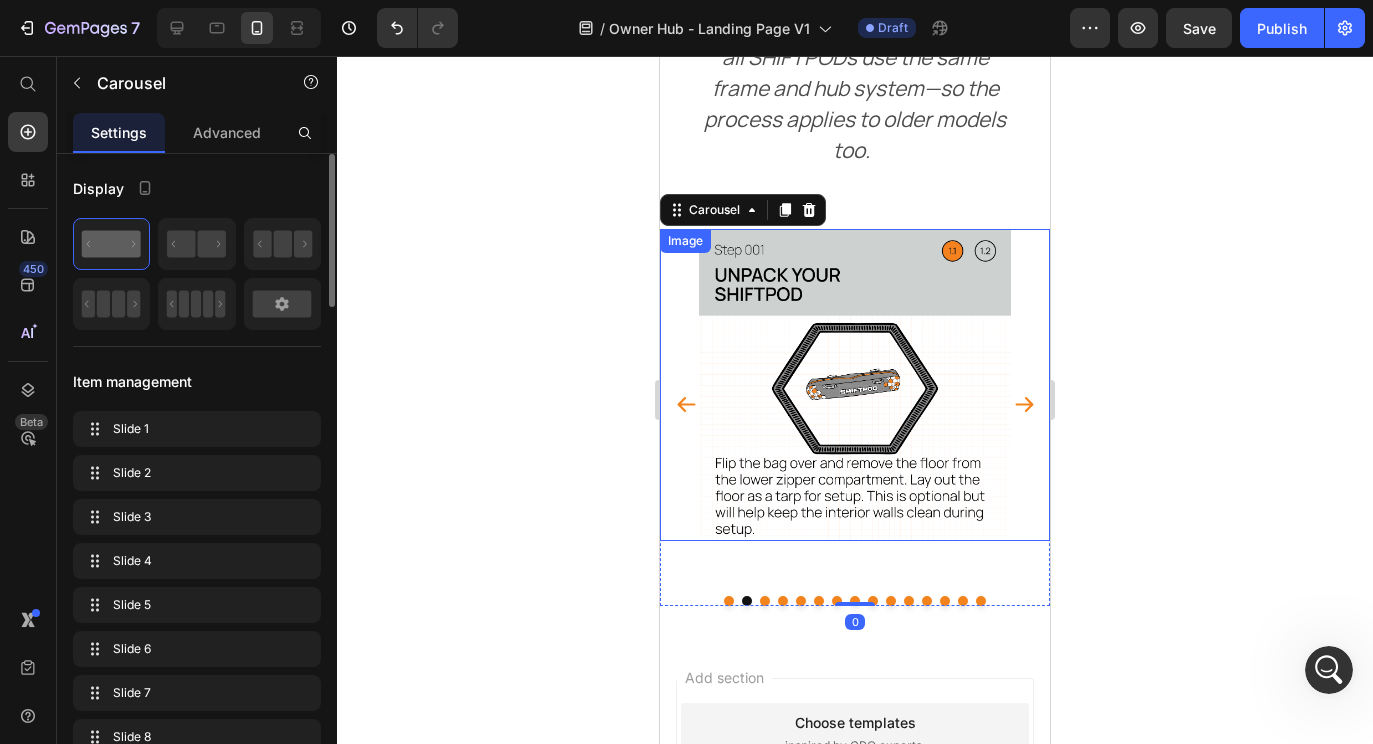 click at bounding box center [855, 385] 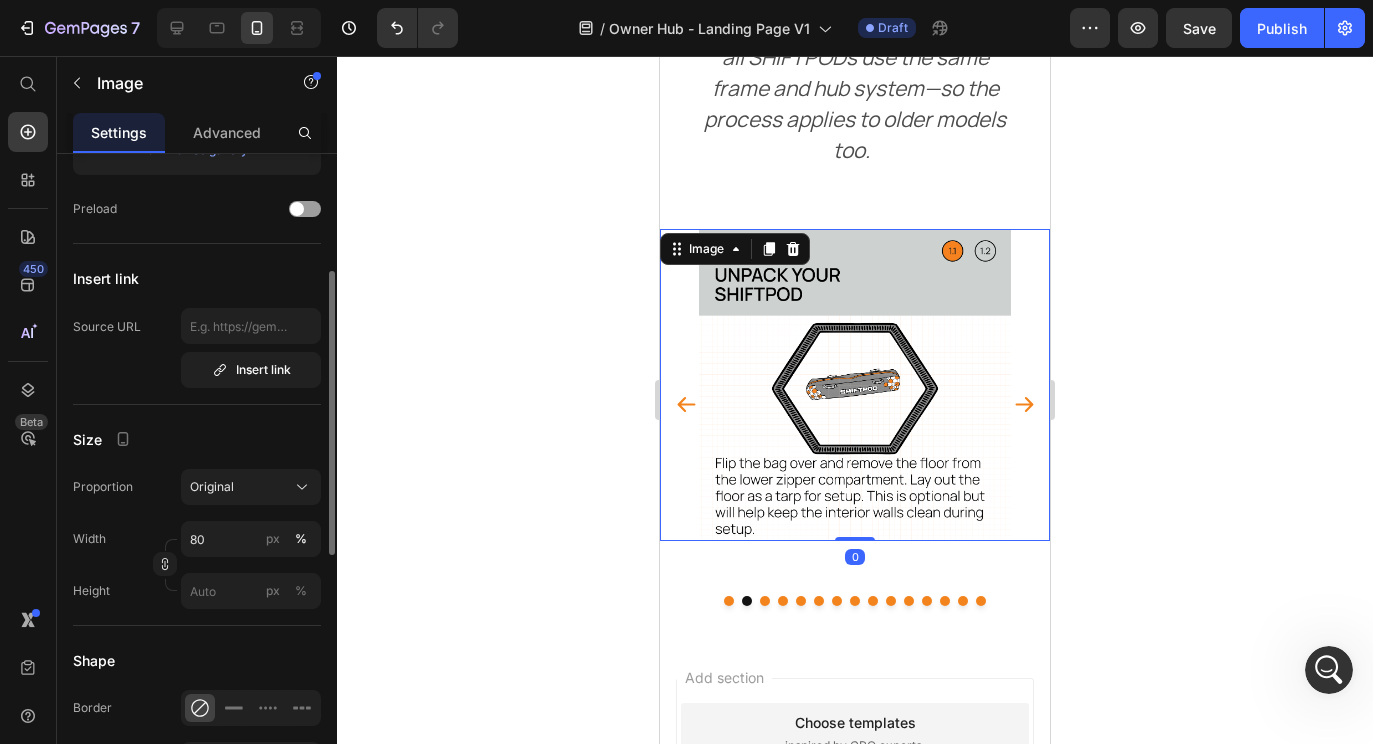 scroll, scrollTop: 331, scrollLeft: 0, axis: vertical 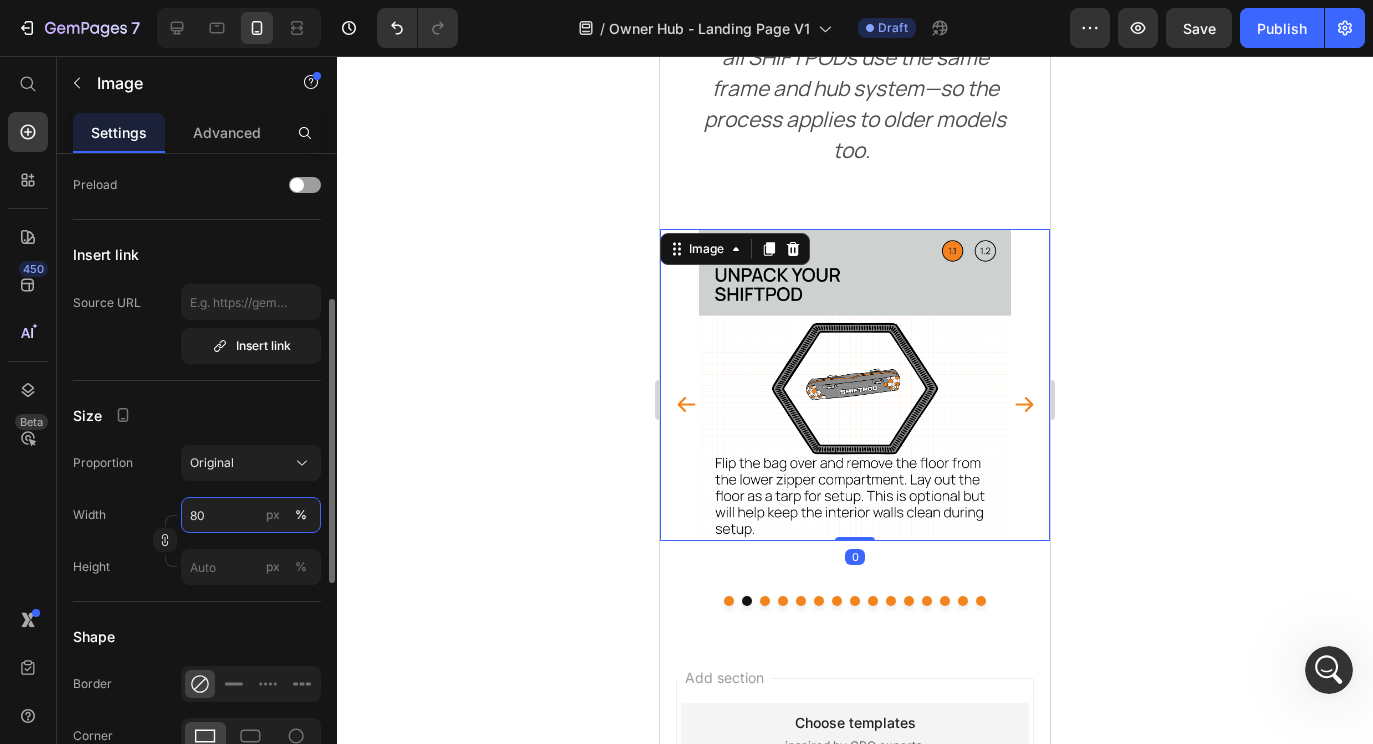 click on "80" at bounding box center (251, 515) 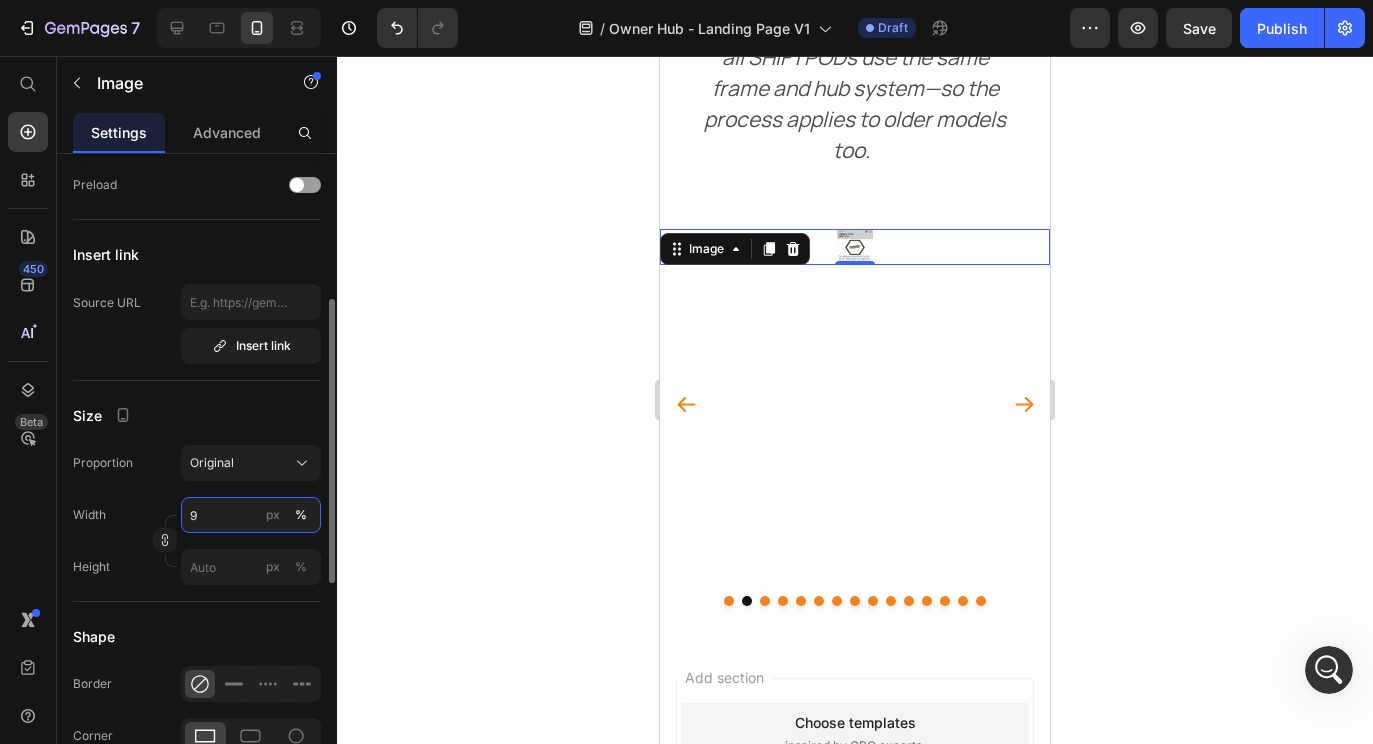type on "90" 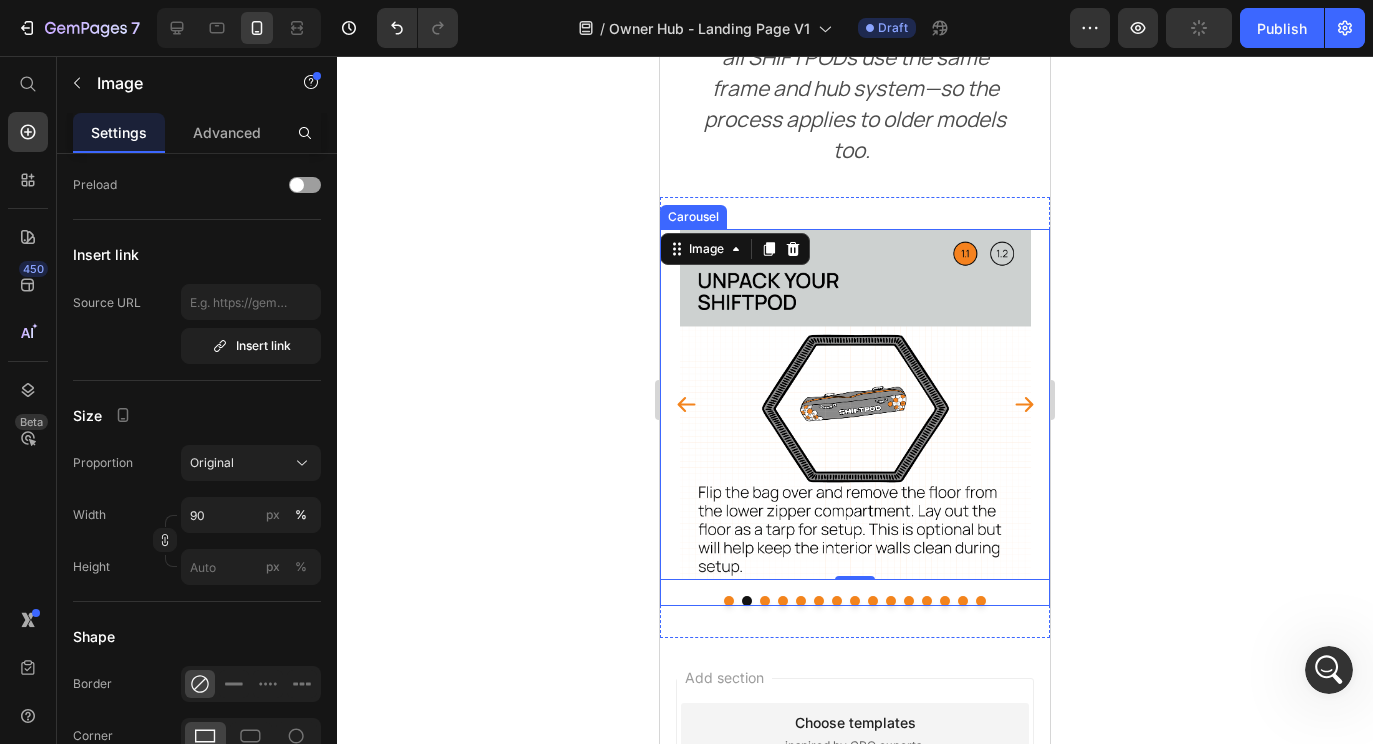 click 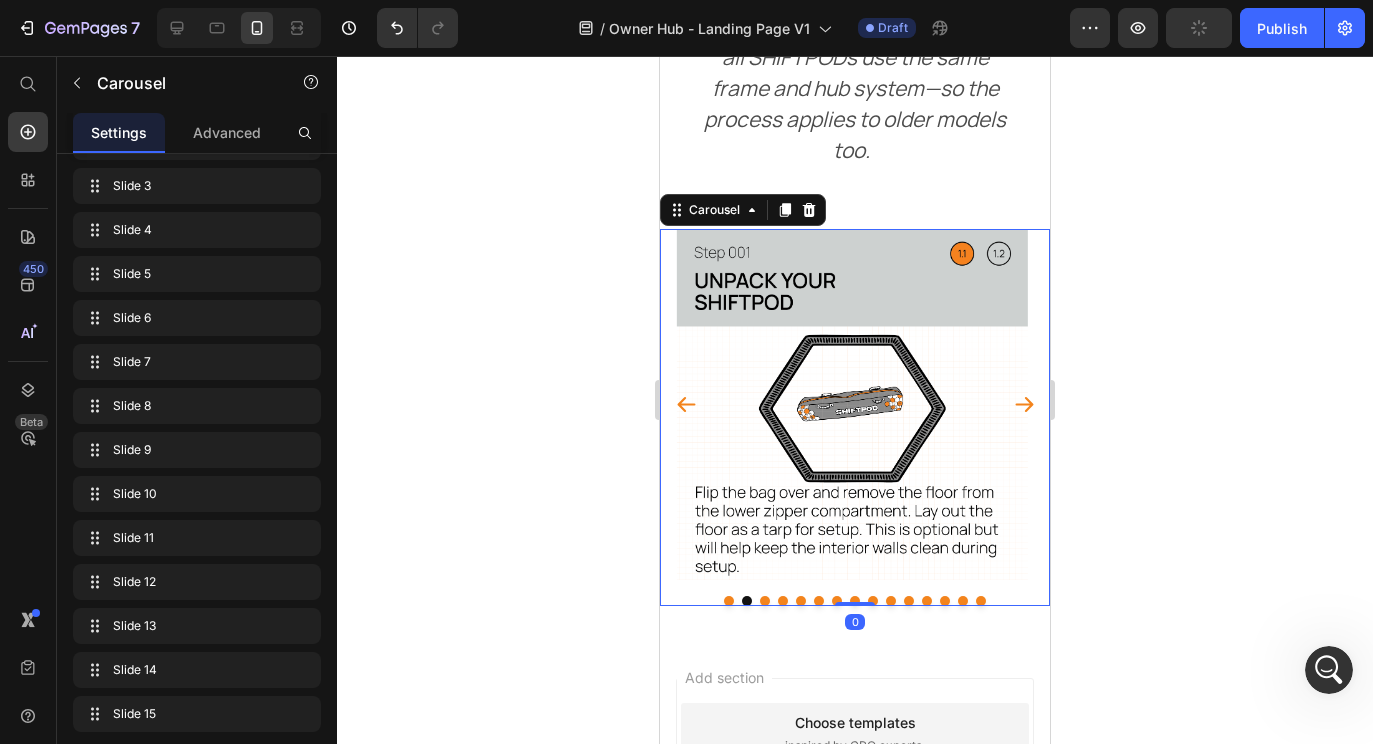 scroll, scrollTop: 0, scrollLeft: 0, axis: both 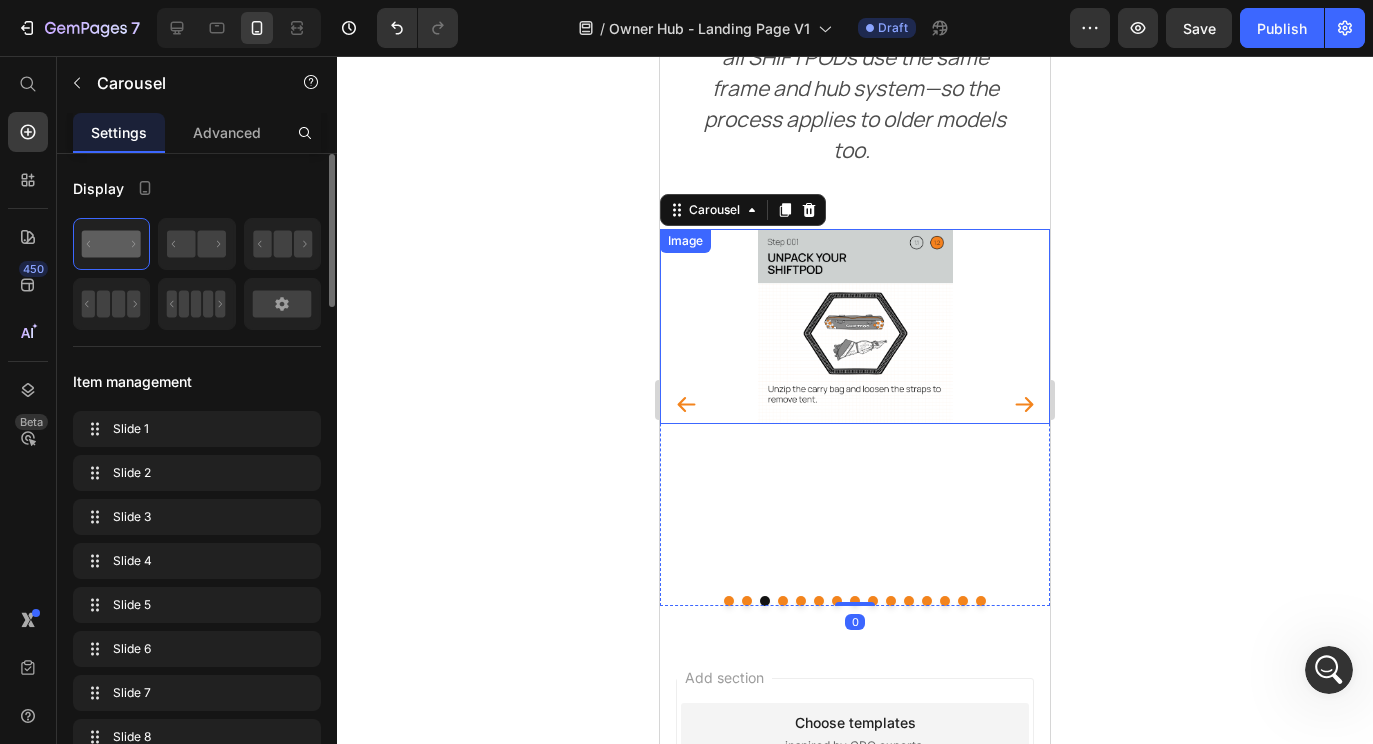 click at bounding box center (855, 326) 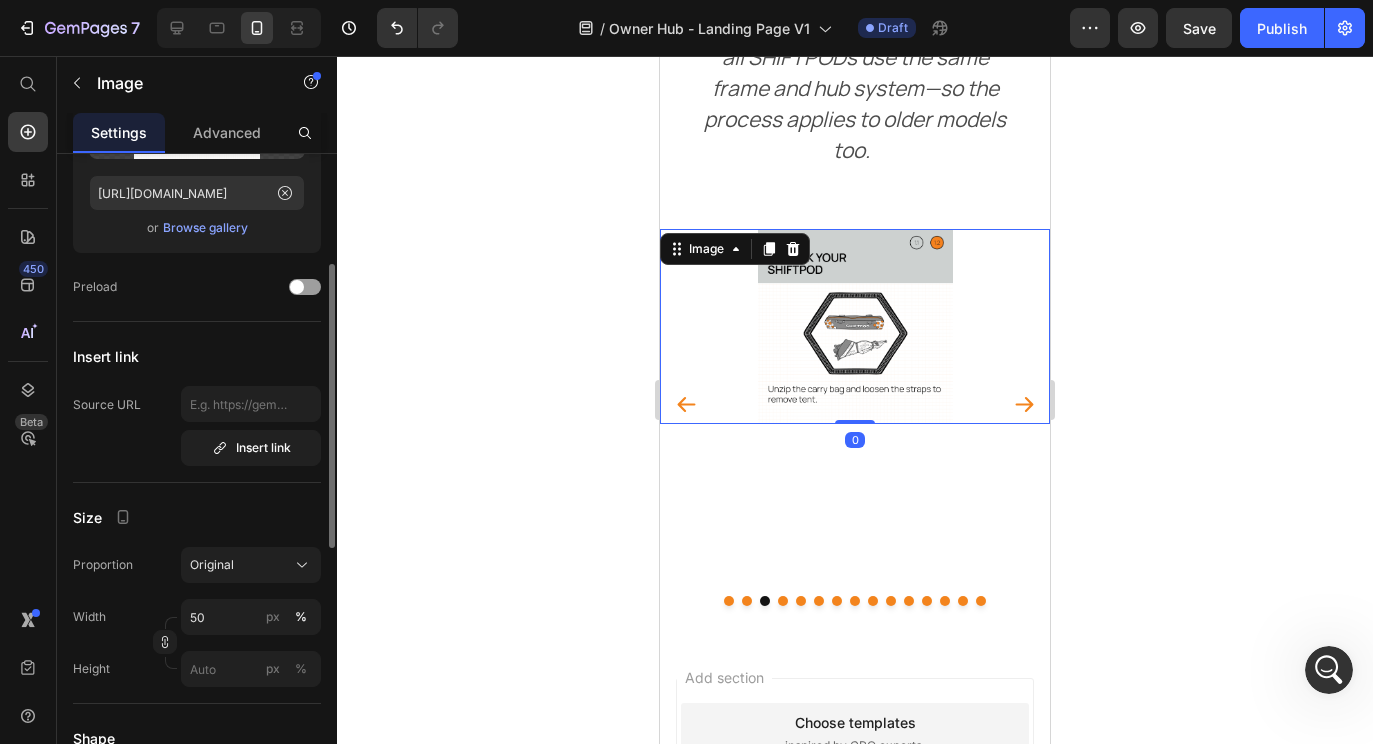scroll, scrollTop: 238, scrollLeft: 0, axis: vertical 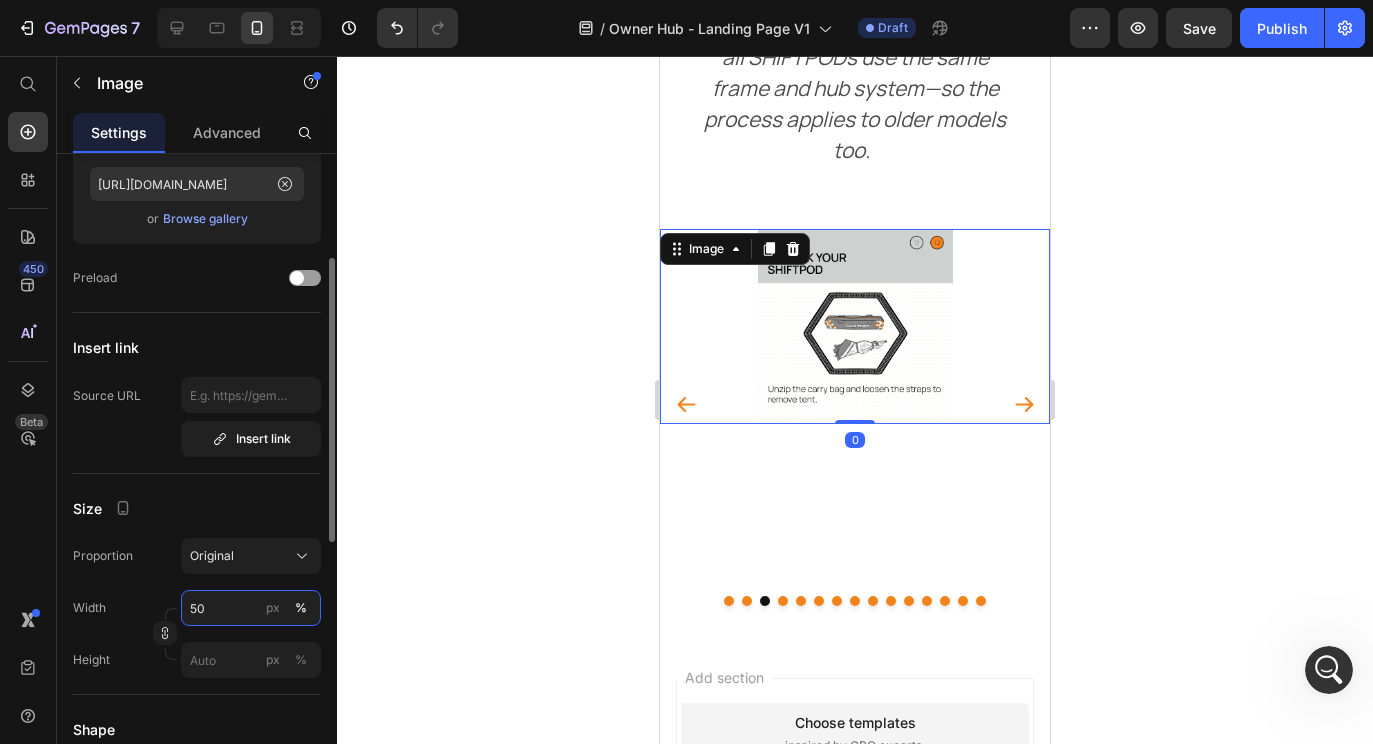 click on "50" at bounding box center [251, 608] 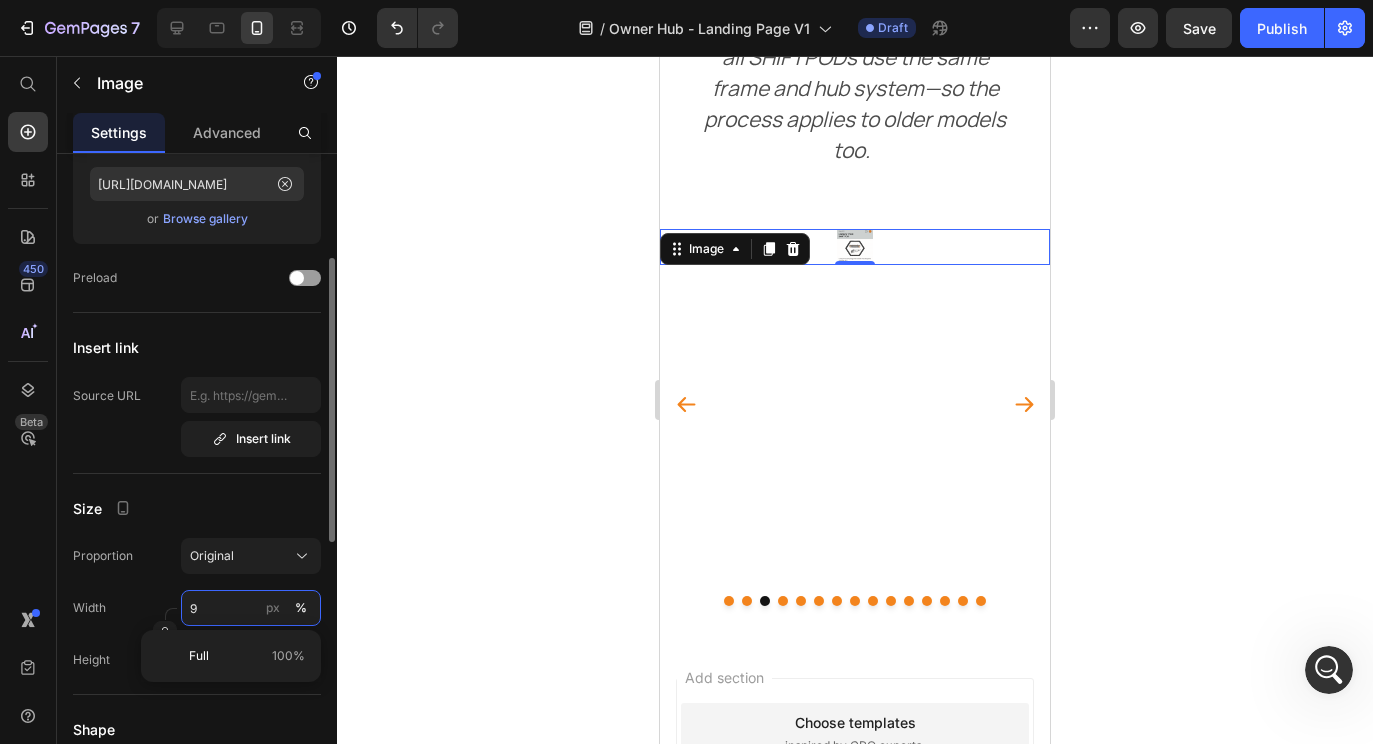 type on "90" 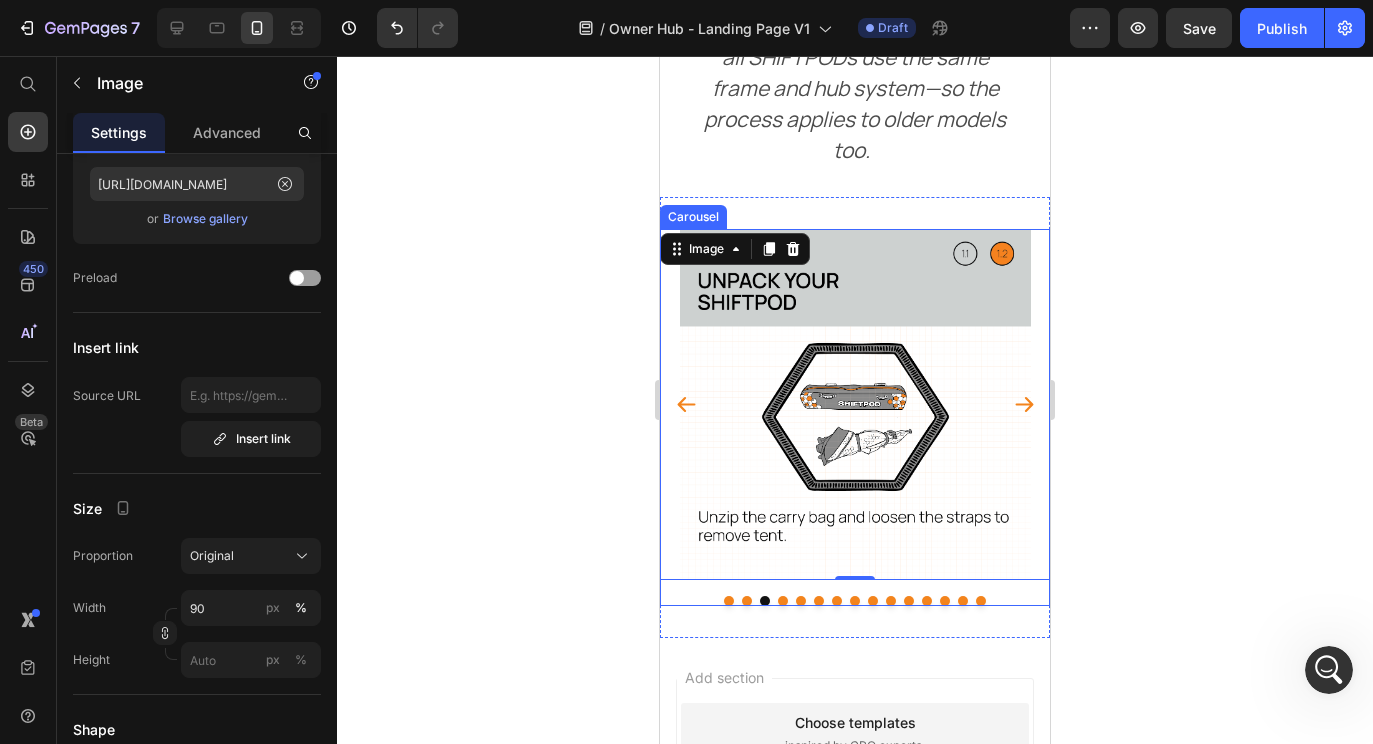 click 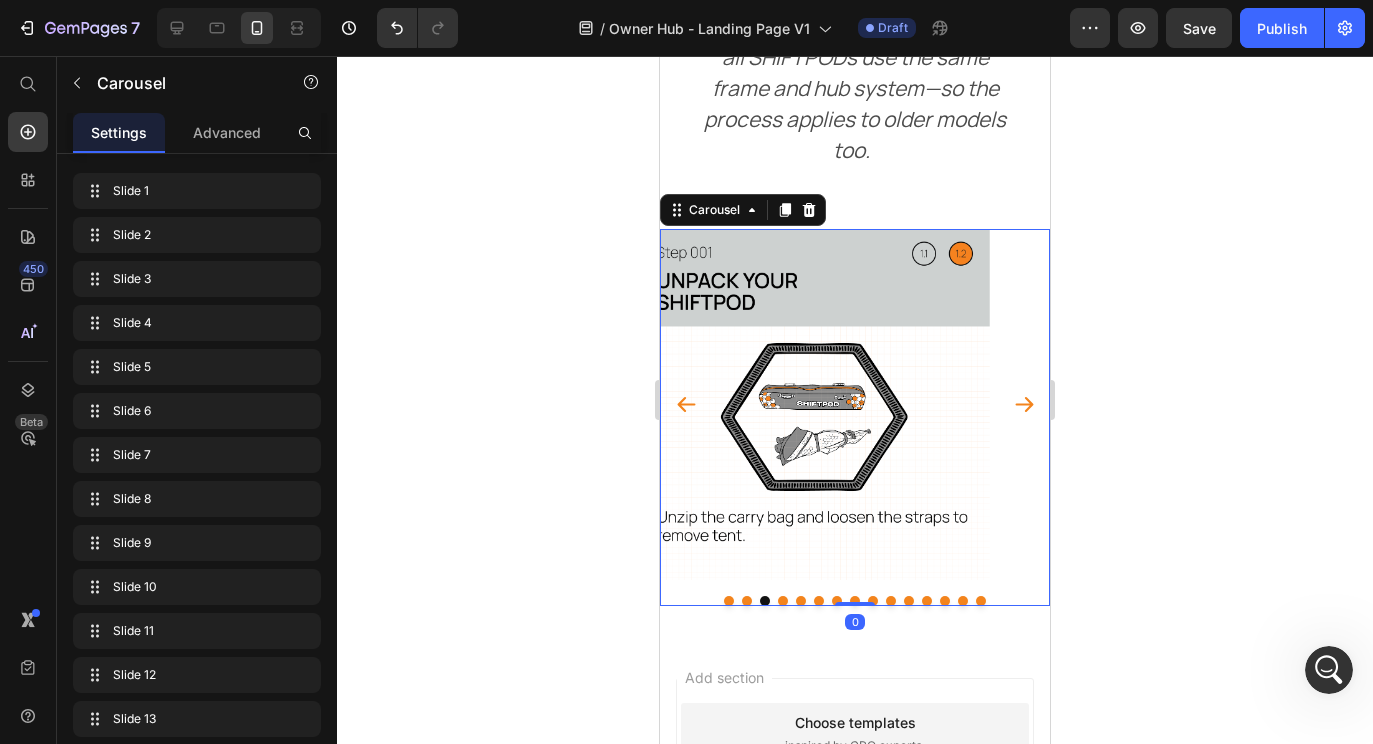 scroll, scrollTop: 0, scrollLeft: 0, axis: both 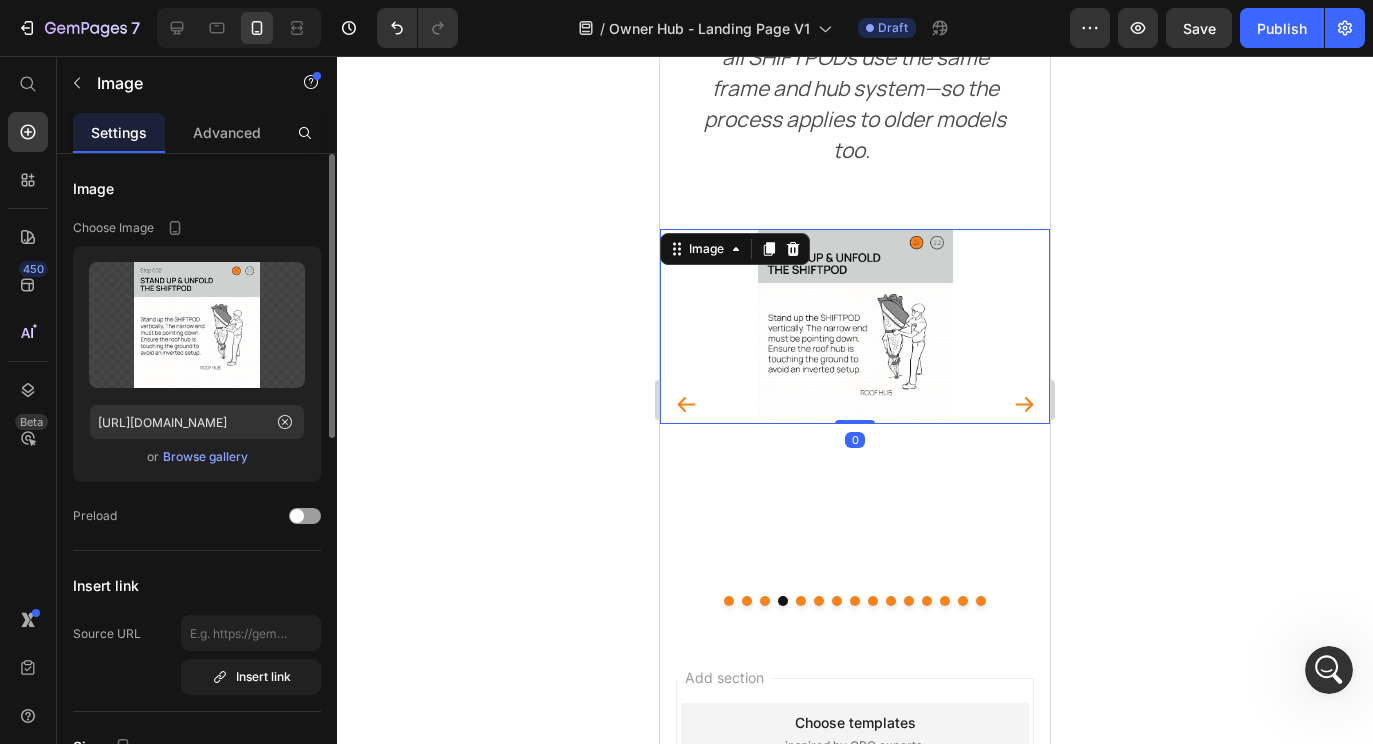 click at bounding box center (855, 326) 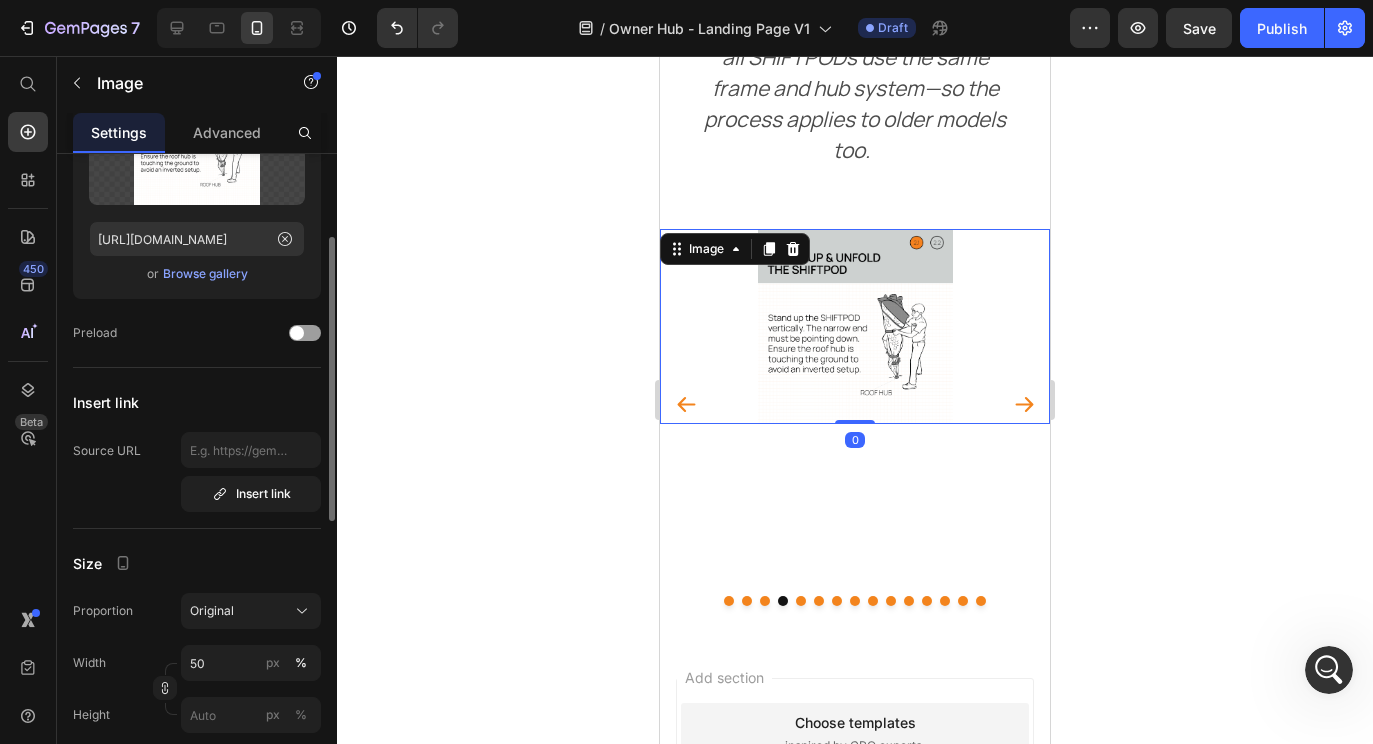 scroll, scrollTop: 185, scrollLeft: 0, axis: vertical 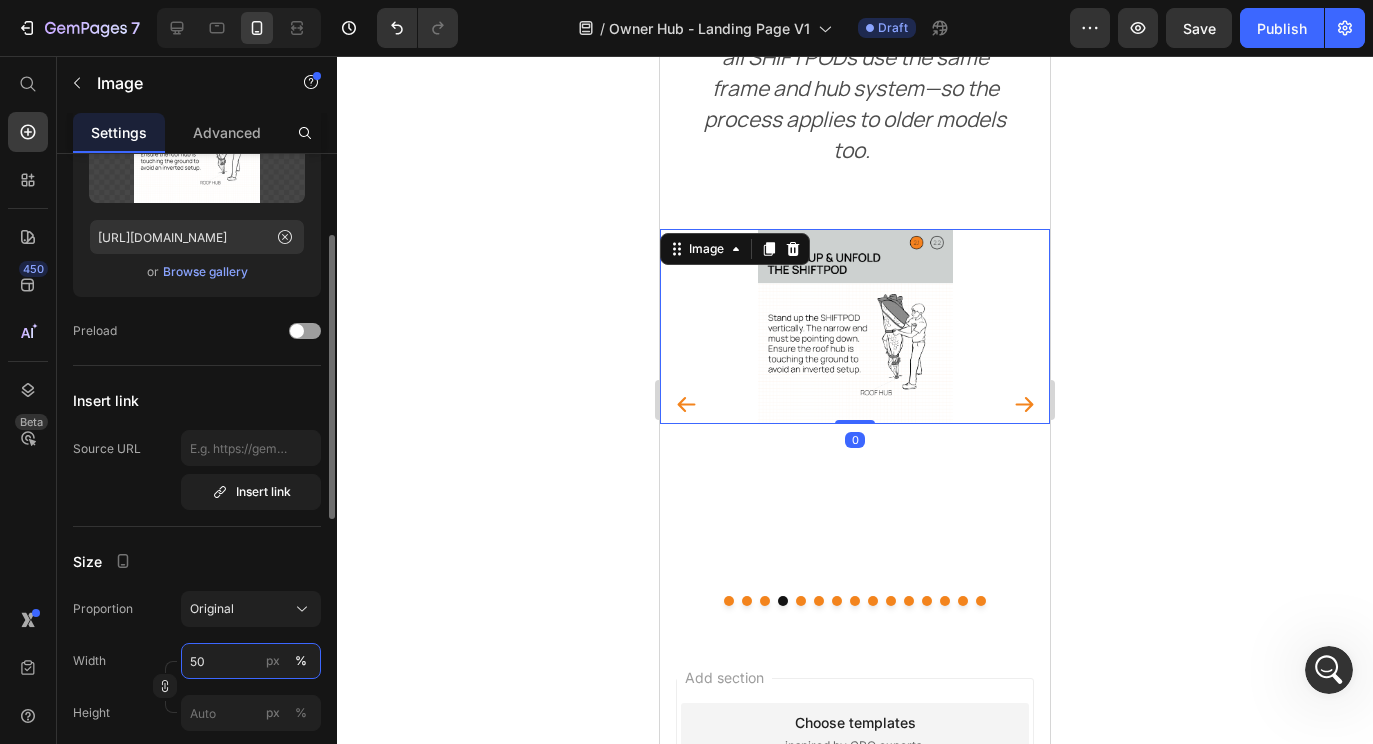 click on "50" at bounding box center [251, 661] 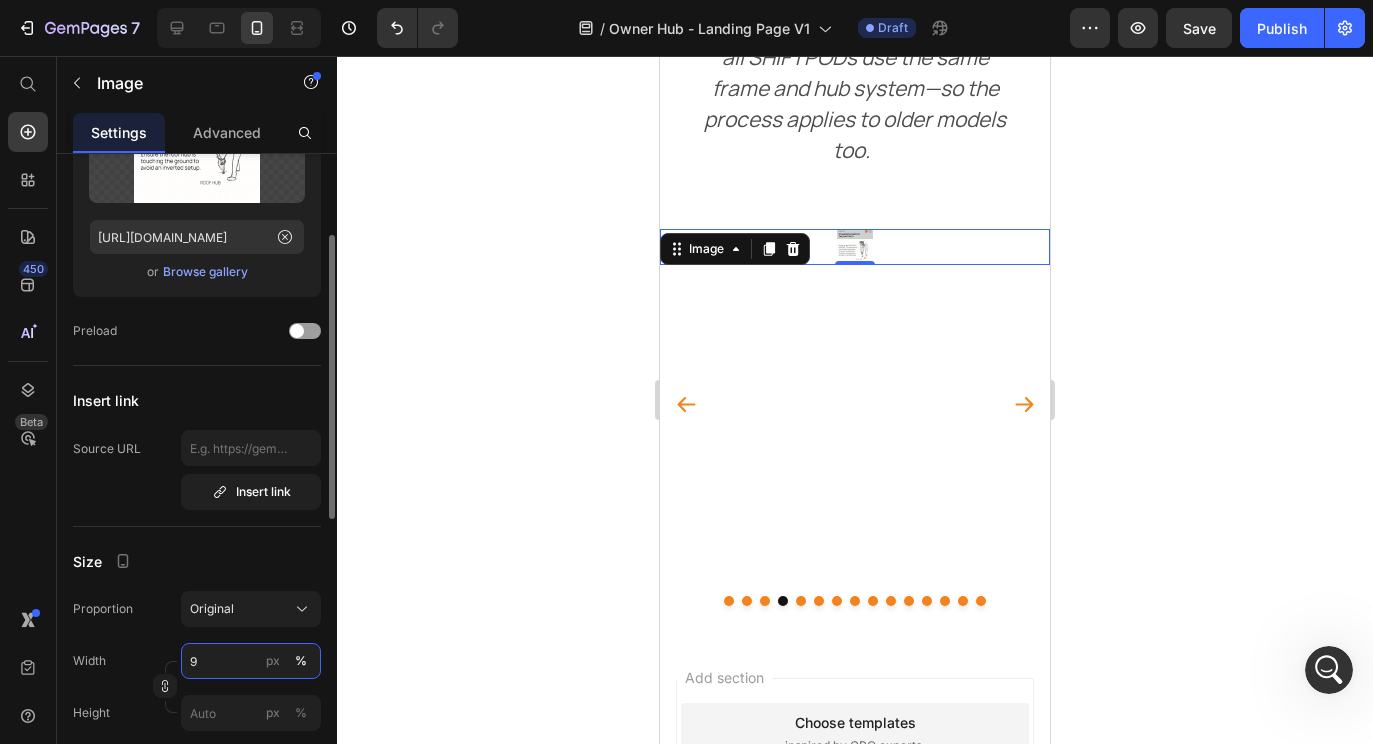 type on "90" 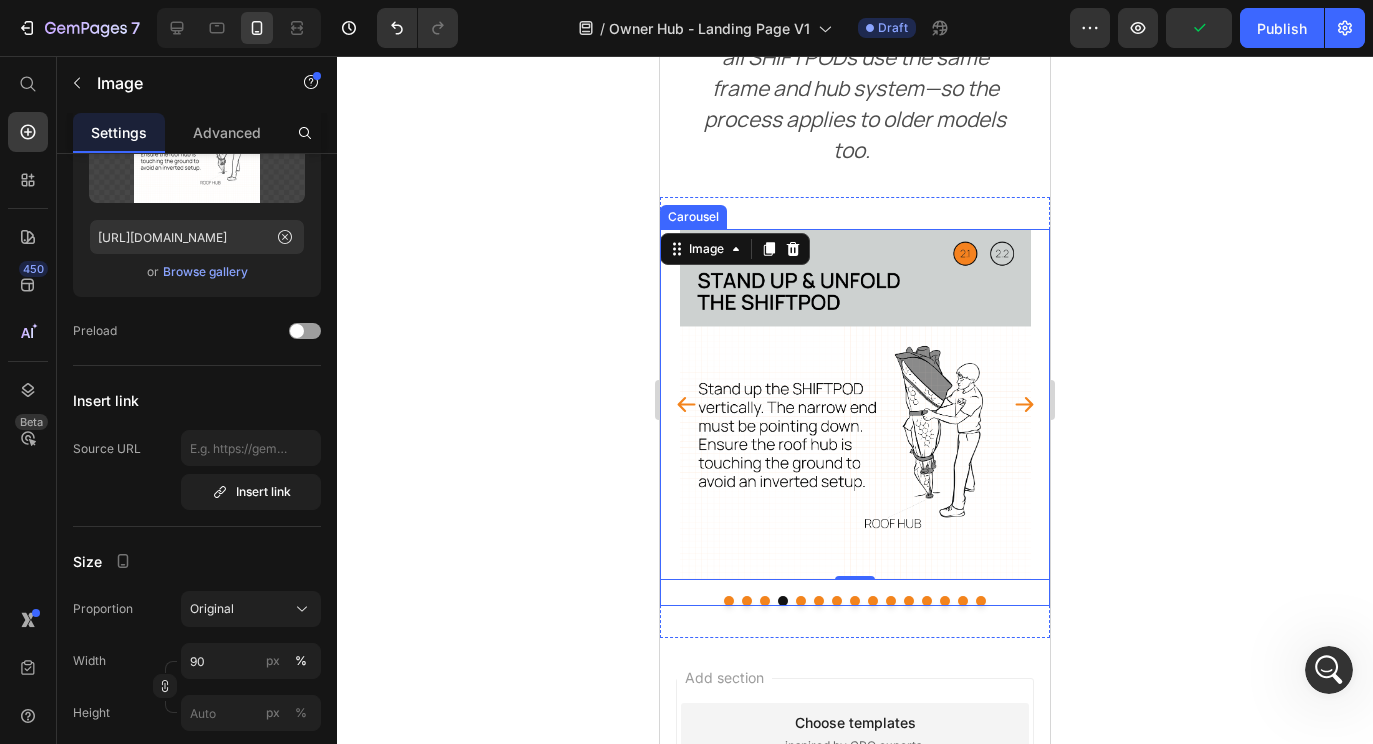 click 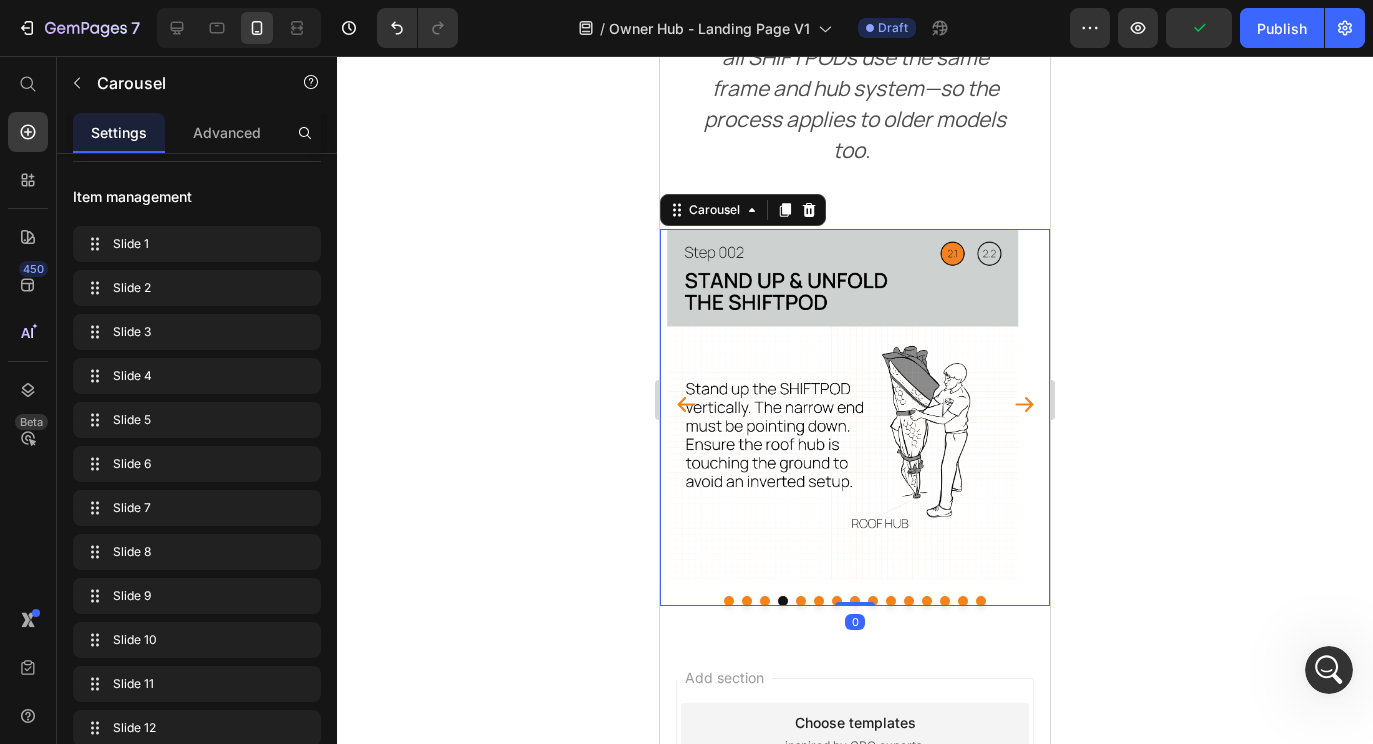 scroll, scrollTop: 0, scrollLeft: 0, axis: both 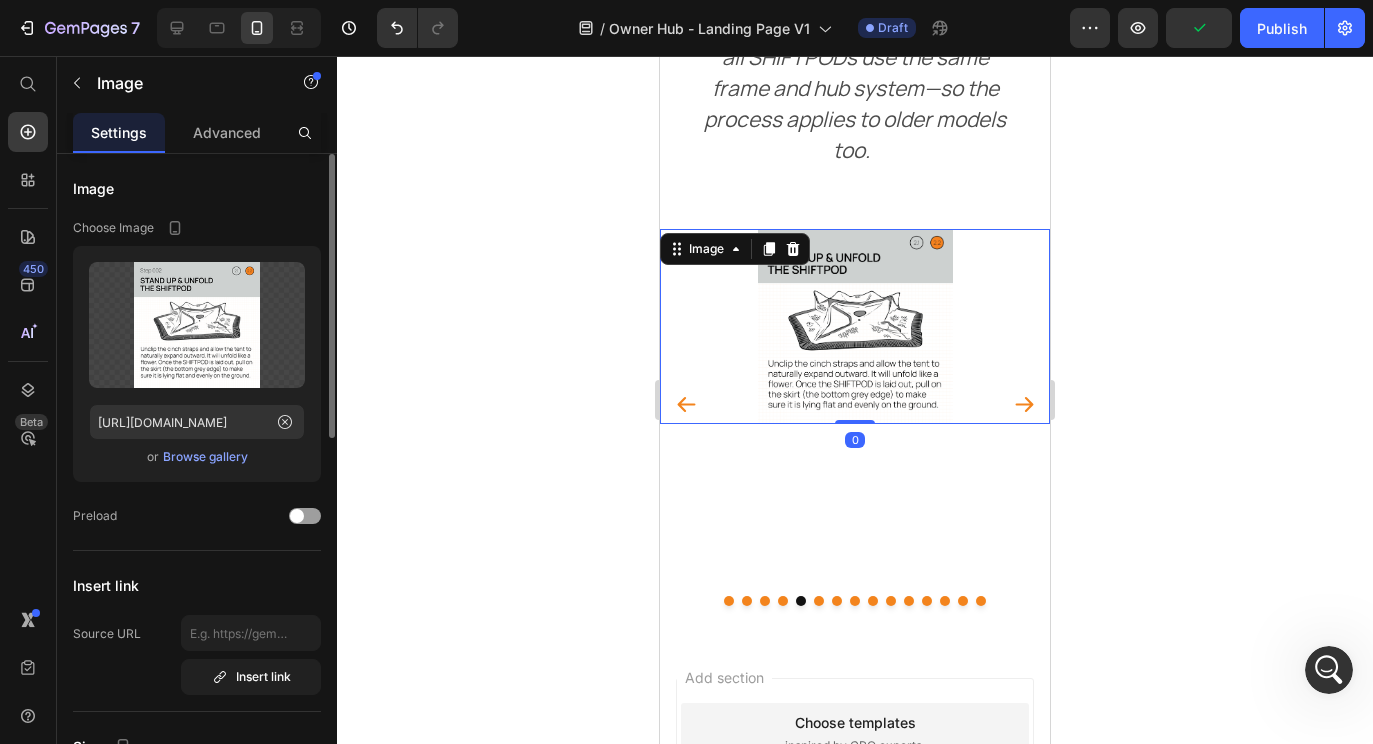 click at bounding box center [855, 326] 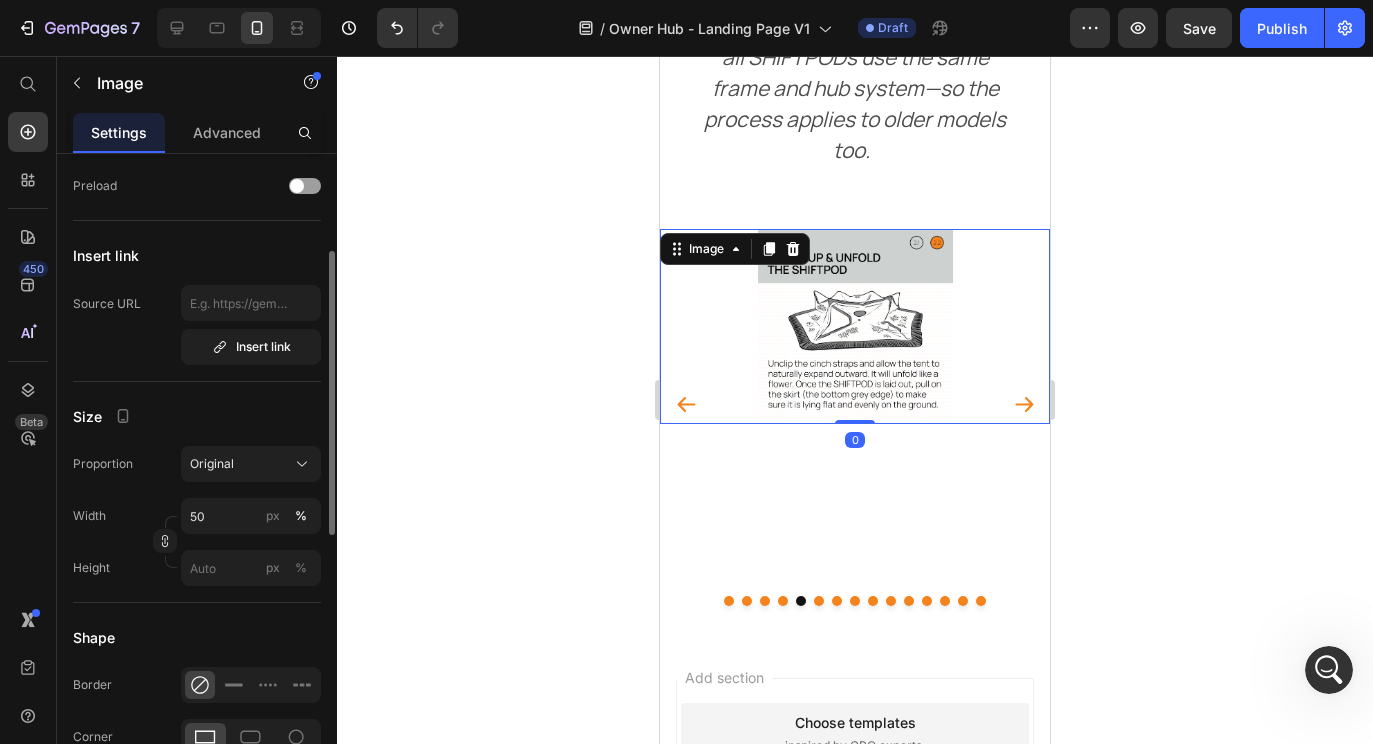 scroll, scrollTop: 374, scrollLeft: 0, axis: vertical 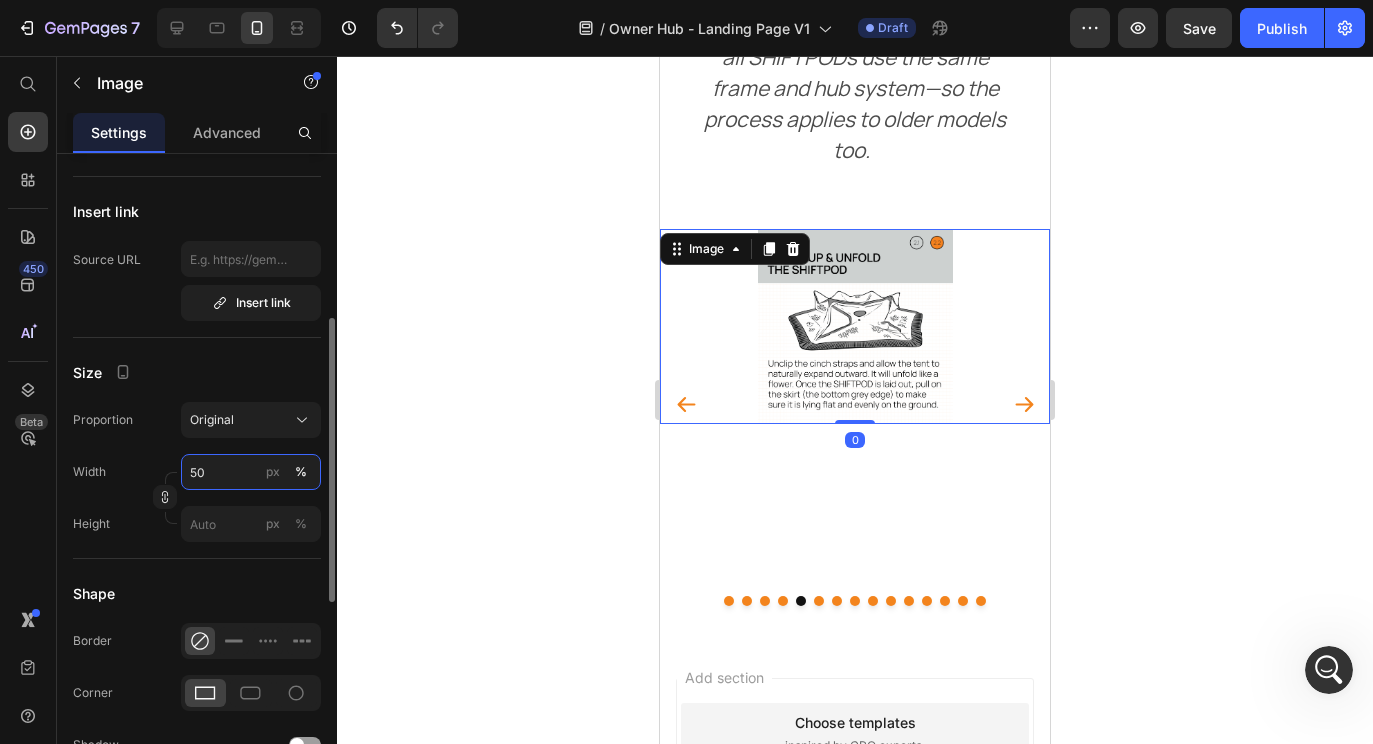 click on "50" at bounding box center [251, 472] 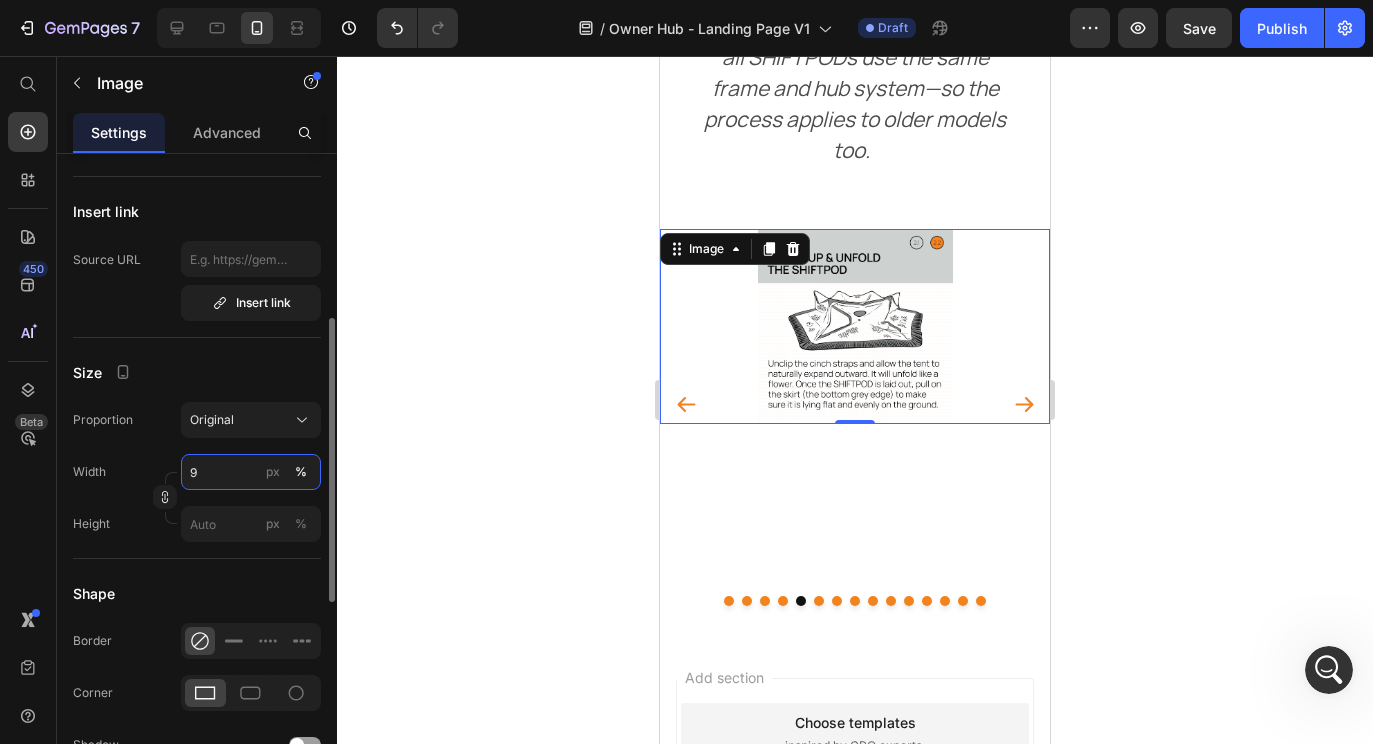 type on "90" 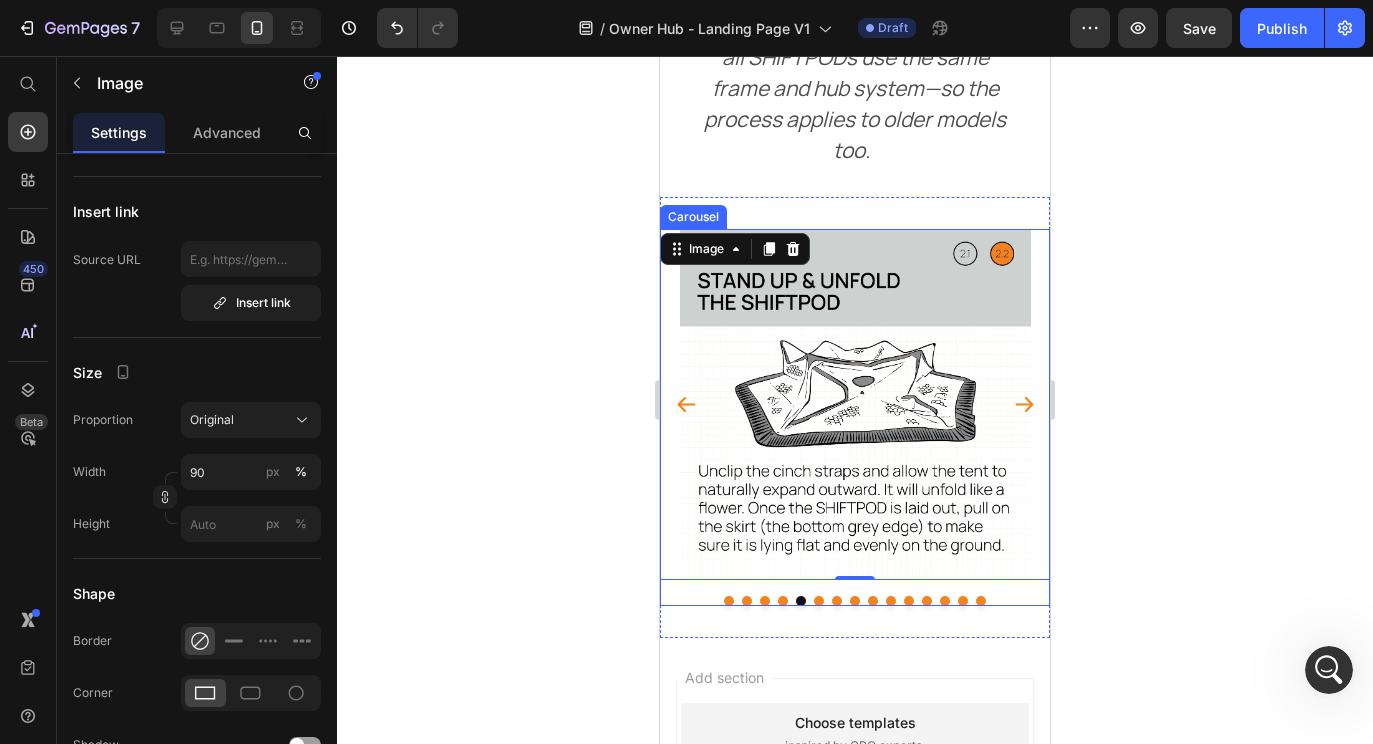 click 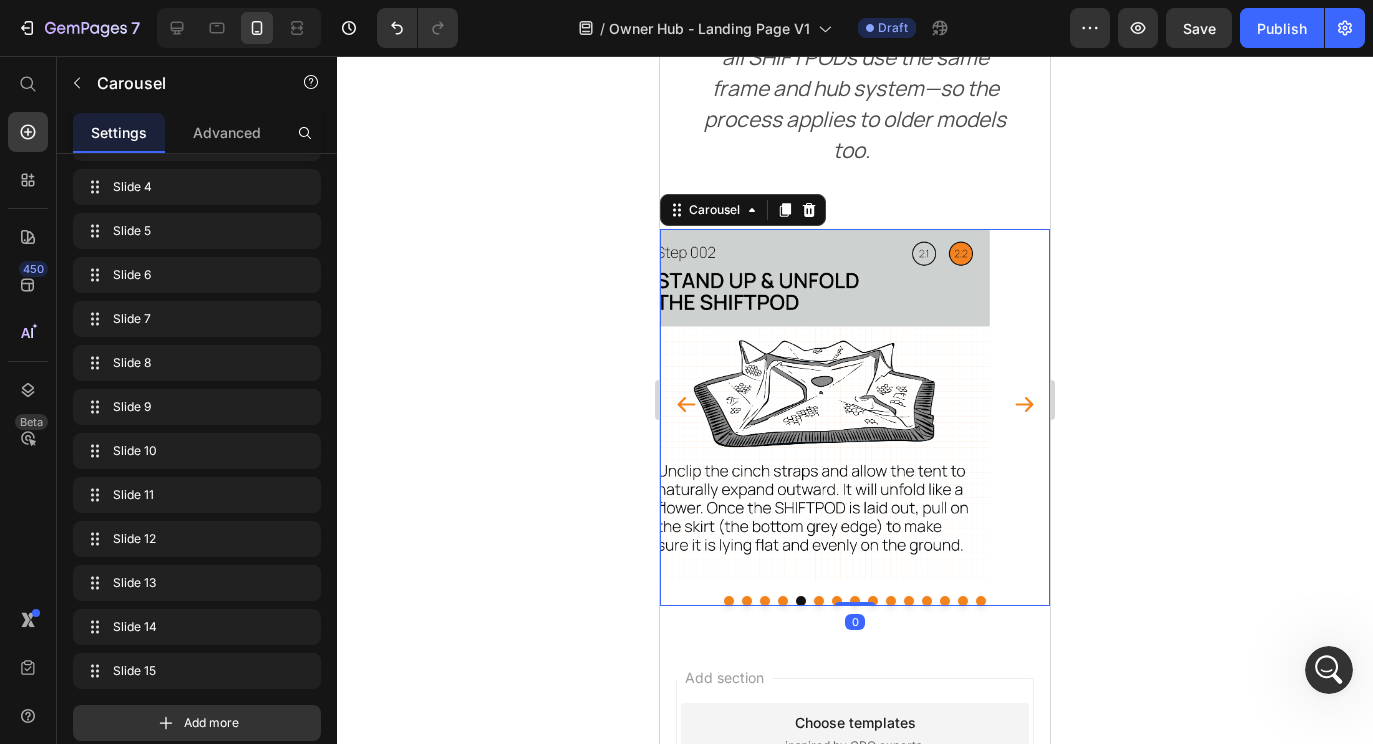 scroll, scrollTop: 0, scrollLeft: 0, axis: both 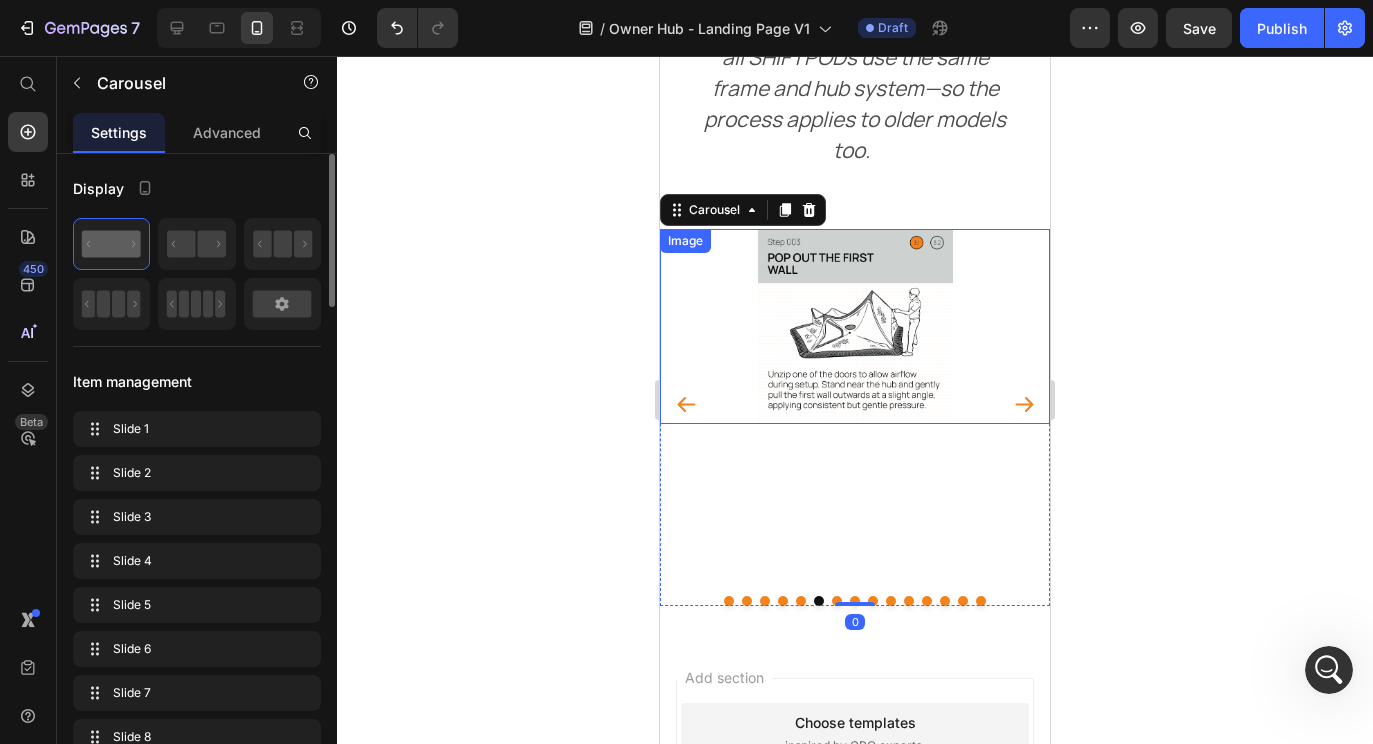 click at bounding box center (855, 326) 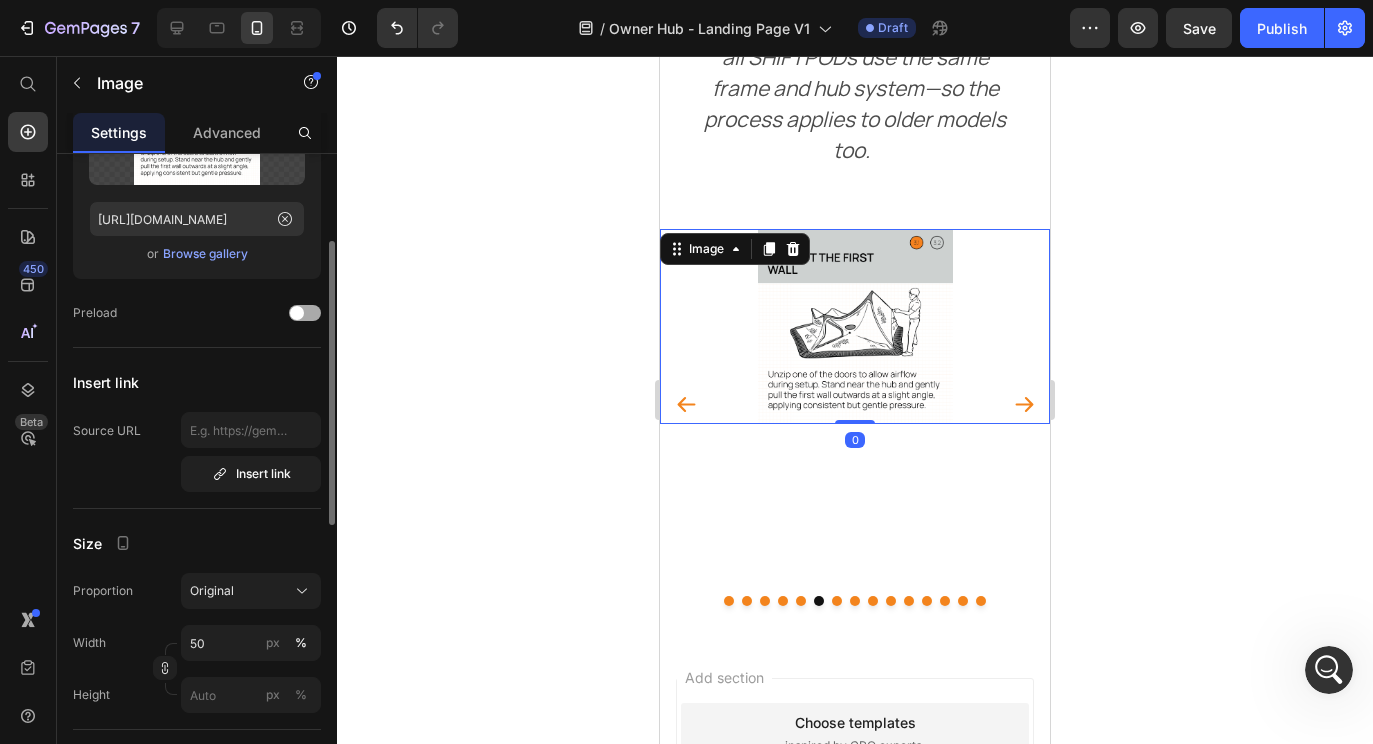 scroll, scrollTop: 410, scrollLeft: 0, axis: vertical 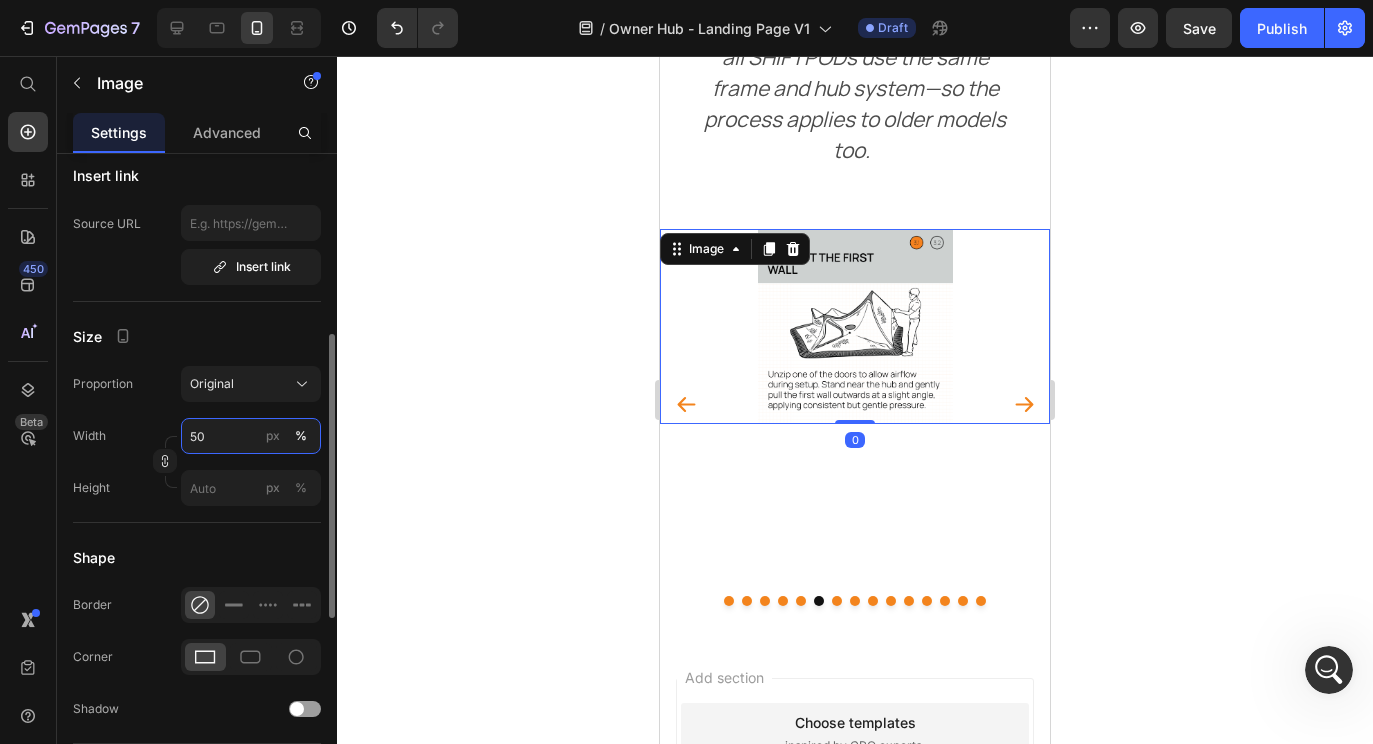 click on "50" at bounding box center [251, 436] 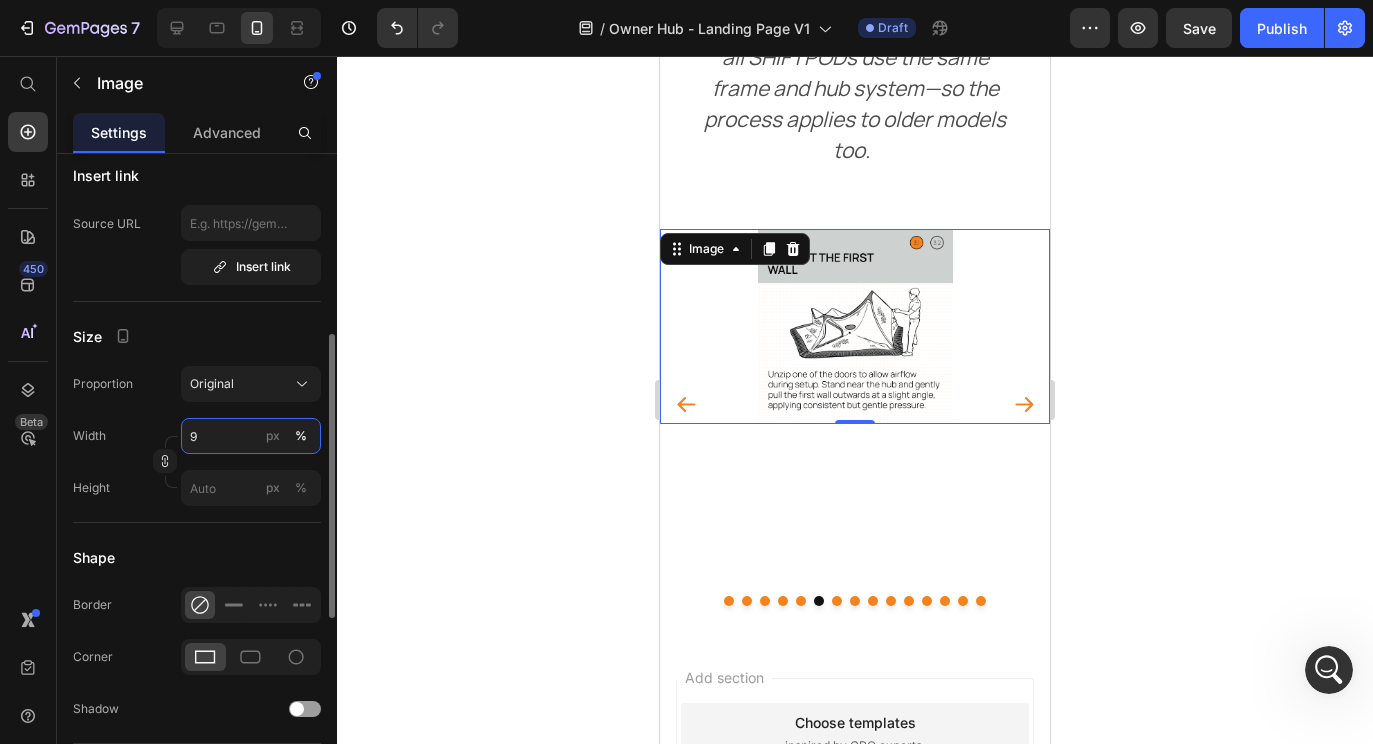 type on "90" 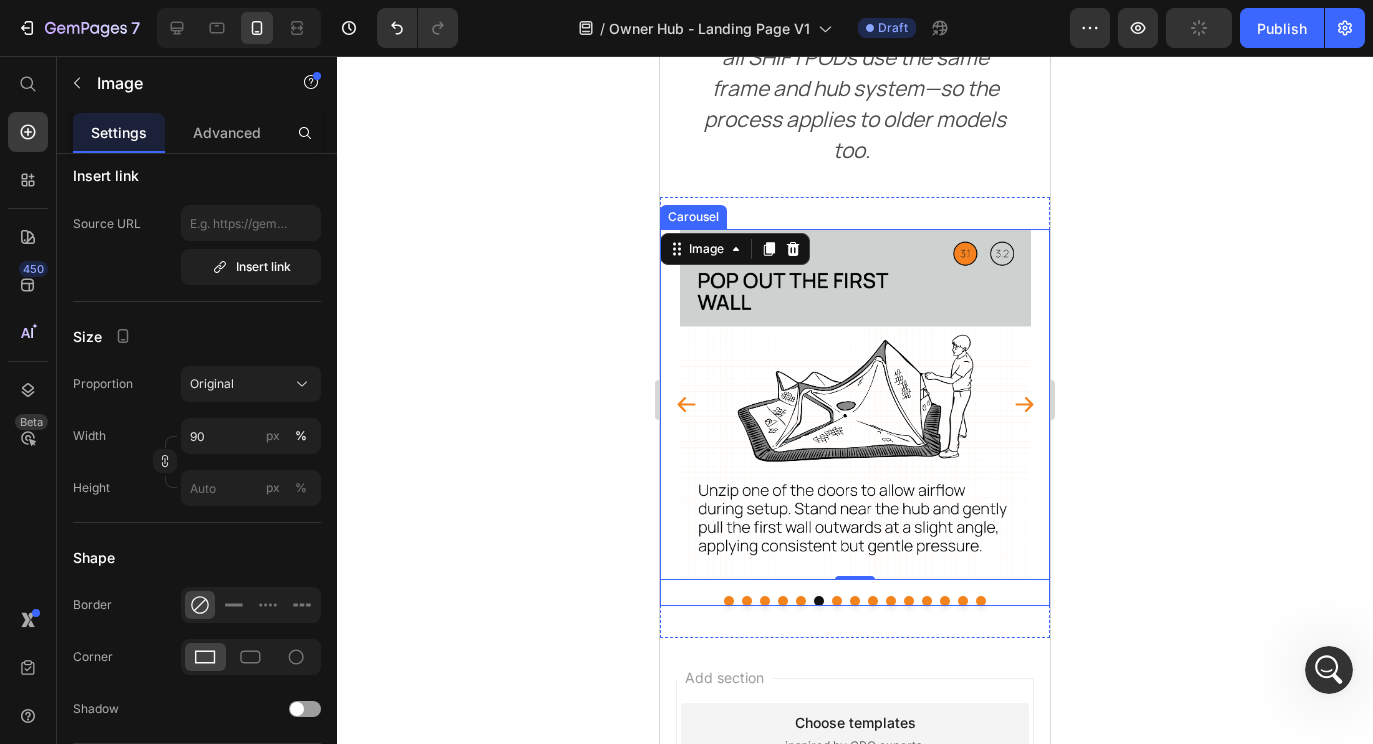 click 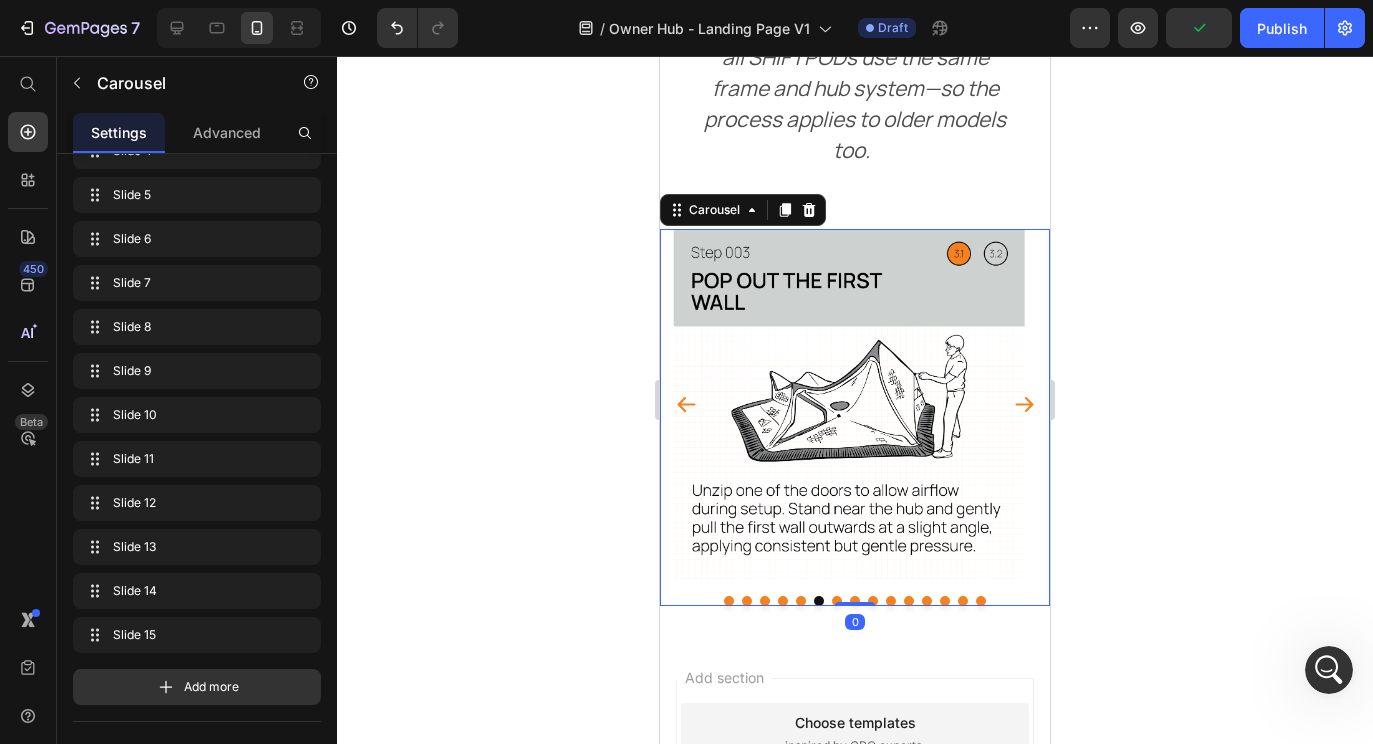 scroll, scrollTop: 0, scrollLeft: 0, axis: both 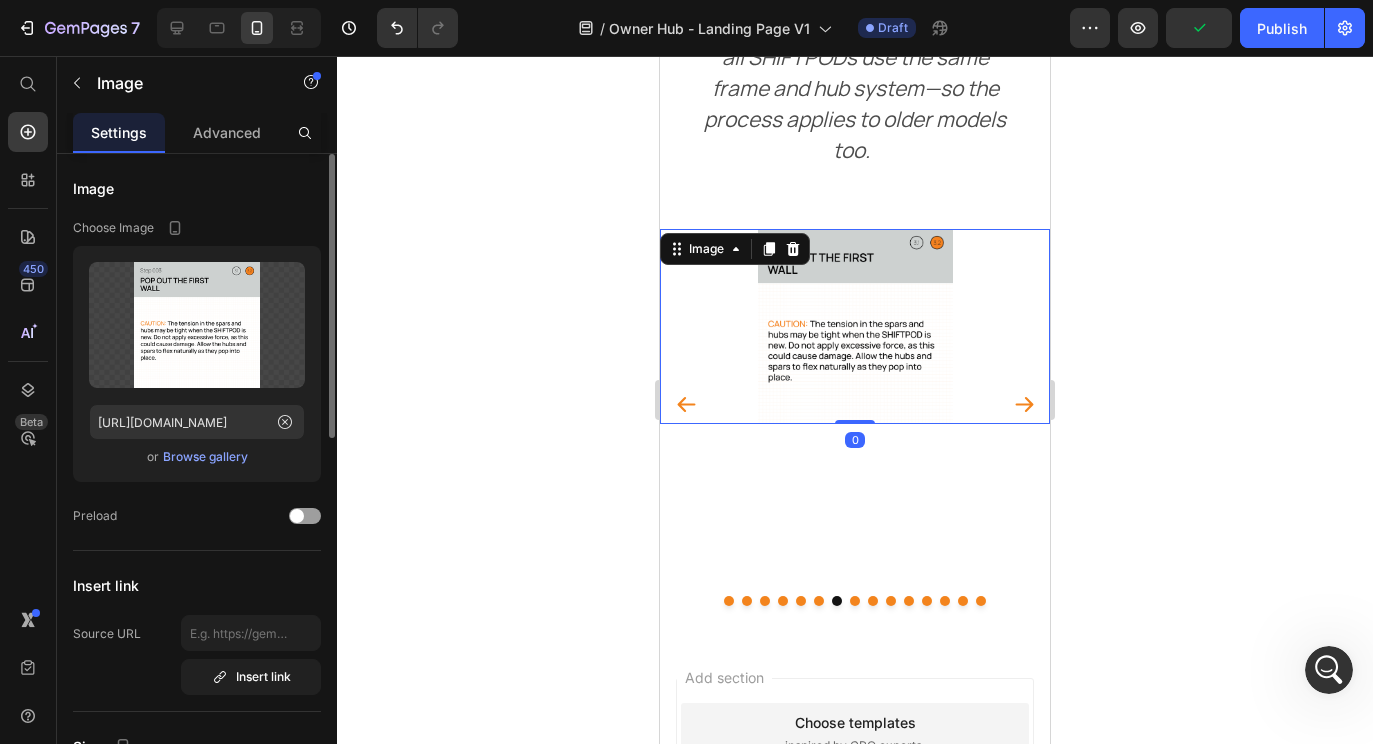 click at bounding box center (855, 326) 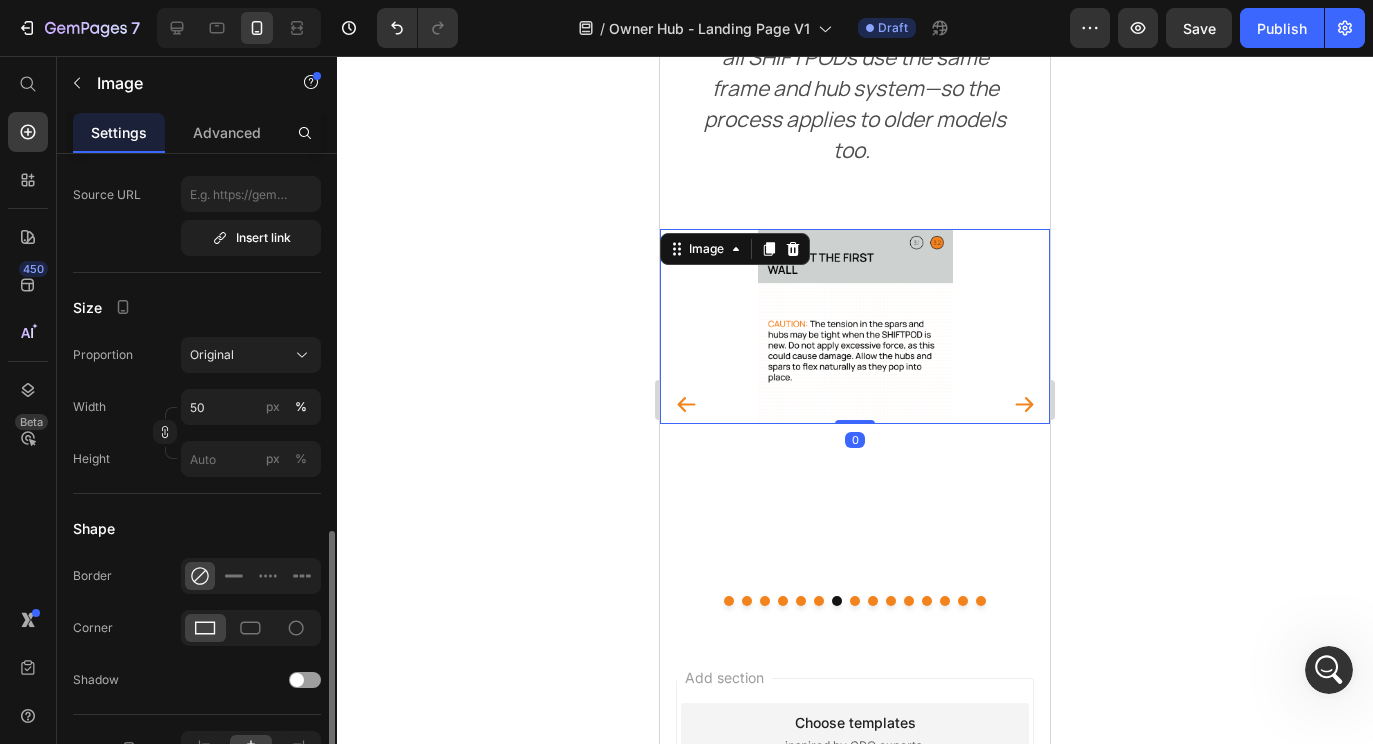 scroll, scrollTop: 567, scrollLeft: 0, axis: vertical 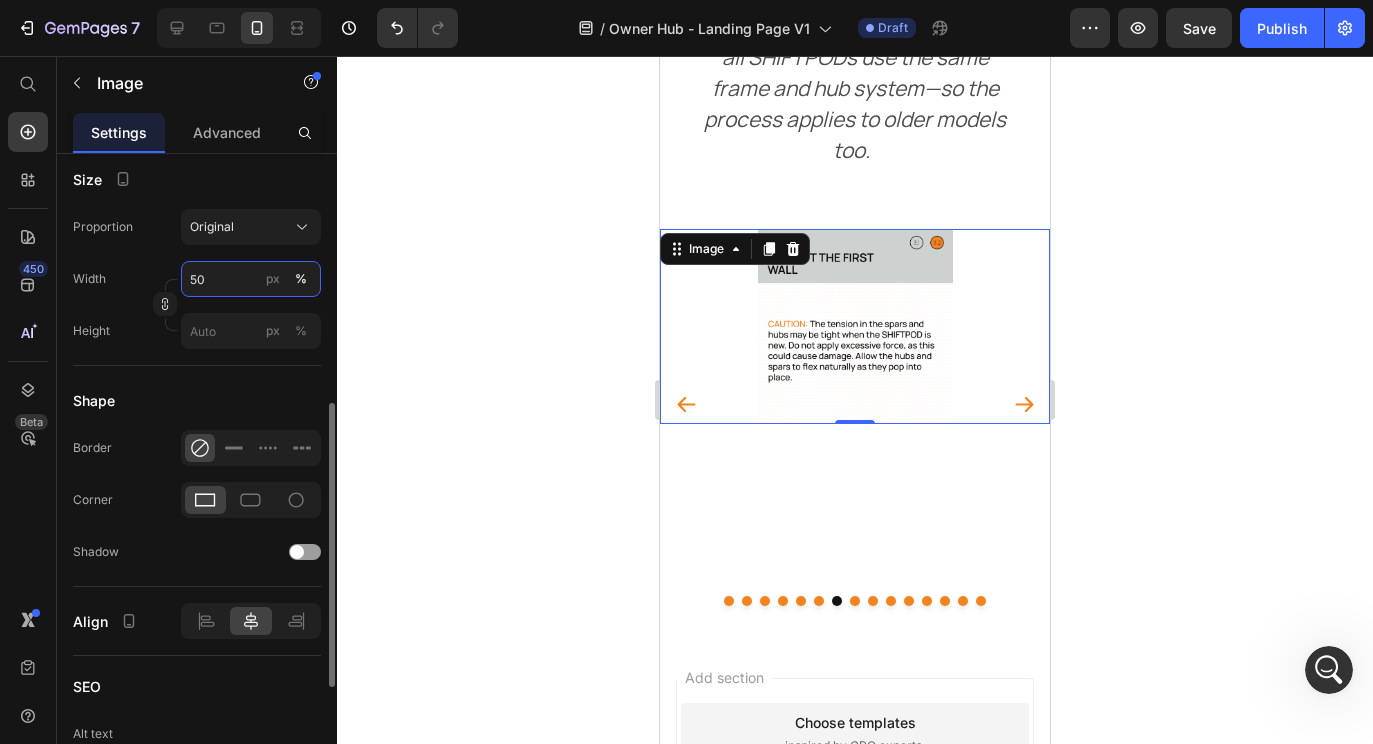 click on "50" at bounding box center [251, 279] 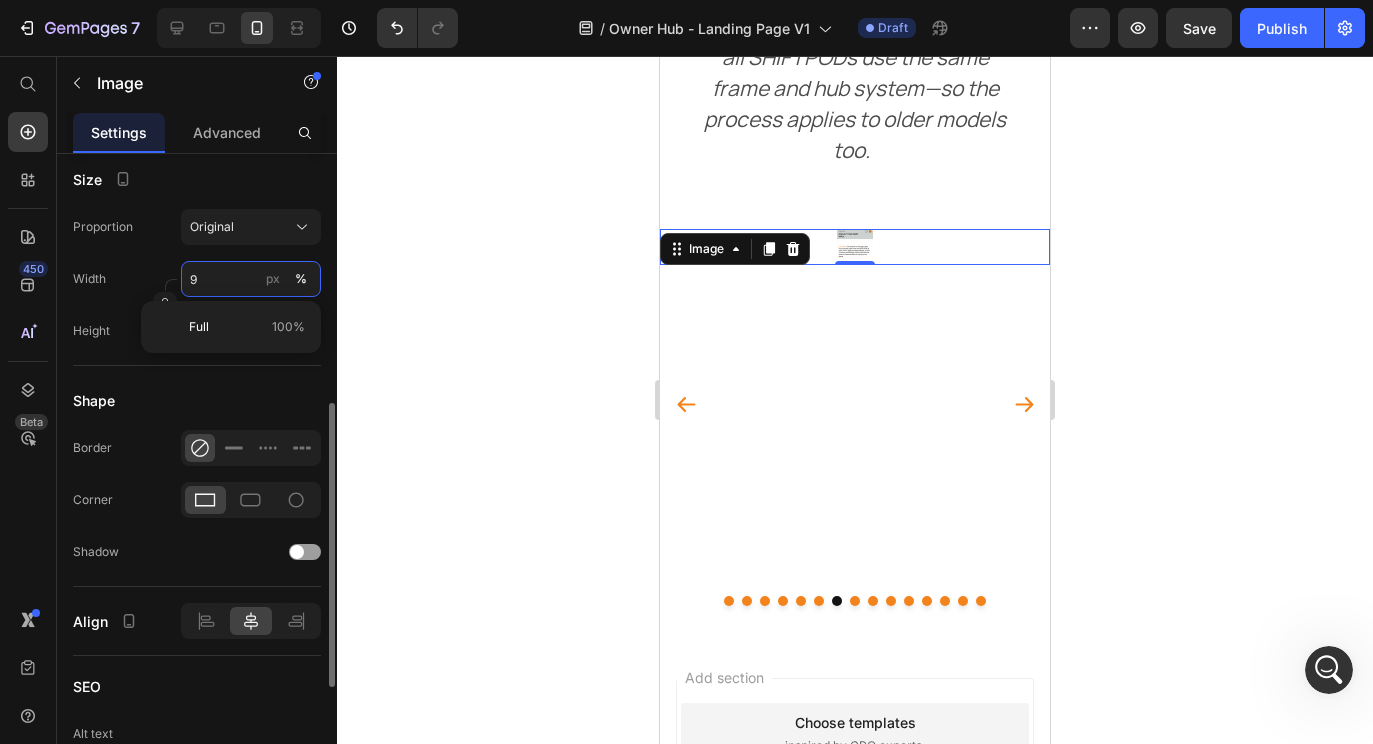 type on "90" 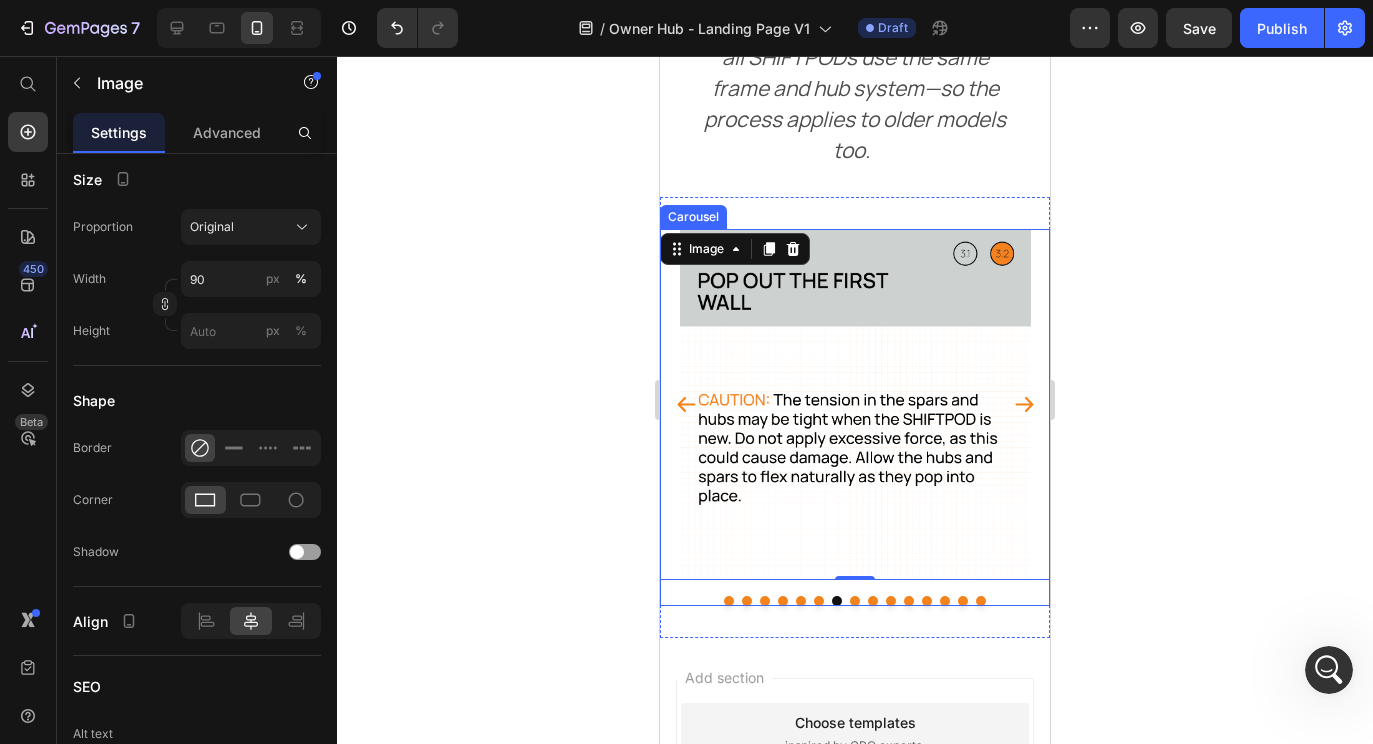 click 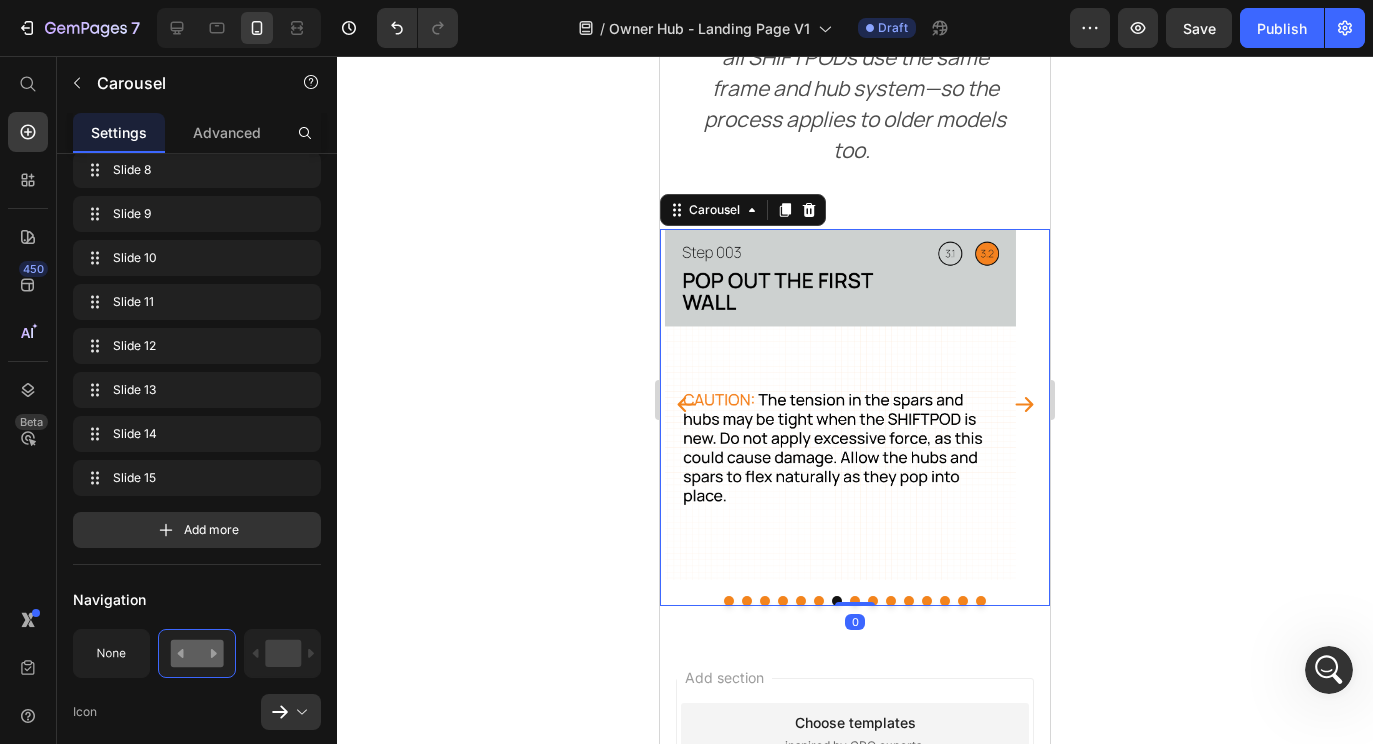 scroll, scrollTop: 0, scrollLeft: 0, axis: both 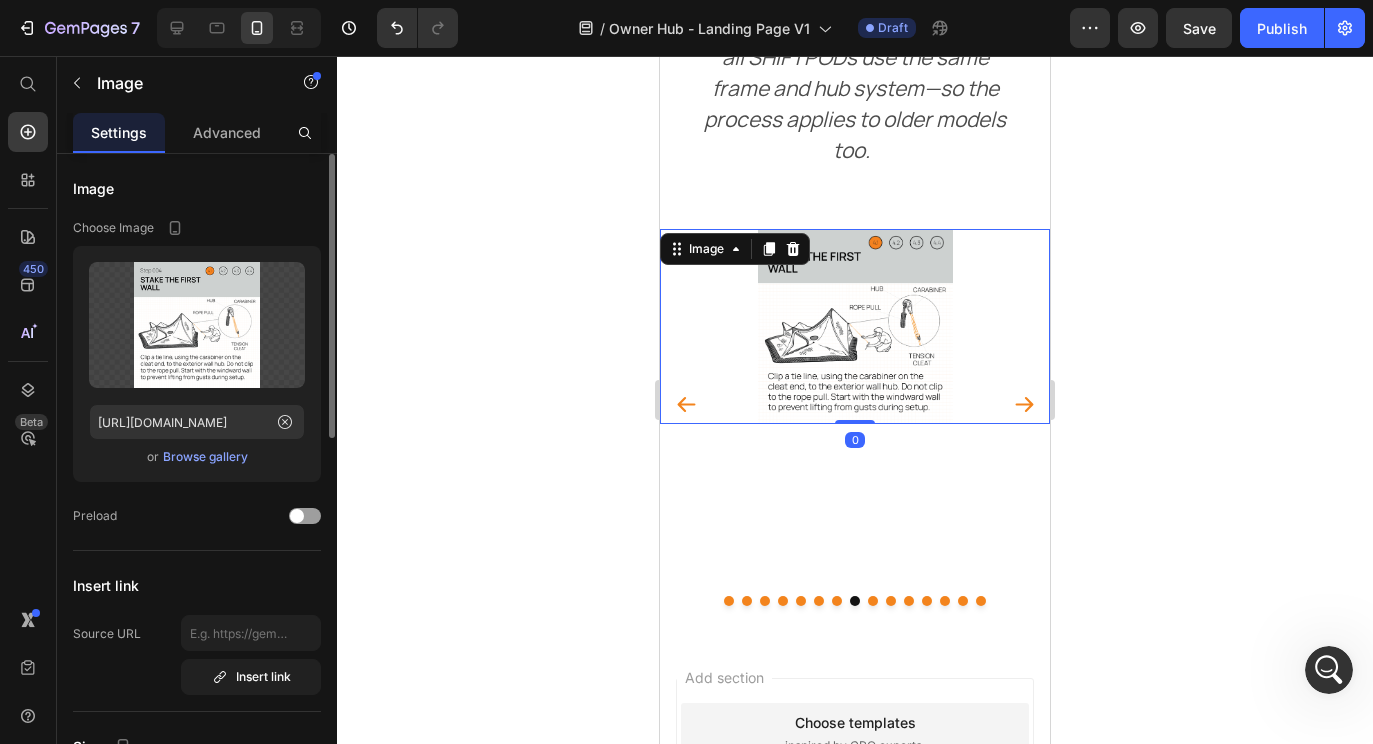click at bounding box center (855, 326) 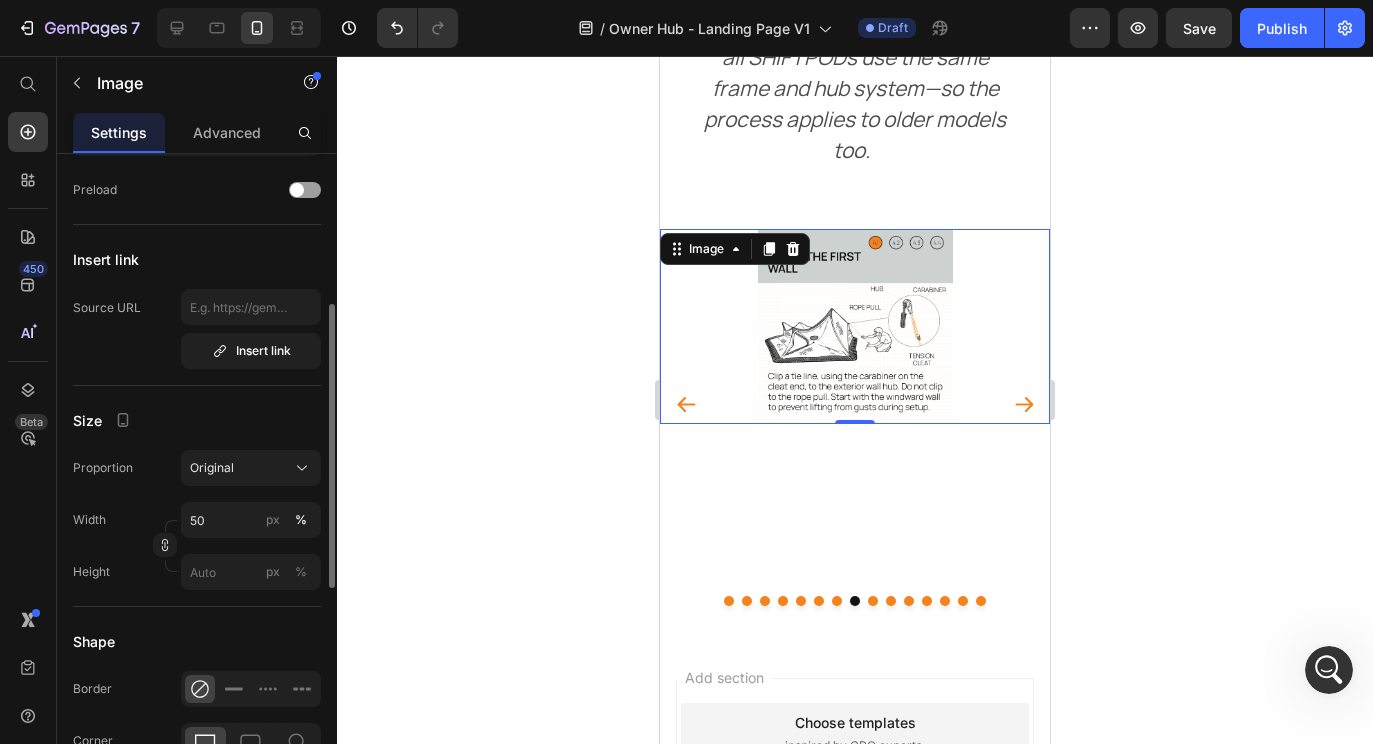 scroll, scrollTop: 331, scrollLeft: 0, axis: vertical 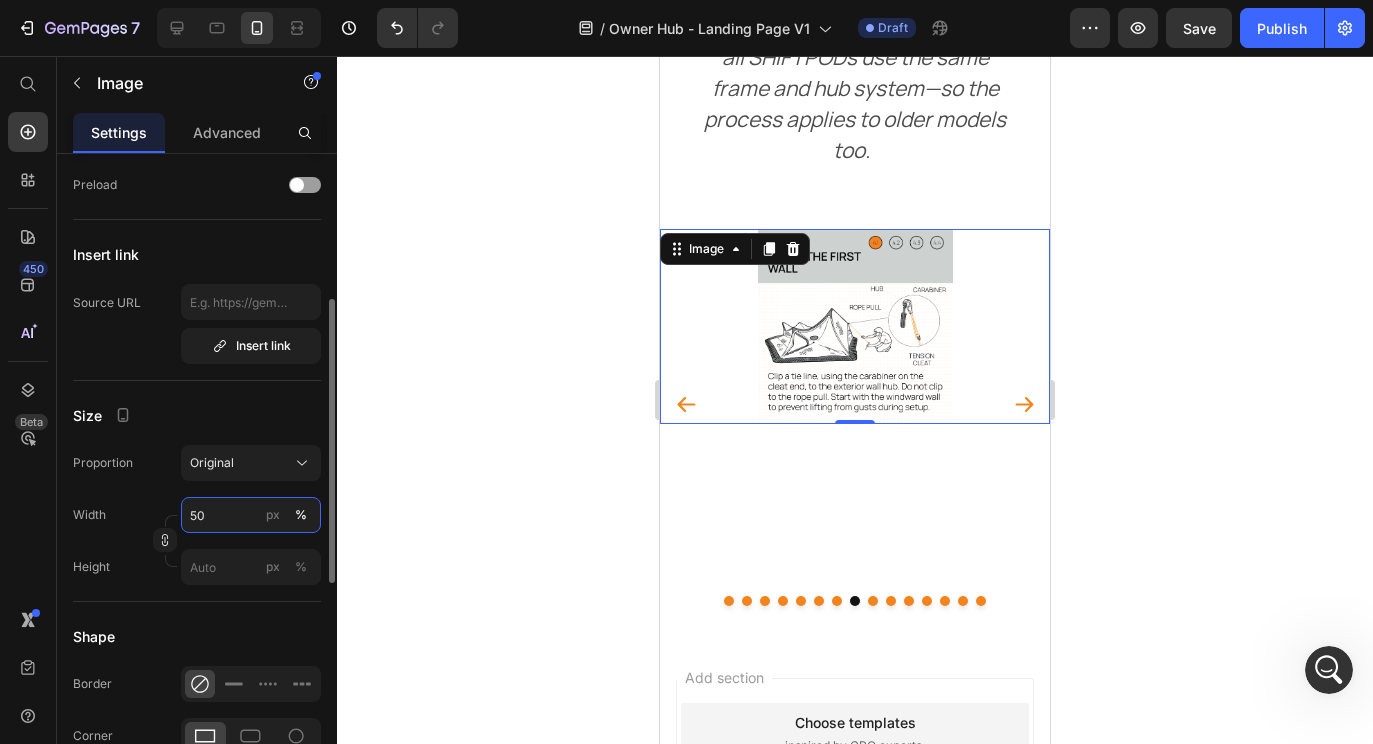 click on "50" at bounding box center [251, 515] 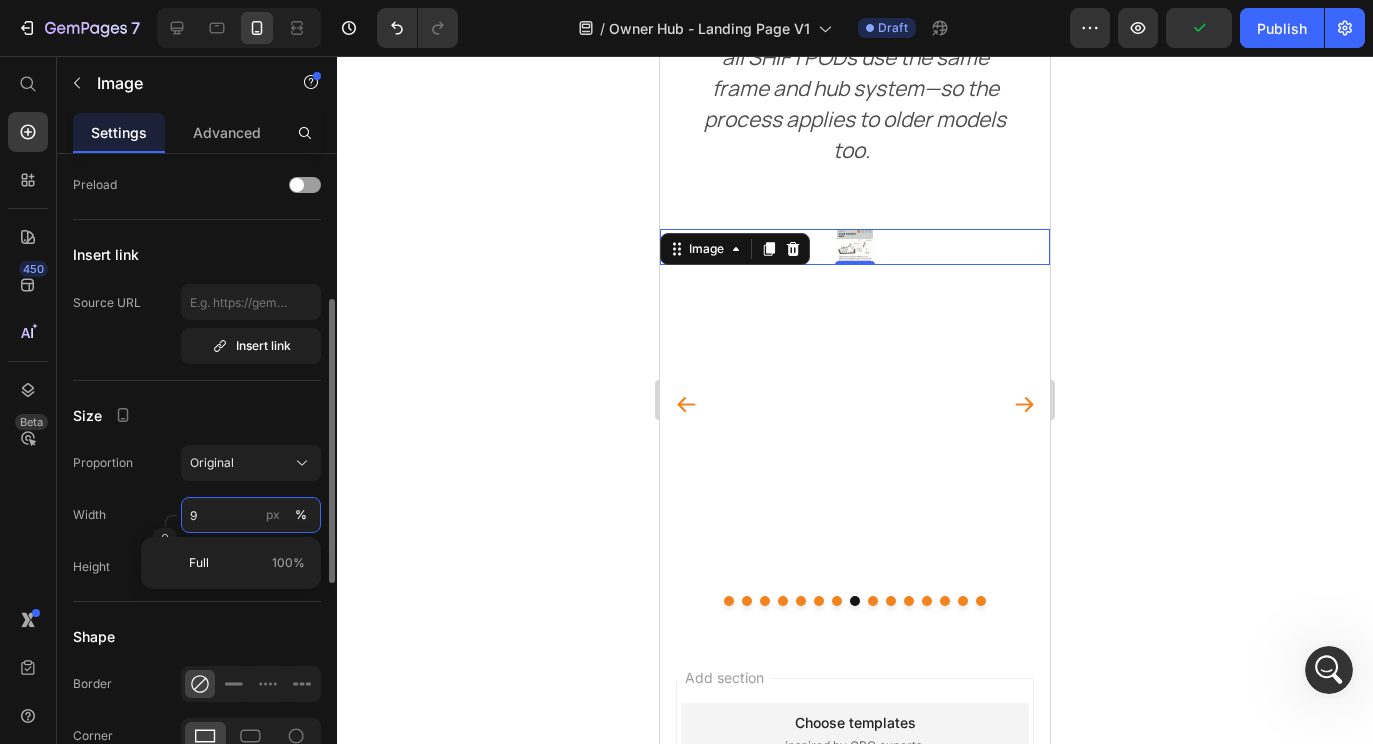 type on "90" 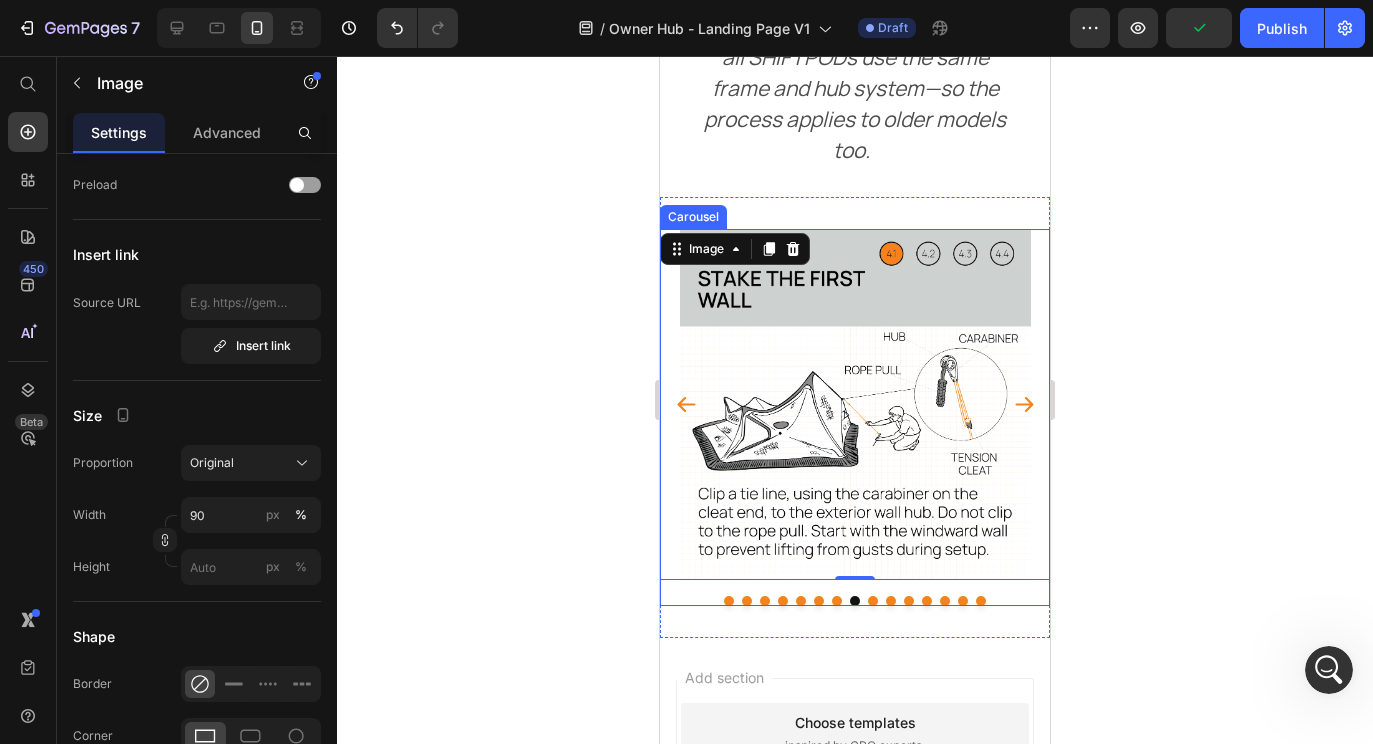 click 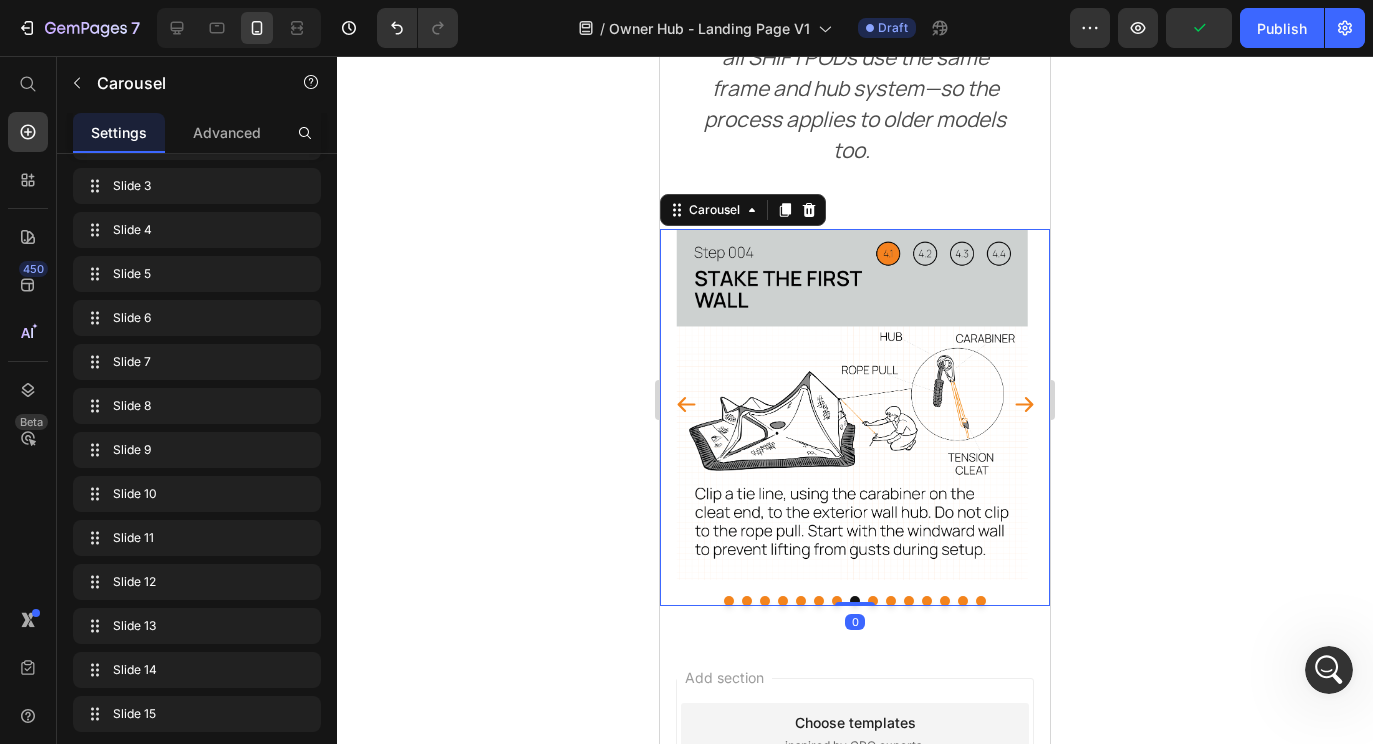 scroll, scrollTop: 0, scrollLeft: 0, axis: both 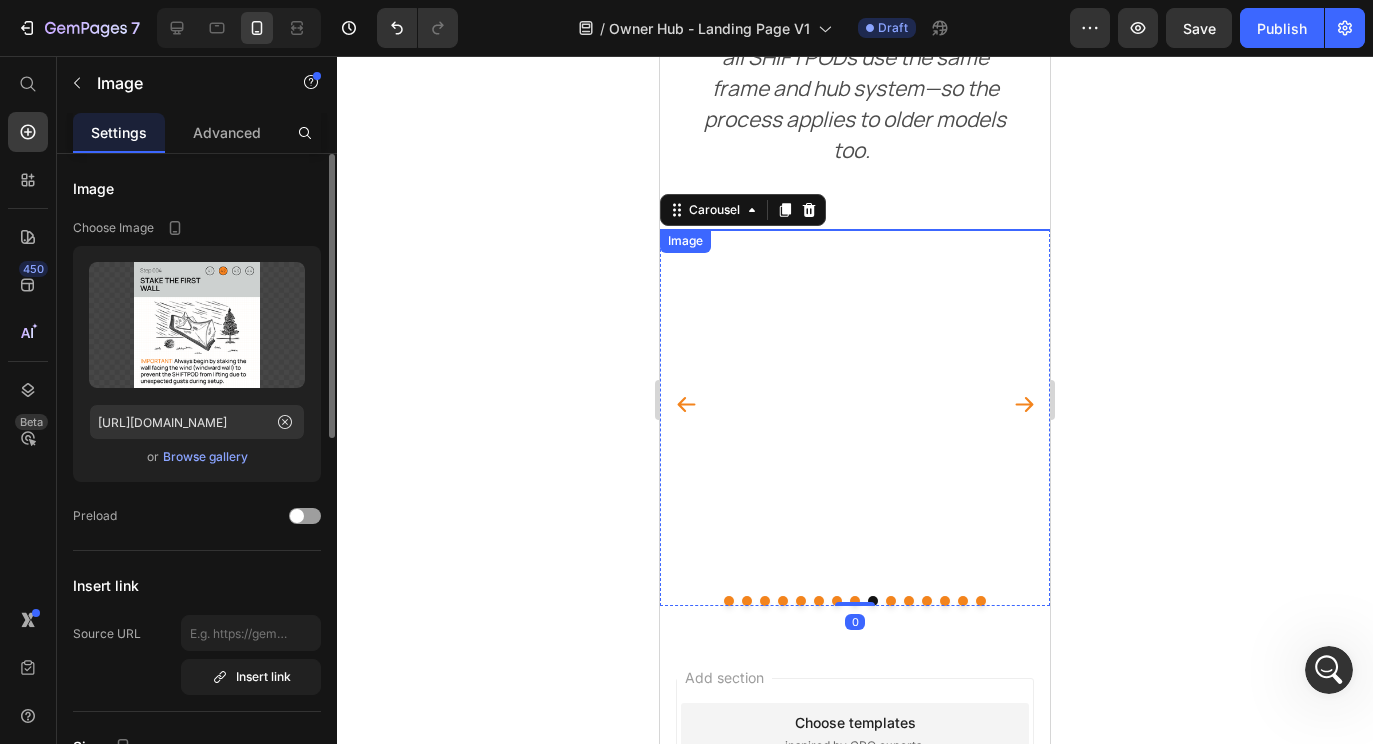 click at bounding box center [855, 326] 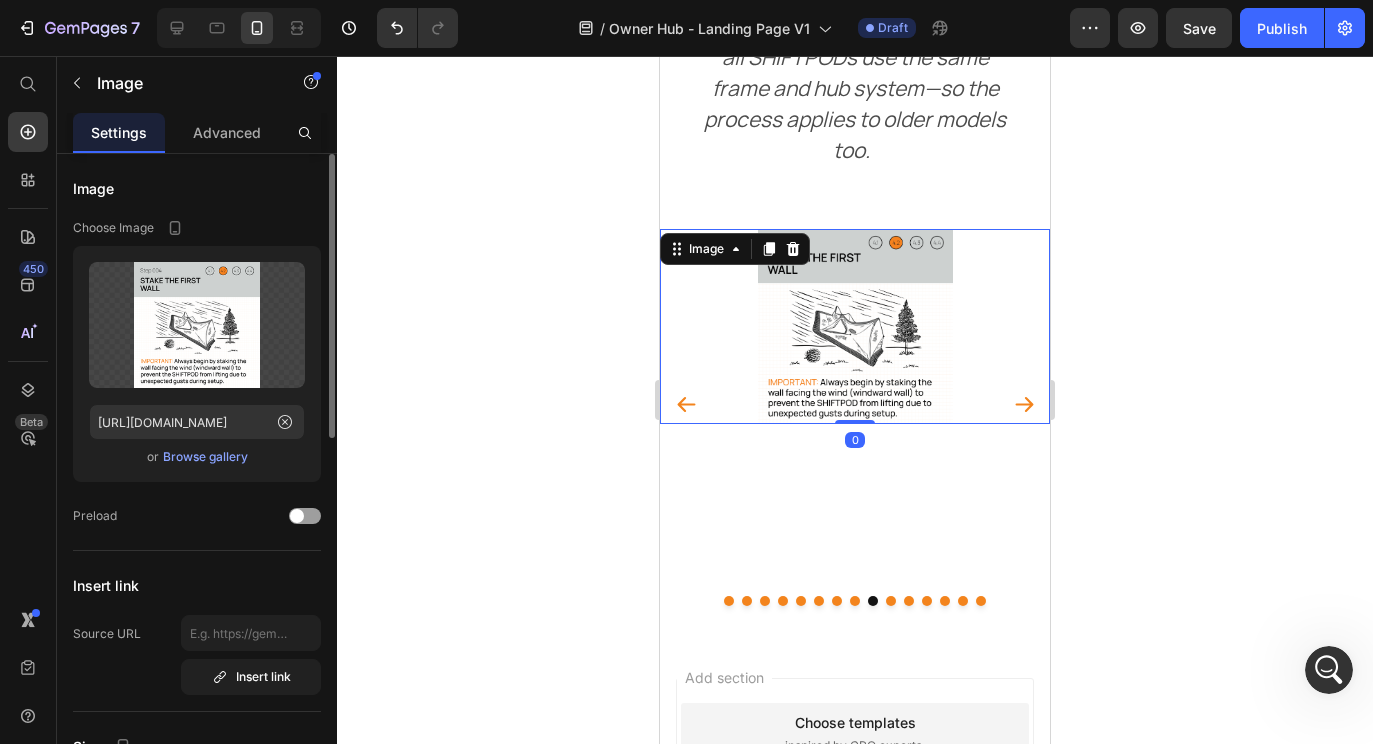 scroll, scrollTop: 139, scrollLeft: 0, axis: vertical 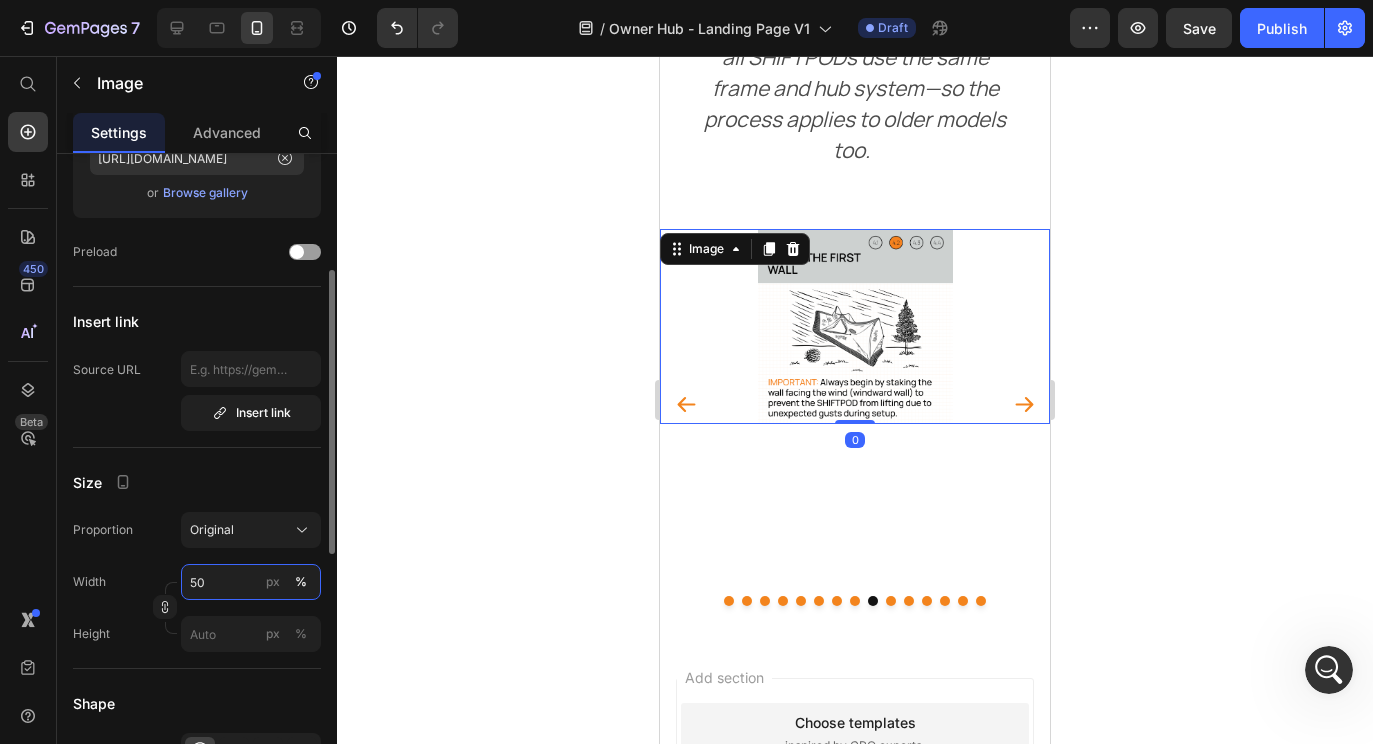 click on "50" at bounding box center (251, 582) 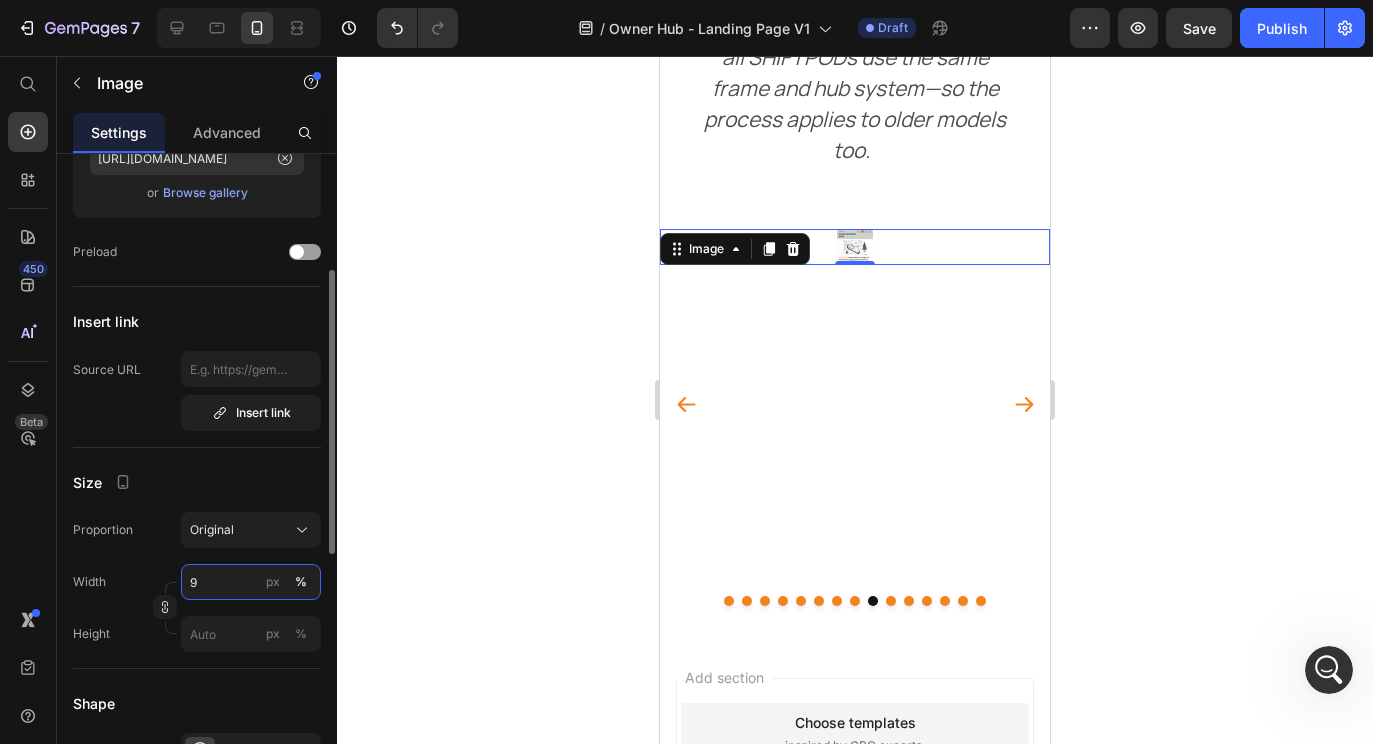 type on "90" 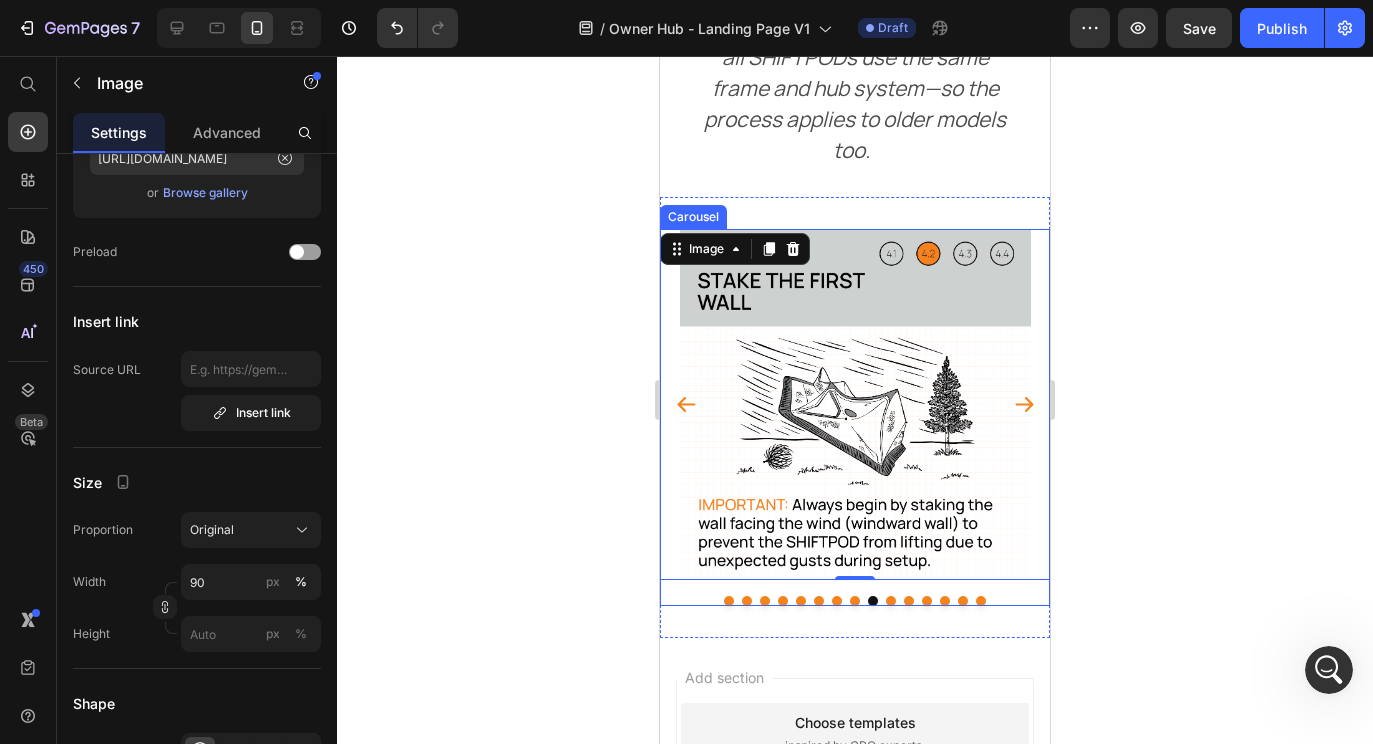 click 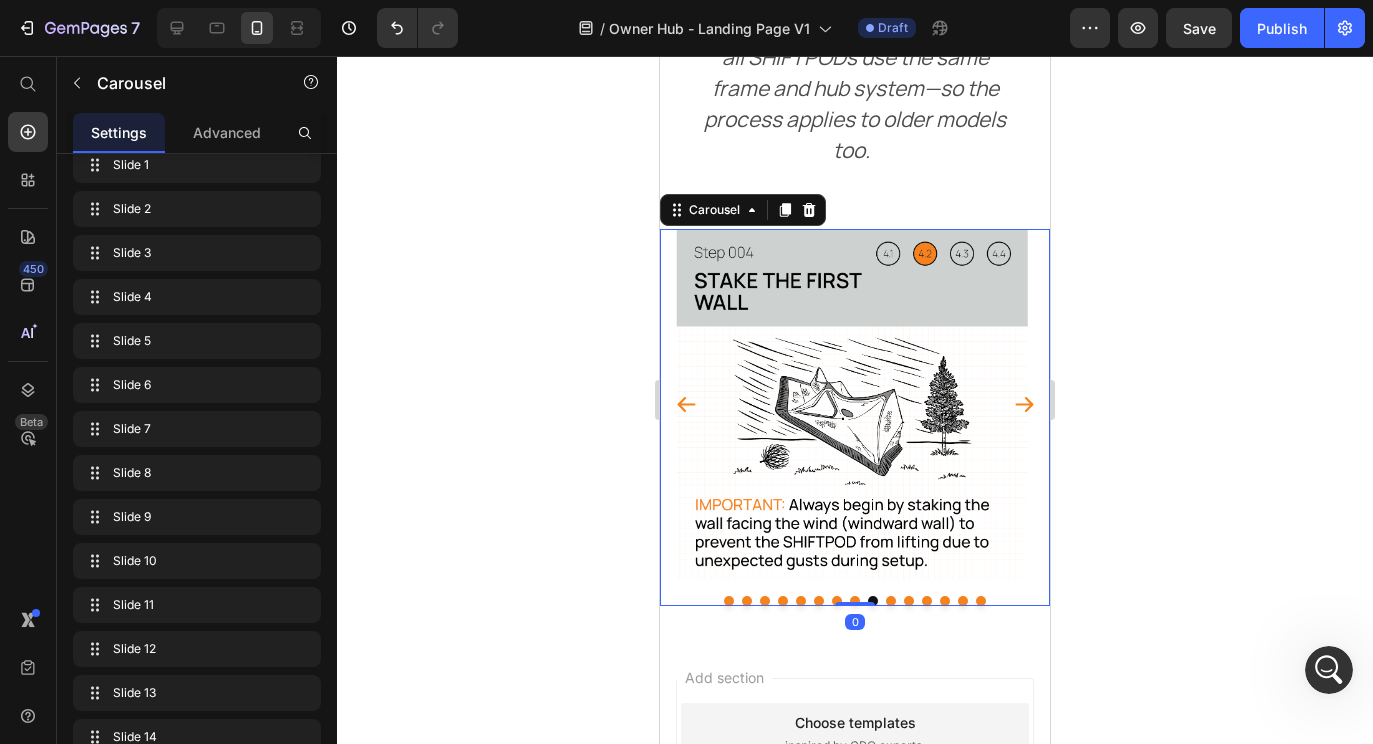 scroll, scrollTop: 0, scrollLeft: 0, axis: both 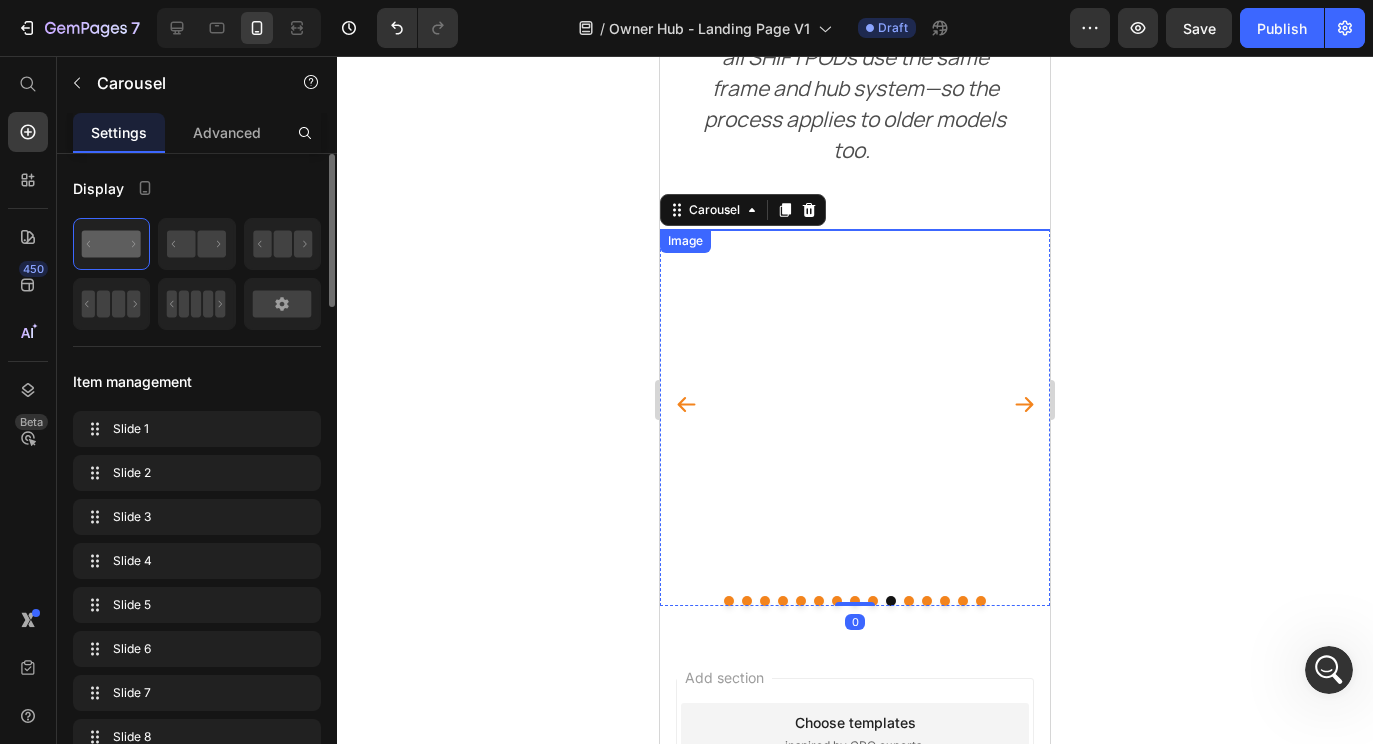 click at bounding box center [855, 326] 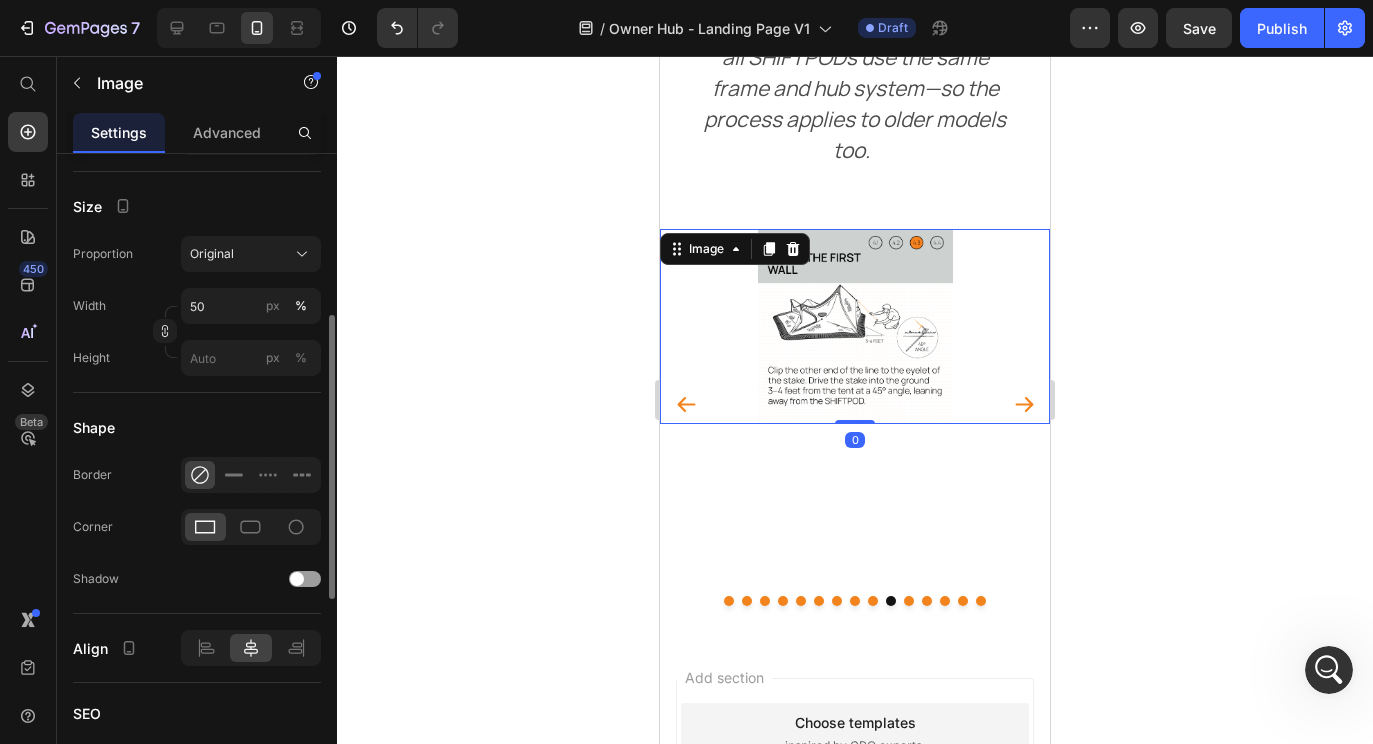 scroll, scrollTop: 472, scrollLeft: 0, axis: vertical 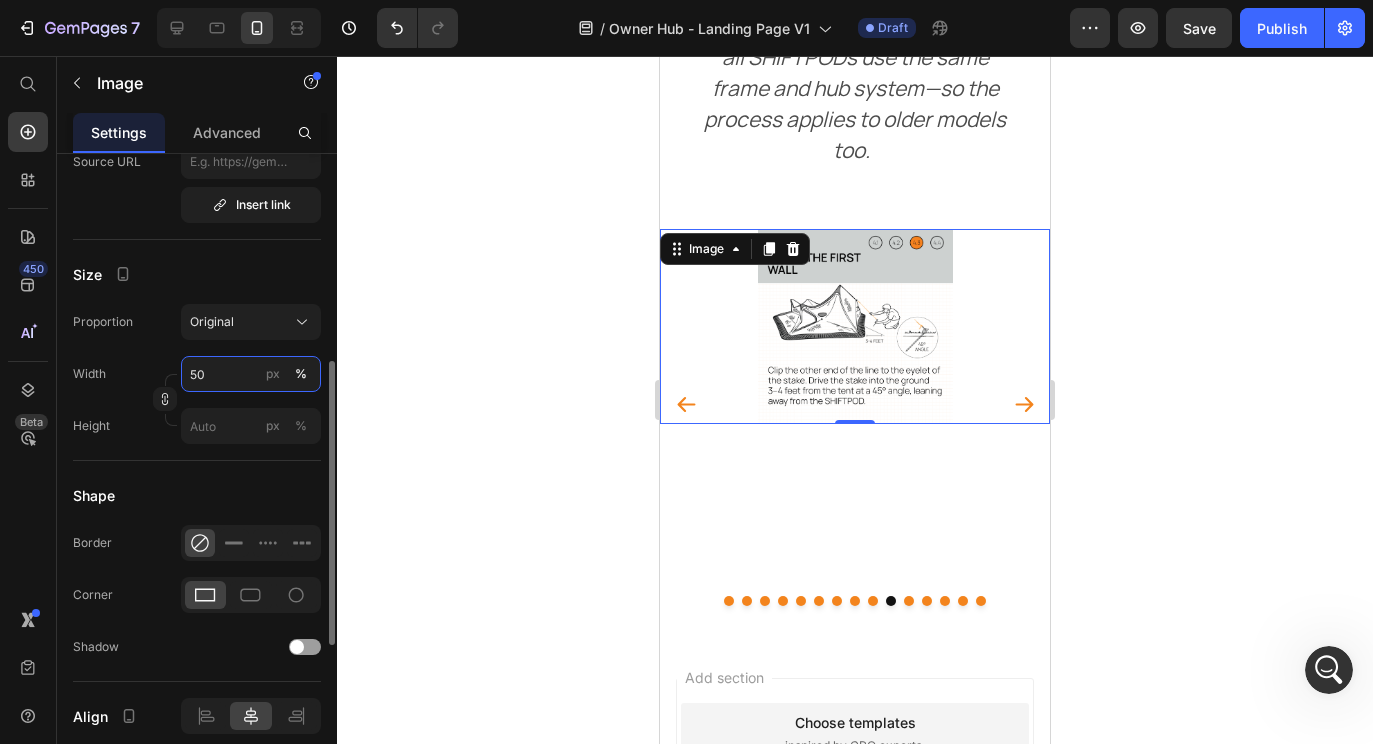 click on "50" at bounding box center (251, 374) 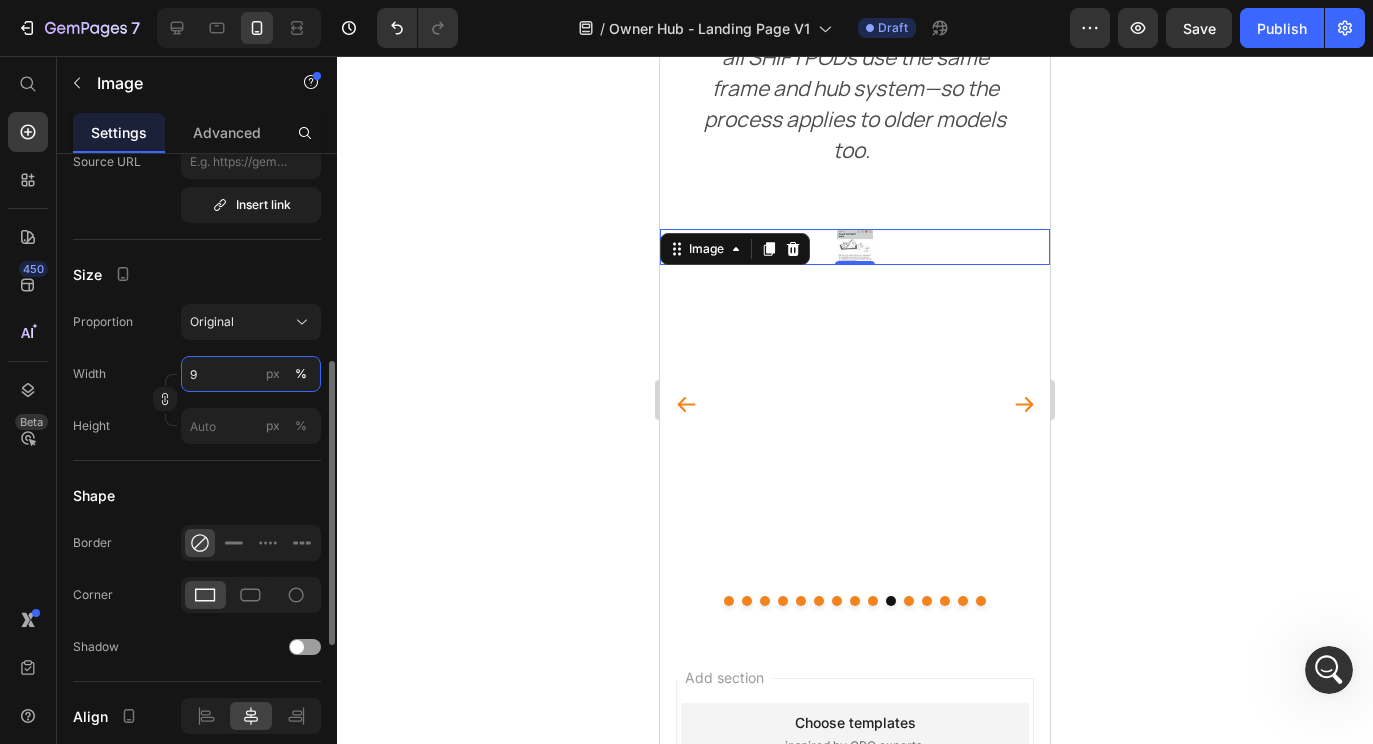 type on "90" 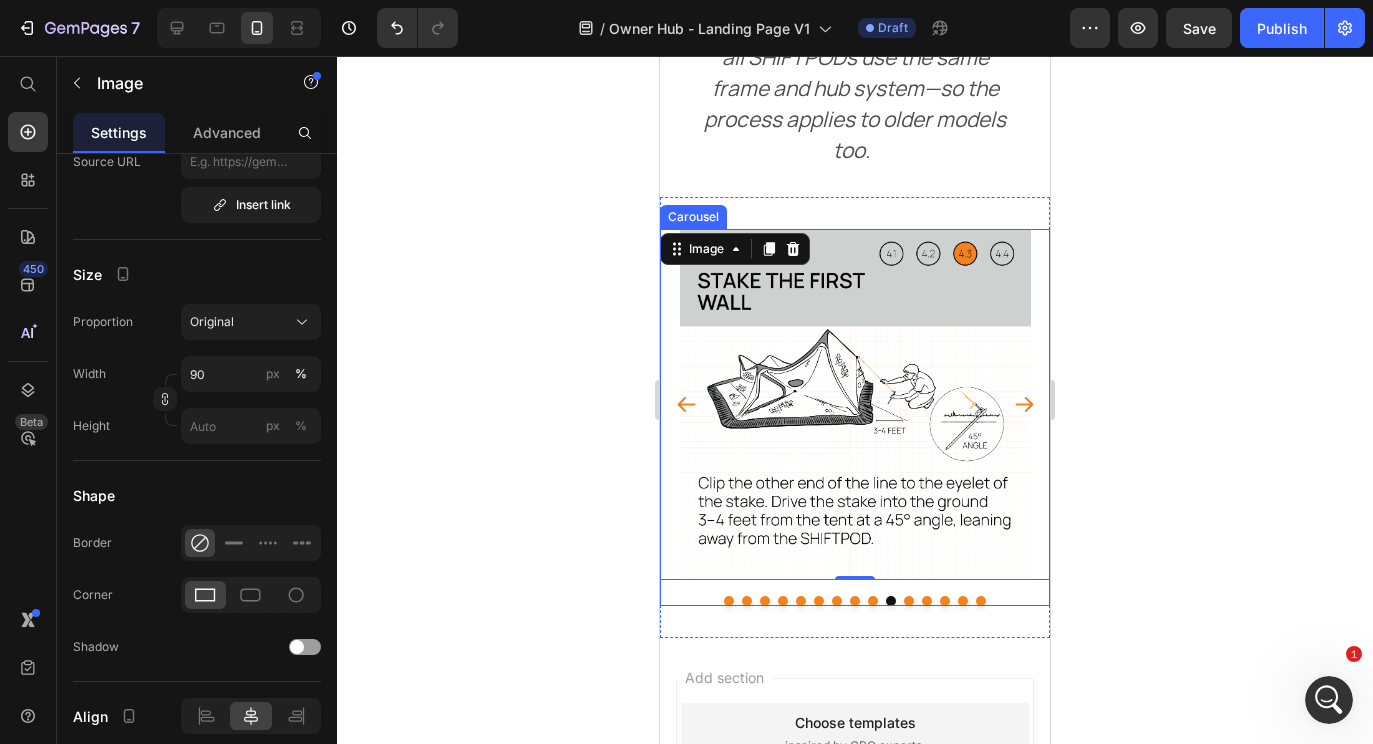 click 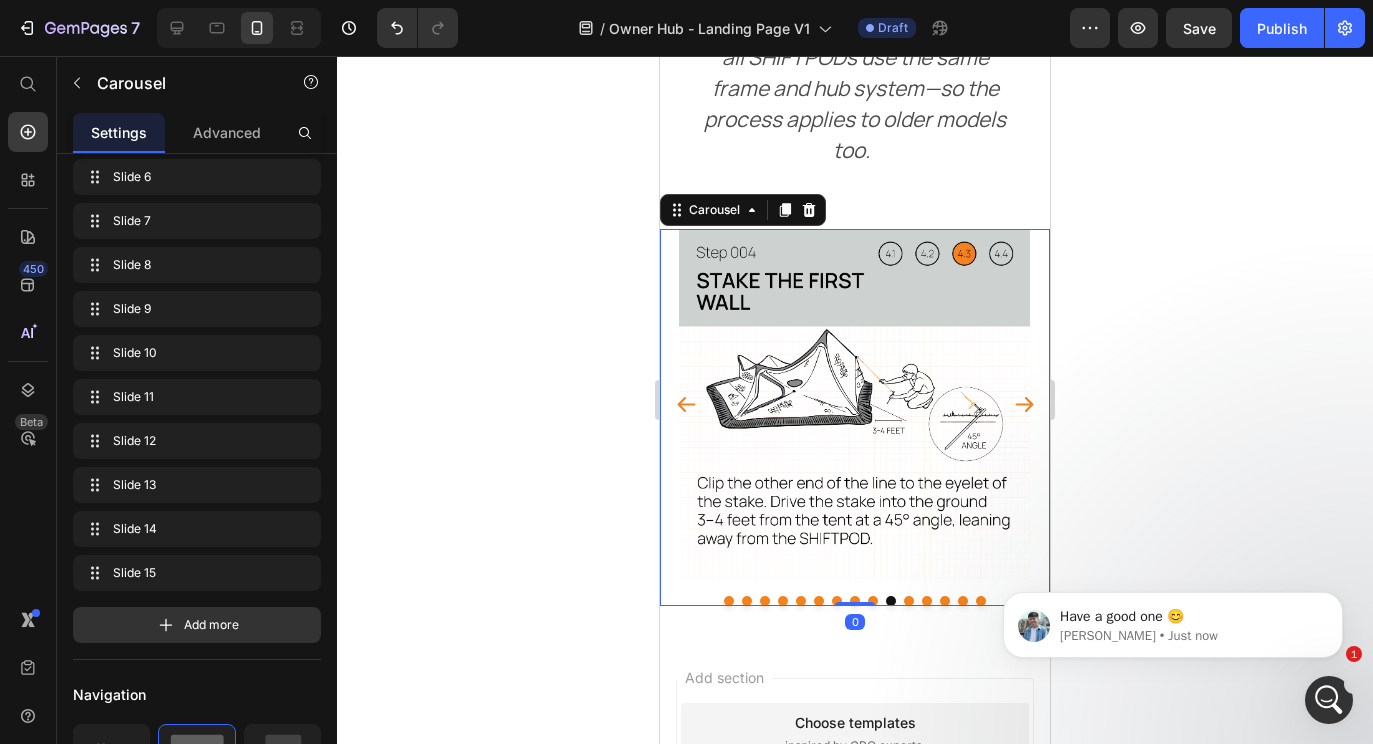 scroll, scrollTop: 9648, scrollLeft: 0, axis: vertical 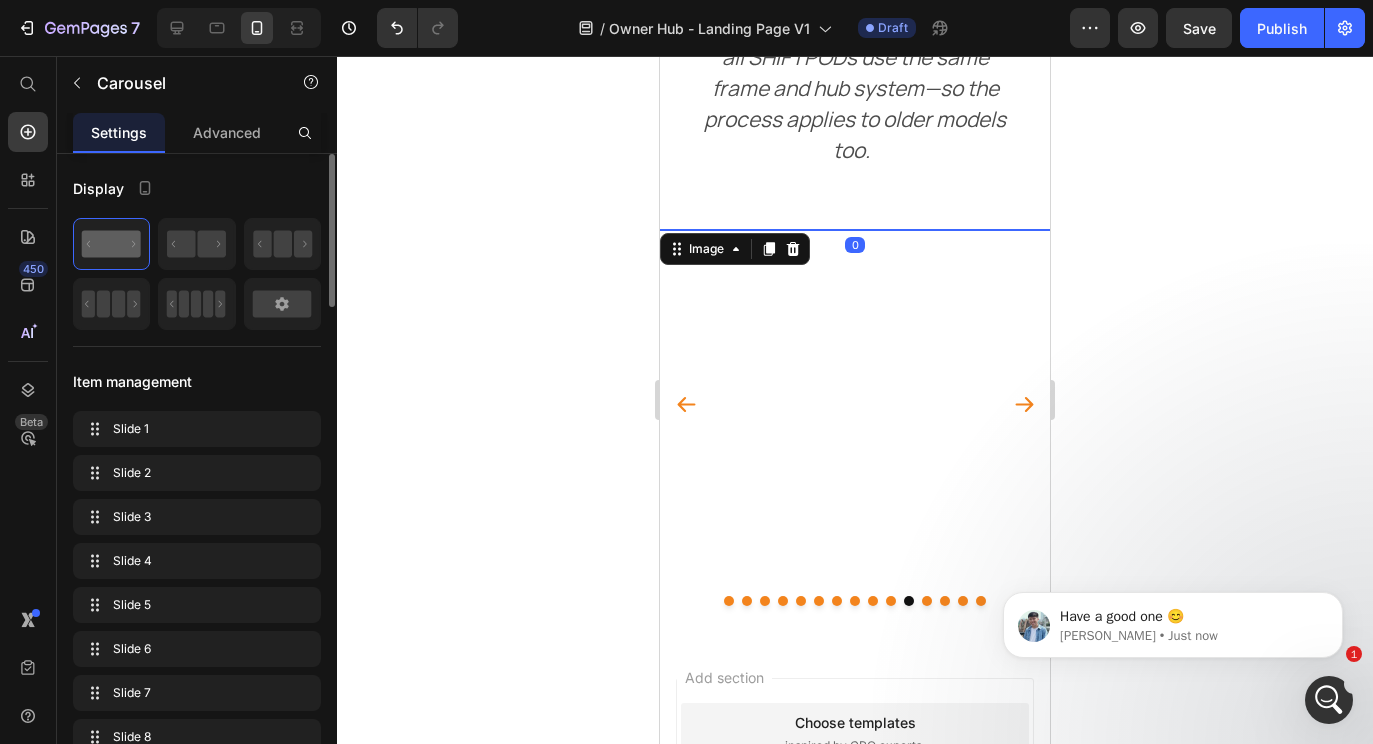 click at bounding box center [855, 326] 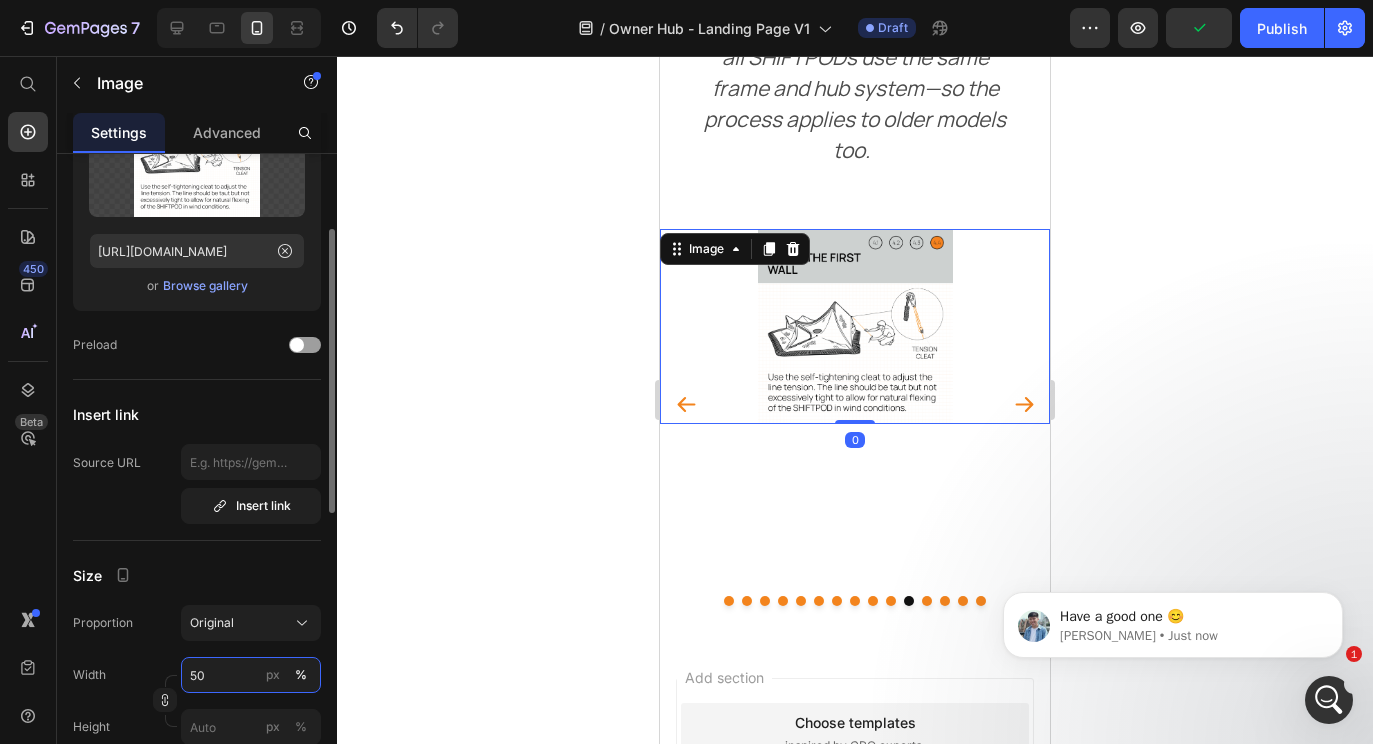 click on "50" at bounding box center (251, 675) 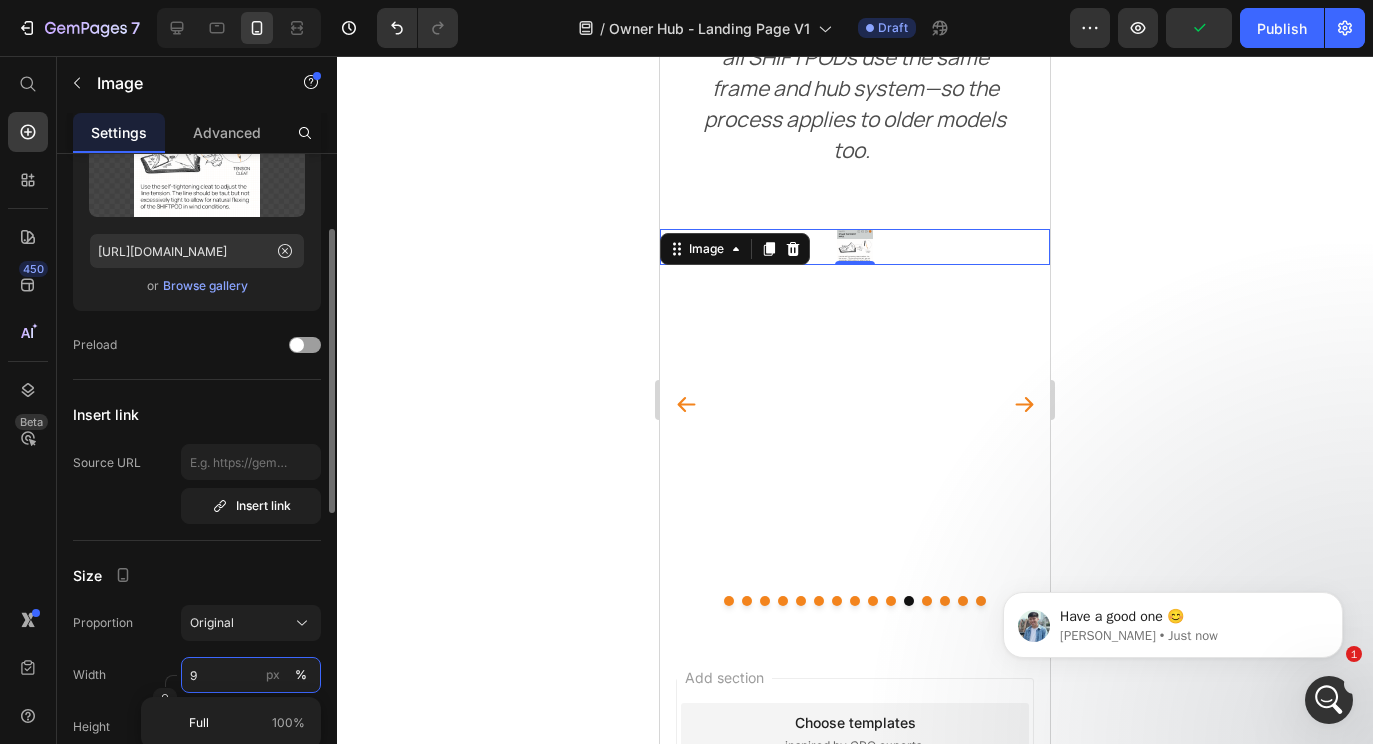 type on "90" 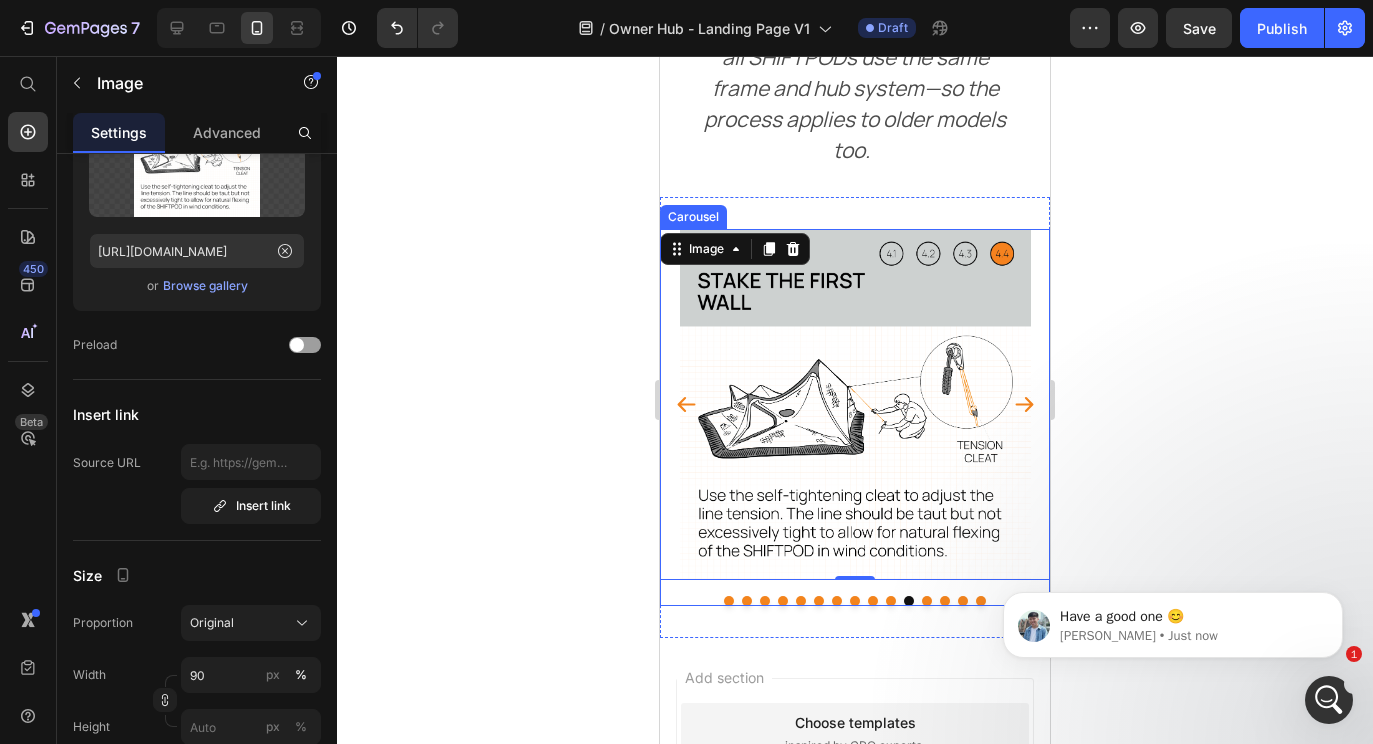 click 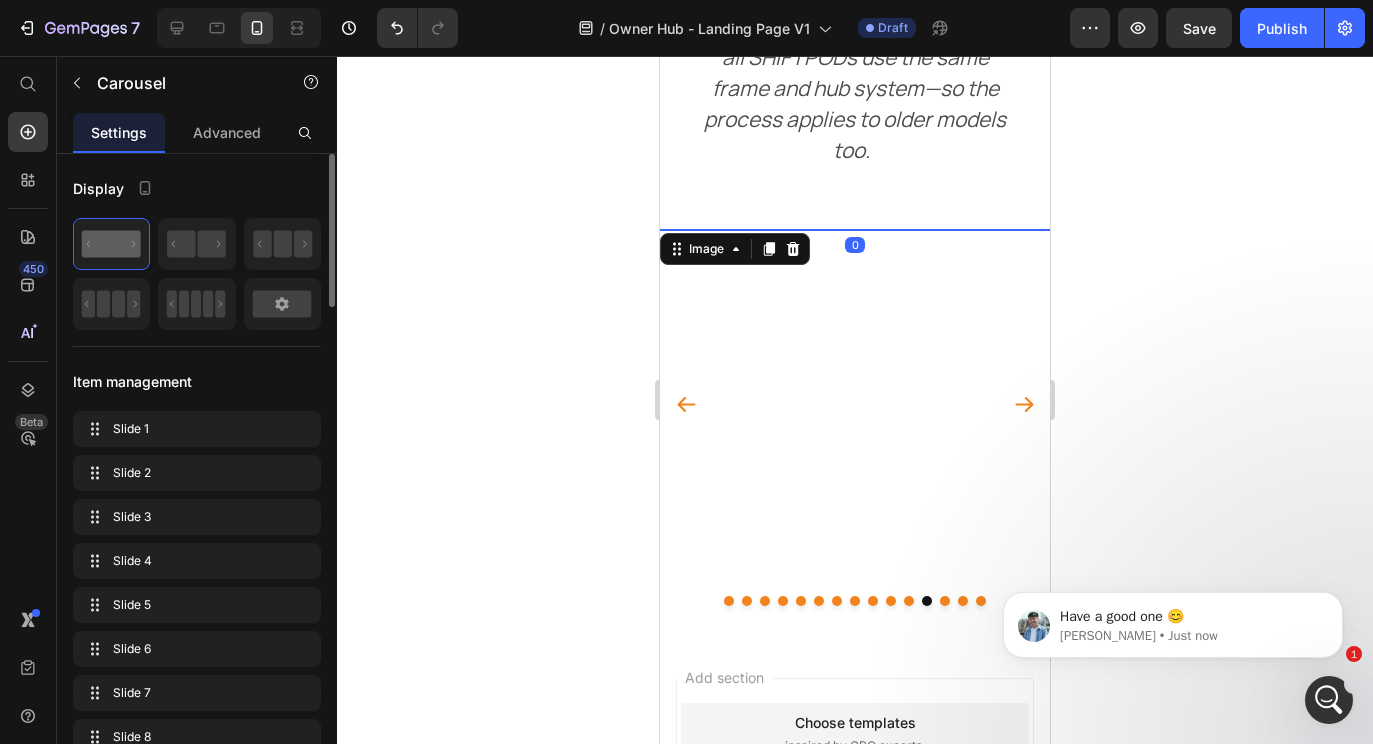 click at bounding box center [855, 326] 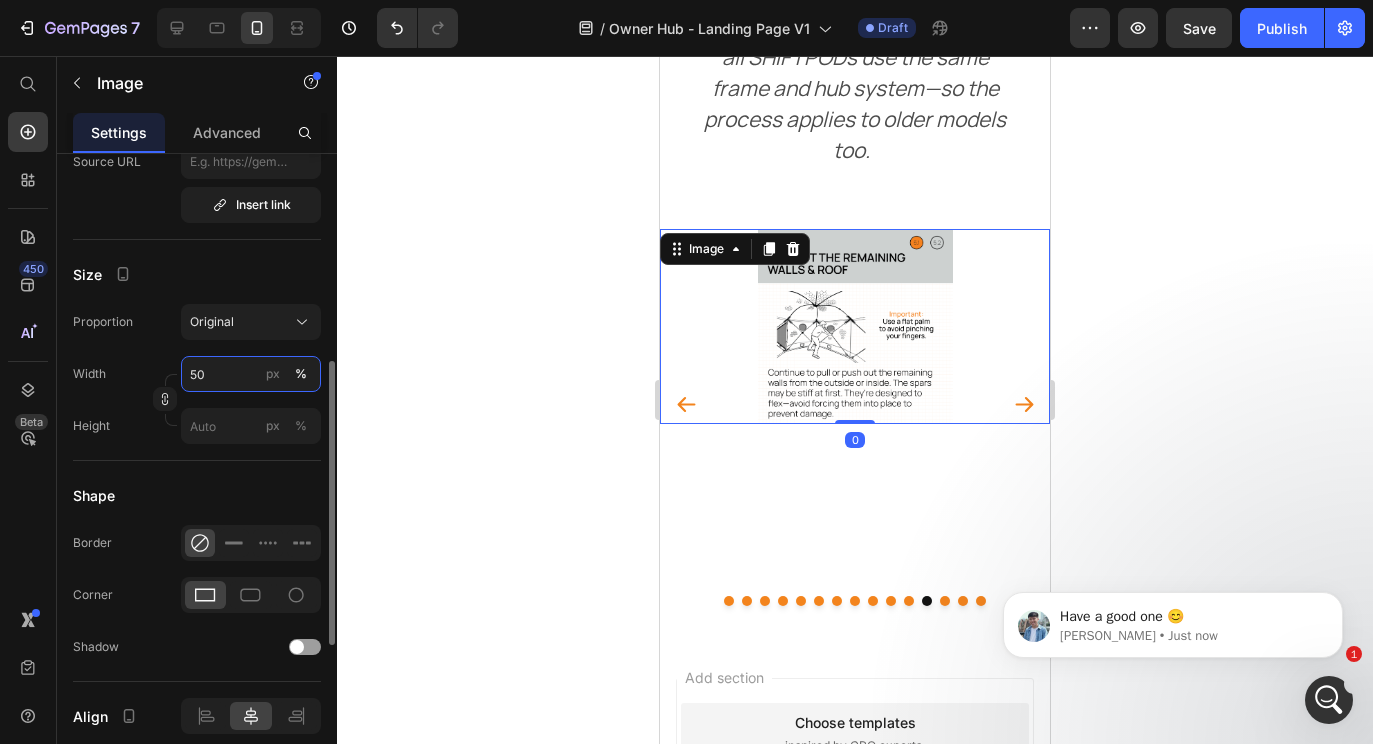 click on "50" at bounding box center (251, 374) 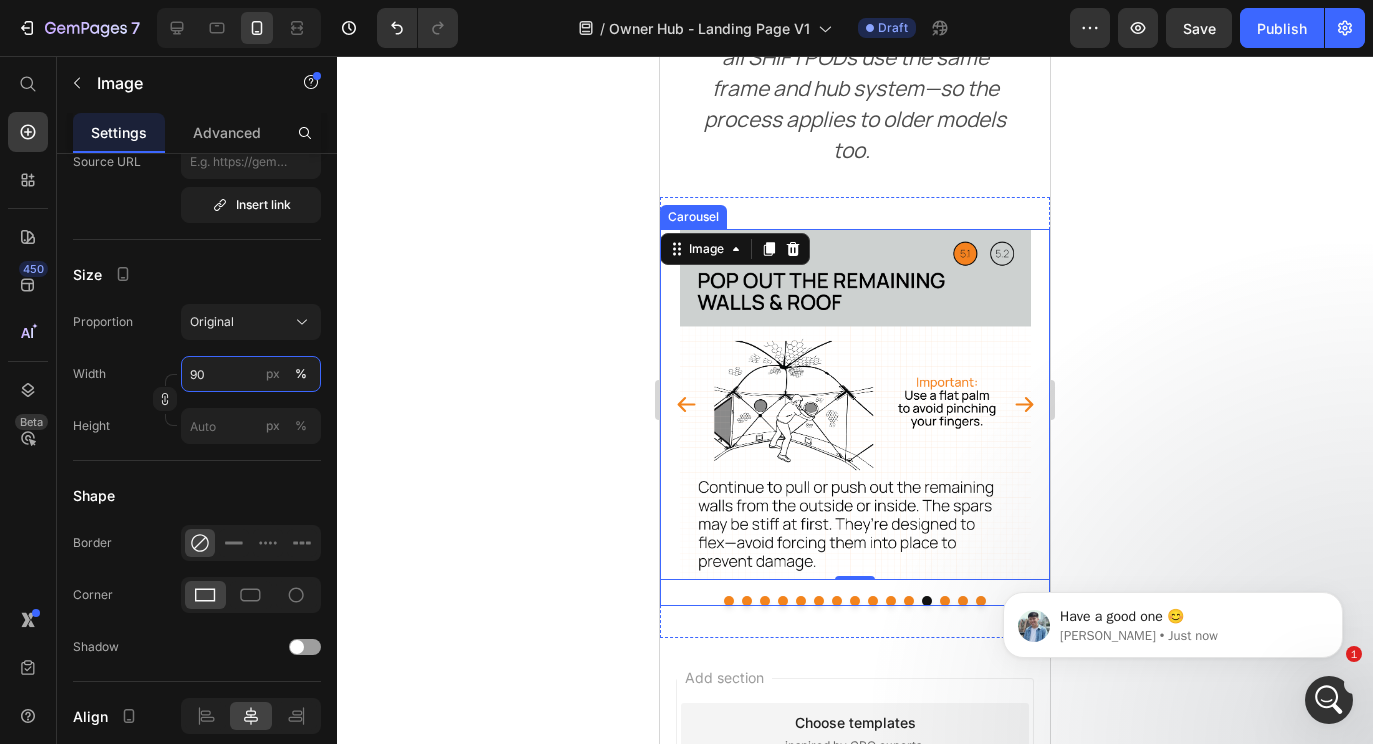 type on "90" 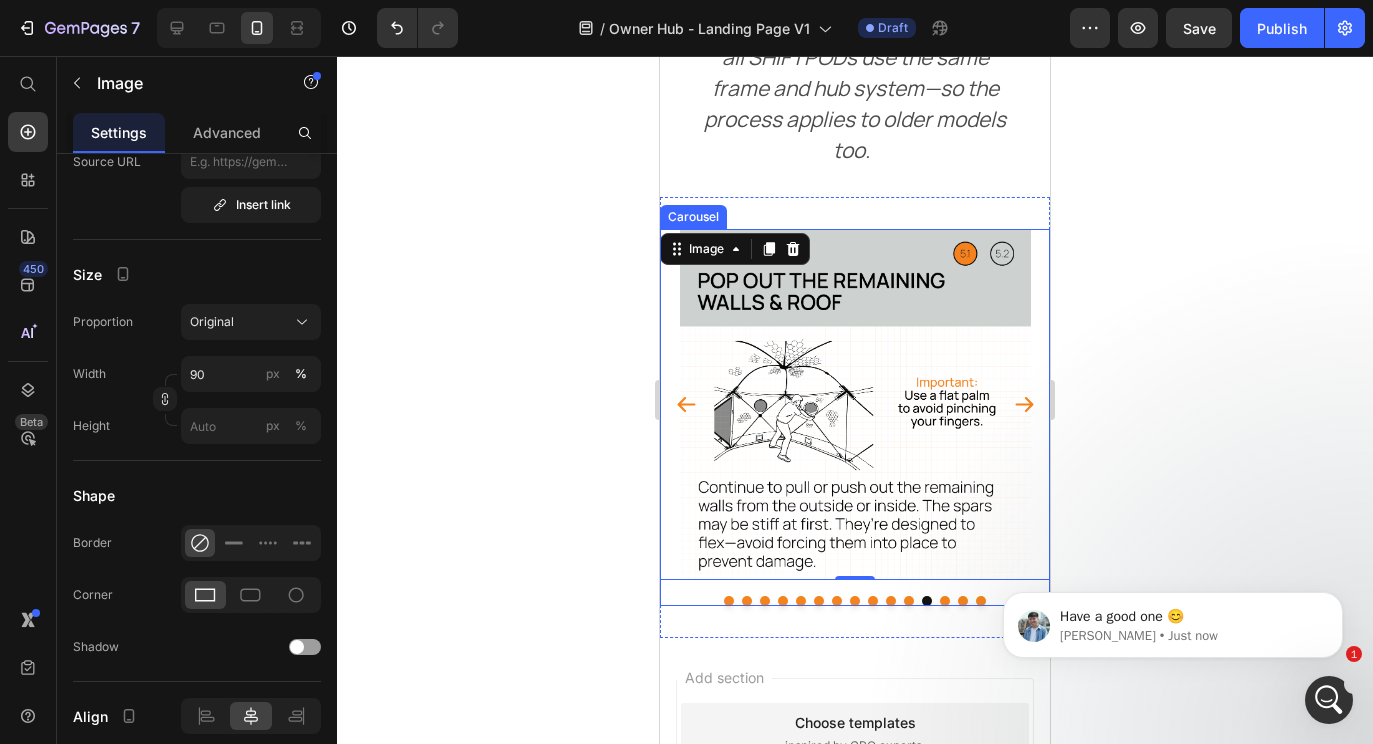 click at bounding box center [855, 404] 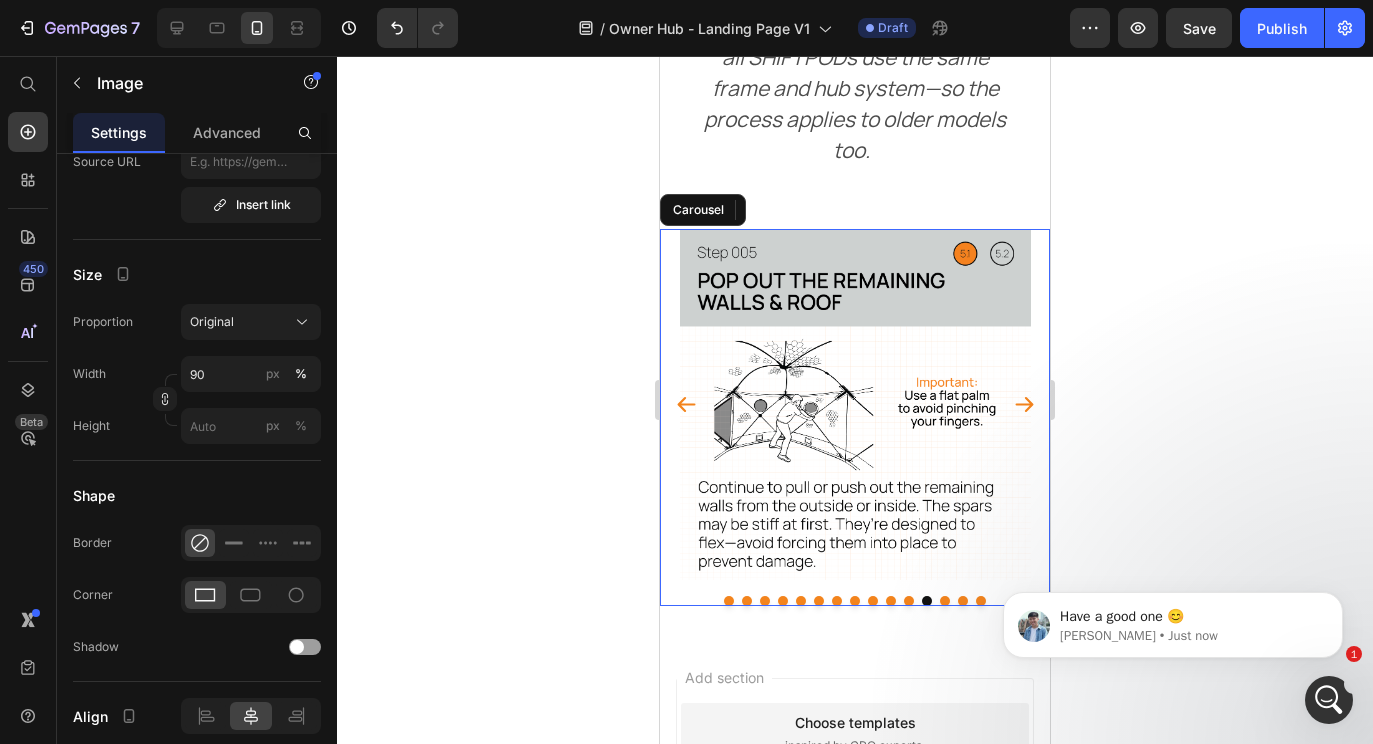 click 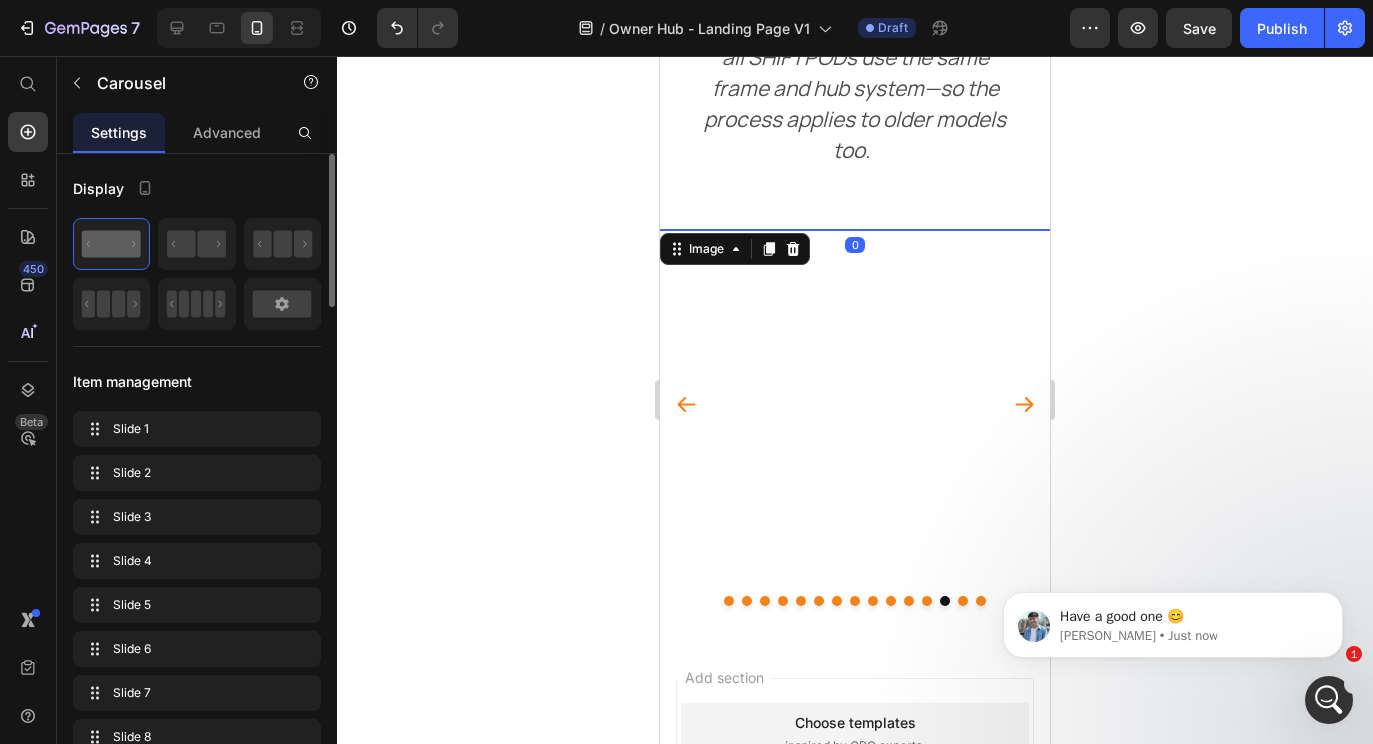click at bounding box center (855, 326) 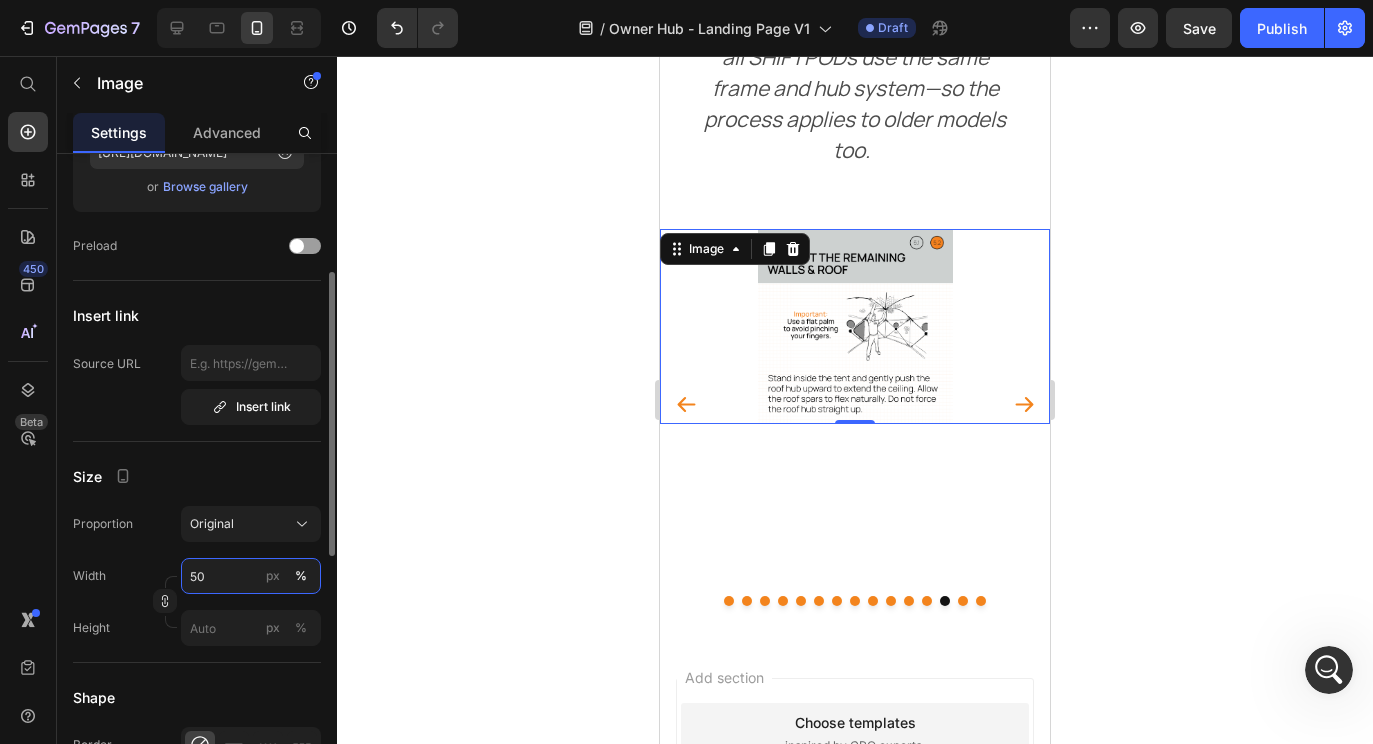click on "50" at bounding box center [251, 576] 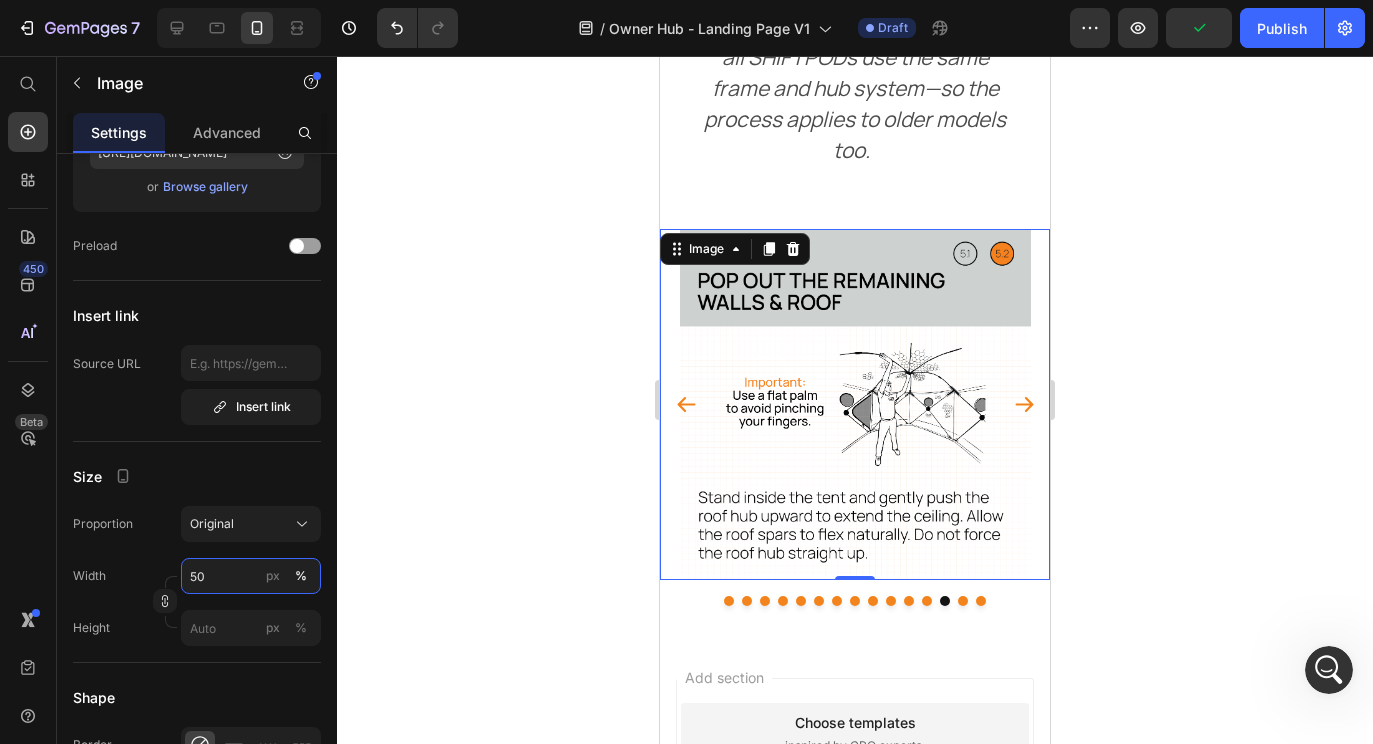 type on "90" 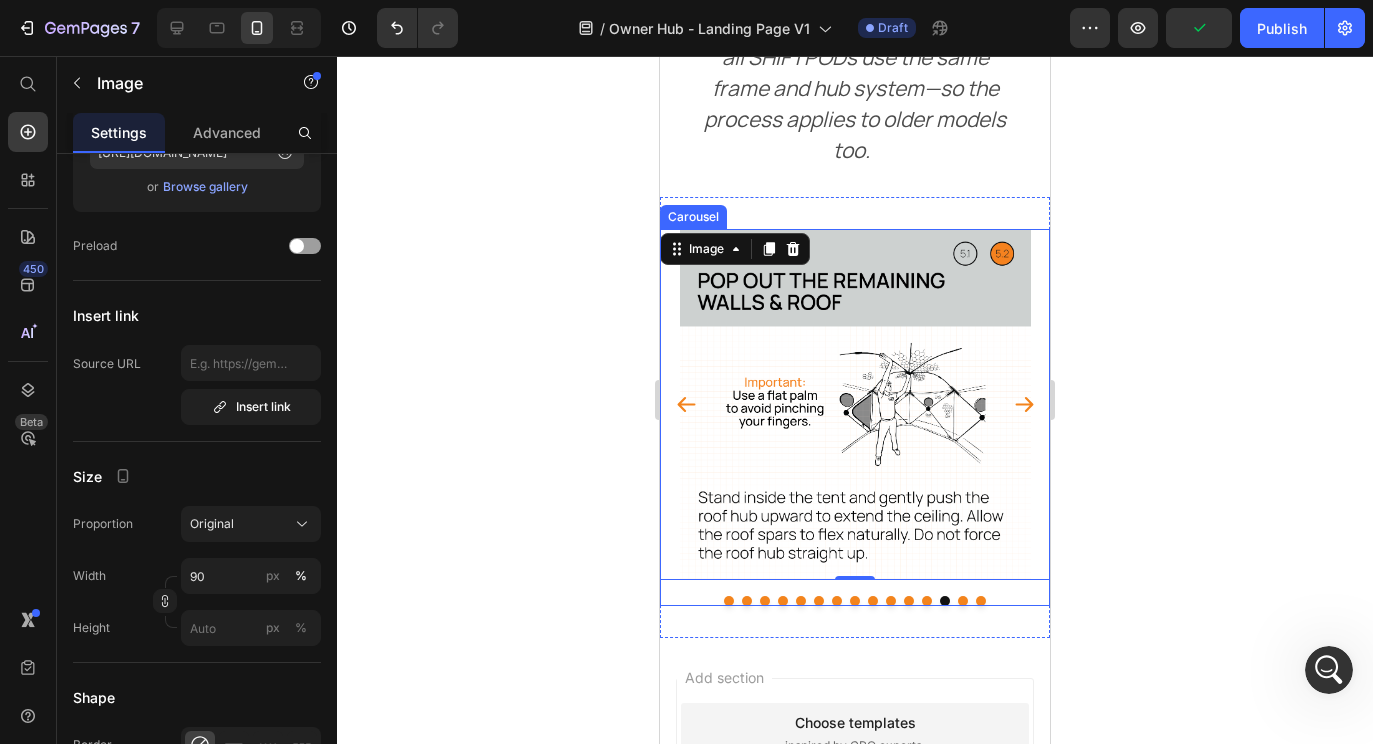 click 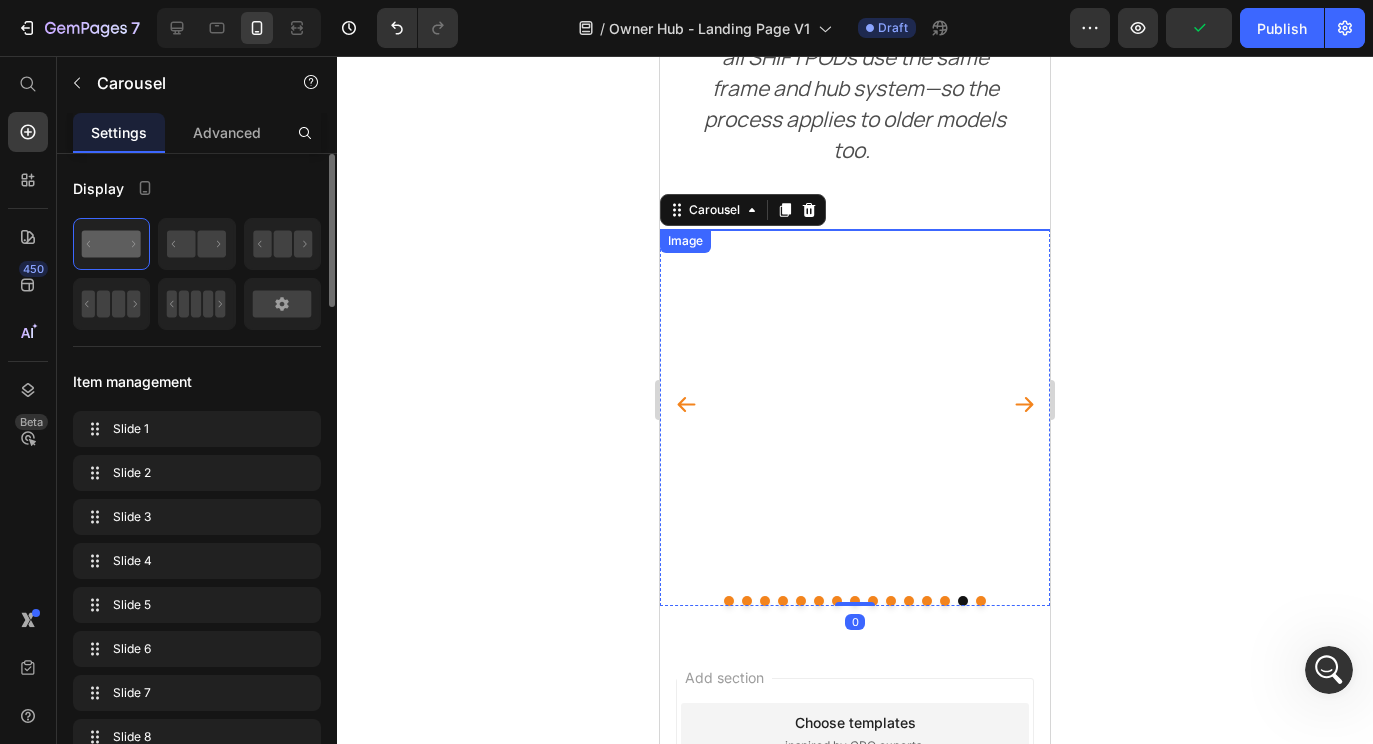 click at bounding box center [855, 326] 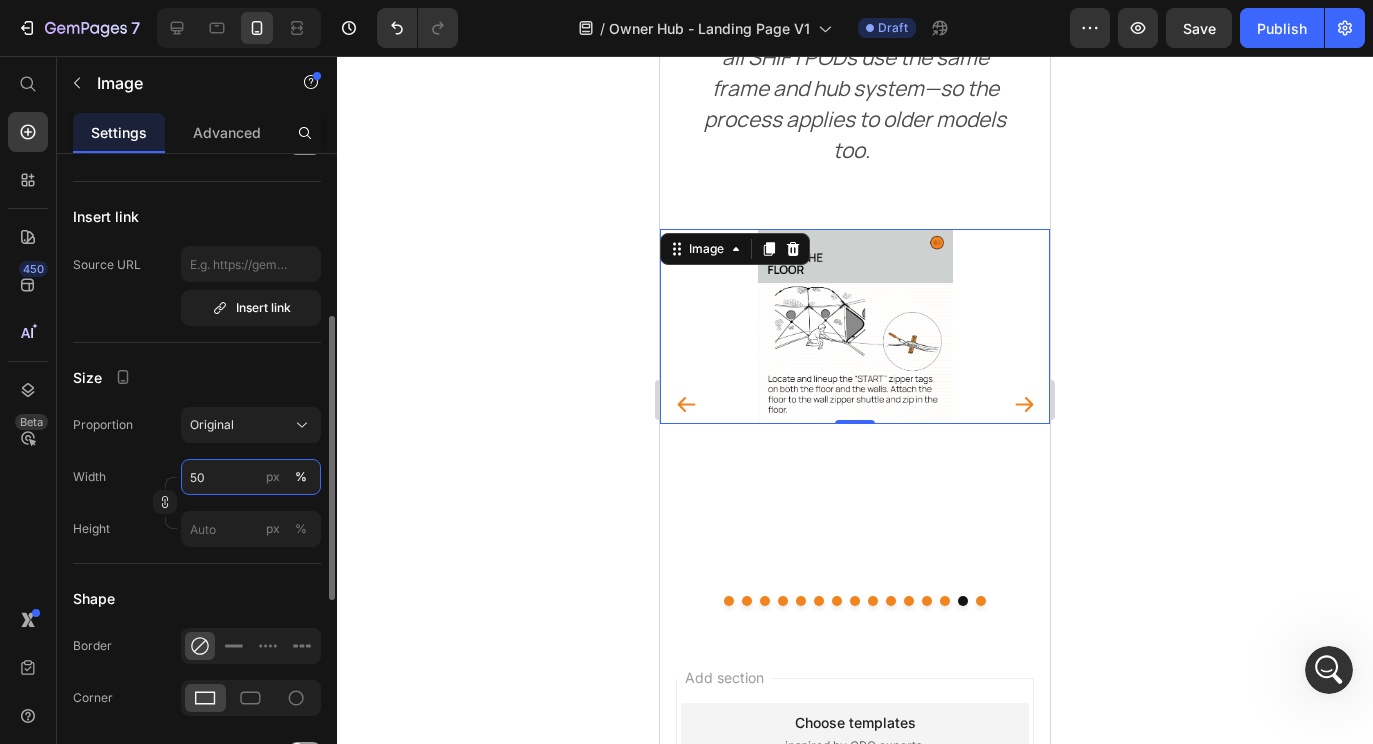 click on "50" at bounding box center (251, 477) 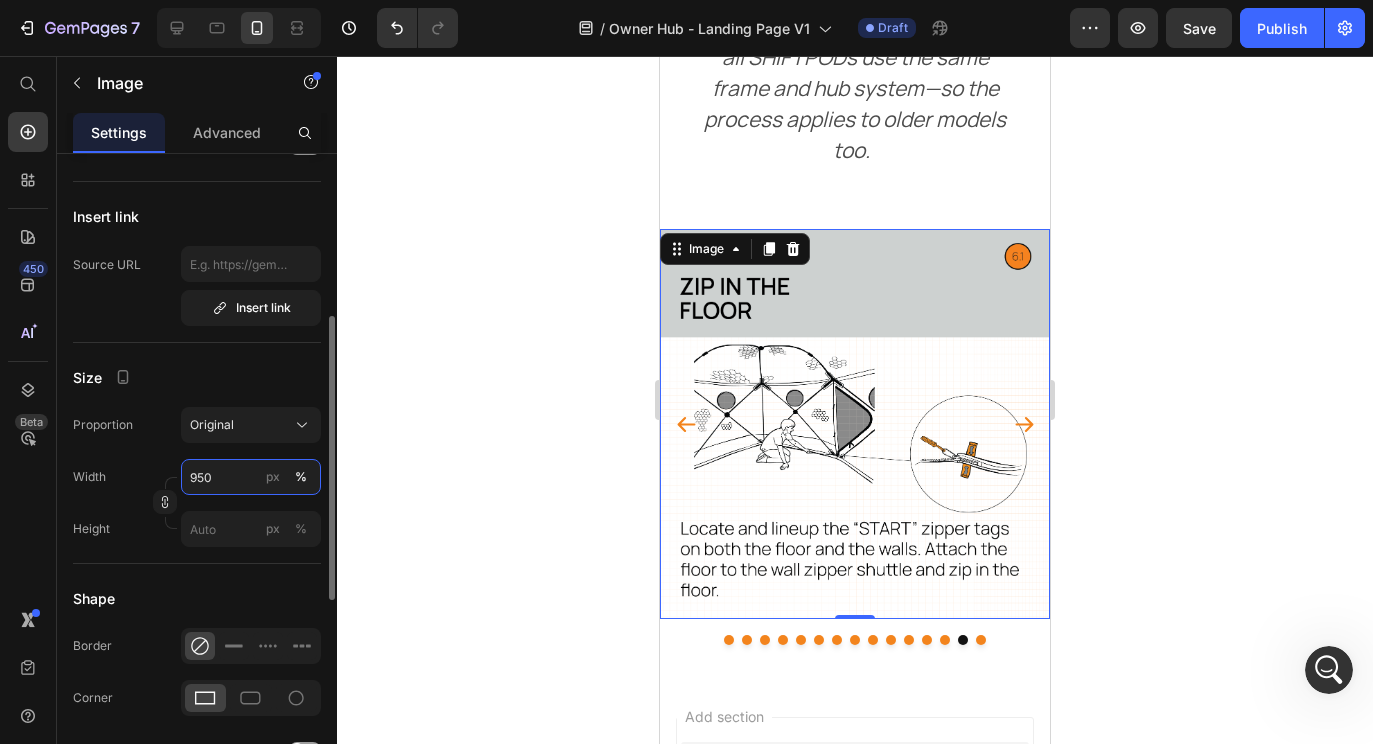 type on "90" 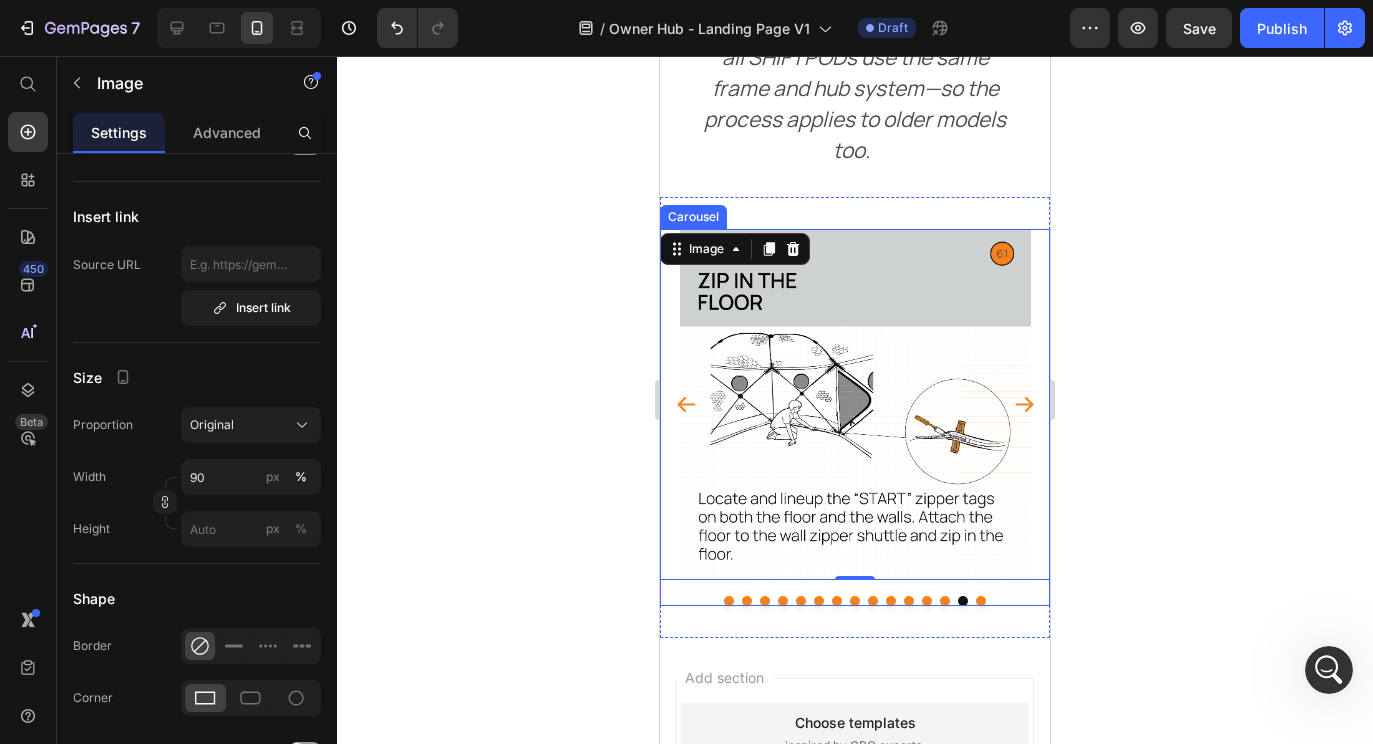 click 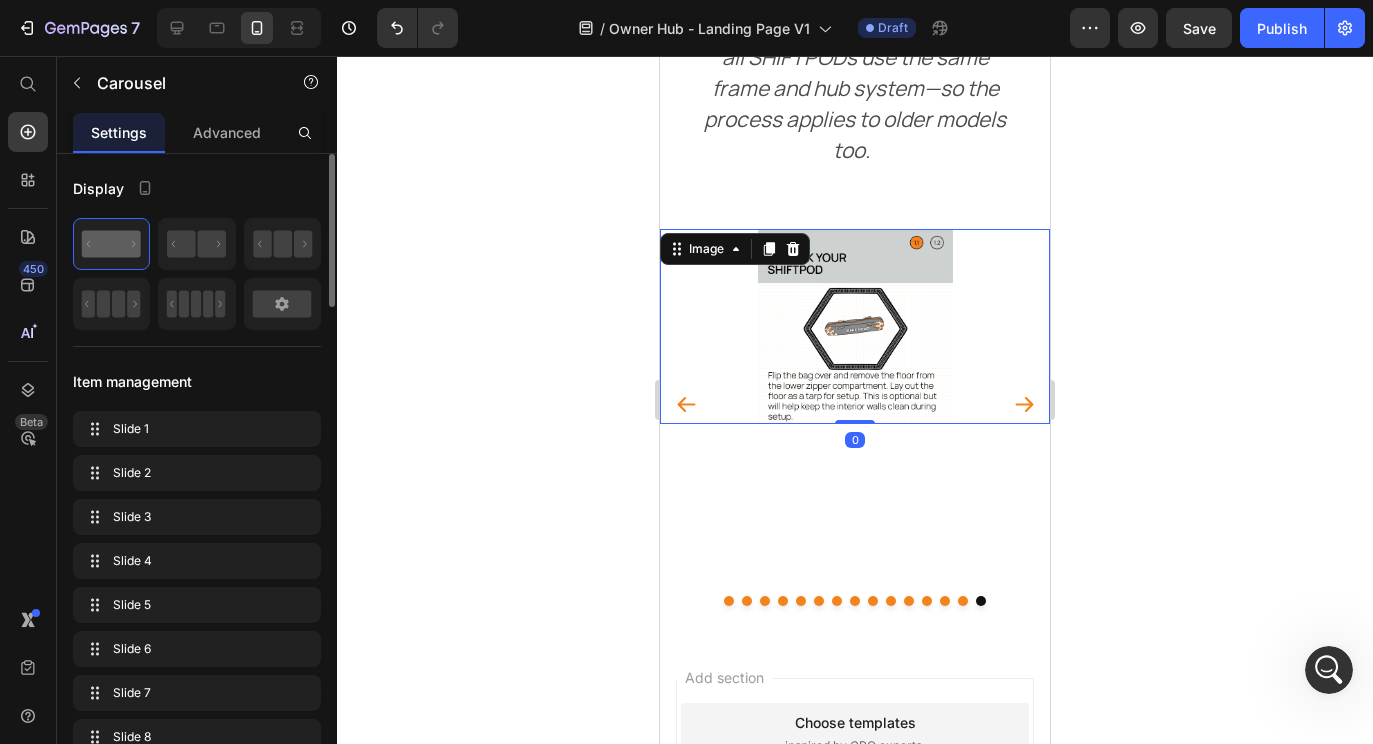 click at bounding box center [855, 326] 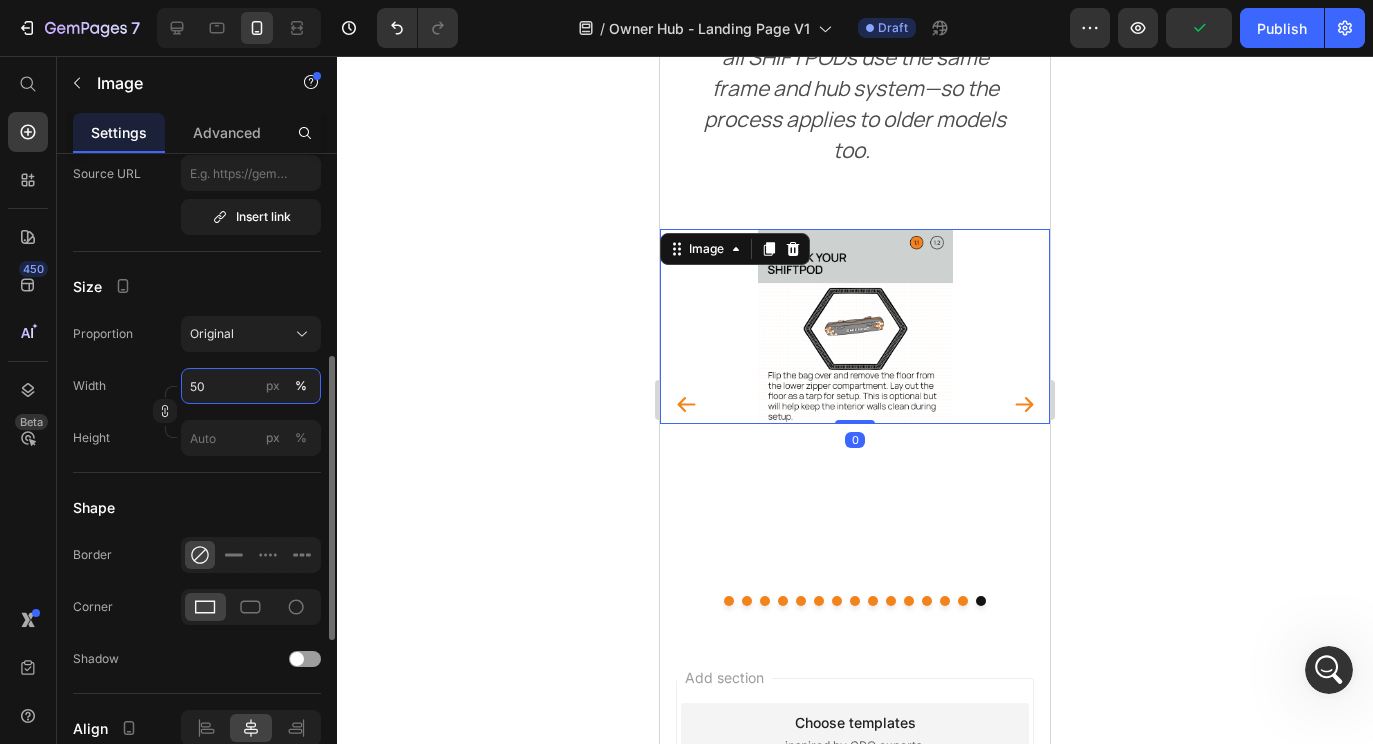 click on "50" at bounding box center [251, 386] 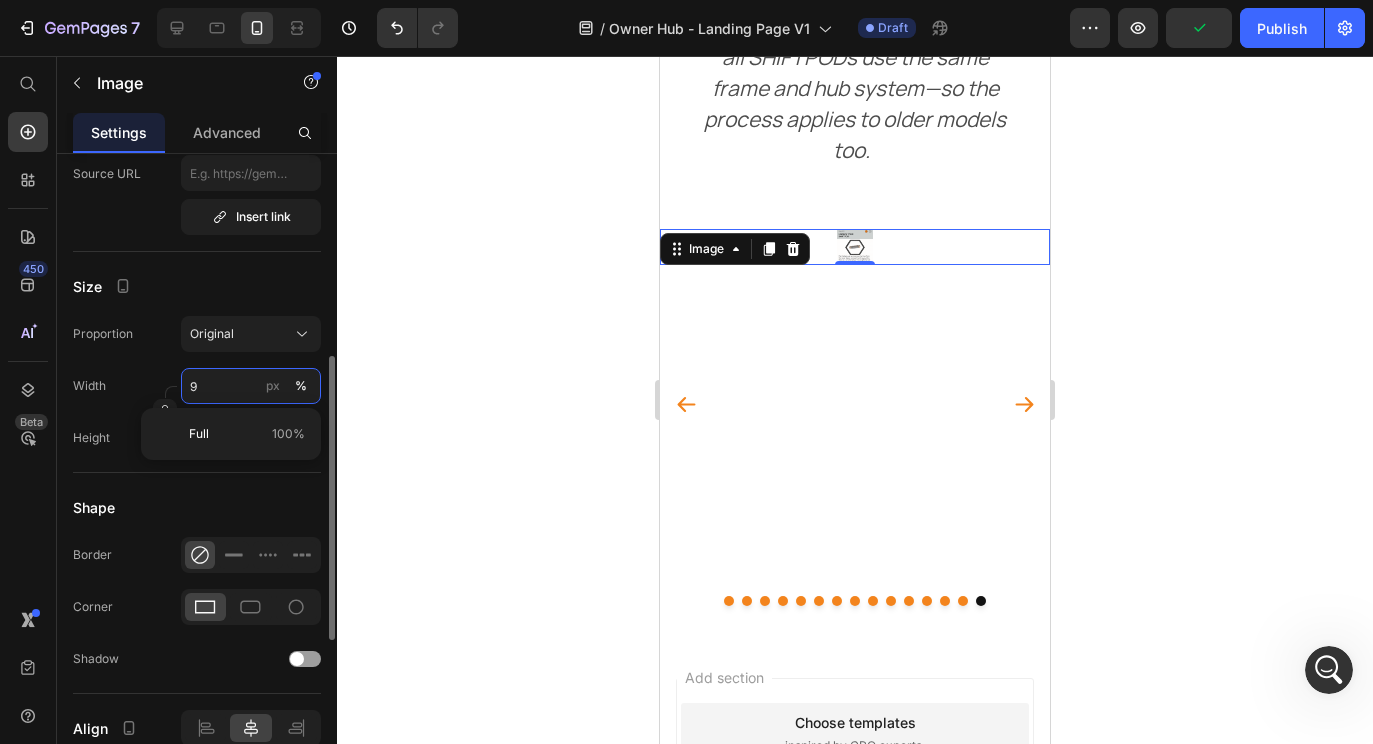 type on "90" 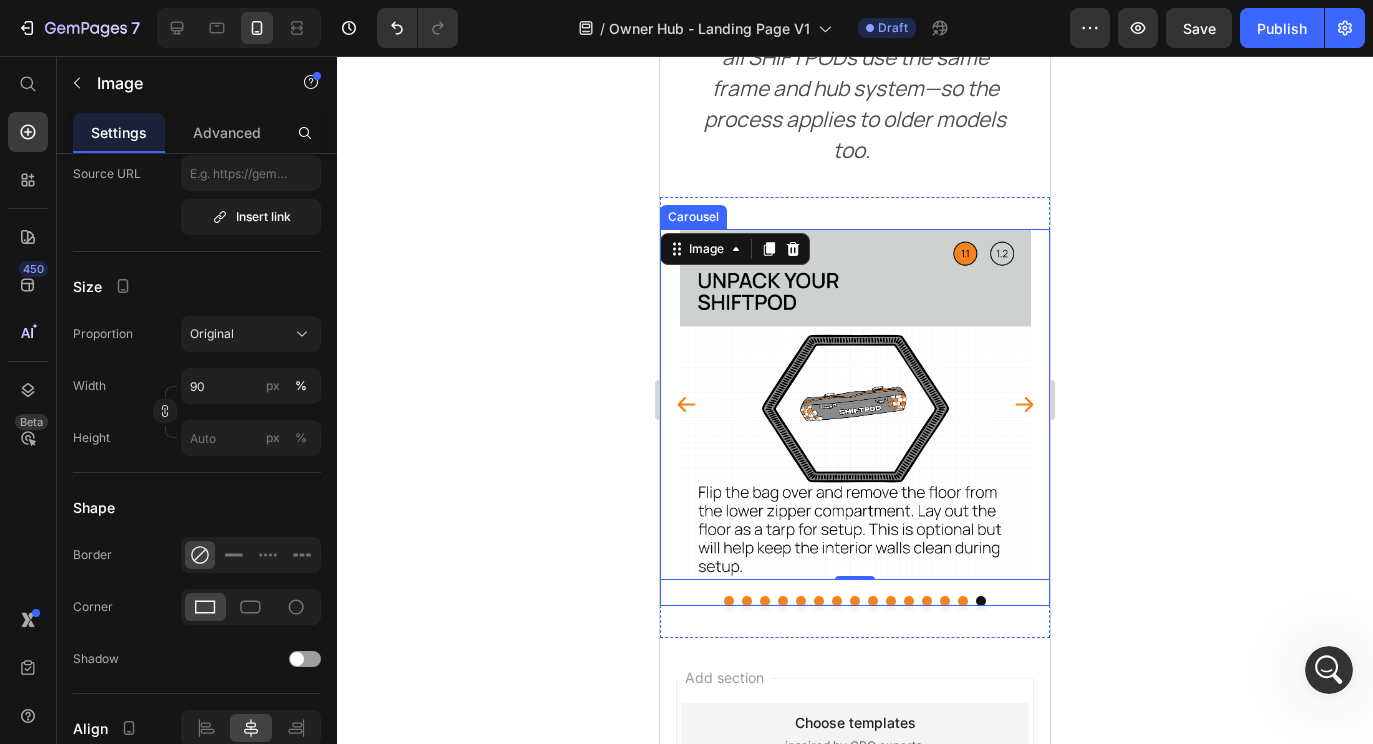 click 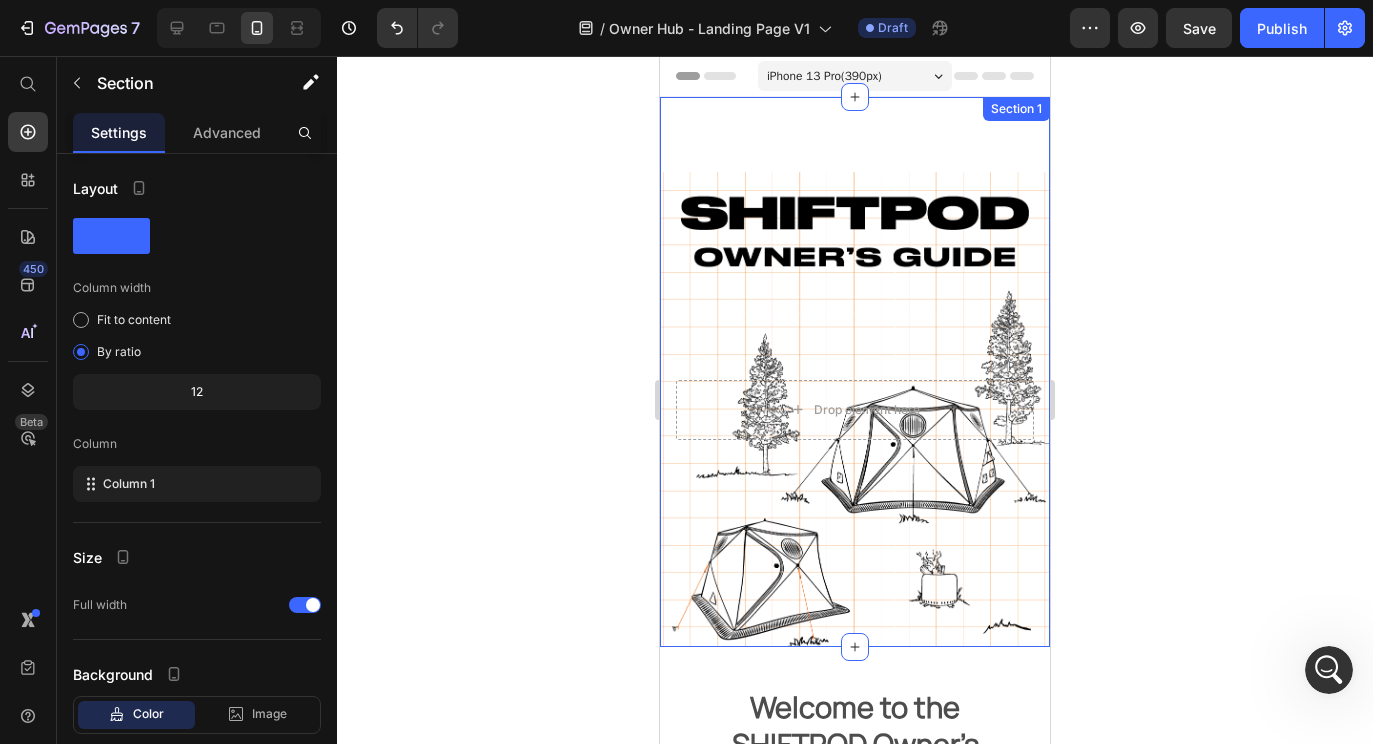 click on "Drop element here Hero Banner" at bounding box center [855, 372] 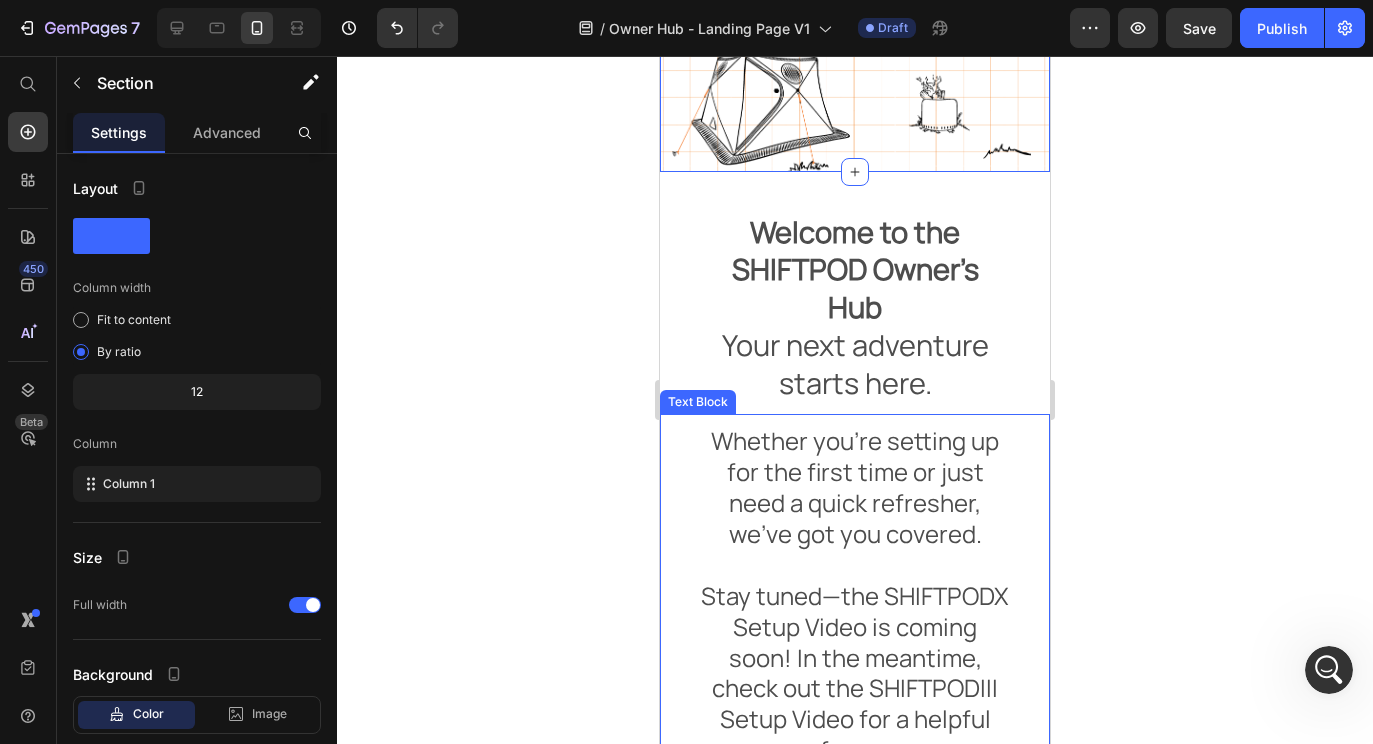 click on "Welcome to the SHIFTPOD Owner’s Hub" at bounding box center [855, 269] 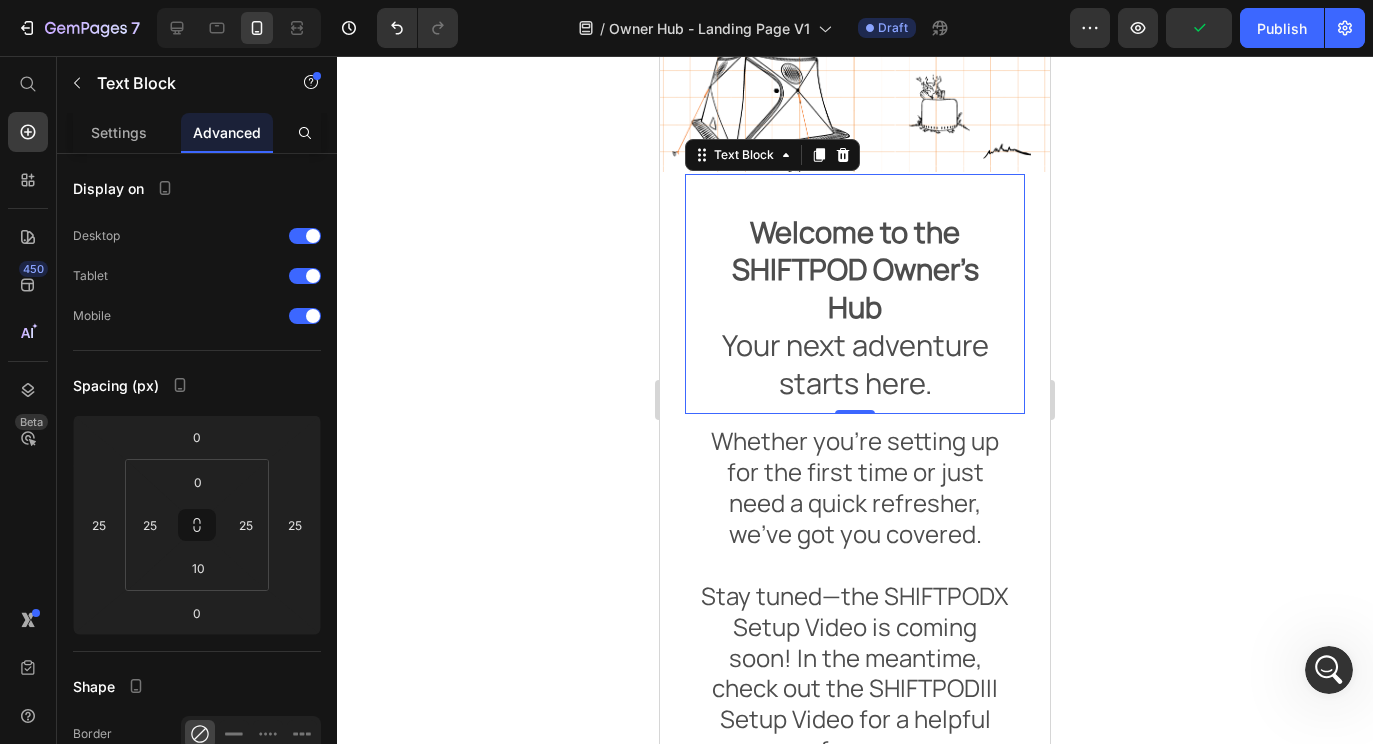 click on "Welcome to the SHIFTPOD Owner’s Hub Your next adventure starts here." at bounding box center (855, 308) 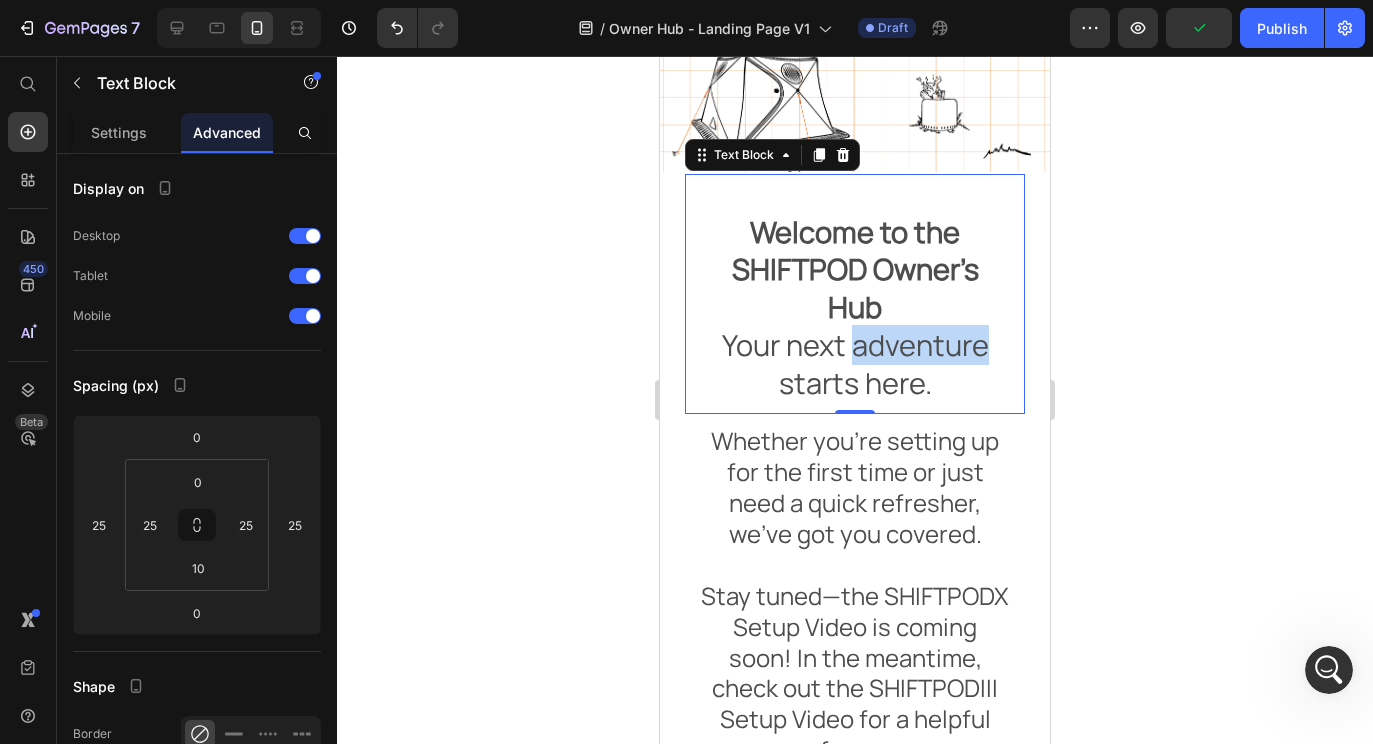 click on "Welcome to the SHIFTPOD Owner’s Hub Your next adventure starts here." at bounding box center [855, 308] 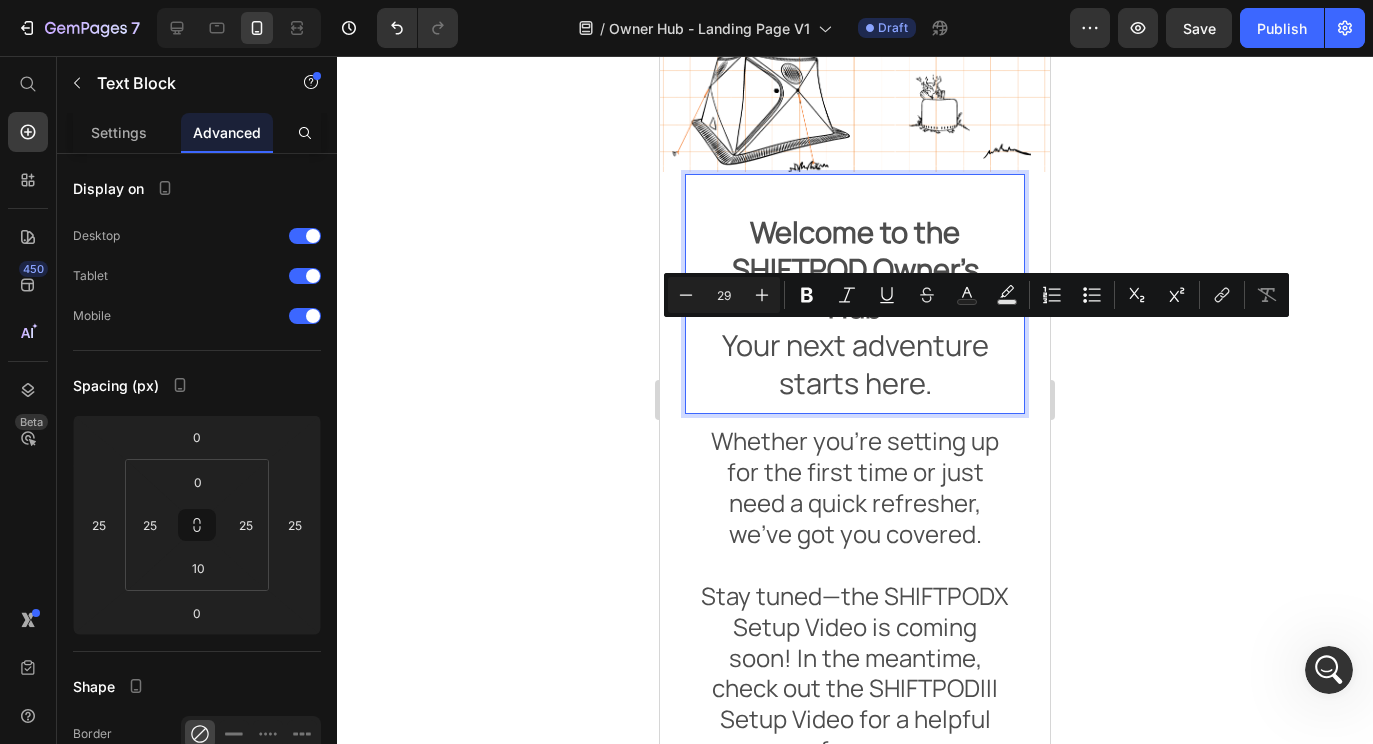 click on "Welcome to the SHIFTPOD Owner’s Hub Your next adventure starts here." at bounding box center [855, 308] 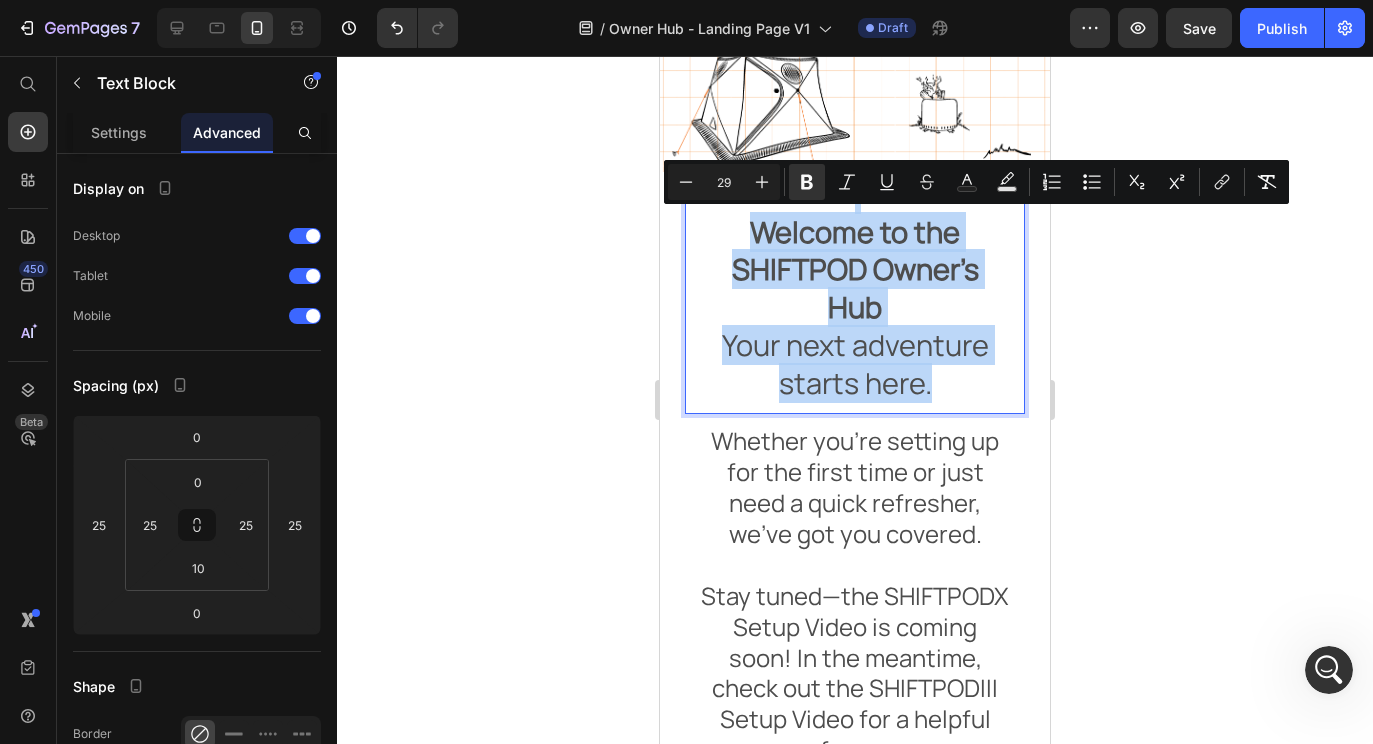 drag, startPoint x: 944, startPoint y: 383, endPoint x: 614, endPoint y: 204, distance: 375.4211 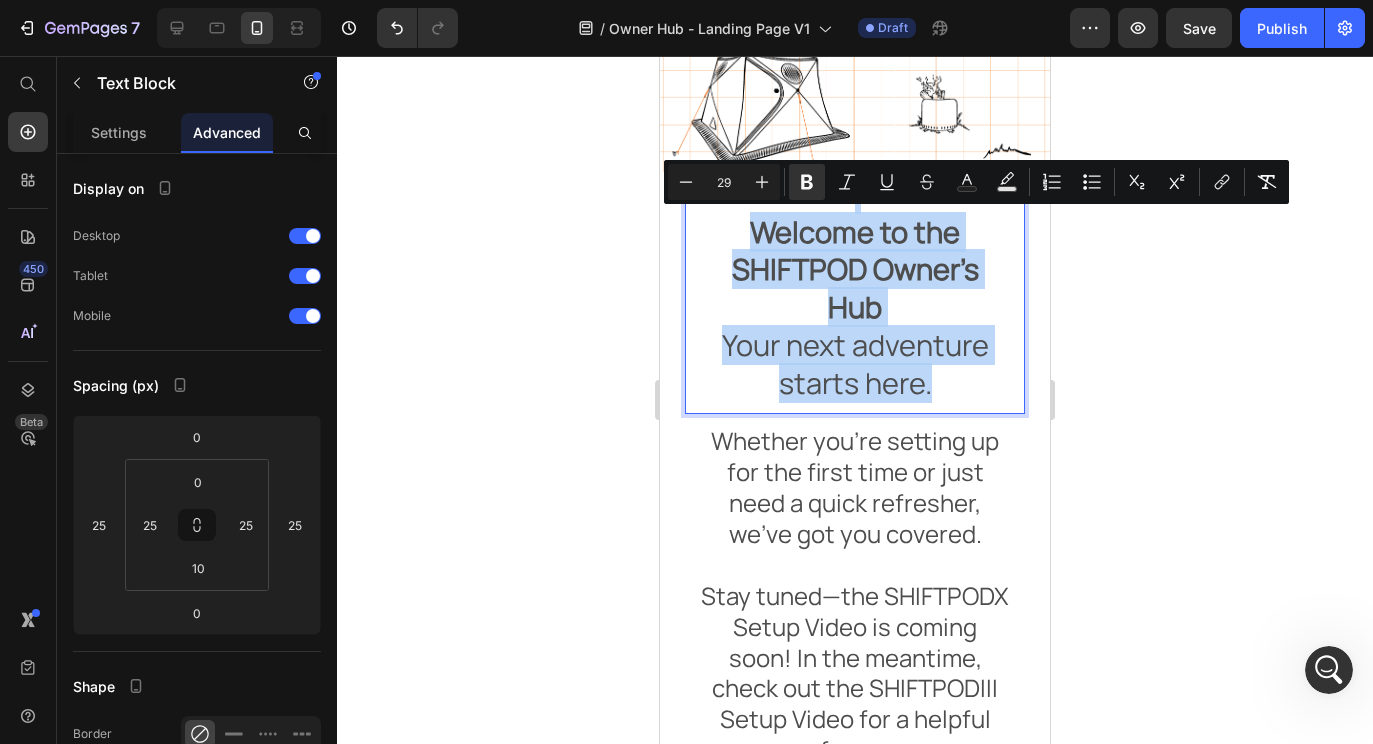 click on "iPhone 13 Pro  ( 390 px) iPhone 13 Mini iPhone 13 Pro iPhone 11 Pro Max iPhone 15 Pro Max Pixel 7 Galaxy S8+ Galaxy S20 Ultra iPad Mini iPad Air iPad Pro Header
Drop element here Hero Banner Section 1 Welcome to the SHIFTPOD Owner’s Hub Your next adventure starts here. Text Block   0 Section 2 Whether you’re setting up for the first time or just need a quick refresher, we’ve got you covered.   Stay tuned—the SHIFTPODX Setup Video is coming soon! In the meantime, check out the SHIFTPODIII Setup Video for a helpful reference. Note: While these instructions are tailored to the SHIFTPODX, all SHIFTPODs use the same frame and hub system—so the process applies to older models too.      Text Block Section 3
Image Image Image Image Image Image Image Image Image Image Image Image Image Image Image
Carousel Section 4 Root Start with Sections from sidebar Add sections Add elements Start with Generating from URL or image Add section Choose templates Footer" at bounding box center (855, 729) 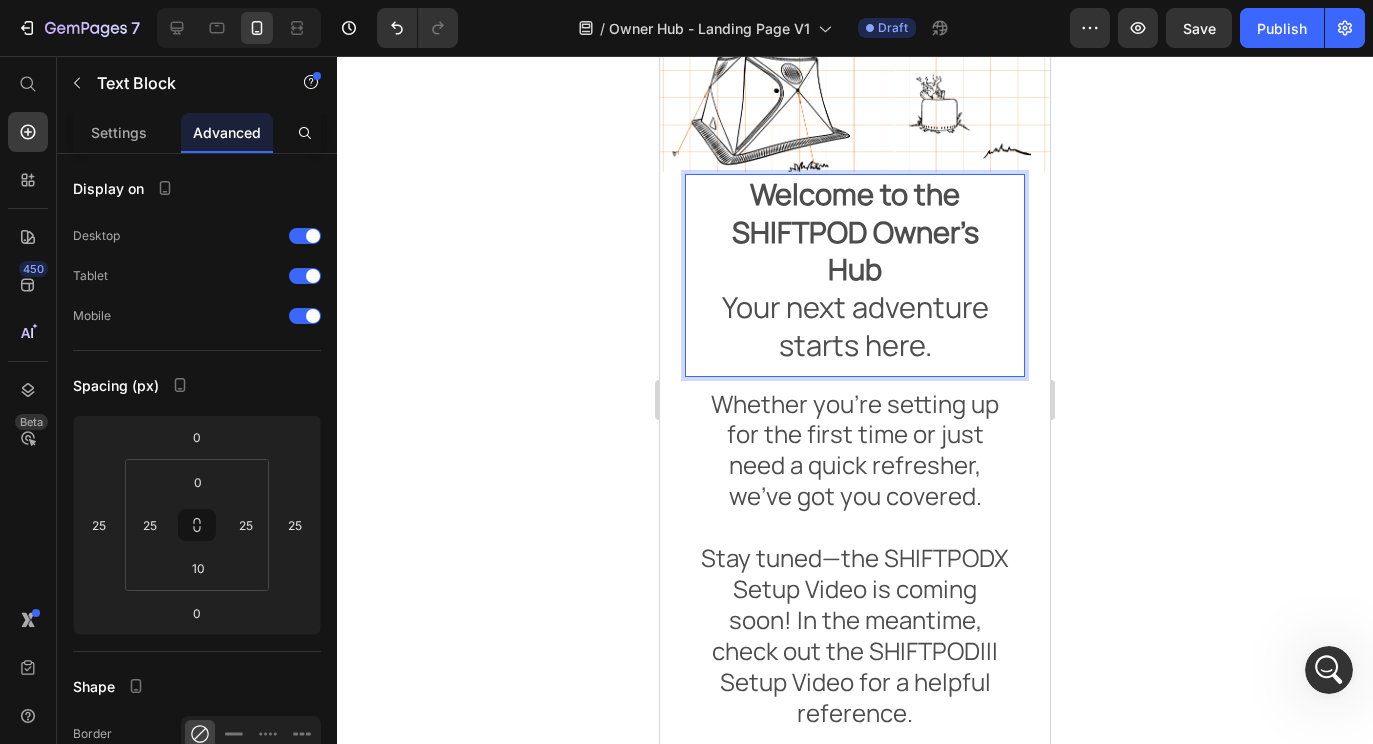 click on "Welcome to the SHIFTPOD Owner’s Hub Your next adventure starts here." at bounding box center [855, 270] 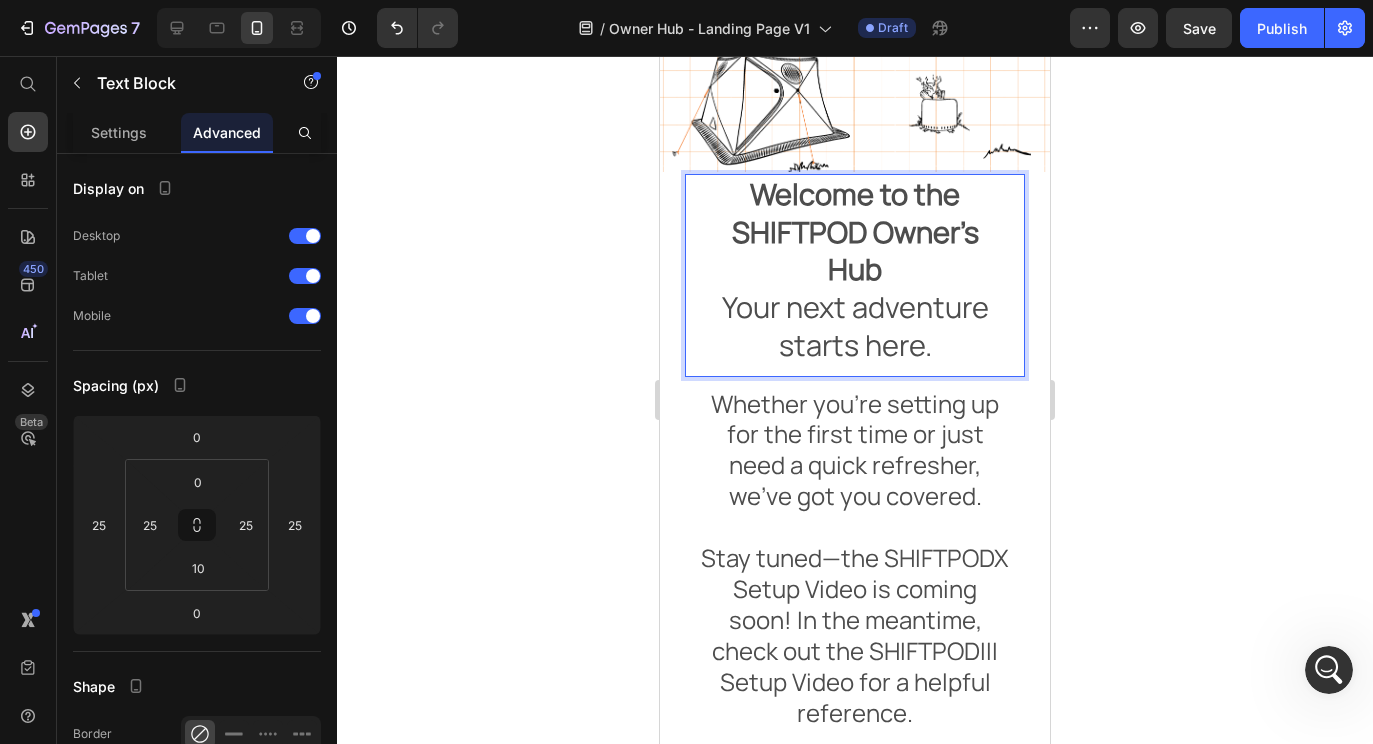 click on "Welcome to the SHIFTPOD Owner’s Hub Your next adventure starts here." at bounding box center [855, 270] 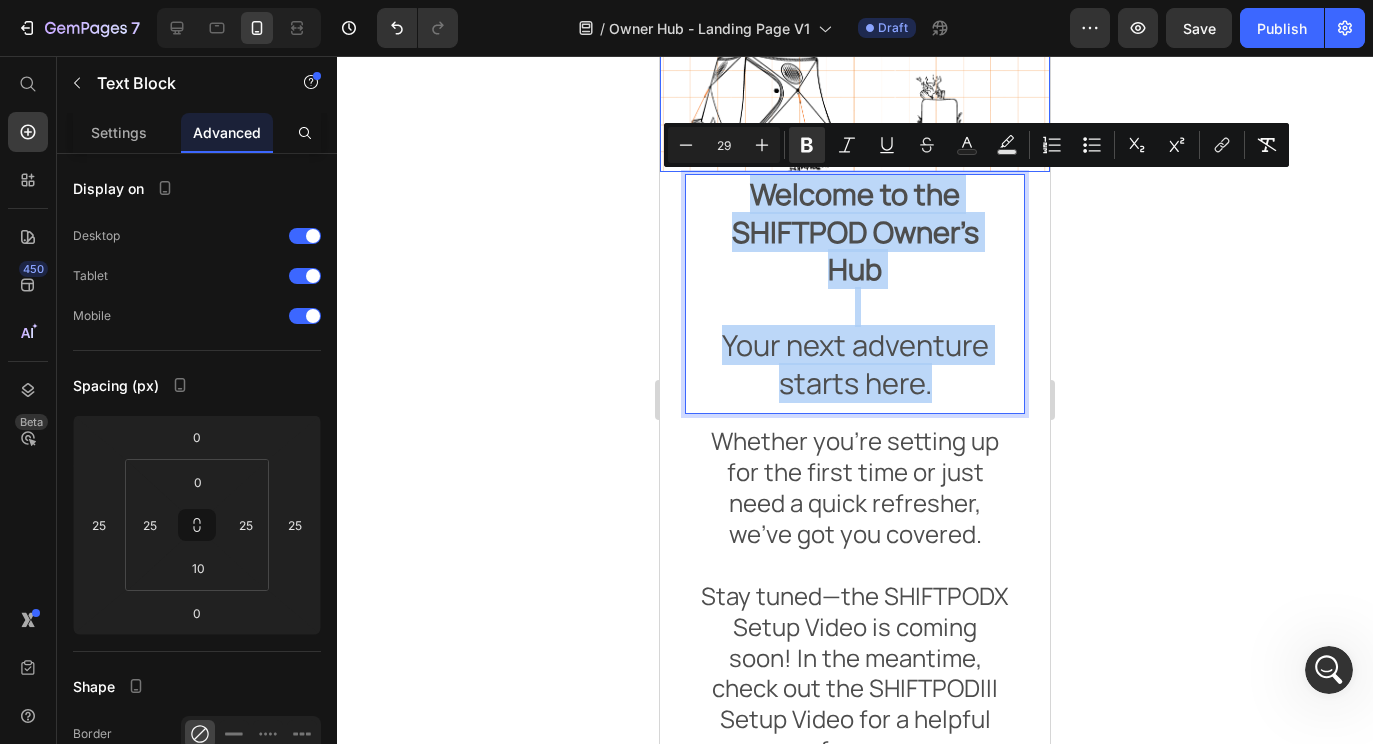 drag, startPoint x: 940, startPoint y: 382, endPoint x: 699, endPoint y: 121, distance: 355.2492 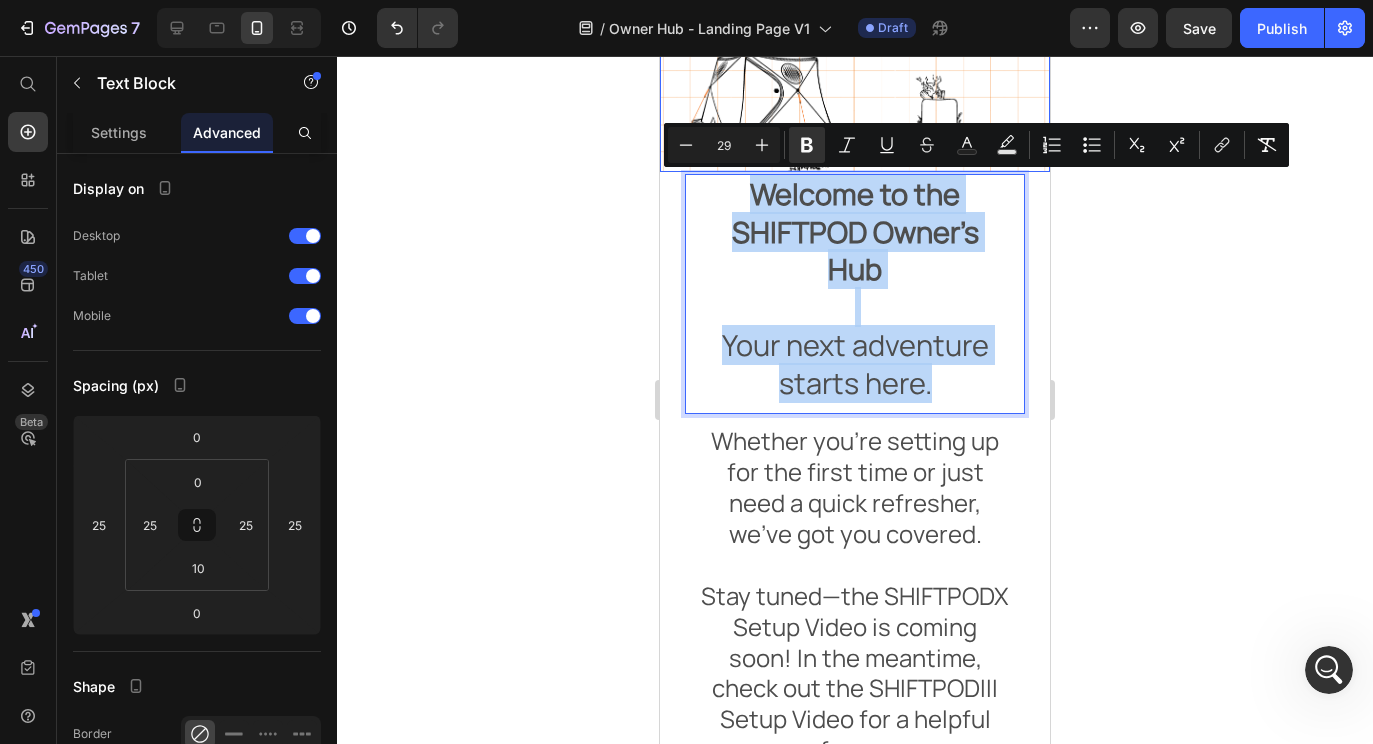 click on "Drop element here Hero Banner Section 1 Welcome to the SHIFTPOD Owner’s Hub Your next adventure starts here. Text Block   0 Section 2 Whether you’re setting up for the first time or just need a quick refresher, we’ve got you covered.   Stay tuned—the SHIFTPODX Setup Video is coming soon! In the meantime, check out the SHIFTPODIII Setup Video for a helpful reference. Note: While these instructions are tailored to the SHIFTPODX, all SHIFTPODs use the same frame and hub system—so the process applies to older models too.      Text Block Section 3
Image Image Image Image Image Image Image Image Image Image Image Image Image Image Image
Carousel Section 4 Root" at bounding box center (855, 538) 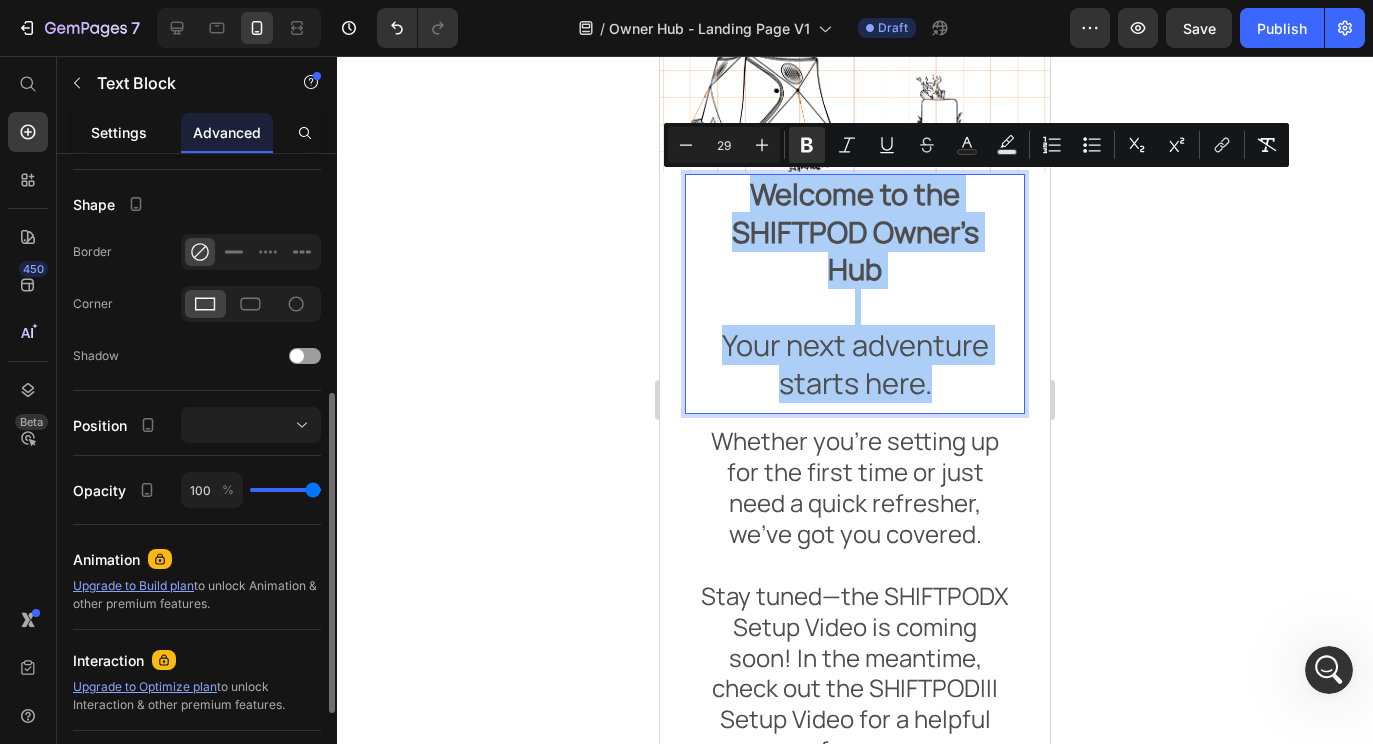 click on "Settings" 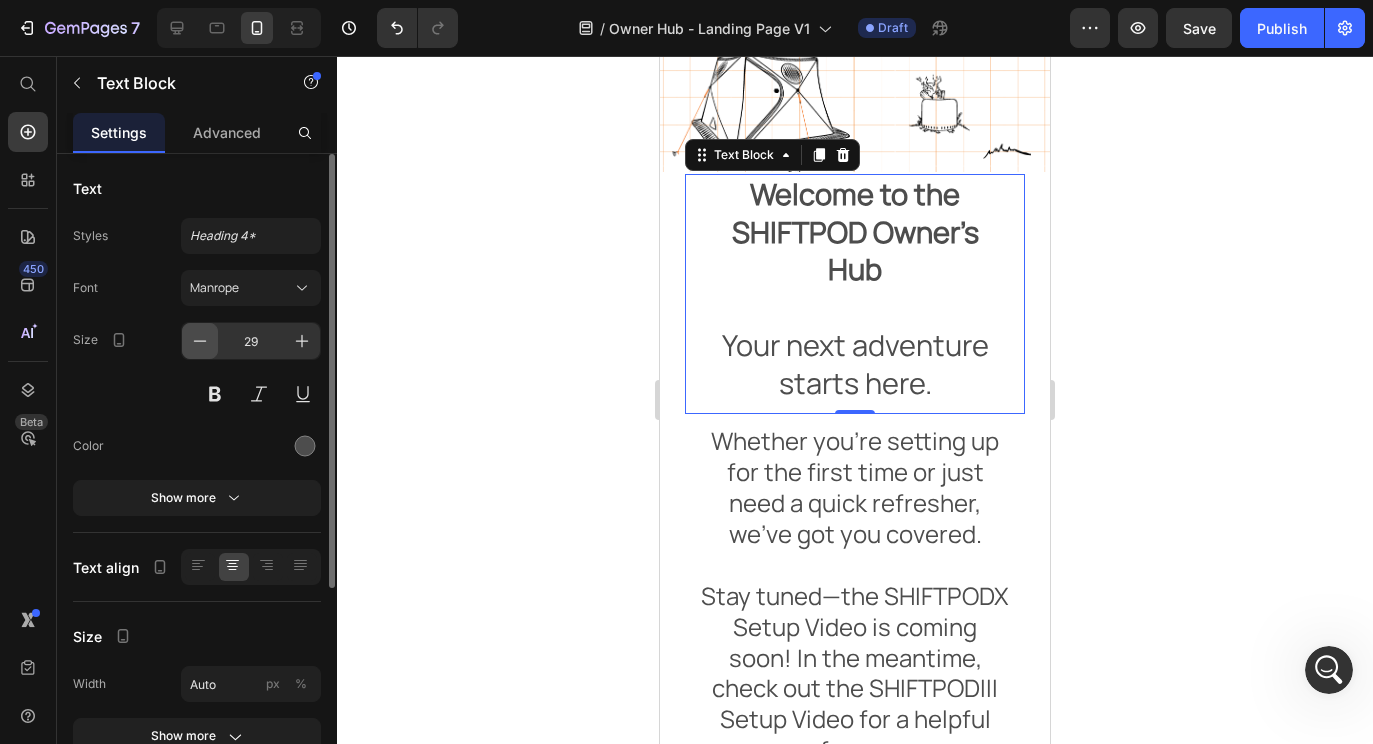 click 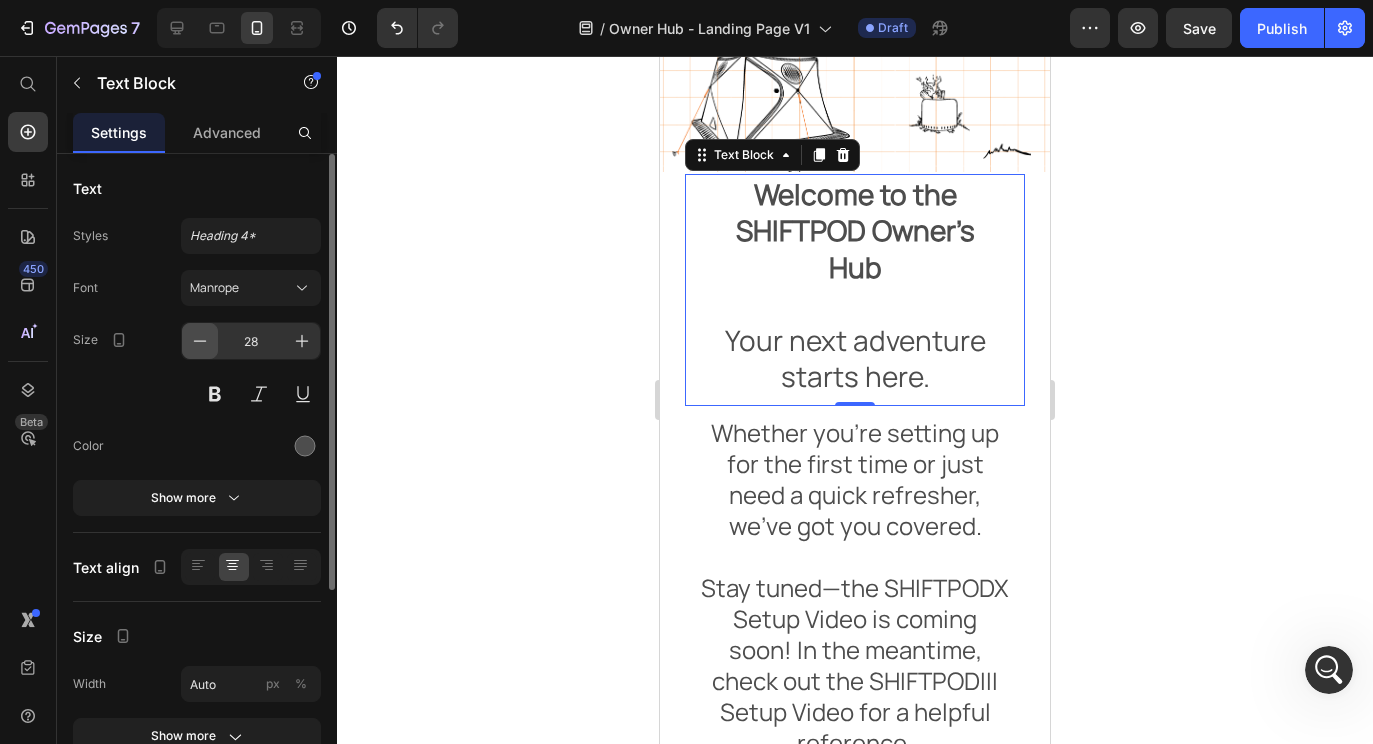 click 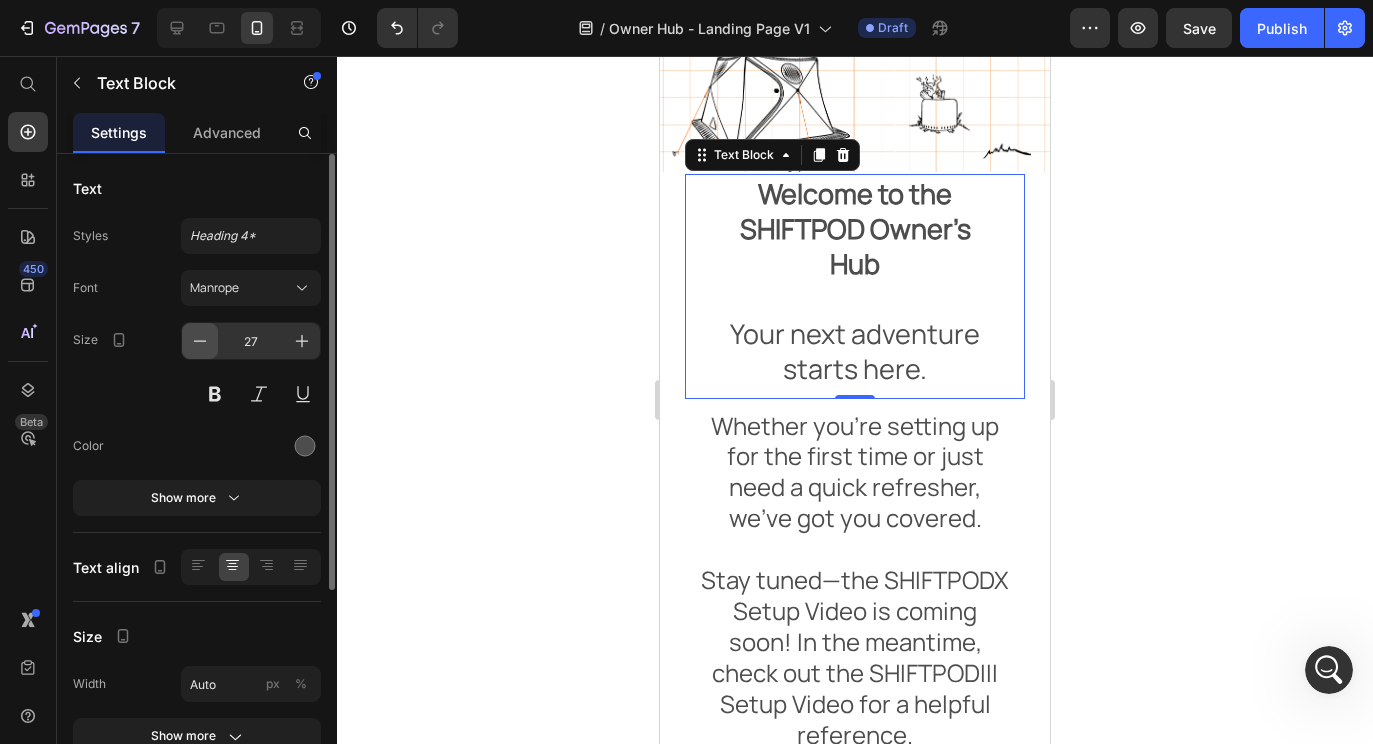 click 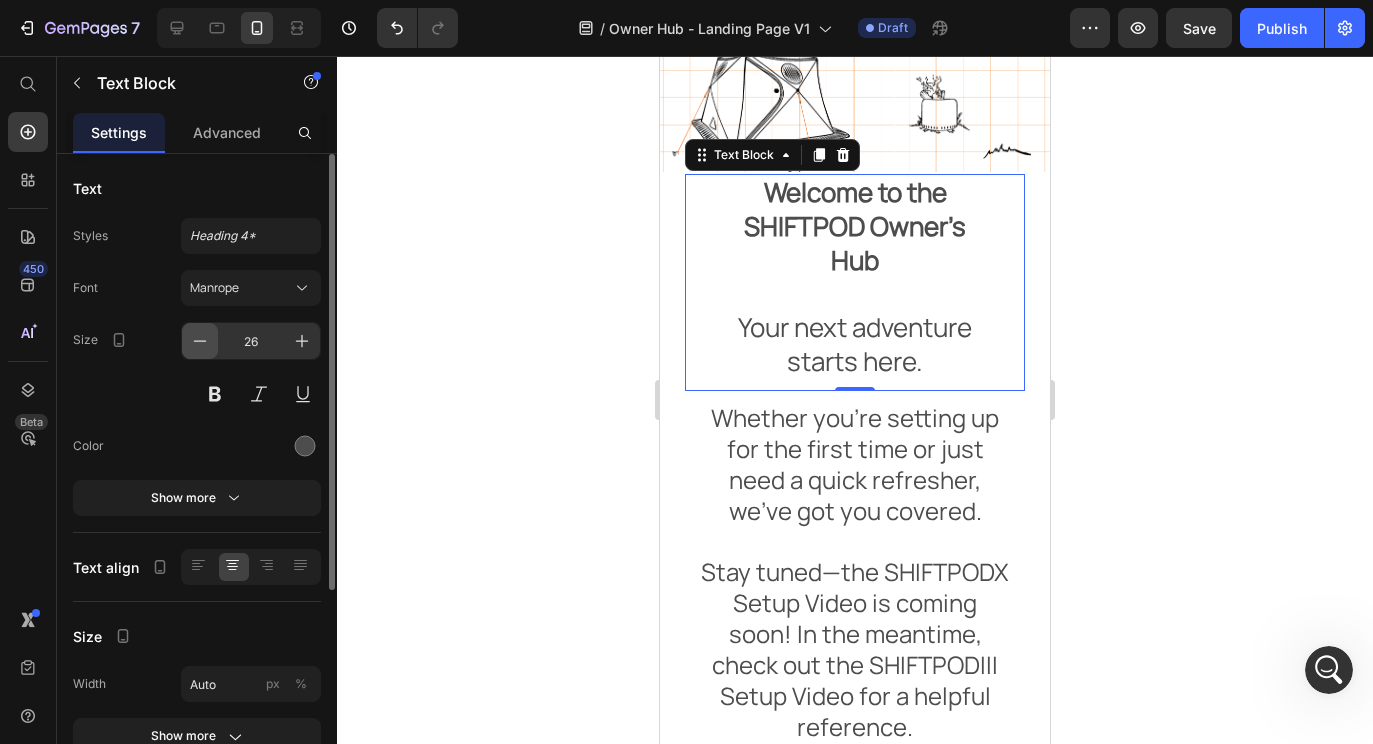 click 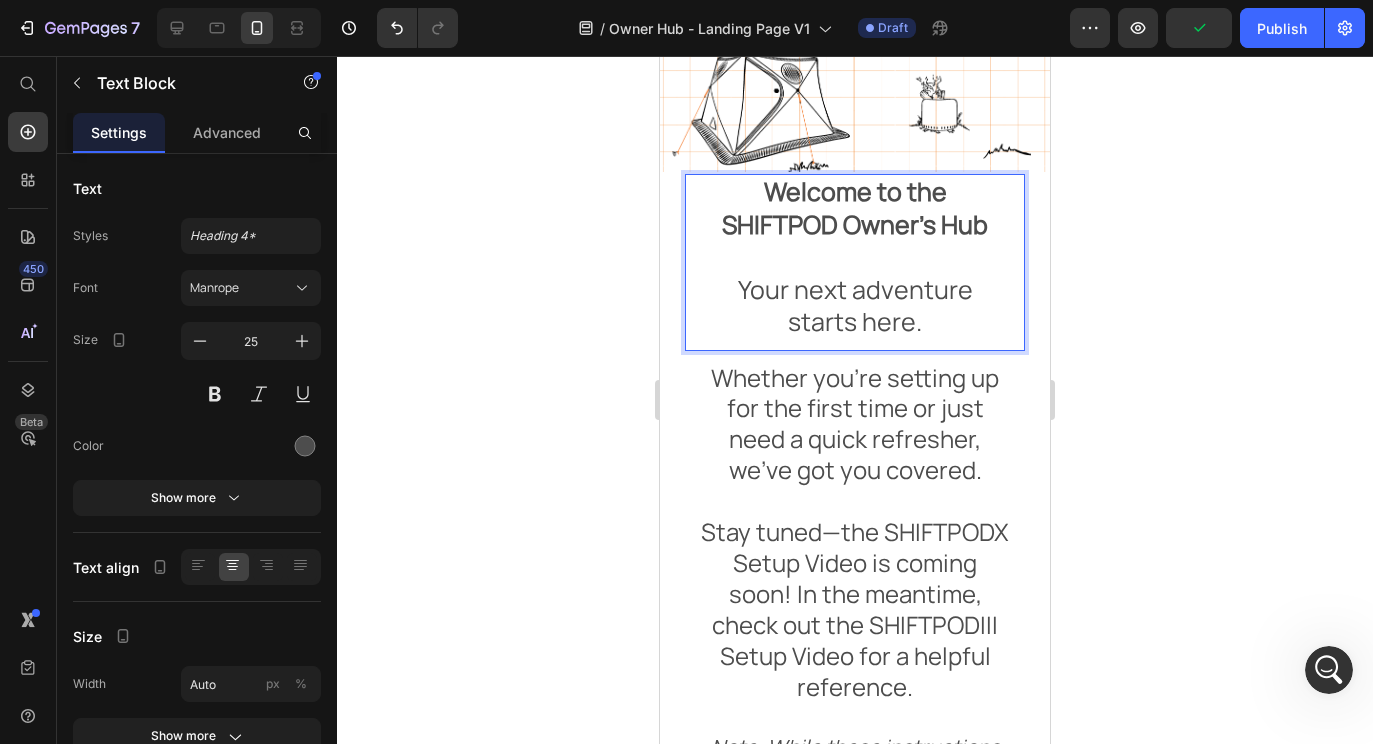click on "Welcome to the SHIFTPOD Owner’s Hub Your next adventure starts here." at bounding box center [855, 257] 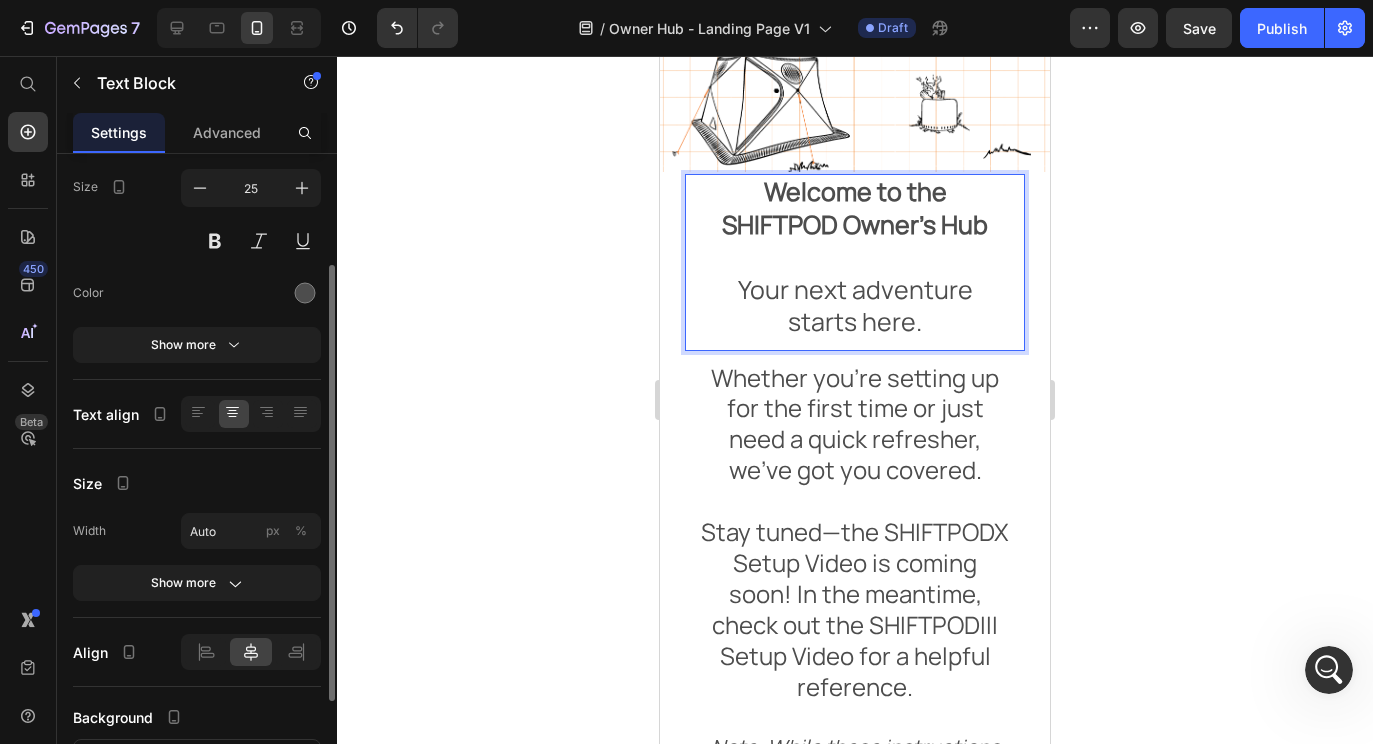 scroll, scrollTop: 160, scrollLeft: 0, axis: vertical 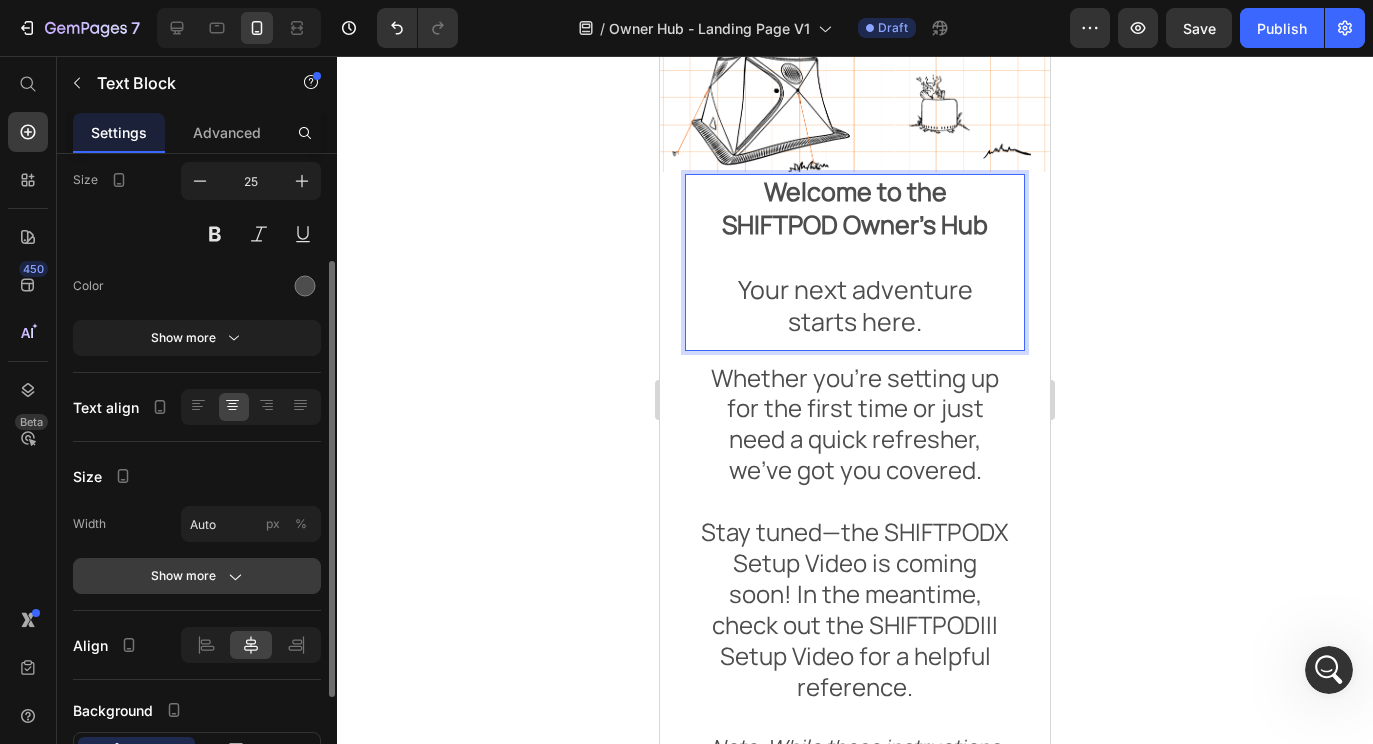click on "Show more" at bounding box center [197, 576] 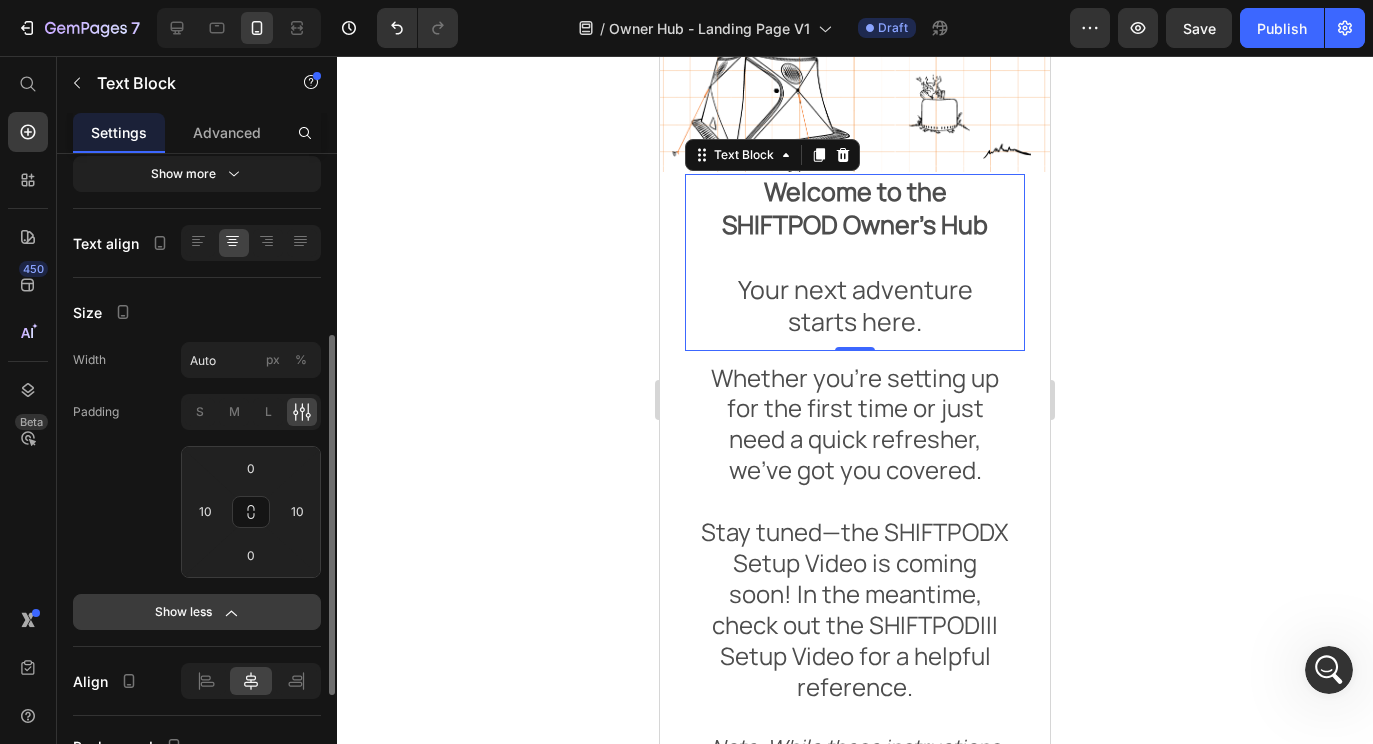 scroll, scrollTop: 341, scrollLeft: 0, axis: vertical 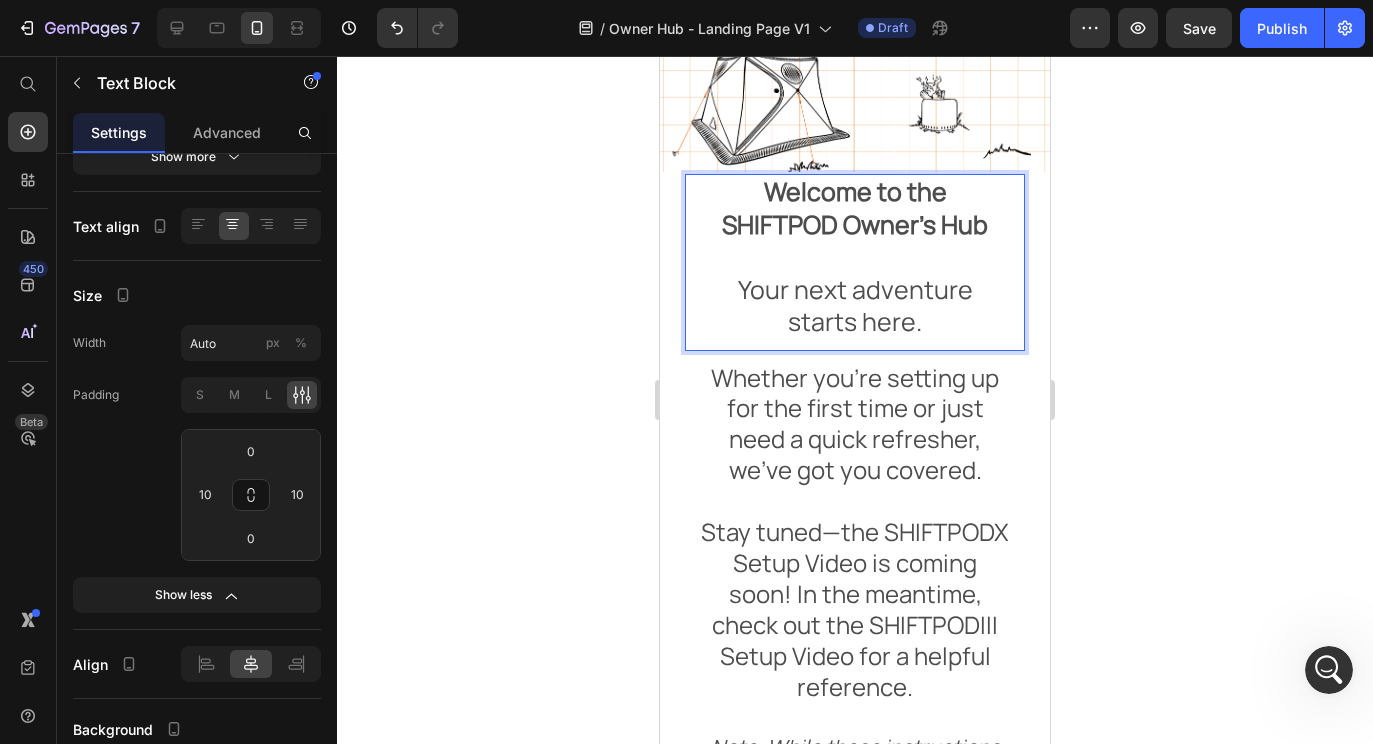 click on "Welcome to the SHIFTPOD Owner’s Hub Your next adventure starts here." at bounding box center (855, 257) 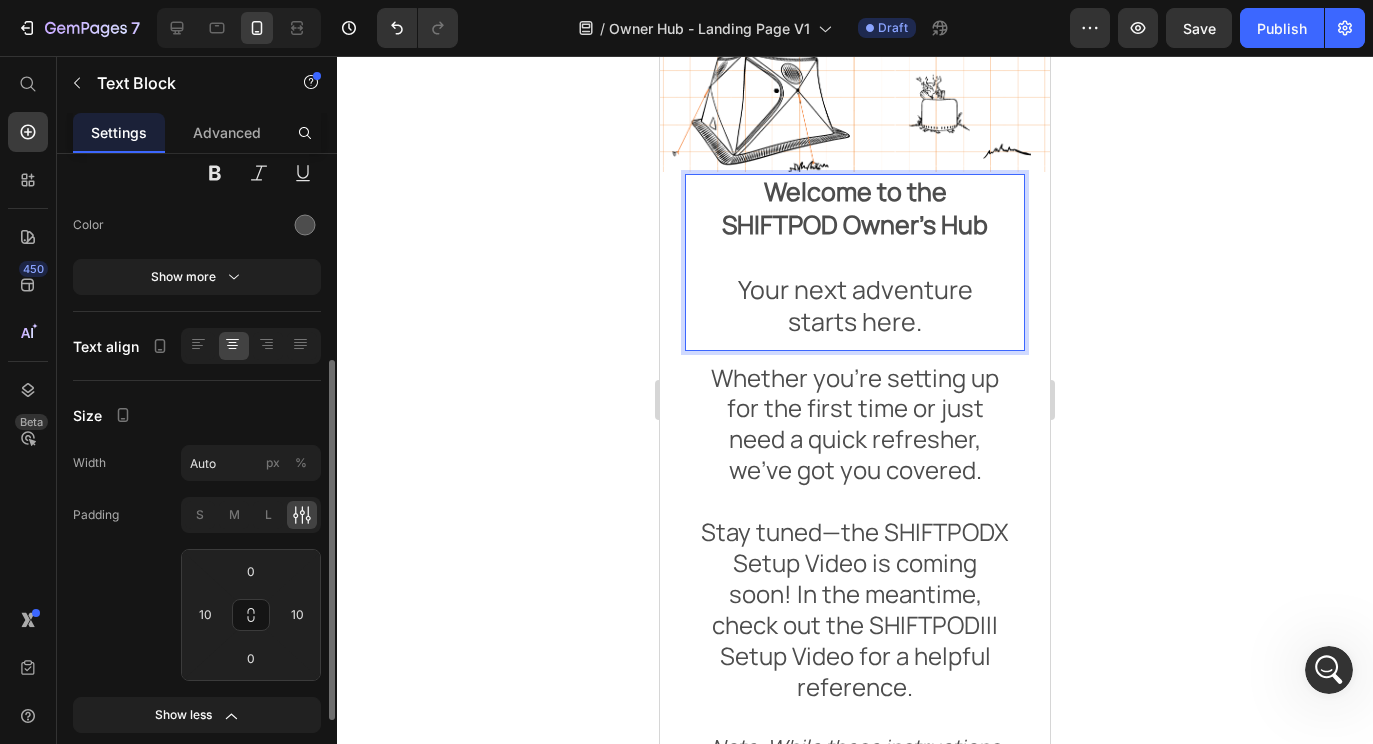 scroll, scrollTop: 0, scrollLeft: 0, axis: both 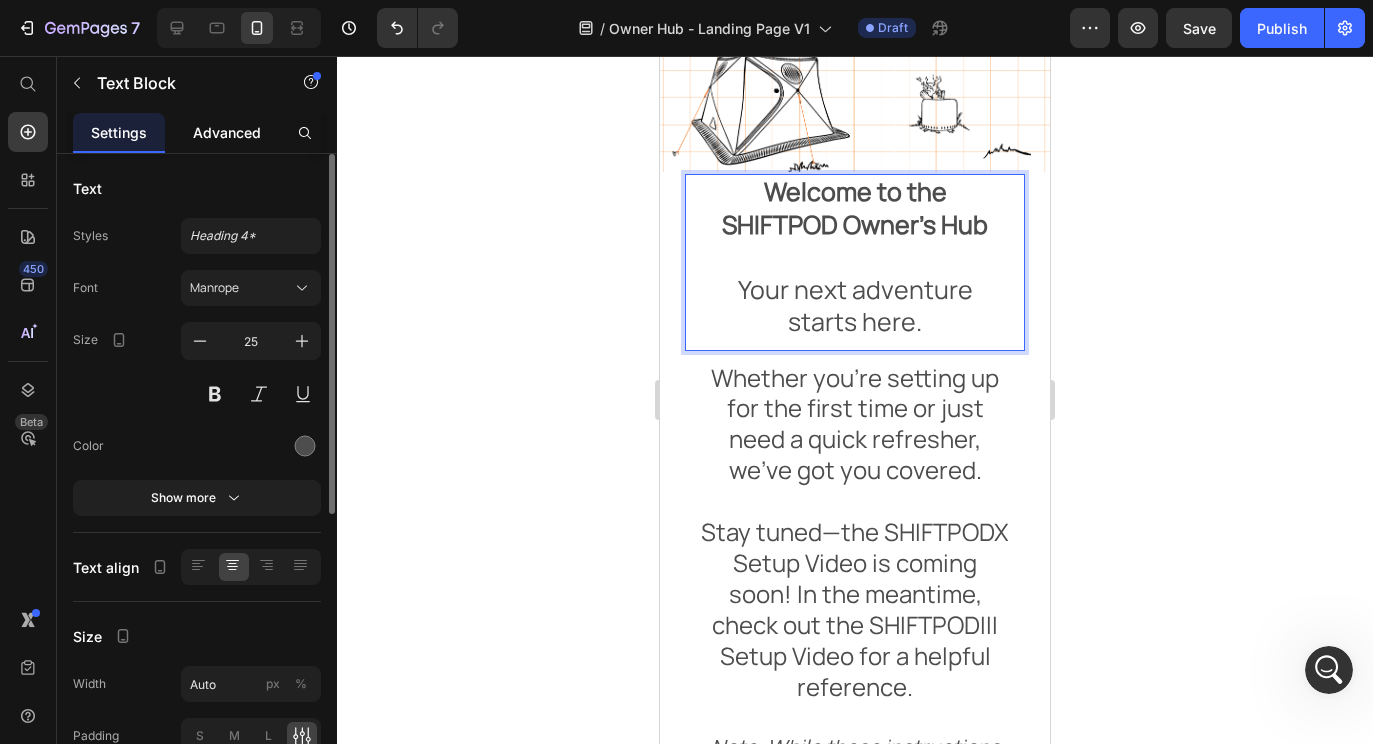 click on "Advanced" 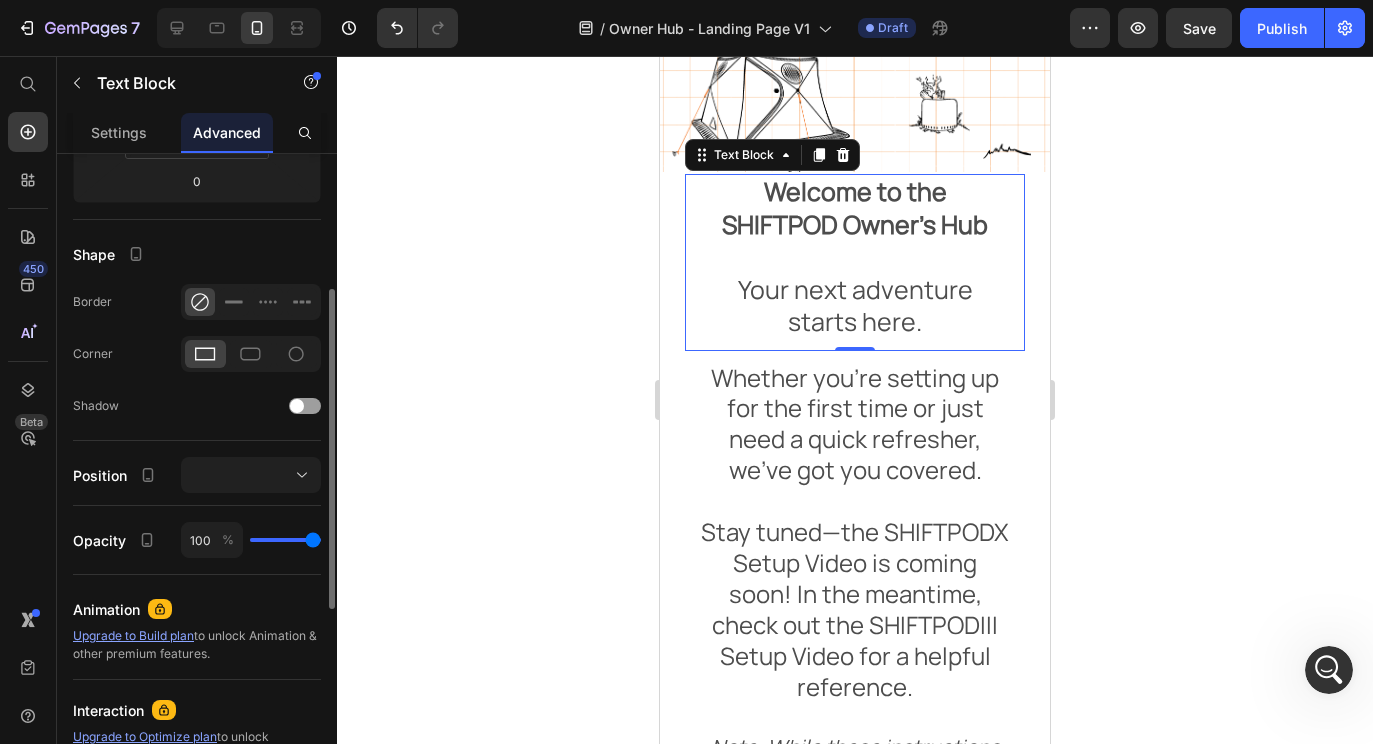 scroll, scrollTop: 439, scrollLeft: 0, axis: vertical 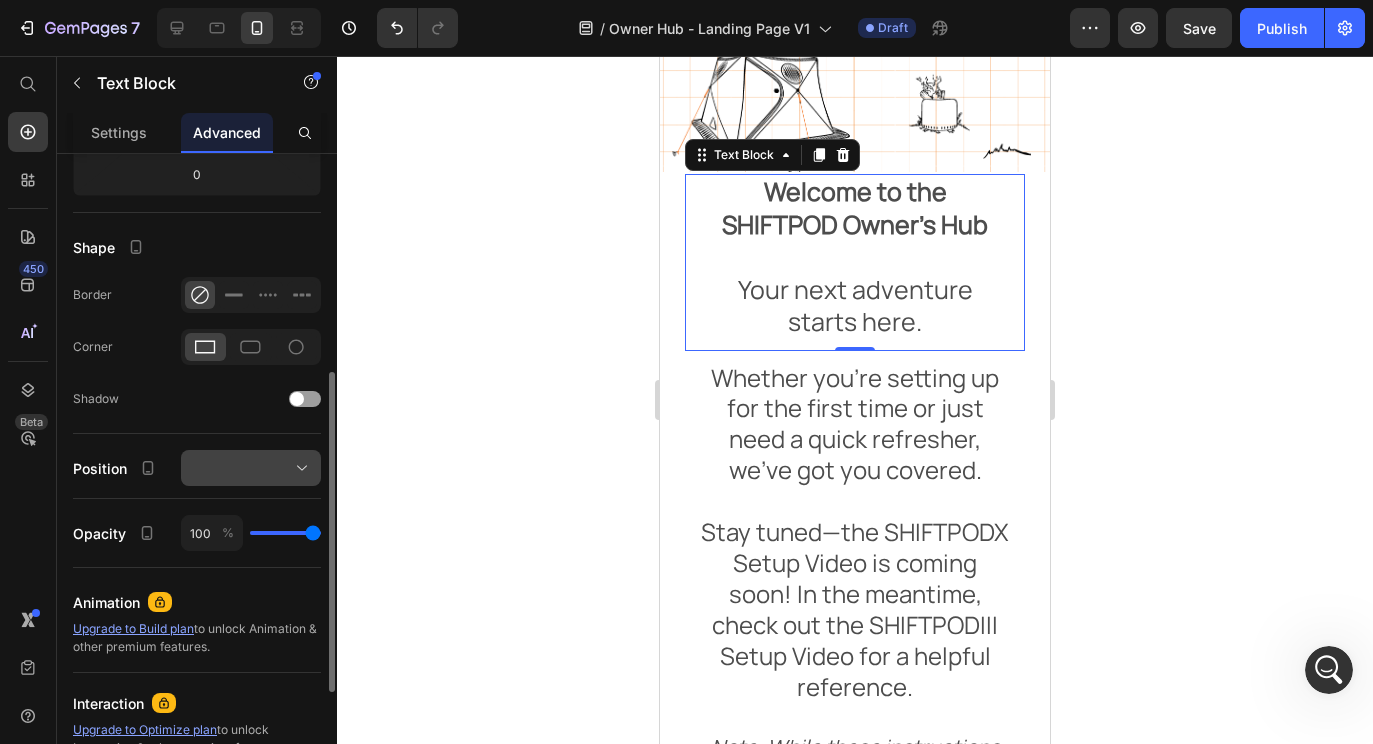 click at bounding box center (251, 468) 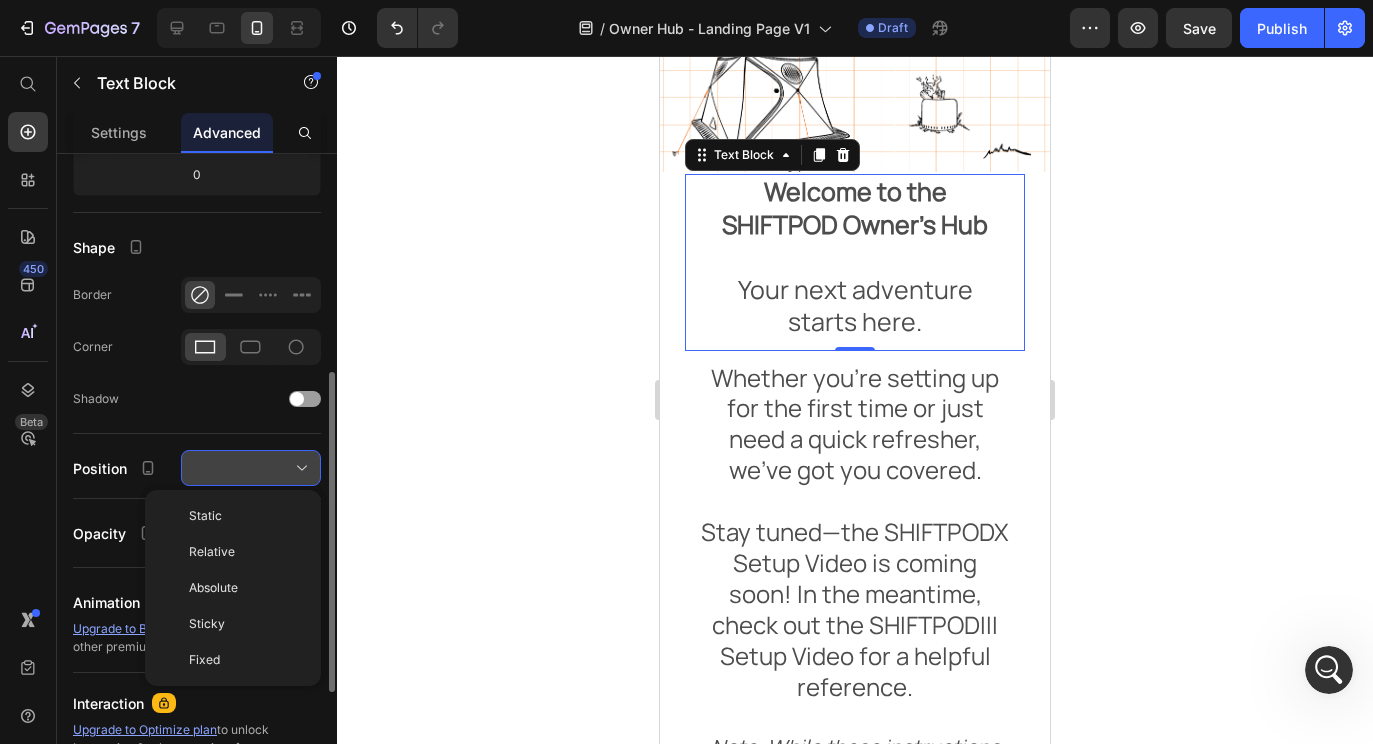 click at bounding box center [251, 468] 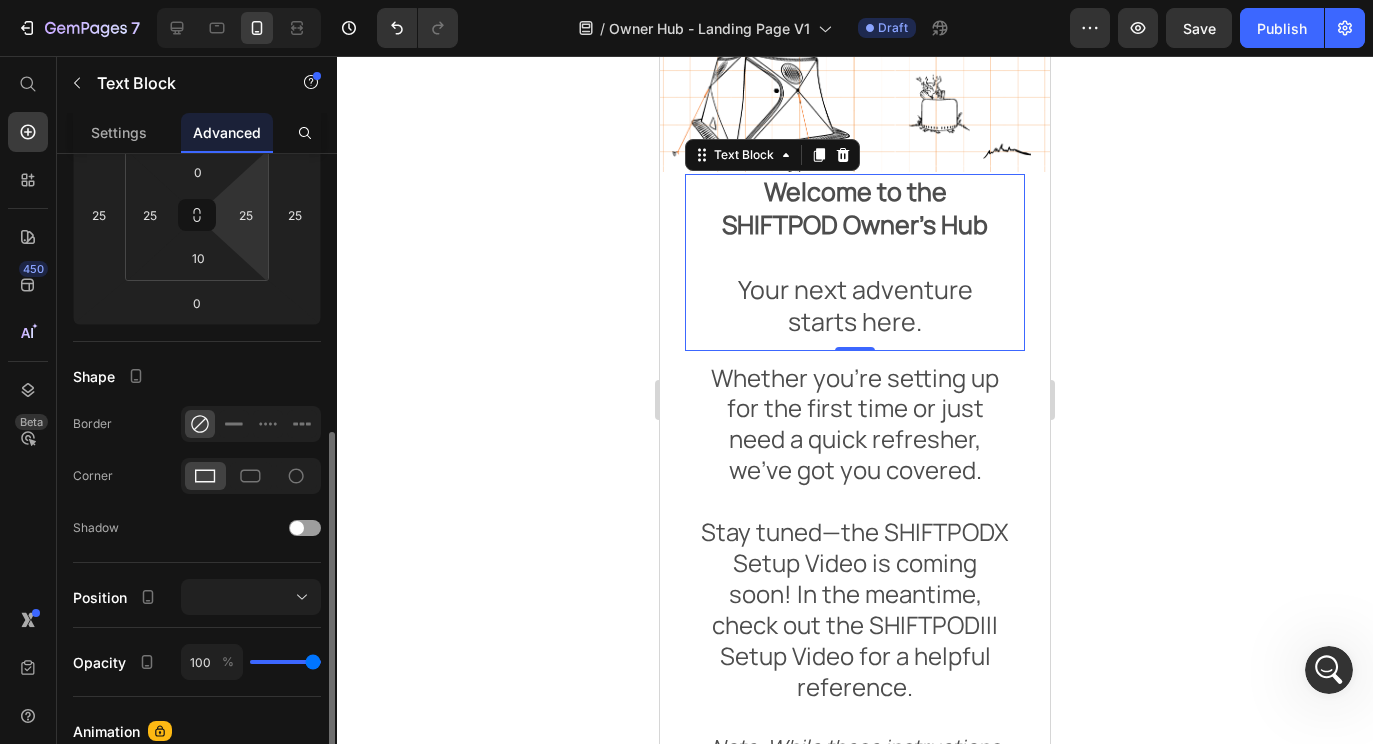 scroll, scrollTop: 0, scrollLeft: 0, axis: both 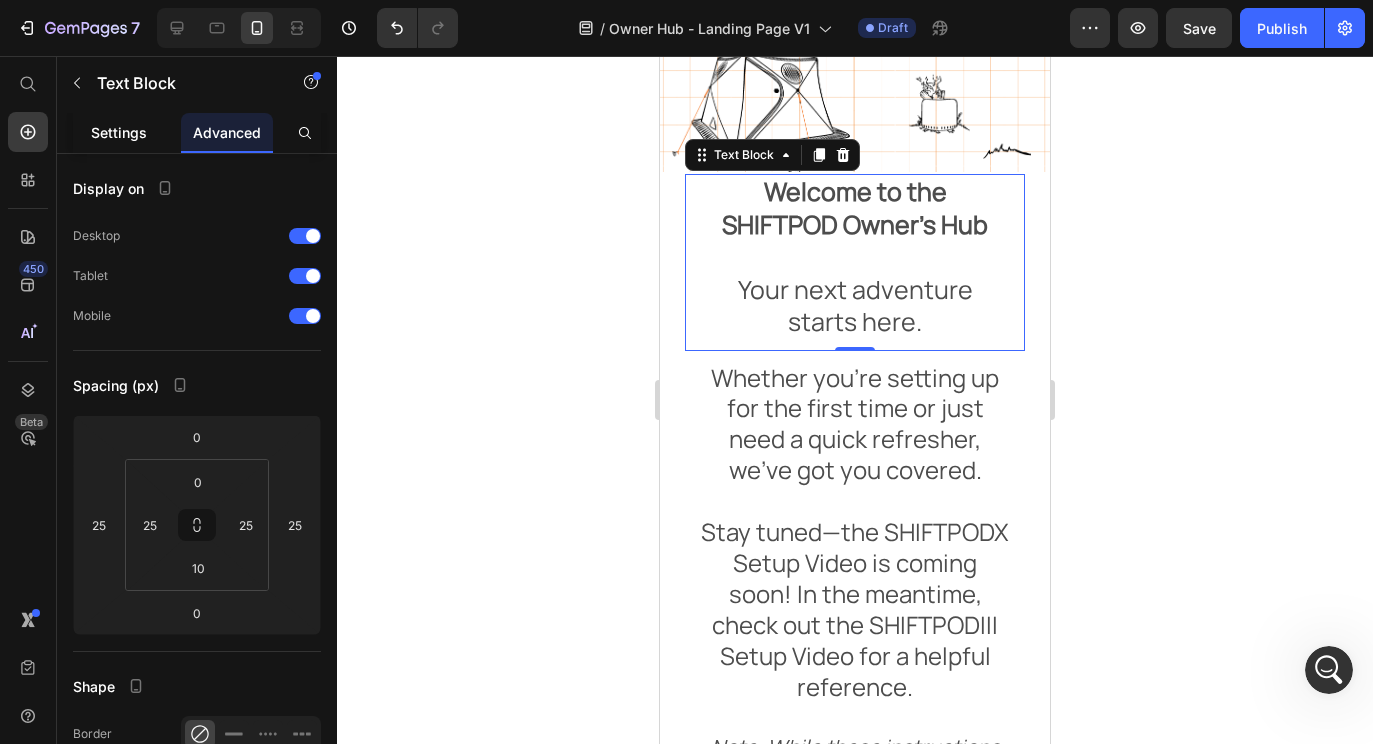 click on "Settings" 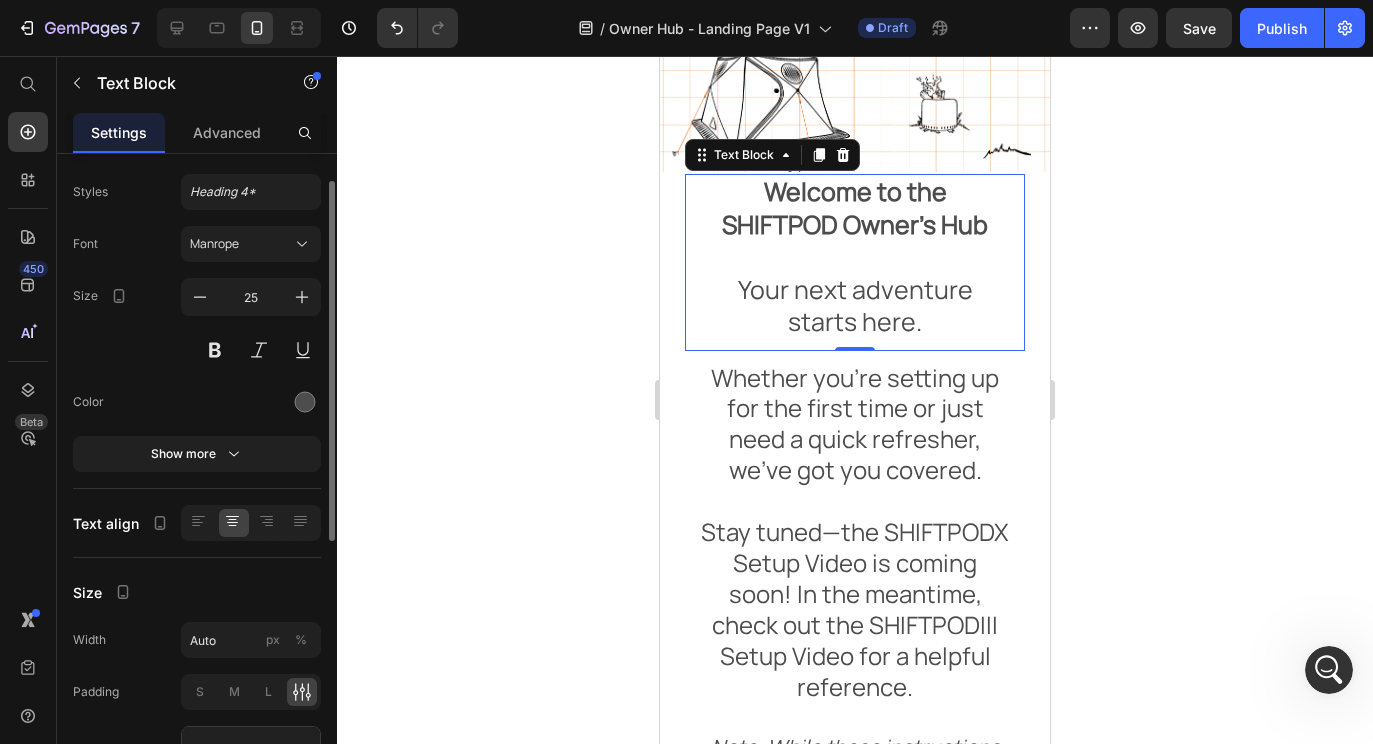 scroll, scrollTop: 46, scrollLeft: 0, axis: vertical 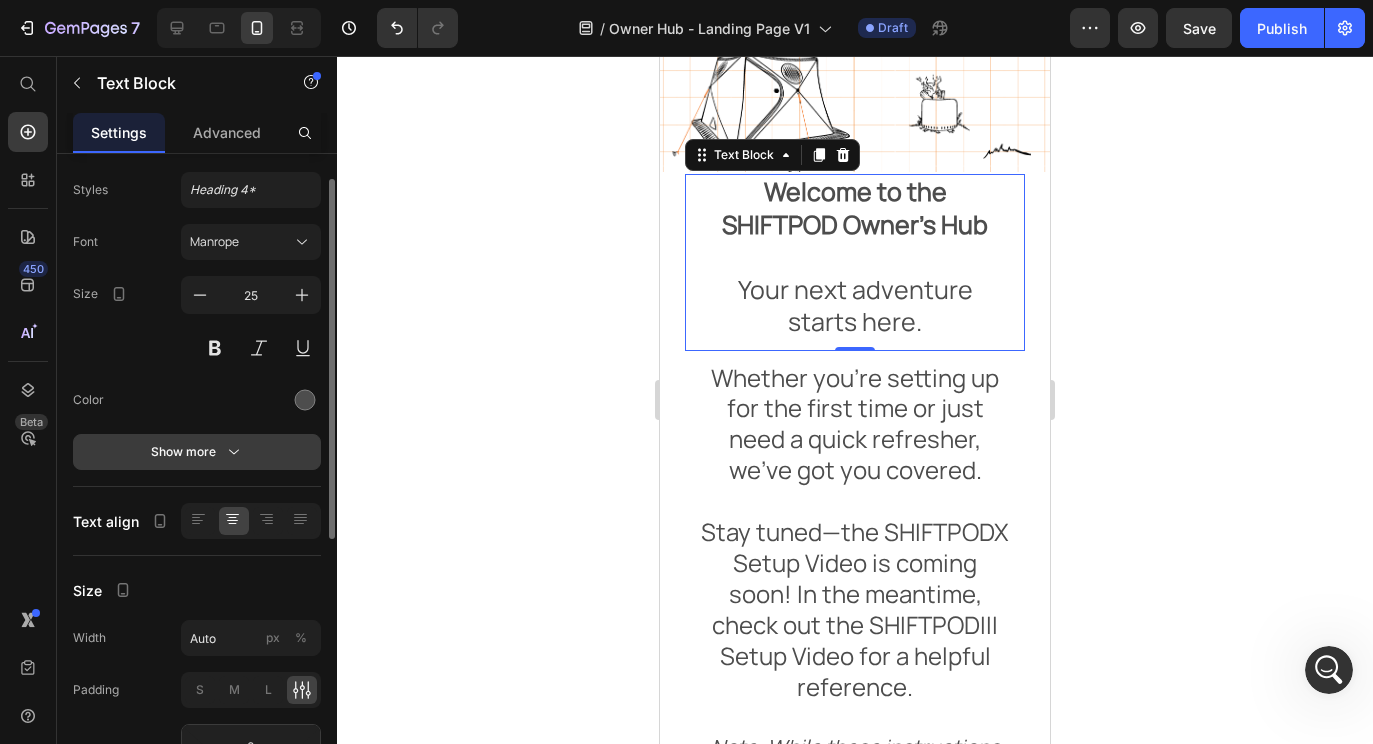 click on "Show more" at bounding box center (197, 452) 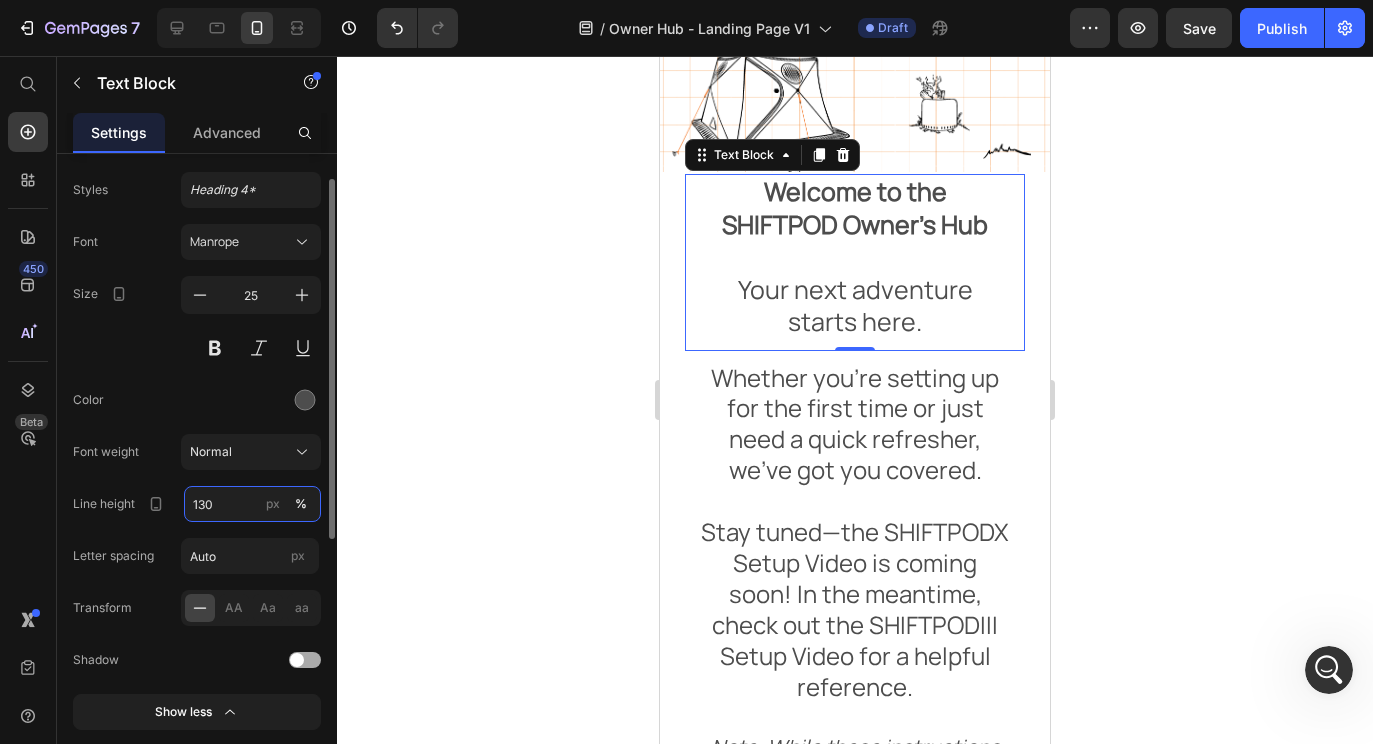 click on "130" at bounding box center (252, 504) 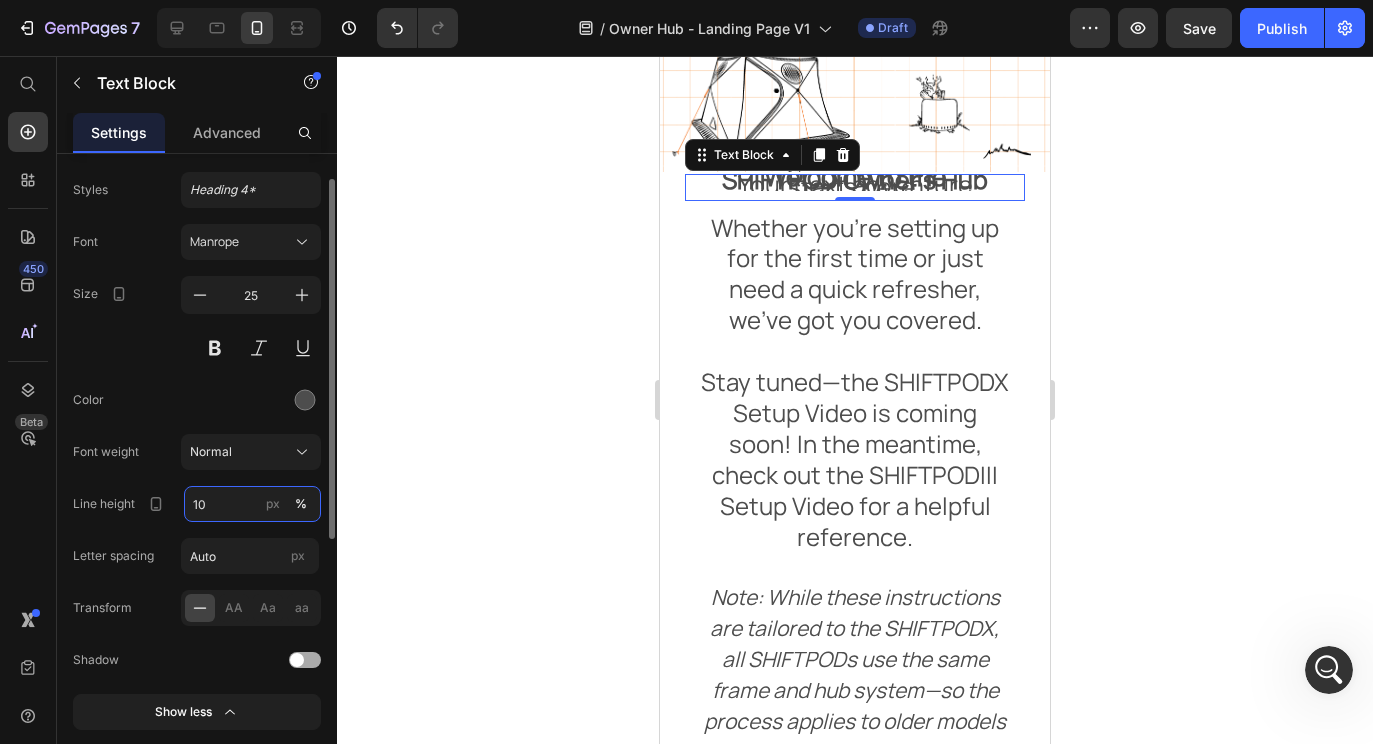 type on "100" 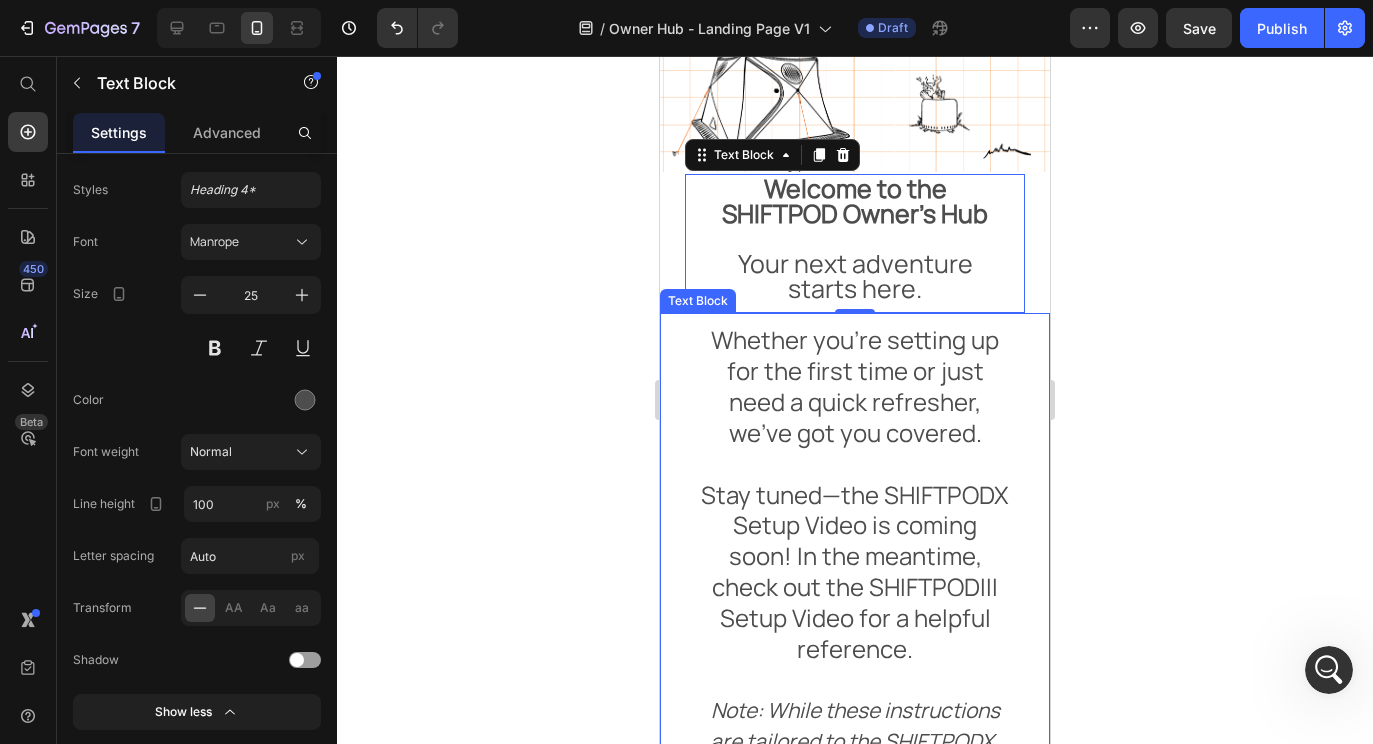 click on "Whether you’re setting up for the first time or just need a quick refresher, we’ve got you covered." at bounding box center (855, 402) 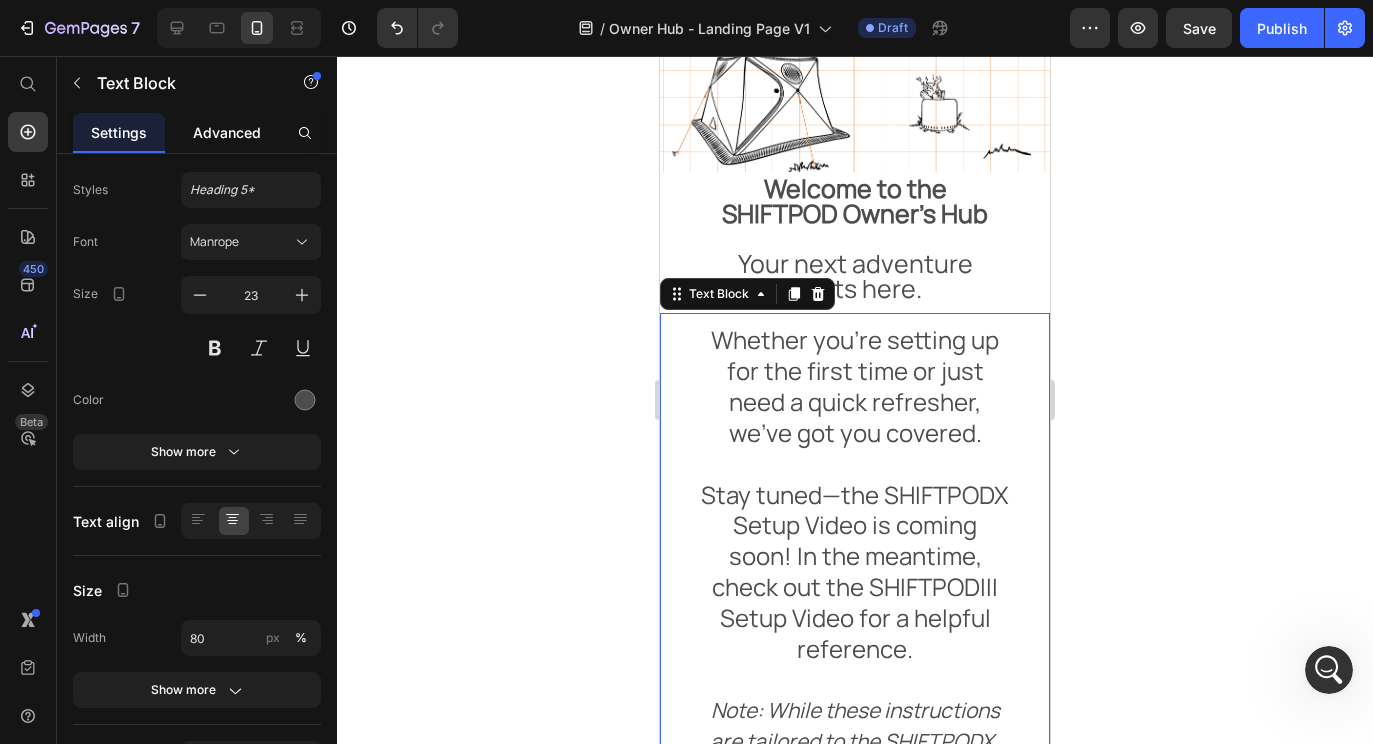 click on "Advanced" at bounding box center (227, 132) 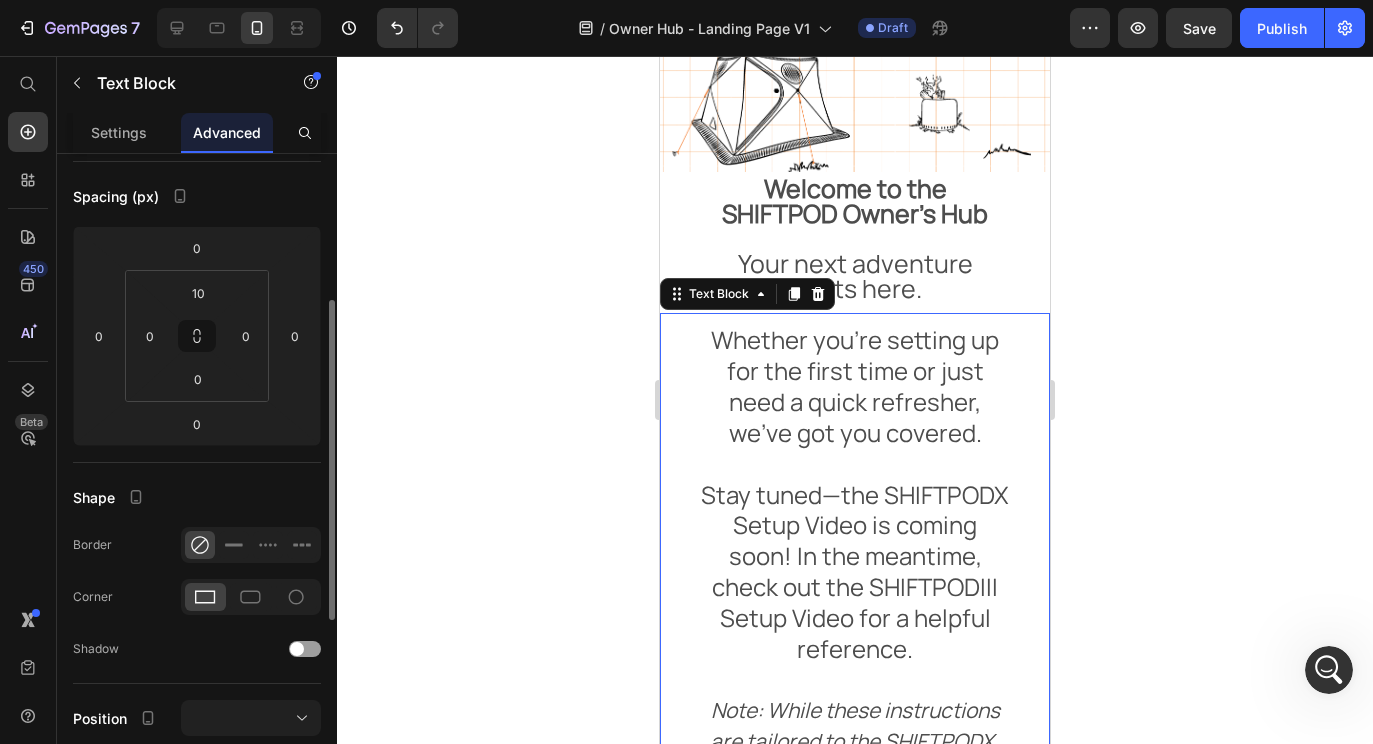 scroll, scrollTop: 0, scrollLeft: 0, axis: both 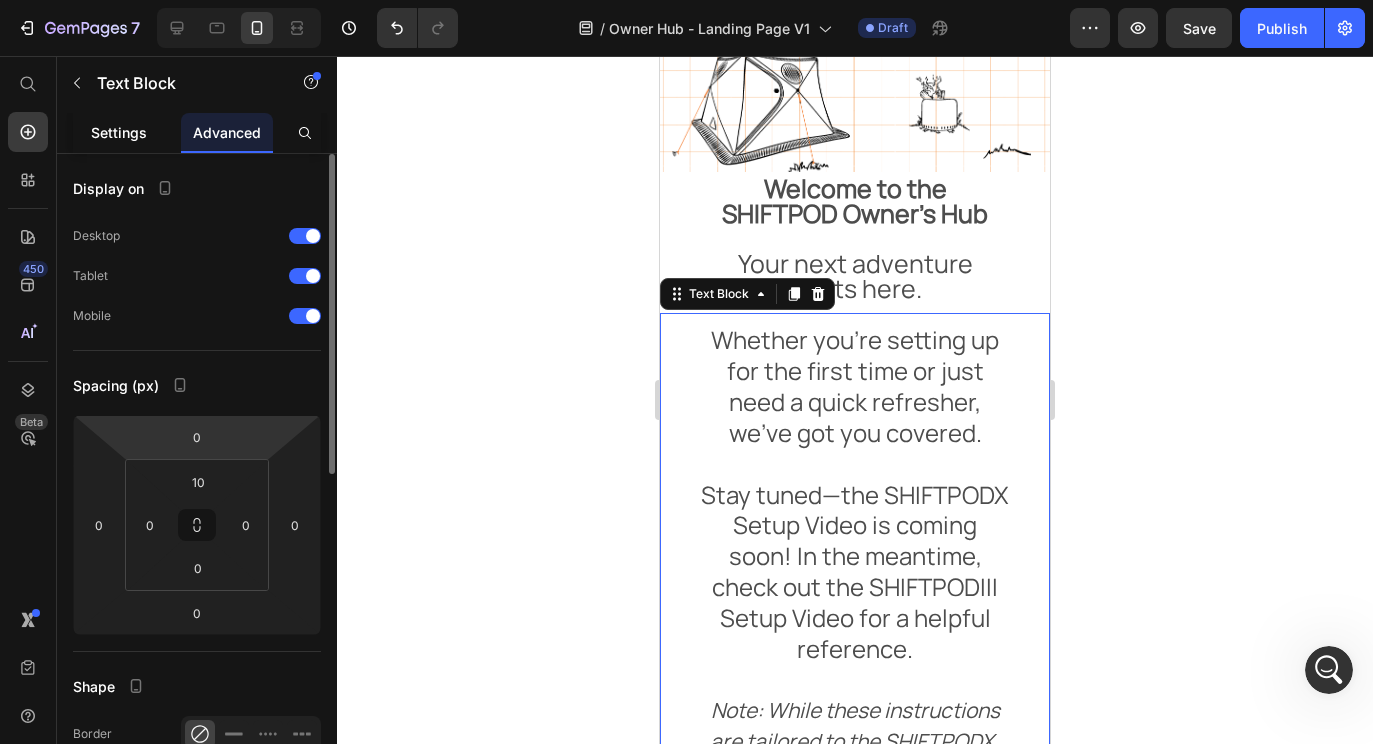 click on "Settings" at bounding box center (119, 132) 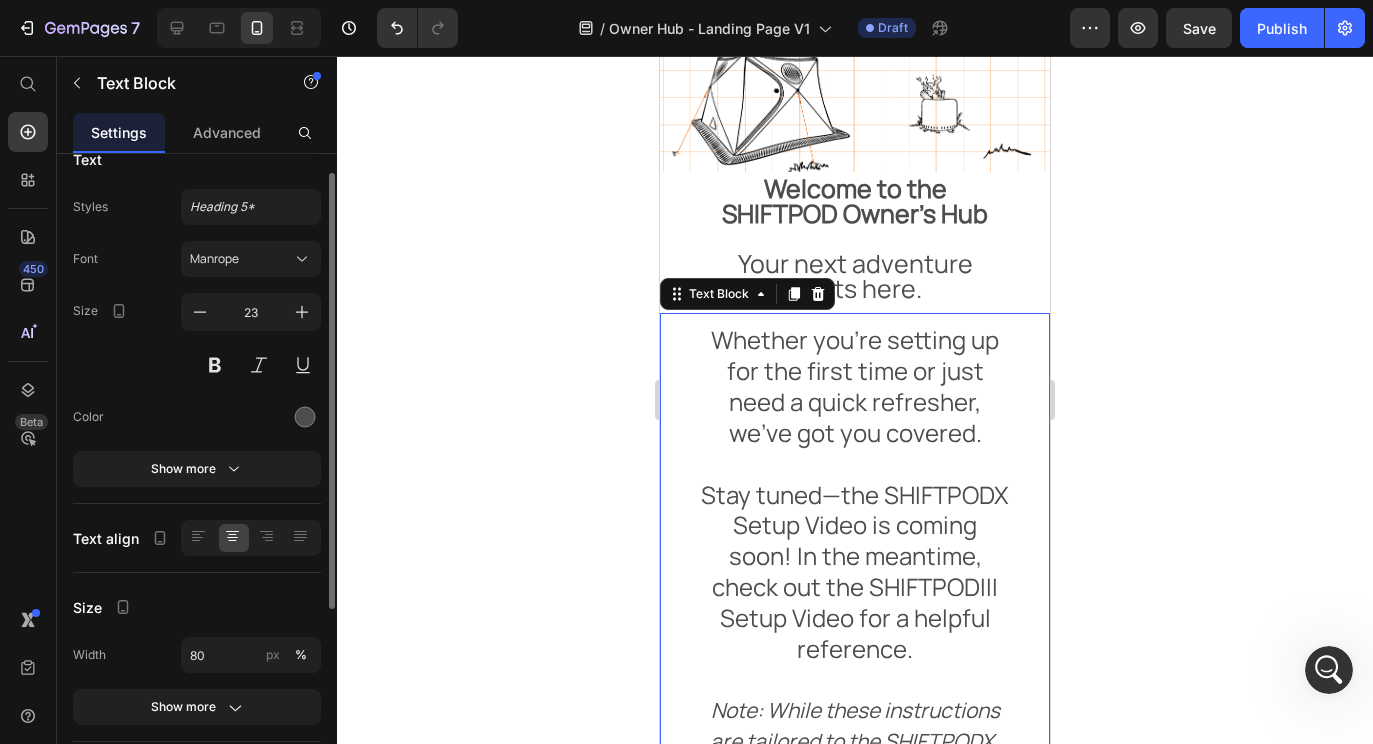 scroll, scrollTop: 0, scrollLeft: 0, axis: both 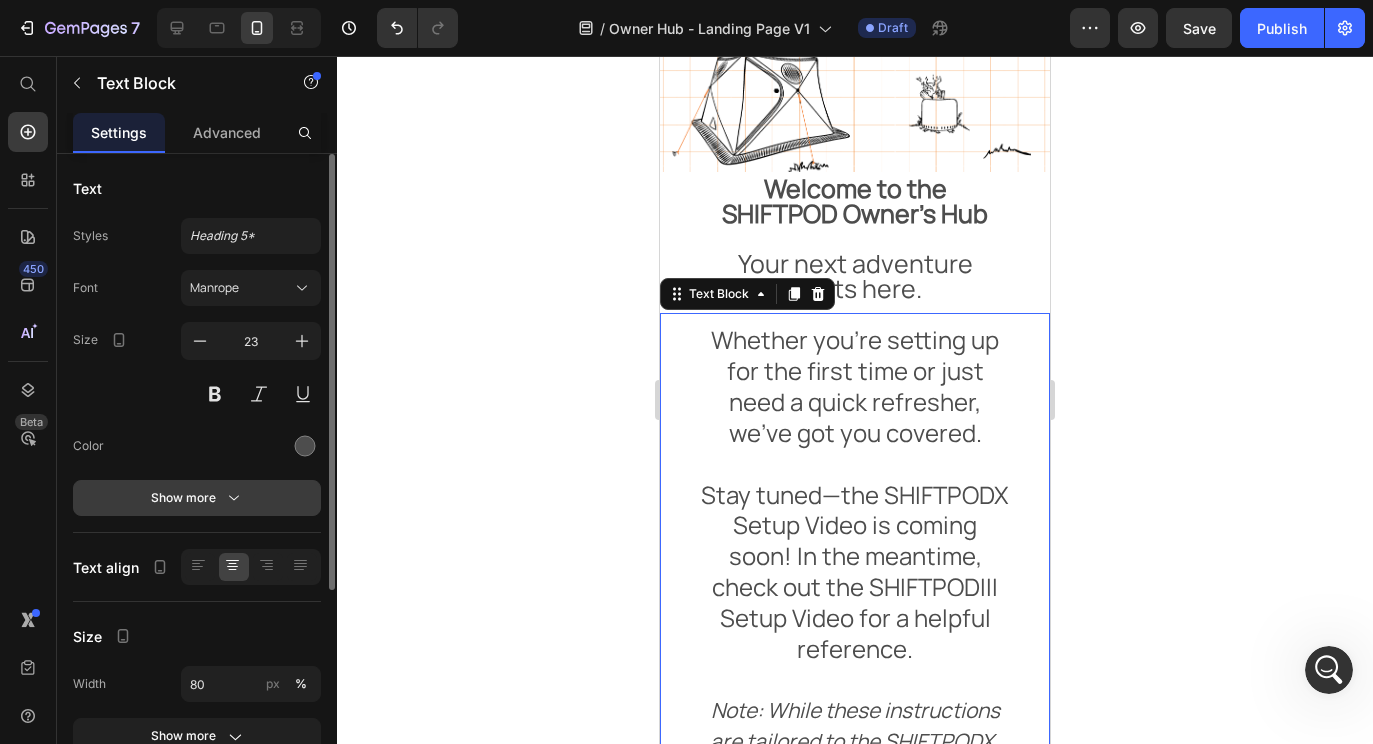 click on "Show more" at bounding box center (197, 498) 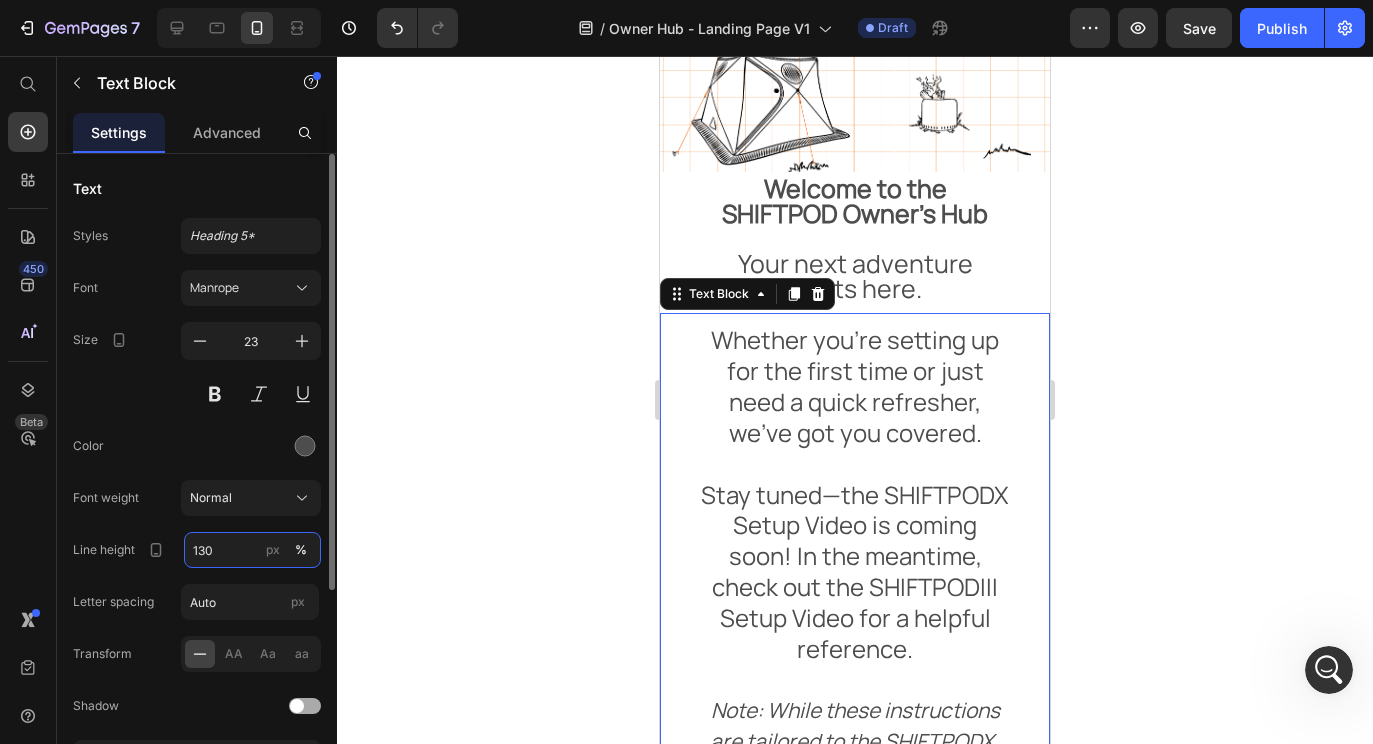 click on "130" at bounding box center [252, 550] 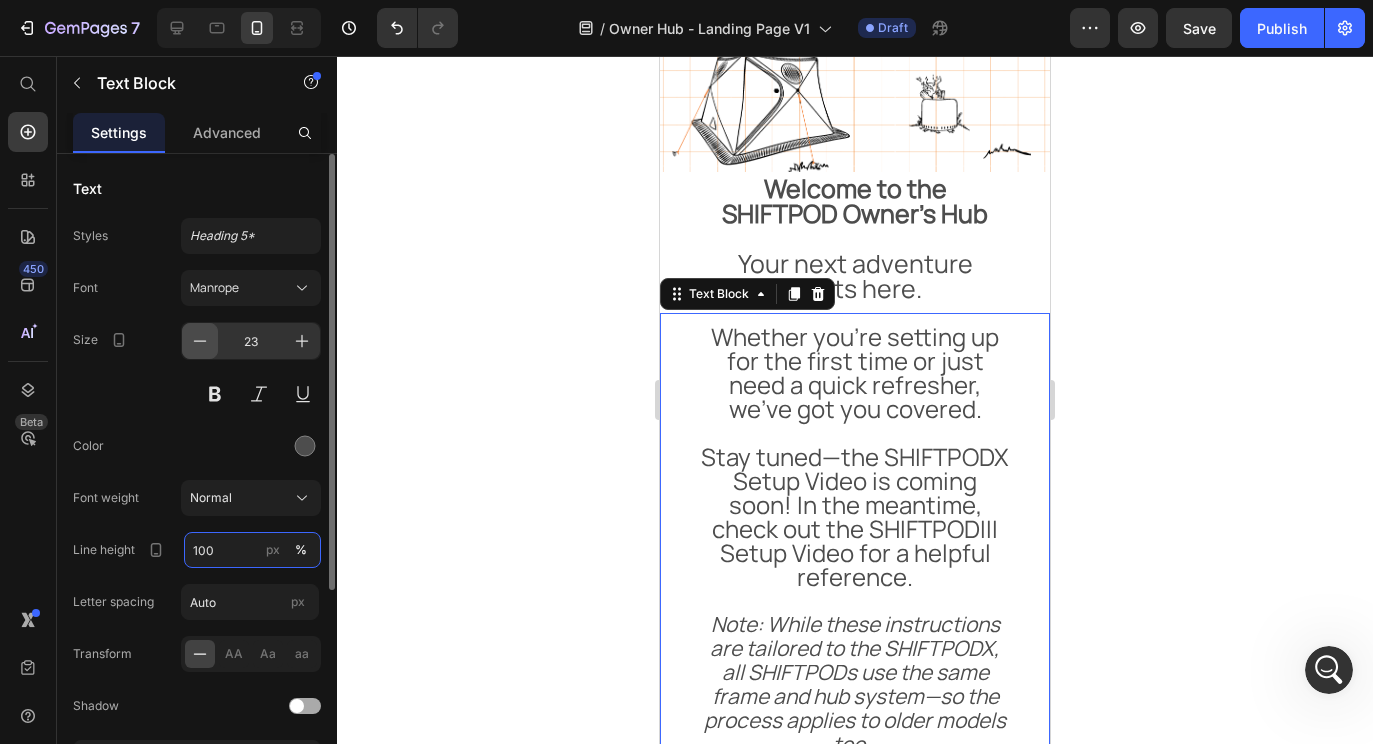 type on "100" 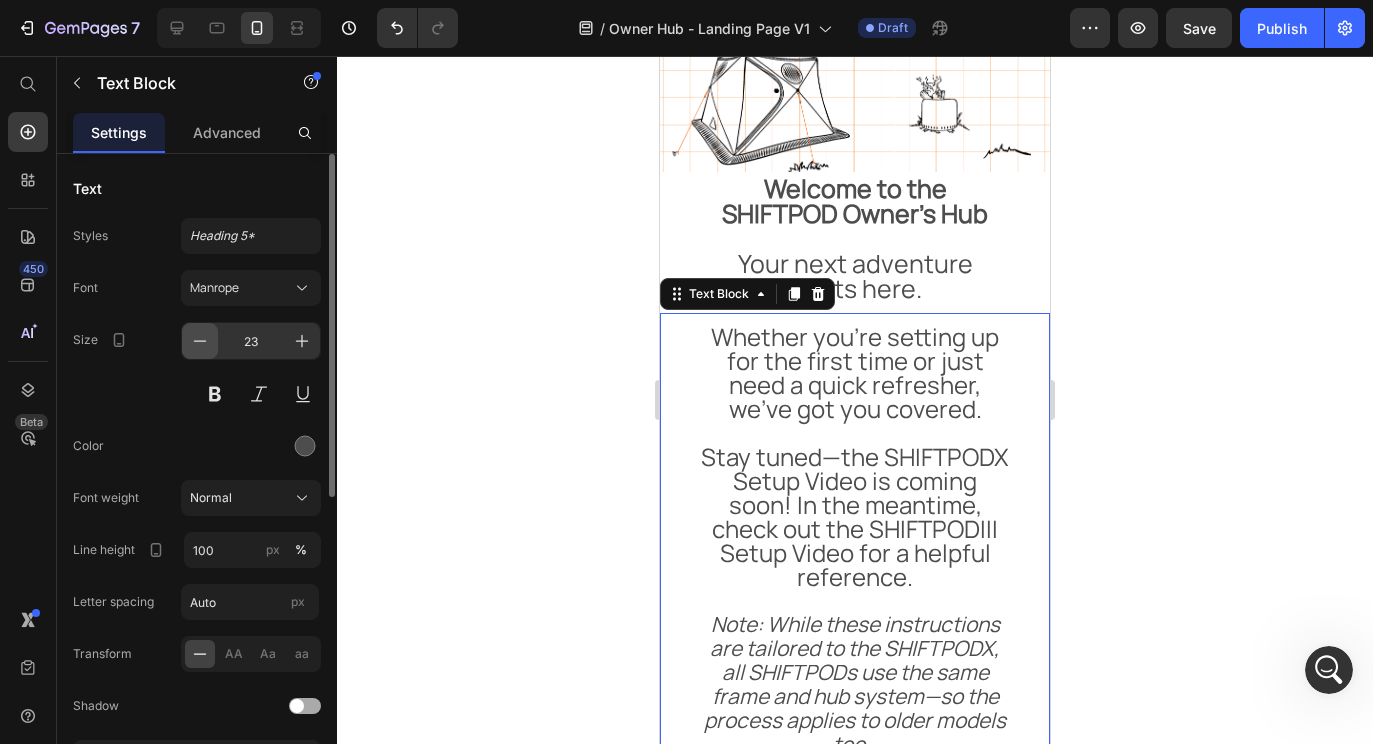 click at bounding box center [200, 341] 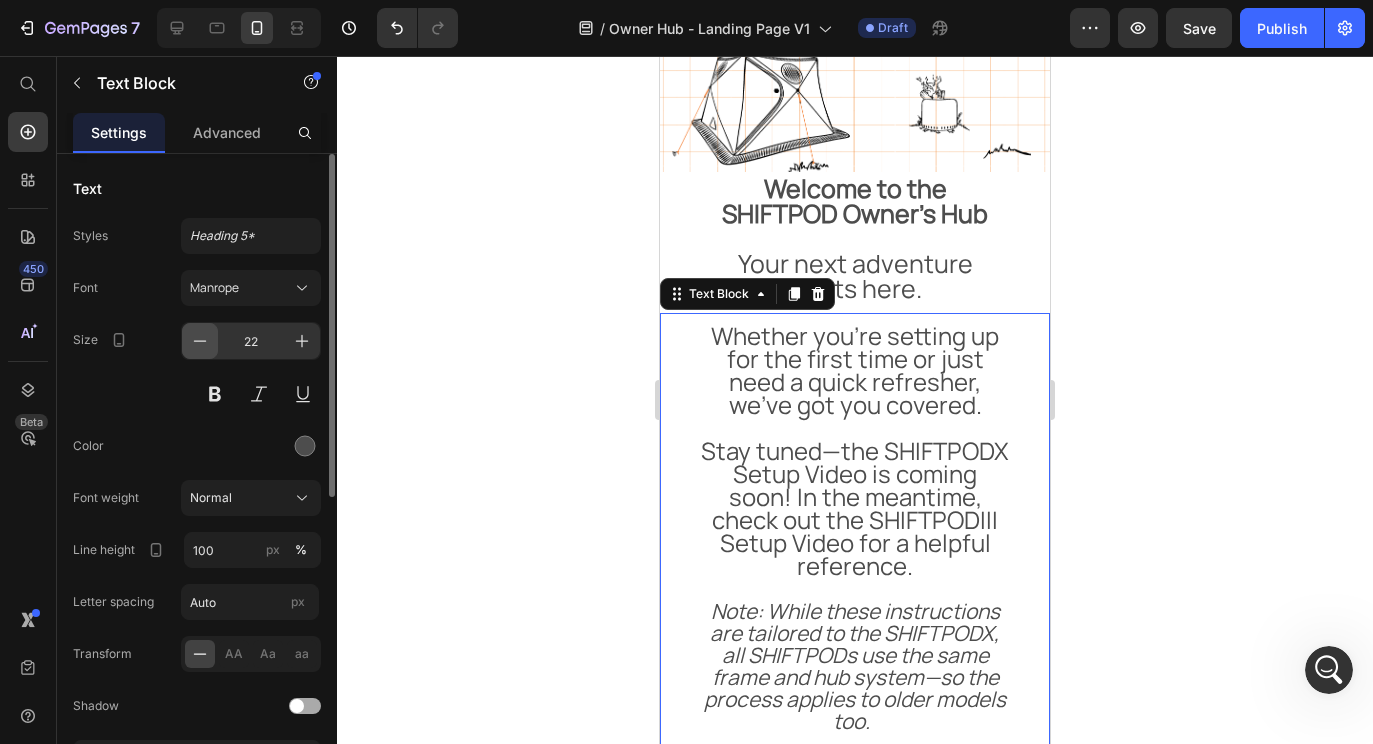 click at bounding box center [200, 341] 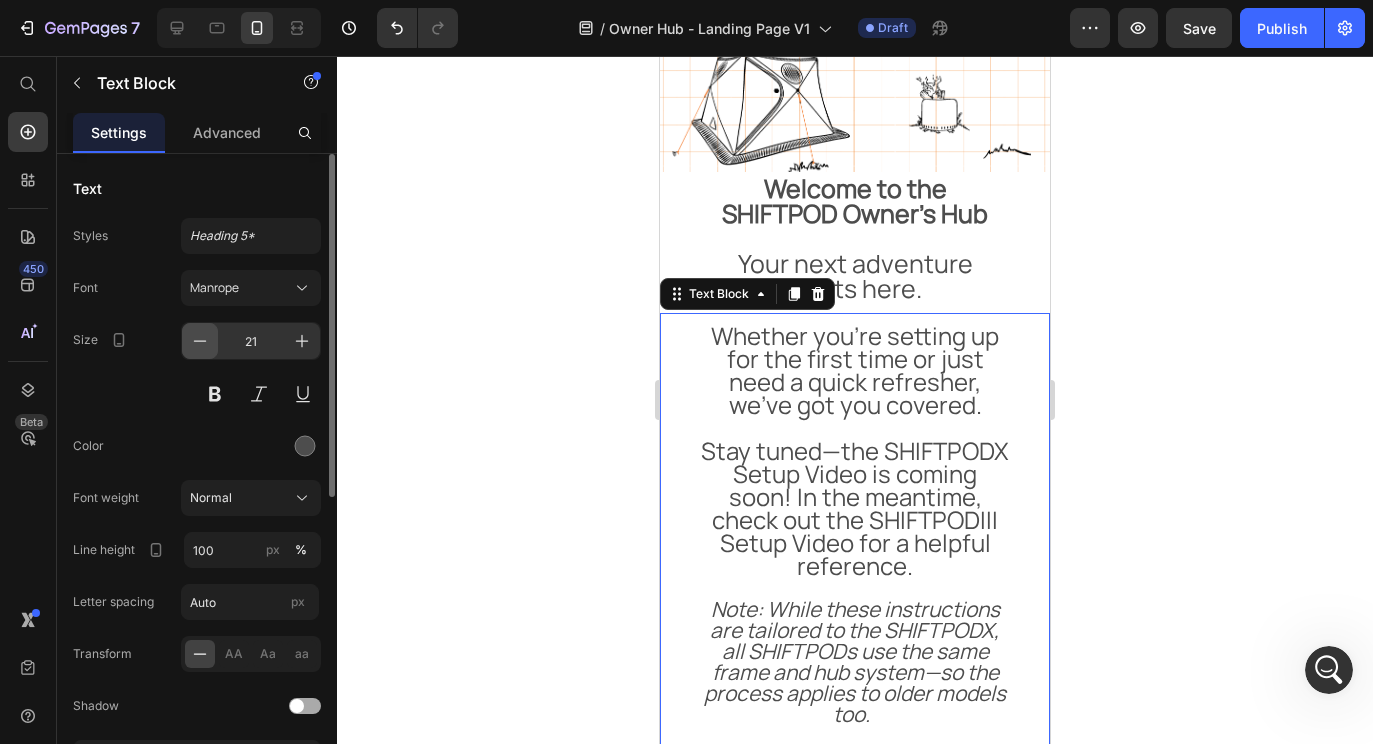 click at bounding box center [200, 341] 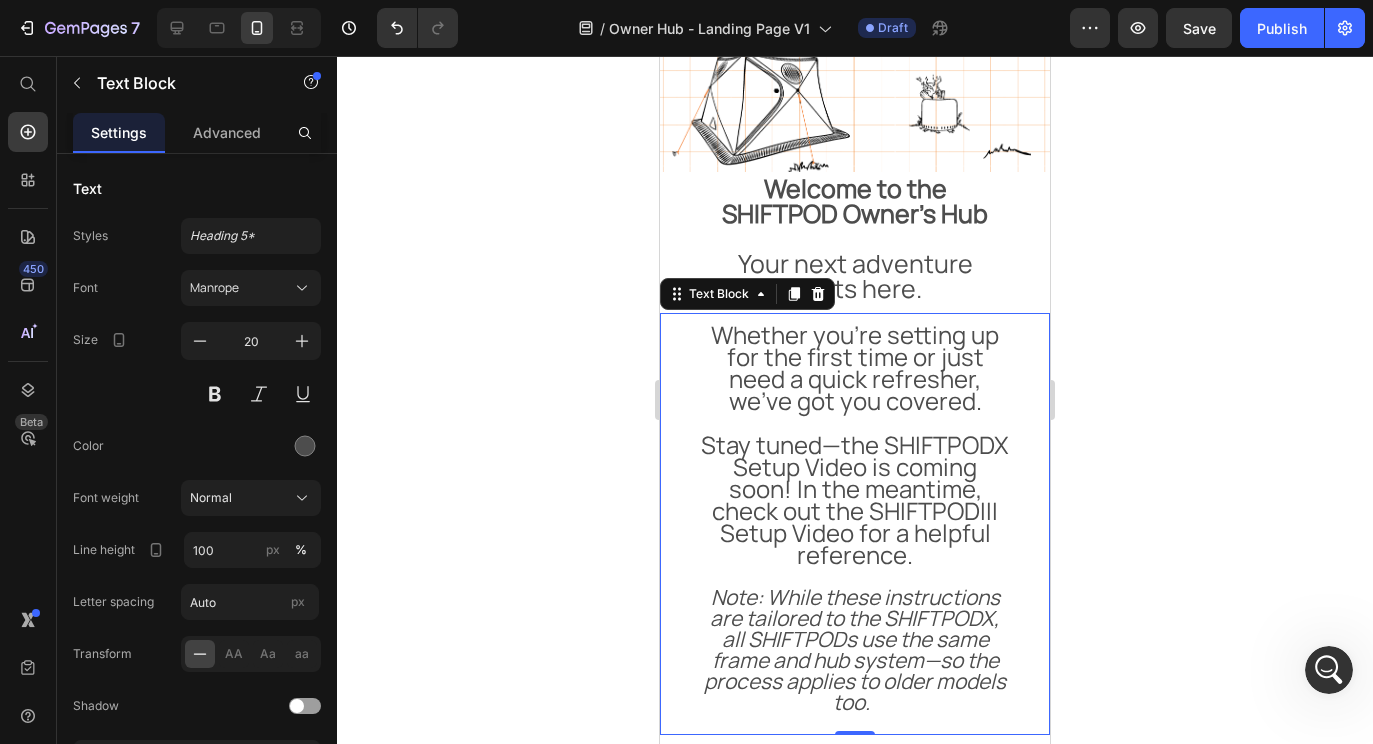 click 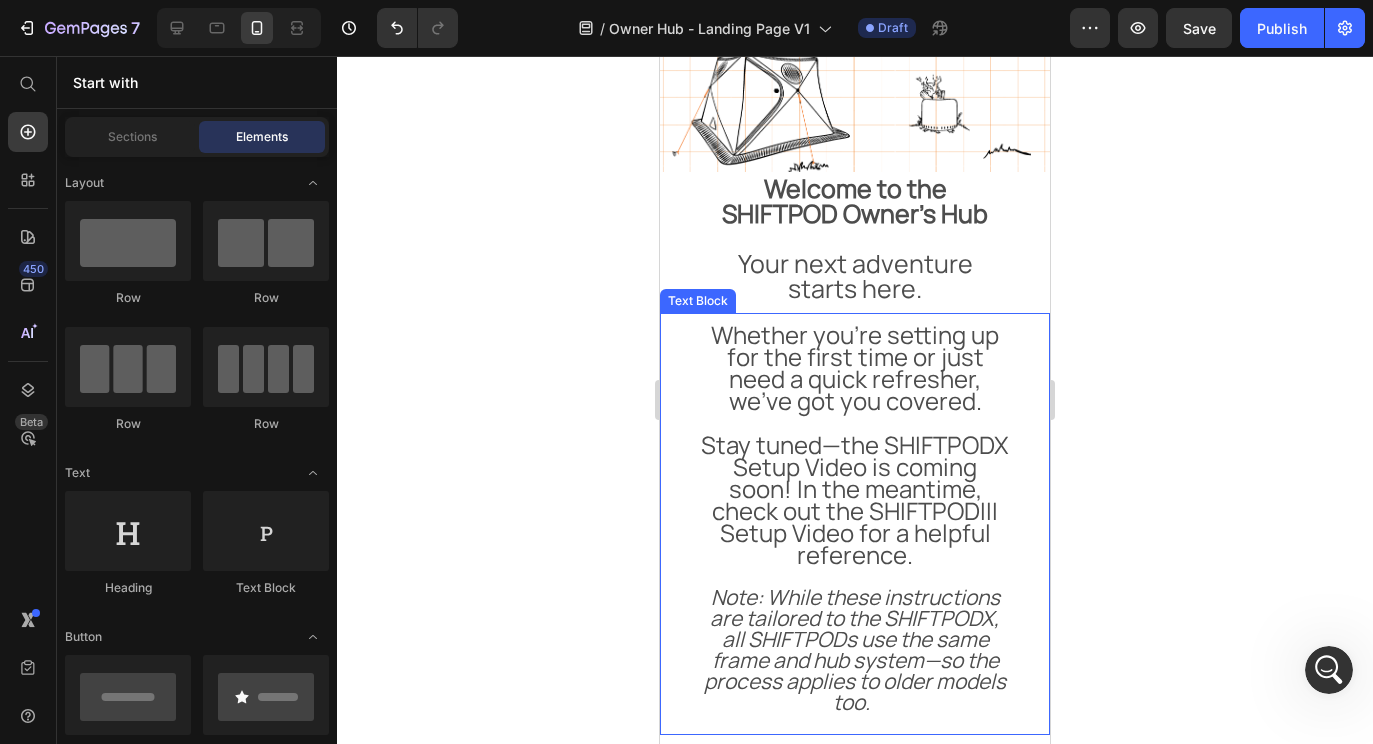 click 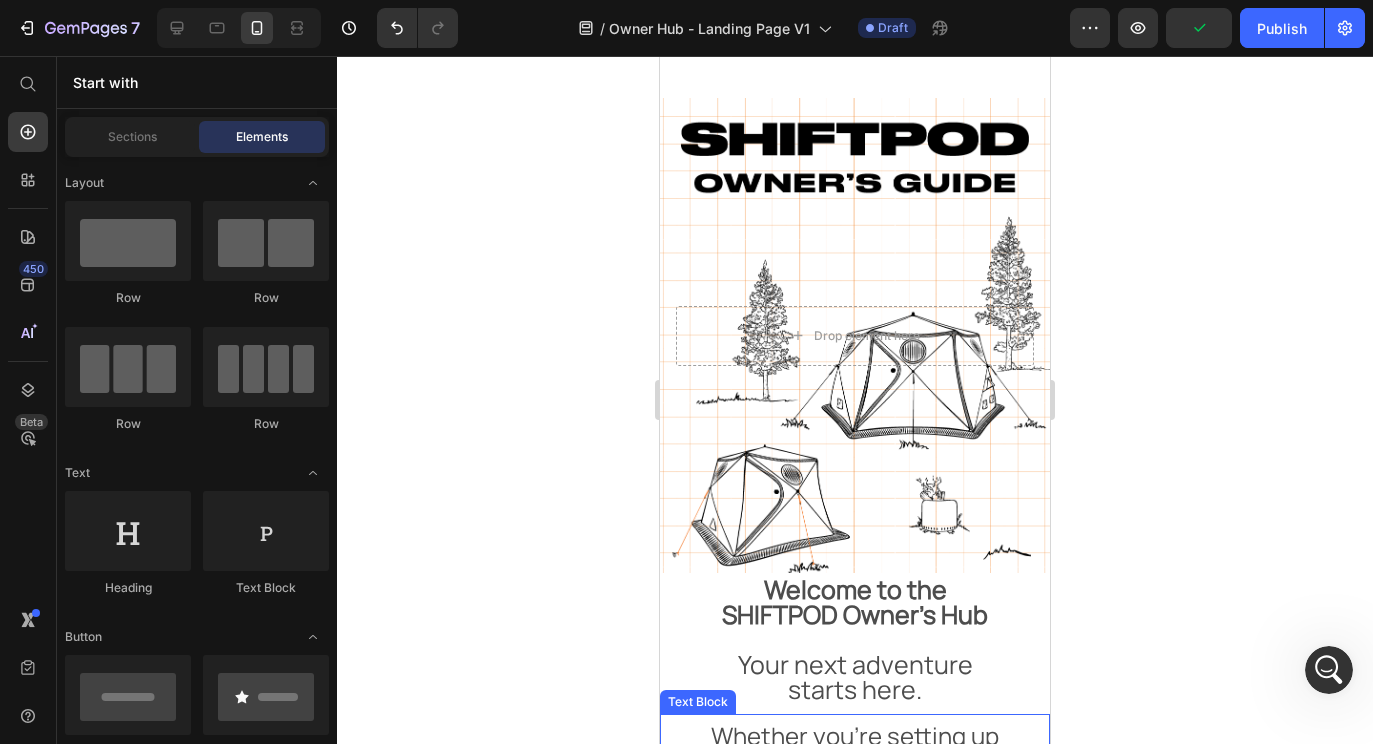 scroll, scrollTop: 0, scrollLeft: 0, axis: both 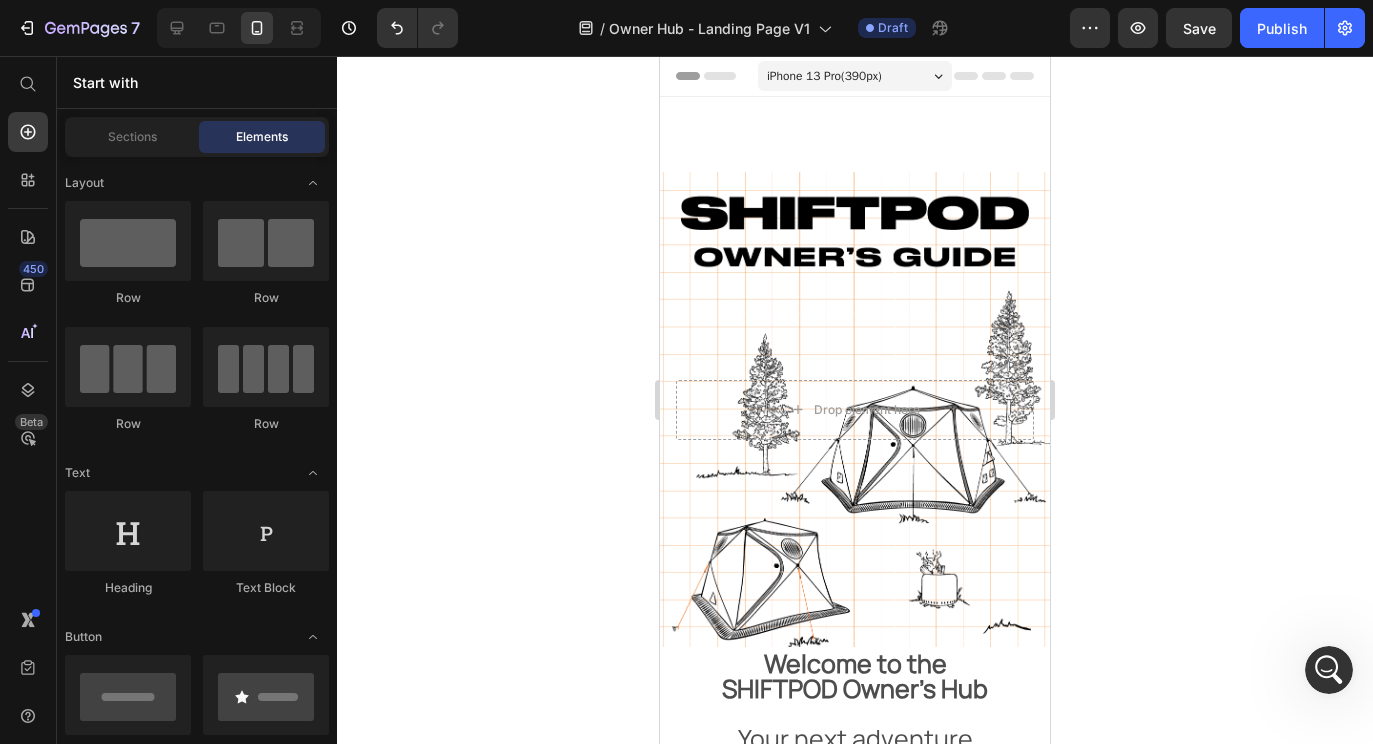 click on "iPhone 13 Pro  ( 390 px)" at bounding box center (824, 76) 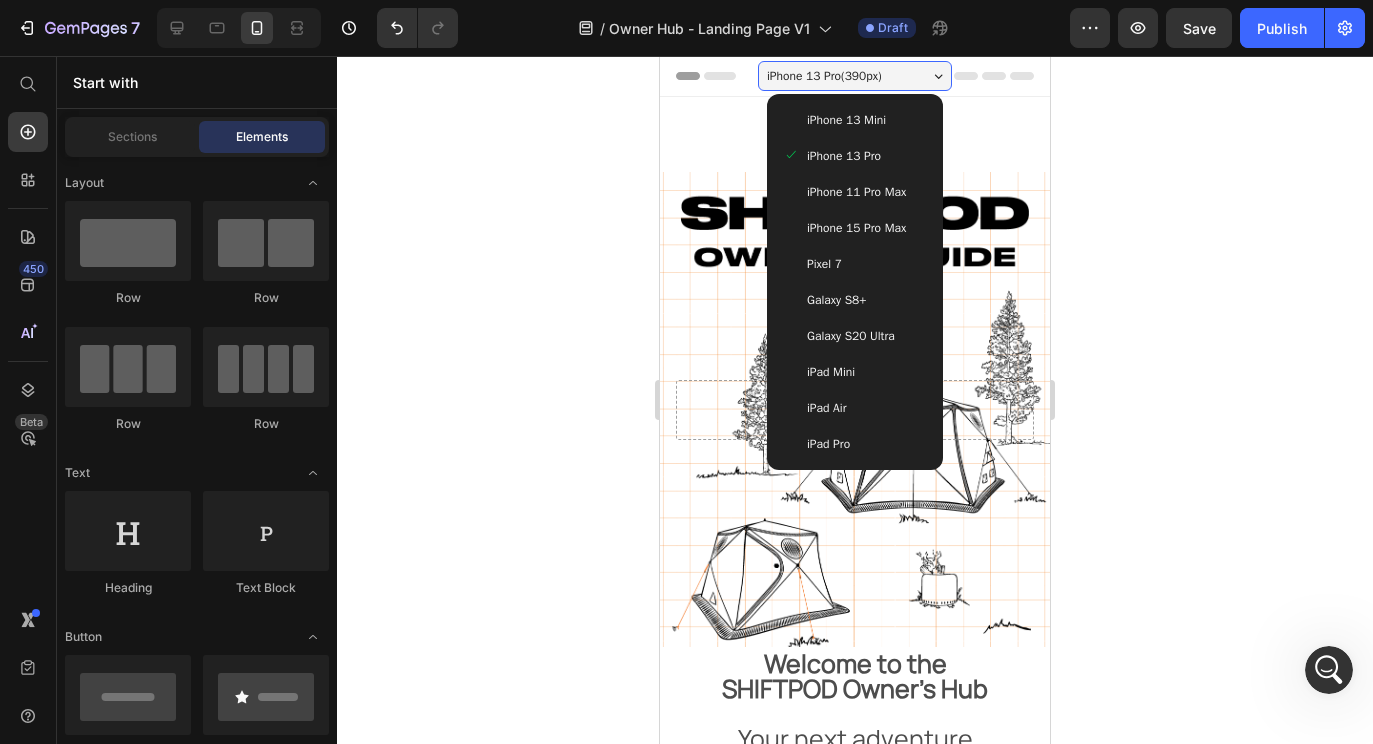 click 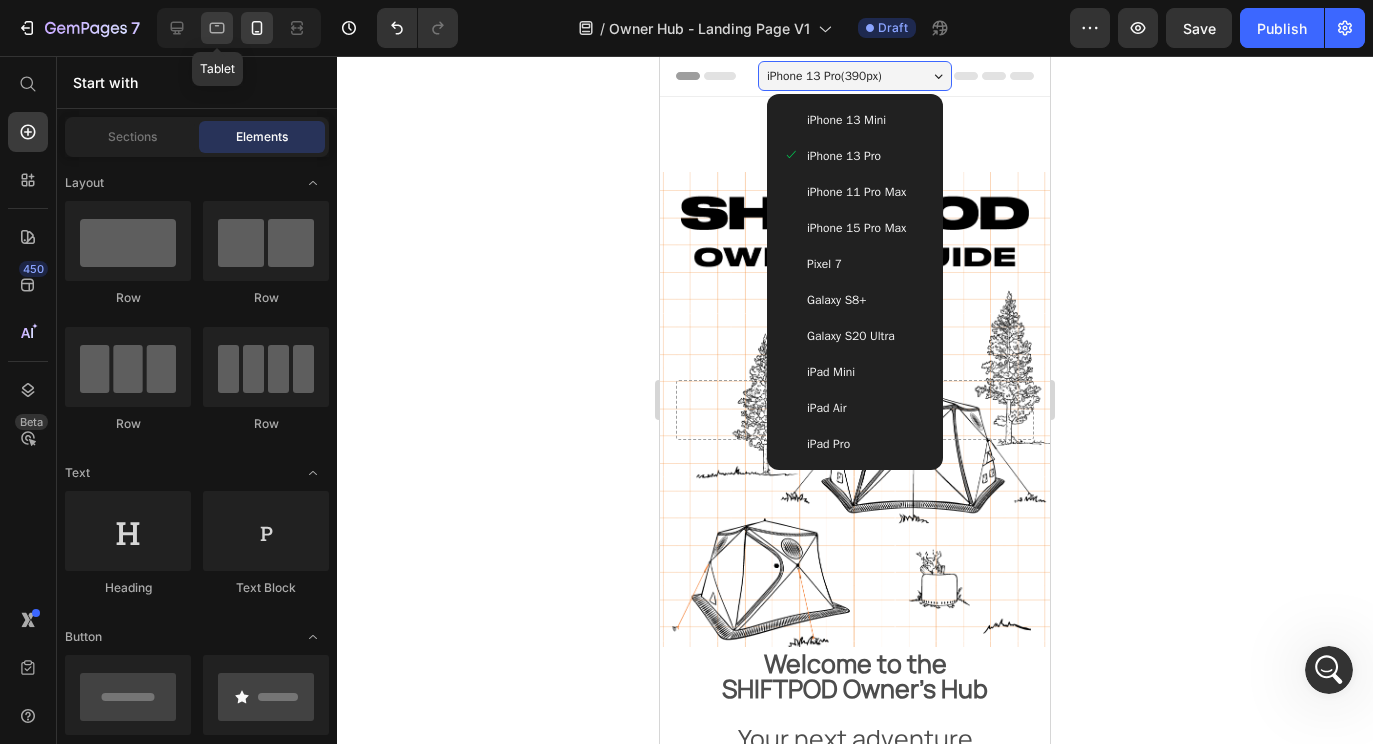click 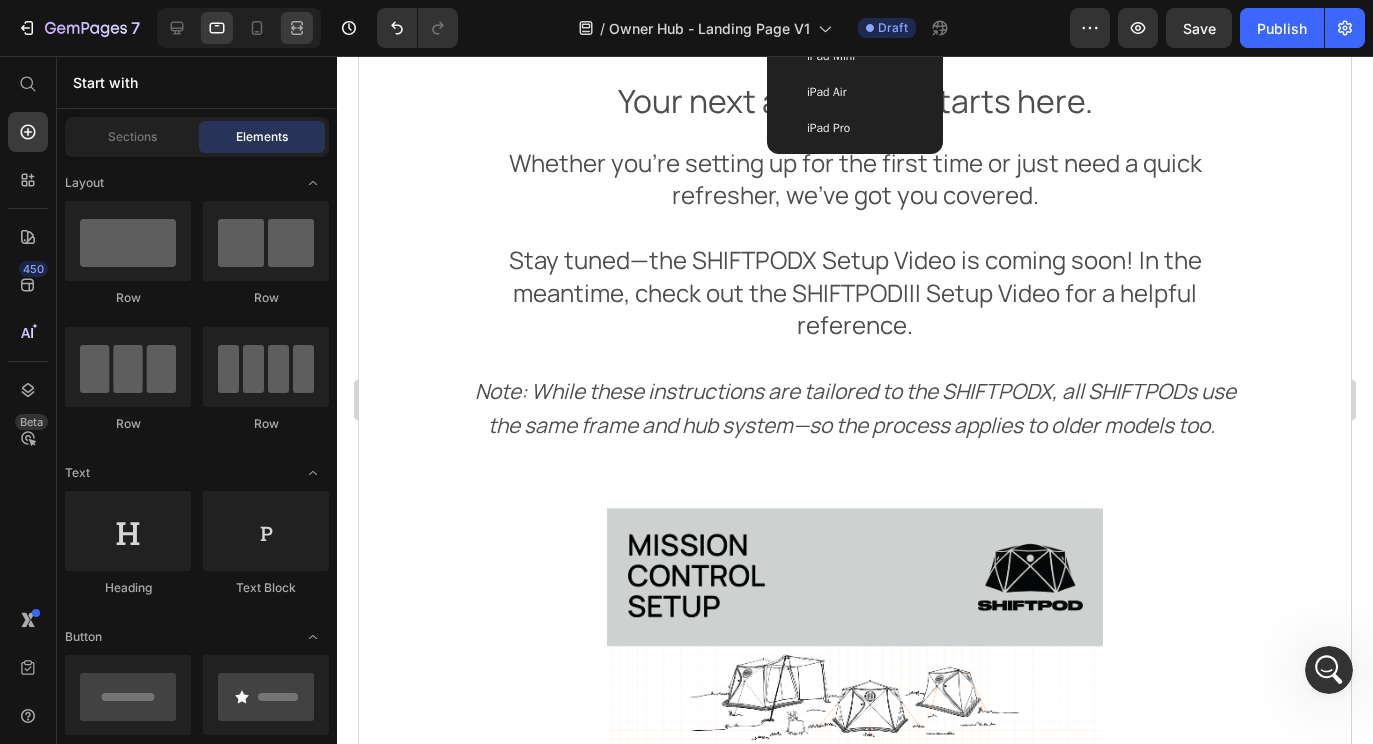 click 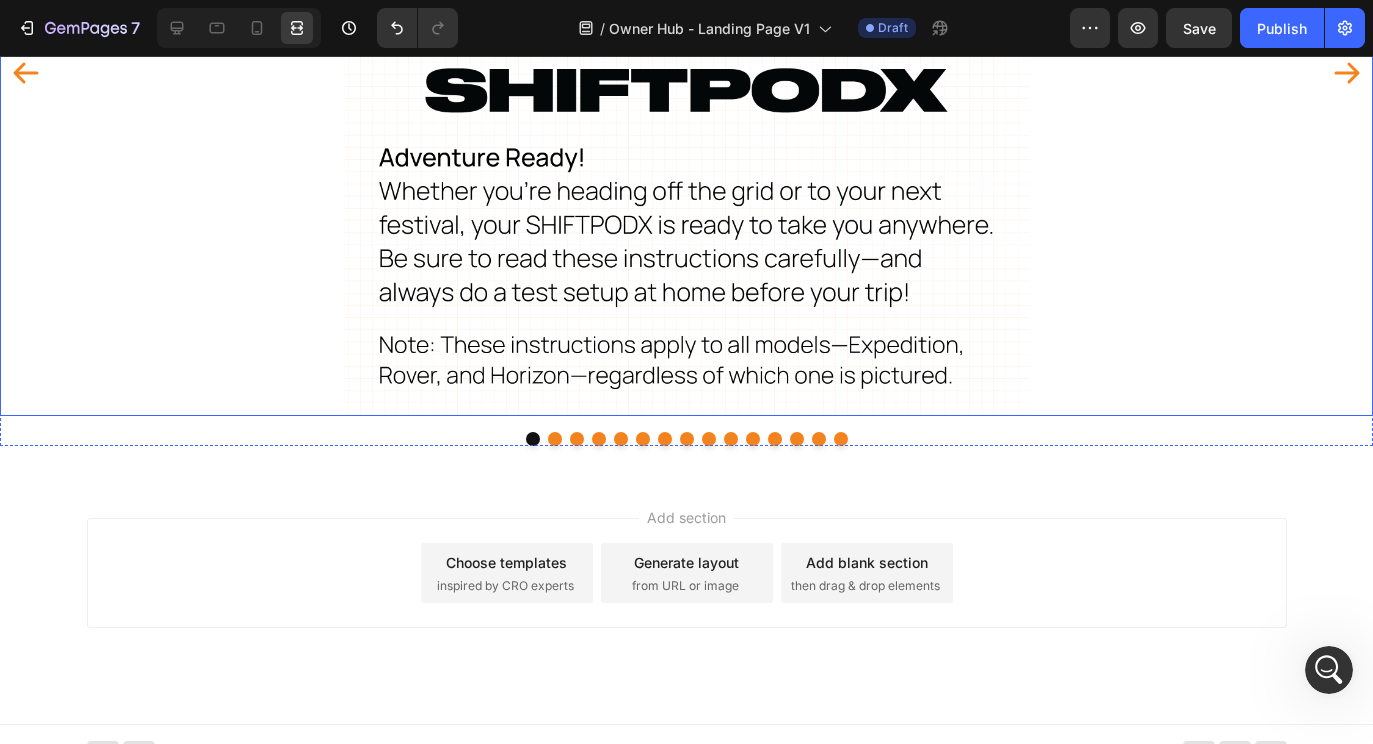 scroll, scrollTop: 1015, scrollLeft: 0, axis: vertical 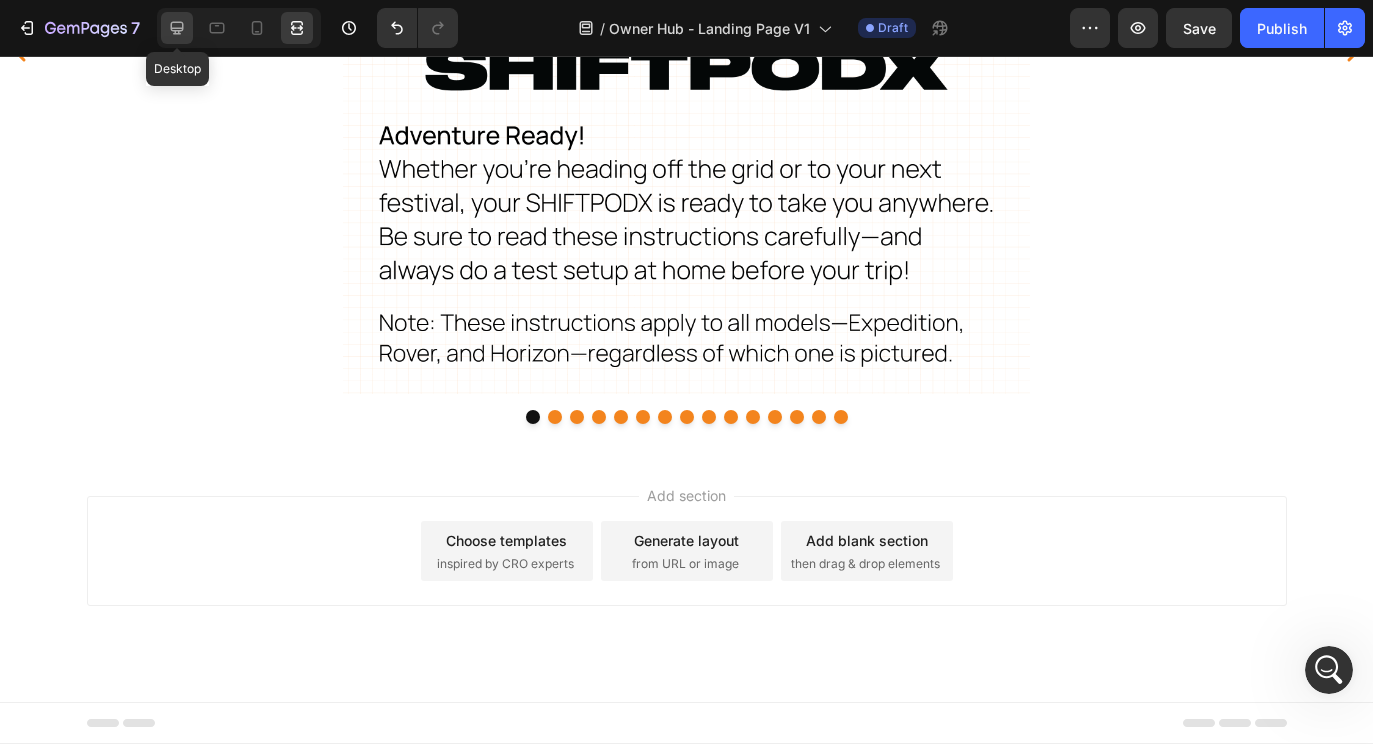 click 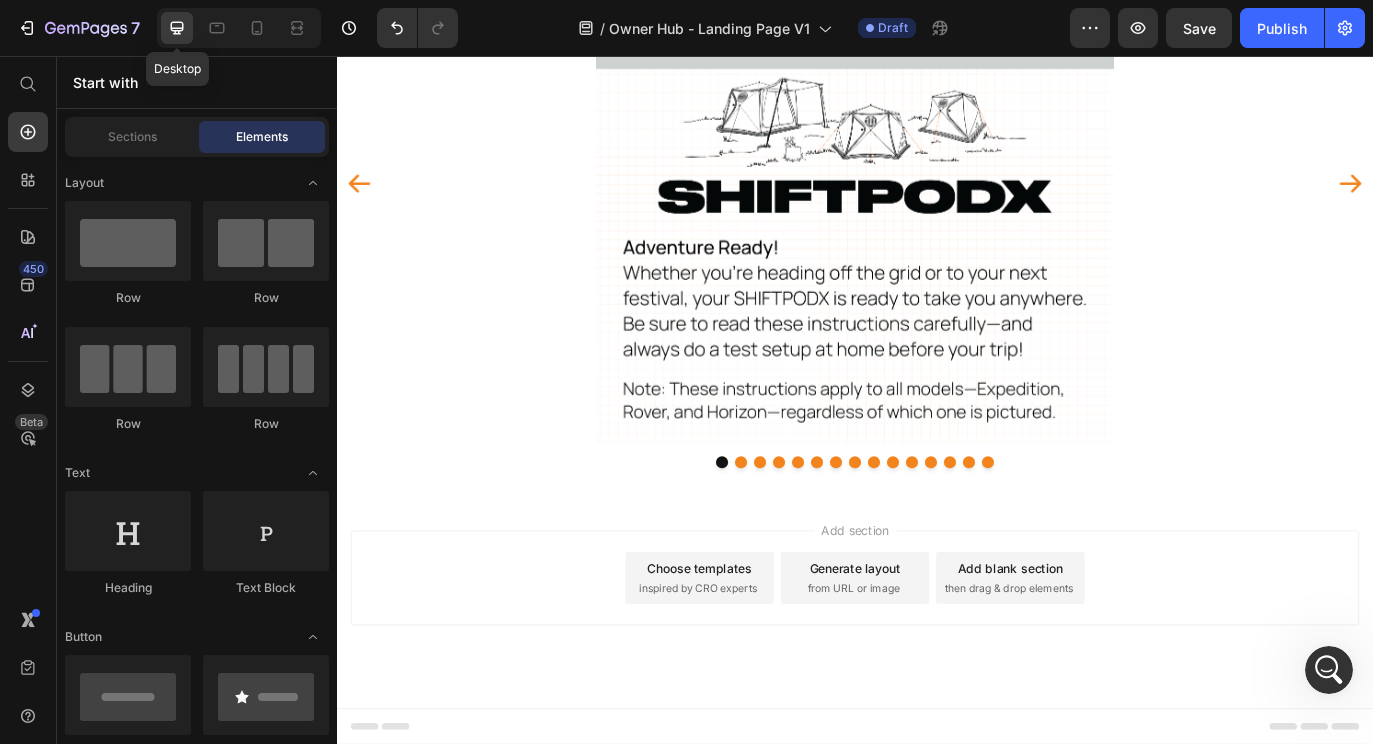 scroll, scrollTop: 845, scrollLeft: 0, axis: vertical 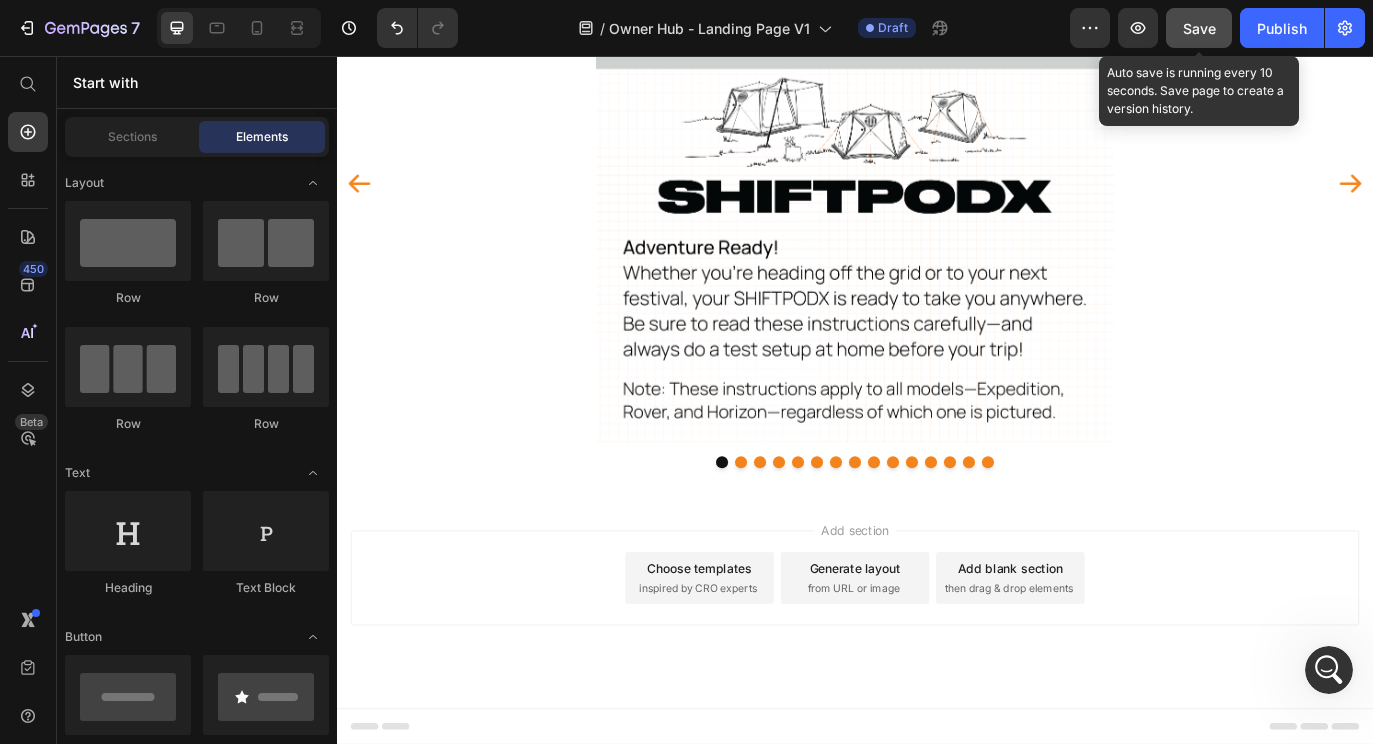 click on "Save" at bounding box center (1199, 28) 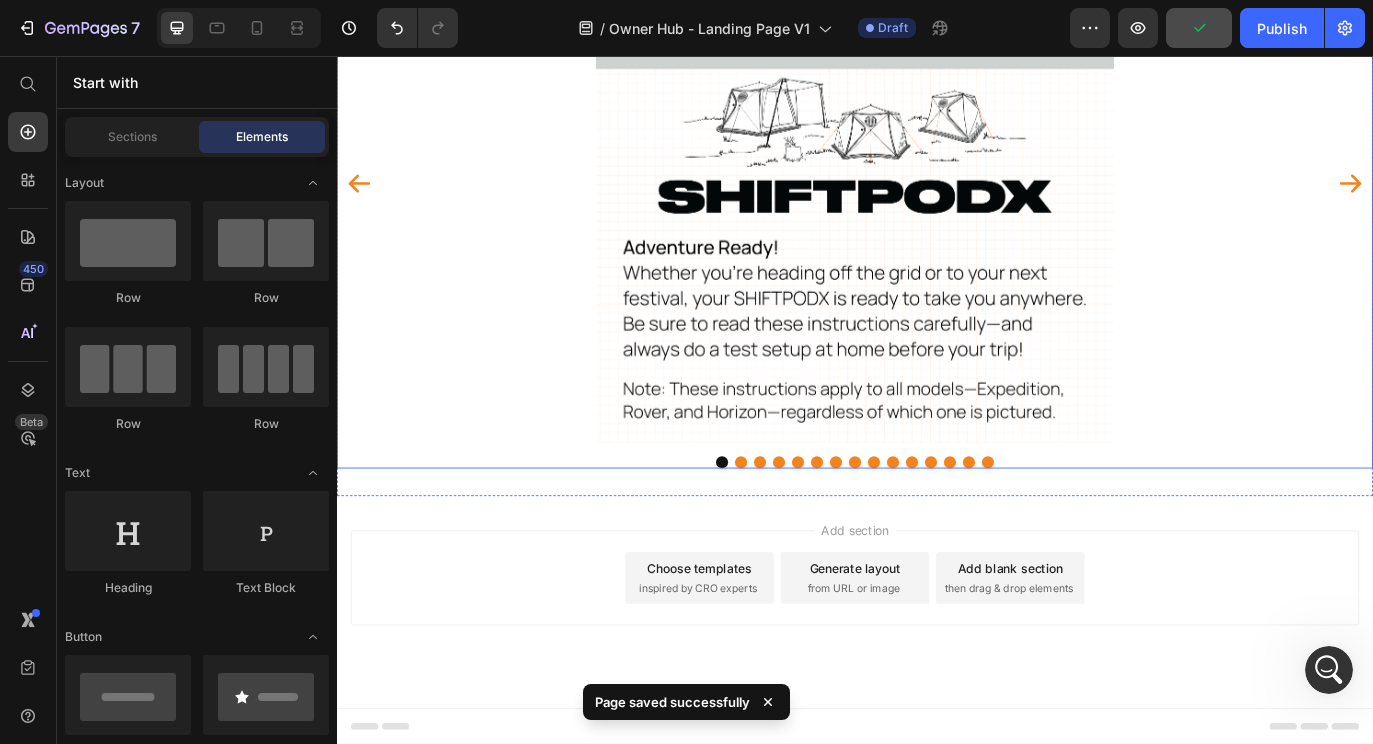 click at bounding box center [937, 526] 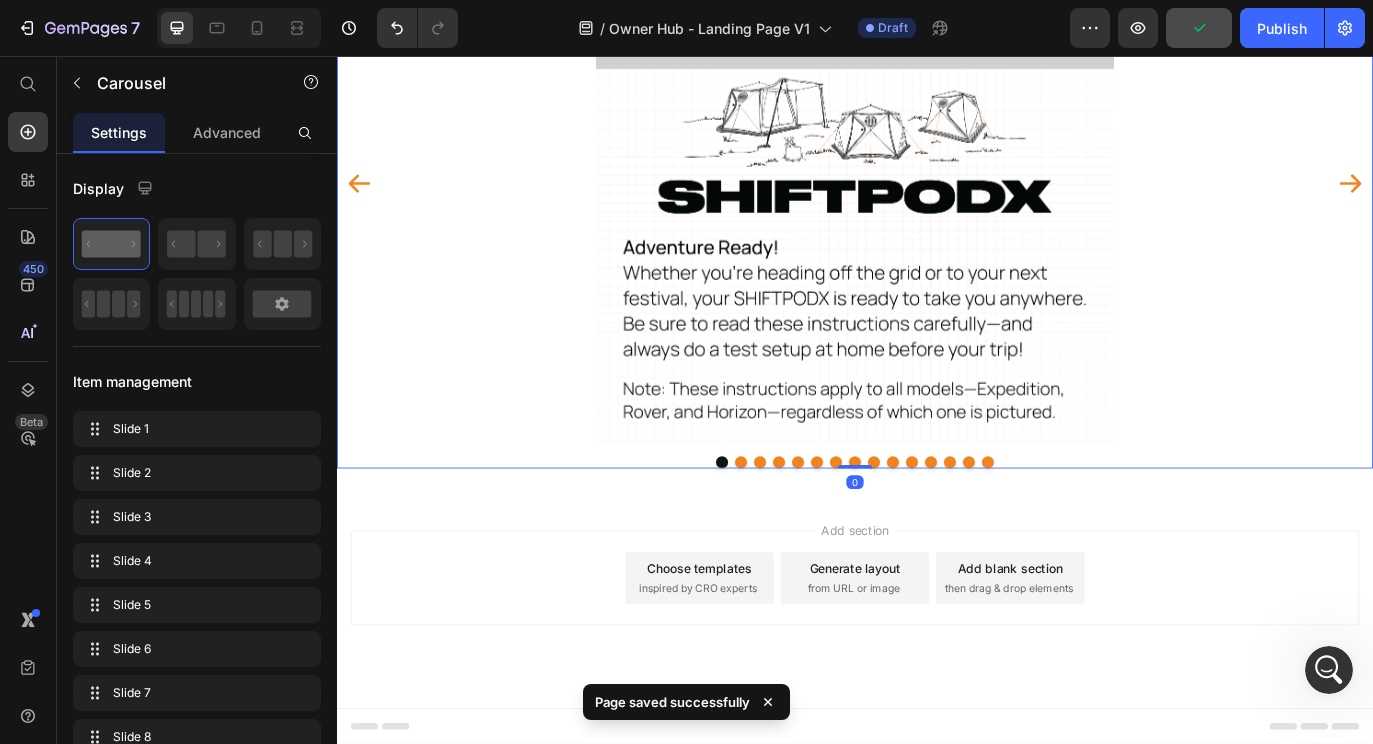 click on "Image Image Image Image Image Image Image Image Image Image Image Image Image Image Image" at bounding box center [937, 218] 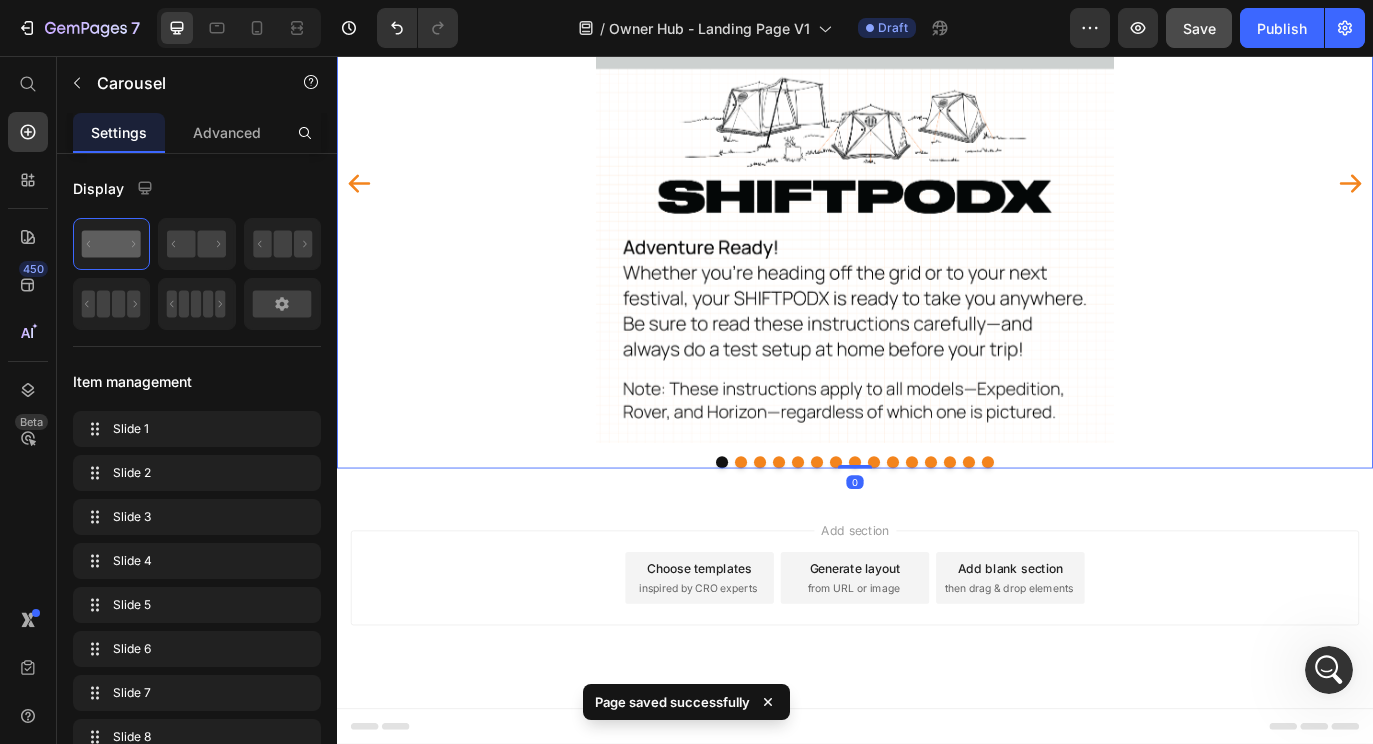 click on "Image Image Image Image Image Image Image Image Image Image Image Image Image Image Image" at bounding box center [937, 218] 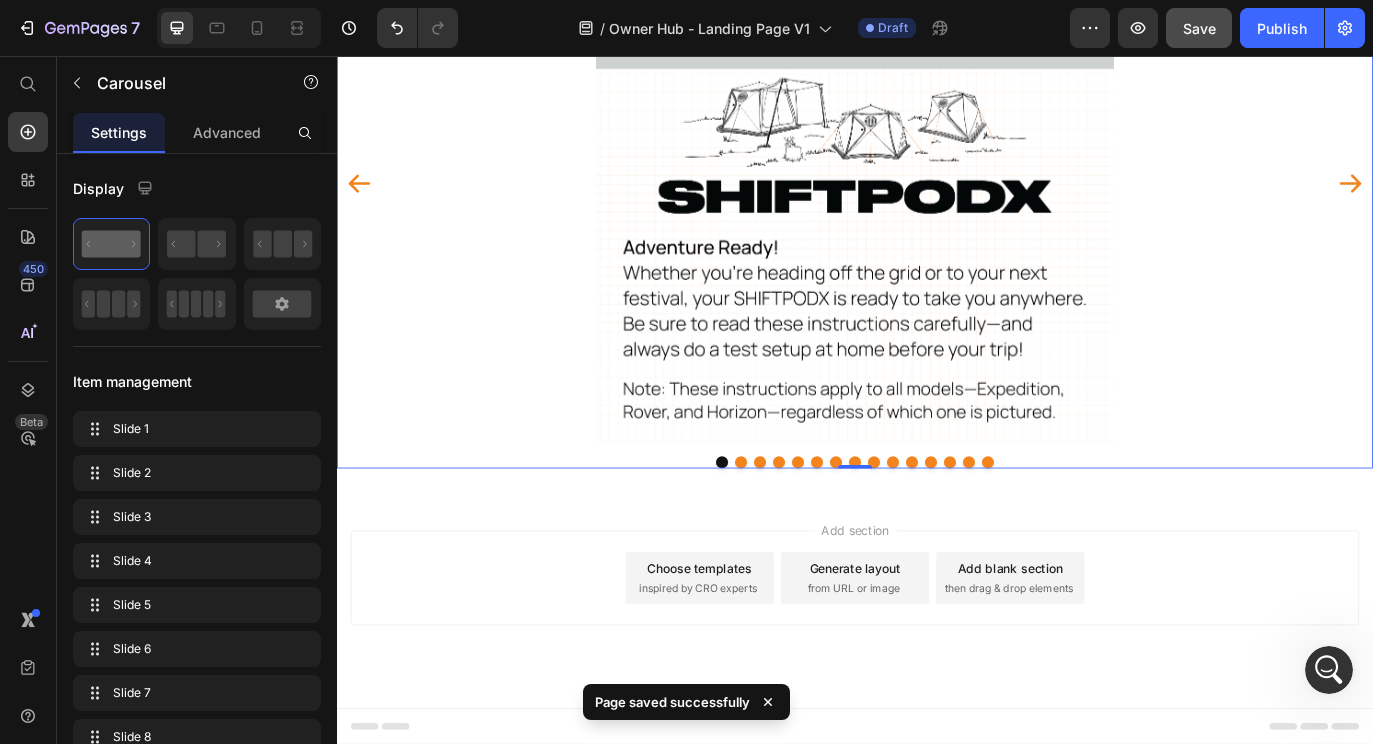 click on "Image Image Image Image Image Image Image Image Image Image Image Image Image Image Image" at bounding box center [937, 218] 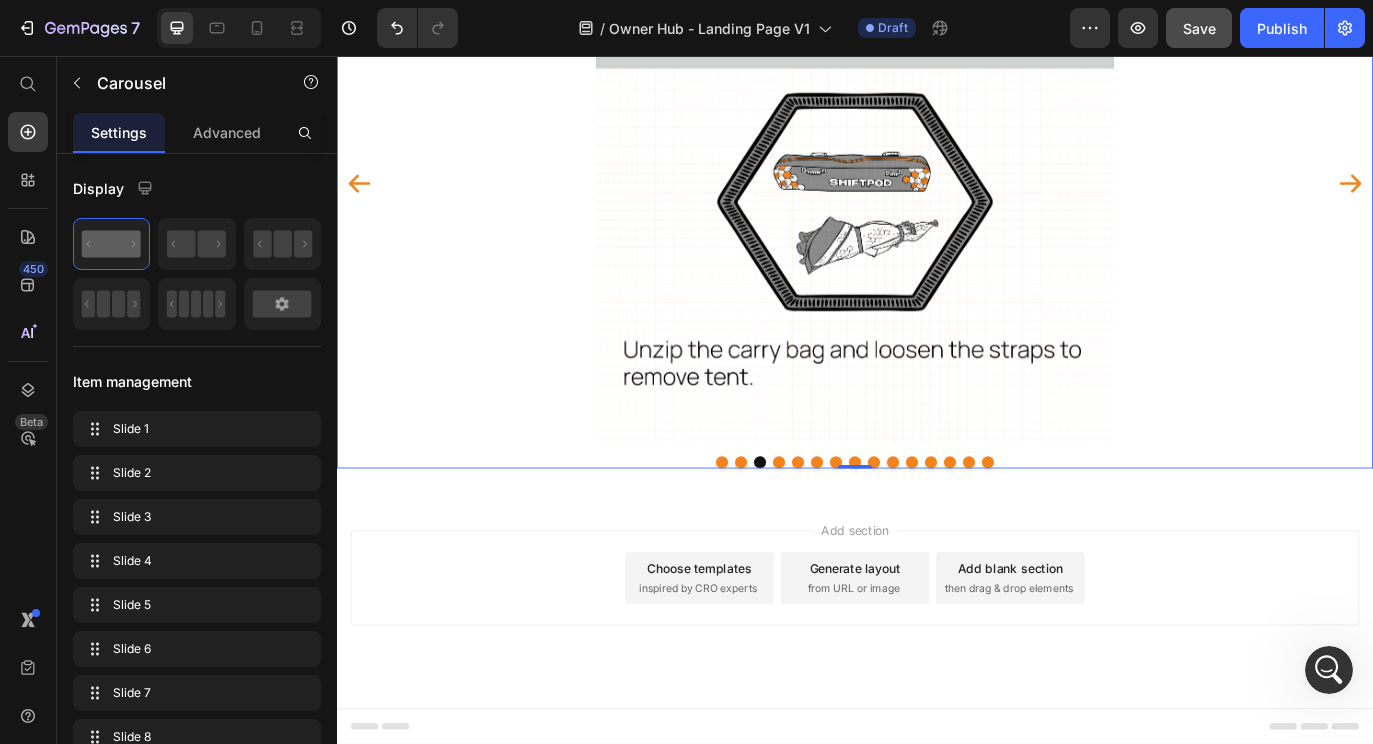 click at bounding box center [805, 526] 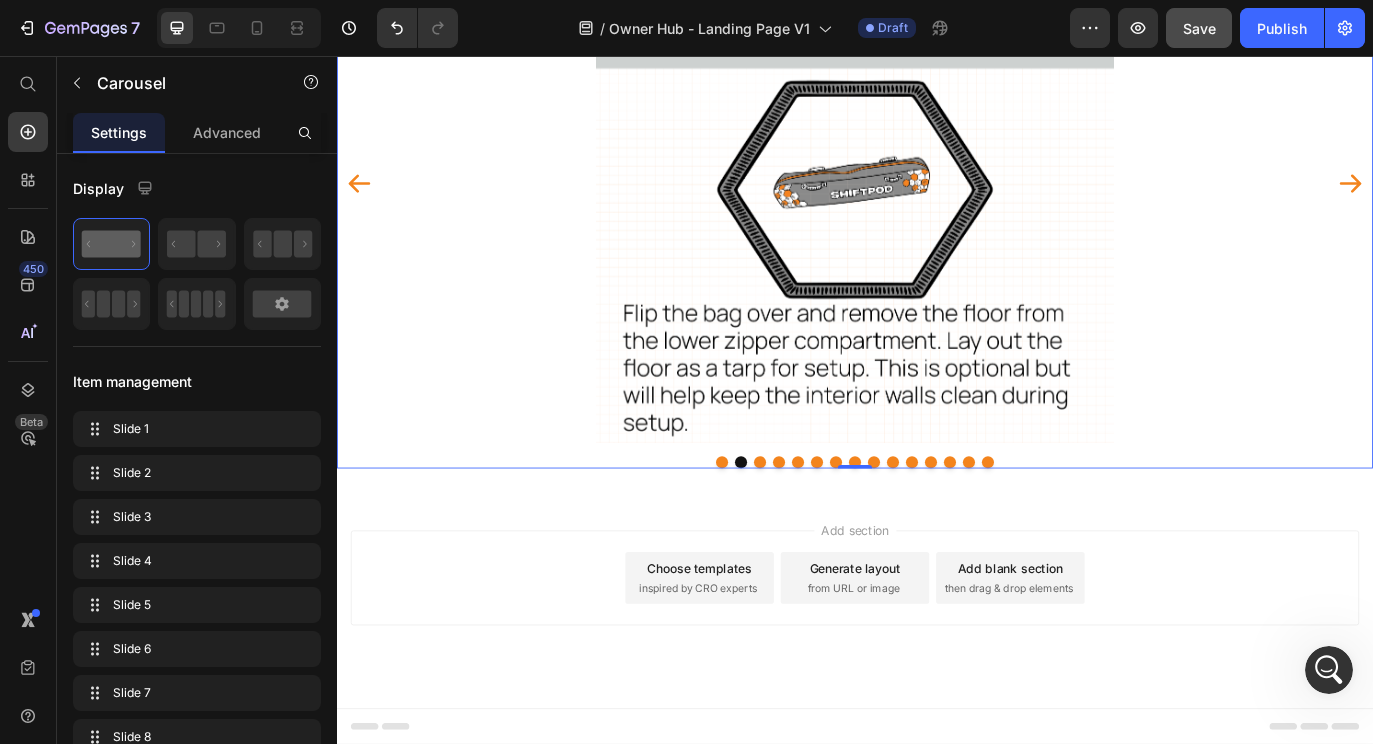 click at bounding box center [827, 526] 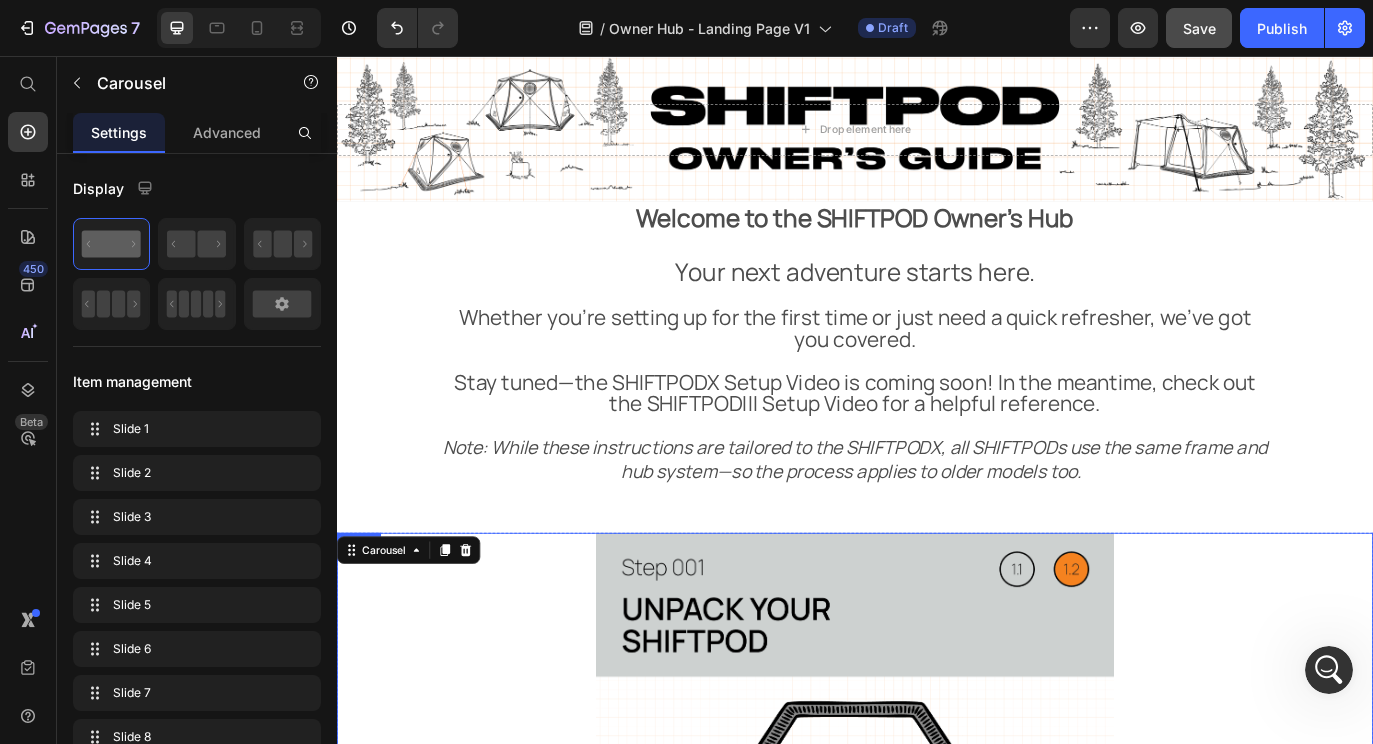 scroll, scrollTop: 0, scrollLeft: 0, axis: both 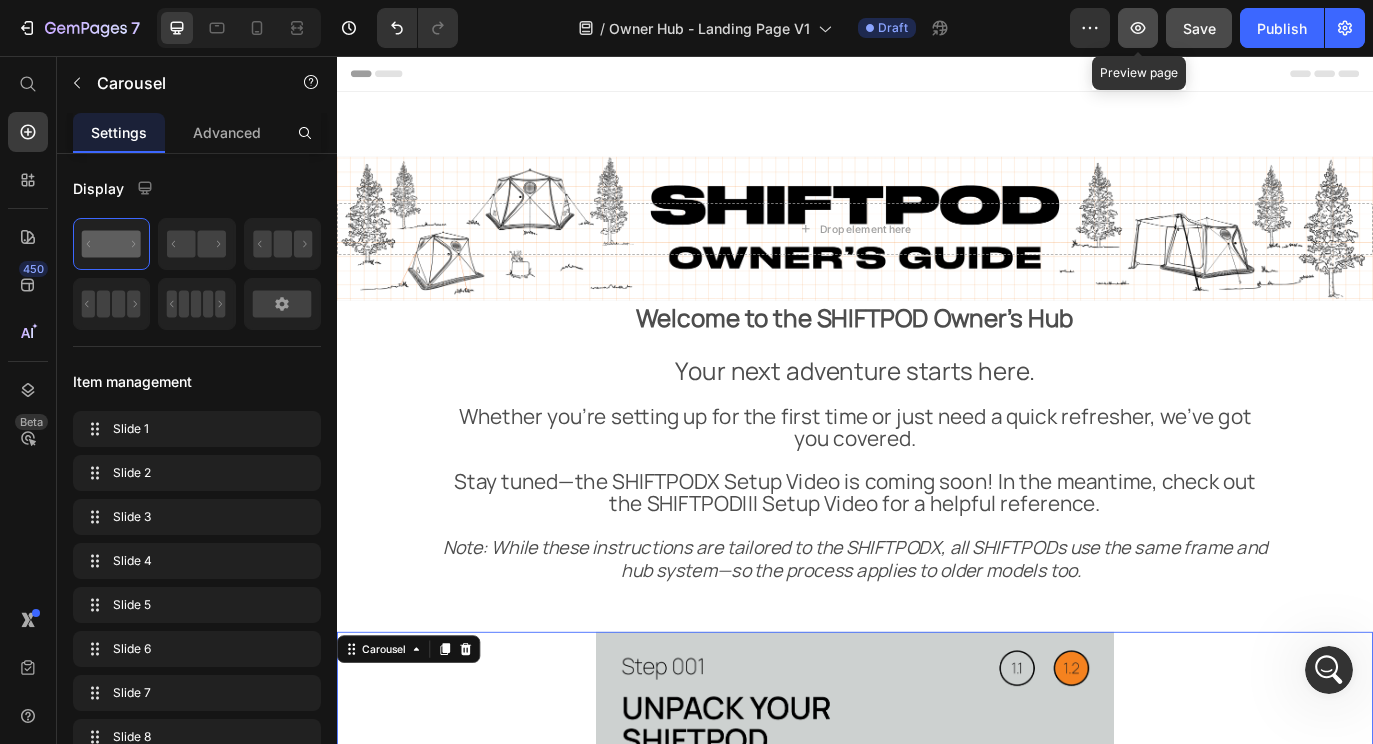 click 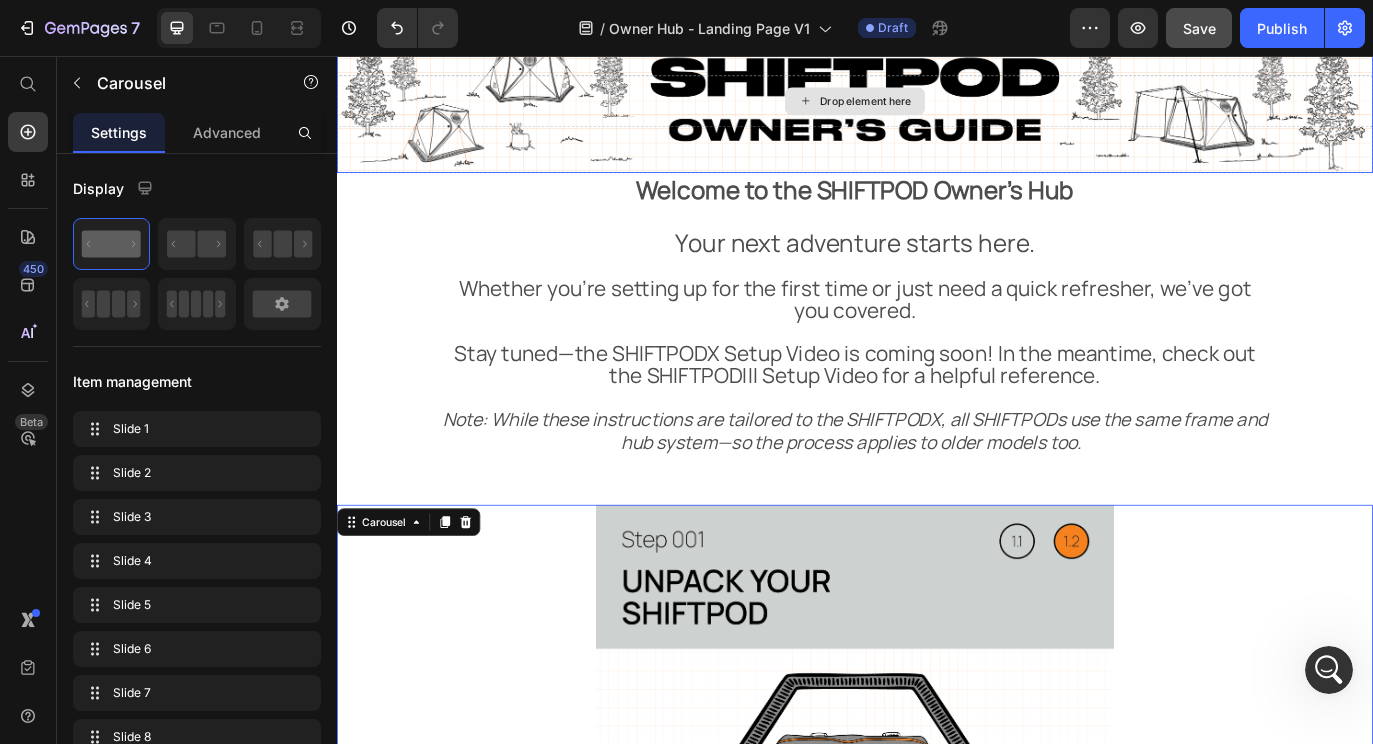 scroll, scrollTop: 151, scrollLeft: 0, axis: vertical 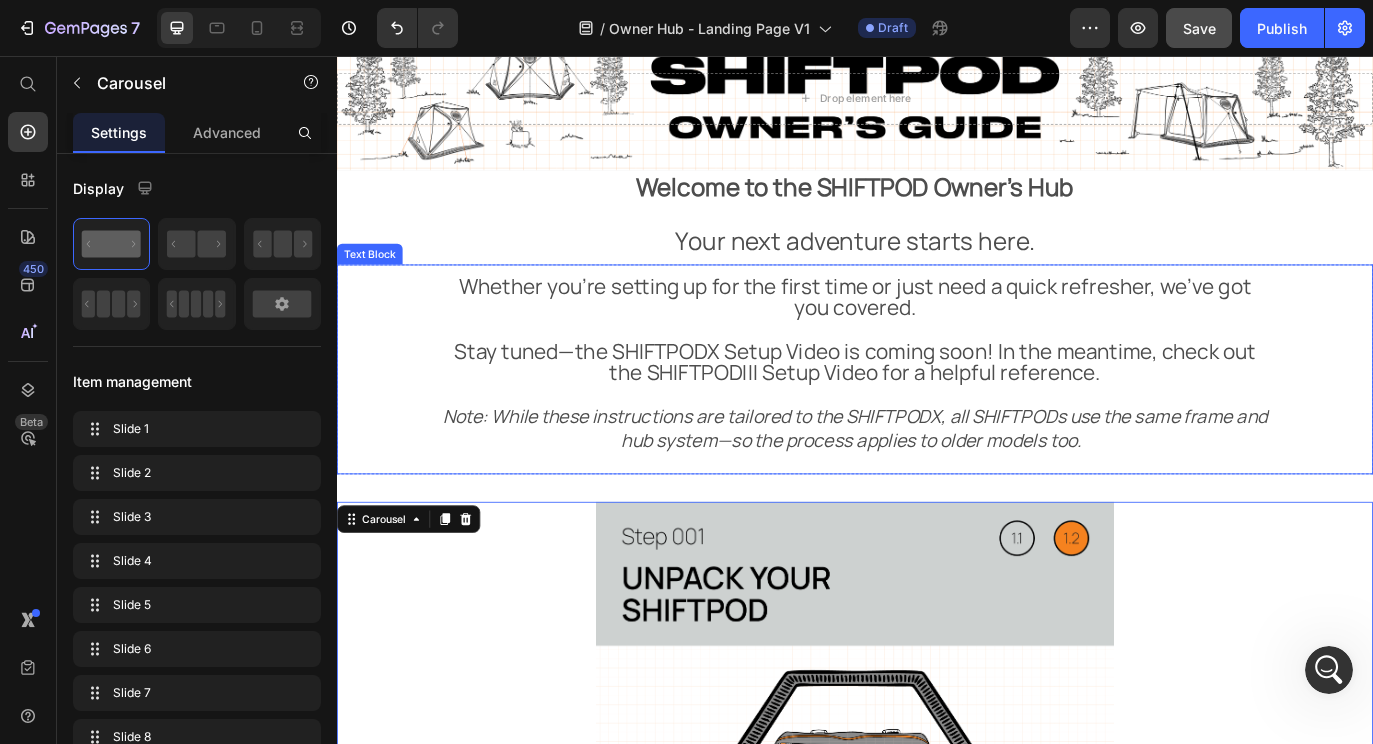 click on "Whether you’re setting up for the first time or just need a quick refresher, we’ve got you covered." at bounding box center [937, 334] 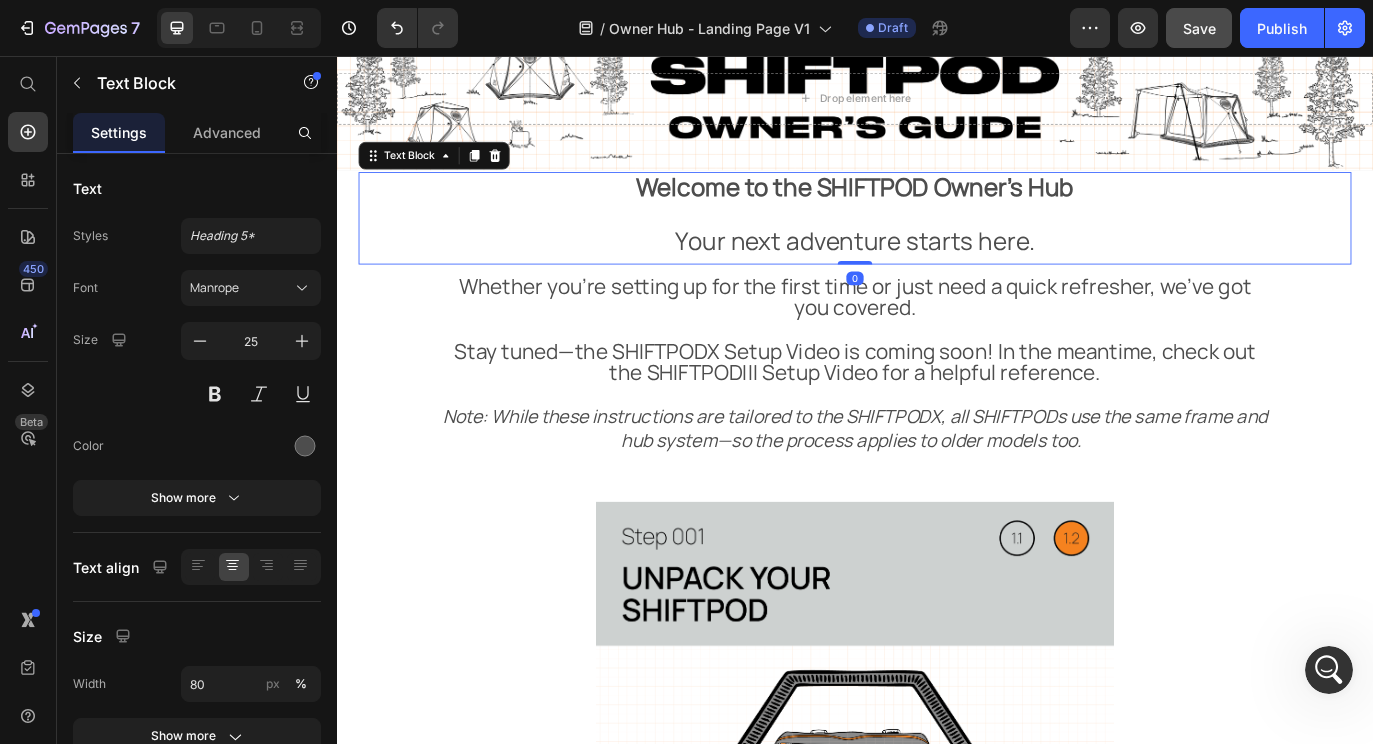 click on "Welcome to the SHIFTPOD Owner’s Hub Your next adventure starts here." at bounding box center [937, 238] 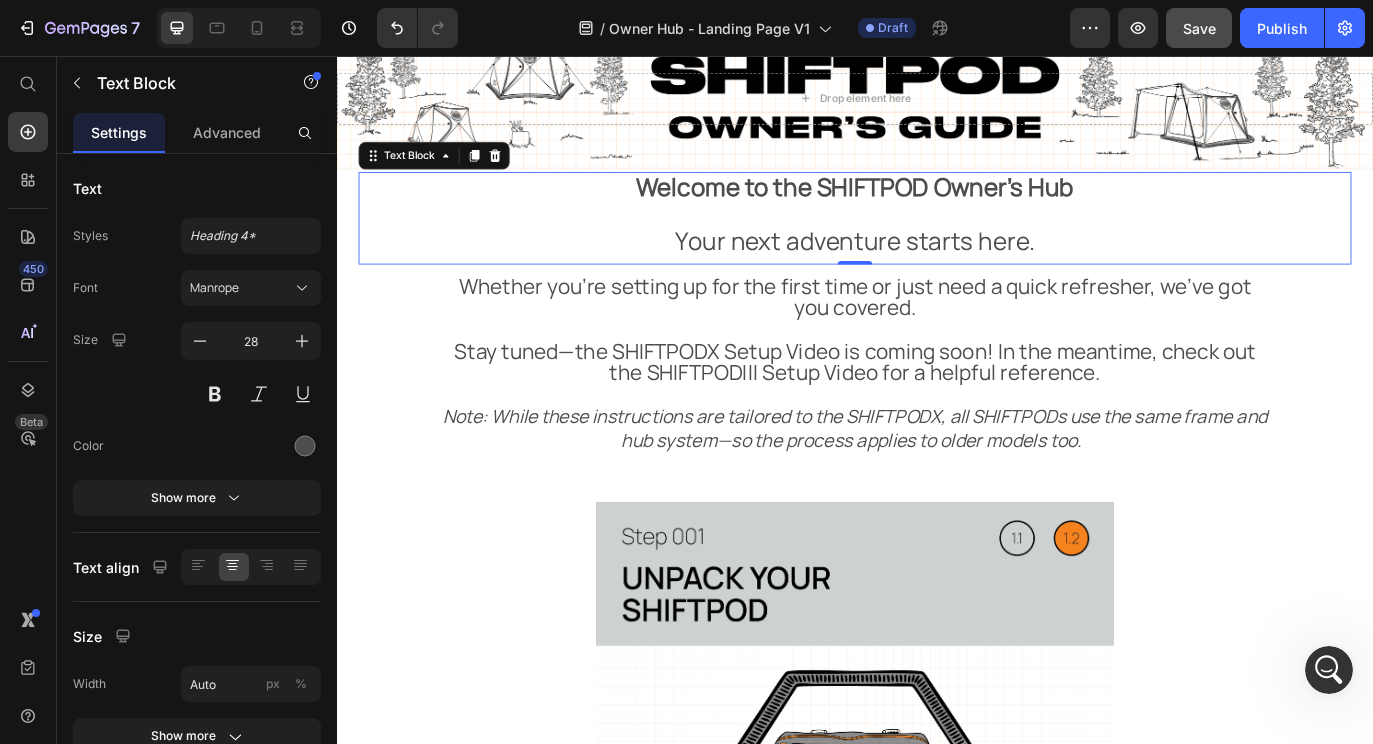 click on "Welcome to the SHIFTPOD Owner’s Hub Your next adventure starts here." at bounding box center (937, 238) 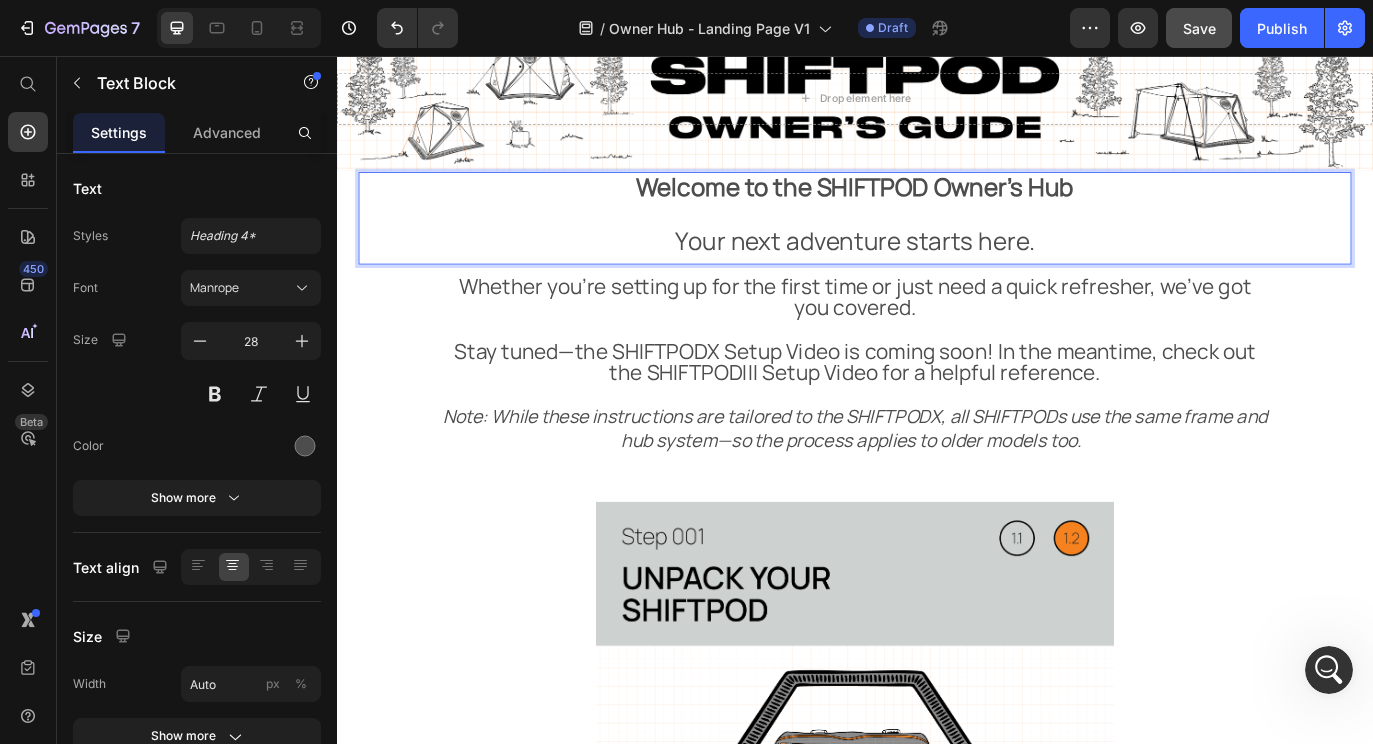 scroll, scrollTop: 2, scrollLeft: 0, axis: vertical 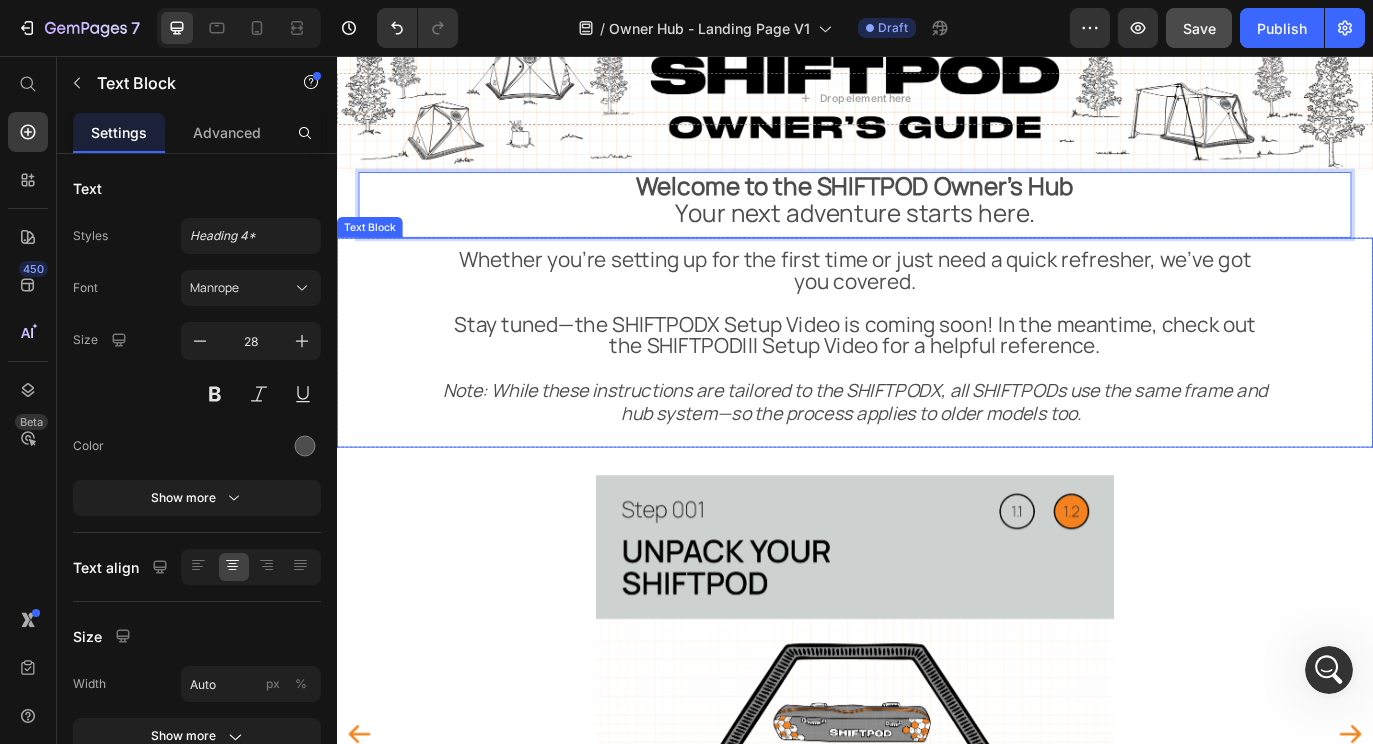 click on "Stay tuned—the SHIFTPODX Setup Video is coming soon! In the meantime, check out the SHIFTPODIII Setup Video for a helpful reference." at bounding box center [937, 378] 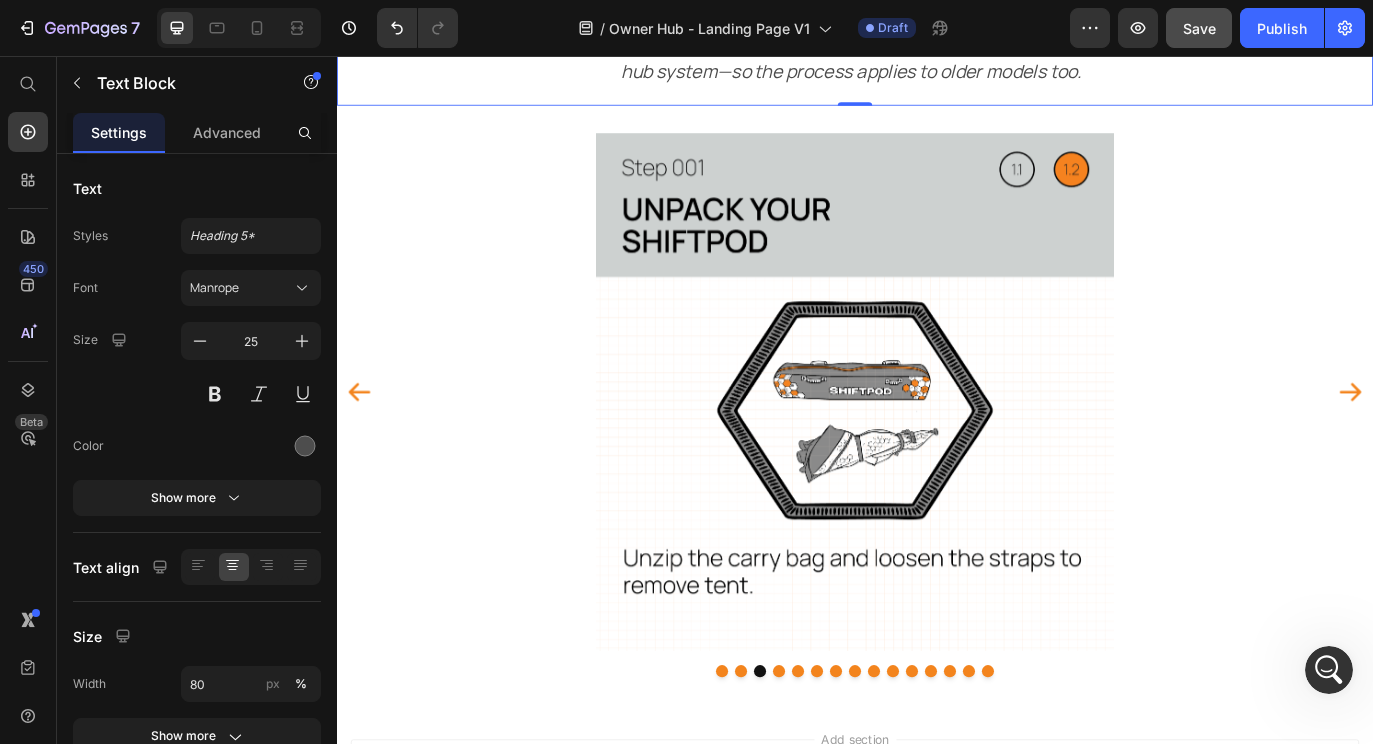scroll, scrollTop: 552, scrollLeft: 0, axis: vertical 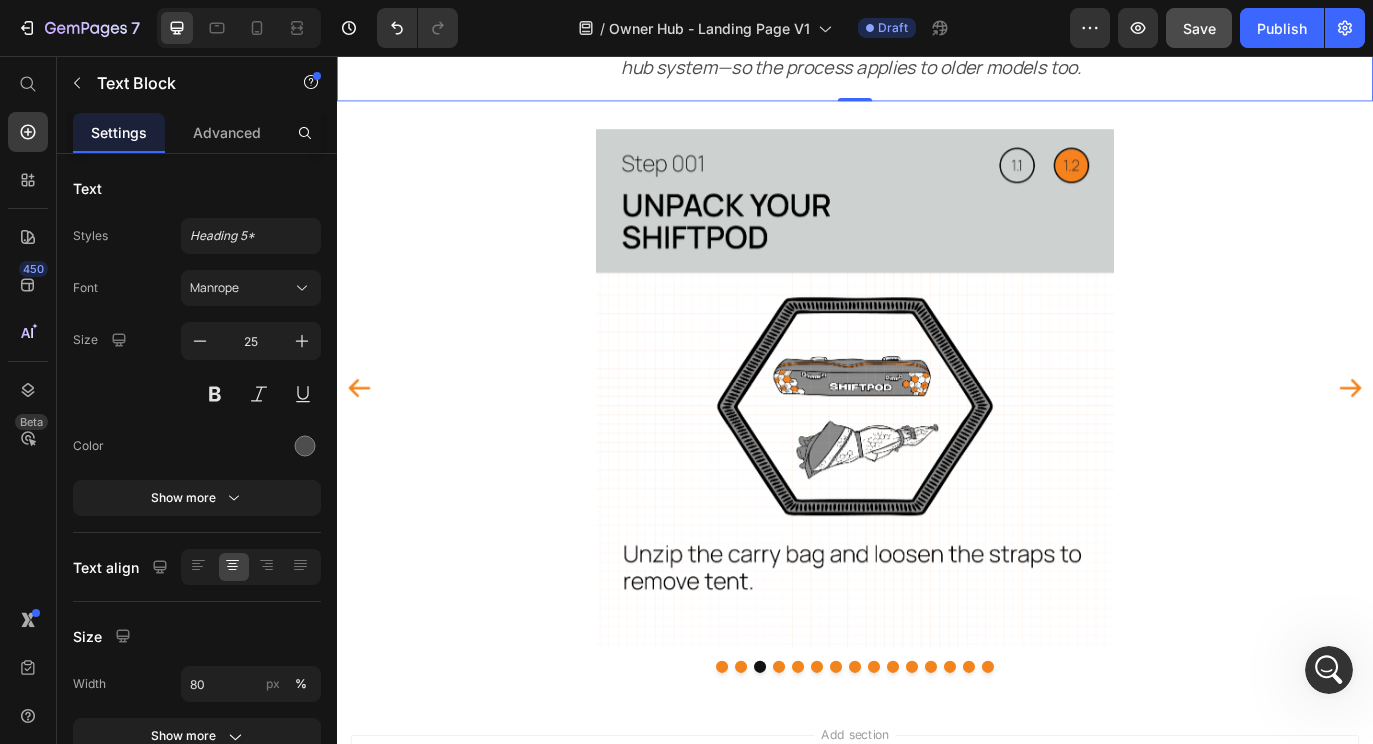 click 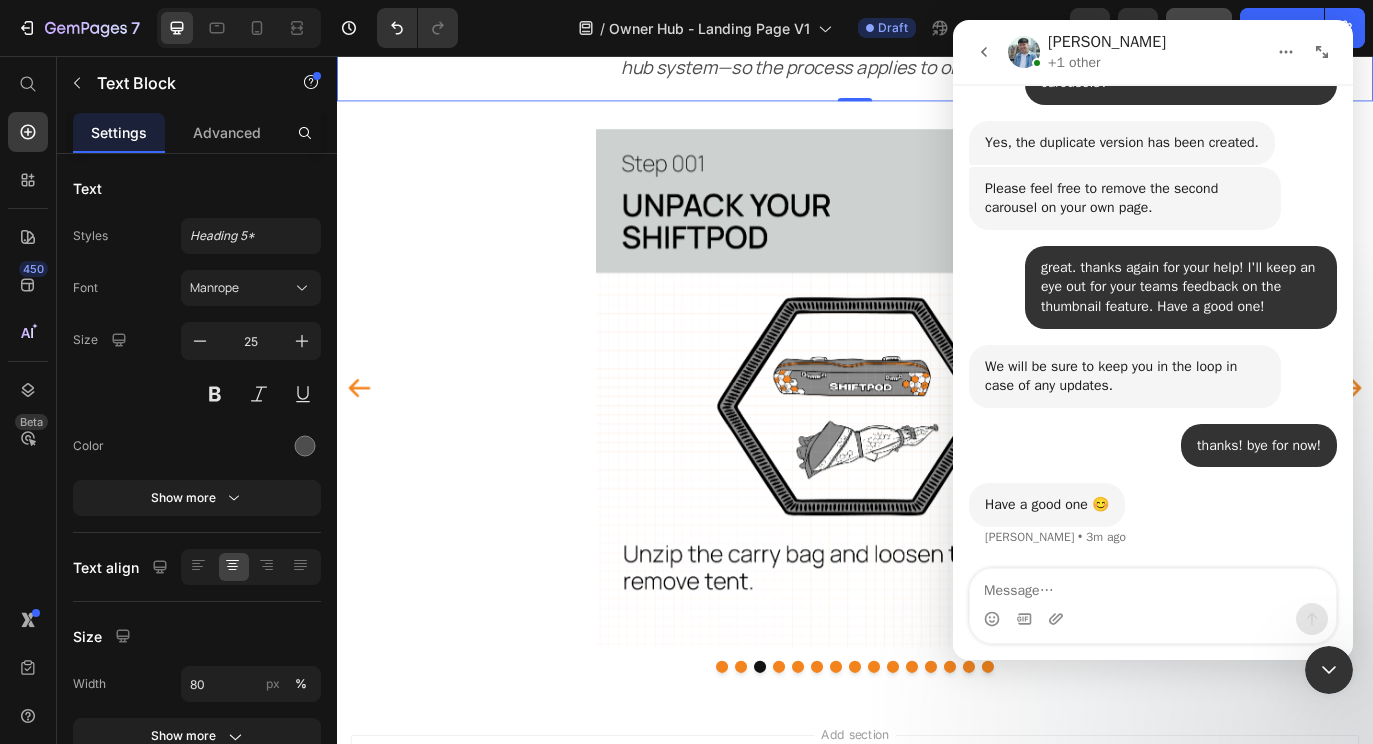 scroll, scrollTop: 9648, scrollLeft: 0, axis: vertical 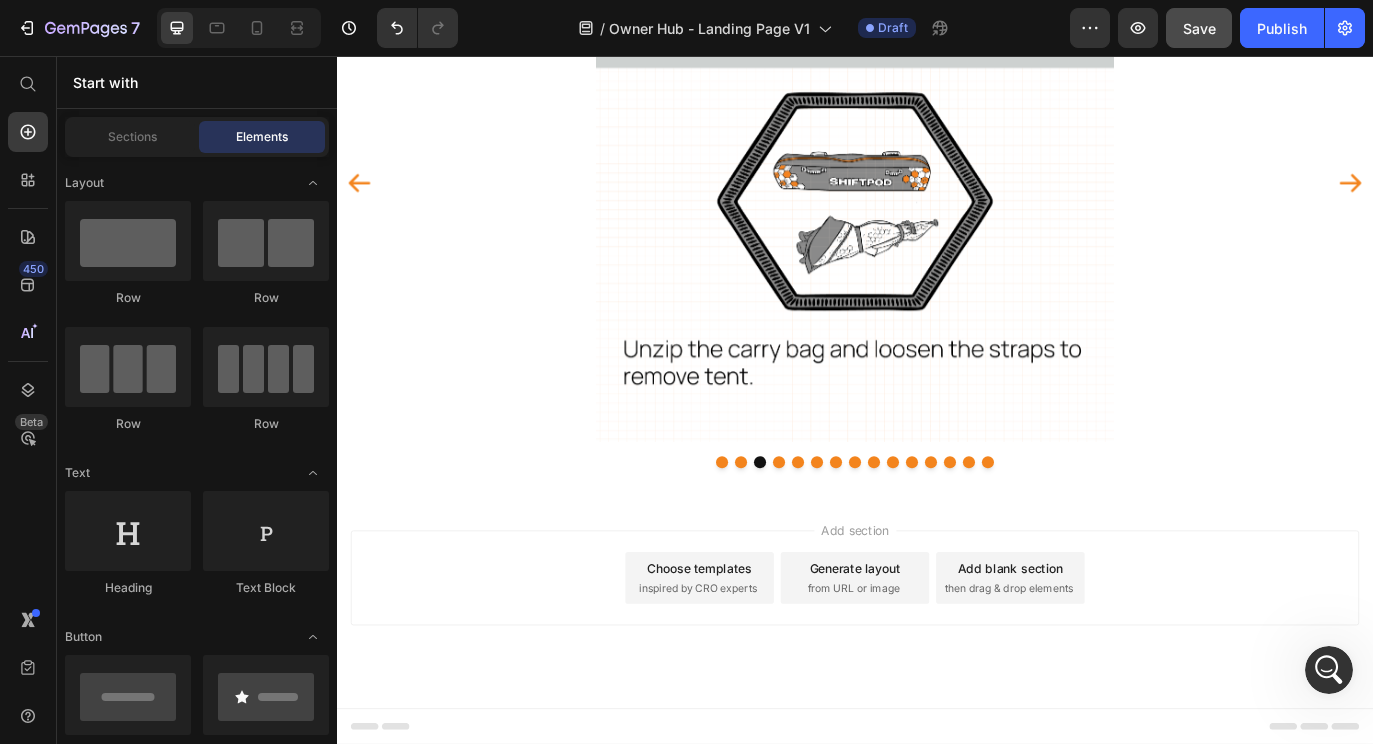 click on "Add section Choose templates inspired by CRO experts Generate layout from URL or image Add blank section then drag & drop elements" at bounding box center (937, 660) 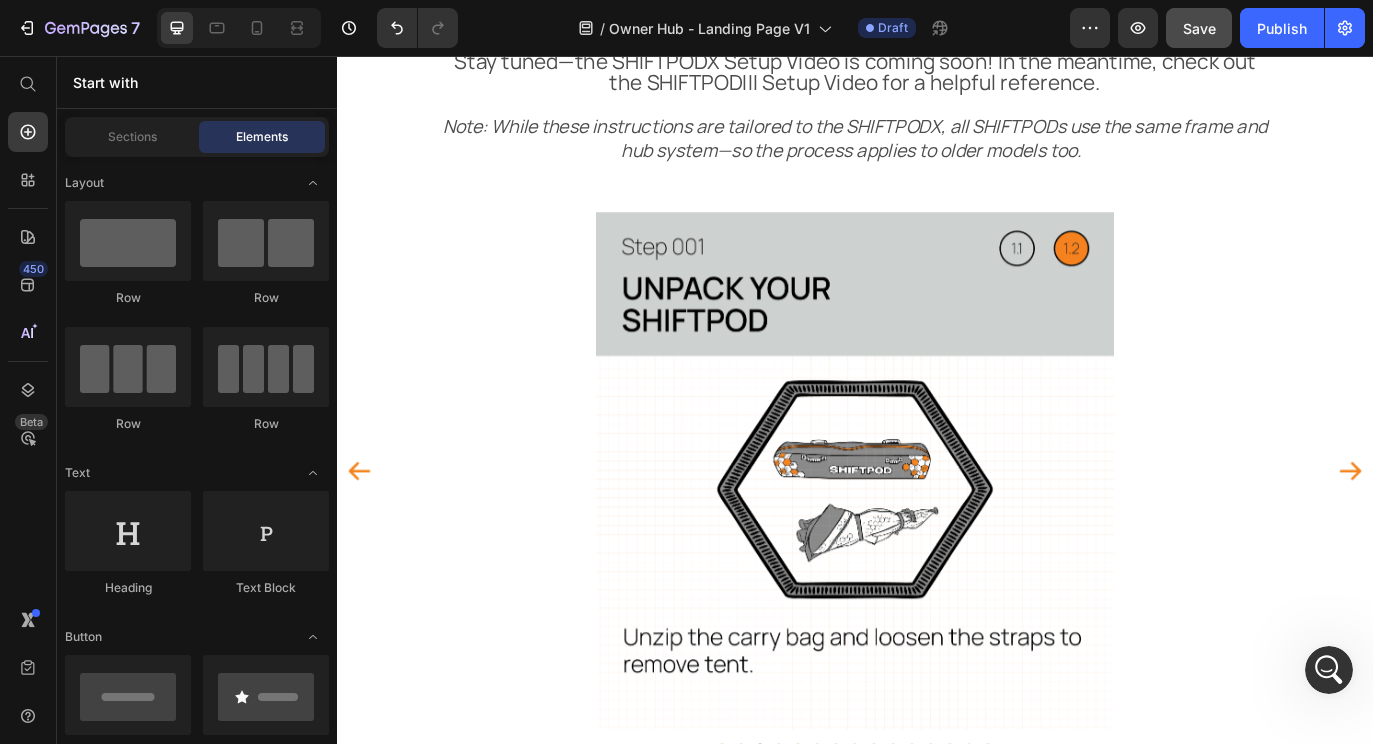 scroll, scrollTop: 790, scrollLeft: 0, axis: vertical 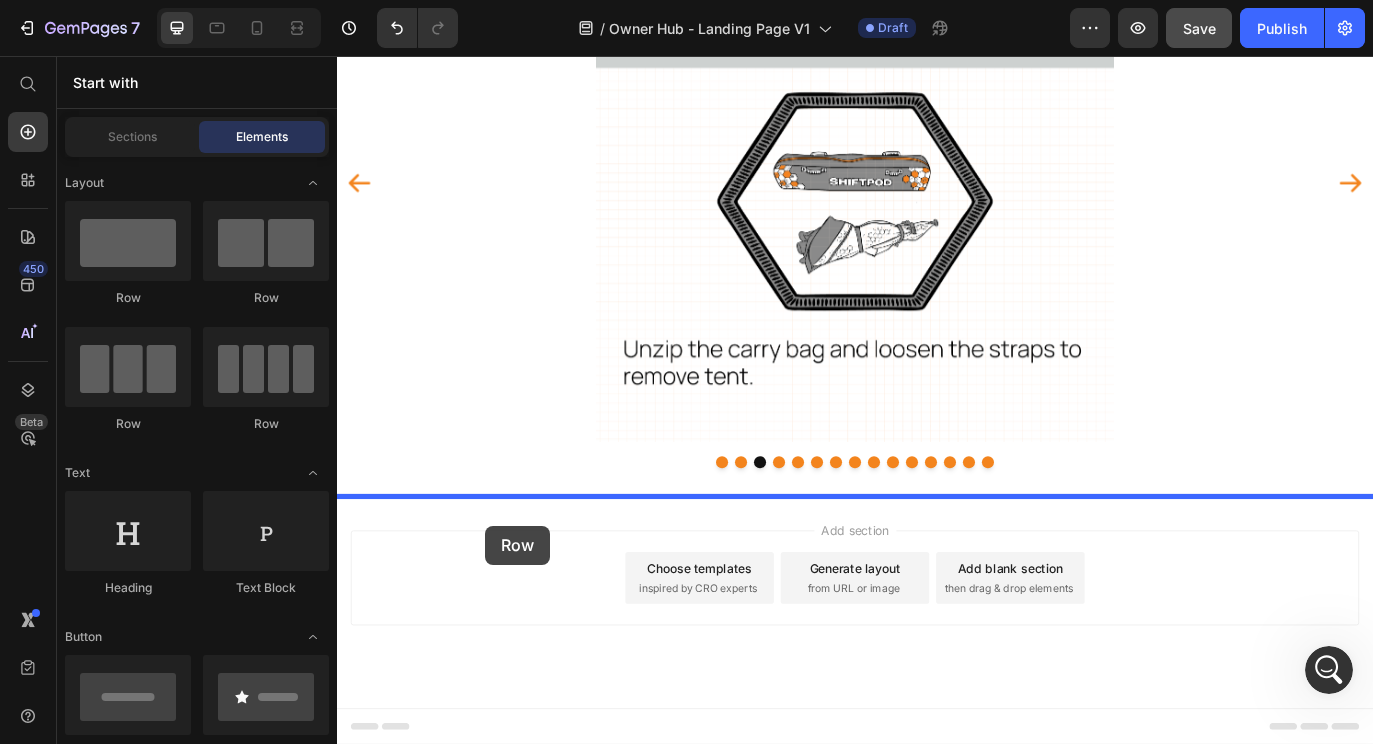 drag, startPoint x: 446, startPoint y: 315, endPoint x: 509, endPoint y: 599, distance: 290.90378 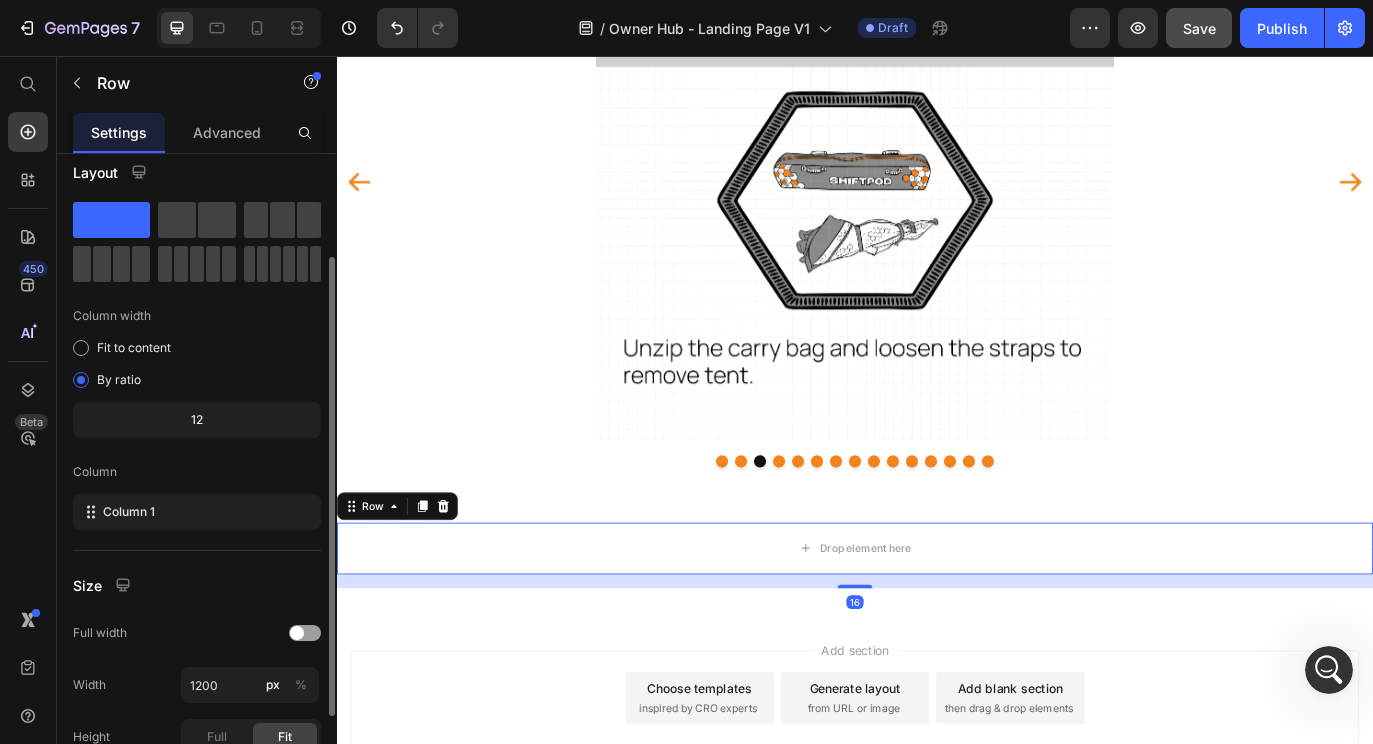 scroll, scrollTop: 0, scrollLeft: 0, axis: both 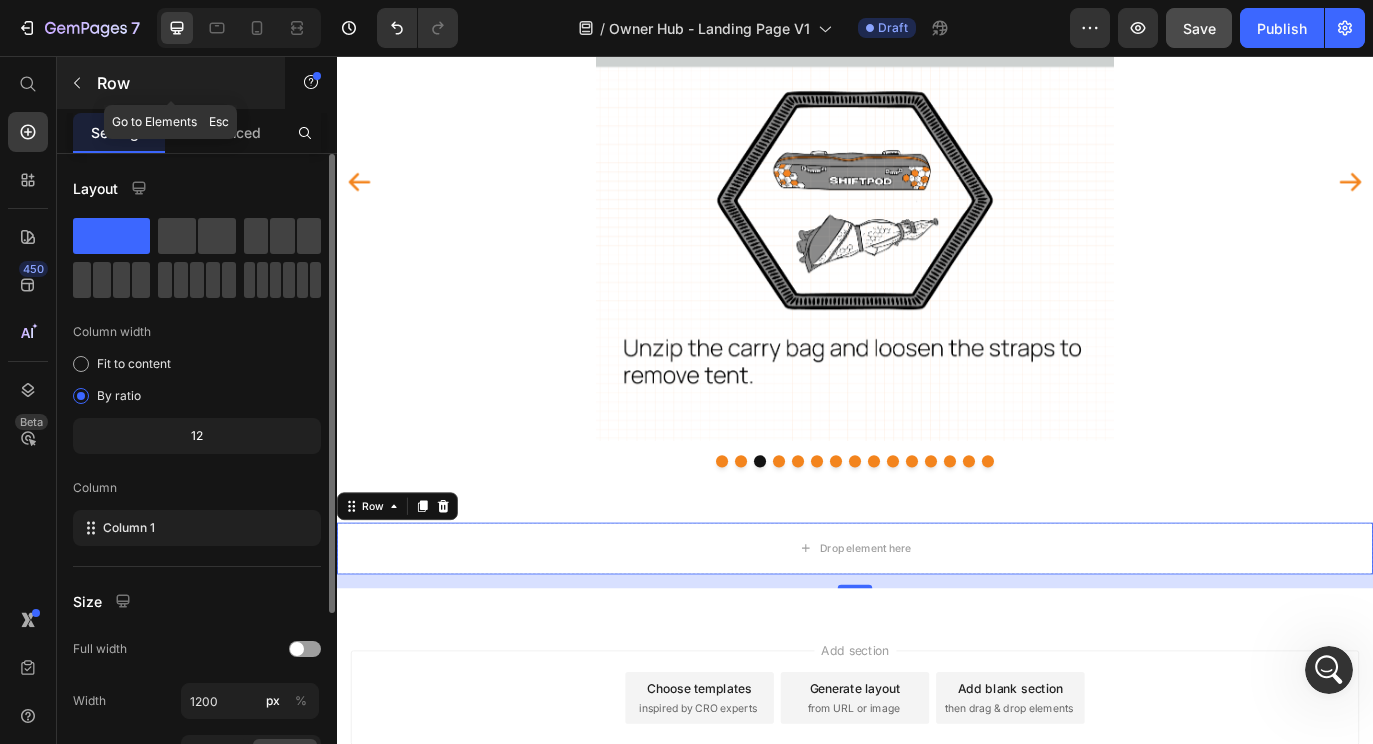 click at bounding box center (77, 83) 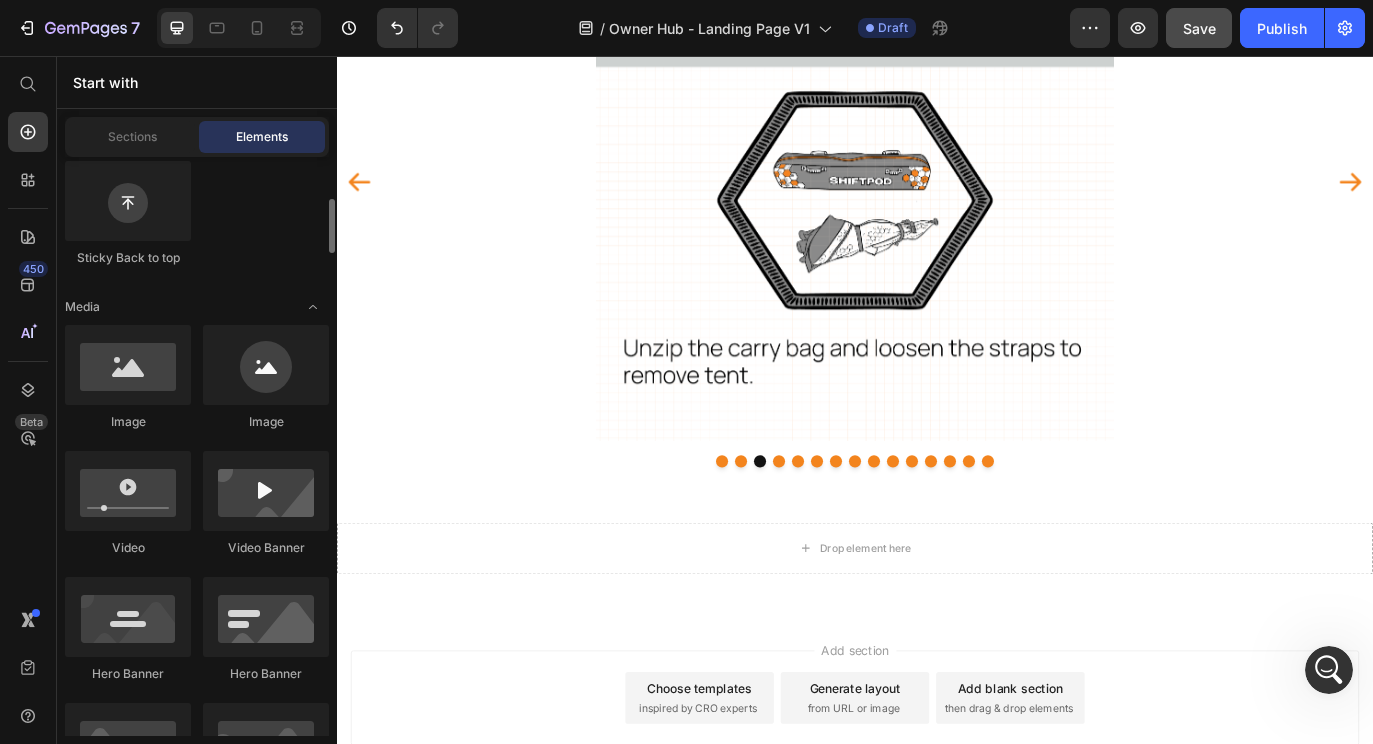 scroll, scrollTop: 606, scrollLeft: 0, axis: vertical 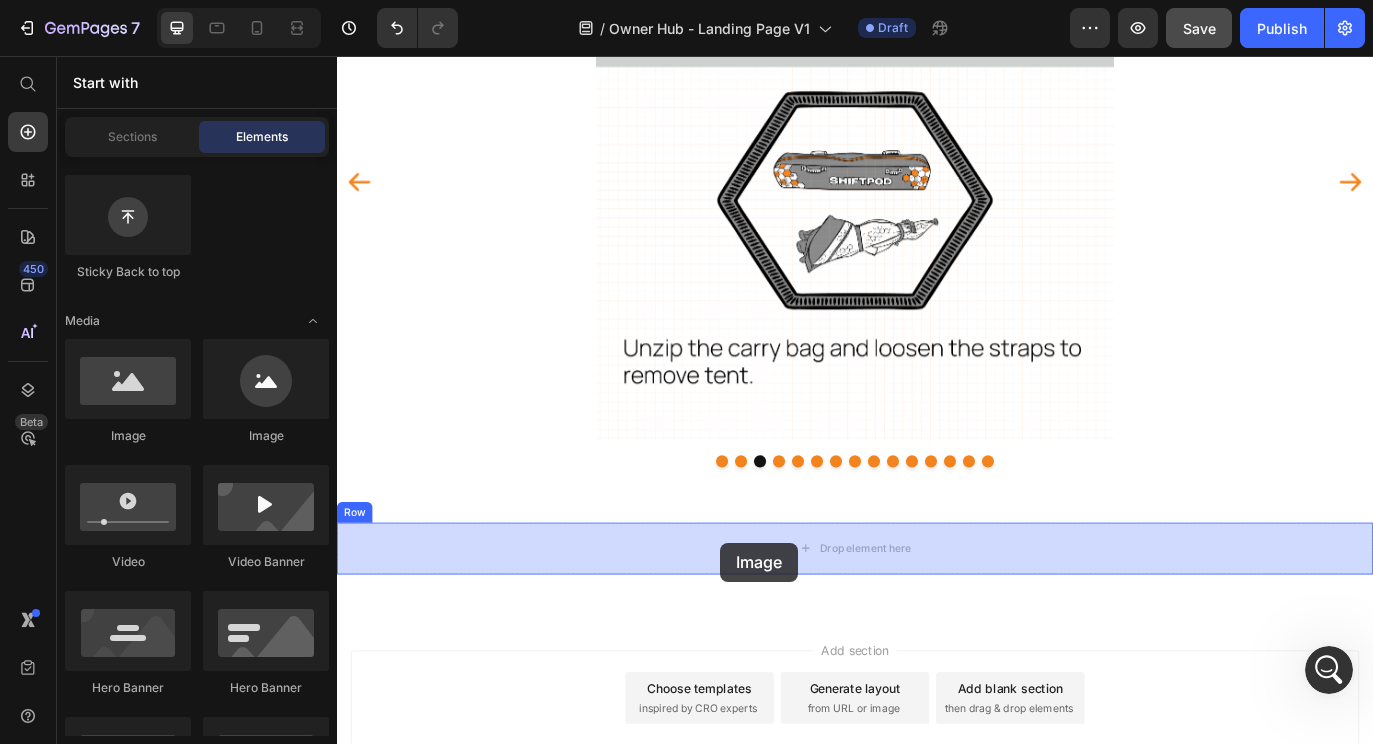 drag, startPoint x: 468, startPoint y: 442, endPoint x: 781, endPoint y: 620, distance: 360.0736 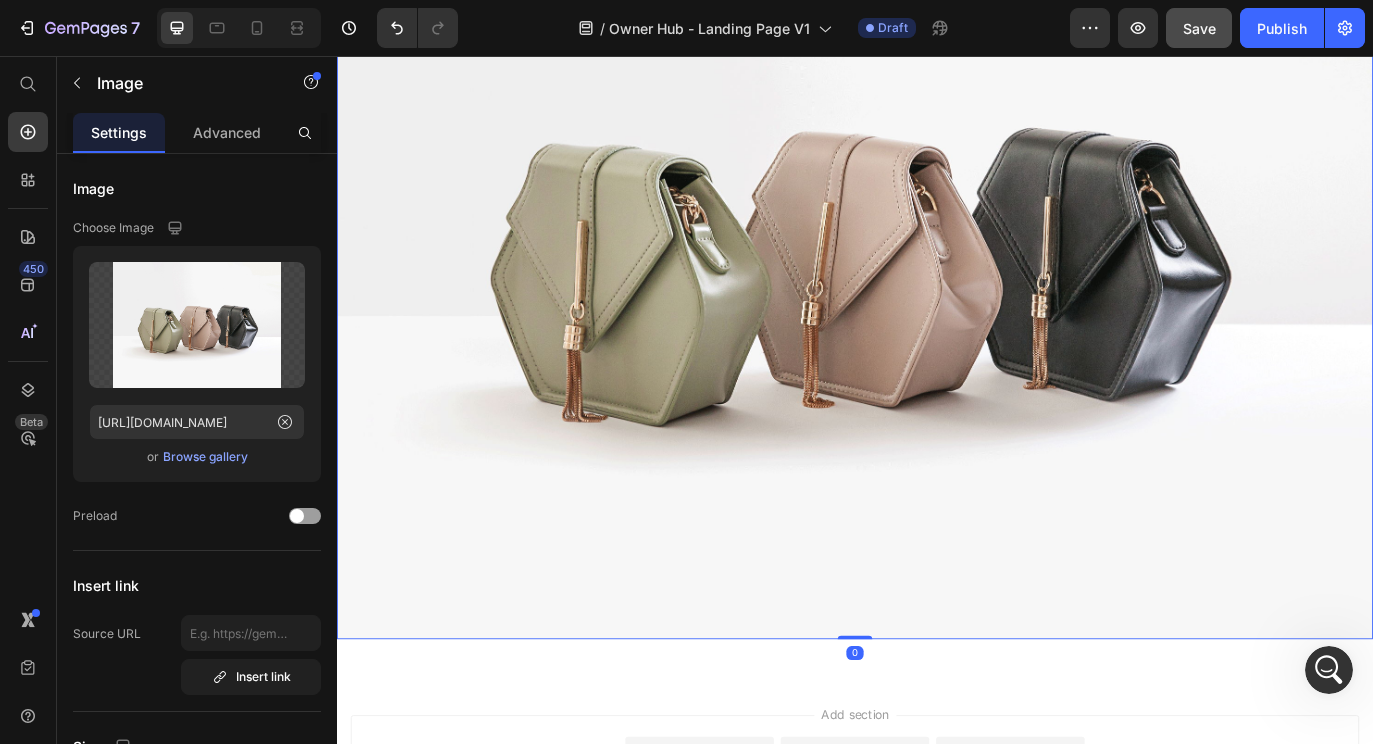 scroll, scrollTop: 1568, scrollLeft: 0, axis: vertical 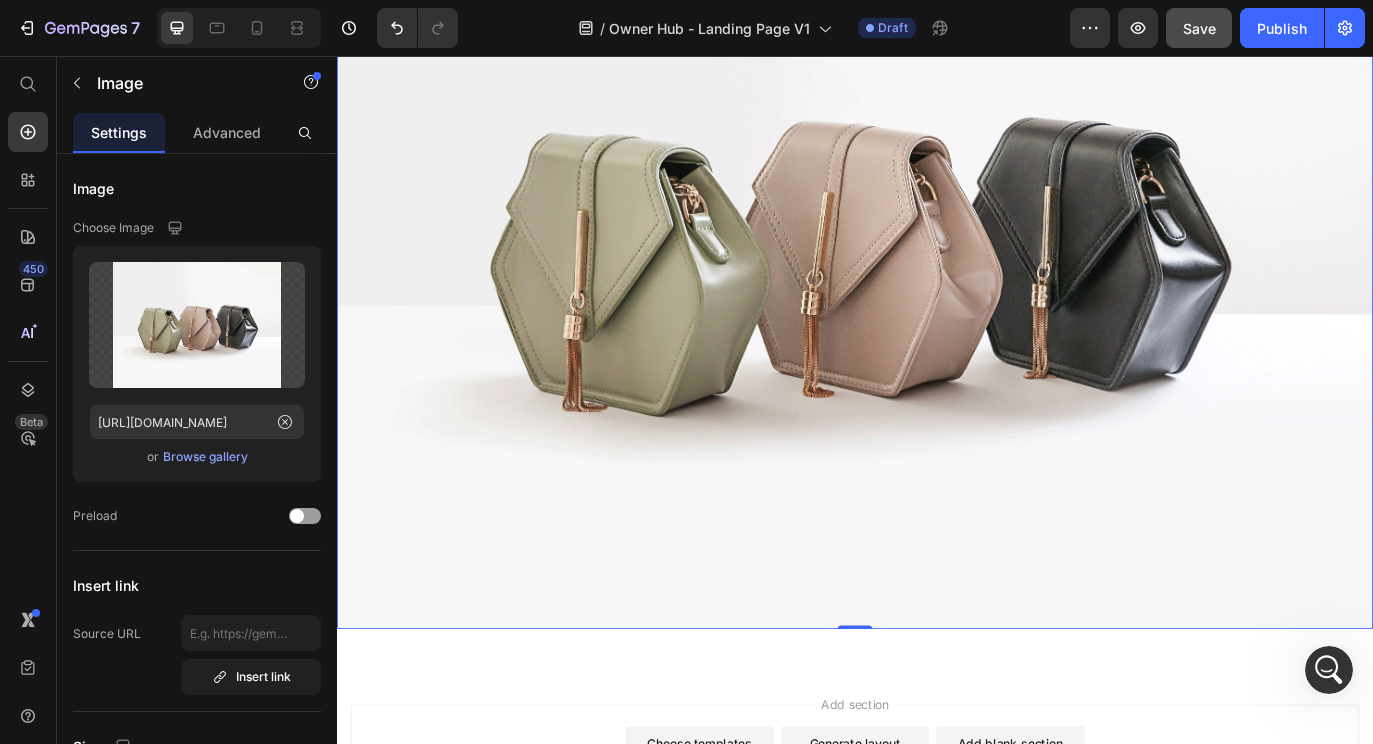 click at bounding box center (937, 269) 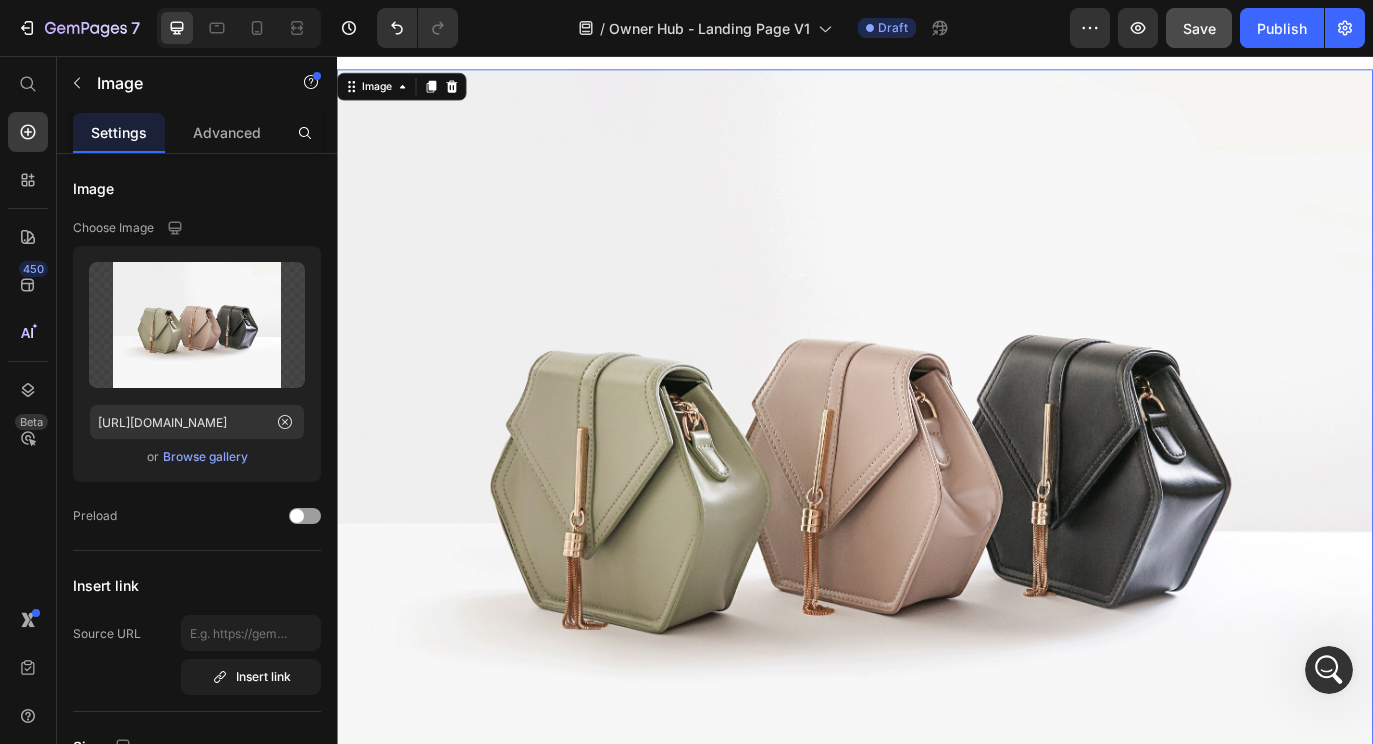 scroll, scrollTop: 1110, scrollLeft: 0, axis: vertical 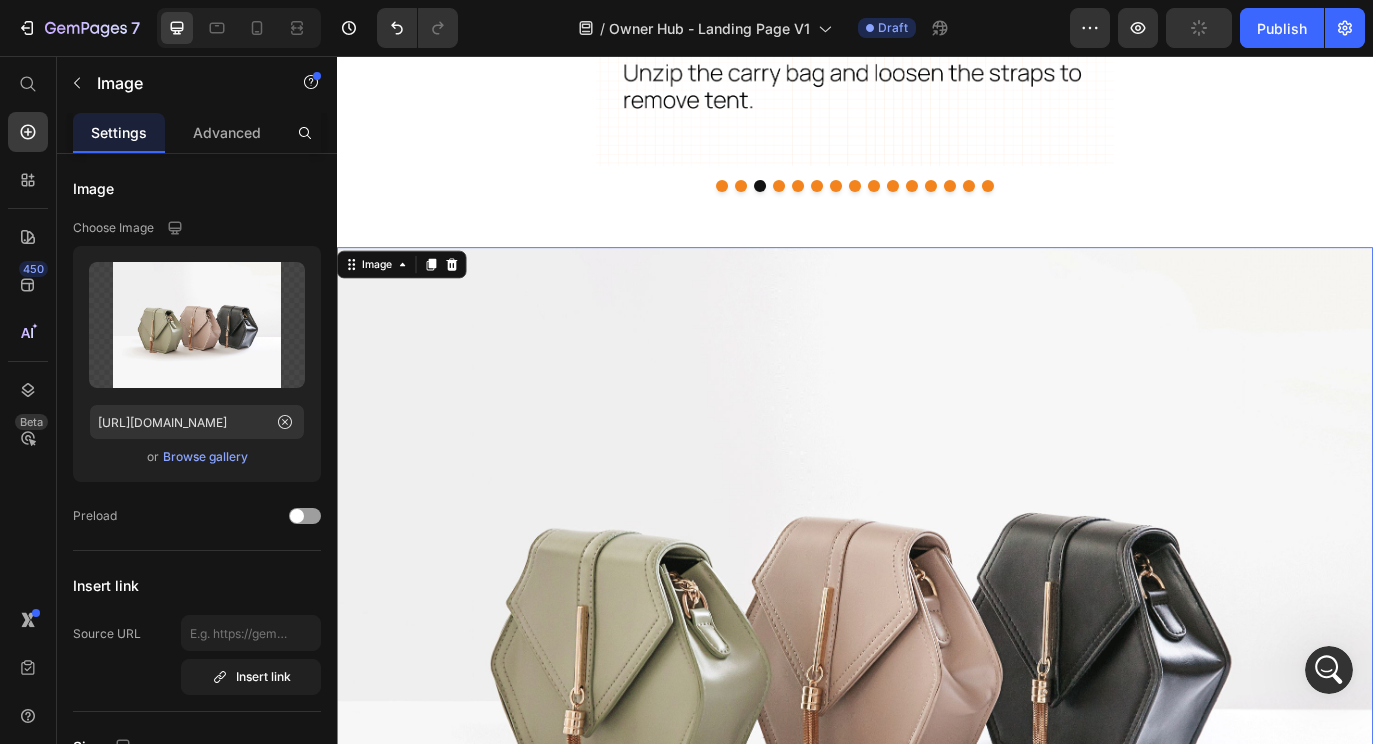 click at bounding box center (937, 727) 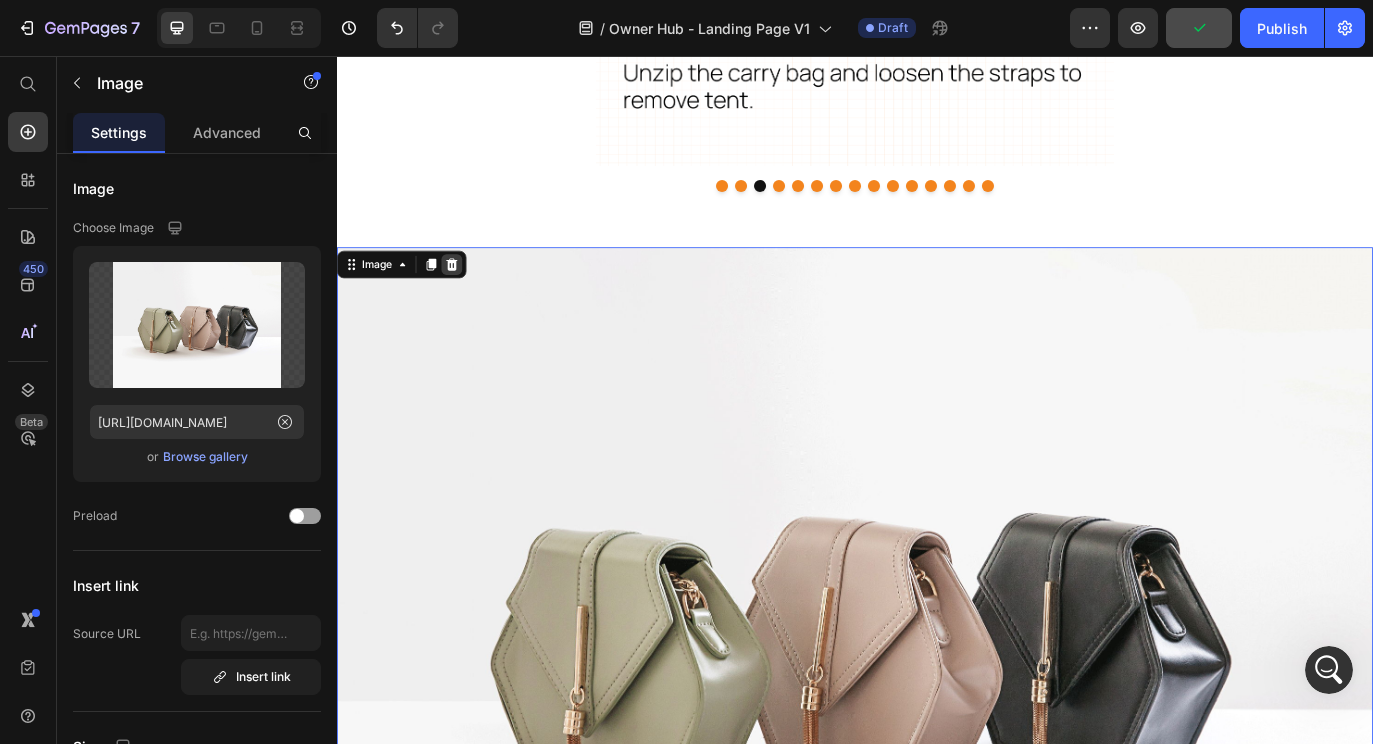 click 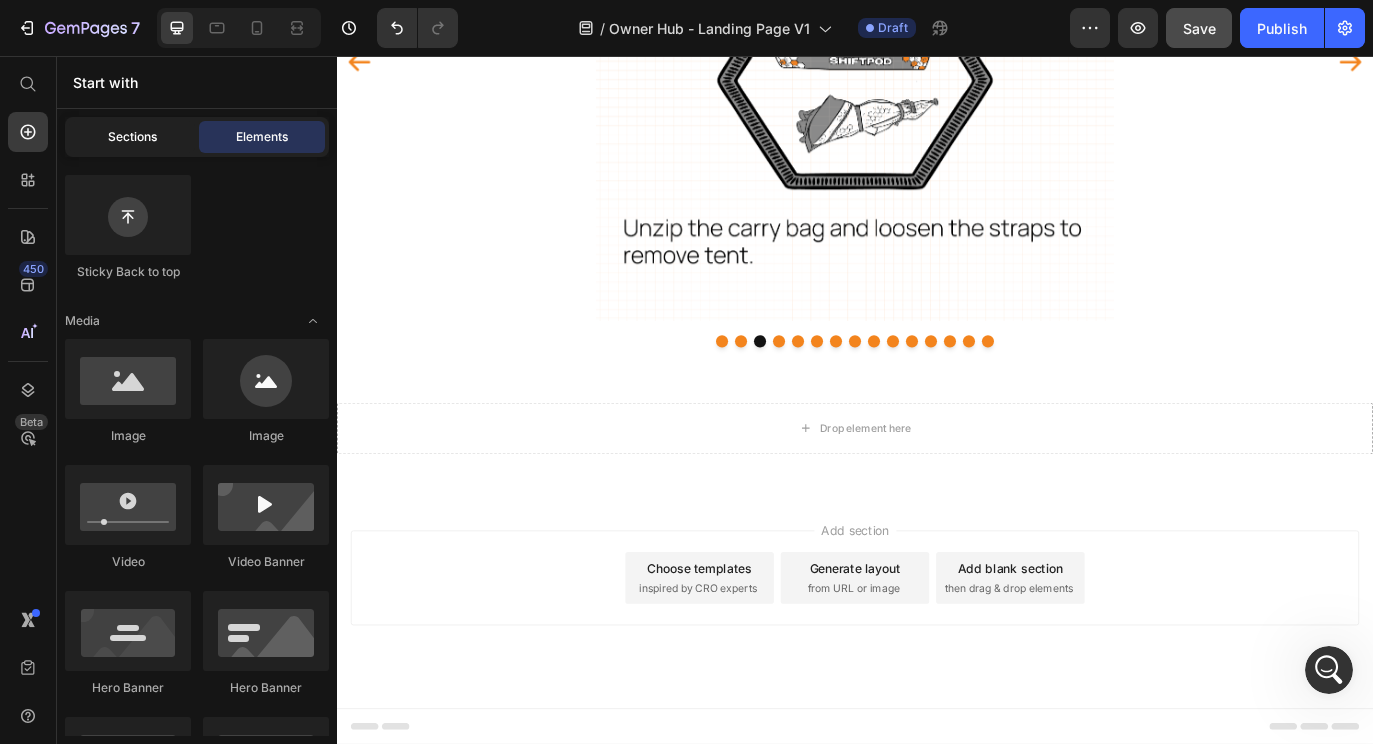 click on "Sections" 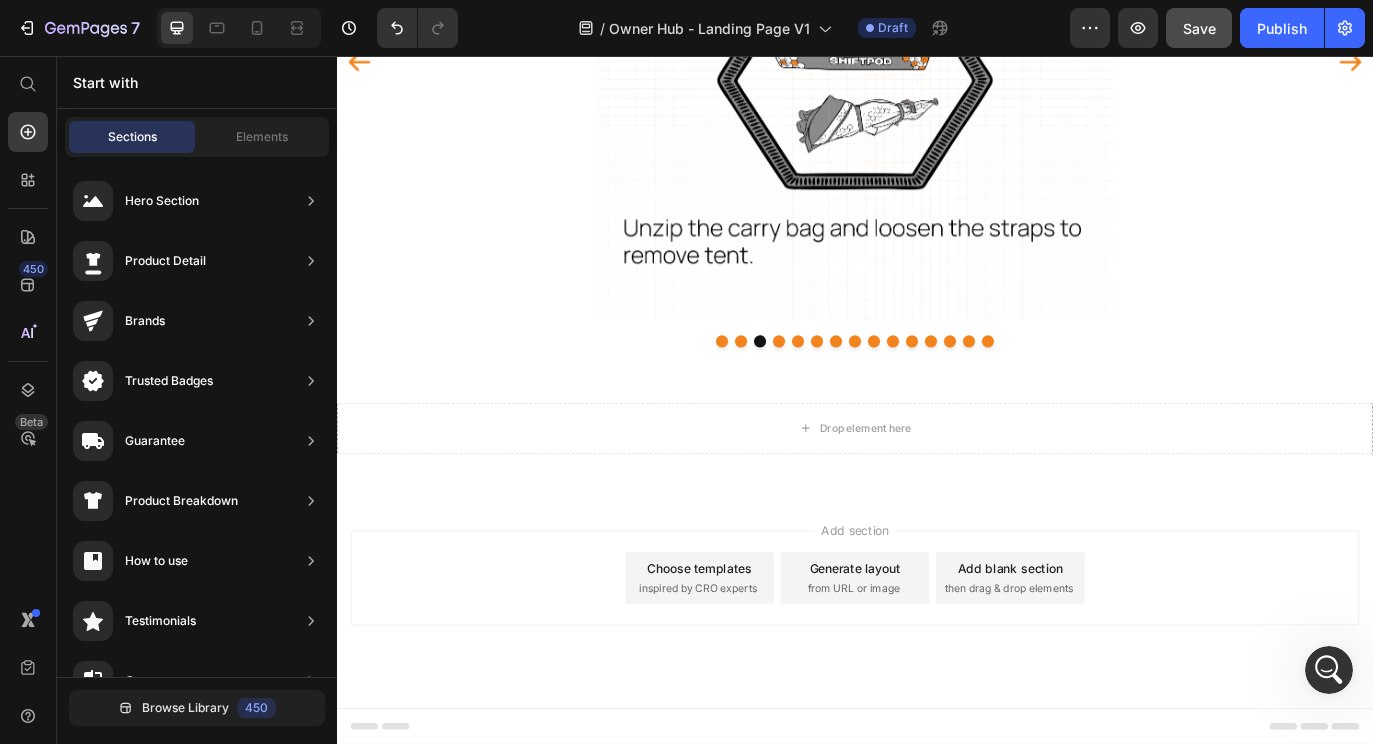 click on "Start with" at bounding box center (197, 82) 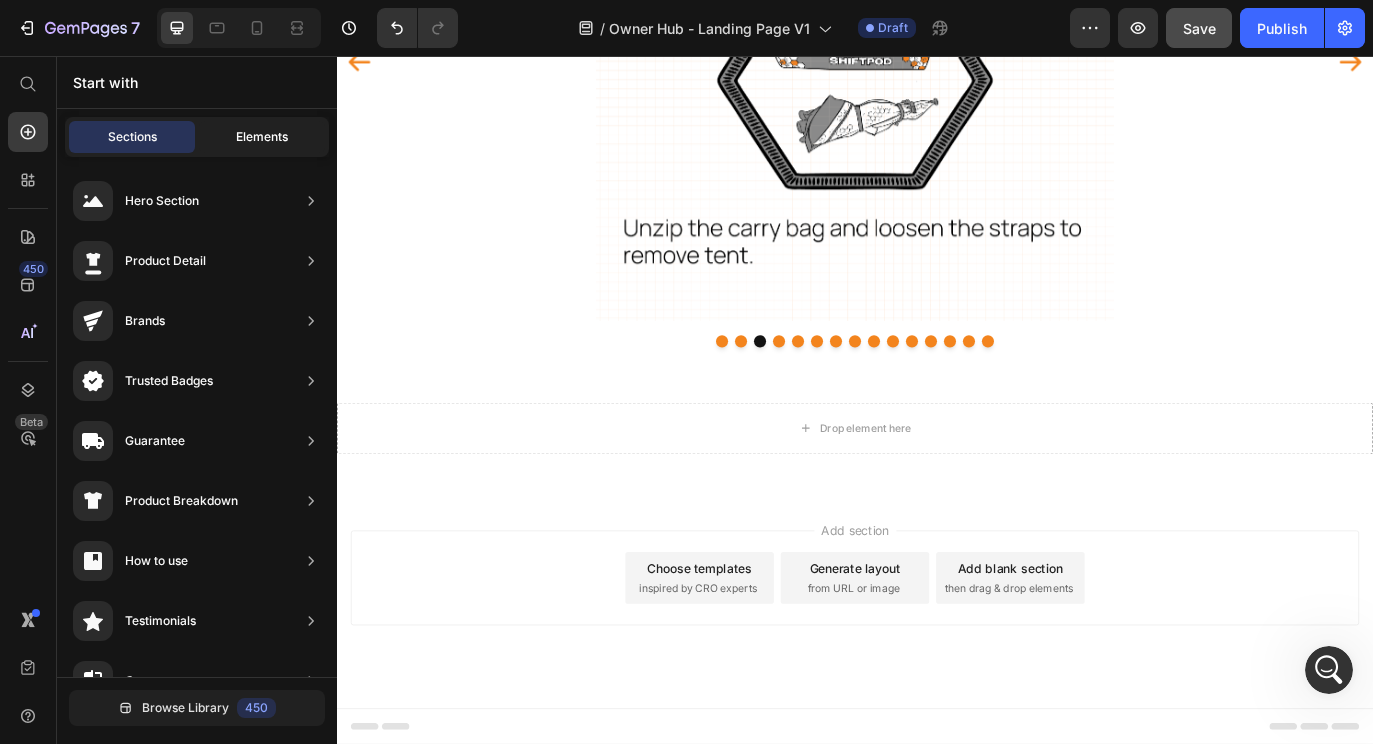 click on "Elements" at bounding box center [262, 137] 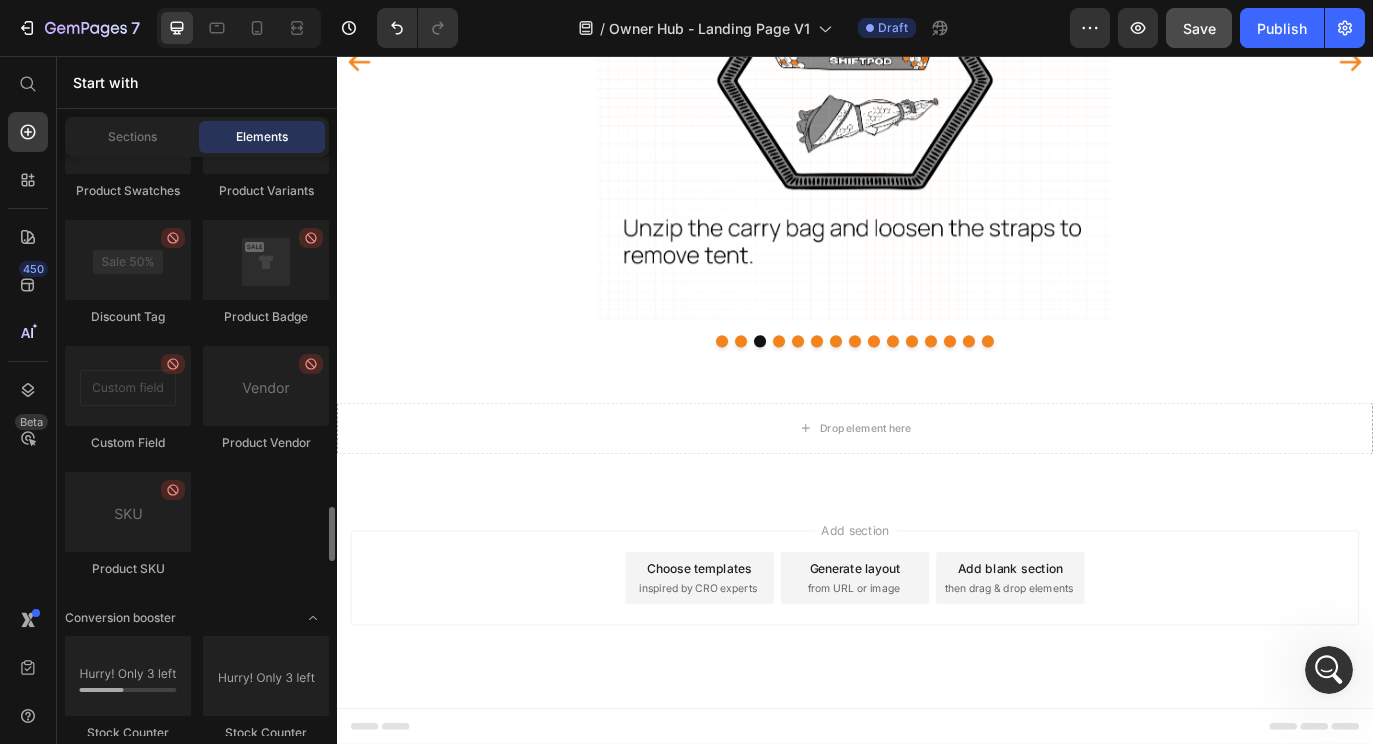 scroll, scrollTop: 3780, scrollLeft: 0, axis: vertical 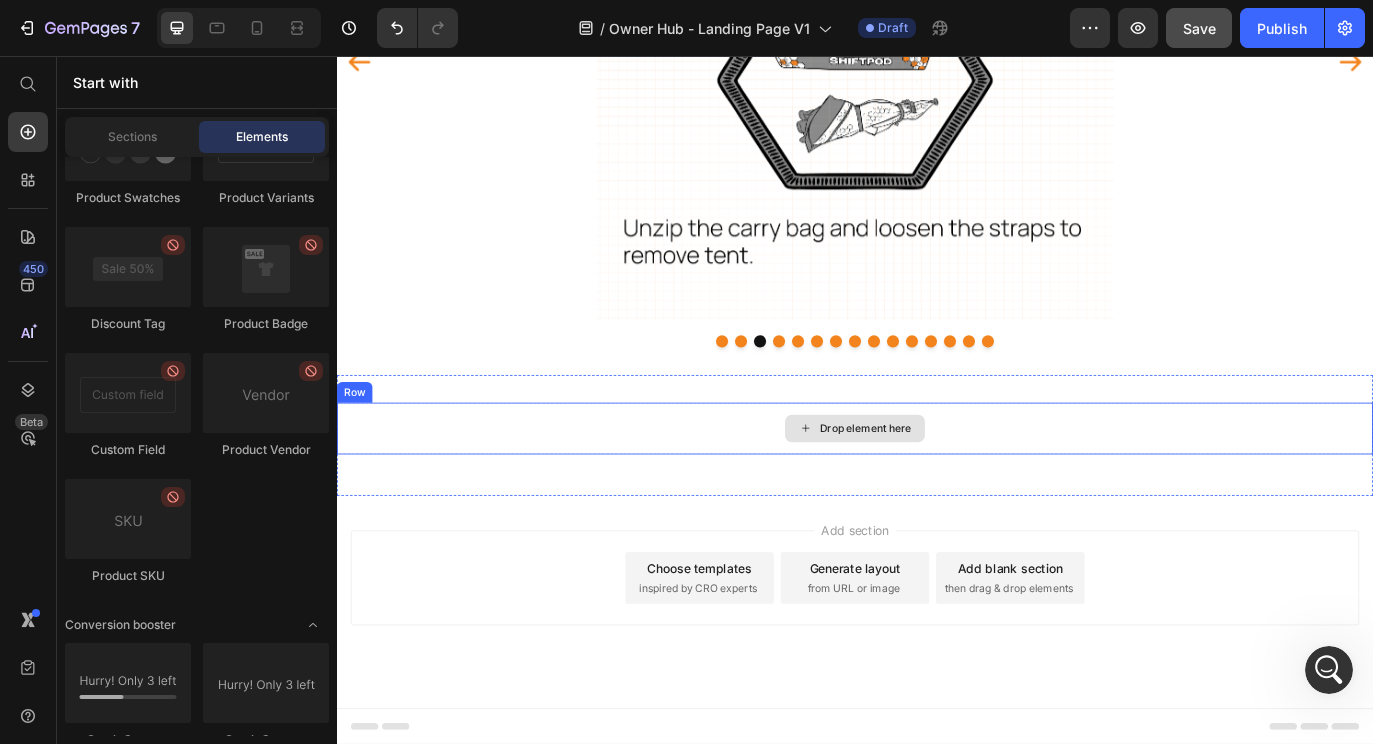 click 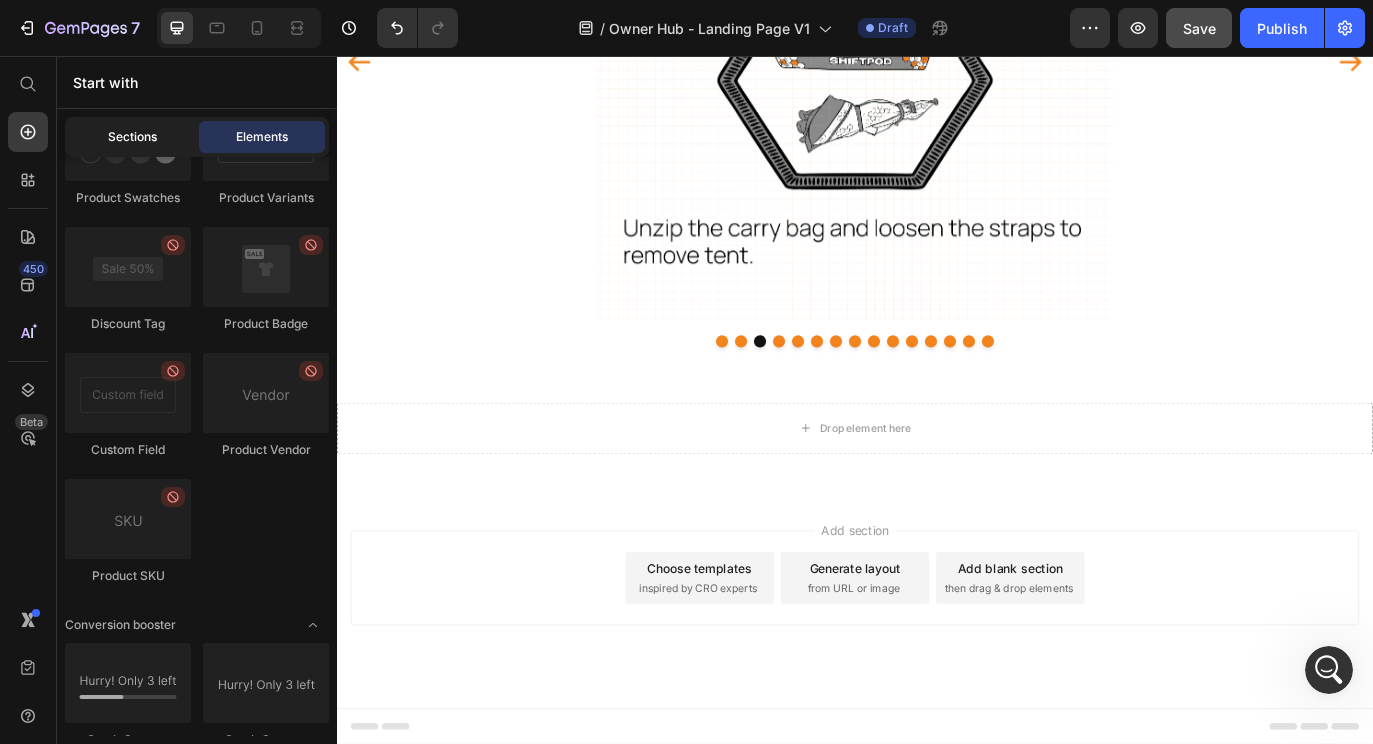 click on "Sections" at bounding box center (132, 137) 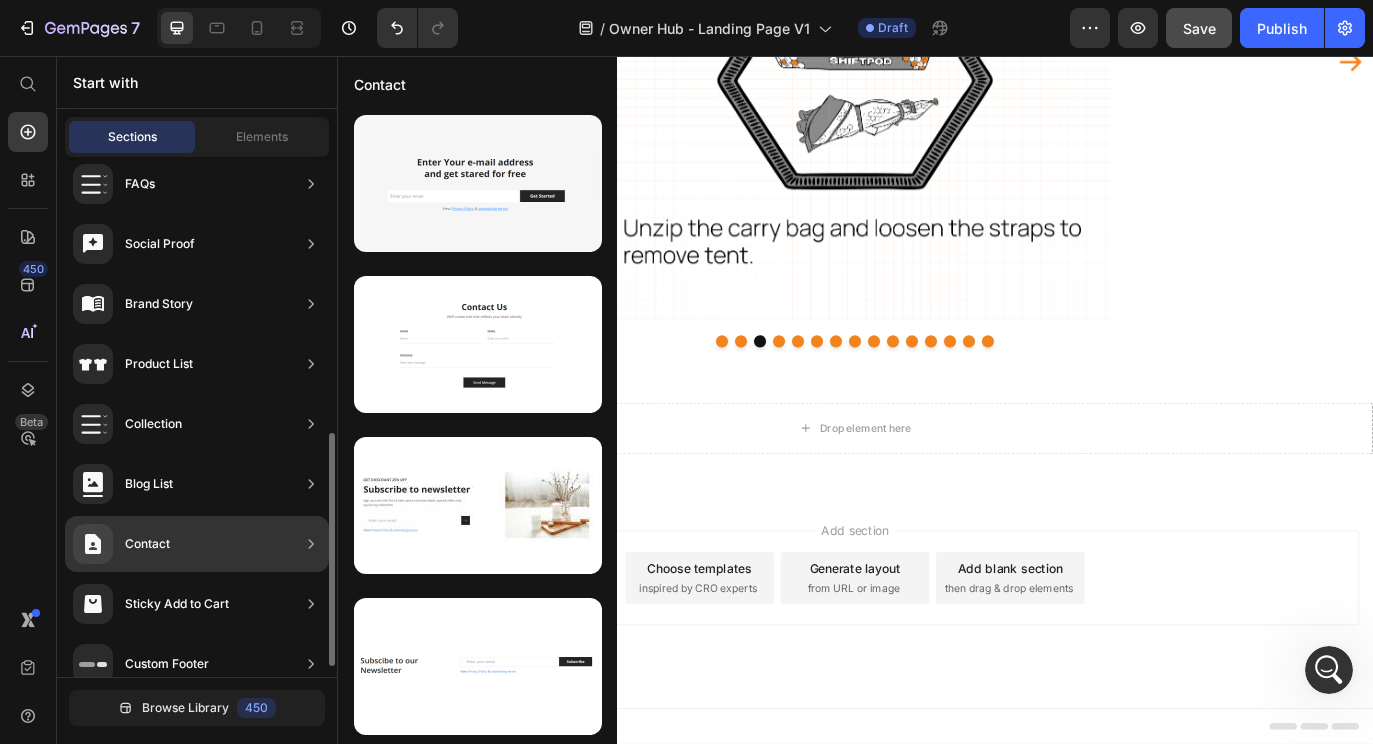 scroll, scrollTop: 640, scrollLeft: 0, axis: vertical 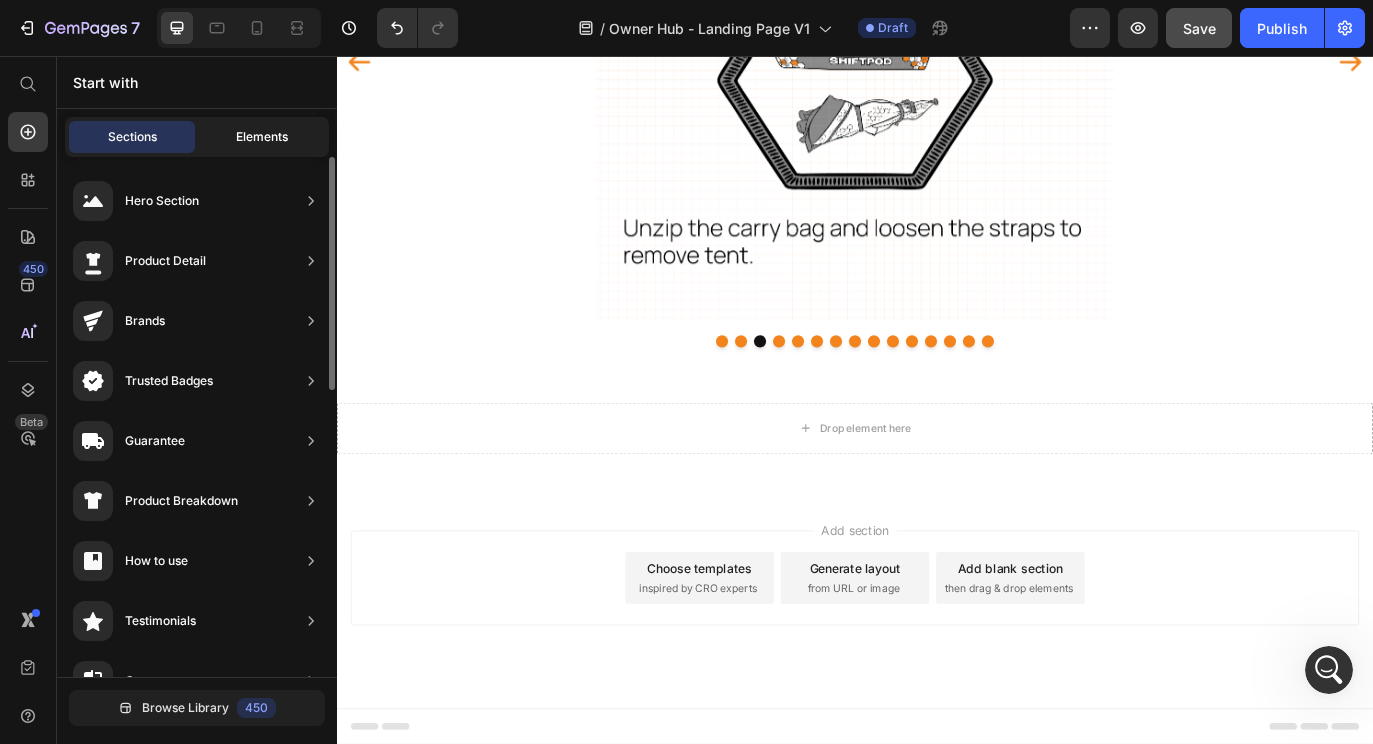 click on "Elements" 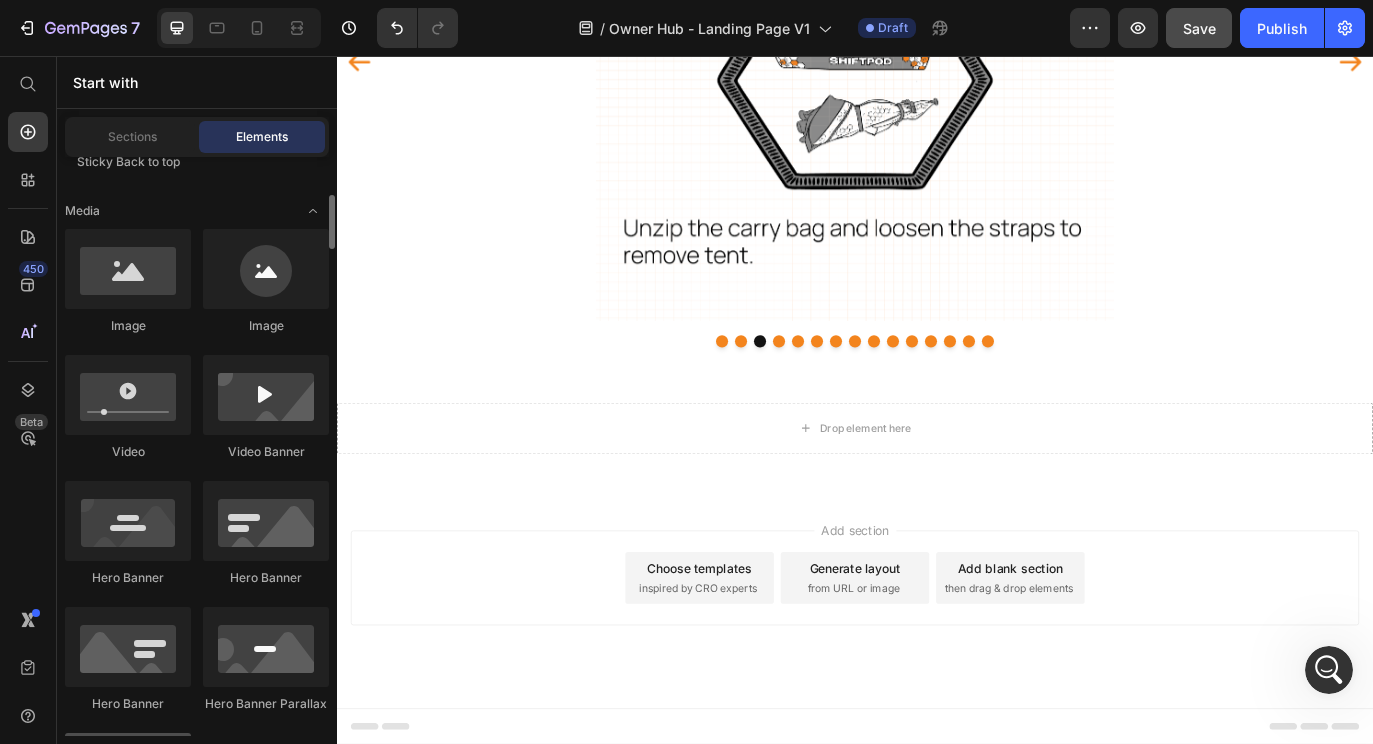 scroll, scrollTop: 664, scrollLeft: 0, axis: vertical 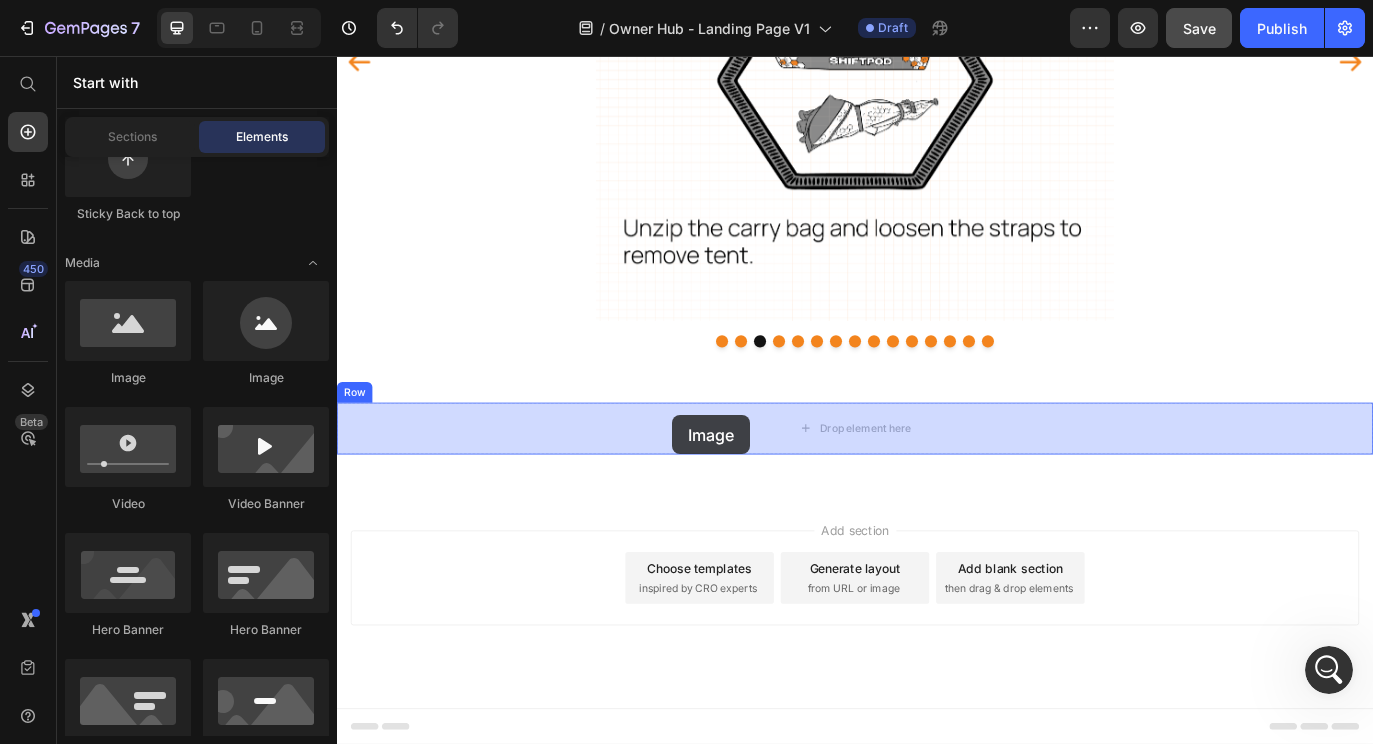 drag, startPoint x: 479, startPoint y: 371, endPoint x: 725, endPoint y: 472, distance: 265.9267 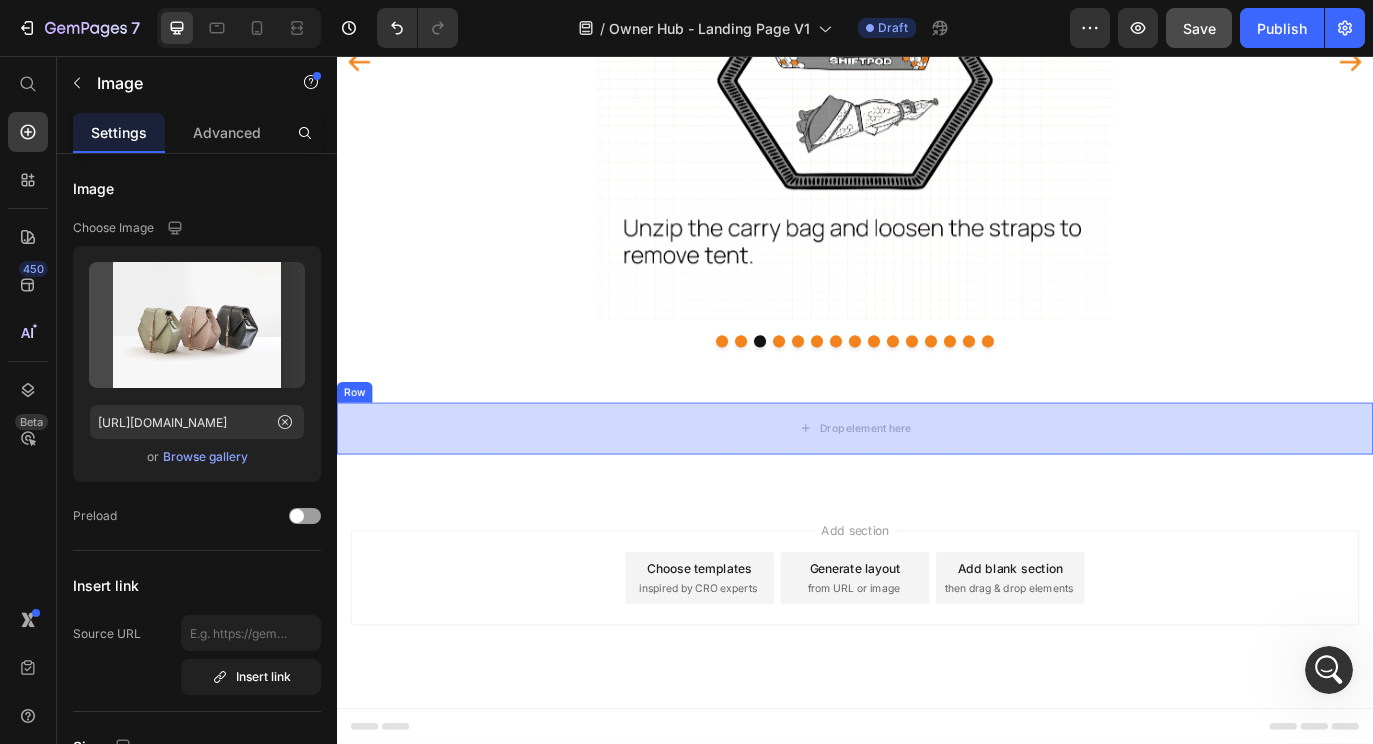 scroll, scrollTop: 1110, scrollLeft: 0, axis: vertical 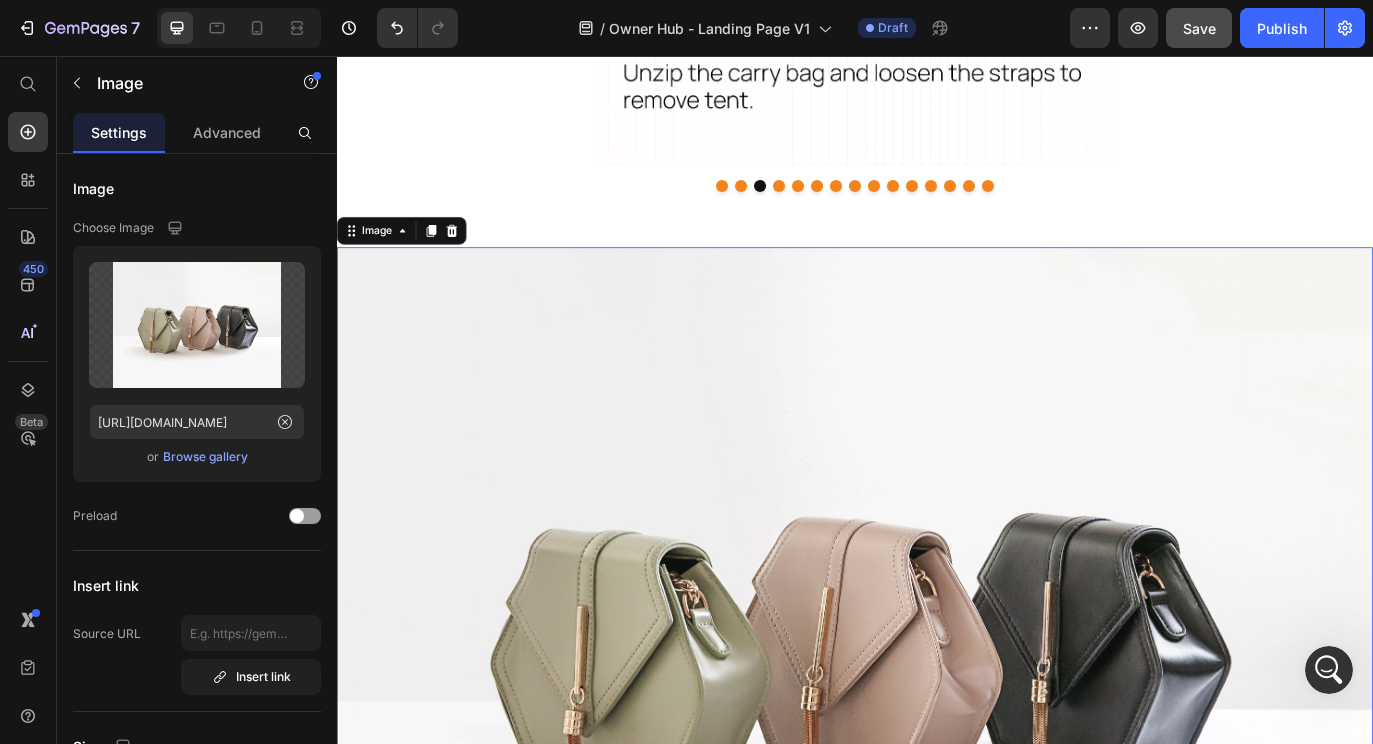 click at bounding box center (937, 727) 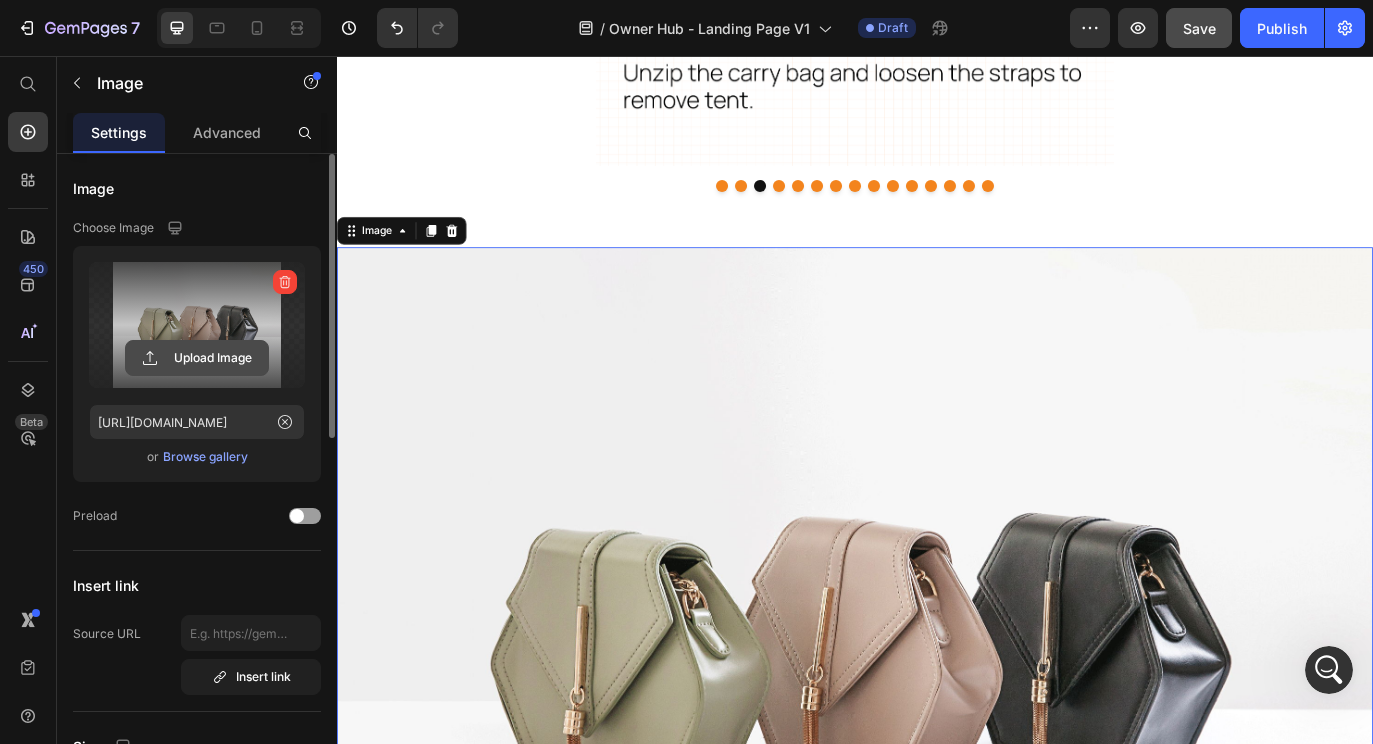 click 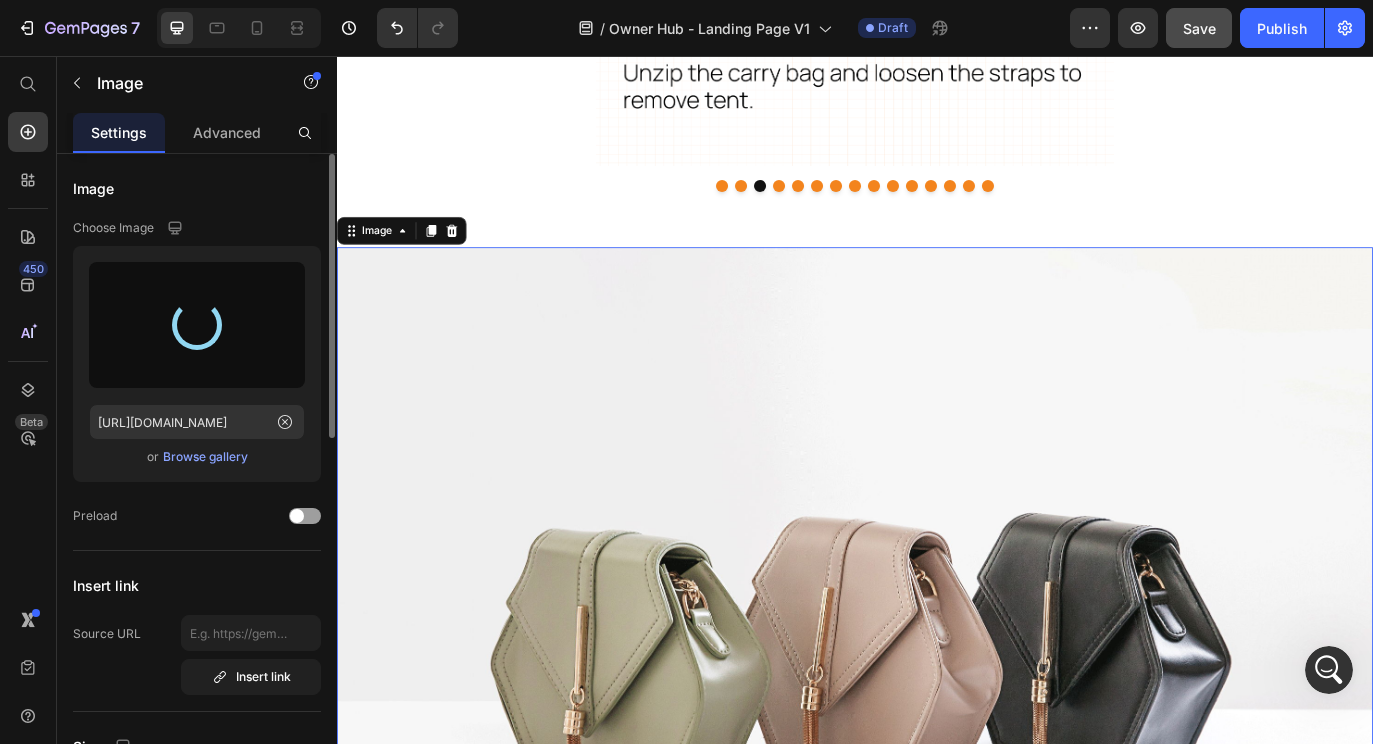 type on "[URL][DOMAIN_NAME]" 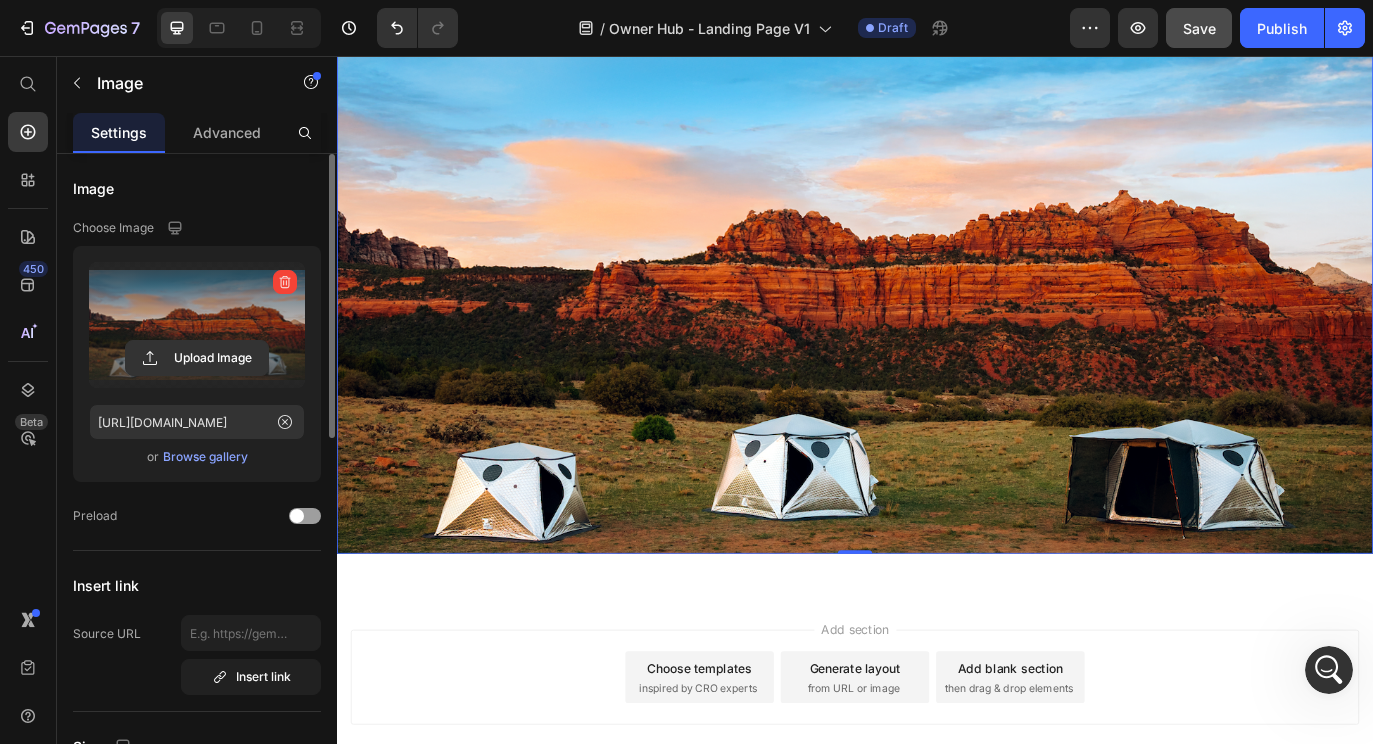 scroll, scrollTop: 1447, scrollLeft: 0, axis: vertical 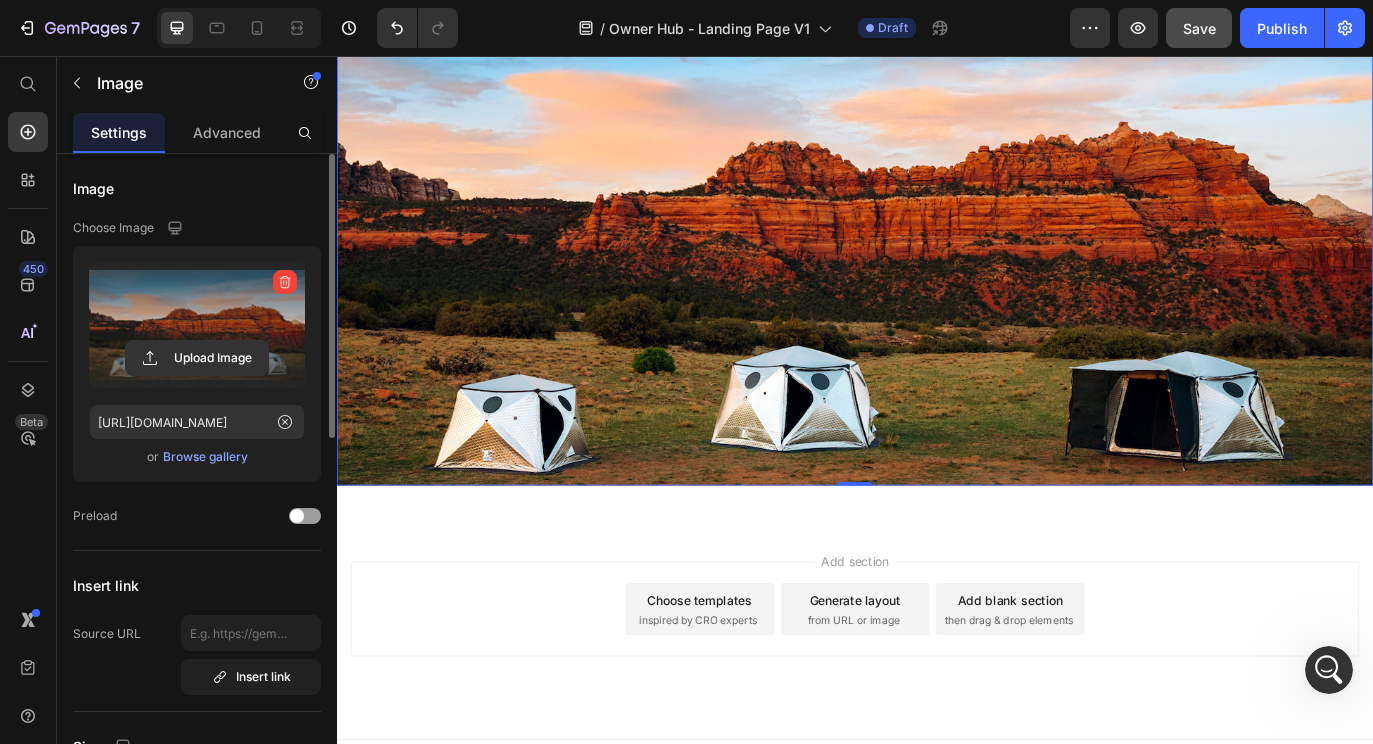 click at bounding box center [937, 246] 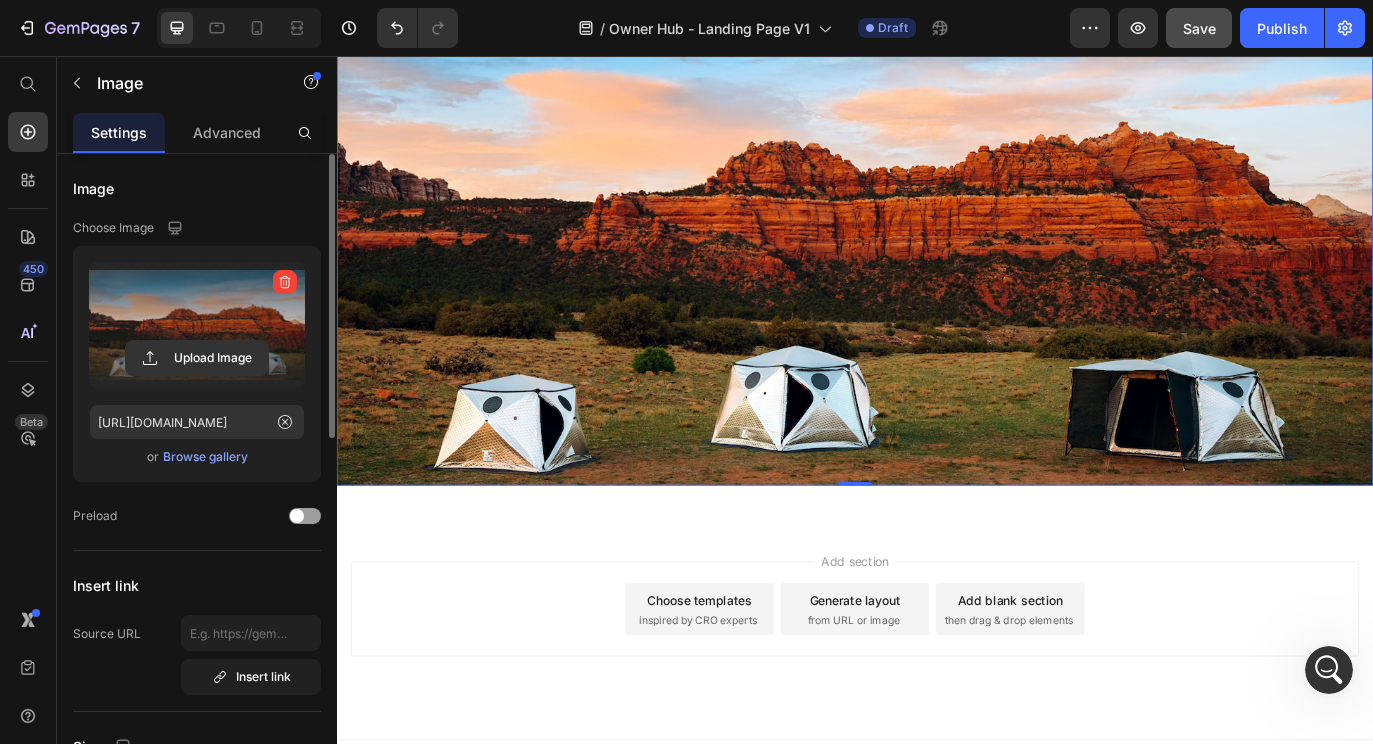 click at bounding box center [937, 246] 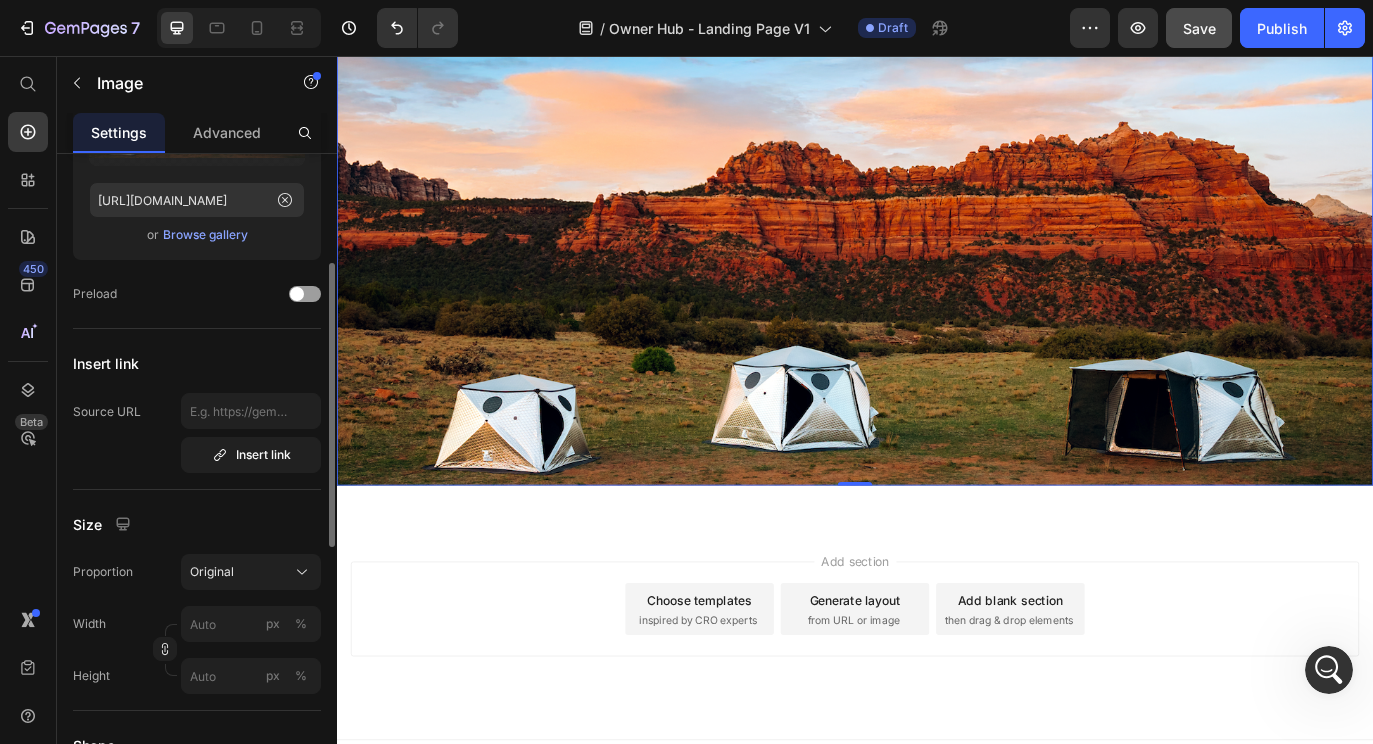 scroll, scrollTop: 231, scrollLeft: 0, axis: vertical 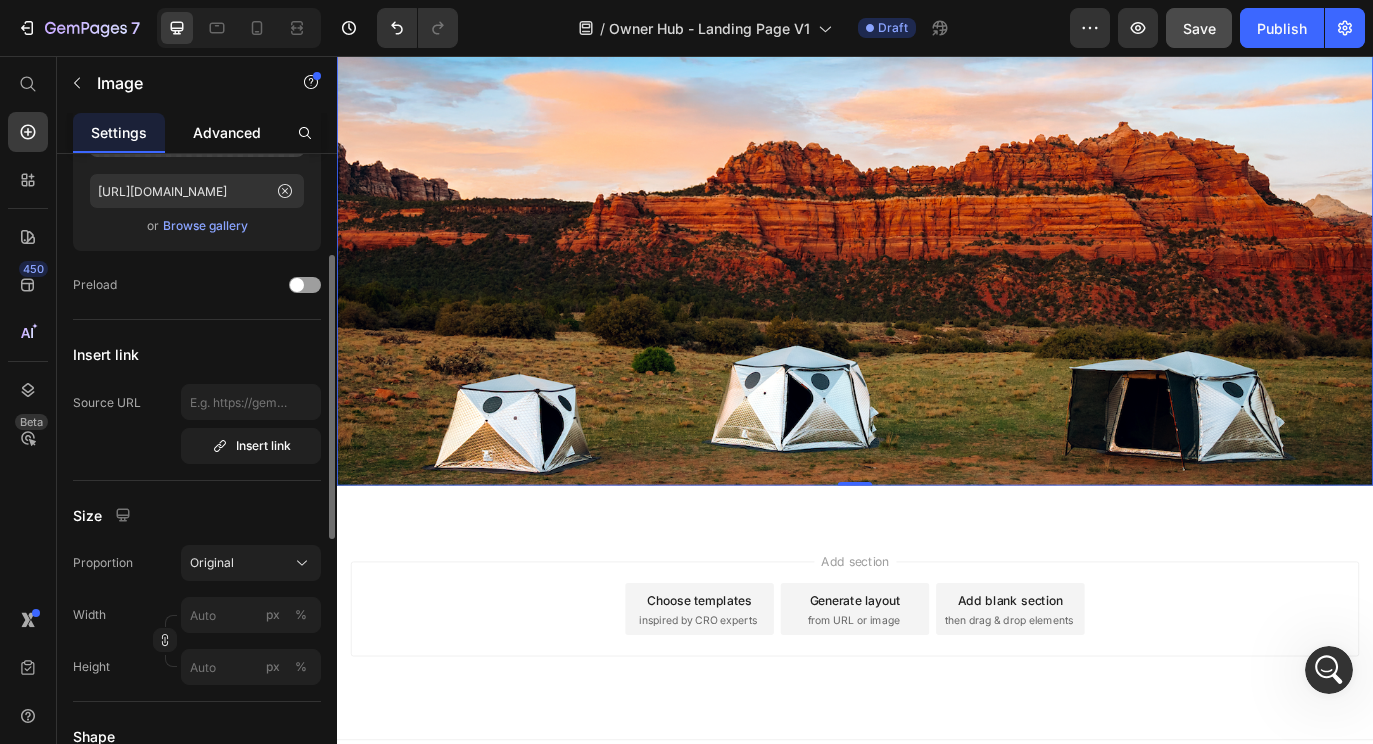 click on "Advanced" at bounding box center (227, 132) 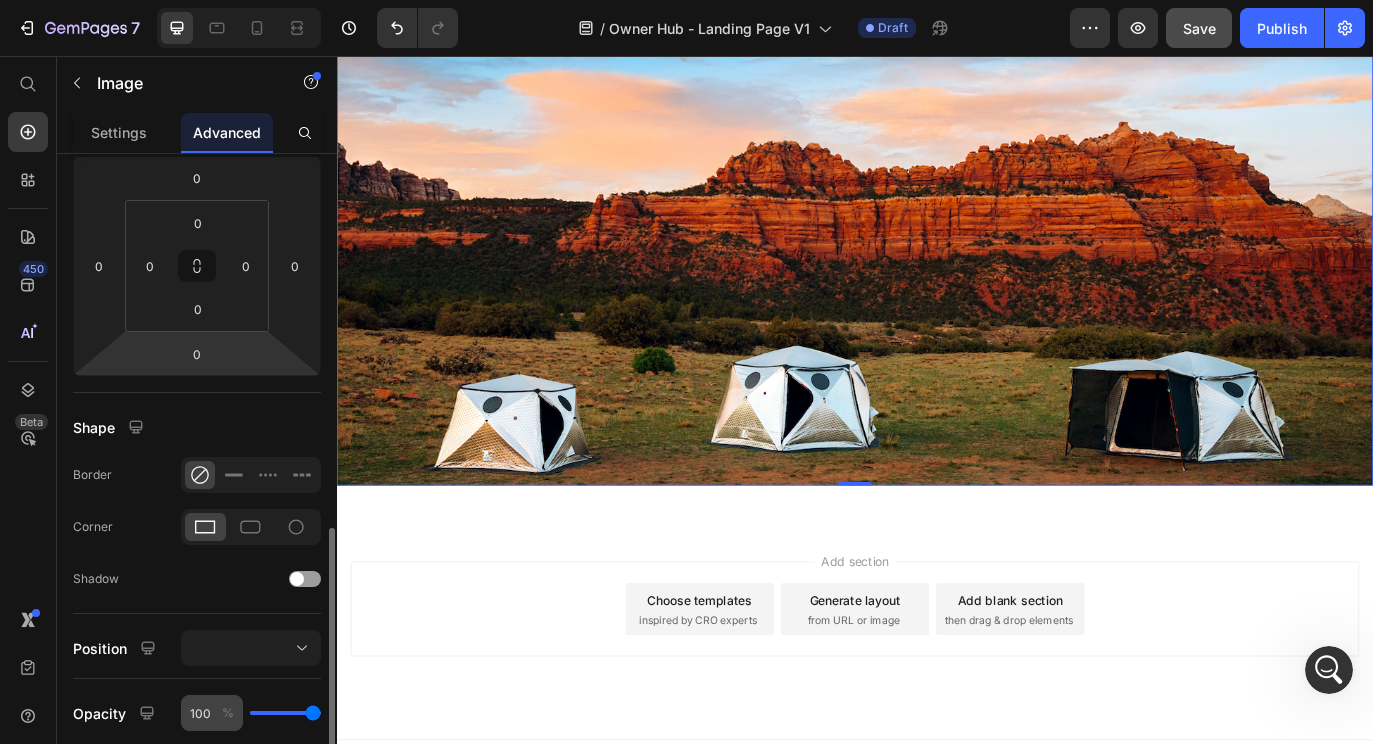 scroll, scrollTop: 0, scrollLeft: 0, axis: both 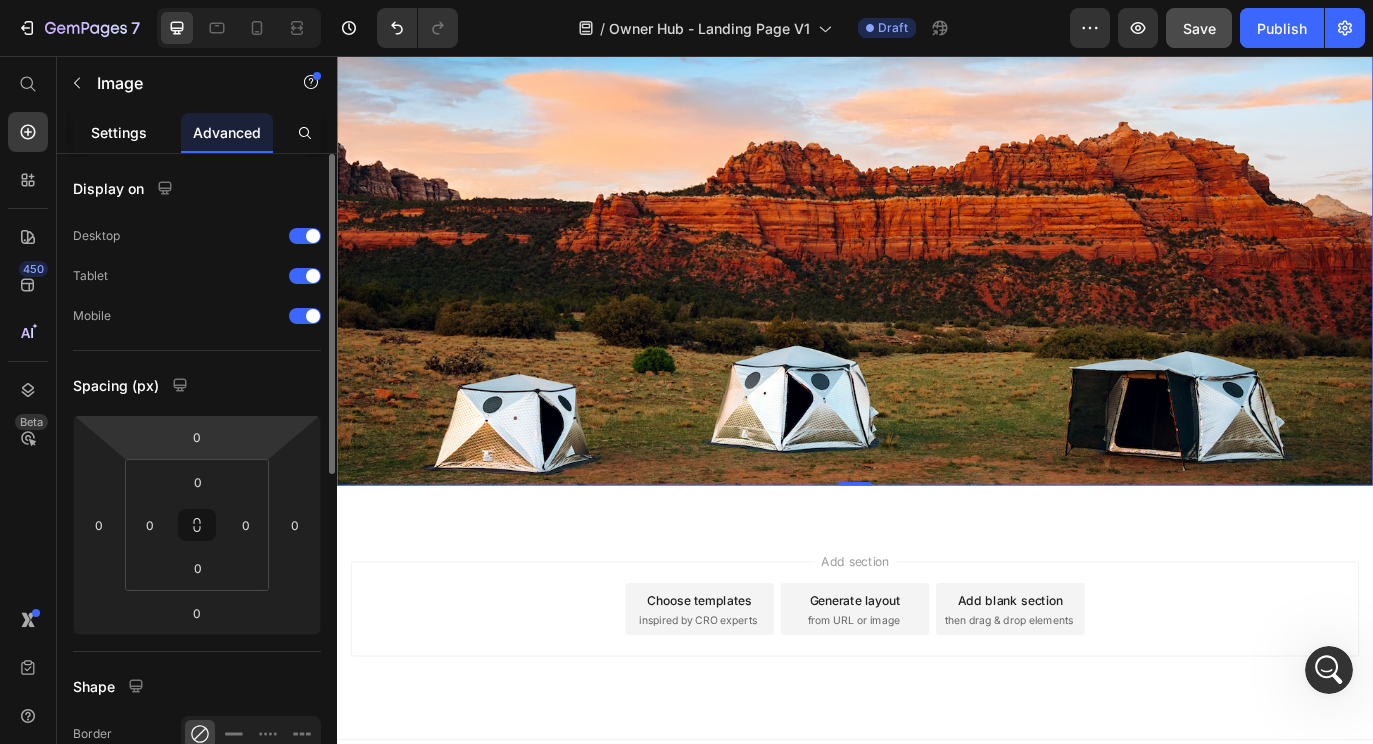click on "Settings" at bounding box center (119, 132) 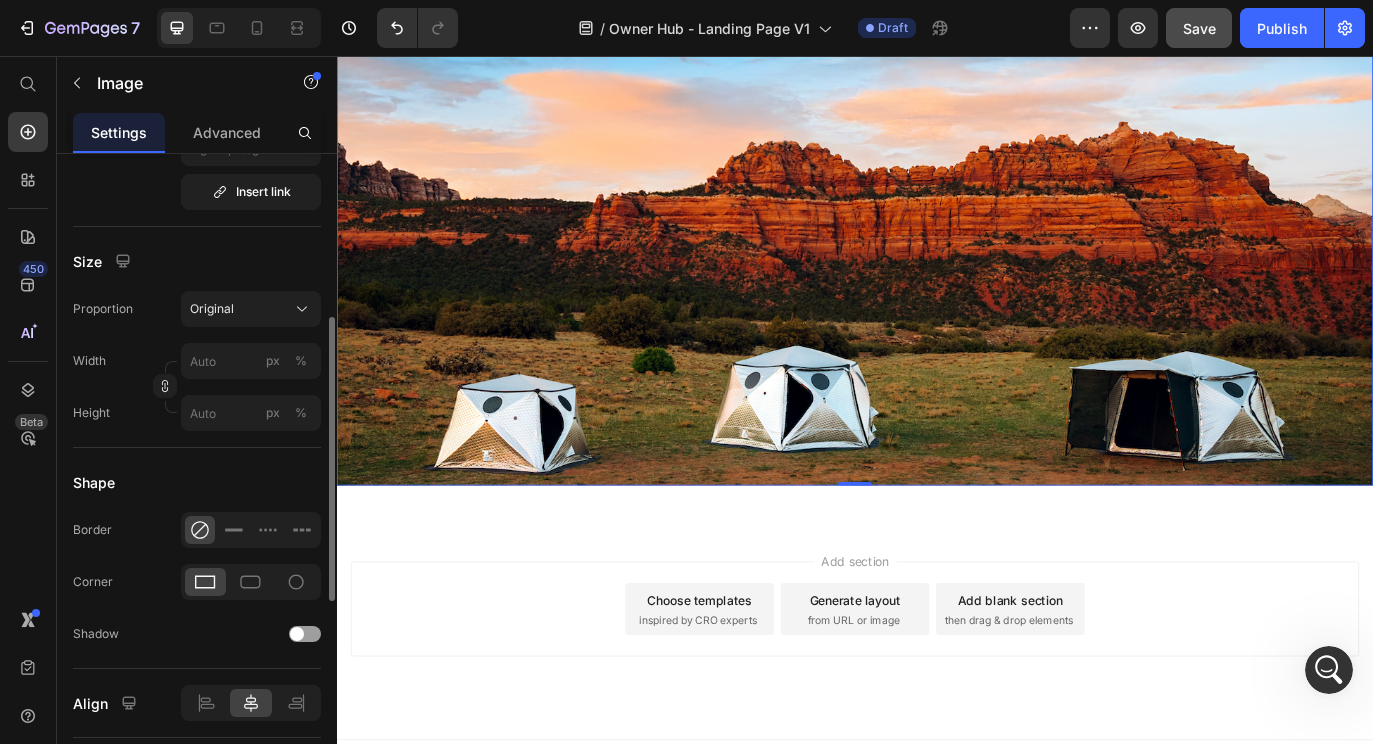 scroll, scrollTop: 527, scrollLeft: 0, axis: vertical 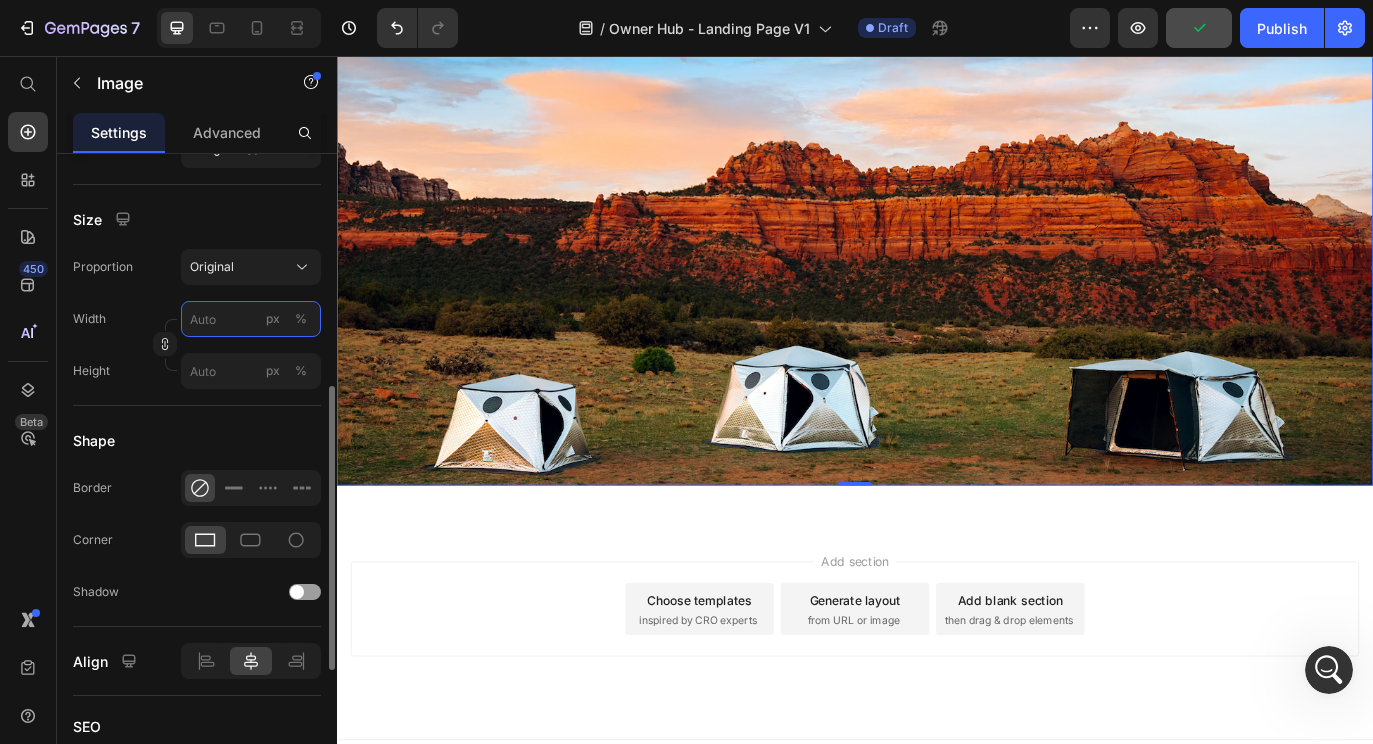click on "px %" at bounding box center [251, 319] 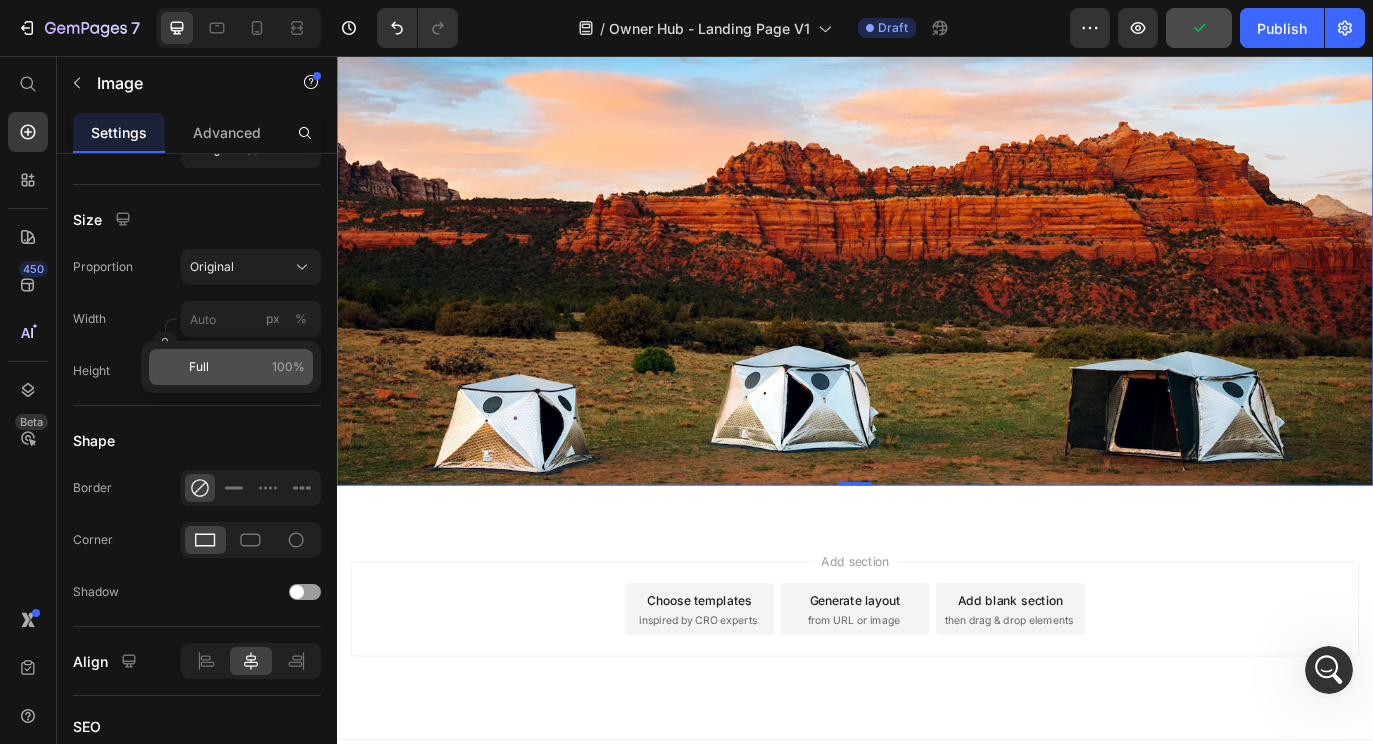 click on "Full" at bounding box center (199, 367) 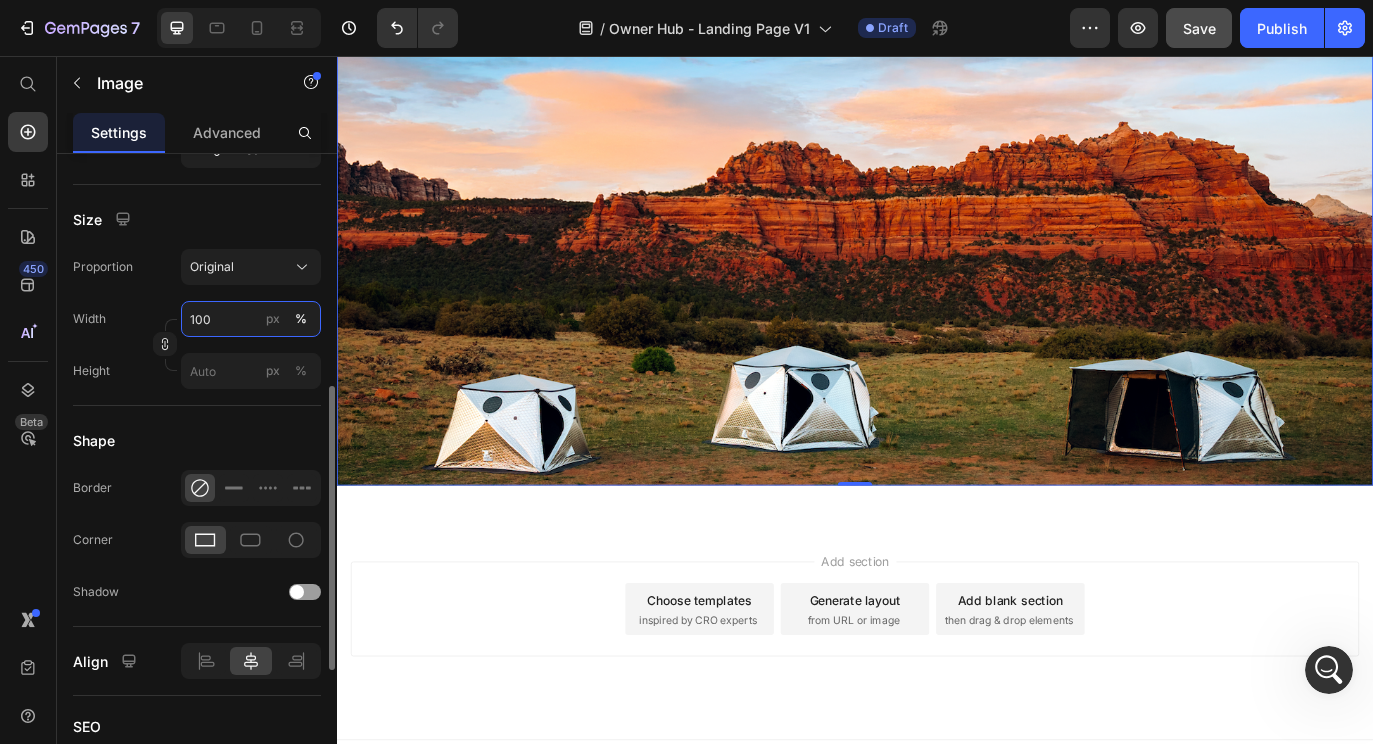 click on "100" at bounding box center [251, 319] 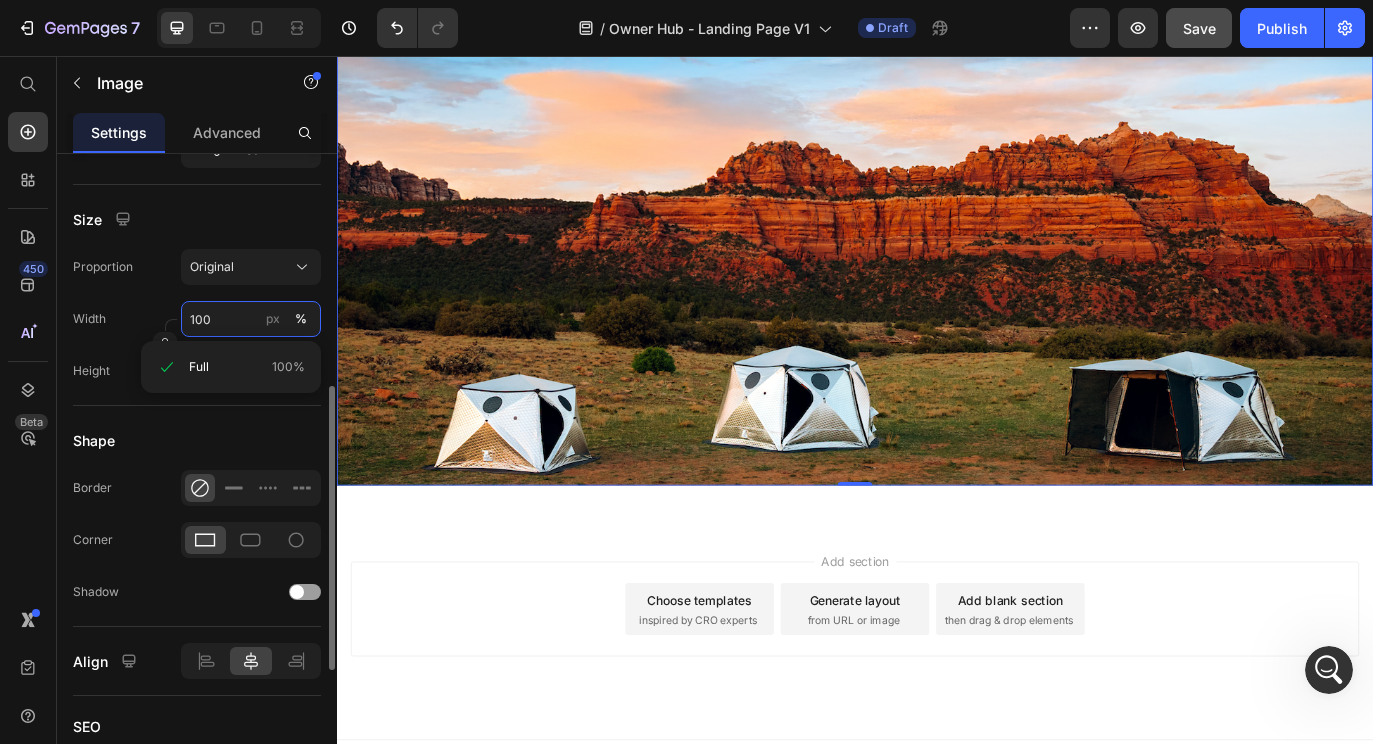 click on "100" at bounding box center (251, 319) 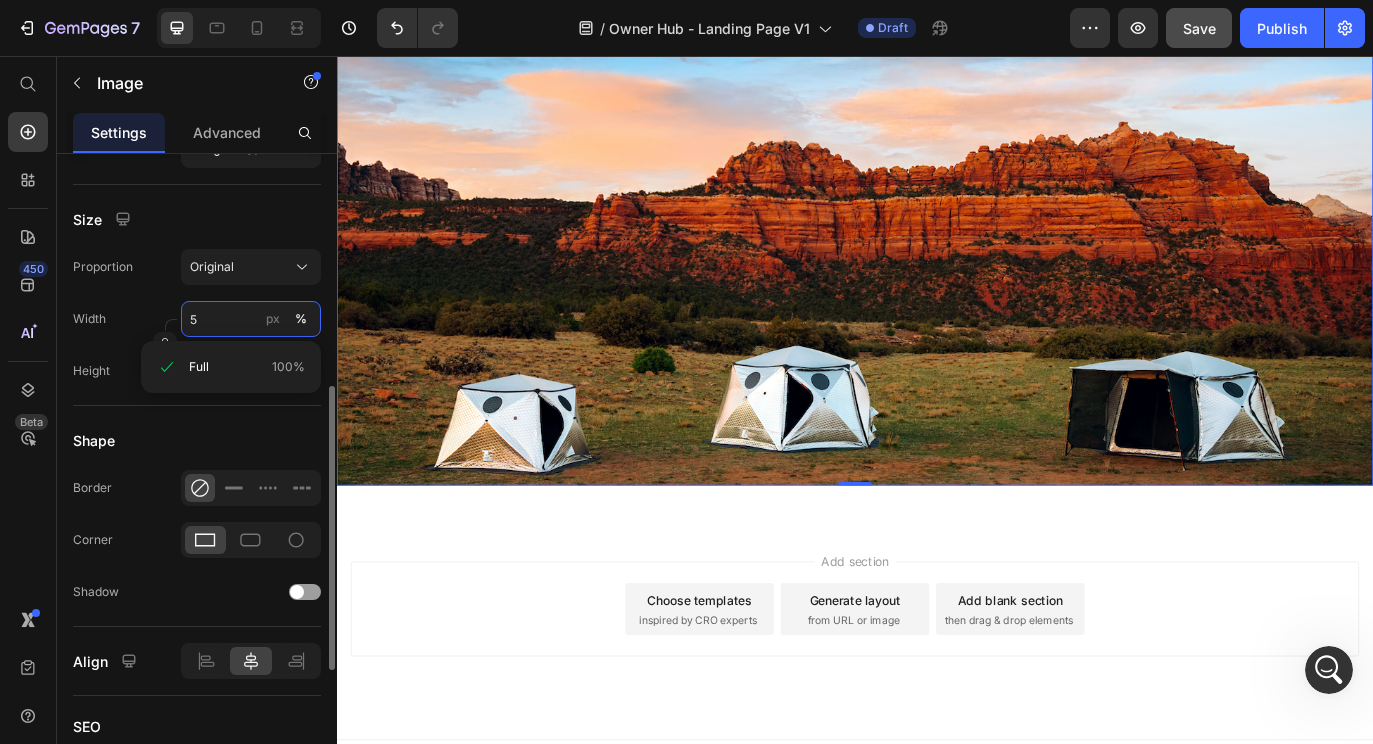 scroll, scrollTop: 901, scrollLeft: 0, axis: vertical 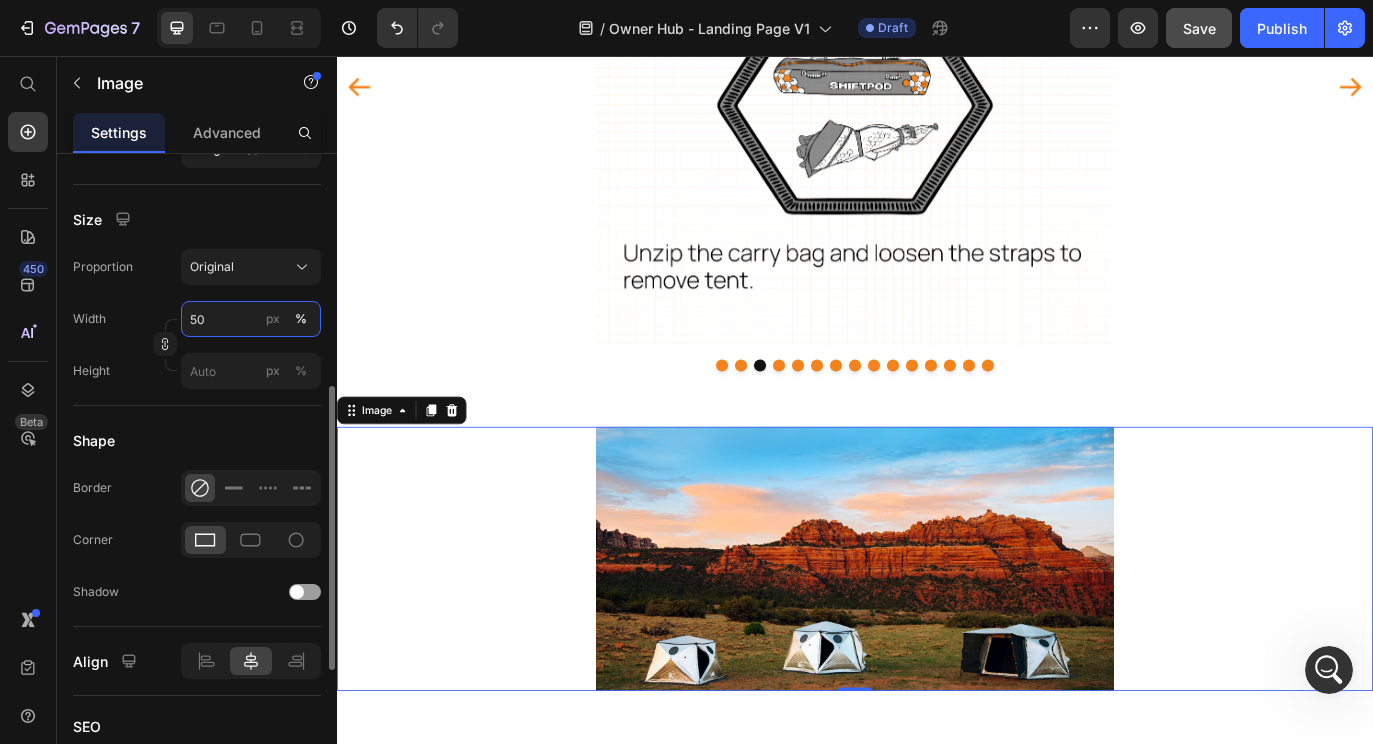 type on "5" 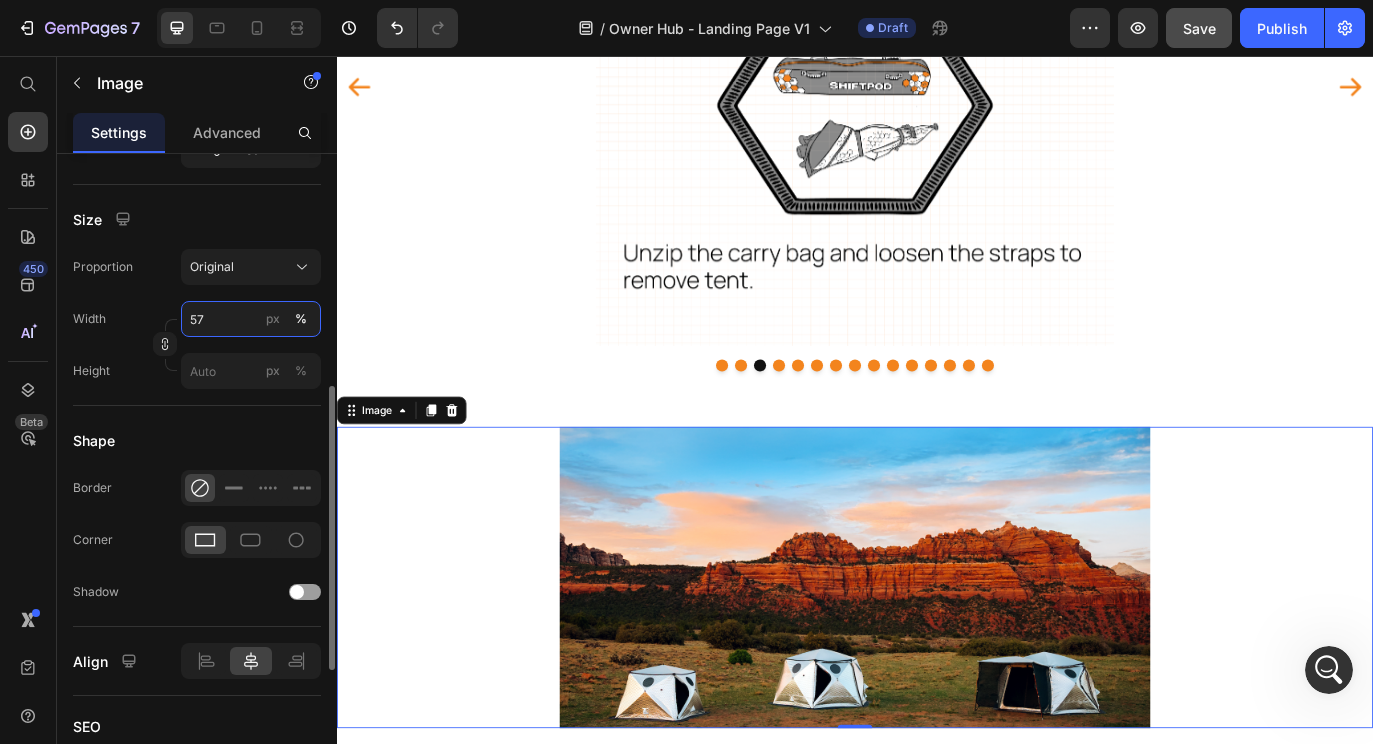 type on "5" 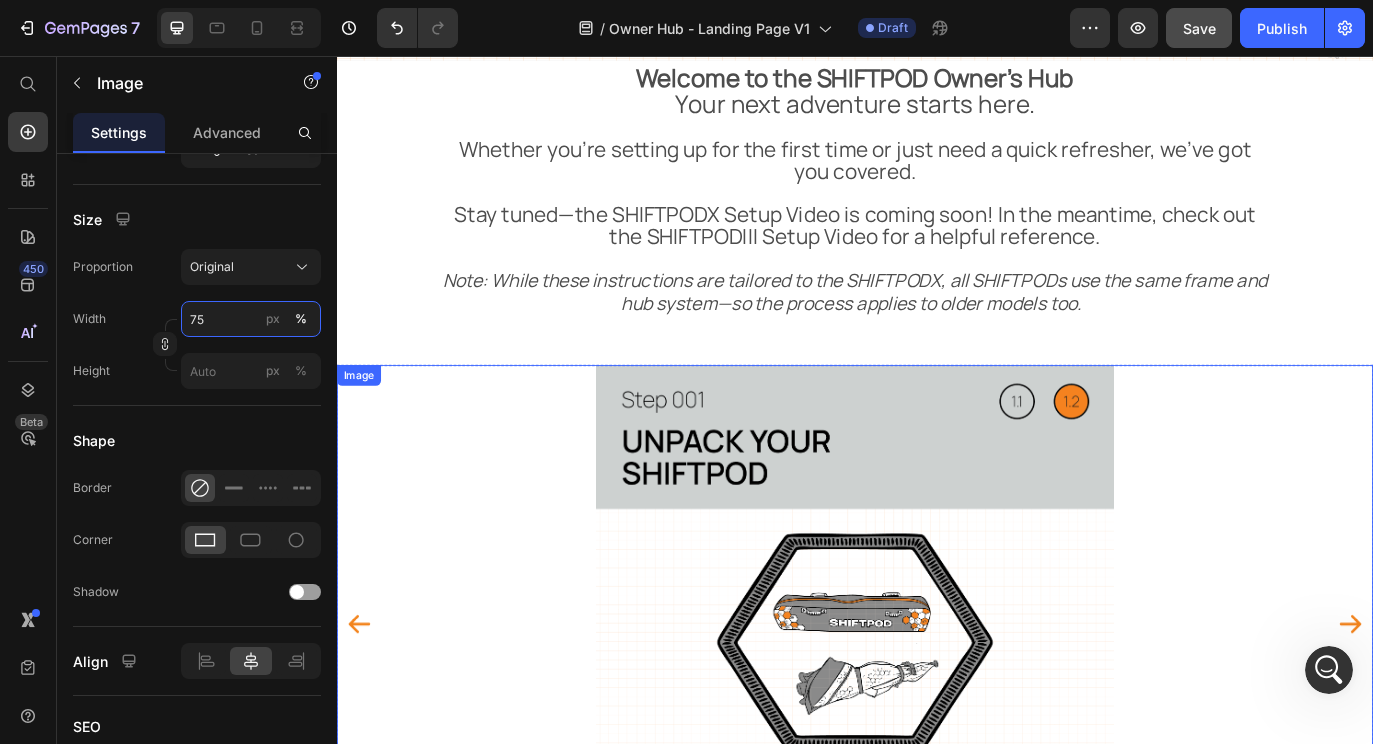 scroll, scrollTop: 275, scrollLeft: 0, axis: vertical 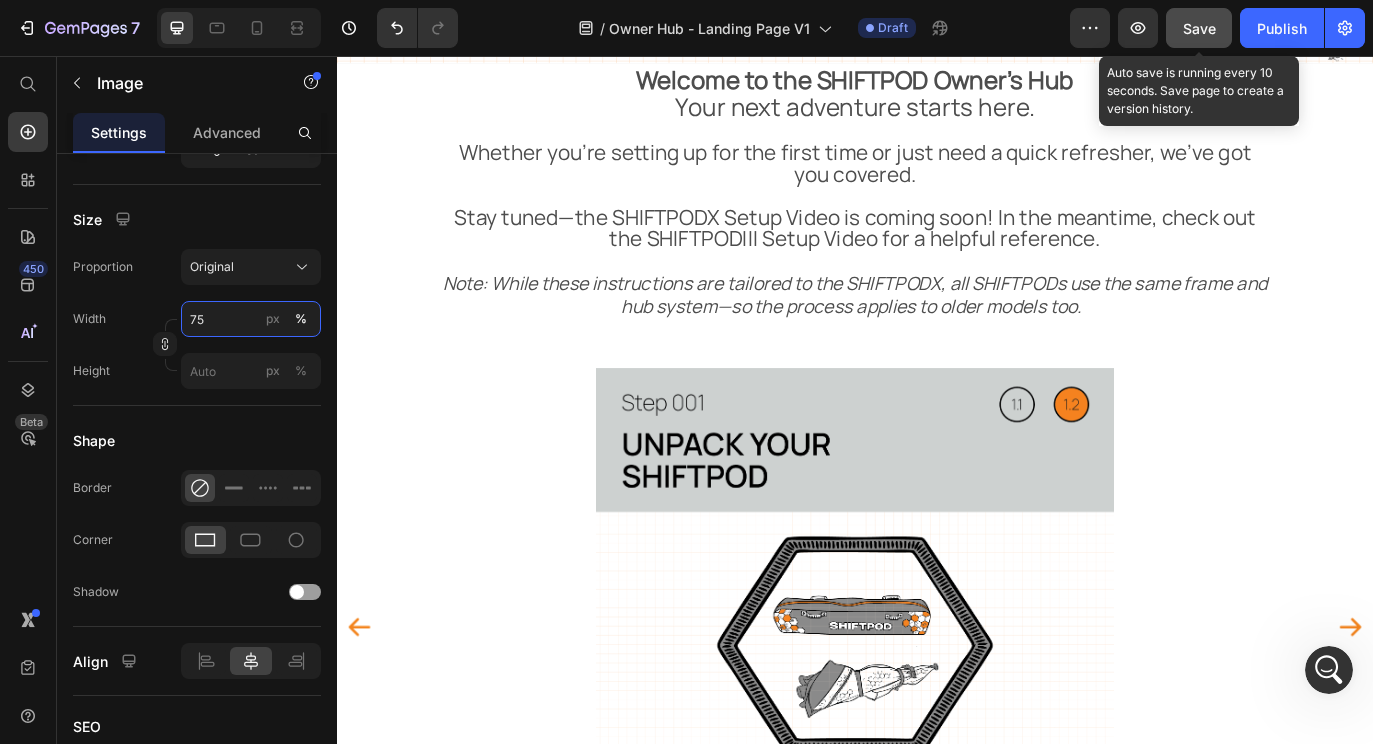 type on "75" 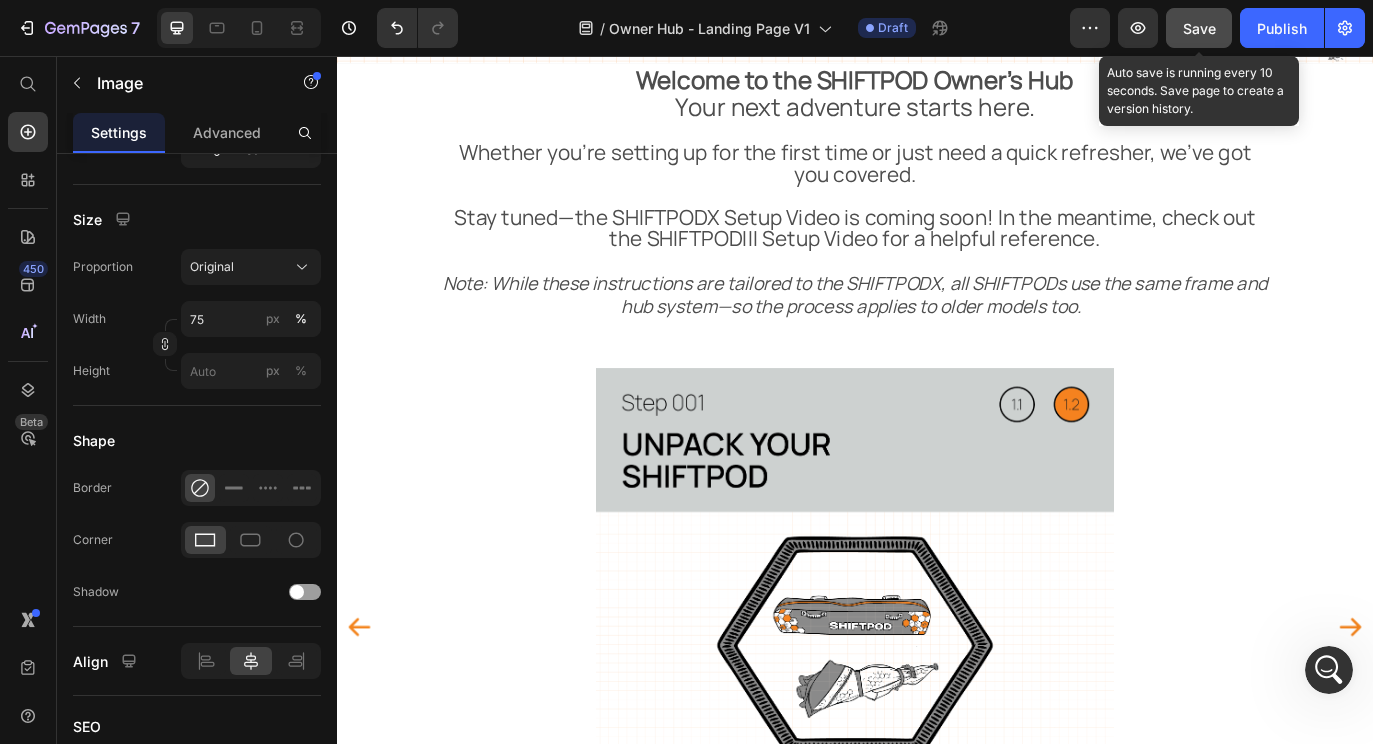 click on "Save" 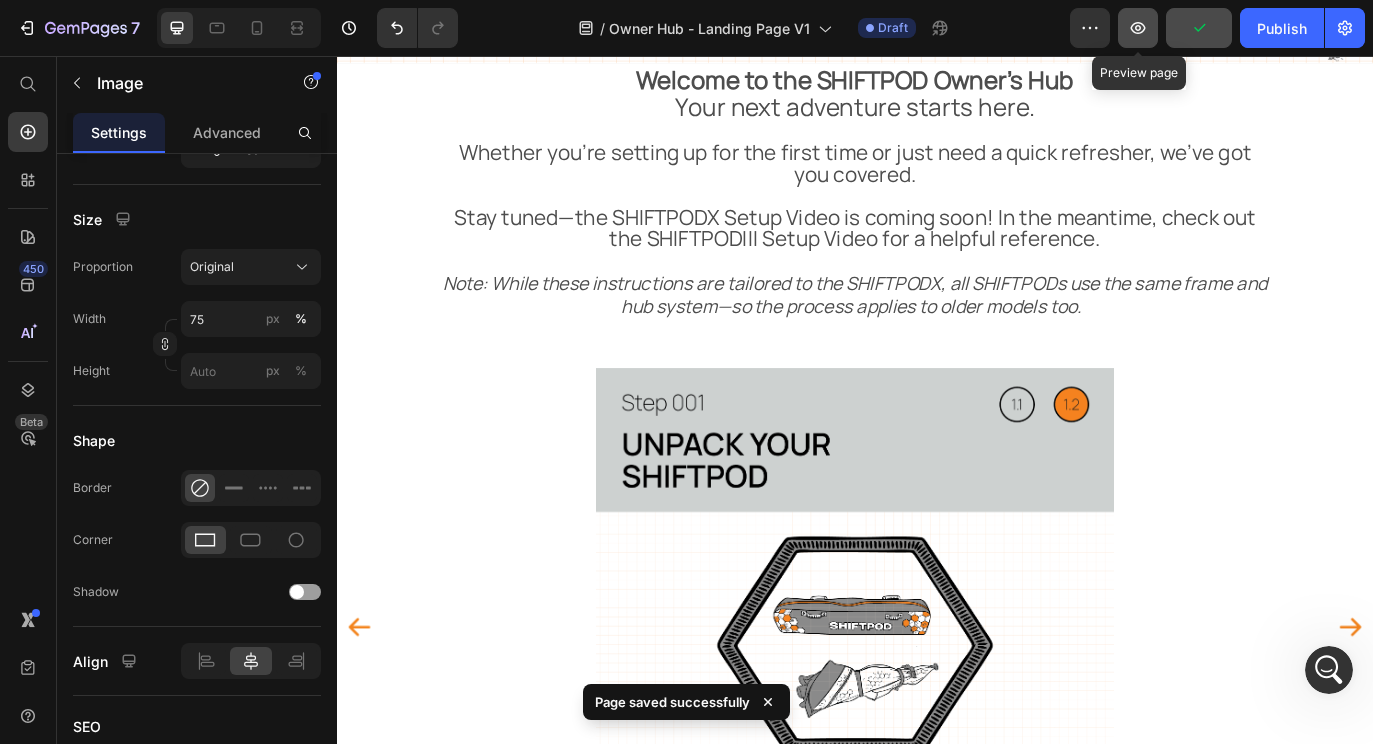 click 